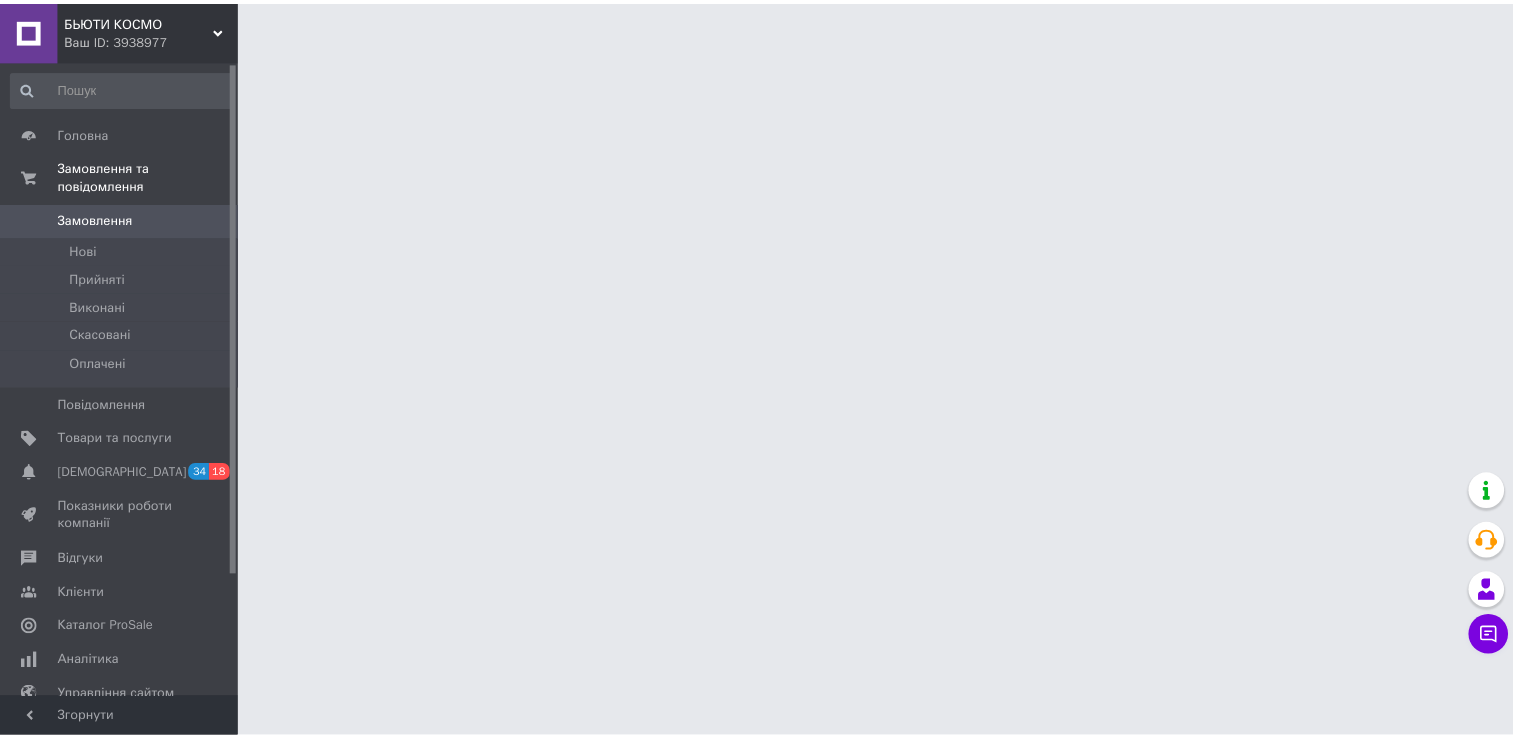 scroll, scrollTop: 0, scrollLeft: 0, axis: both 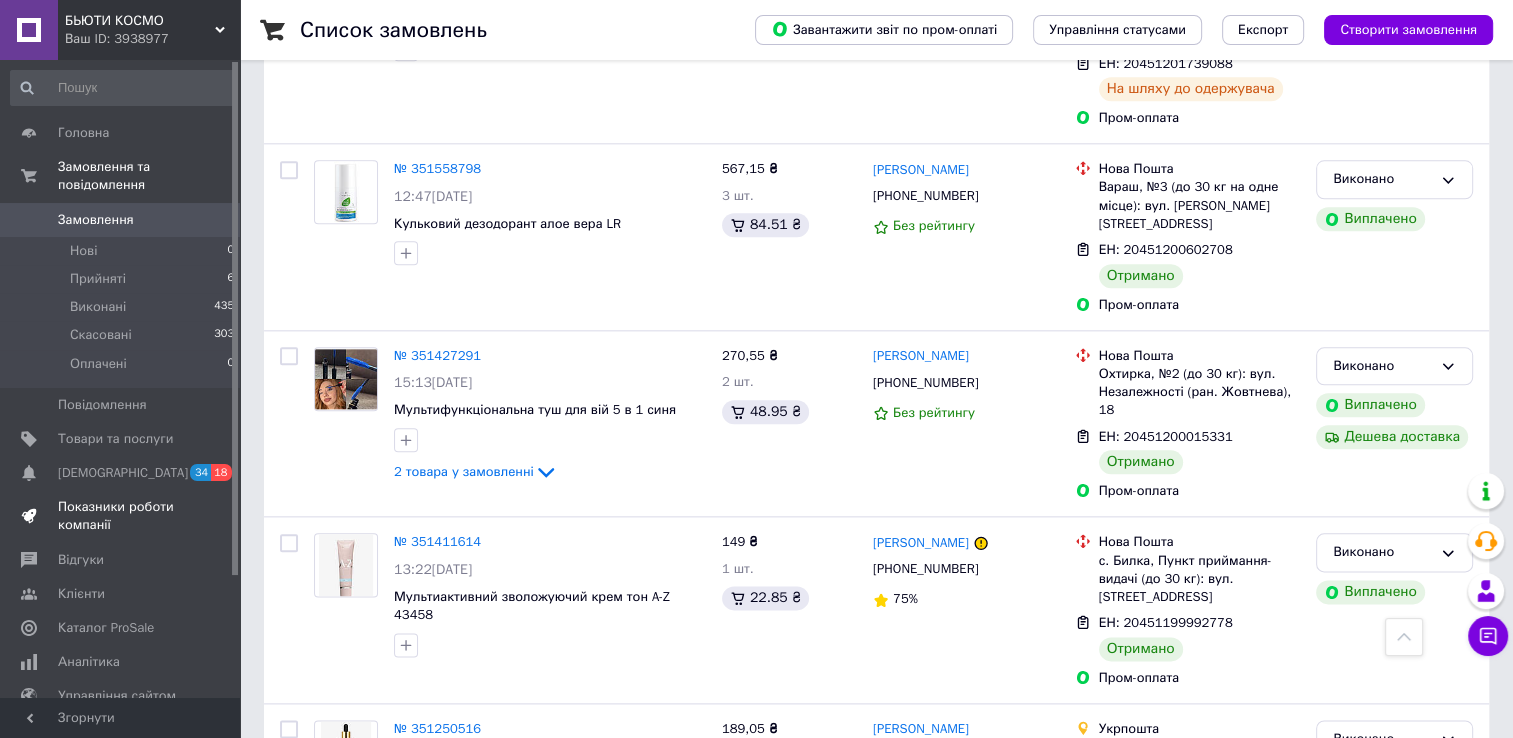 click on "Показники роботи компанії" at bounding box center [121, 516] 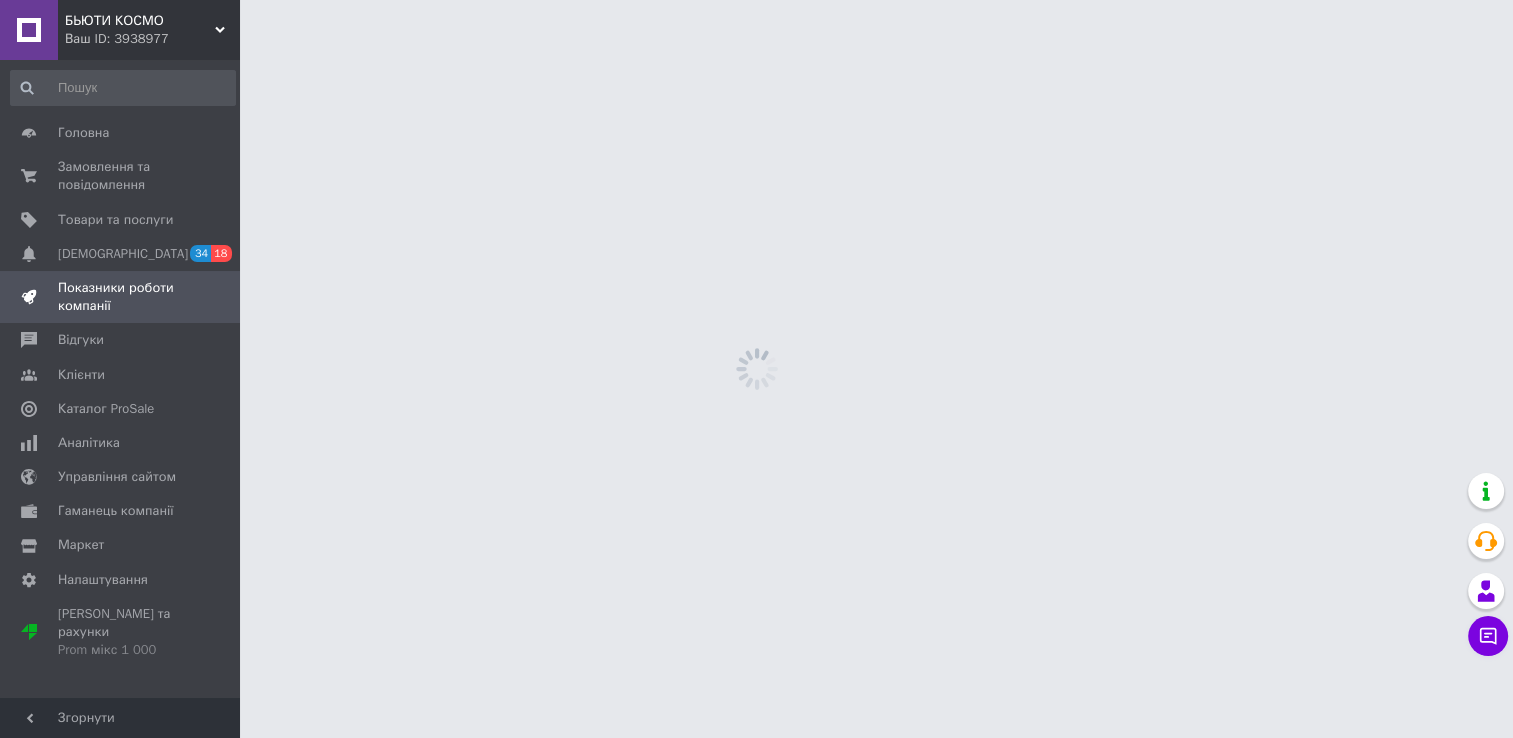 scroll, scrollTop: 0, scrollLeft: 0, axis: both 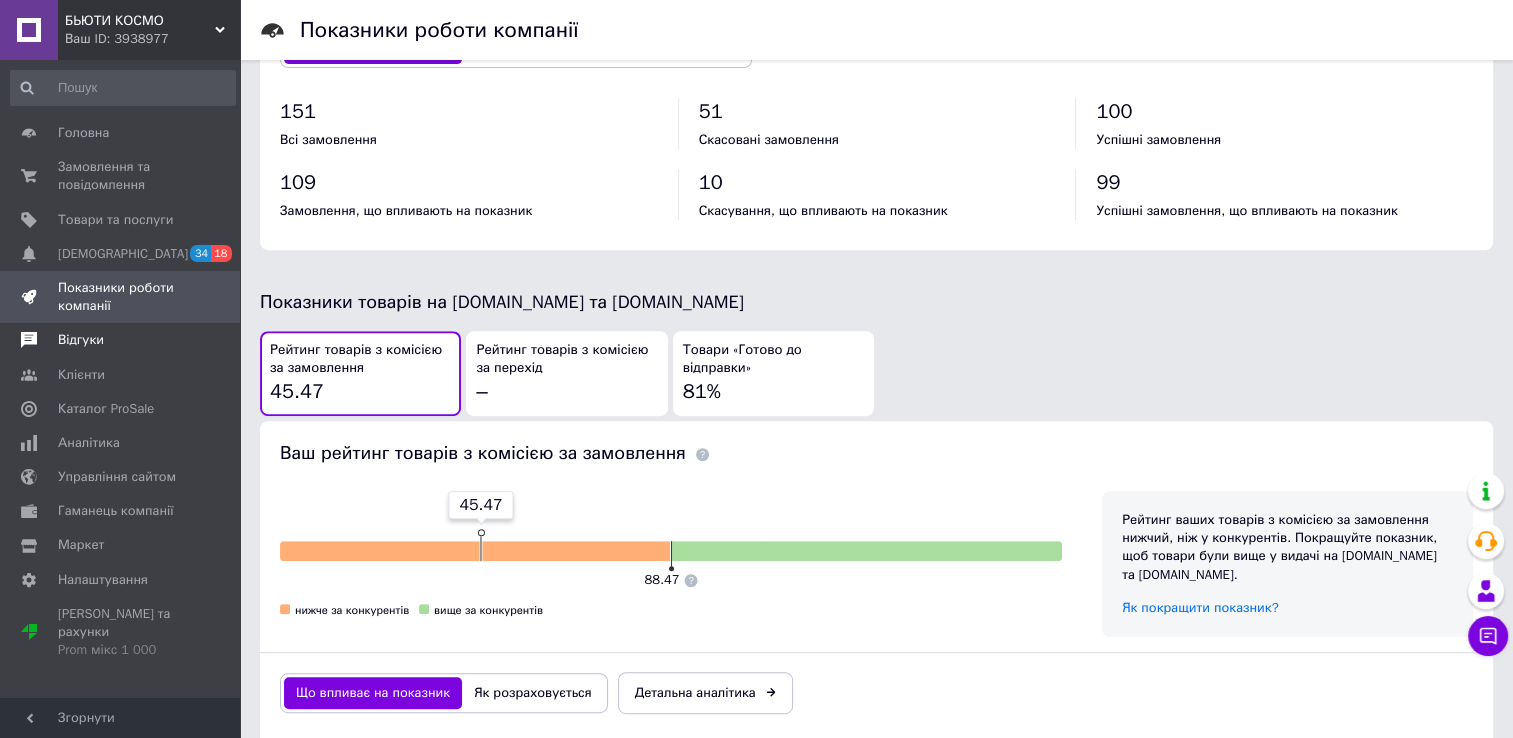 click on "Відгуки" at bounding box center [81, 340] 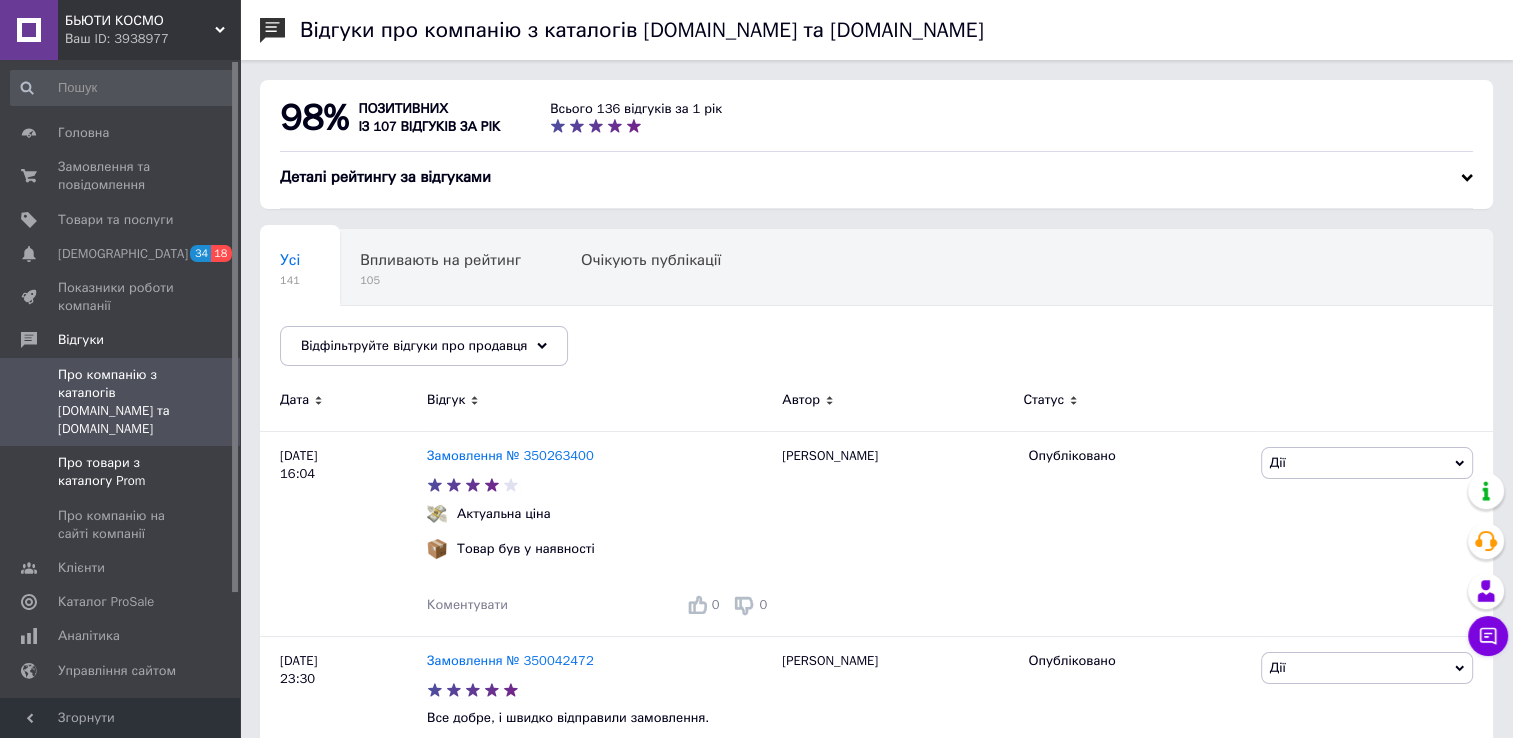 click on "Про товари з каталогу Prom" at bounding box center (121, 472) 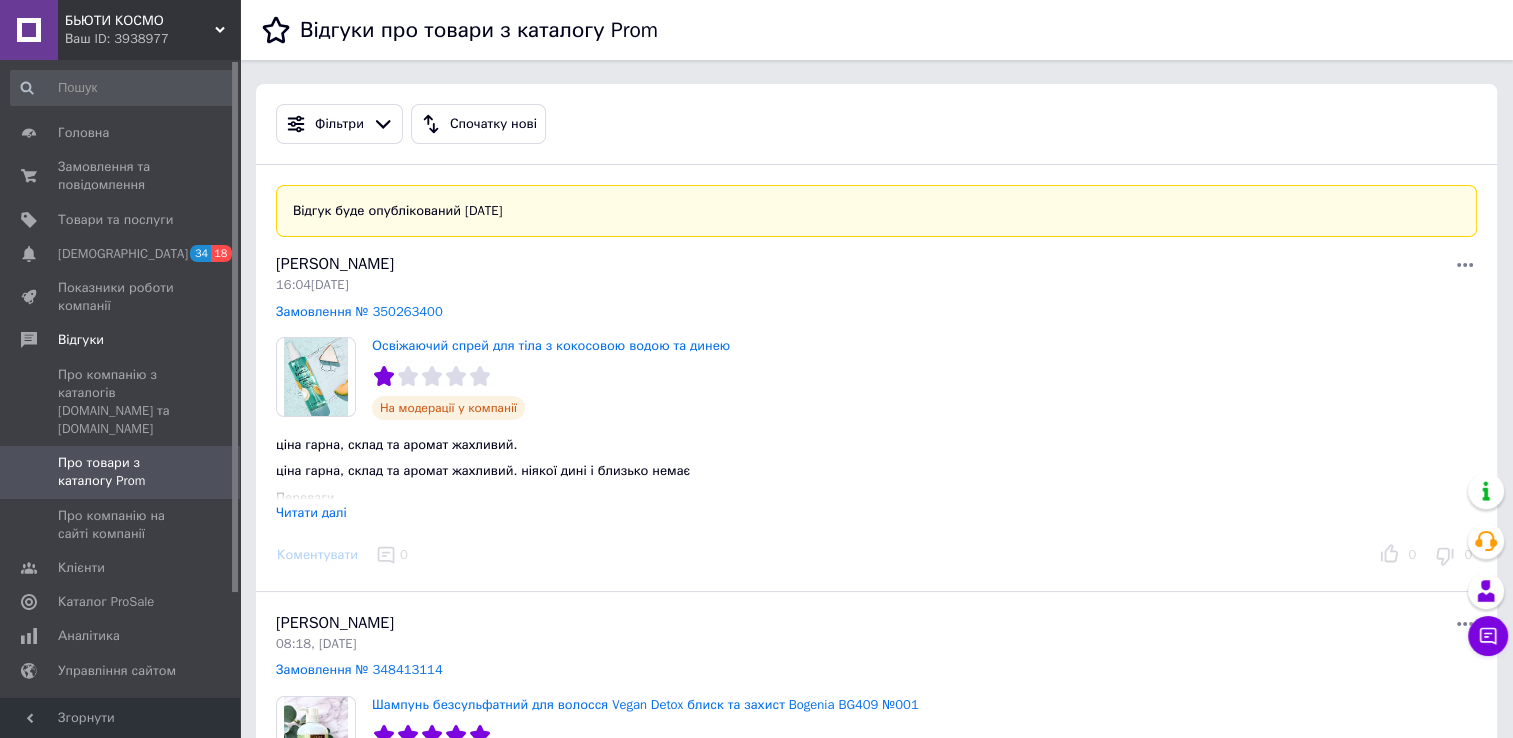 click on "Читати далі" at bounding box center [311, 512] 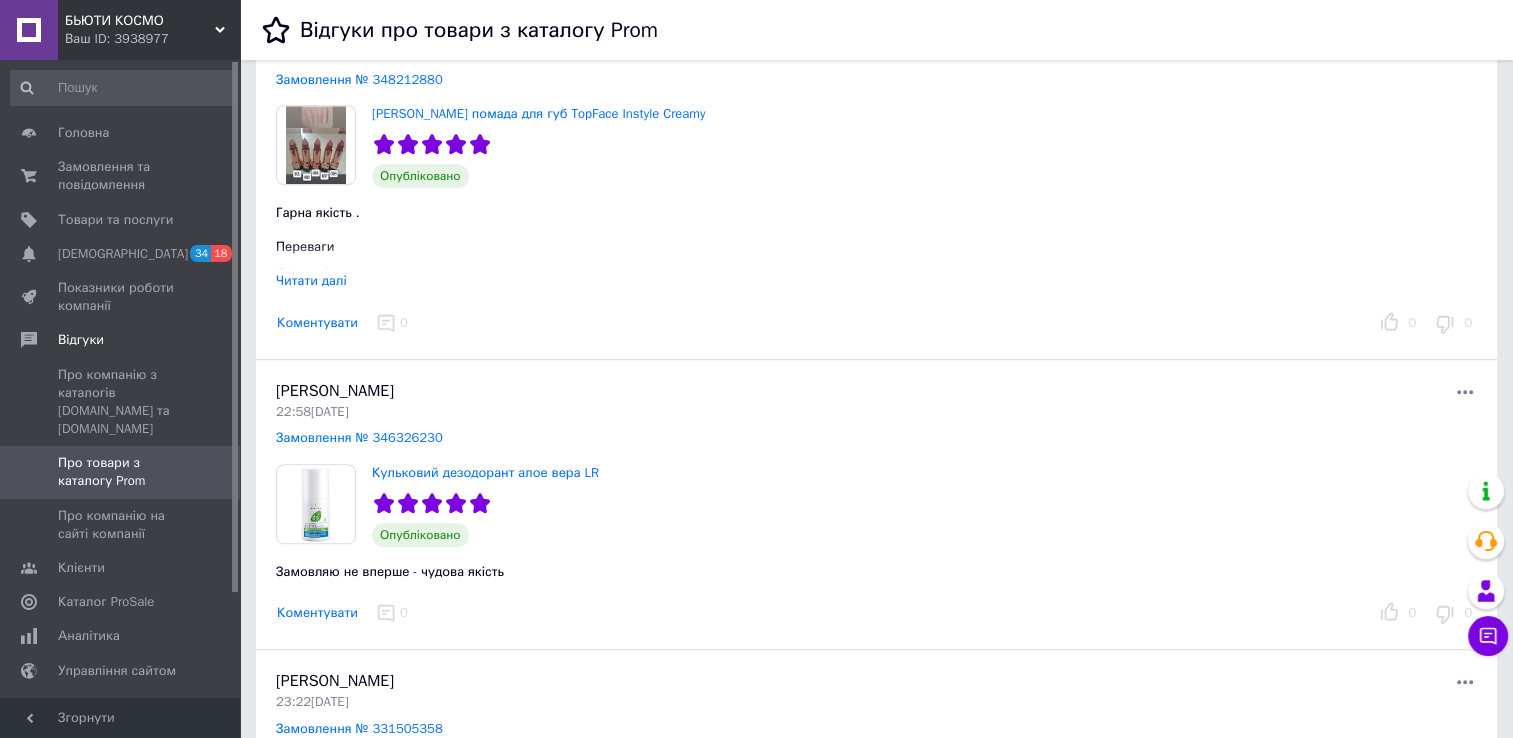scroll, scrollTop: 966, scrollLeft: 0, axis: vertical 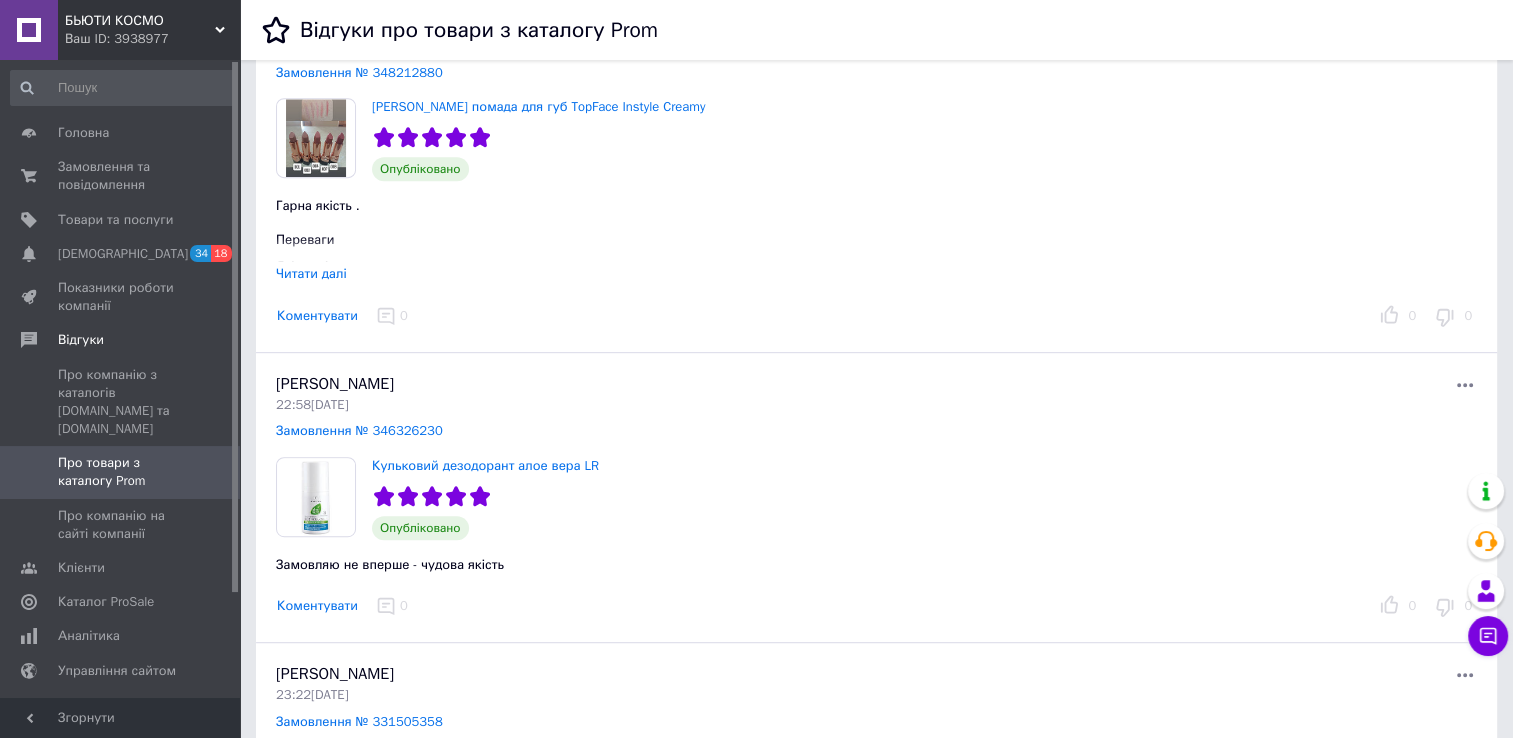 click on "Читати далі" at bounding box center (311, 273) 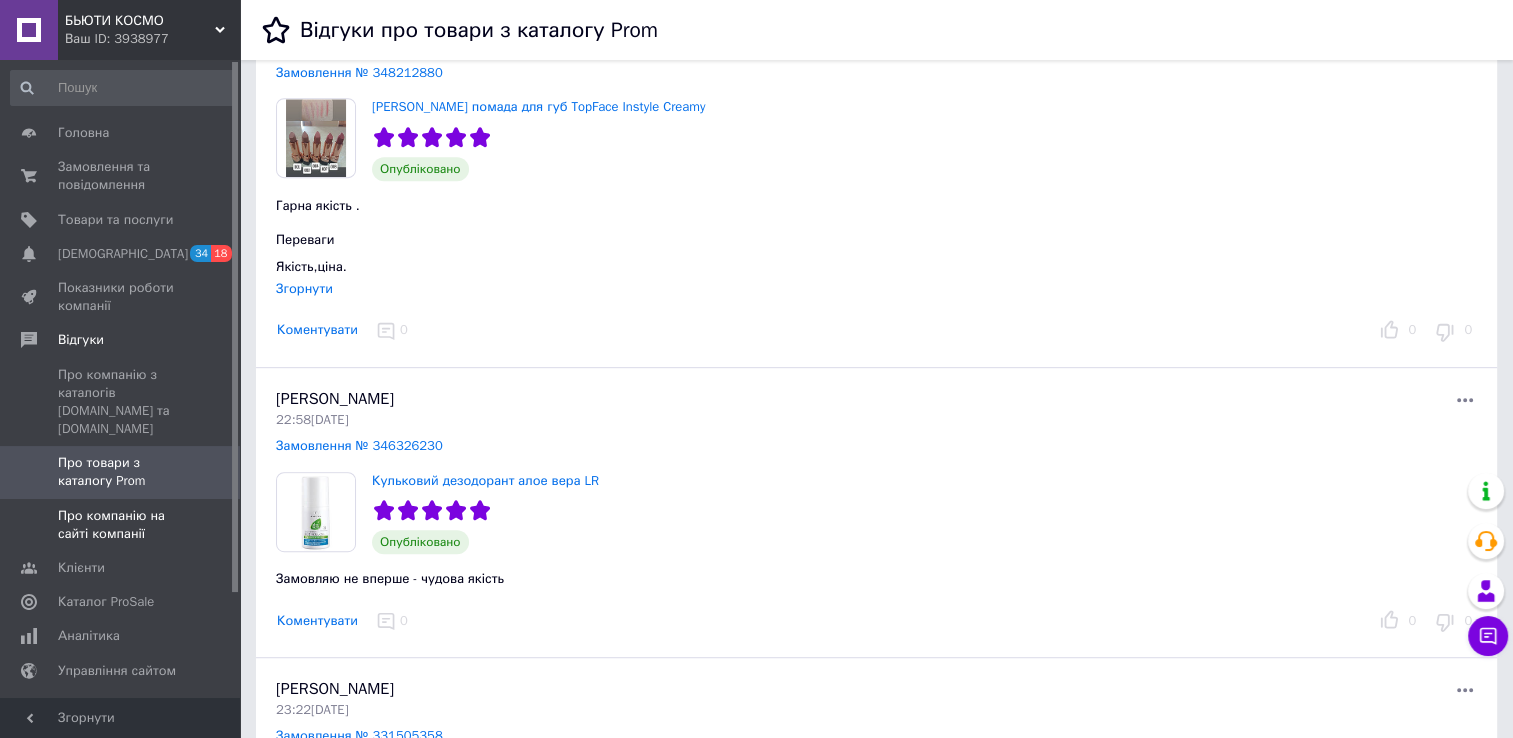 click on "Про компанію на сайті компанії" at bounding box center [121, 525] 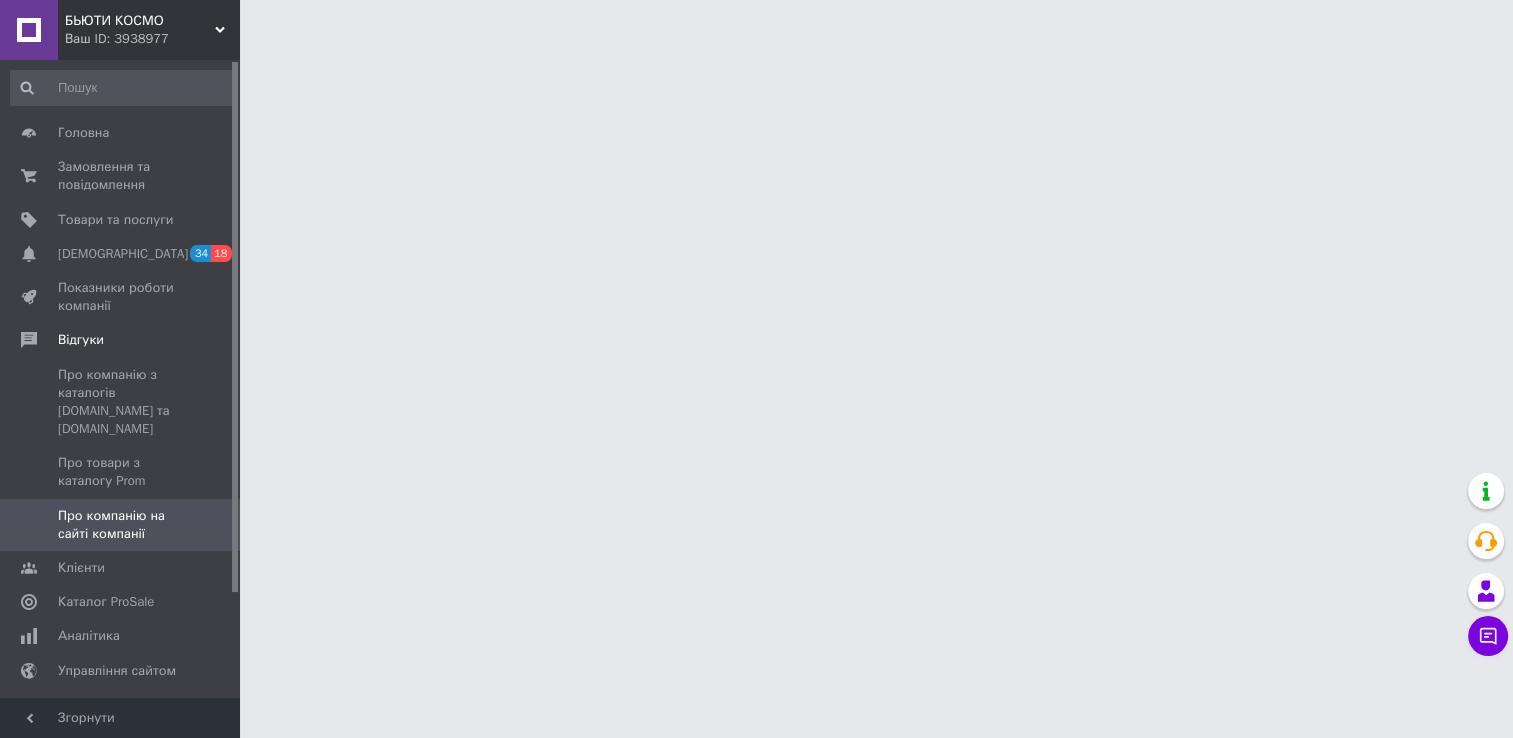 scroll, scrollTop: 0, scrollLeft: 0, axis: both 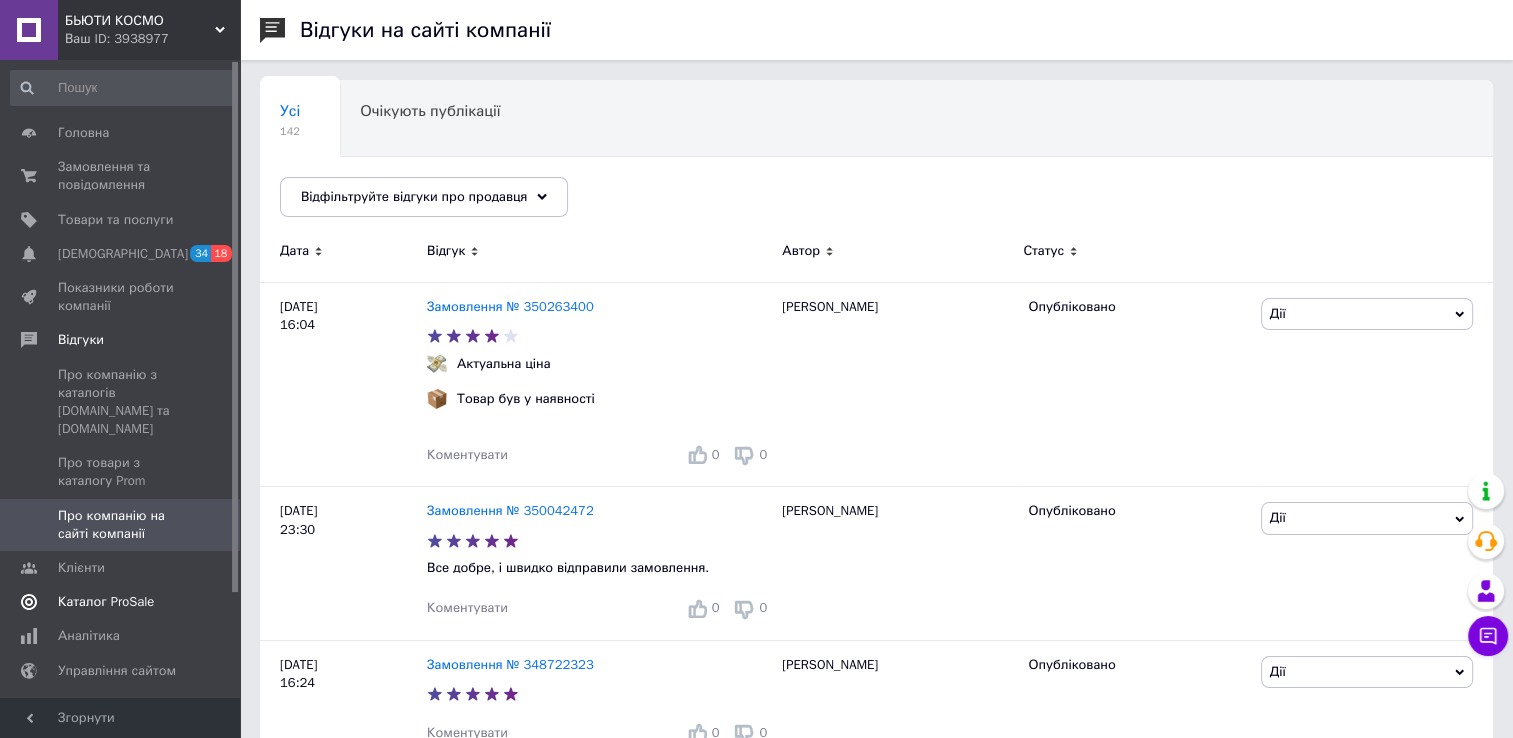 click on "Каталог ProSale" at bounding box center [106, 602] 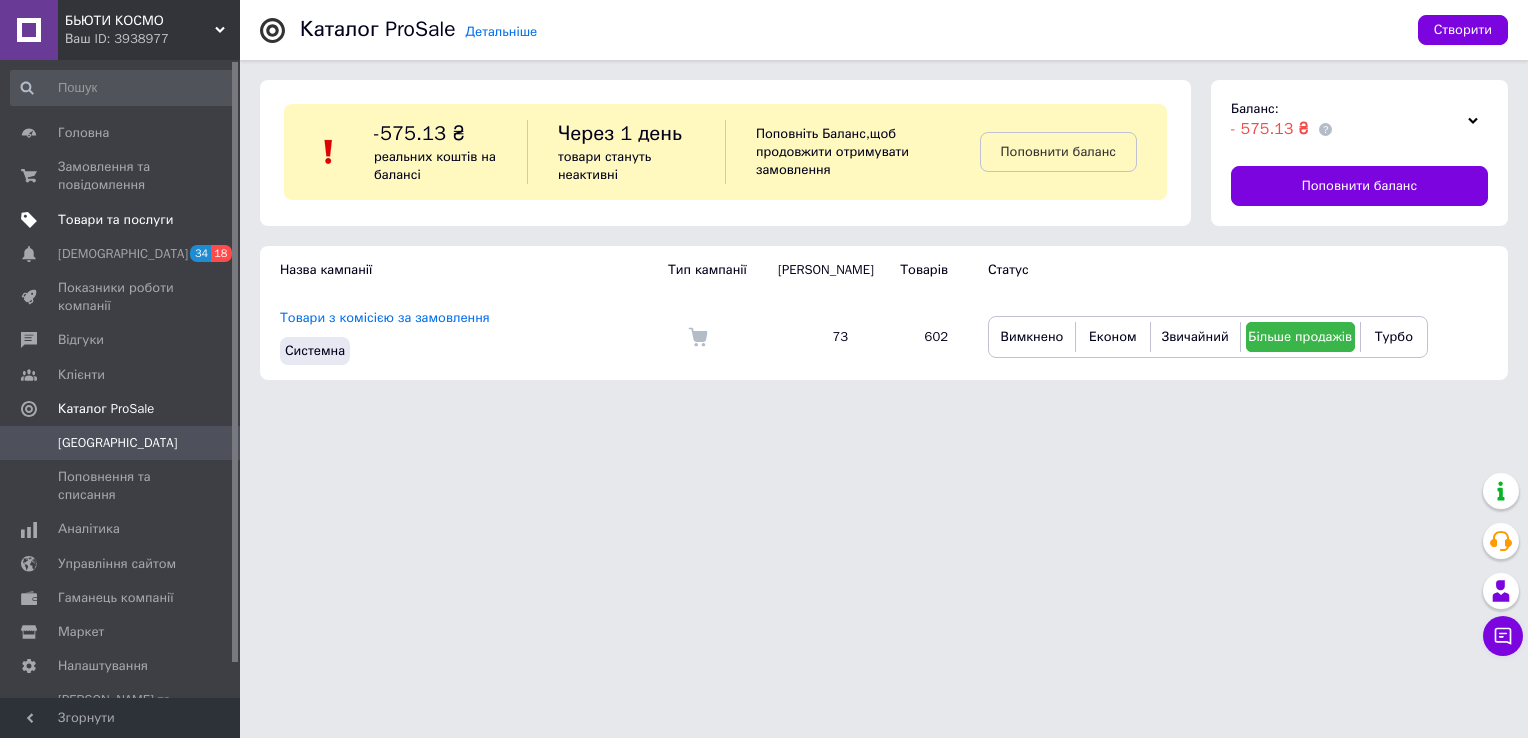 click on "Товари та послуги" at bounding box center [115, 220] 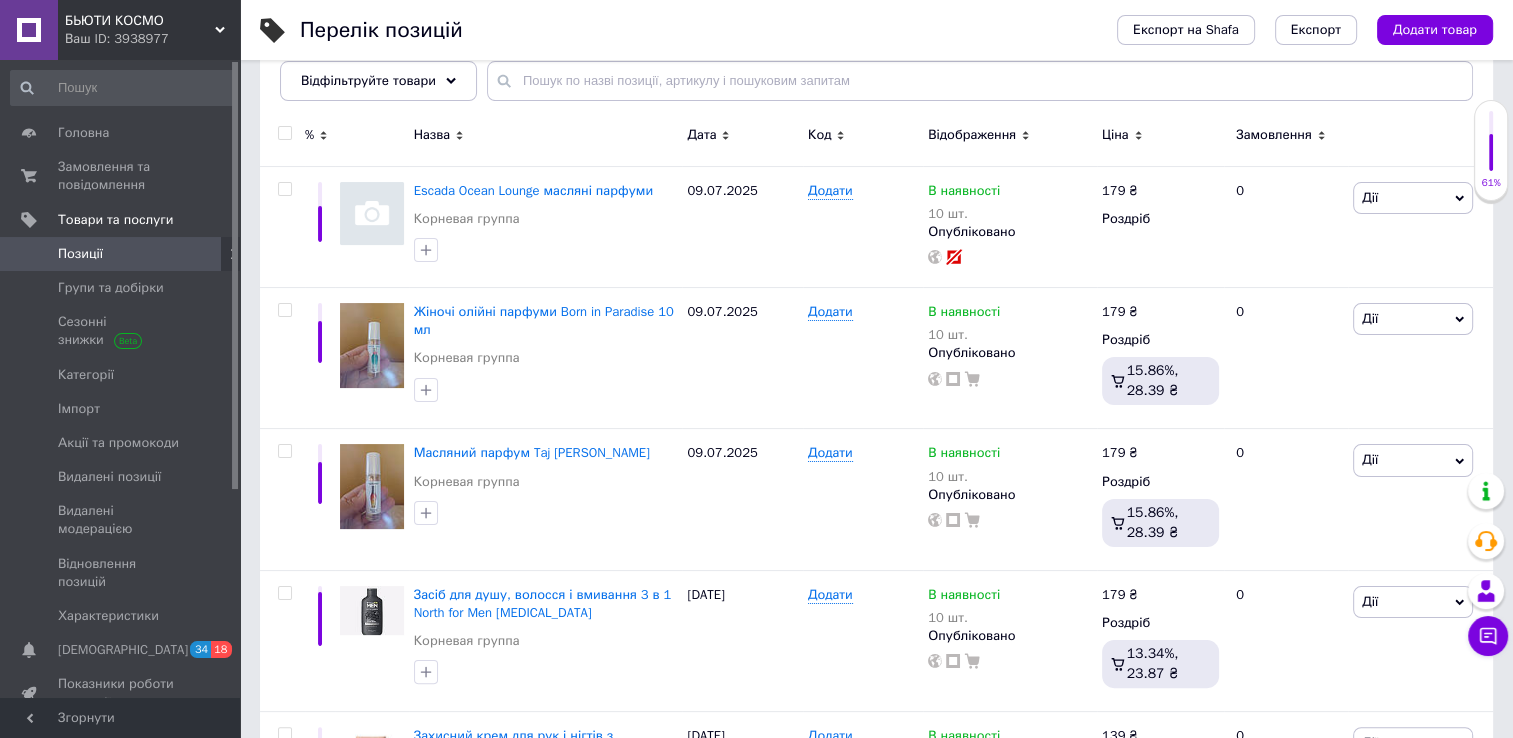 scroll, scrollTop: 269, scrollLeft: 0, axis: vertical 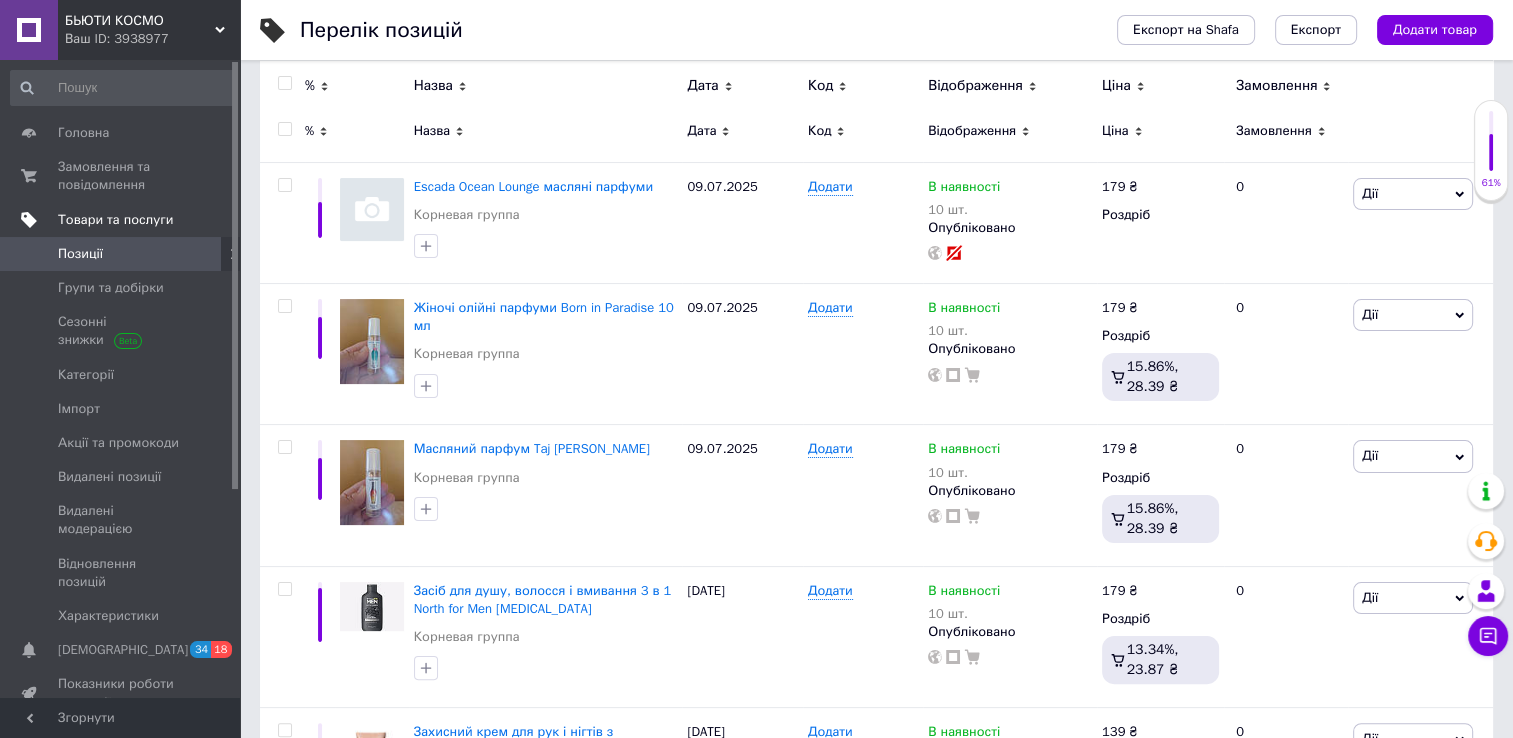 click on "Товари та послуги" at bounding box center (115, 220) 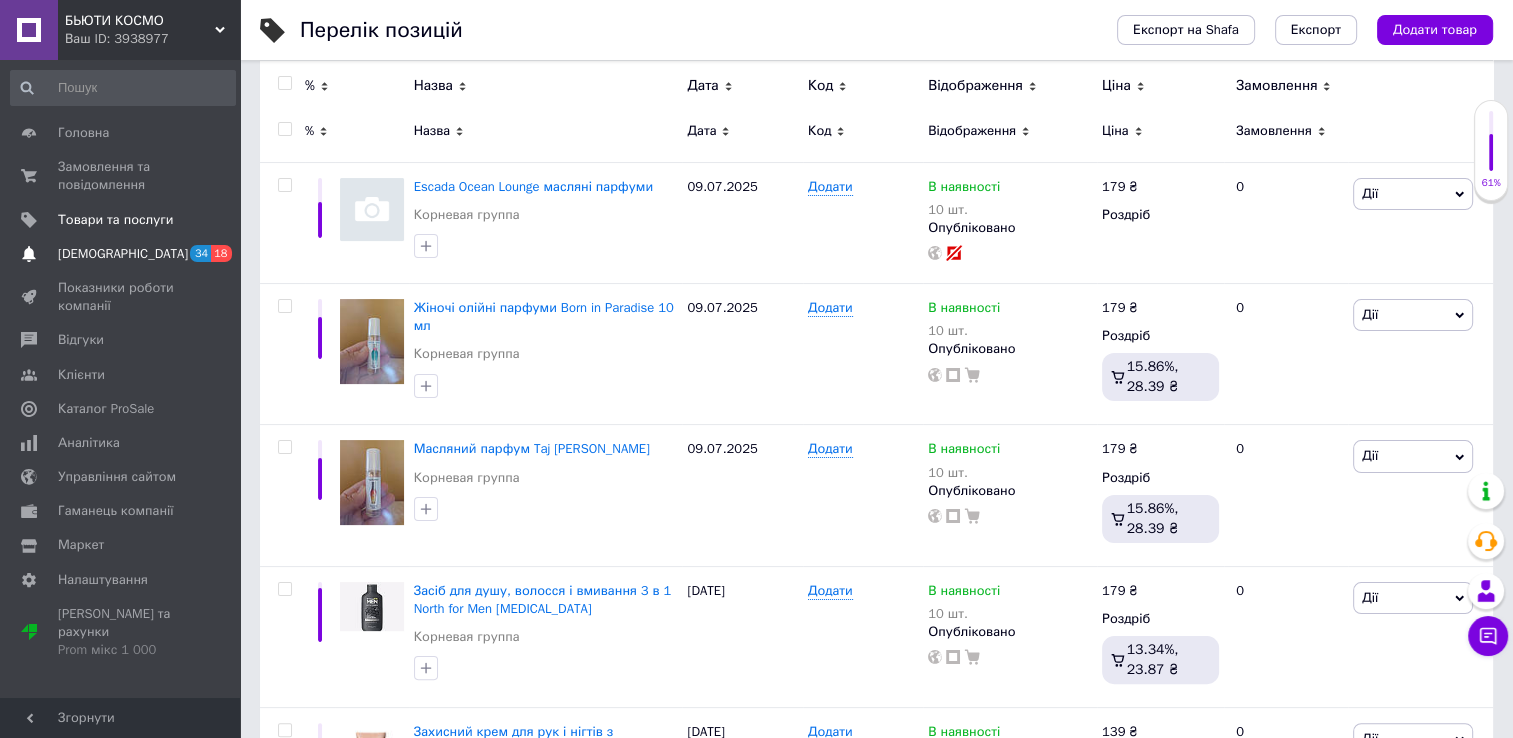 click on "[DEMOGRAPHIC_DATA]" at bounding box center [123, 254] 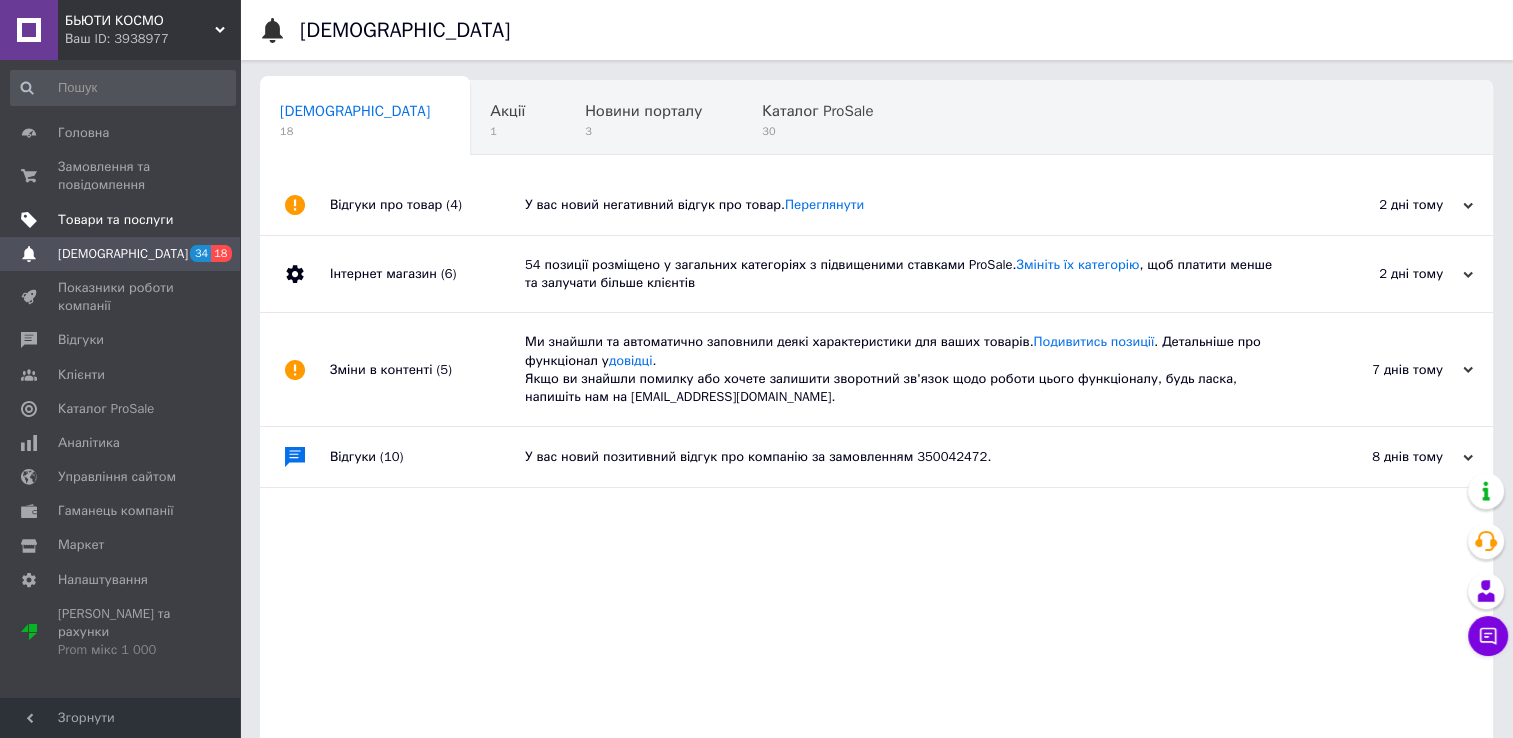 click on "Товари та послуги" at bounding box center [115, 220] 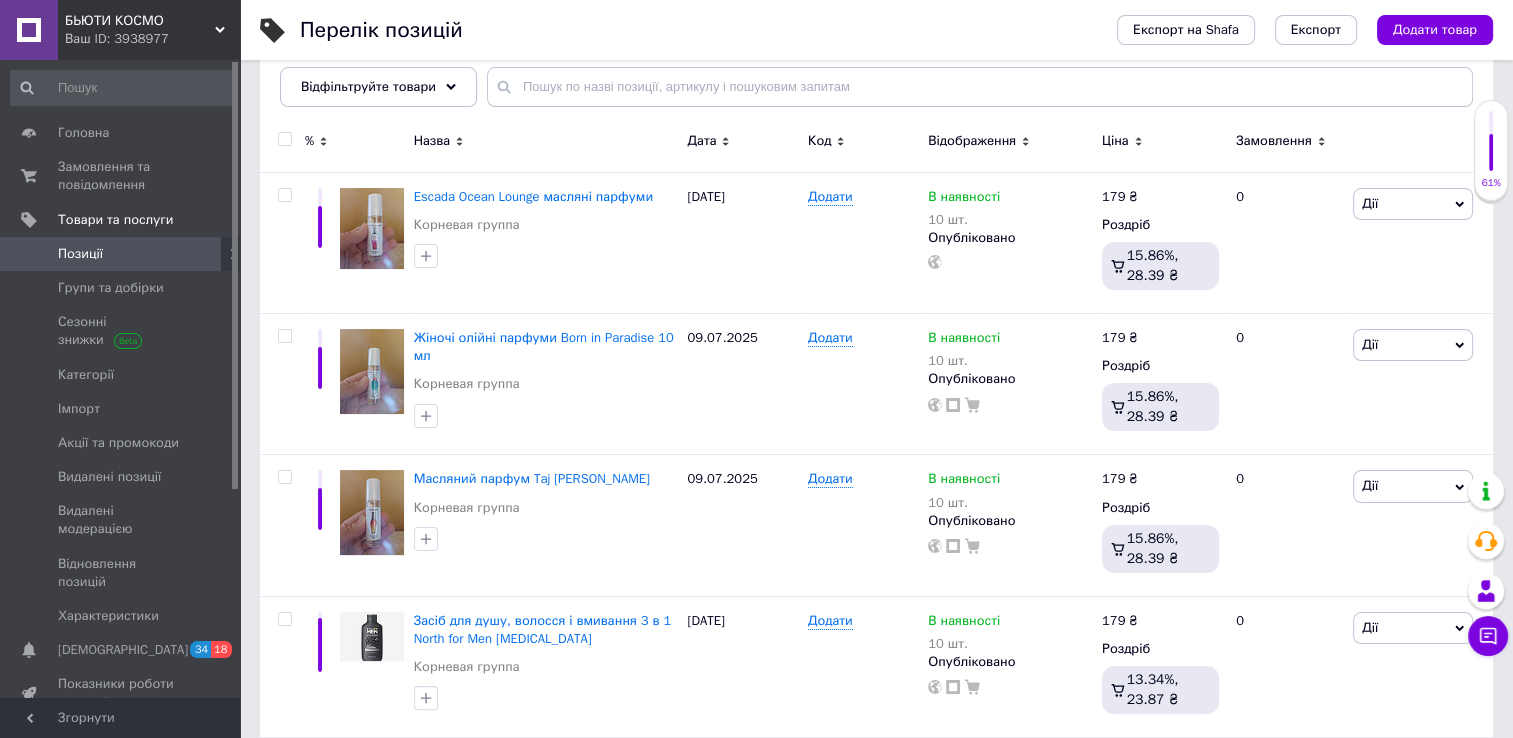 scroll, scrollTop: 294, scrollLeft: 0, axis: vertical 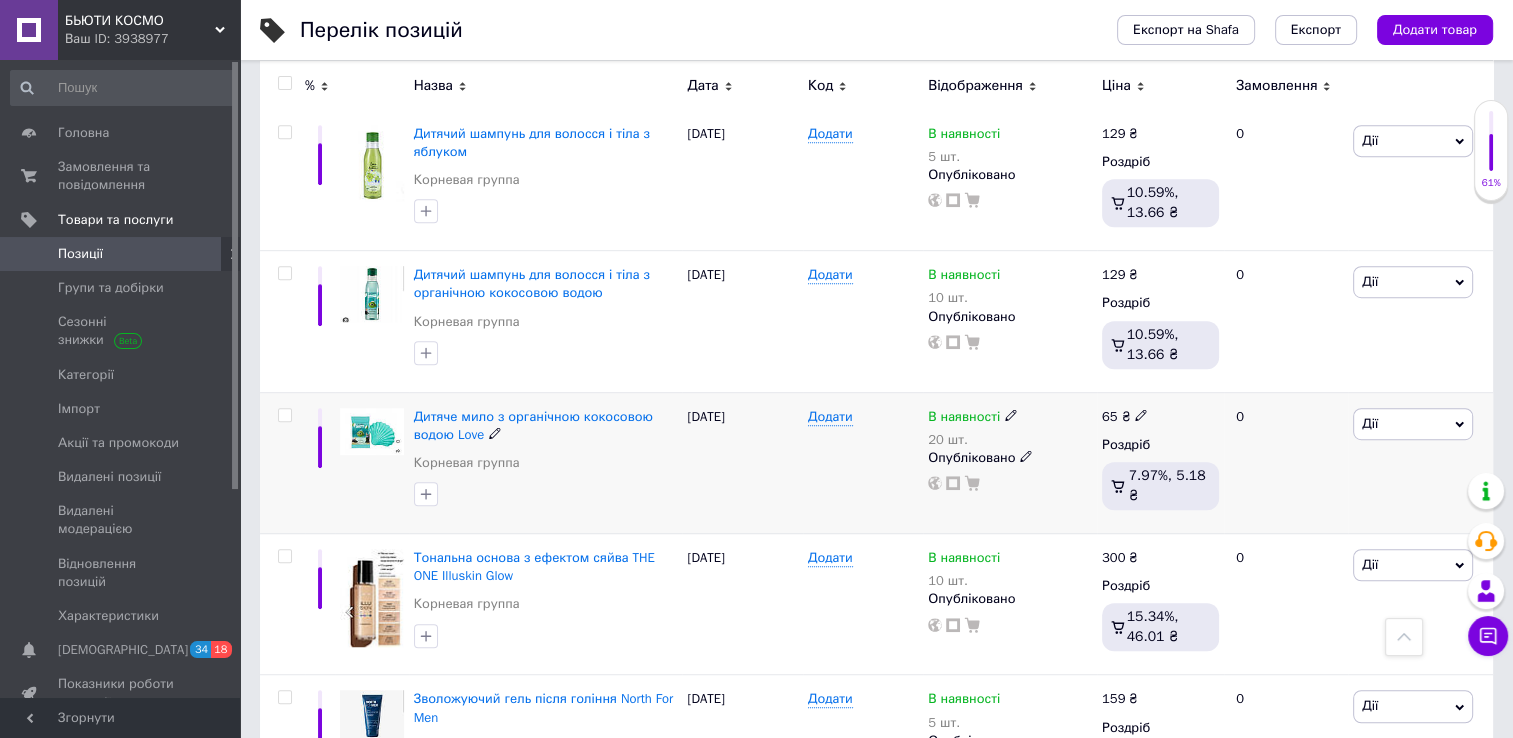 click 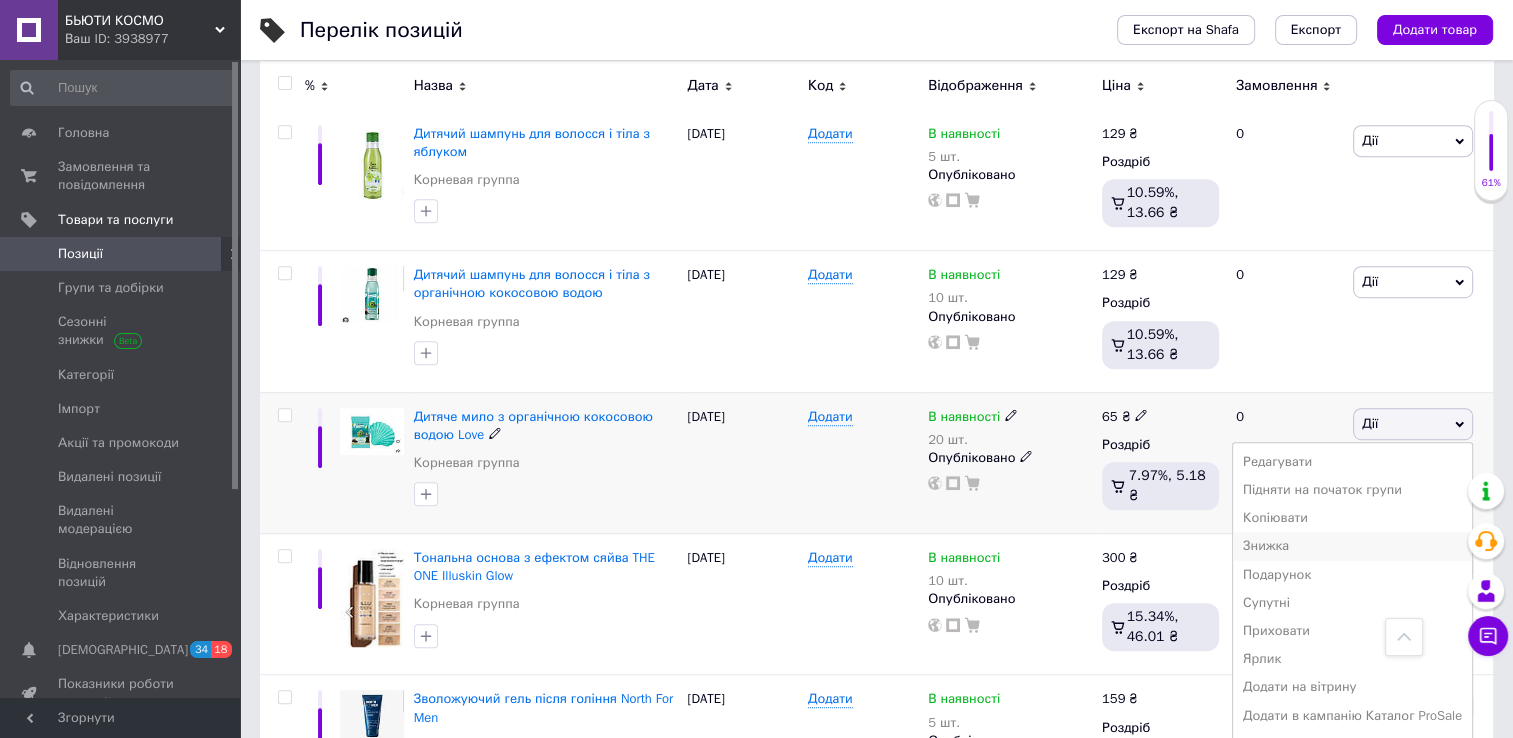 click on "Знижка" at bounding box center (1352, 546) 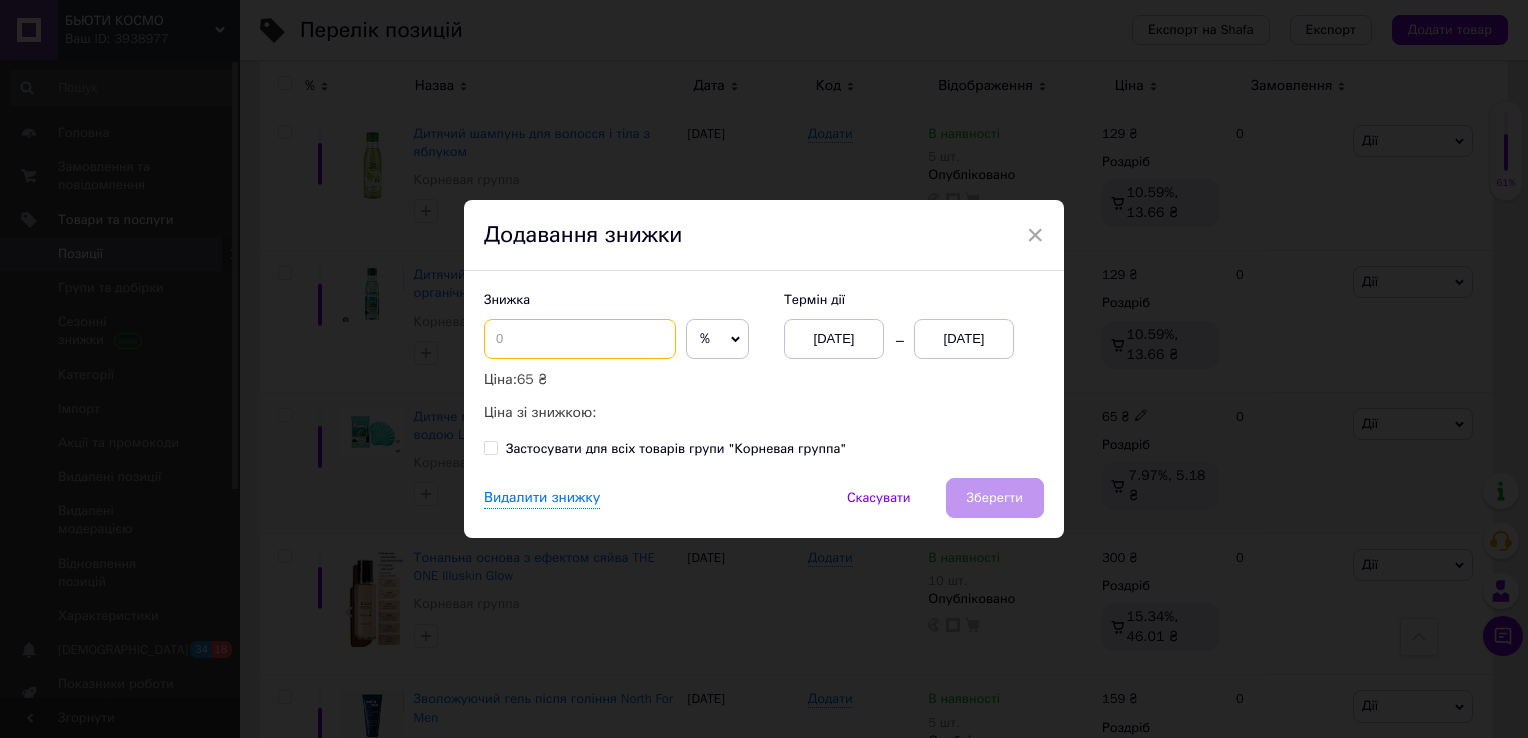 click at bounding box center (580, 339) 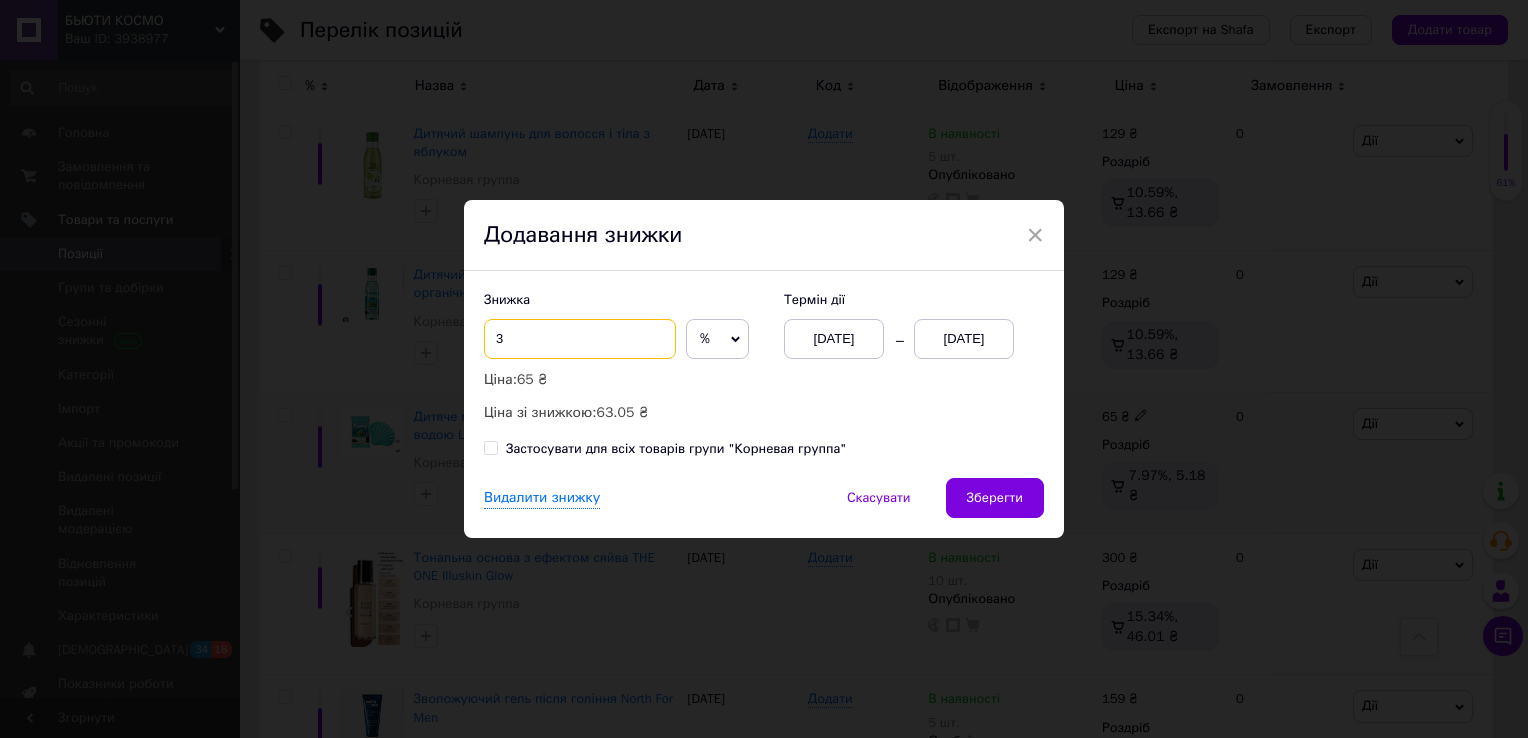 type on "3" 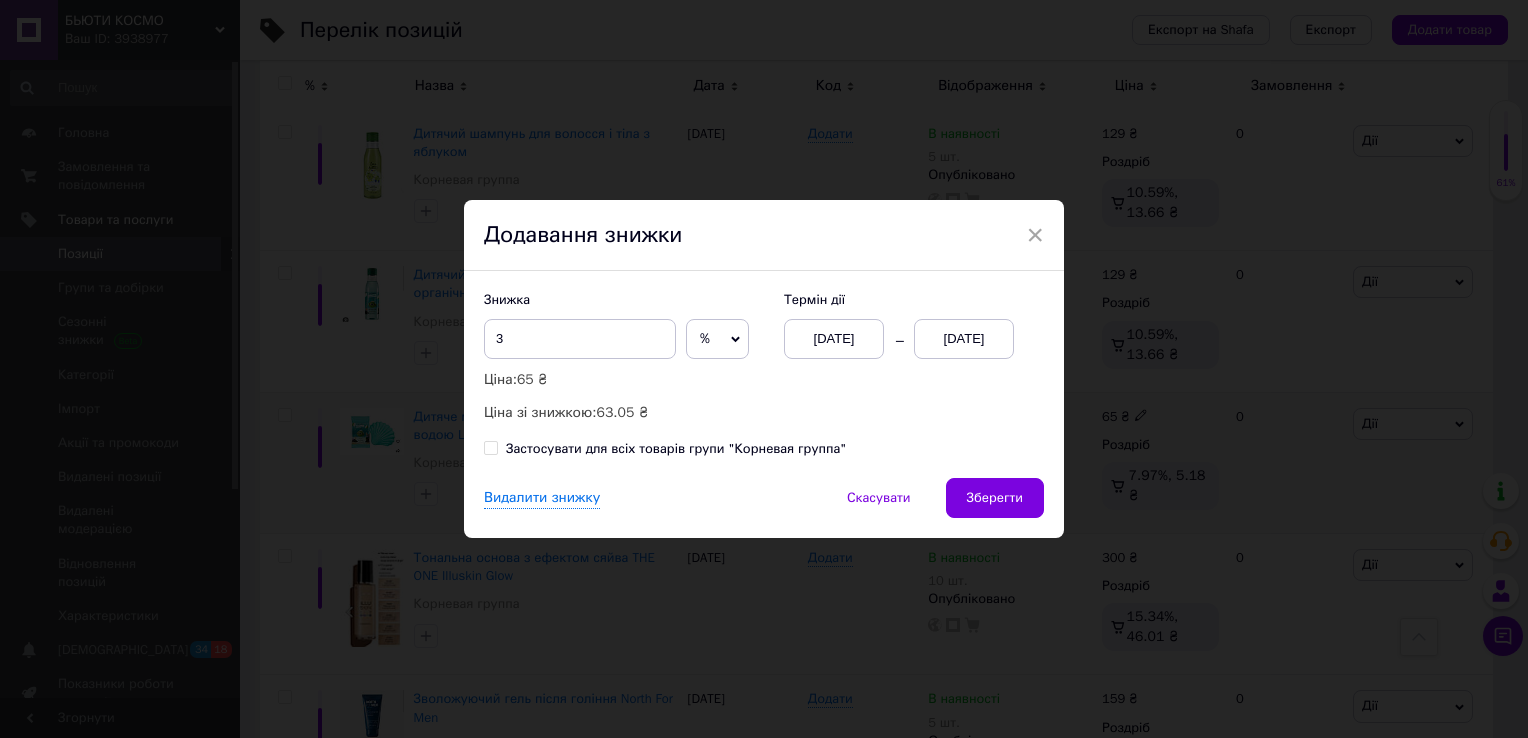 click on "[DATE]" at bounding box center [964, 339] 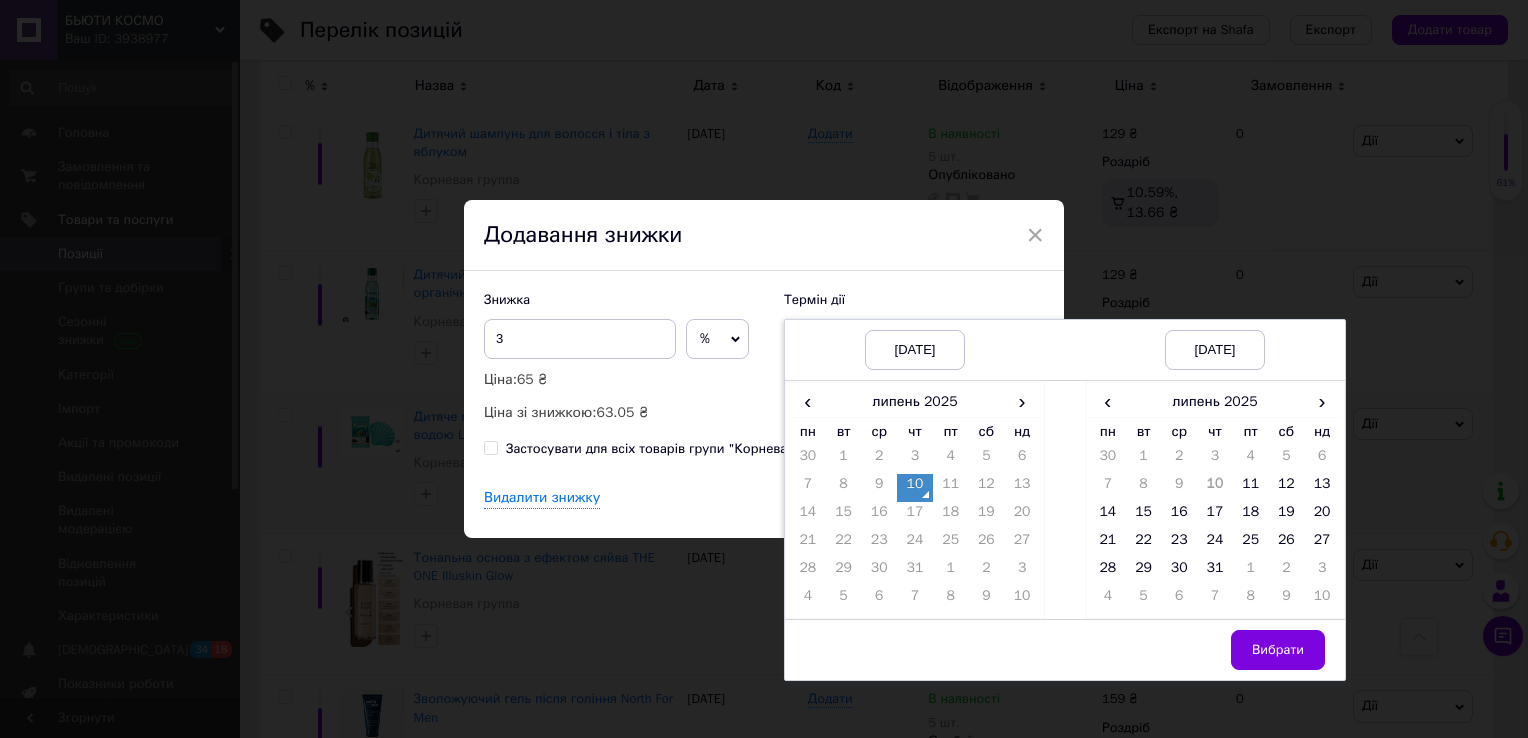click on "20" at bounding box center (1022, 516) 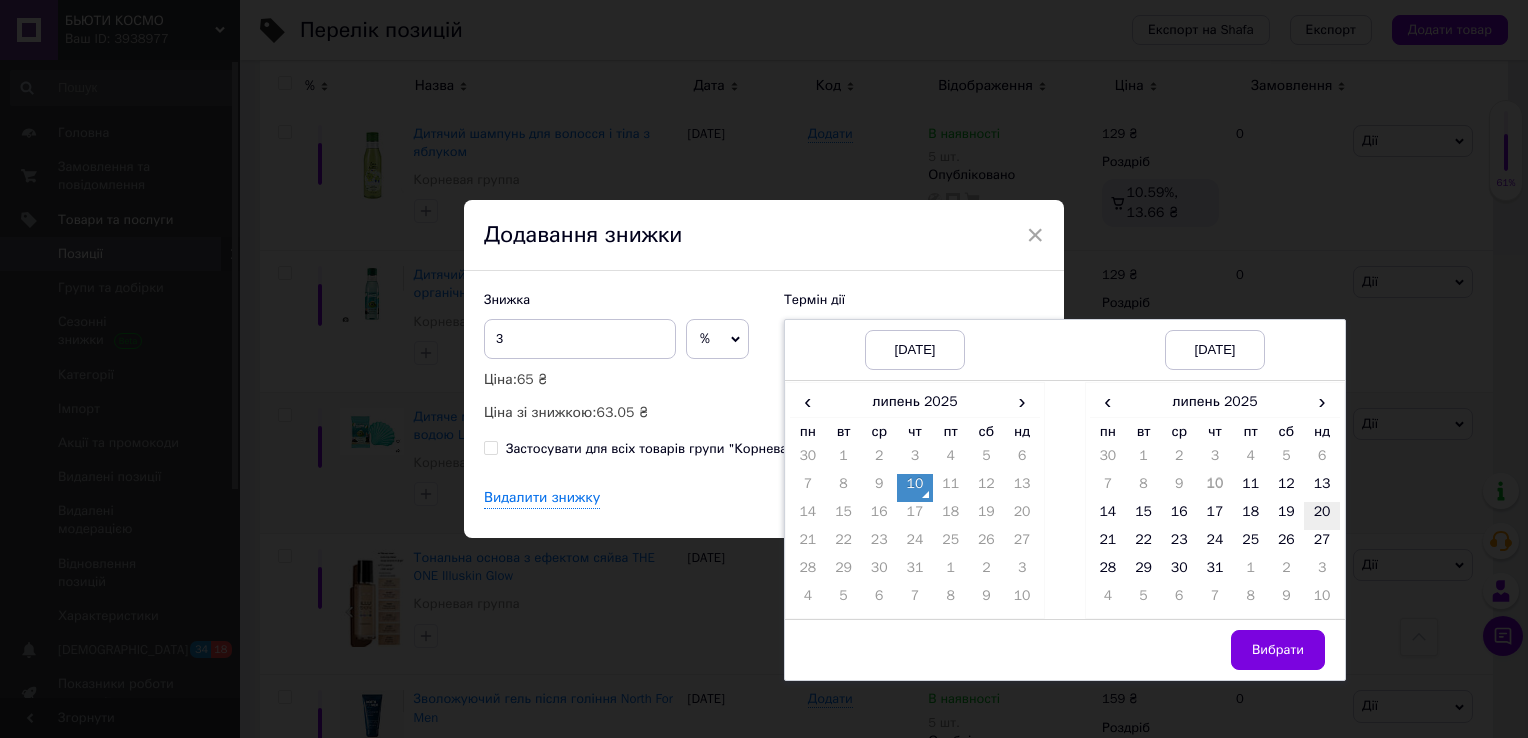 click on "20" at bounding box center [1322, 516] 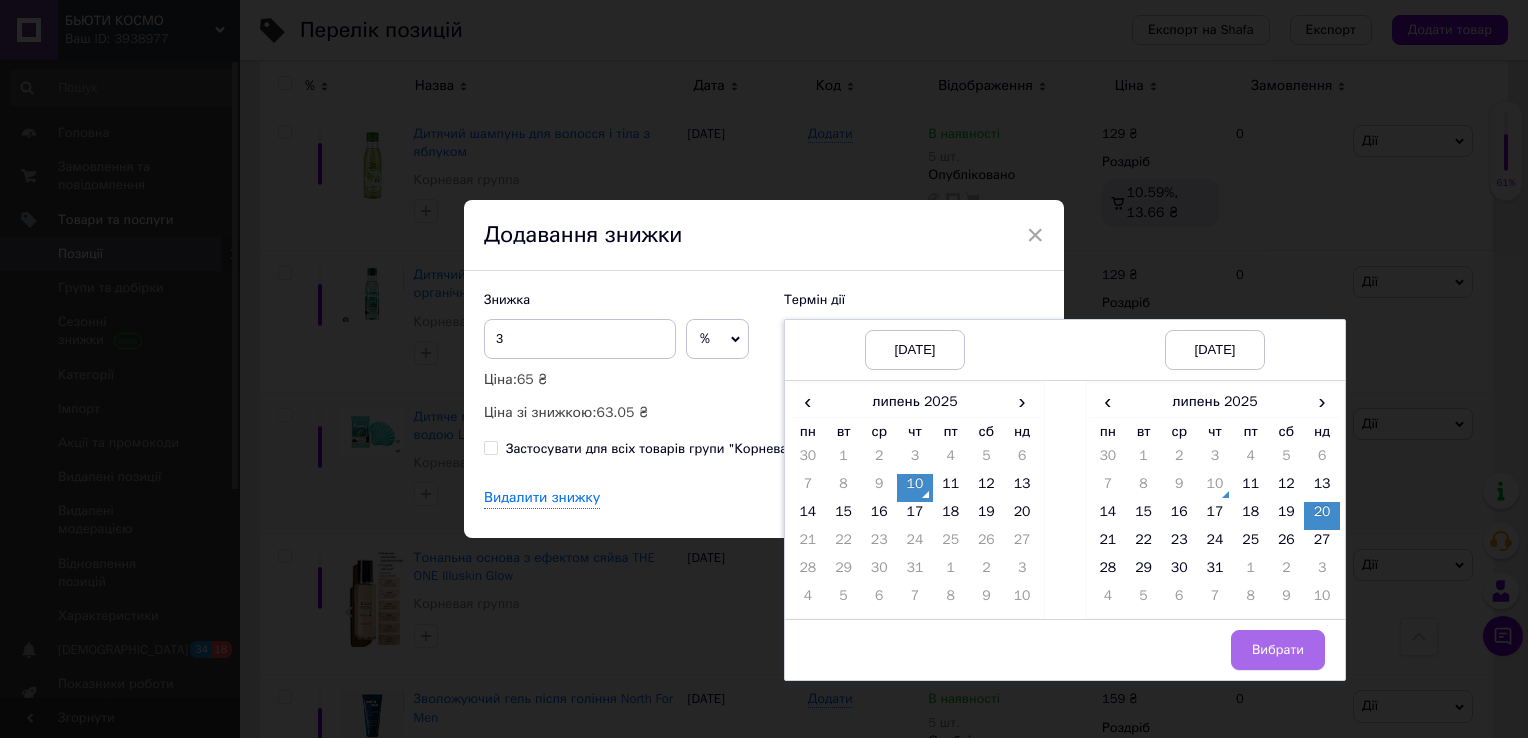 click on "Вибрати" at bounding box center (1278, 650) 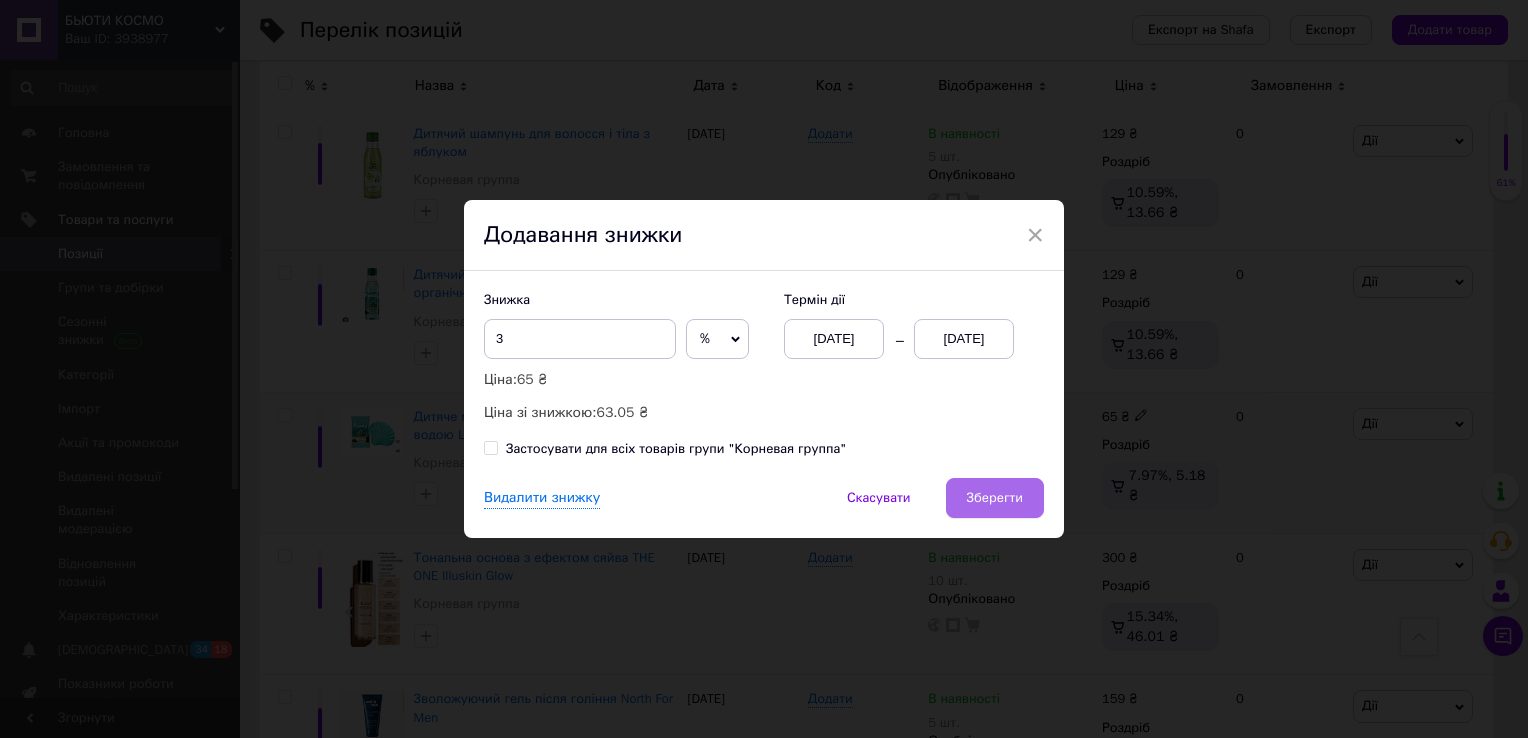 click on "Зберегти" at bounding box center [995, 498] 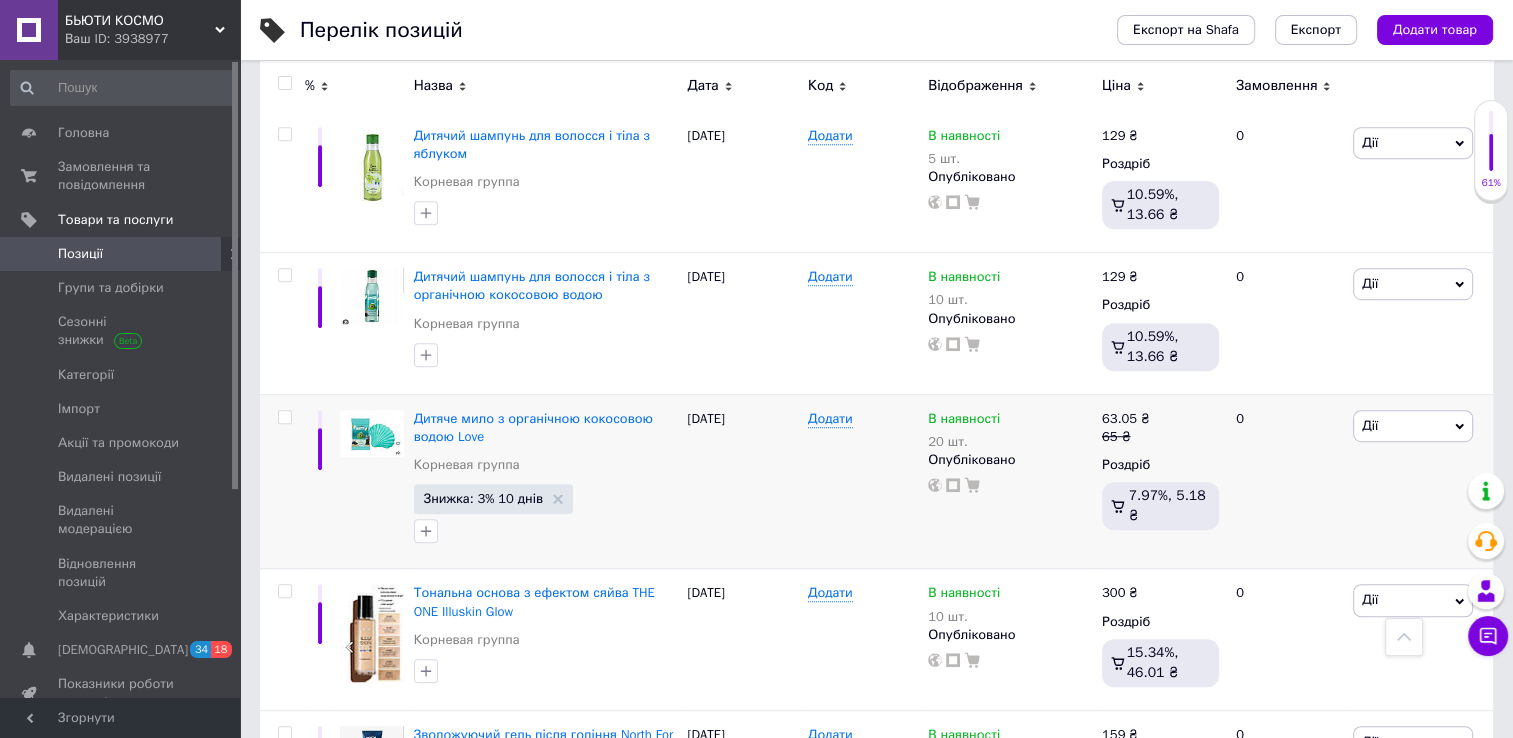 scroll, scrollTop: 1180, scrollLeft: 0, axis: vertical 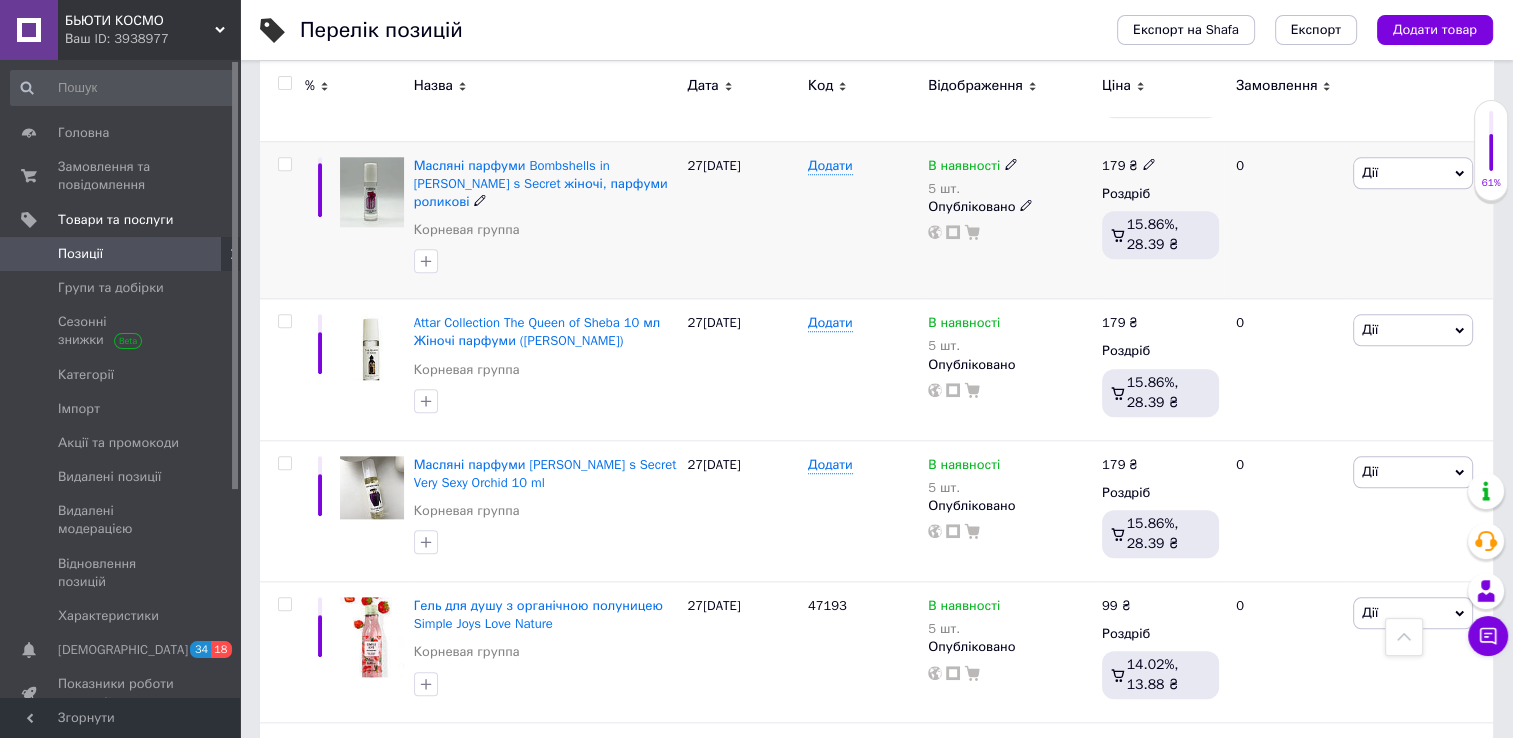 click on "Дії" at bounding box center [1413, 173] 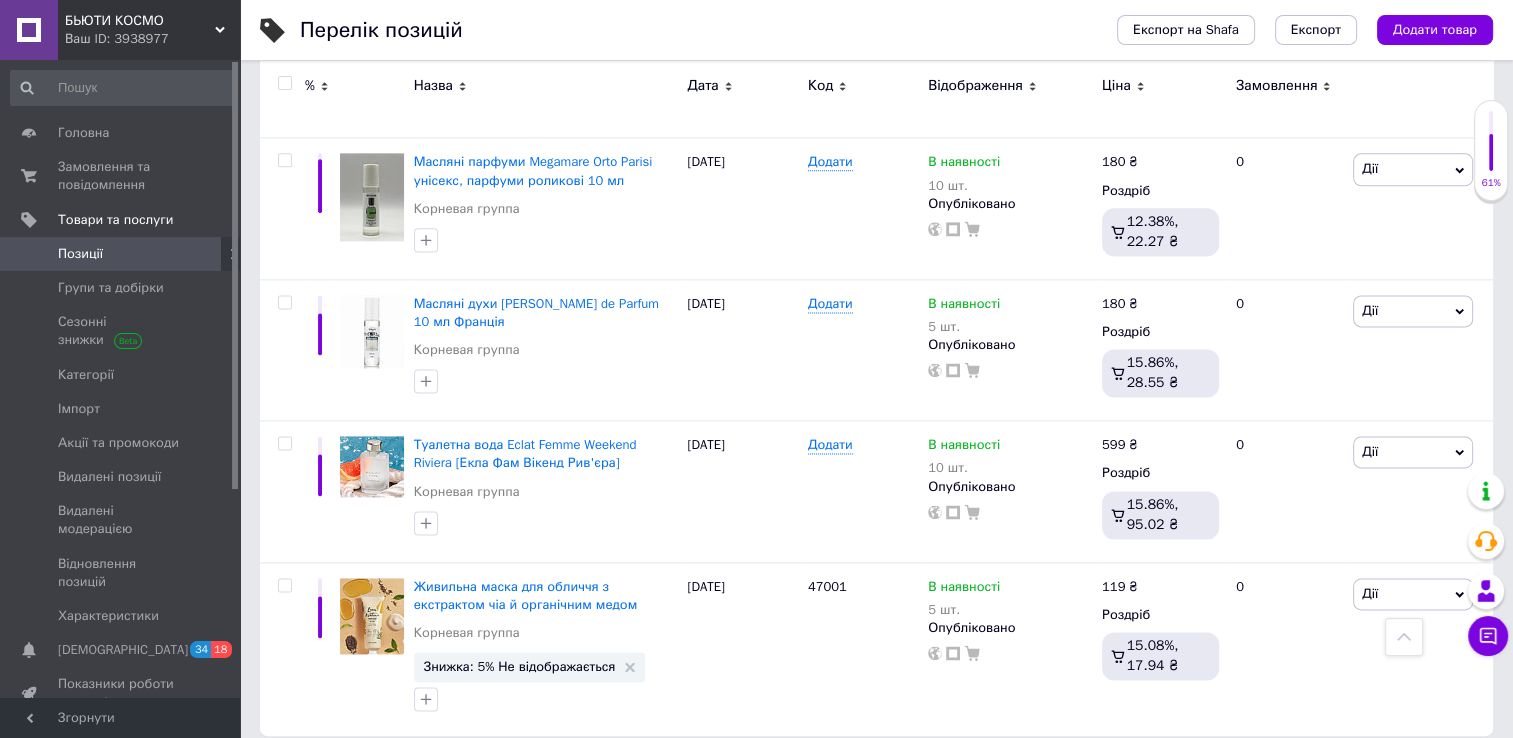 scroll, scrollTop: 2664, scrollLeft: 0, axis: vertical 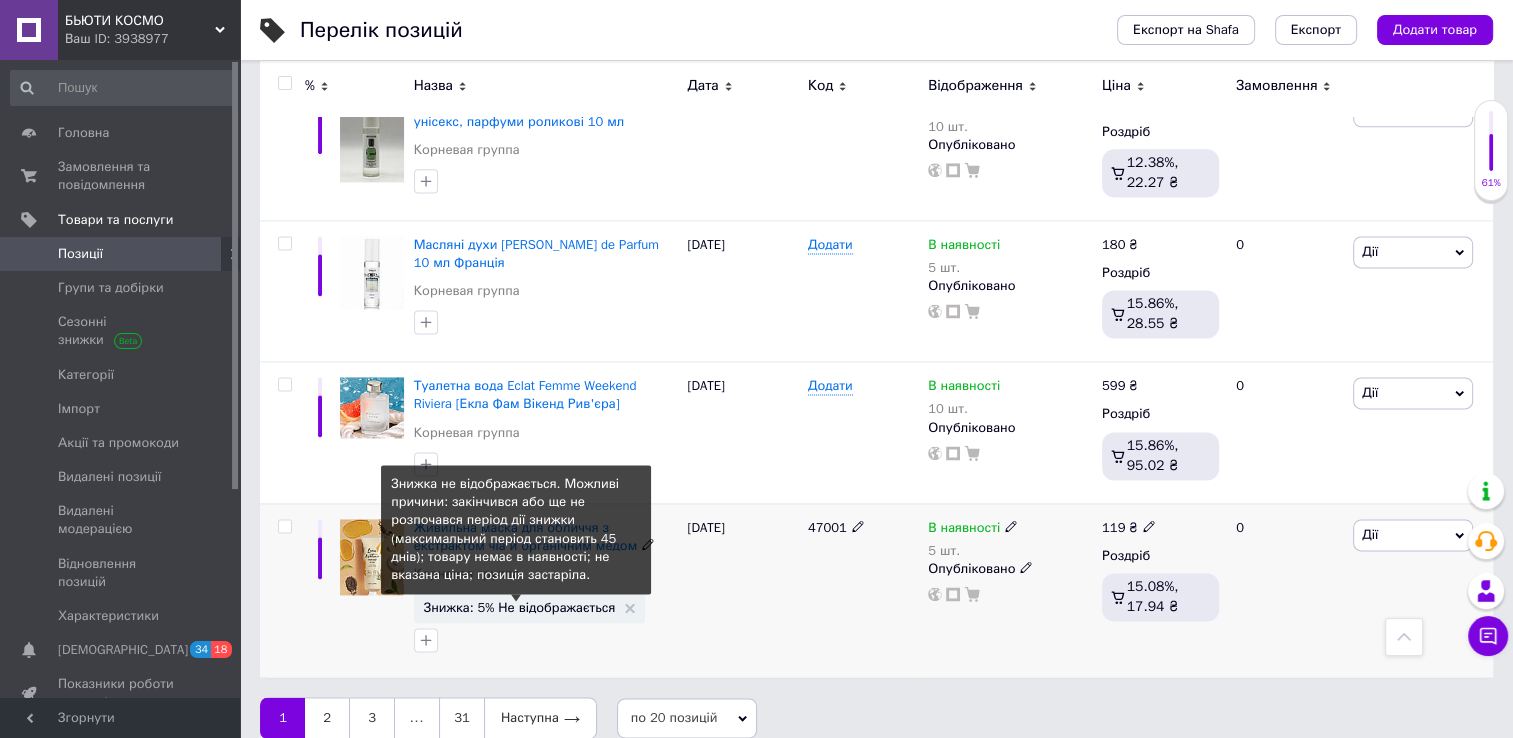 click on "Знижка: 5% Не відображається" at bounding box center [520, 607] 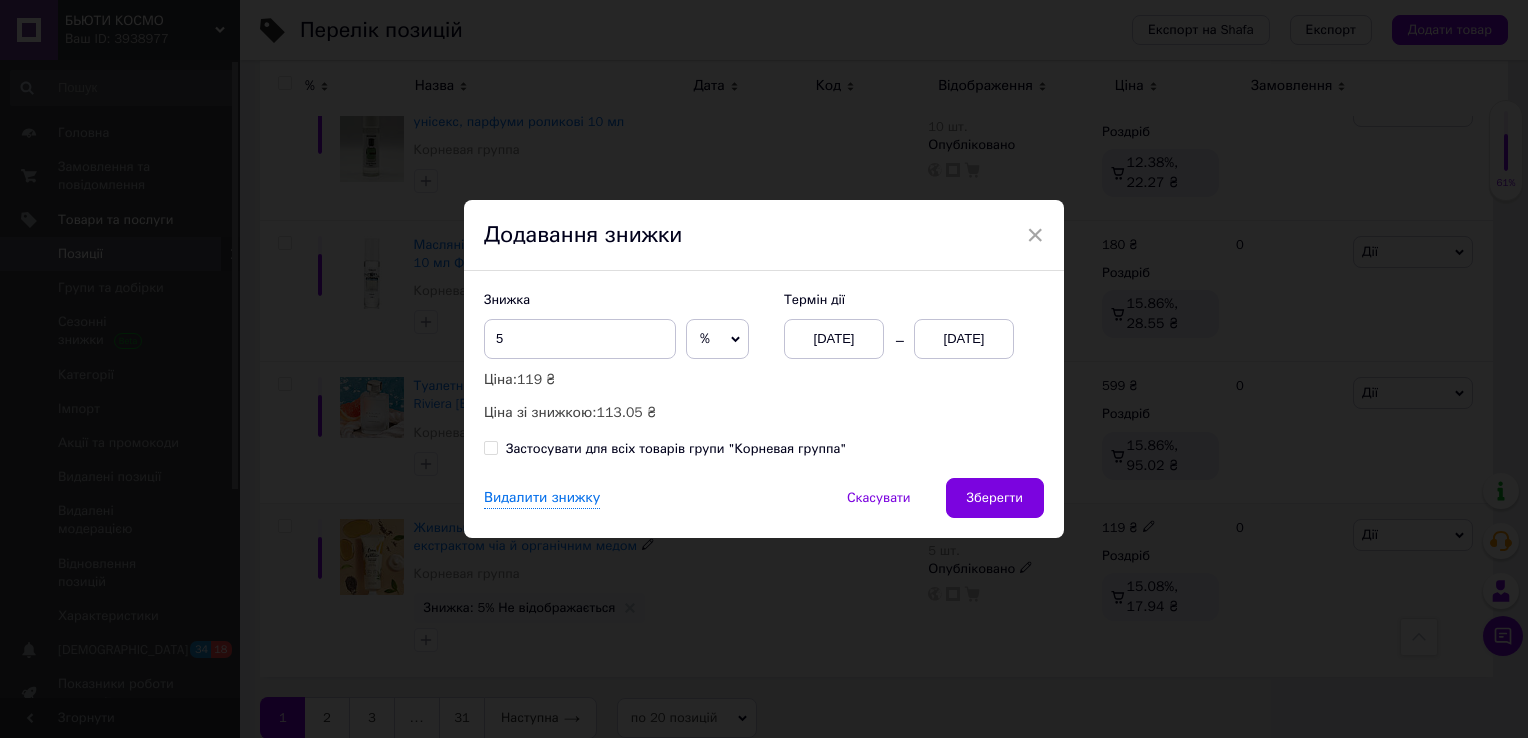 click on "[DATE]" at bounding box center (964, 339) 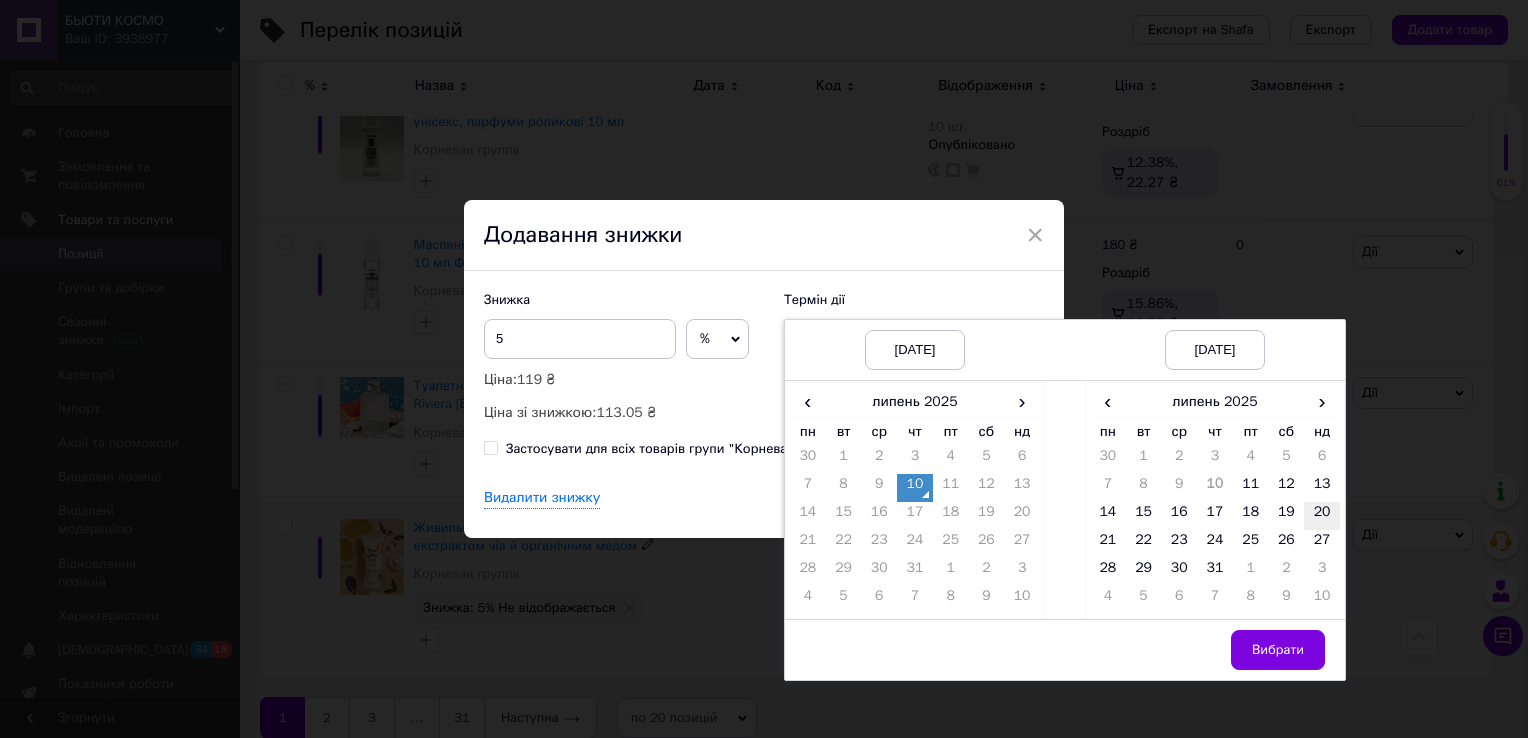 click on "20" at bounding box center (1322, 516) 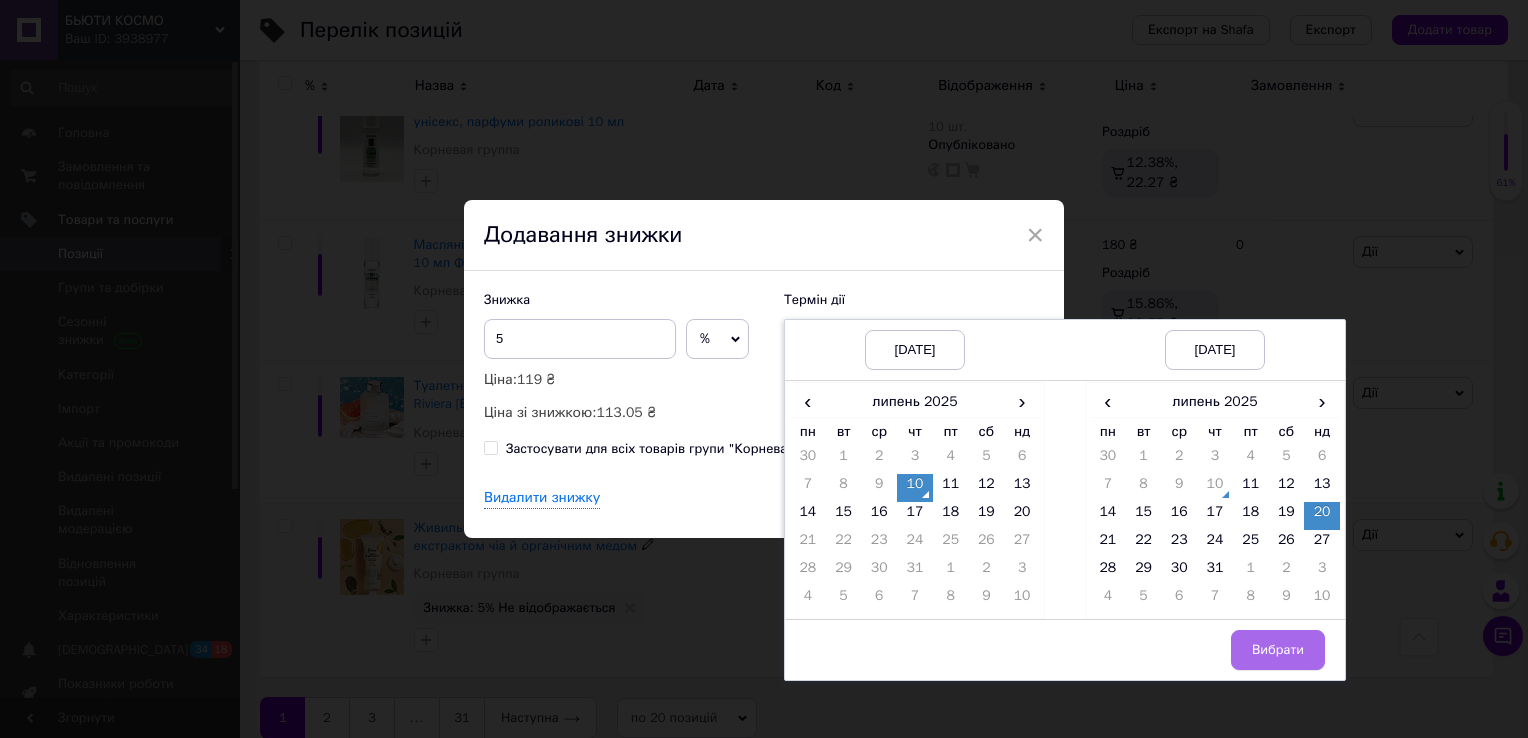 click on "Вибрати" at bounding box center (1278, 650) 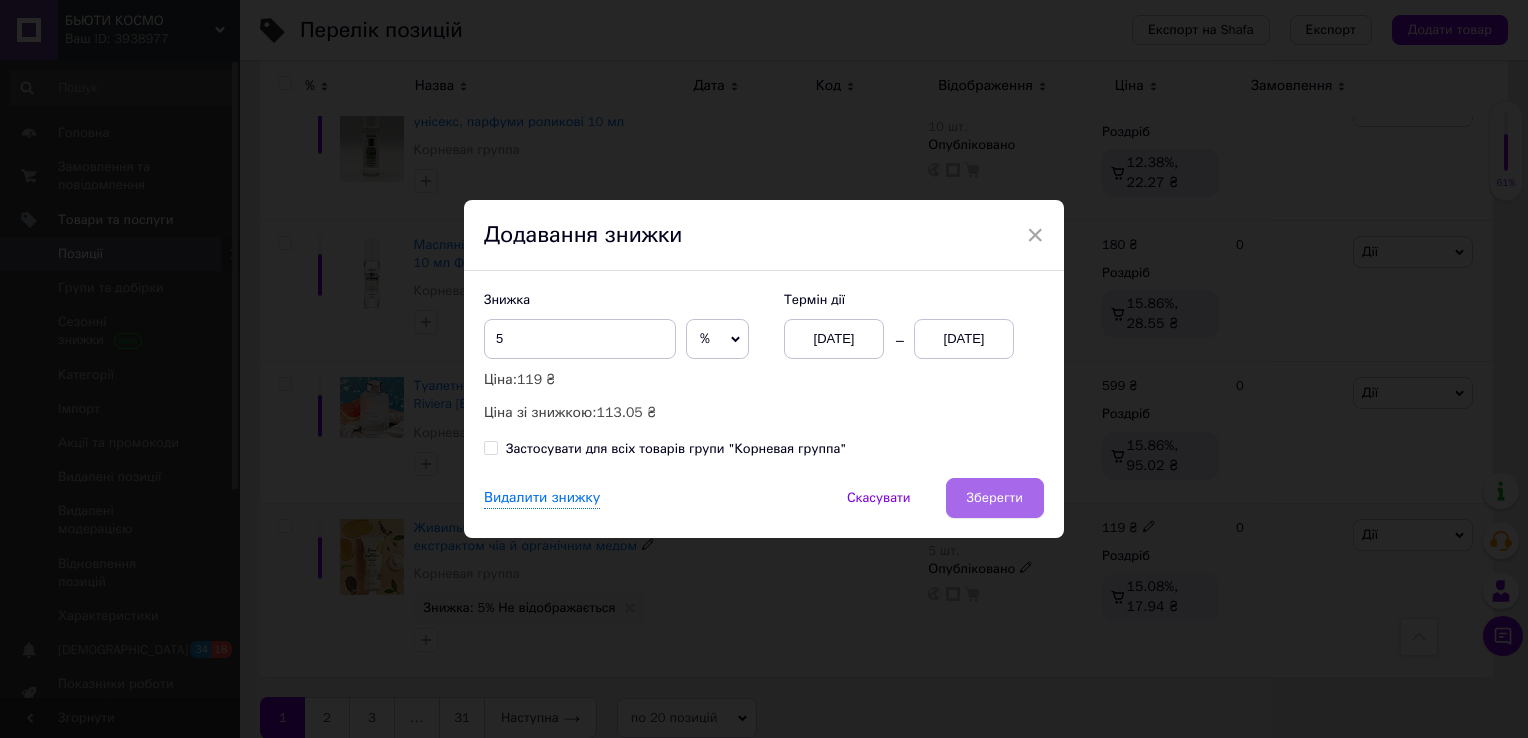 click on "Зберегти" at bounding box center [995, 498] 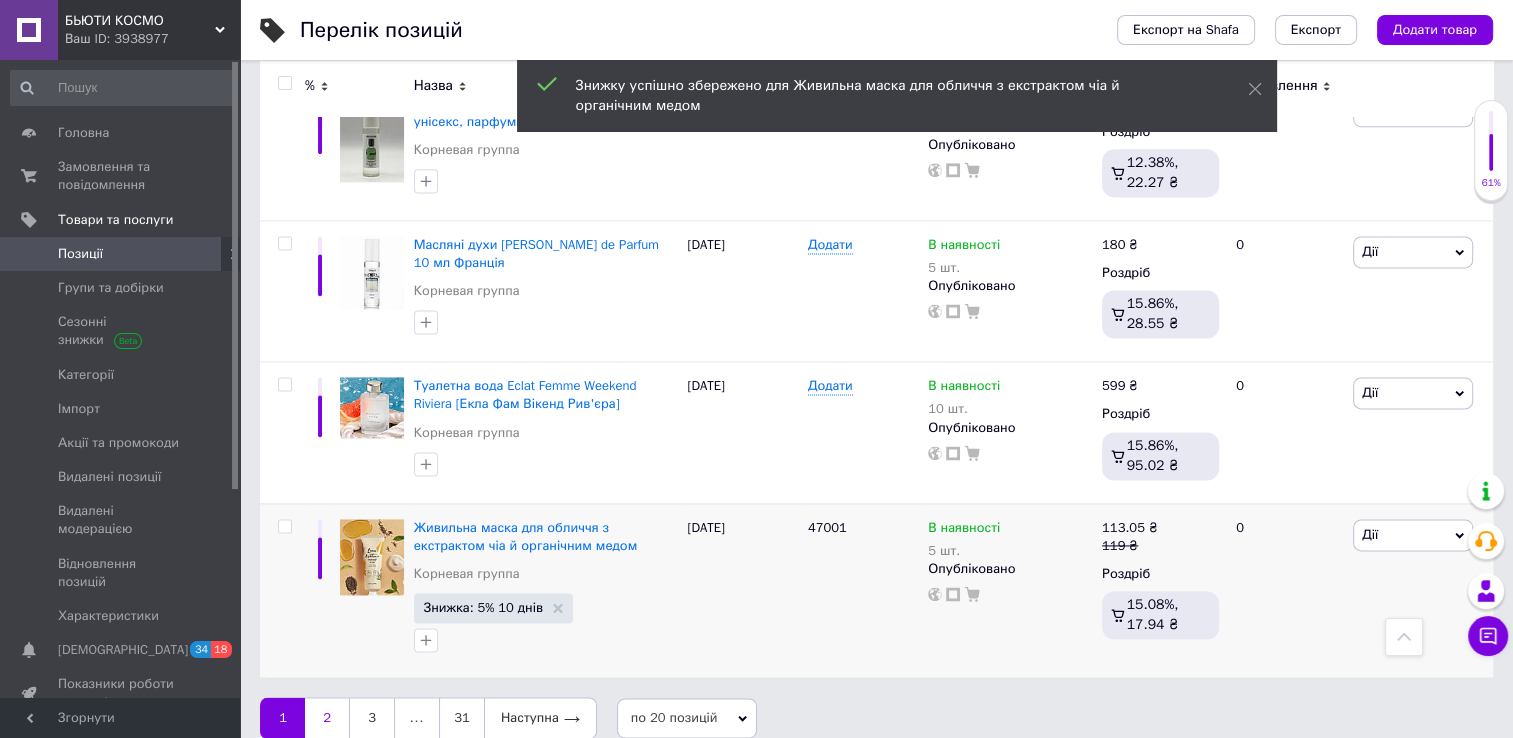 click on "2" at bounding box center [327, 718] 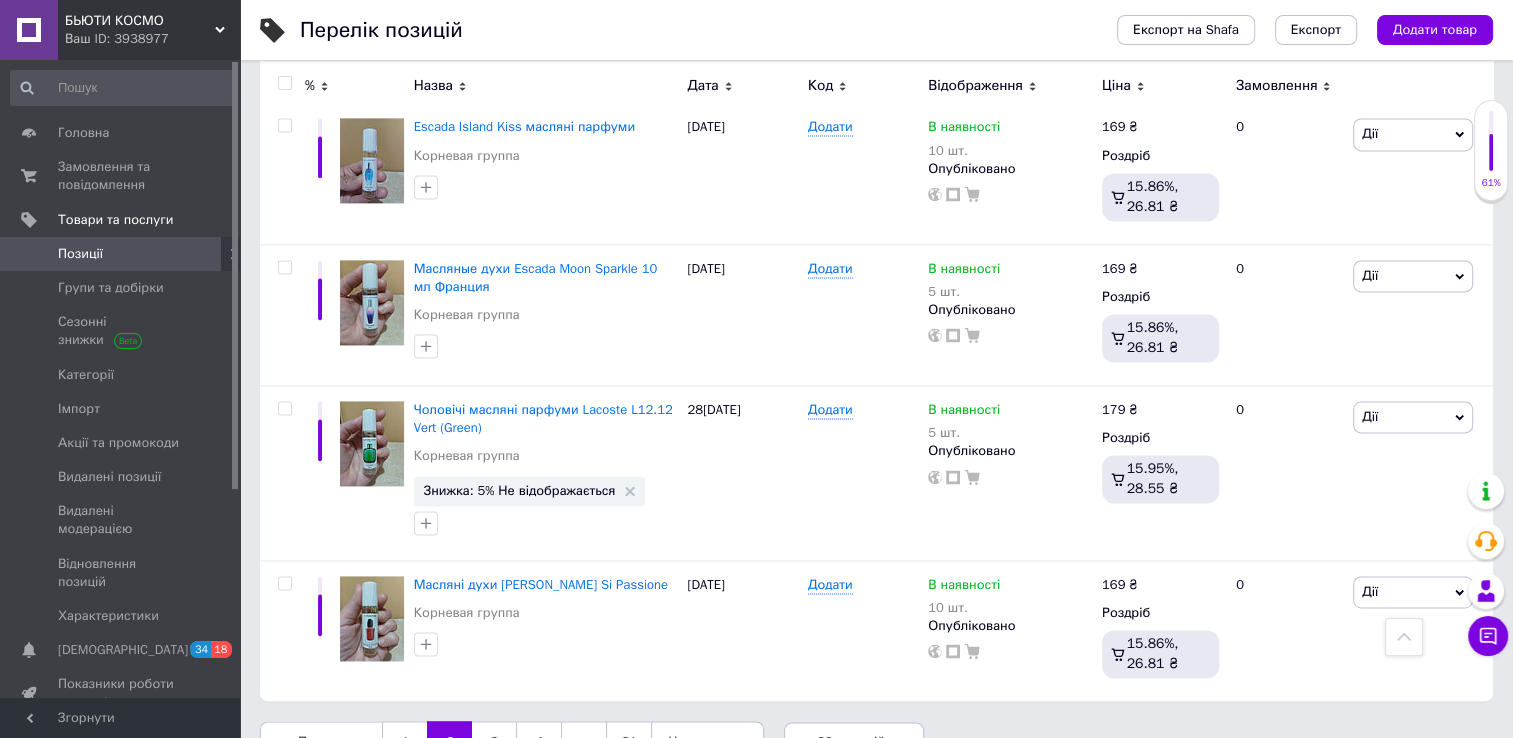 scroll, scrollTop: 2777, scrollLeft: 0, axis: vertical 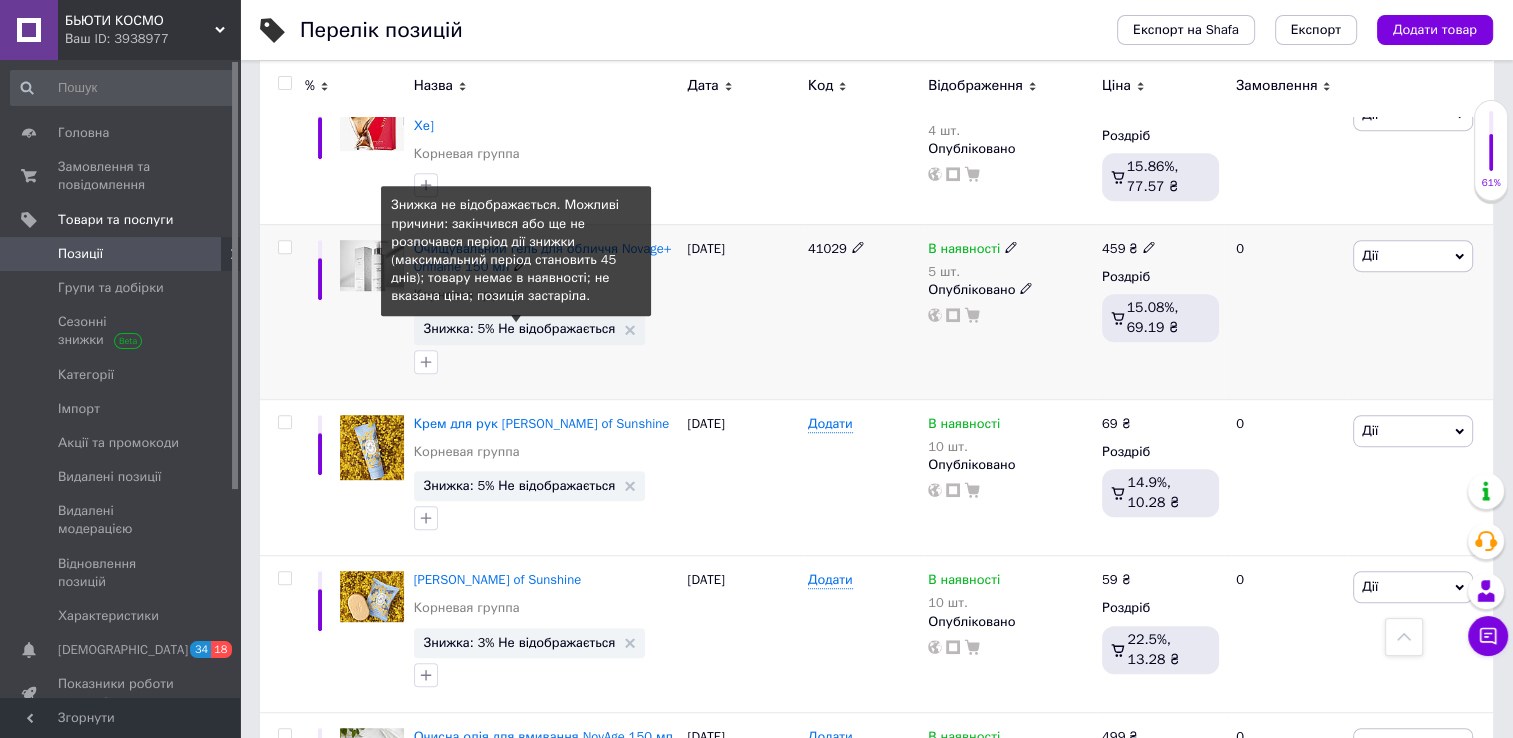 click on "Знижка: 5% Не відображається" at bounding box center [520, 328] 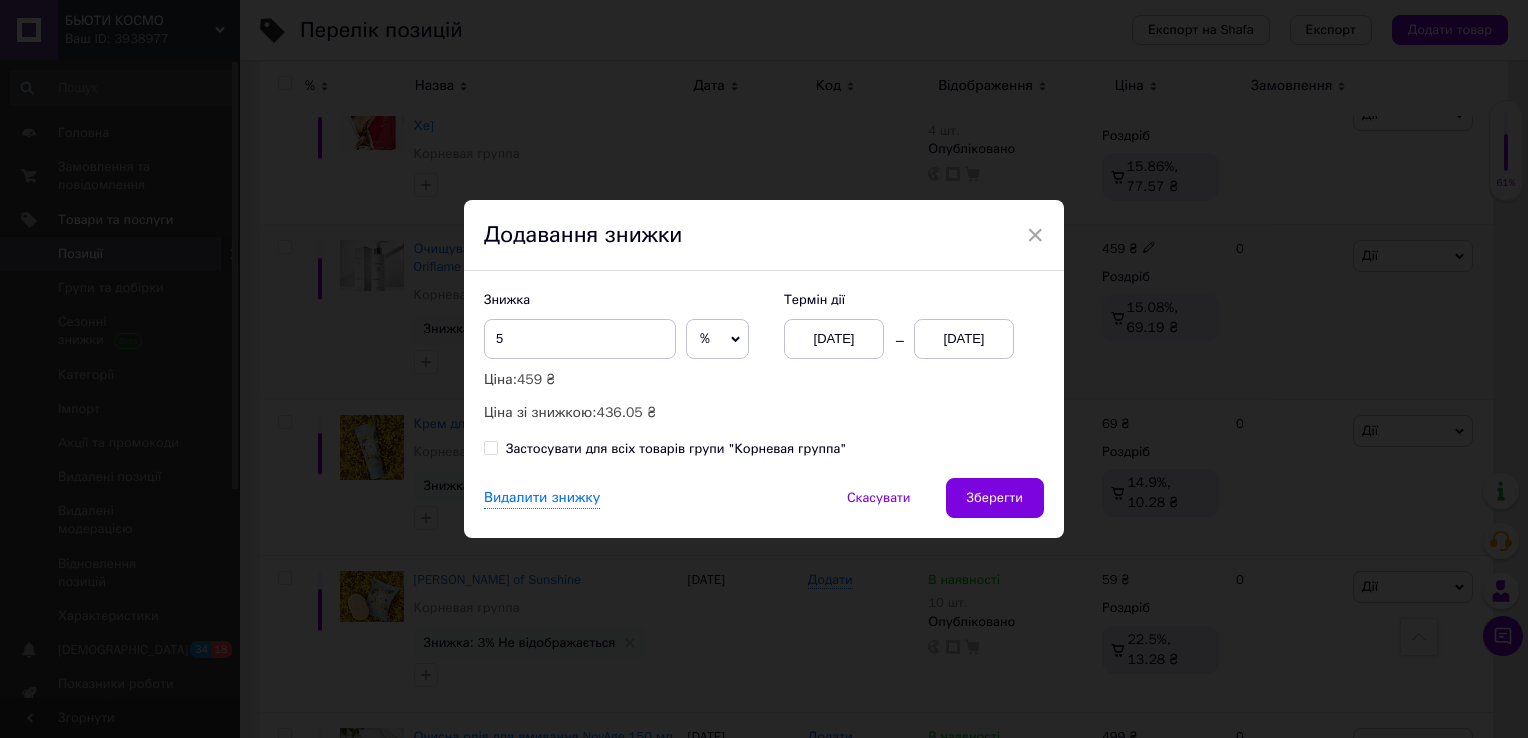 click on "[DATE]" at bounding box center (964, 339) 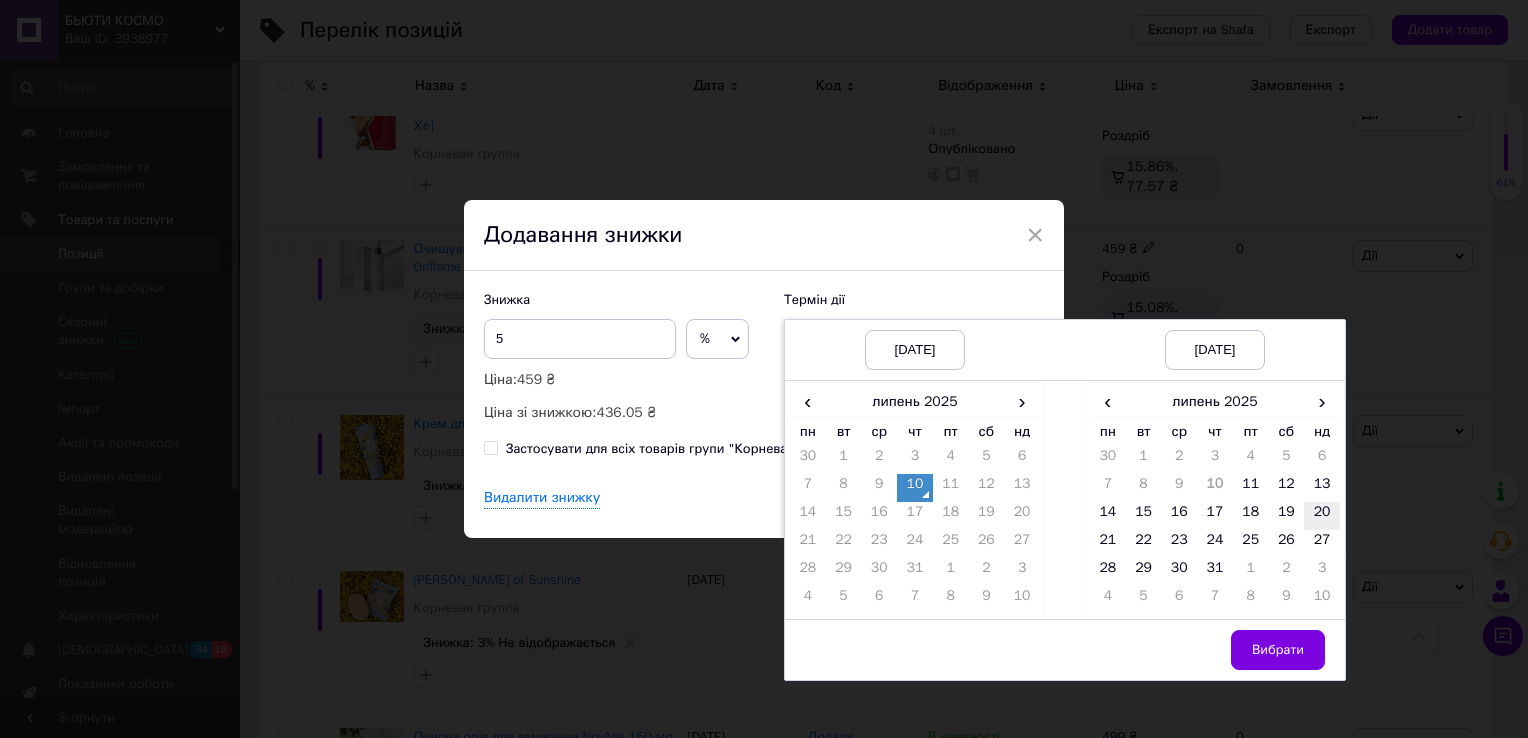 click on "20" at bounding box center [1322, 516] 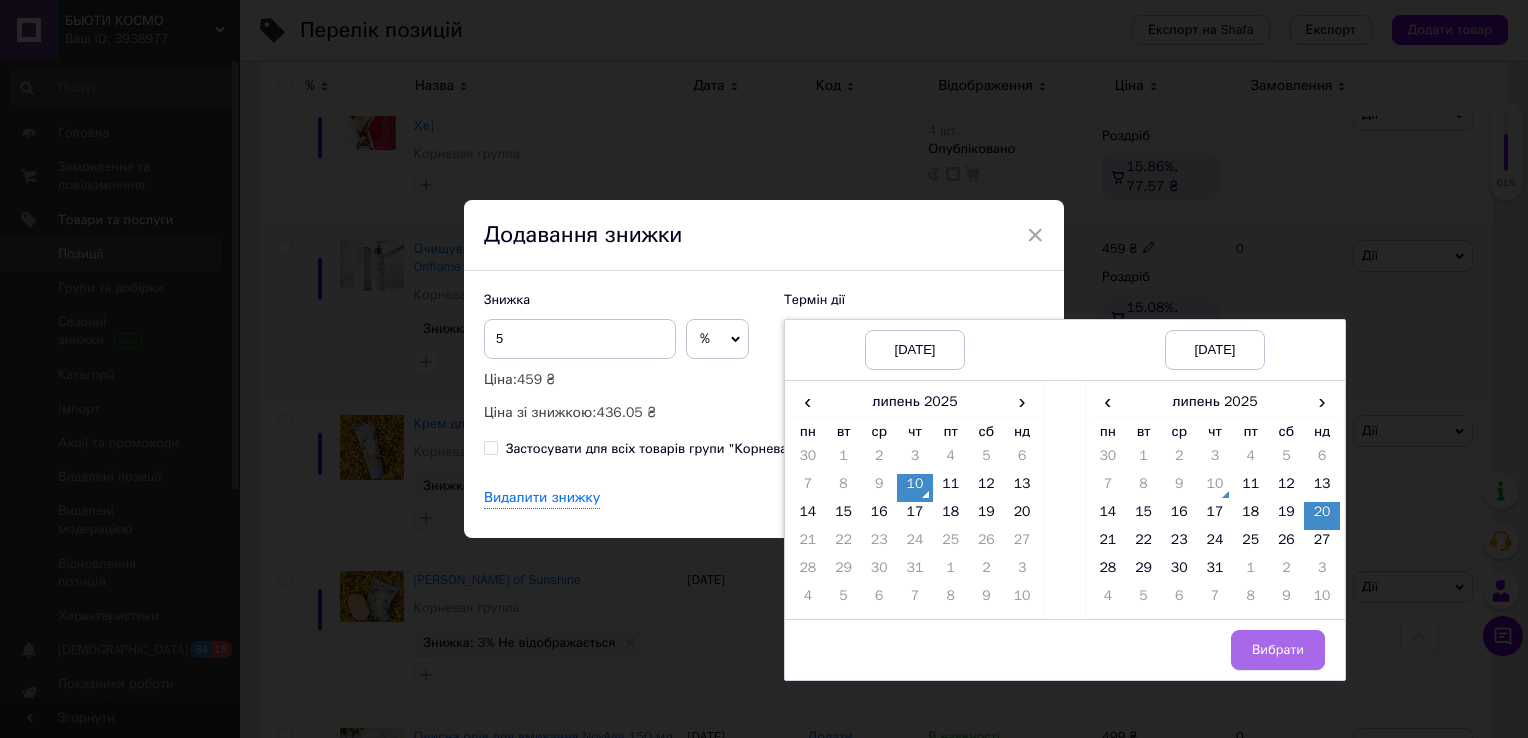 click on "Вибрати" at bounding box center [1278, 650] 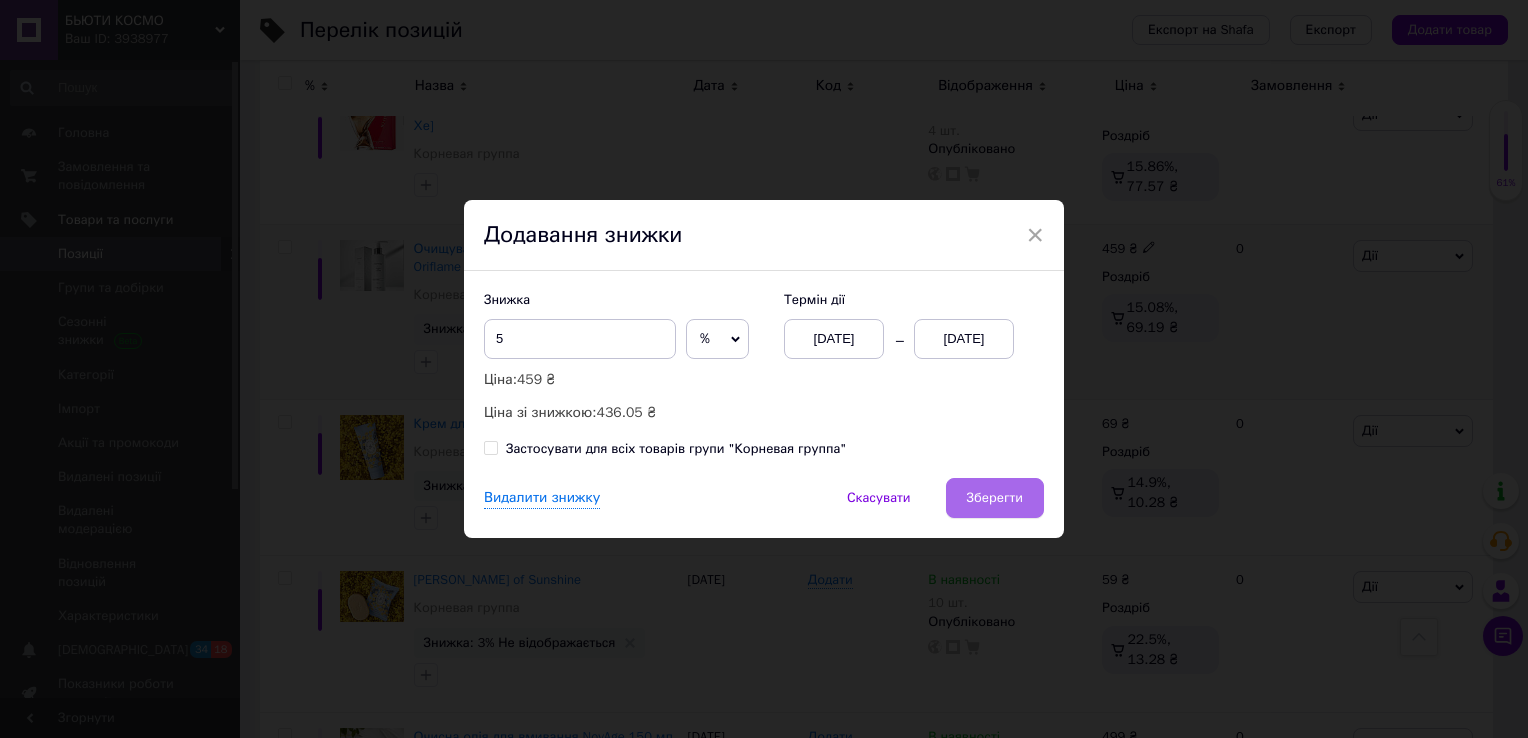 click on "Зберегти" at bounding box center (995, 498) 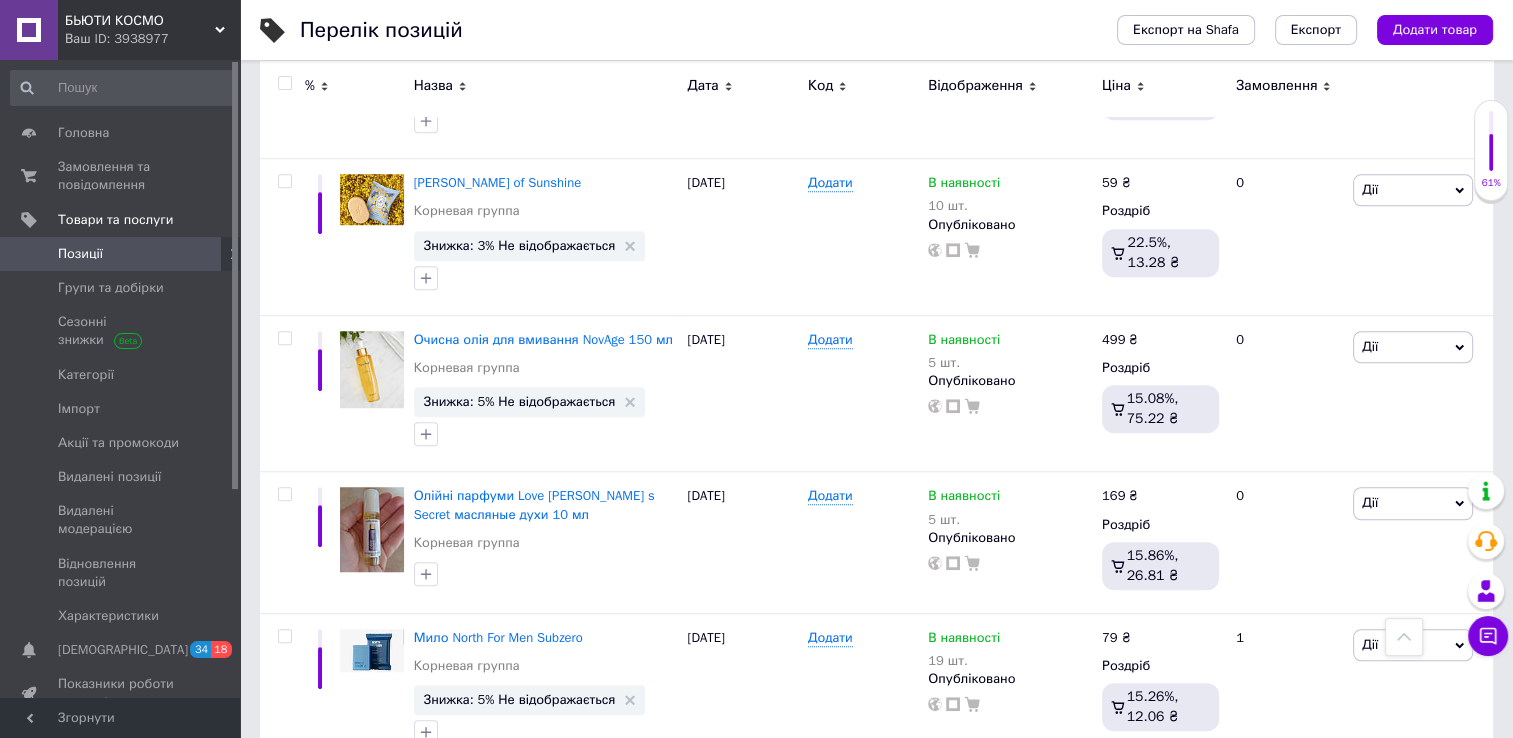scroll, scrollTop: 1456, scrollLeft: 0, axis: vertical 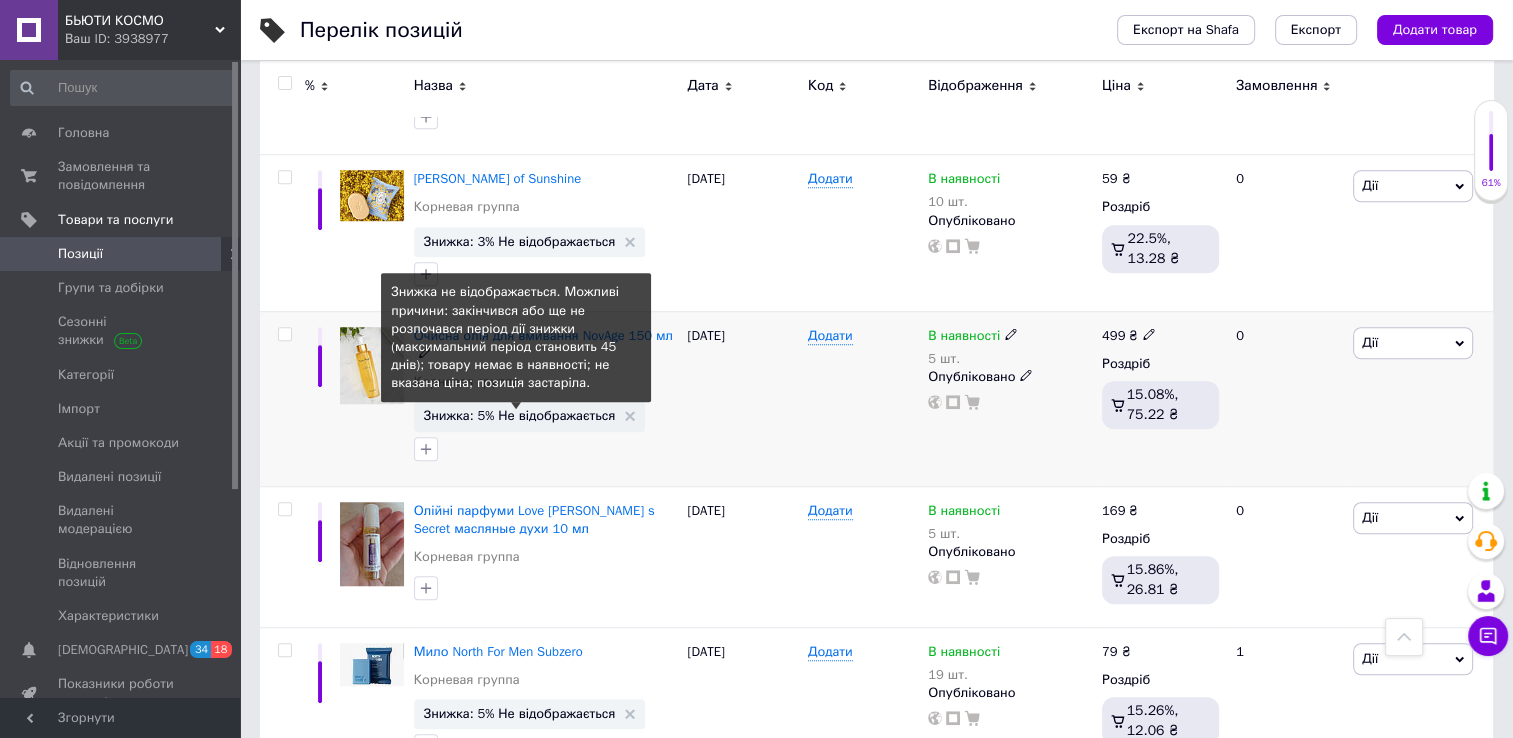 click on "Знижка: 5% Не відображається" at bounding box center (520, 415) 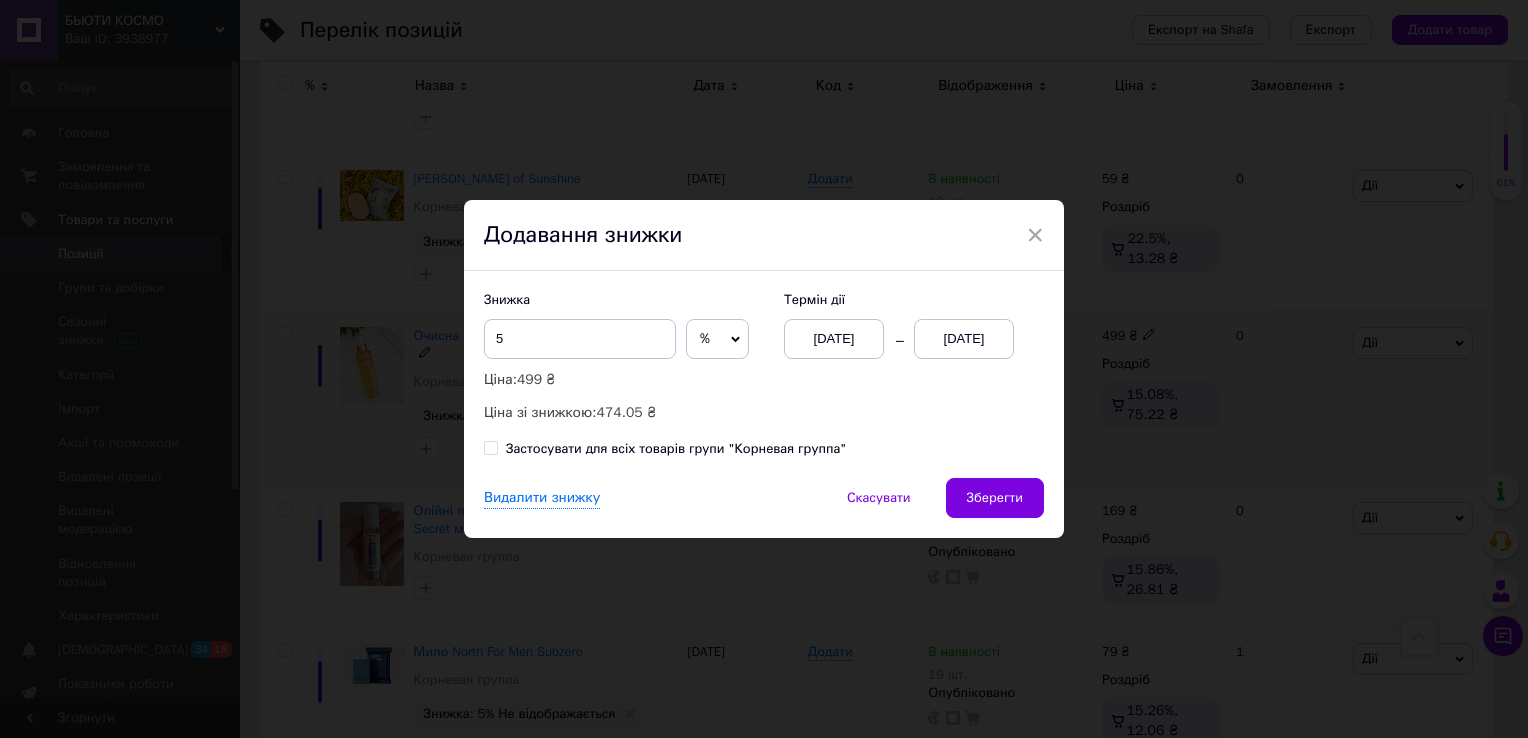 click on "[DATE]" at bounding box center [964, 339] 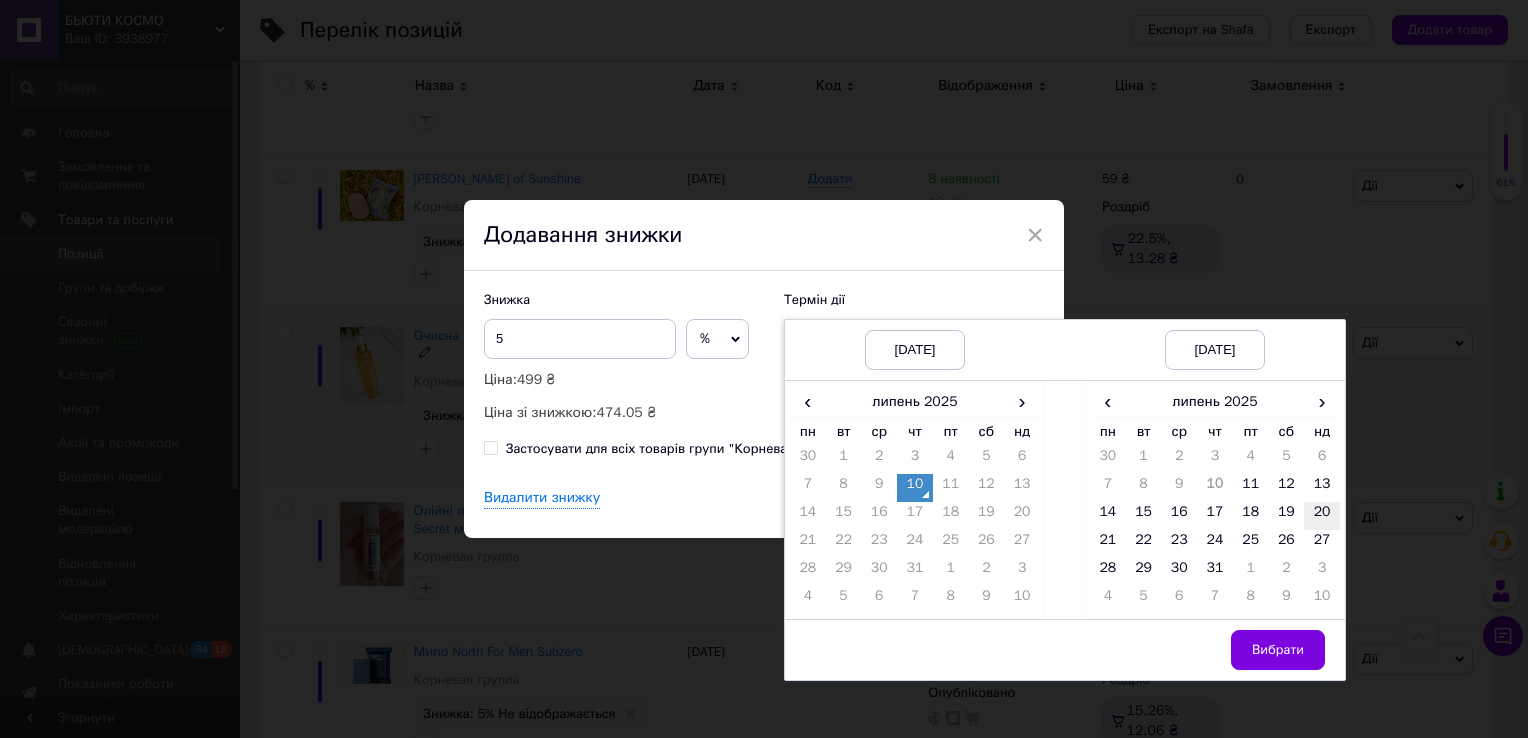 click on "20" at bounding box center [1322, 516] 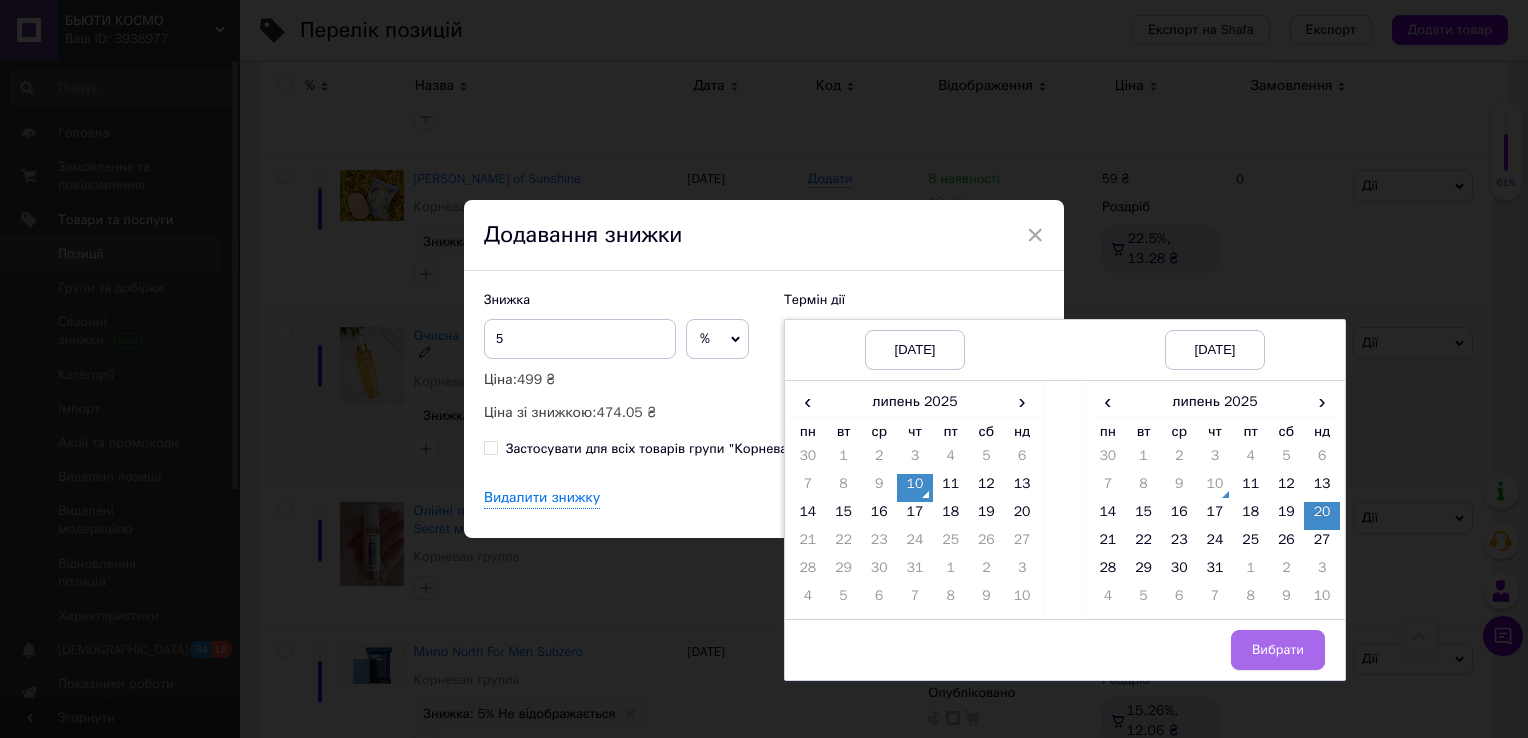 click on "Вибрати" at bounding box center (1278, 650) 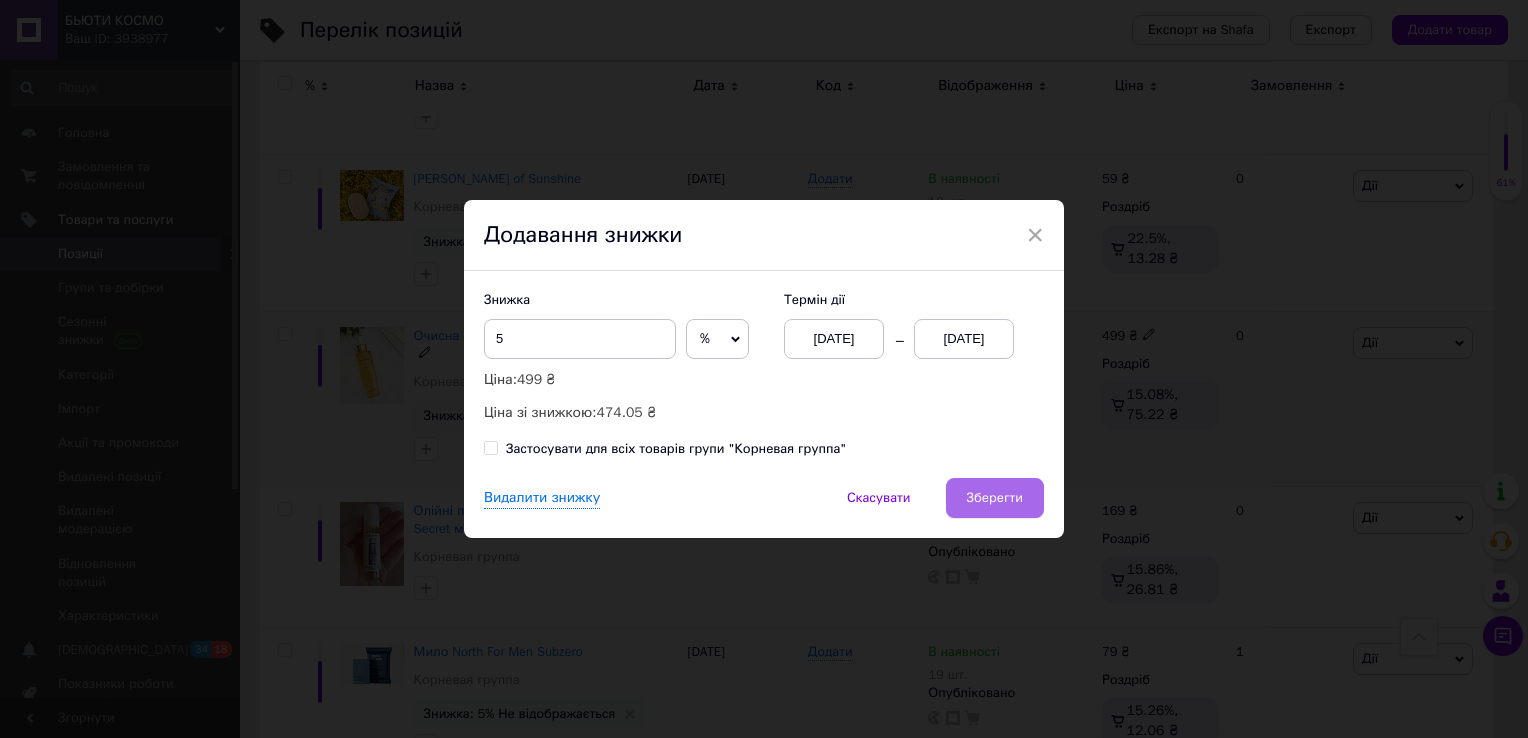 click on "Зберегти" at bounding box center (995, 498) 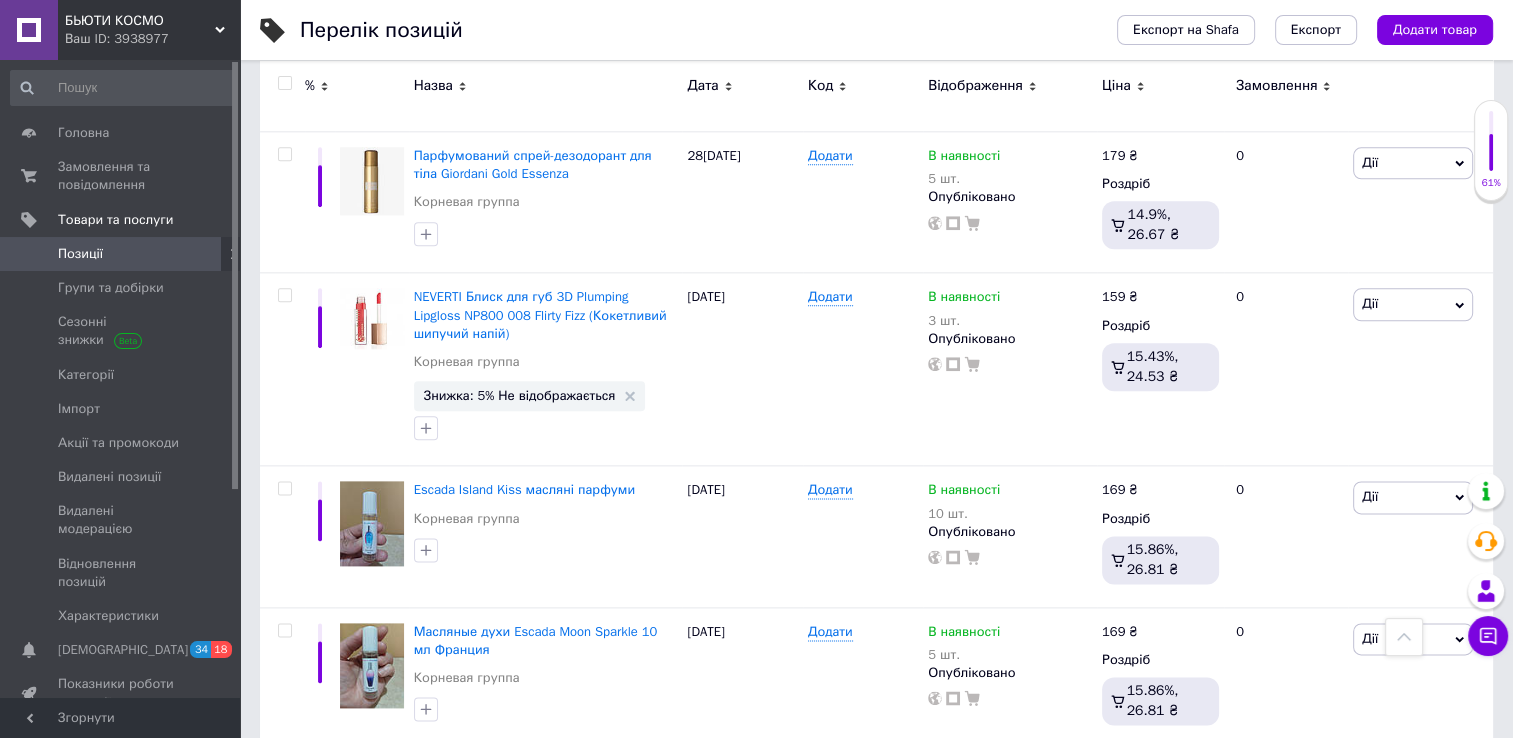 scroll, scrollTop: 2384, scrollLeft: 0, axis: vertical 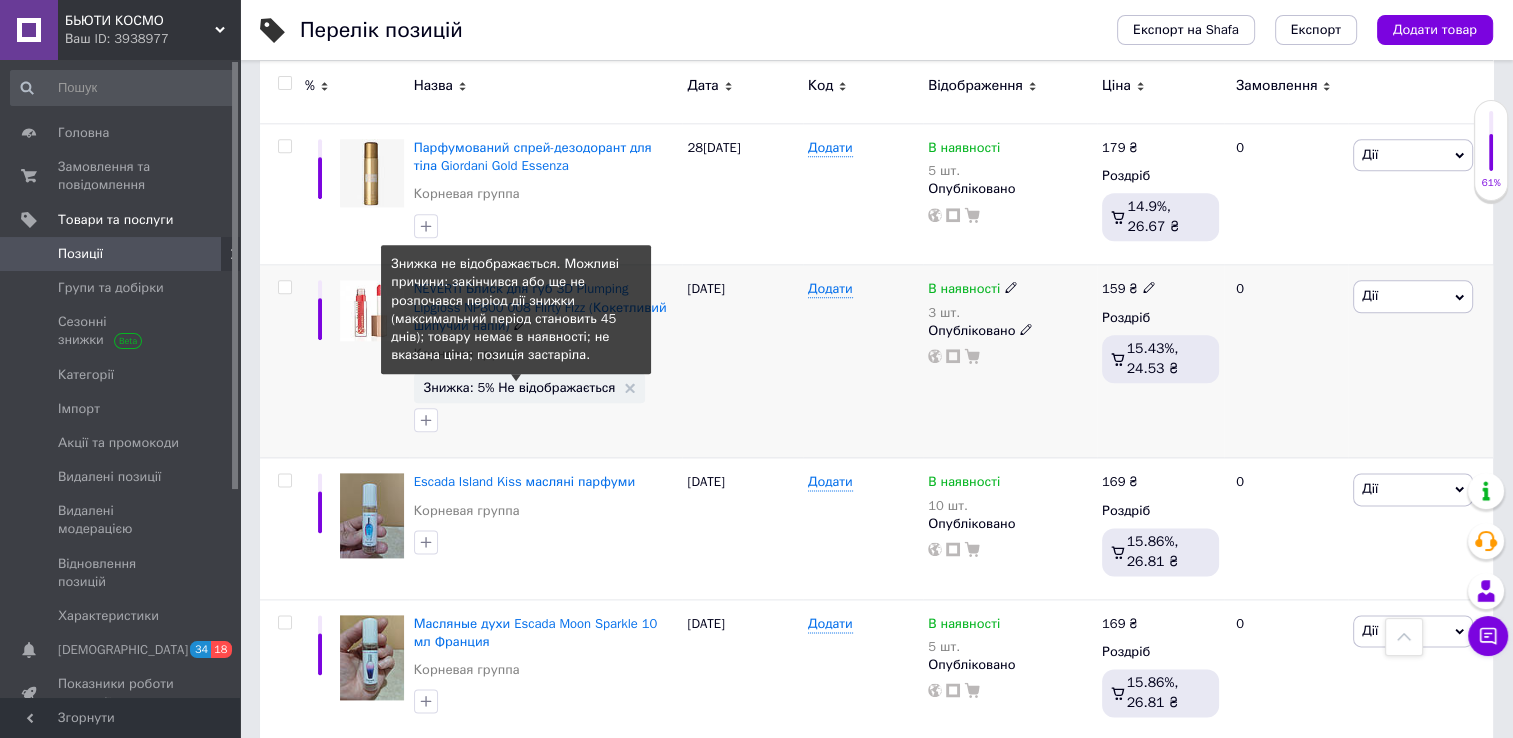 click on "Знижка: 5% Не відображається" at bounding box center (520, 387) 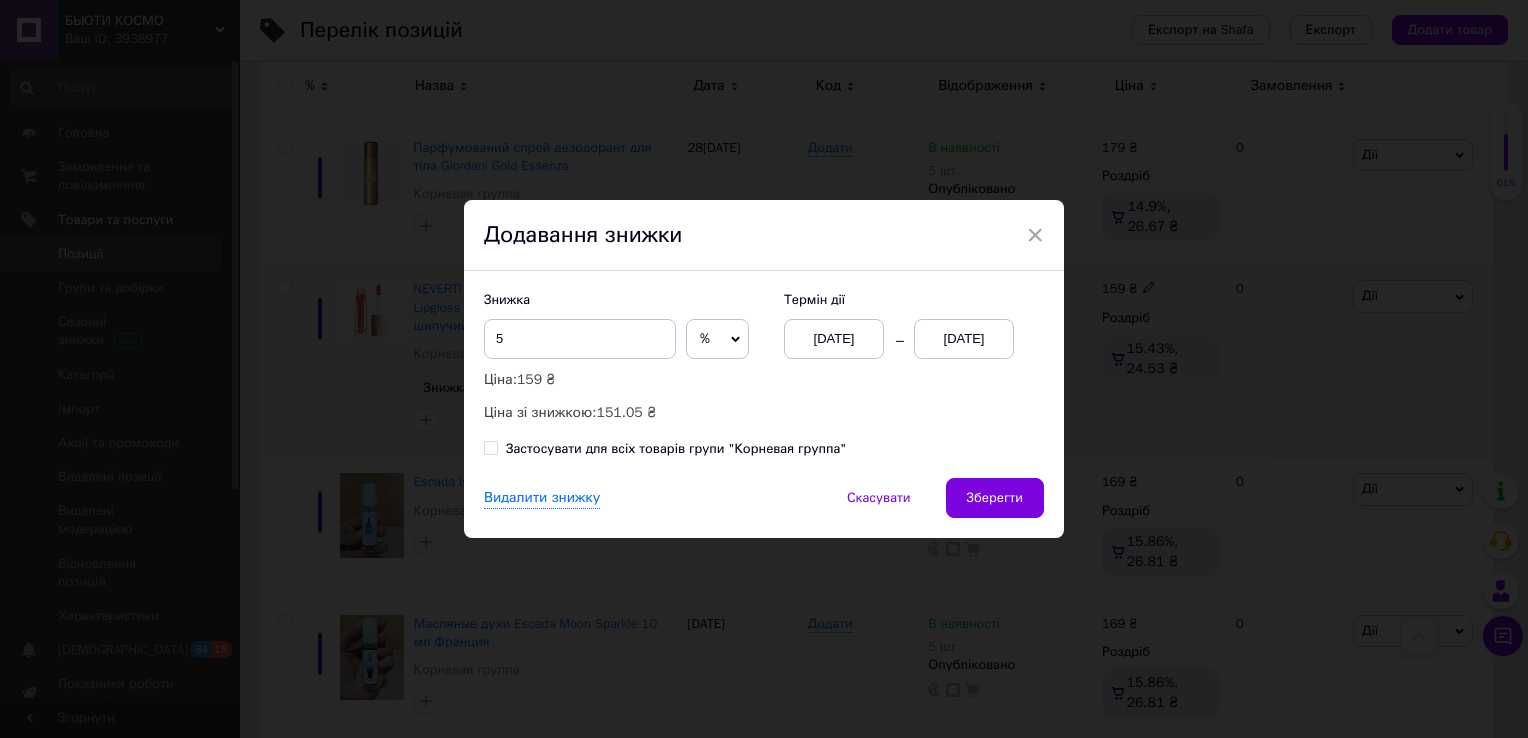 click on "[DATE]" at bounding box center [964, 339] 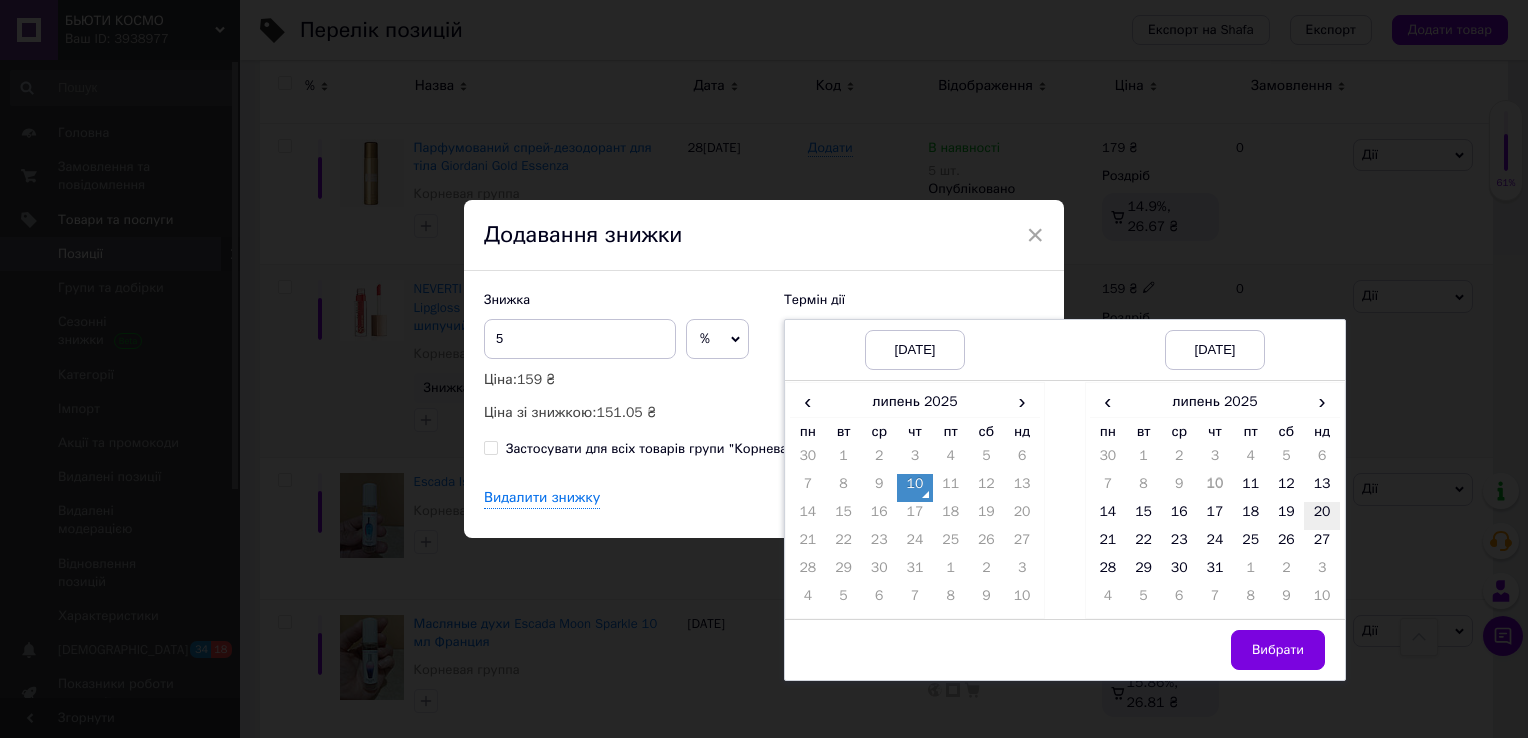 click on "20" at bounding box center (1322, 516) 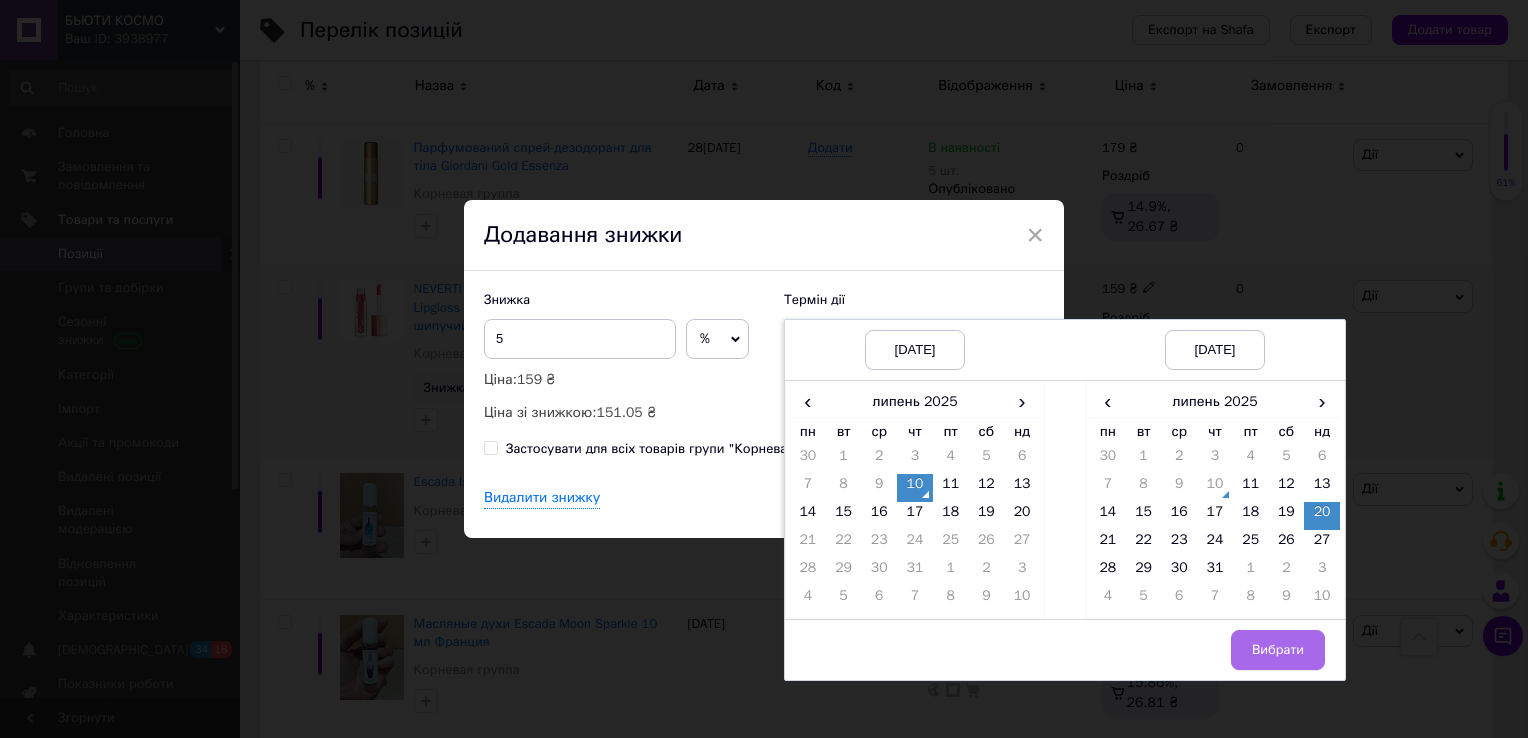 click on "Вибрати" at bounding box center [1278, 650] 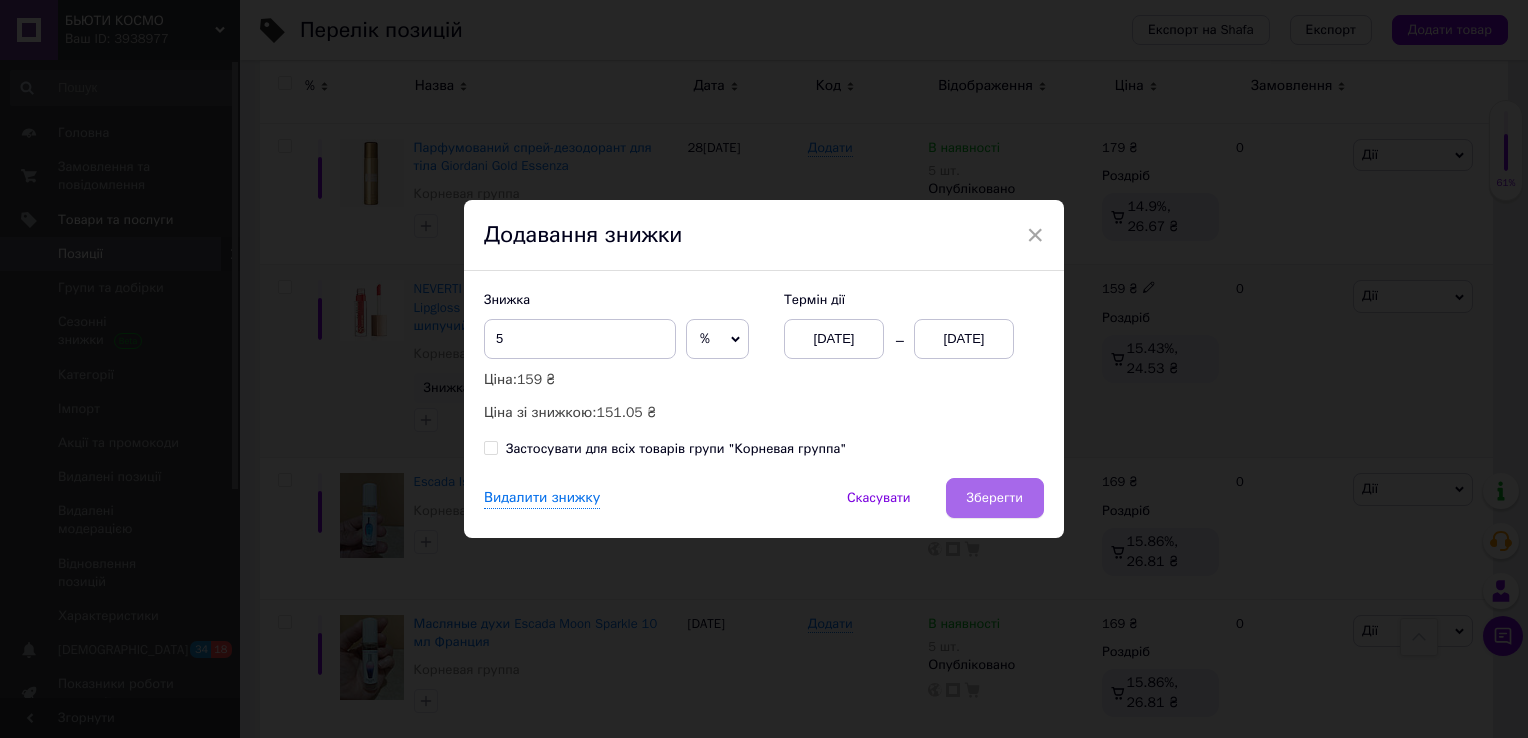 click on "Зберегти" at bounding box center [995, 498] 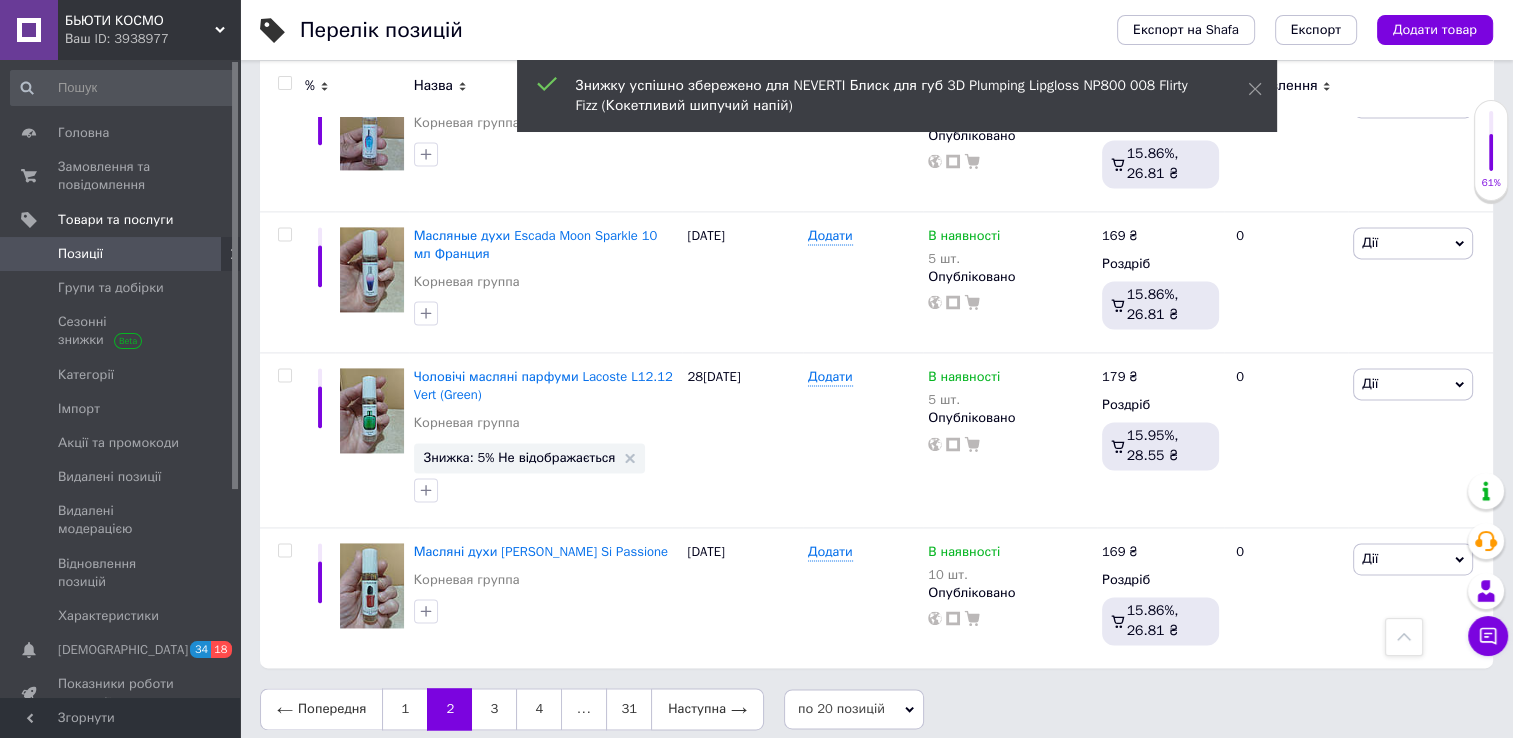 scroll, scrollTop: 2780, scrollLeft: 0, axis: vertical 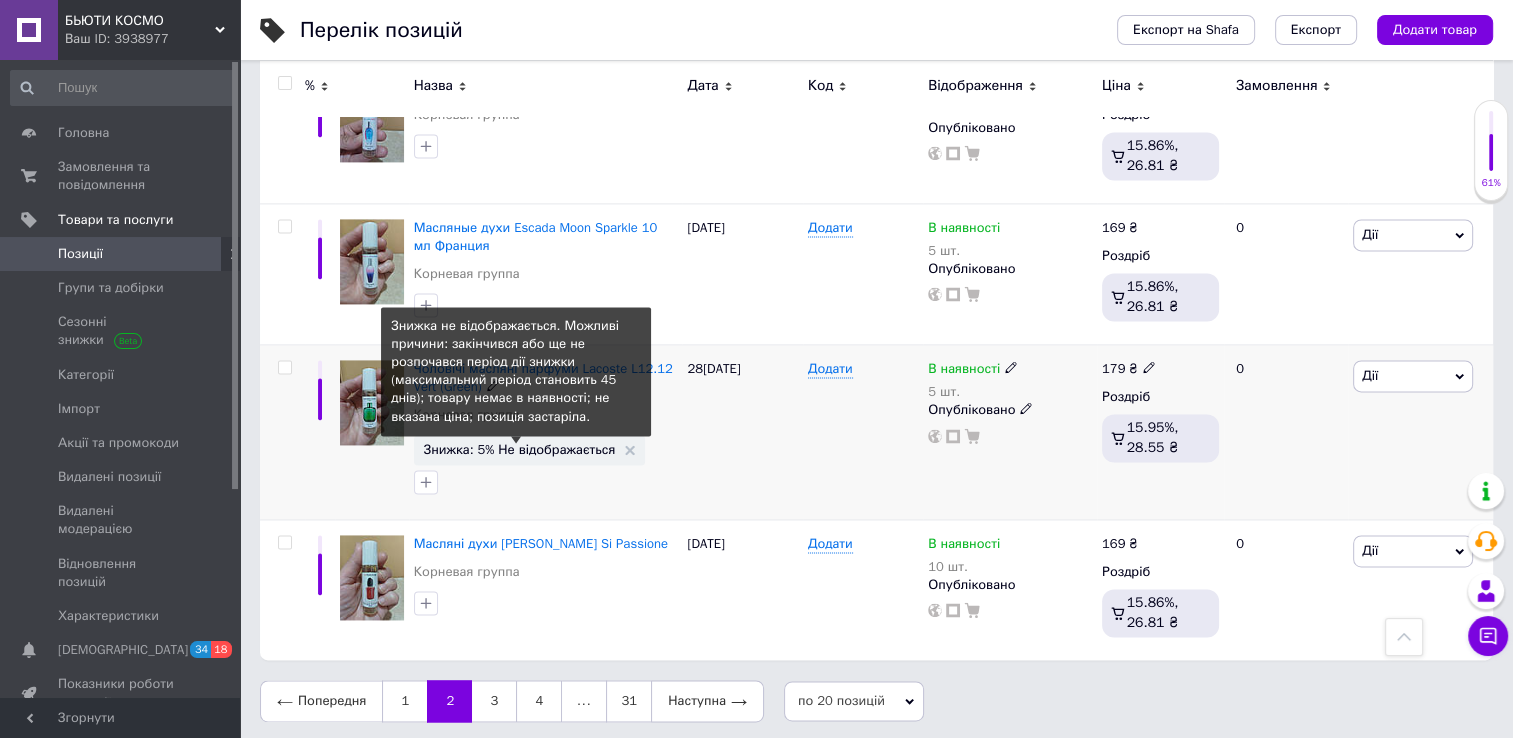 click on "Знижка: 5% Не відображається" at bounding box center (520, 449) 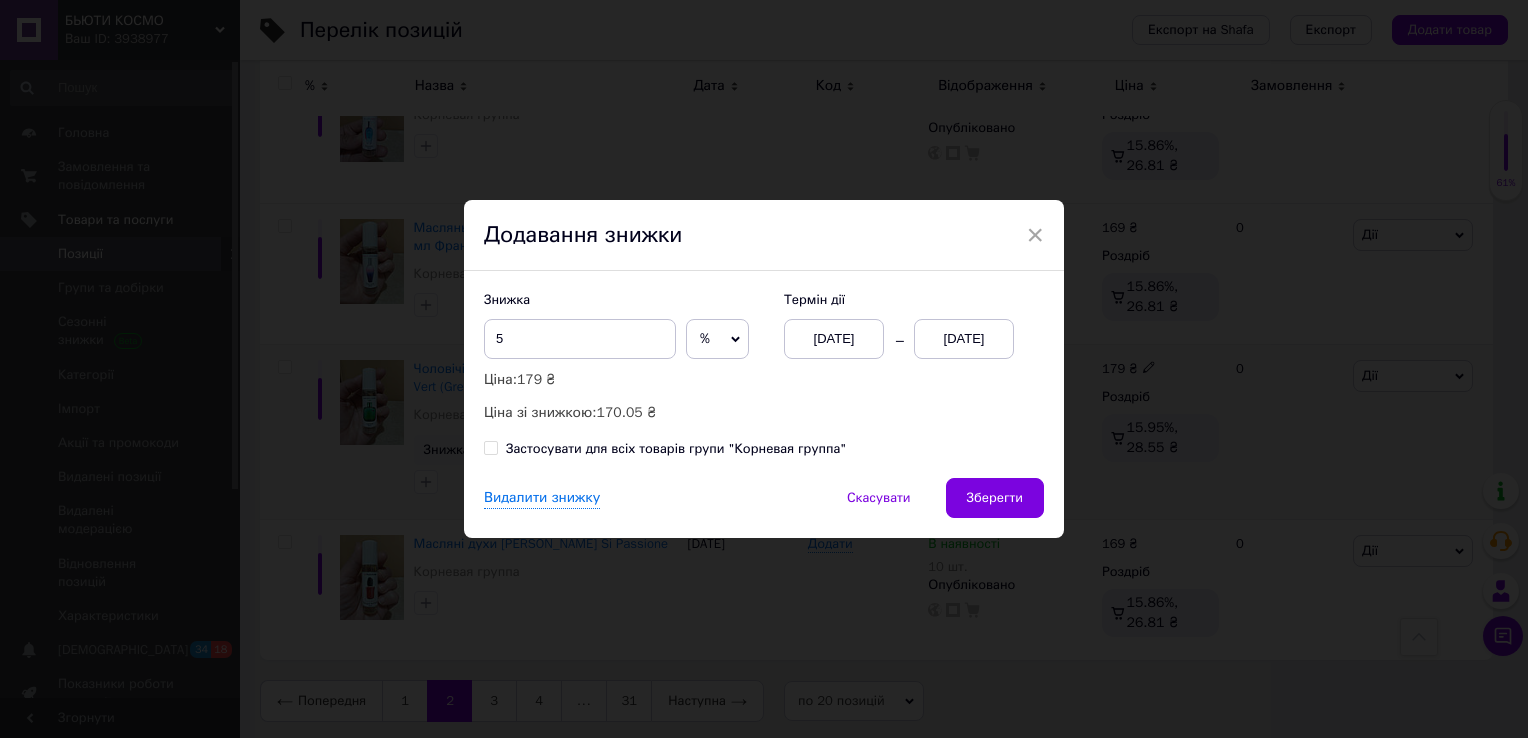 click on "[DATE]" at bounding box center [964, 339] 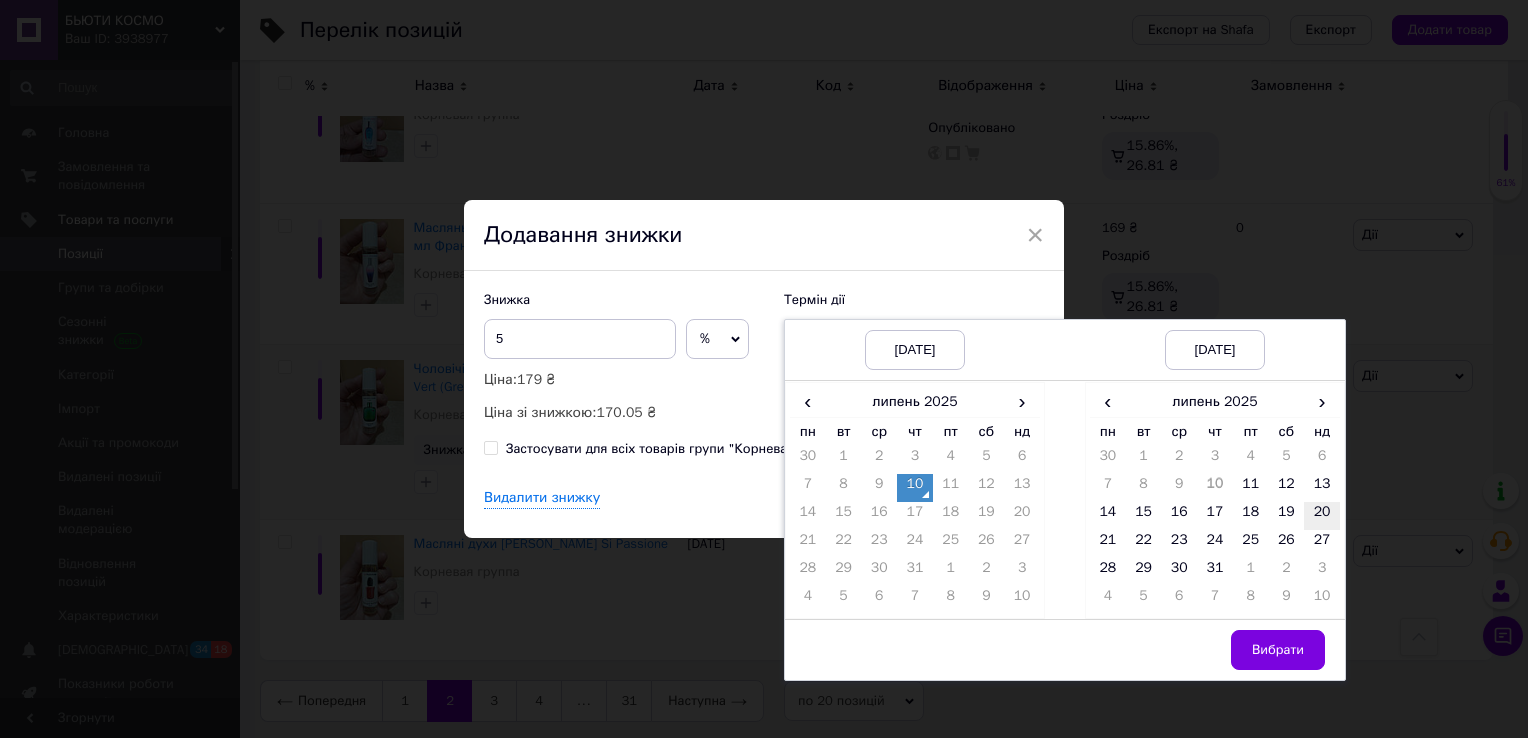 click on "20" at bounding box center (1322, 516) 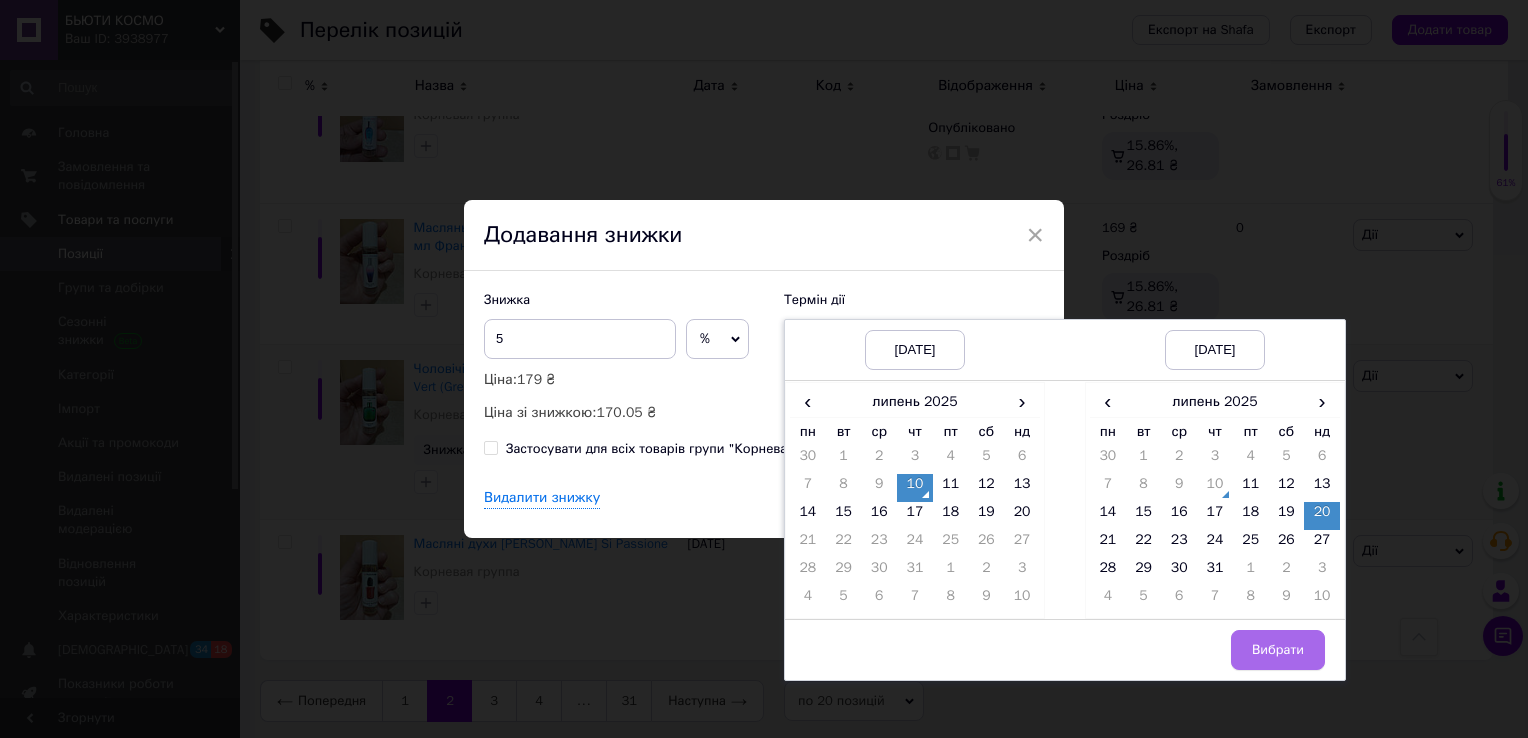 click on "Вибрати" at bounding box center (1278, 650) 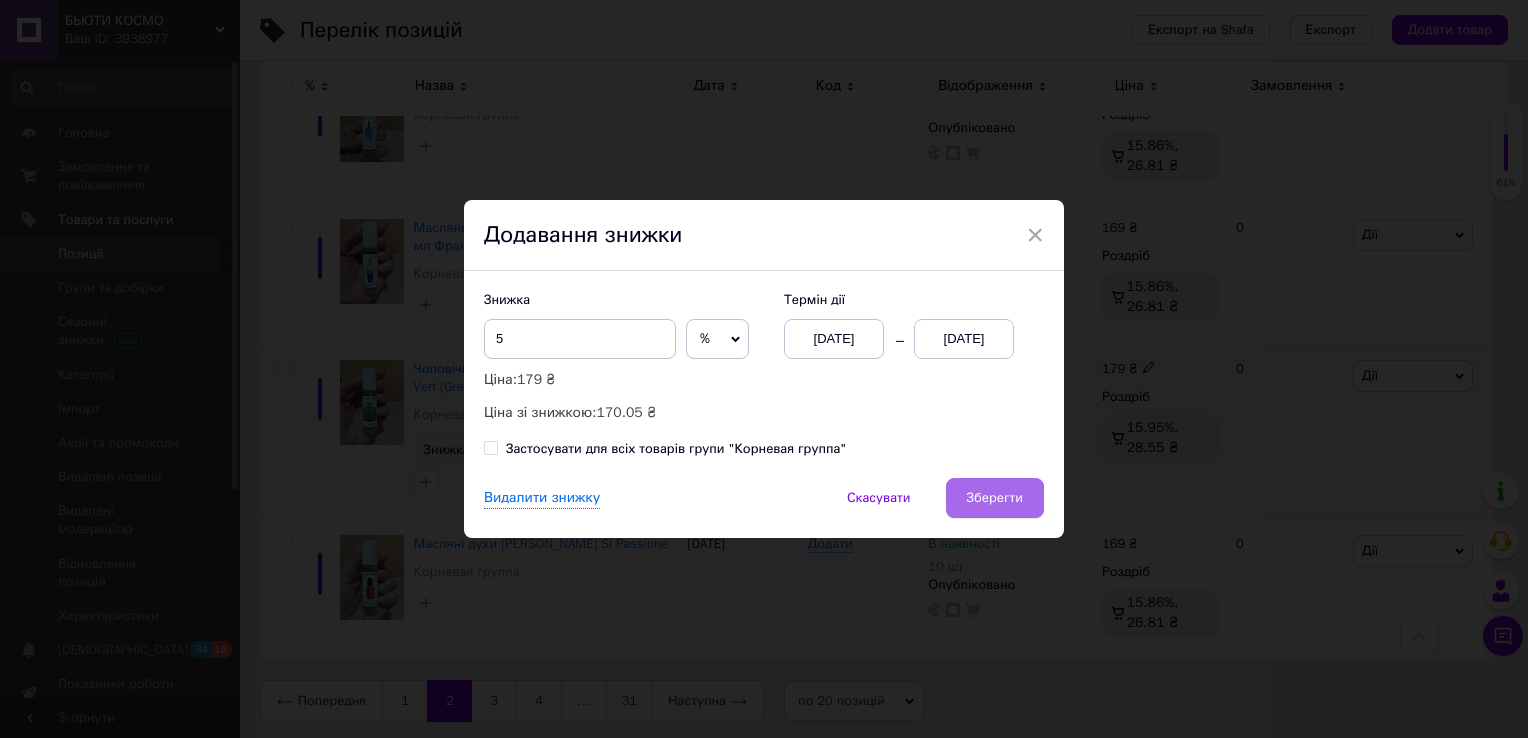 click on "Зберегти" at bounding box center [995, 498] 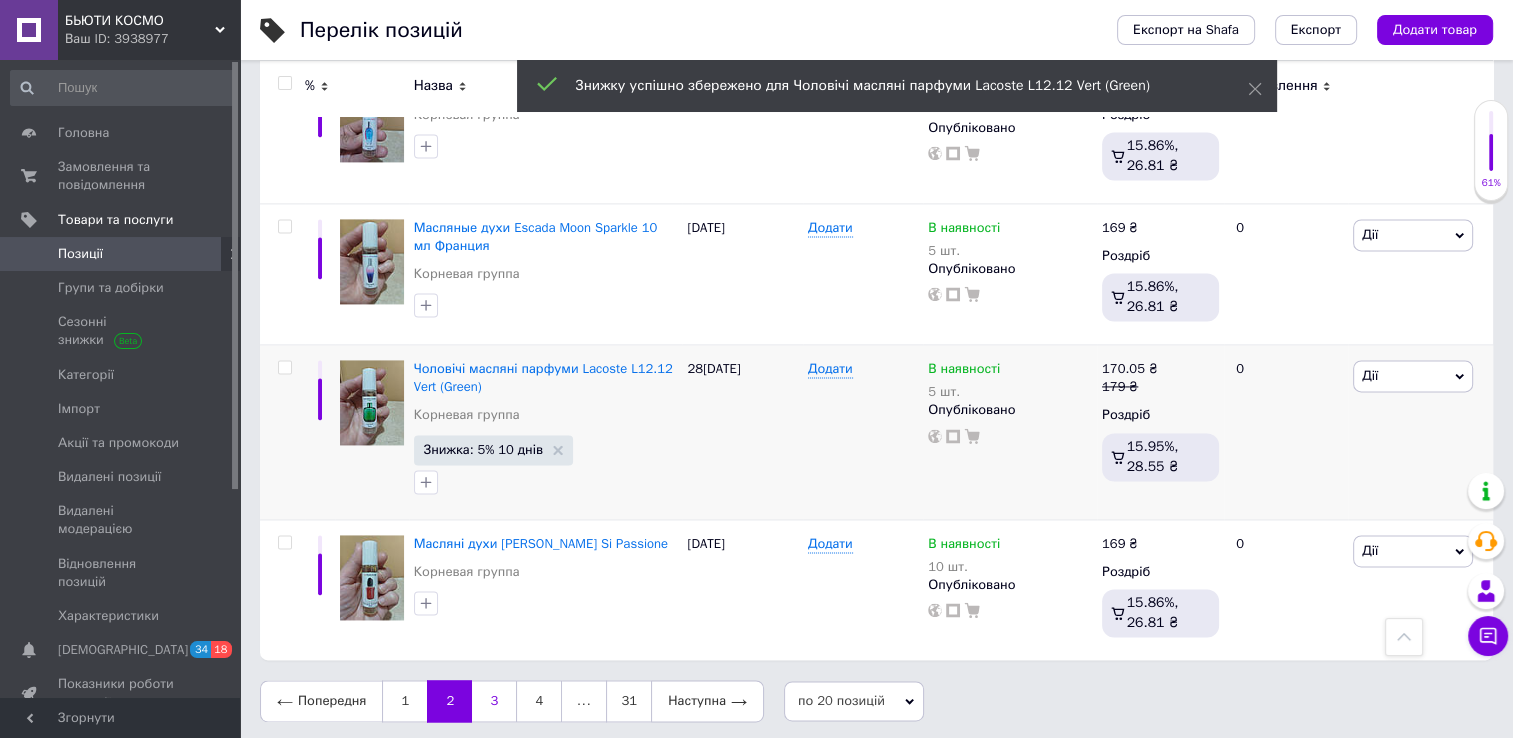 click on "3" at bounding box center (494, 701) 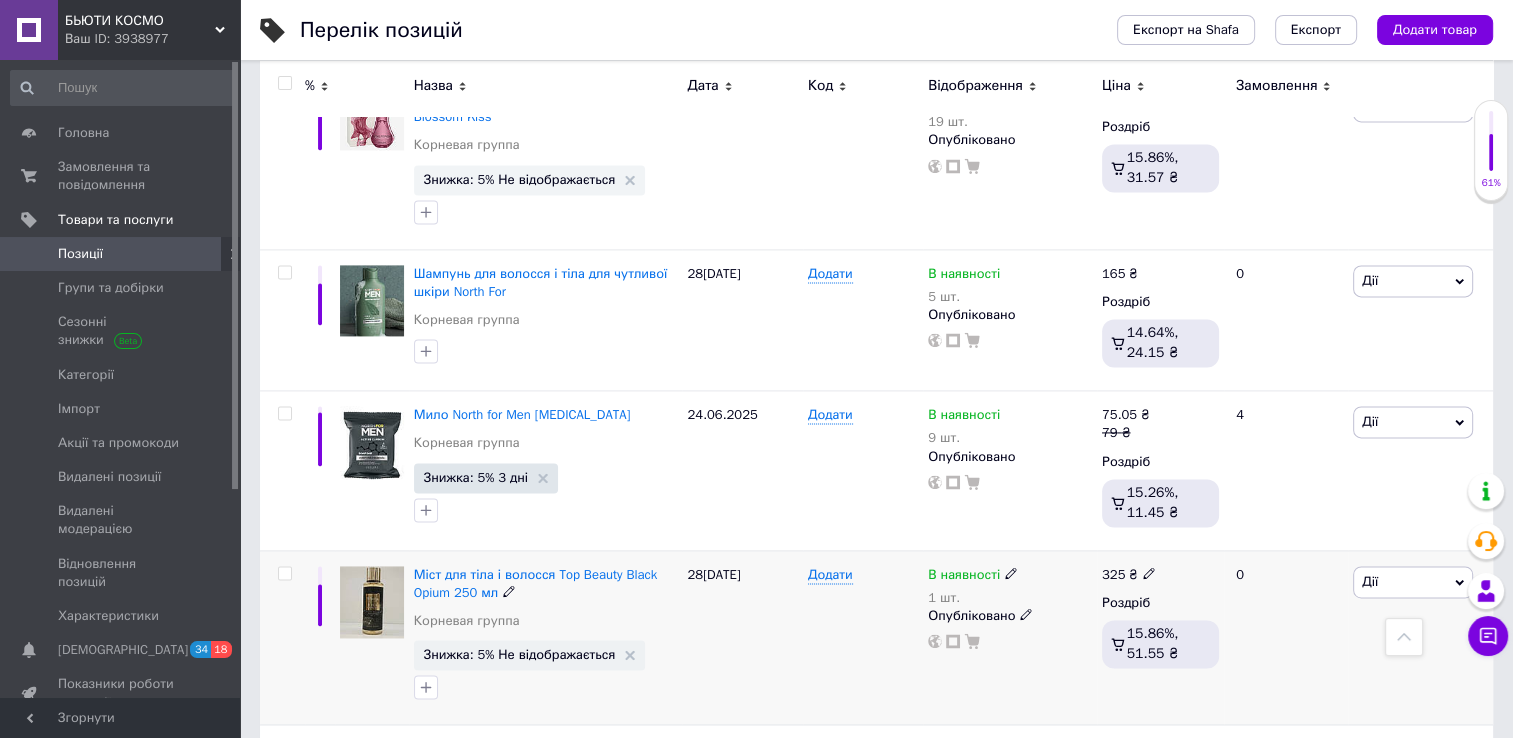 click on "Знижка: 5% Не відображається" at bounding box center [530, 655] 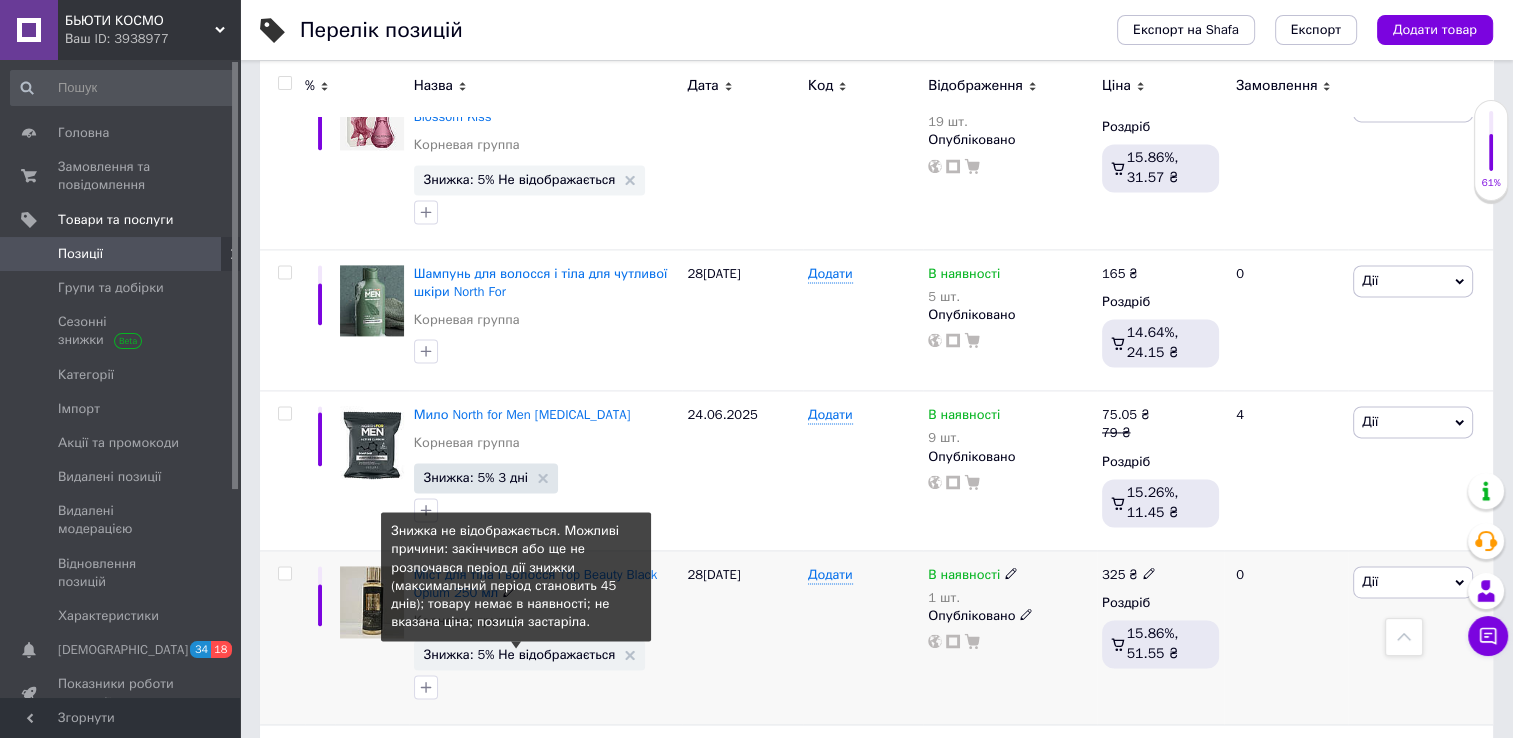 click on "Знижка: 5% Не відображається" at bounding box center [520, 654] 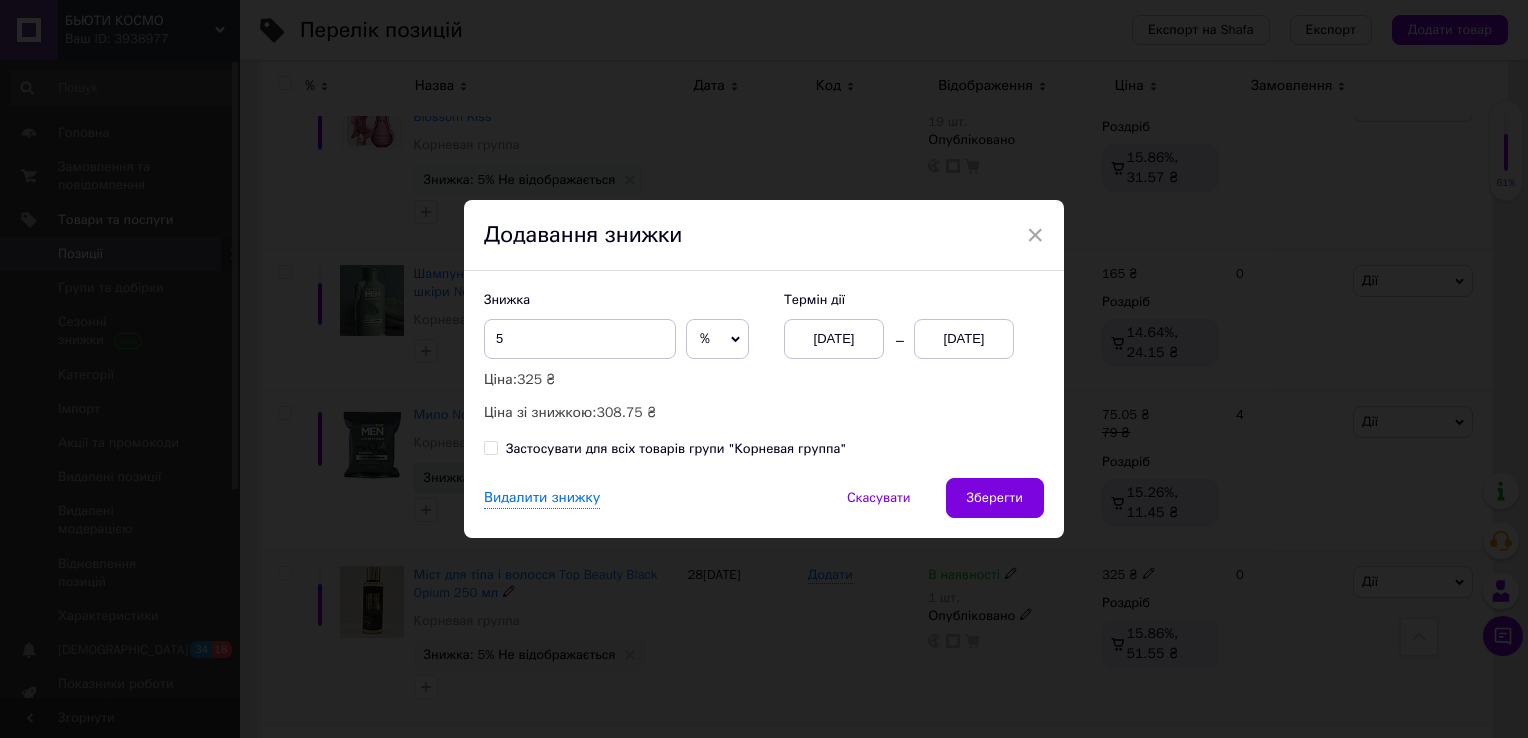 click on "[DATE]" at bounding box center [964, 339] 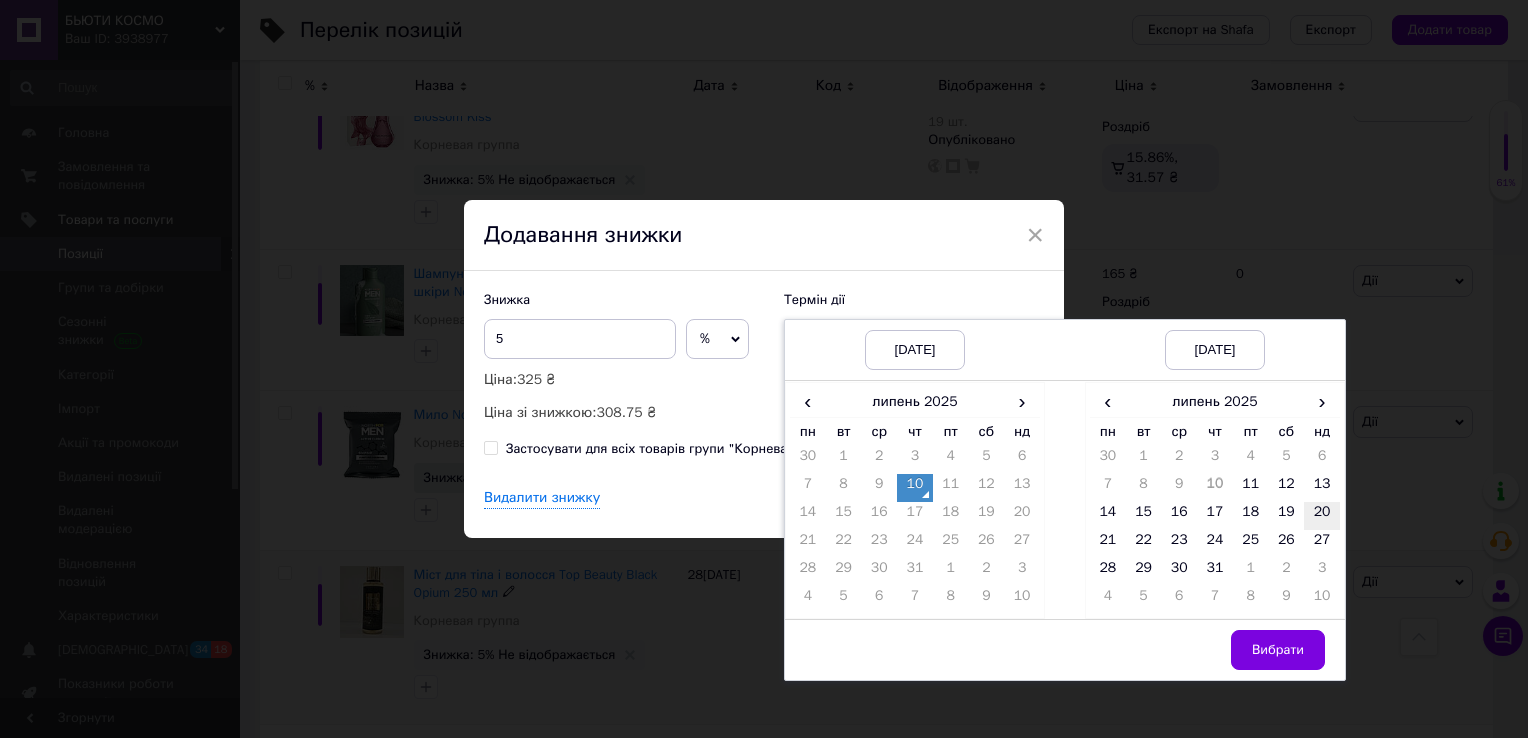 click on "20" at bounding box center (1322, 516) 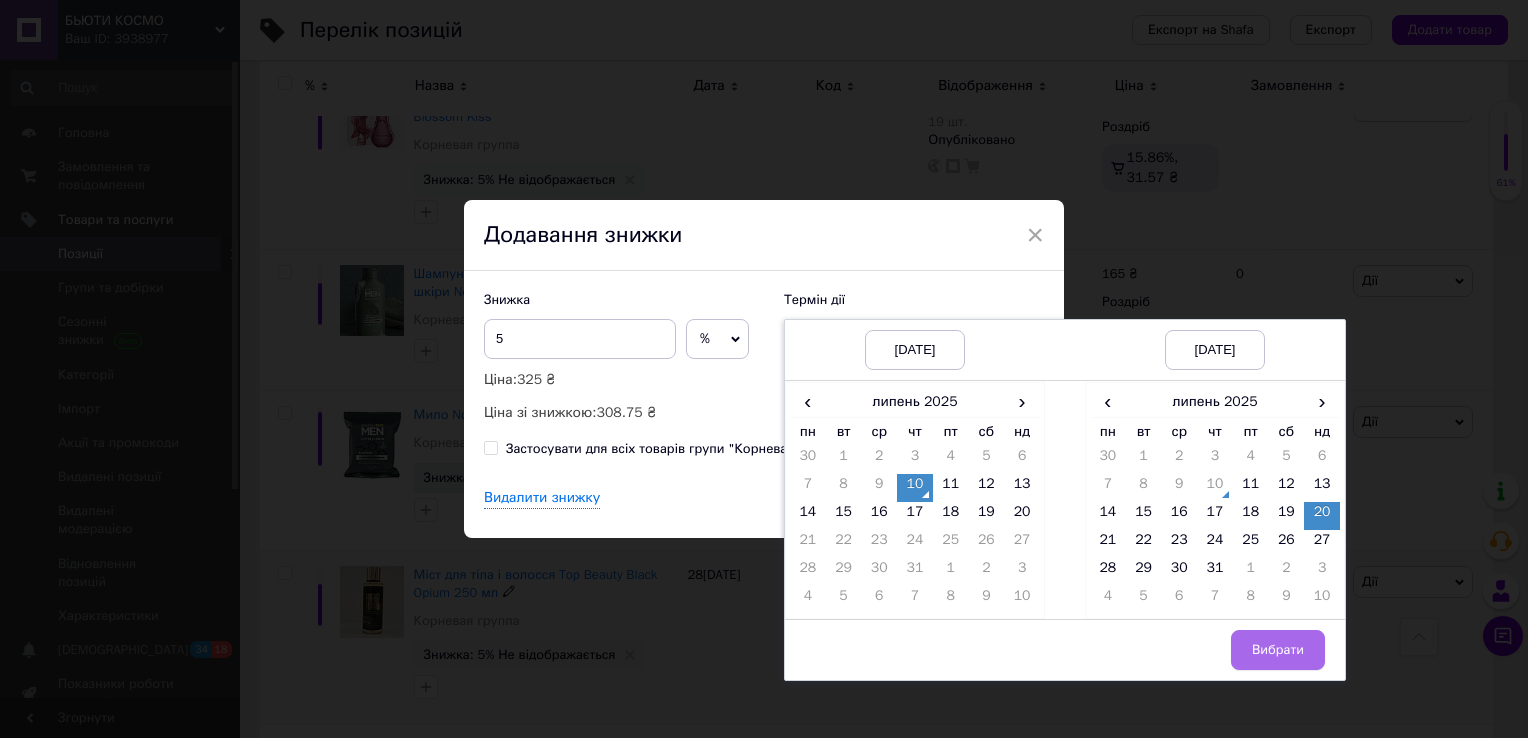 click on "Вибрати" at bounding box center (1278, 650) 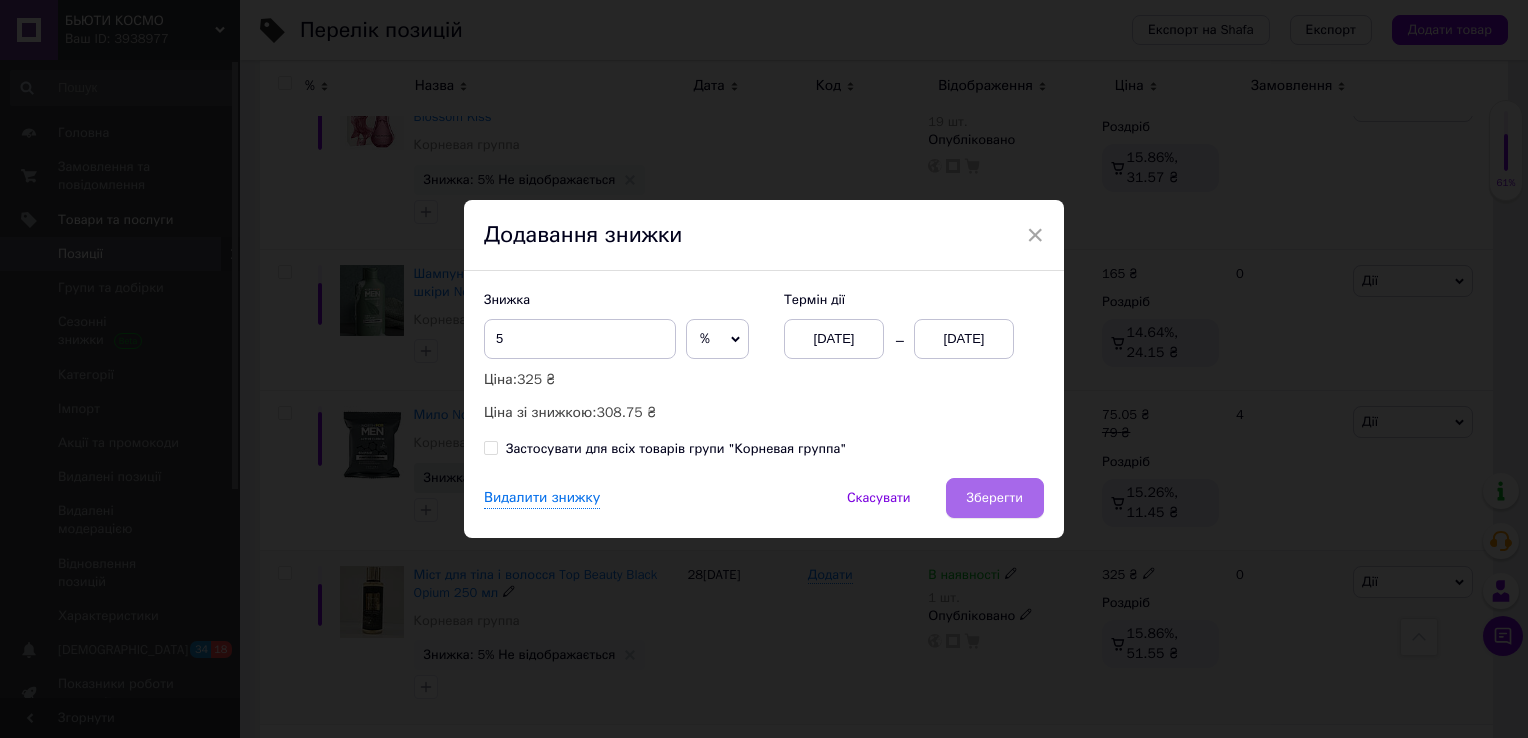 click on "Зберегти" at bounding box center (995, 498) 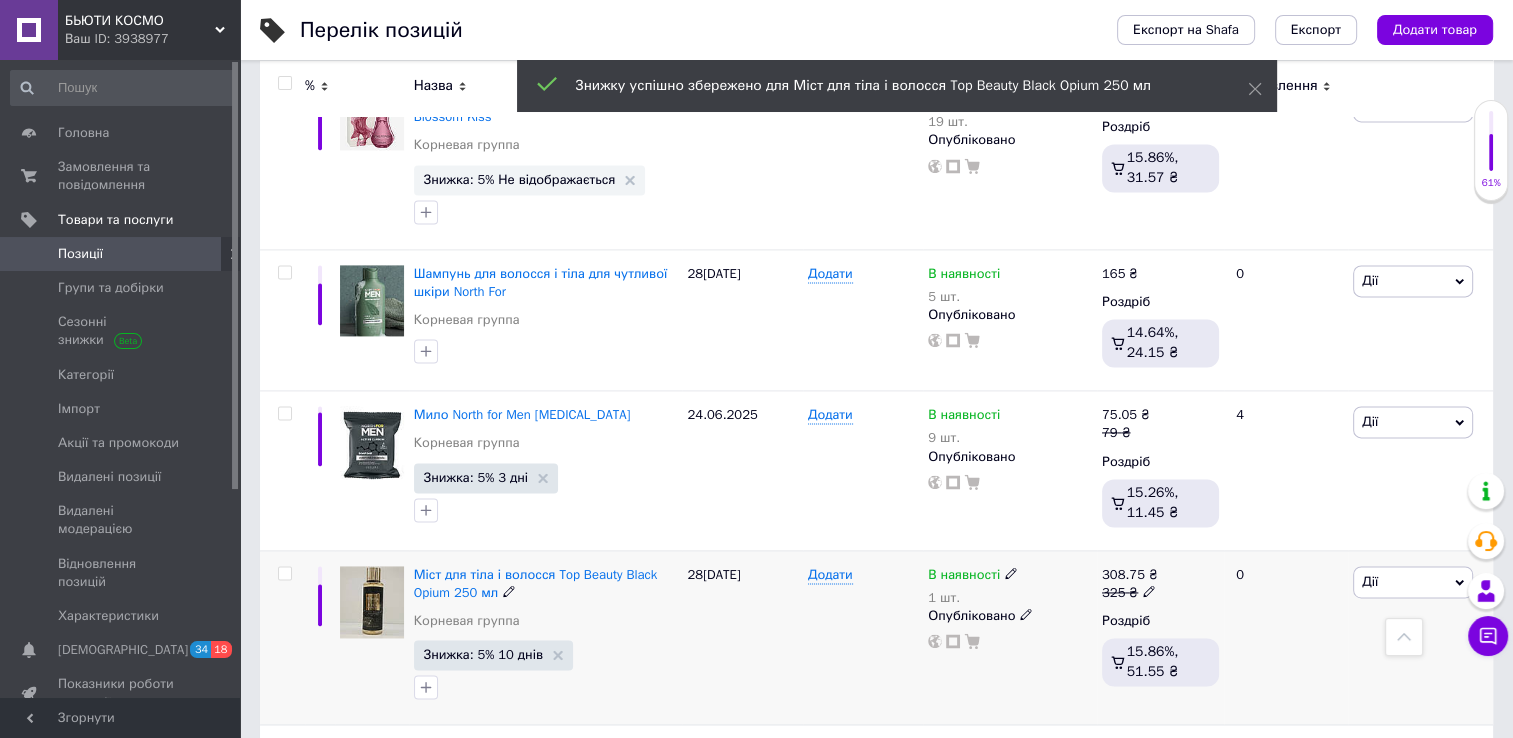 scroll, scrollTop: 2778, scrollLeft: 0, axis: vertical 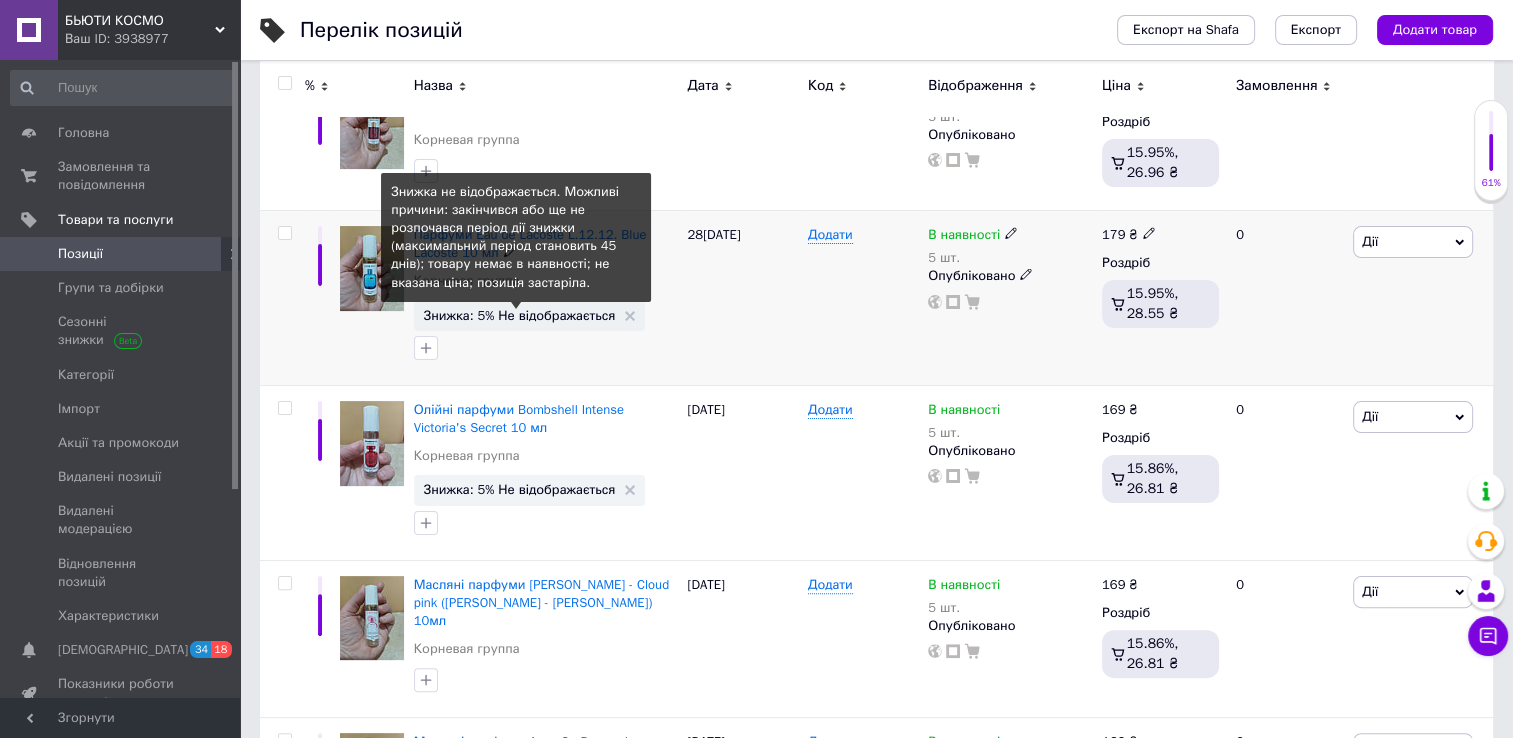 click on "Знижка: 5% Не відображається" at bounding box center (520, 315) 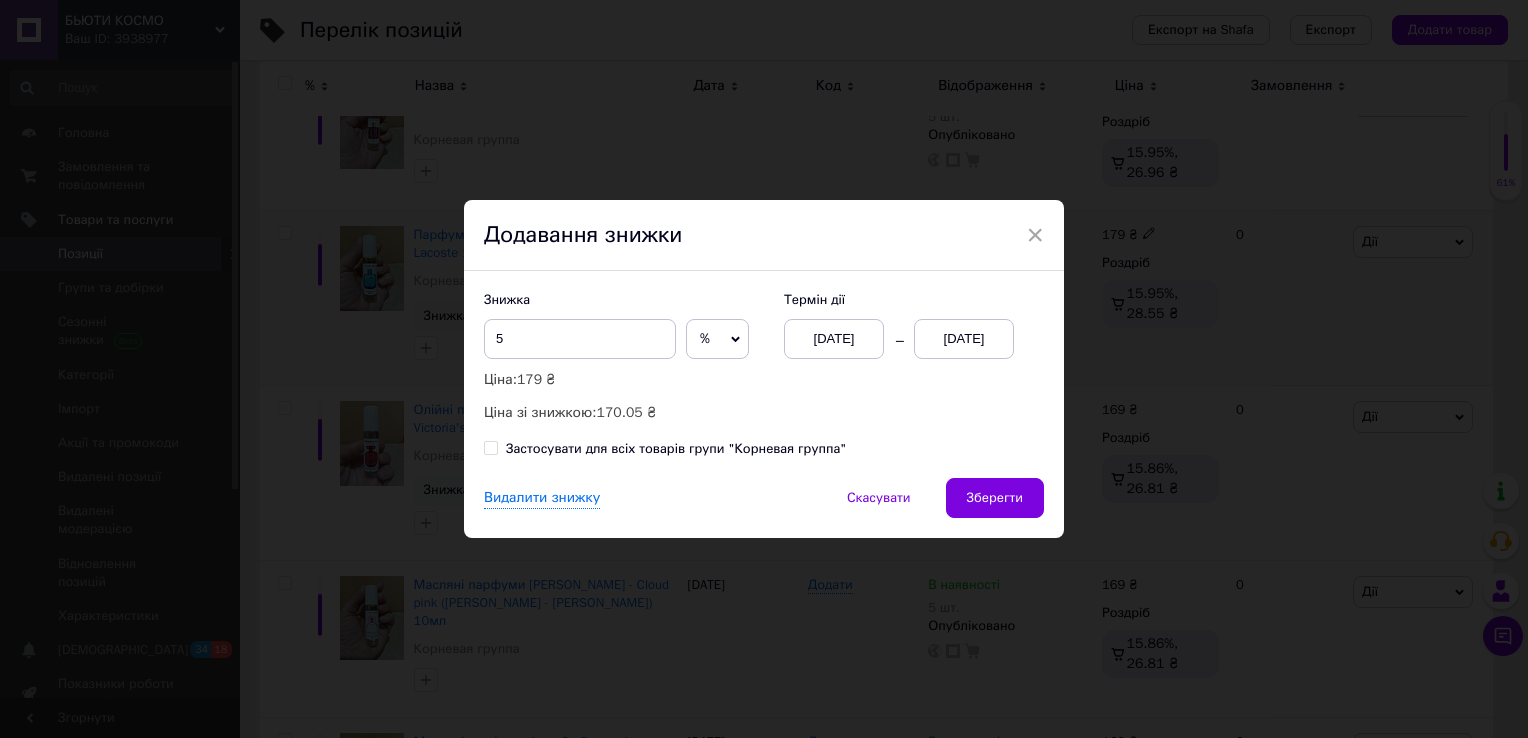 click on "[DATE]" at bounding box center [964, 339] 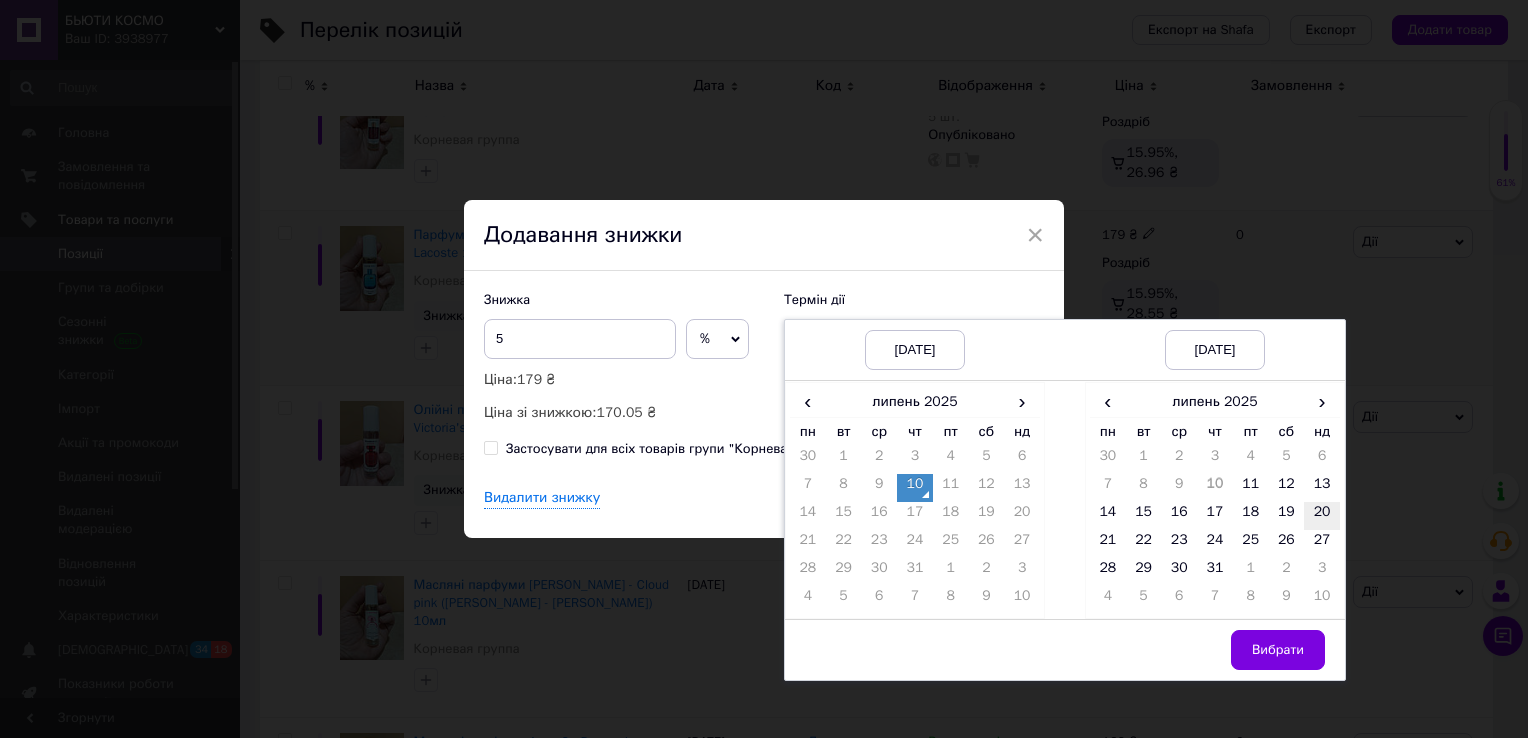 click on "20" at bounding box center (1322, 516) 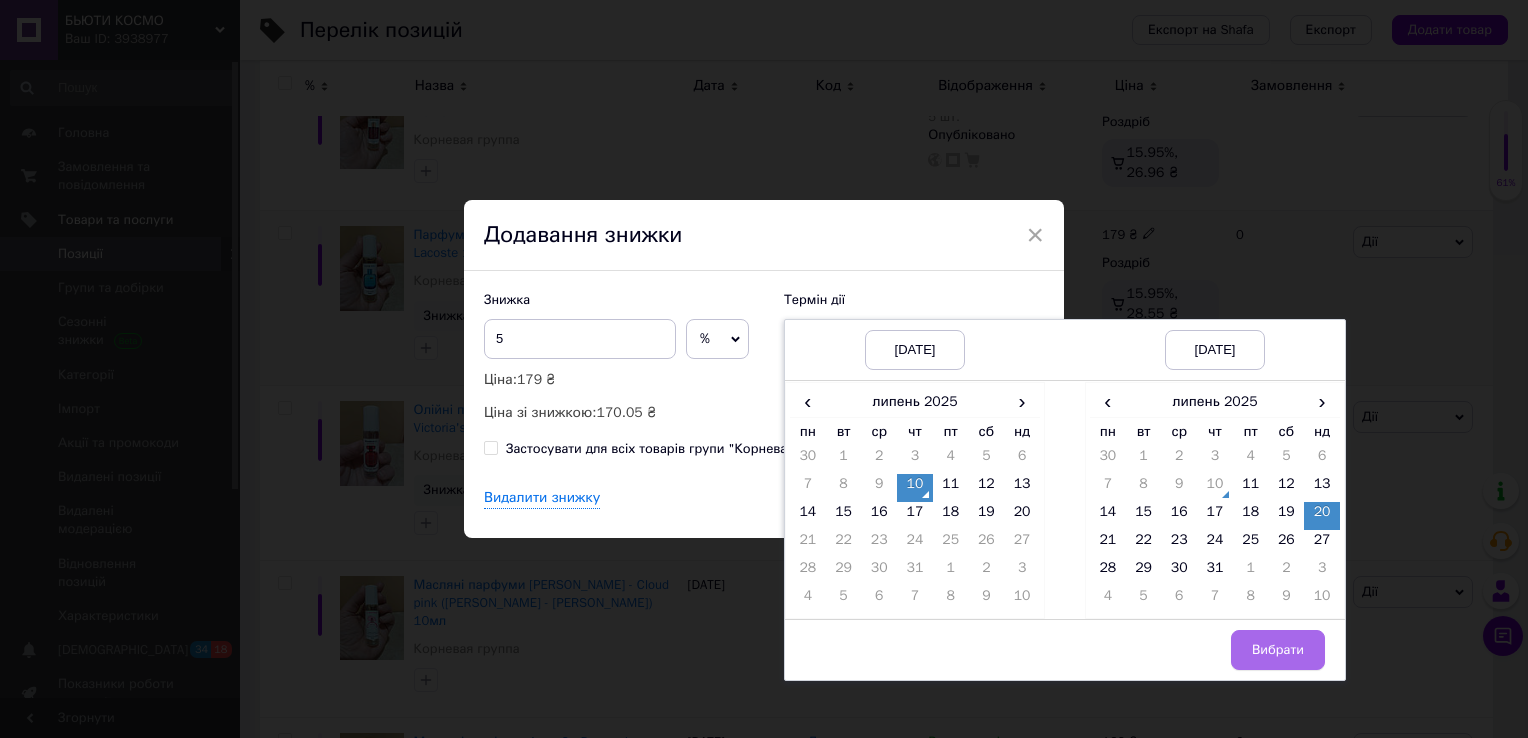 click on "Вибрати" at bounding box center (1278, 650) 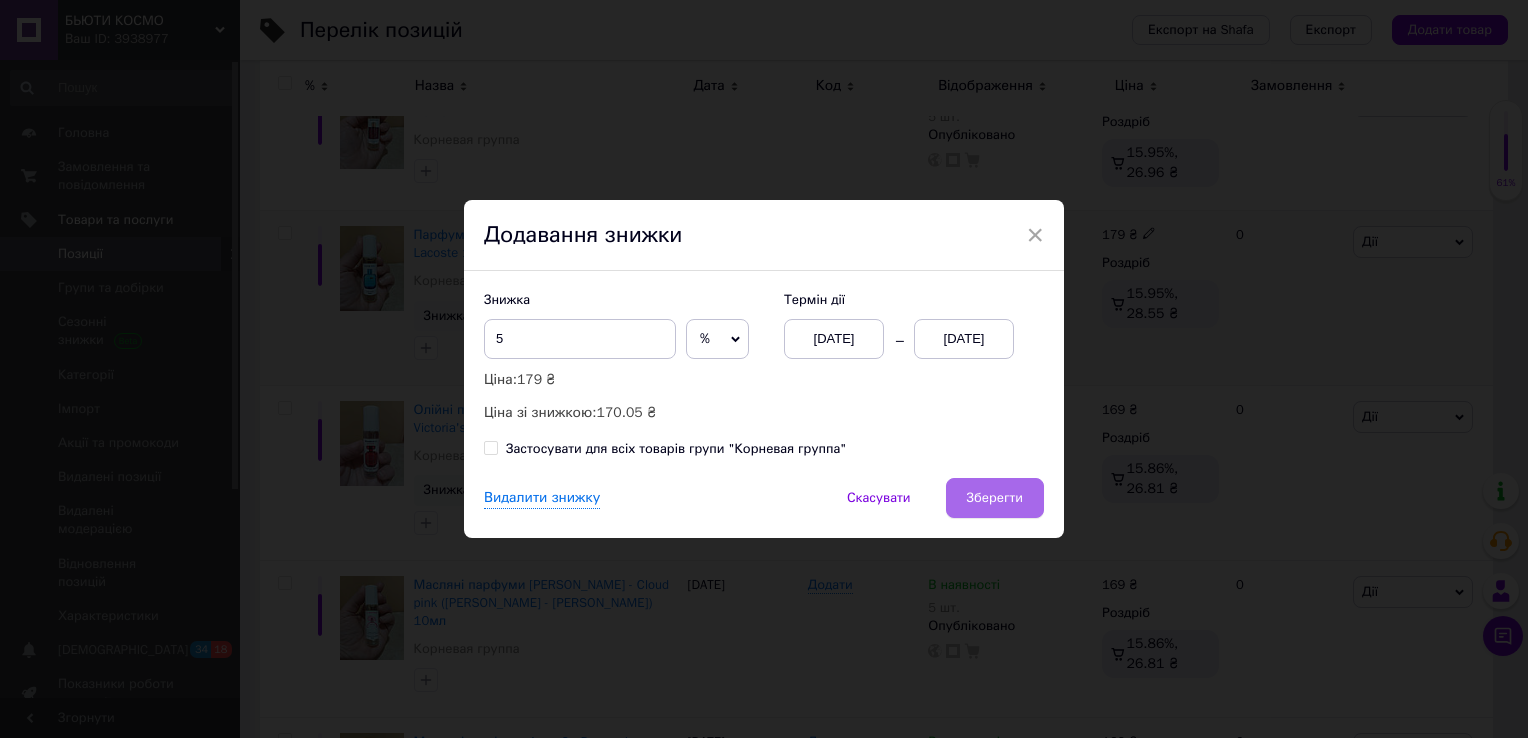 click on "Зберегти" at bounding box center [995, 498] 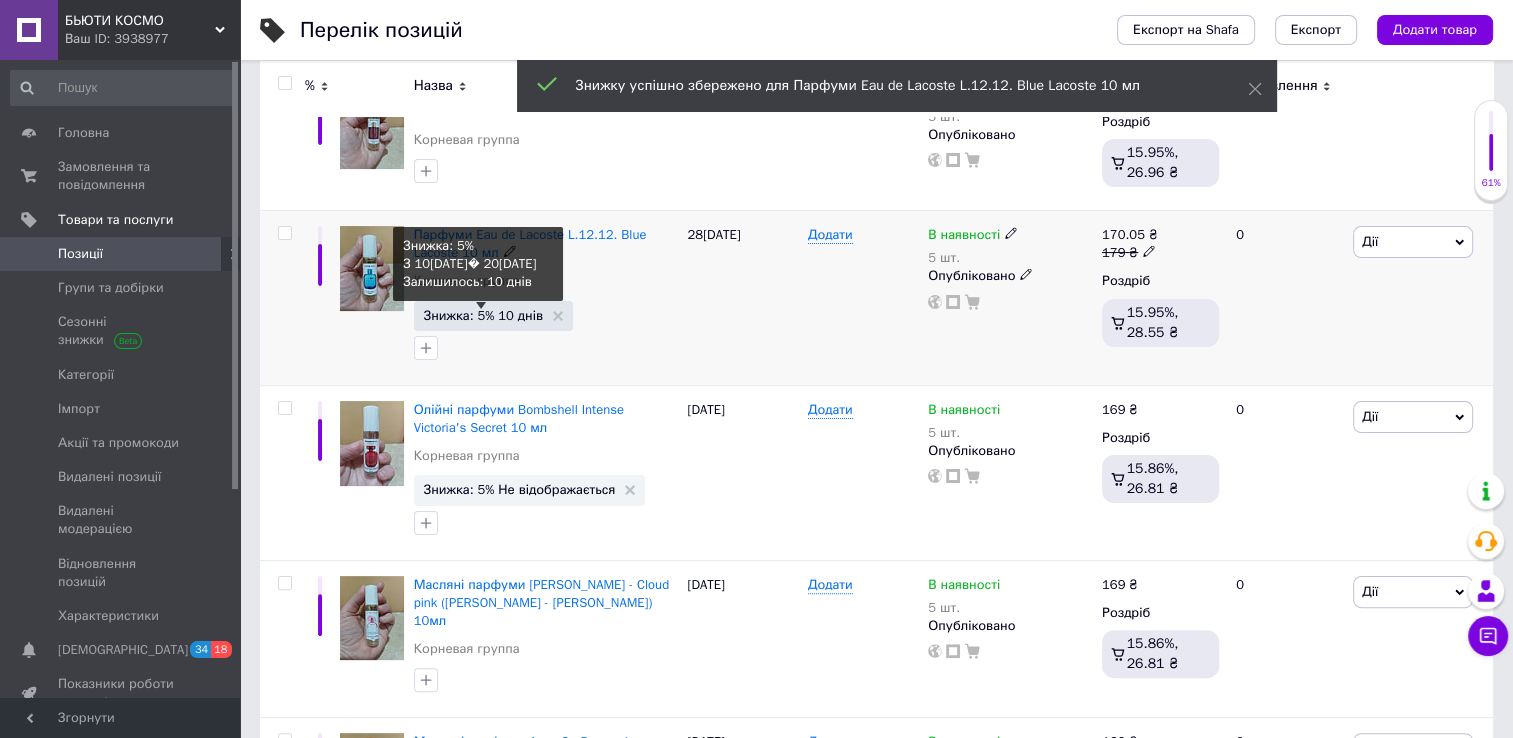 click on "Знижка: 5% 10 днів" at bounding box center [483, 315] 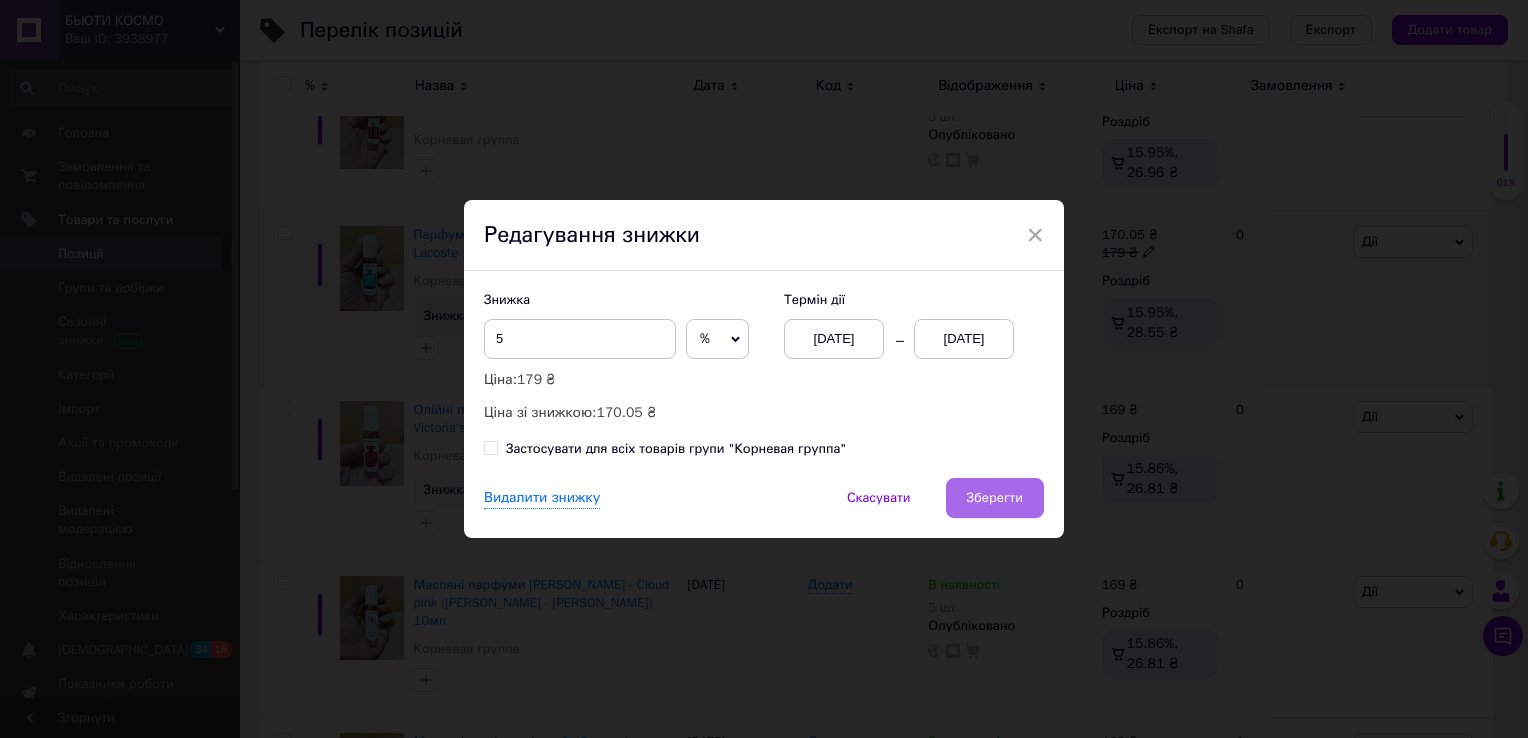 click on "Зберегти" at bounding box center [995, 498] 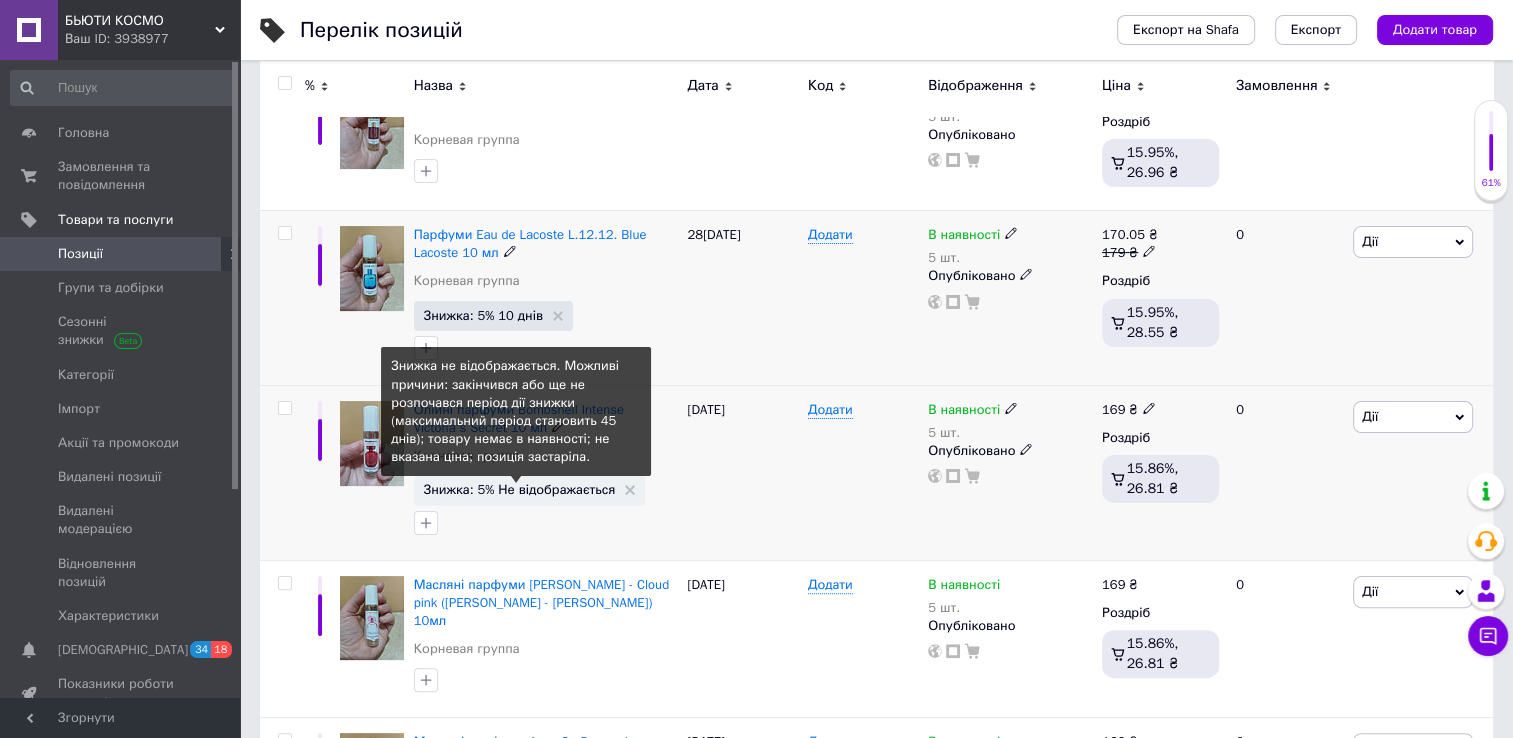click on "Знижка: 5% Не відображається" at bounding box center (520, 489) 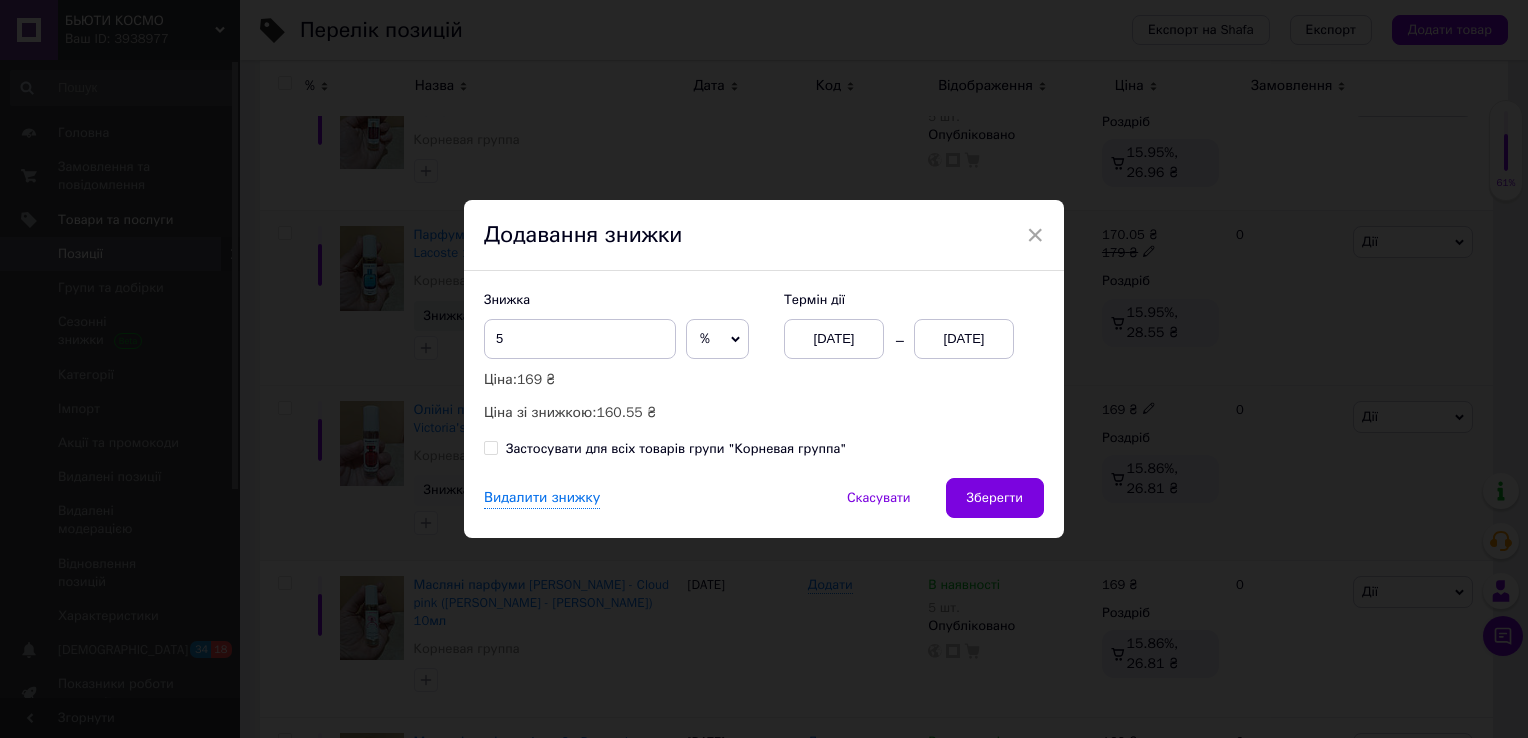 click on "[DATE]" at bounding box center (964, 339) 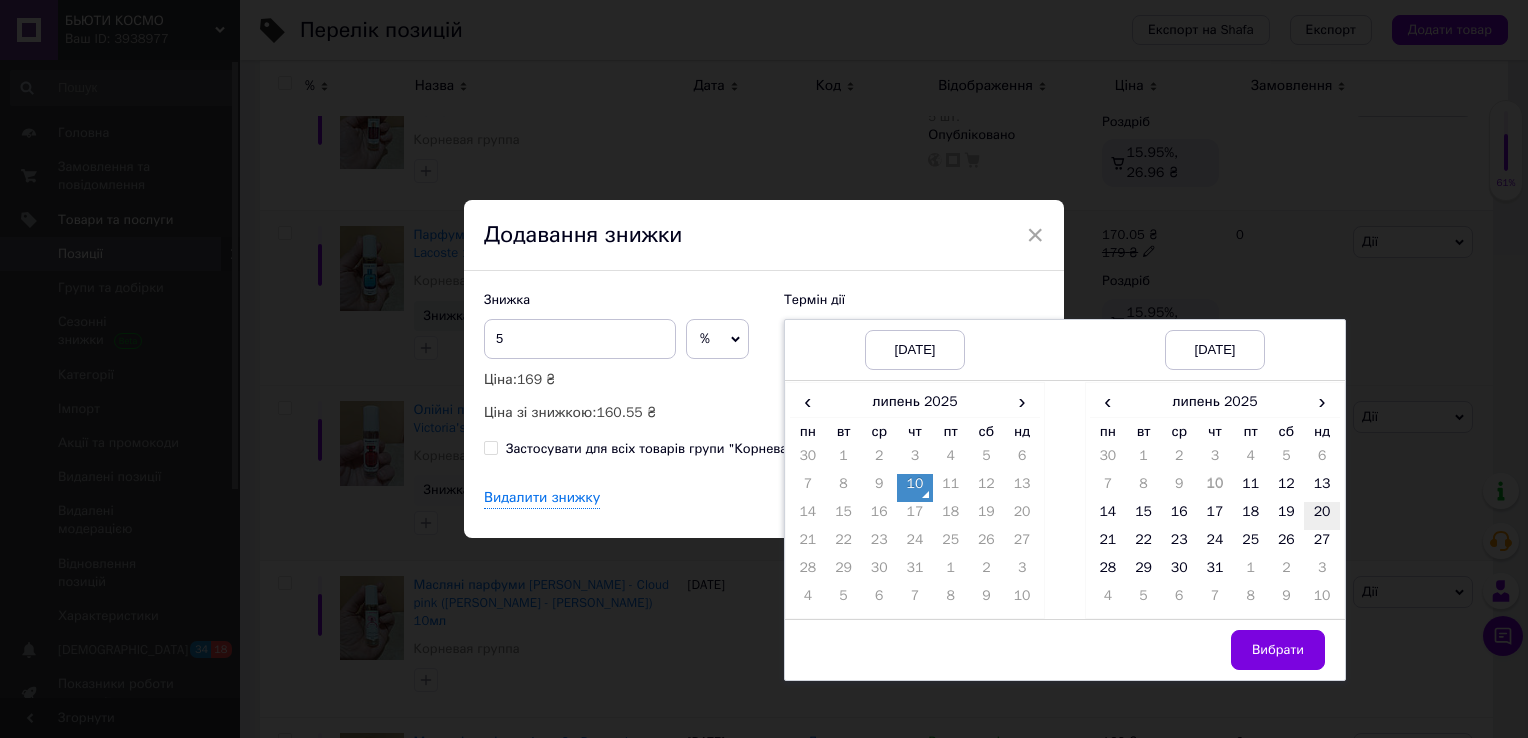 click on "20" at bounding box center [1322, 516] 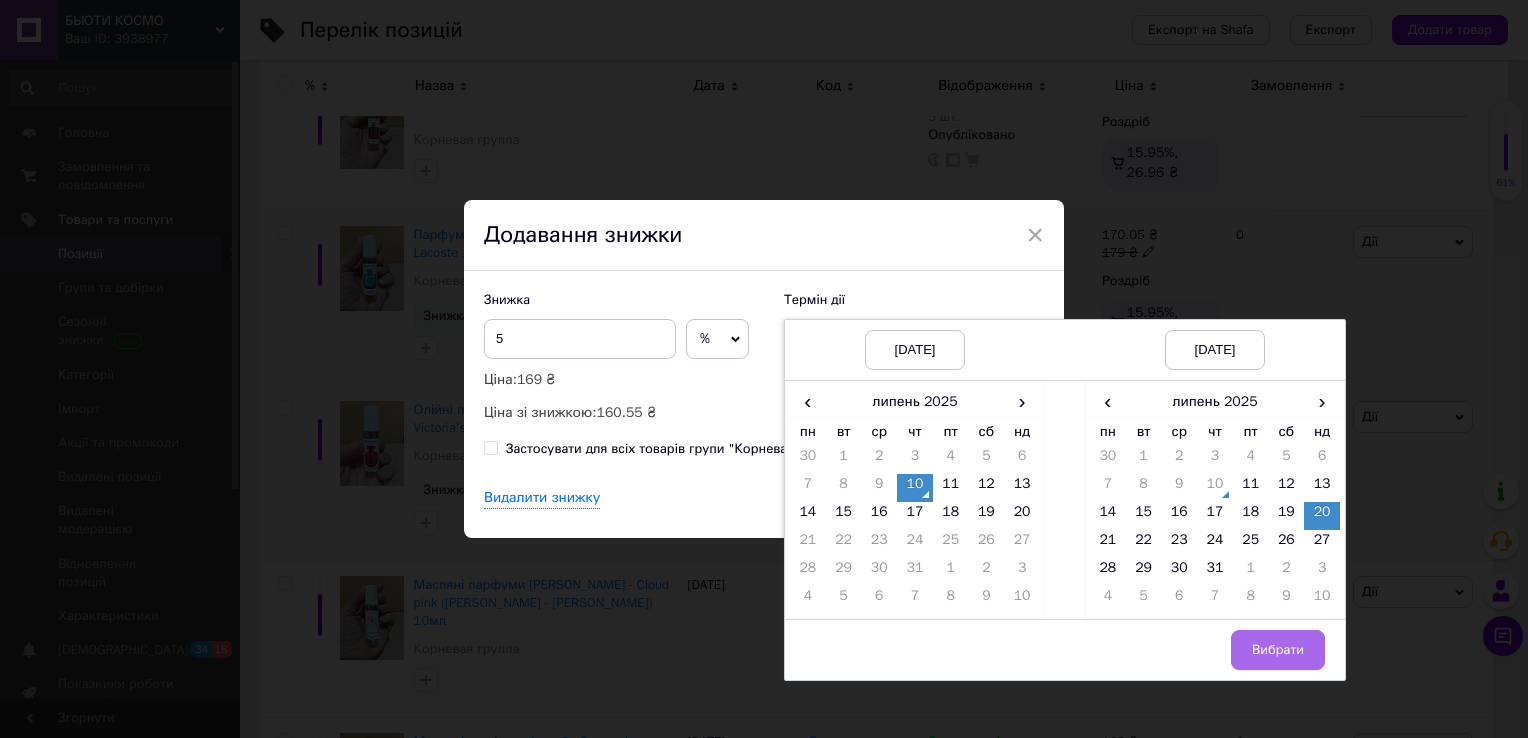 click on "Вибрати" at bounding box center (1278, 650) 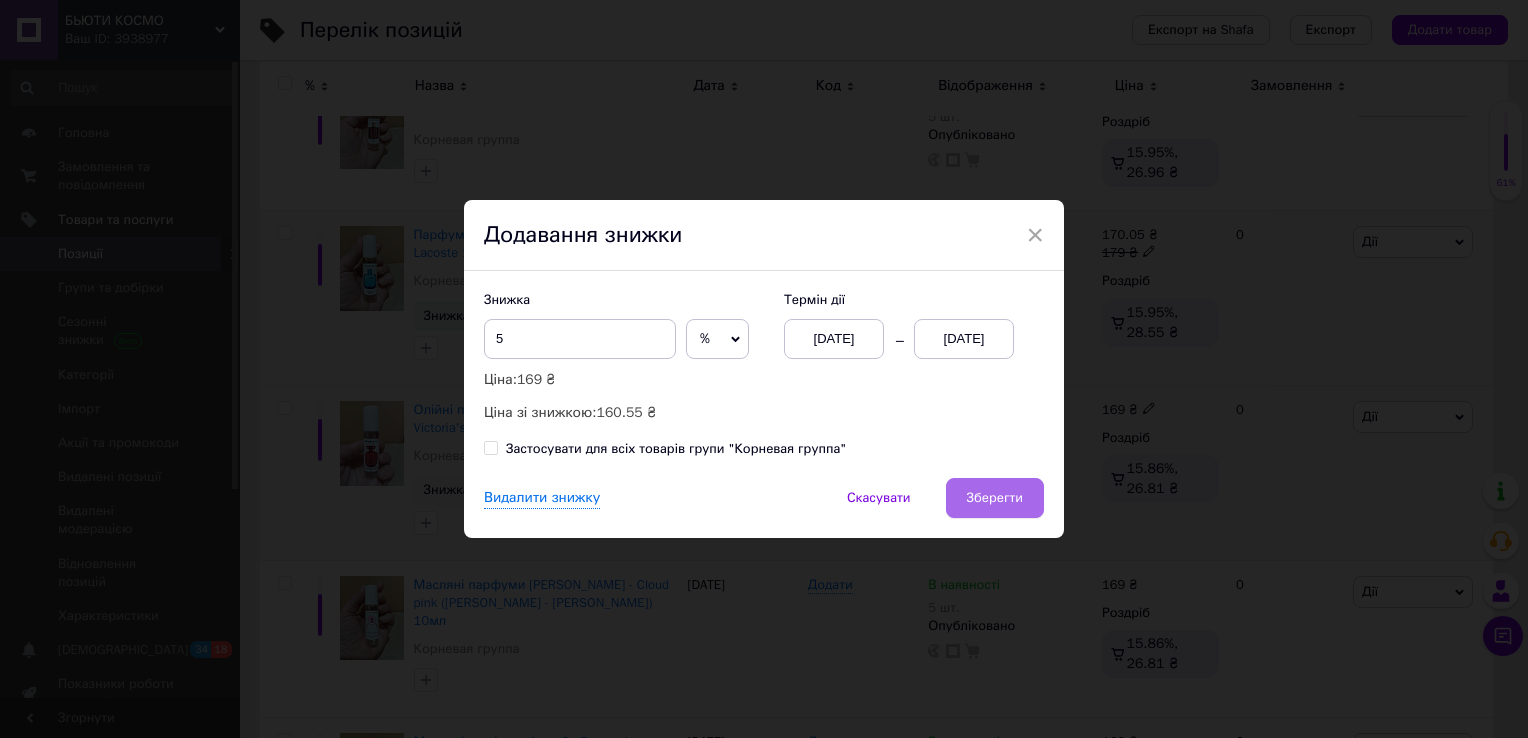 click on "Зберегти" at bounding box center [995, 498] 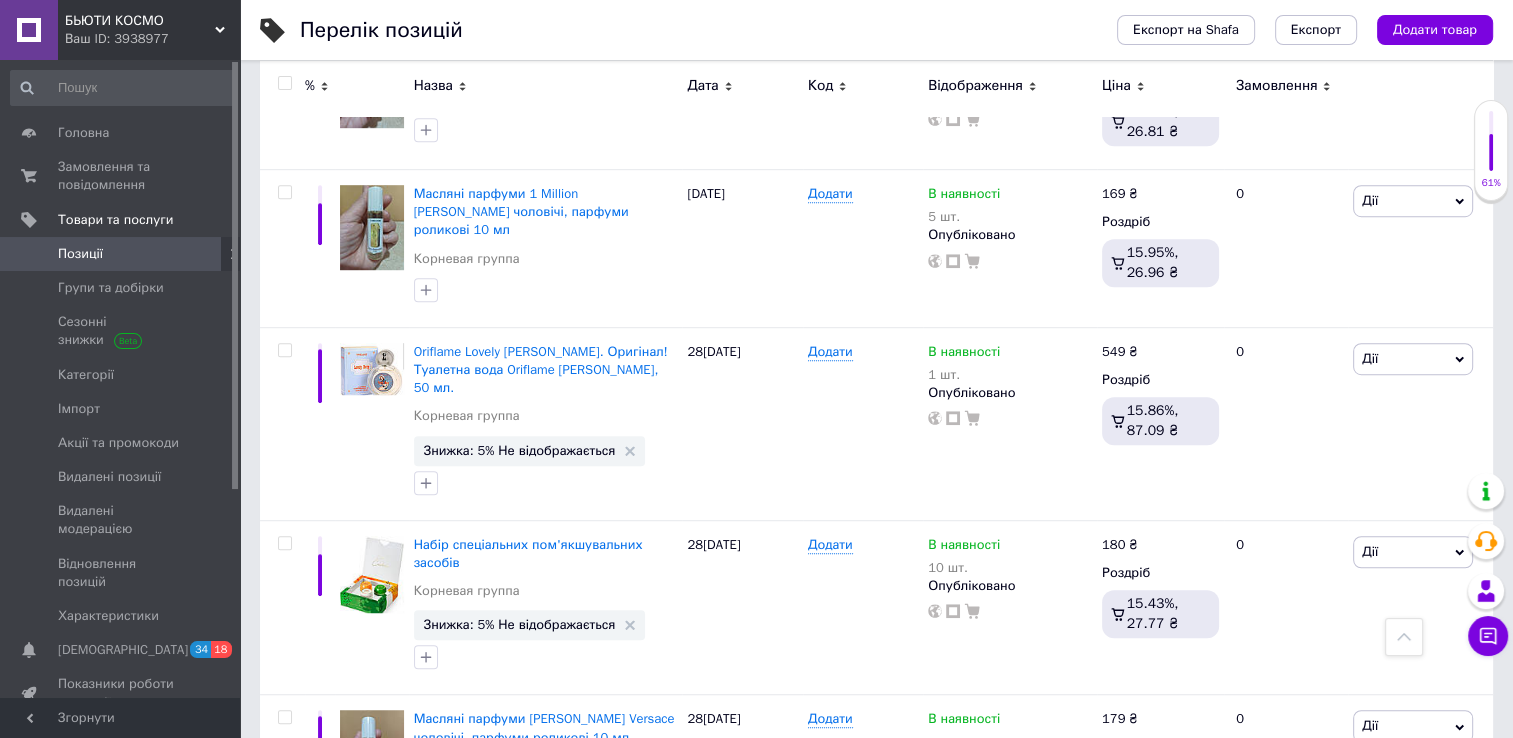 scroll, scrollTop: 1215, scrollLeft: 0, axis: vertical 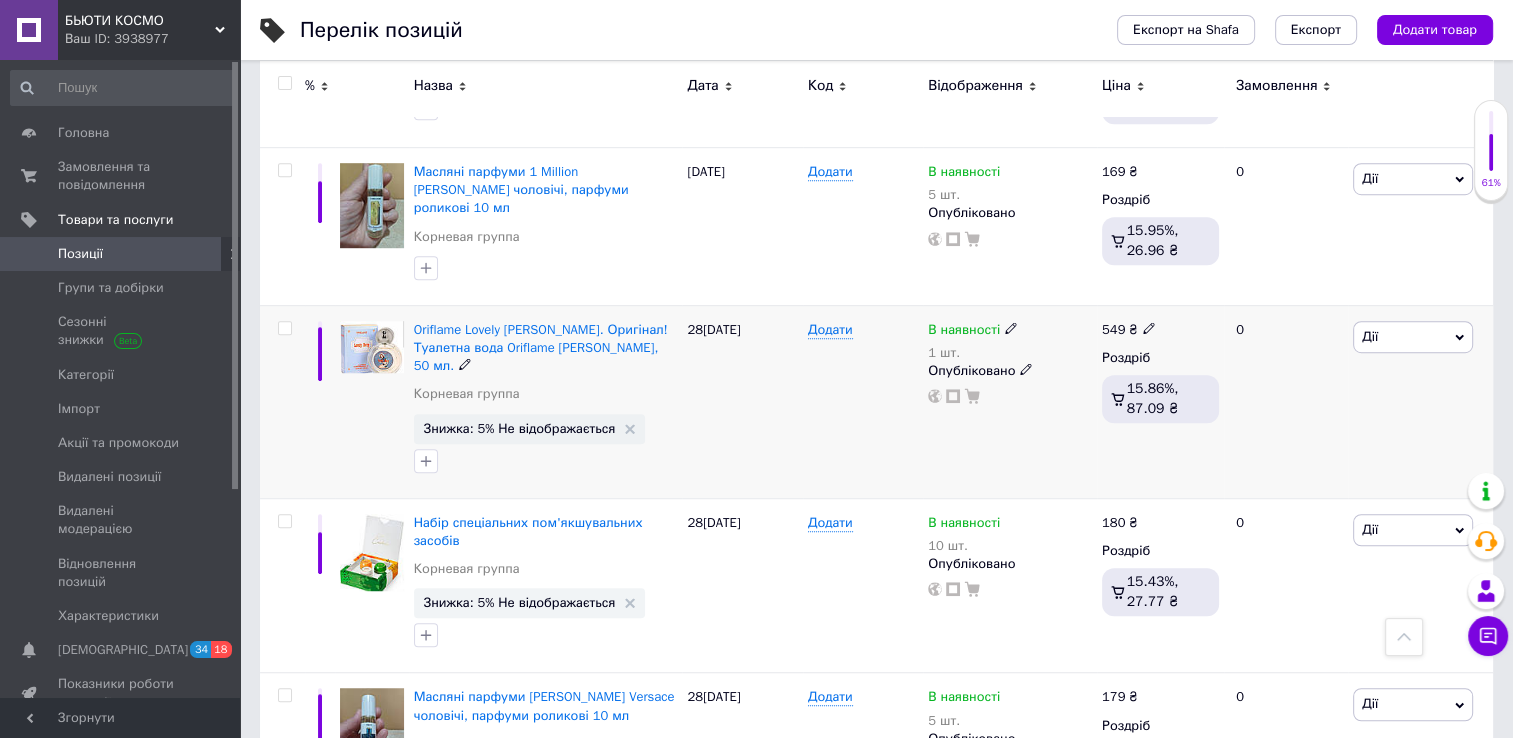 click on "Дії" at bounding box center [1413, 337] 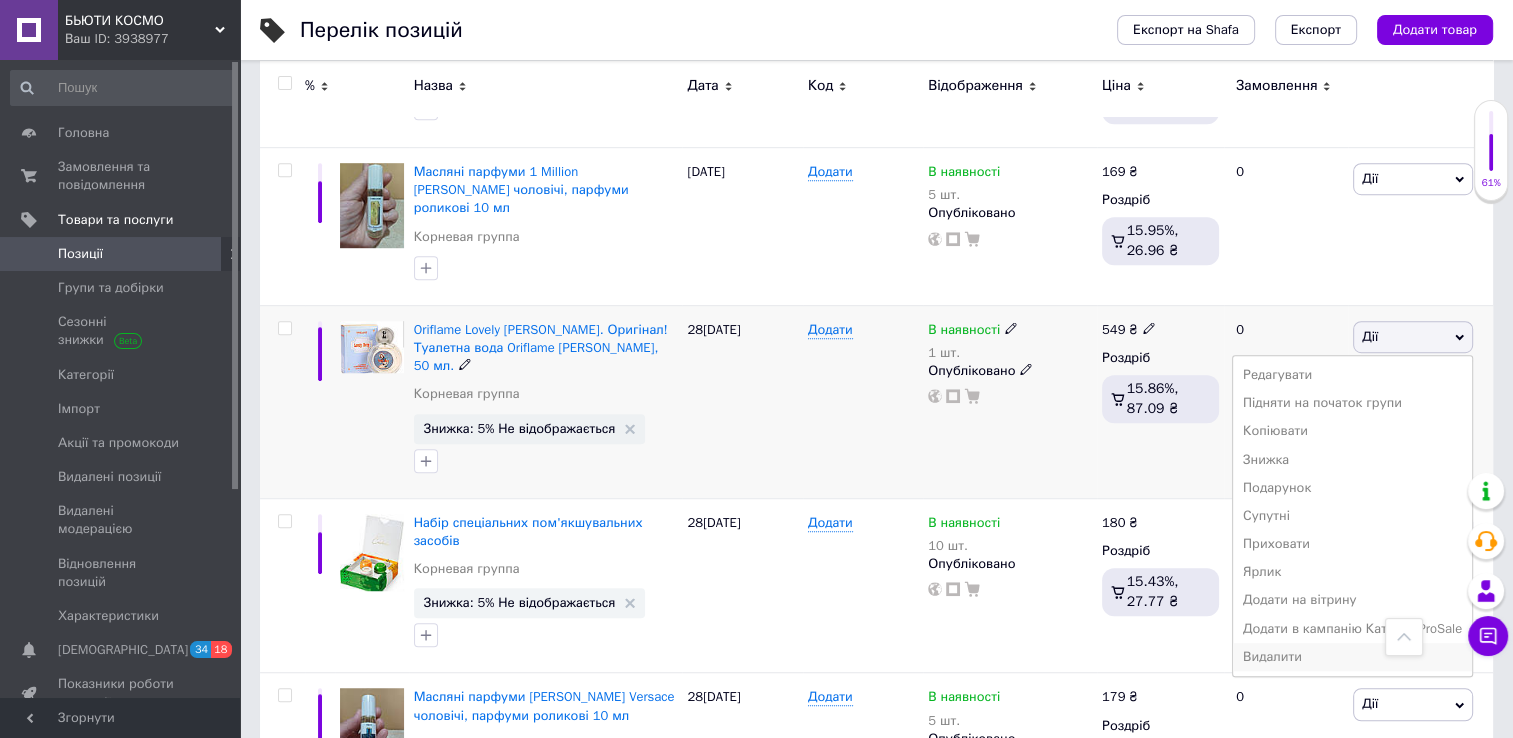 click on "Видалити" at bounding box center (1352, 657) 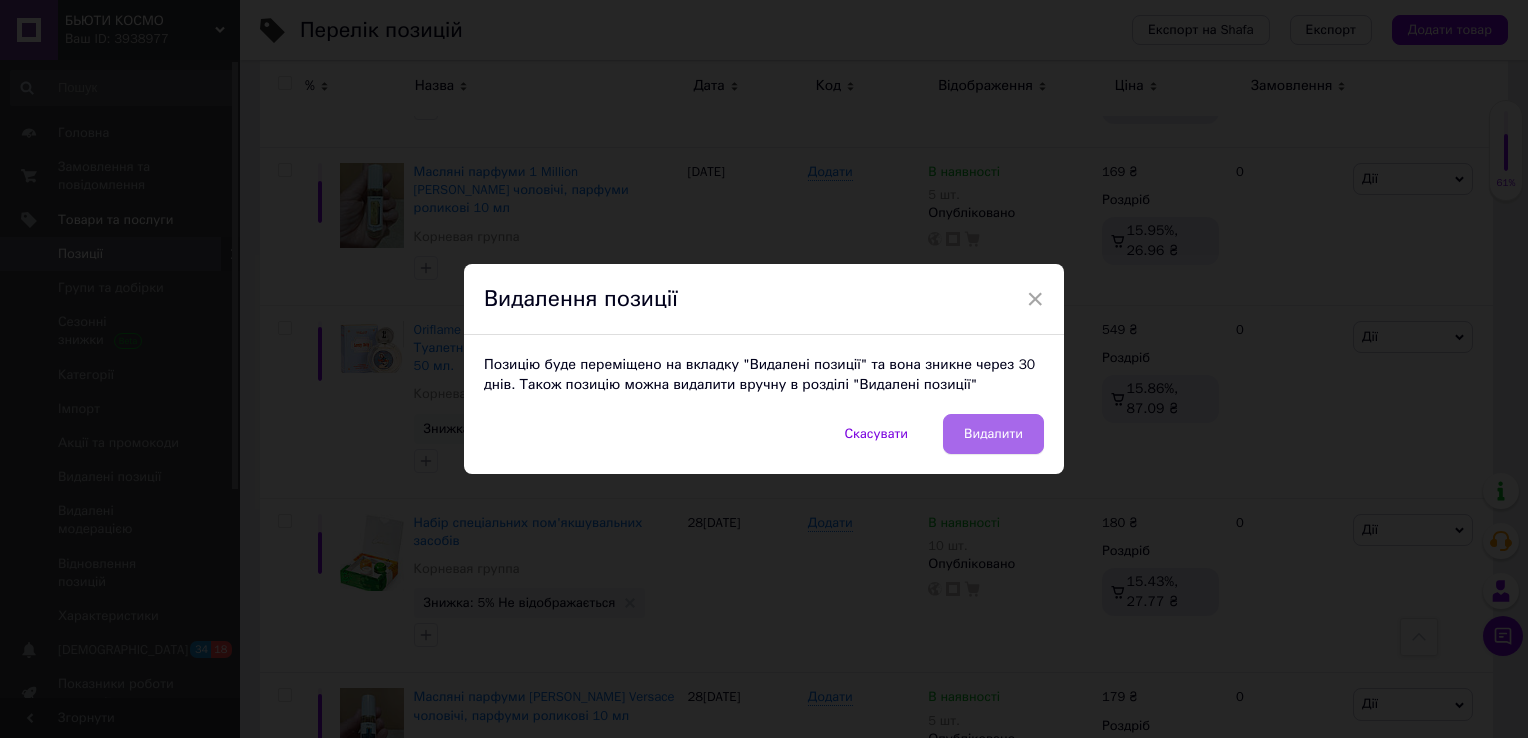 click on "Видалити" at bounding box center (993, 434) 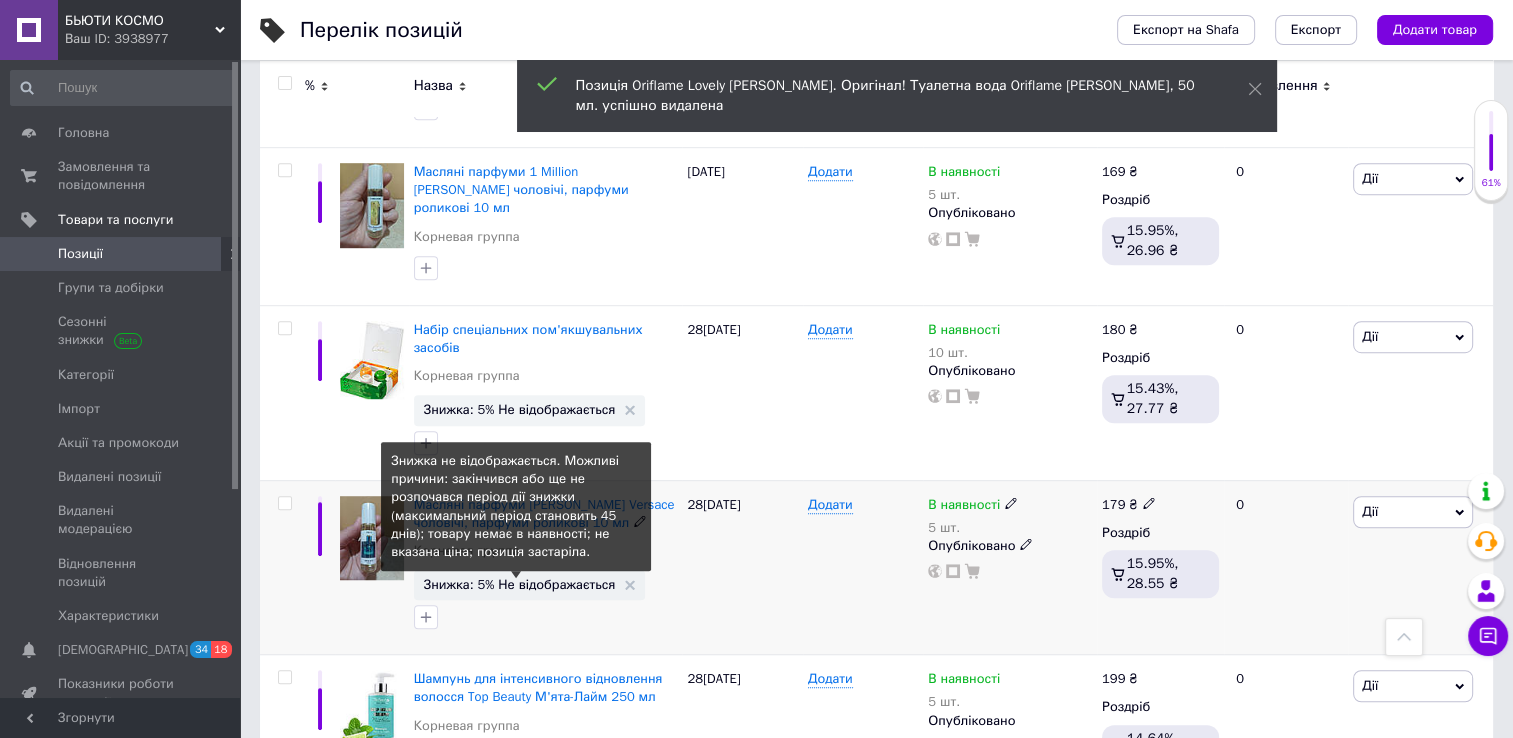 click on "Знижка: 5% Не відображається" at bounding box center (520, 584) 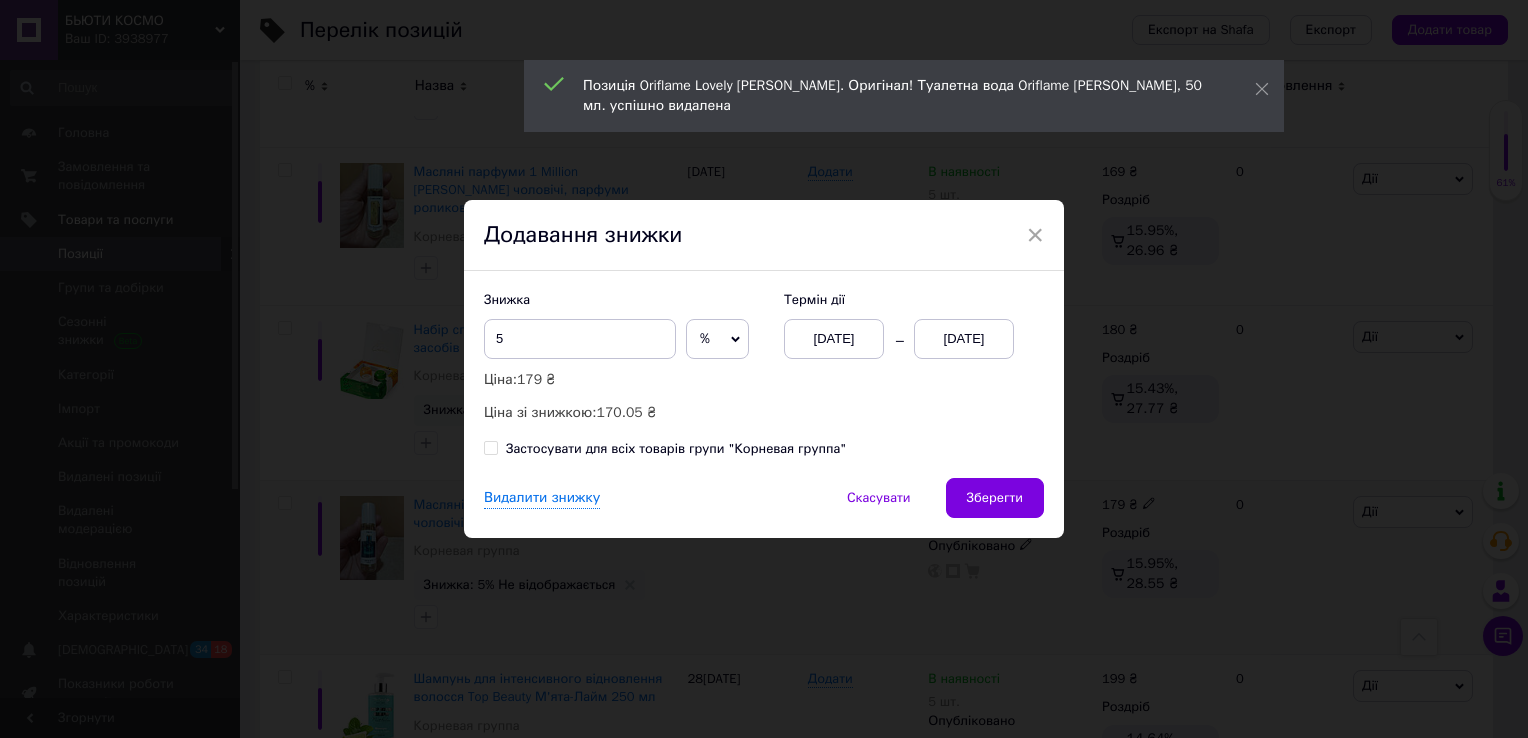 click on "[DATE]" at bounding box center [964, 339] 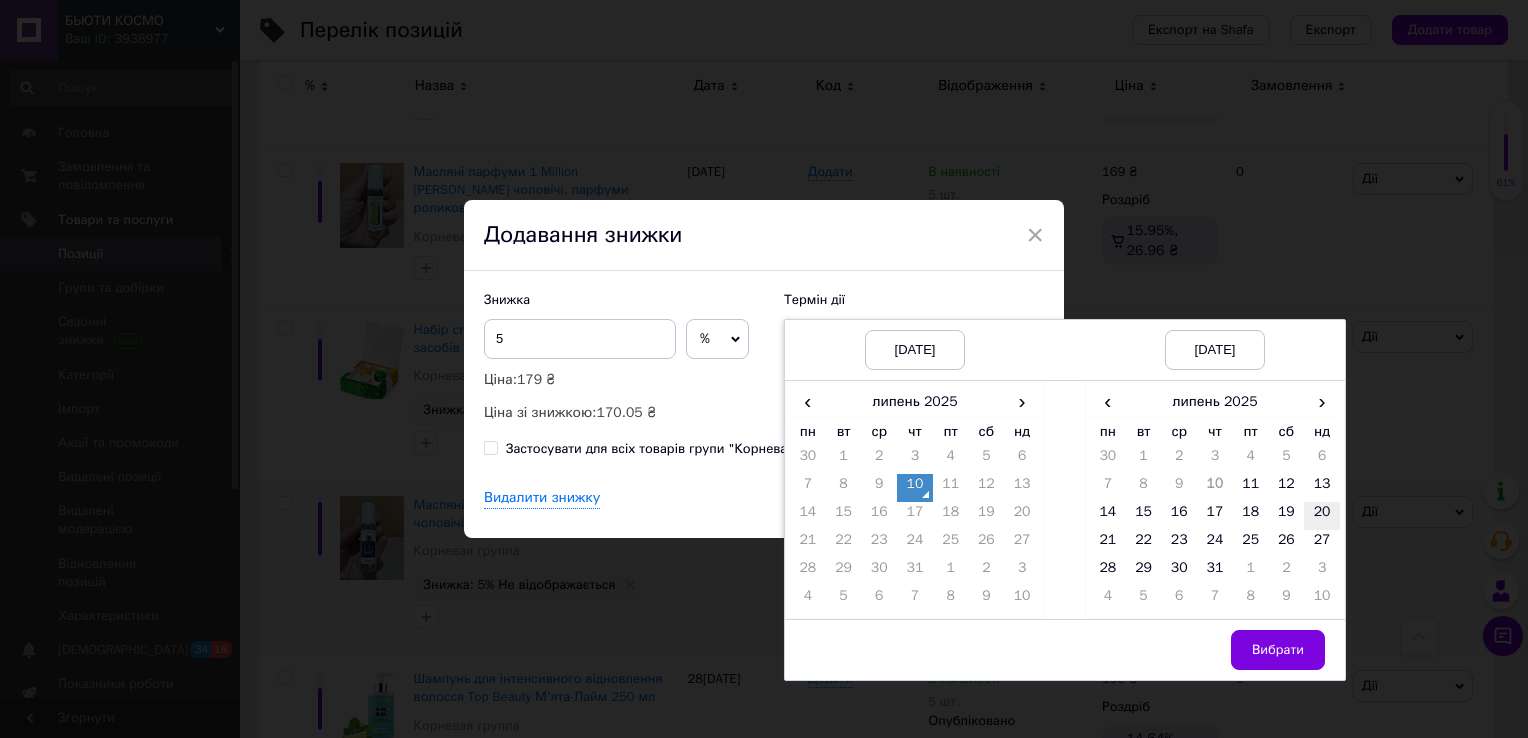 click on "20" at bounding box center (1322, 516) 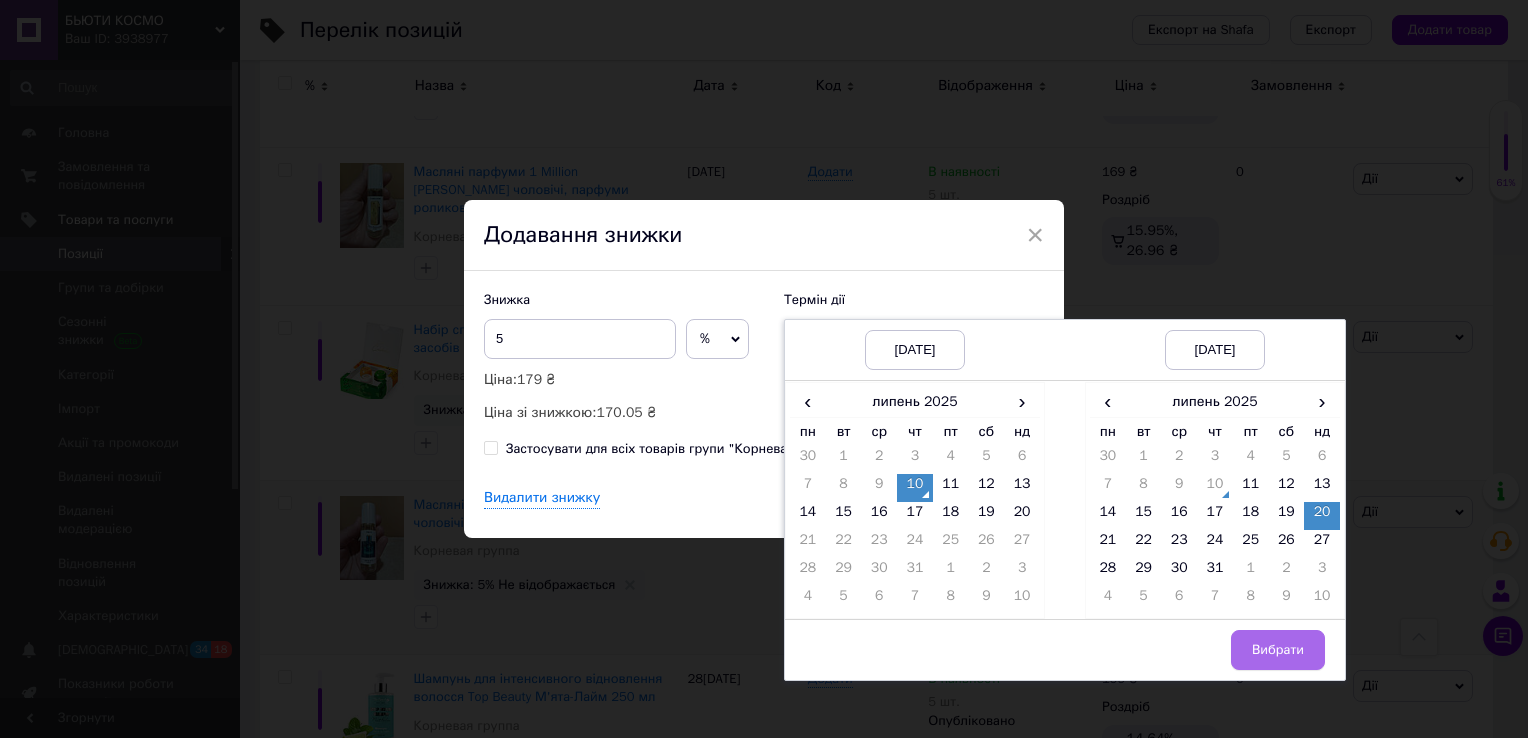 click on "Вибрати" at bounding box center [1278, 650] 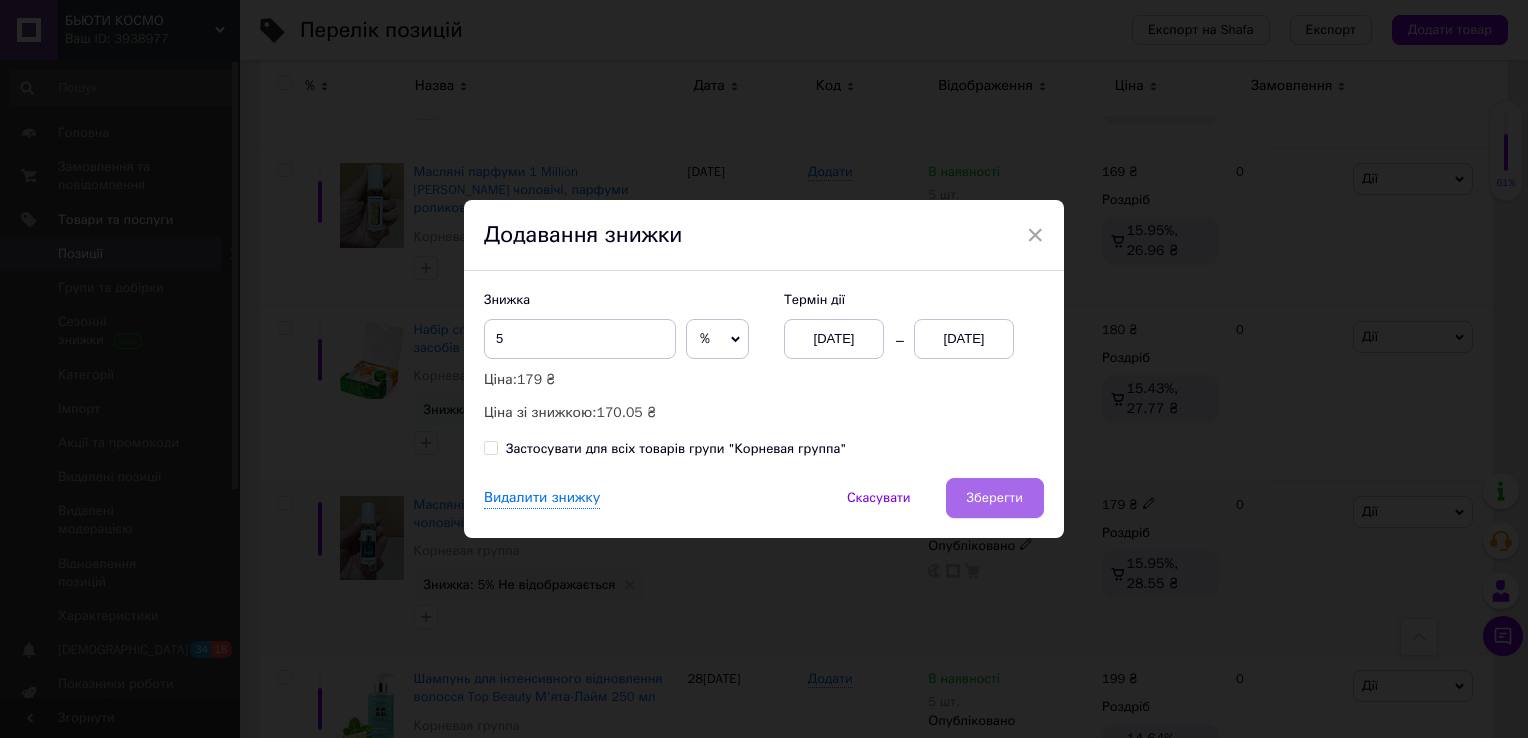 click on "Зберегти" at bounding box center (995, 498) 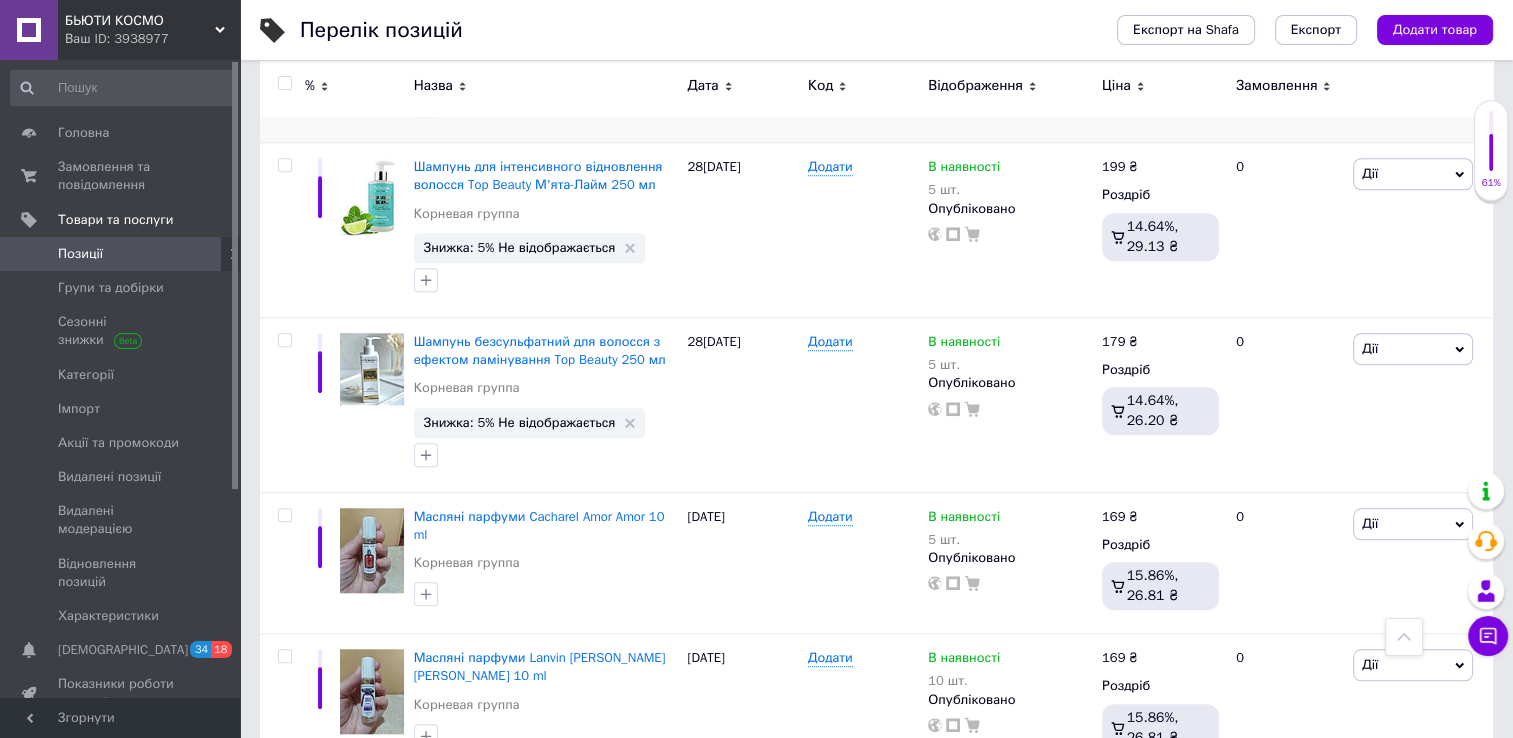 scroll, scrollTop: 1756, scrollLeft: 0, axis: vertical 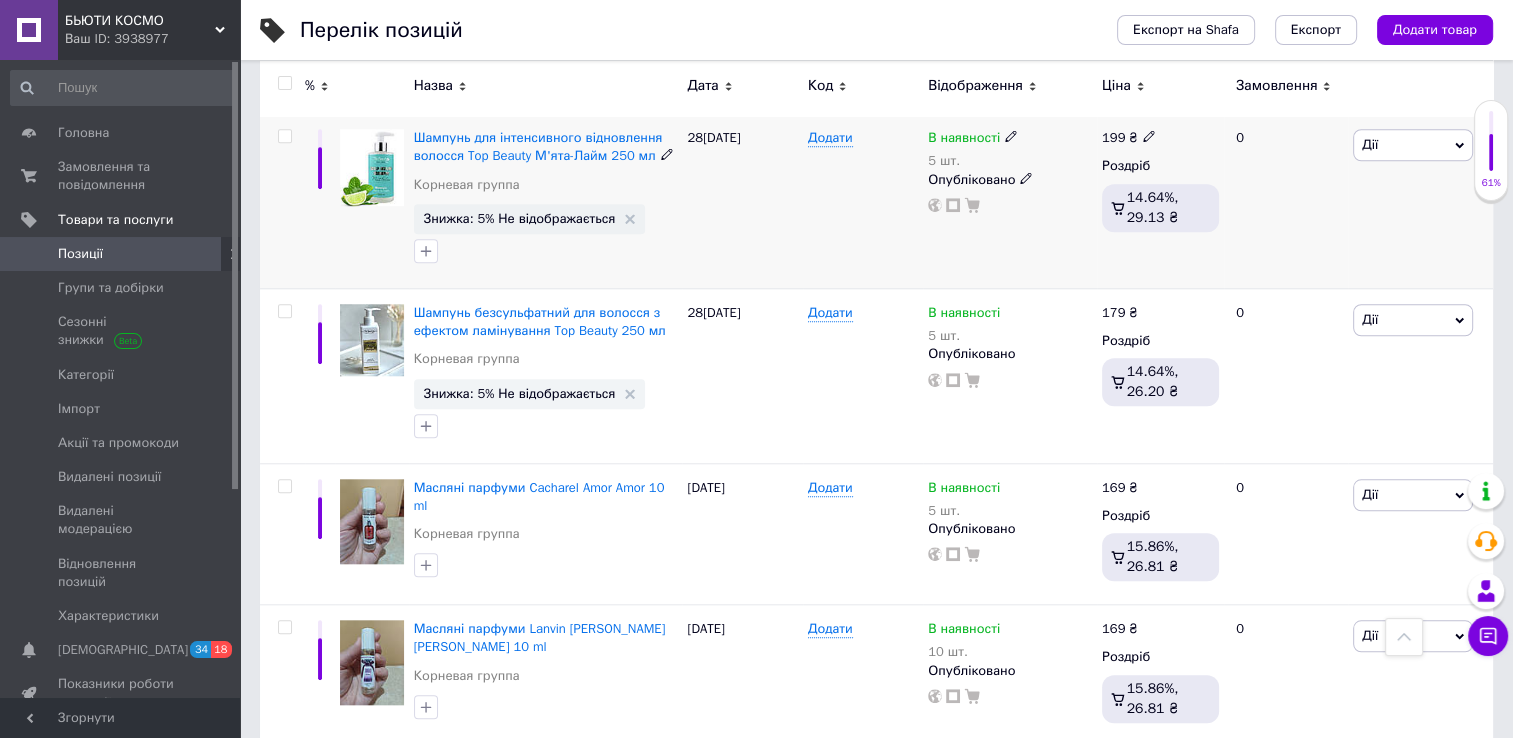 click on "Знижка: 5% Не відображається" at bounding box center [530, 219] 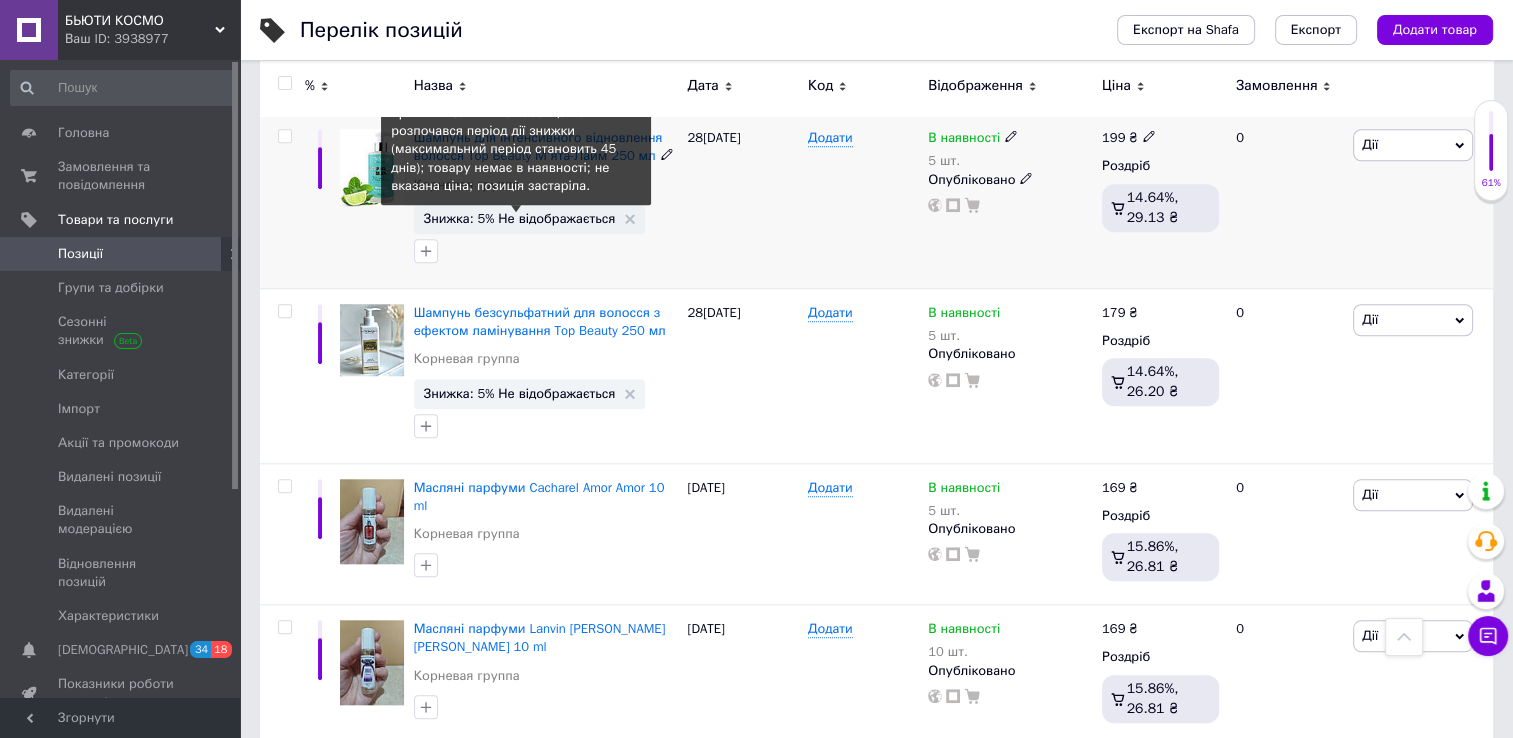 click on "Знижка: 5% Не відображається" at bounding box center [520, 218] 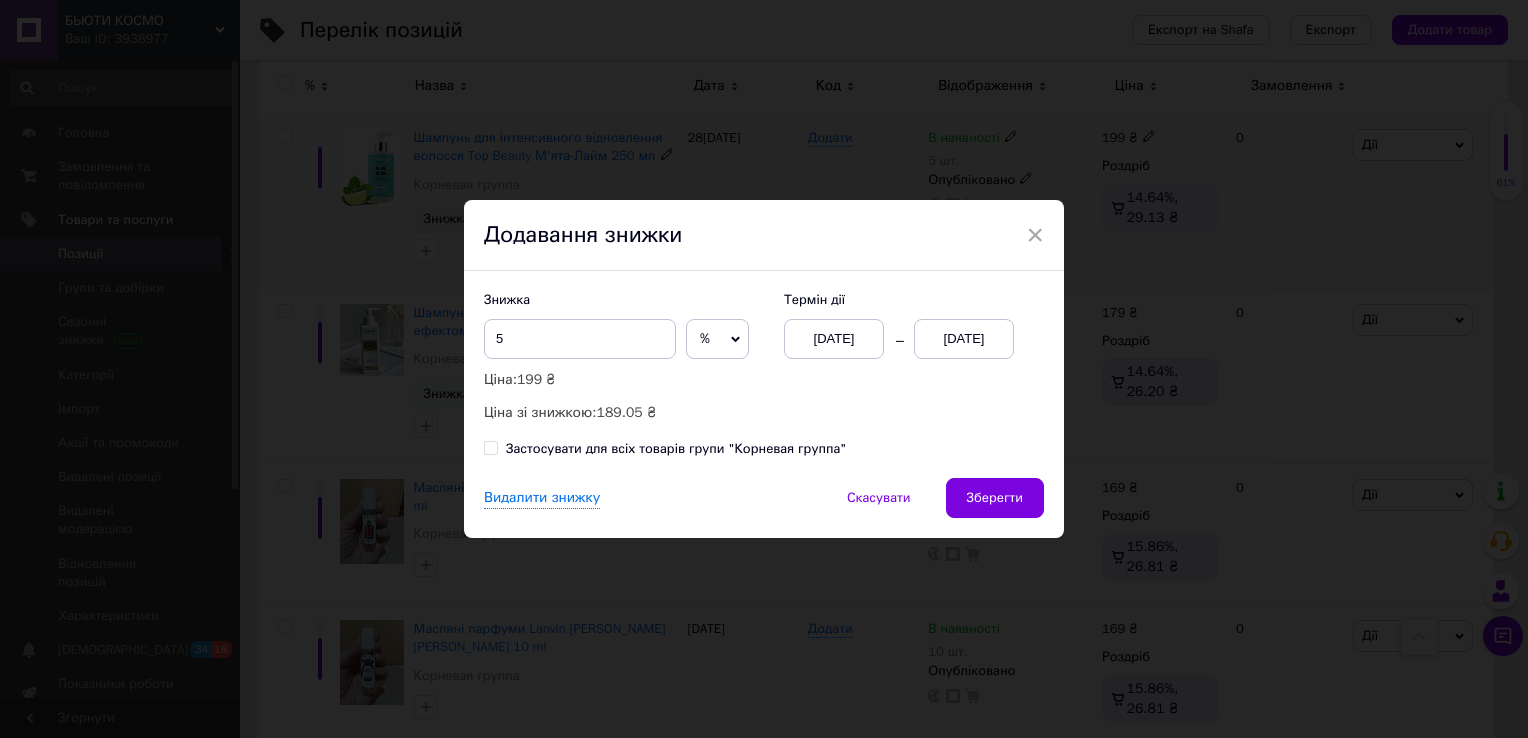 click on "[DATE]" at bounding box center [964, 339] 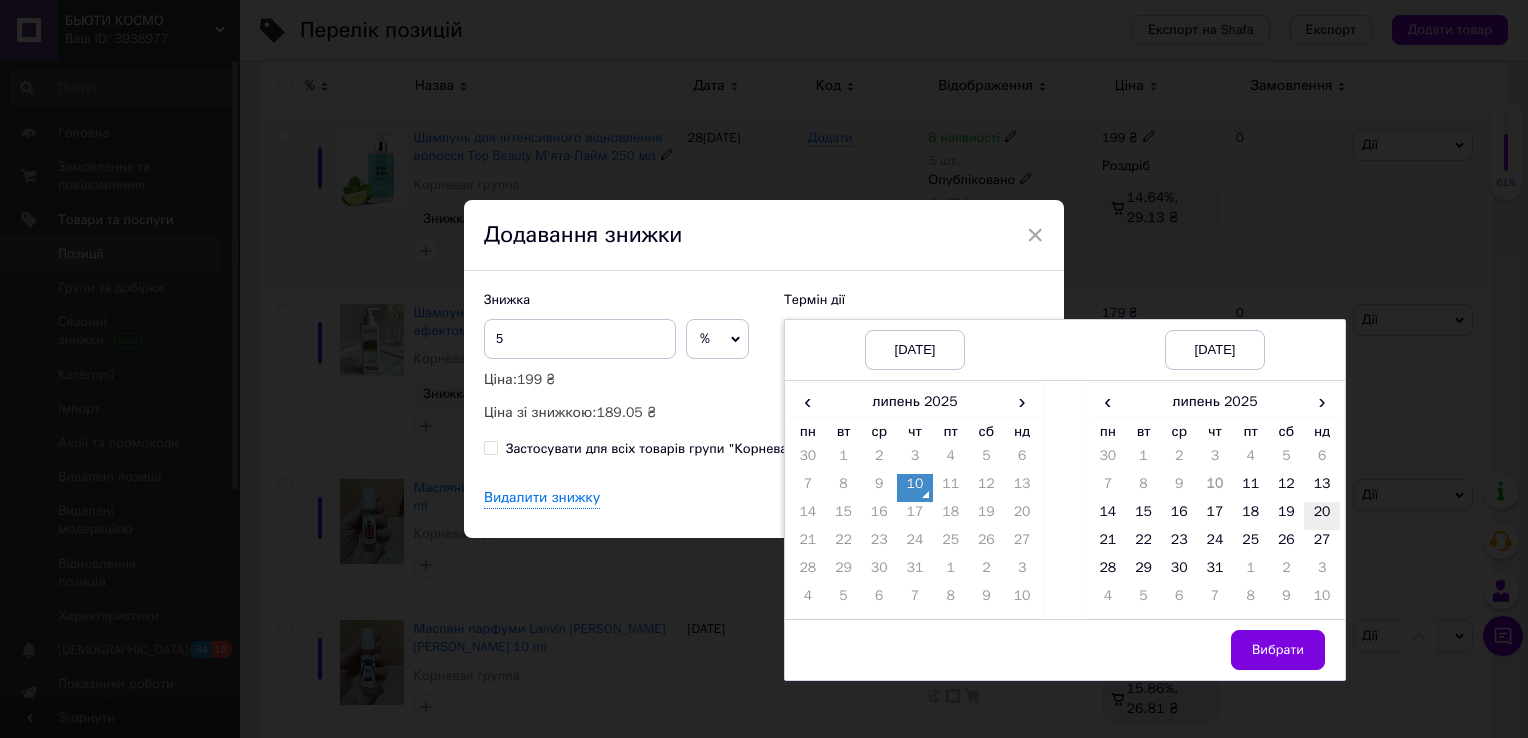 click on "20" at bounding box center [1322, 516] 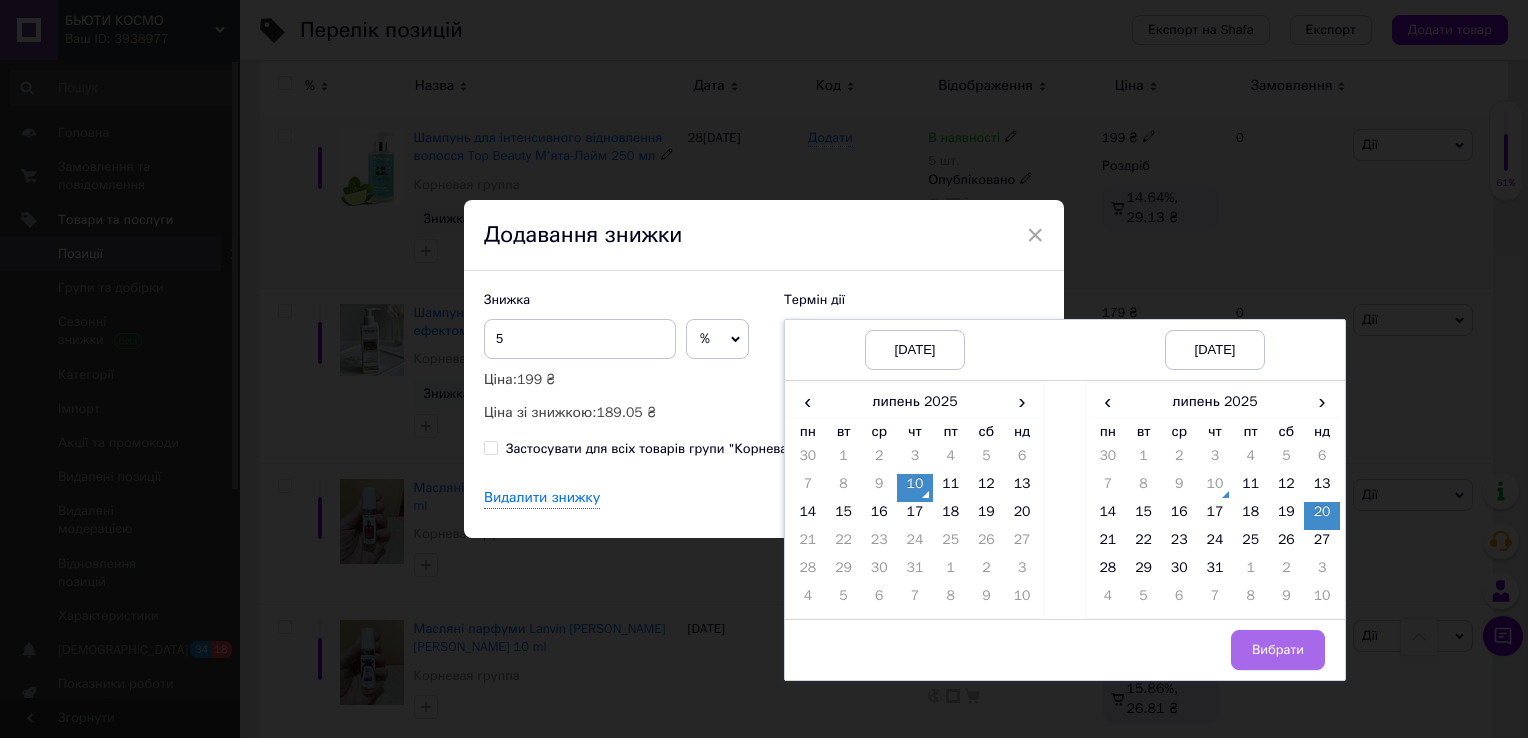 click on "Вибрати" at bounding box center (1278, 650) 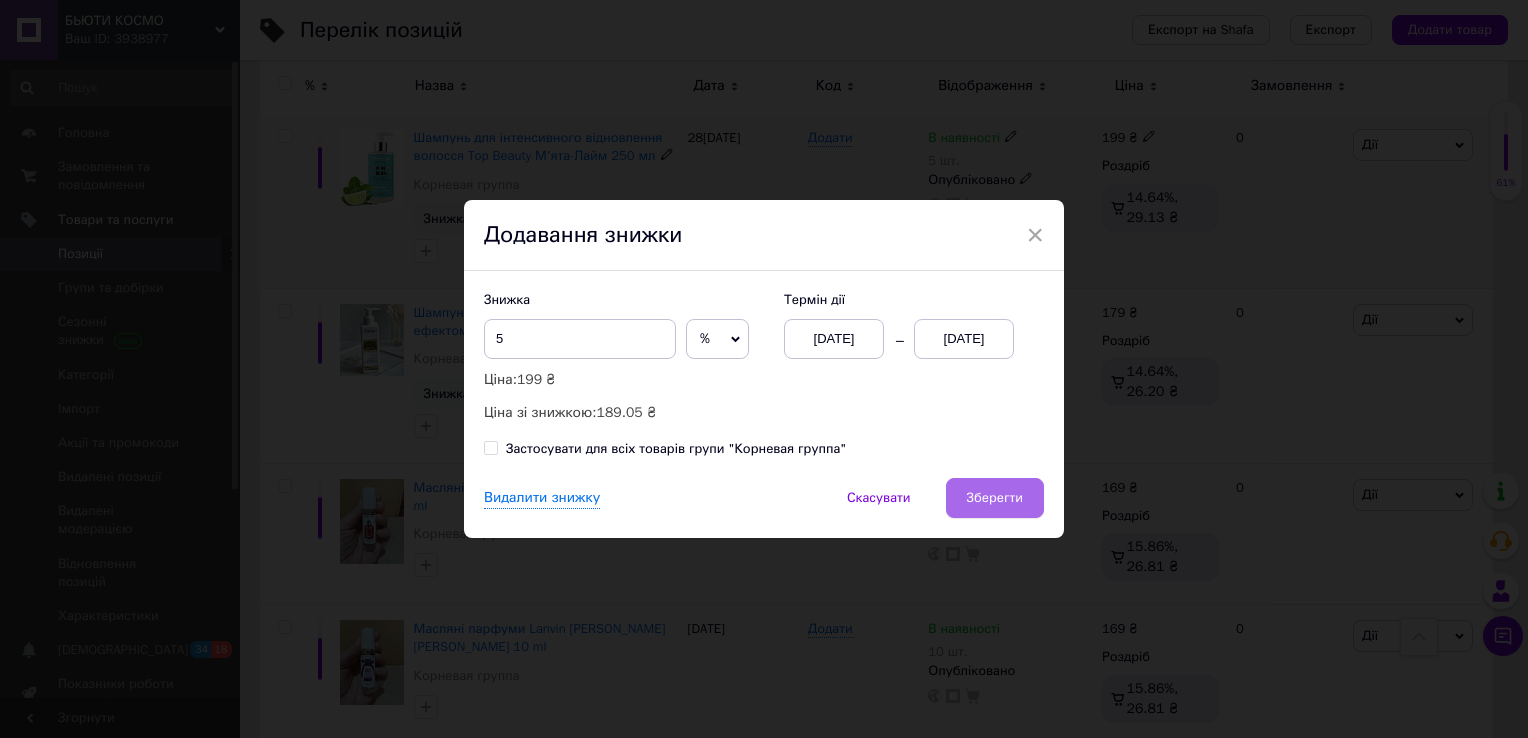 click on "Зберегти" at bounding box center [995, 498] 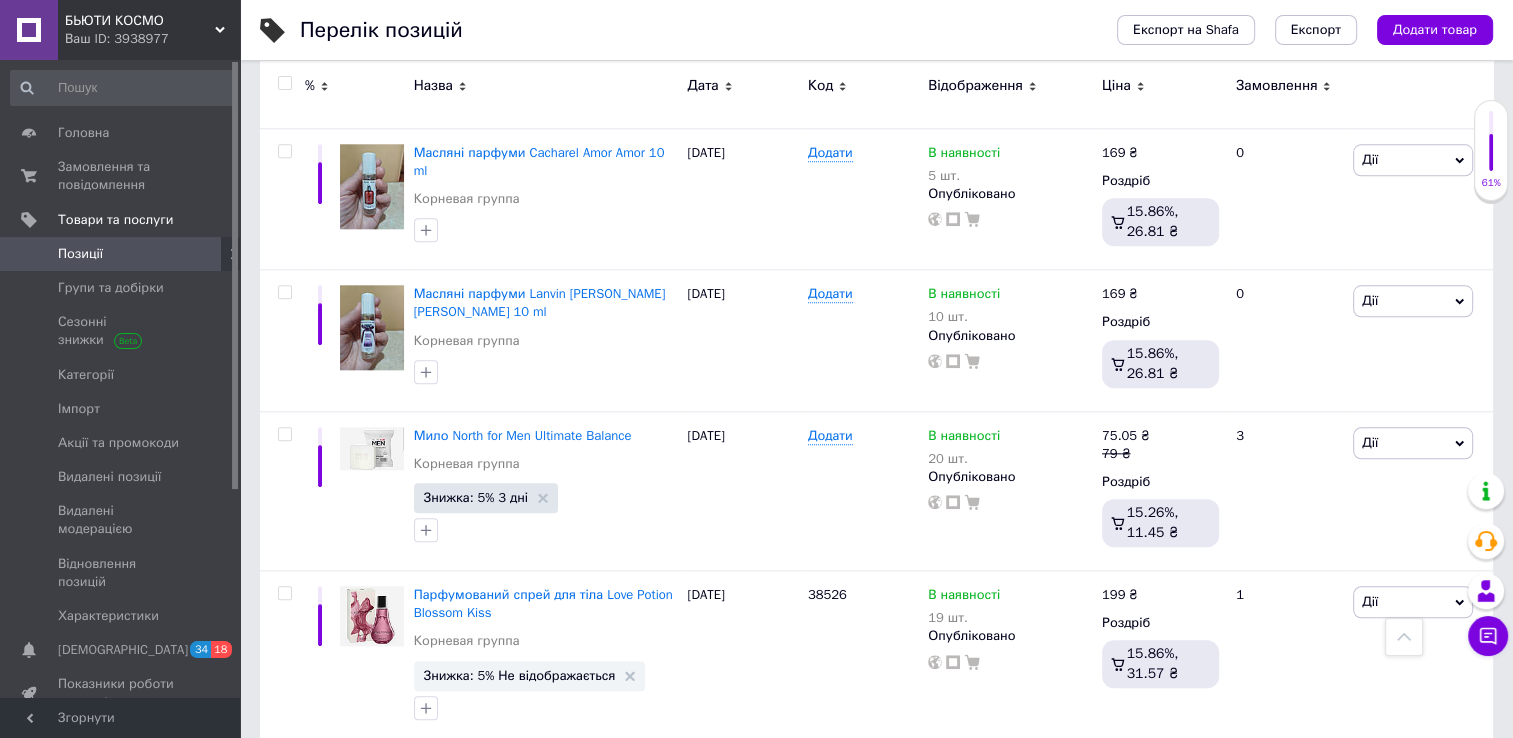 scroll, scrollTop: 2095, scrollLeft: 0, axis: vertical 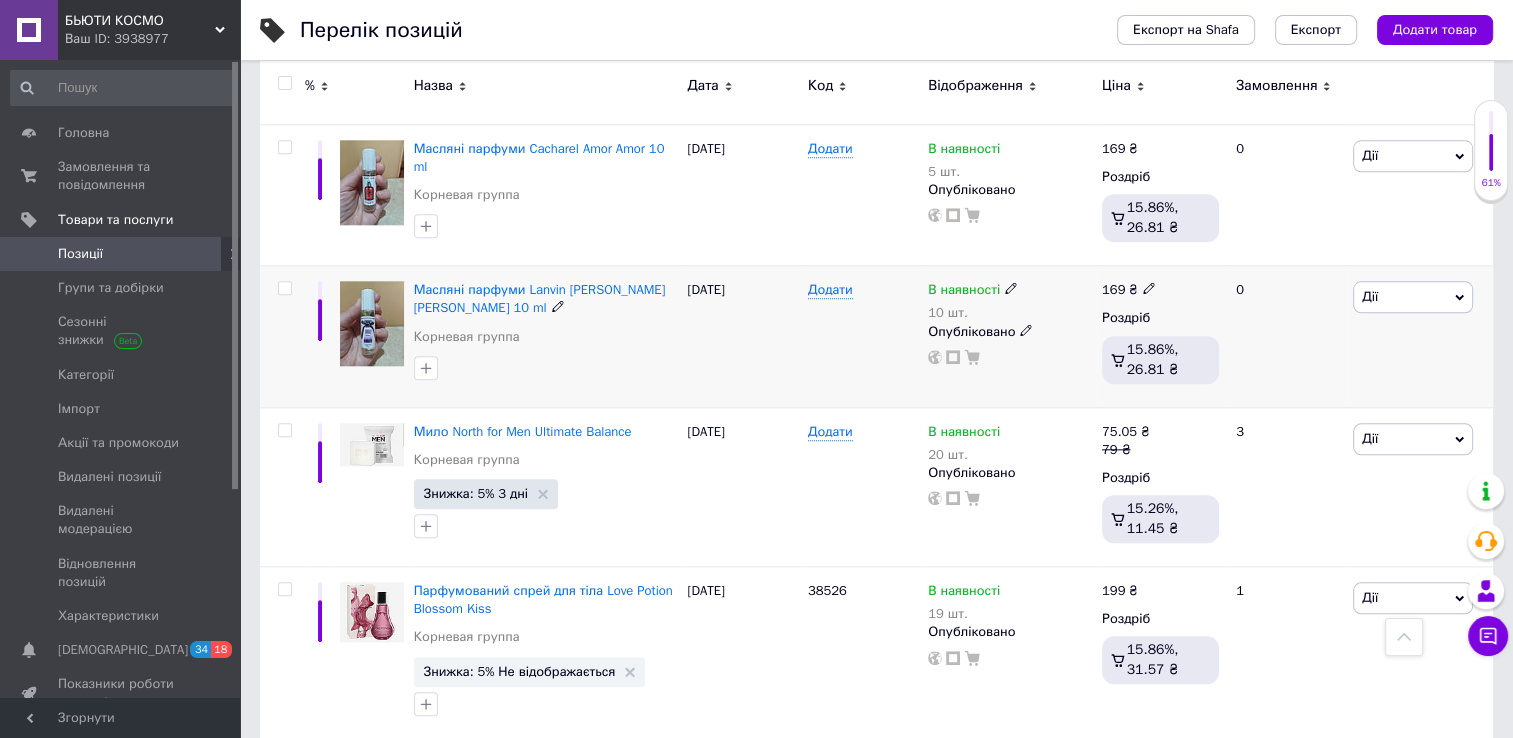 click 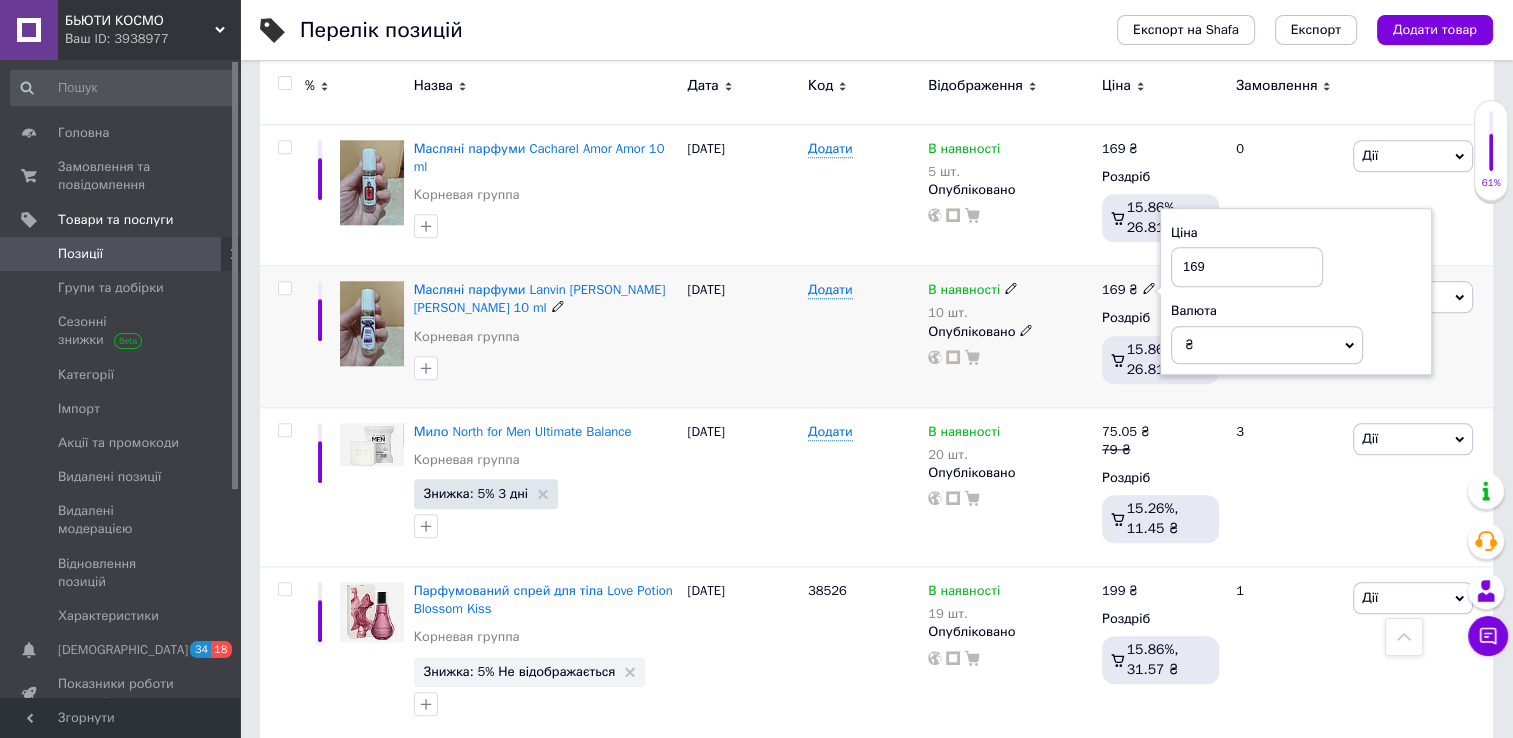 click on "169" at bounding box center [1247, 267] 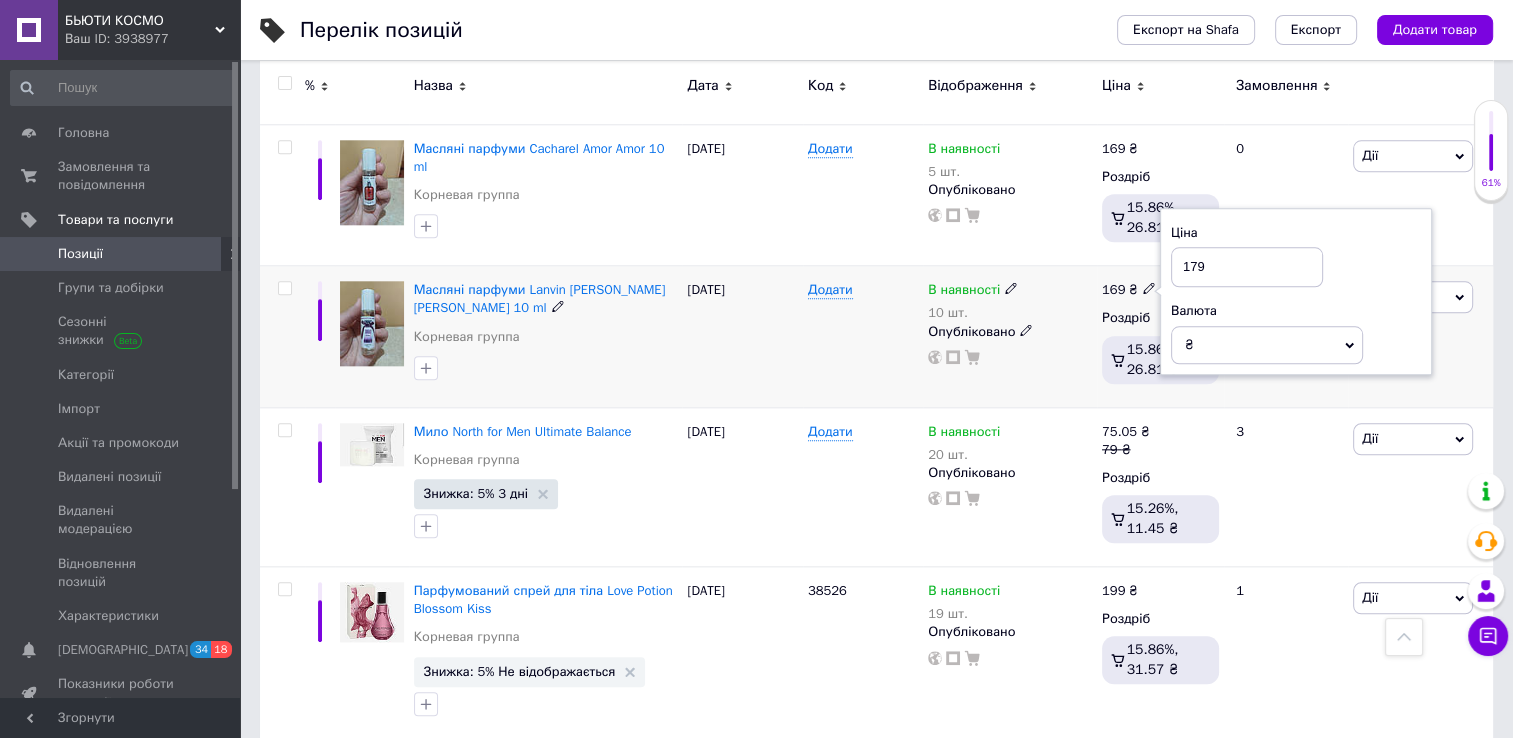 type on "179" 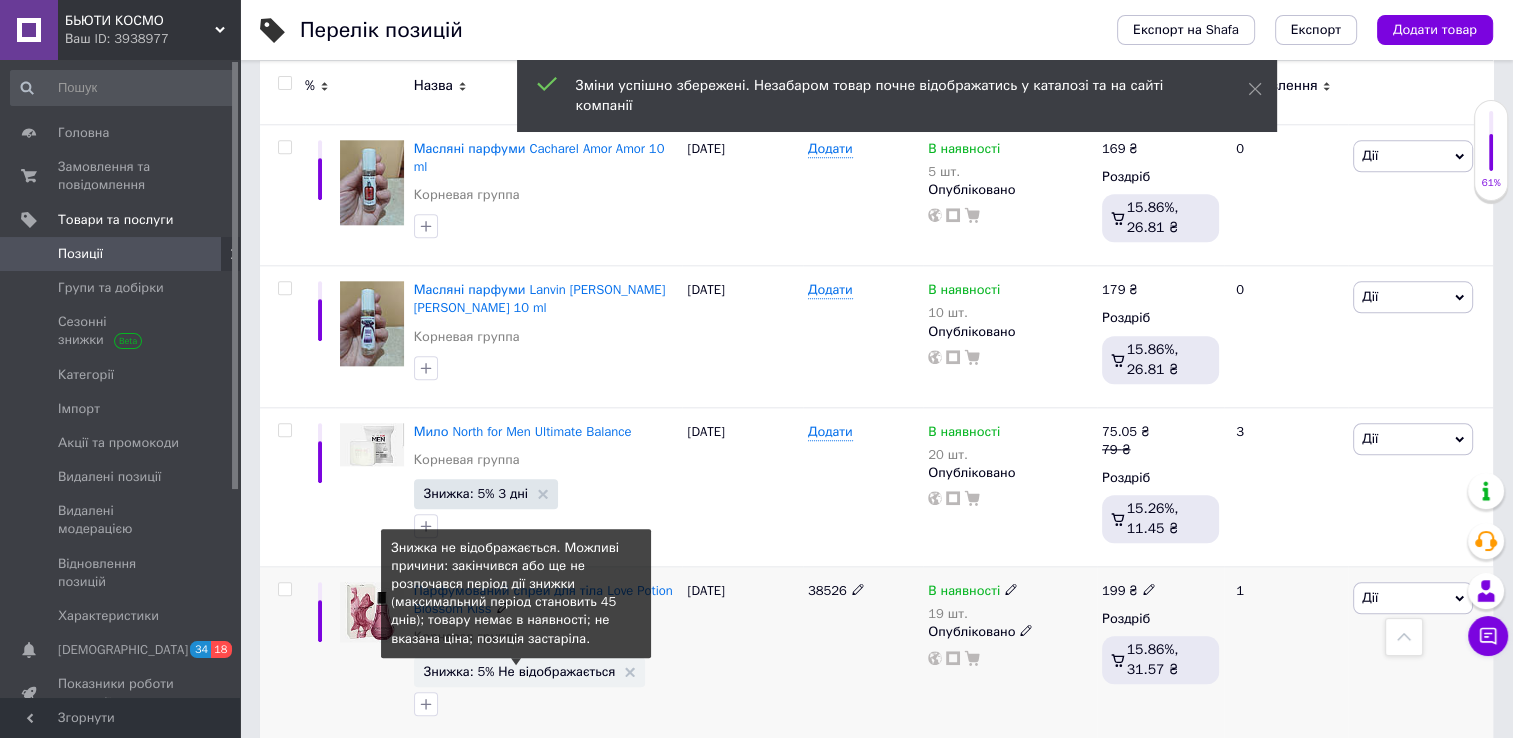 click on "Знижка: 5% Не відображається" at bounding box center (520, 671) 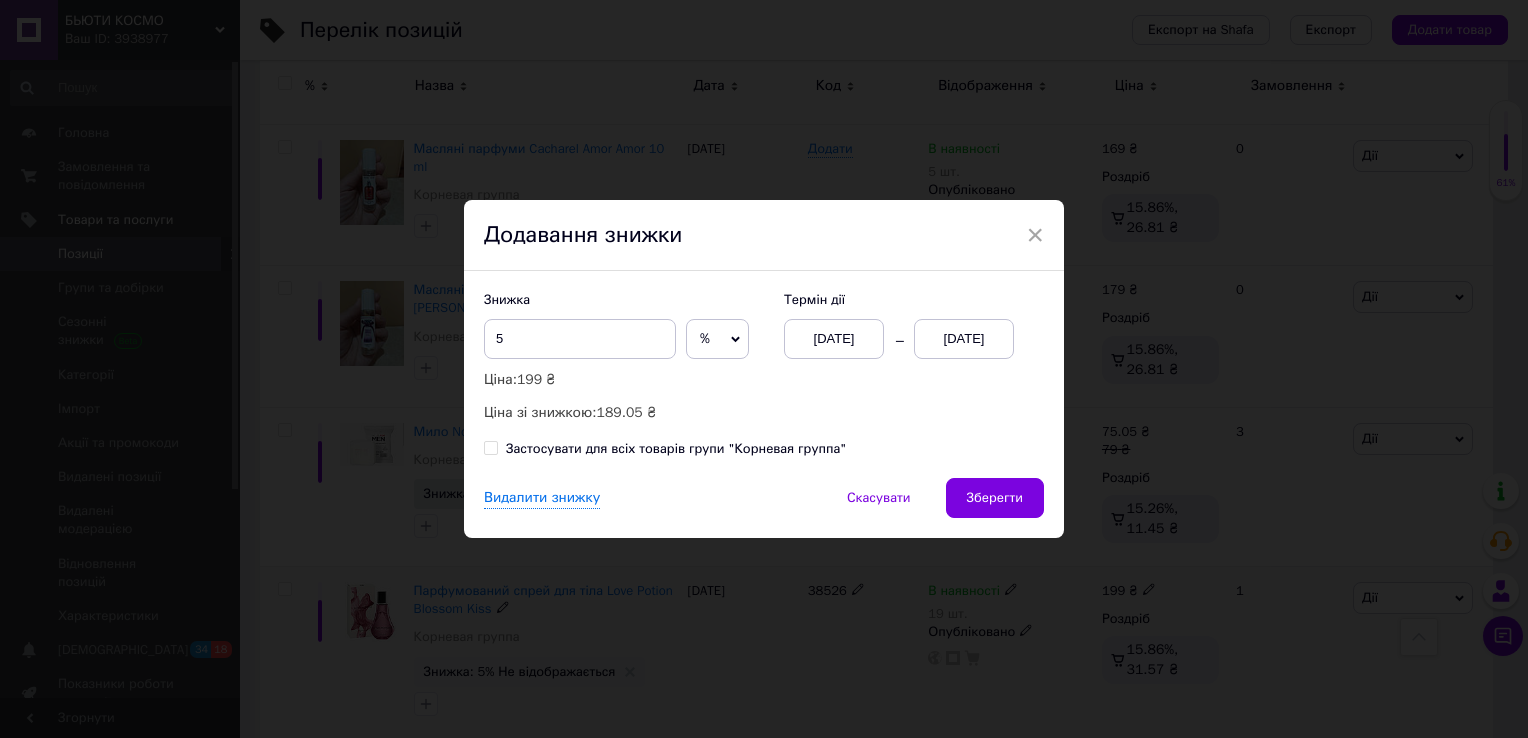 click on "[DATE]" at bounding box center [964, 339] 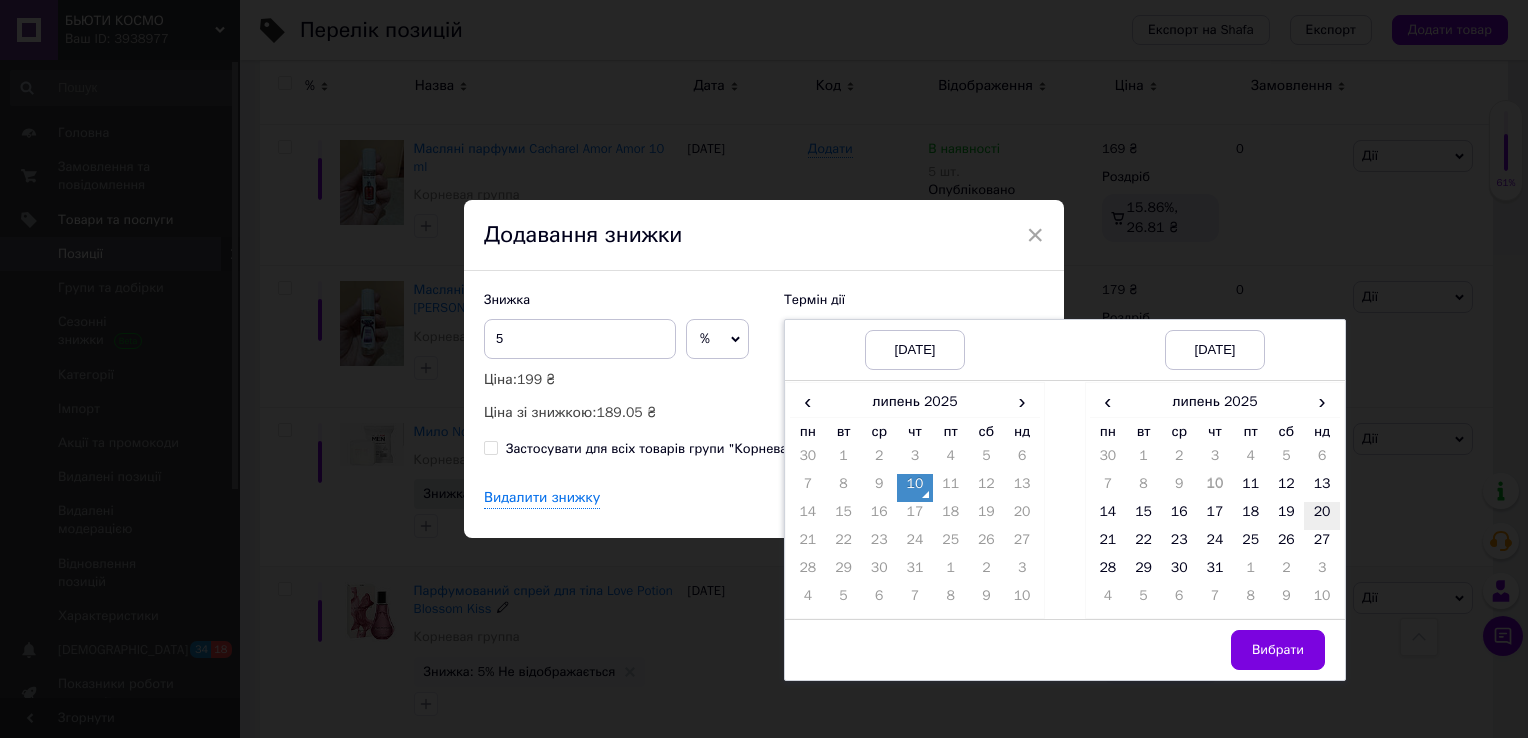 click on "20" at bounding box center (1322, 516) 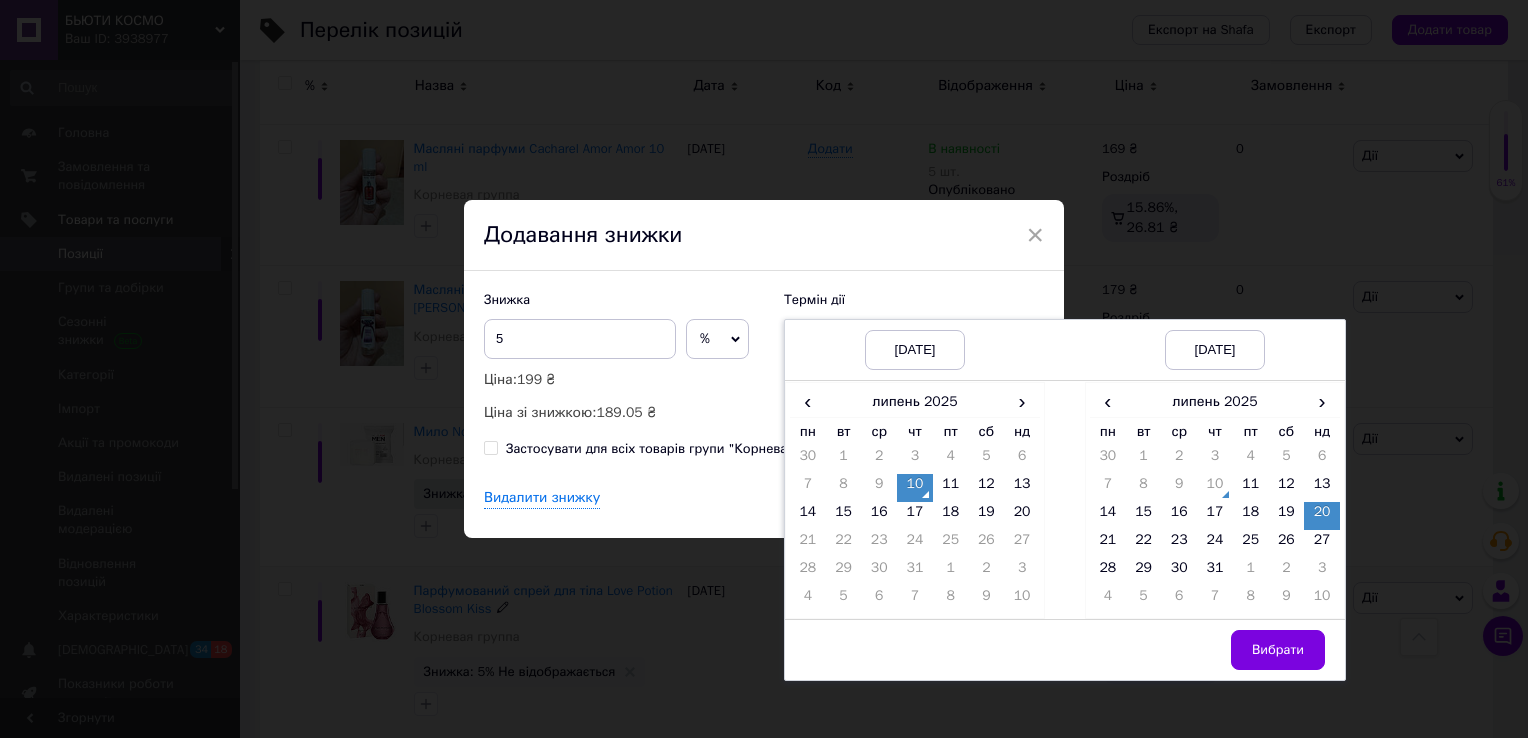 click on "20" at bounding box center [1322, 516] 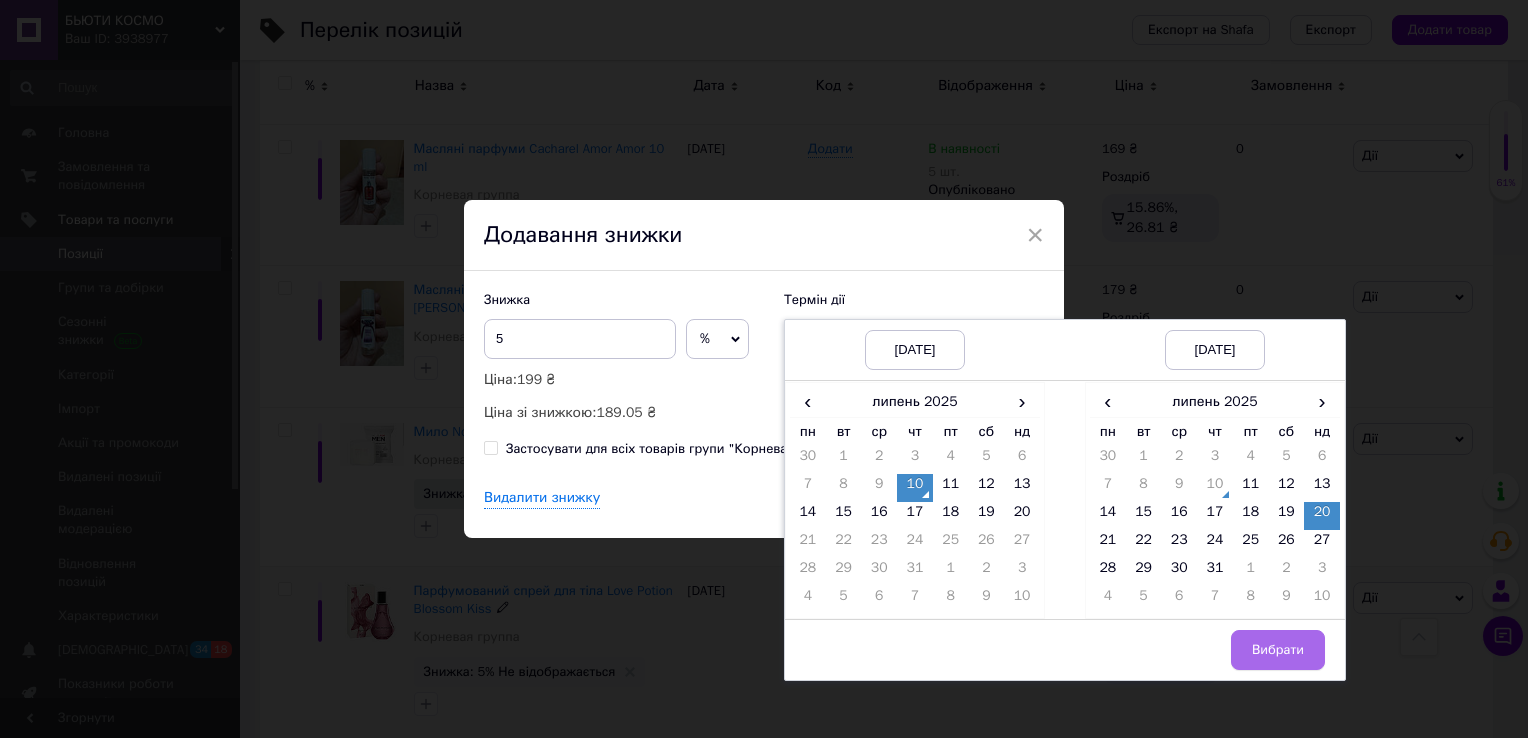 click on "Вибрати" at bounding box center (1278, 650) 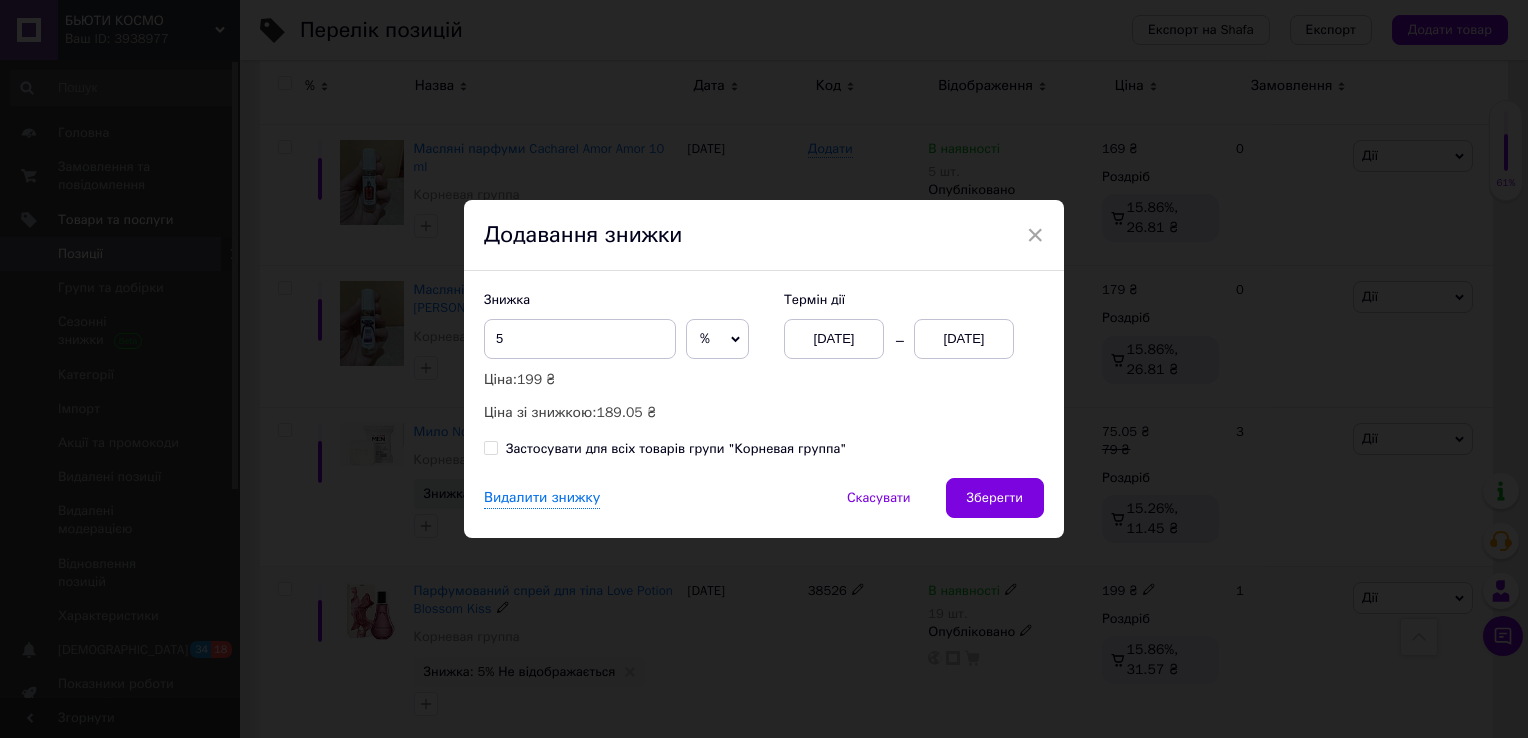click on "Видалити знижку   Скасувати   Зберегти" at bounding box center (764, 508) 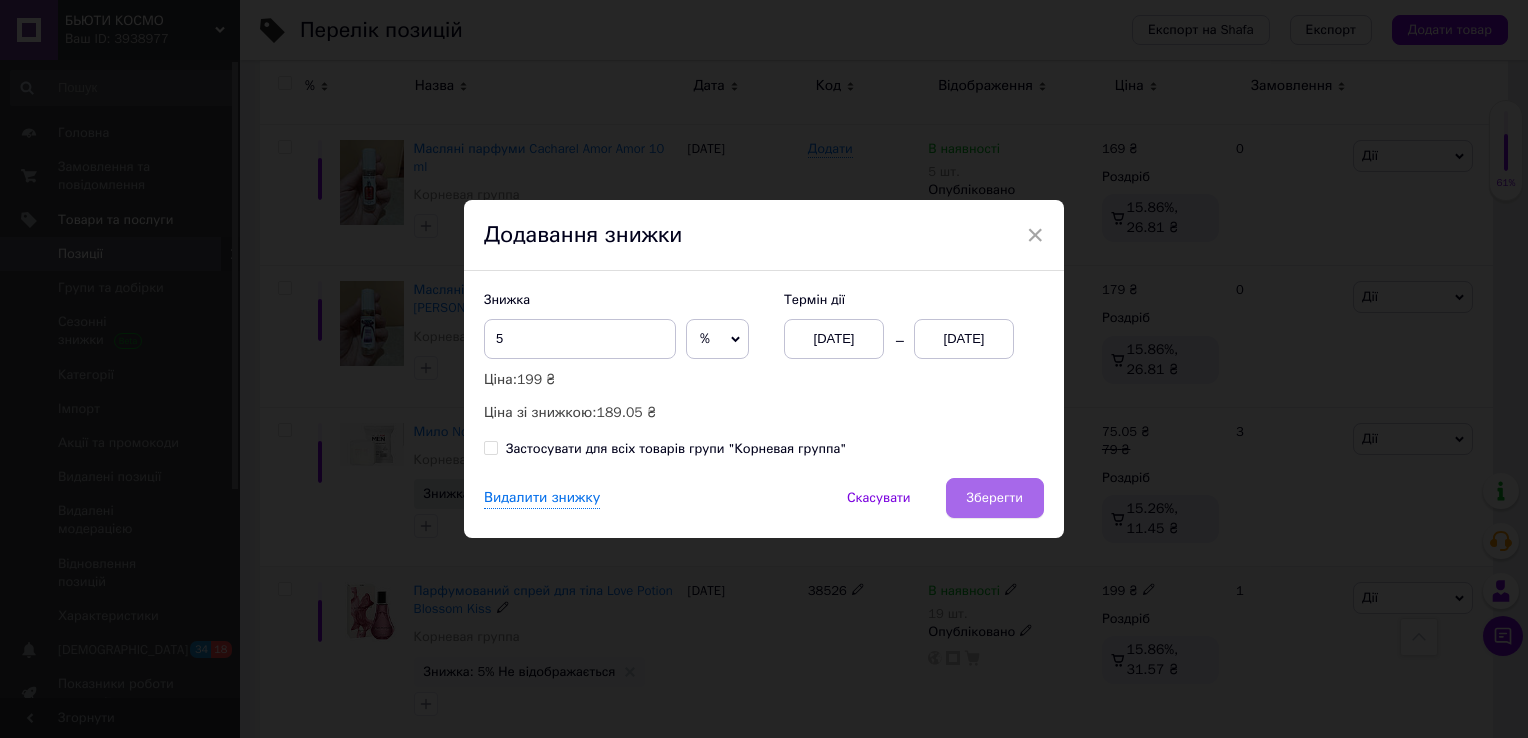 click on "Зберегти" at bounding box center (995, 498) 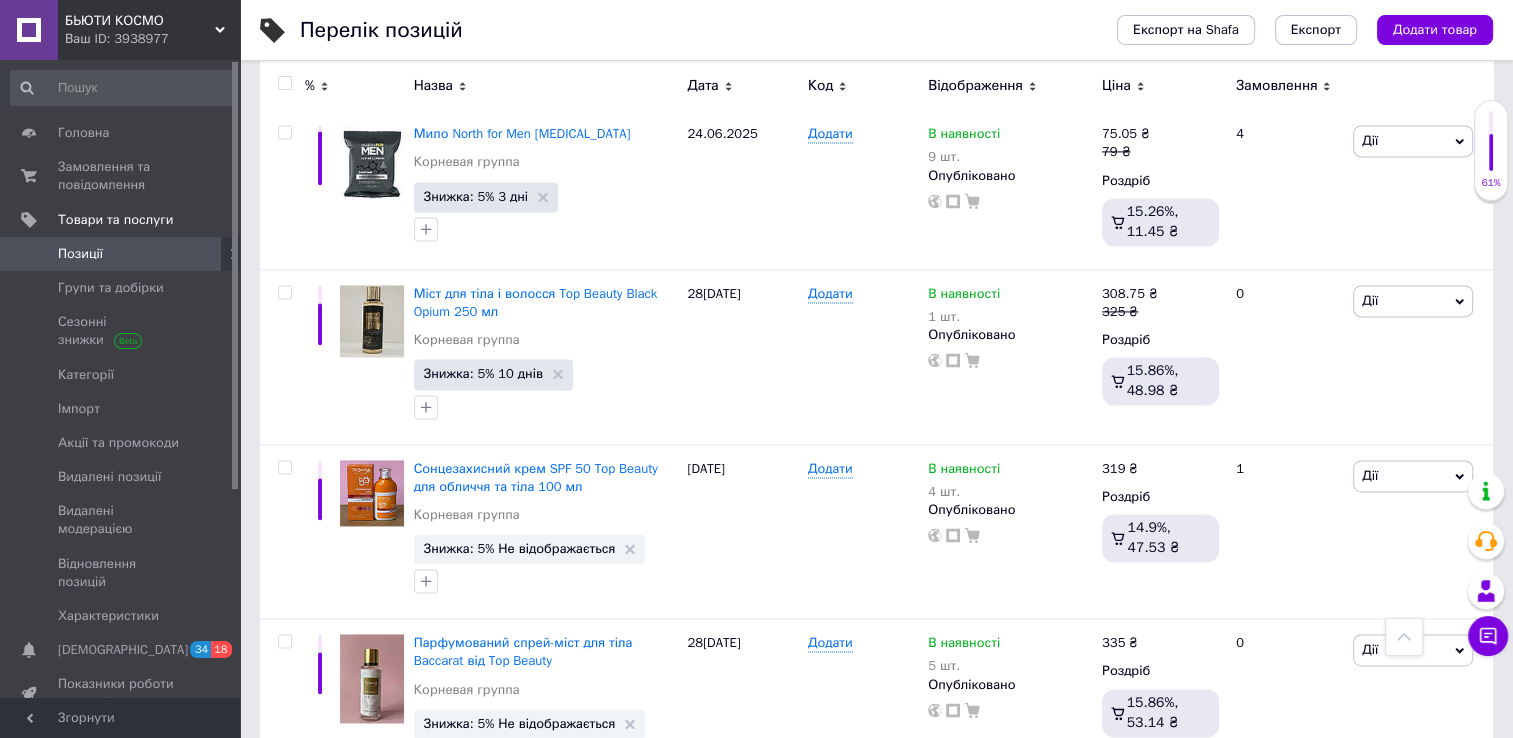 scroll, scrollTop: 2881, scrollLeft: 0, axis: vertical 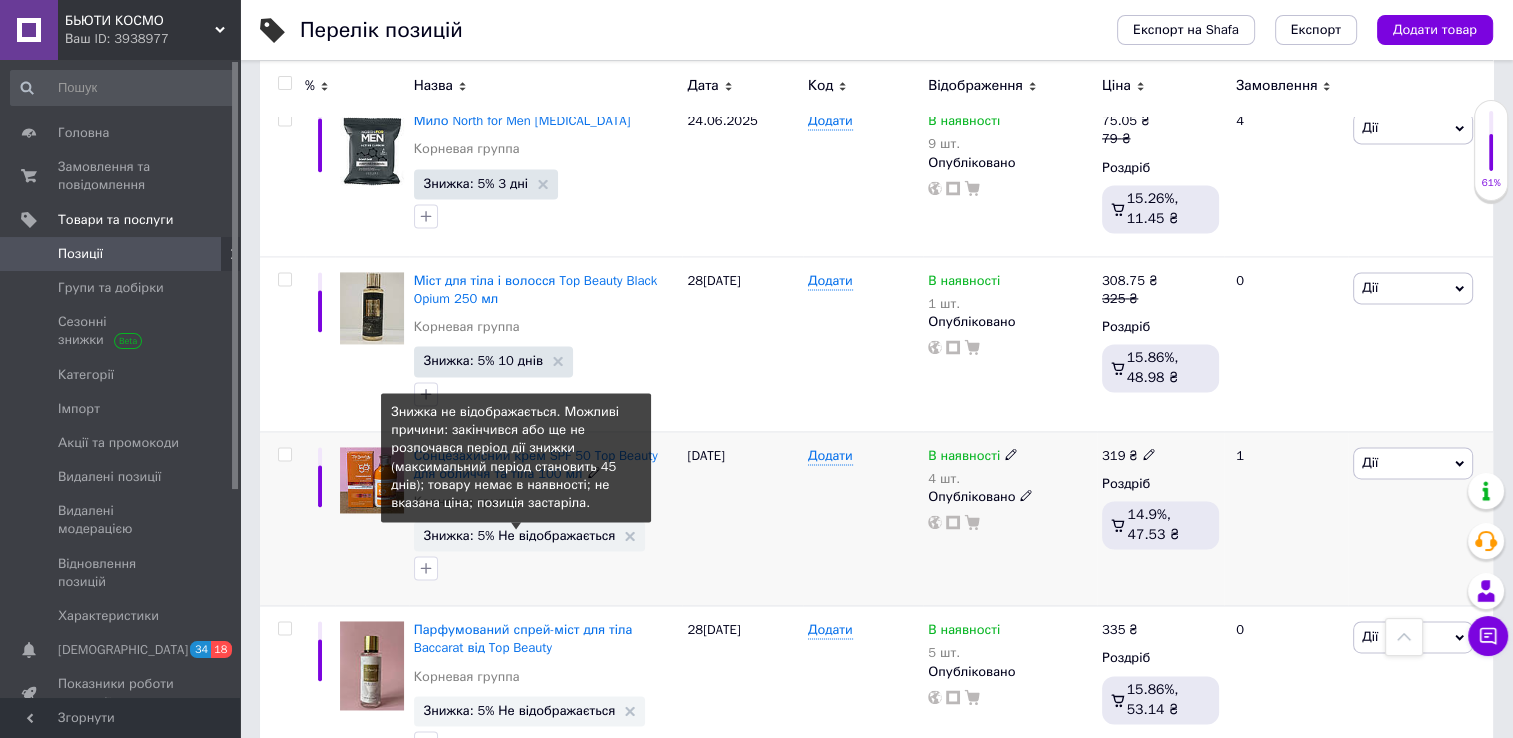 click on "Знижка: 5% Не відображається" at bounding box center [520, 535] 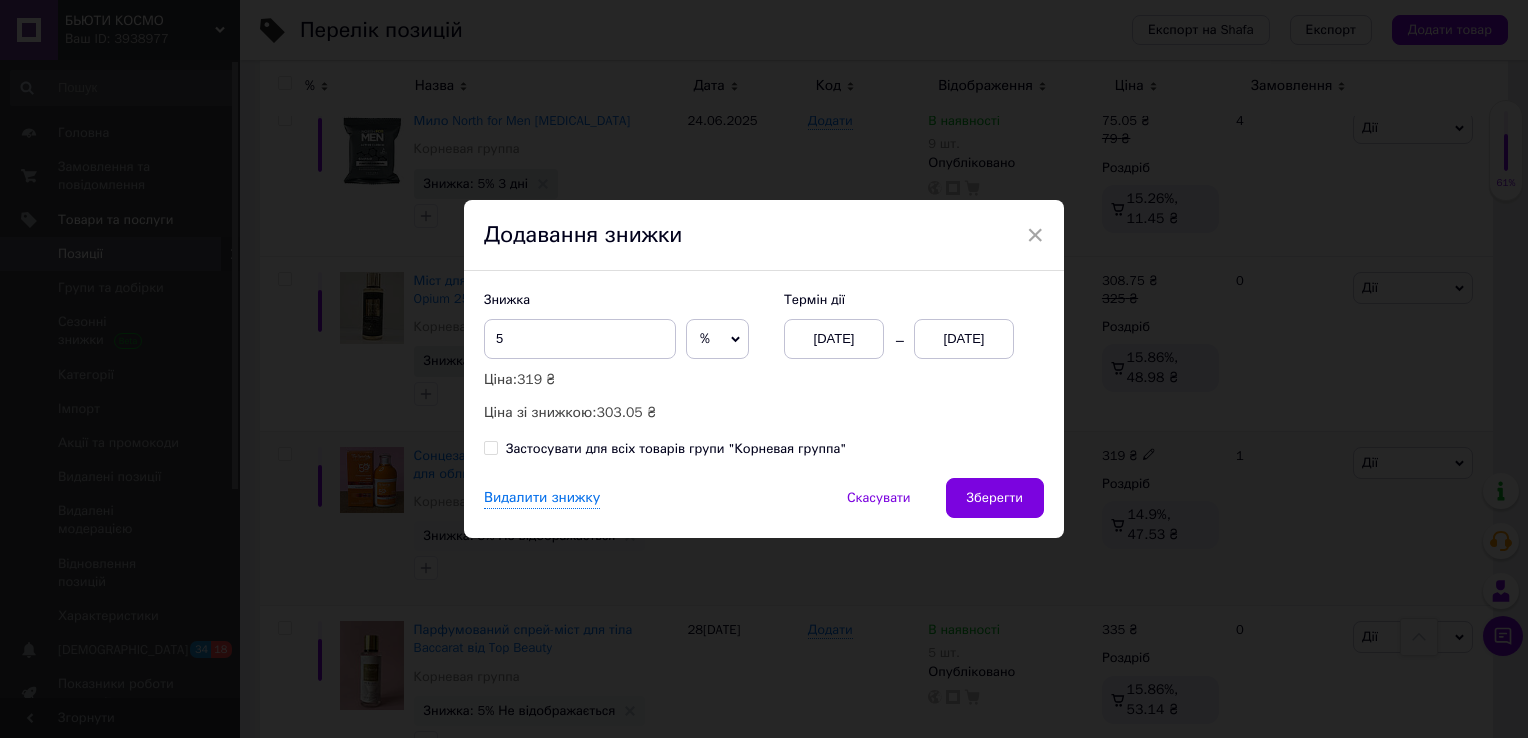 click on "[DATE]" at bounding box center (964, 339) 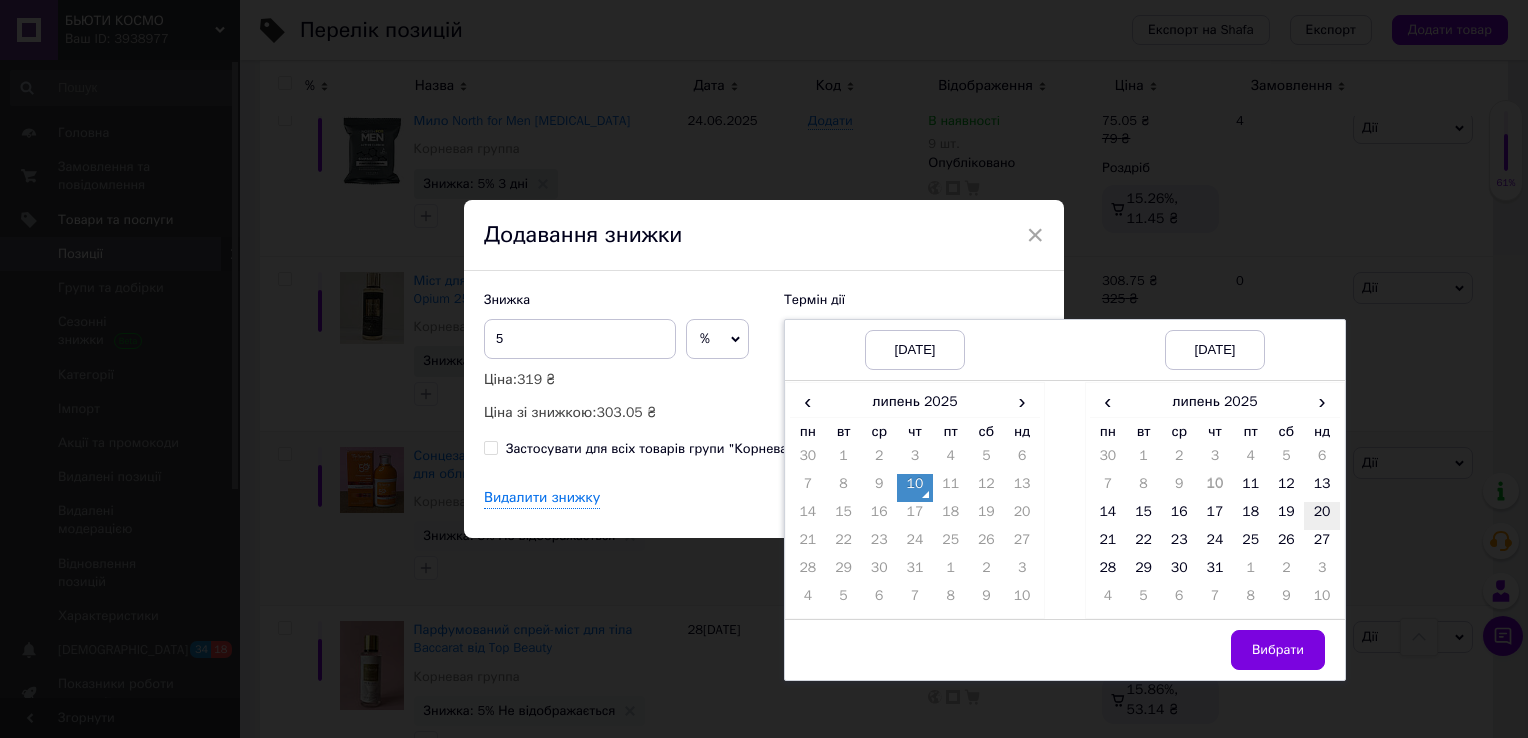 click on "20" at bounding box center [1322, 516] 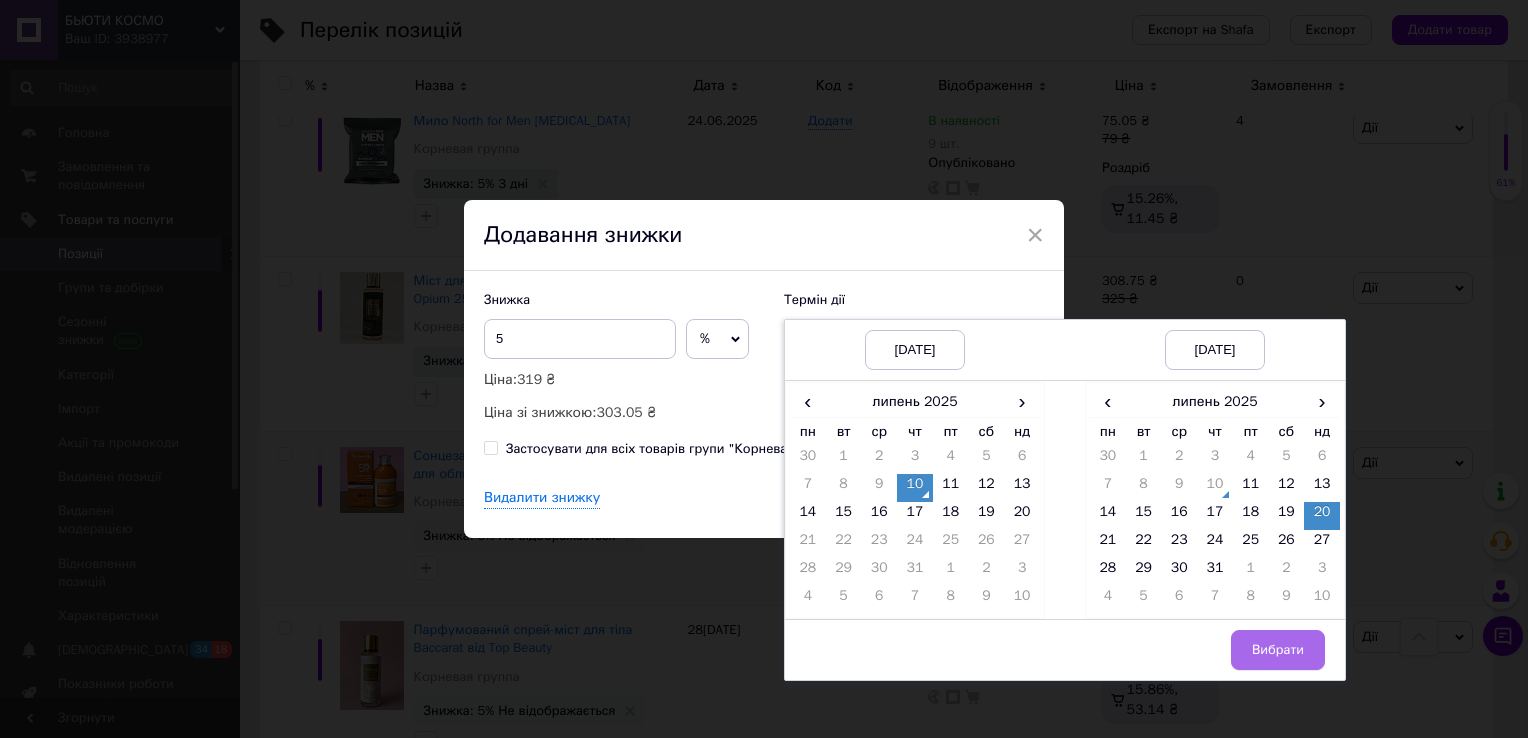 click on "Вибрати" at bounding box center [1278, 650] 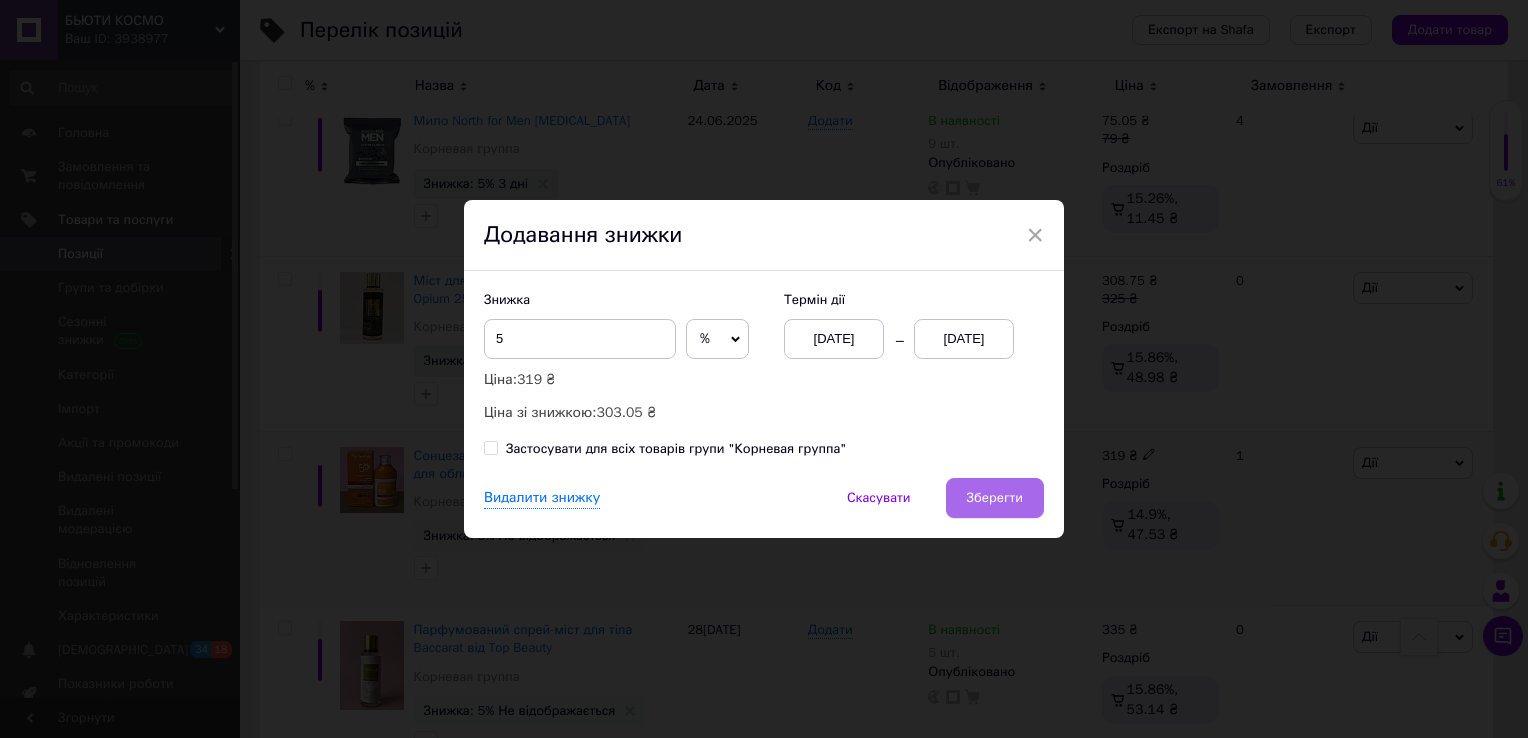 click on "Зберегти" at bounding box center (995, 498) 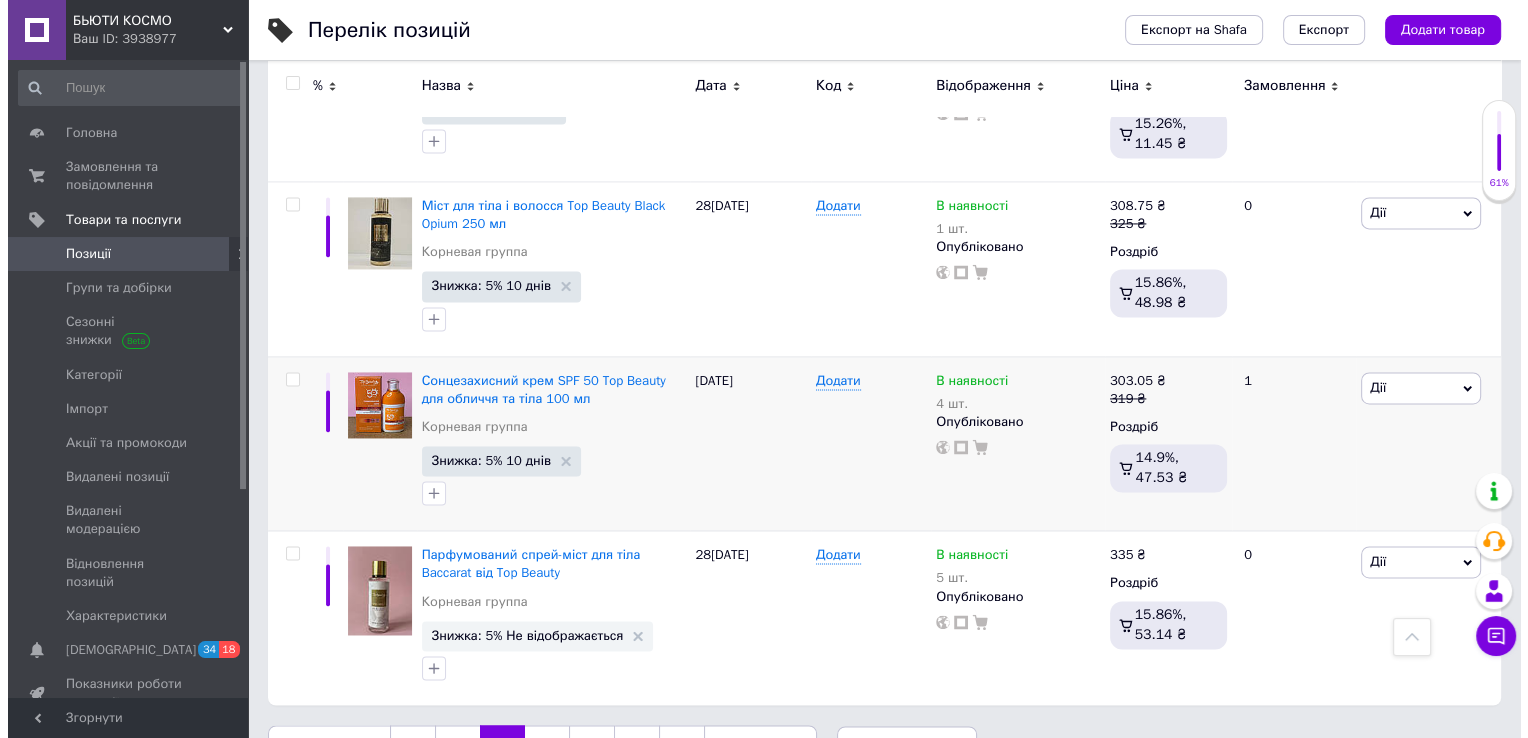 scroll, scrollTop: 2968, scrollLeft: 0, axis: vertical 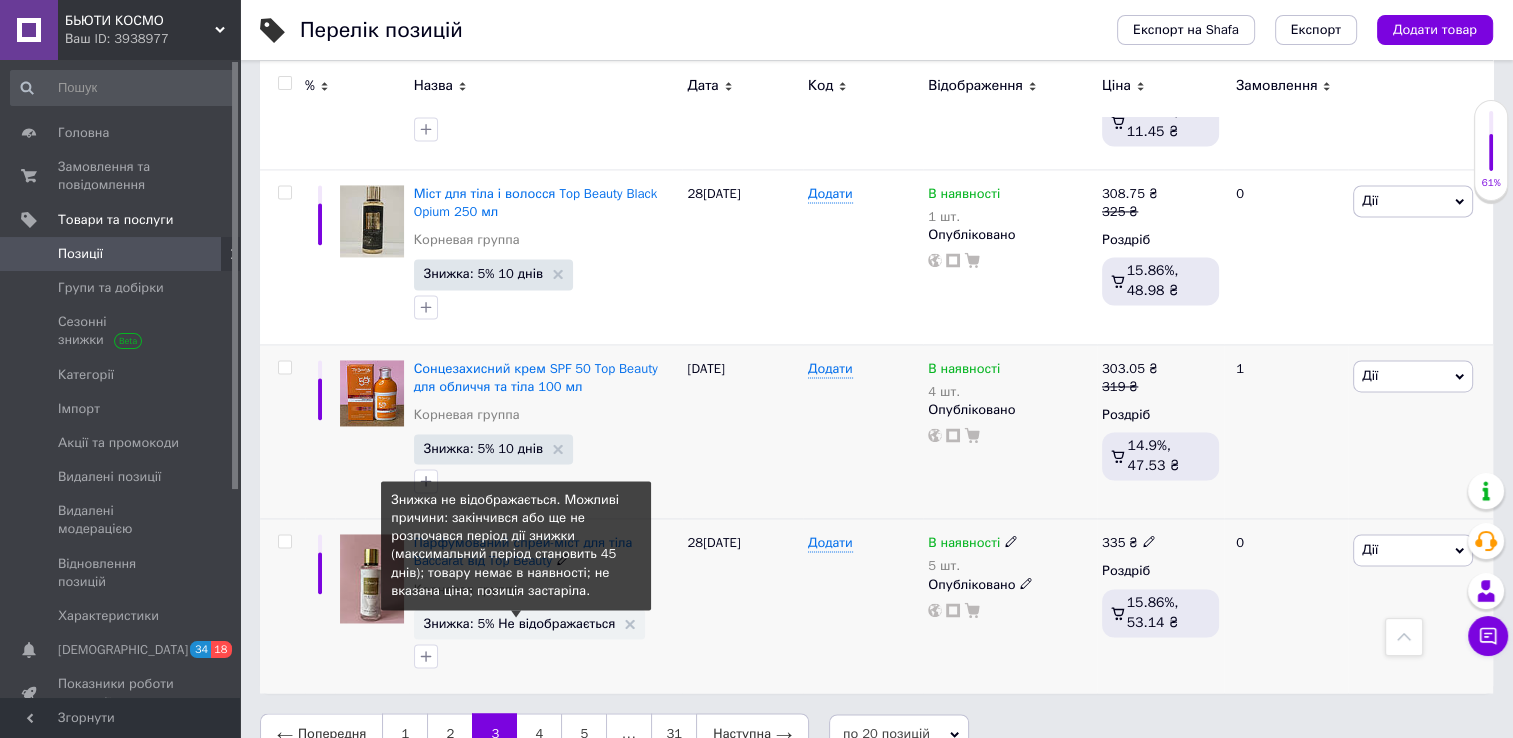 click on "Знижка: 5% Не відображається" at bounding box center [520, 623] 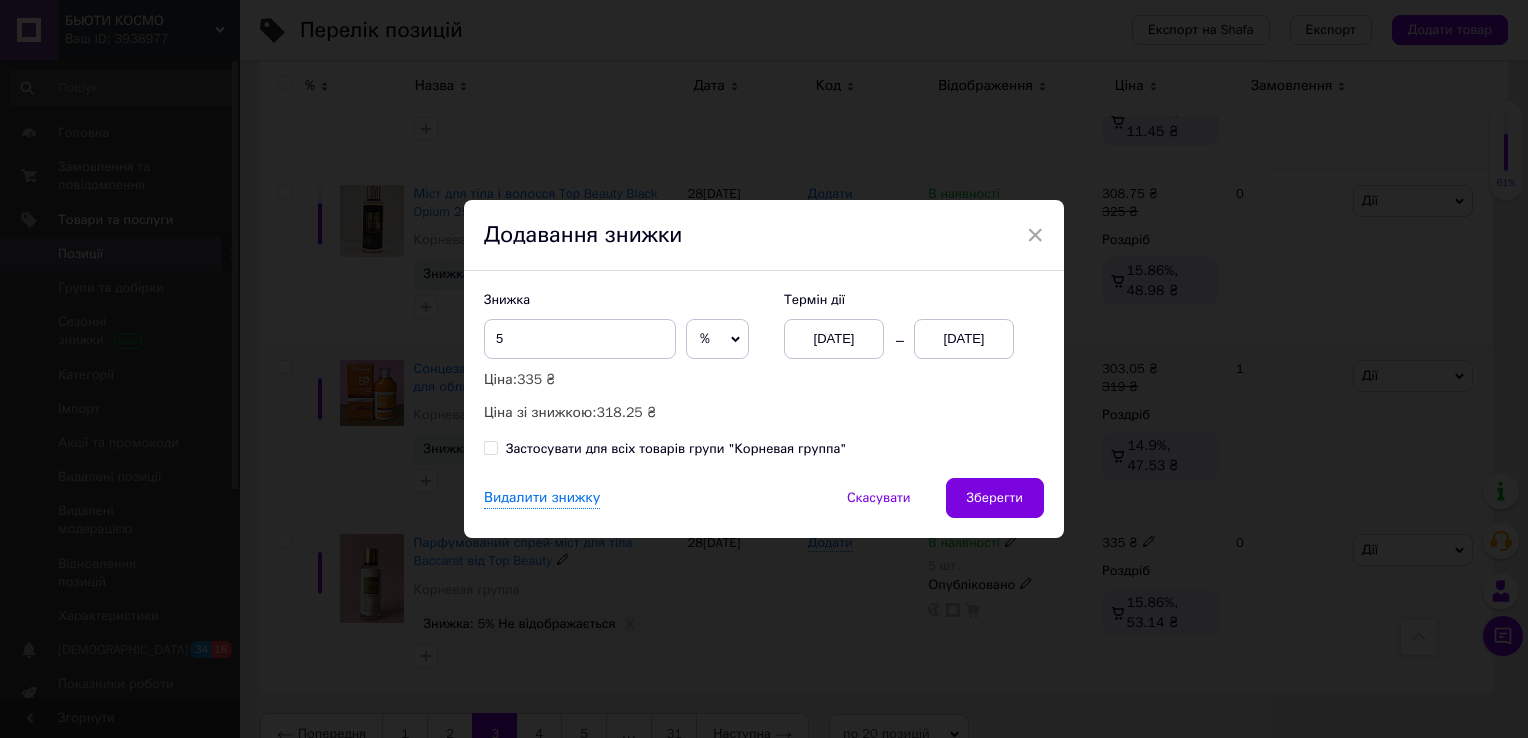 click on "[DATE]" at bounding box center (964, 339) 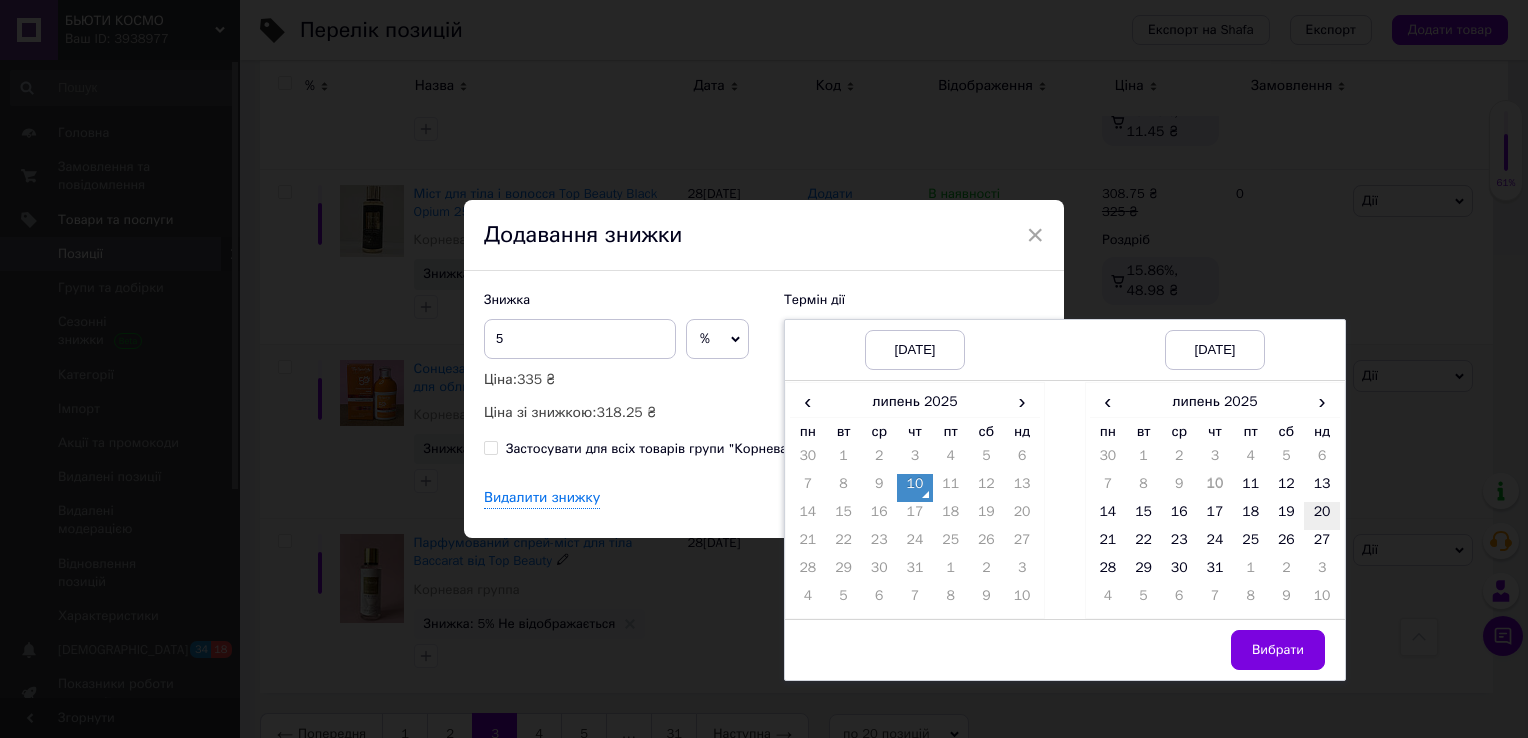 click on "20" at bounding box center [1322, 516] 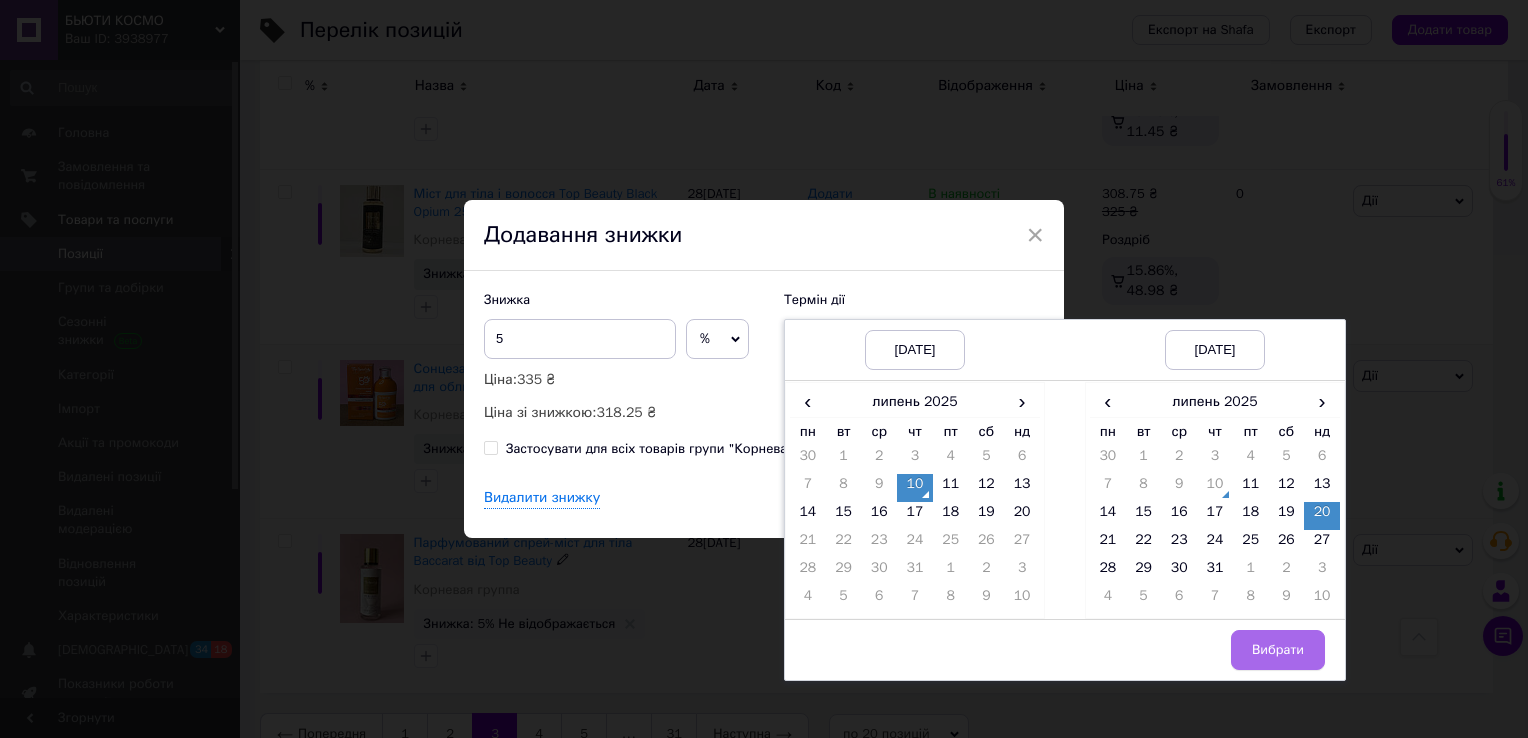 click on "Вибрати" at bounding box center [1278, 650] 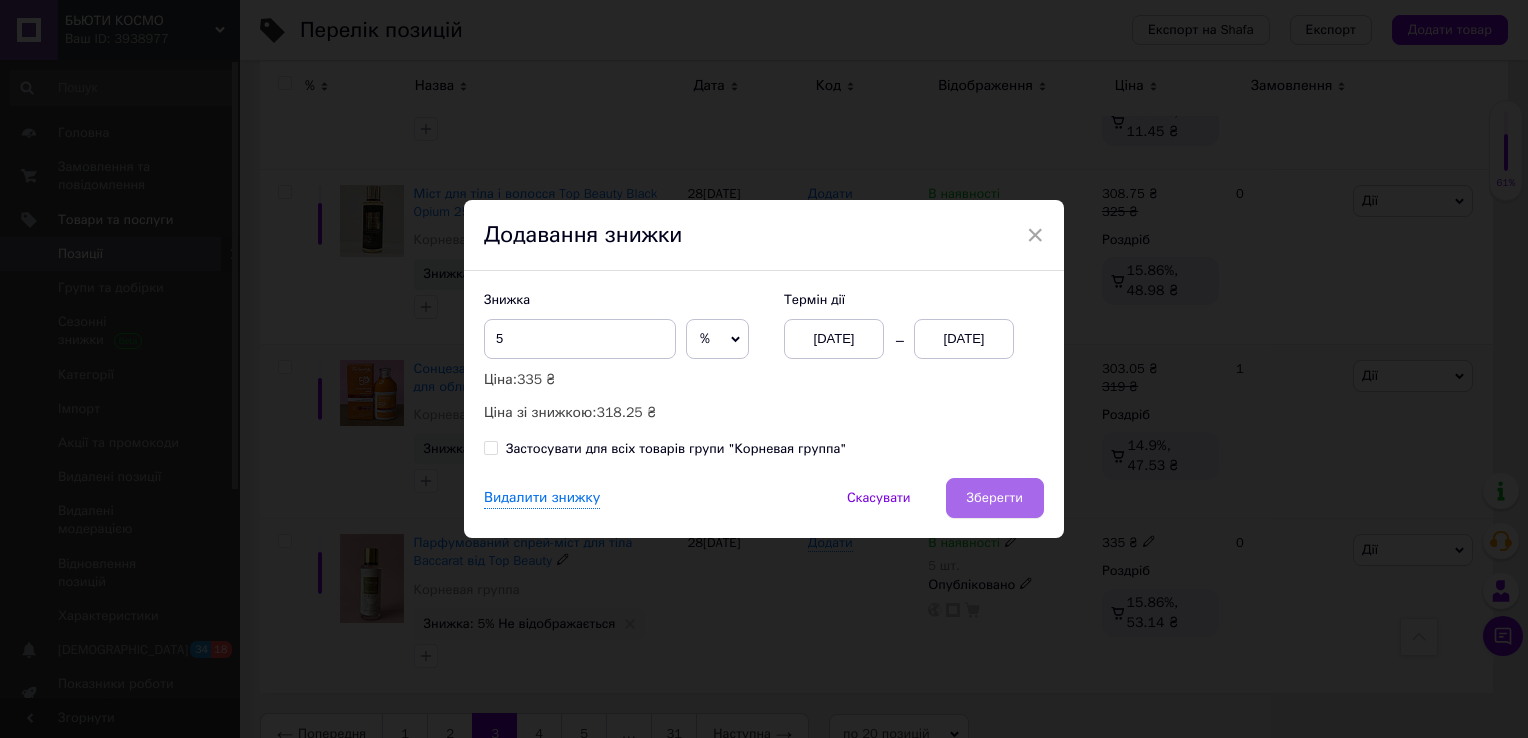 click on "Зберегти" at bounding box center (995, 498) 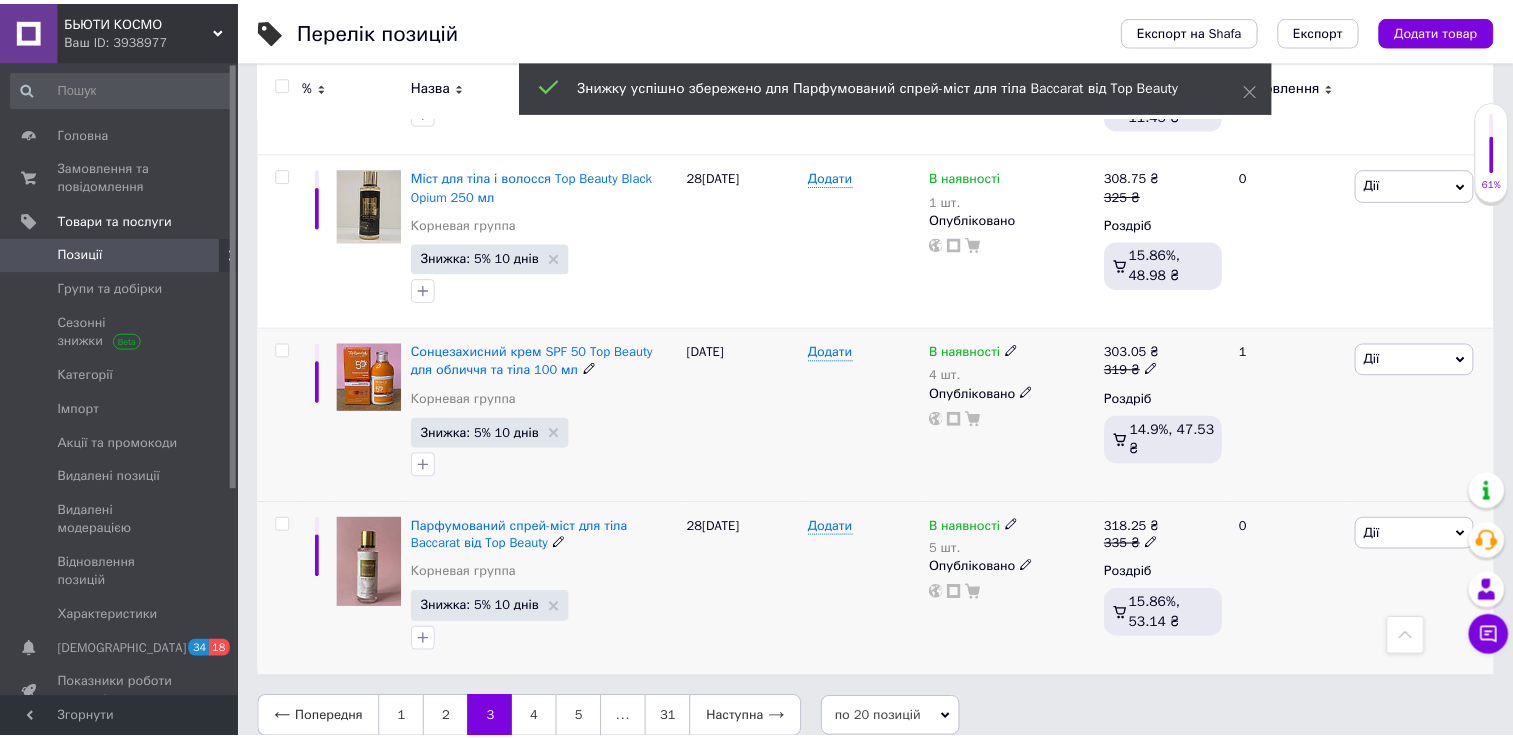 scroll, scrollTop: 2950, scrollLeft: 0, axis: vertical 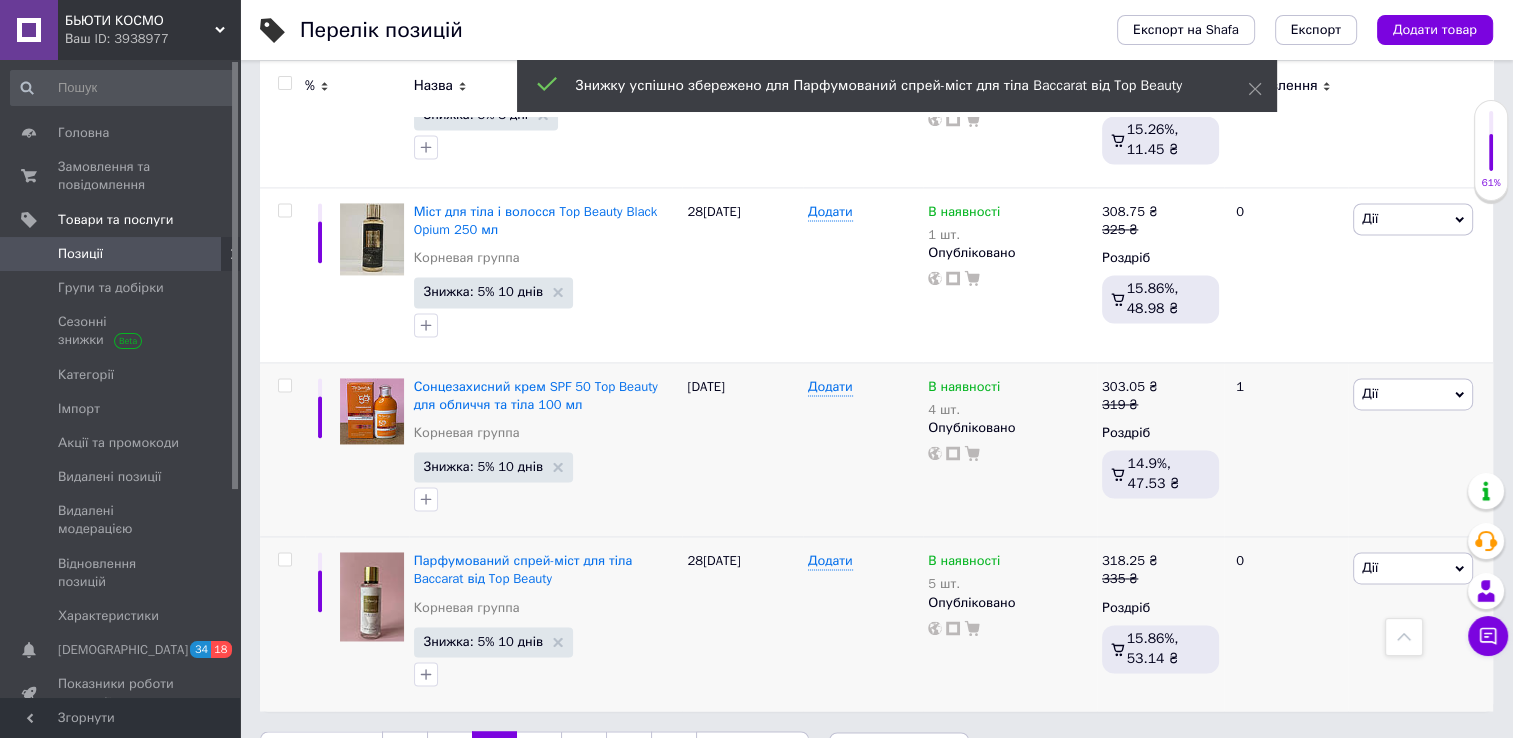 click on "4" at bounding box center (539, 752) 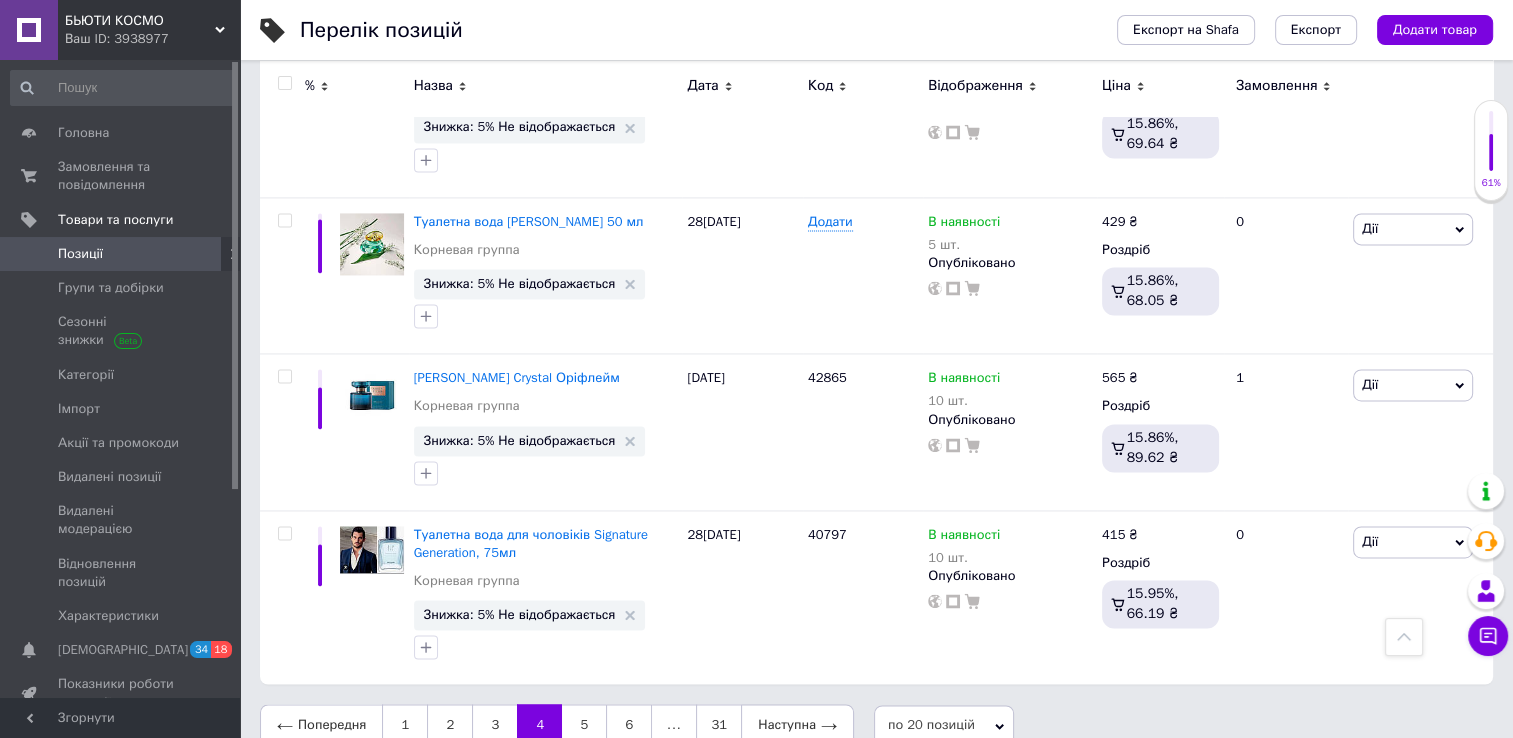 scroll, scrollTop: 2938, scrollLeft: 0, axis: vertical 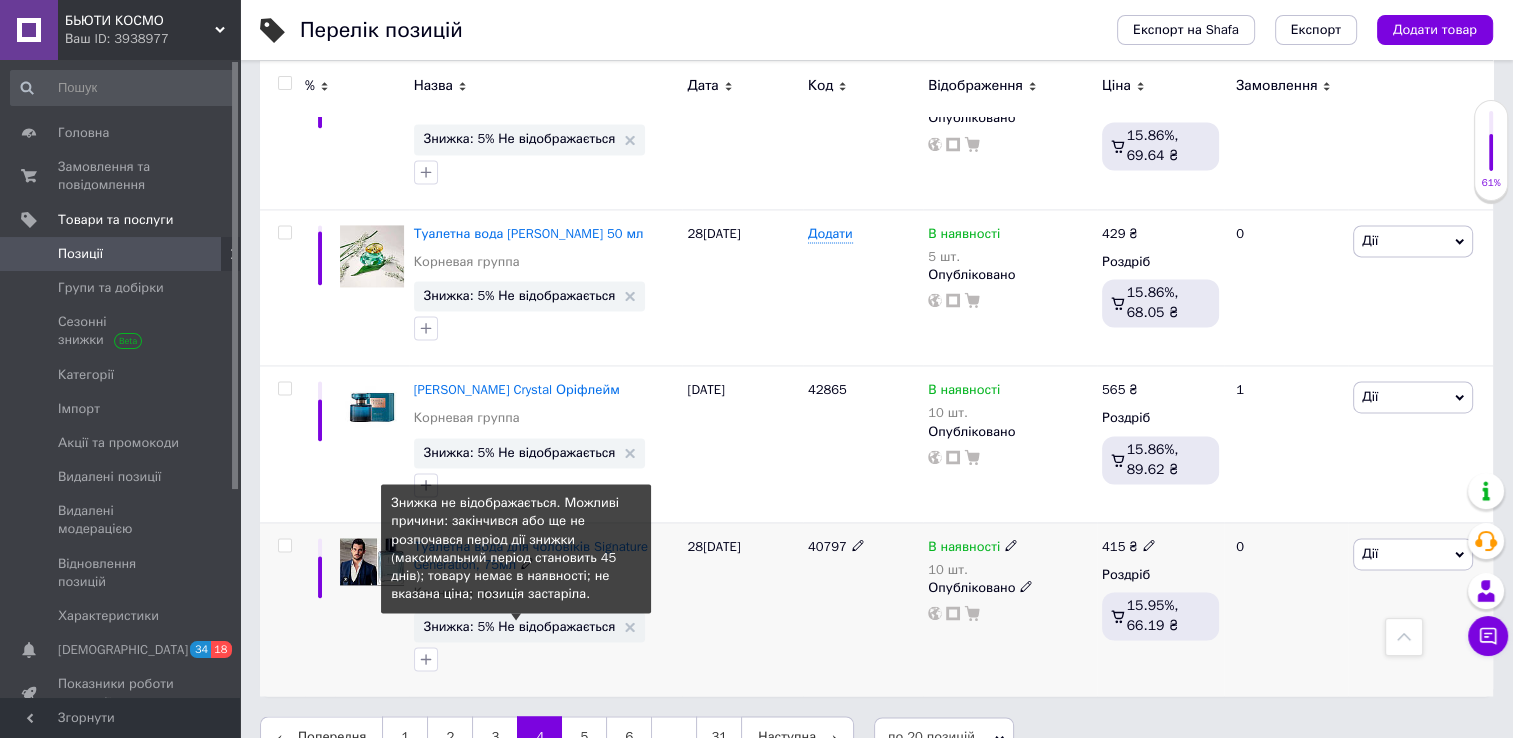click on "Знижка: 5% Не відображається" at bounding box center [520, 626] 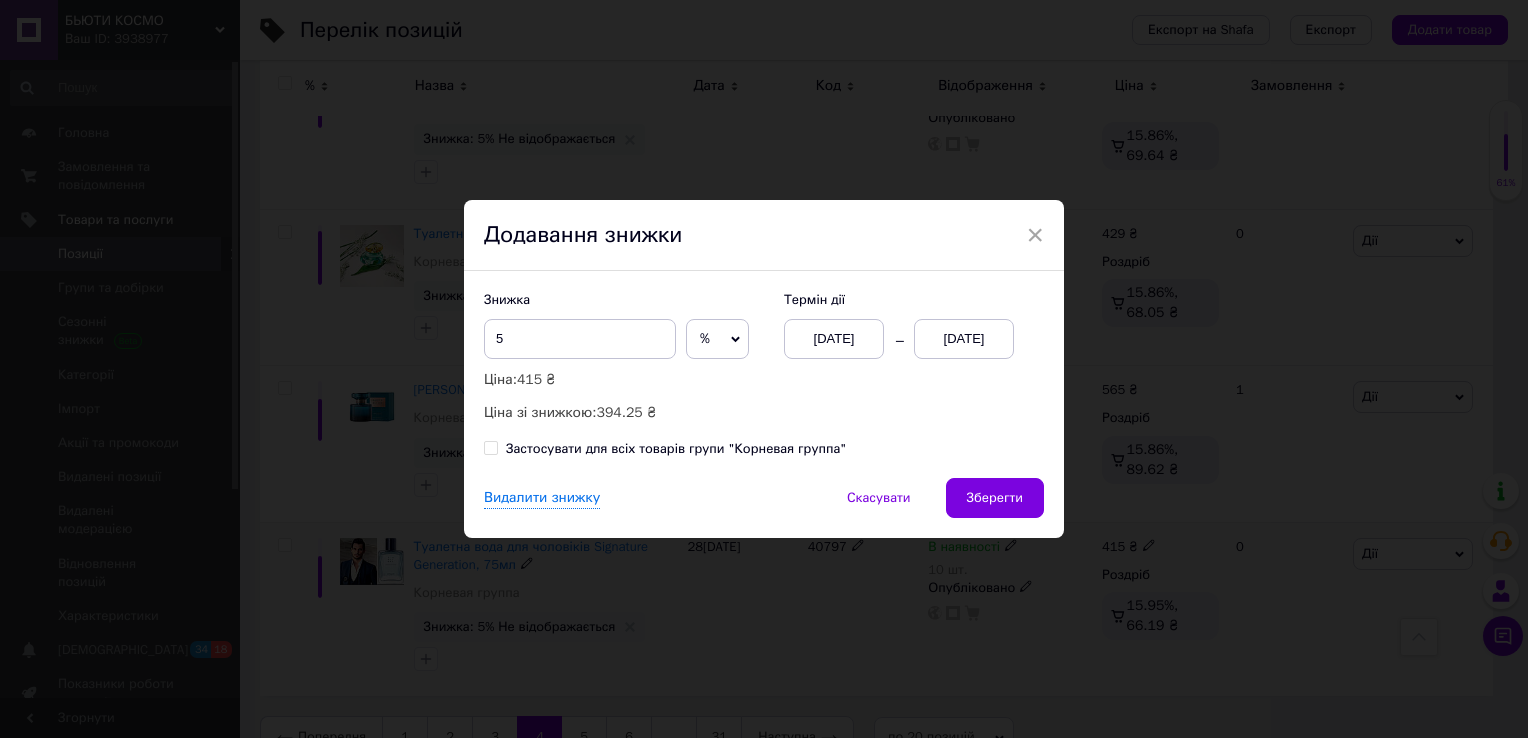 click on "[DATE]" at bounding box center [964, 339] 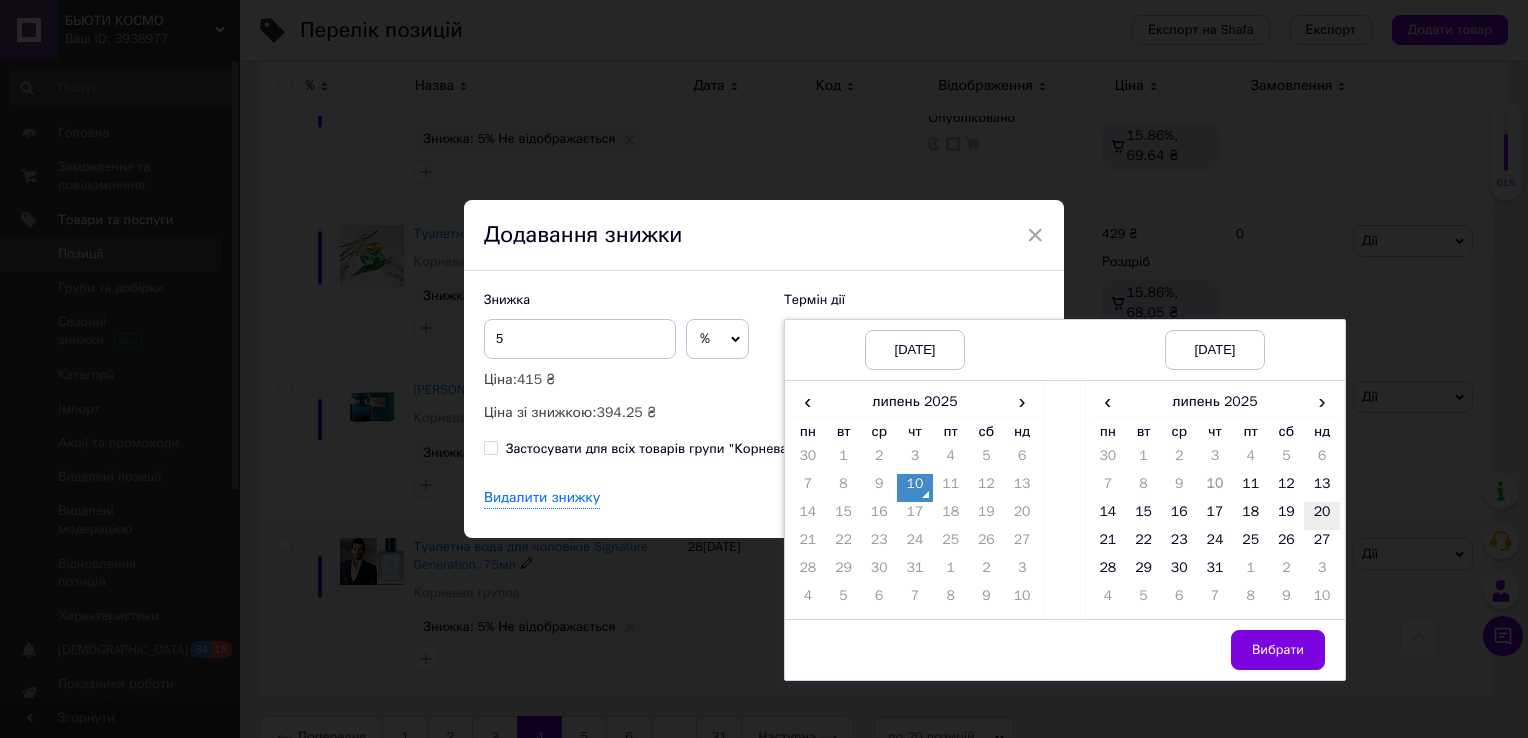 click on "20" at bounding box center (1322, 516) 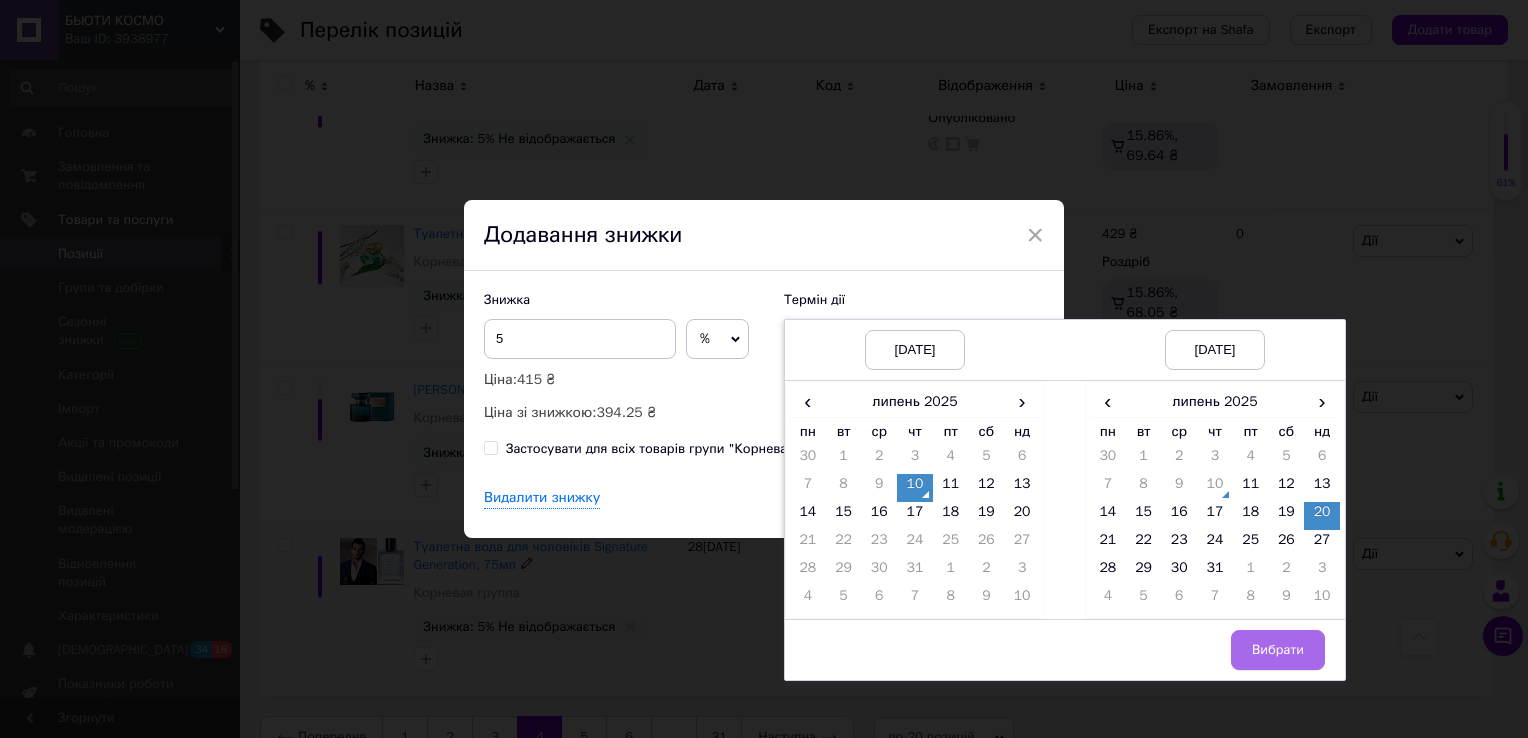 click on "Вибрати" at bounding box center (1278, 650) 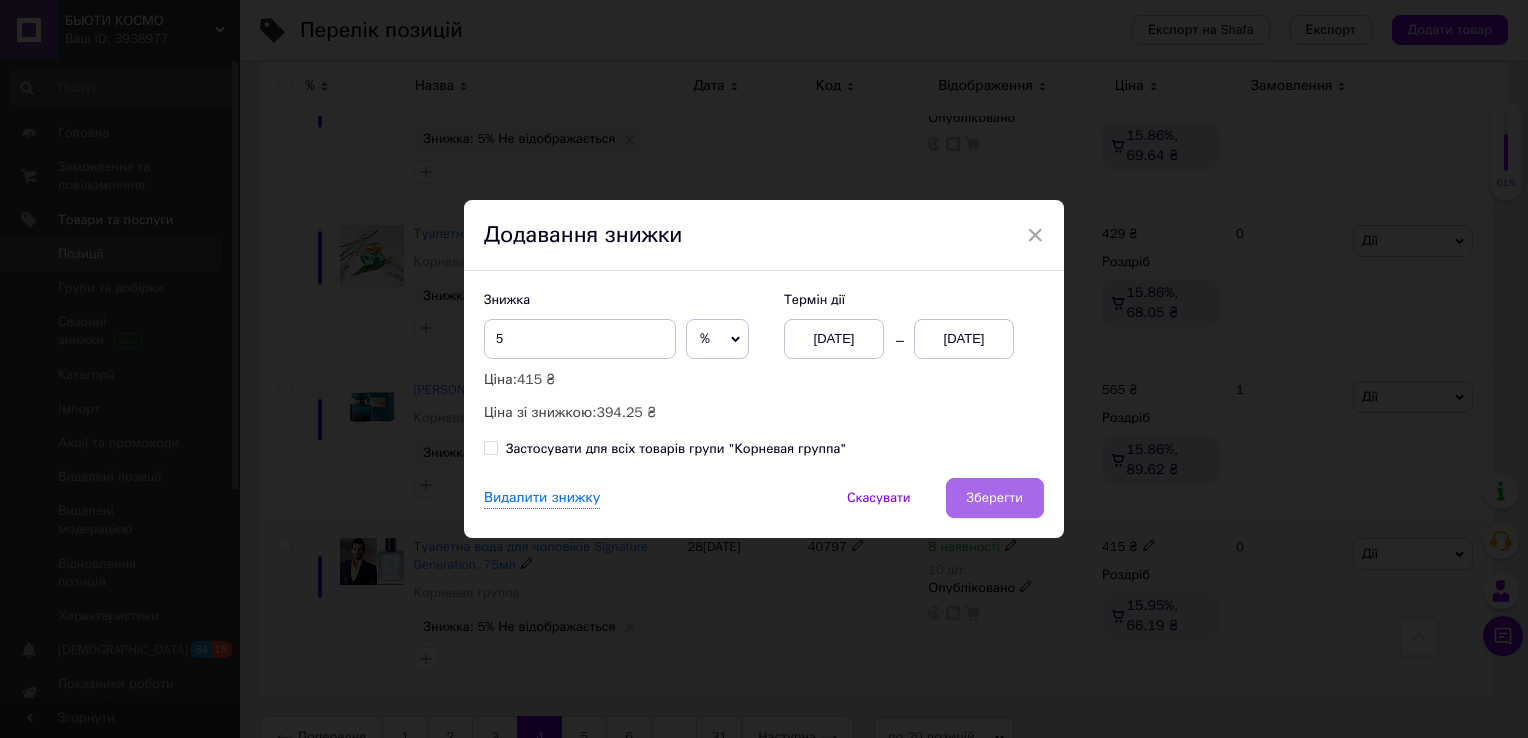 click on "Зберегти" at bounding box center [995, 498] 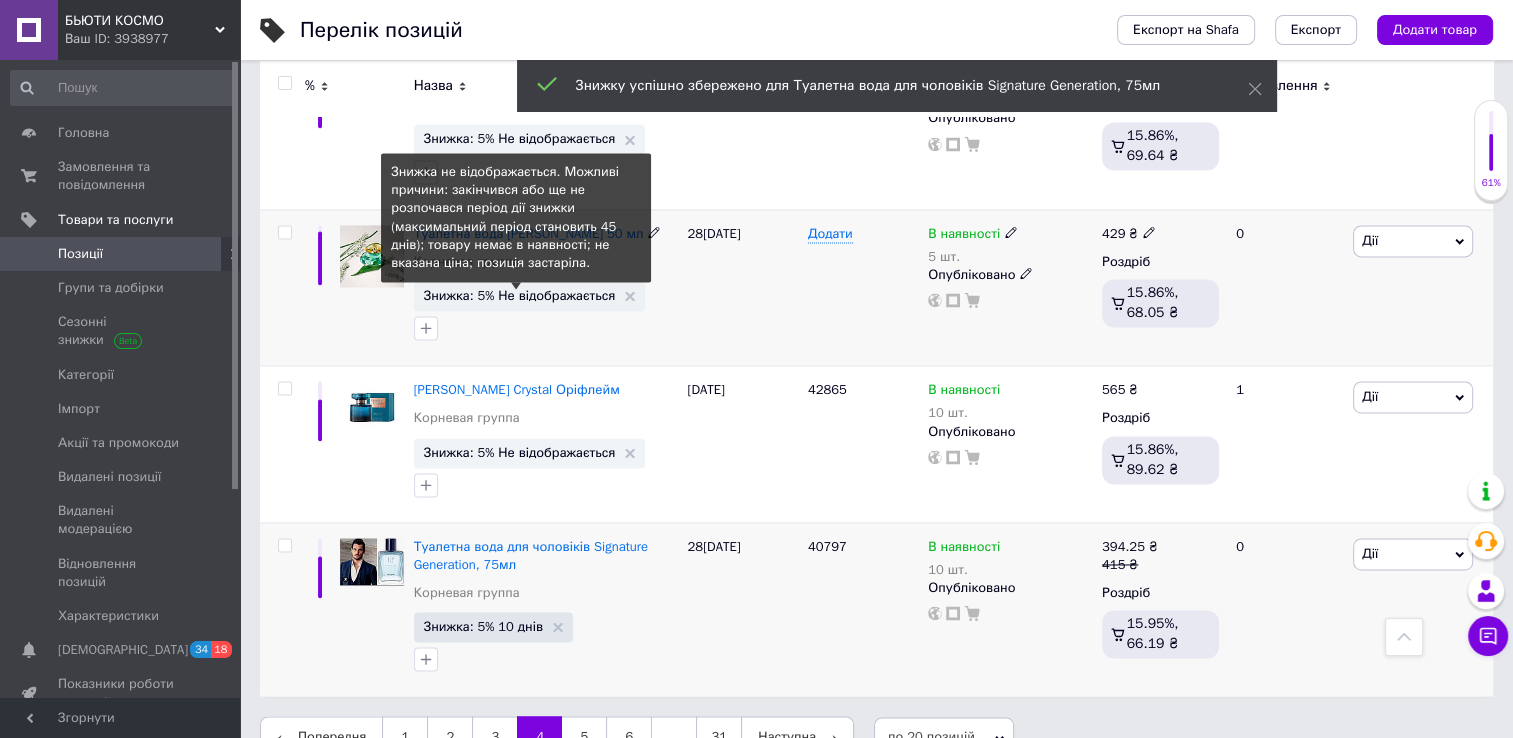click on "Знижка: 5% Не відображається" at bounding box center (520, 295) 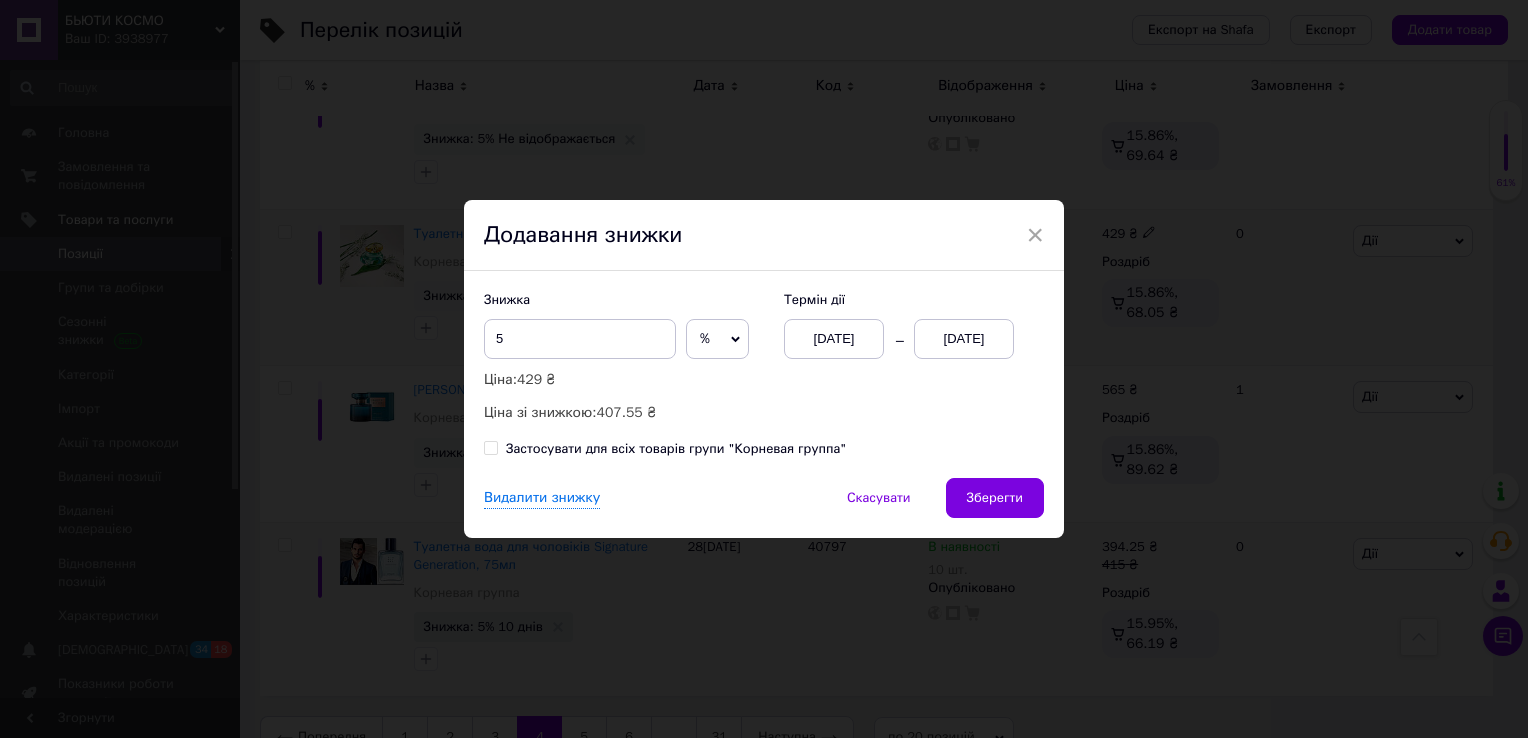 click on "[DATE]" at bounding box center [964, 339] 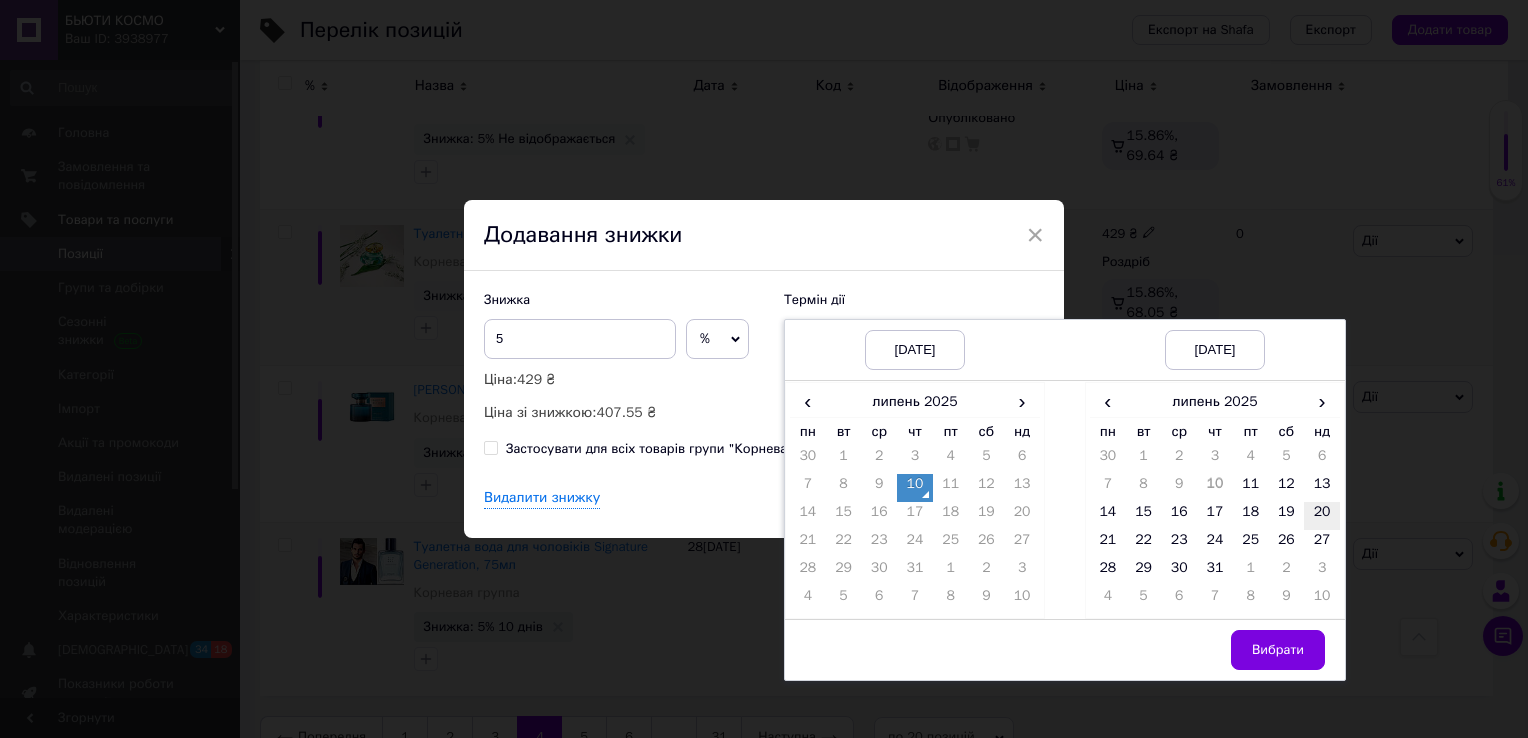 click on "20" at bounding box center [1322, 516] 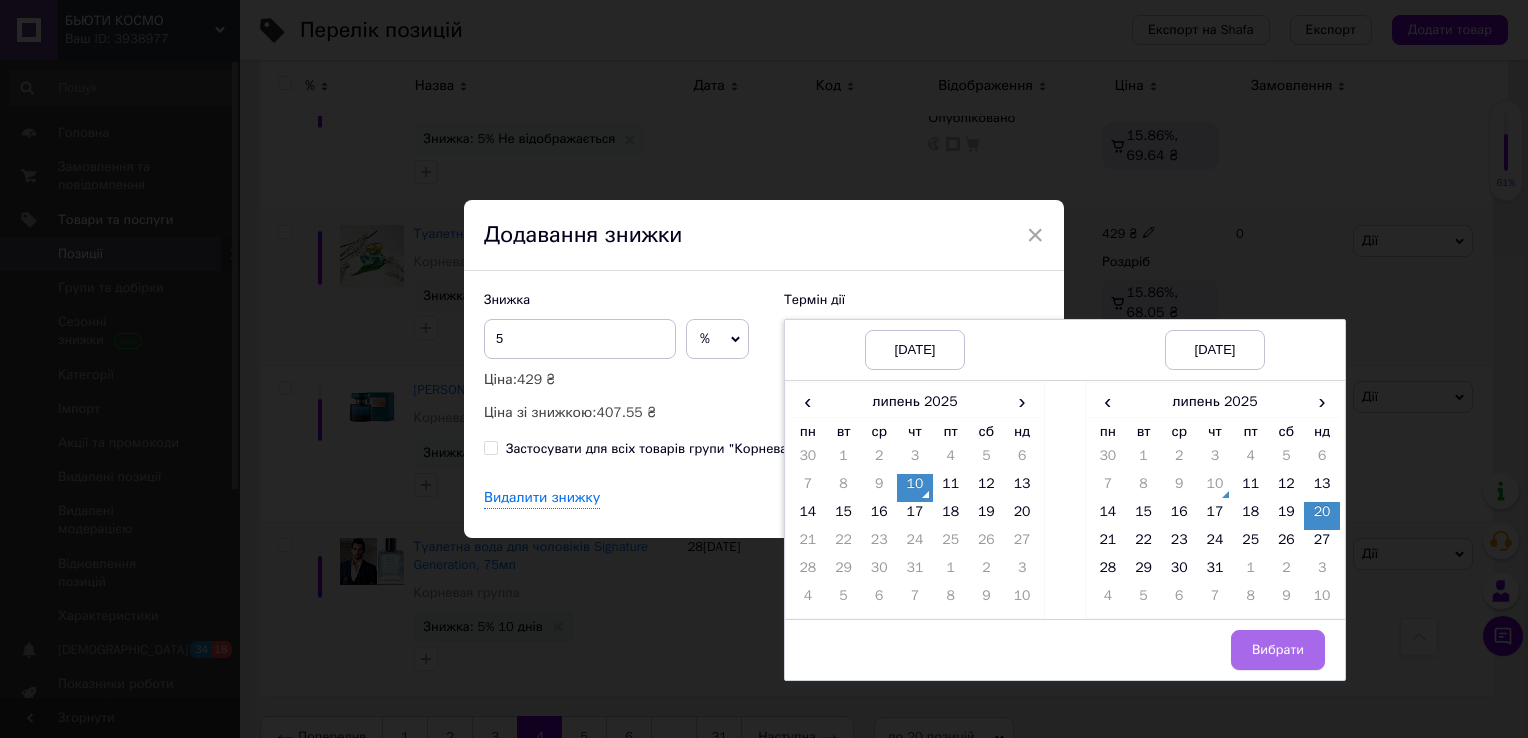 click on "Вибрати" at bounding box center [1278, 650] 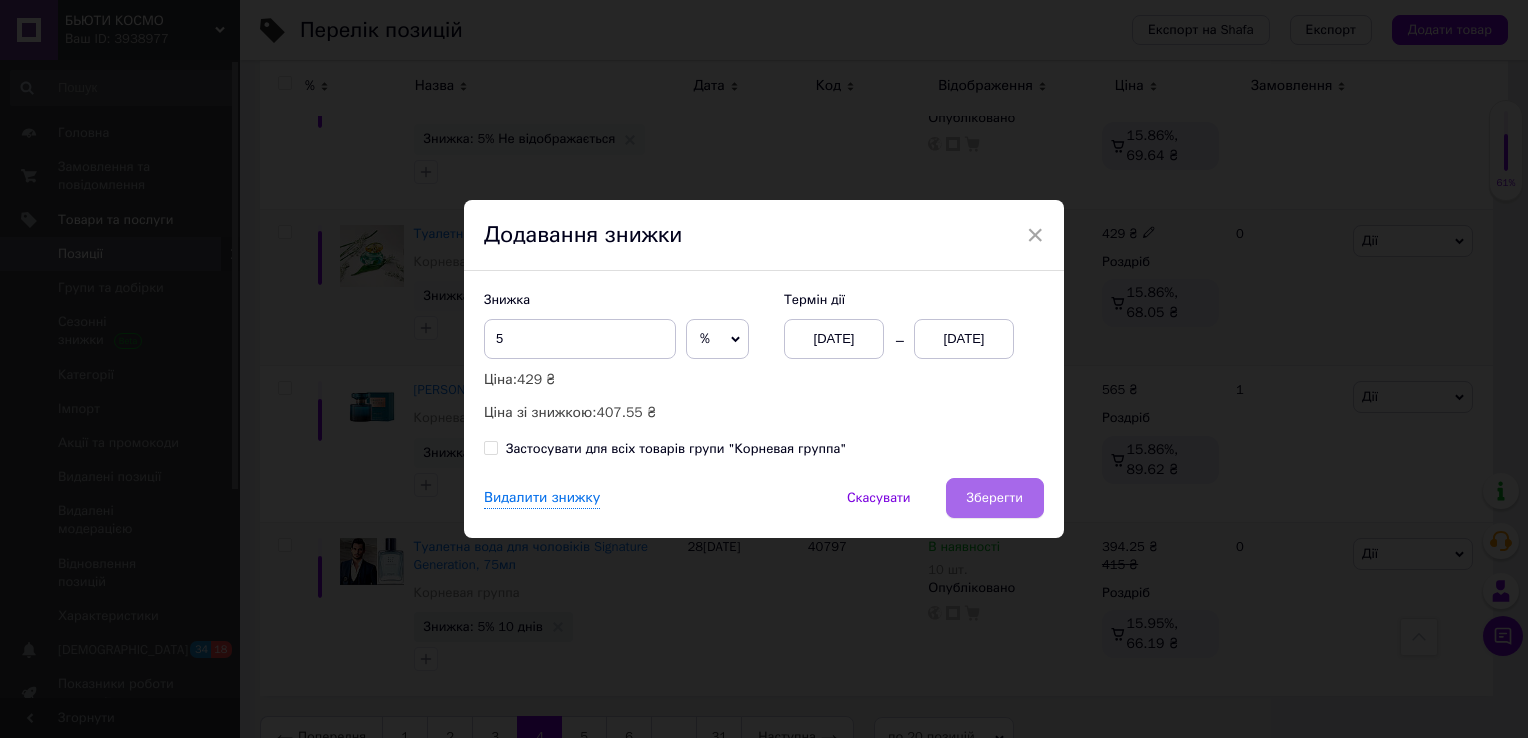 click on "Зберегти" at bounding box center [995, 498] 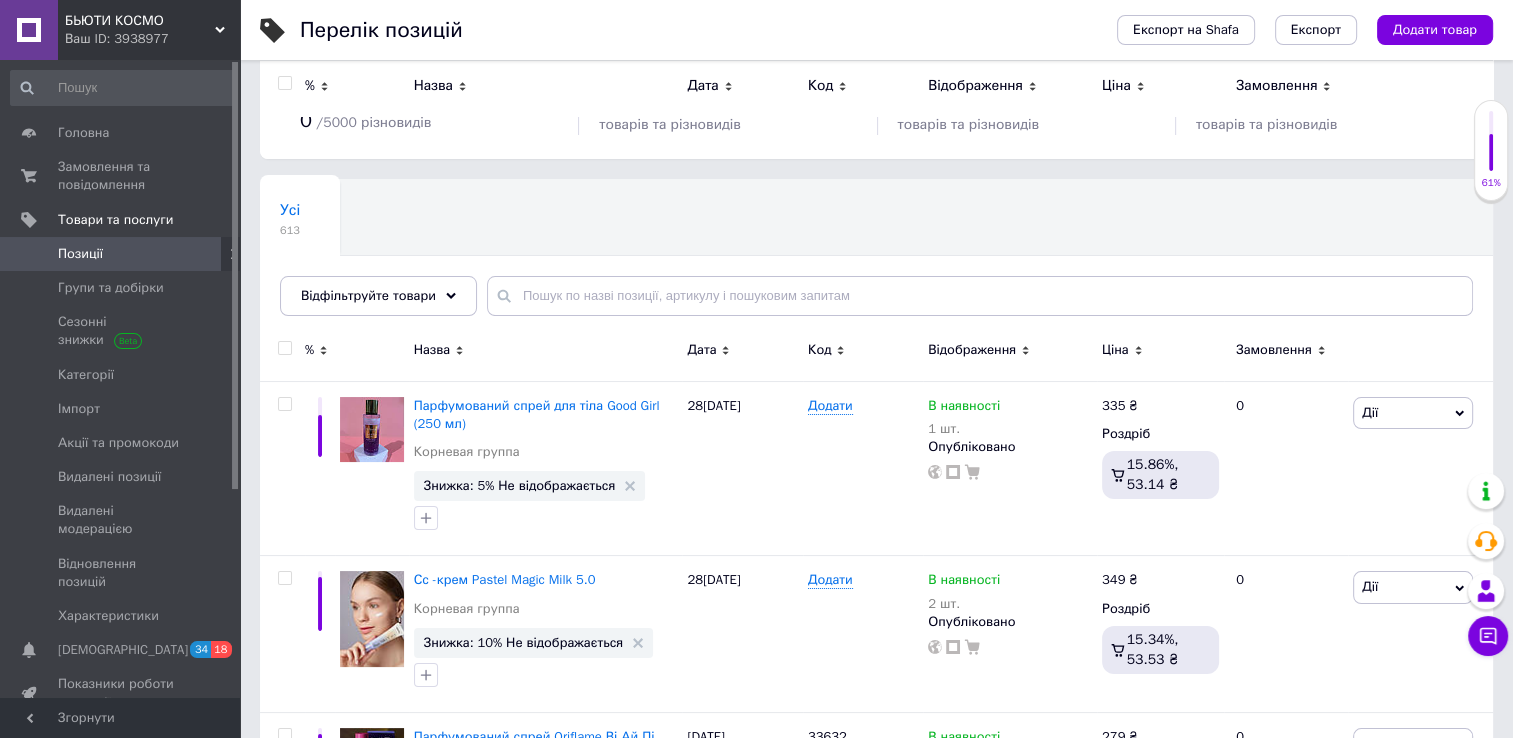 scroll, scrollTop: 0, scrollLeft: 0, axis: both 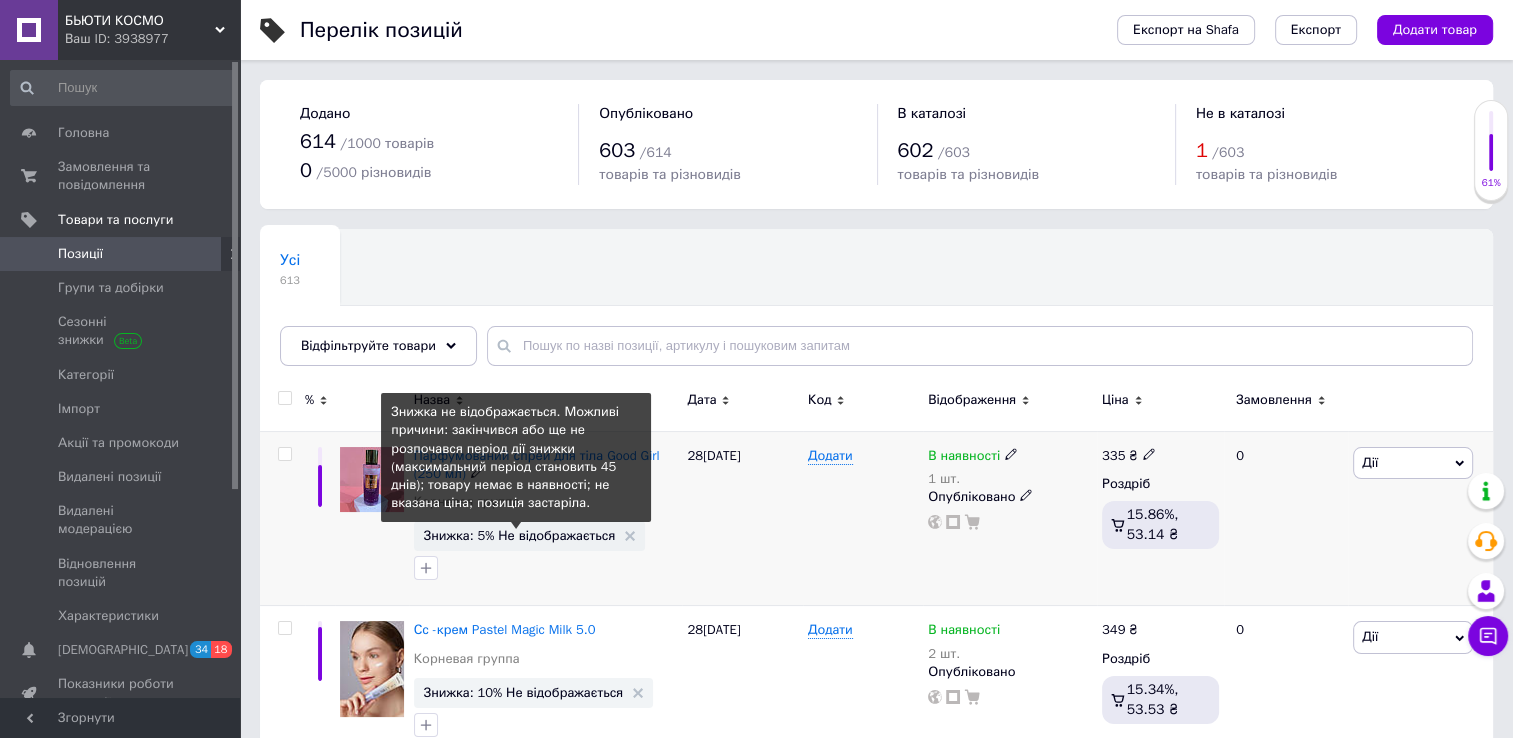 click on "Знижка: 5% Не відображається" at bounding box center [520, 535] 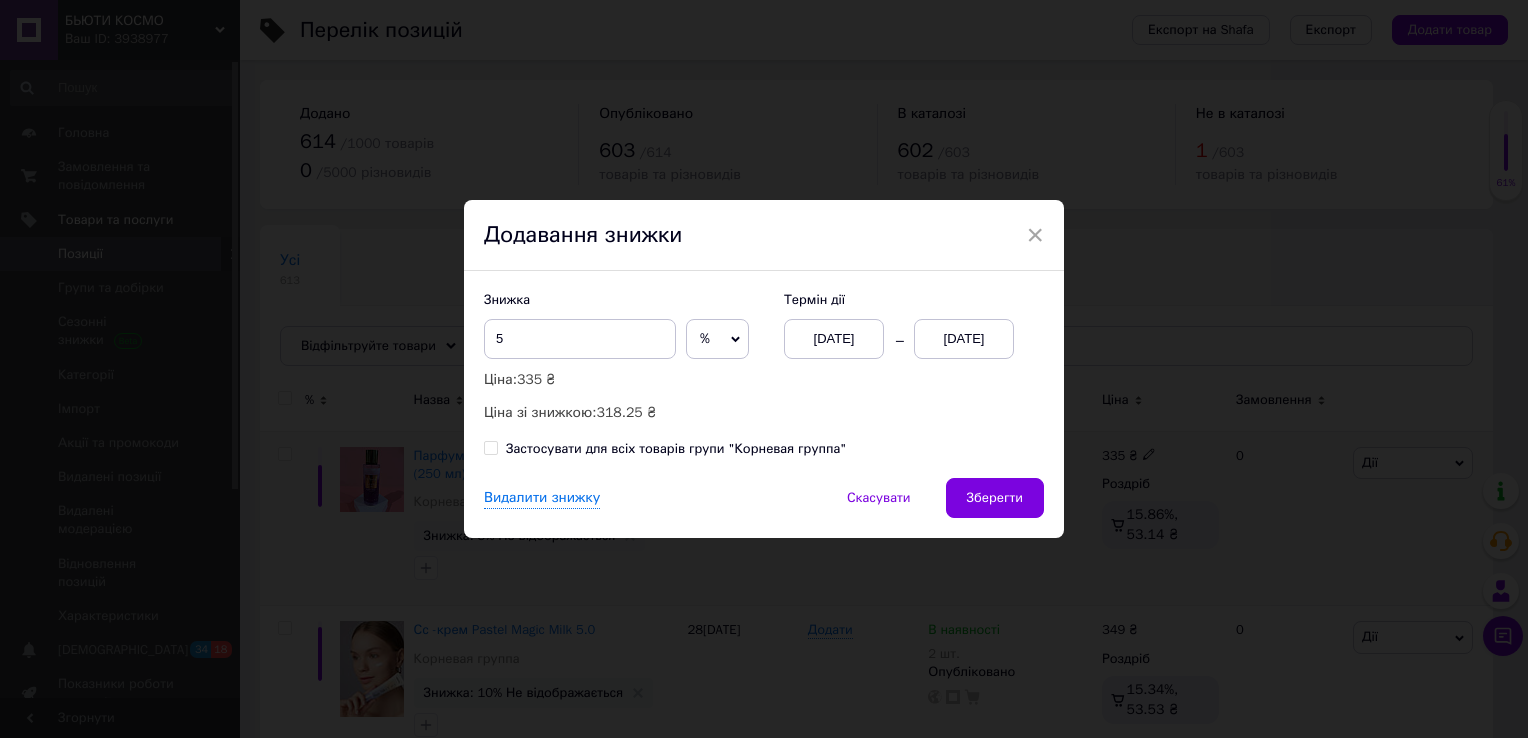 click on "[DATE]" at bounding box center [964, 339] 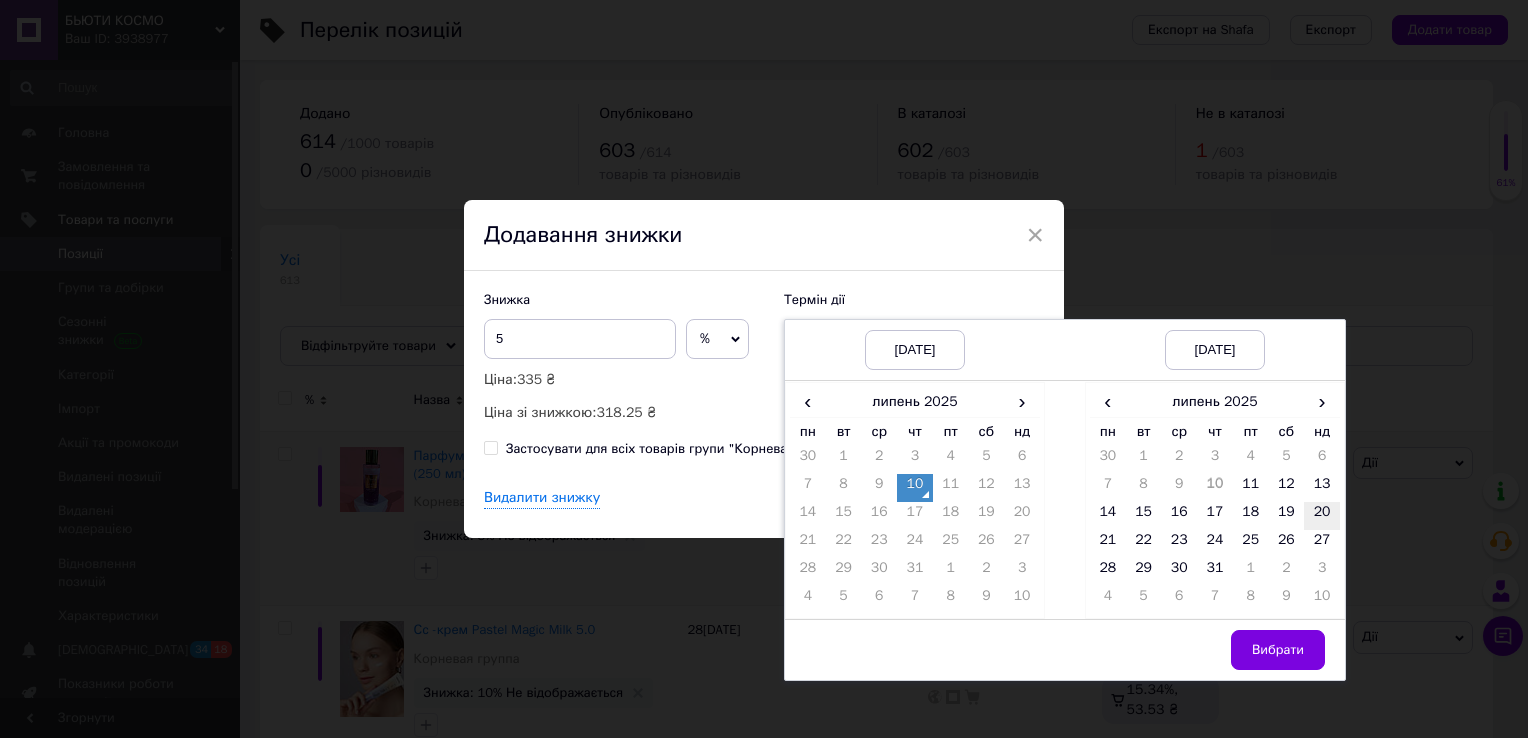 click on "20" at bounding box center (1322, 516) 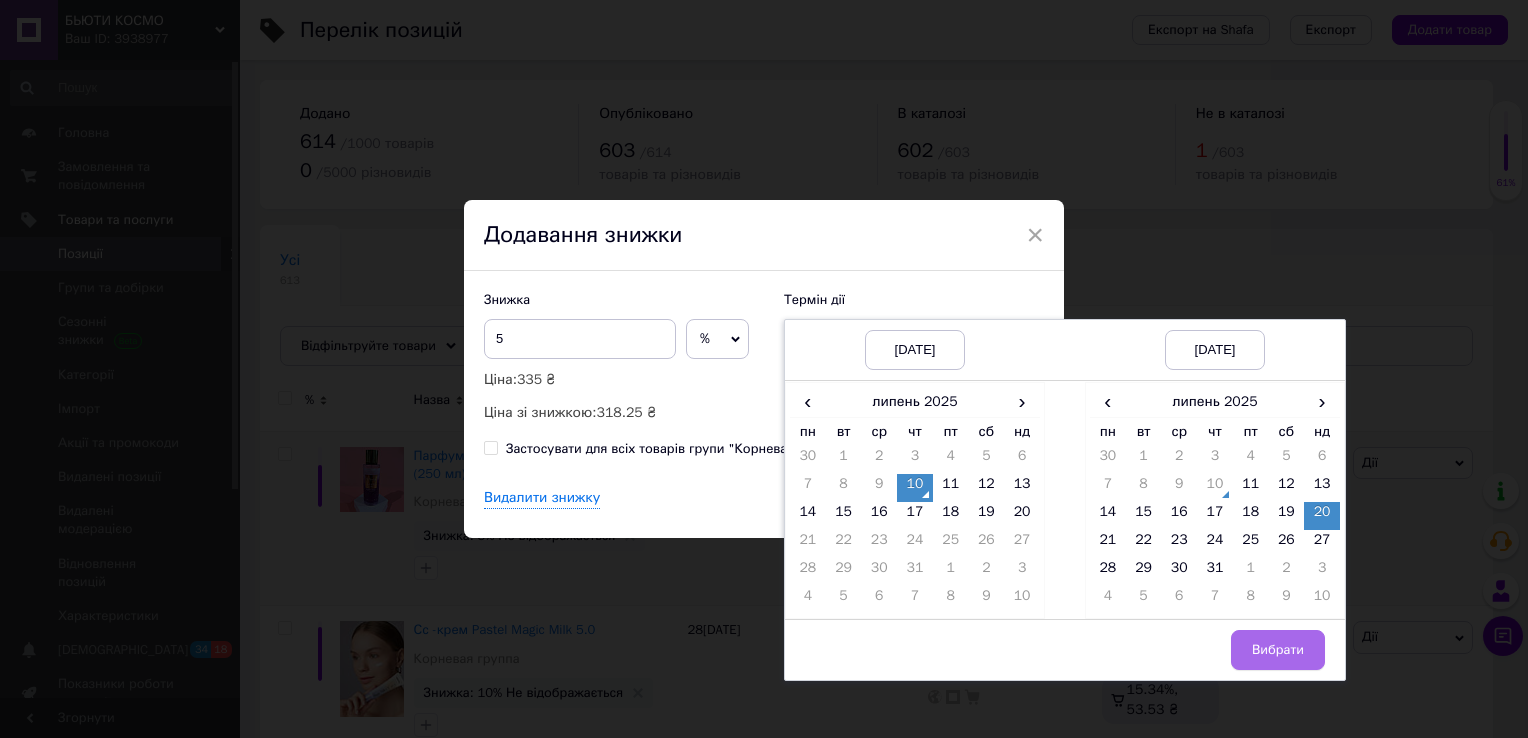 click on "Вибрати" at bounding box center [1278, 650] 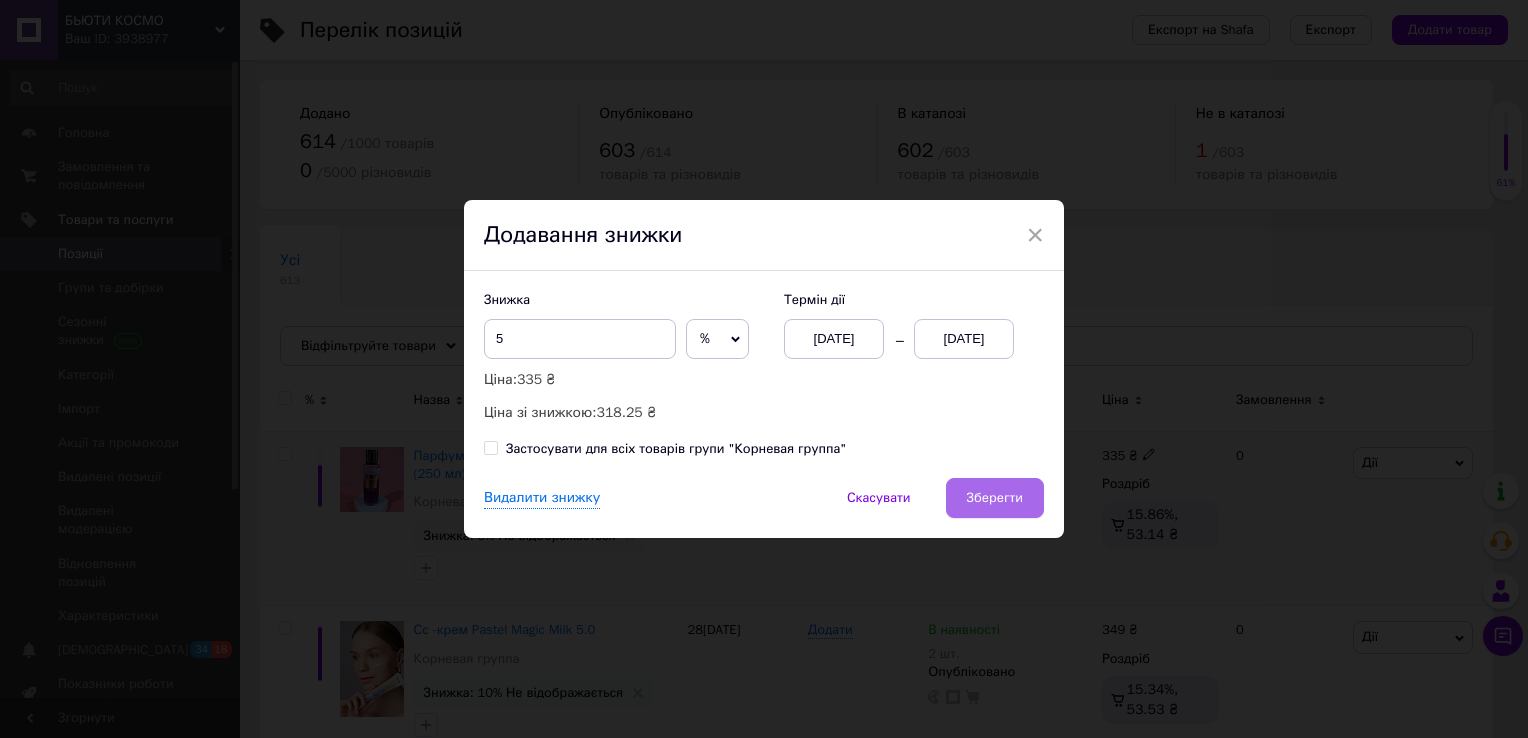 click on "Зберегти" at bounding box center (995, 498) 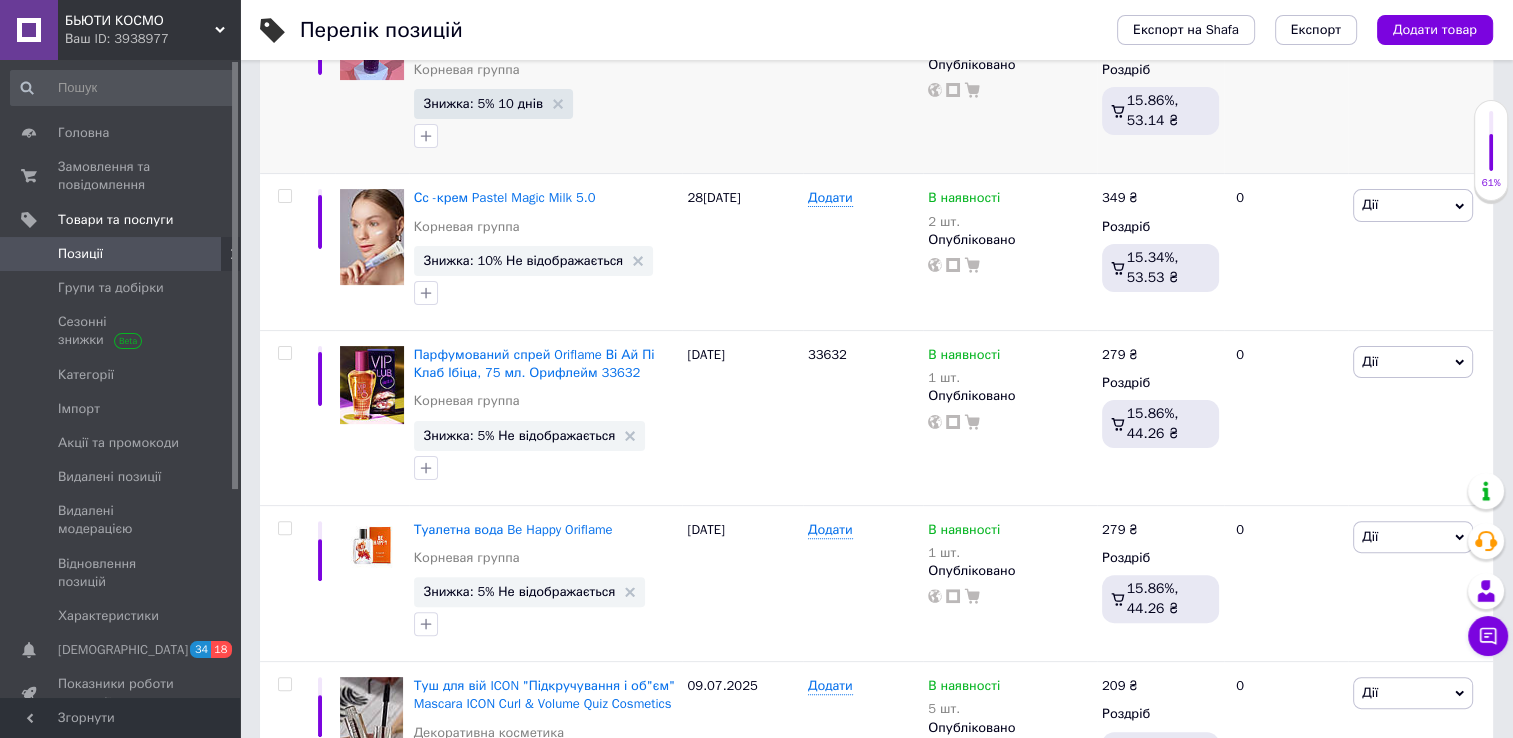 scroll, scrollTop: 436, scrollLeft: 0, axis: vertical 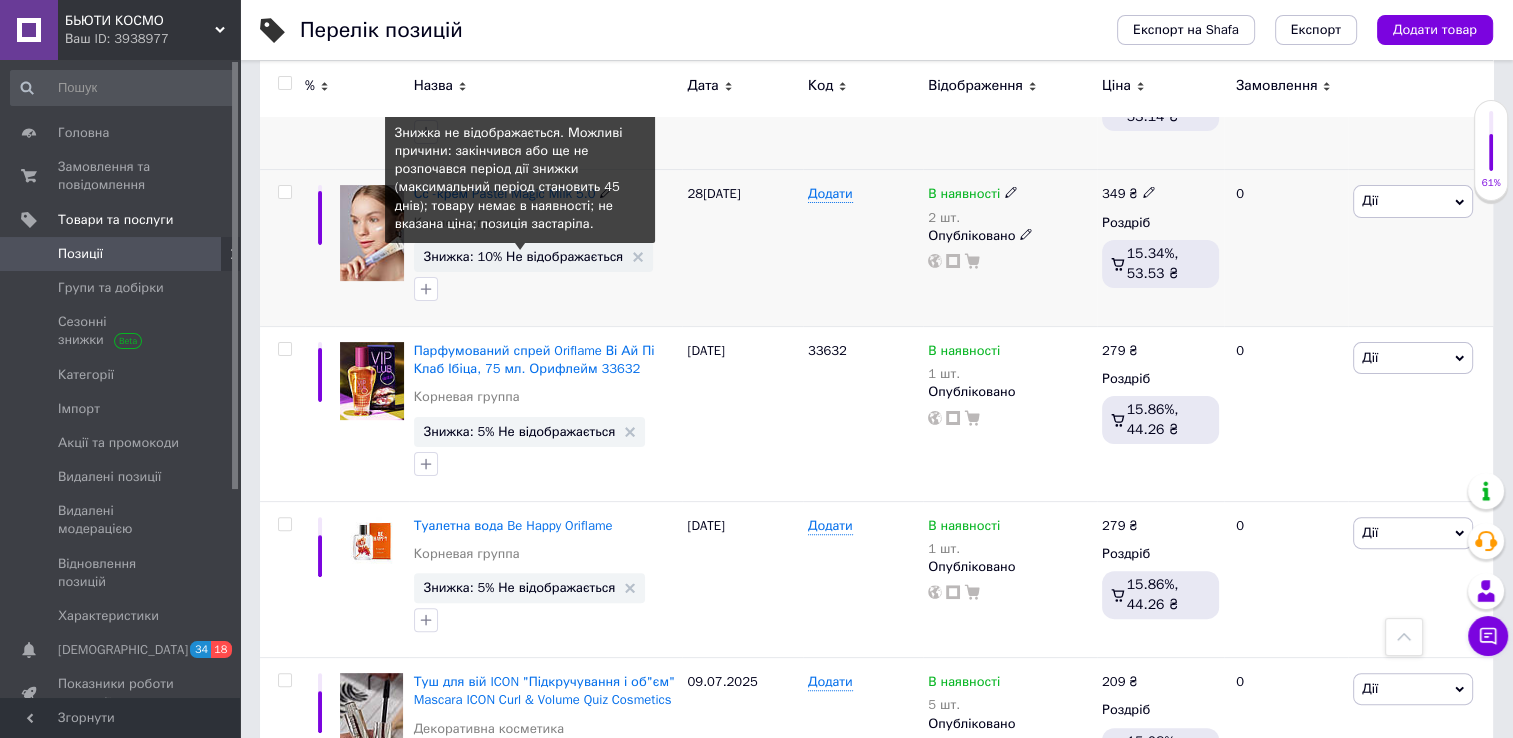 click on "Знижка: 10% Не відображається" at bounding box center [524, 256] 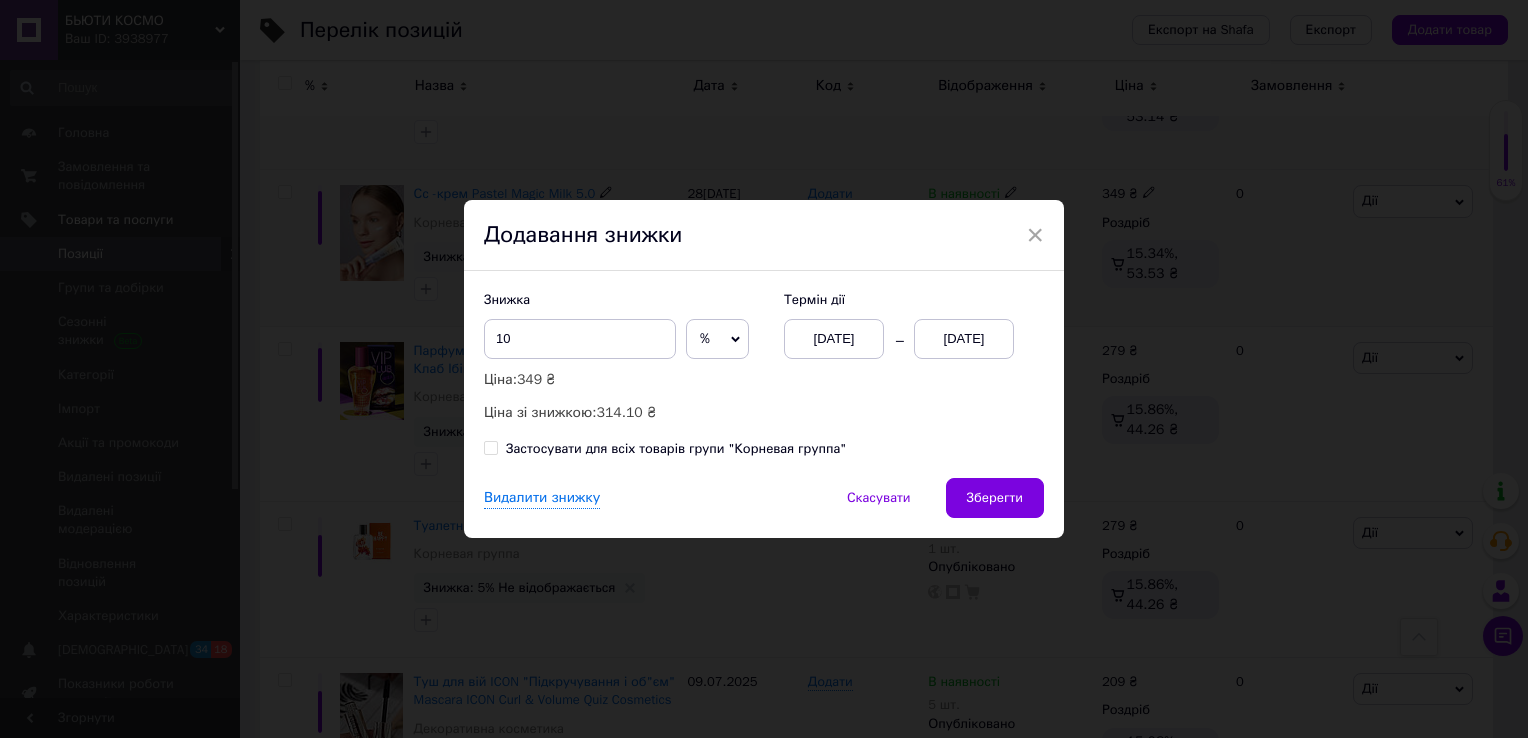 click on "[DATE]" at bounding box center (964, 339) 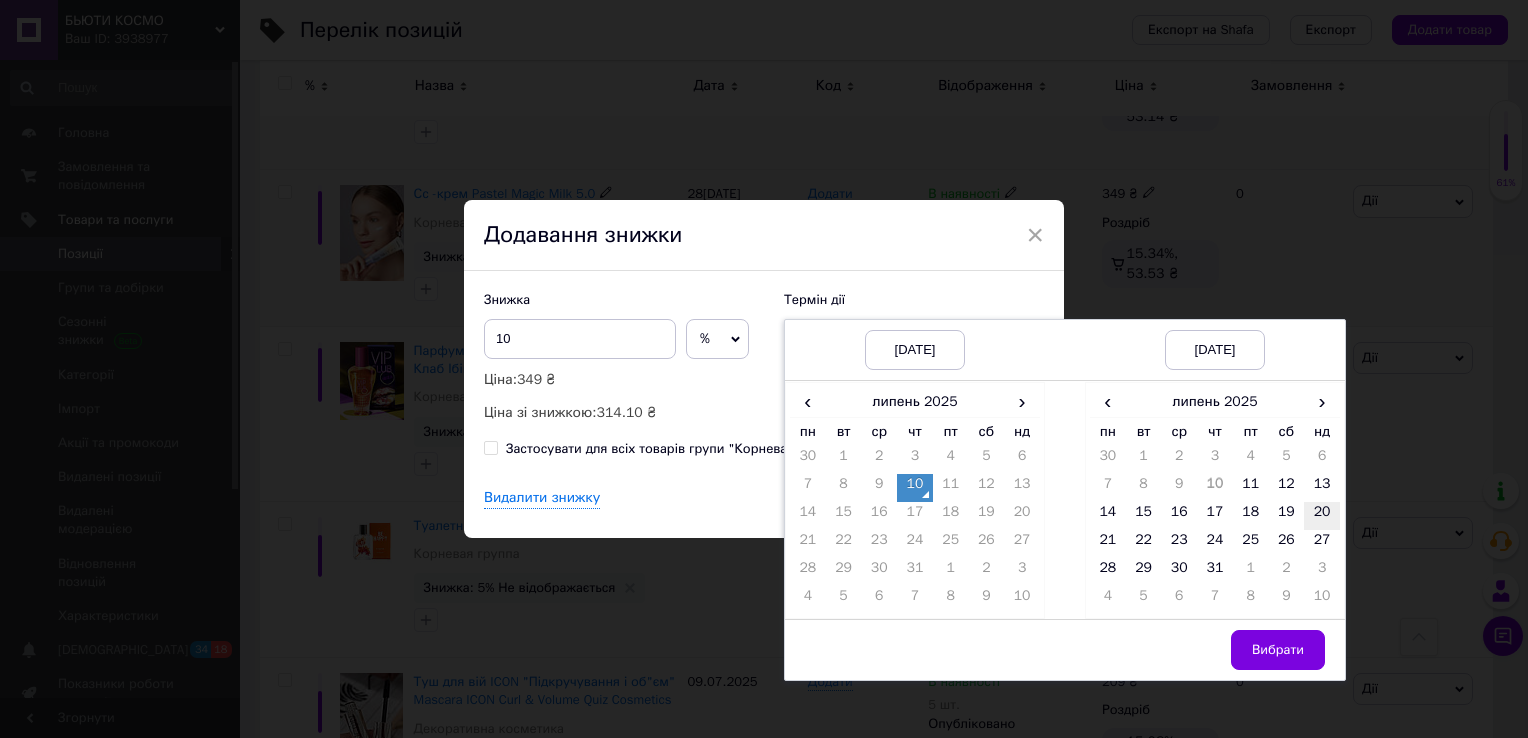click on "20" at bounding box center (1322, 516) 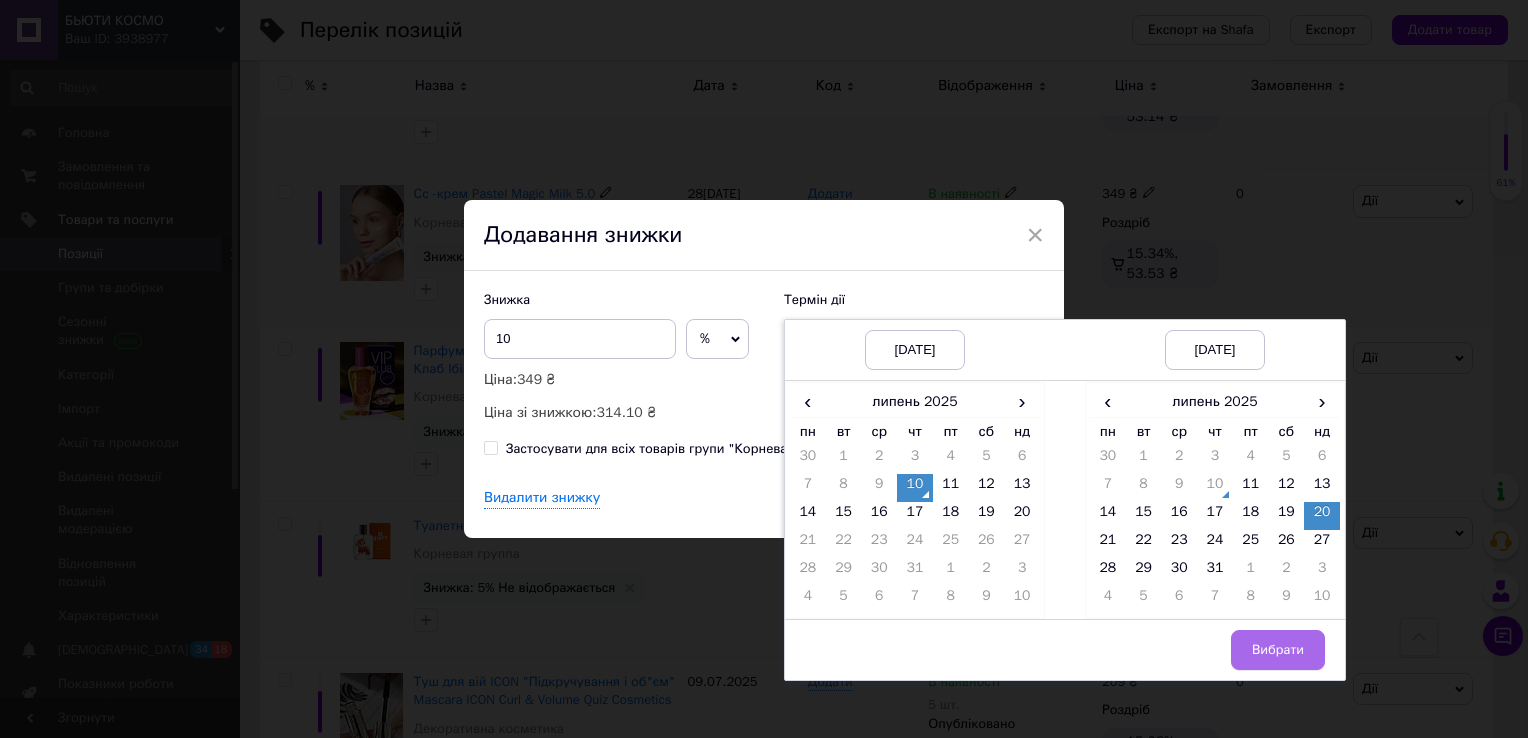 click on "Вибрати" at bounding box center [1278, 650] 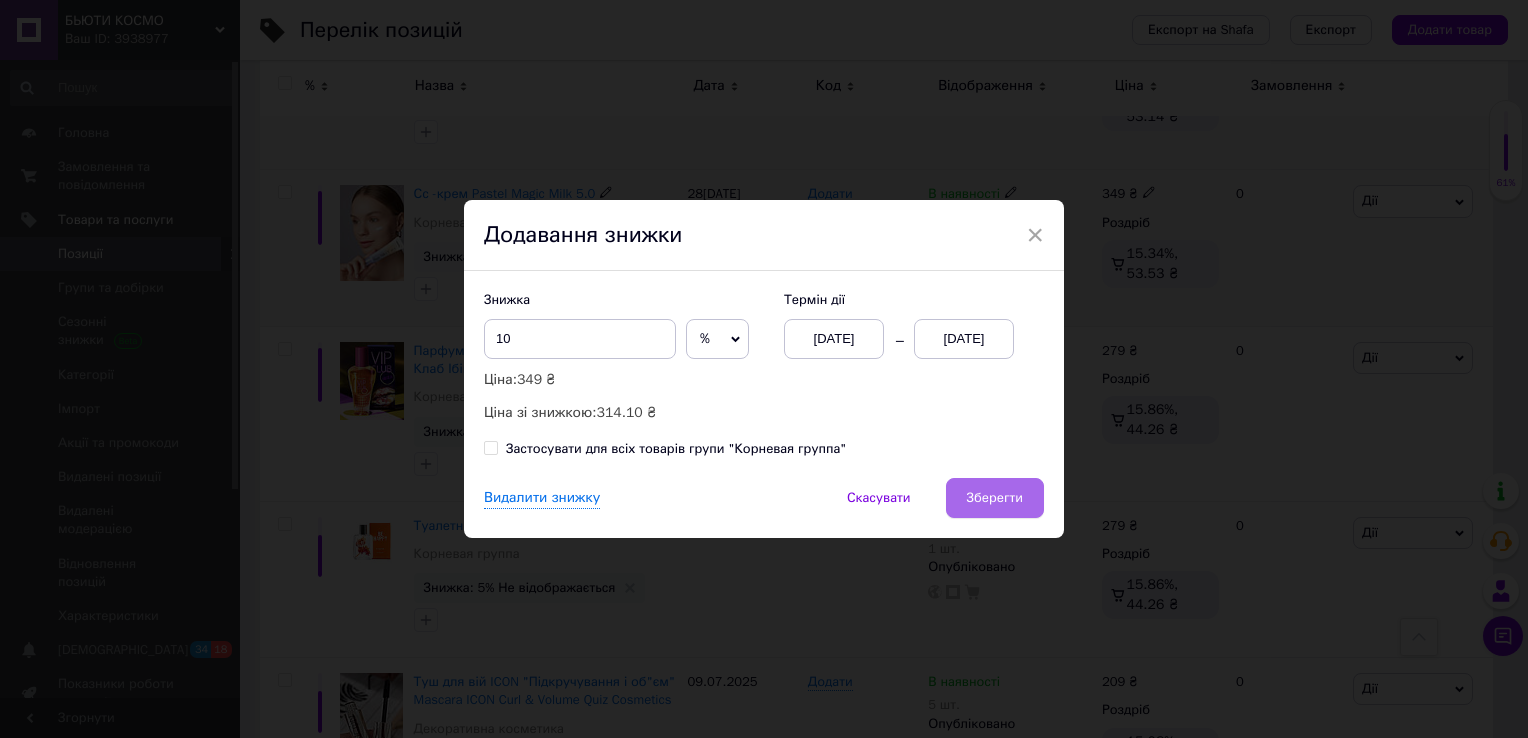 click on "Зберегти" at bounding box center [995, 498] 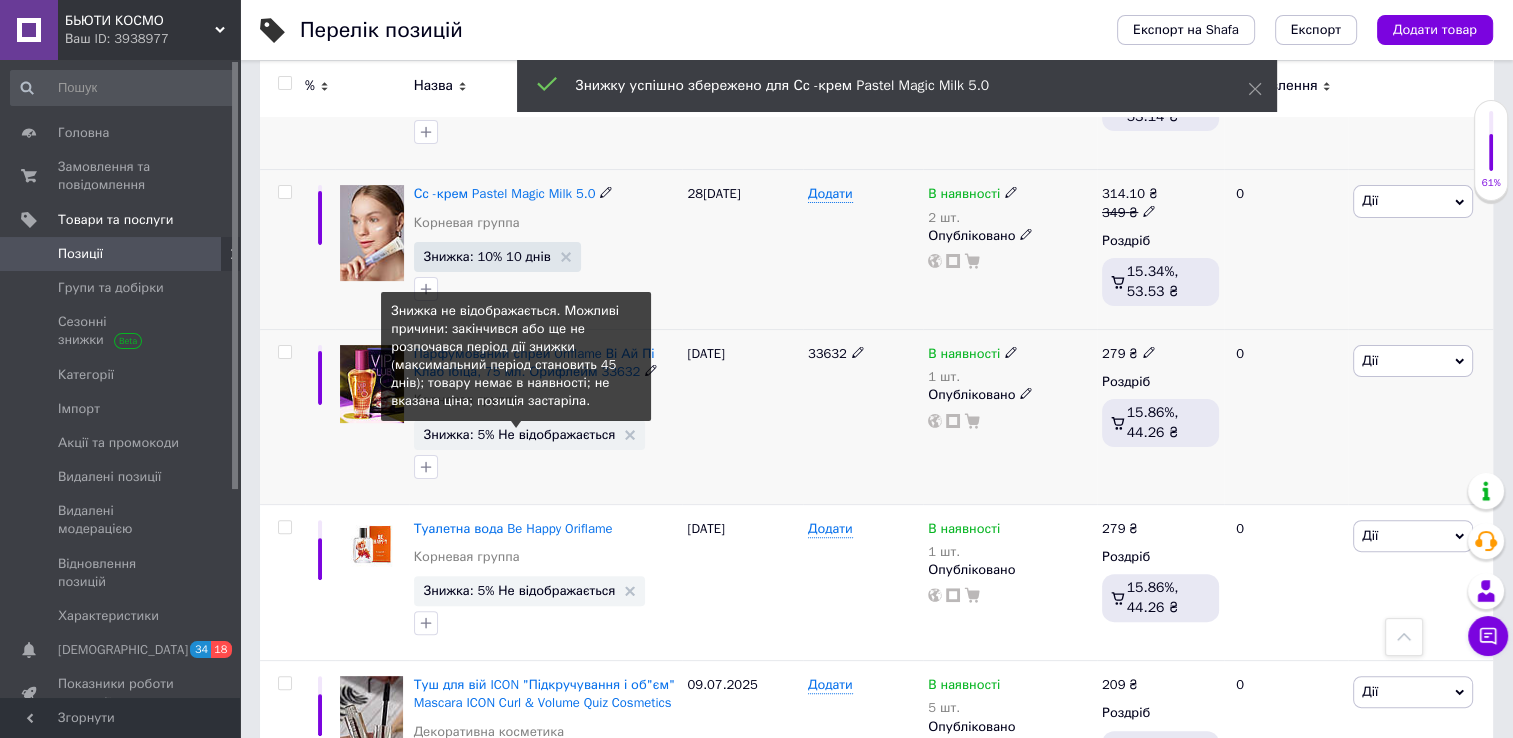 click on "Знижка: 5% Не відображається" at bounding box center (520, 434) 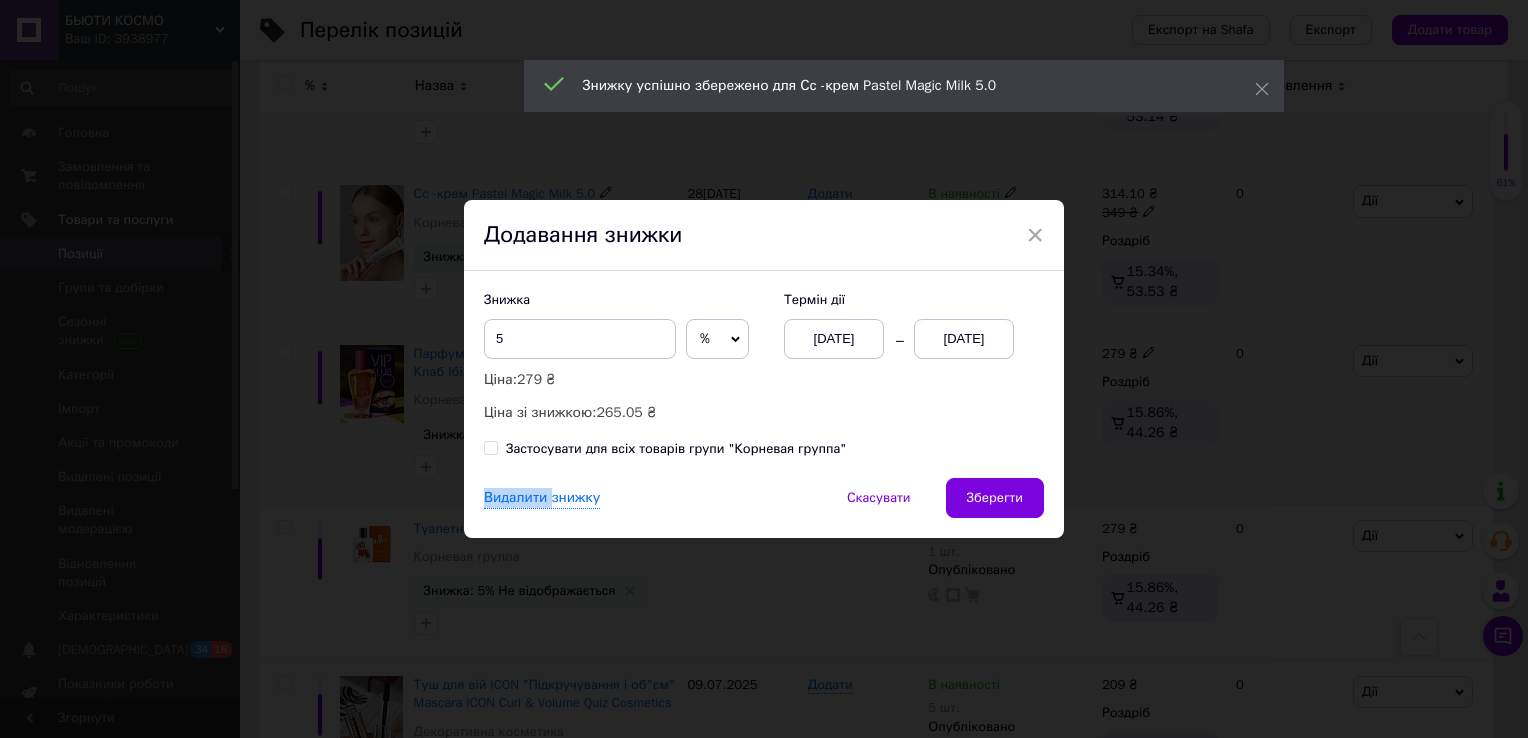 click on "Знижка 5 % ₴ Ціна:  279   ₴ Ціна зі знижкою:  265.05   ₴ Термін дії 10[DATE]0[DATE]�стосувати для всіх товарів групи "Корневая группа"" at bounding box center (764, 374) 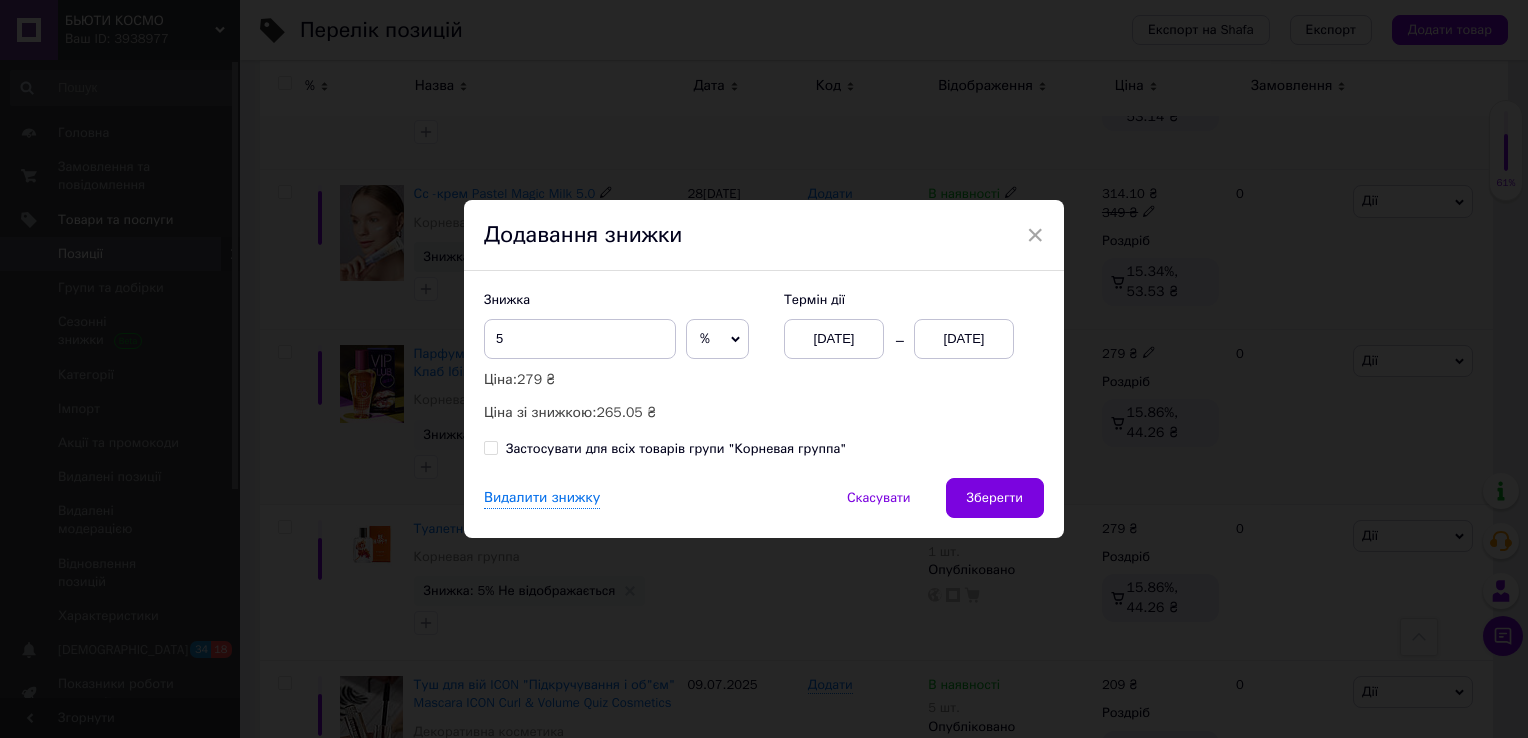 click on "[DATE]" at bounding box center (964, 339) 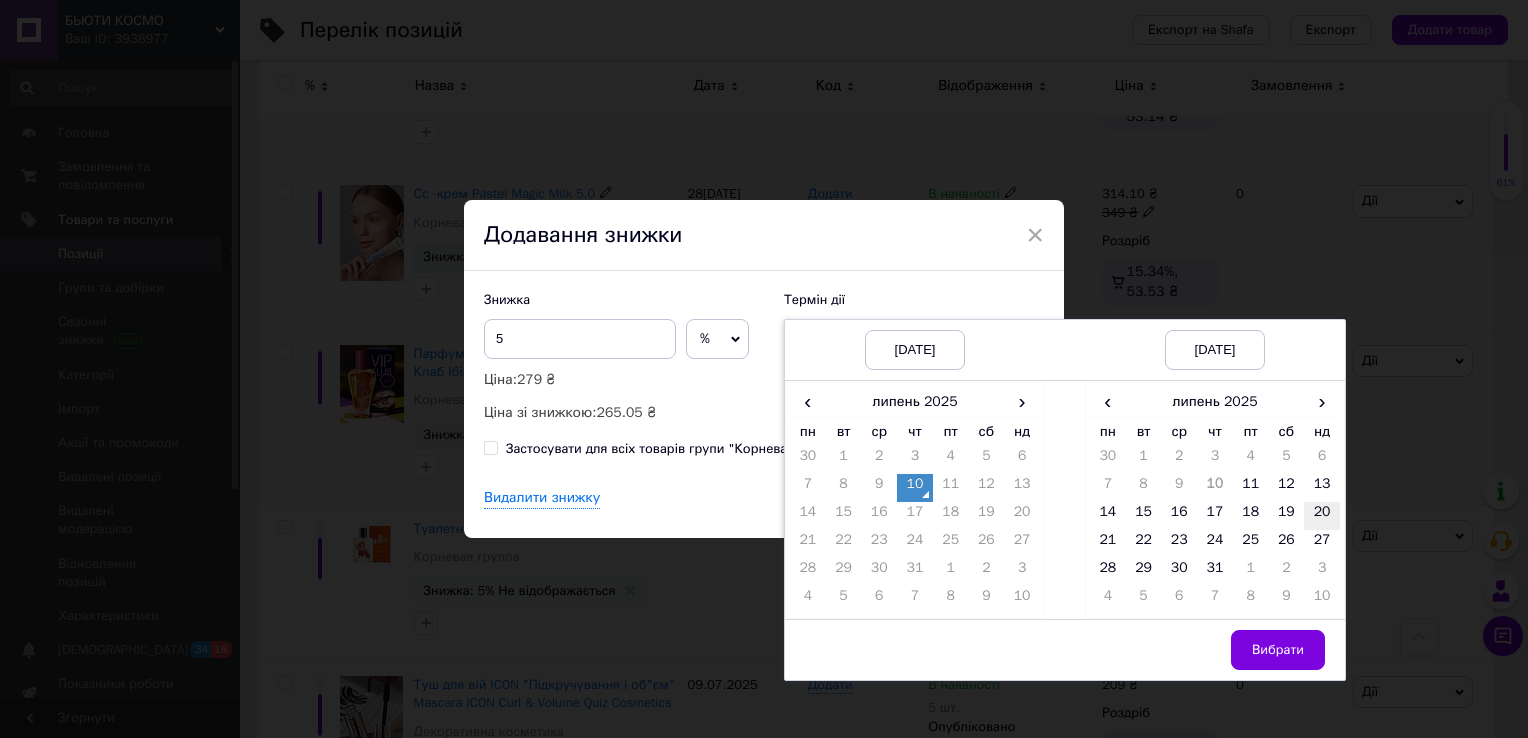 click on "20" at bounding box center (1322, 516) 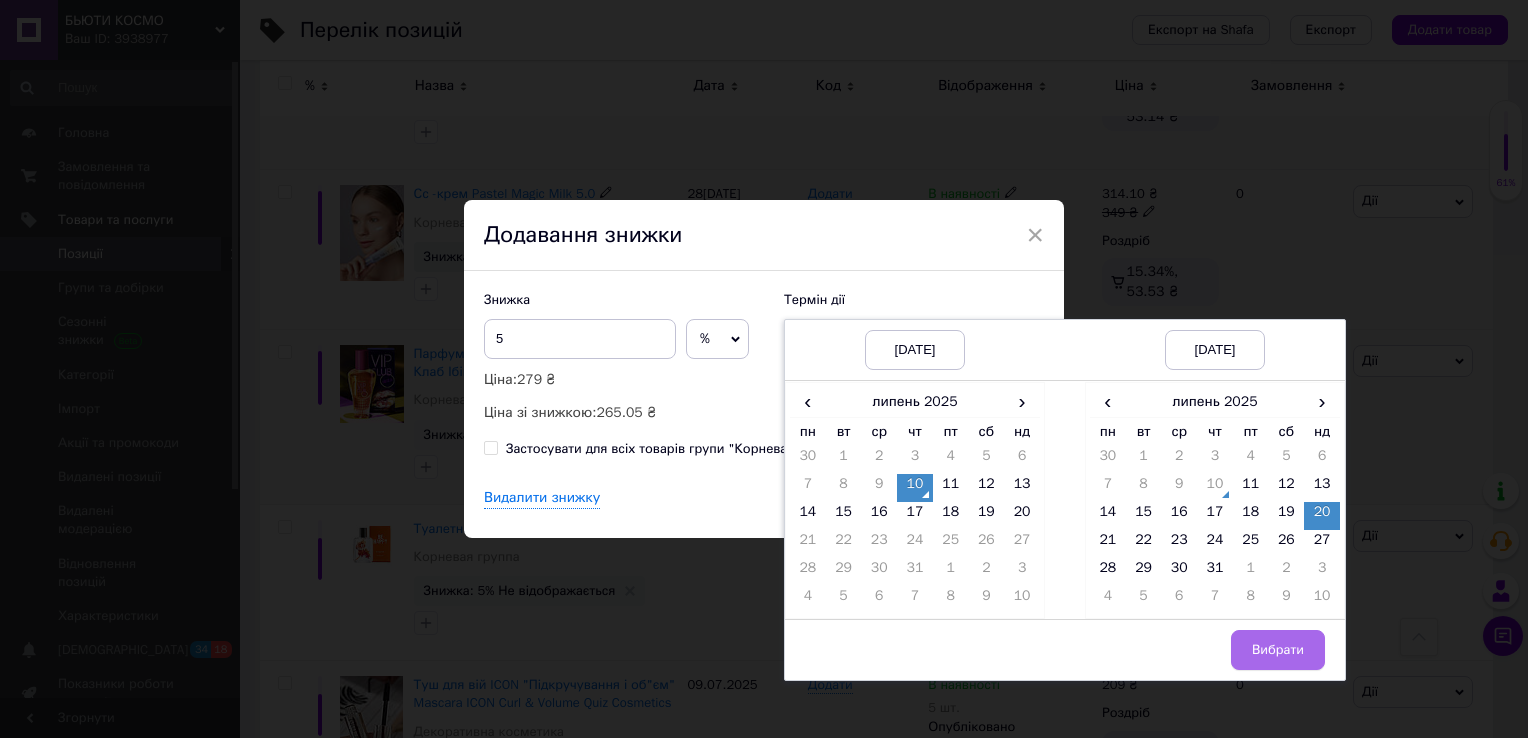 click on "Вибрати" at bounding box center (1278, 650) 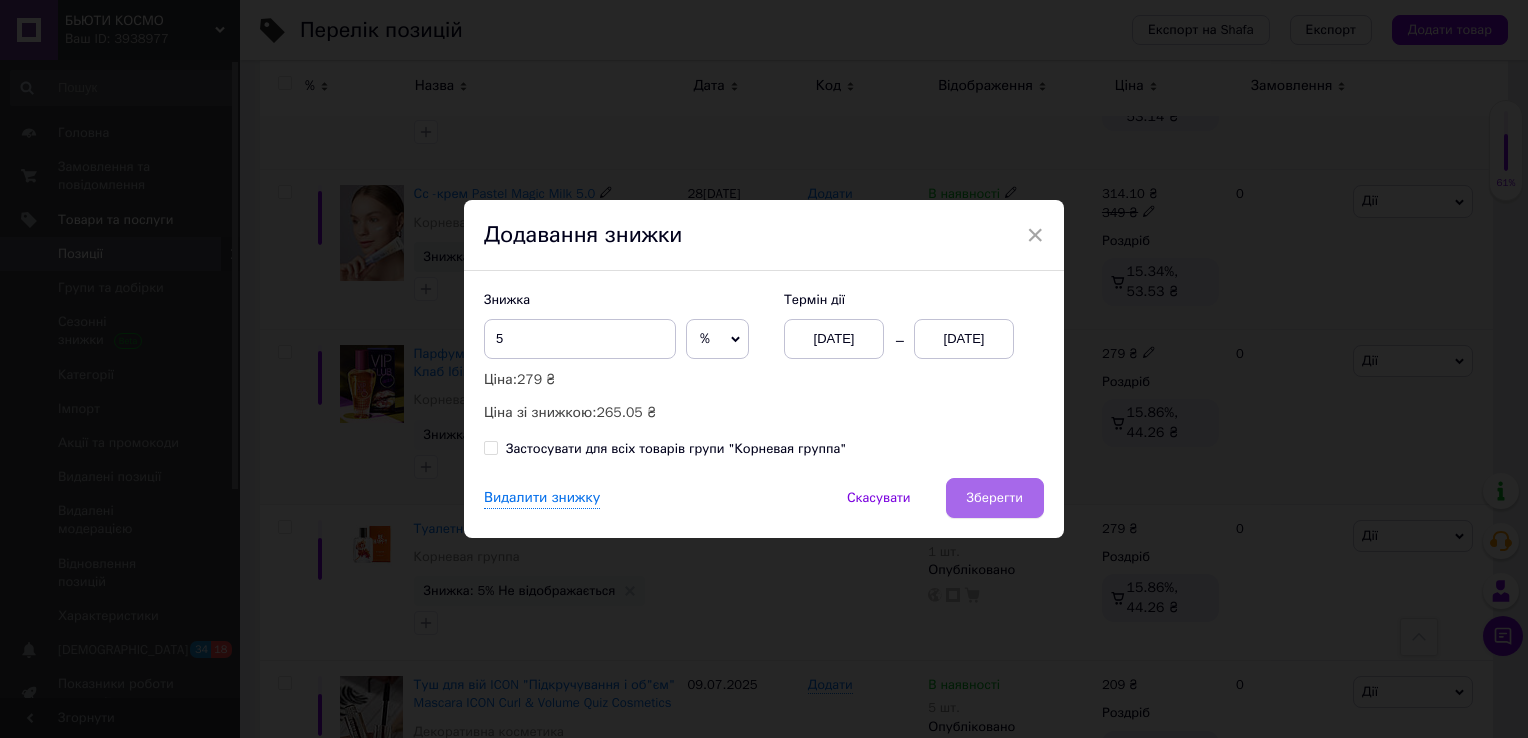 click on "Зберегти" at bounding box center (995, 498) 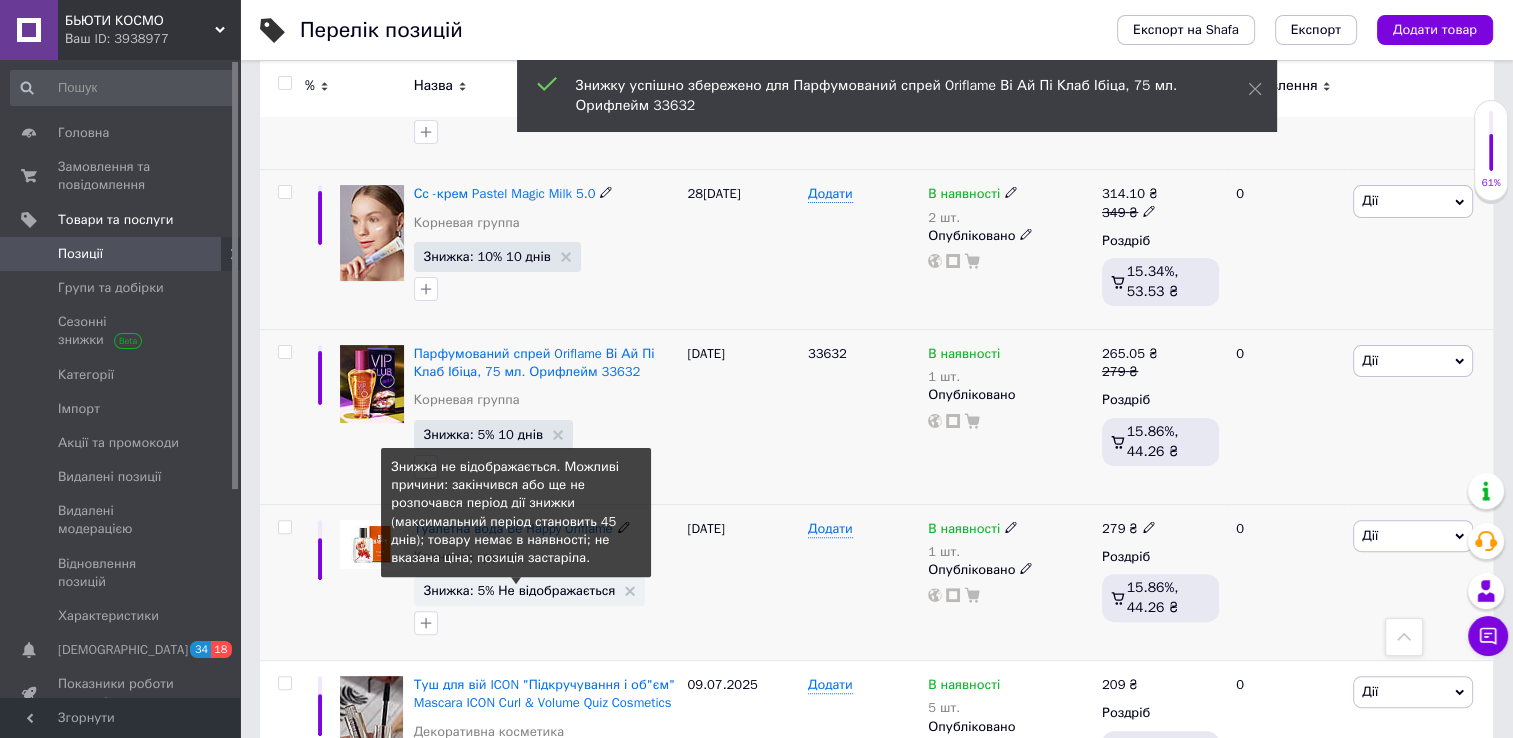 click on "Знижка: 5% Не відображається" at bounding box center [520, 590] 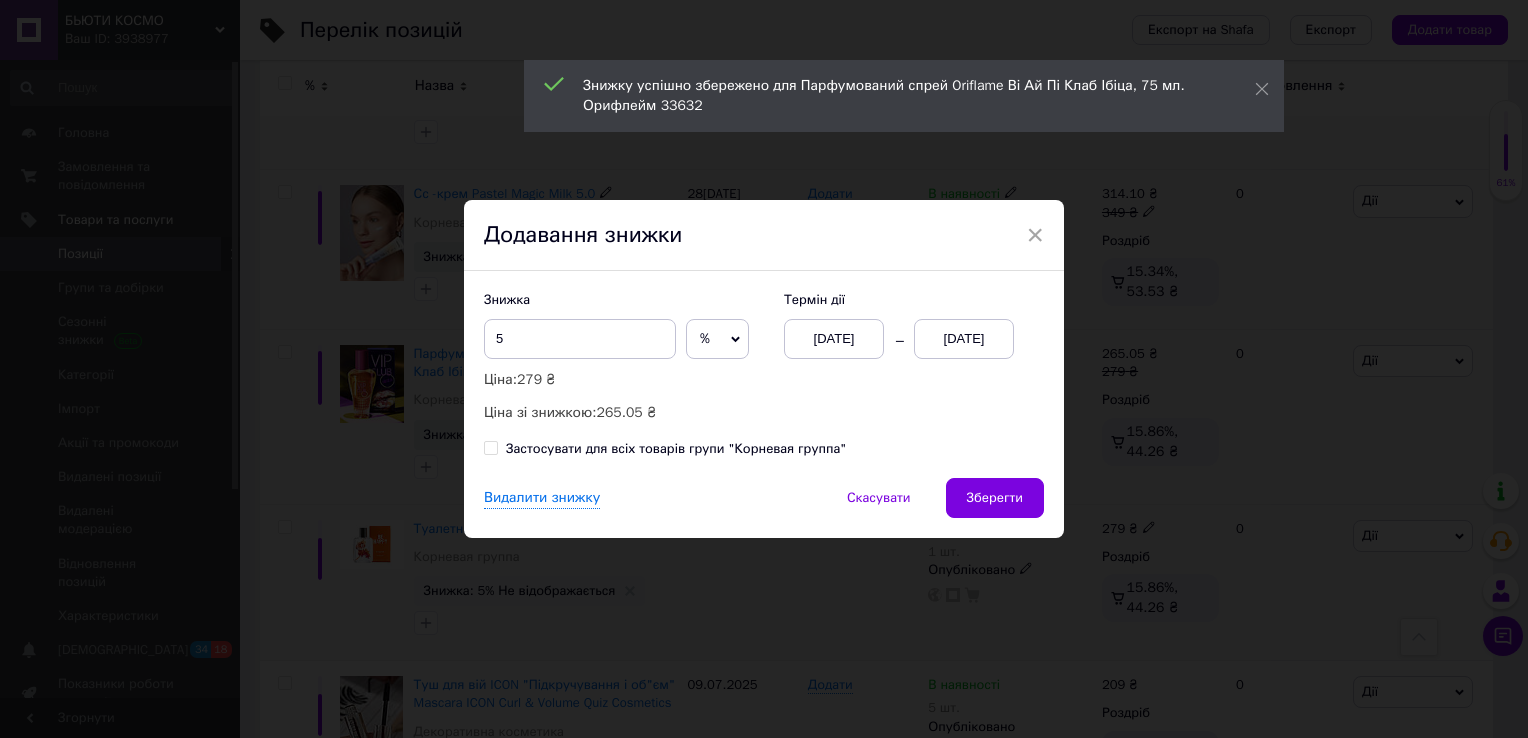 click on "[DATE]" at bounding box center (964, 339) 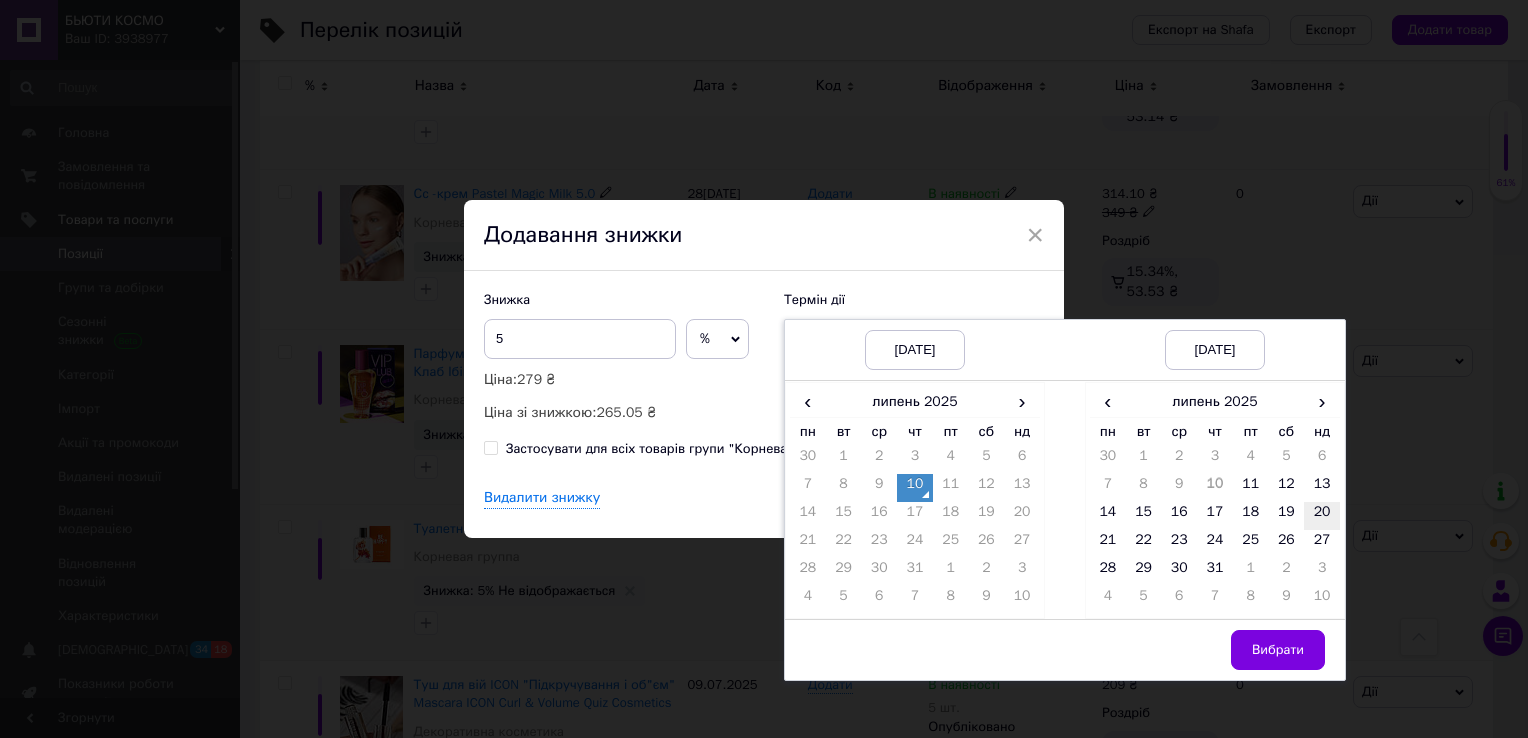 click on "20" at bounding box center [1322, 516] 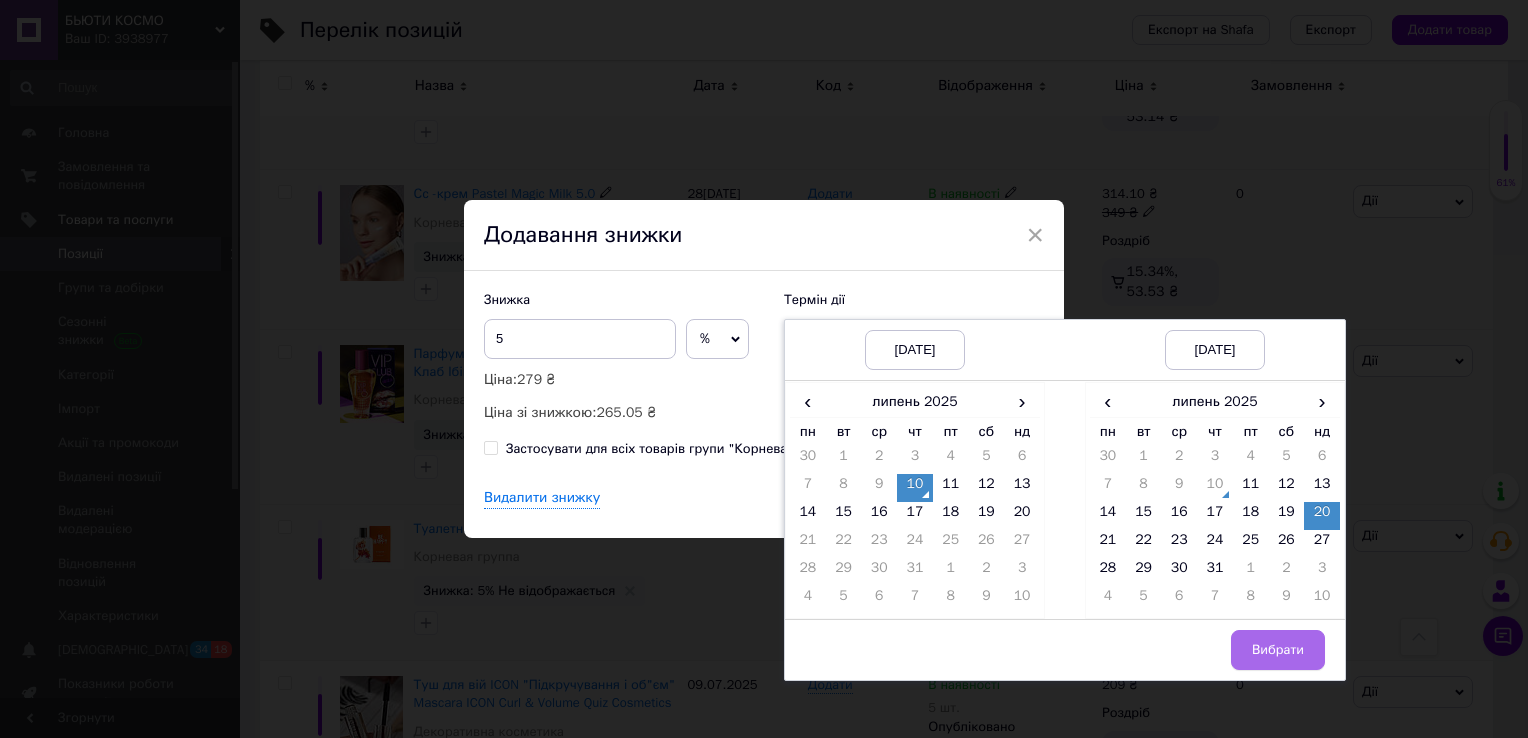 click on "Вибрати" at bounding box center [1278, 650] 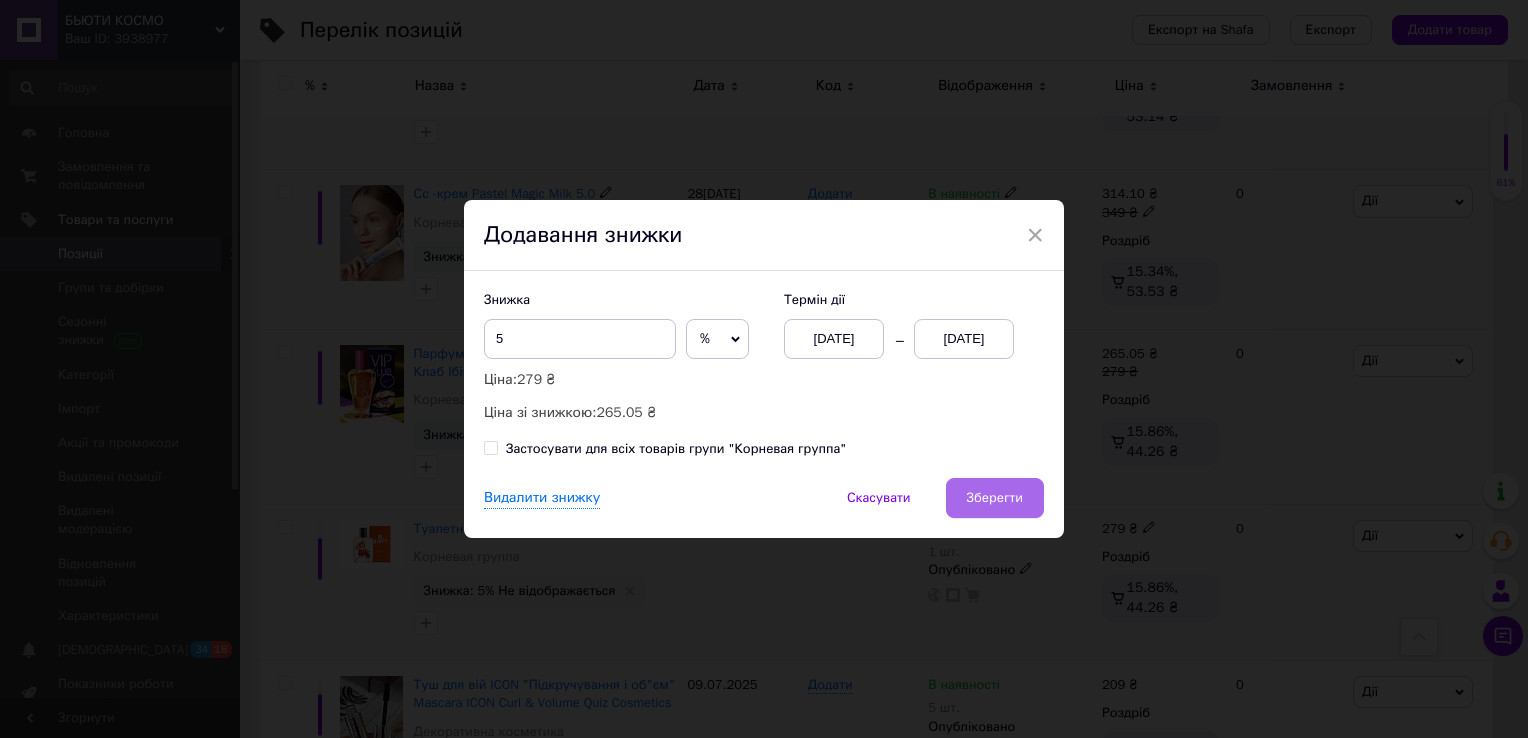 click on "Зберегти" at bounding box center (995, 498) 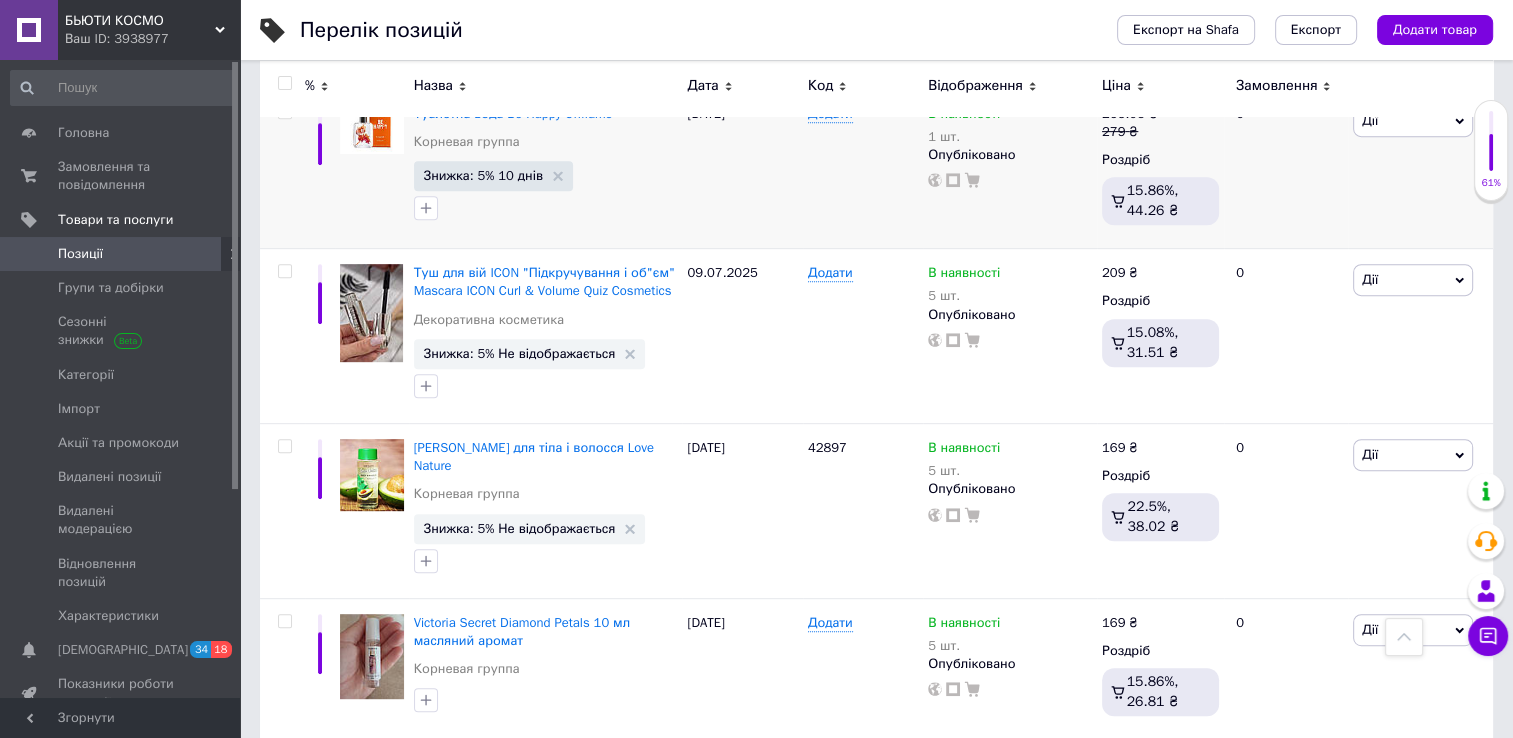scroll, scrollTop: 868, scrollLeft: 0, axis: vertical 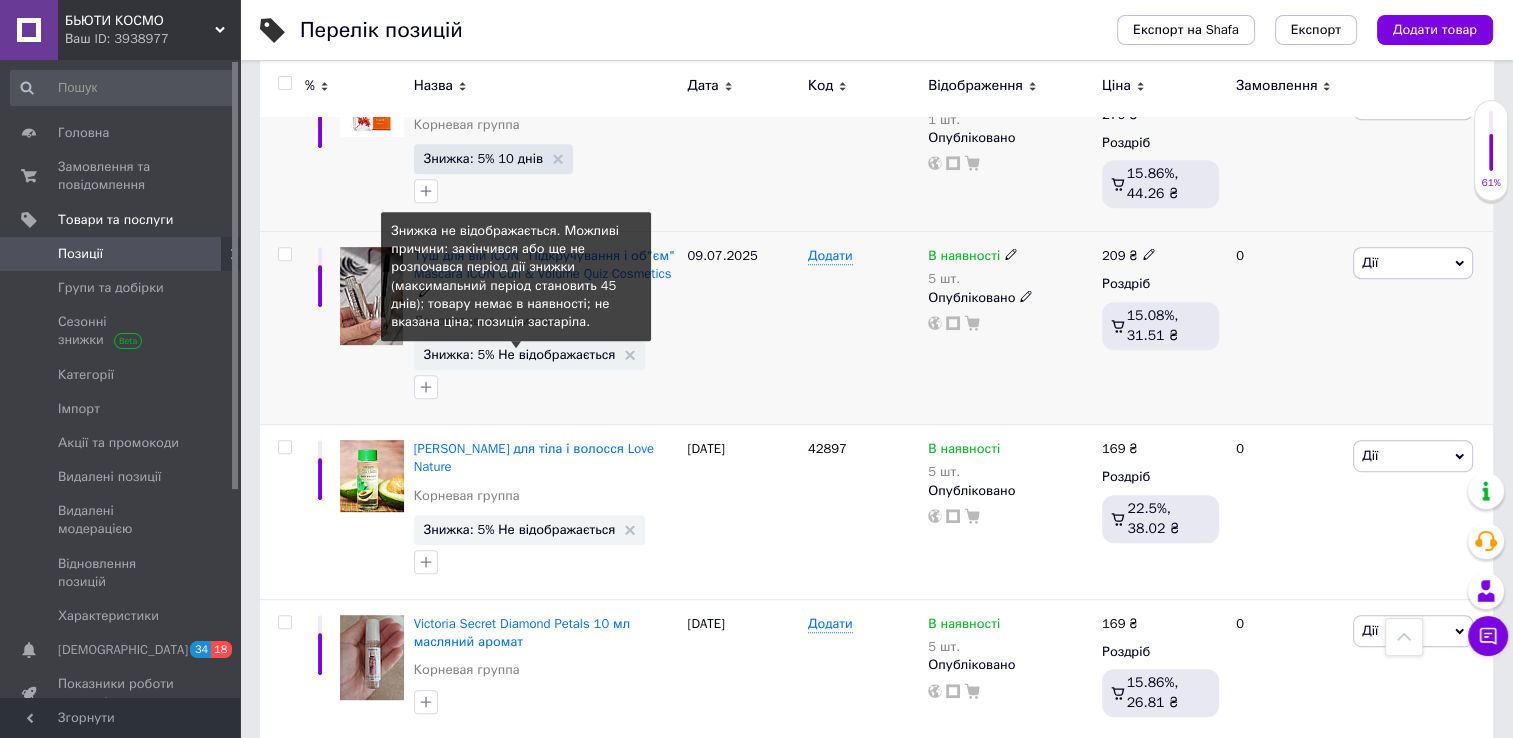 click on "Знижка: 5% Не відображається" at bounding box center [520, 354] 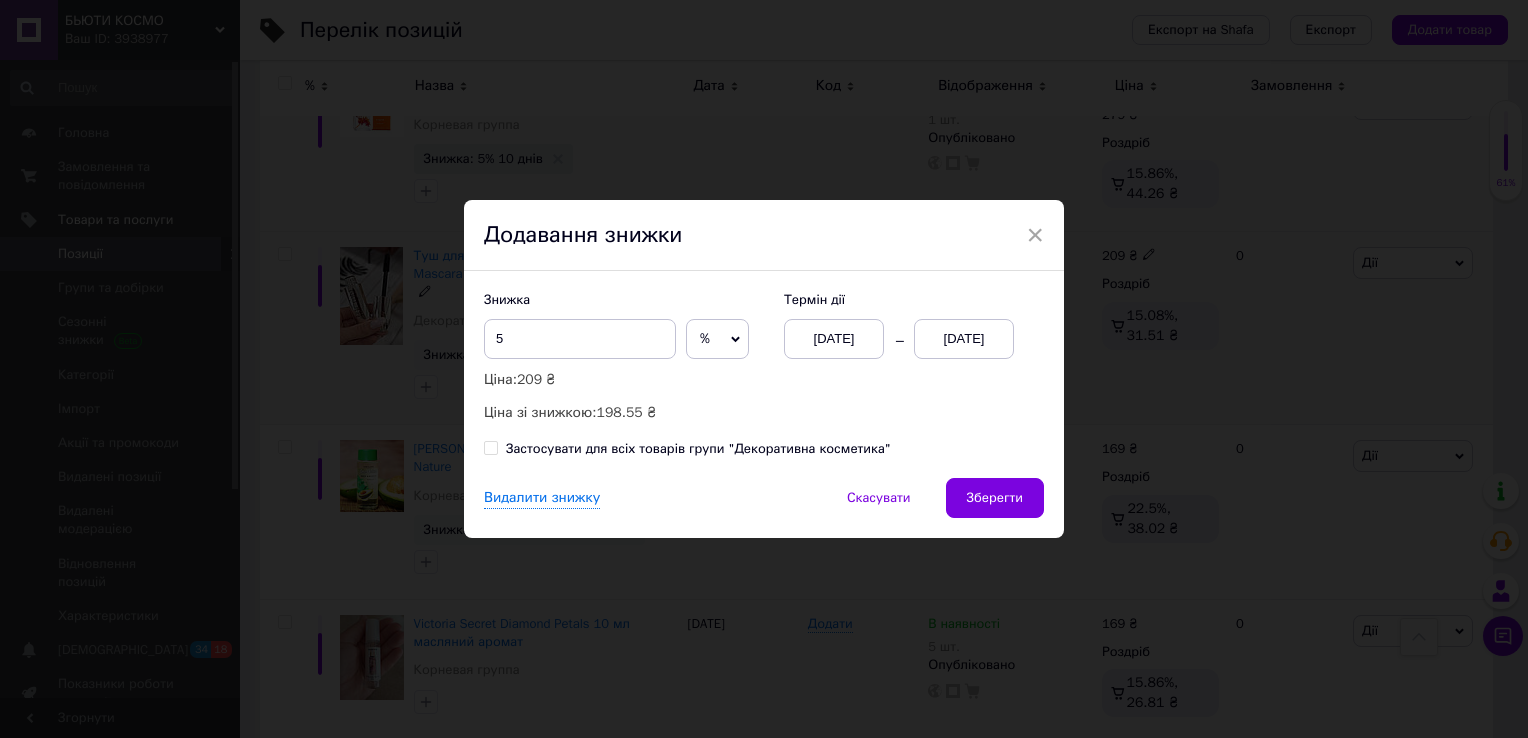 click on "[DATE]" at bounding box center [964, 339] 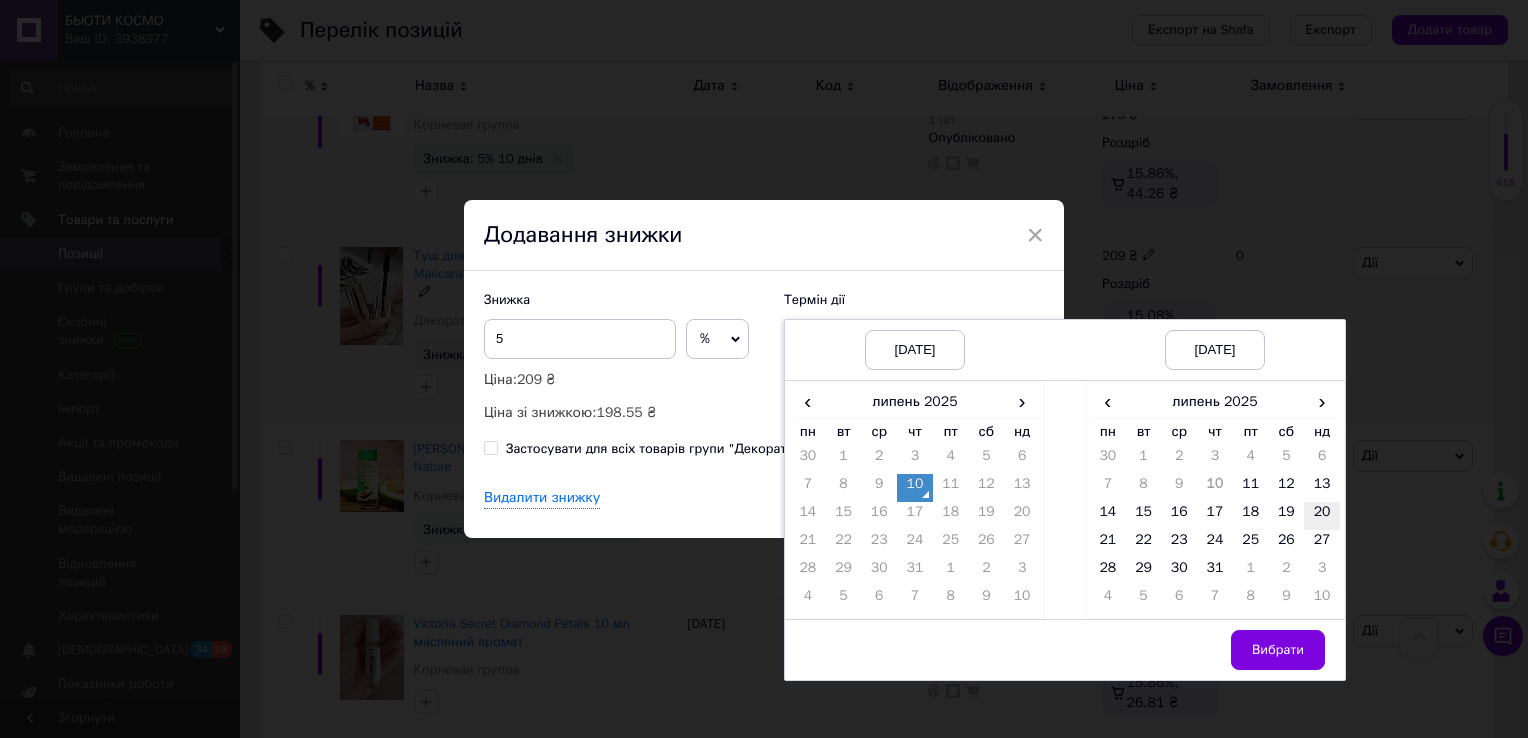 click on "20" at bounding box center [1322, 516] 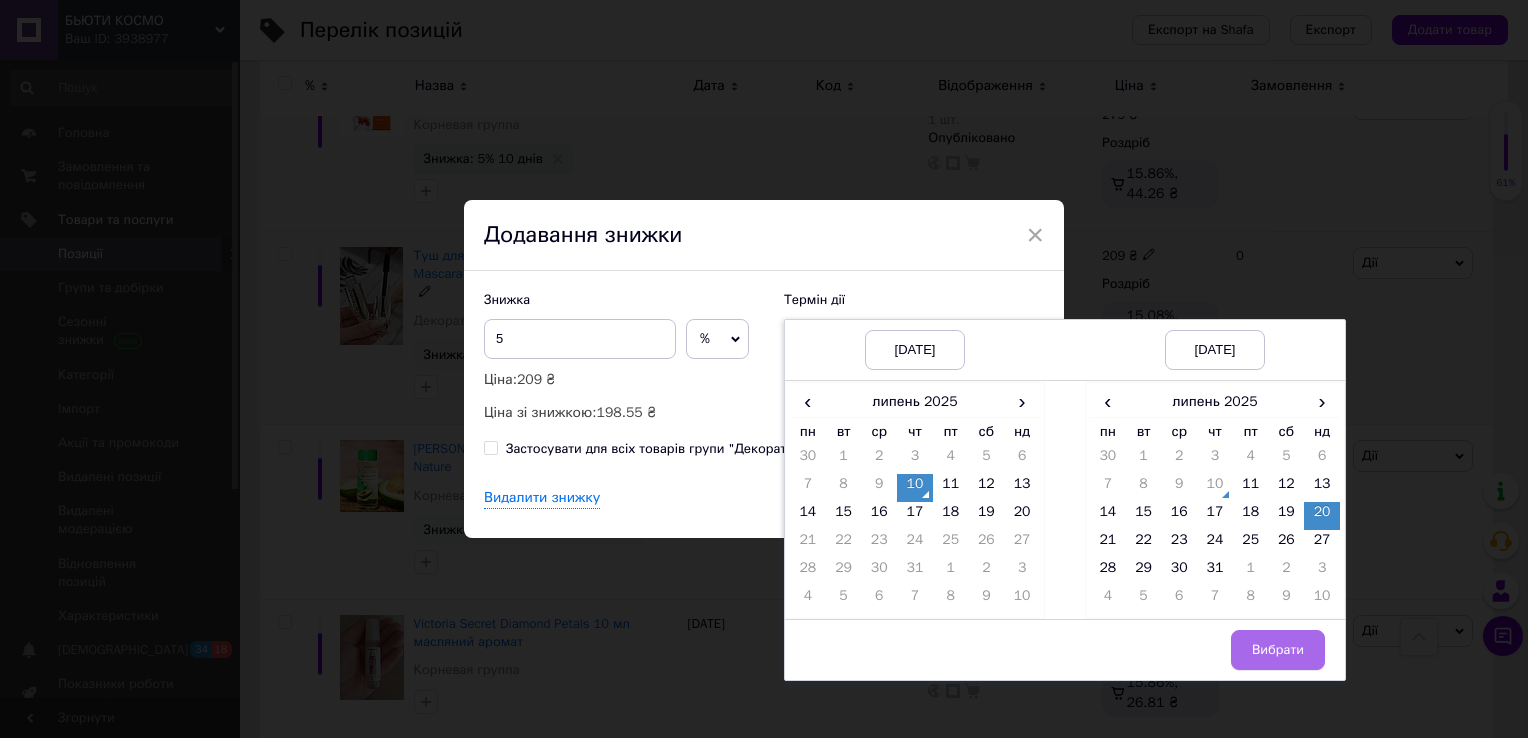 click on "Вибрати" at bounding box center (1278, 650) 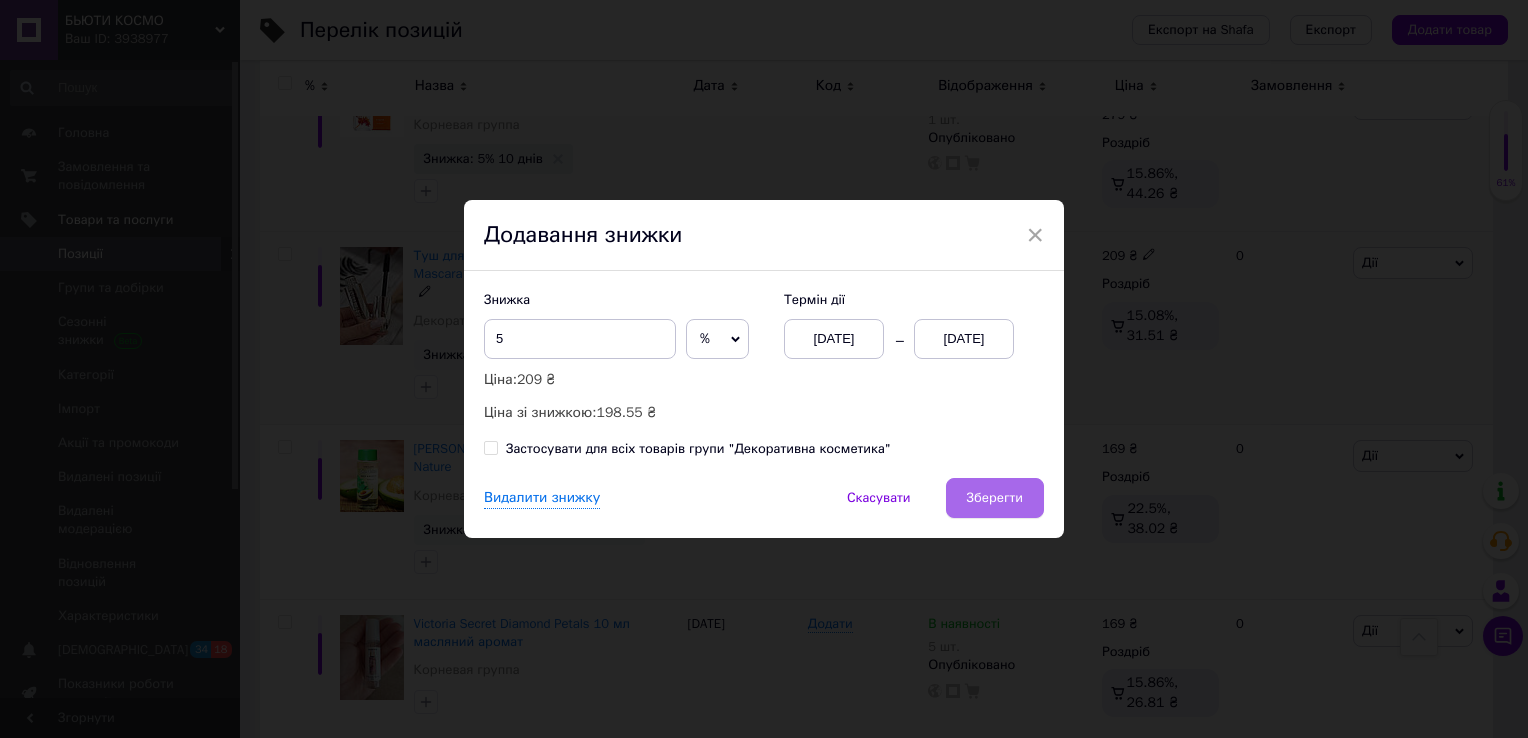 click on "Зберегти" at bounding box center [995, 498] 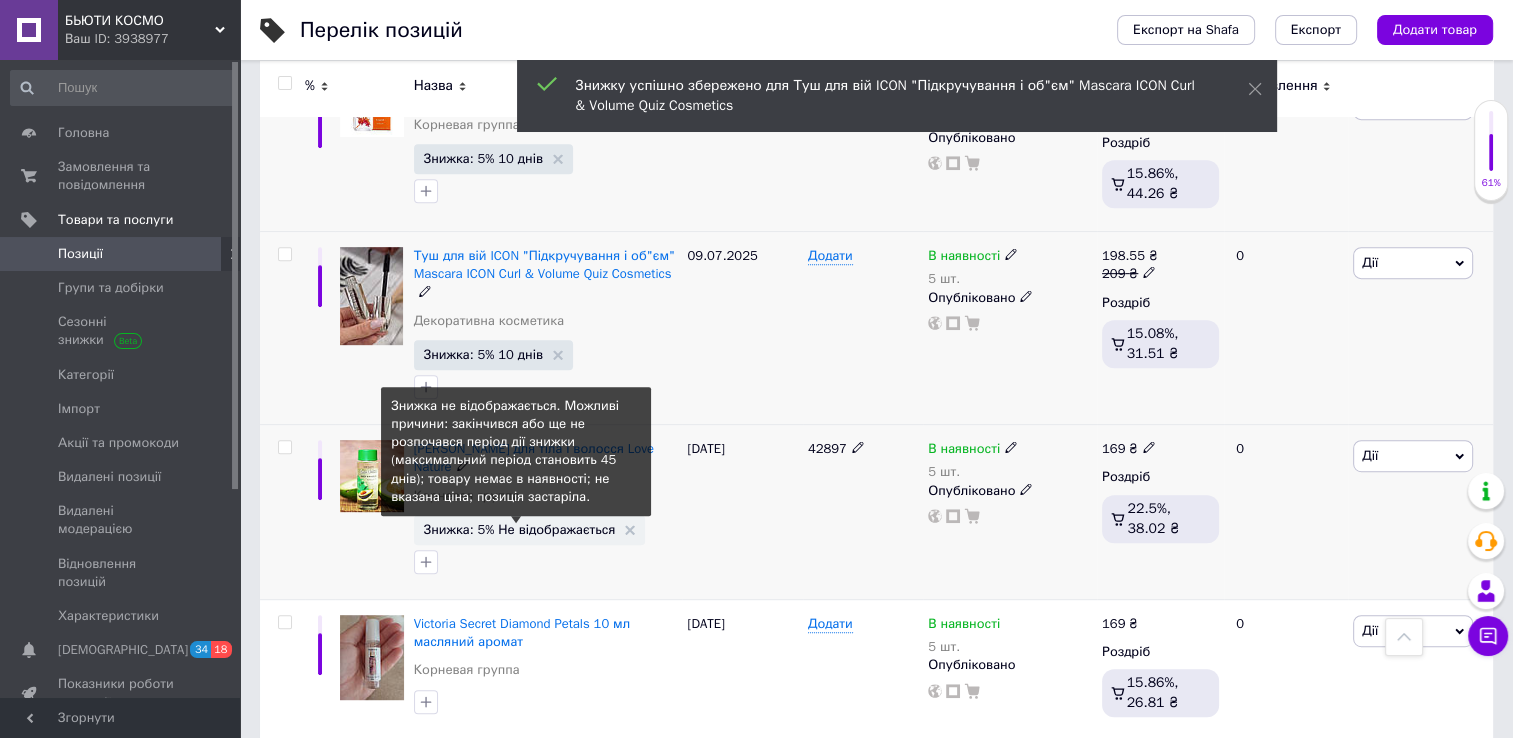 click on "Знижка: 5% Не відображається" at bounding box center (520, 529) 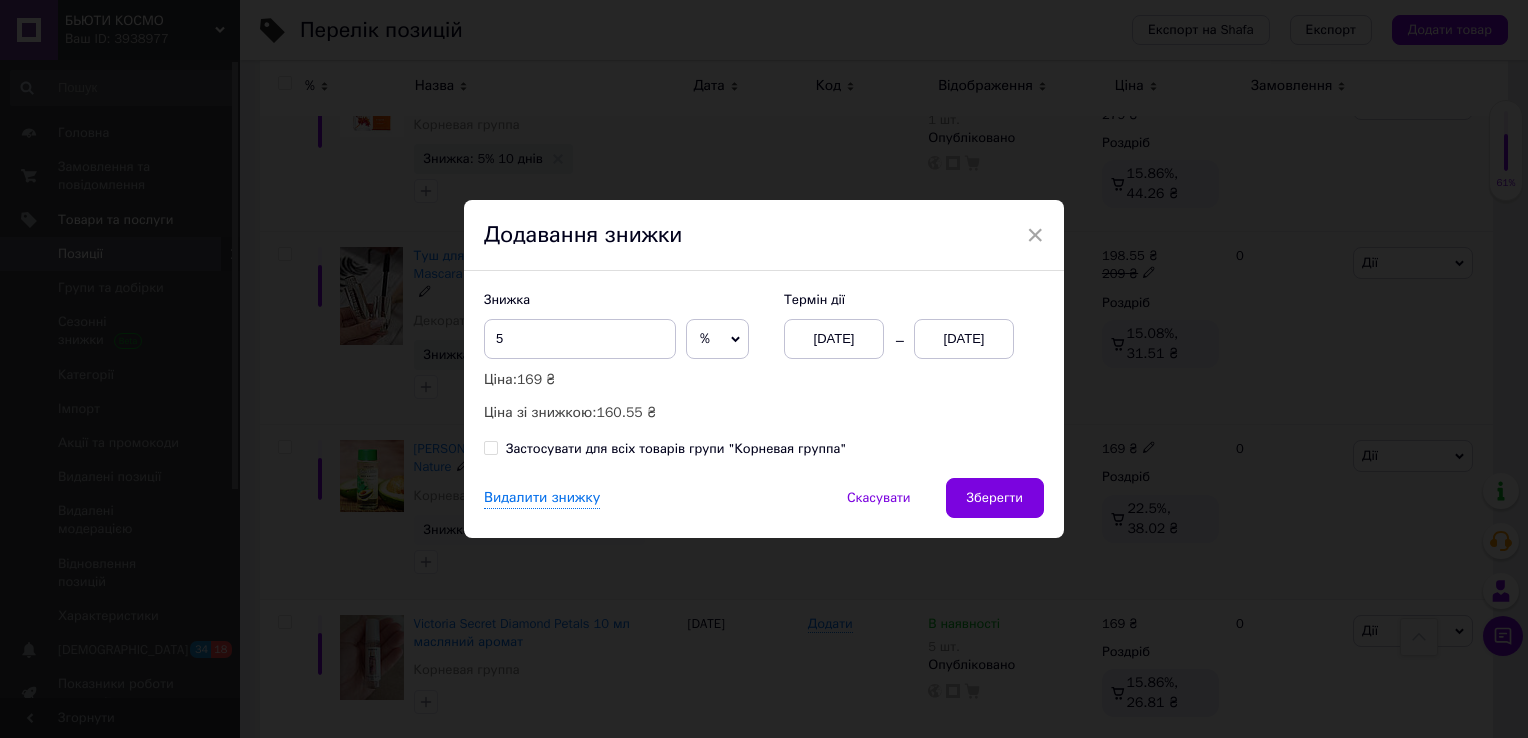 click on "[DATE]" at bounding box center (964, 339) 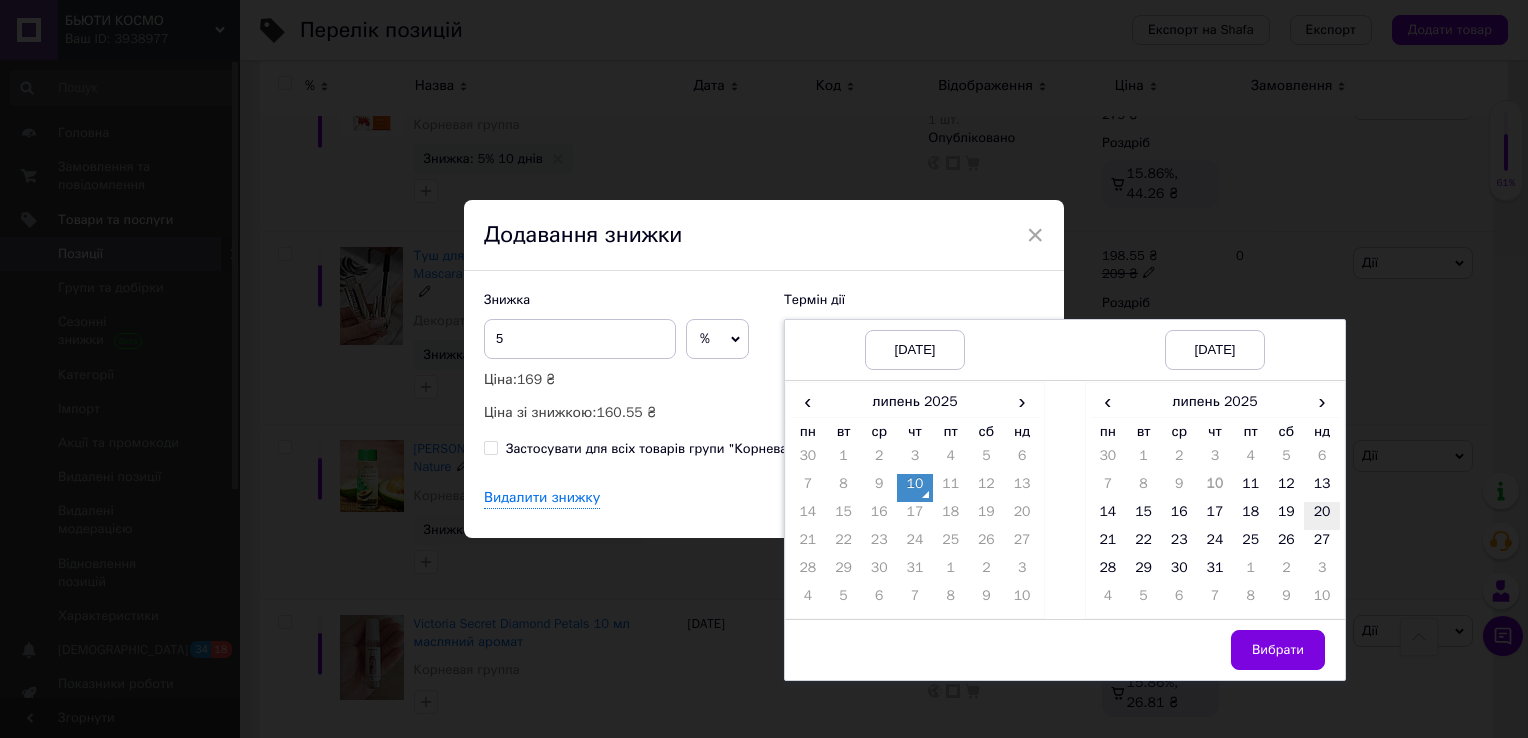 click on "20" at bounding box center (1322, 516) 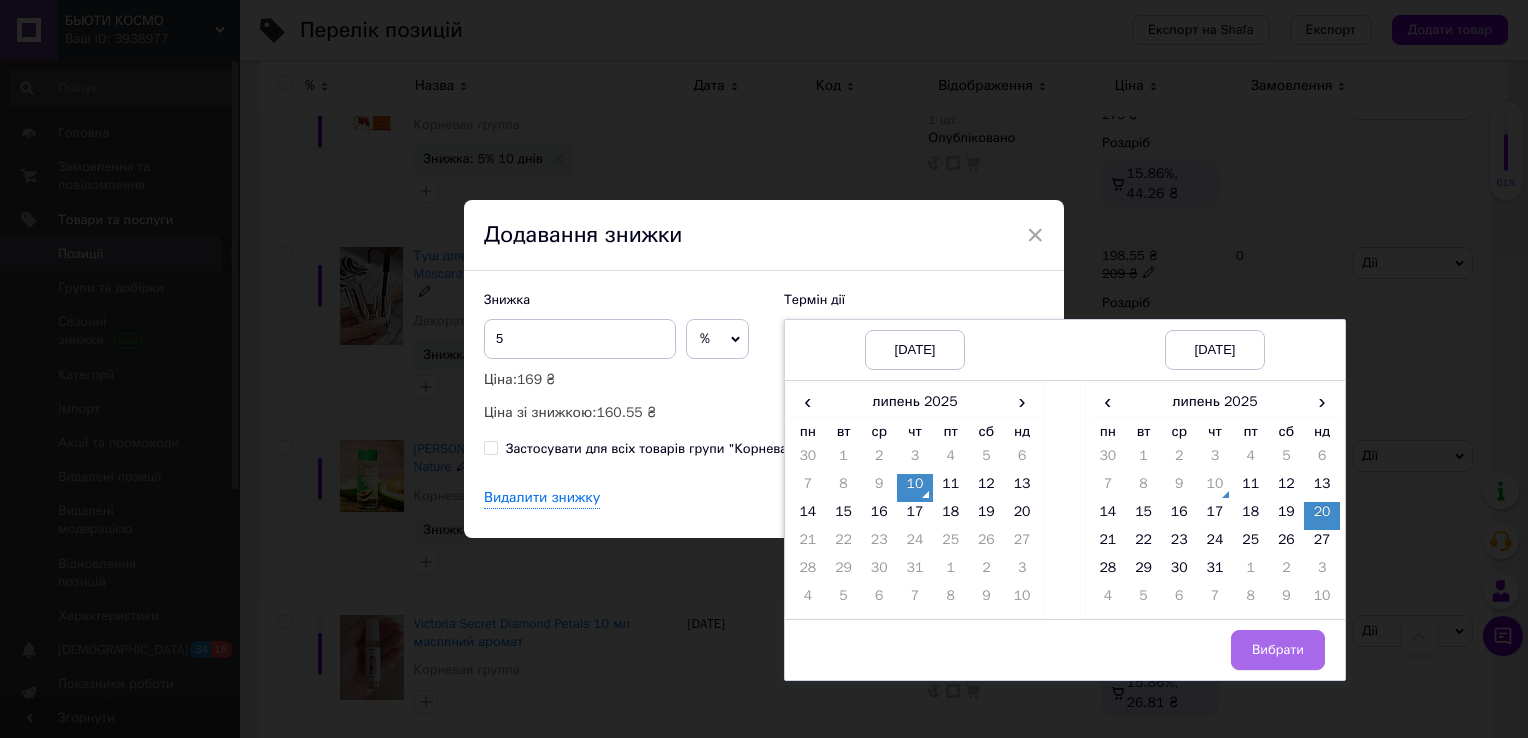 click on "Вибрати" at bounding box center [1278, 650] 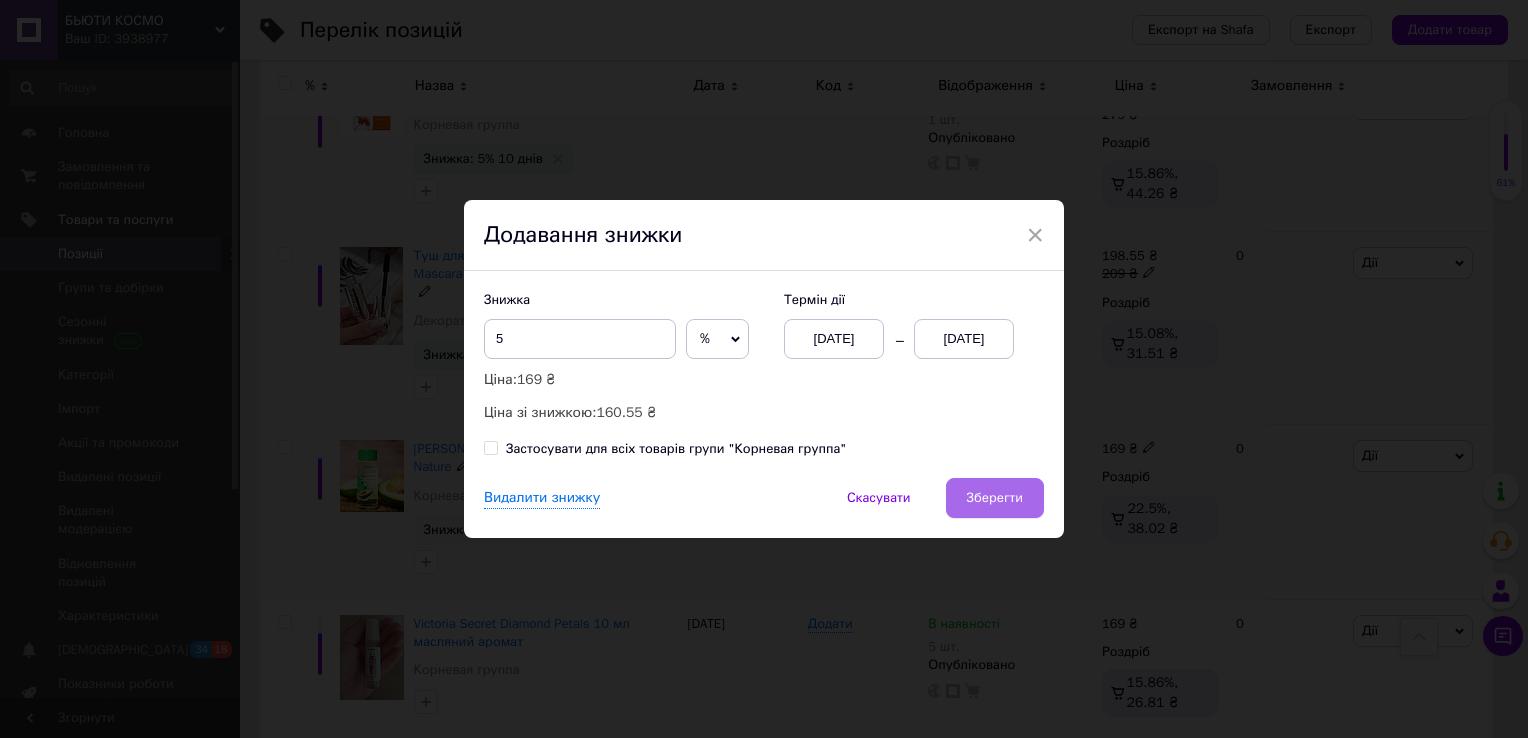 click on "Зберегти" at bounding box center [995, 498] 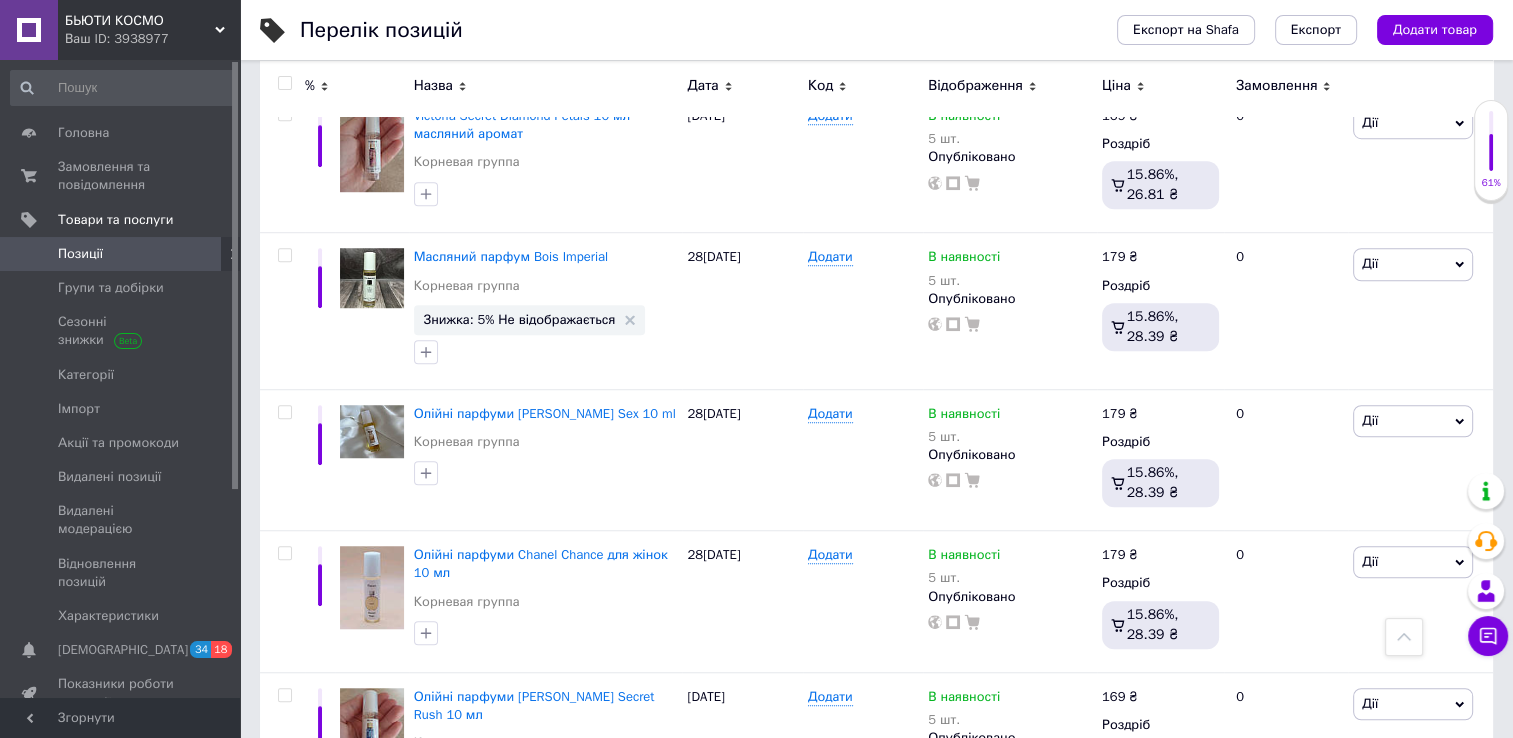 scroll, scrollTop: 1380, scrollLeft: 0, axis: vertical 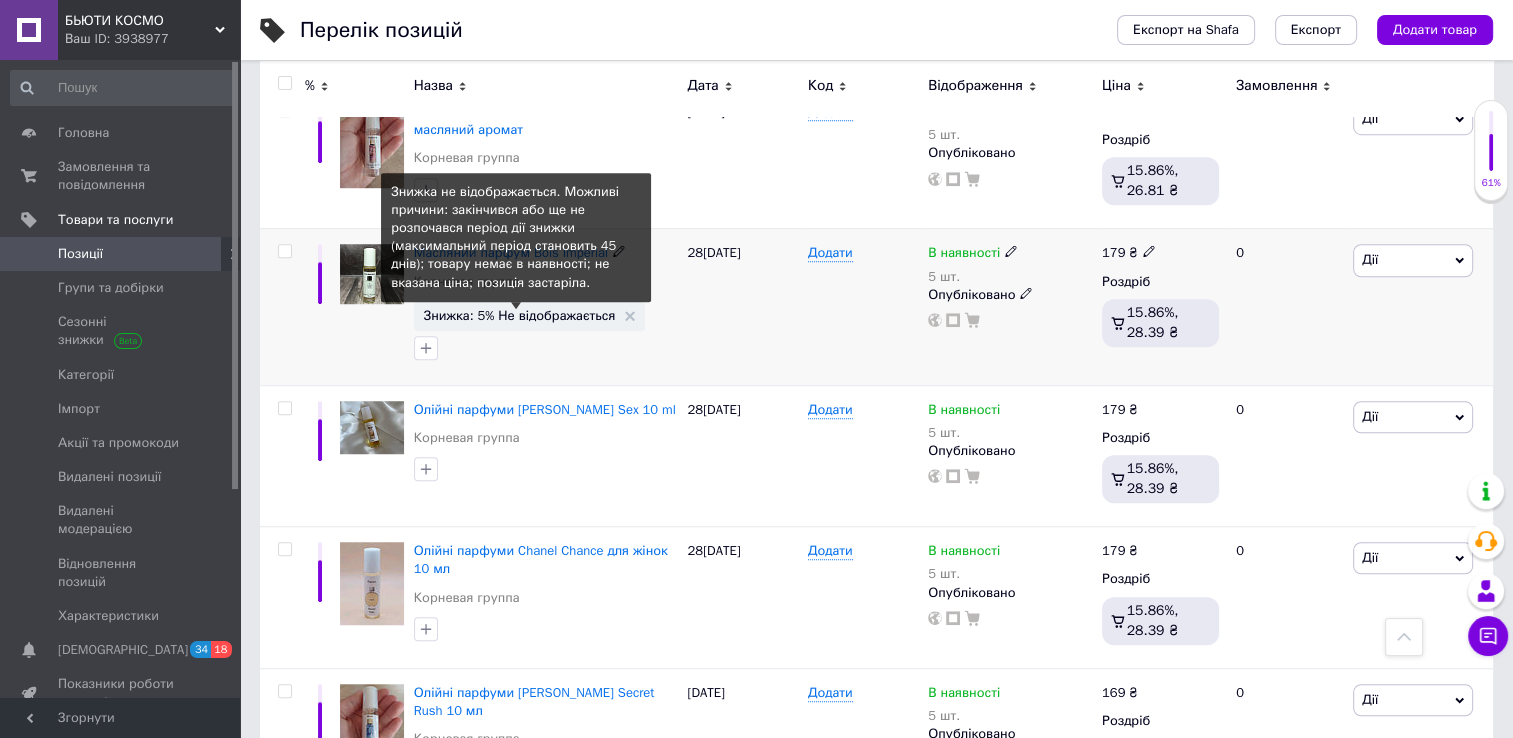 click on "Знижка: 5% Не відображається" at bounding box center [520, 315] 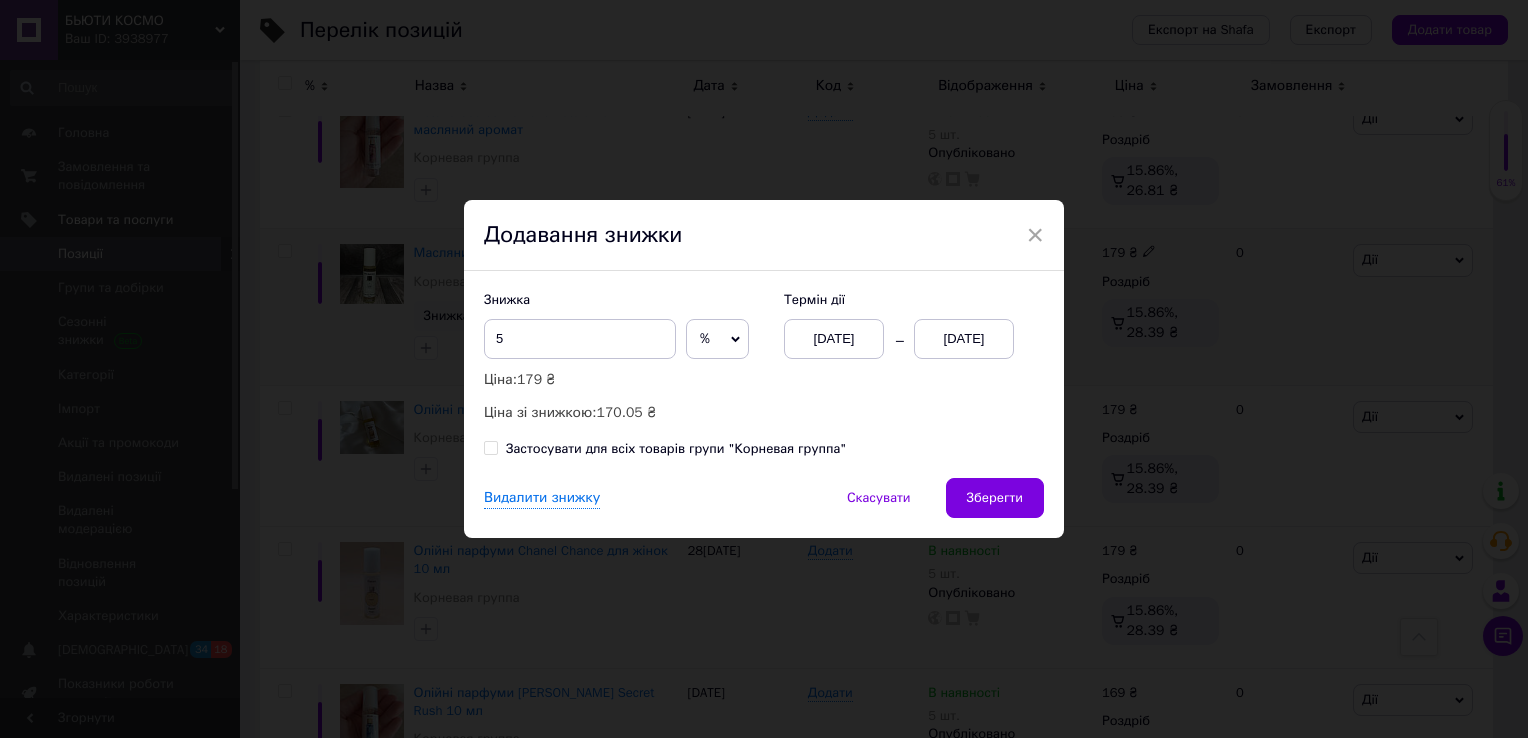 click on "[DATE]" at bounding box center (964, 339) 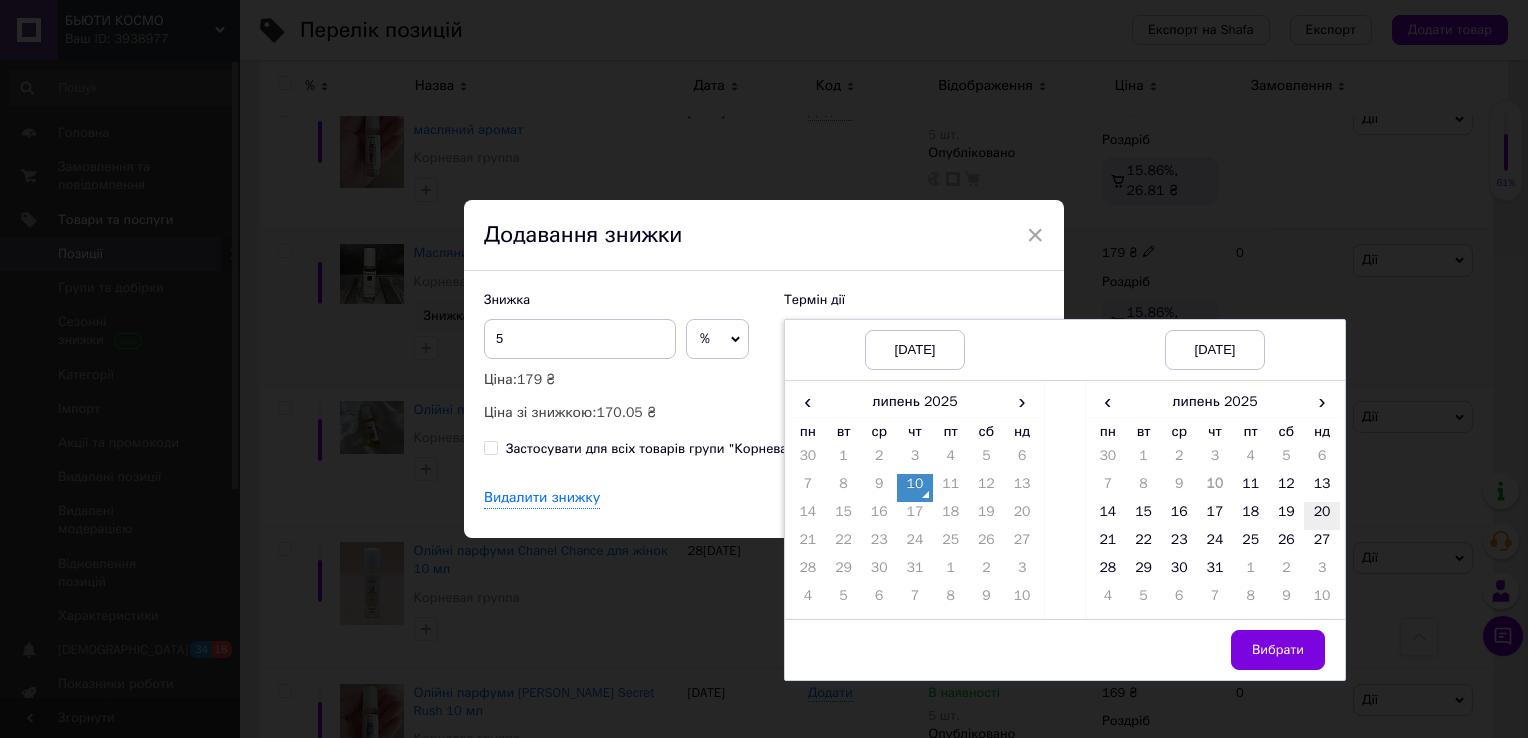 click on "20" at bounding box center [1322, 516] 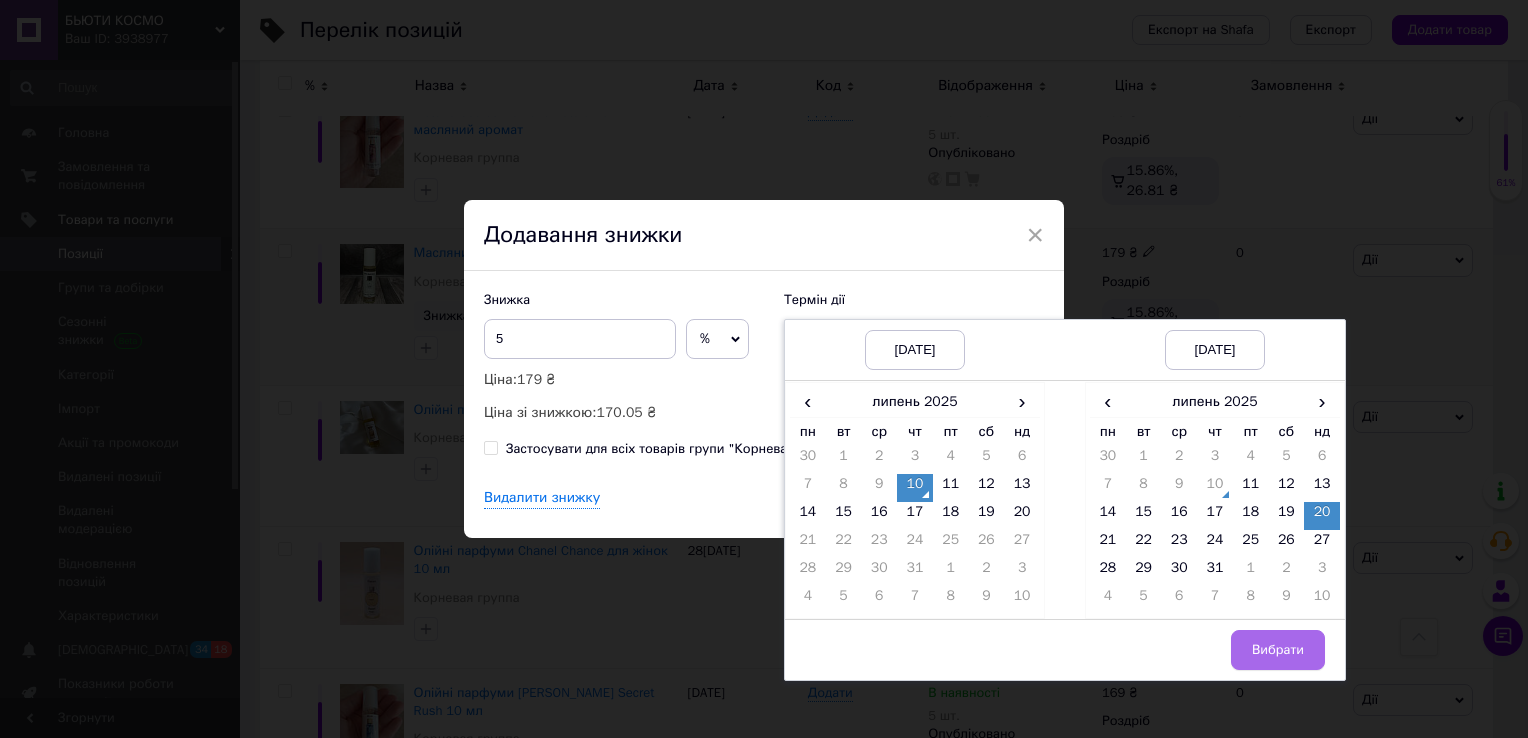 click on "Вибрати" at bounding box center (1278, 650) 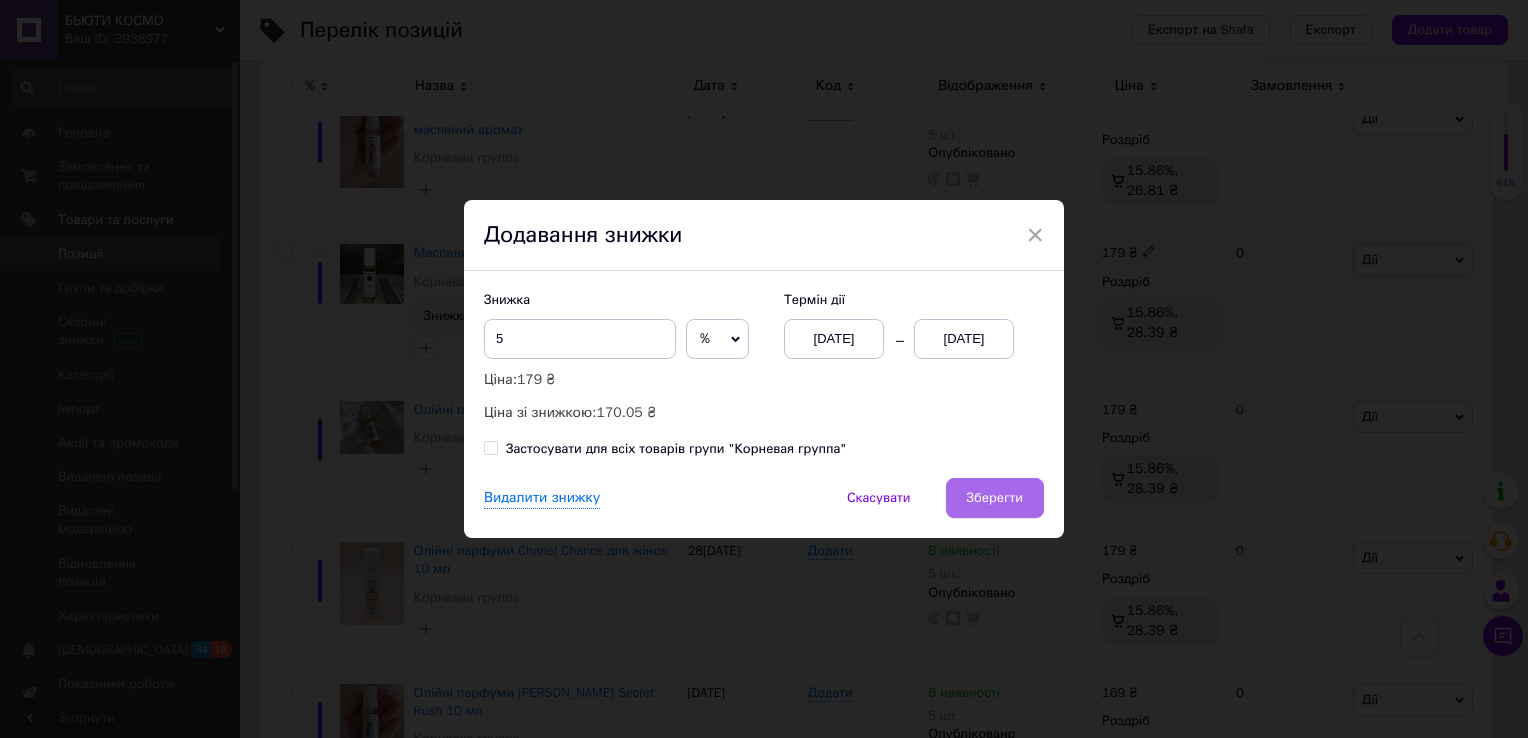 click on "Зберегти" at bounding box center [995, 498] 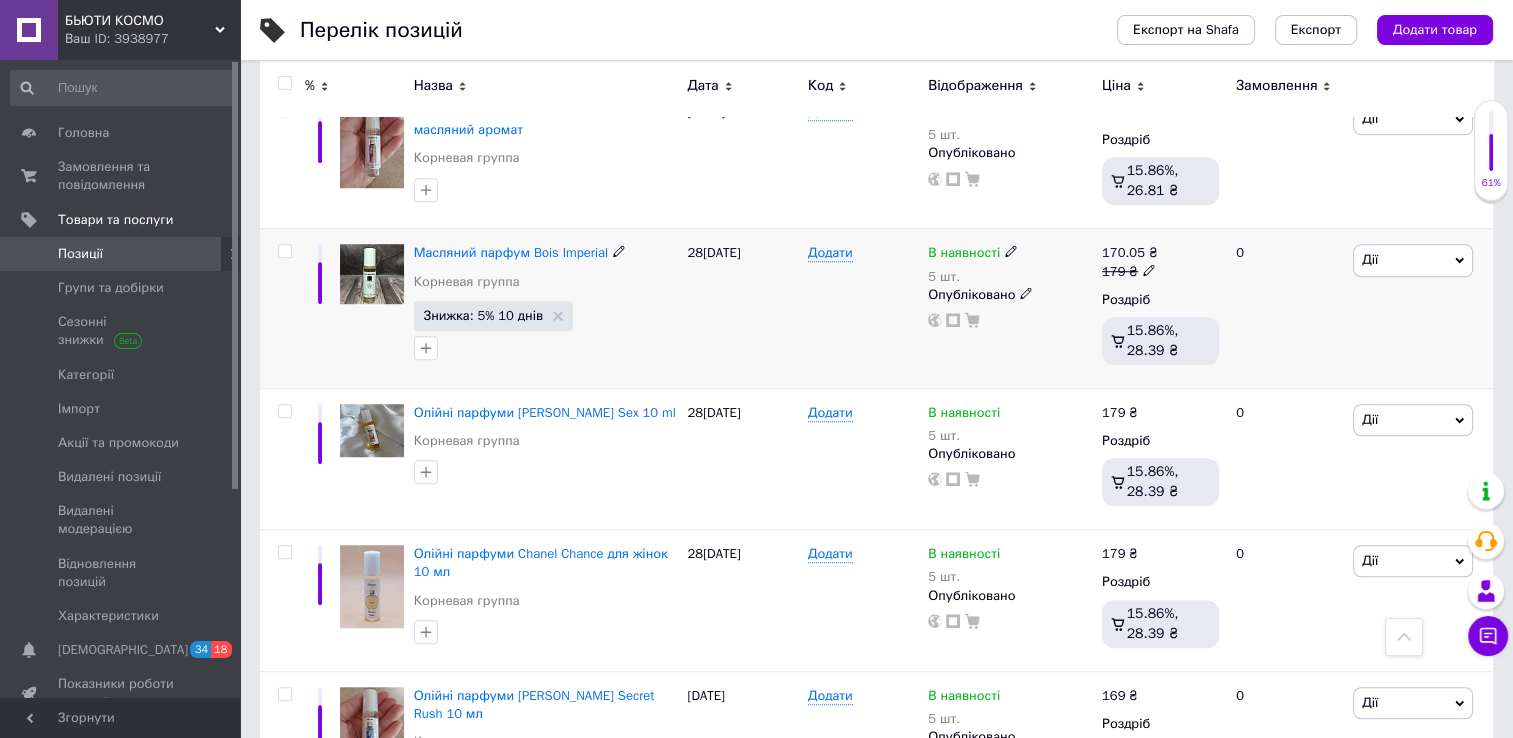 click on "В наявності 5 шт. Опубліковано" at bounding box center (1010, 309) 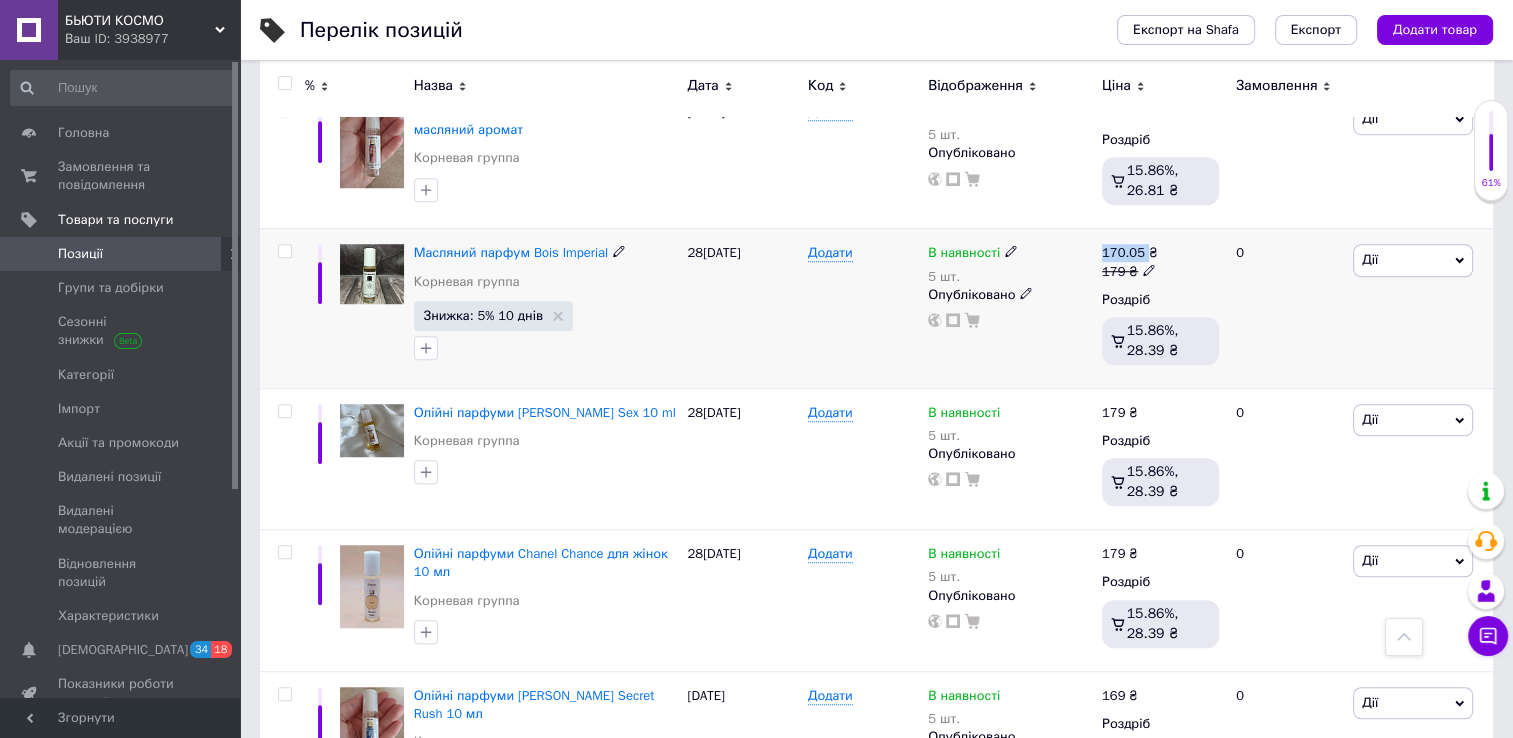 click on "В наявності 5 шт. Опубліковано" at bounding box center (1010, 309) 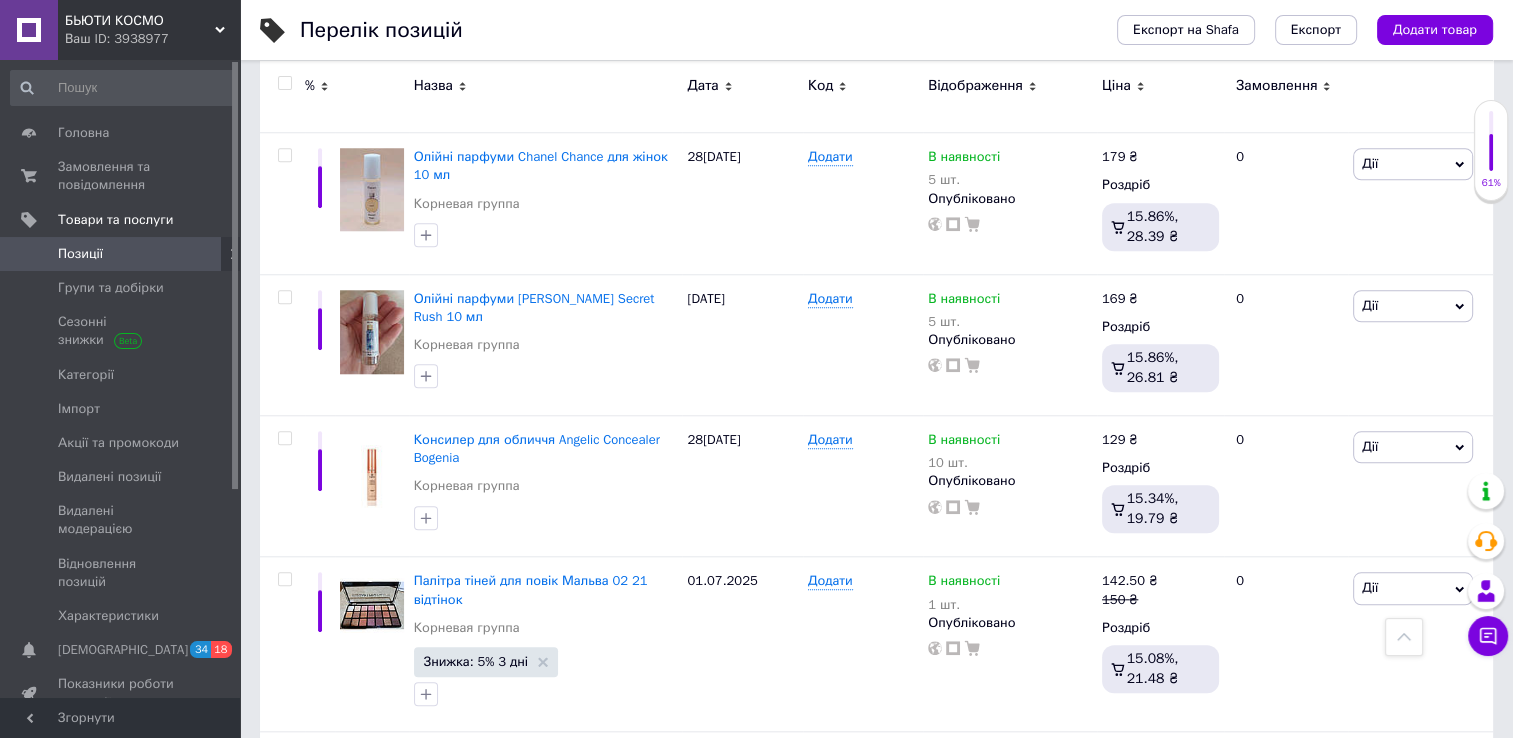 scroll, scrollTop: 1798, scrollLeft: 0, axis: vertical 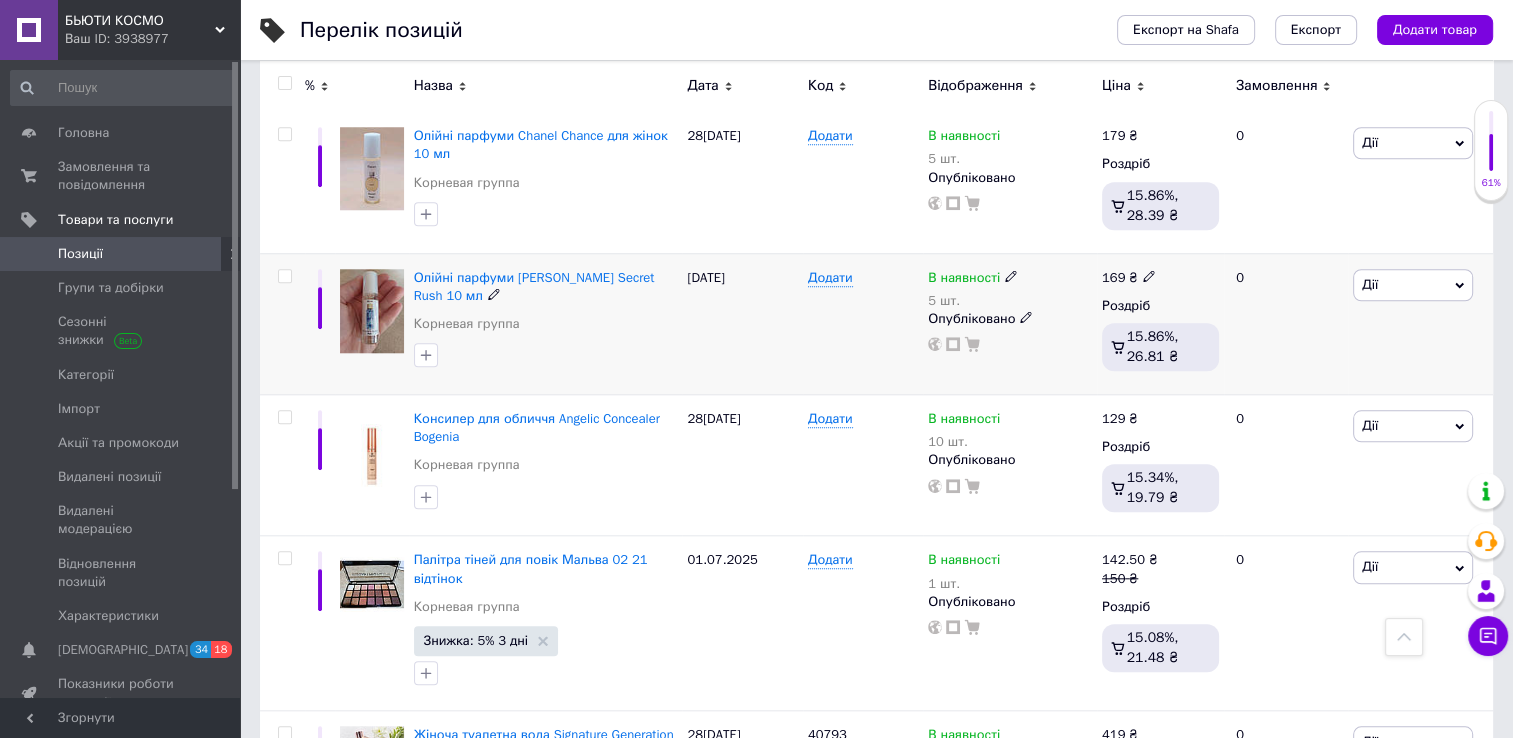 click on "Дії" at bounding box center (1413, 285) 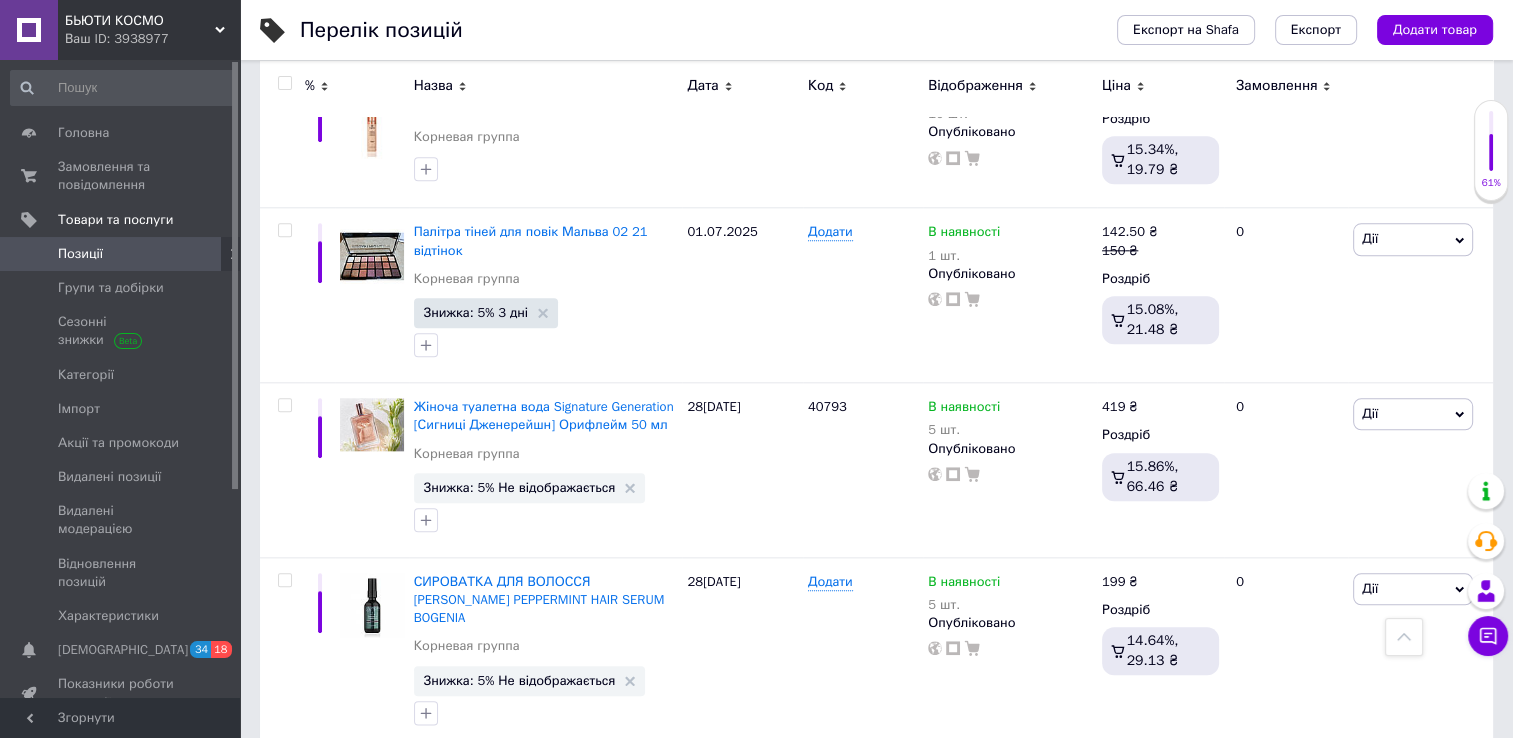 scroll, scrollTop: 2131, scrollLeft: 0, axis: vertical 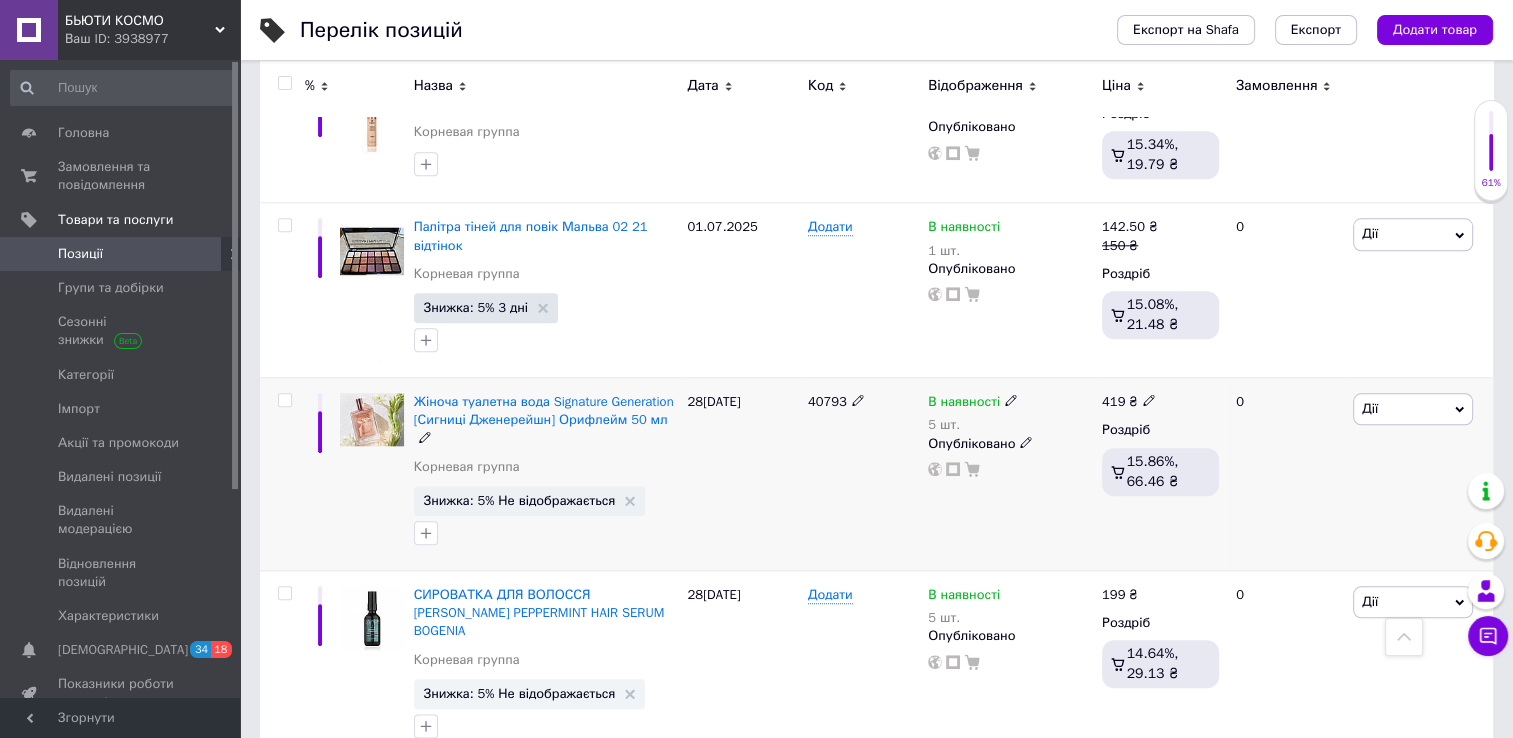 click on "Знижка: 5% Не відображається" at bounding box center [530, 501] 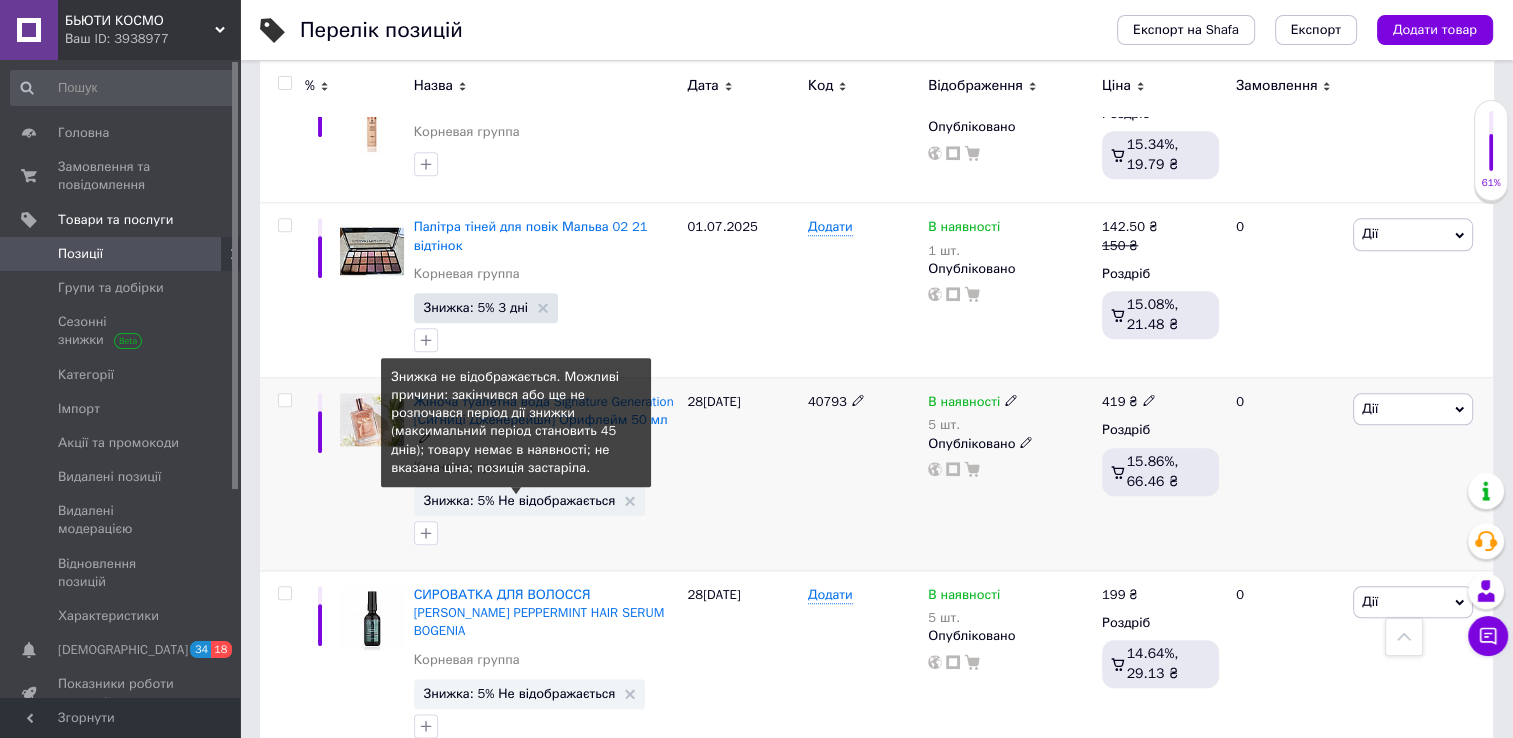 click on "Знижка: 5% Не відображається" at bounding box center [520, 500] 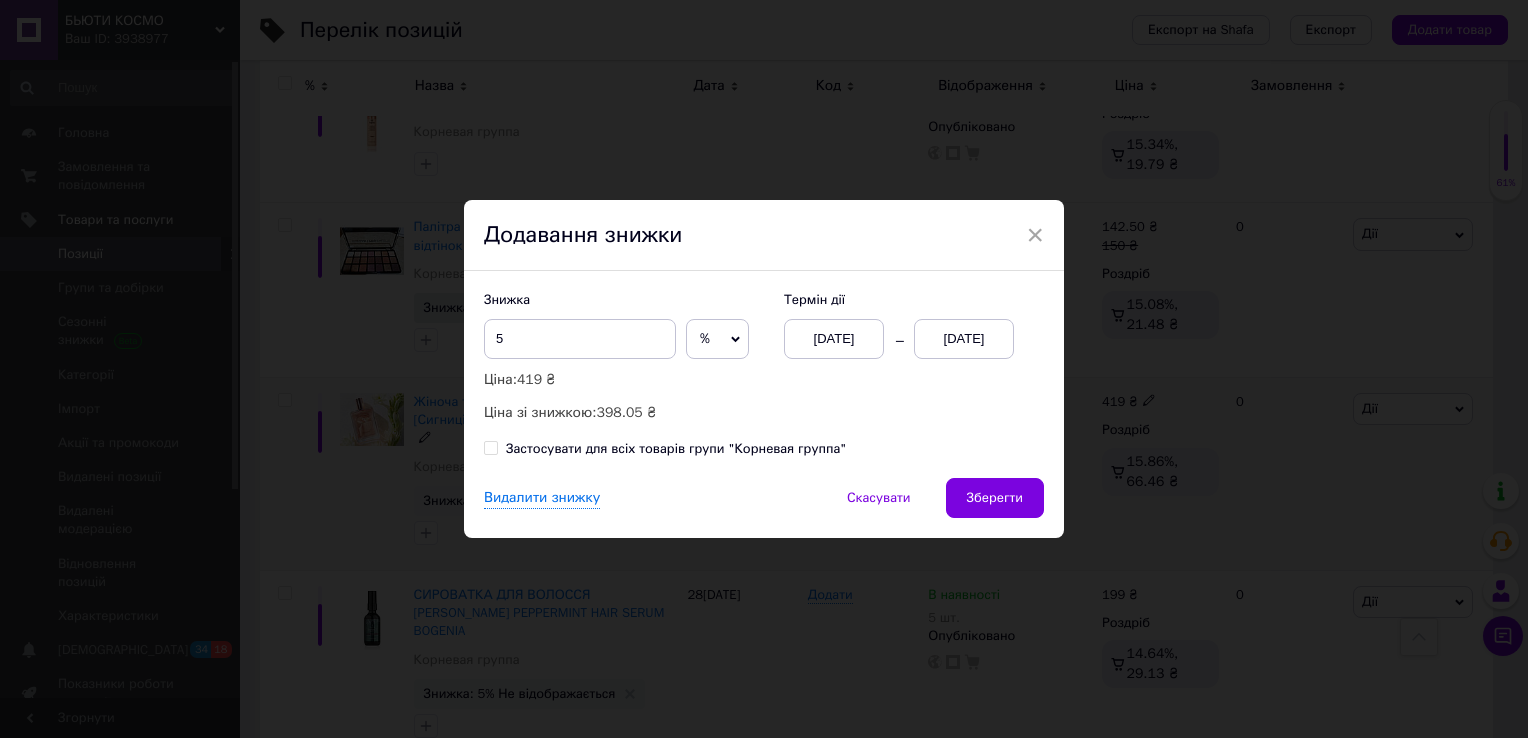 click on "Термін дії 10[DATE]0[DATE]" at bounding box center (904, 325) 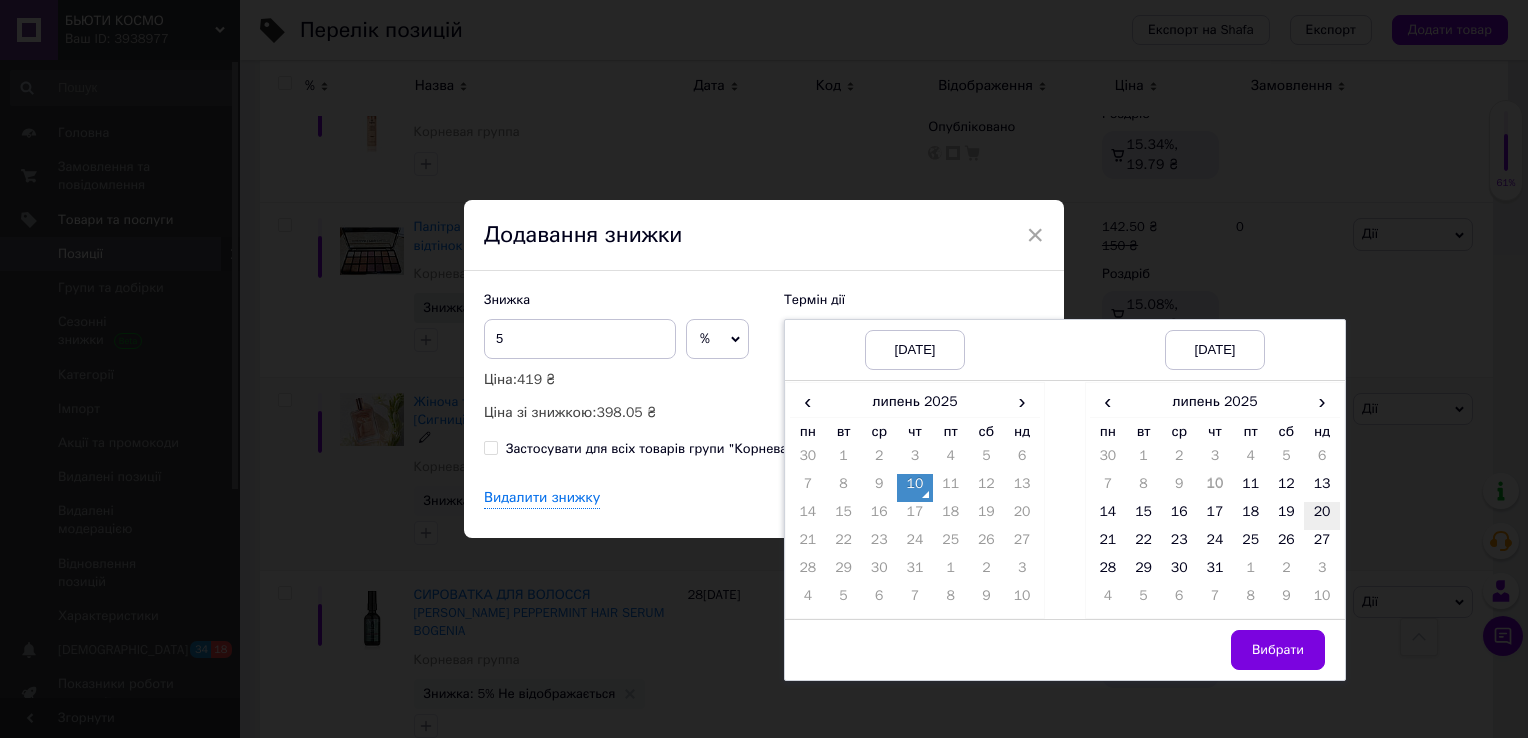 click on "20" at bounding box center [1322, 516] 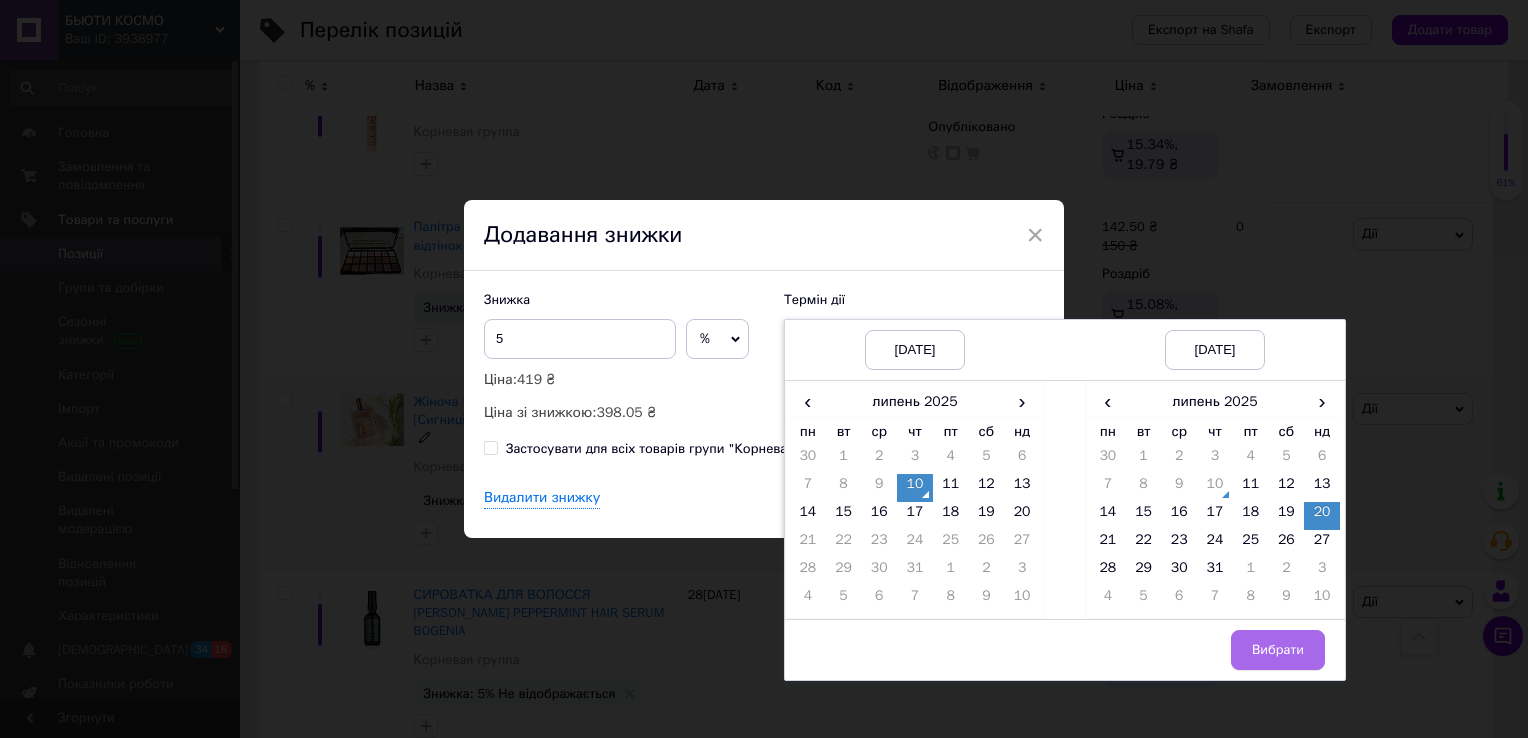 click on "Вибрати" at bounding box center (1278, 650) 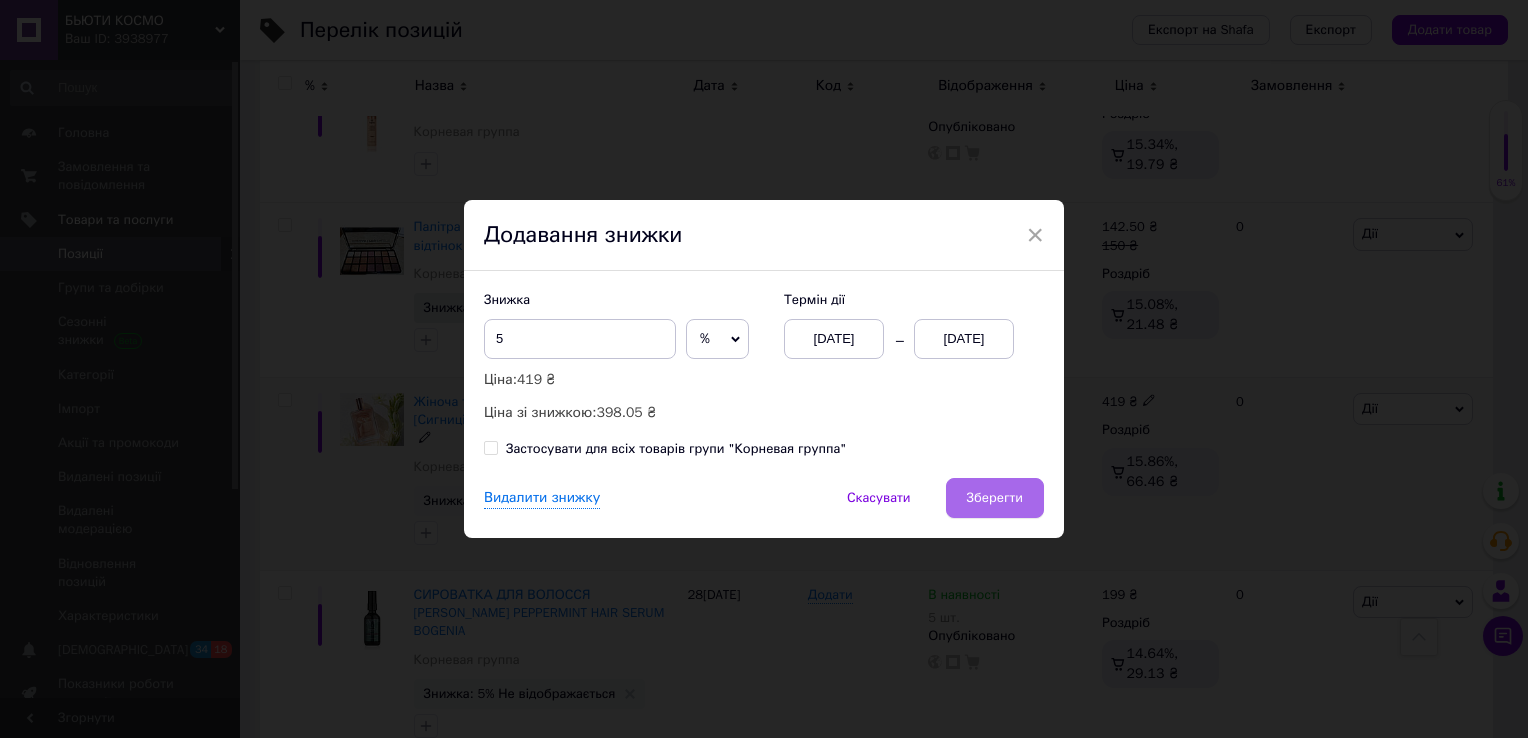 click on "Зберегти" at bounding box center [995, 498] 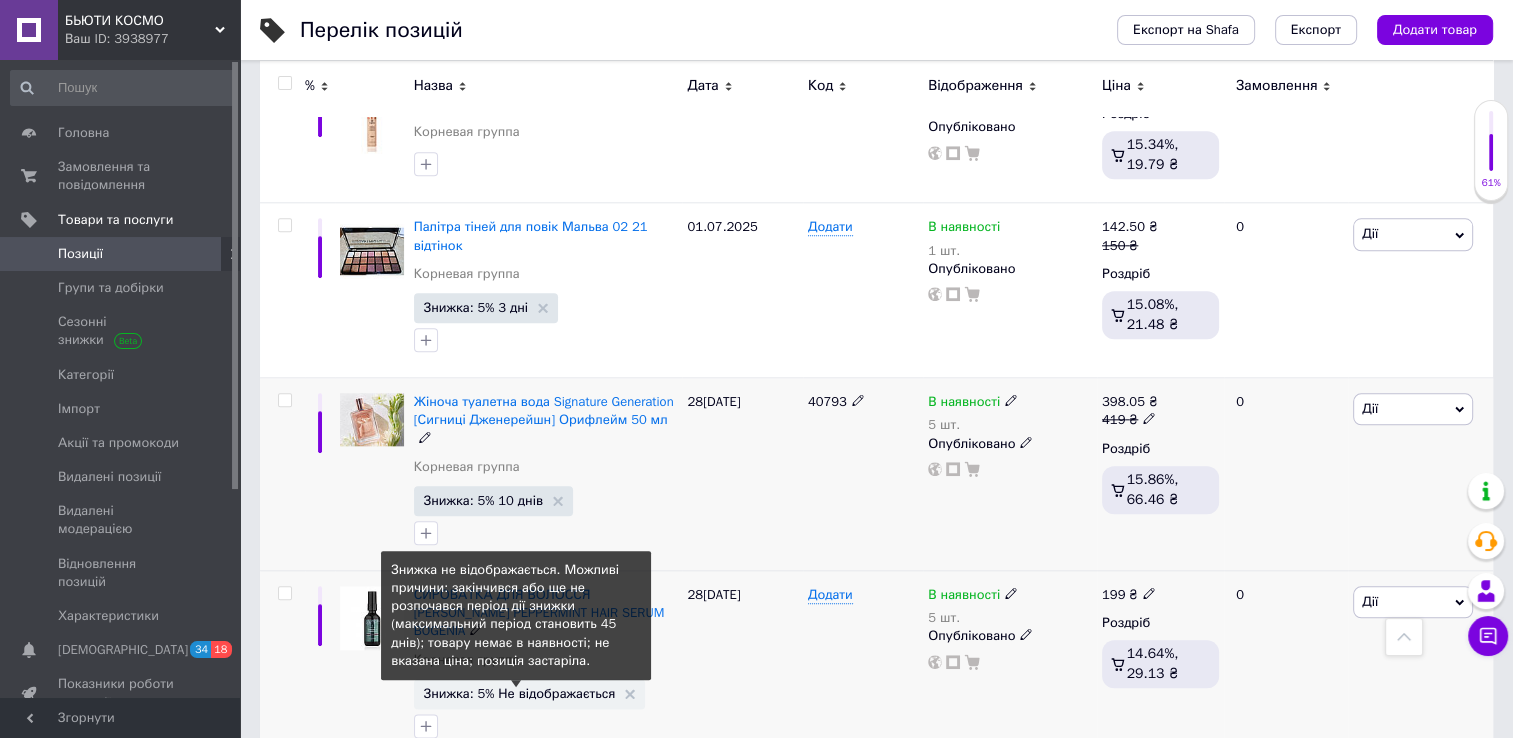 click on "Знижка: 5% Не відображається" at bounding box center [520, 693] 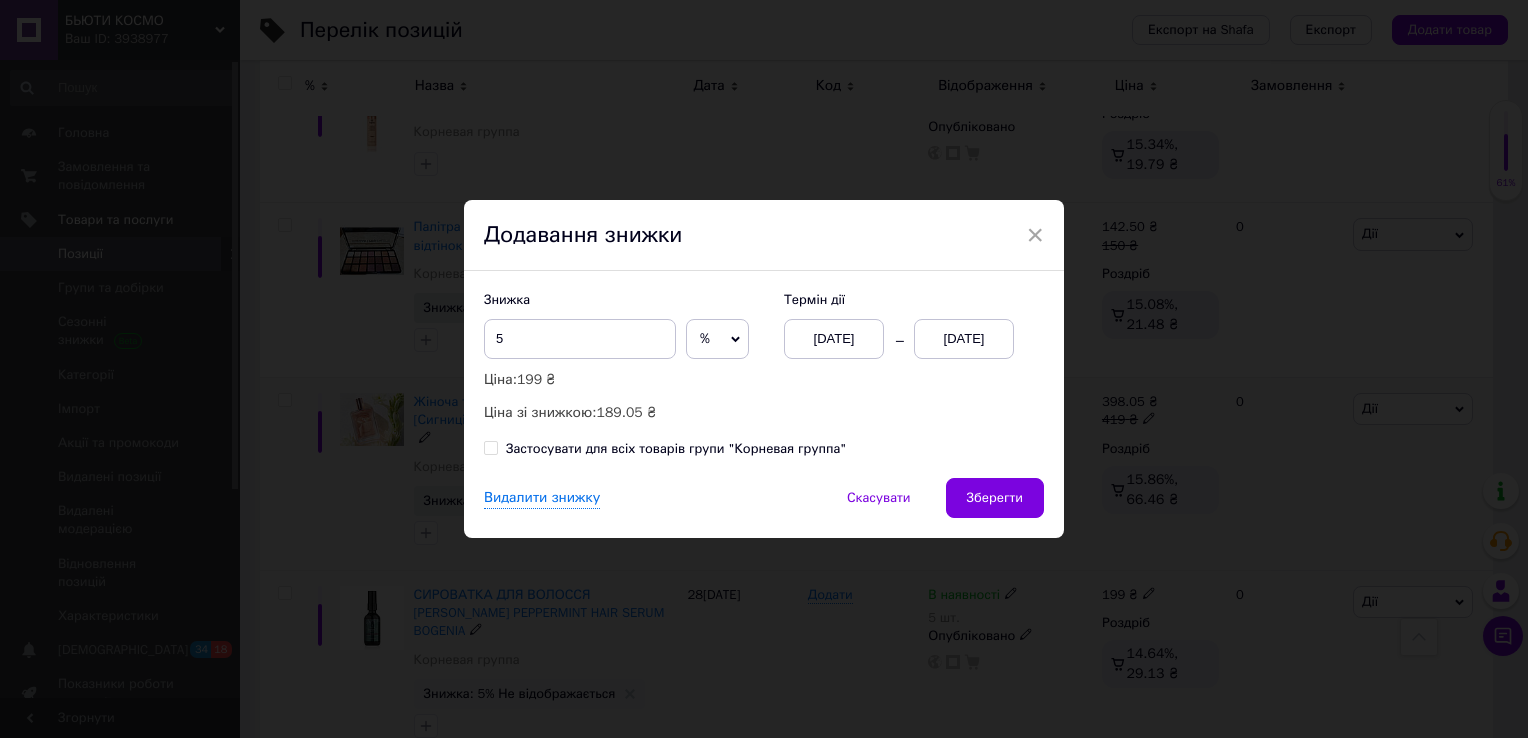 click on "[DATE]" at bounding box center [964, 339] 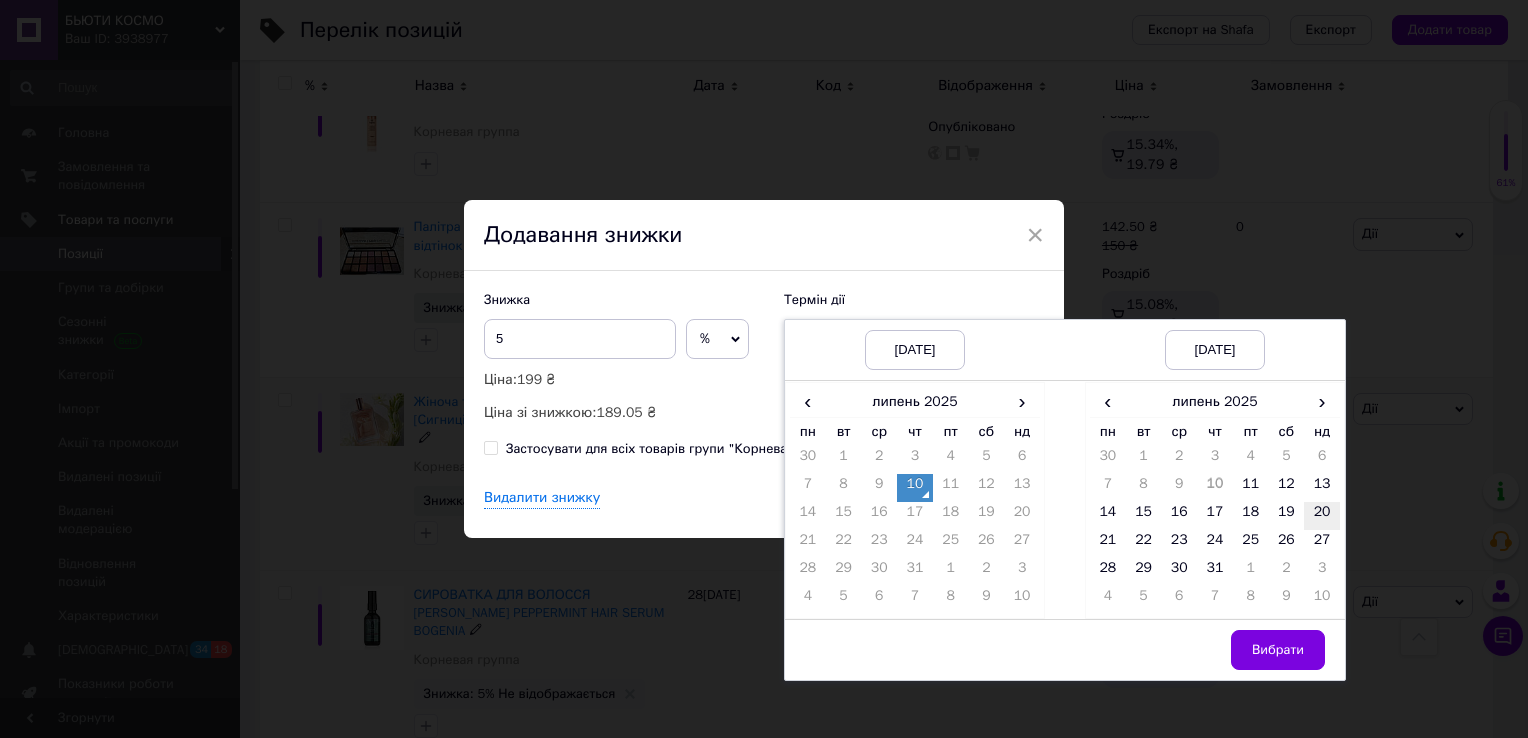 click on "20" at bounding box center (1322, 516) 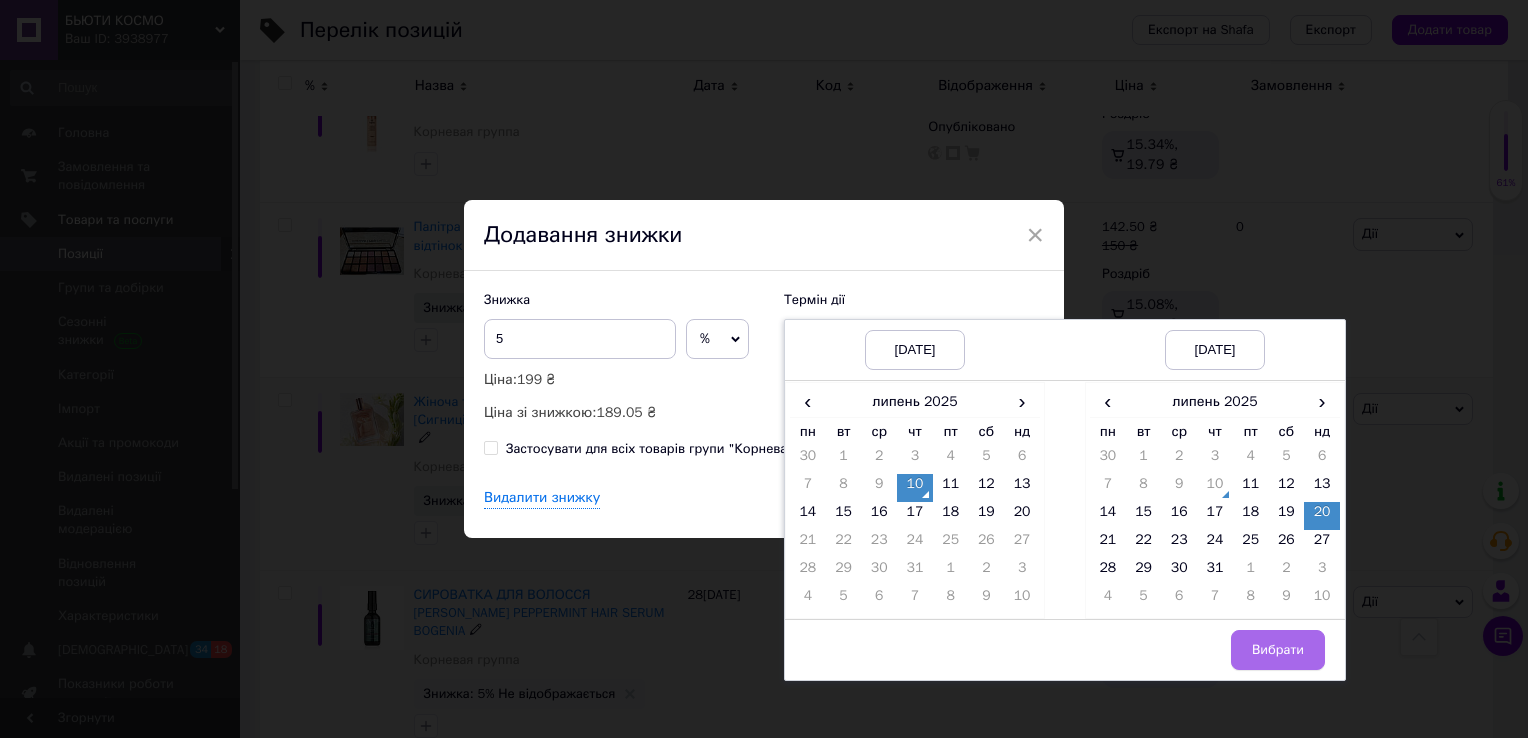 drag, startPoint x: 1287, startPoint y: 675, endPoint x: 1281, endPoint y: 639, distance: 36.496574 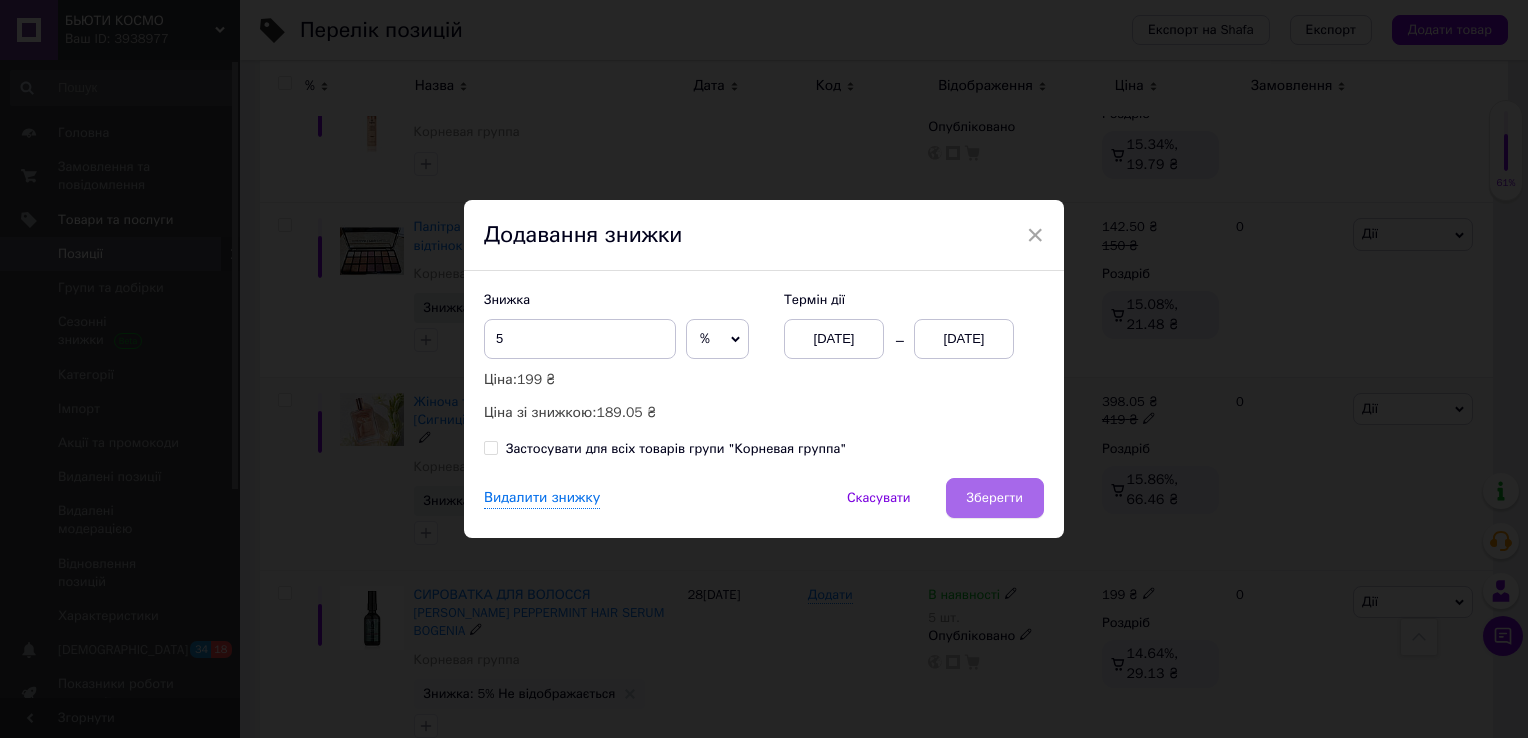 click on "Зберегти" at bounding box center (995, 498) 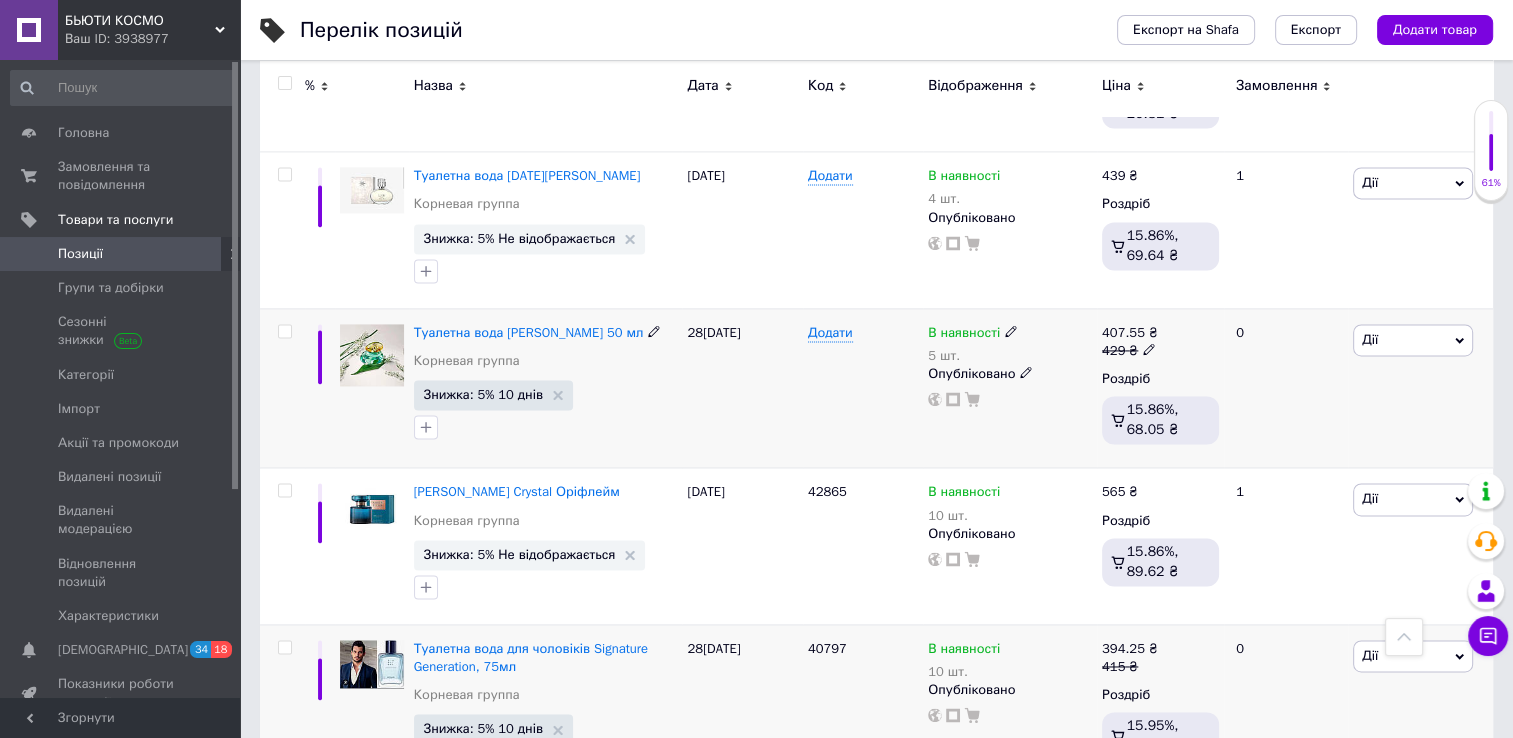 scroll, scrollTop: 2972, scrollLeft: 0, axis: vertical 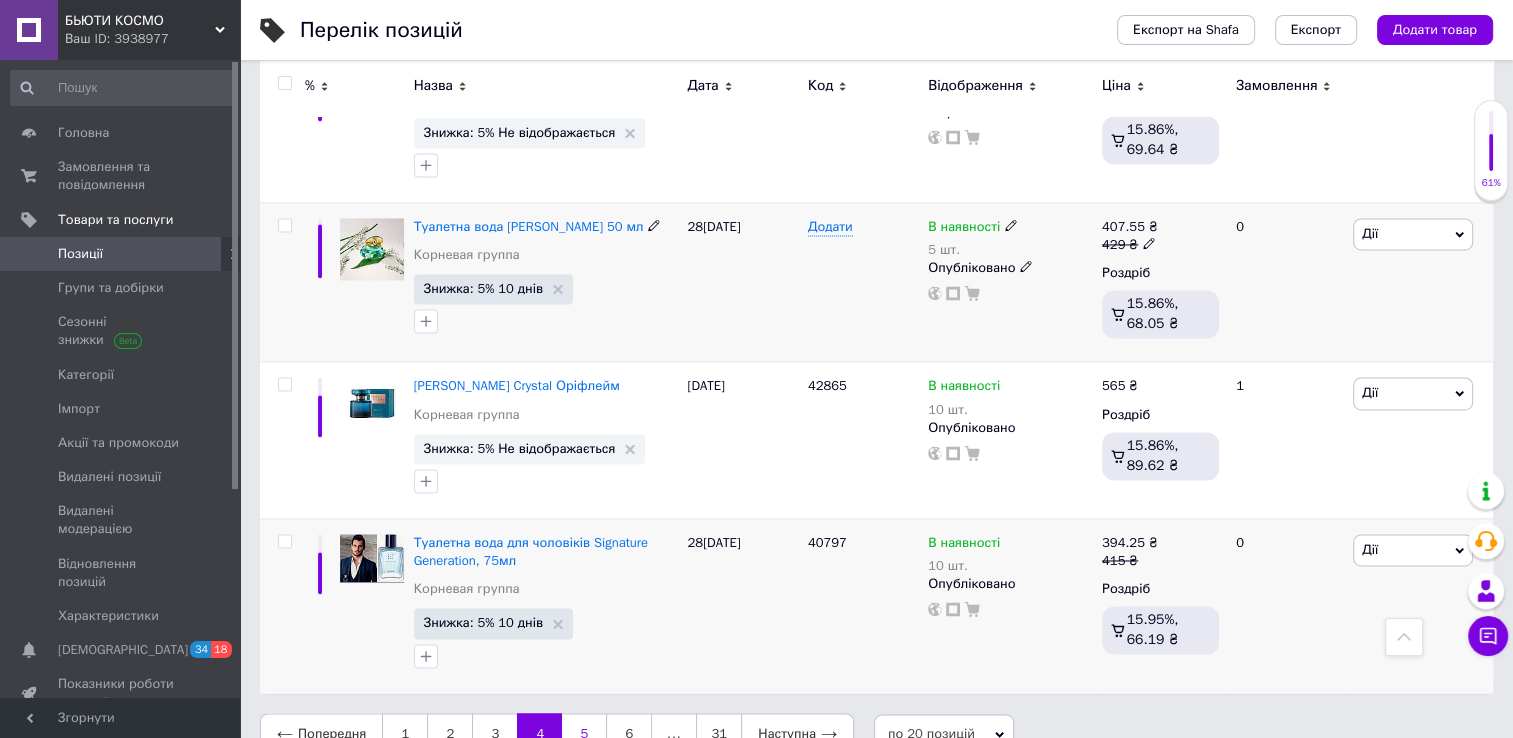 click on "5" at bounding box center (584, 734) 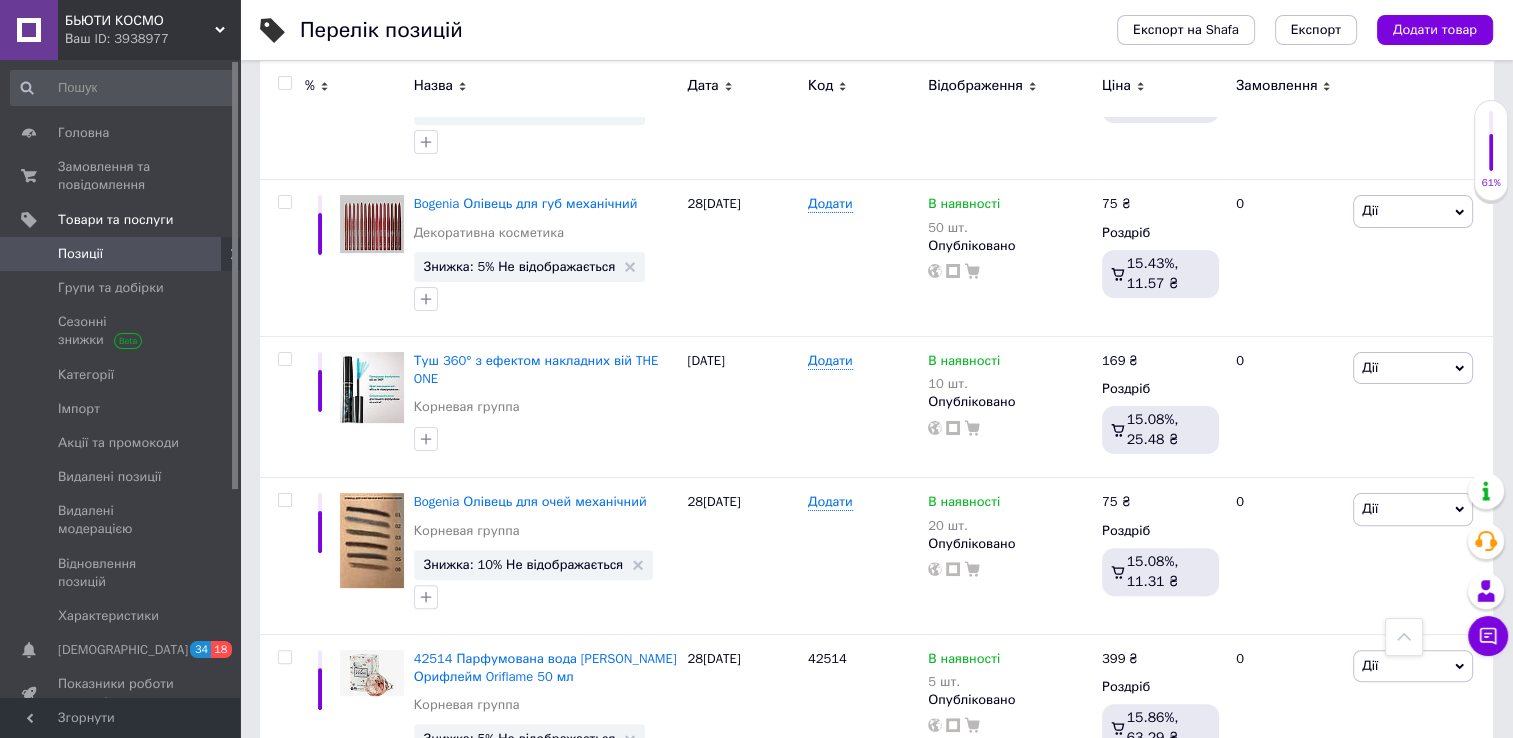 scroll, scrollTop: 452, scrollLeft: 0, axis: vertical 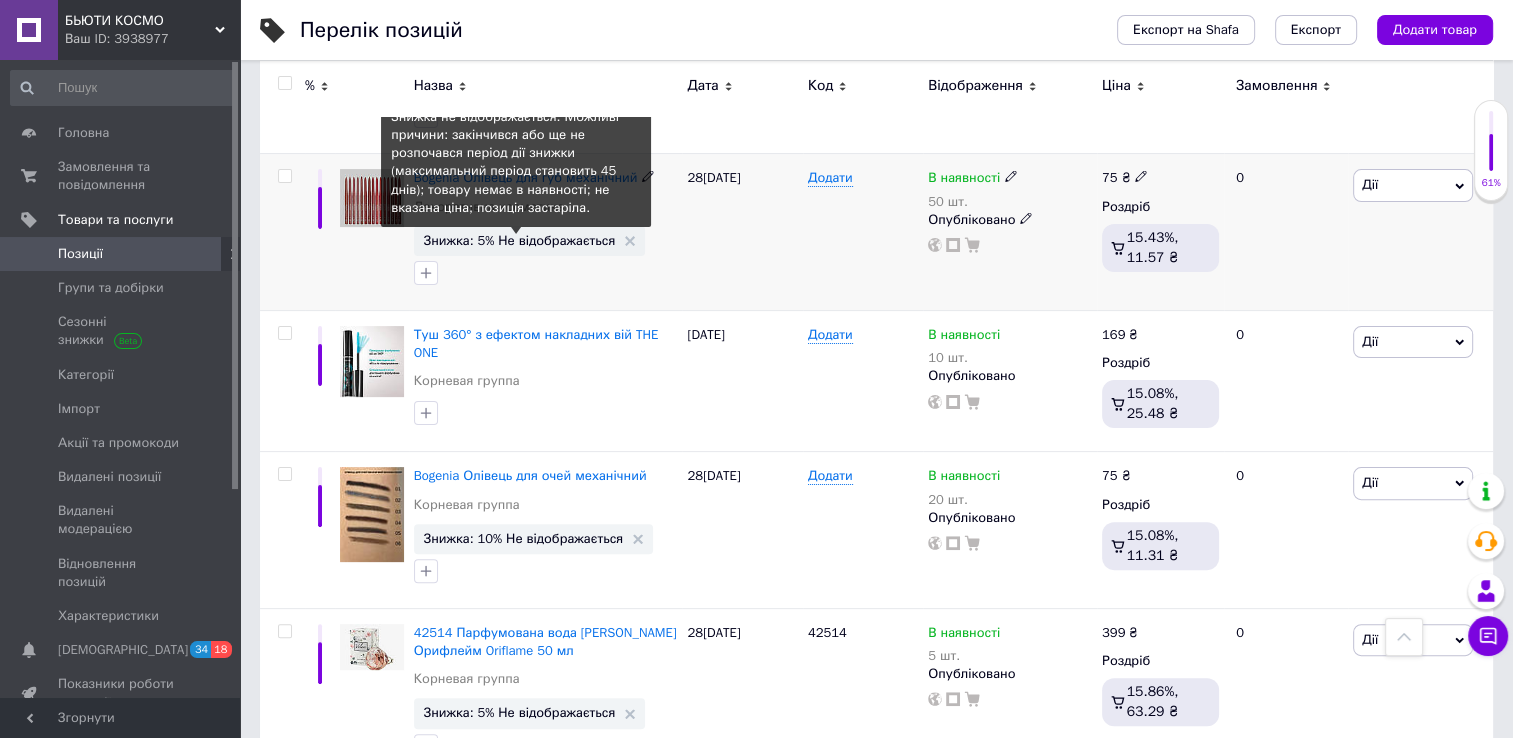 click on "Знижка: 5% Не відображається" at bounding box center [520, 240] 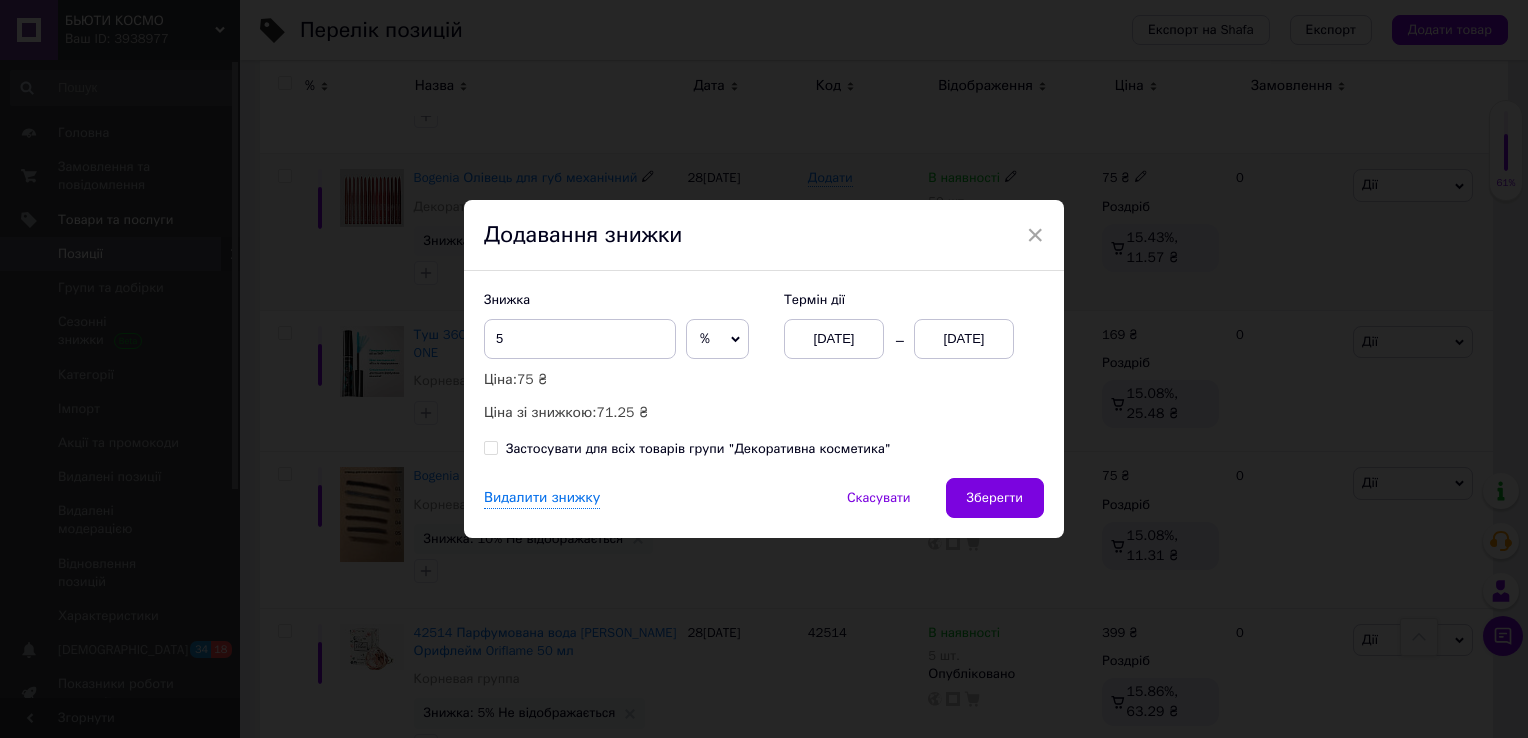 click on "[DATE]" at bounding box center (964, 339) 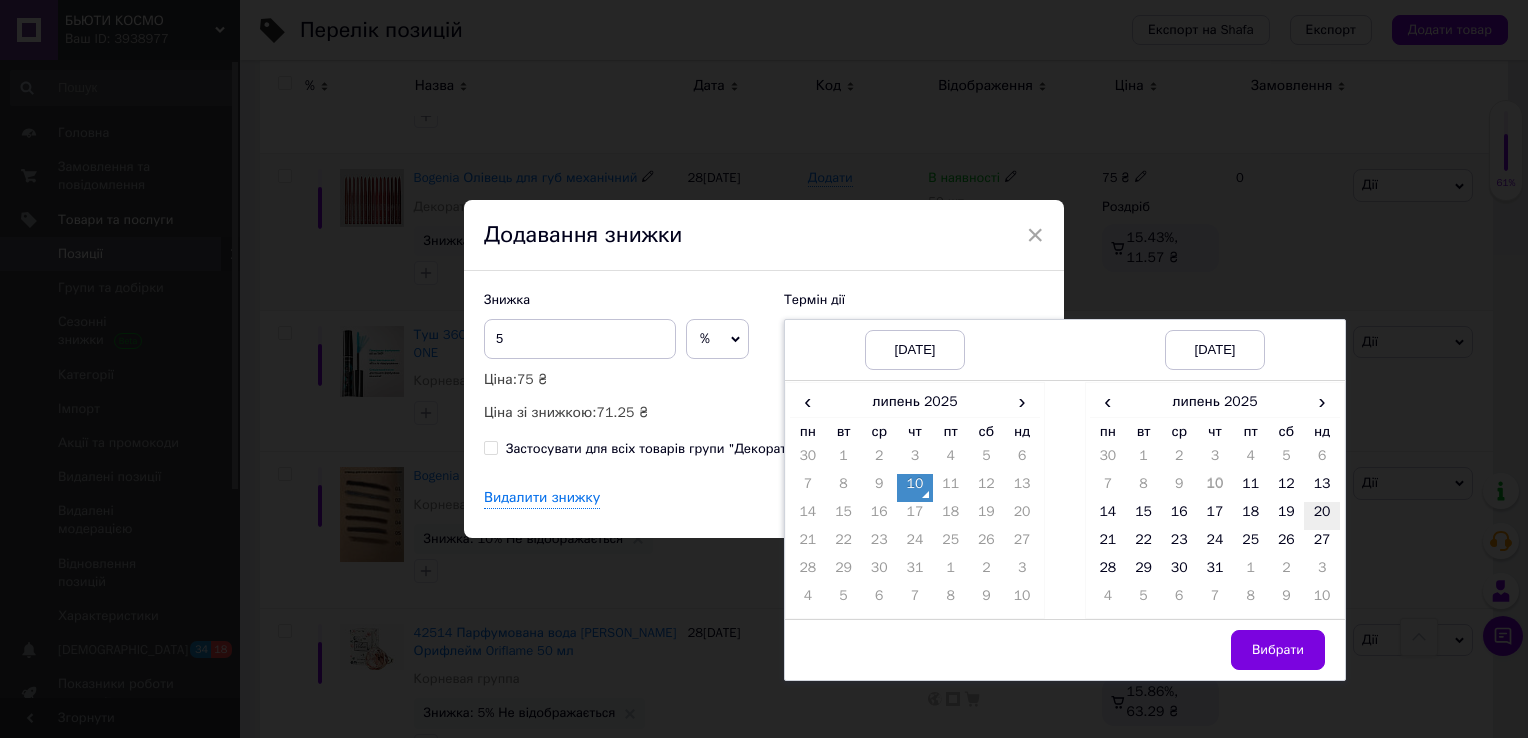 click on "20" at bounding box center (1322, 516) 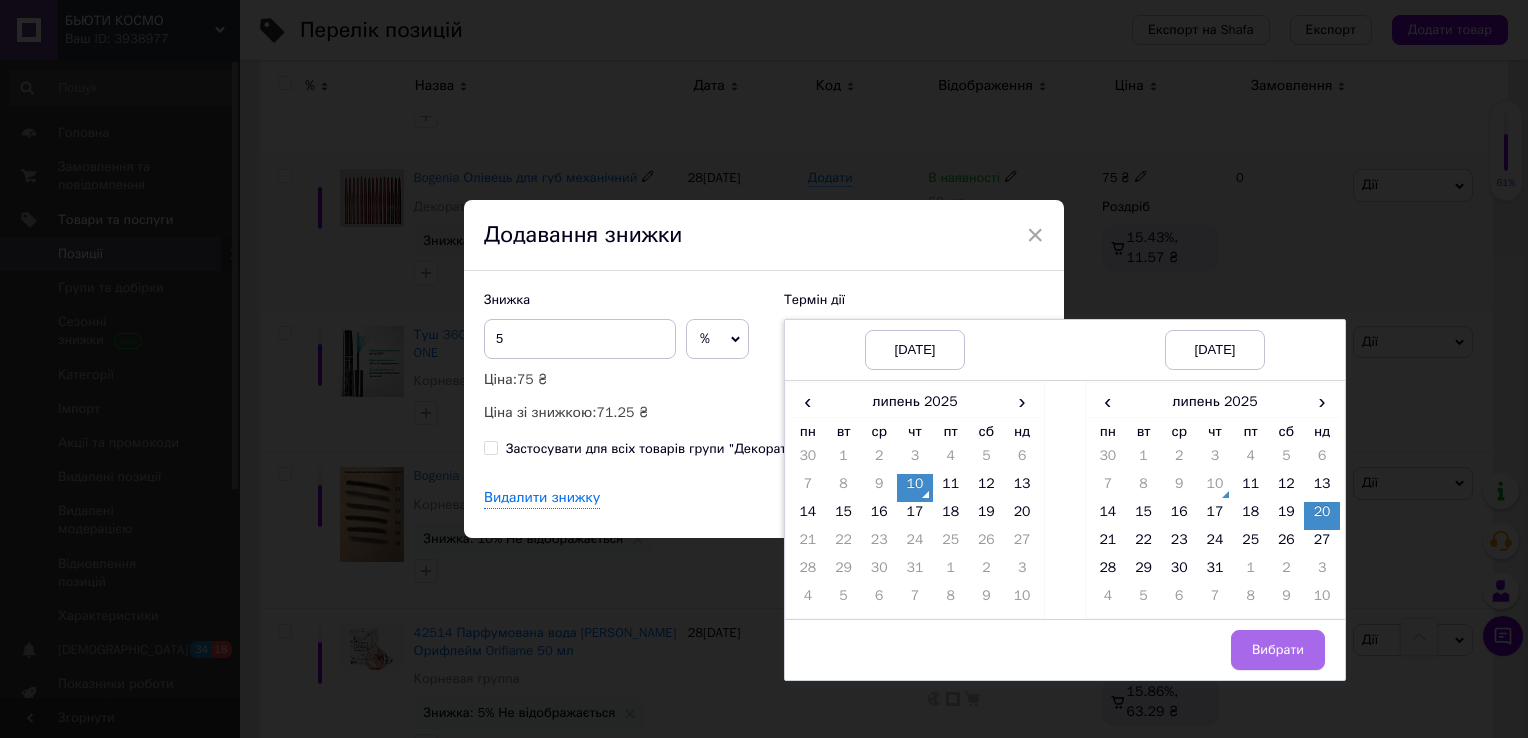 click on "Вибрати" at bounding box center [1278, 650] 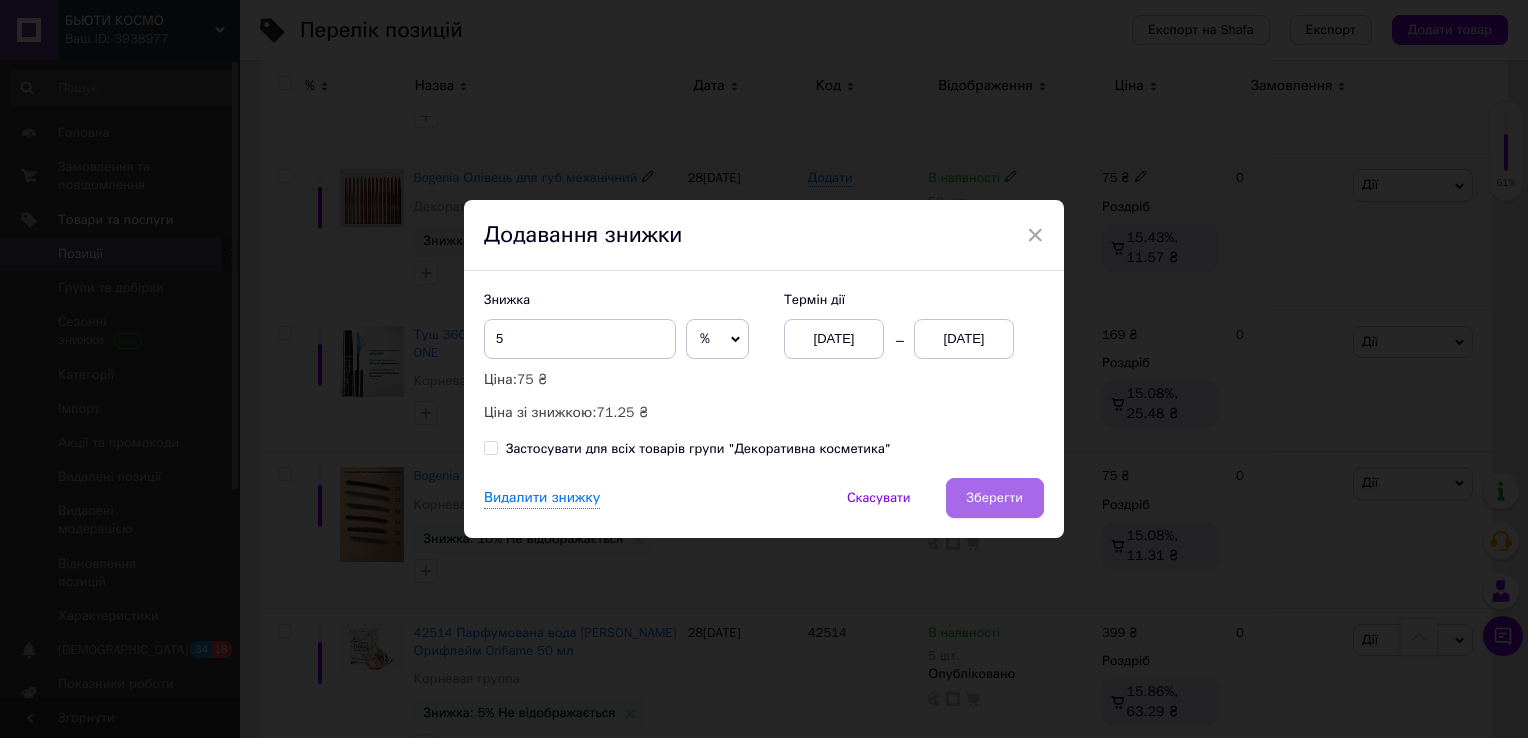 click on "Зберегти" at bounding box center [995, 498] 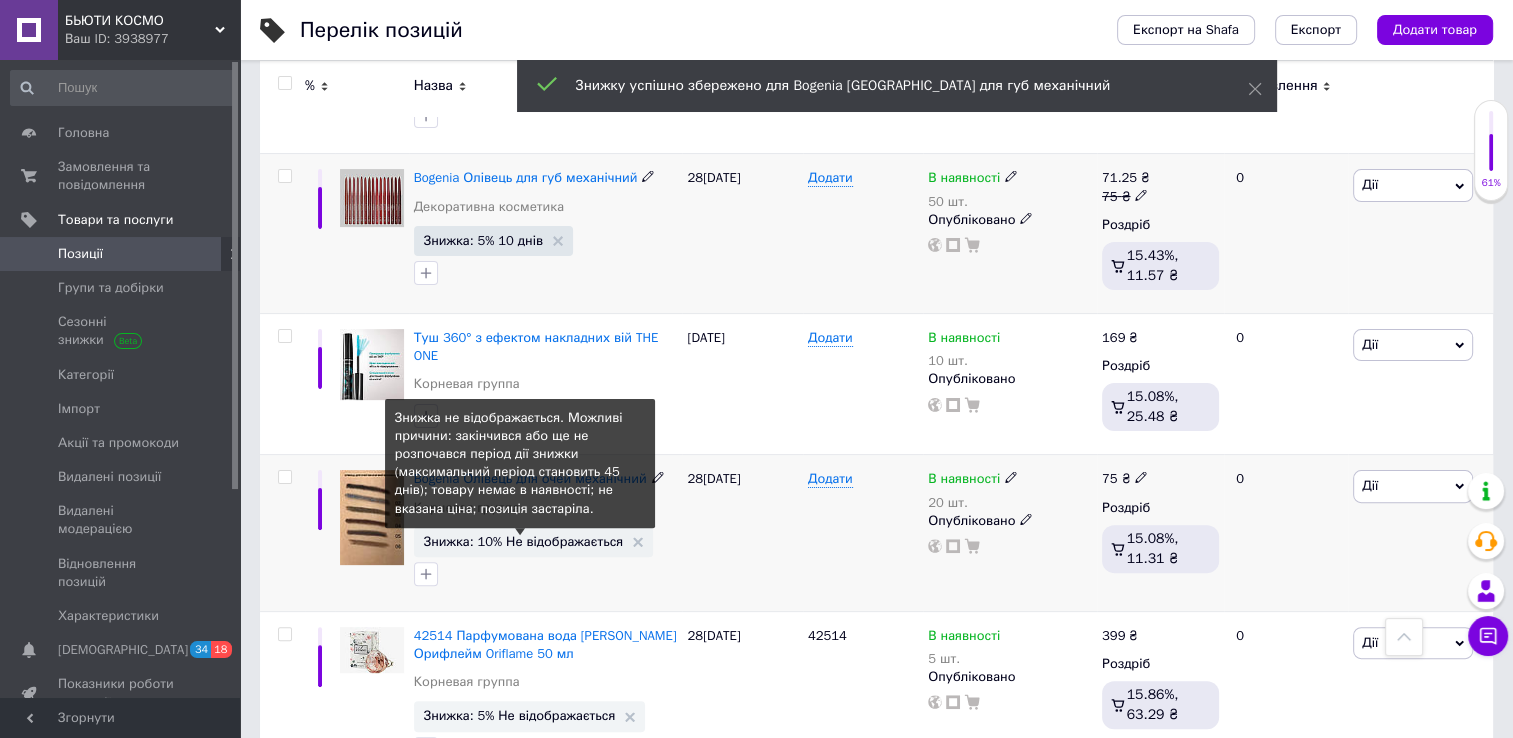 click on "Знижка: 10% Не відображається" at bounding box center [524, 541] 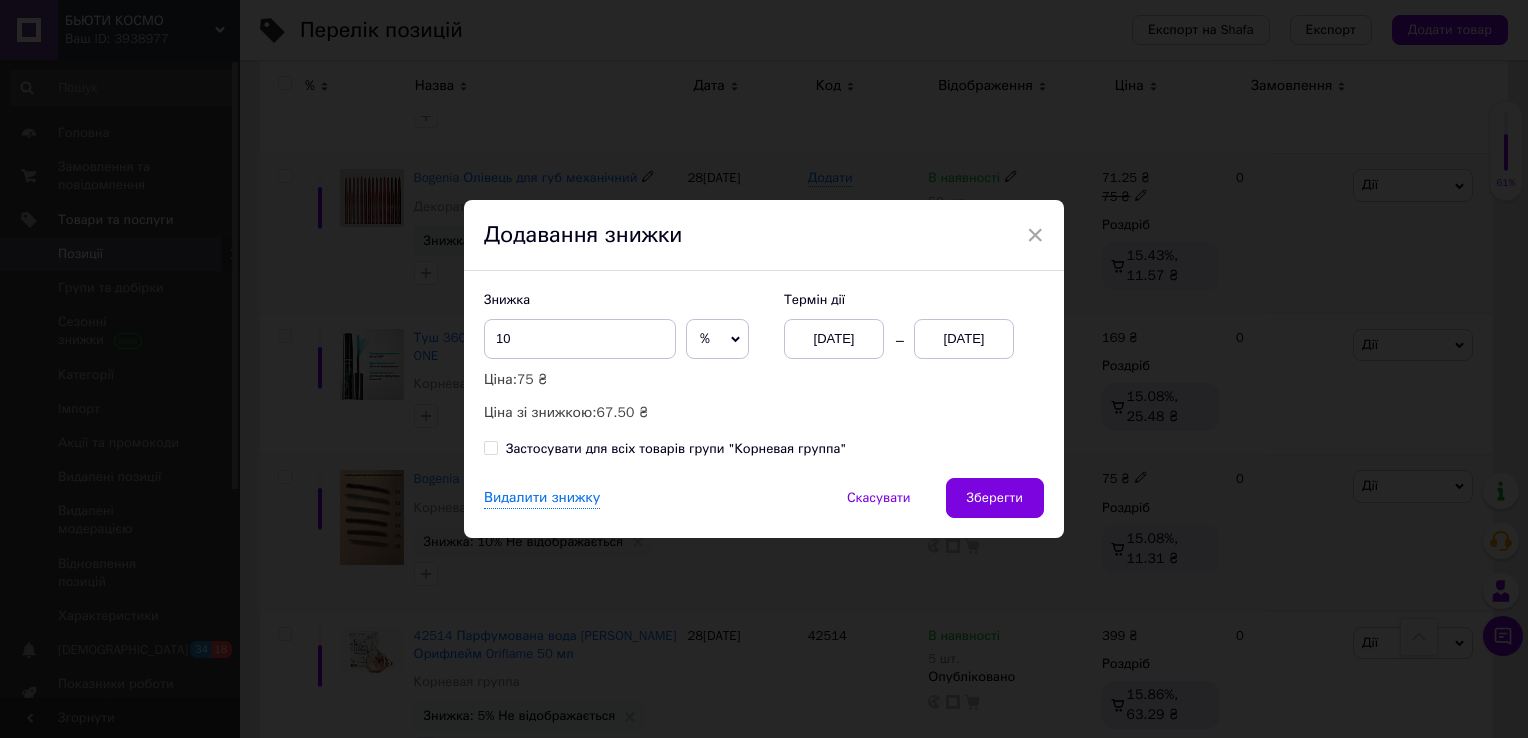 click on "[DATE]" at bounding box center [964, 339] 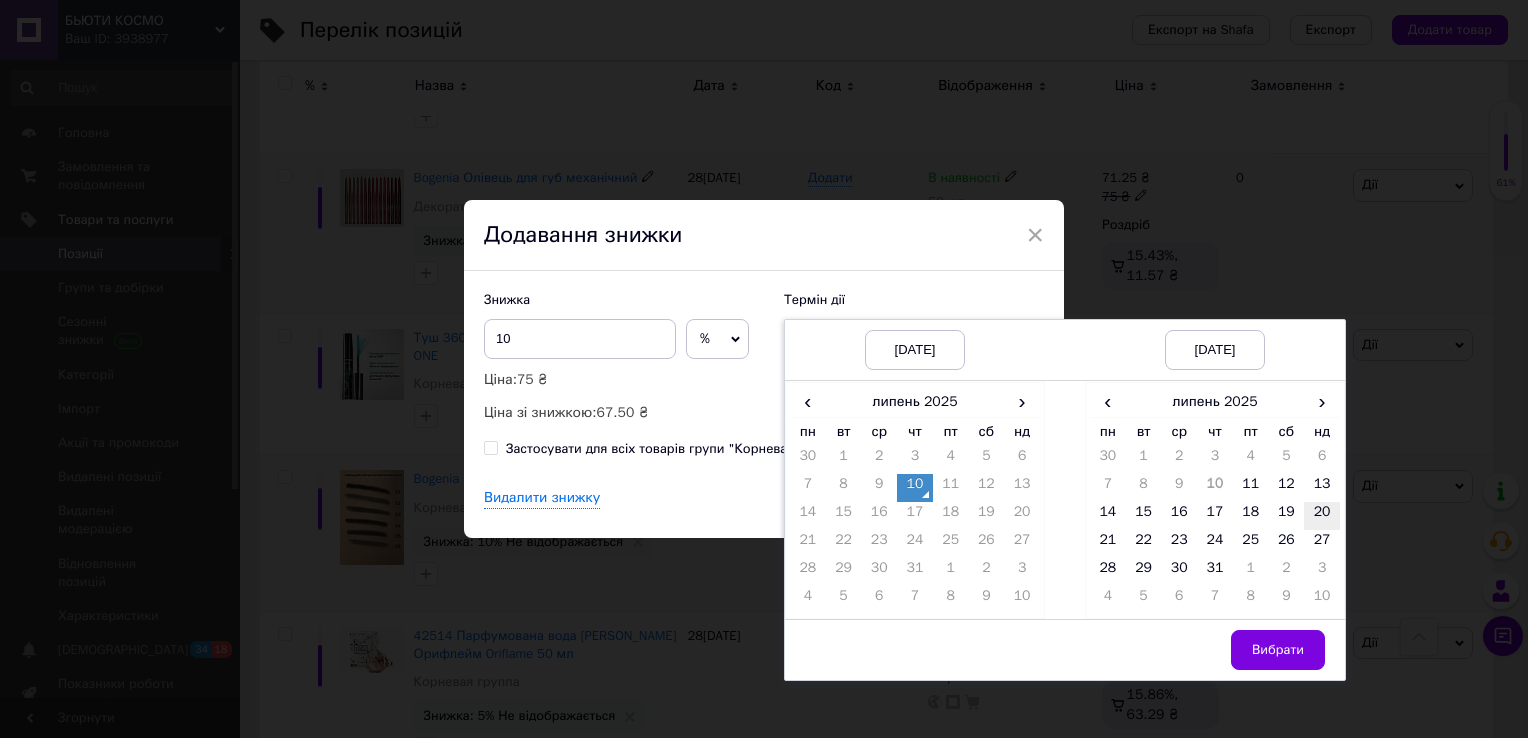 click on "20" at bounding box center (1322, 516) 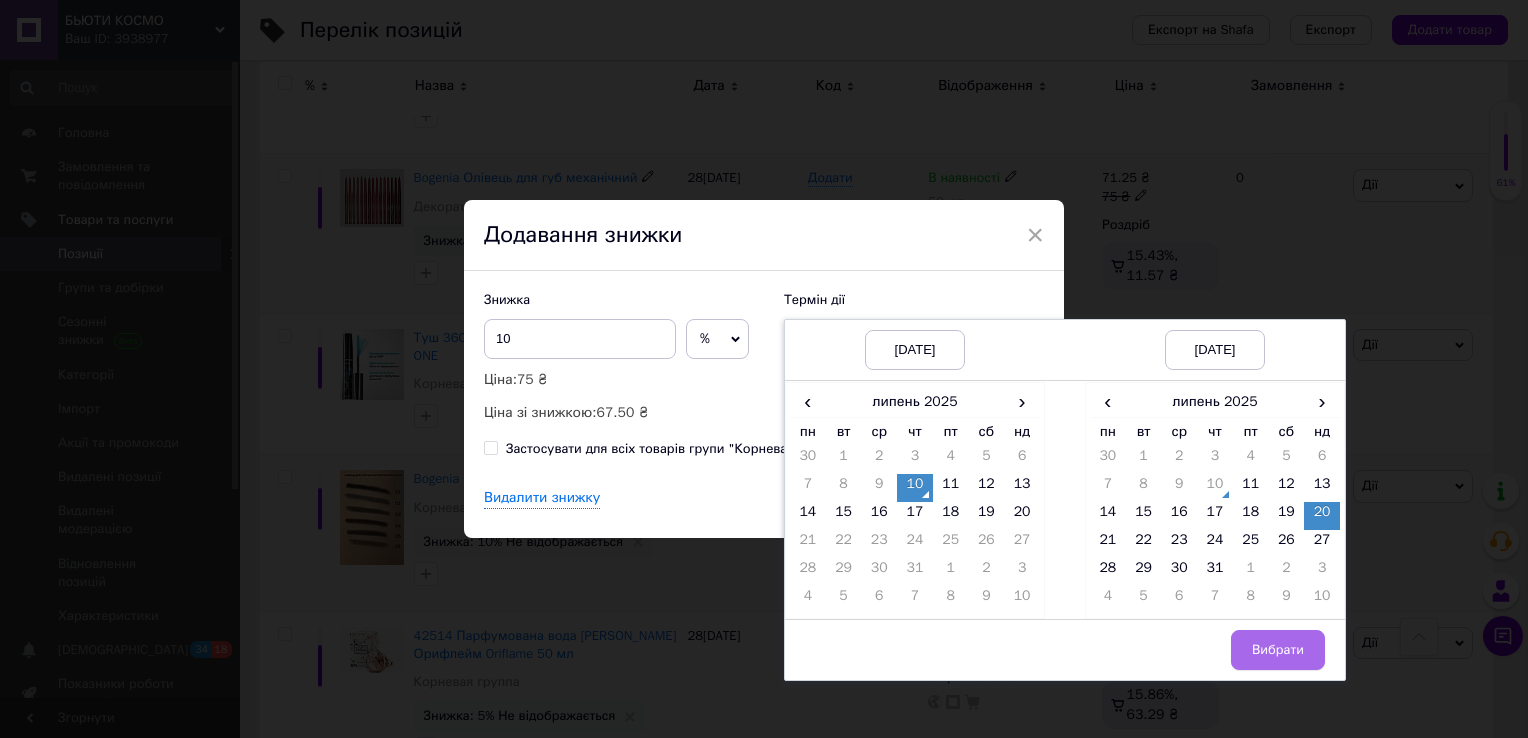 click on "Вибрати" at bounding box center (1278, 650) 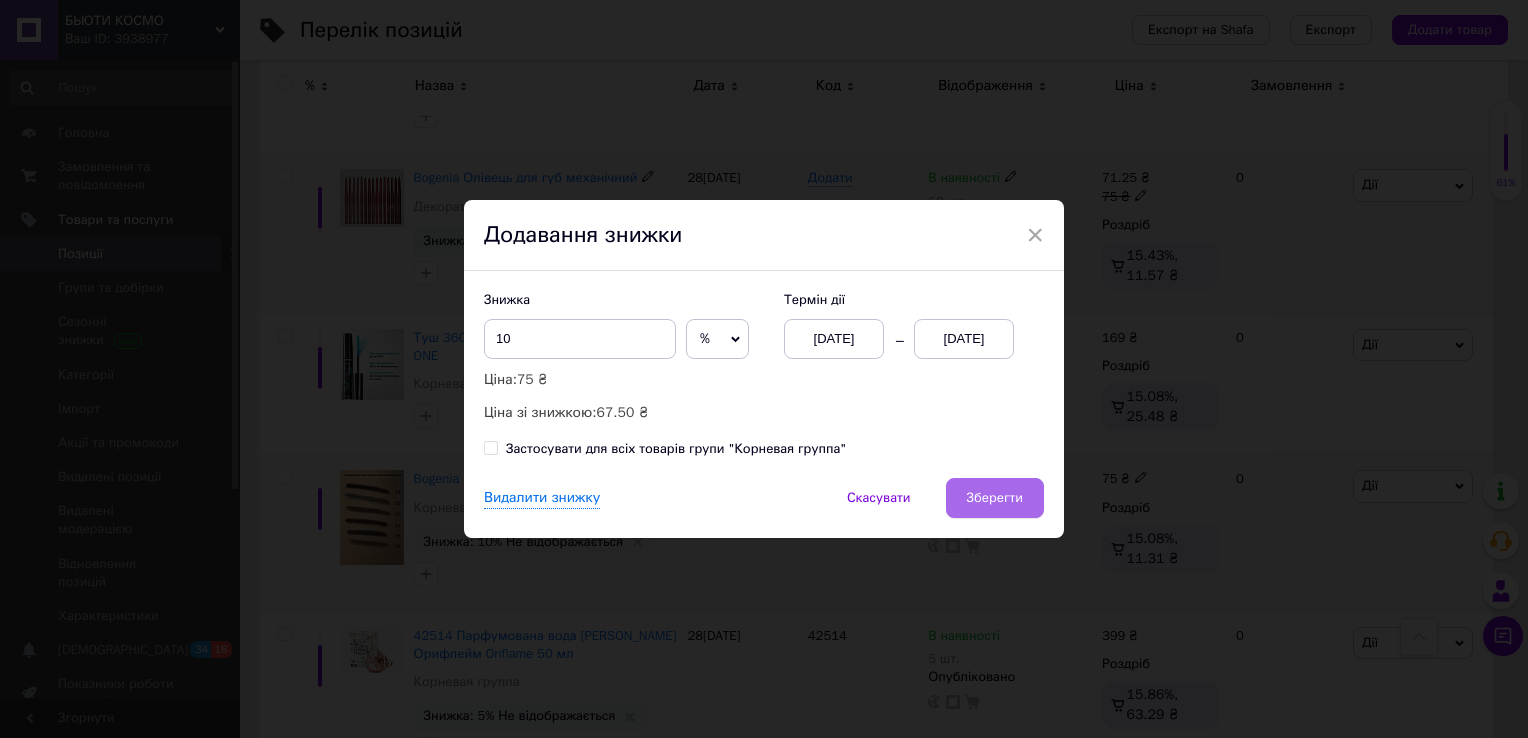 click on "Зберегти" at bounding box center (995, 498) 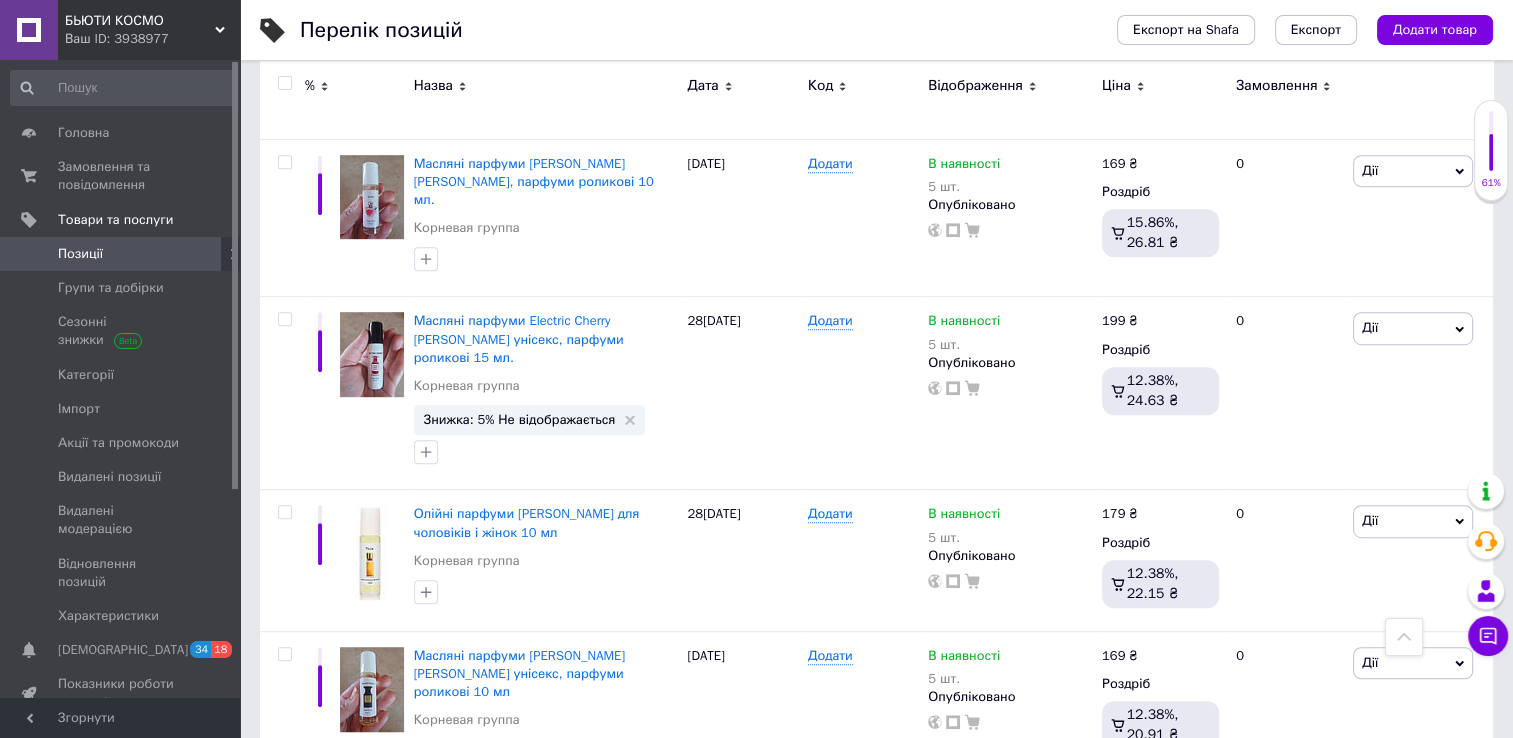 scroll, scrollTop: 1116, scrollLeft: 0, axis: vertical 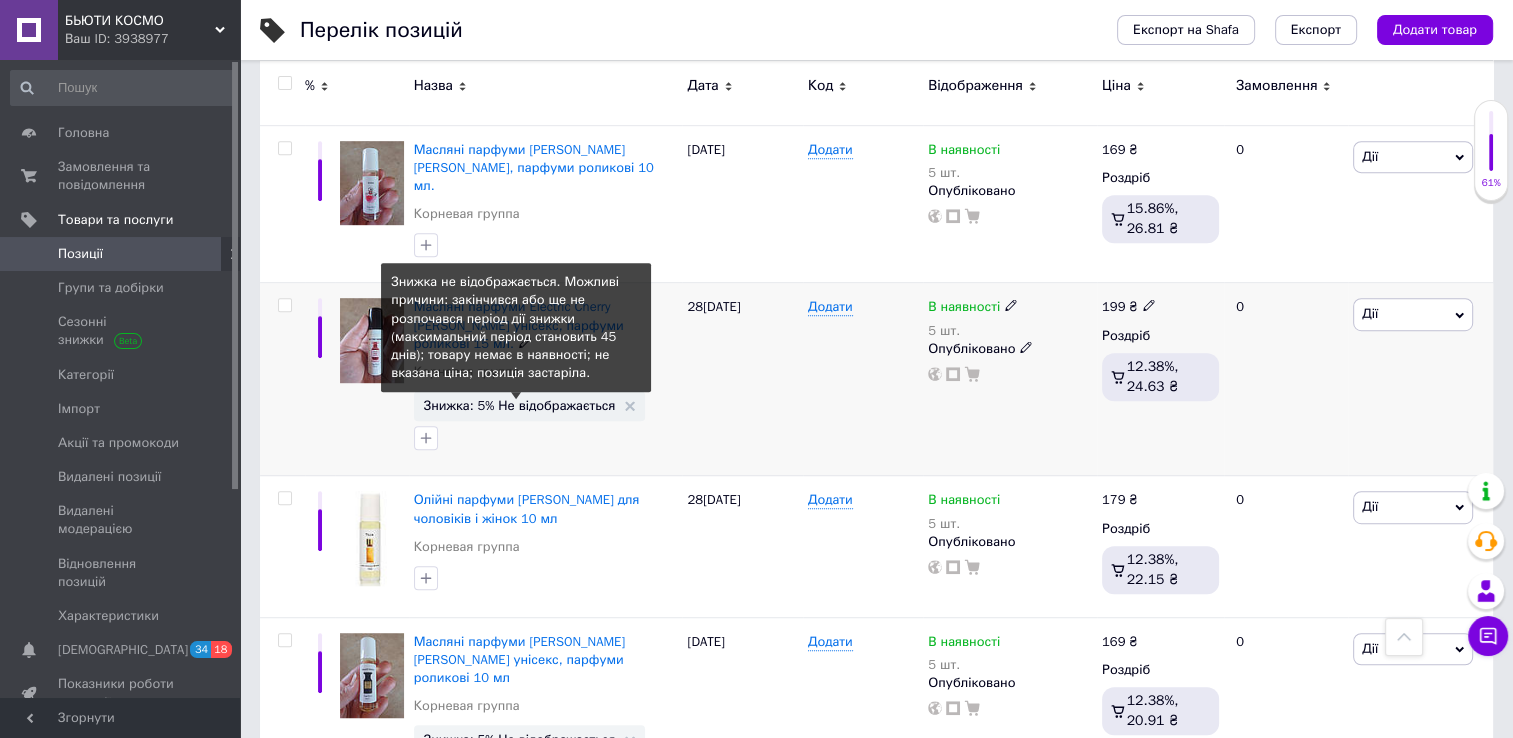 click on "Знижка: 5% Не відображається" at bounding box center [520, 405] 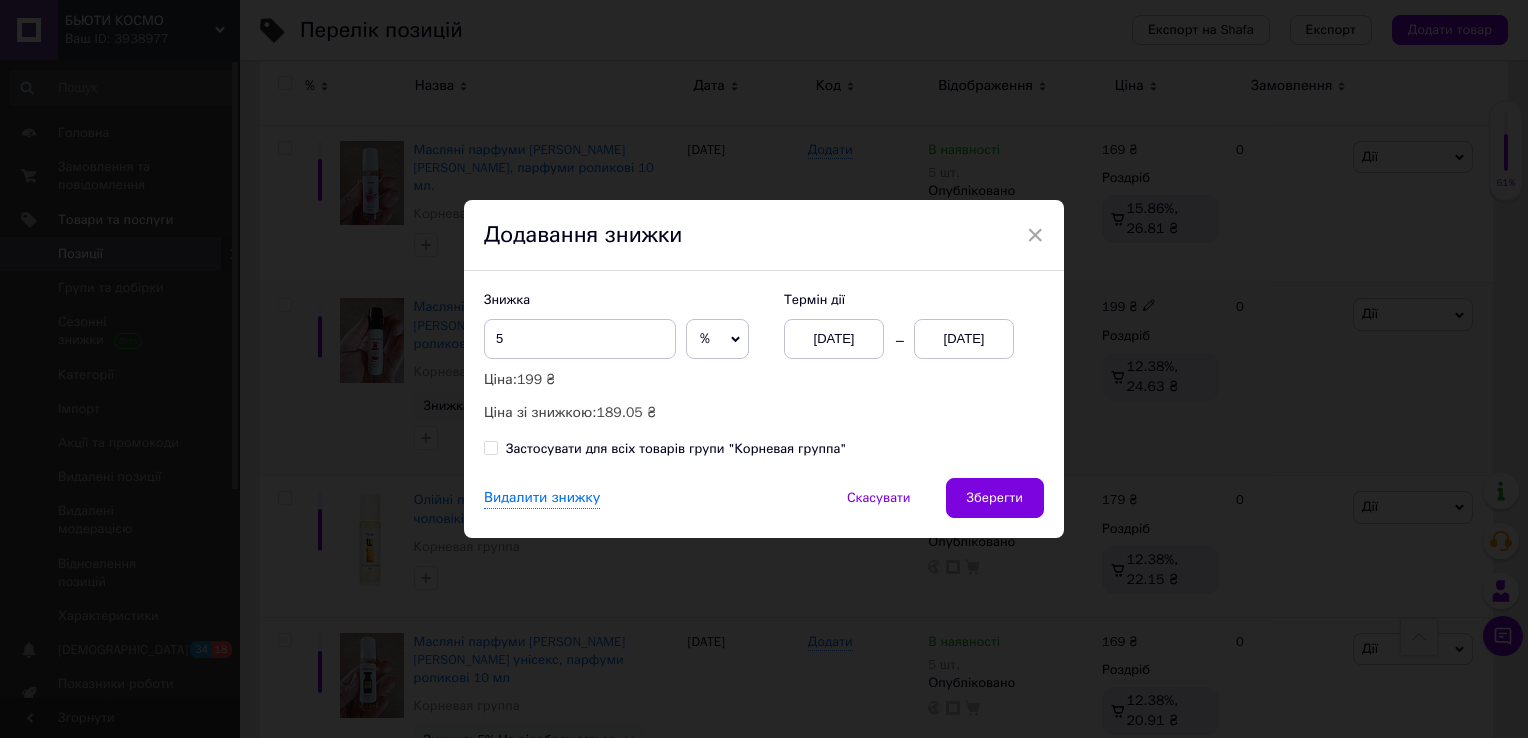 click on "[DATE]" at bounding box center [964, 339] 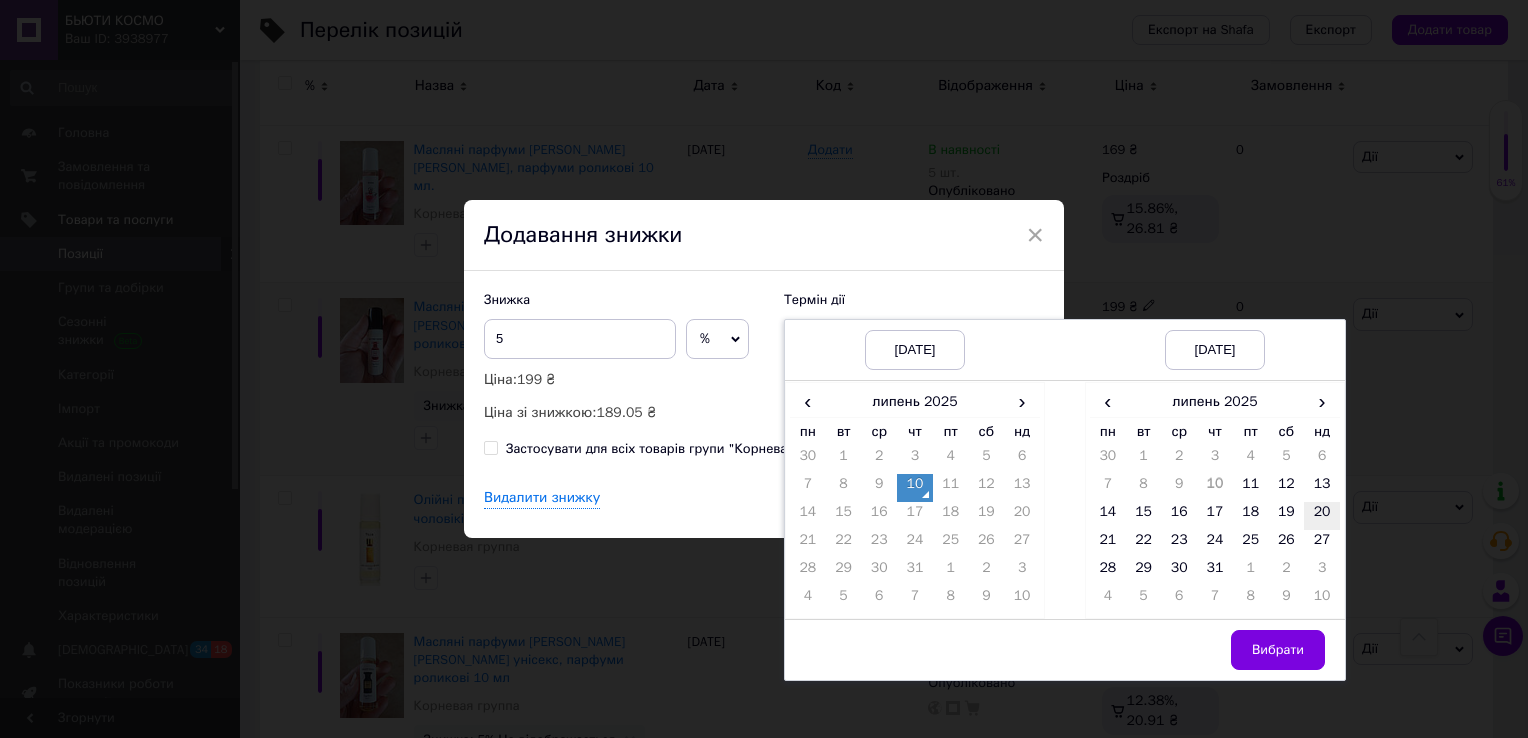 click on "20" at bounding box center [1322, 516] 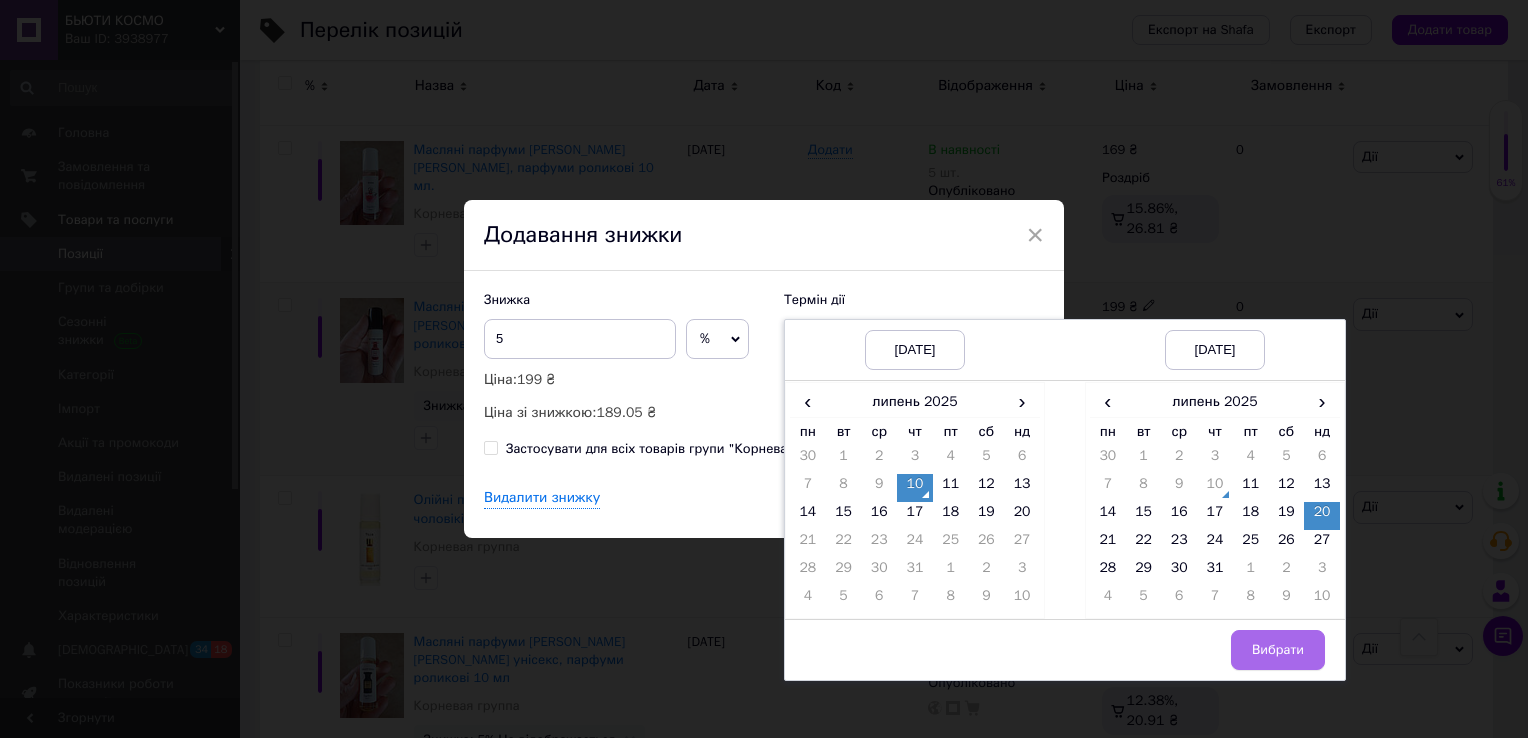 click on "Вибрати" at bounding box center (1278, 650) 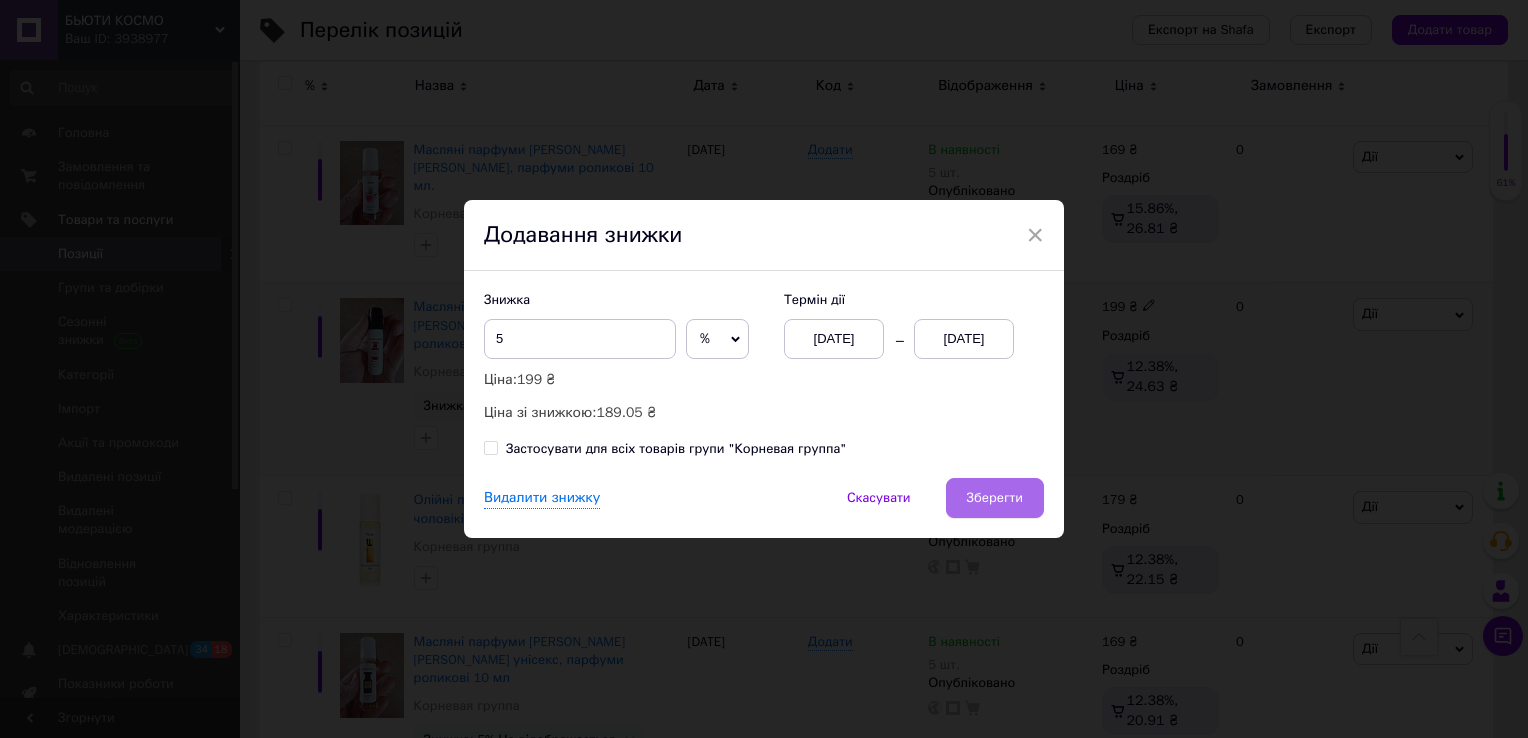 click on "Зберегти" at bounding box center [995, 498] 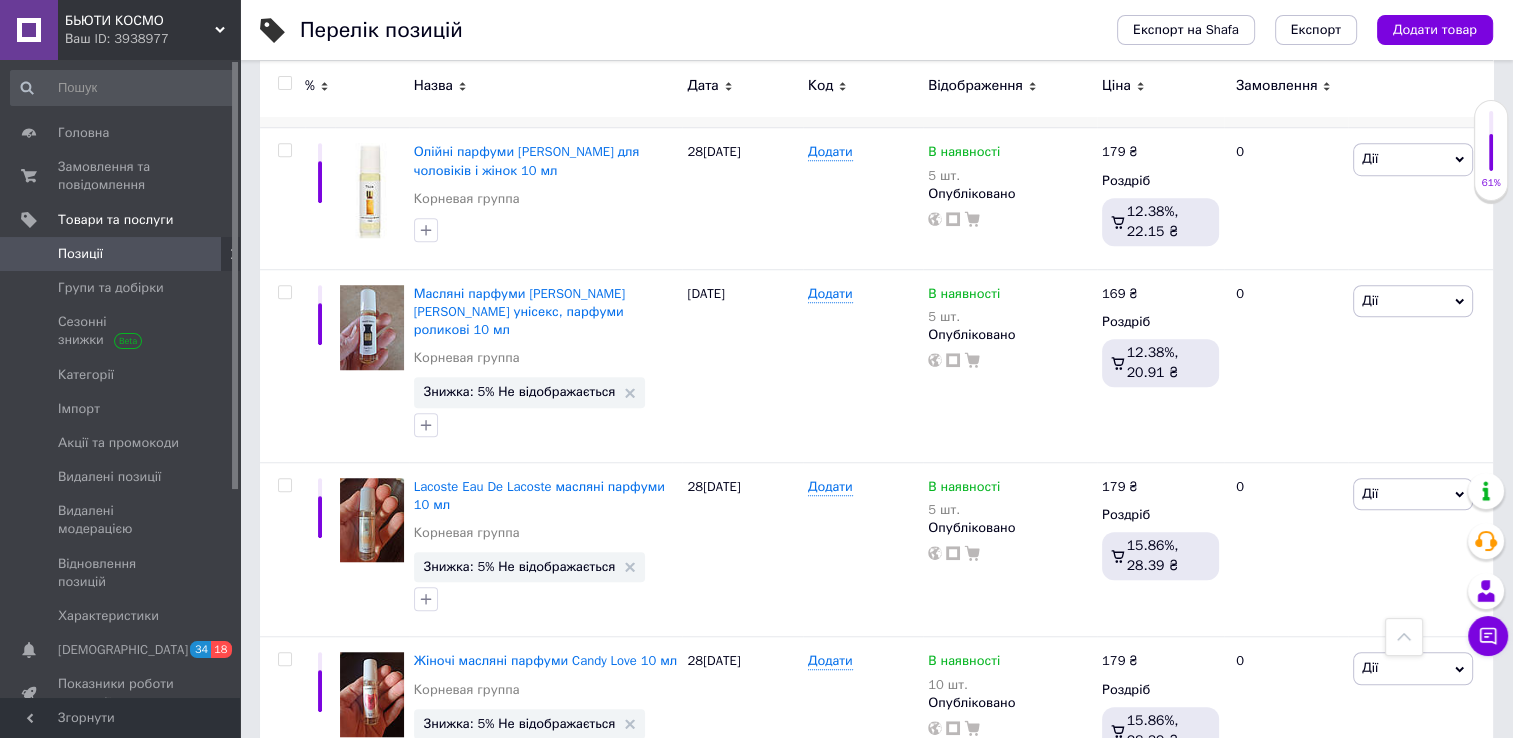 scroll, scrollTop: 1516, scrollLeft: 0, axis: vertical 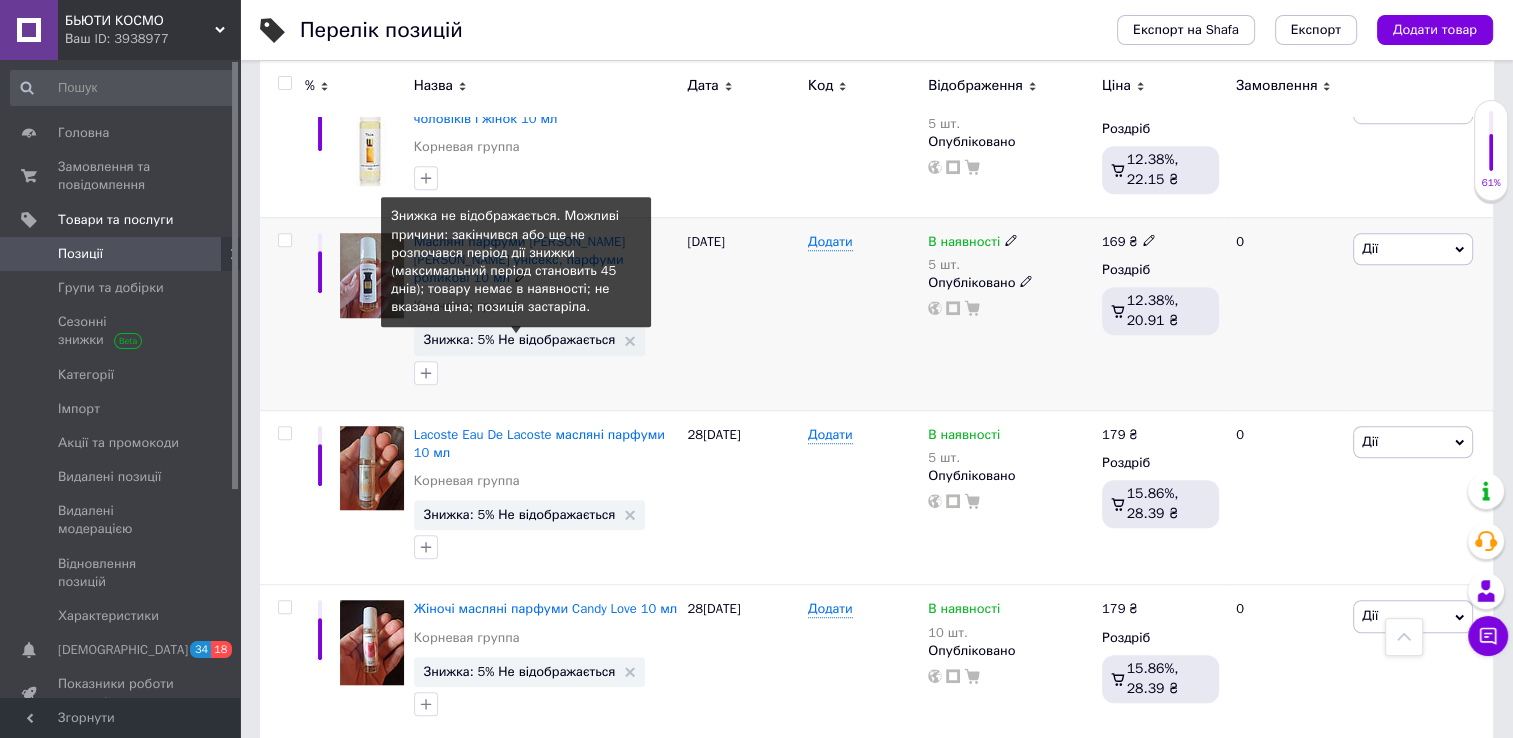 click on "Знижка: 5% Не відображається" at bounding box center (520, 339) 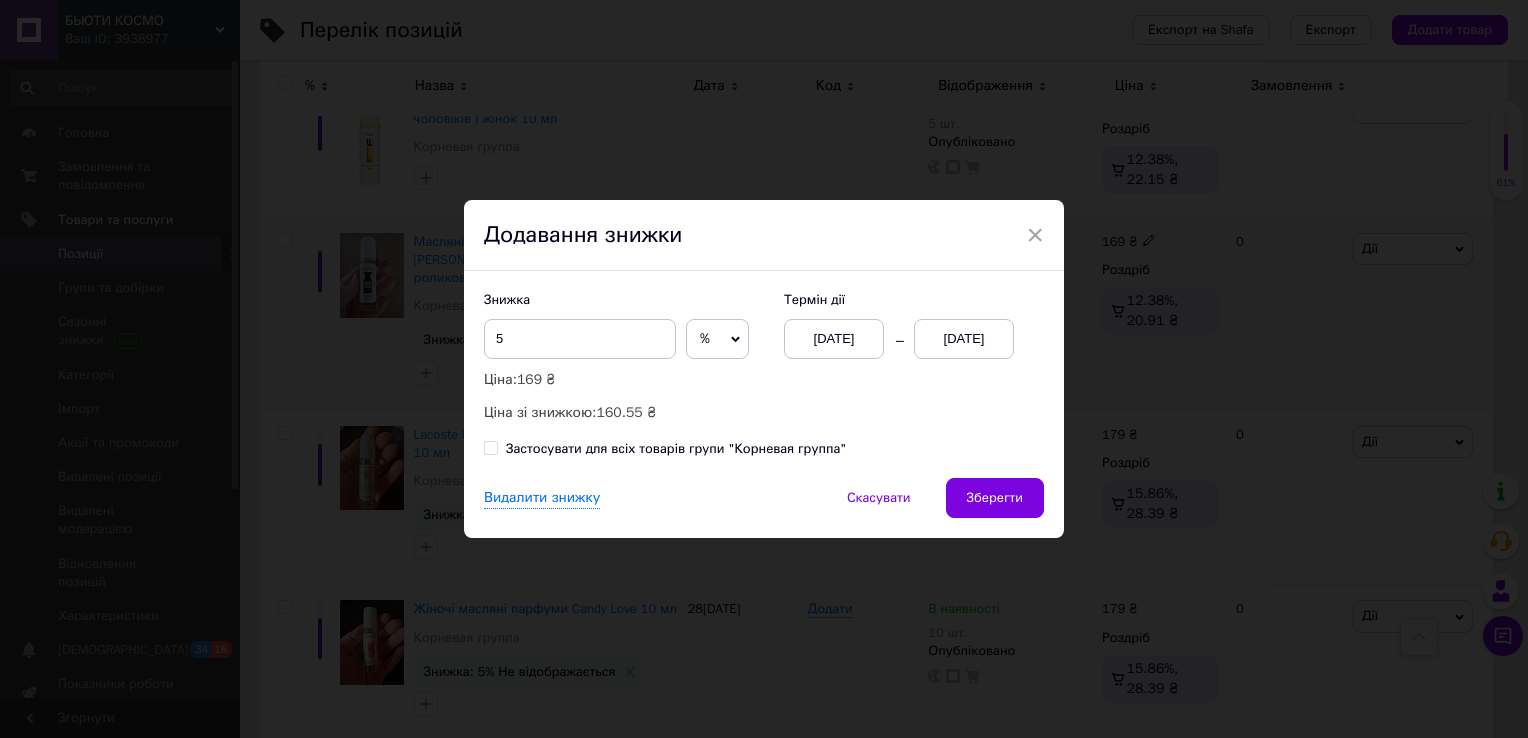 click on "[DATE]" at bounding box center (964, 339) 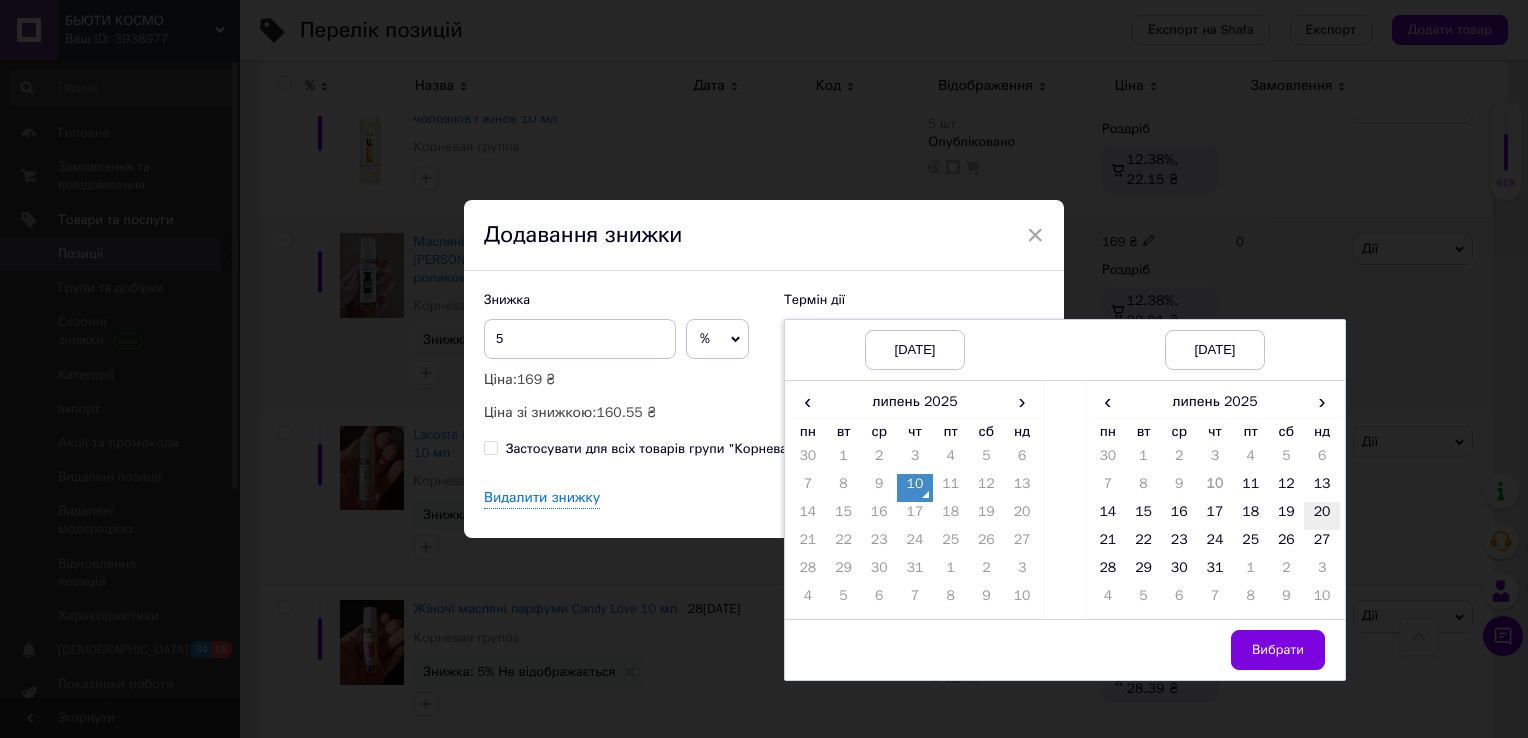 click on "20" at bounding box center (1322, 516) 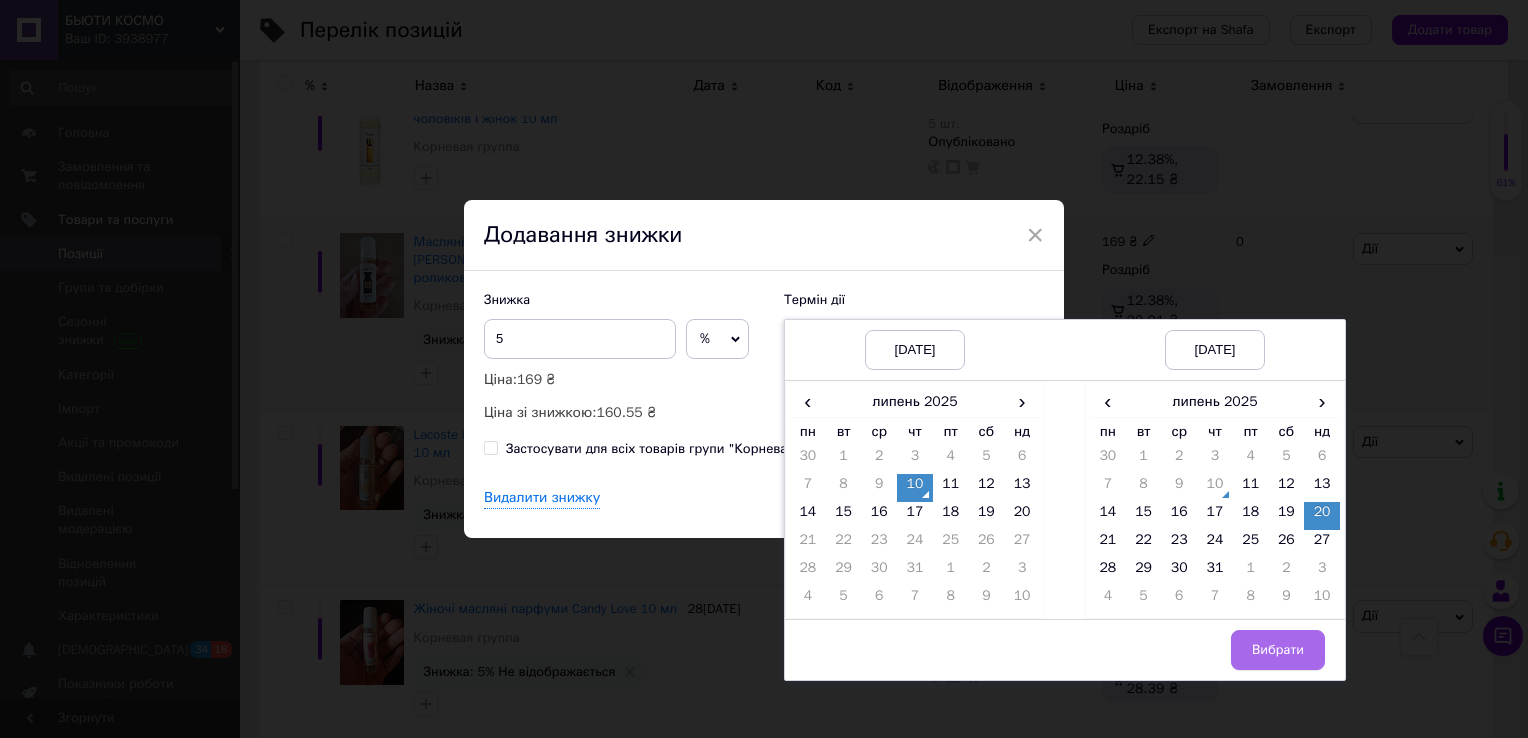 click on "Вибрати" at bounding box center [1278, 650] 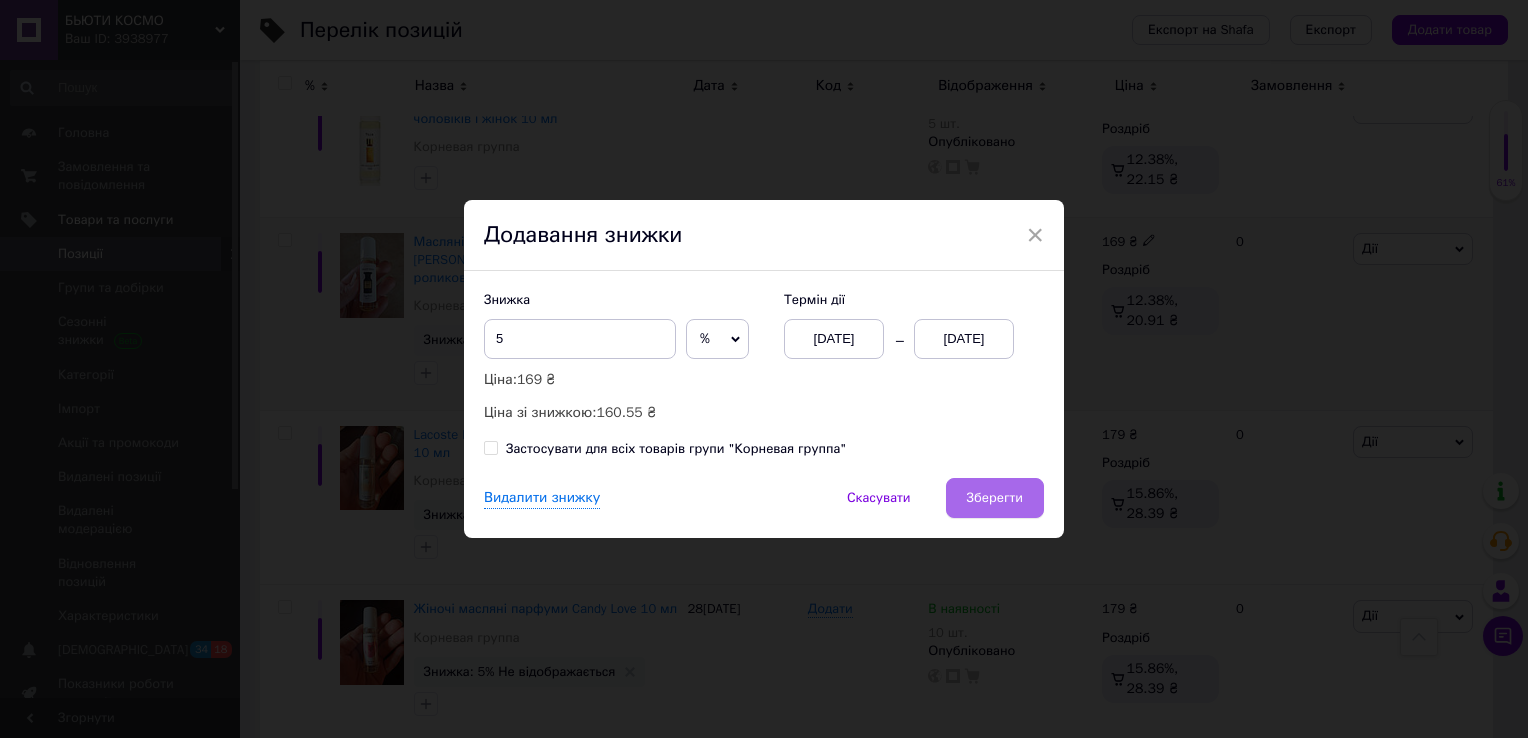 click on "Зберегти" at bounding box center (995, 498) 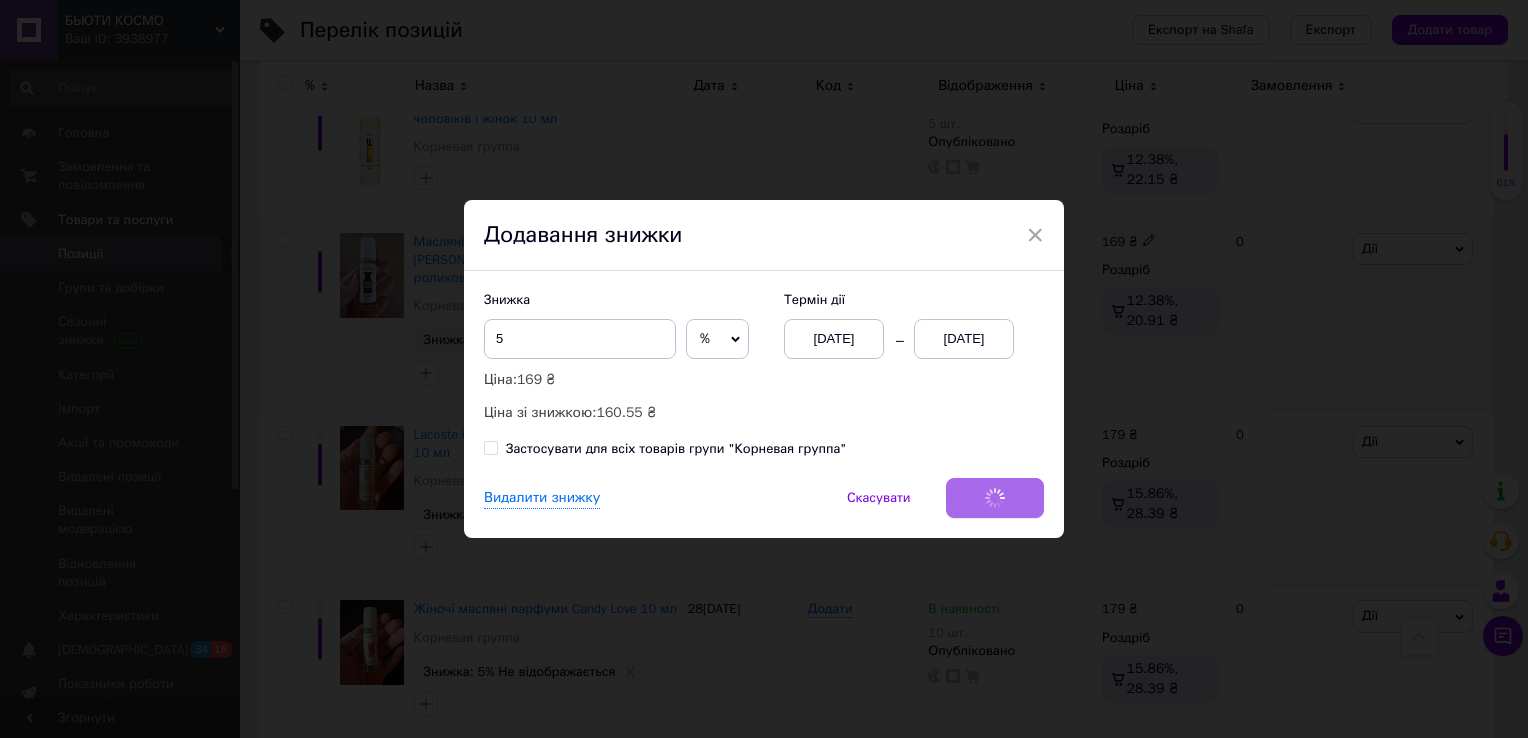 click on "Видалити знижку   Скасувати   Зберегти" at bounding box center (764, 508) 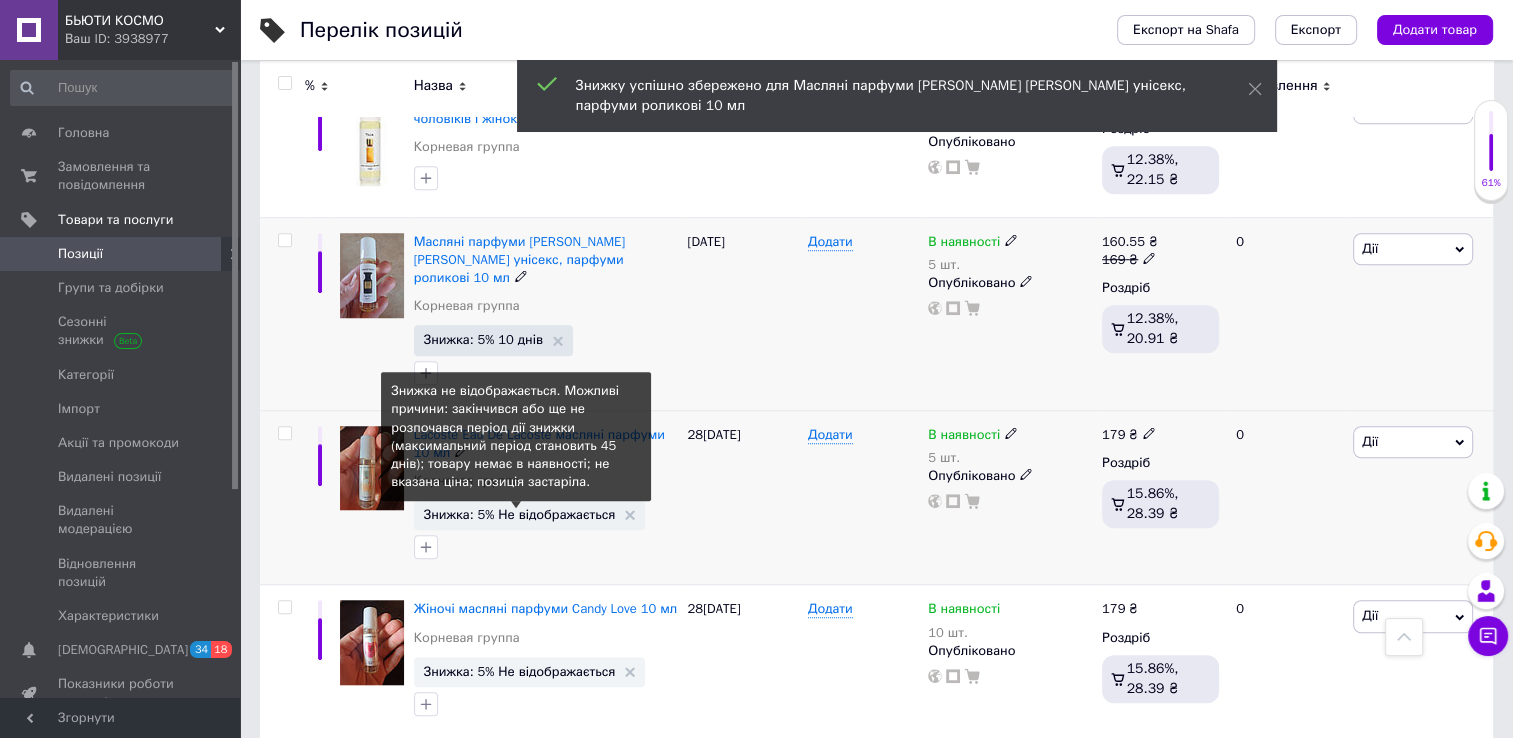 click on "Знижка: 5% Не відображається" at bounding box center [520, 514] 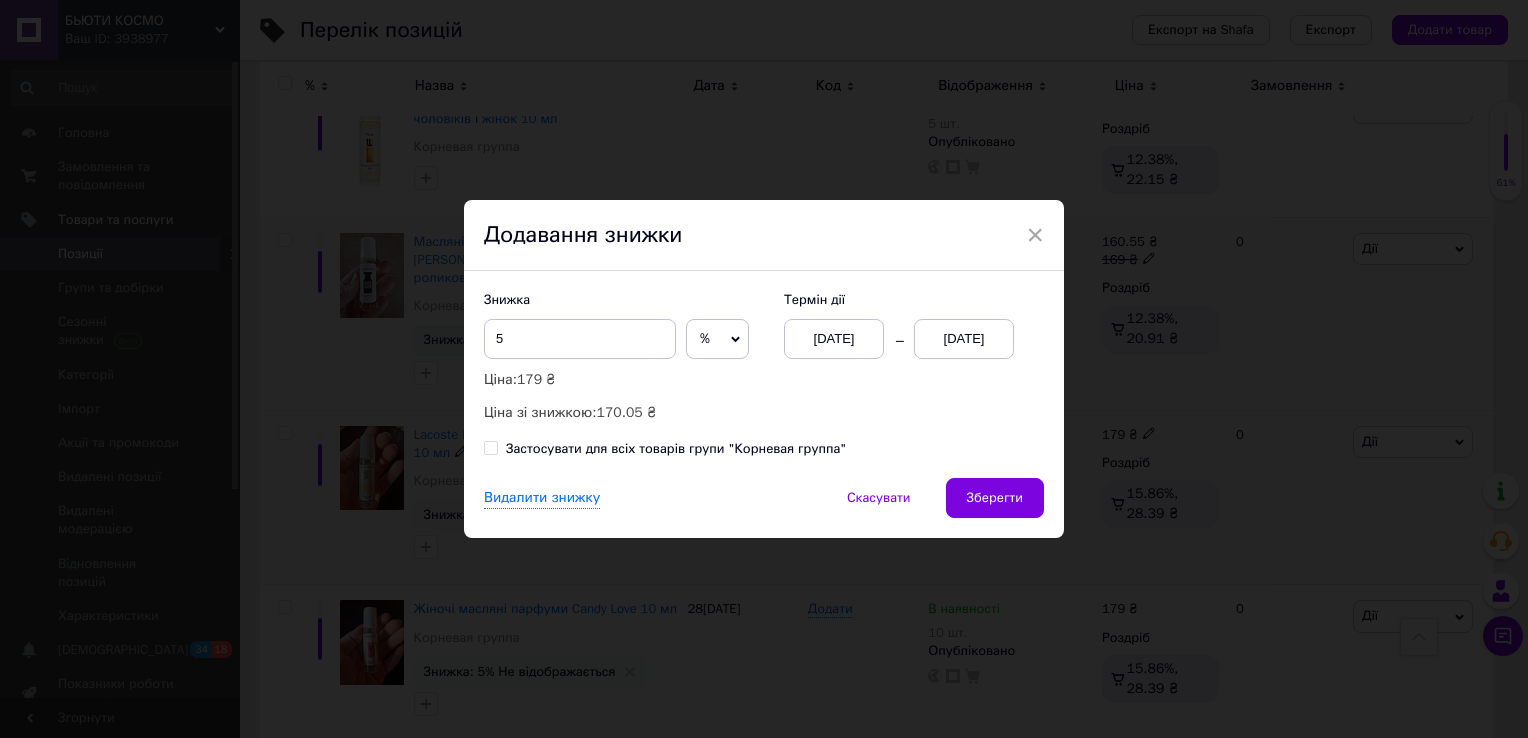 click on "[DATE]" at bounding box center [964, 339] 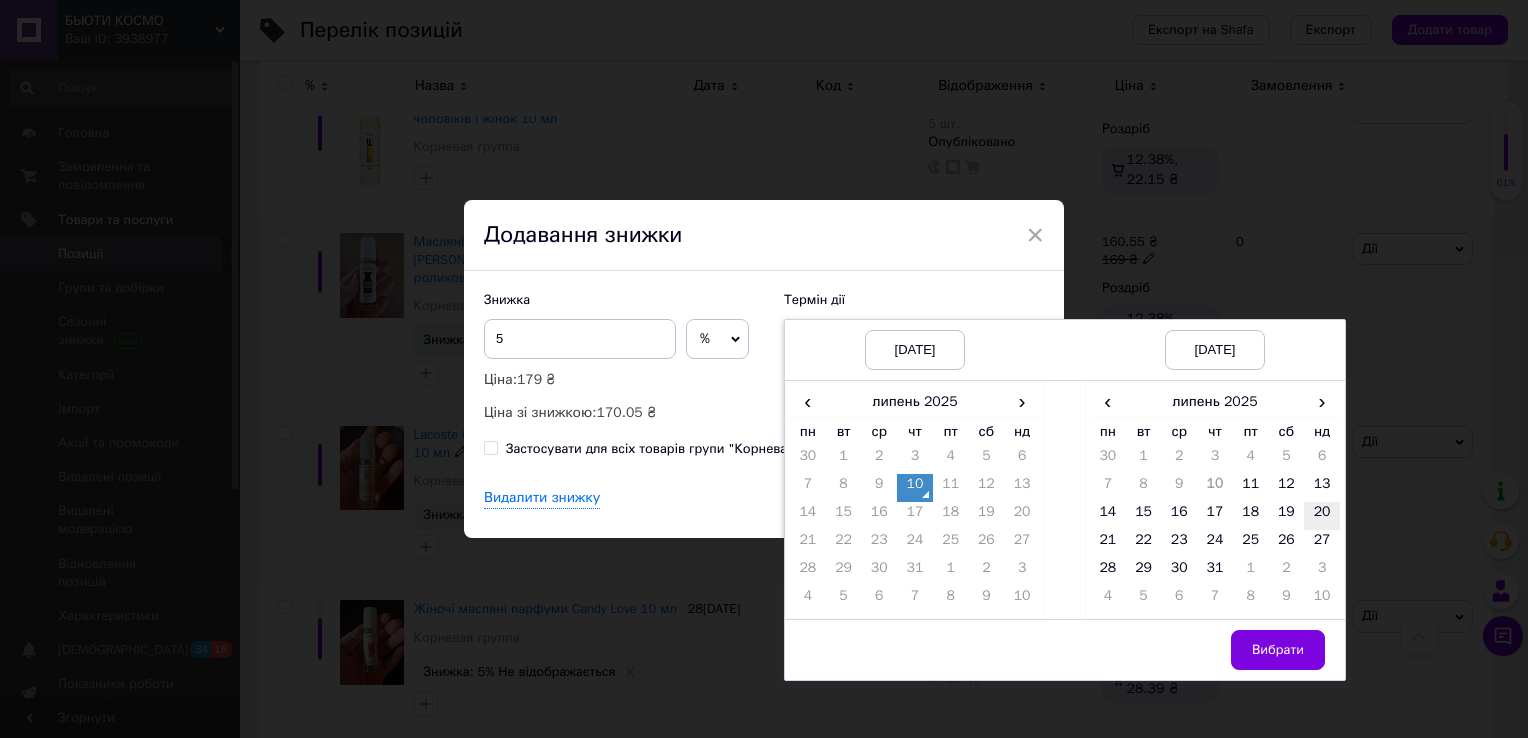 click on "20" at bounding box center [1322, 516] 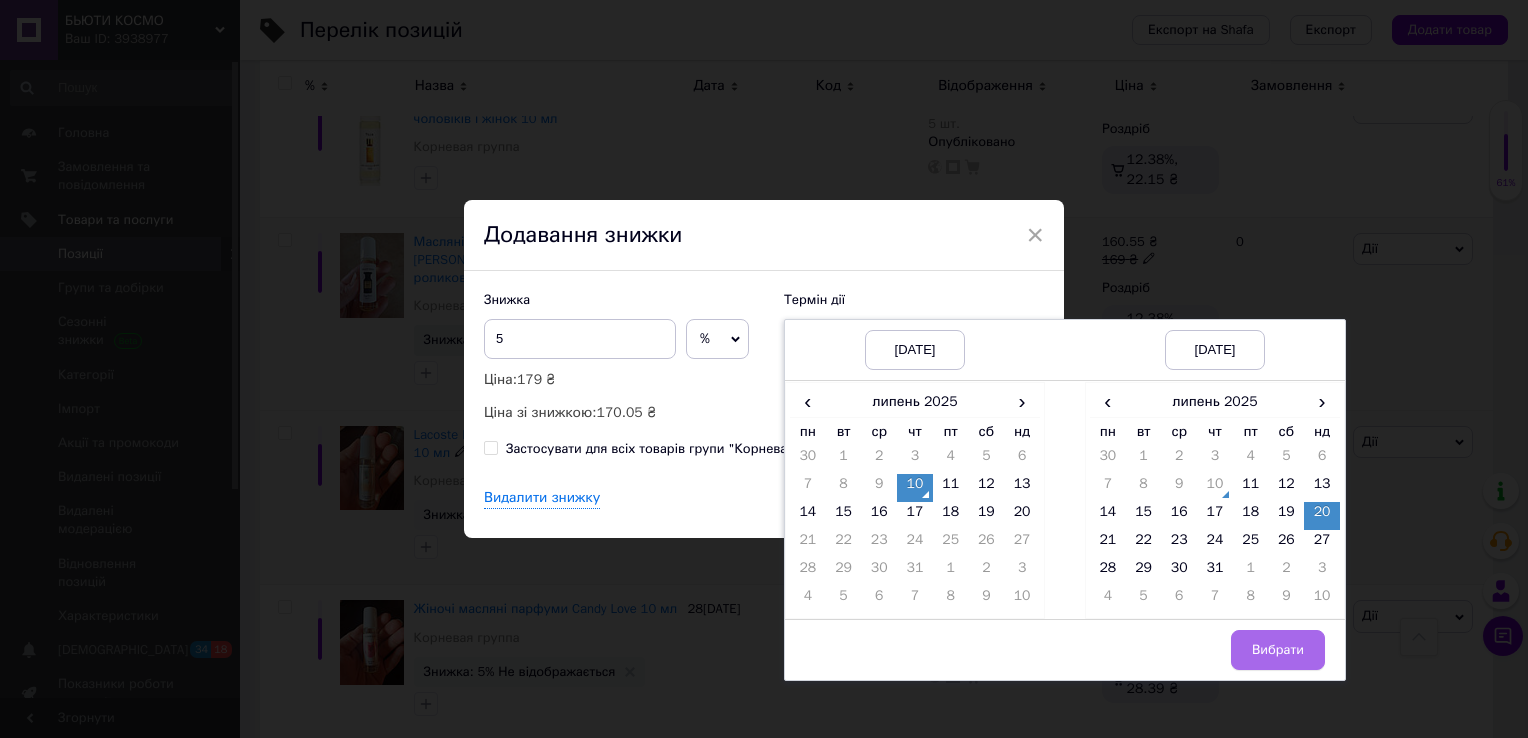 click on "Вибрати" at bounding box center [1278, 650] 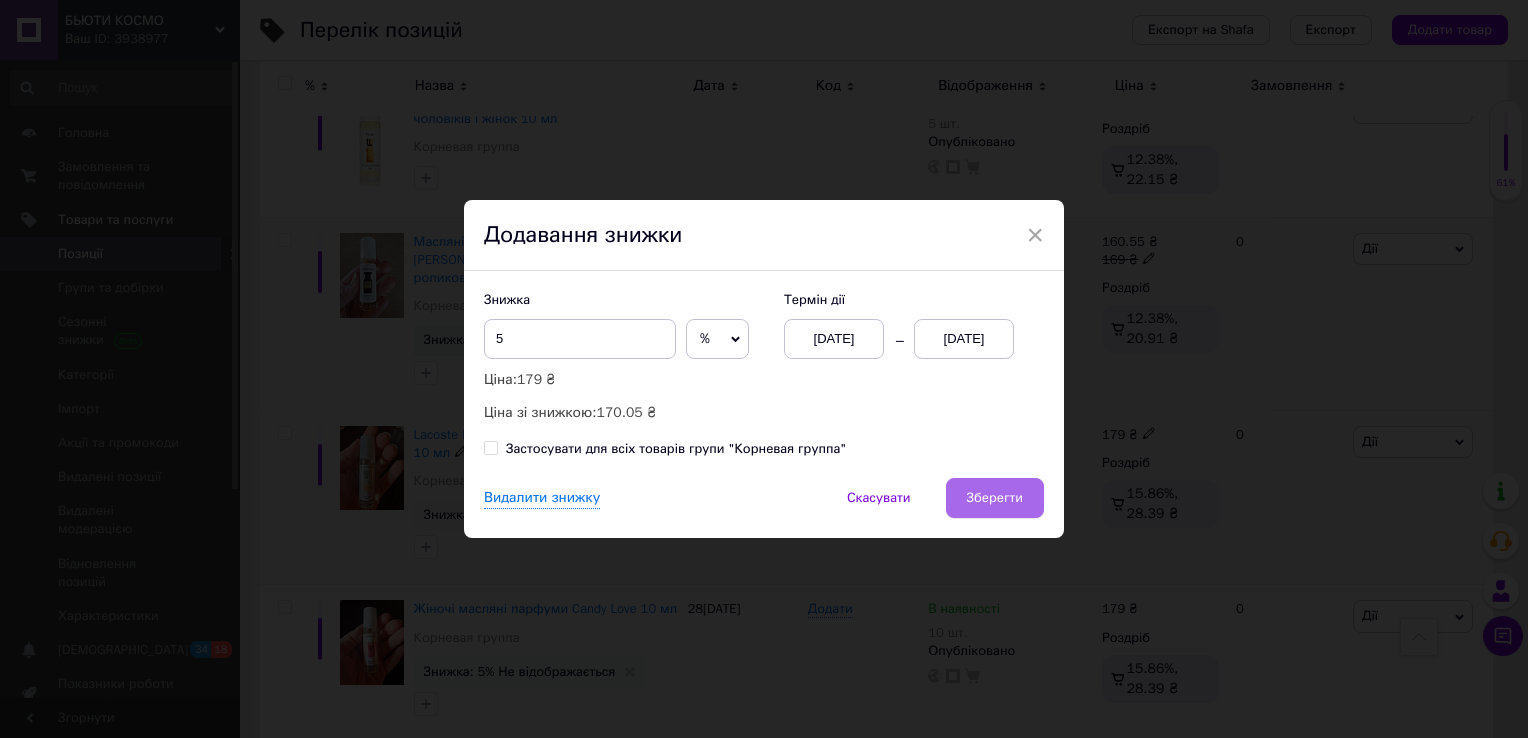 click on "Зберегти" at bounding box center (995, 498) 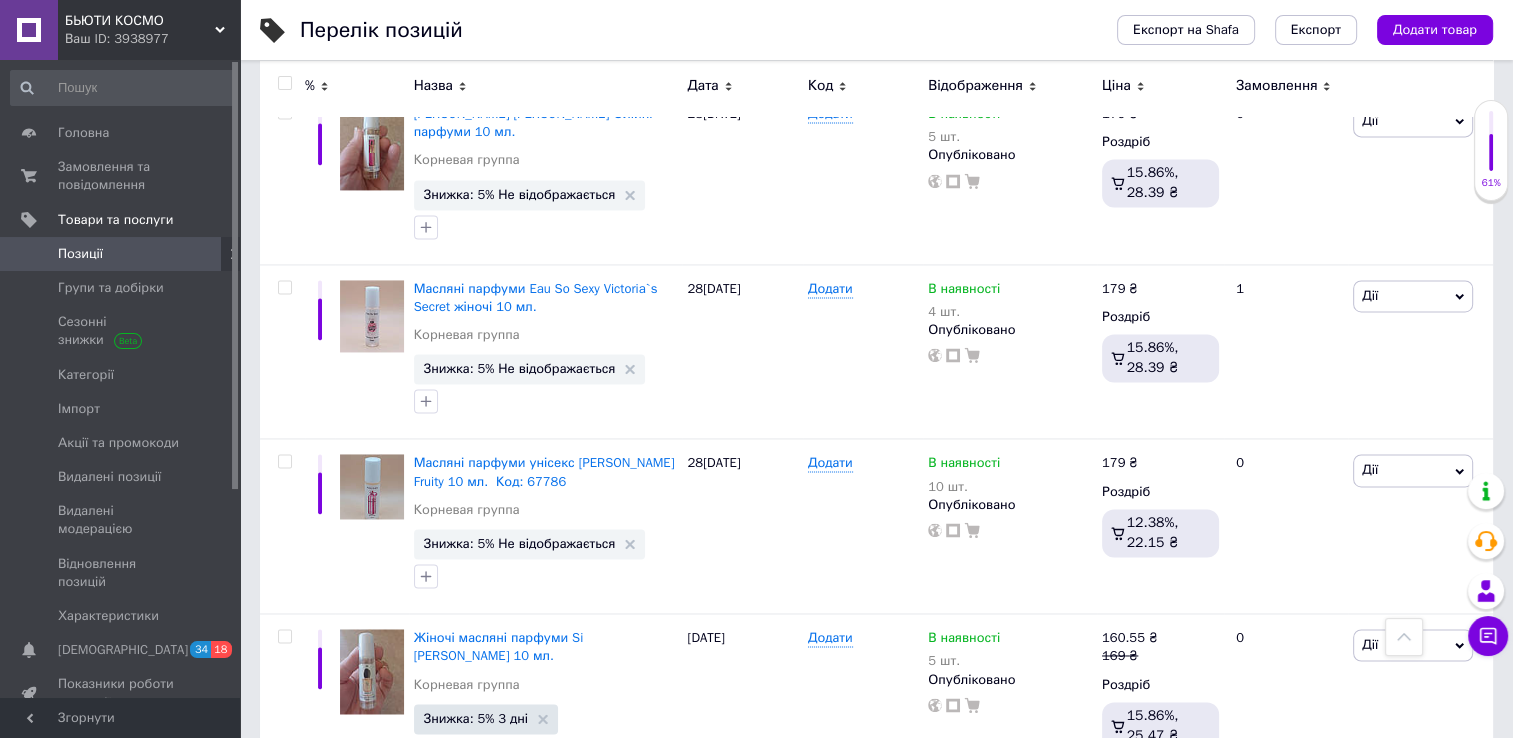scroll, scrollTop: 3048, scrollLeft: 0, axis: vertical 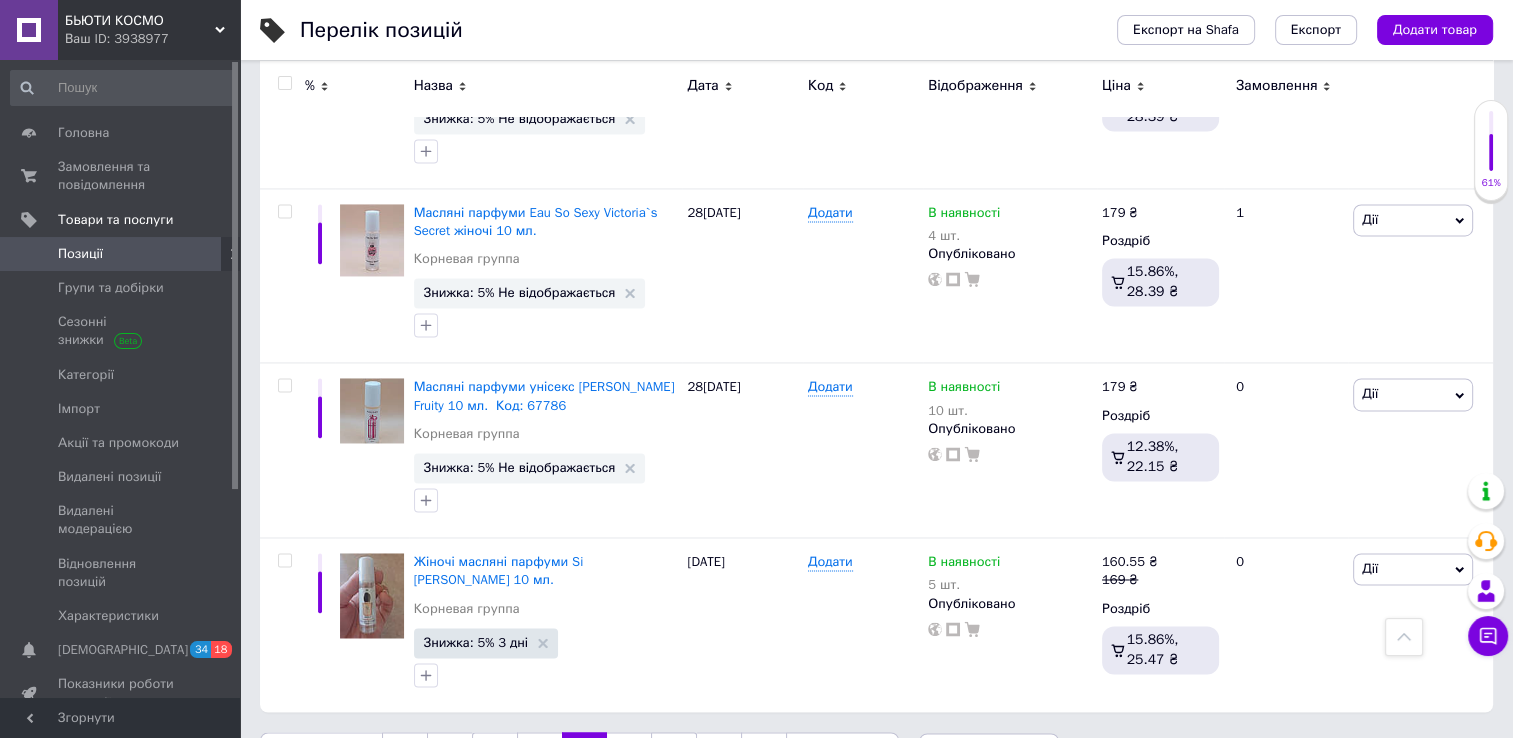 click on "6" at bounding box center [629, 753] 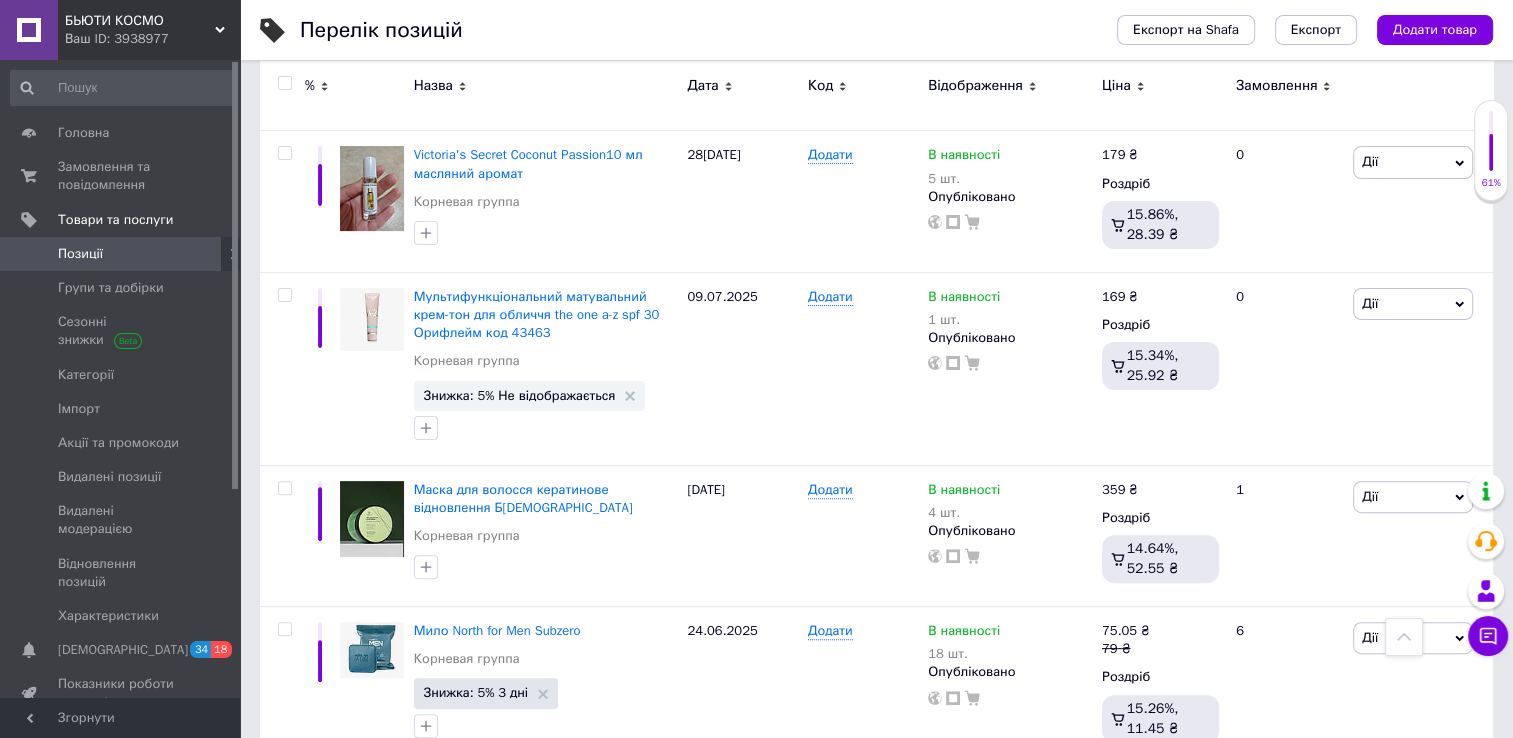 scroll, scrollTop: 484, scrollLeft: 0, axis: vertical 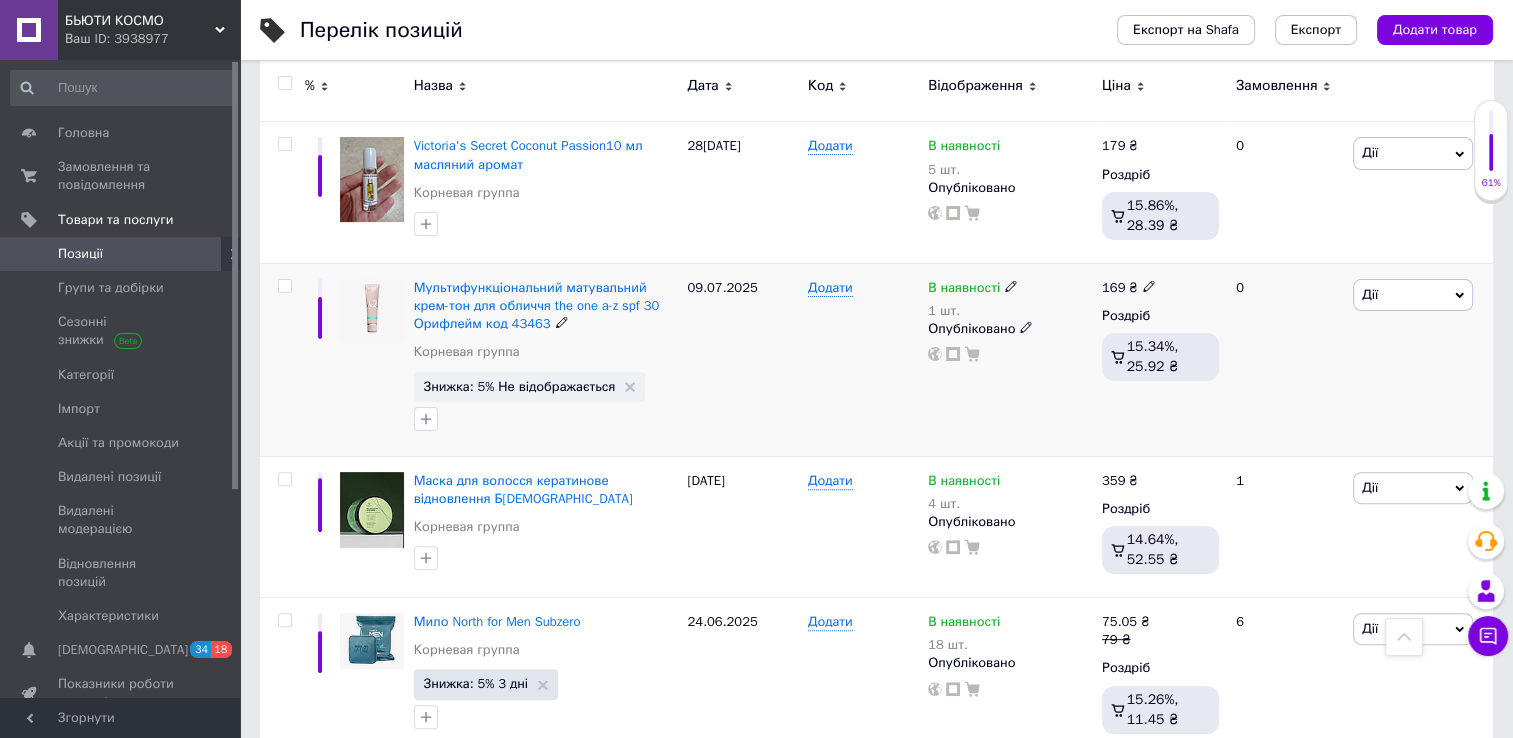 click on "Дії" at bounding box center (1413, 295) 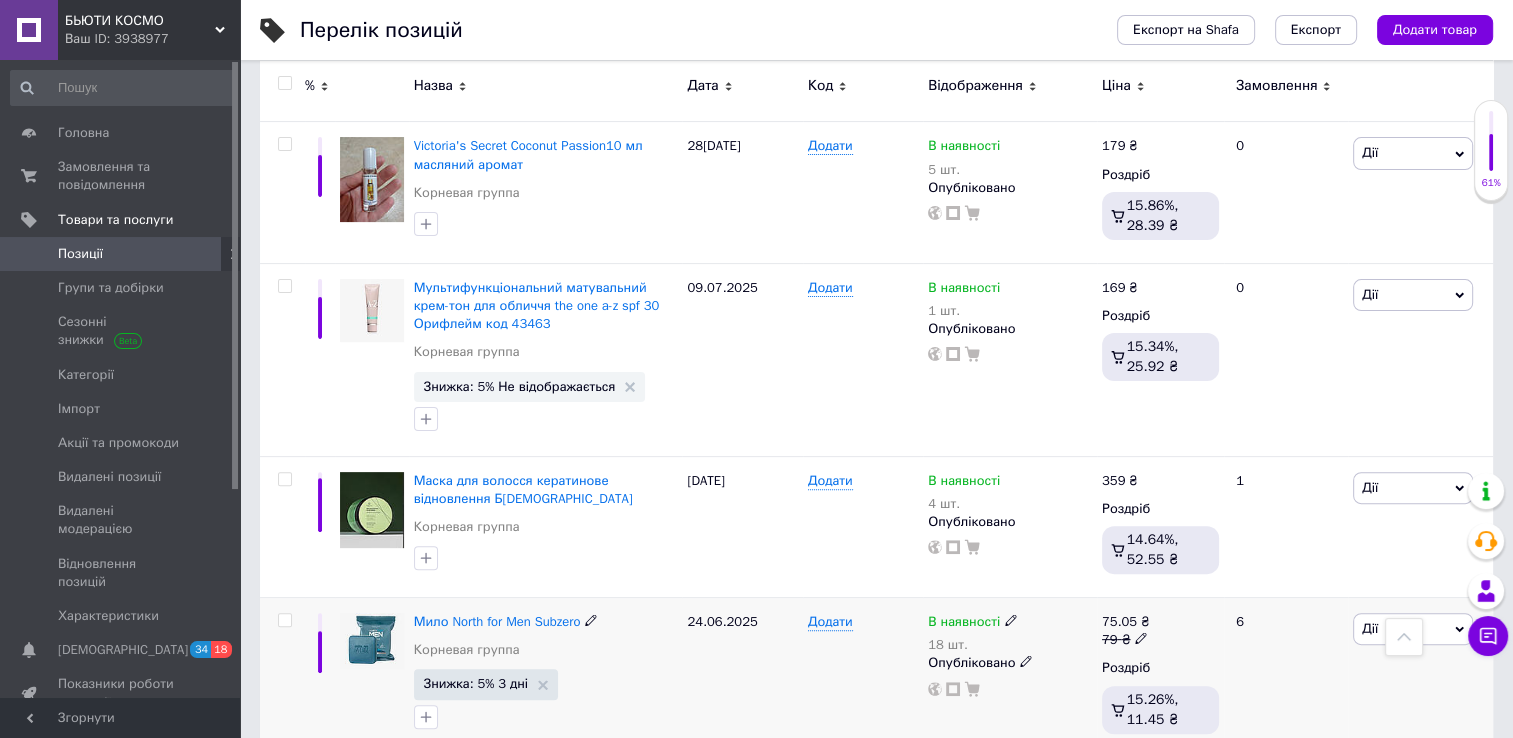click on "6" at bounding box center [1286, 678] 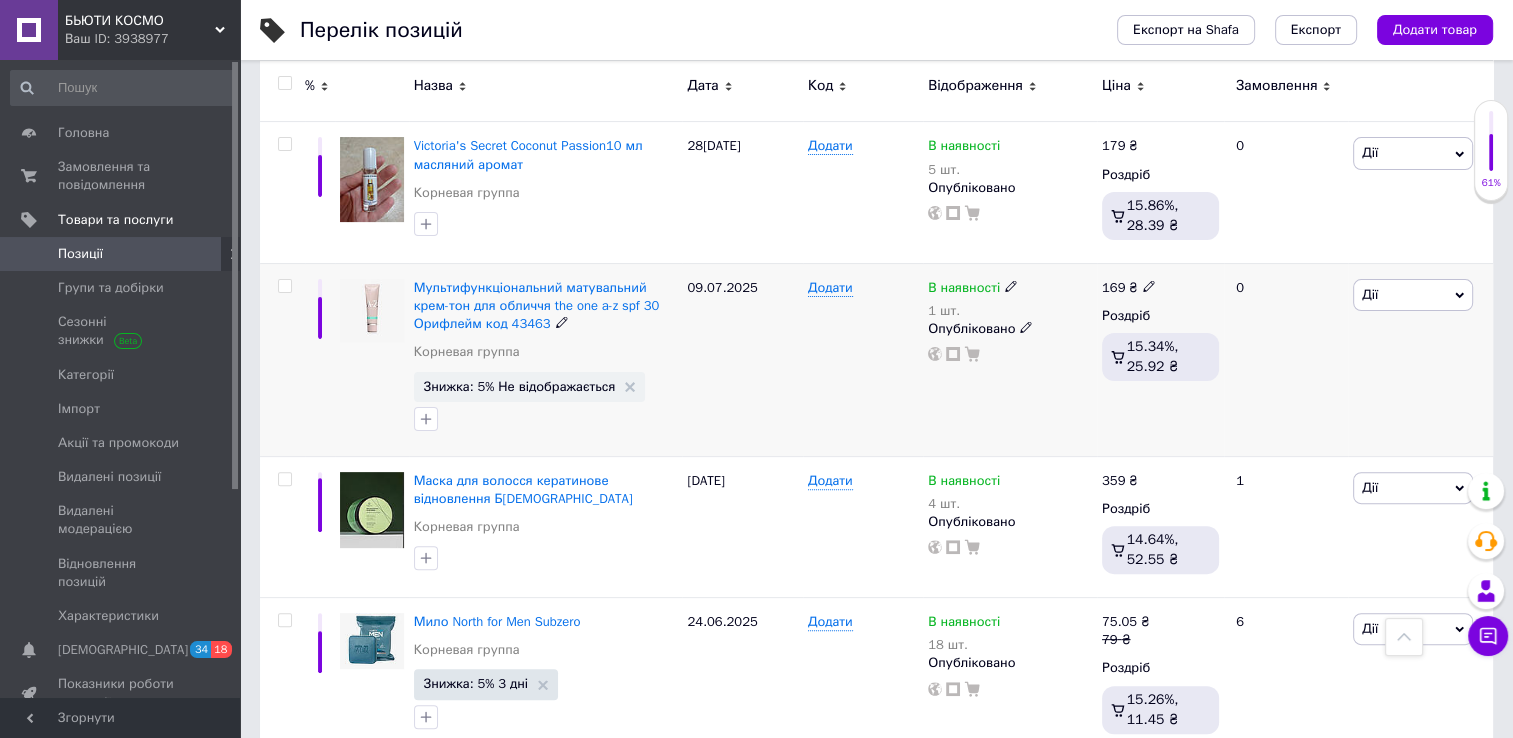 click 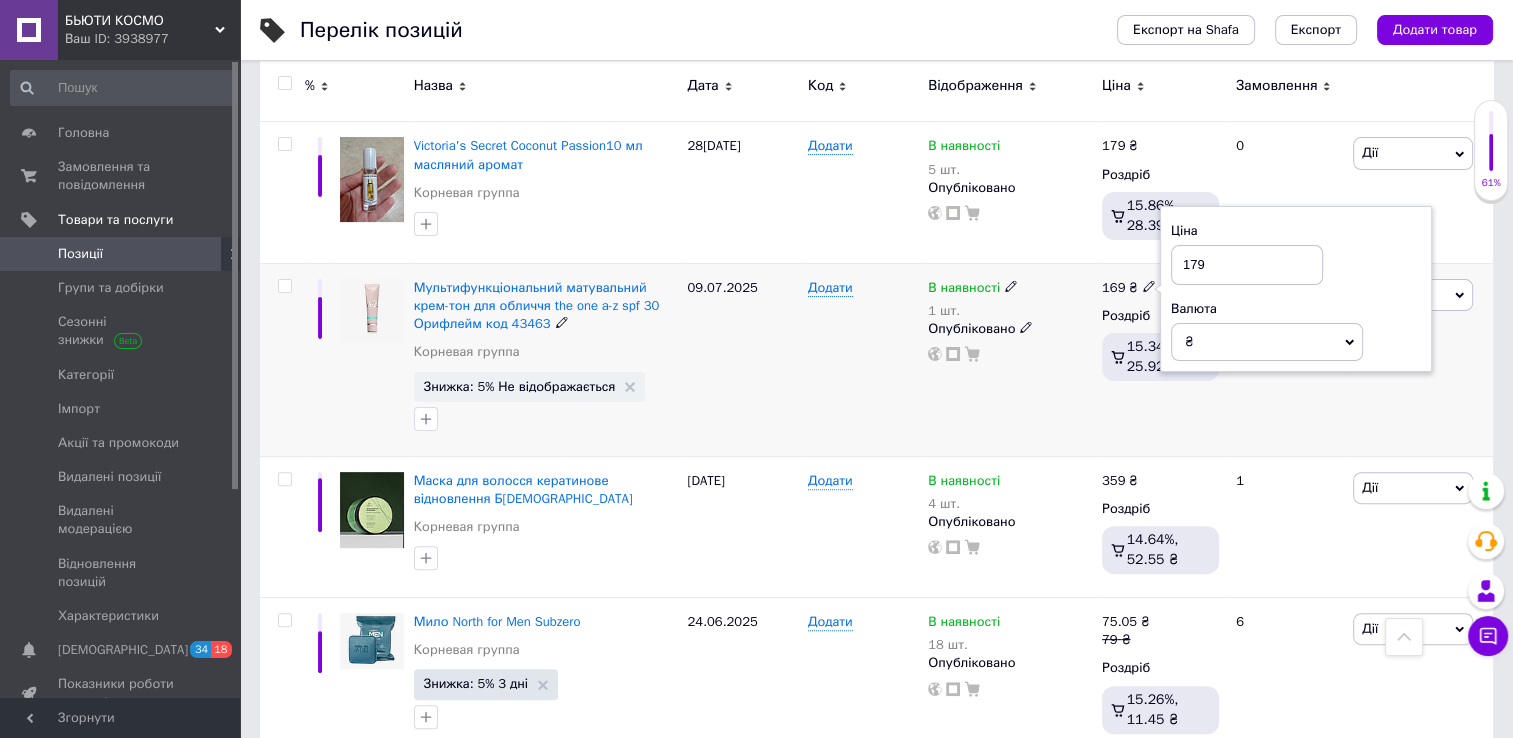 type on "179" 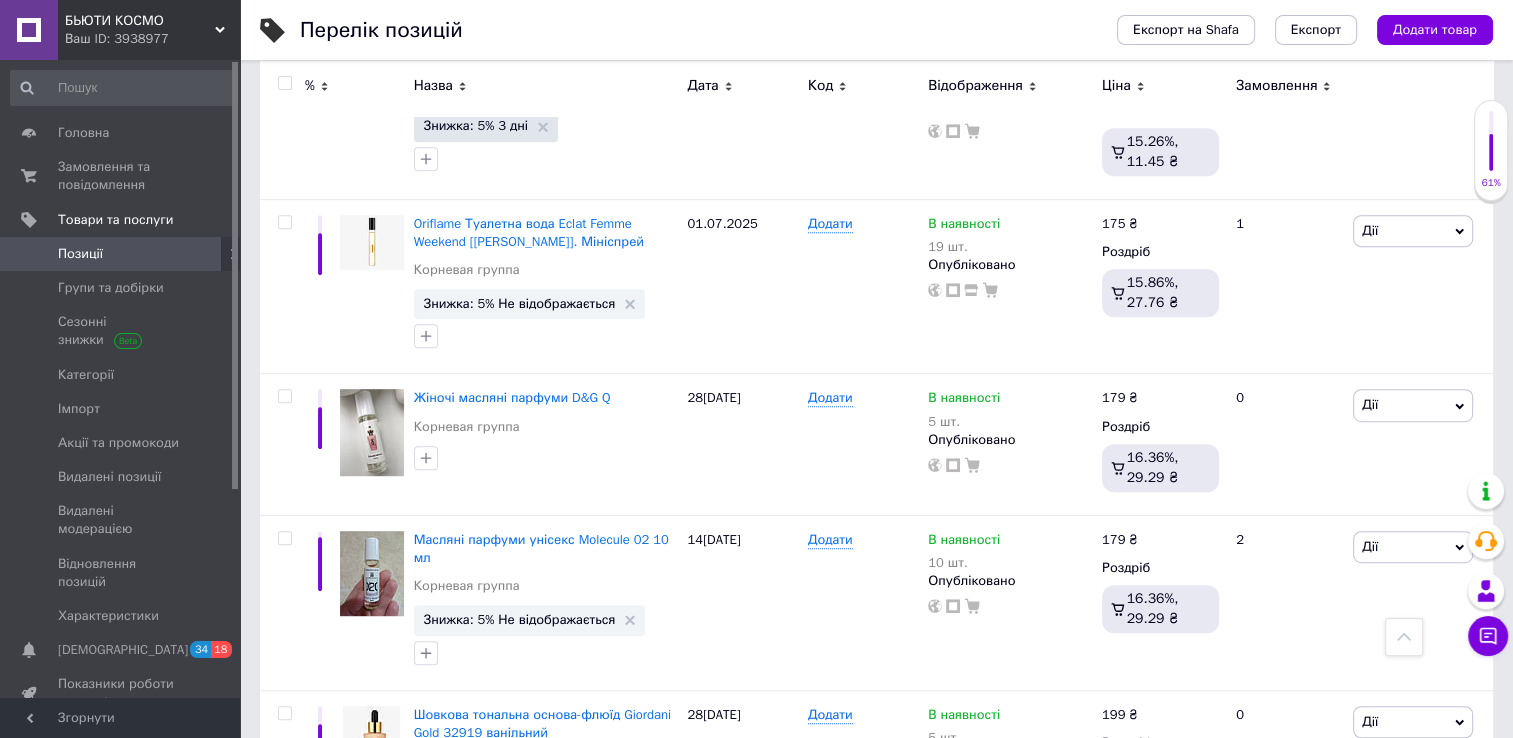 scroll, scrollTop: 1050, scrollLeft: 0, axis: vertical 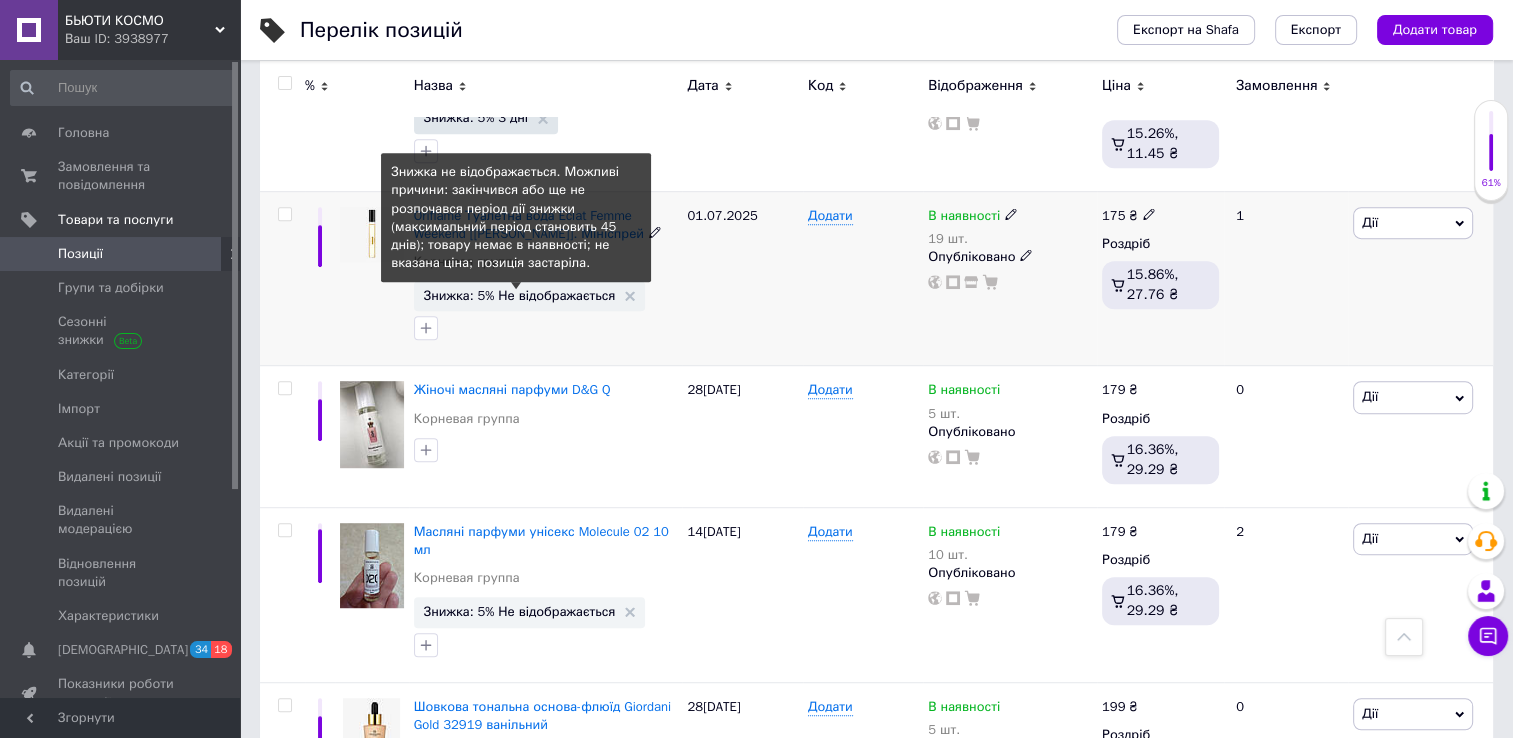 click on "Знижка: 5% Не відображається" at bounding box center [520, 295] 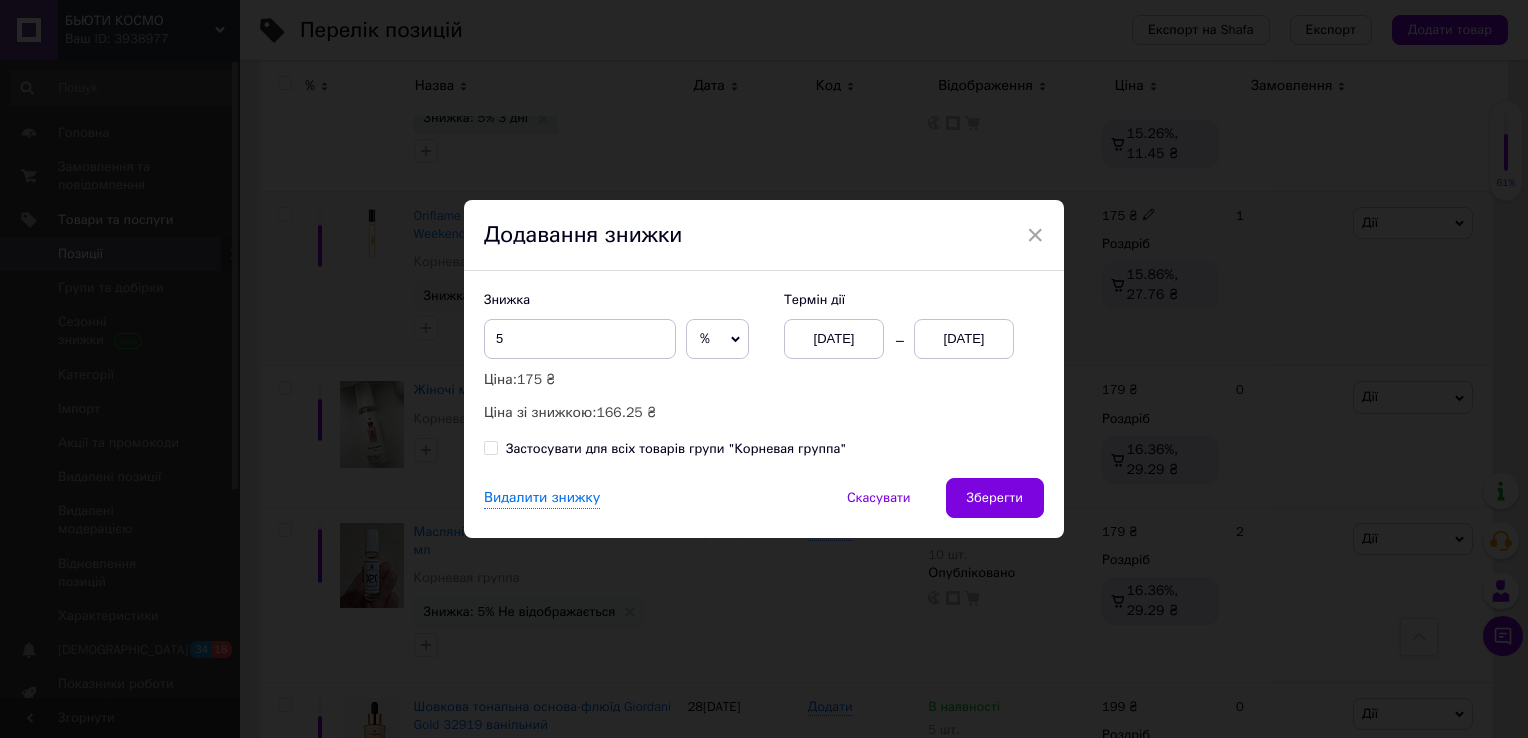 click on "[DATE]" at bounding box center [964, 339] 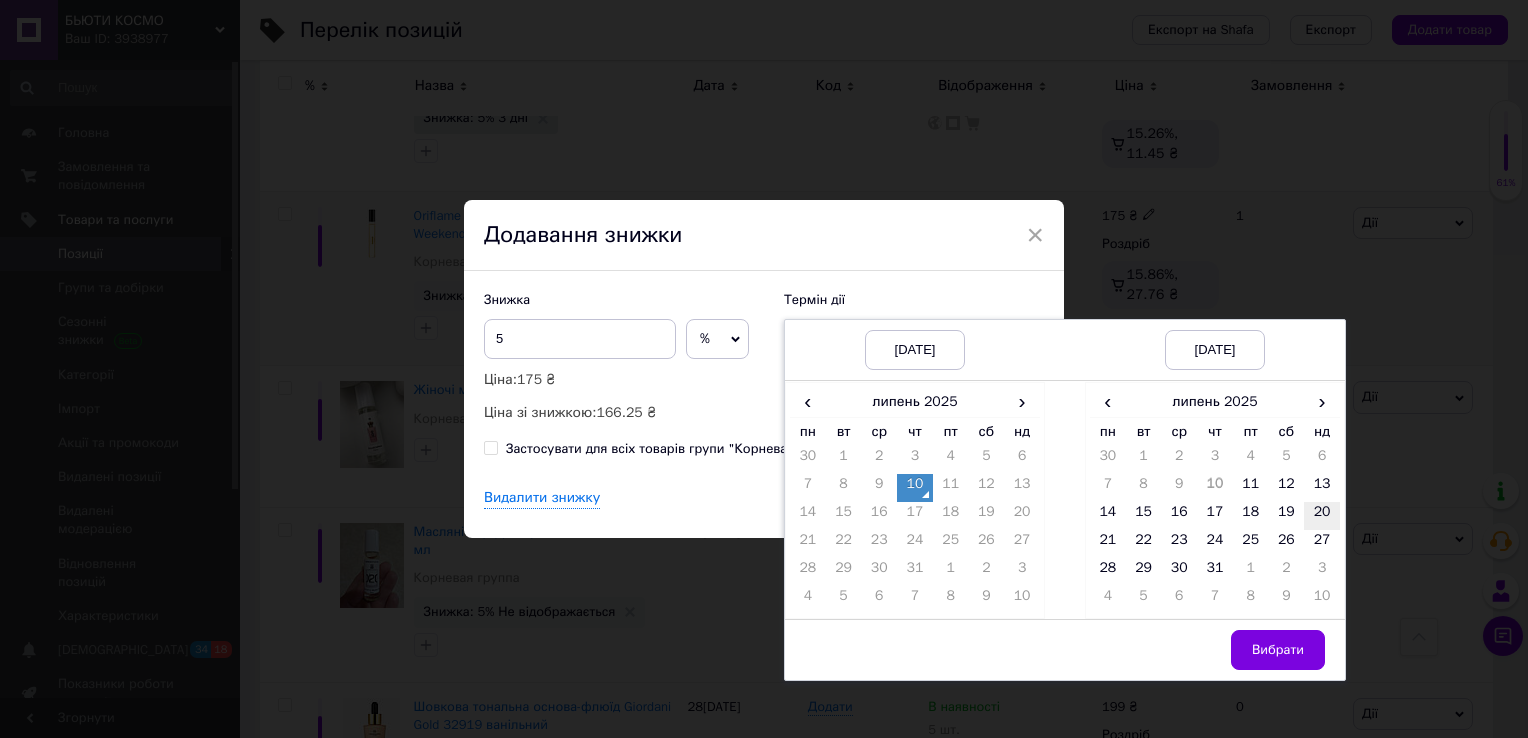 click on "20" at bounding box center [1322, 516] 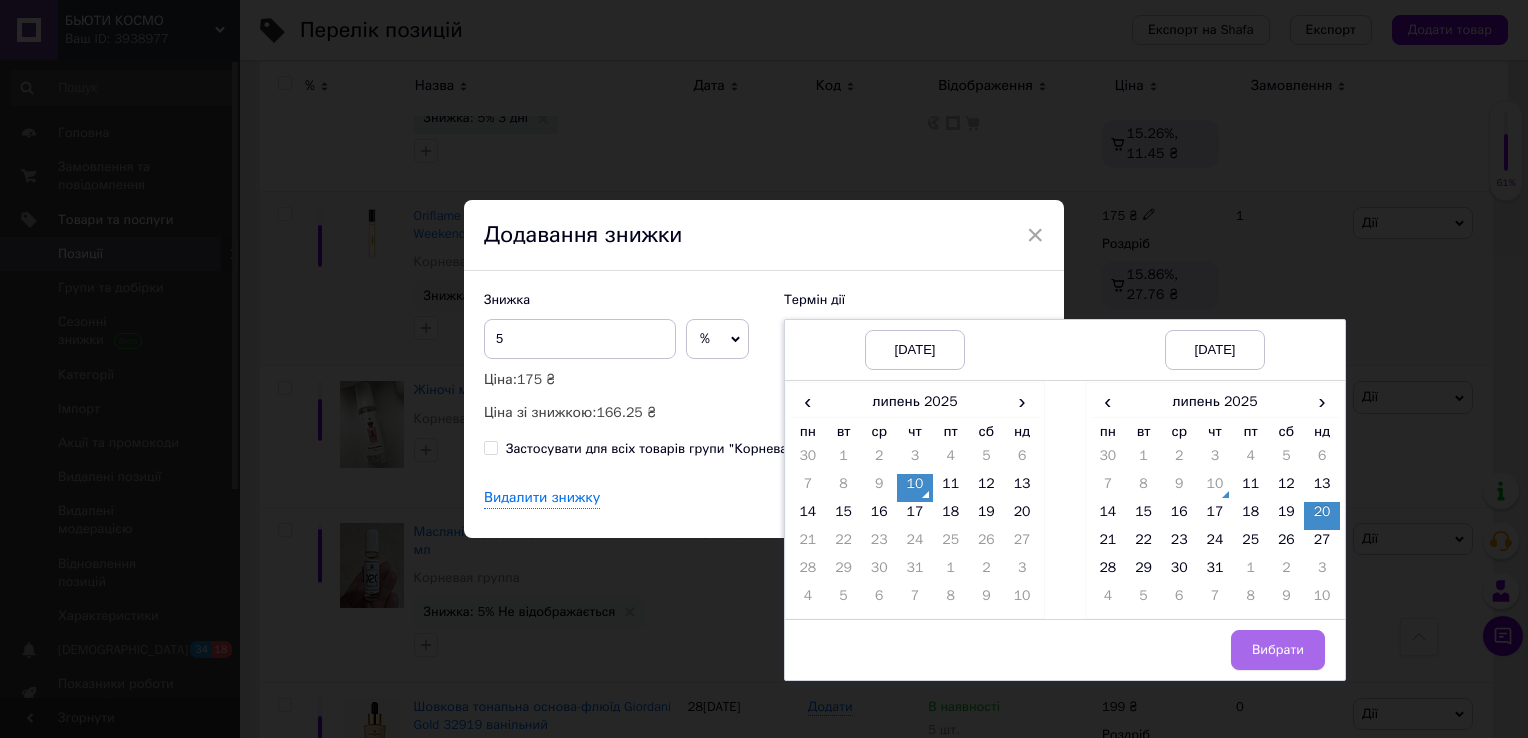 click on "Вибрати" at bounding box center (1278, 650) 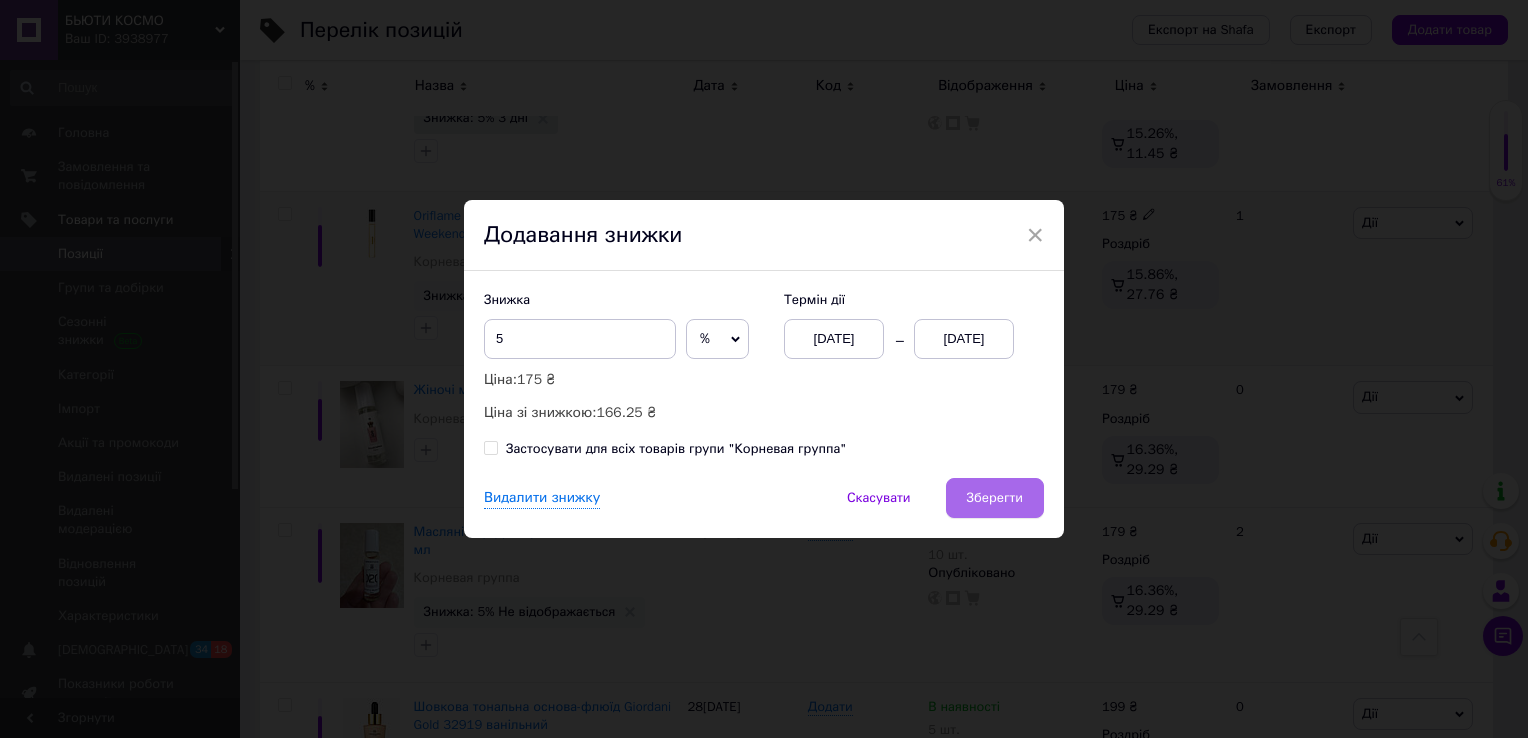click on "Зберегти" at bounding box center (995, 498) 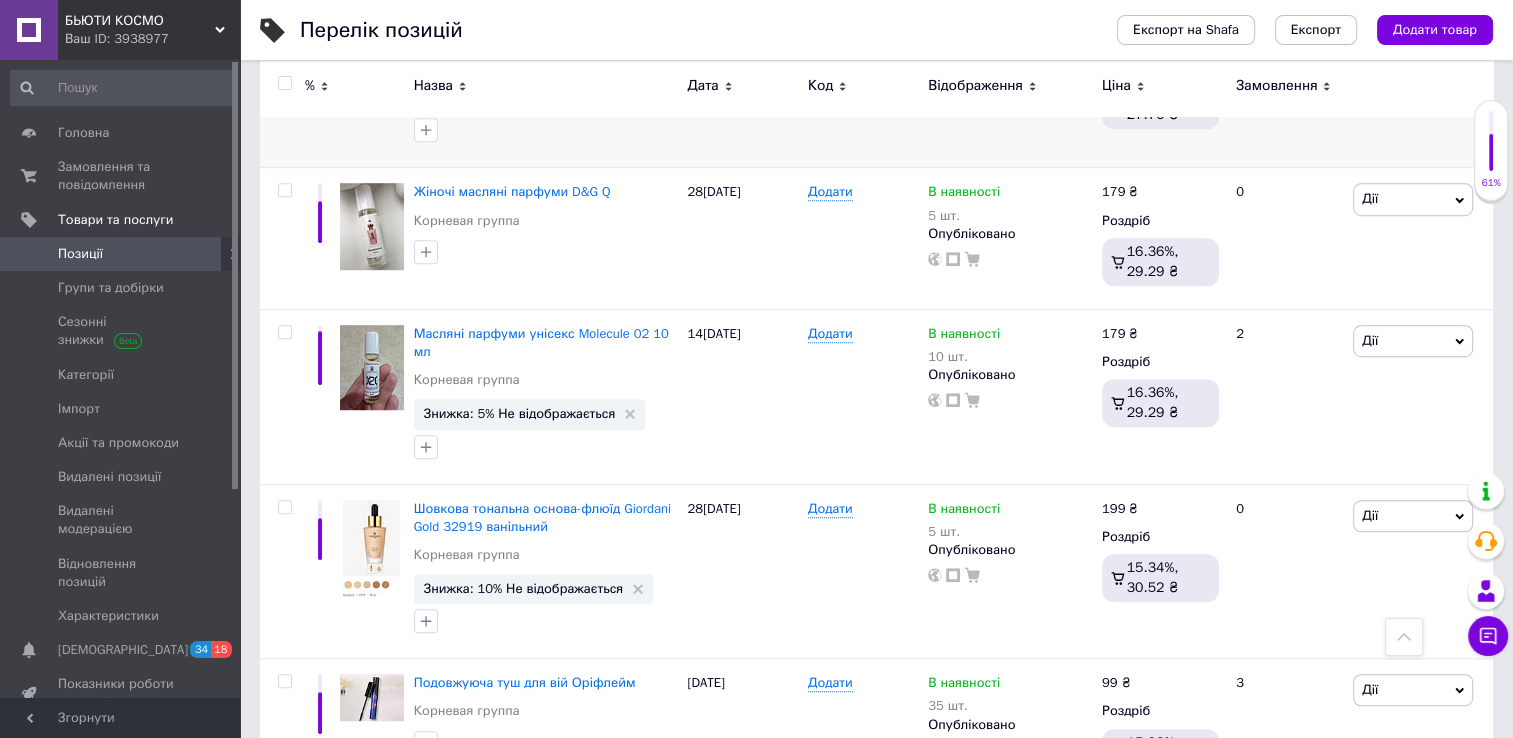 scroll, scrollTop: 1304, scrollLeft: 0, axis: vertical 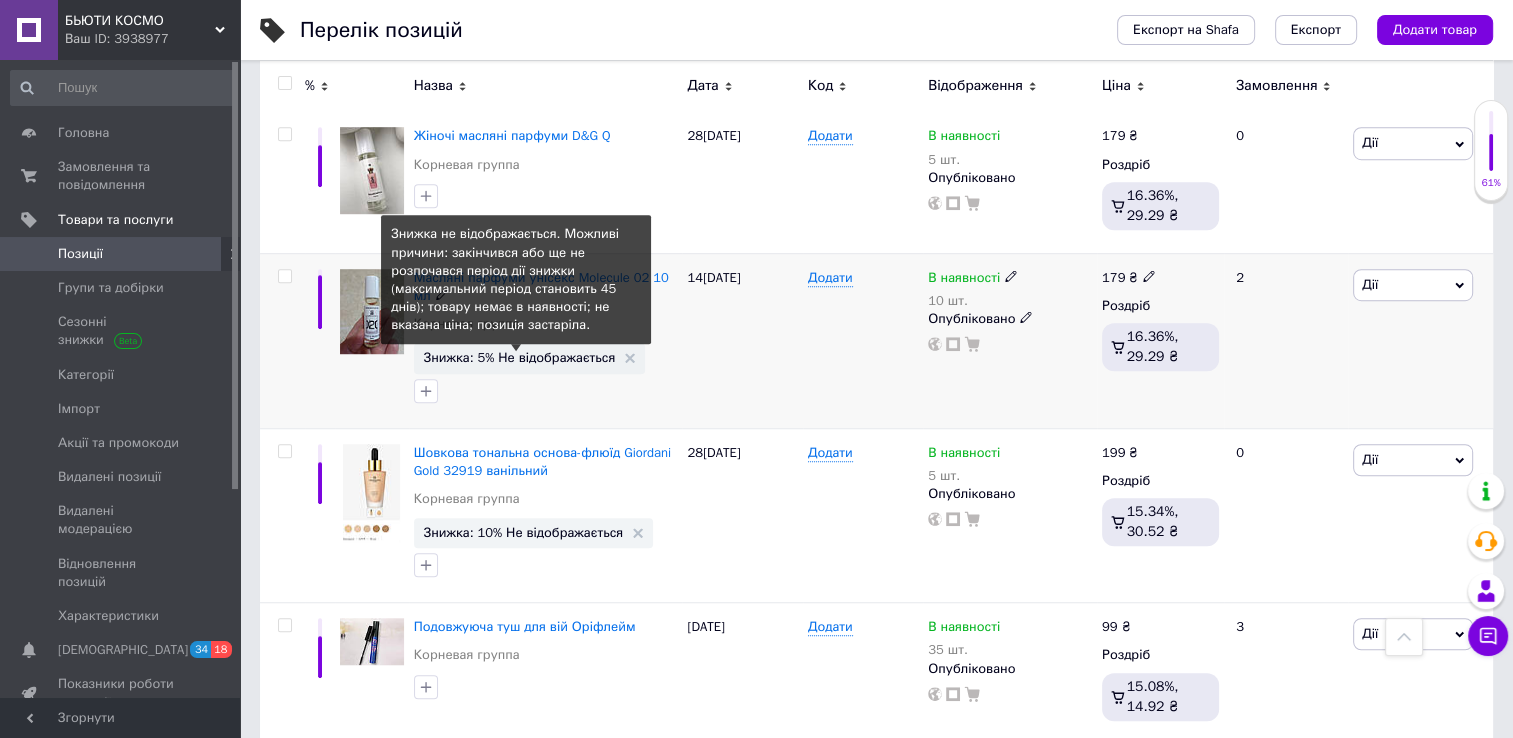 click on "Знижка: 5% Не відображається" at bounding box center (520, 357) 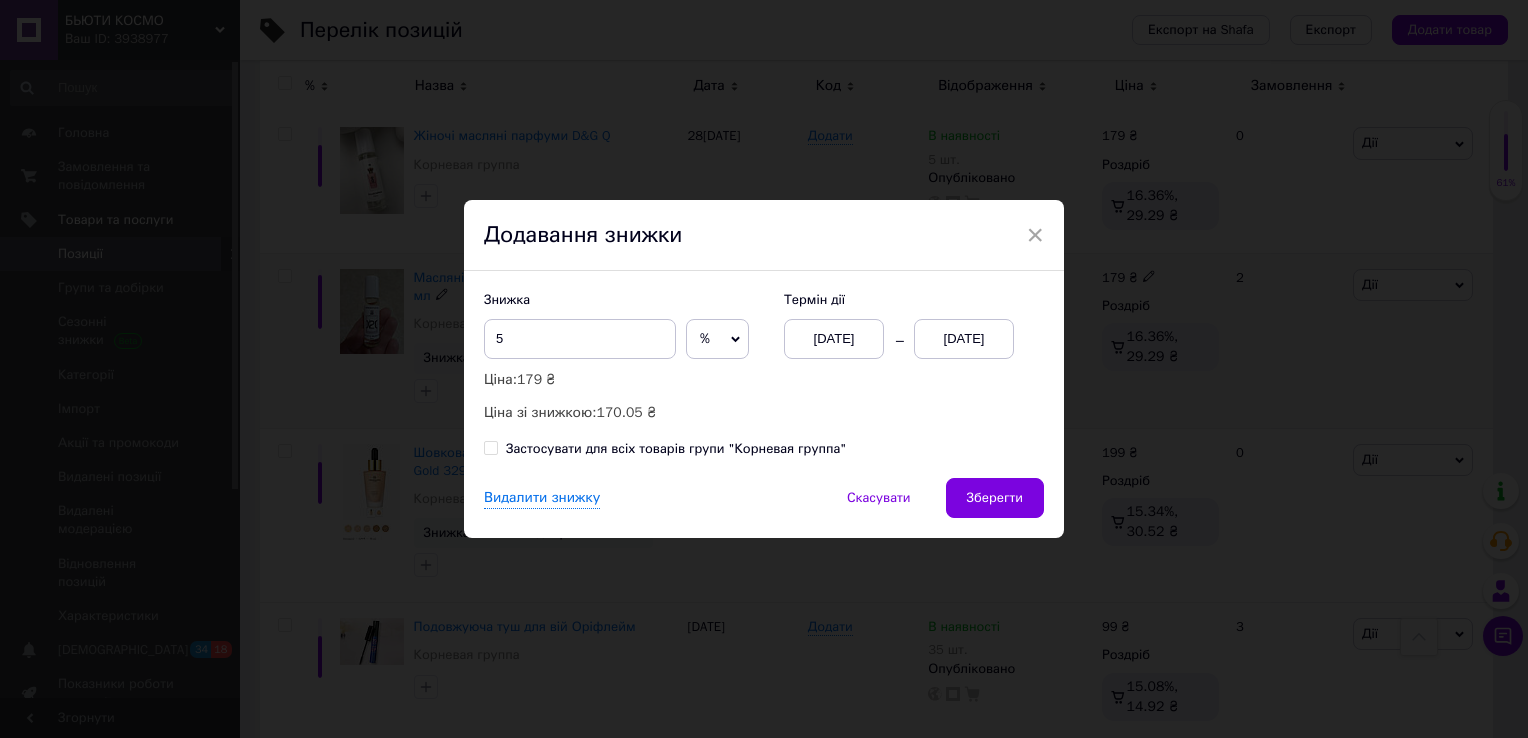 click on "[DATE]" at bounding box center (964, 339) 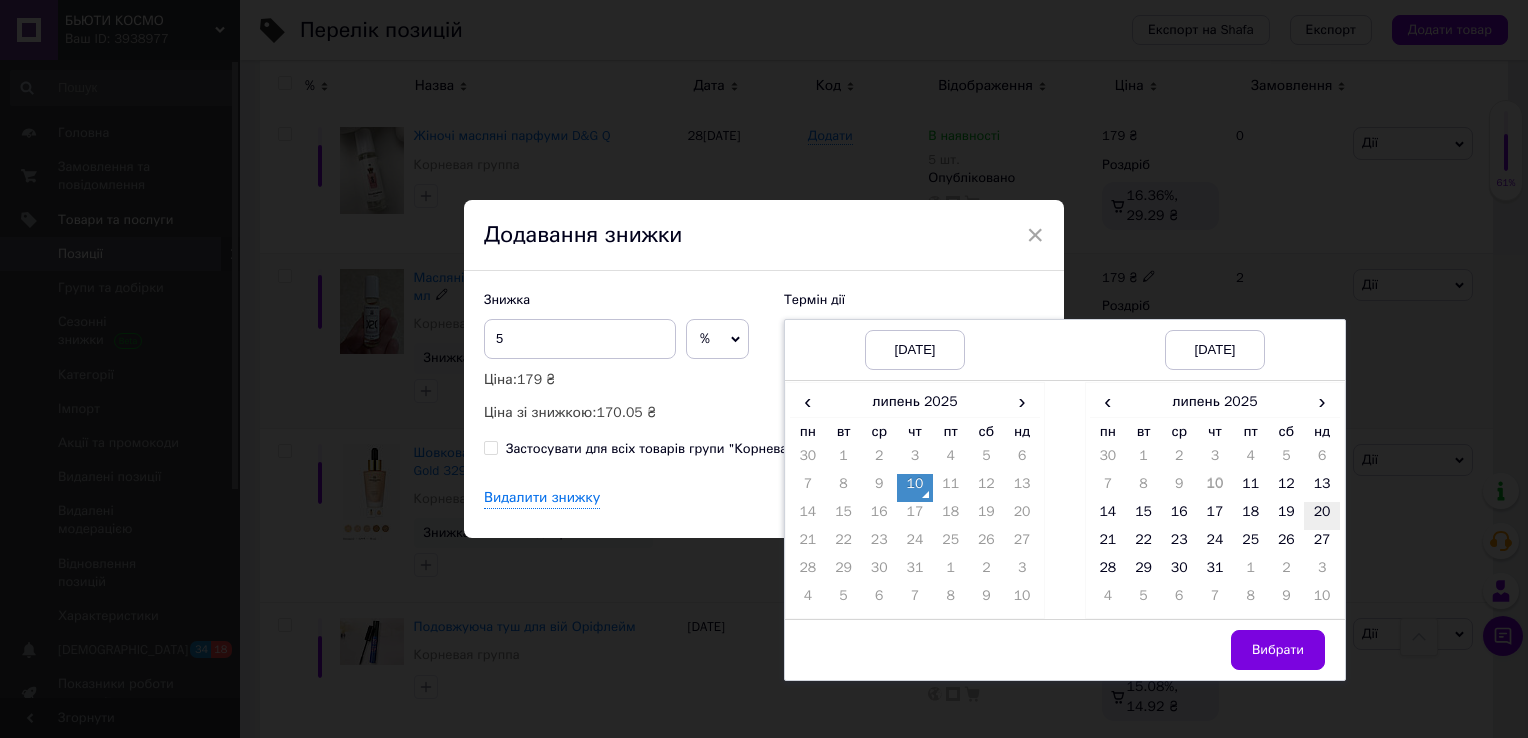click on "20" at bounding box center (1322, 516) 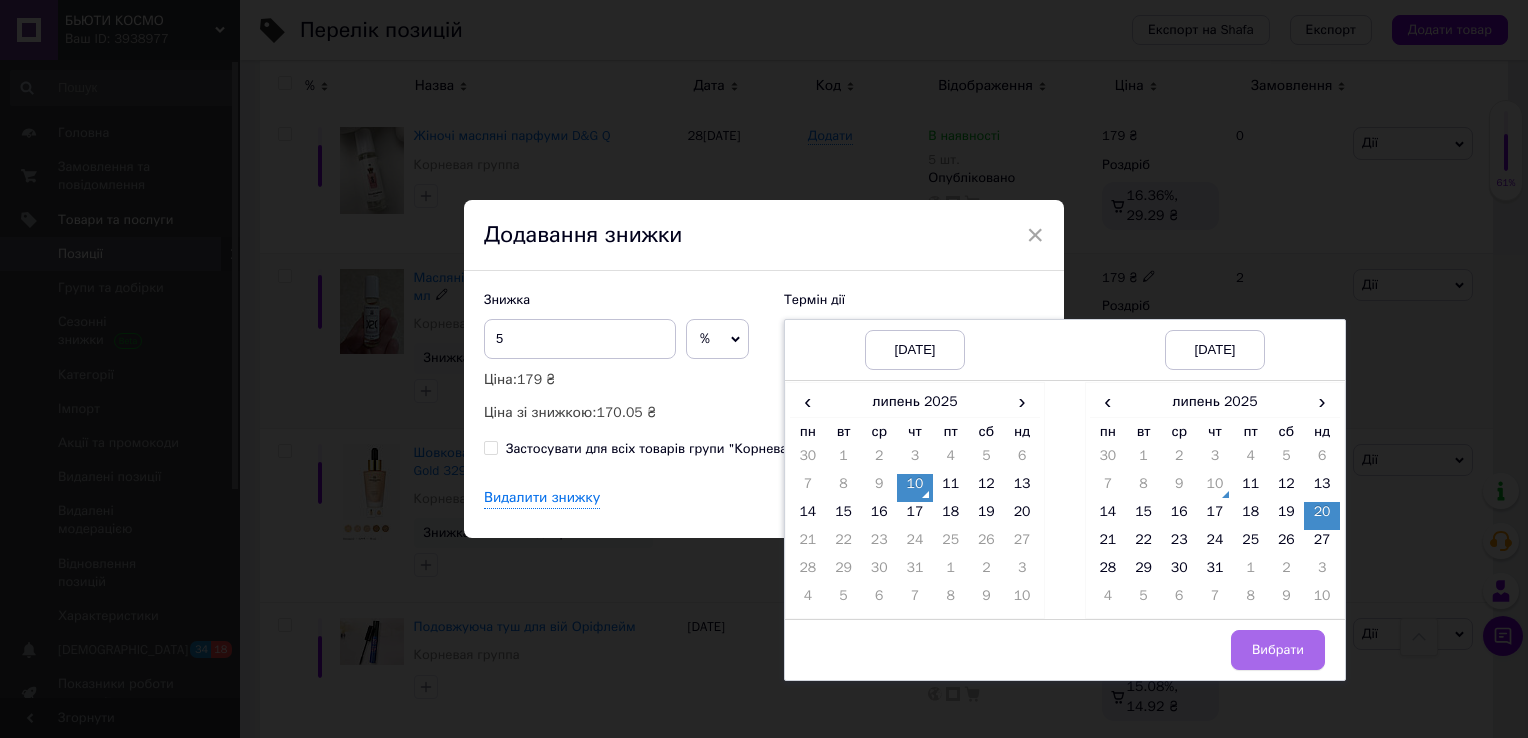 click on "Вибрати" at bounding box center [1278, 650] 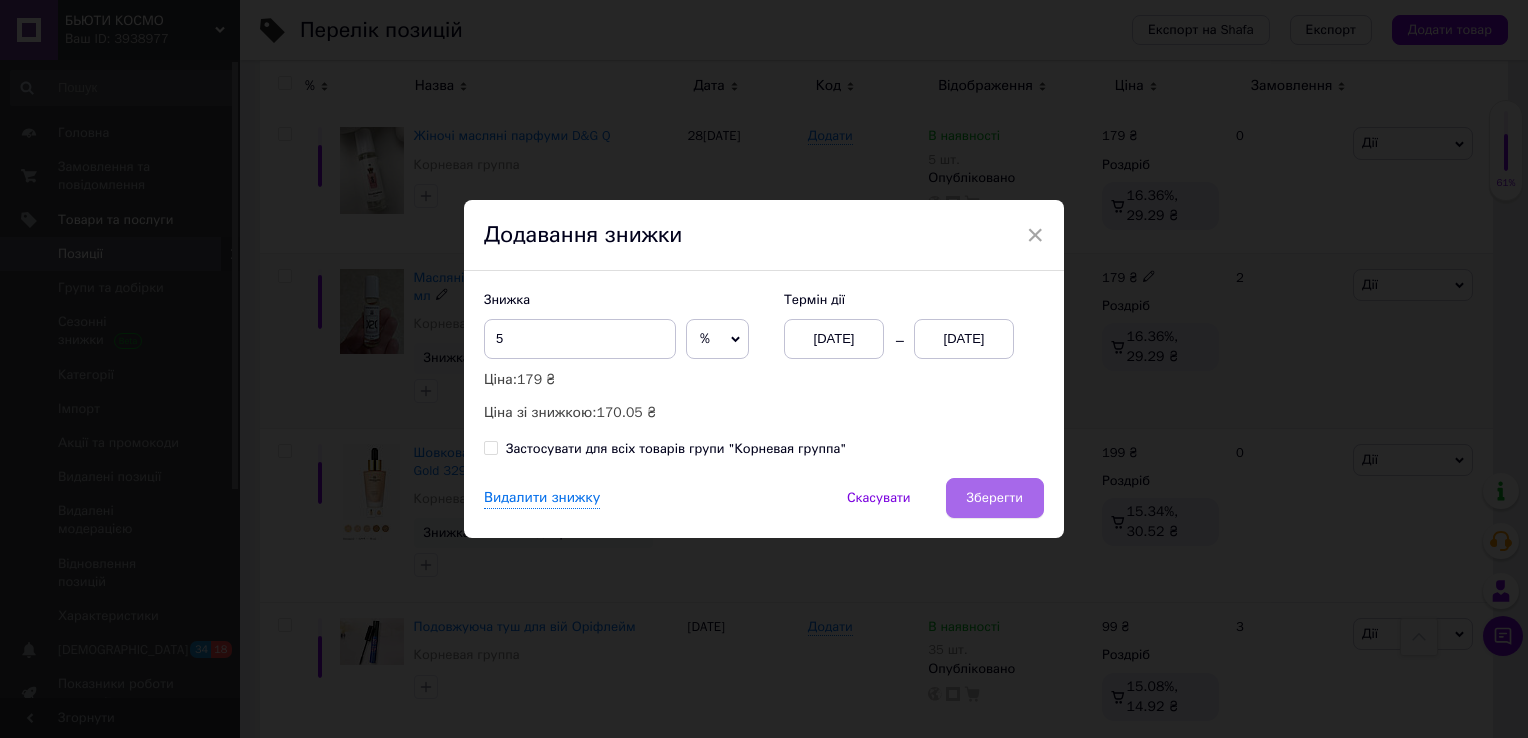 click on "Зберегти" at bounding box center [995, 498] 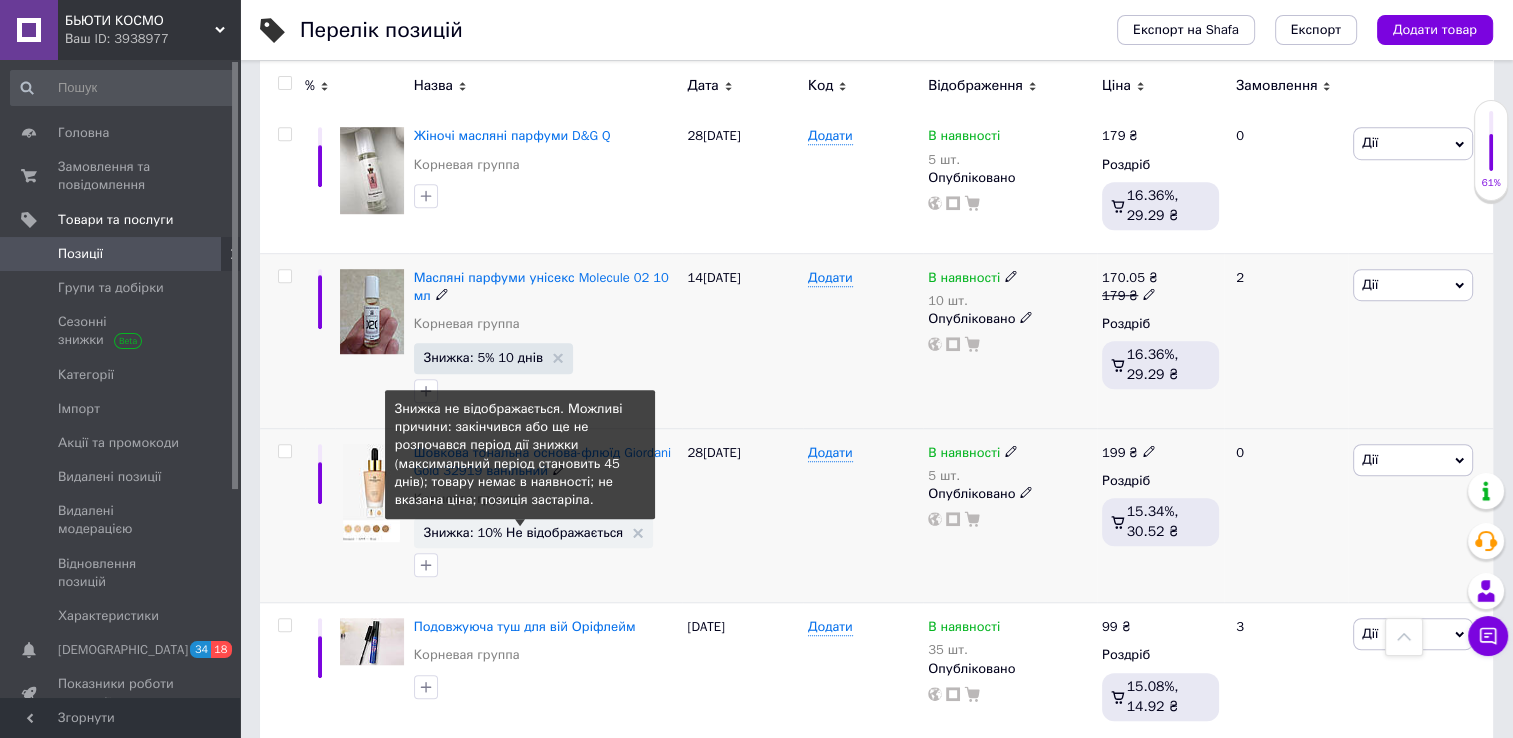 click on "Знижка: 10% Не відображається" at bounding box center [524, 532] 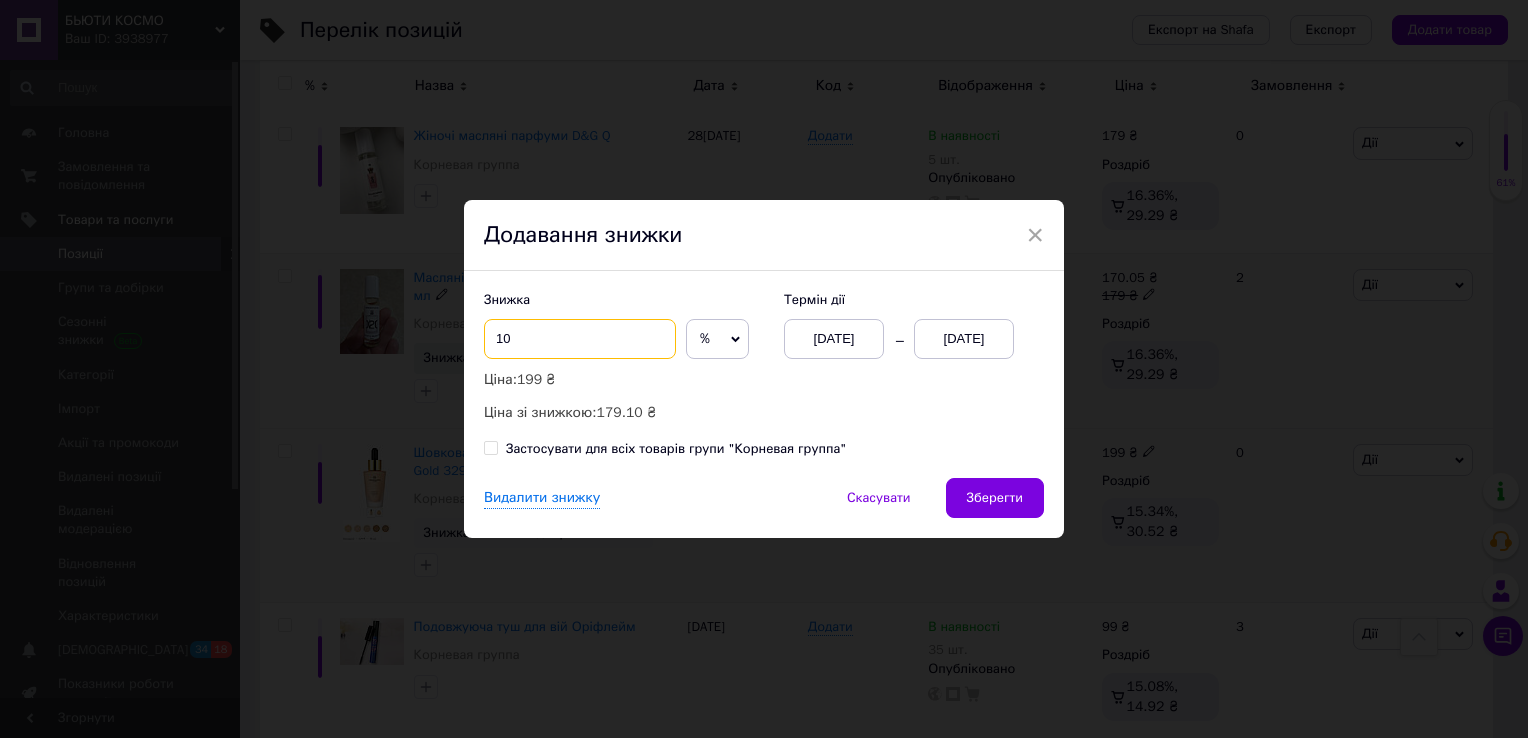 click on "10" at bounding box center (580, 339) 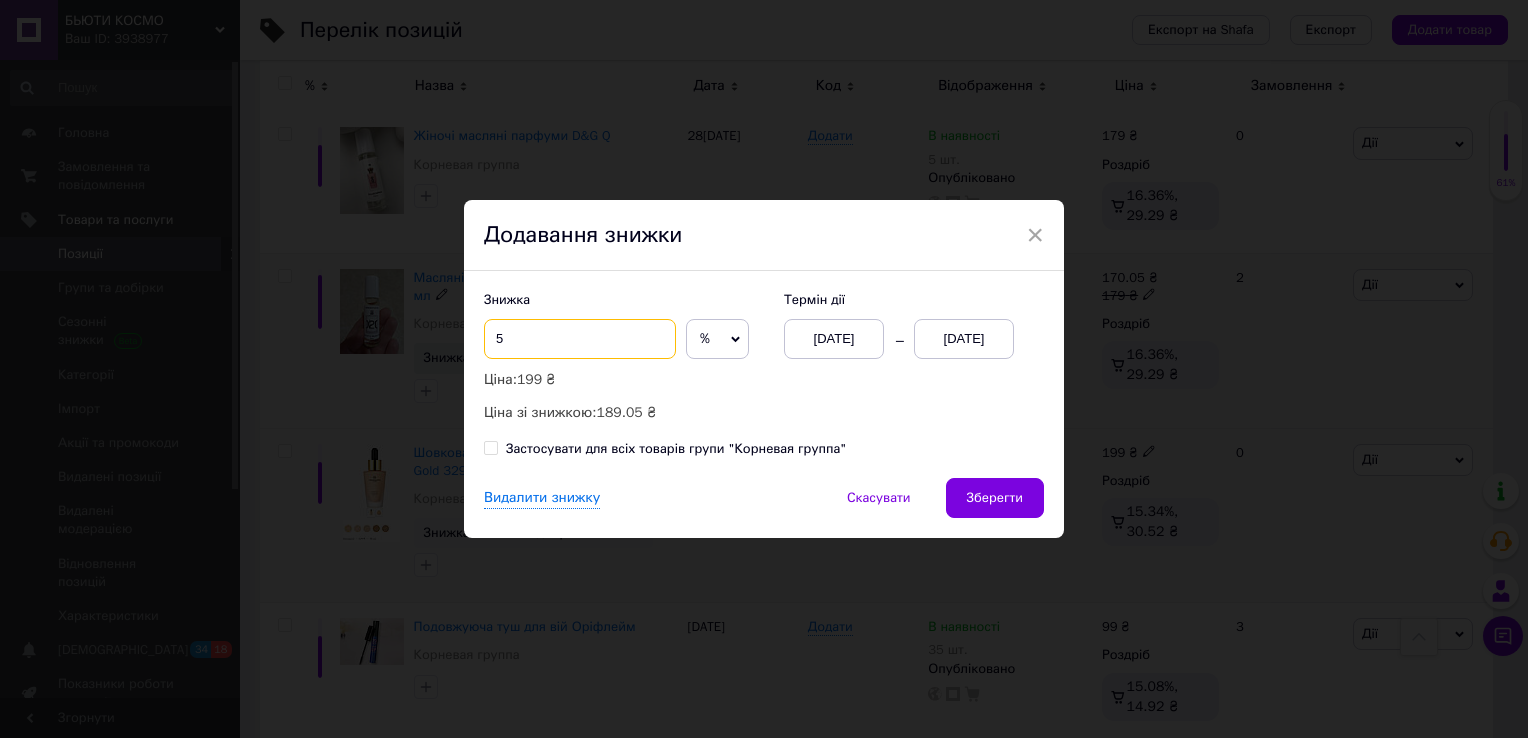 type on "5" 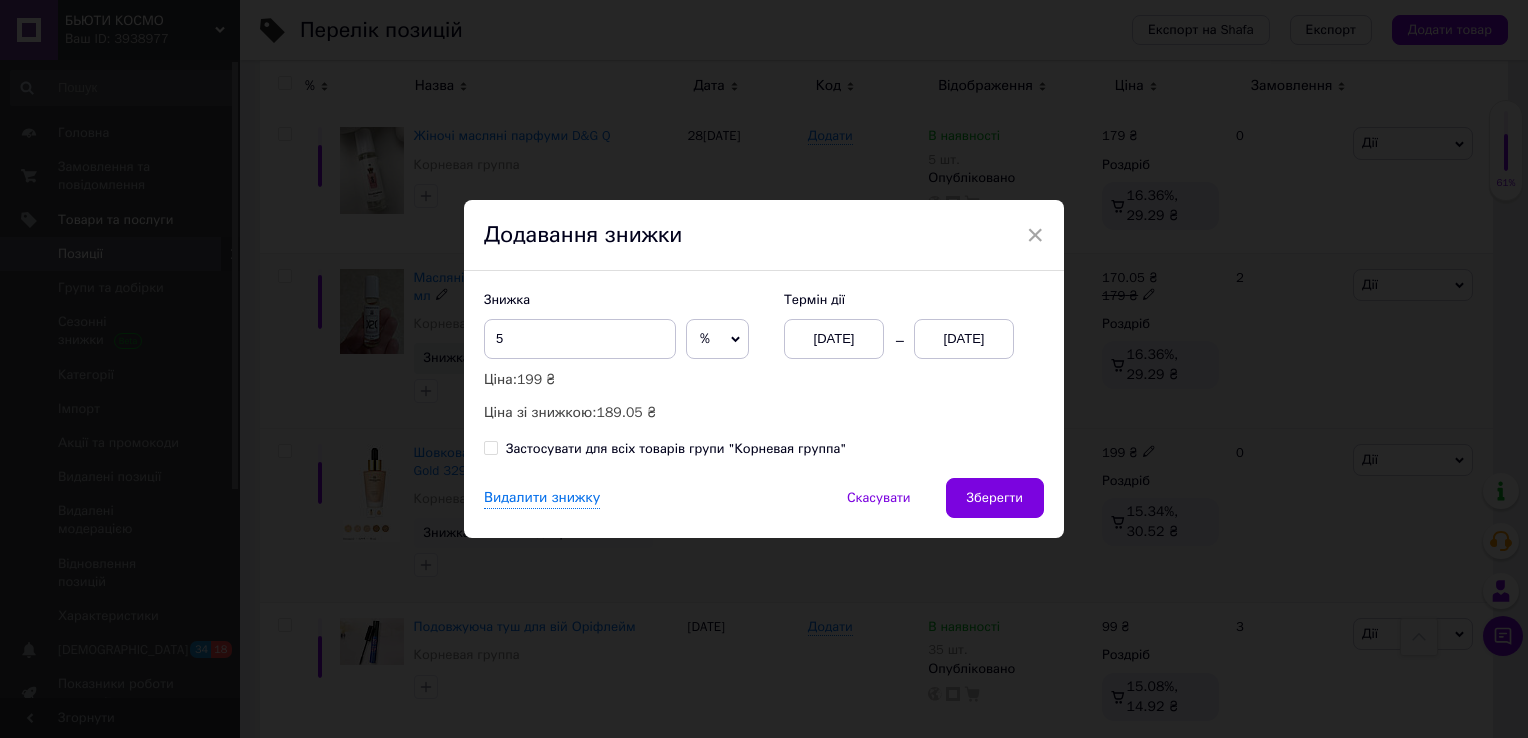 click on "[DATE]" at bounding box center [964, 339] 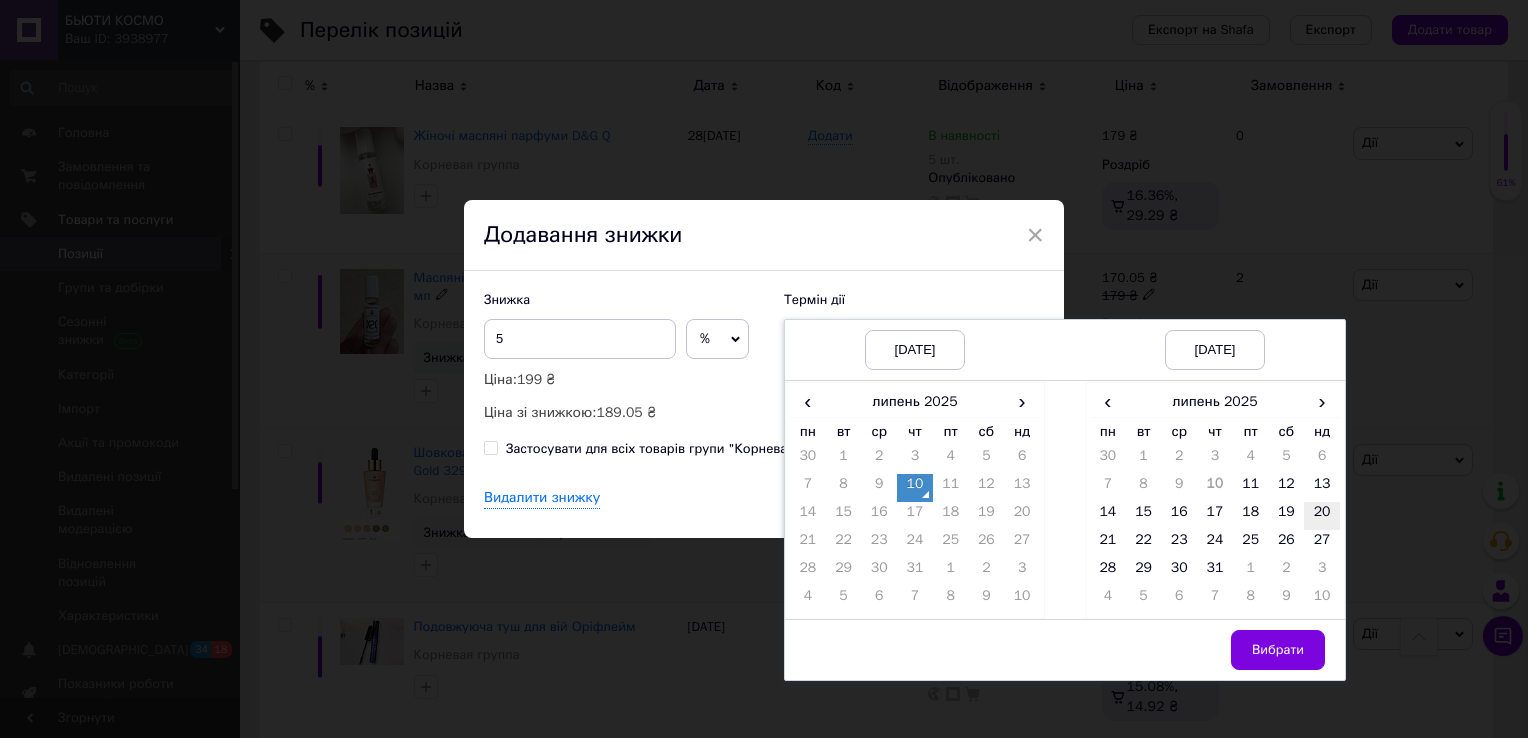 click on "20" at bounding box center (1322, 516) 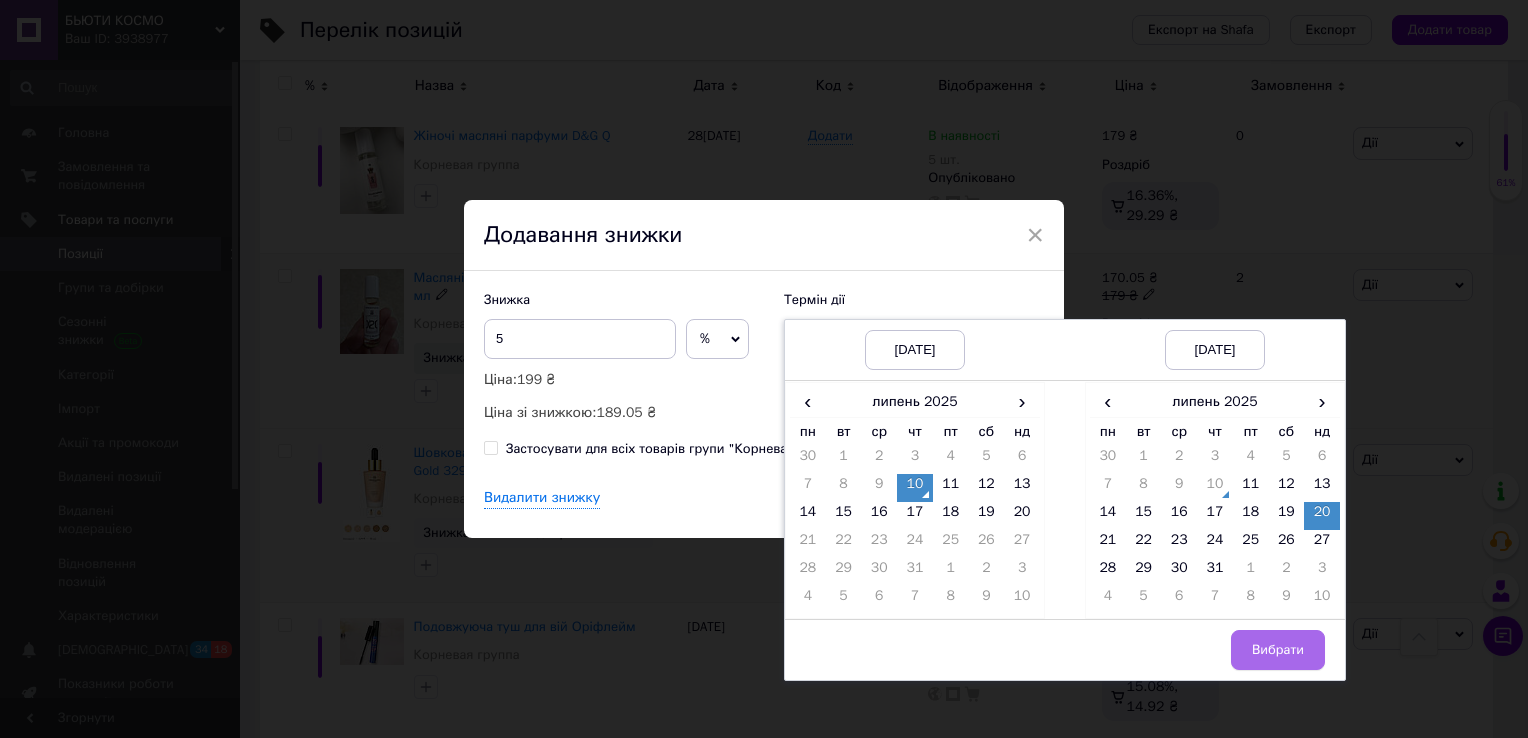 click on "Вибрати" at bounding box center (1278, 650) 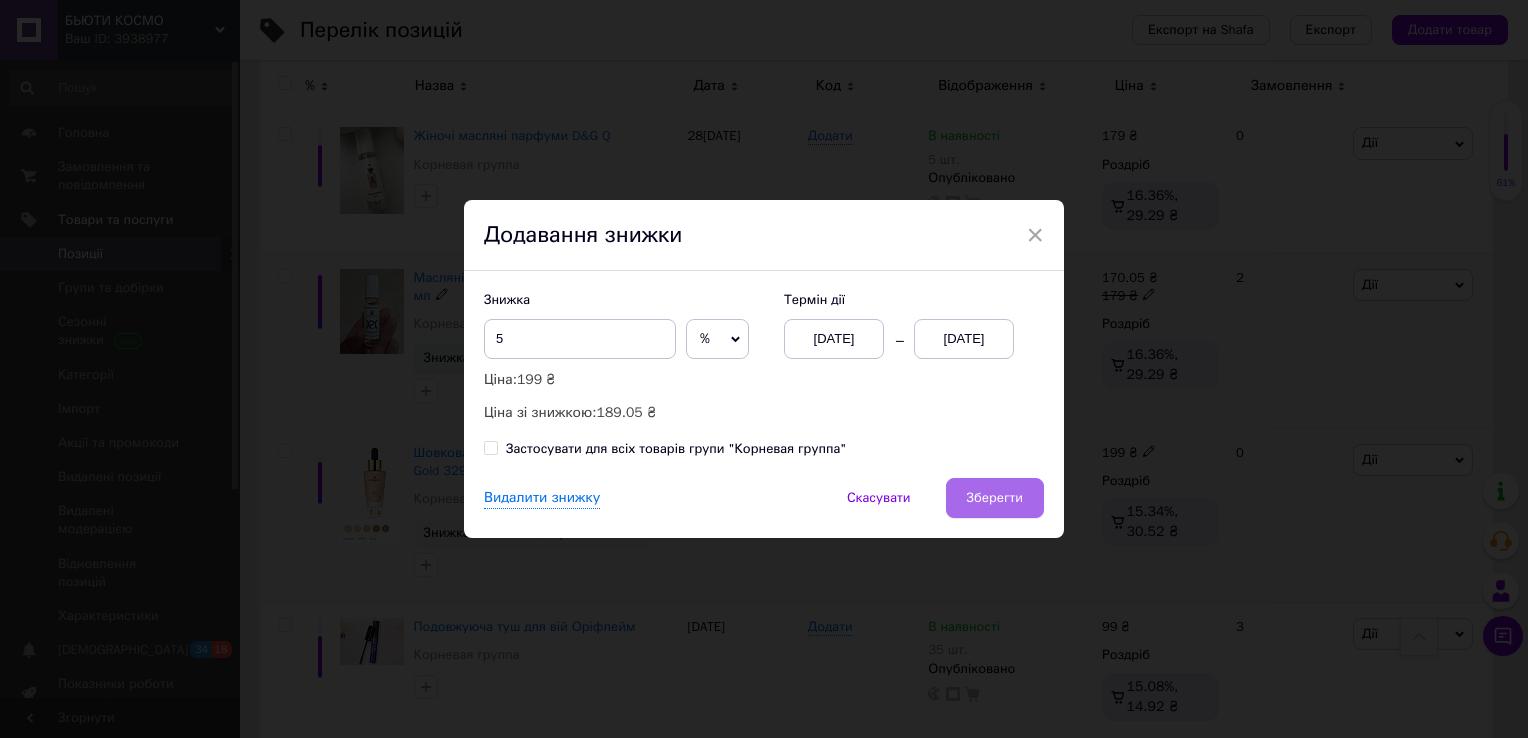 click on "Зберегти" at bounding box center (995, 498) 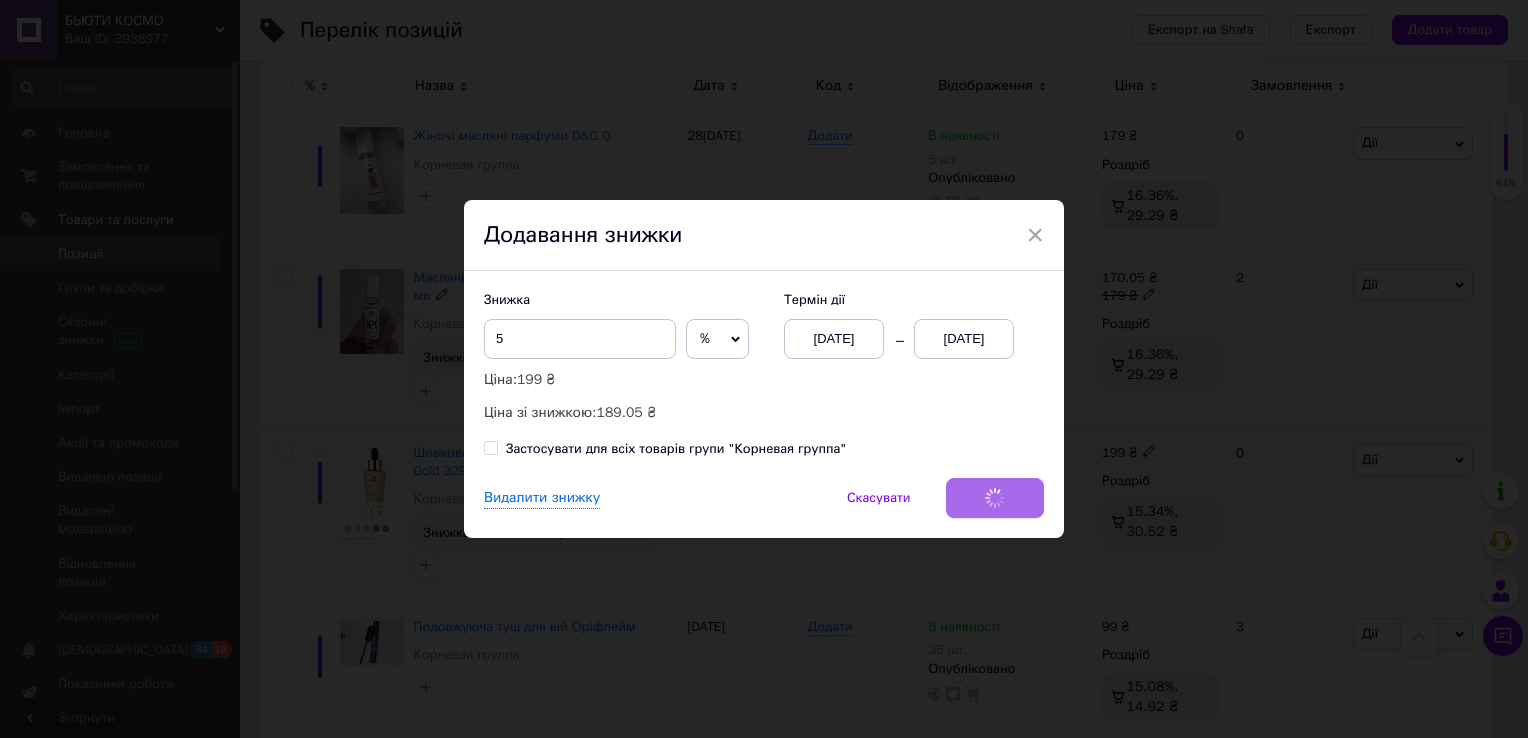 click on "Видалити знижку   Скасувати   Зберегти" at bounding box center (764, 508) 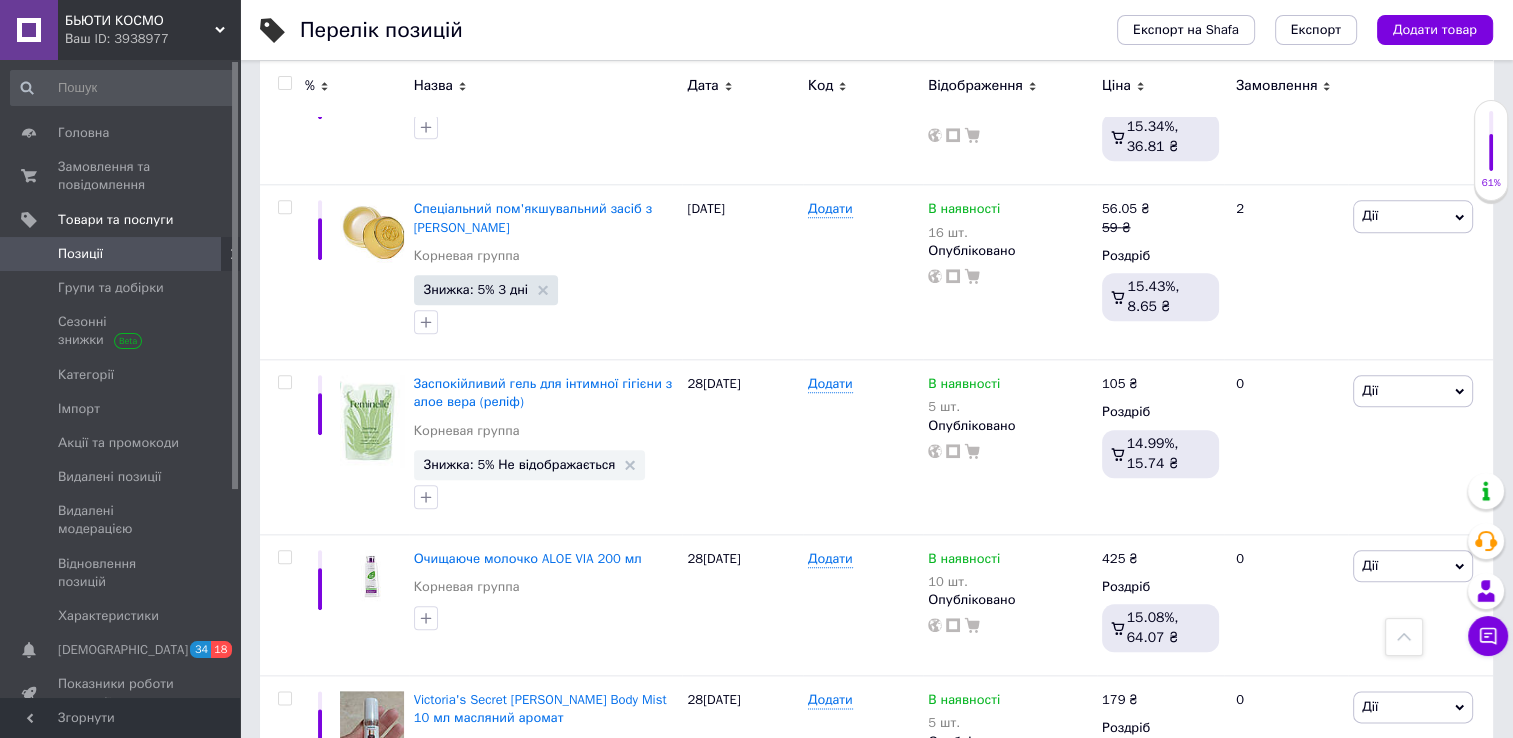 scroll, scrollTop: 2189, scrollLeft: 0, axis: vertical 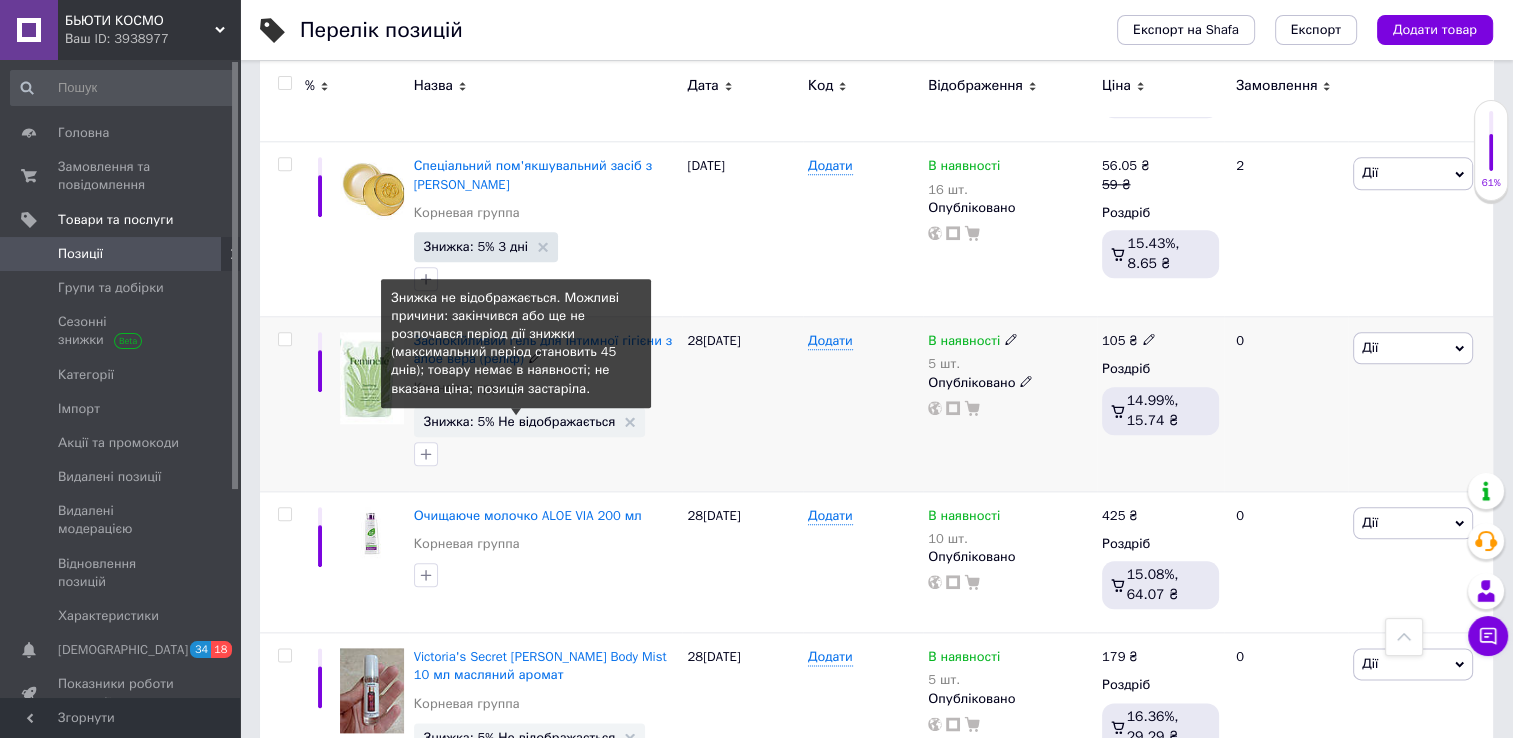 click on "Знижка: 5% Не відображається" at bounding box center (520, 421) 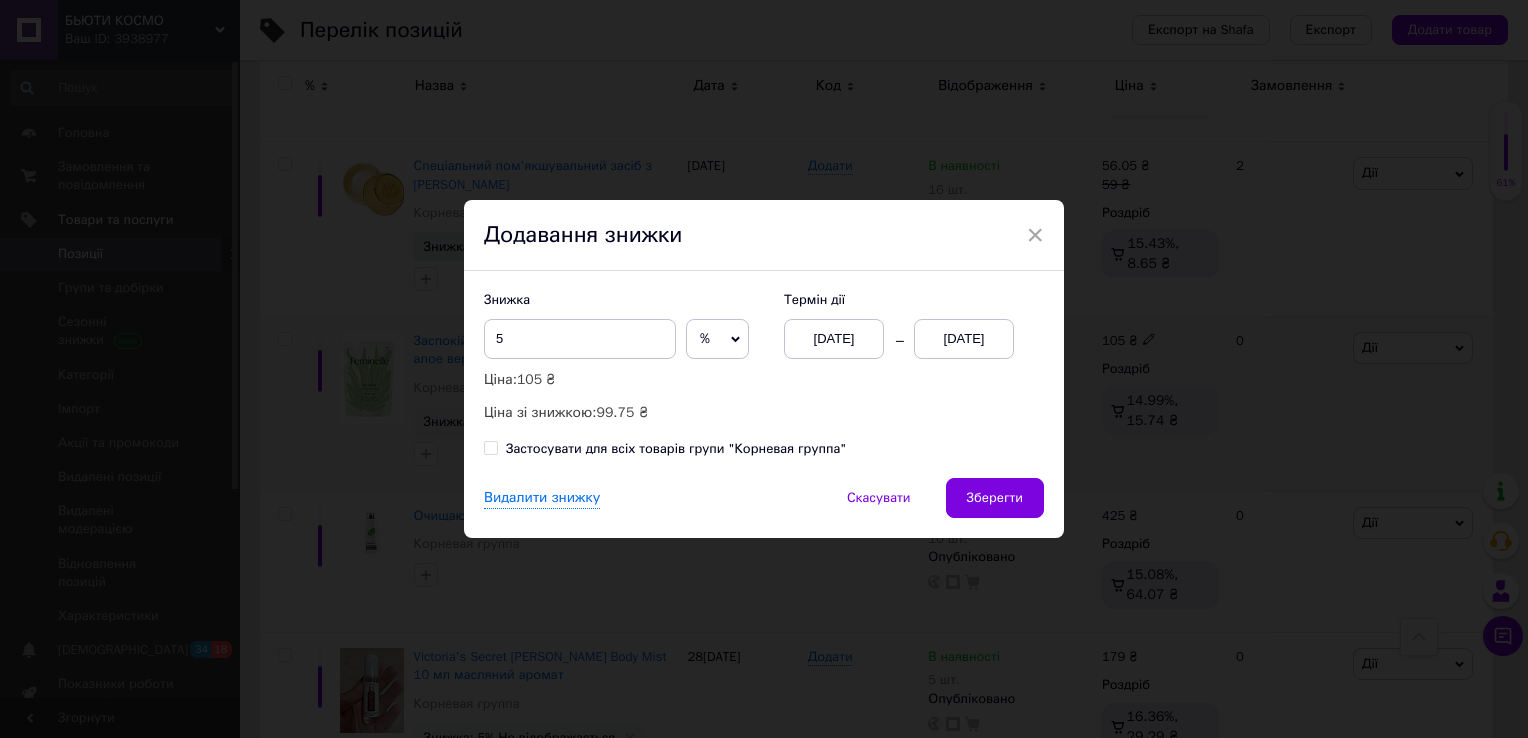 click on "[DATE]" at bounding box center (964, 339) 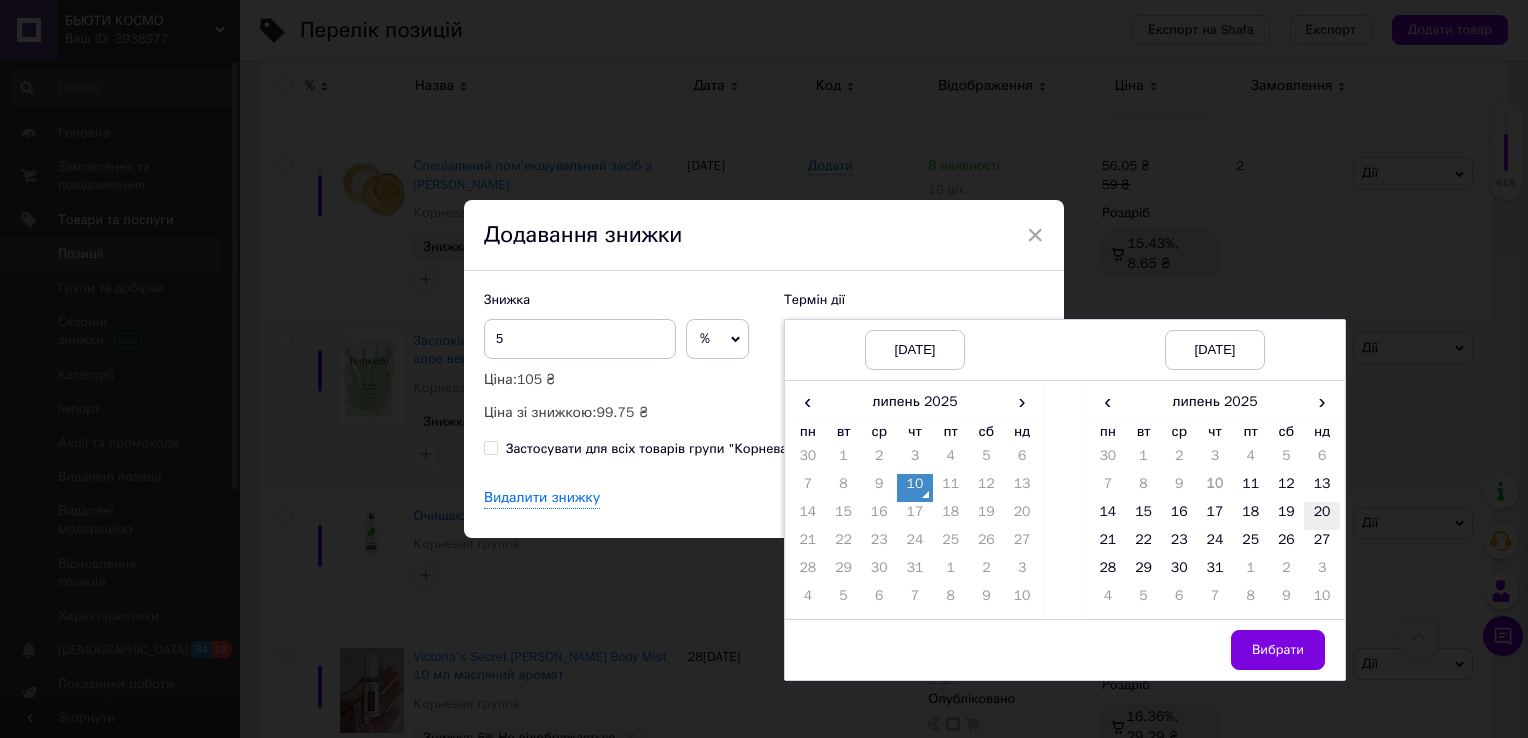 click on "20" at bounding box center [1322, 516] 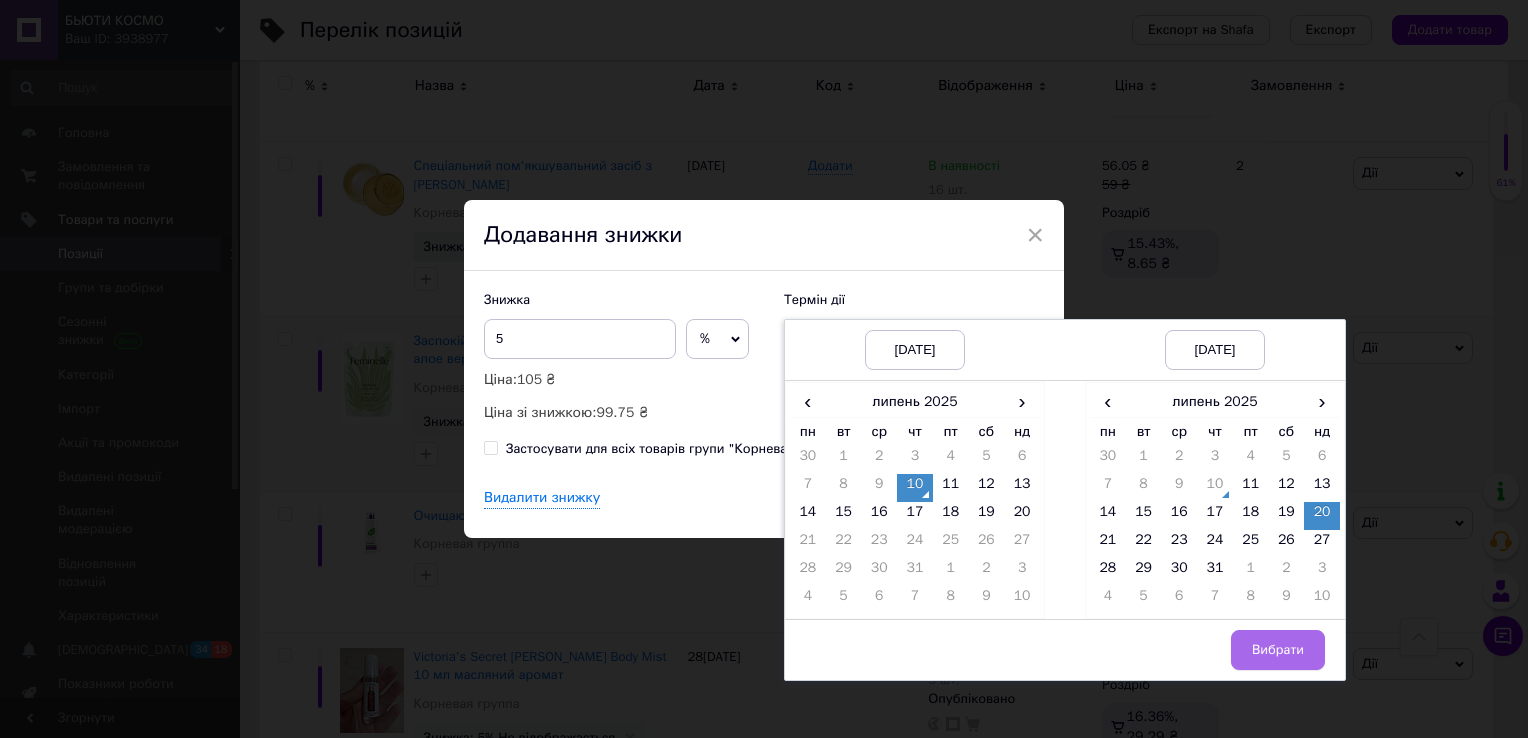 click on "Вибрати" at bounding box center (1278, 650) 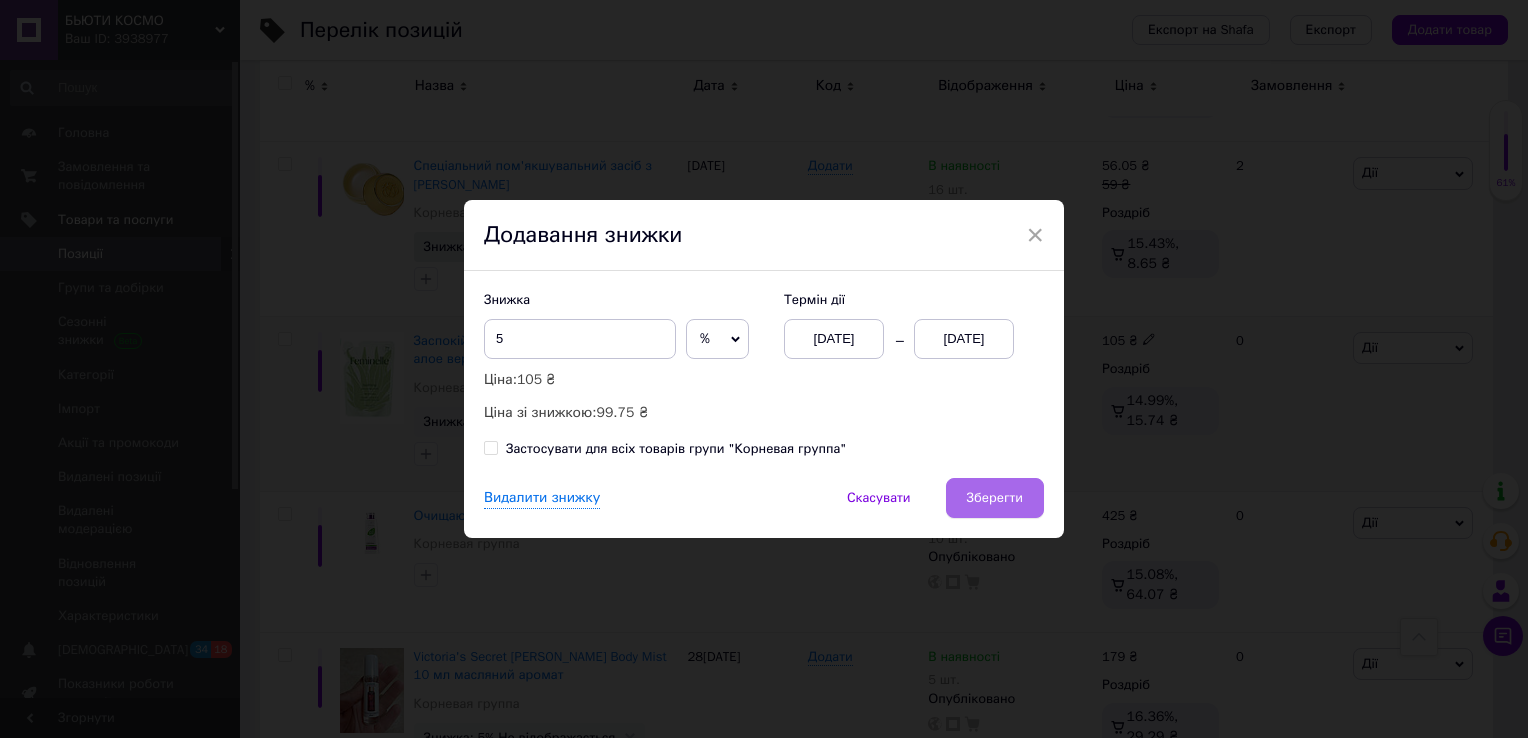 click on "Зберегти" at bounding box center (995, 498) 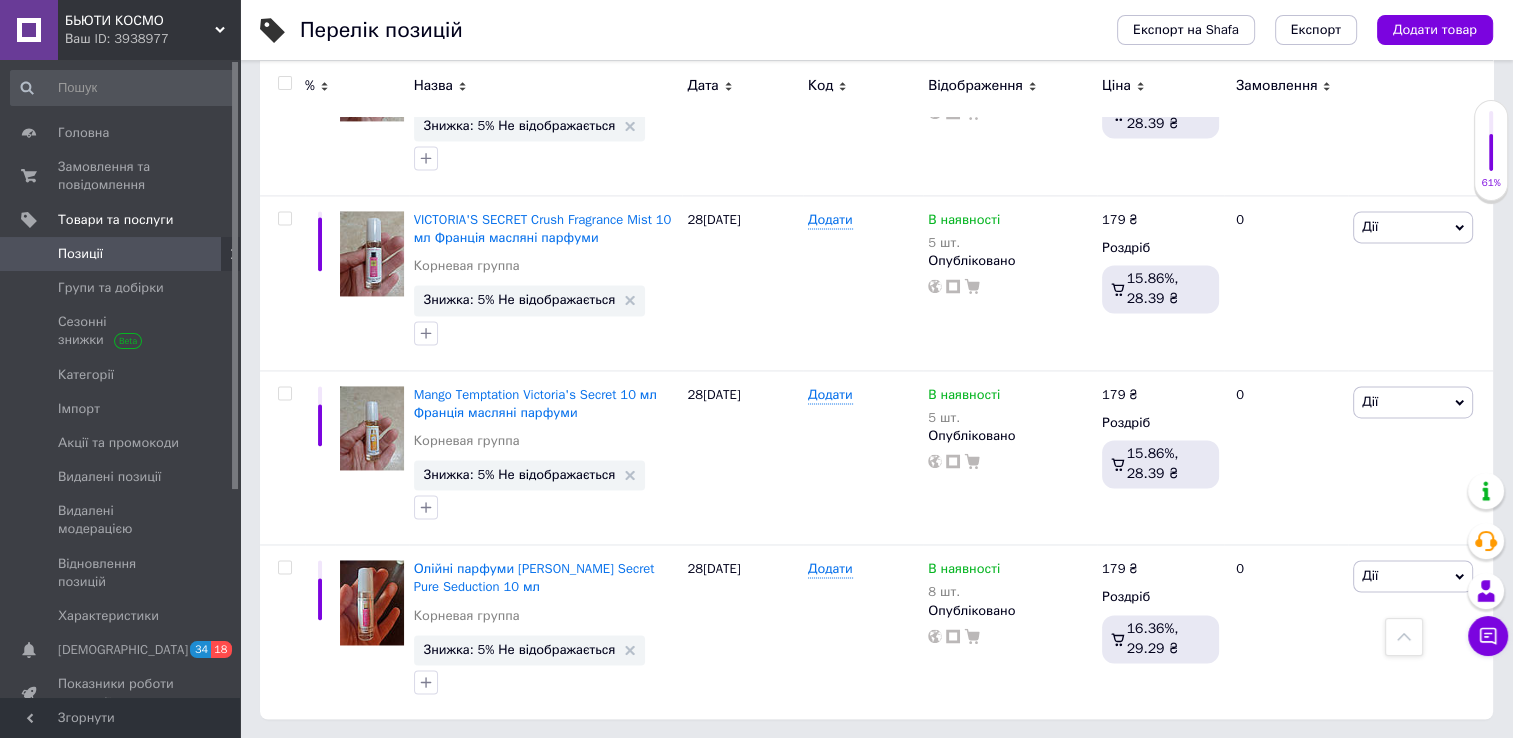 scroll, scrollTop: 3035, scrollLeft: 0, axis: vertical 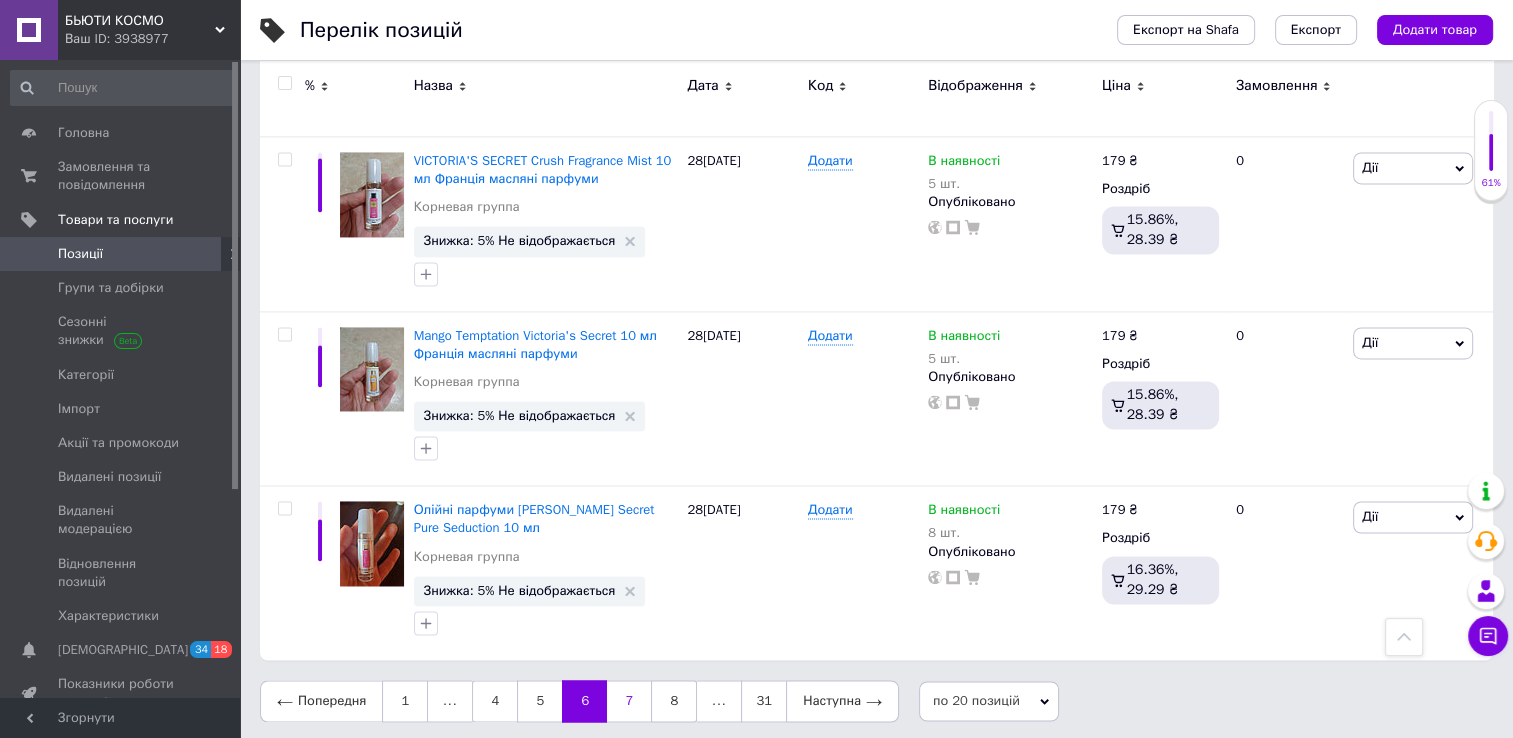 click on "7" at bounding box center [629, 701] 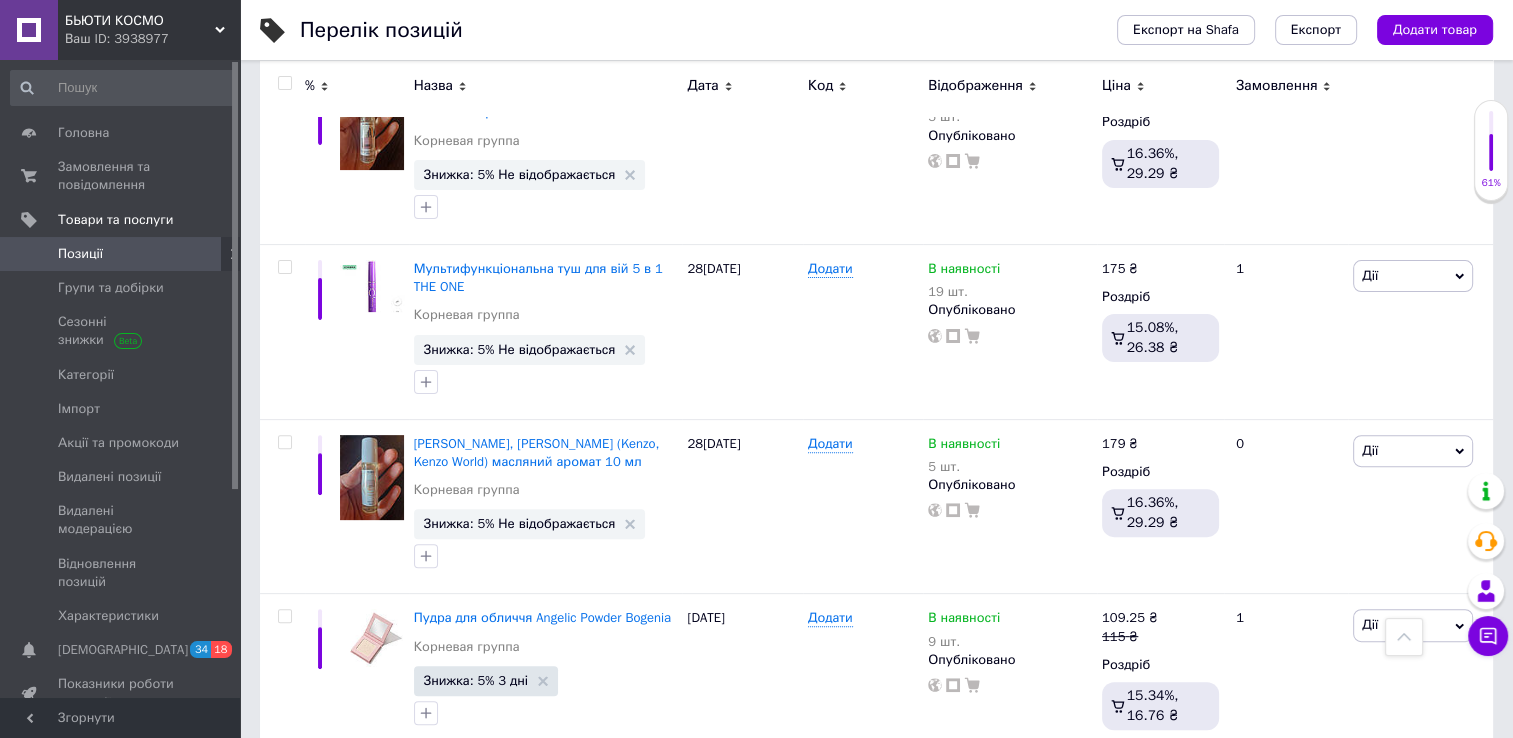 scroll, scrollTop: 528, scrollLeft: 0, axis: vertical 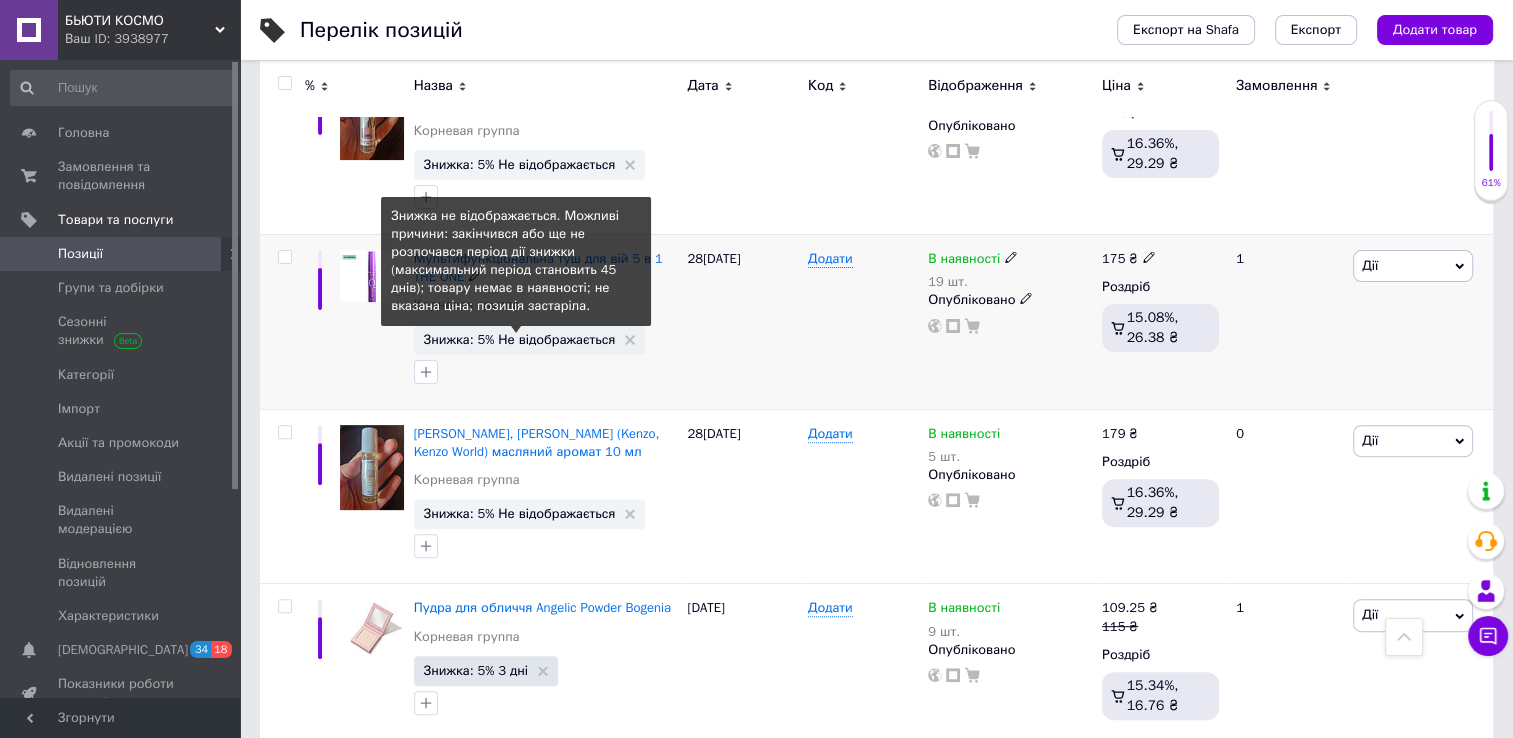click on "Знижка: 5% Не відображається" at bounding box center [520, 339] 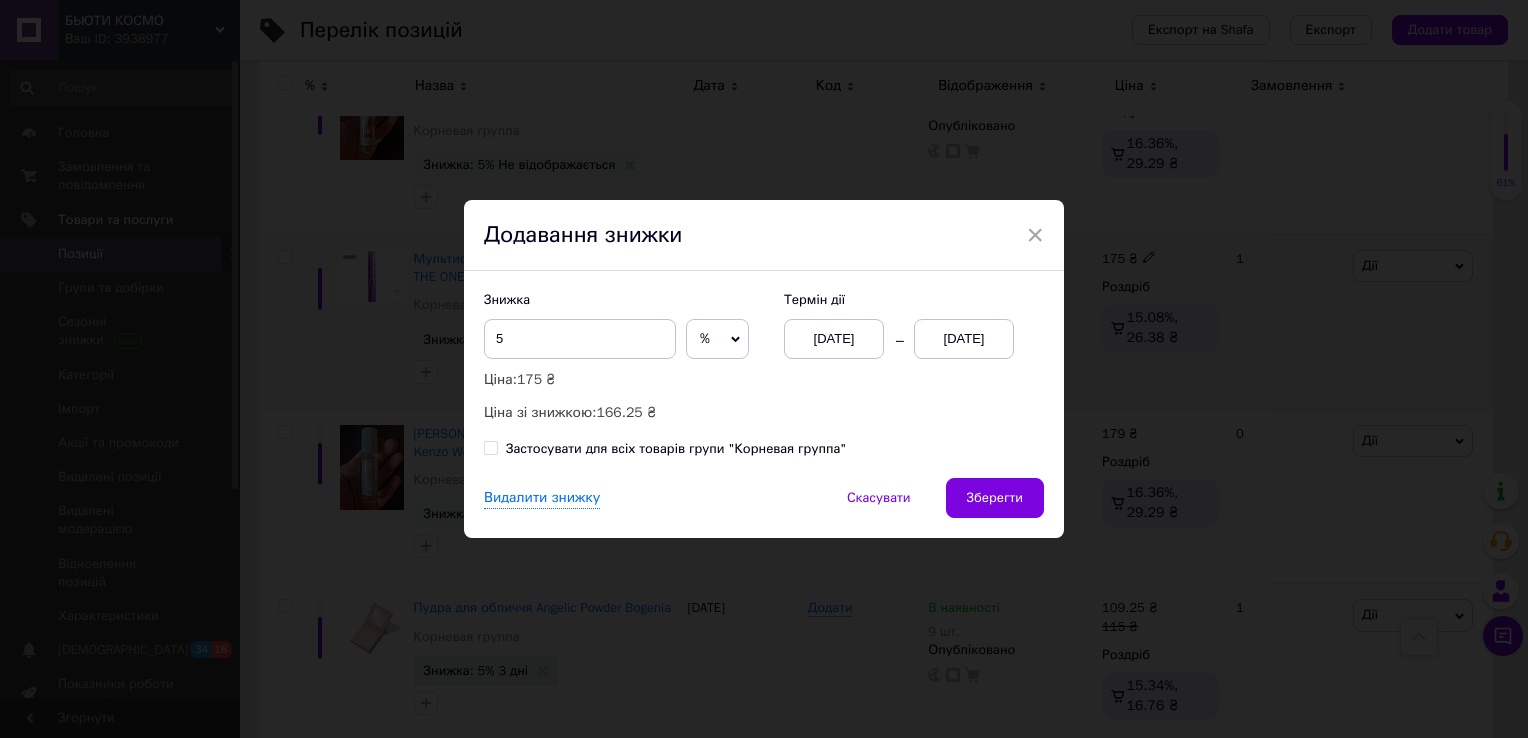 click on "[DATE]" at bounding box center (964, 339) 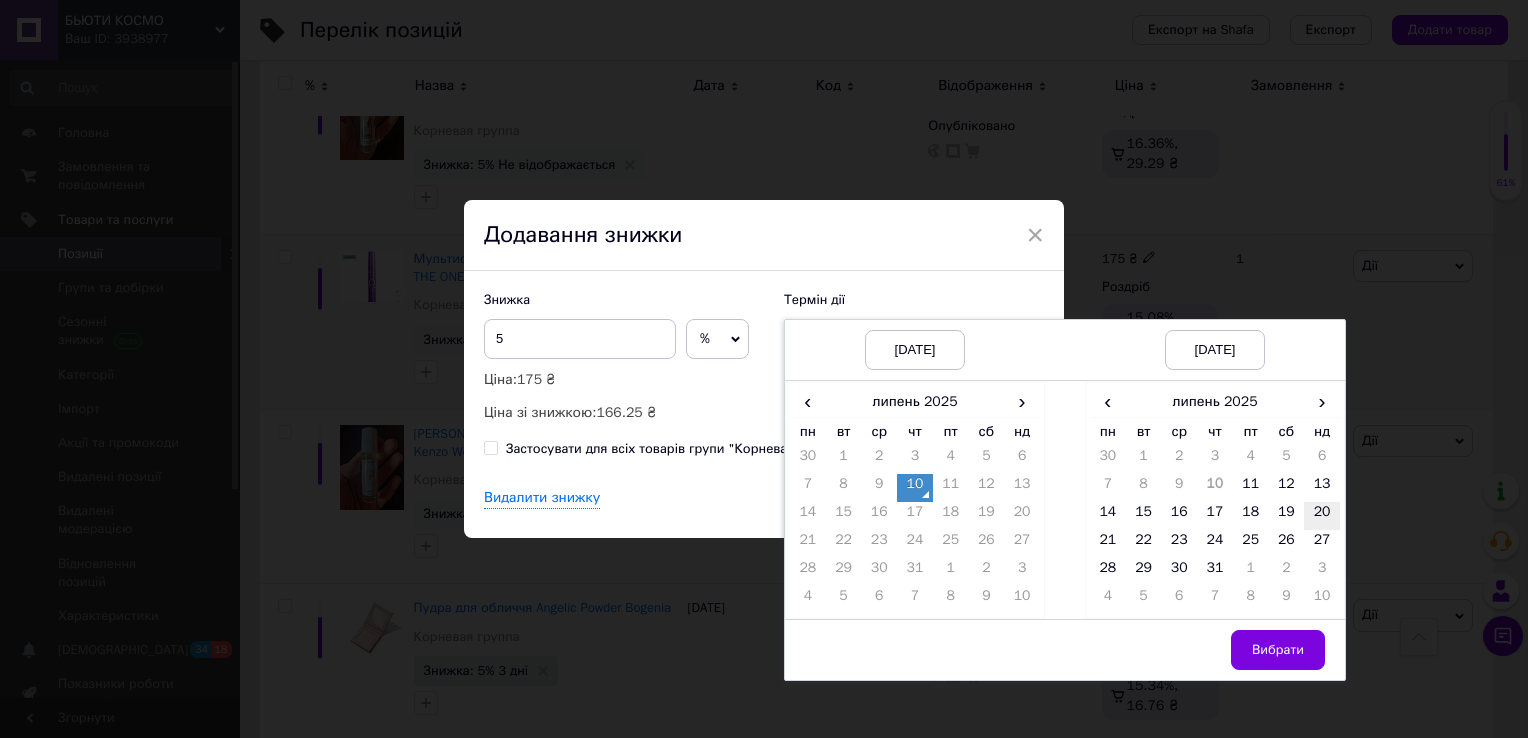 click on "20" at bounding box center [1322, 516] 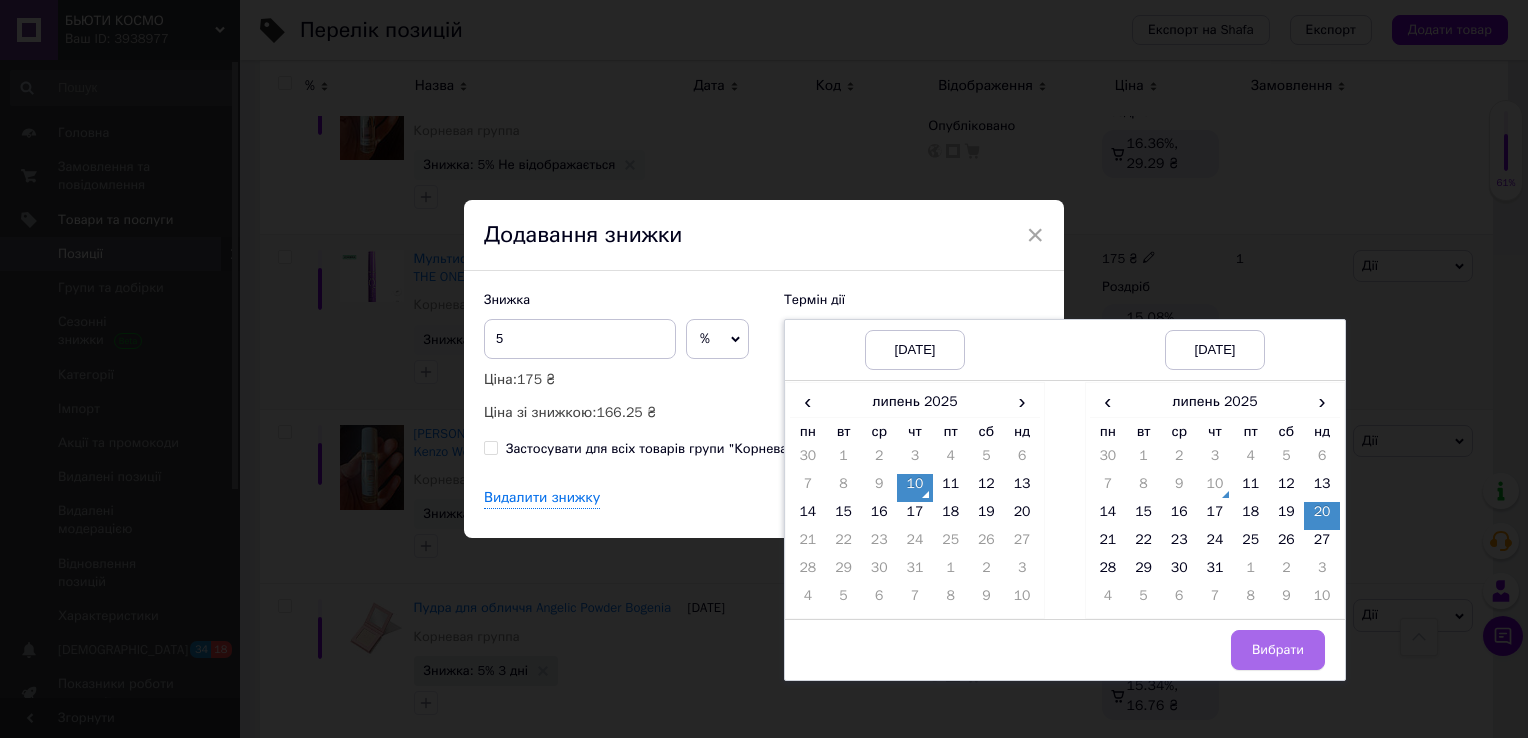 click on "Вибрати" at bounding box center [1278, 650] 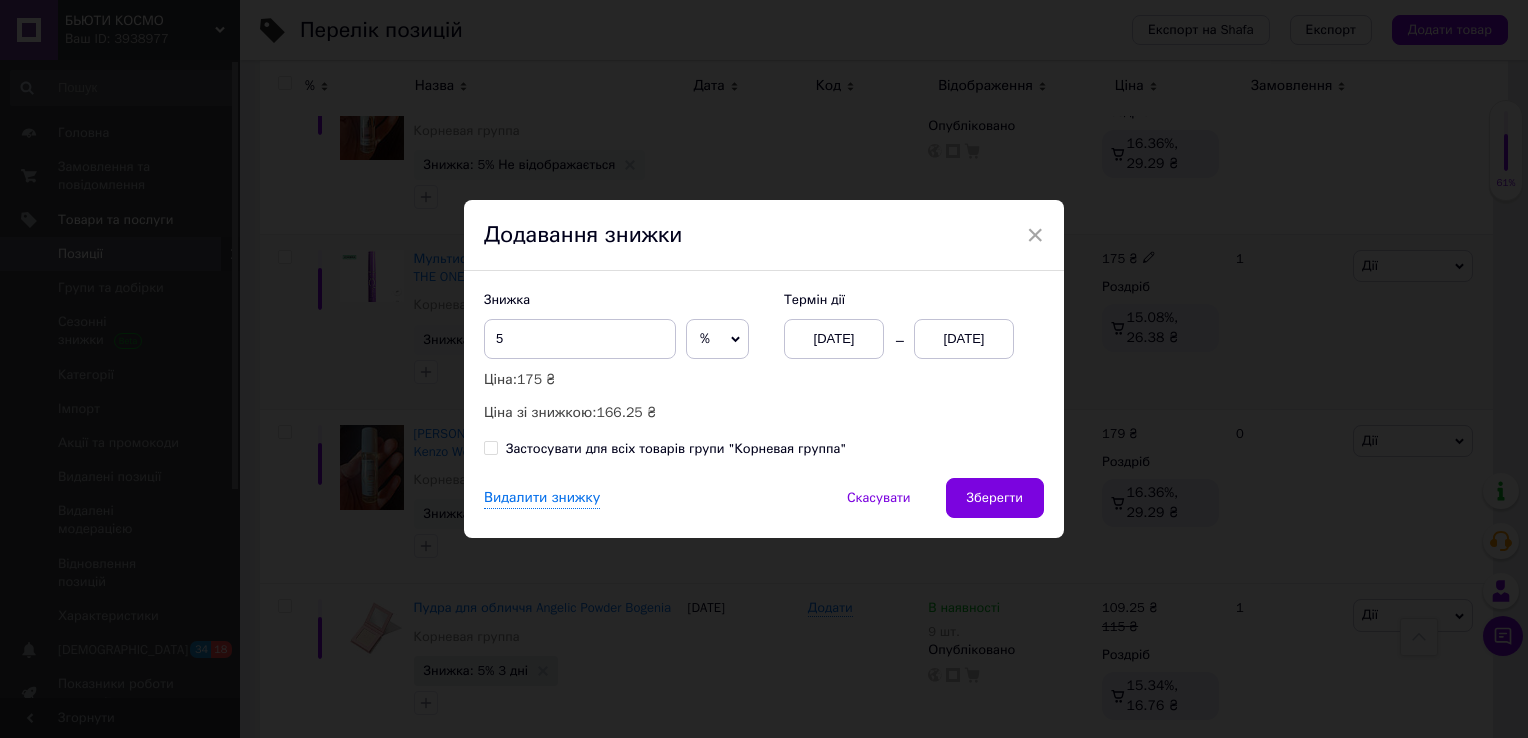 click on "Видалити знижку   Скасувати   Зберегти" at bounding box center [764, 508] 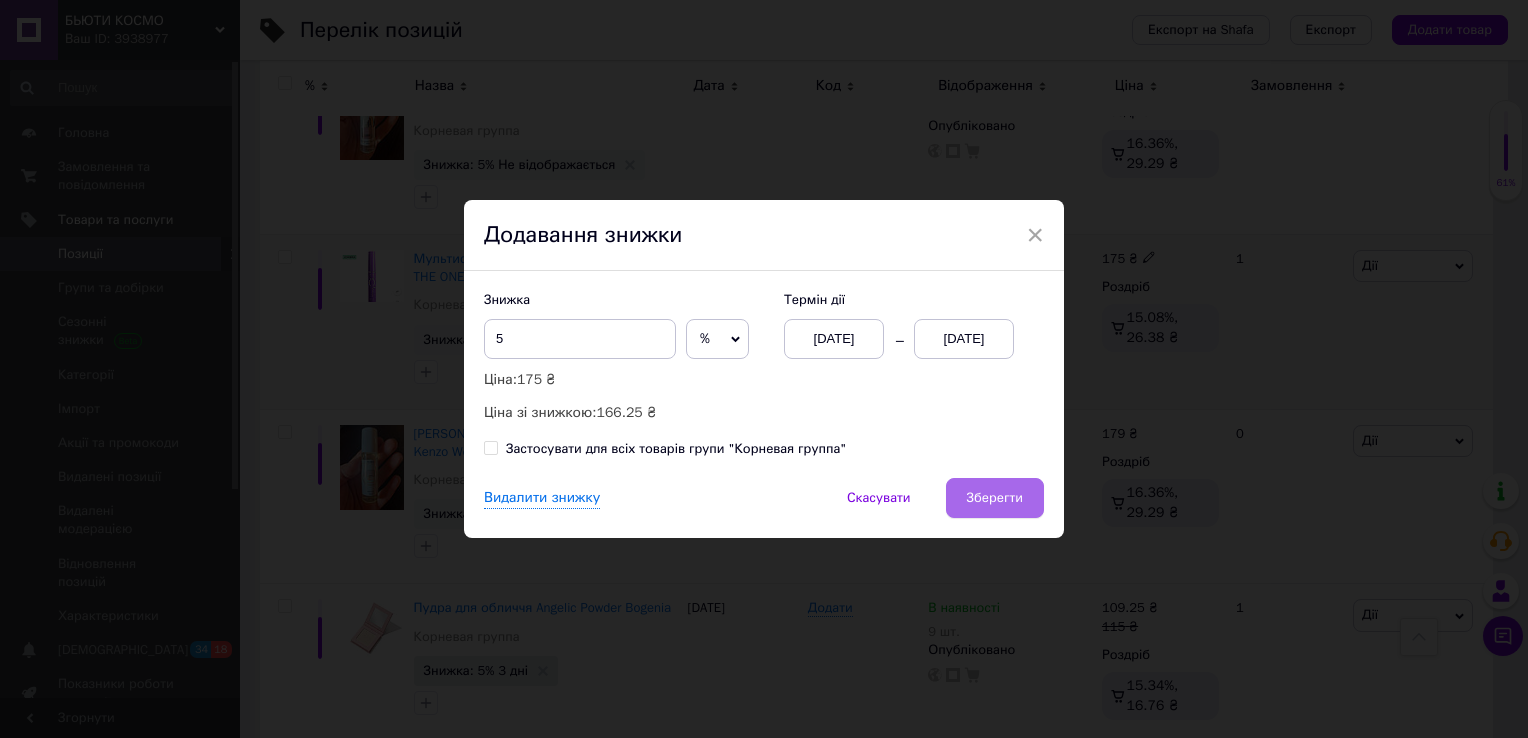 click on "Зберегти" at bounding box center [995, 498] 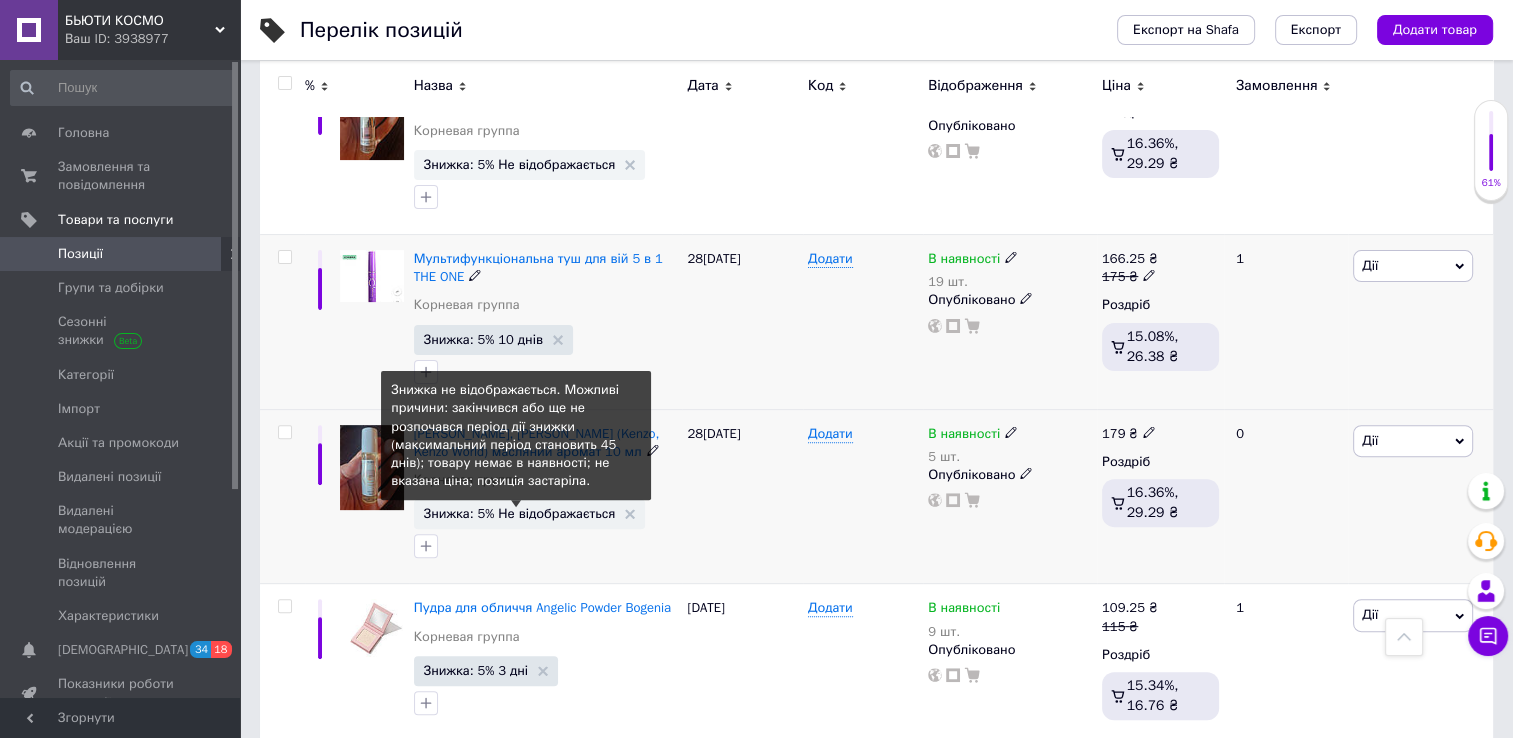 click on "Знижка: 5% Не відображається" at bounding box center (520, 513) 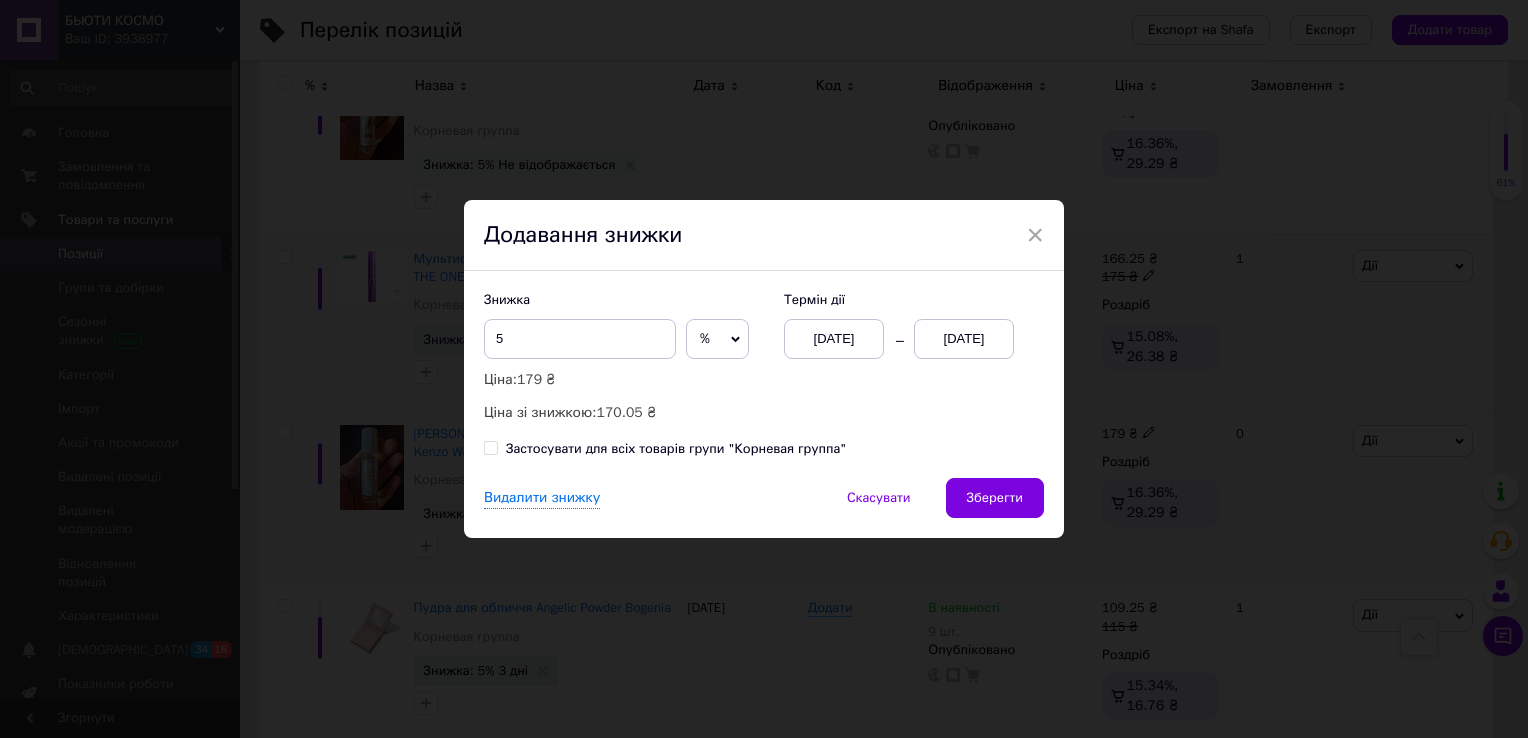 click on "[DATE]" at bounding box center [964, 339] 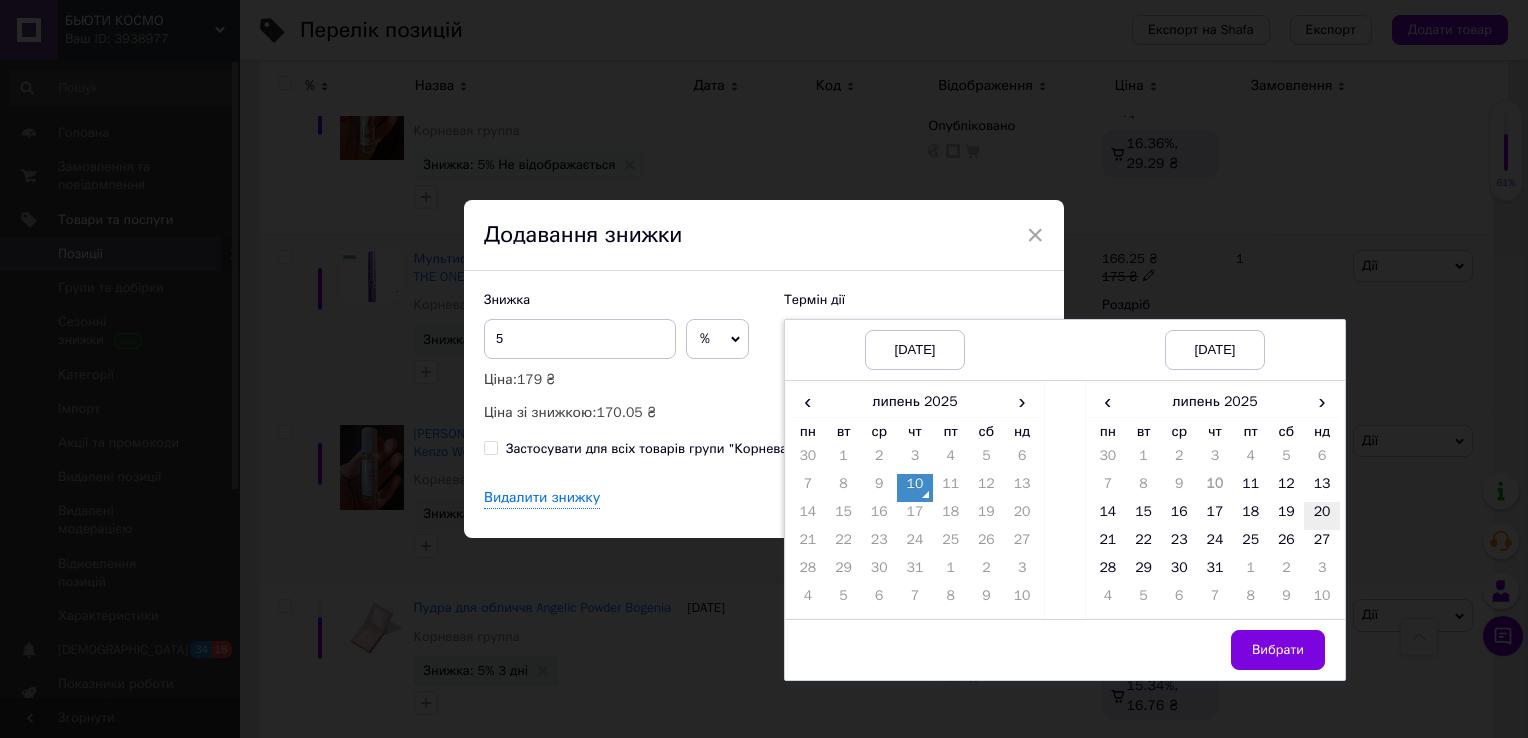 click on "20" at bounding box center (1322, 516) 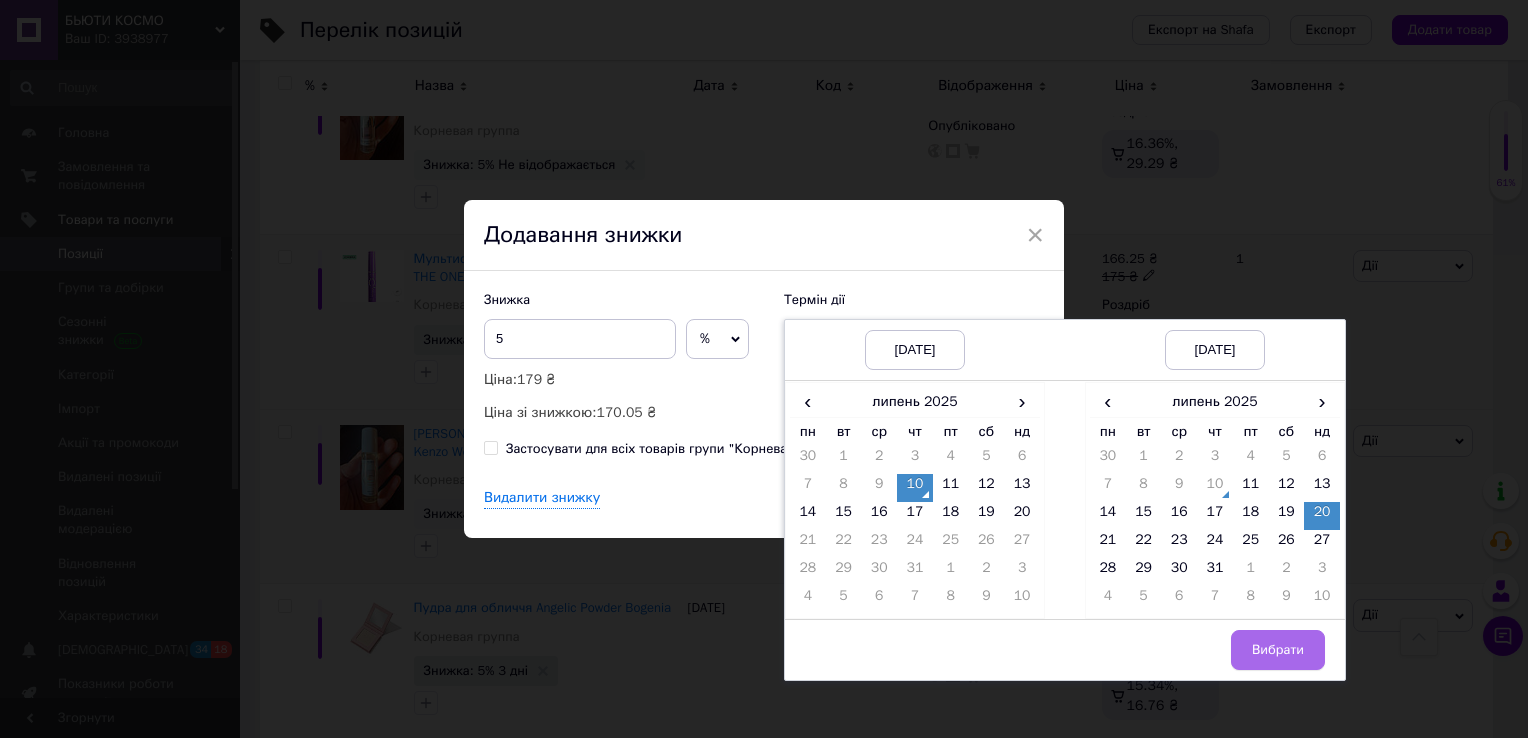 click on "Вибрати" at bounding box center [1278, 650] 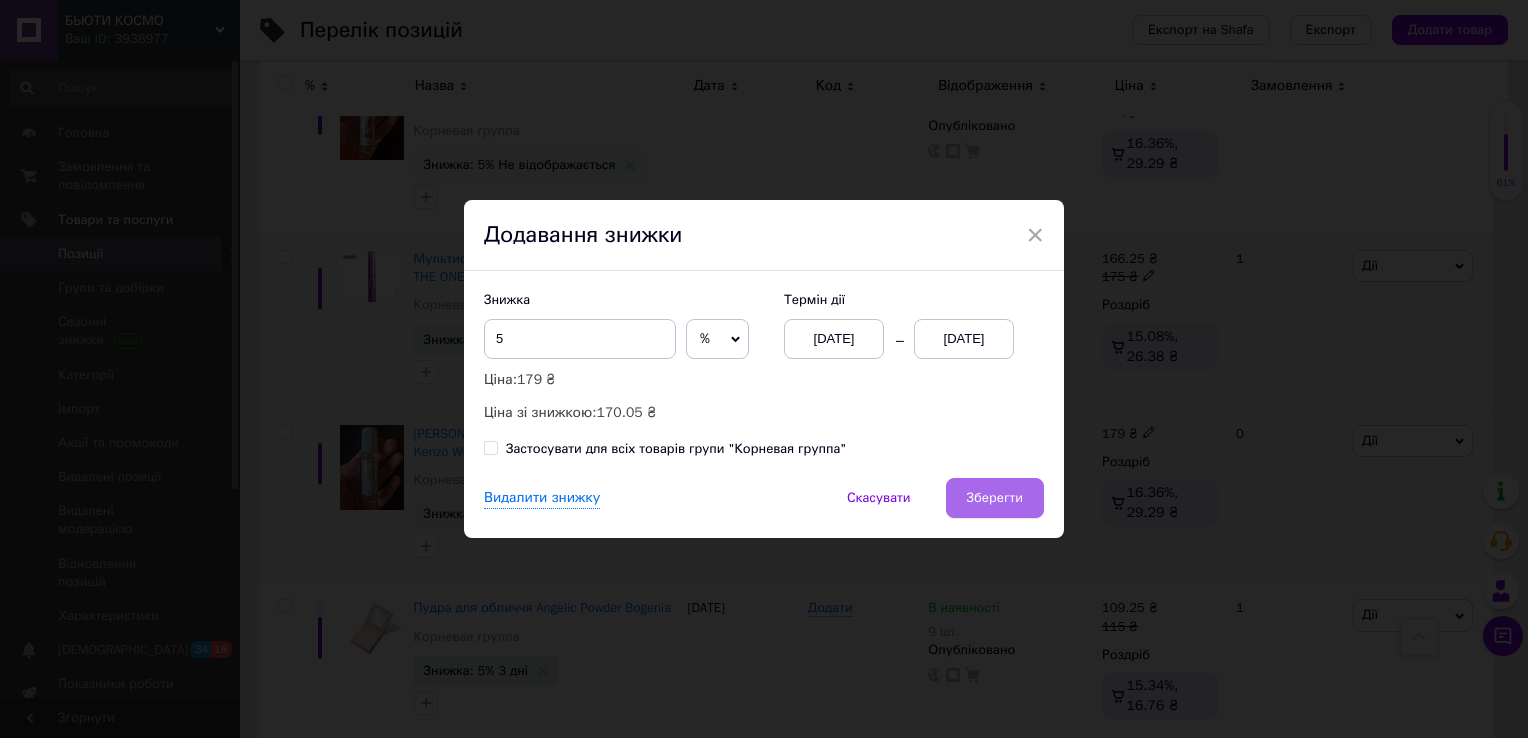 click on "Зберегти" at bounding box center [995, 498] 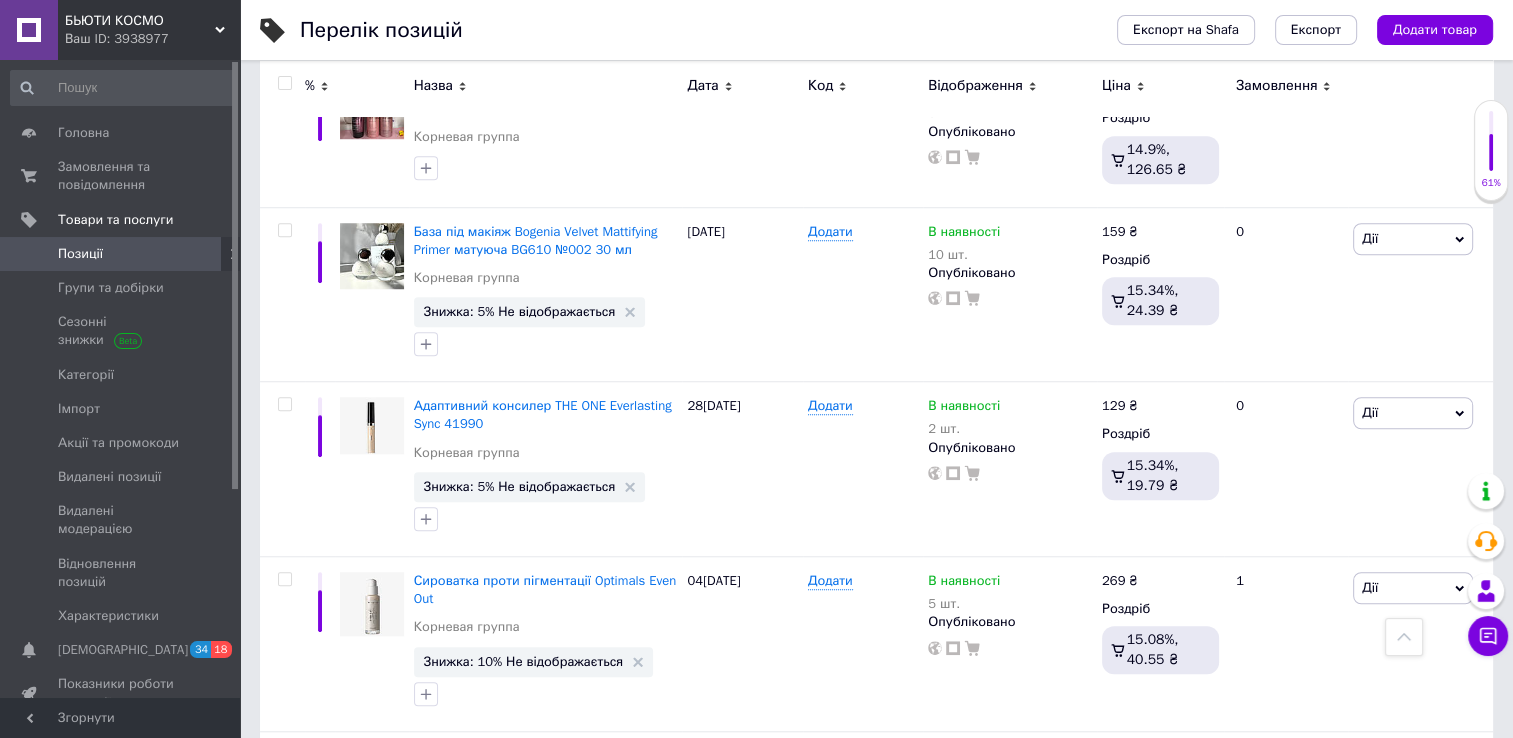 scroll, scrollTop: 1527, scrollLeft: 0, axis: vertical 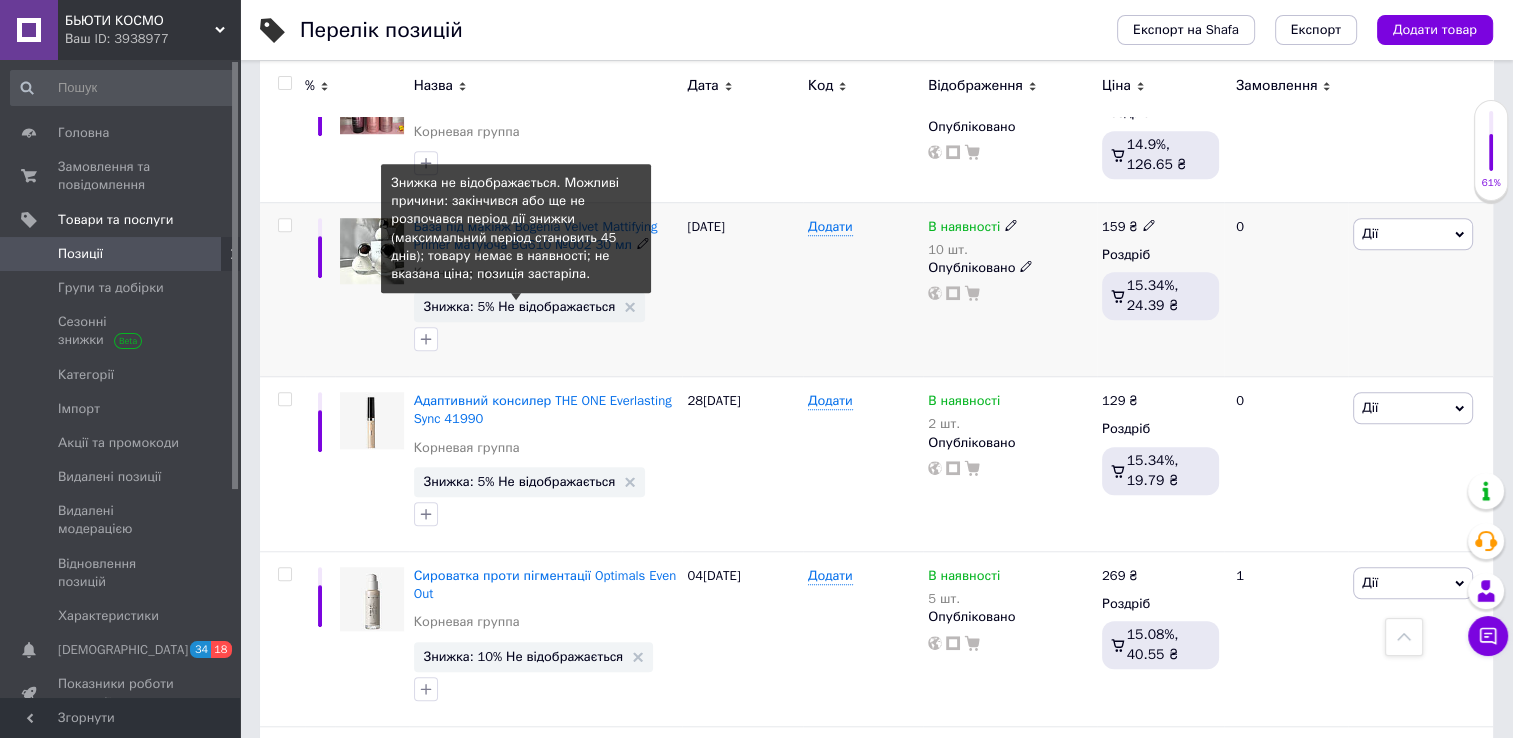 click on "Знижка: 5% Не відображається" at bounding box center [520, 306] 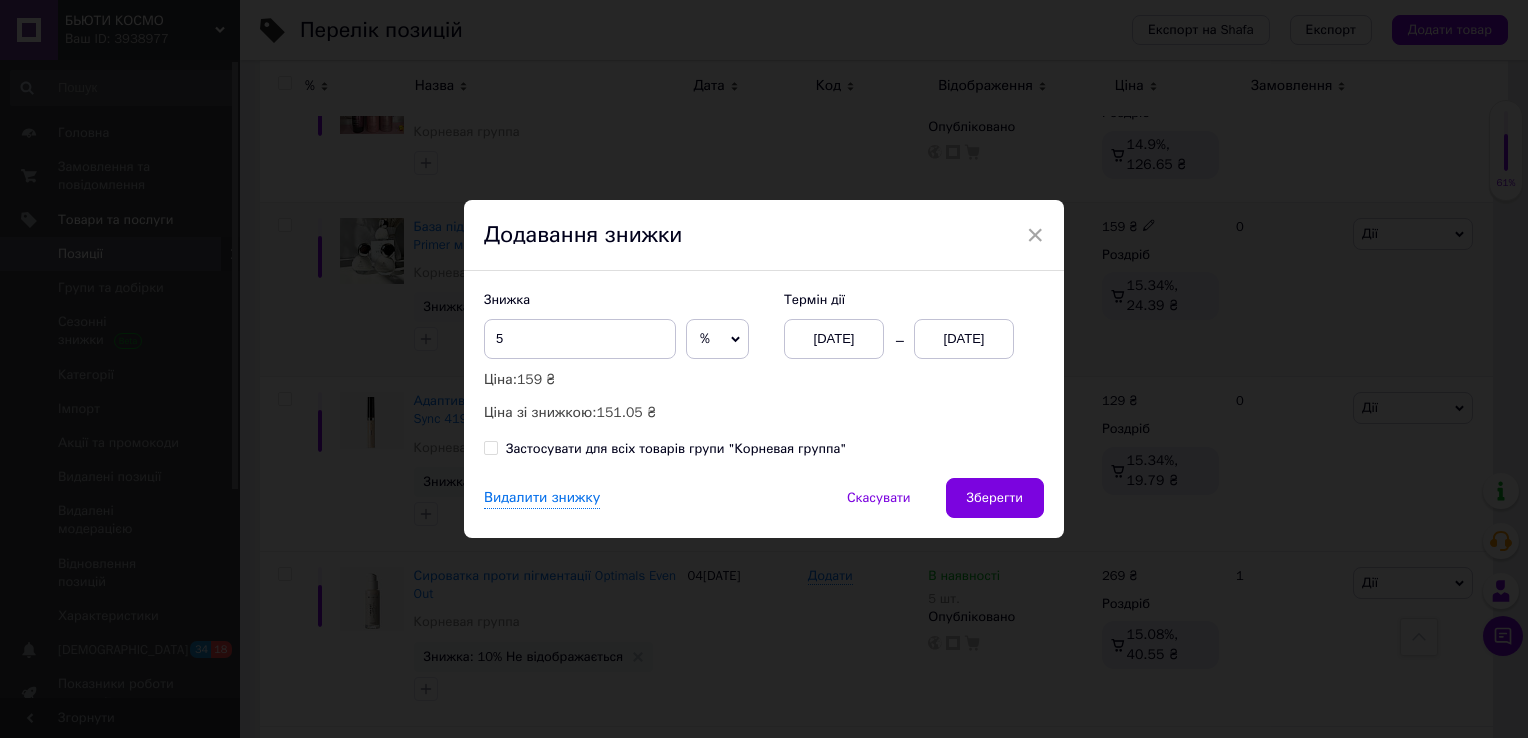 click on "[DATE]" at bounding box center (964, 339) 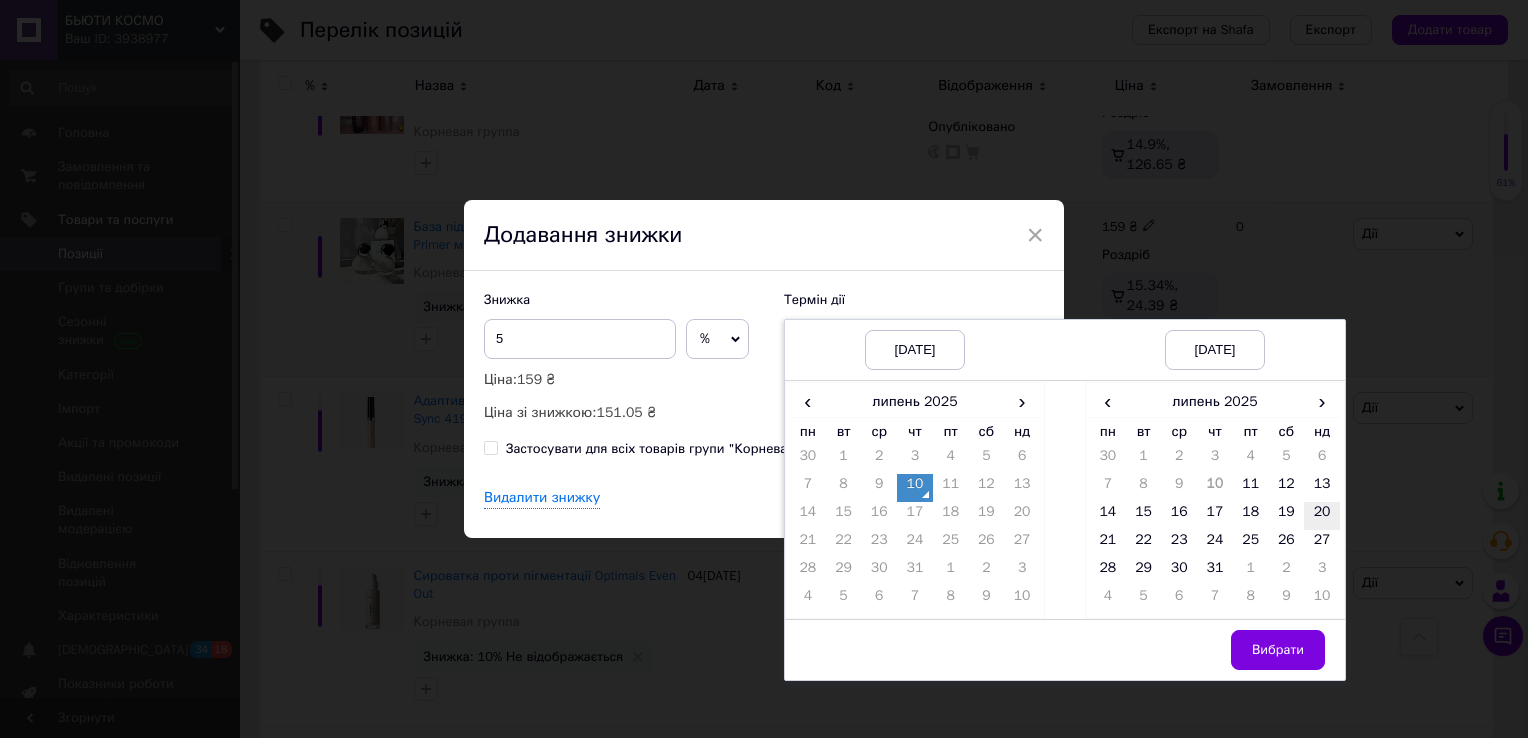 click on "20" at bounding box center (1322, 516) 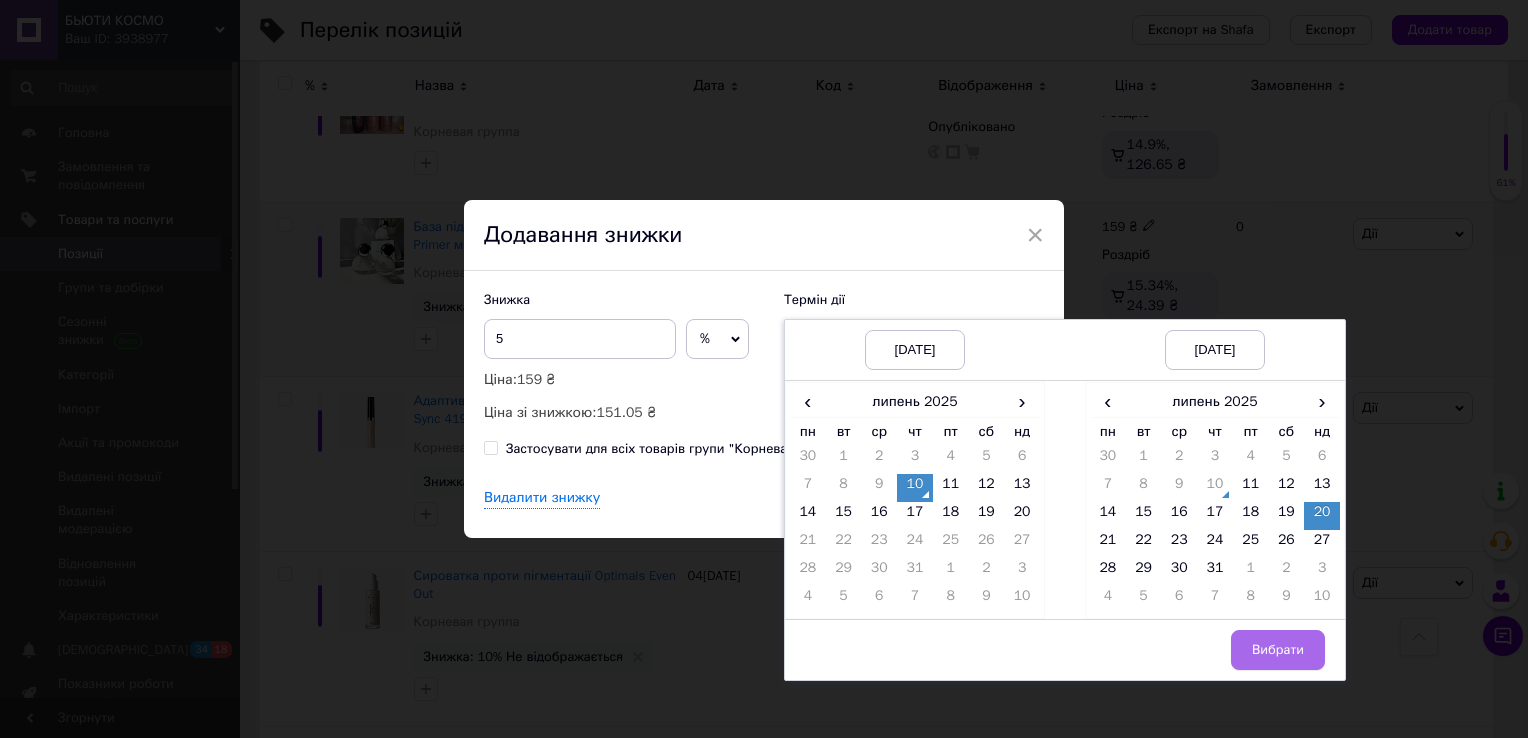 click on "Вибрати" at bounding box center [1278, 650] 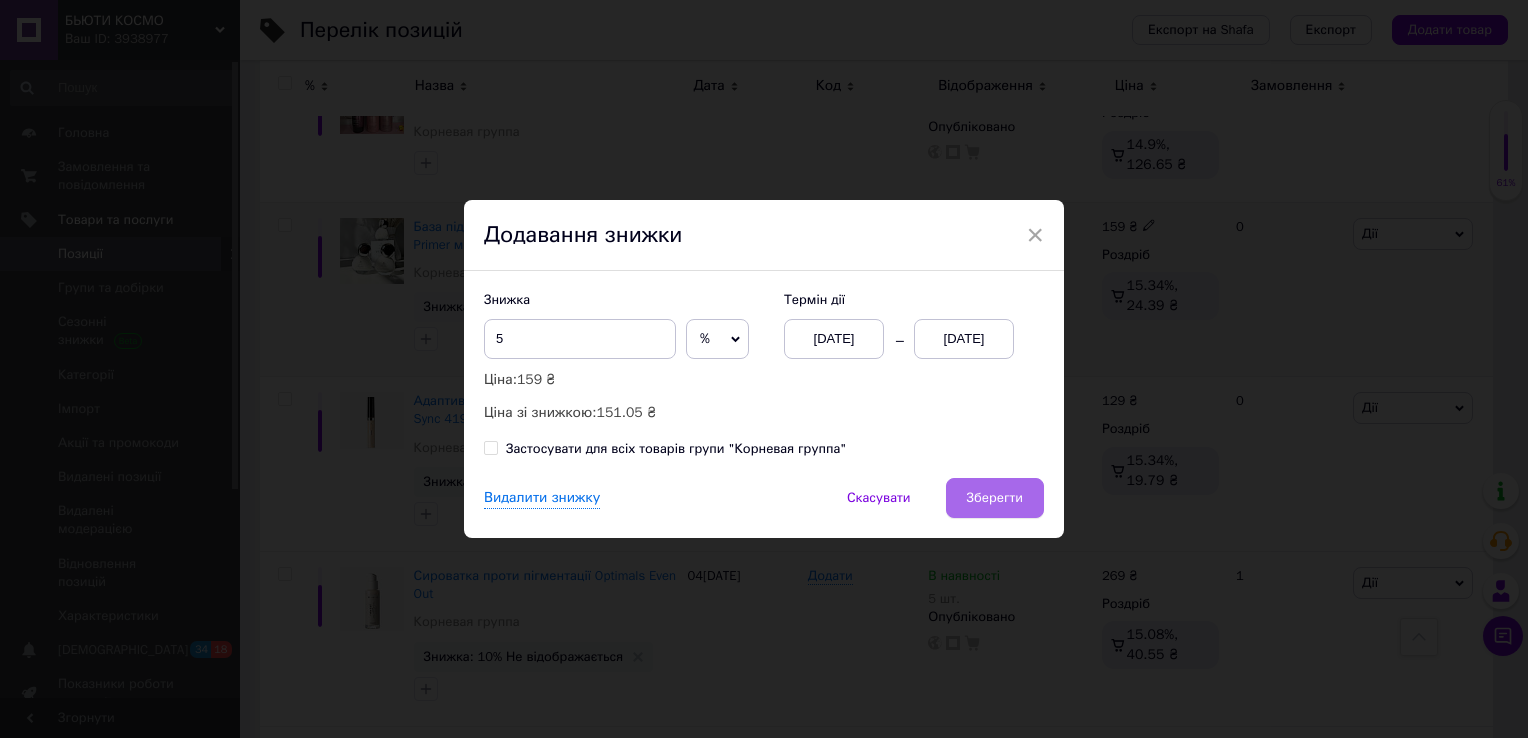 click on "Зберегти" at bounding box center (995, 498) 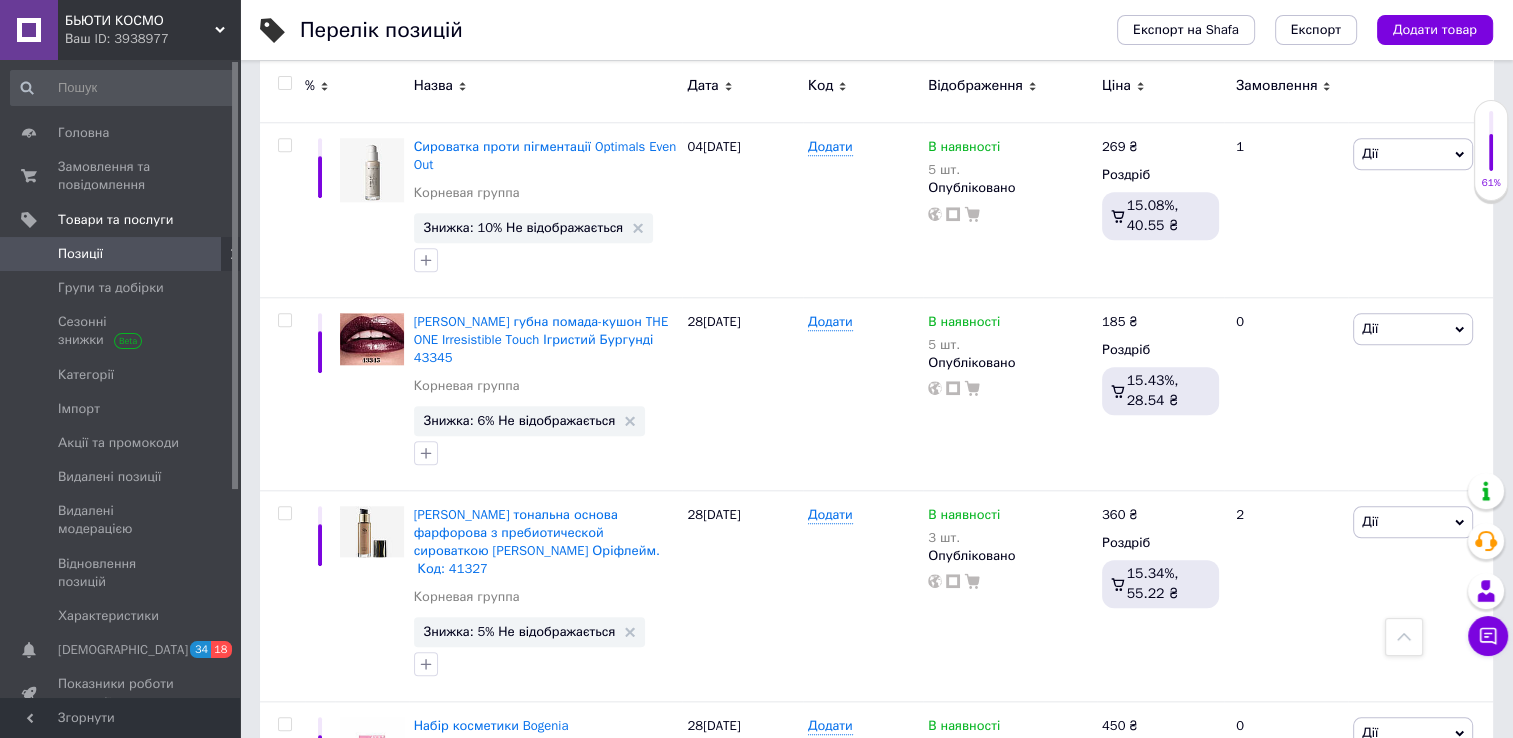 scroll, scrollTop: 1964, scrollLeft: 0, axis: vertical 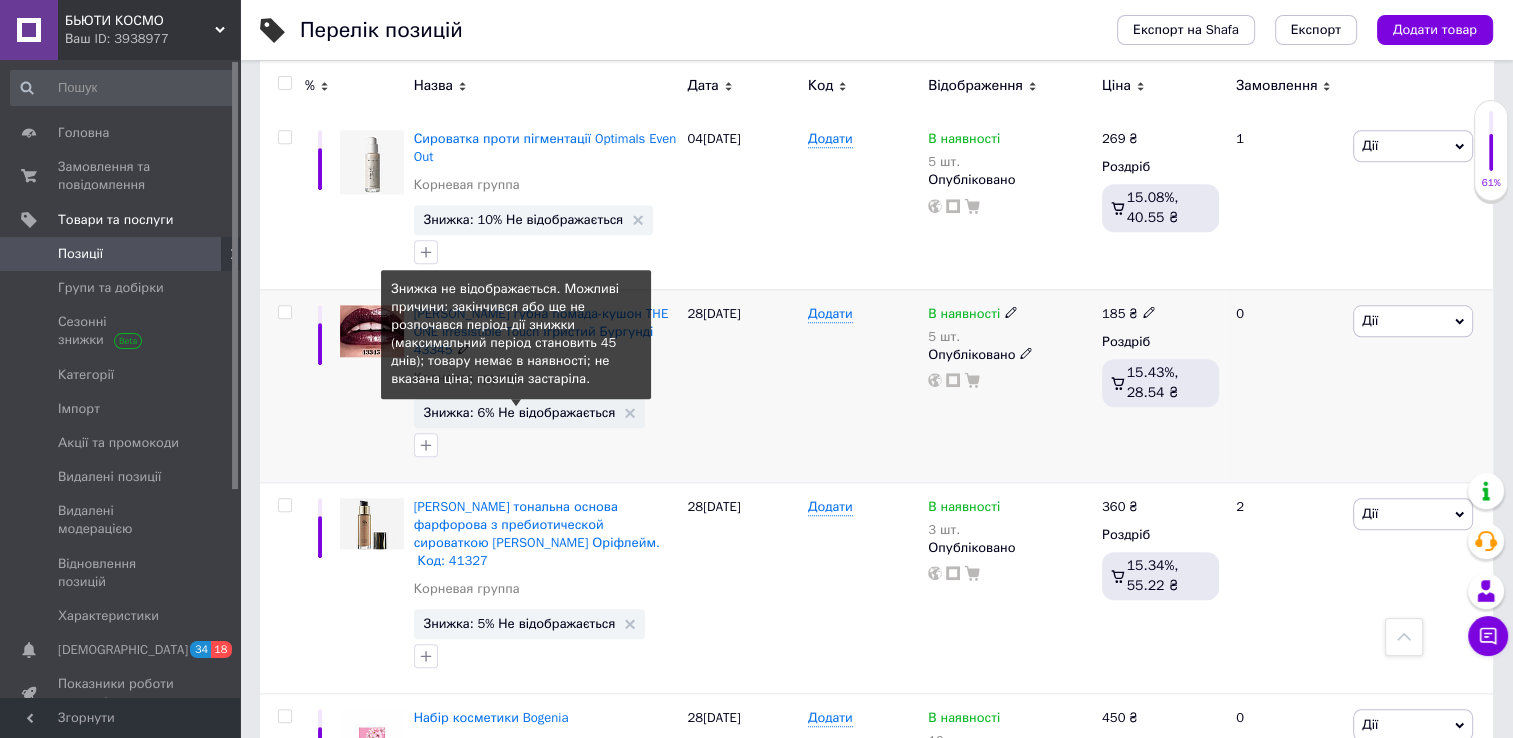 click on "Знижка: 6% Не відображається" at bounding box center [520, 412] 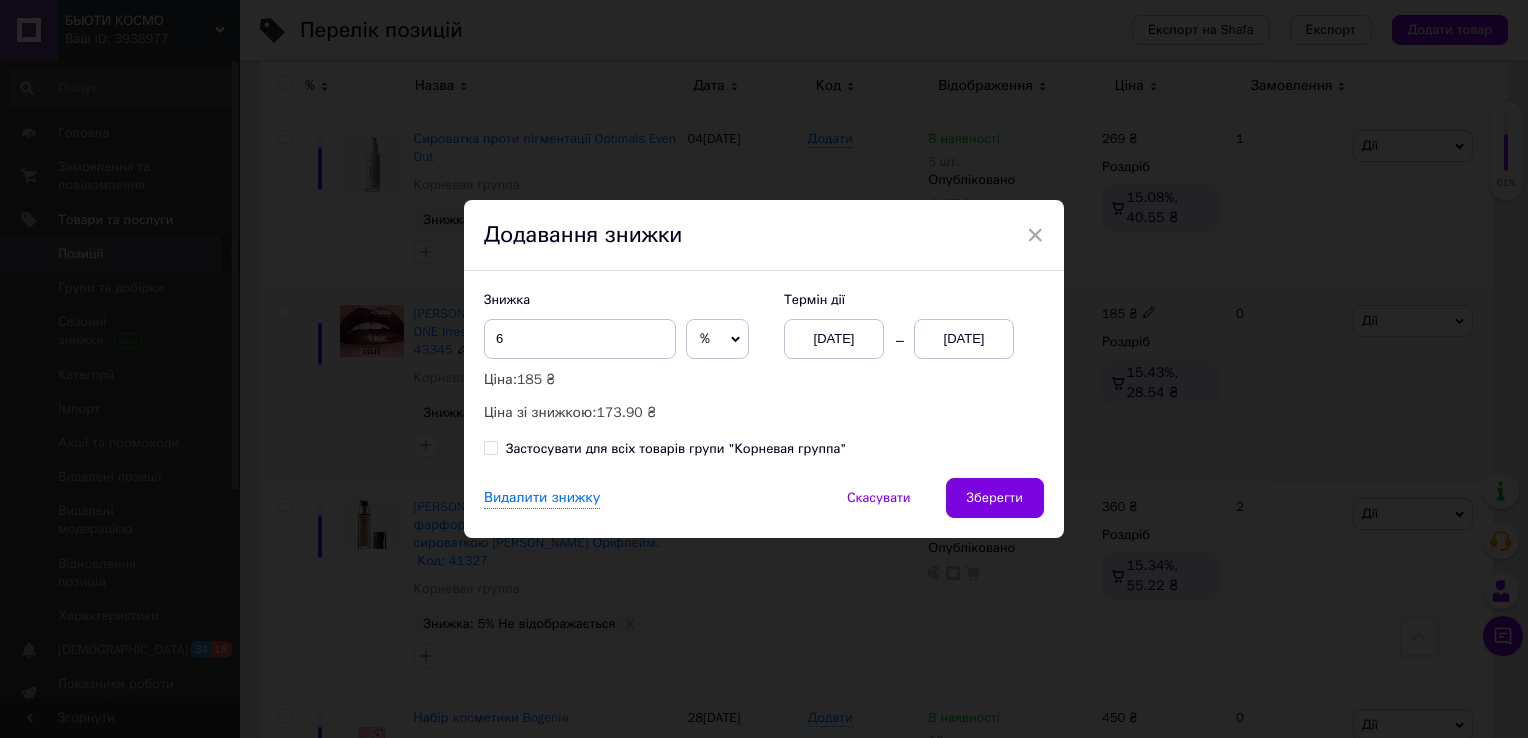 click on "[DATE]" at bounding box center (964, 339) 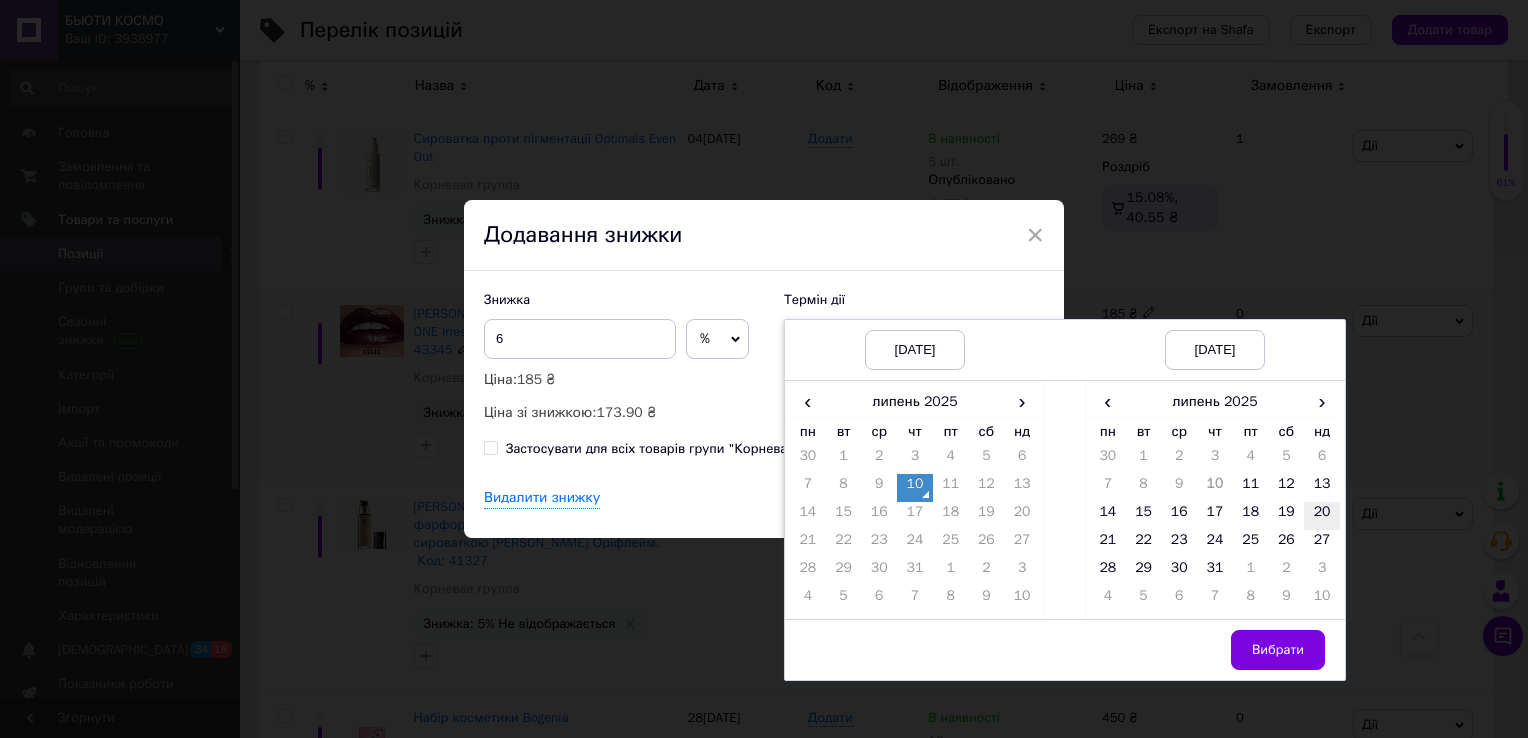 click on "20" at bounding box center (1322, 516) 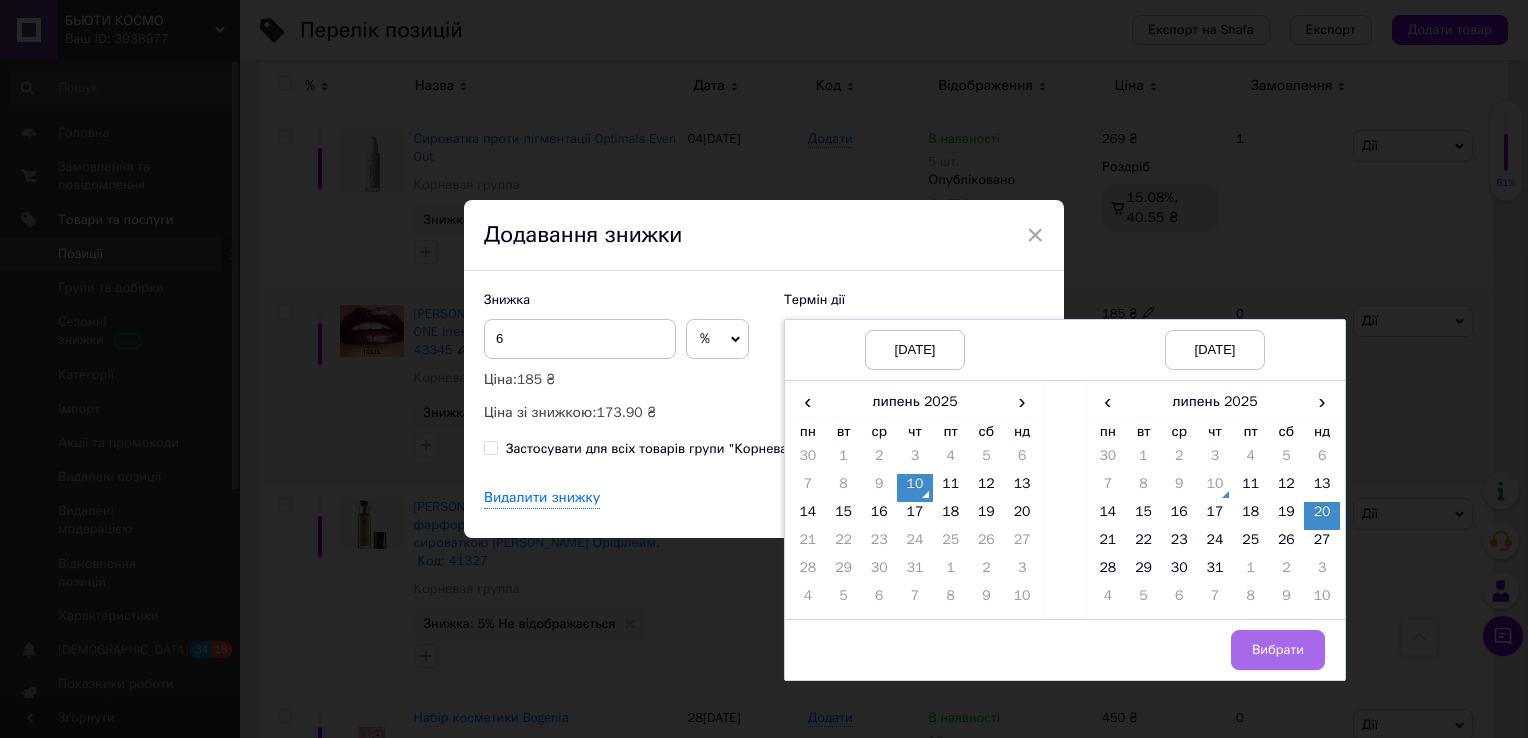 click on "Вибрати" at bounding box center [1278, 650] 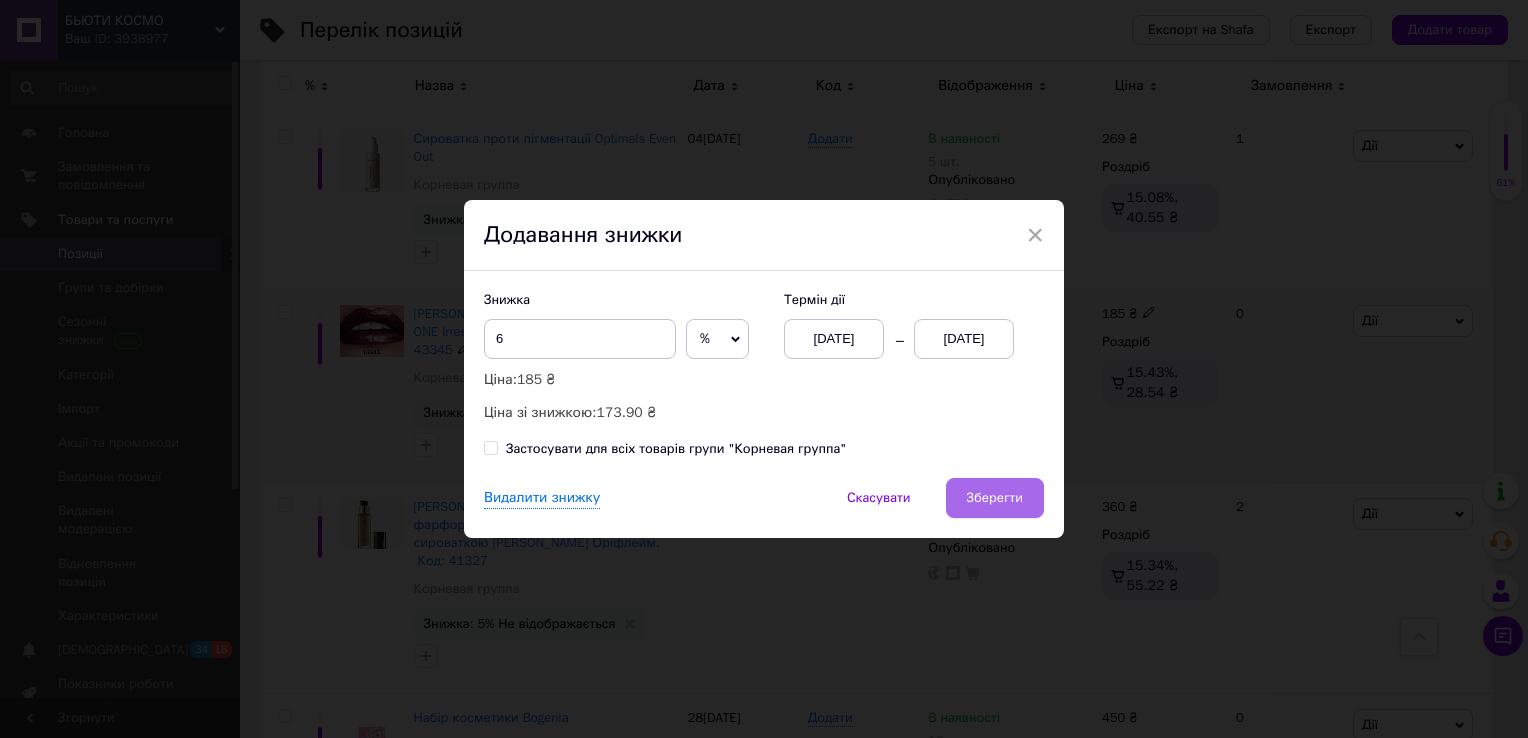 click on "Зберегти" at bounding box center (995, 498) 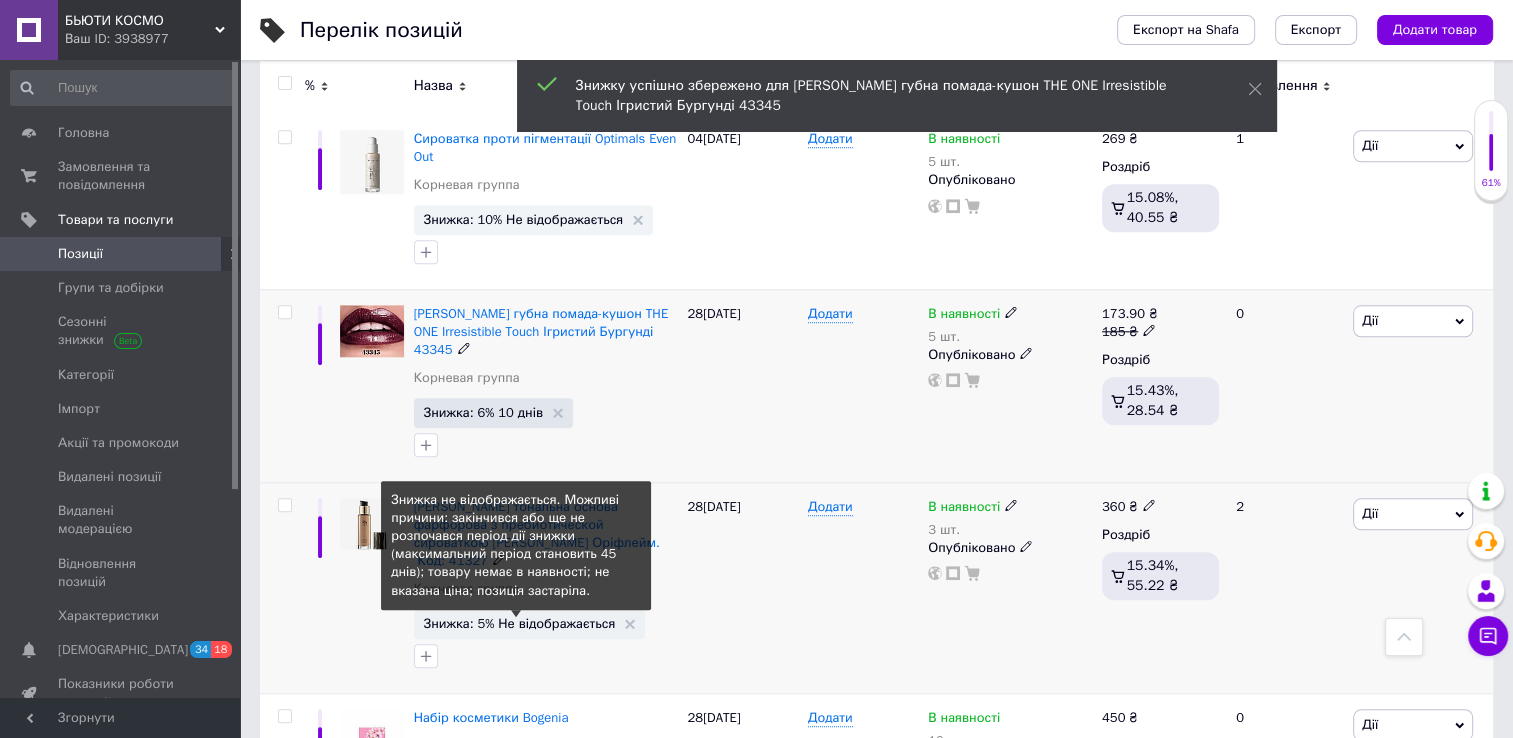 click on "Знижка: 5% Не відображається" at bounding box center (520, 623) 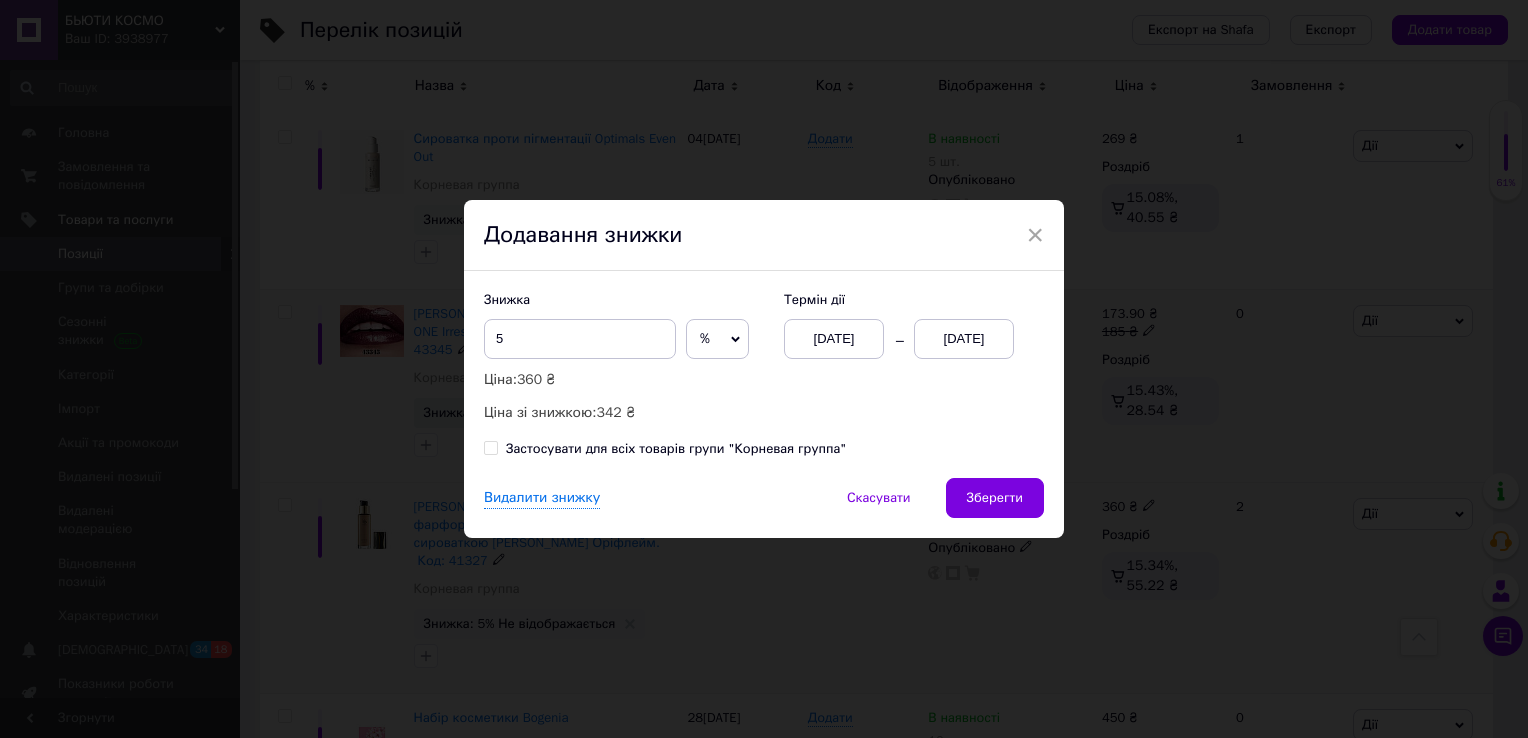 click on "[DATE]" at bounding box center (964, 339) 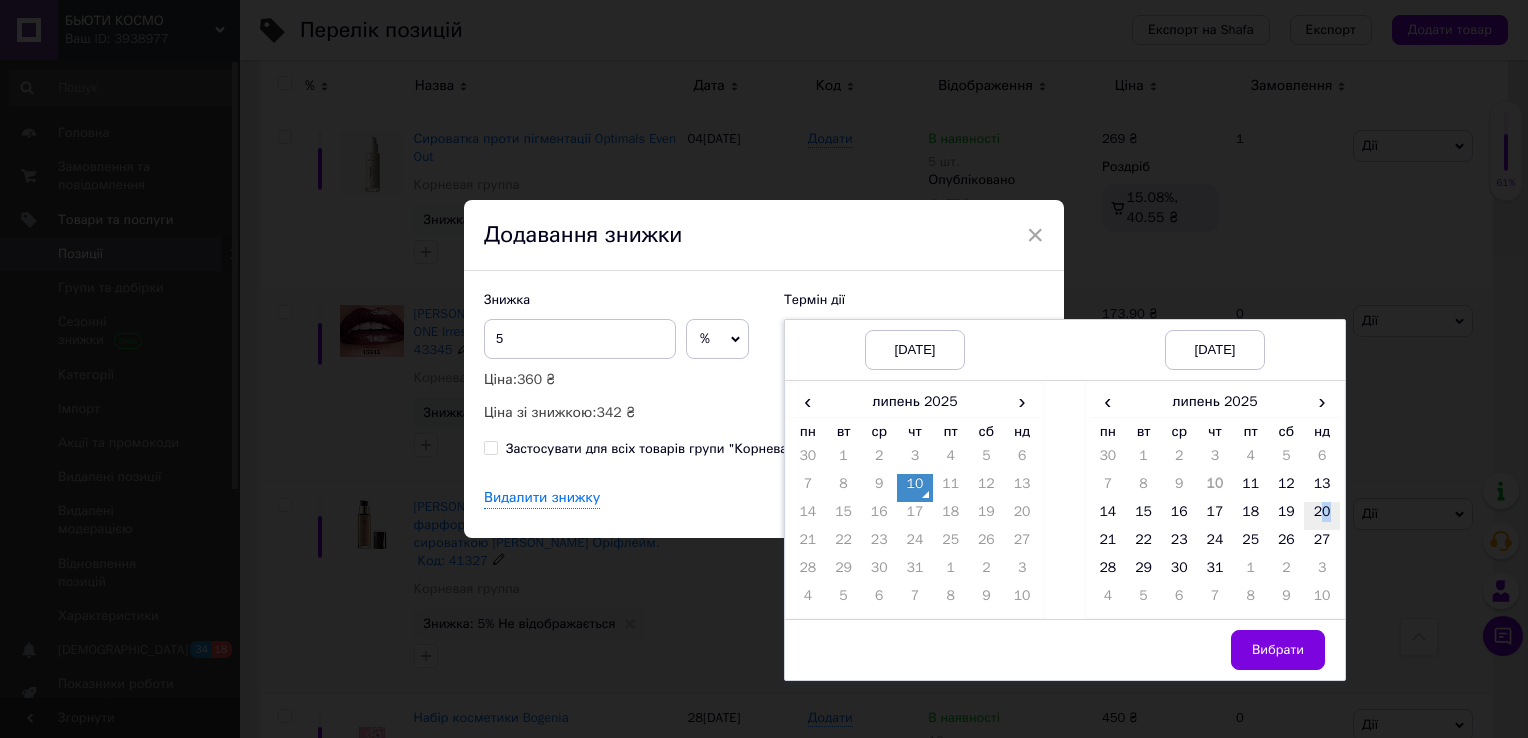 click on "20" at bounding box center [1322, 516] 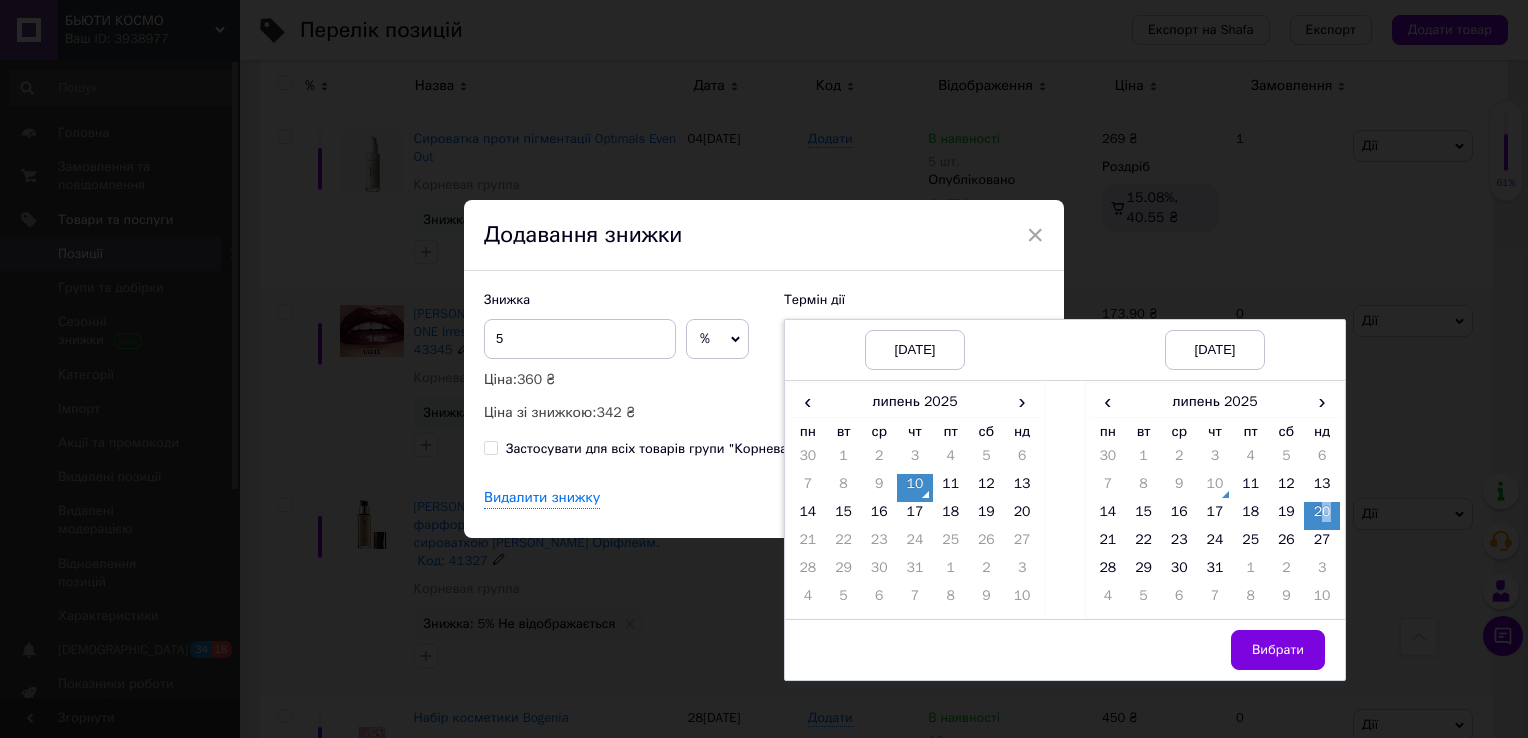 click on "20" at bounding box center [1322, 516] 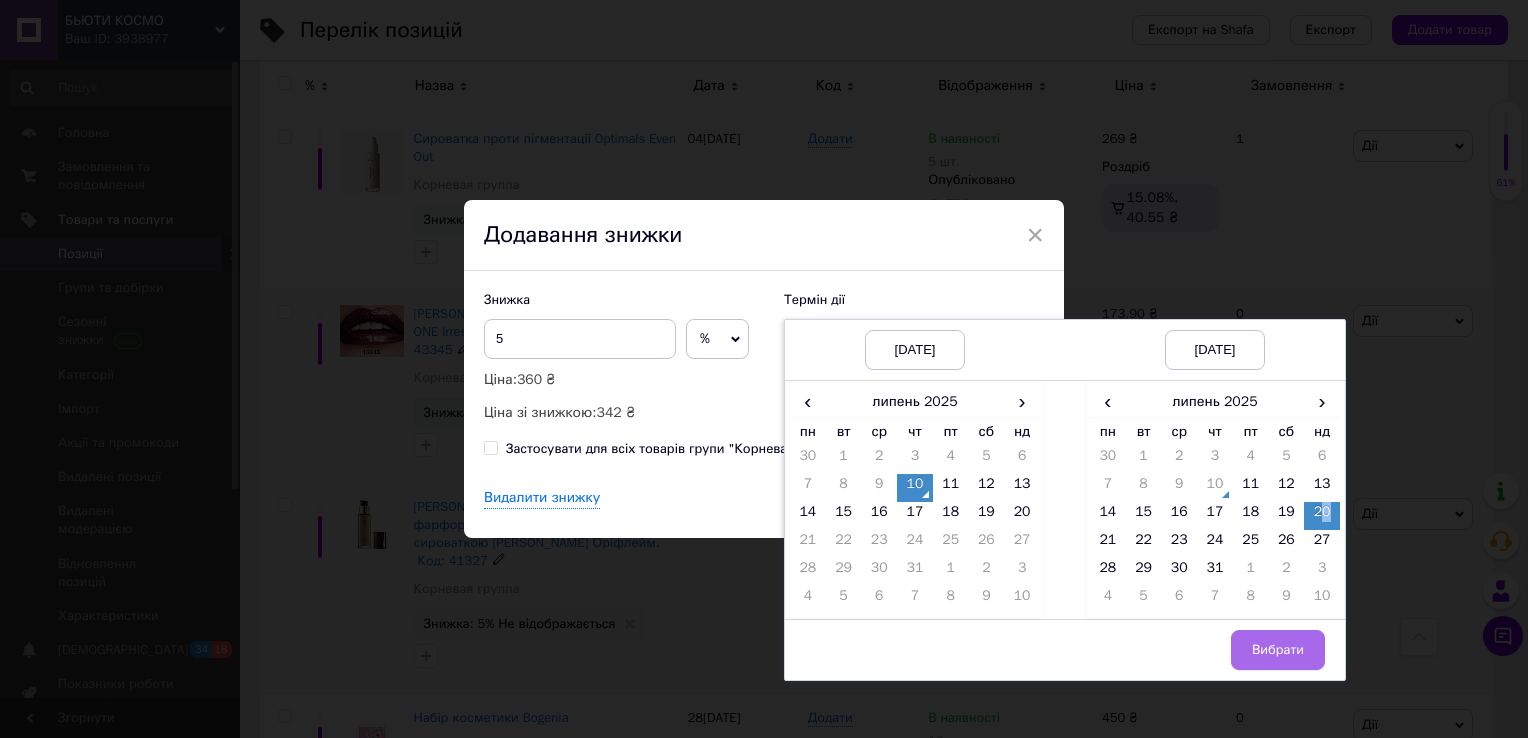 click on "Вибрати" at bounding box center [1278, 650] 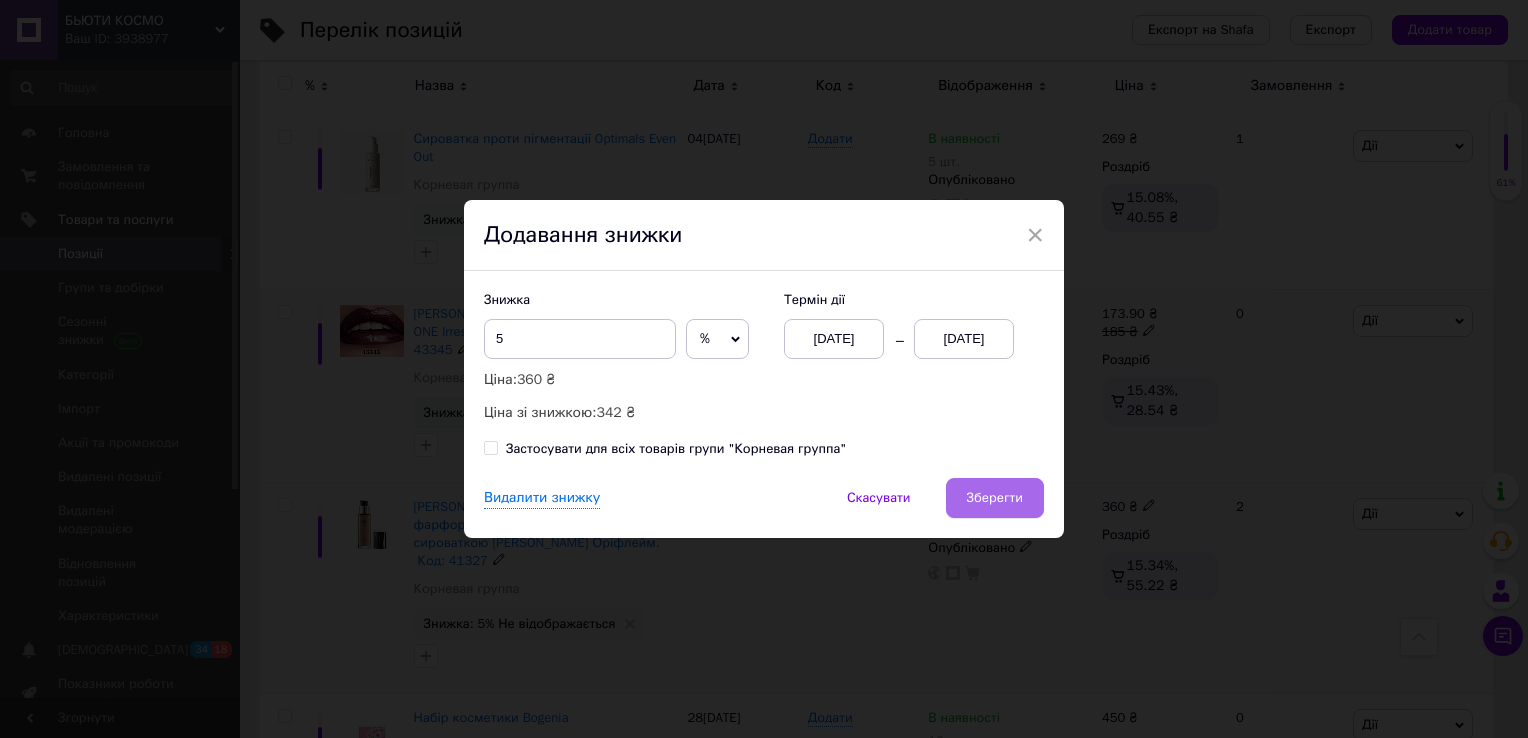 click on "Зберегти" at bounding box center (995, 498) 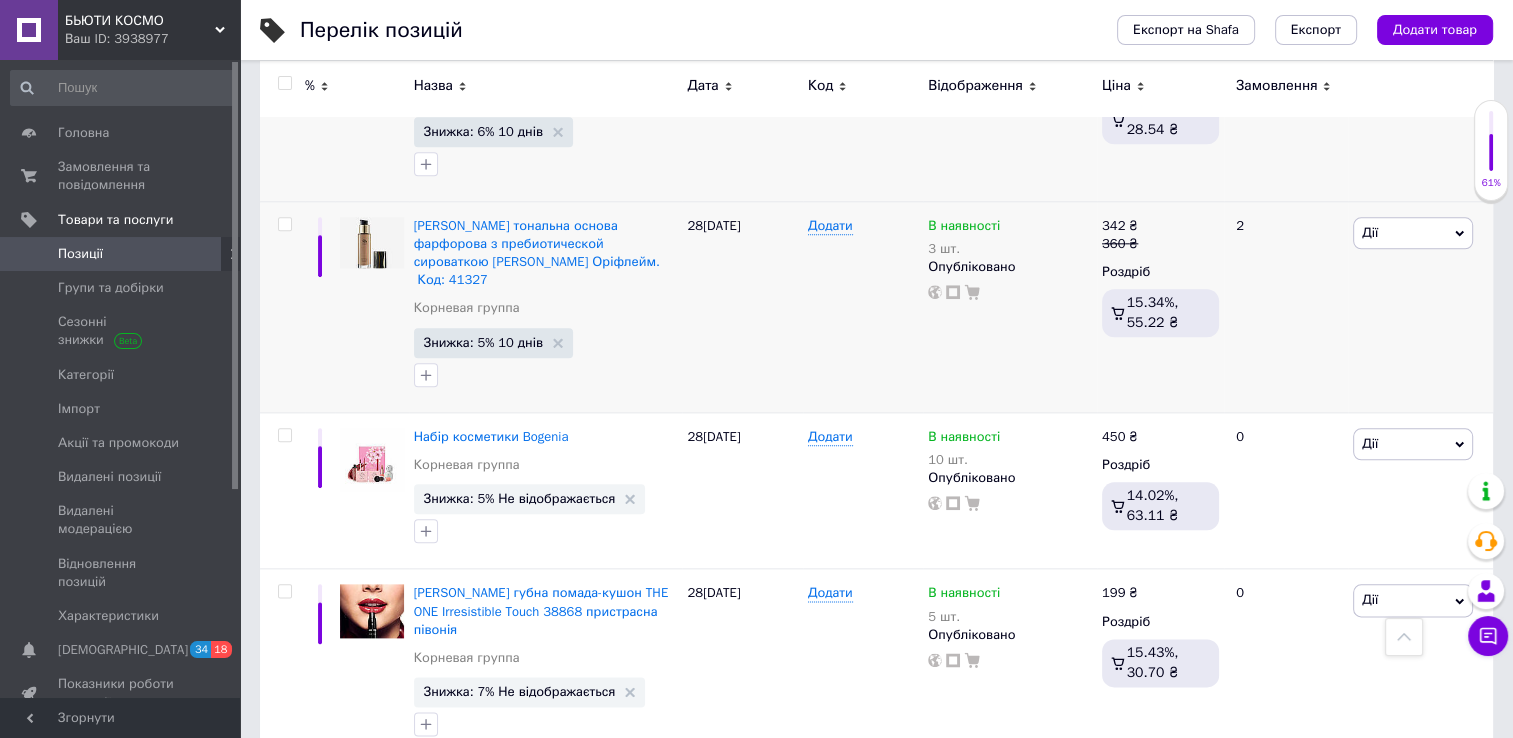 scroll, scrollTop: 2366, scrollLeft: 0, axis: vertical 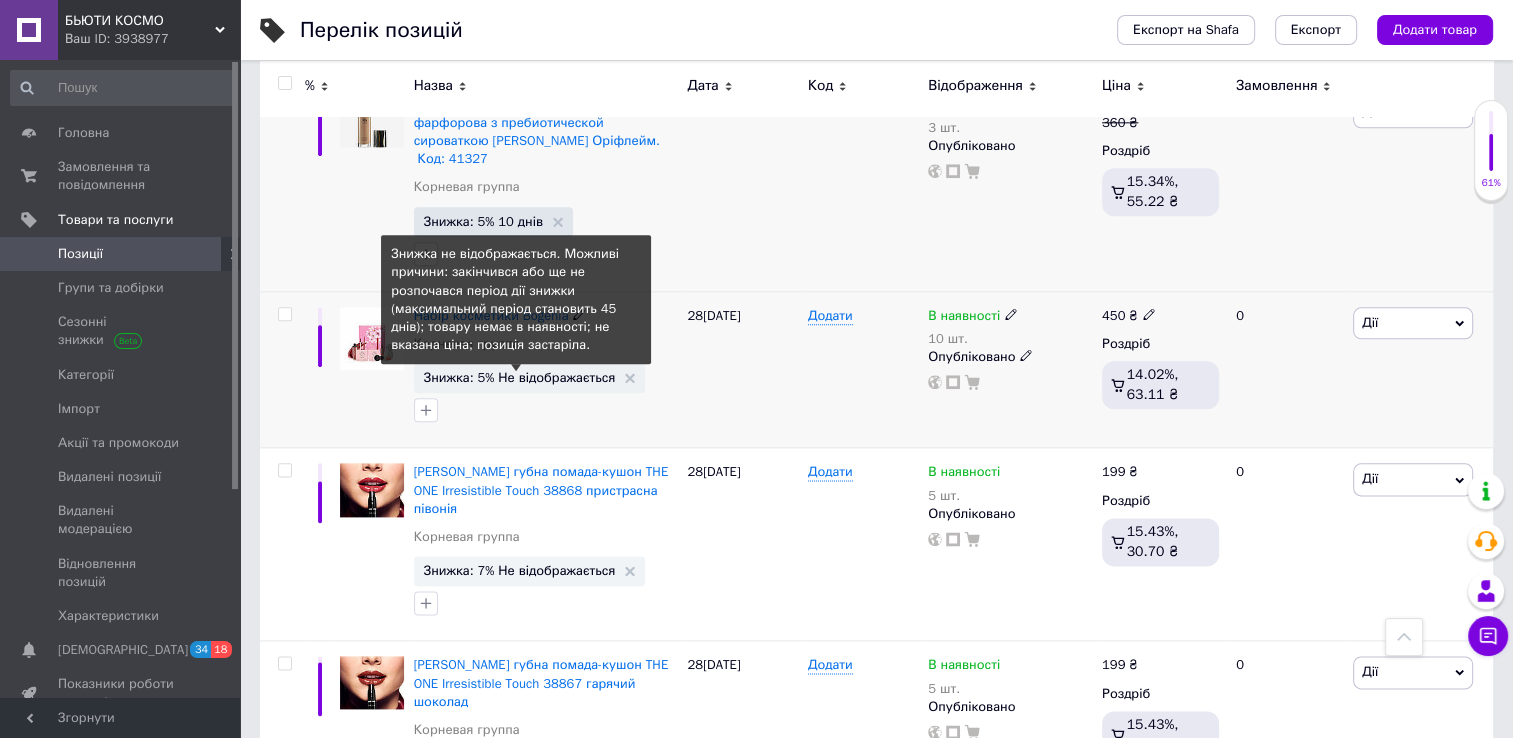 click on "Знижка: 5% Не відображається" at bounding box center (520, 377) 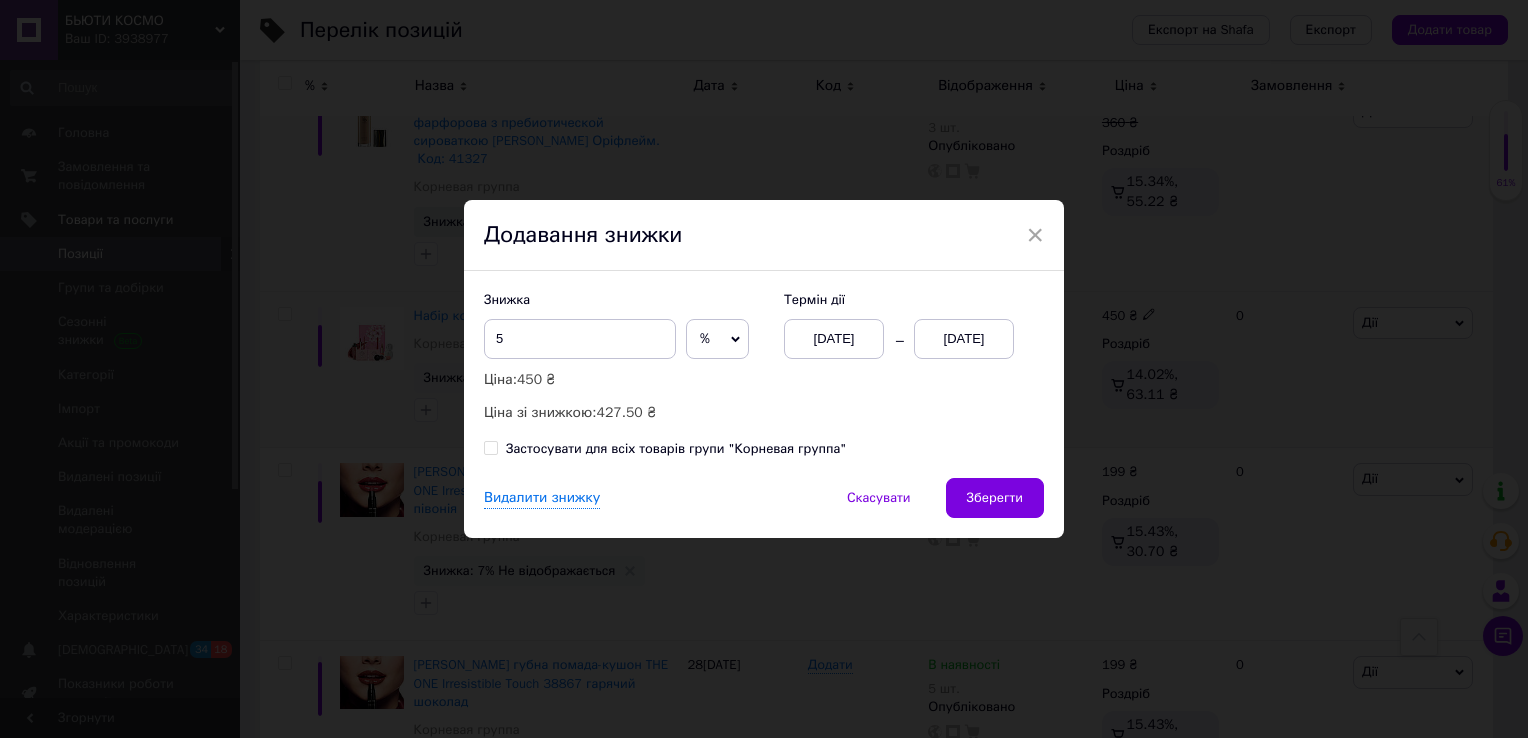 click on "[DATE]" at bounding box center [964, 339] 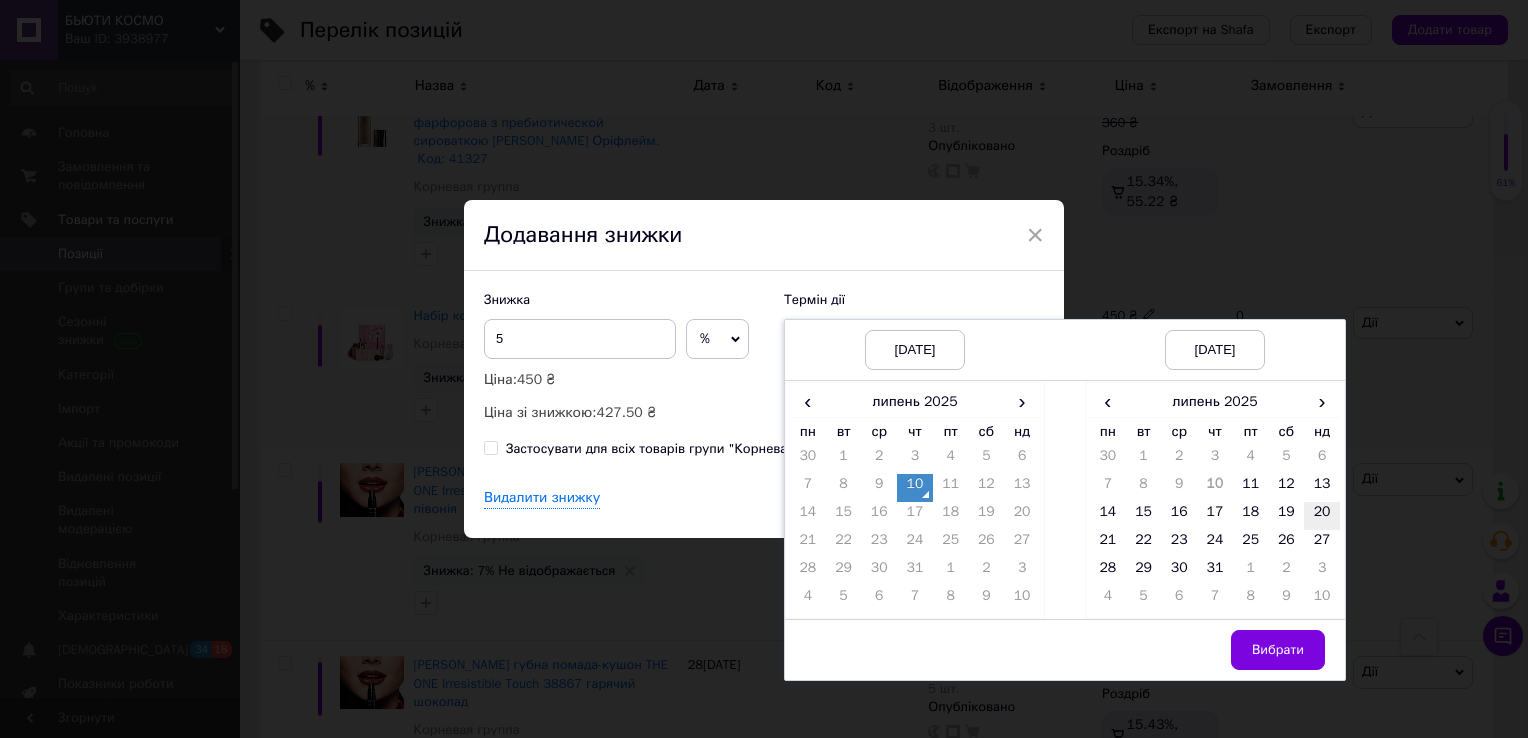 click on "20" at bounding box center (1322, 516) 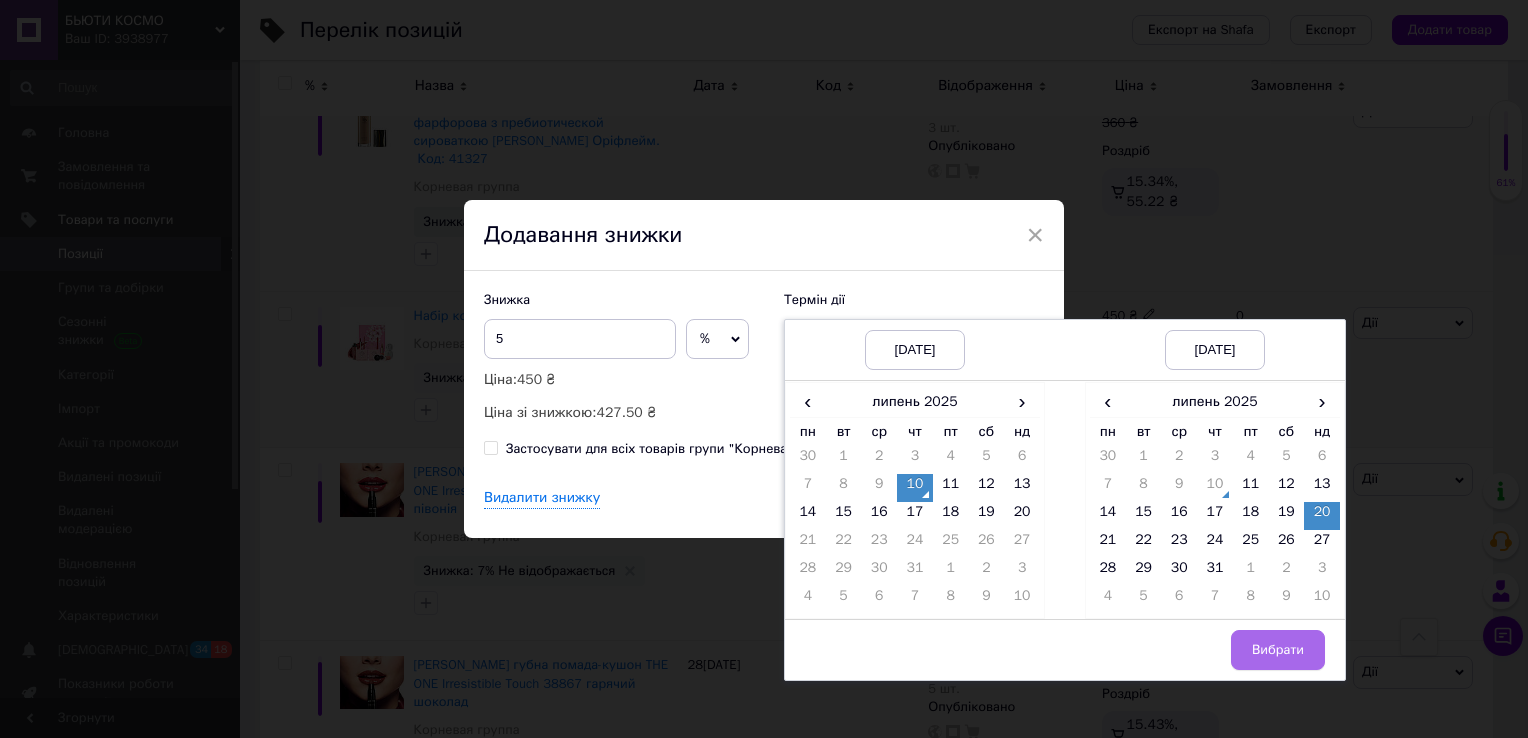 click on "Вибрати" at bounding box center [1278, 650] 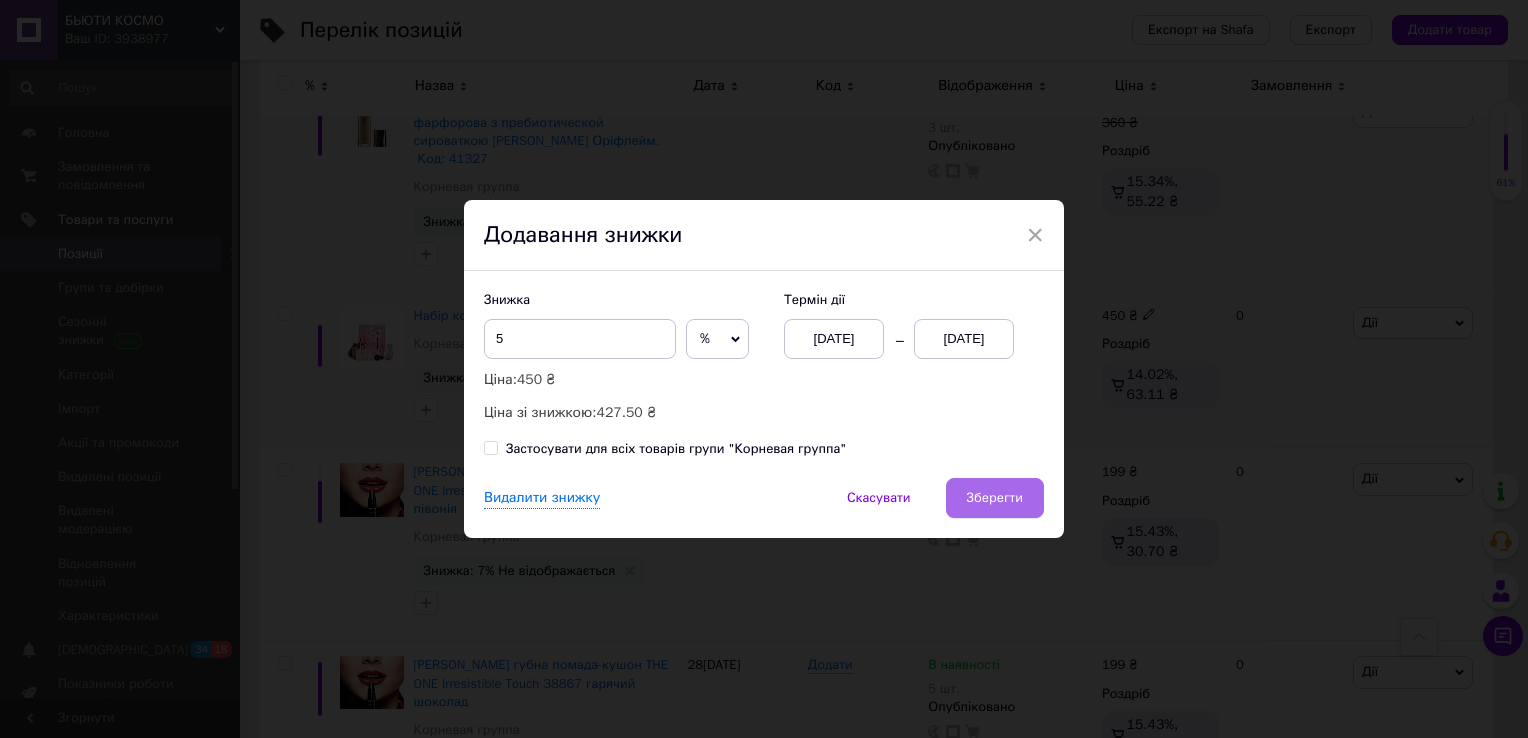 click on "Зберегти" at bounding box center [995, 498] 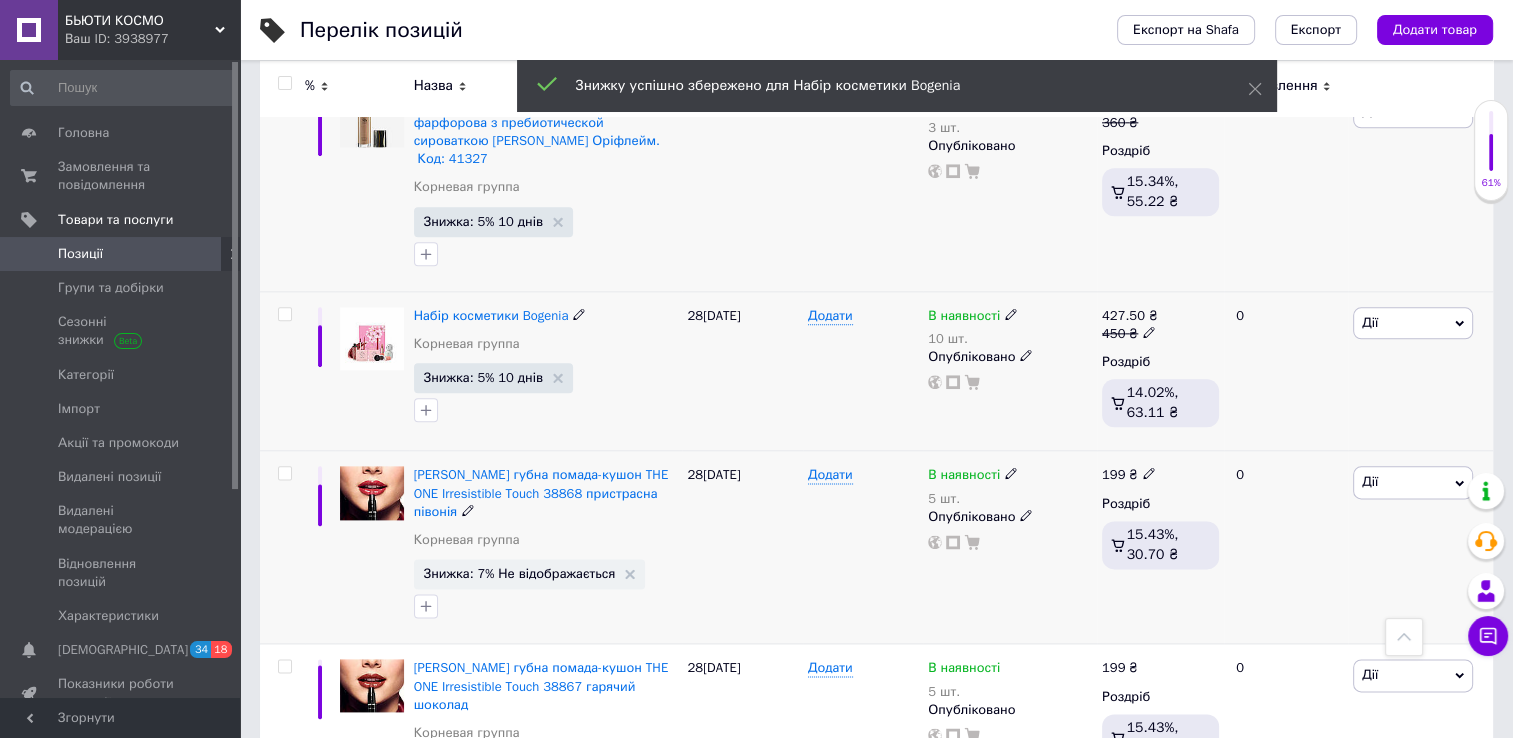 click on "Знижка: 7% Не відображається" at bounding box center [530, 574] 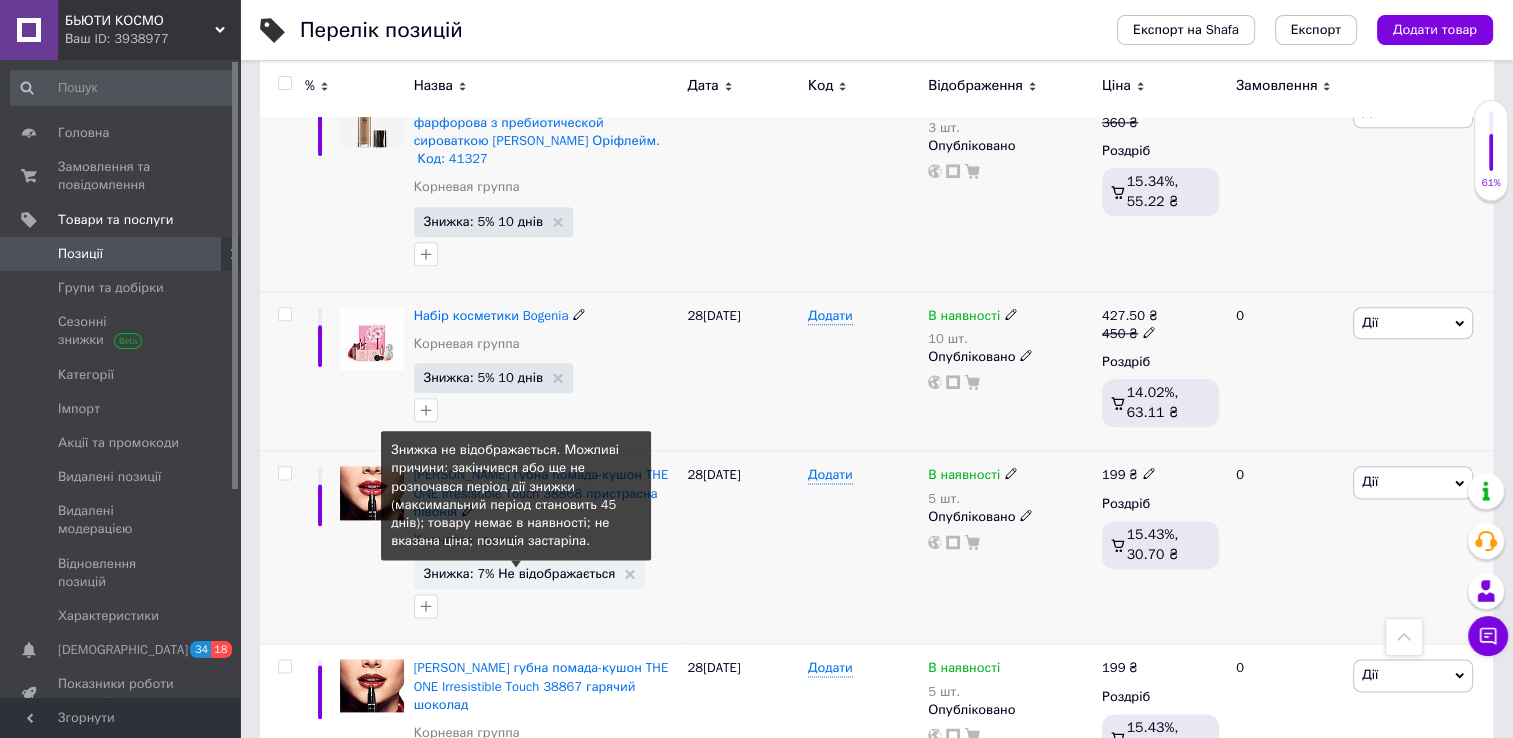 click on "Знижка: 7% Не відображається" at bounding box center (520, 573) 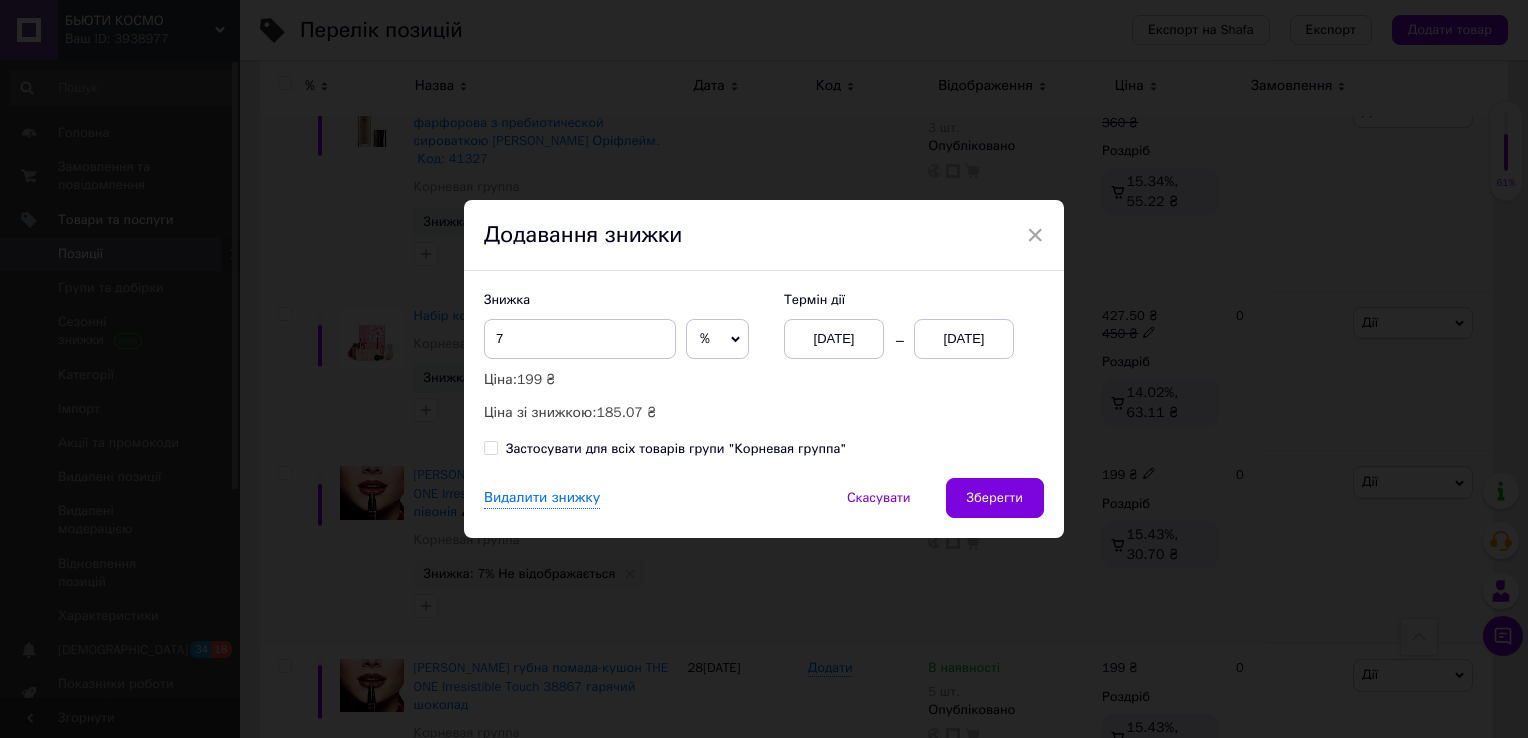 click on "[DATE]" at bounding box center (964, 339) 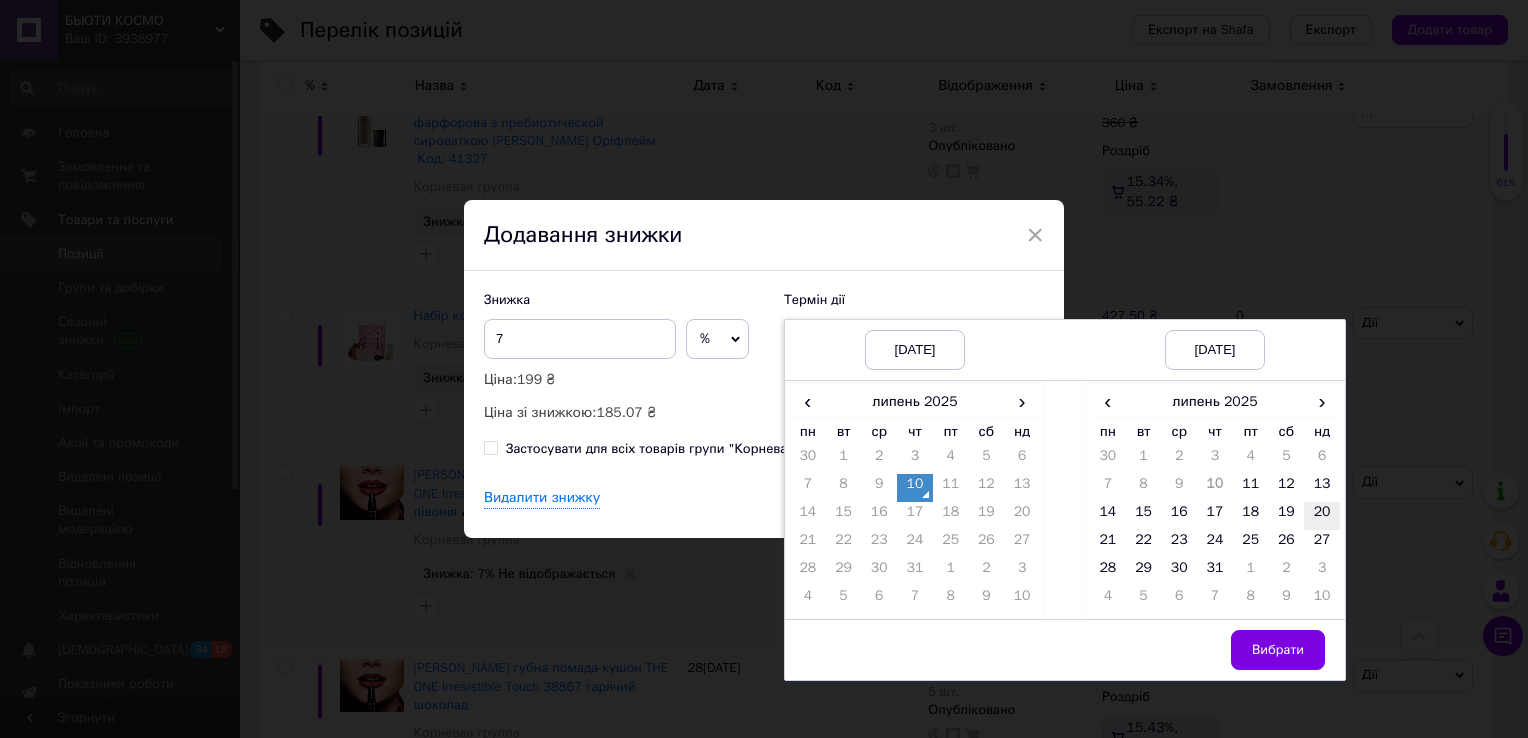 click on "20" at bounding box center [1322, 516] 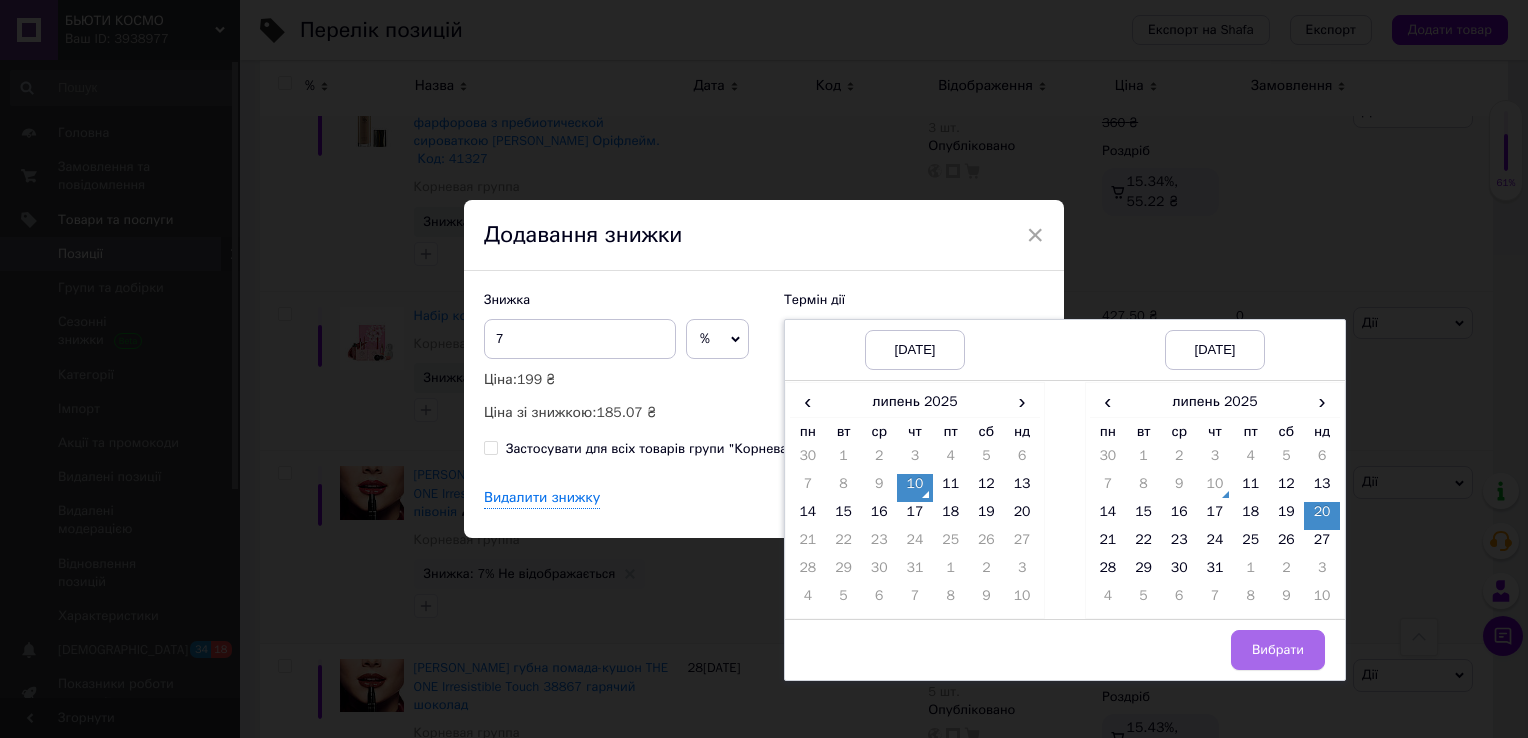 click on "Вибрати" at bounding box center (1278, 650) 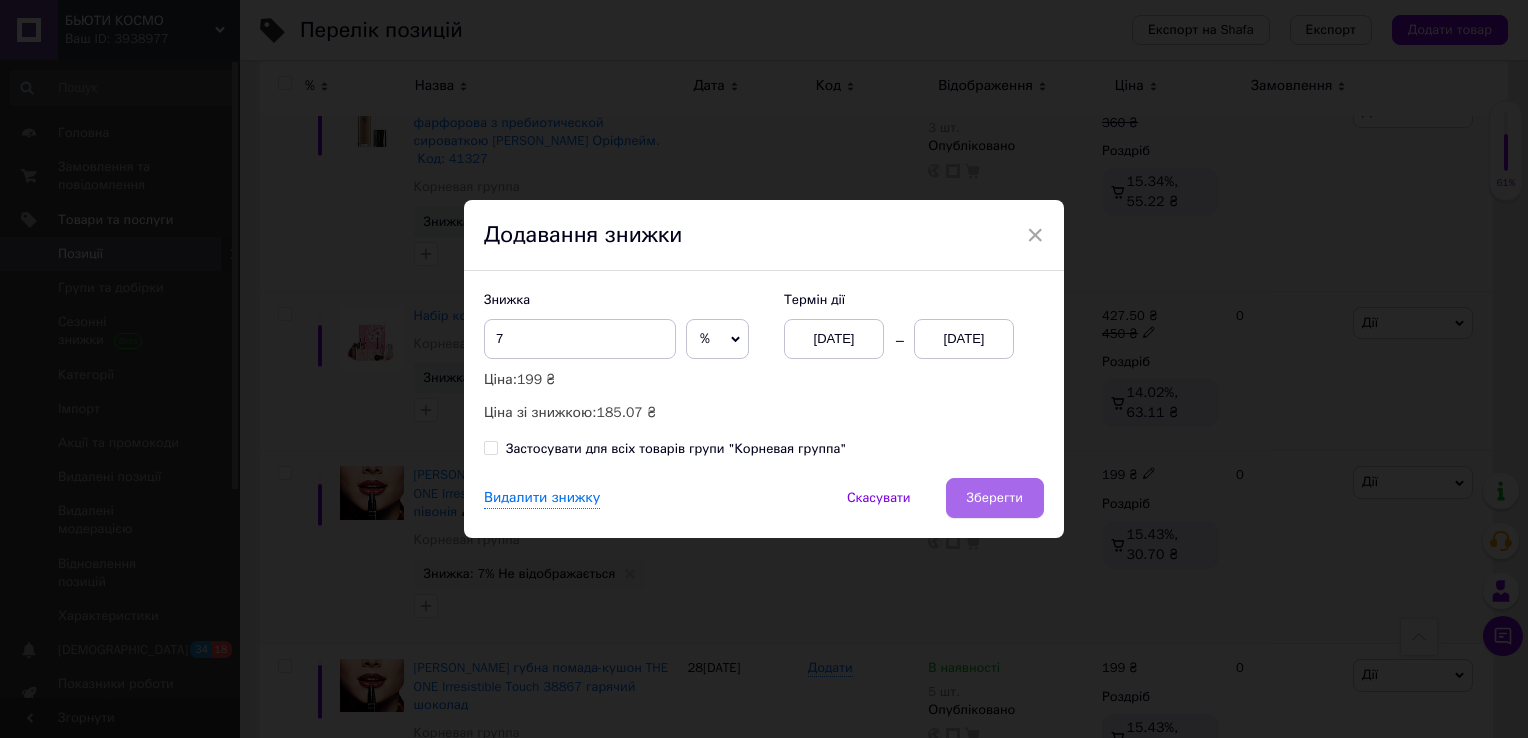 click on "Зберегти" at bounding box center (995, 498) 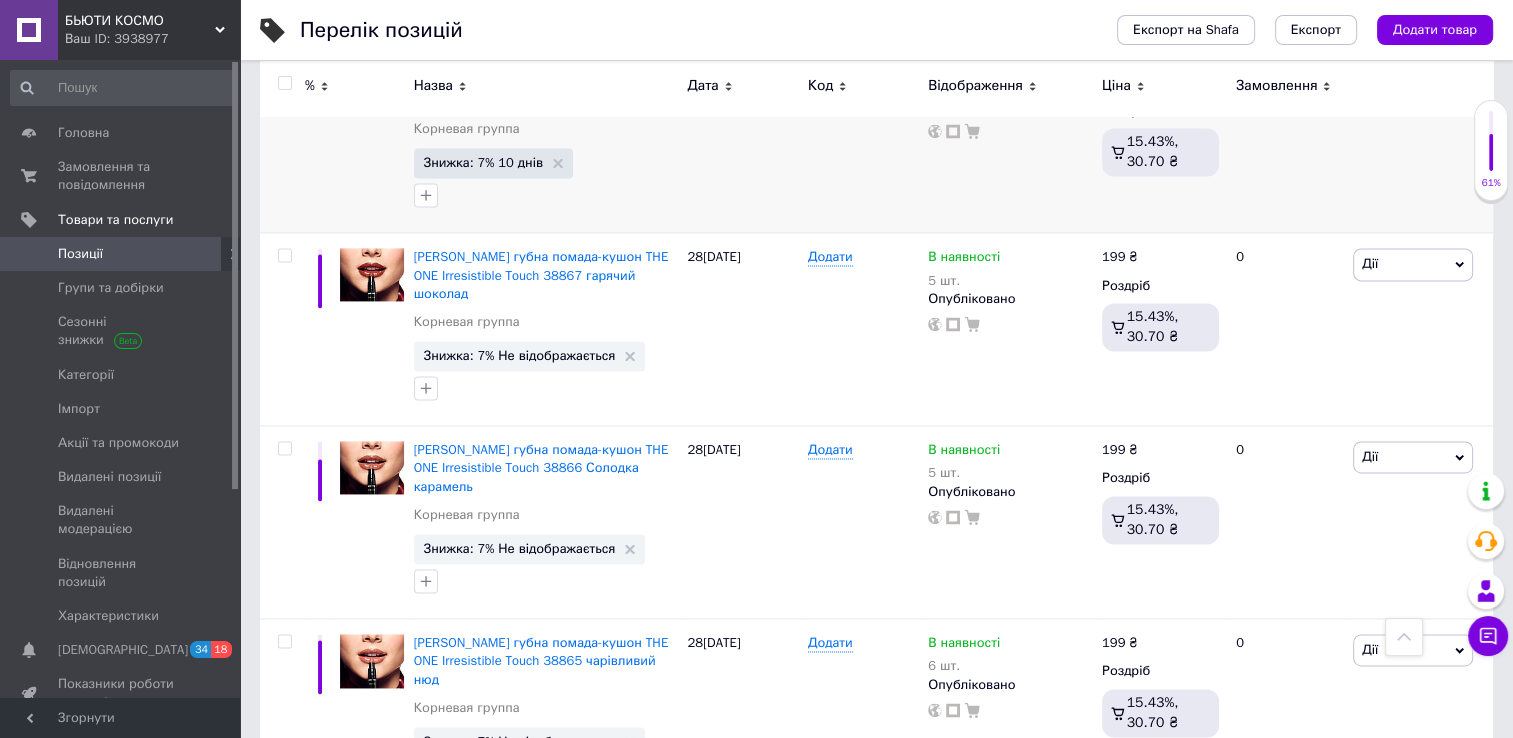 scroll, scrollTop: 2796, scrollLeft: 0, axis: vertical 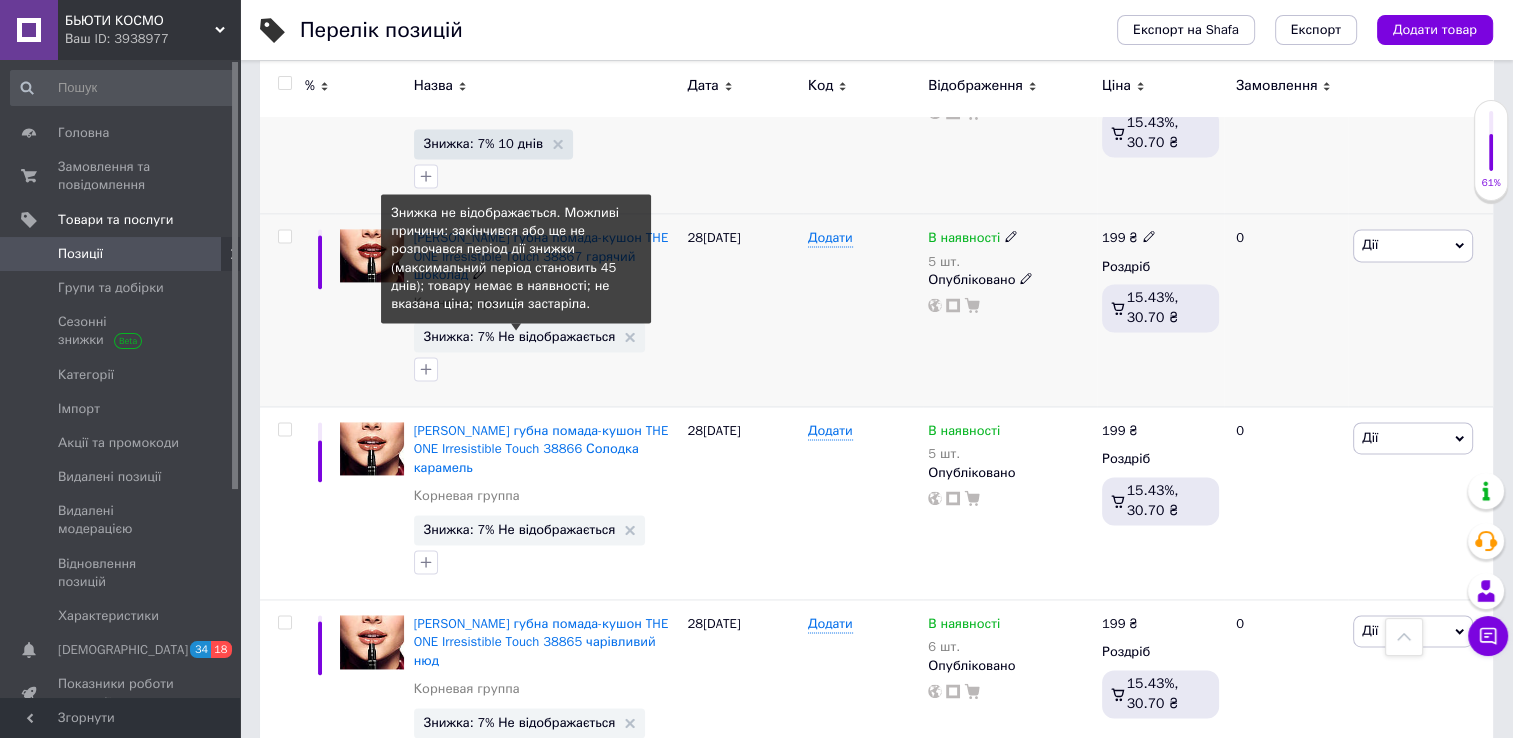 click on "Знижка: 7% Не відображається" at bounding box center (520, 336) 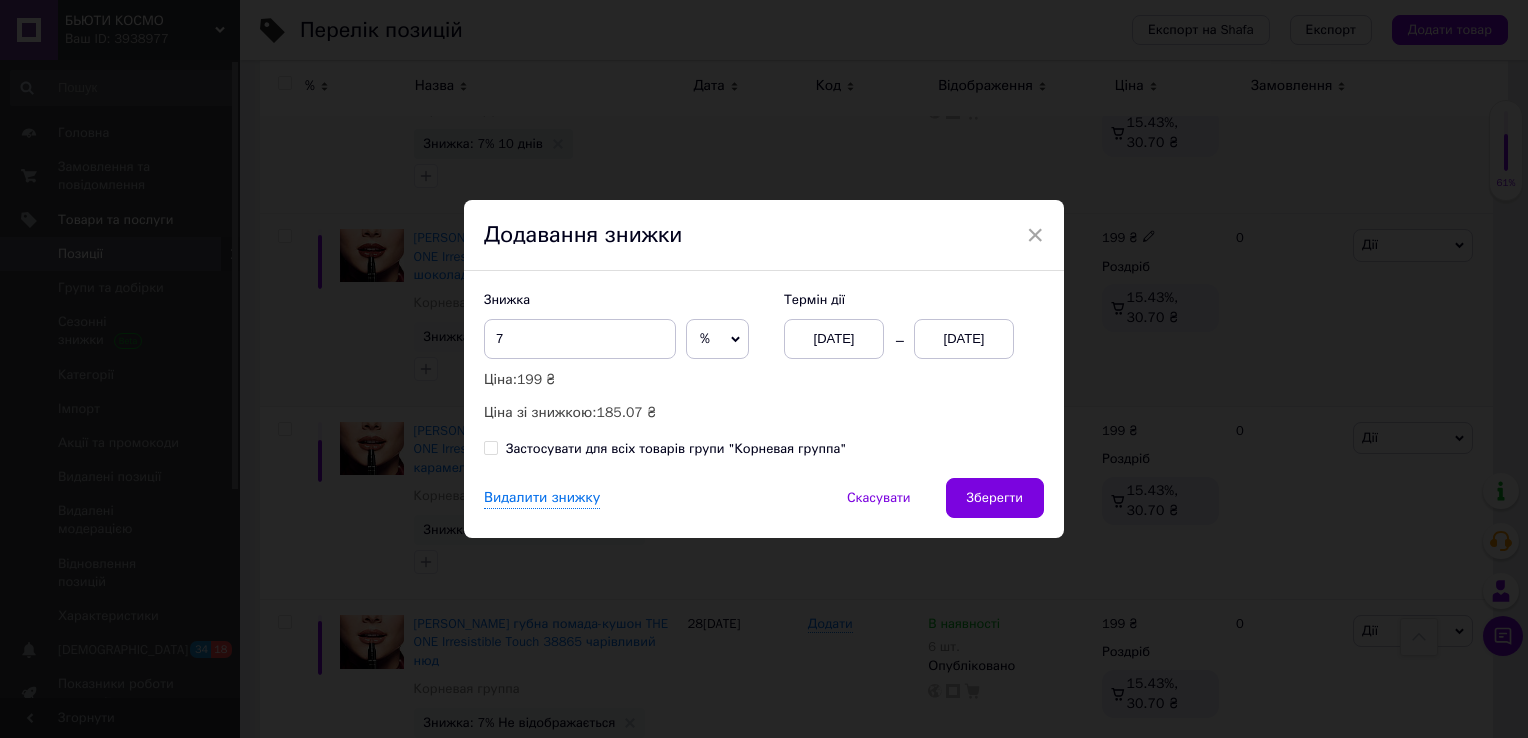 click on "[DATE]" at bounding box center [964, 339] 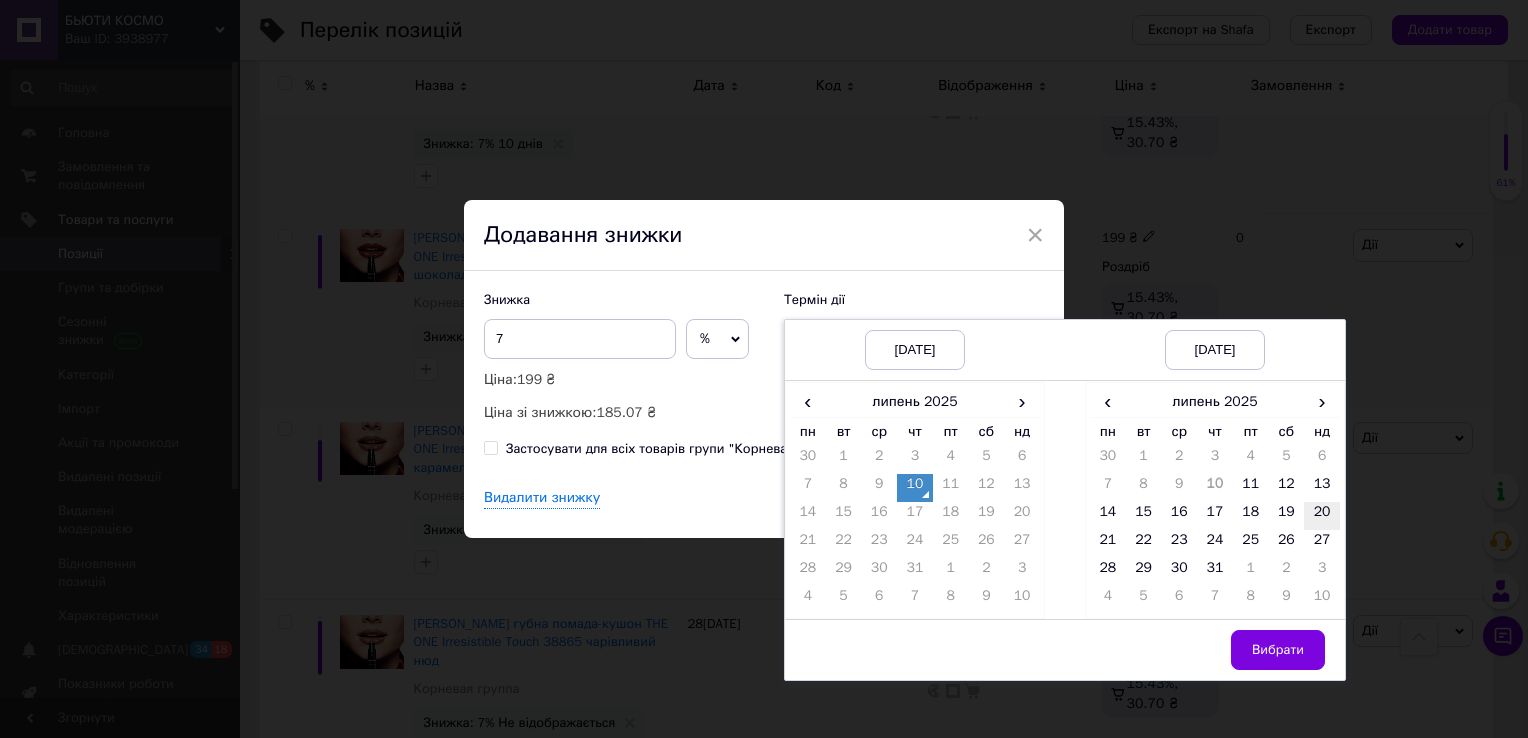 click on "20" at bounding box center (1322, 516) 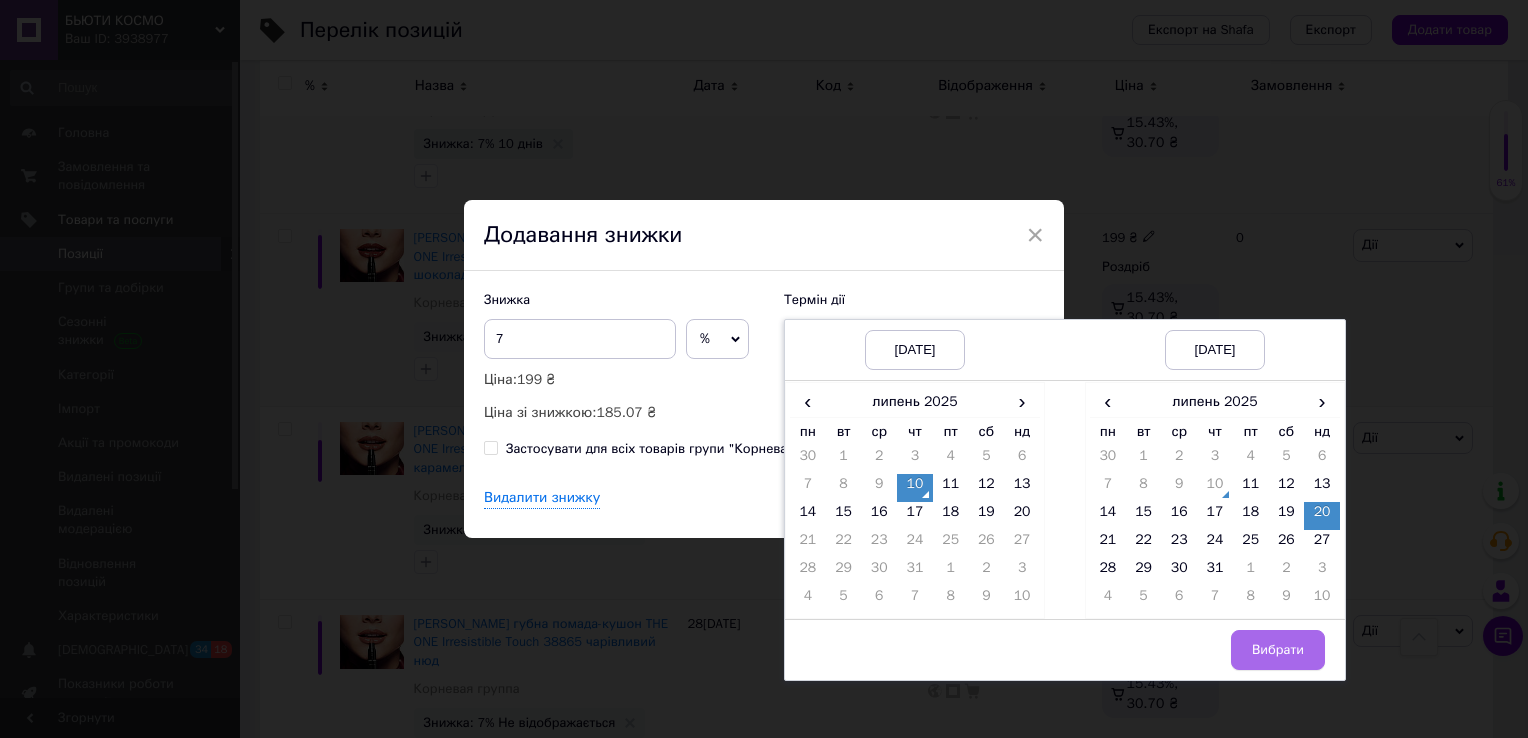 click on "Вибрати" at bounding box center (1278, 650) 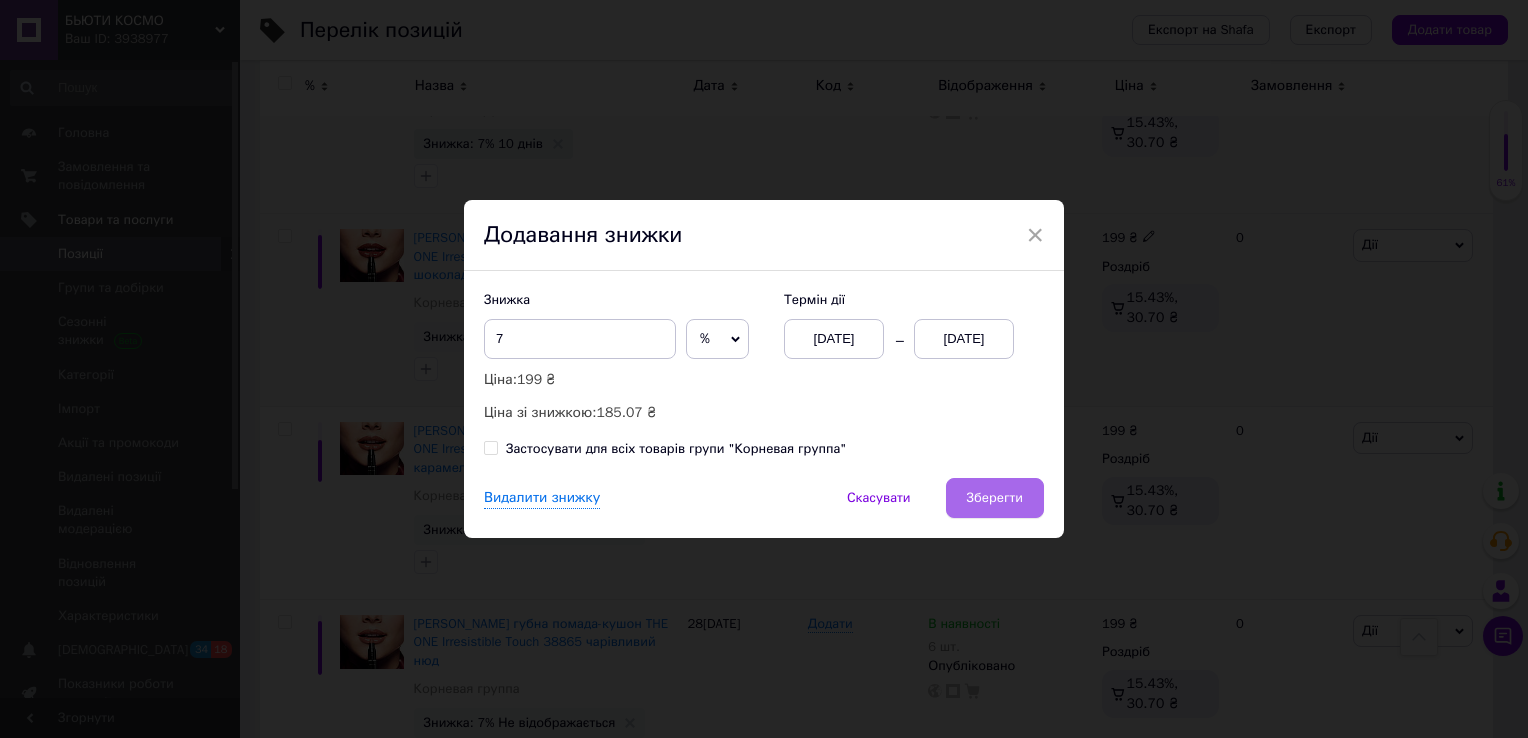 click on "Зберегти" at bounding box center [995, 498] 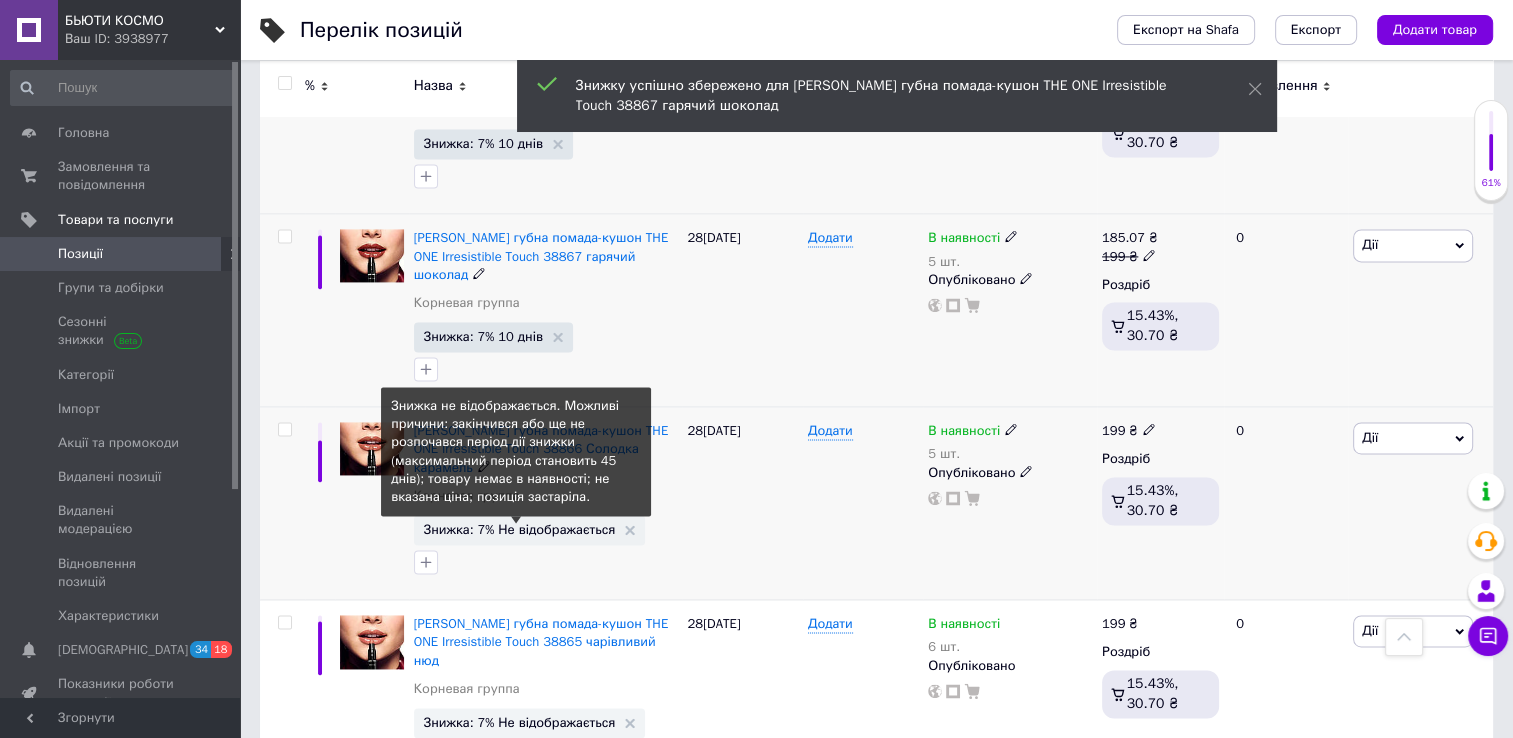 click on "Знижка: 7% Не відображається" at bounding box center (520, 529) 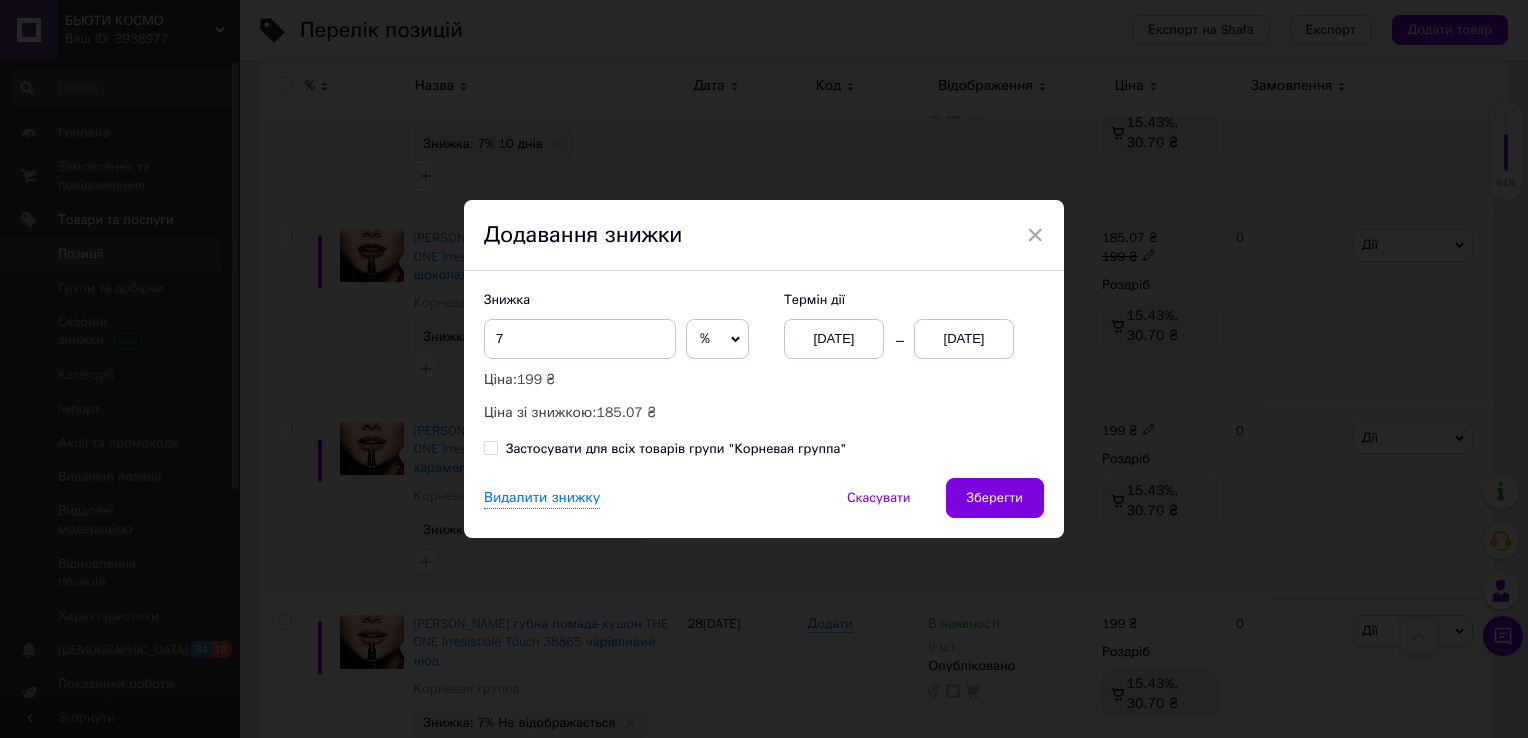 click on "[DATE]" at bounding box center (964, 339) 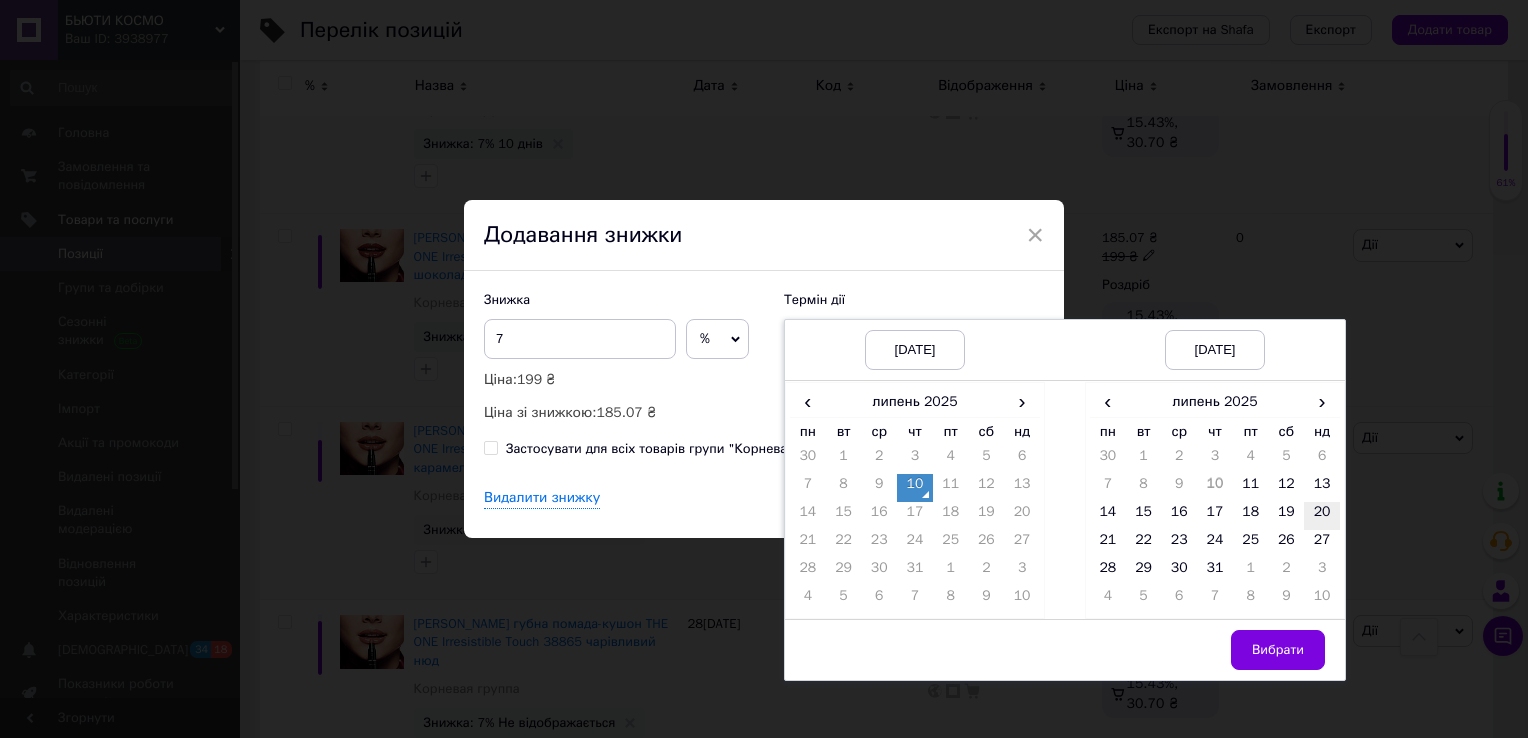 click on "20" at bounding box center [1322, 516] 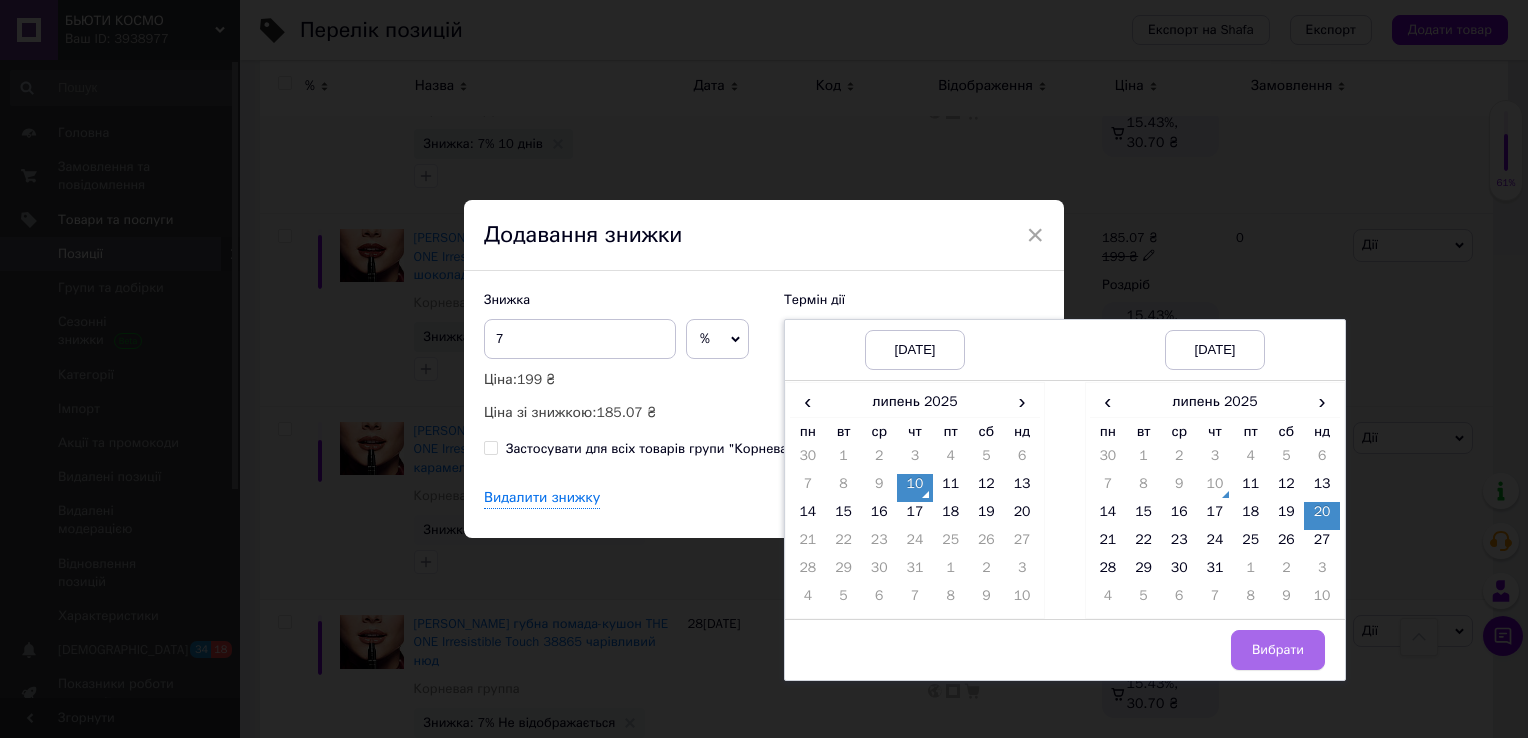 click on "Вибрати" at bounding box center [1278, 650] 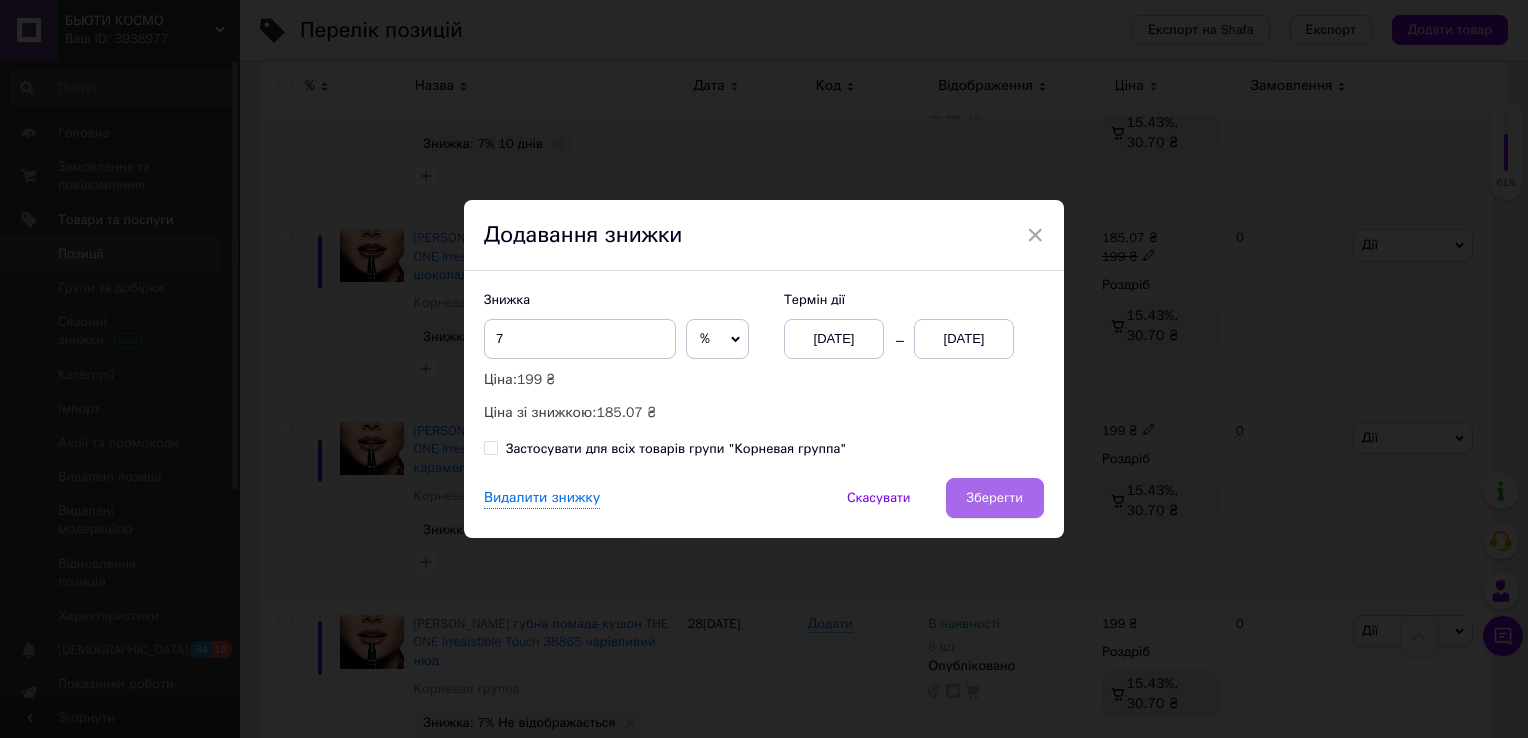 click on "Зберегти" at bounding box center (995, 498) 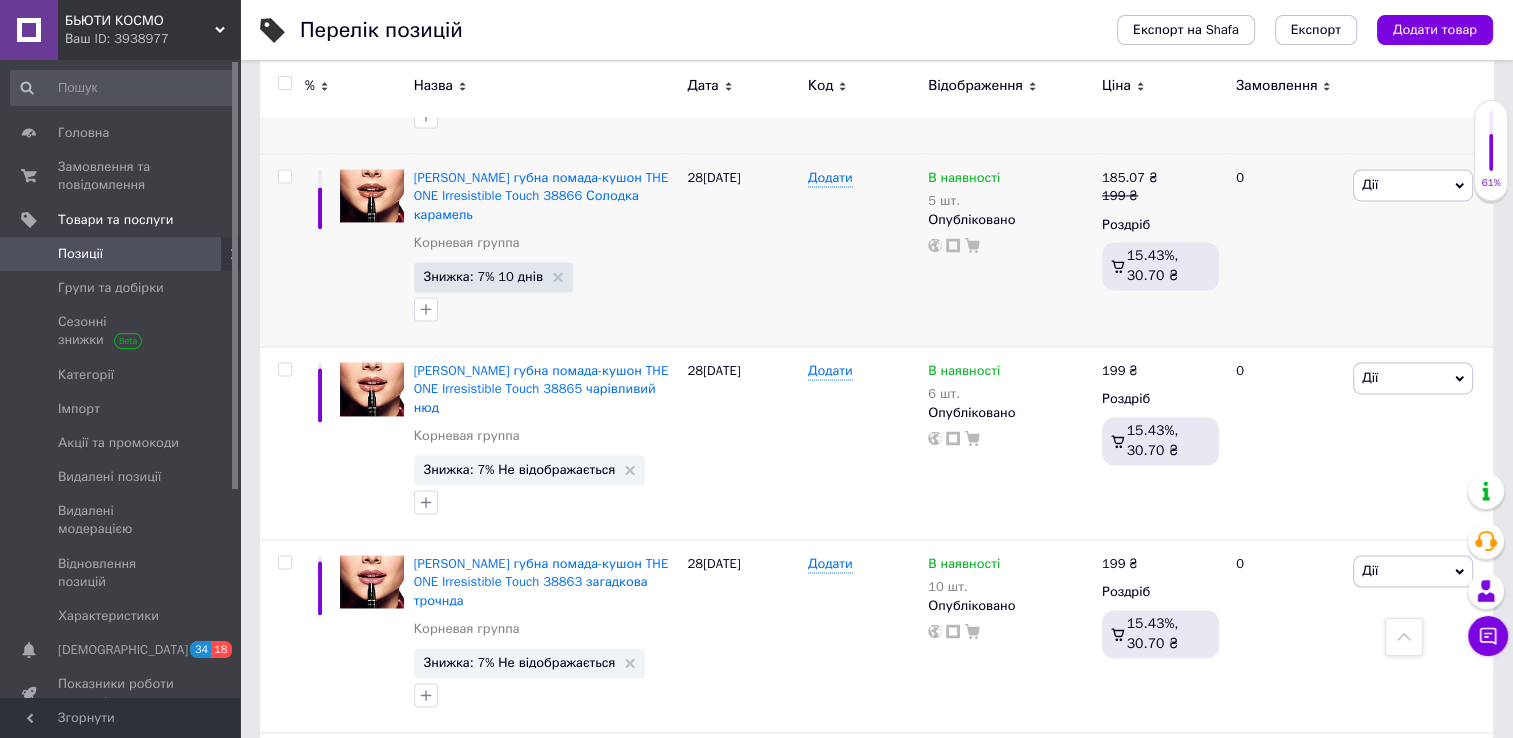 scroll, scrollTop: 3059, scrollLeft: 0, axis: vertical 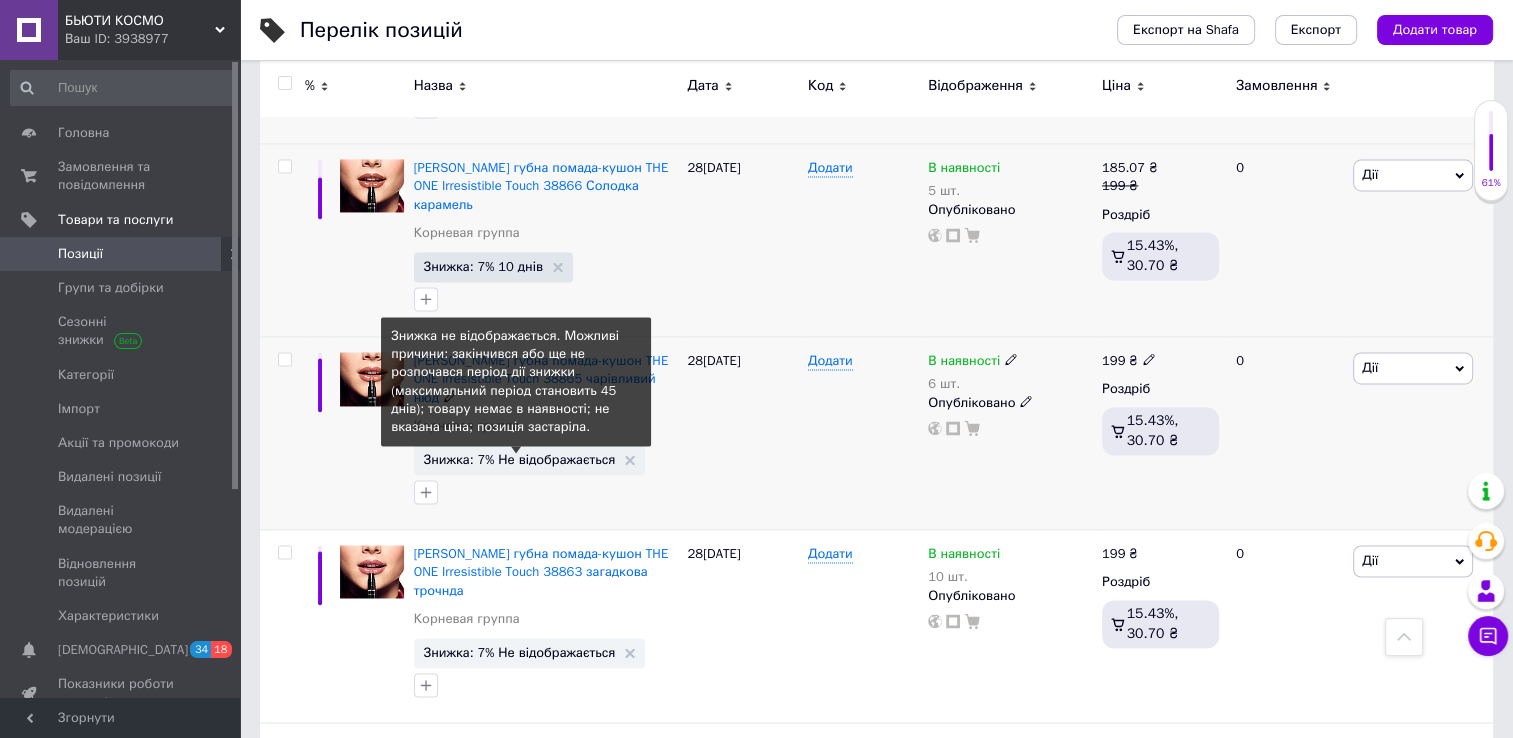 click on "Знижка: 7% Не відображається" at bounding box center (520, 459) 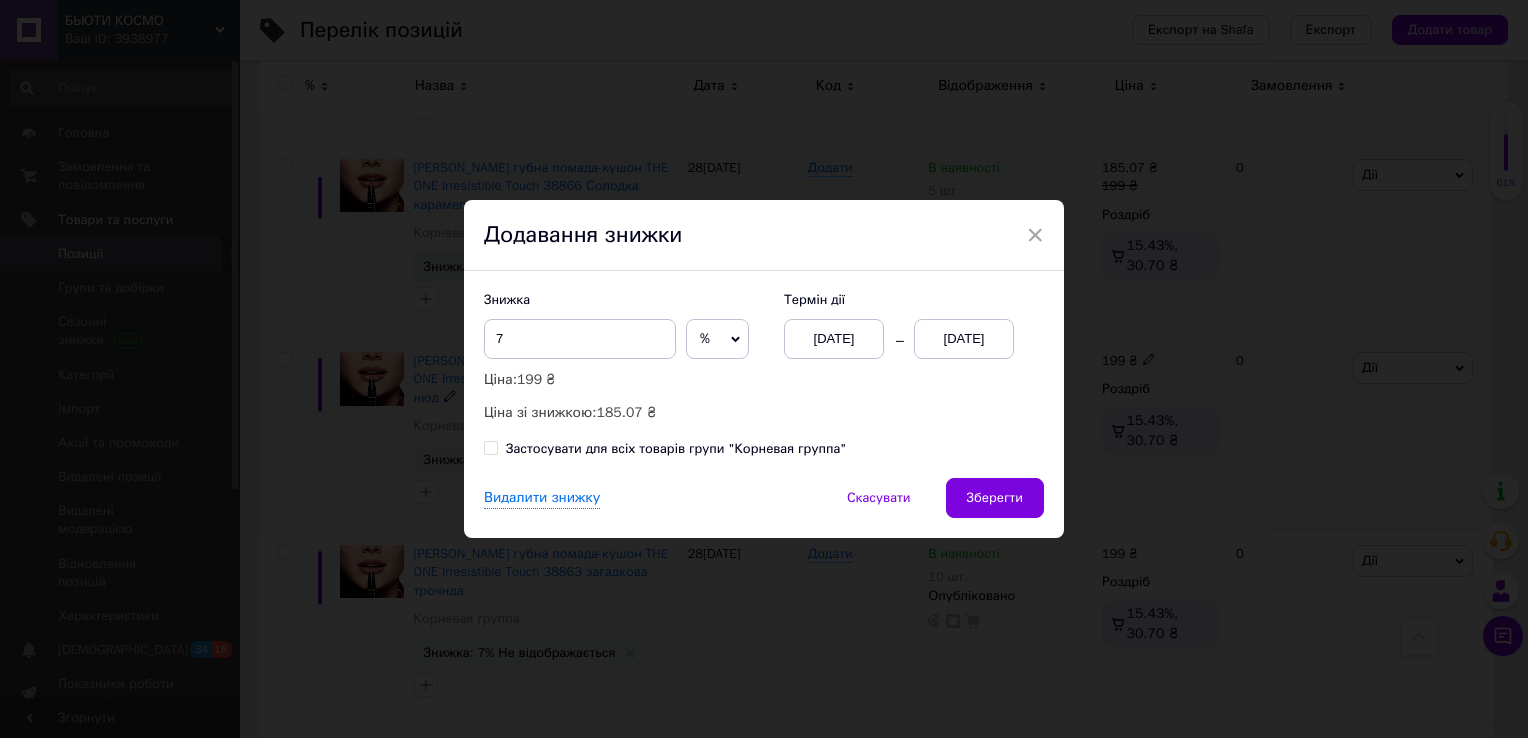 click on "[DATE]" at bounding box center (964, 339) 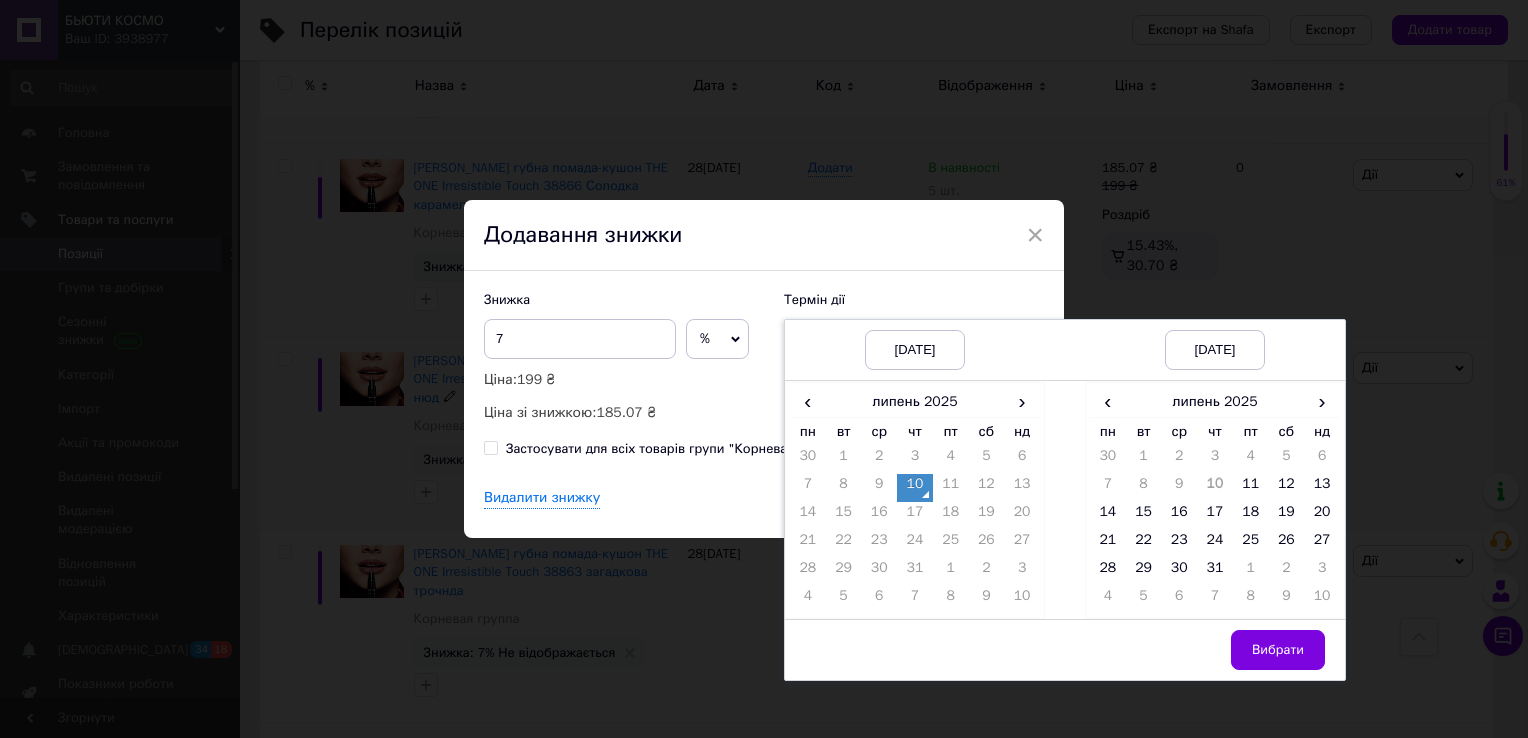 click on "‹ л[DATE] пн вт ср чт пт сб нд 30 1 2 3 4 5 6 7 8 9 10 11 12 13 14 15 16 17 18 19 20 21 22 23 24 25 26 27 28 29 30 31 1 2 3 4 5 6 7 8 9 10" at bounding box center (1215, 500) 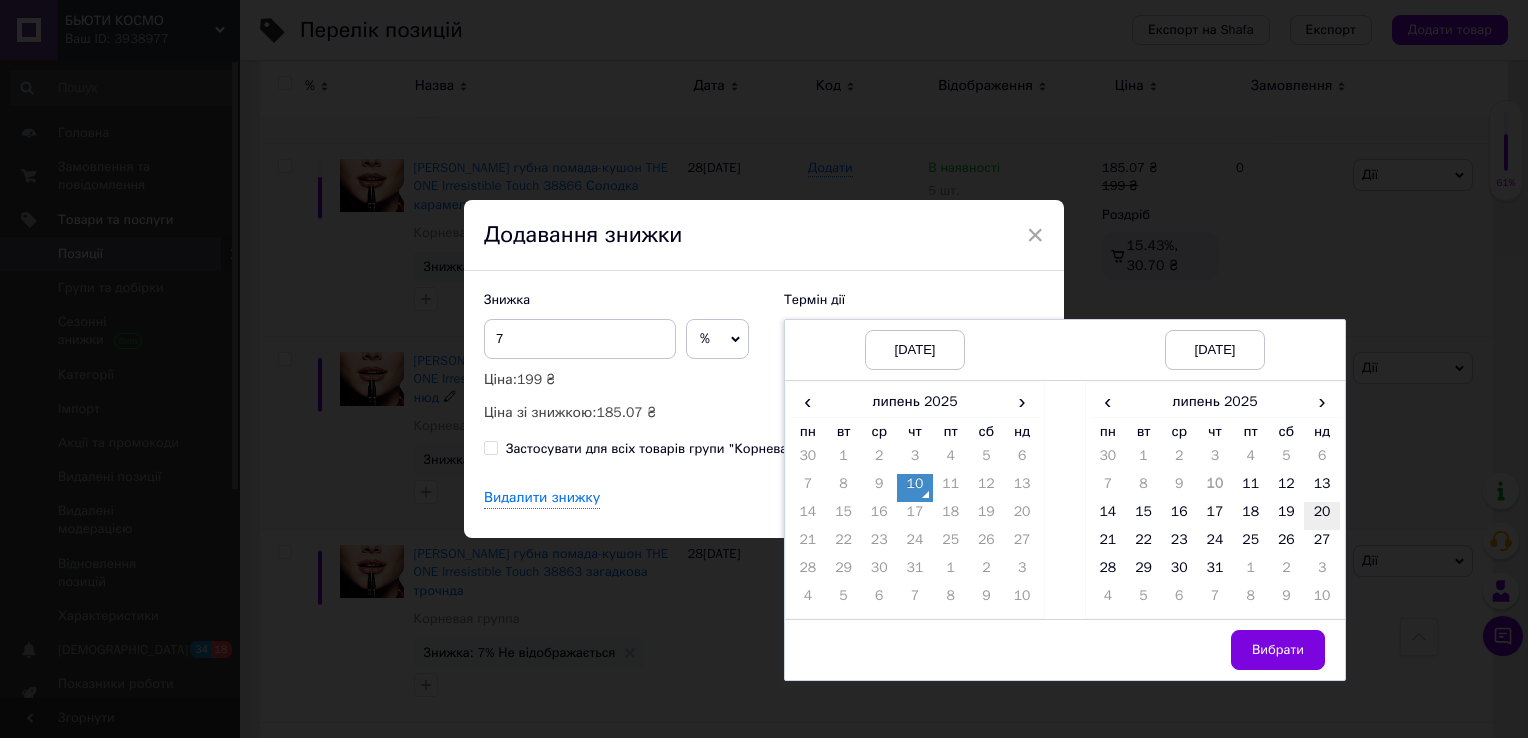 click on "20" at bounding box center [1322, 516] 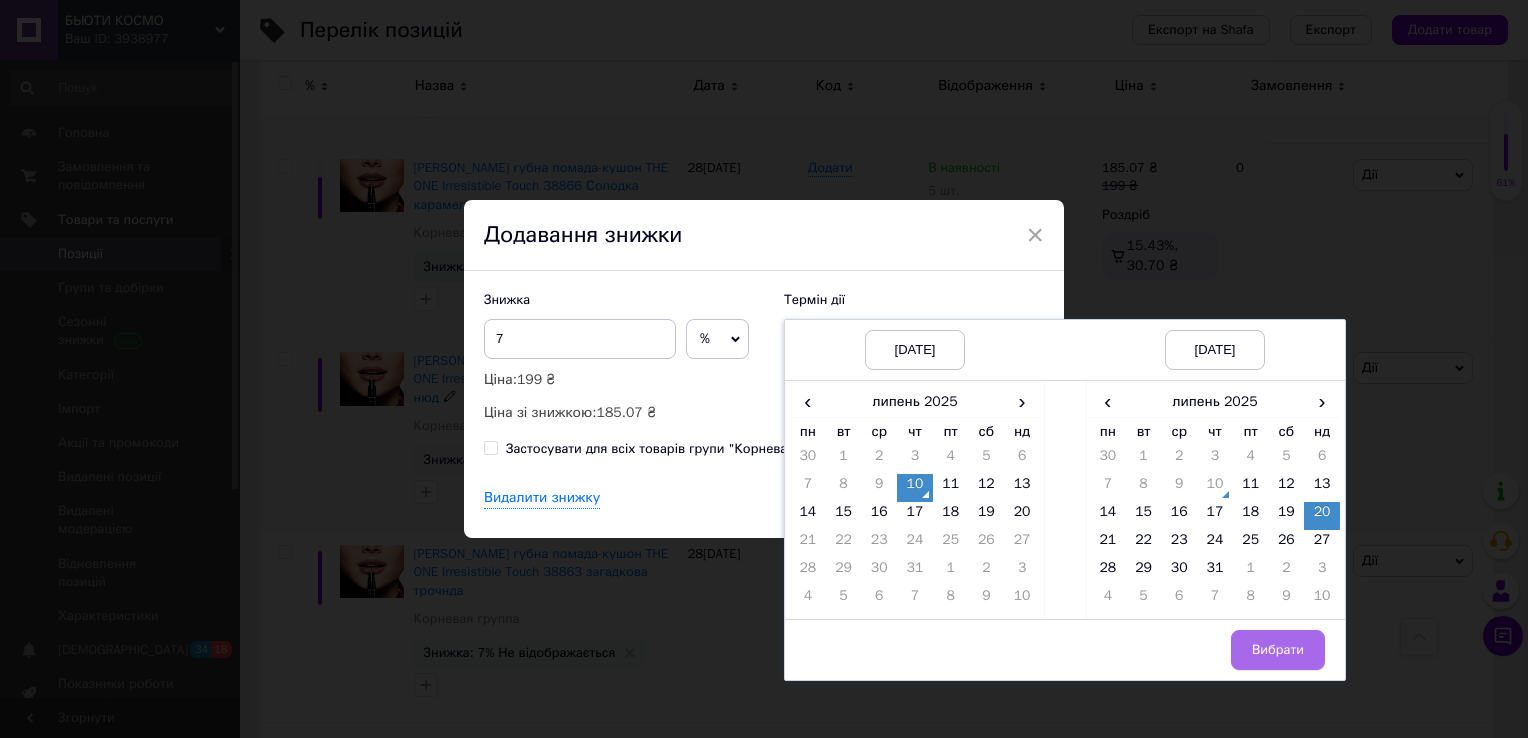 click on "Вибрати" at bounding box center [1278, 650] 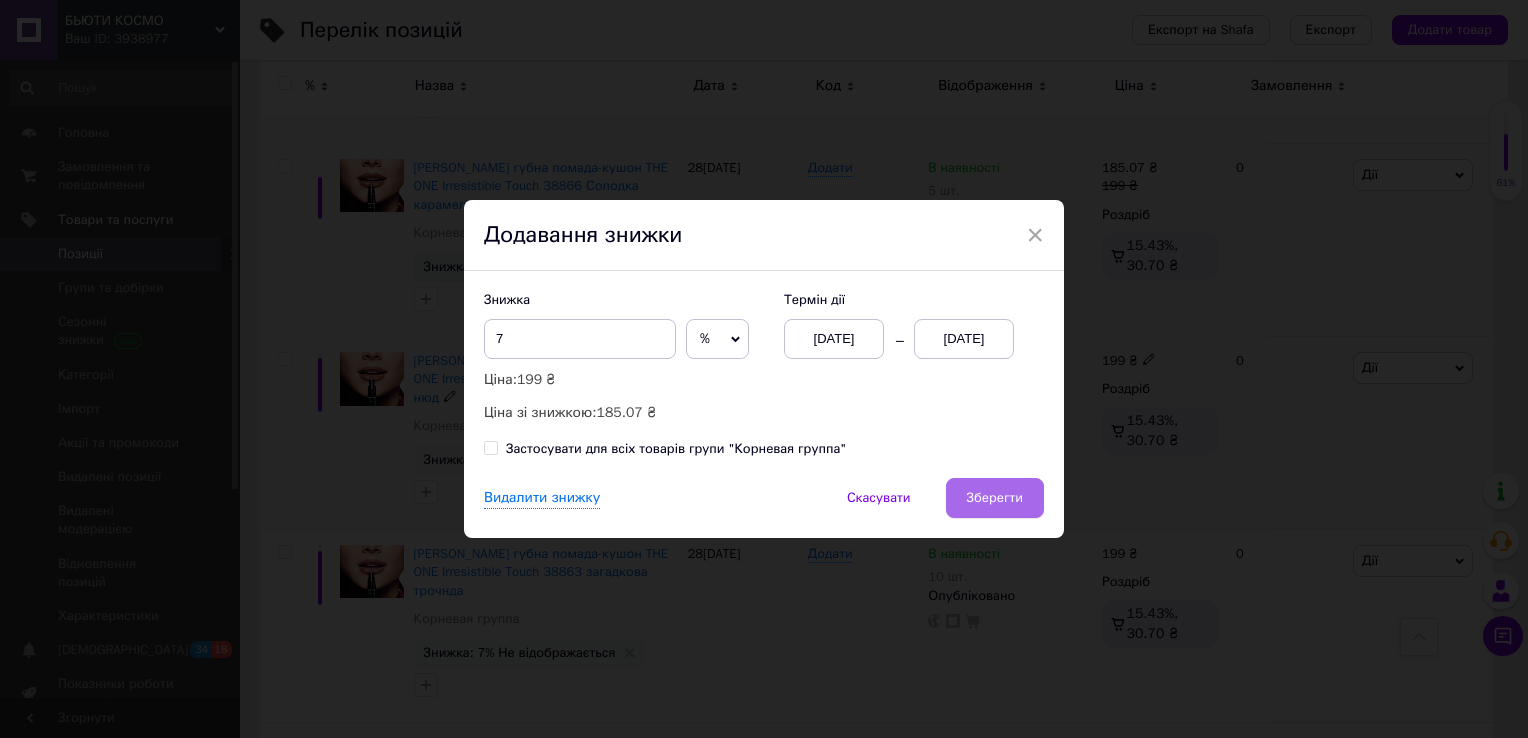 click on "Зберегти" at bounding box center (995, 498) 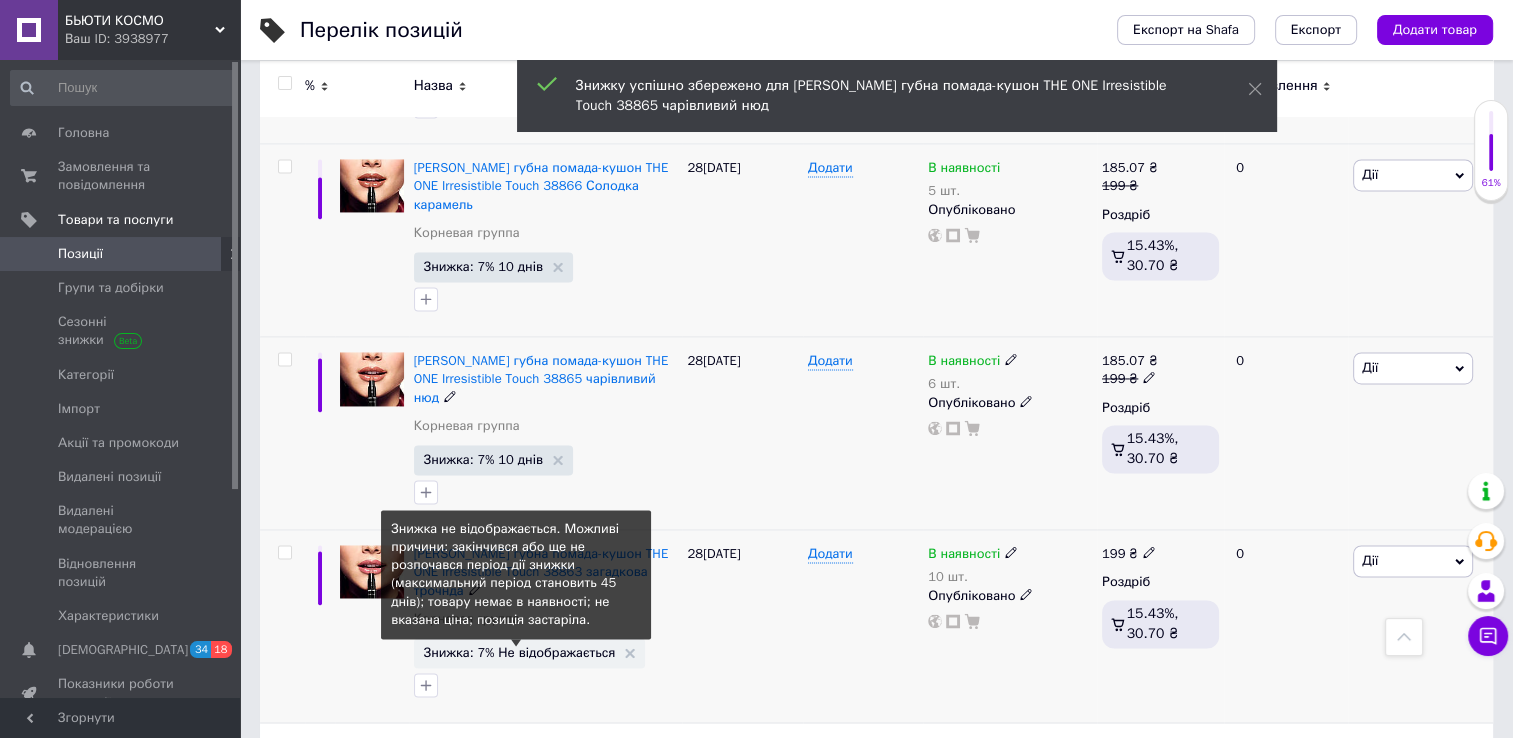 click on "Знижка: 7% Не відображається" at bounding box center [520, 652] 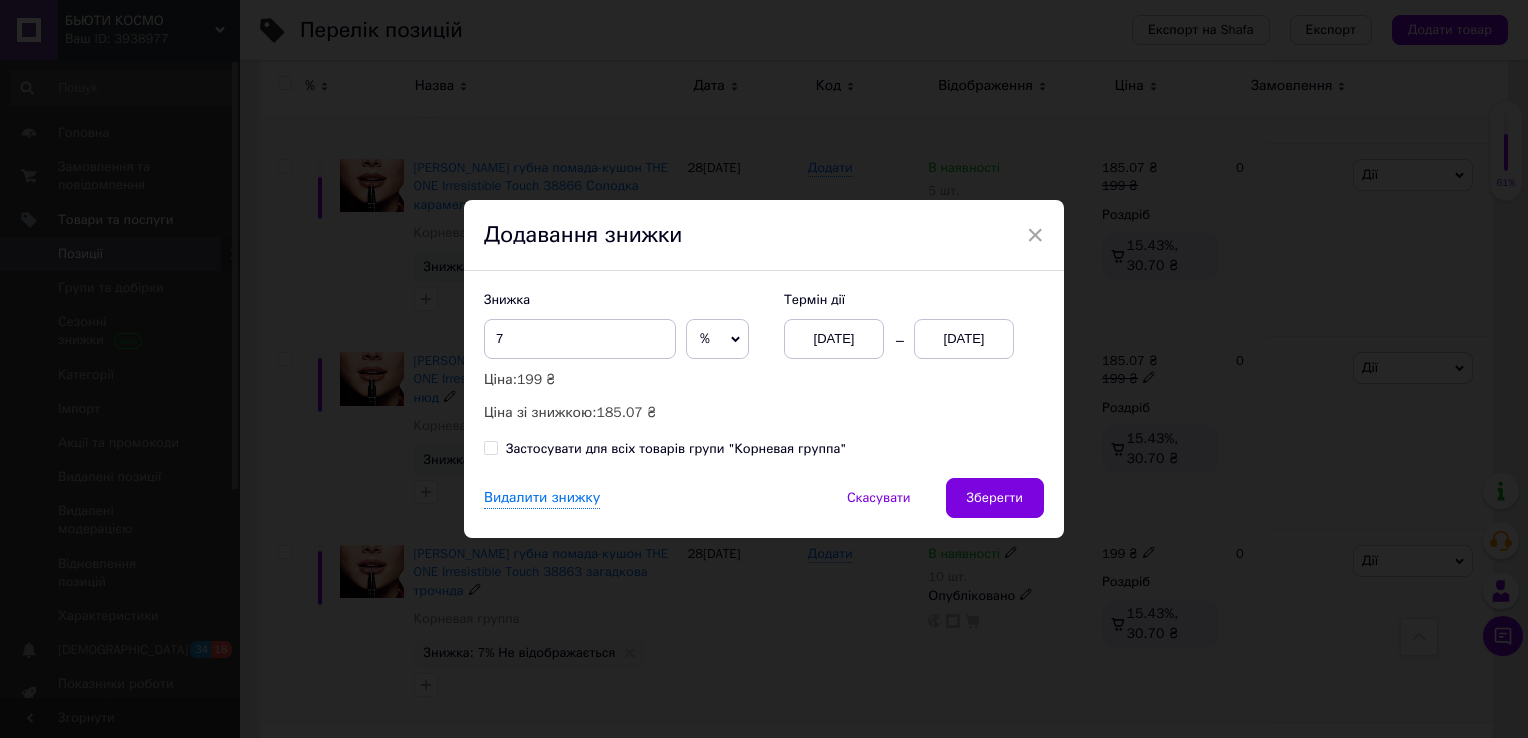 click on "[DATE]" at bounding box center [964, 339] 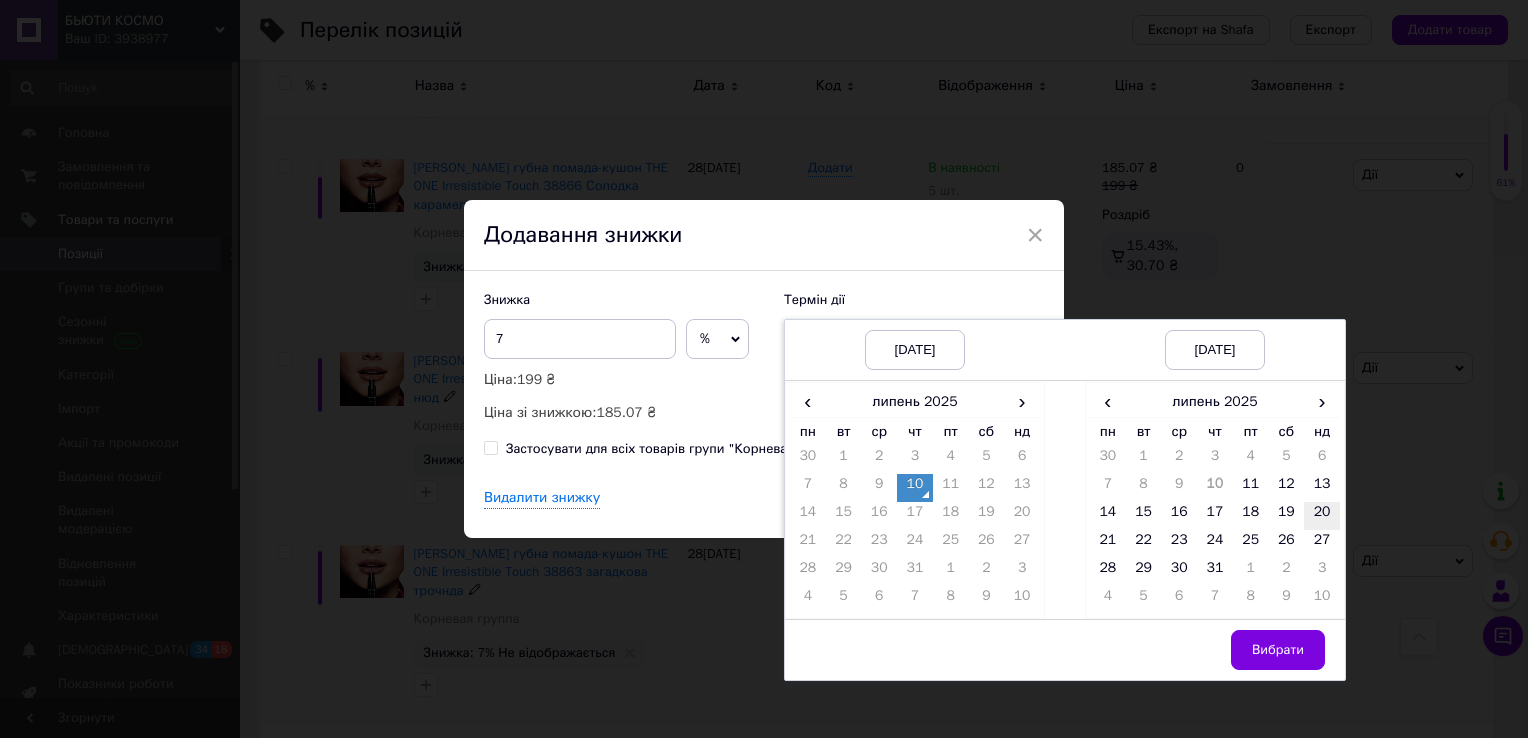 click on "20" at bounding box center (1322, 516) 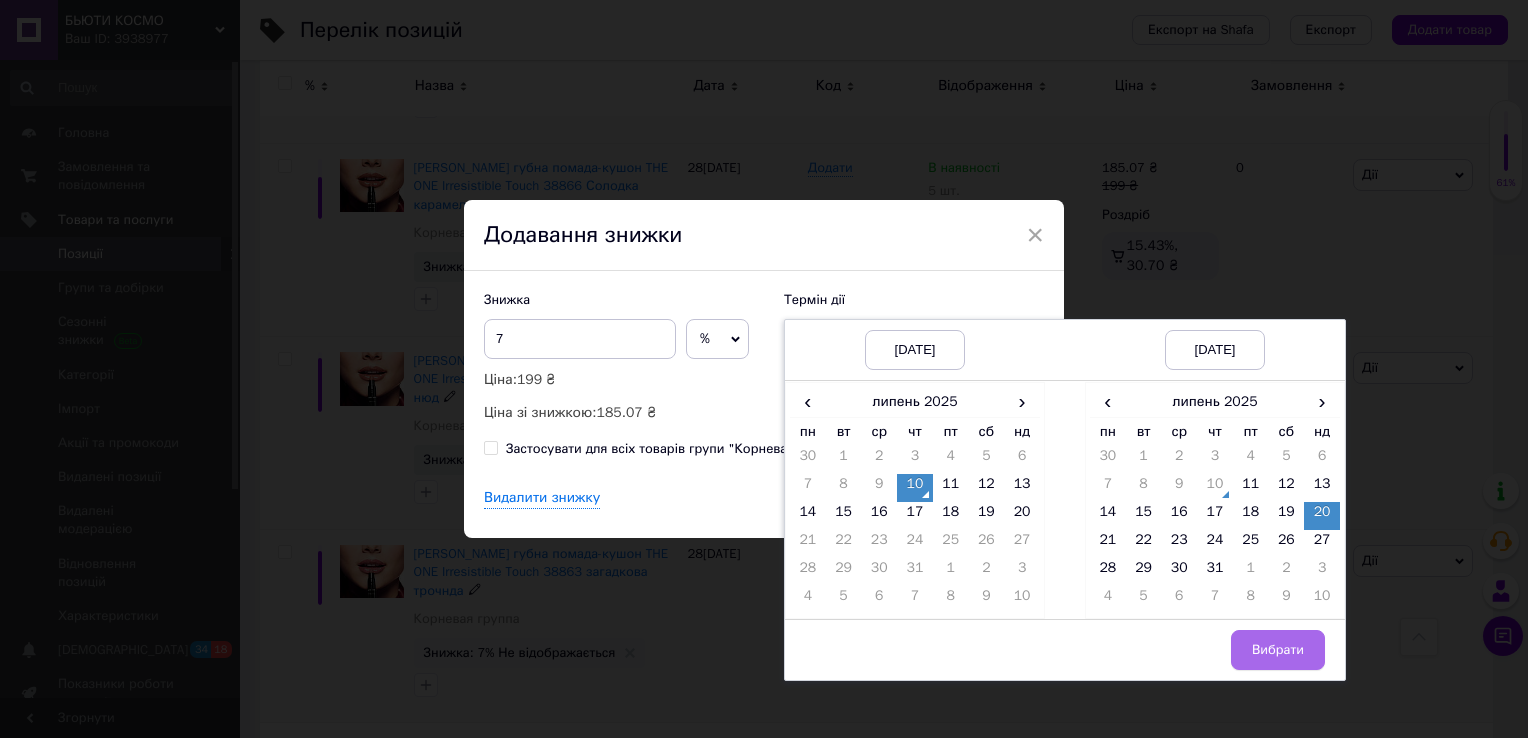 click on "Вибрати" at bounding box center [1278, 650] 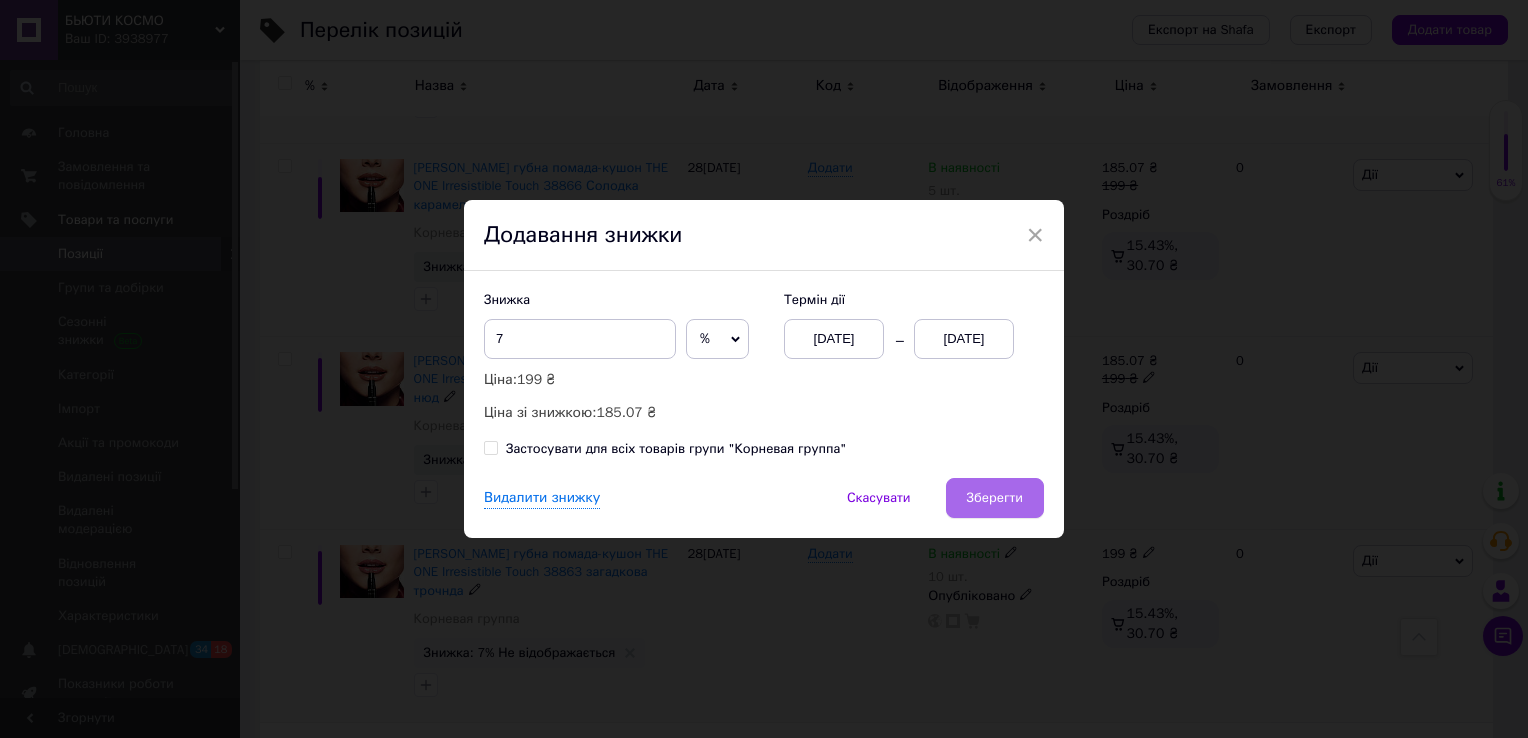 click on "Зберегти" at bounding box center (995, 498) 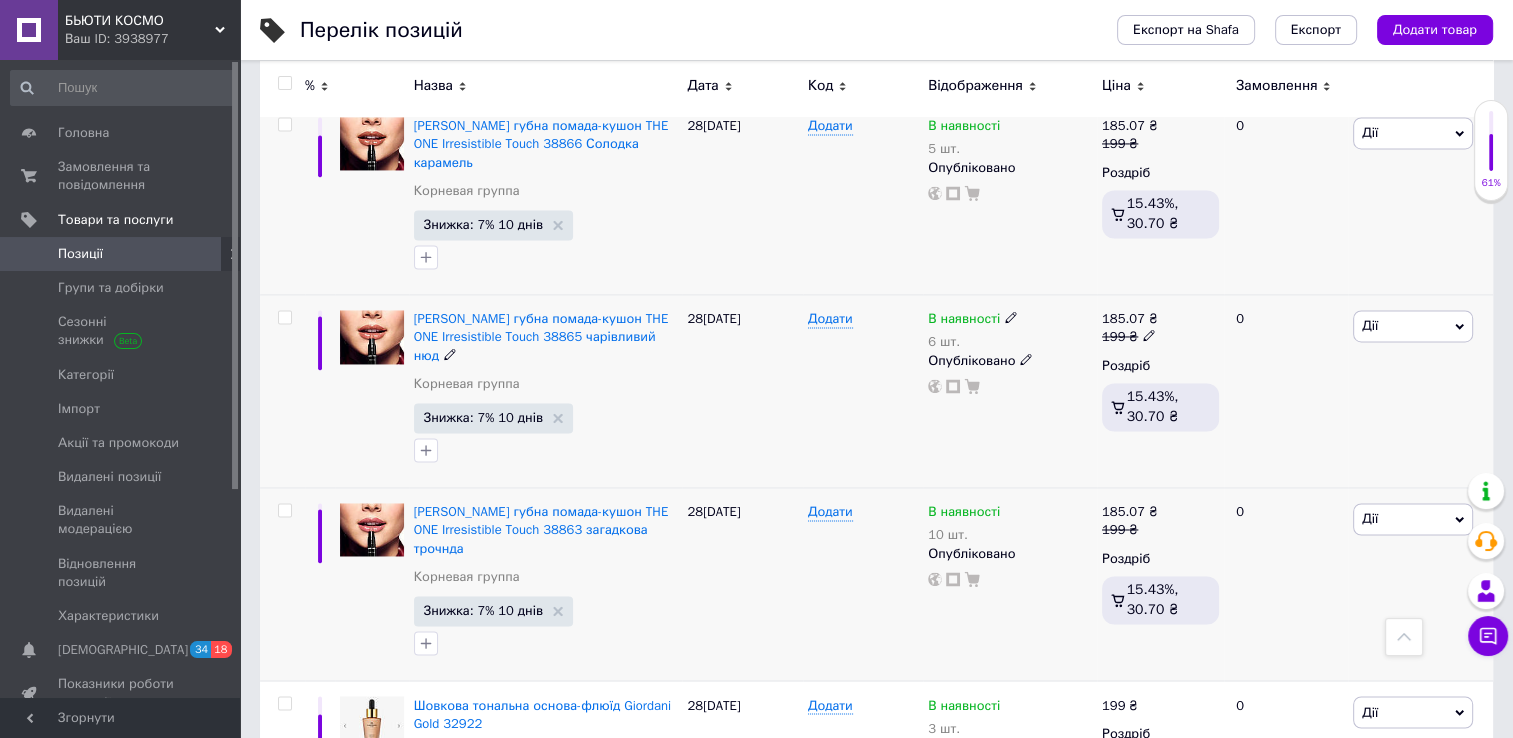 scroll, scrollTop: 3151, scrollLeft: 0, axis: vertical 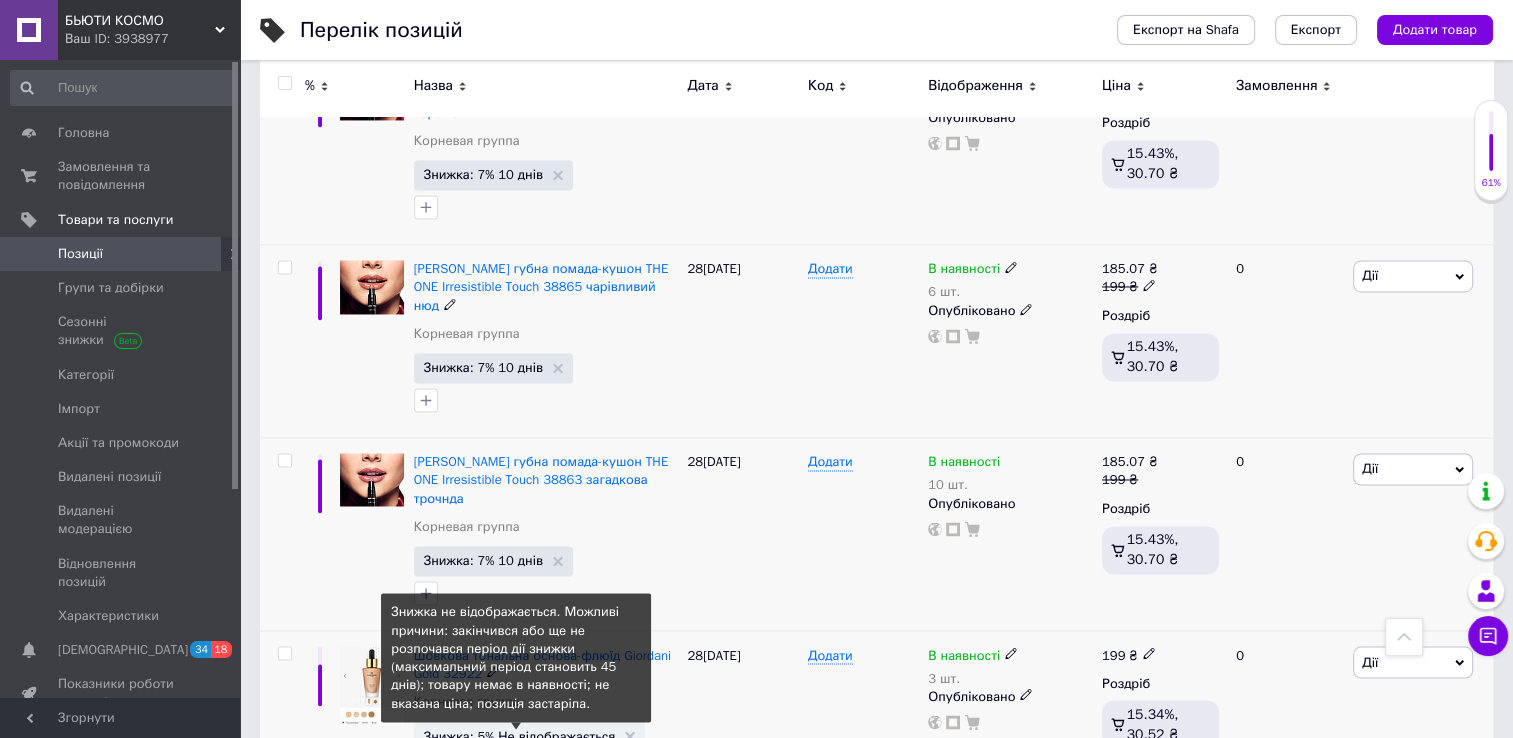 click on "Знижка: 5% Не відображається" at bounding box center [520, 735] 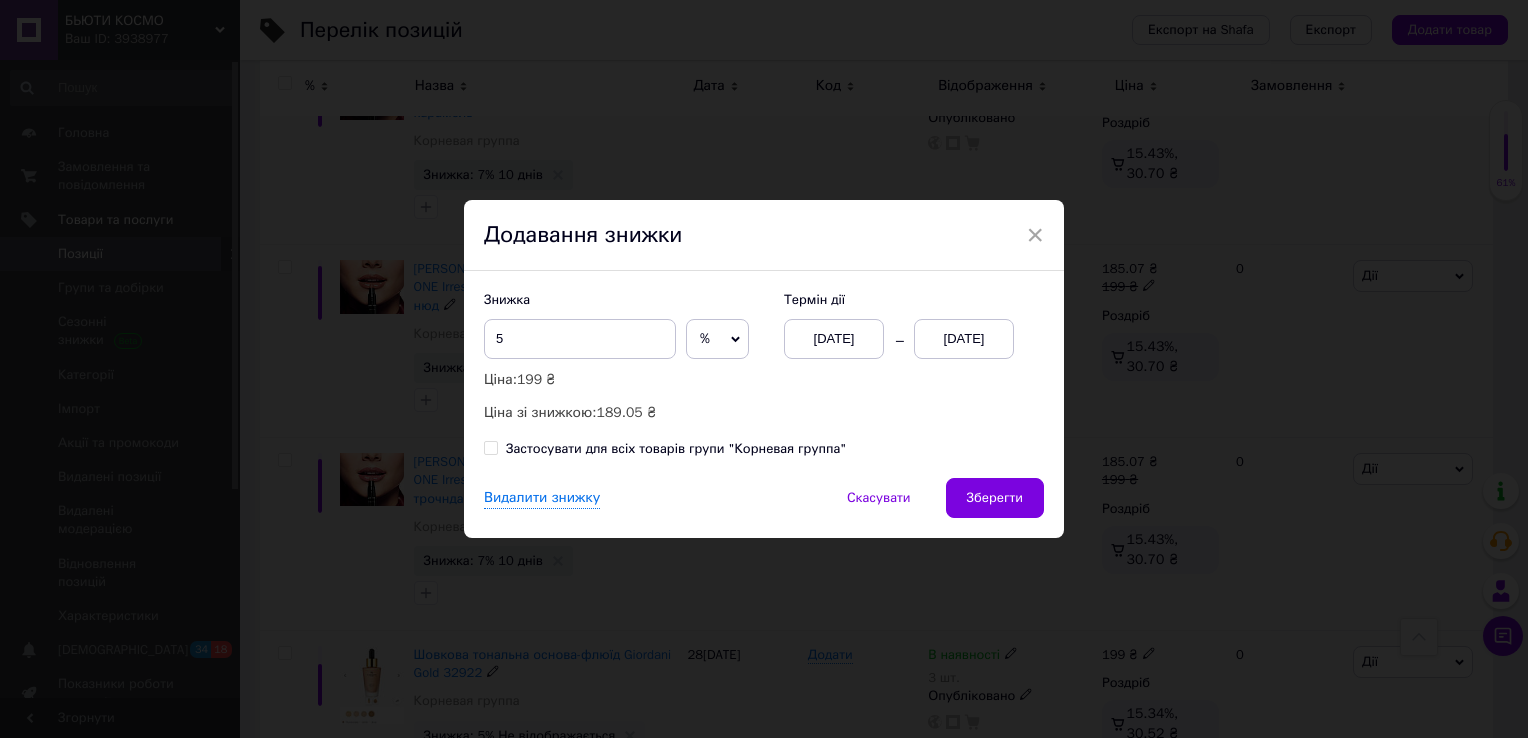 click on "[DATE]" at bounding box center (964, 339) 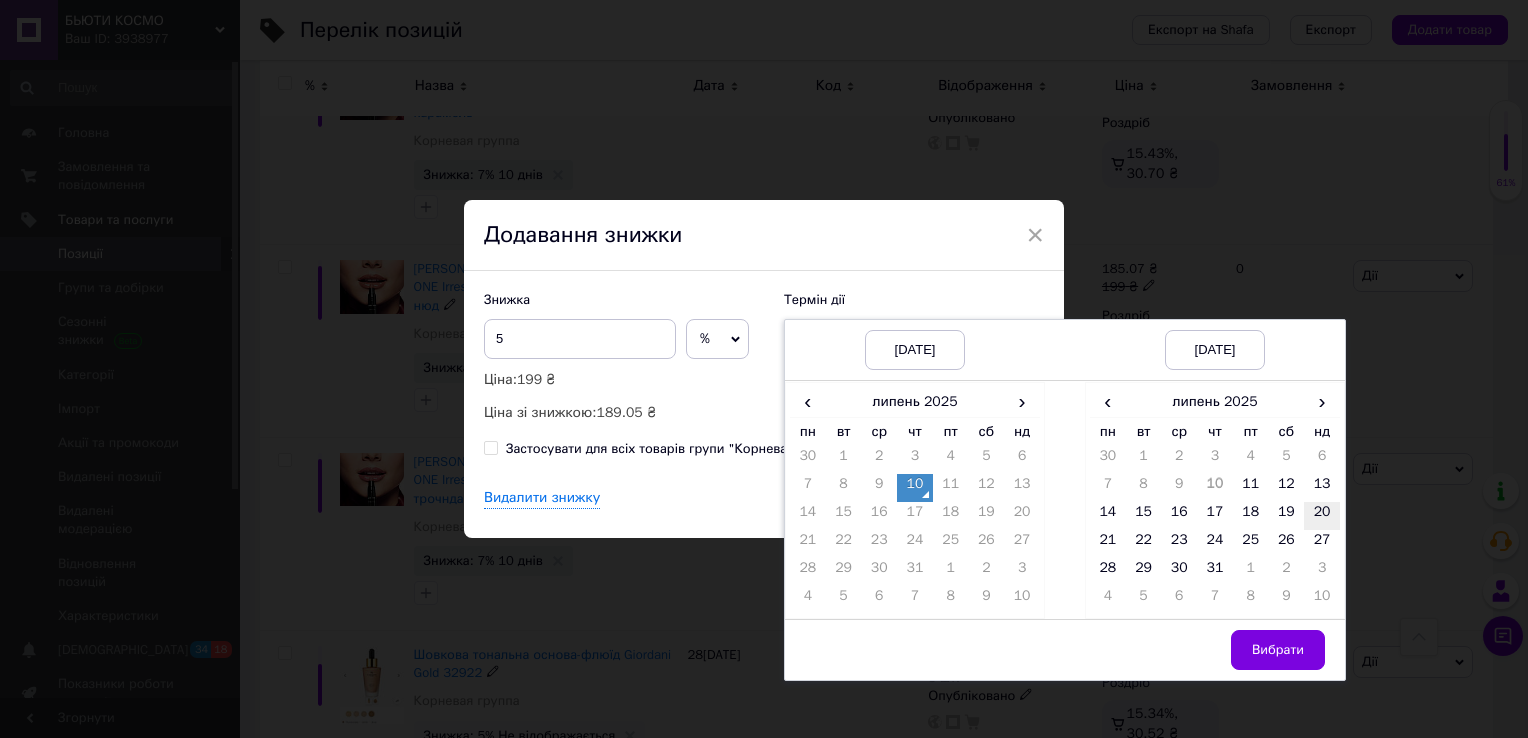 click on "20" at bounding box center [1322, 516] 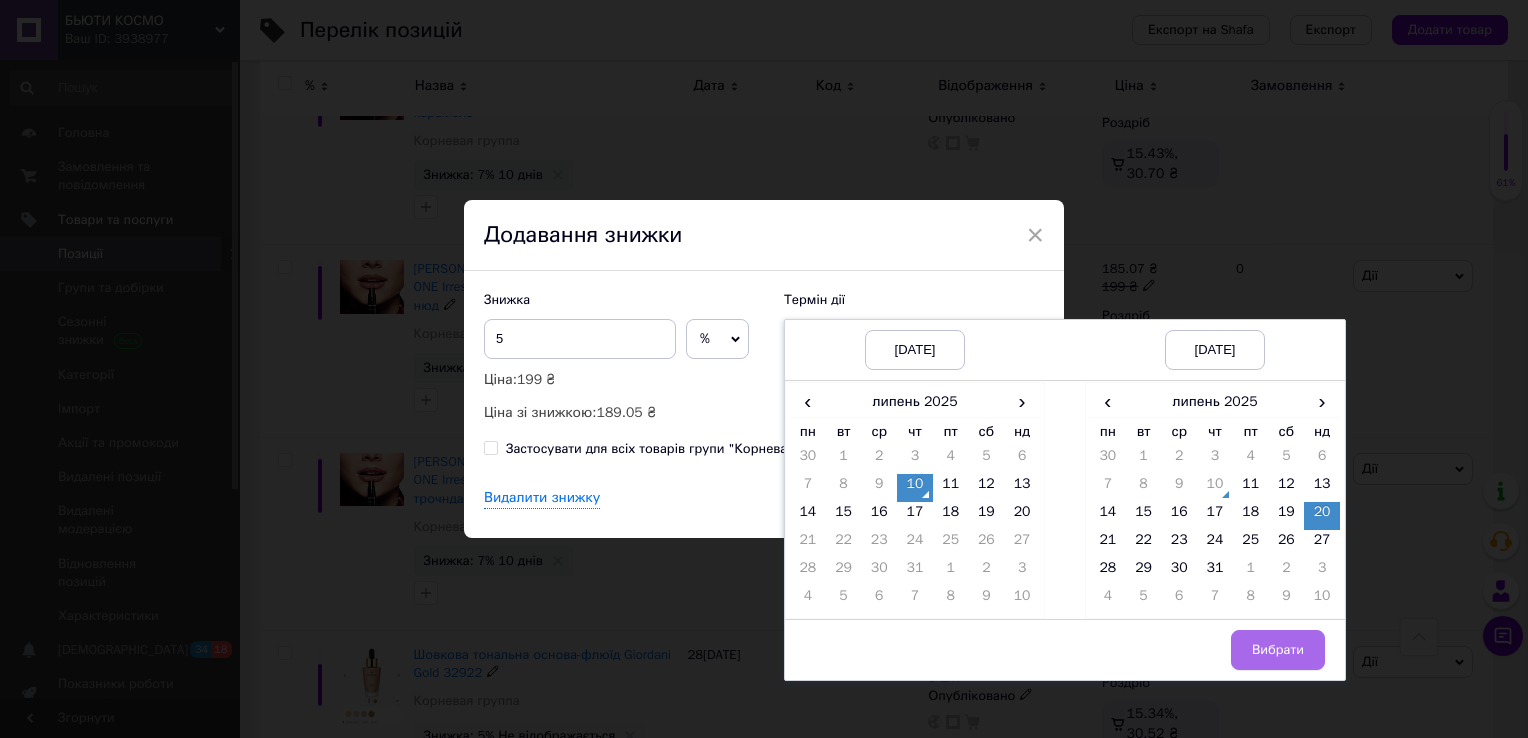 click on "Вибрати" at bounding box center (1278, 650) 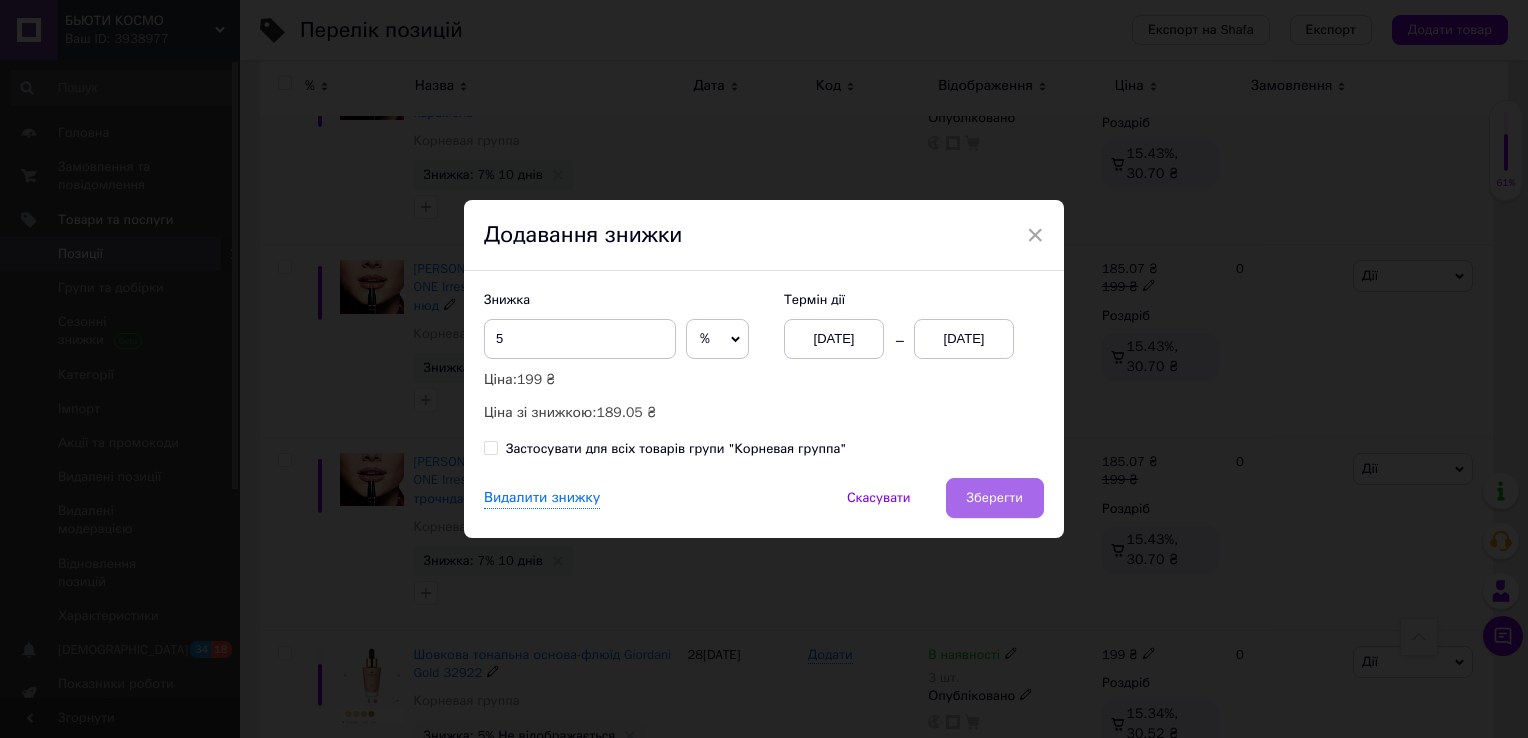 click on "Зберегти" at bounding box center (995, 498) 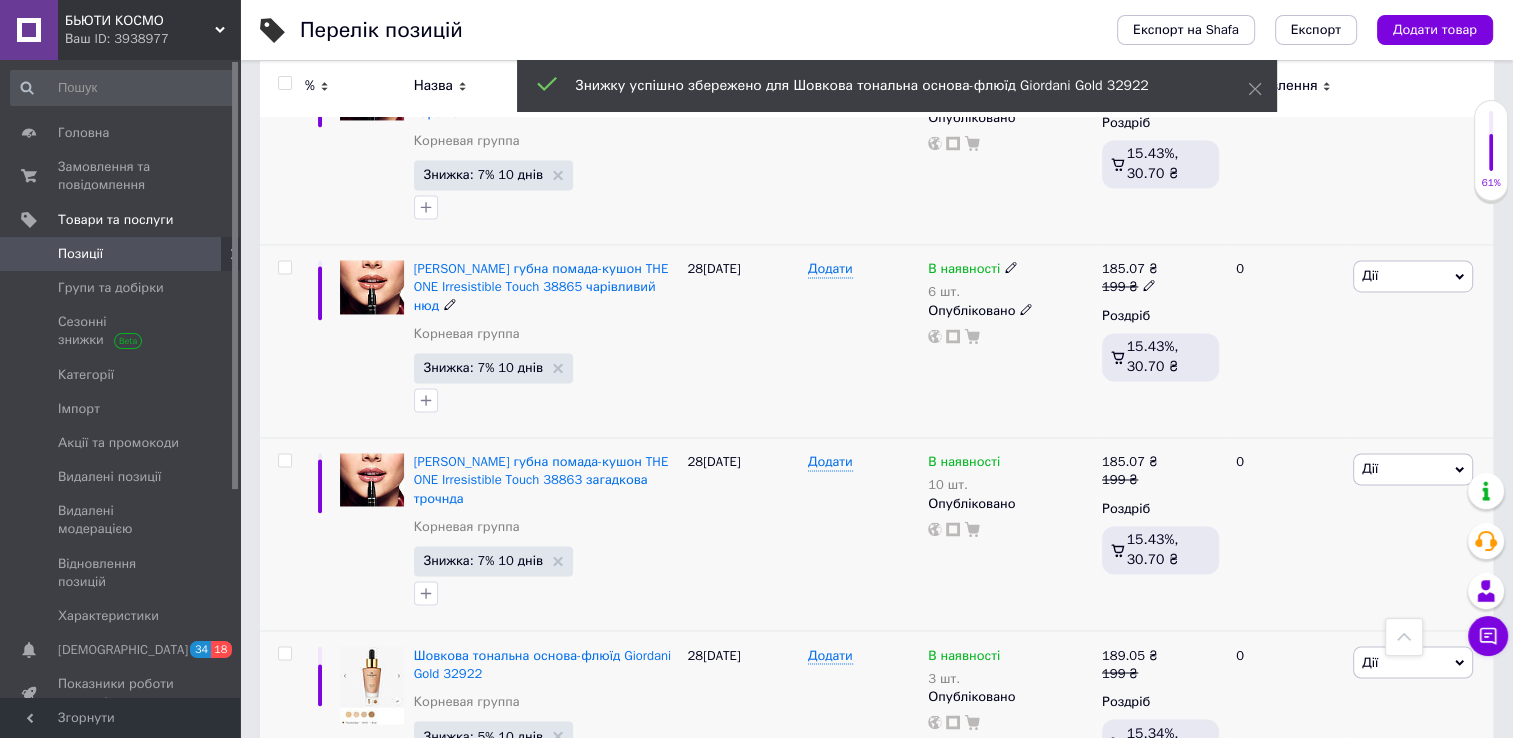 click on "8" at bounding box center [629, 846] 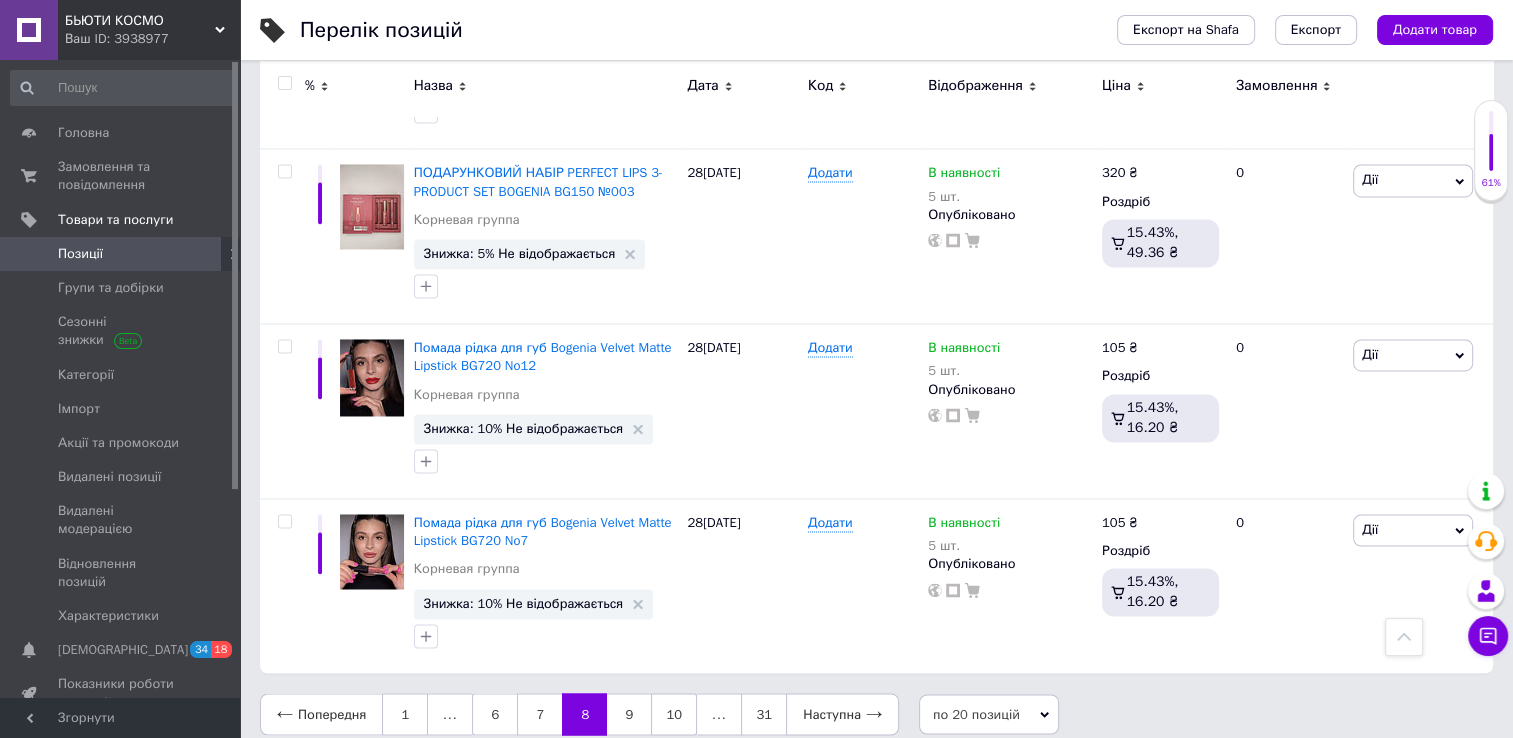 scroll, scrollTop: 3144, scrollLeft: 0, axis: vertical 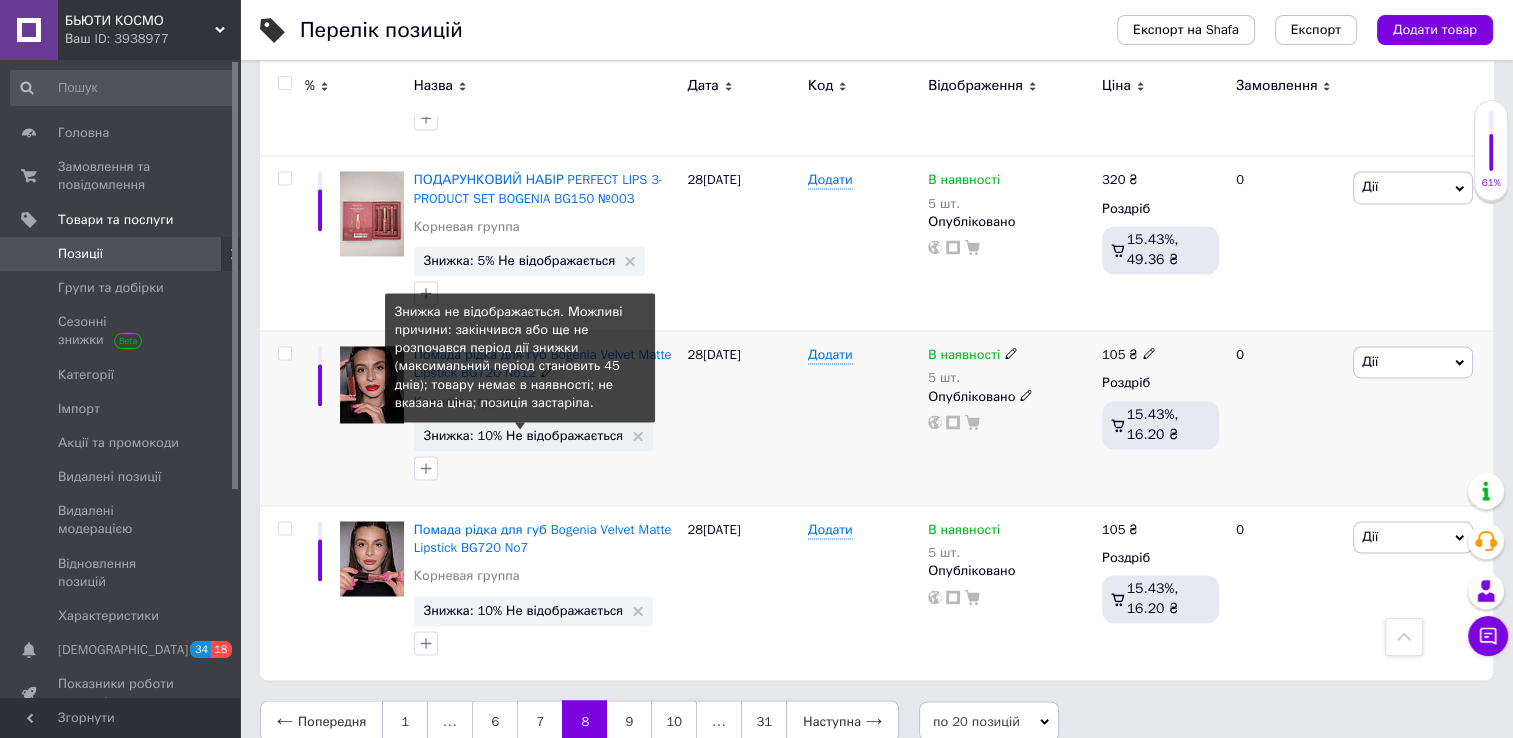 click on "Знижка: 10% Не відображається" at bounding box center [524, 435] 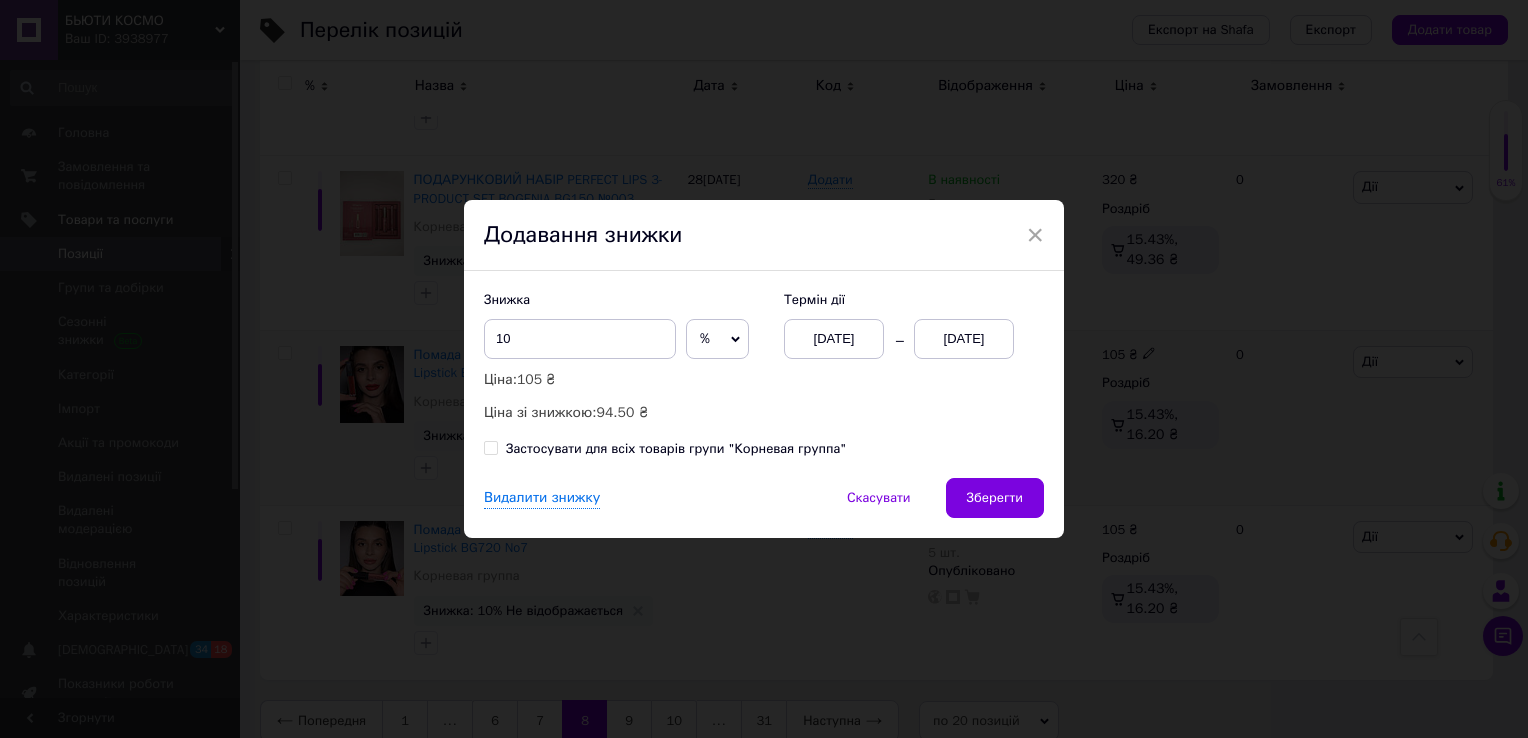 click on "[DATE]" at bounding box center (964, 339) 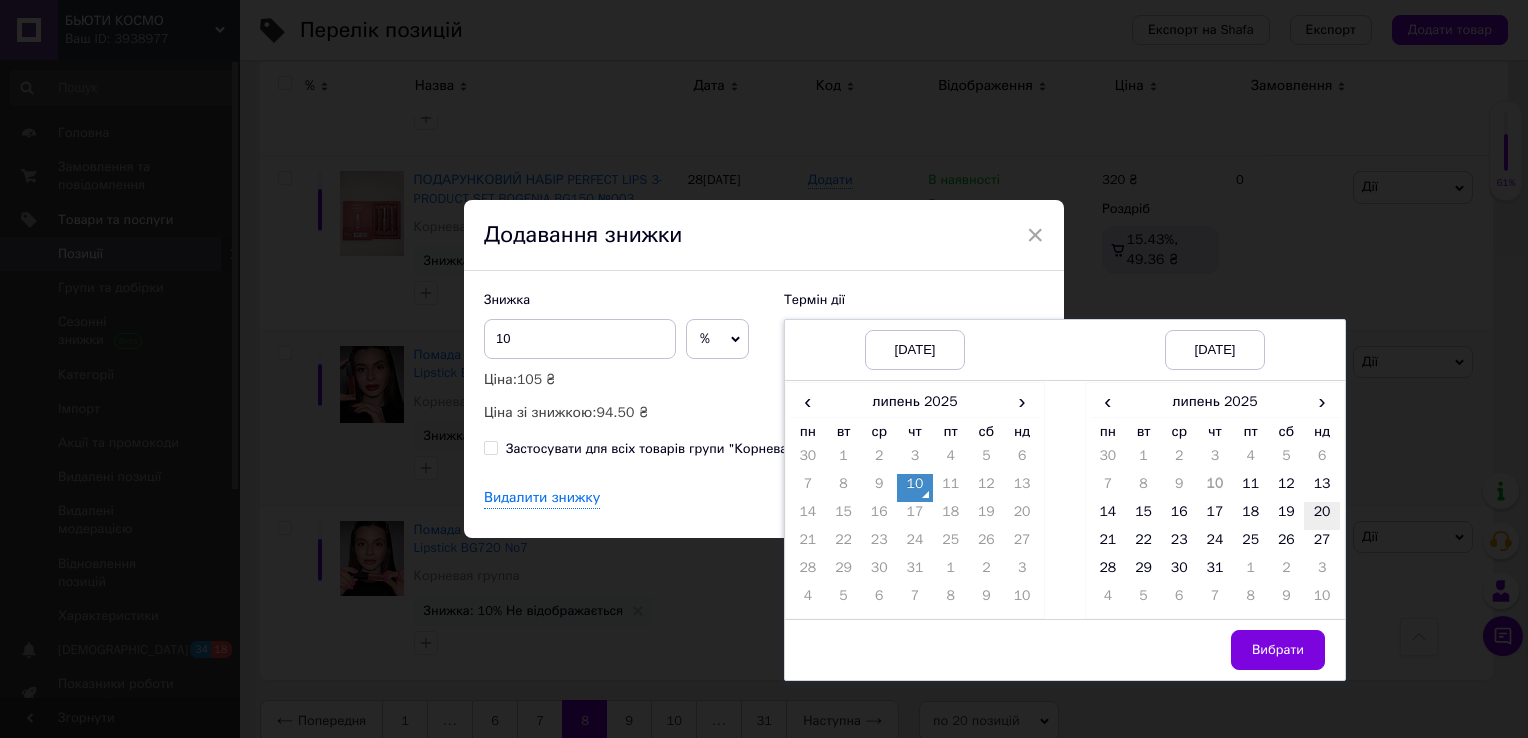 click on "20" at bounding box center (1322, 516) 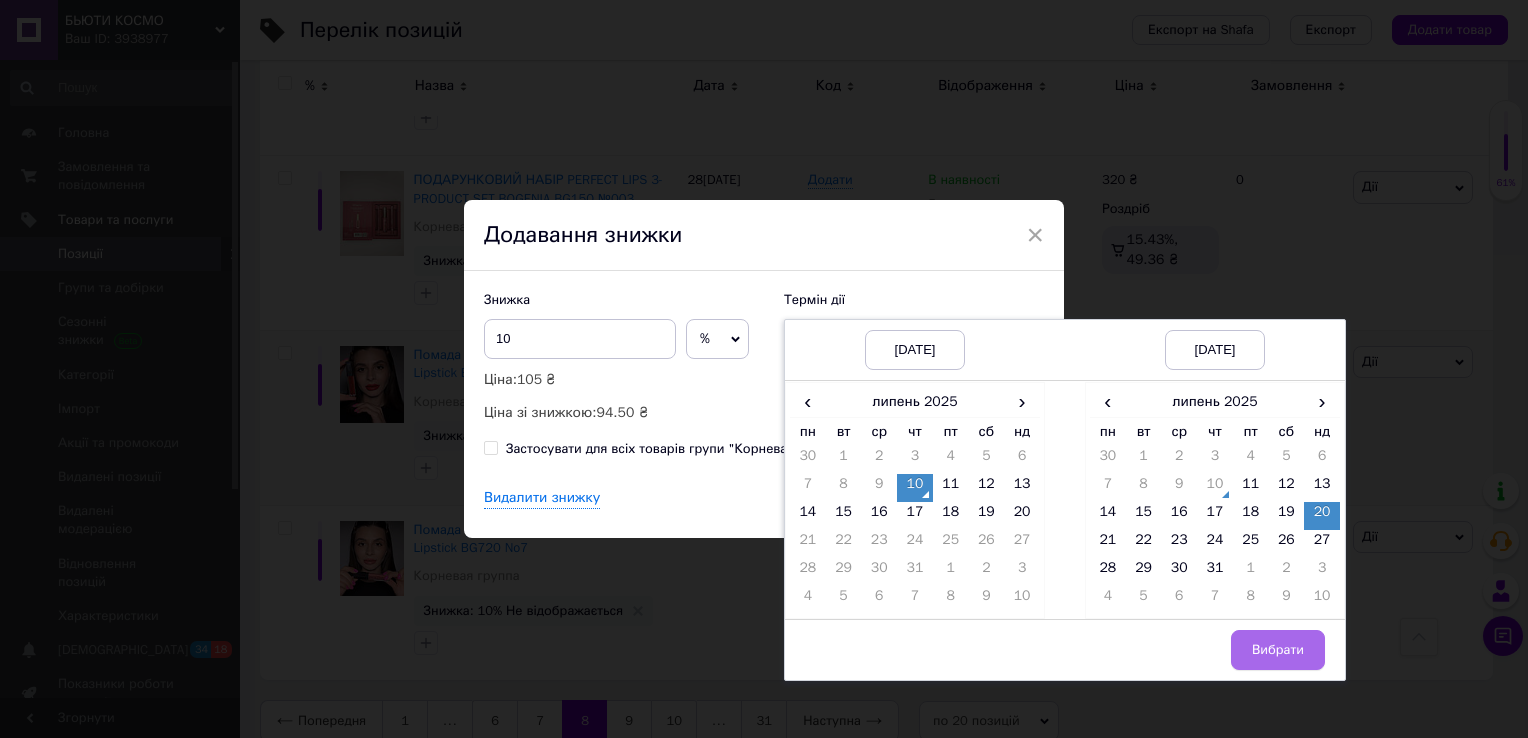 click on "Вибрати" at bounding box center (1278, 650) 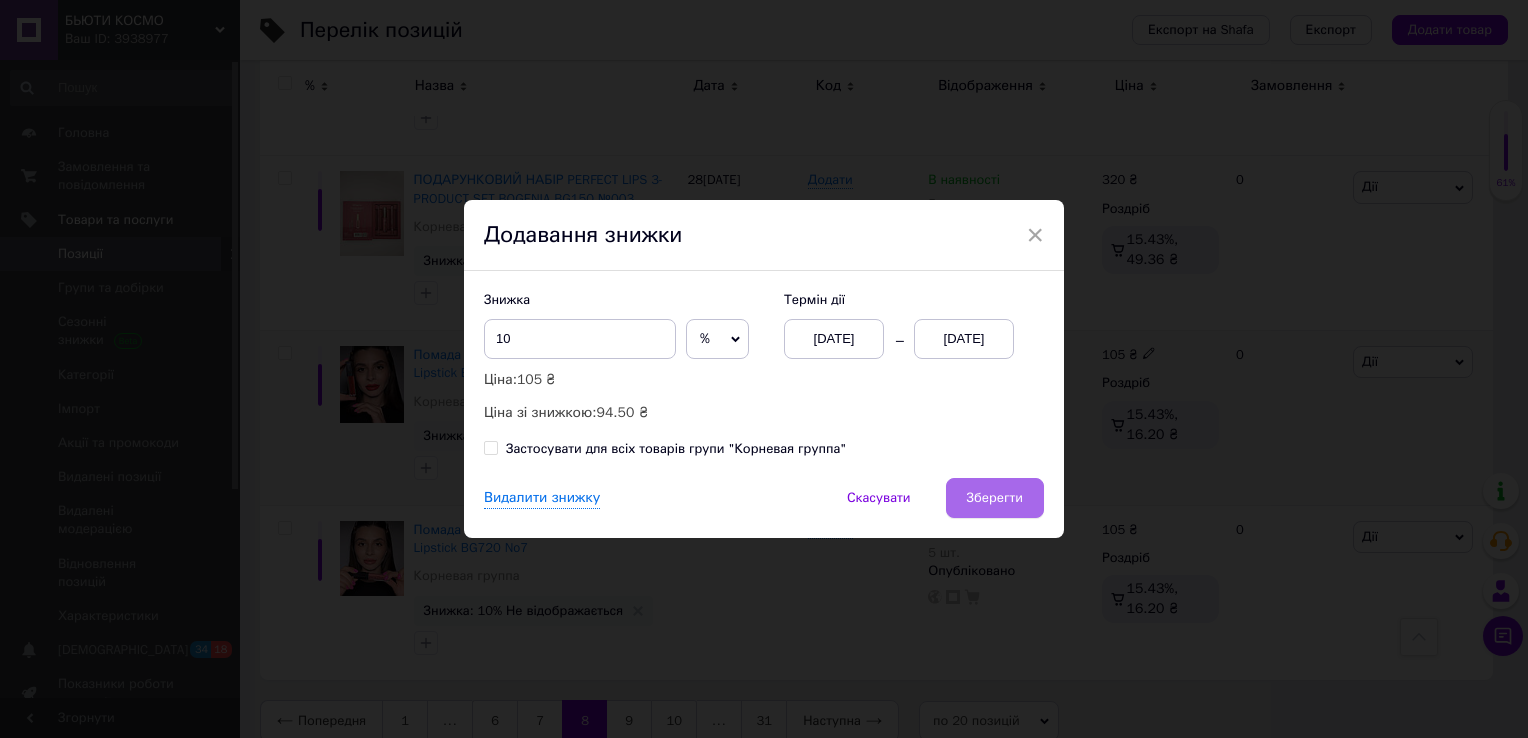 click on "Зберегти" at bounding box center [995, 498] 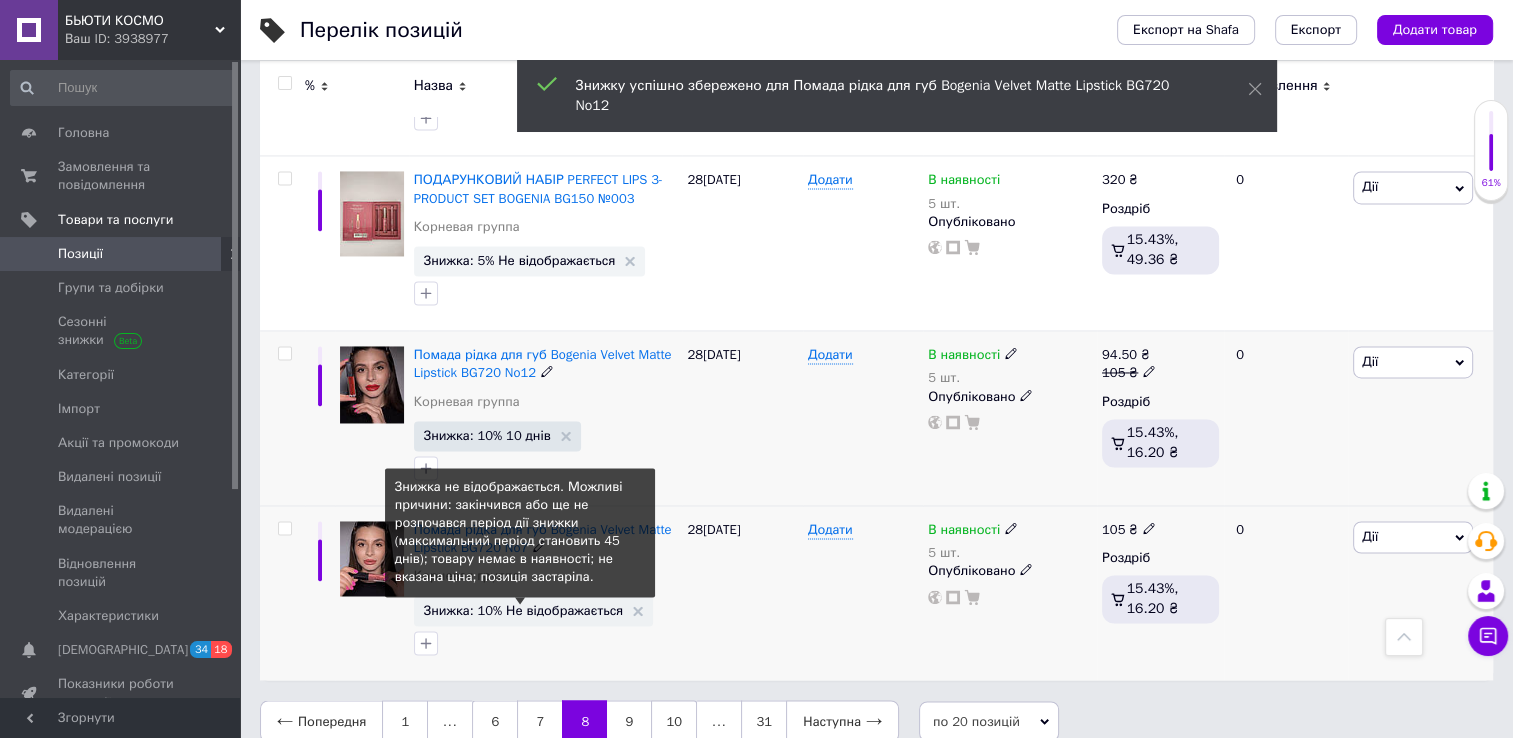 click on "Знижка: 10% Не відображається" at bounding box center (524, 610) 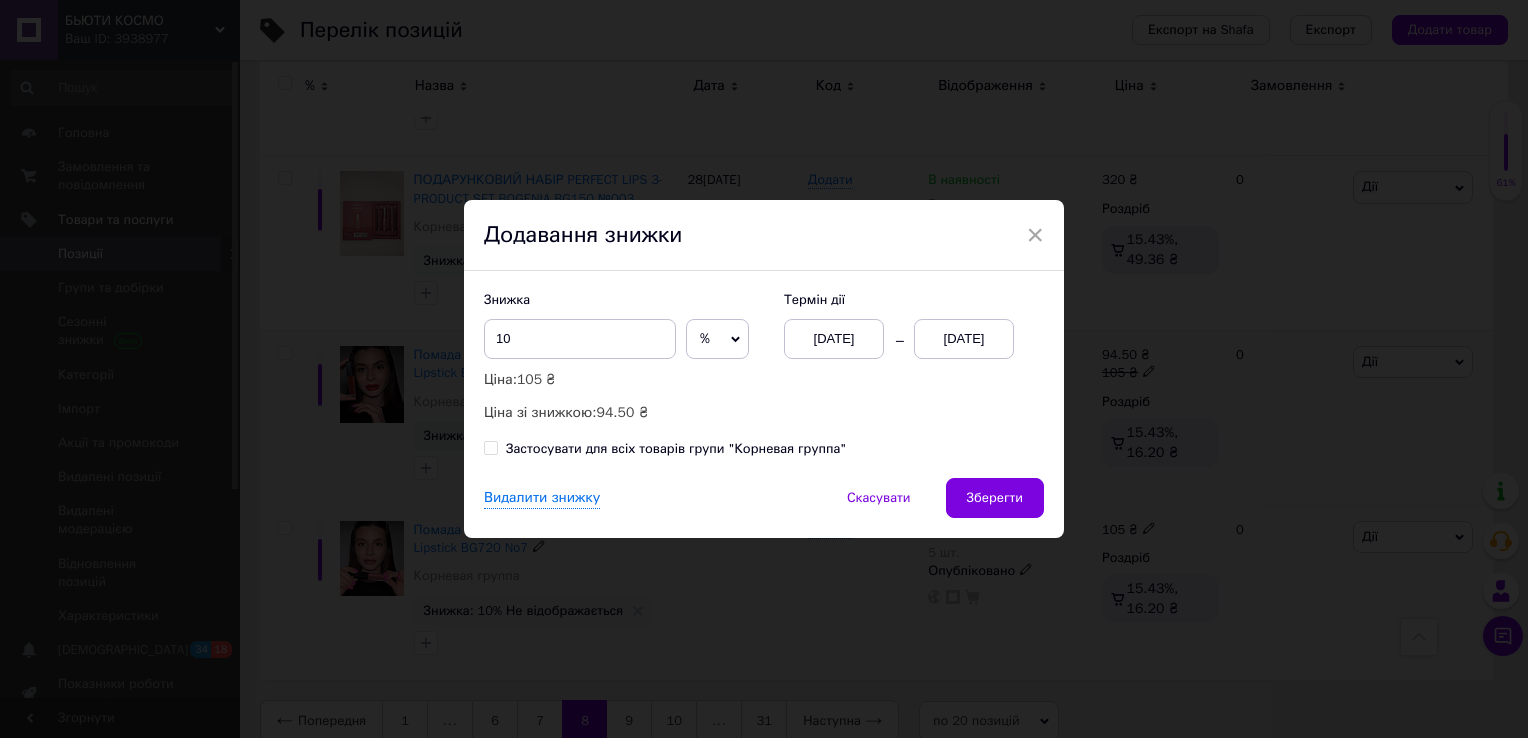 click on "[DATE]" at bounding box center (964, 339) 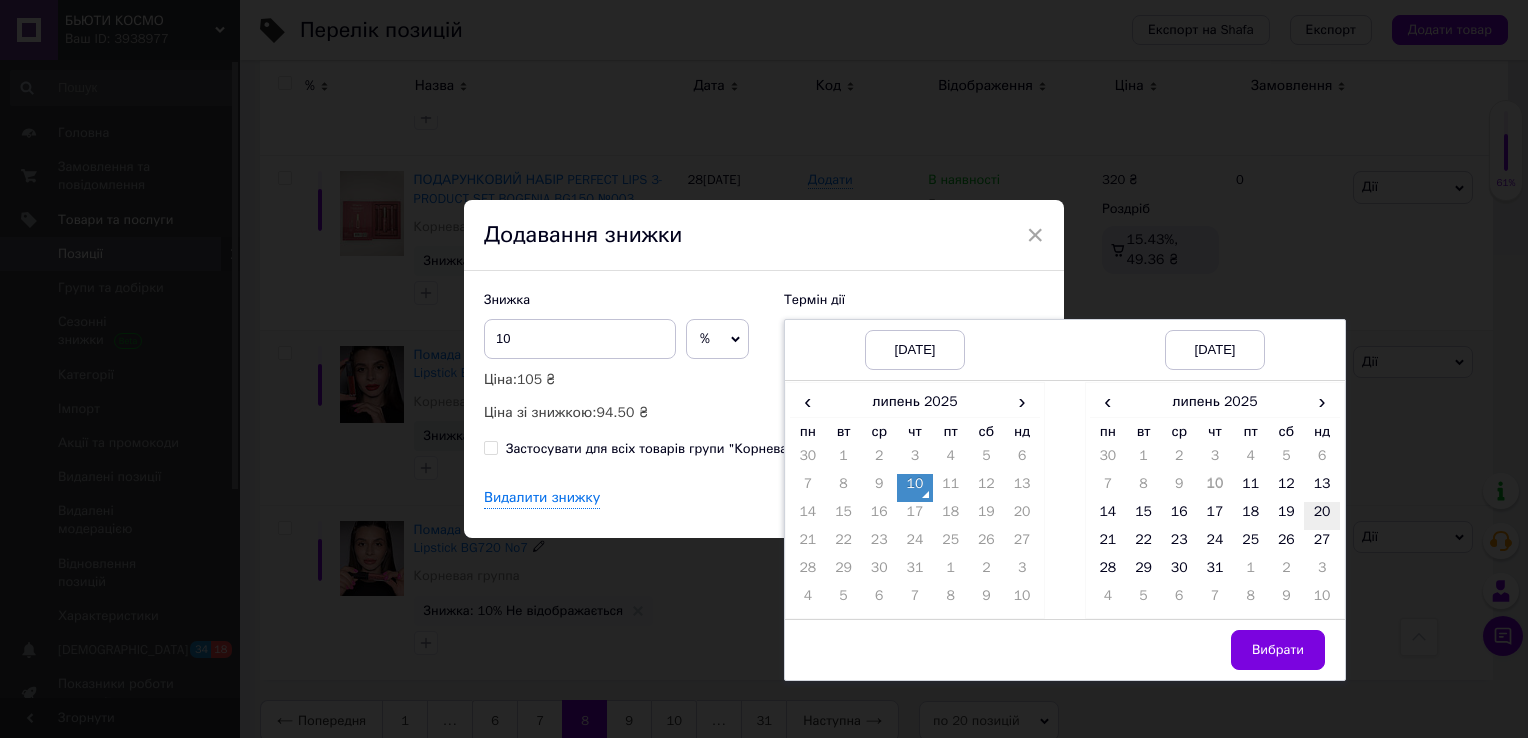 click on "20" at bounding box center [1322, 516] 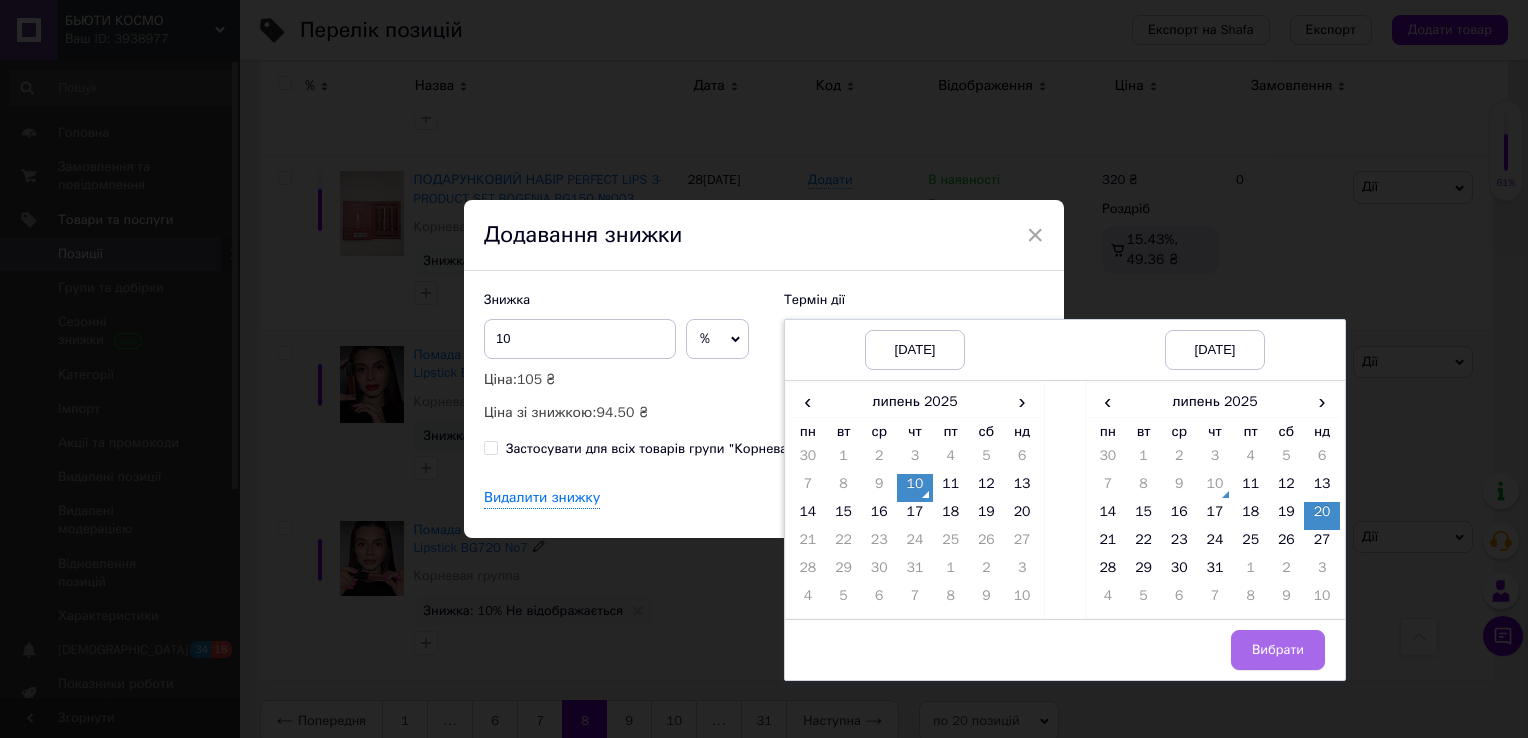 click on "Вибрати" at bounding box center (1278, 650) 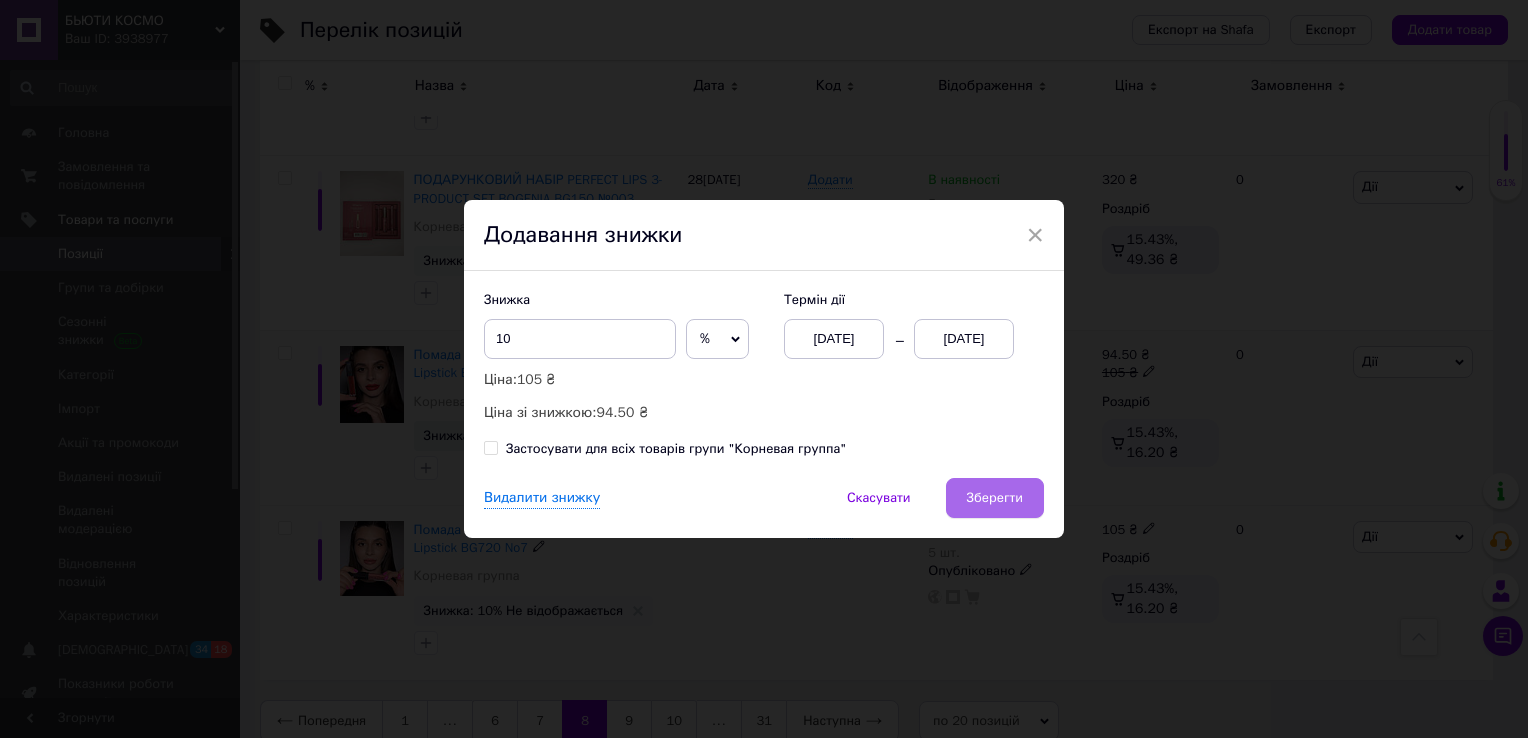 click on "Зберегти" at bounding box center [995, 498] 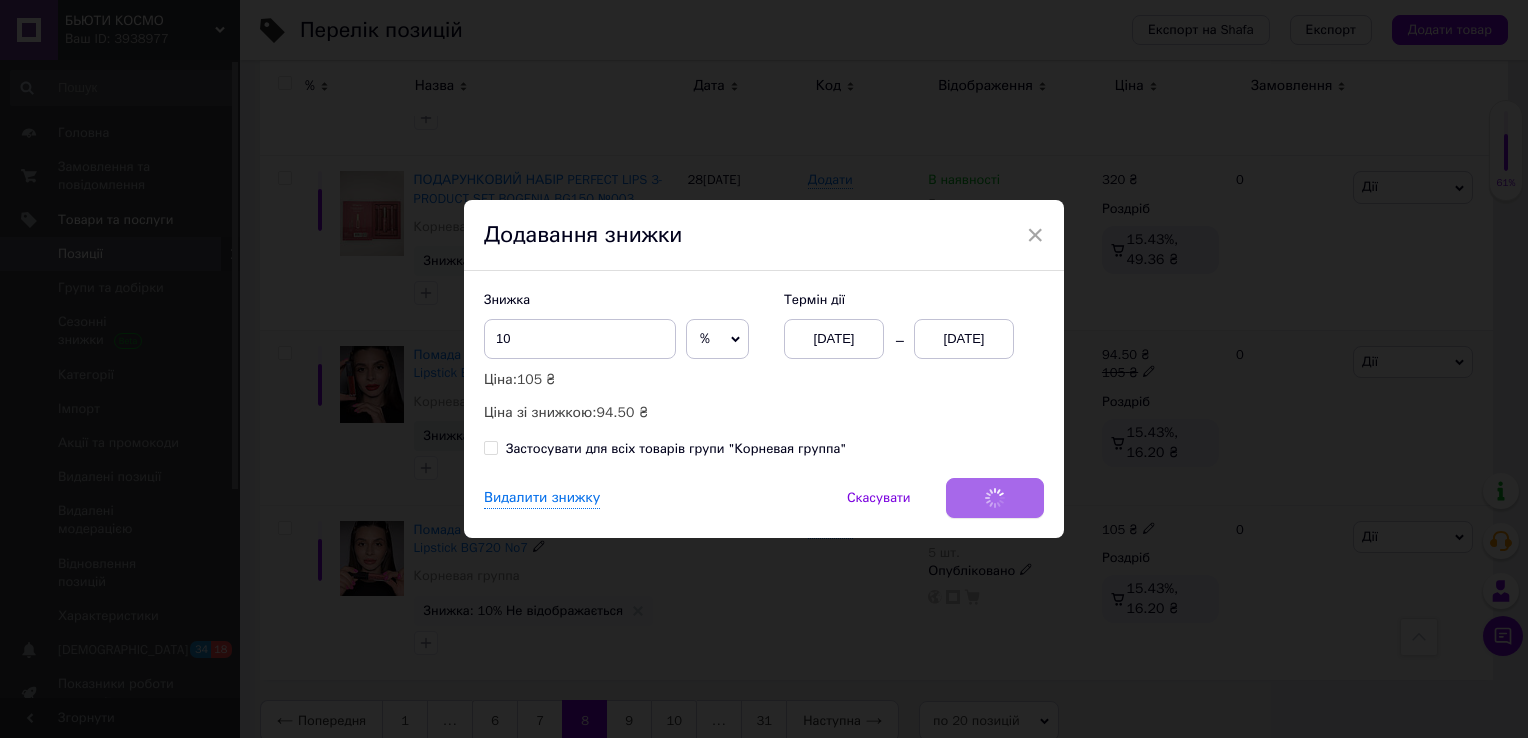 click on "Видалити знижку   Скасувати   Зберегти" at bounding box center [764, 508] 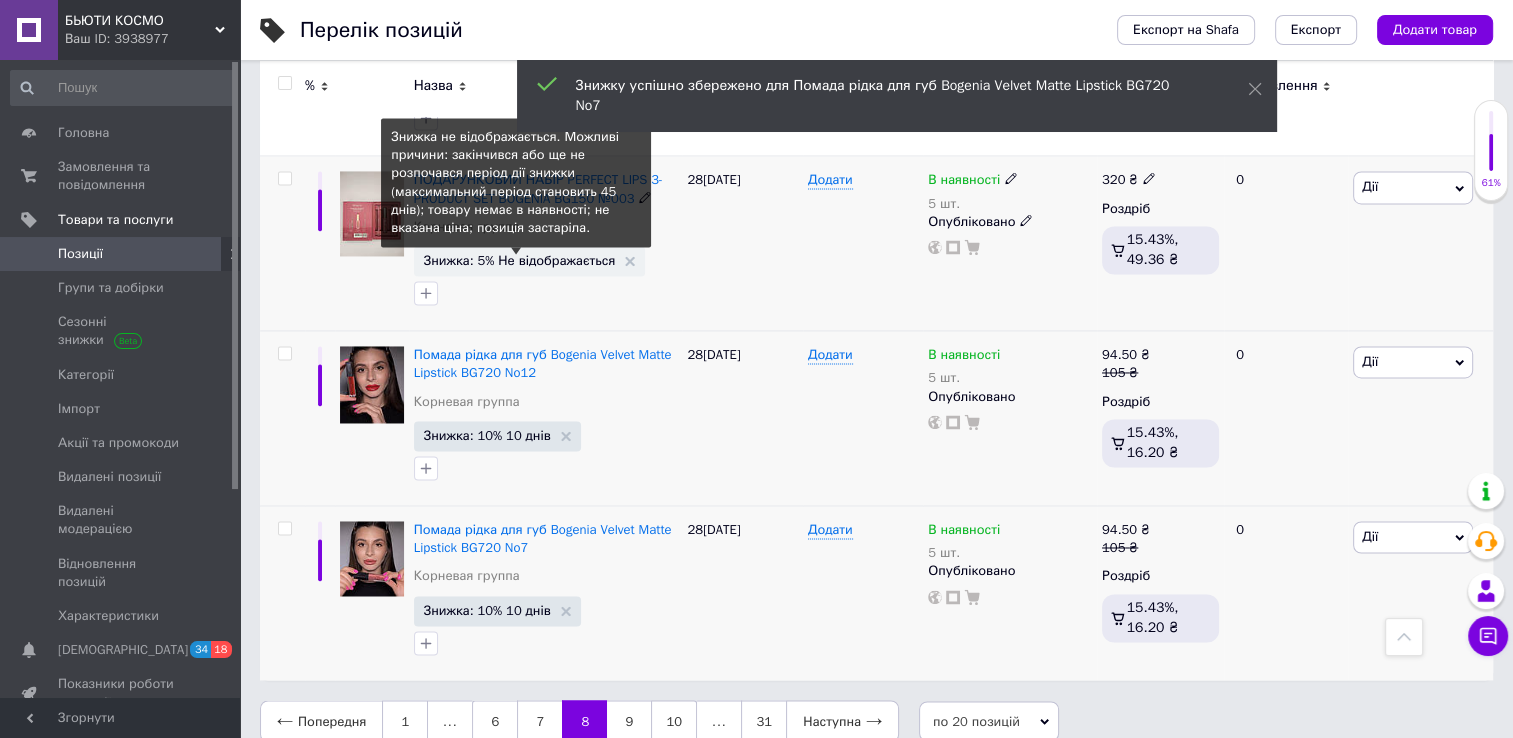 click on "Знижка: 5% Не відображається" at bounding box center [520, 260] 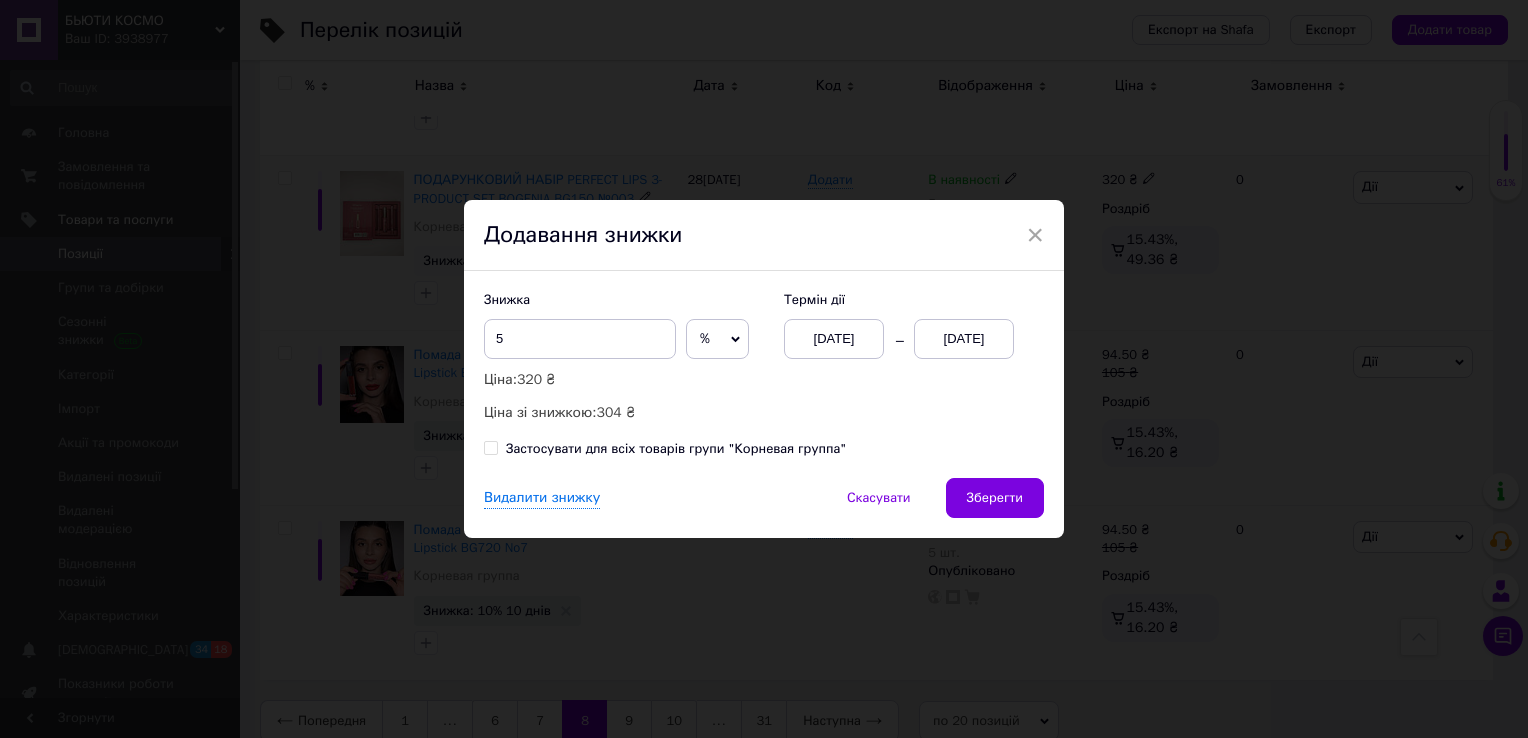 click on "[DATE]" at bounding box center (964, 339) 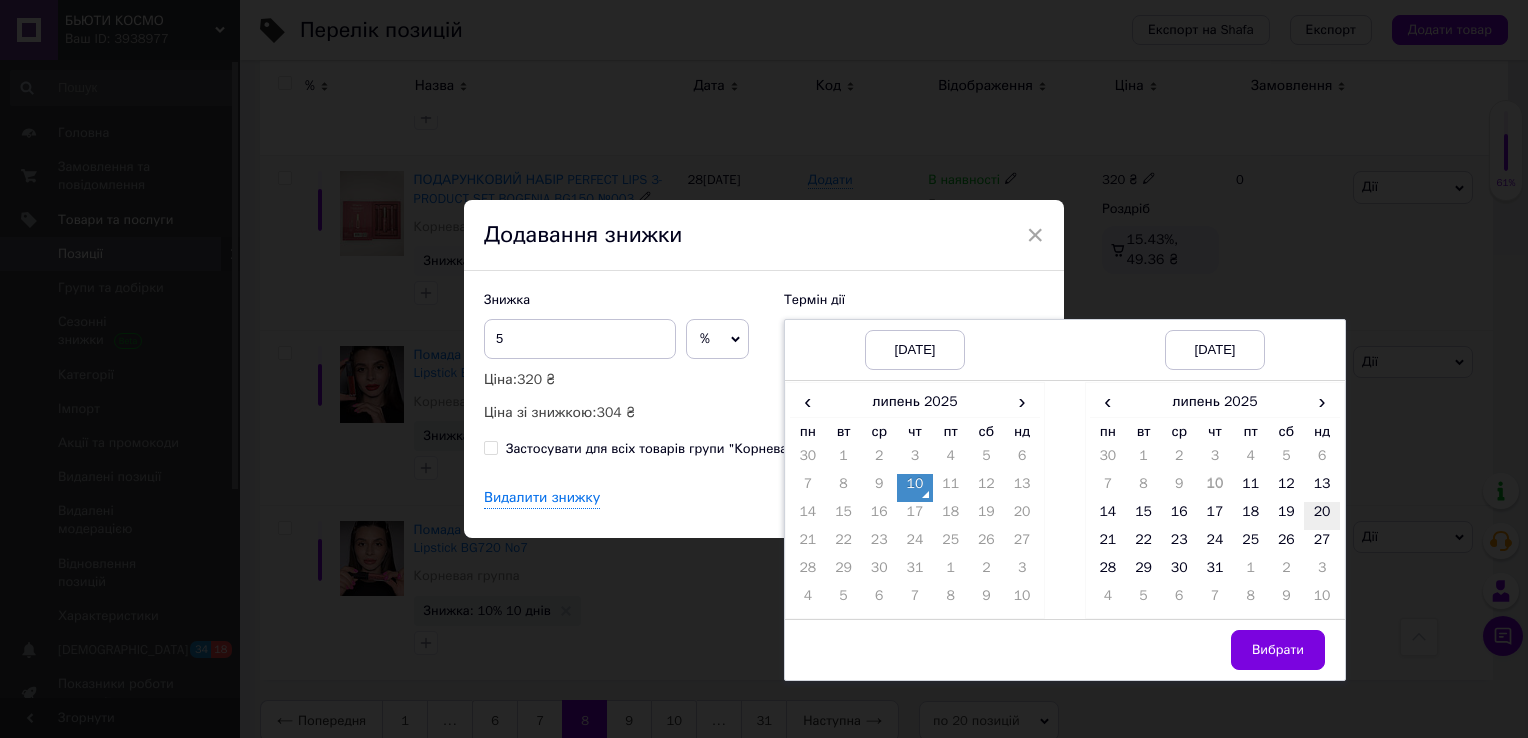 click on "20" at bounding box center (1322, 516) 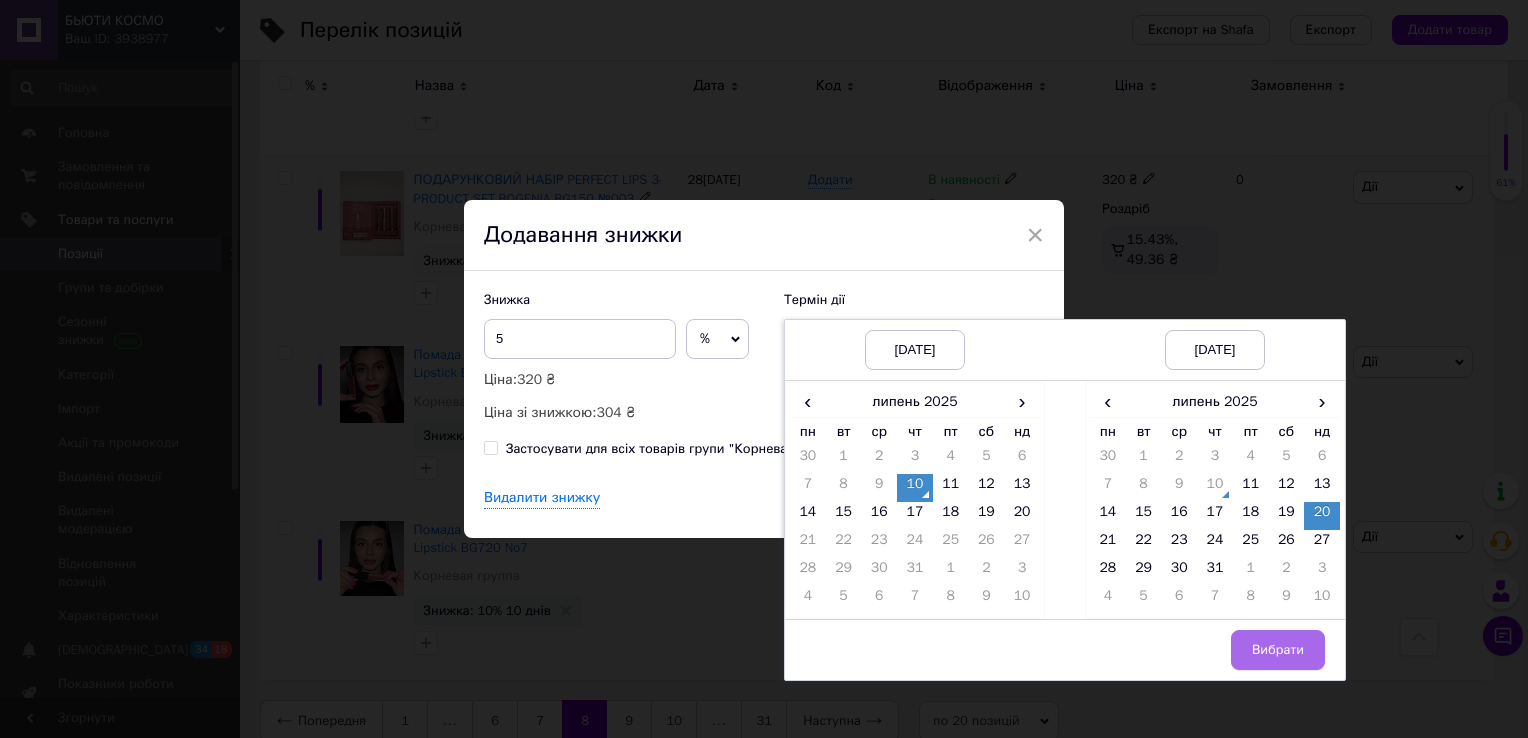 click on "Вибрати" at bounding box center [1278, 650] 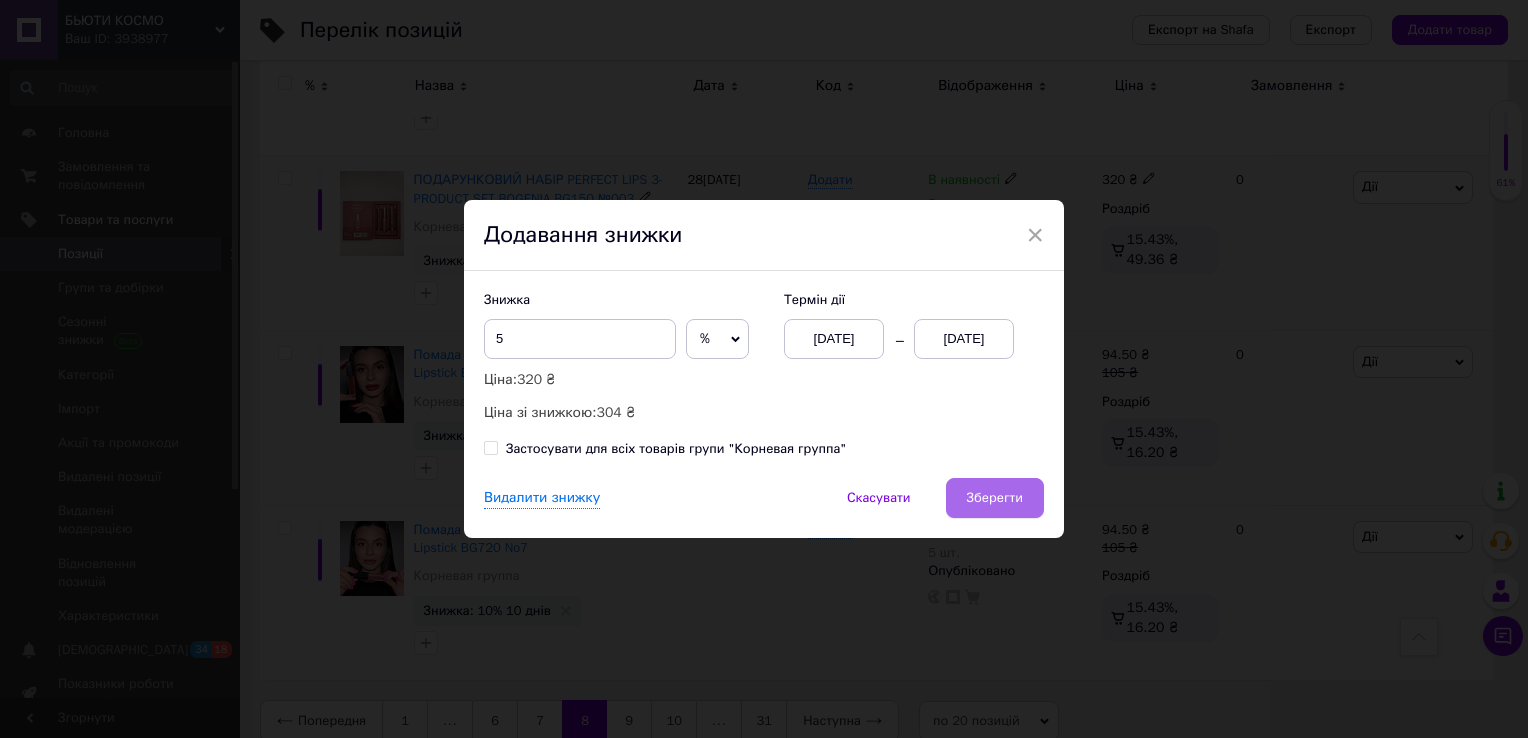 click on "Зберегти" at bounding box center [995, 498] 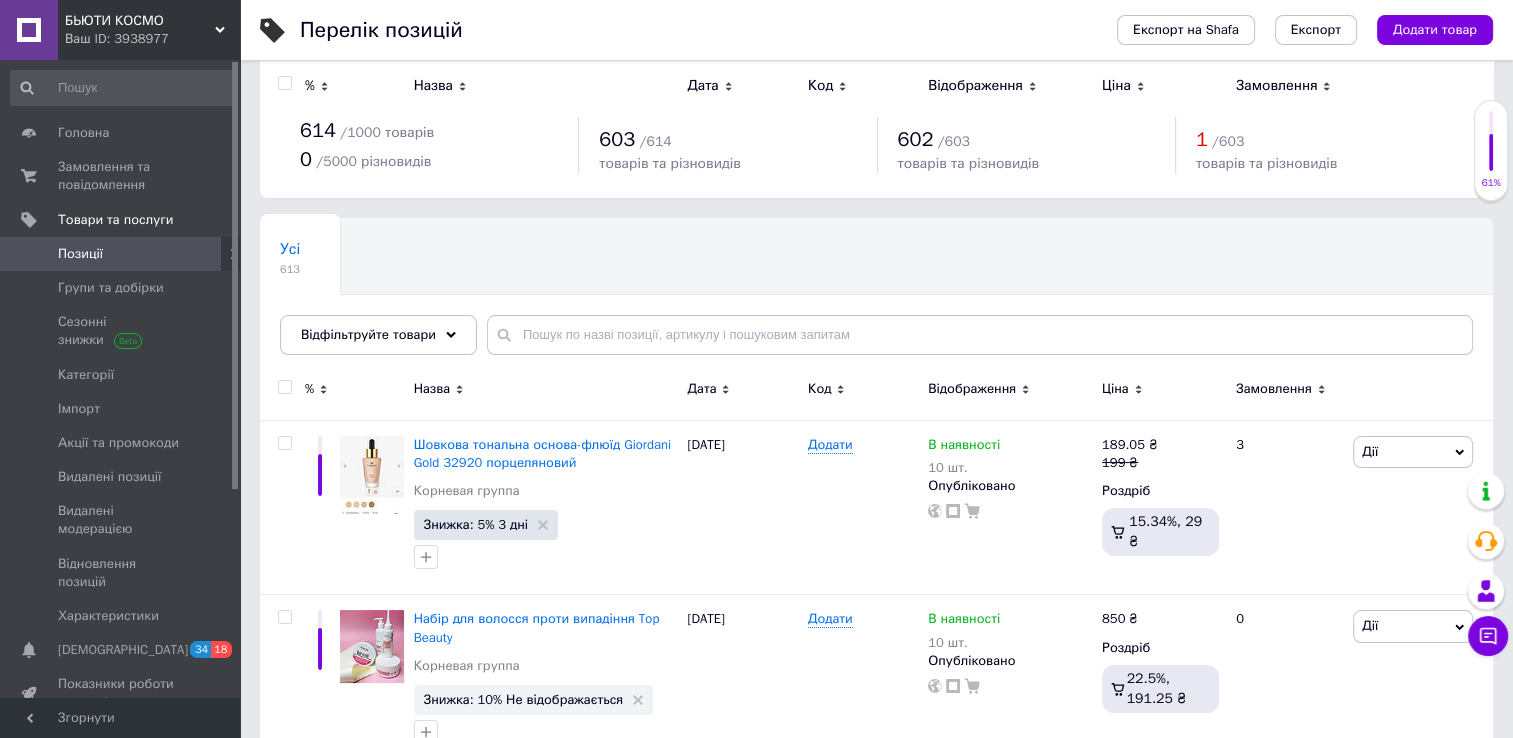 scroll, scrollTop: 0, scrollLeft: 0, axis: both 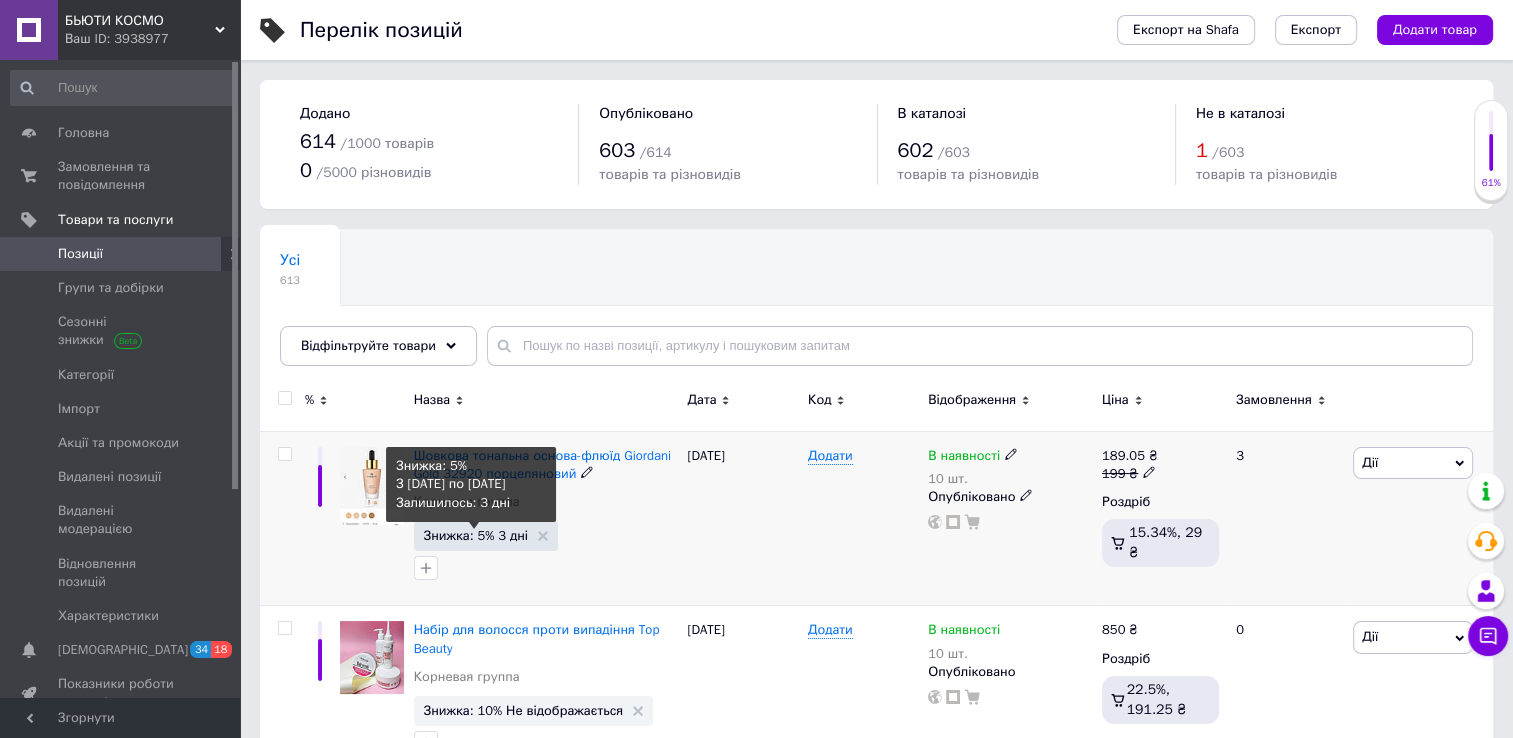 click on "Знижка: 5% 3 дні" at bounding box center (476, 535) 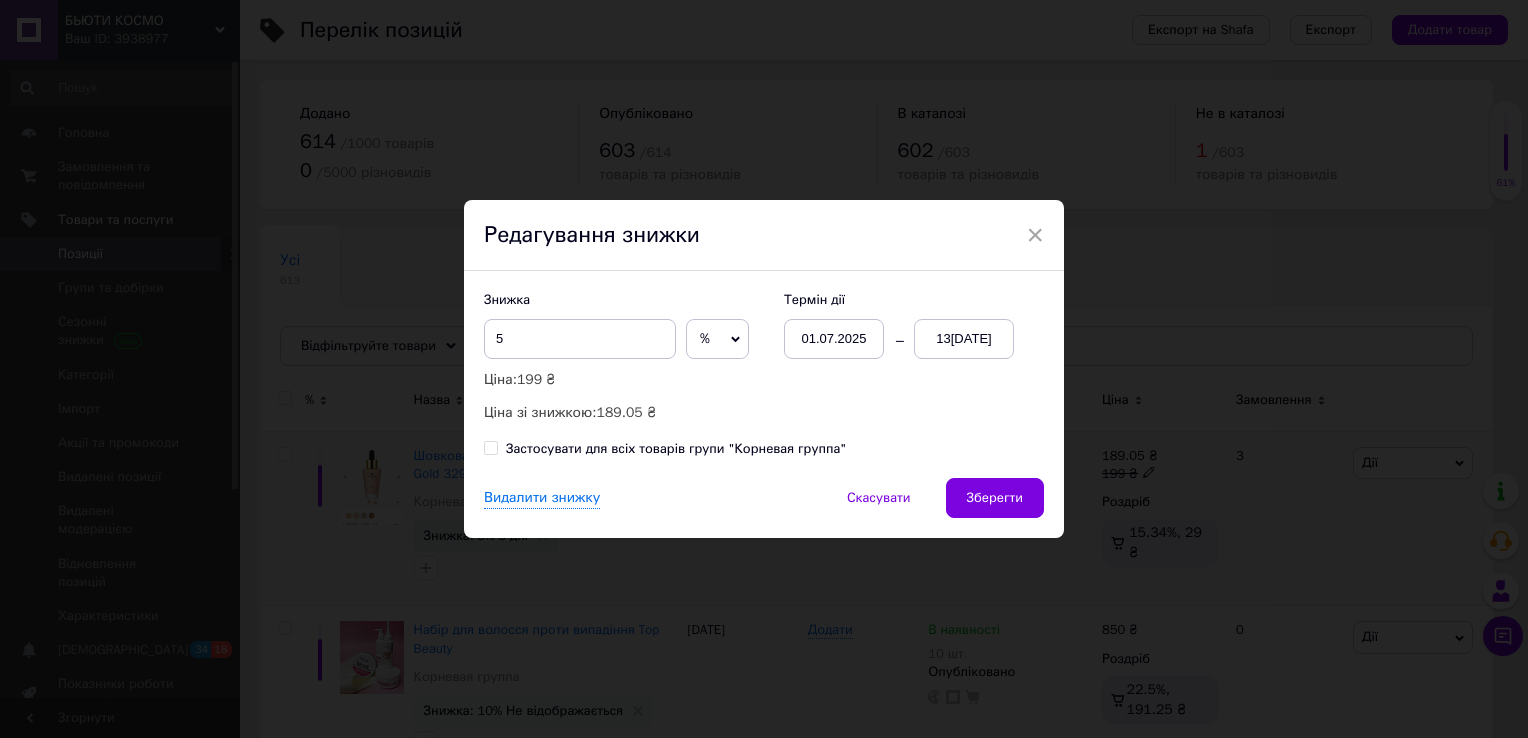 click on "13[DATE]" at bounding box center [964, 339] 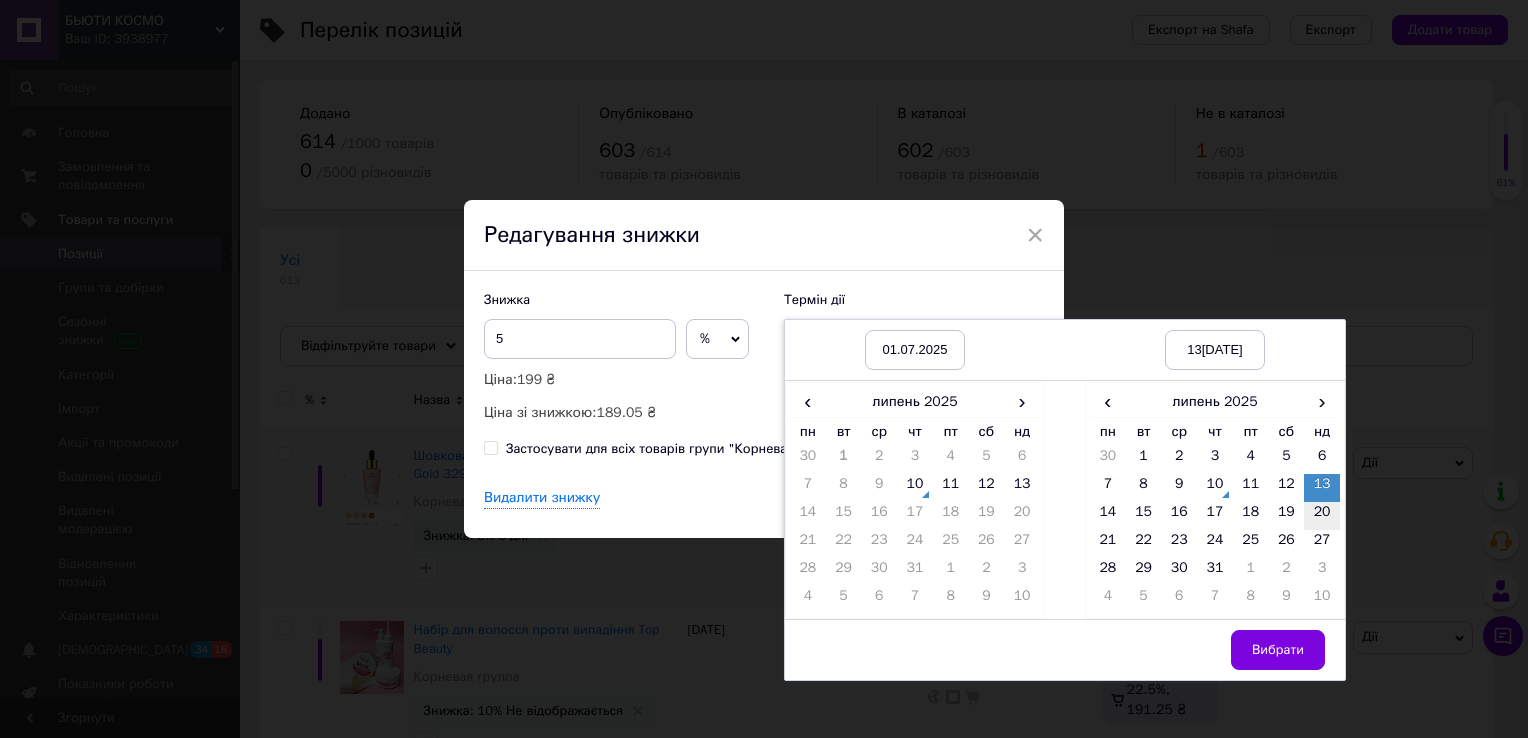 click on "20" at bounding box center (1322, 516) 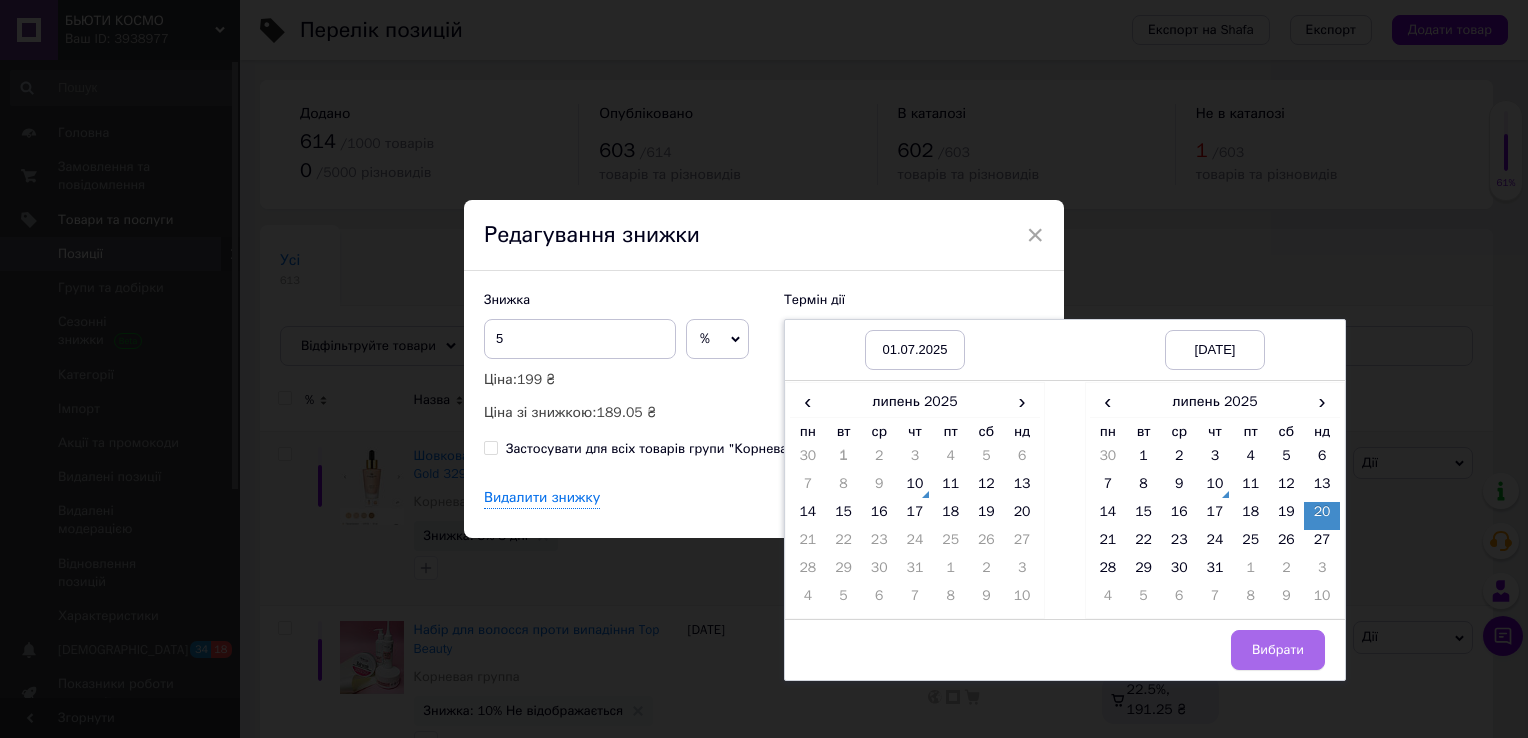 click on "Вибрати" at bounding box center (1278, 650) 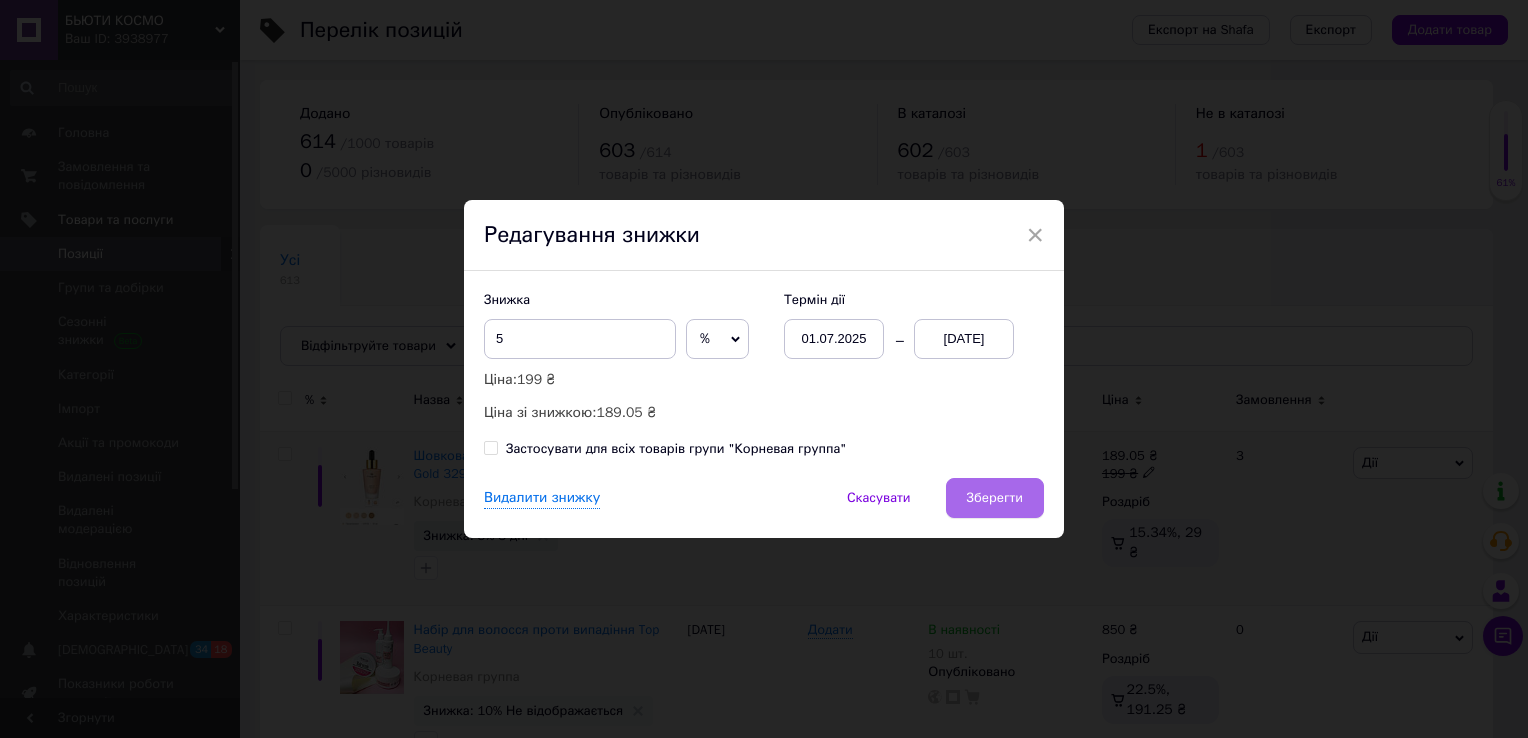 click on "Зберегти" at bounding box center [995, 498] 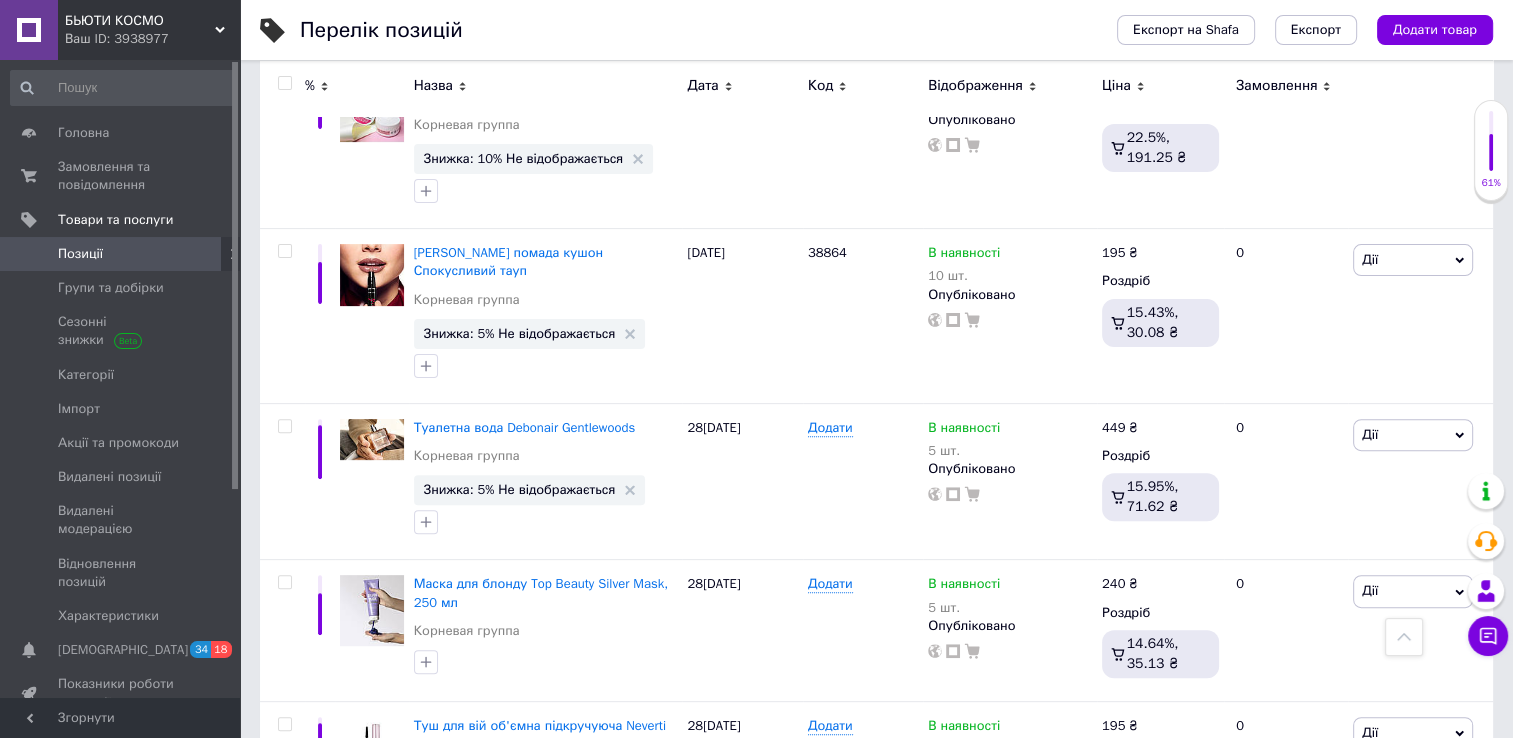 scroll, scrollTop: 561, scrollLeft: 0, axis: vertical 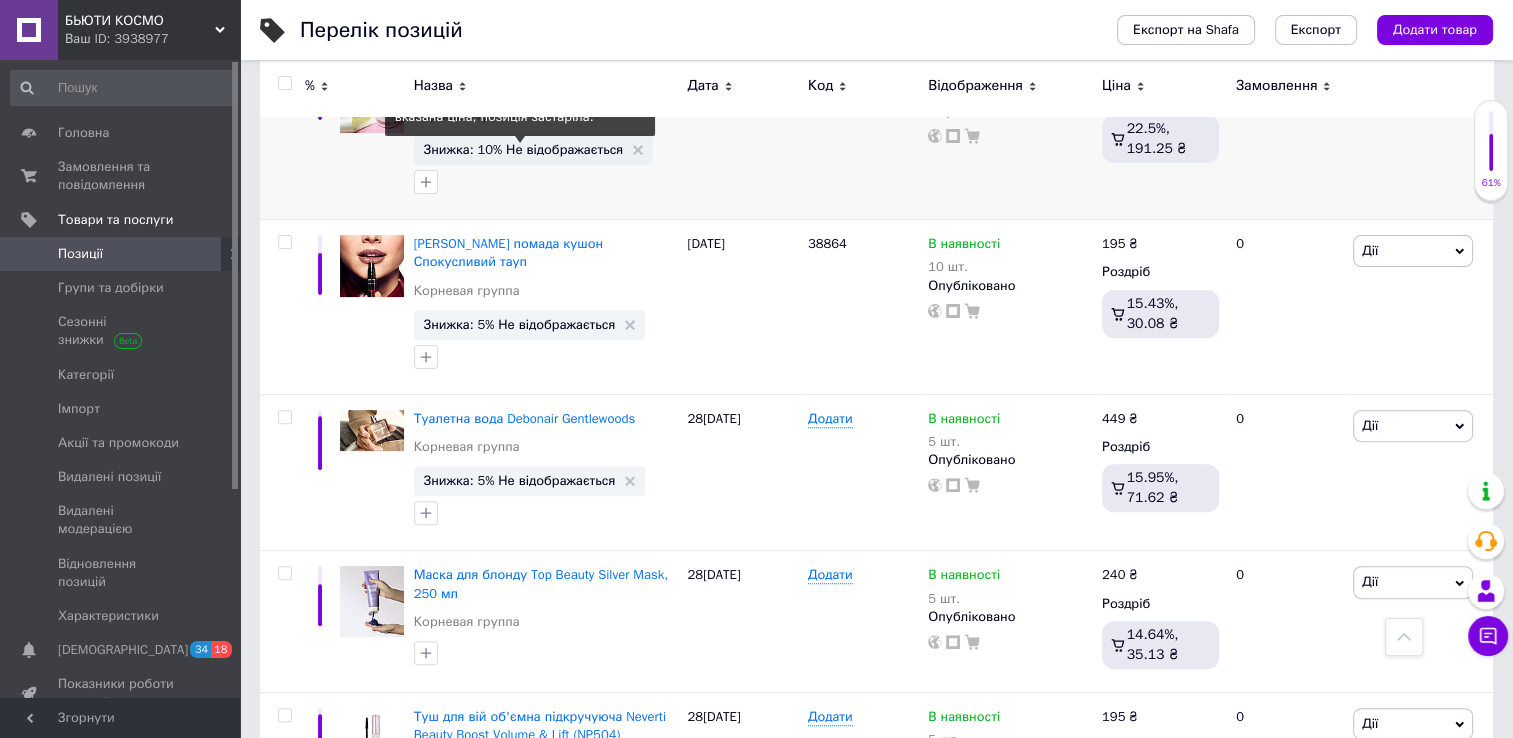 click on "Знижка: 10% Не відображається" at bounding box center [524, 149] 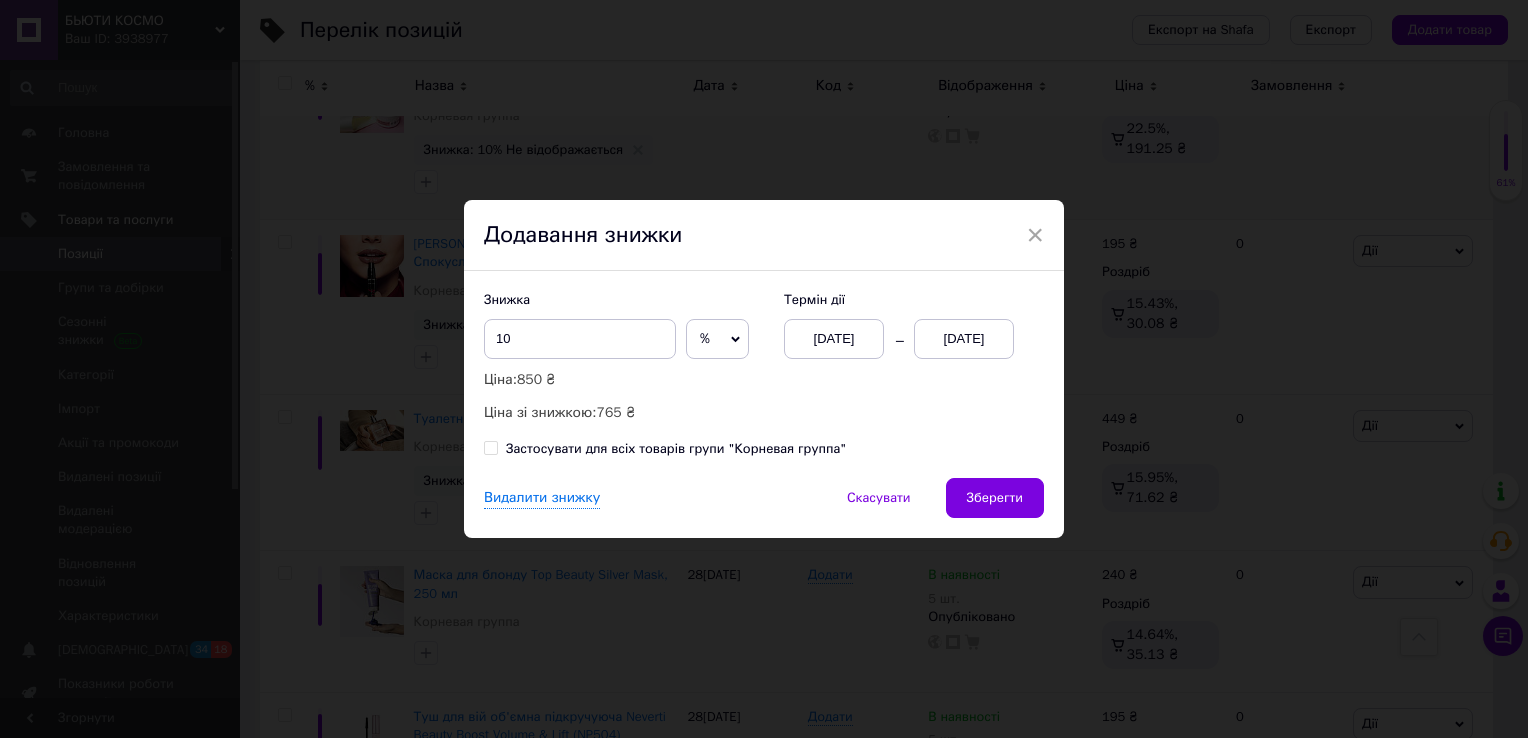 click on "[DATE]" at bounding box center [964, 339] 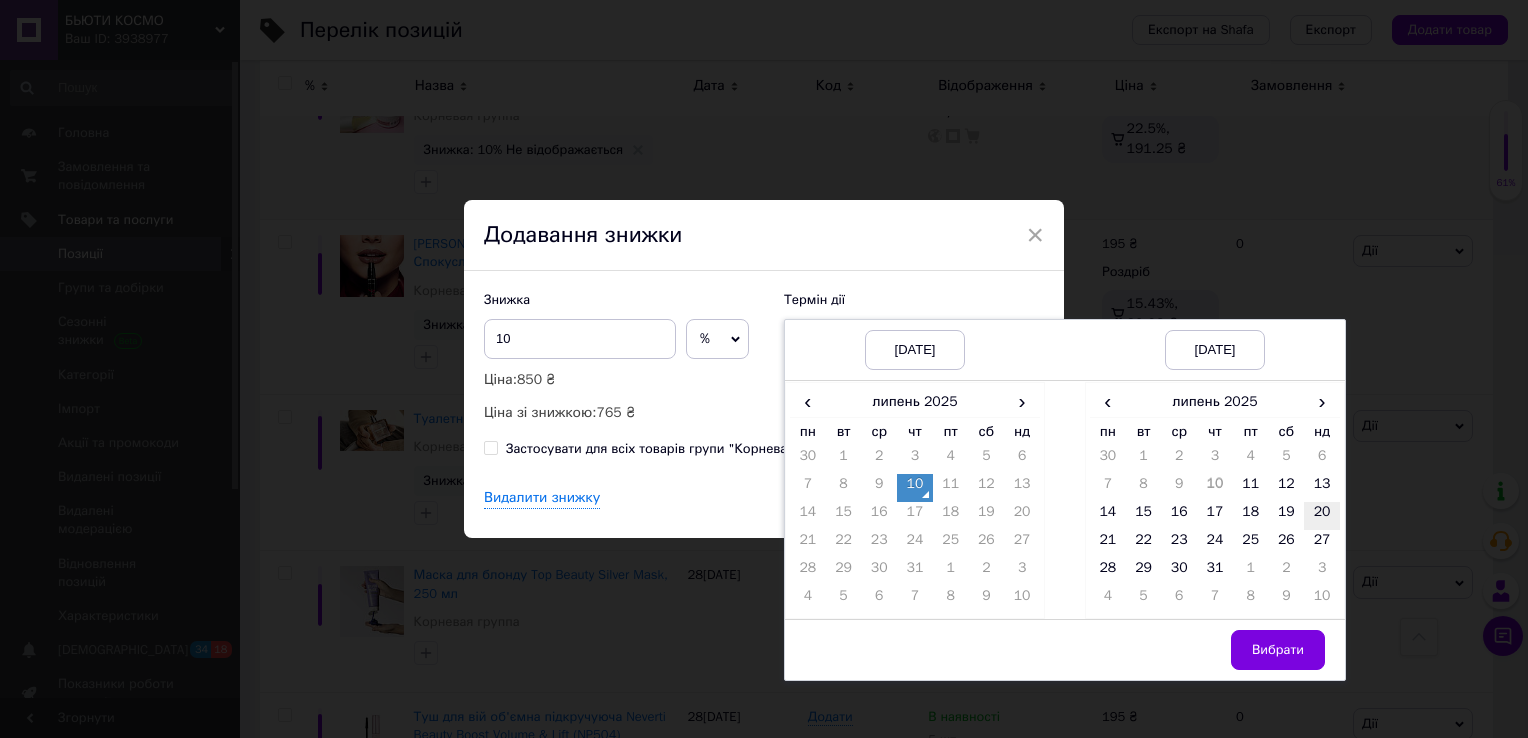 click on "20" at bounding box center (1322, 516) 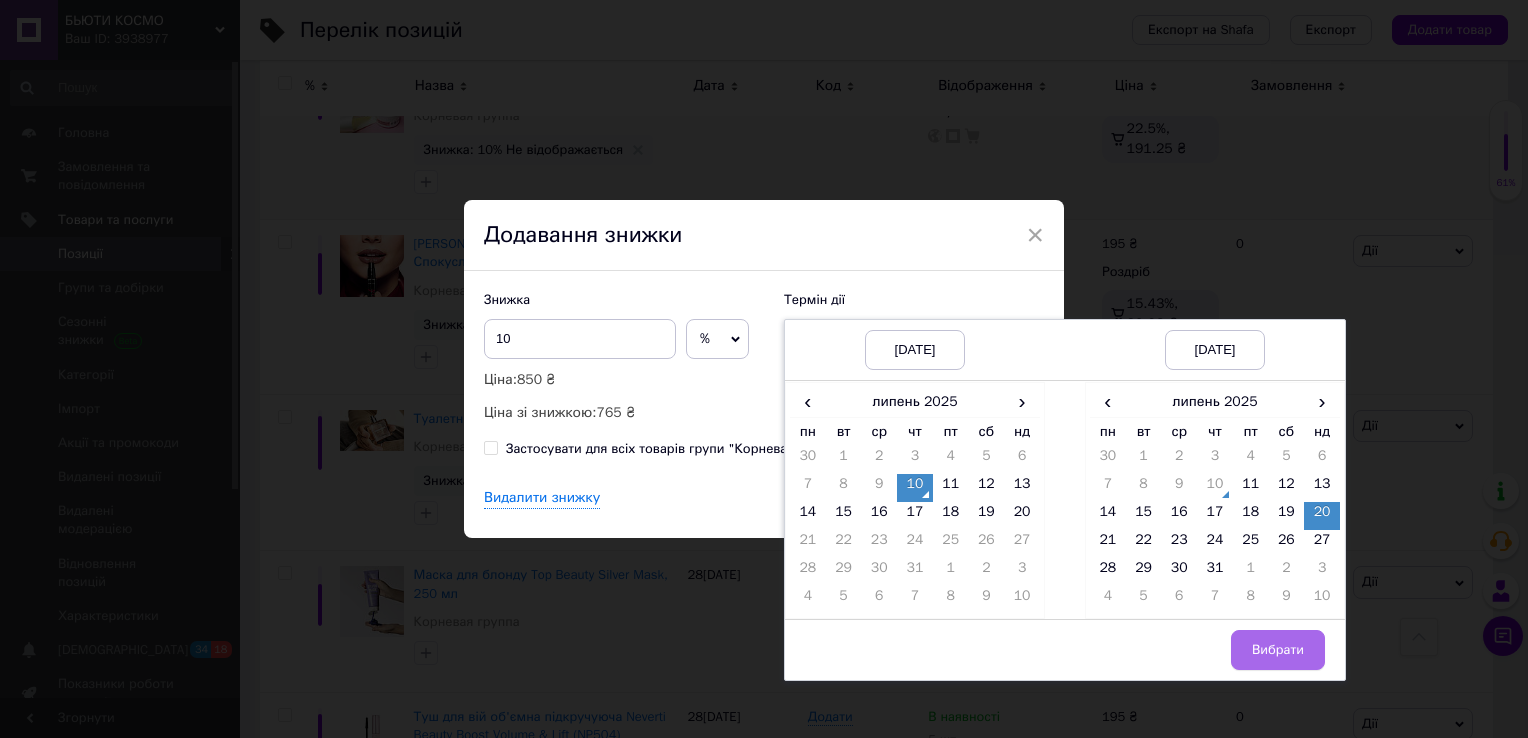 click on "Вибрати" at bounding box center [1278, 650] 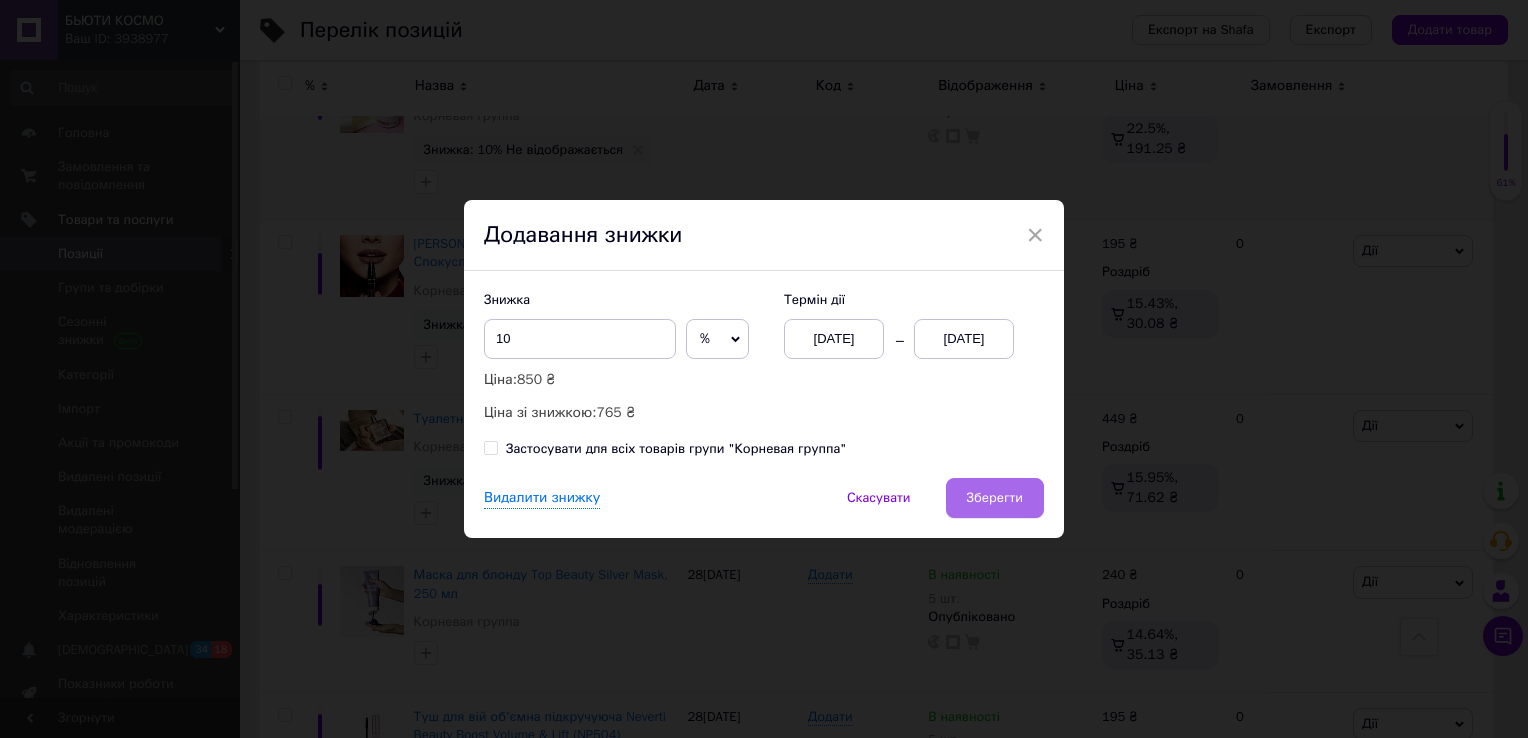 click on "Зберегти" at bounding box center [995, 498] 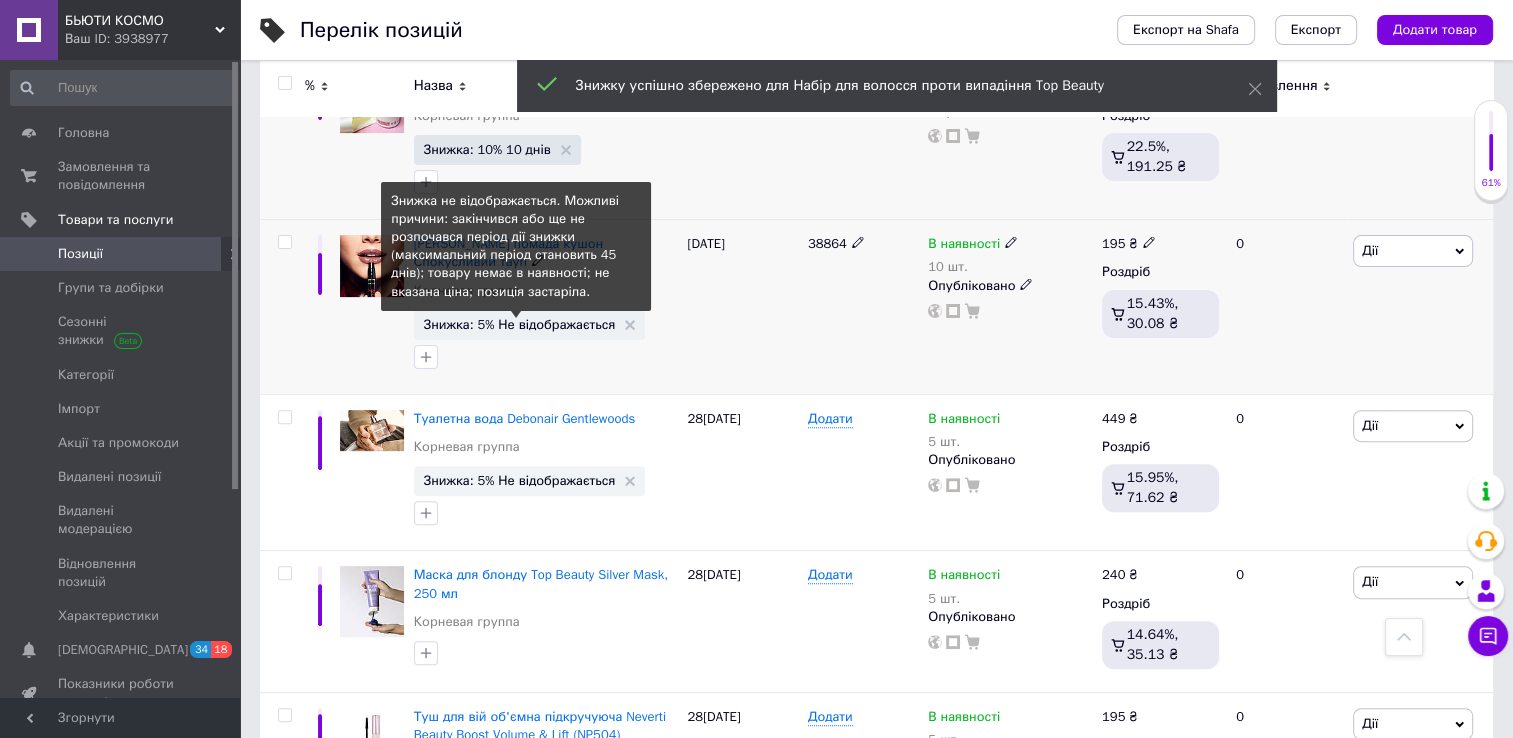 click on "Знижка: 5% Не відображається" at bounding box center (520, 324) 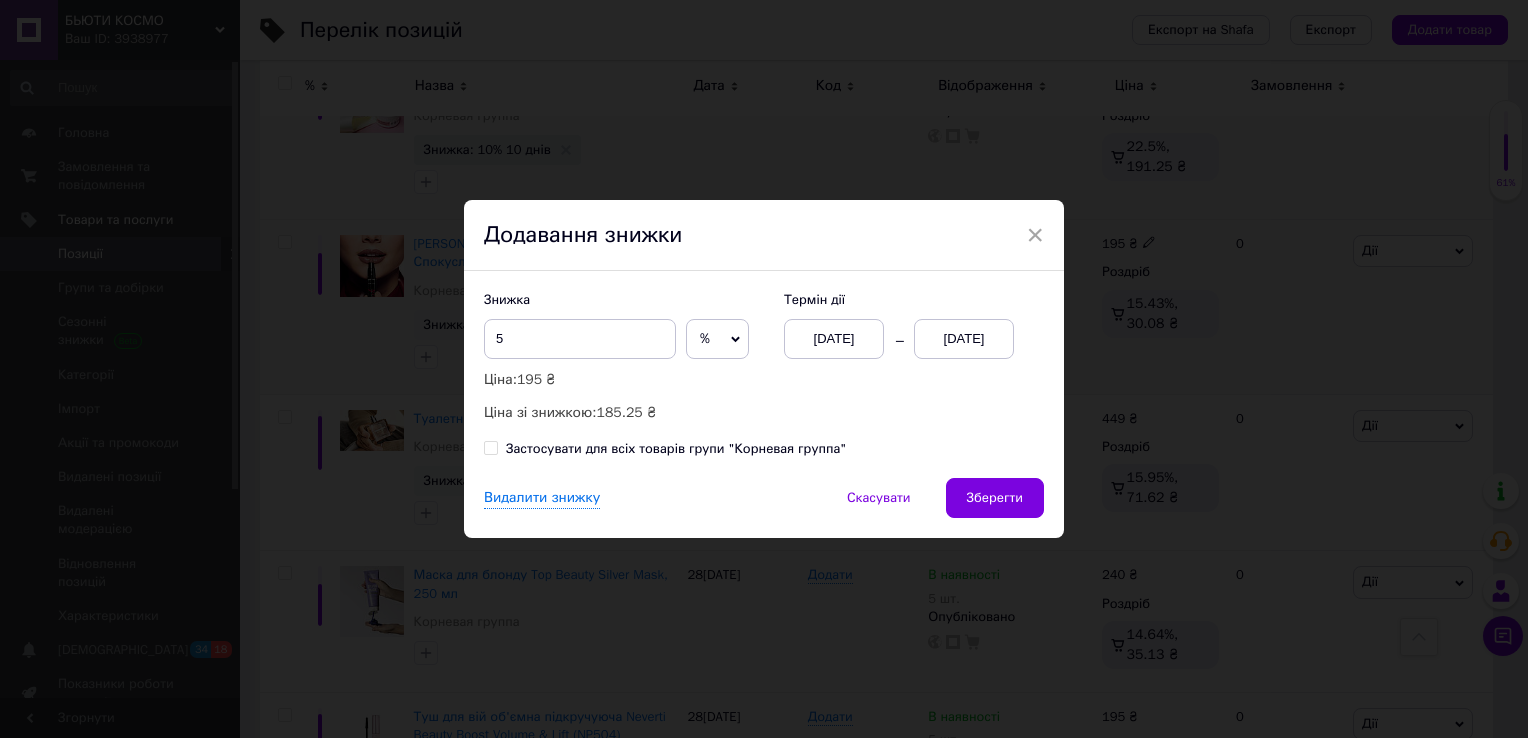 click on "[DATE]" at bounding box center [964, 339] 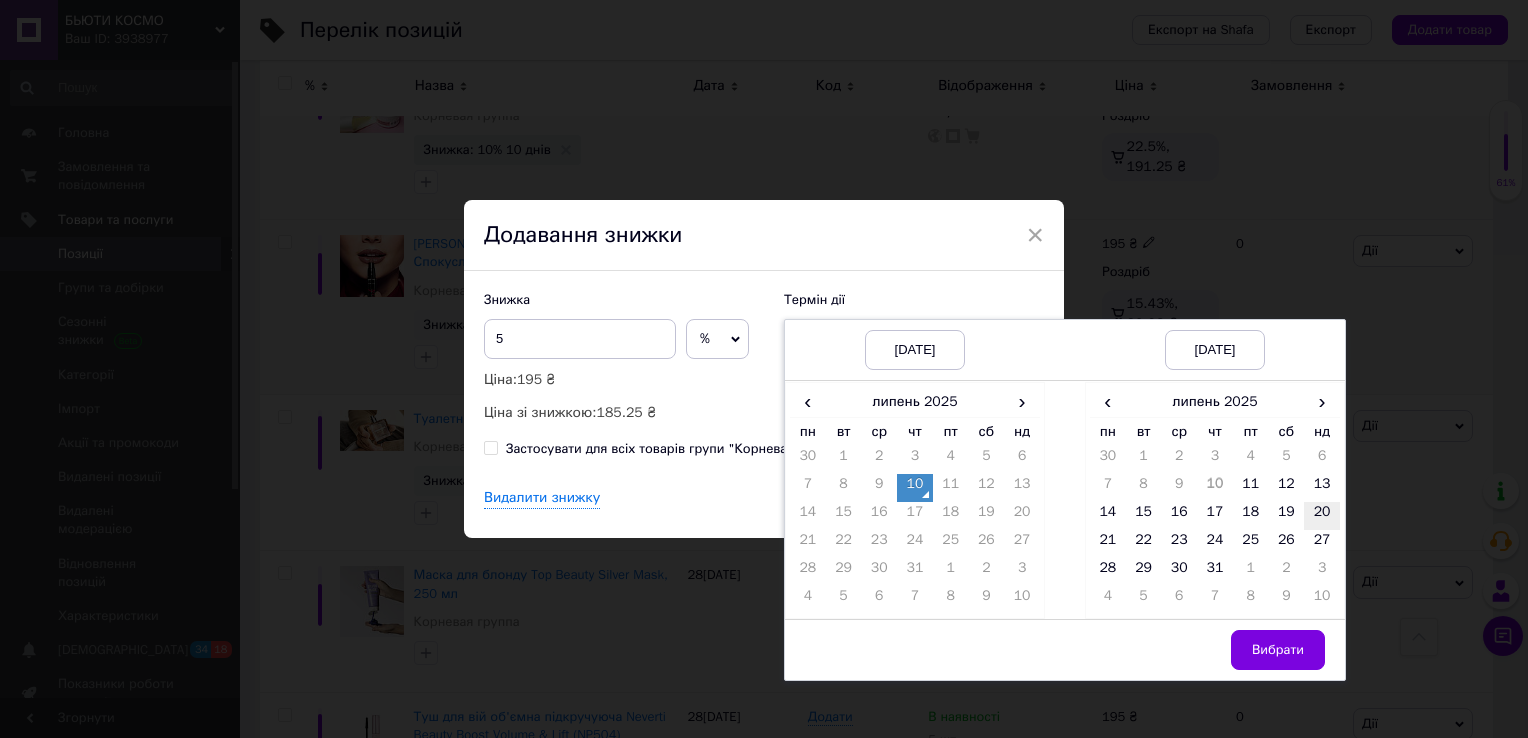 click on "20" at bounding box center (1322, 516) 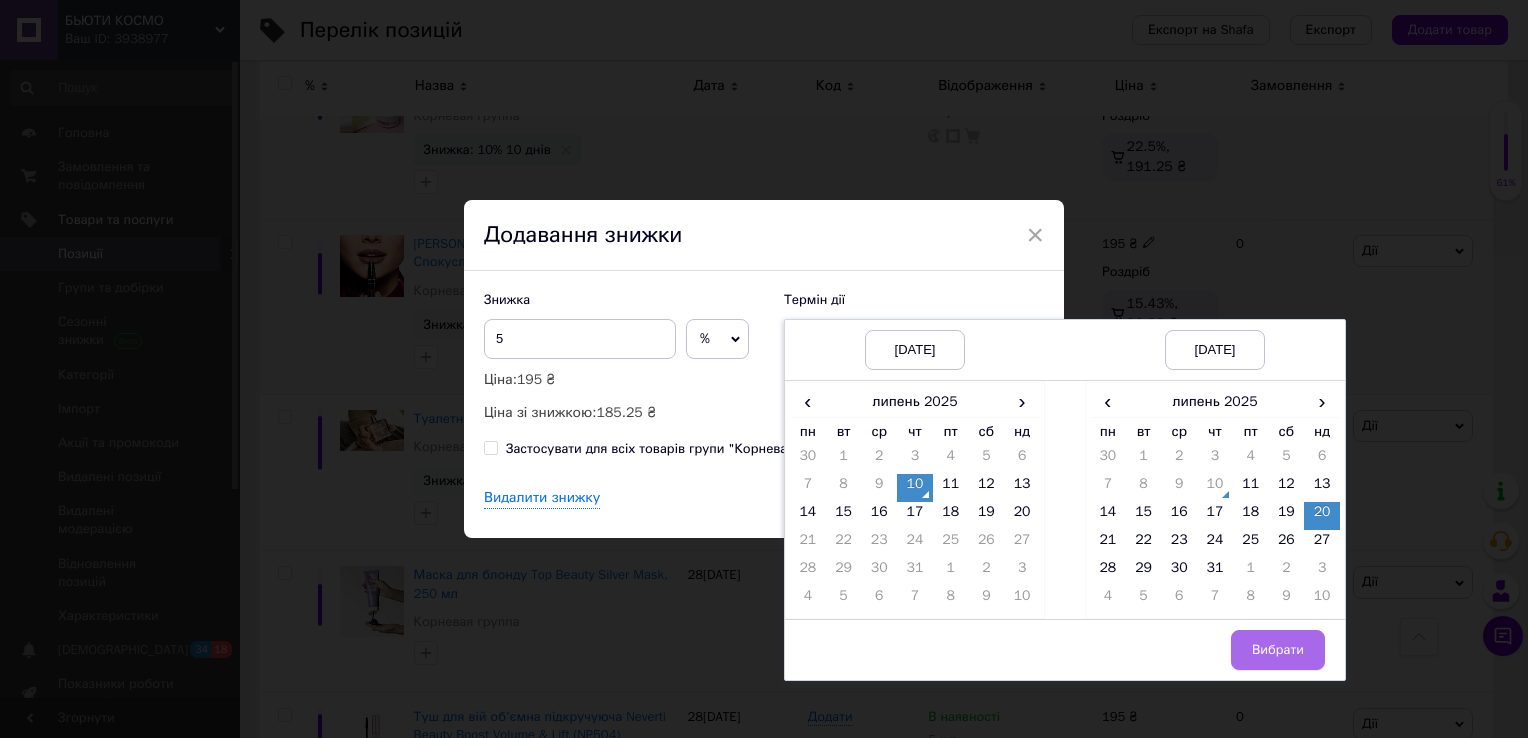click on "Вибрати" at bounding box center (1278, 650) 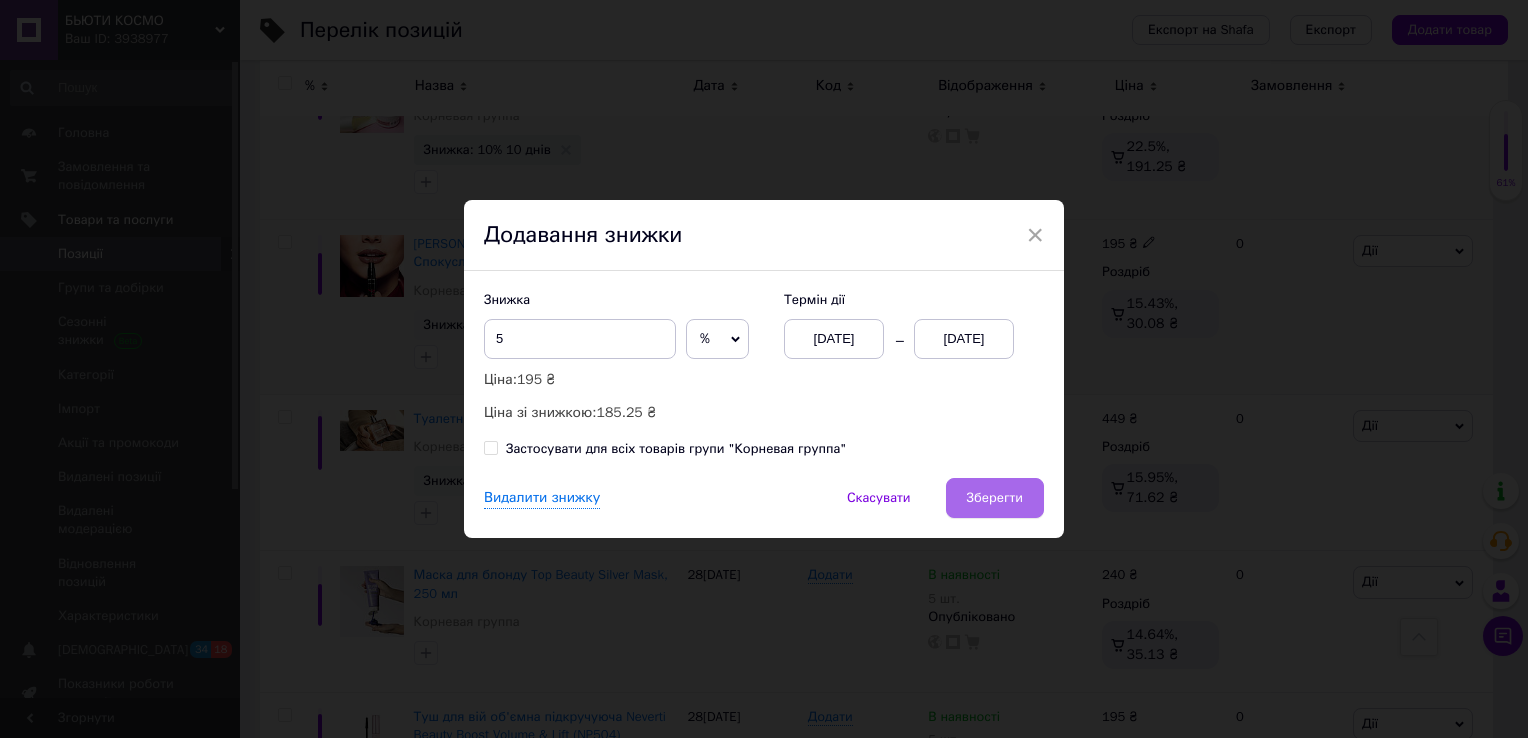 click on "Зберегти" at bounding box center [995, 498] 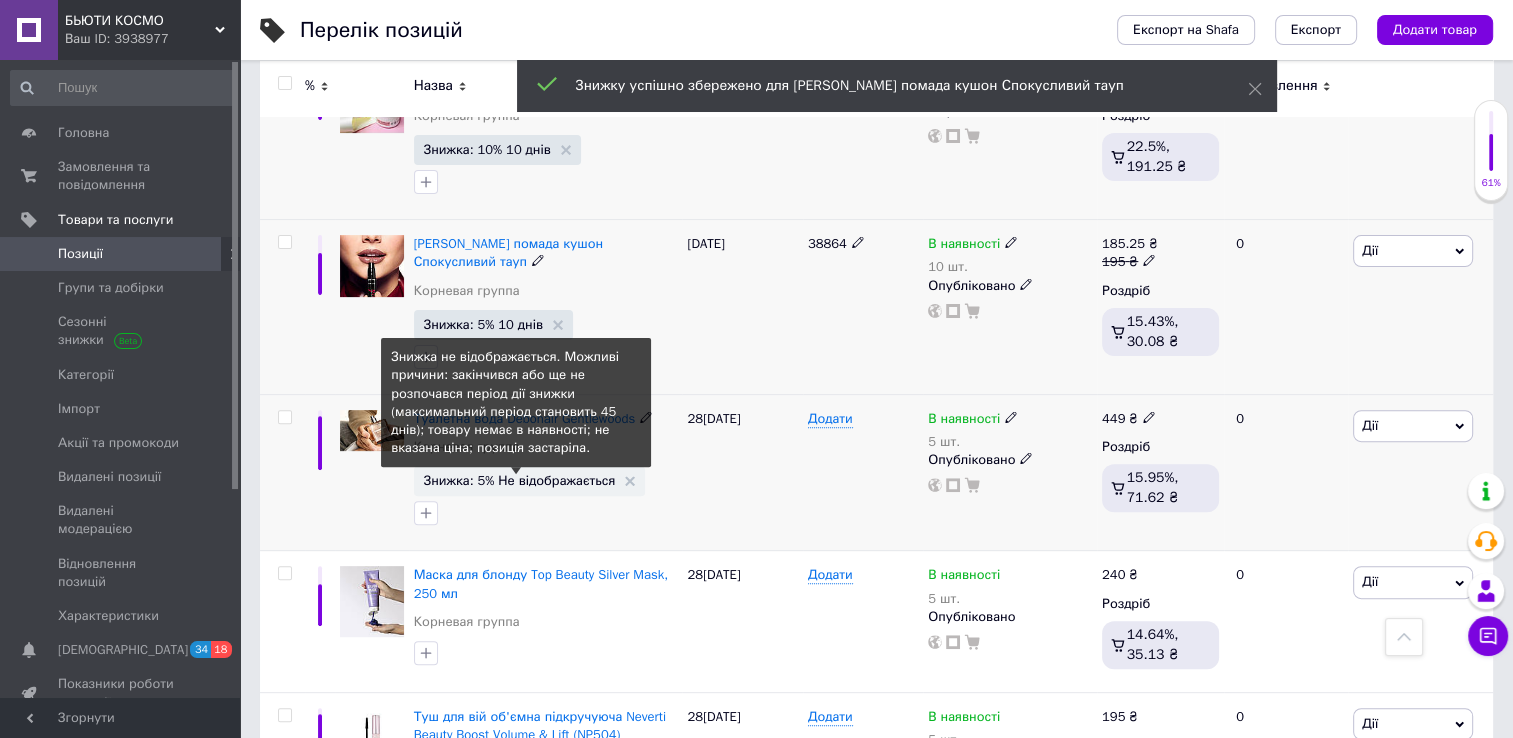 click on "Знижка: 5% Не відображається" at bounding box center [520, 480] 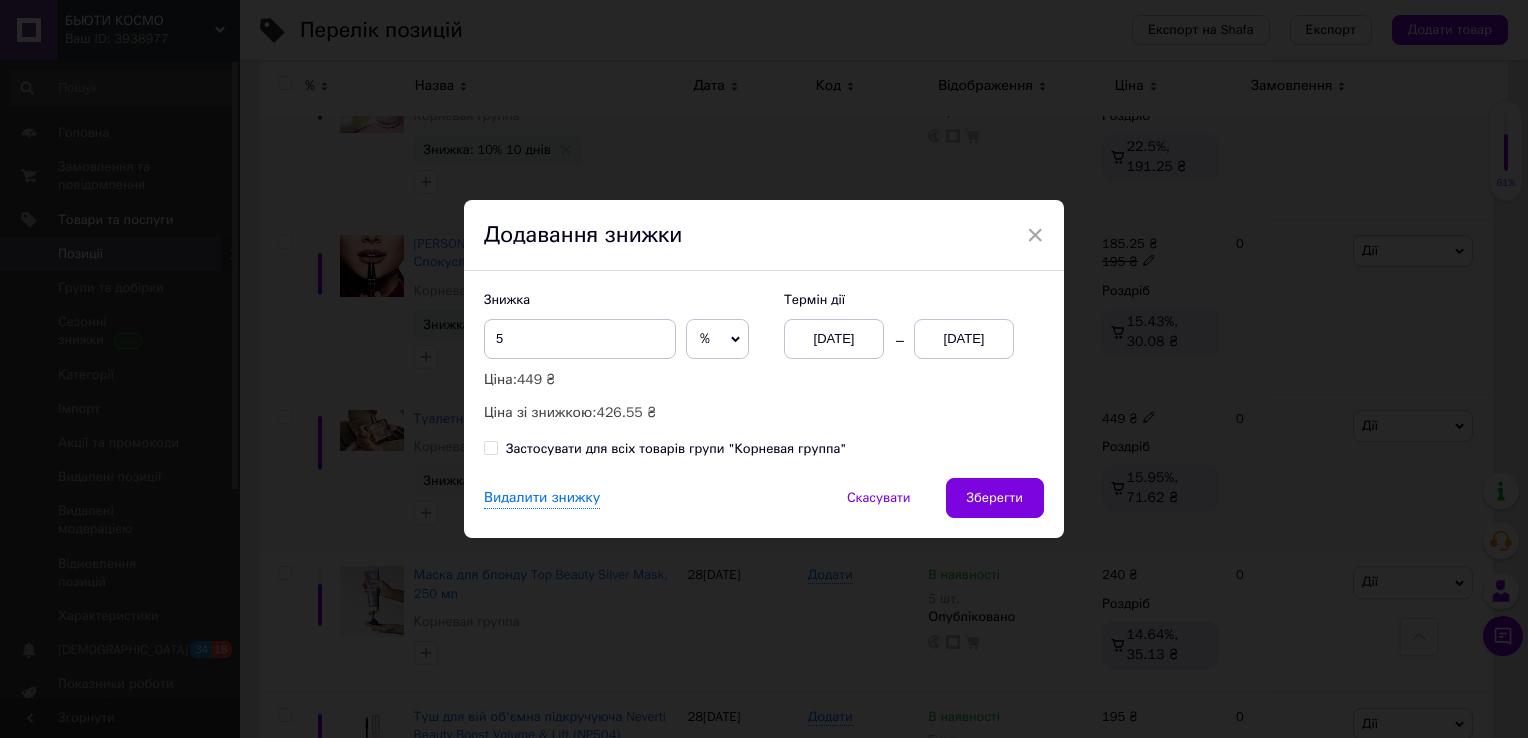 click on "[DATE]" at bounding box center [964, 339] 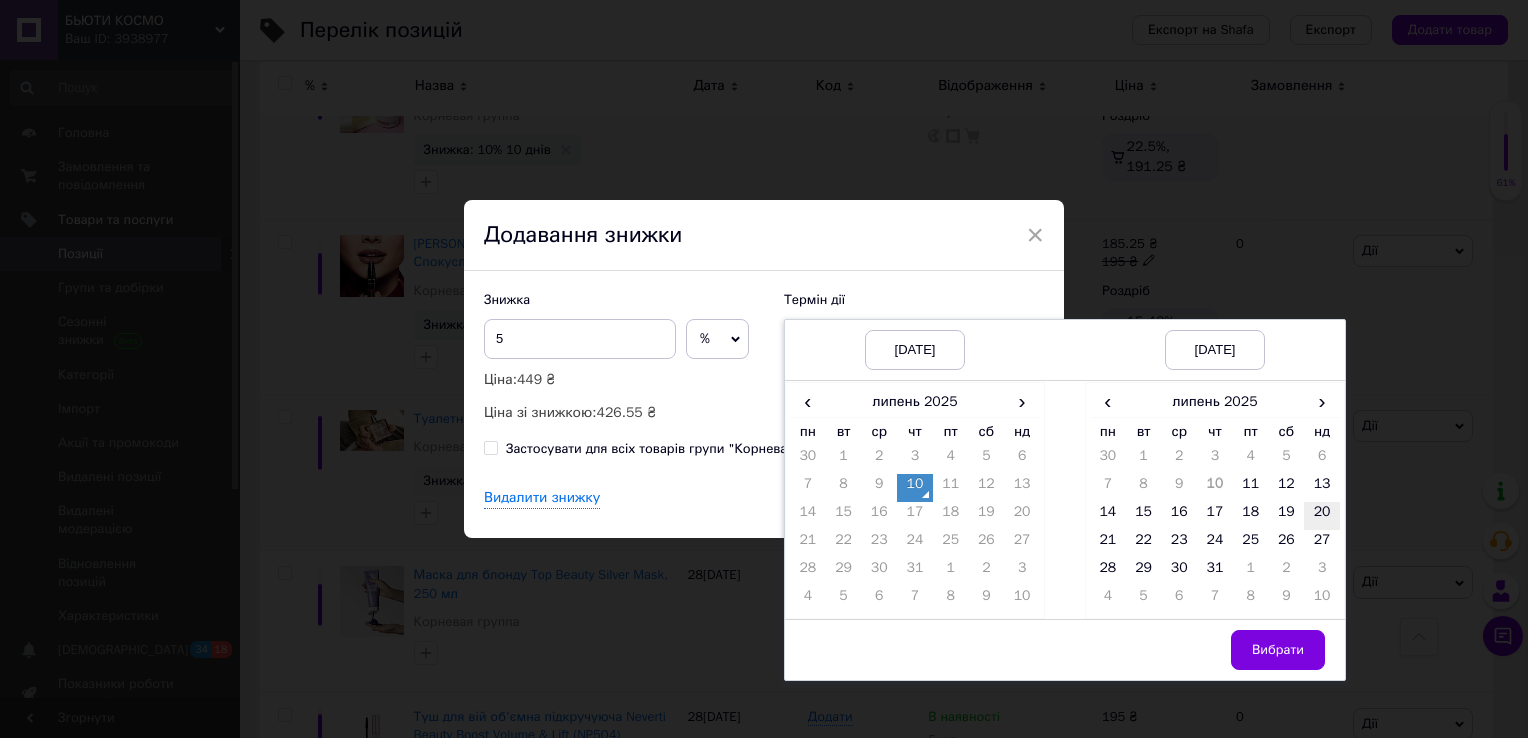 click on "20" at bounding box center (1322, 516) 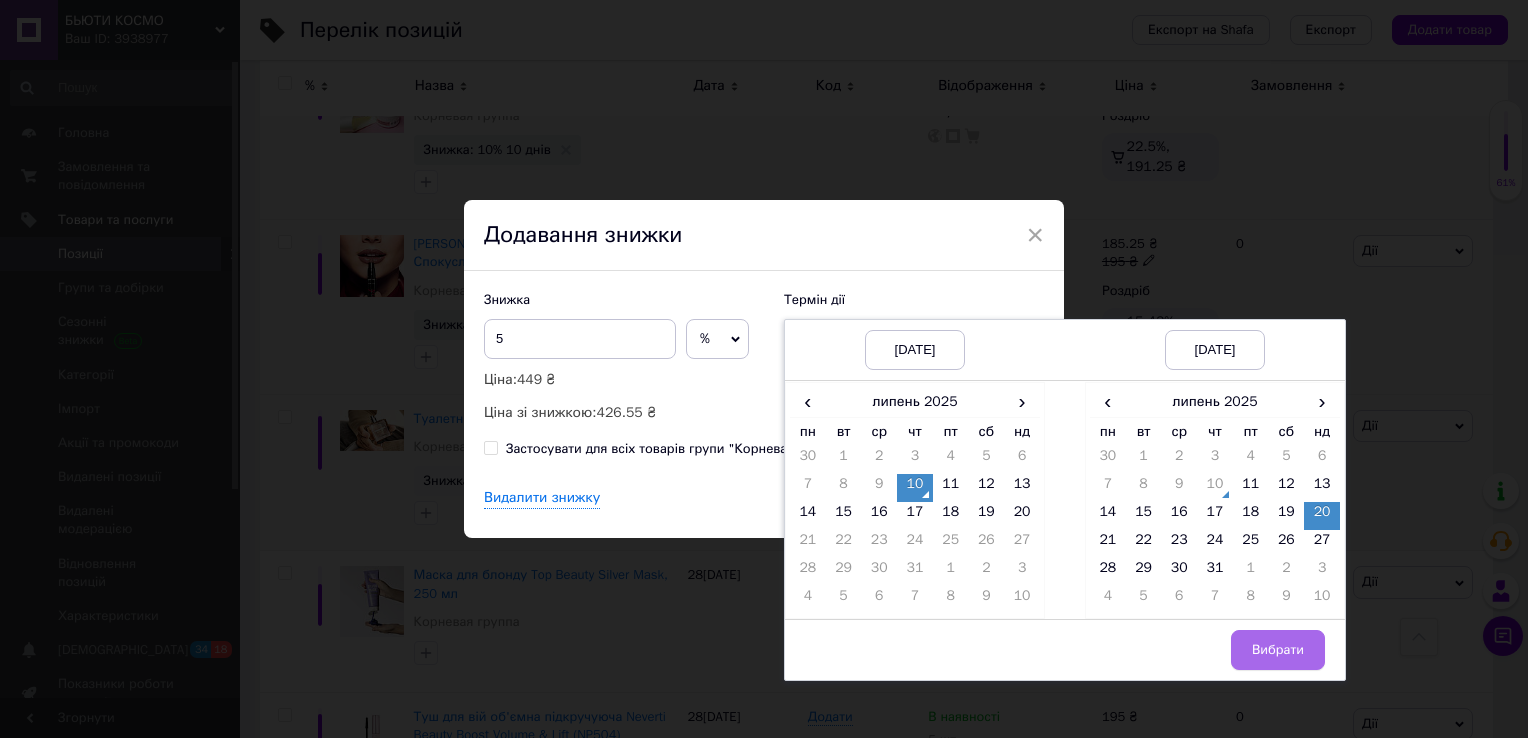 click on "Вибрати" at bounding box center [1278, 650] 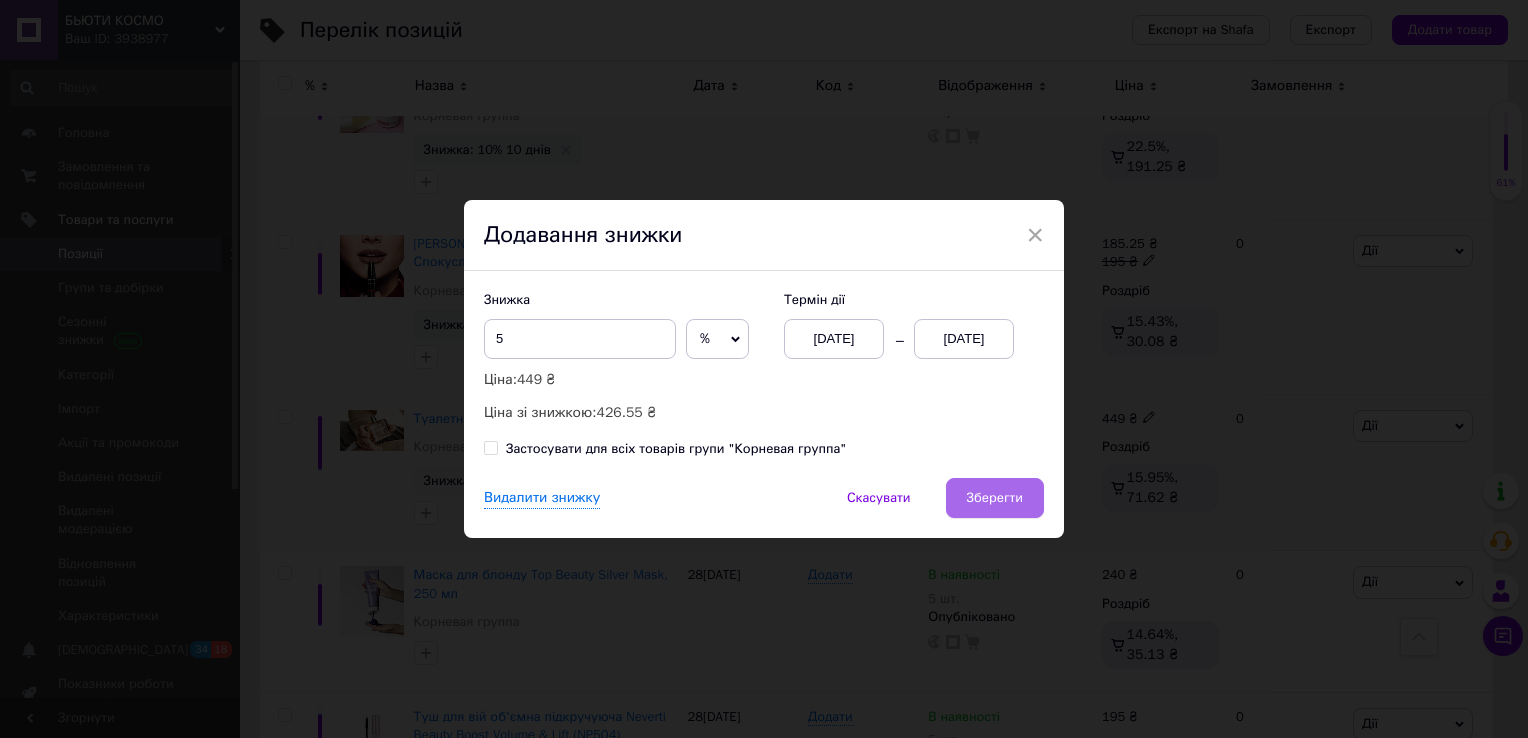 click on "Зберегти" at bounding box center (995, 498) 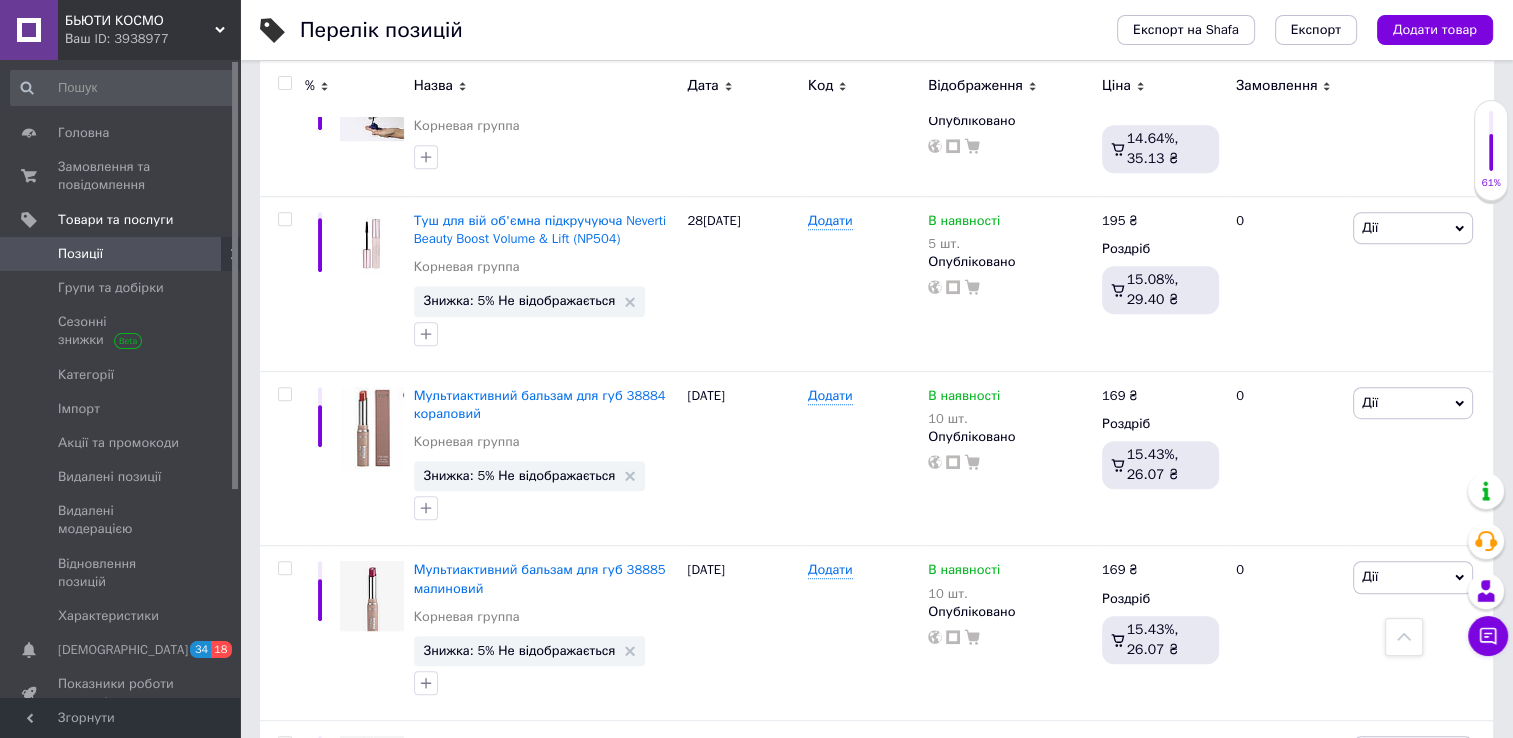 scroll, scrollTop: 1078, scrollLeft: 0, axis: vertical 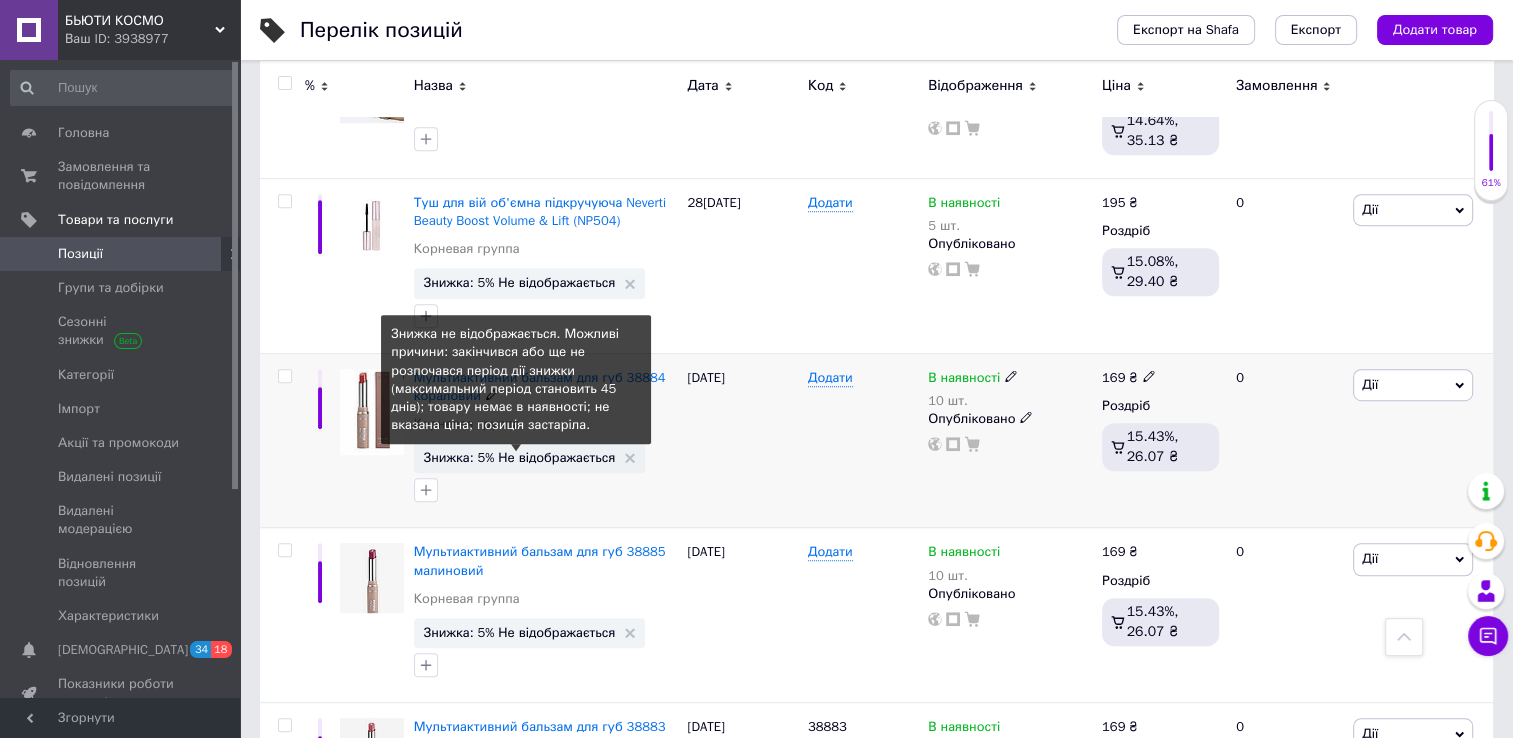 click on "Знижка: 5% Не відображається" at bounding box center (520, 457) 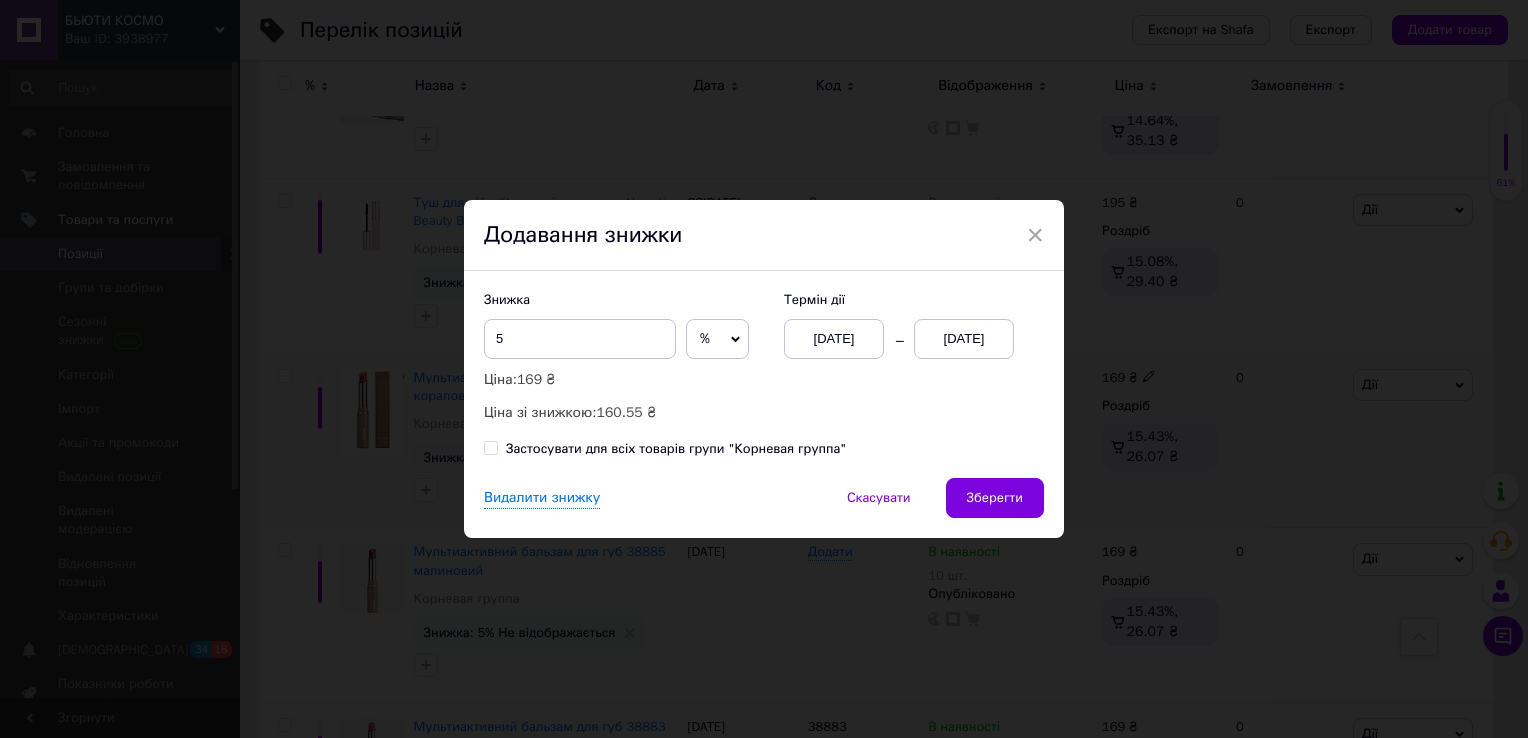 click on "[DATE]" at bounding box center [964, 339] 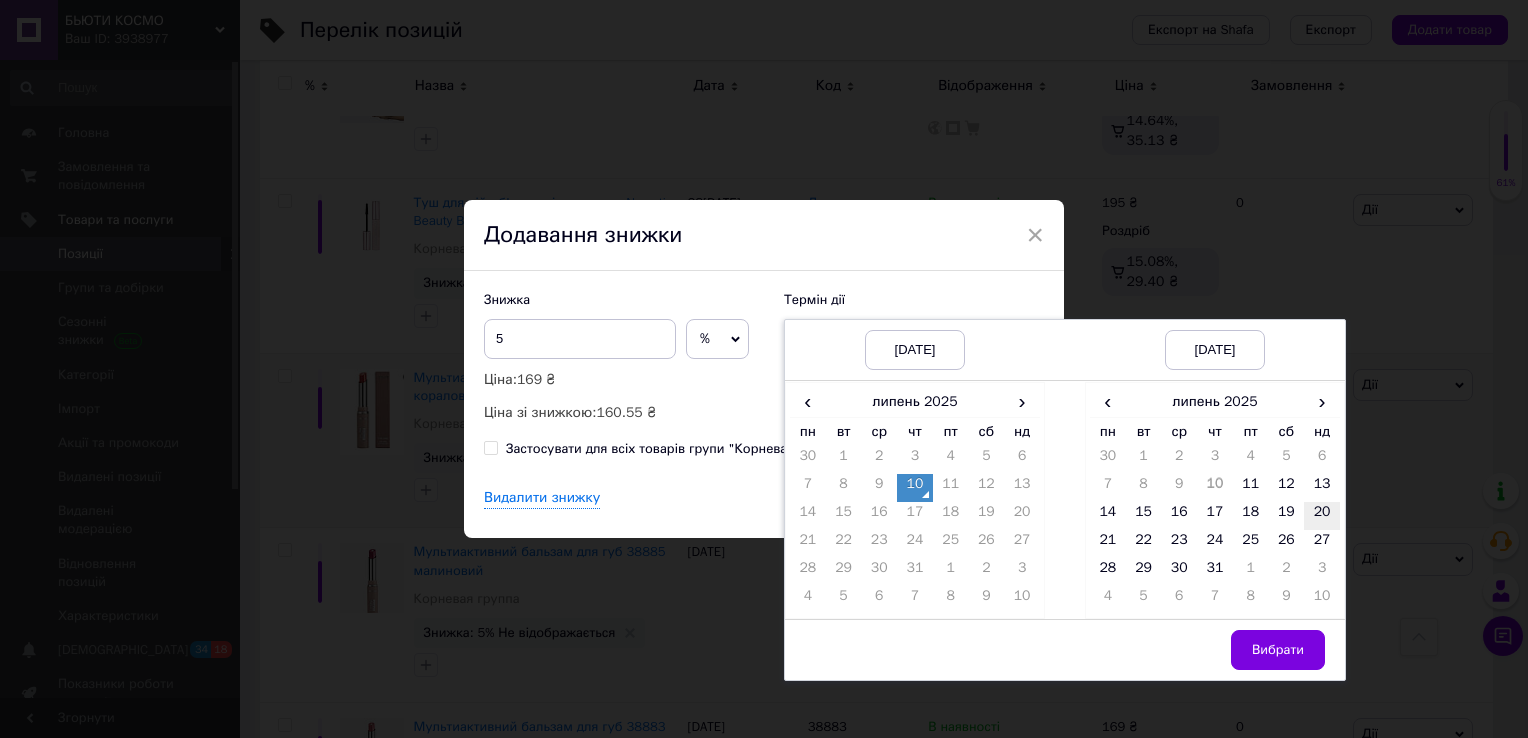 click on "20" at bounding box center [1322, 516] 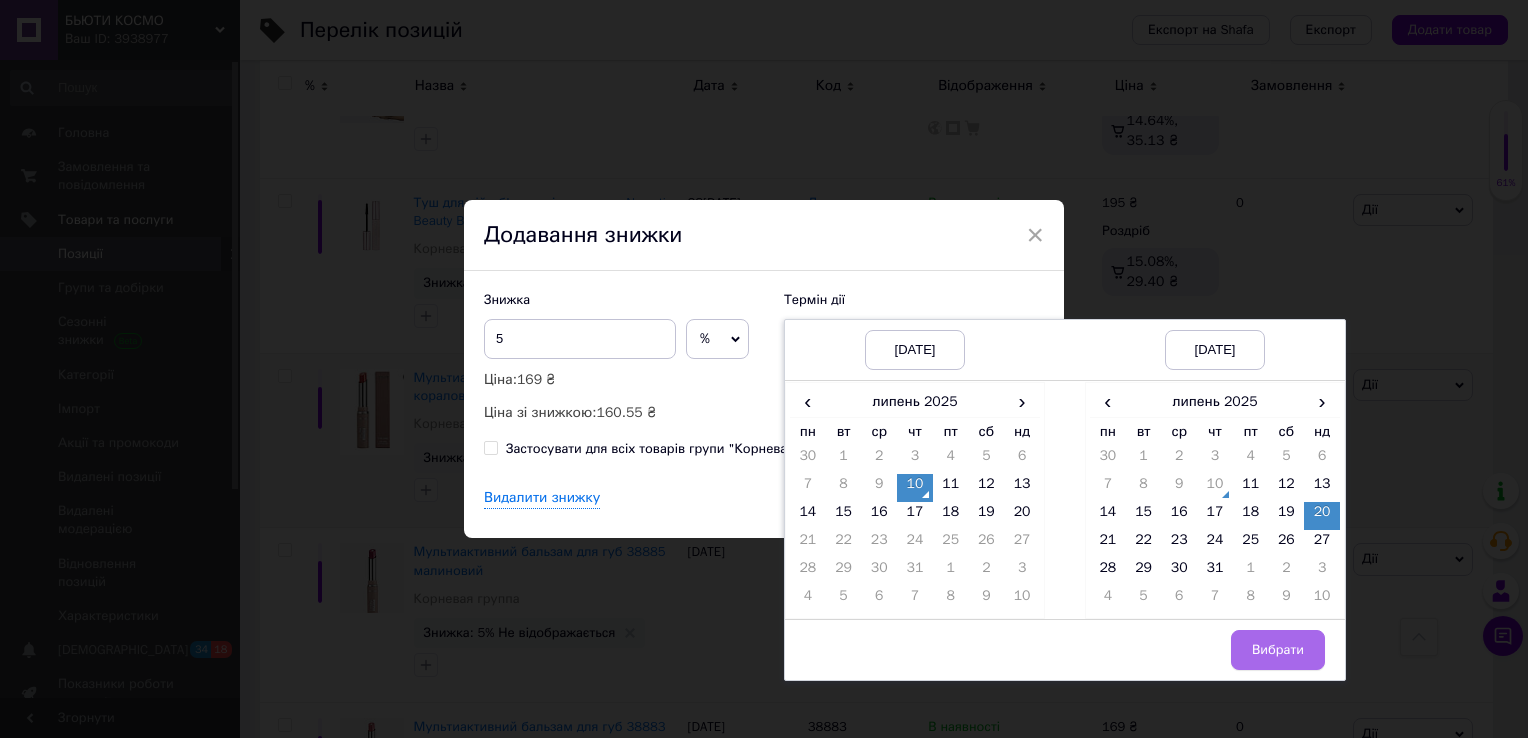 click on "Вибрати" at bounding box center (1278, 650) 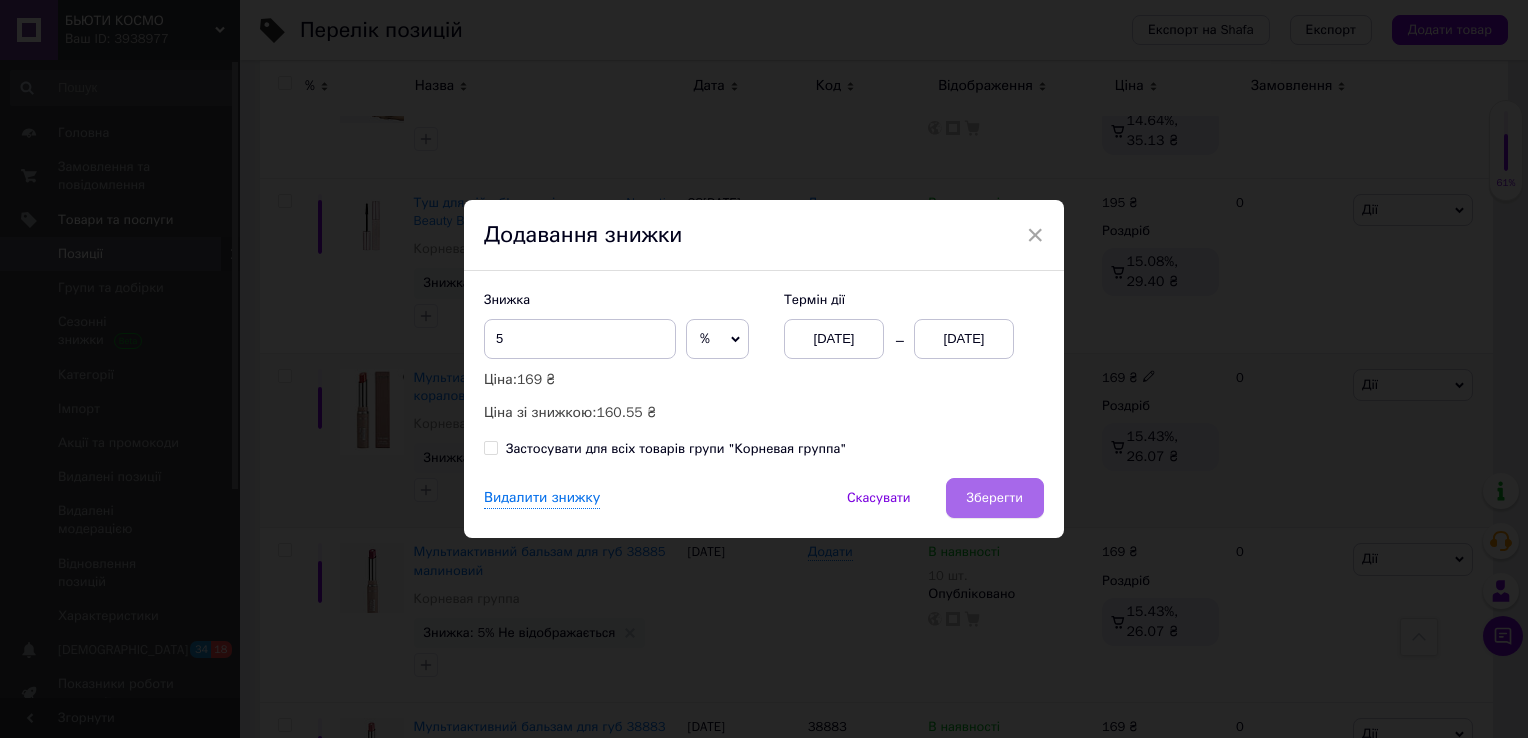 click on "Зберегти" at bounding box center (995, 498) 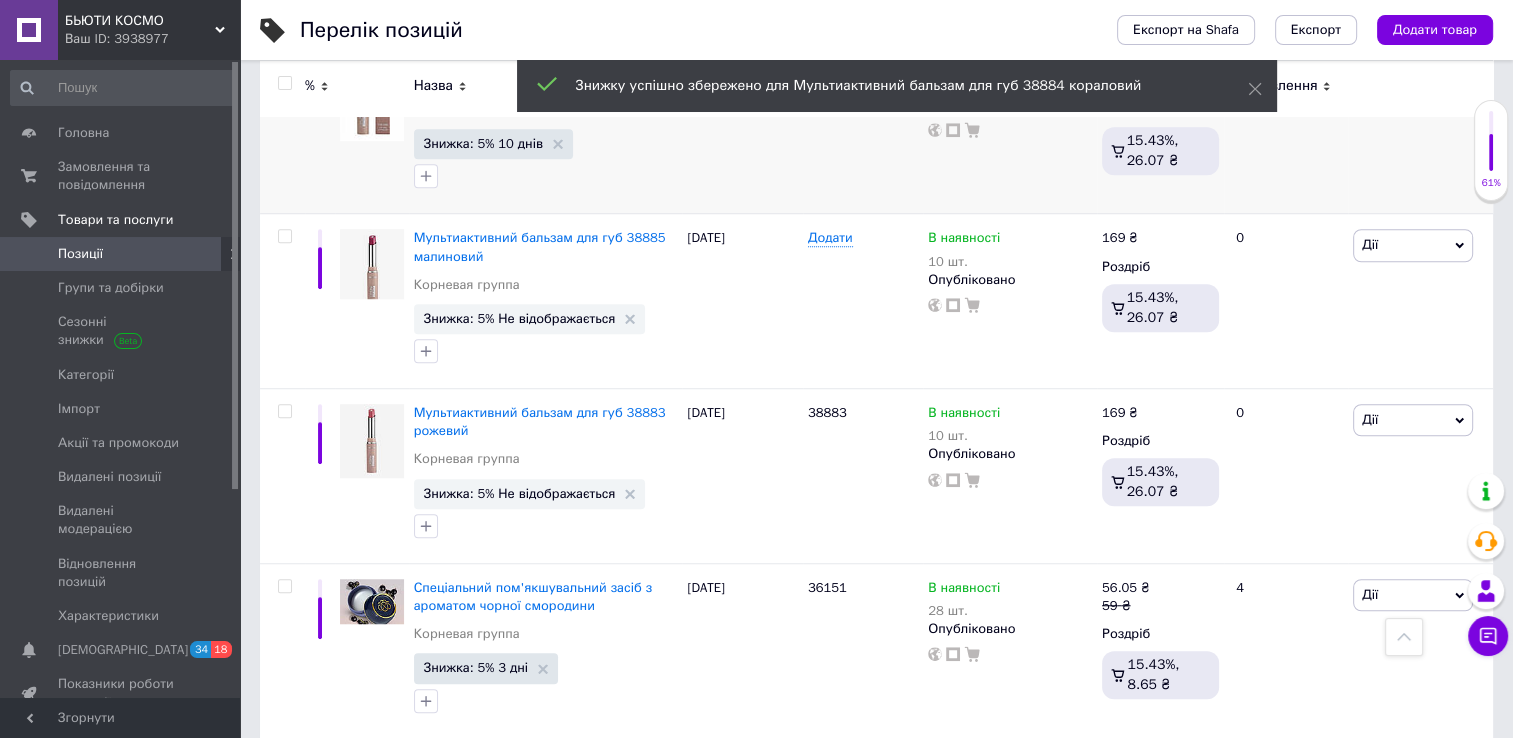 scroll, scrollTop: 1405, scrollLeft: 0, axis: vertical 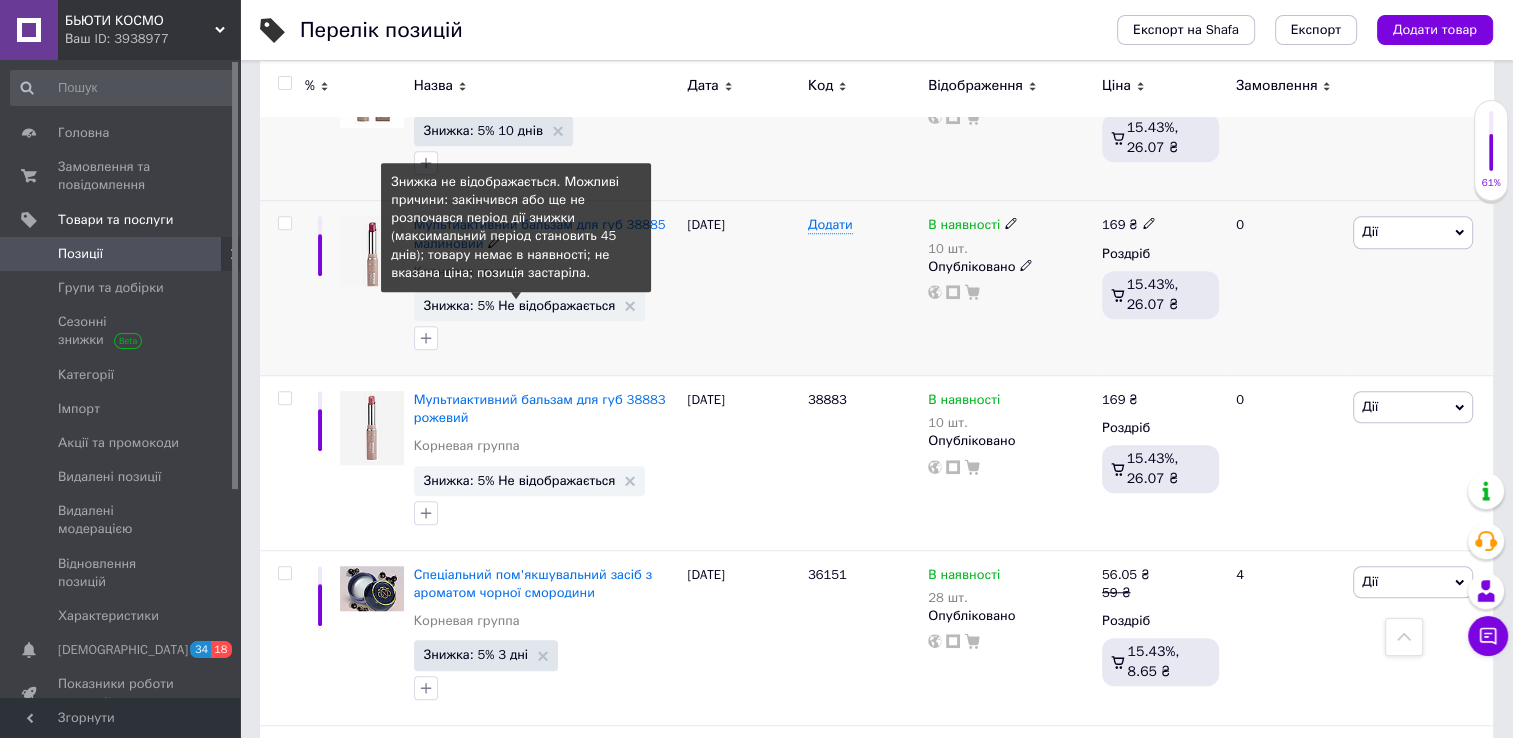 click on "Знижка: 5% Не відображається" at bounding box center (520, 305) 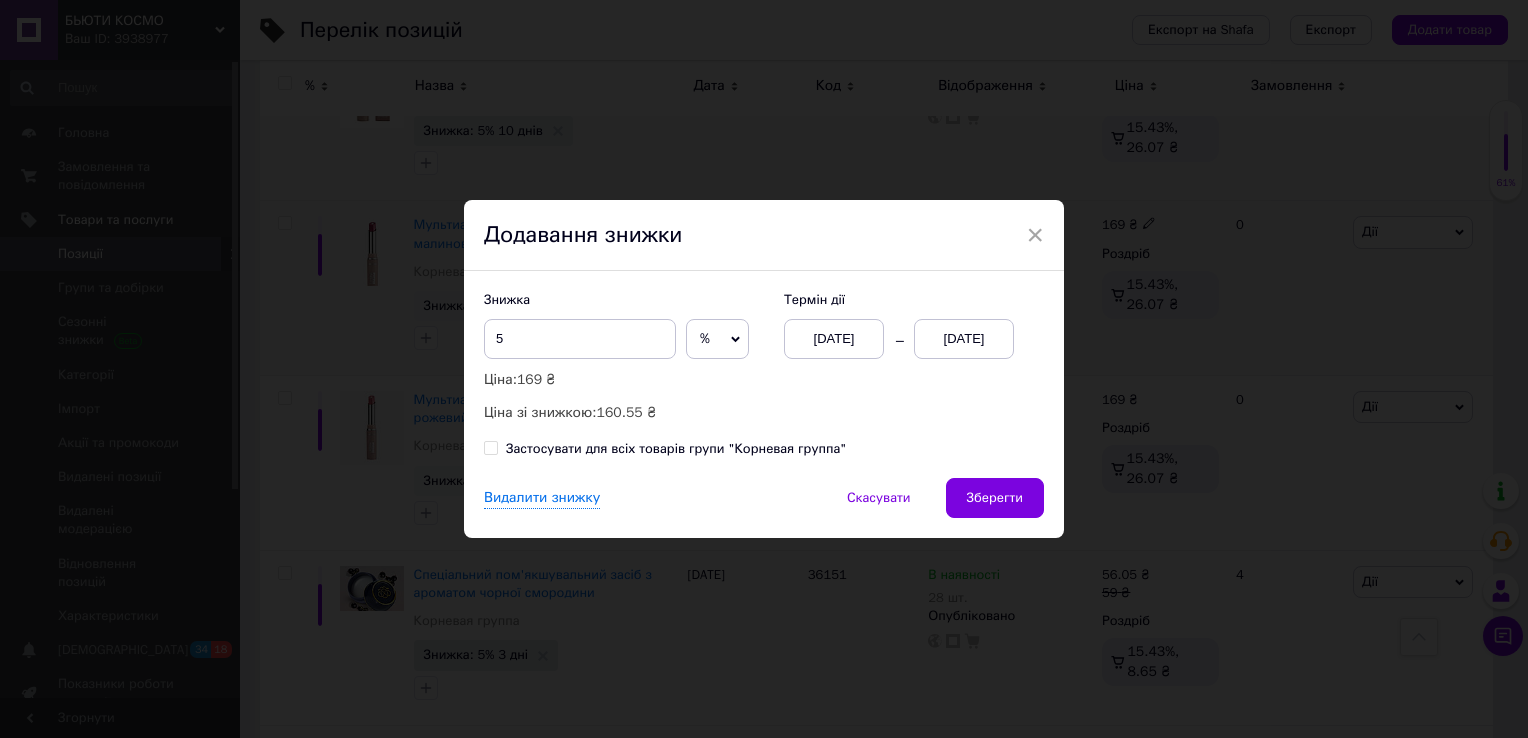 click on "[DATE]" at bounding box center (964, 339) 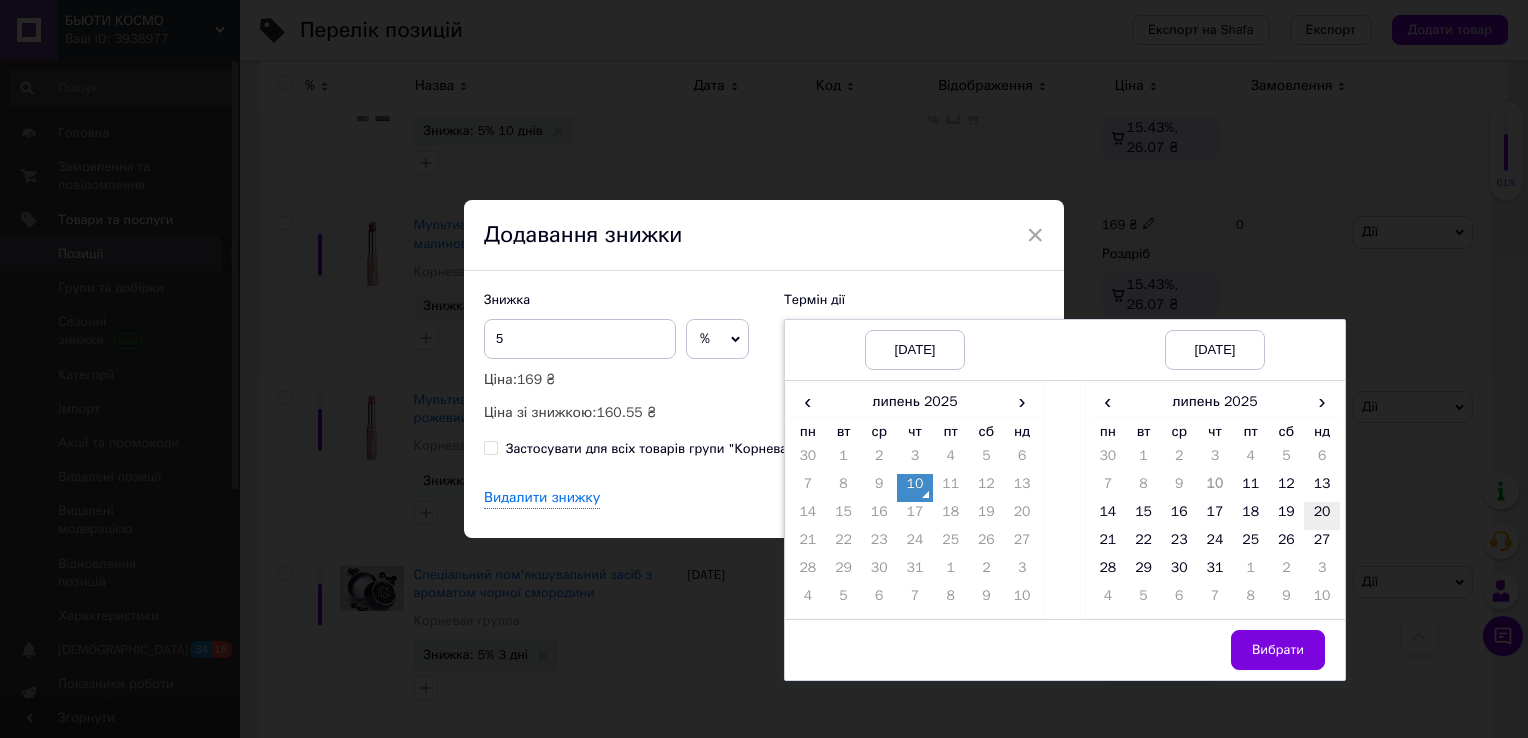 click on "20" at bounding box center [1322, 516] 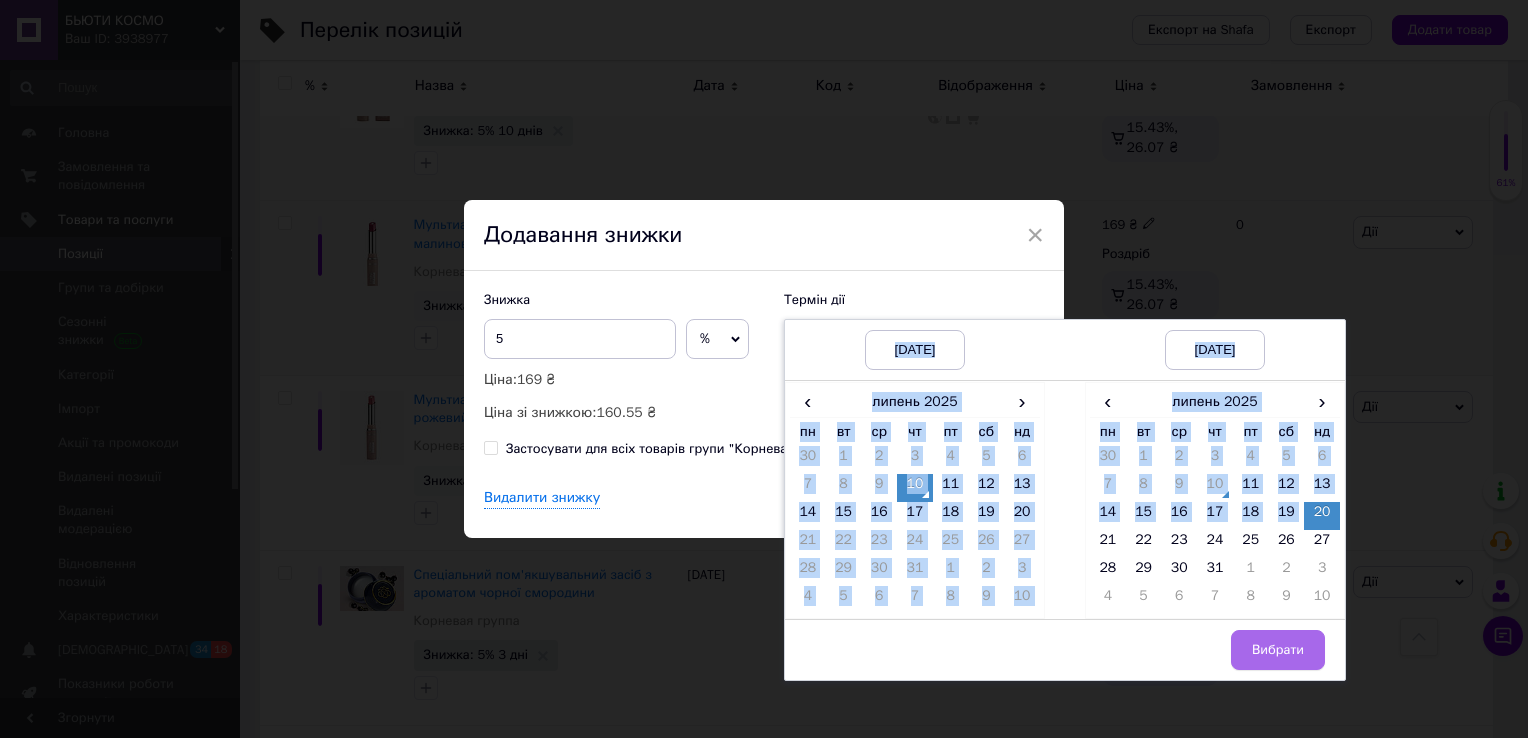 drag, startPoint x: 1318, startPoint y: 515, endPoint x: 1296, endPoint y: 654, distance: 140.73024 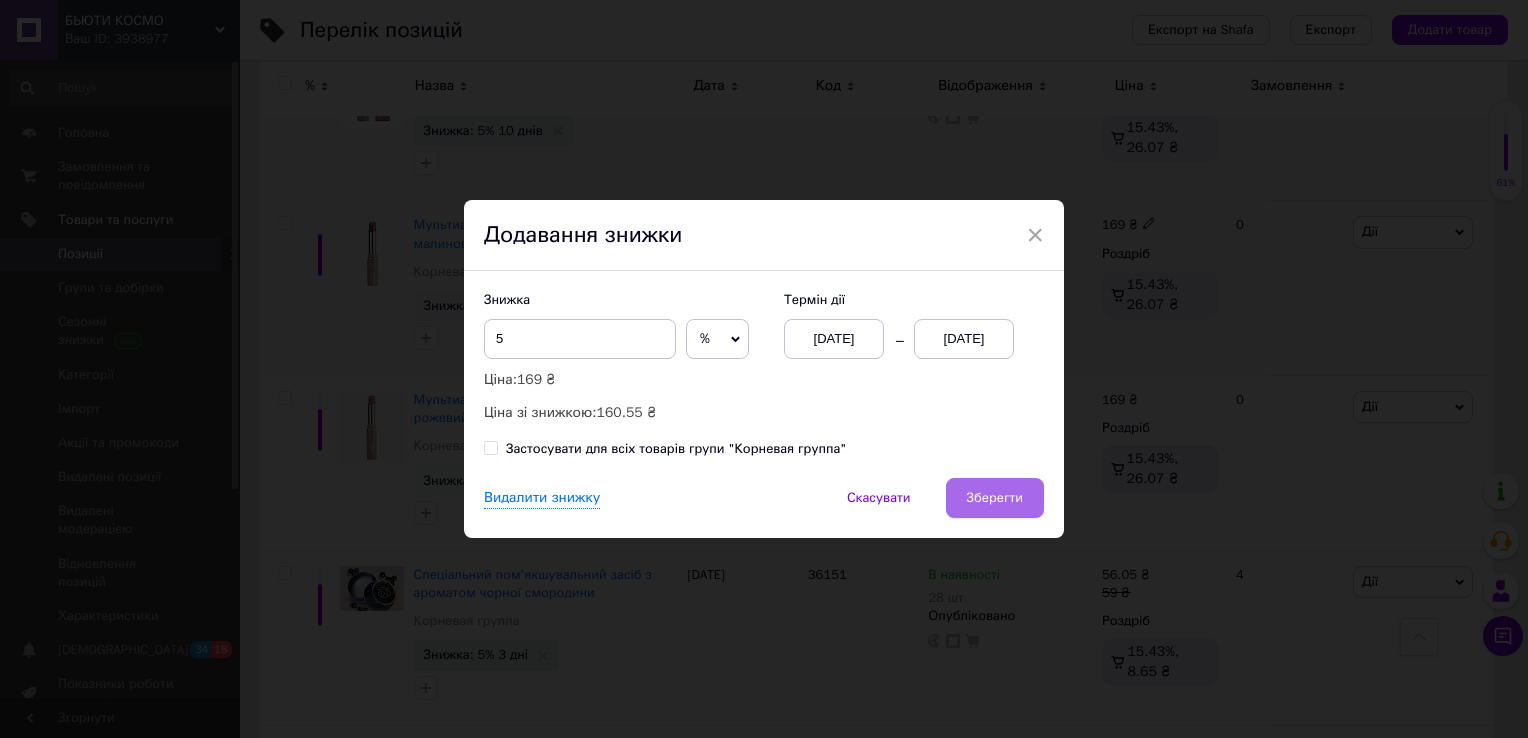 click on "Зберегти" at bounding box center (995, 498) 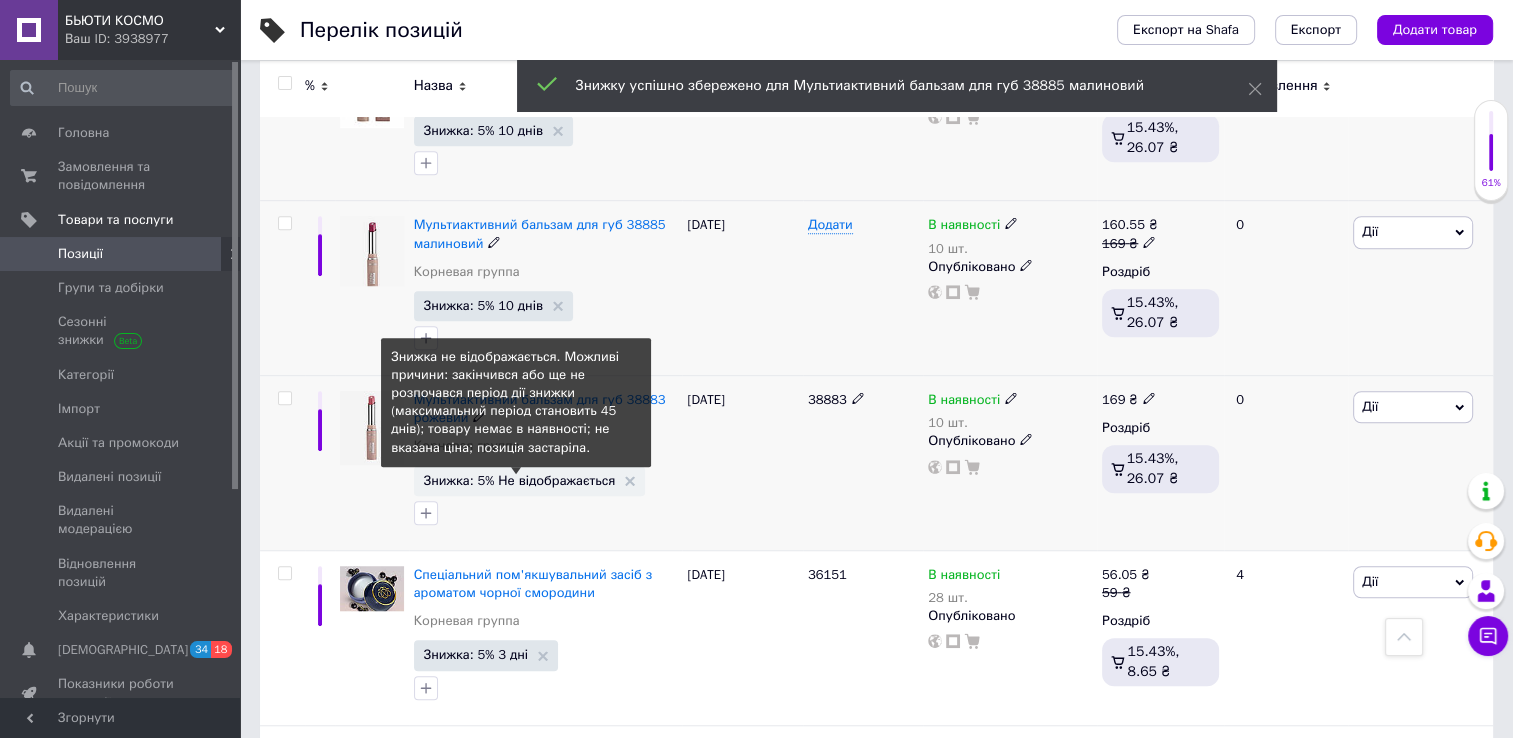 click on "Знижка: 5% Не відображається" at bounding box center (520, 480) 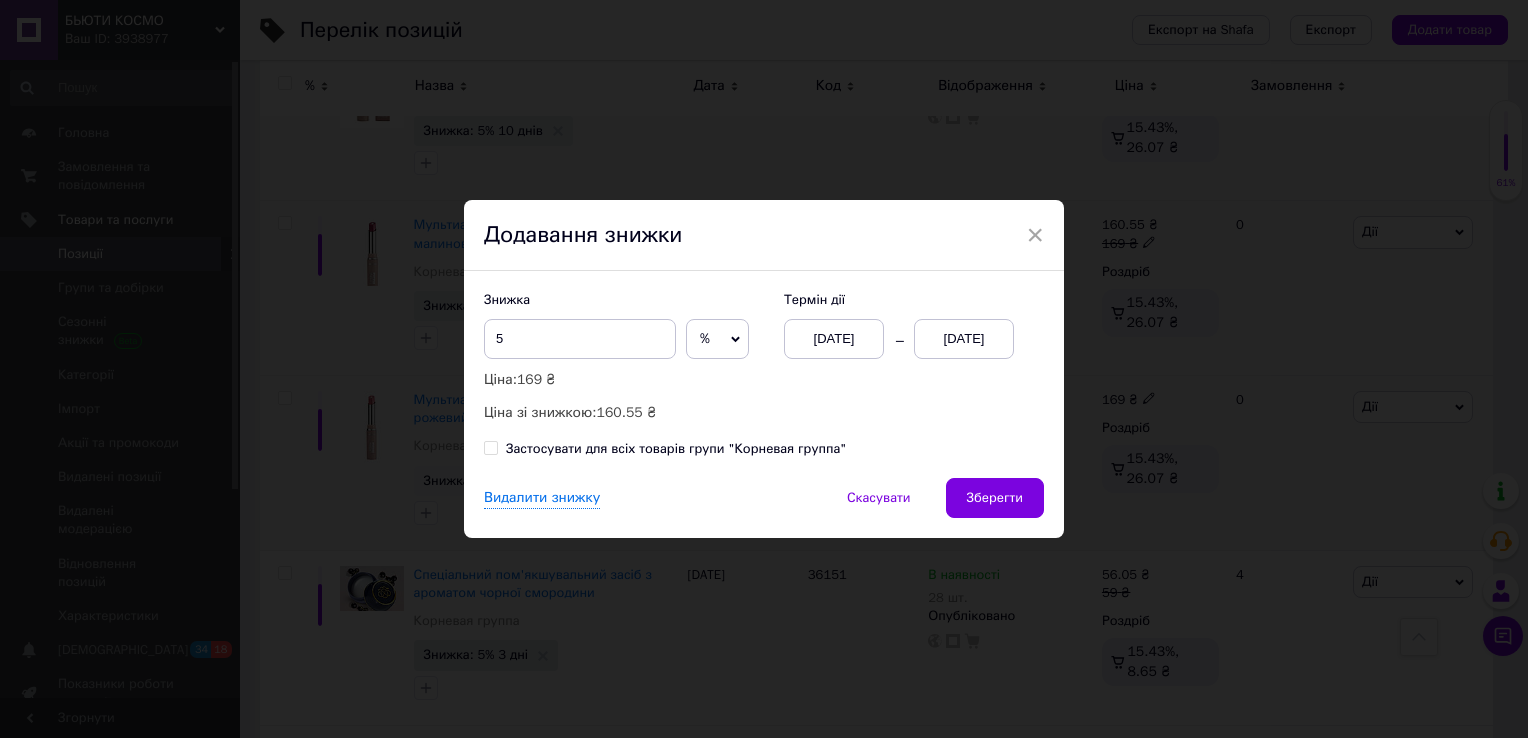 click on "[DATE]" at bounding box center (964, 339) 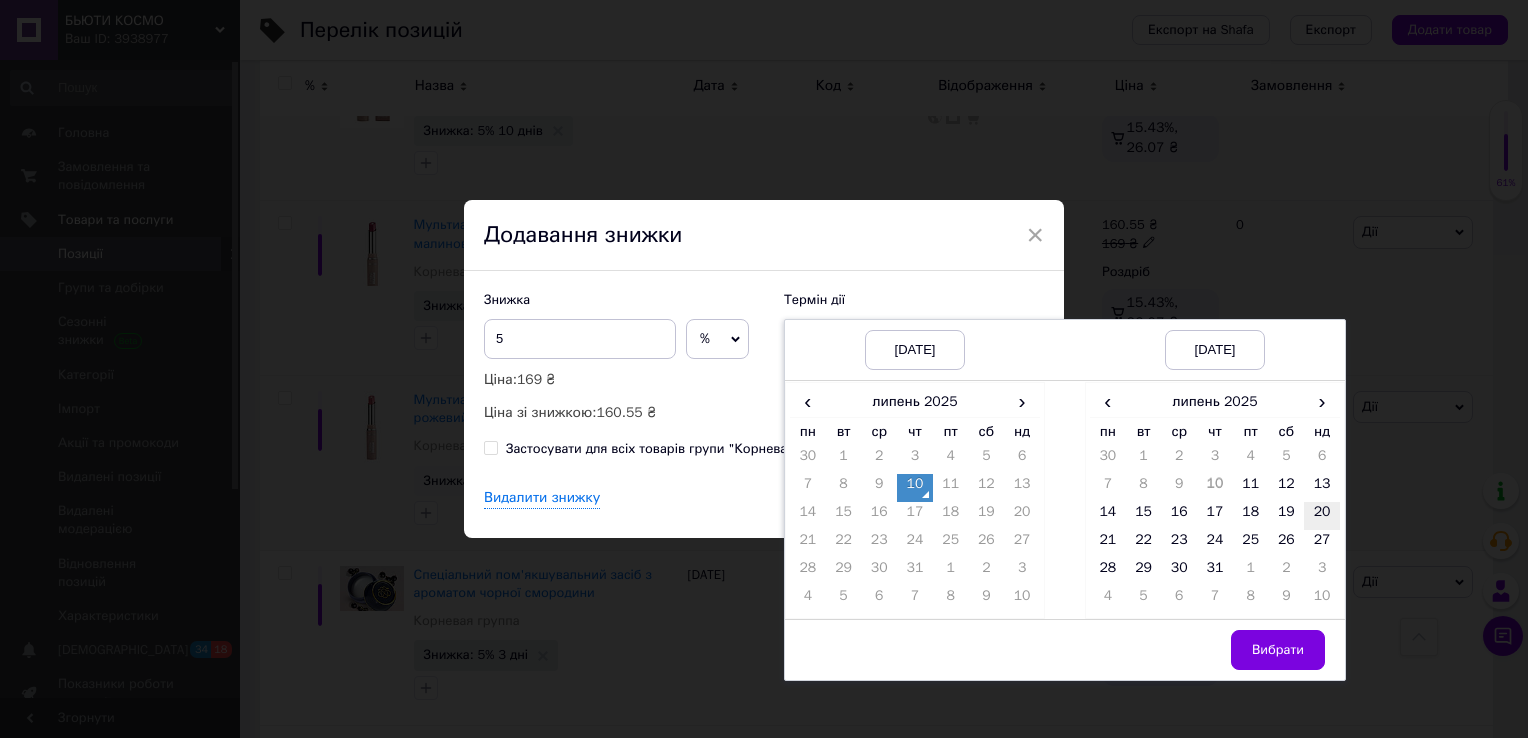 click on "20" at bounding box center [1322, 516] 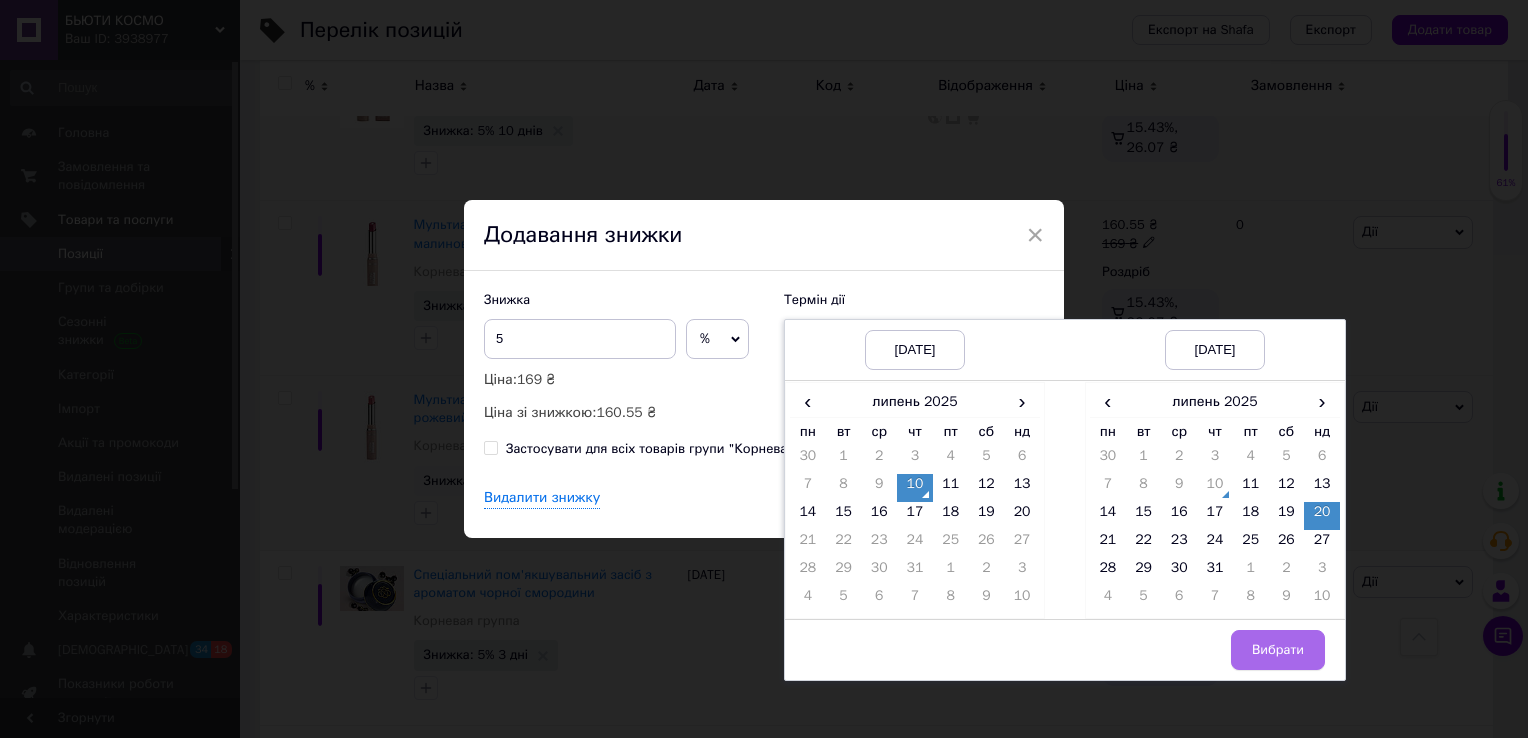 click on "Вибрати" at bounding box center (1278, 650) 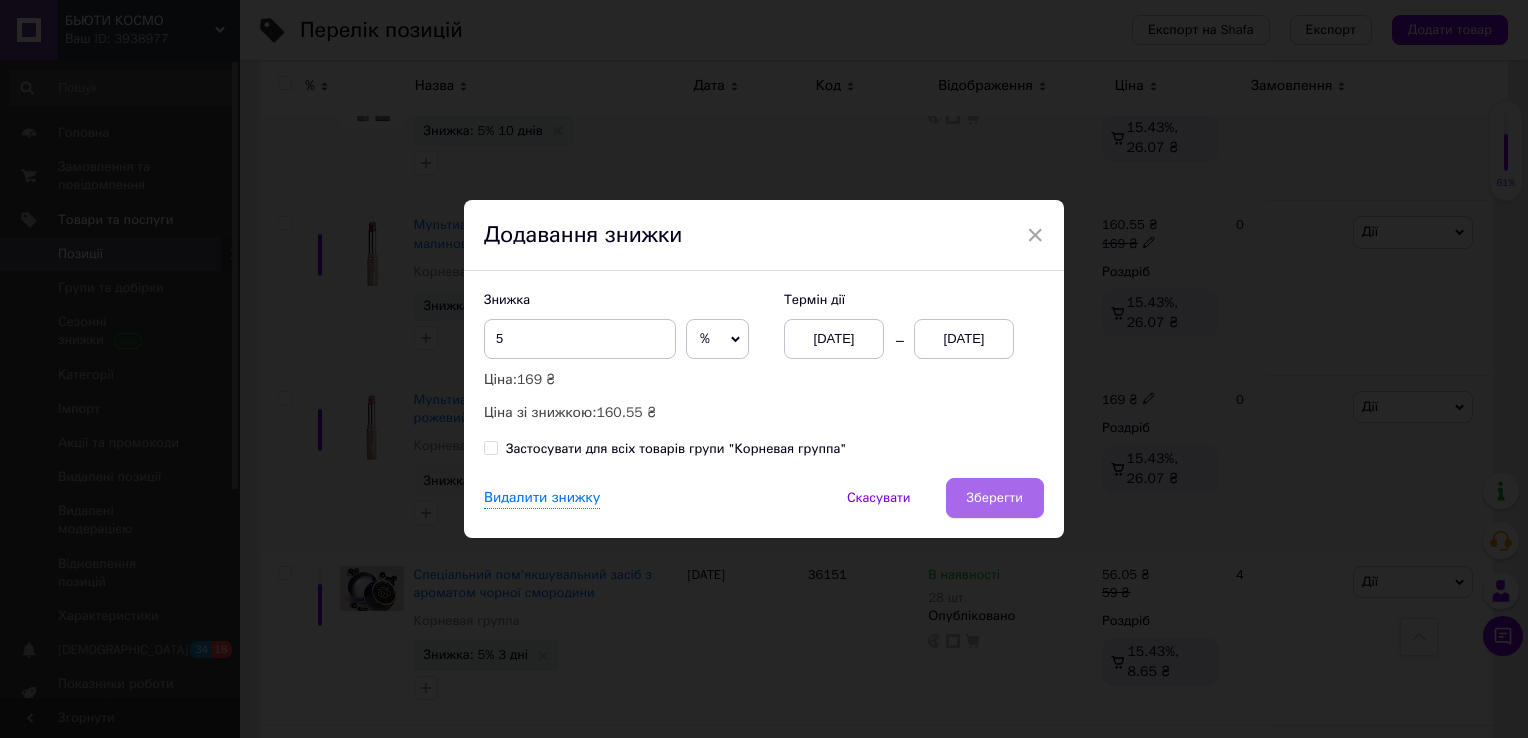 click on "Зберегти" at bounding box center (995, 498) 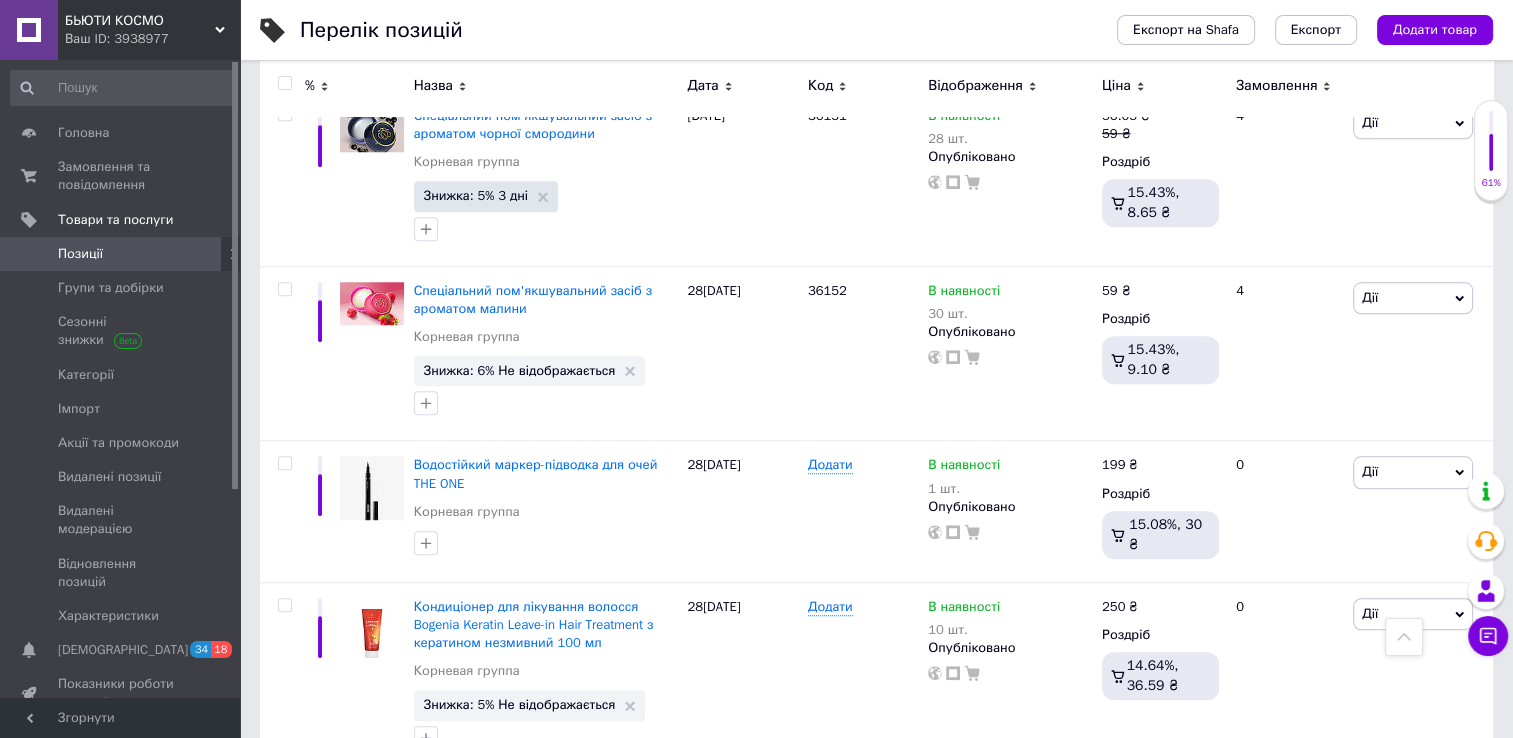 scroll, scrollTop: 1868, scrollLeft: 0, axis: vertical 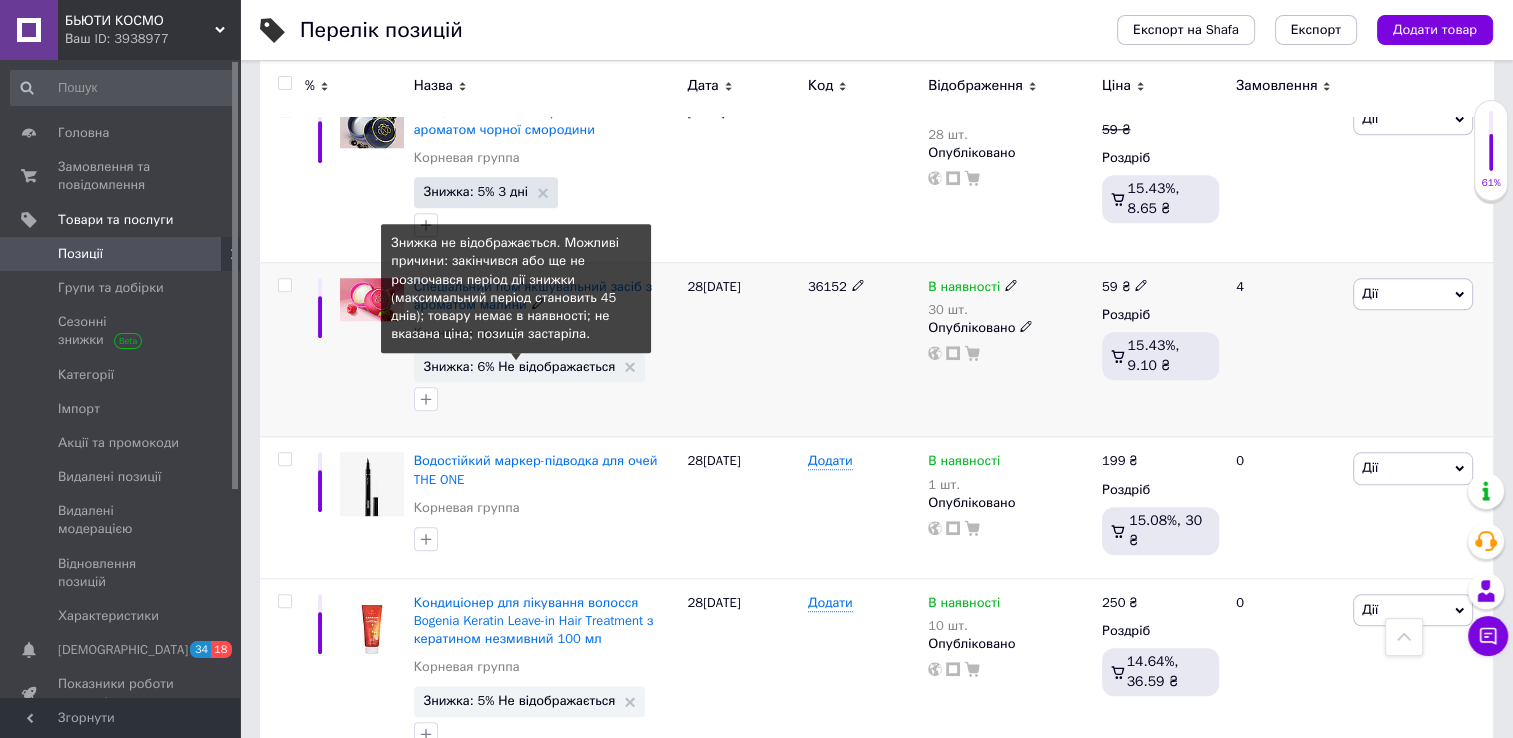 click on "Знижка: 6% Не відображається" at bounding box center [520, 366] 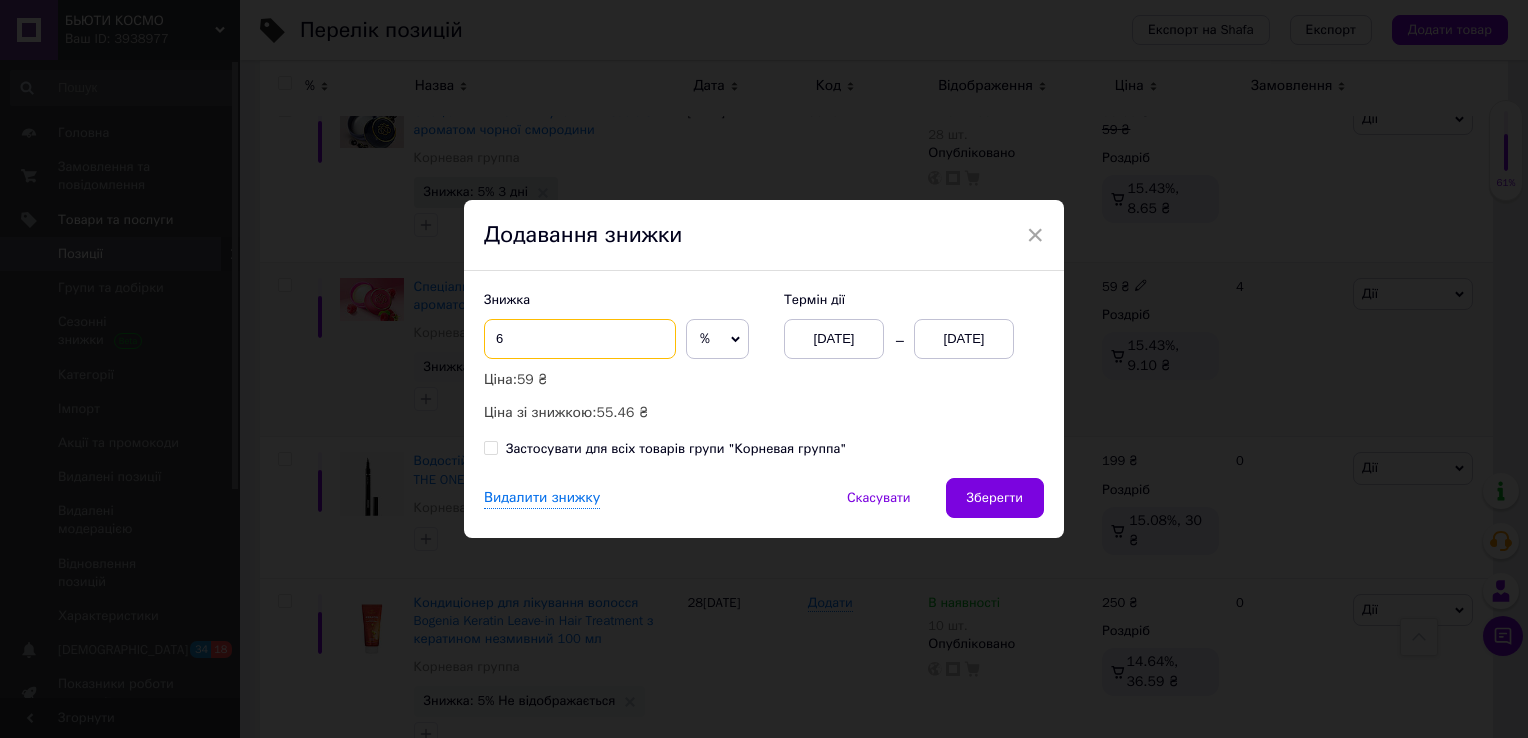 click on "6" at bounding box center (580, 339) 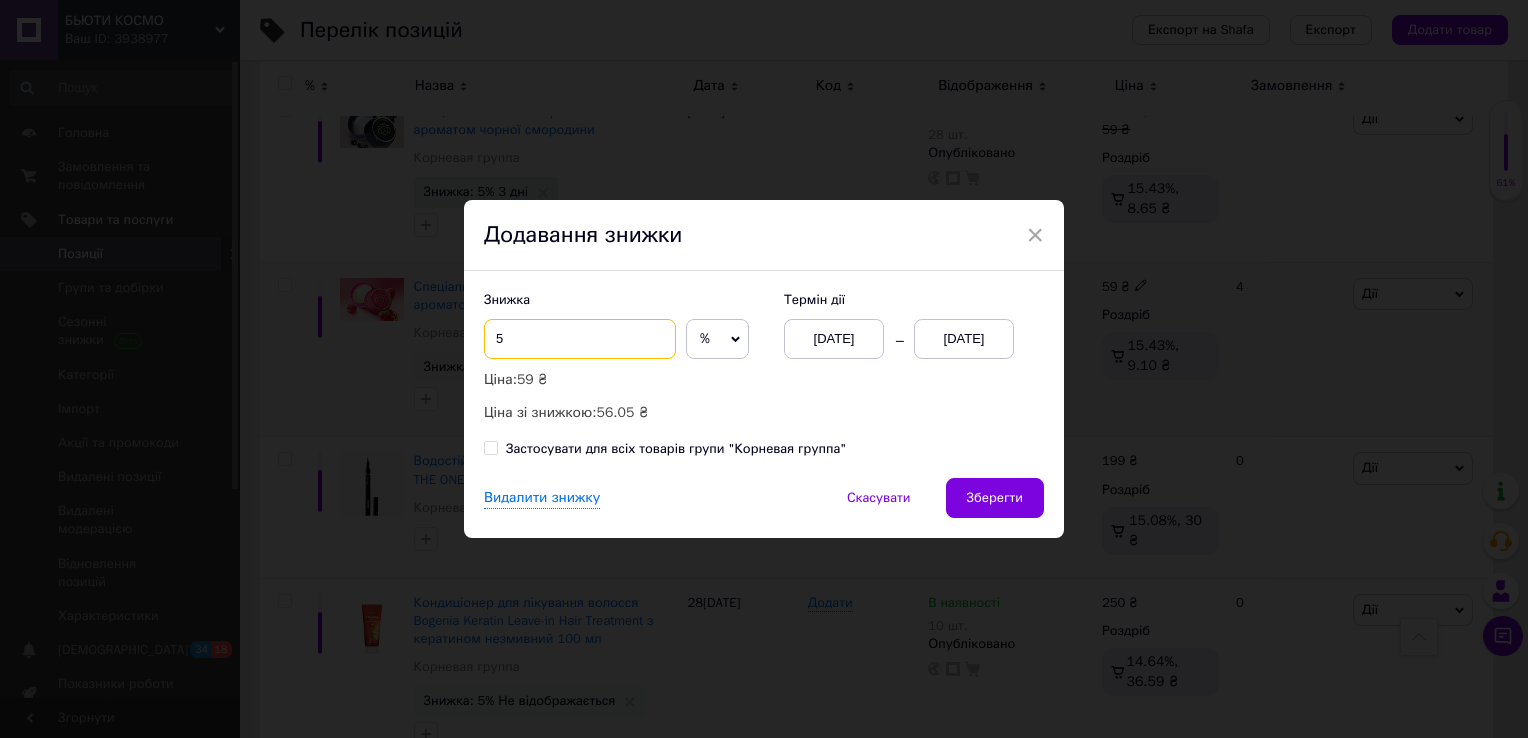 type on "5" 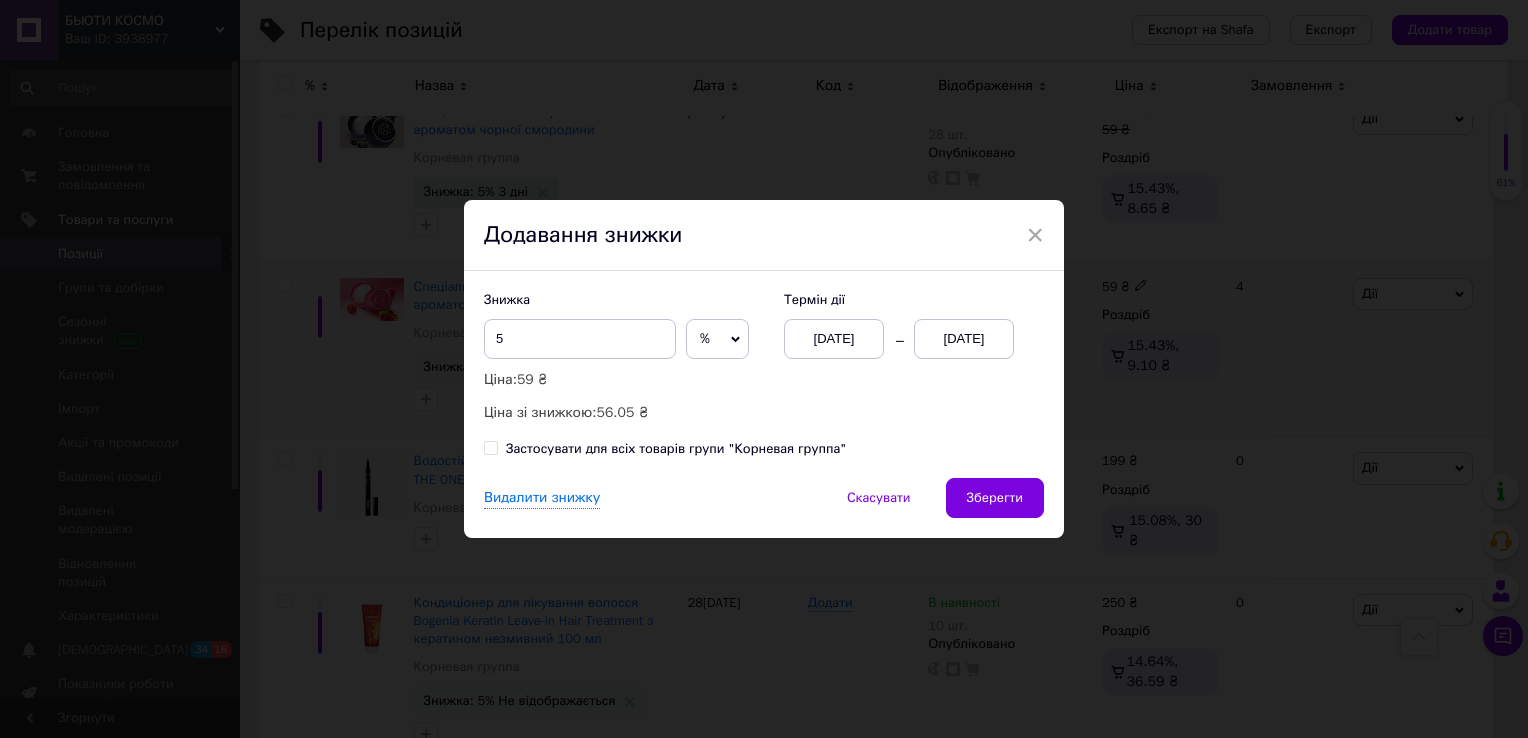 click on "[DATE]" at bounding box center [964, 339] 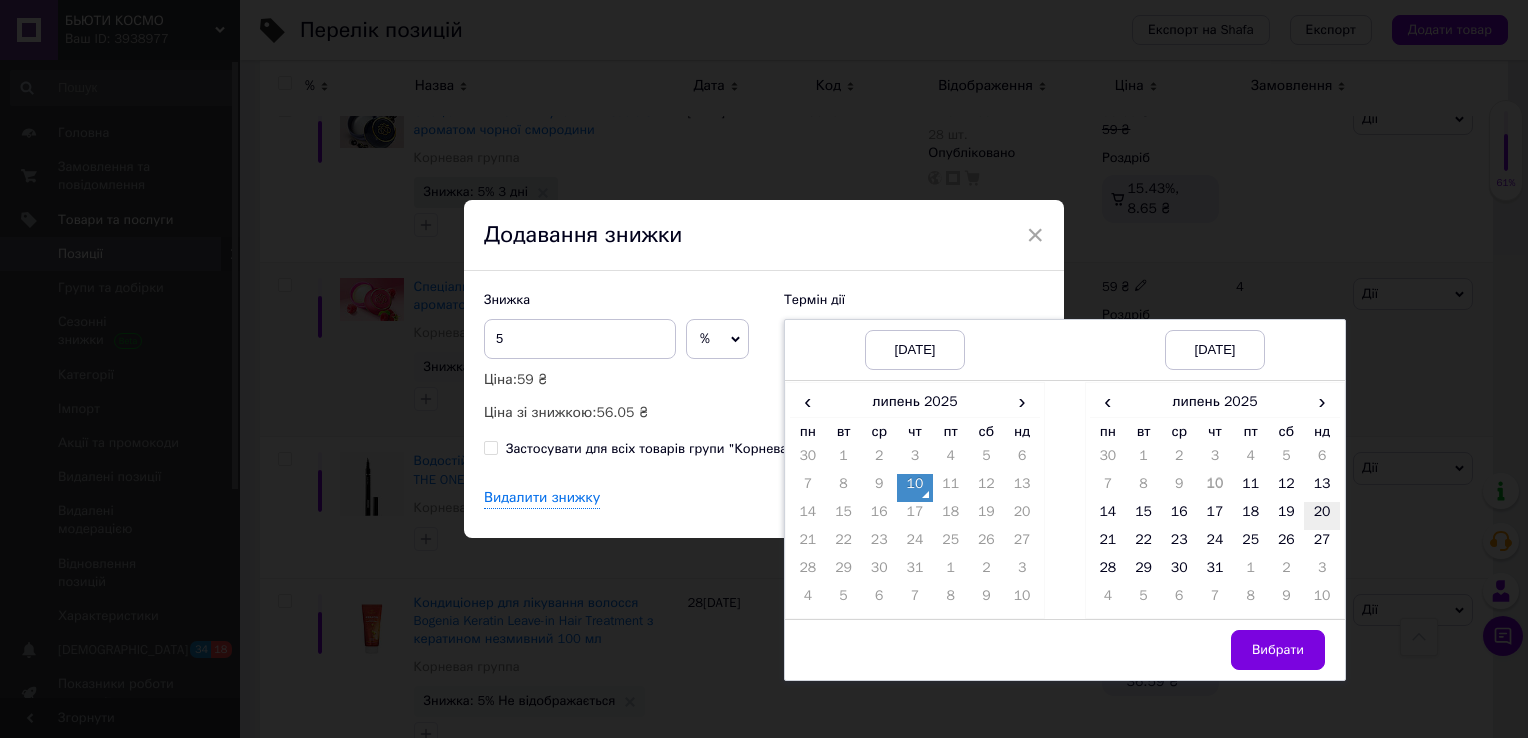 click on "20" at bounding box center (1322, 516) 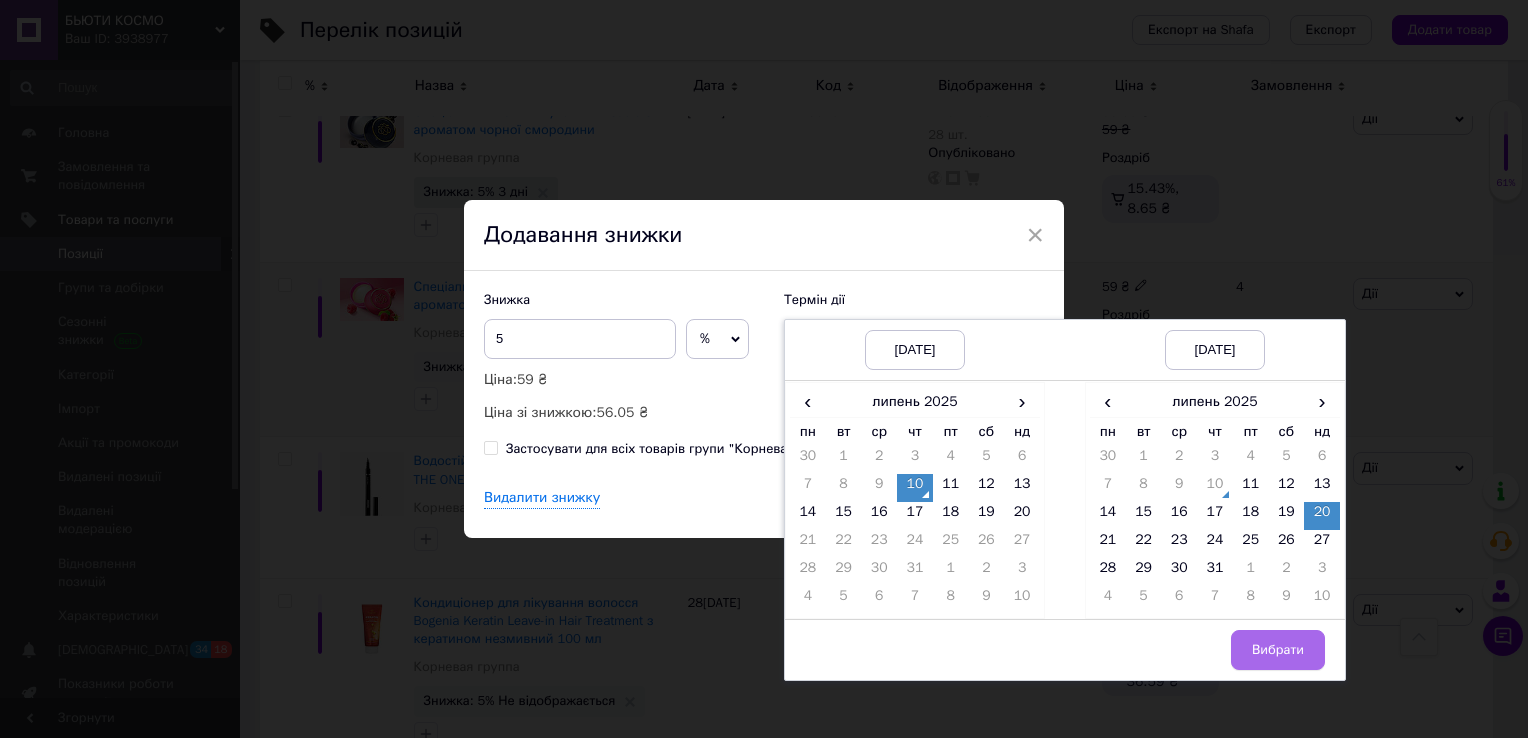 click on "Вибрати" at bounding box center [1278, 650] 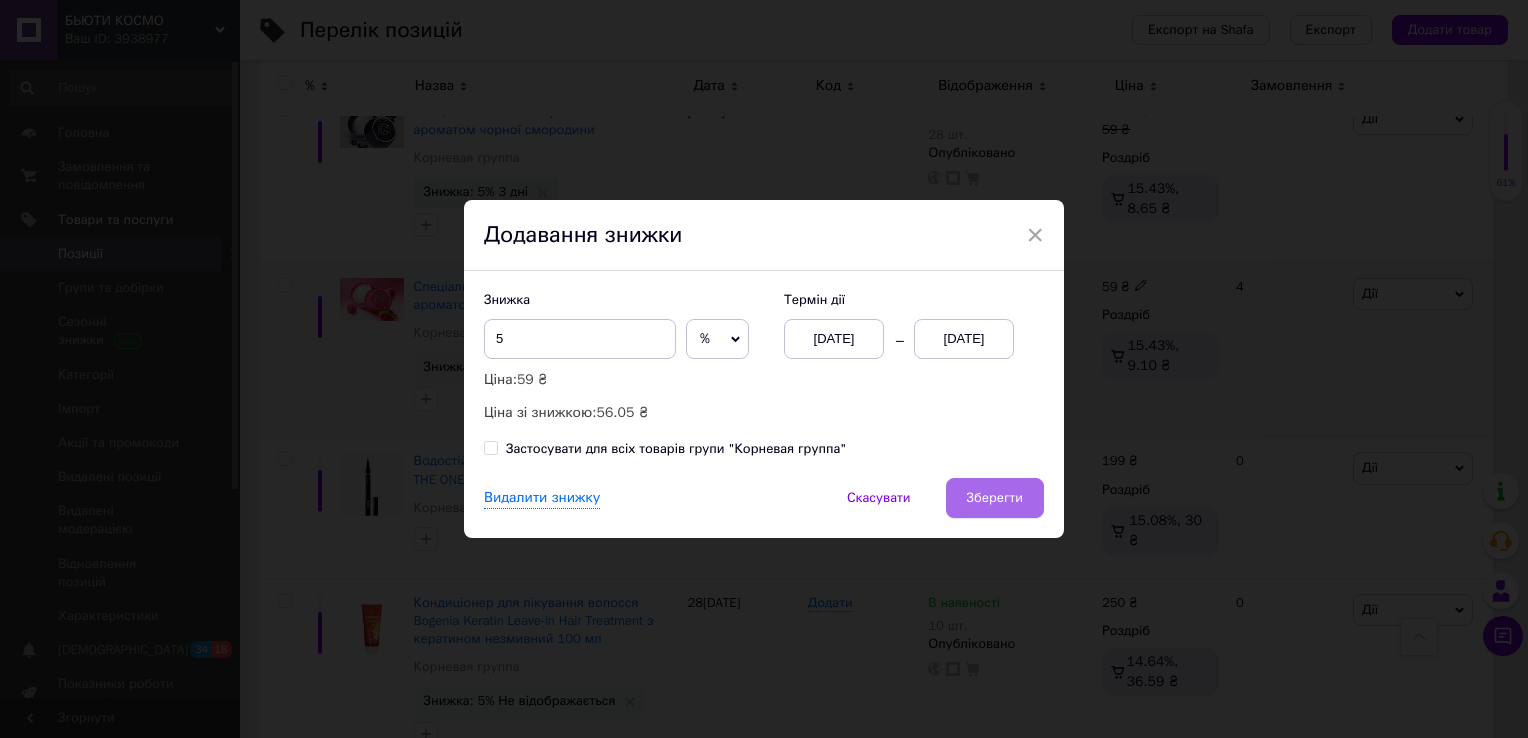 click on "Зберегти" at bounding box center [995, 498] 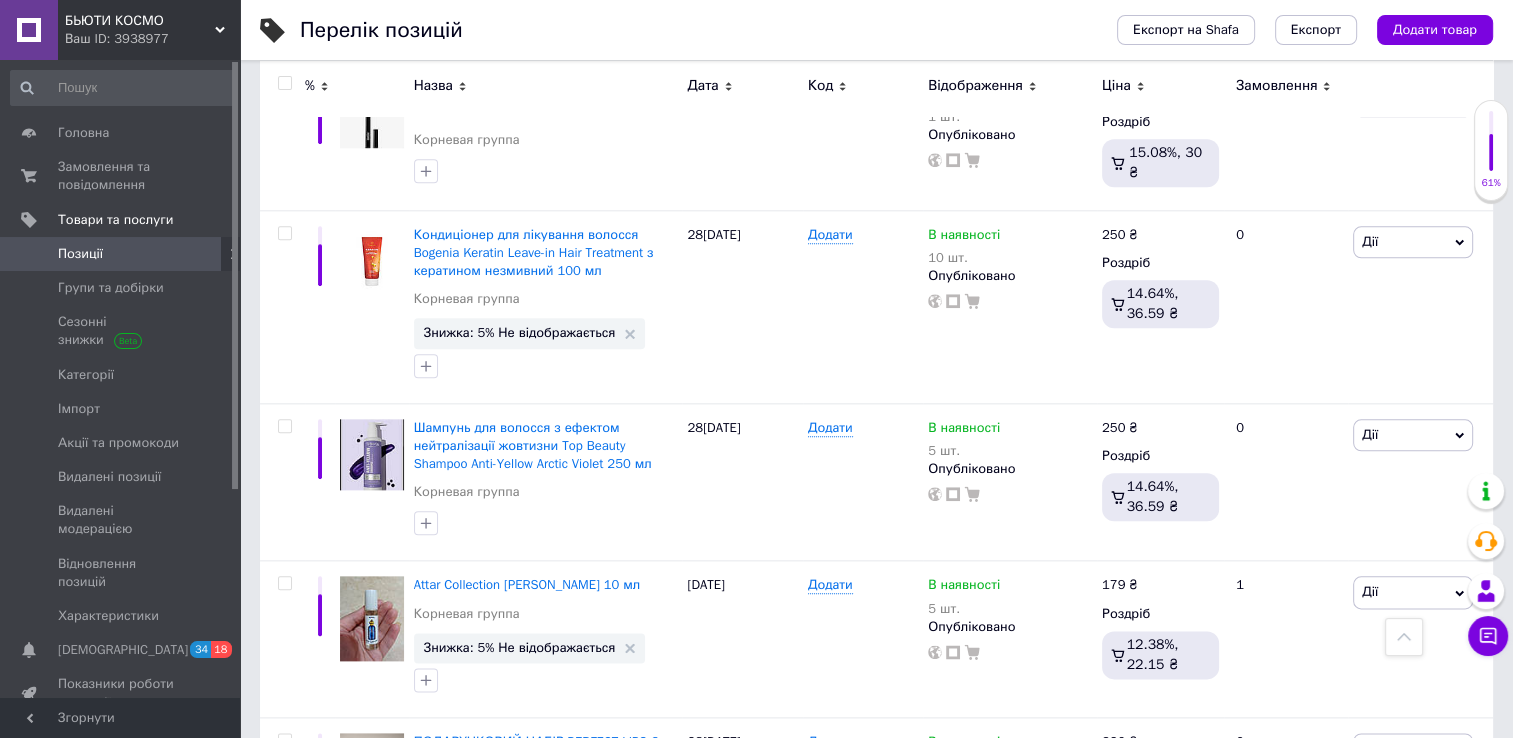scroll, scrollTop: 2241, scrollLeft: 0, axis: vertical 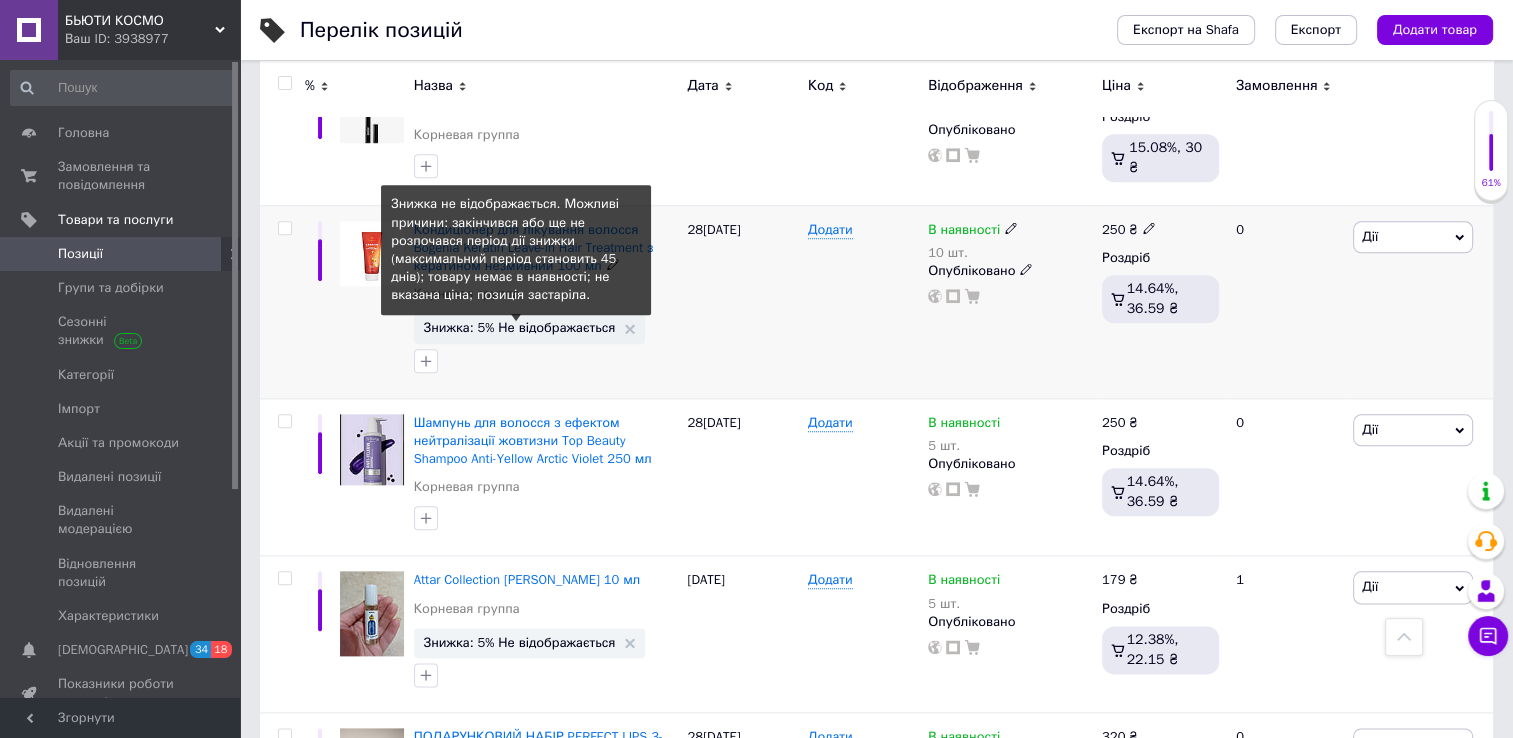 click on "Знижка: 5% Не відображається" at bounding box center (520, 327) 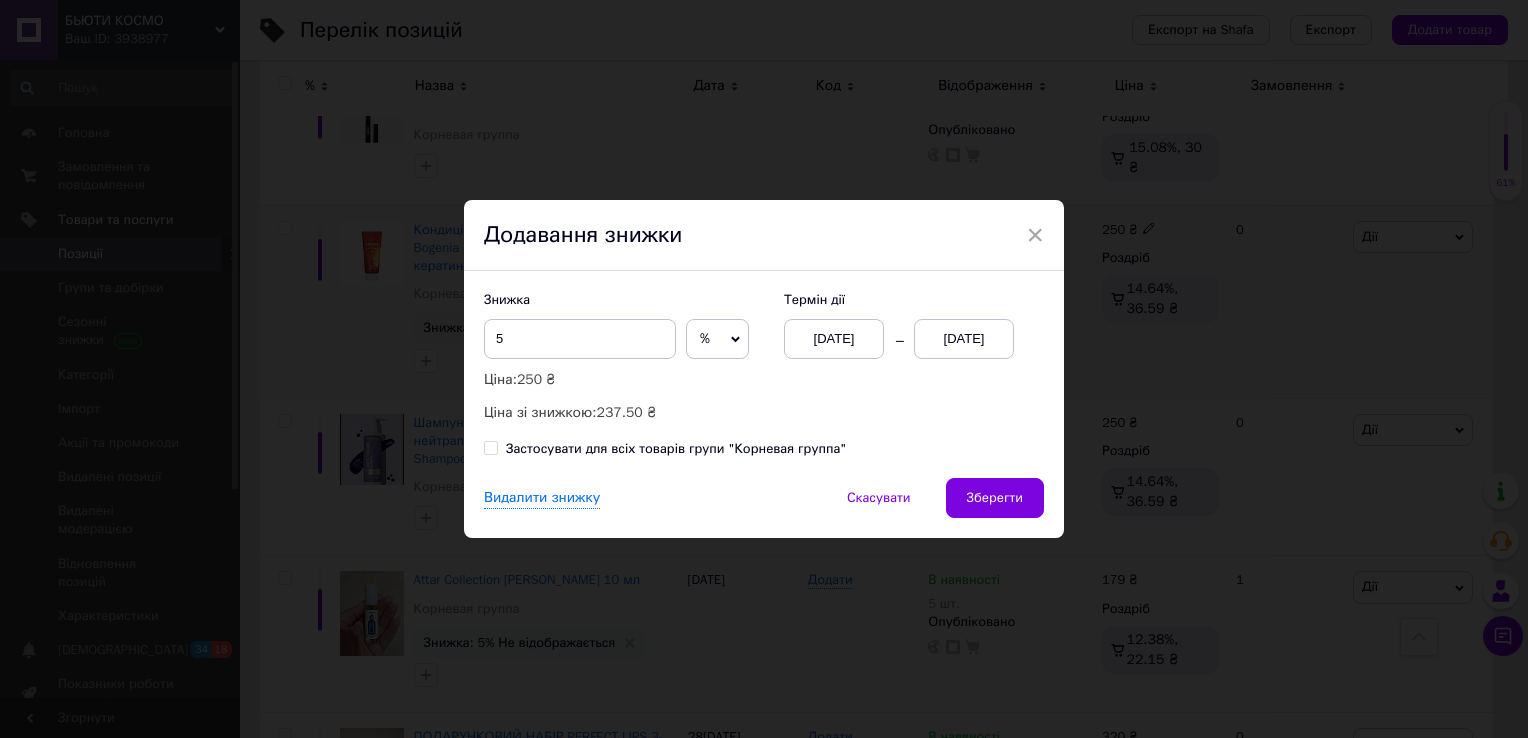 click on "[DATE]" at bounding box center (964, 339) 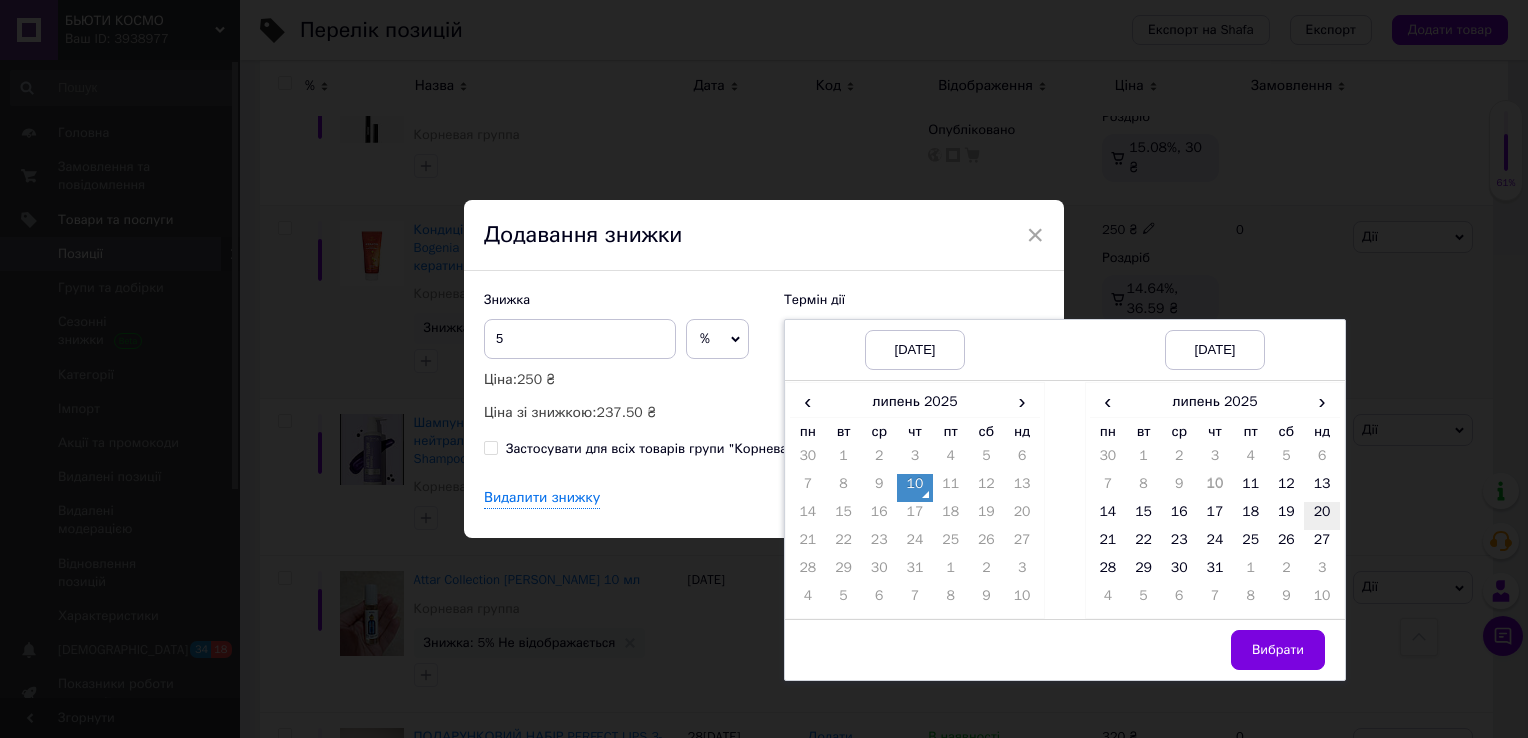 click on "20" at bounding box center [1322, 516] 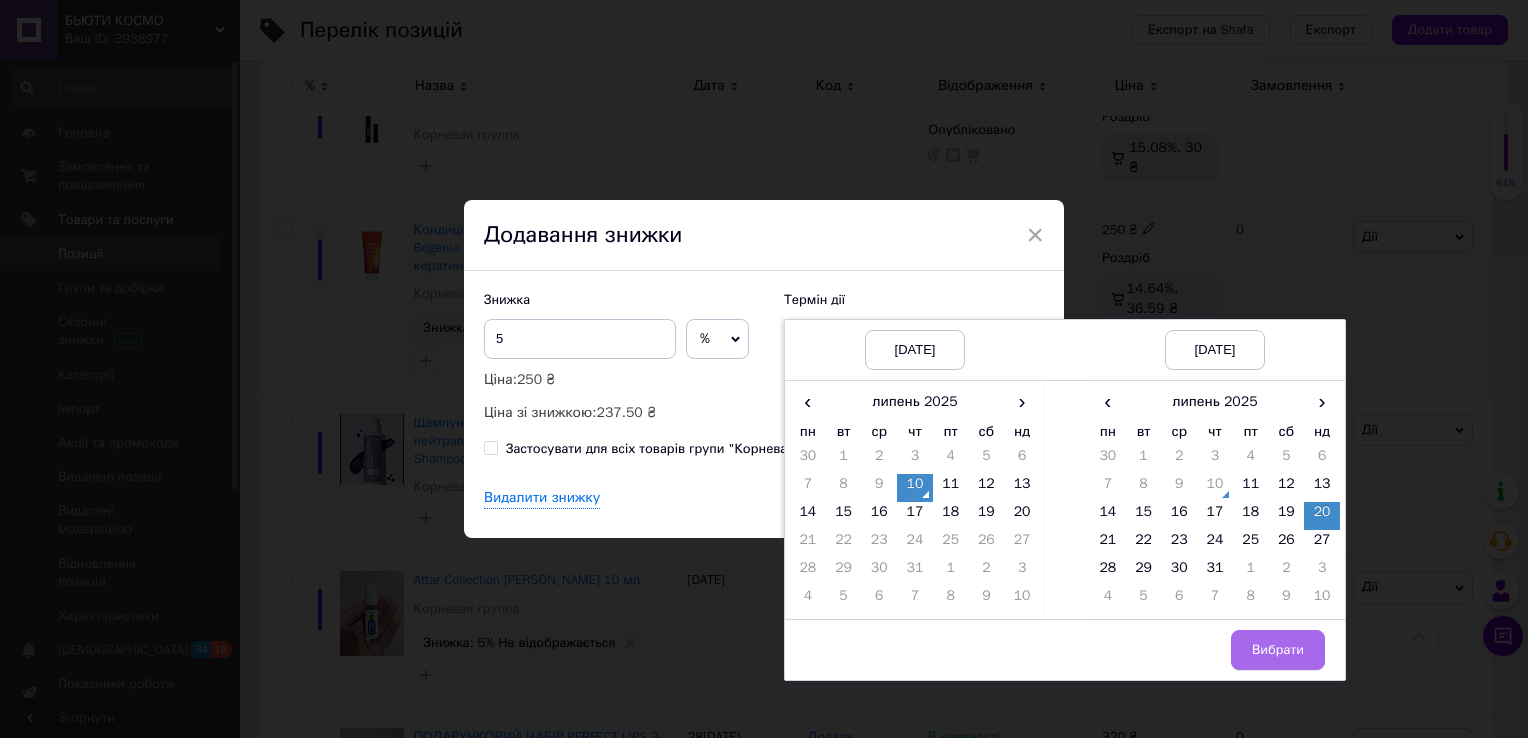 click on "Вибрати" at bounding box center (1278, 650) 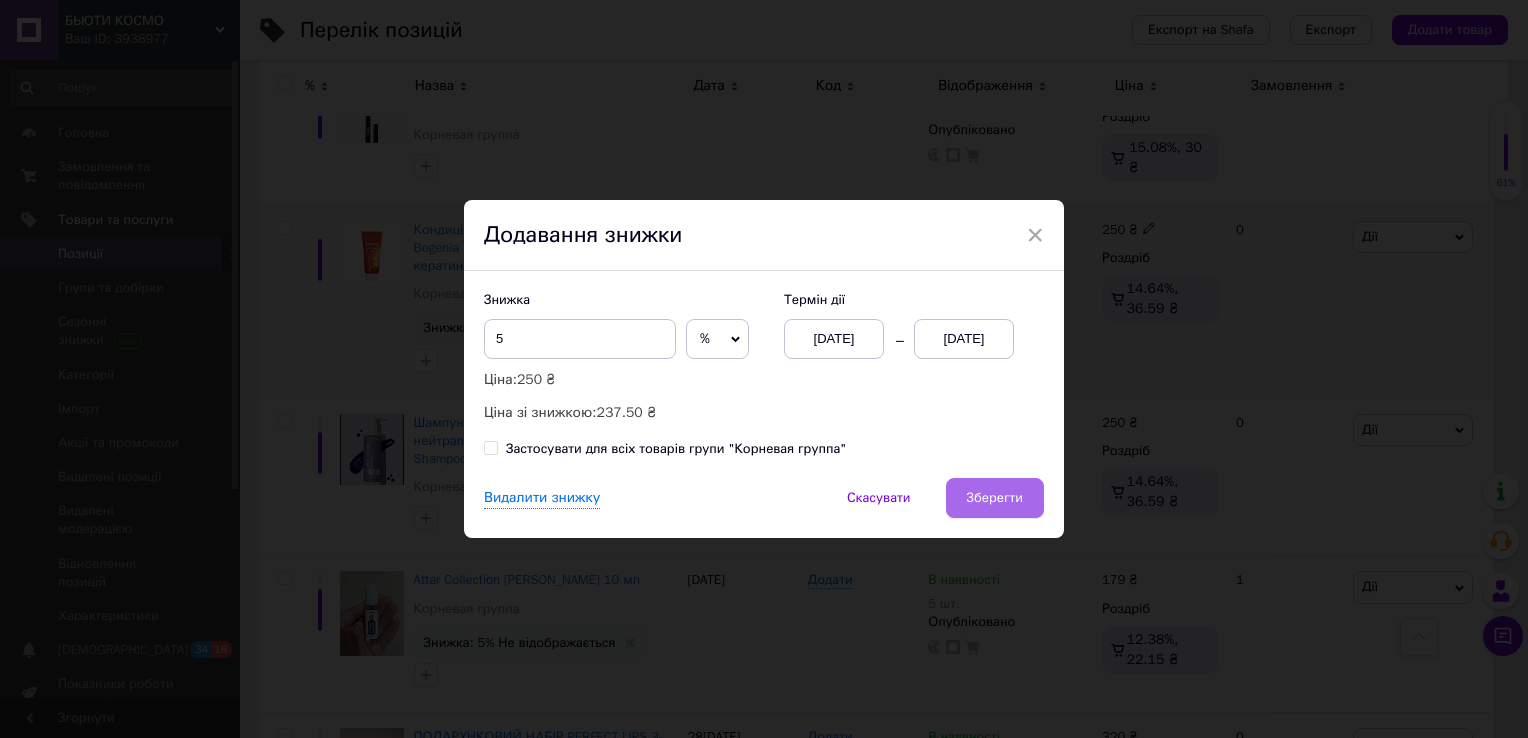click on "Зберегти" at bounding box center (995, 498) 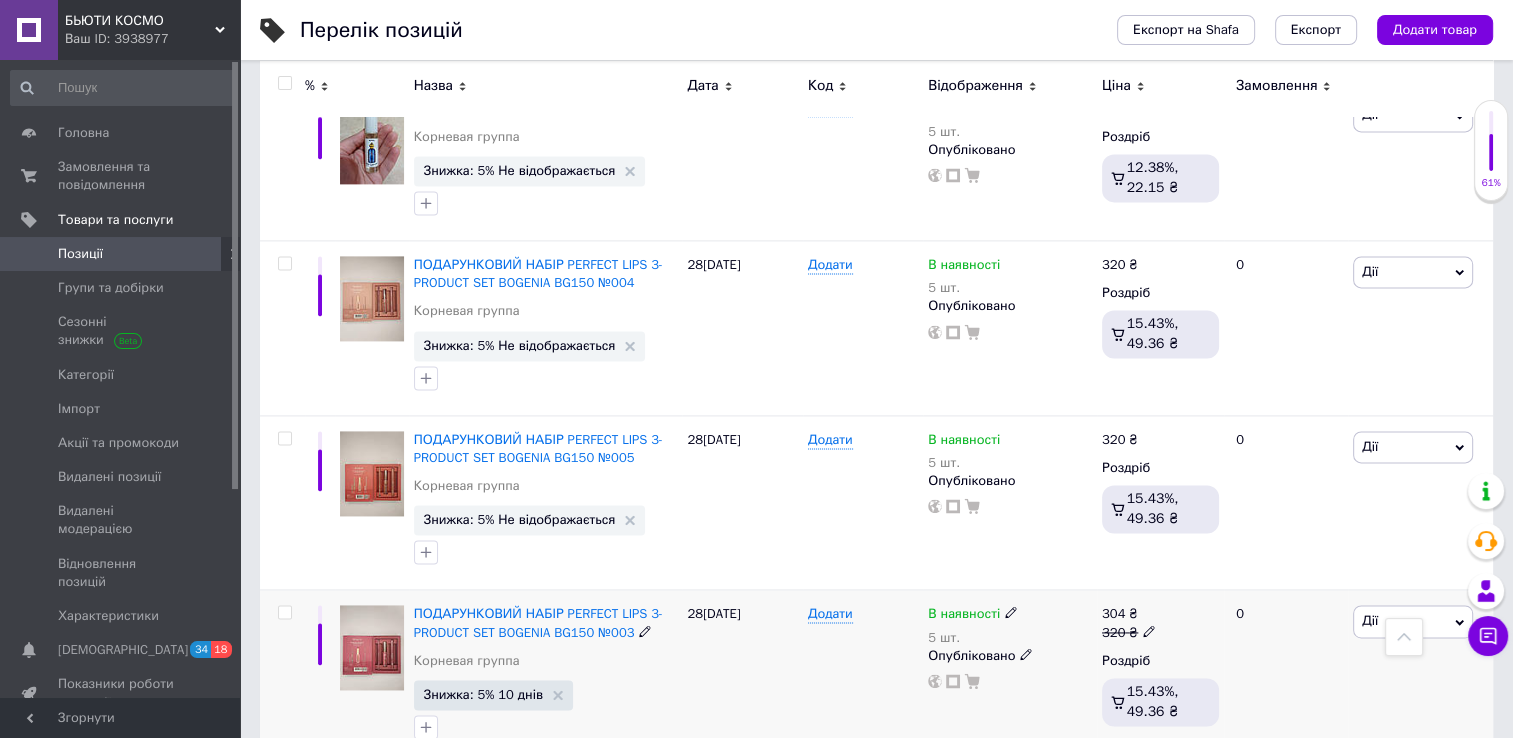 scroll, scrollTop: 2731, scrollLeft: 0, axis: vertical 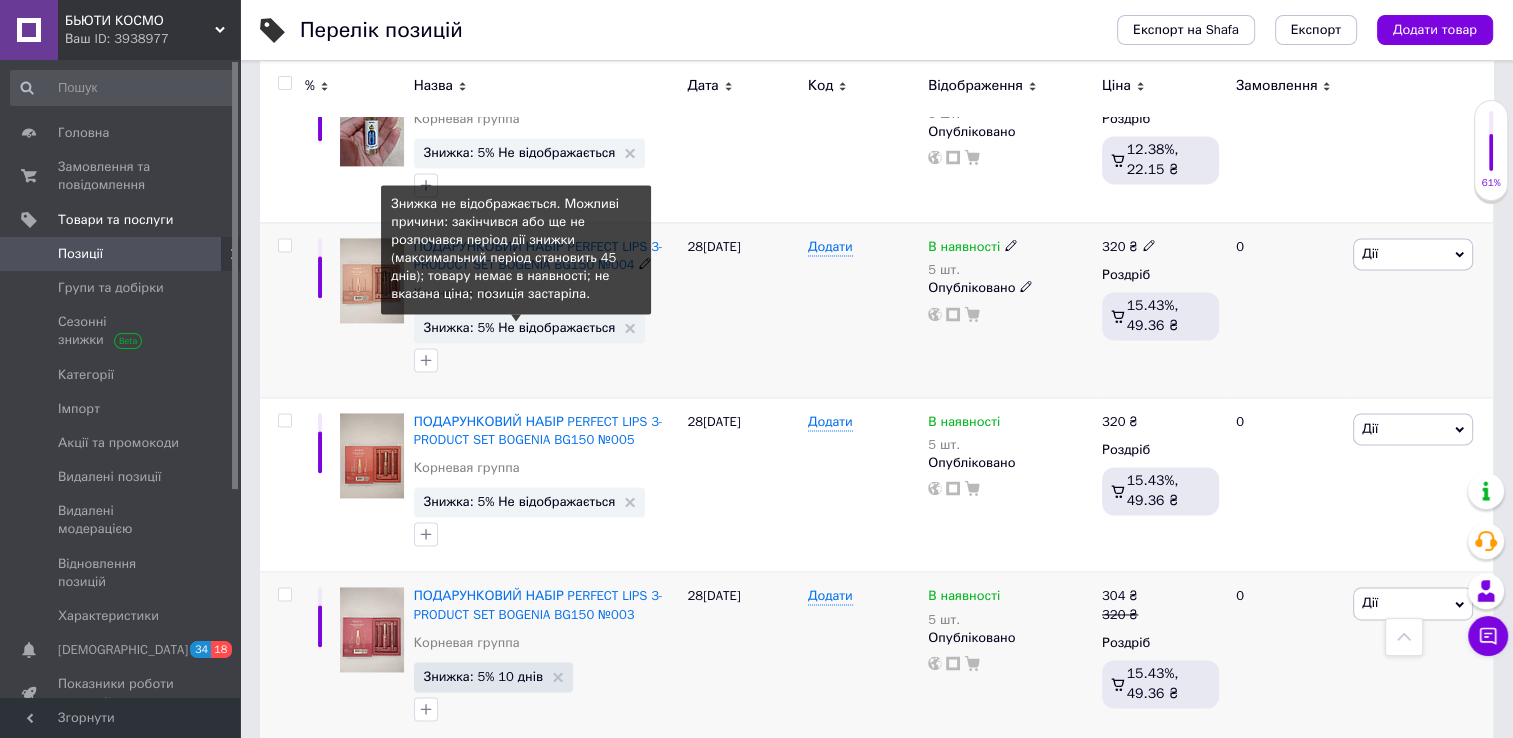 click on "Знижка: 5% Не відображається" at bounding box center [520, 327] 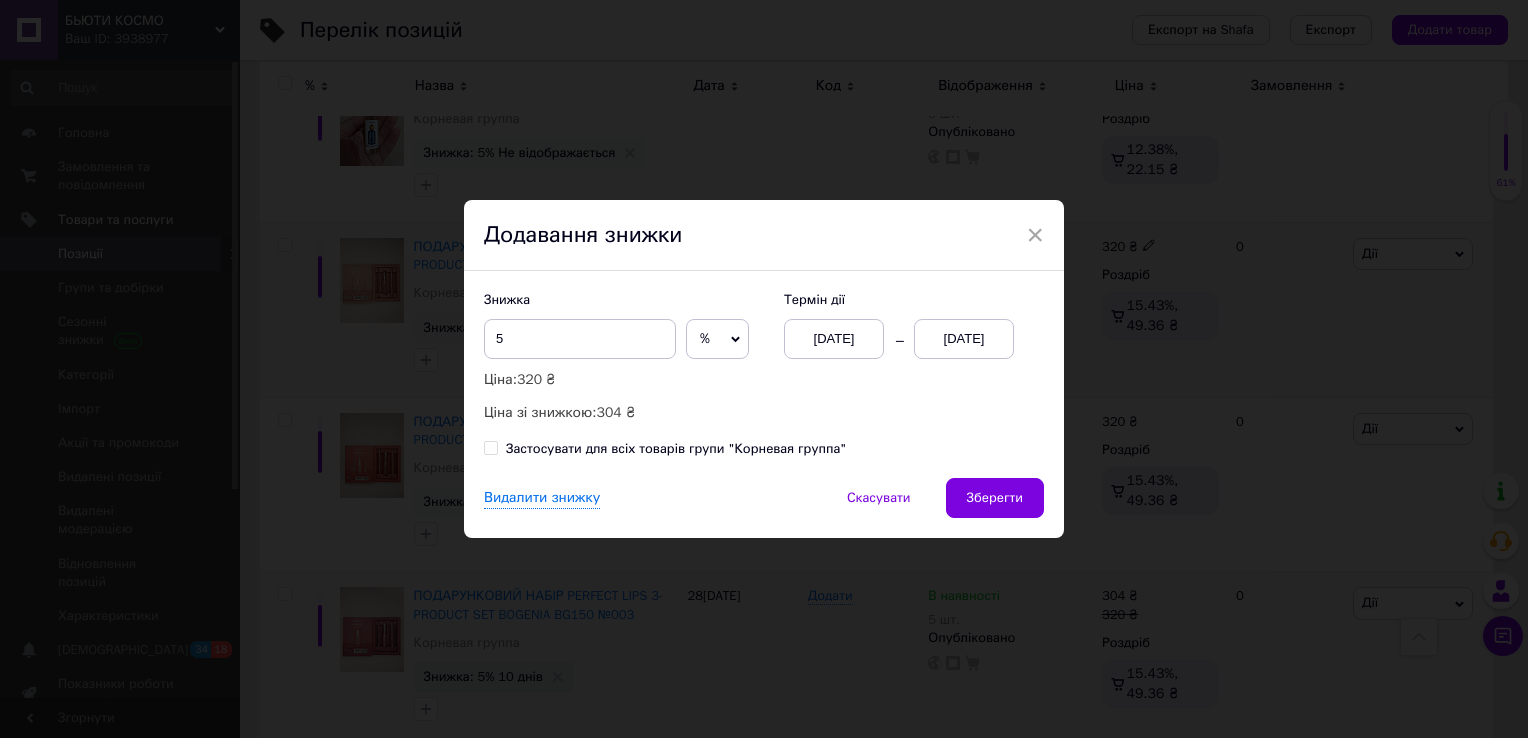 click on "[DATE]" at bounding box center (964, 339) 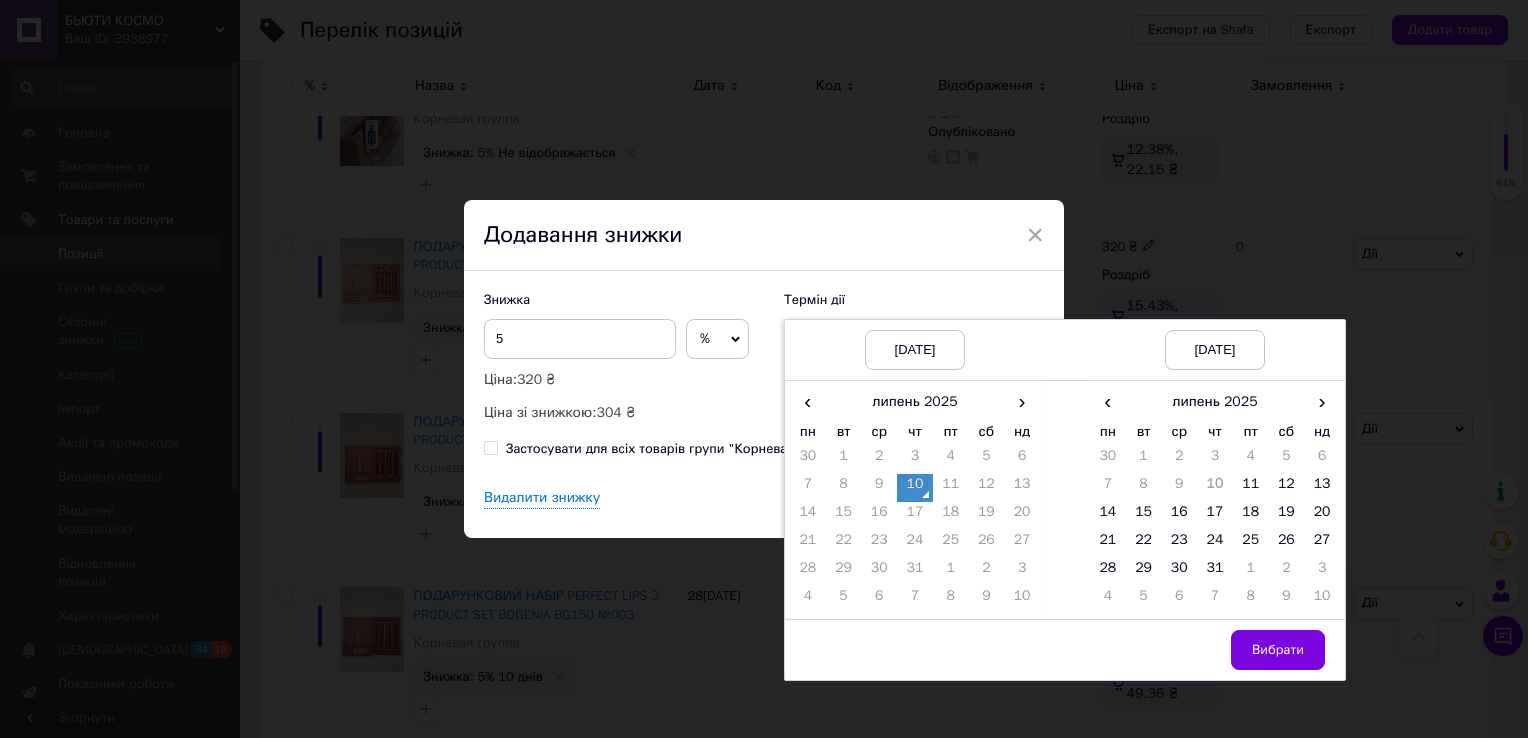 click on "[DATE]" at bounding box center (915, 350) 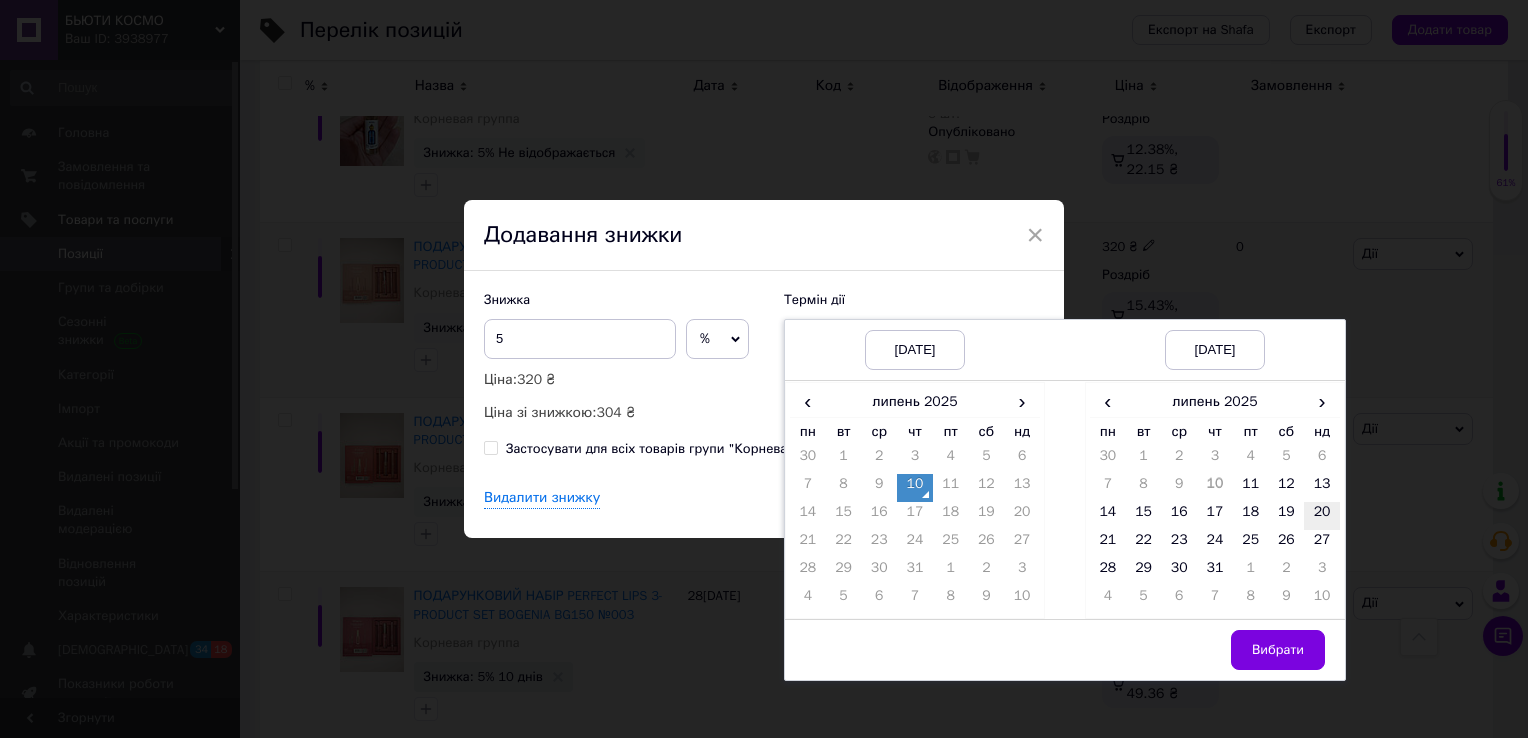 click on "20" at bounding box center [1322, 516] 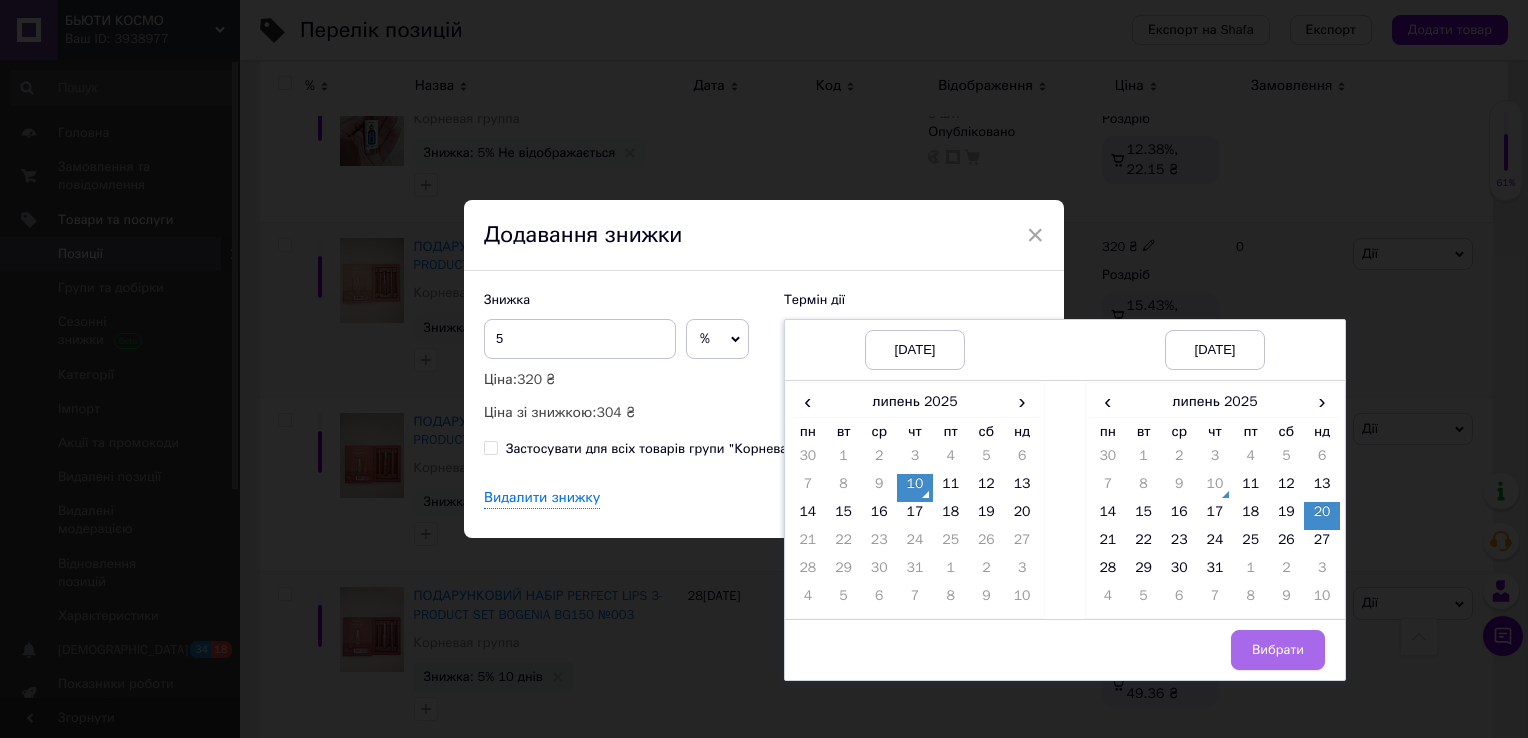 click on "Вибрати" at bounding box center (1278, 650) 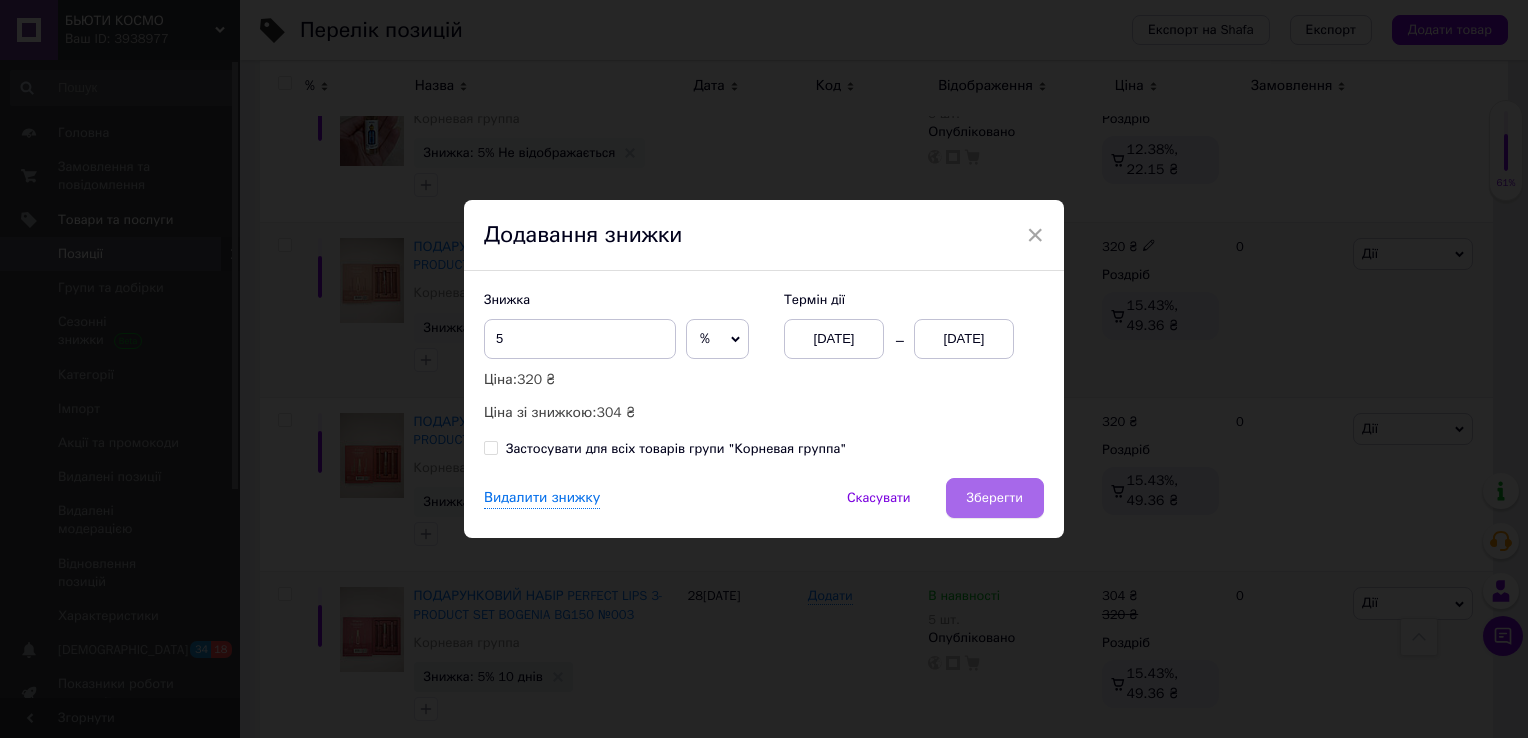 click on "Зберегти" at bounding box center (995, 498) 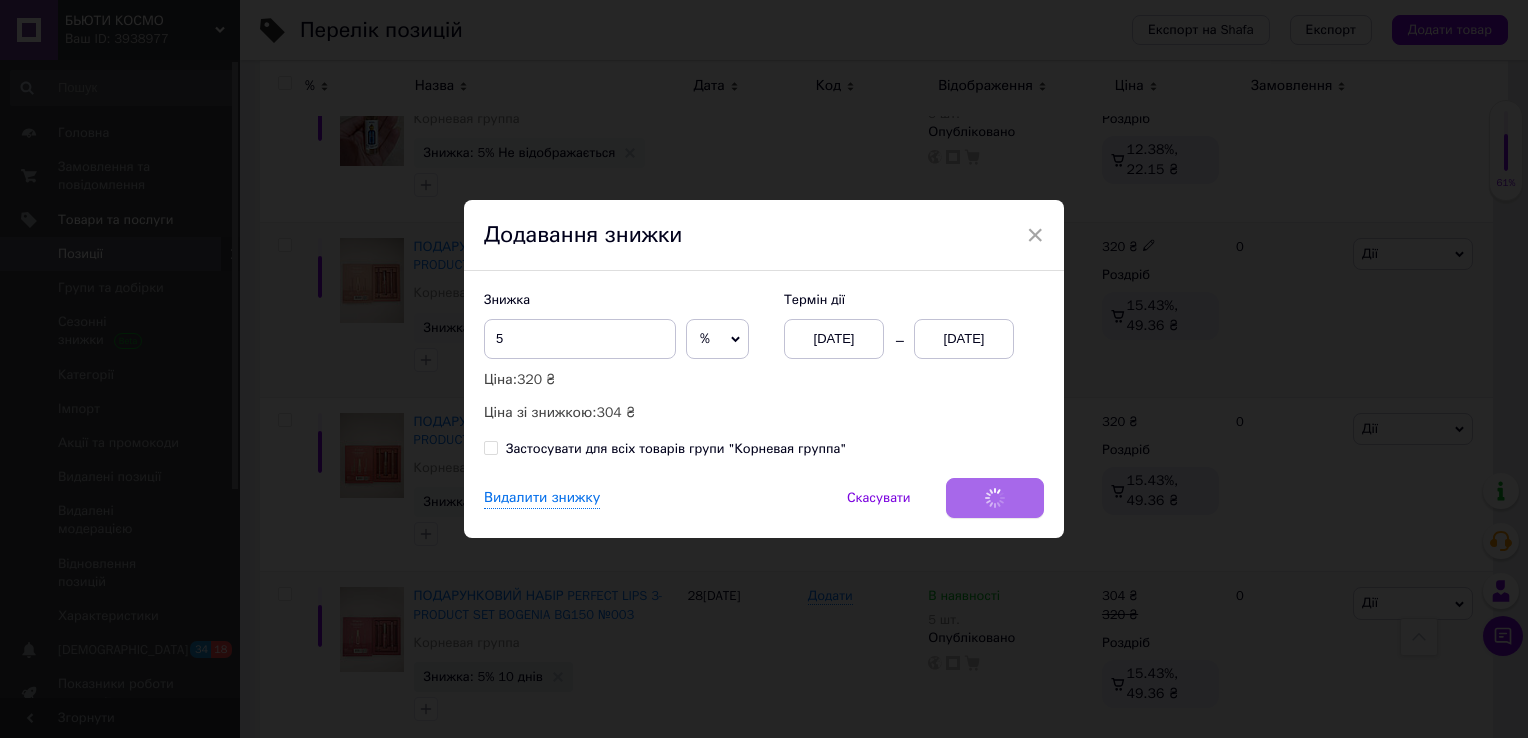 click on "Видалити знижку   Скасувати   Зберегти" at bounding box center [764, 508] 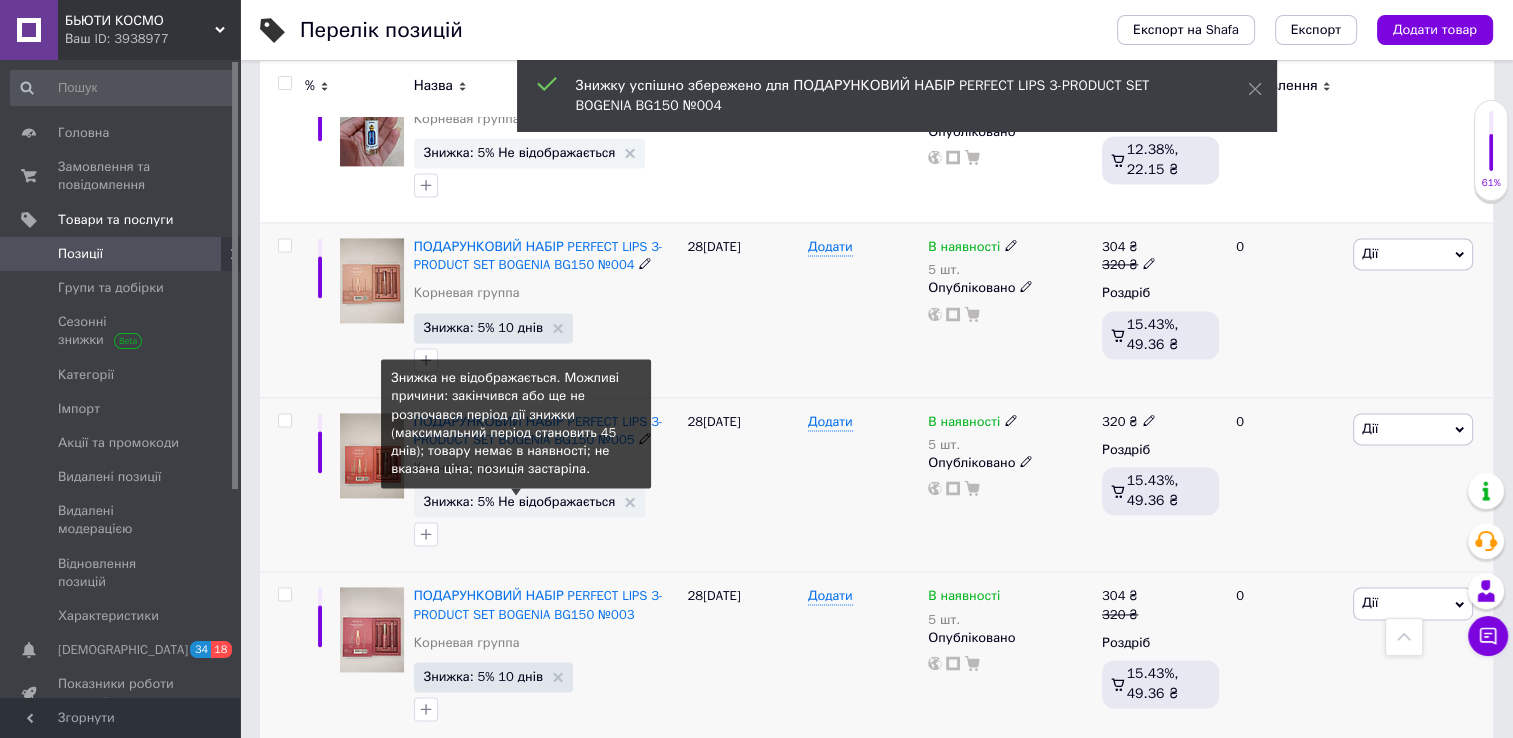 click on "Знижка: 5% Не відображається" at bounding box center [520, 501] 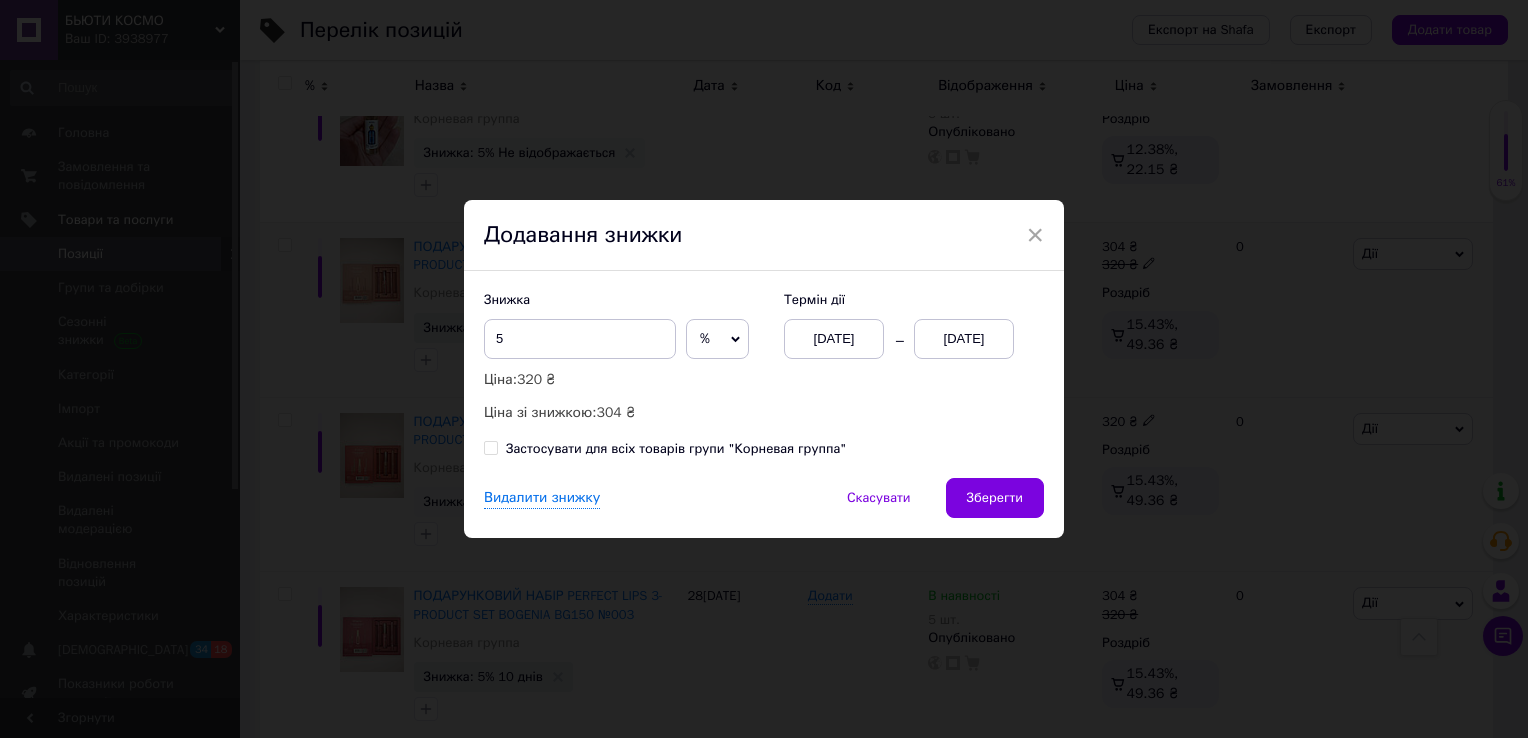 click on "[DATE]" at bounding box center [964, 339] 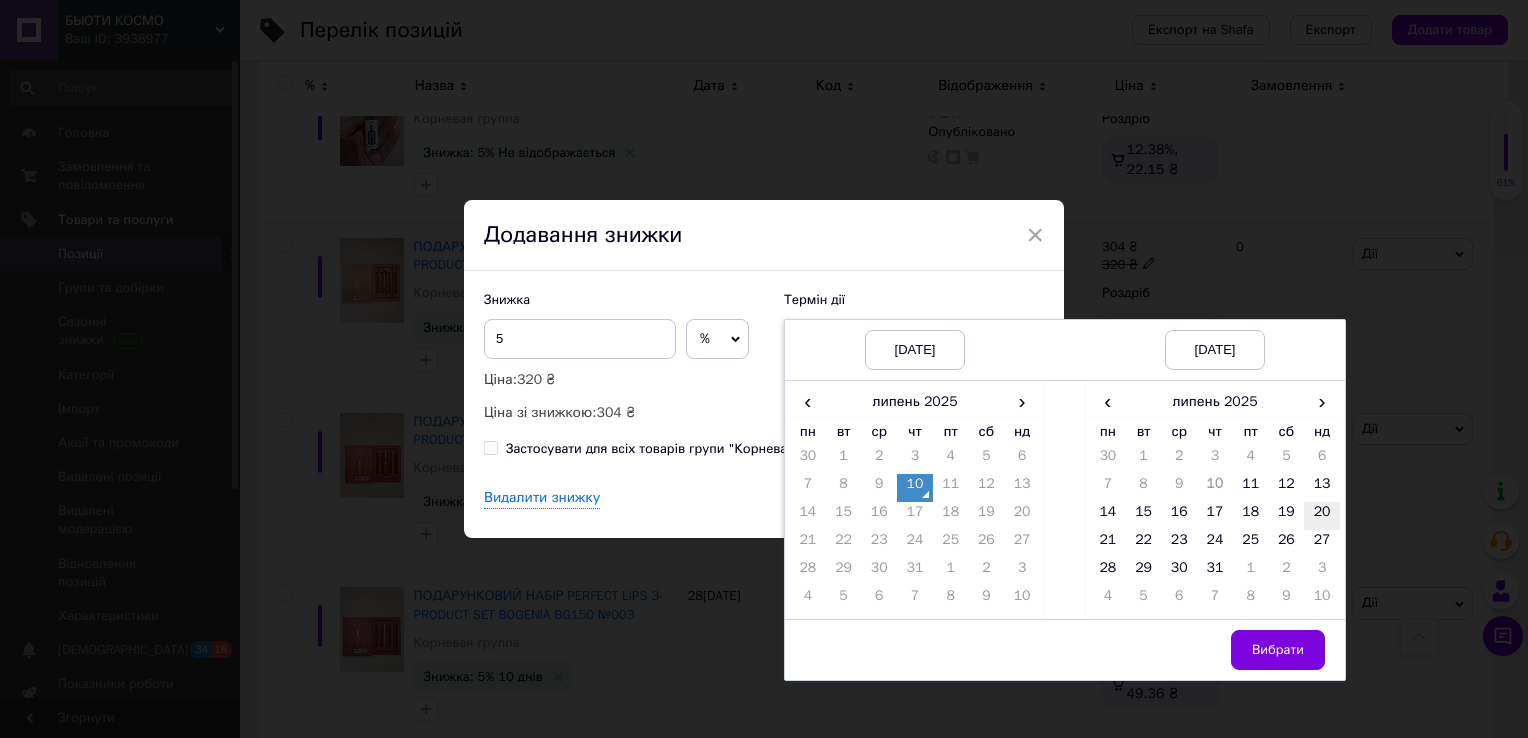 click on "20" at bounding box center (1322, 516) 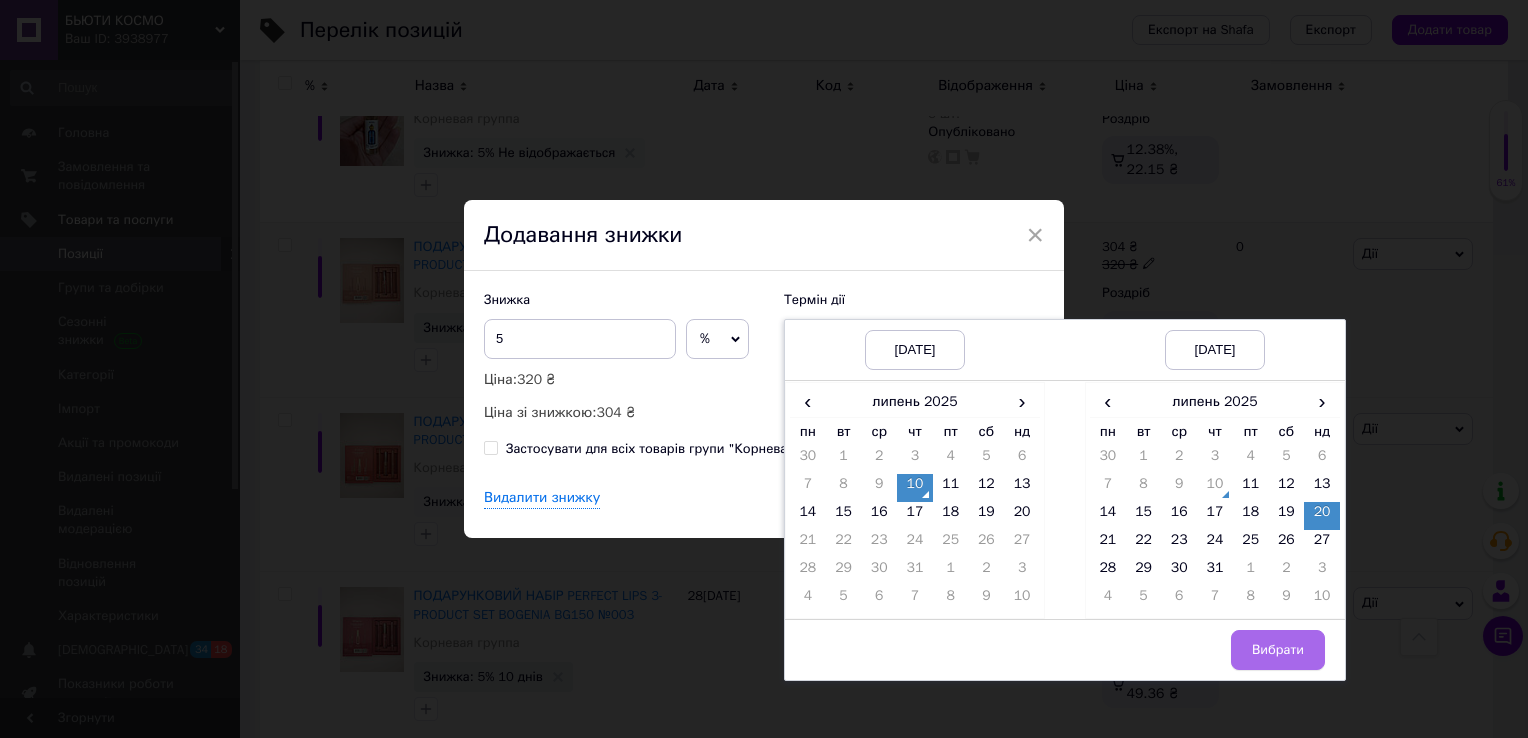 click on "Вибрати" at bounding box center (1278, 650) 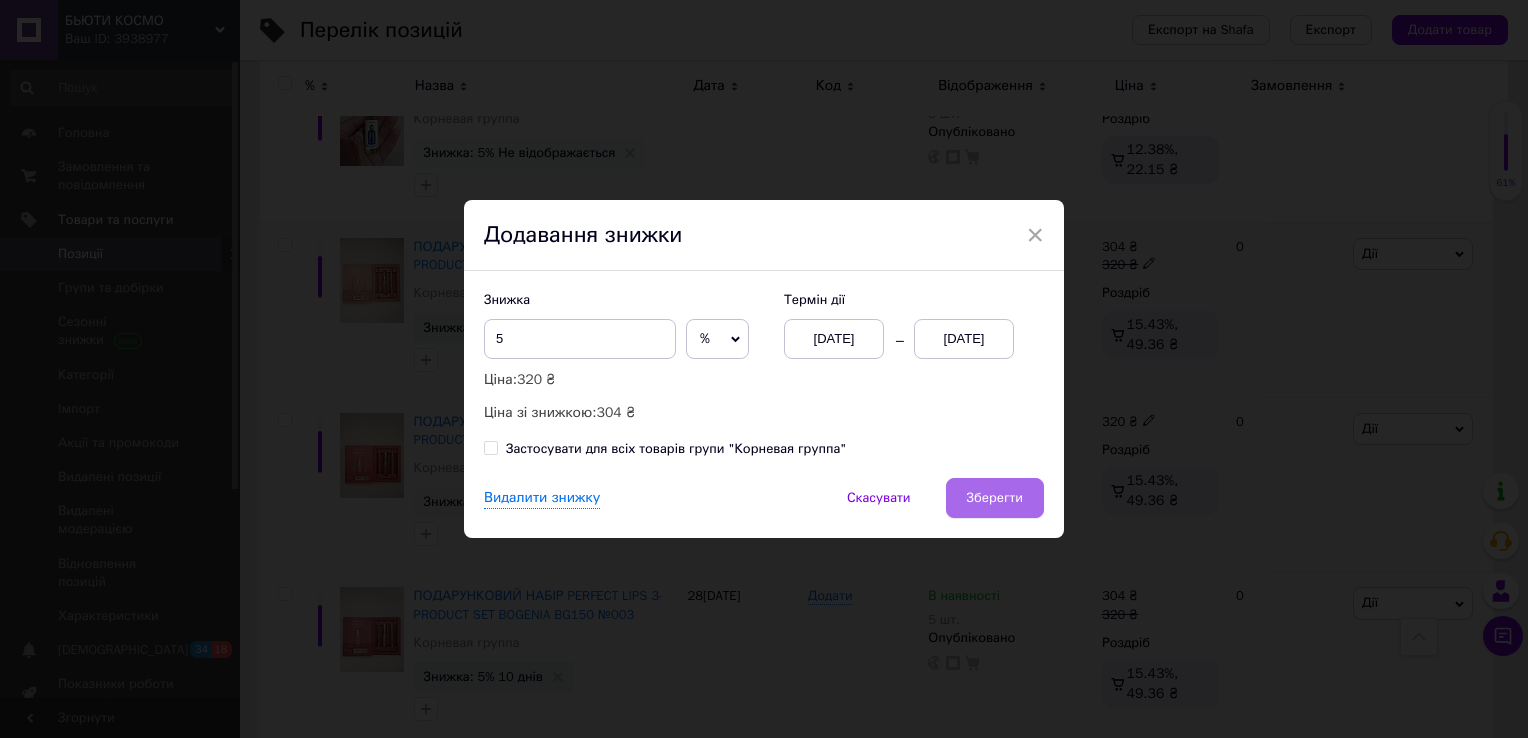 click on "Зберегти" at bounding box center (995, 498) 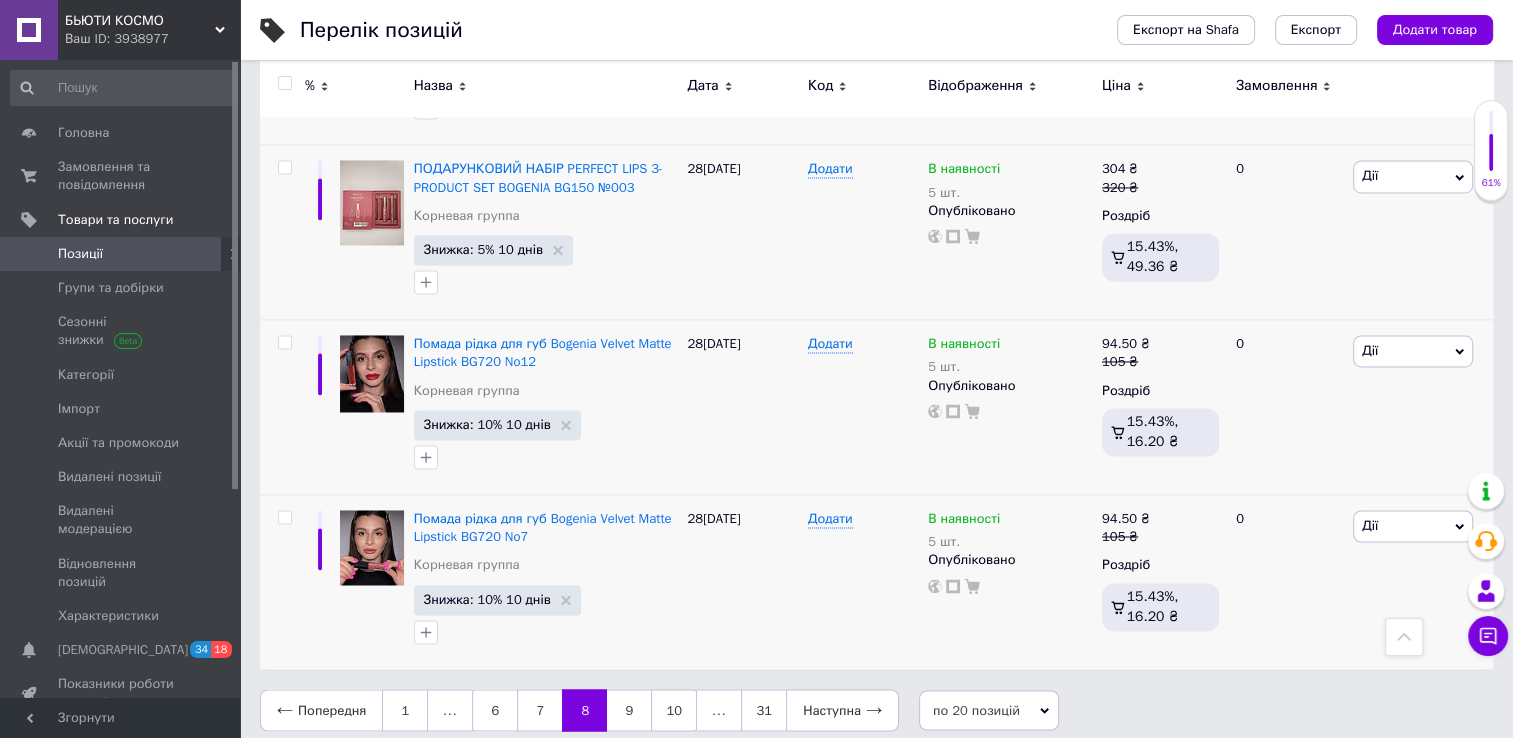 scroll, scrollTop: 3165, scrollLeft: 0, axis: vertical 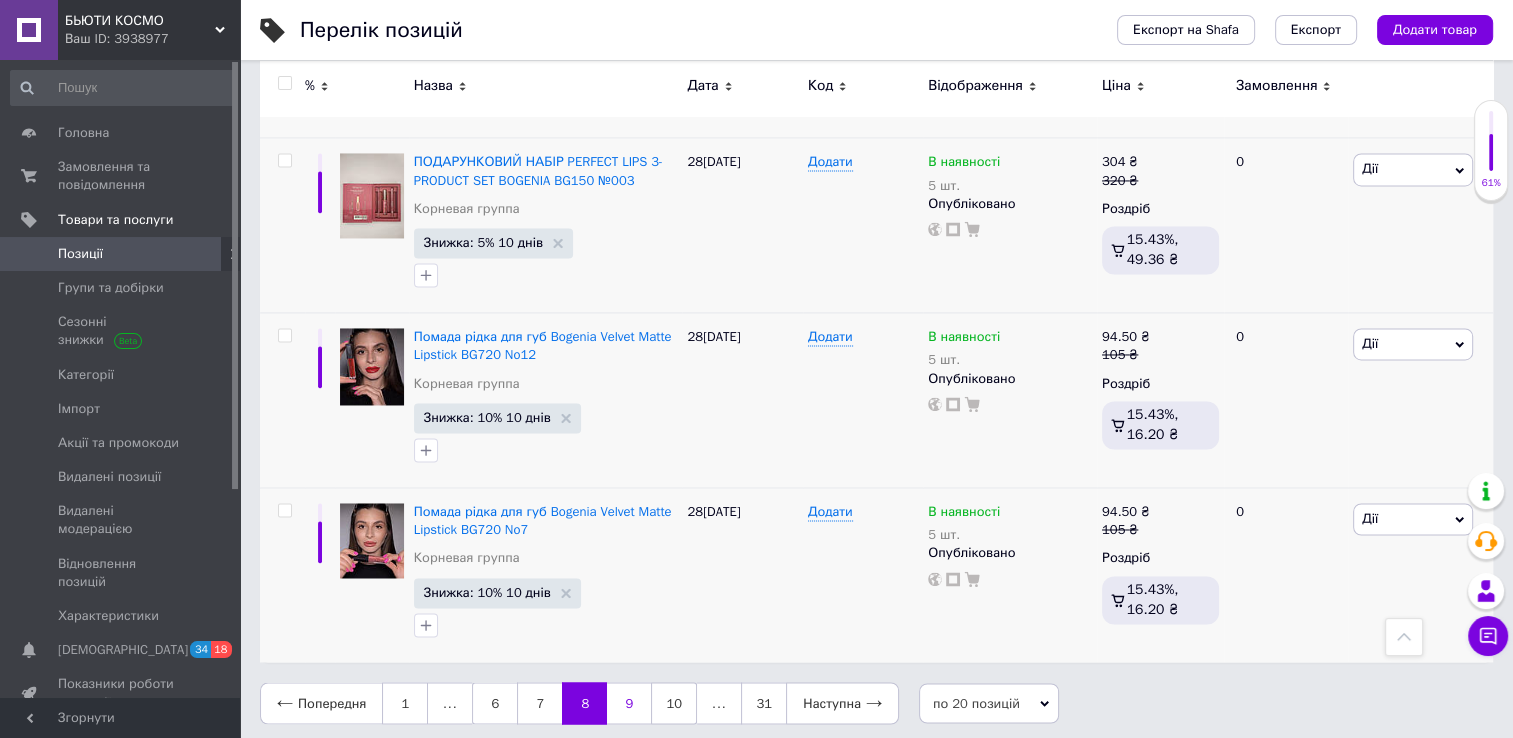 click on "9" at bounding box center [629, 703] 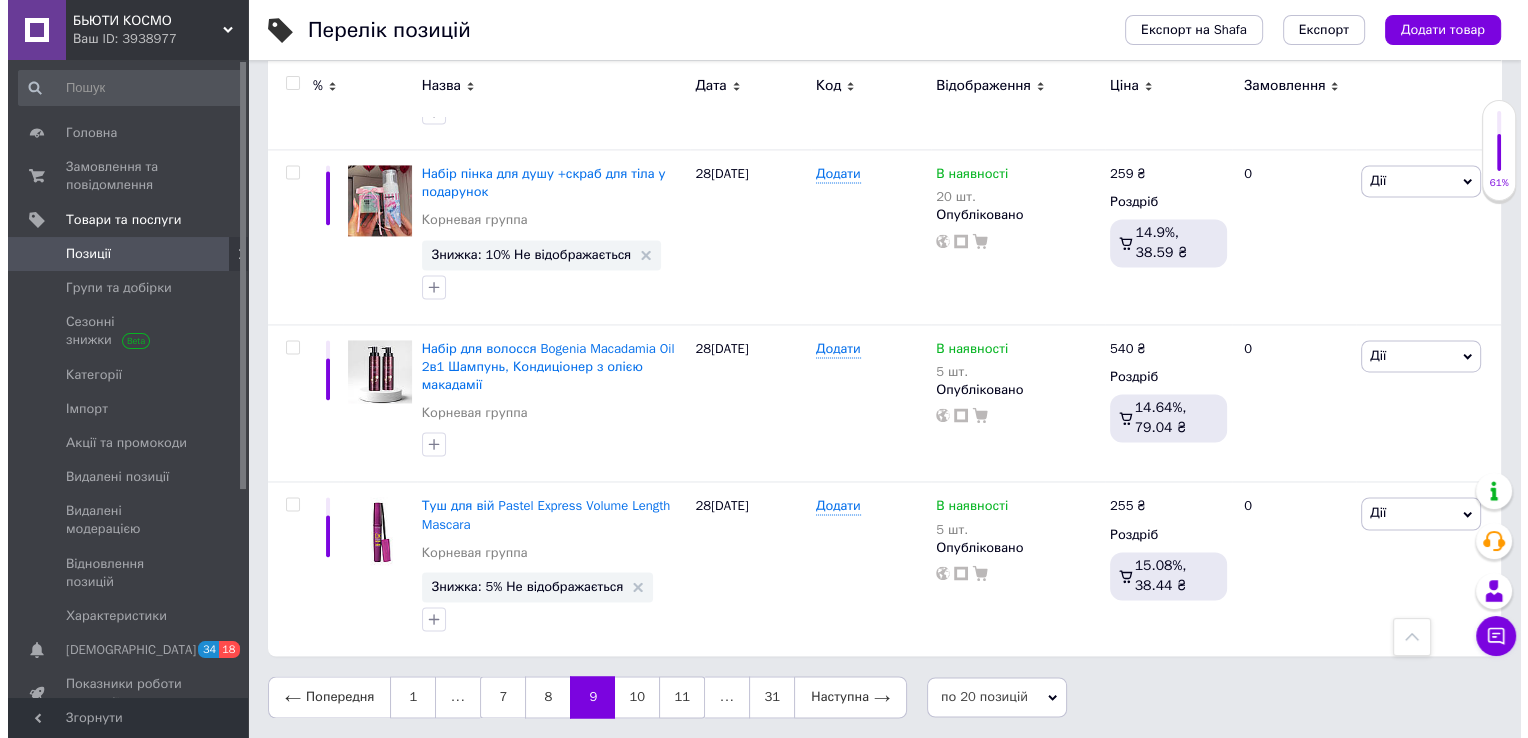 scroll, scrollTop: 2982, scrollLeft: 0, axis: vertical 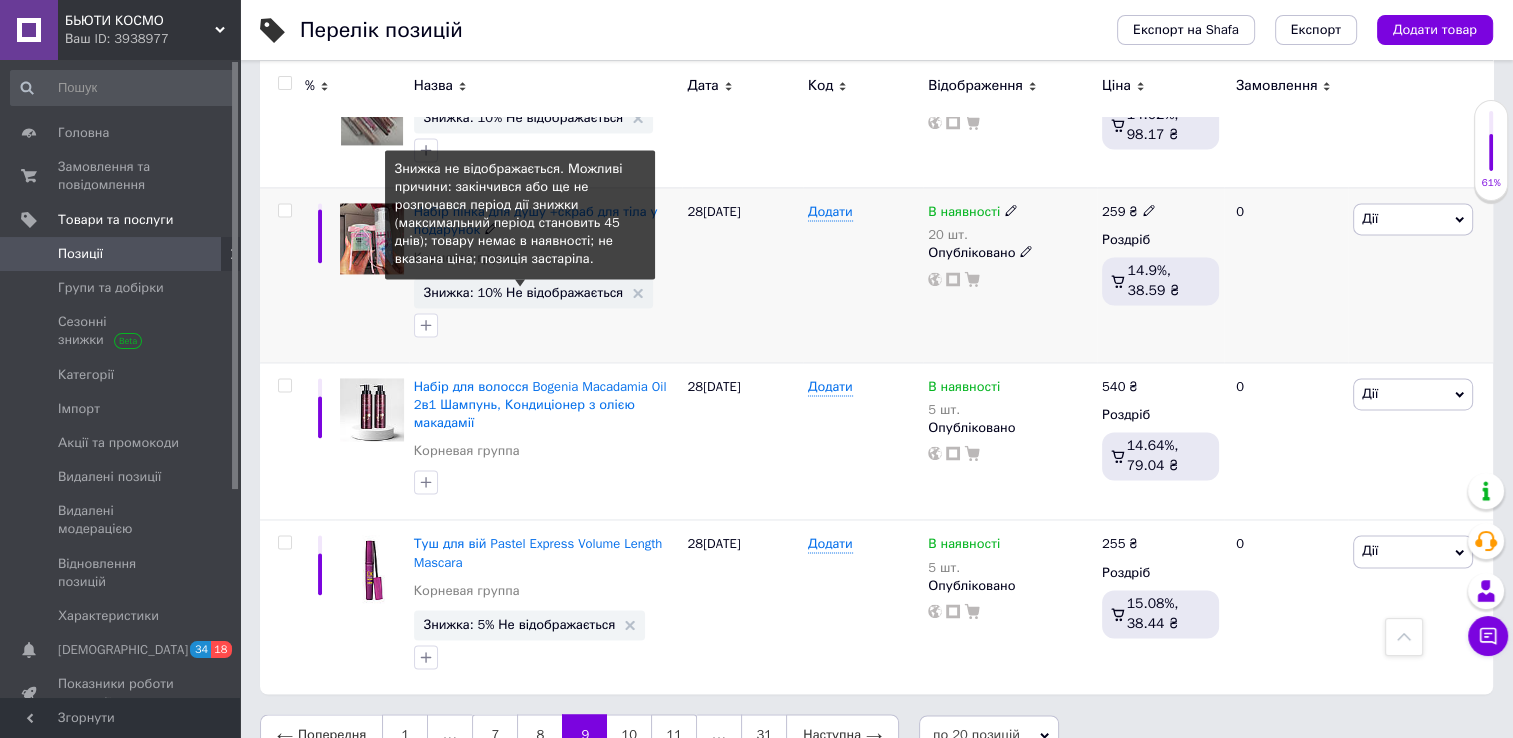 click on "Знижка: 10% Не відображається" at bounding box center [524, 292] 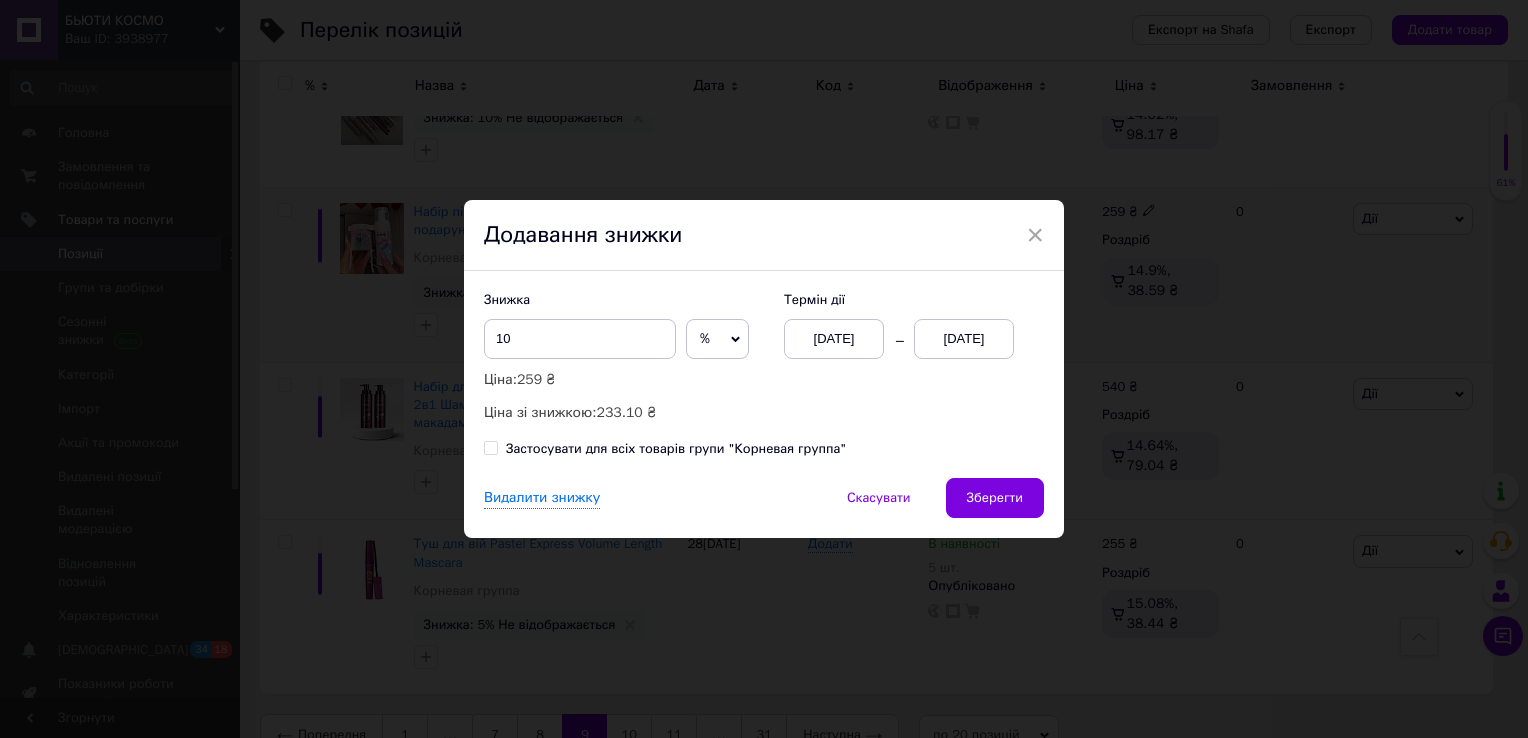 click on "[DATE]" at bounding box center (964, 339) 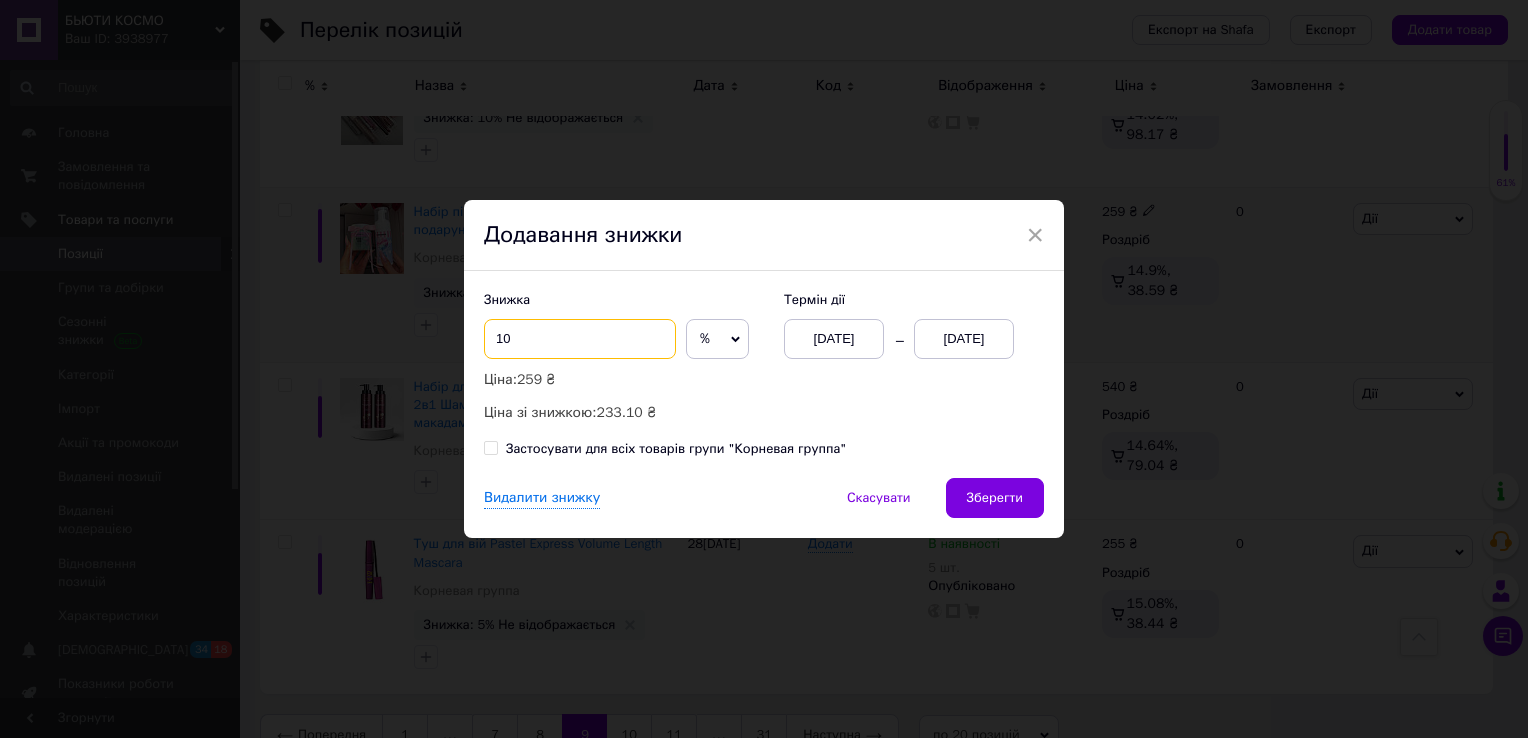 click on "10" at bounding box center [580, 339] 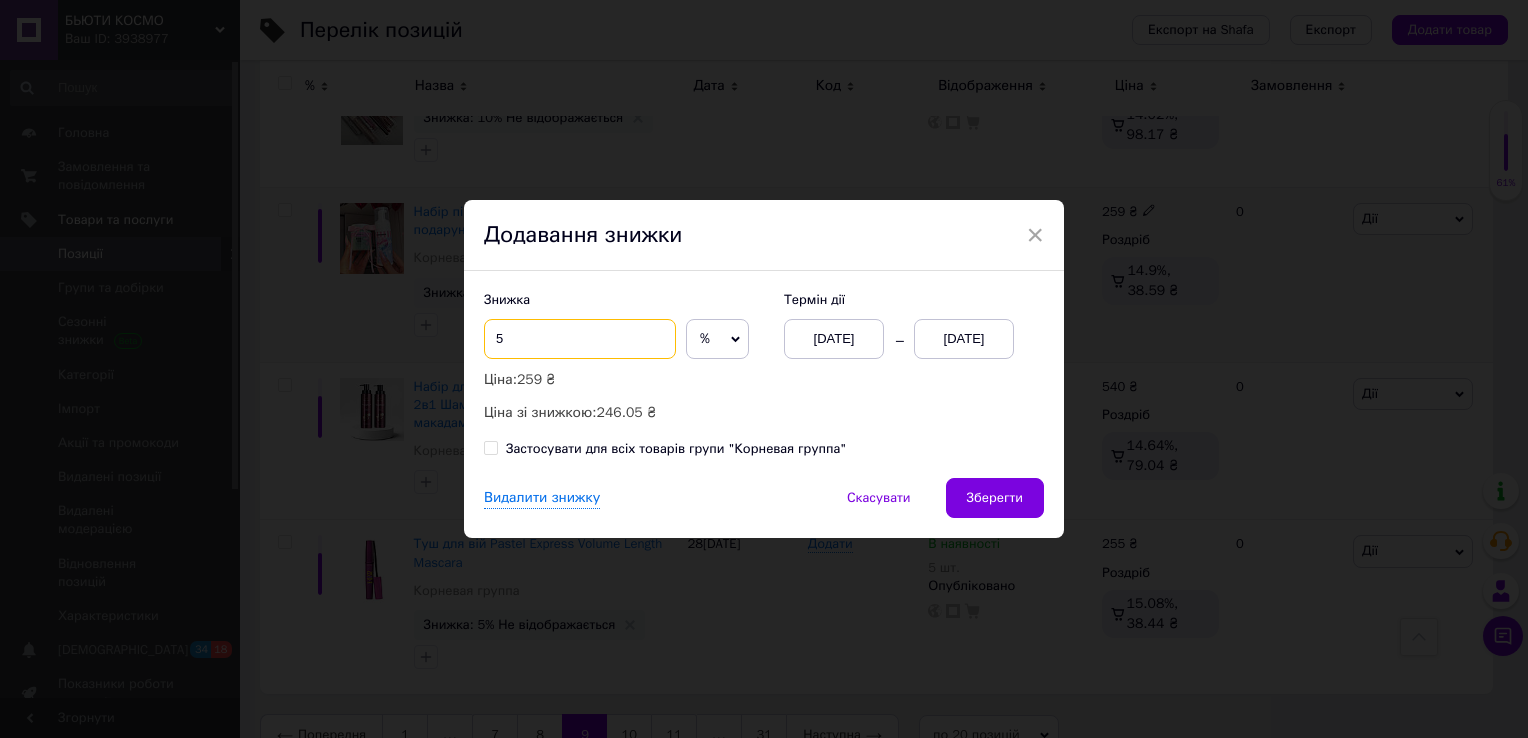 type on "5" 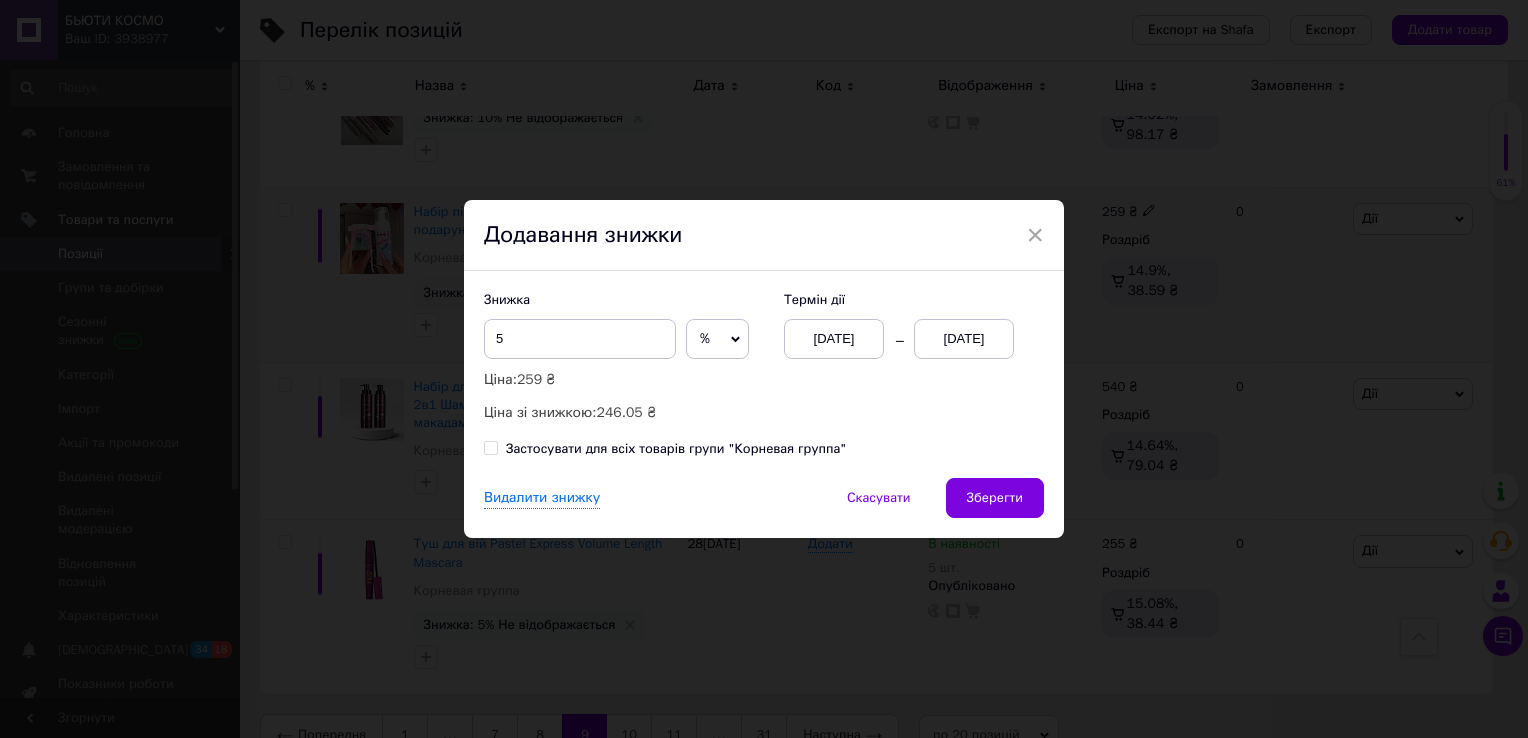 click on "[DATE]" at bounding box center [964, 339] 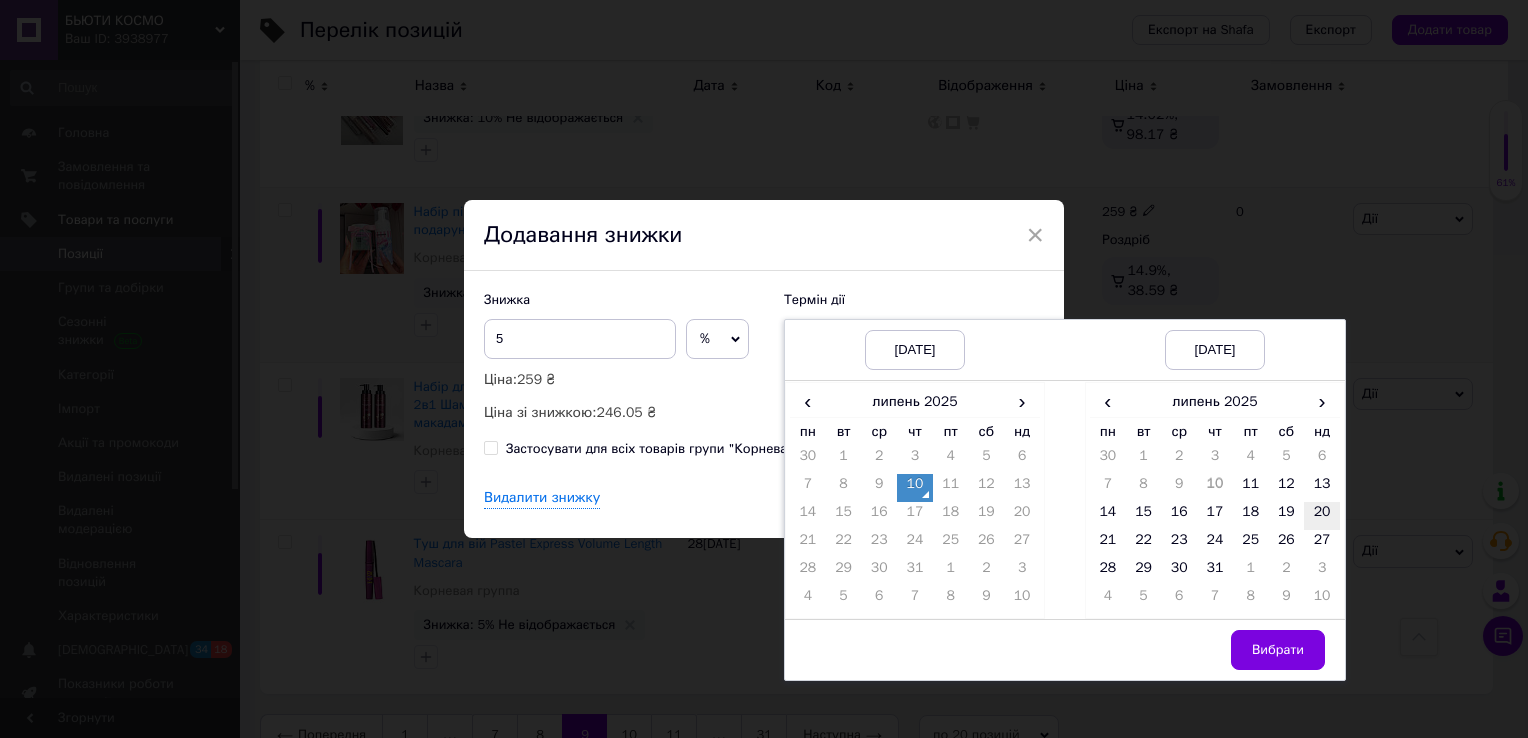 click on "20" at bounding box center (1322, 516) 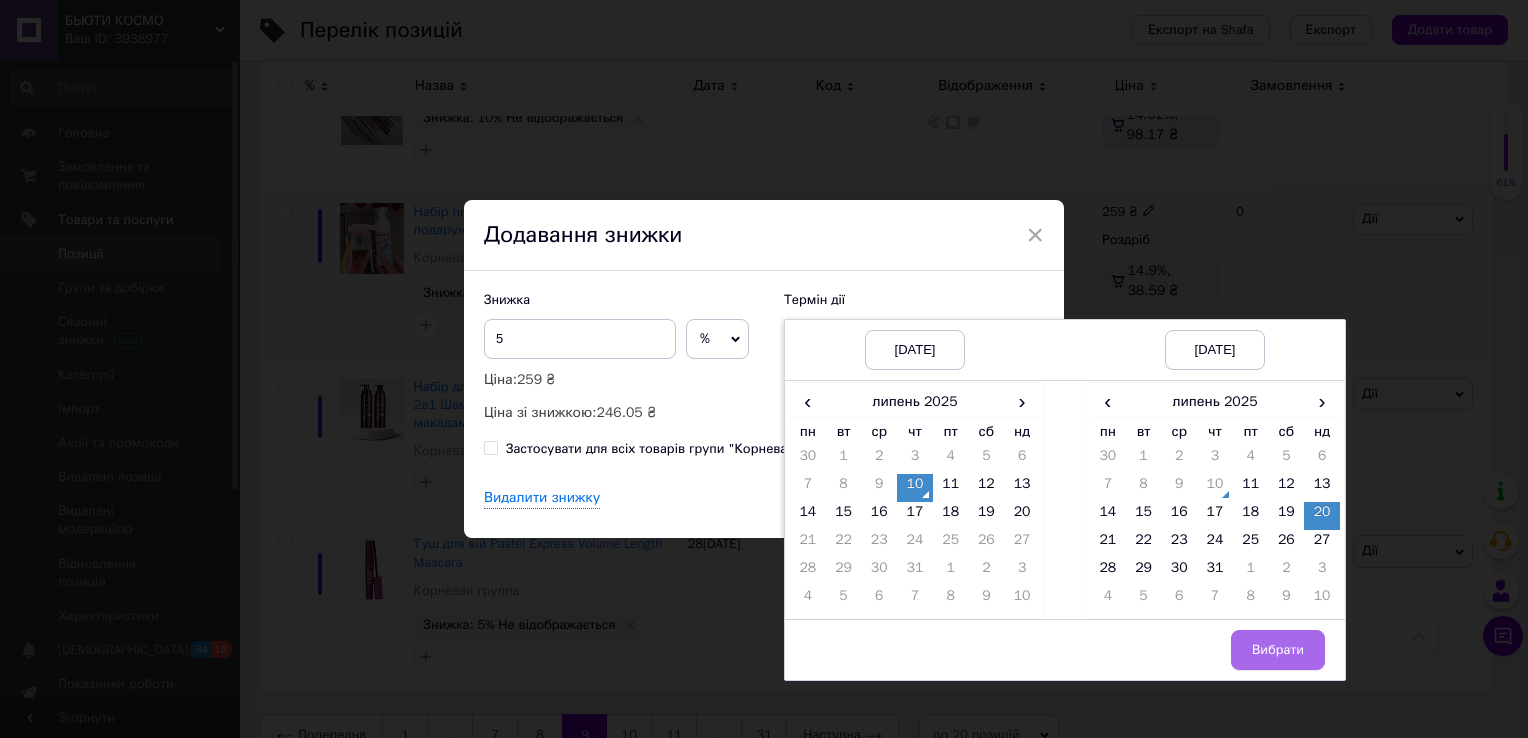 click on "Вибрати" at bounding box center [1278, 650] 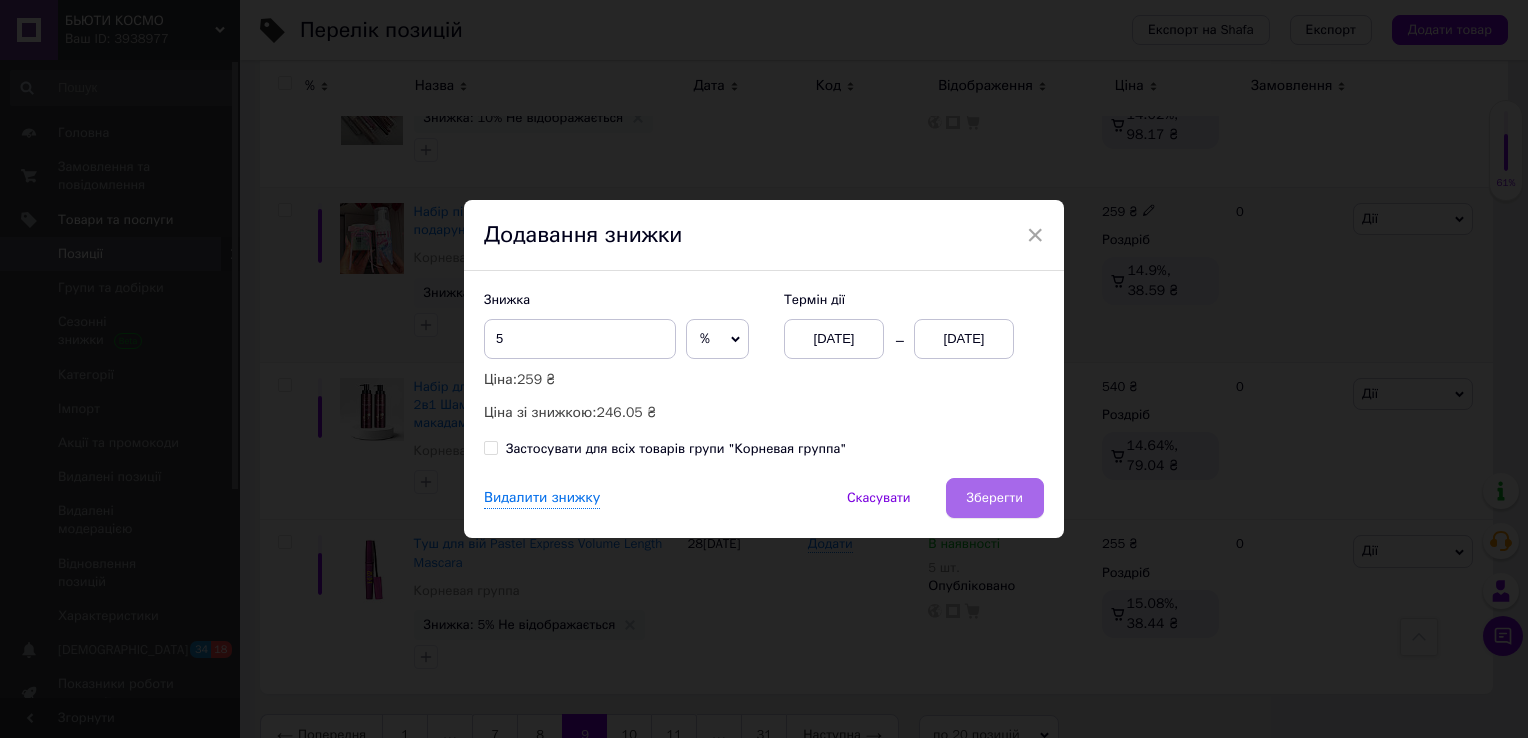 click on "Зберегти" at bounding box center (995, 498) 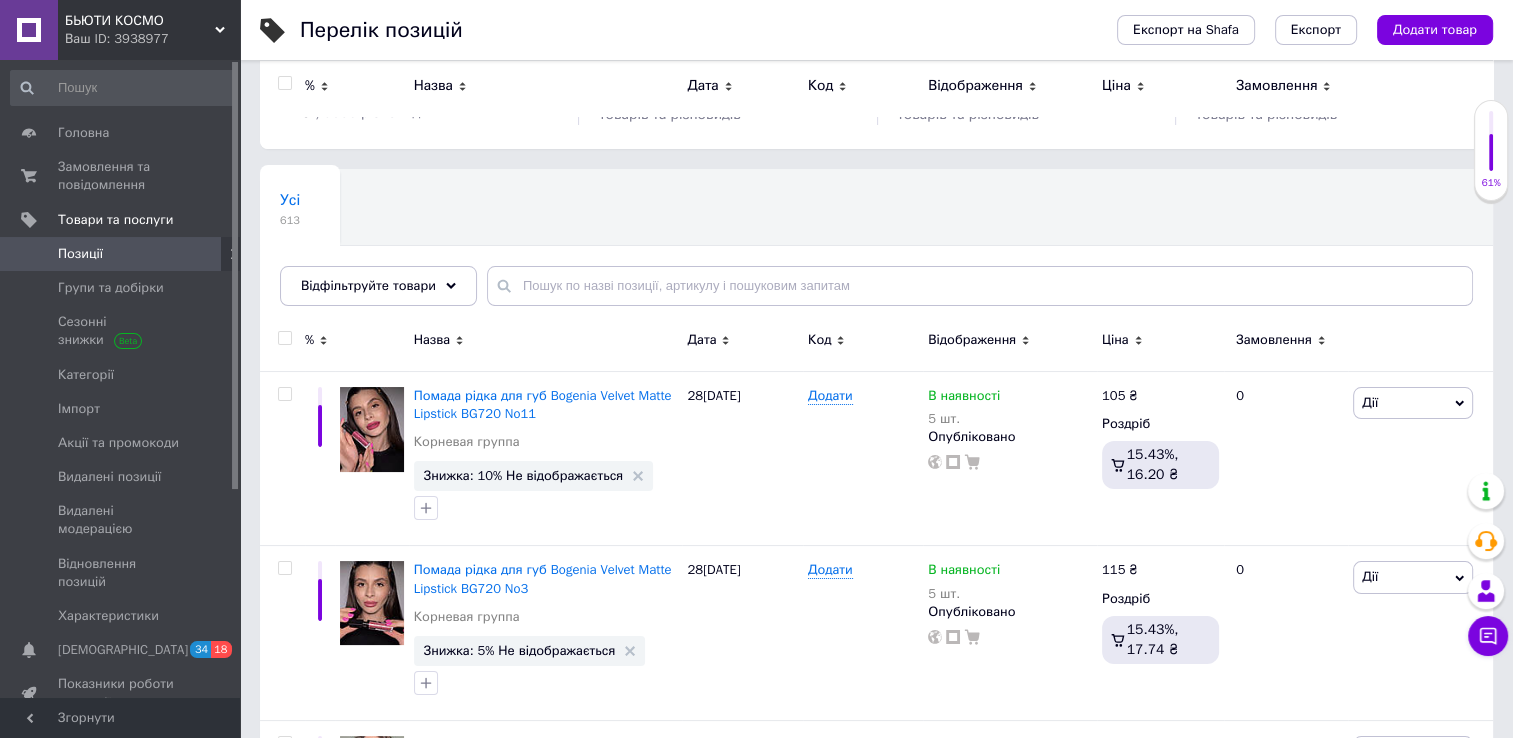 scroll, scrollTop: 0, scrollLeft: 0, axis: both 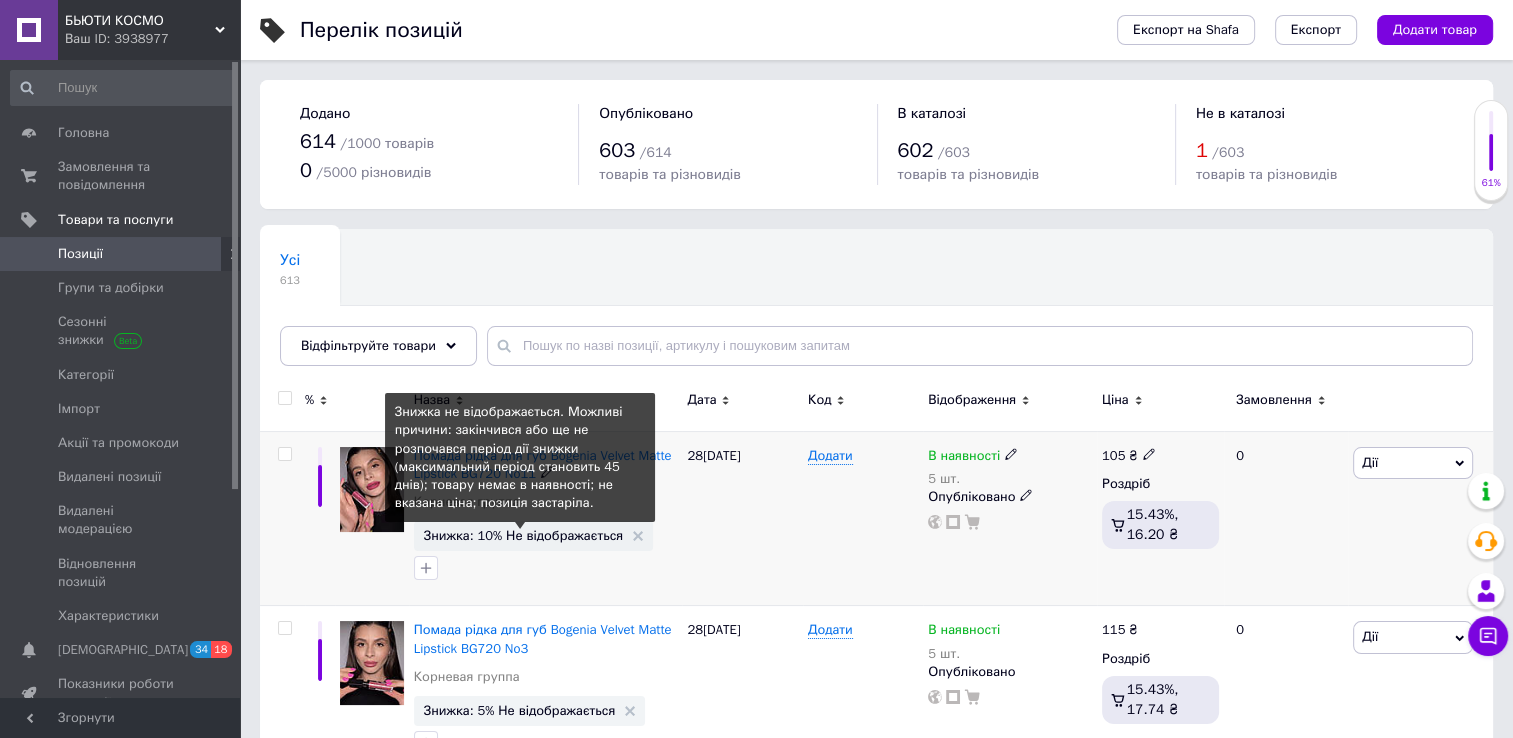 click on "Знижка: 10% Не відображається" at bounding box center [524, 535] 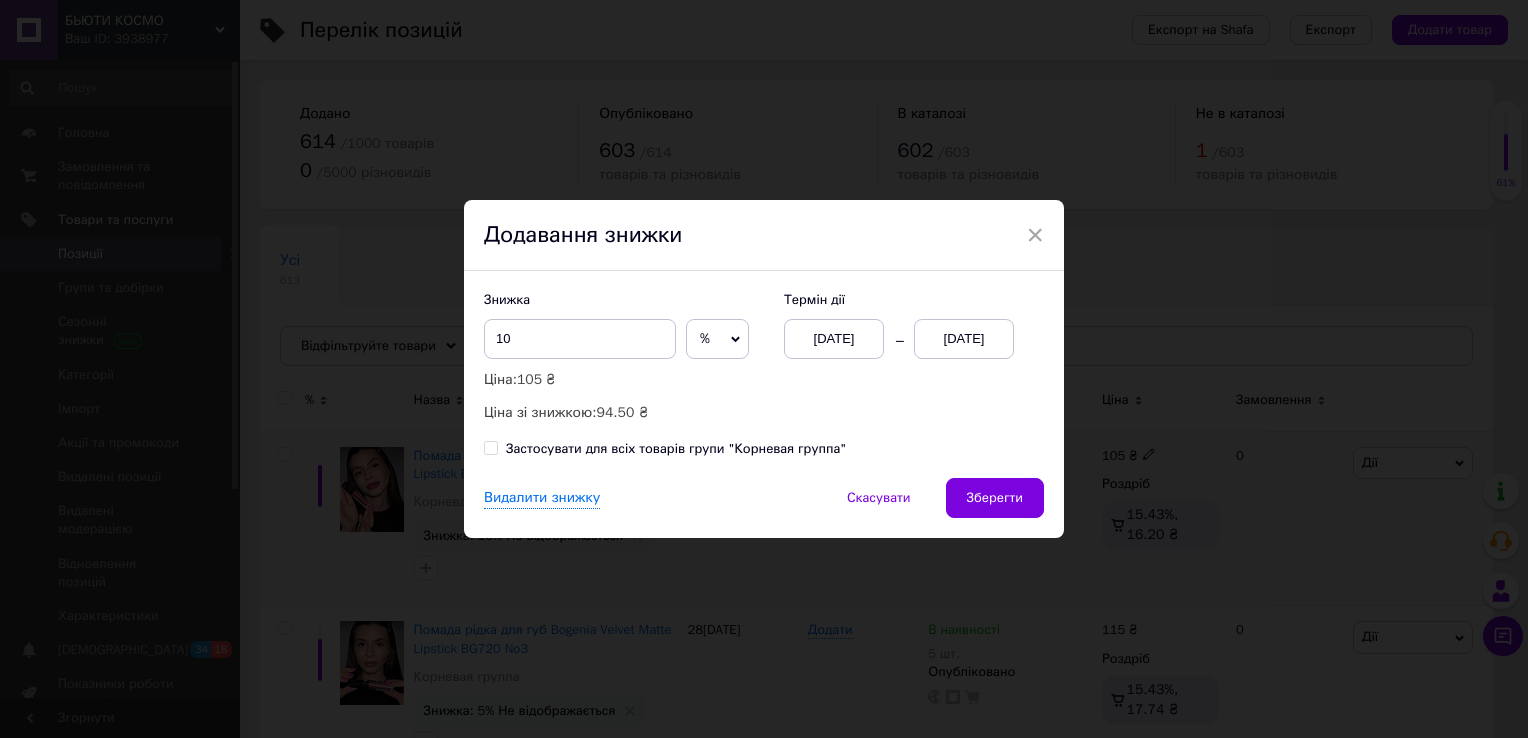 click on "[DATE]" at bounding box center (964, 339) 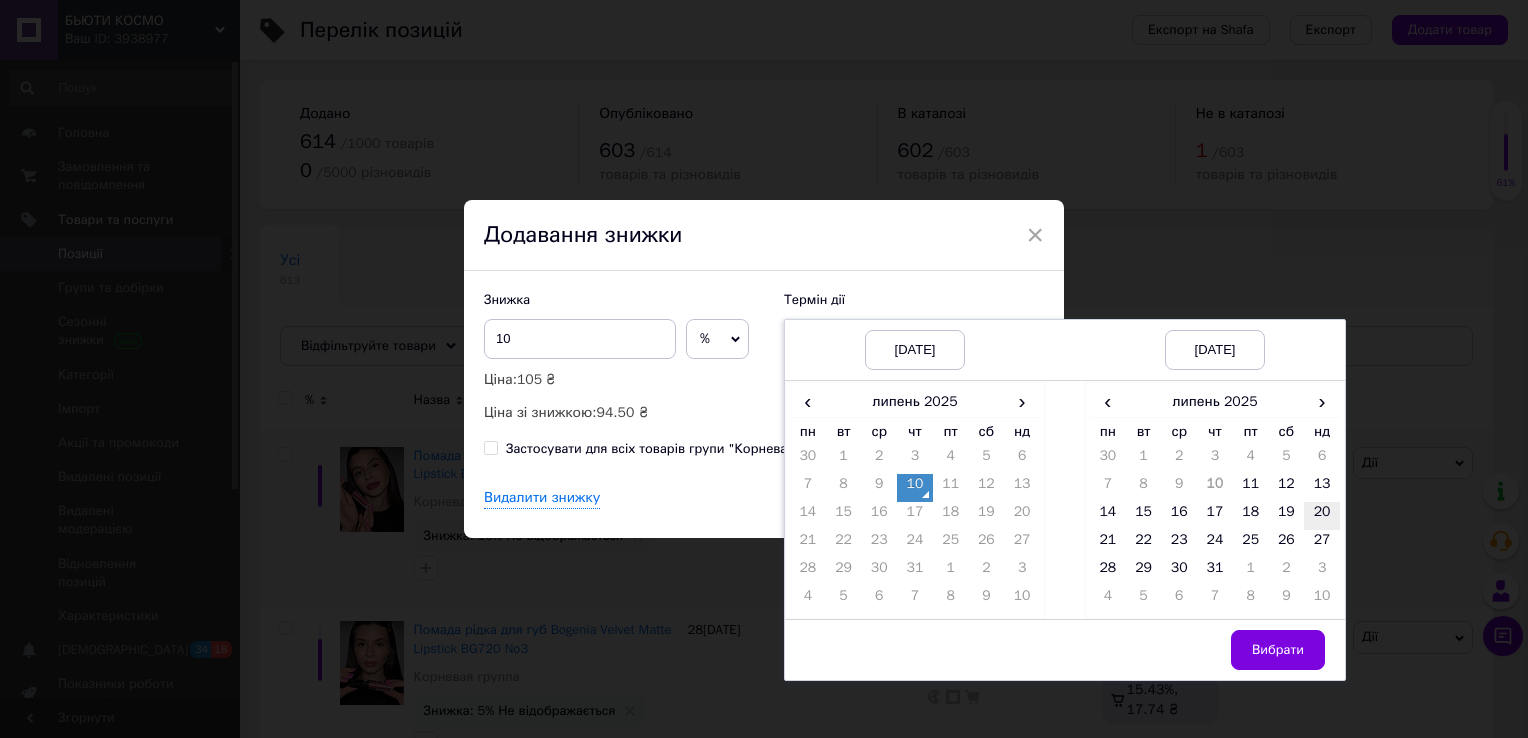 click on "20" at bounding box center [1322, 516] 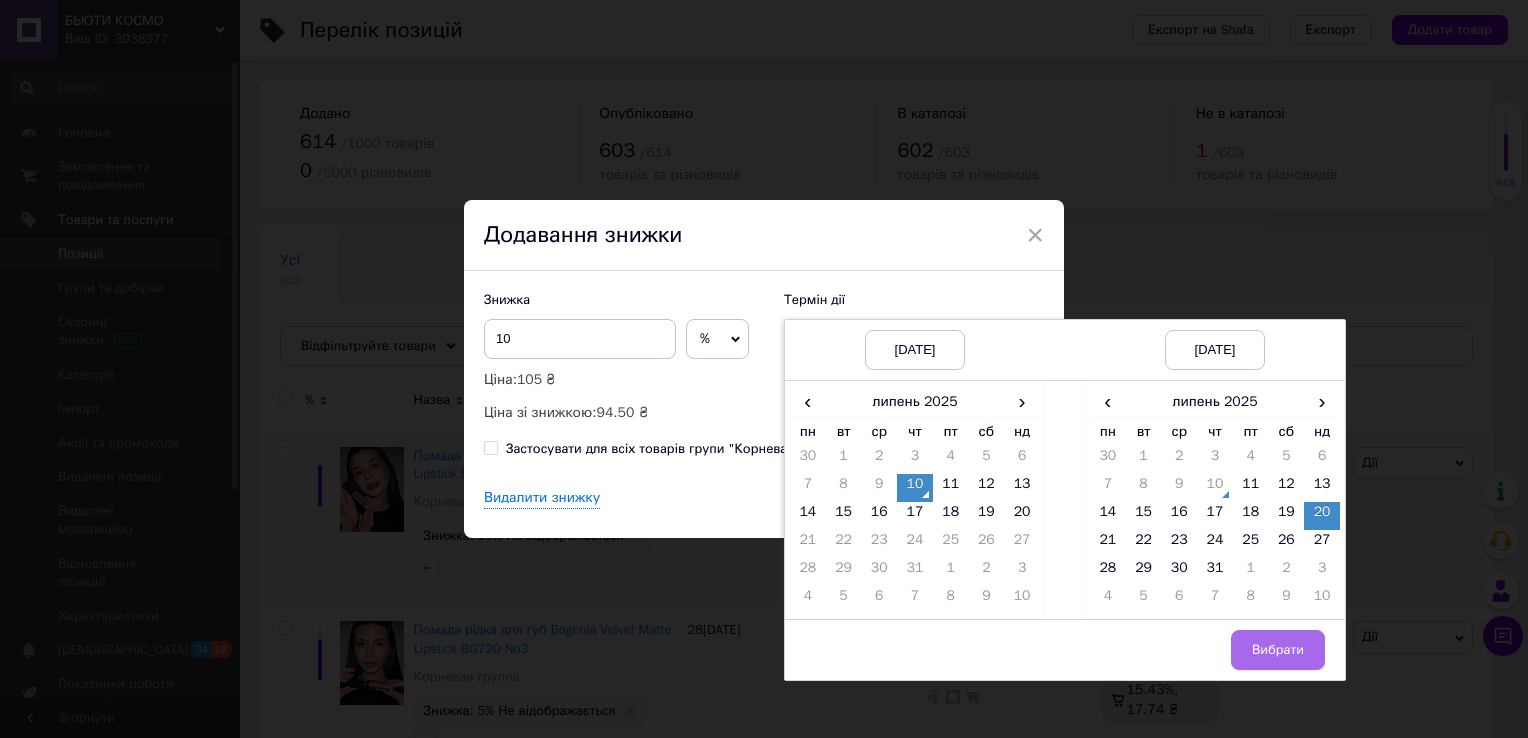 click on "Вибрати" at bounding box center [1278, 650] 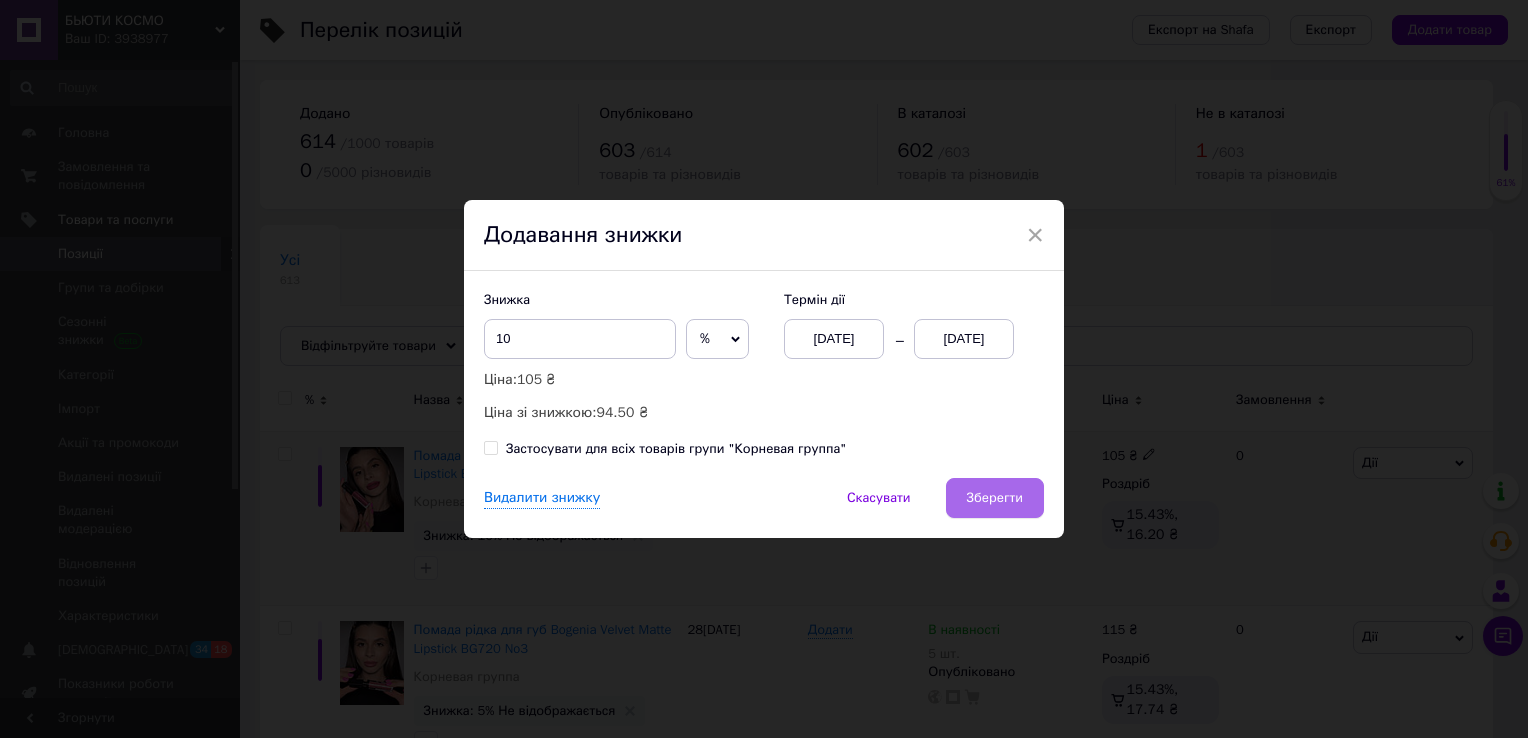 click on "Зберегти" at bounding box center [995, 498] 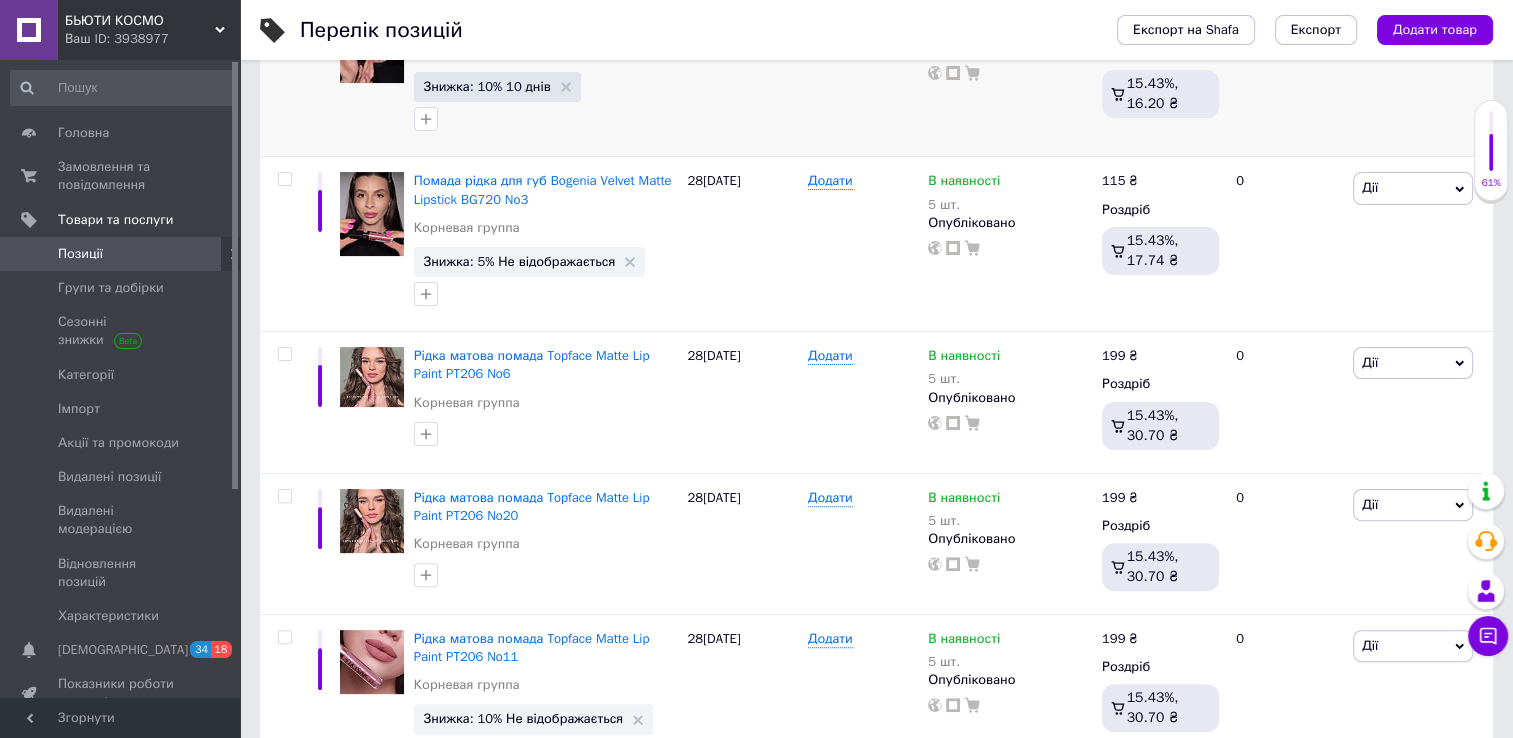 scroll, scrollTop: 458, scrollLeft: 0, axis: vertical 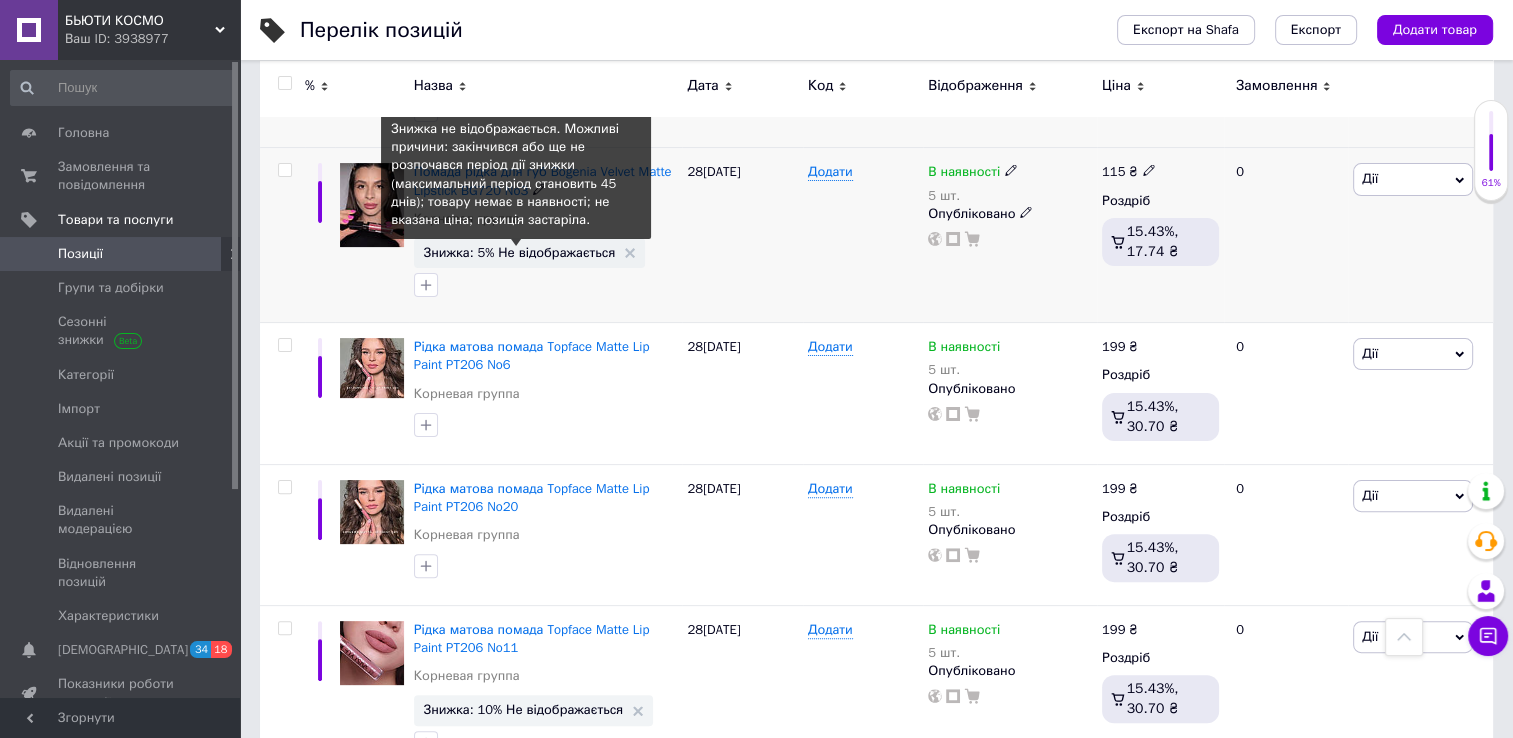 click on "Знижка: 5% Не відображається" at bounding box center [520, 252] 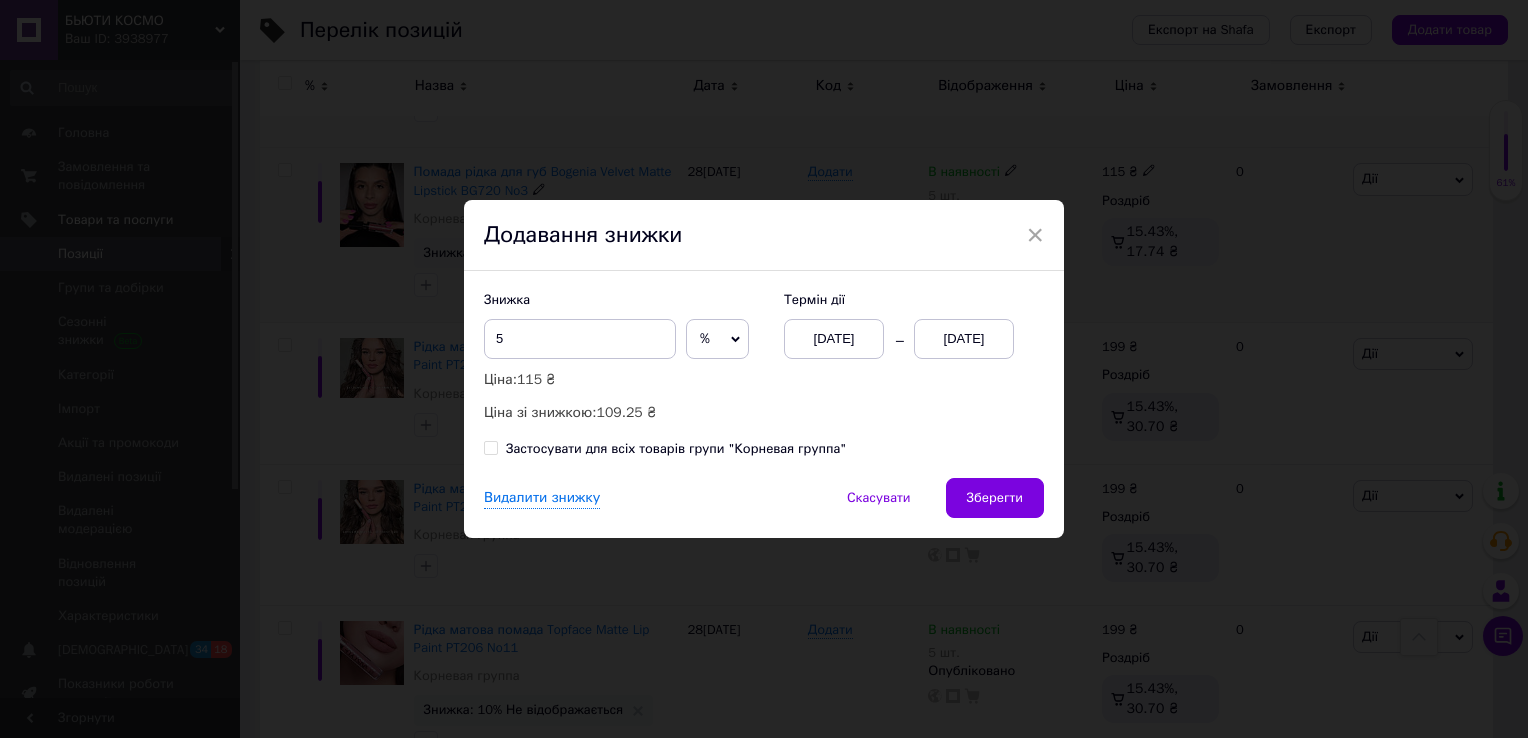 click on "[DATE]" at bounding box center (964, 339) 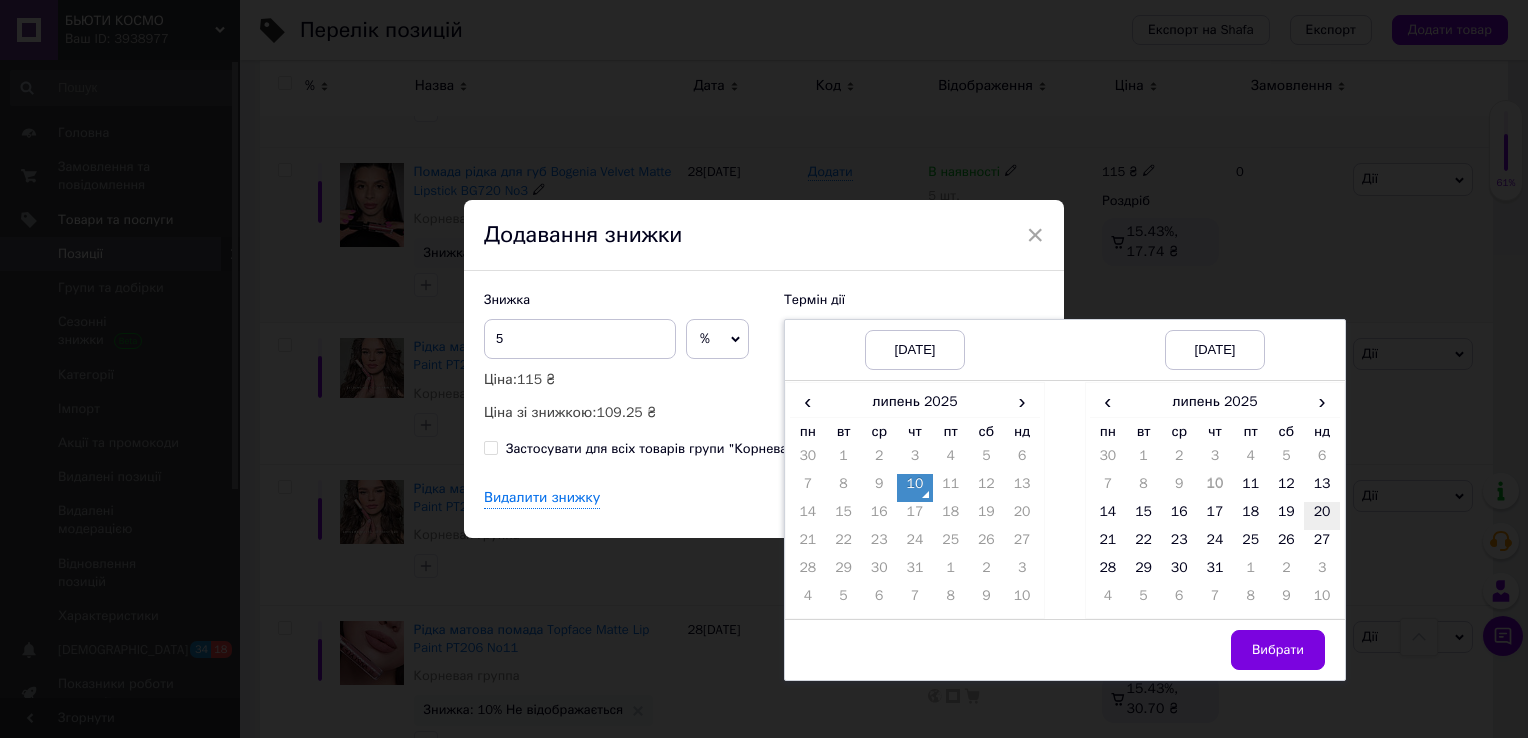click on "20" at bounding box center (1322, 516) 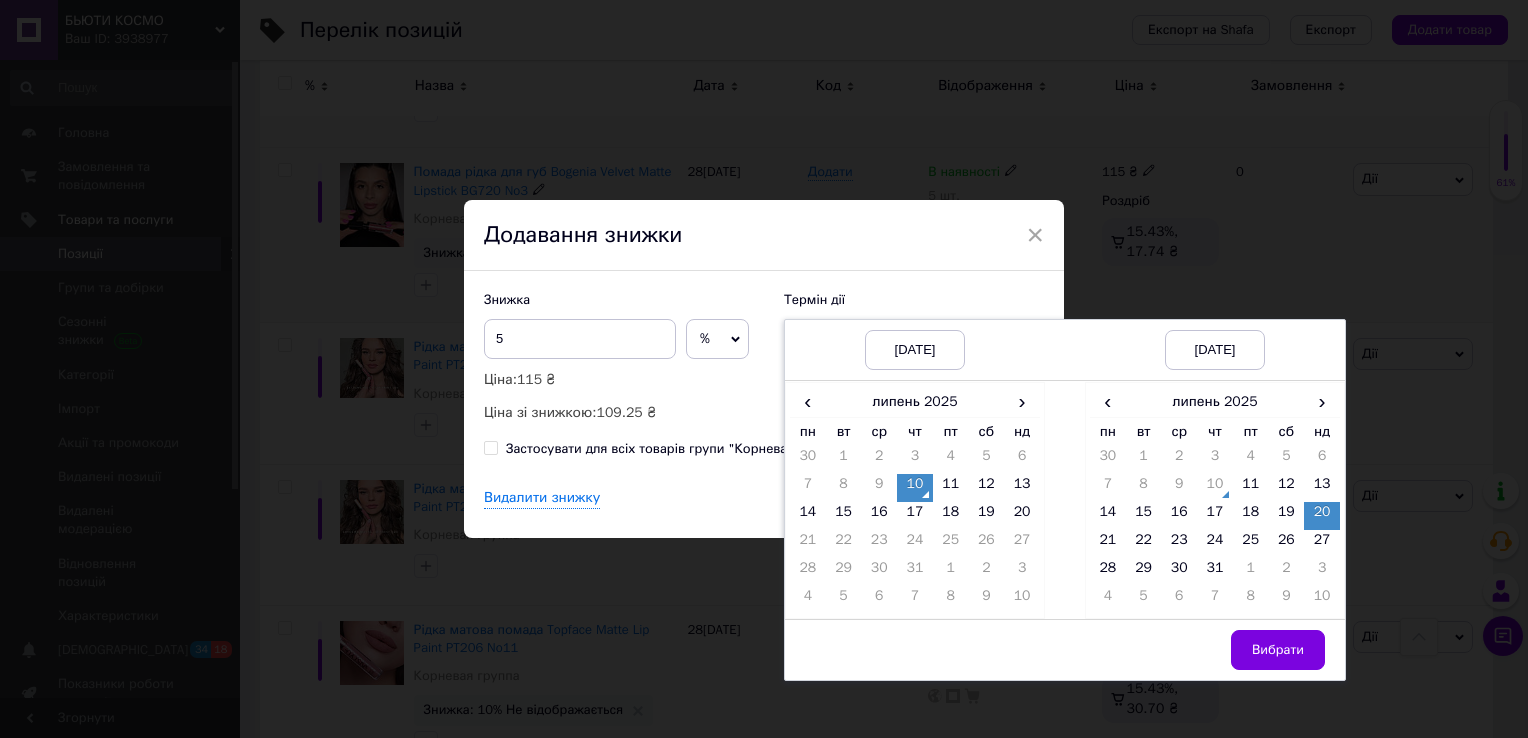 click on "20" at bounding box center (1322, 516) 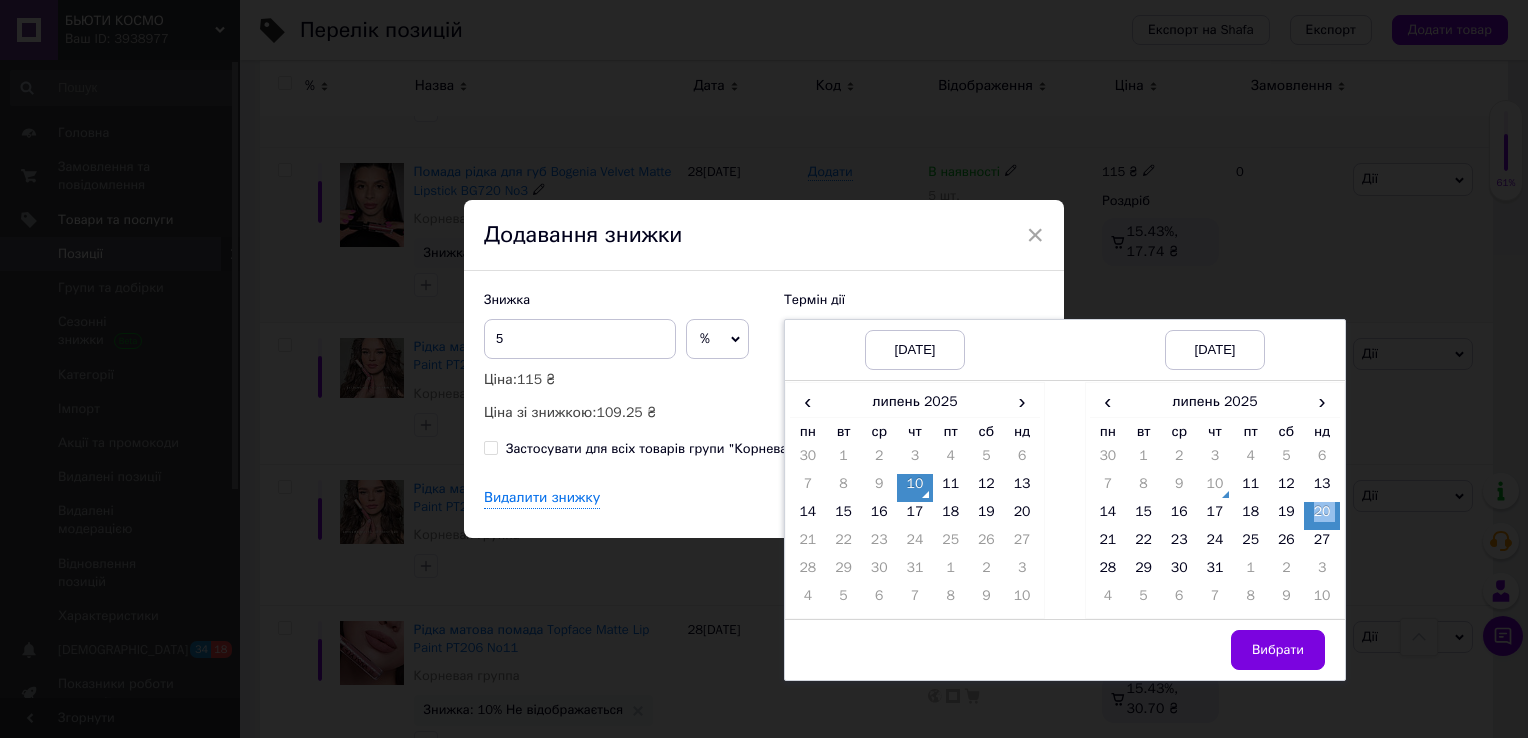 click on "20" at bounding box center (1322, 516) 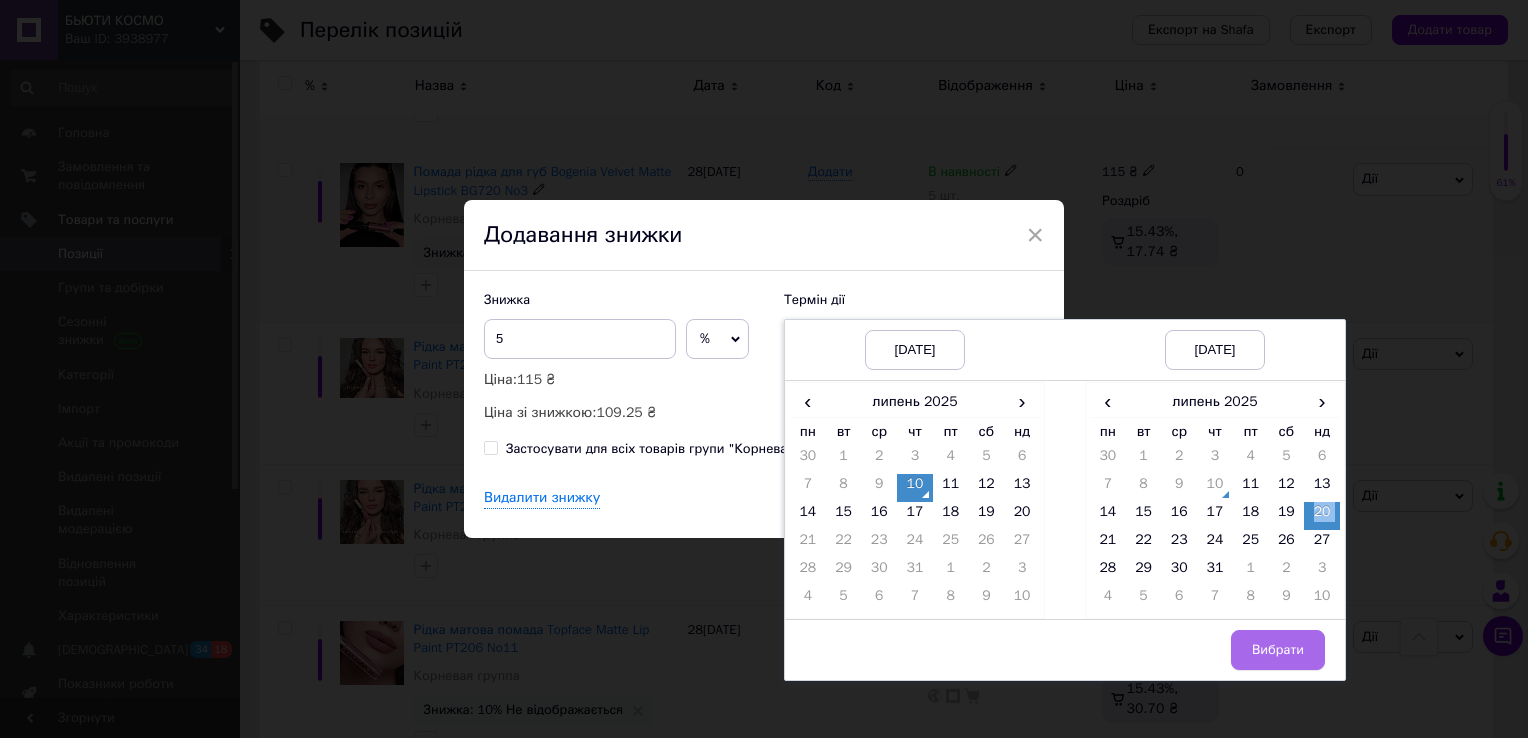 drag, startPoint x: 1330, startPoint y: 519, endPoint x: 1289, endPoint y: 656, distance: 143.0035 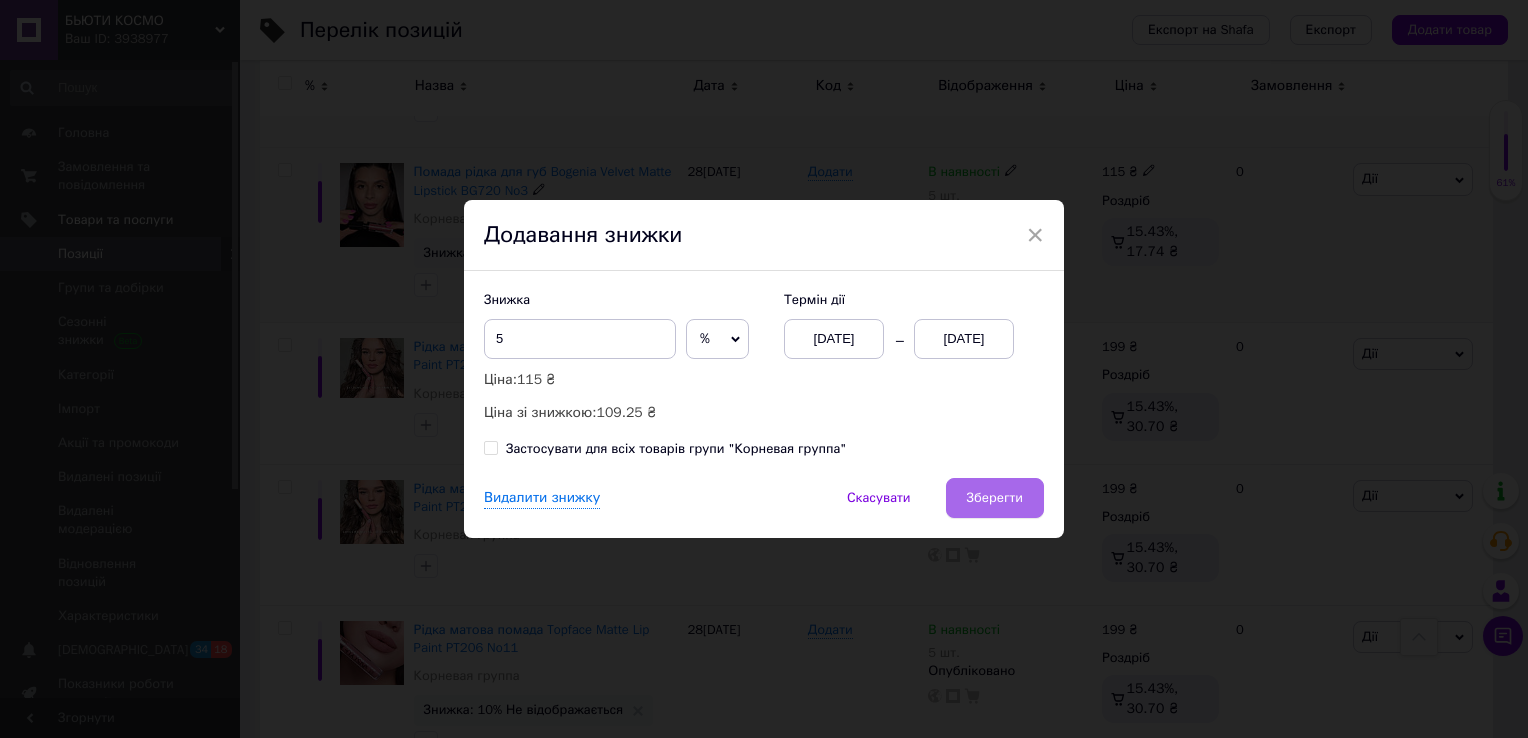 click on "Зберегти" at bounding box center (995, 498) 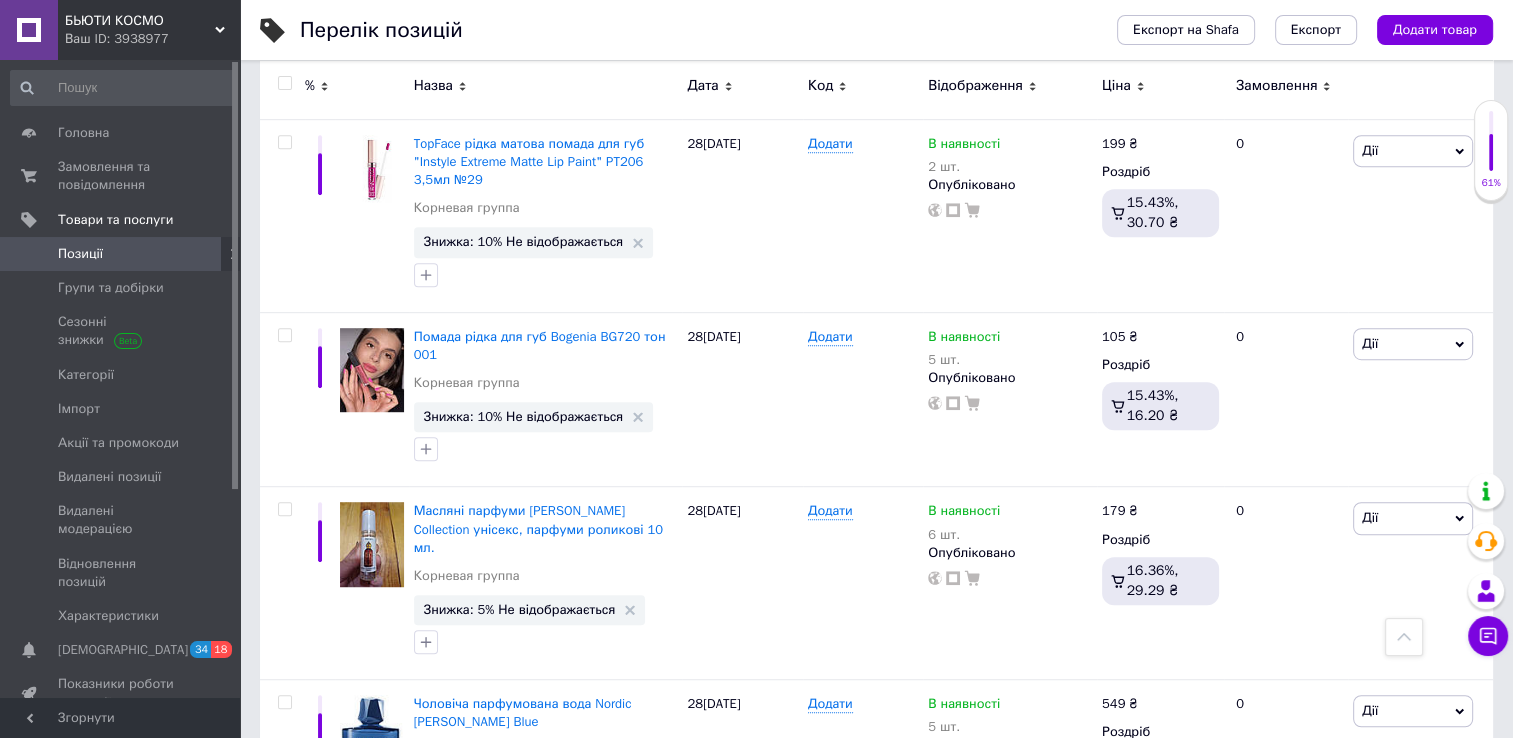 scroll, scrollTop: 1132, scrollLeft: 0, axis: vertical 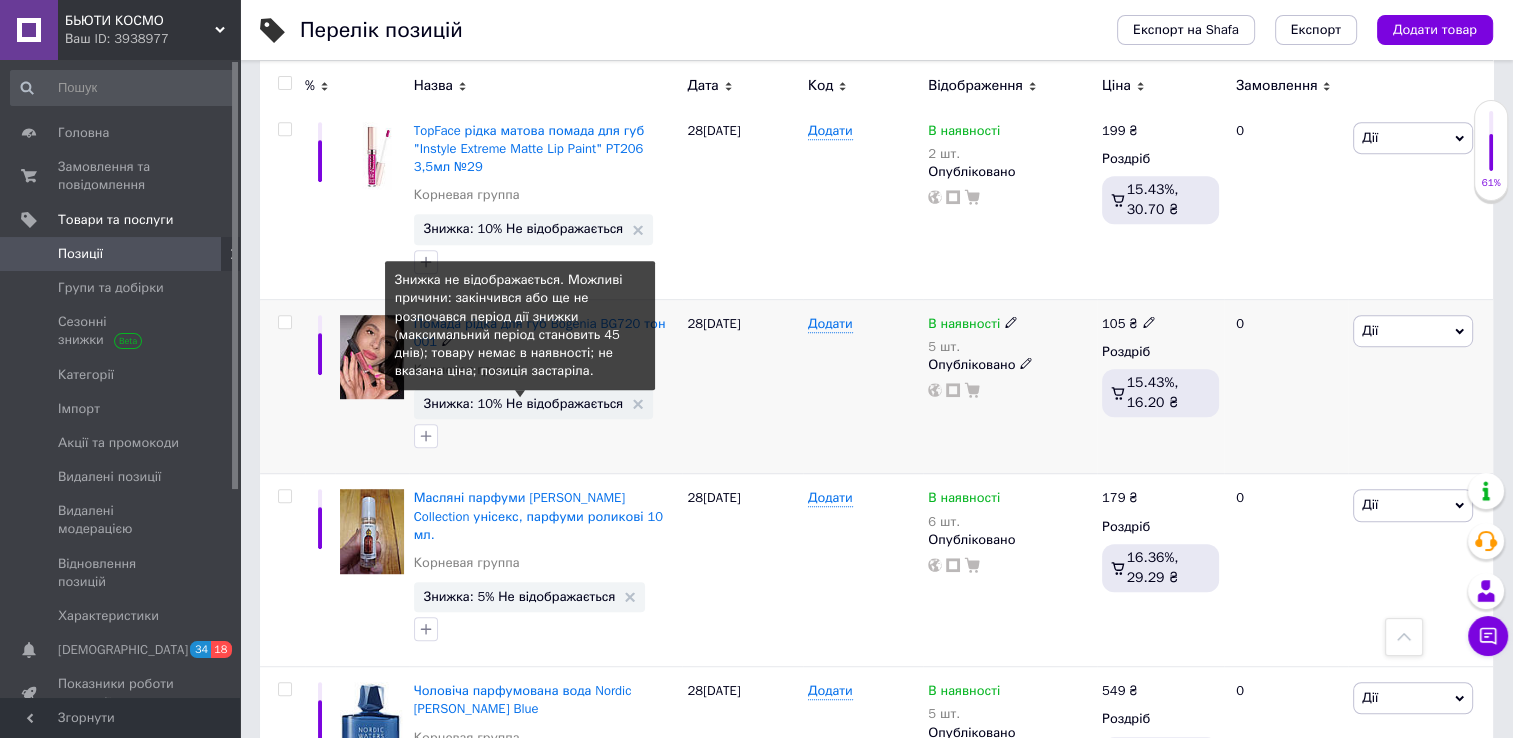 click on "Знижка: 10% Не відображається" at bounding box center (524, 403) 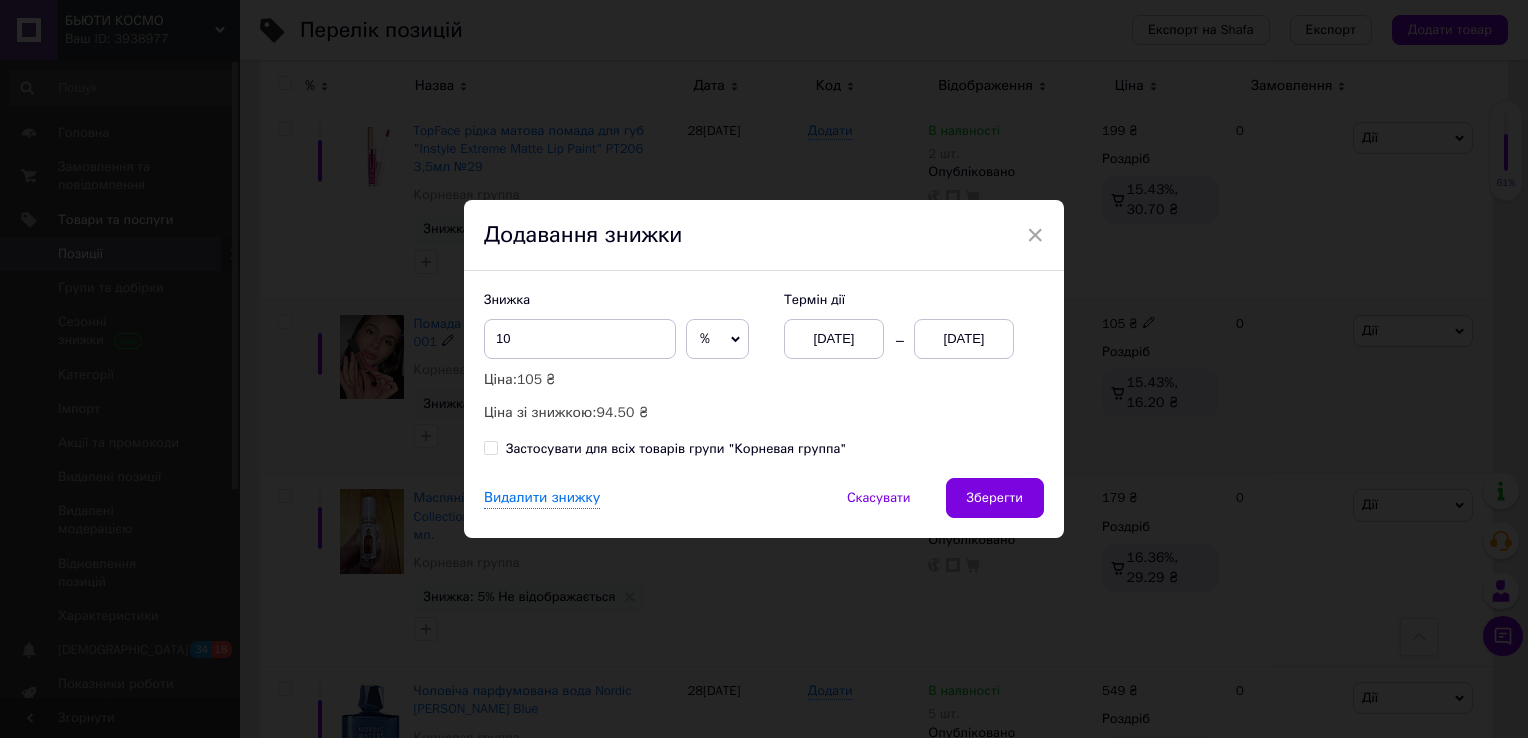 click on "[DATE]" at bounding box center (964, 339) 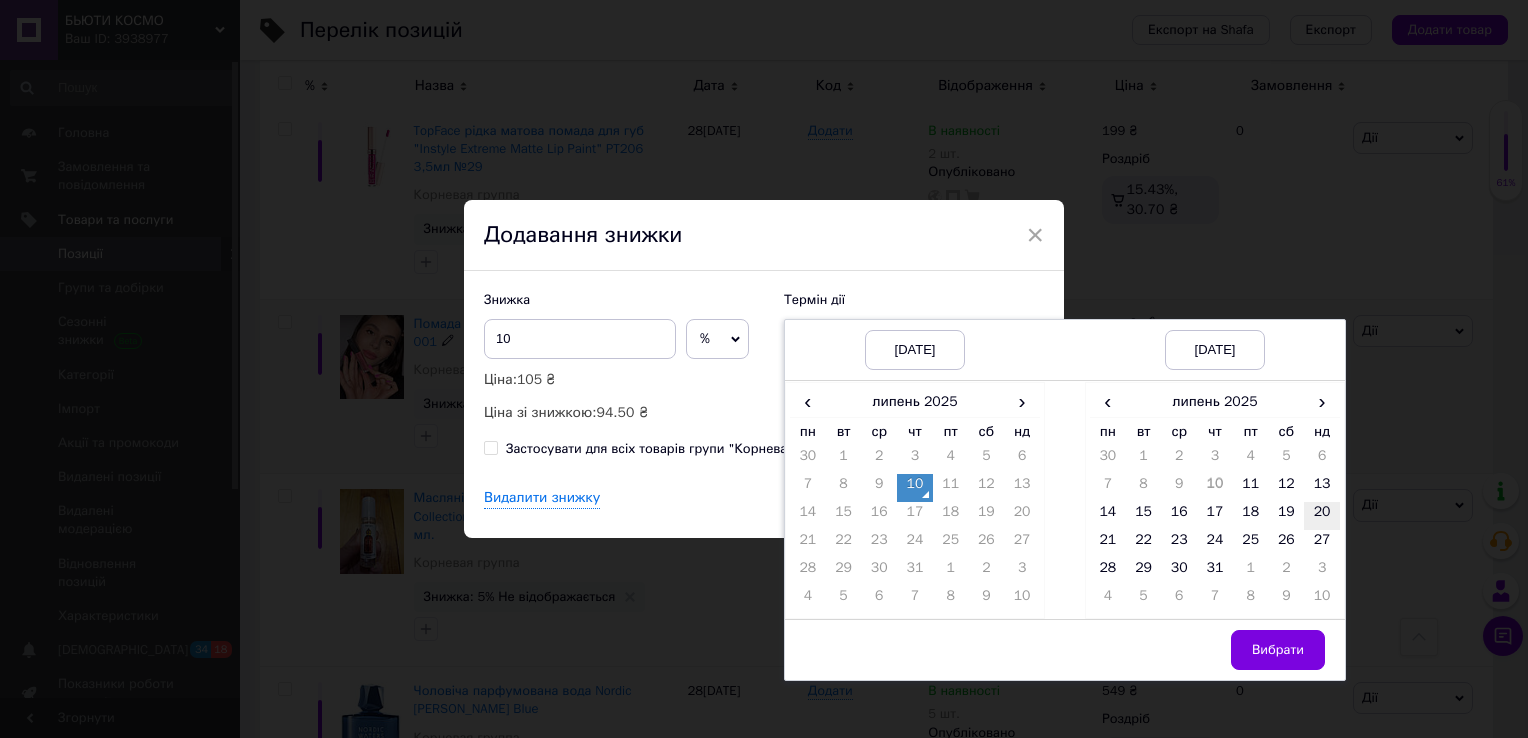 click on "20" at bounding box center (1322, 516) 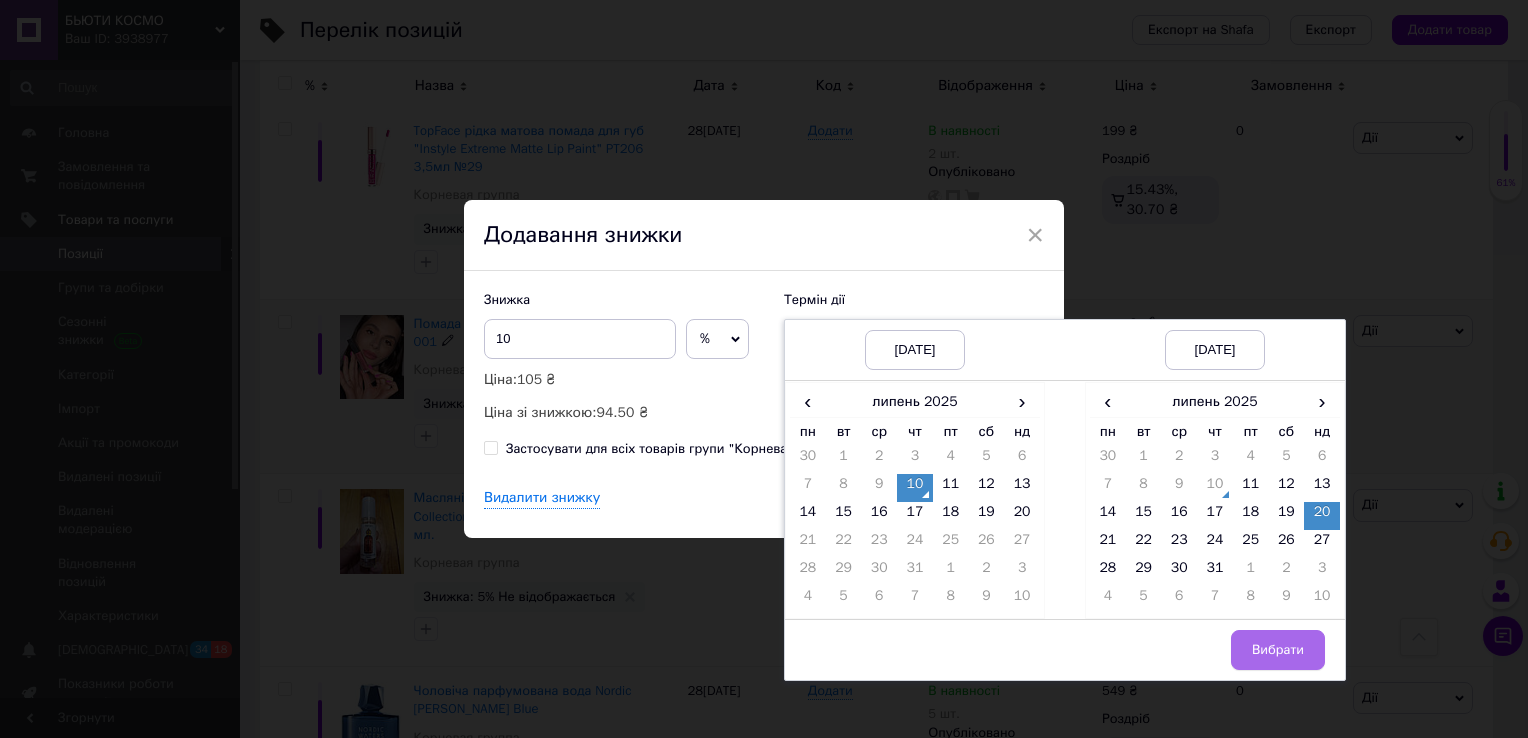 click on "Вибрати" at bounding box center [1278, 650] 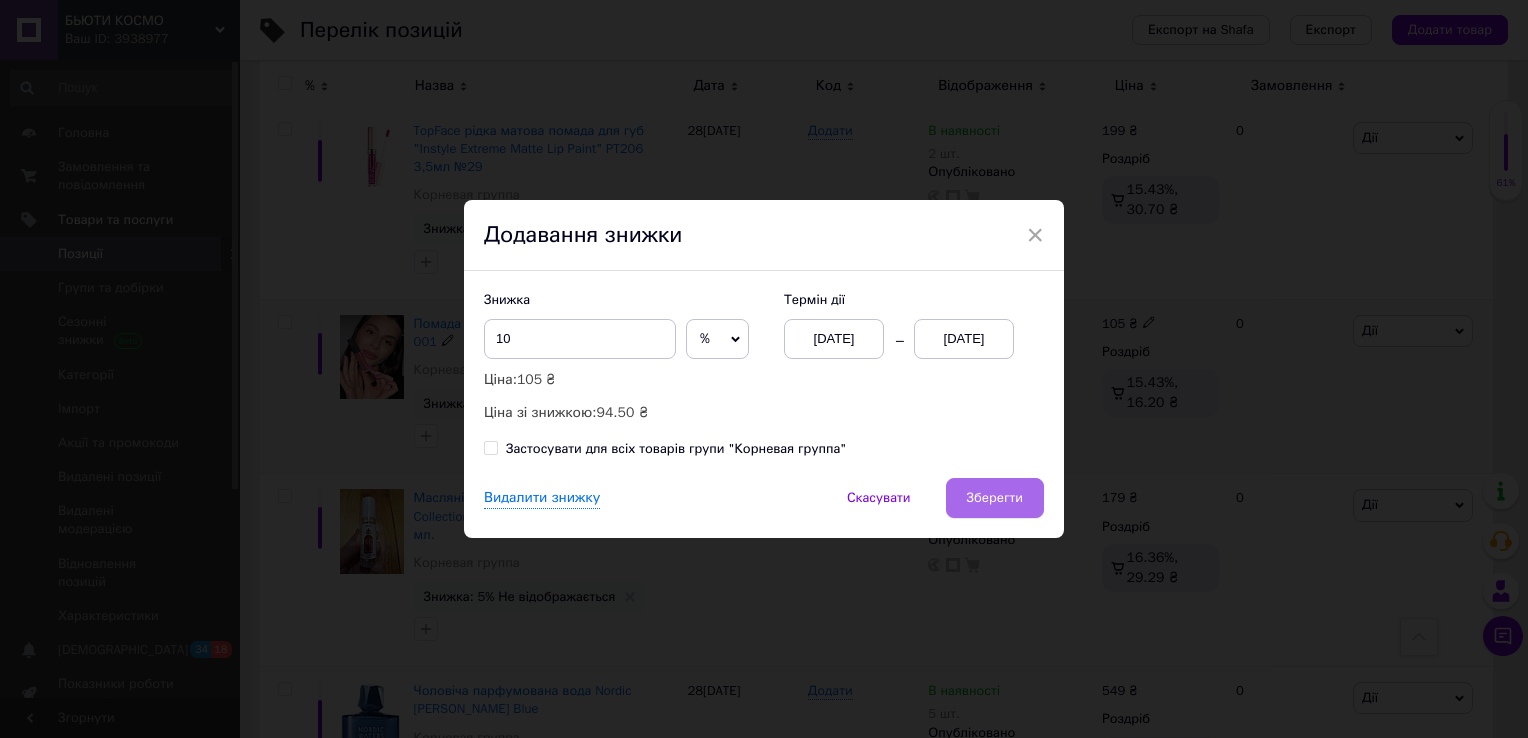 click on "Зберегти" at bounding box center [995, 498] 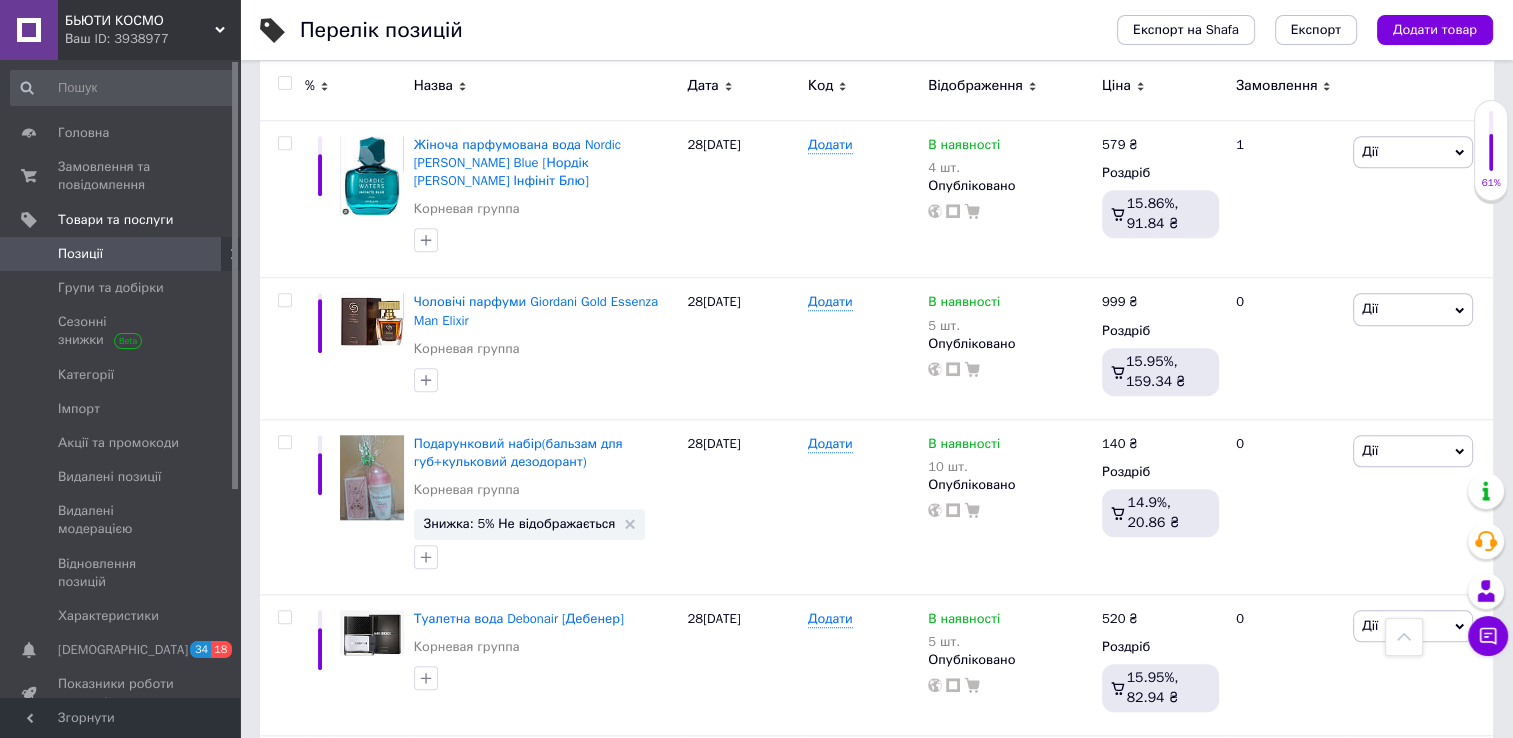 scroll, scrollTop: 1841, scrollLeft: 0, axis: vertical 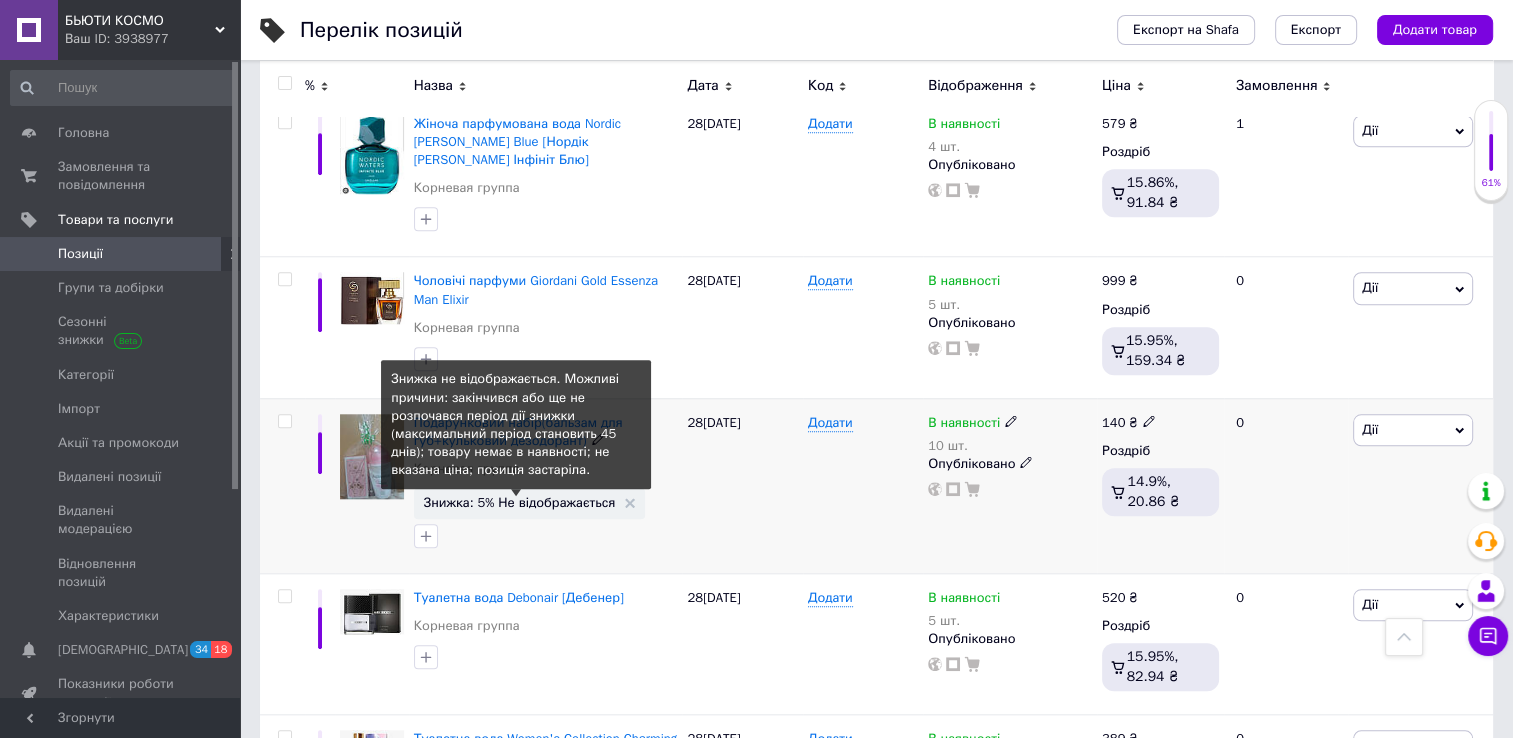 click on "Знижка: 5% Не відображається" at bounding box center (520, 502) 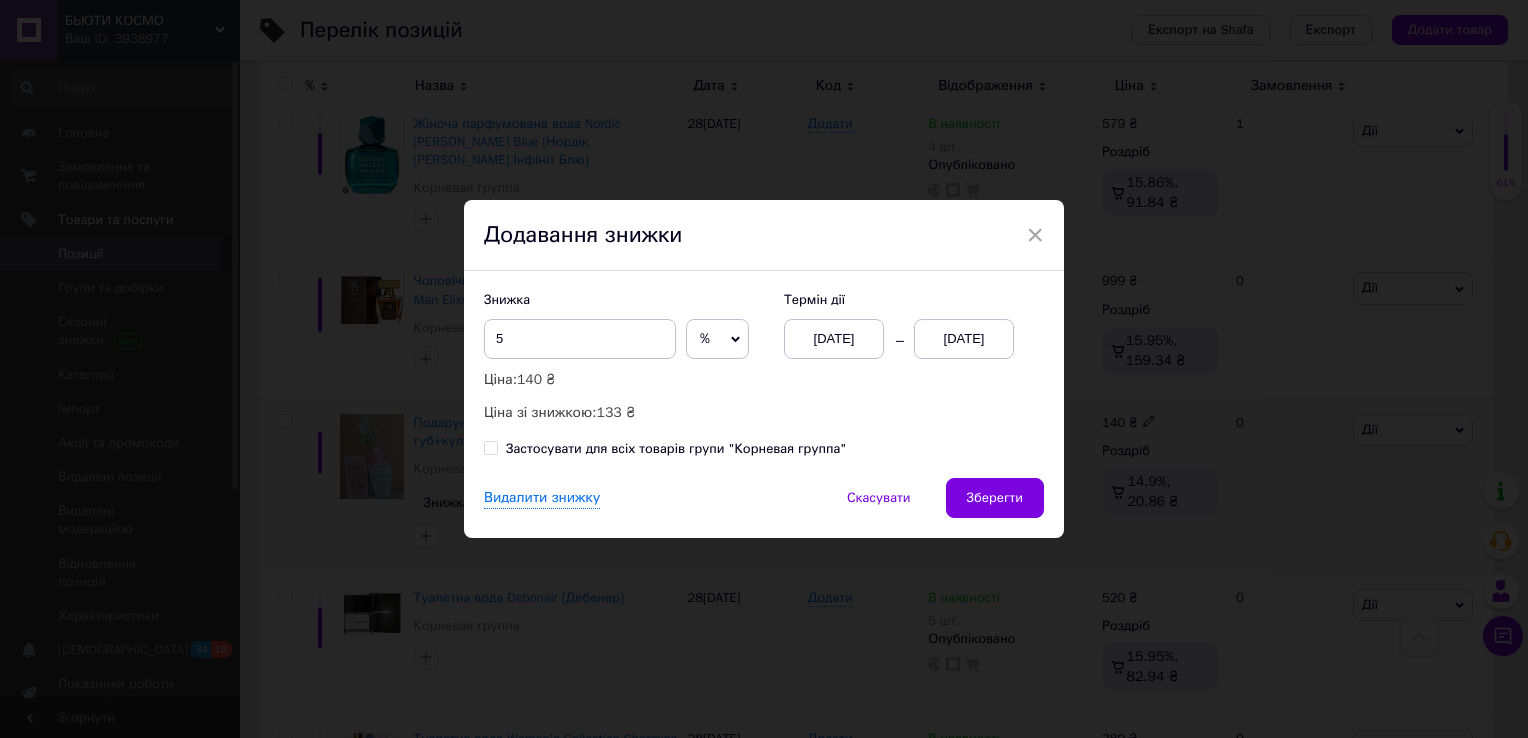 click on "[DATE]" at bounding box center [964, 339] 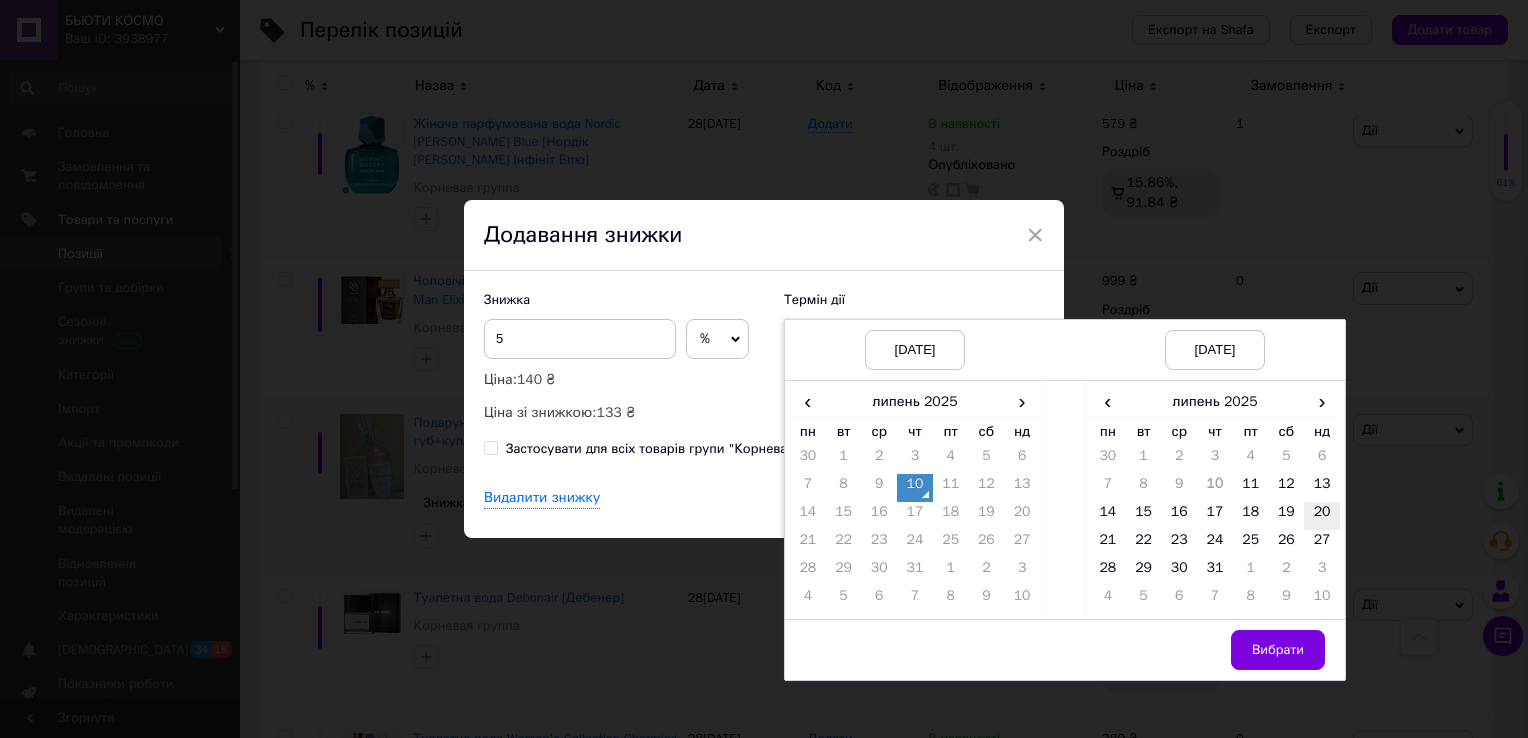 click on "20" at bounding box center (1322, 516) 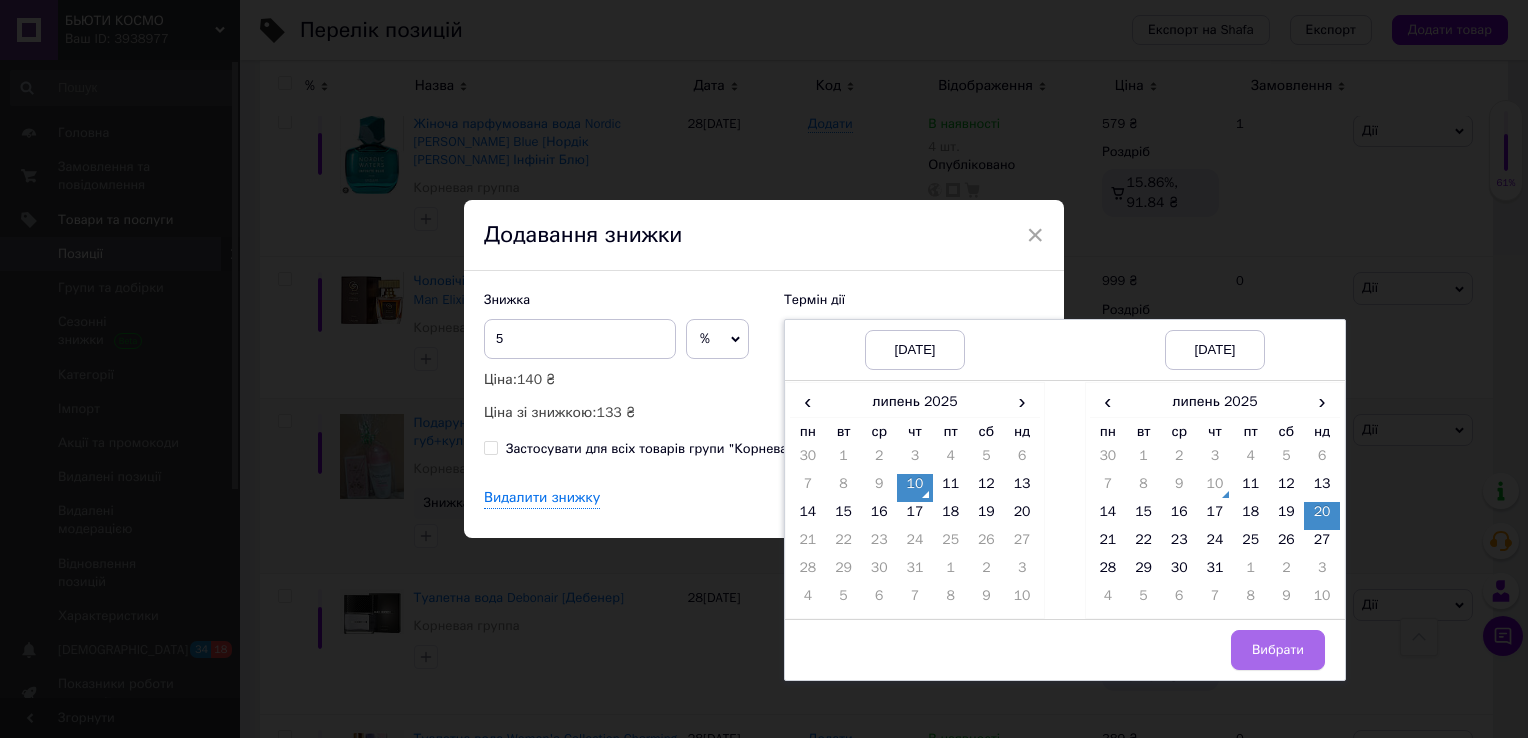 click on "Вибрати" at bounding box center (1278, 650) 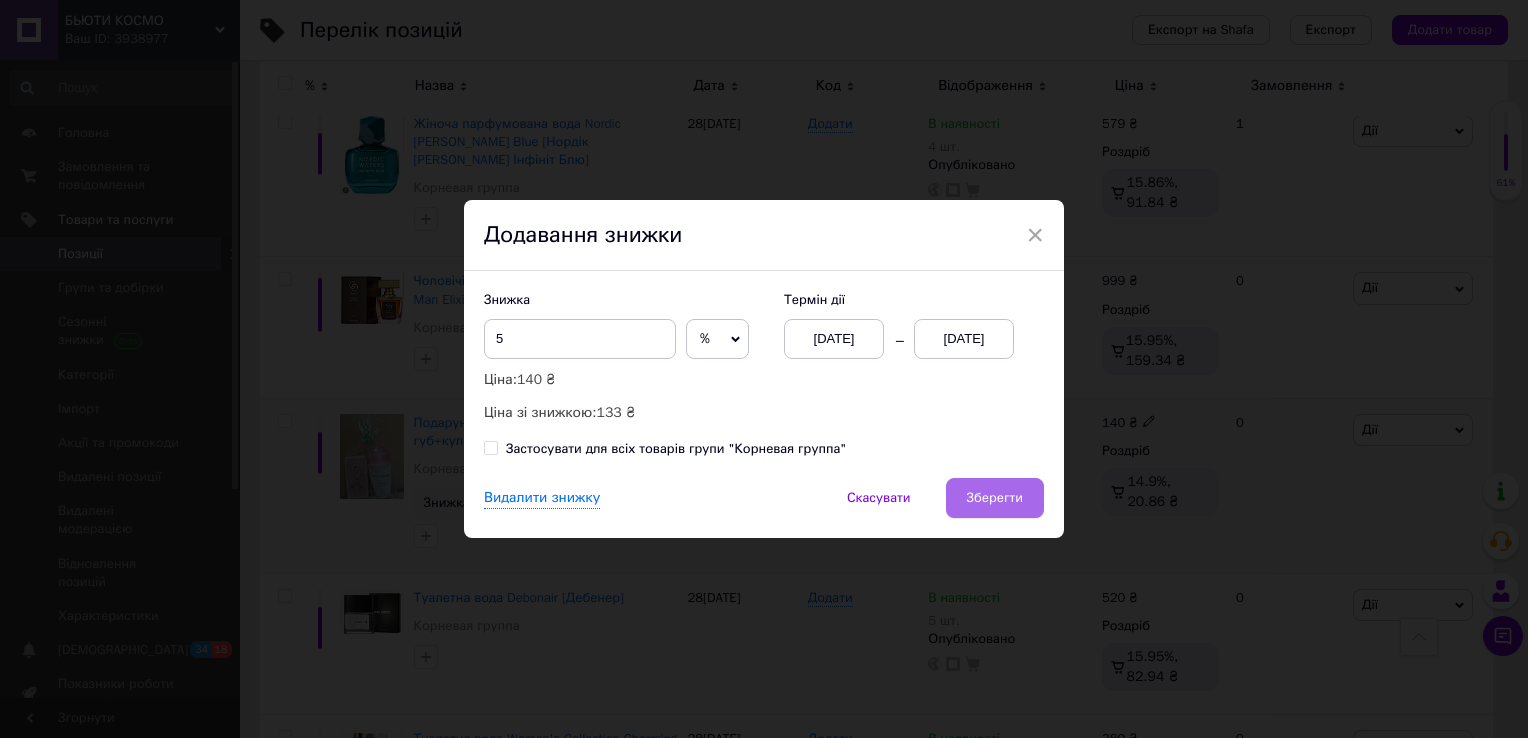 click on "Зберегти" at bounding box center [995, 498] 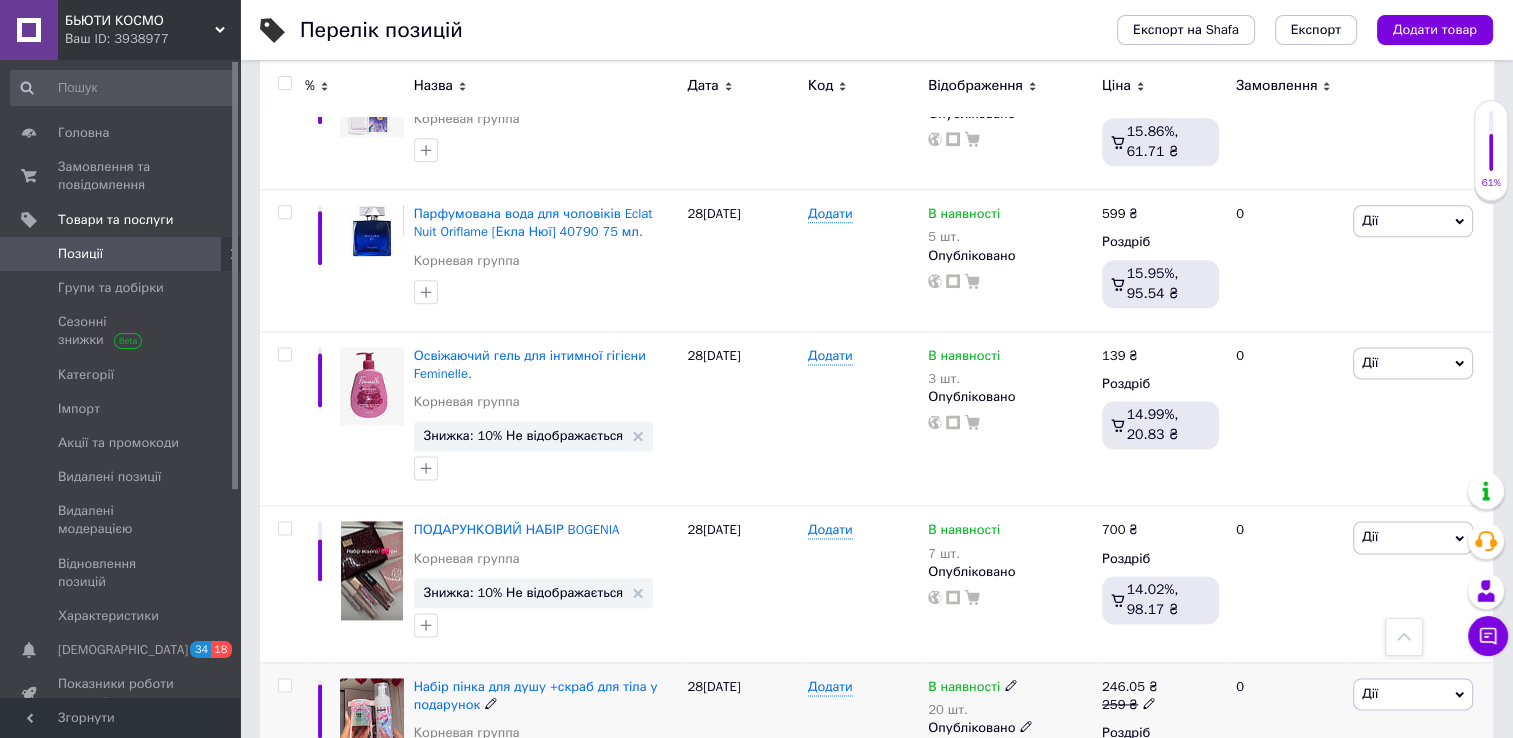 scroll, scrollTop: 2520, scrollLeft: 0, axis: vertical 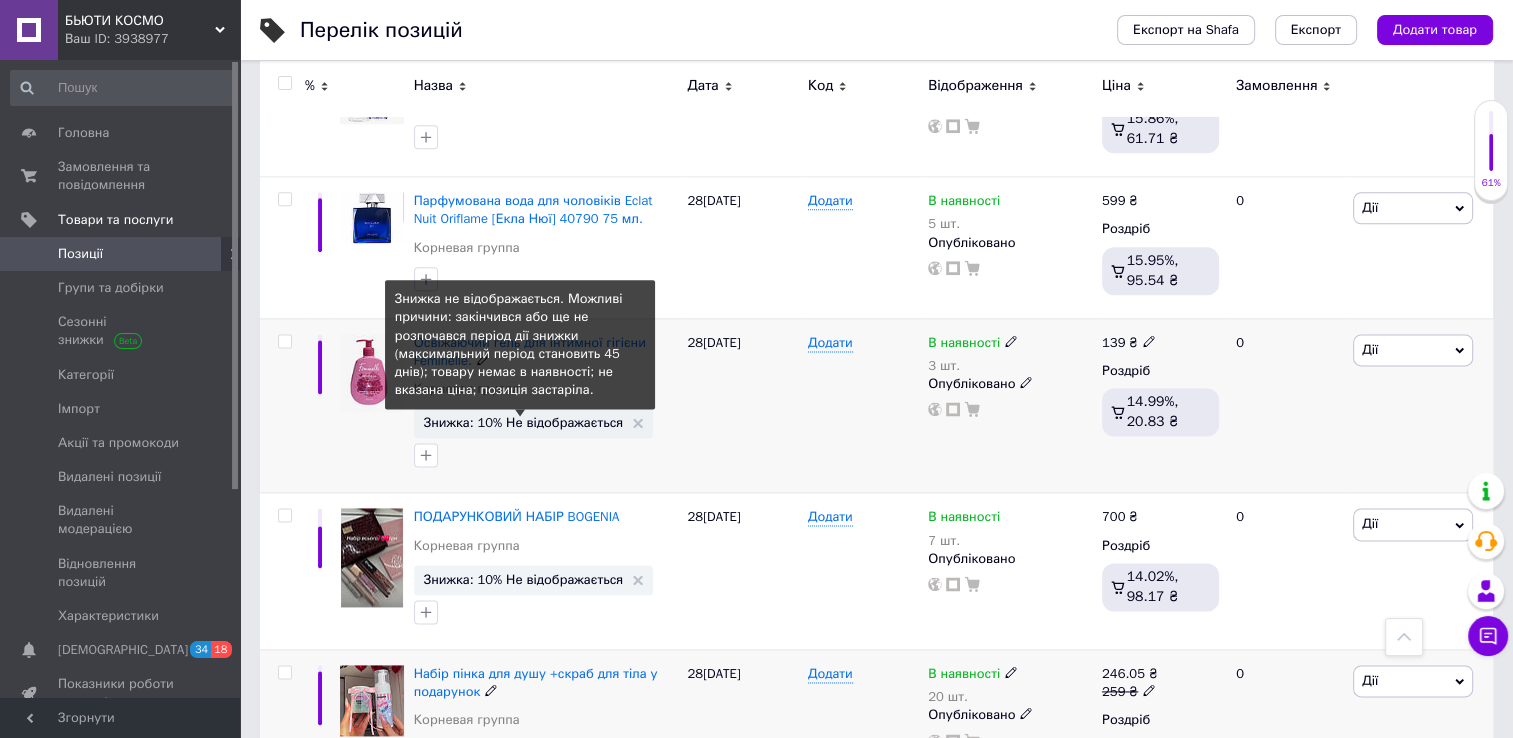 click on "Знижка: 10% Не відображається" at bounding box center [524, 422] 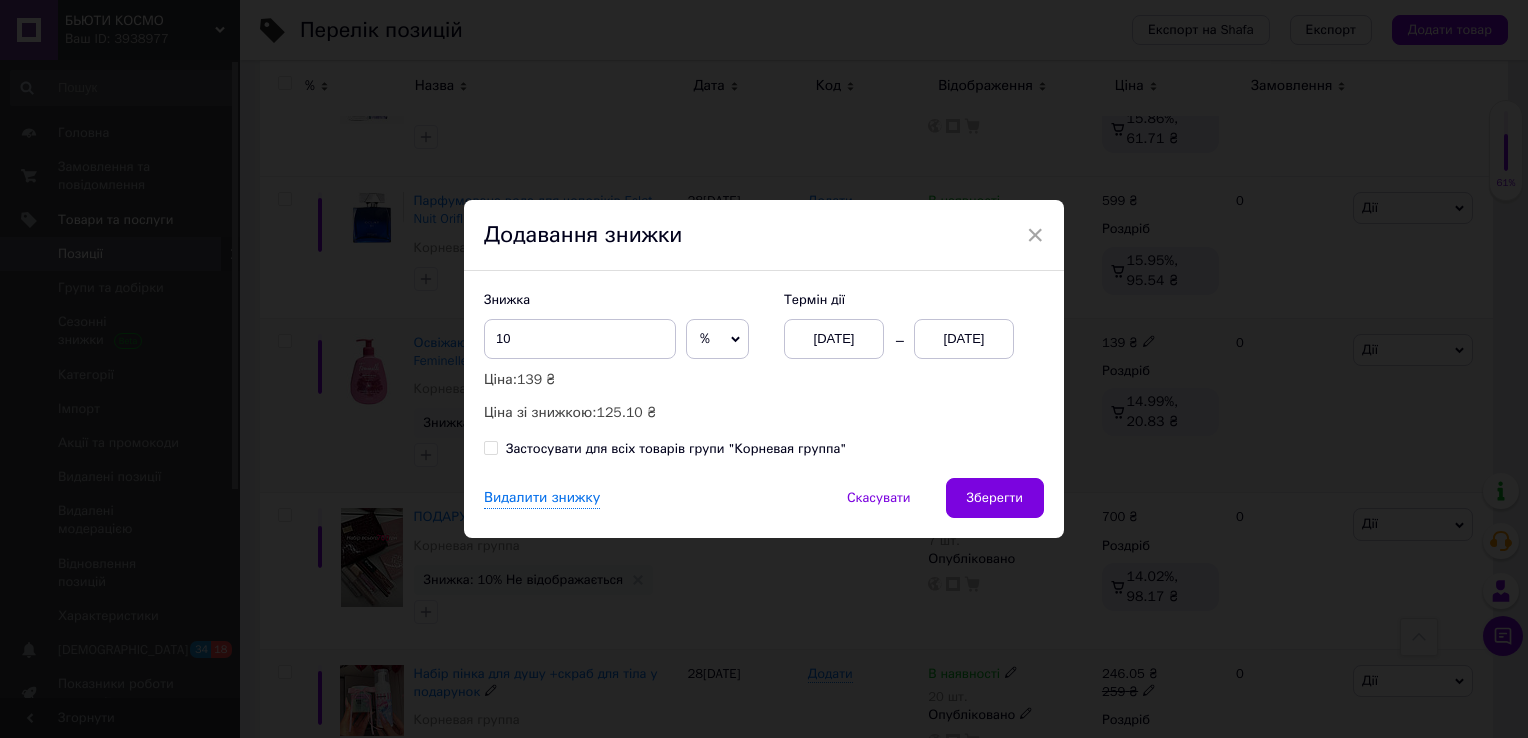click on "[DATE]" at bounding box center (964, 339) 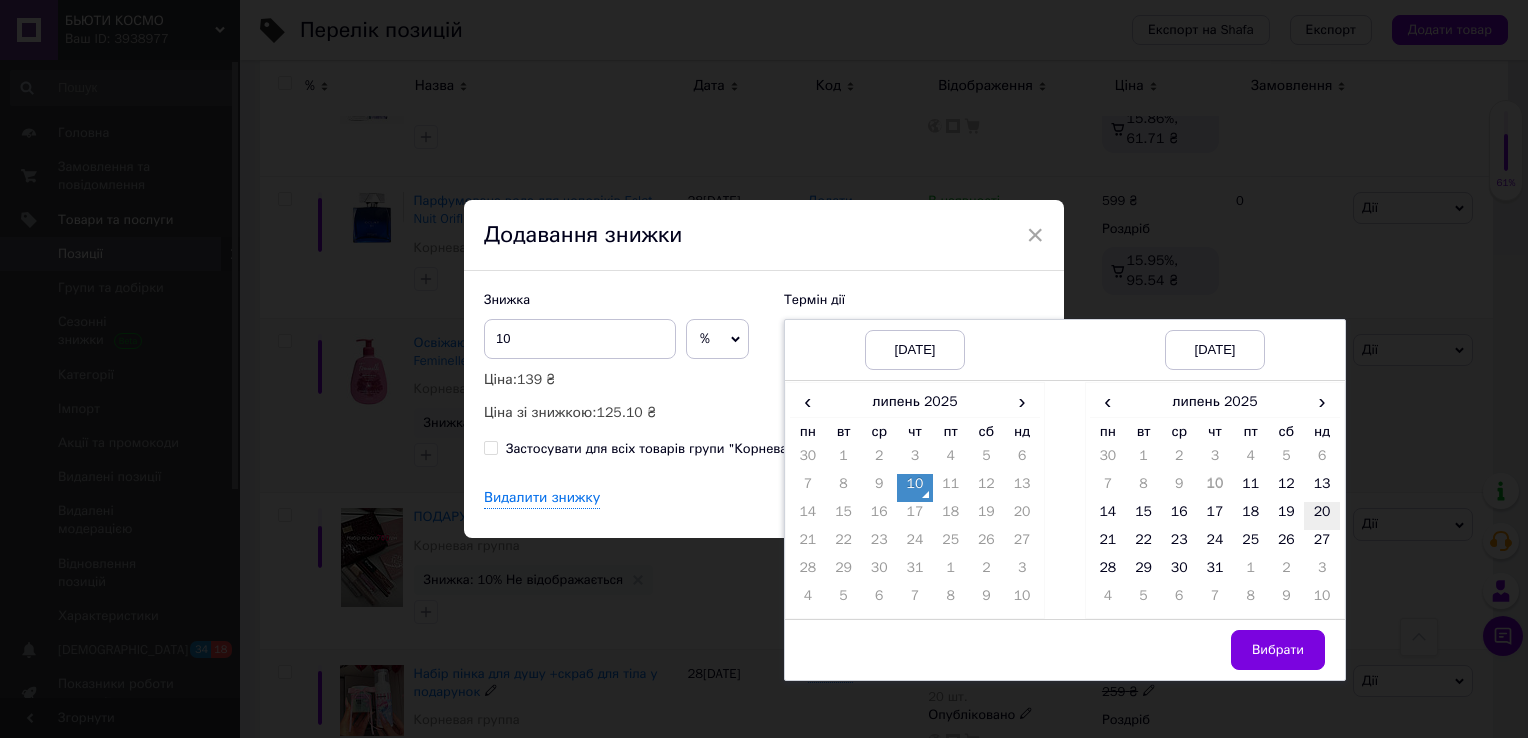 click on "20" at bounding box center [1322, 516] 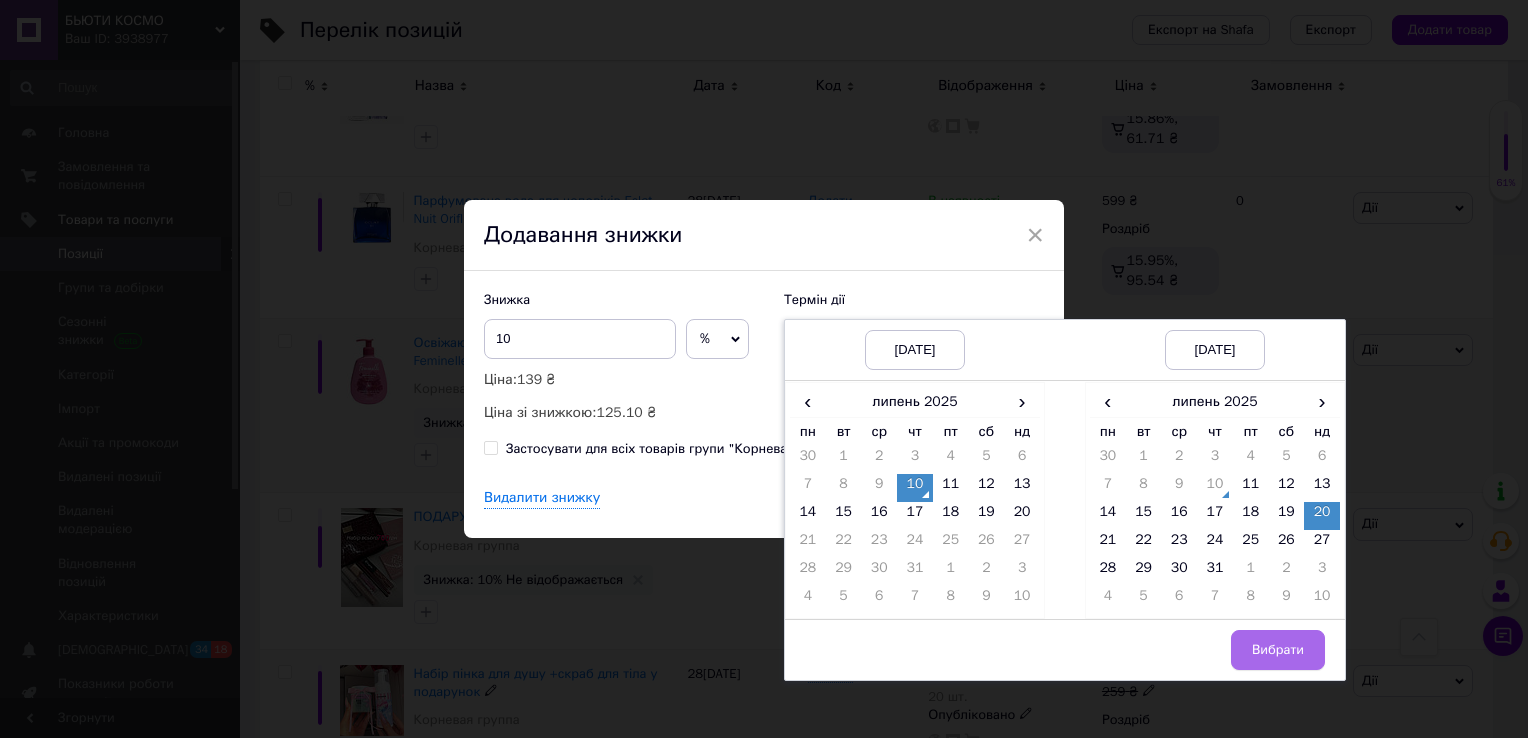 click on "Вибрати" at bounding box center [1278, 650] 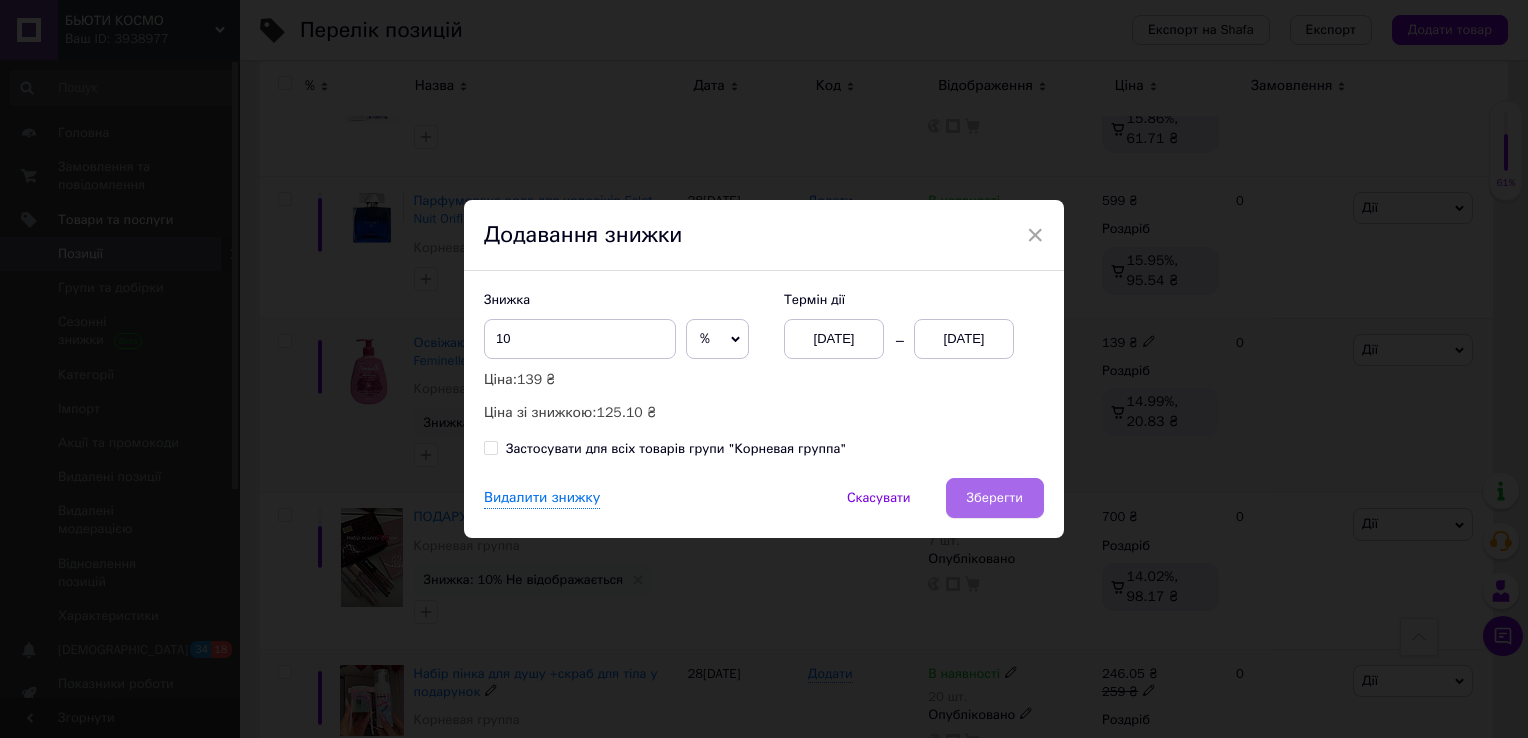 click on "Зберегти" at bounding box center (995, 498) 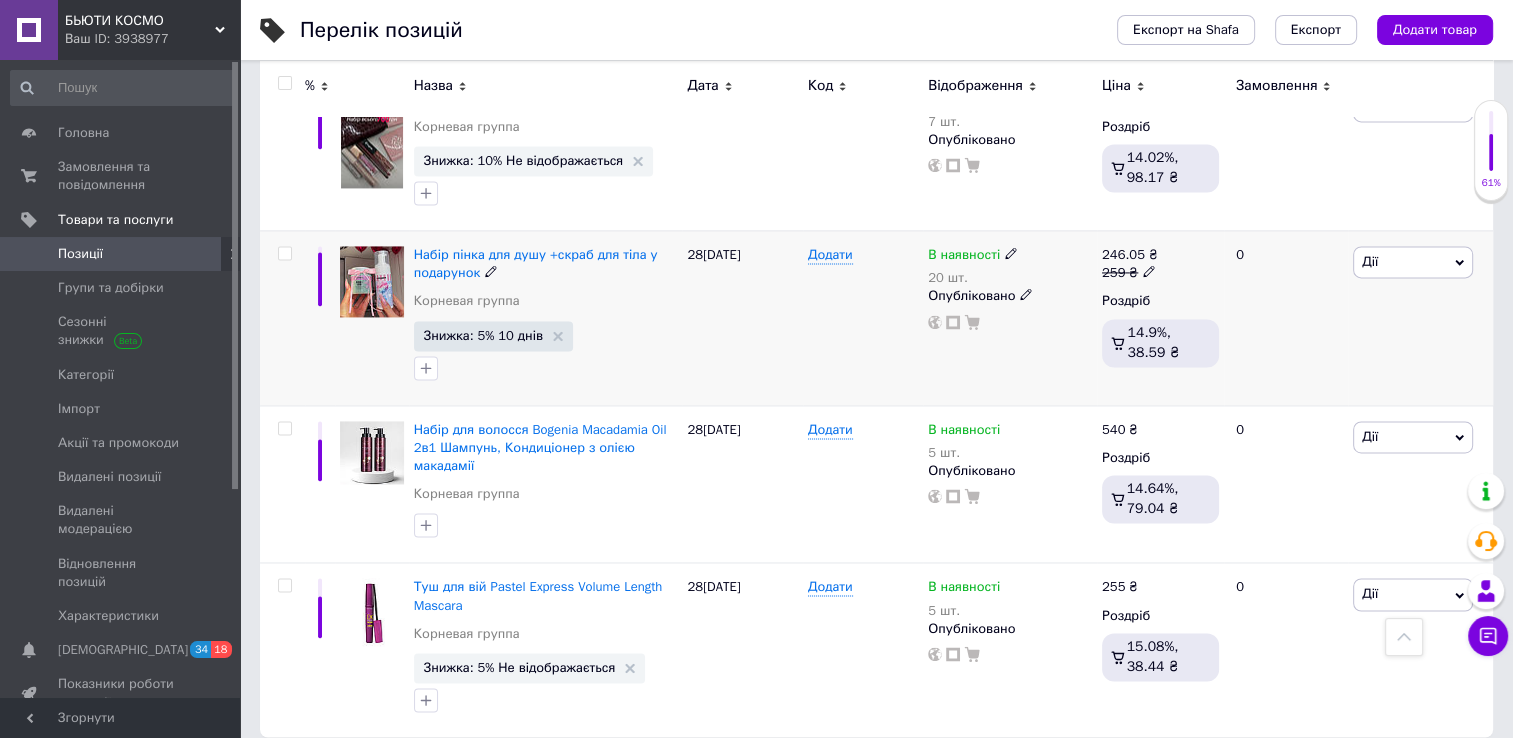 scroll, scrollTop: 2982, scrollLeft: 0, axis: vertical 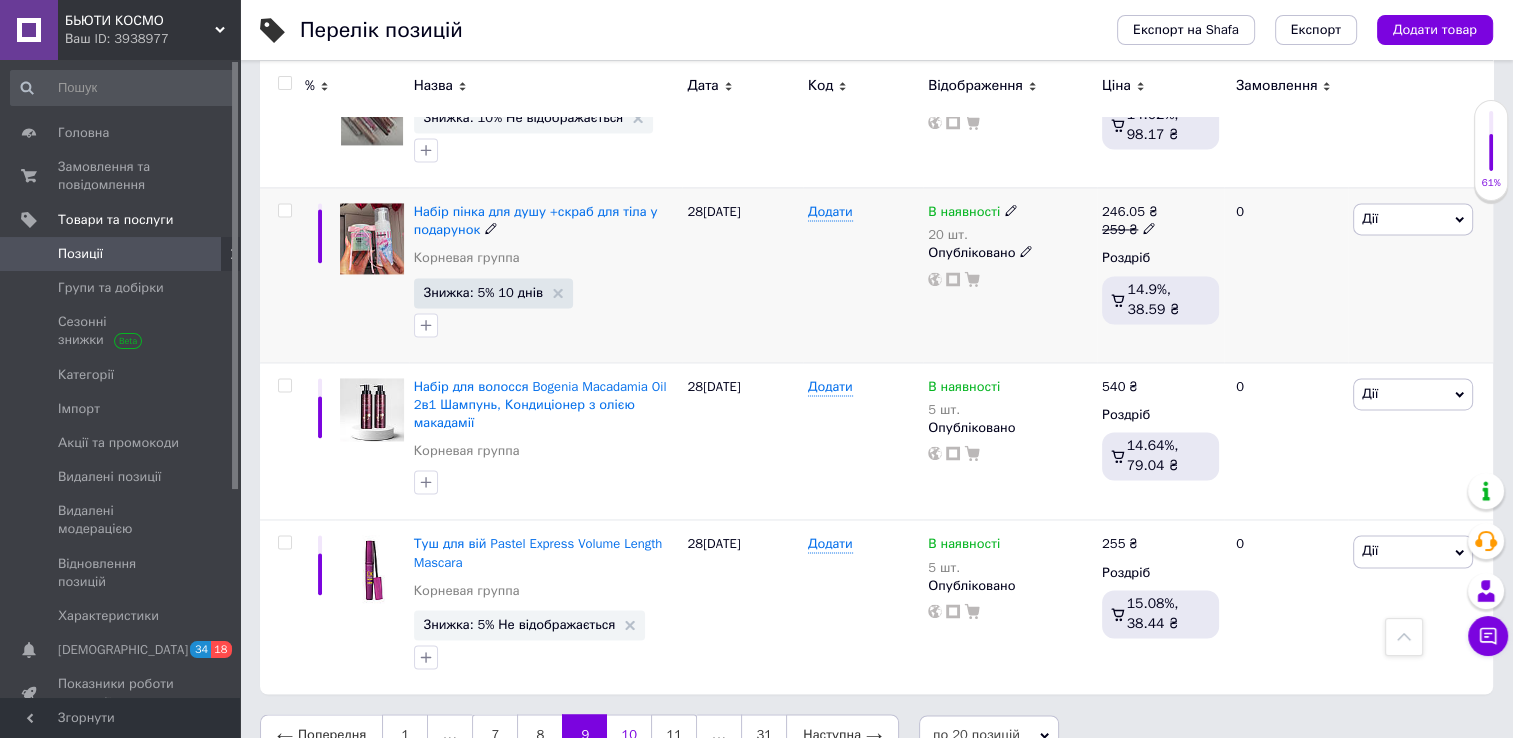 click on "10" at bounding box center (629, 735) 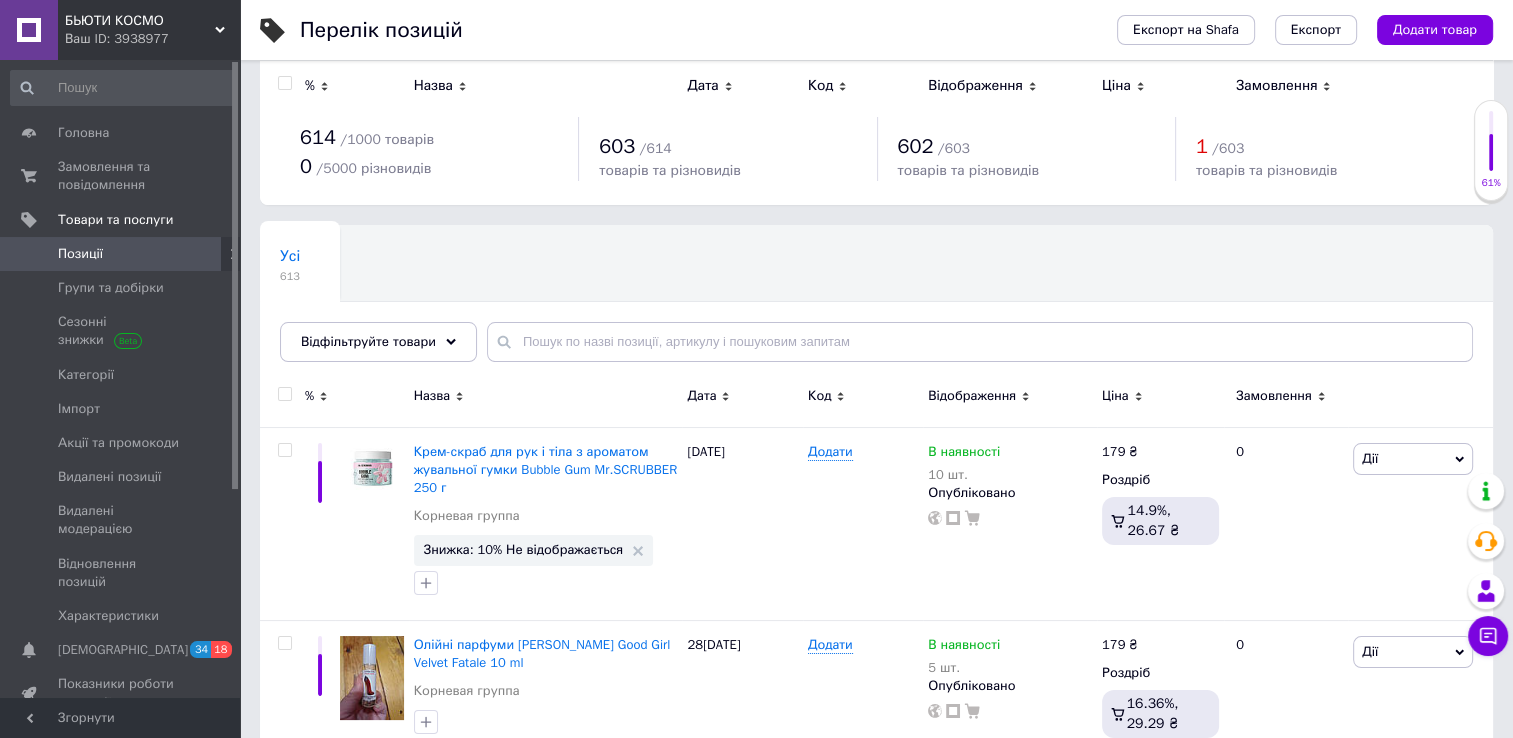 scroll, scrollTop: 0, scrollLeft: 0, axis: both 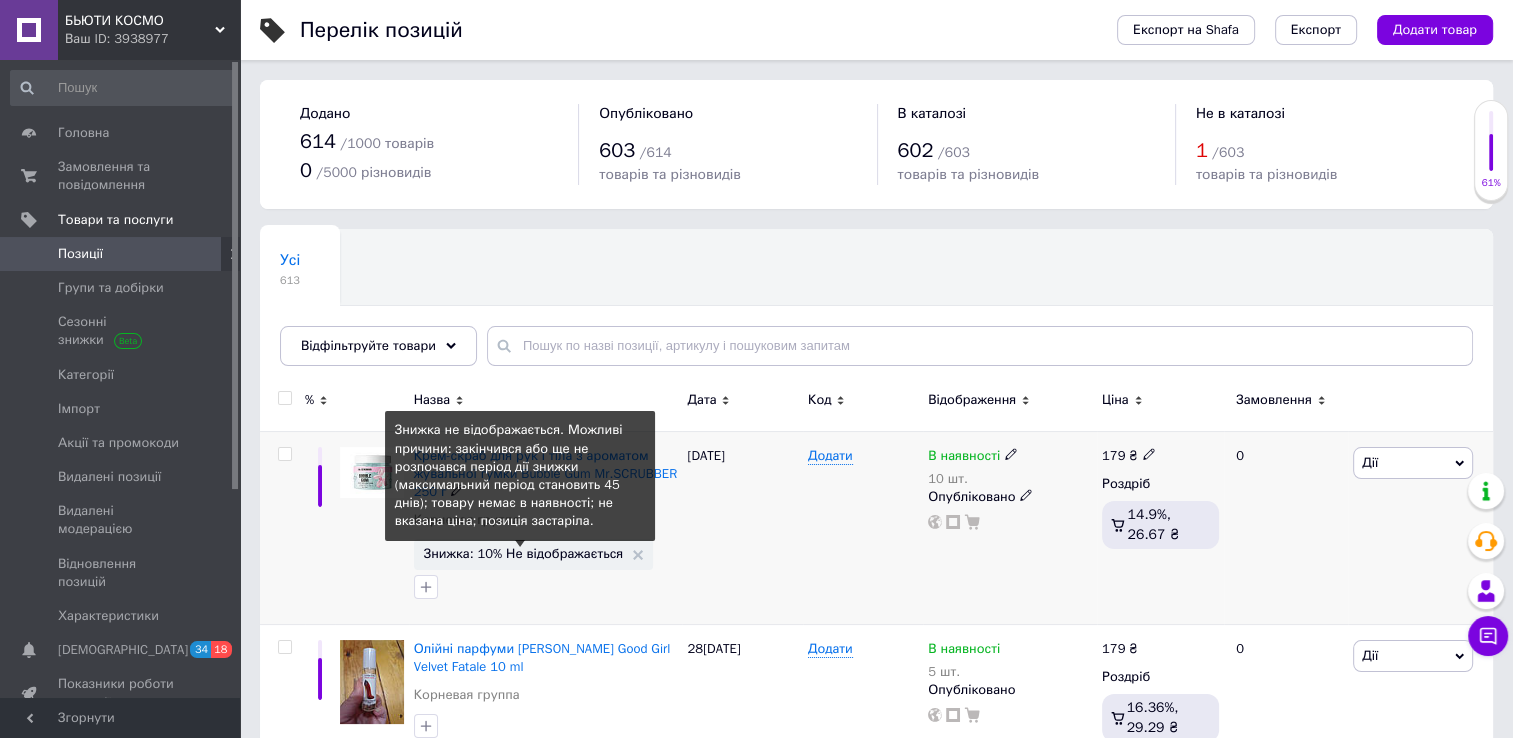 click on "Знижка: 10% Не відображається" at bounding box center (524, 553) 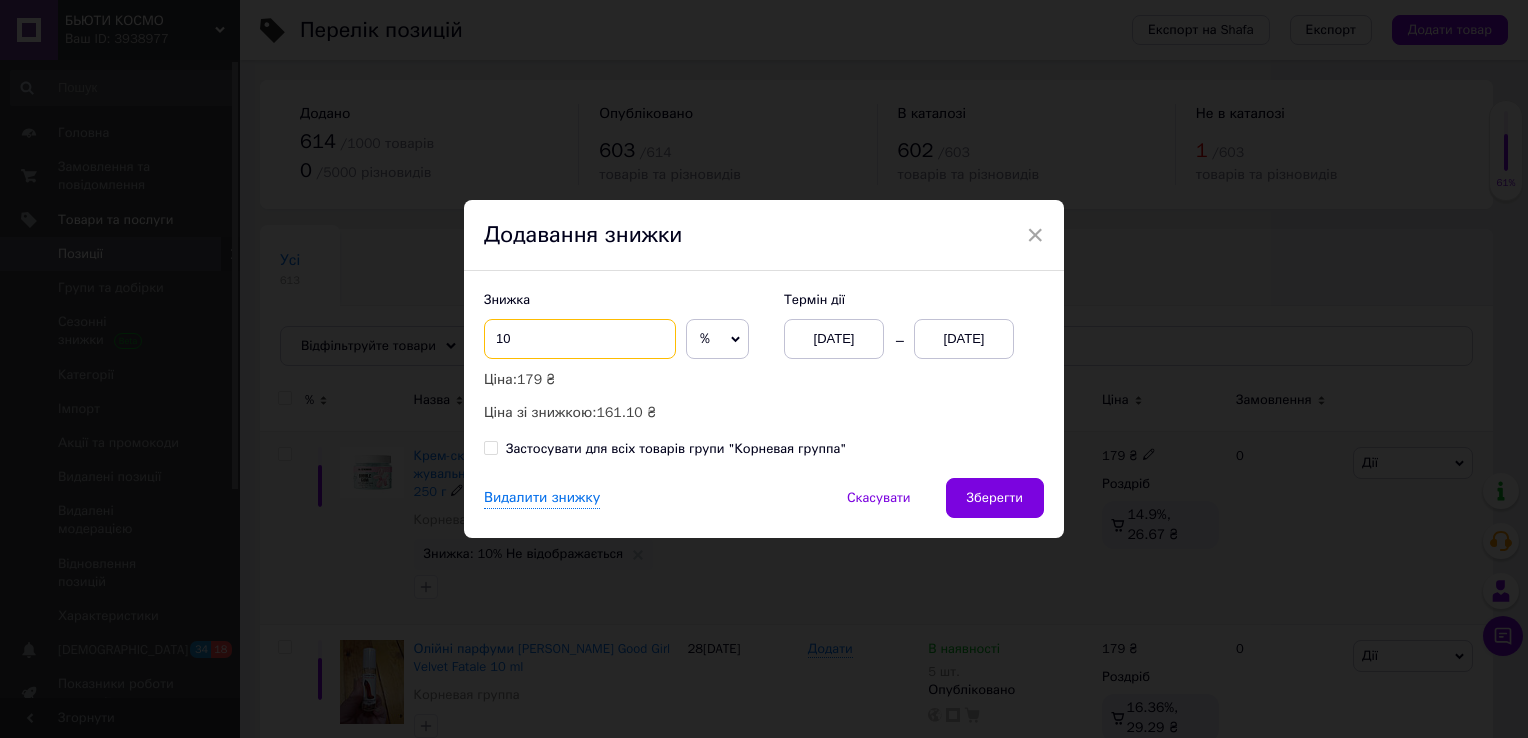 click on "10" at bounding box center (580, 339) 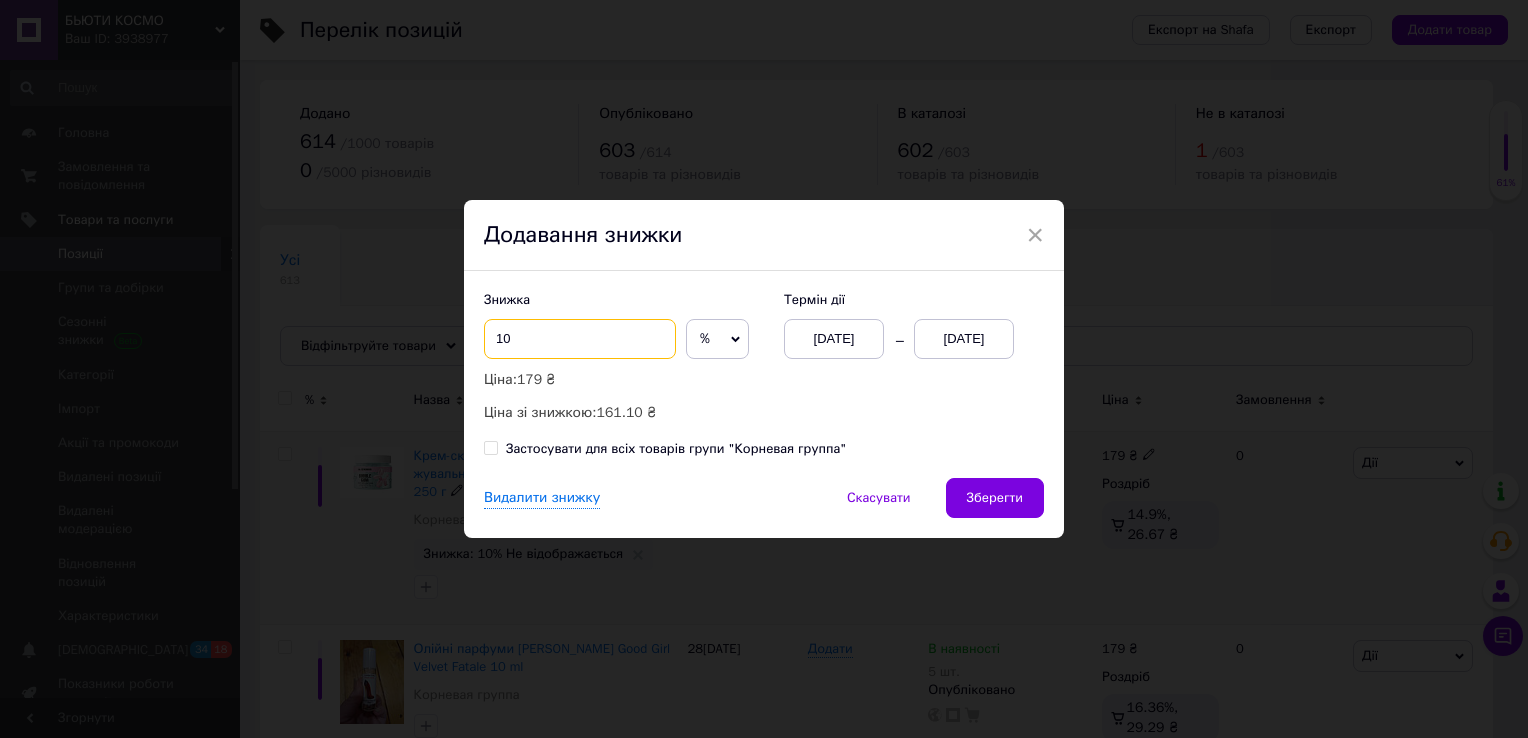 type on "1" 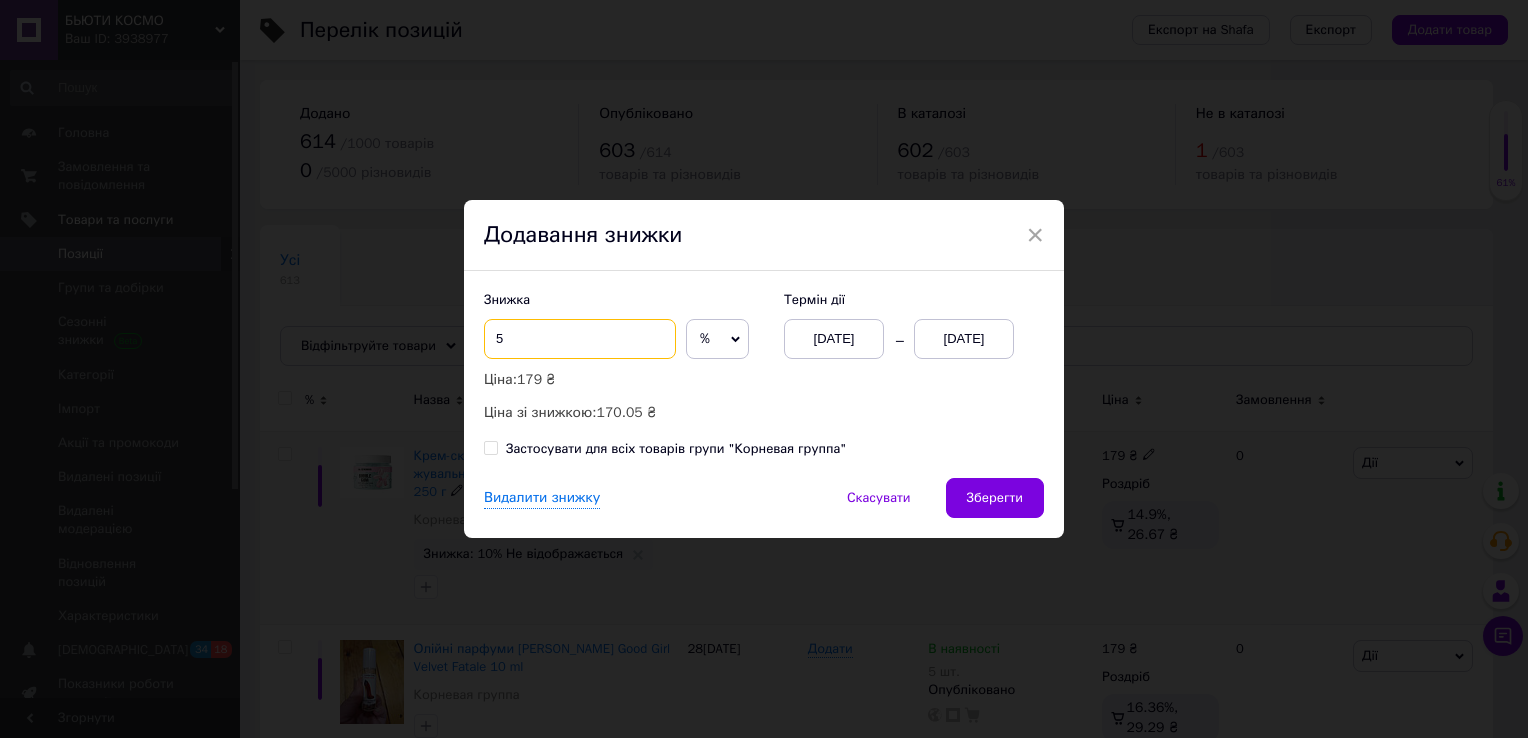 type on "5" 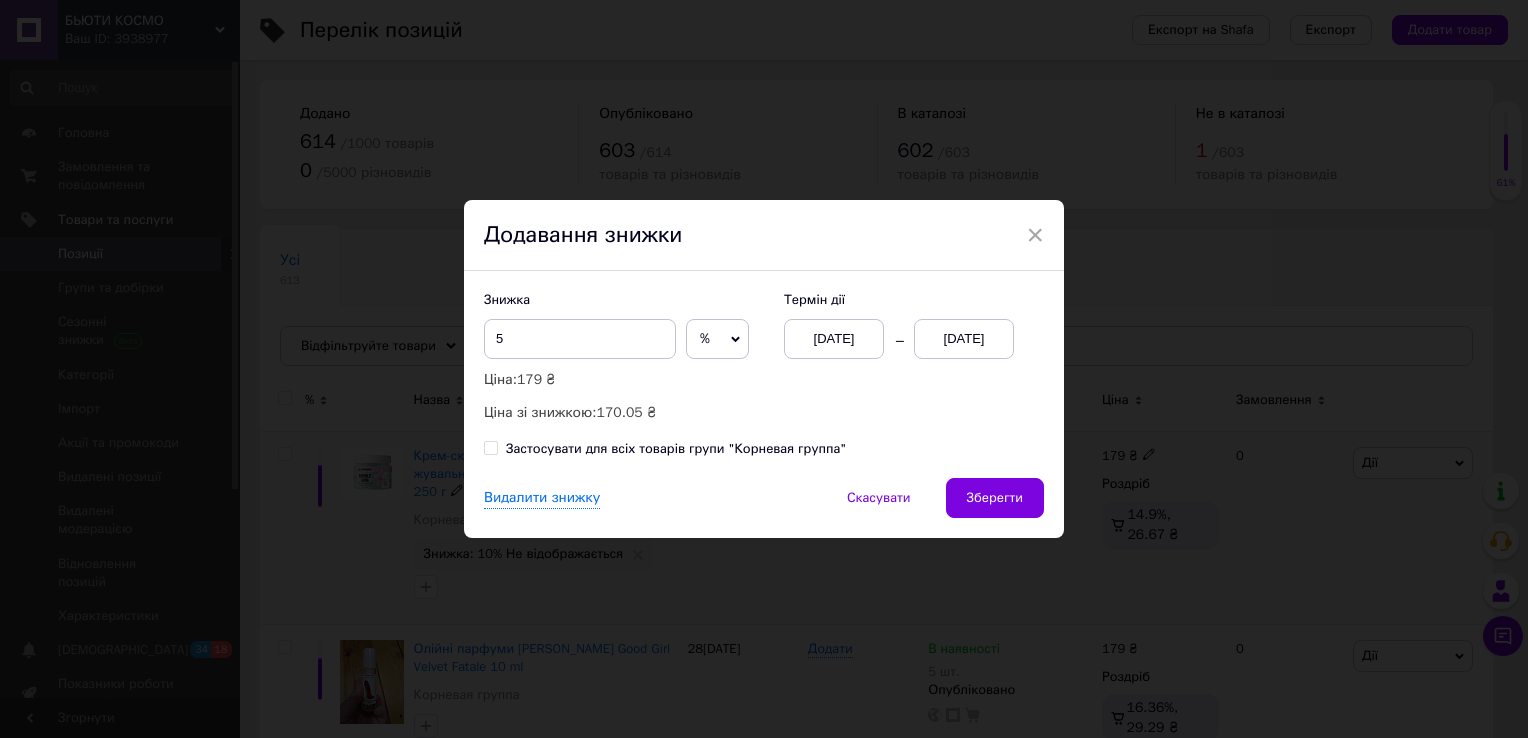 click on "[DATE]" at bounding box center (964, 339) 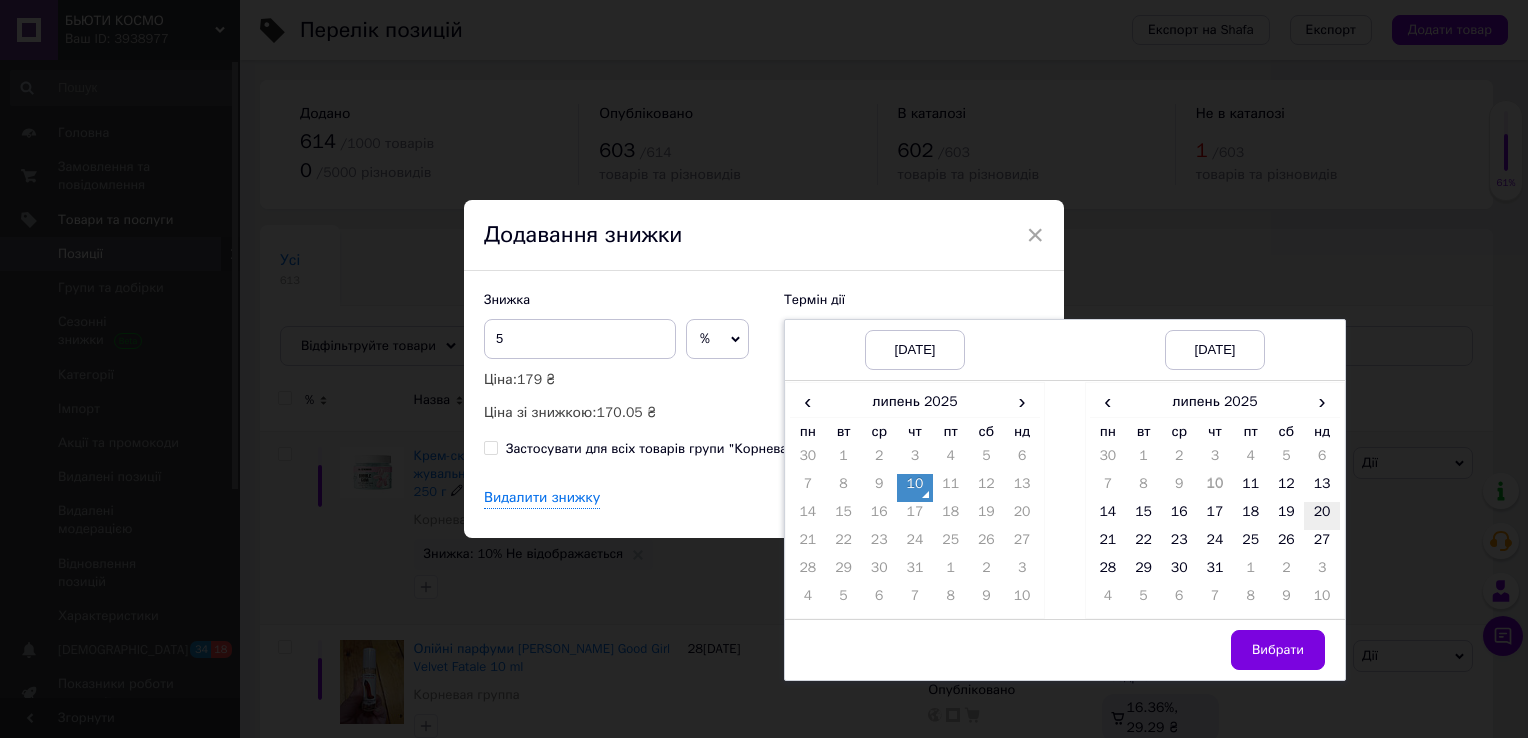 click on "20" at bounding box center (1322, 516) 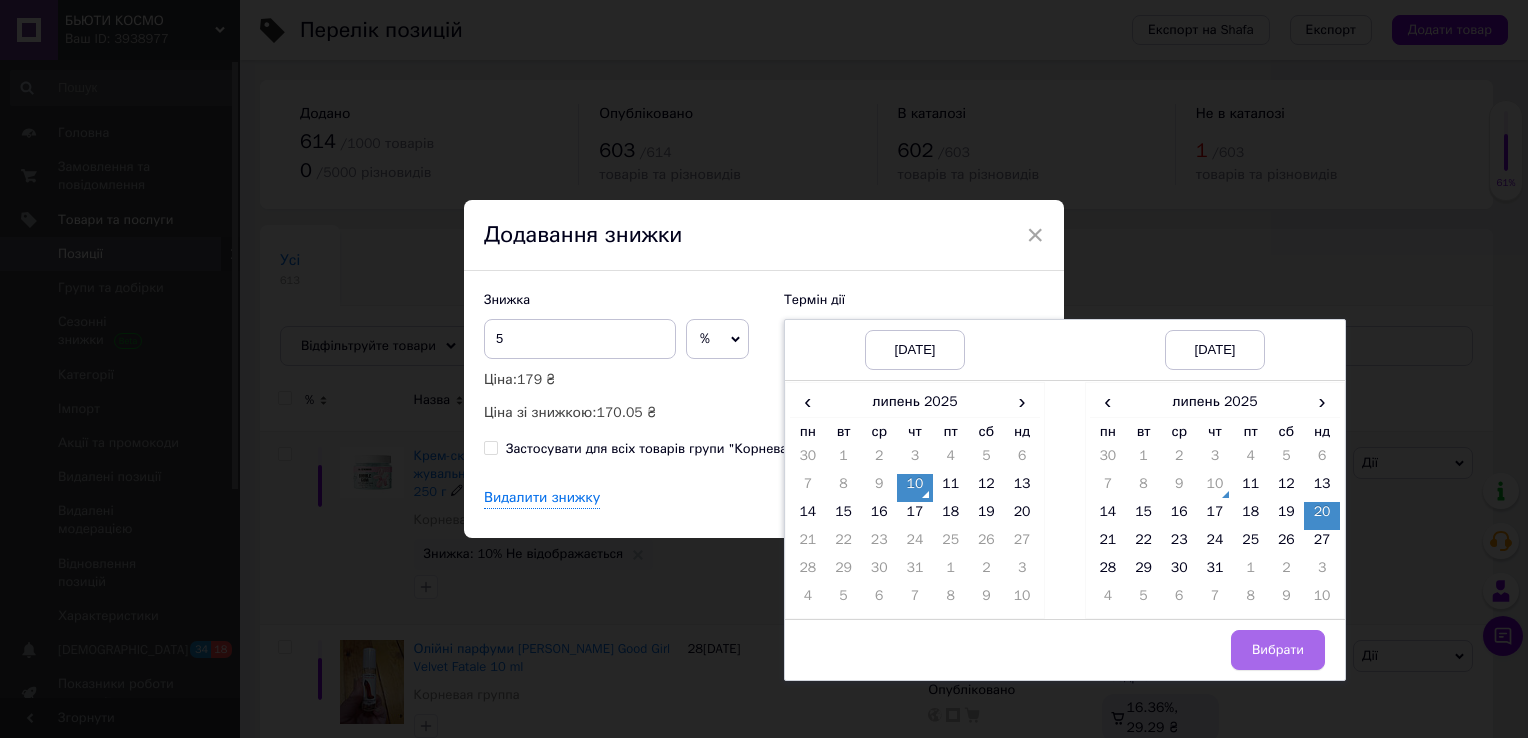 click on "Вибрати" at bounding box center (1278, 650) 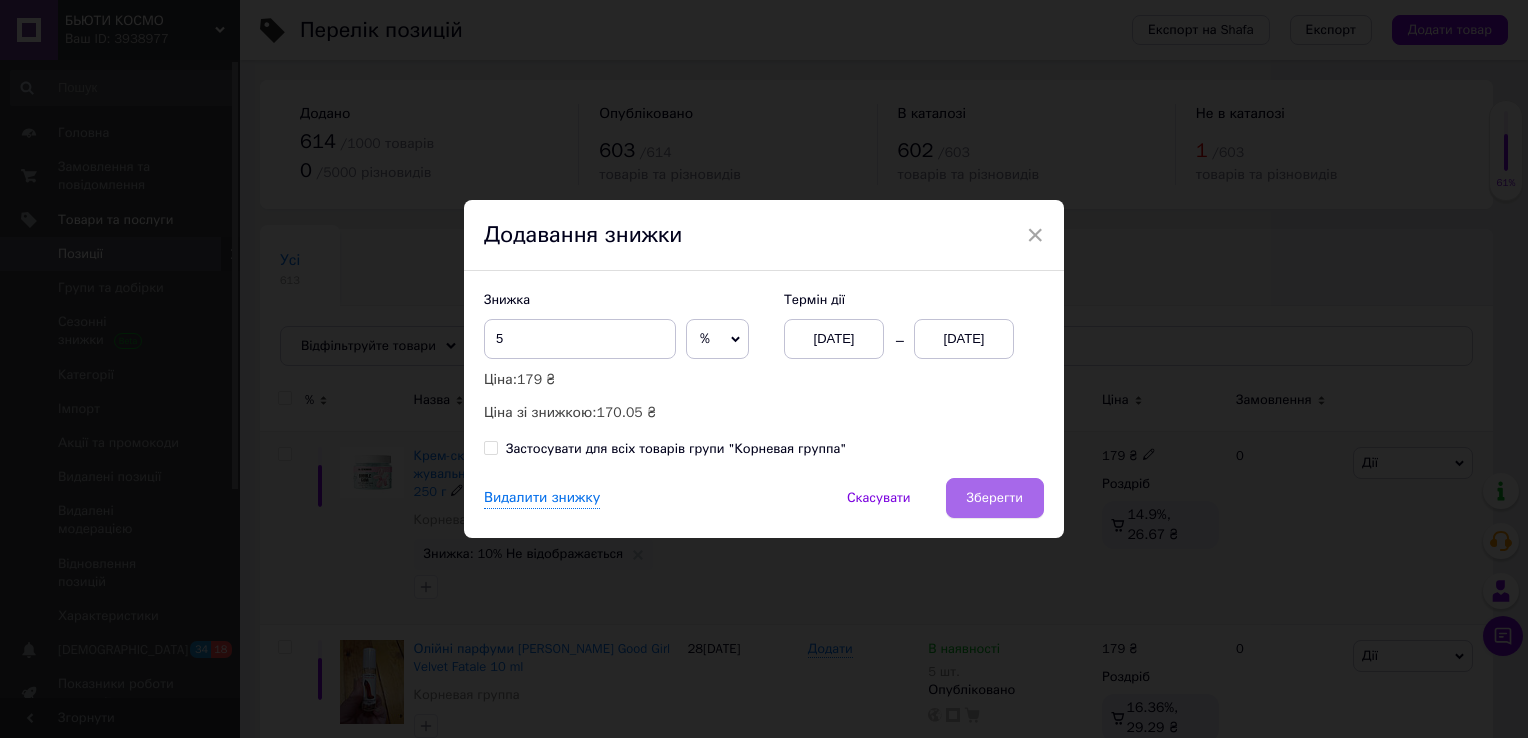 click on "Зберегти" at bounding box center [995, 498] 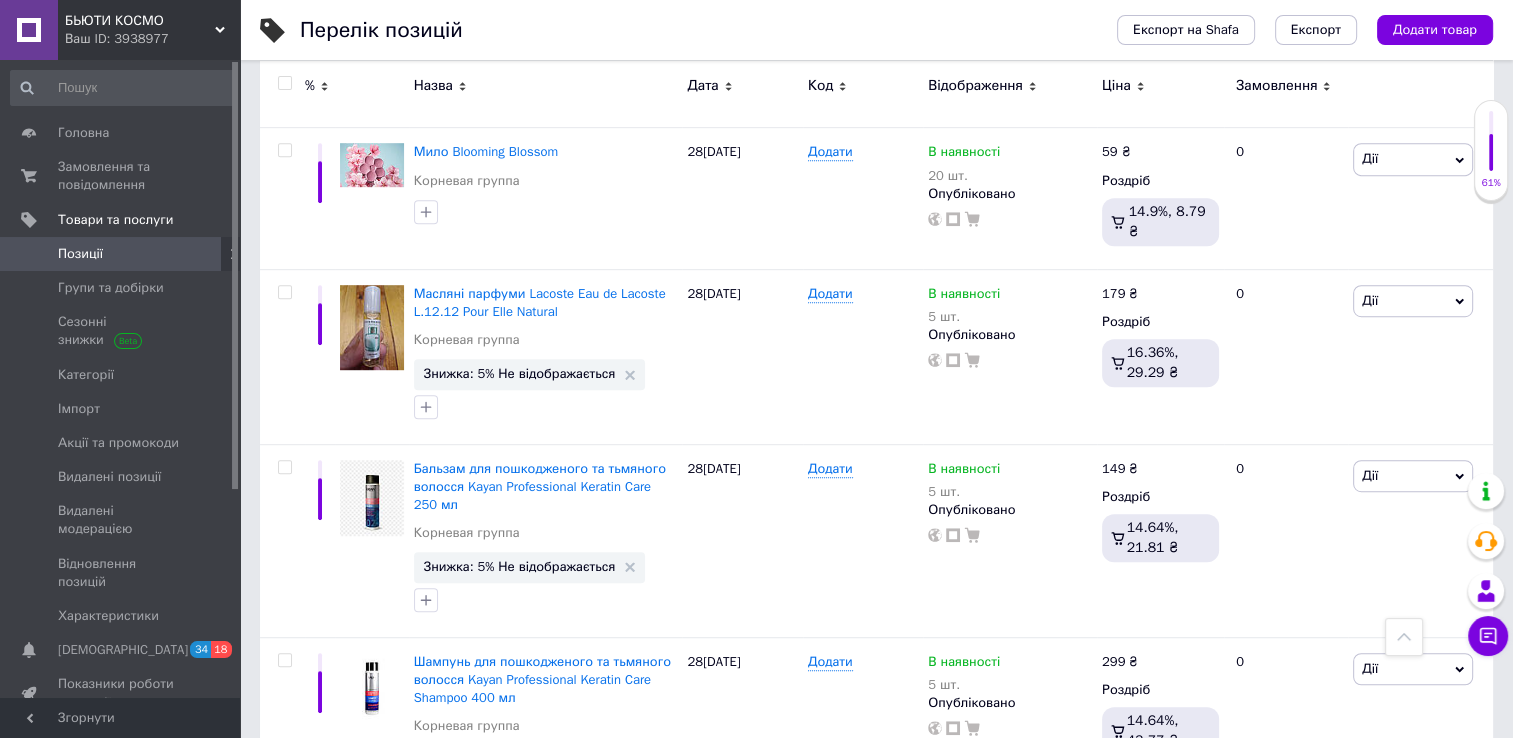 scroll, scrollTop: 1100, scrollLeft: 0, axis: vertical 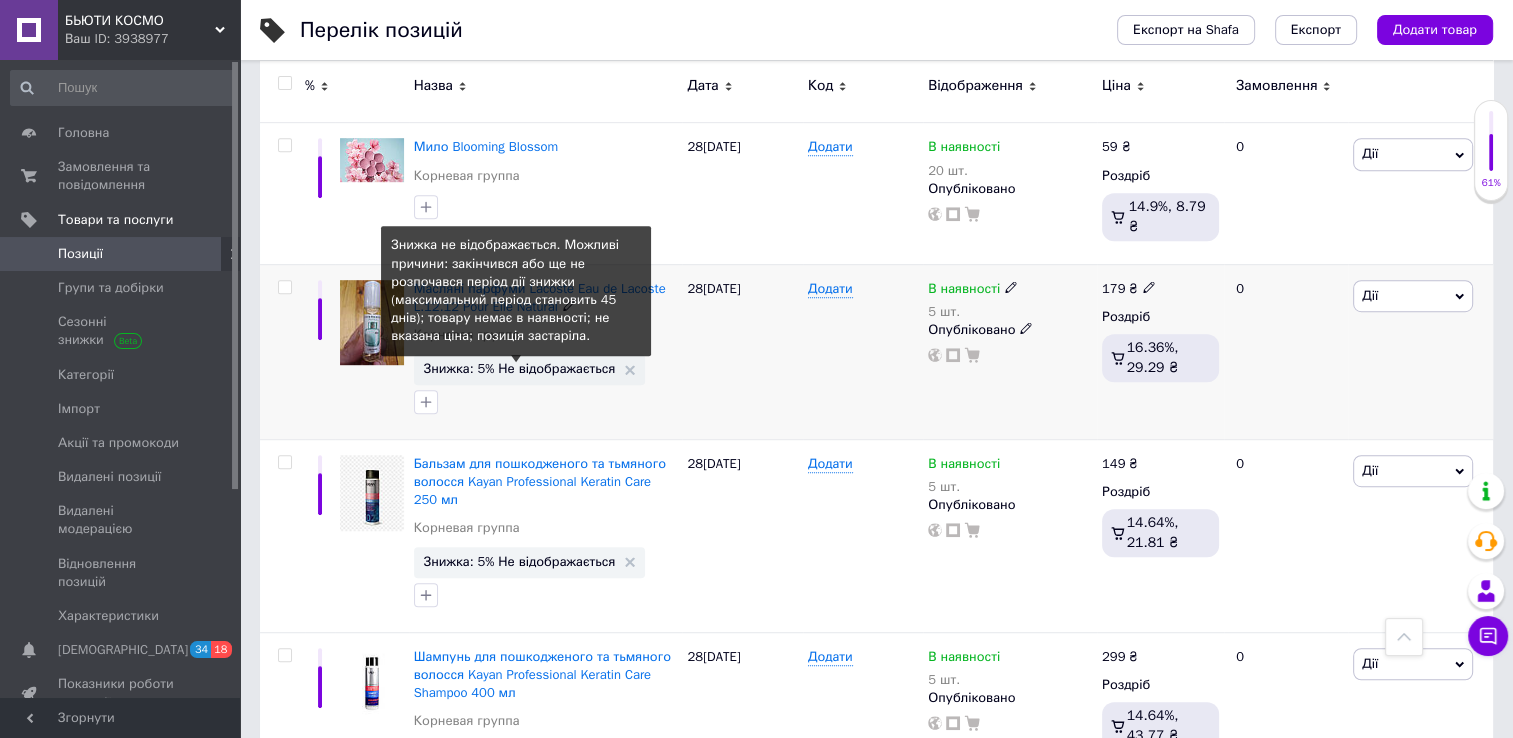 click on "Знижка: 5% Не відображається" at bounding box center (520, 368) 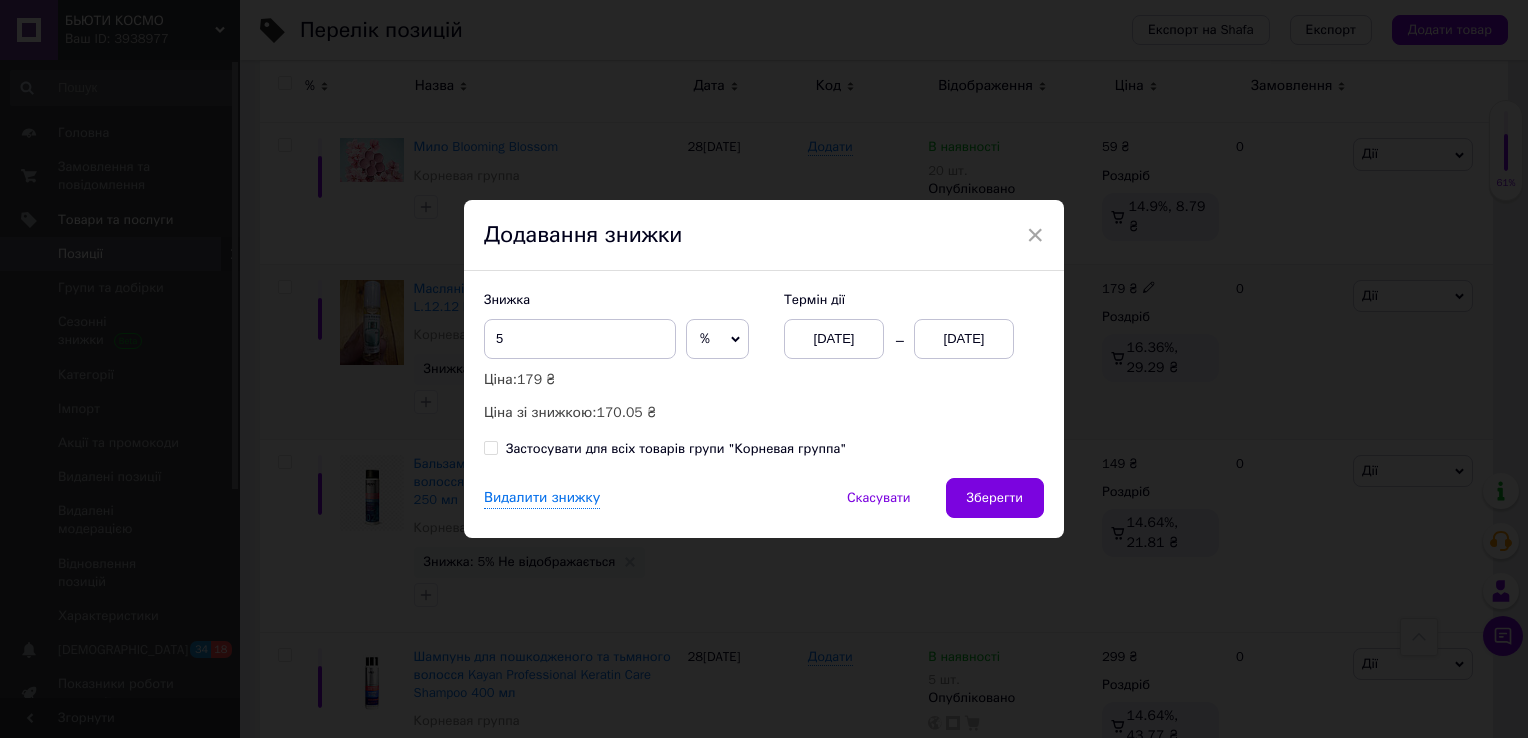 click on "[DATE]" at bounding box center (964, 339) 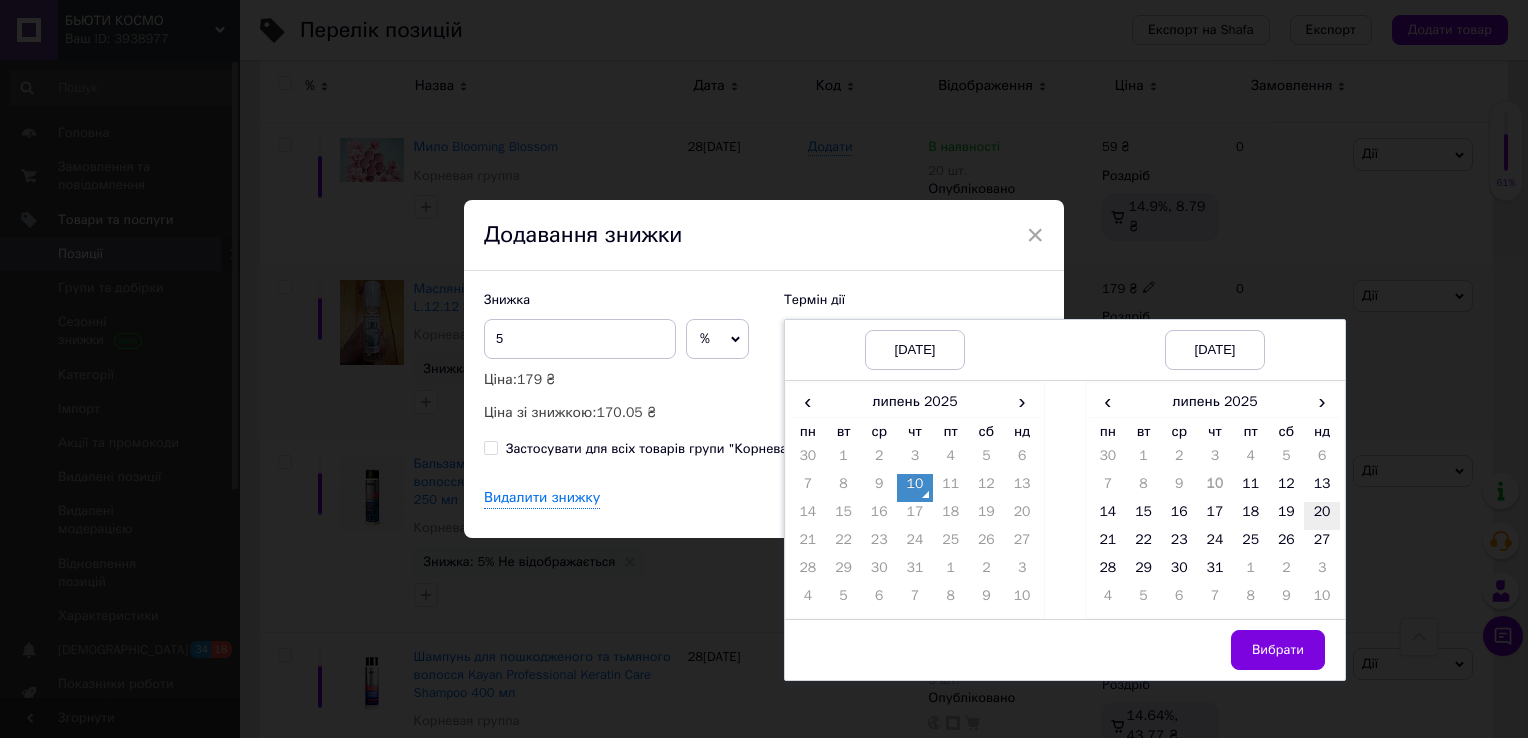 click on "20" at bounding box center (1322, 516) 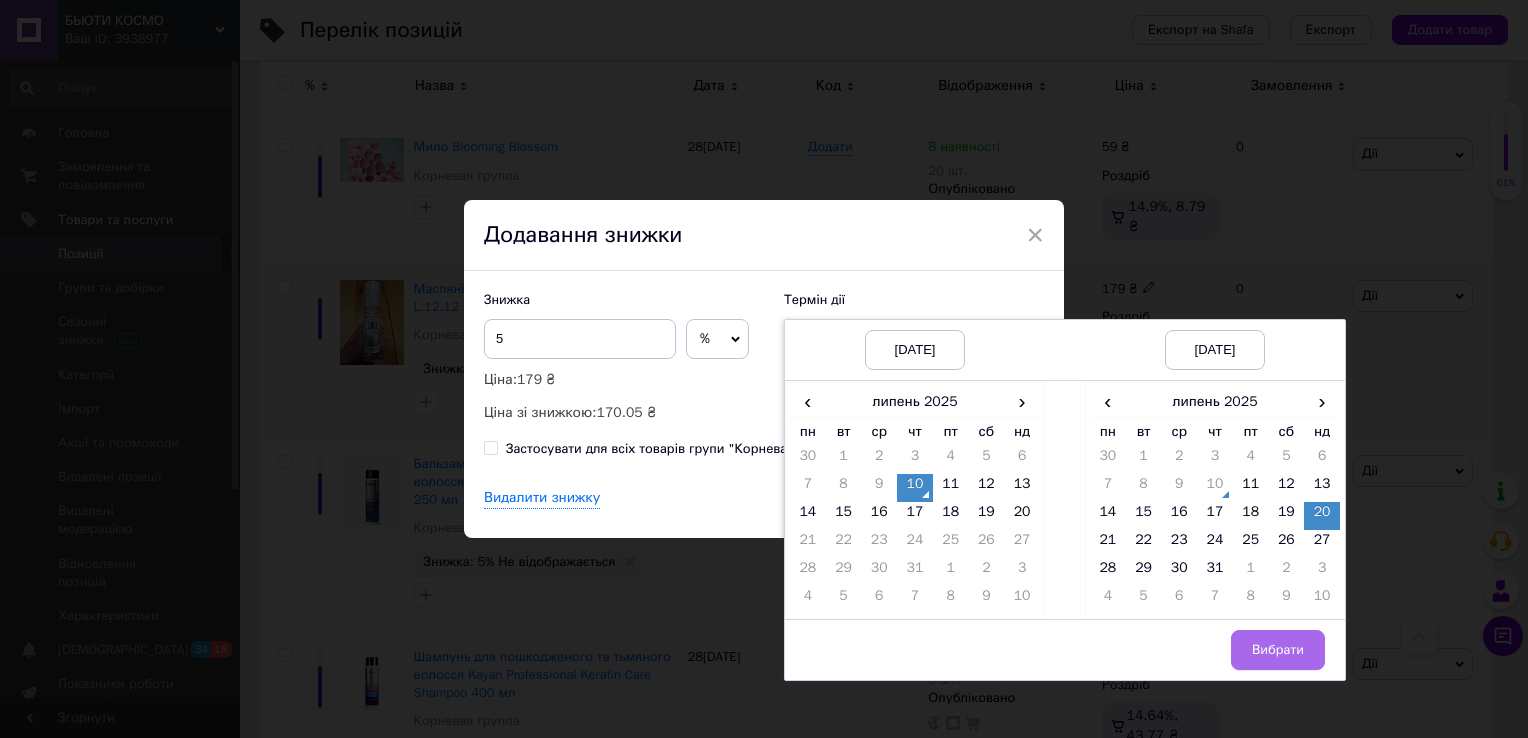 click on "Вибрати" at bounding box center (1278, 650) 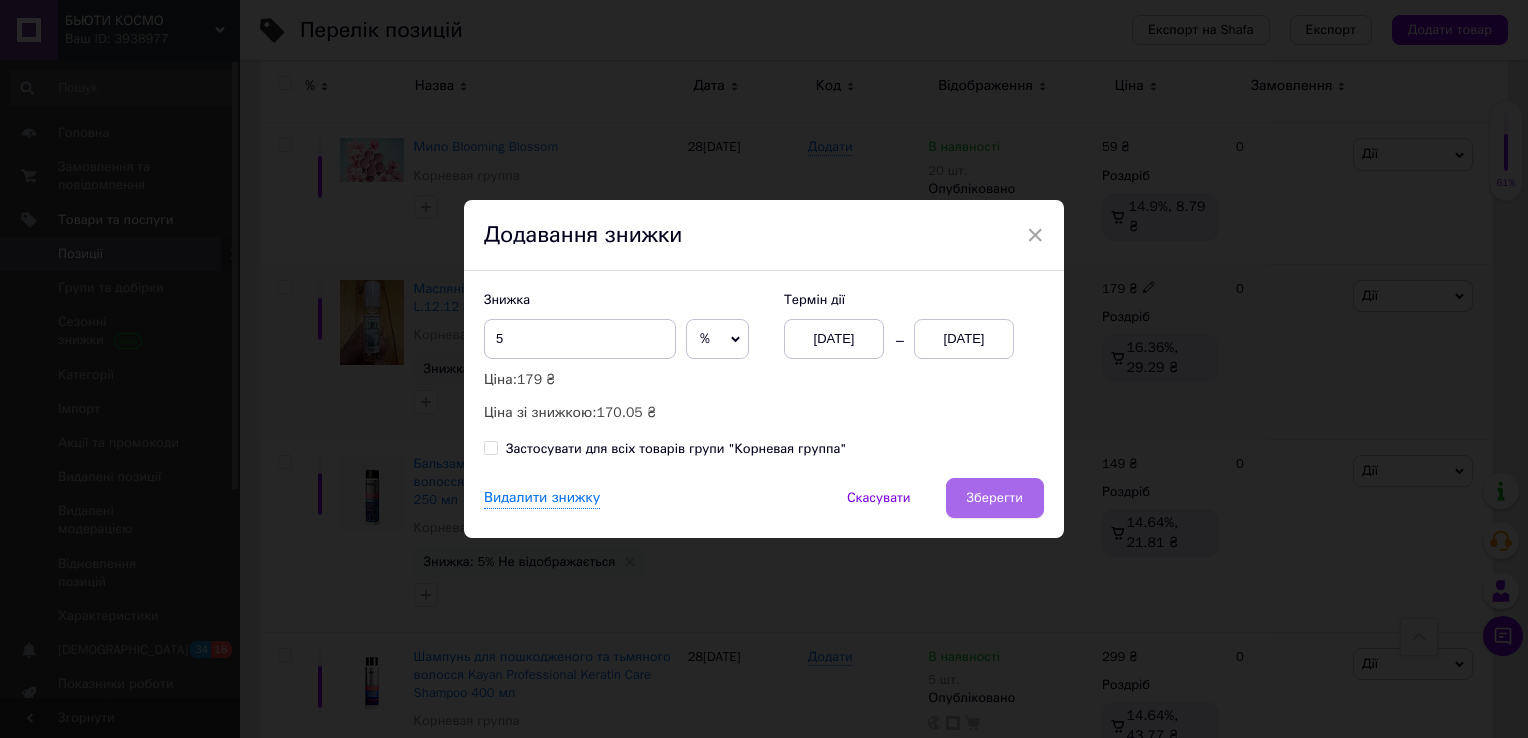 click on "Зберегти" at bounding box center [995, 498] 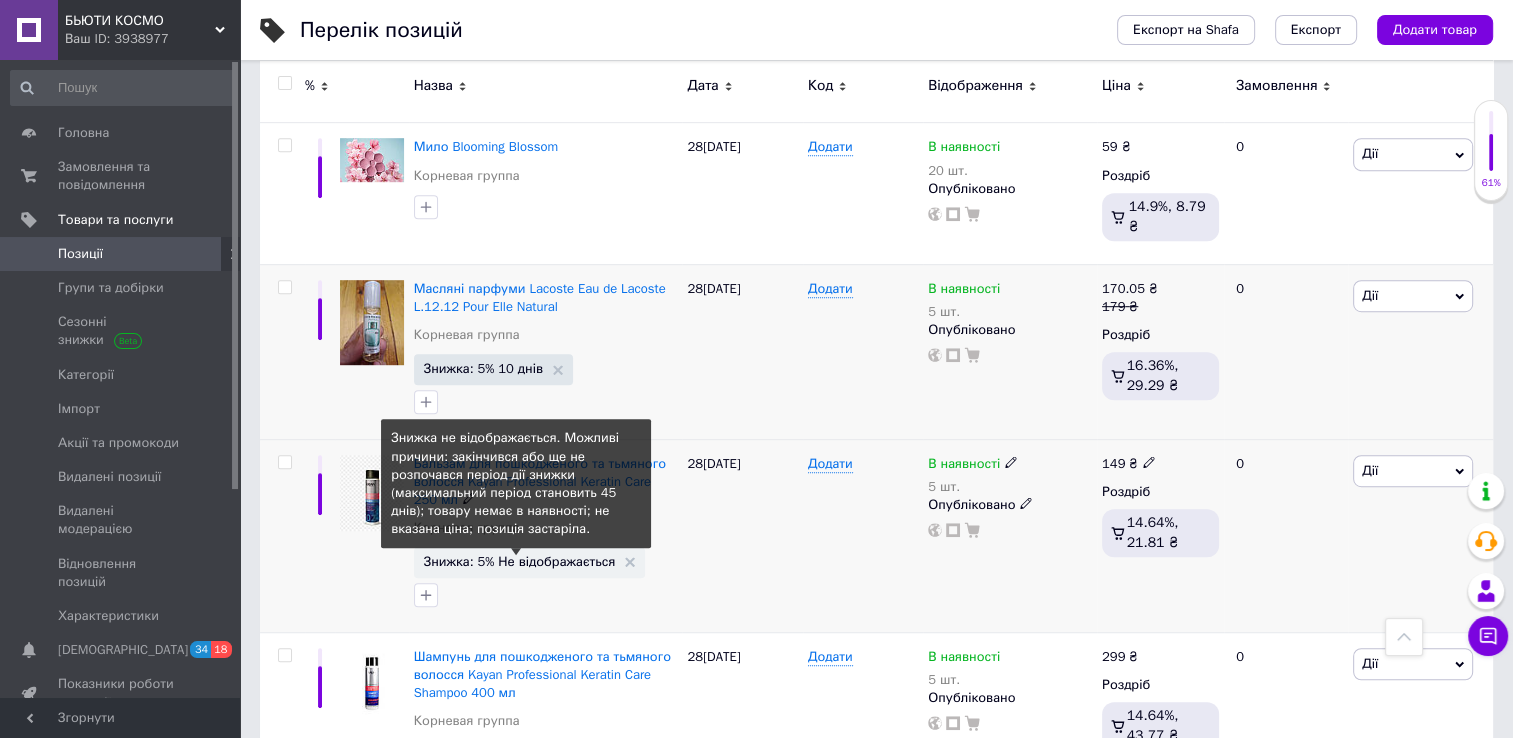 click on "Знижка: 5% Не відображається" at bounding box center (520, 561) 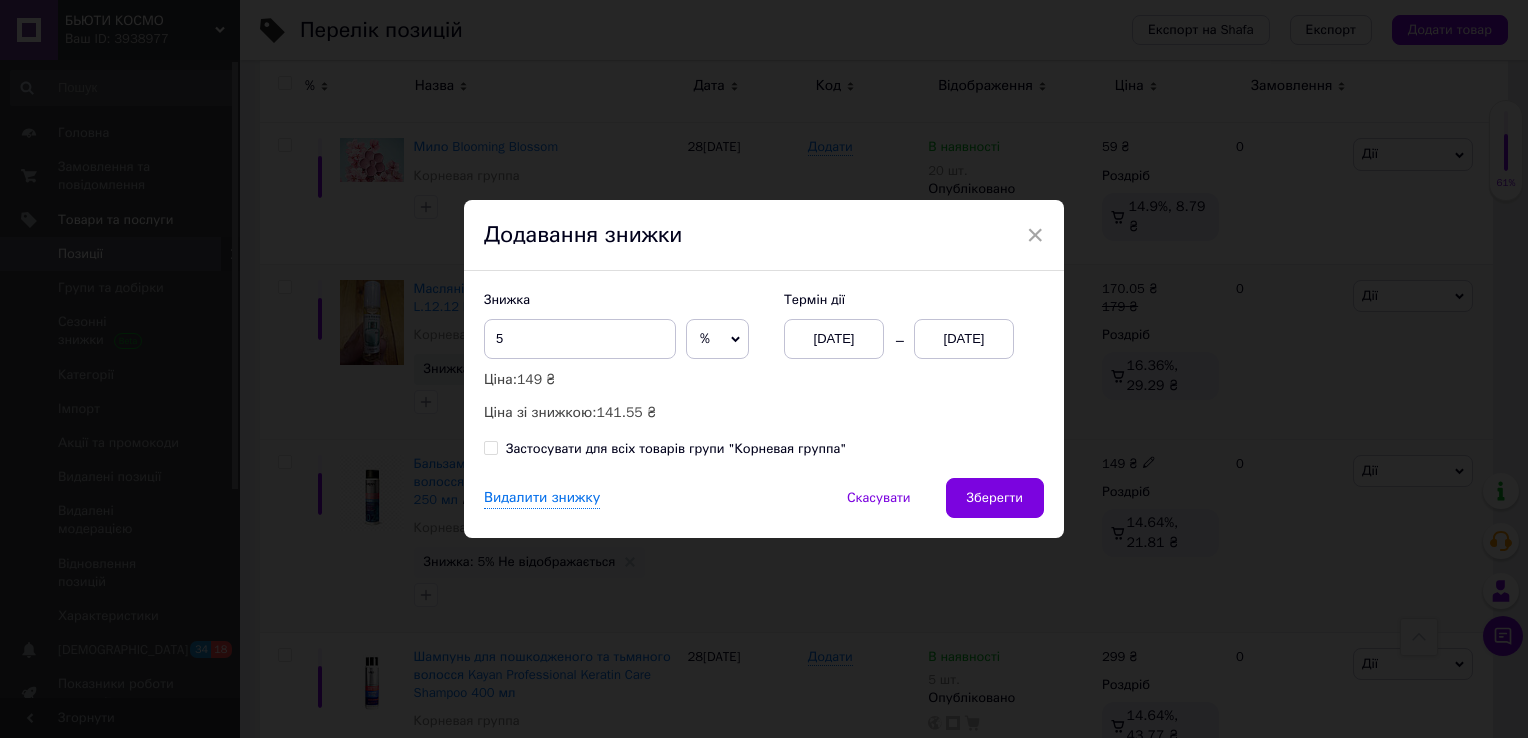click on "[DATE]" at bounding box center [964, 339] 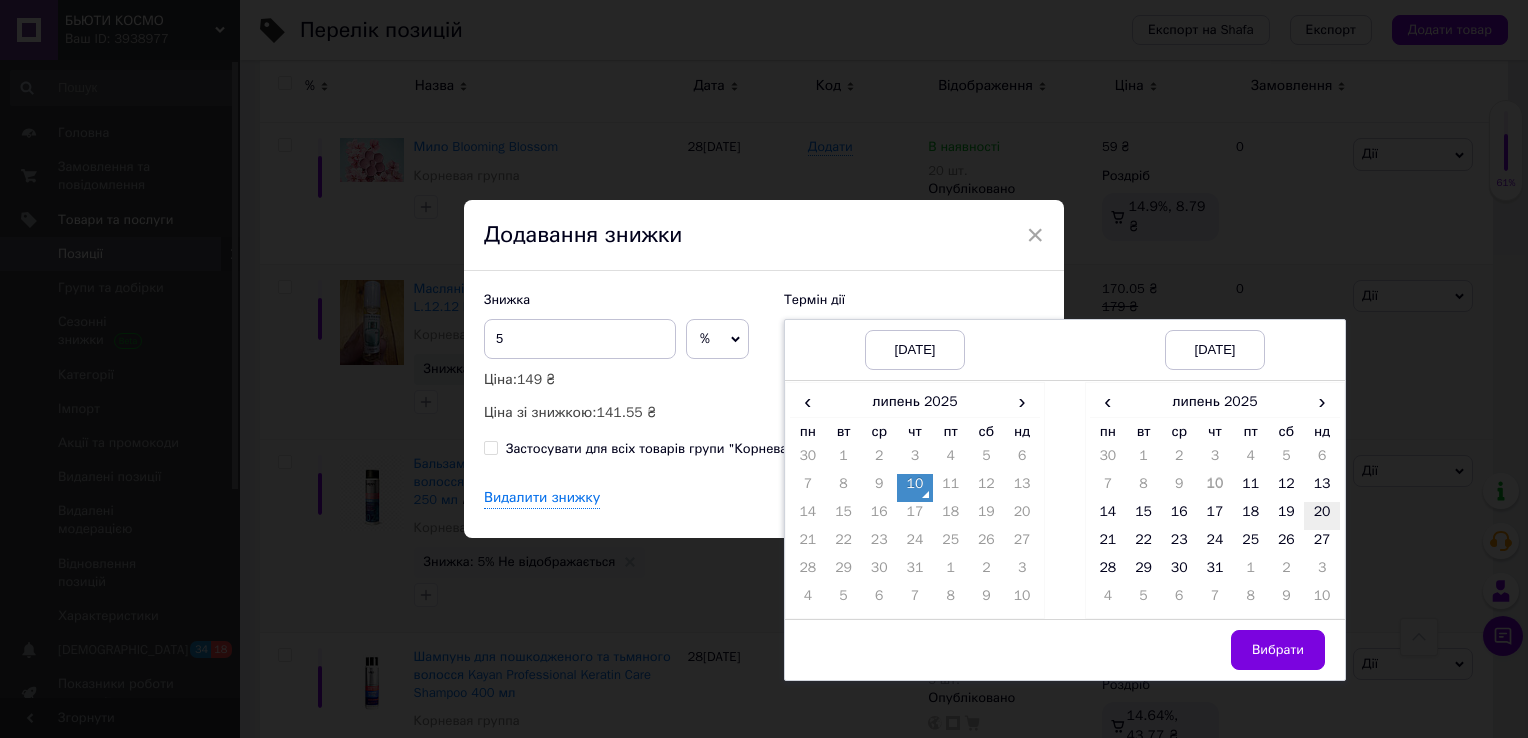 click on "20" at bounding box center (1322, 516) 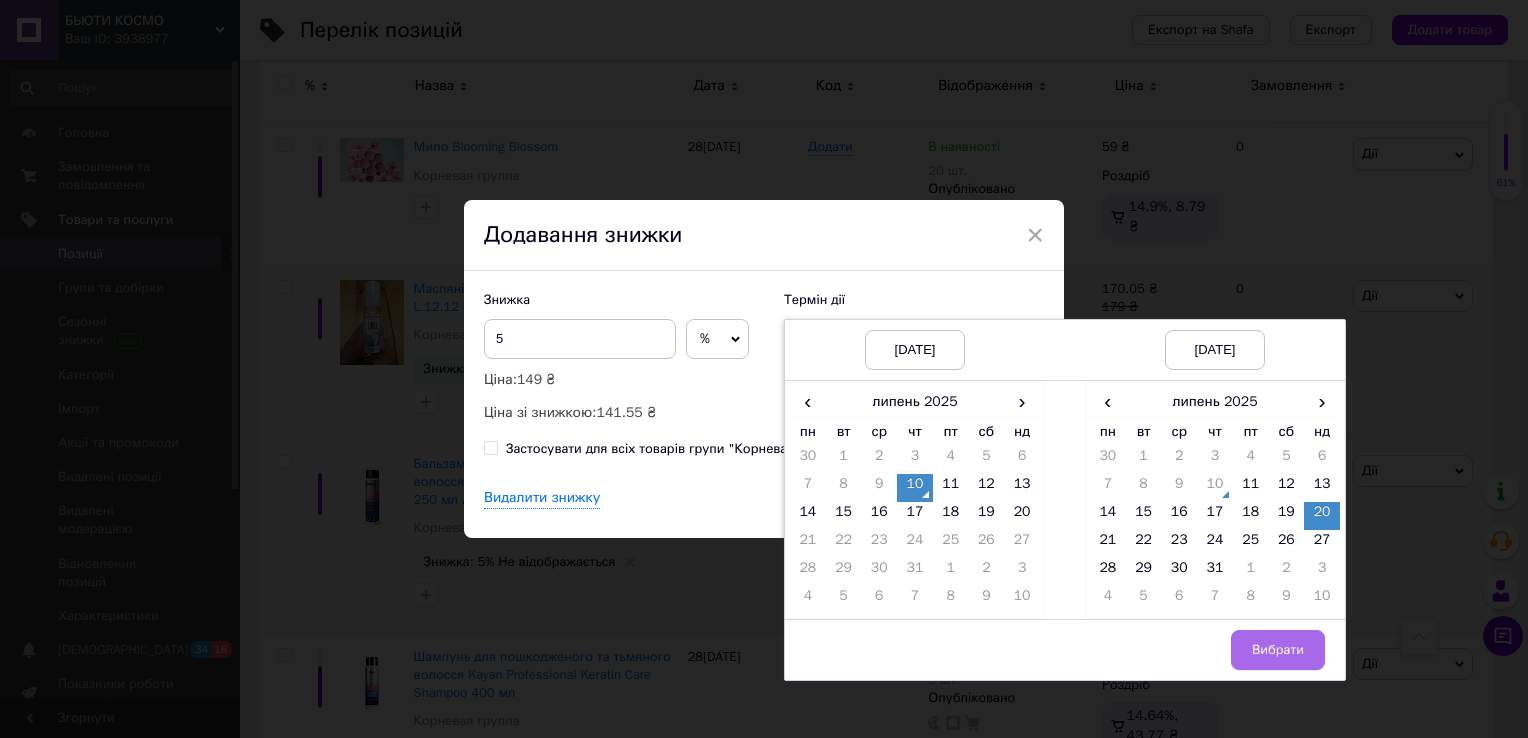 click on "Вибрати" at bounding box center [1278, 650] 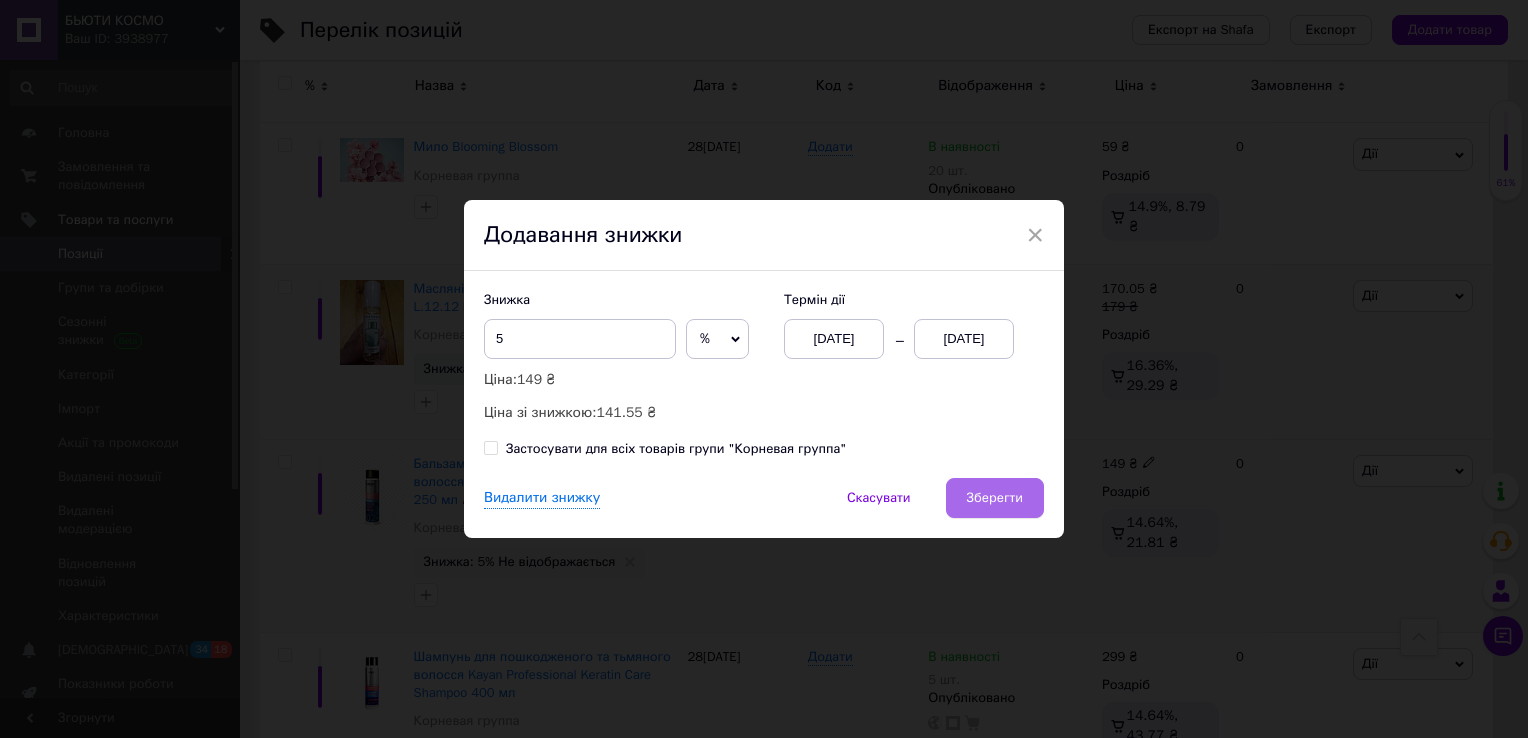 click on "Зберегти" at bounding box center (995, 498) 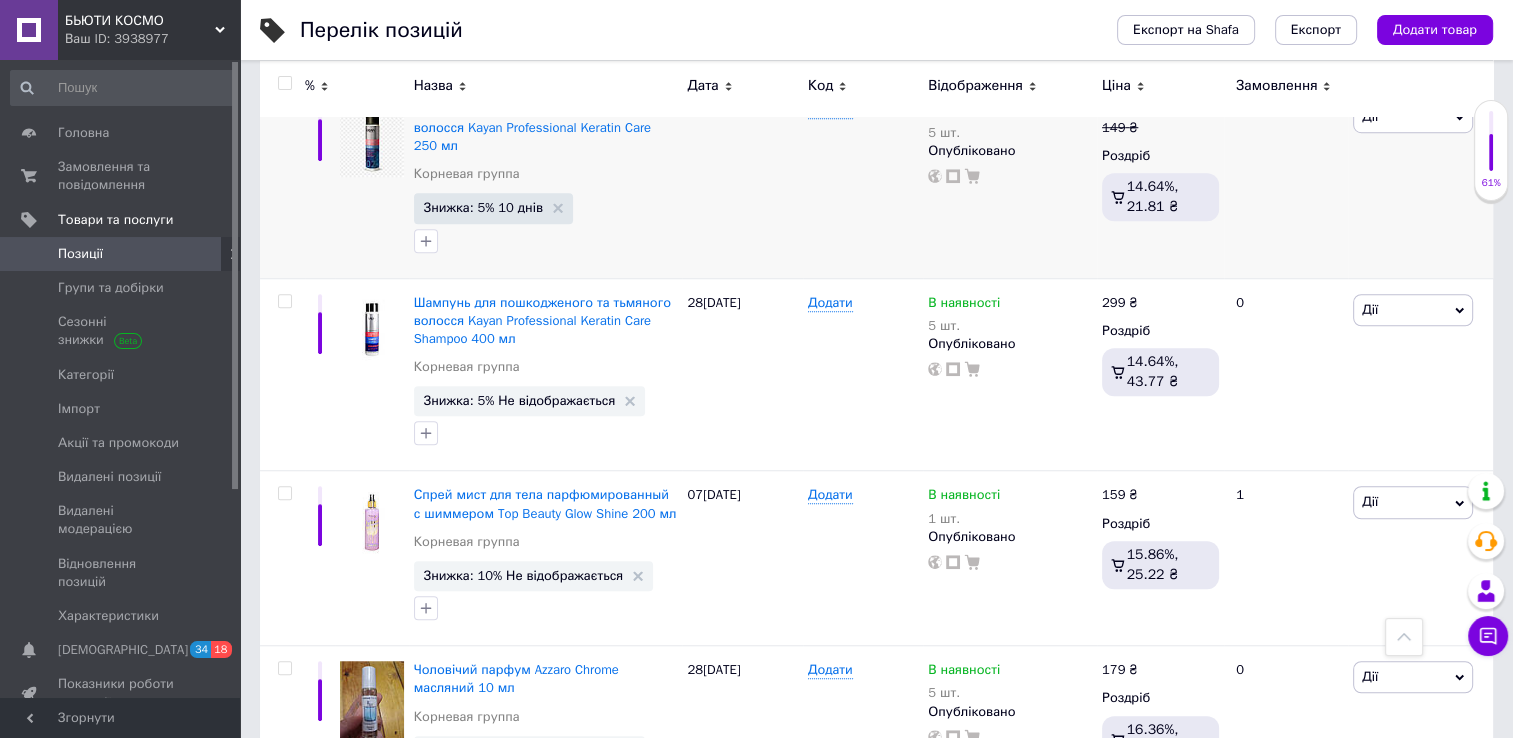 scroll, scrollTop: 1468, scrollLeft: 0, axis: vertical 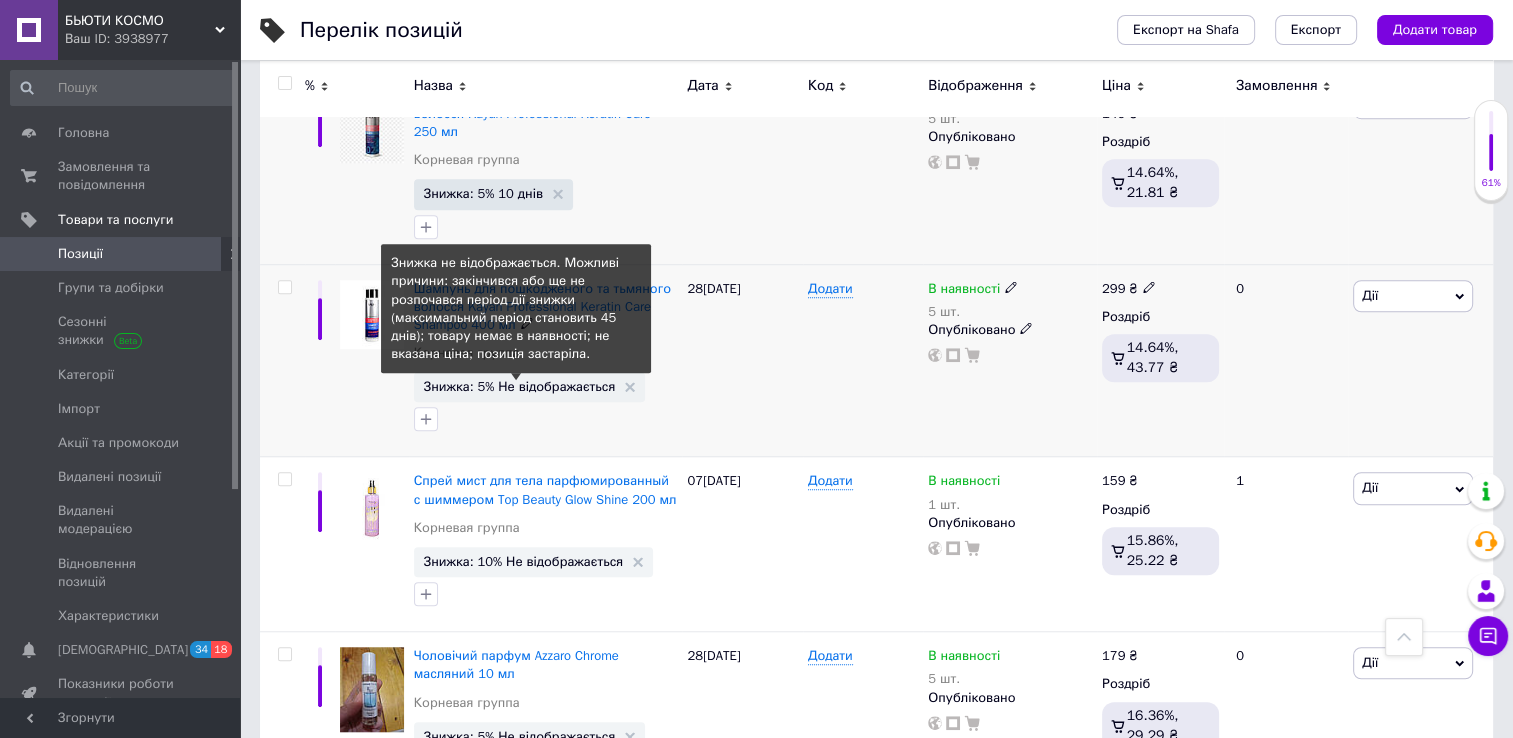 click on "Знижка: 5% Не відображається" at bounding box center [520, 386] 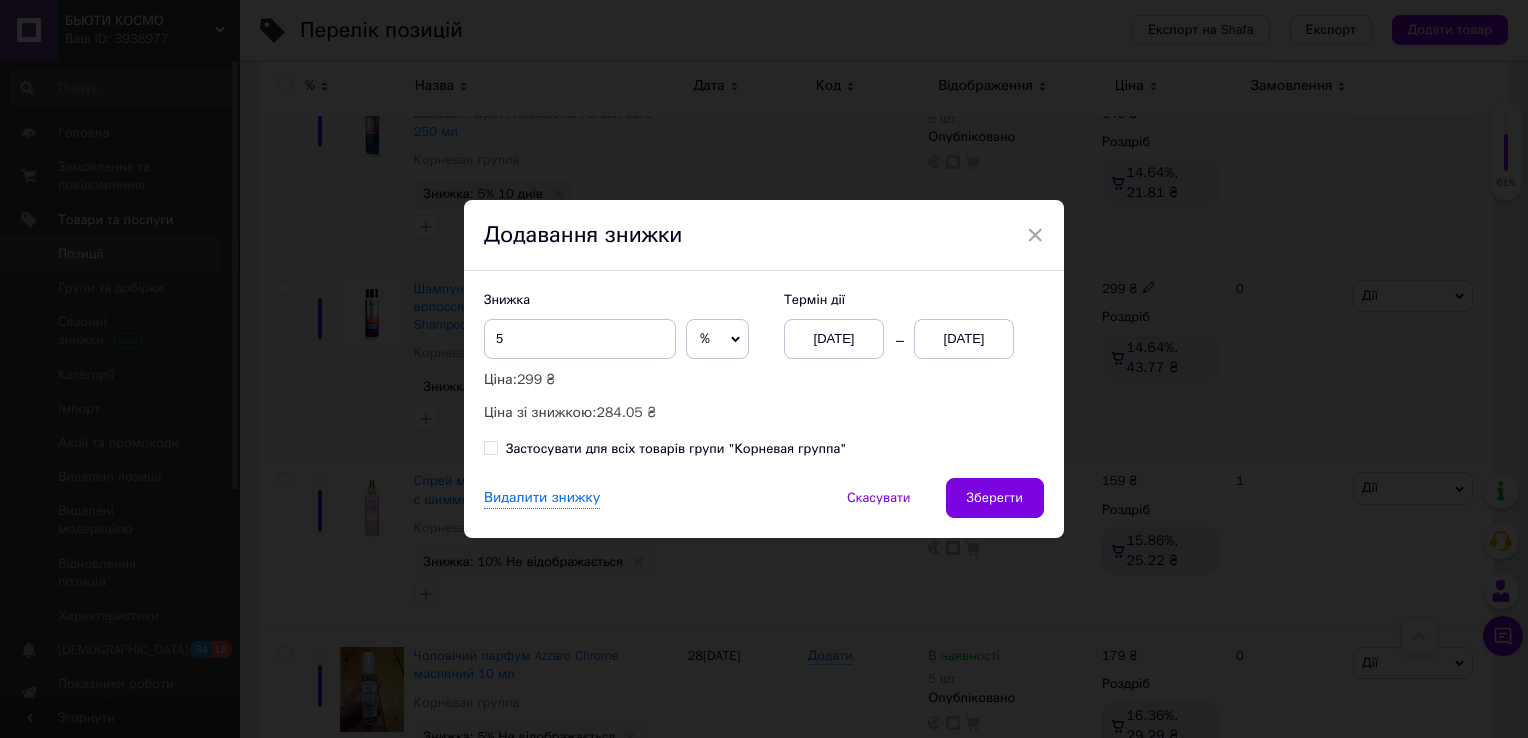 click on "[DATE]" at bounding box center [964, 339] 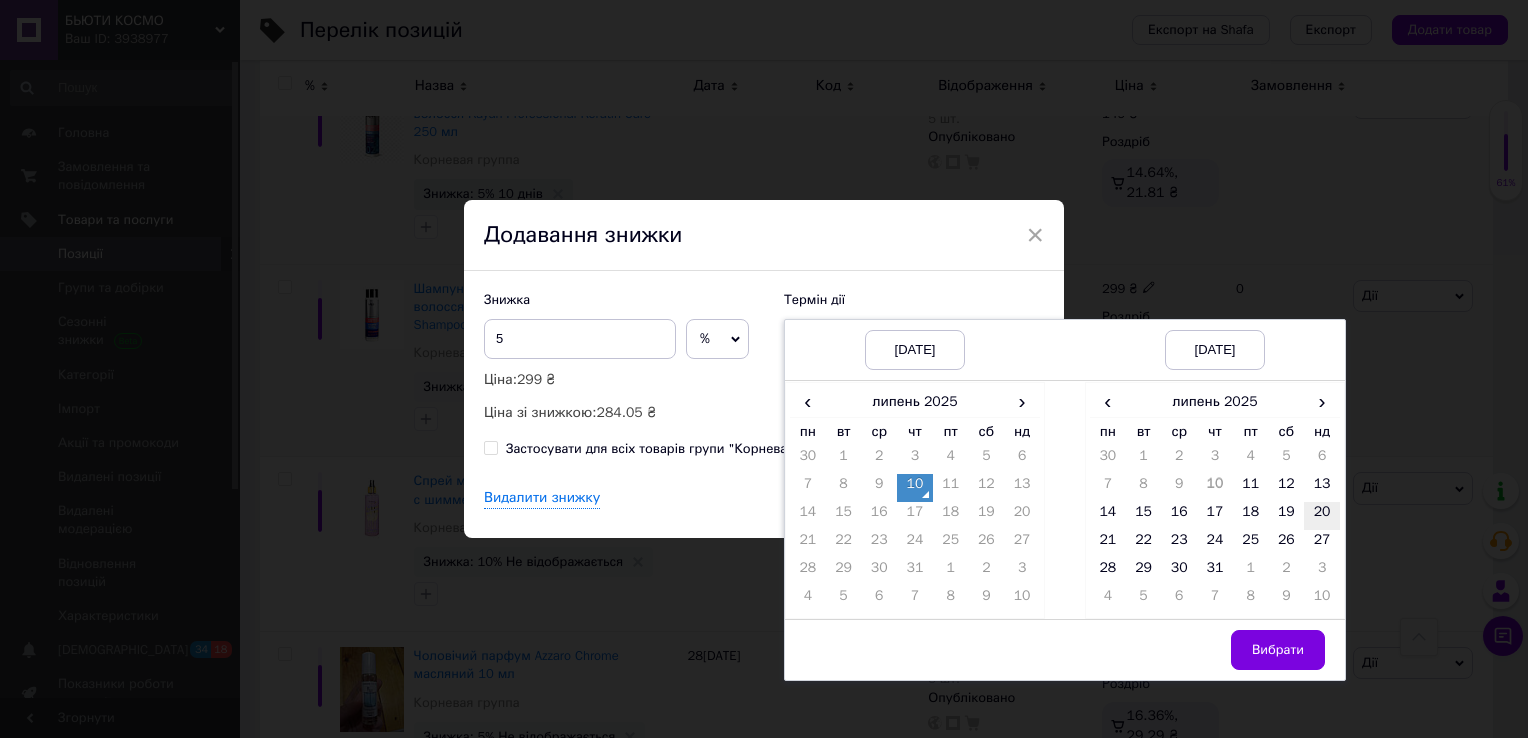 click on "20" at bounding box center [1322, 516] 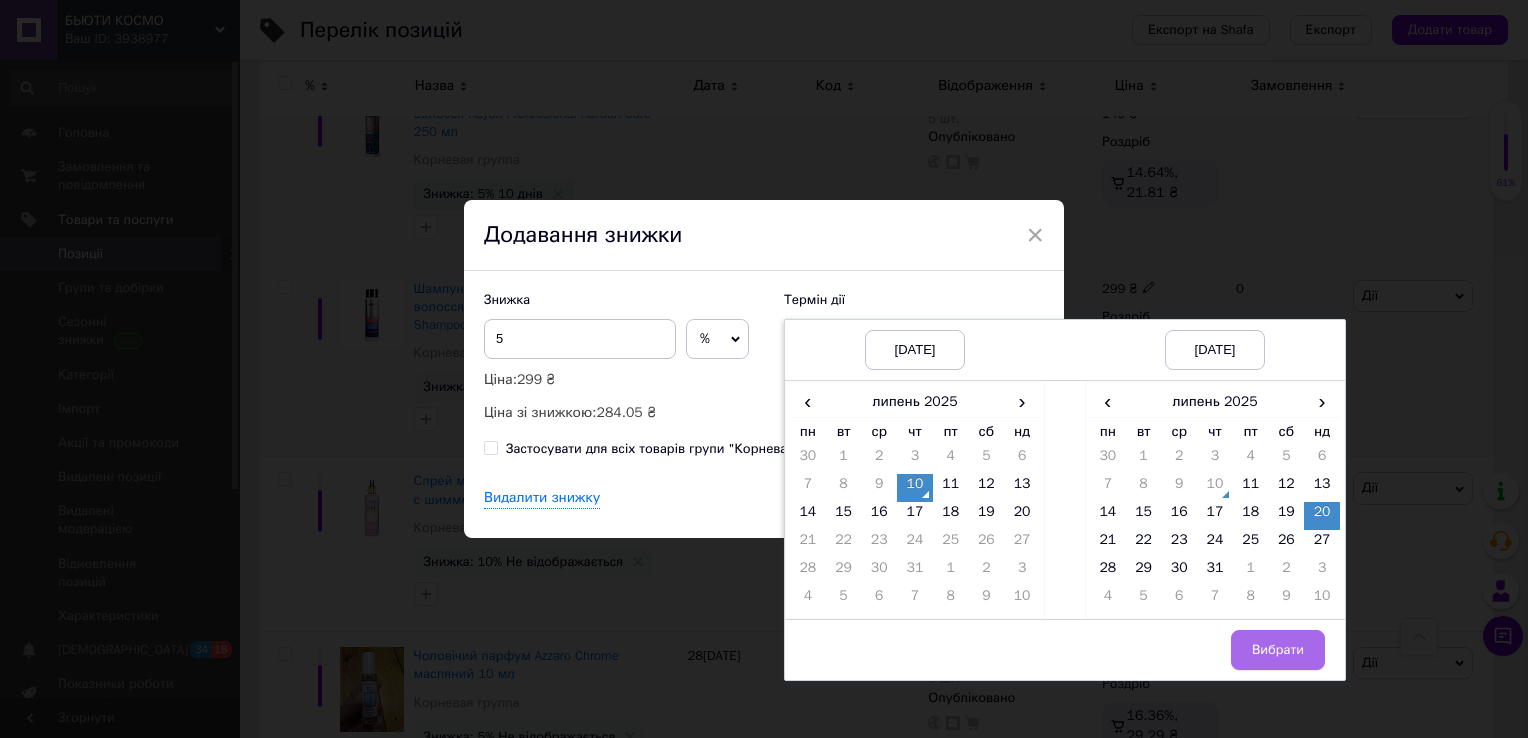 click on "Вибрати" at bounding box center [1278, 650] 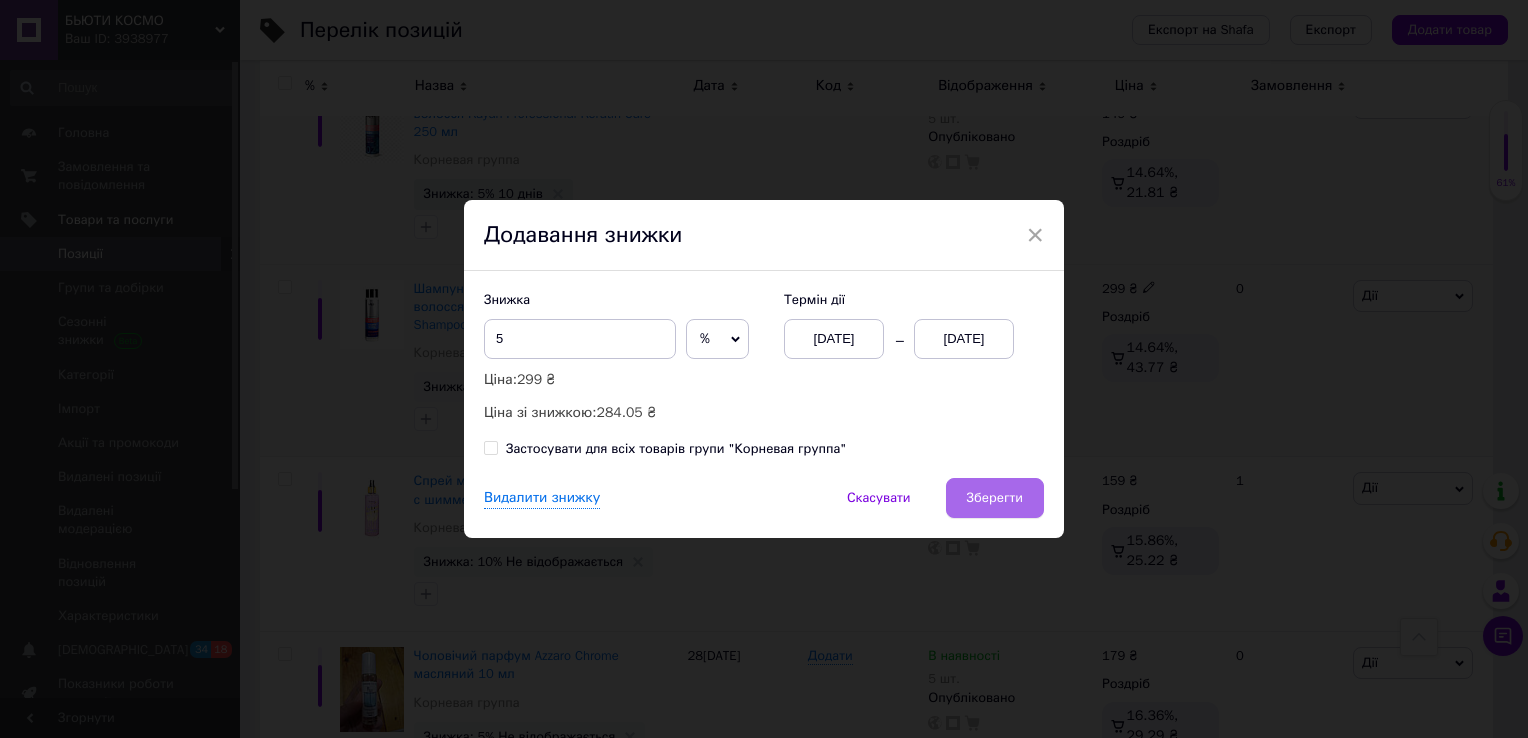 click on "Зберегти" at bounding box center (995, 498) 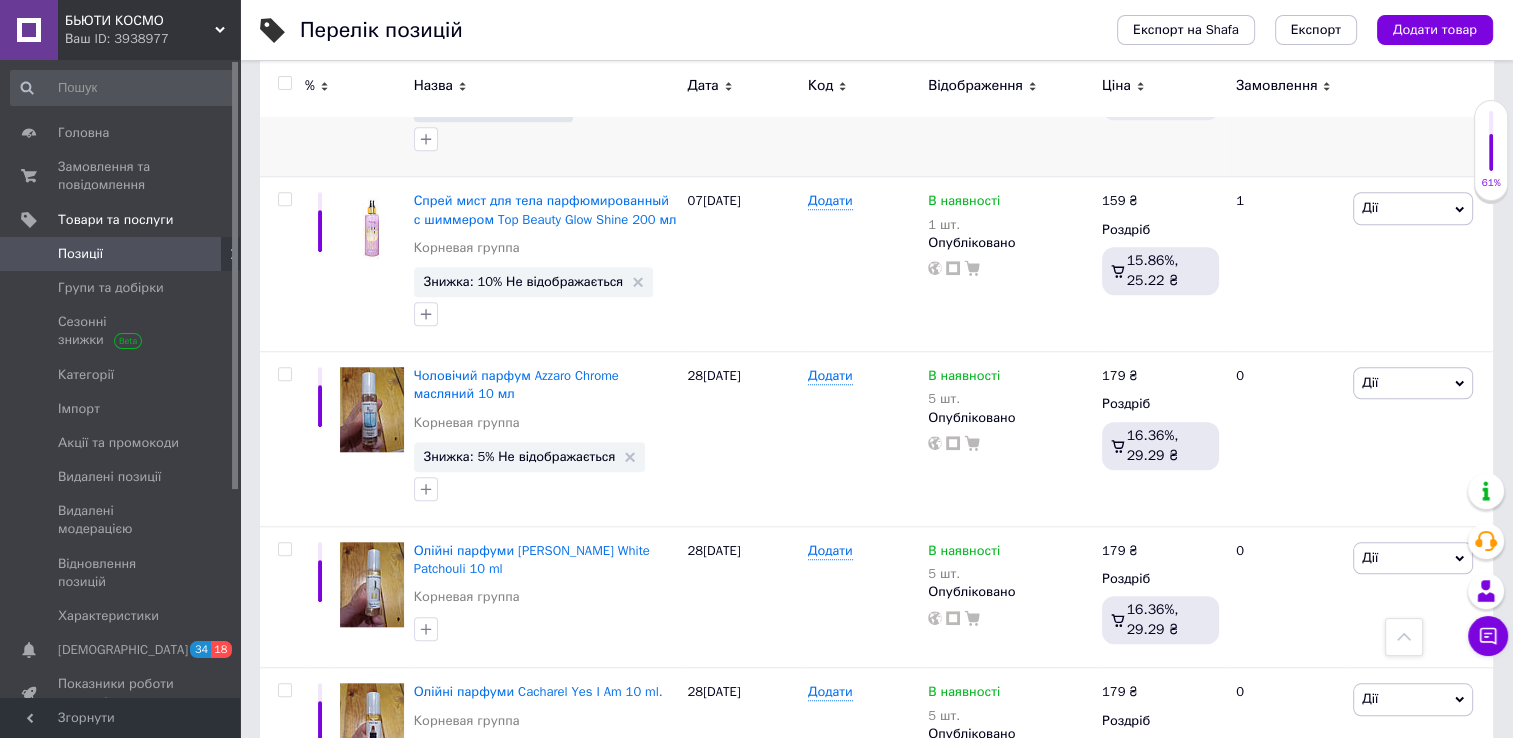 scroll, scrollTop: 1771, scrollLeft: 0, axis: vertical 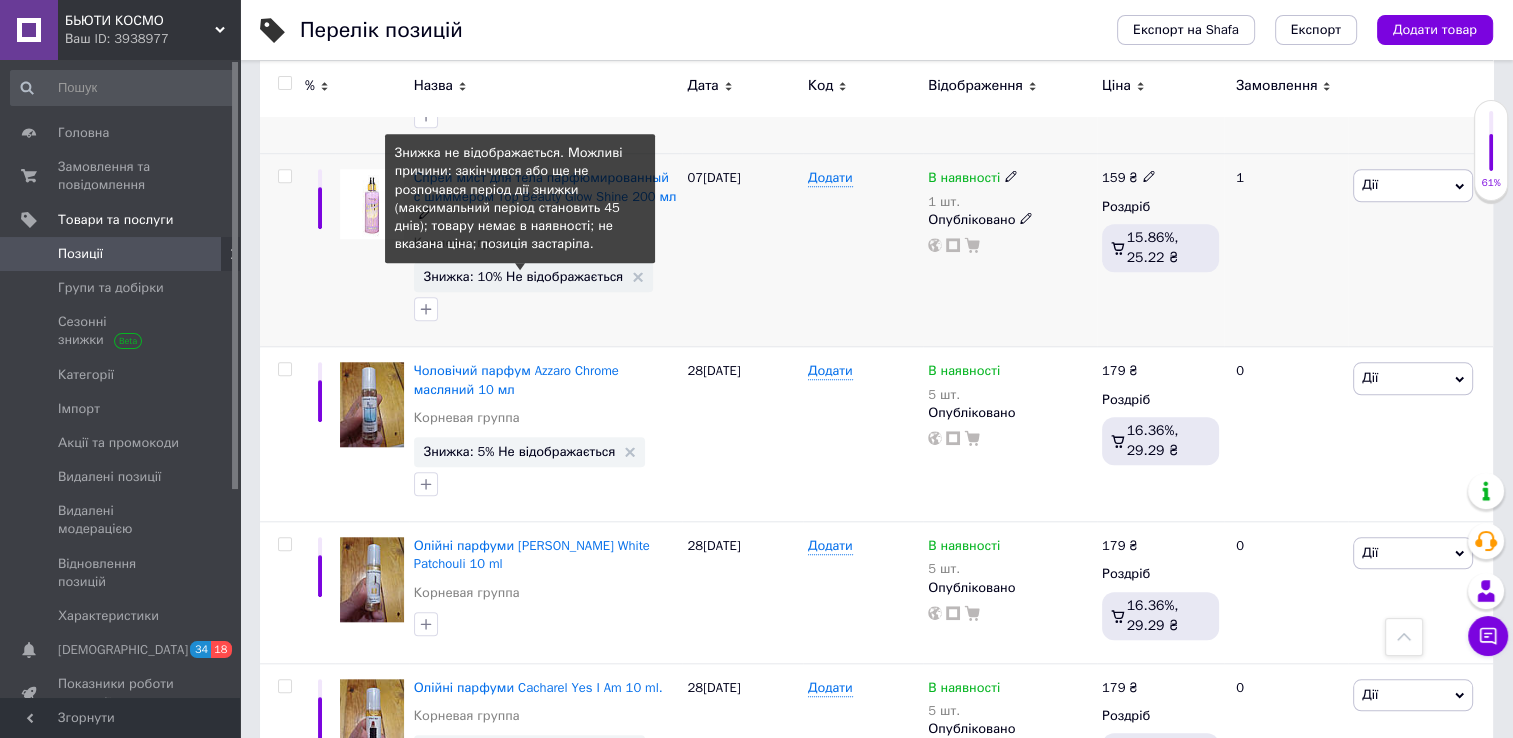 click on "Знижка: 10% Не відображається" at bounding box center [524, 276] 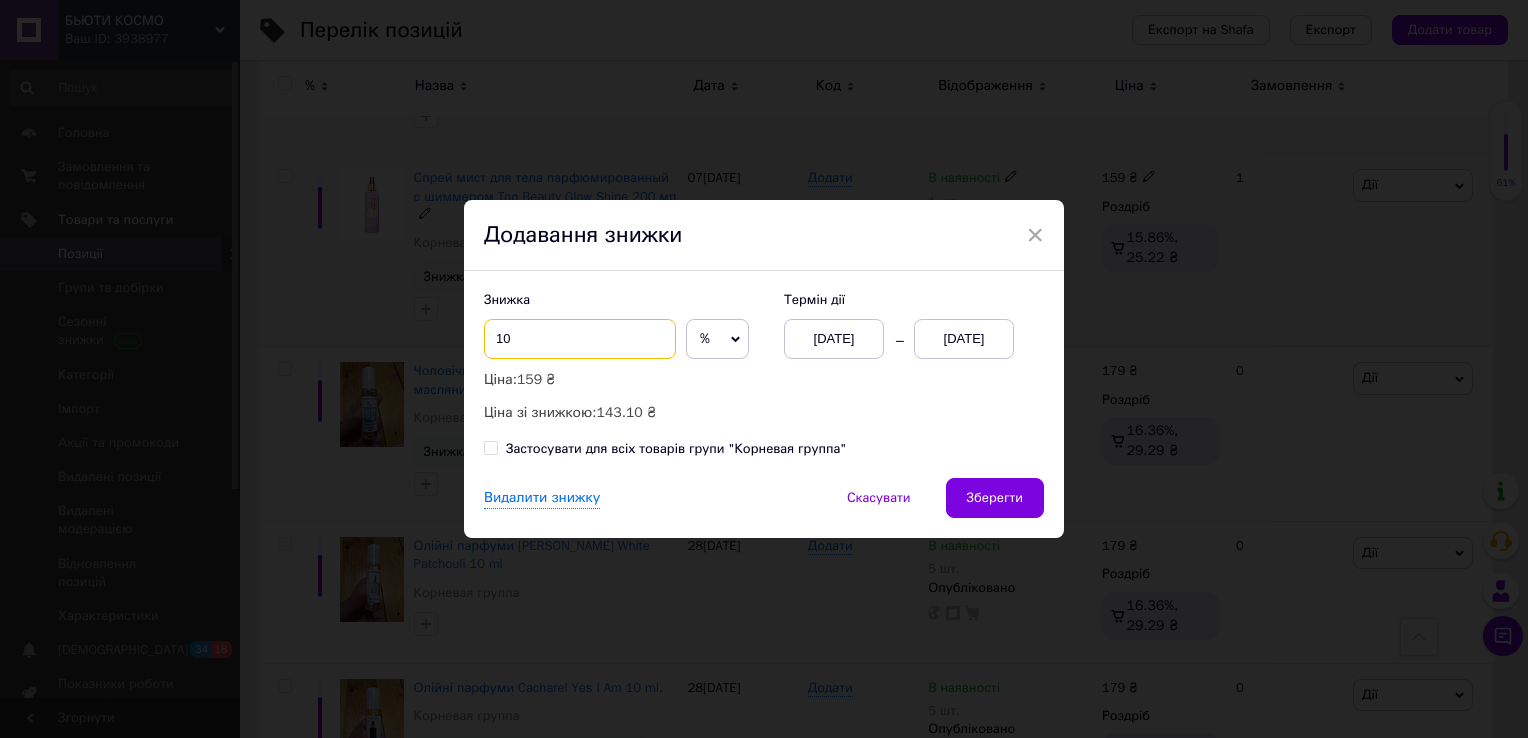 click on "10" at bounding box center (580, 339) 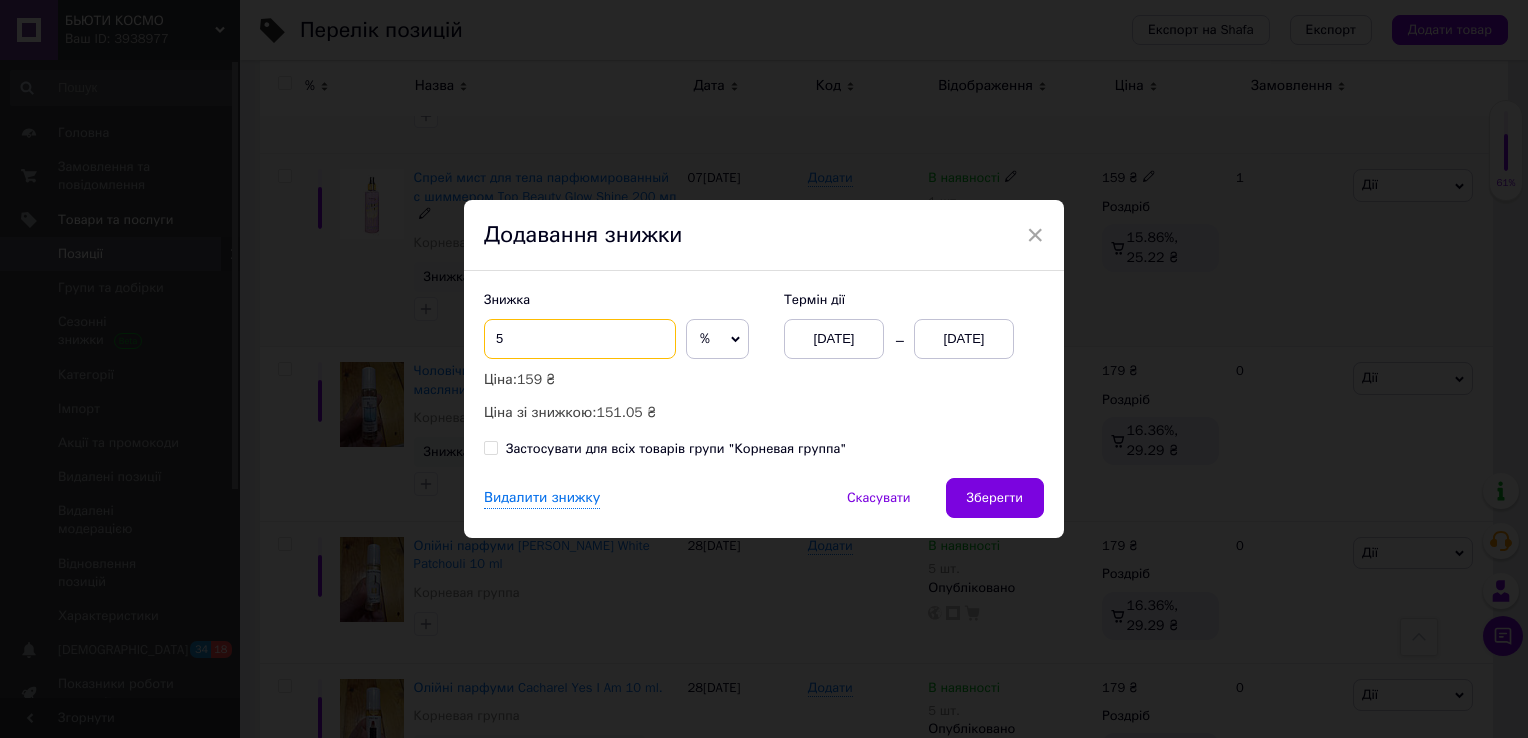 type on "5" 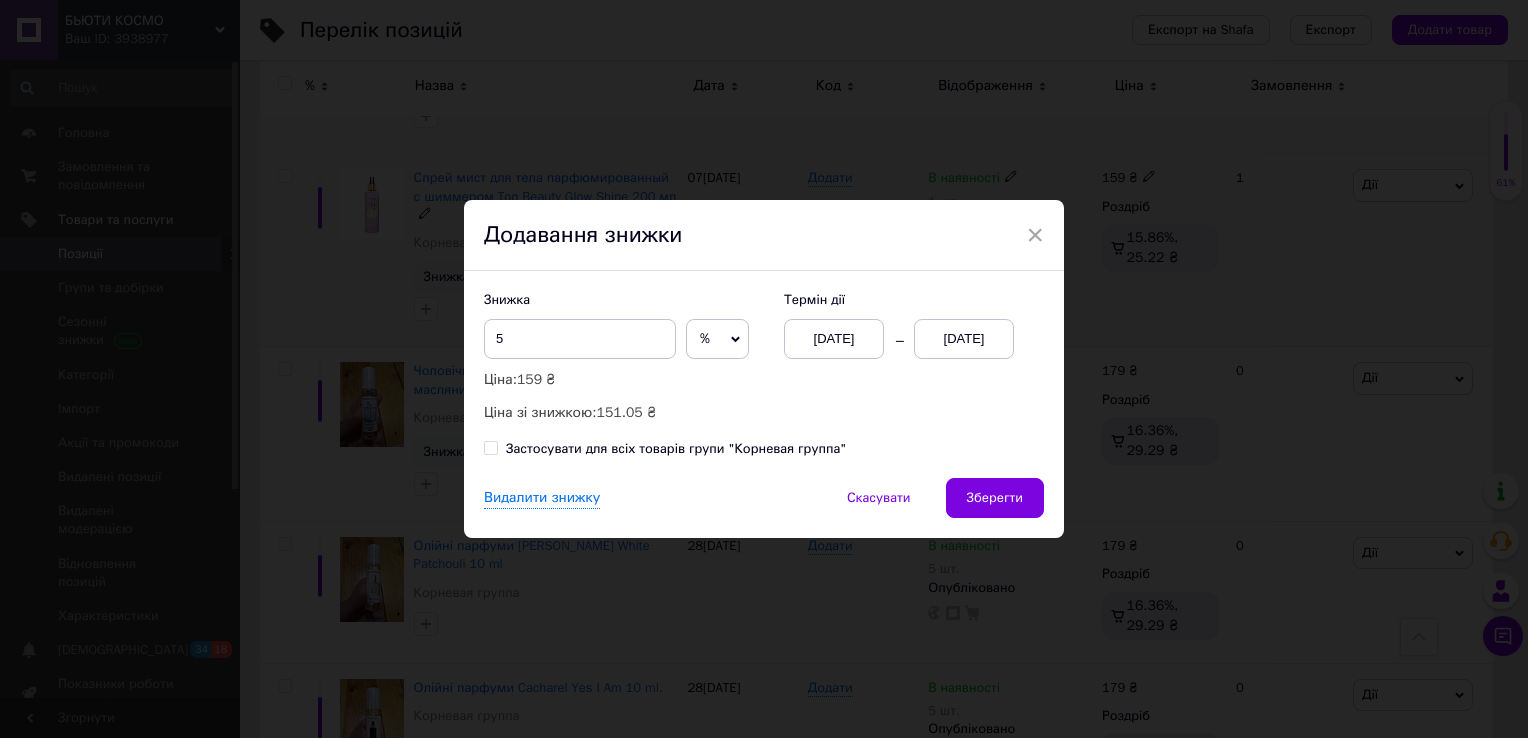 click on "[DATE]" at bounding box center (964, 339) 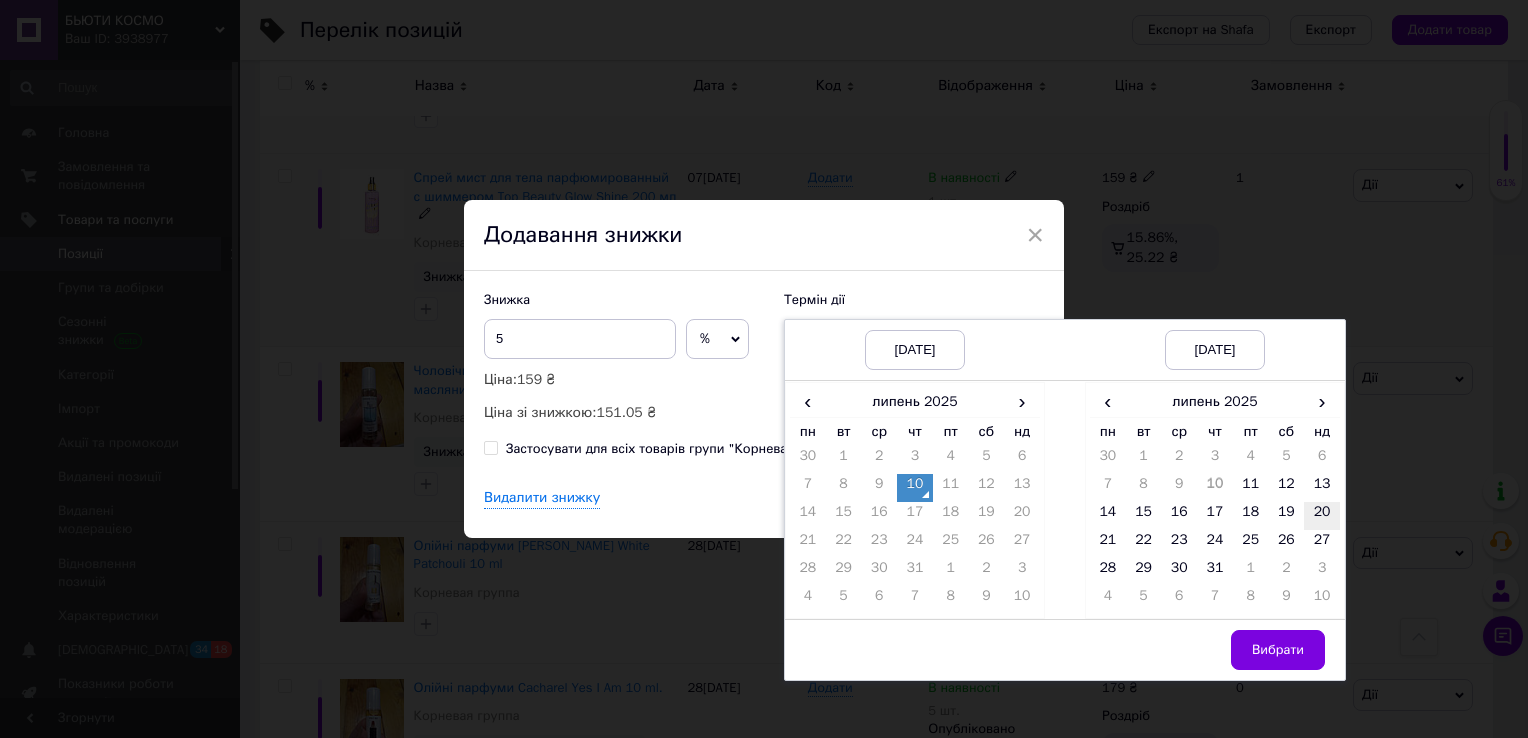 click on "20" at bounding box center (1322, 516) 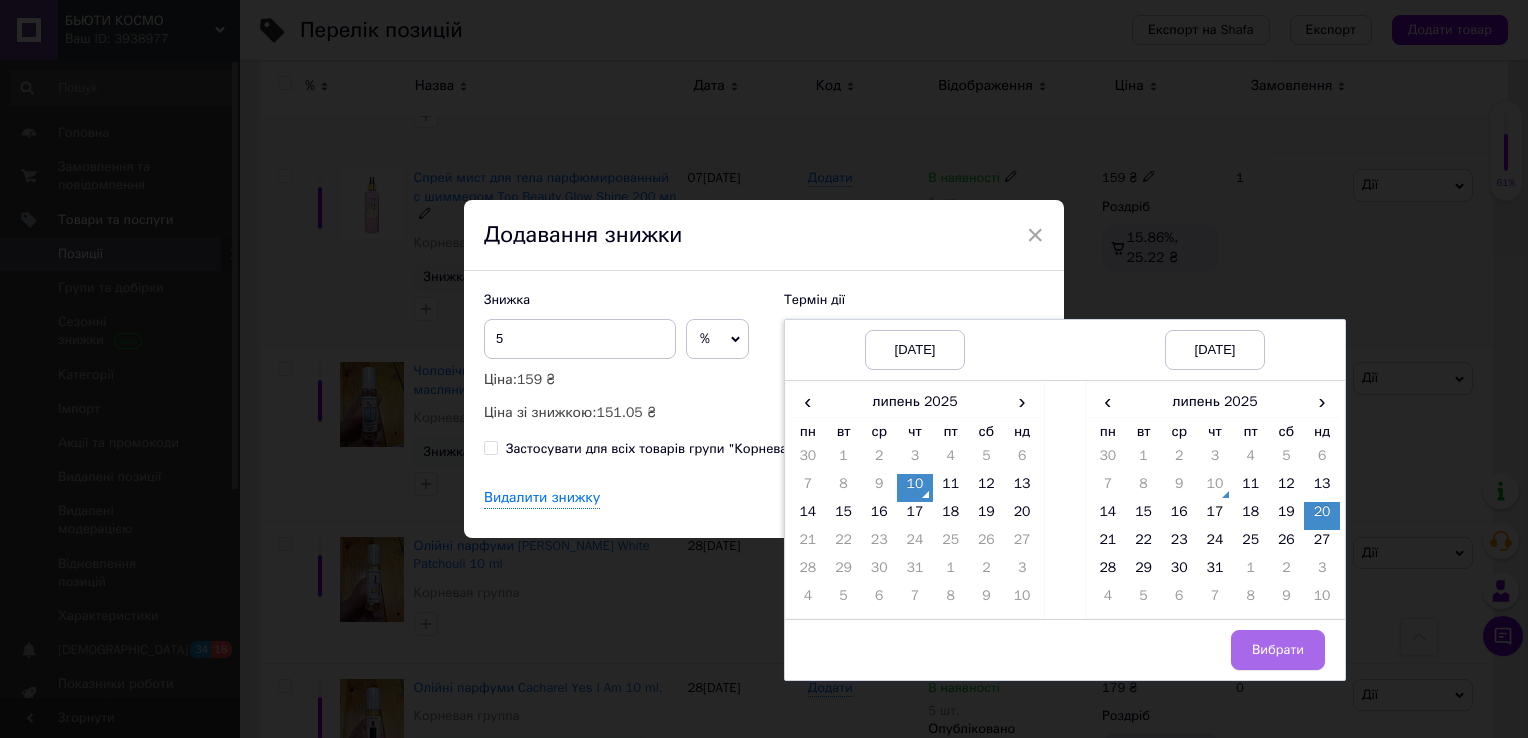 click on "Вибрати" at bounding box center (1278, 650) 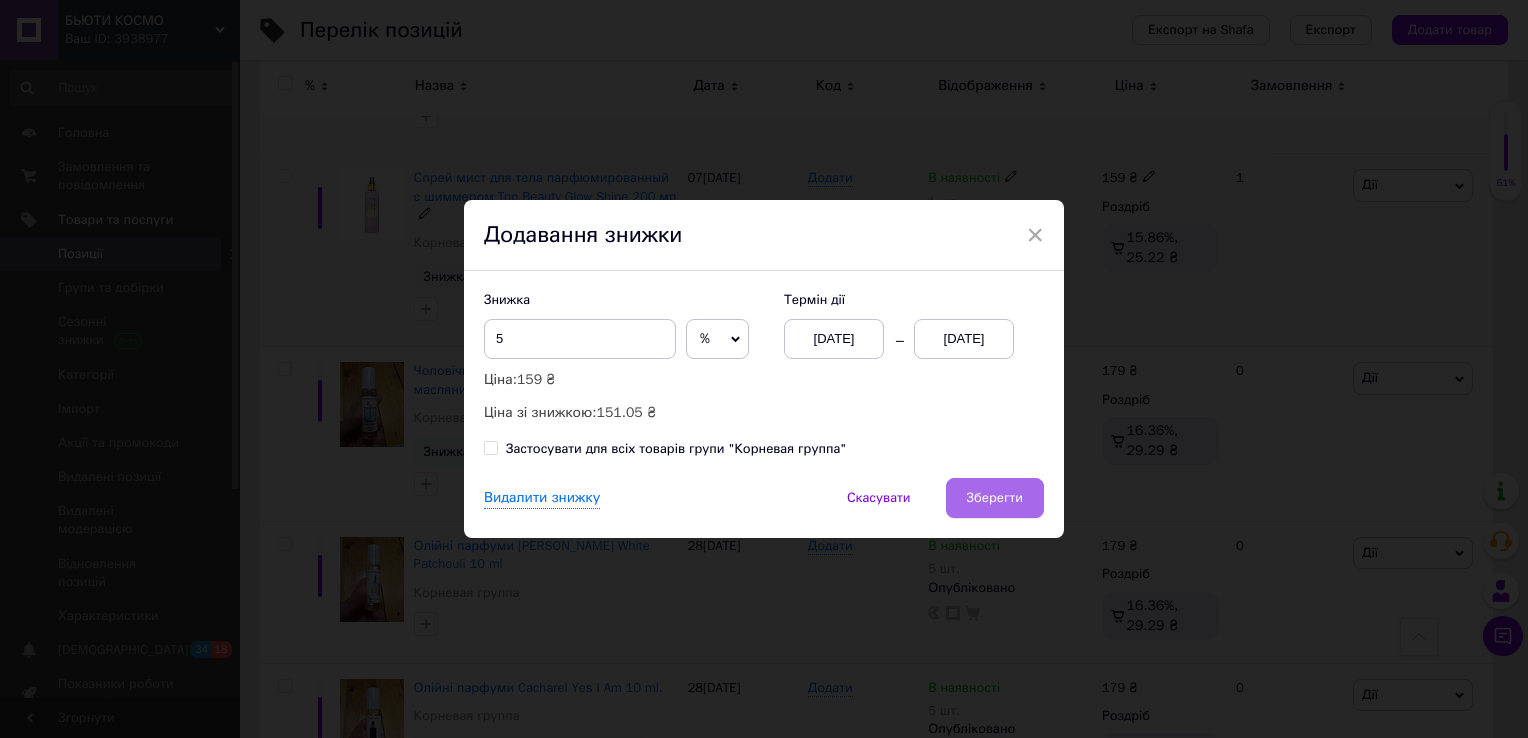 click on "Зберегти" at bounding box center [995, 498] 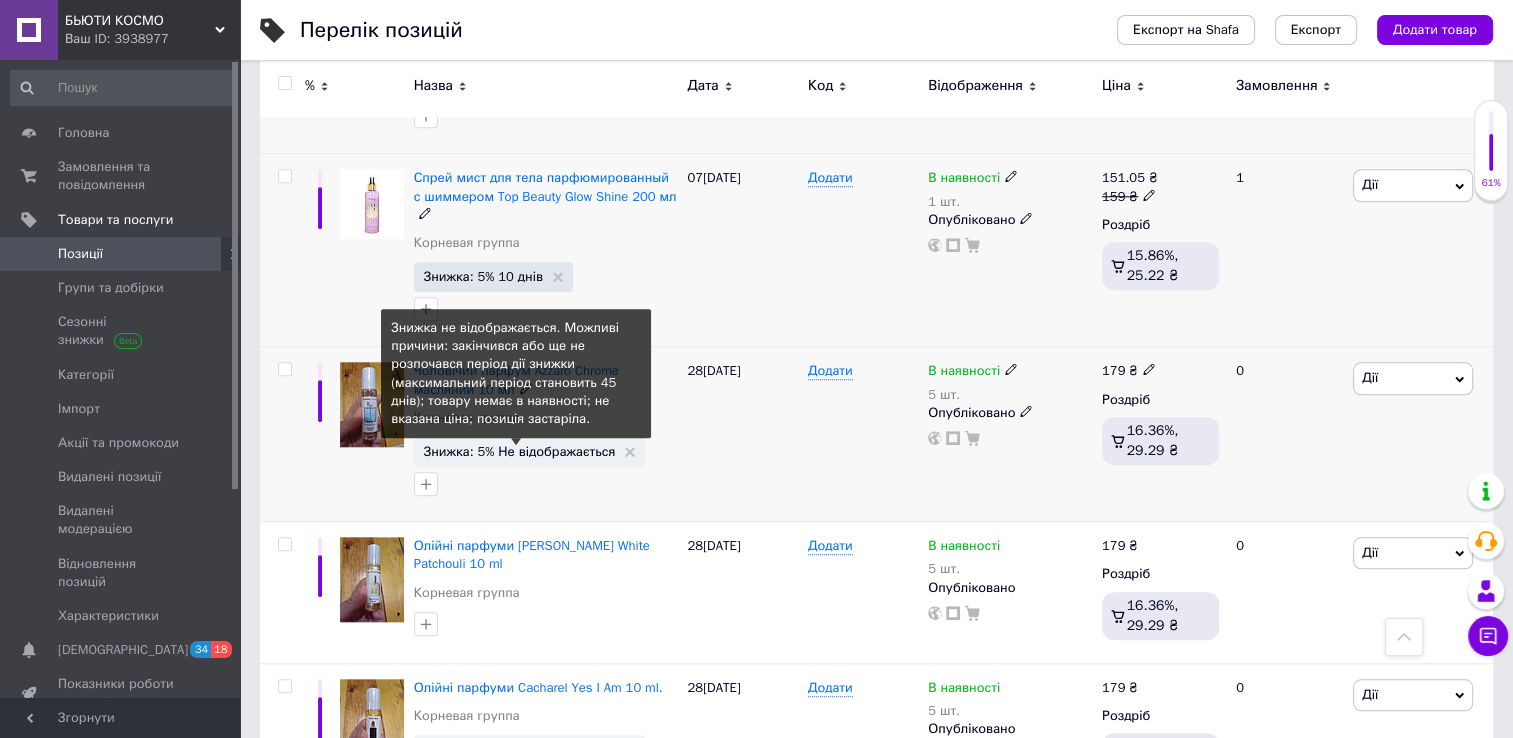 click on "Знижка: 5% Не відображається" at bounding box center [520, 451] 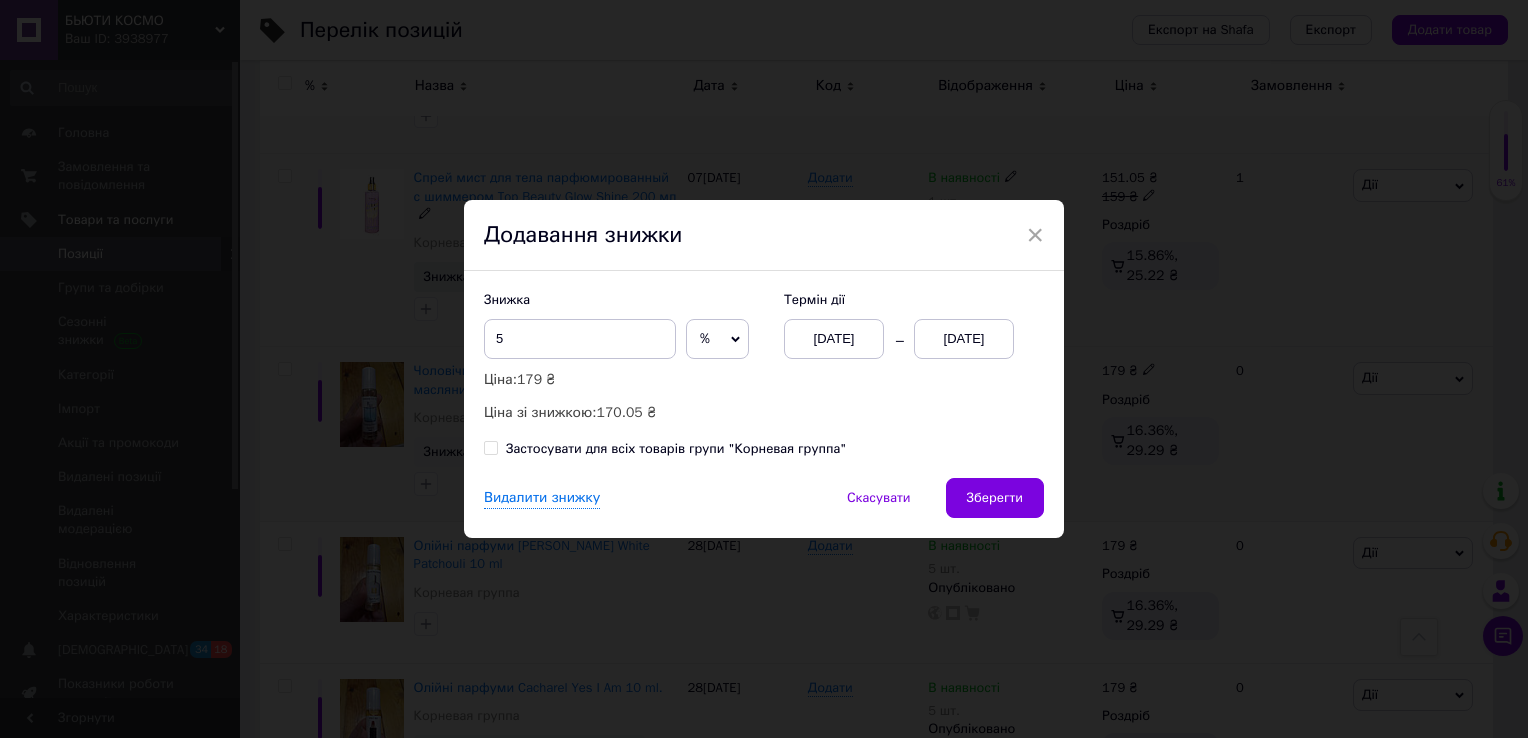 click on "[DATE]" at bounding box center [964, 339] 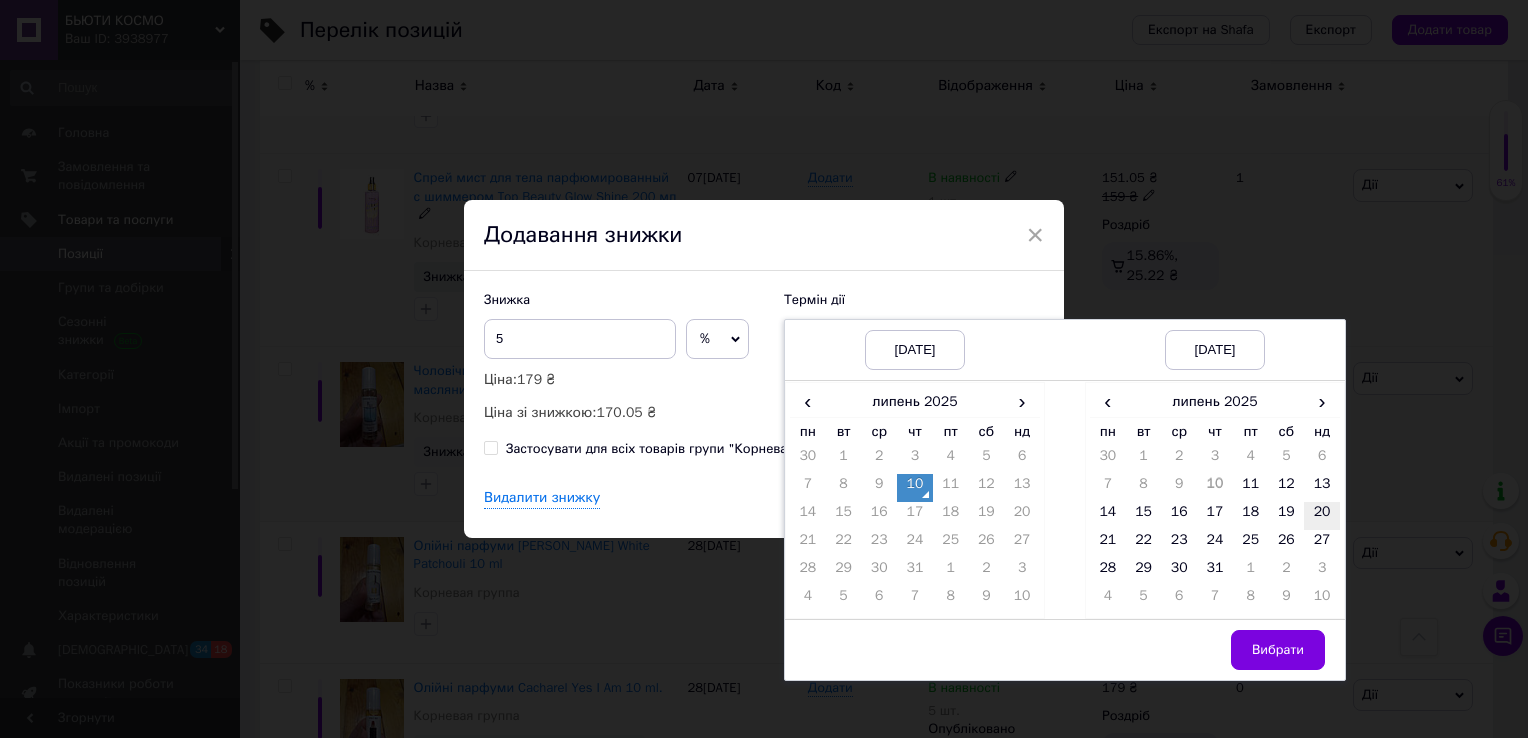 click on "20" at bounding box center [1322, 516] 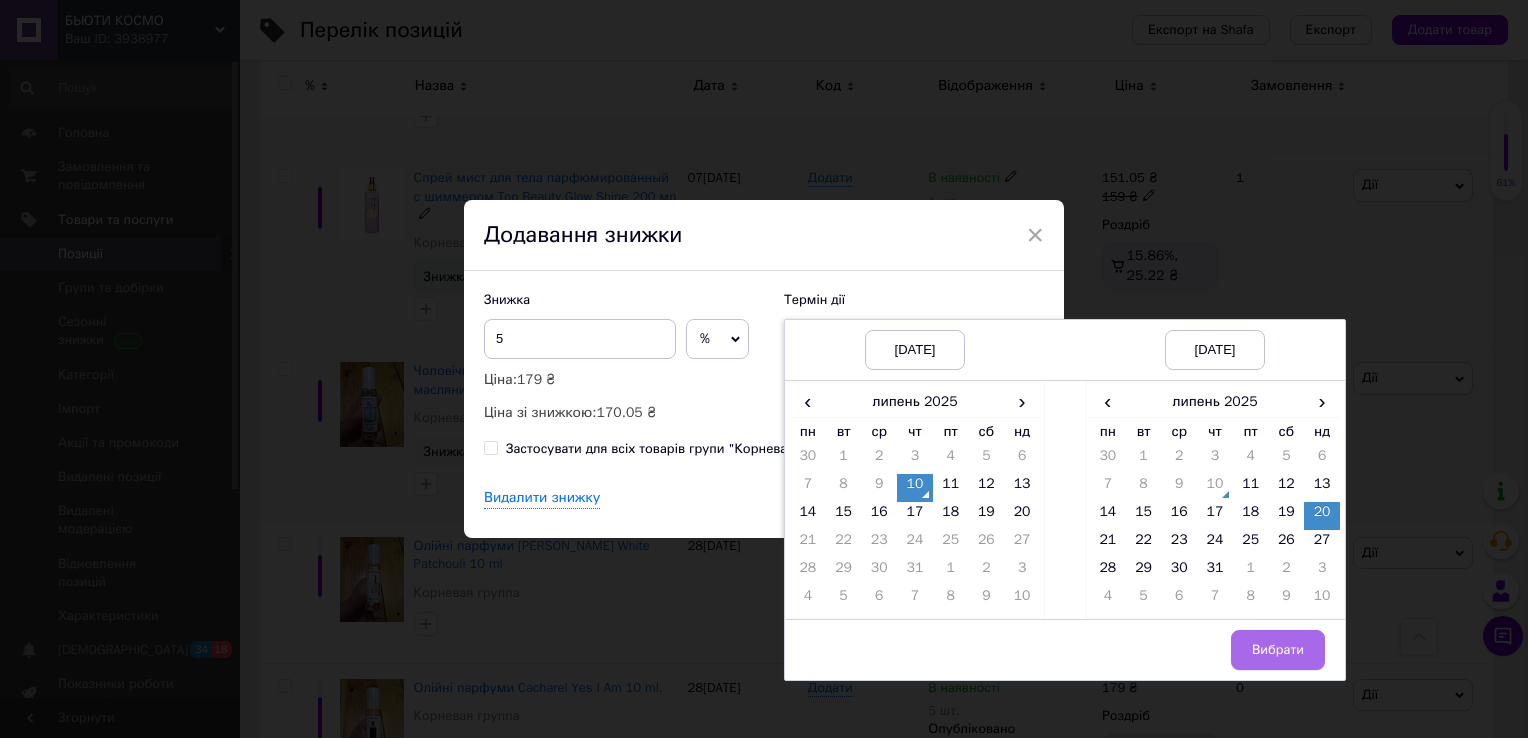click on "Вибрати" at bounding box center (1278, 650) 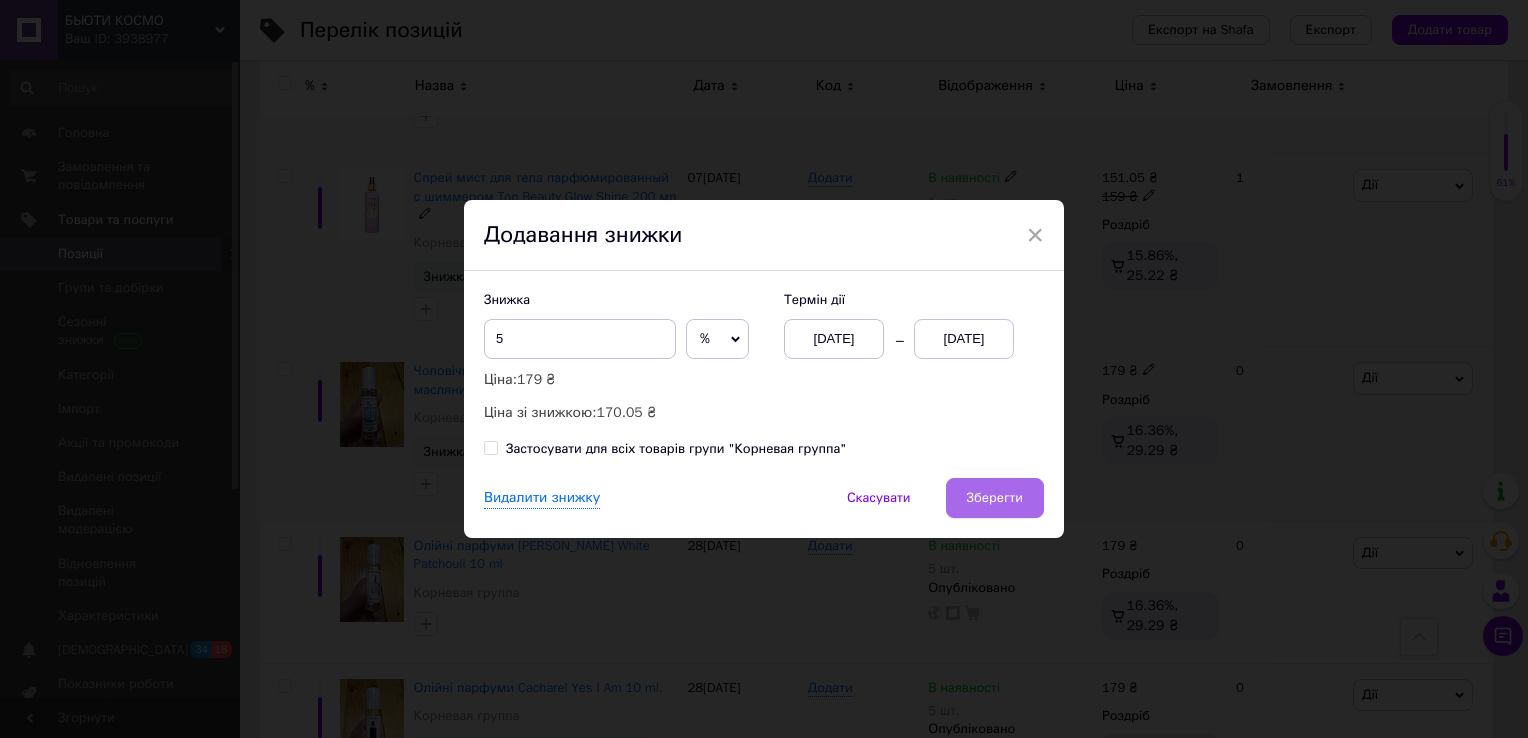 click on "Зберегти" at bounding box center (995, 498) 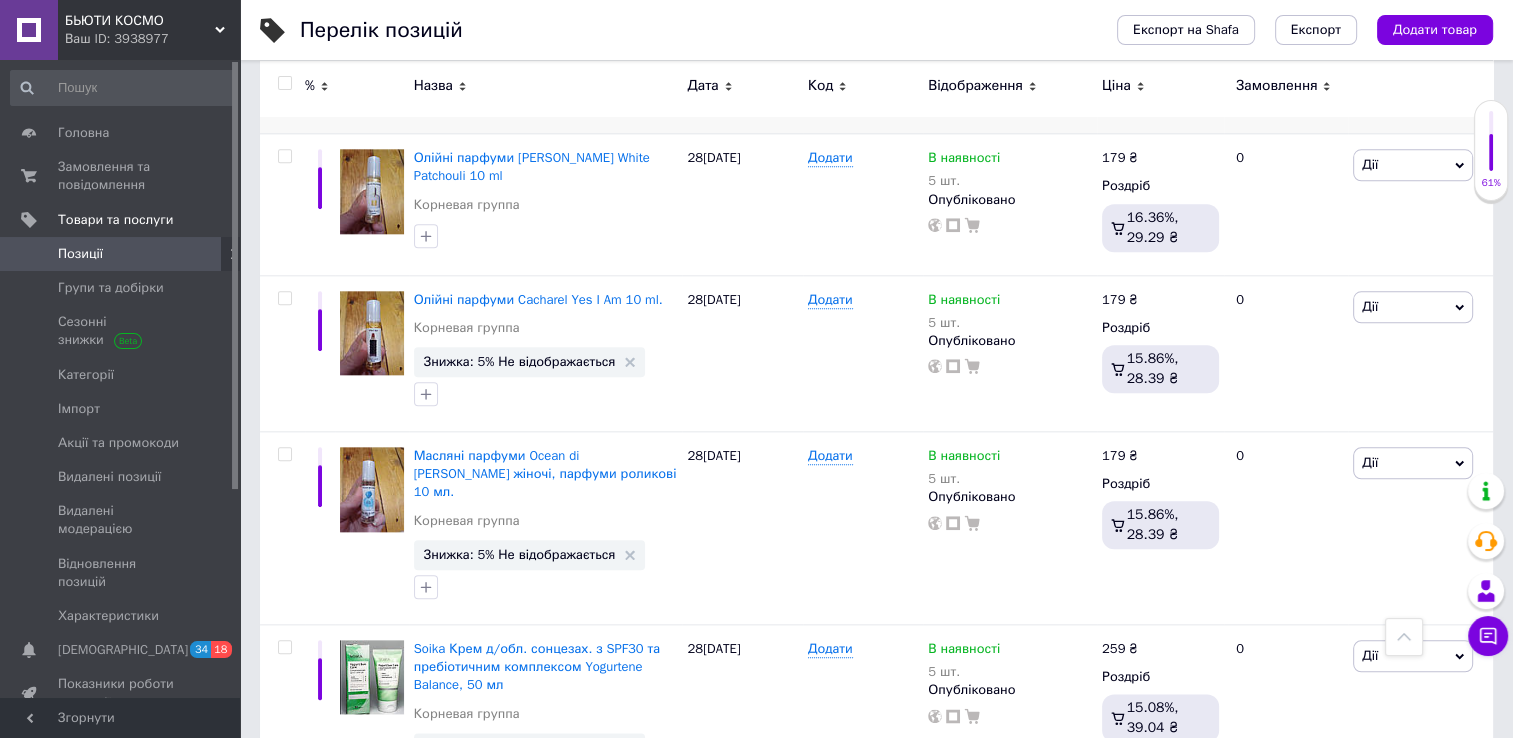 scroll, scrollTop: 2222, scrollLeft: 0, axis: vertical 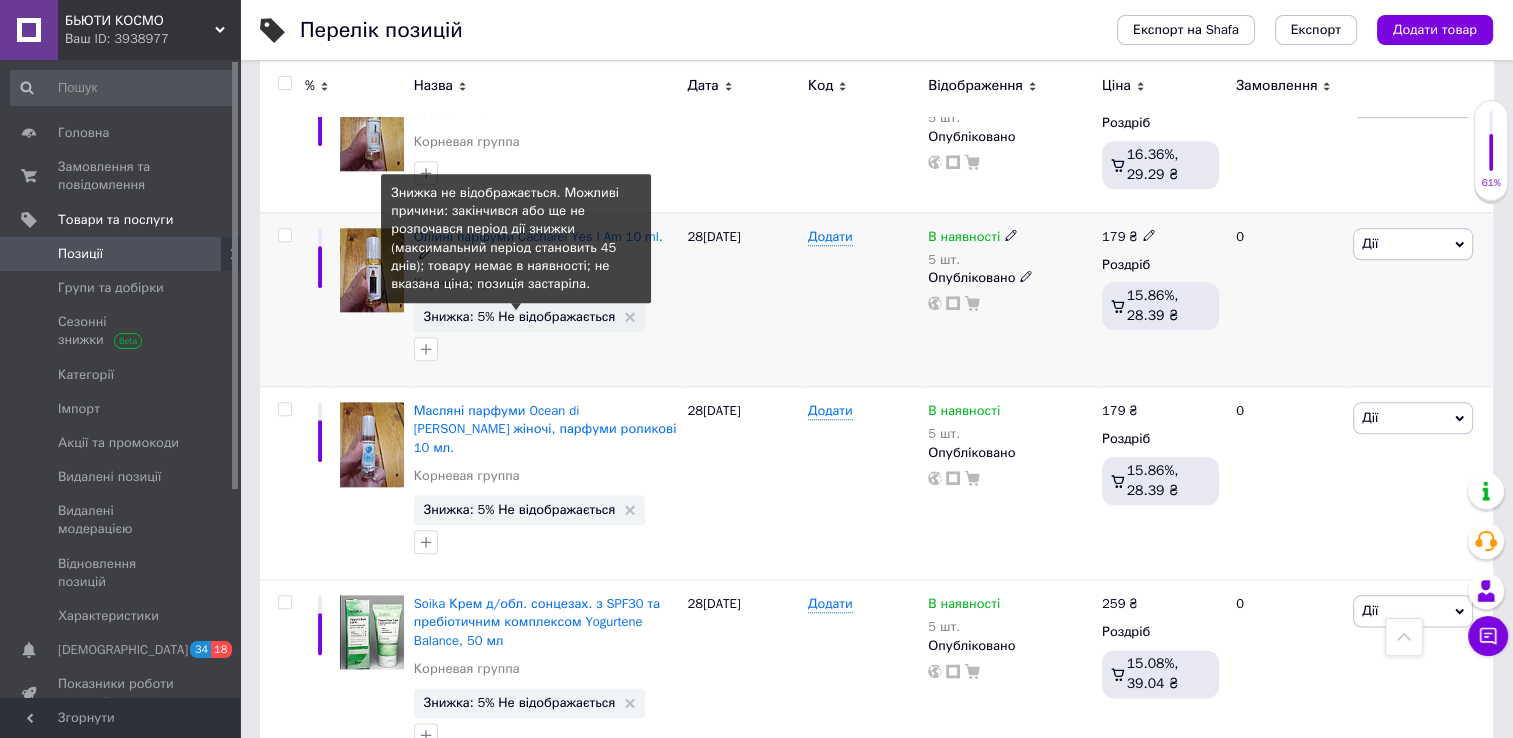click on "Знижка: 5% Не відображається" at bounding box center [520, 316] 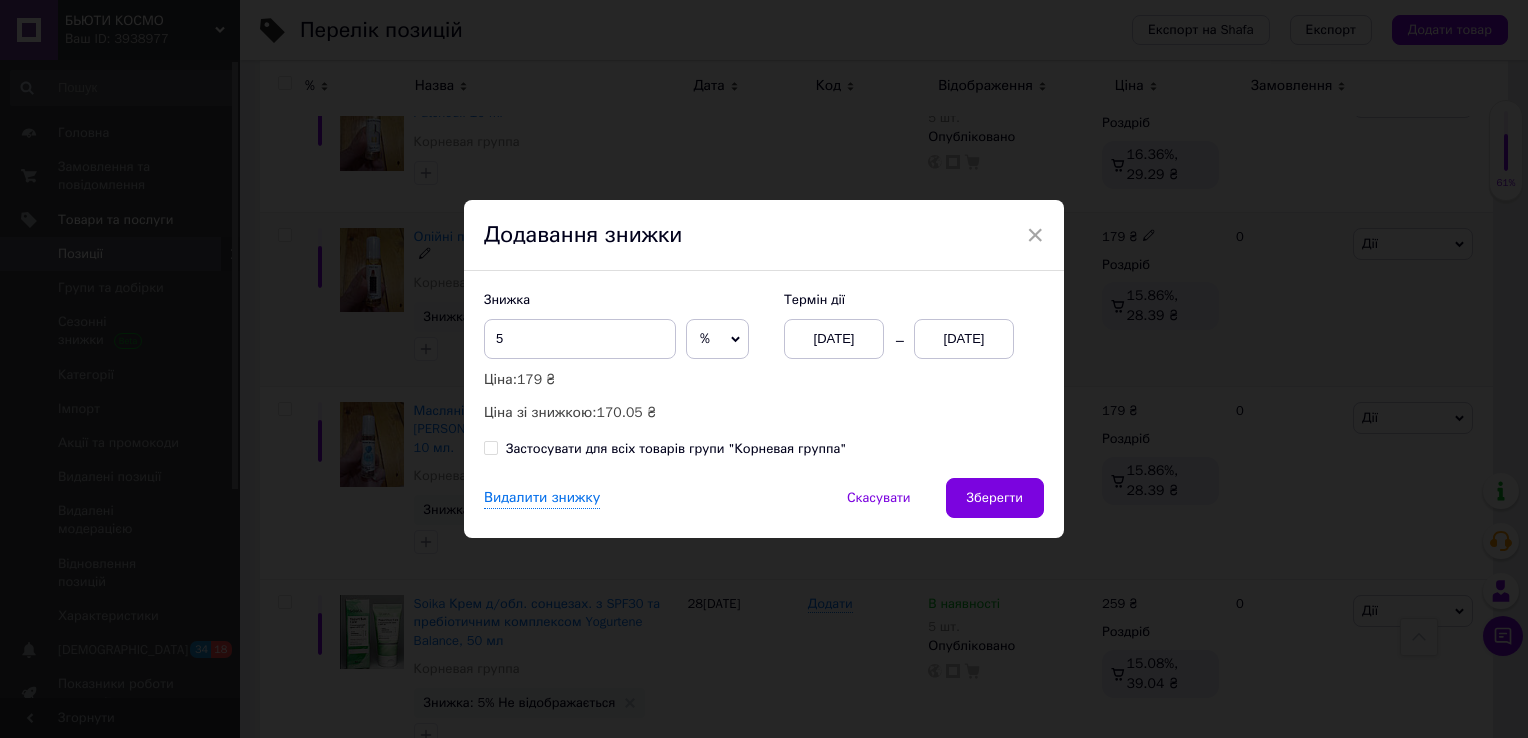 click on "[DATE]" at bounding box center (964, 339) 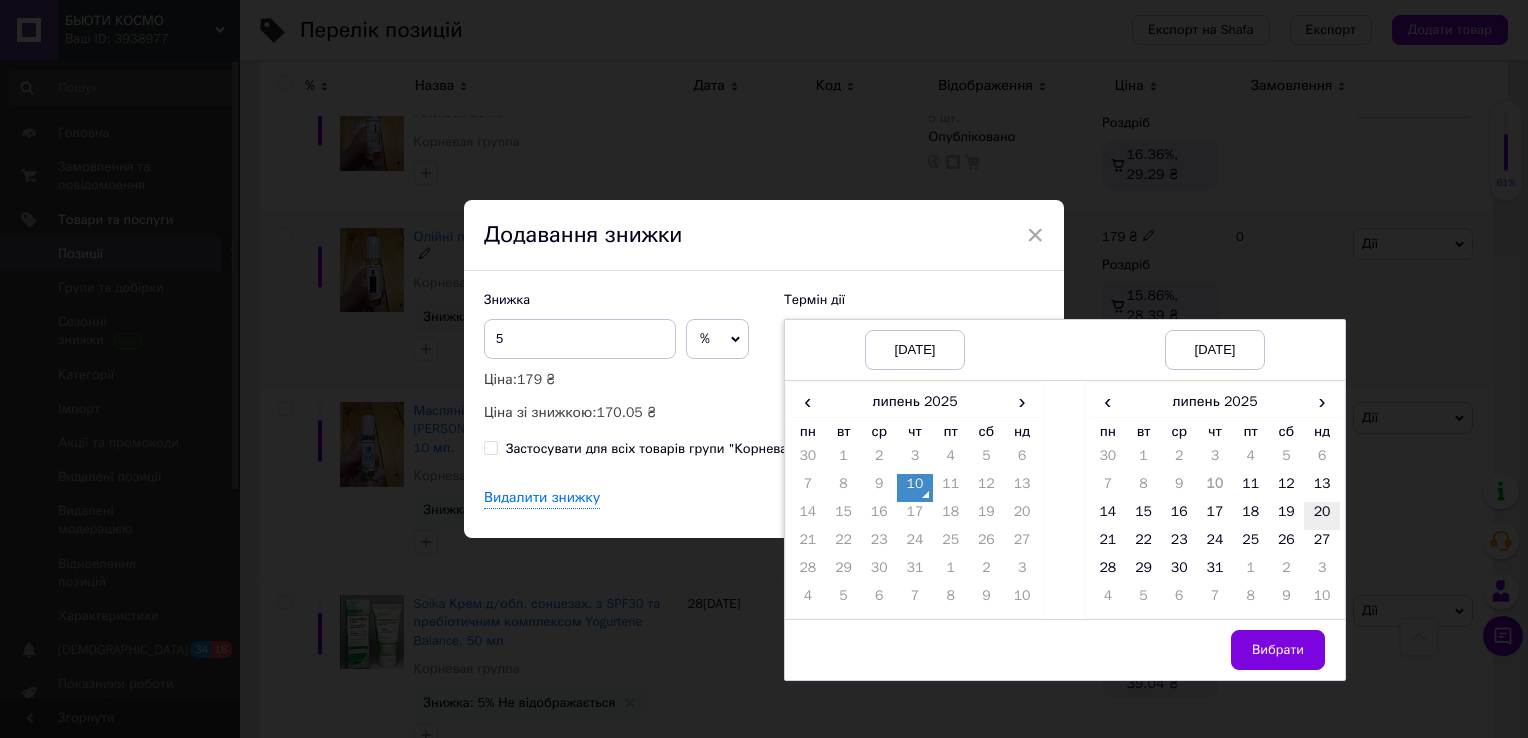click on "20" at bounding box center (1322, 516) 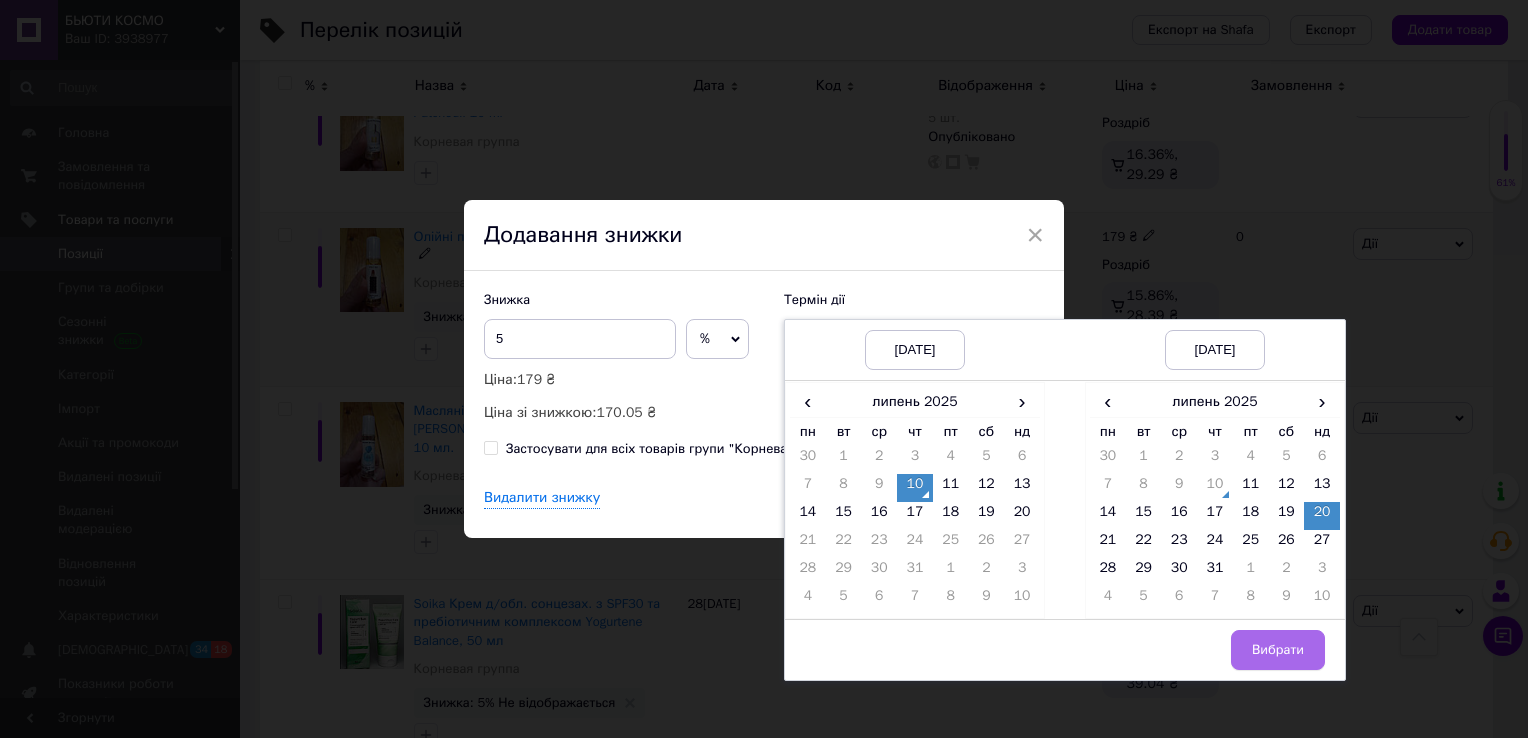 click on "Вибрати" at bounding box center [1278, 650] 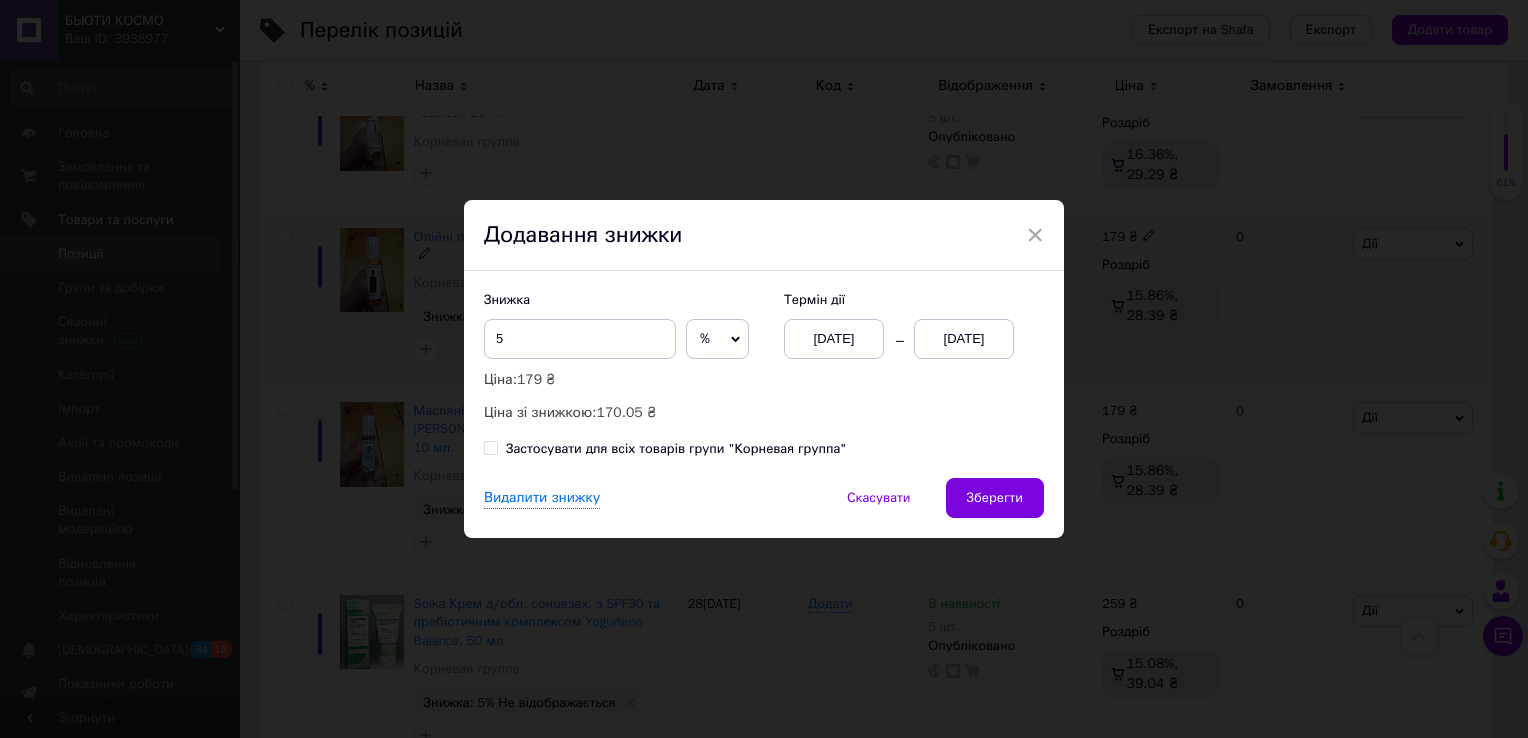 click on "× Додавання знижки Знижка 5 % ₴ Ціна:  179   ₴ Ціна зі знижкою:  170.05   ₴ Термін дії [DATE] [DATE] Застосувати для всіх товарів групи "Корневая группа" Видалити знижку   Скасувати   Зберегти" at bounding box center [764, 369] 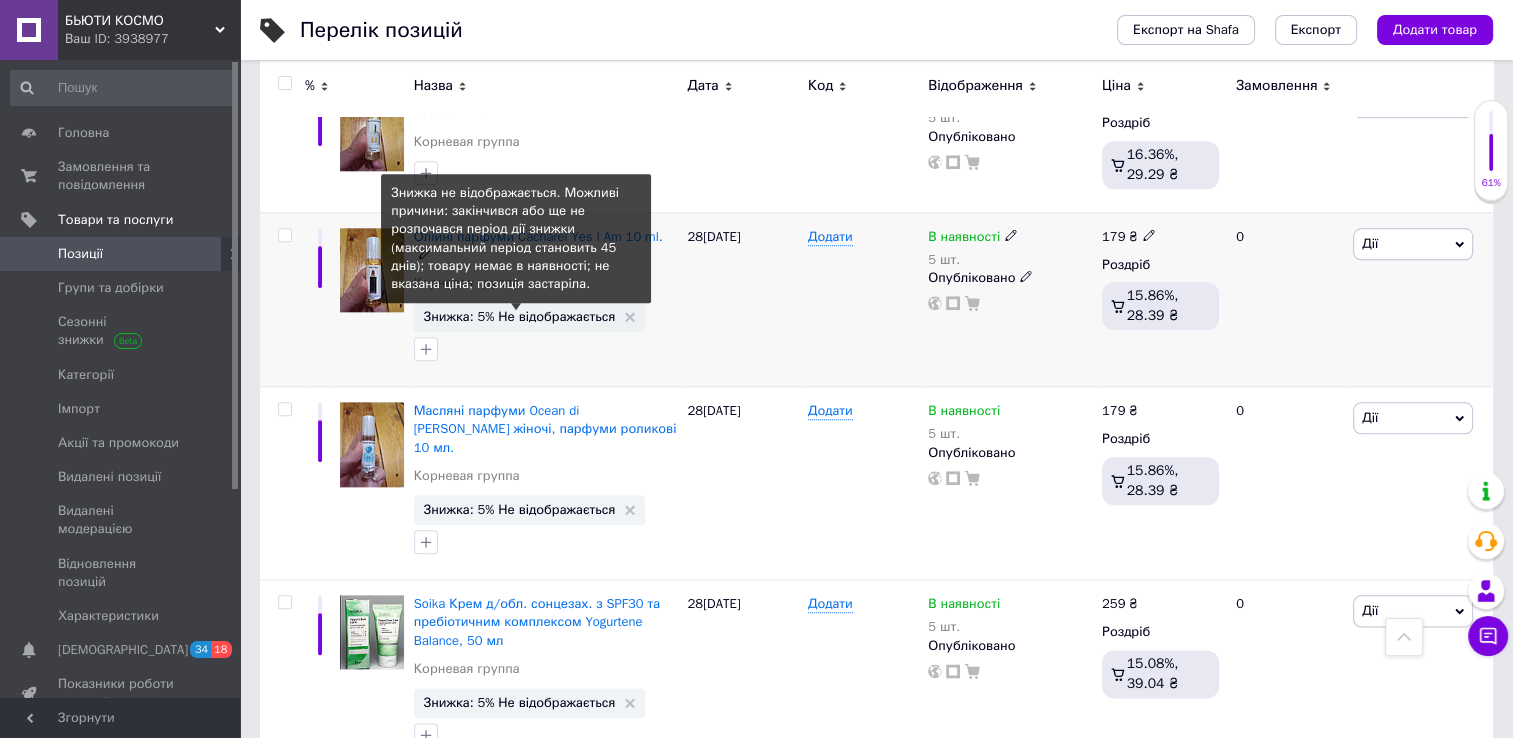 click on "Знижка: 5% Не відображається" at bounding box center [520, 316] 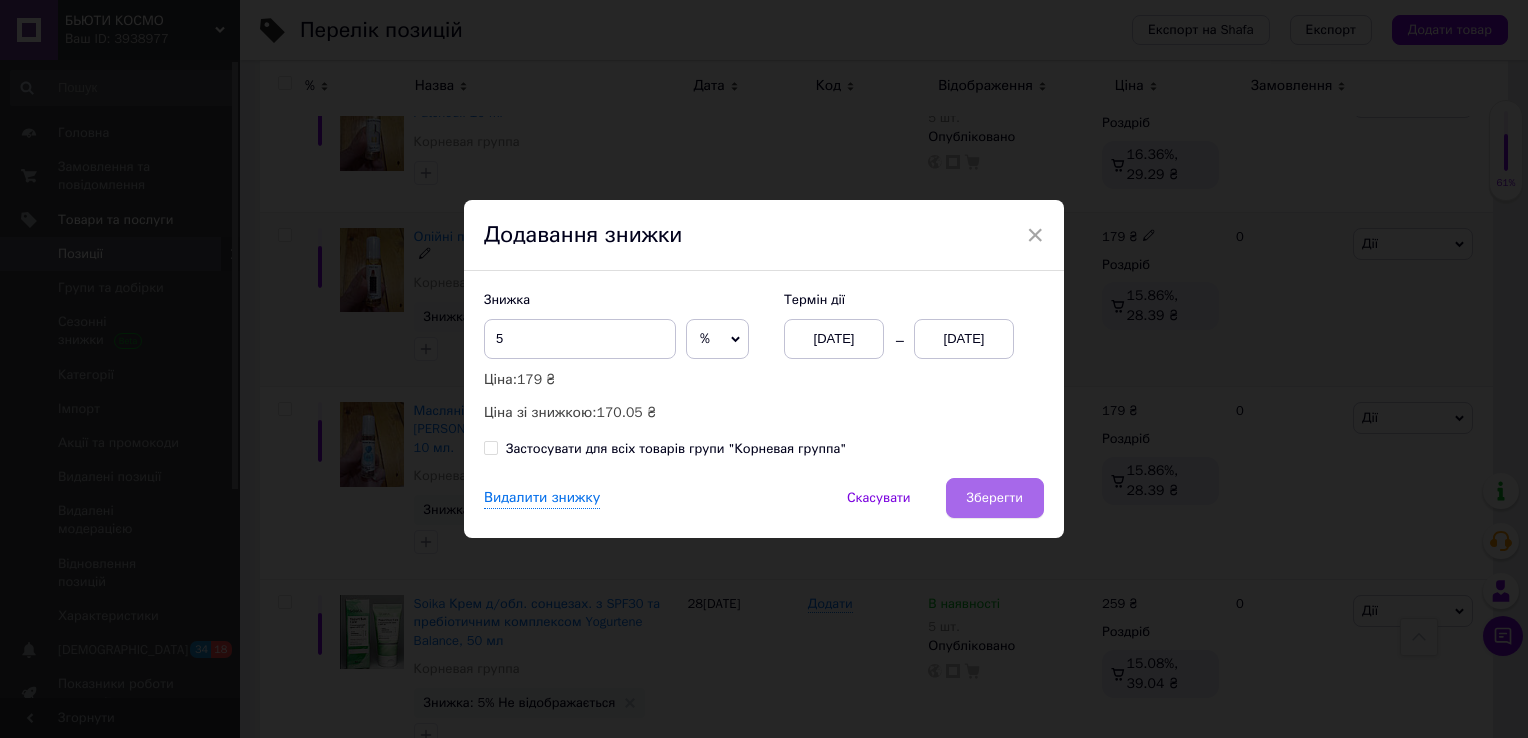 click on "Зберегти" at bounding box center [995, 498] 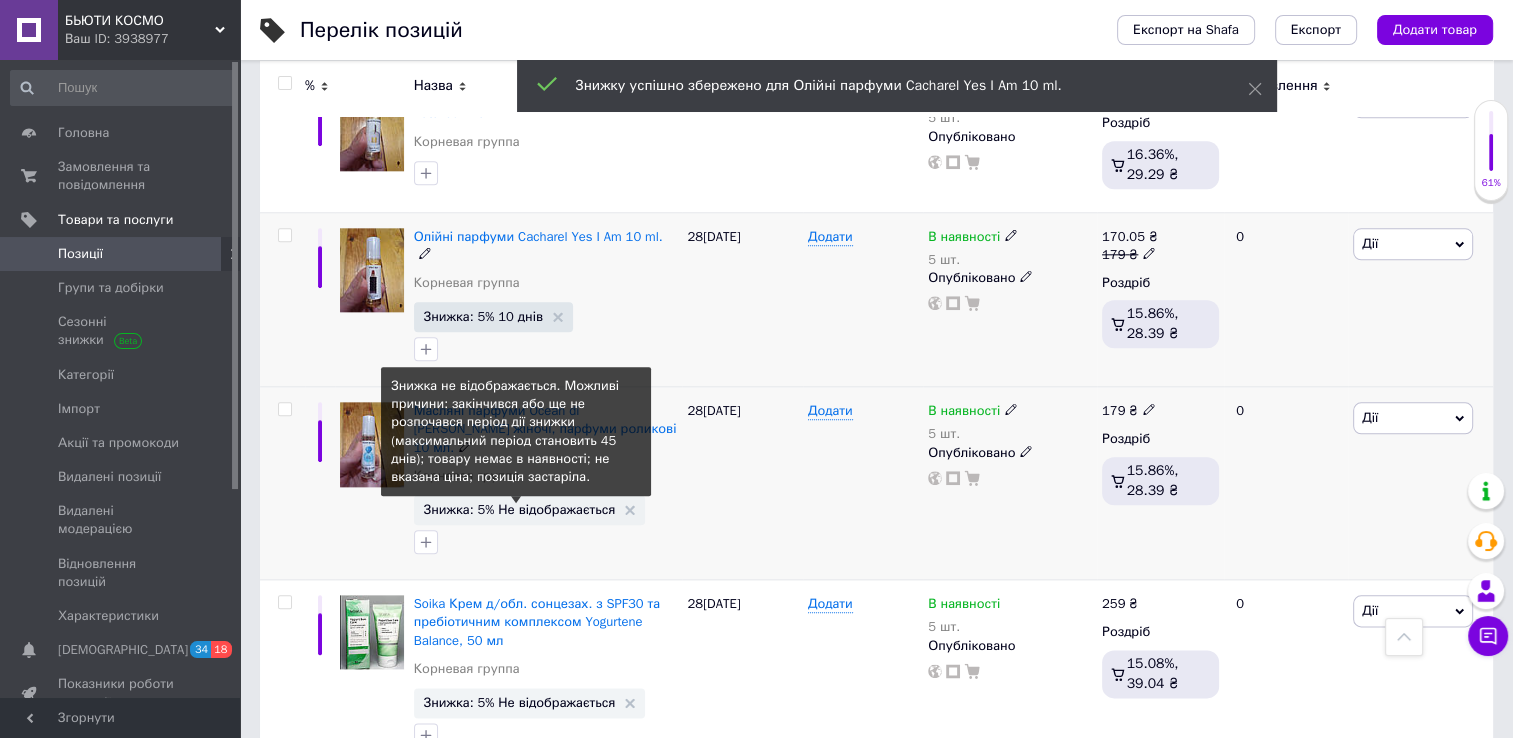 click on "Знижка: 5% Не відображається" at bounding box center (520, 509) 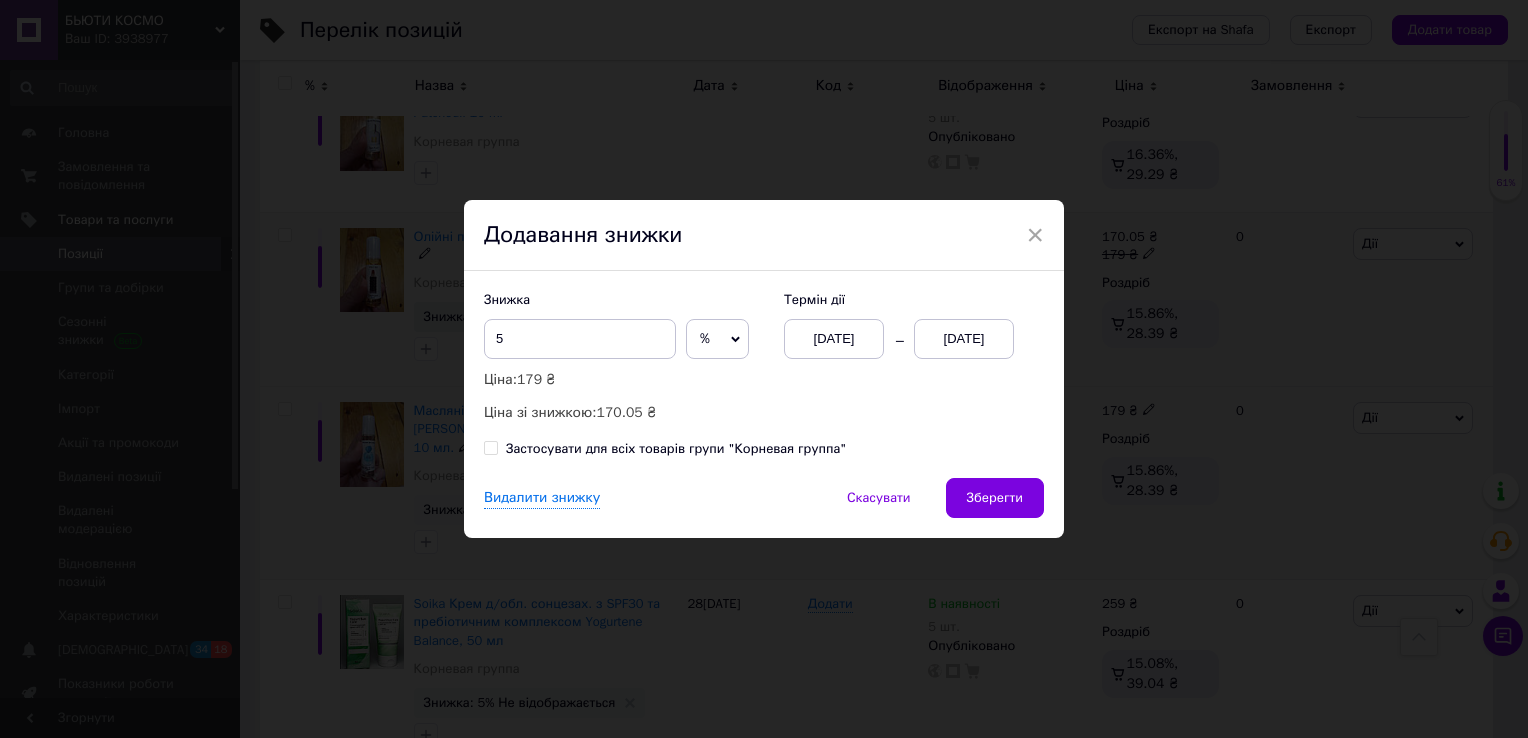 click on "[DATE]" at bounding box center [964, 339] 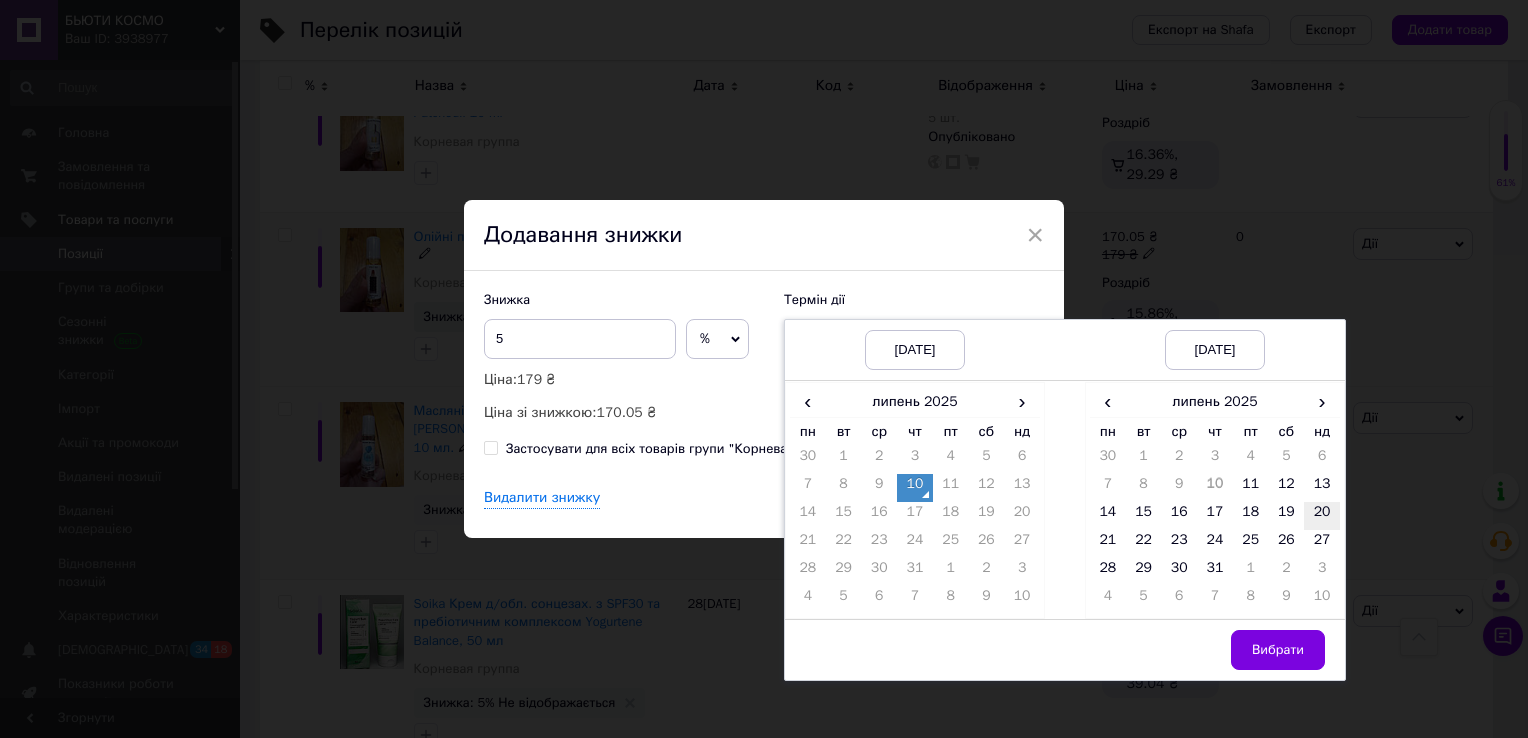 click on "20" at bounding box center (1322, 516) 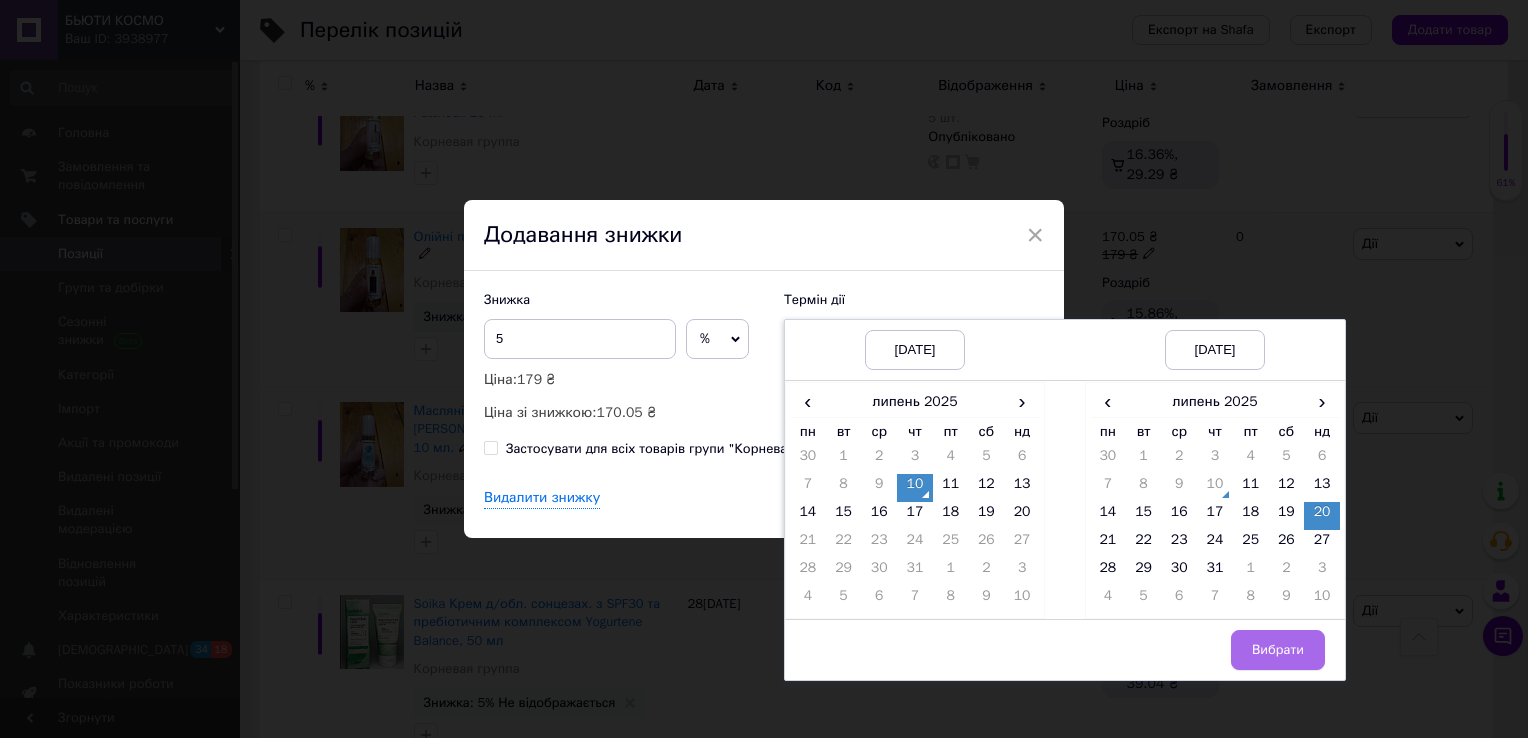 click on "Вибрати" at bounding box center [1278, 650] 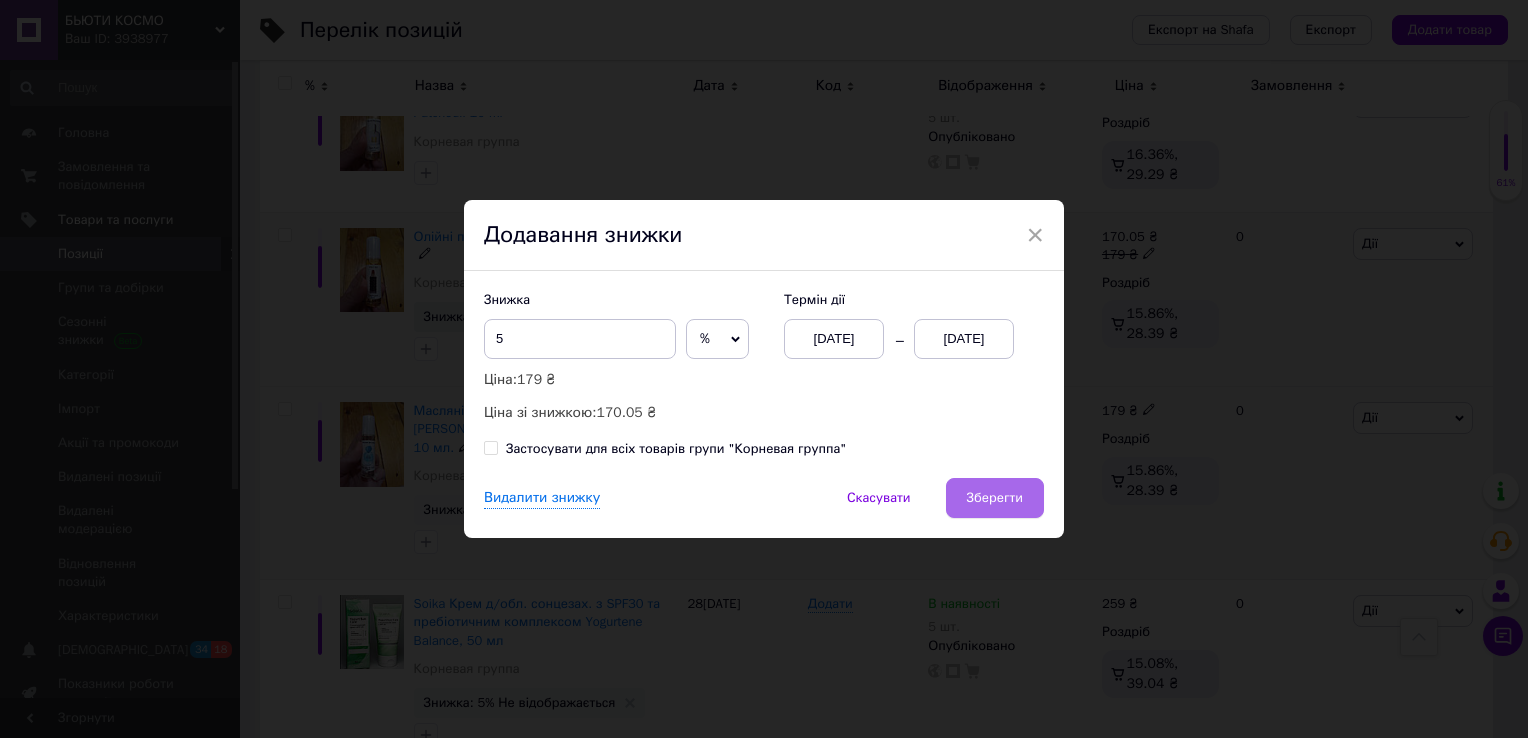 click on "Зберегти" at bounding box center [995, 498] 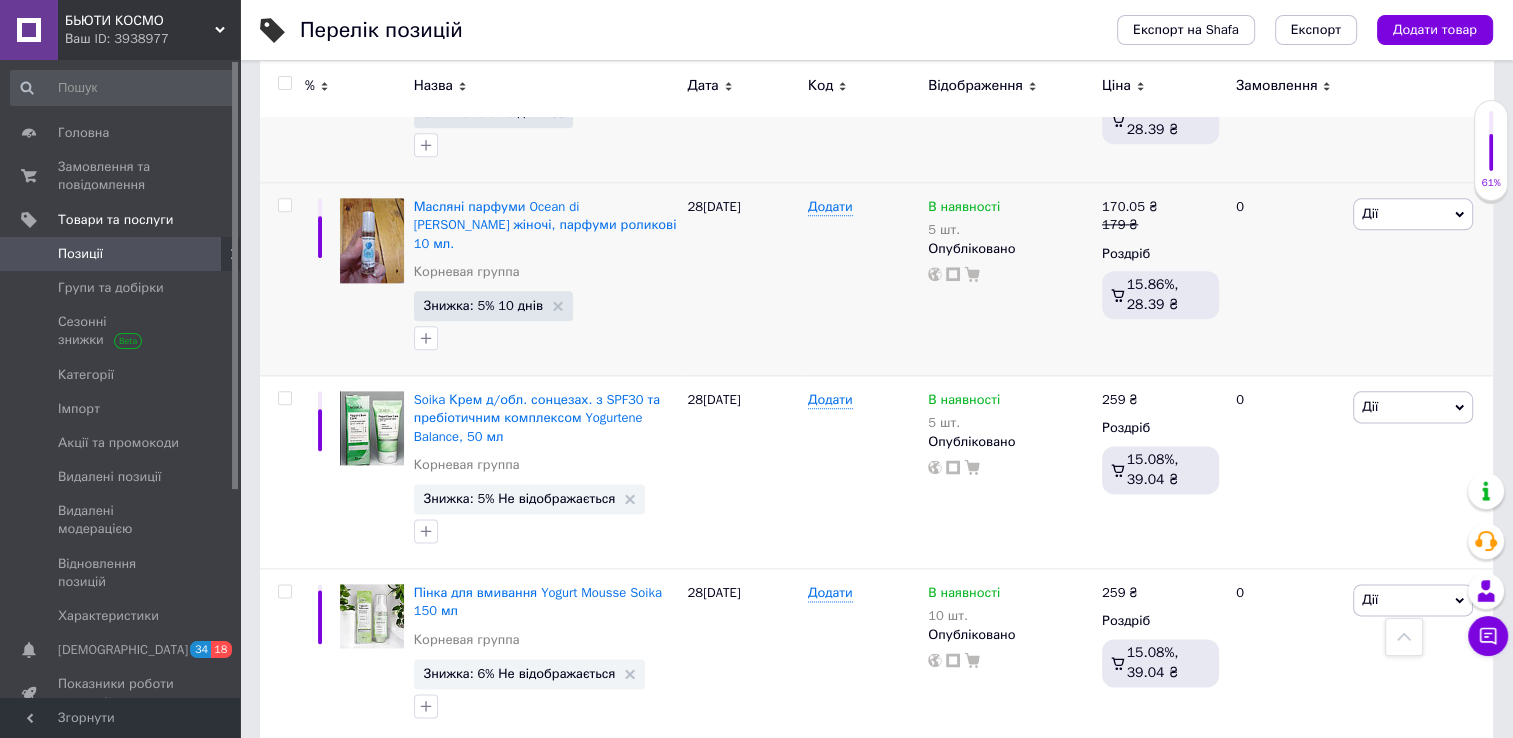 scroll, scrollTop: 2435, scrollLeft: 0, axis: vertical 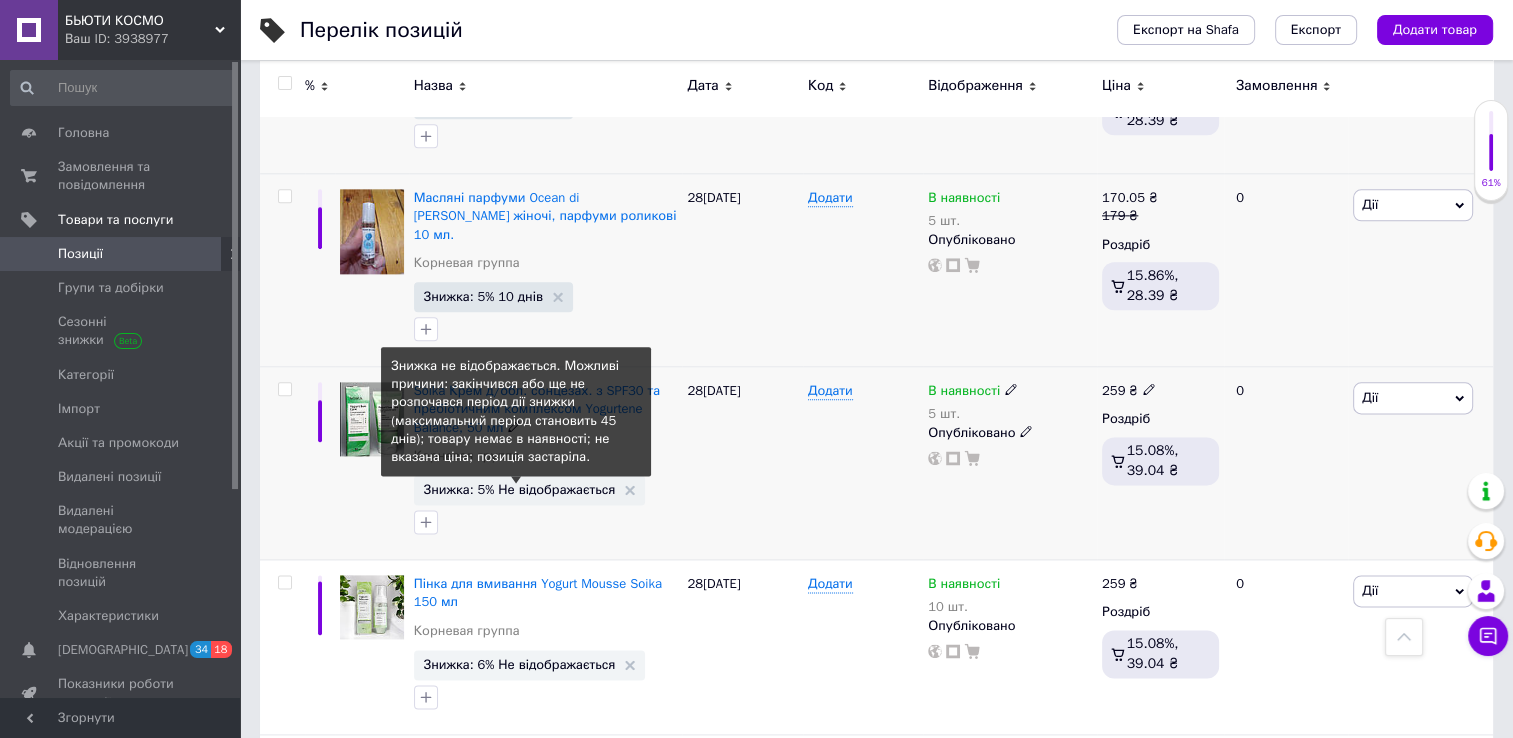 click on "Знижка: 5% Не відображається" at bounding box center (520, 489) 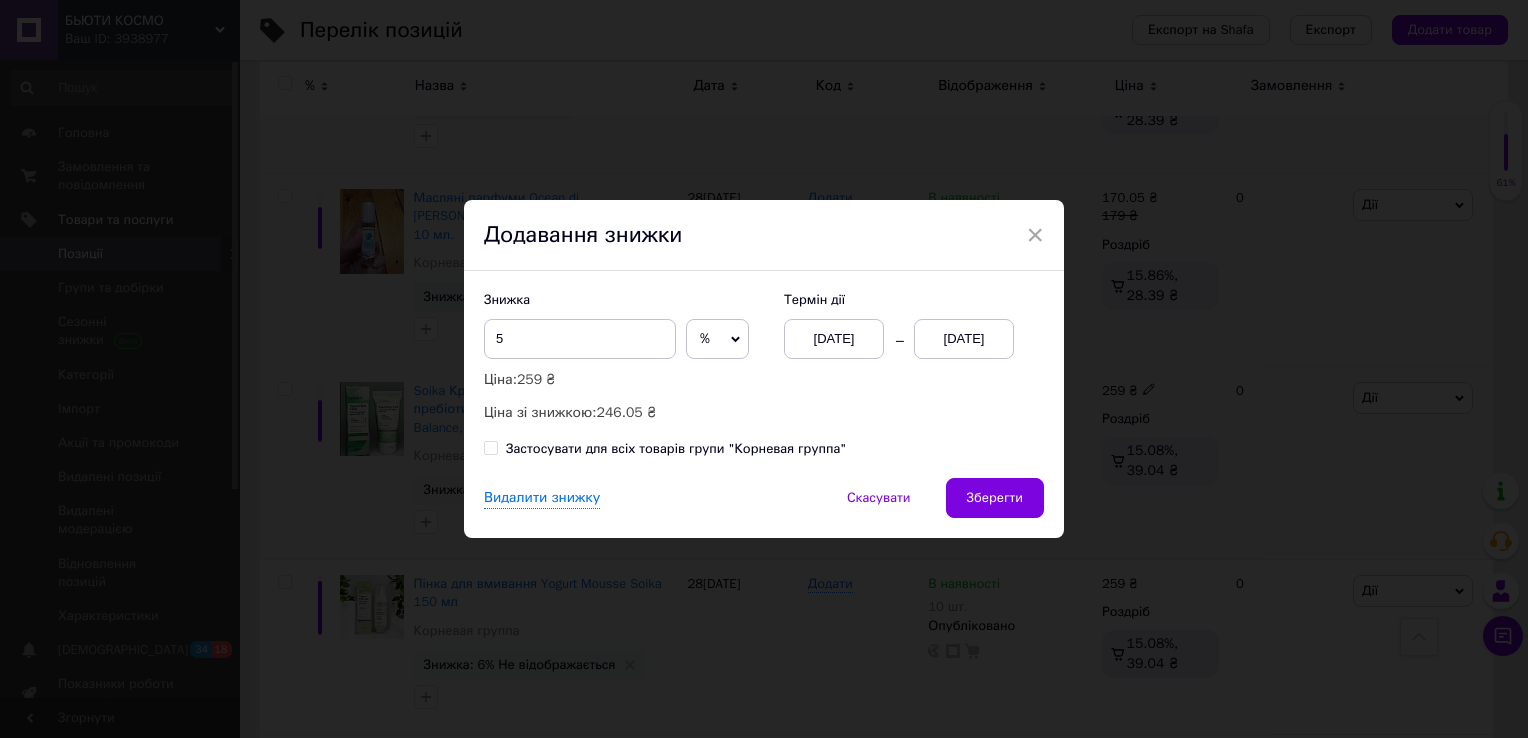 click on "[DATE]" at bounding box center [964, 339] 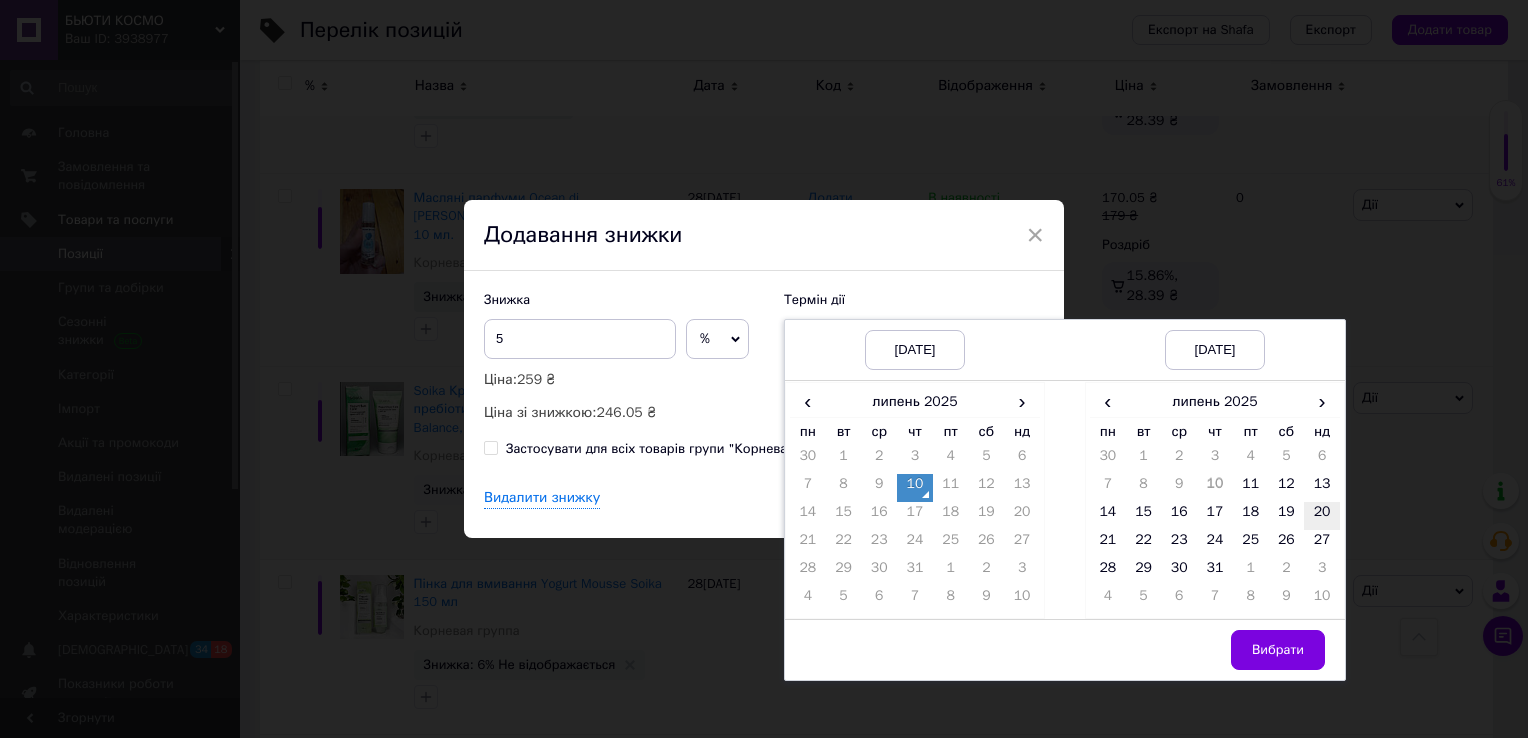 click on "20" at bounding box center [1322, 516] 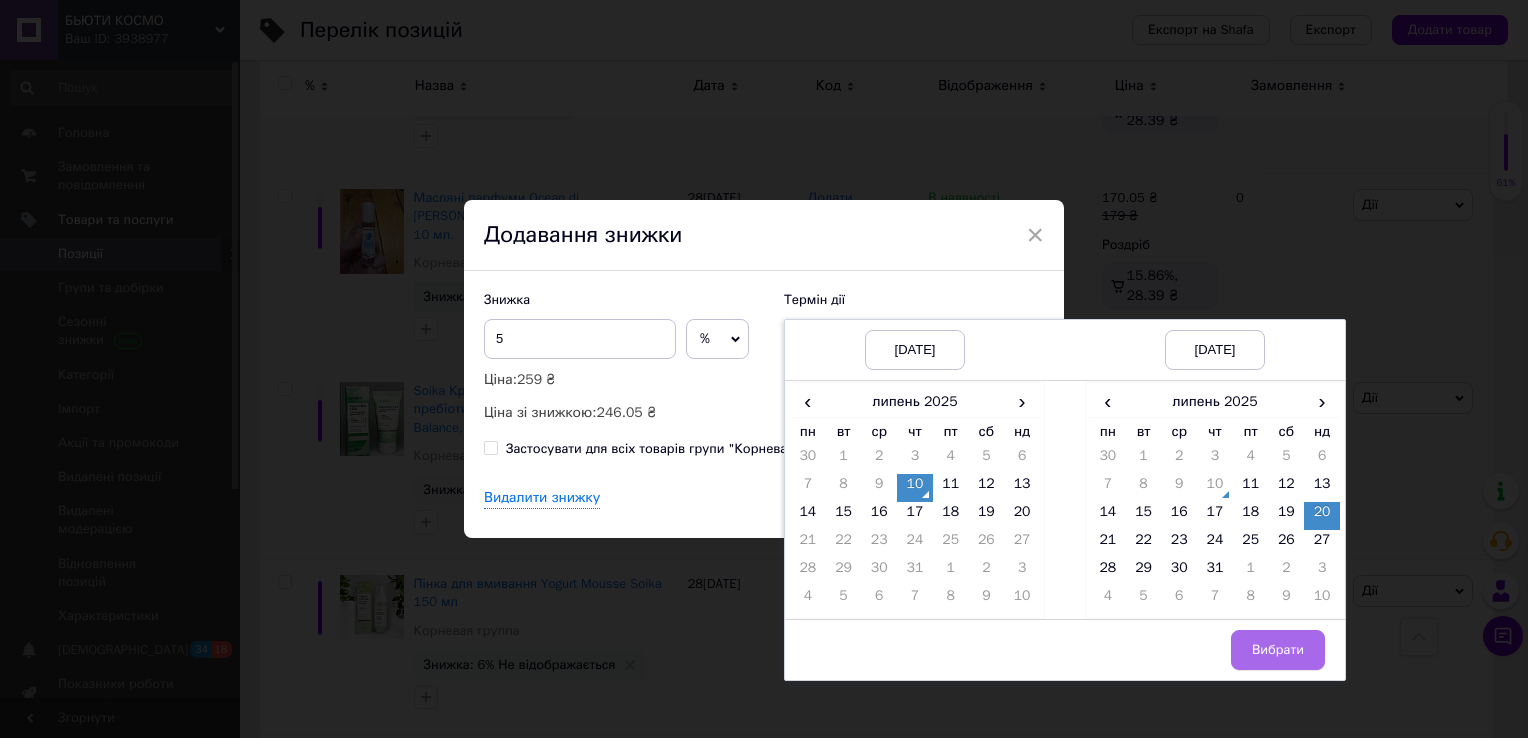 click on "Вибрати" at bounding box center [1278, 650] 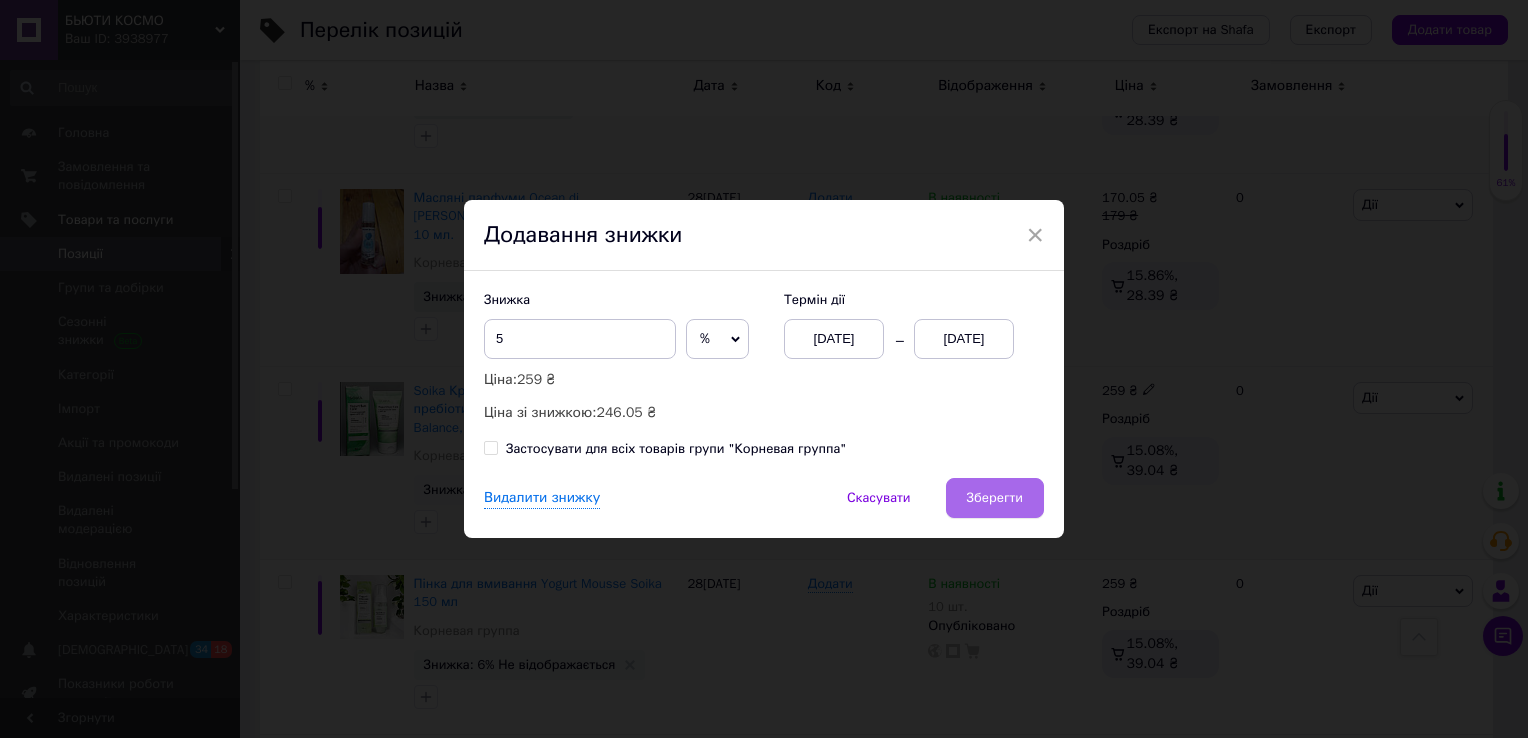 click on "Зберегти" at bounding box center [995, 498] 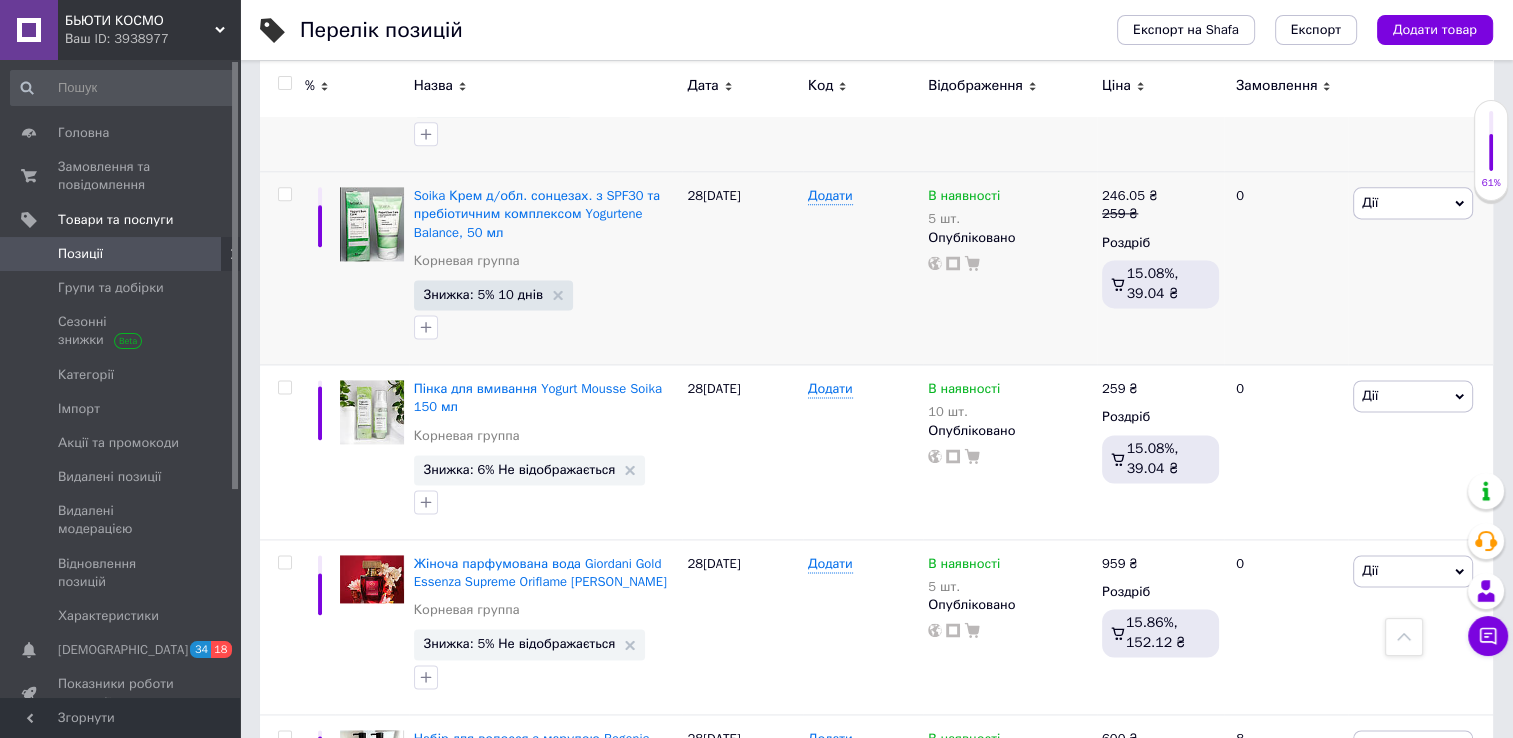 scroll, scrollTop: 2666, scrollLeft: 0, axis: vertical 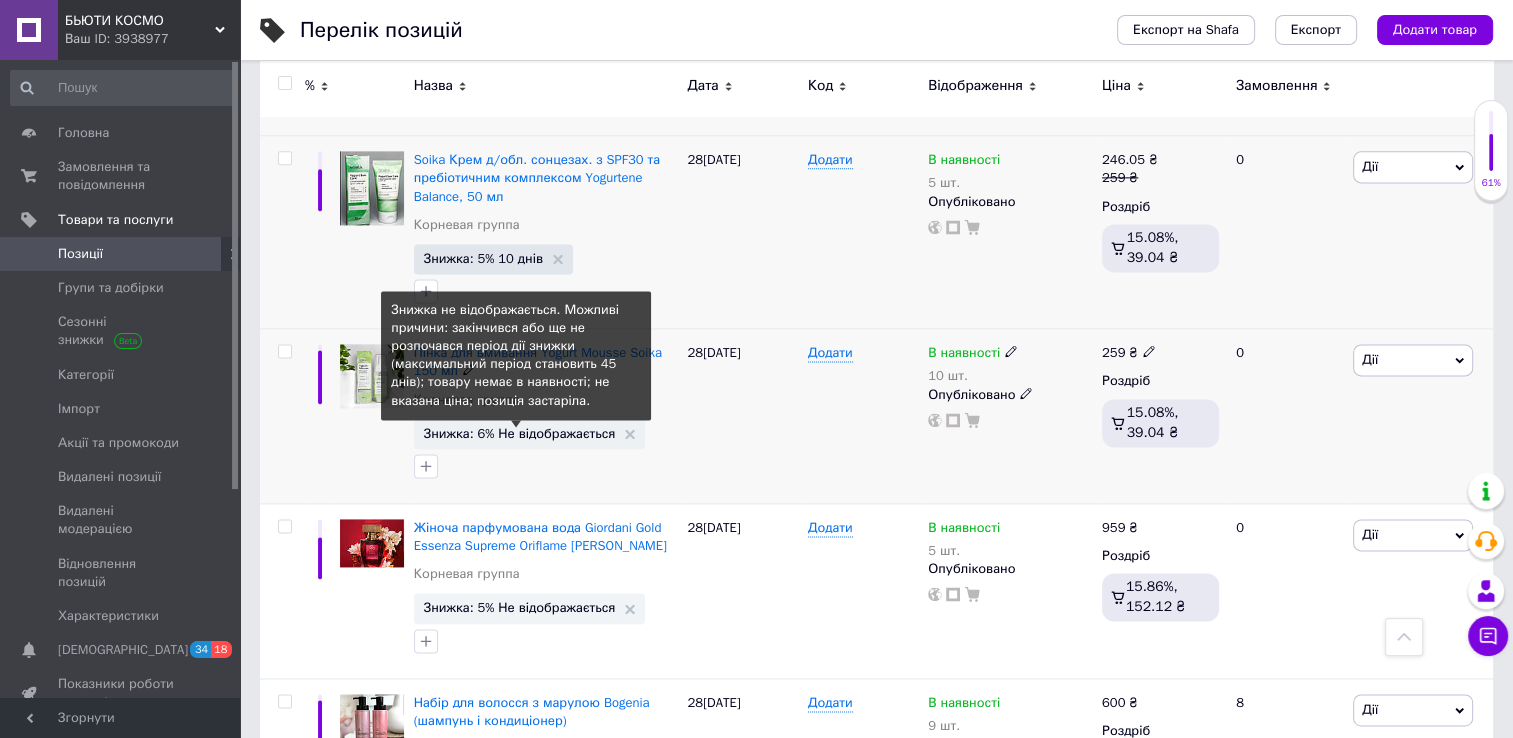 click on "Знижка: 6% Не відображається" at bounding box center [520, 433] 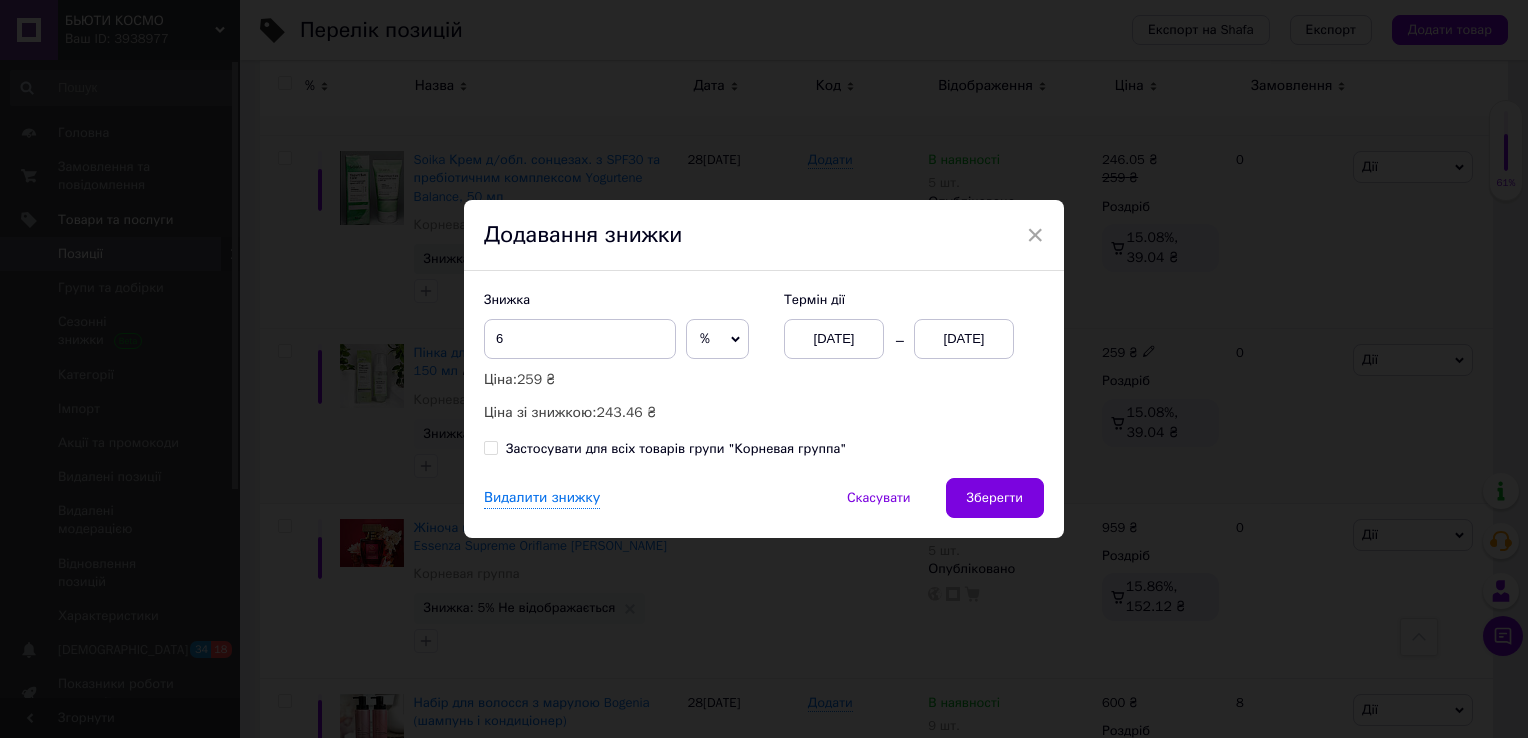 click on "[DATE]" at bounding box center [964, 339] 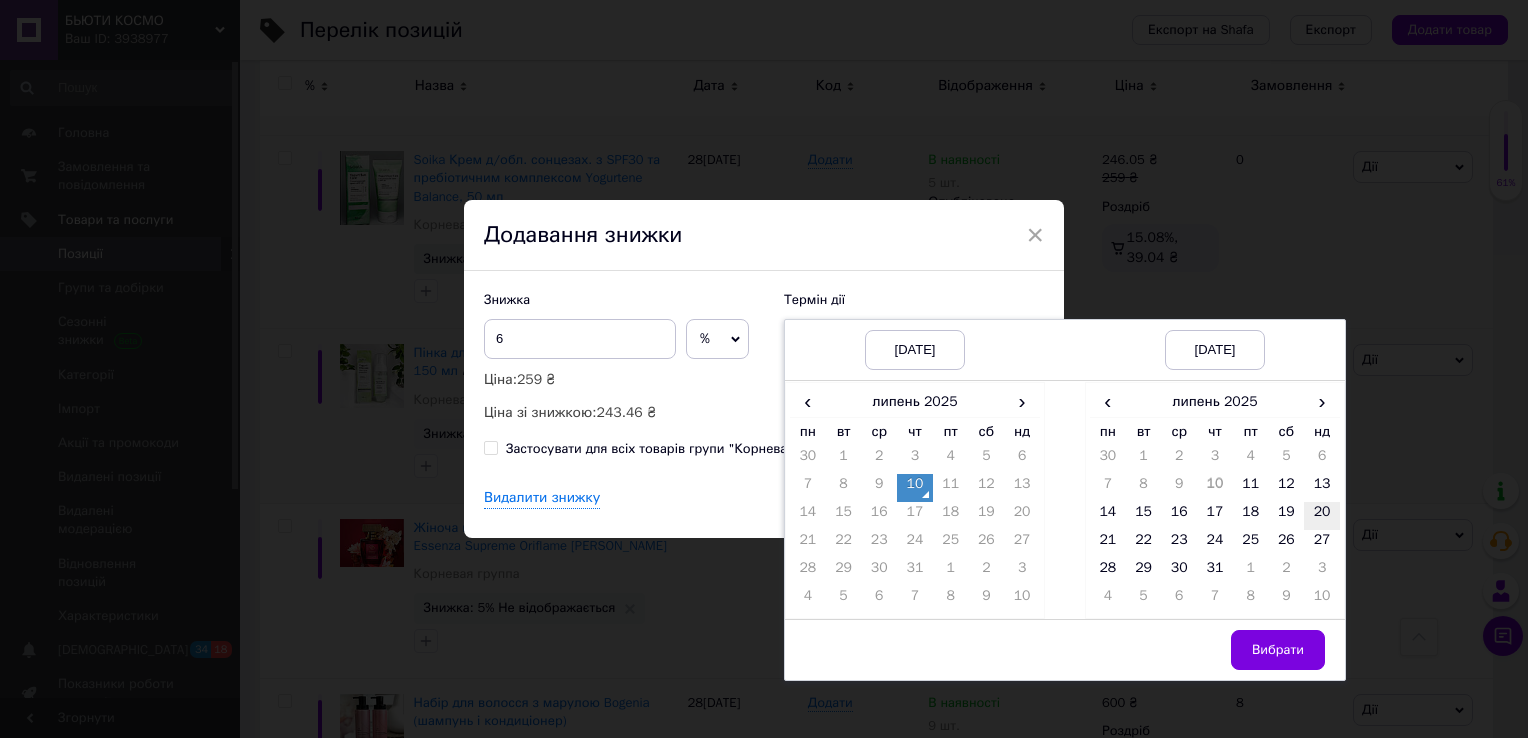 click on "20" at bounding box center (1322, 516) 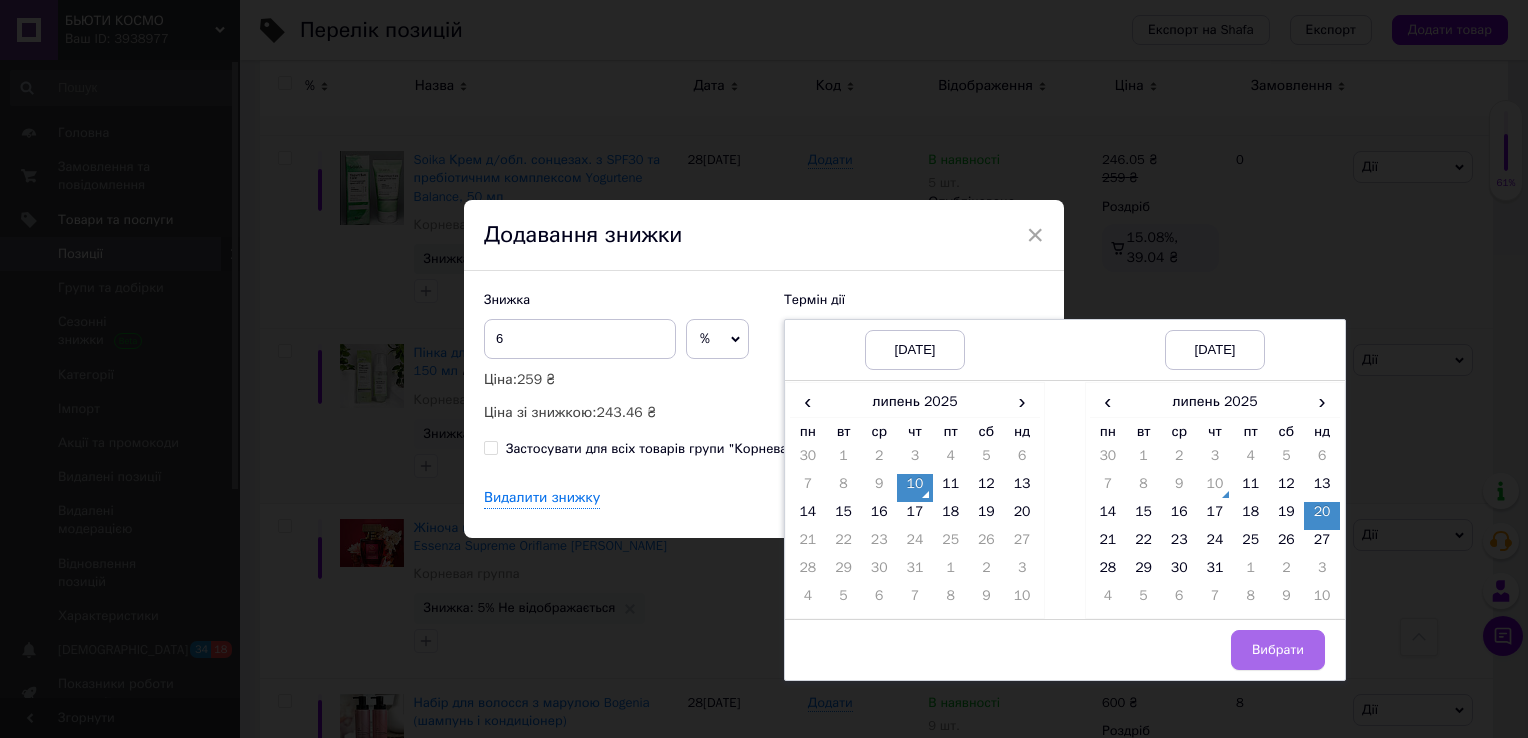 click on "Вибрати" at bounding box center [1278, 650] 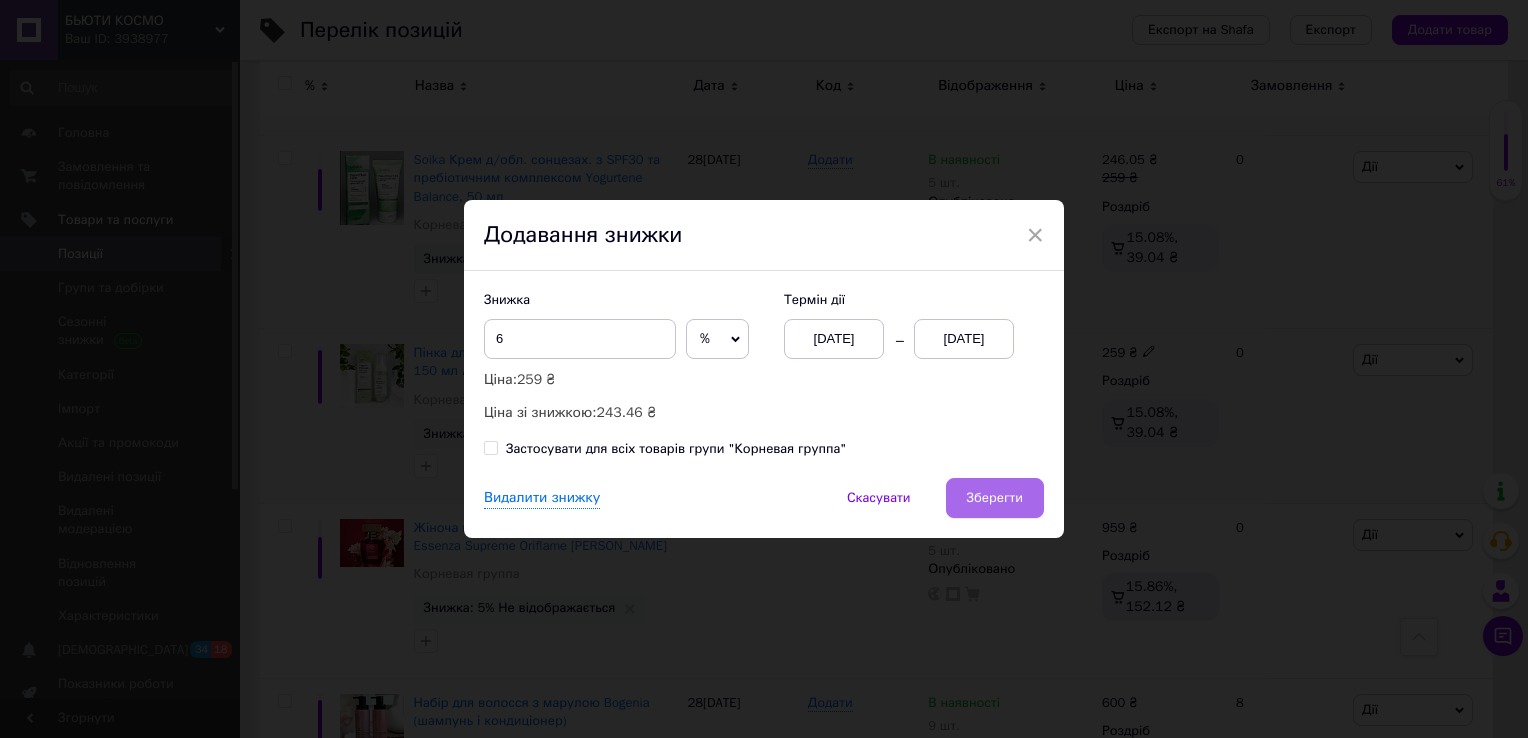 click on "Зберегти" at bounding box center (995, 498) 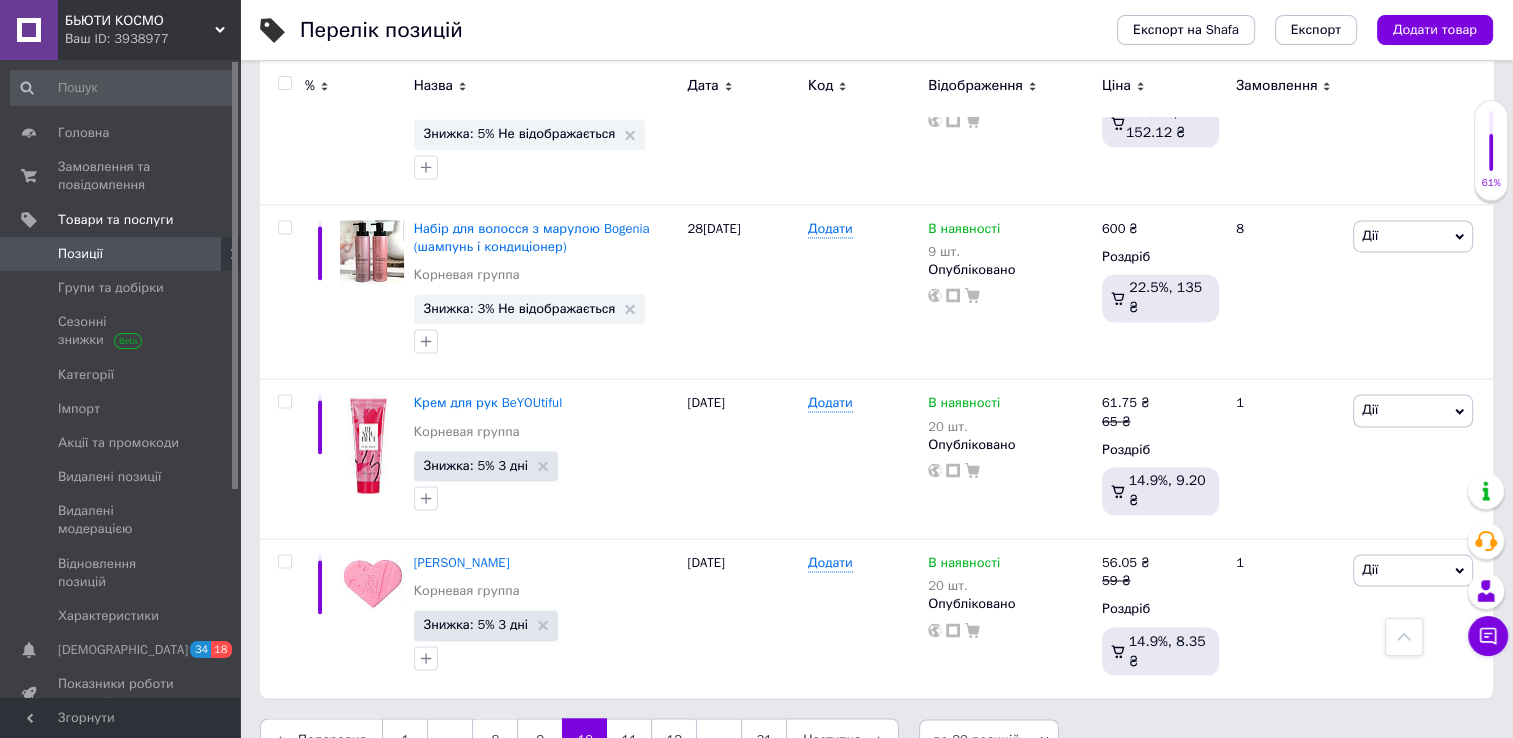 scroll, scrollTop: 3144, scrollLeft: 0, axis: vertical 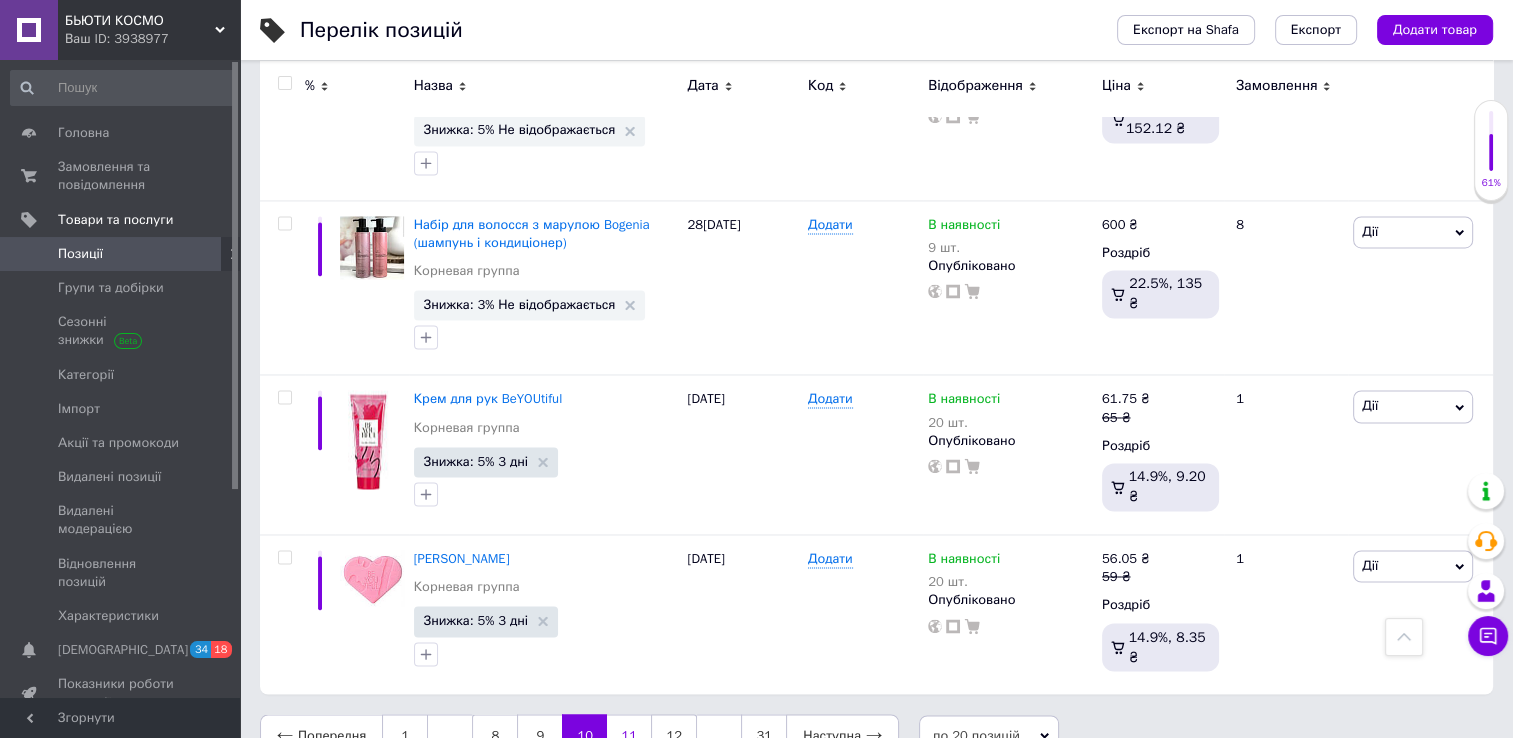click on "11" at bounding box center (629, 735) 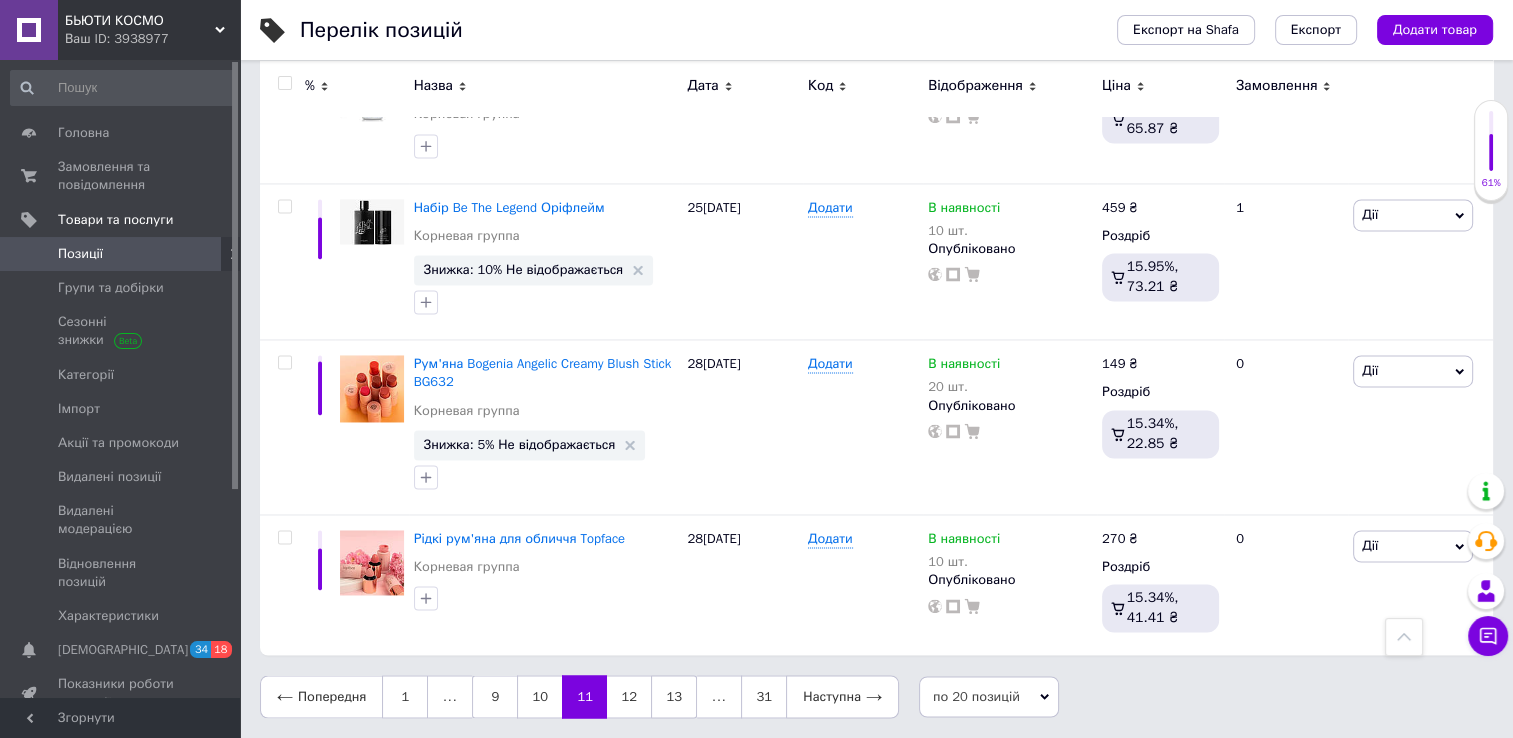 scroll, scrollTop: 3093, scrollLeft: 0, axis: vertical 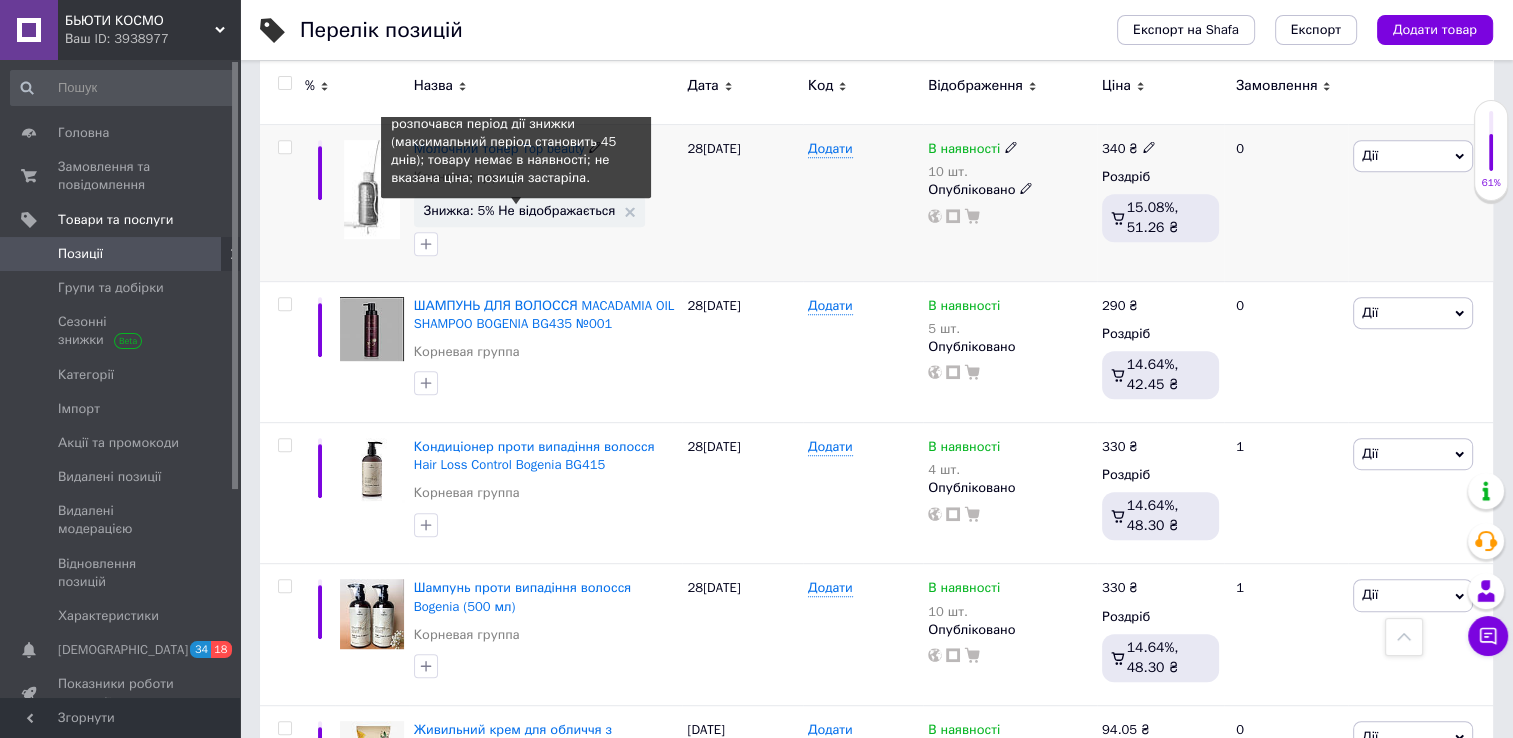 click on "Знижка: 5% Не відображається" at bounding box center (520, 210) 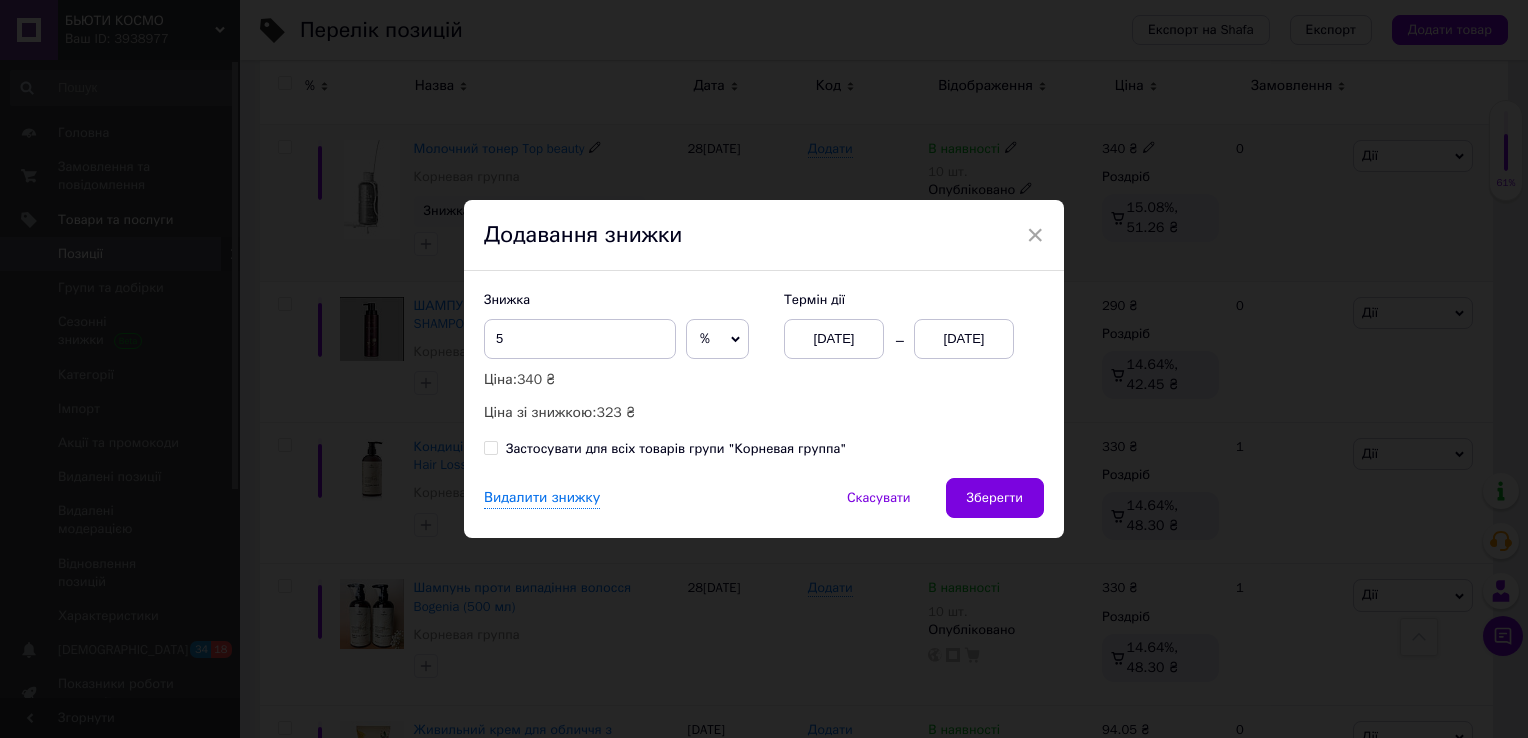 click on "[DATE]" at bounding box center [964, 339] 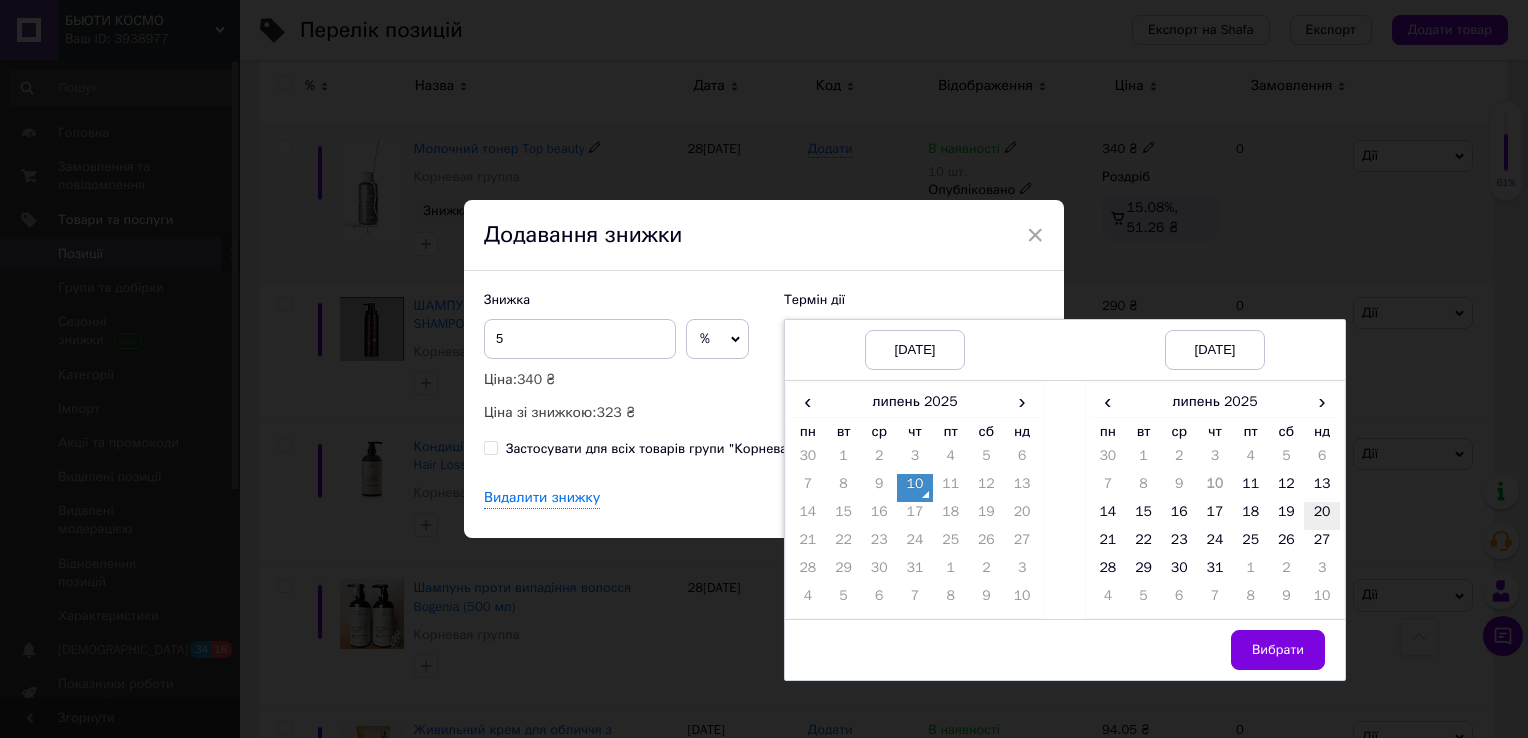 click on "‹ л[DATE] пн вт ср чт пт сб нд 30 1 2 3 4 5 6 7 8 9 10 11 12 13 14 15 16 17 18 19 20 21 22 23 24 25 26 27 28 29 30 31 1 2 3 4 5 6 7 8 9 10" at bounding box center (1215, 500) 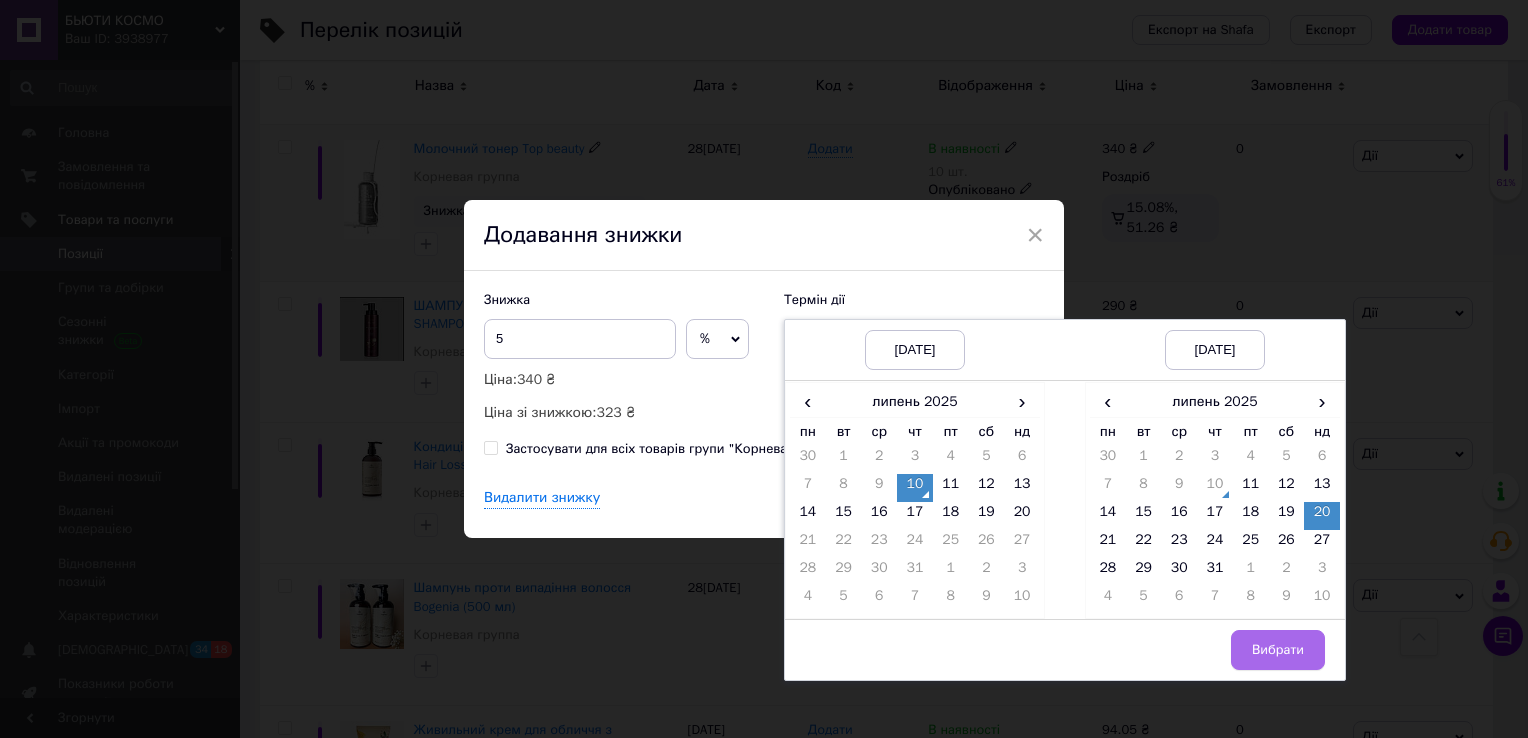 click on "Вибрати" at bounding box center [1278, 650] 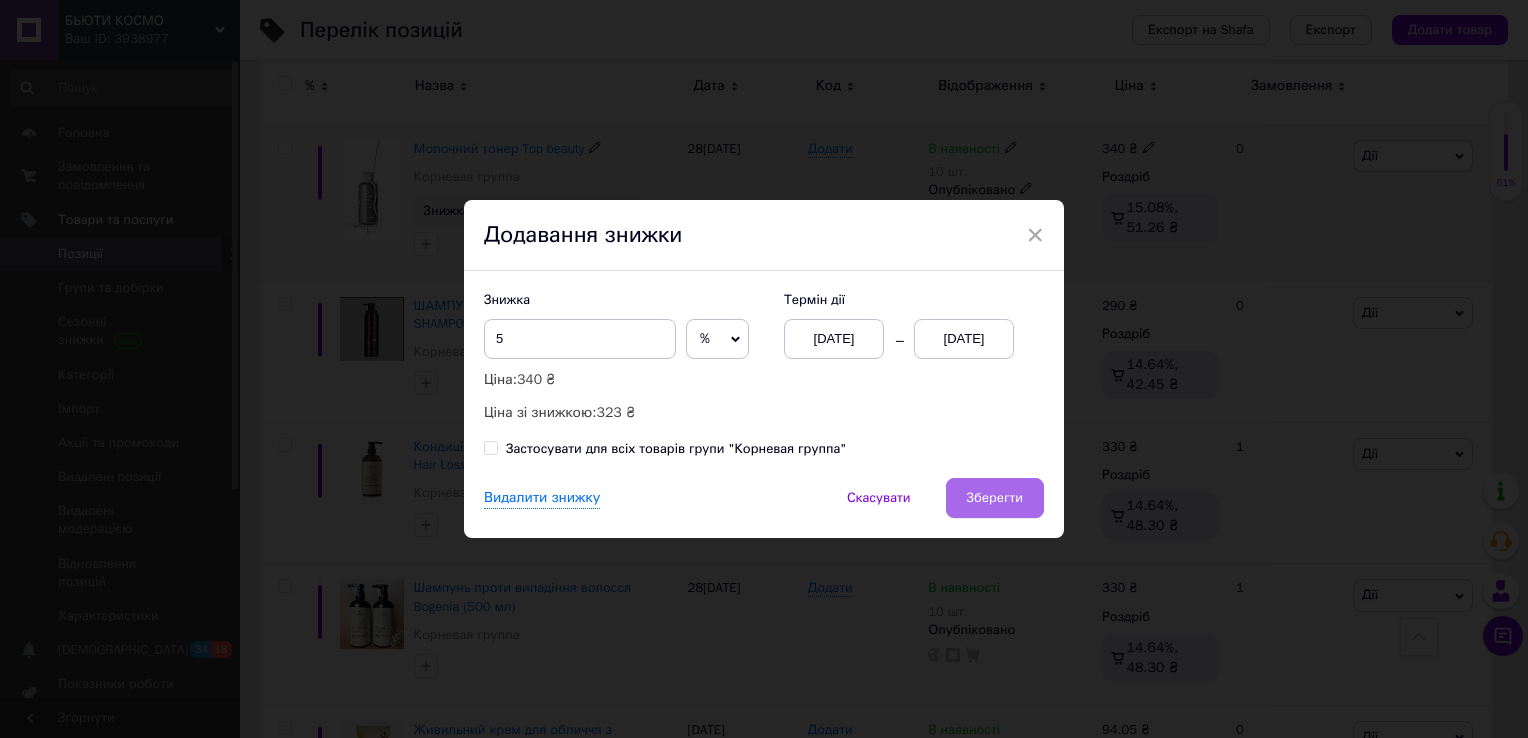 click on "Зберегти" at bounding box center [995, 498] 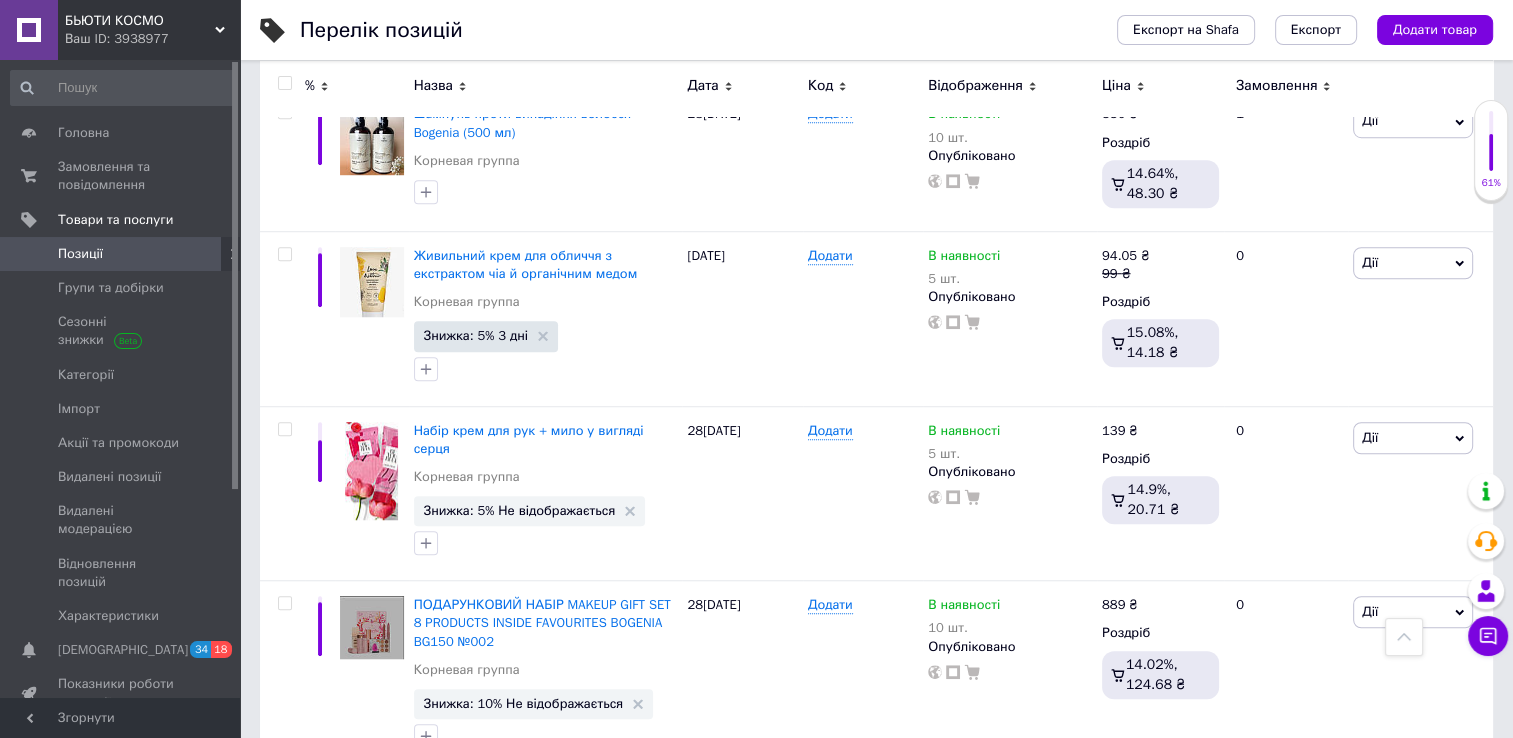 scroll, scrollTop: 1460, scrollLeft: 0, axis: vertical 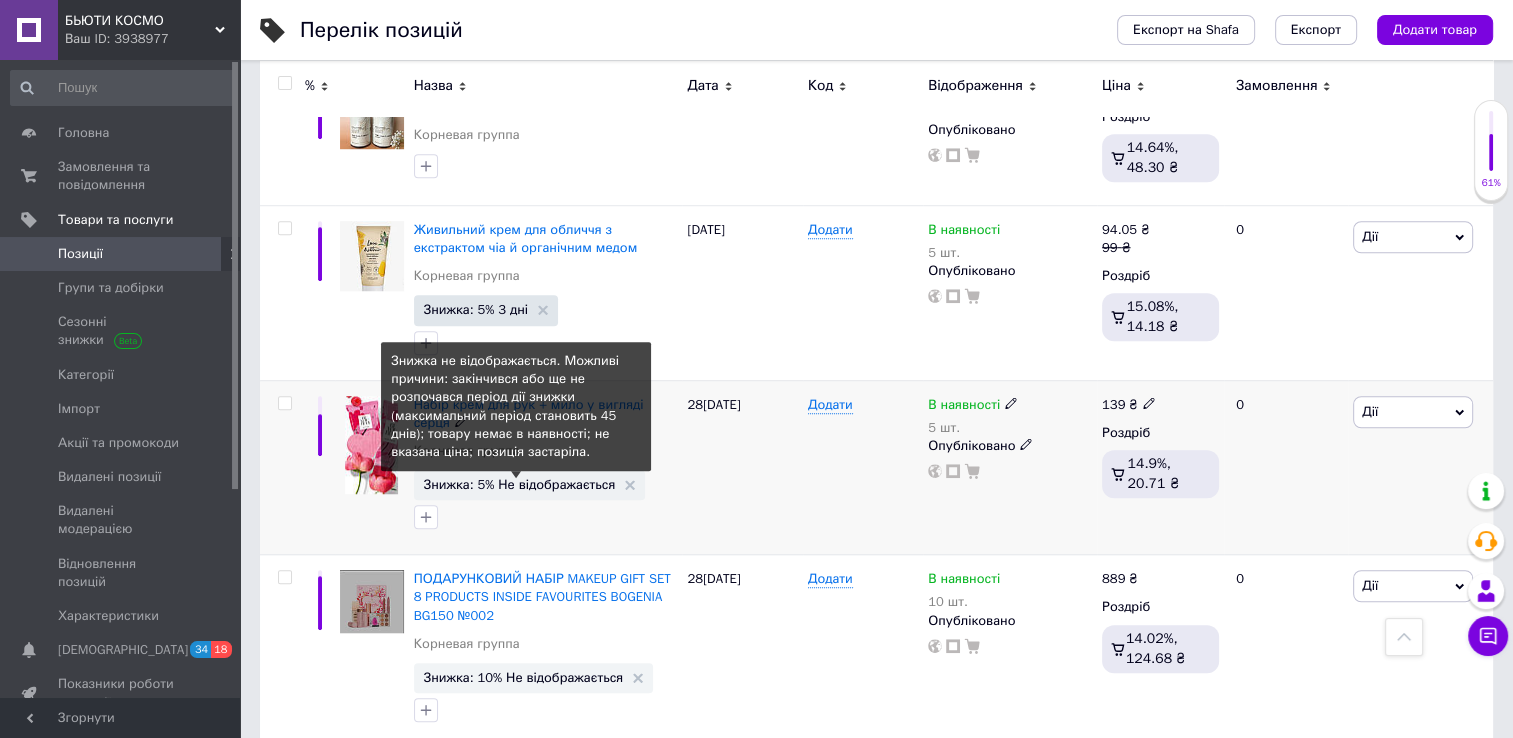 click on "Знижка: 5% Не відображається" at bounding box center [520, 484] 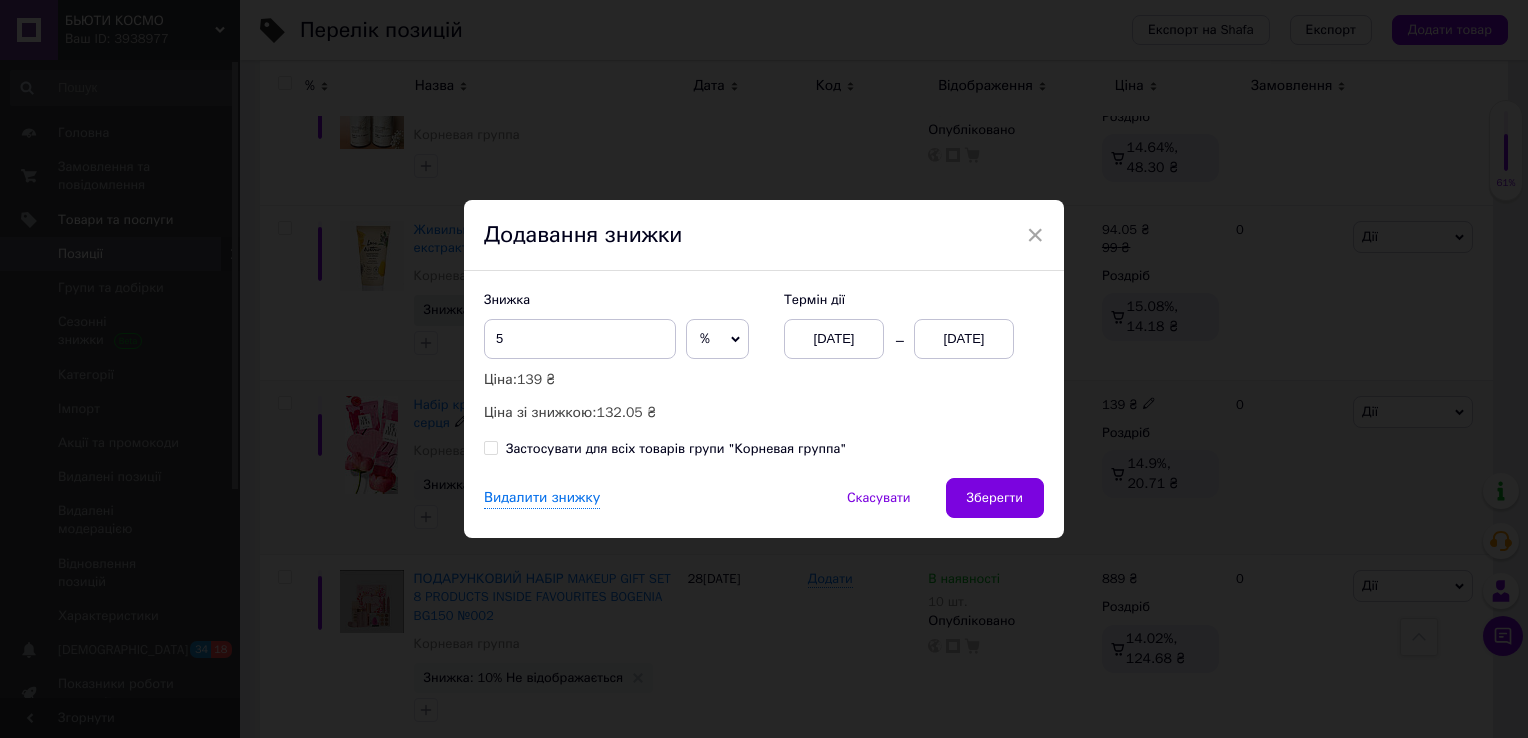 click on "[DATE]" at bounding box center [964, 339] 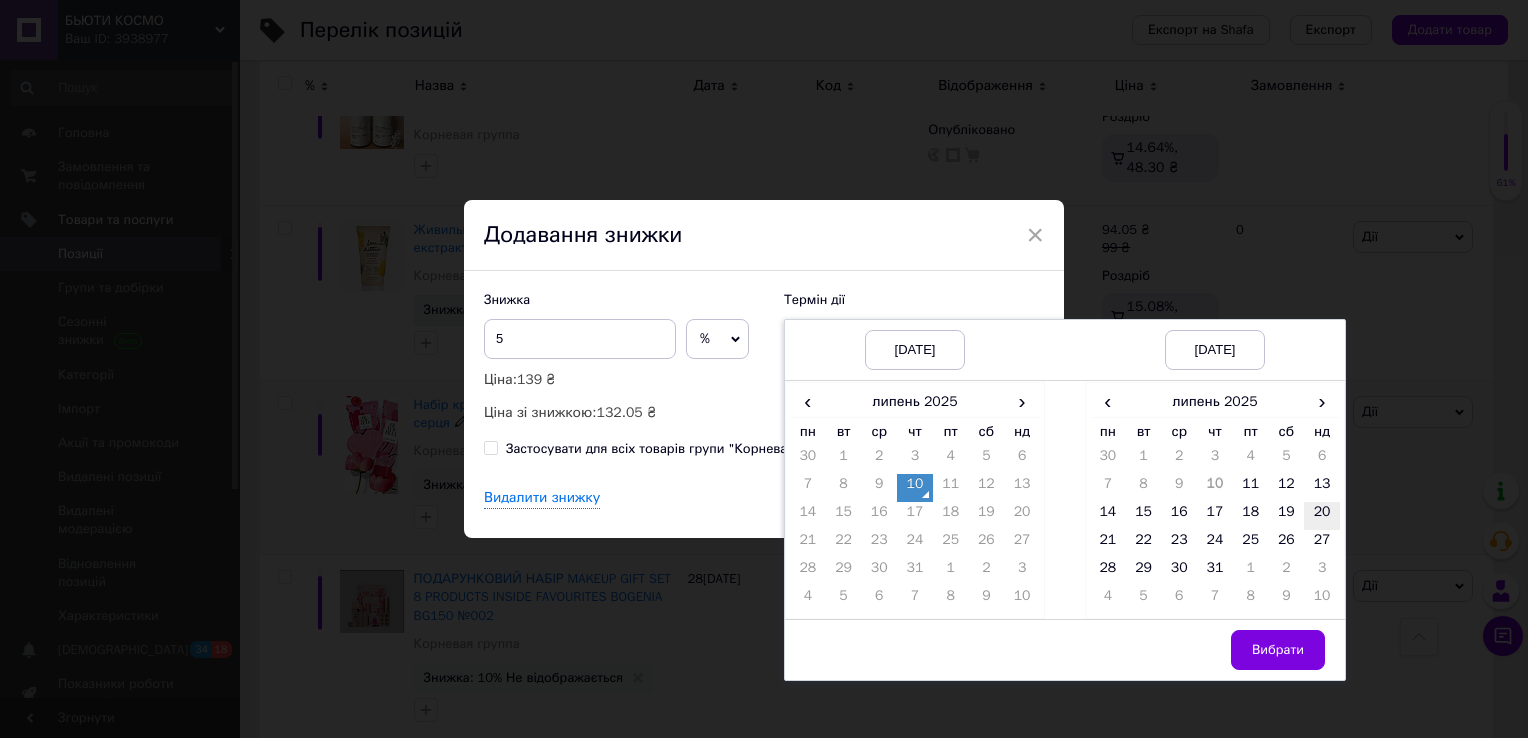 click on "20" at bounding box center [1322, 516] 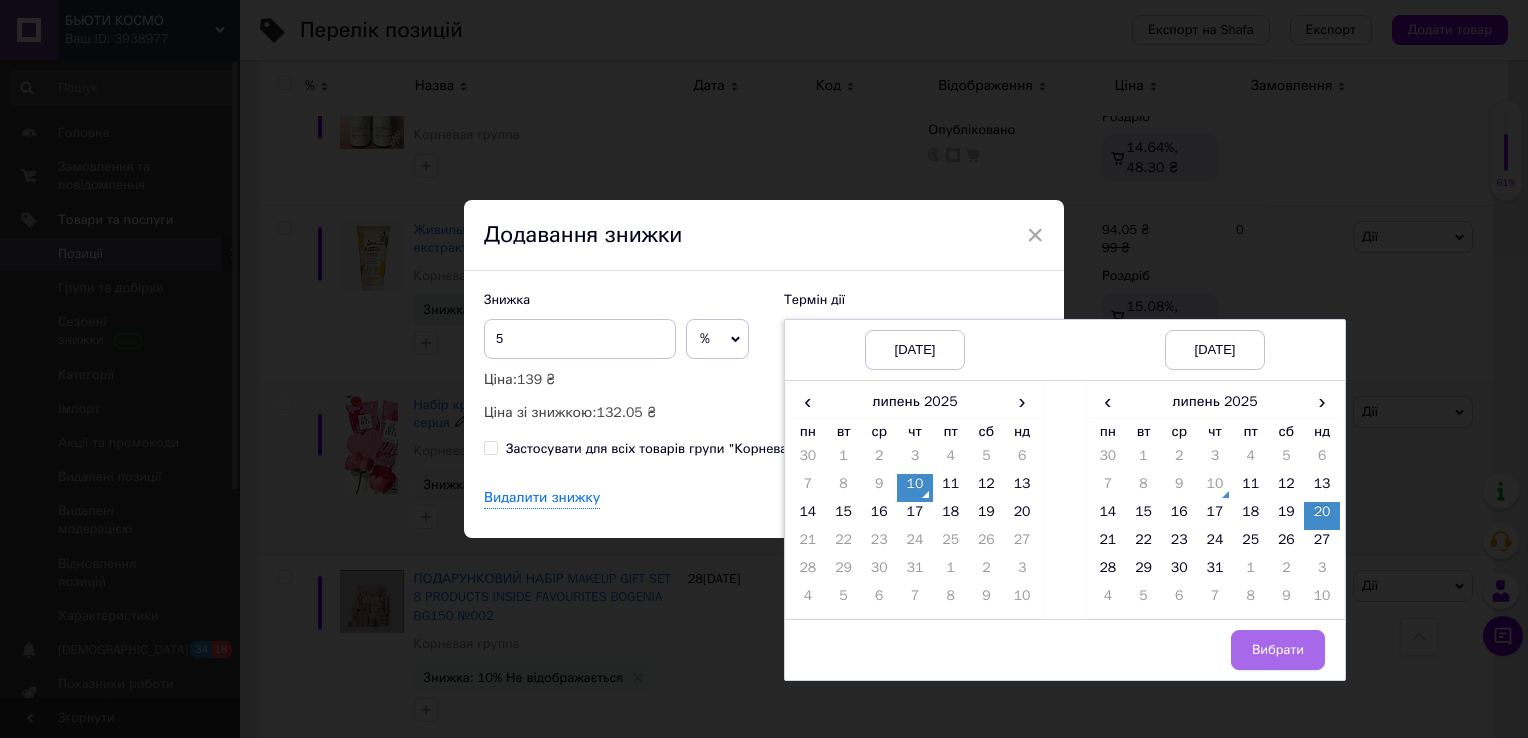 click on "Вибрати" at bounding box center [1278, 650] 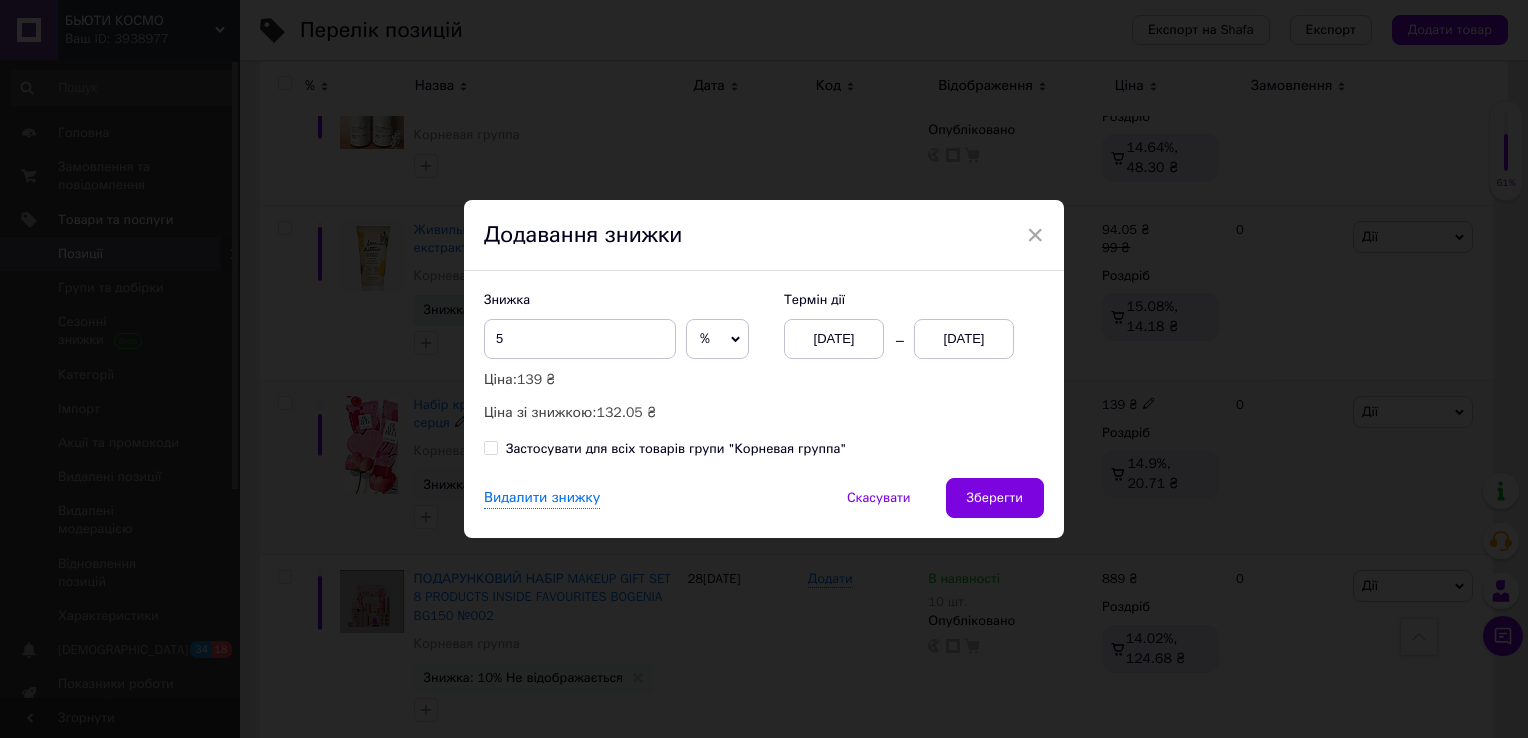 click on "Видалити знижку   Скасувати   Зберегти" at bounding box center [764, 508] 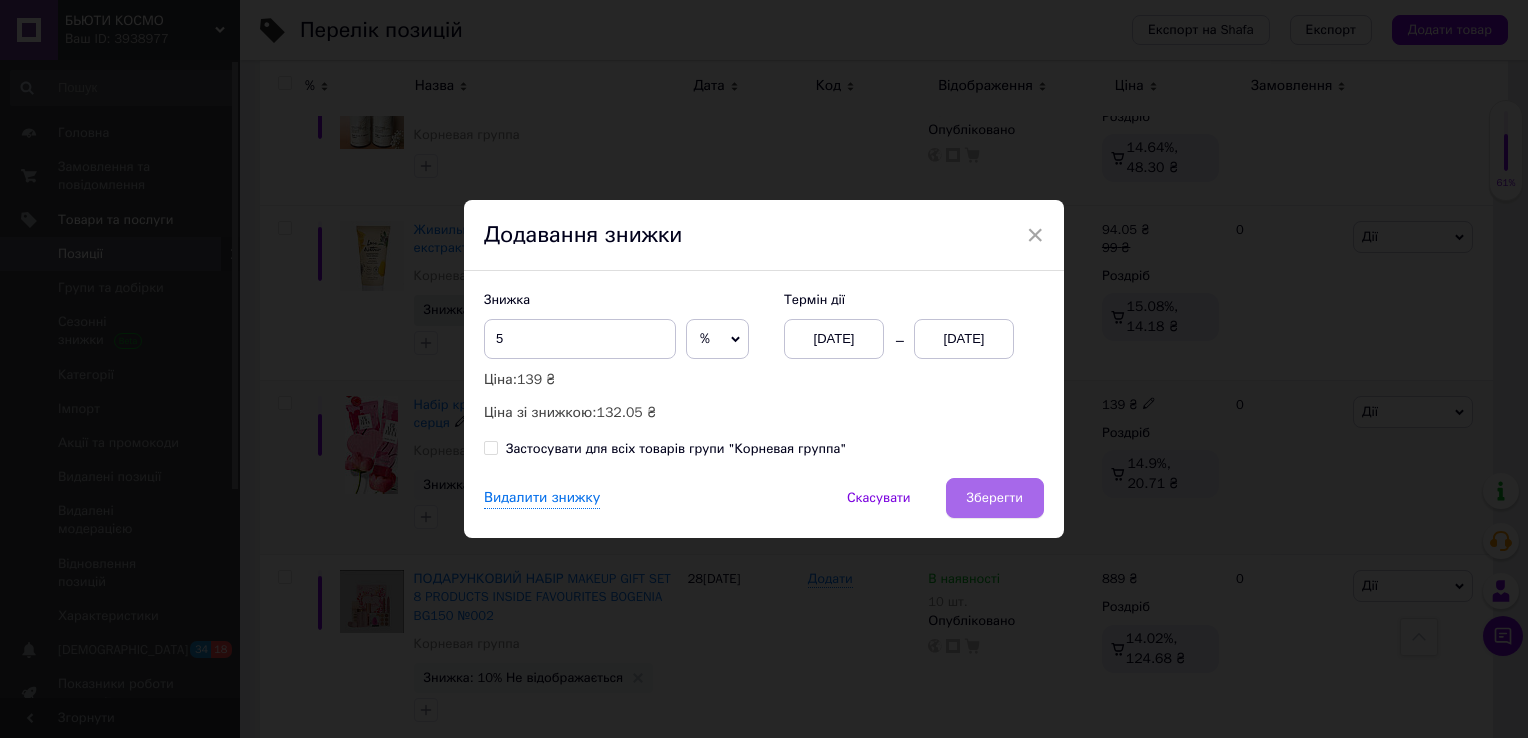 click on "Зберегти" at bounding box center (995, 498) 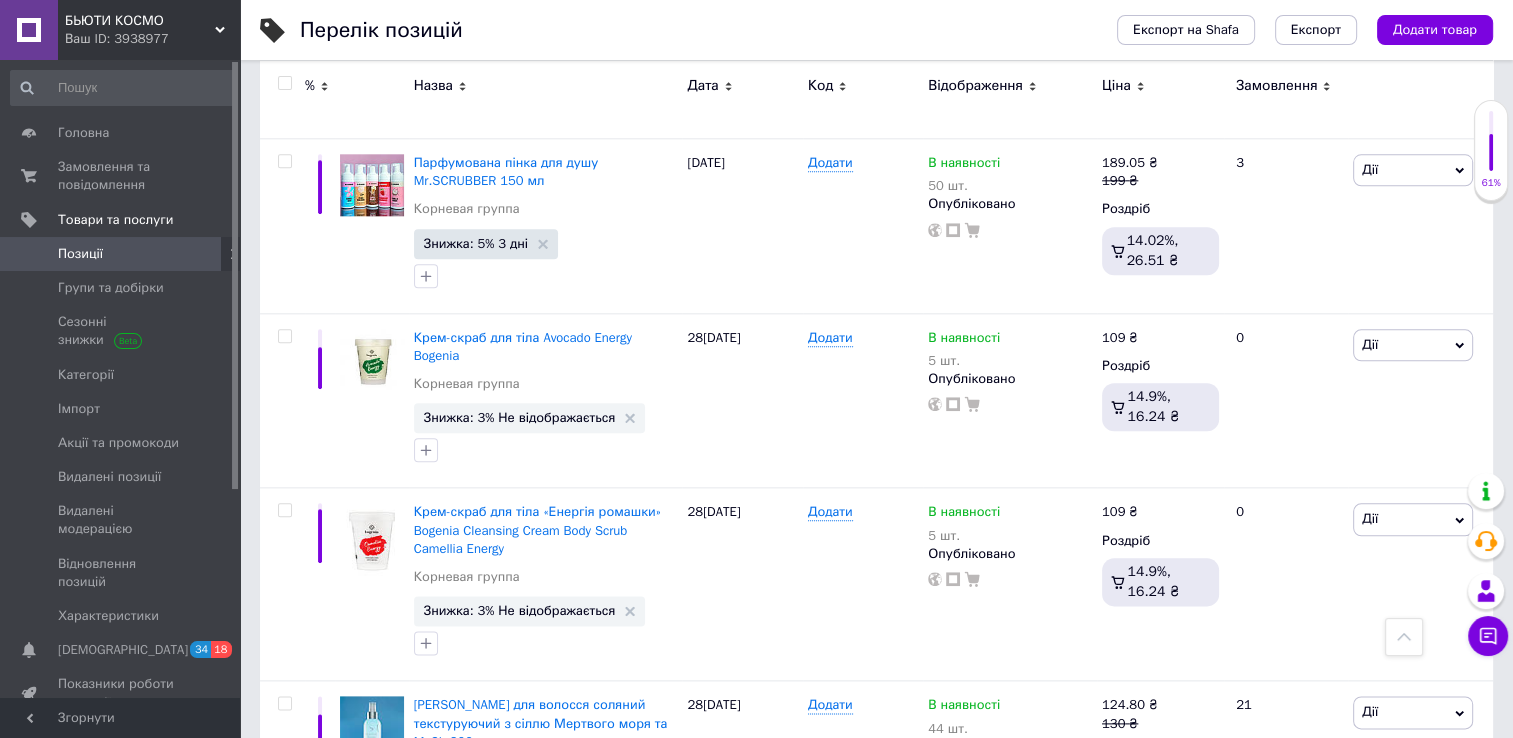 scroll, scrollTop: 2270, scrollLeft: 0, axis: vertical 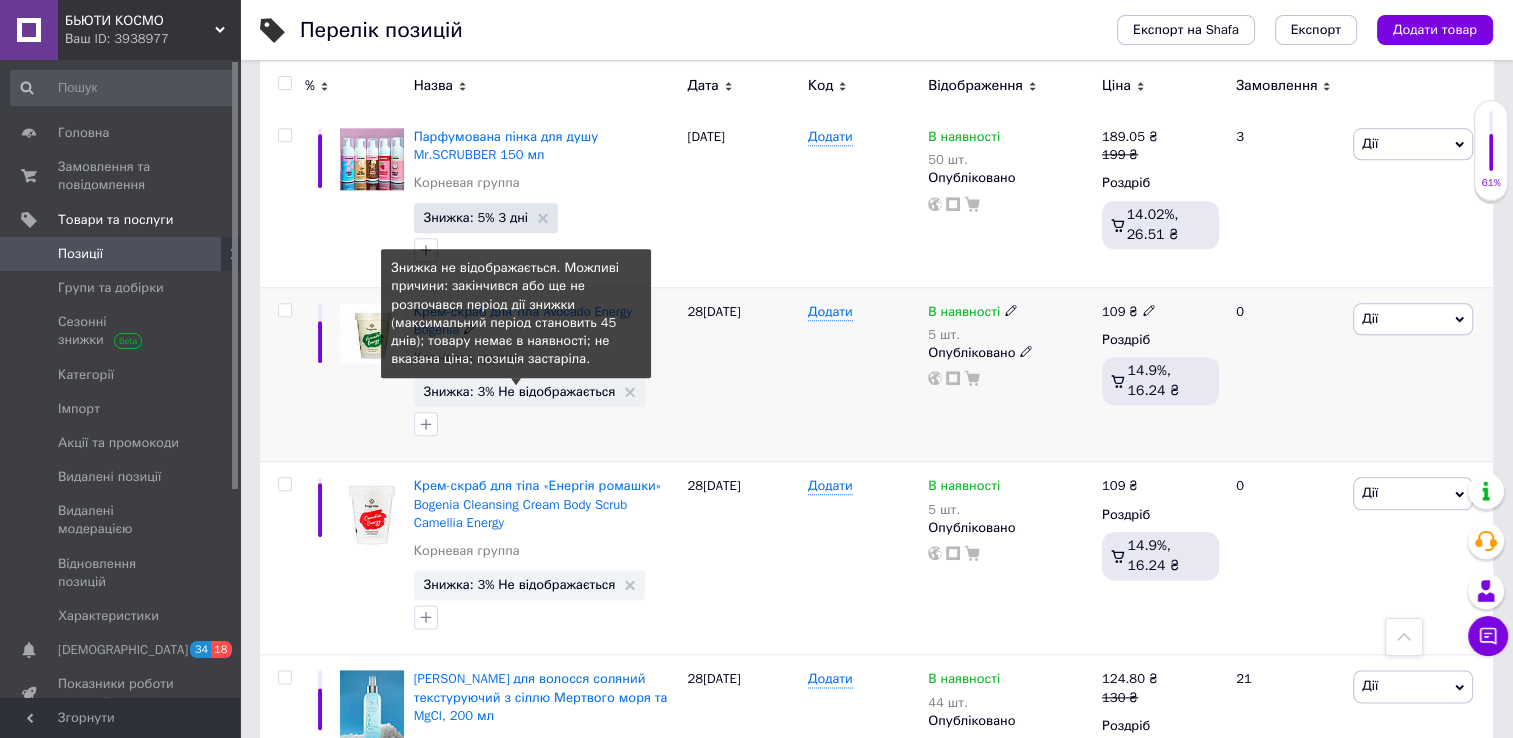 click on "Знижка: 3% Не відображається" at bounding box center [520, 391] 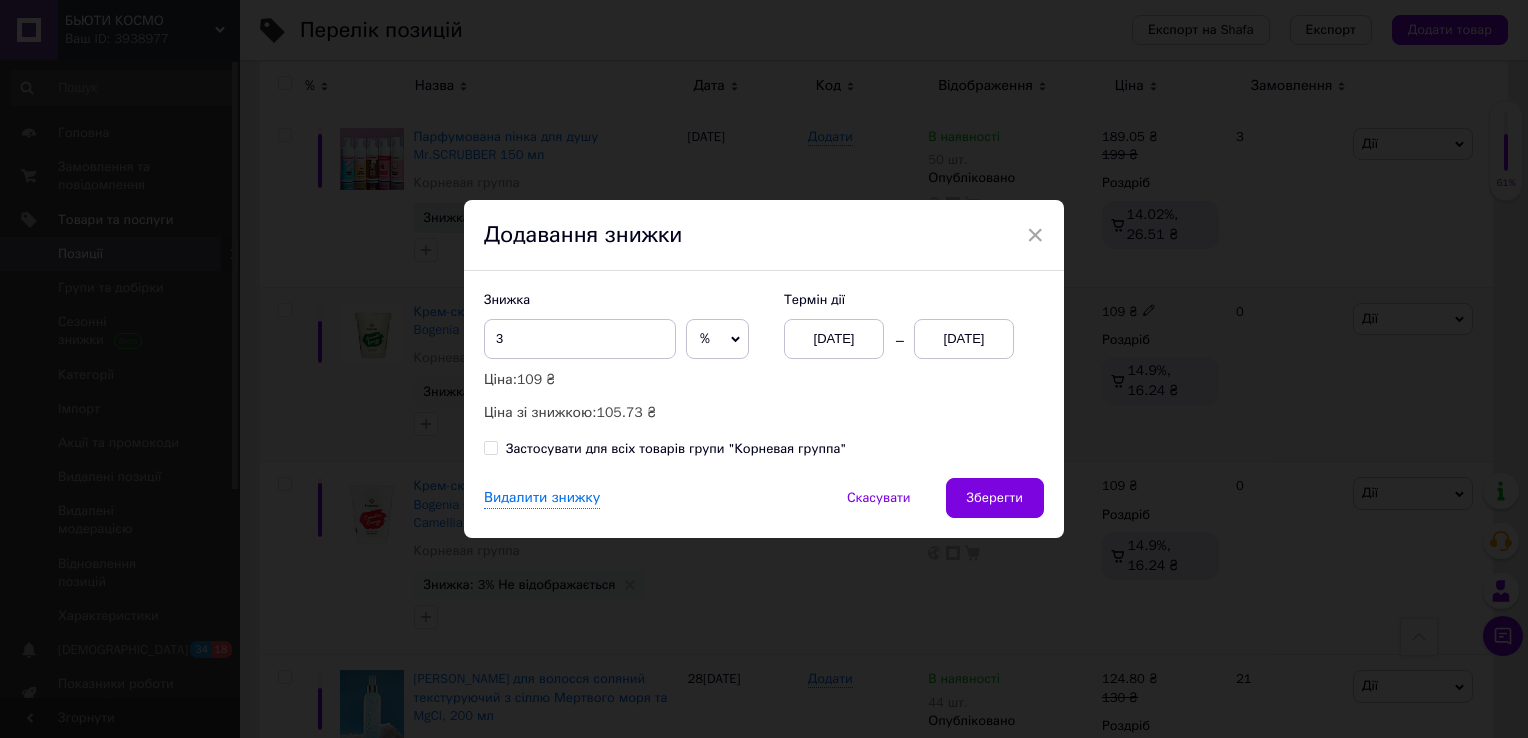 click on "[DATE]" at bounding box center (964, 339) 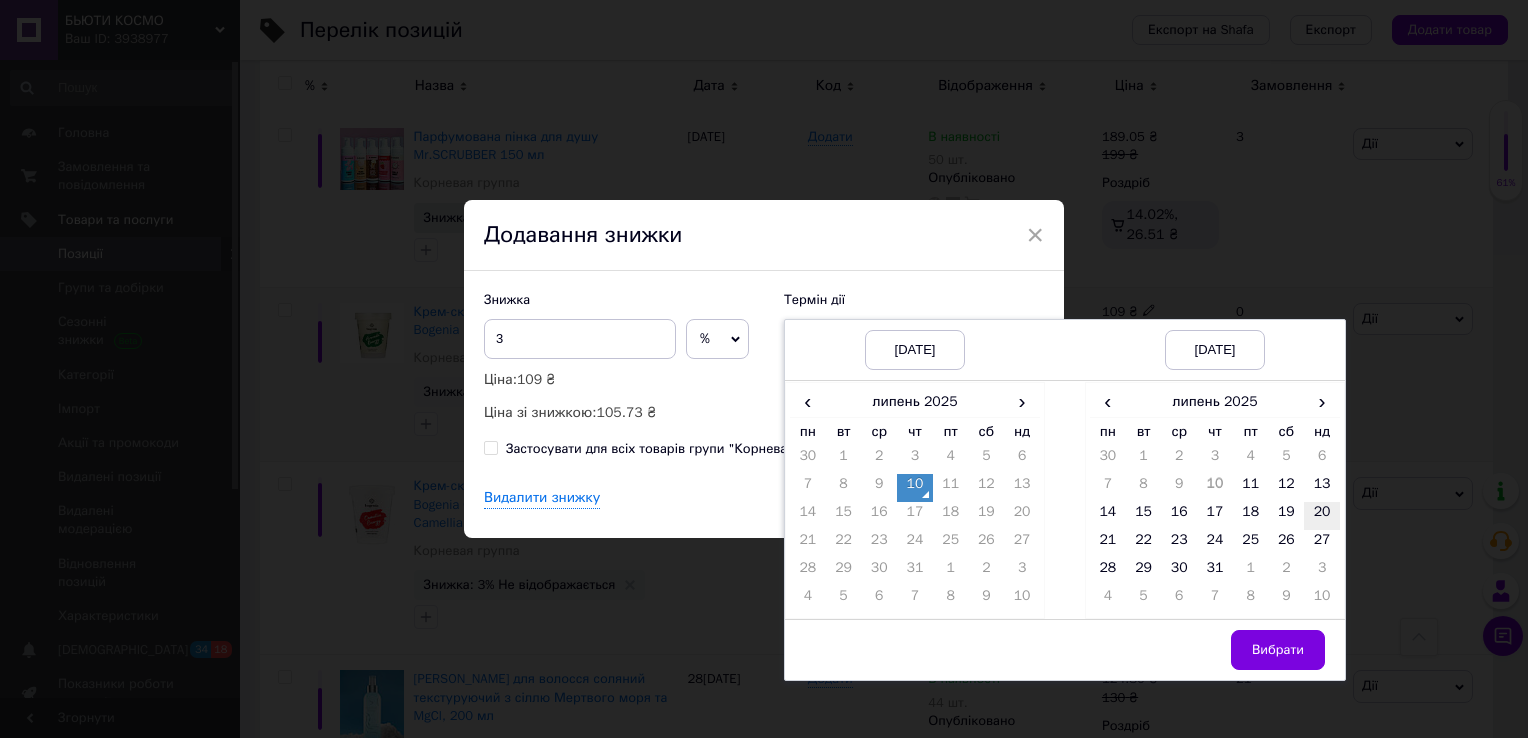 click on "20" at bounding box center (1322, 516) 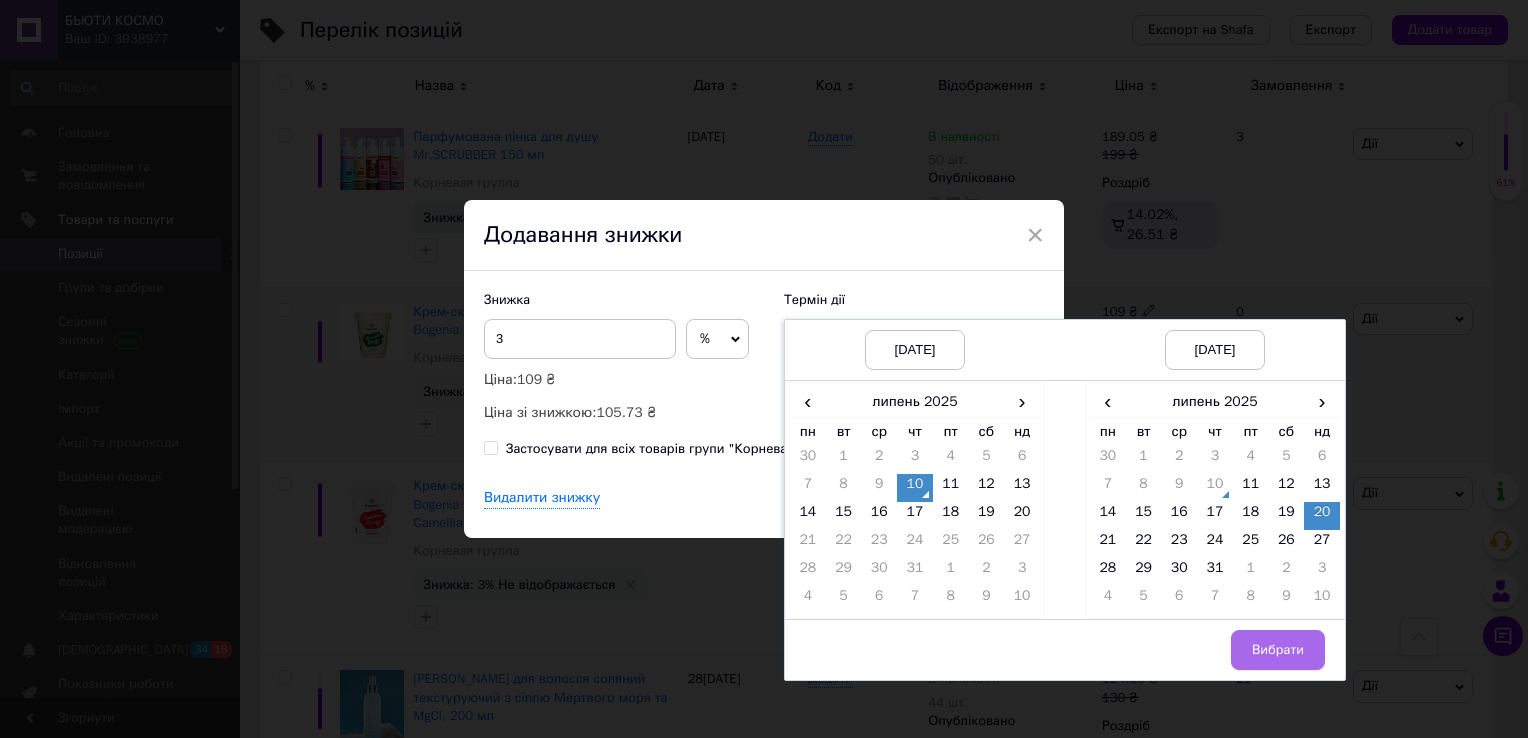 click on "Вибрати" at bounding box center (1278, 650) 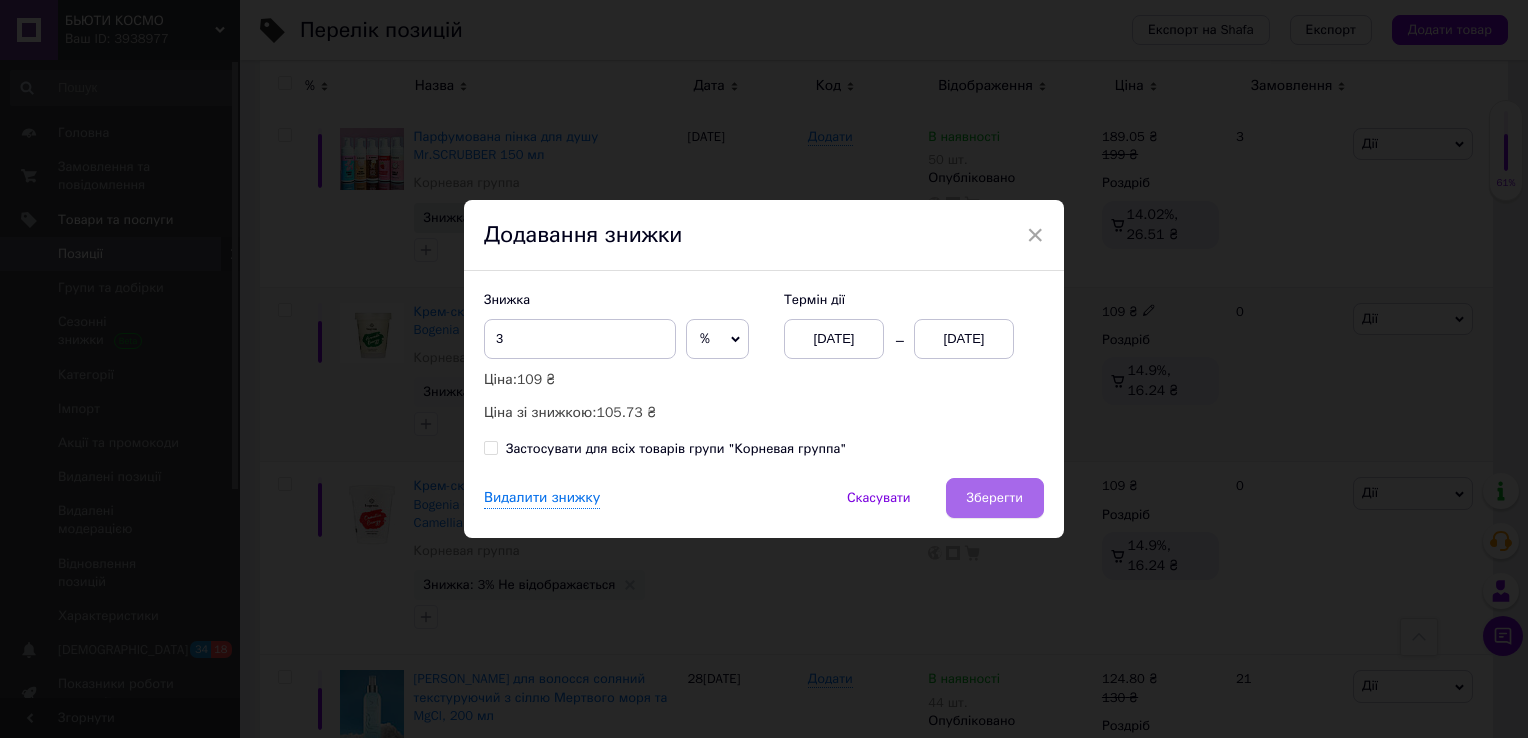 click on "Зберегти" at bounding box center (995, 498) 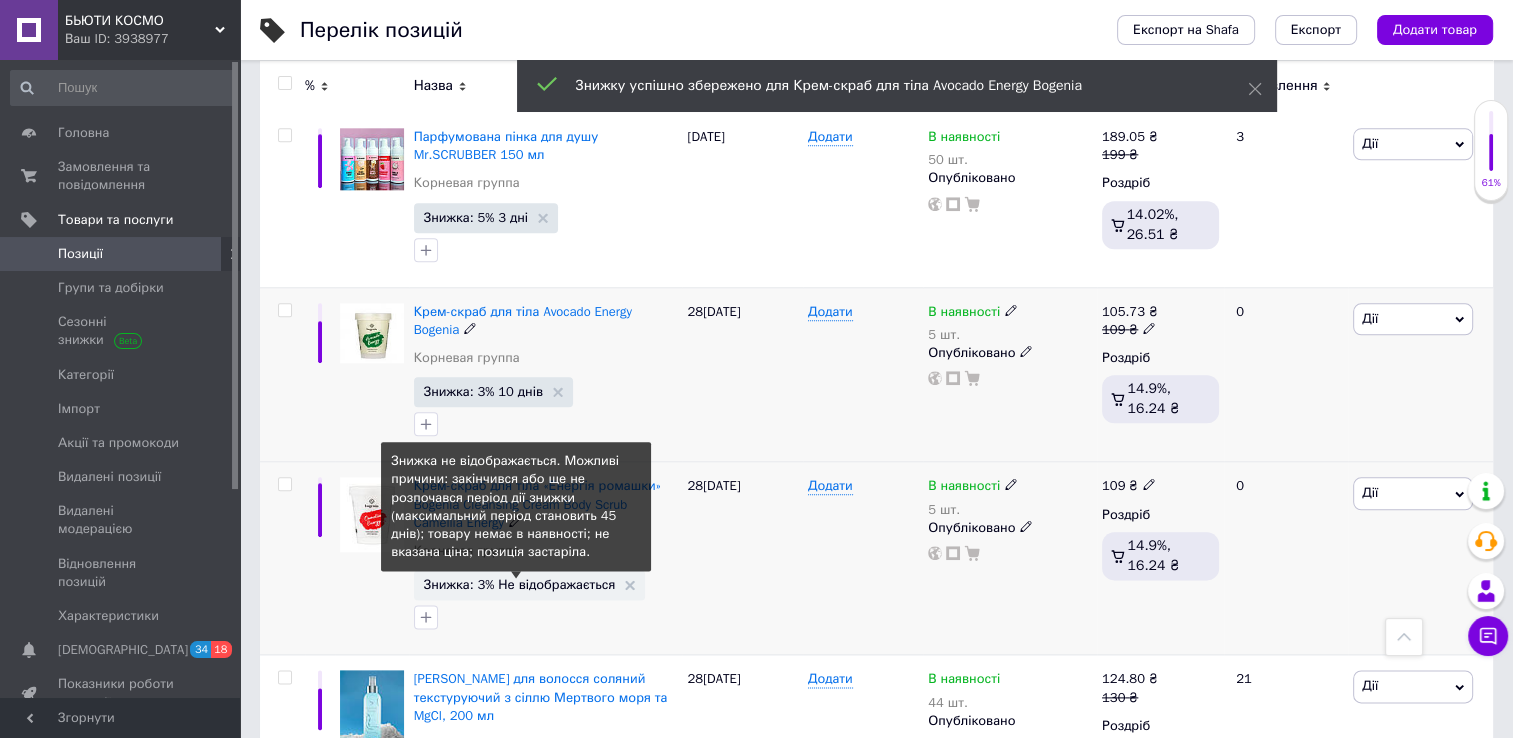click on "Знижка: 3% Не відображається" at bounding box center (520, 584) 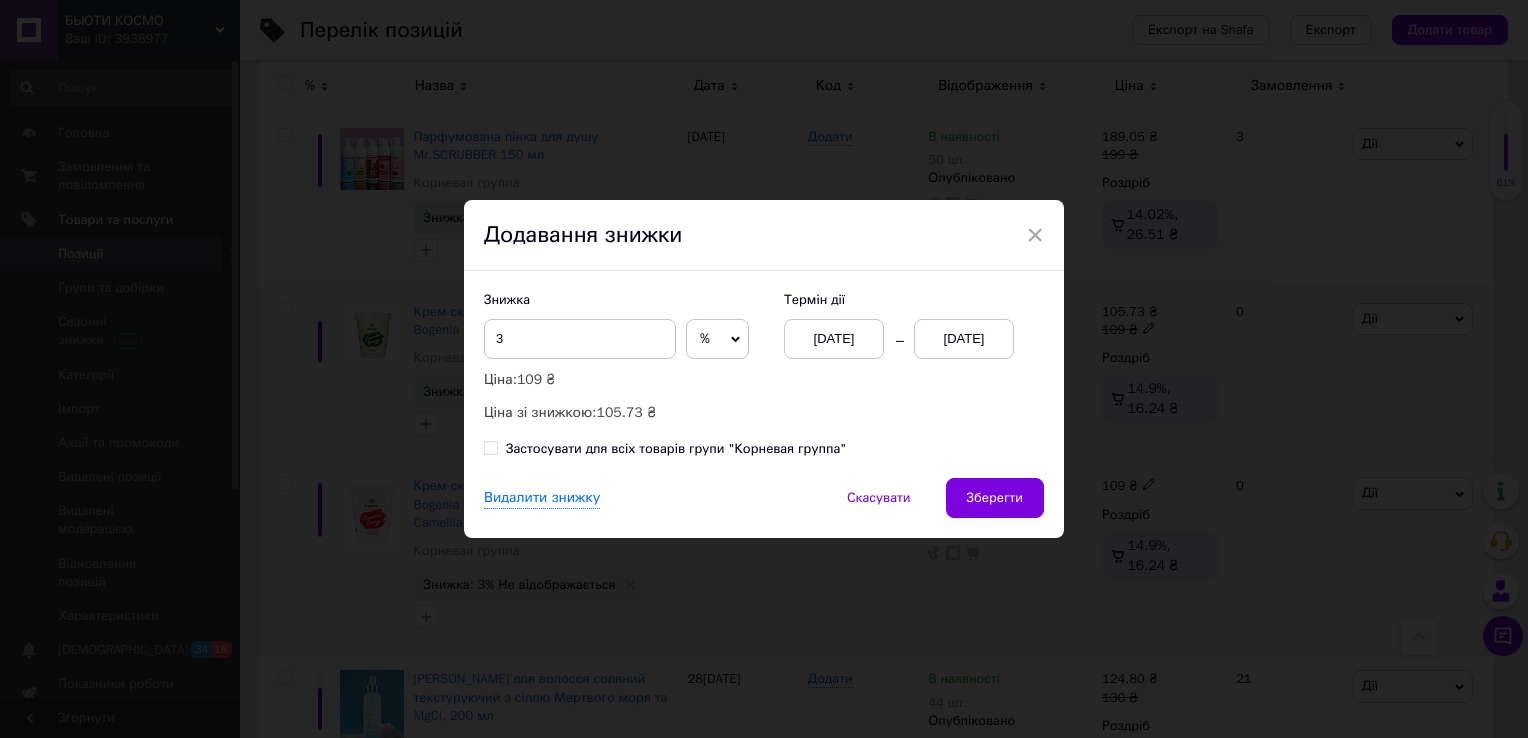 click on "[DATE]" at bounding box center [964, 339] 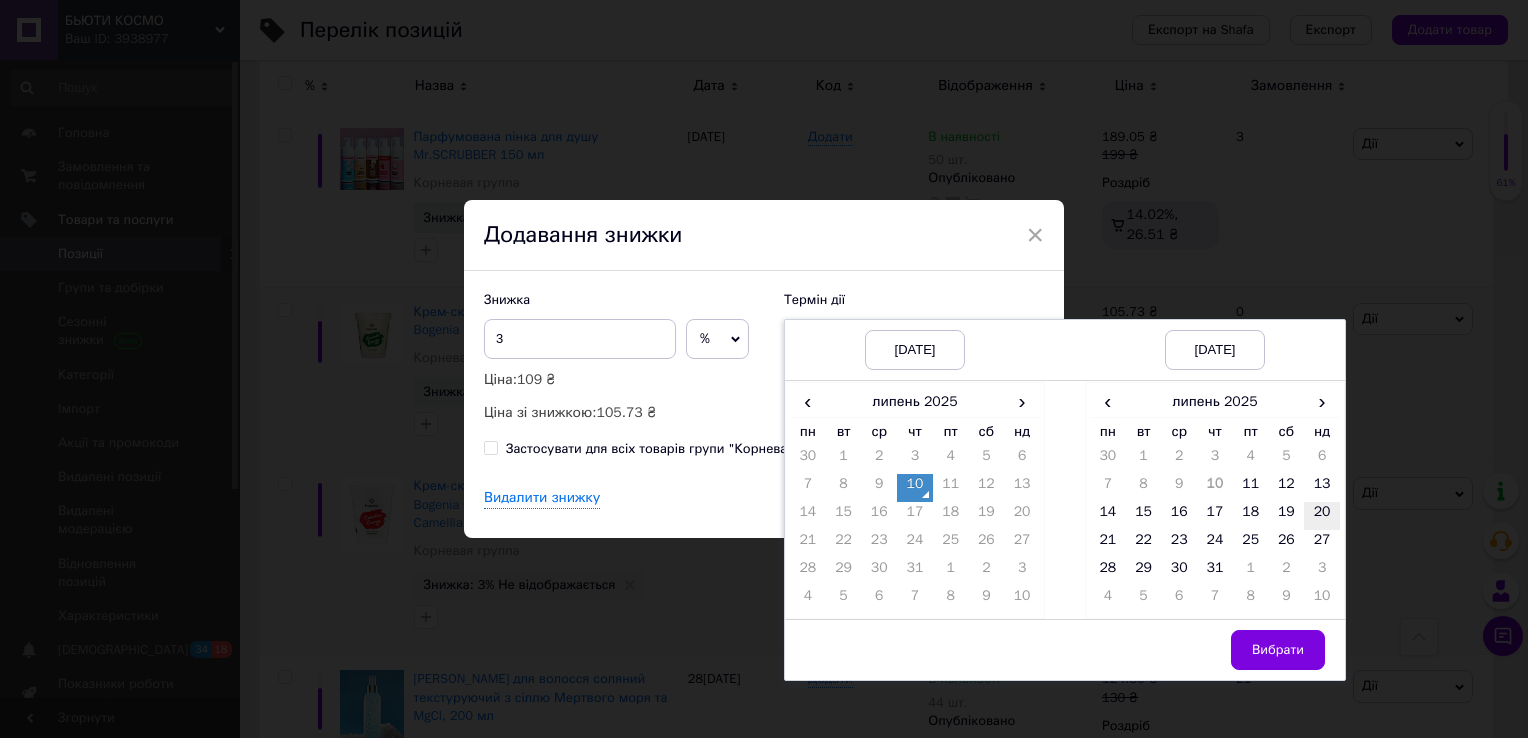 click on "20" at bounding box center [1322, 516] 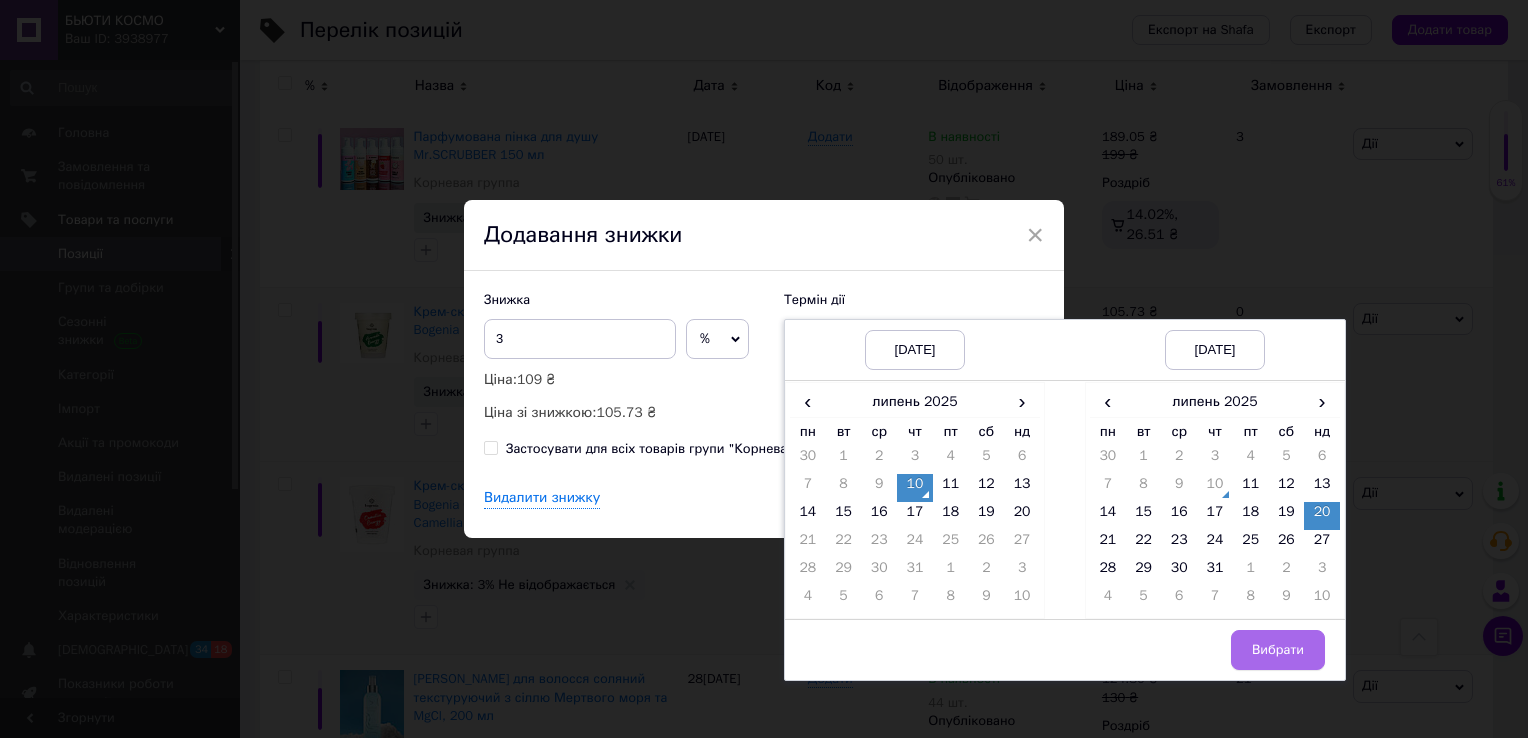 click on "Вибрати" at bounding box center (1278, 650) 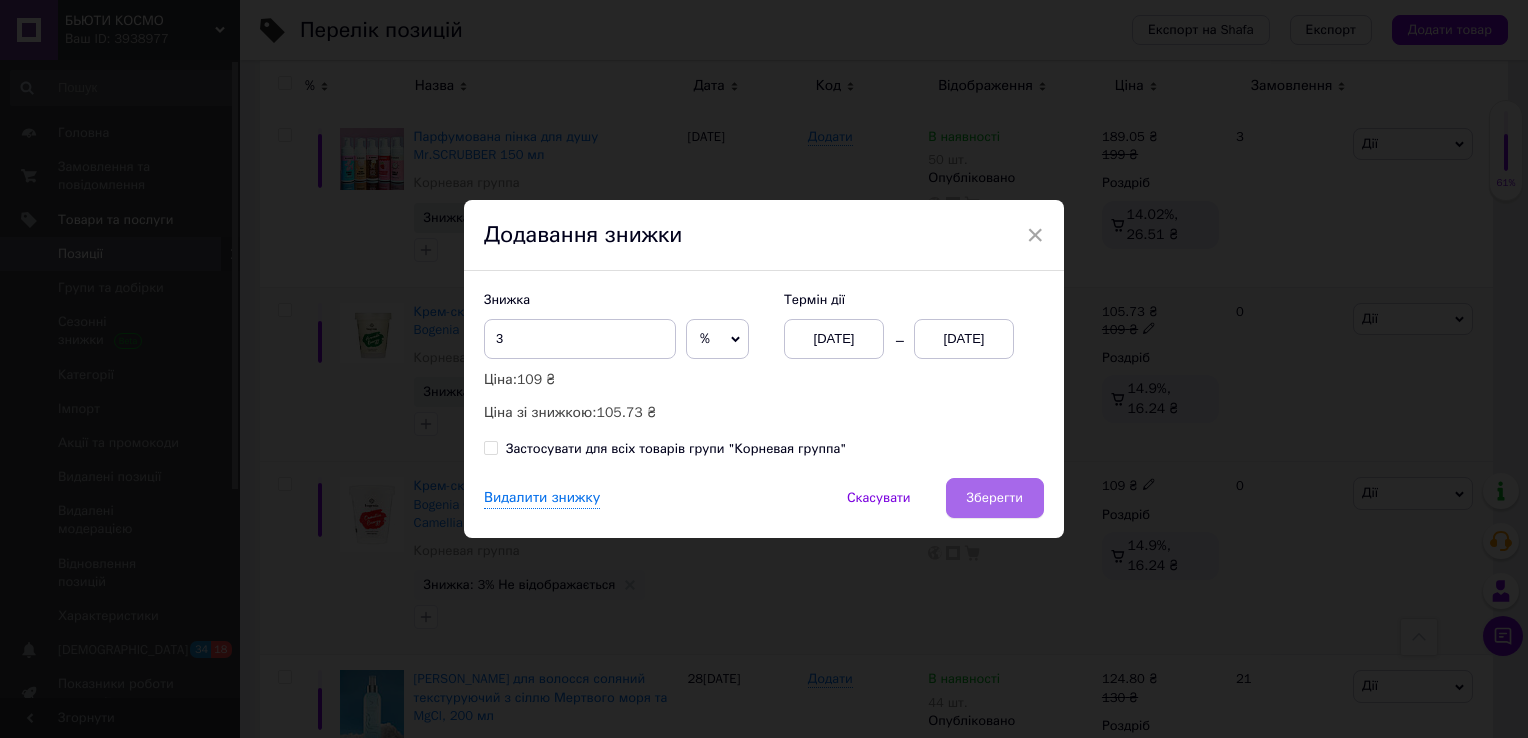 click on "Зберегти" at bounding box center [995, 498] 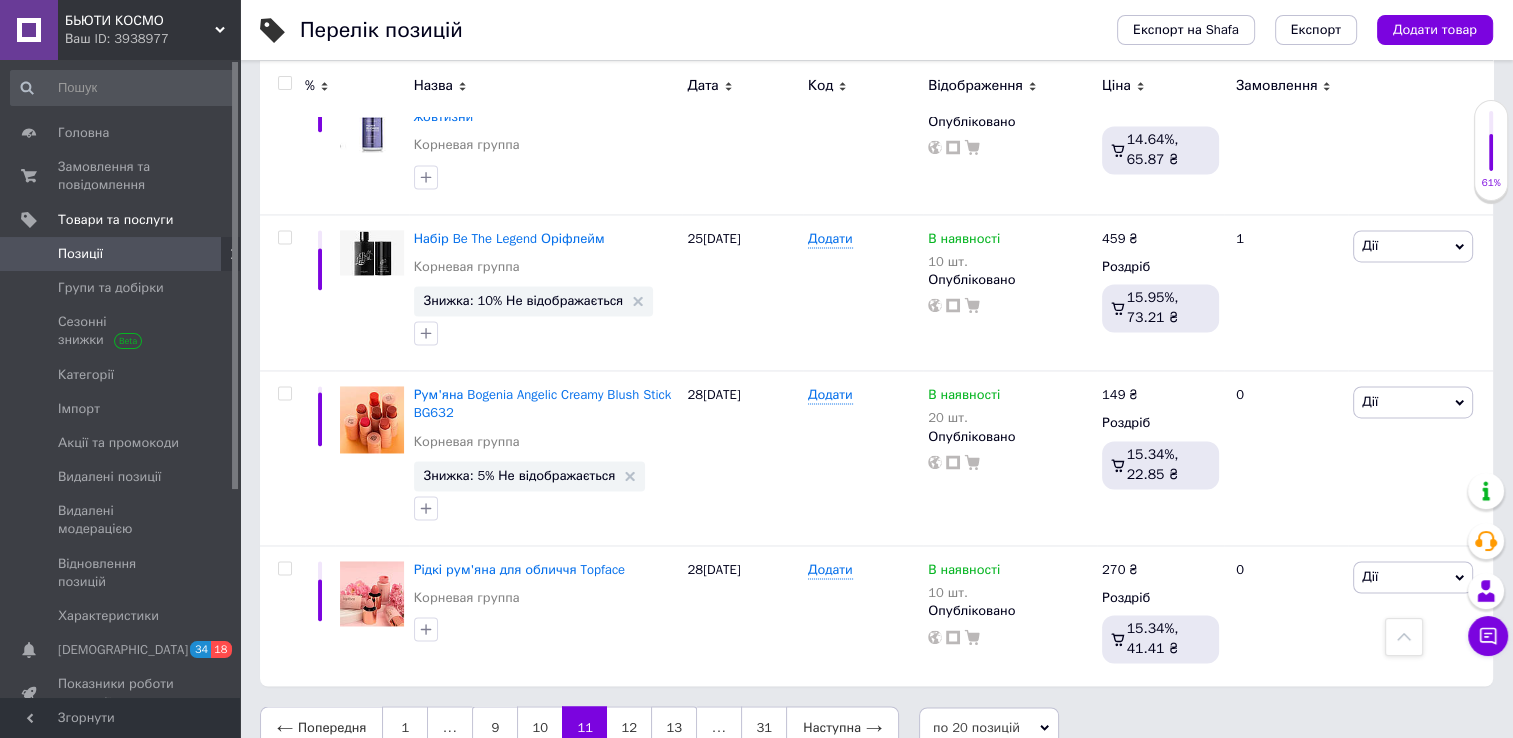 scroll, scrollTop: 3100, scrollLeft: 0, axis: vertical 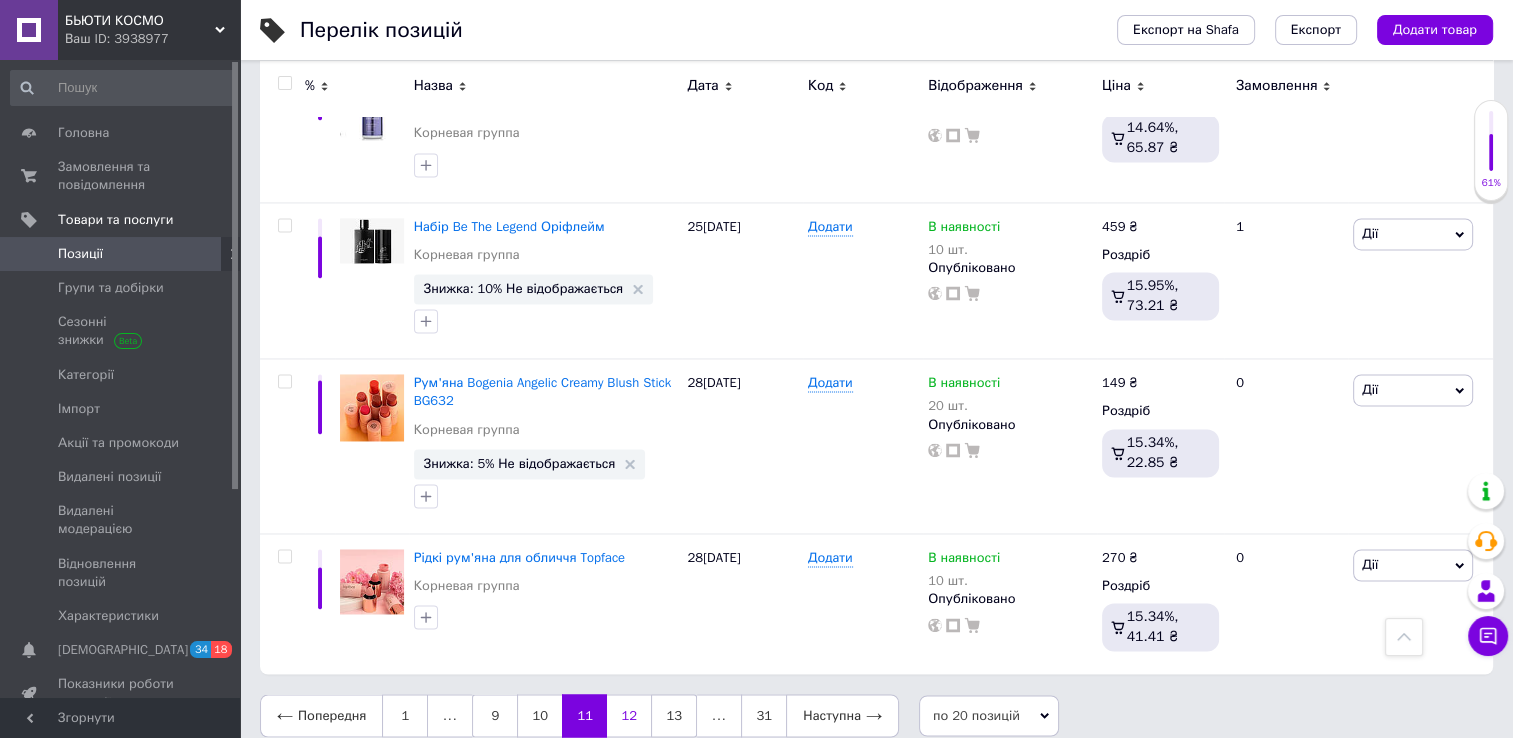 click on "12" at bounding box center [629, 715] 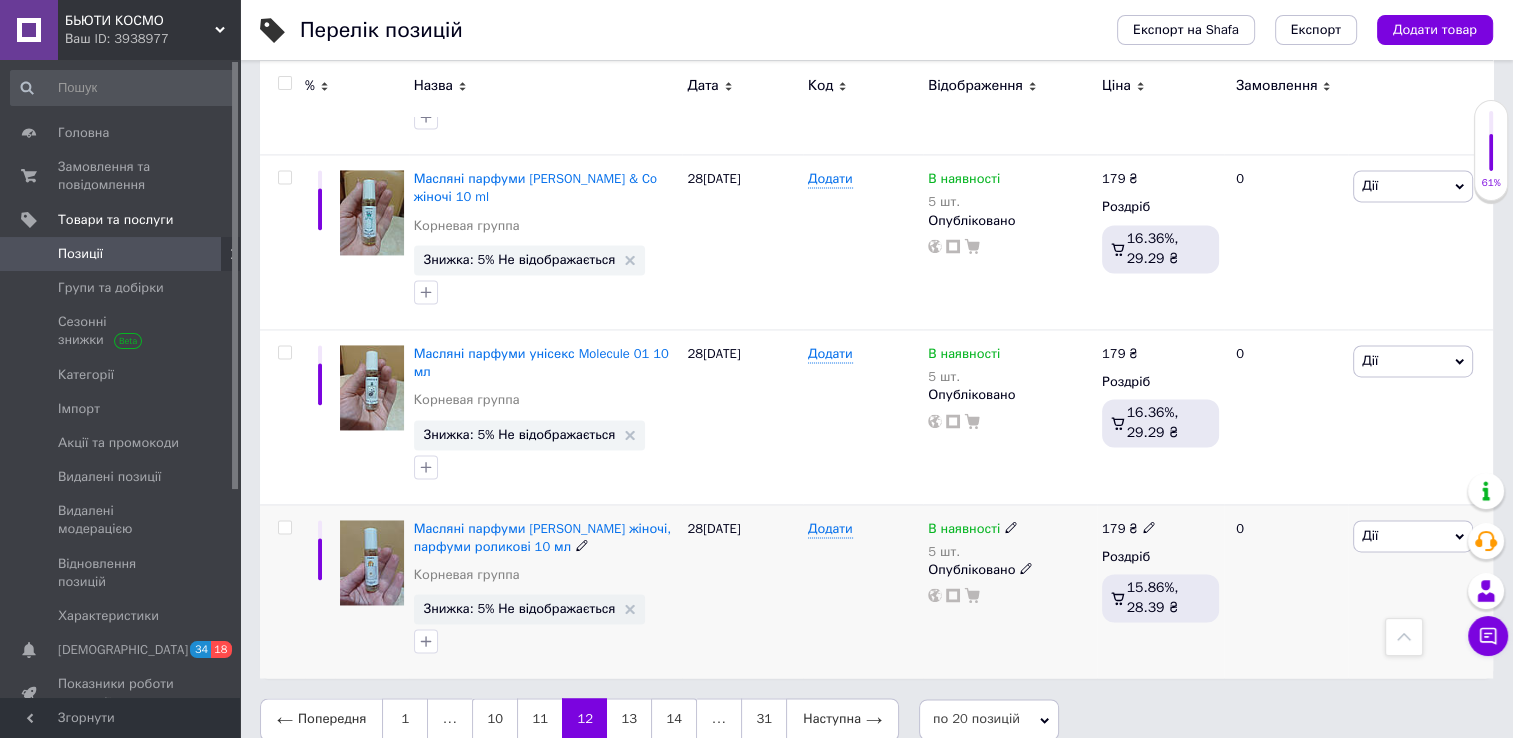 scroll, scrollTop: 2947, scrollLeft: 0, axis: vertical 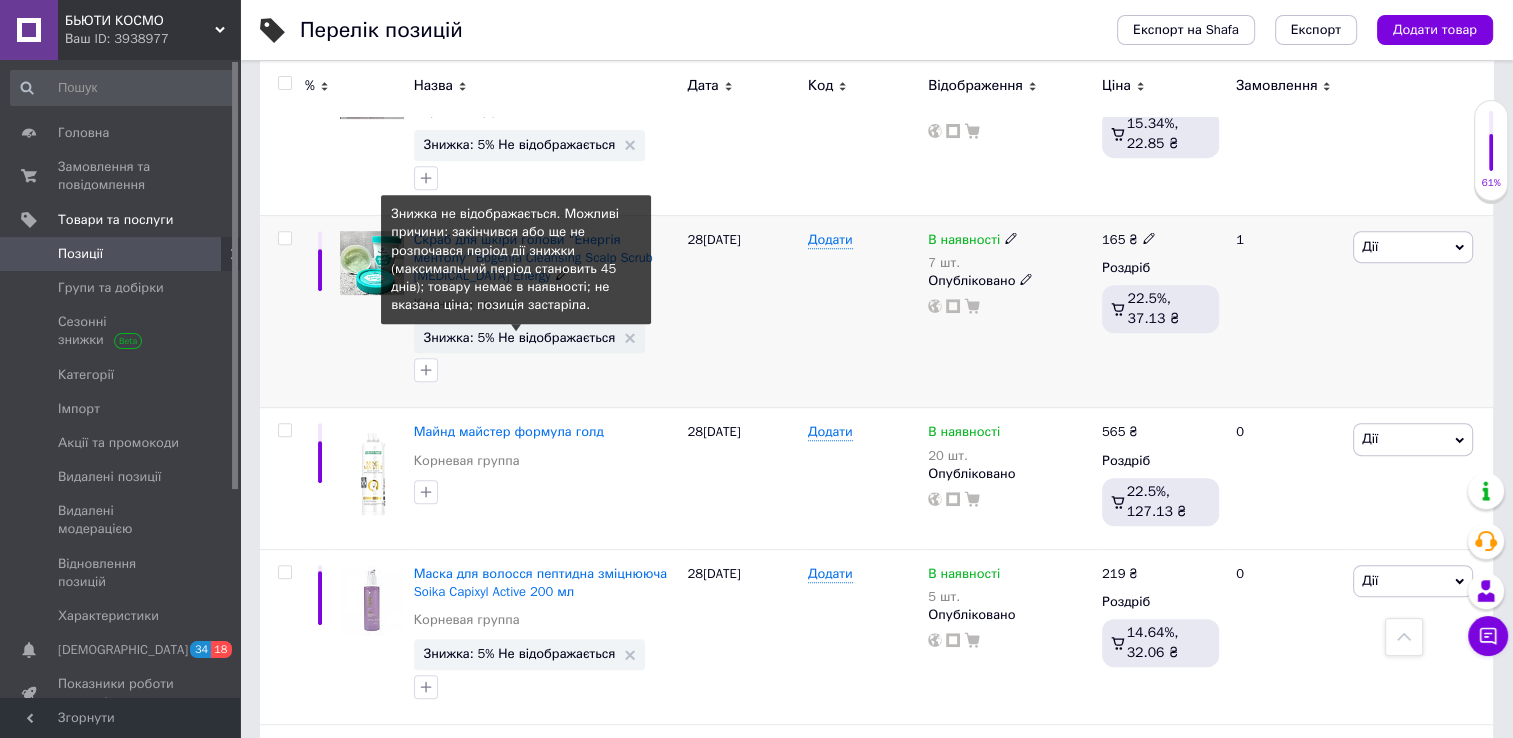 click on "Знижка: 5% Не відображається" at bounding box center [520, 337] 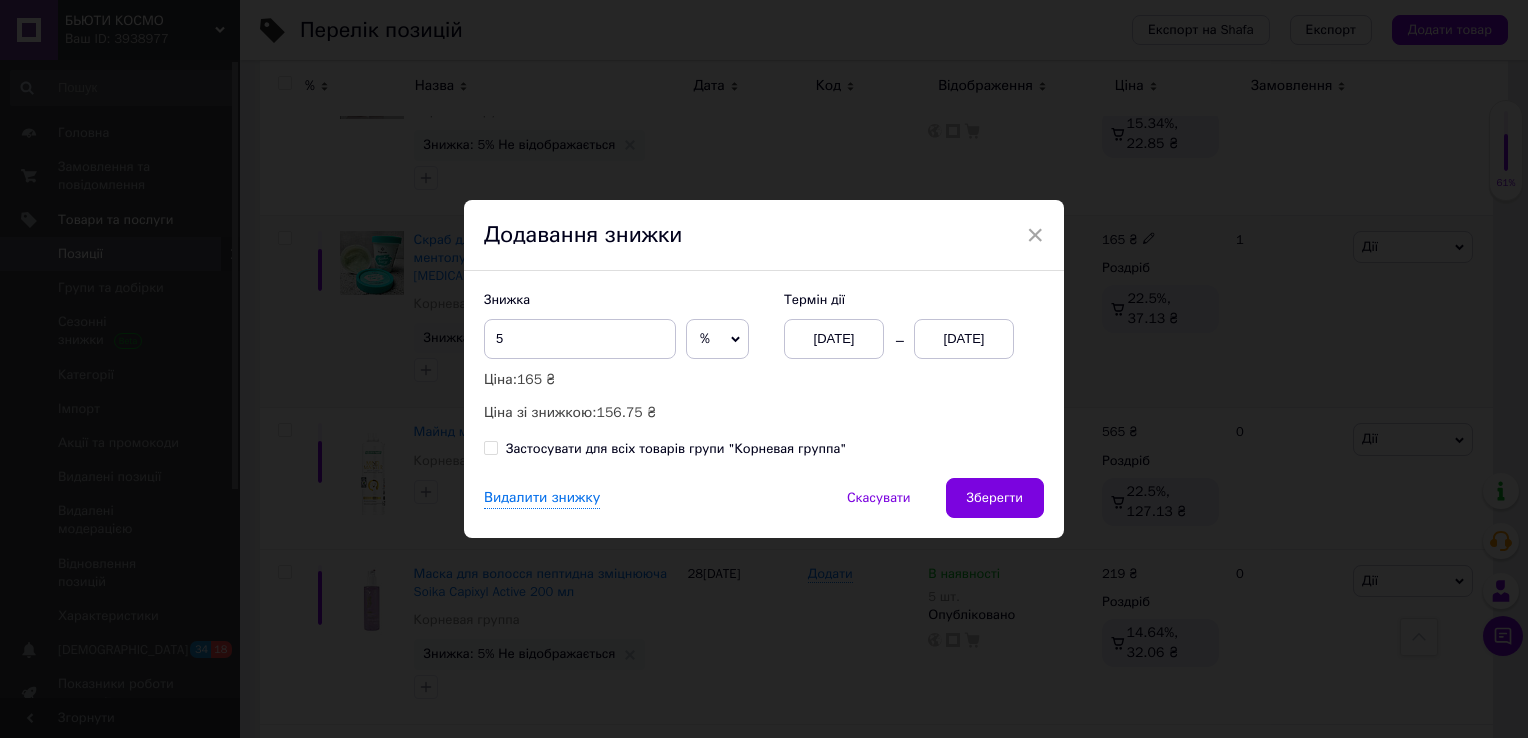click on "[DATE]" at bounding box center (964, 339) 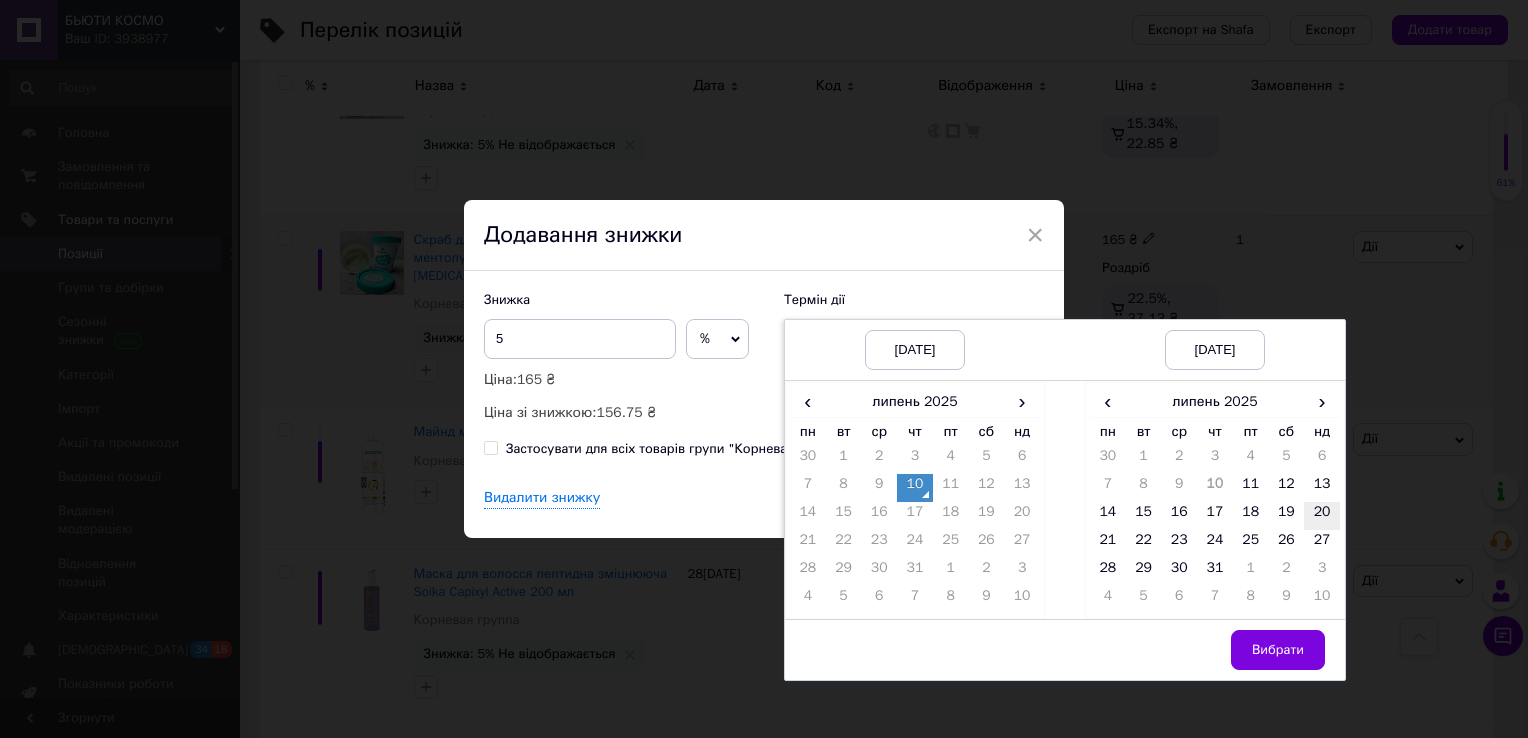 click on "20" at bounding box center [1322, 516] 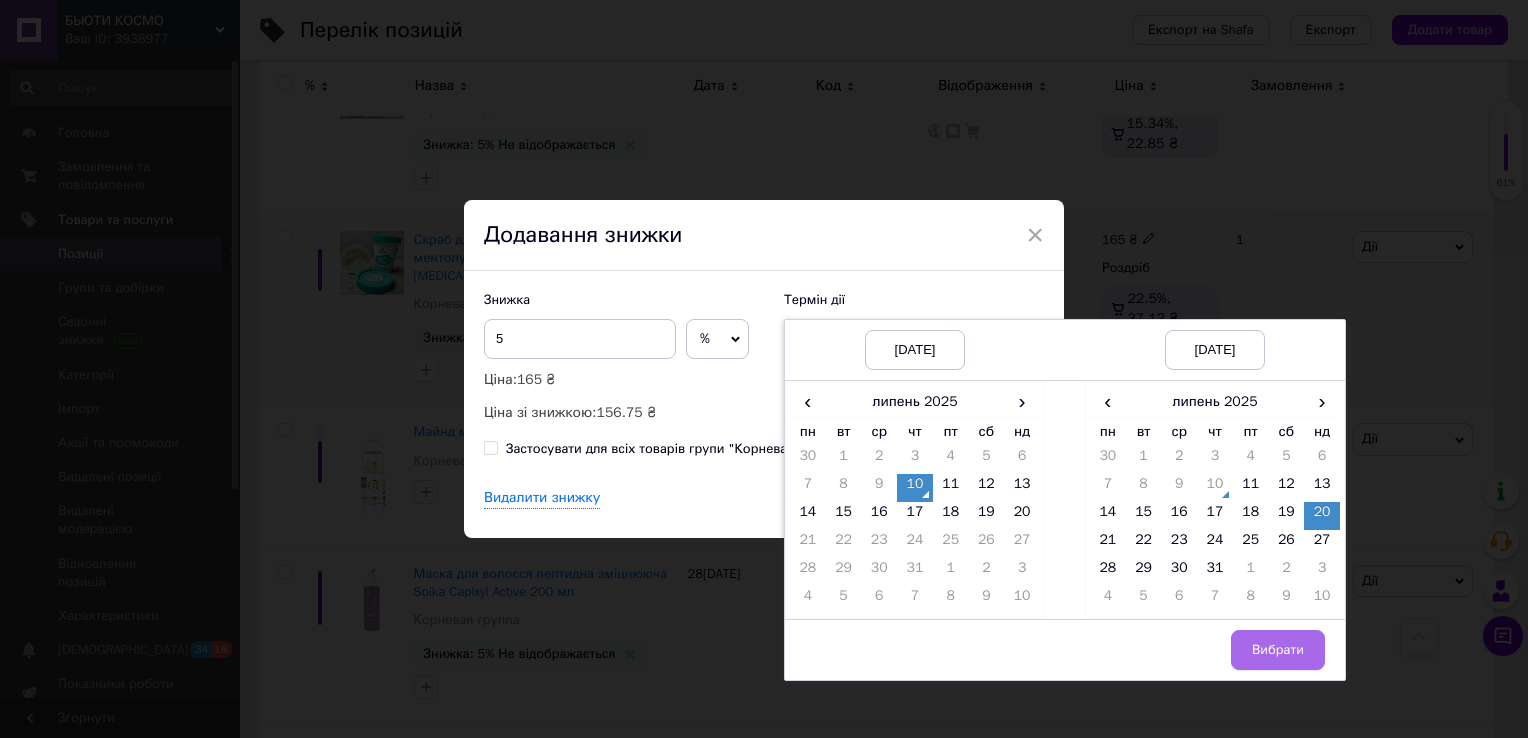 click on "Вибрати" at bounding box center [1278, 650] 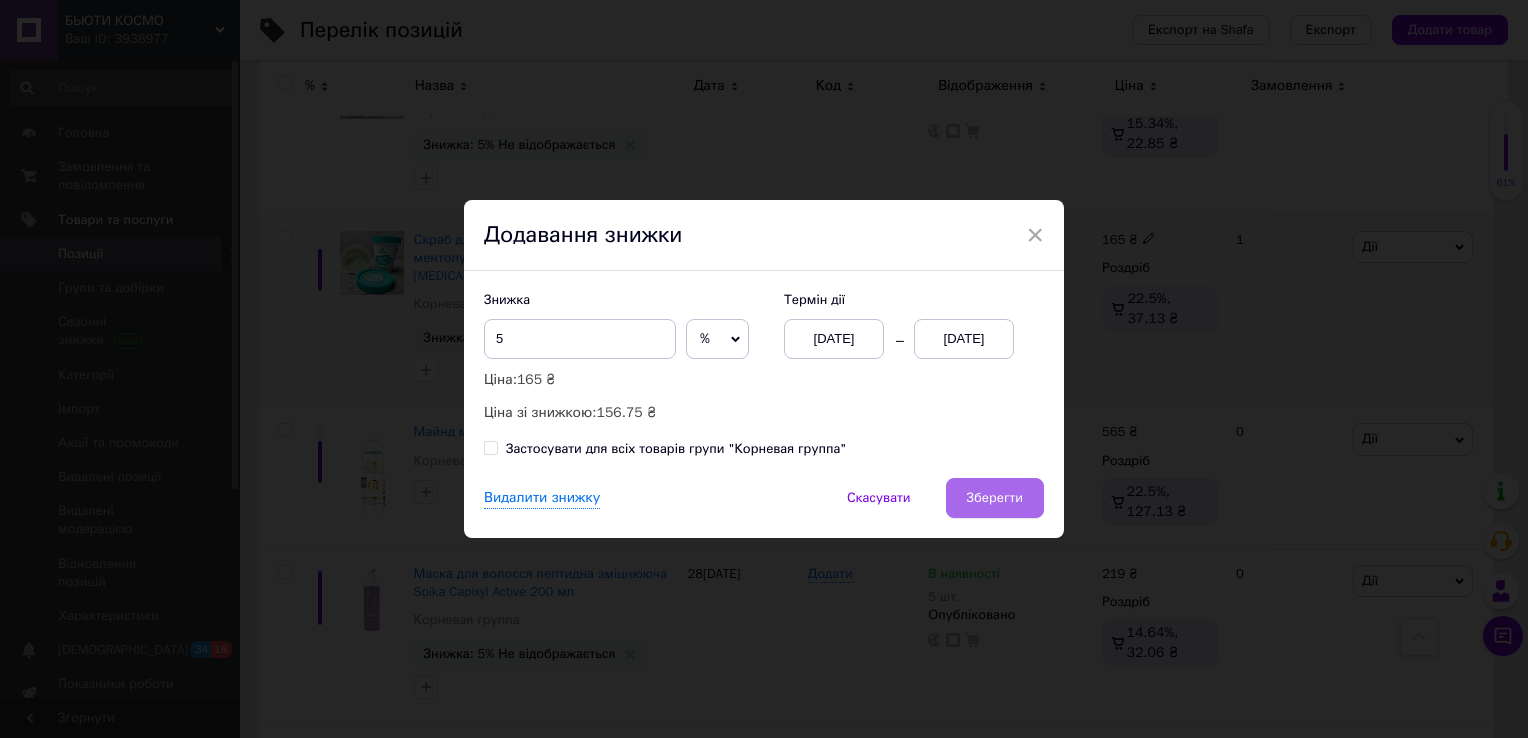 click on "Зберегти" at bounding box center (995, 498) 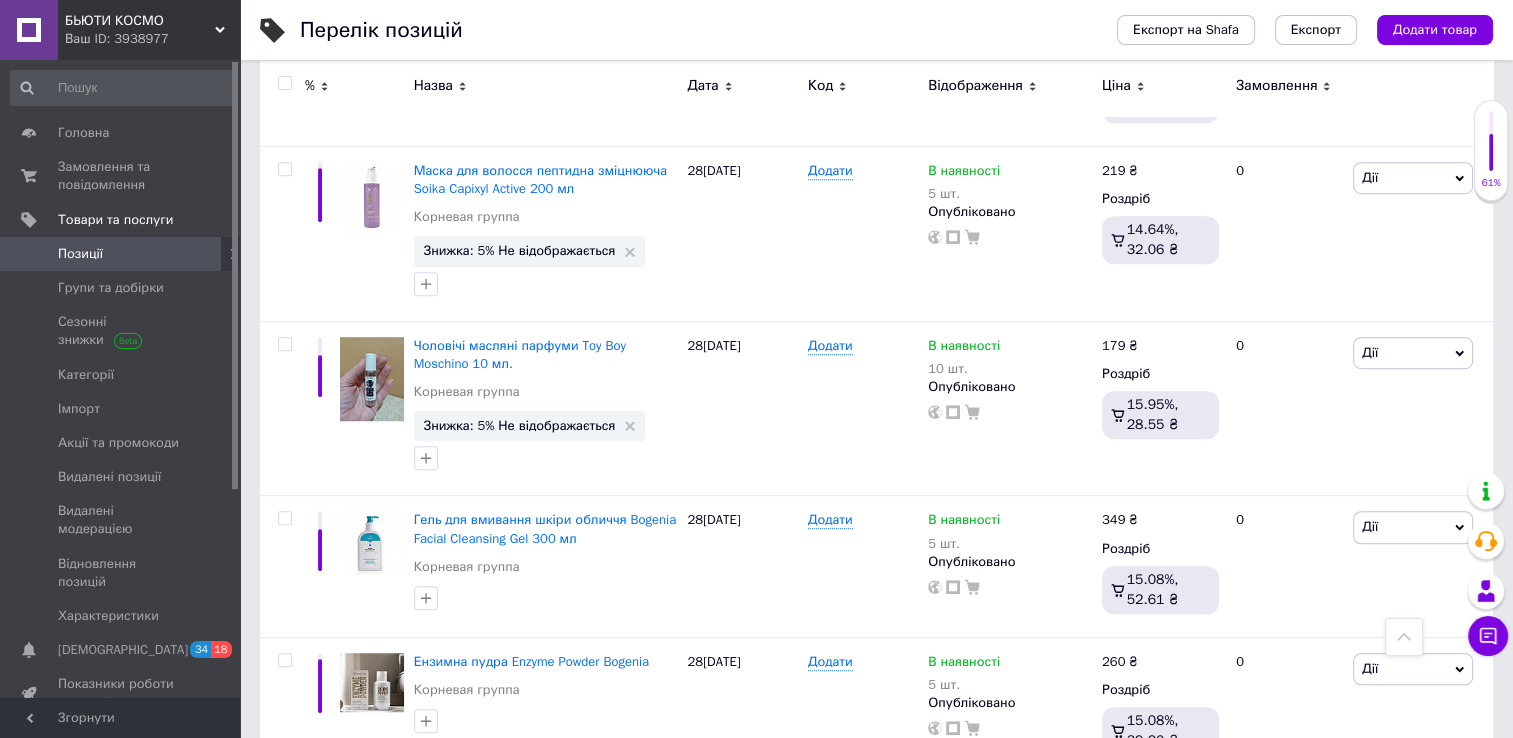 scroll, scrollTop: 1226, scrollLeft: 0, axis: vertical 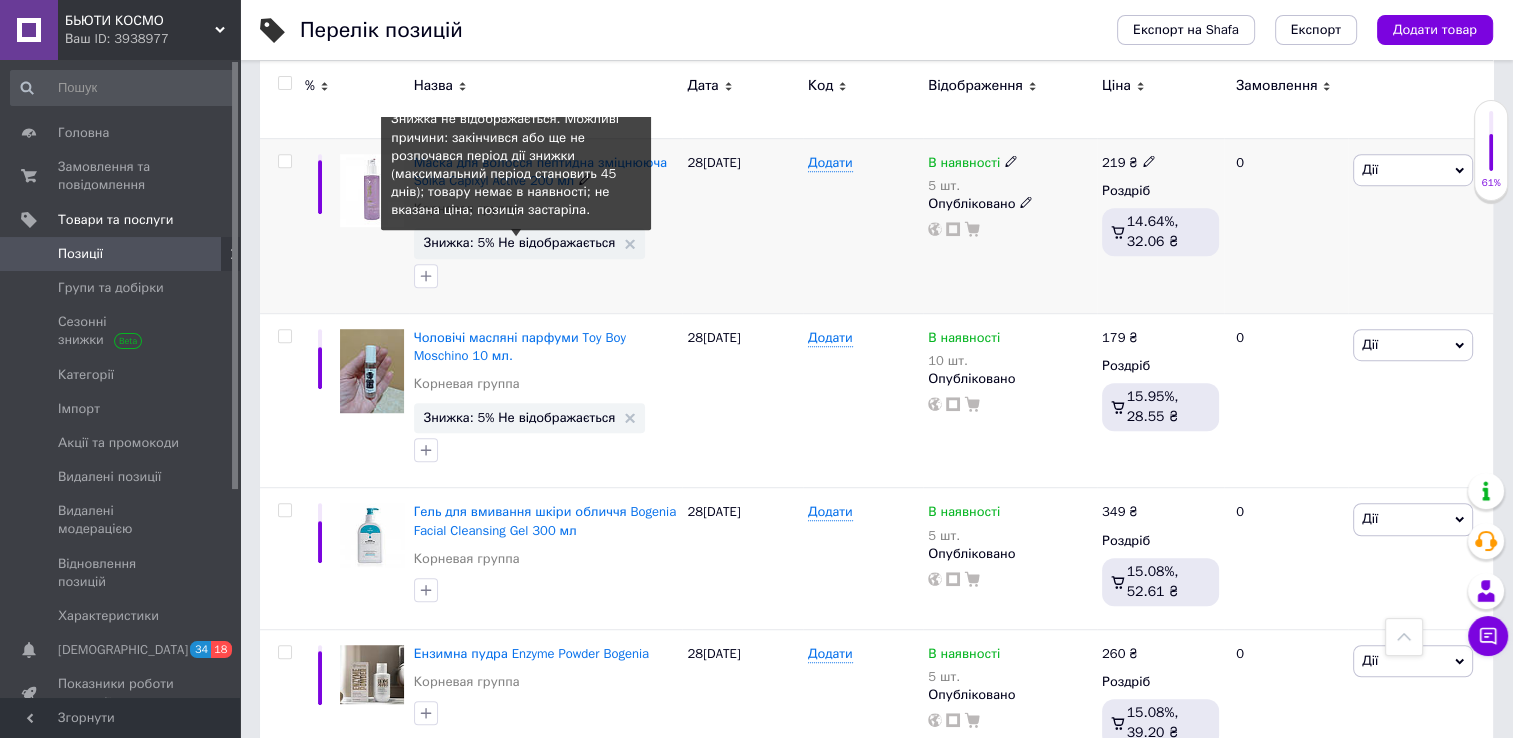 click on "Знижка: 5% Не відображається" at bounding box center [520, 242] 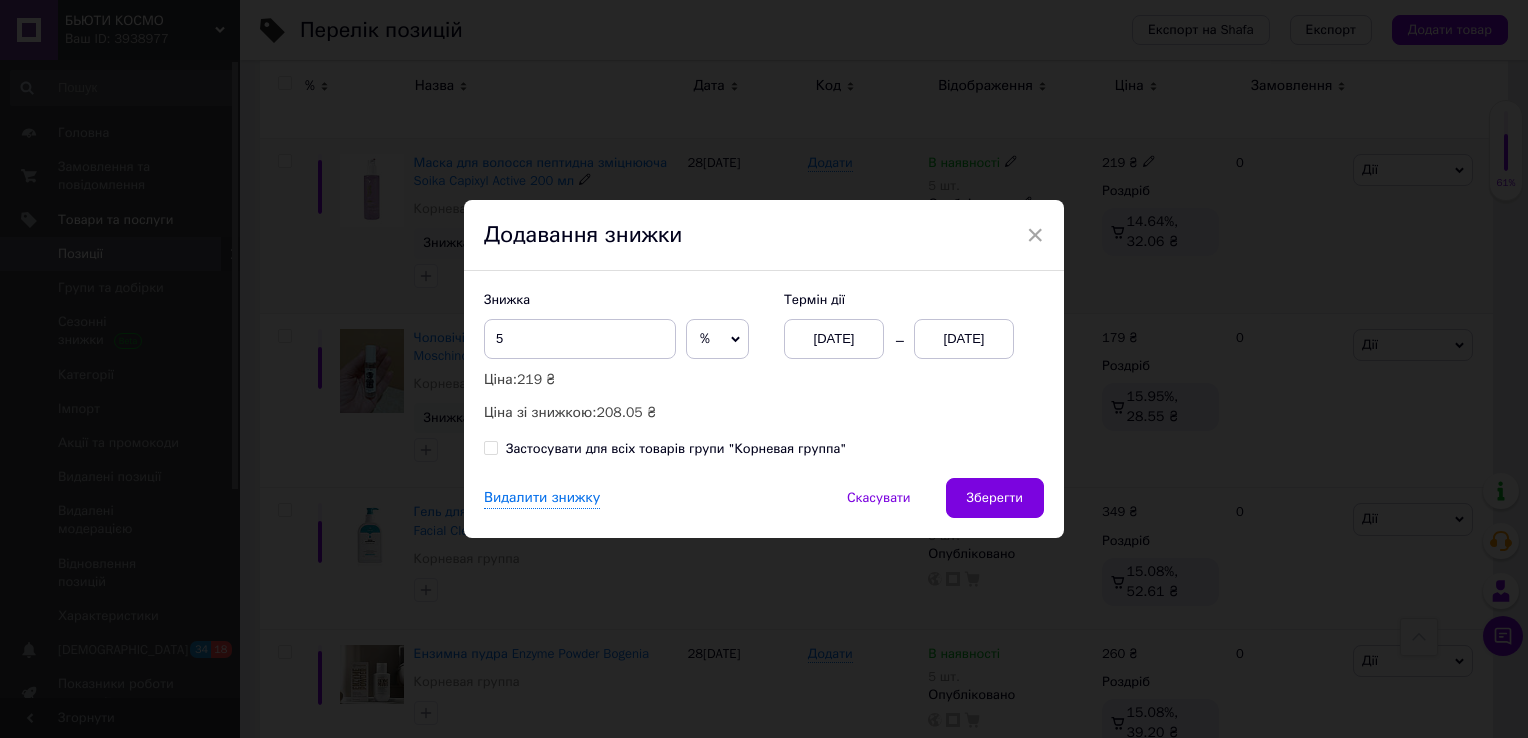 click on "[DATE]" at bounding box center [964, 339] 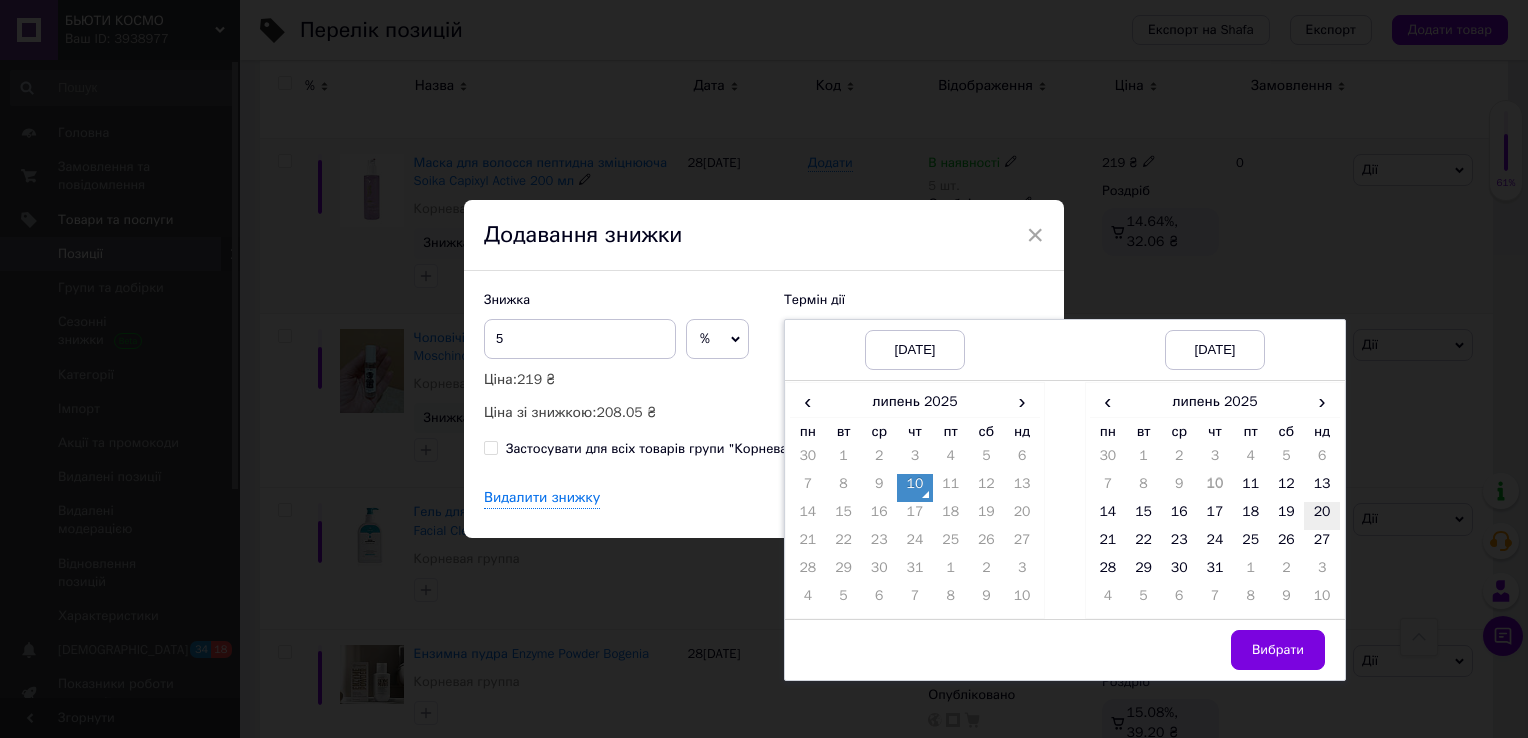 click on "20" at bounding box center (1322, 516) 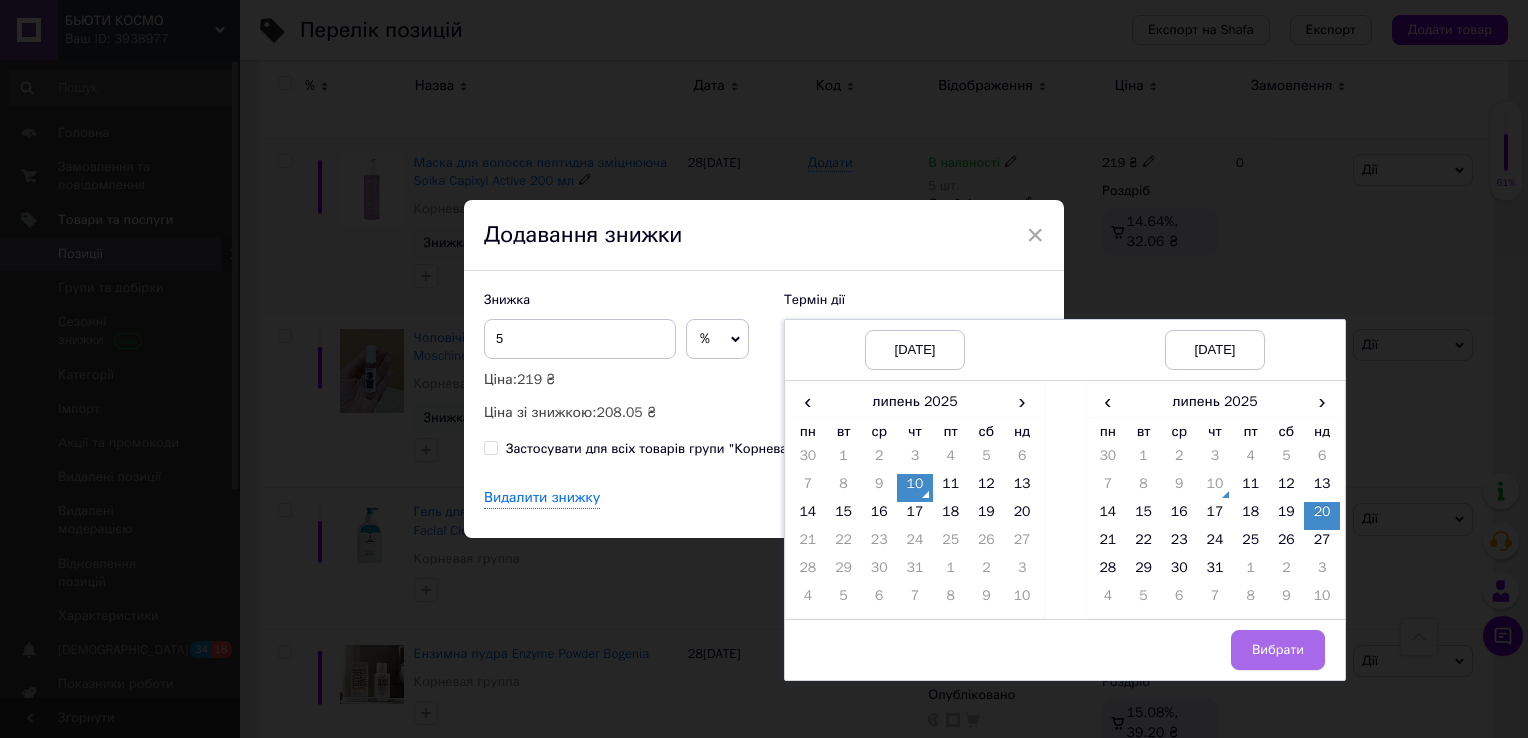 click on "Вибрати" at bounding box center (1278, 650) 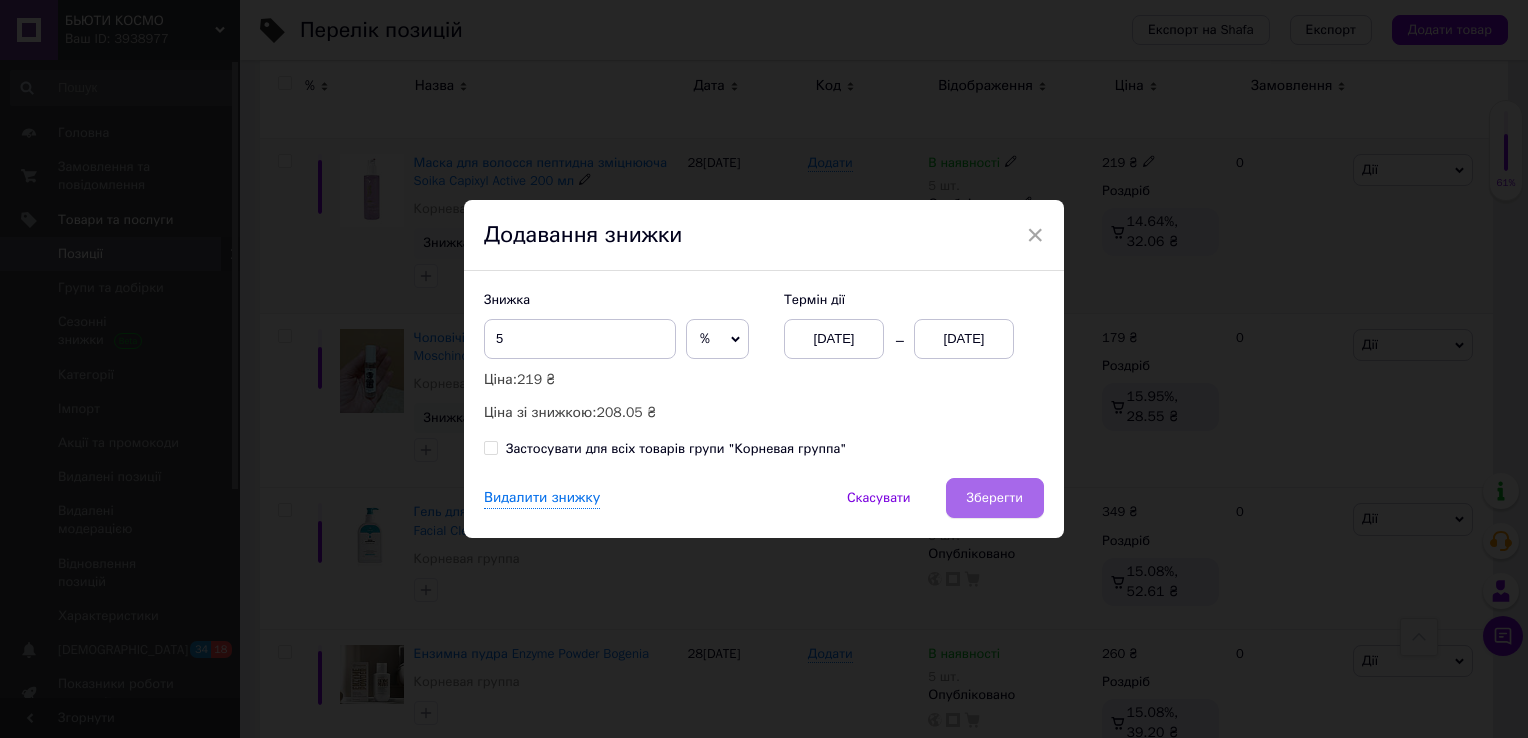 click on "Зберегти" at bounding box center (995, 498) 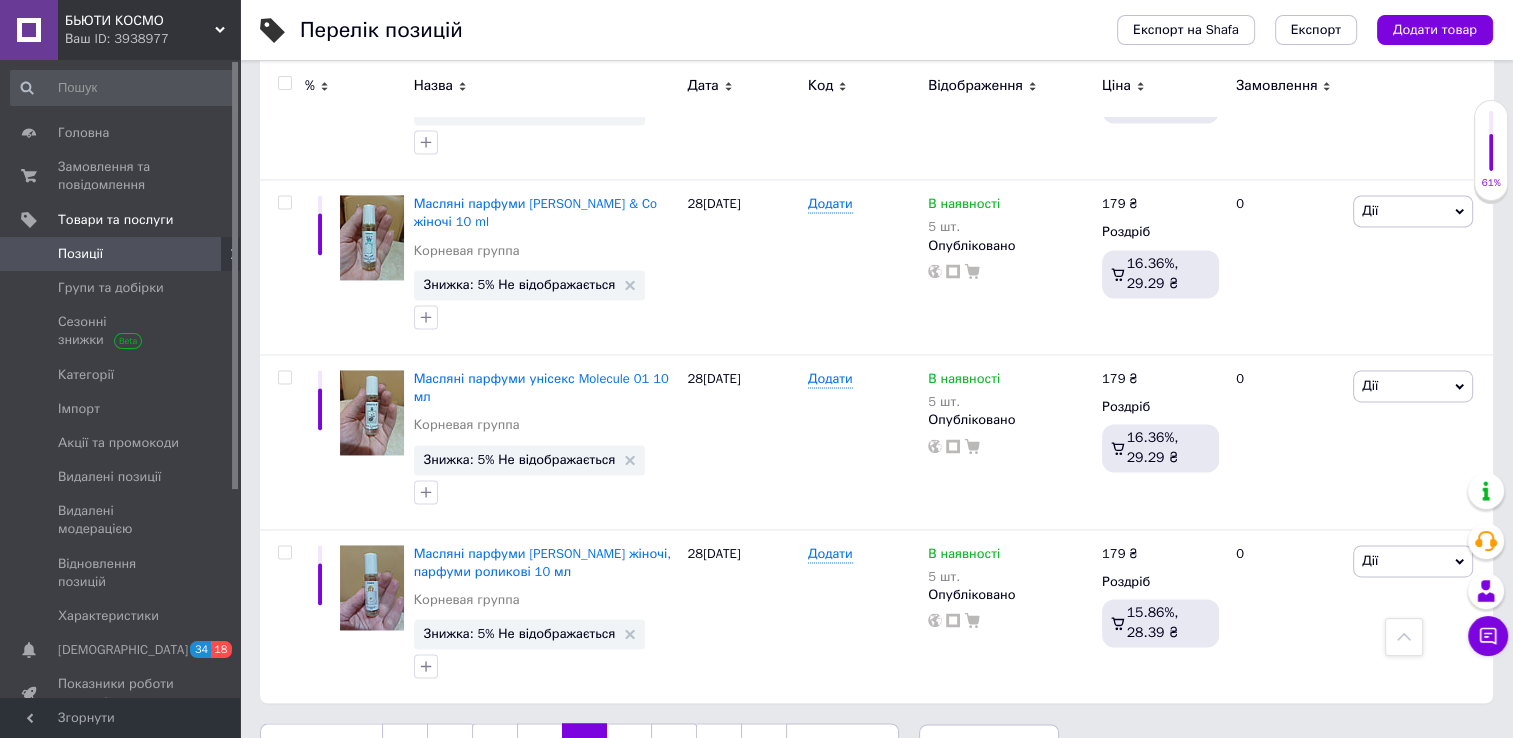 scroll, scrollTop: 2947, scrollLeft: 0, axis: vertical 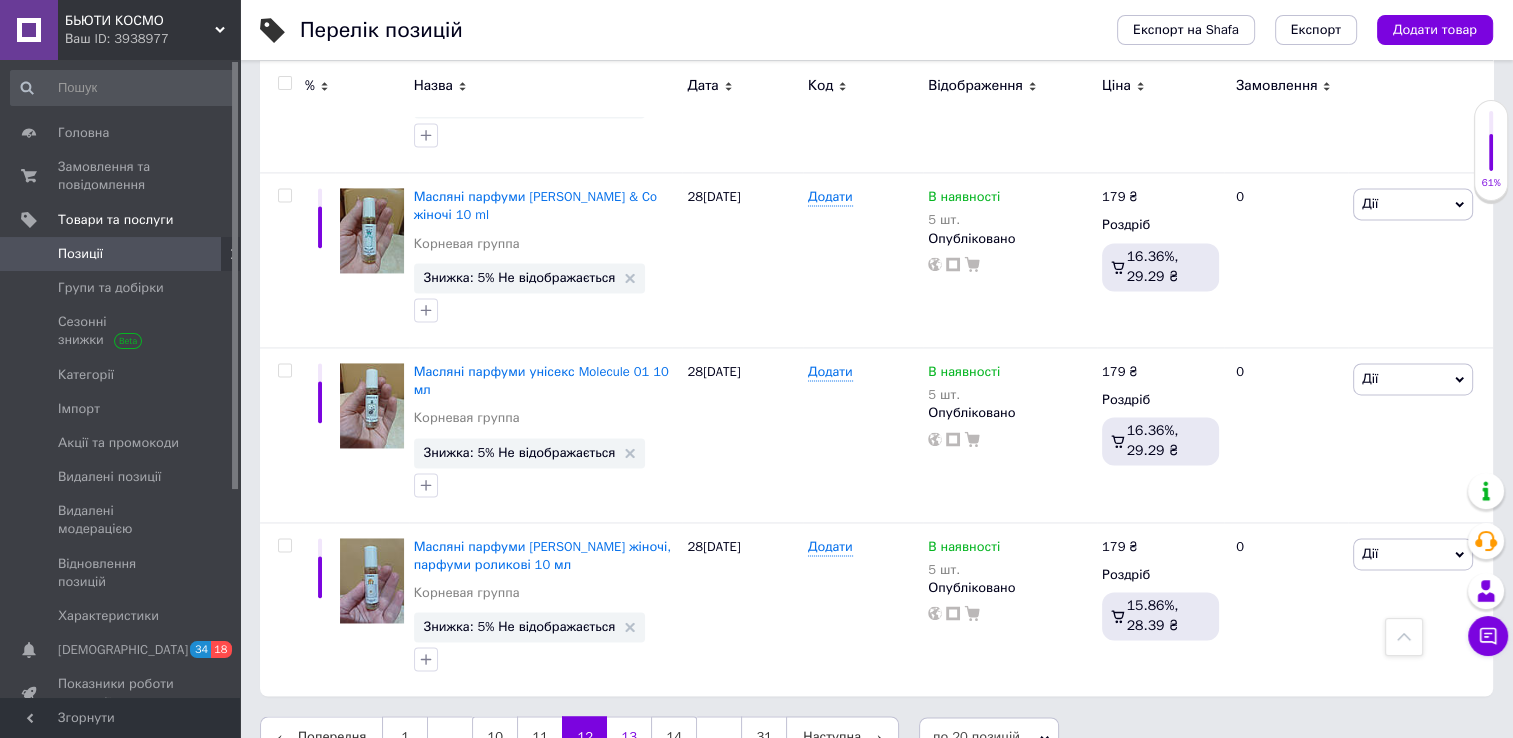 click on "13" at bounding box center [629, 737] 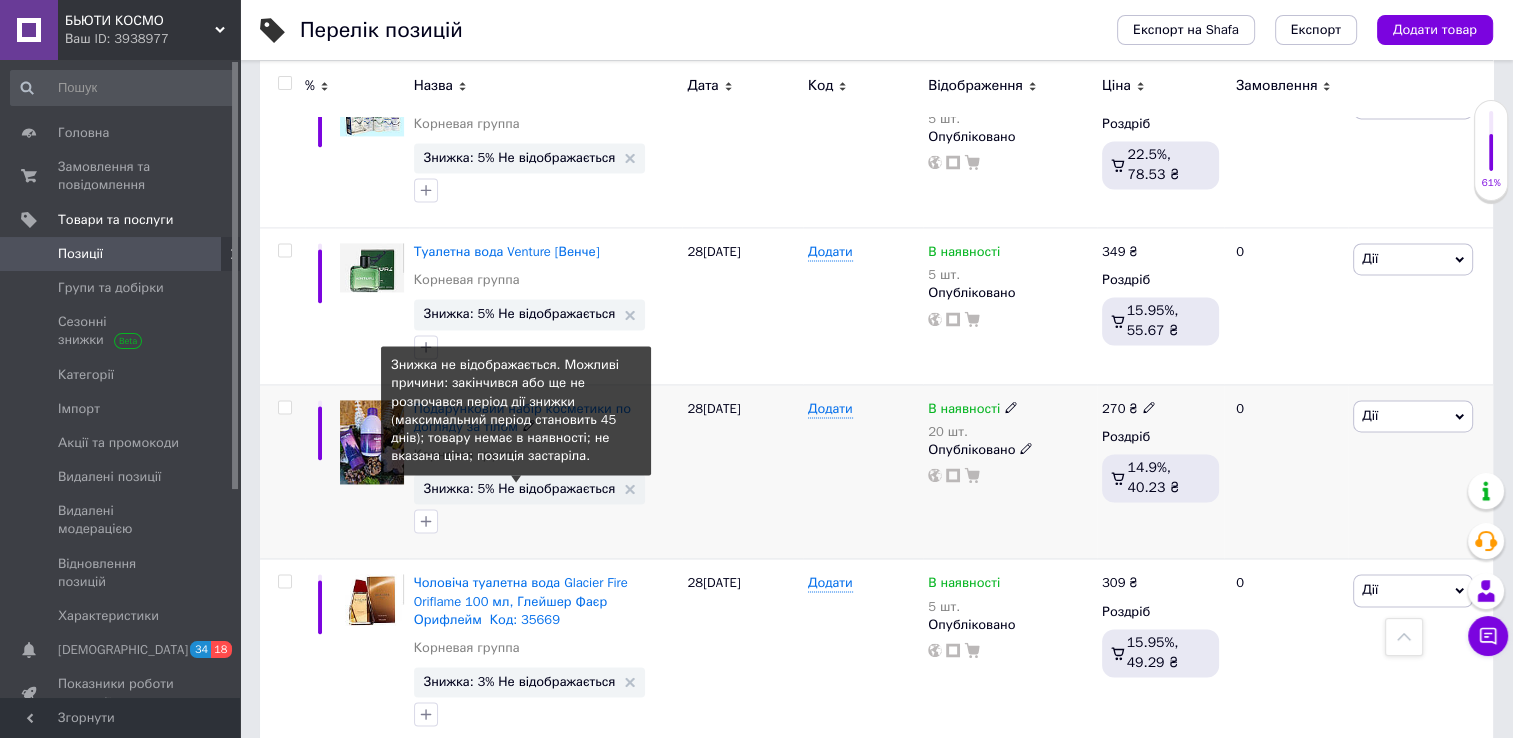 click on "Знижка: 5% Не відображається" at bounding box center [520, 488] 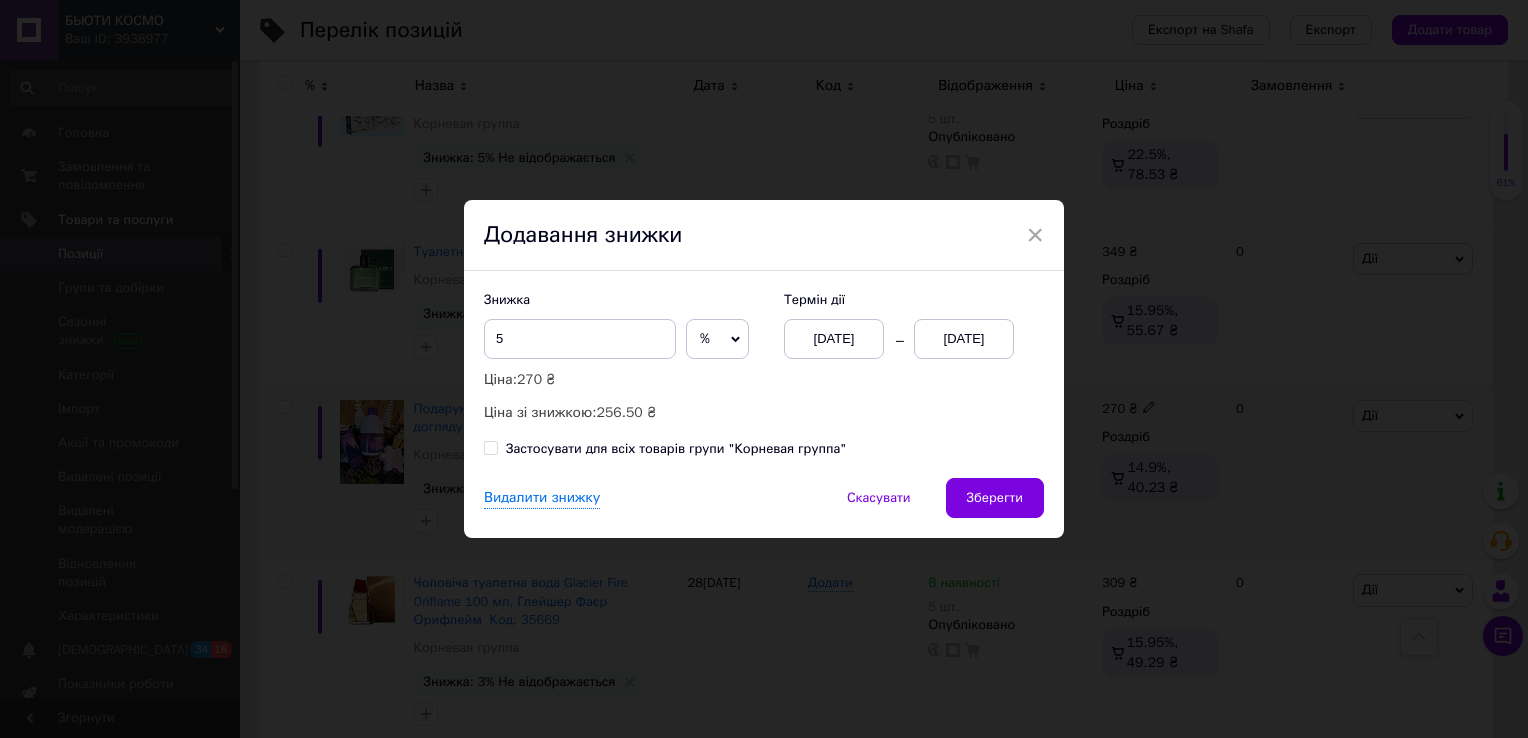 click on "[DATE]" at bounding box center (964, 339) 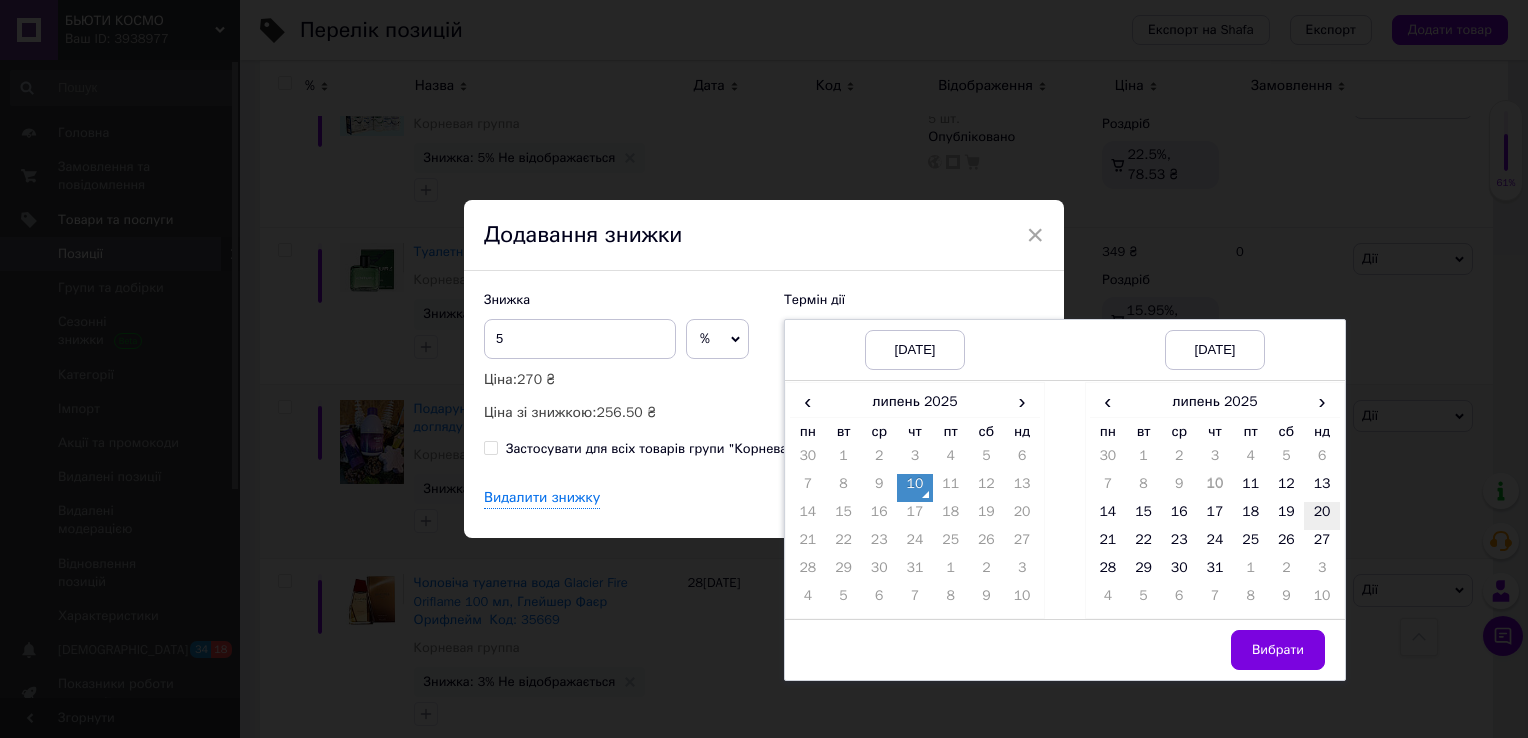 click on "20" at bounding box center [1322, 516] 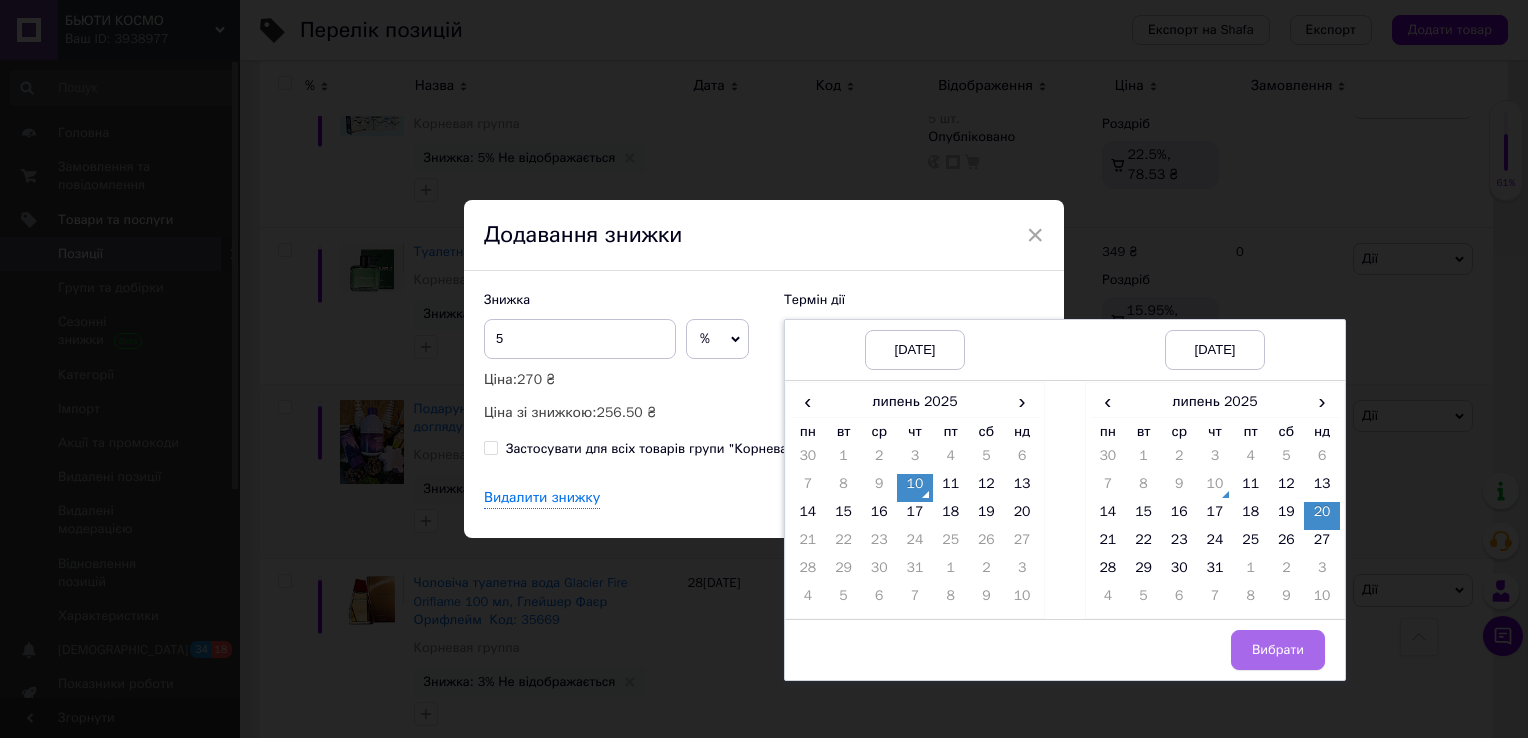 click on "Вибрати" at bounding box center [1278, 650] 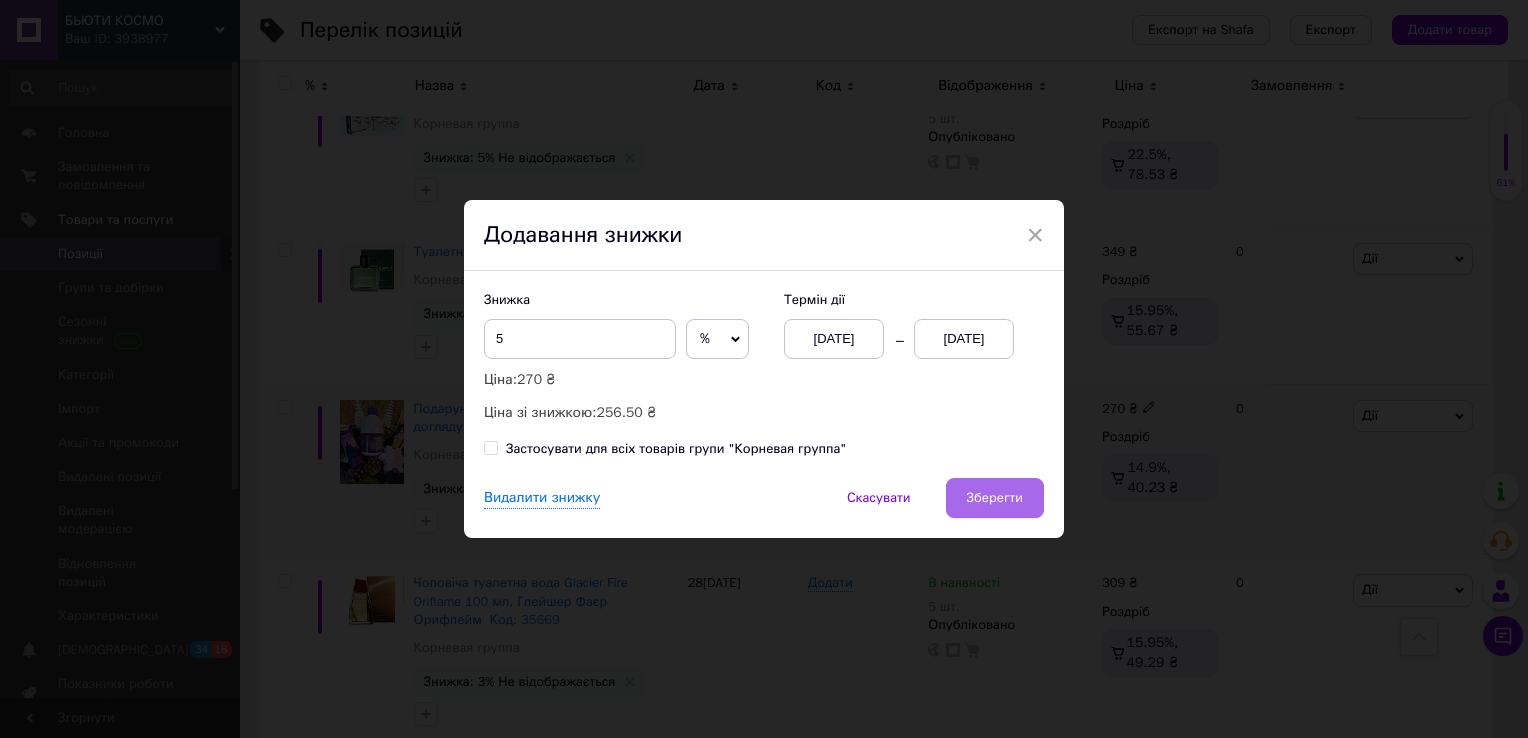 click on "Зберегти" at bounding box center [995, 498] 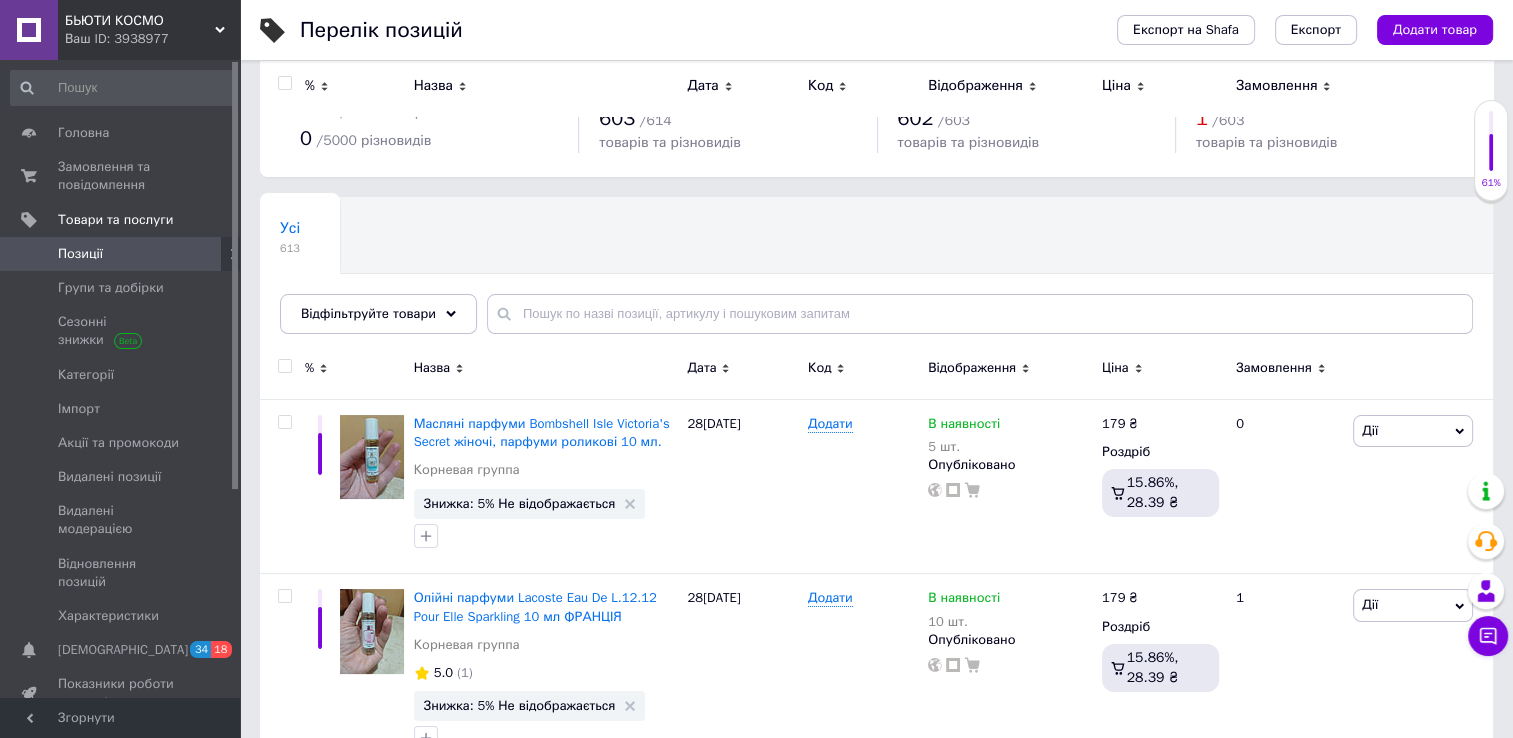 scroll, scrollTop: 0, scrollLeft: 0, axis: both 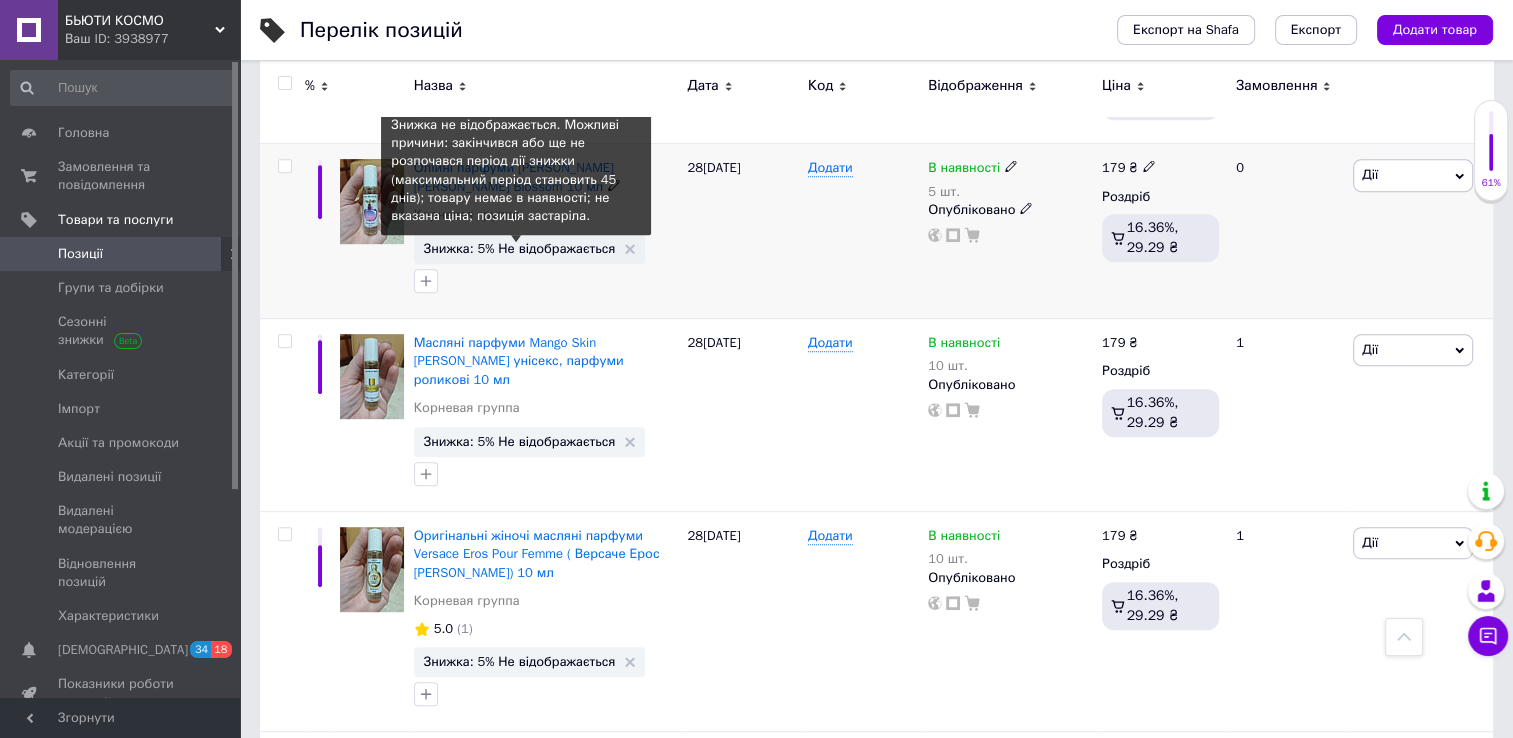 click on "Знижка: 5% Не відображається" at bounding box center [520, 248] 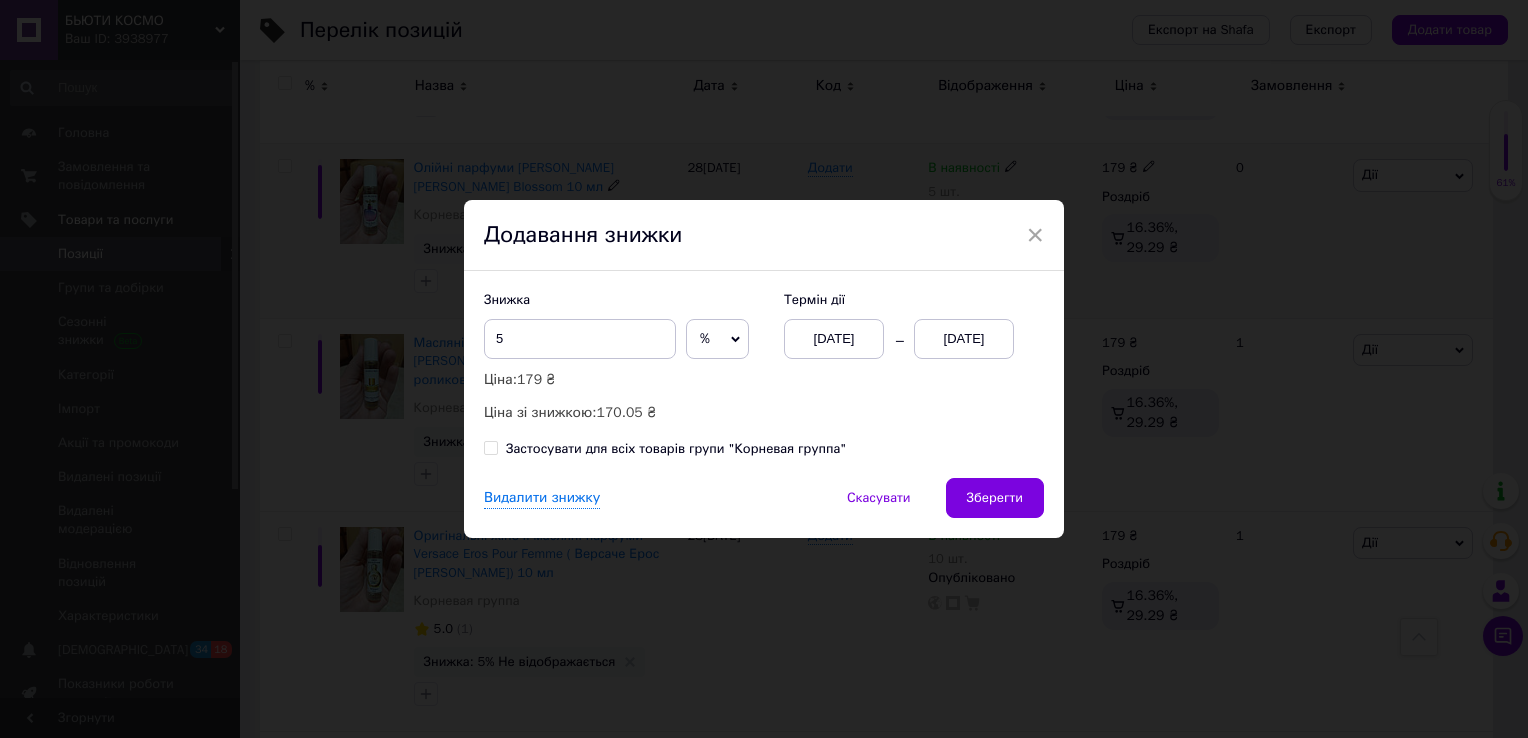 click on "[DATE]" at bounding box center (964, 339) 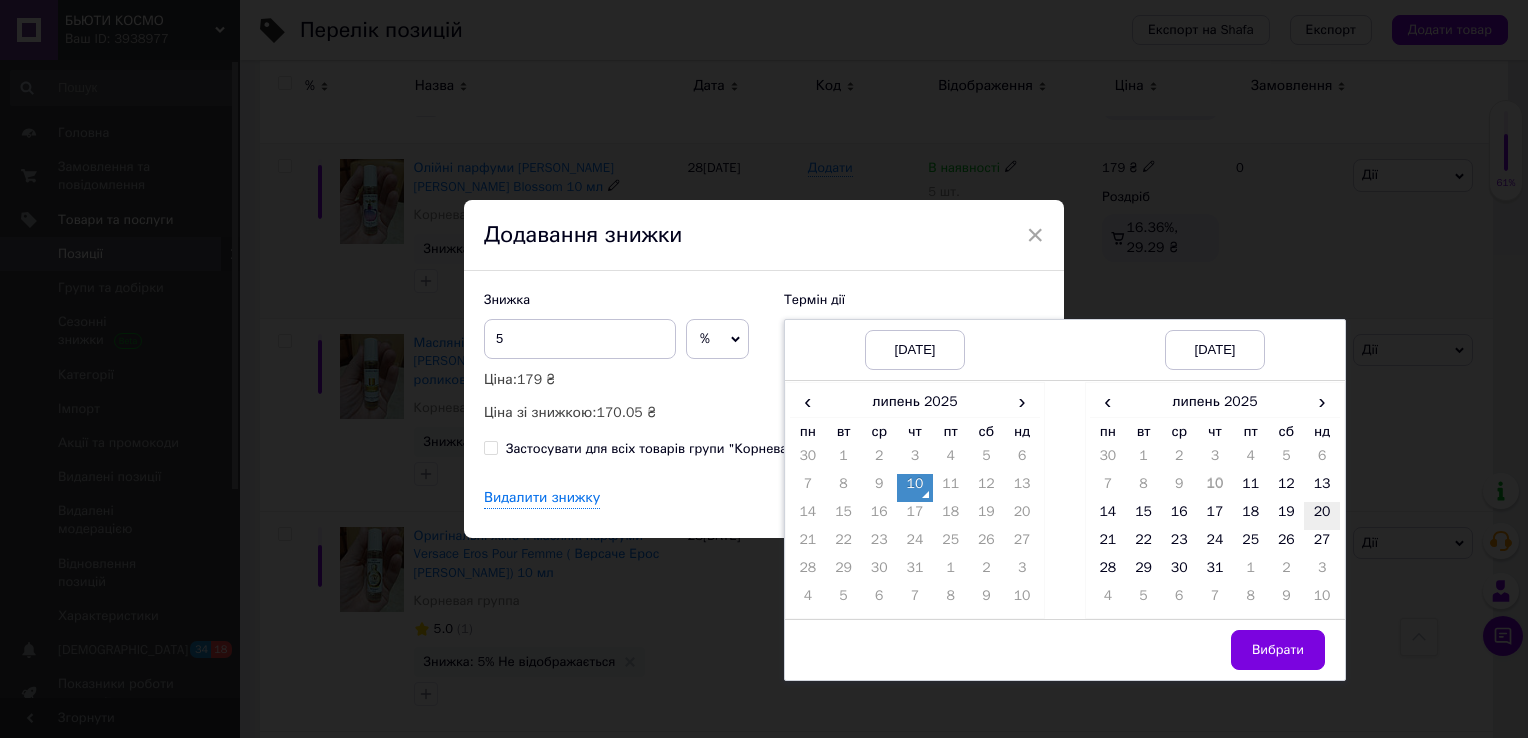 click on "20" at bounding box center [1322, 516] 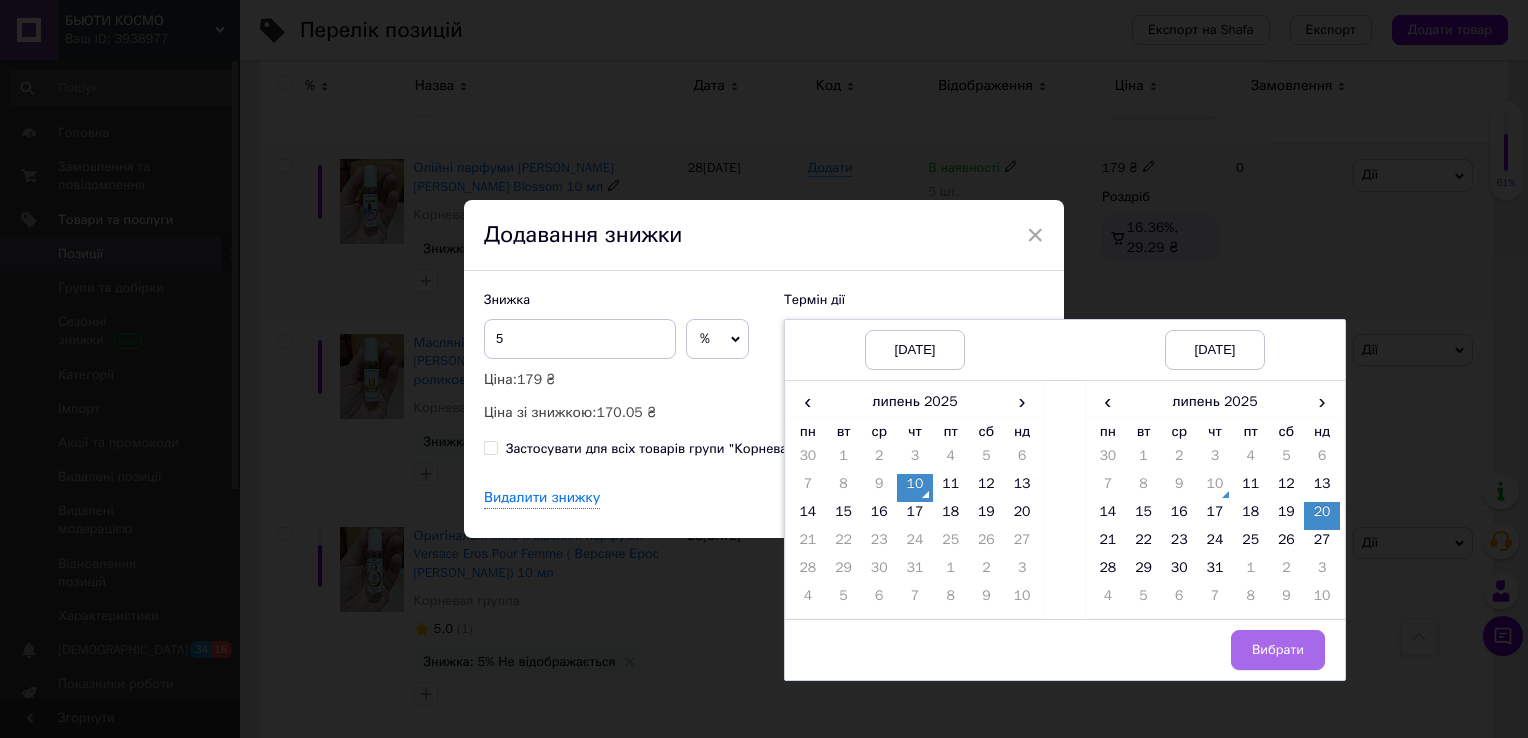 click on "Вибрати" at bounding box center (1278, 650) 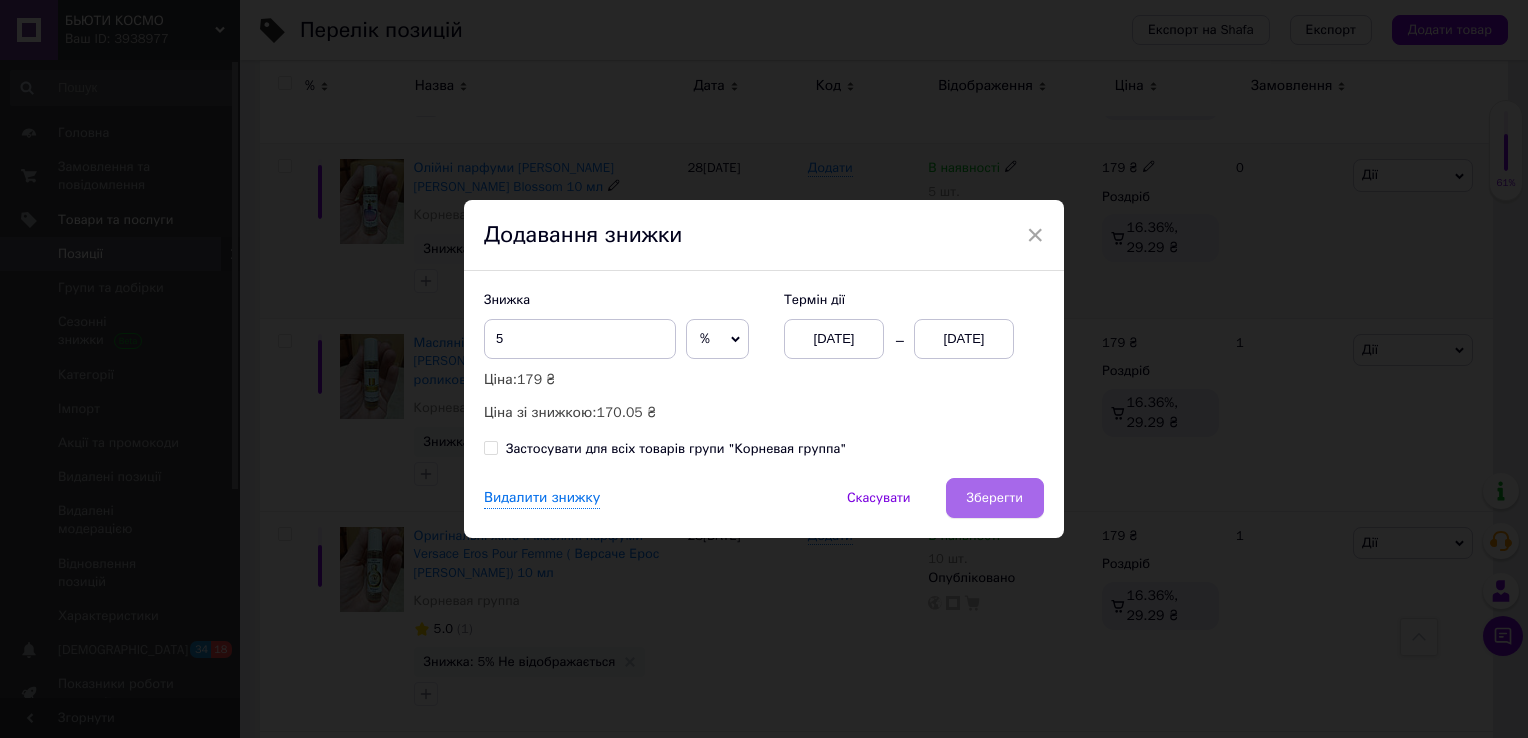 click on "Зберегти" at bounding box center (995, 498) 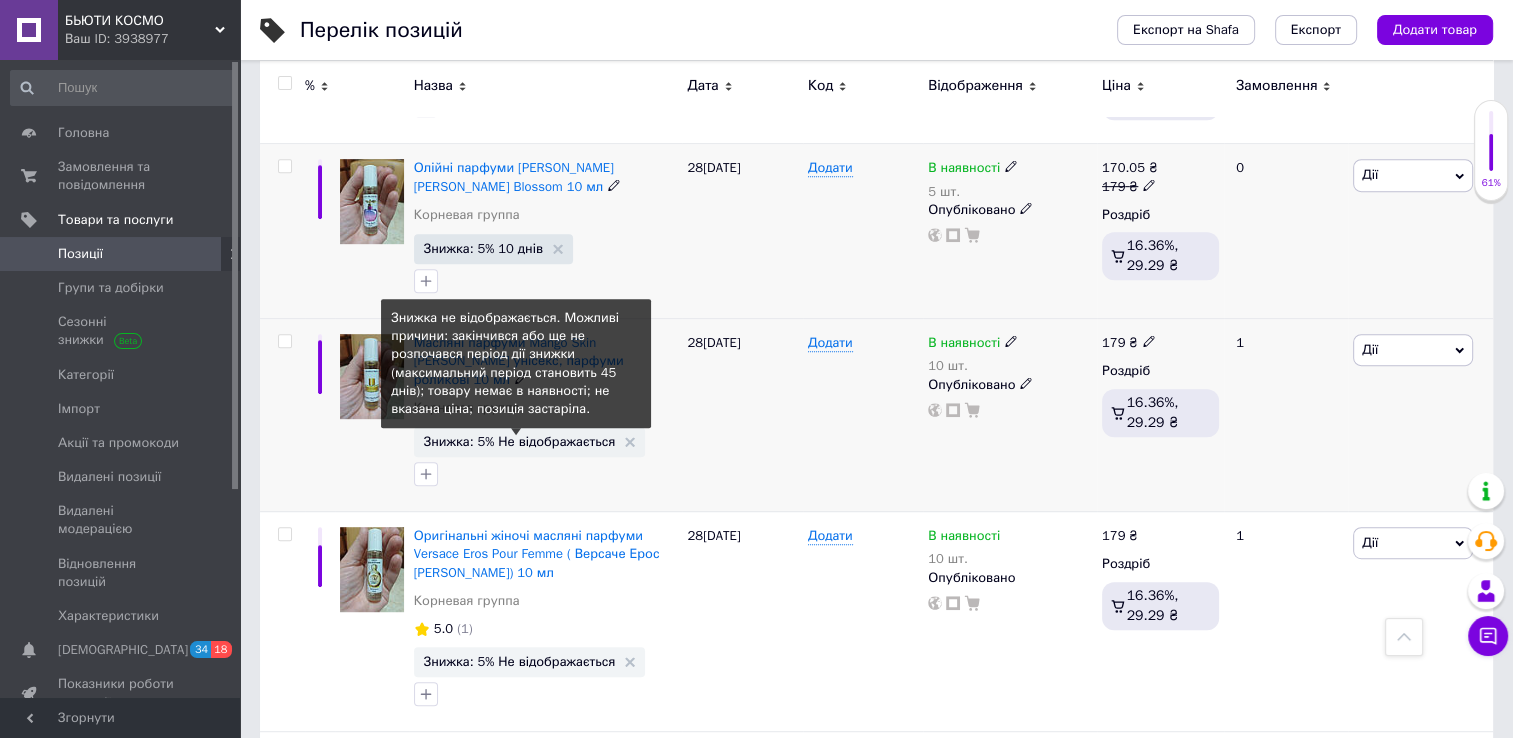 click on "Знижка: 5% Не відображається" at bounding box center (520, 441) 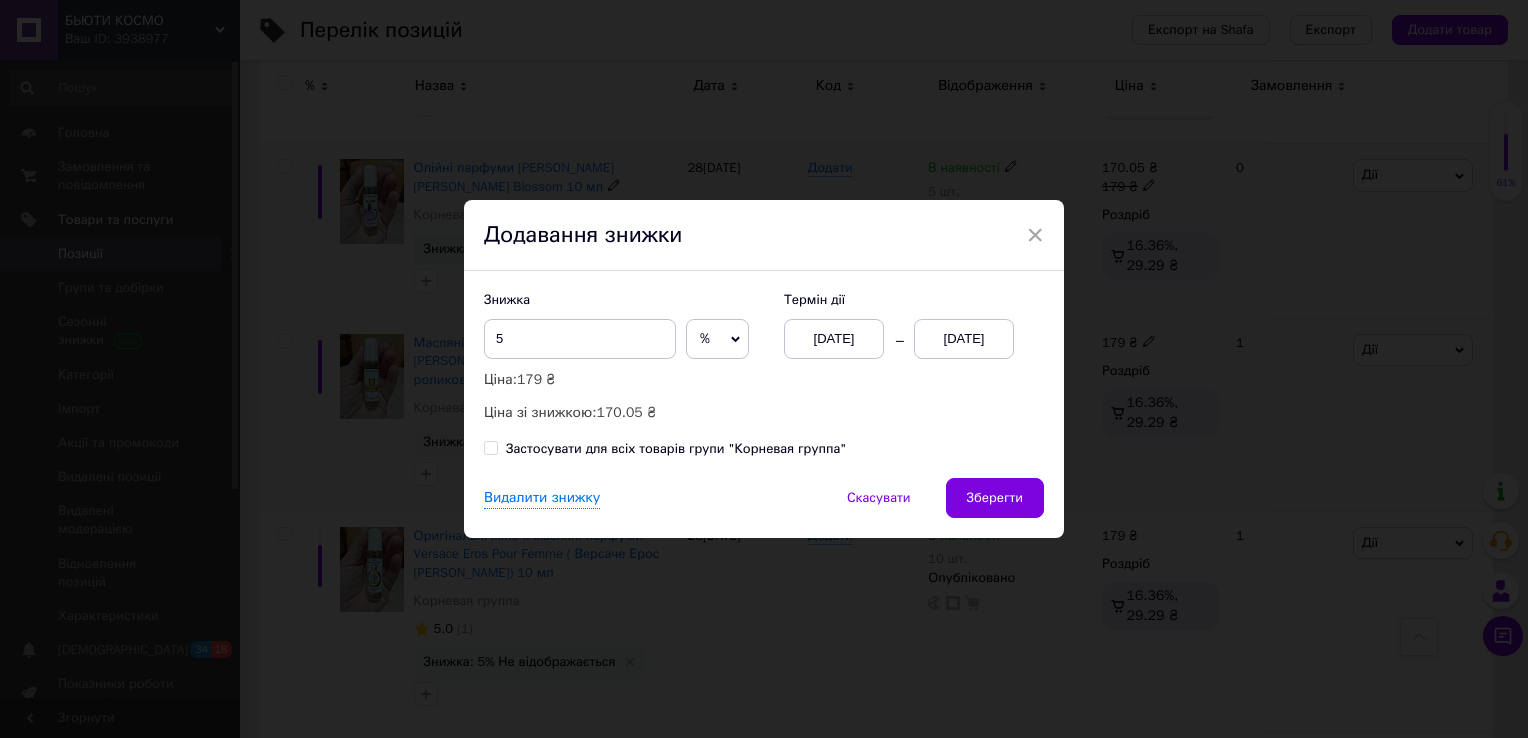 click on "[DATE]" at bounding box center [964, 339] 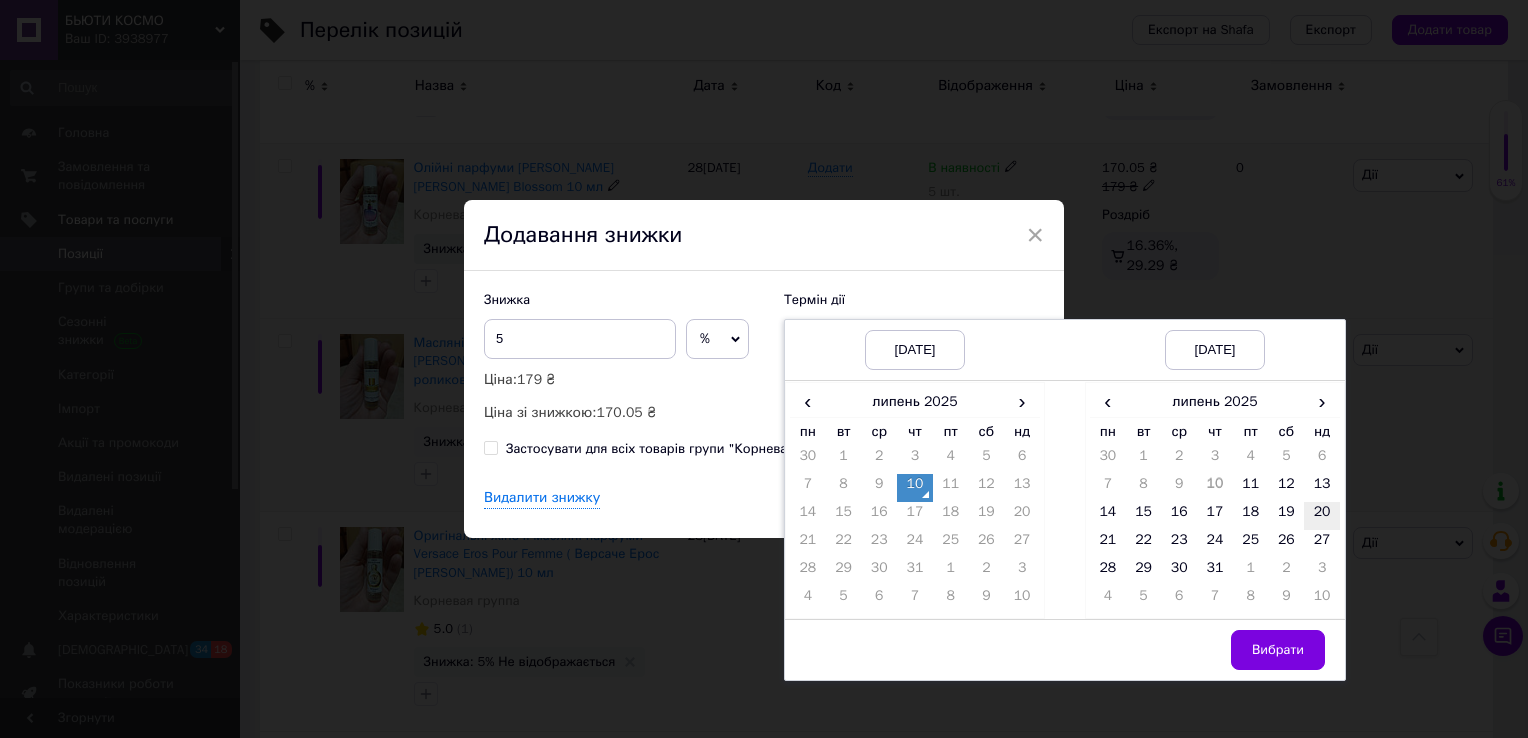 click on "20" at bounding box center [1322, 516] 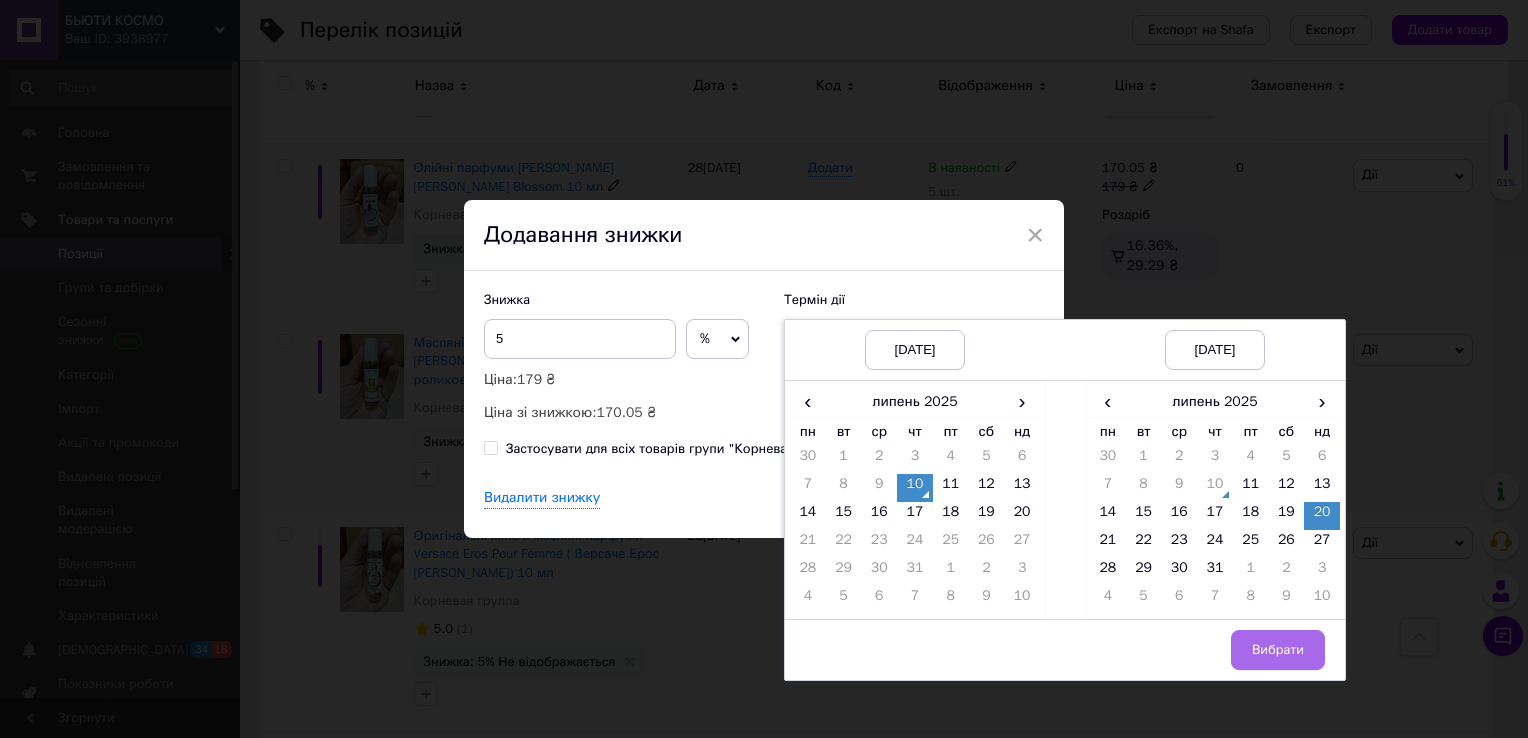 click on "Вибрати" at bounding box center [1278, 650] 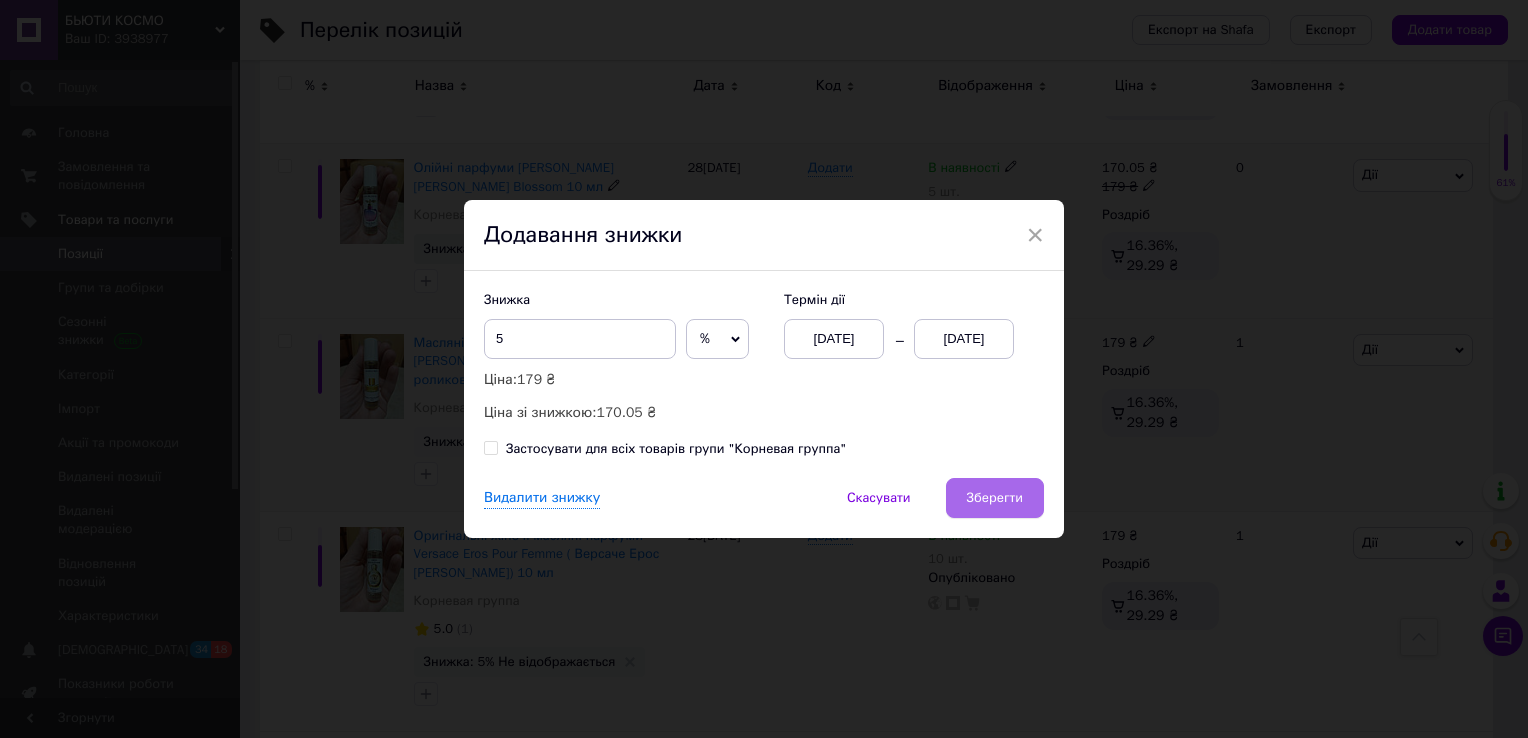click on "Зберегти" at bounding box center [995, 498] 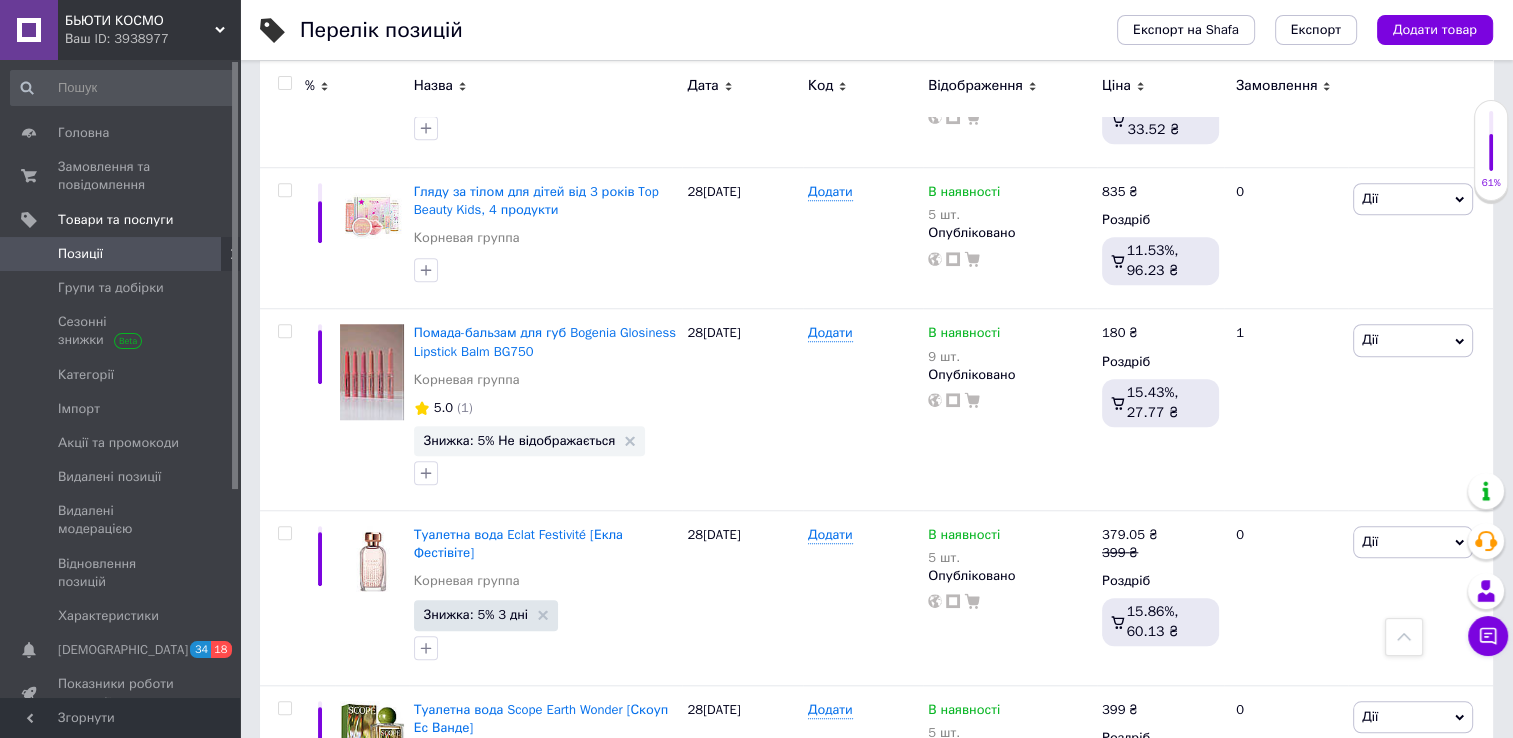 scroll, scrollTop: 1660, scrollLeft: 0, axis: vertical 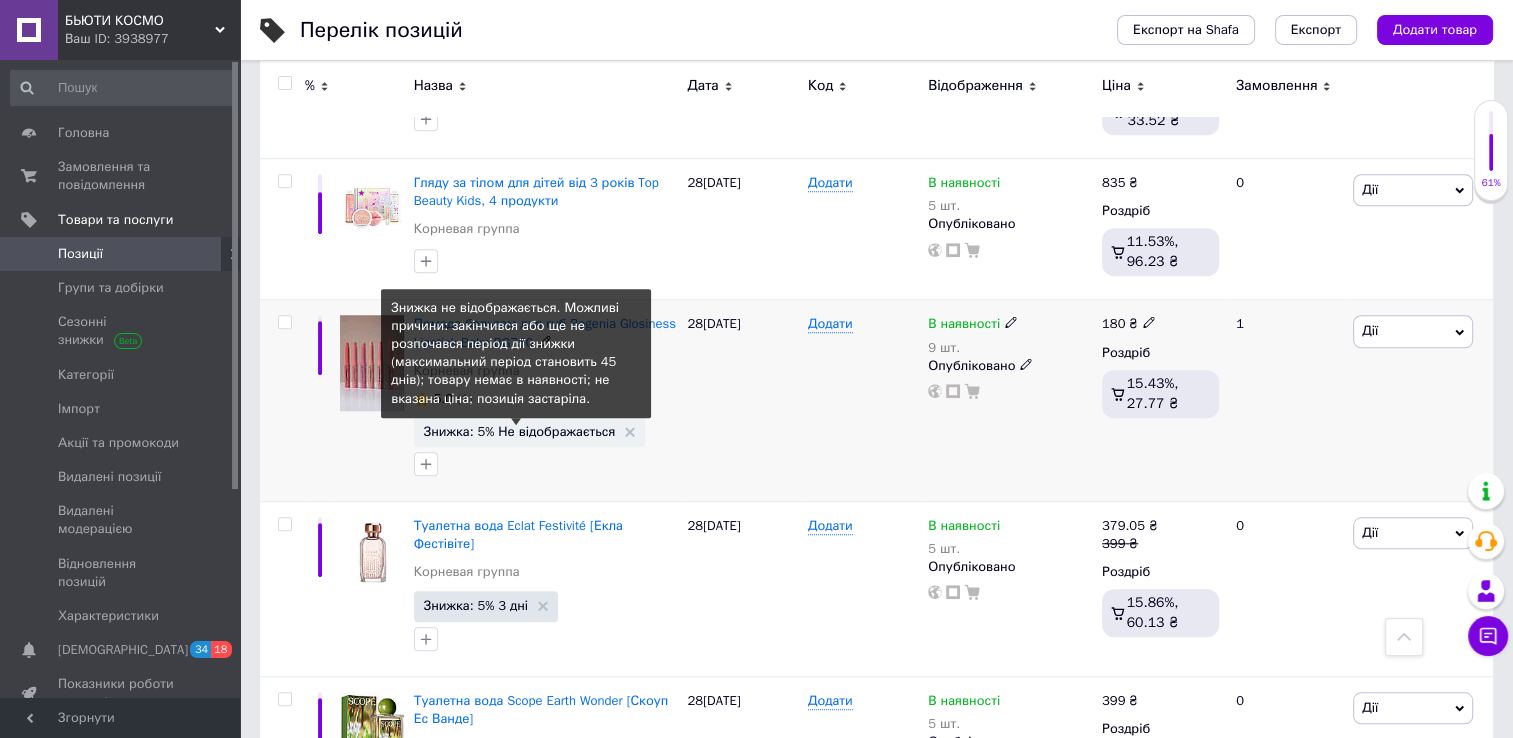 click on "Знижка: 5% Не відображається" at bounding box center (520, 431) 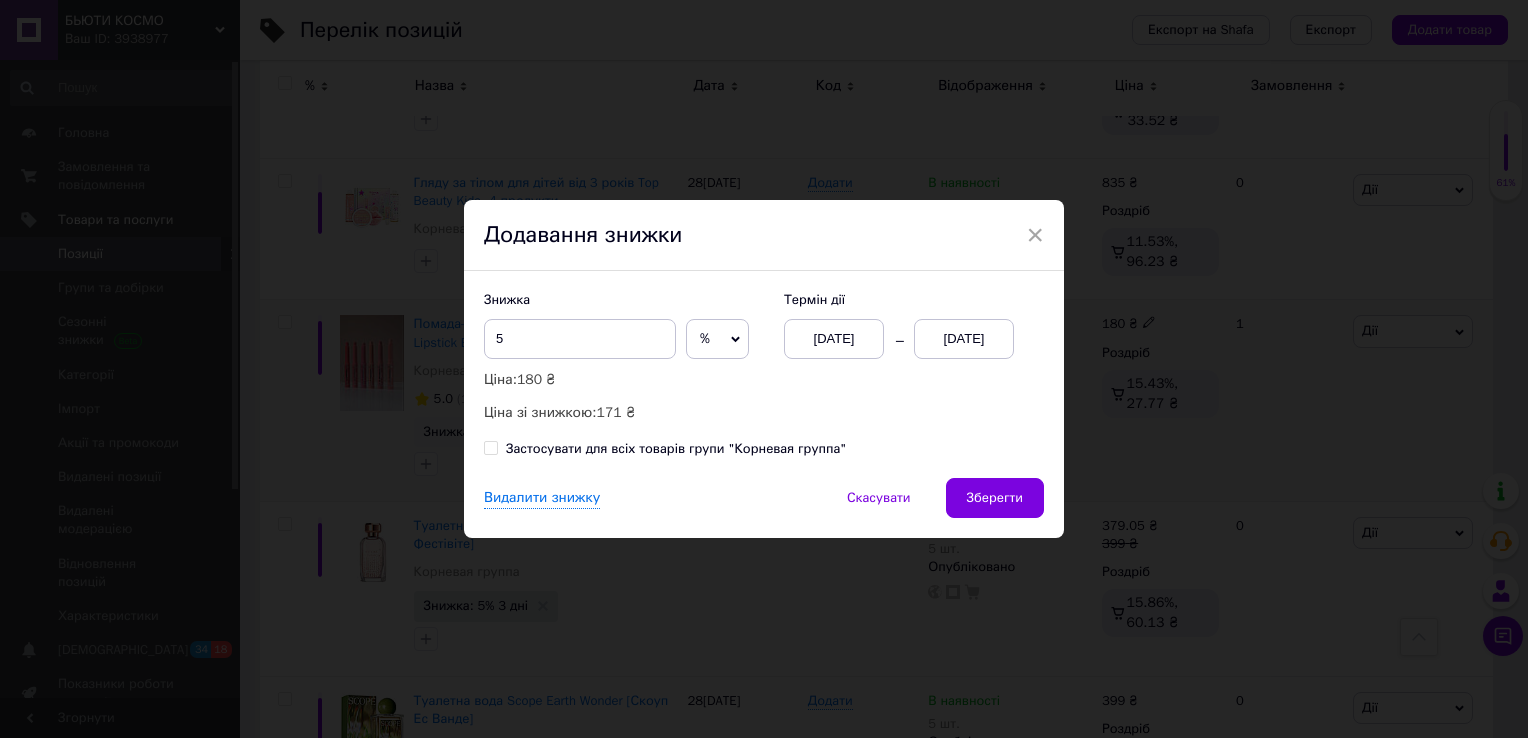 click on "[DATE]" at bounding box center (964, 339) 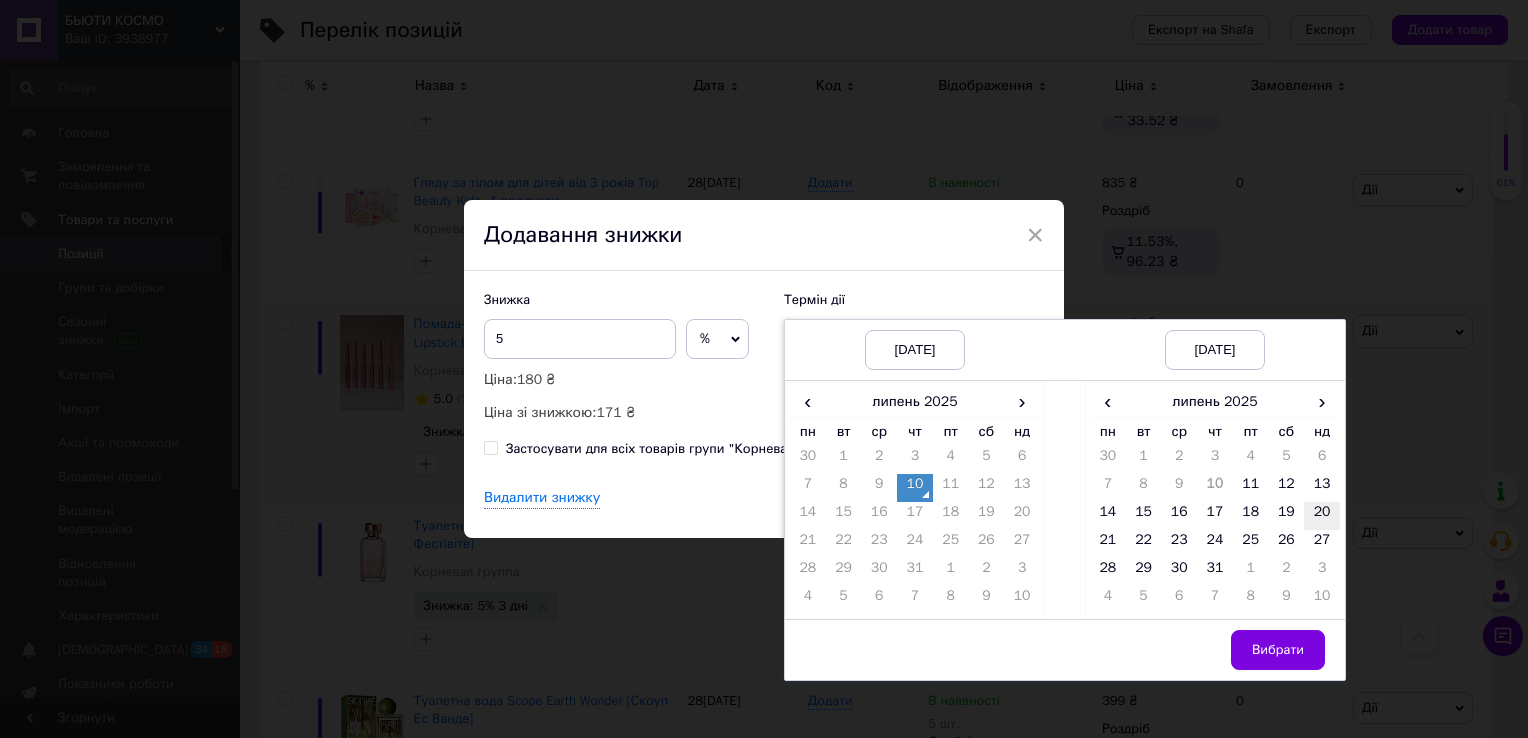 click on "20" at bounding box center [1322, 516] 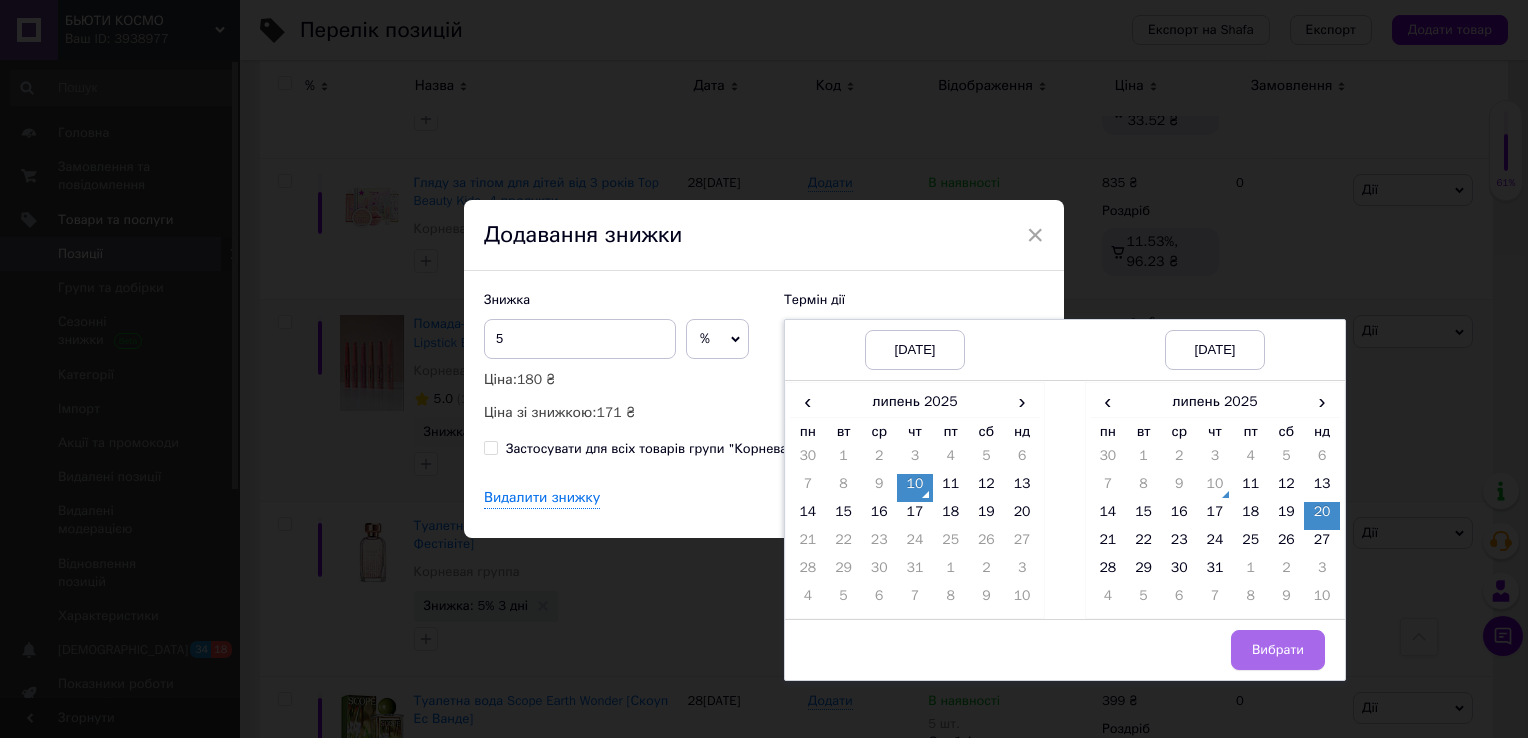 click on "Вибрати" at bounding box center [1278, 650] 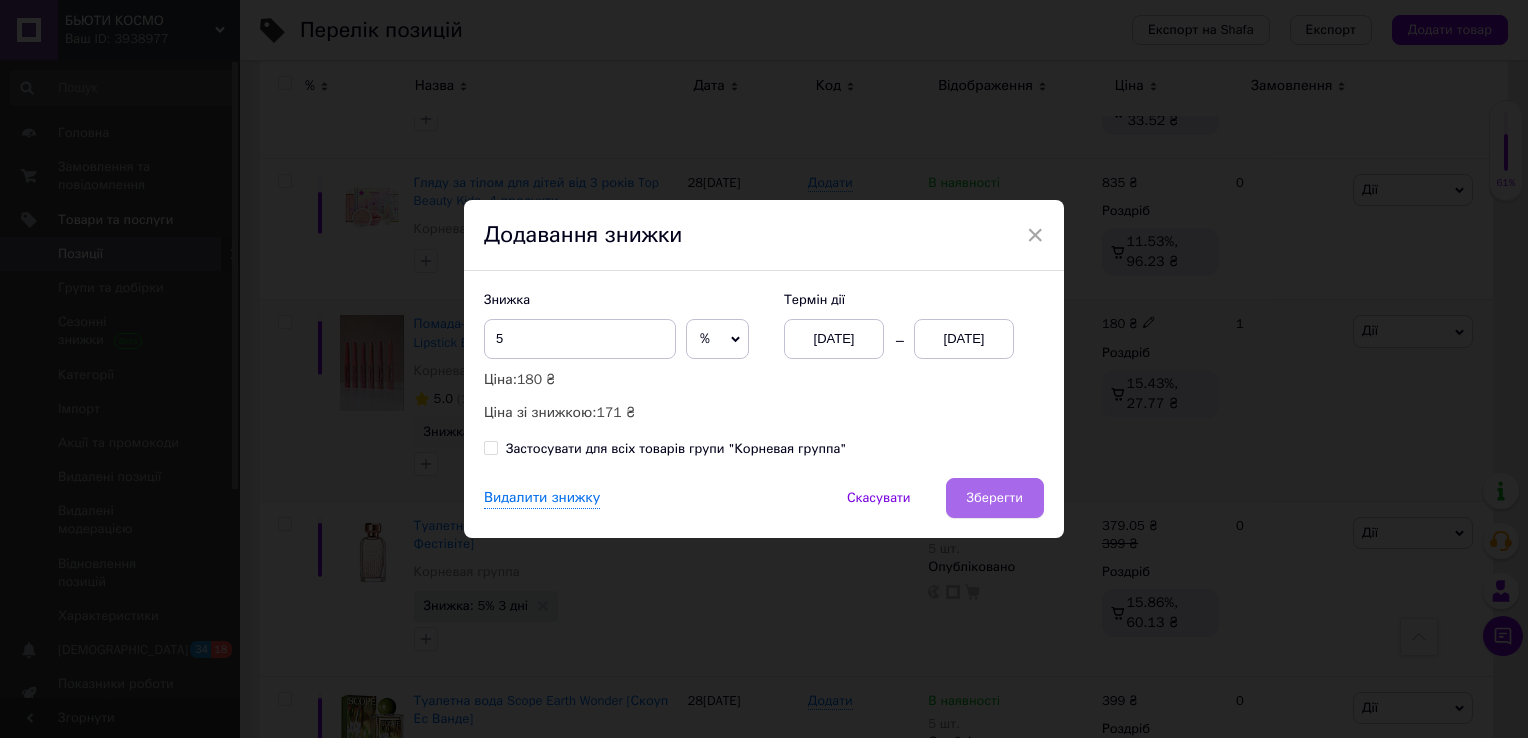 click on "Зберегти" at bounding box center (995, 498) 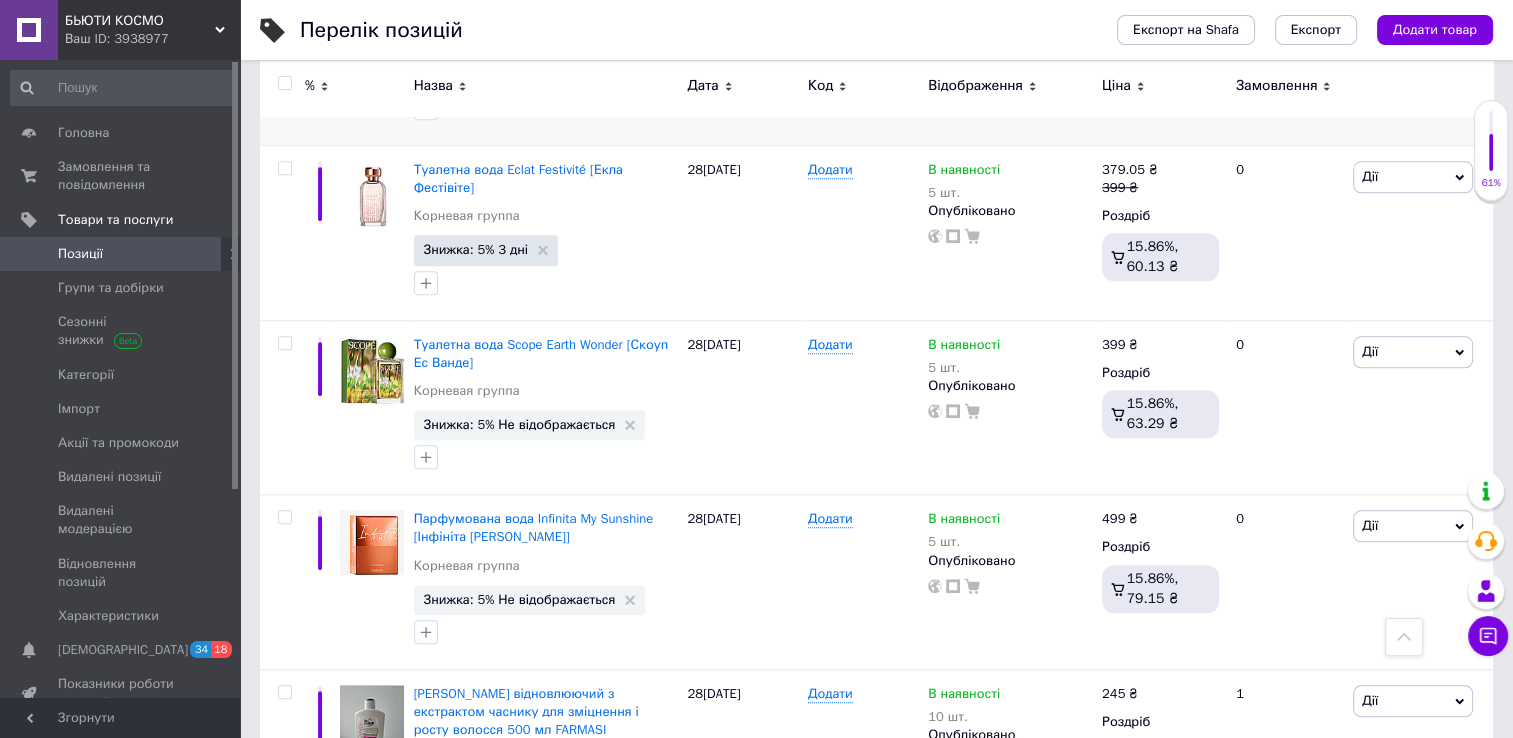 scroll, scrollTop: 2043, scrollLeft: 0, axis: vertical 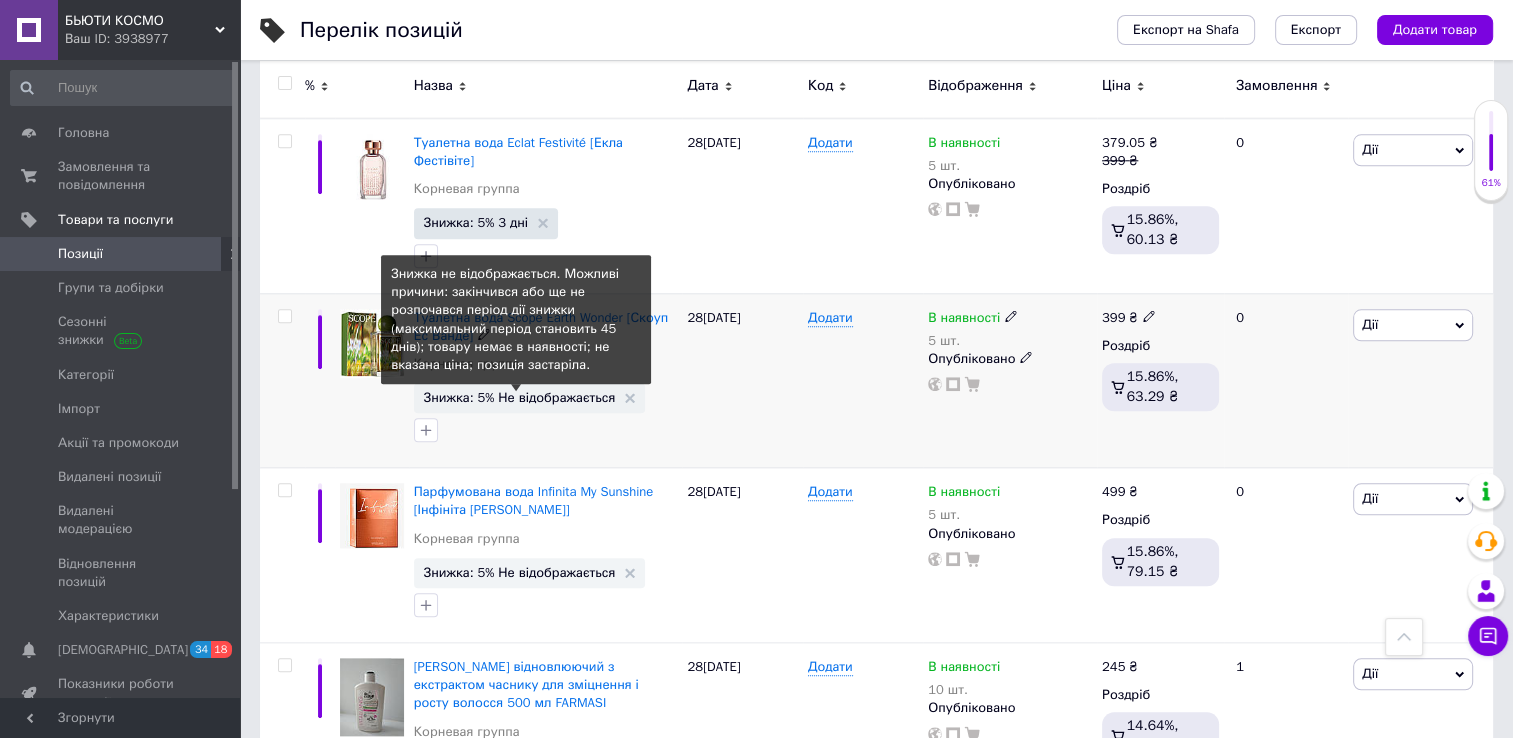 click on "Знижка: 5% Не відображається" at bounding box center [520, 397] 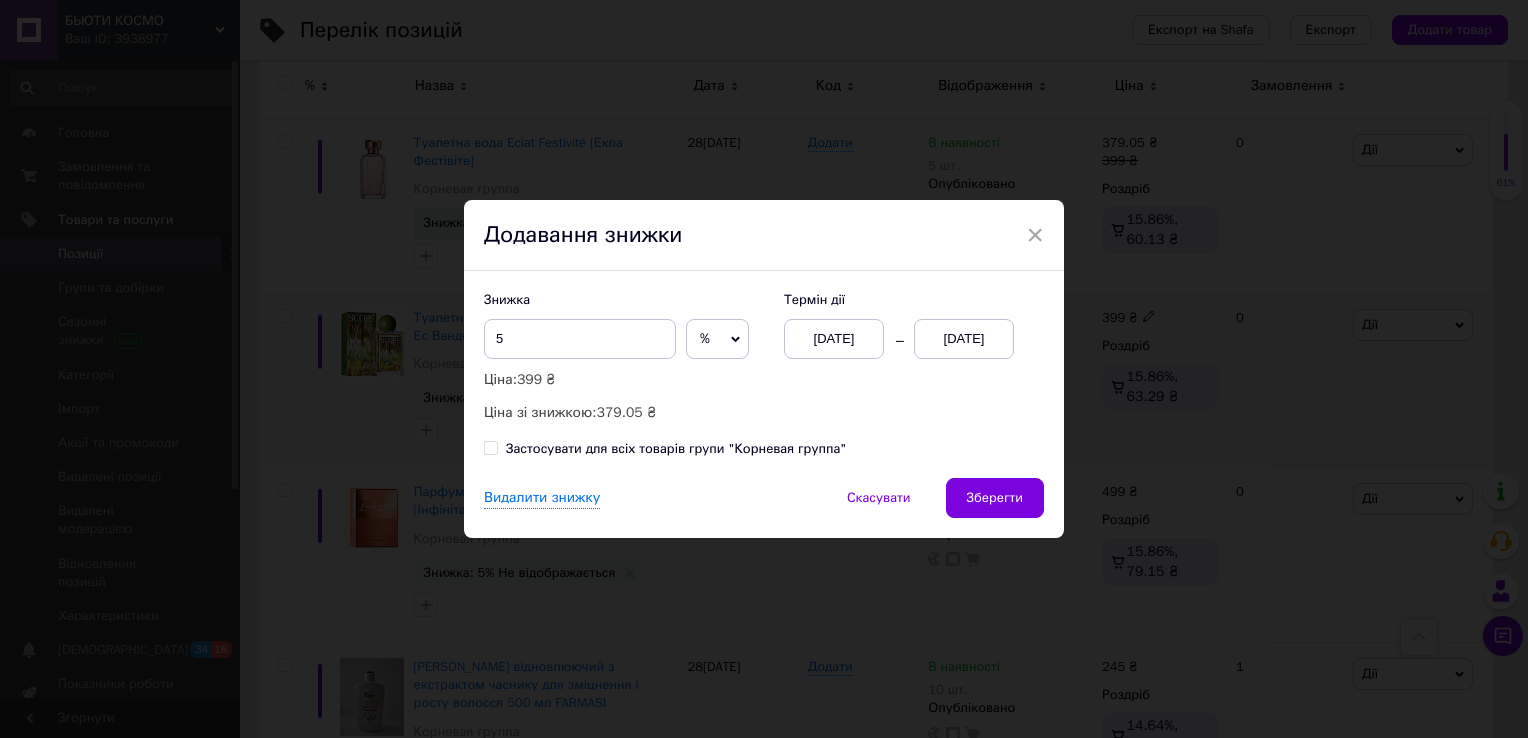 click on "[DATE]" at bounding box center (964, 339) 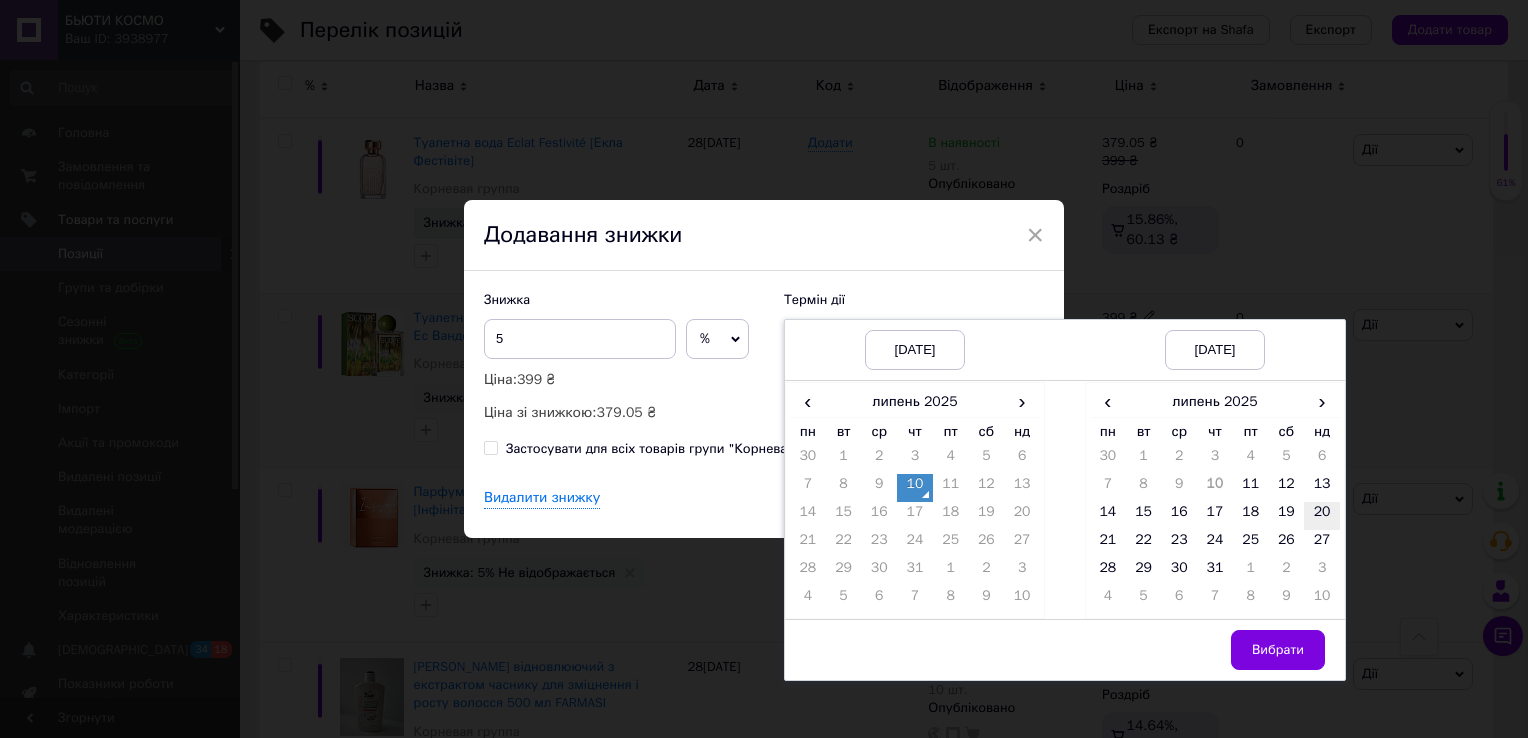 click on "20" at bounding box center [1322, 516] 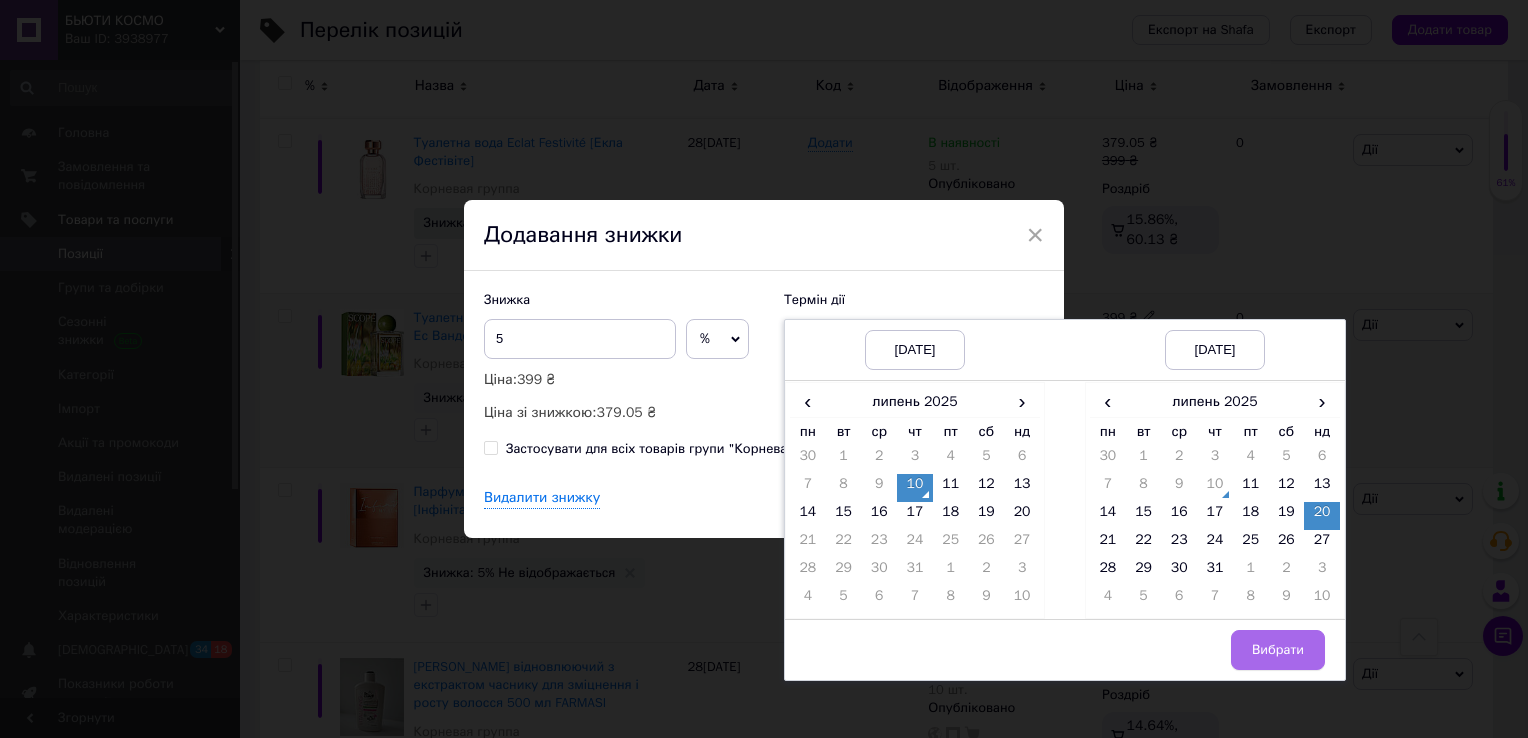 click on "Вибрати" at bounding box center [1278, 650] 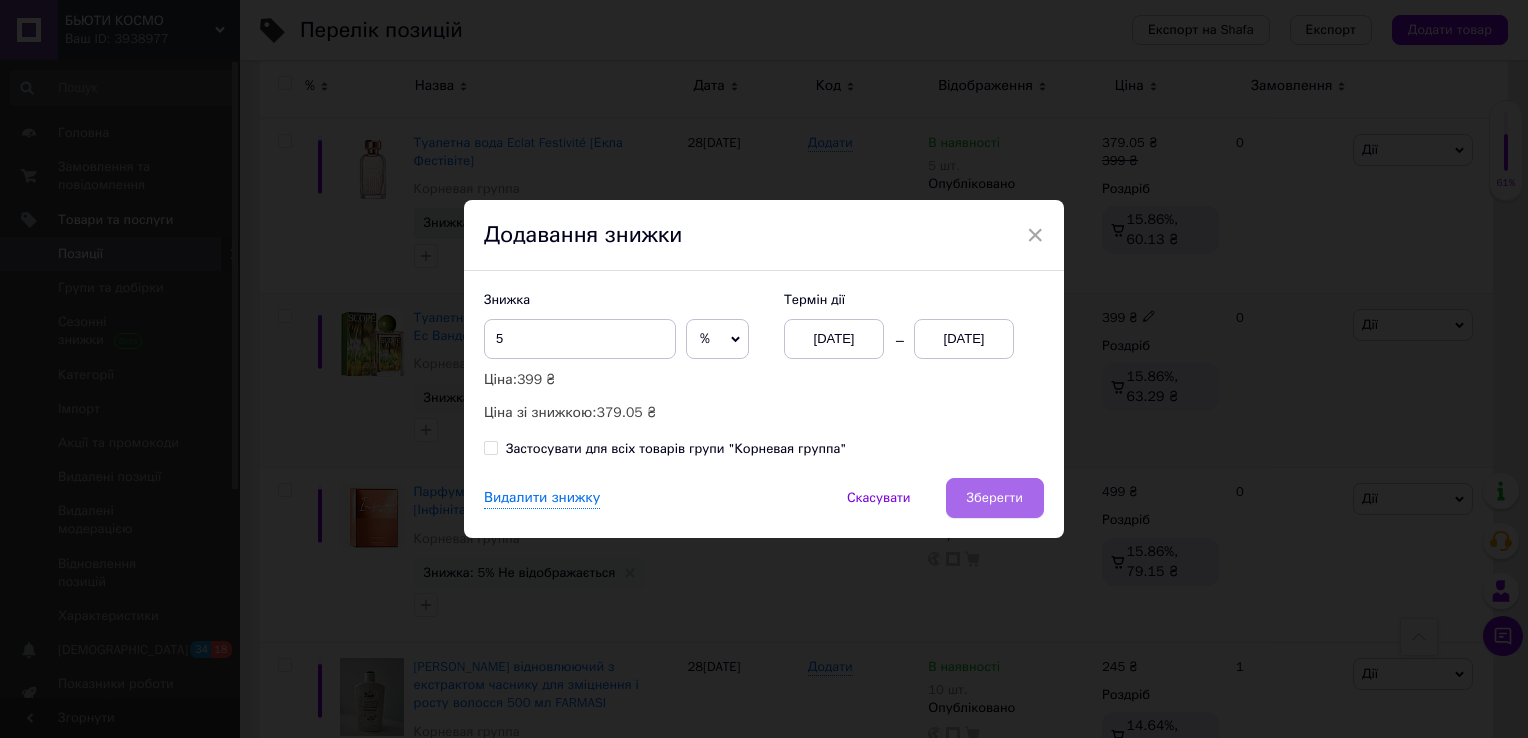 click on "Зберегти" at bounding box center [995, 498] 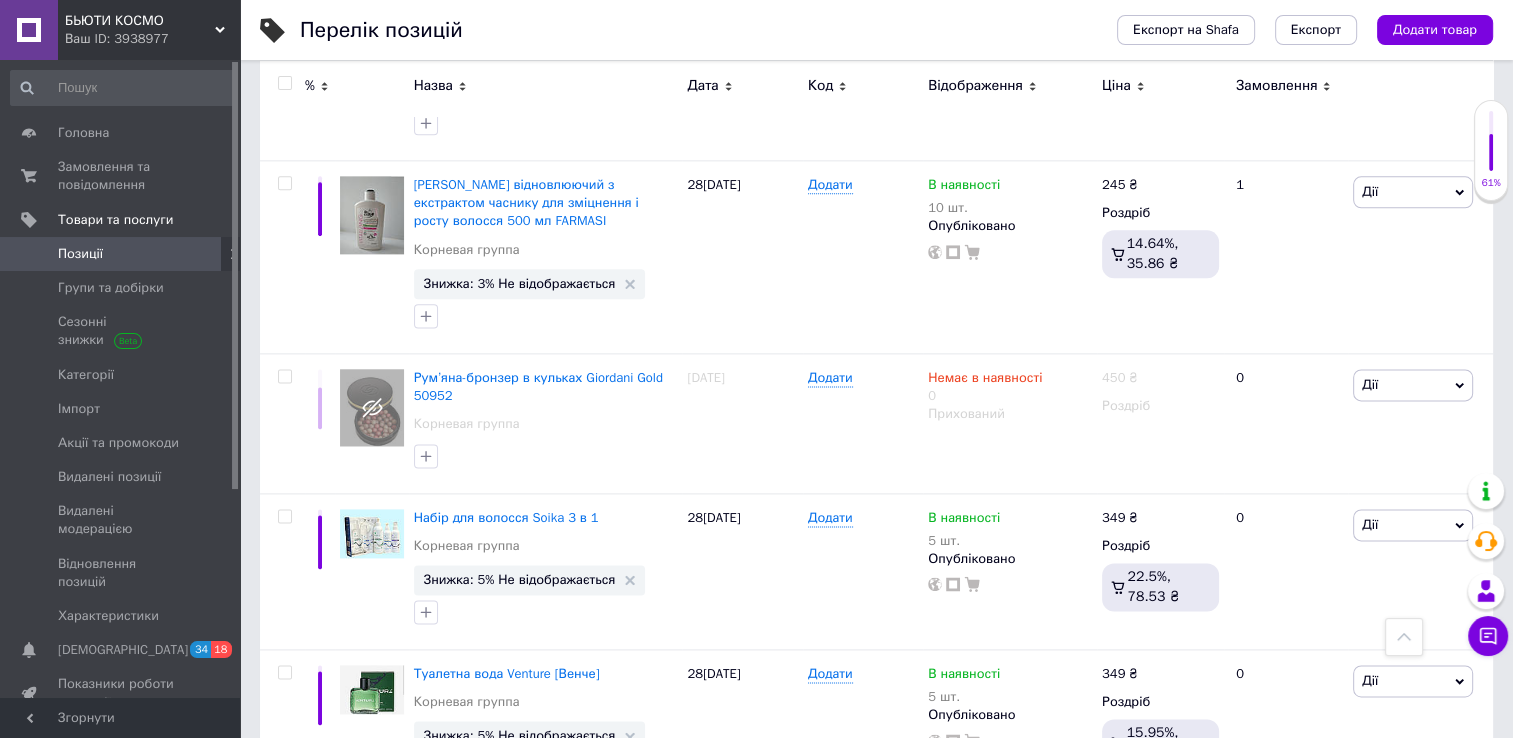 scroll, scrollTop: 2543, scrollLeft: 0, axis: vertical 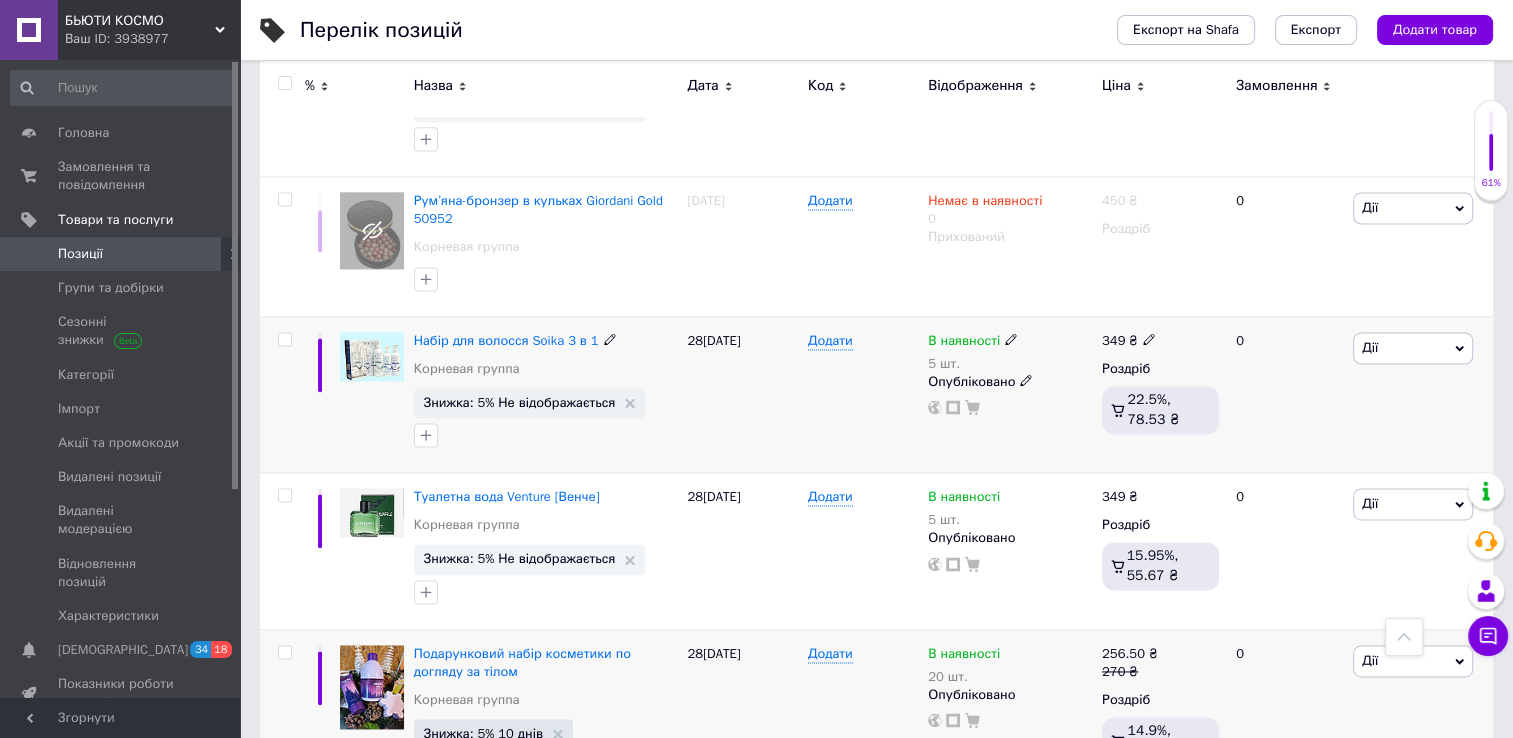 click on "Знижка: 5% Не відображається" at bounding box center (530, 403) 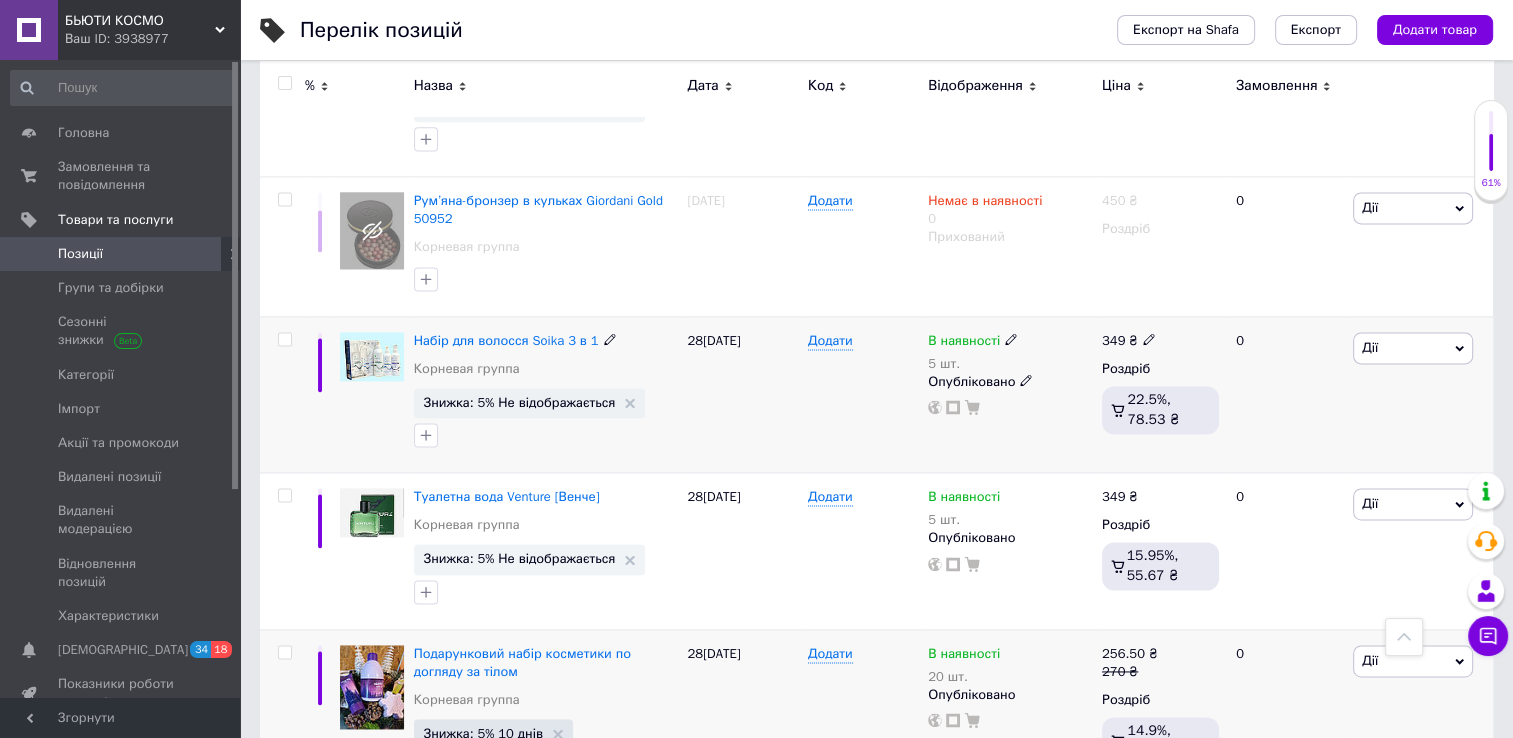click on "Знижка: 5% Не відображається" at bounding box center (530, 403) 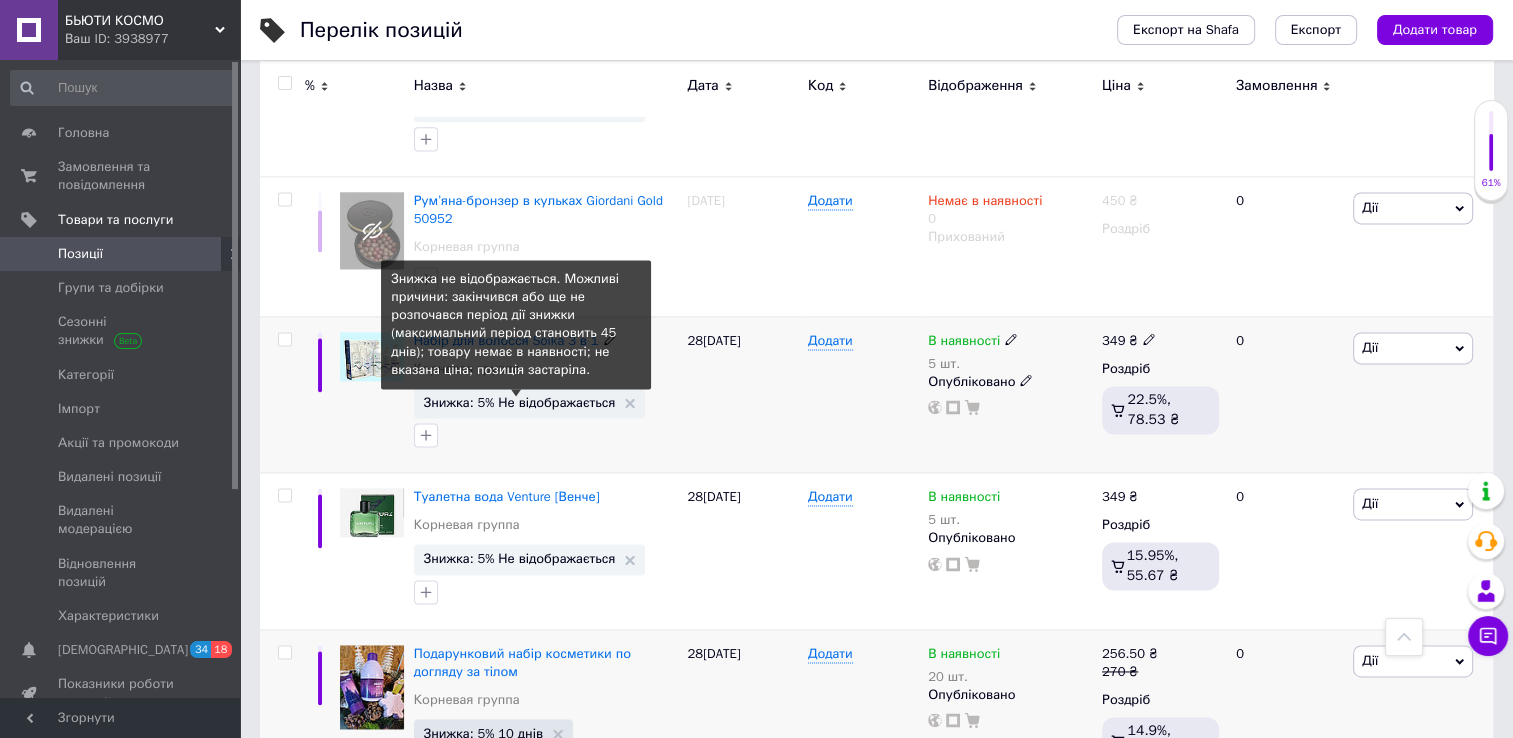 click on "Знижка: 5% Не відображається" at bounding box center (520, 402) 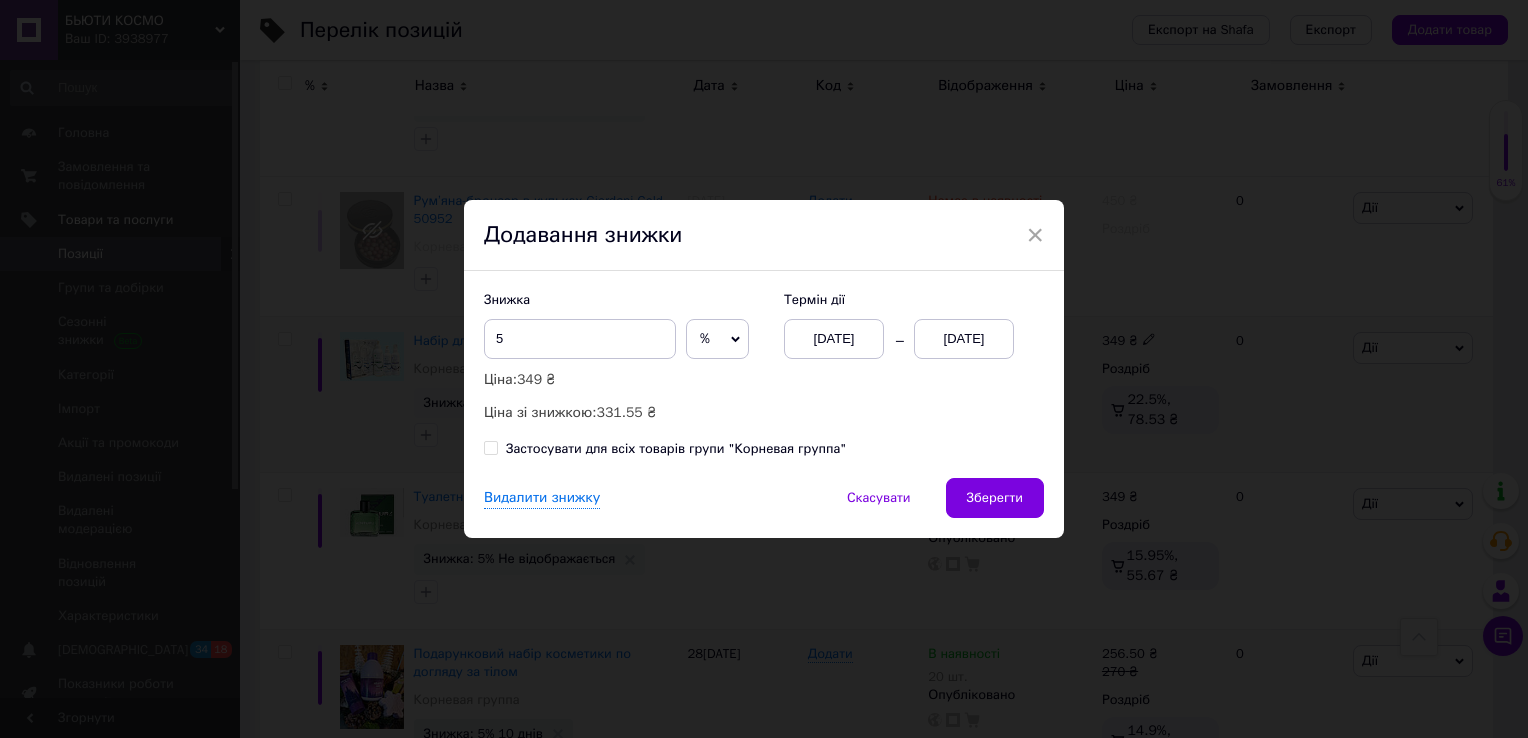 click on "[DATE]" at bounding box center (964, 339) 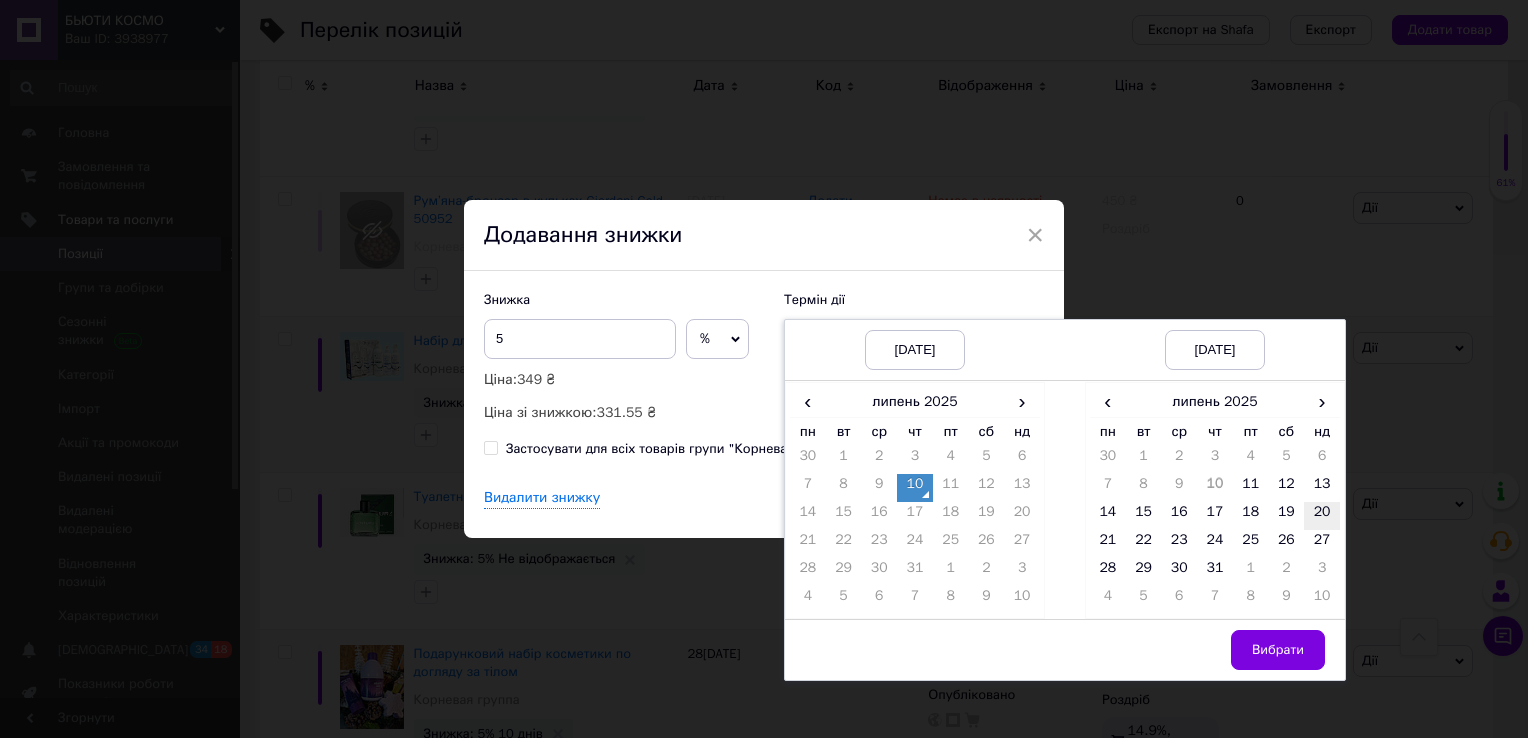 click on "20" at bounding box center [1322, 516] 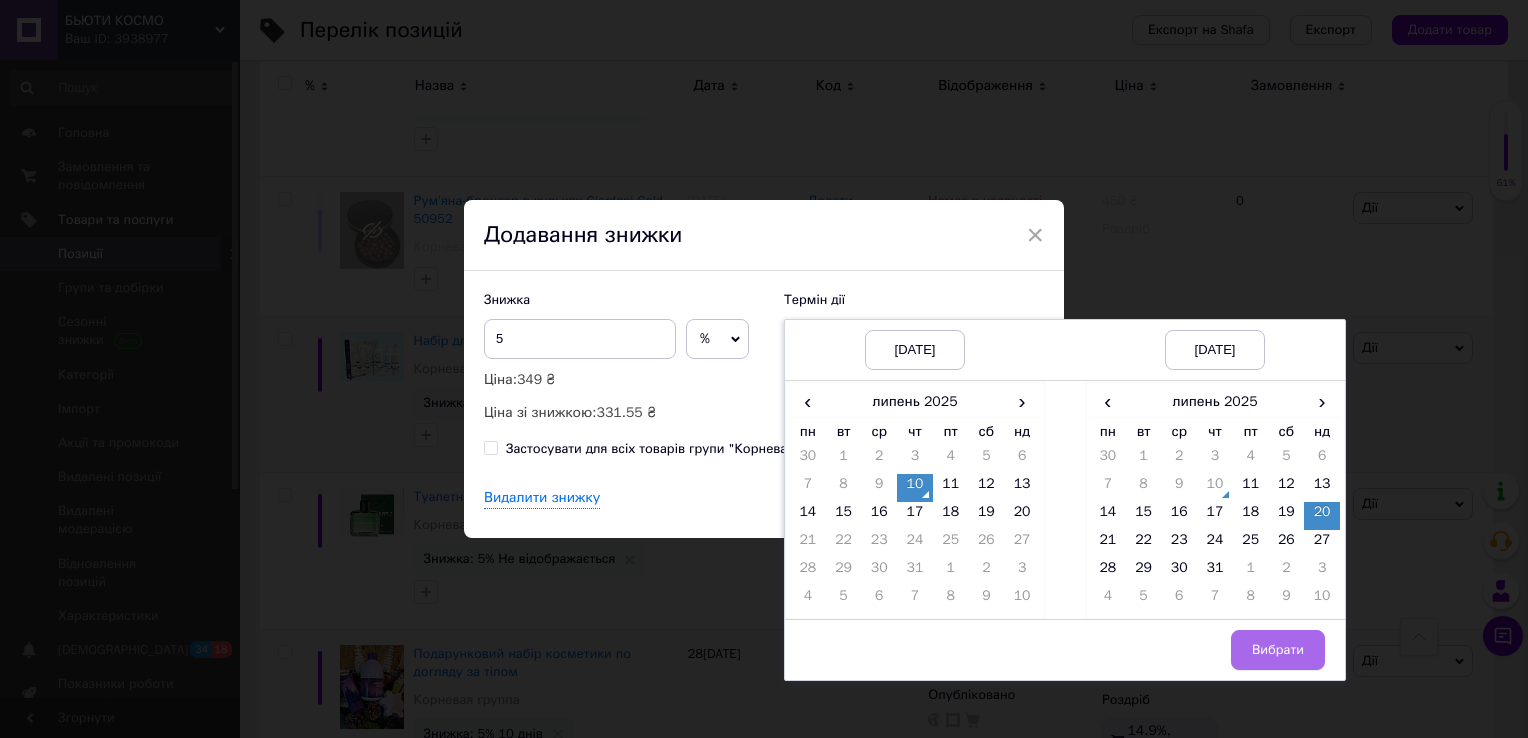 click on "Вибрати" at bounding box center [1278, 650] 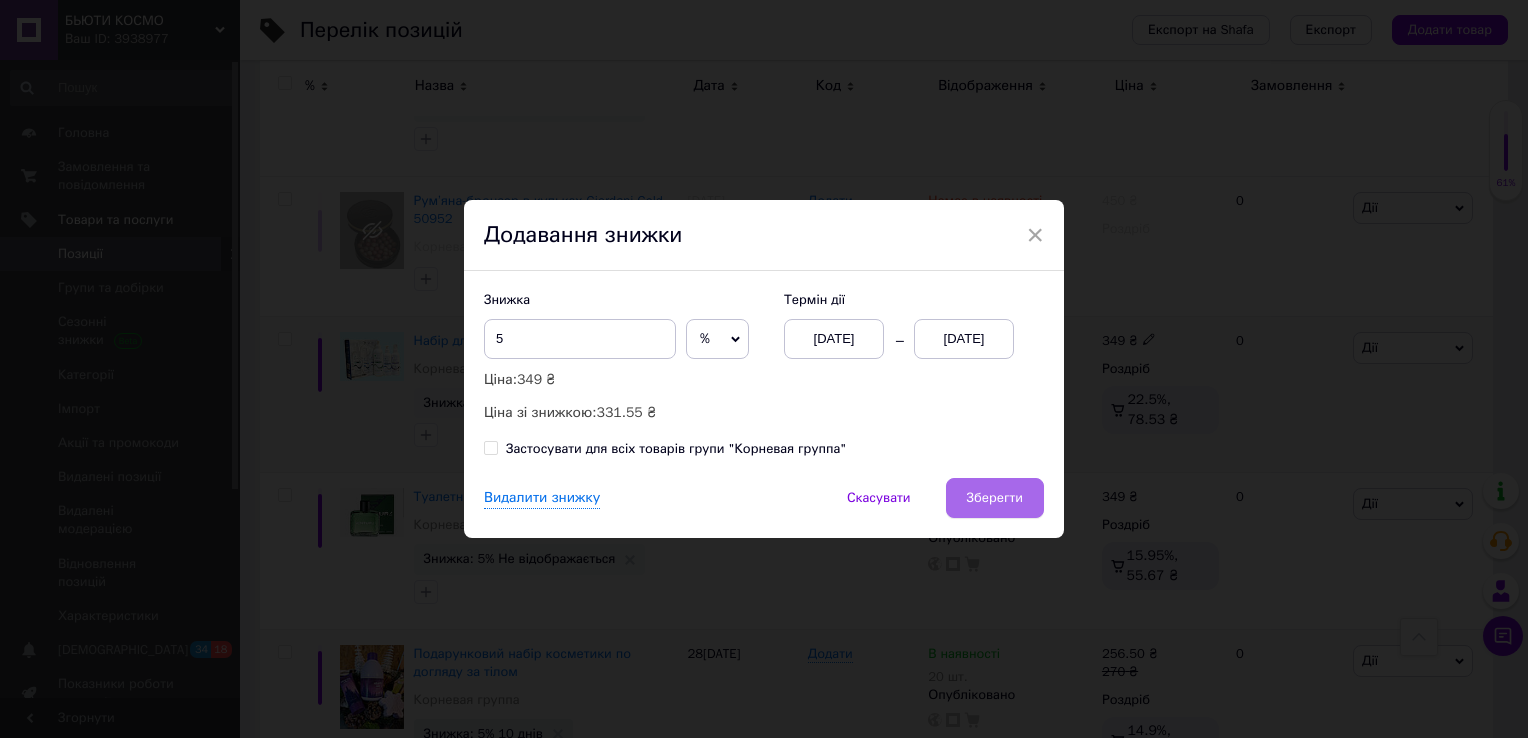 click on "Зберегти" at bounding box center (995, 498) 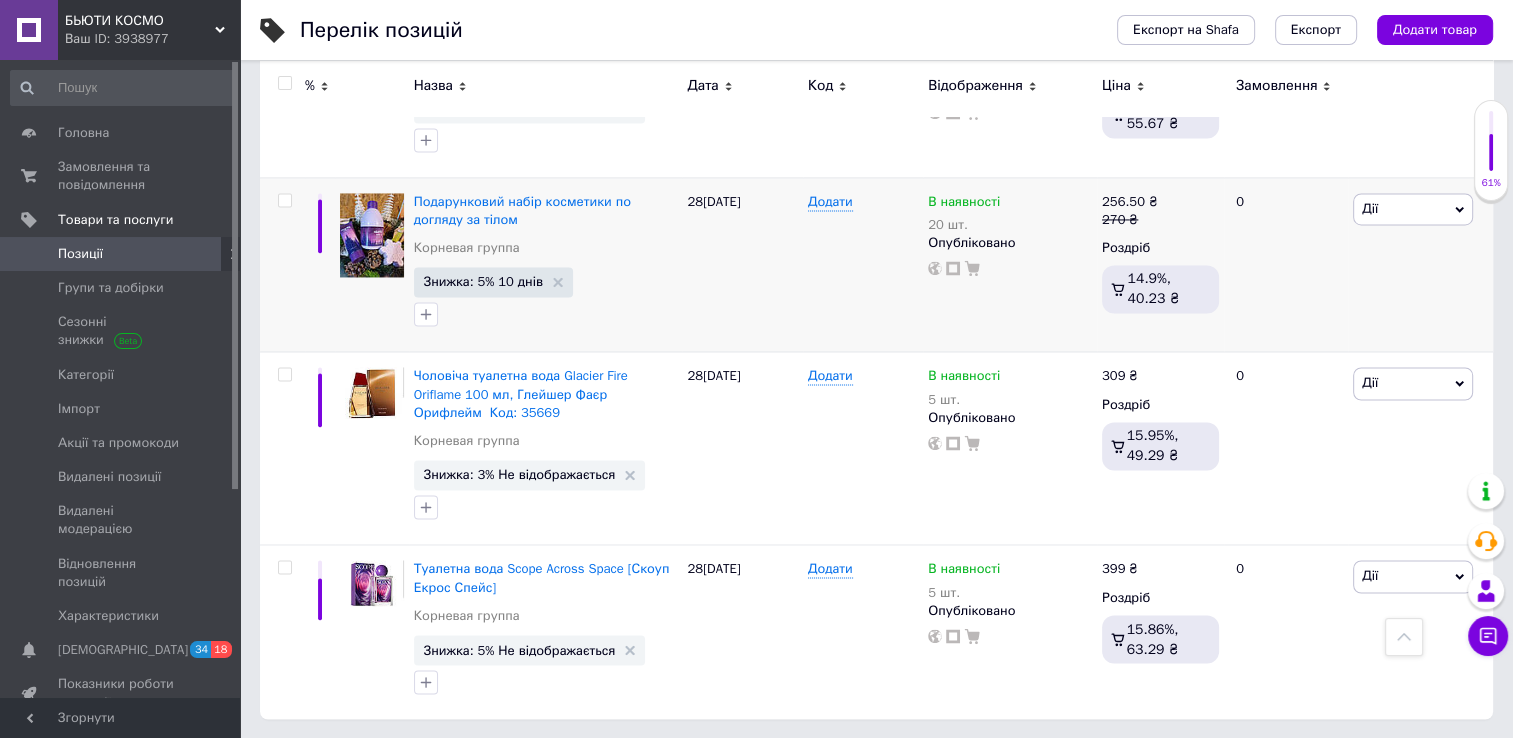 scroll, scrollTop: 3183, scrollLeft: 0, axis: vertical 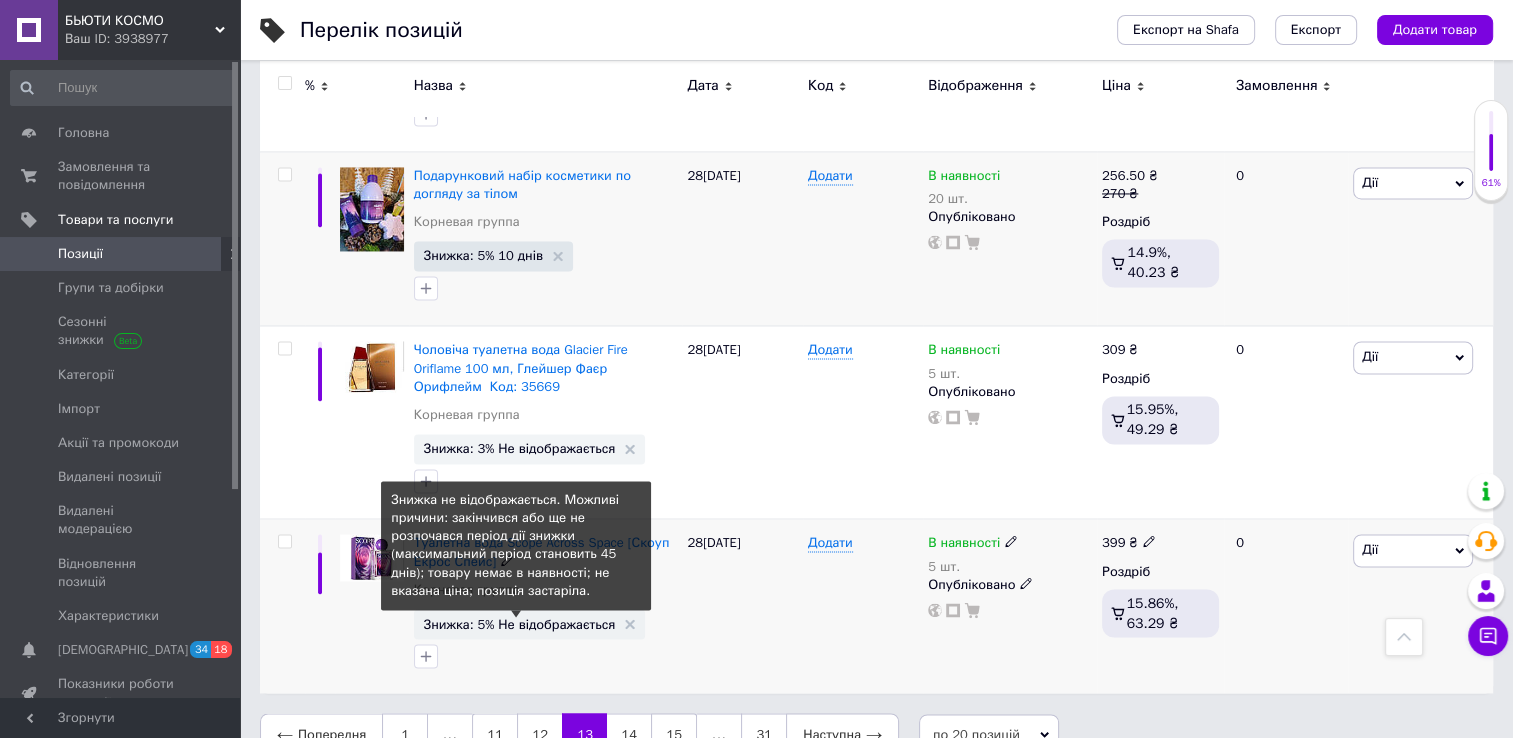click on "Знижка: 5% Не відображається" at bounding box center (520, 623) 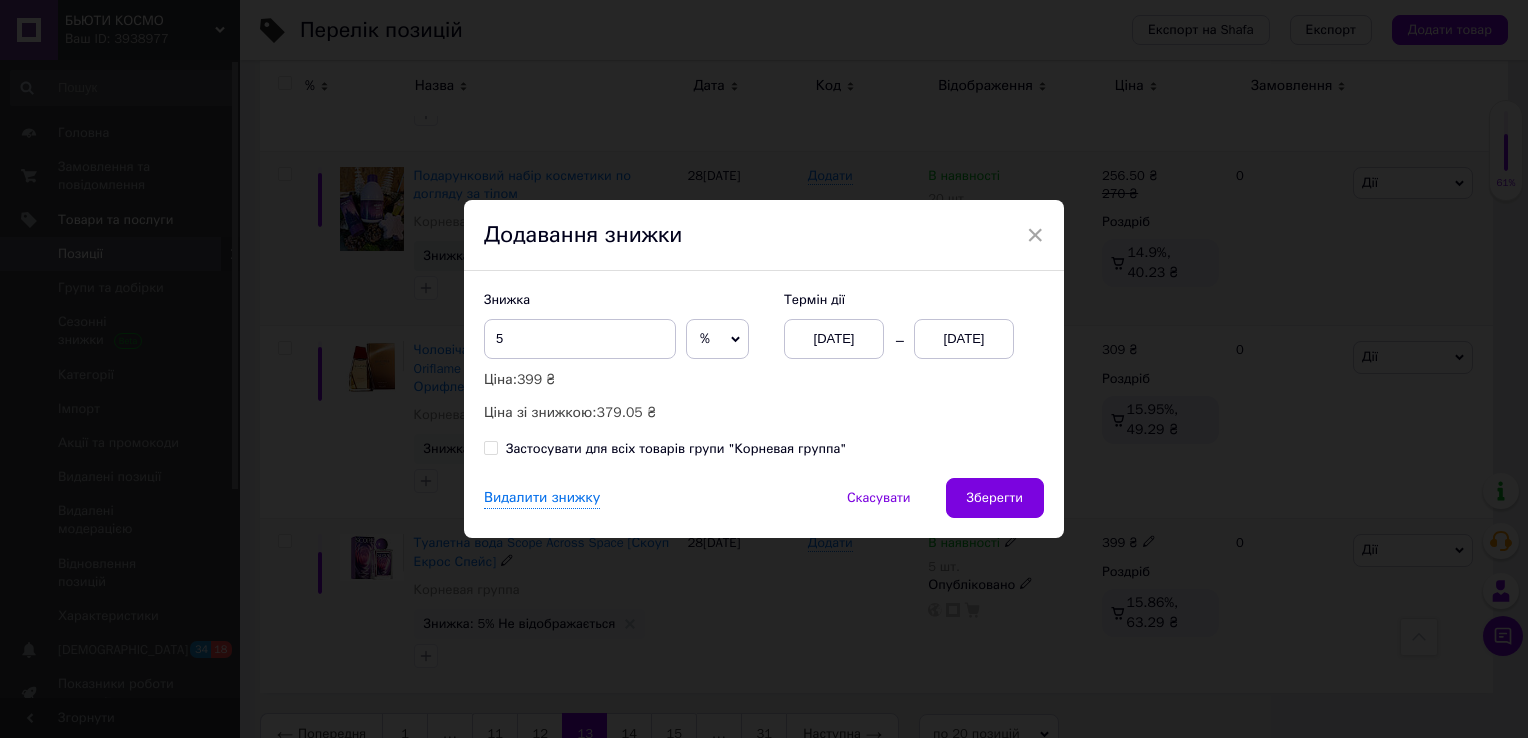 click on "[DATE]" at bounding box center [964, 339] 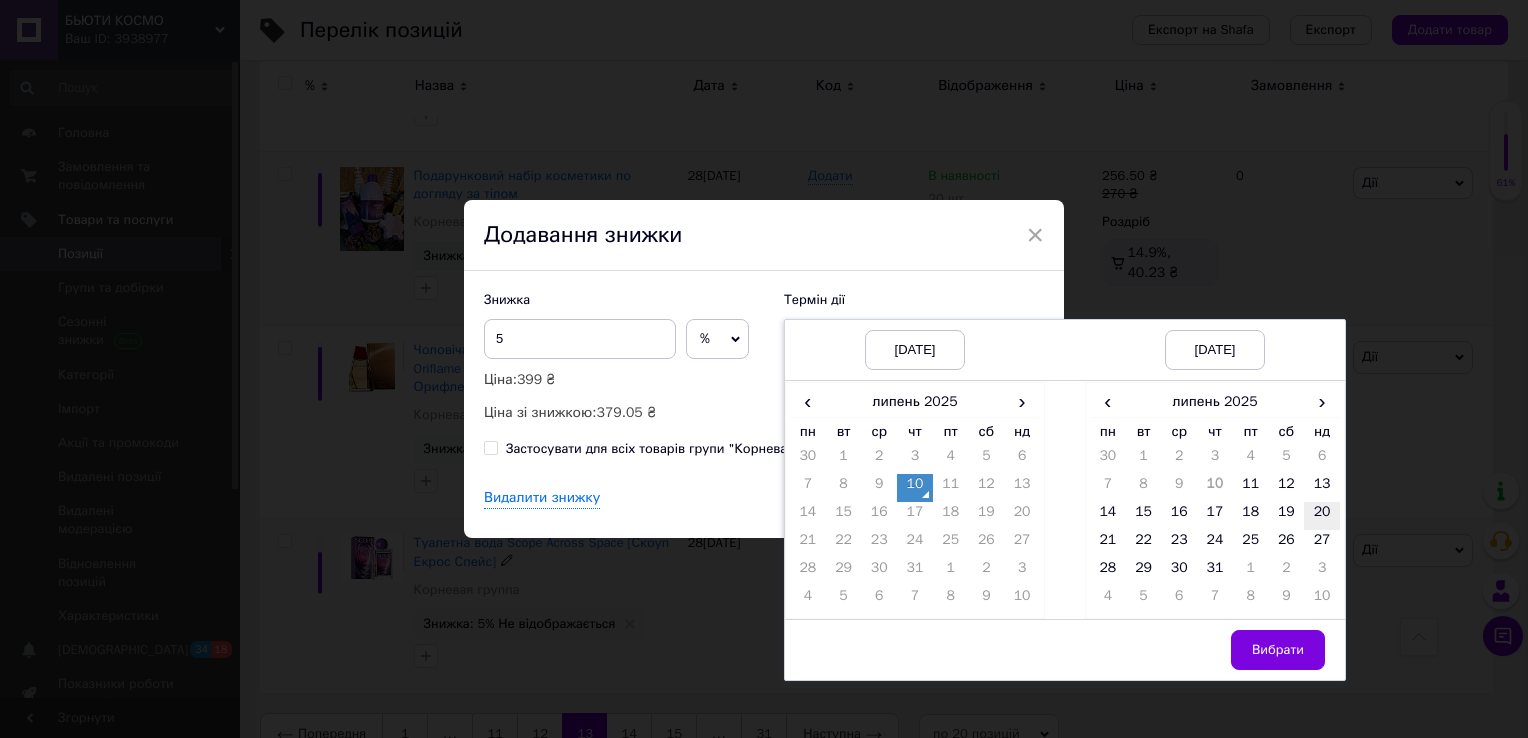 click on "20" at bounding box center [1322, 516] 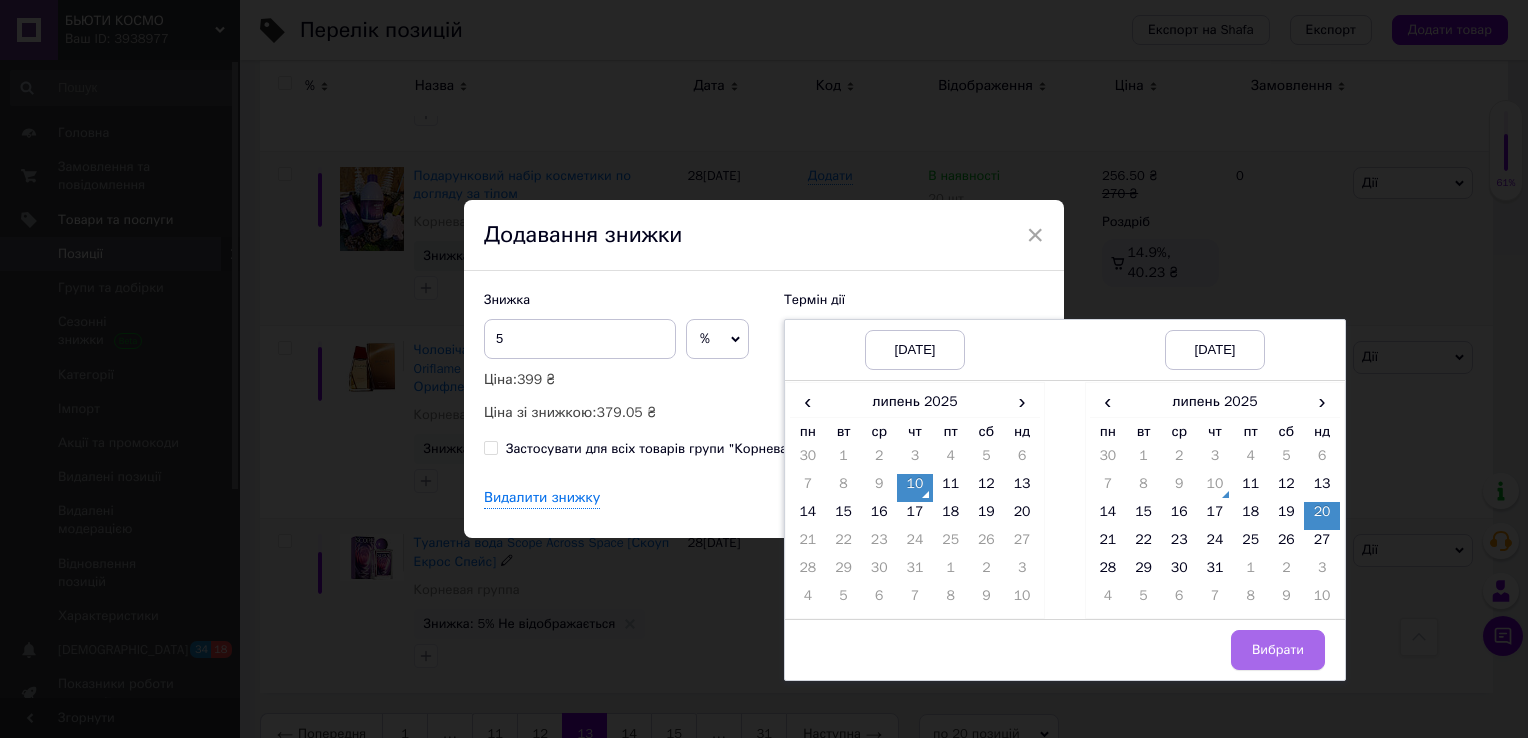 click on "Вибрати" at bounding box center (1278, 650) 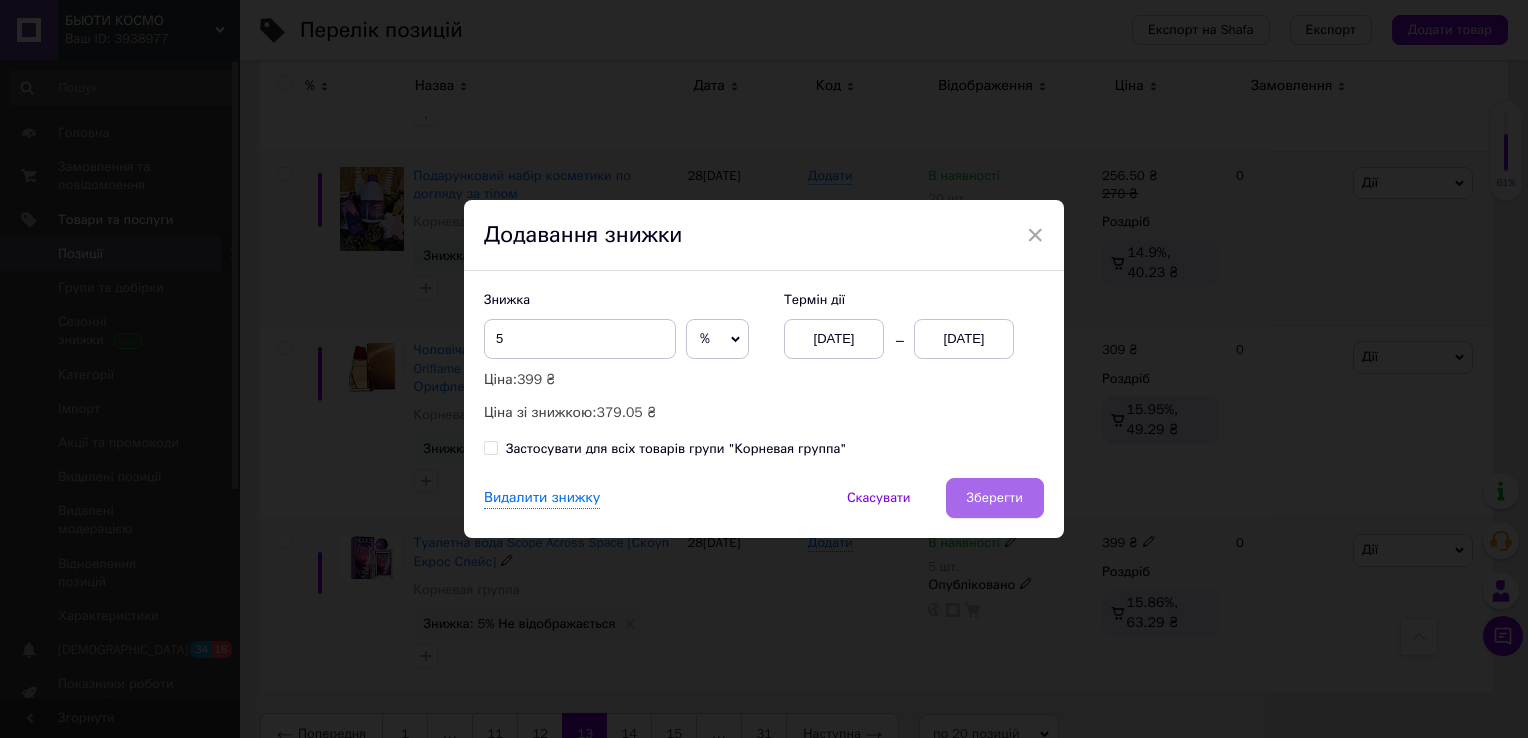 click on "Зберегти" at bounding box center [995, 498] 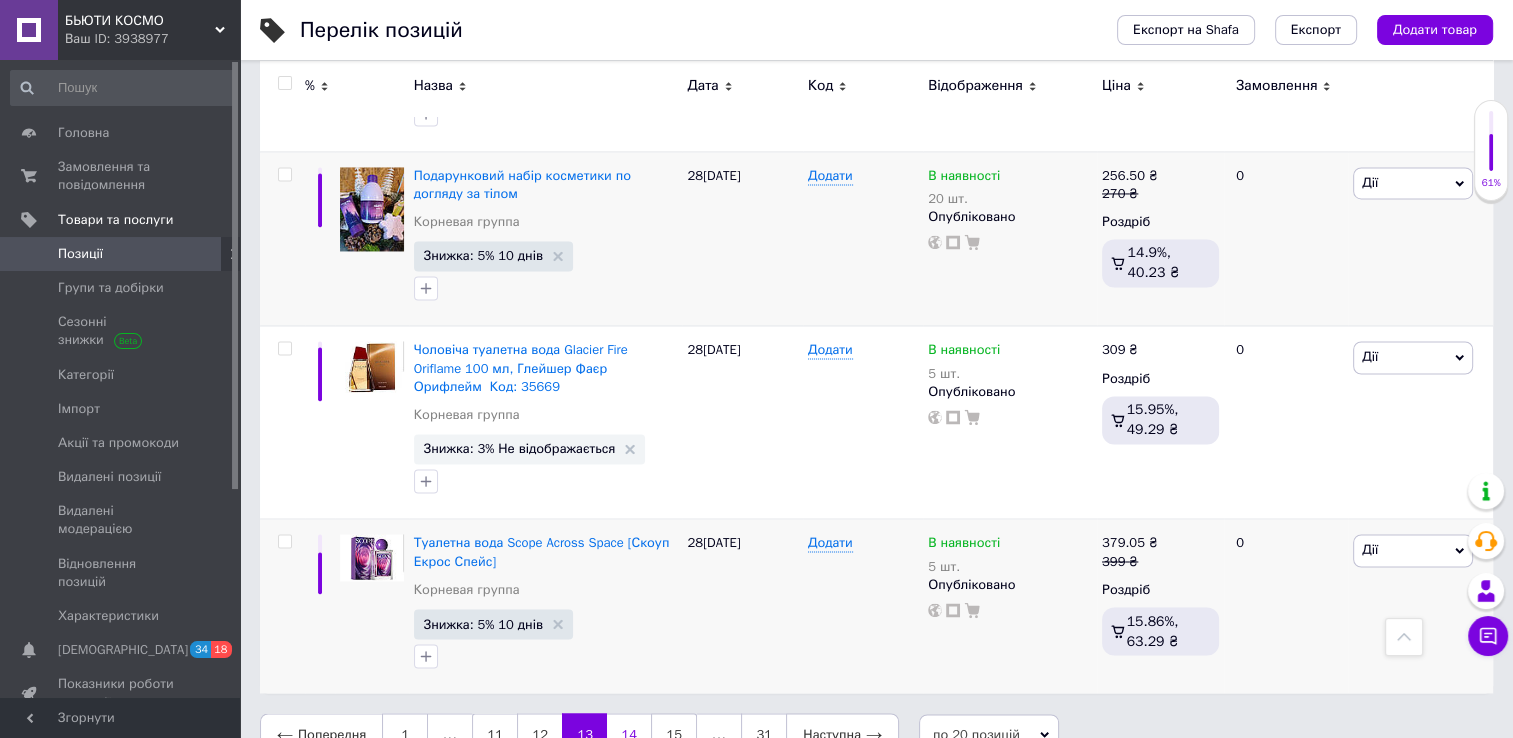 click on "14" at bounding box center (629, 734) 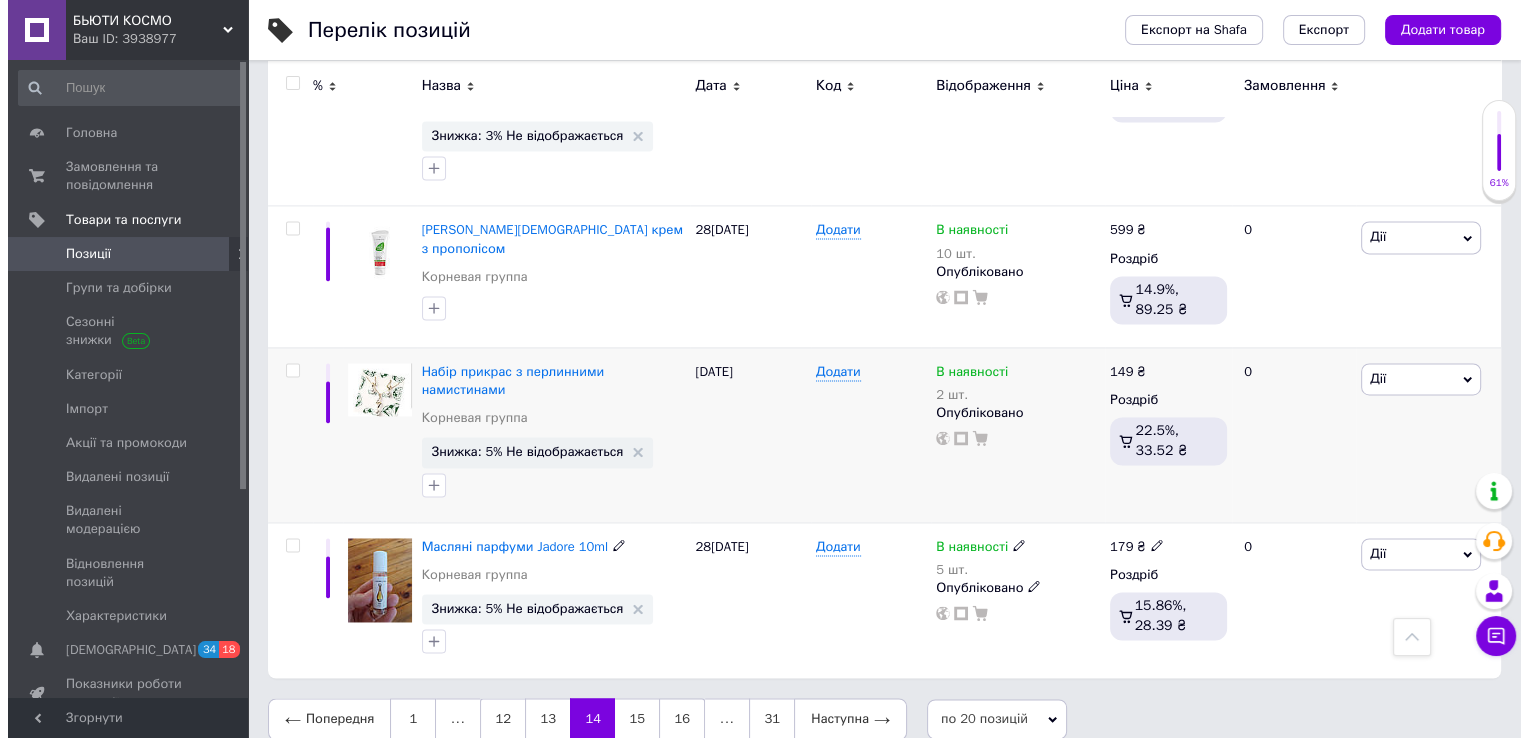 scroll, scrollTop: 2922, scrollLeft: 0, axis: vertical 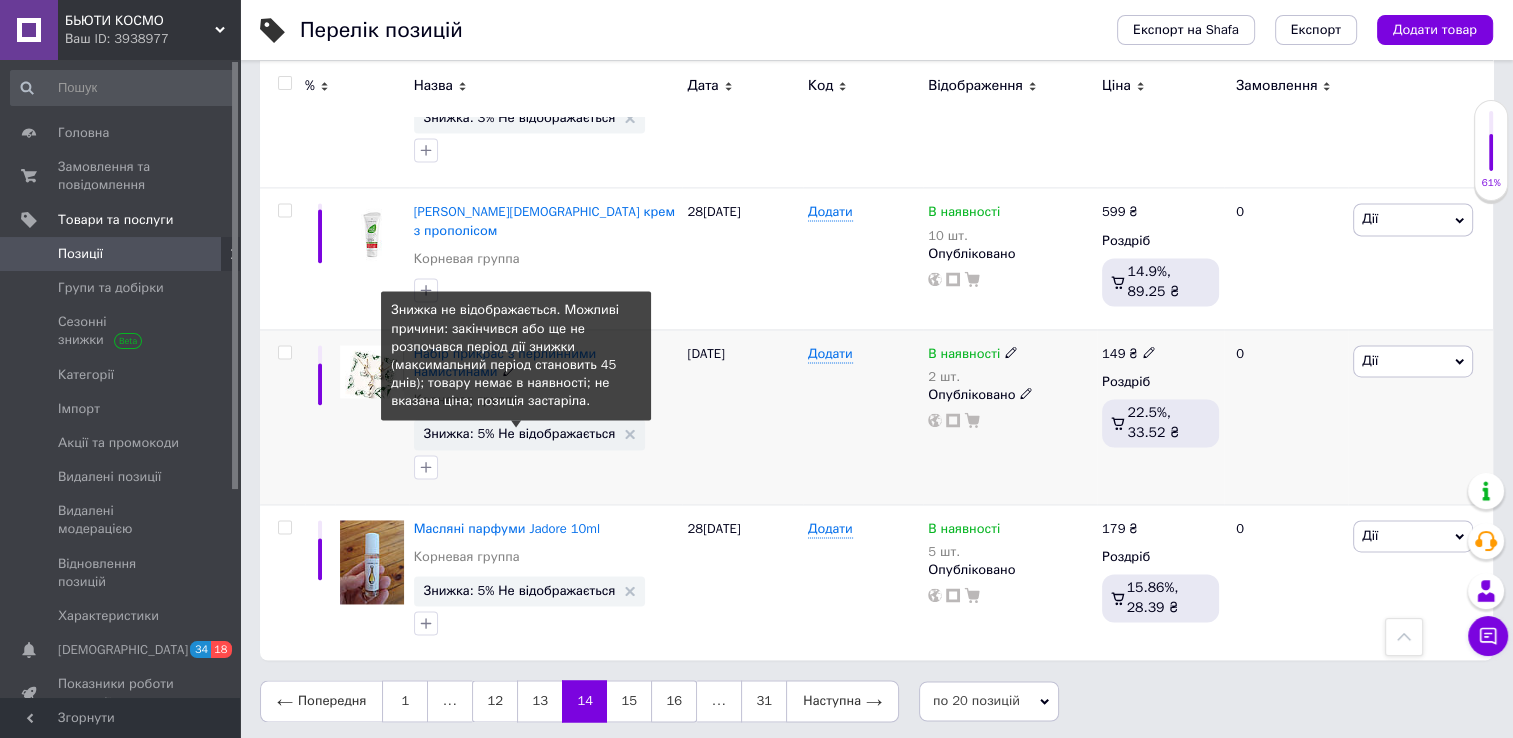 click on "Знижка: 5% Не відображається" at bounding box center (520, 433) 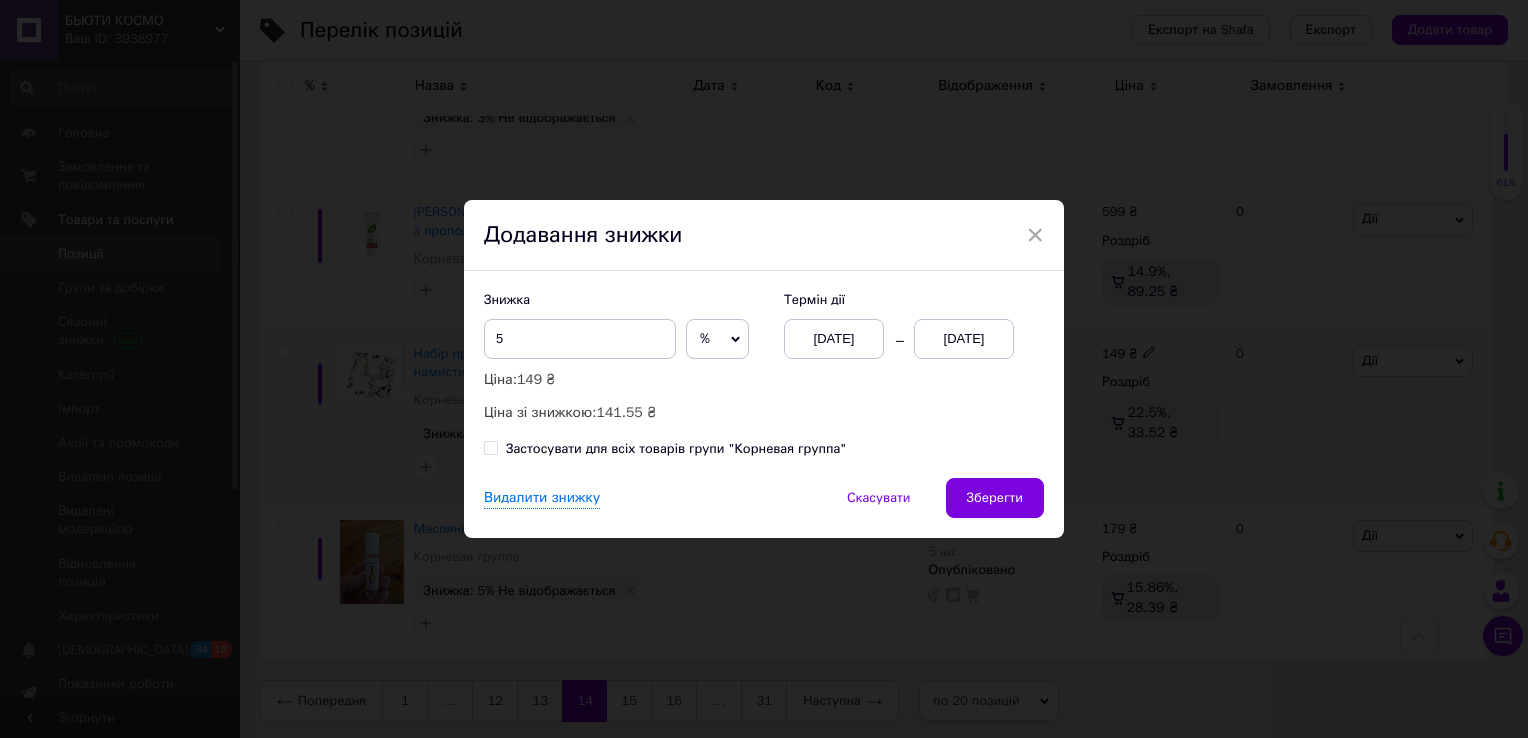 click on "[DATE]" at bounding box center (964, 339) 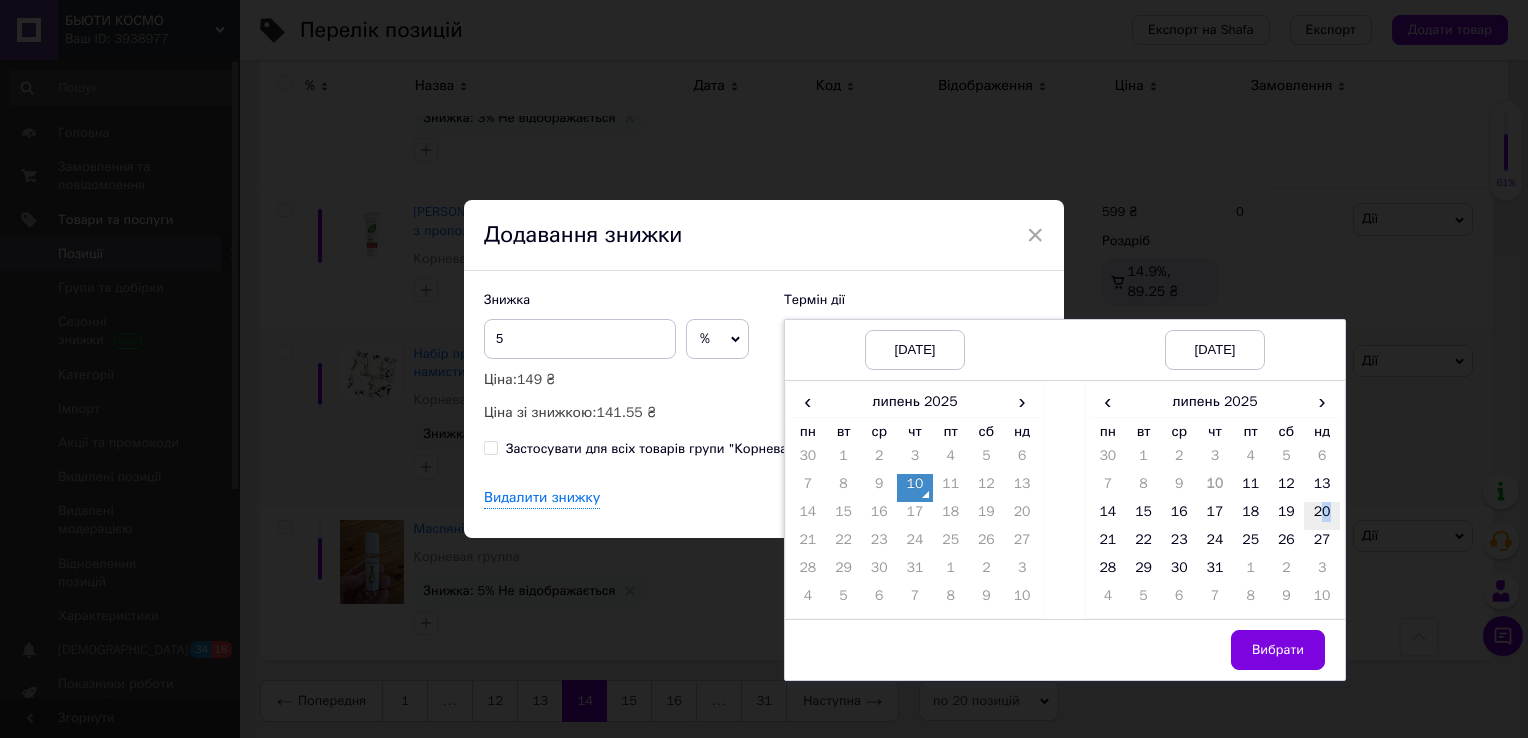 drag, startPoint x: 1326, startPoint y: 503, endPoint x: 1316, endPoint y: 514, distance: 14.866069 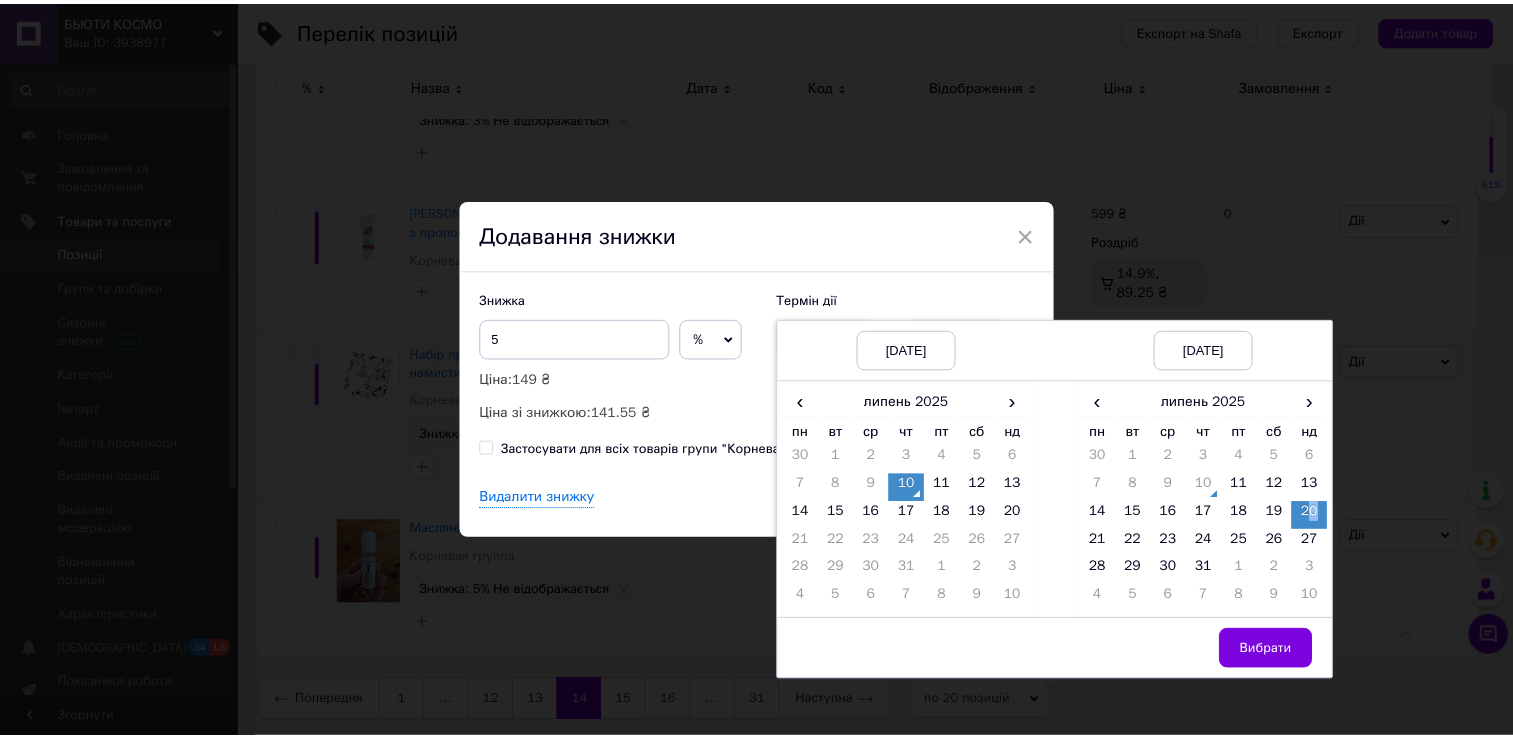 scroll, scrollTop: 2922, scrollLeft: 0, axis: vertical 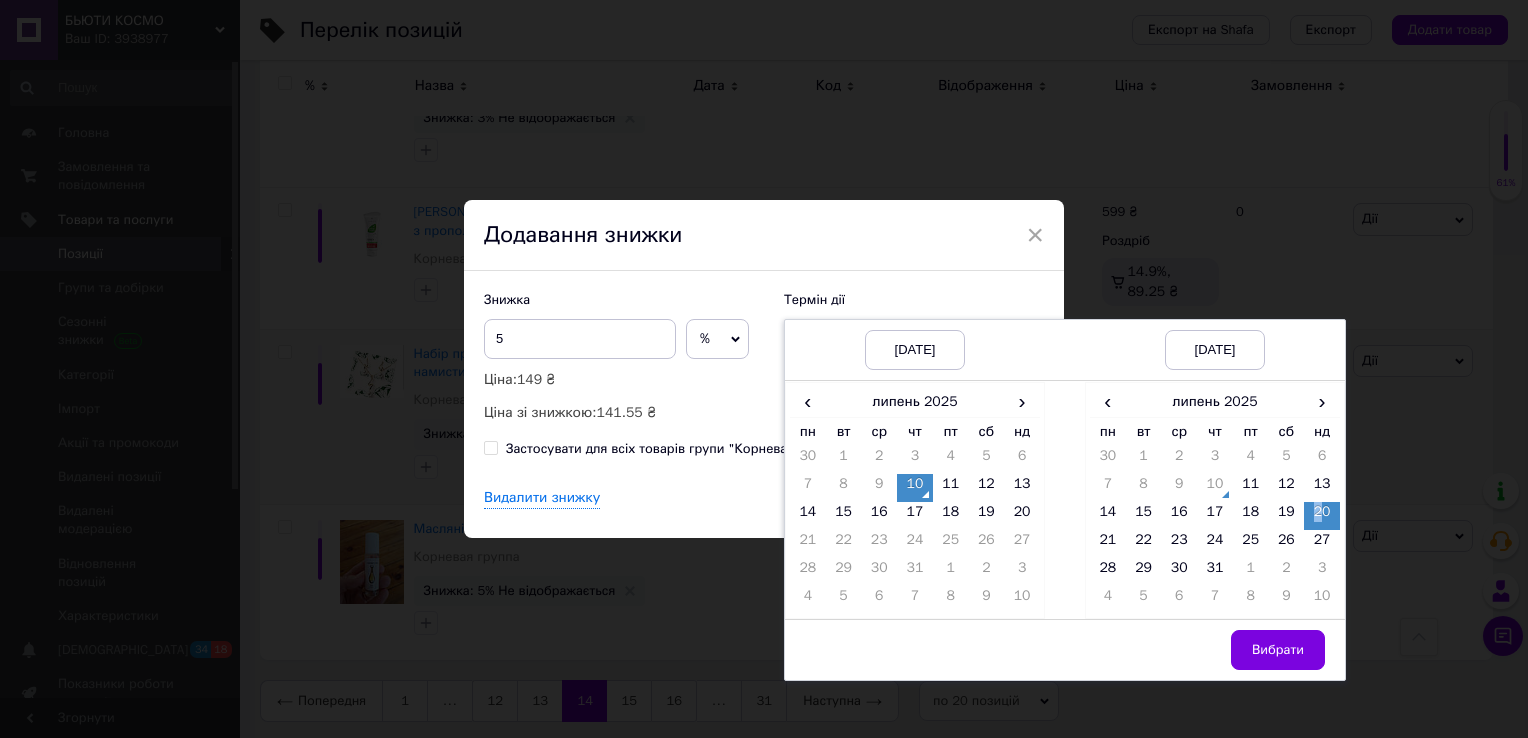 click on "20" at bounding box center (1322, 516) 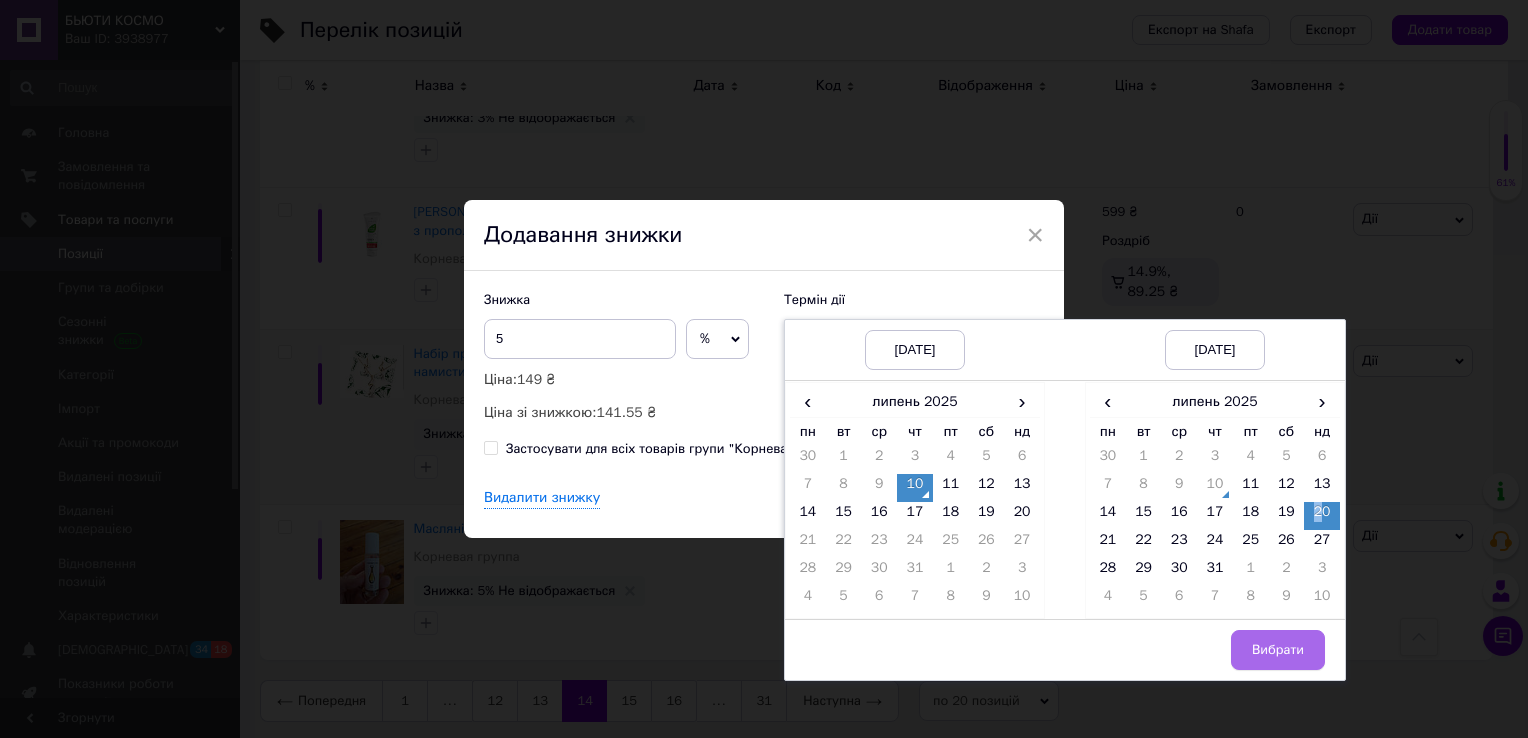 drag, startPoint x: 1316, startPoint y: 514, endPoint x: 1276, endPoint y: 655, distance: 146.56398 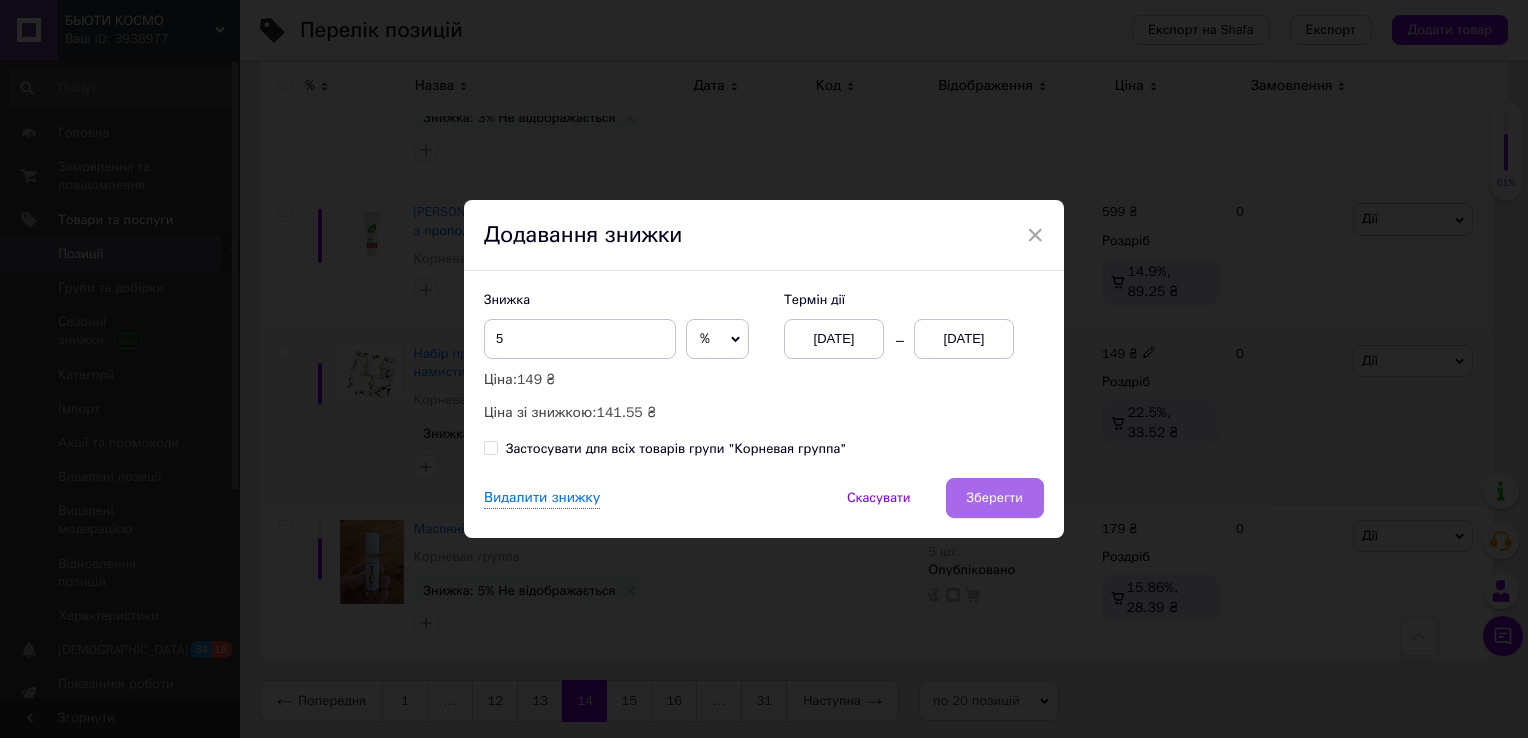 click on "Зберегти" at bounding box center [995, 498] 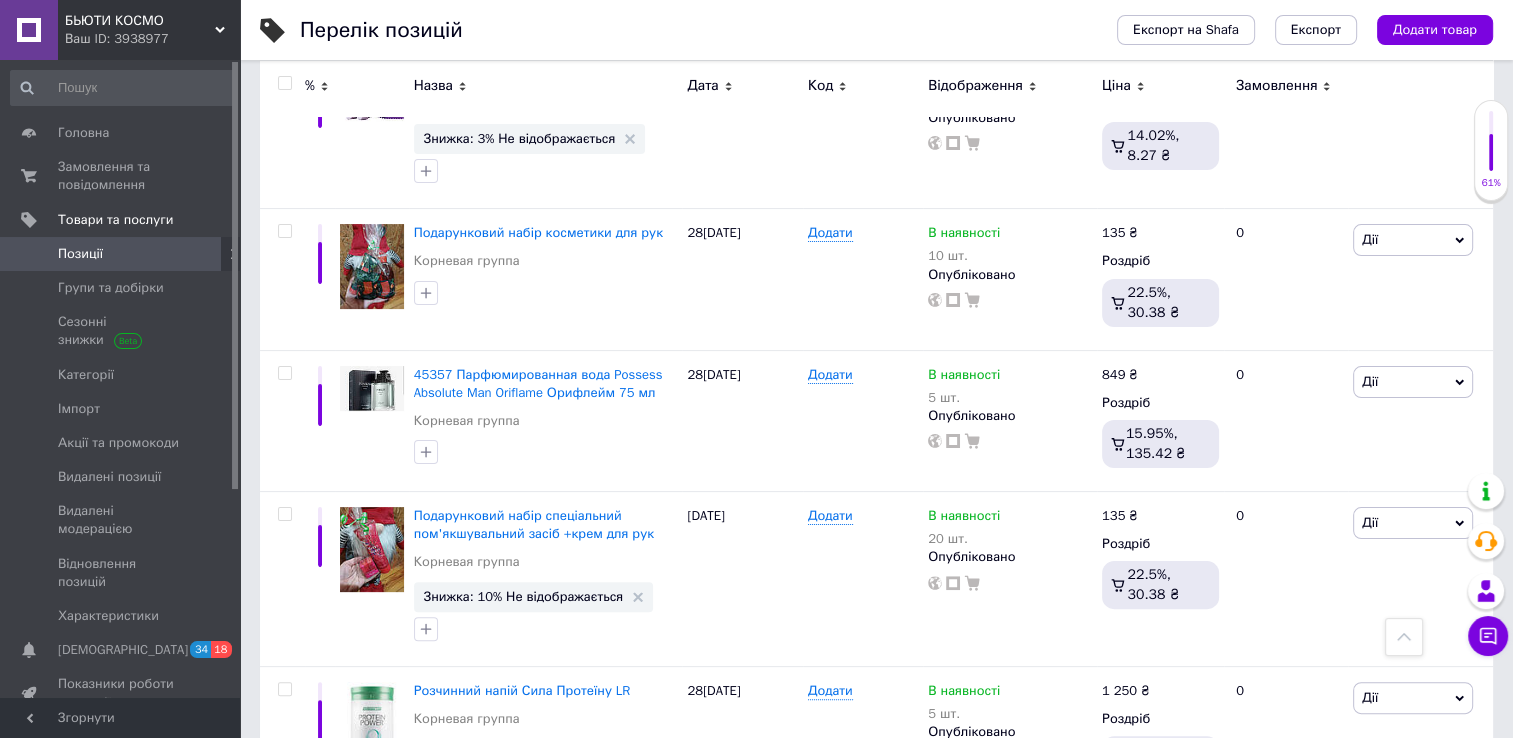scroll, scrollTop: 0, scrollLeft: 0, axis: both 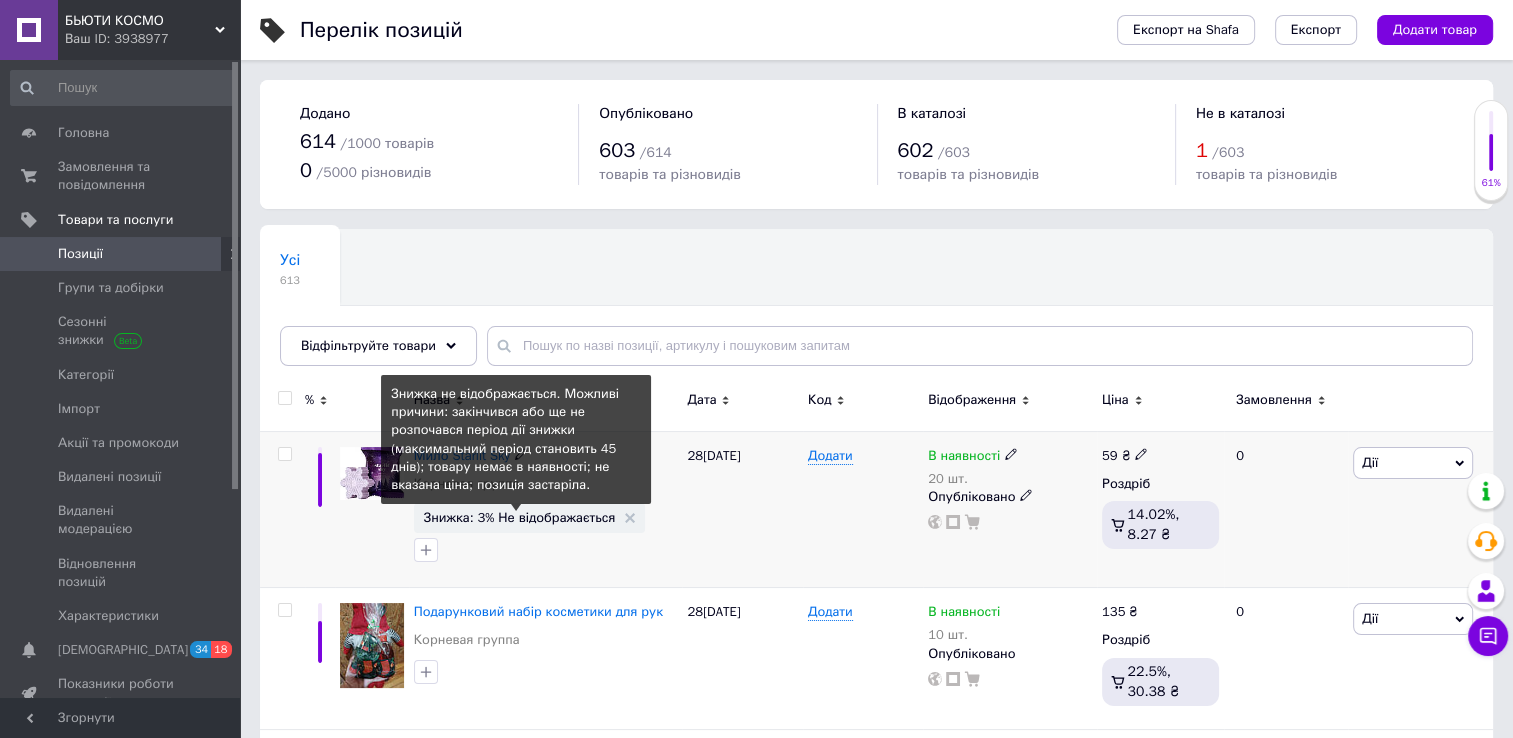click on "Знижка: 3% Не відображається" at bounding box center (520, 517) 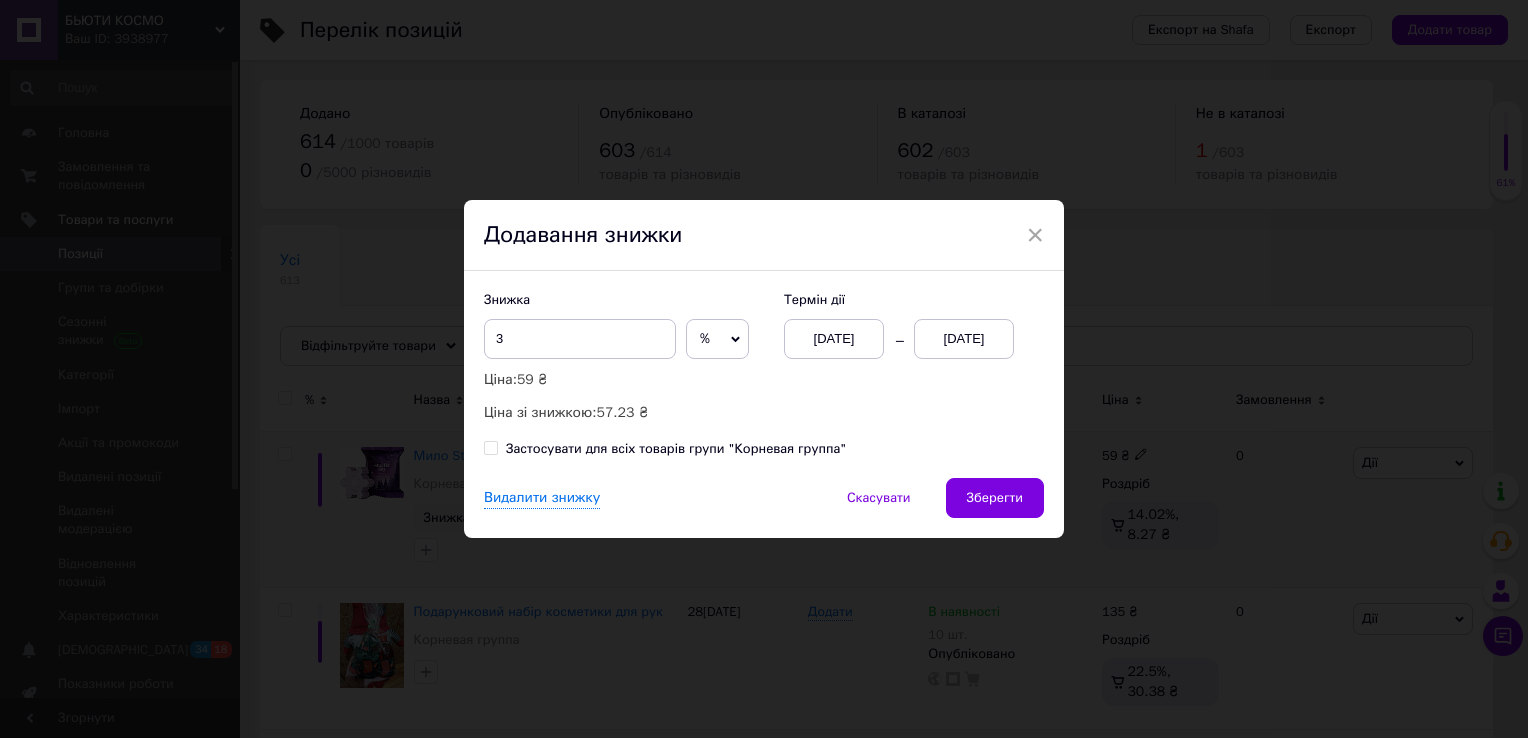 click on "[DATE]" at bounding box center (964, 339) 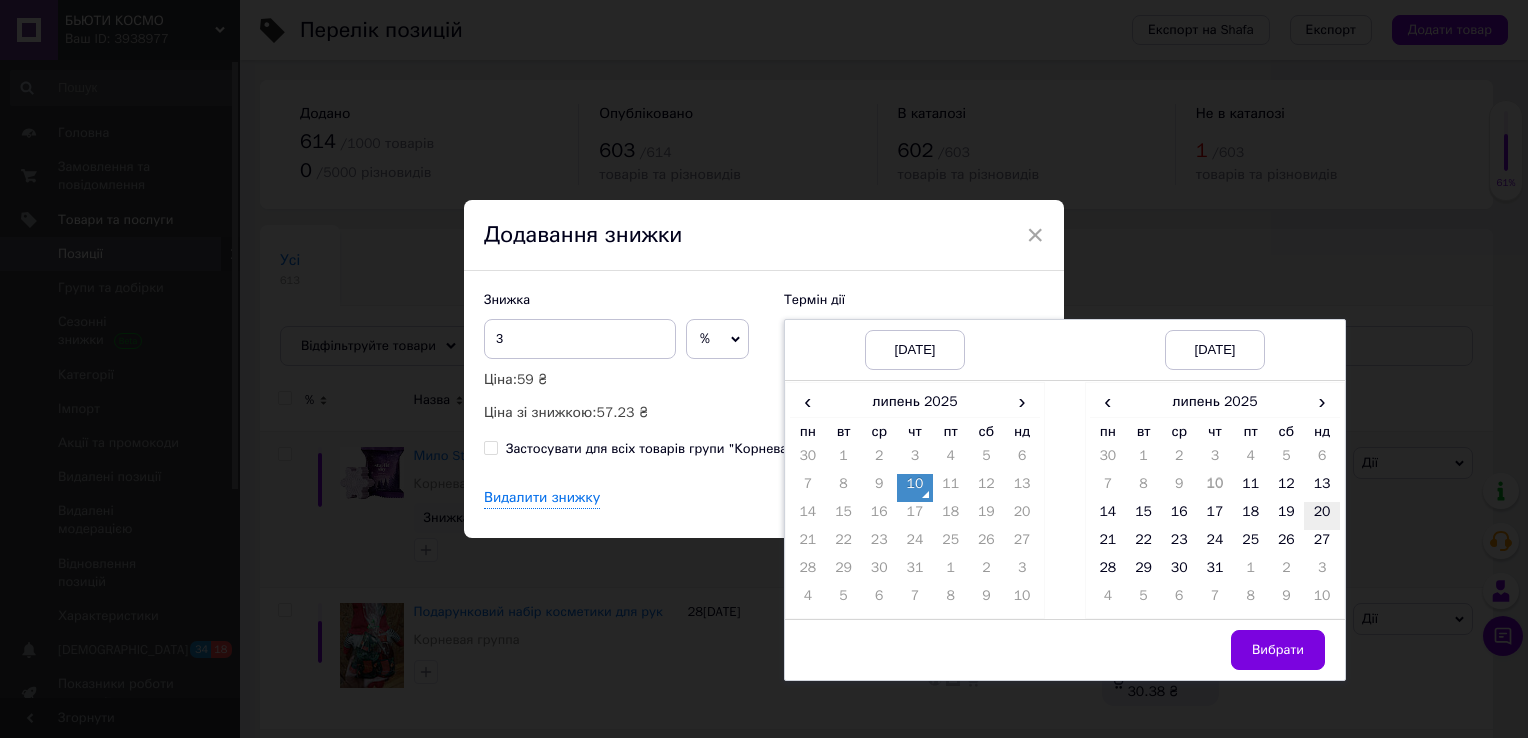 click on "20" at bounding box center [1322, 516] 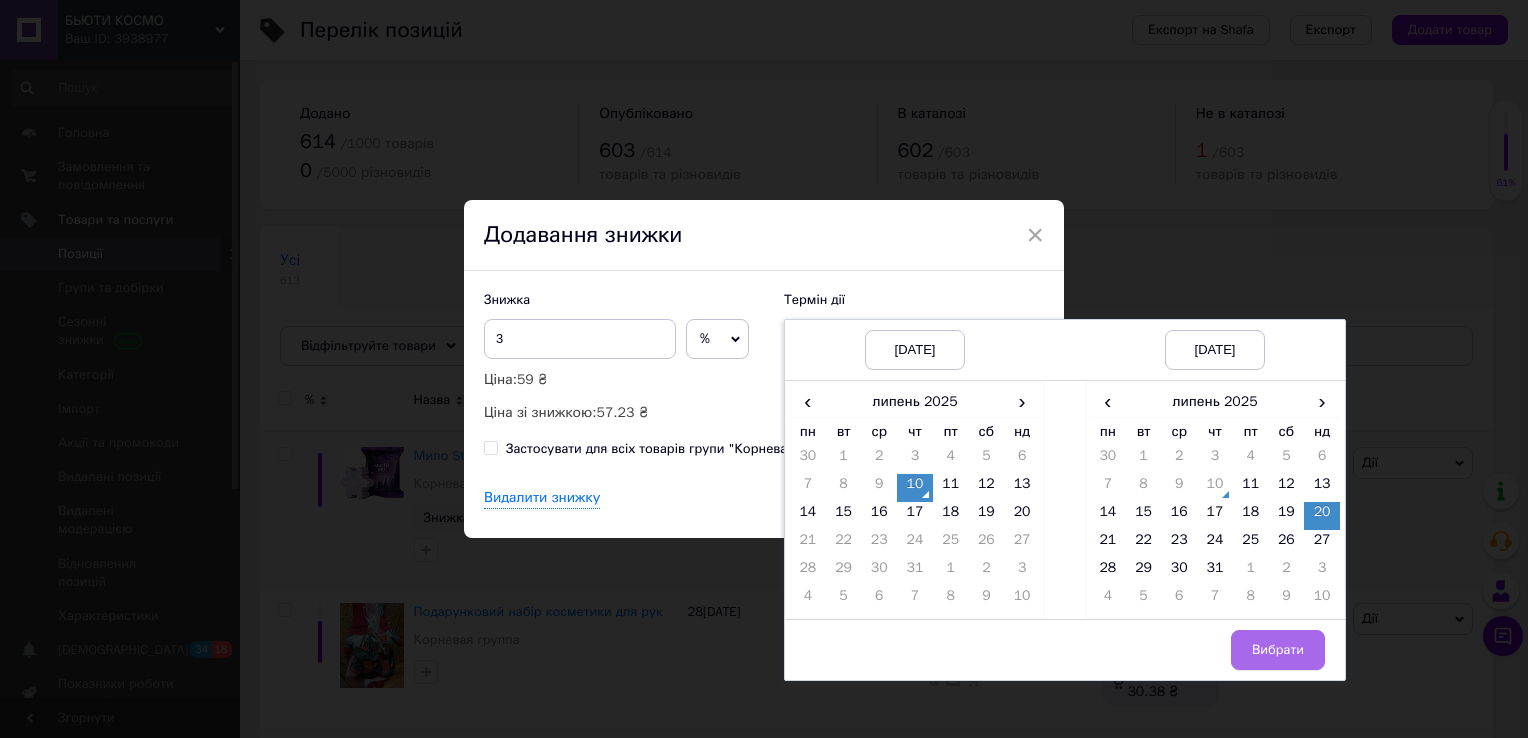 click on "Вибрати" at bounding box center [1278, 650] 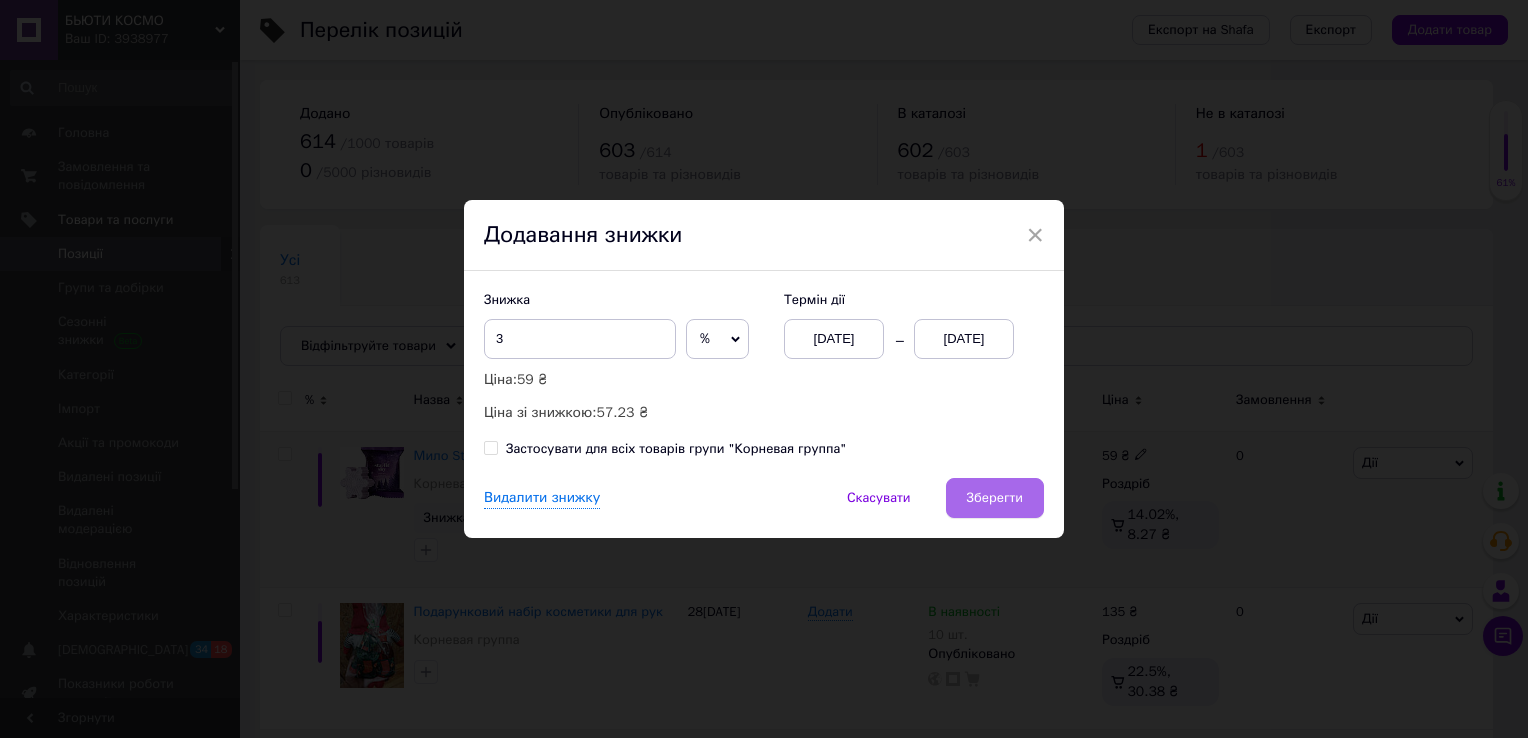 click on "Зберегти" at bounding box center [995, 498] 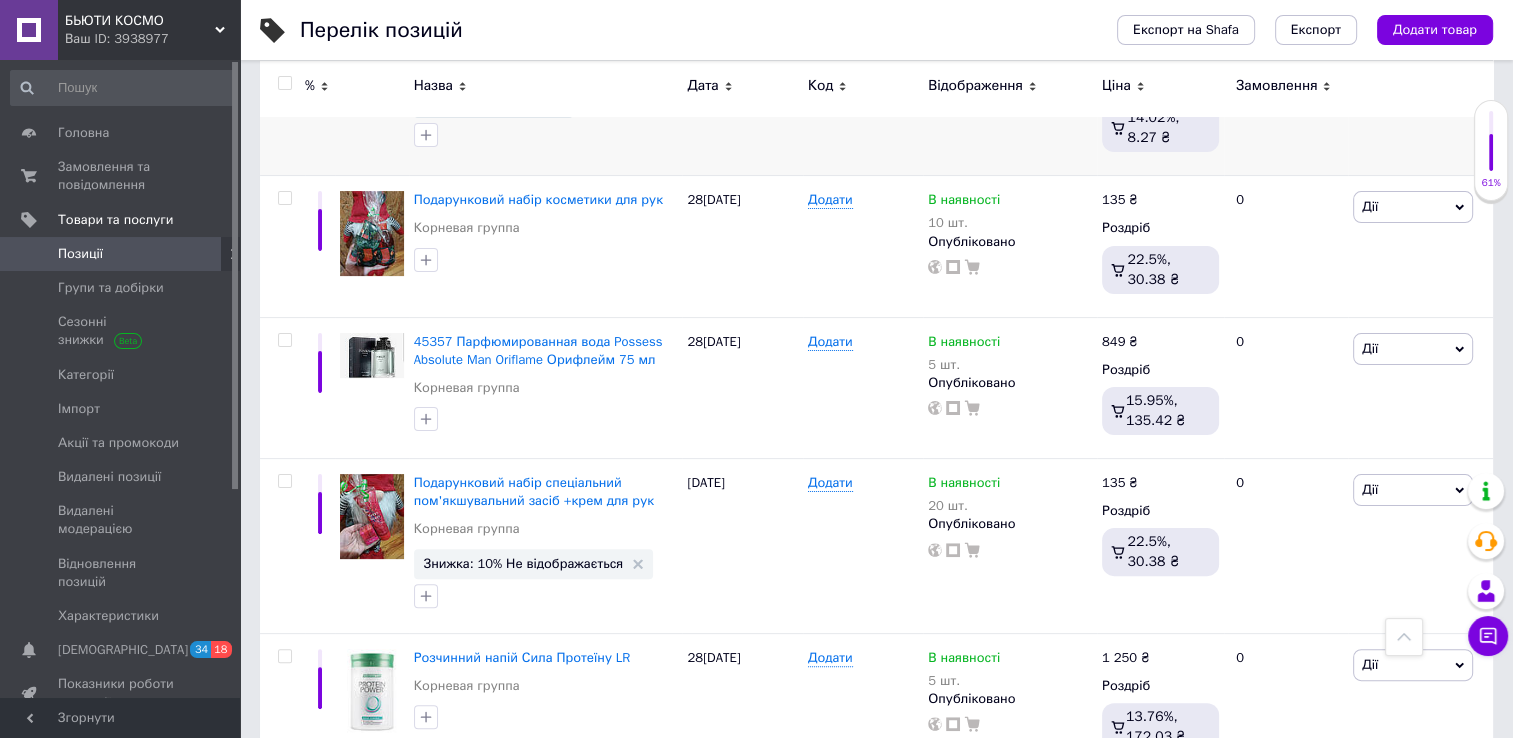 scroll, scrollTop: 420, scrollLeft: 0, axis: vertical 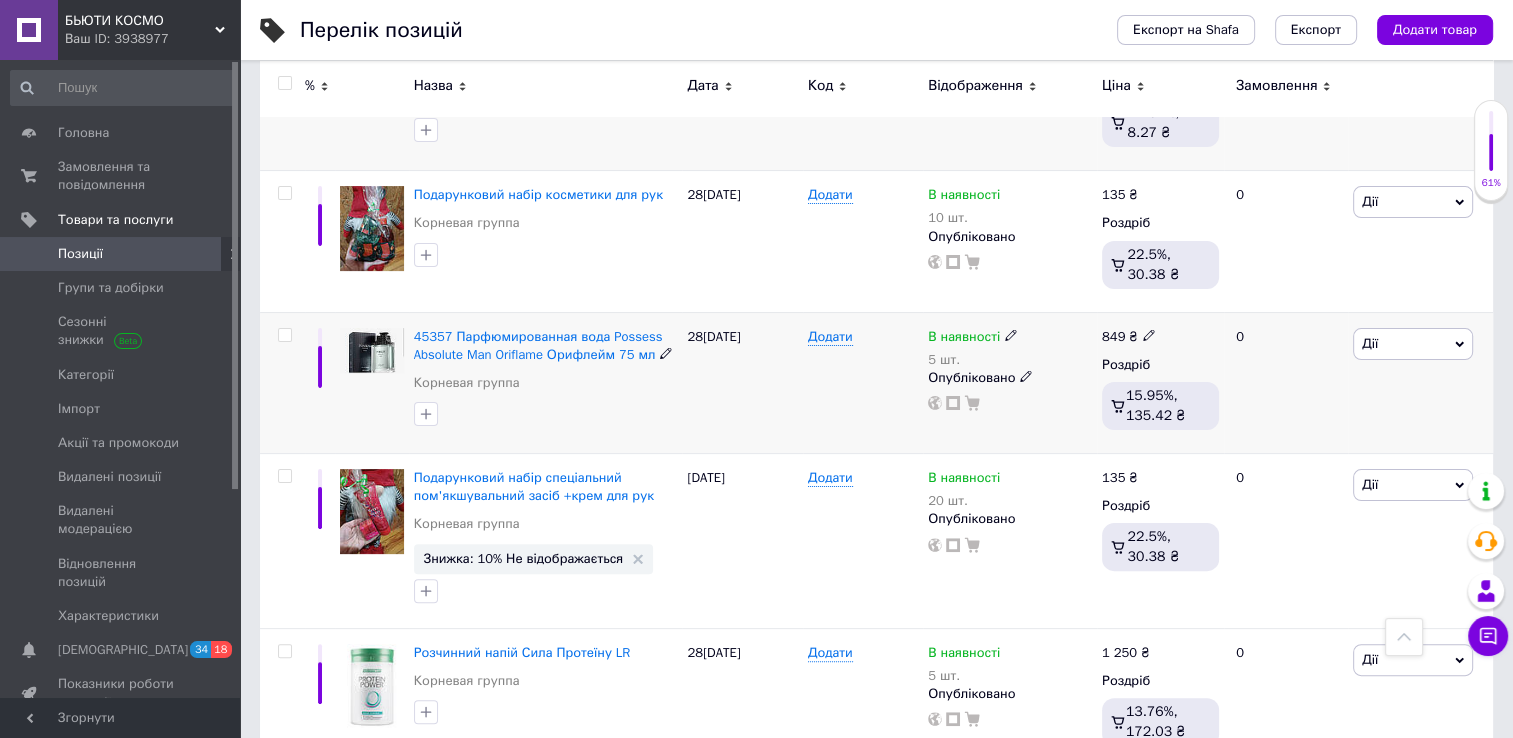 click on "45357 Парфюмированная вода Possess Absolute Man Oriflame Орифлейм 75 мл Корневая группа" at bounding box center (546, 382) 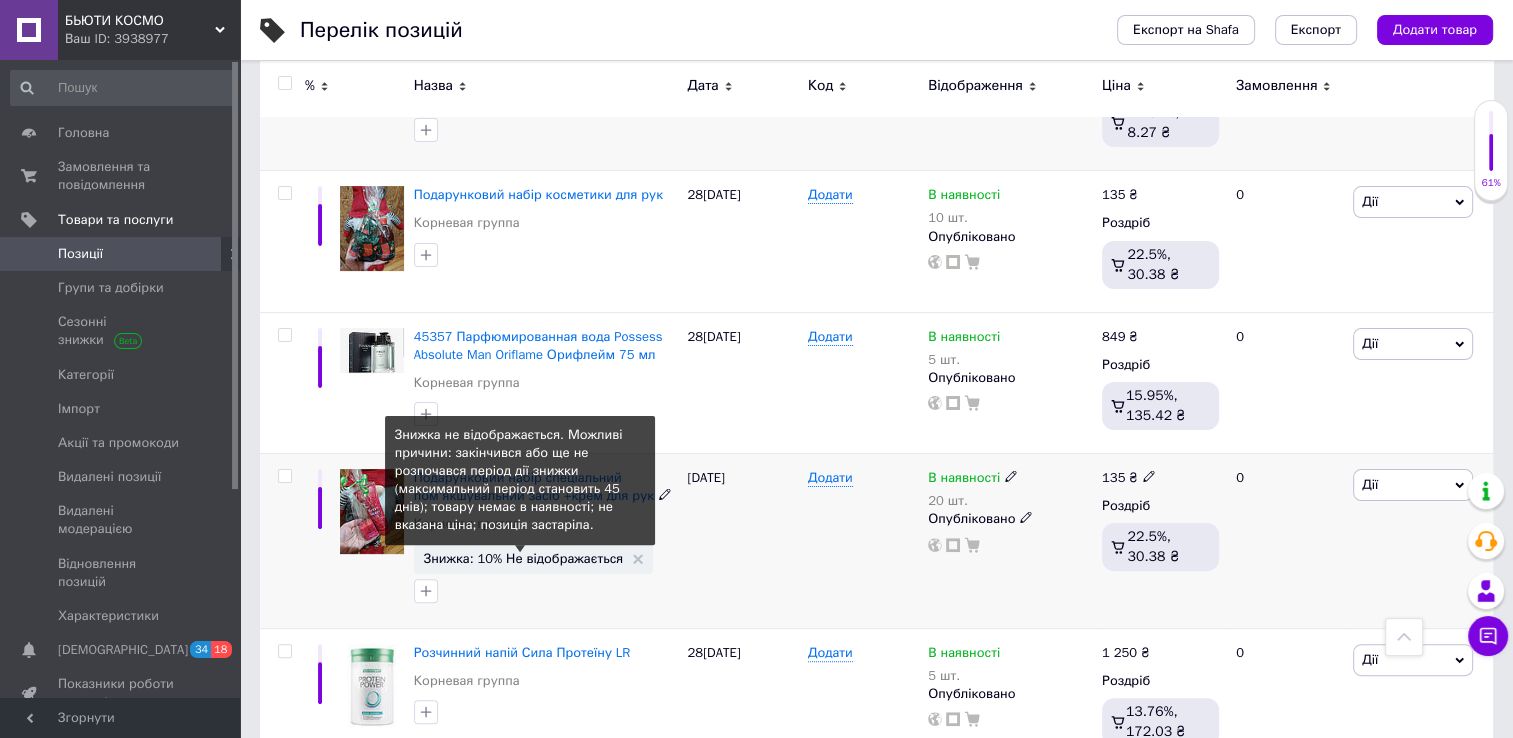 click on "Знижка: 10% Не відображається" at bounding box center [524, 558] 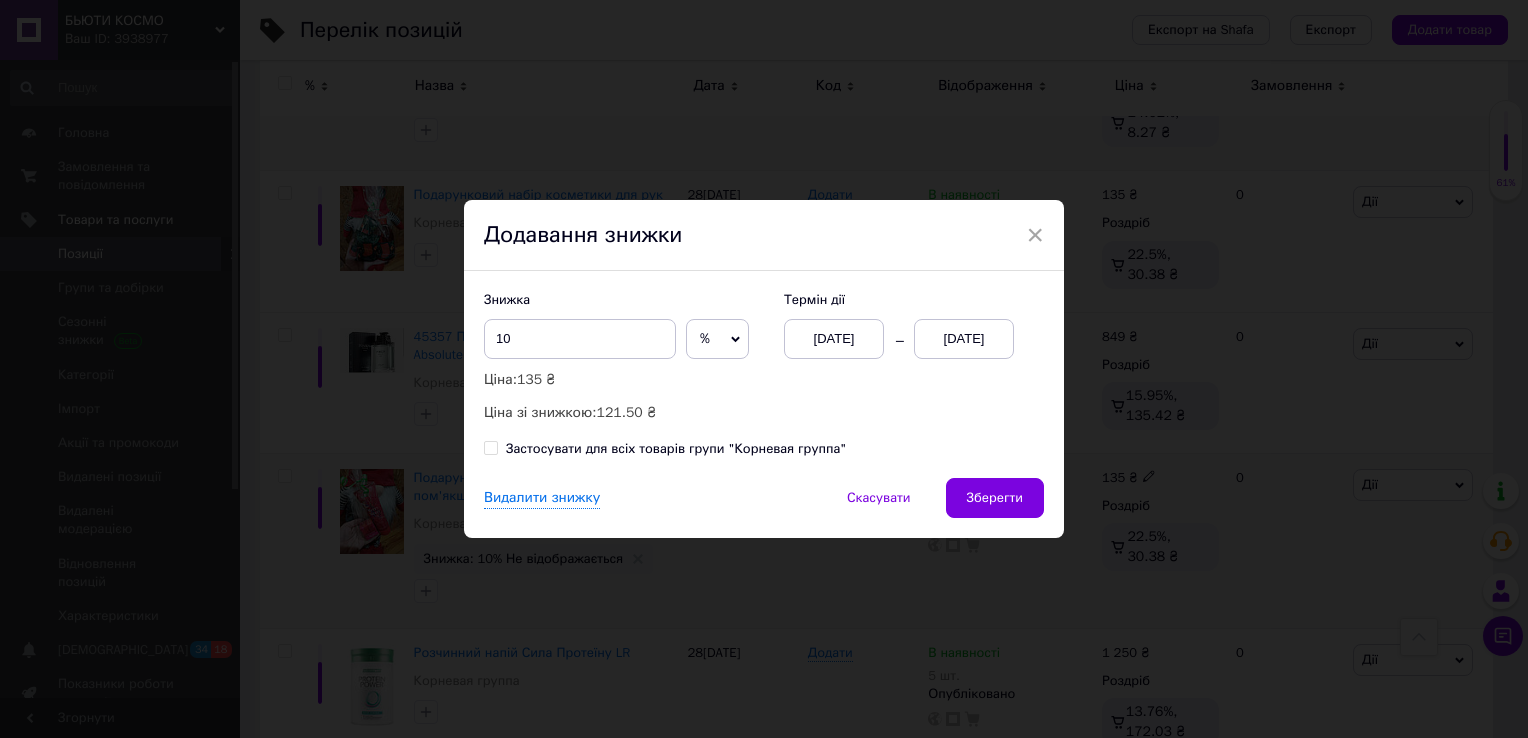 click on "[DATE]" at bounding box center (964, 339) 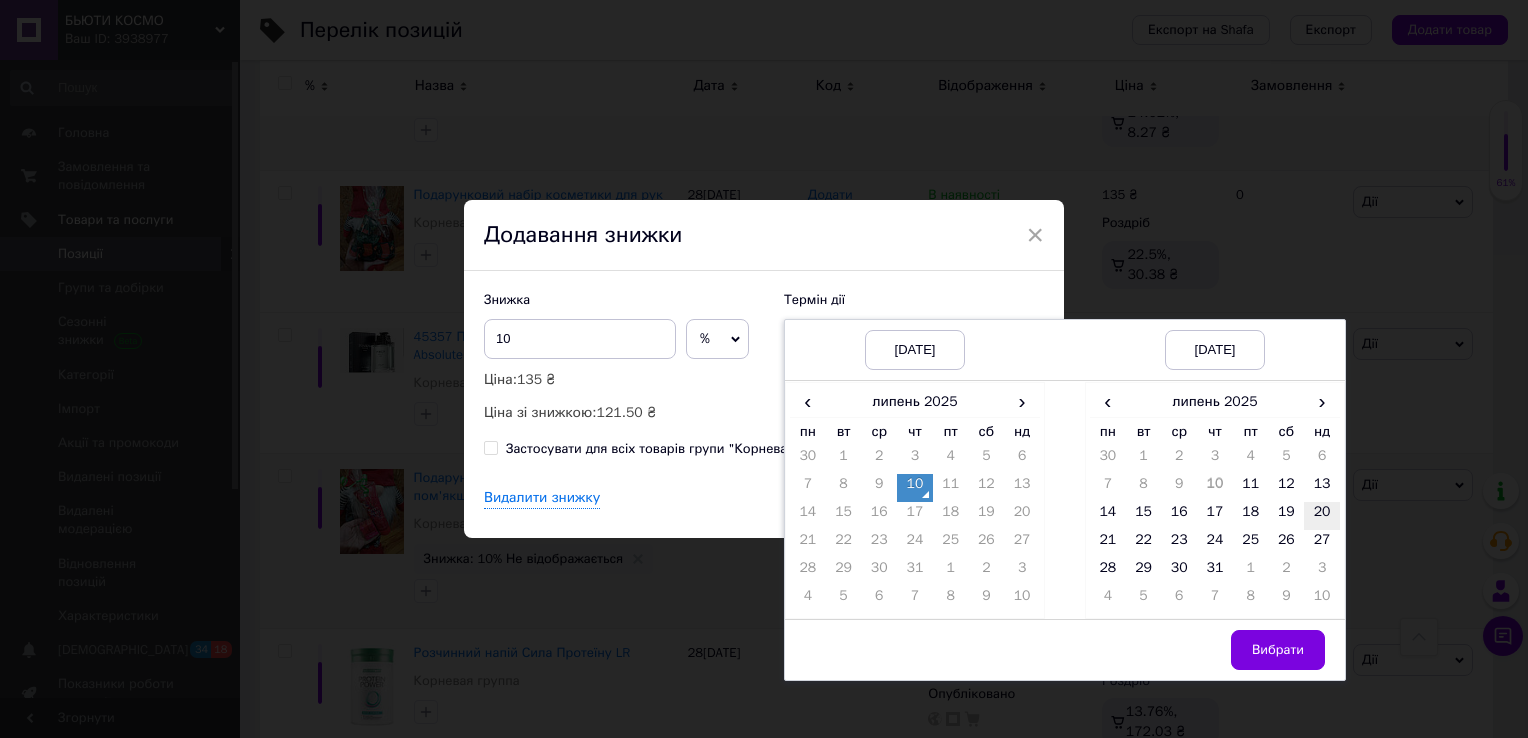 click on "20" at bounding box center [1322, 516] 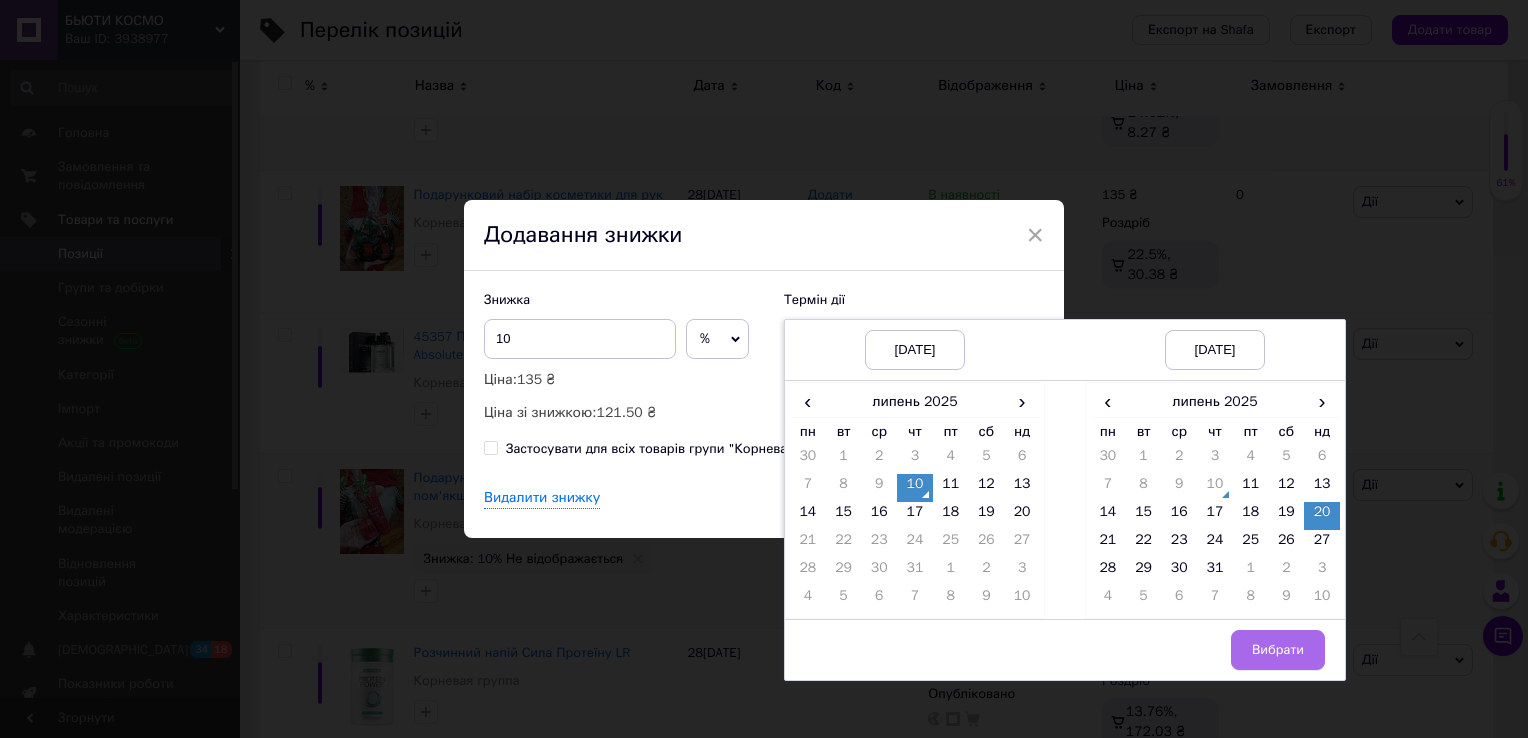 click on "Вибрати" at bounding box center (1278, 650) 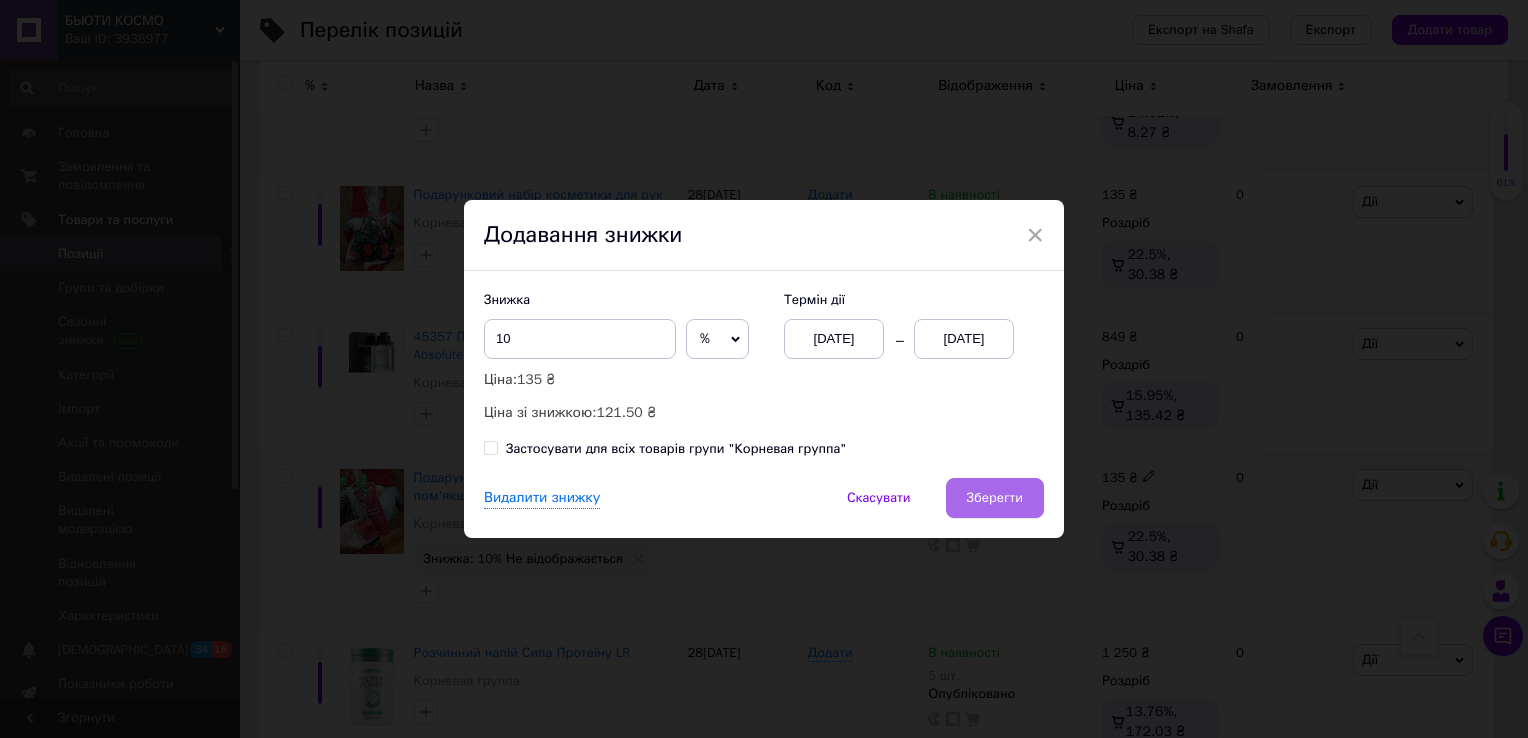 click on "Зберегти" at bounding box center (995, 498) 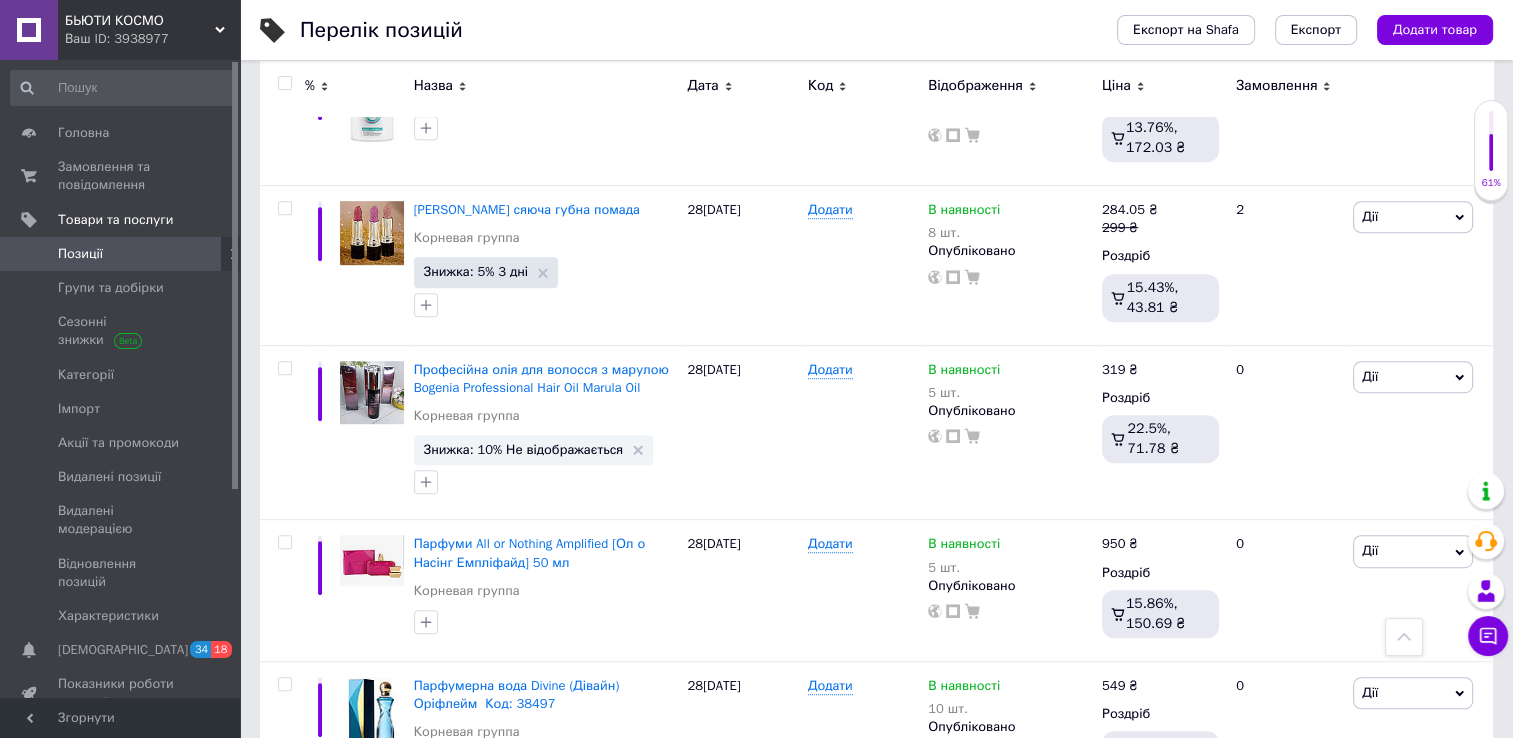 scroll, scrollTop: 1012, scrollLeft: 0, axis: vertical 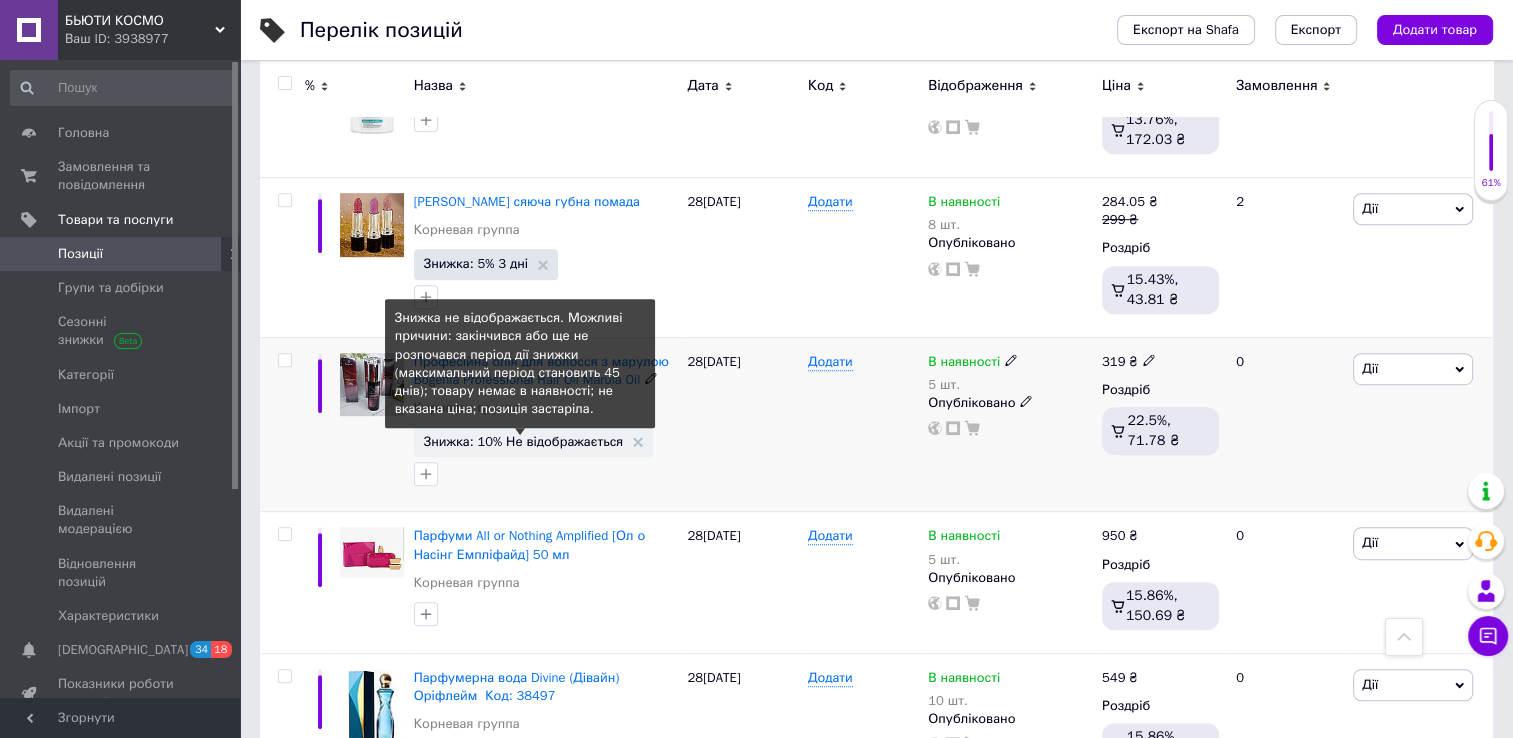 click on "Знижка: 10% Не відображається" at bounding box center (524, 441) 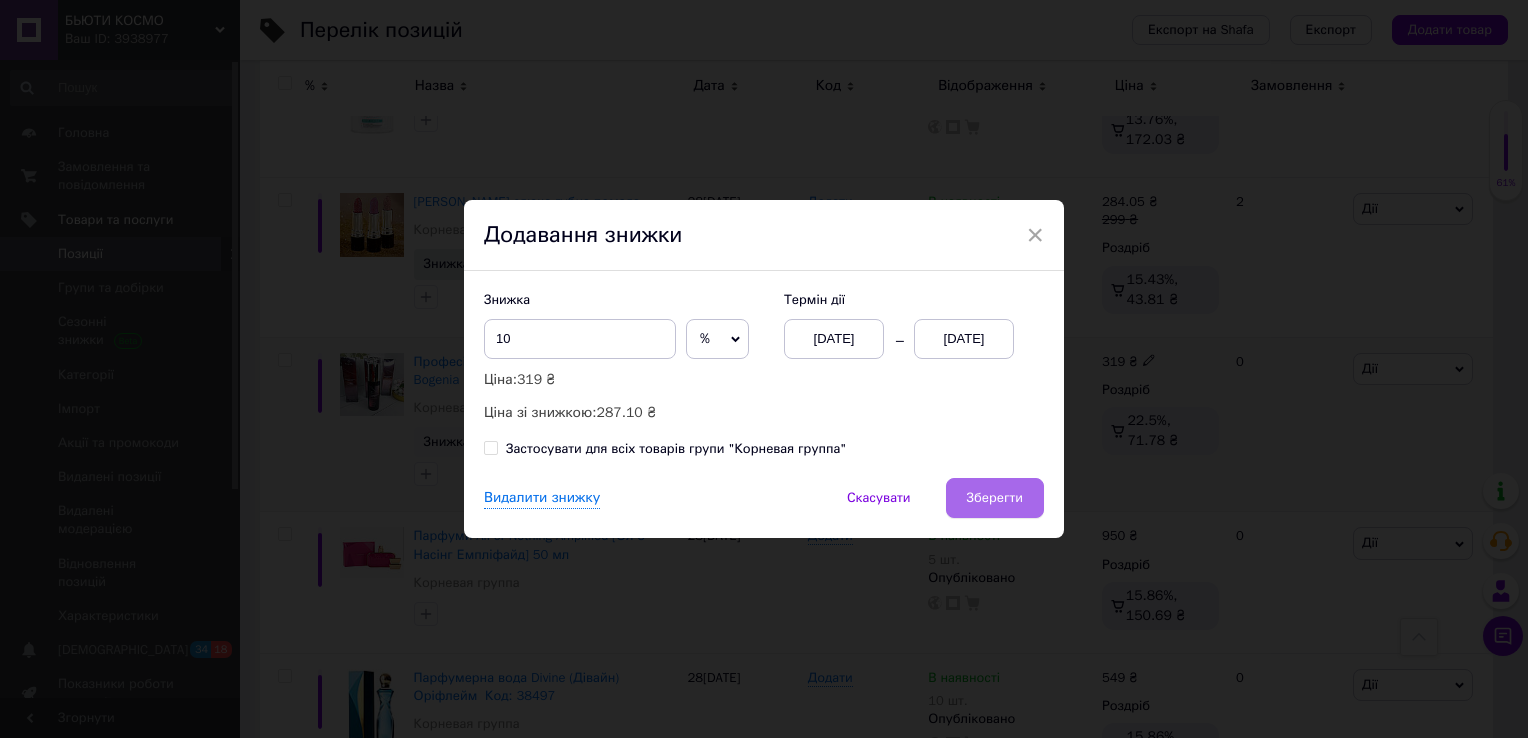 click on "Зберегти" at bounding box center [995, 498] 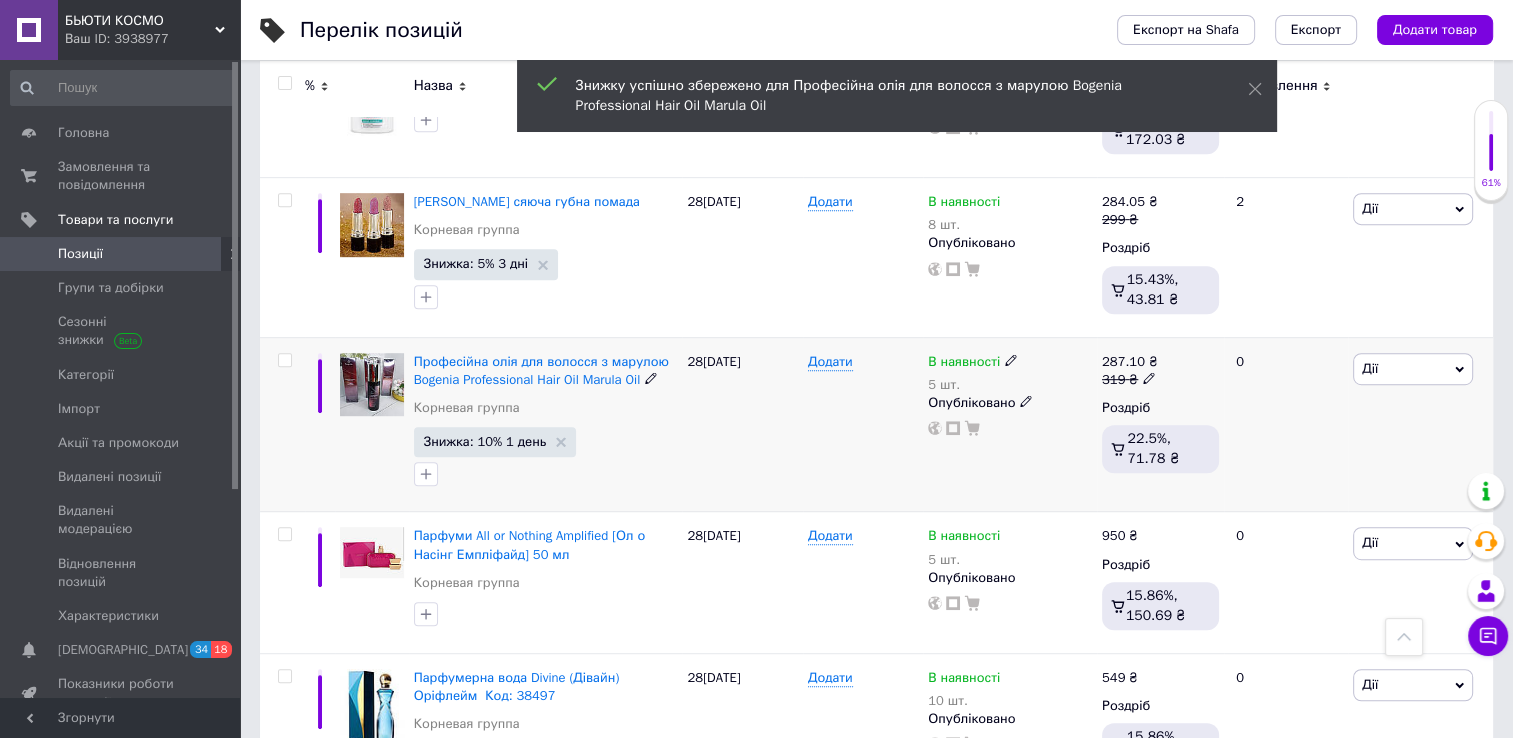 click on "Знижка: 10% 1 день" at bounding box center [495, 442] 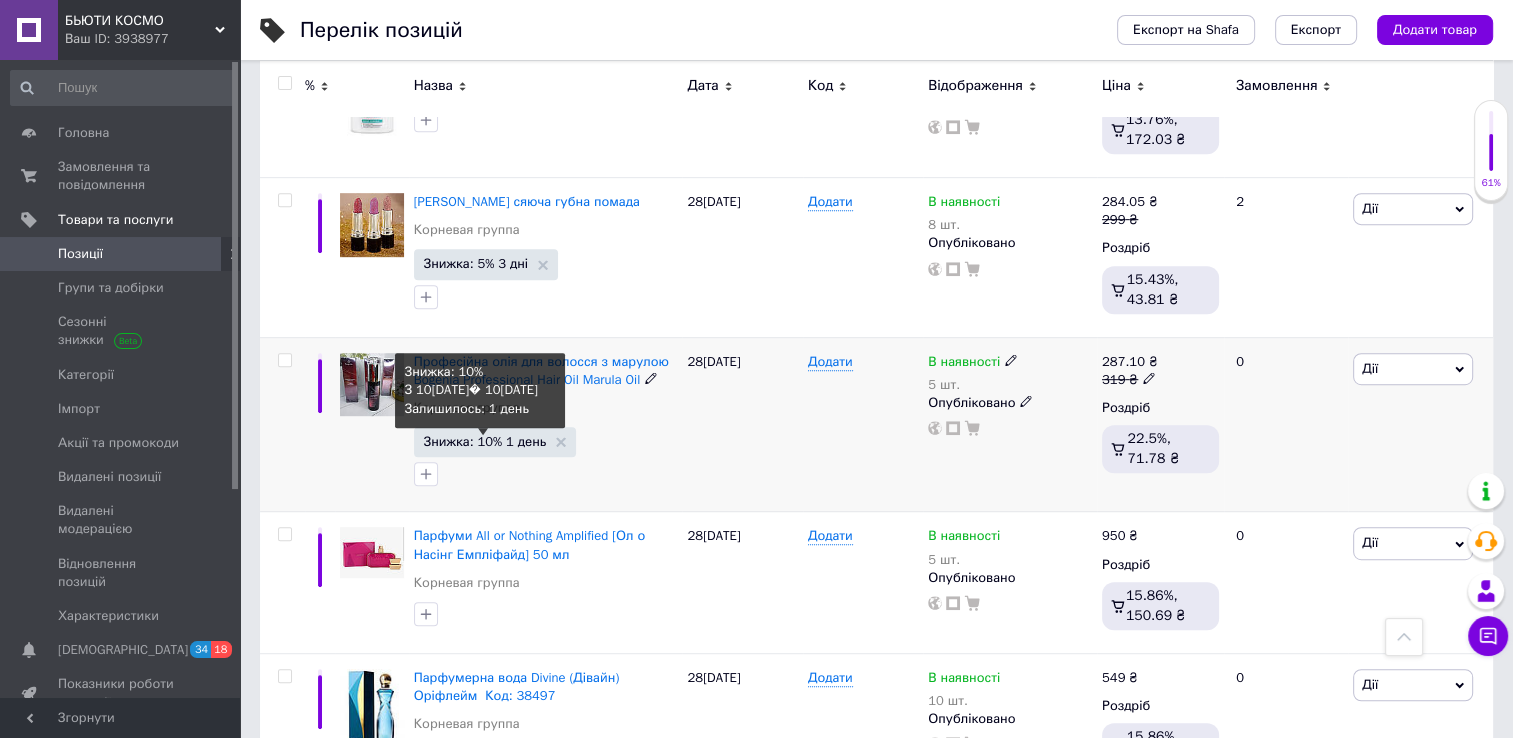click on "Знижка: 10% 1 день" at bounding box center (485, 441) 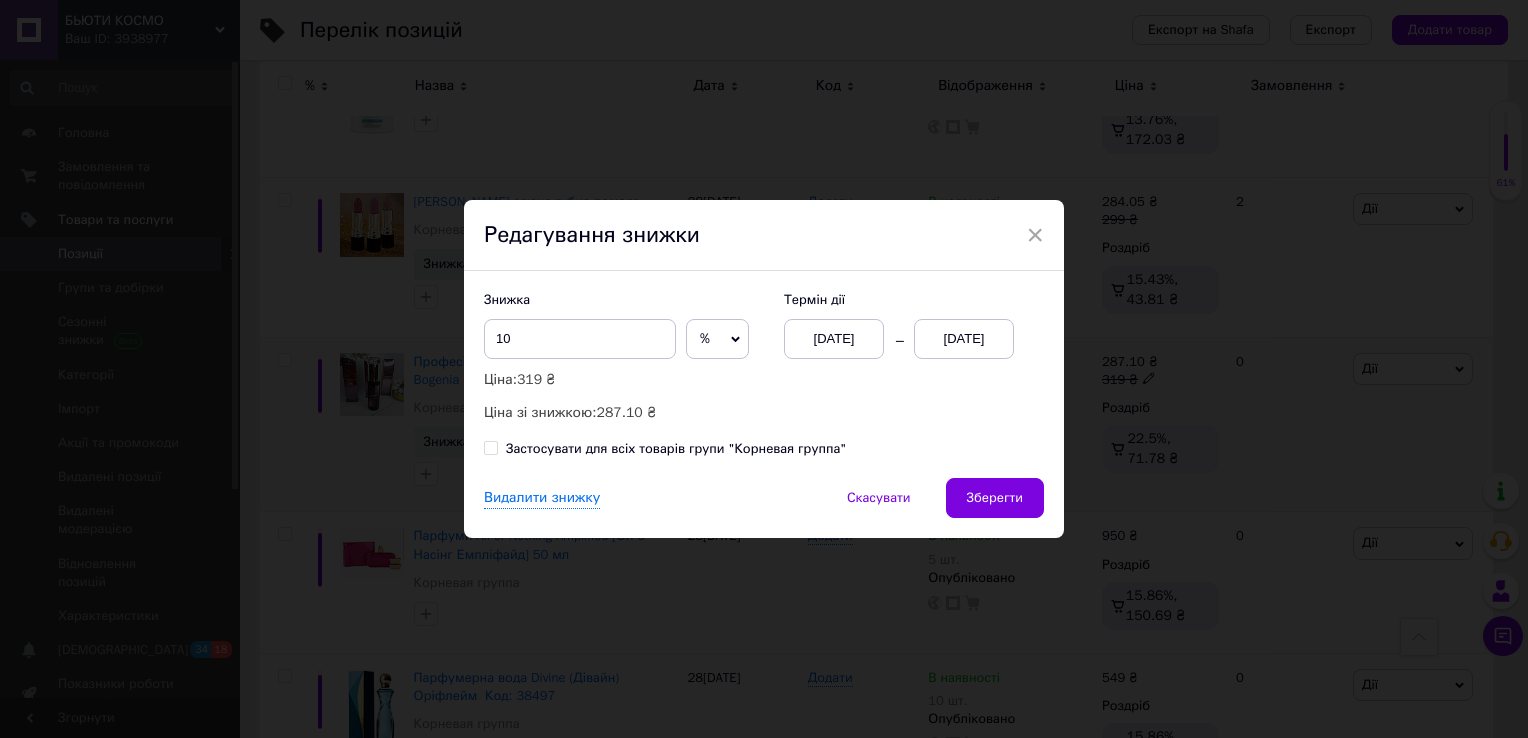 click on "[DATE]" at bounding box center (964, 339) 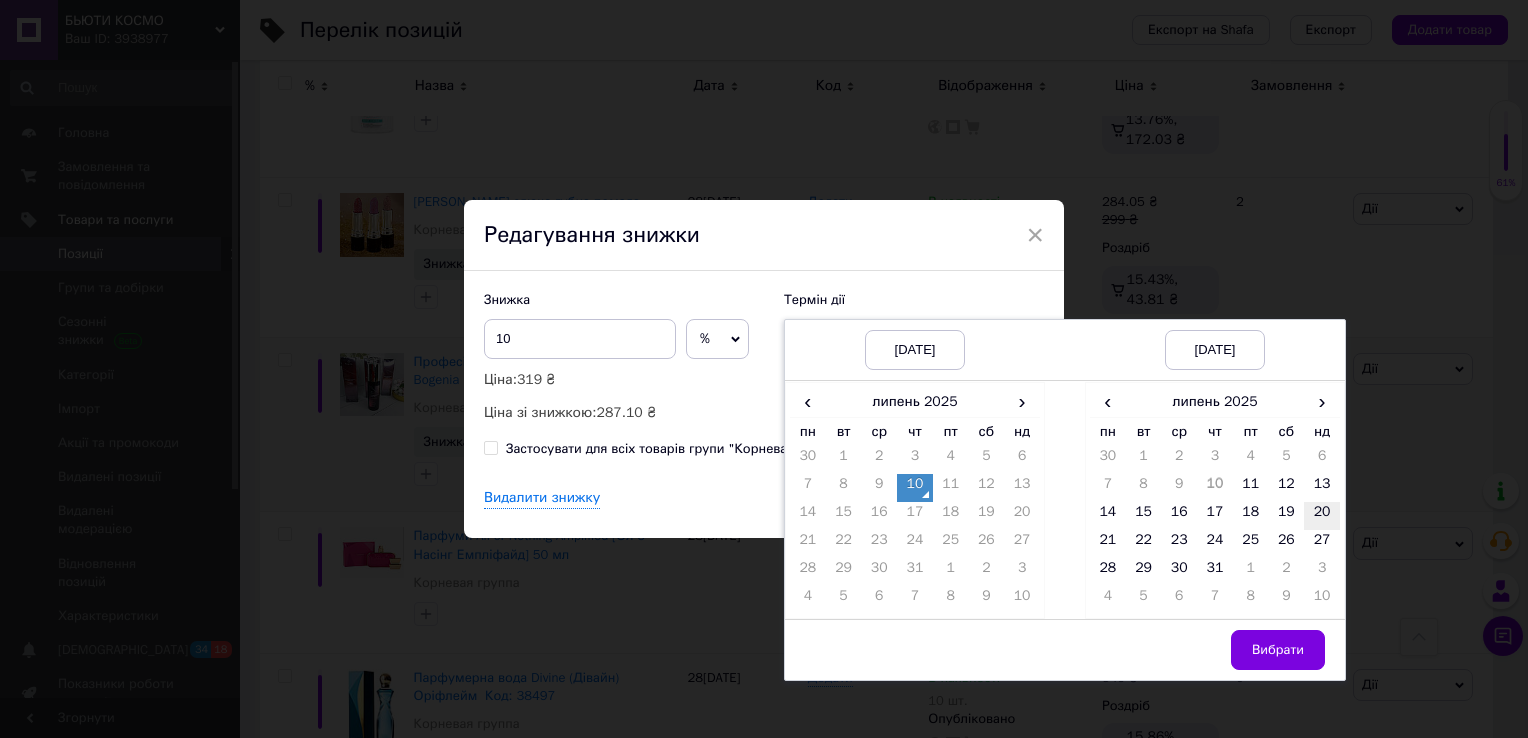 click on "20" at bounding box center [1322, 516] 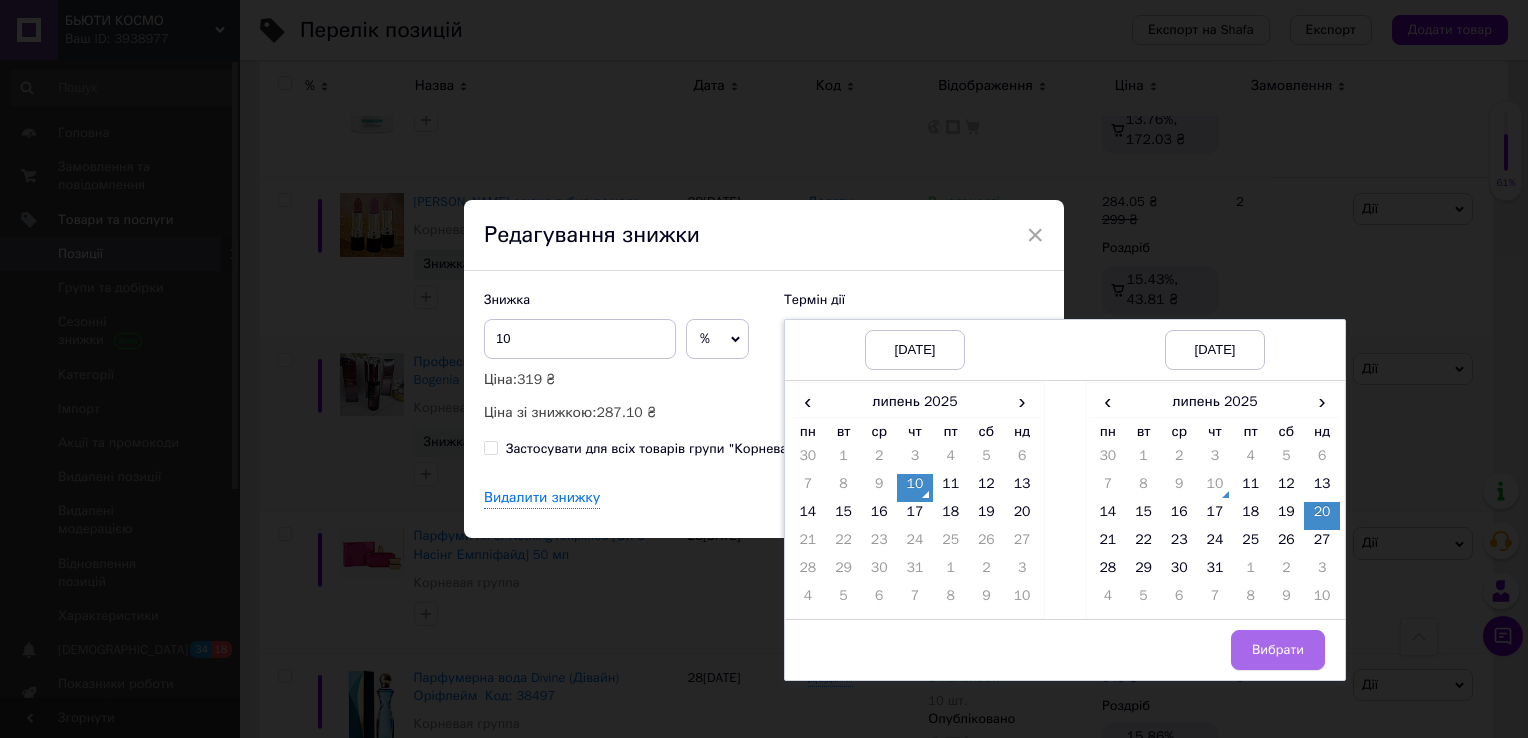click on "Вибрати" at bounding box center (1278, 650) 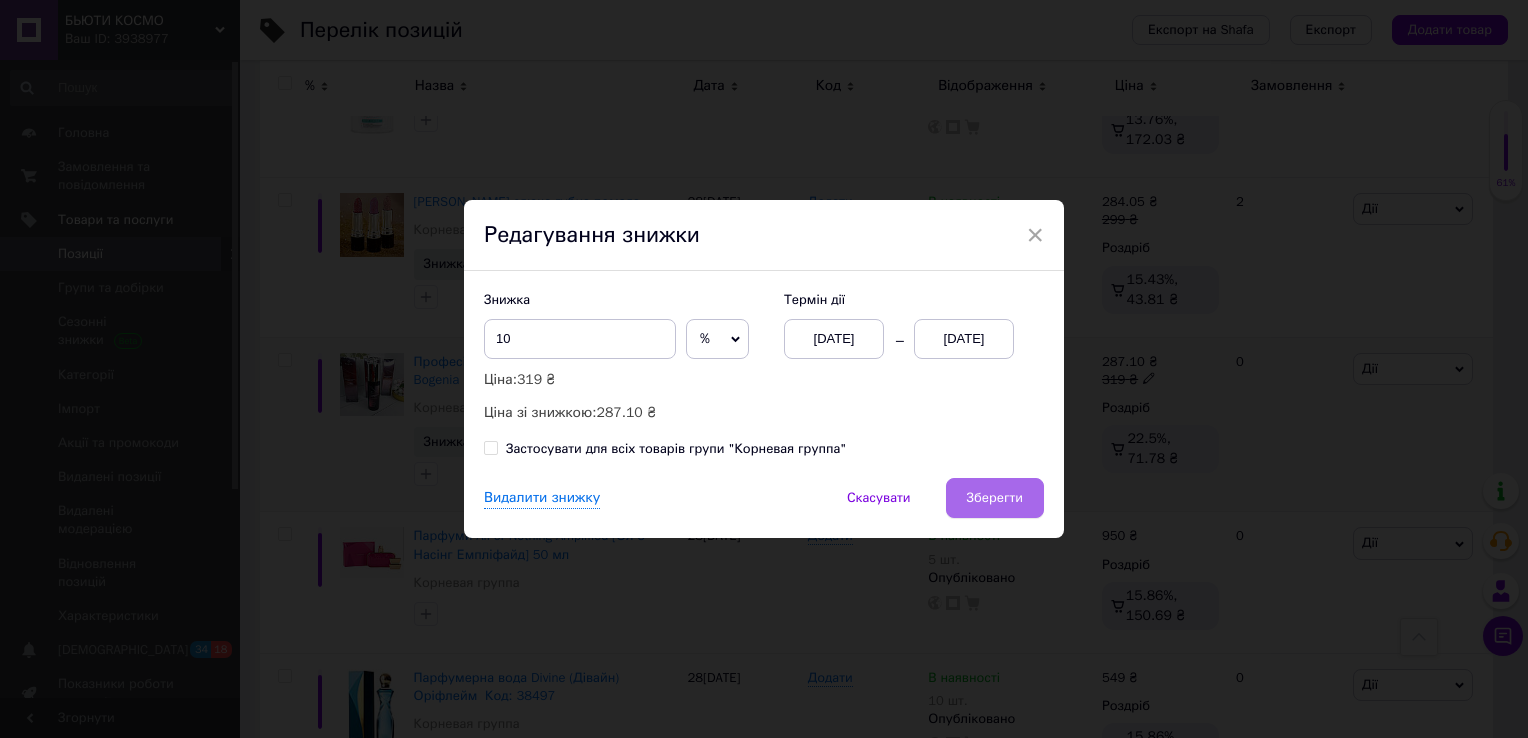 click on "Зберегти" at bounding box center (995, 498) 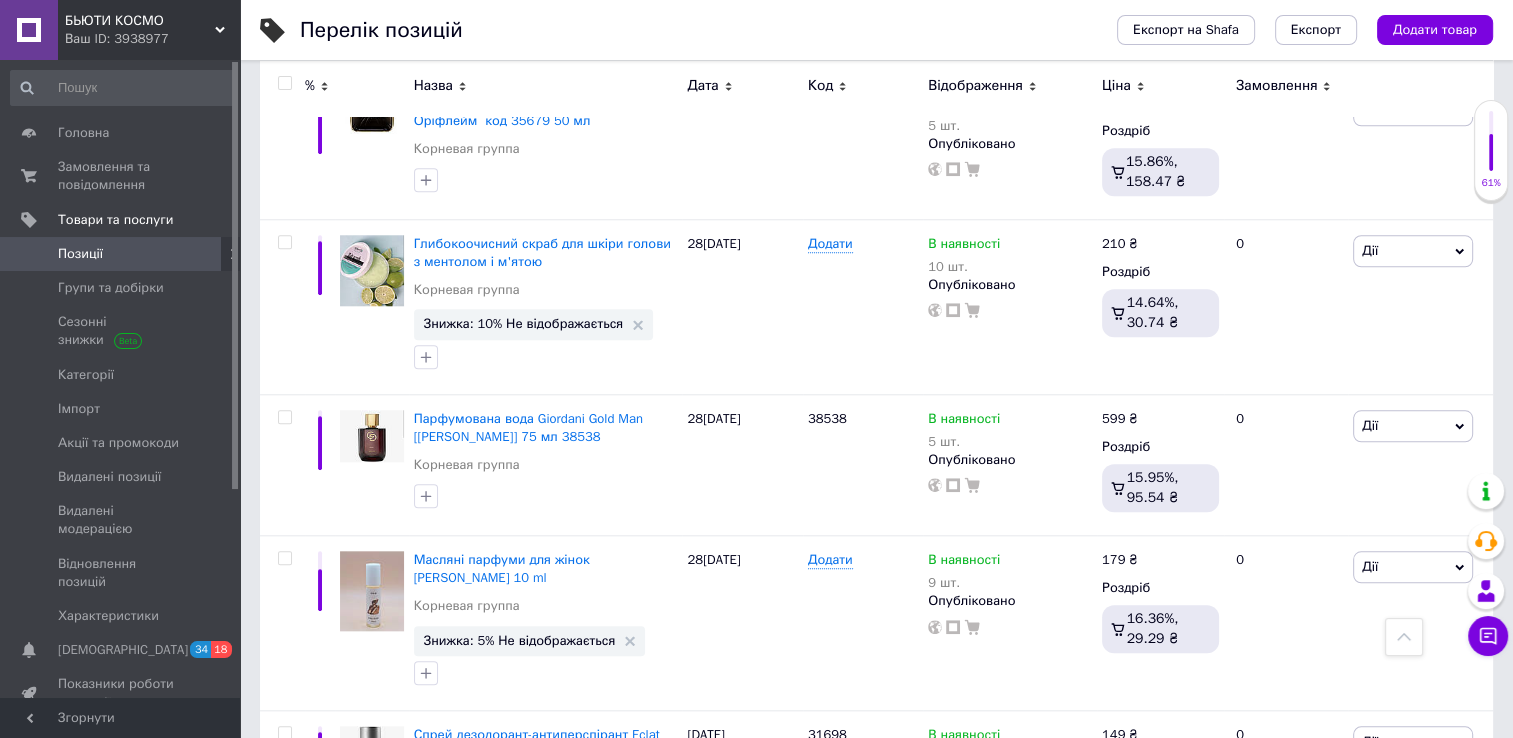 scroll, scrollTop: 1883, scrollLeft: 0, axis: vertical 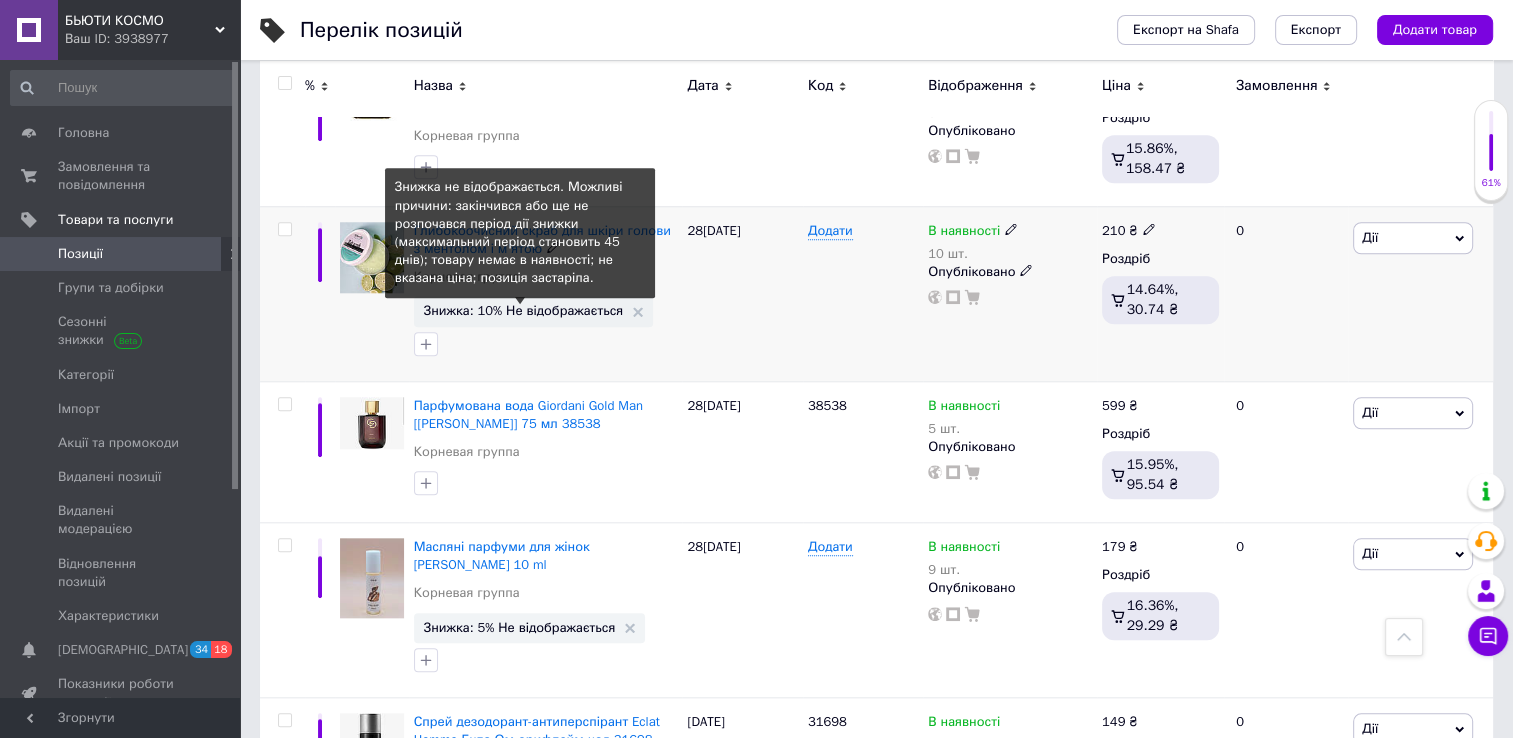 click on "Знижка: 10% Не відображається" at bounding box center [524, 310] 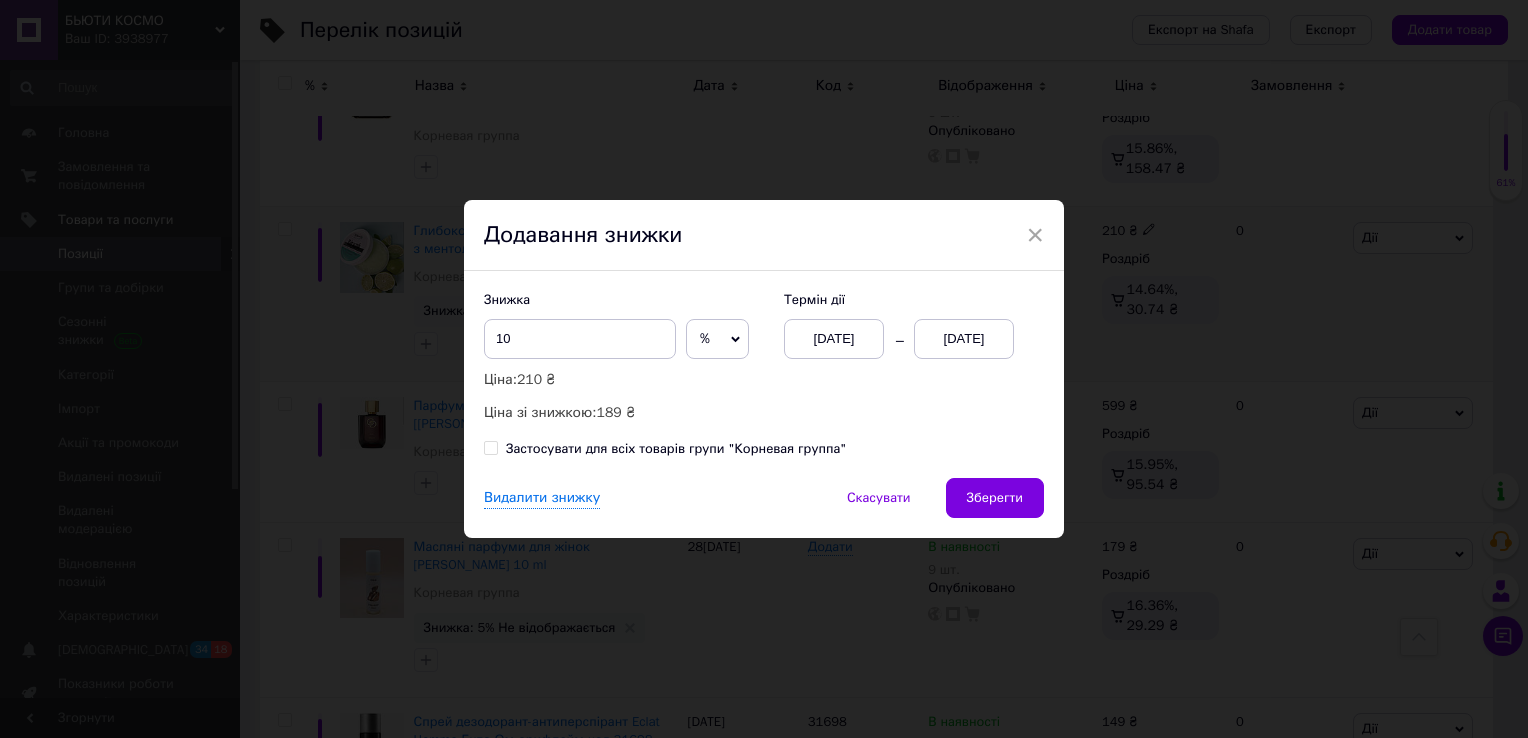 click on "[DATE]" at bounding box center (964, 339) 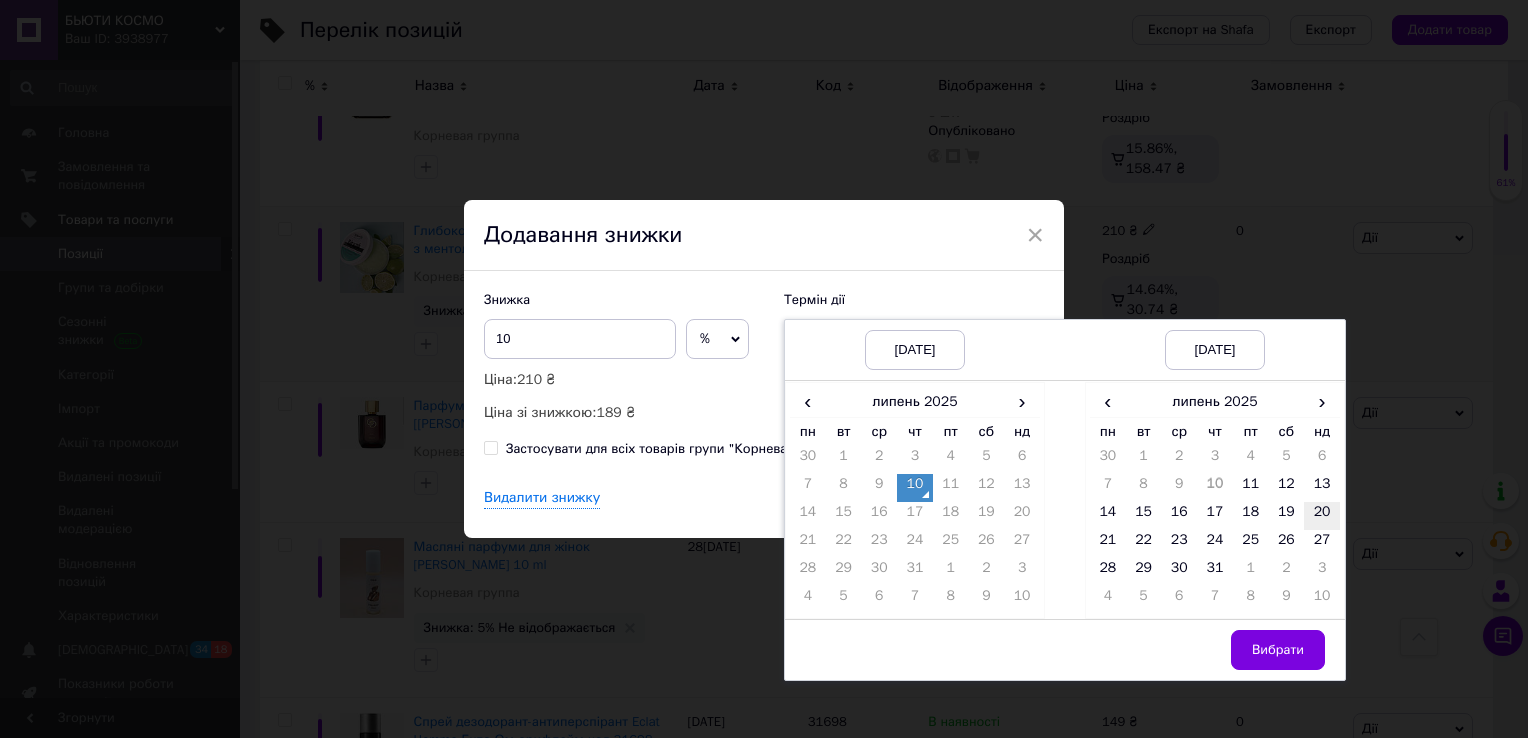 click on "20" at bounding box center (1322, 516) 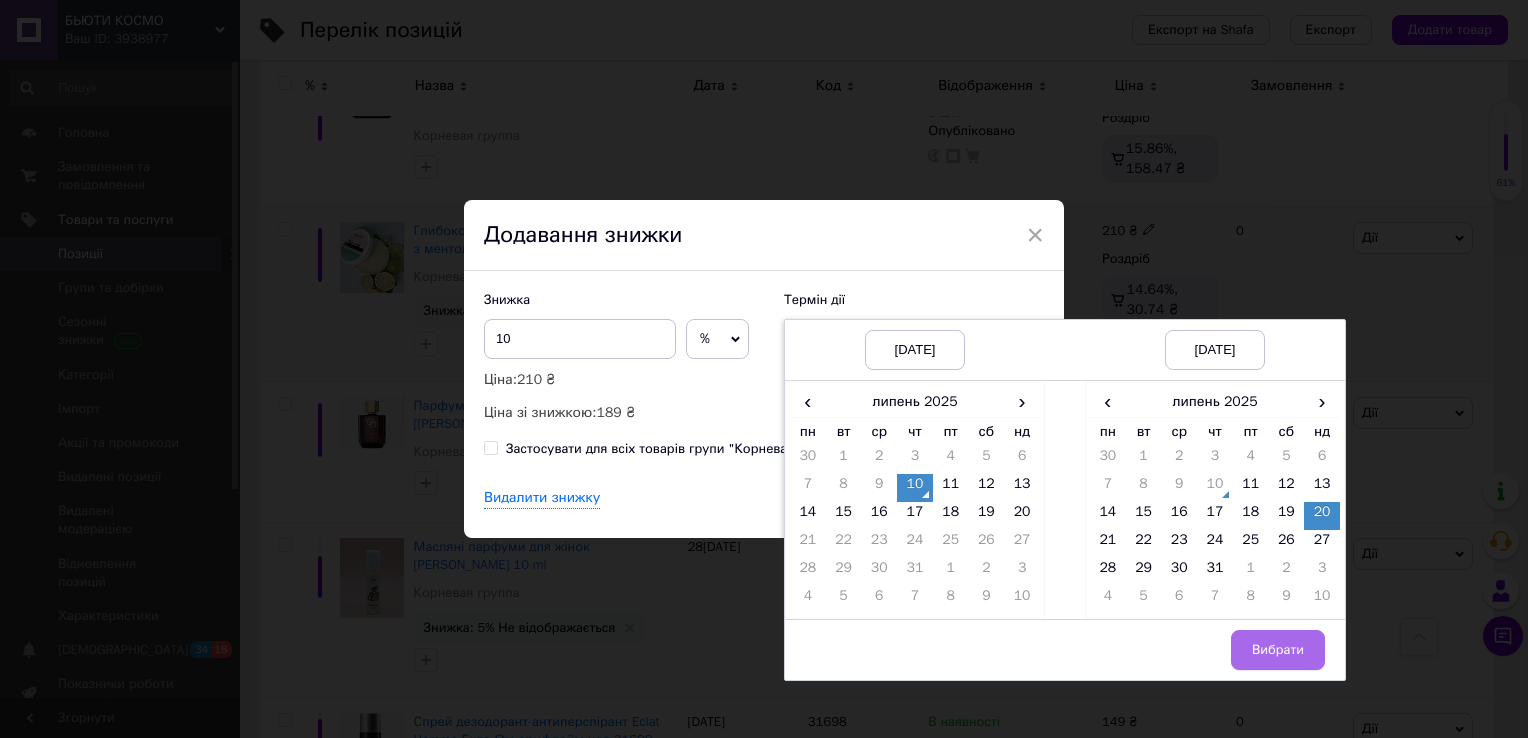 click on "Вибрати" at bounding box center [1278, 650] 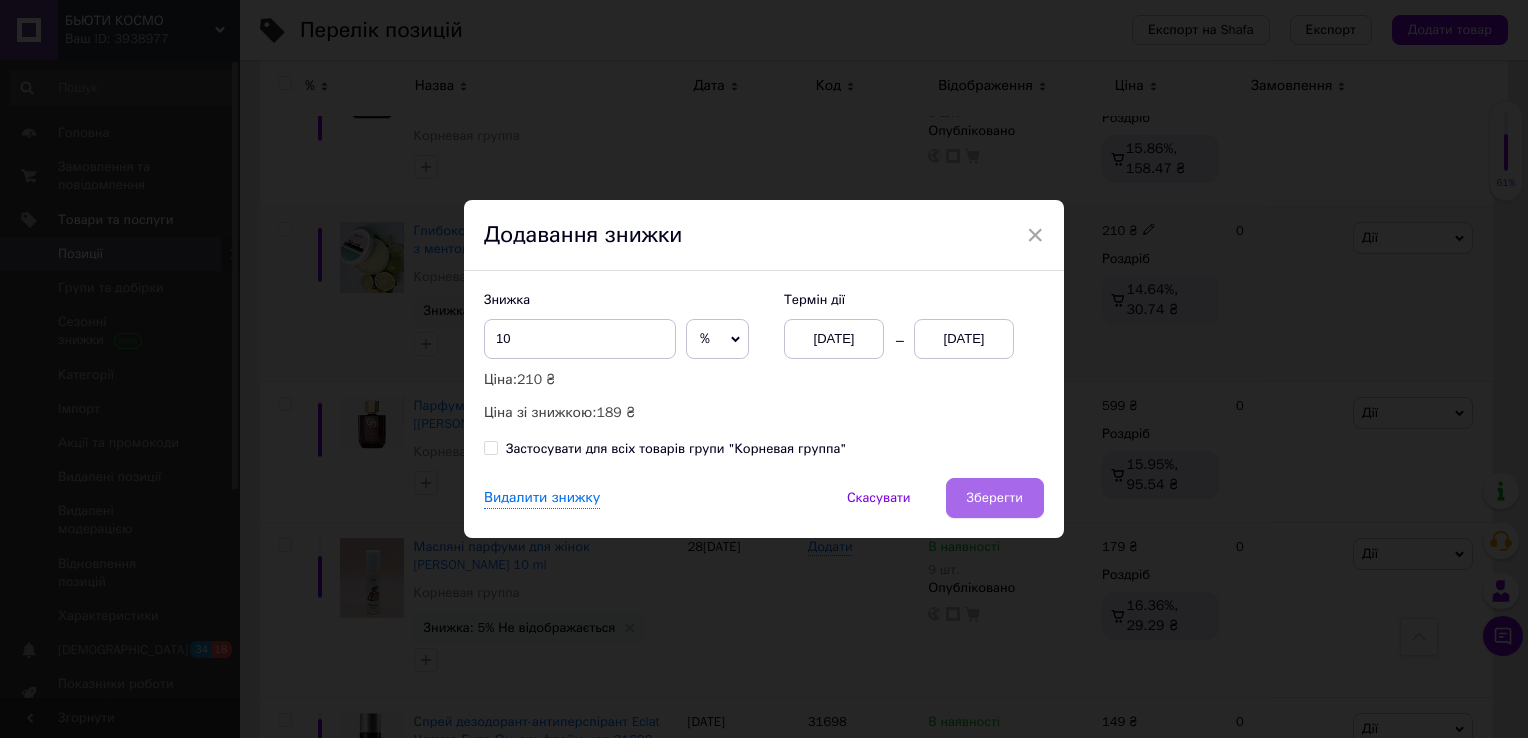click on "Зберегти" at bounding box center [995, 498] 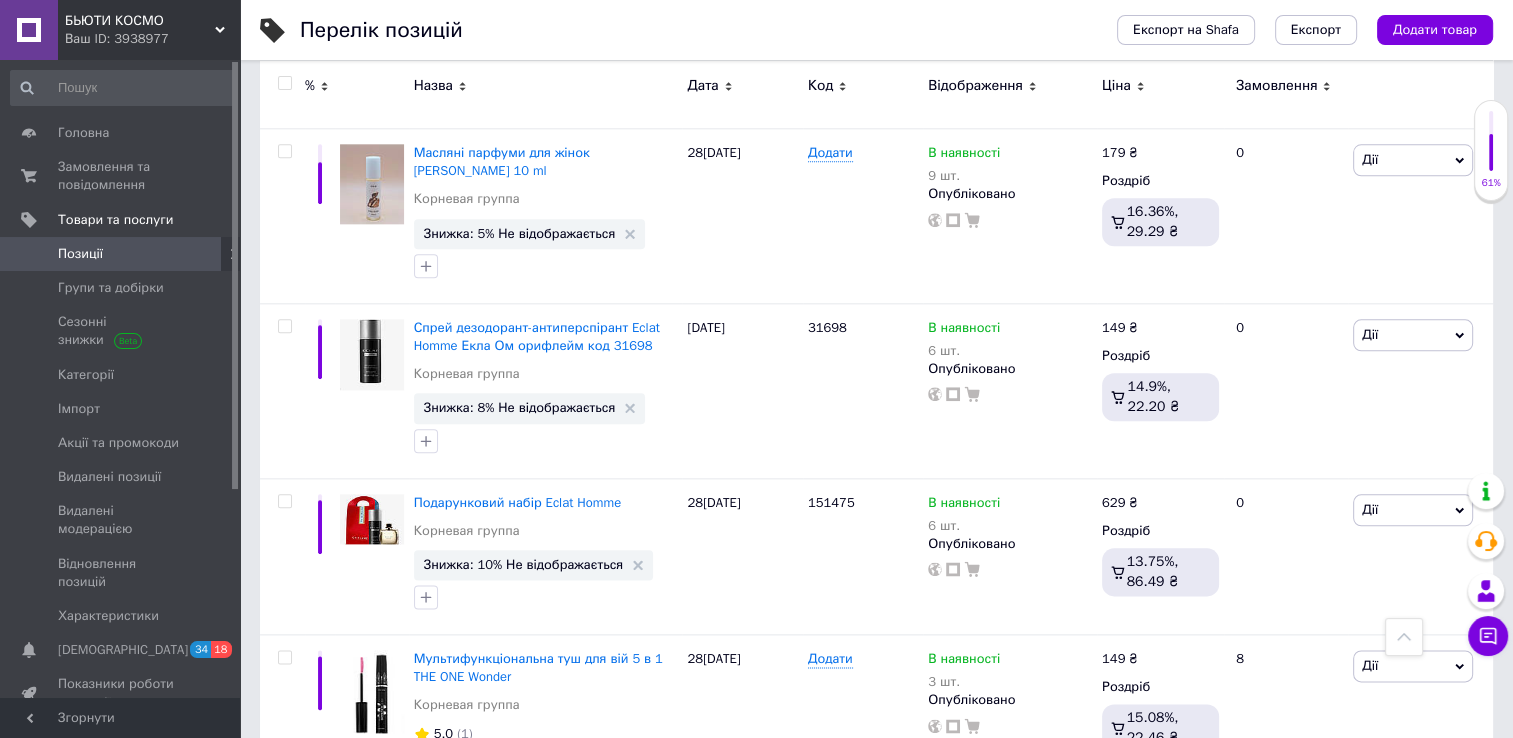 scroll, scrollTop: 2281, scrollLeft: 0, axis: vertical 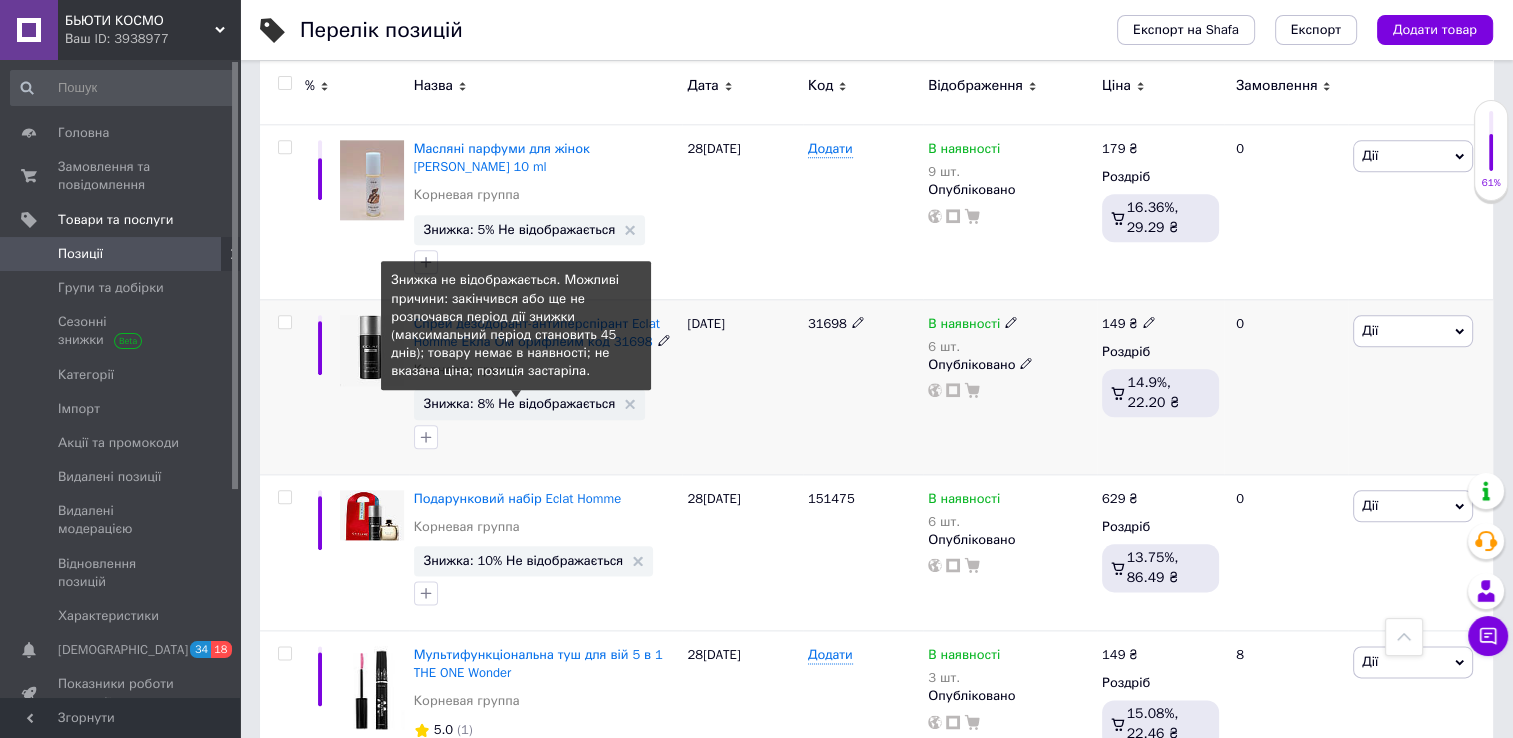click on "Знижка: 8% Не відображається" at bounding box center [520, 403] 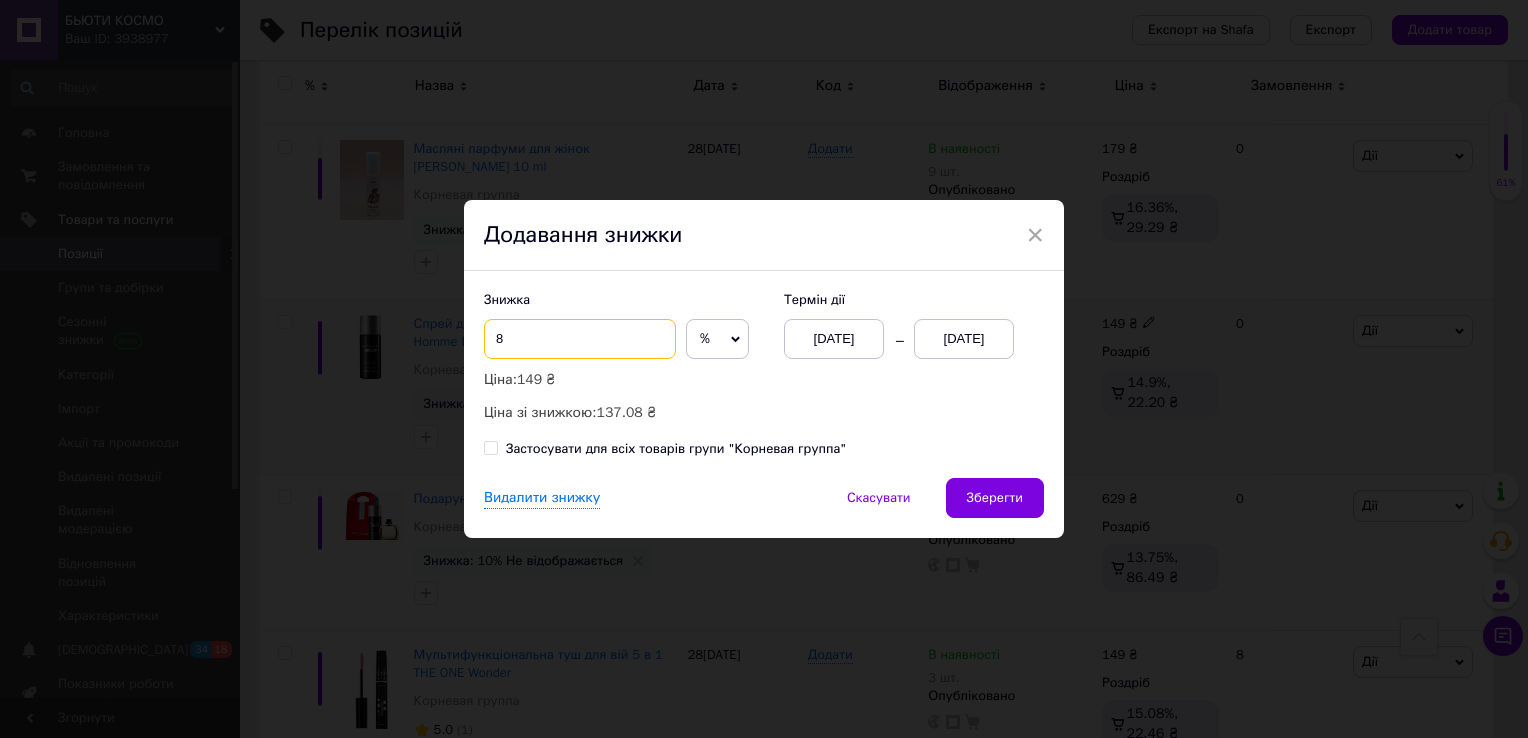 click on "8" at bounding box center (580, 339) 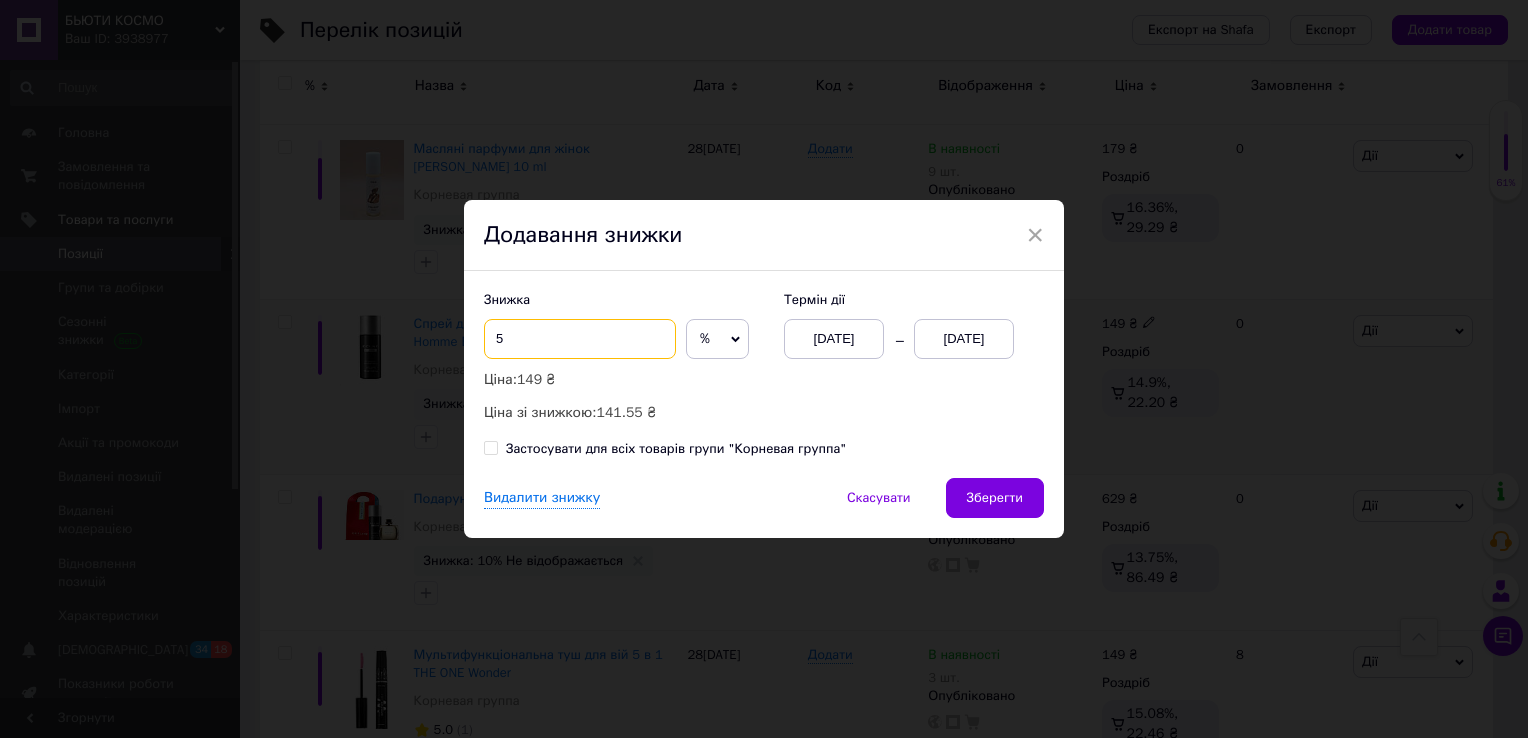 type on "5" 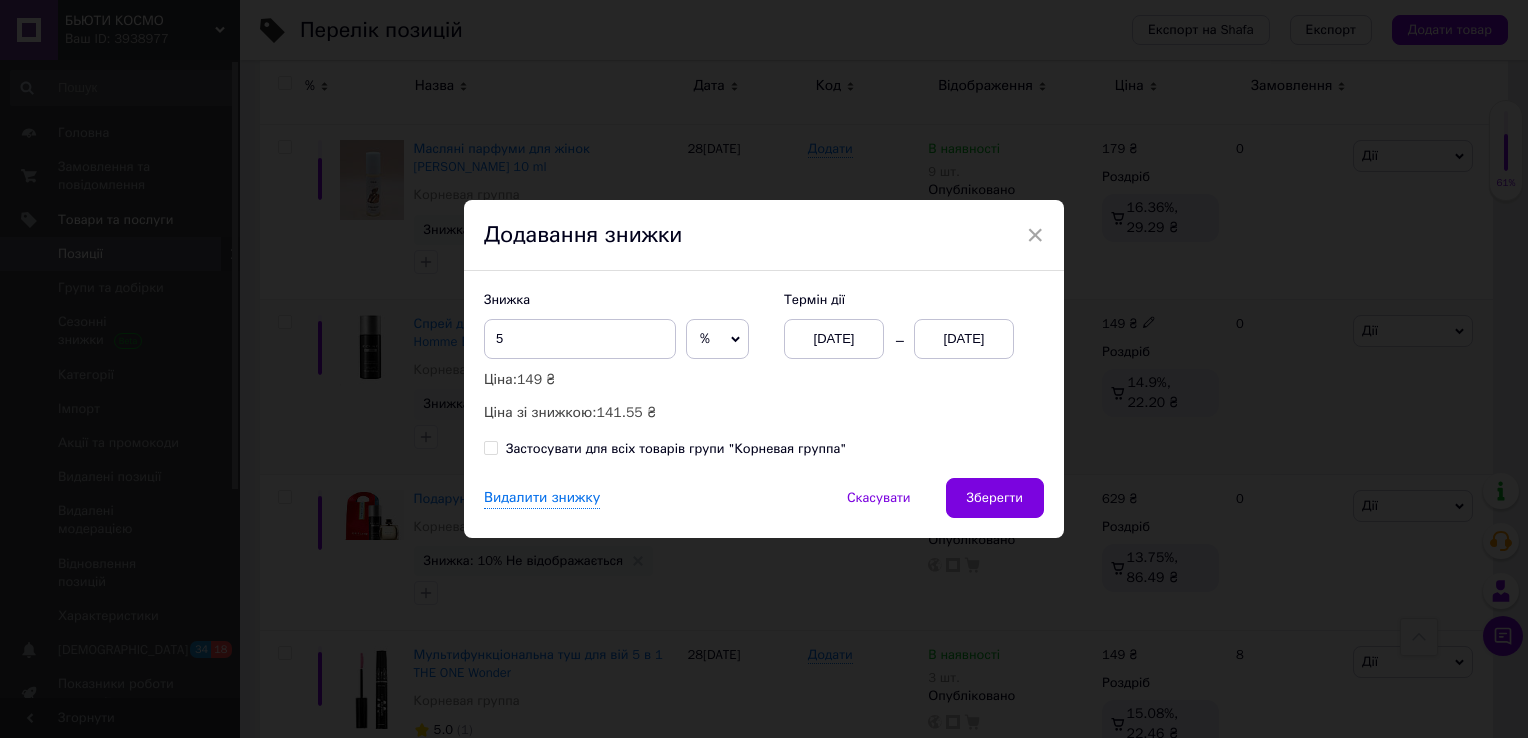 click on "[DATE]" at bounding box center [964, 339] 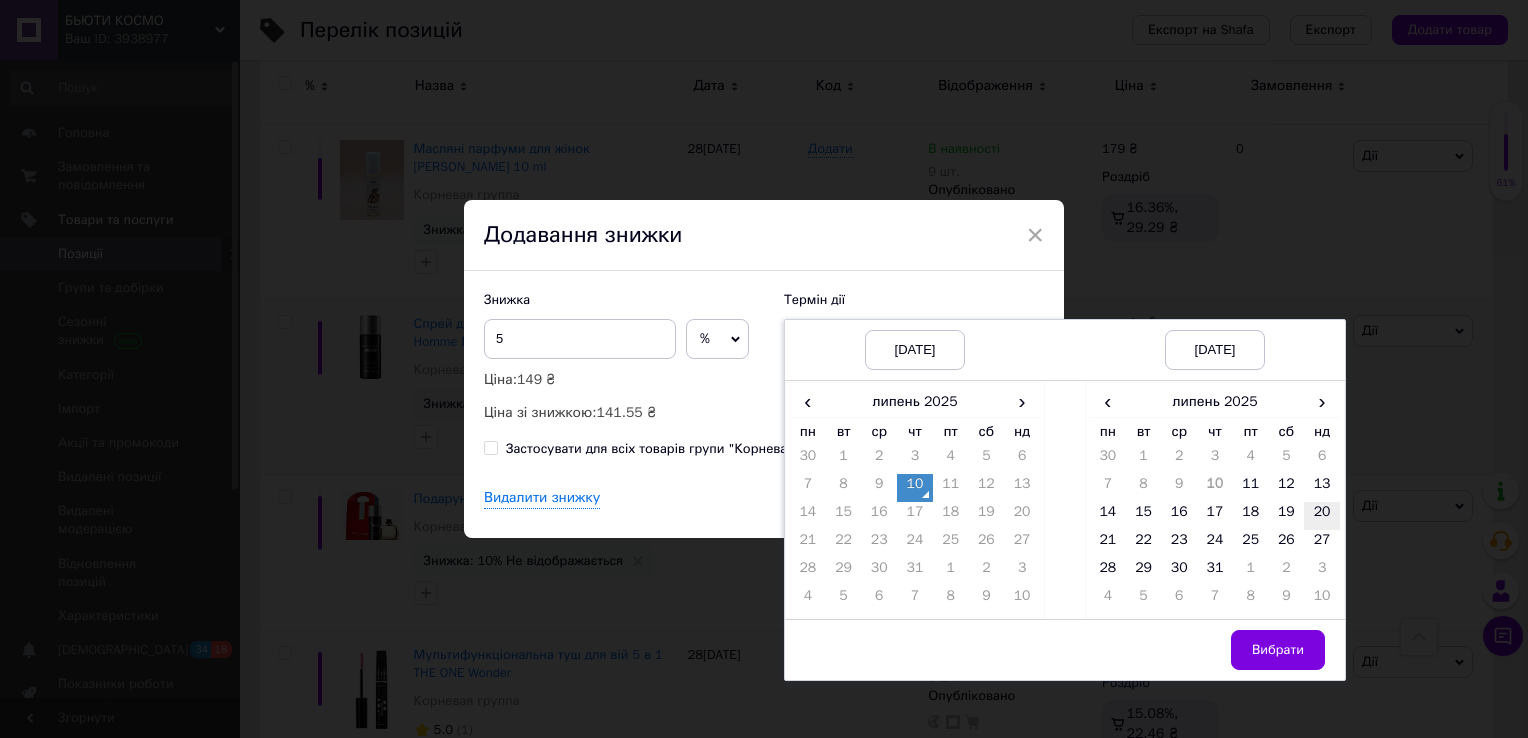 click on "20" at bounding box center [1322, 516] 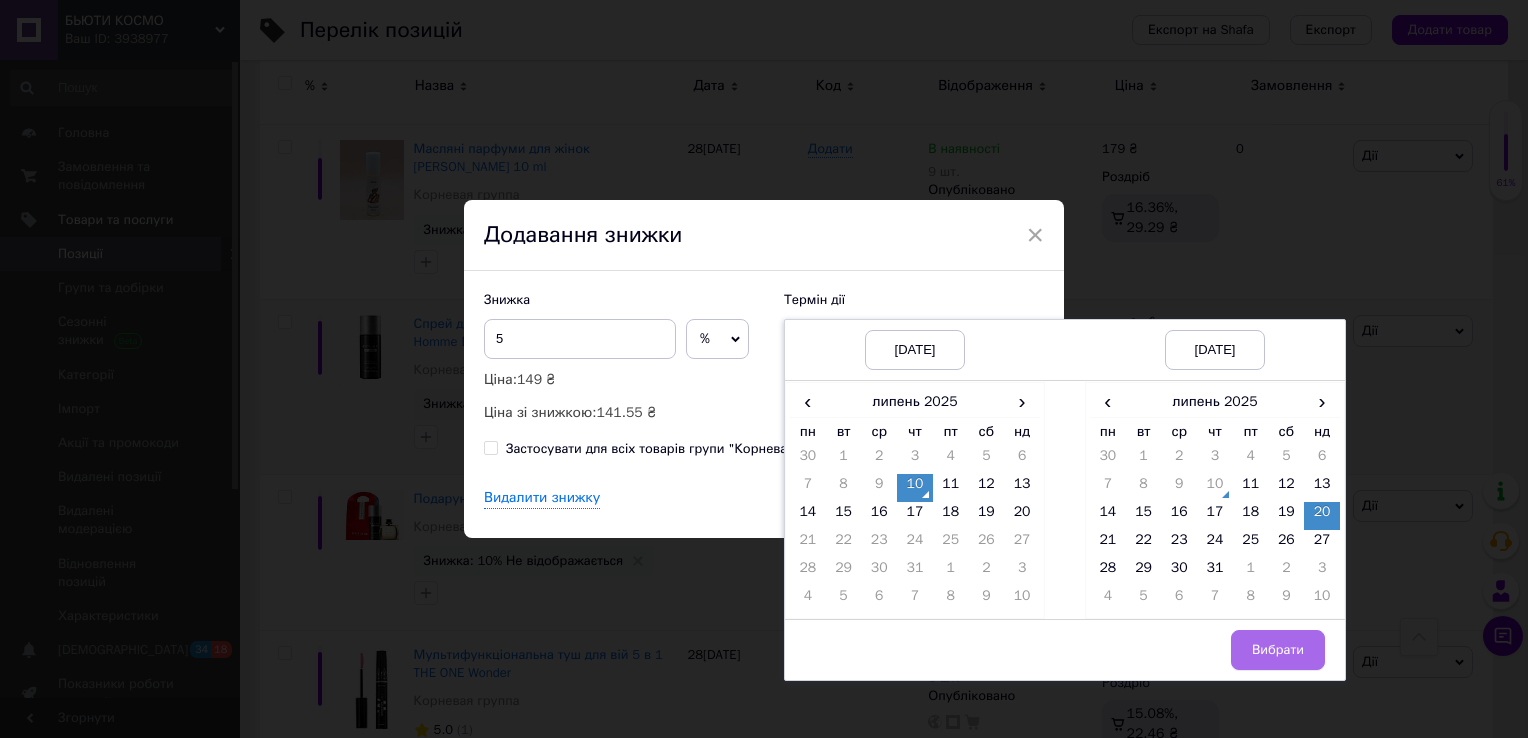 click on "Вибрати" at bounding box center (1278, 650) 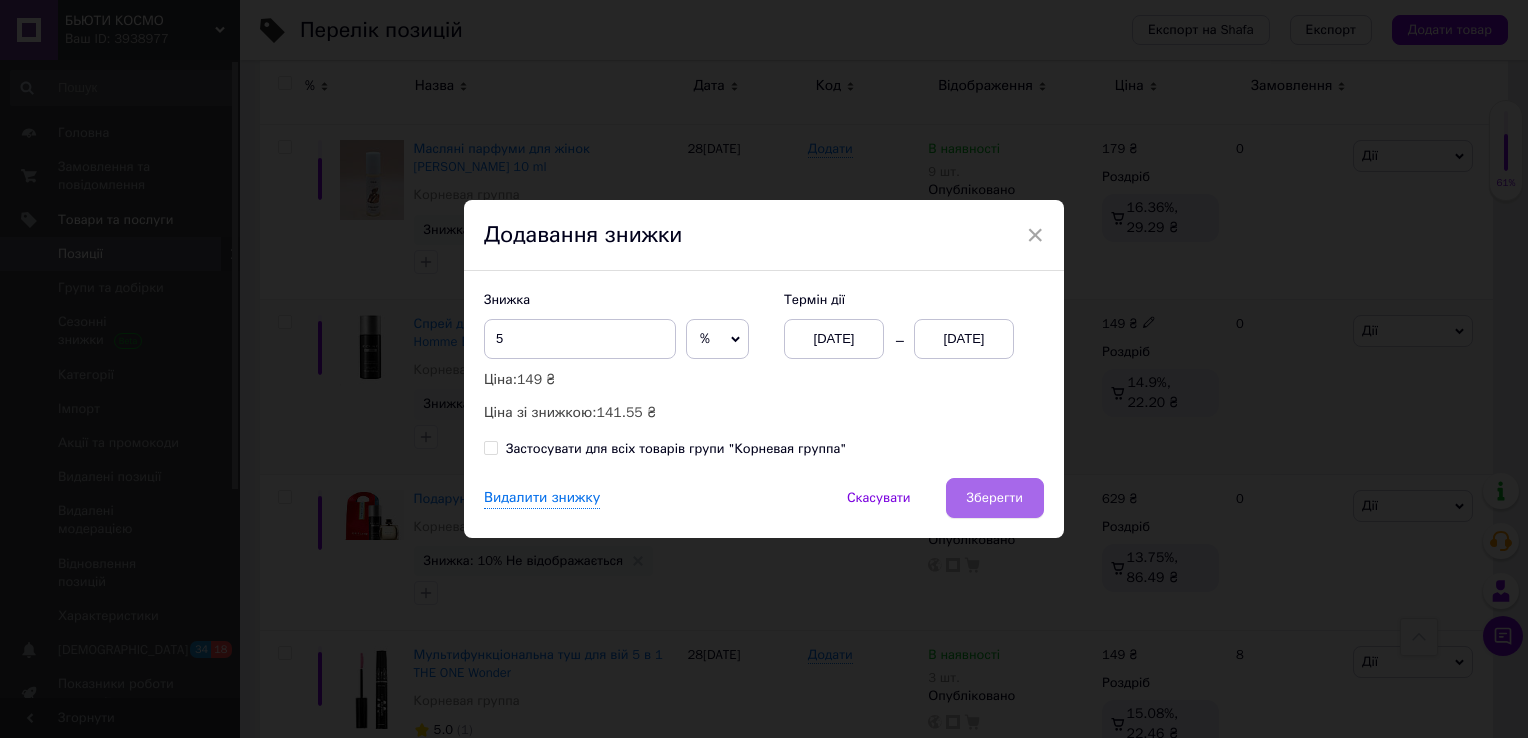 click on "Зберегти" at bounding box center [995, 498] 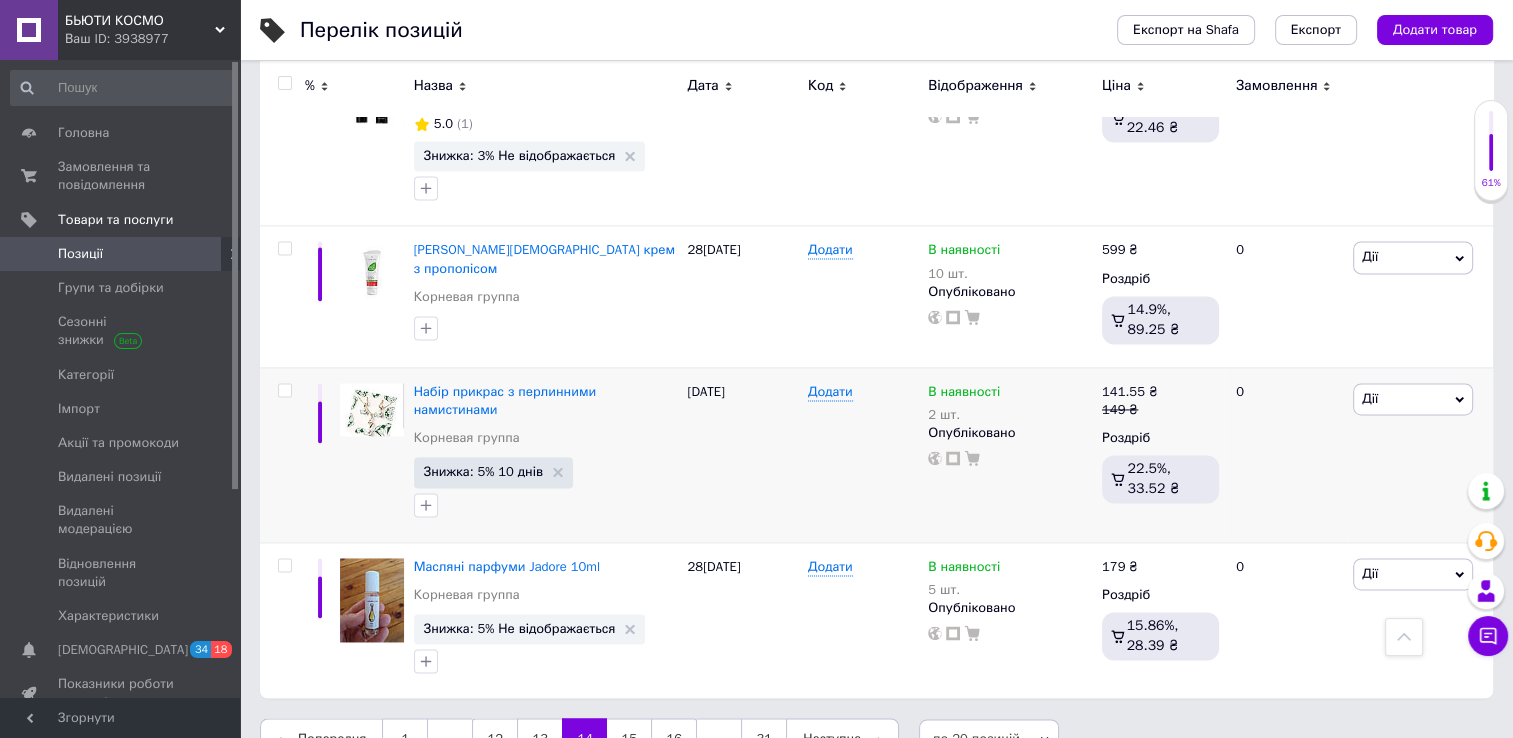 scroll, scrollTop: 2910, scrollLeft: 0, axis: vertical 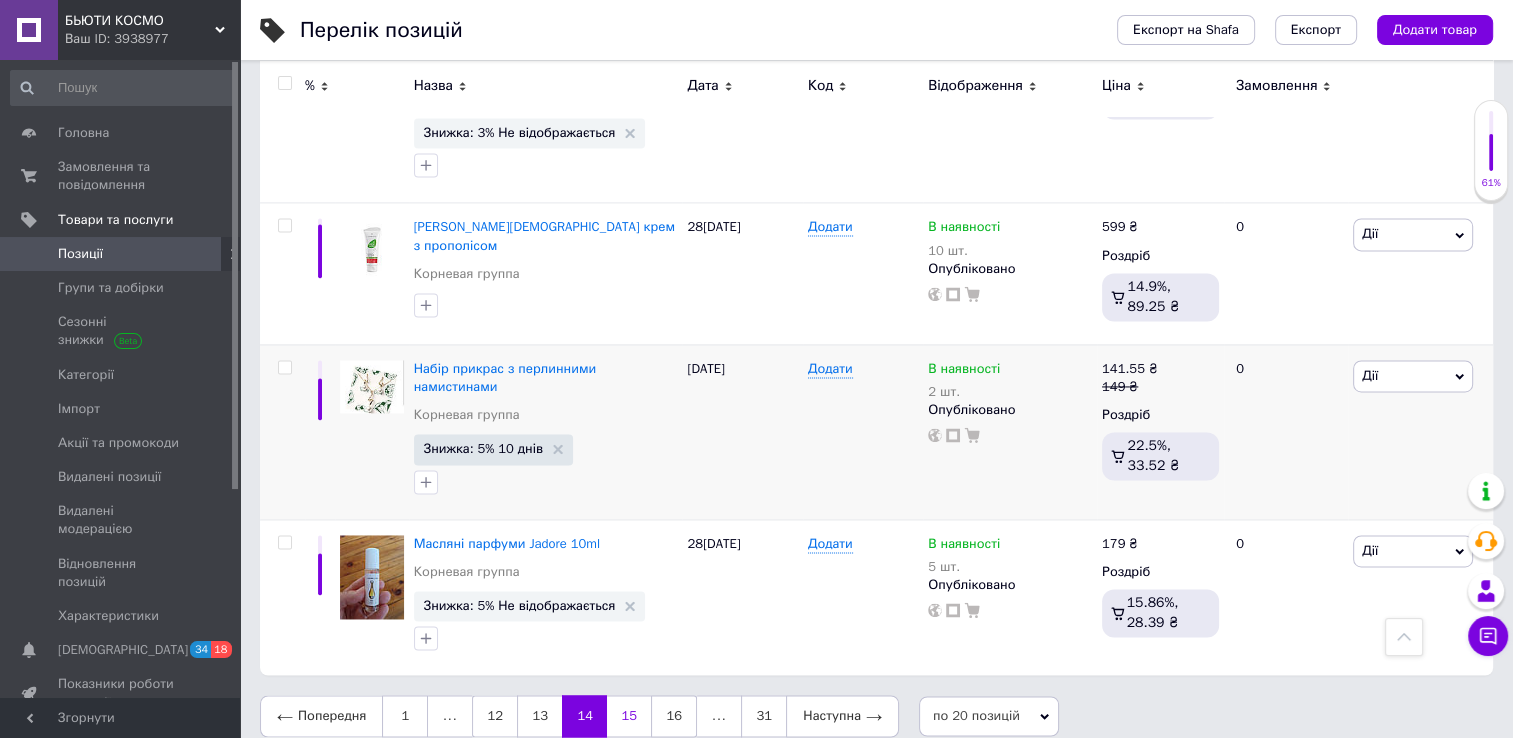 click on "15" at bounding box center [629, 716] 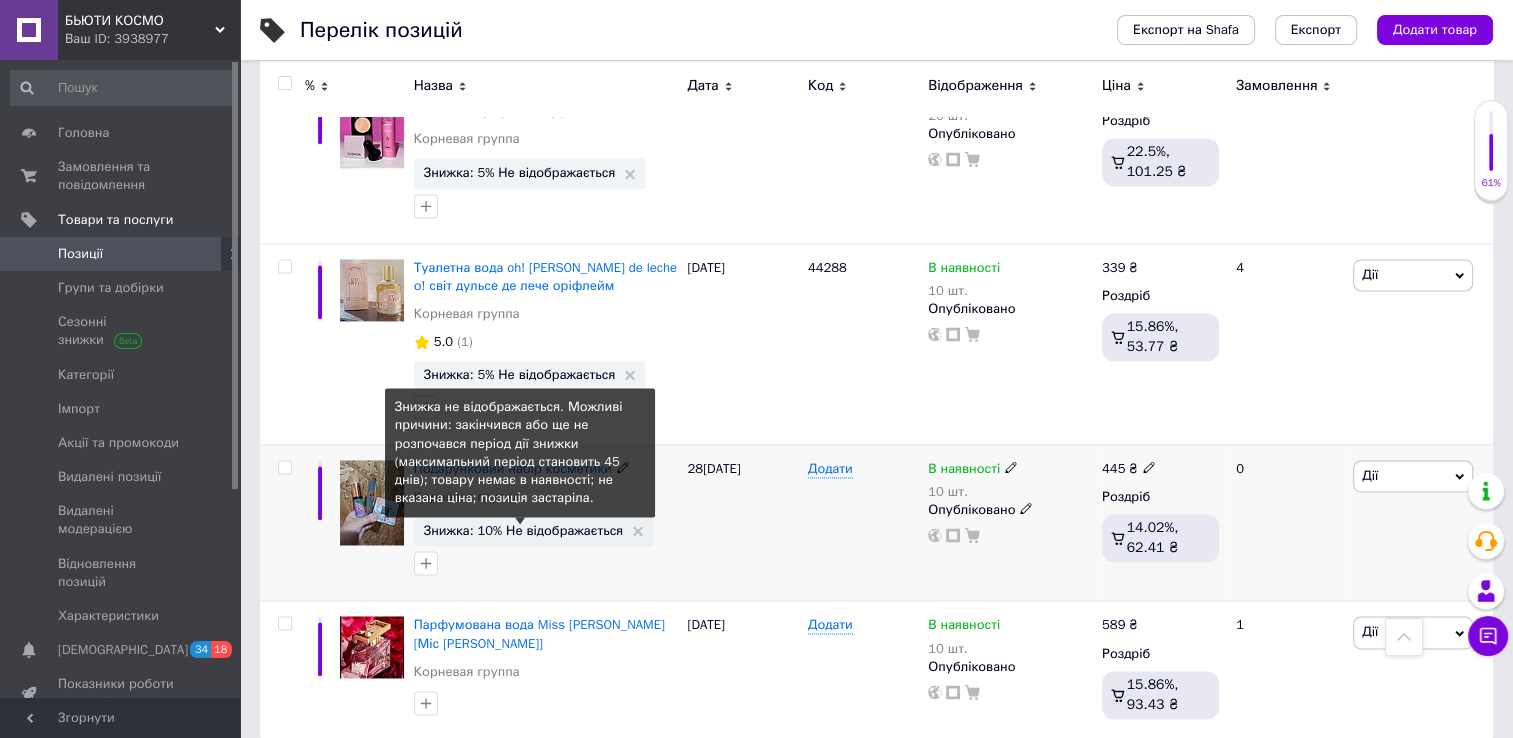click on "Знижка: 10% Не відображається" at bounding box center [524, 530] 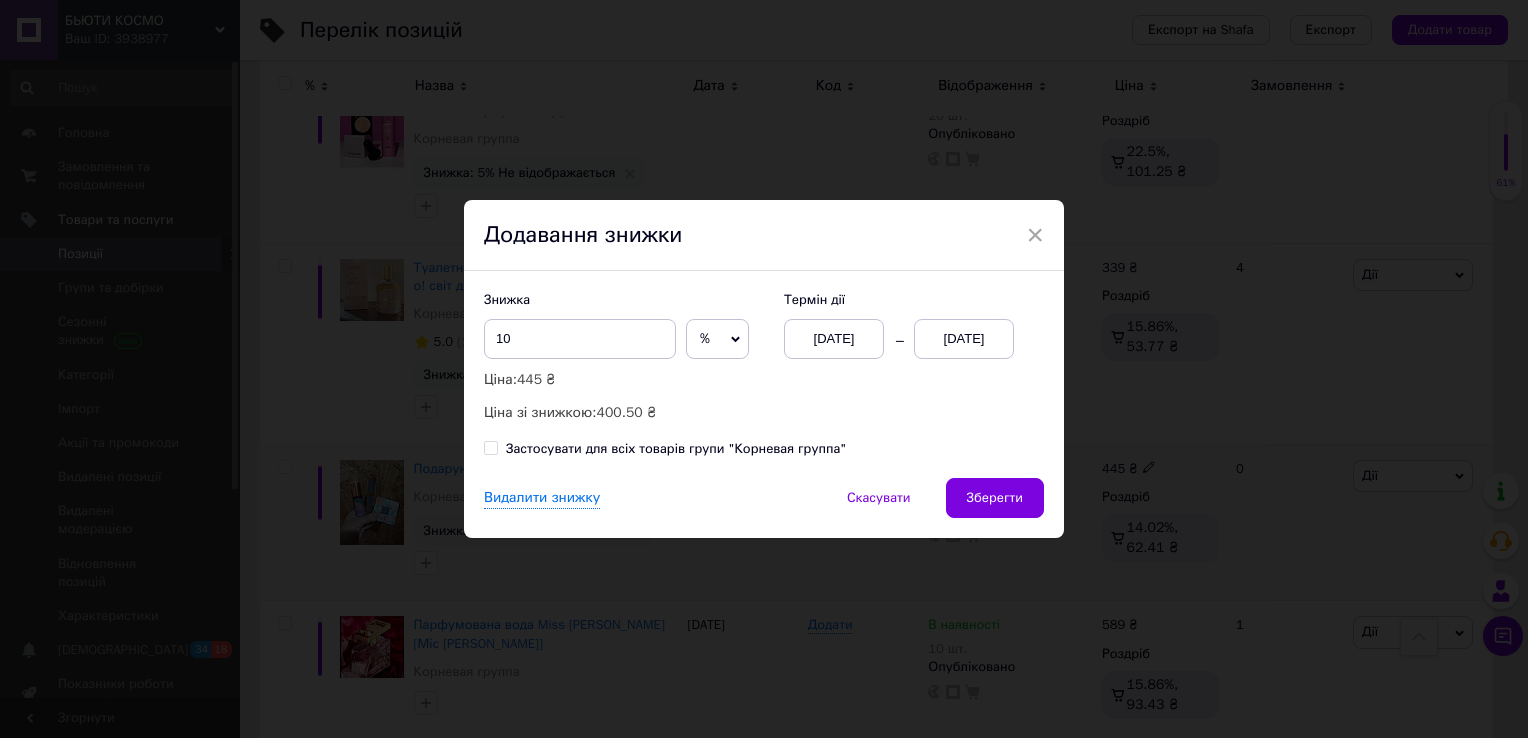 click on "[DATE]" at bounding box center [964, 339] 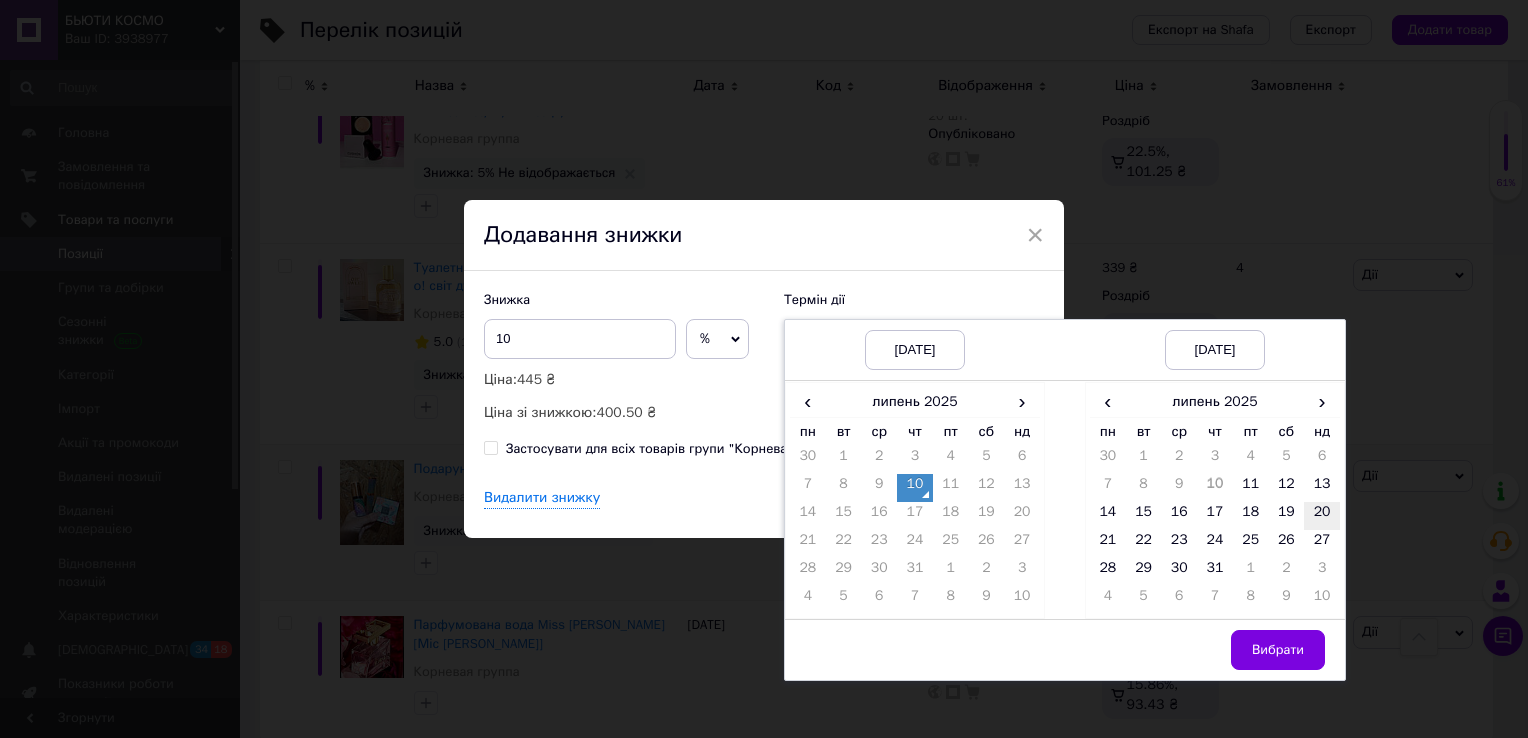 click on "20" at bounding box center [1322, 516] 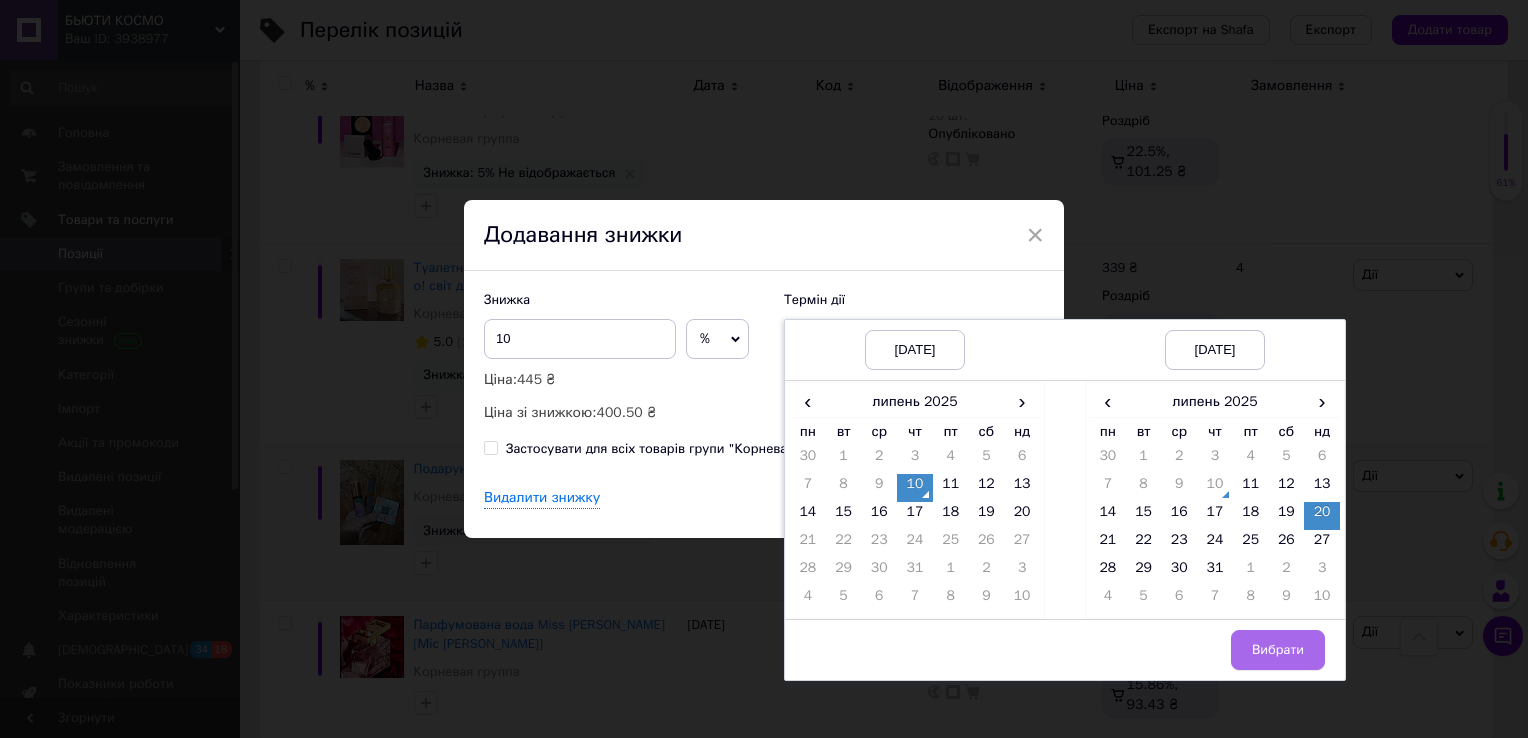 click on "Вибрати" at bounding box center [1278, 650] 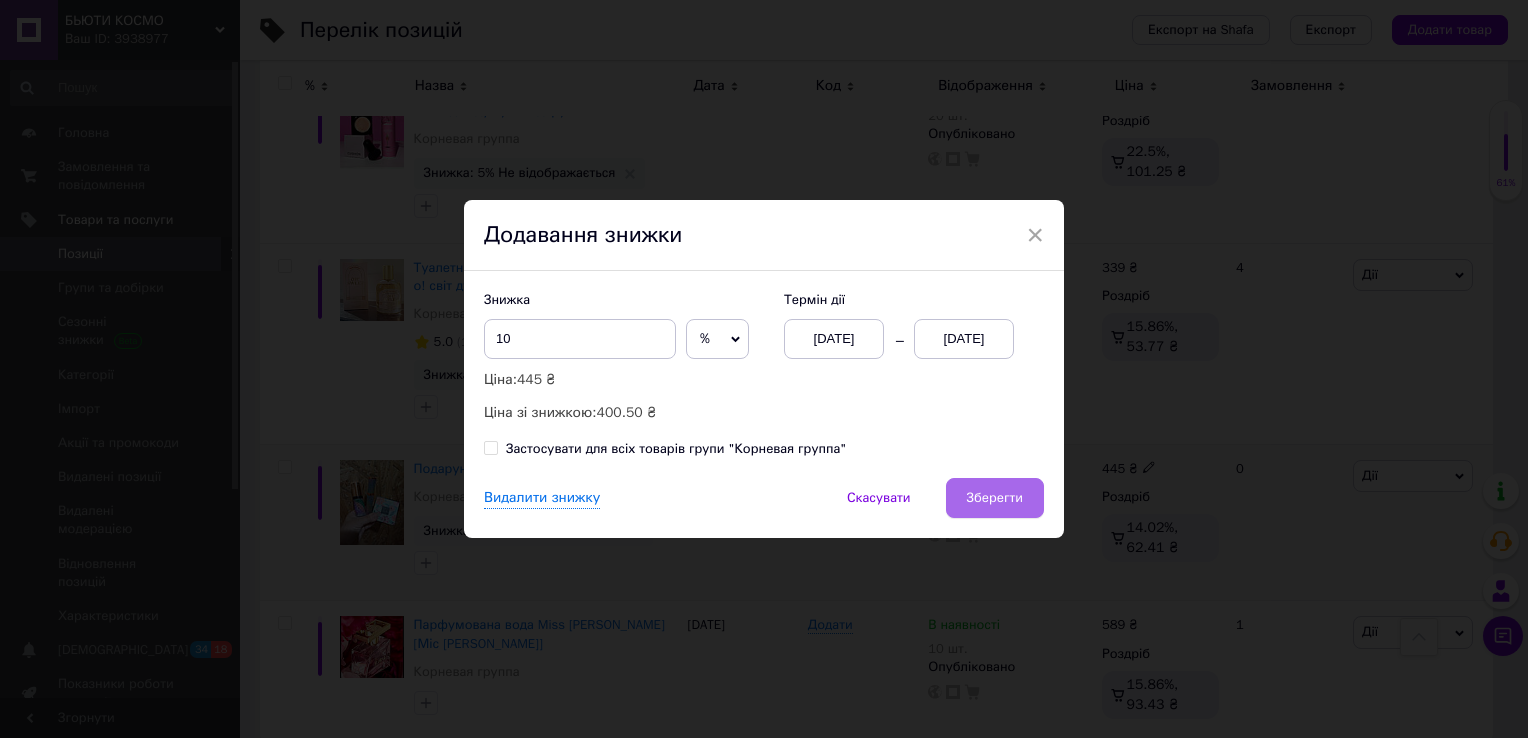 click on "Зберегти" at bounding box center [995, 498] 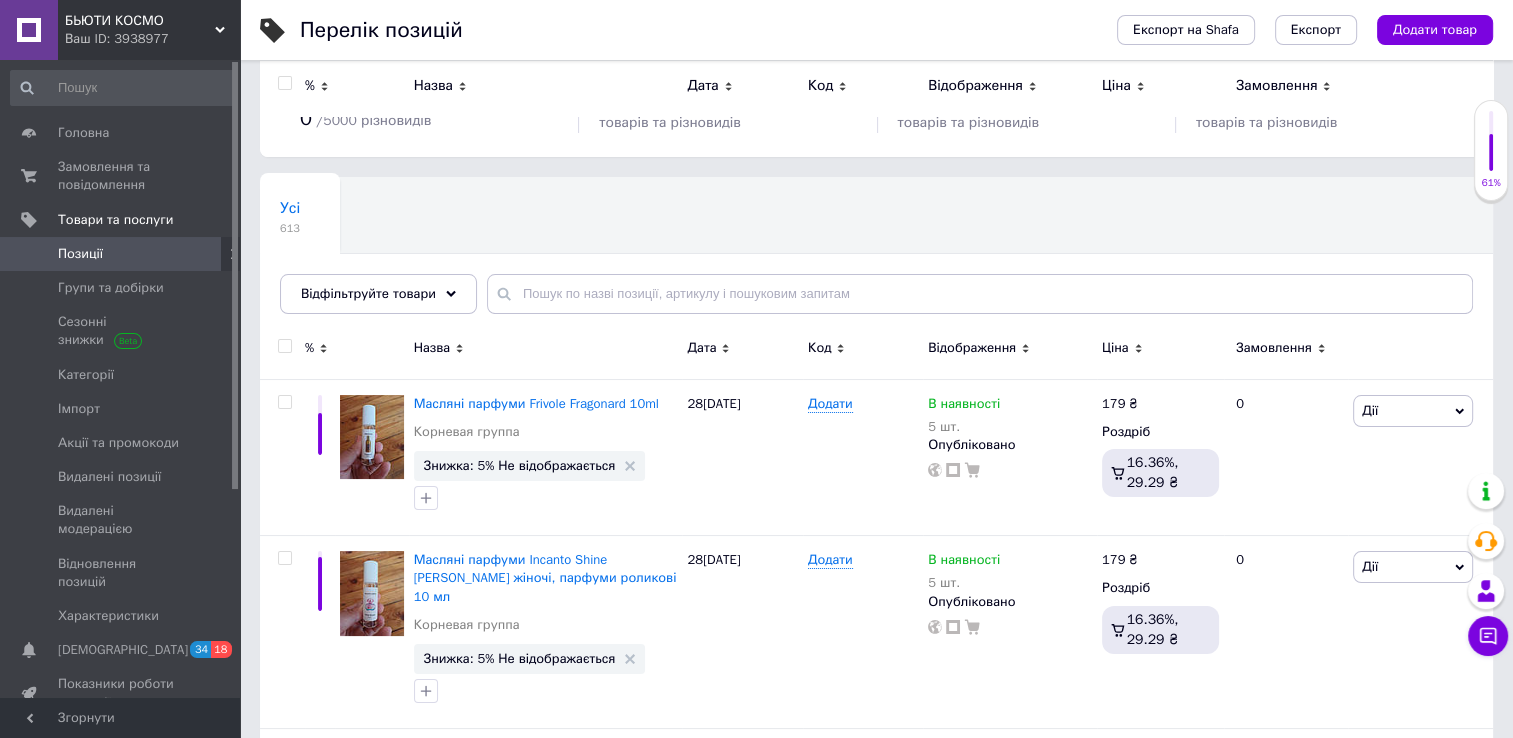 scroll, scrollTop: 0, scrollLeft: 0, axis: both 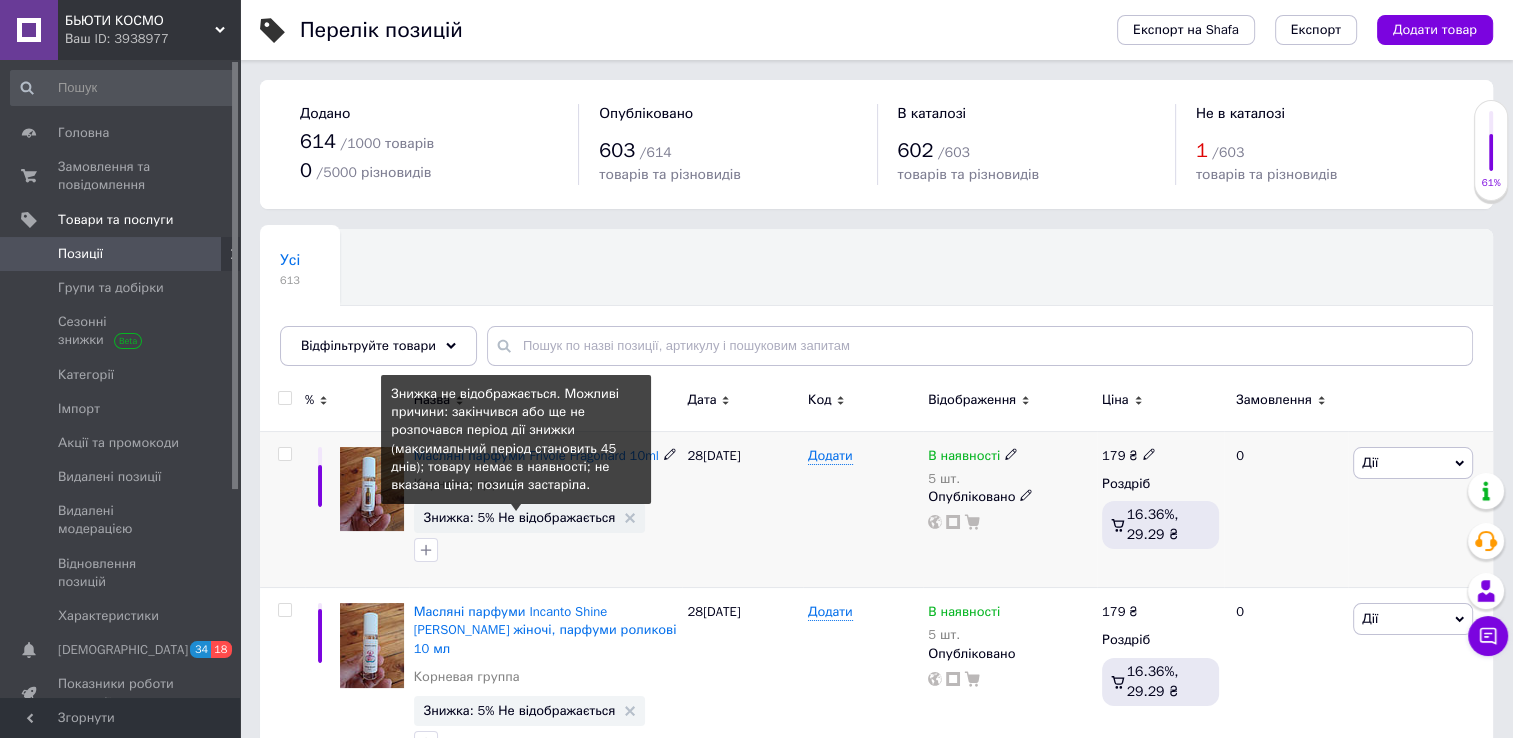 click on "Знижка: 5% Не відображається" at bounding box center (520, 517) 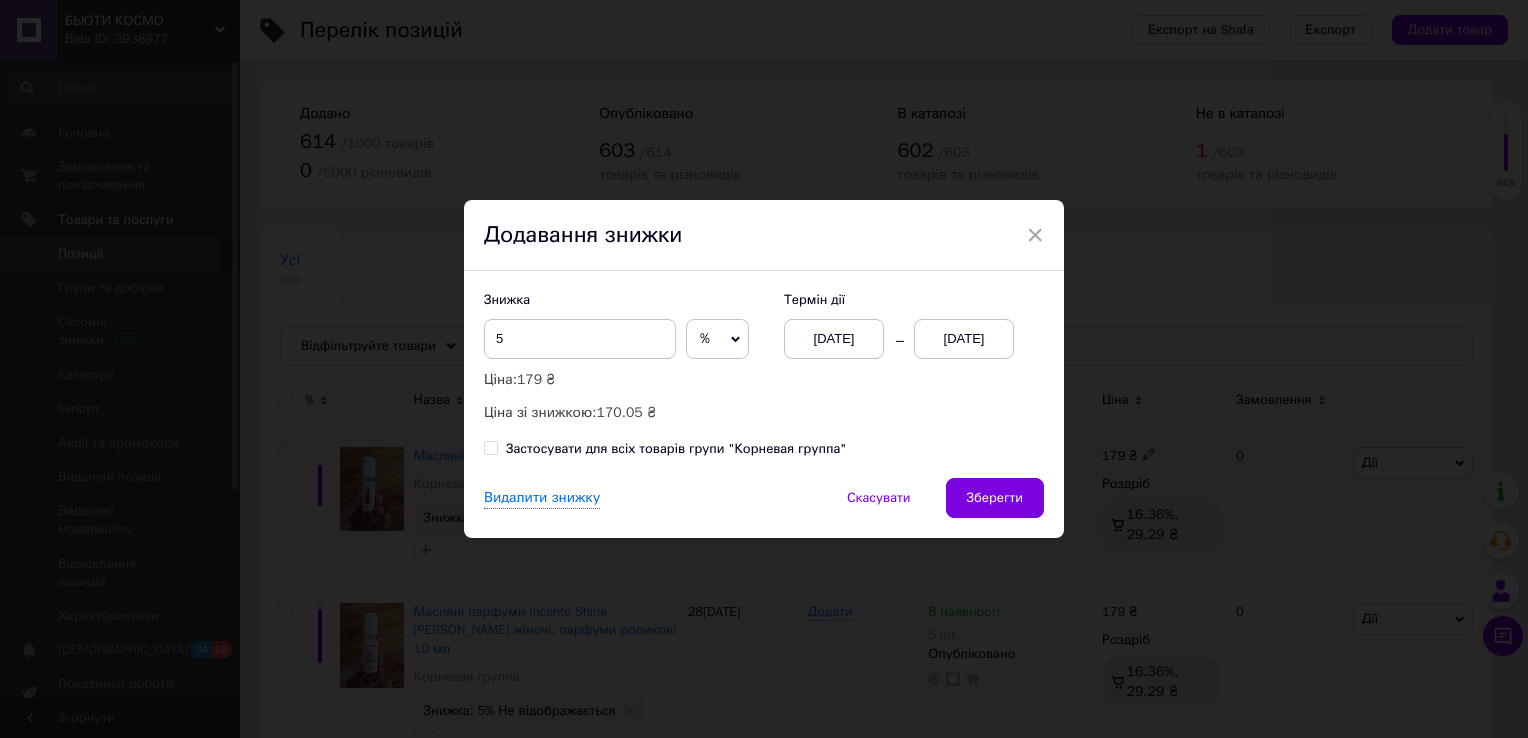 click on "[DATE]" at bounding box center [964, 339] 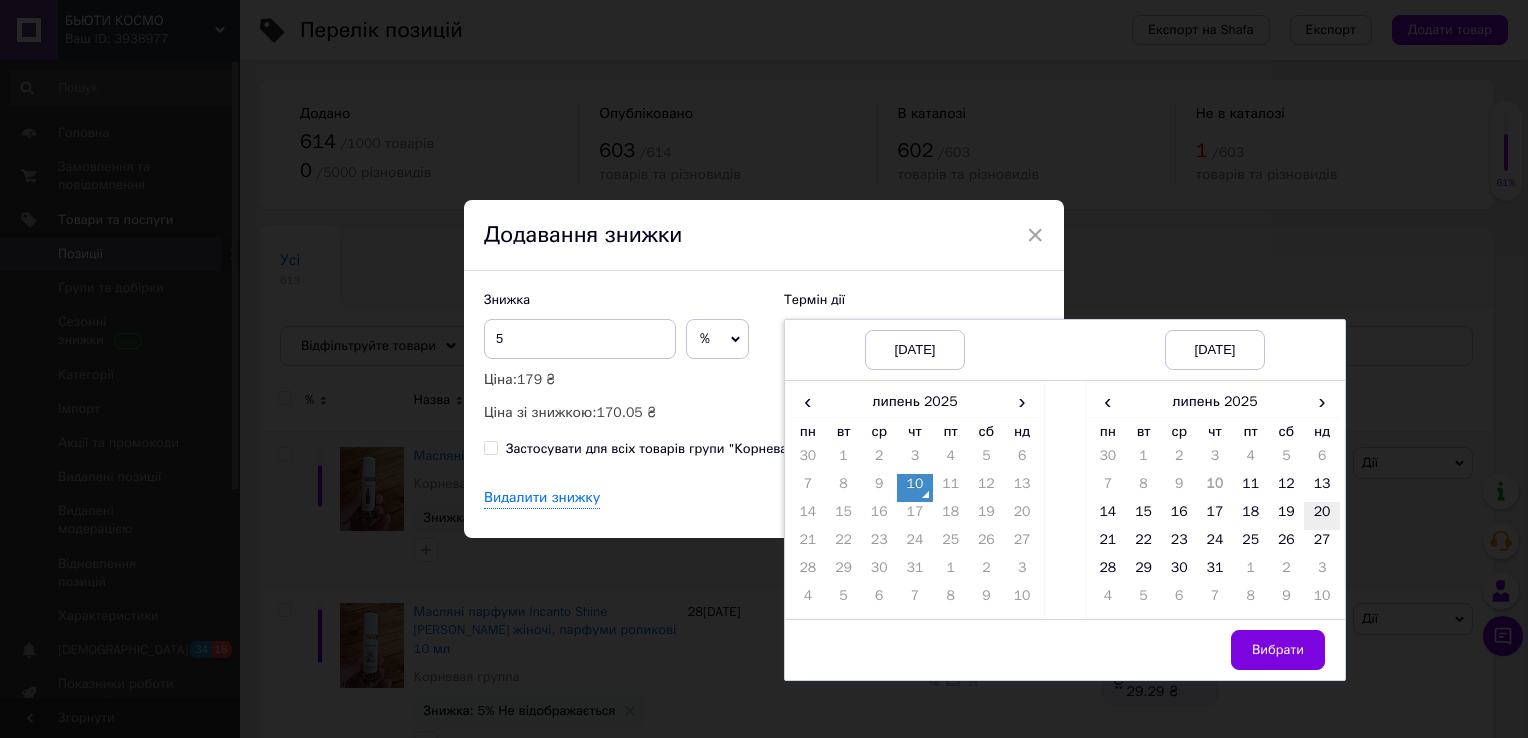 click on "20" at bounding box center (1322, 516) 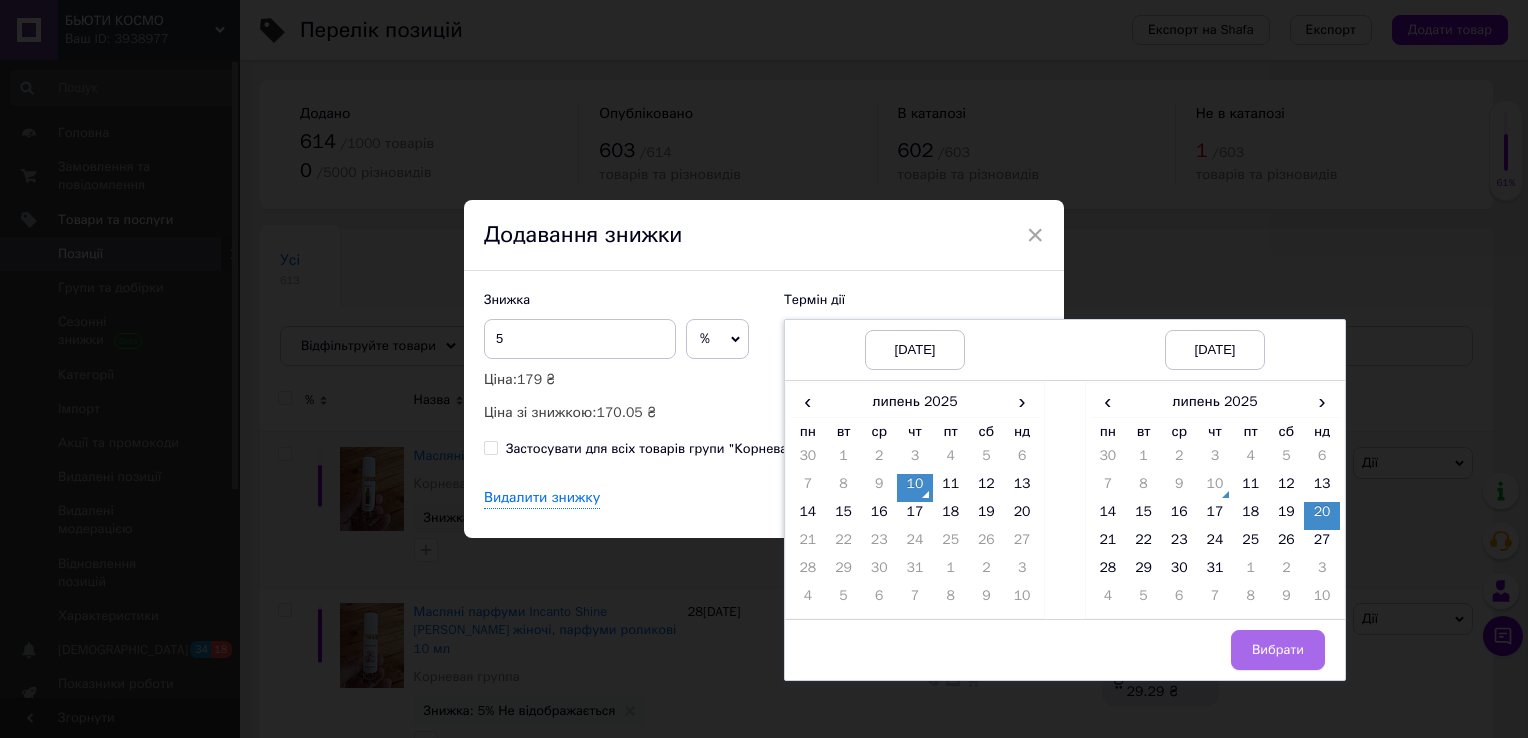 click on "Вибрати" at bounding box center [1278, 650] 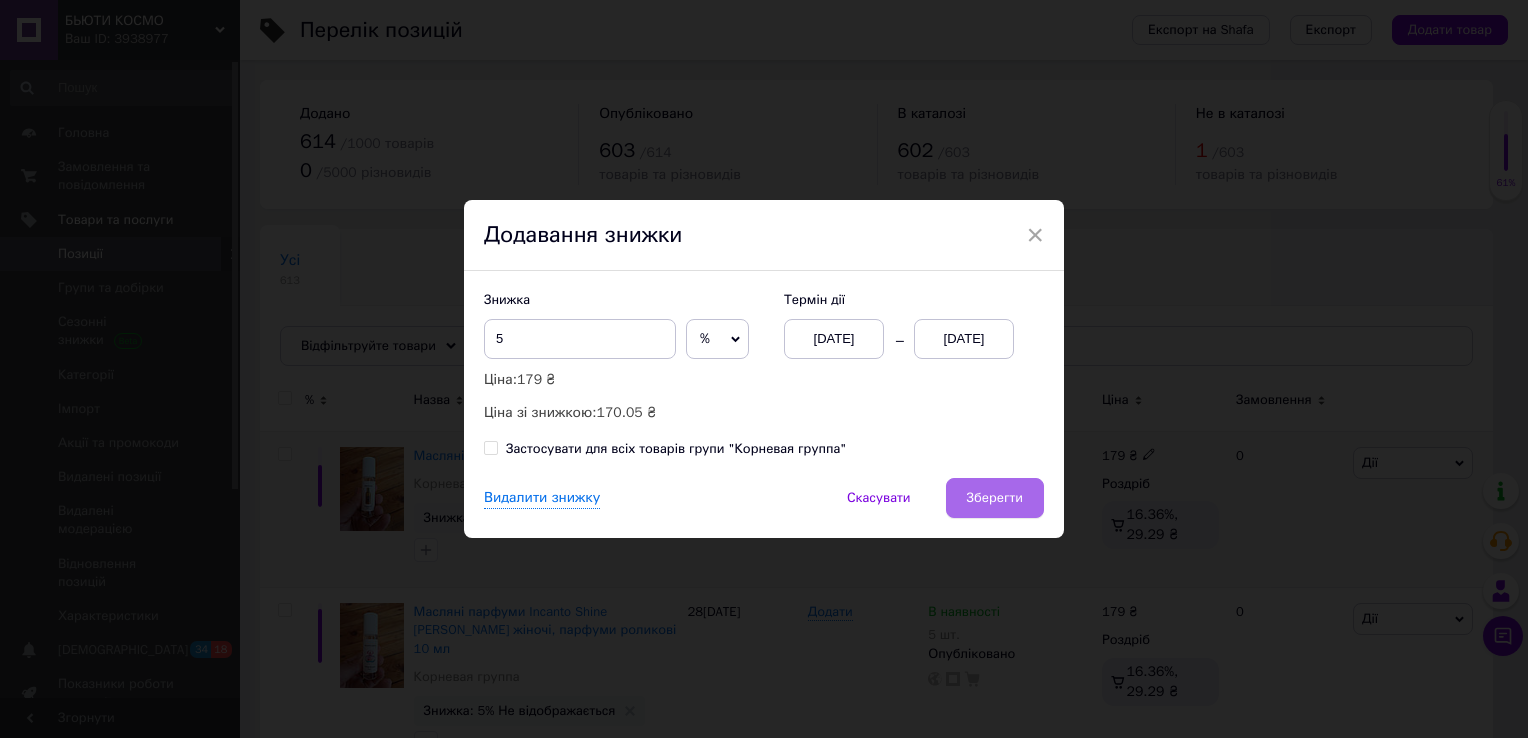 click on "Зберегти" at bounding box center [995, 498] 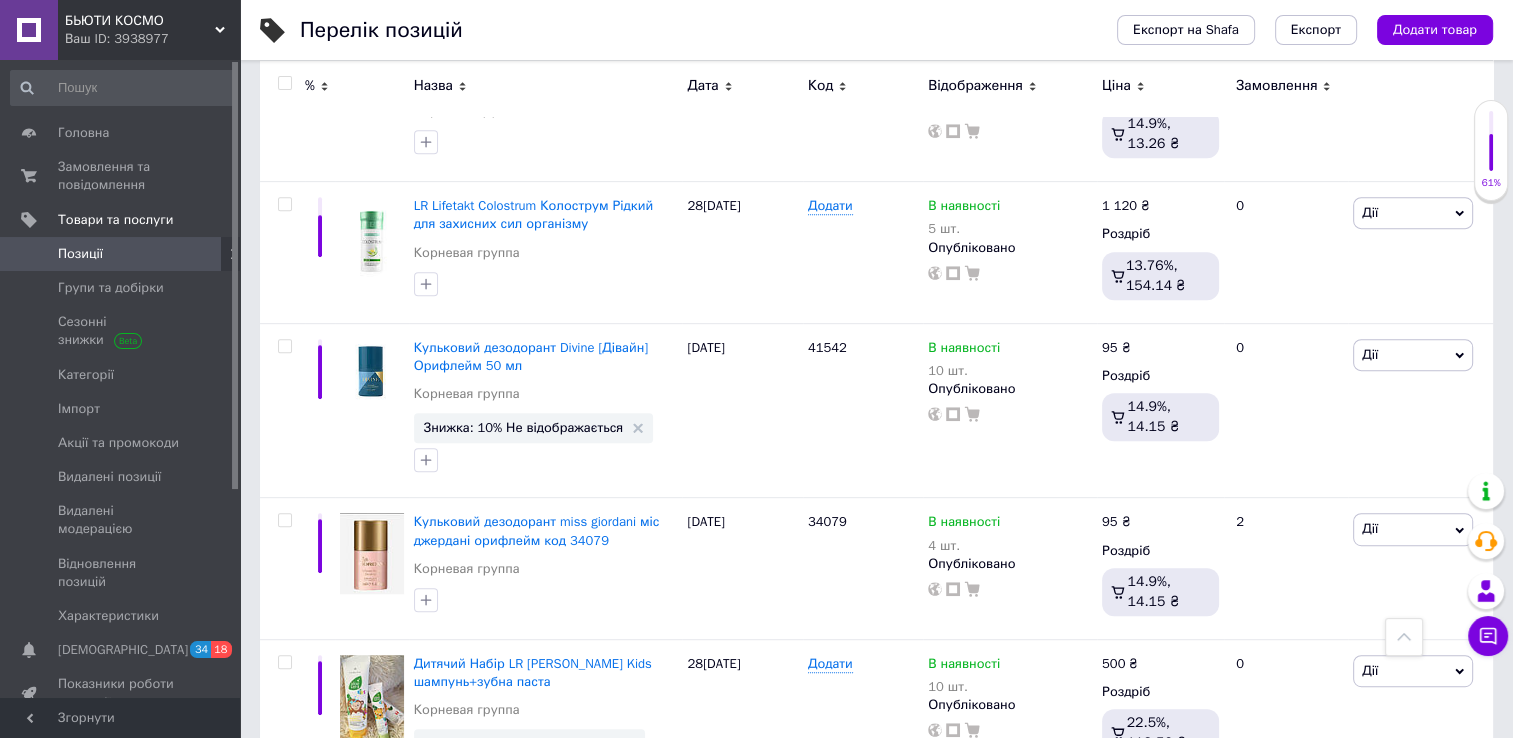 scroll, scrollTop: 944, scrollLeft: 0, axis: vertical 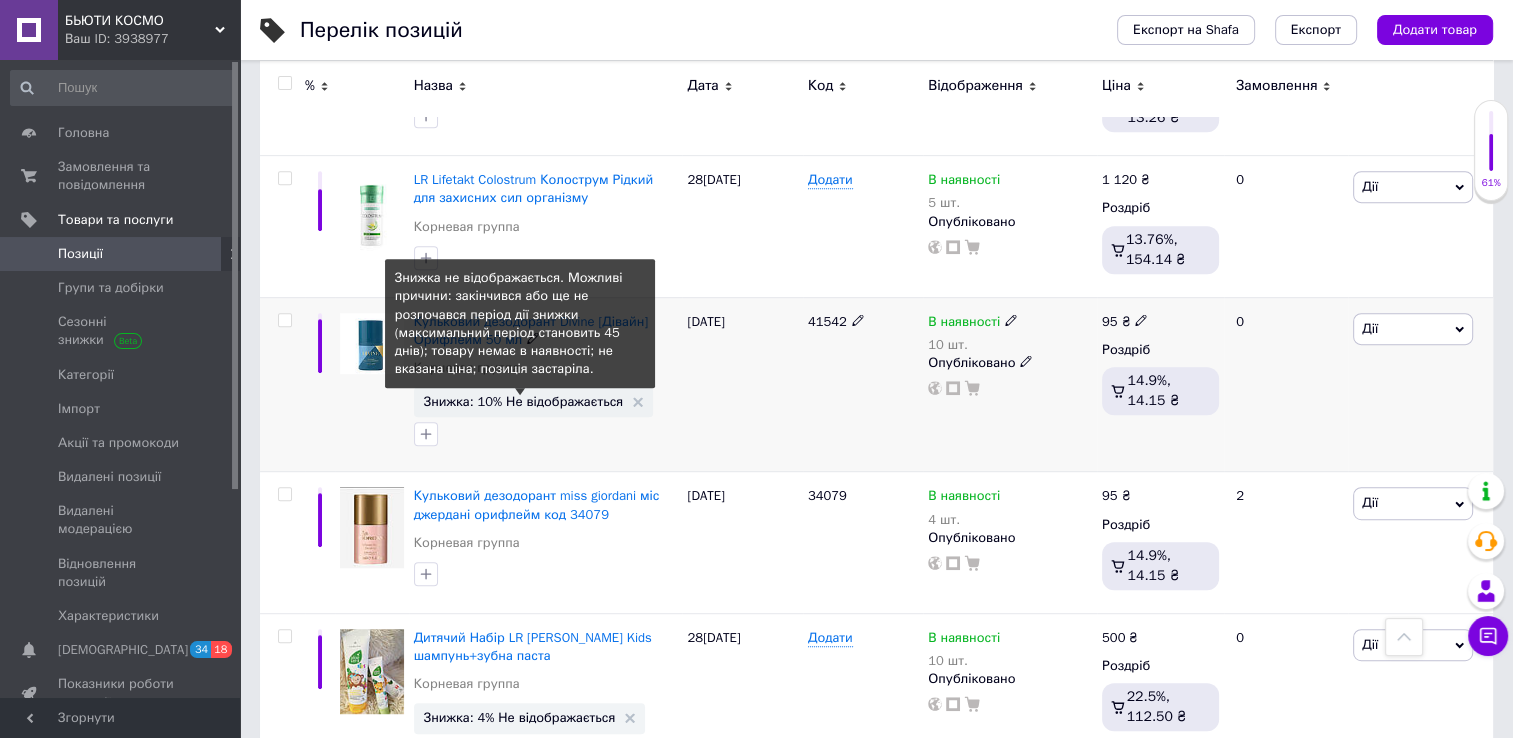 click on "Знижка: 10% Не відображається" at bounding box center (524, 401) 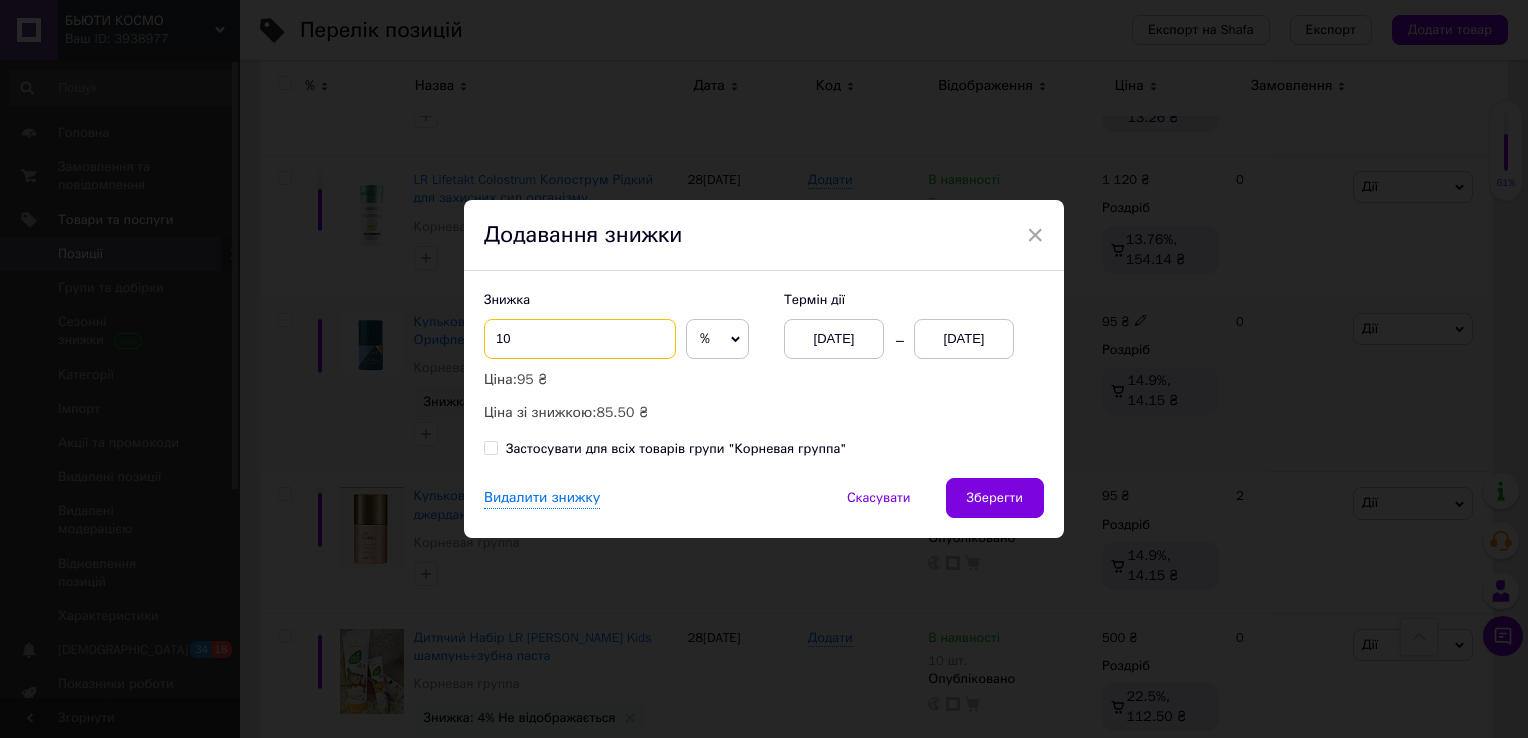 click on "10" at bounding box center [580, 339] 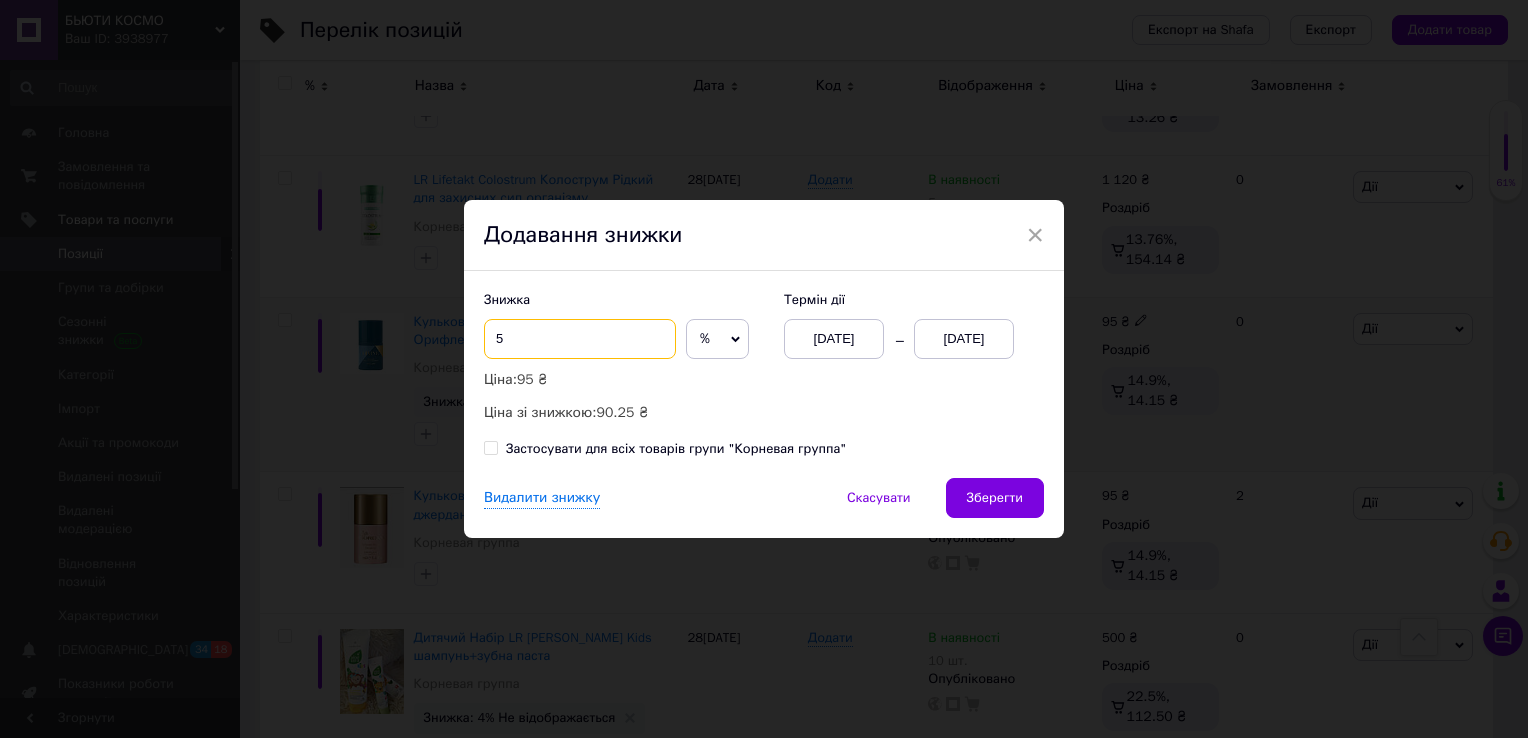 type on "5" 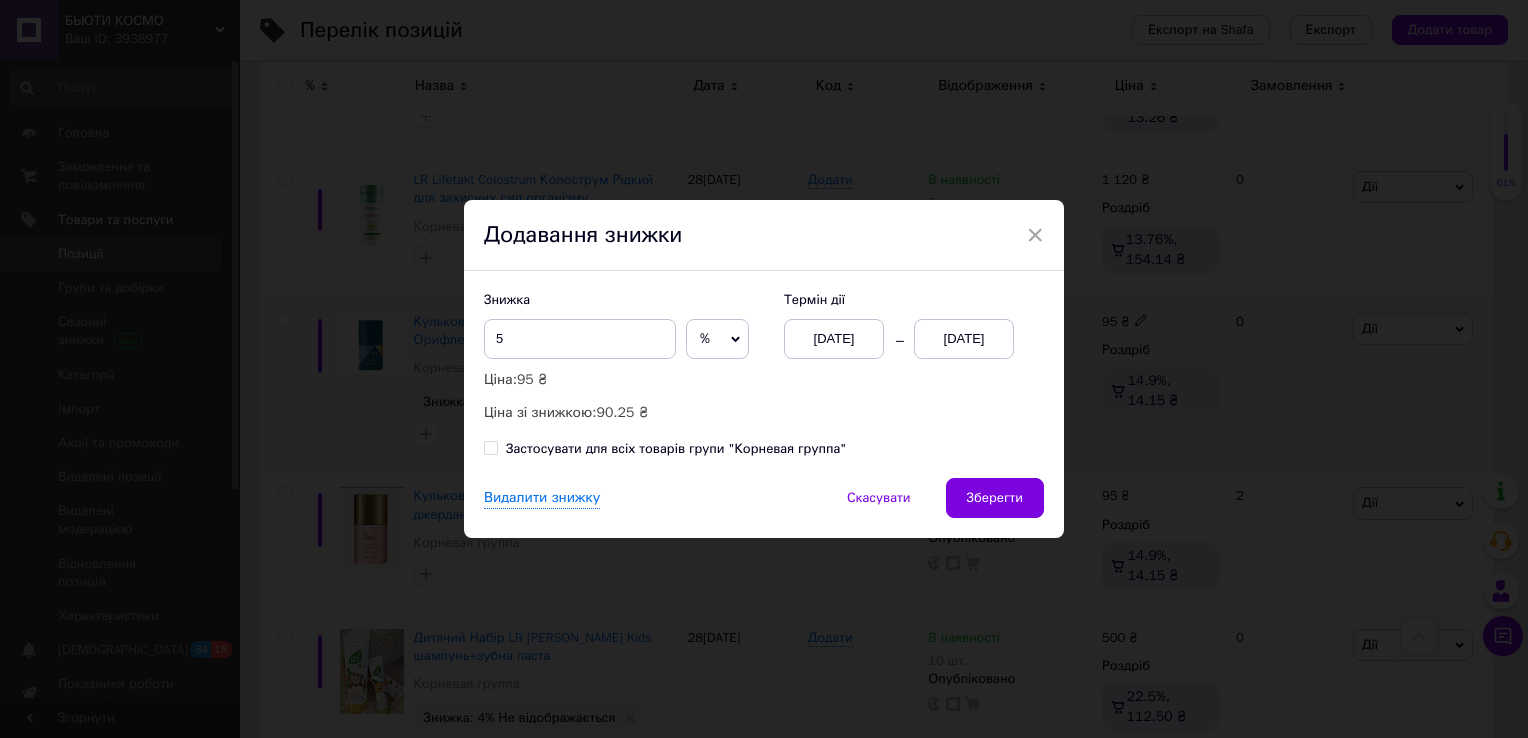 click on "[DATE]" at bounding box center [964, 339] 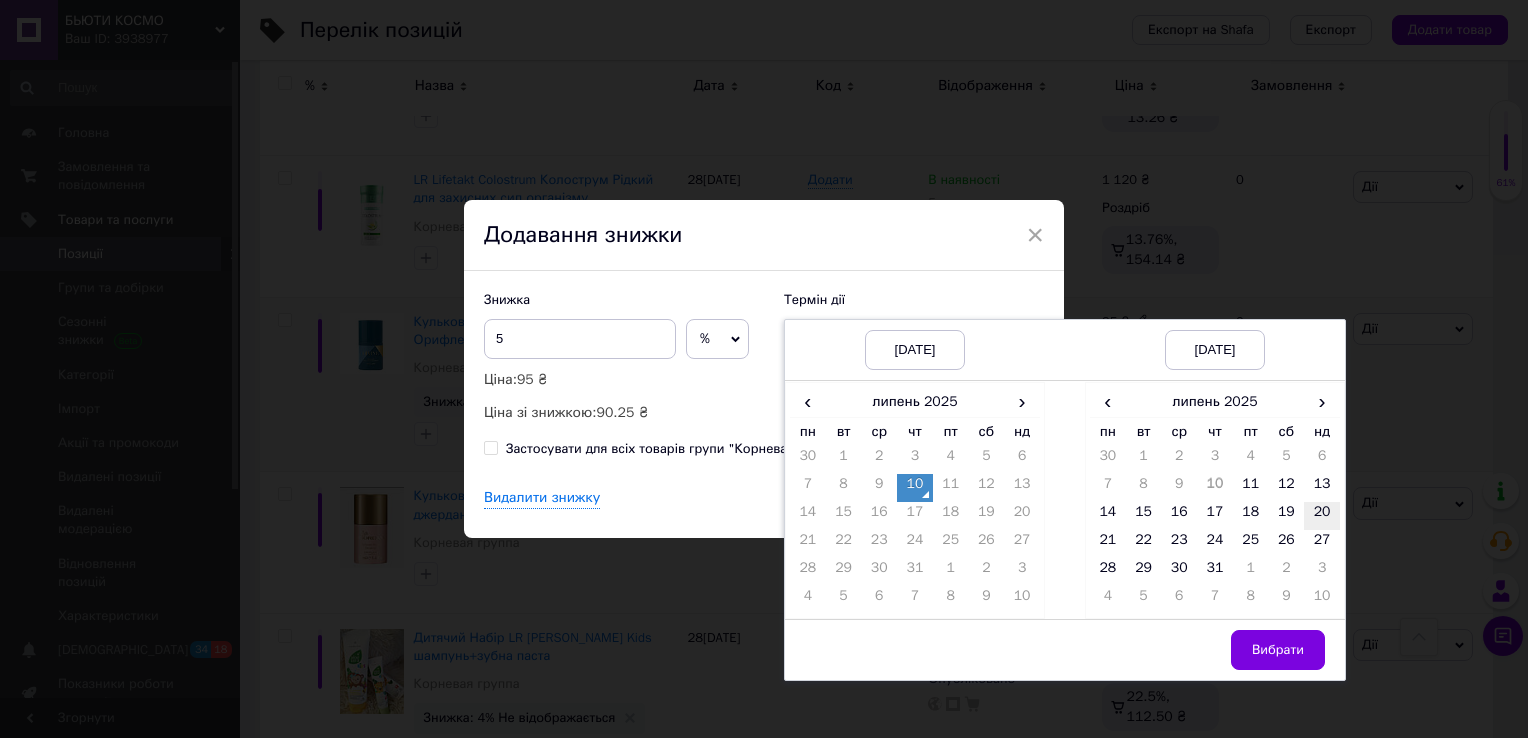 click on "20" at bounding box center (1322, 516) 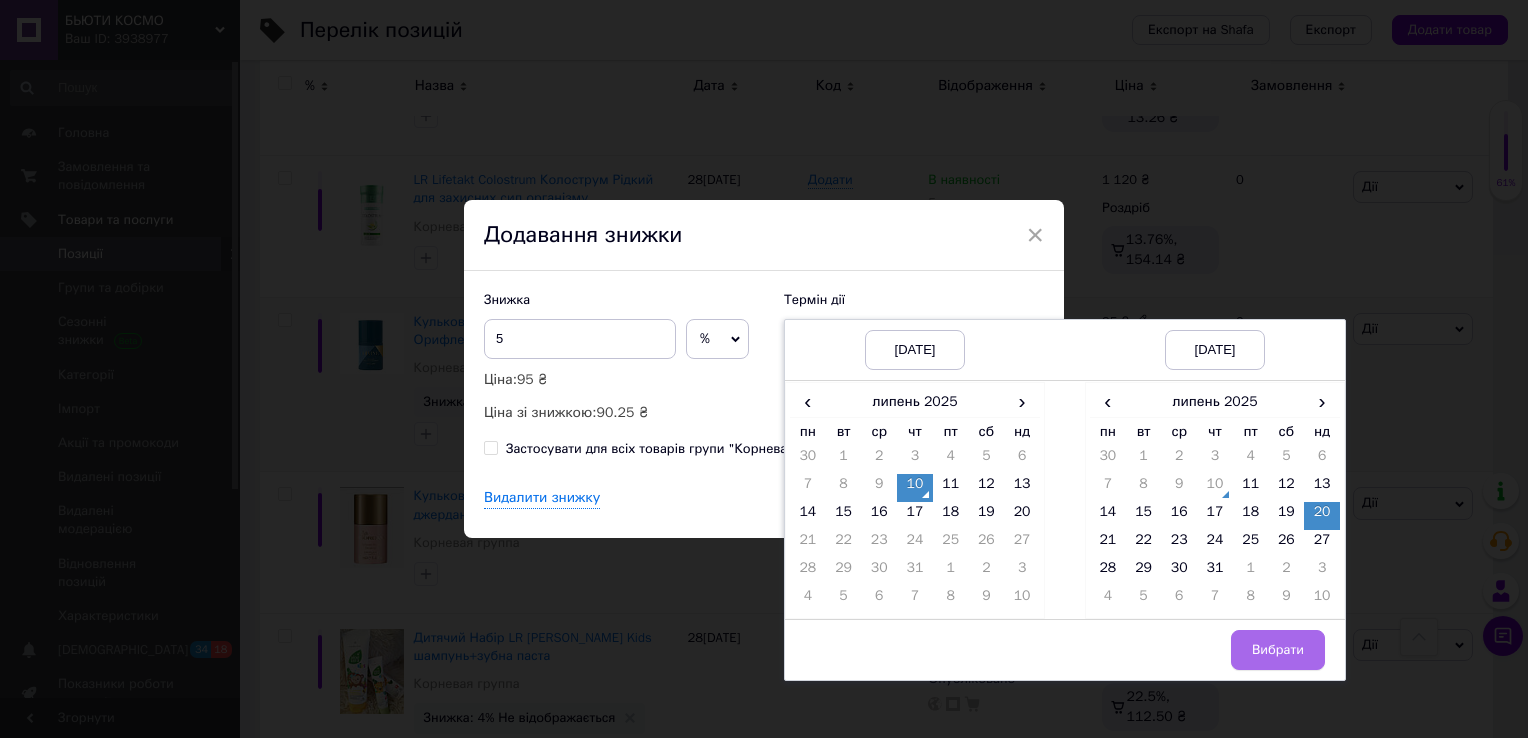 click on "Вибрати" at bounding box center (1278, 650) 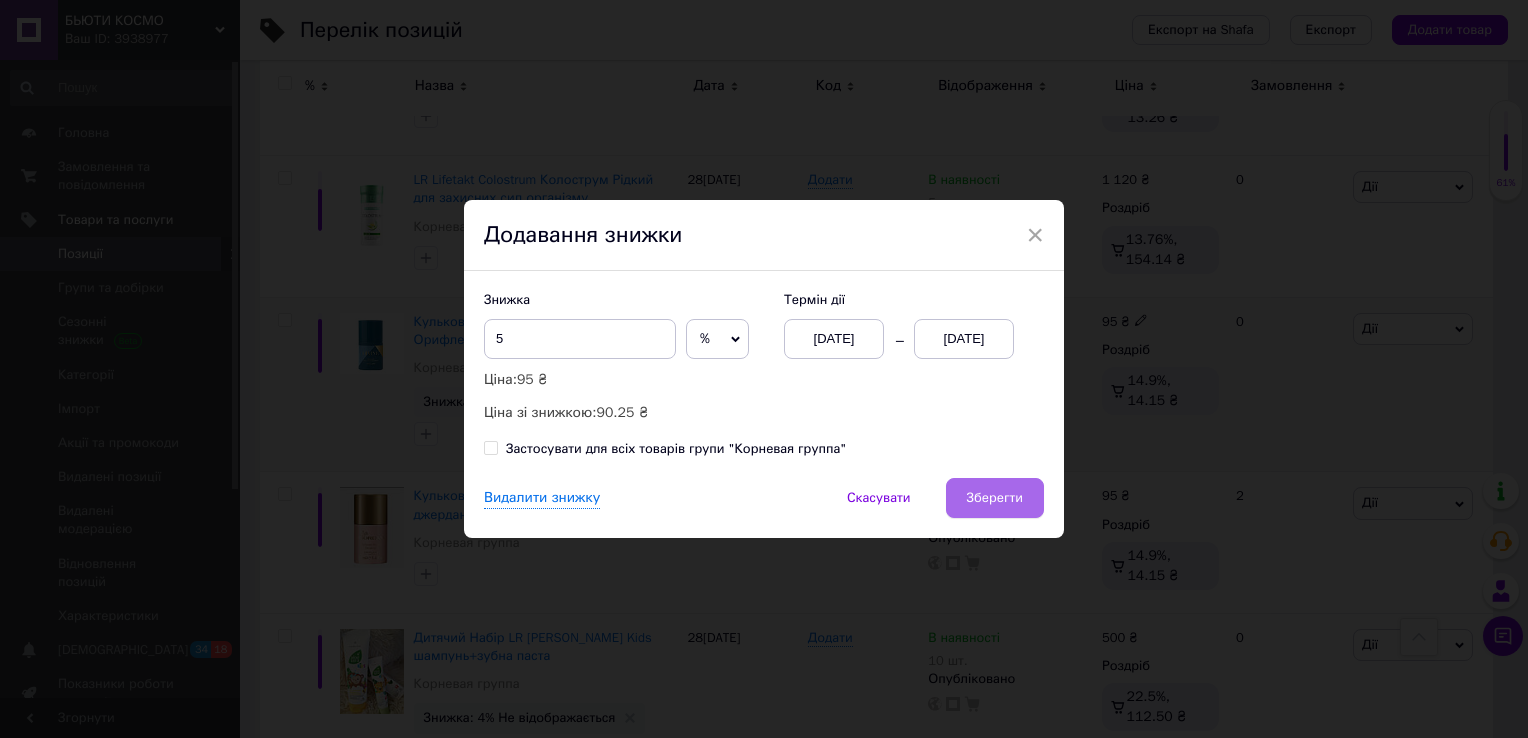 click on "Зберегти" at bounding box center (995, 498) 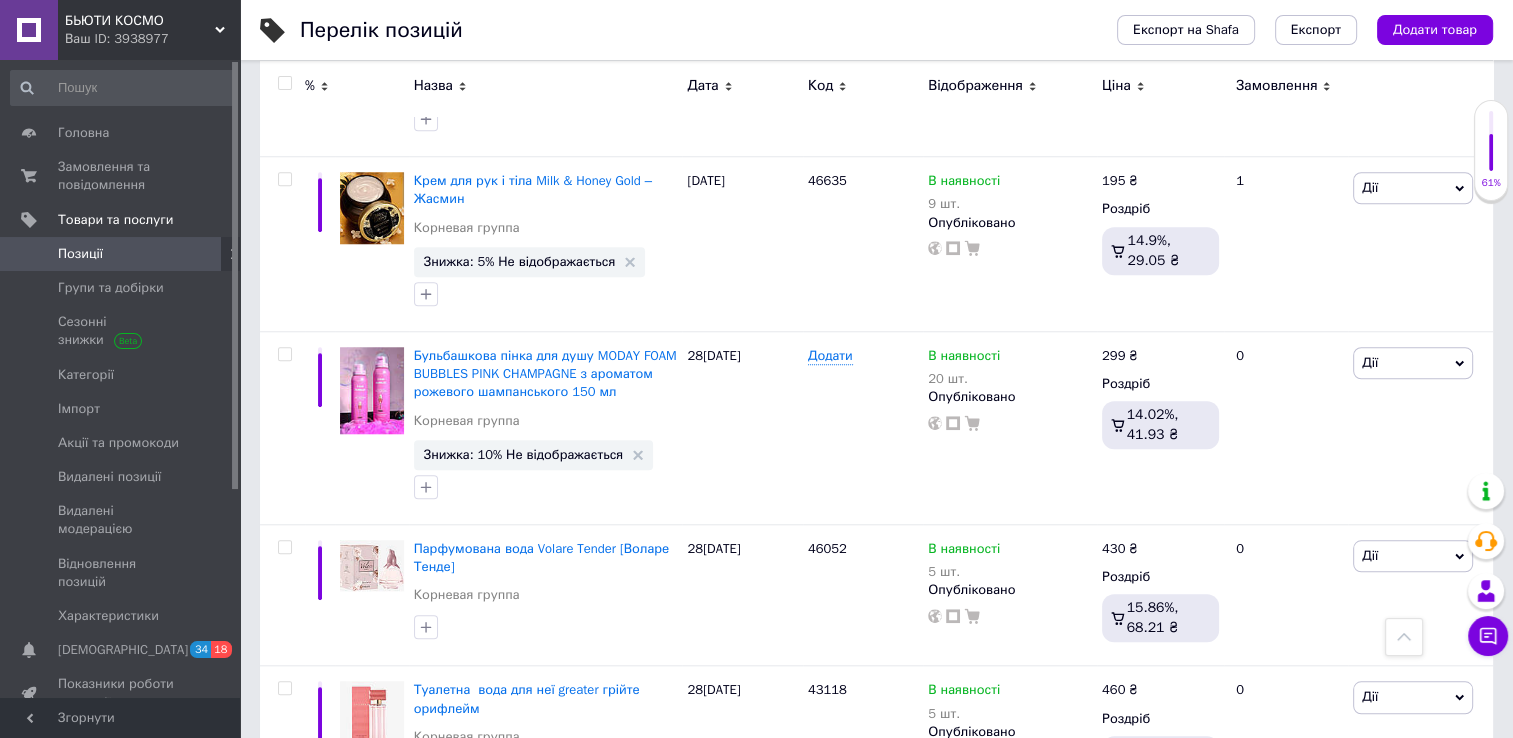 scroll, scrollTop: 1754, scrollLeft: 0, axis: vertical 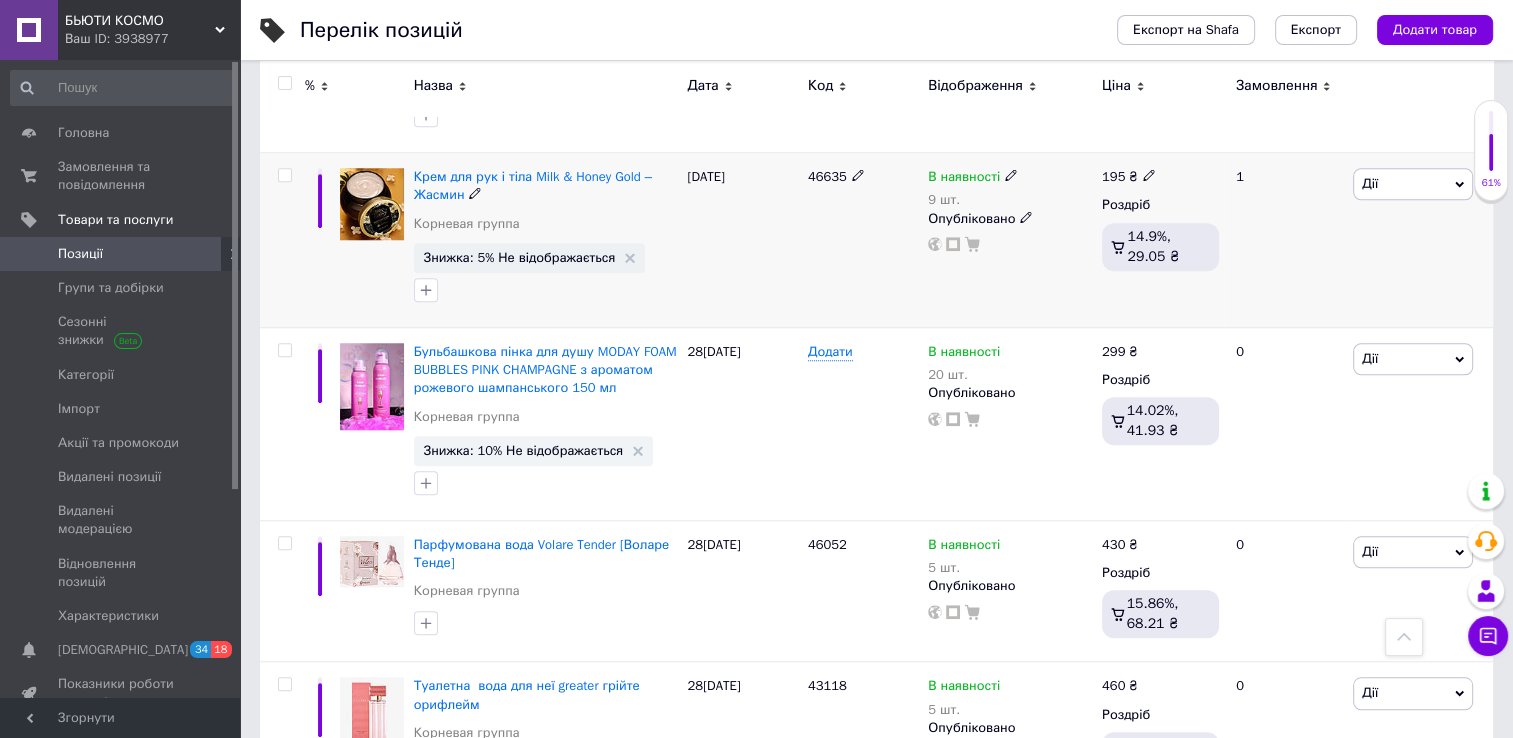 click 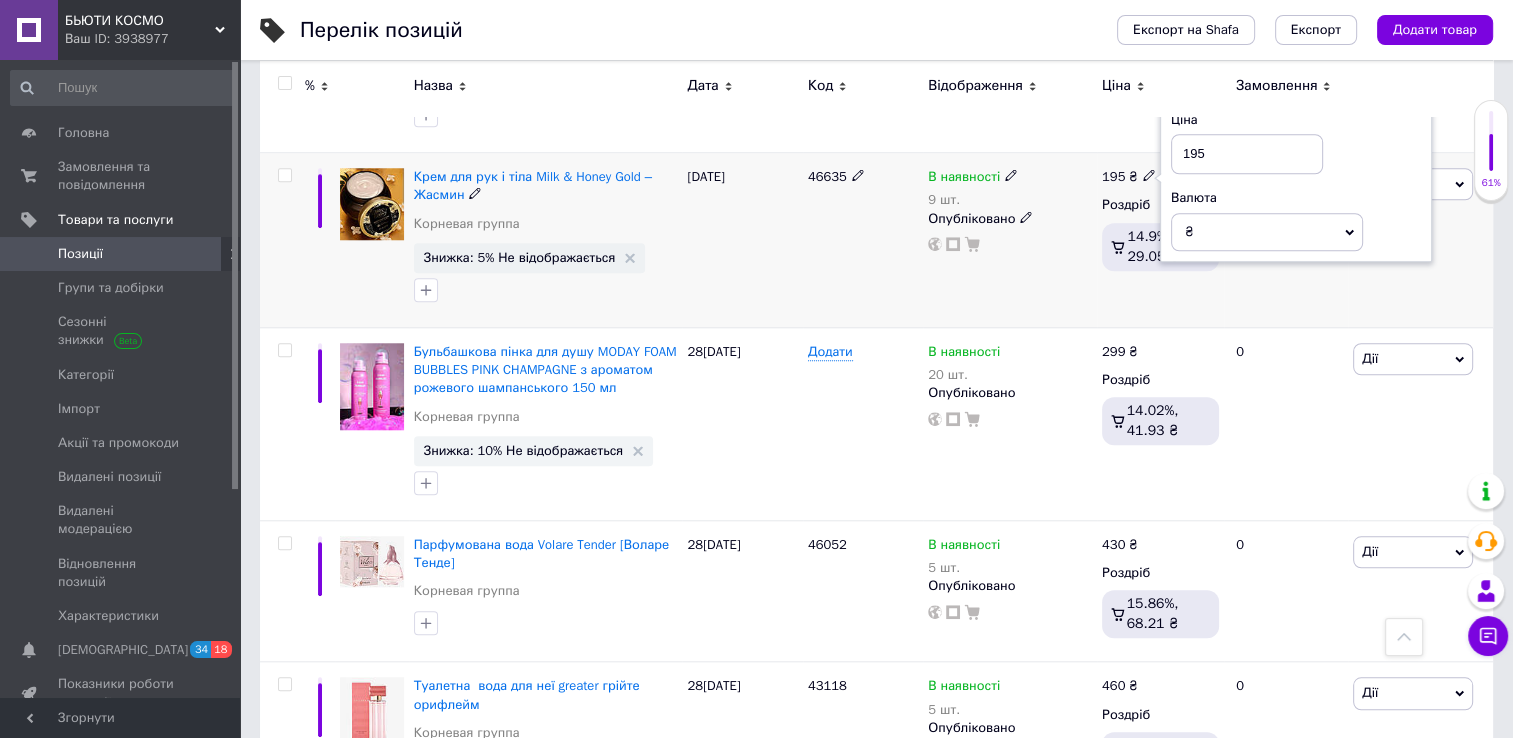 click on "195" at bounding box center (1247, 154) 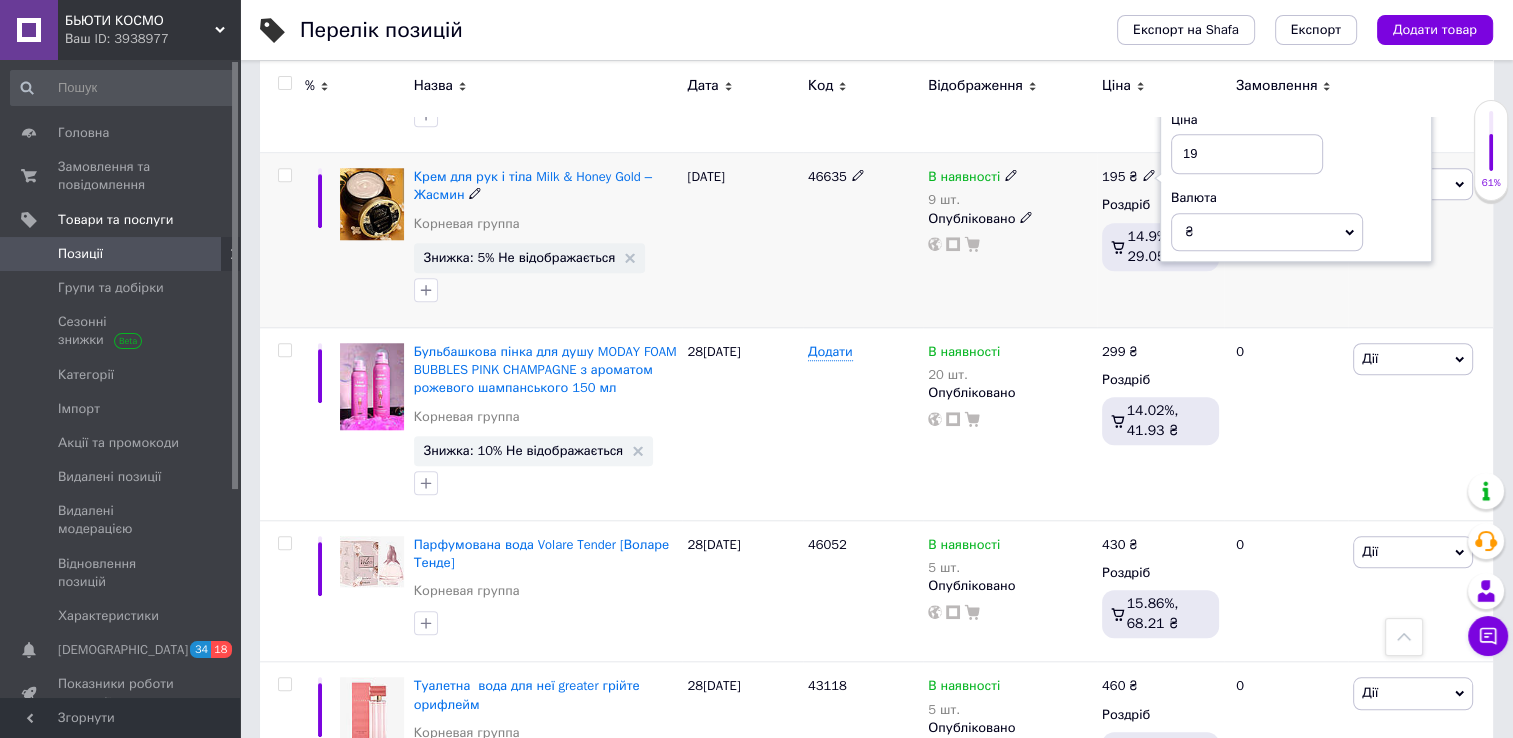 type on "1" 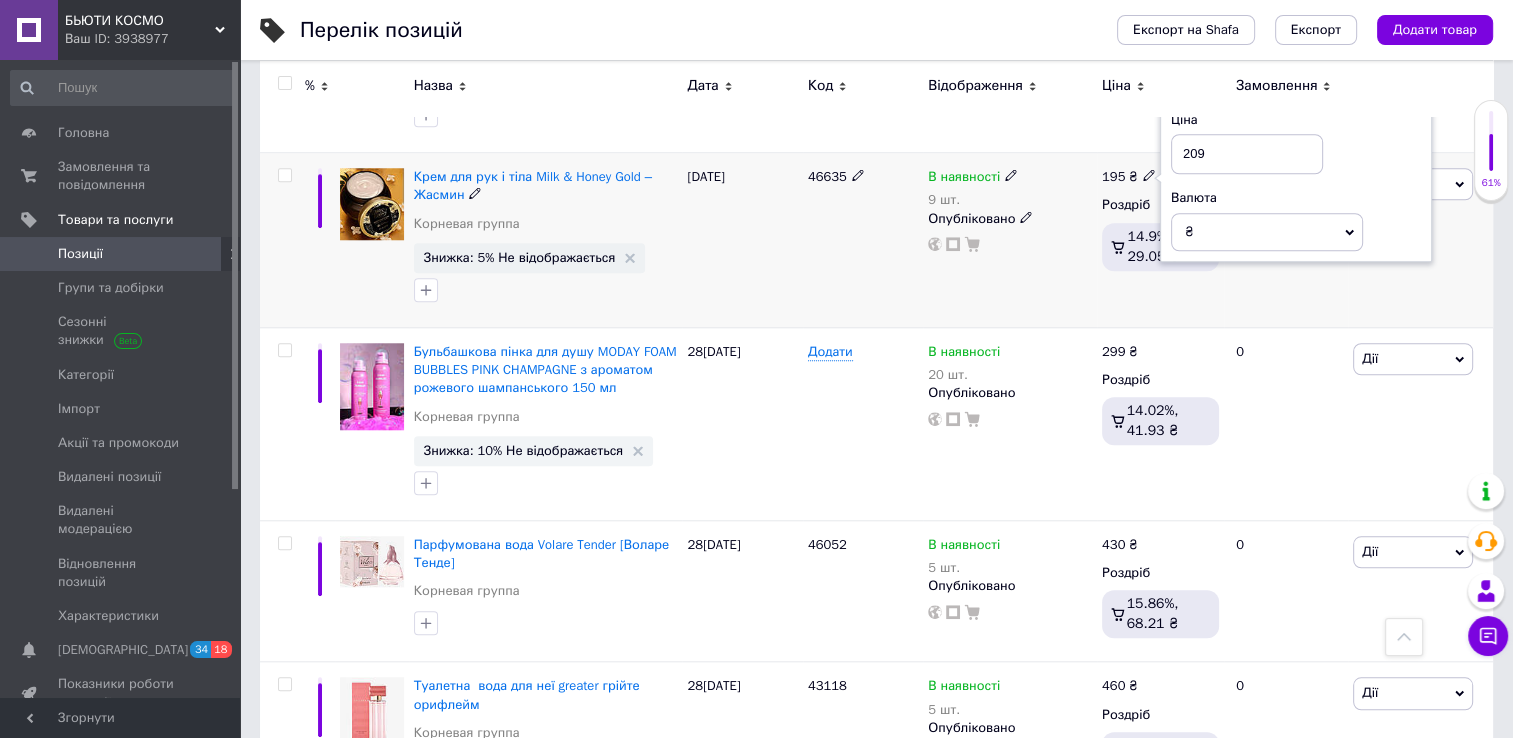 type on "209" 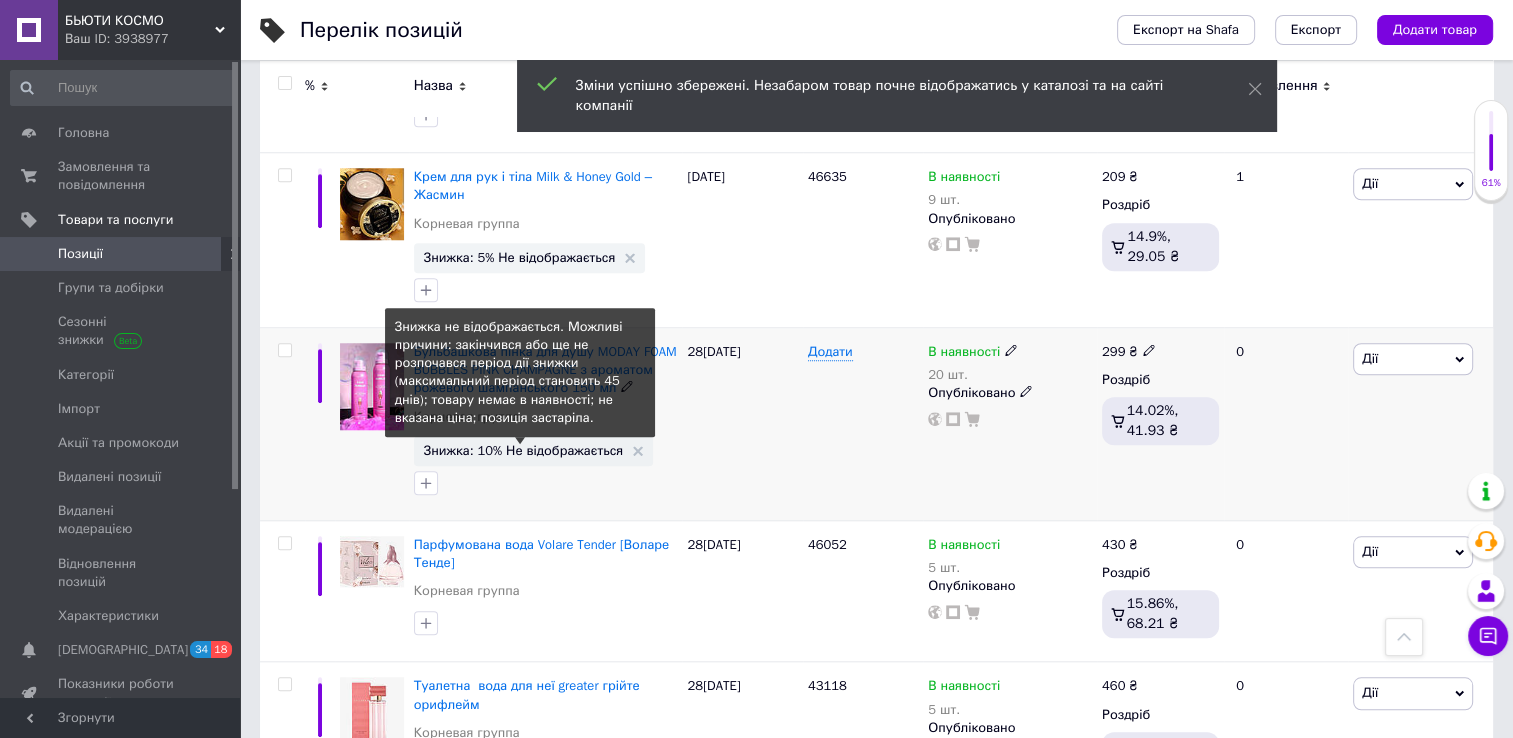 click on "Знижка: 10% Не відображається" at bounding box center (524, 450) 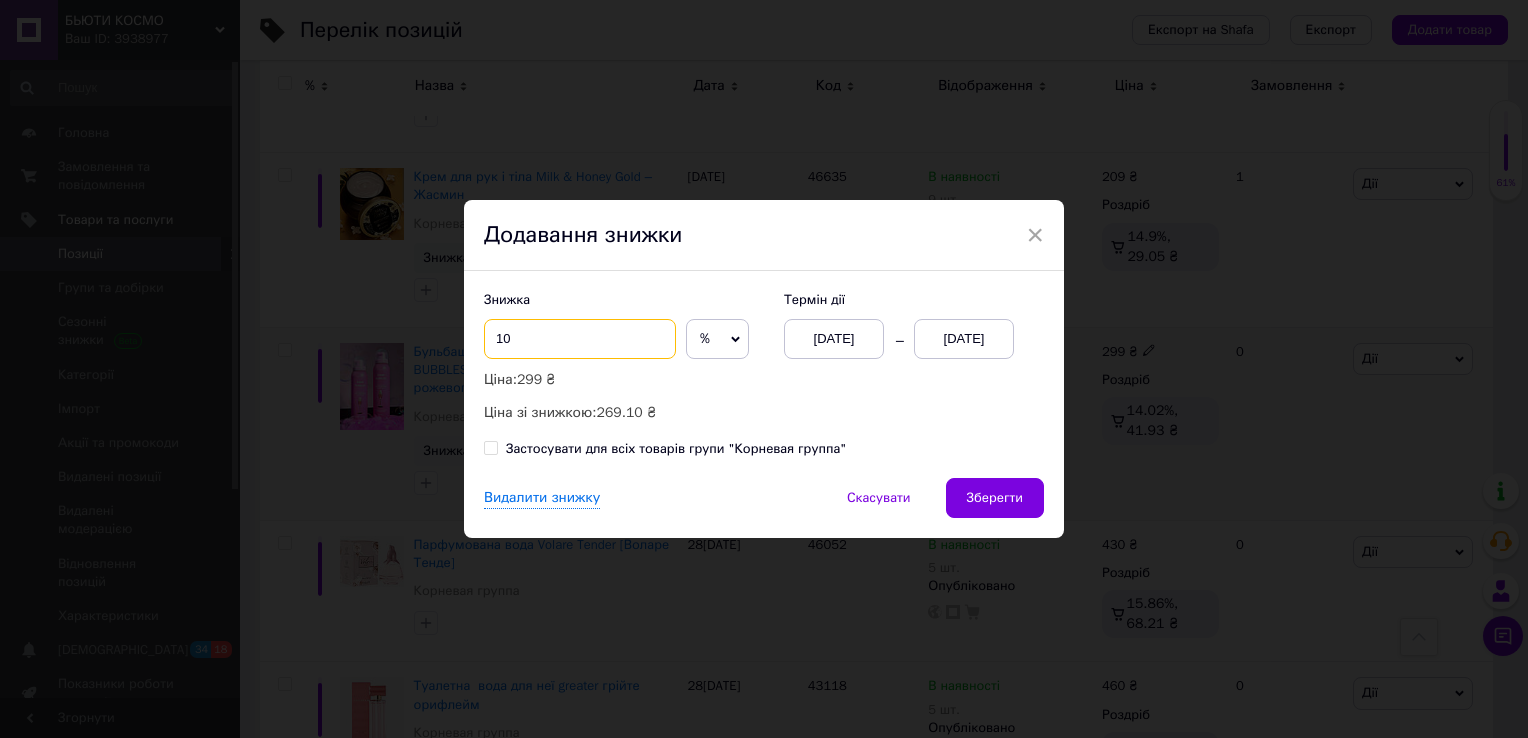 click on "10" at bounding box center [580, 339] 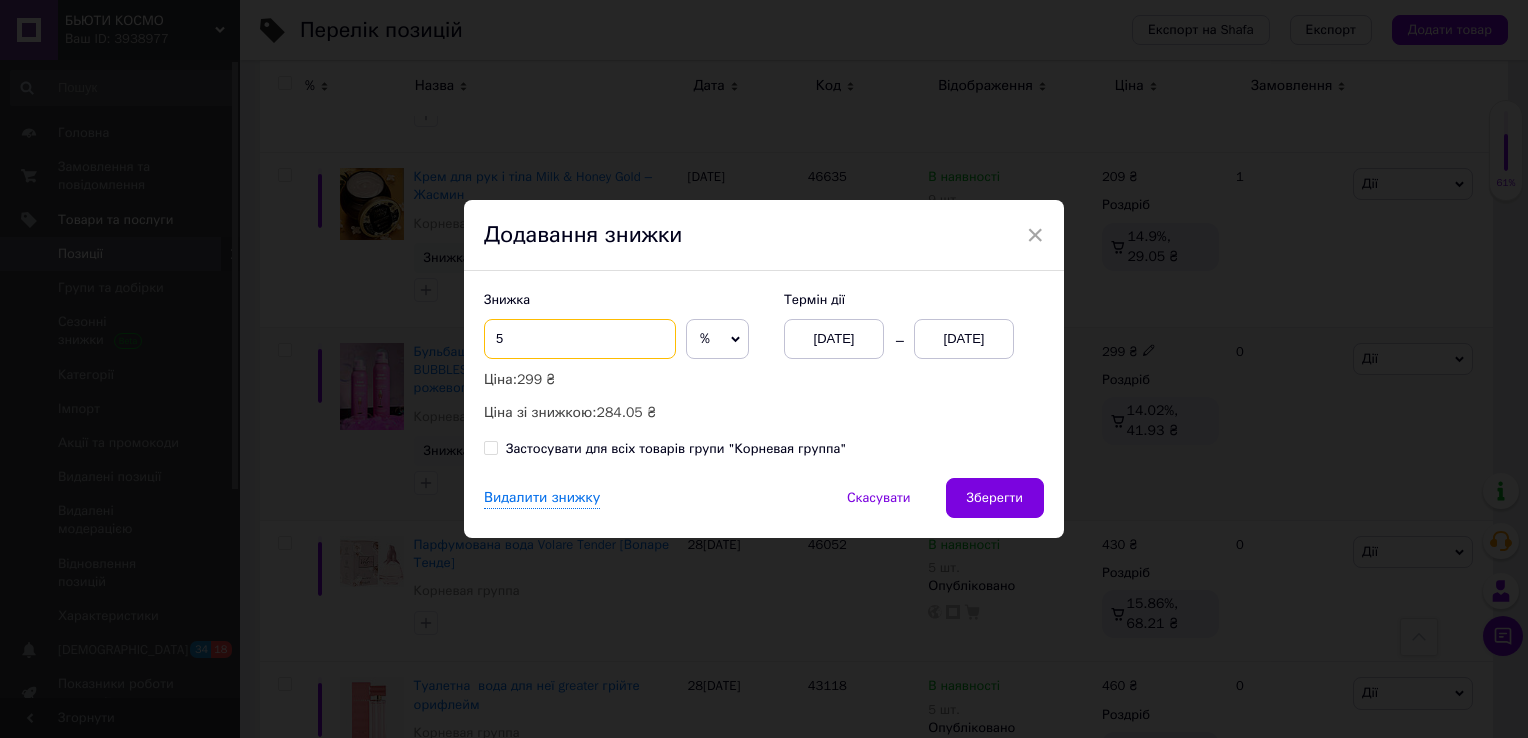 type on "5" 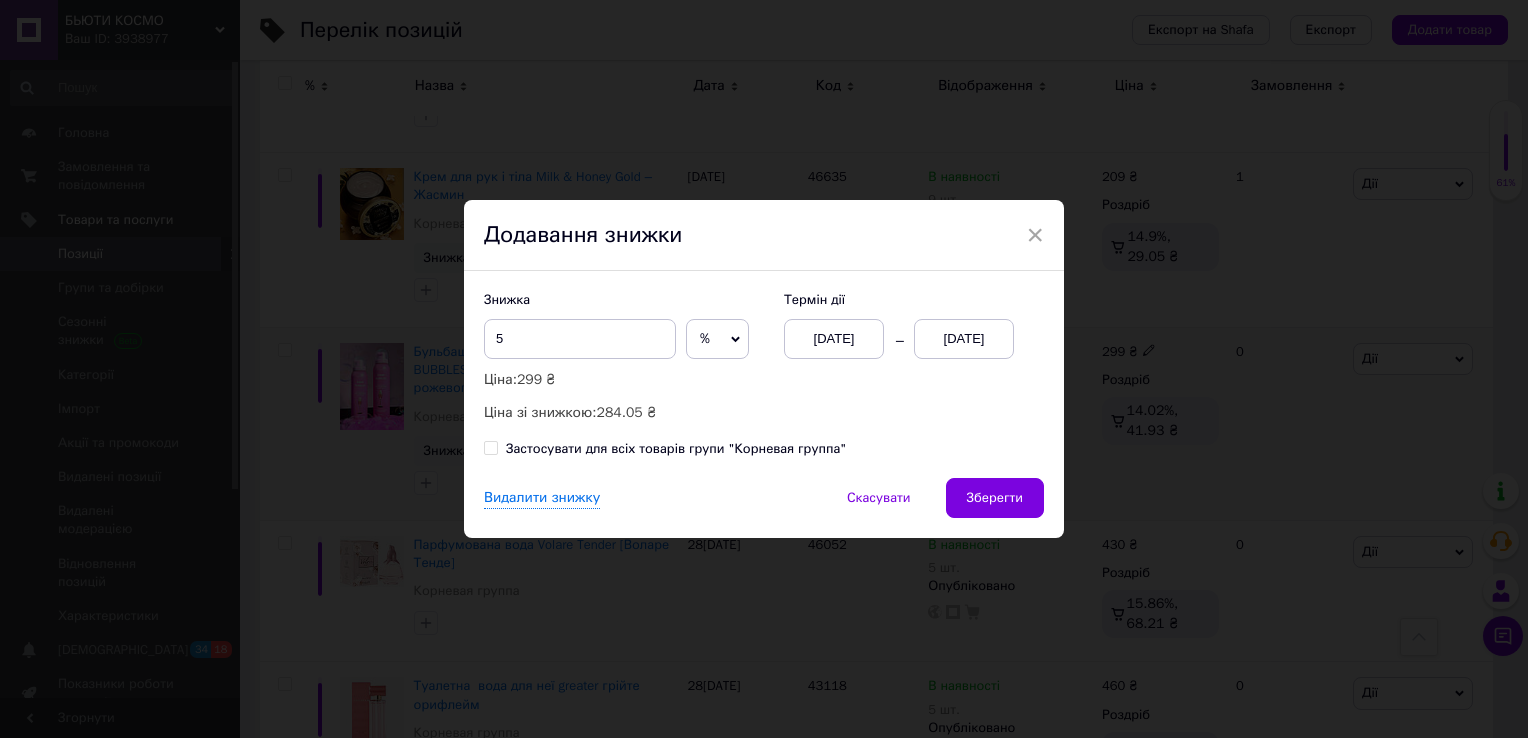 click on "[DATE]" at bounding box center (964, 339) 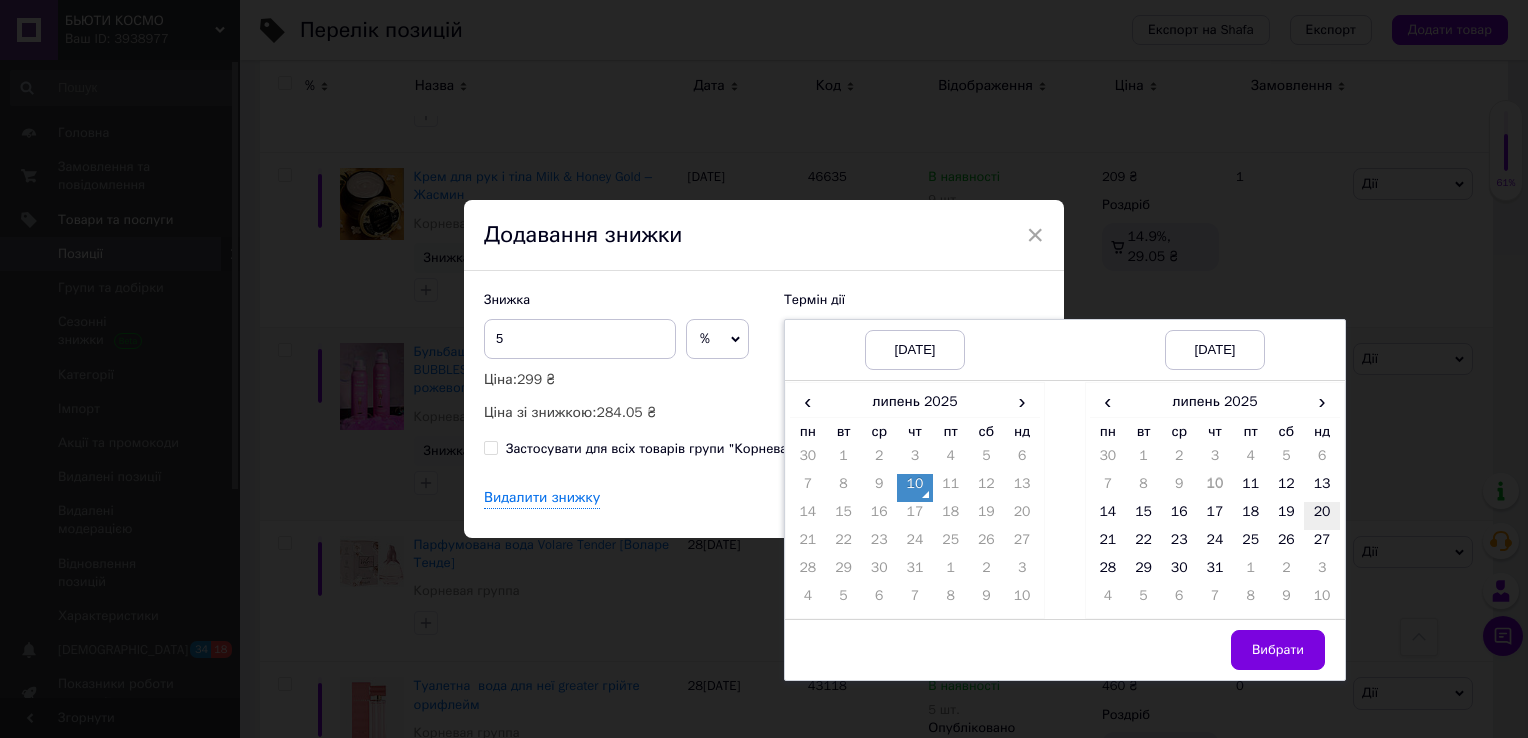 click on "20" at bounding box center [1322, 516] 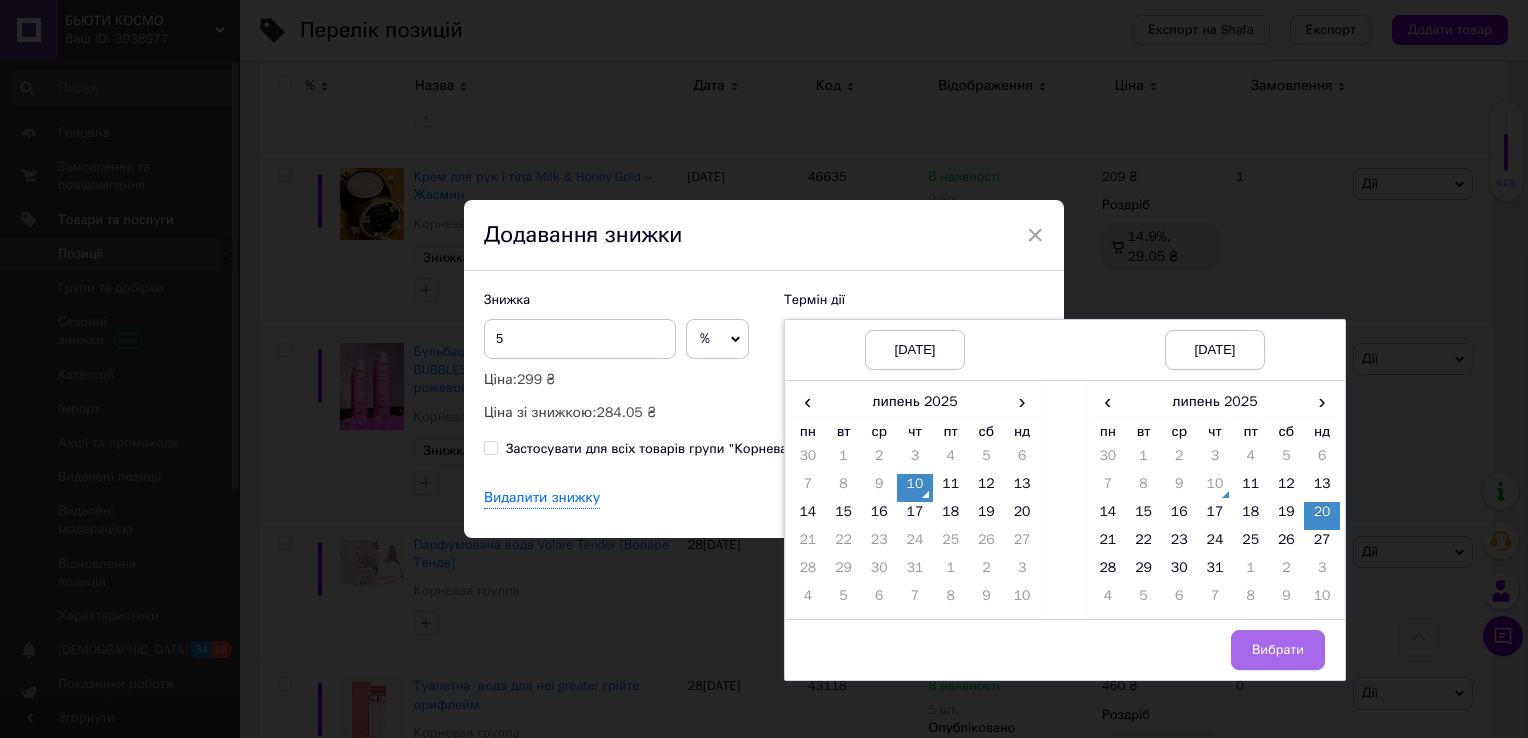 click on "Вибрати" at bounding box center (1278, 650) 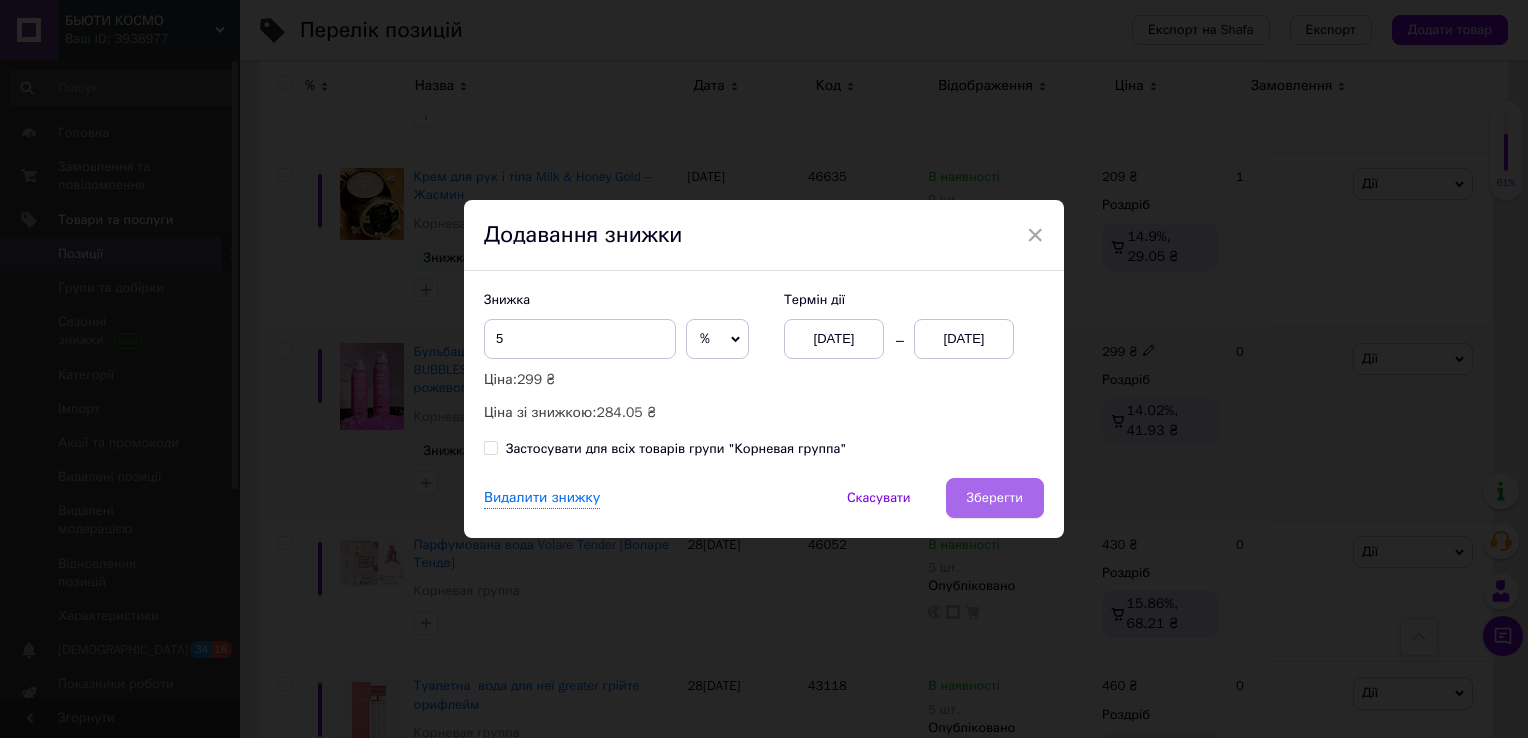 click on "Зберегти" at bounding box center (995, 498) 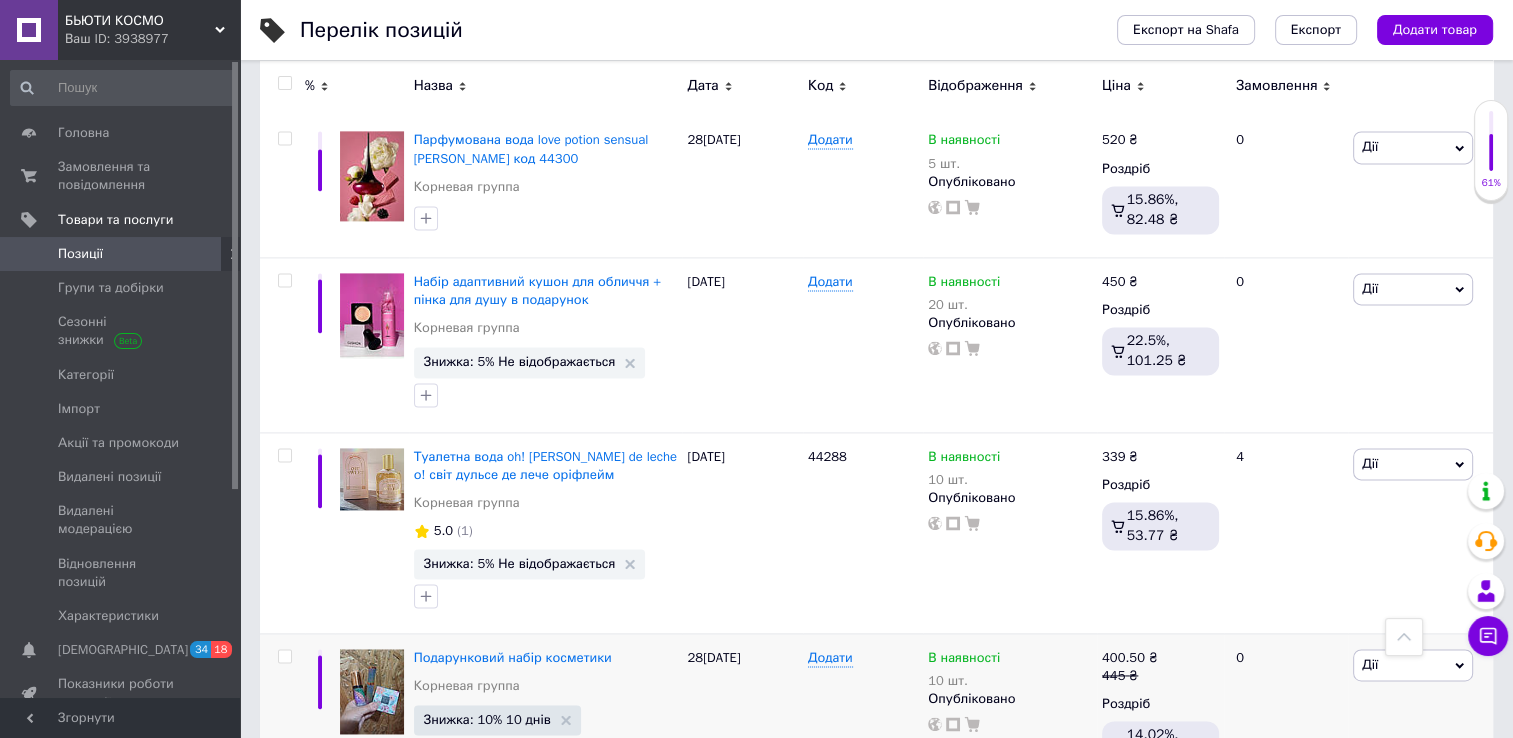 scroll, scrollTop: 2720, scrollLeft: 0, axis: vertical 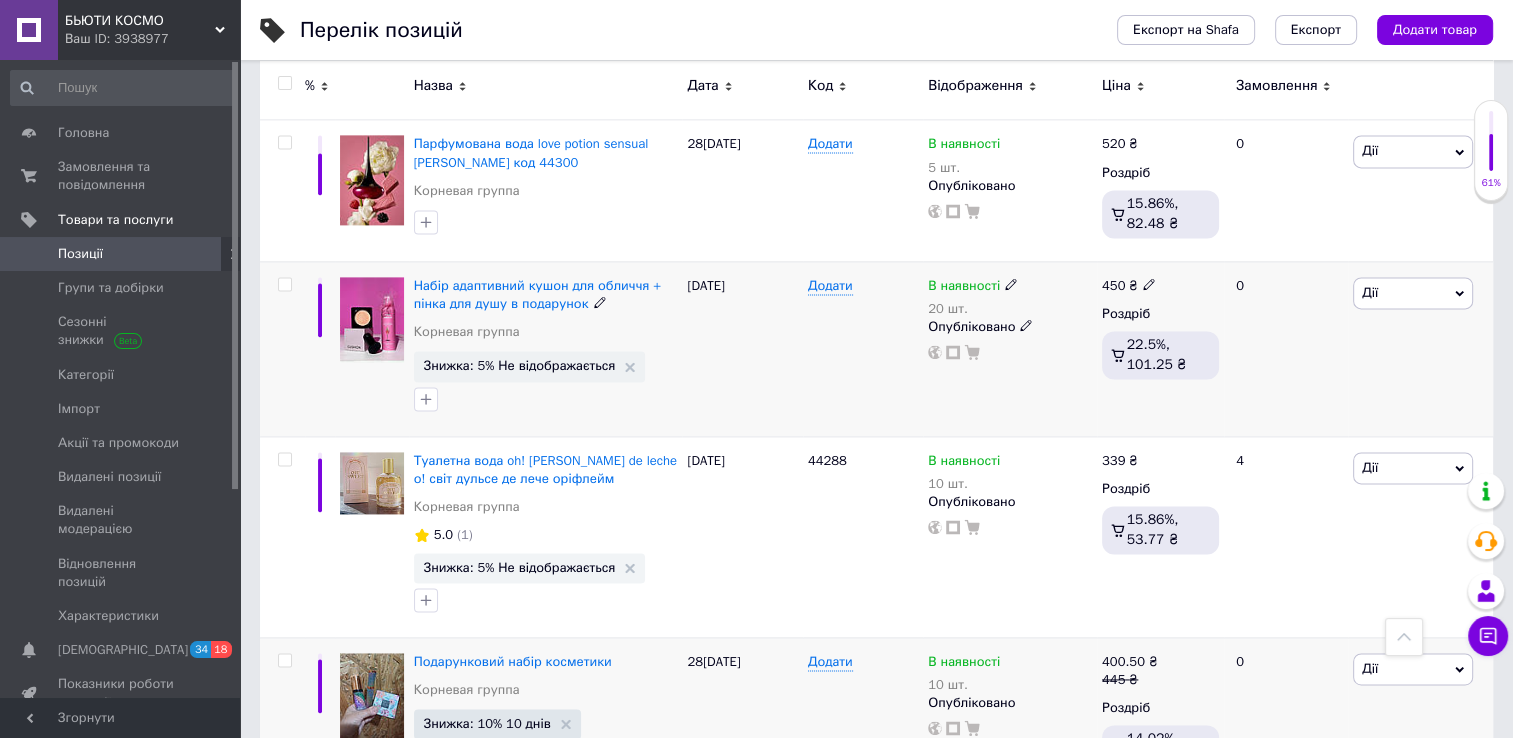 click 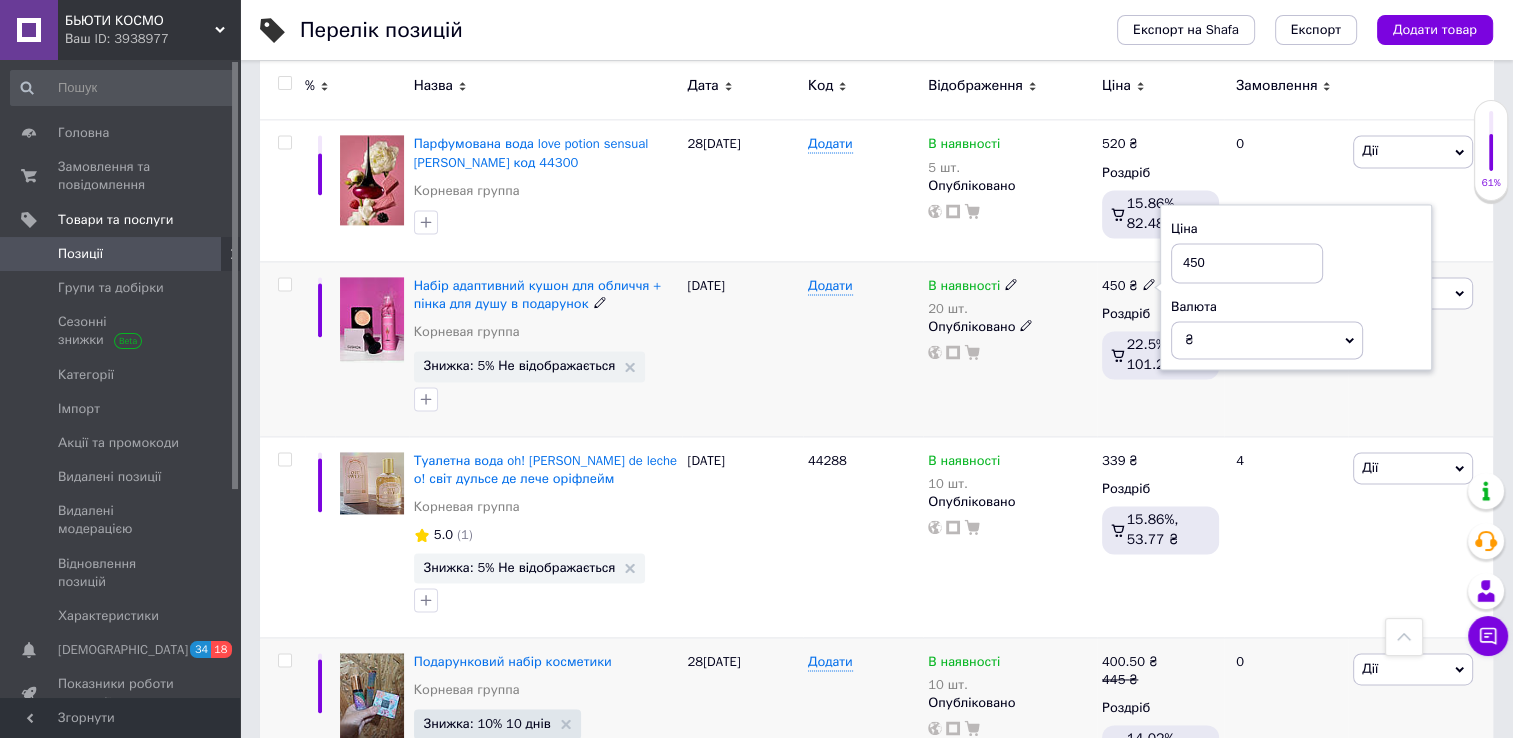 click on "450" at bounding box center [1247, 263] 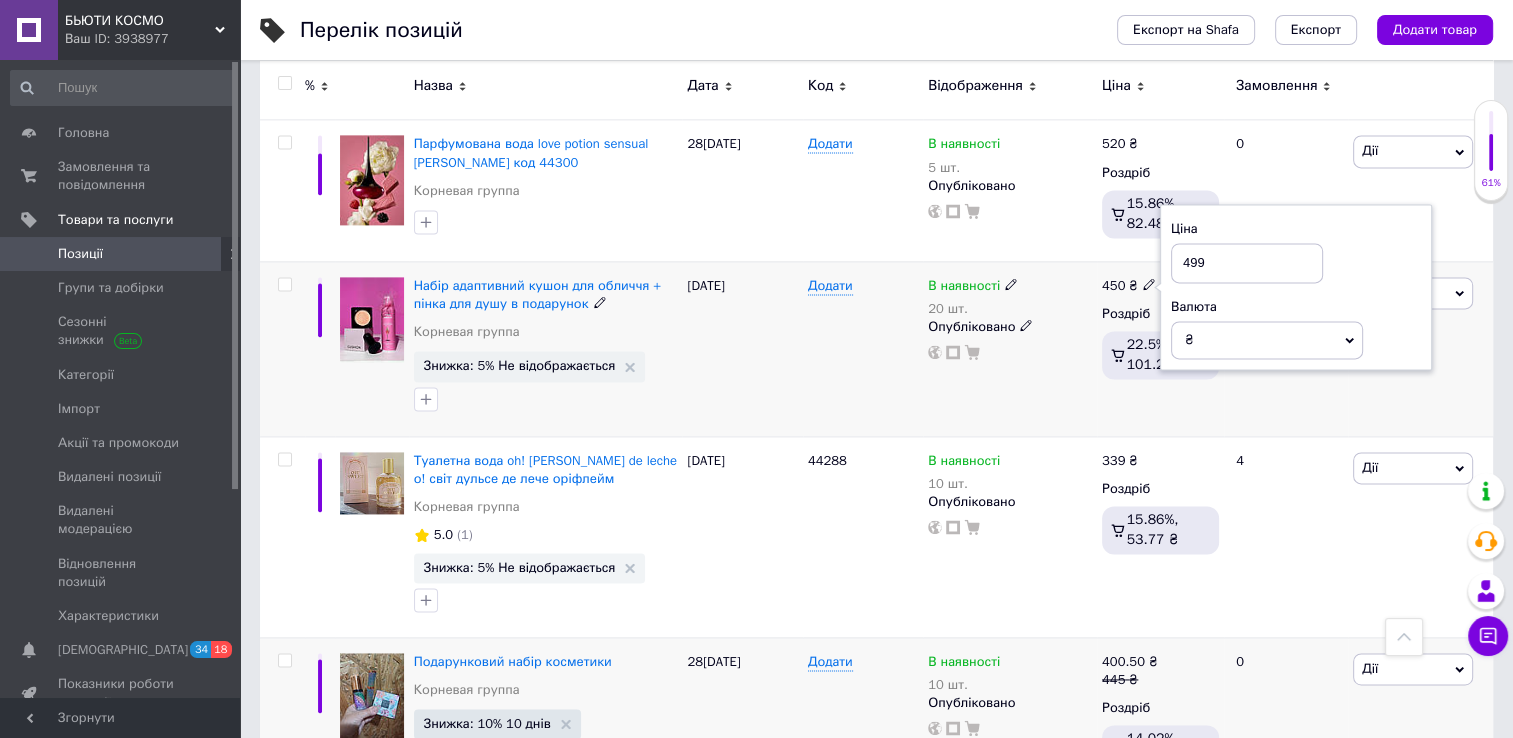 type on "499" 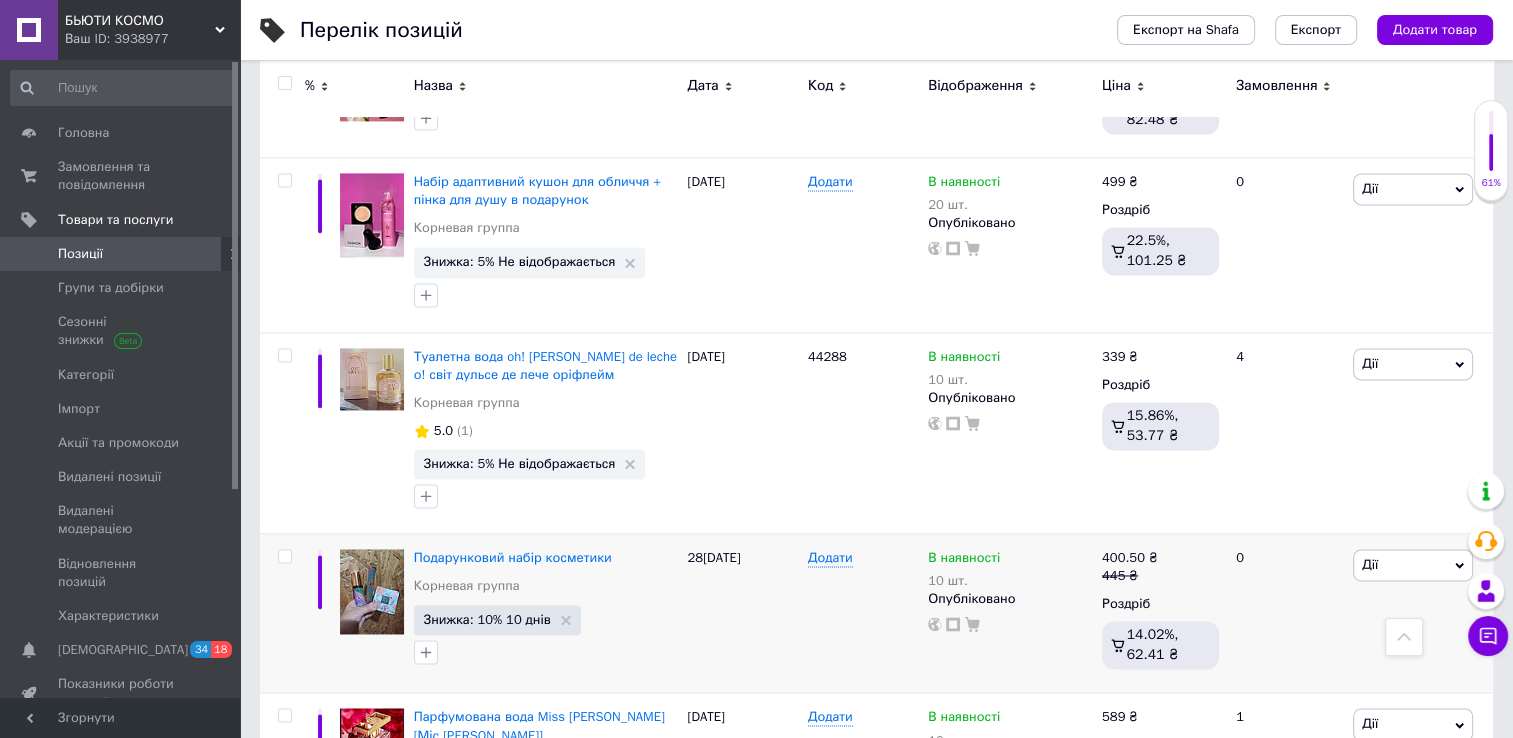 scroll, scrollTop: 2980, scrollLeft: 0, axis: vertical 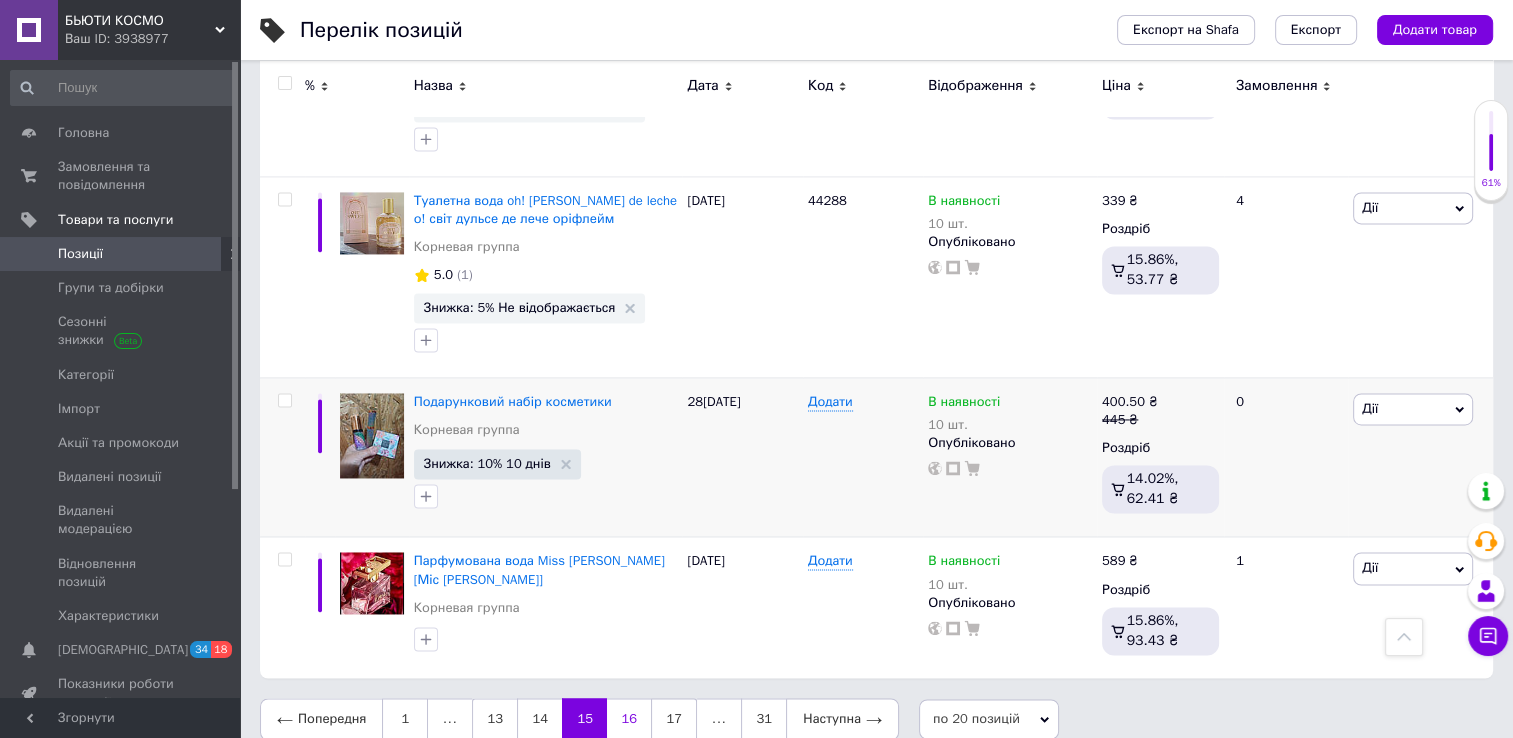 click on "16" at bounding box center [629, 719] 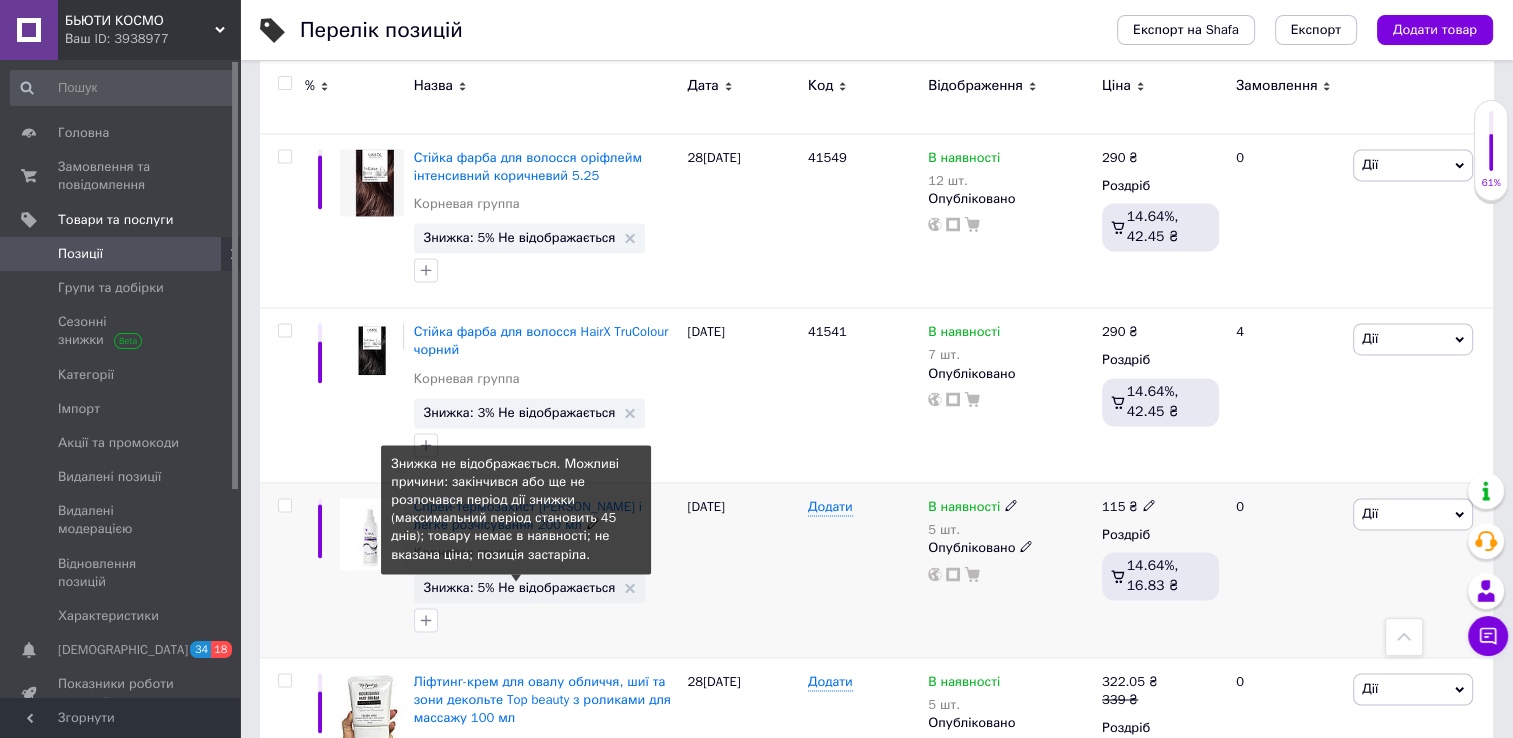 click on "Знижка: 5% Не відображається" at bounding box center (520, 587) 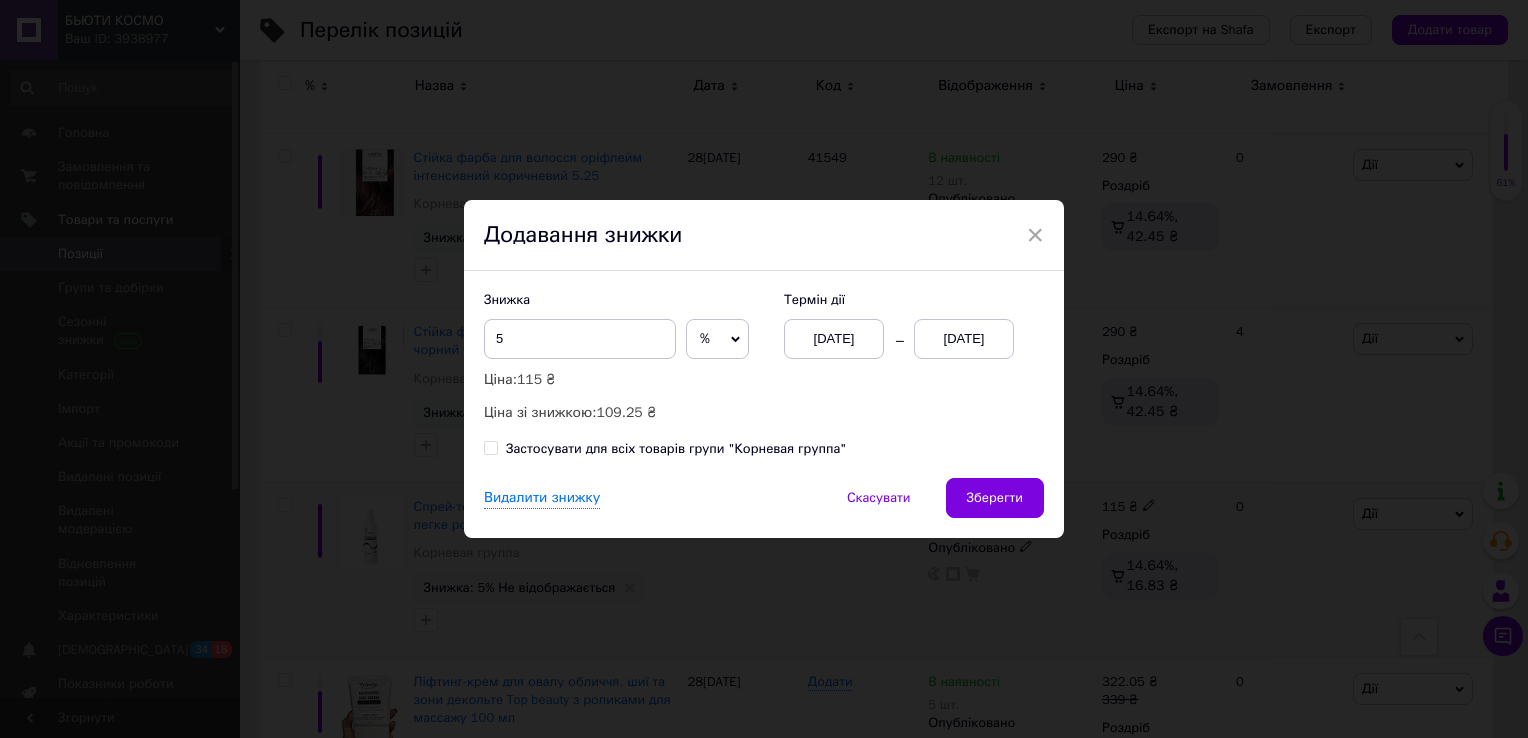 click on "[DATE]" at bounding box center (964, 339) 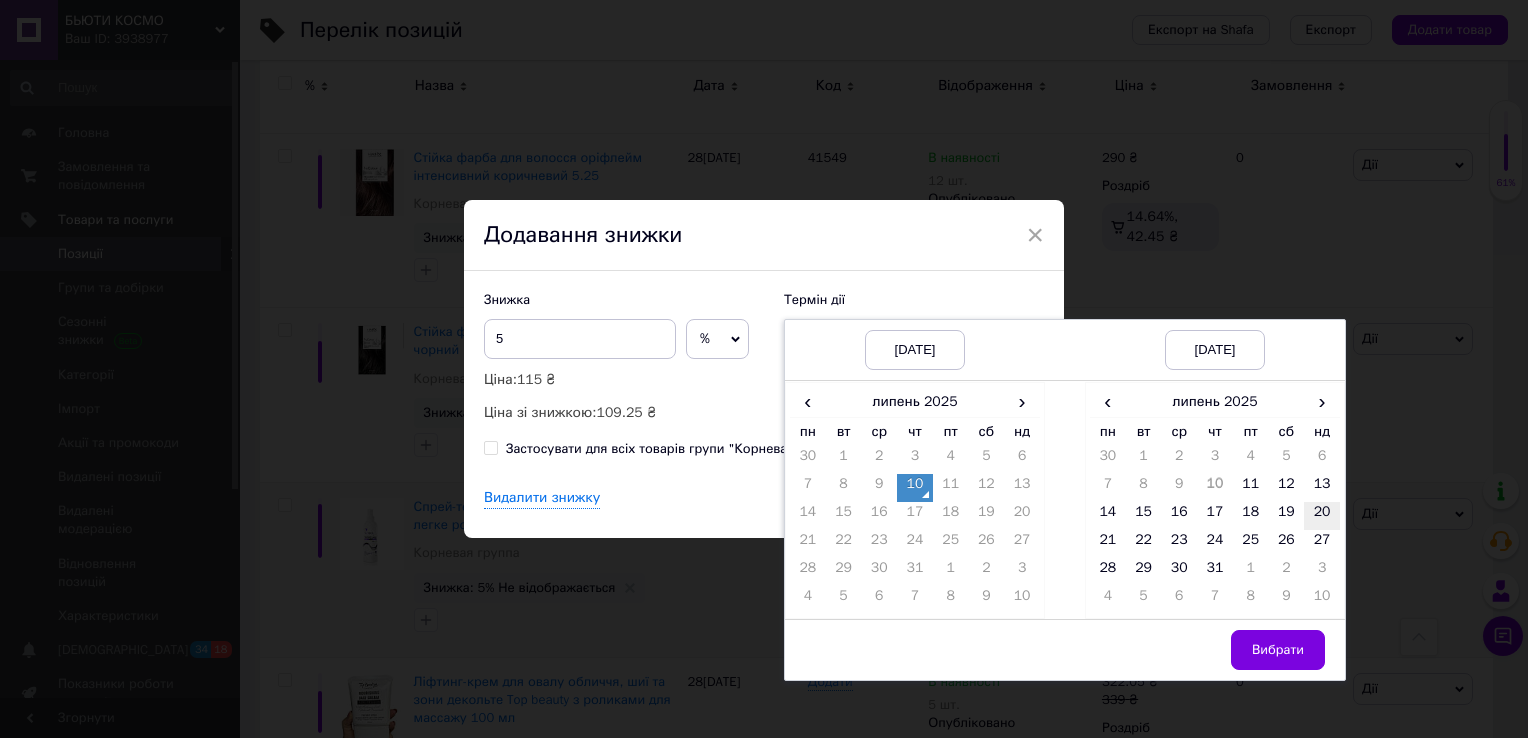 click on "20" at bounding box center (1322, 516) 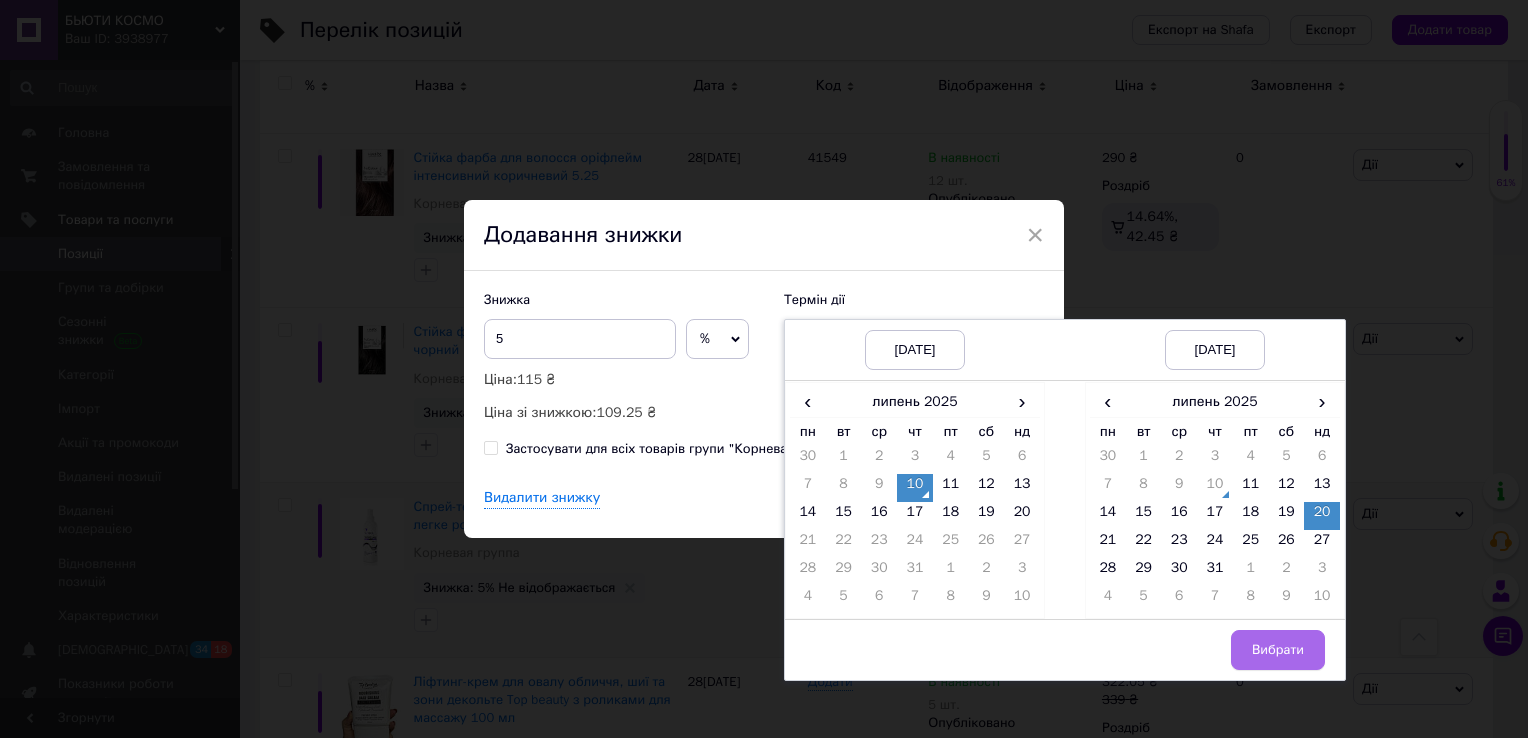 click on "Вибрати" at bounding box center [1278, 650] 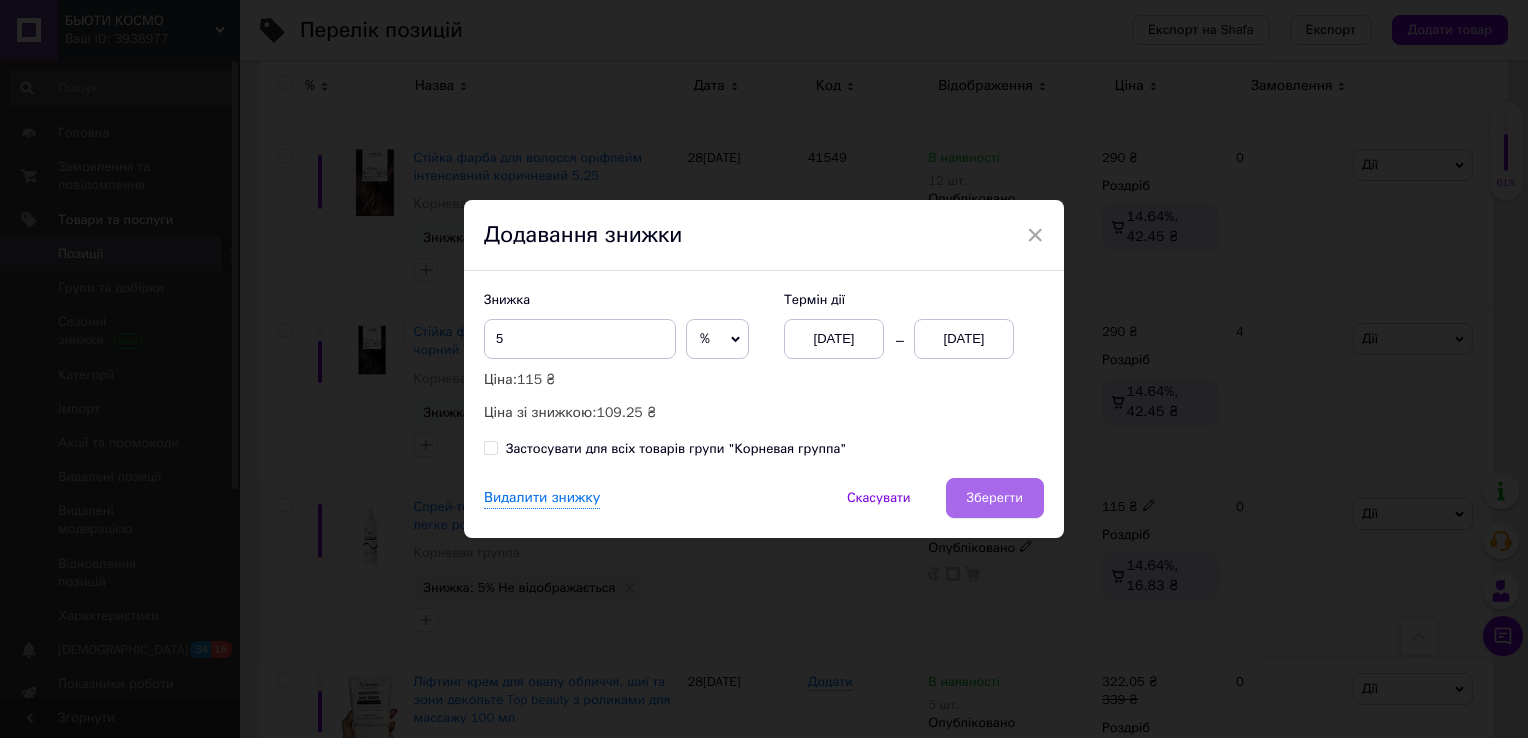 click on "Зберегти" at bounding box center [995, 498] 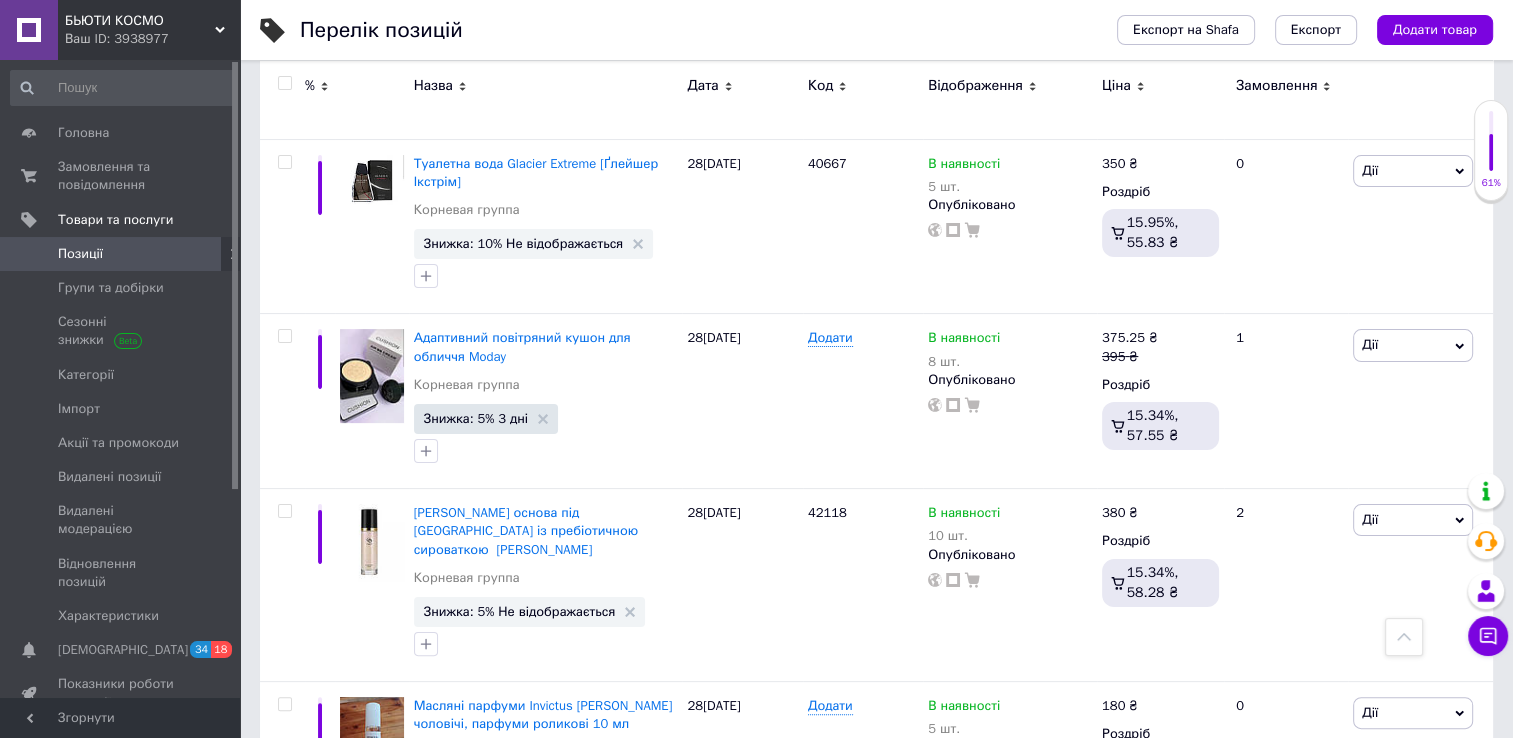 scroll, scrollTop: 202, scrollLeft: 0, axis: vertical 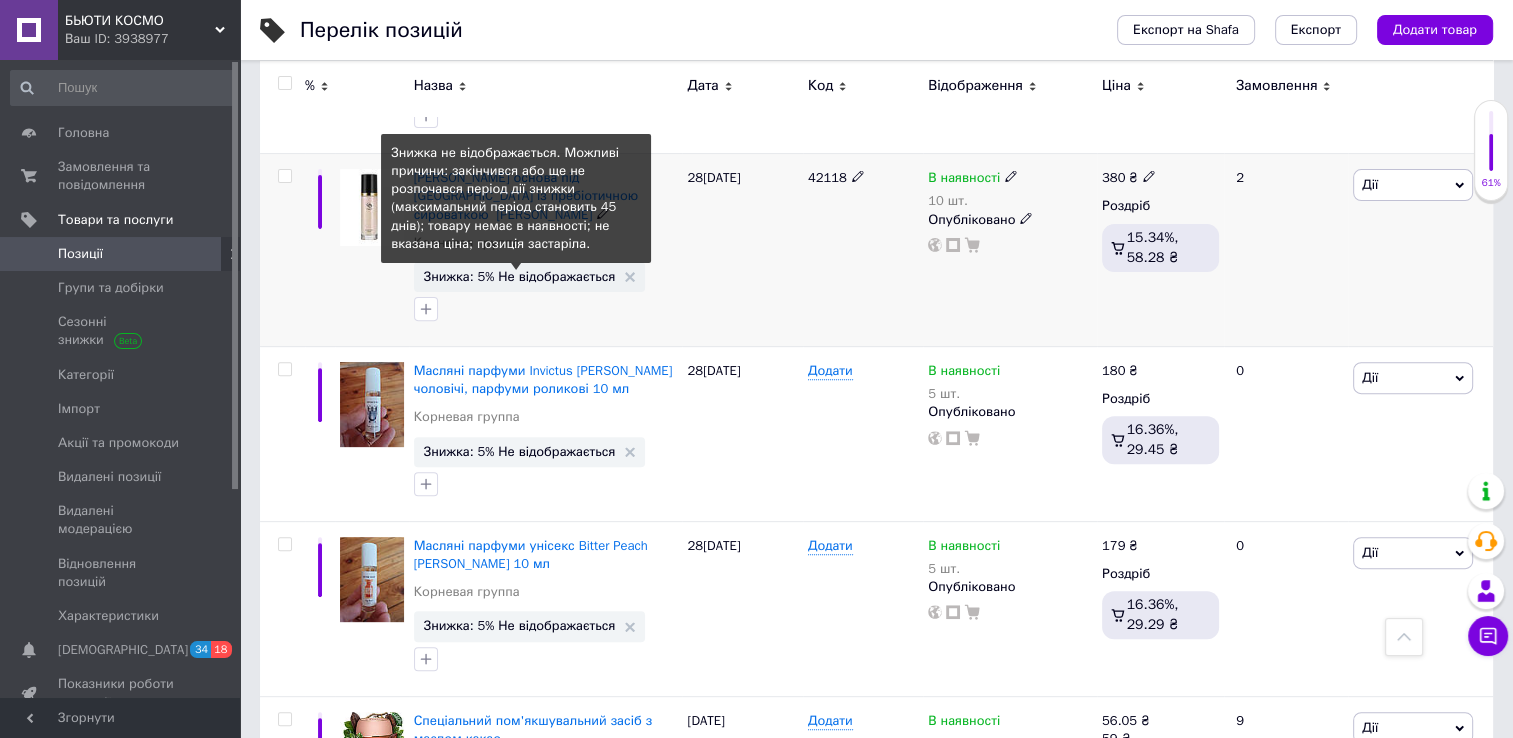 click on "Знижка: 5% Не відображається" at bounding box center [520, 276] 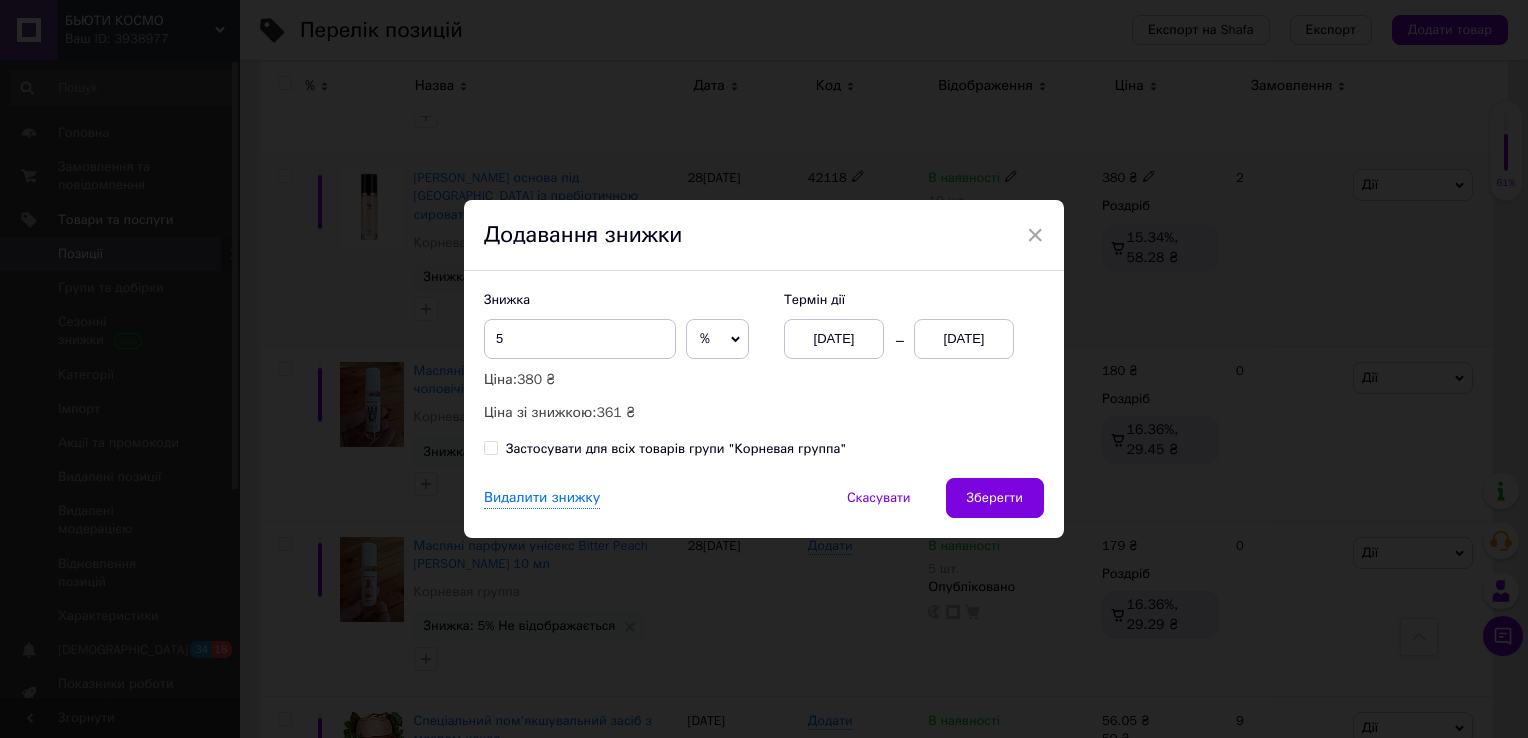 click on "[DATE]" at bounding box center [964, 339] 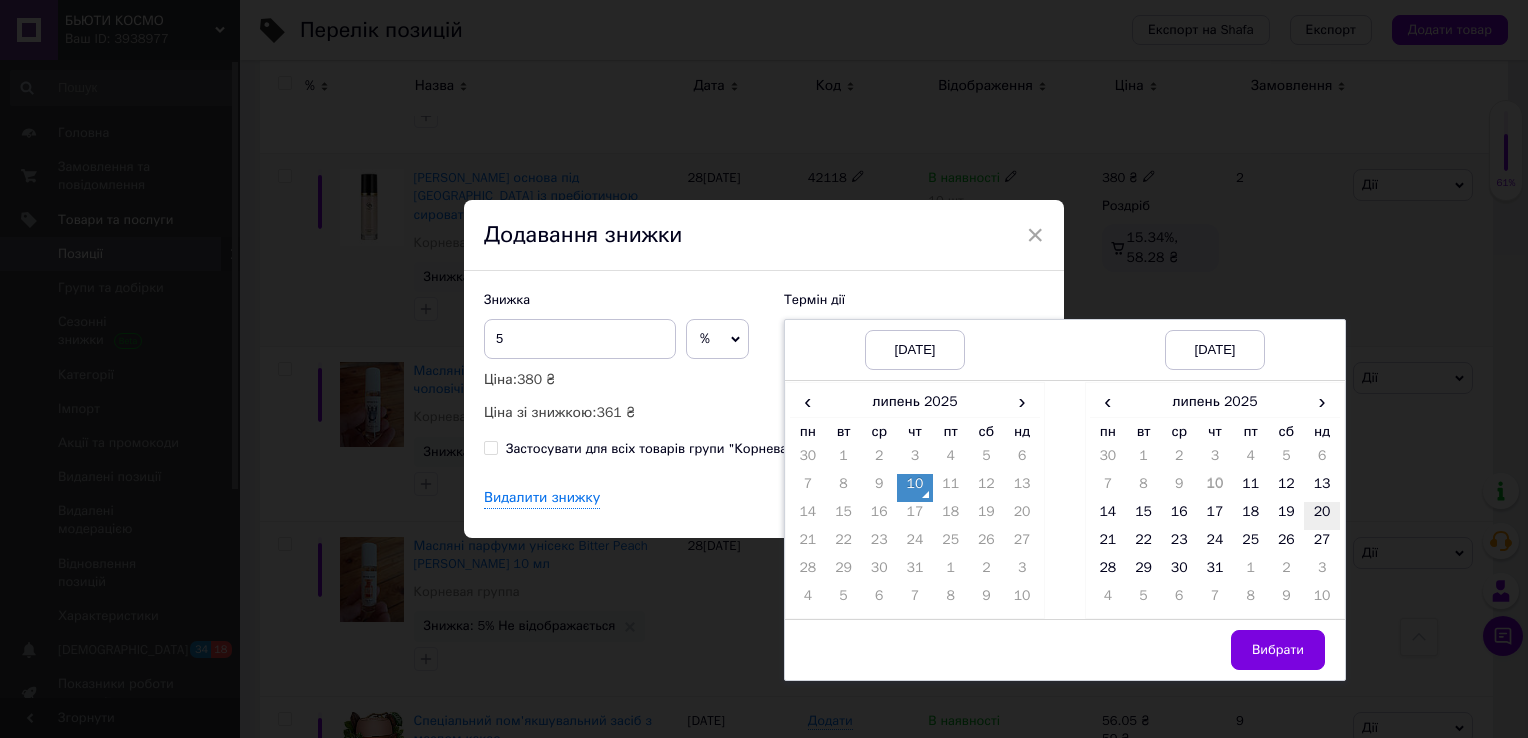 click on "20" at bounding box center [1322, 516] 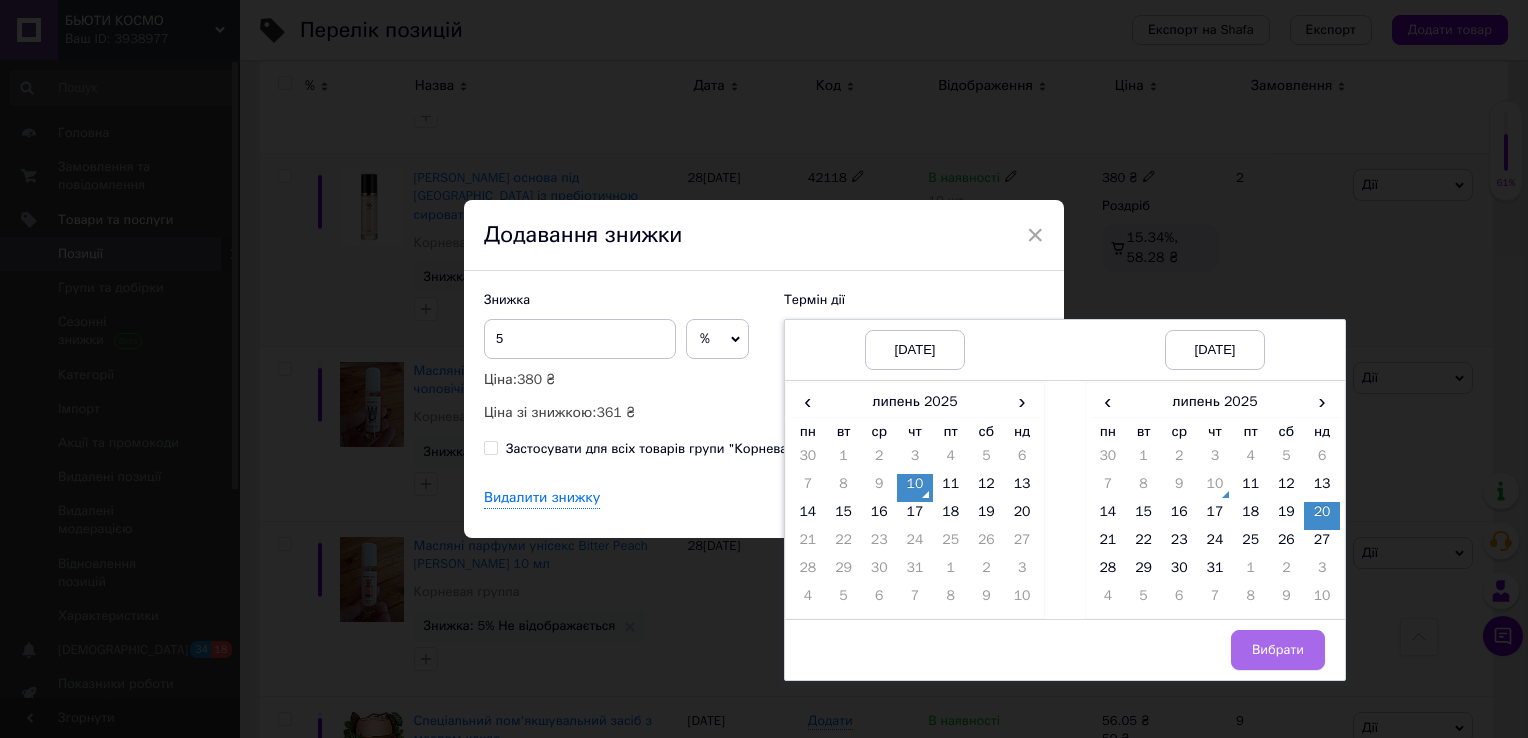 click on "Вибрати" at bounding box center (1278, 650) 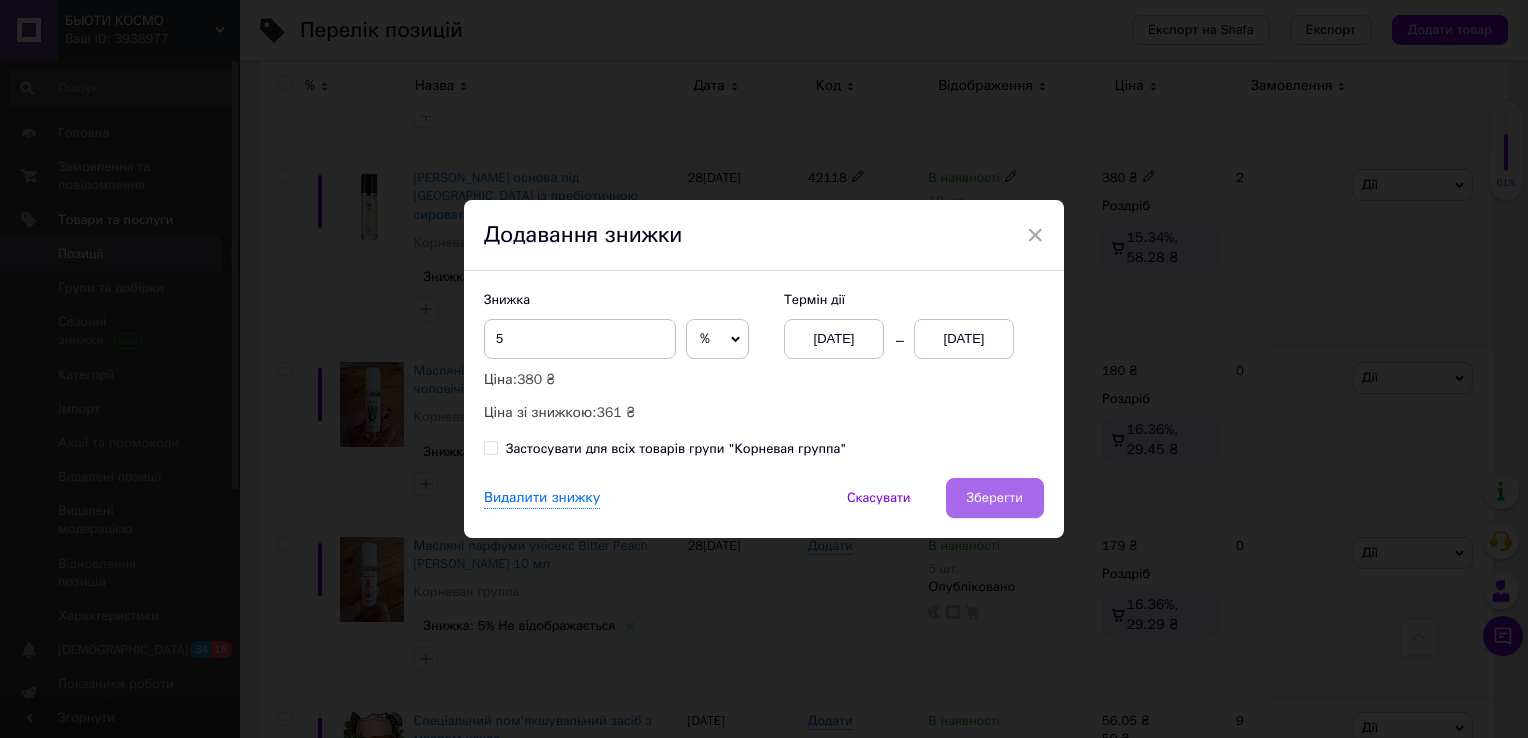 click on "Зберегти" at bounding box center [995, 498] 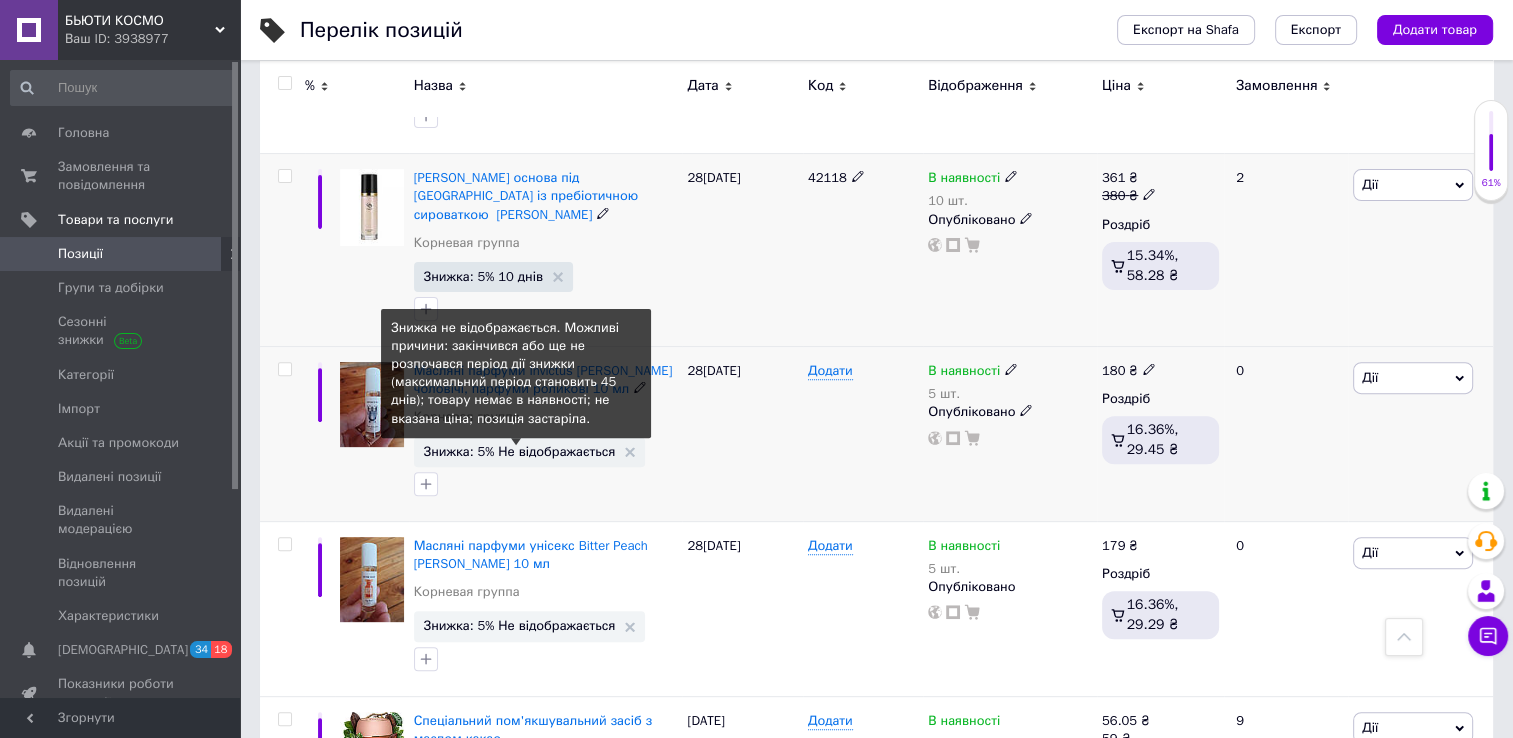 click on "Знижка: 5% Не відображається" at bounding box center (520, 451) 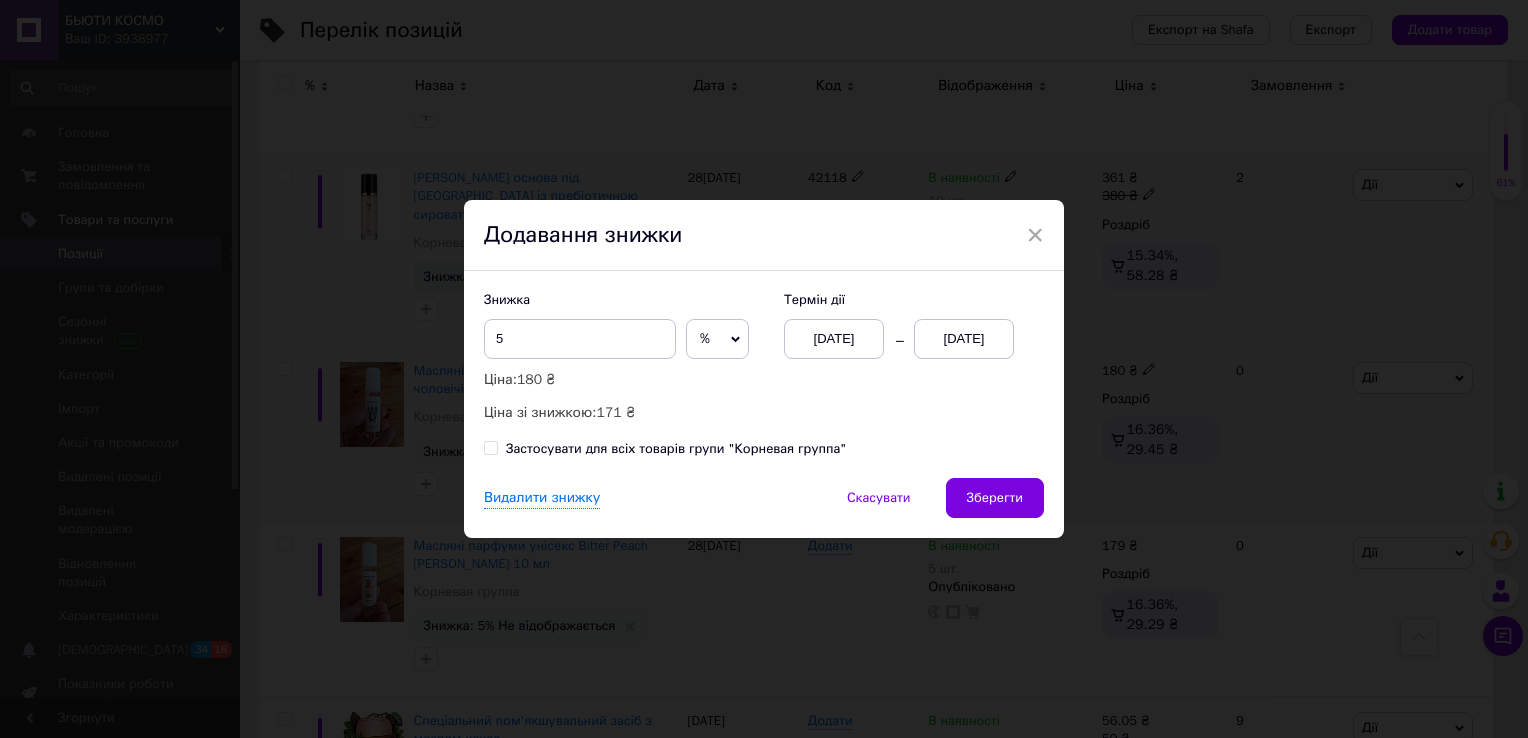 click on "[DATE]" at bounding box center [964, 339] 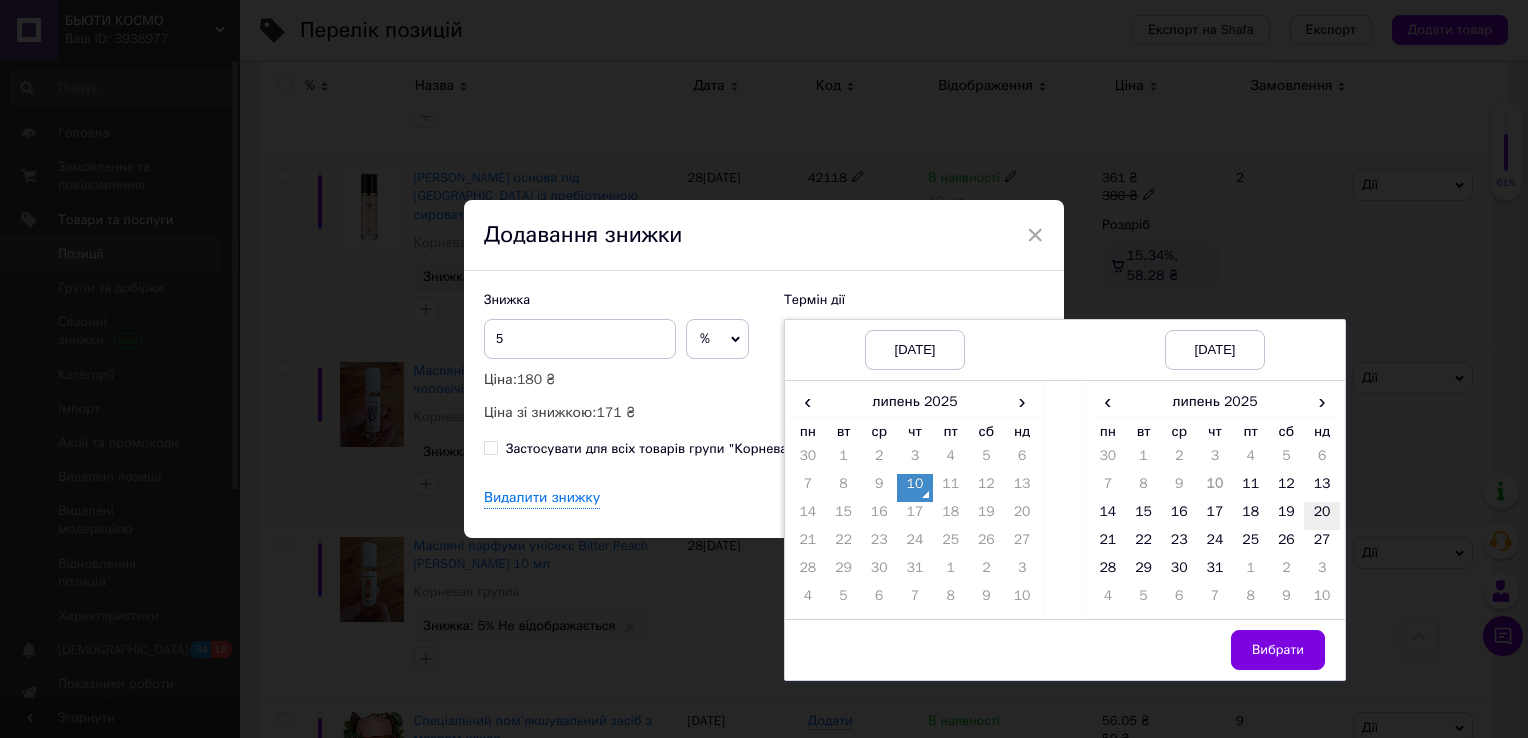 click on "20" at bounding box center (1322, 516) 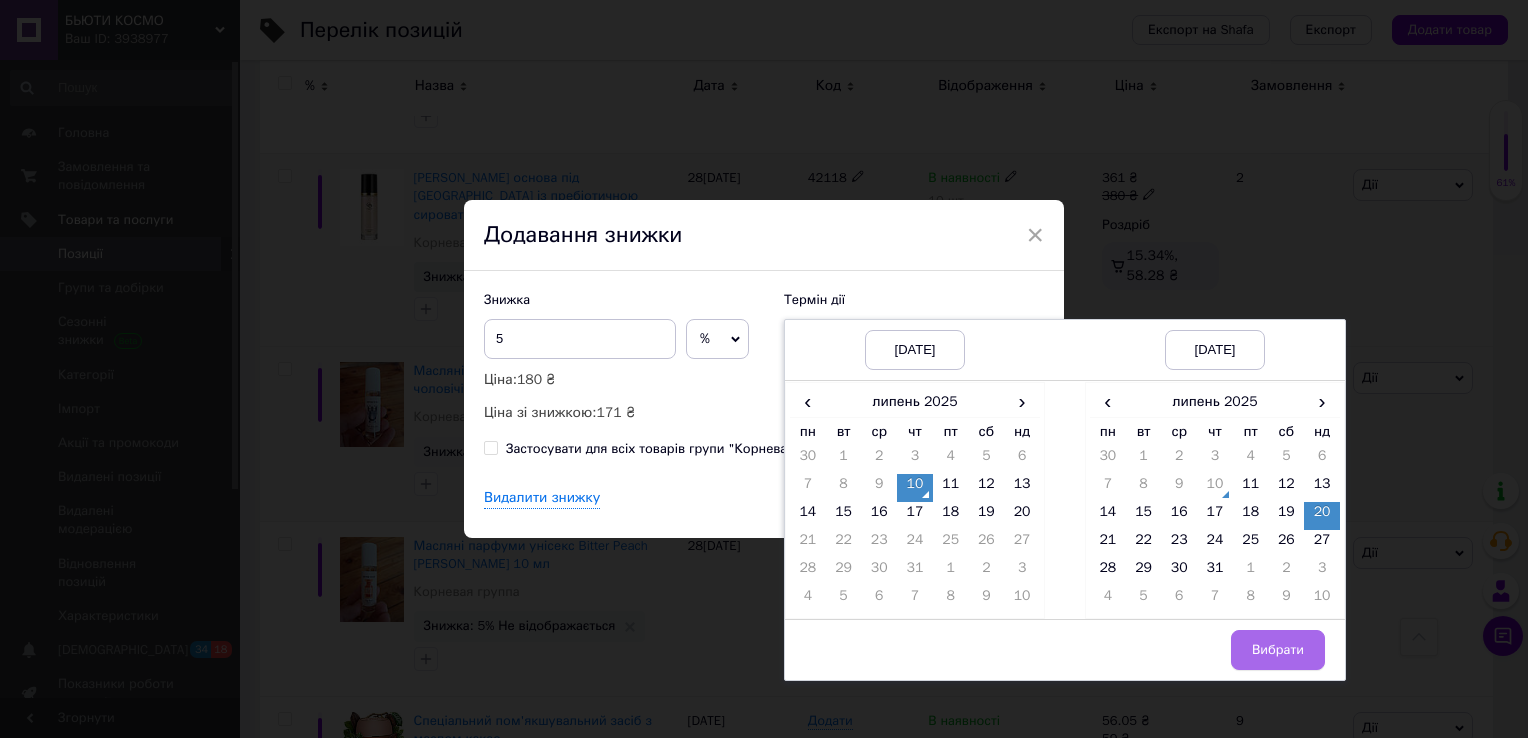 click on "Вибрати" at bounding box center (1278, 650) 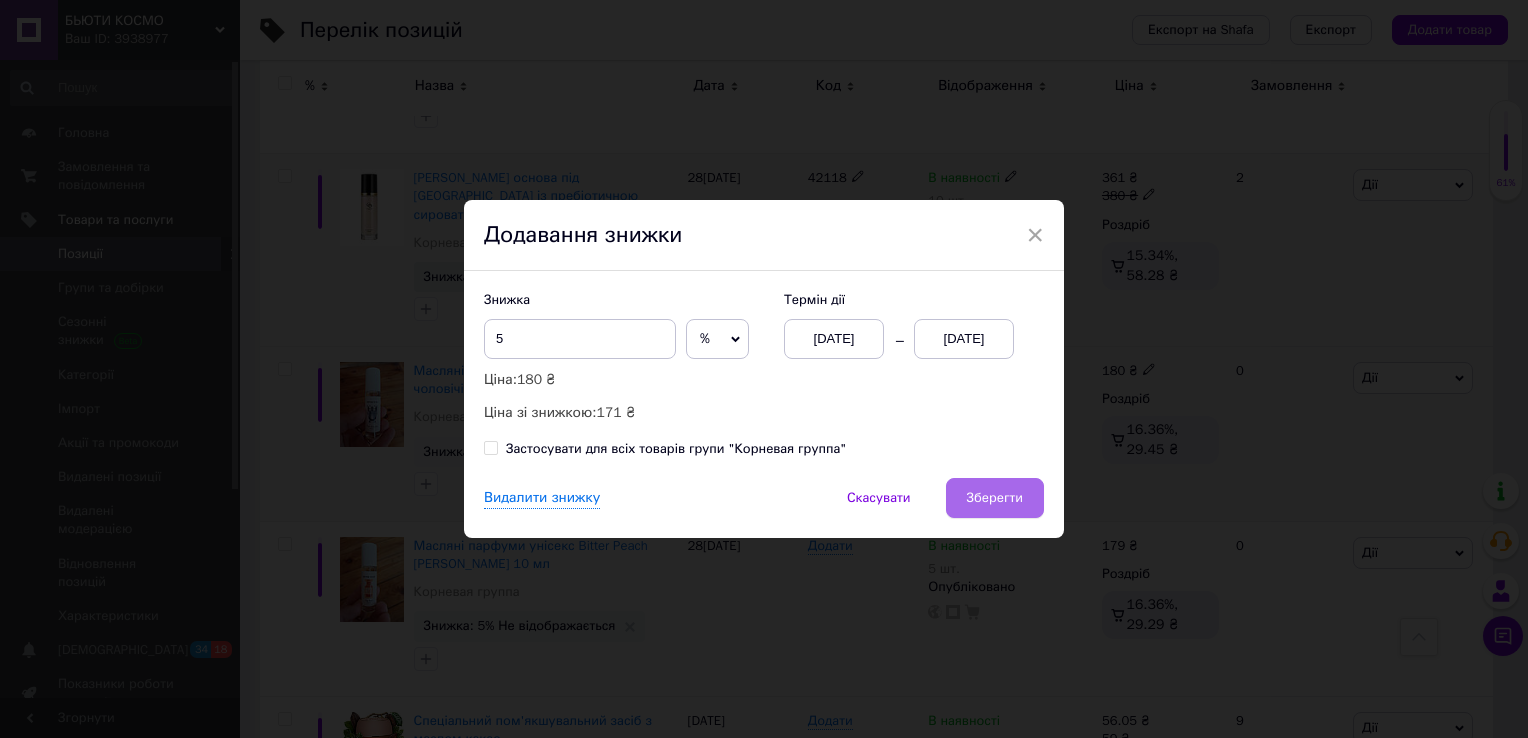 click on "Зберегти" at bounding box center (995, 498) 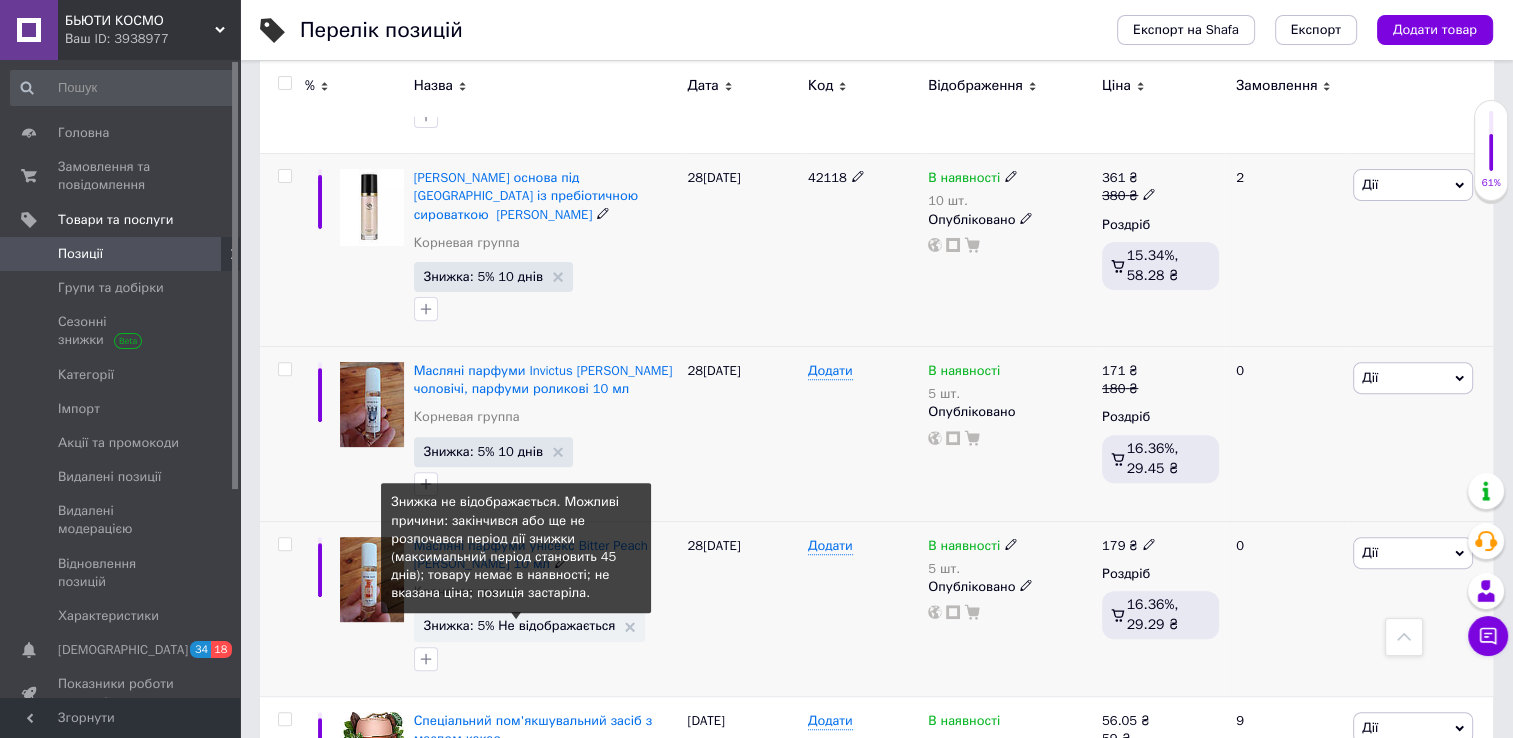 click on "Знижка: 5% Не відображається" at bounding box center (520, 625) 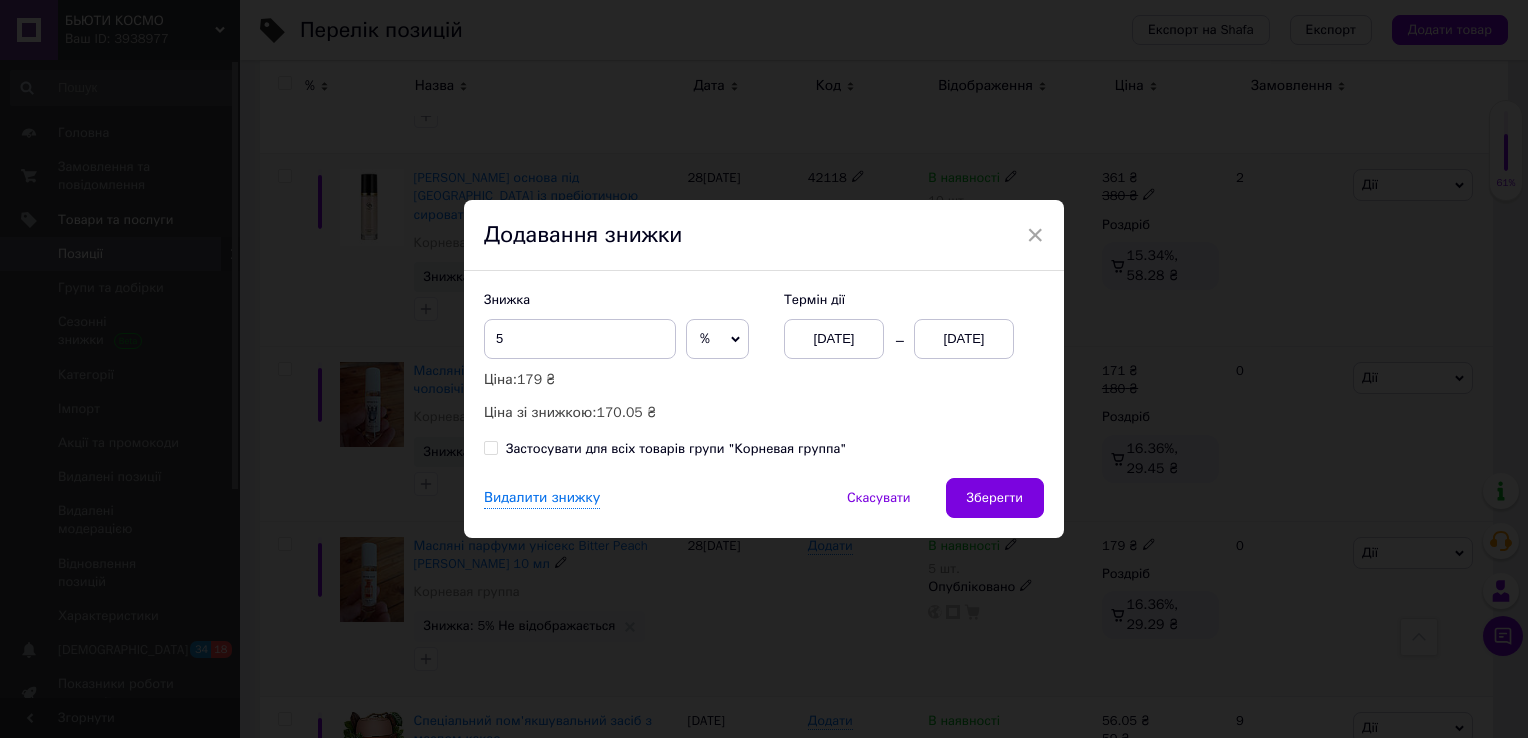 click on "[DATE]" at bounding box center (964, 339) 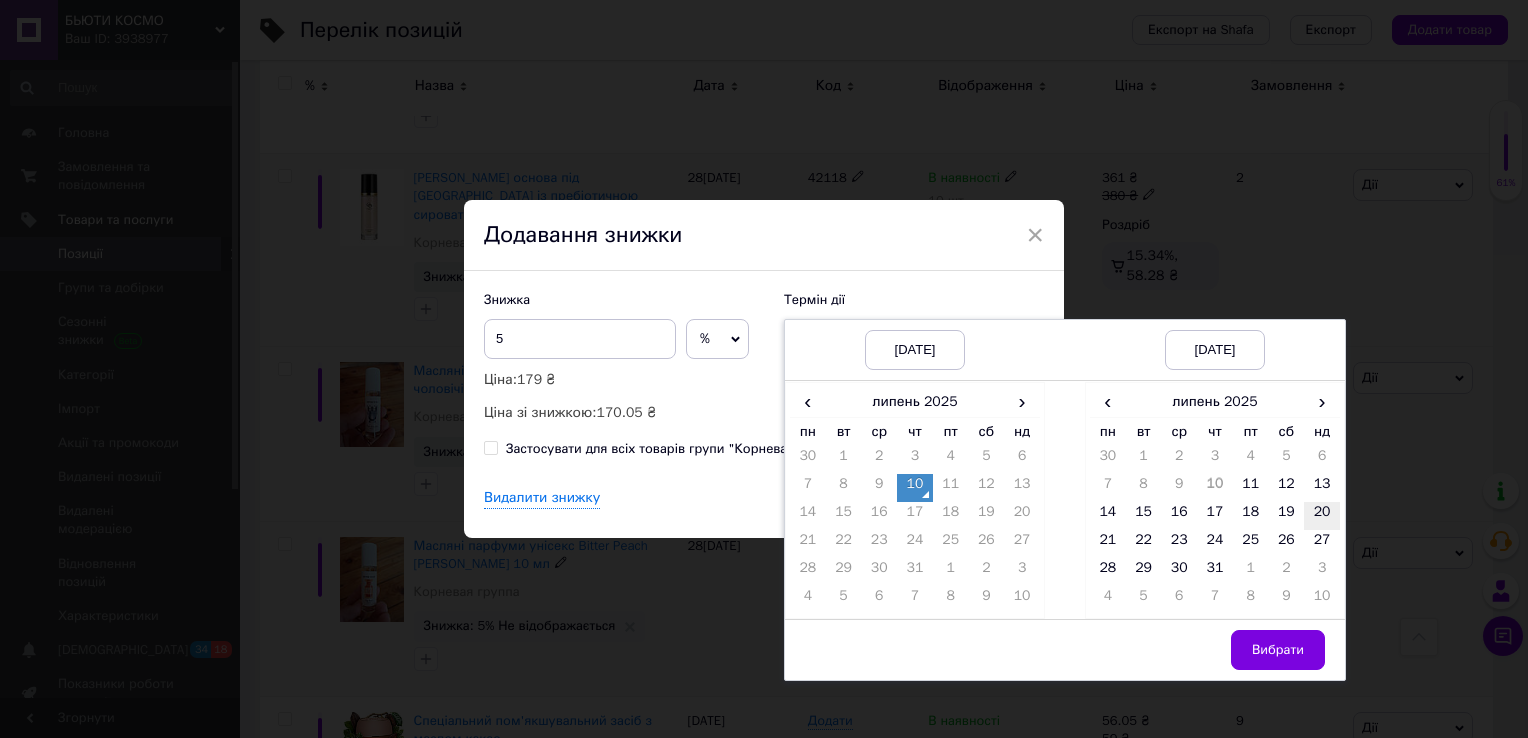 click on "20" at bounding box center [1322, 516] 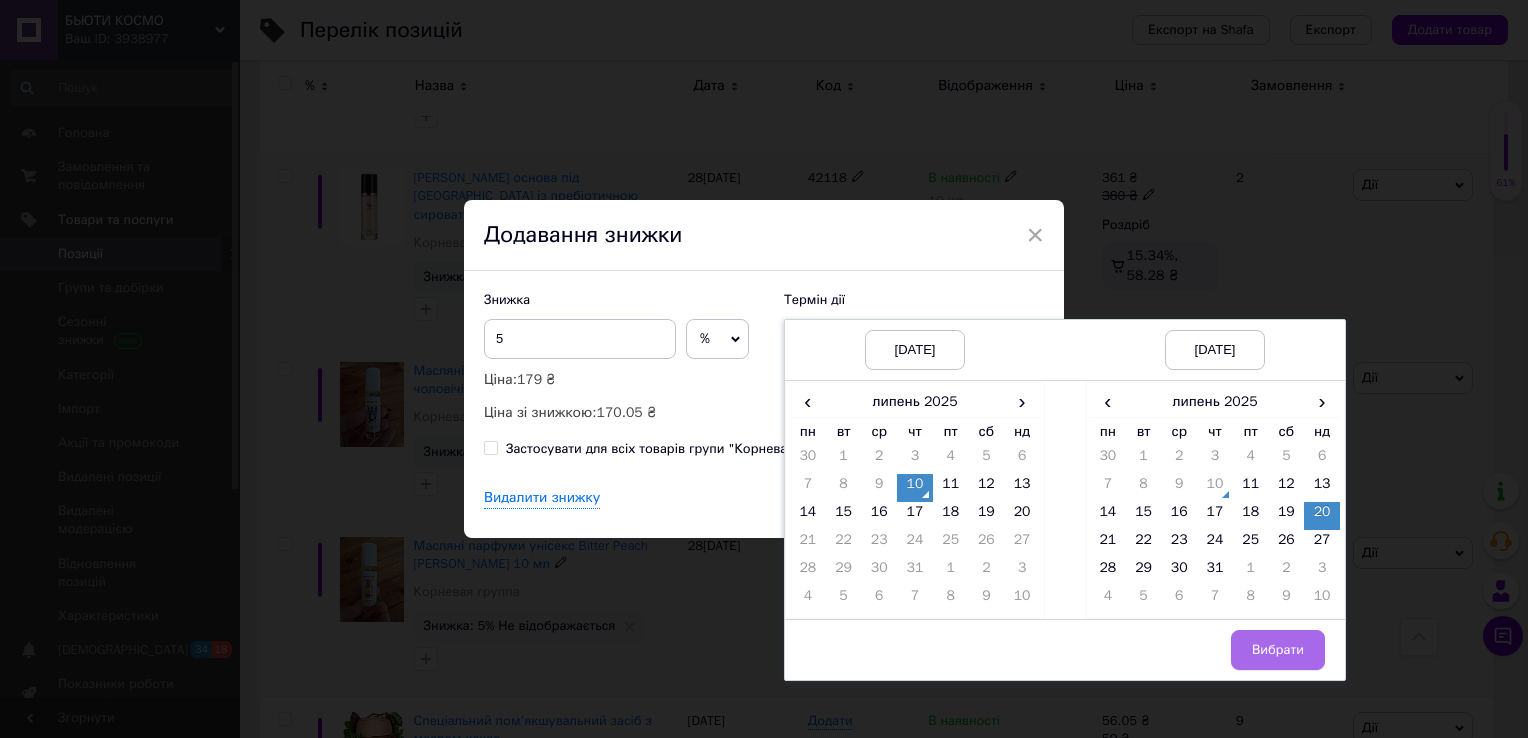 click on "Вибрати" at bounding box center (1278, 650) 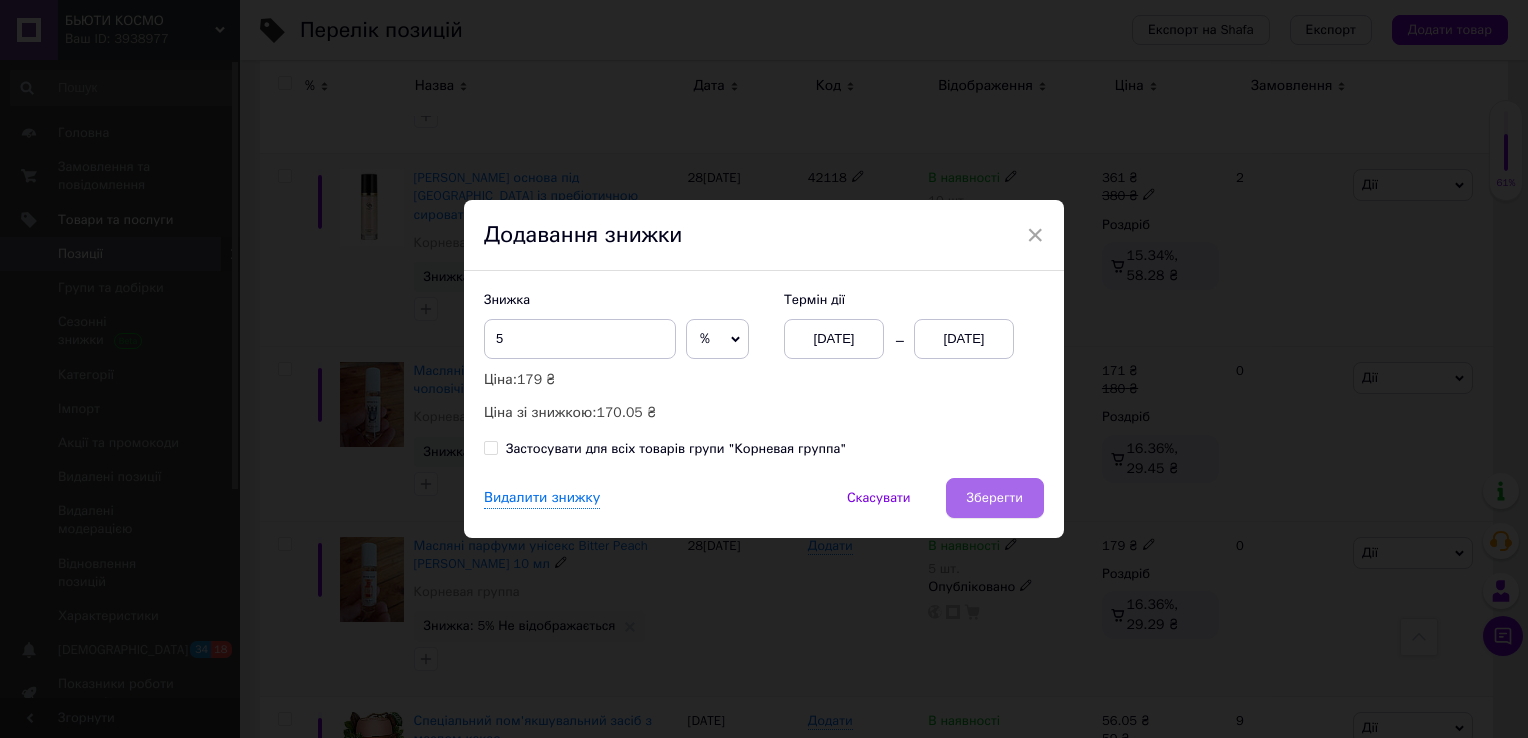 click on "Зберегти" at bounding box center [995, 498] 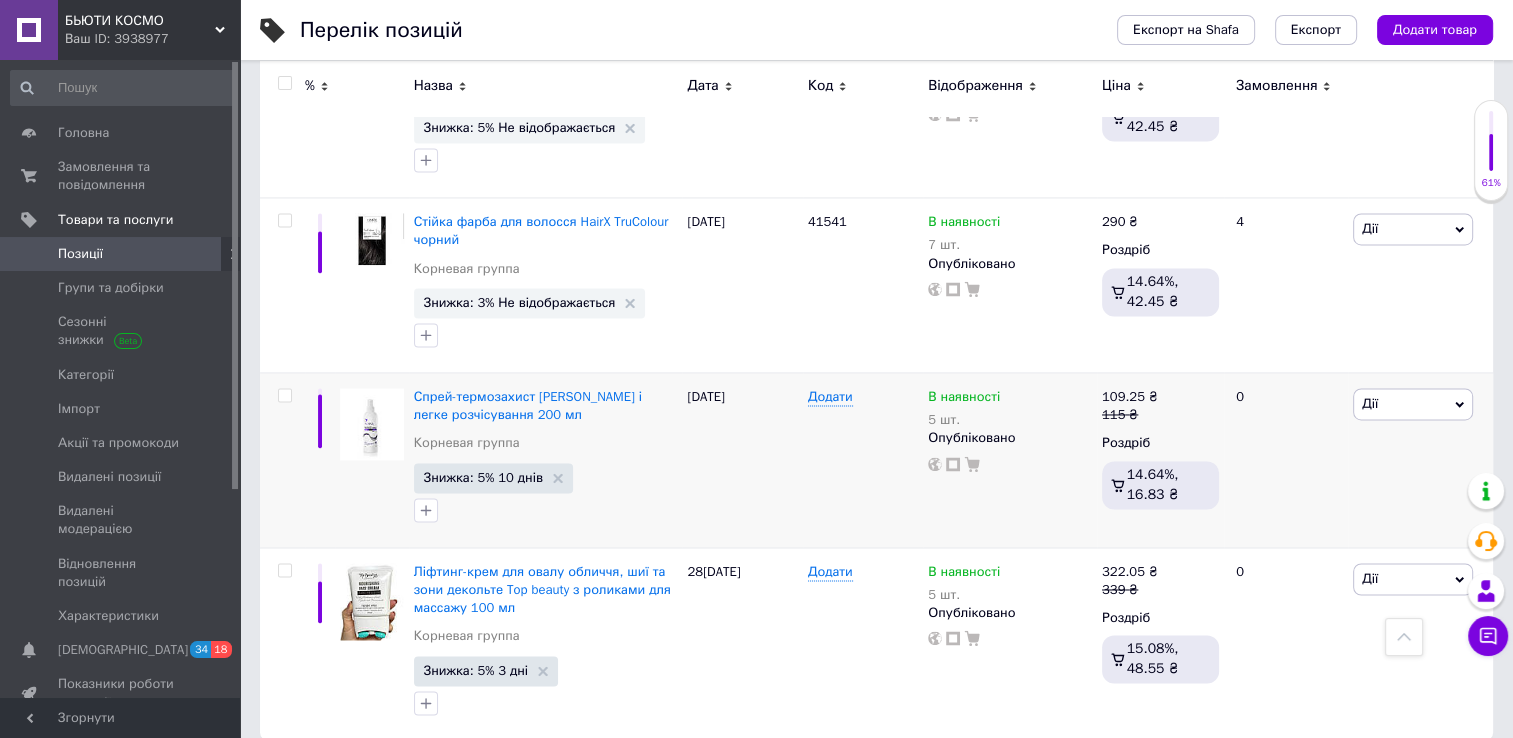 scroll, scrollTop: 3153, scrollLeft: 0, axis: vertical 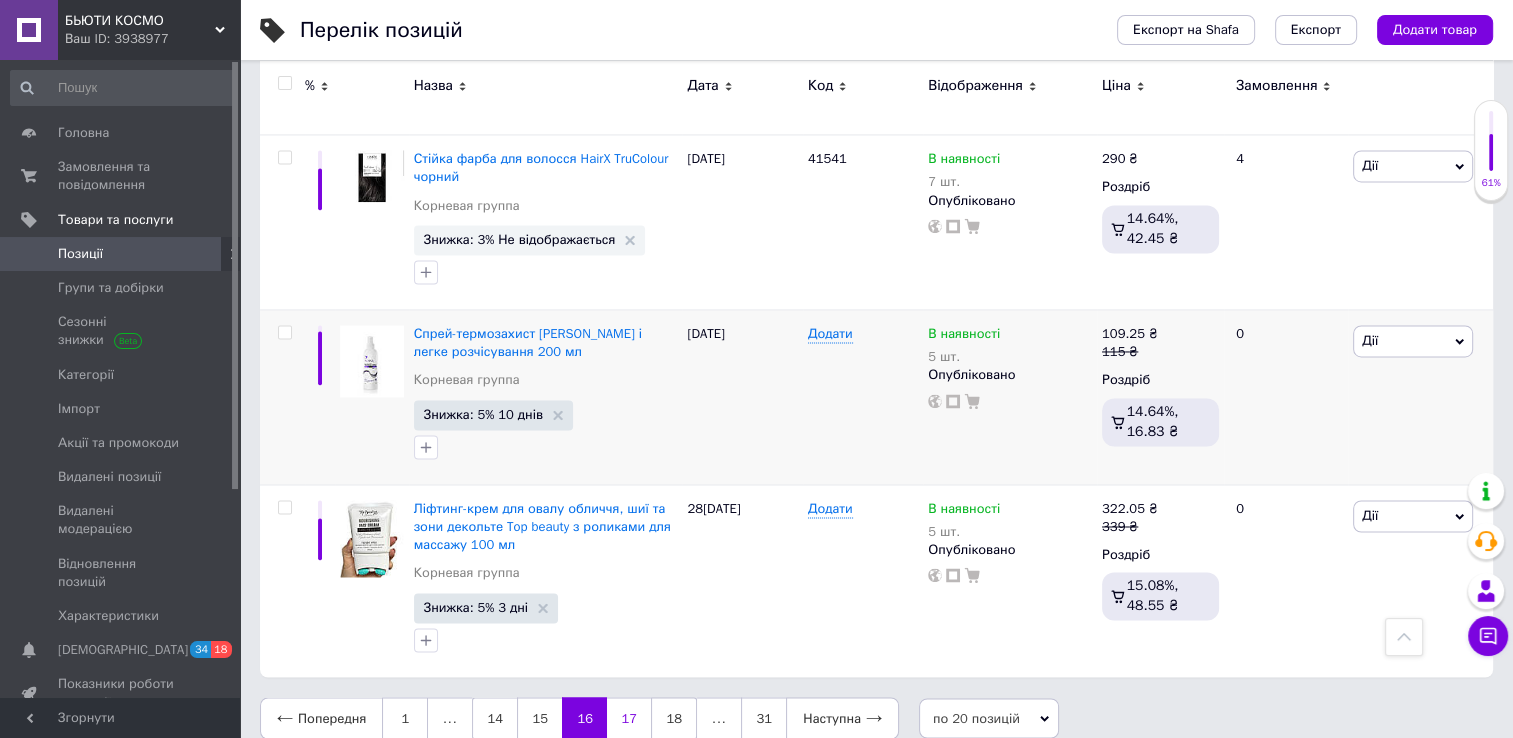 click on "17" at bounding box center [629, 718] 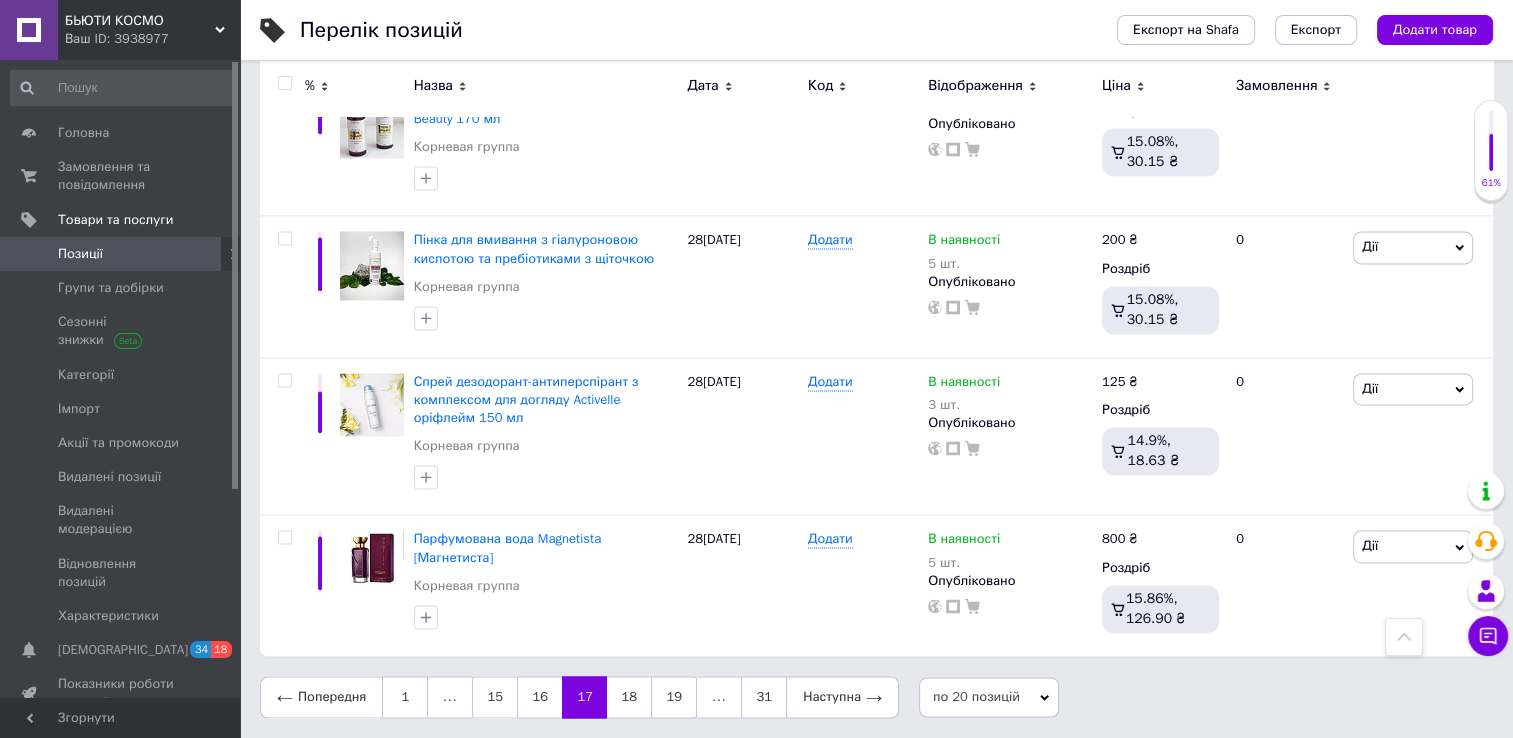 scroll, scrollTop: 2929, scrollLeft: 0, axis: vertical 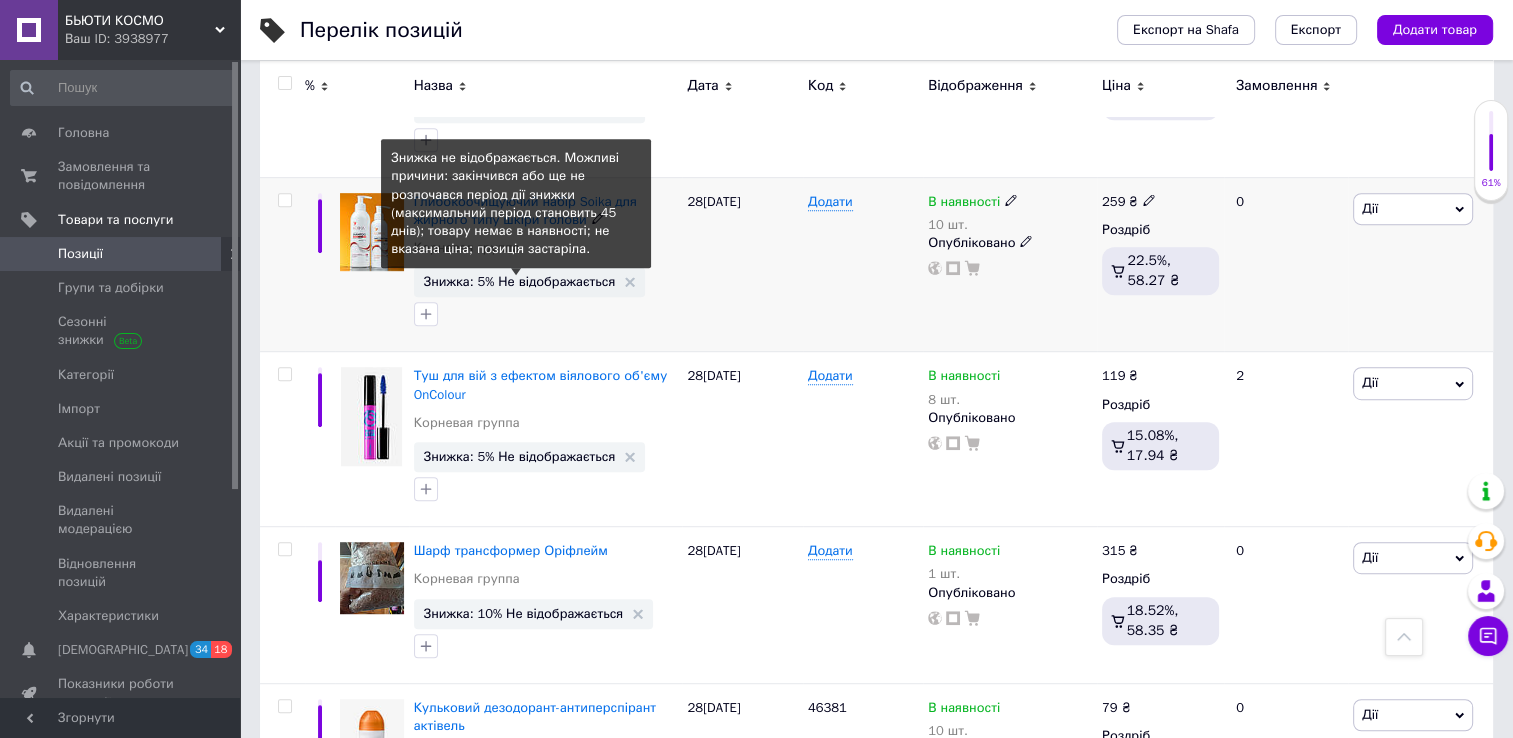 click on "Знижка: 5% Не відображається" at bounding box center [520, 281] 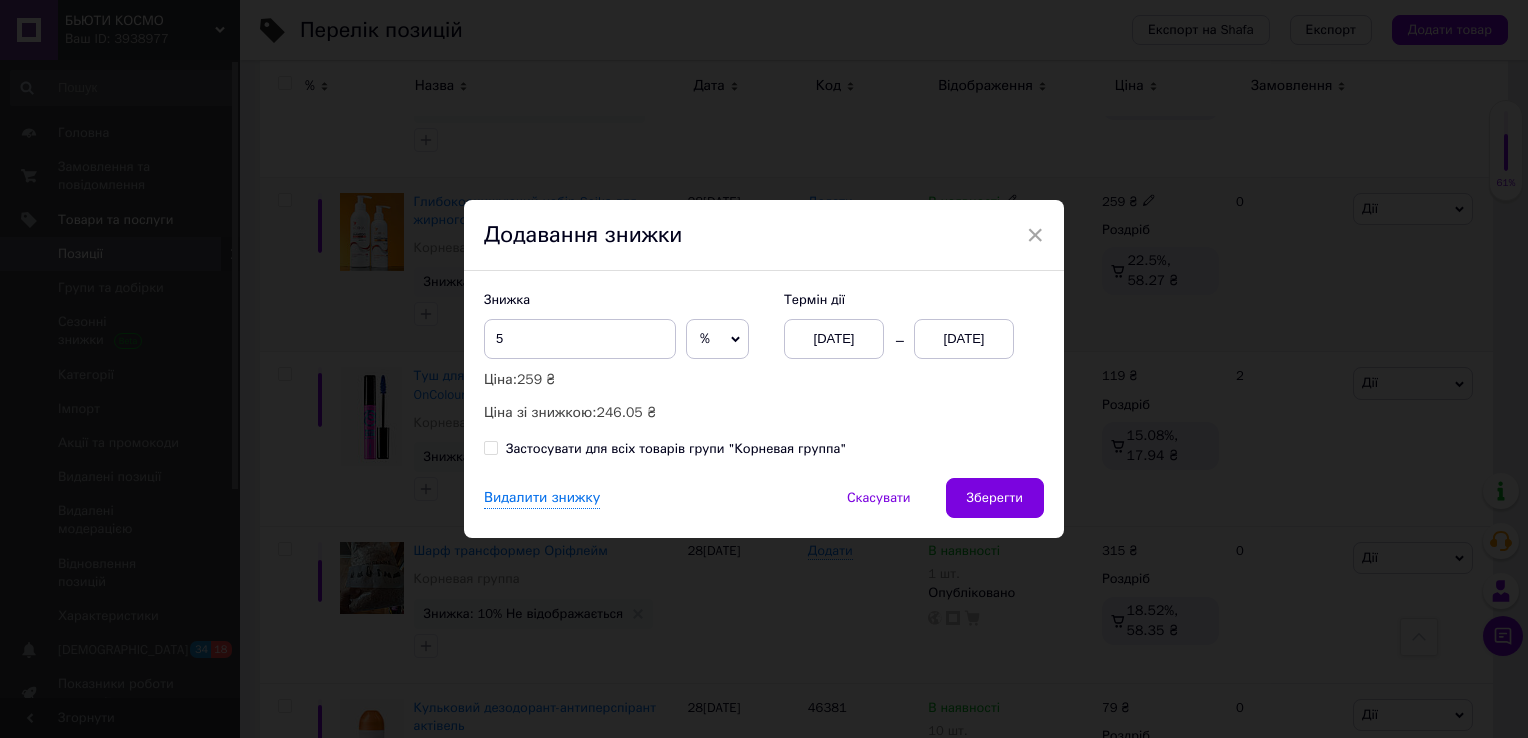 click on "[DATE]" at bounding box center [964, 339] 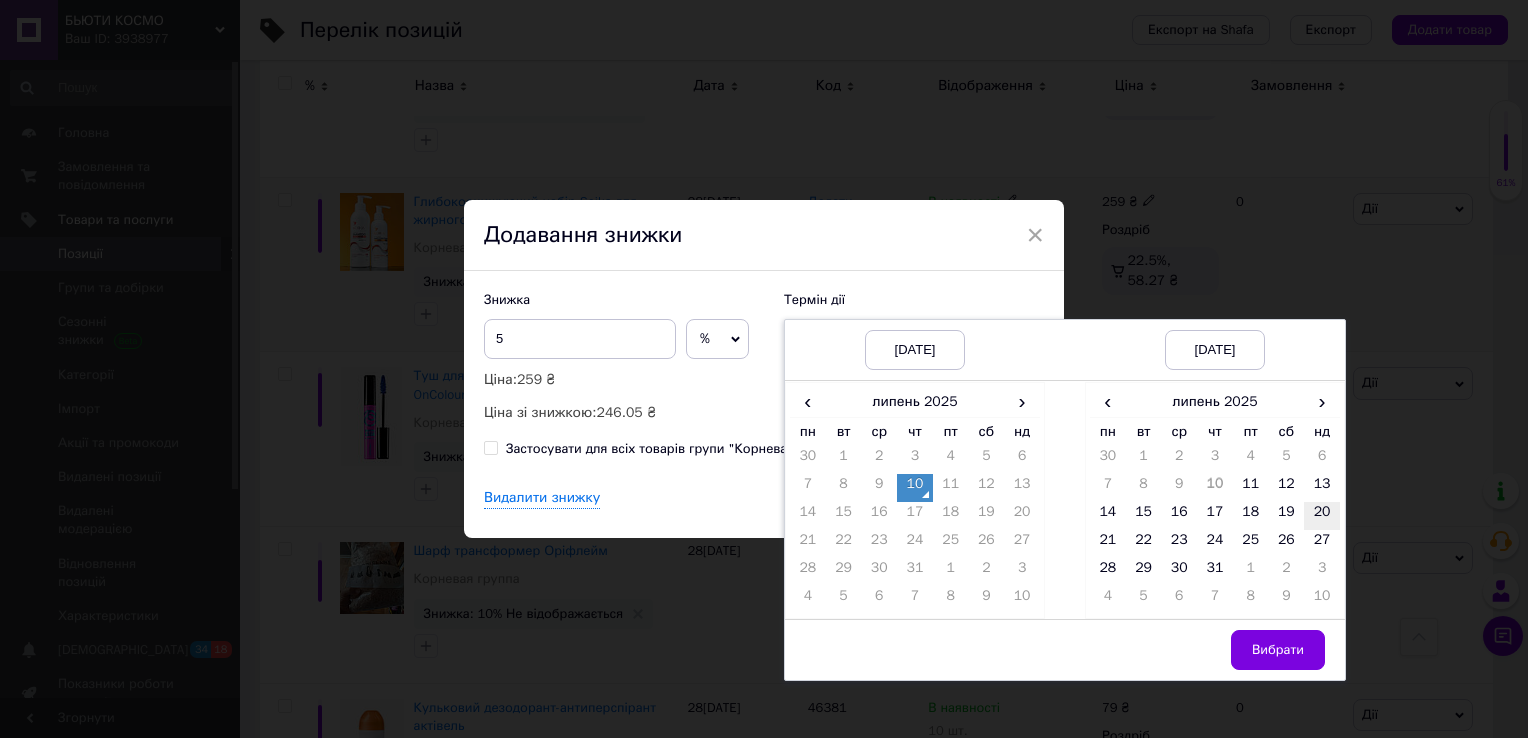 click on "20" at bounding box center [1322, 516] 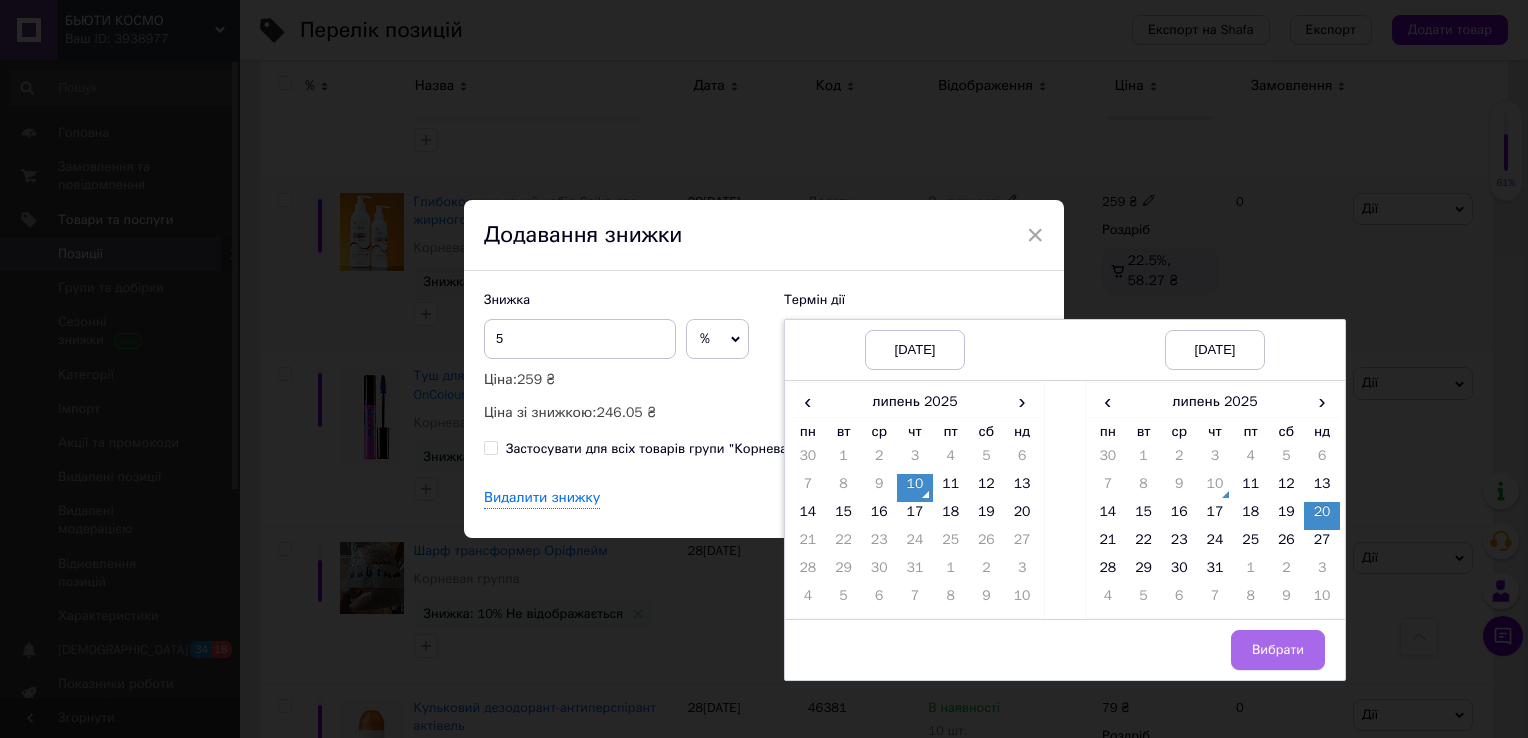 click on "Вибрати" at bounding box center (1278, 650) 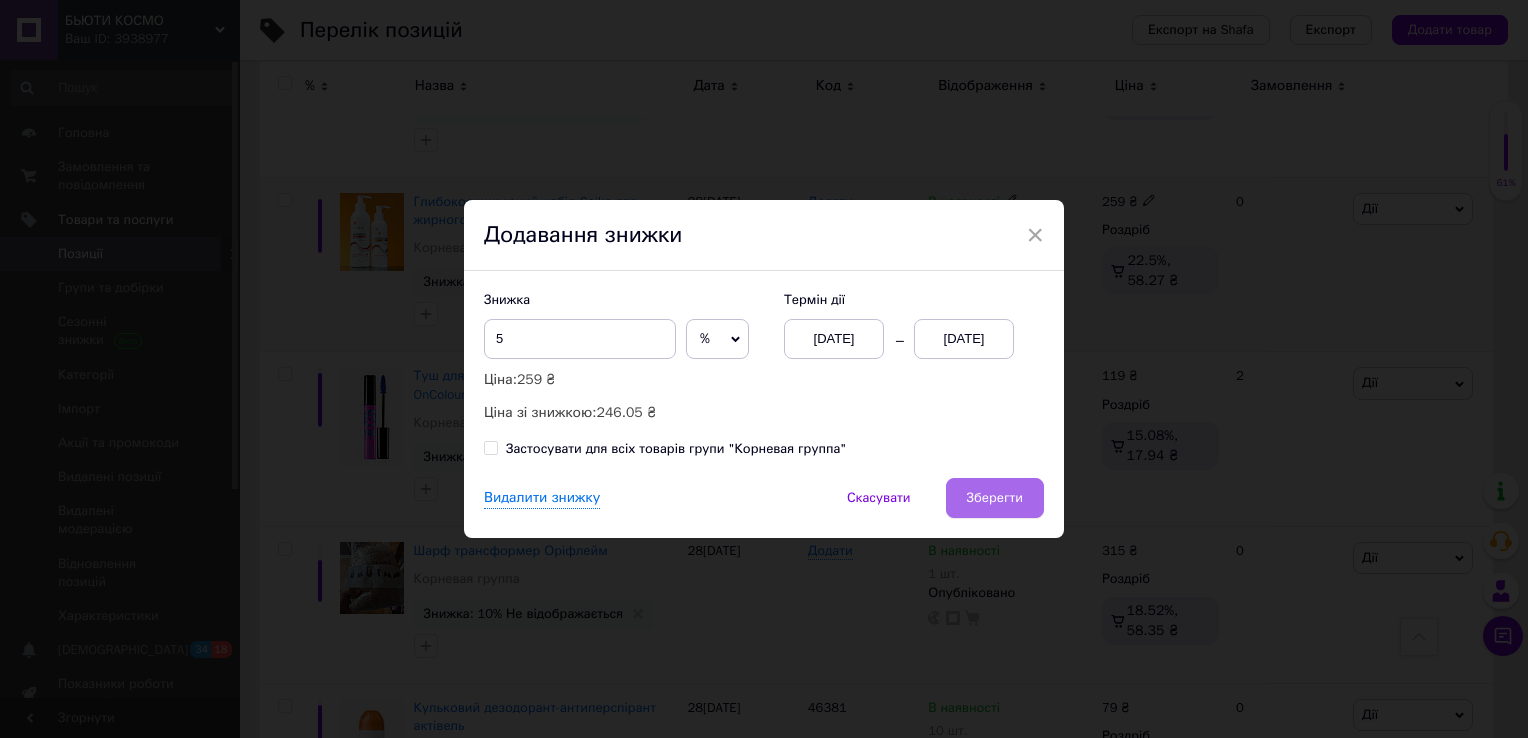 click on "Зберегти" at bounding box center [995, 498] 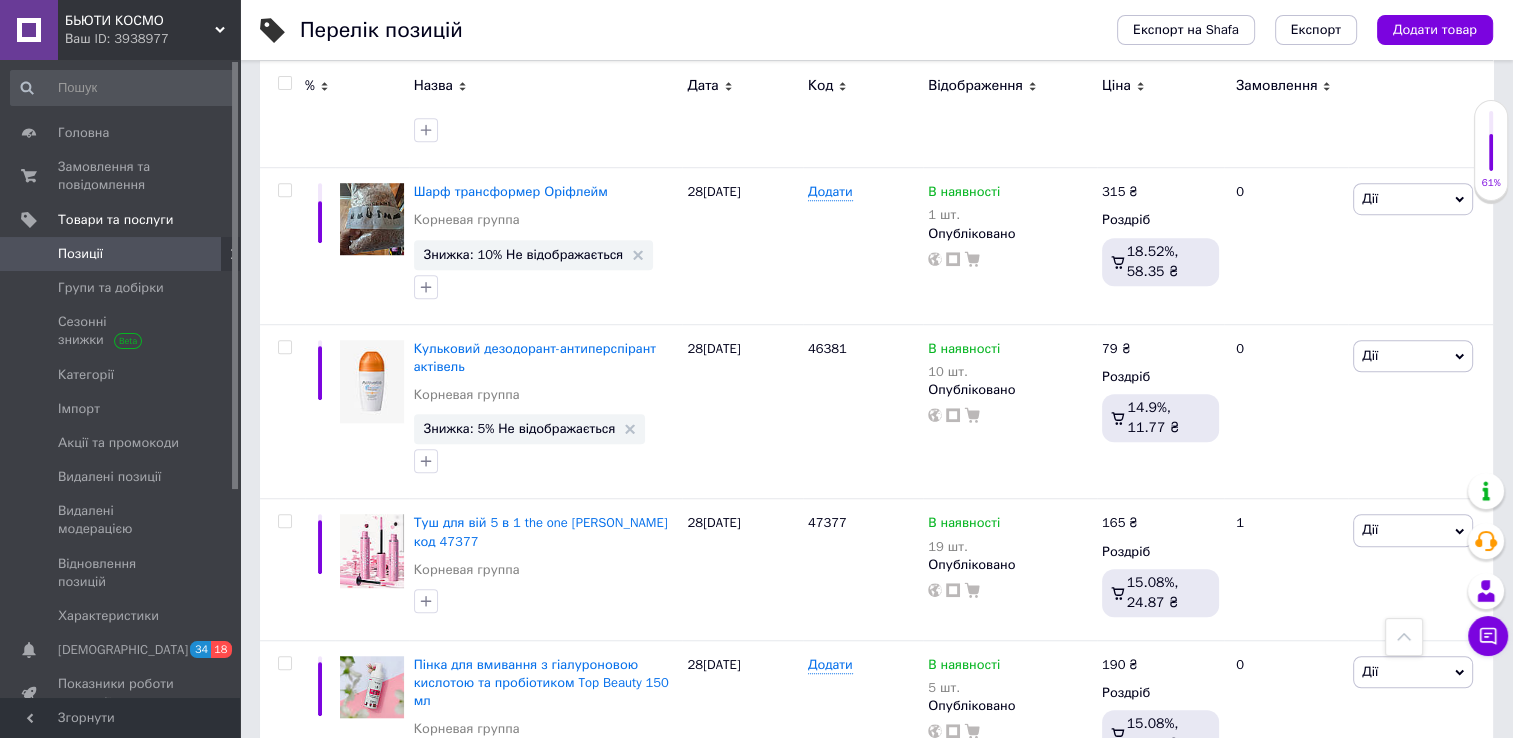 scroll, scrollTop: 1424, scrollLeft: 0, axis: vertical 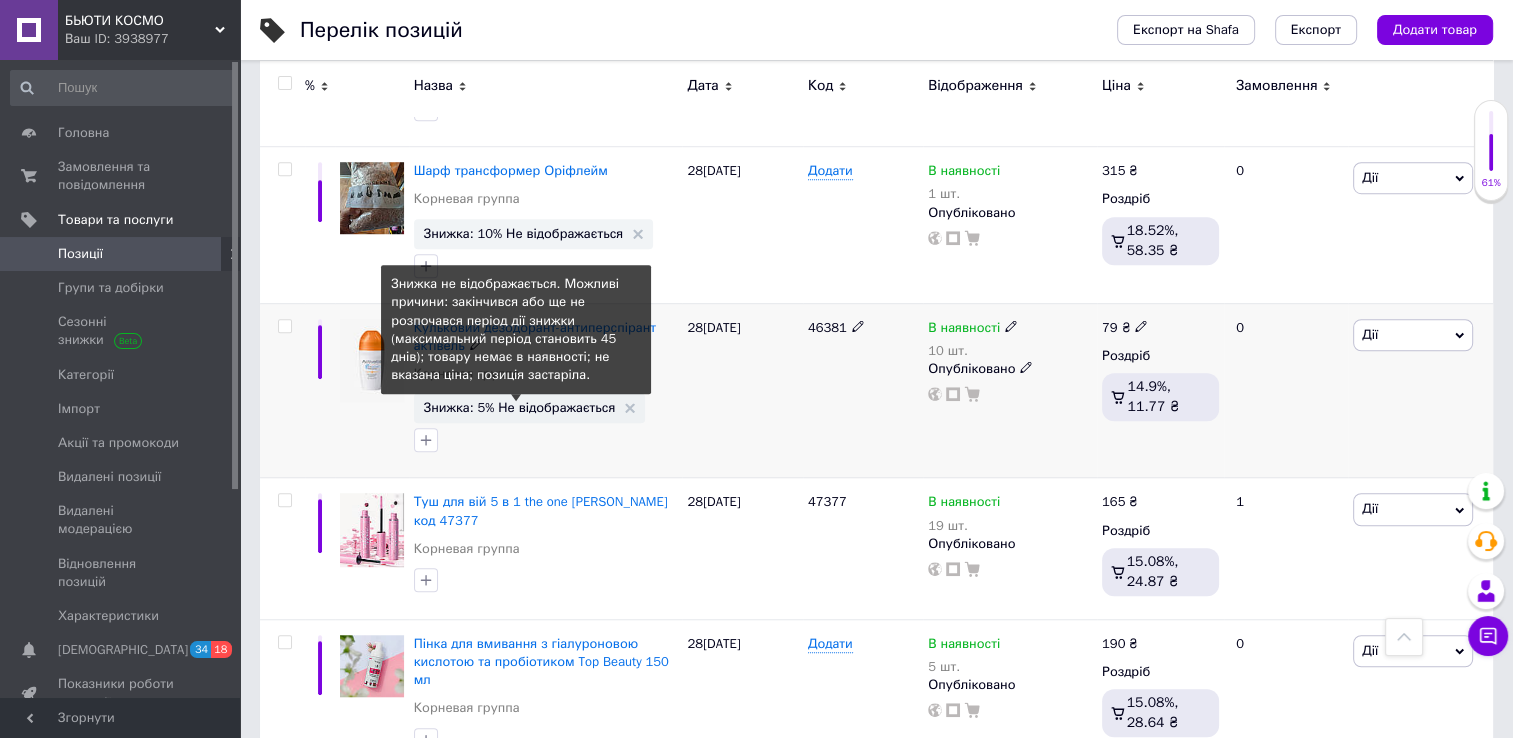 click on "Знижка: 5% Не відображається" at bounding box center (520, 407) 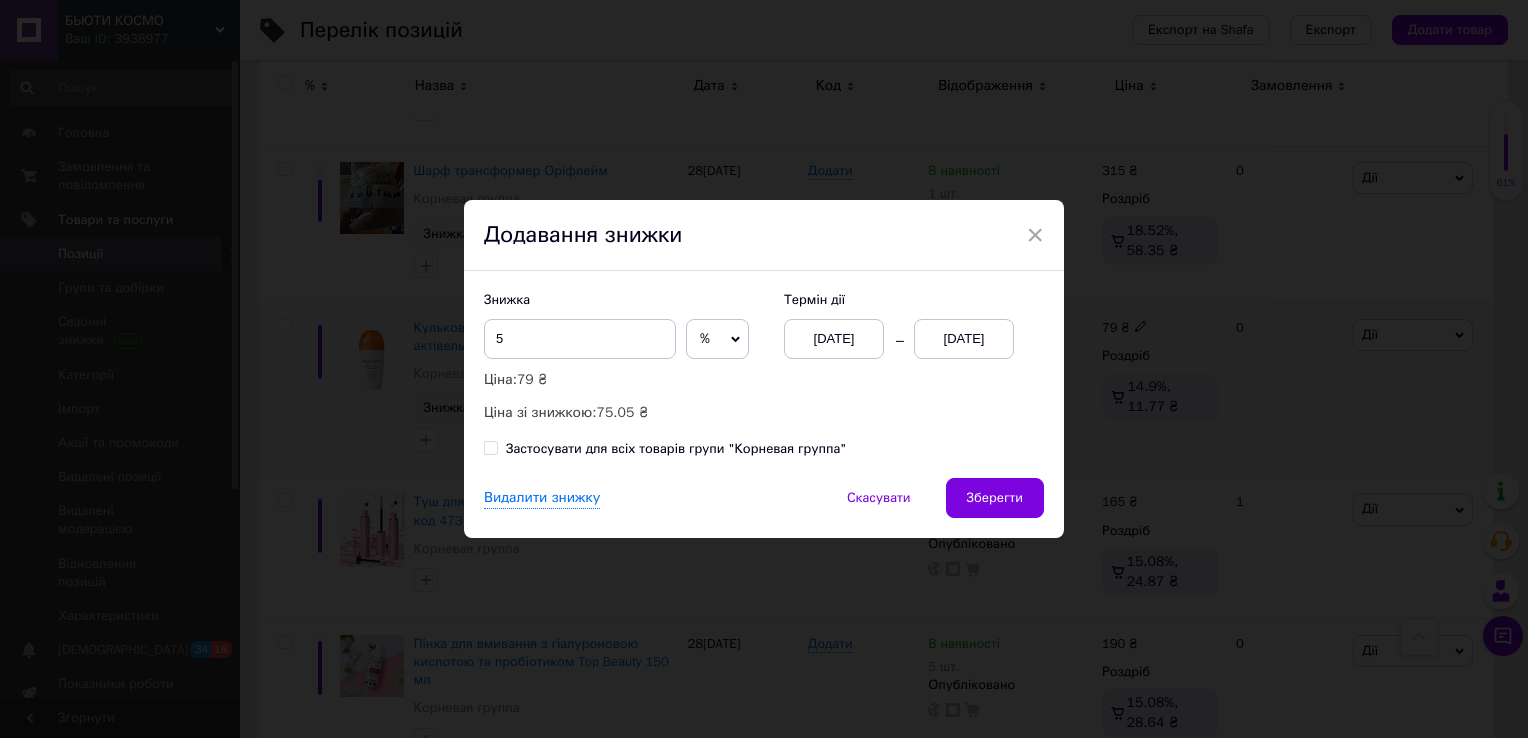 click on "[DATE]" at bounding box center (964, 339) 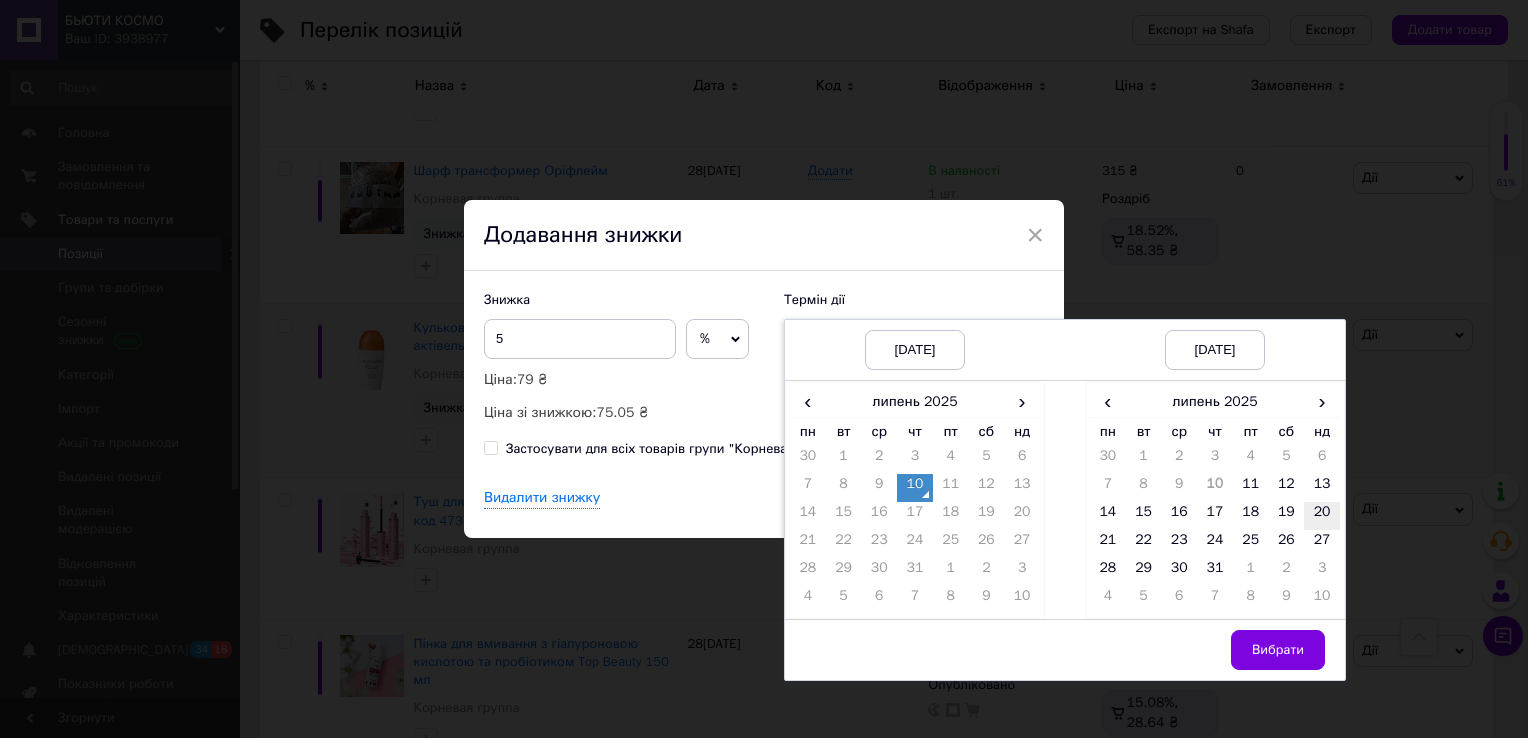 click on "20" at bounding box center [1322, 516] 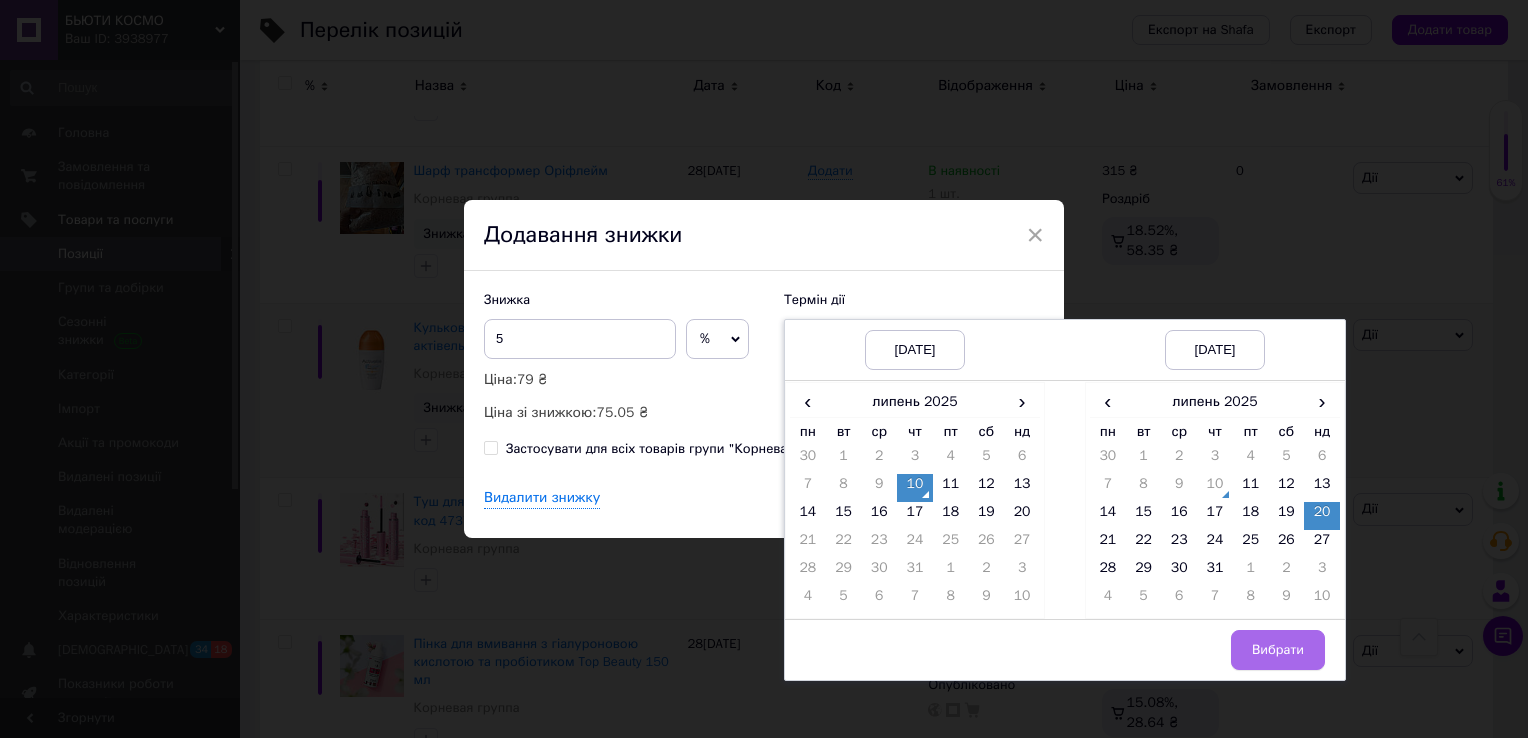 click on "Вибрати" at bounding box center [1278, 650] 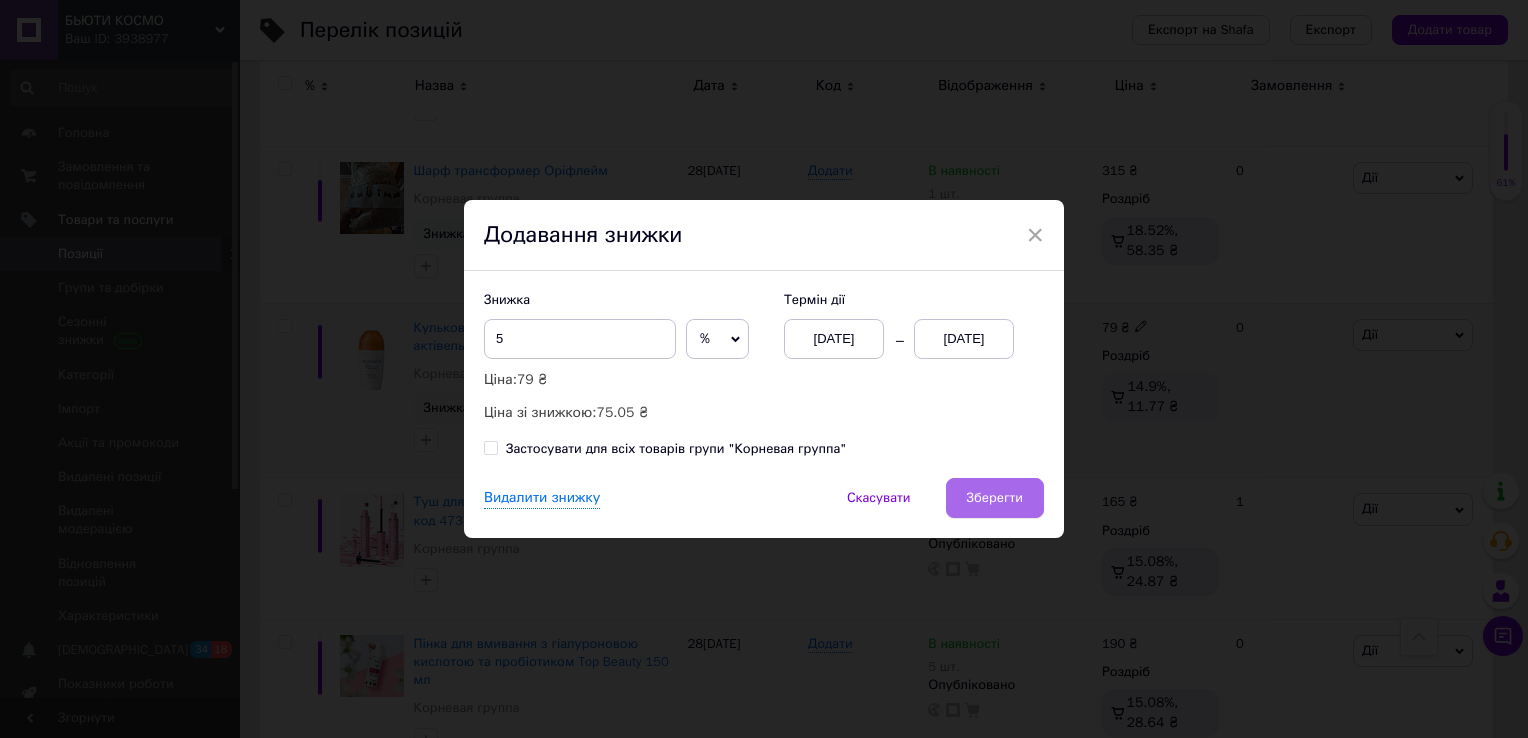 click on "Зберегти" at bounding box center (995, 498) 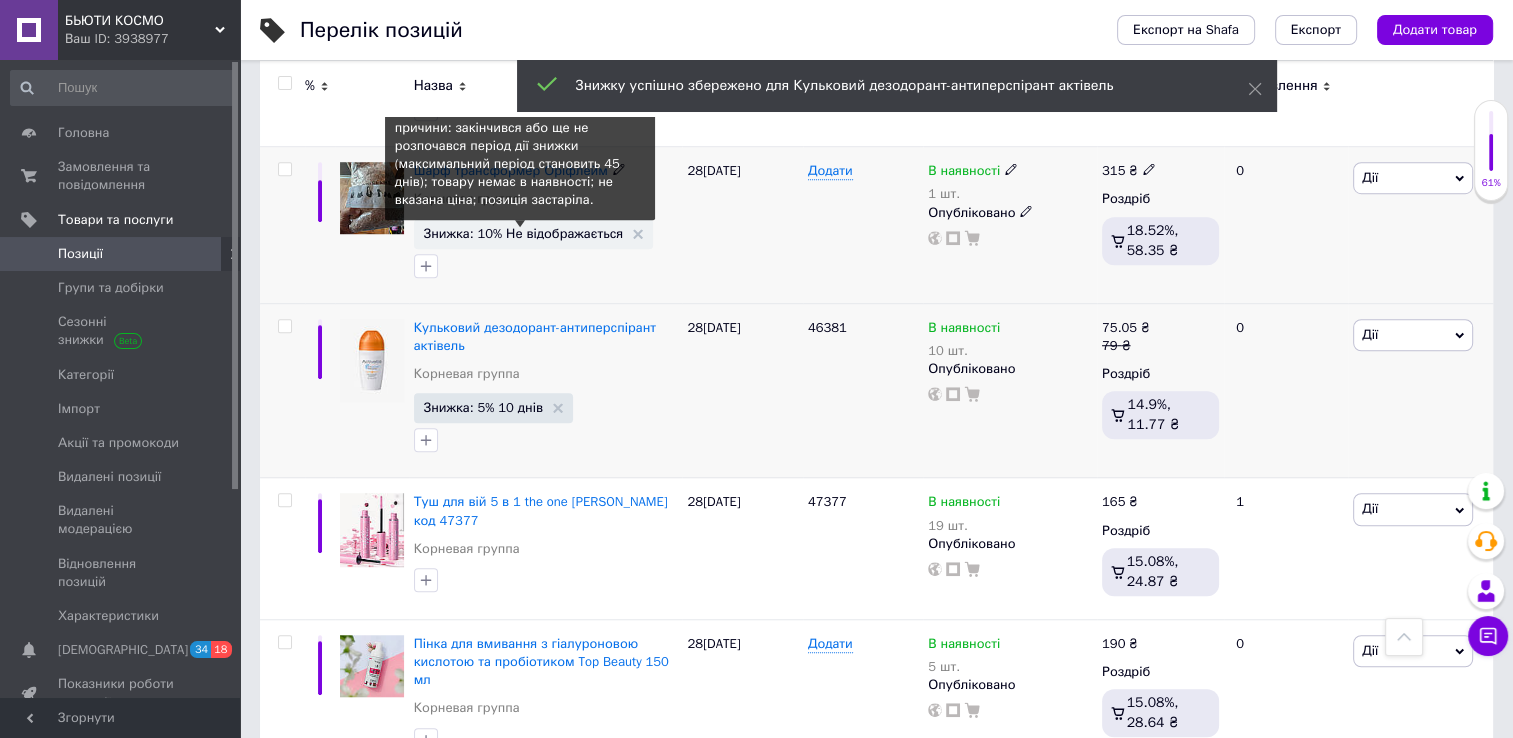click on "Знижка: 10% Не відображається" at bounding box center [524, 233] 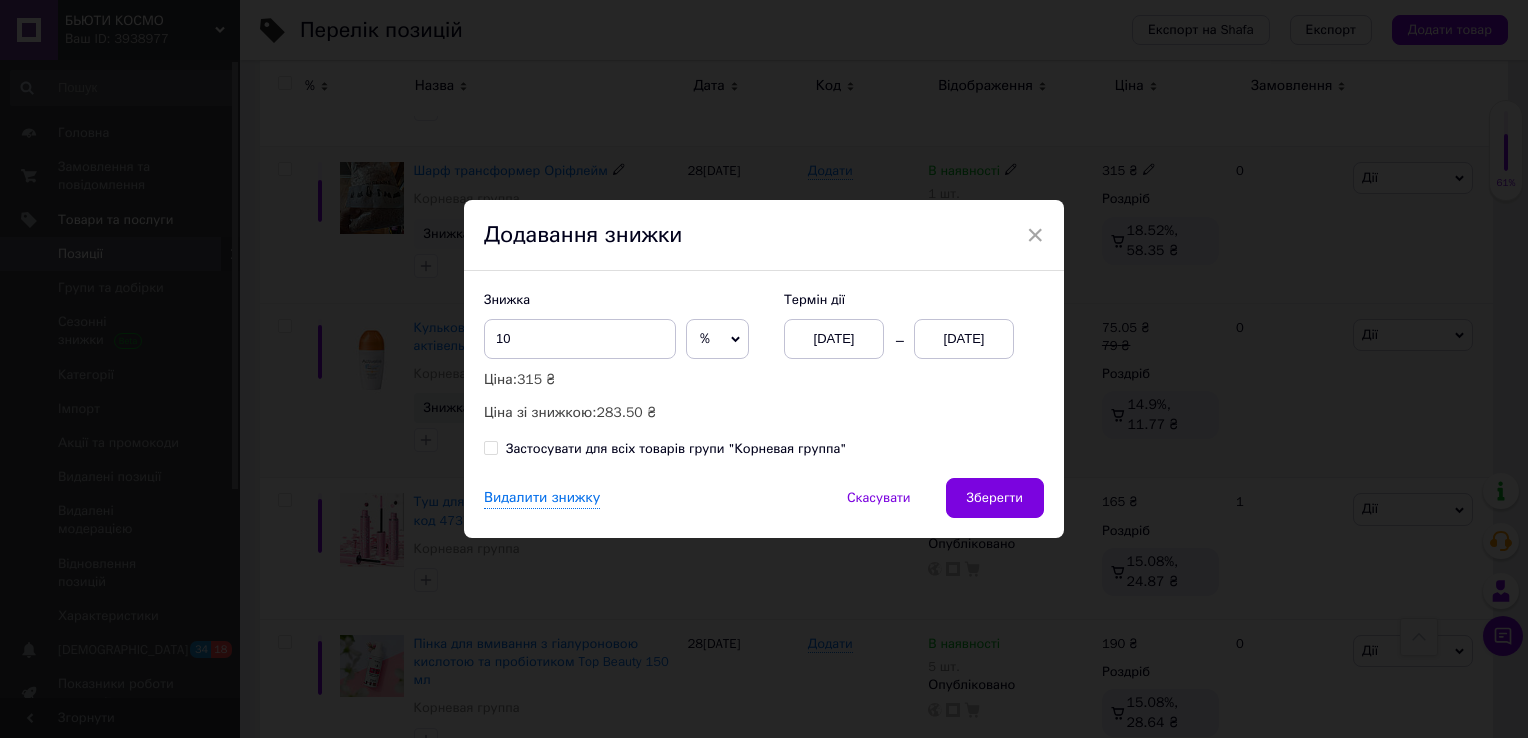 click on "[DATE]" at bounding box center (964, 339) 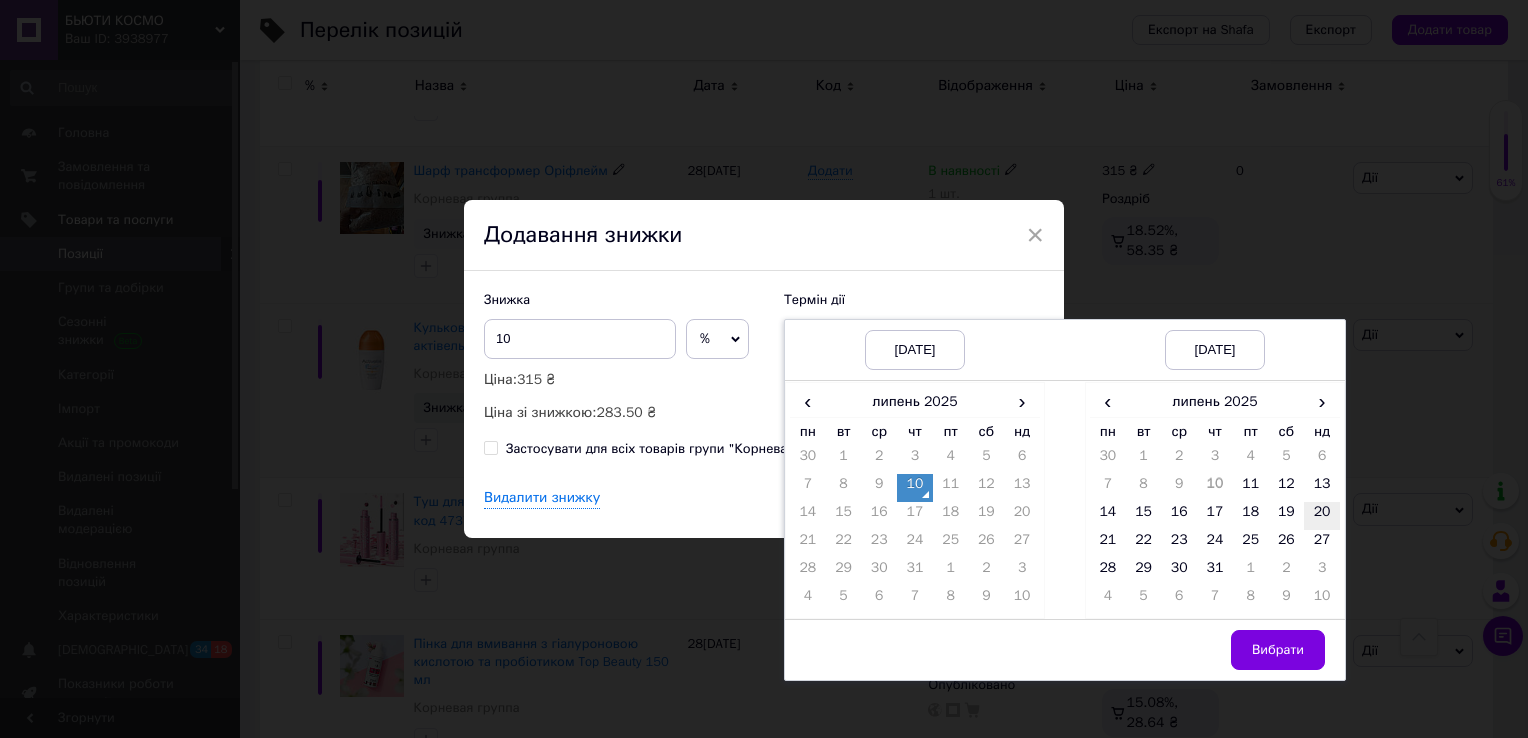 click on "20" at bounding box center [1322, 516] 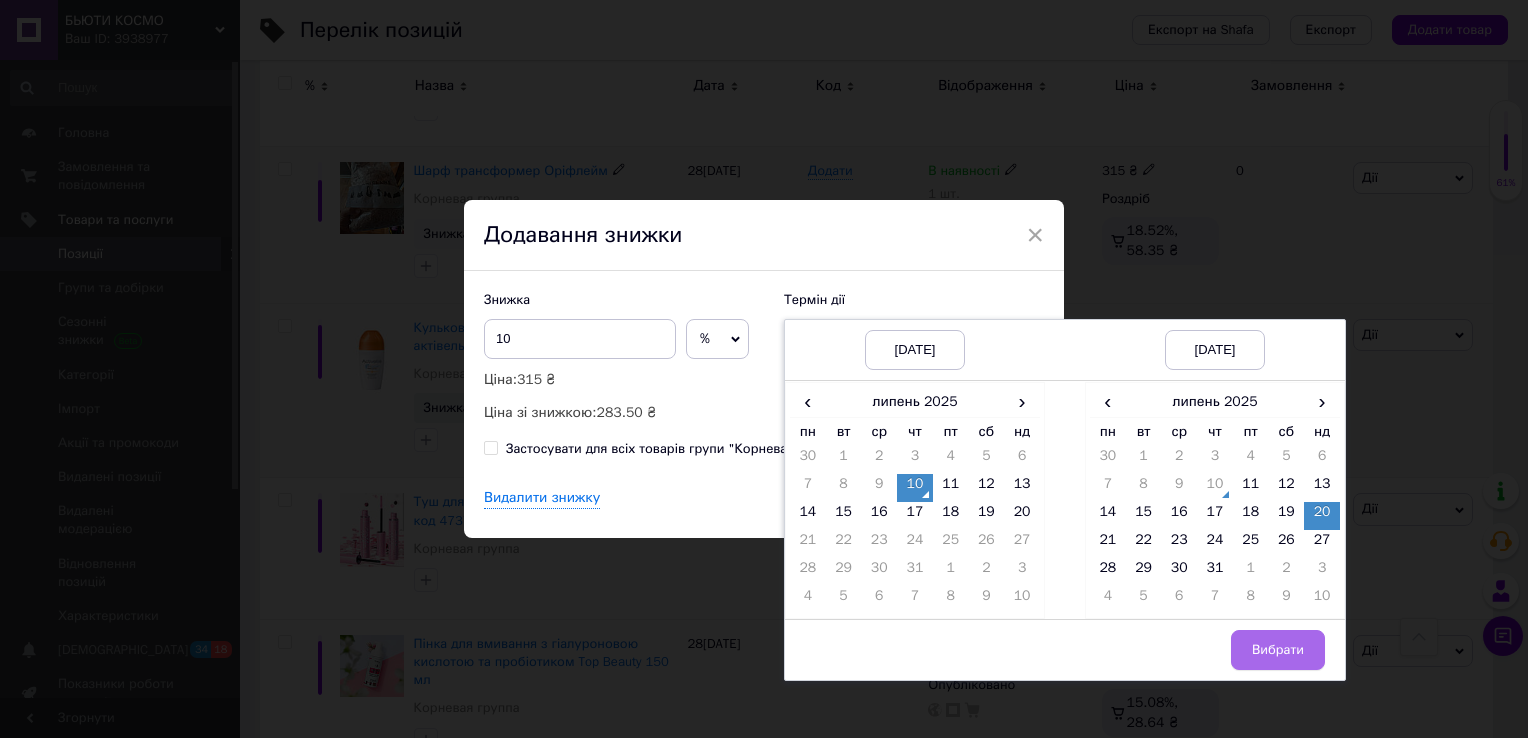 click on "Вибрати" at bounding box center (1278, 650) 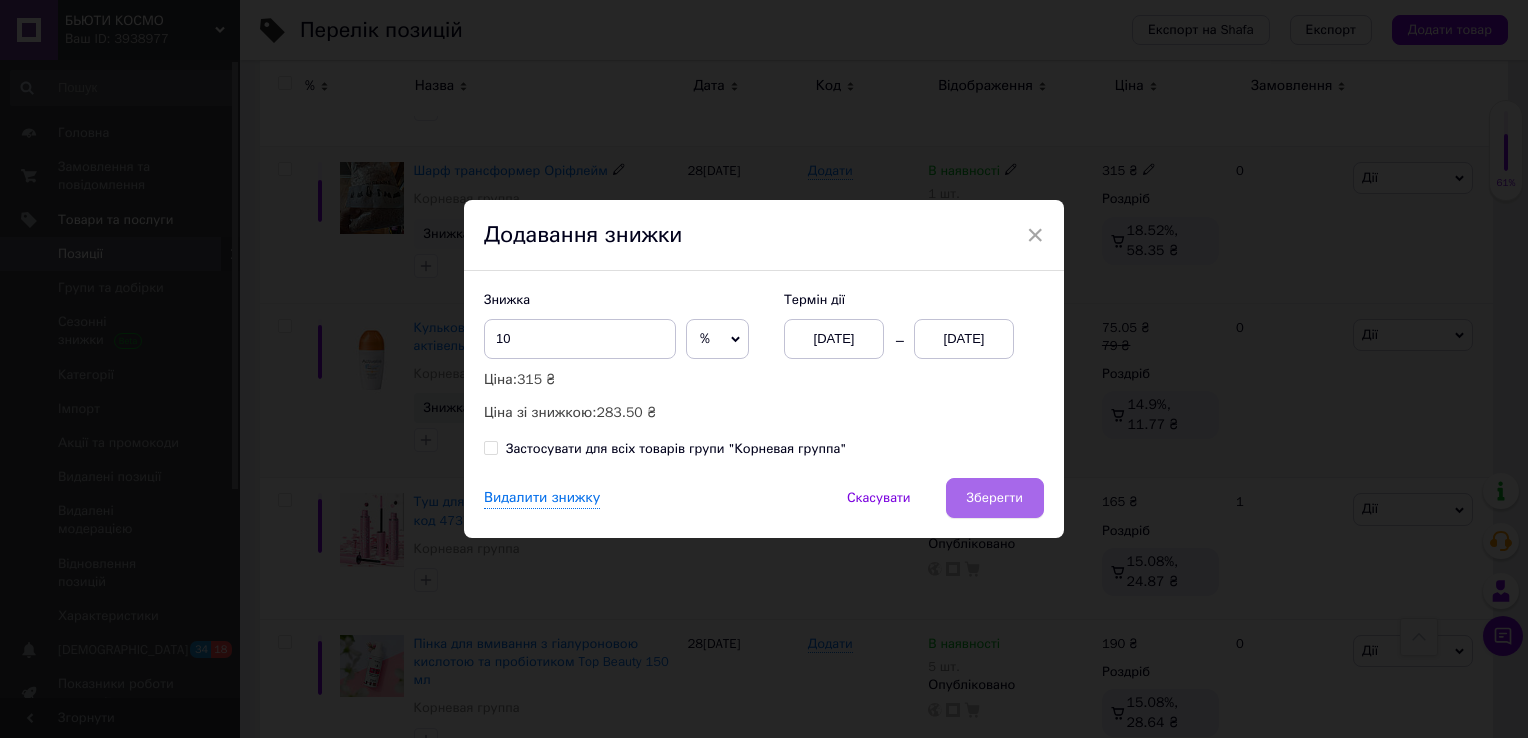 click on "Зберегти" at bounding box center (995, 498) 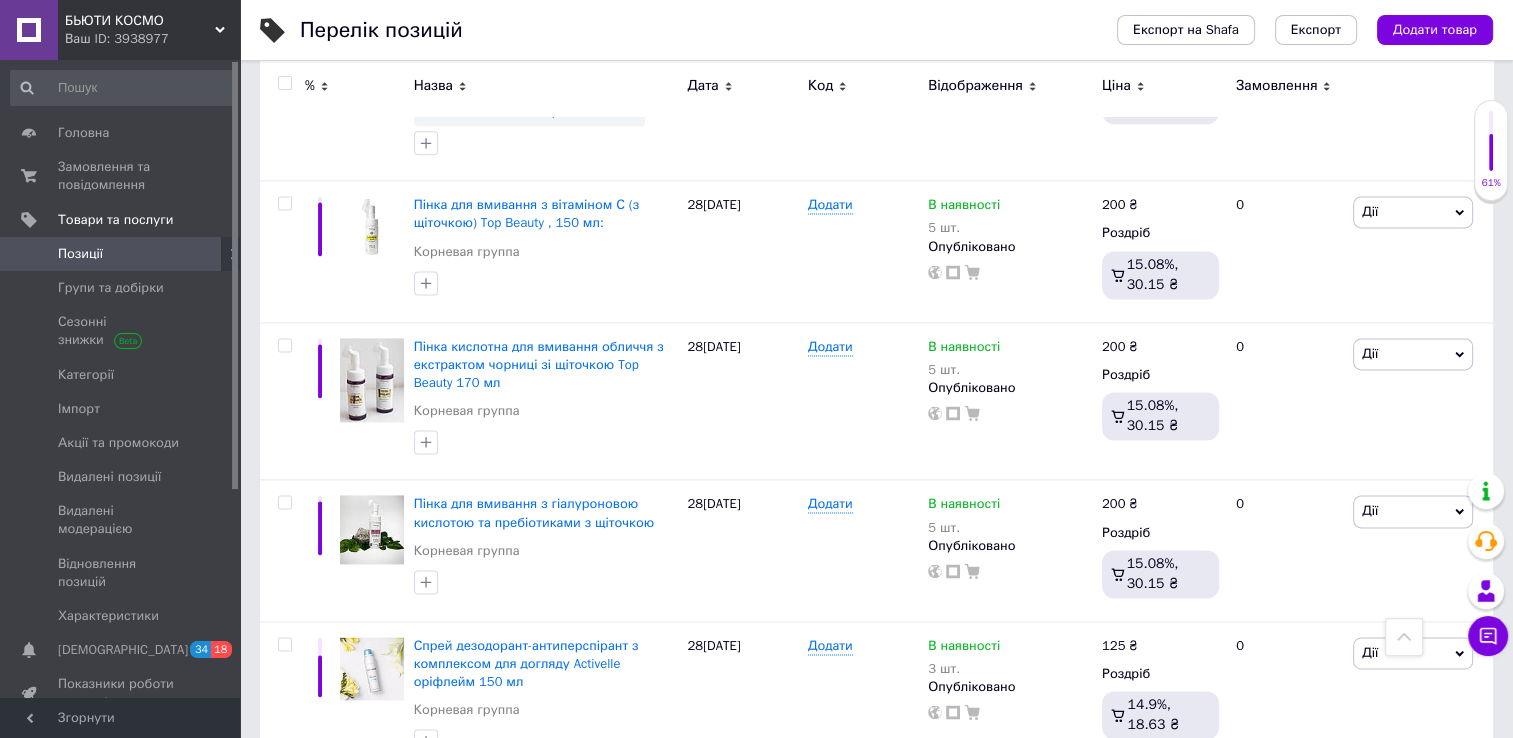 scroll, scrollTop: 2932, scrollLeft: 0, axis: vertical 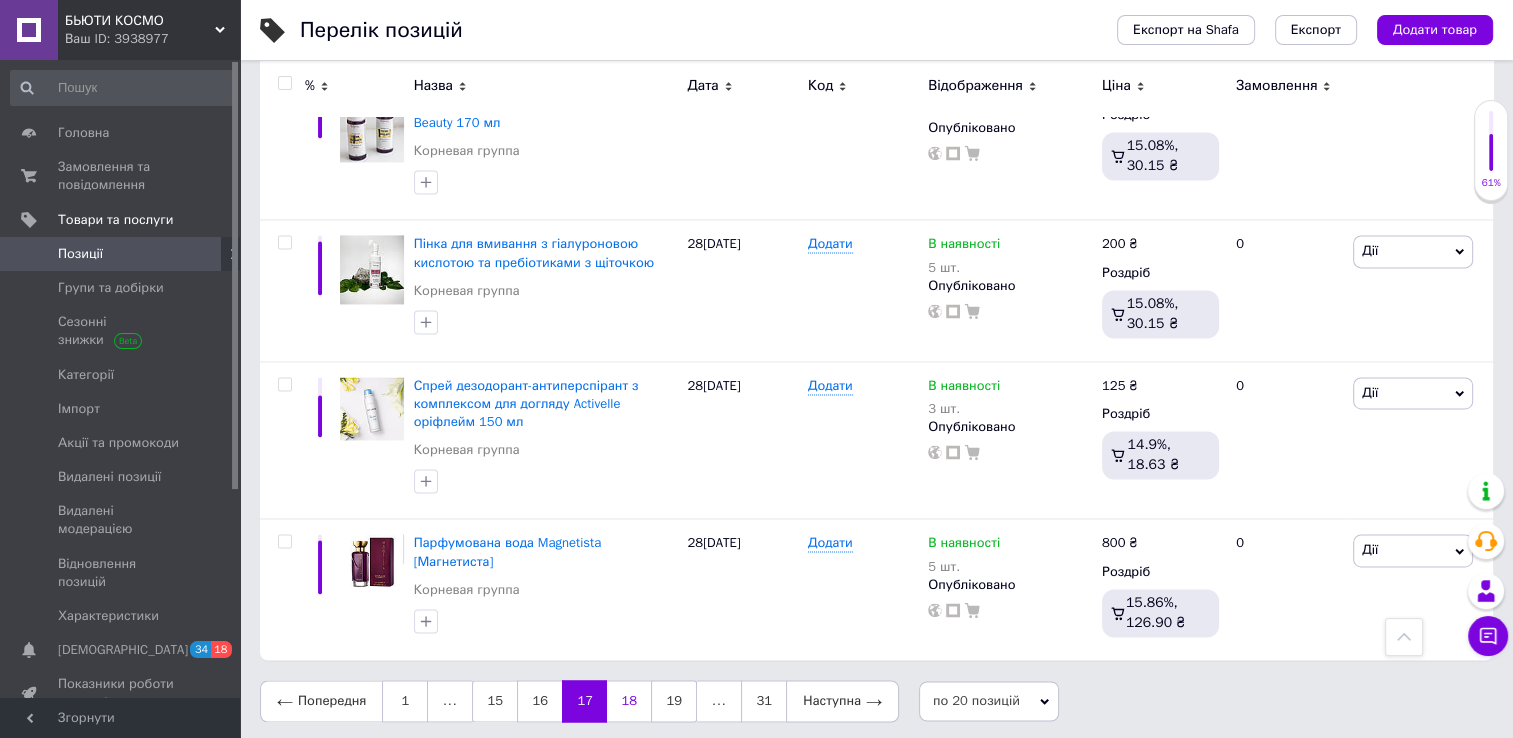 click on "18" at bounding box center (629, 701) 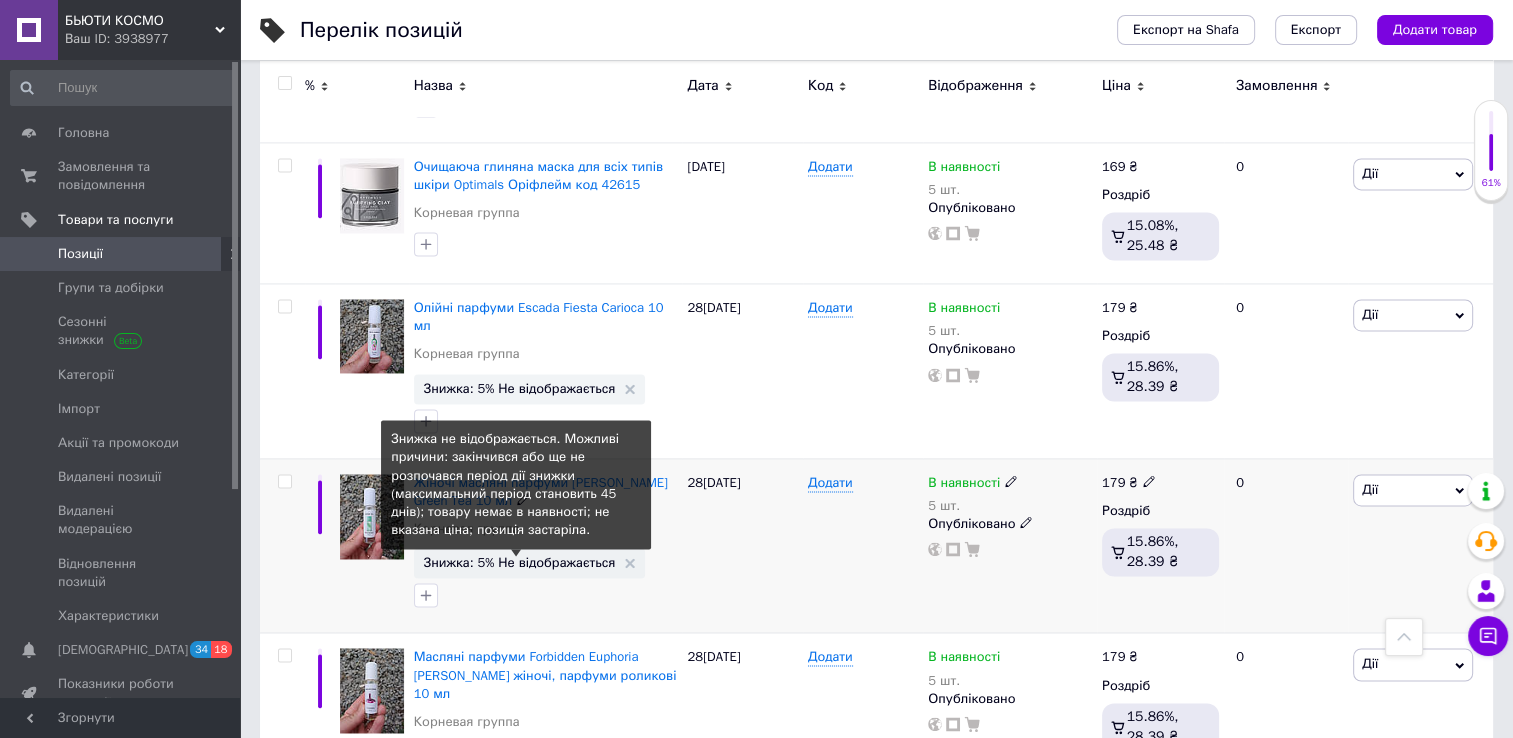 click on "Знижка: 5% Не відображається" at bounding box center (520, 562) 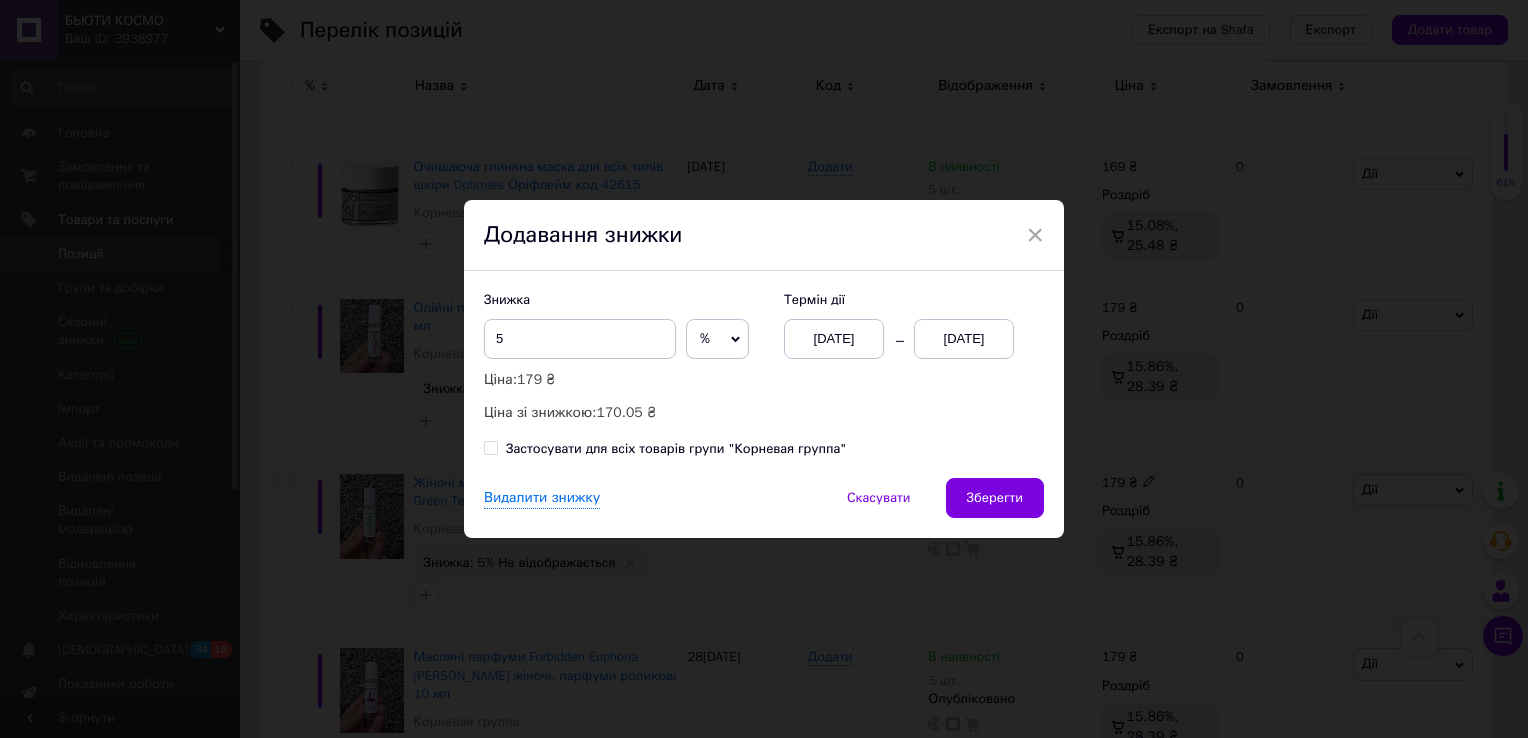 click on "[DATE]" at bounding box center (964, 339) 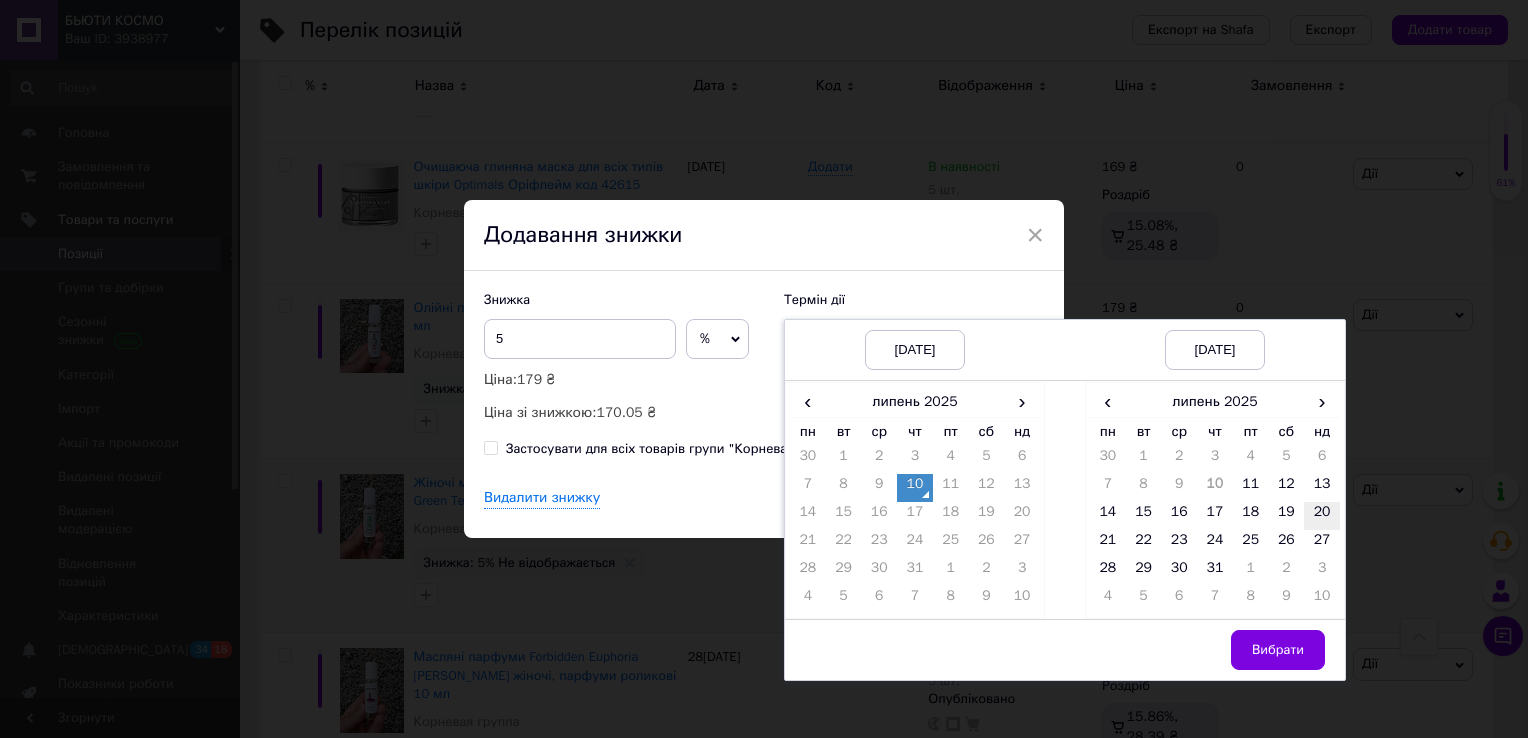 click on "20" at bounding box center [1322, 516] 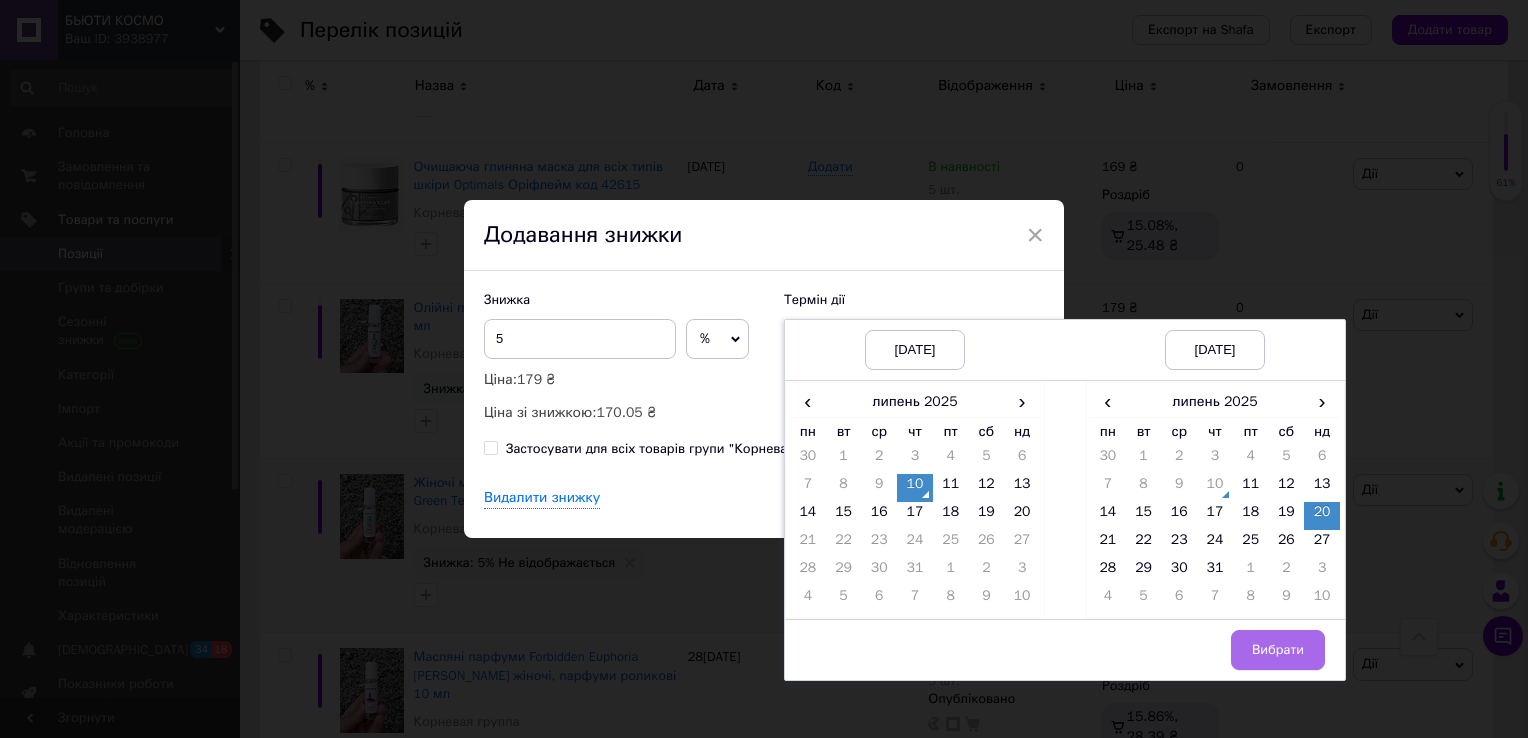 click on "Вибрати" at bounding box center [1278, 650] 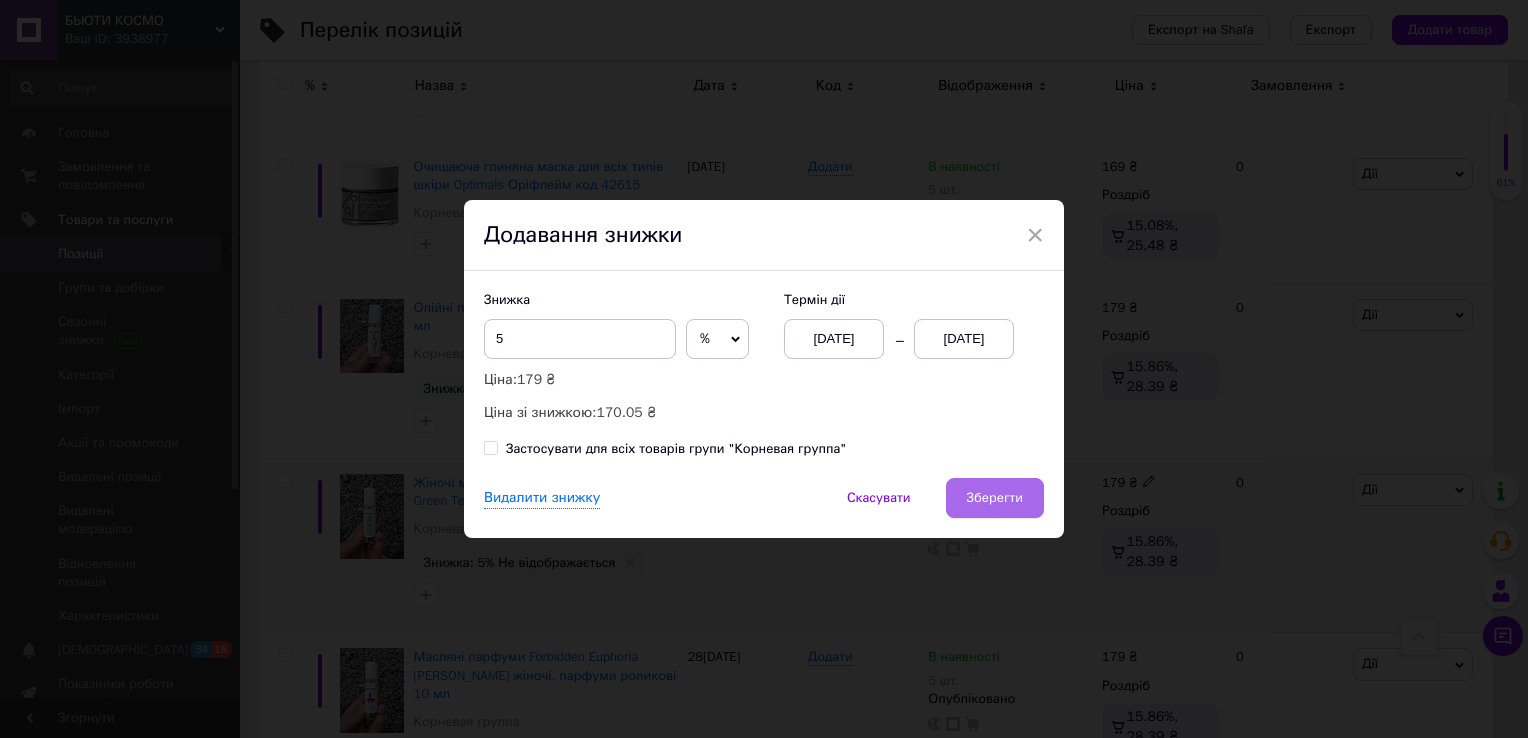 click on "Зберегти" at bounding box center (995, 498) 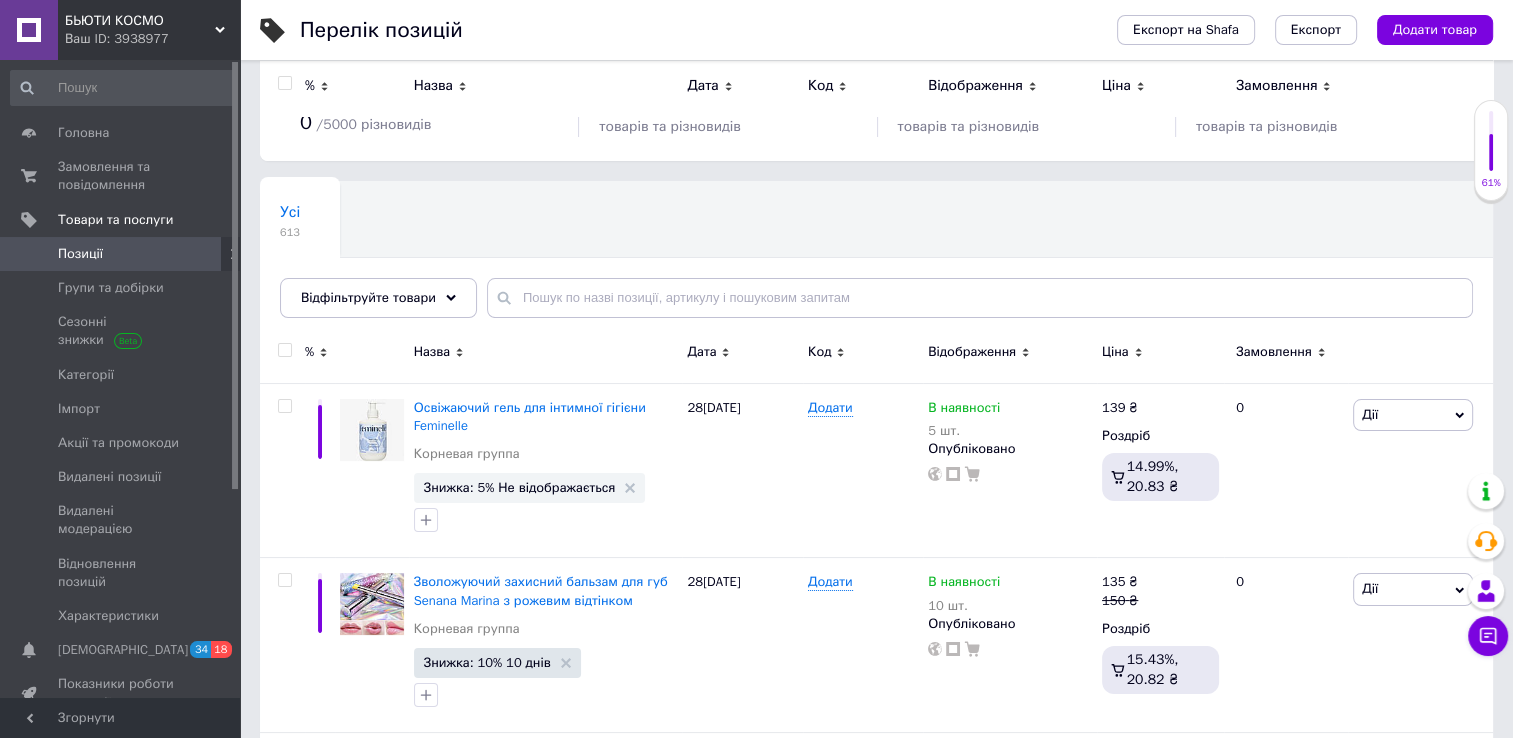 scroll, scrollTop: 0, scrollLeft: 0, axis: both 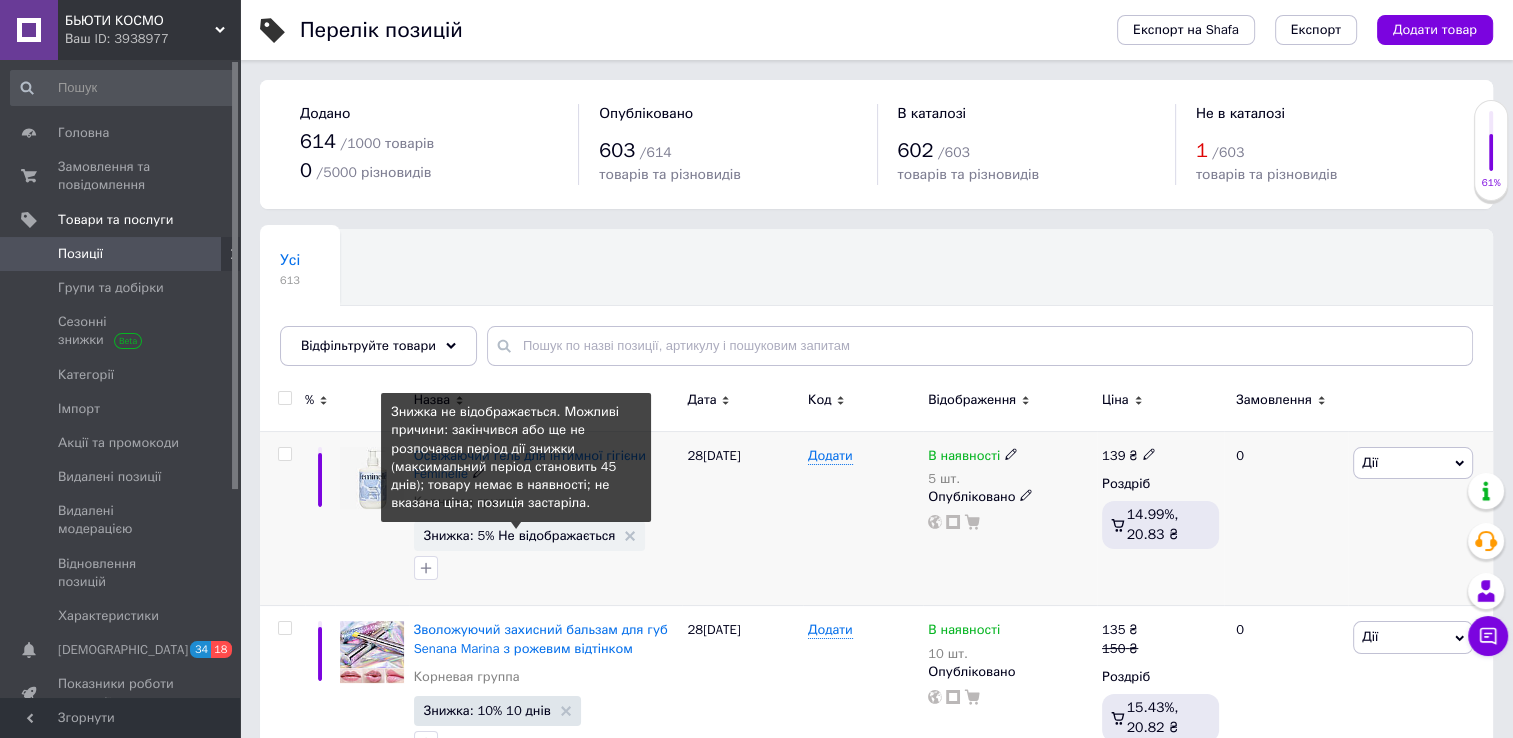 click on "Знижка: 5% Не відображається" at bounding box center (520, 535) 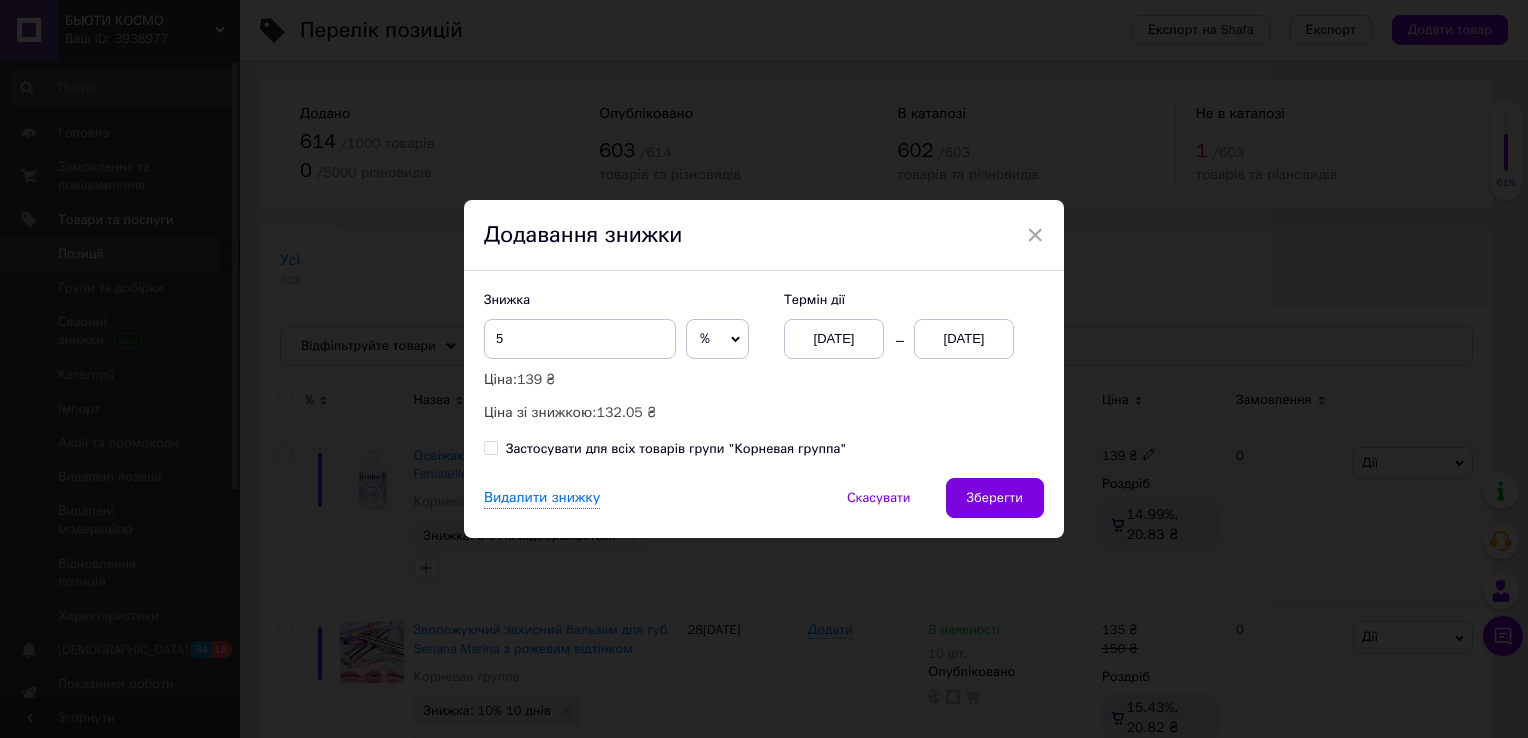 click on "[DATE]" at bounding box center [964, 339] 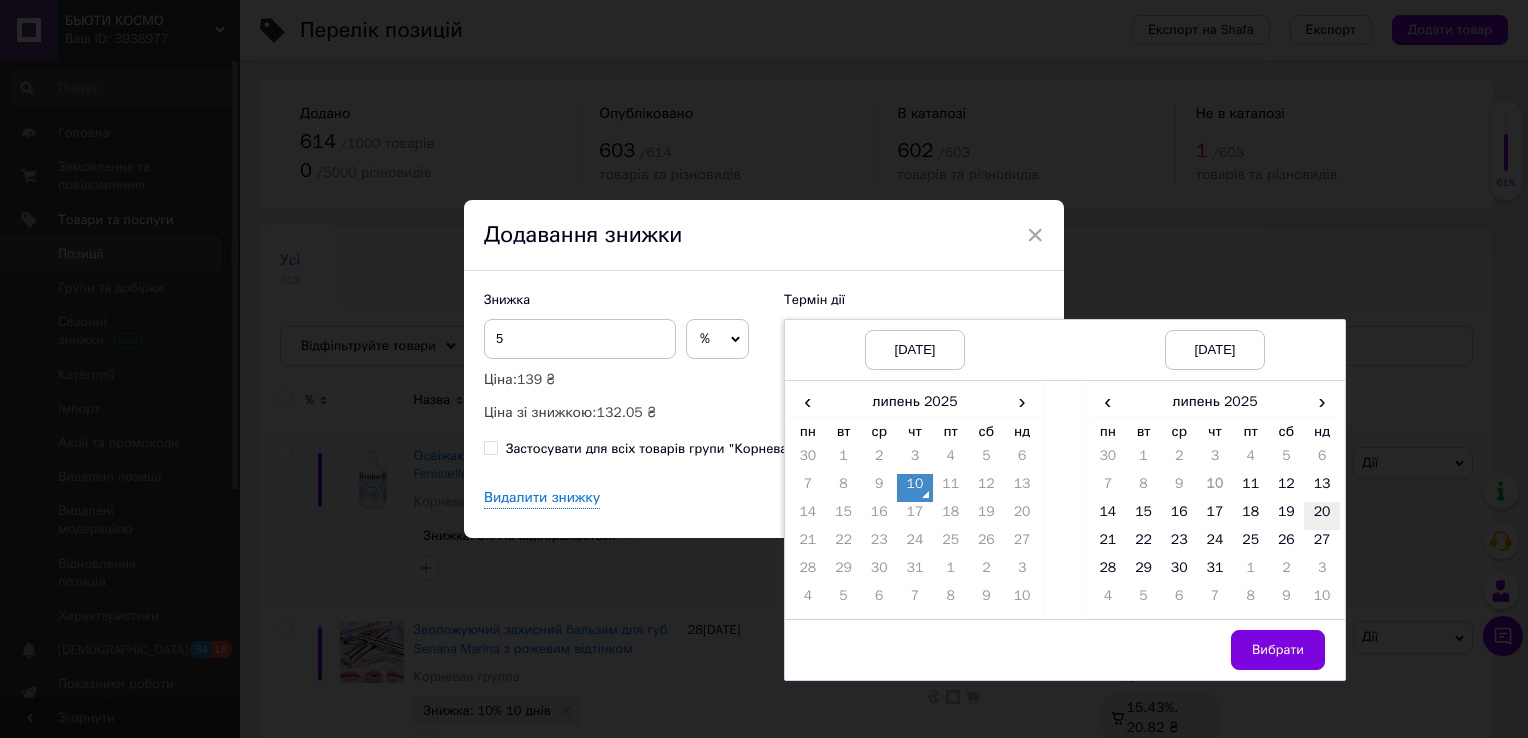 click on "20" at bounding box center (1322, 516) 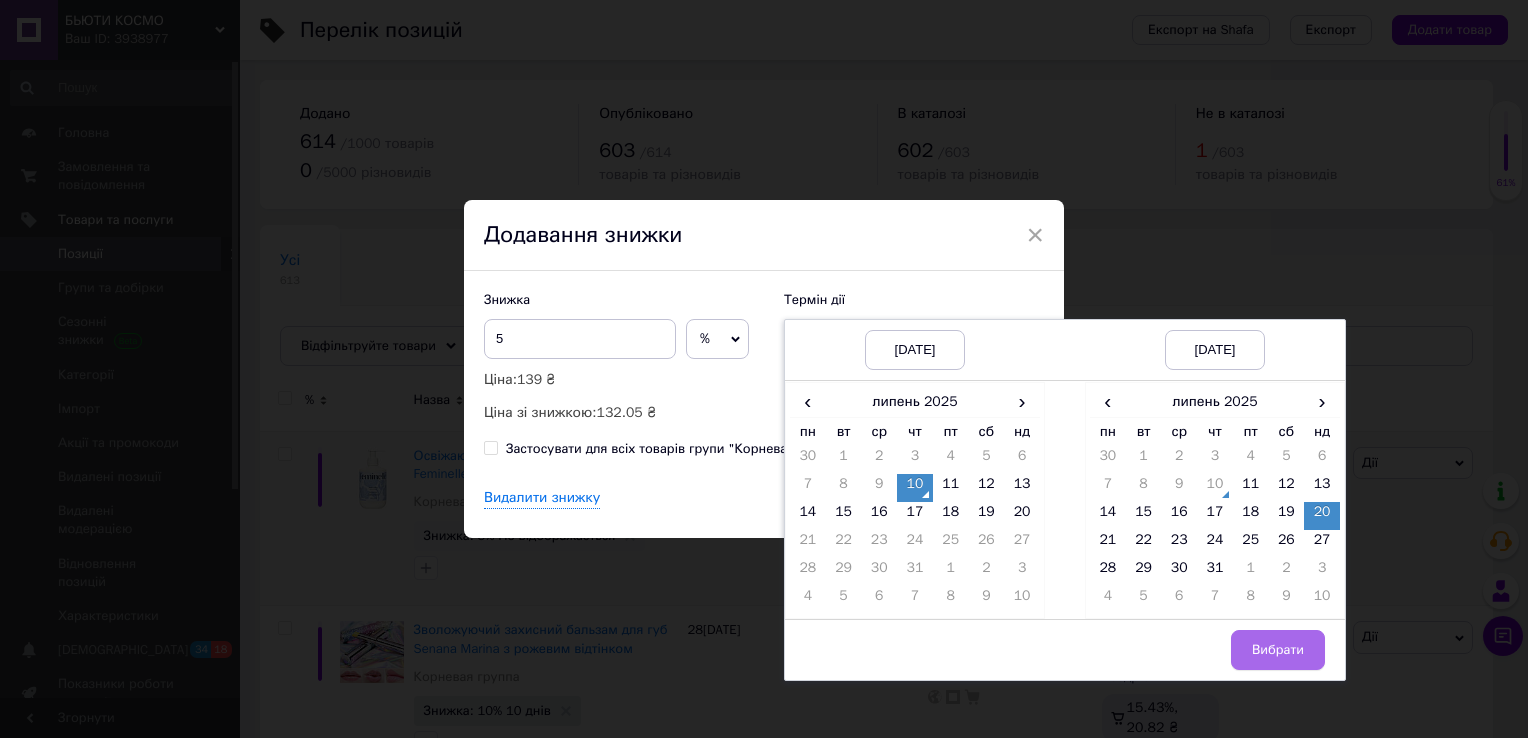 click on "Вибрати" at bounding box center (1278, 650) 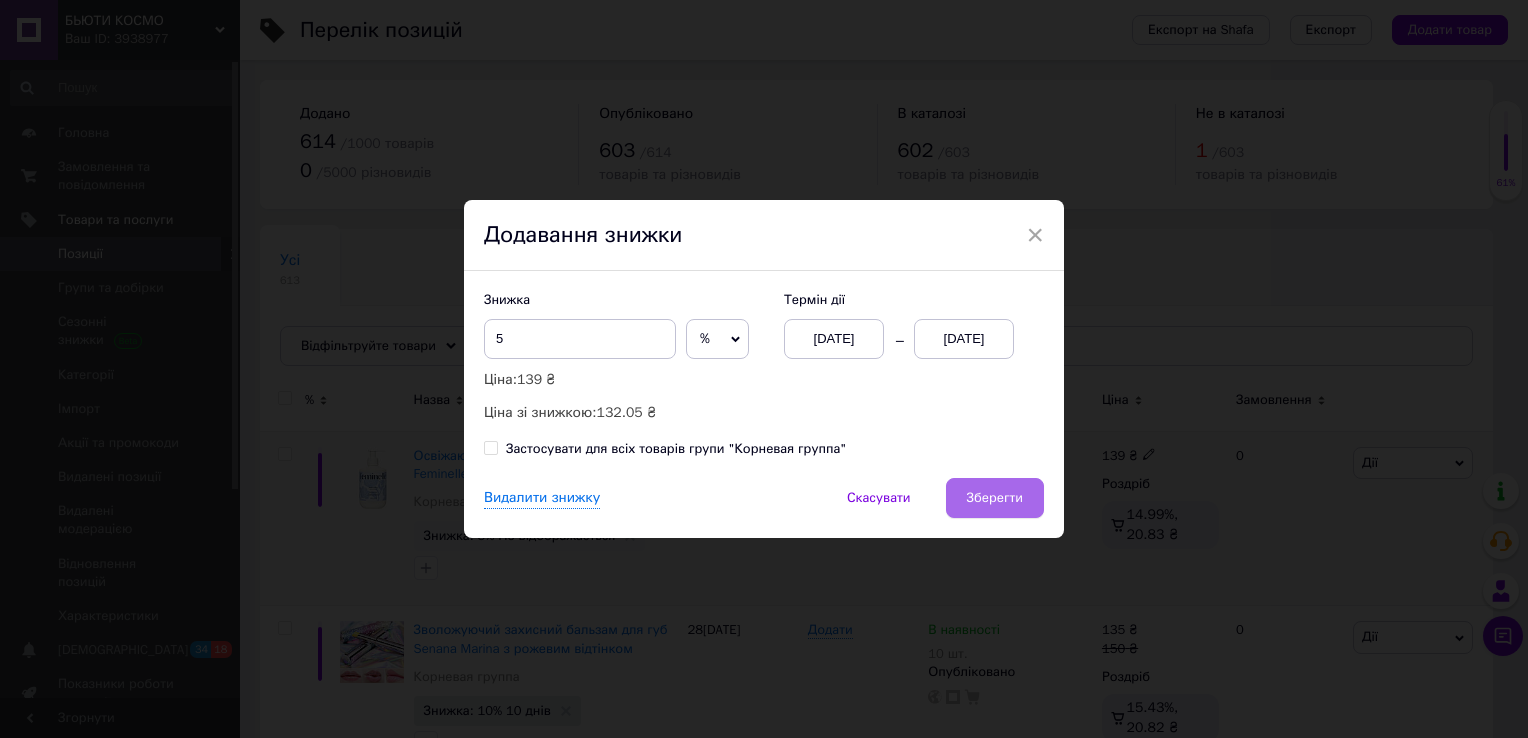 click on "Зберегти" at bounding box center (995, 498) 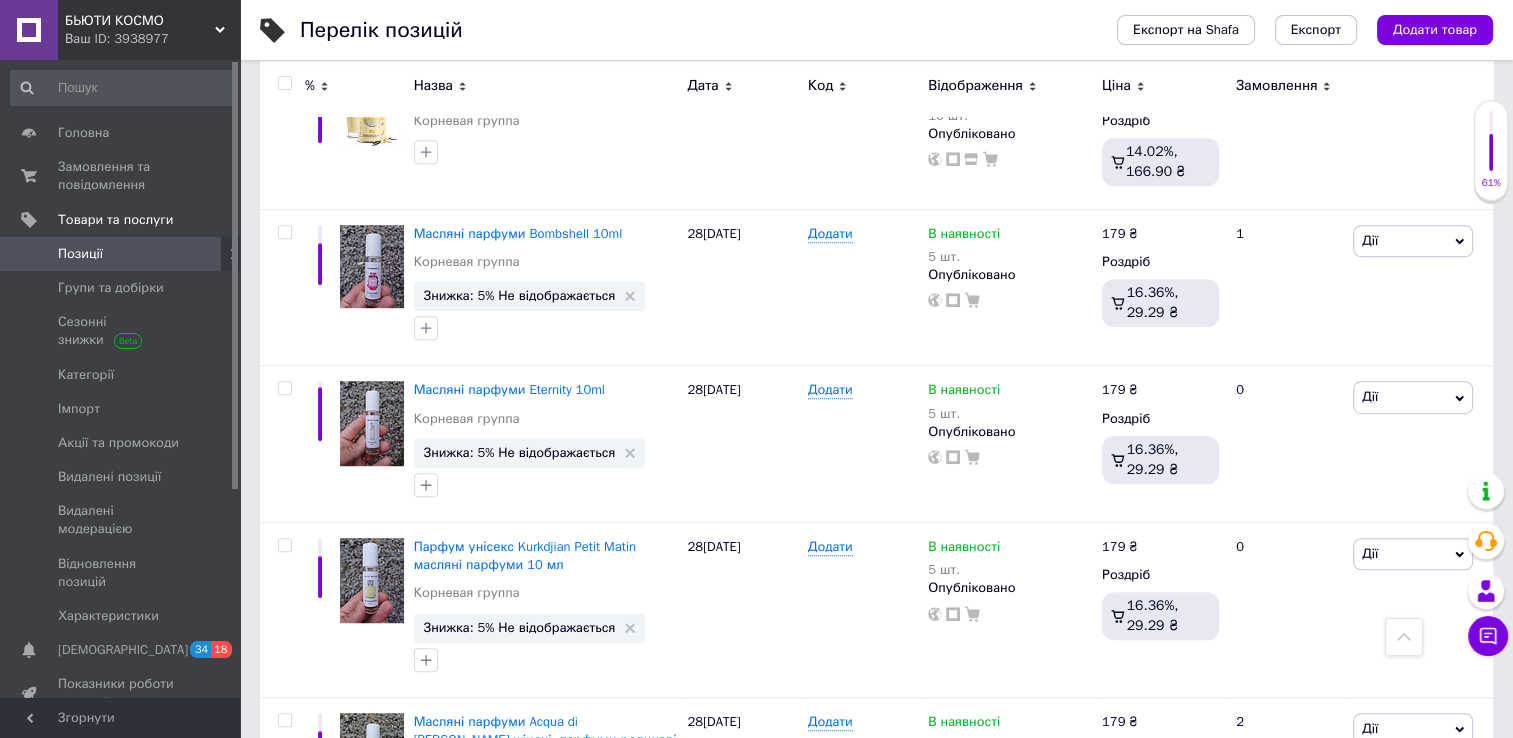 scroll, scrollTop: 1173, scrollLeft: 0, axis: vertical 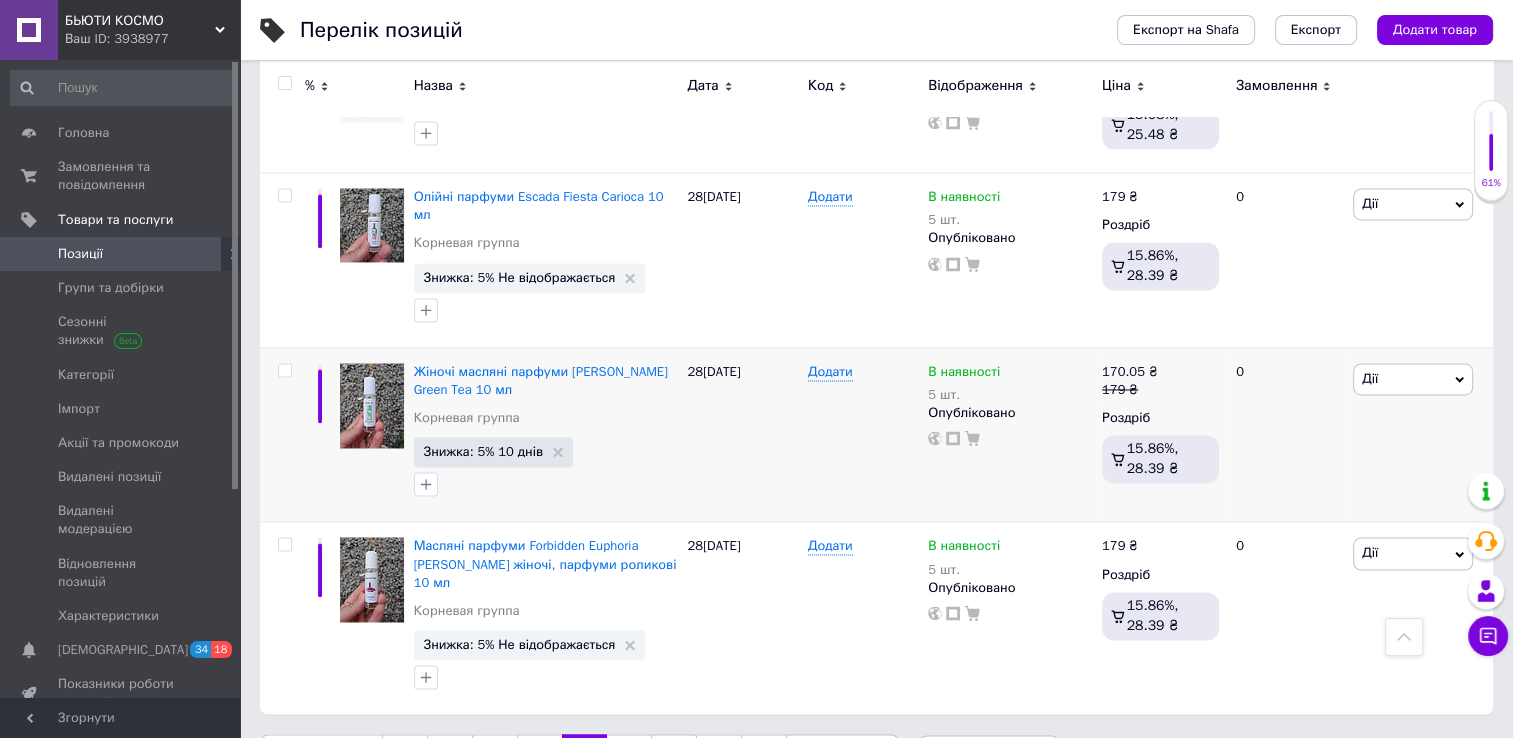 click on "19" at bounding box center [629, 755] 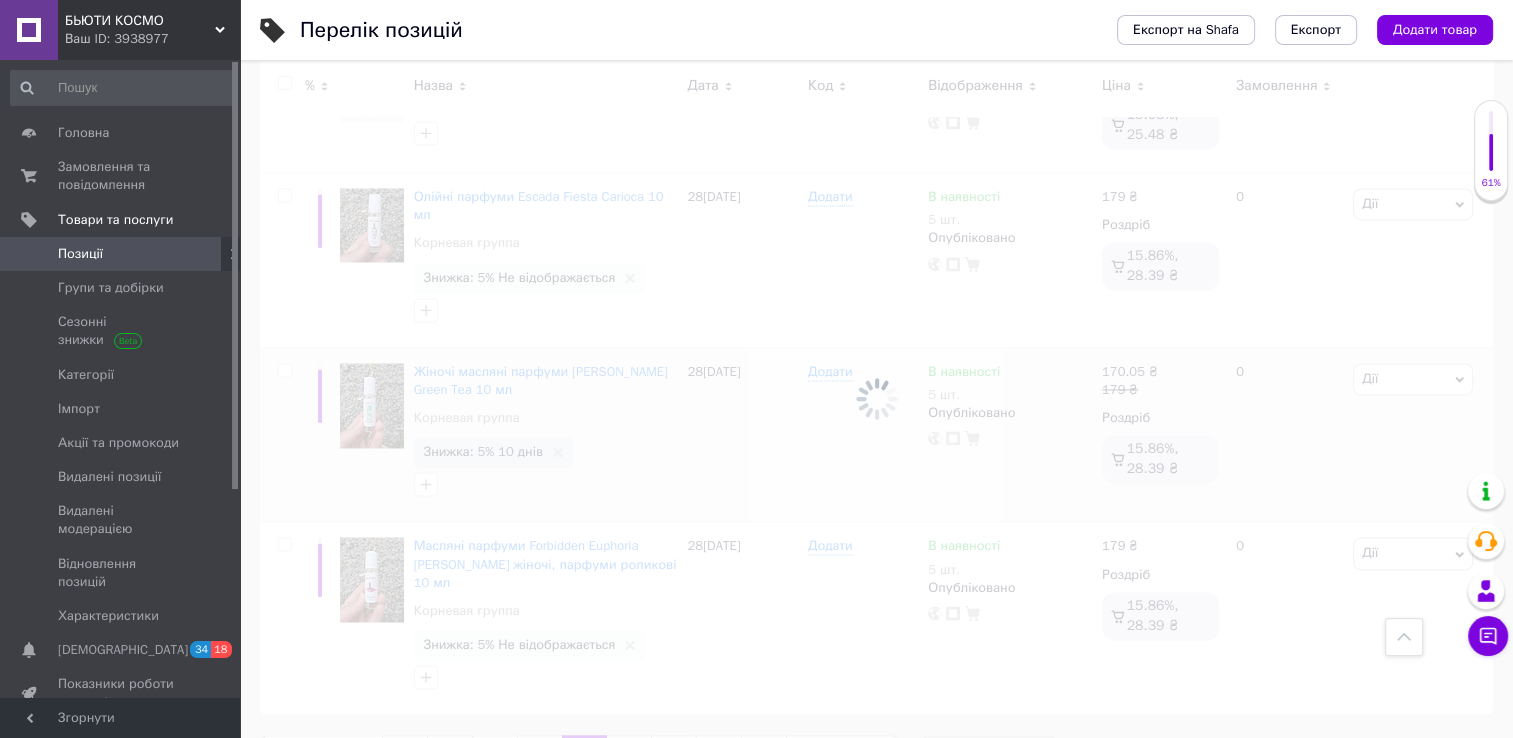 scroll, scrollTop: 3035, scrollLeft: 0, axis: vertical 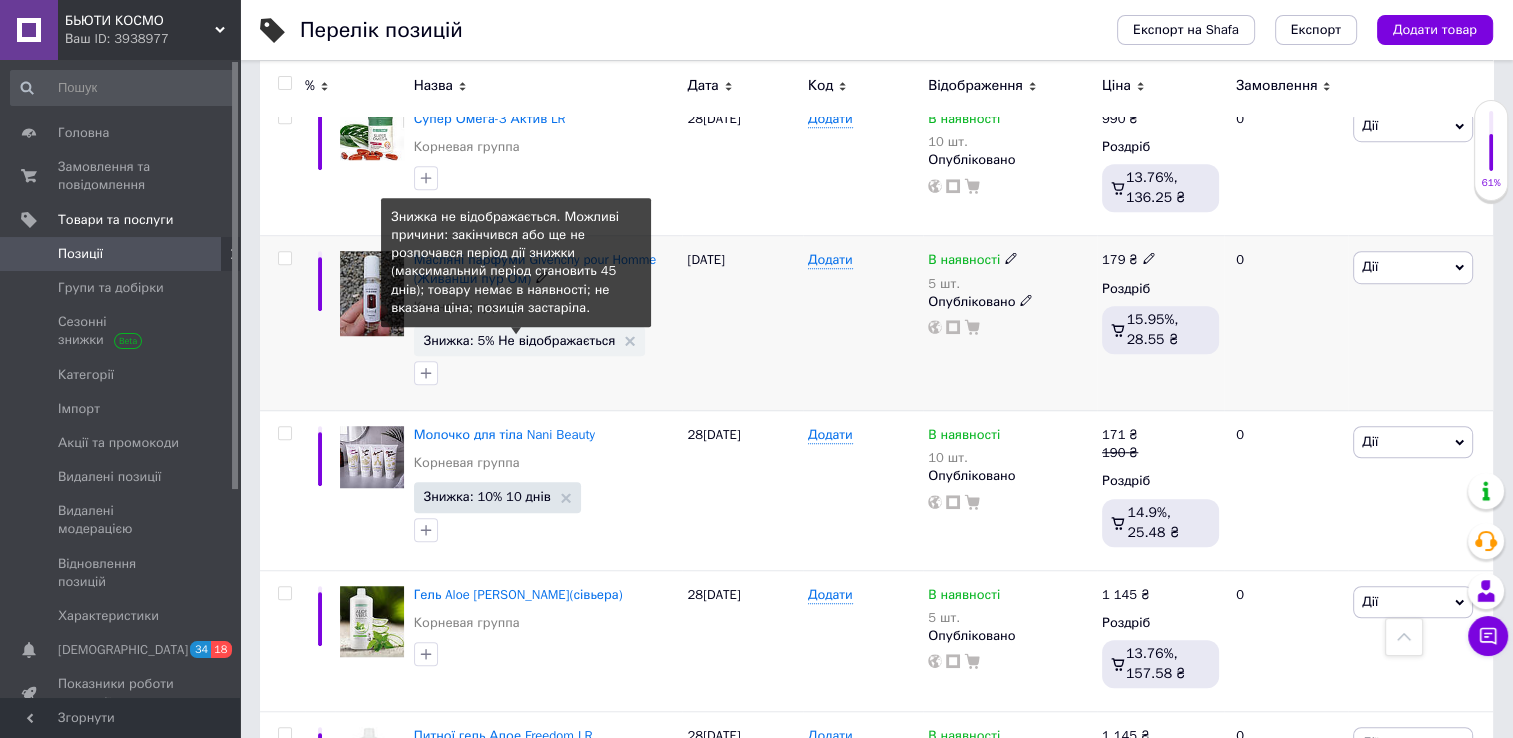 click on "Знижка: 5% Не відображається" at bounding box center (520, 340) 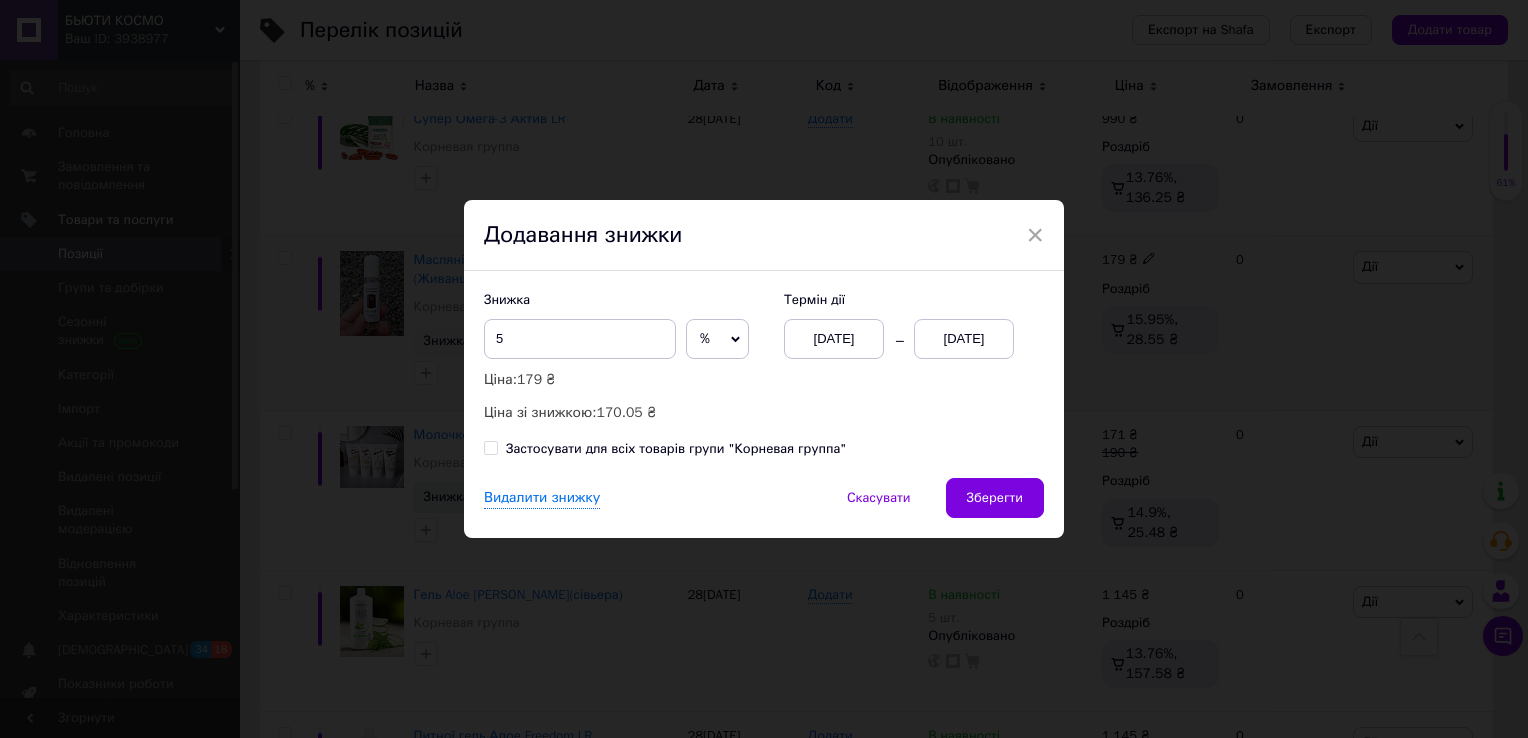 click on "[DATE]" at bounding box center [964, 339] 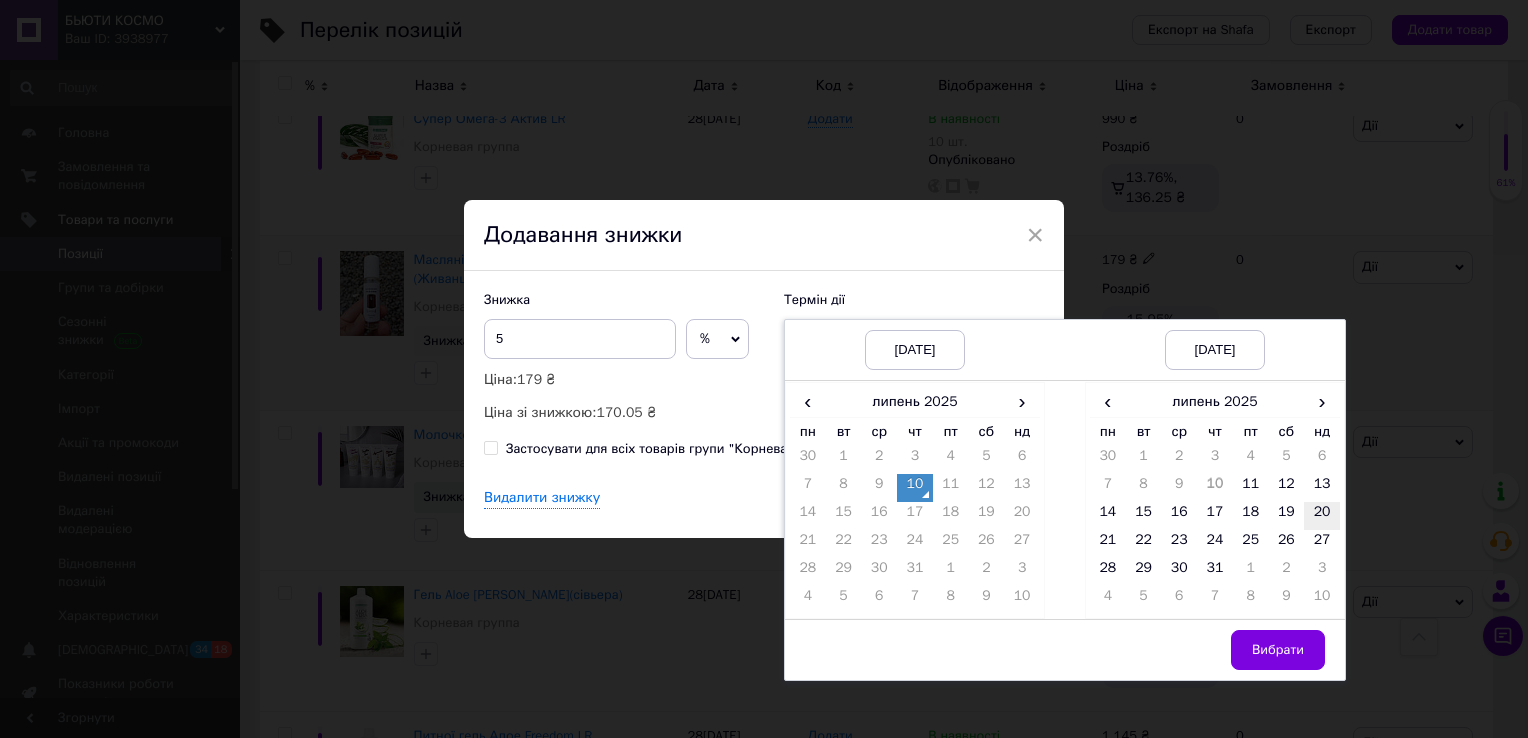 click on "20" at bounding box center [1322, 516] 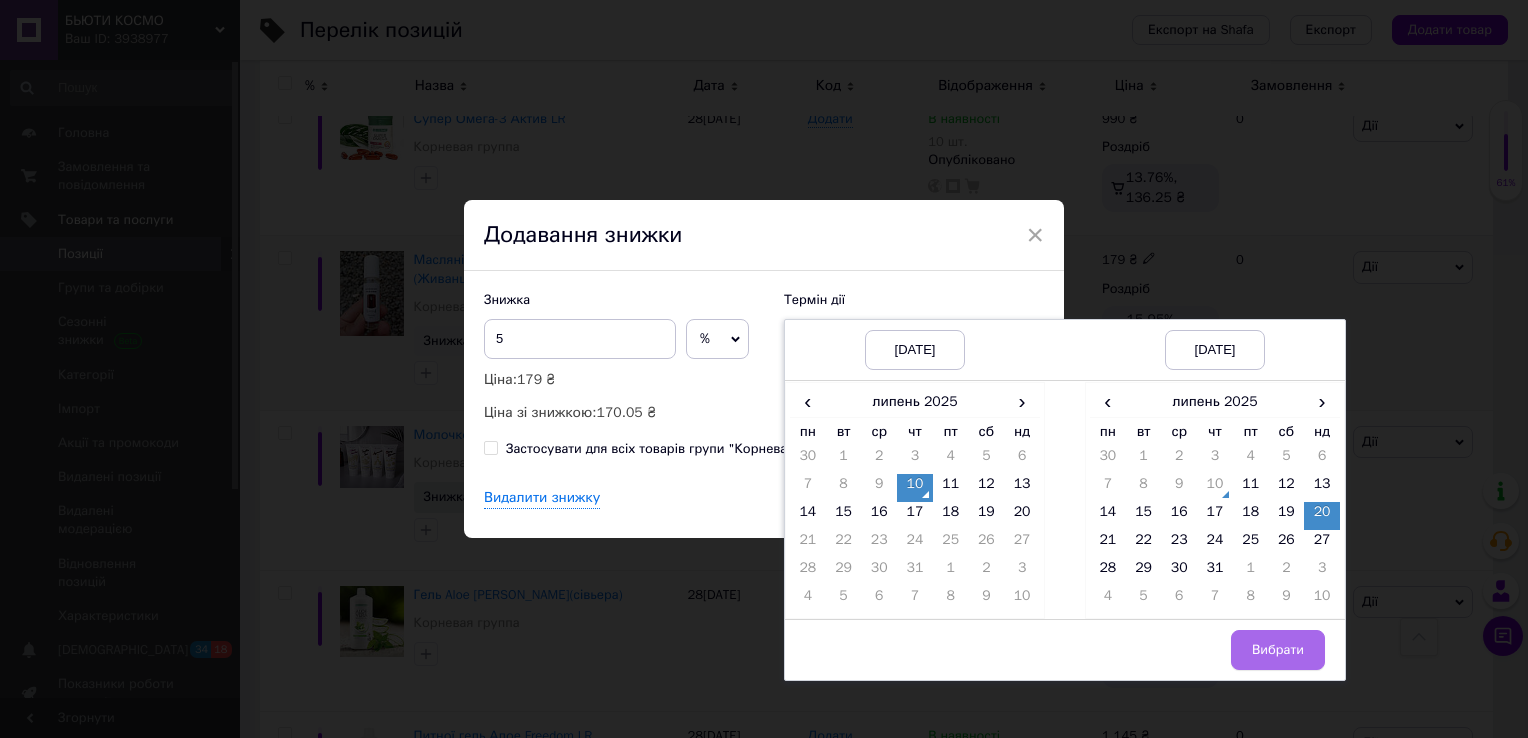 click on "Вибрати" at bounding box center (1278, 650) 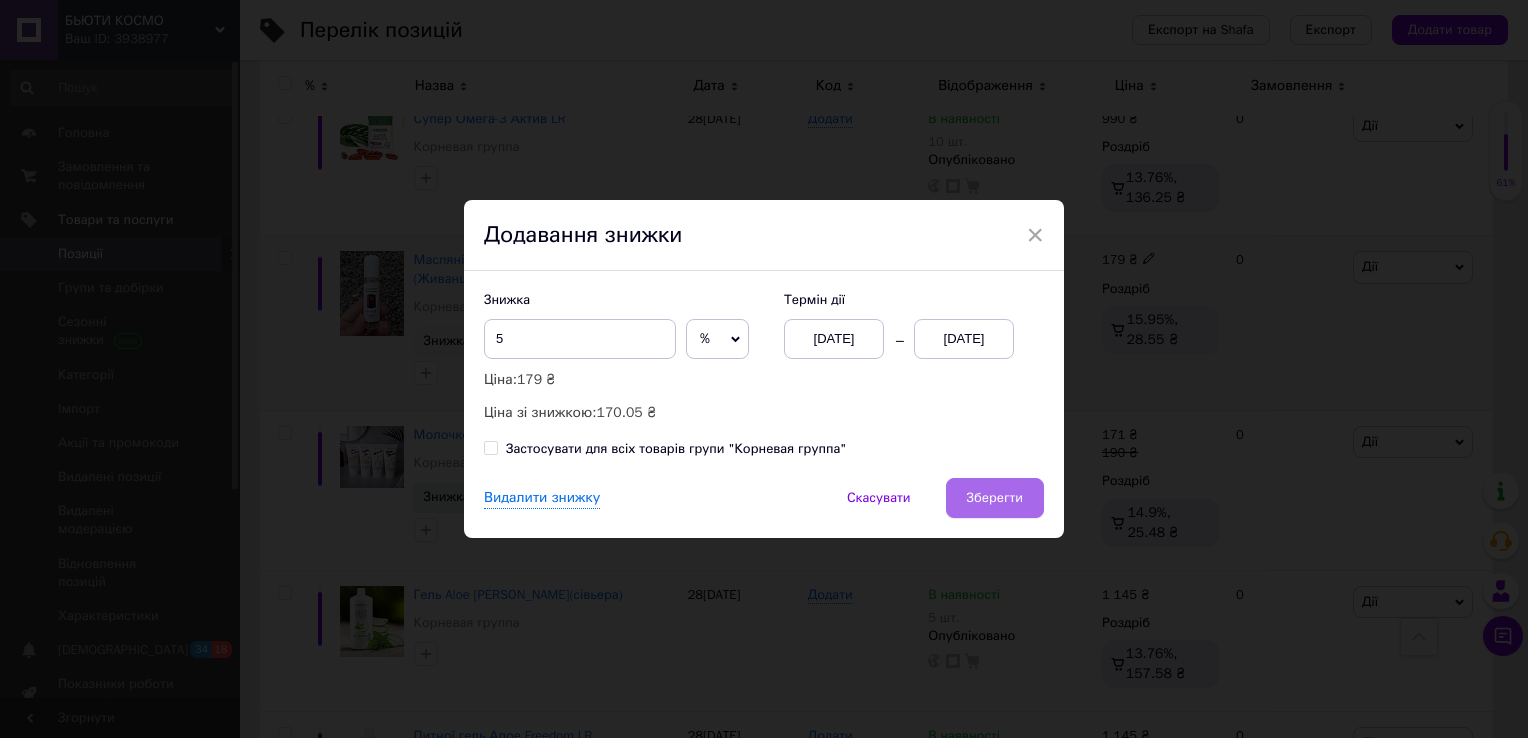 click on "Зберегти" at bounding box center [995, 498] 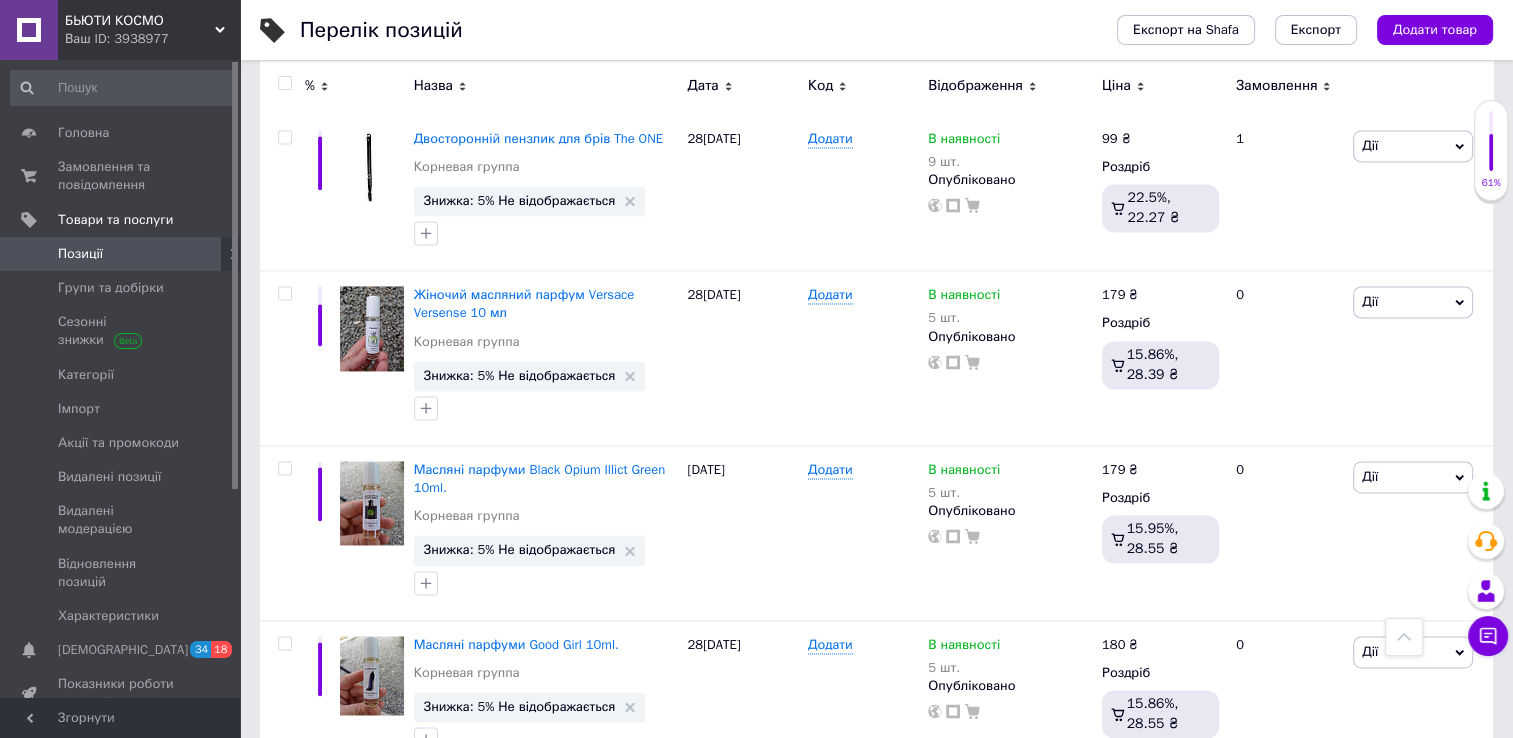 scroll, scrollTop: 2917, scrollLeft: 0, axis: vertical 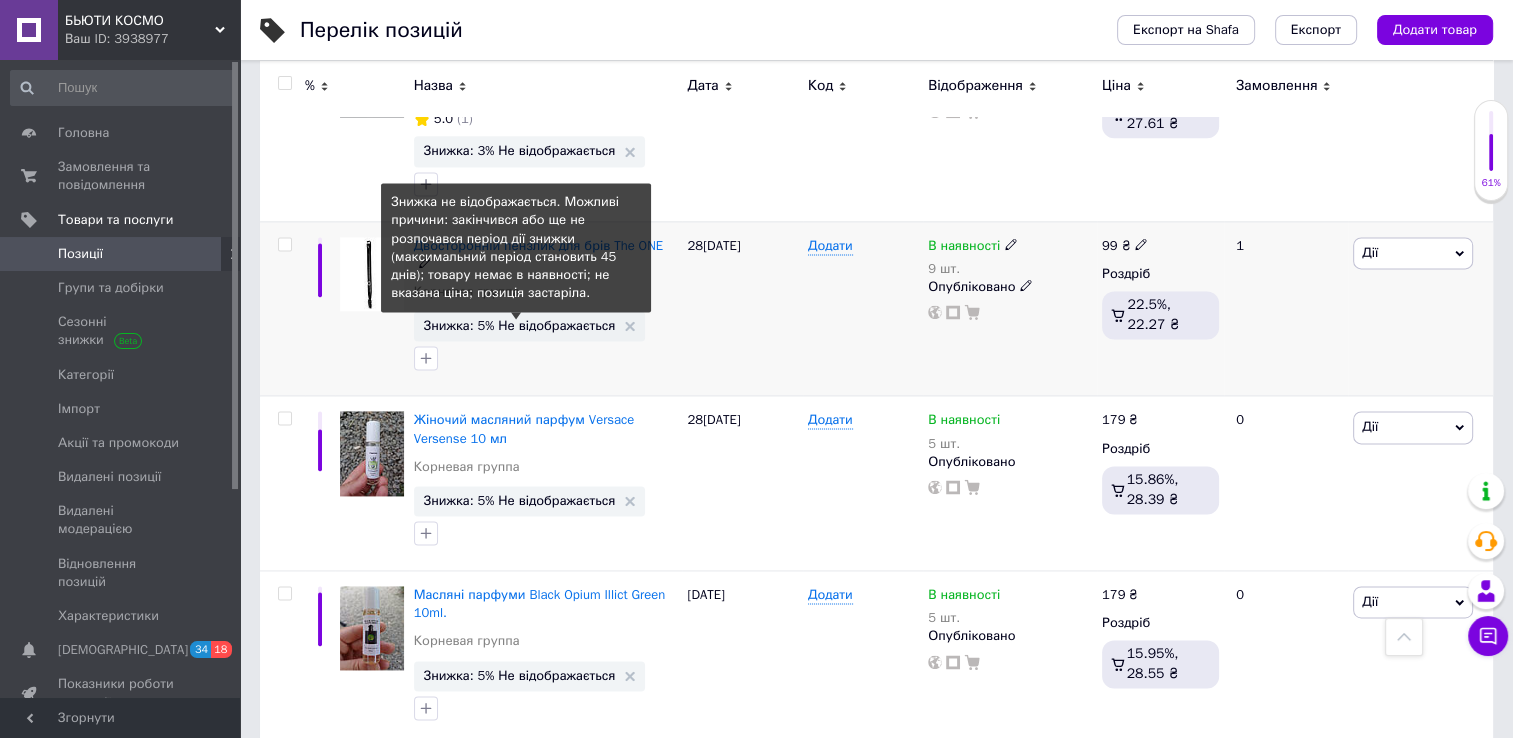 click on "Знижка: 5% Не відображається" at bounding box center [520, 325] 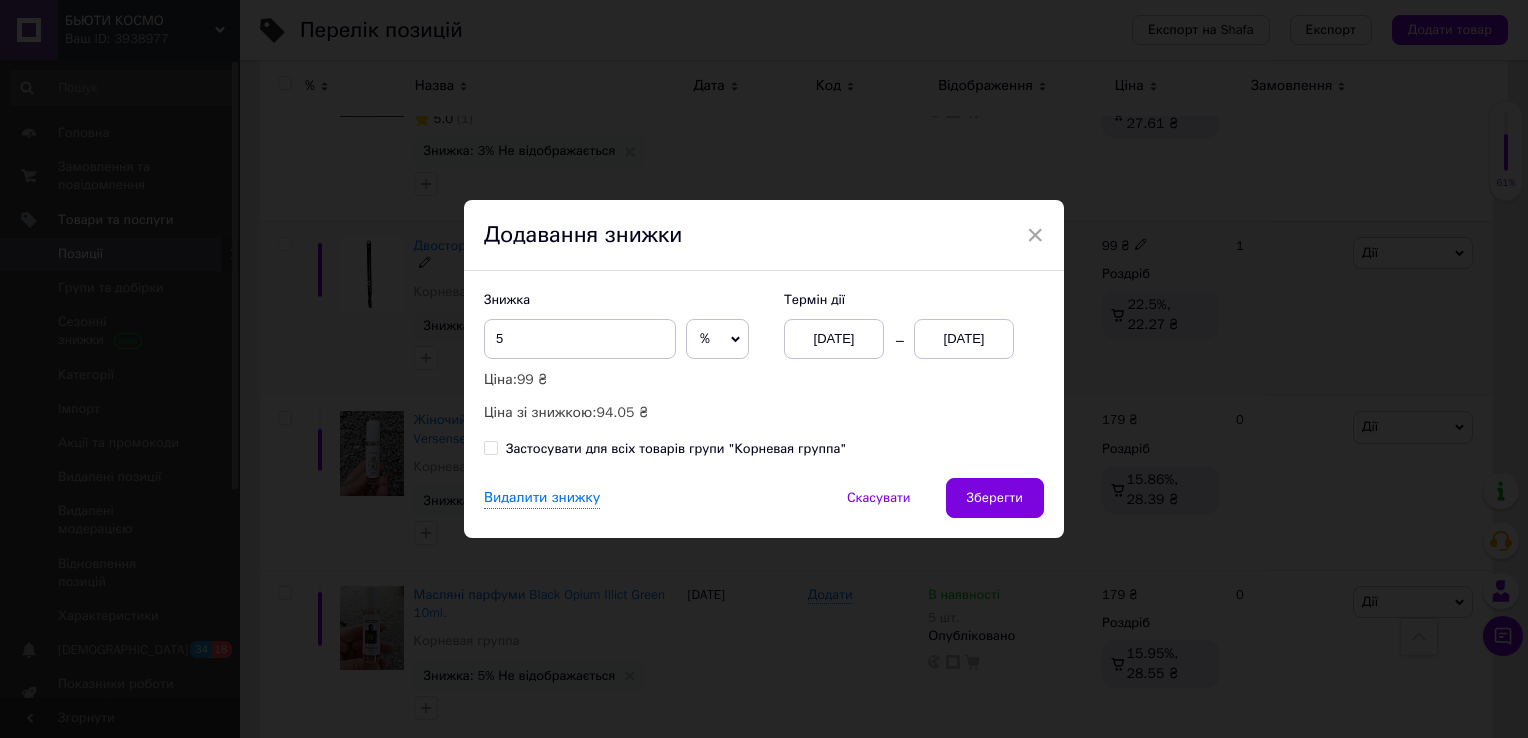 click on "[DATE]" at bounding box center (964, 339) 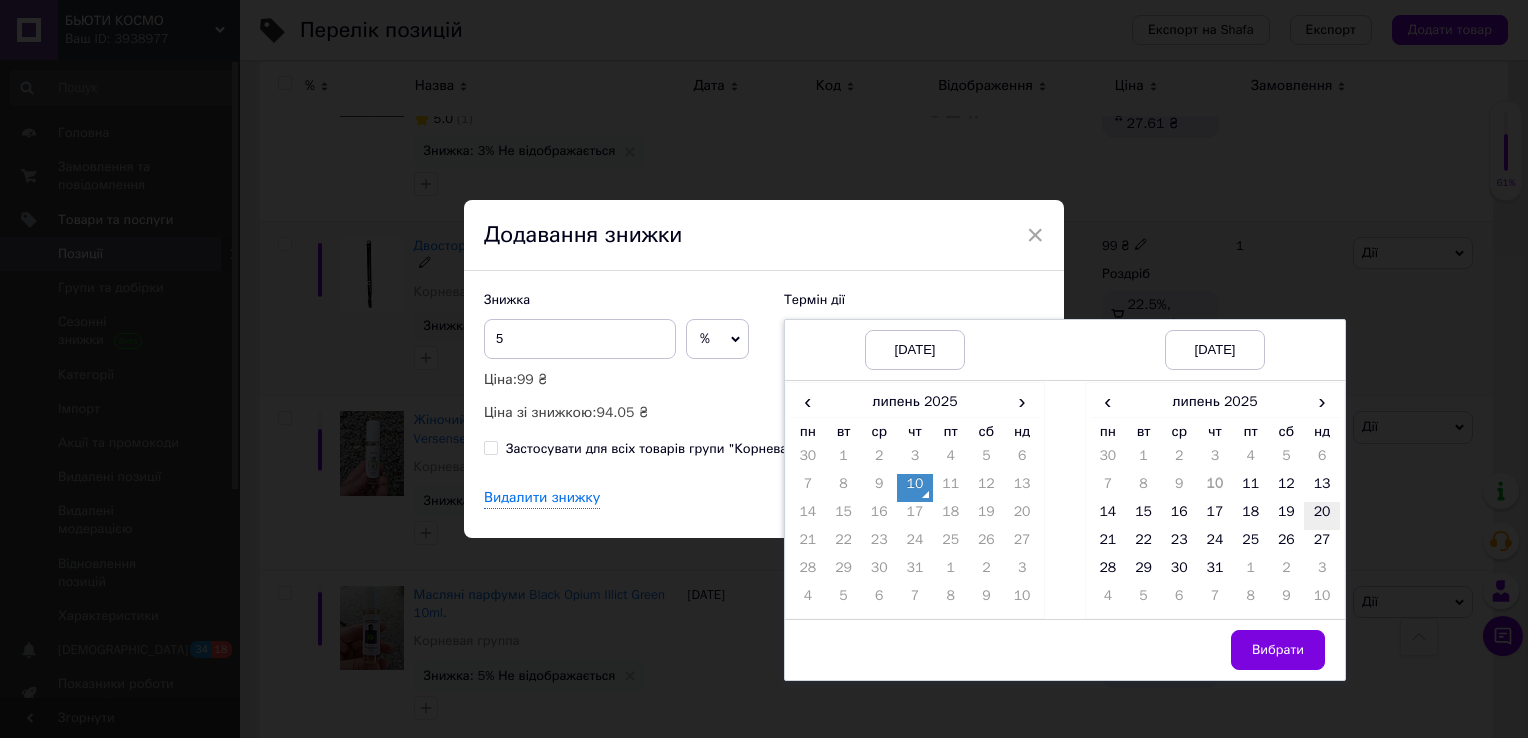 click on "20" at bounding box center [1322, 516] 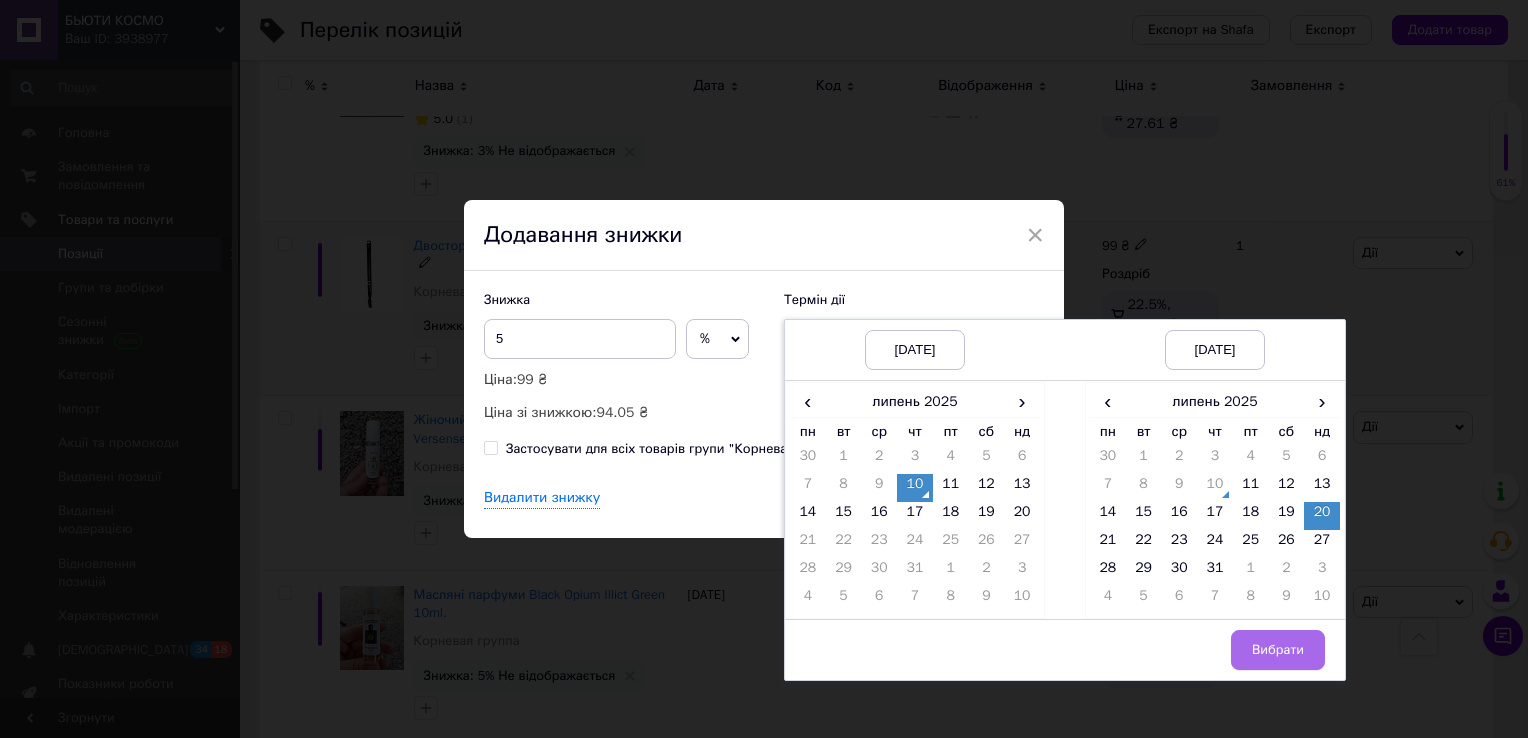 click on "Вибрати" at bounding box center (1278, 650) 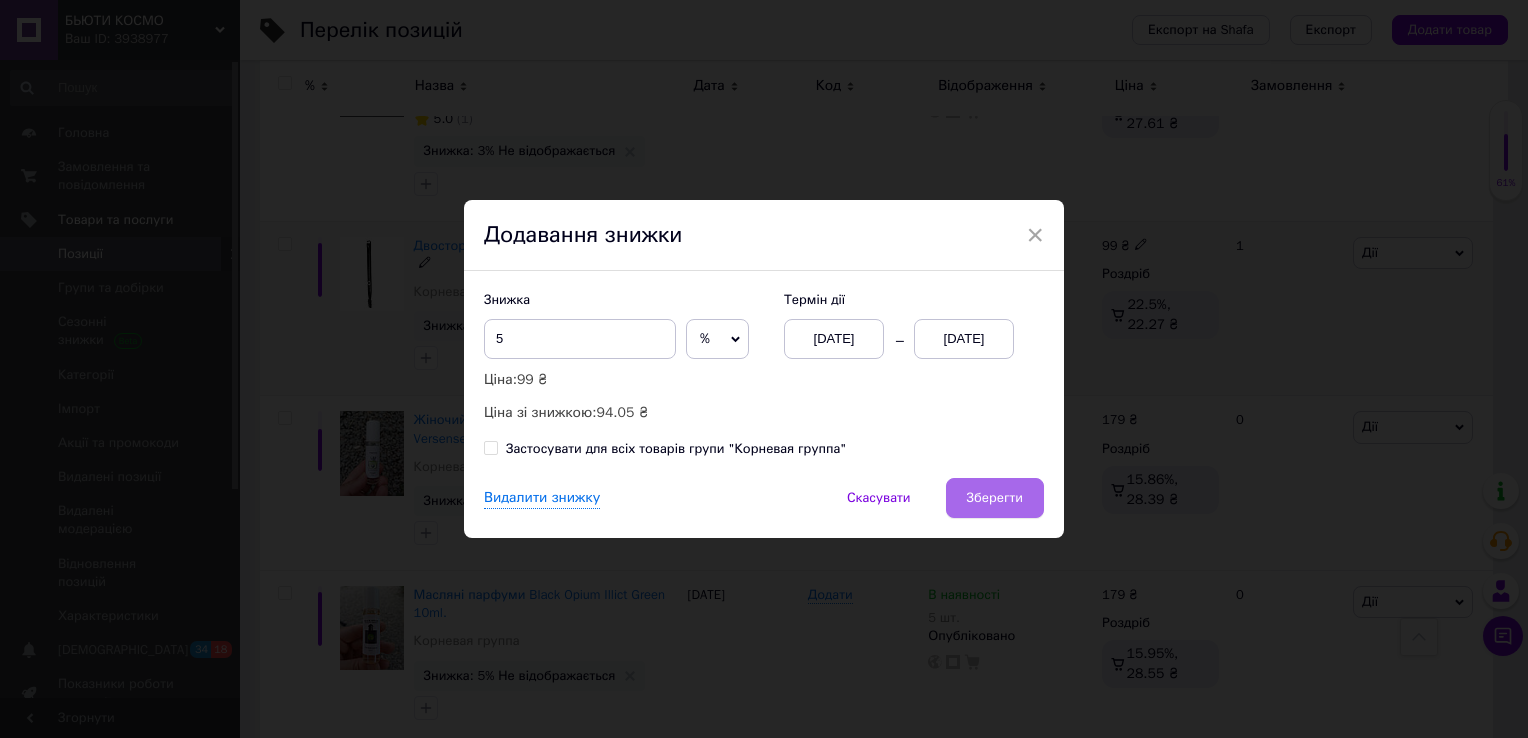 click on "Зберегти" at bounding box center (995, 498) 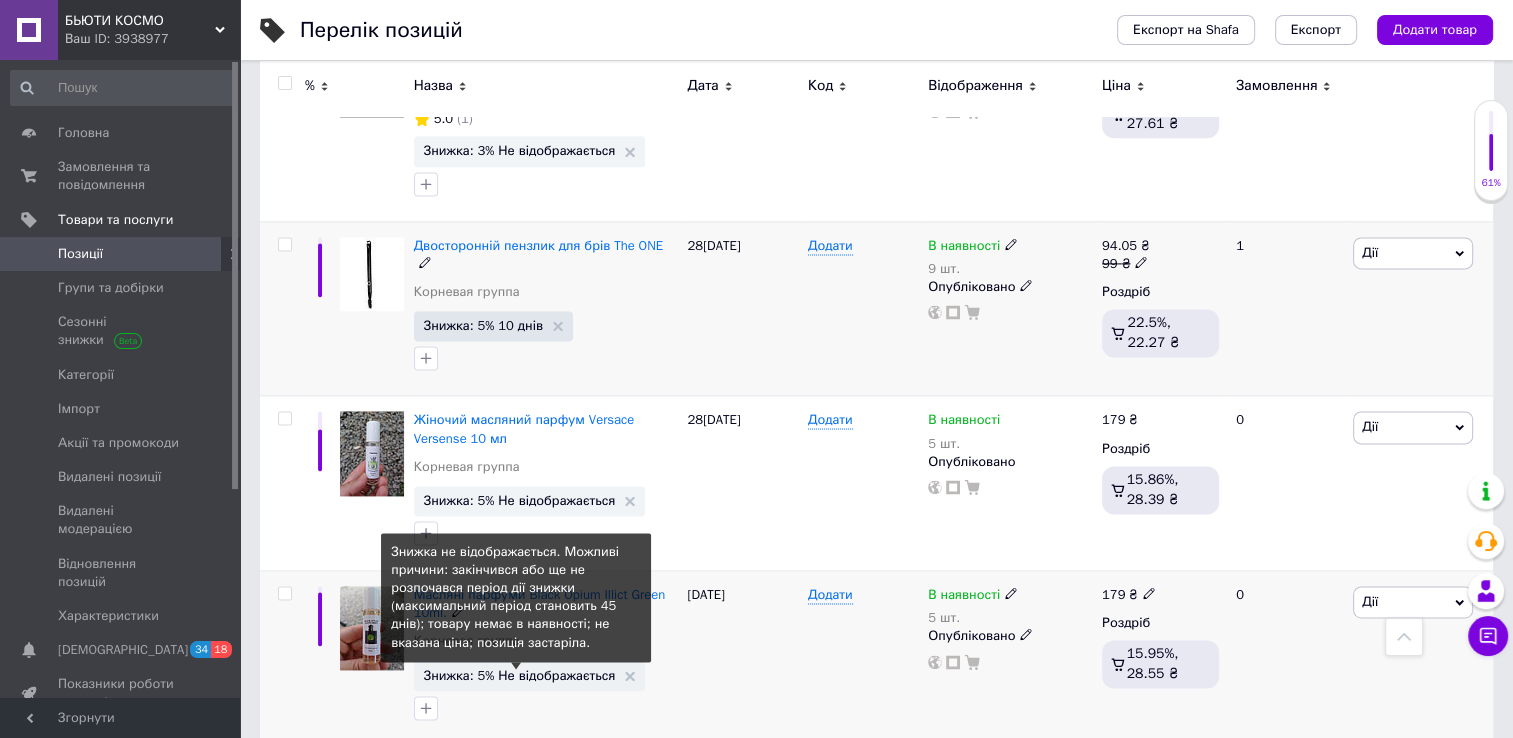 click on "Знижка: 5% Не відображається" at bounding box center [520, 675] 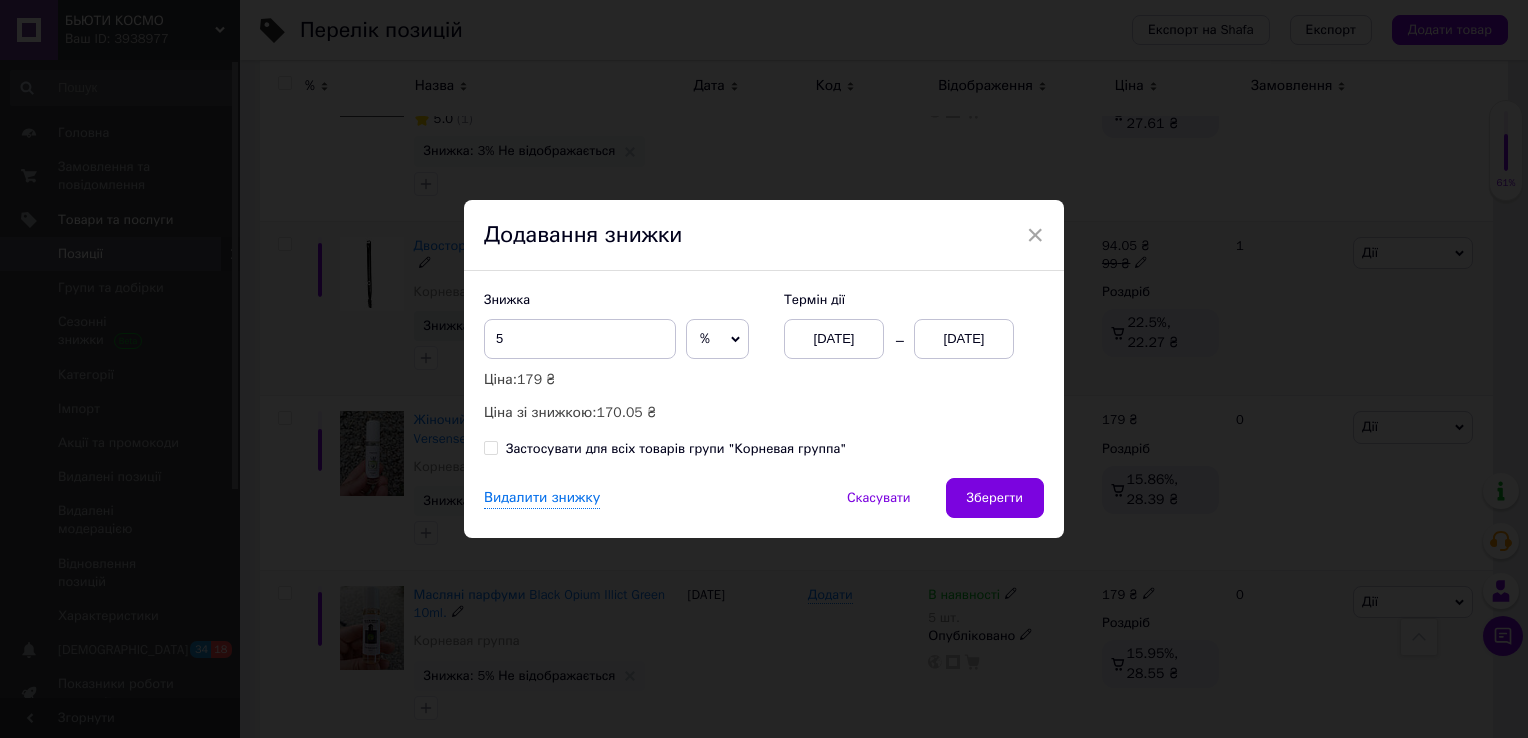 click on "[DATE]" at bounding box center [964, 339] 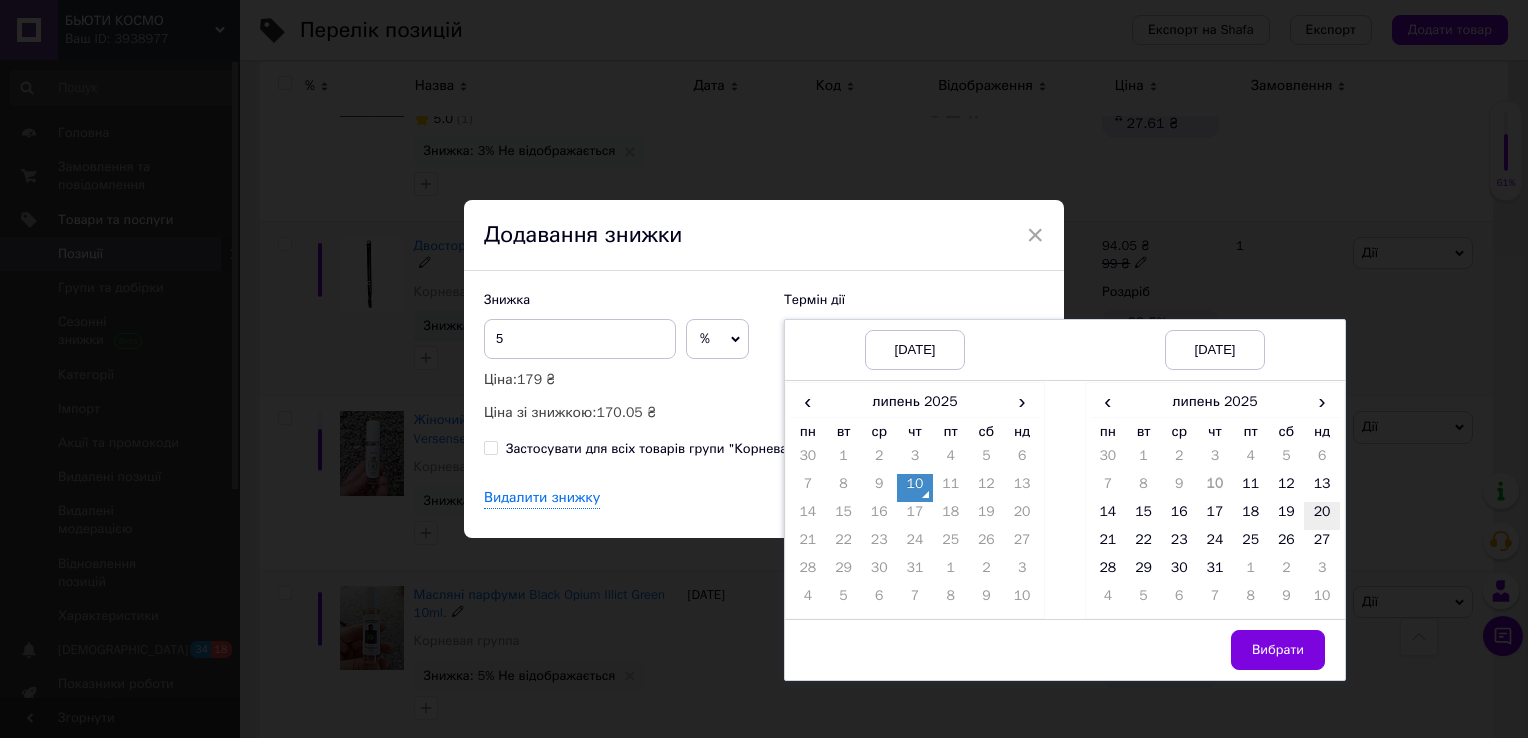 click on "20" at bounding box center [1322, 516] 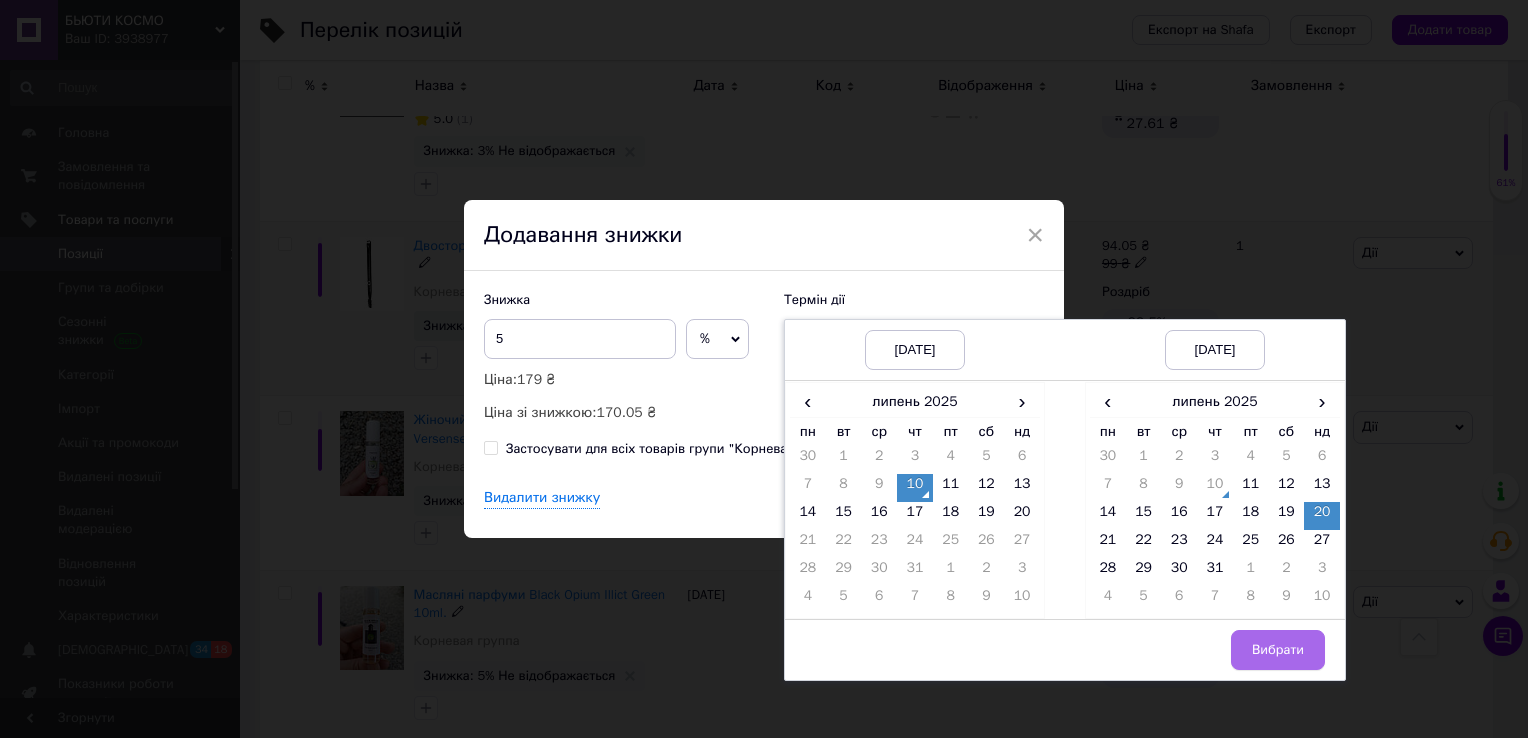 click on "Вибрати" at bounding box center (1278, 650) 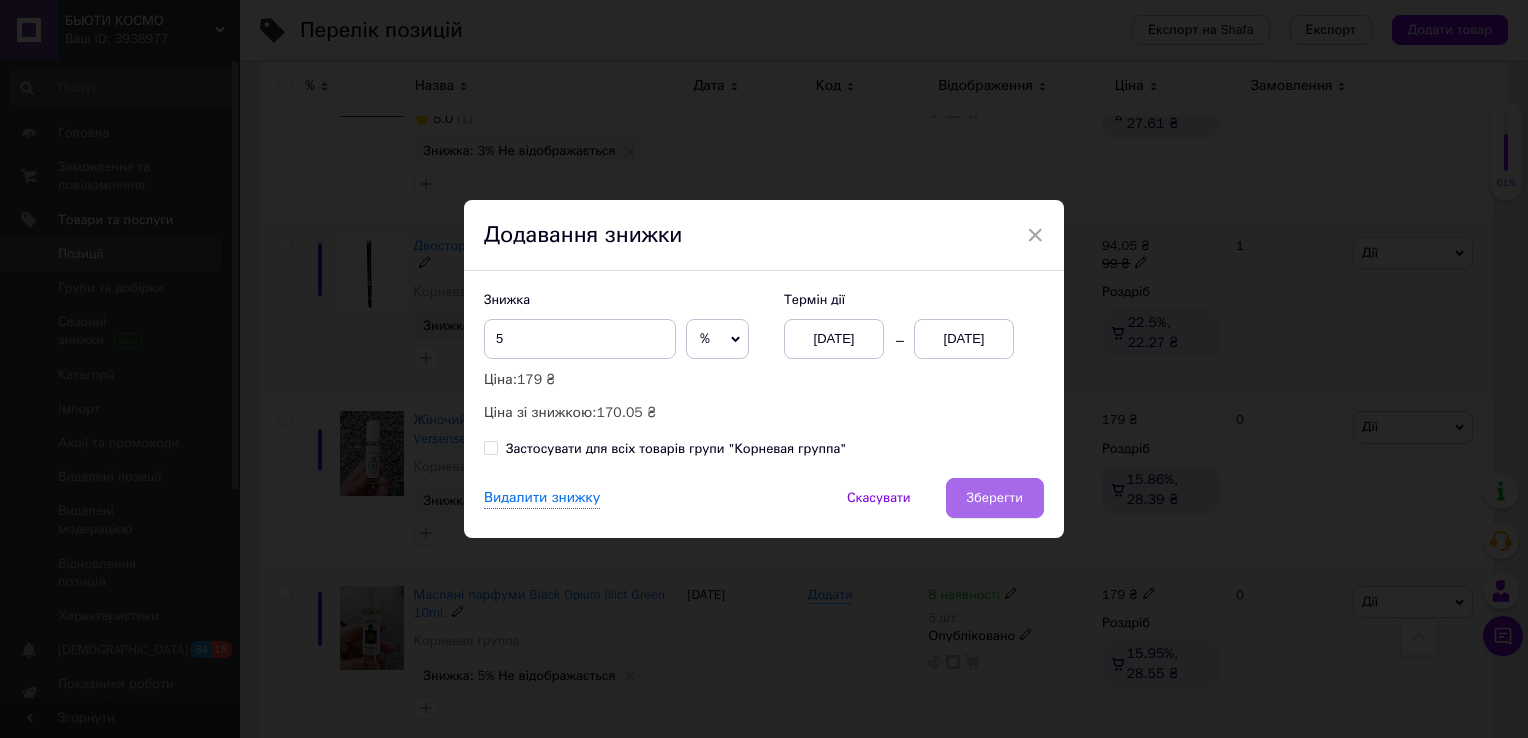 click on "Зберегти" at bounding box center (995, 498) 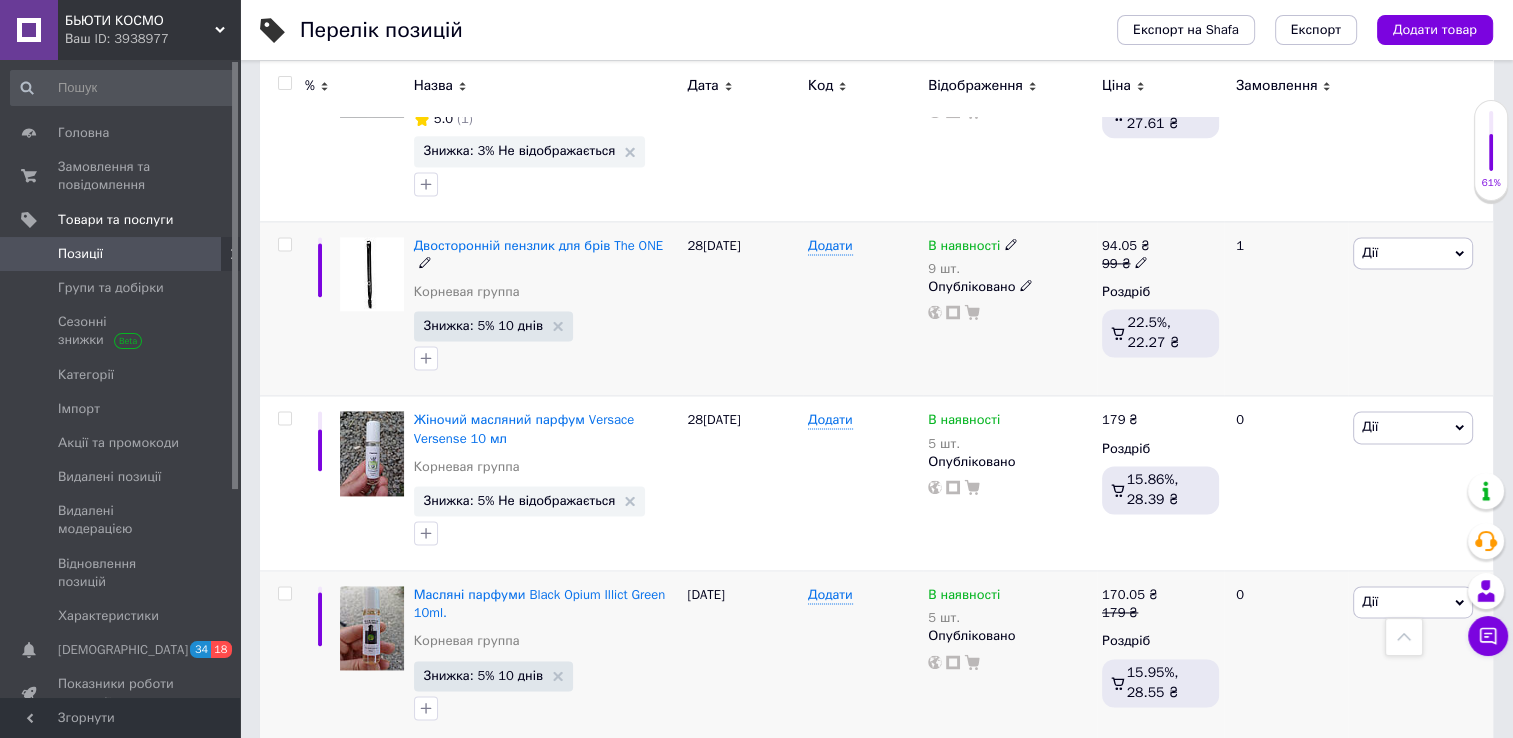 scroll, scrollTop: 2686, scrollLeft: 0, axis: vertical 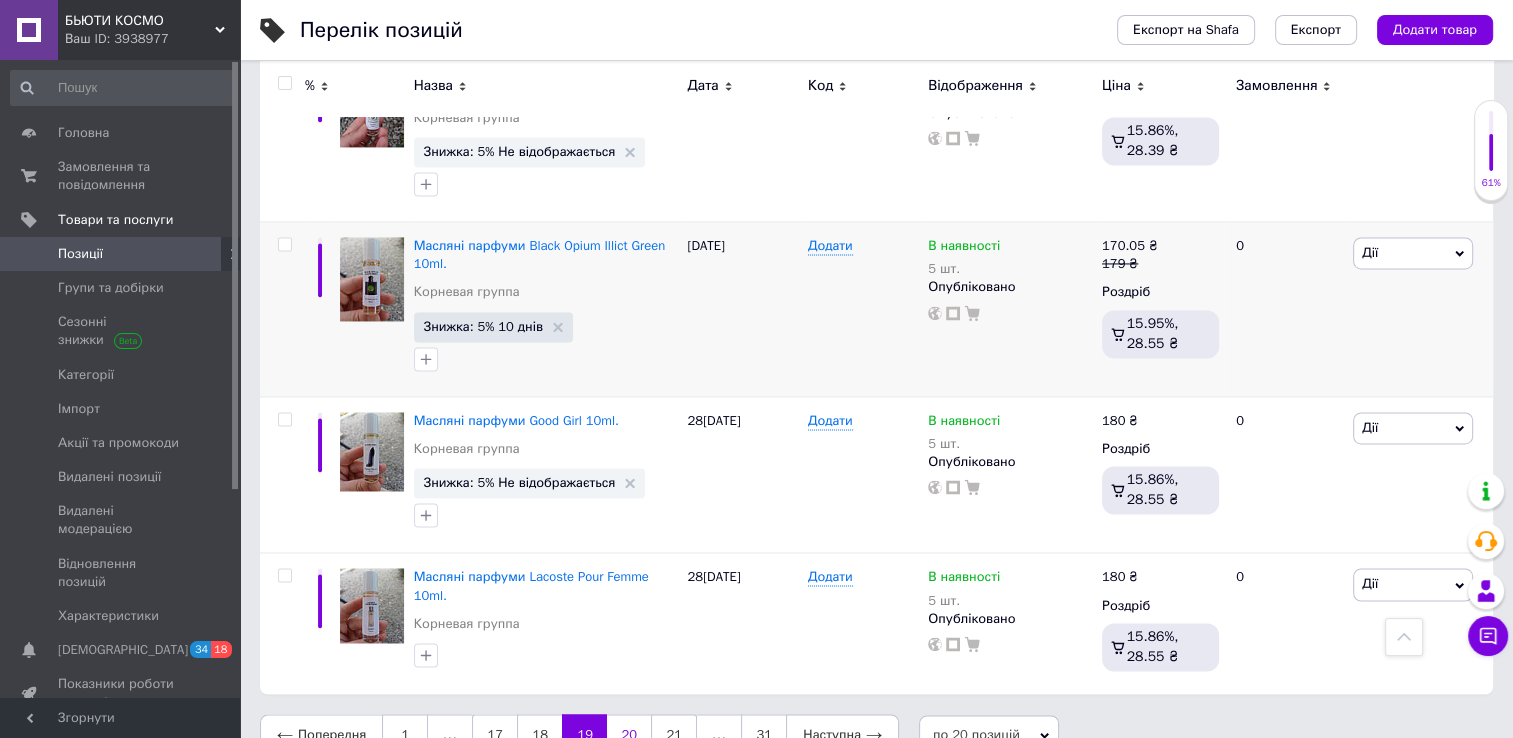click on "20" at bounding box center [629, 735] 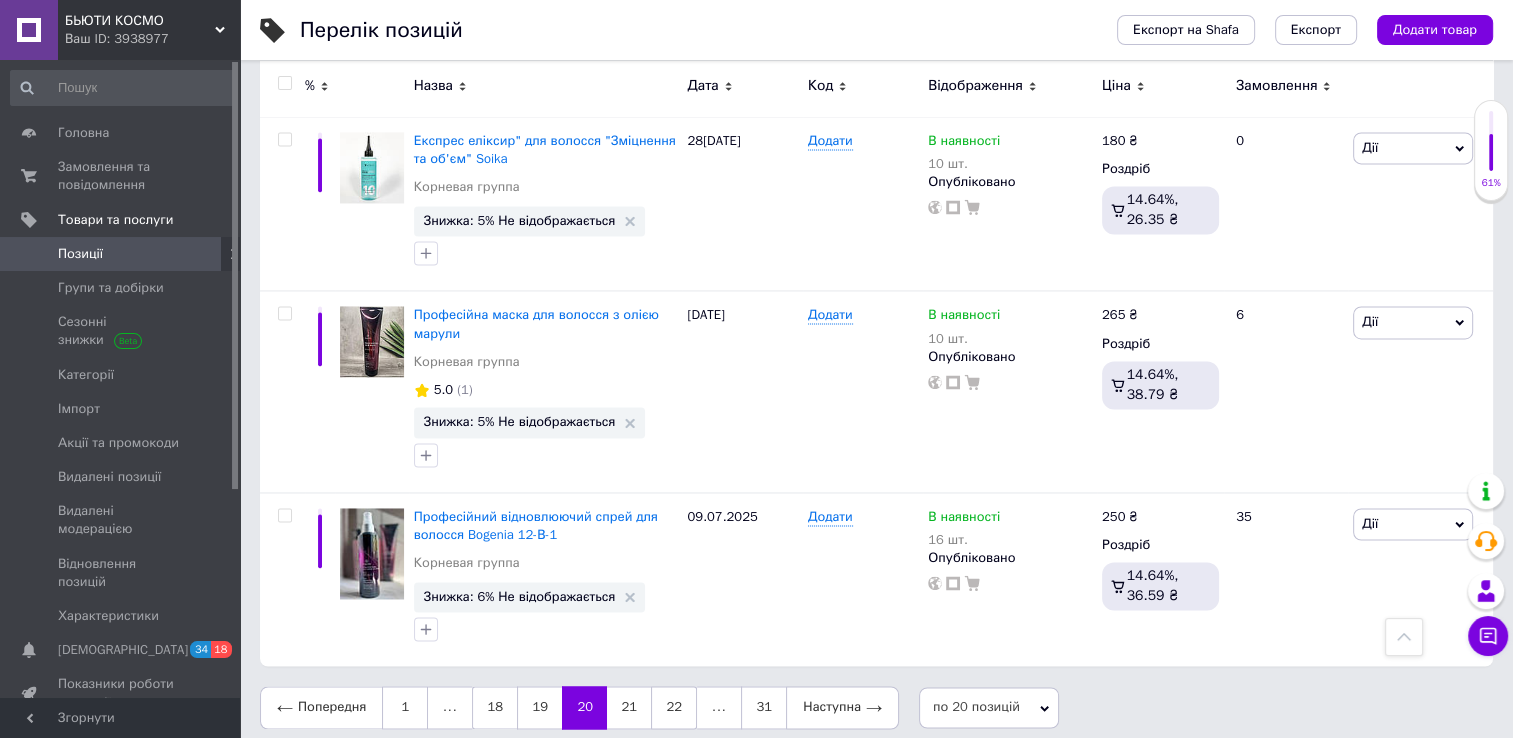 scroll, scrollTop: 3025, scrollLeft: 0, axis: vertical 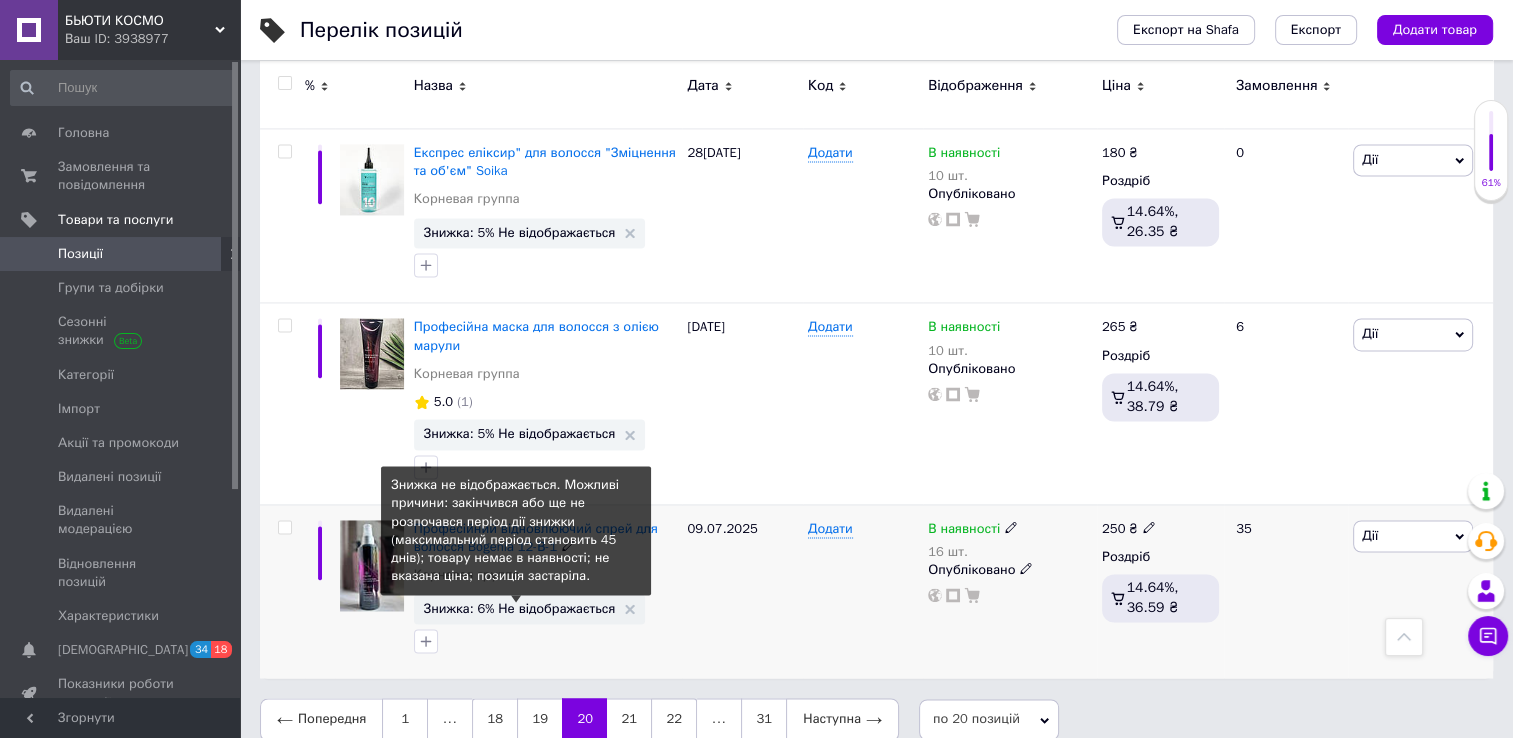 click on "Знижка: 6% Не відображається" at bounding box center [520, 608] 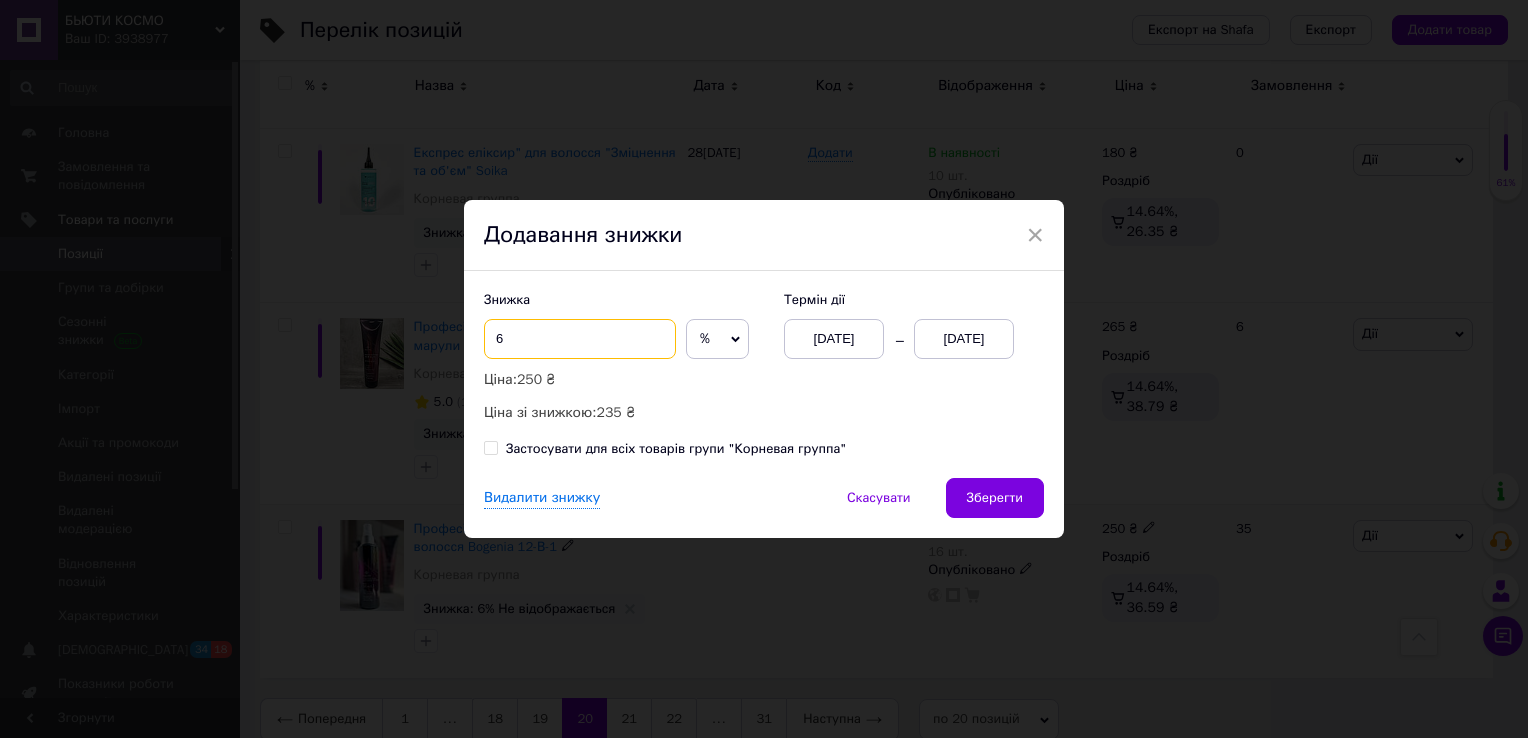 click on "6" at bounding box center (580, 339) 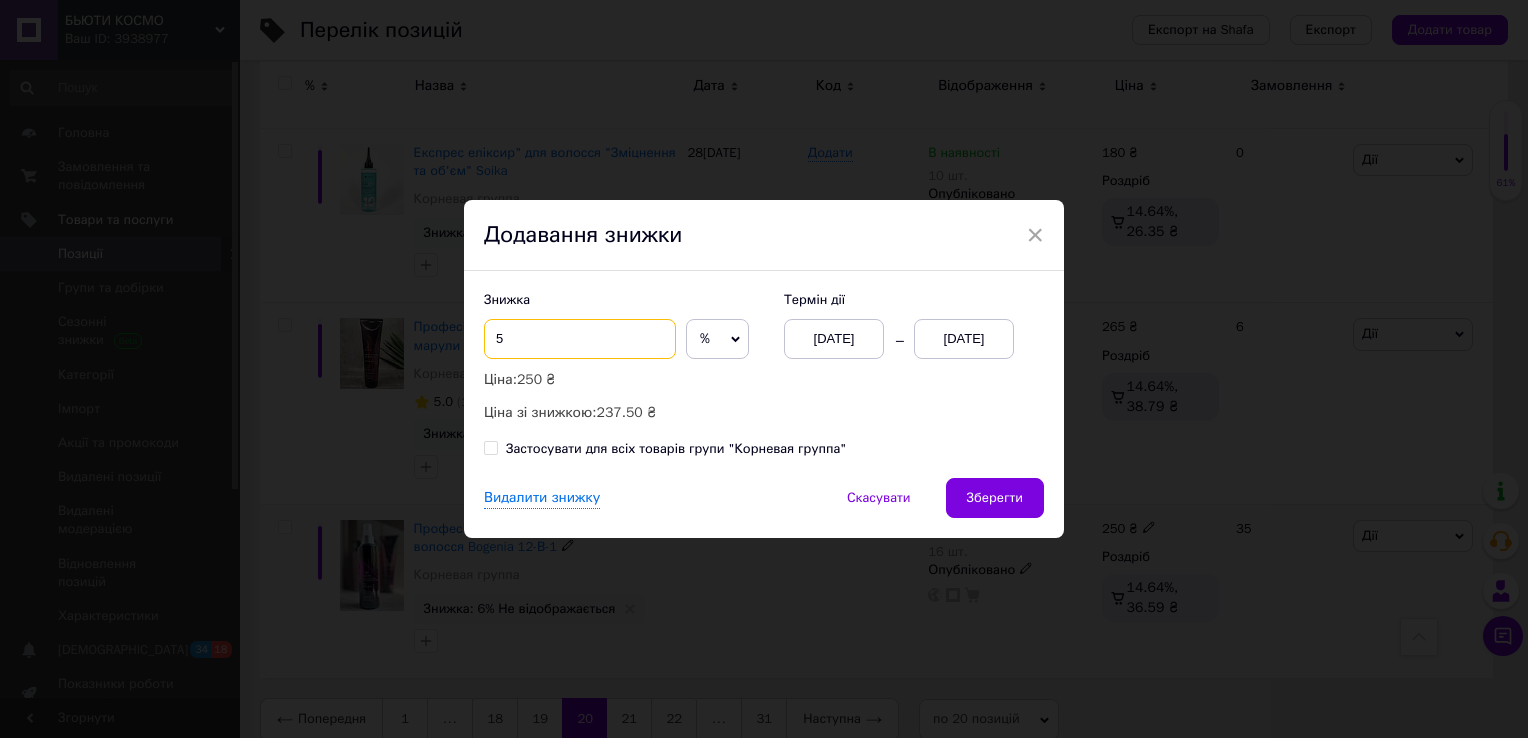 type on "5" 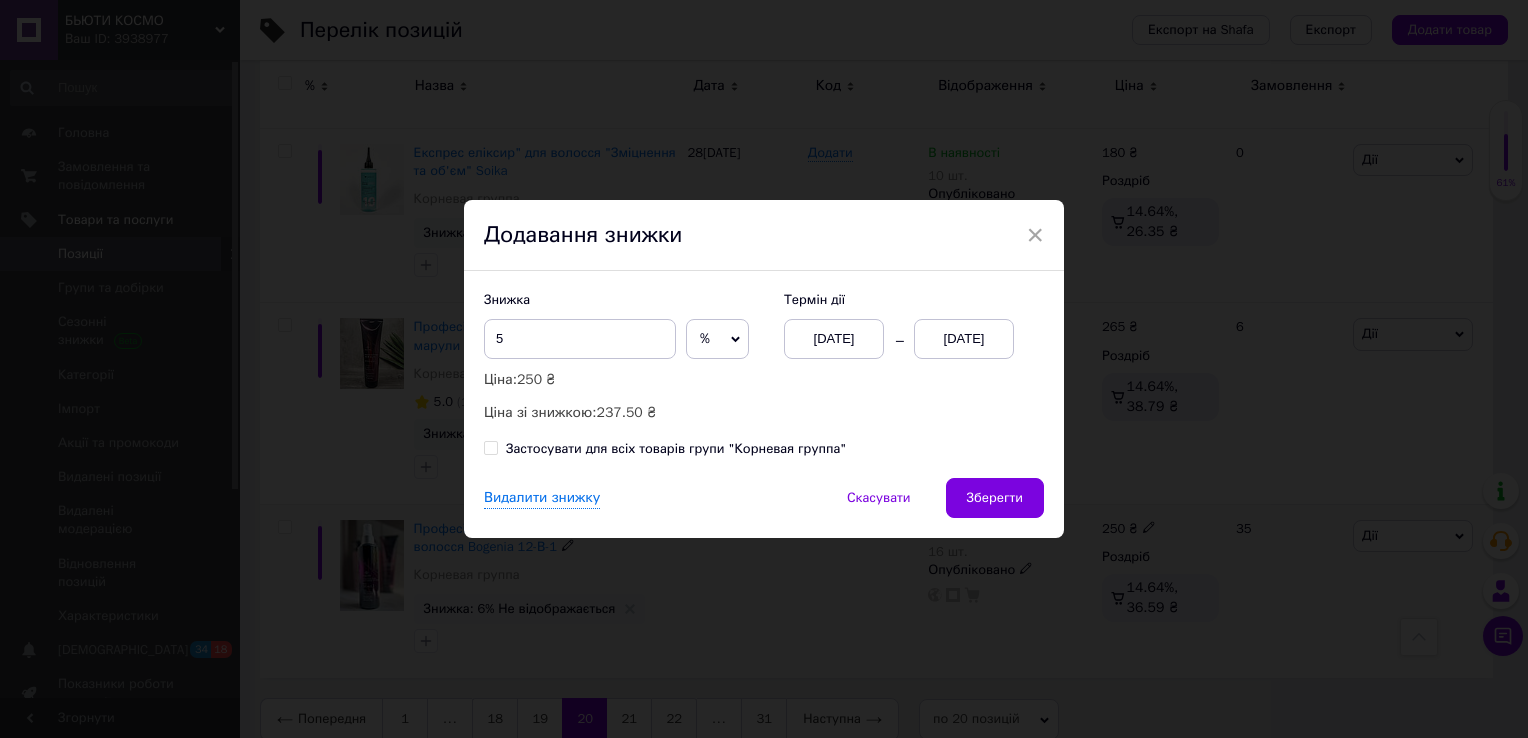 click on "[DATE]" at bounding box center [964, 339] 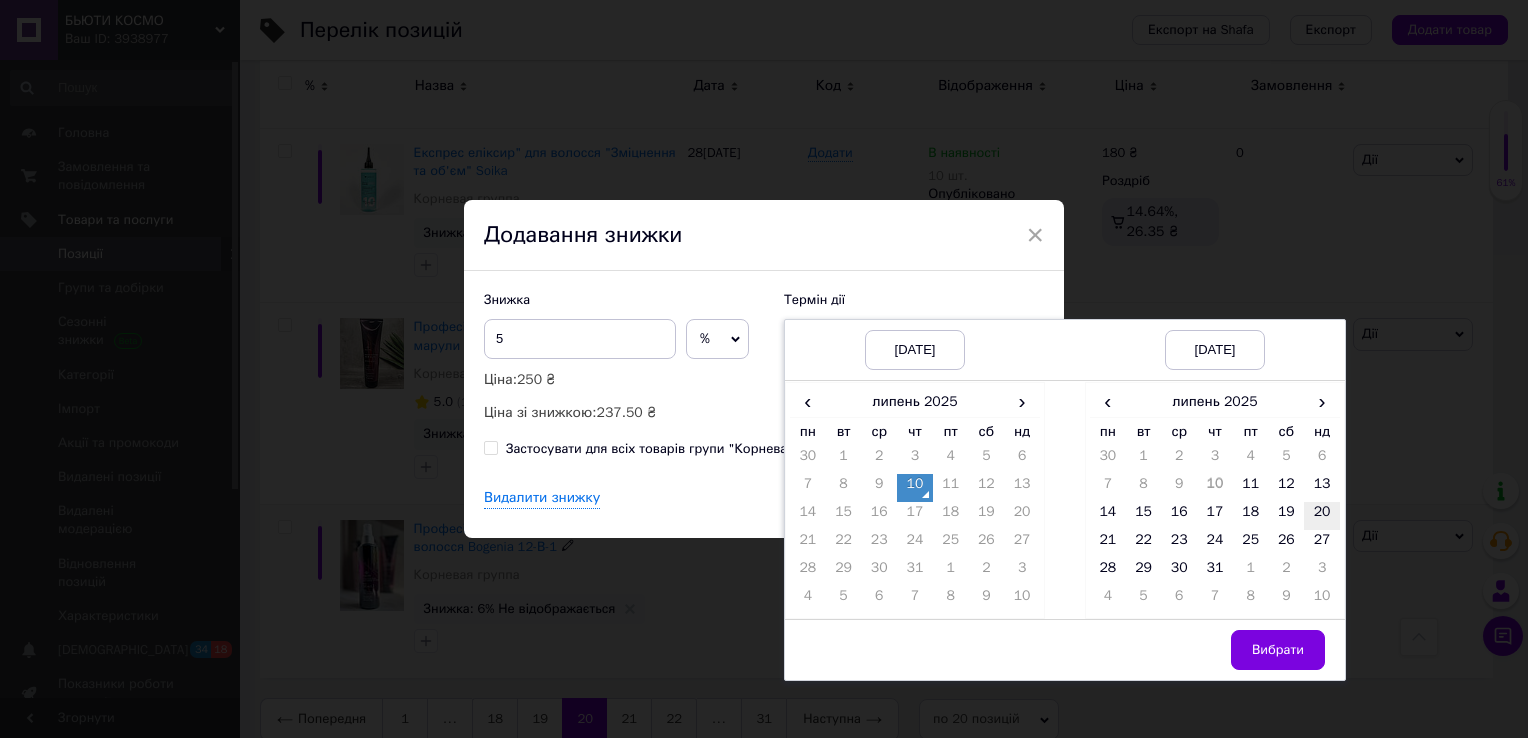 click on "20" at bounding box center [1322, 516] 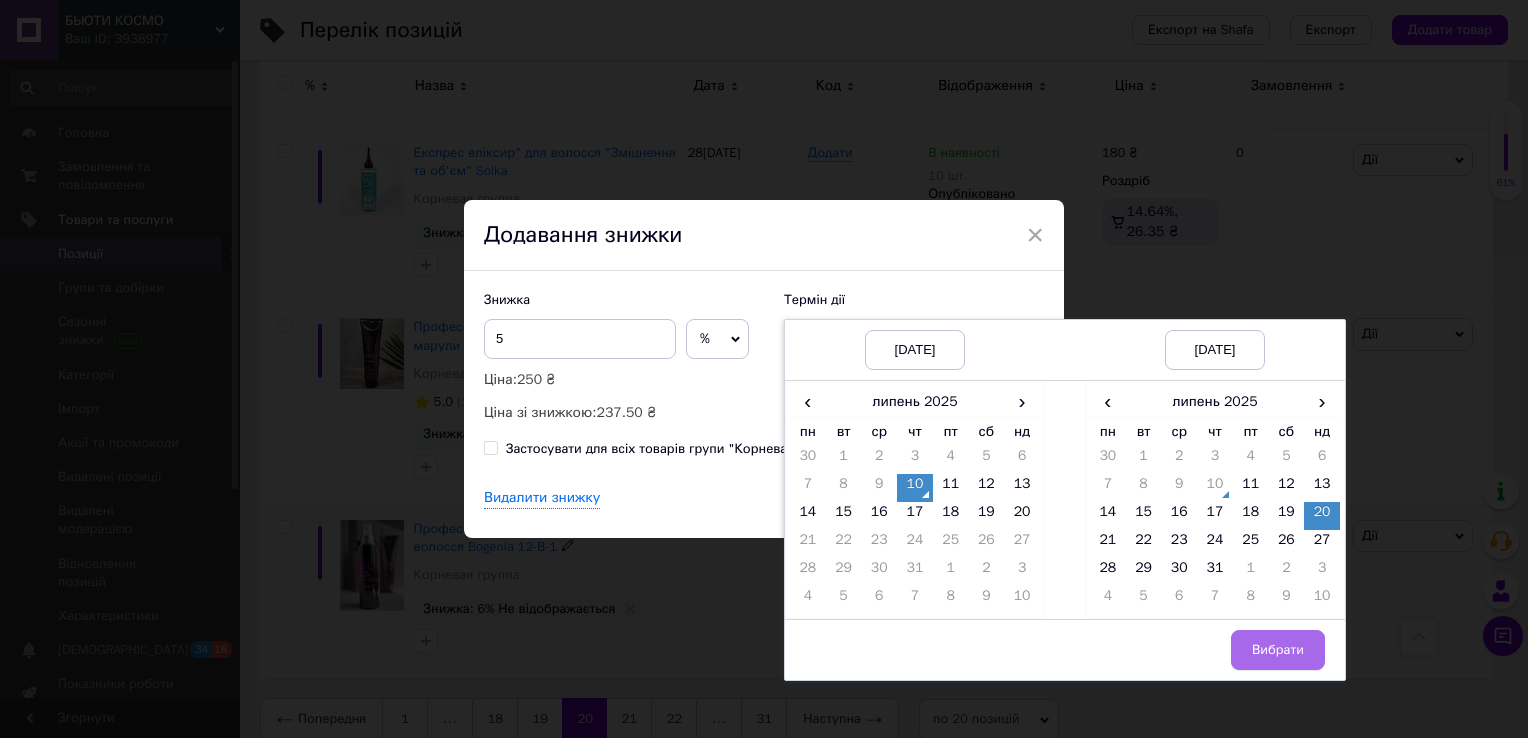 click on "Вибрати" at bounding box center (1278, 650) 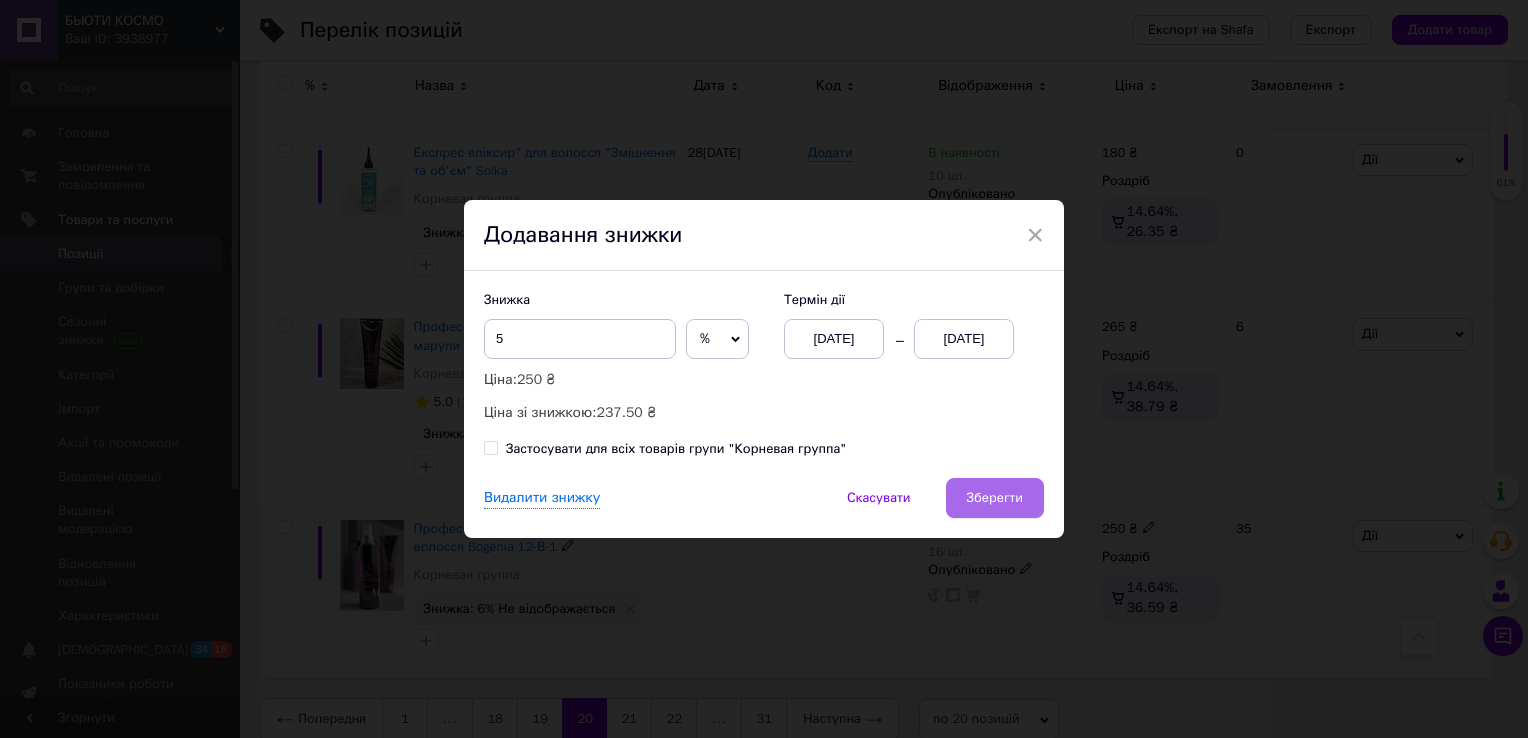 click on "Зберегти" at bounding box center [995, 498] 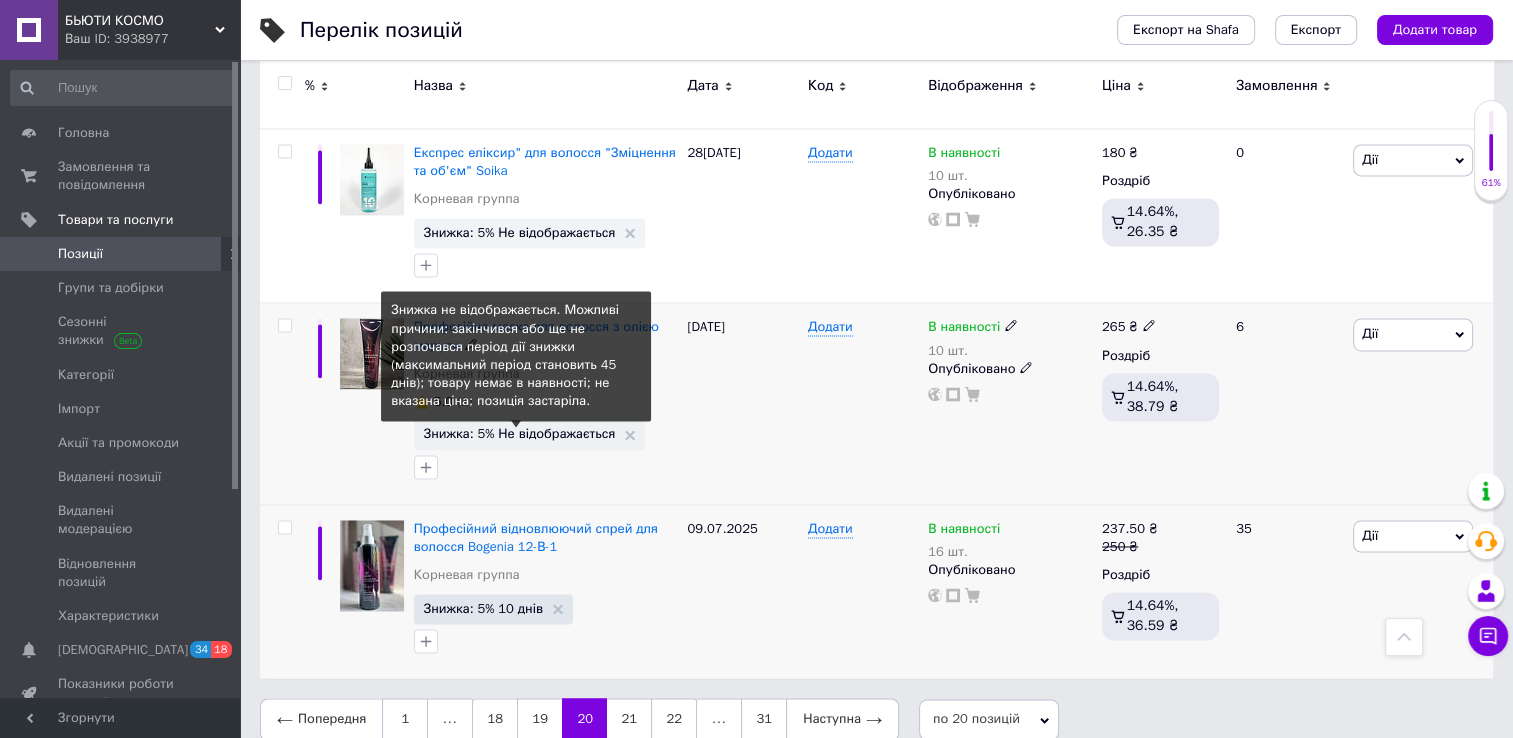 click on "Знижка: 5% Не відображається" at bounding box center [520, 433] 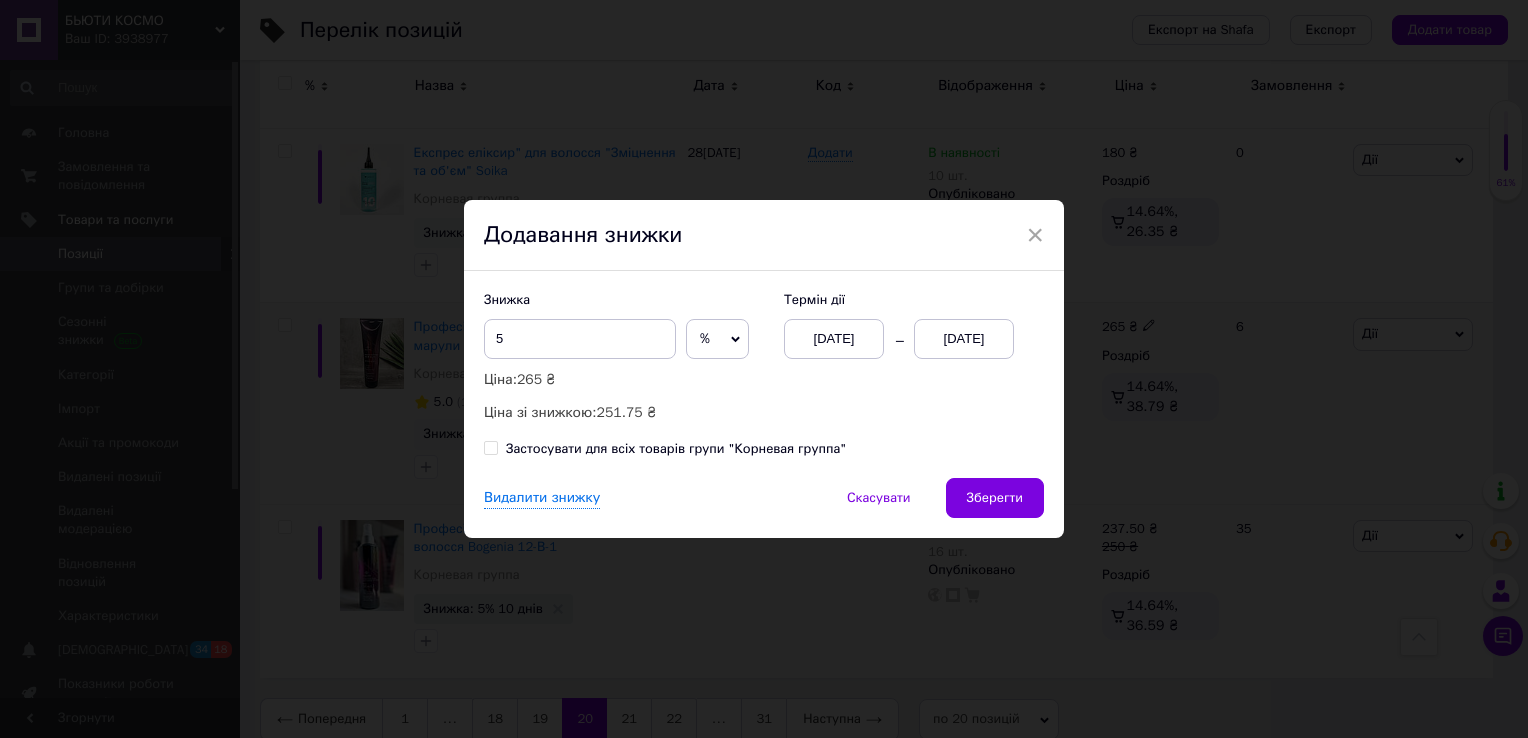 click on "[DATE]" at bounding box center [964, 339] 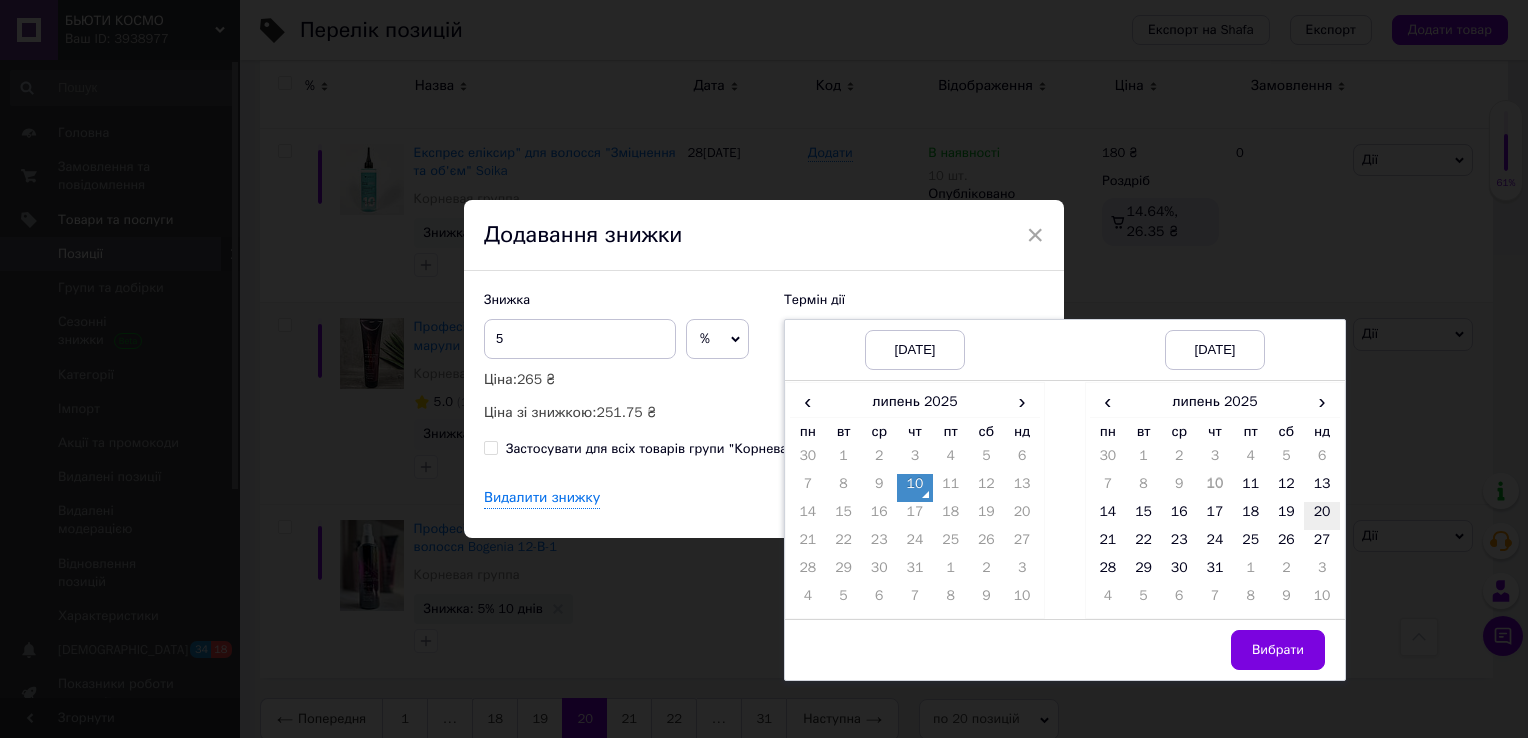 click on "20" at bounding box center [1322, 516] 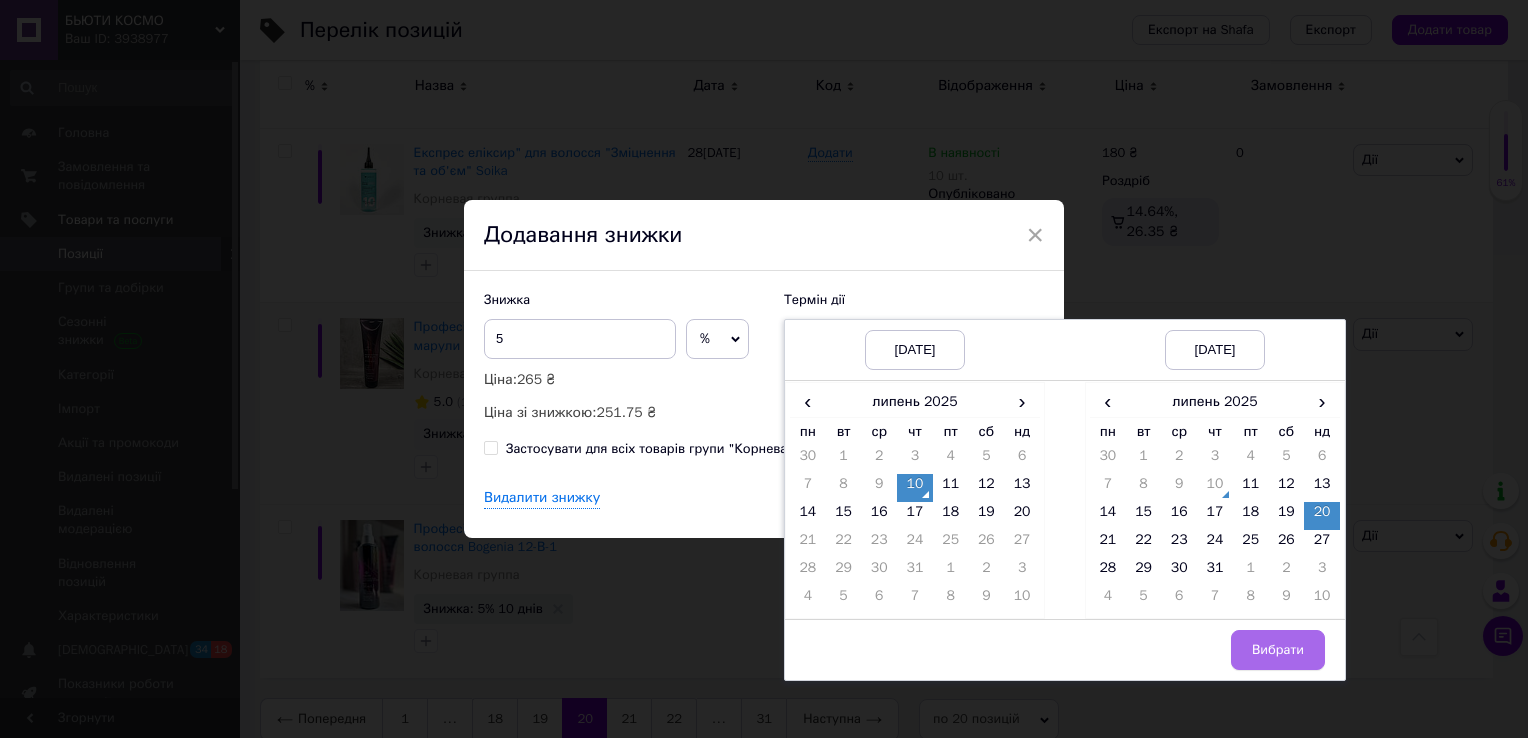 click on "Вибрати" at bounding box center (1278, 650) 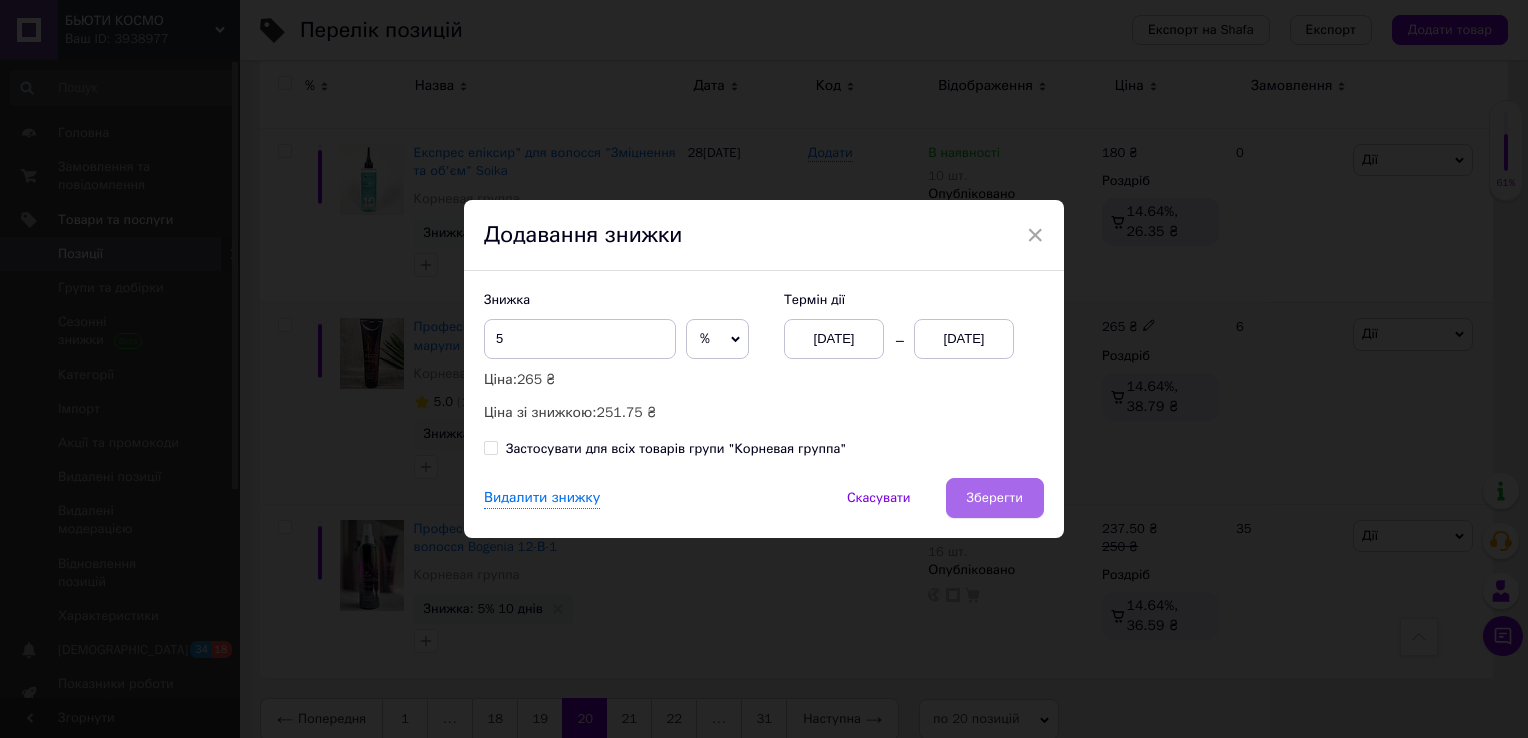 click on "Зберегти" at bounding box center (995, 498) 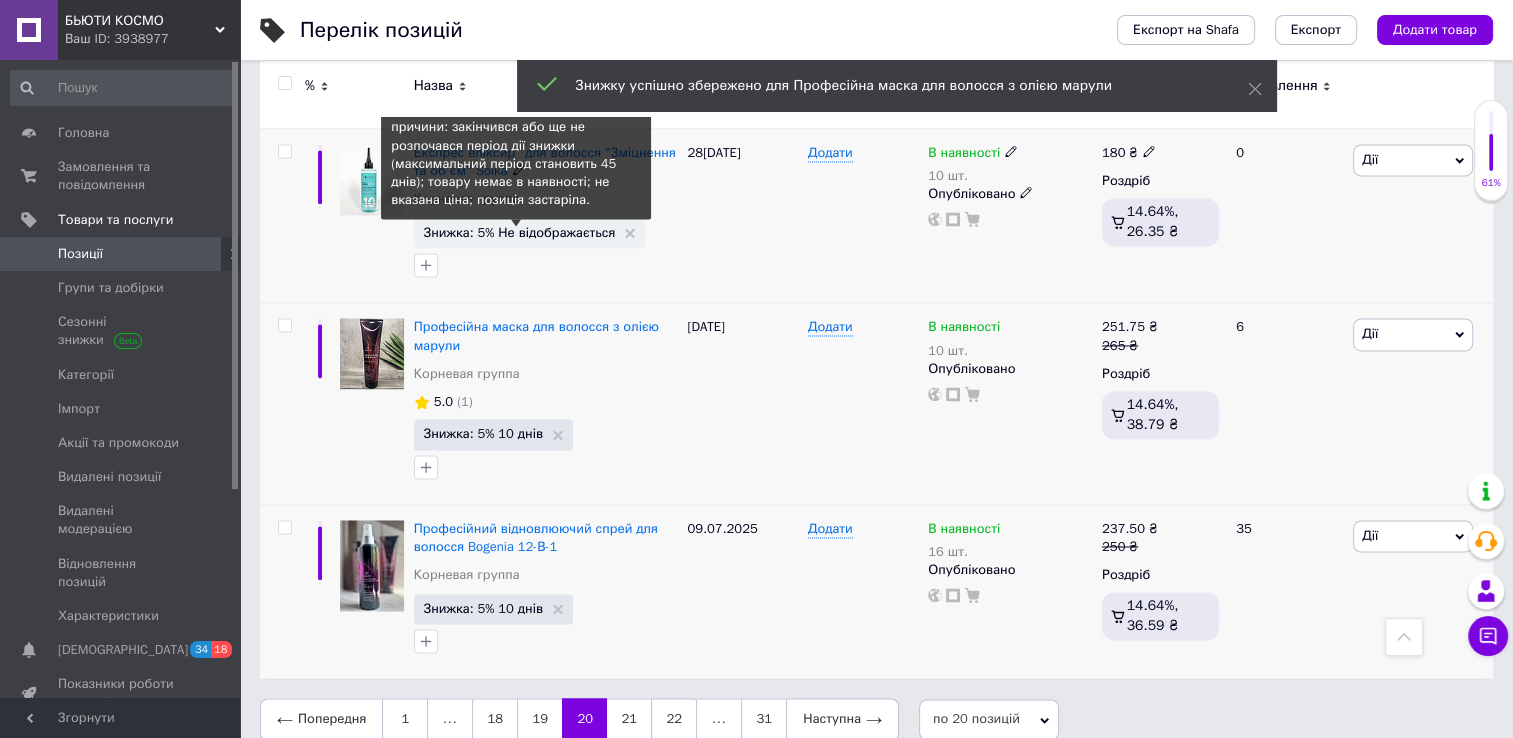 click on "Знижка: 5% Не відображається" at bounding box center (520, 232) 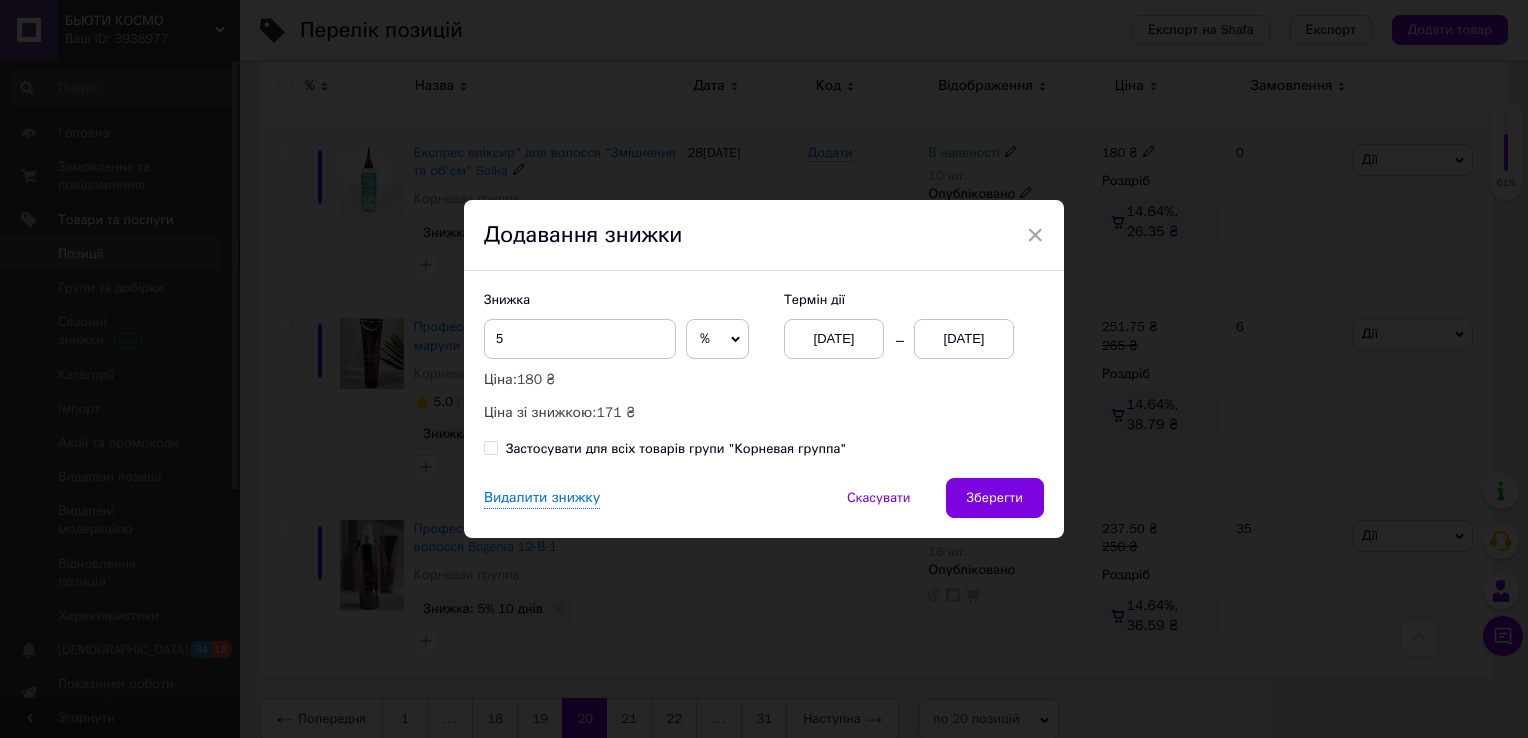click on "[DATE]" at bounding box center (964, 339) 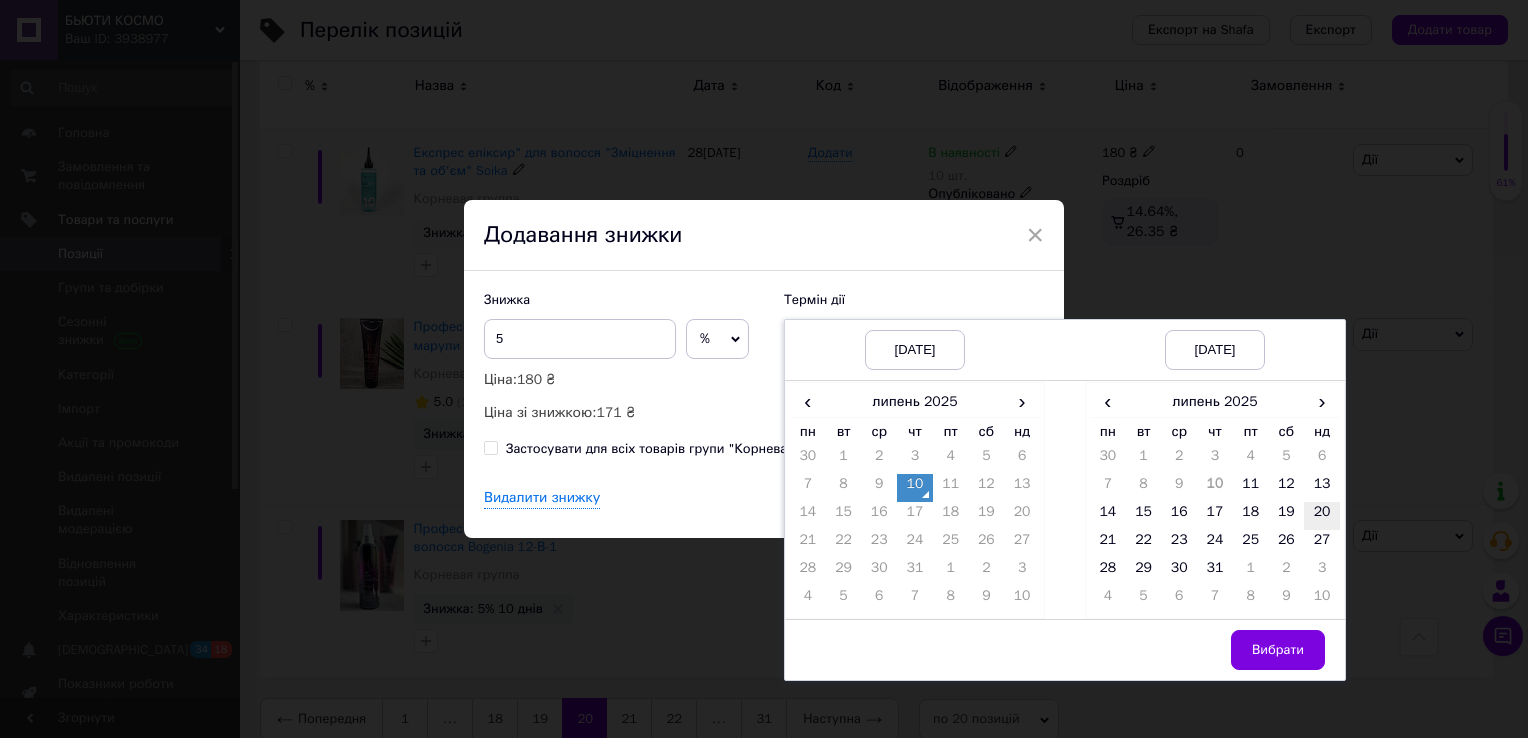 click on "20" at bounding box center [1322, 516] 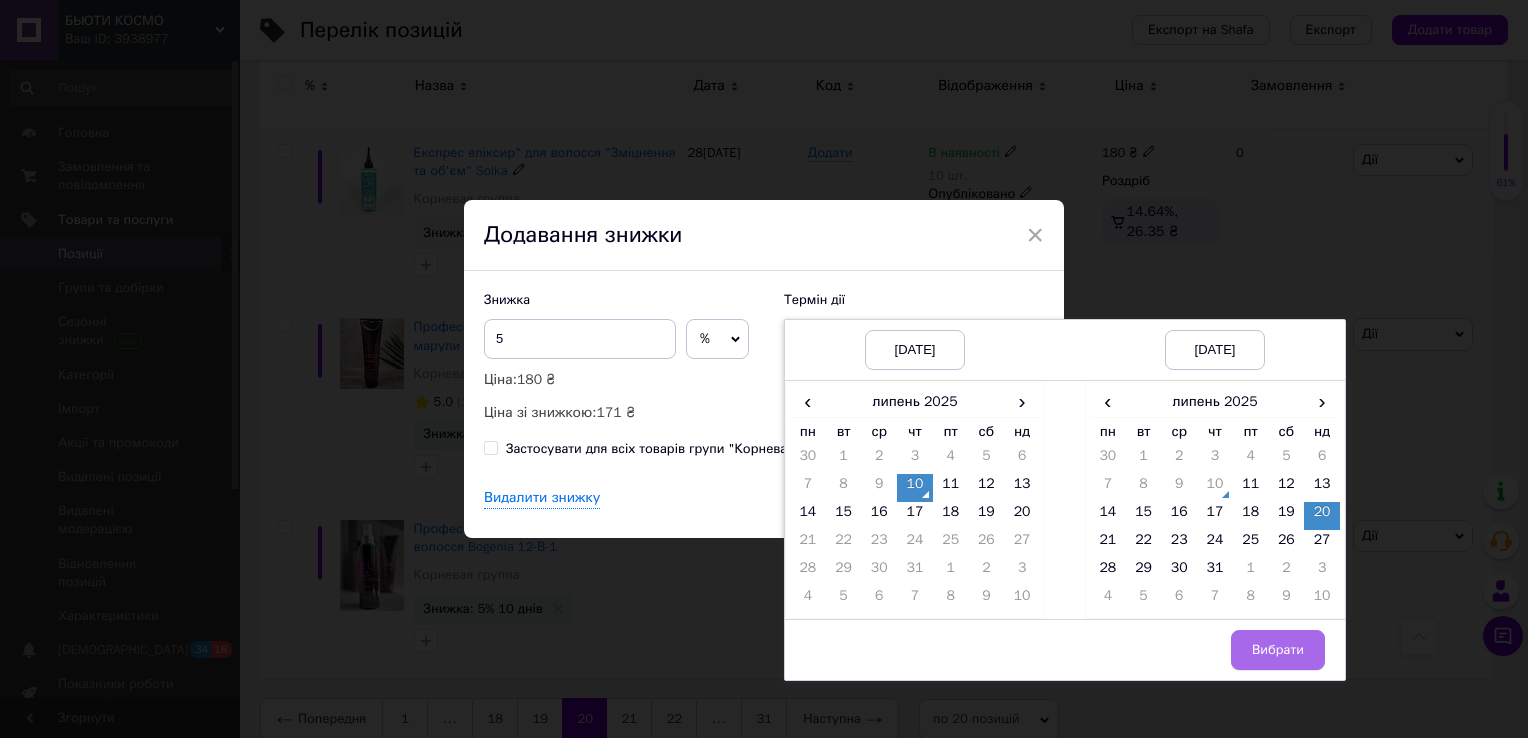 click on "Вибрати" at bounding box center [1278, 650] 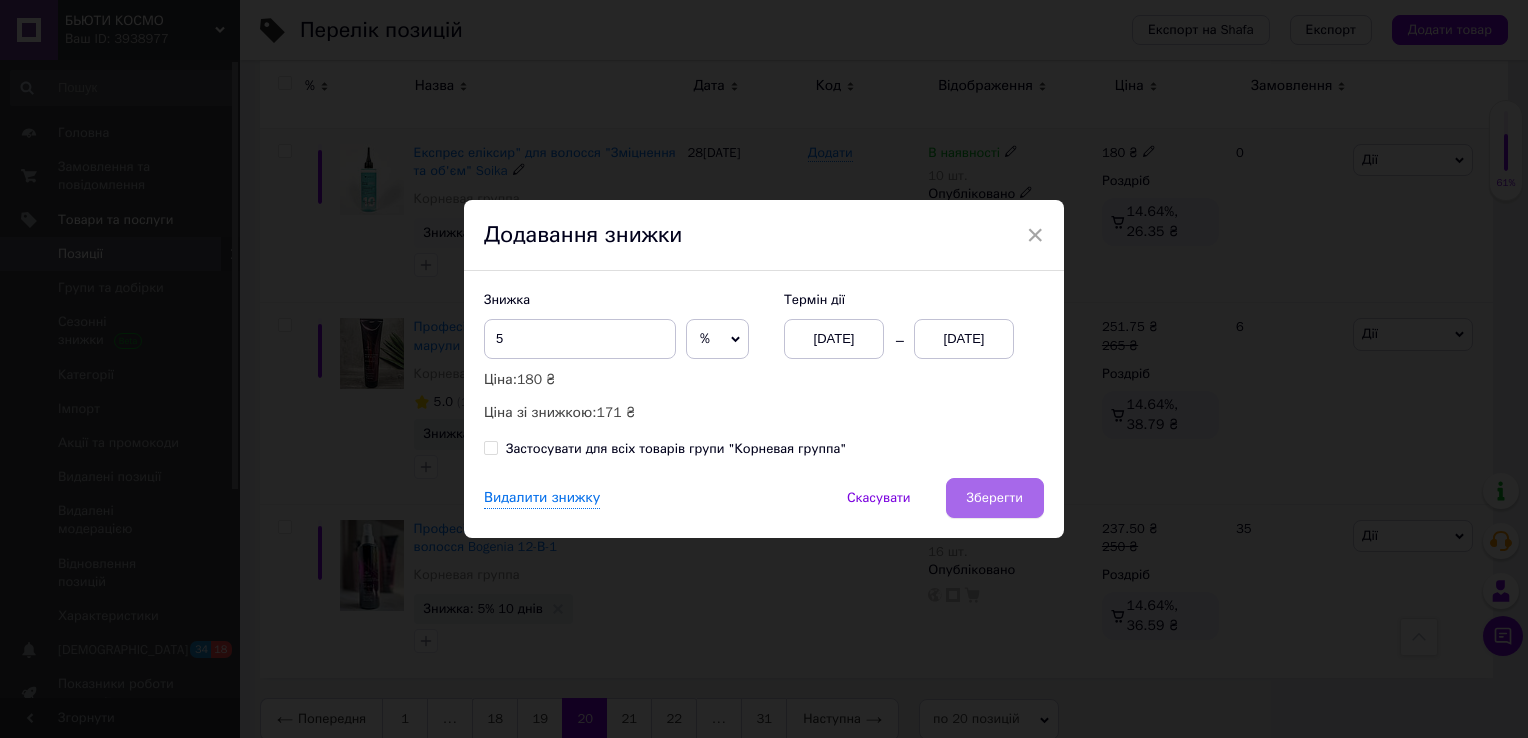 click on "Зберегти" at bounding box center (995, 498) 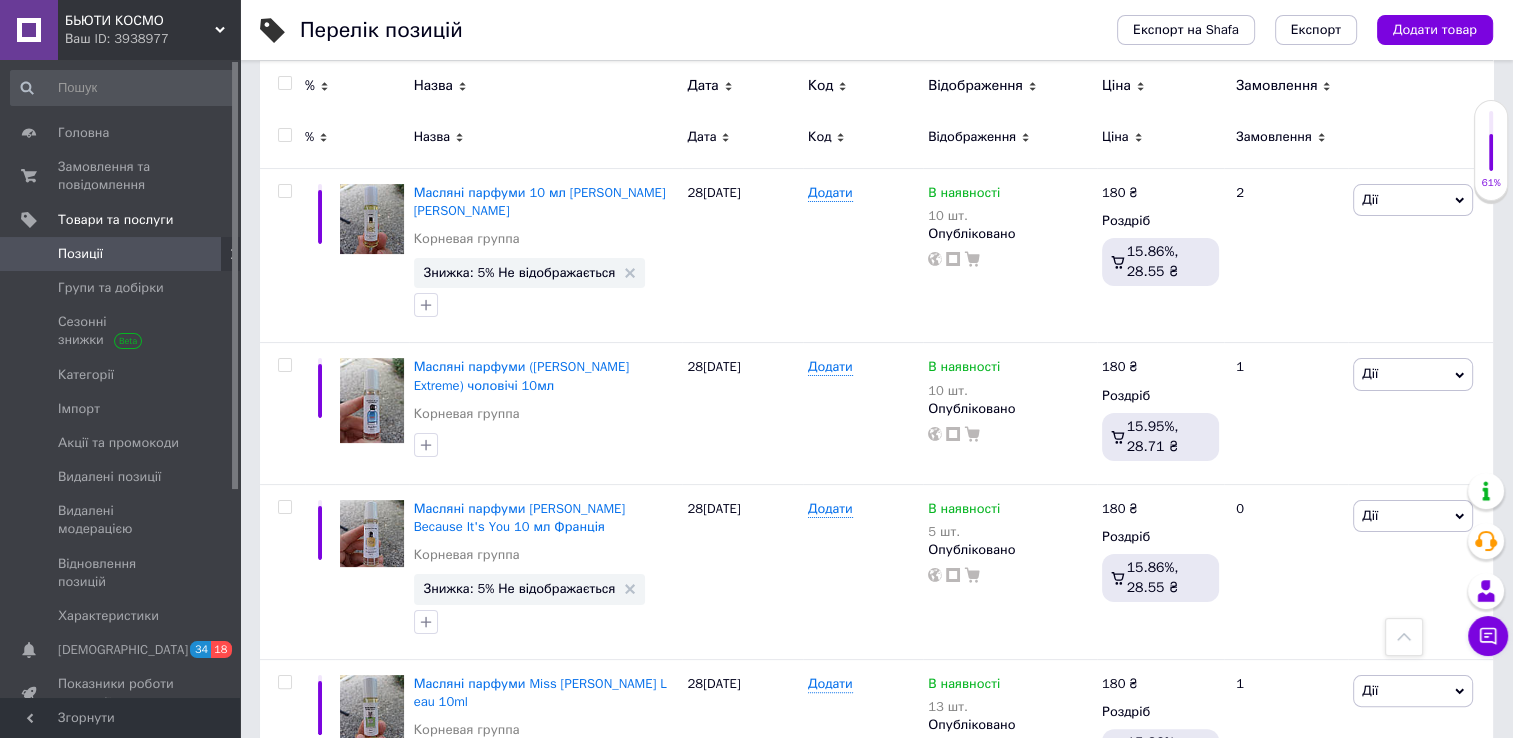 scroll, scrollTop: 141, scrollLeft: 0, axis: vertical 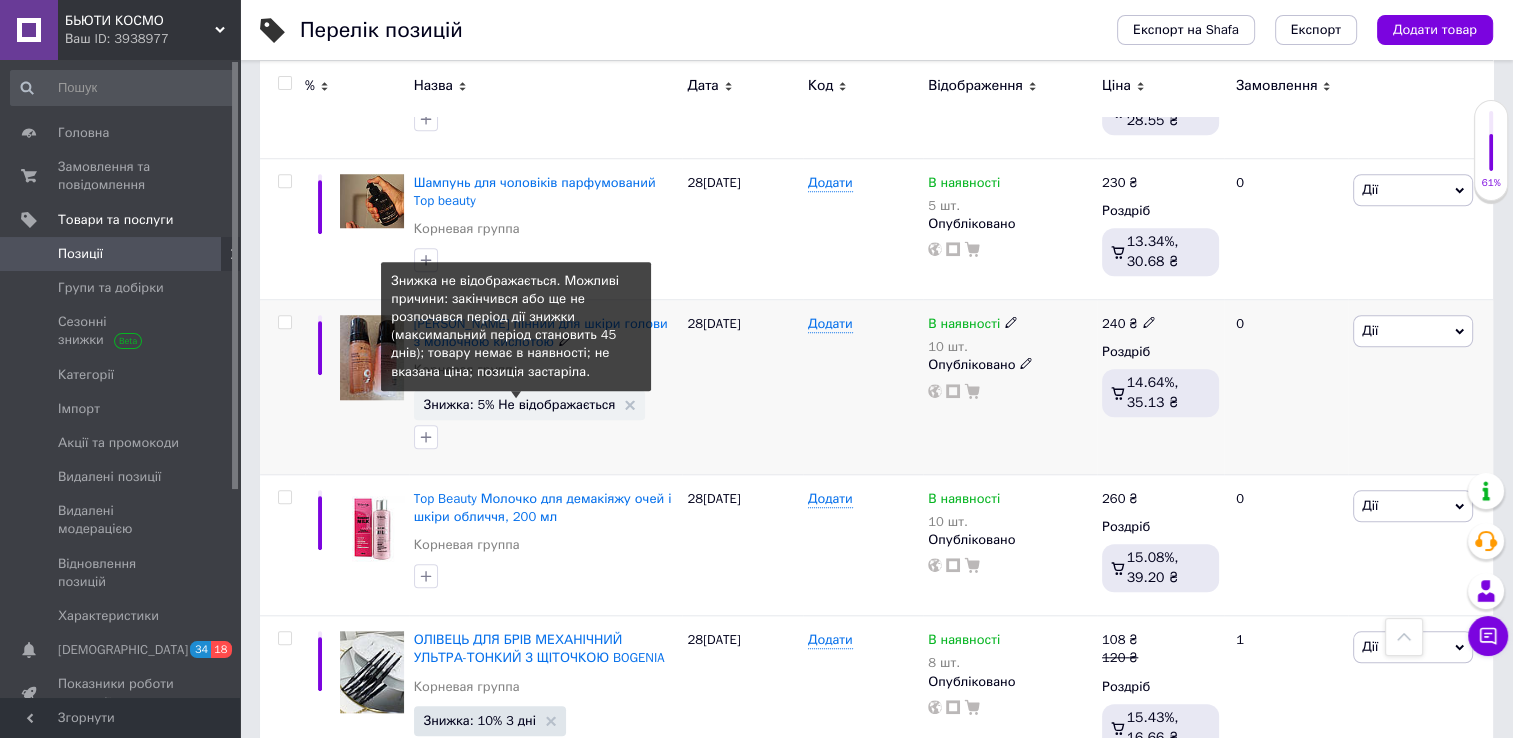 click on "Знижка: 5% Не відображається" at bounding box center [520, 404] 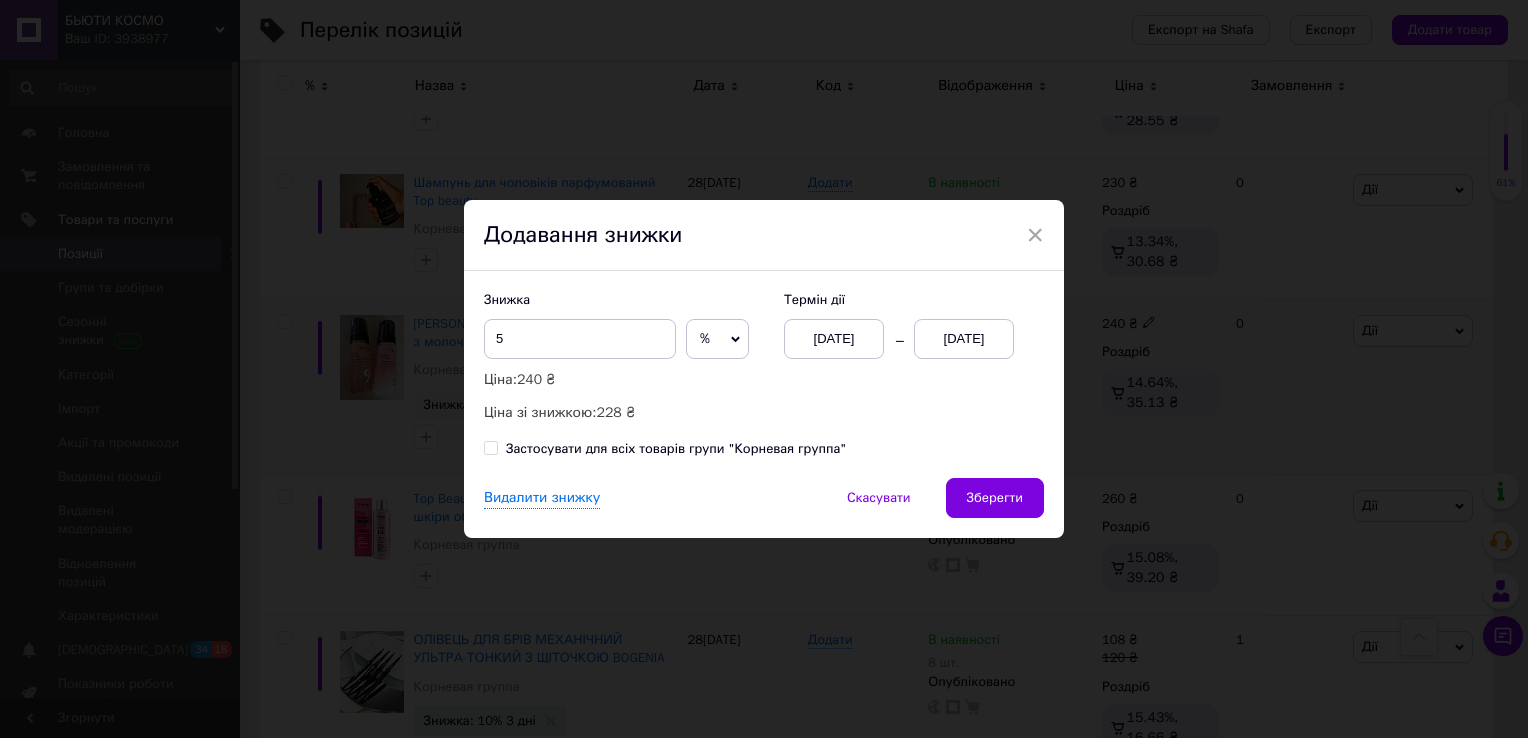 click on "[DATE]" at bounding box center [964, 339] 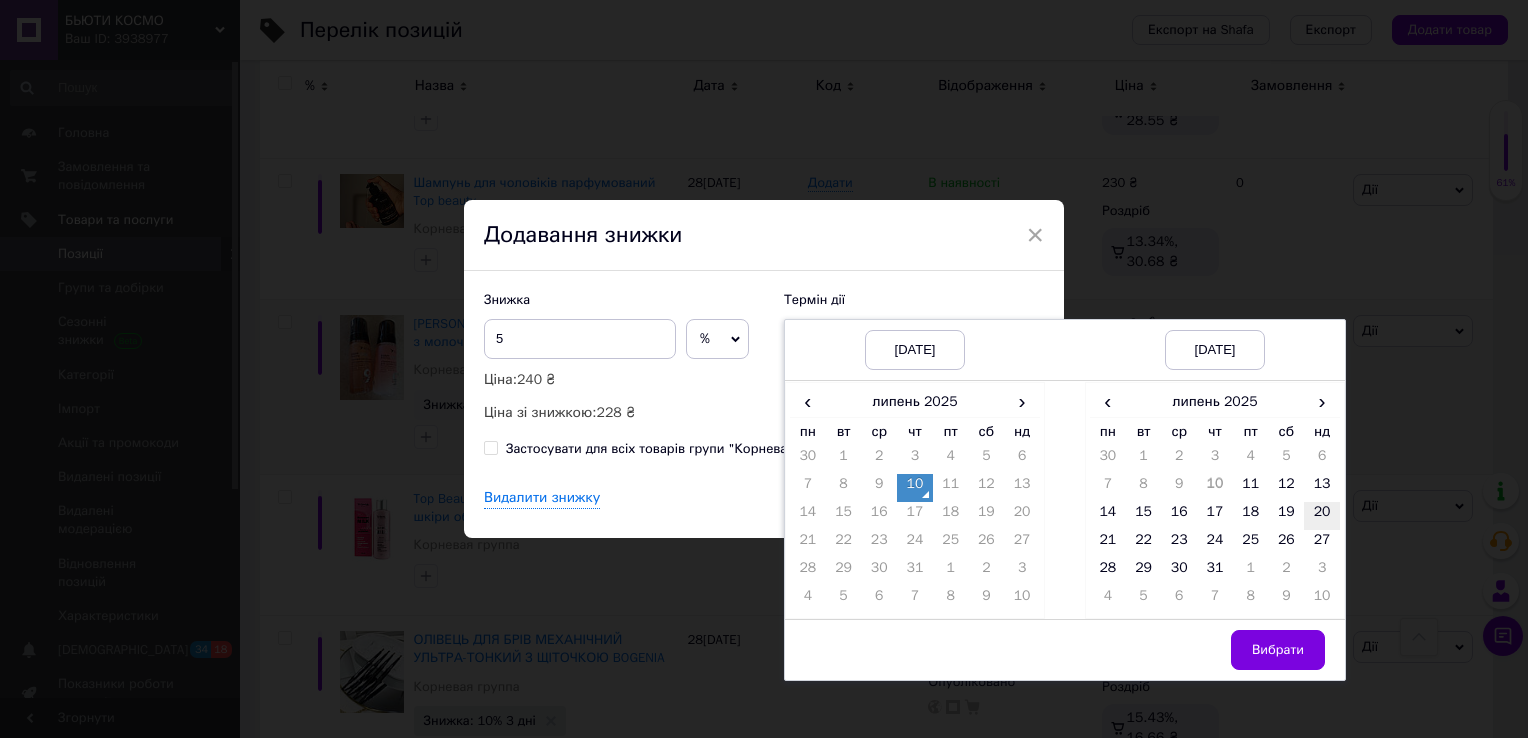 click on "20" at bounding box center [1322, 516] 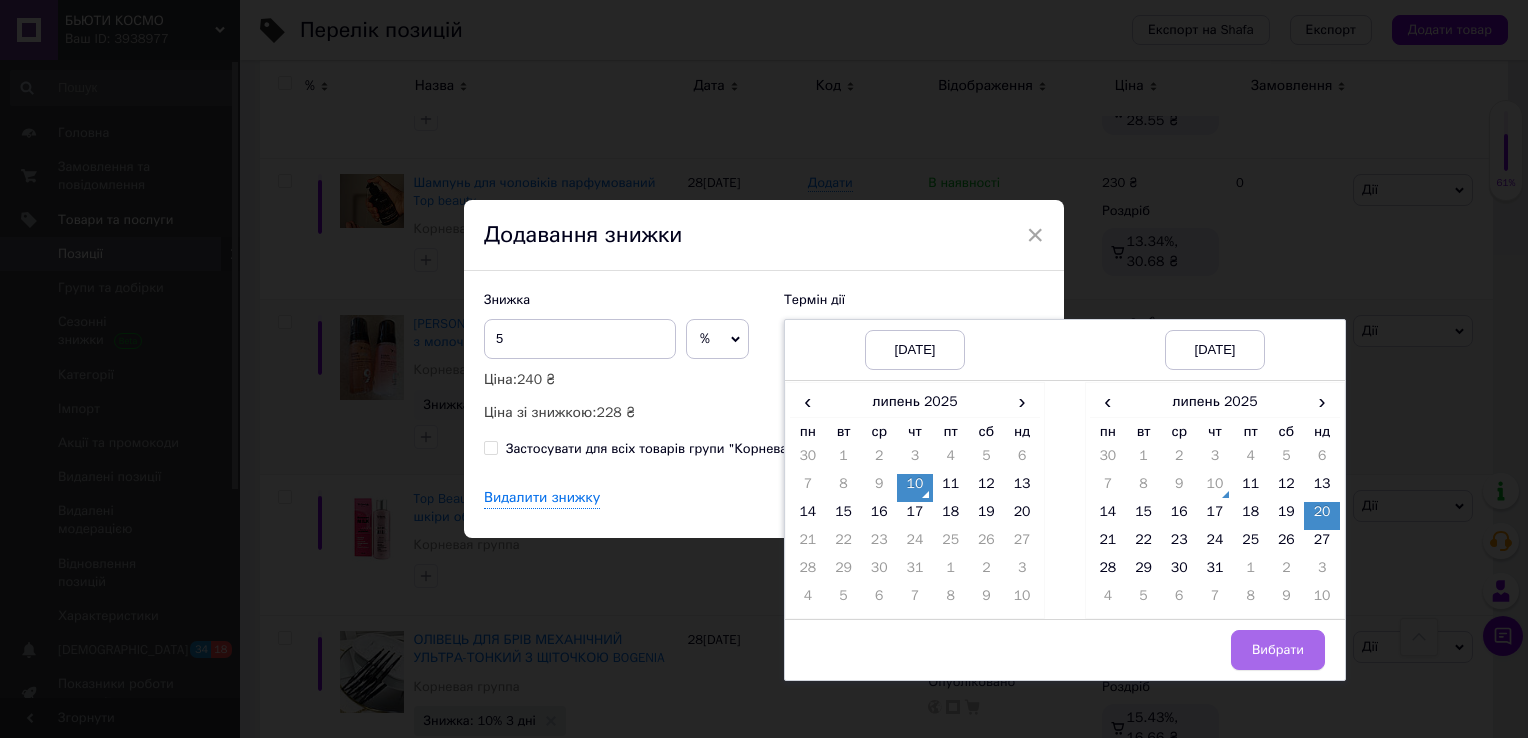 click on "Вибрати" at bounding box center (1278, 650) 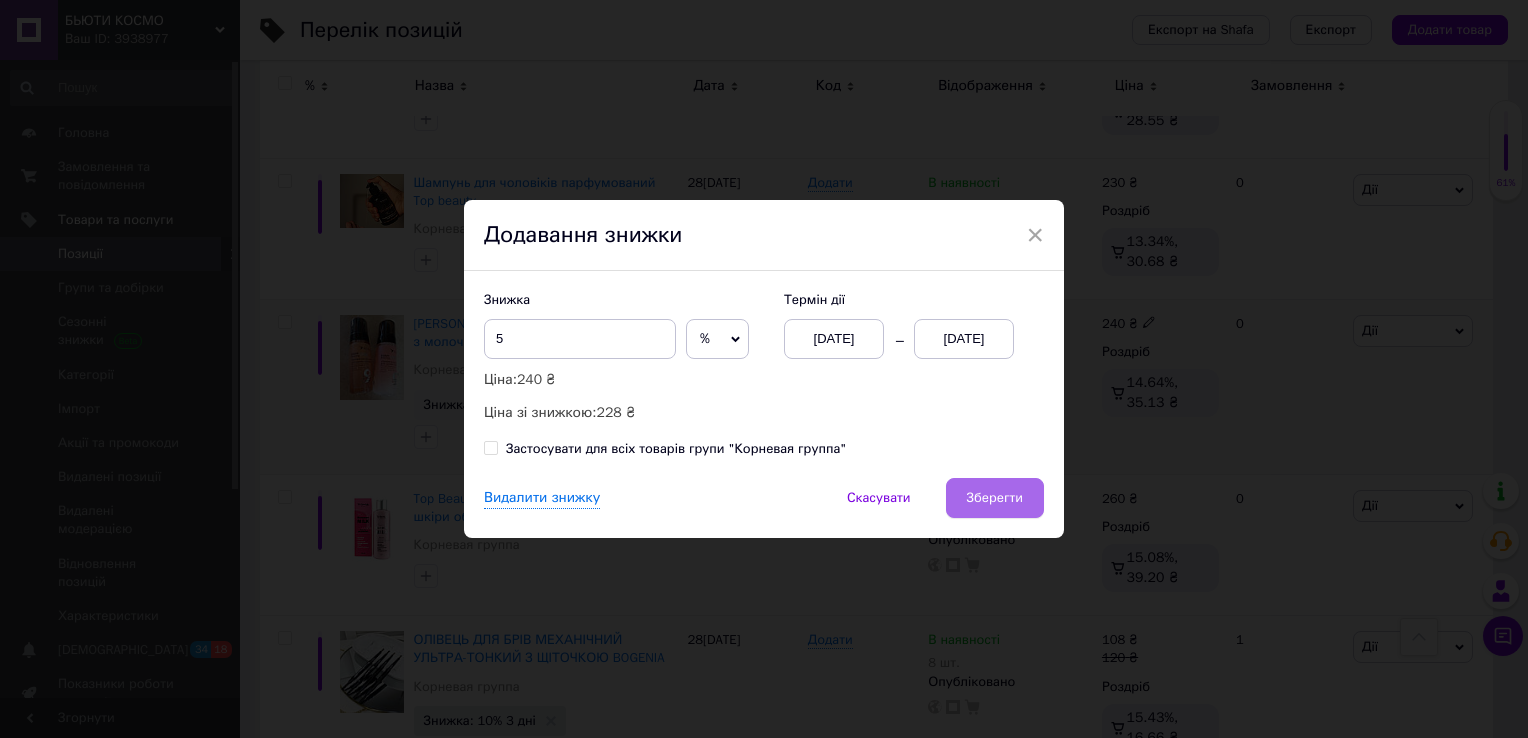 click on "Зберегти" at bounding box center (995, 498) 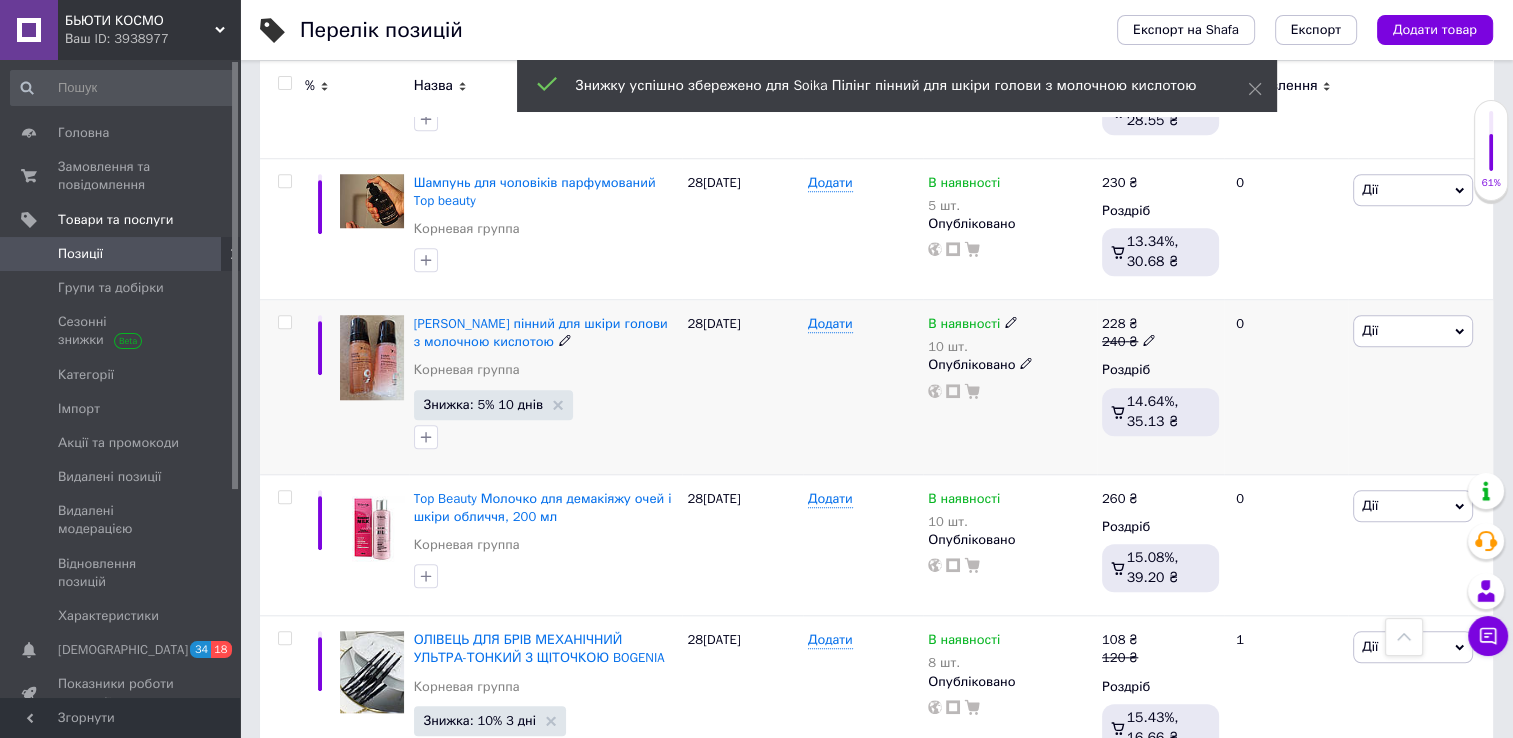 scroll, scrollTop: 1700, scrollLeft: 0, axis: vertical 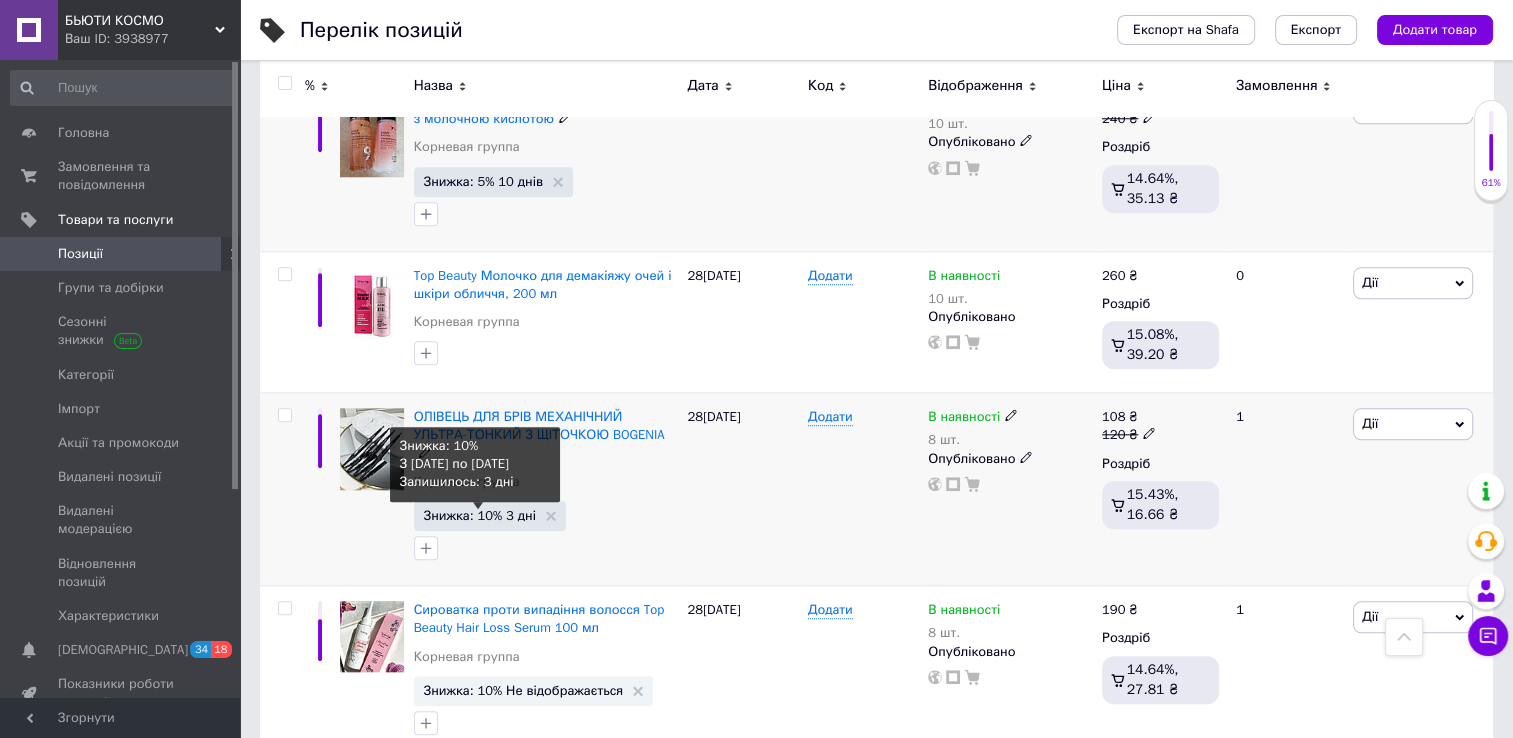 click on "Знижка: 10% 3 дні" at bounding box center (480, 515) 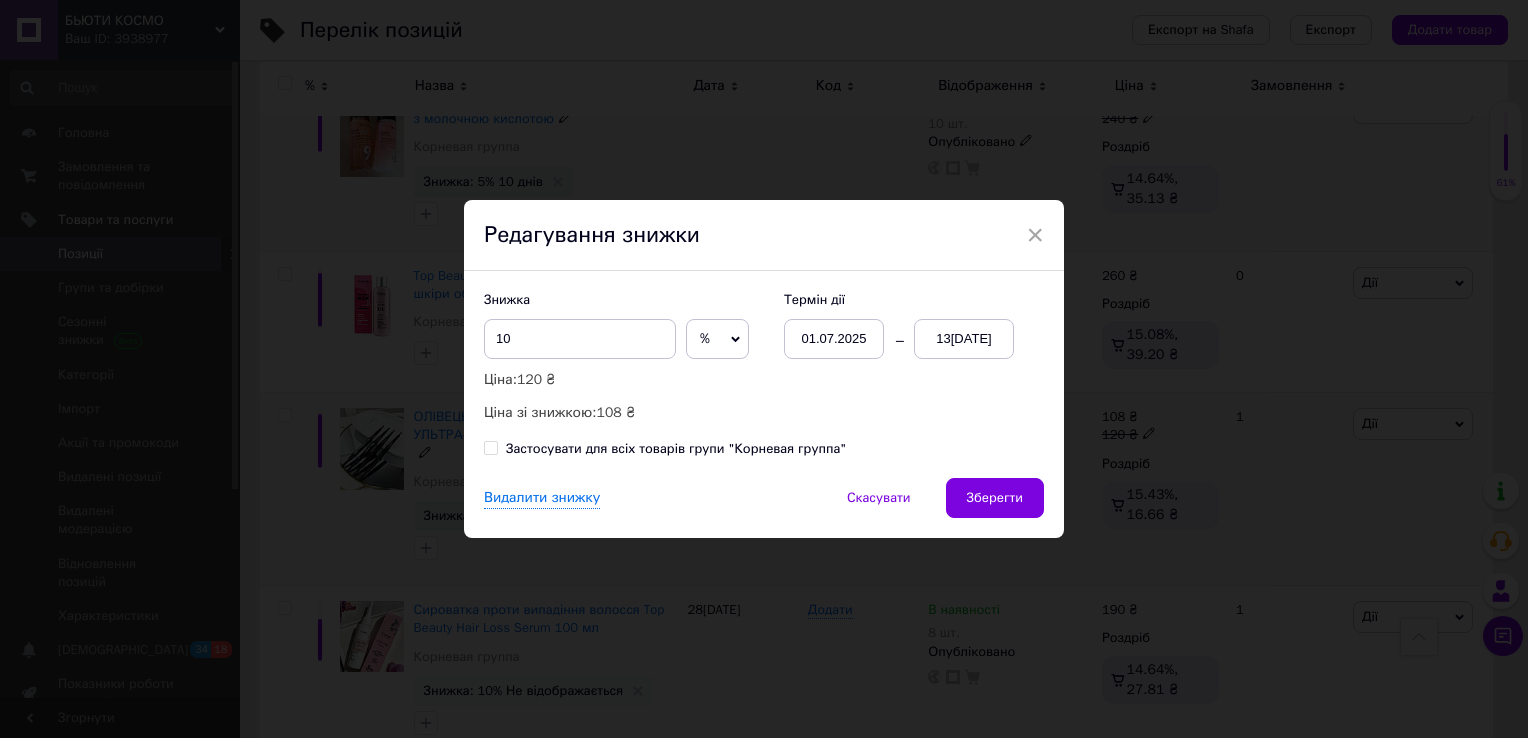 click on "13[DATE]" at bounding box center [964, 339] 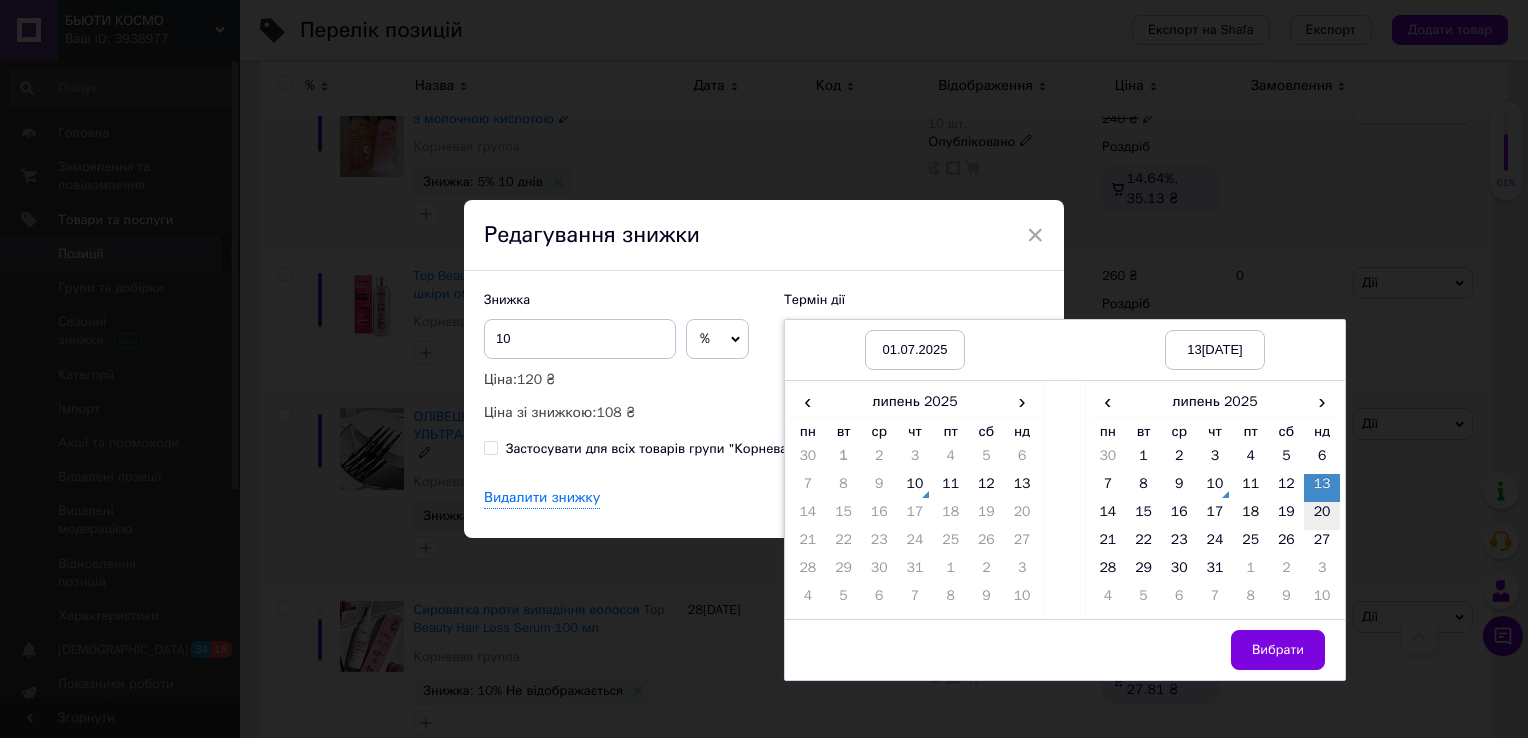 click on "20" at bounding box center [1322, 516] 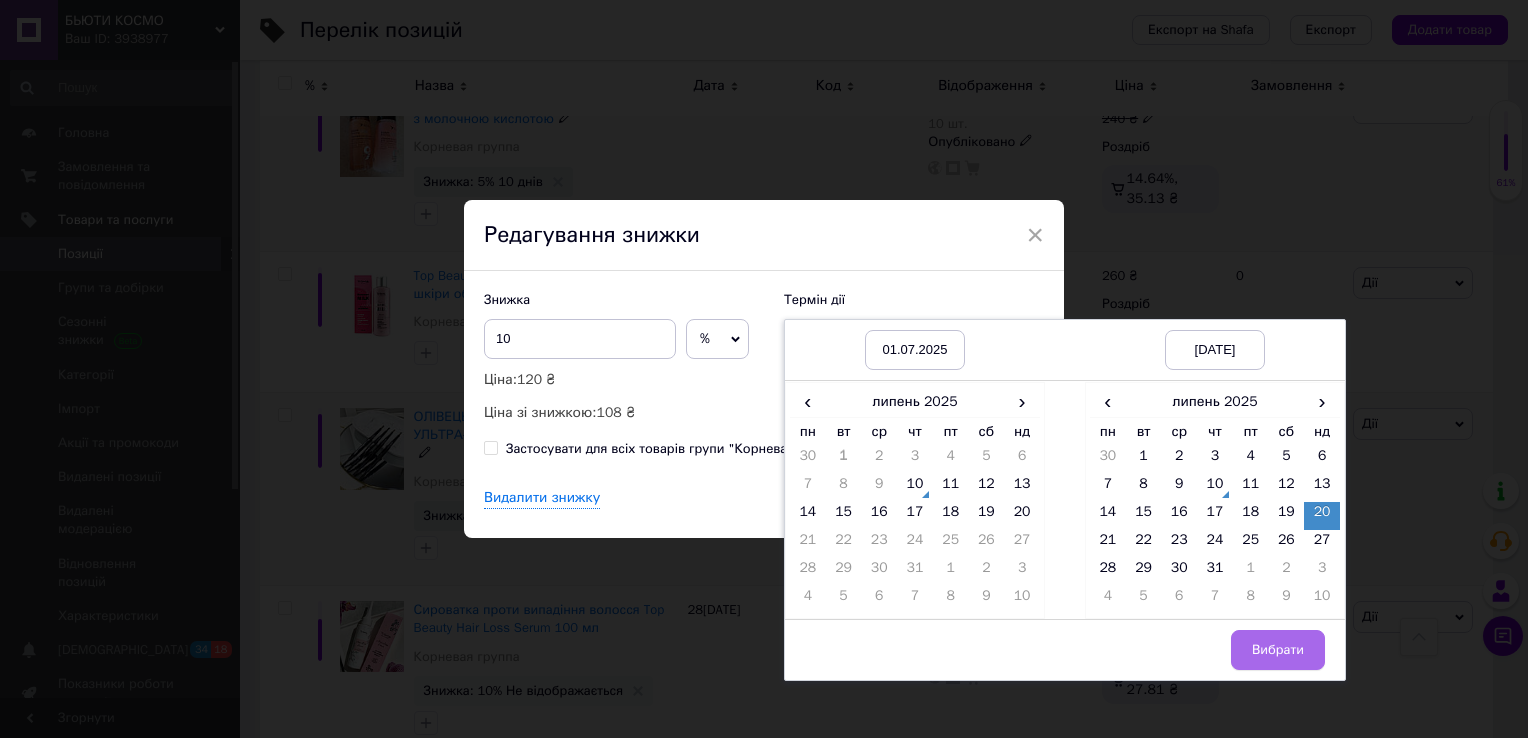 click on "Вибрати" at bounding box center (1278, 650) 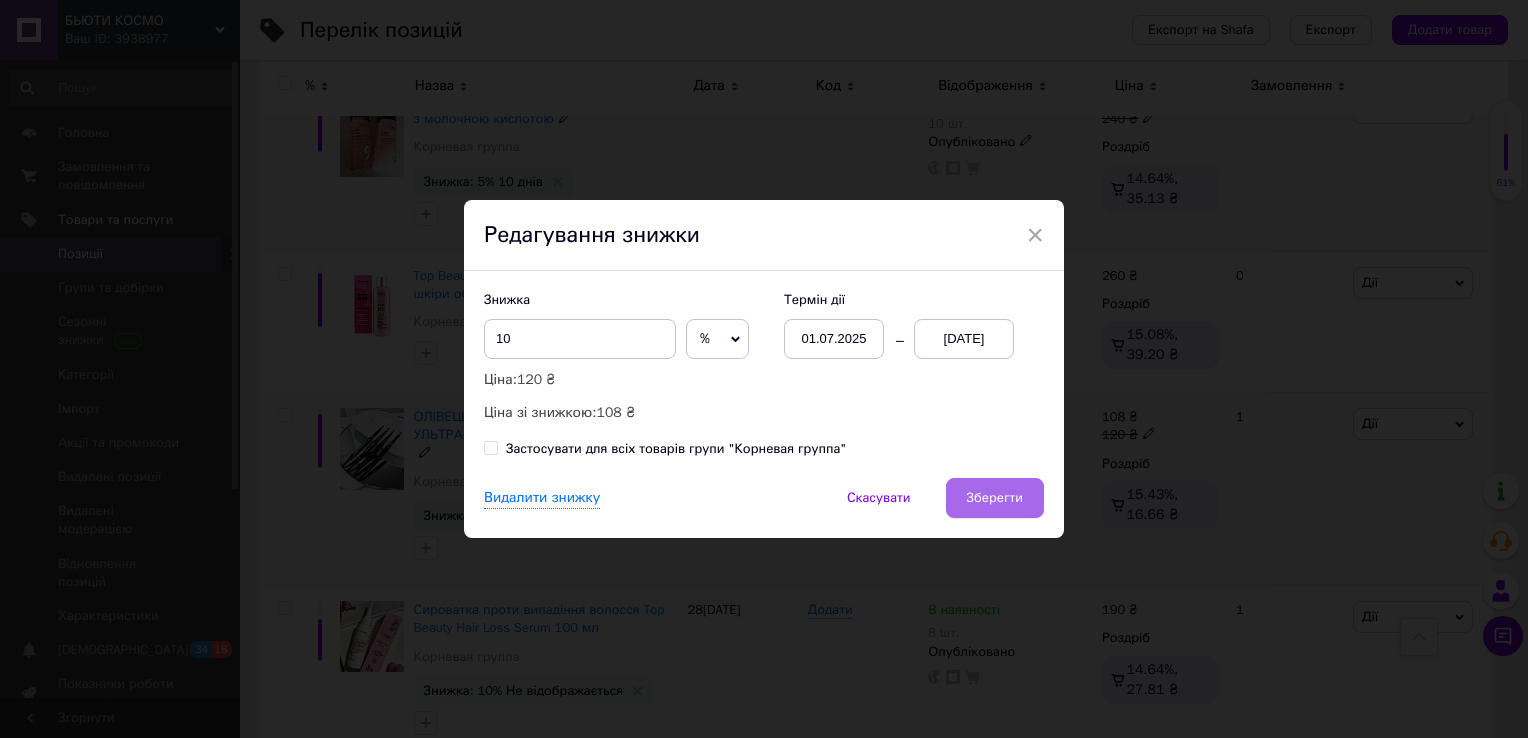 click on "Зберегти" at bounding box center [995, 498] 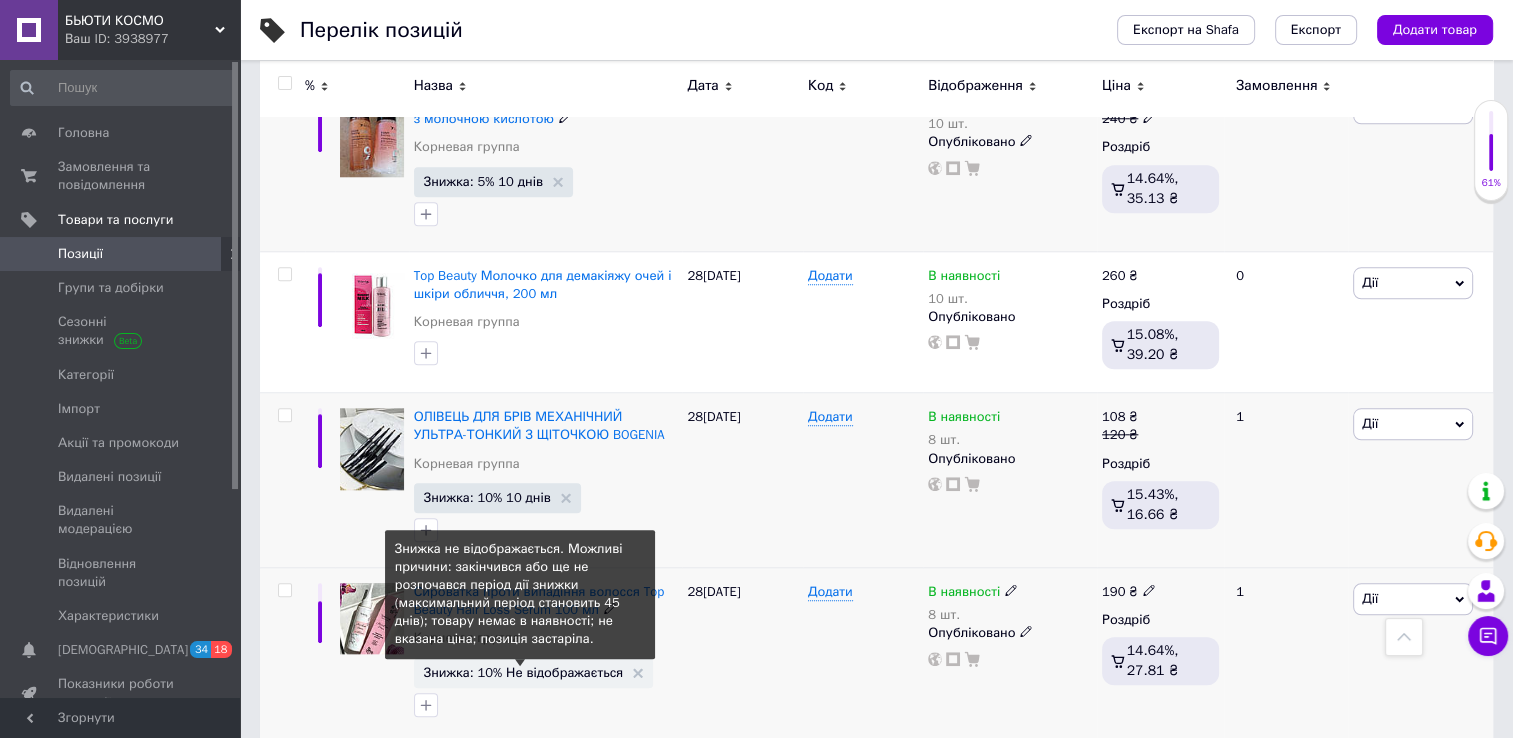 click on "Знижка: 10% Не відображається" at bounding box center (524, 672) 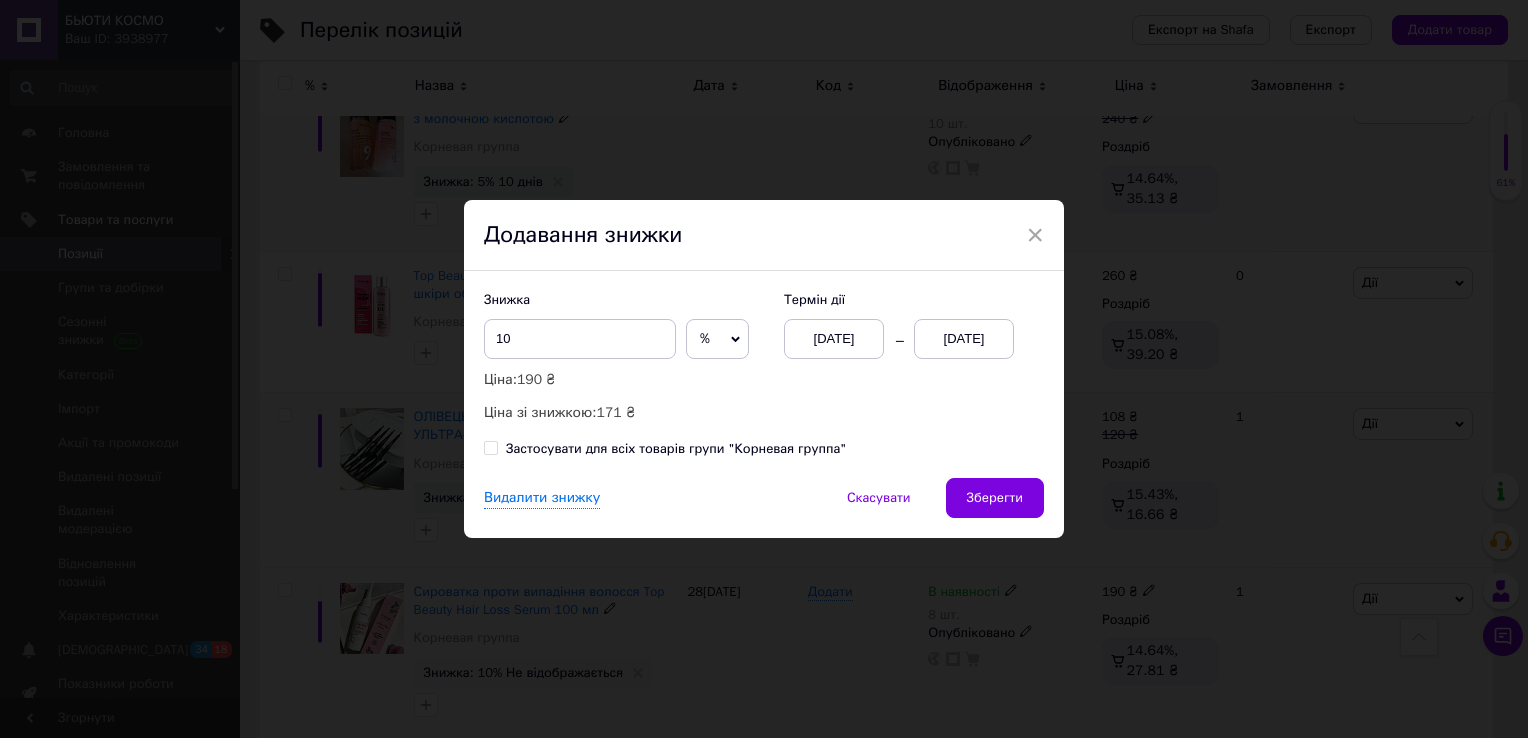 click on "[DATE]" at bounding box center [964, 339] 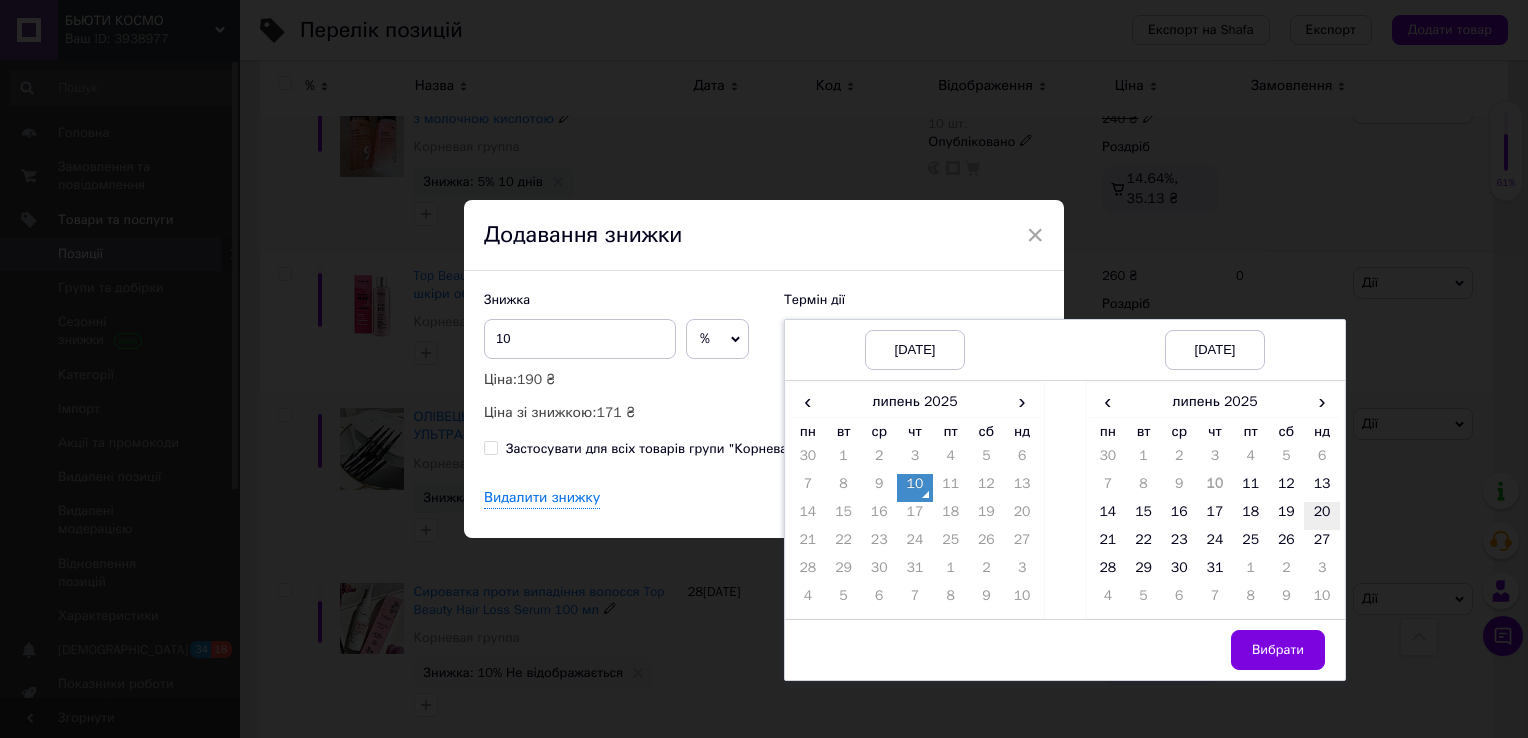 click on "20" at bounding box center [1322, 516] 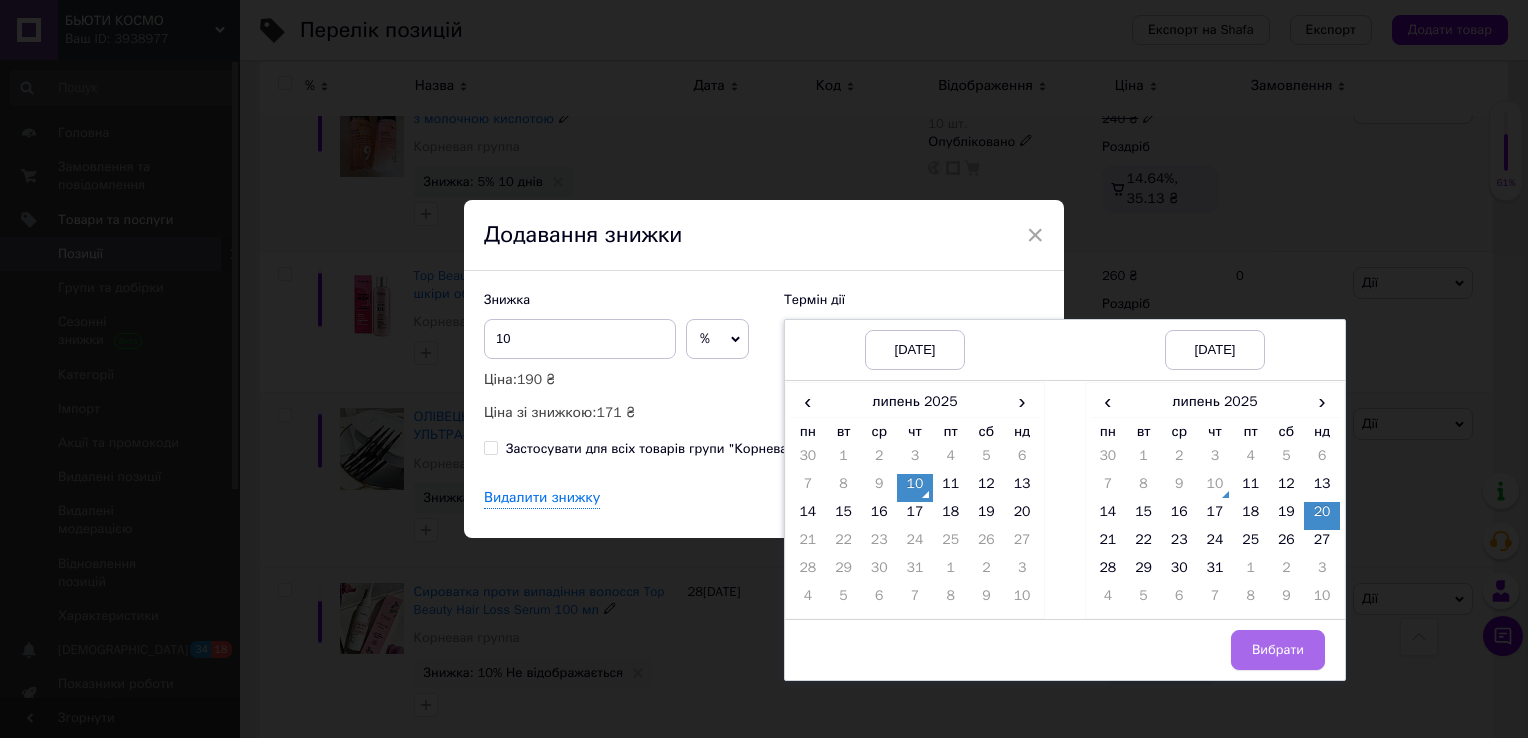 click on "Вибрати" at bounding box center (1278, 650) 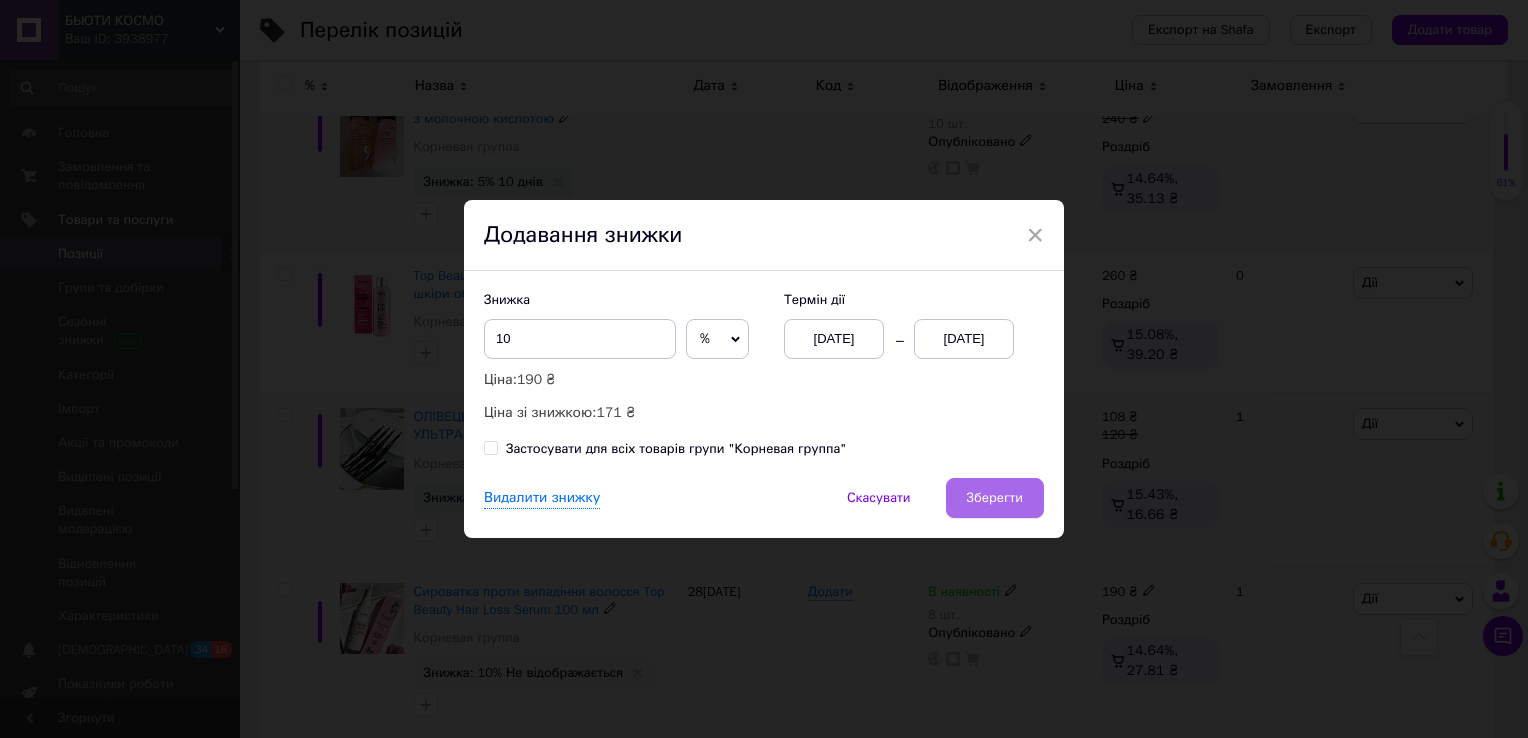 click on "Зберегти" at bounding box center [995, 498] 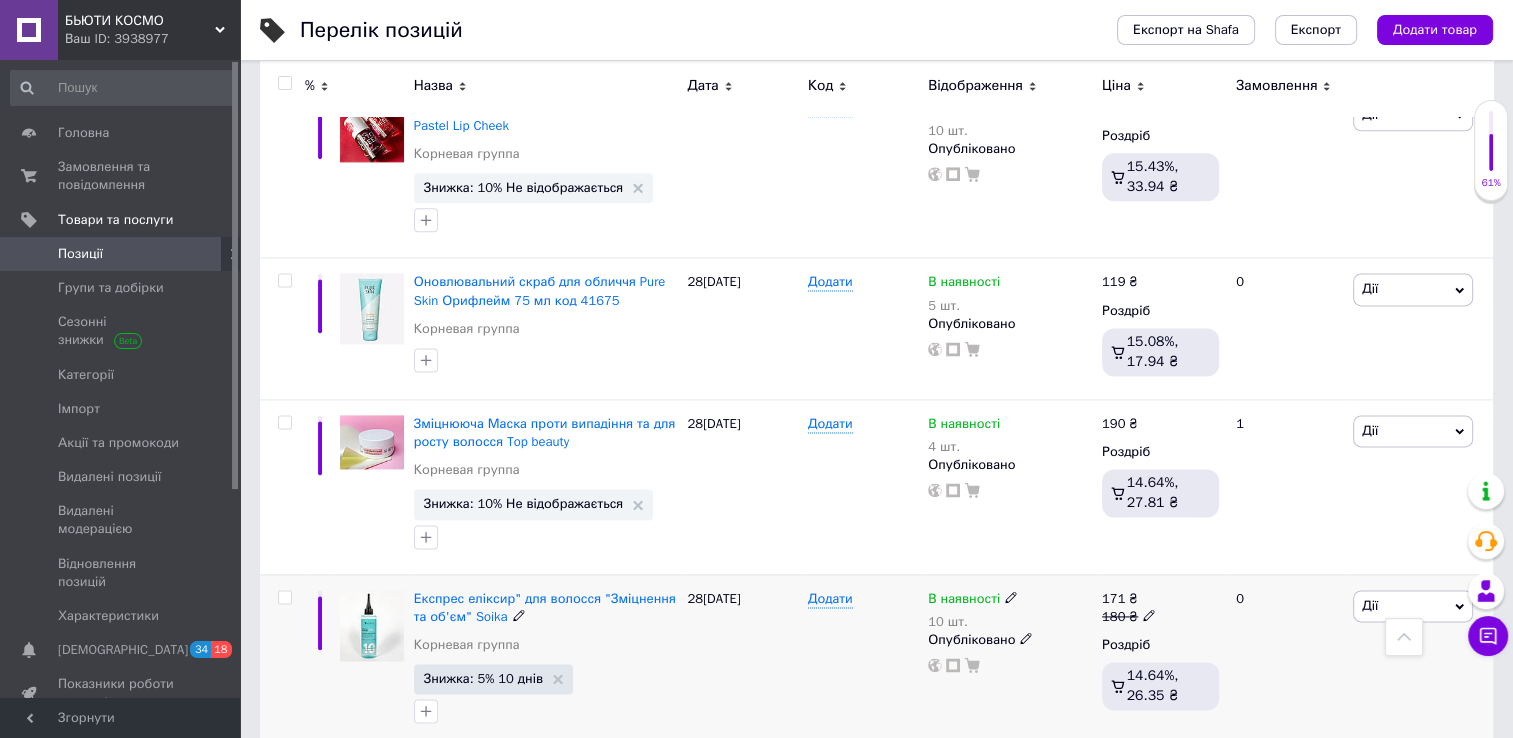 scroll, scrollTop: 2588, scrollLeft: 0, axis: vertical 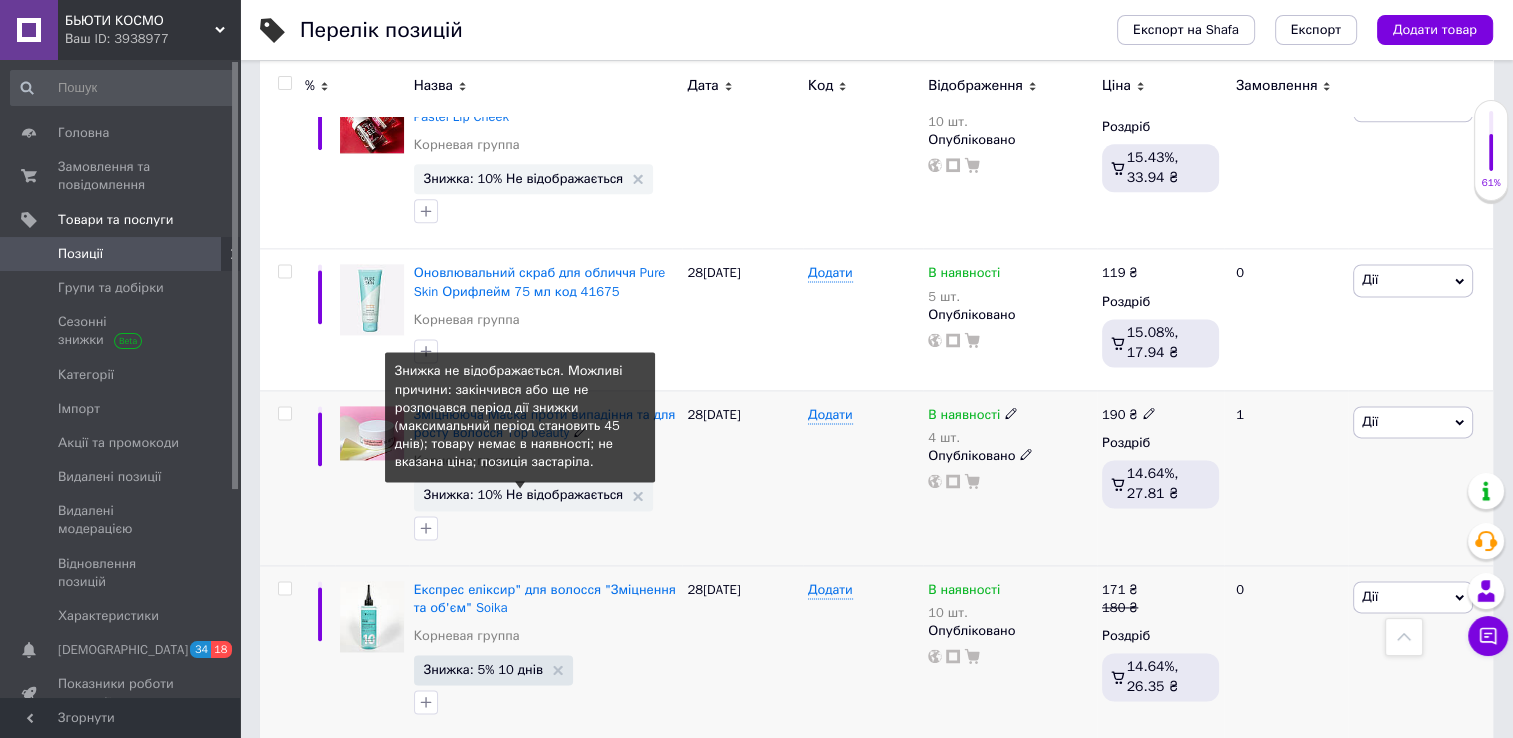 click on "Знижка: 10% Не відображається" at bounding box center [524, 494] 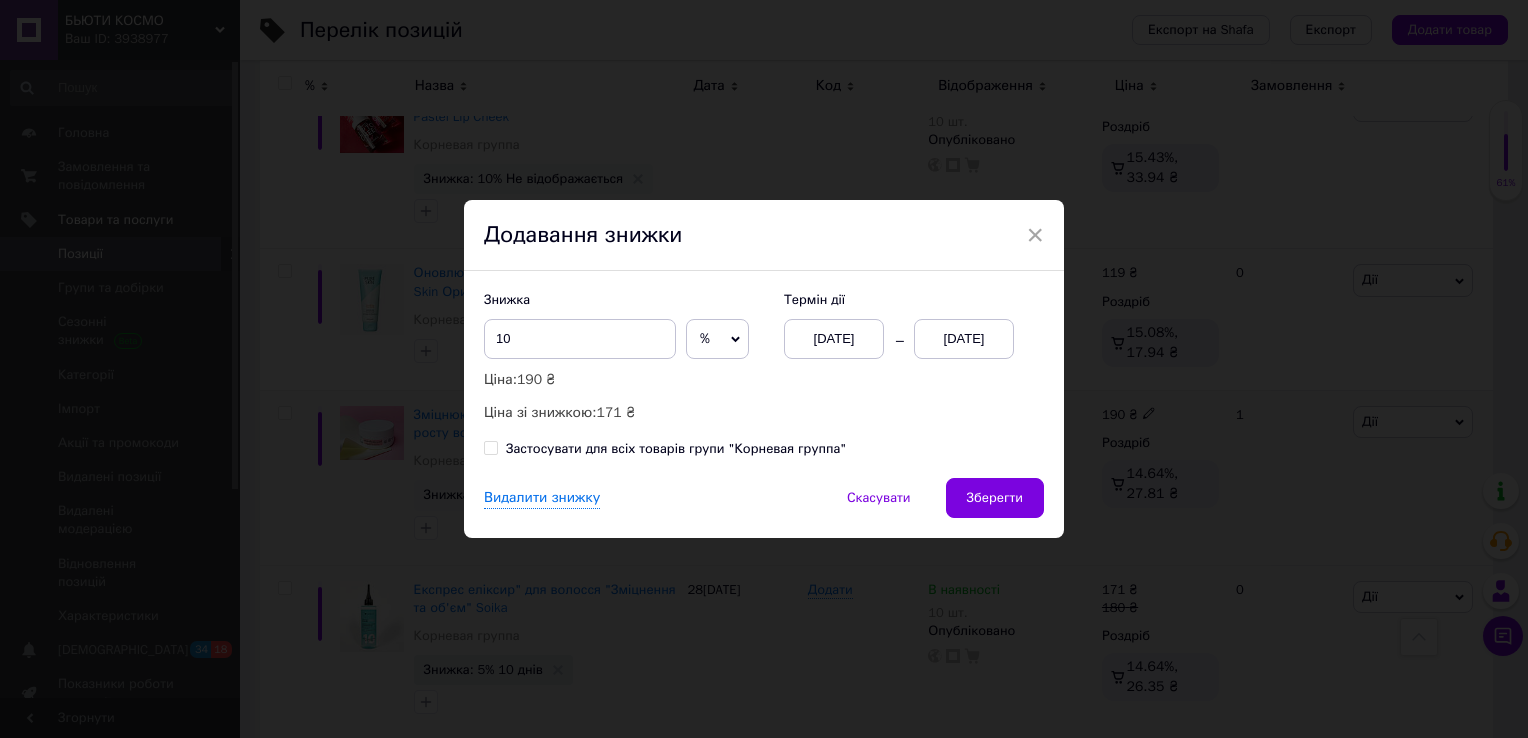 click on "[DATE]" at bounding box center [964, 339] 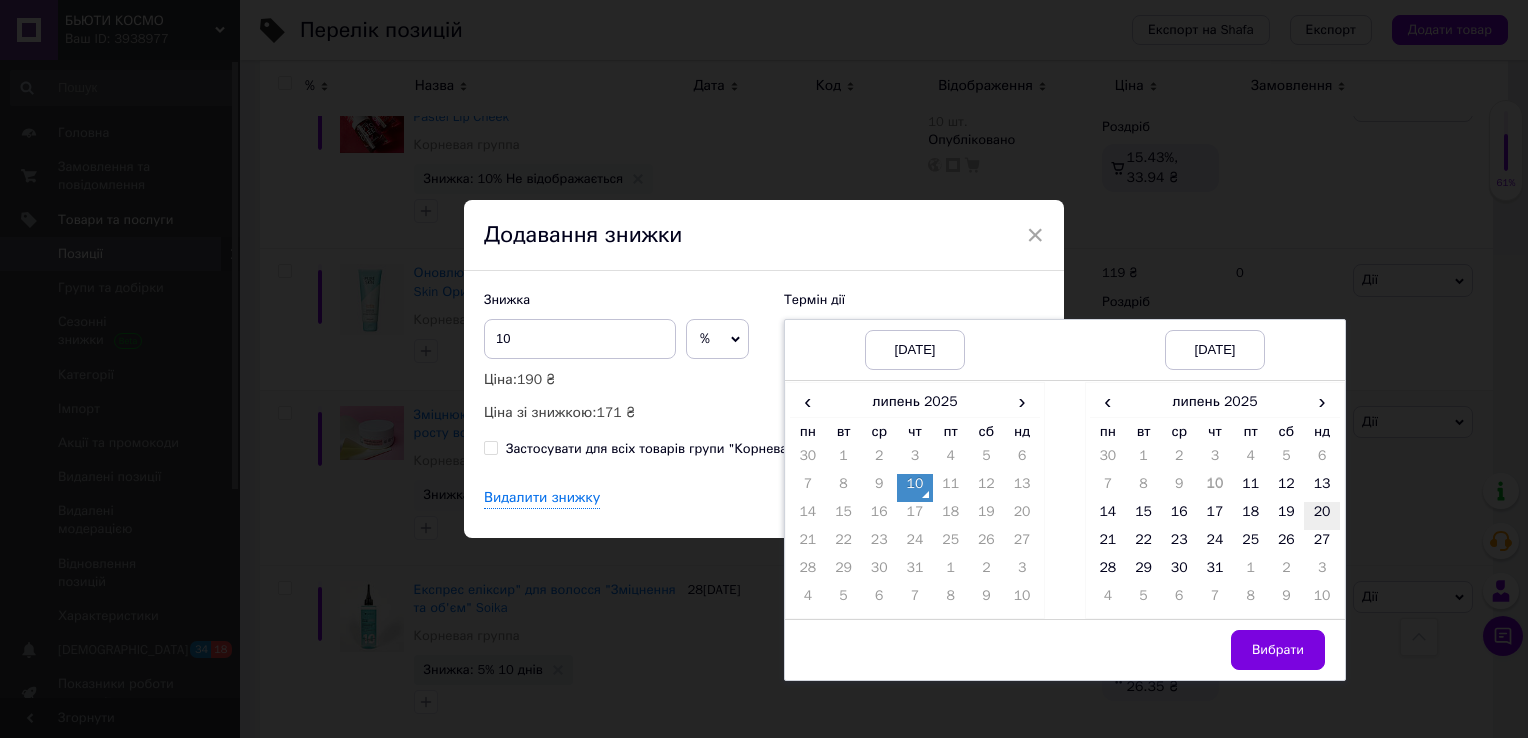 click on "20" at bounding box center (1322, 516) 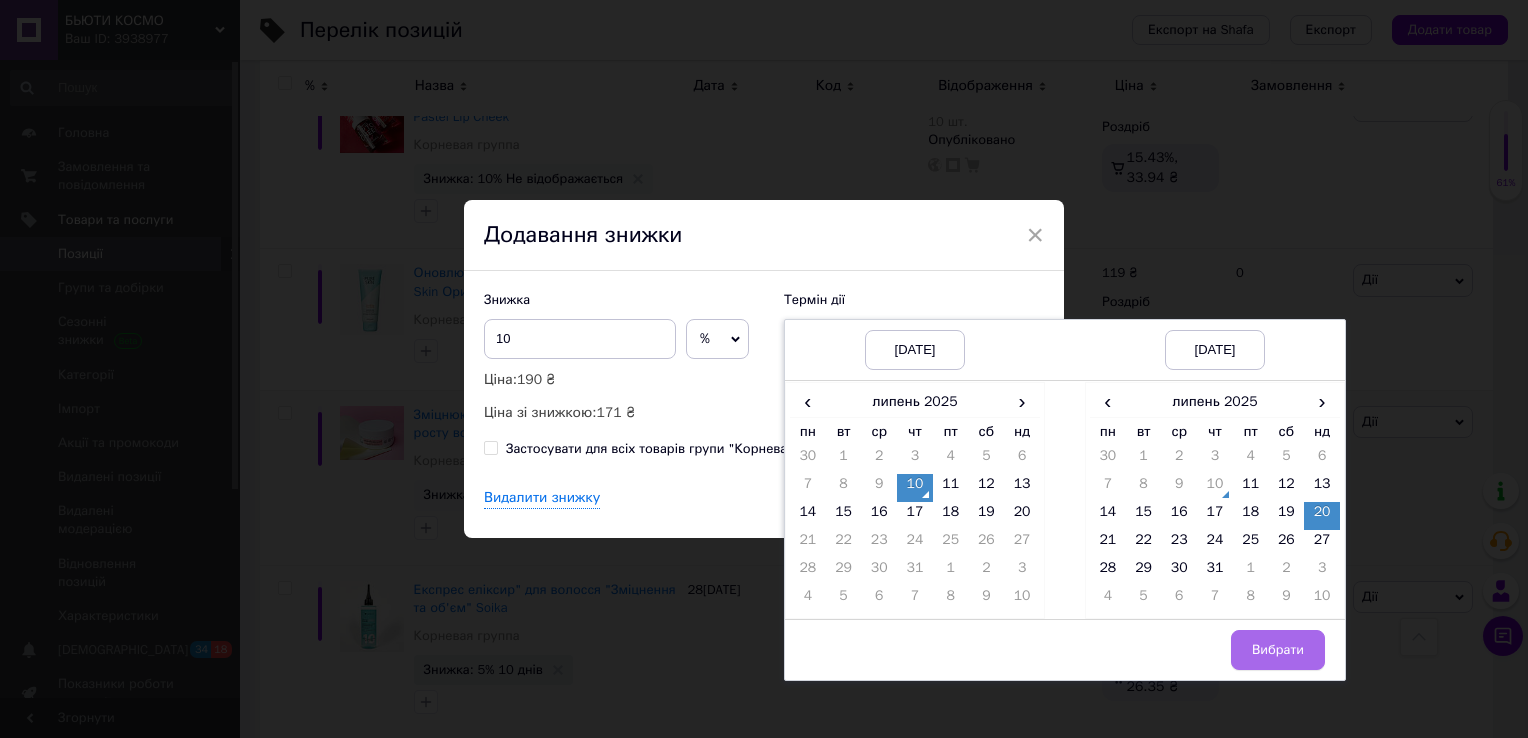 click on "Вибрати" at bounding box center (1278, 650) 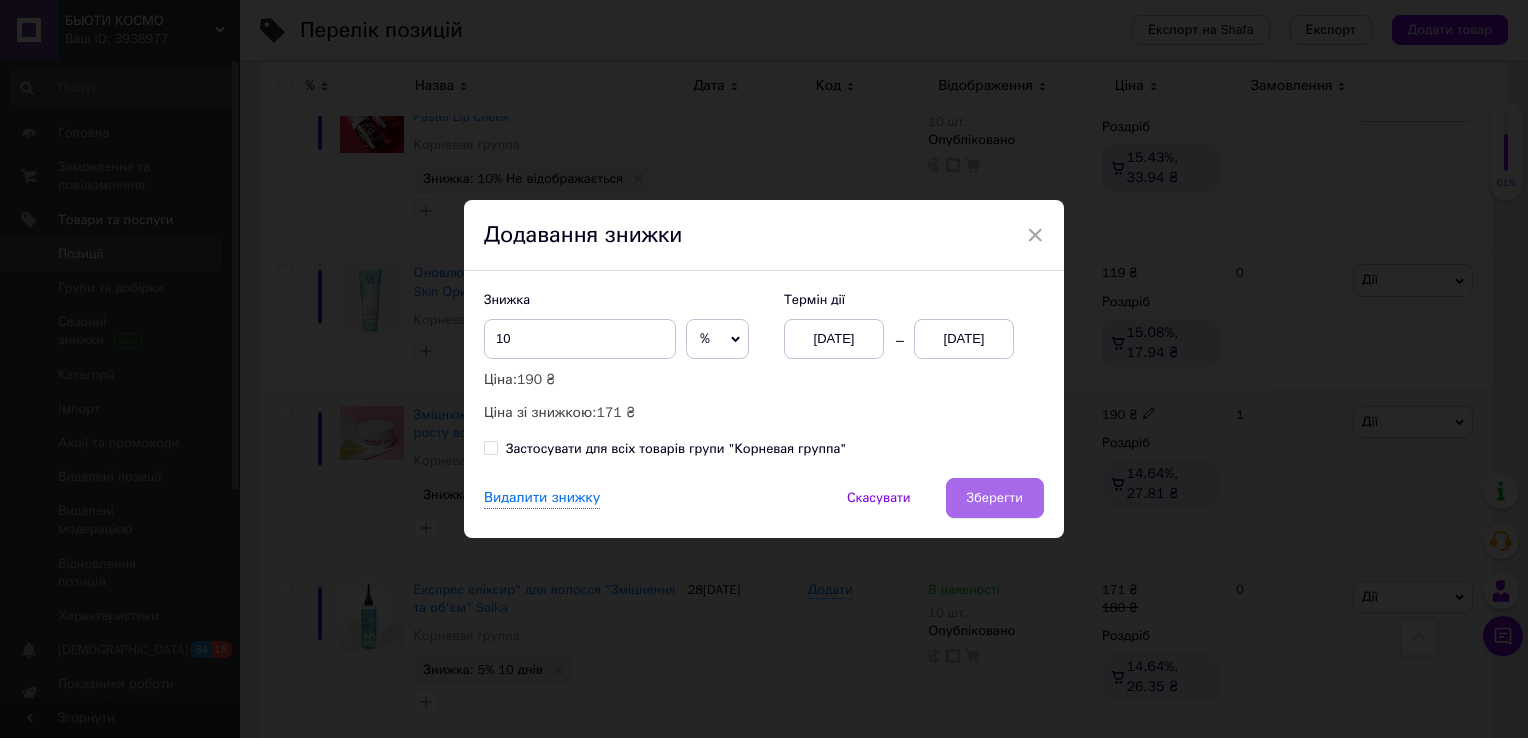 click on "Зберегти" at bounding box center (995, 498) 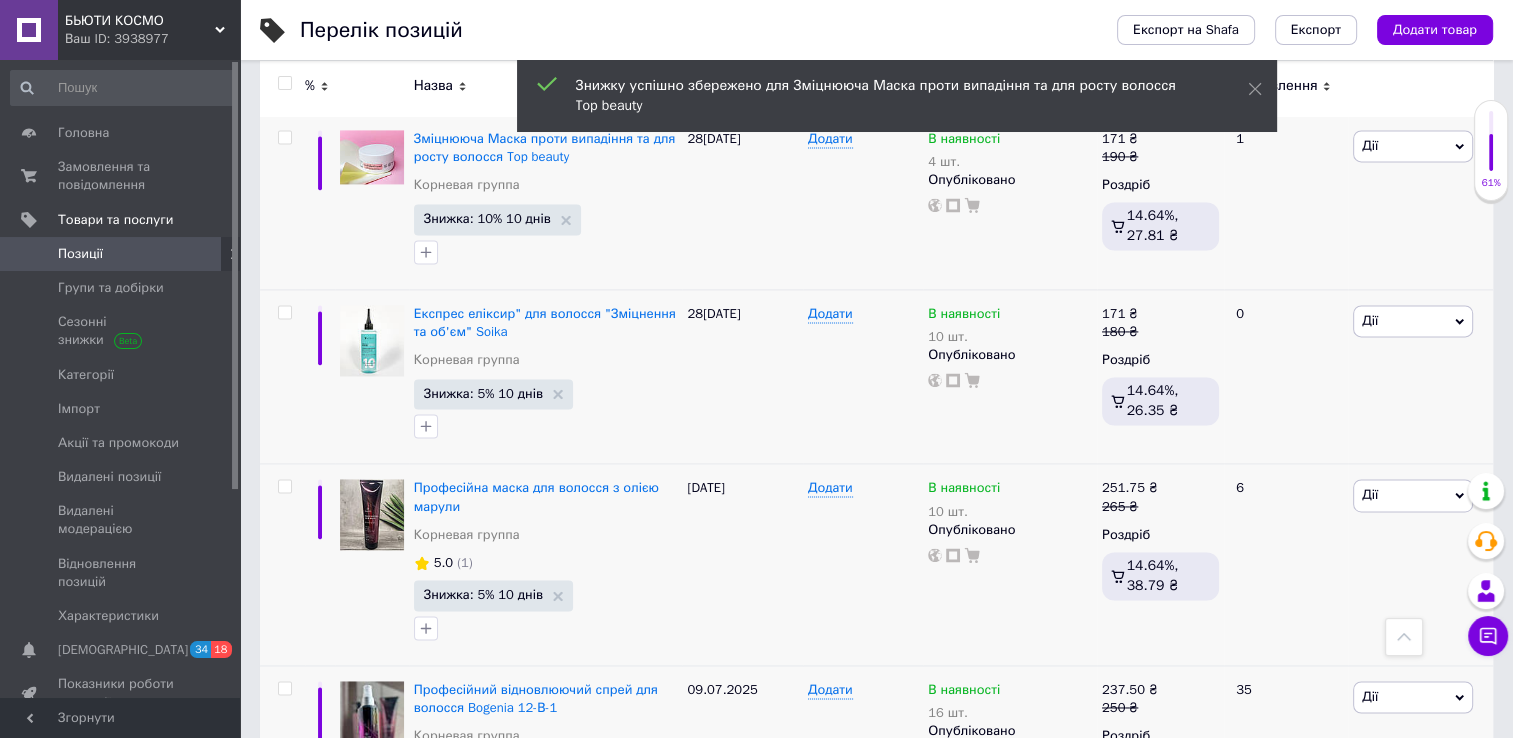 scroll, scrollTop: 3025, scrollLeft: 0, axis: vertical 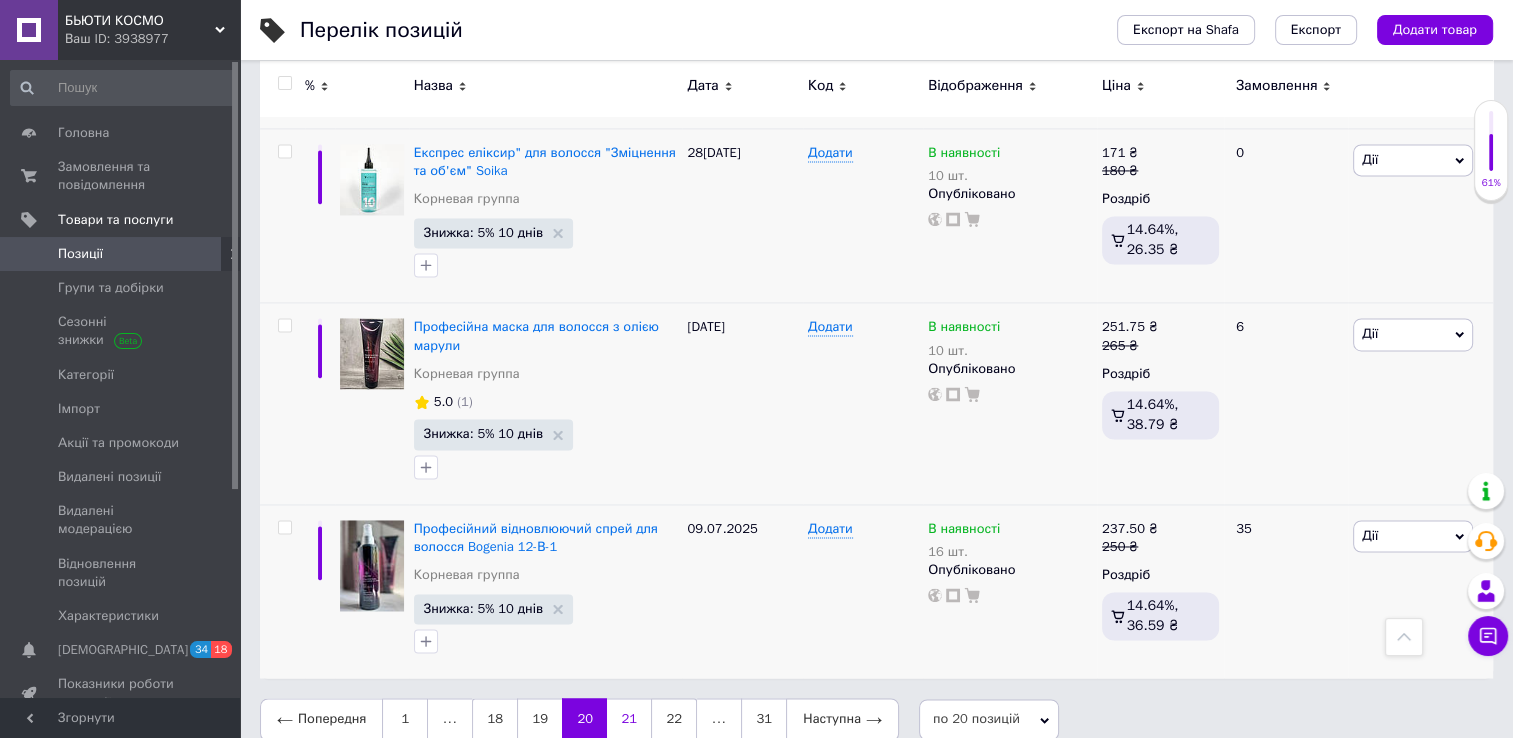 click on "21" at bounding box center (629, 719) 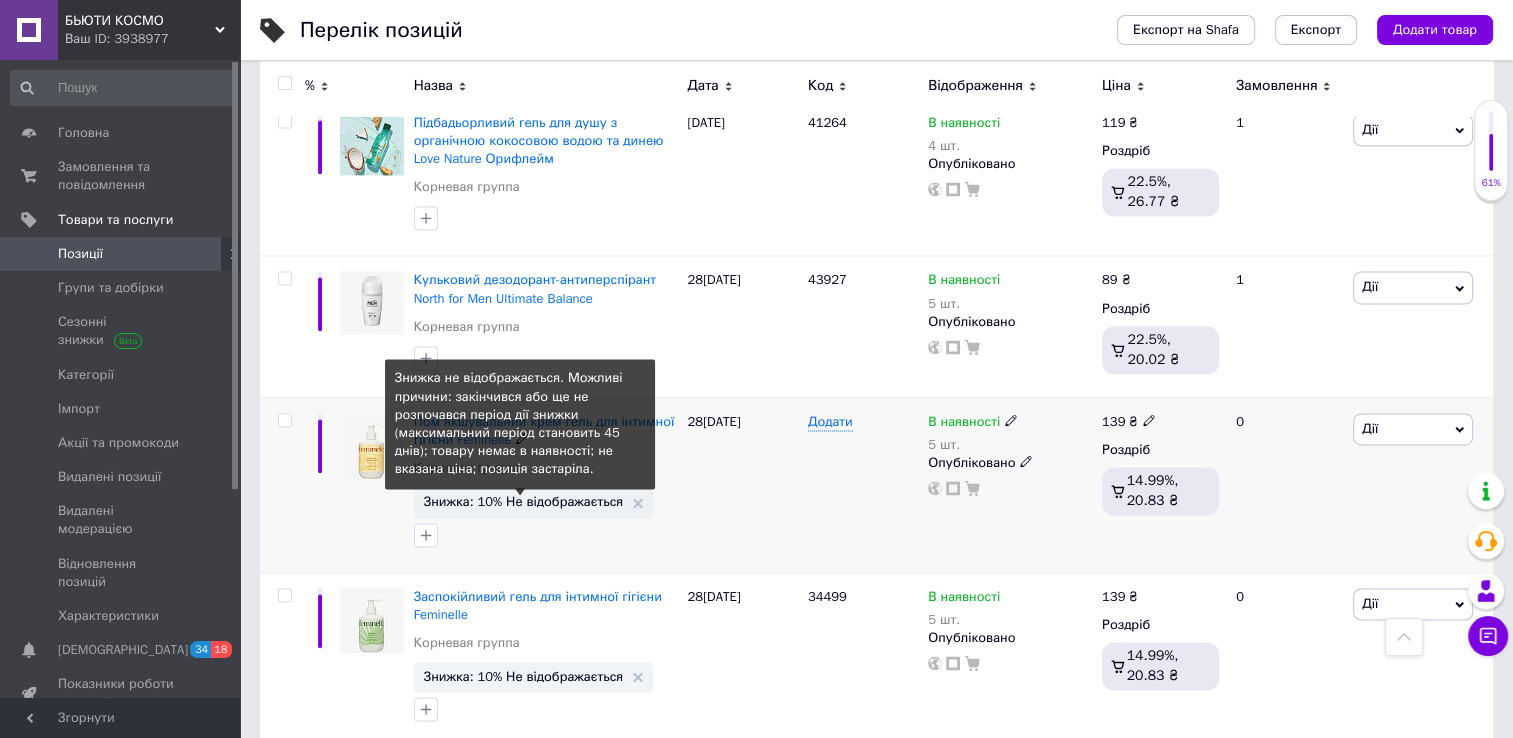 click on "Знижка: 10% Не відображається" at bounding box center (524, 501) 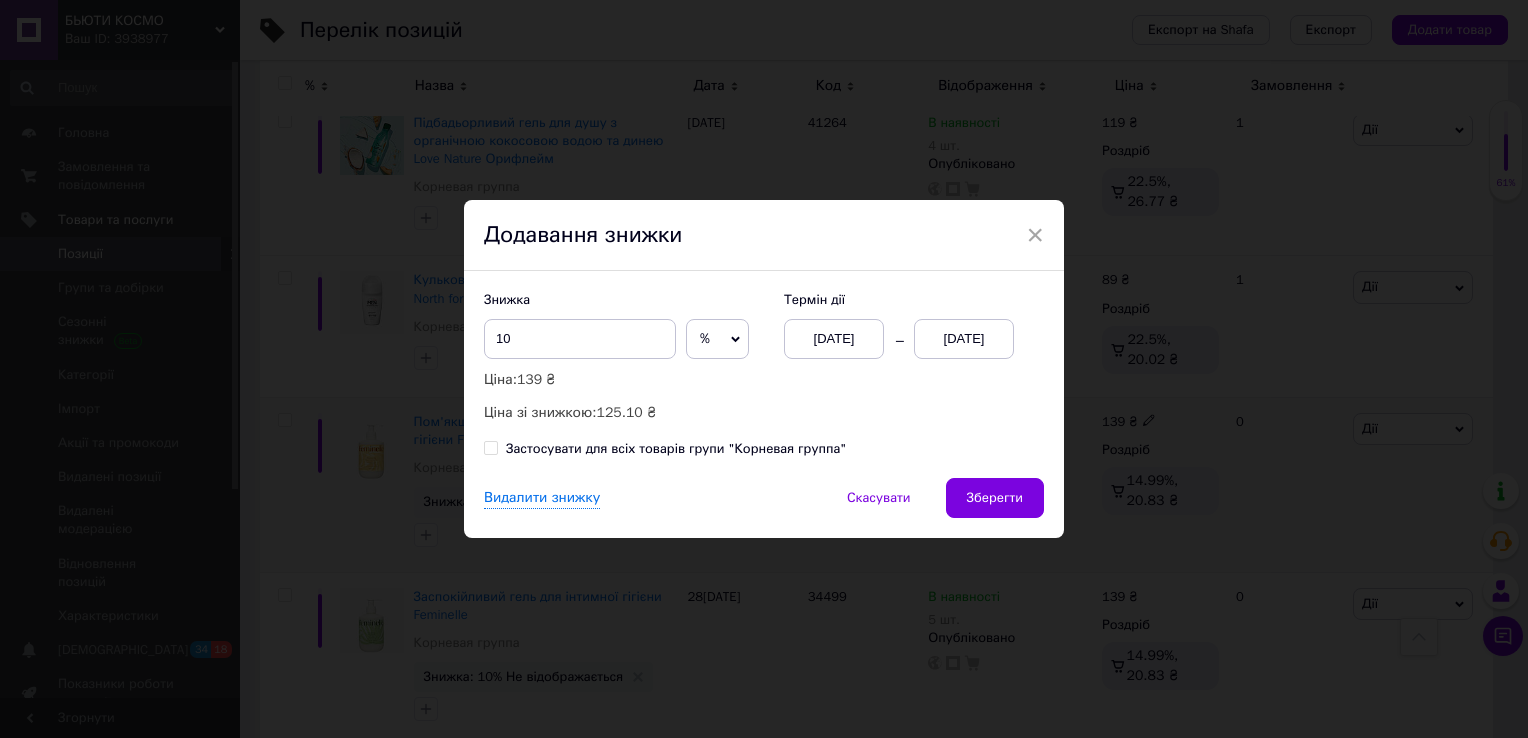 click on "[DATE]" at bounding box center (964, 339) 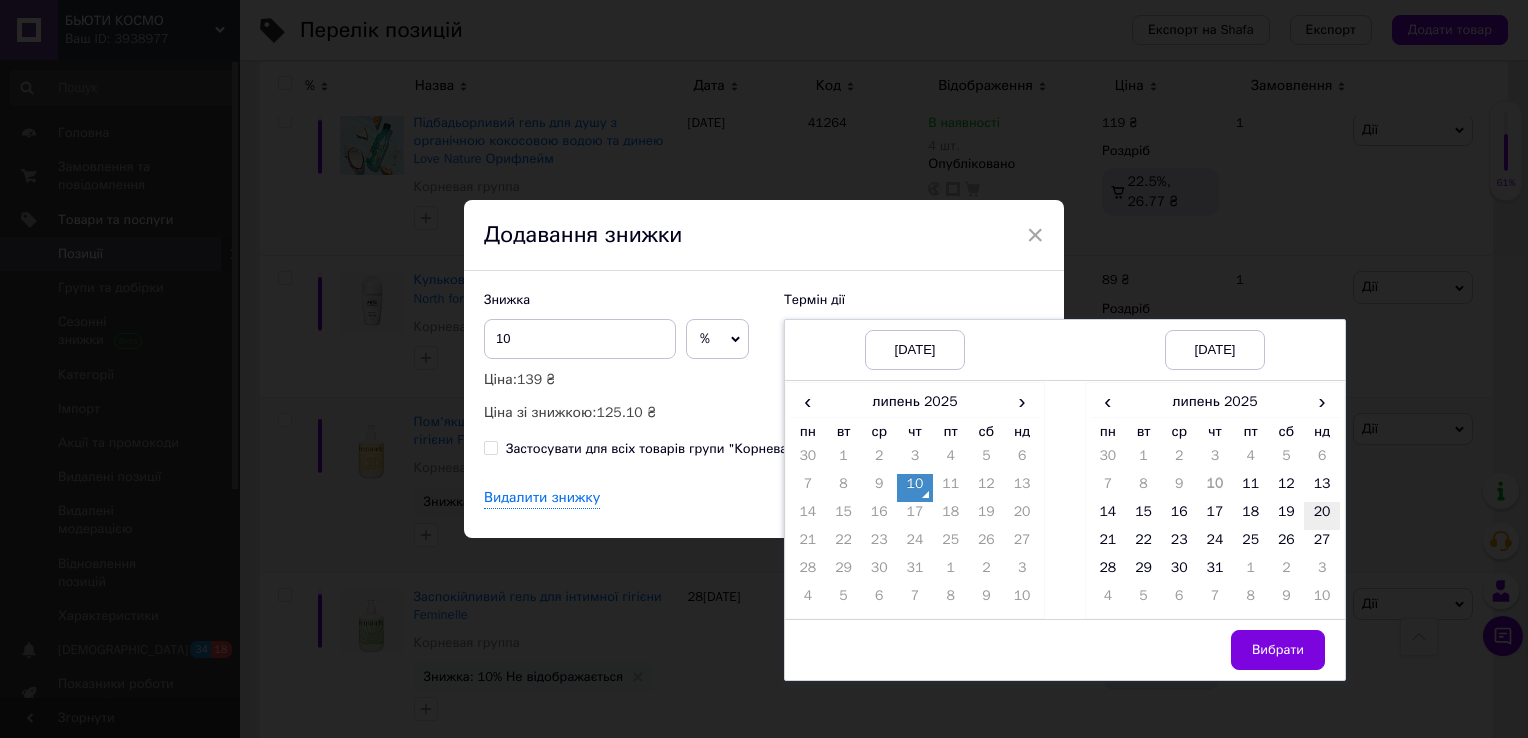 click on "20" at bounding box center (1322, 516) 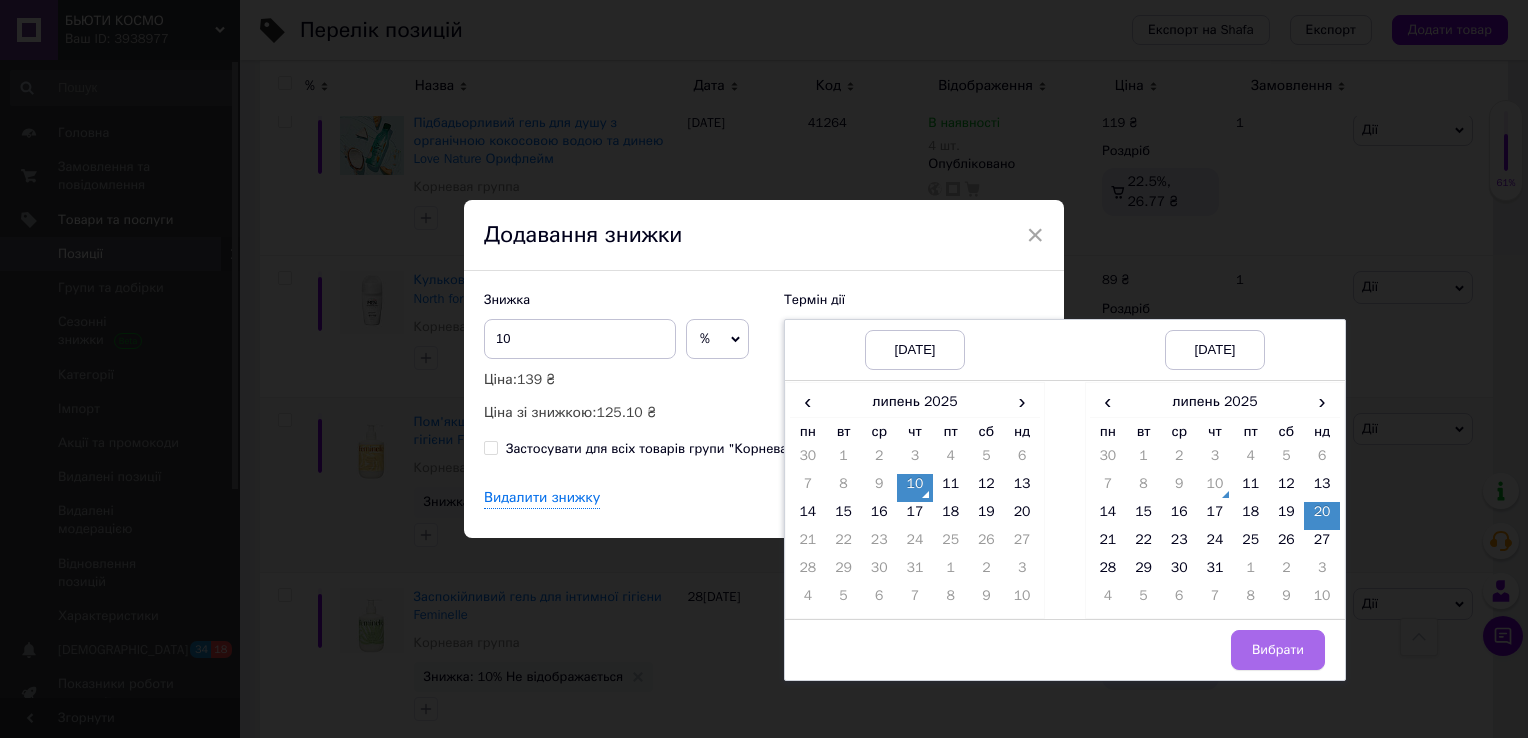 click on "Вибрати" at bounding box center (1278, 650) 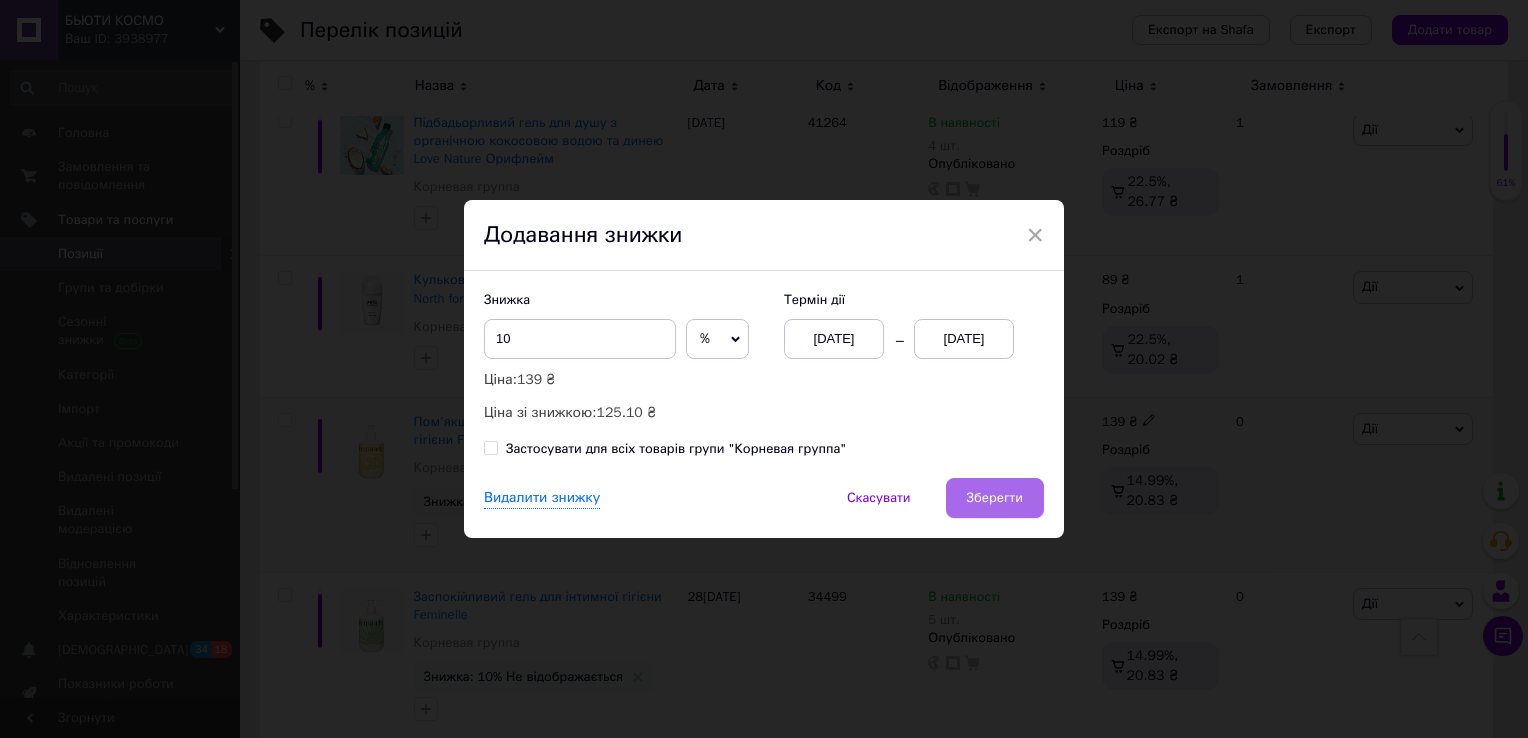 click on "Зберегти" at bounding box center [995, 498] 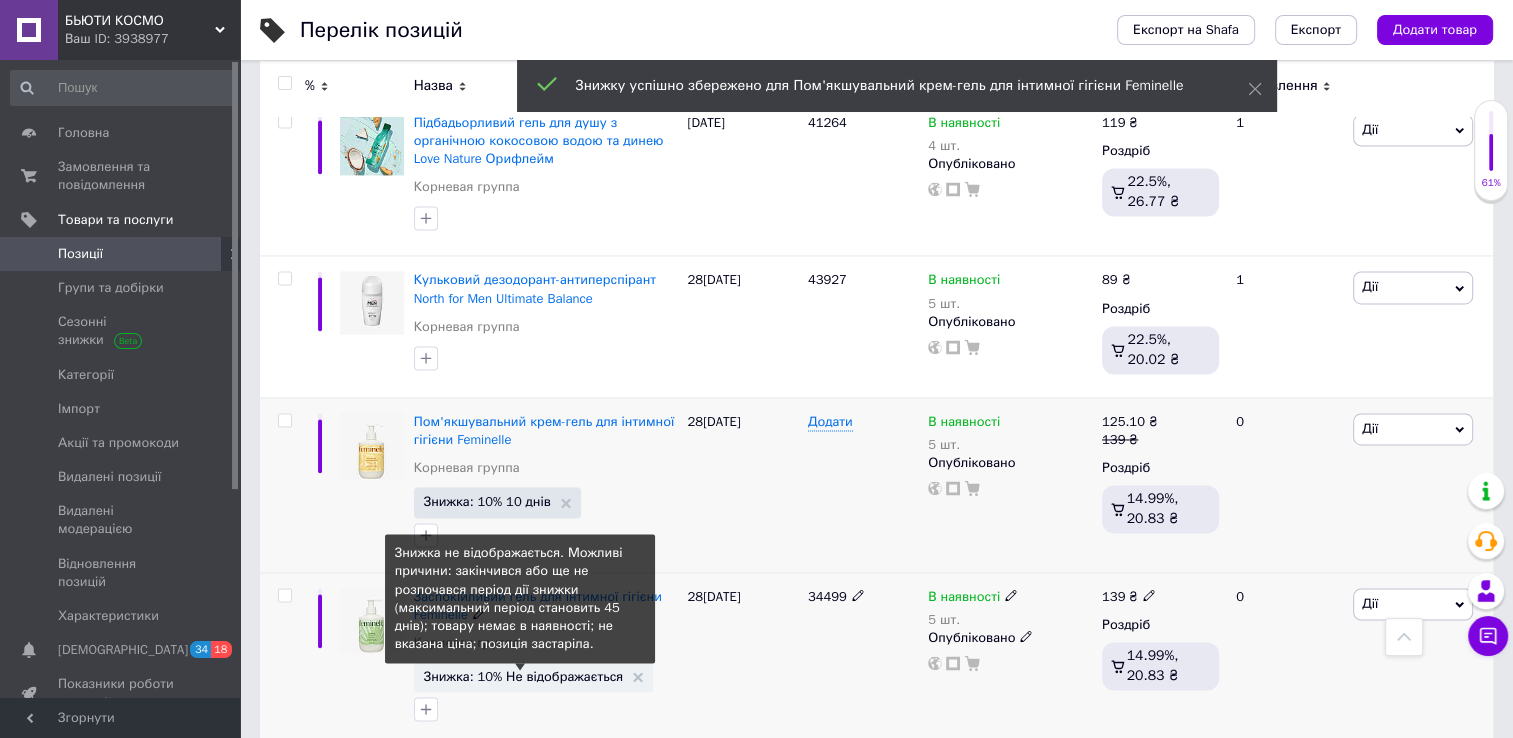 click on "Знижка: 10% Не відображається" at bounding box center (524, 676) 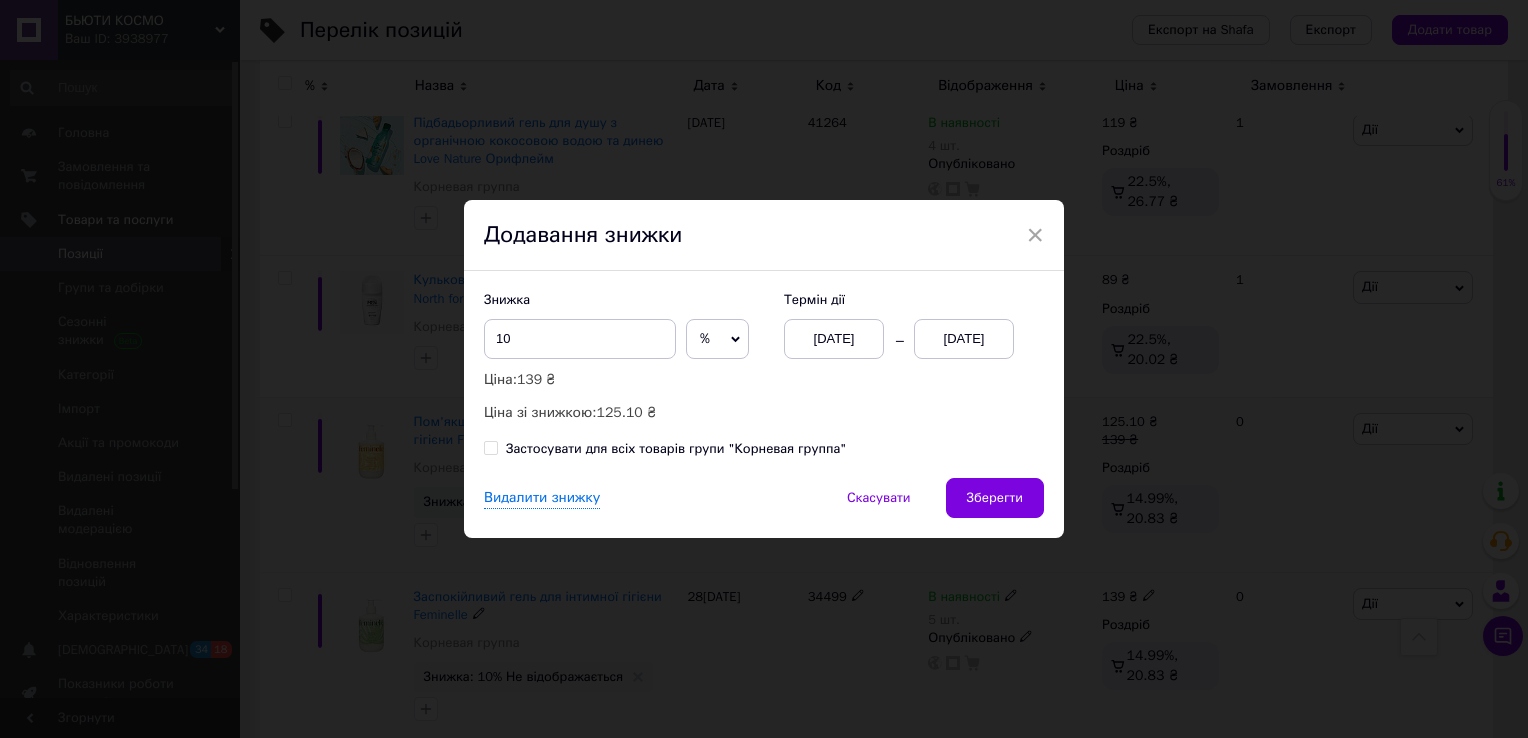 click on "[DATE]" at bounding box center (964, 339) 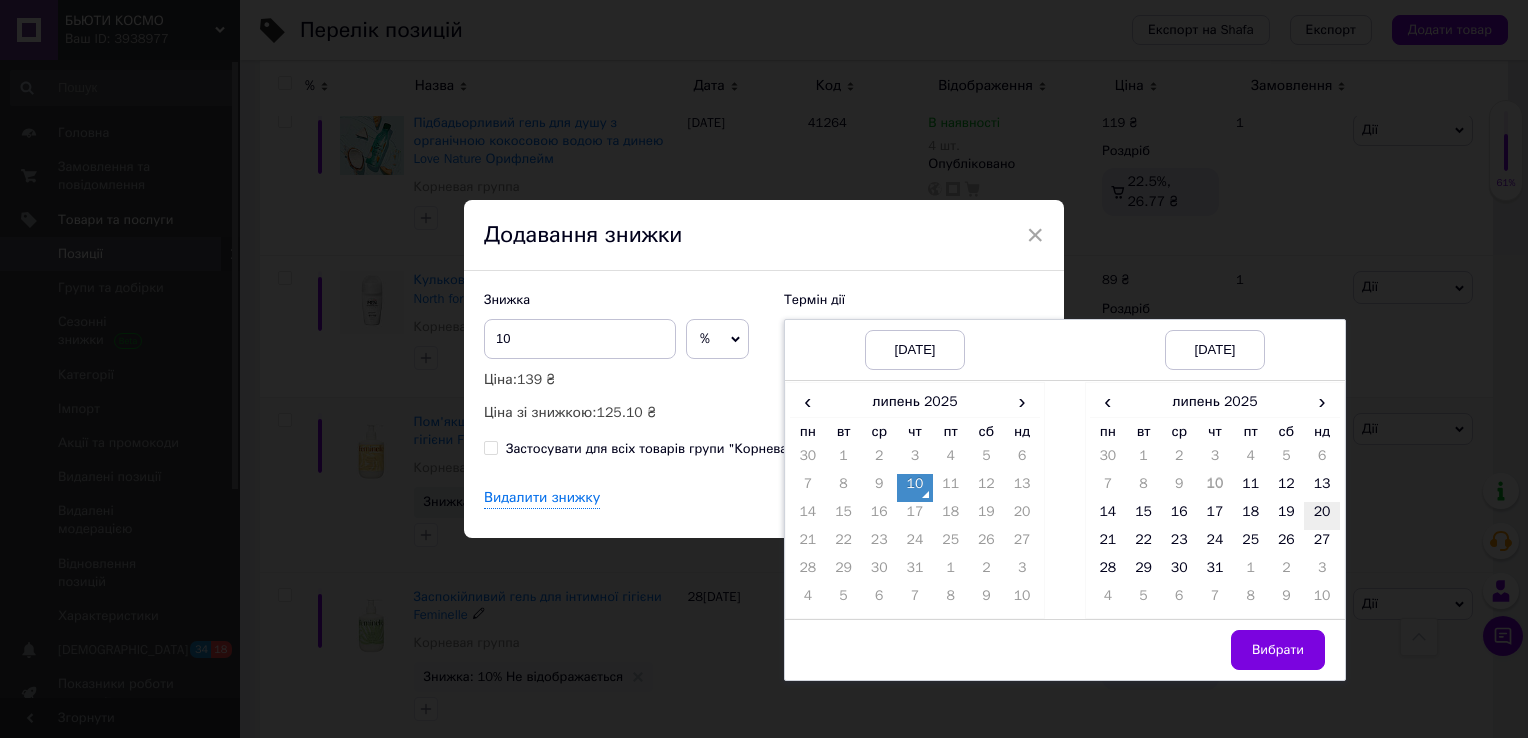 click on "20" at bounding box center [1322, 516] 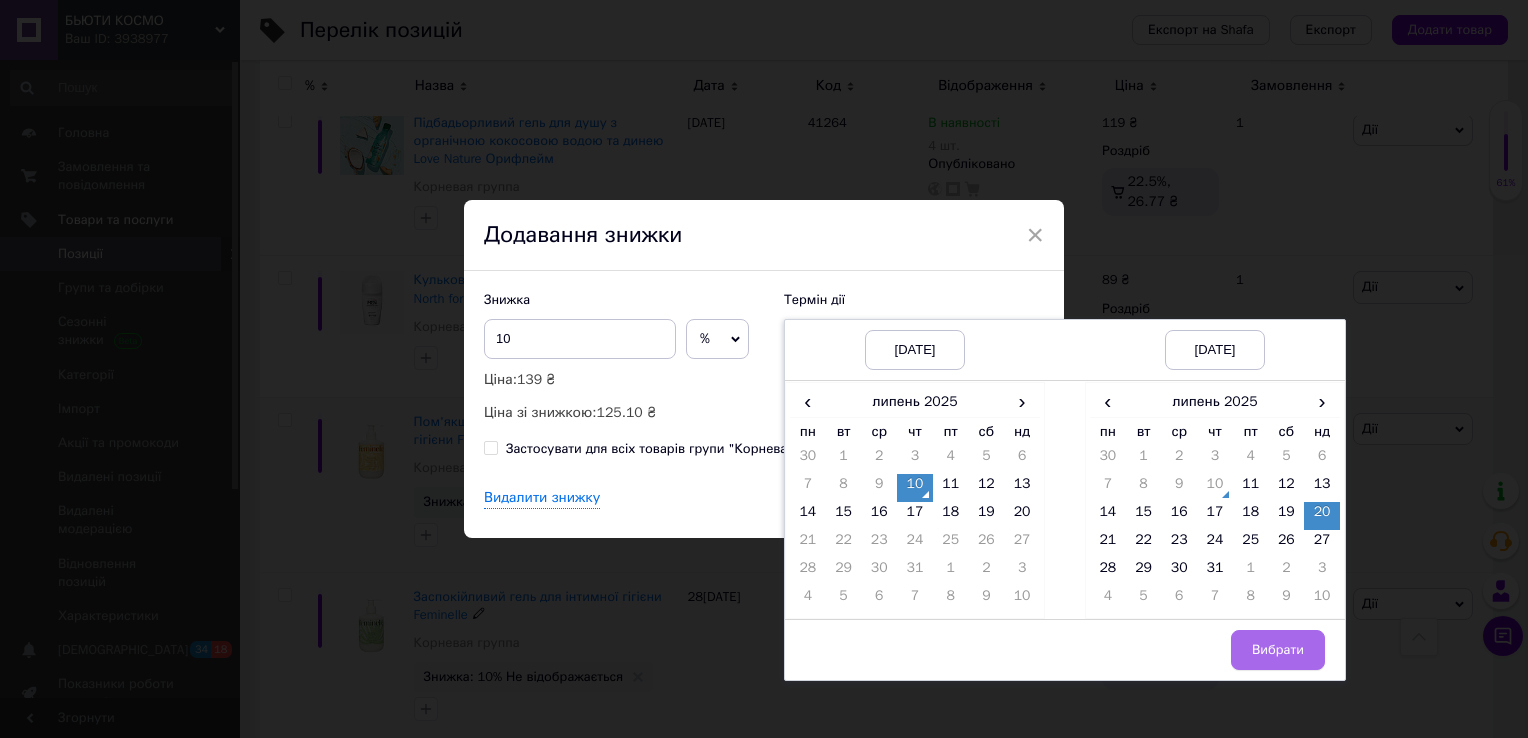 click on "Вибрати" at bounding box center [1278, 650] 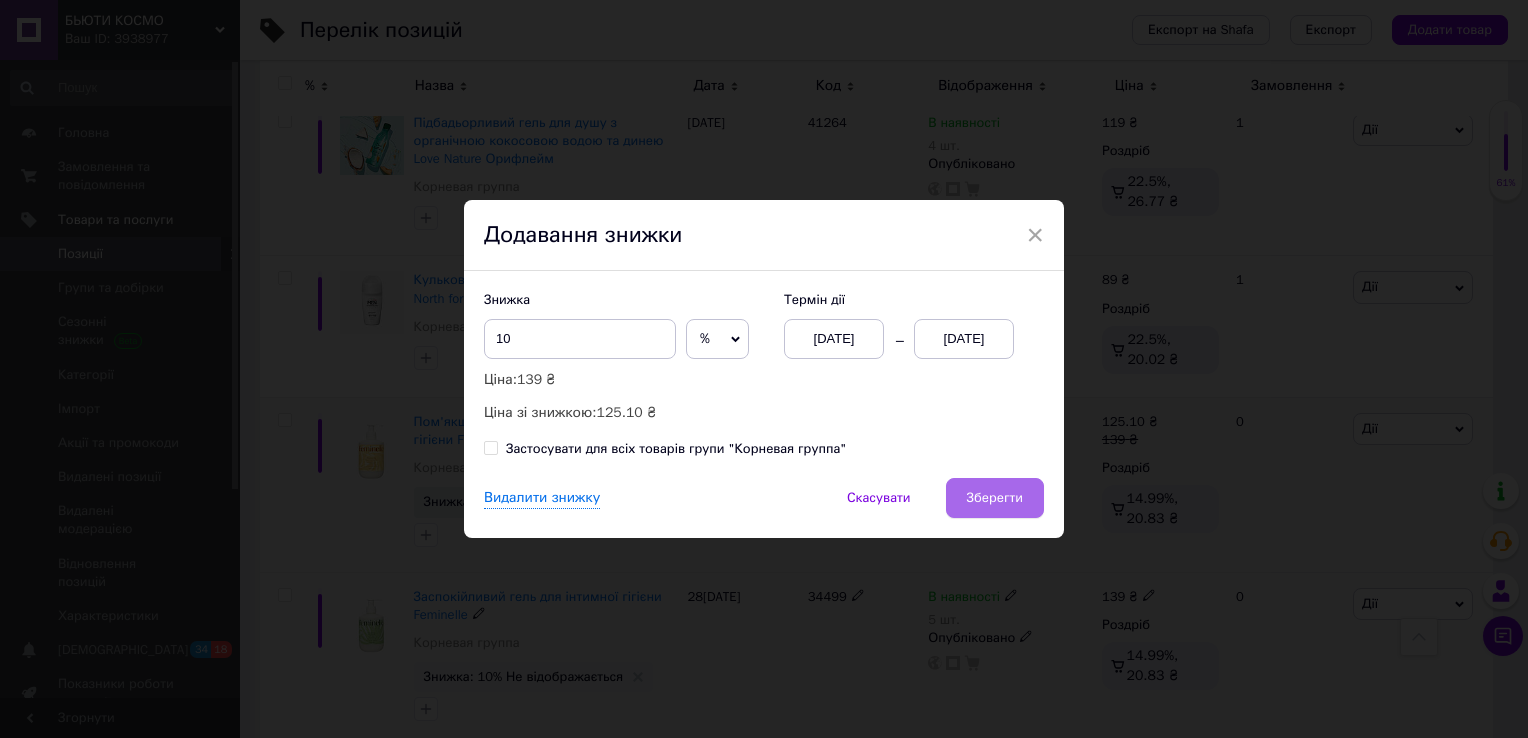 click on "Зберегти" at bounding box center (995, 498) 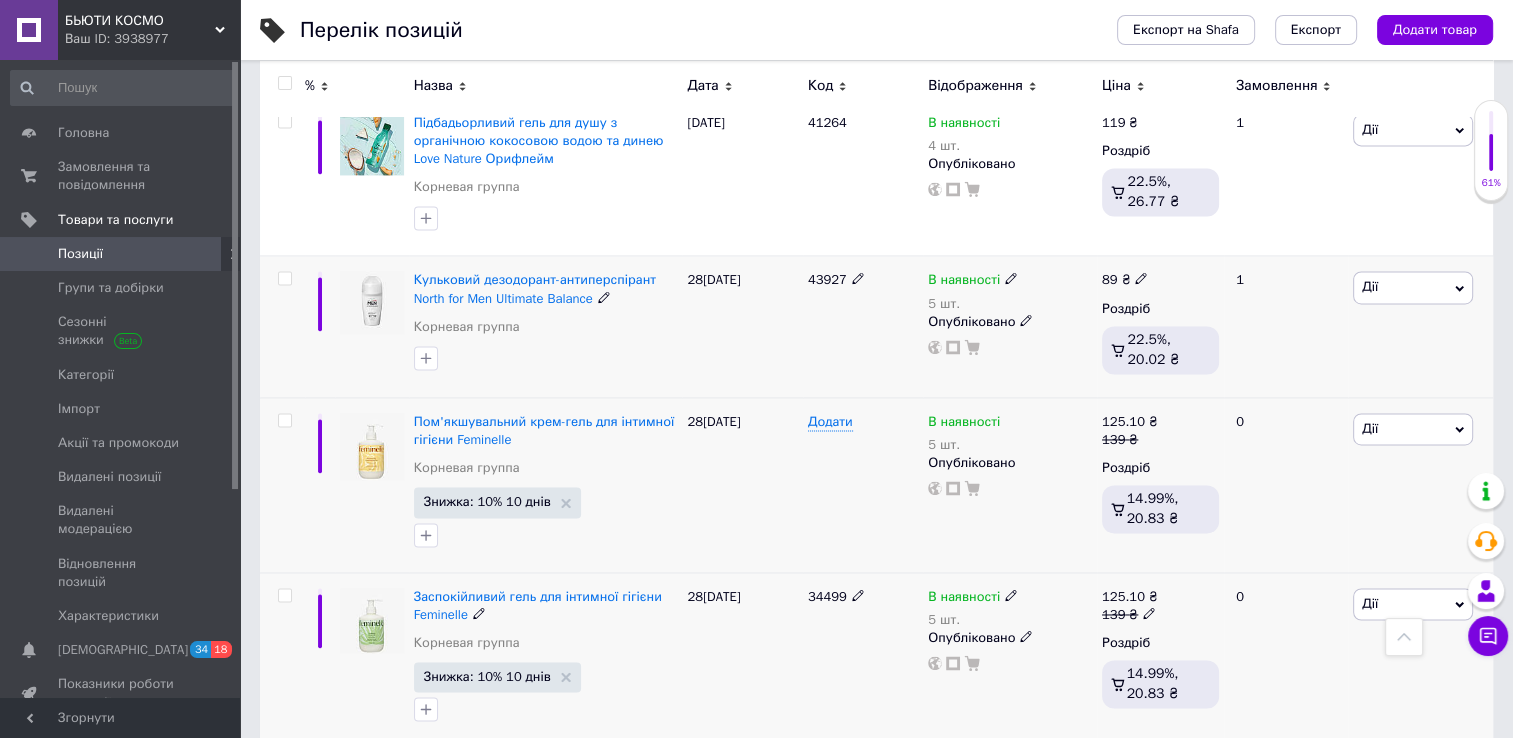 click 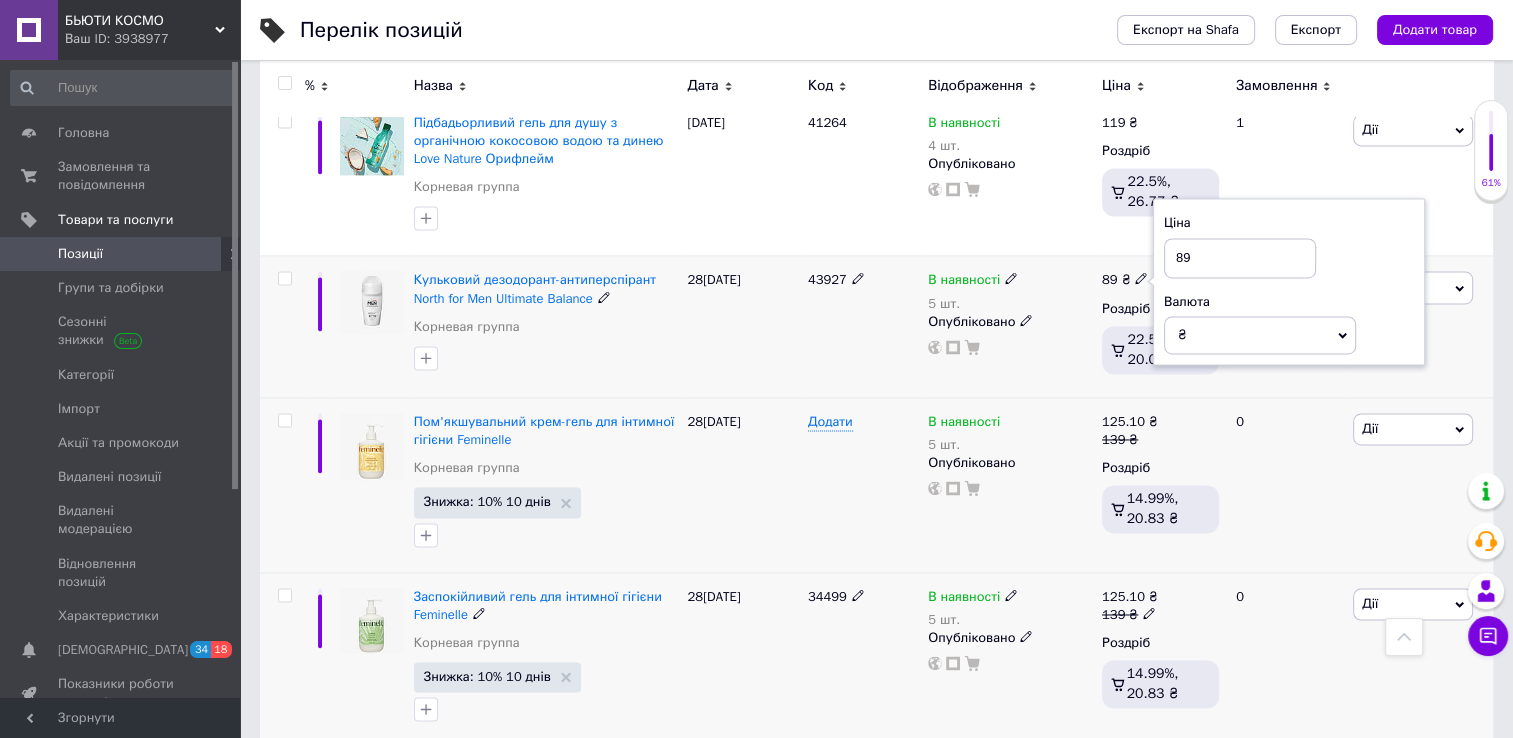 type on "8" 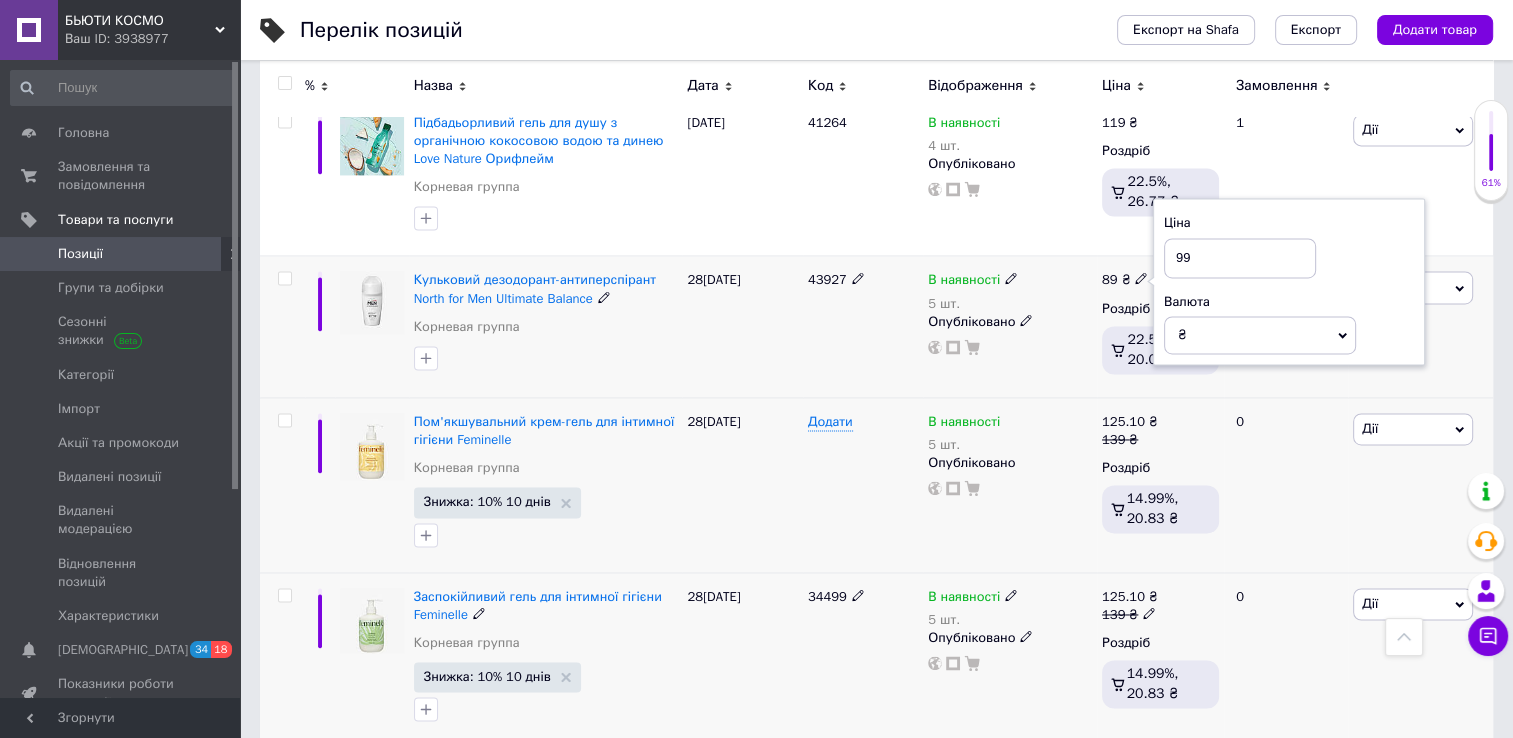 type on "99" 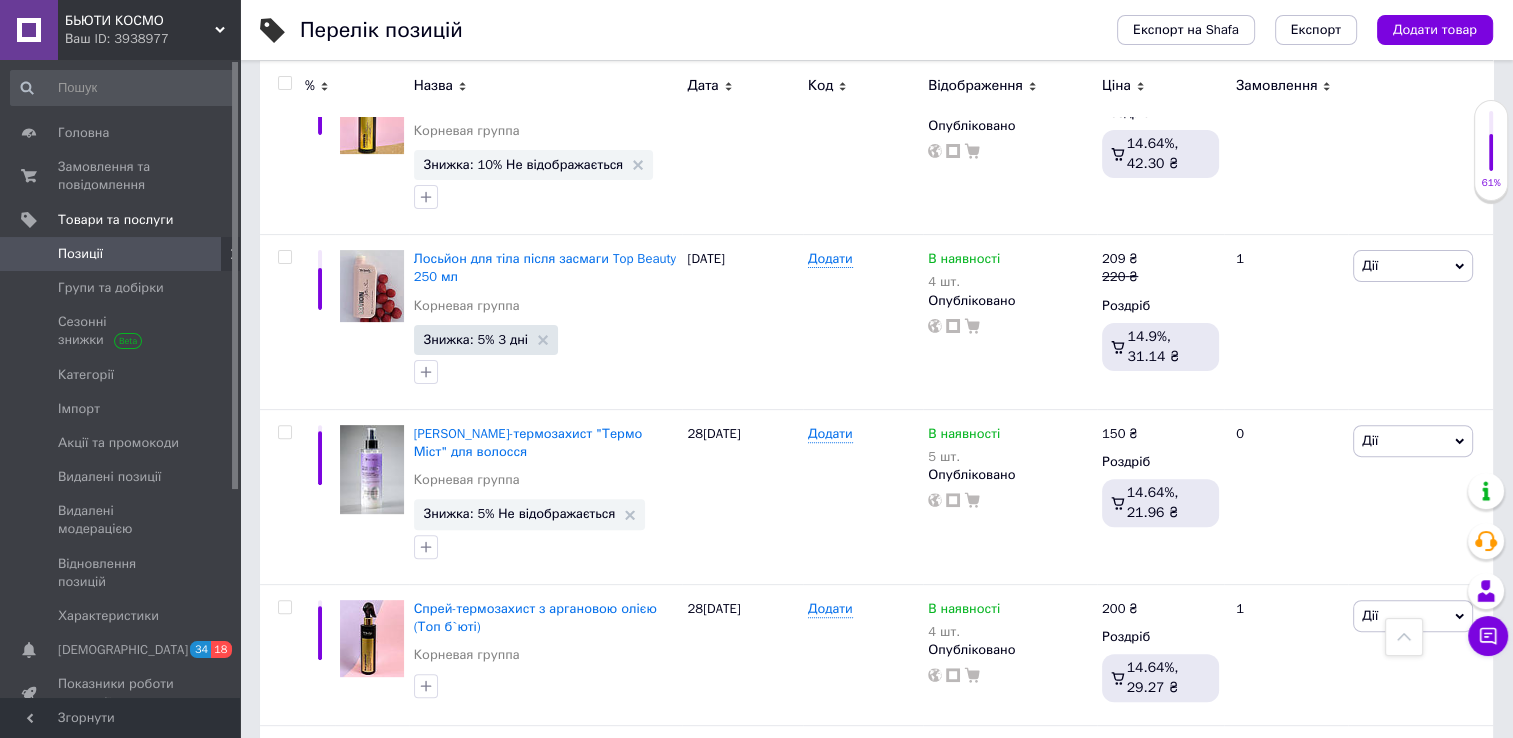 scroll, scrollTop: 555, scrollLeft: 0, axis: vertical 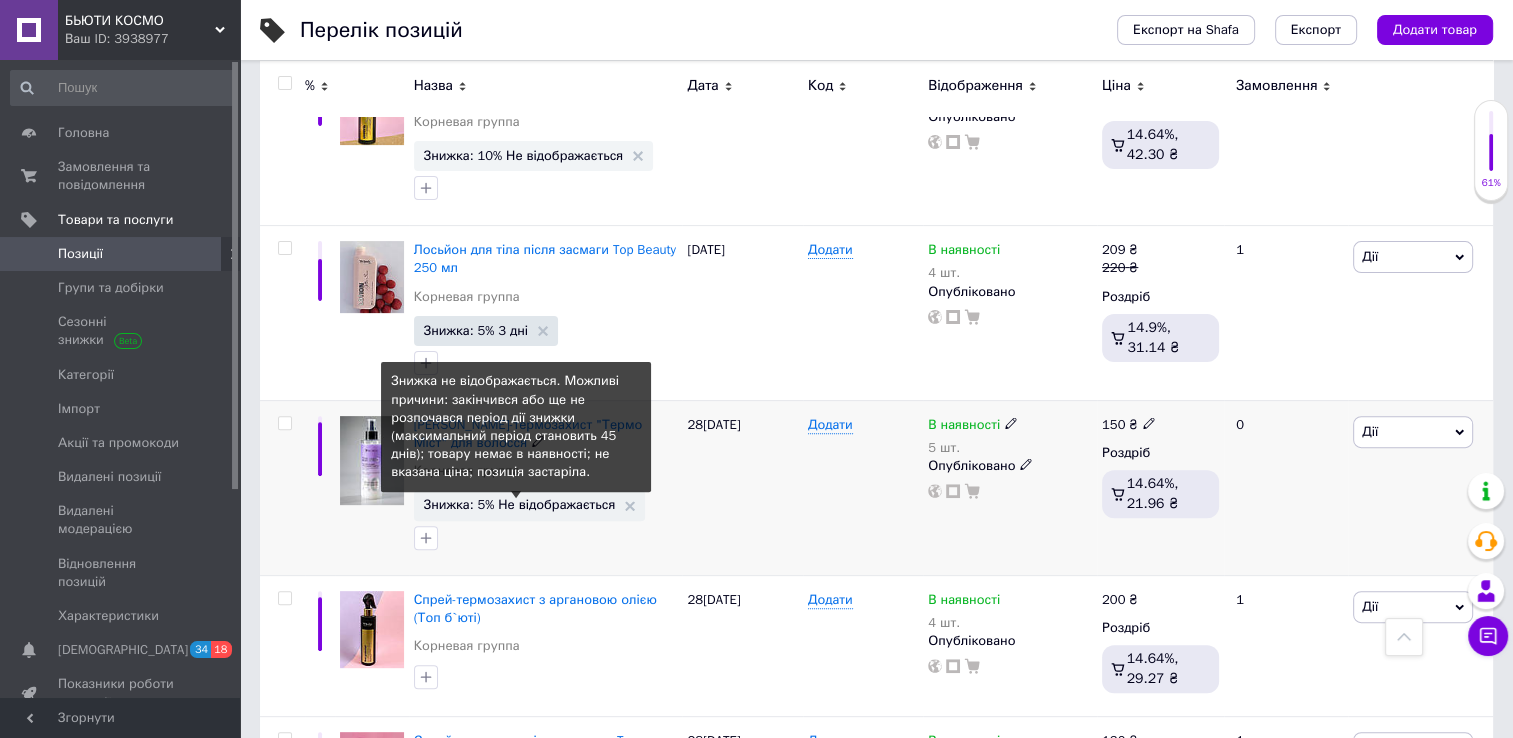 click on "Знижка: 5% Не відображається" at bounding box center (520, 504) 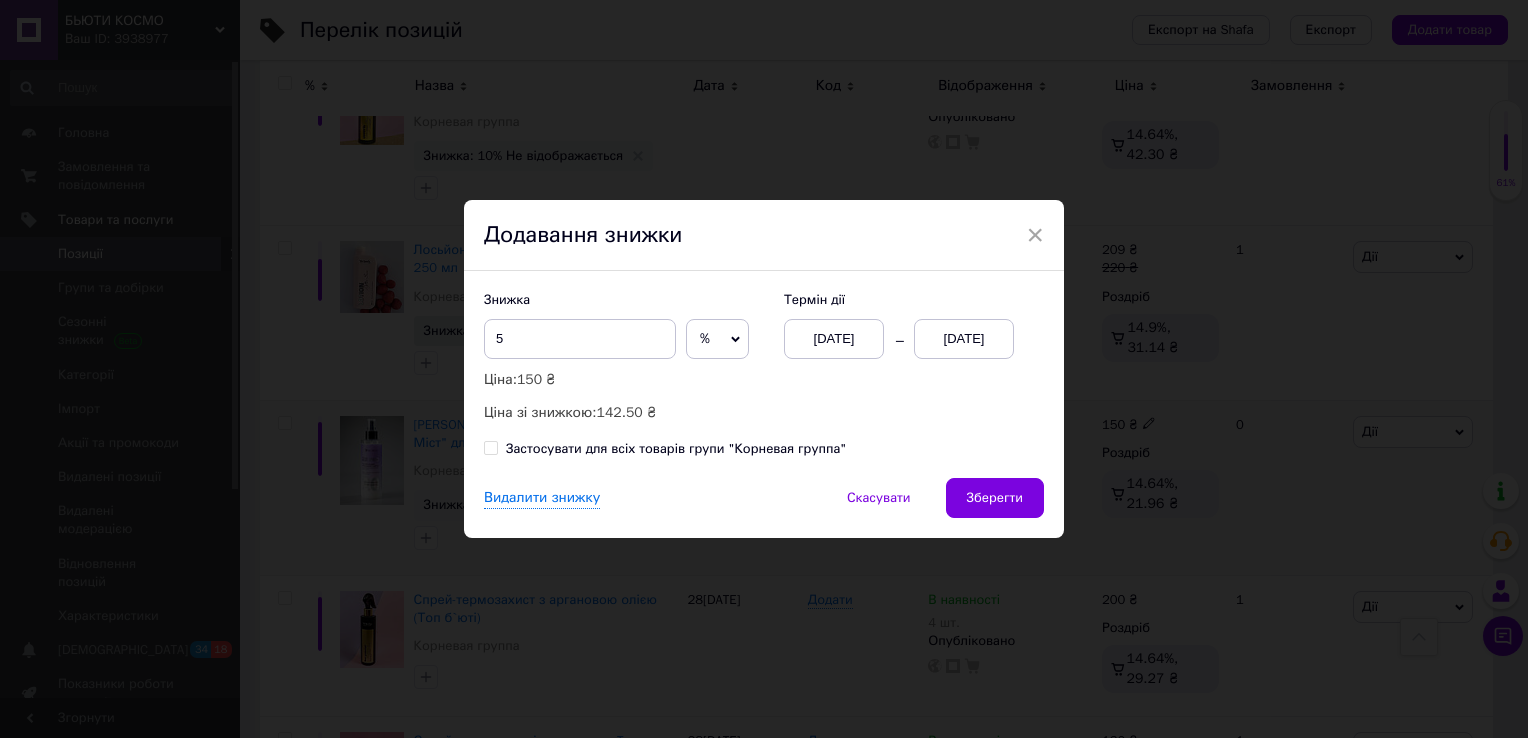 click on "[DATE]" at bounding box center (964, 339) 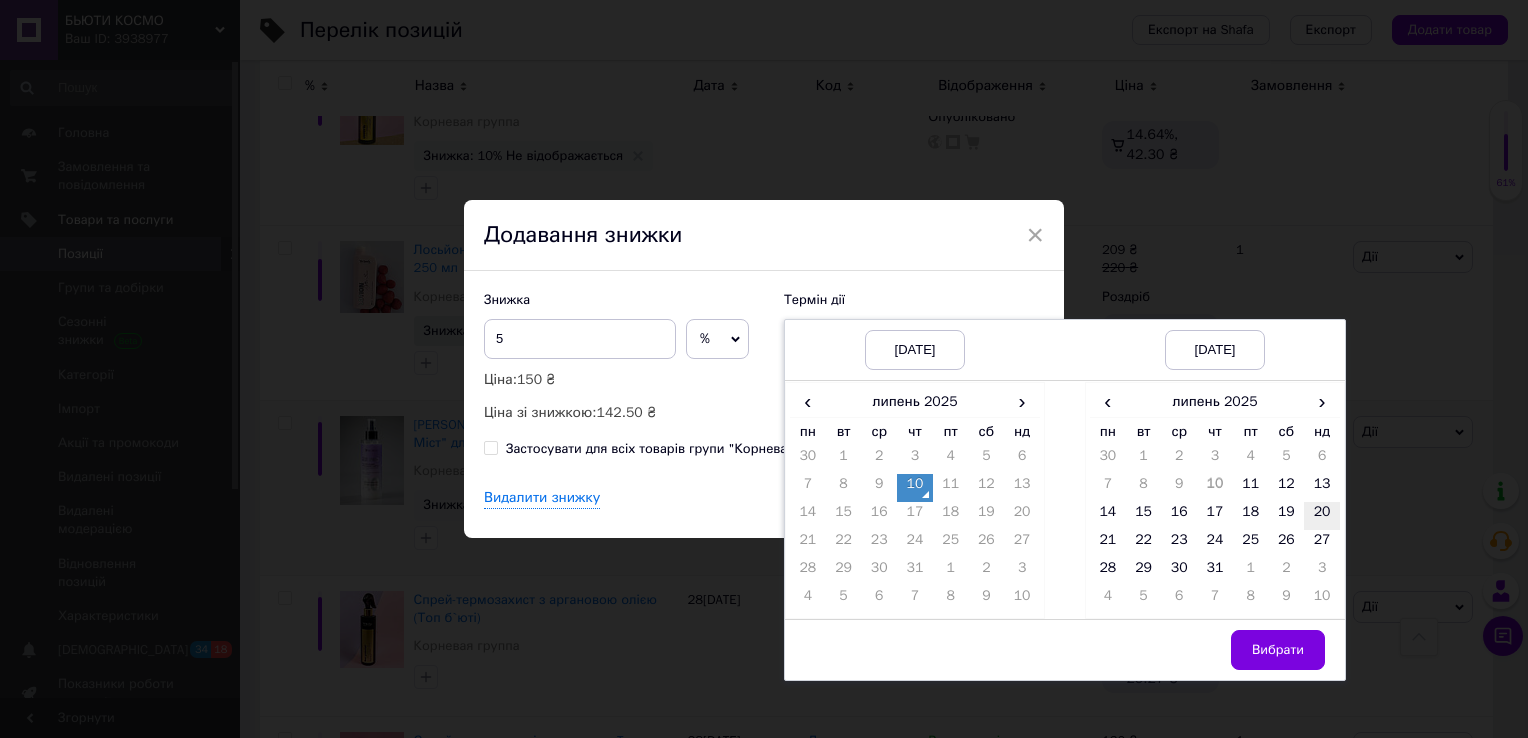 click on "20" at bounding box center [1322, 516] 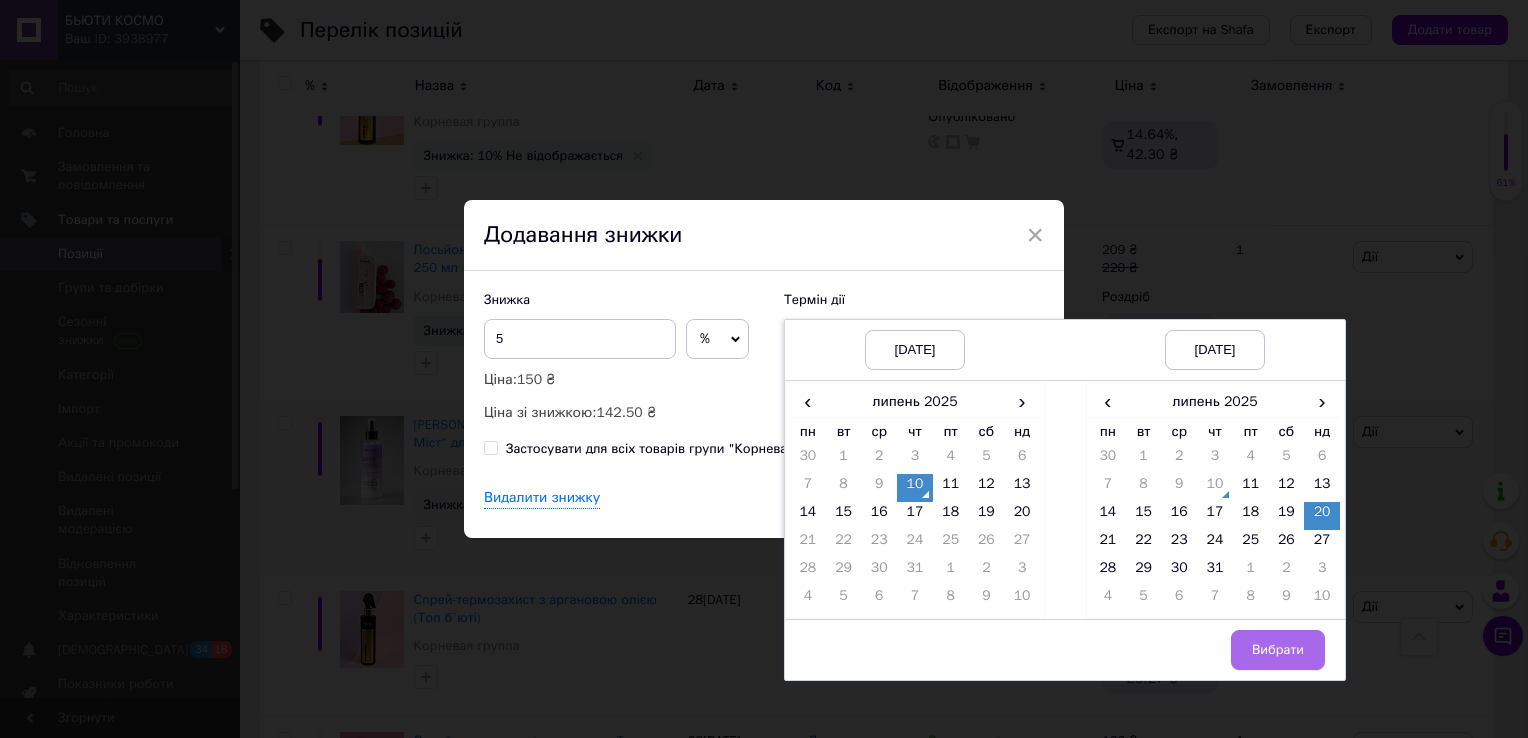 click on "Вибрати" at bounding box center [1278, 650] 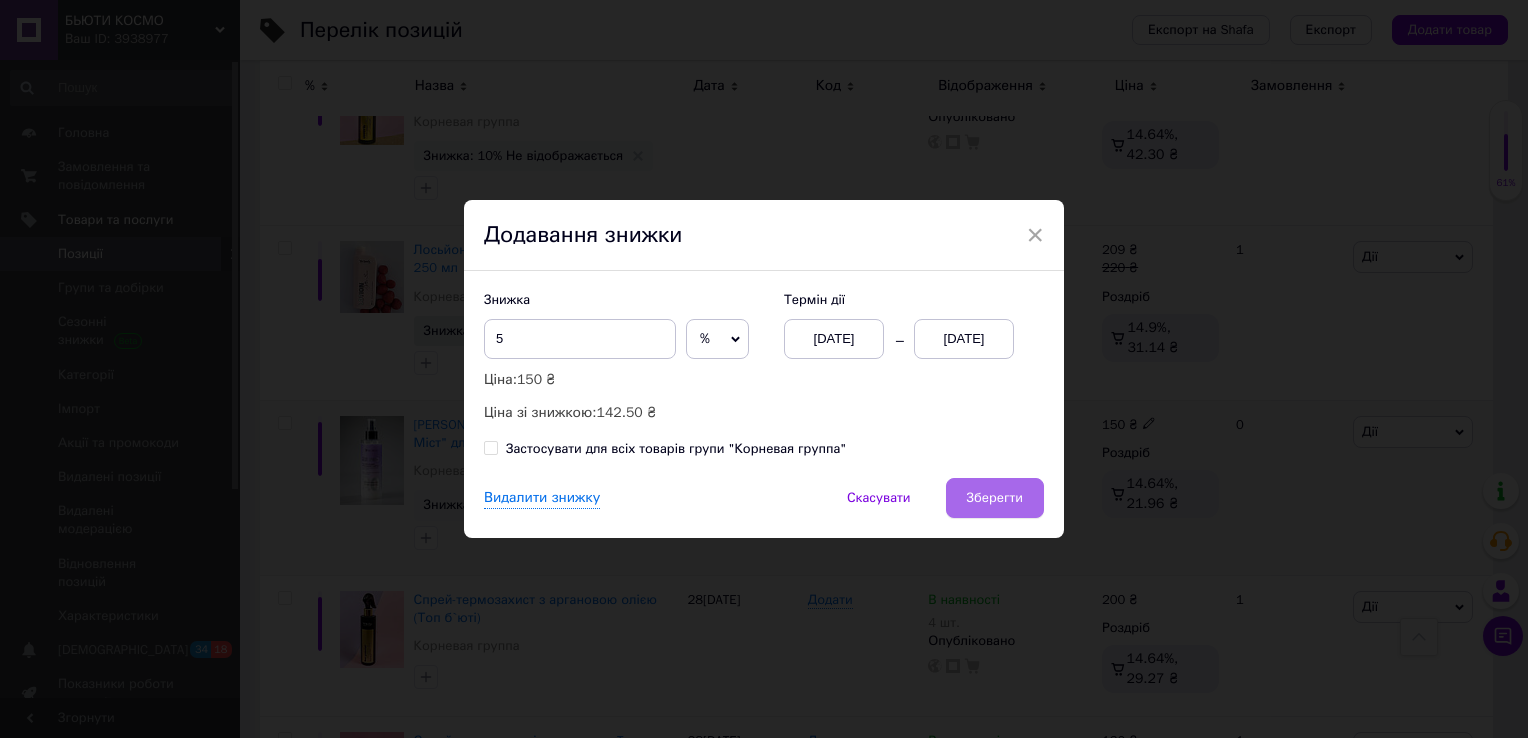 click on "Зберегти" at bounding box center (995, 498) 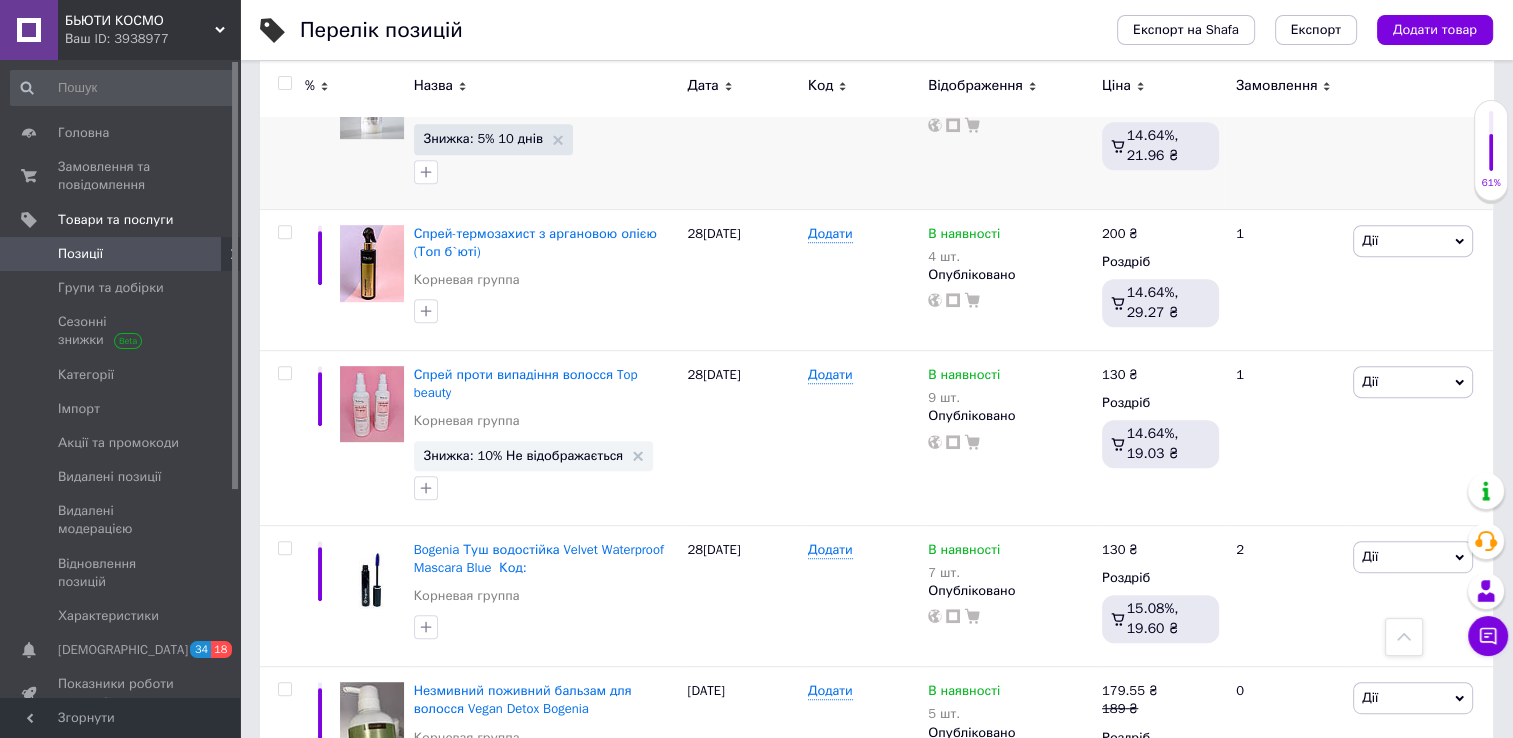 scroll, scrollTop: 960, scrollLeft: 0, axis: vertical 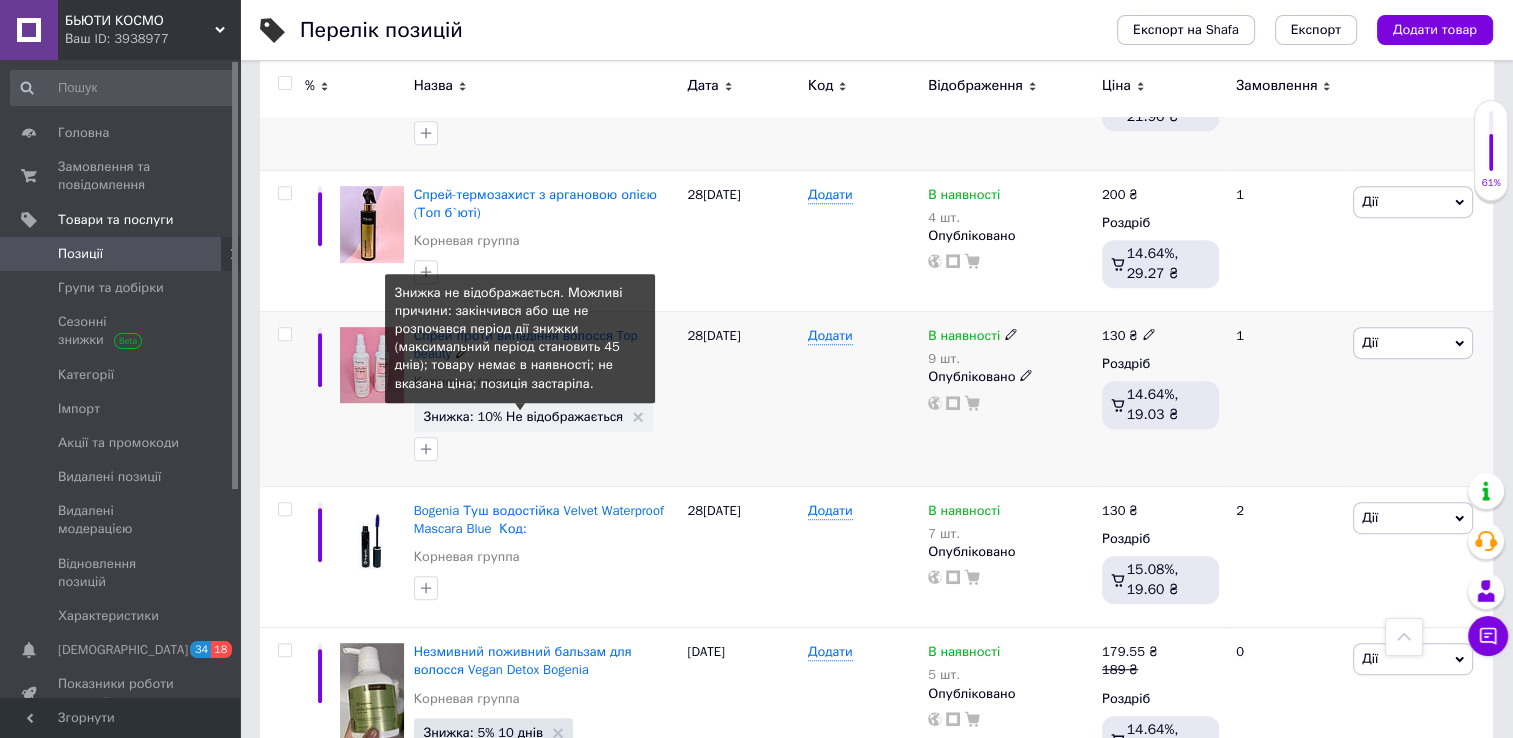 click on "Знижка: 10% Не відображається" at bounding box center (524, 416) 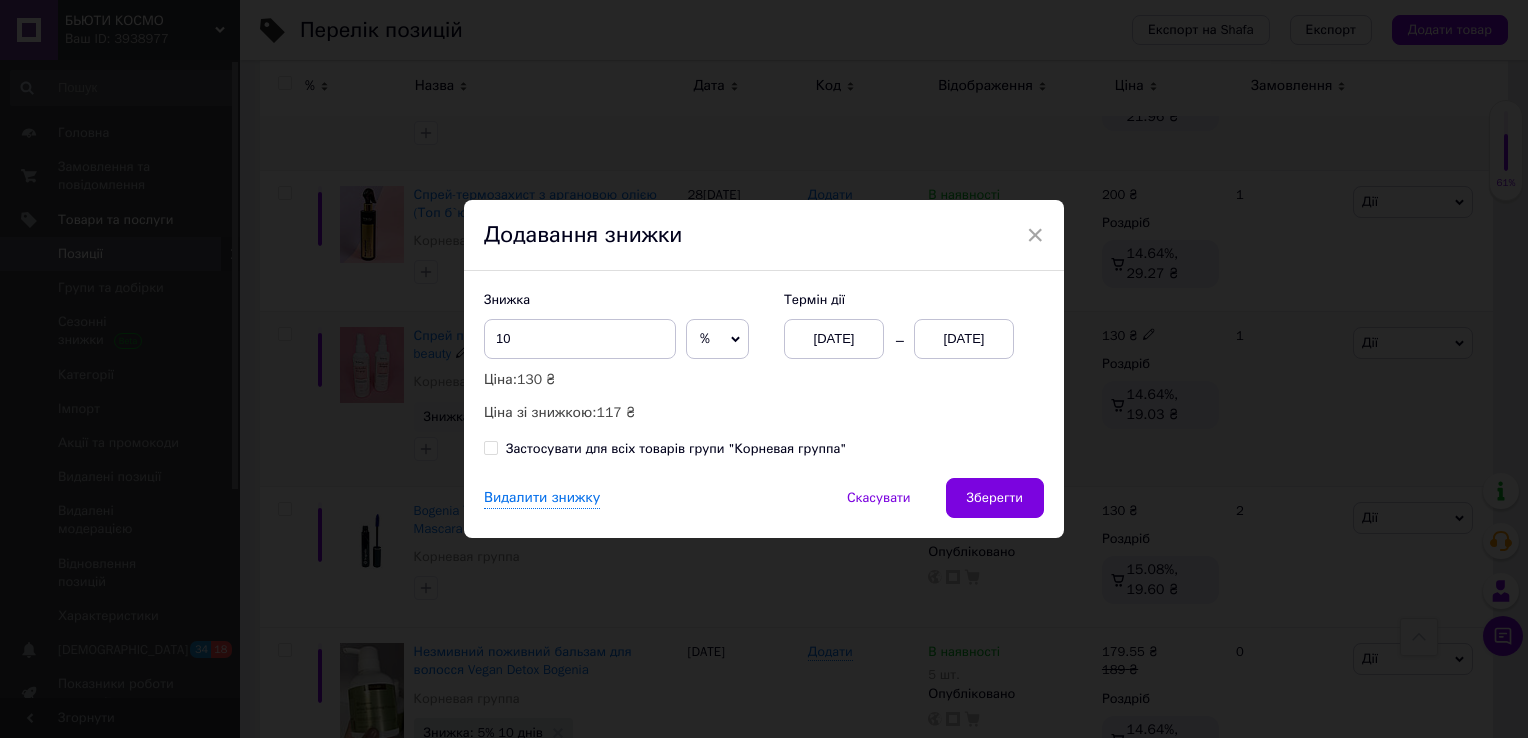click on "[DATE]" at bounding box center [964, 339] 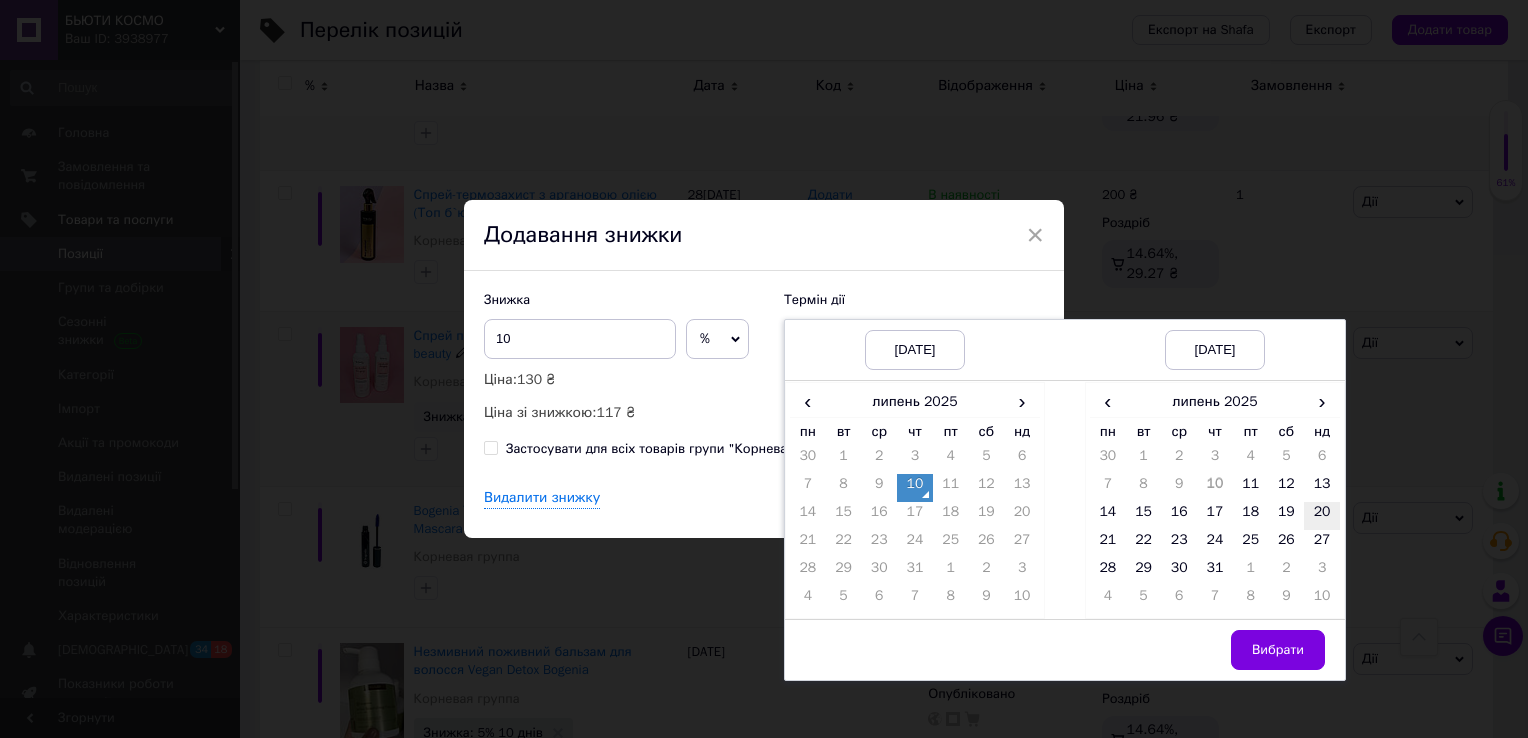click on "20" at bounding box center (1322, 516) 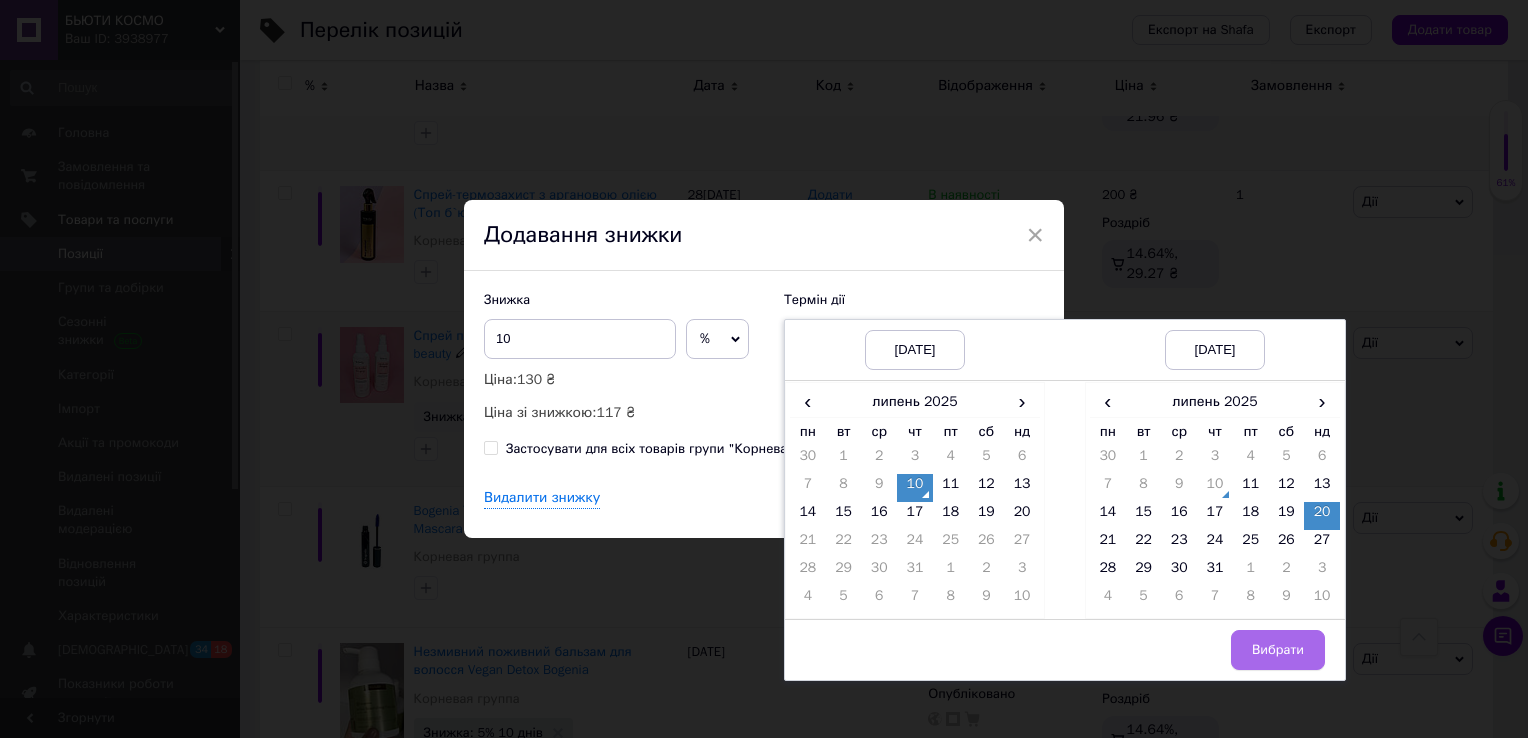 click on "Вибрати" at bounding box center (1278, 650) 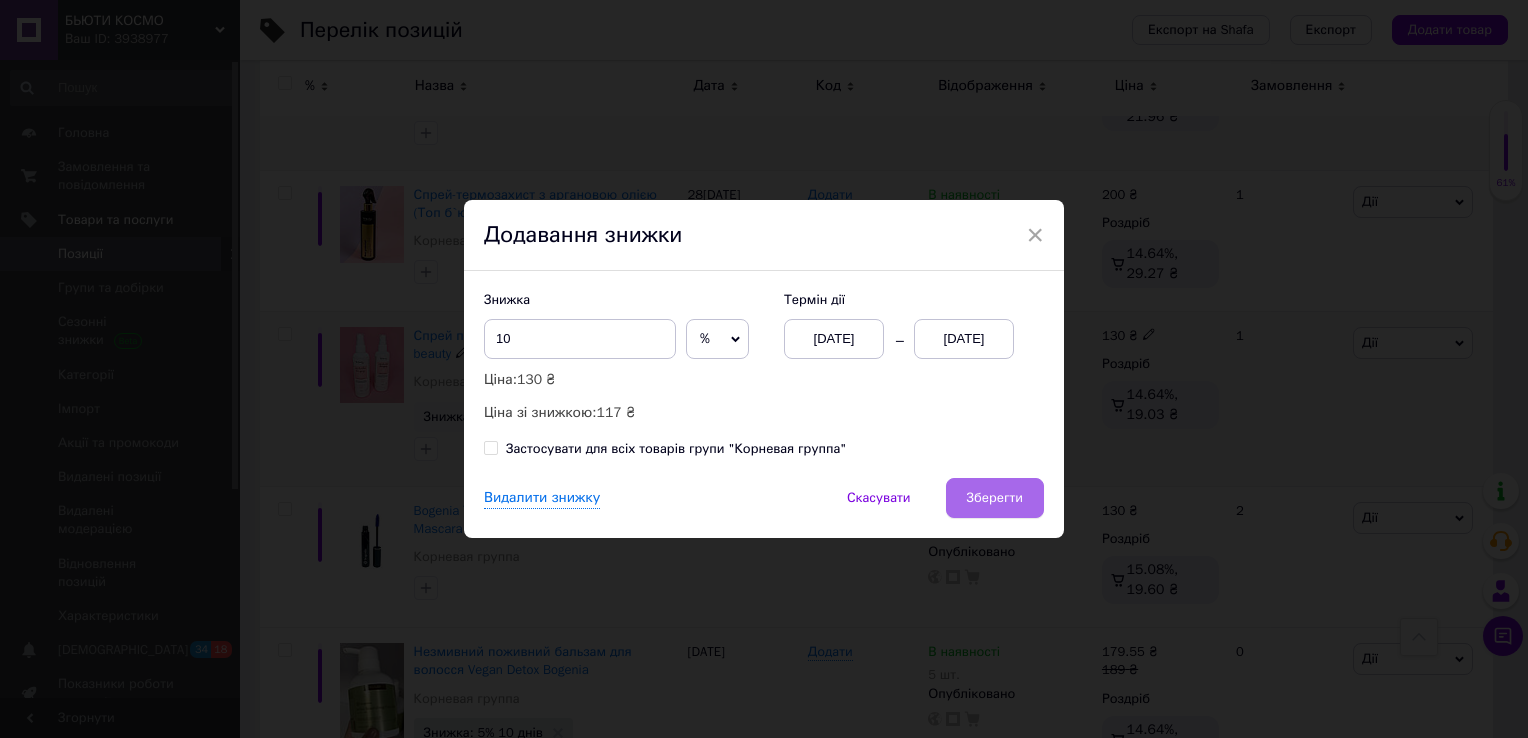 click on "Зберегти" at bounding box center (995, 498) 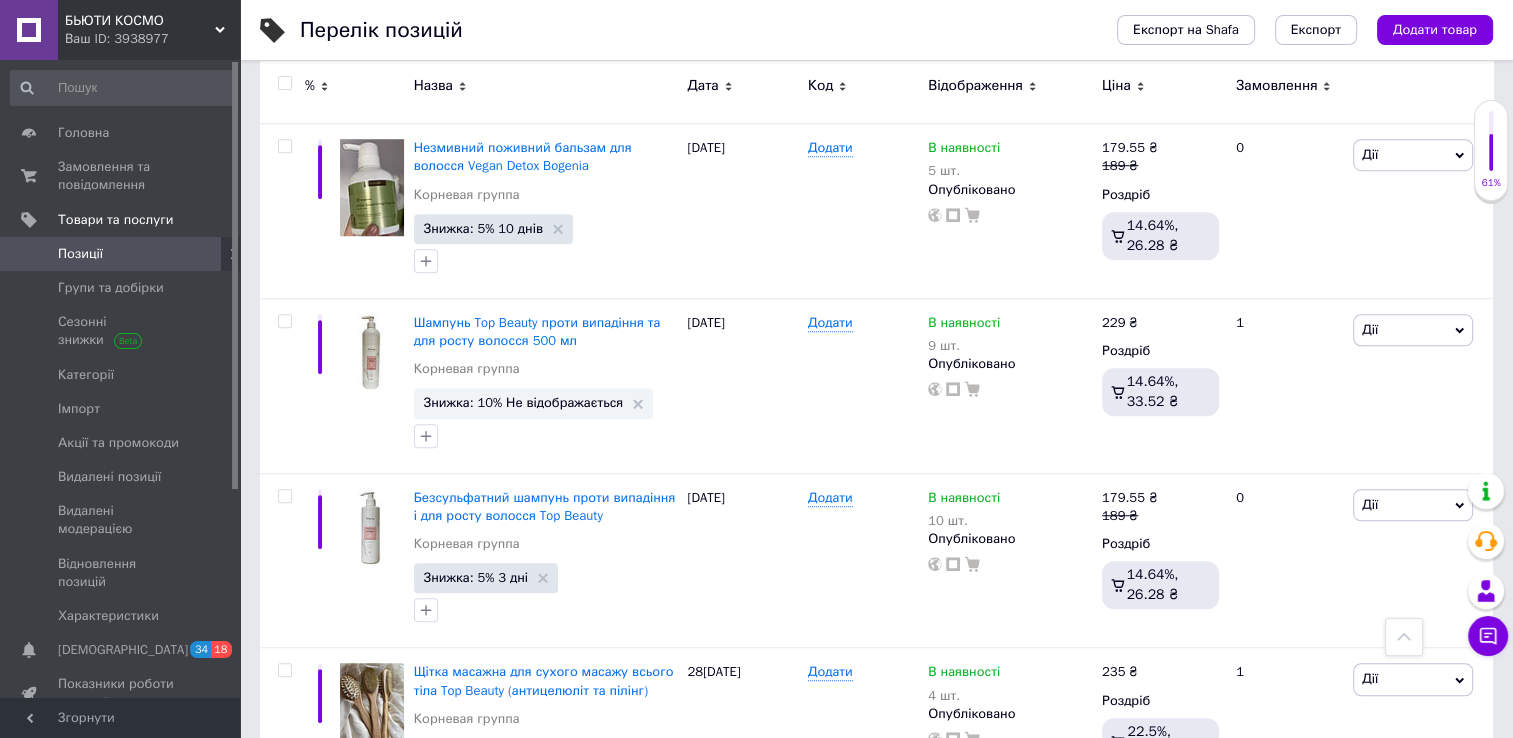 scroll, scrollTop: 1487, scrollLeft: 0, axis: vertical 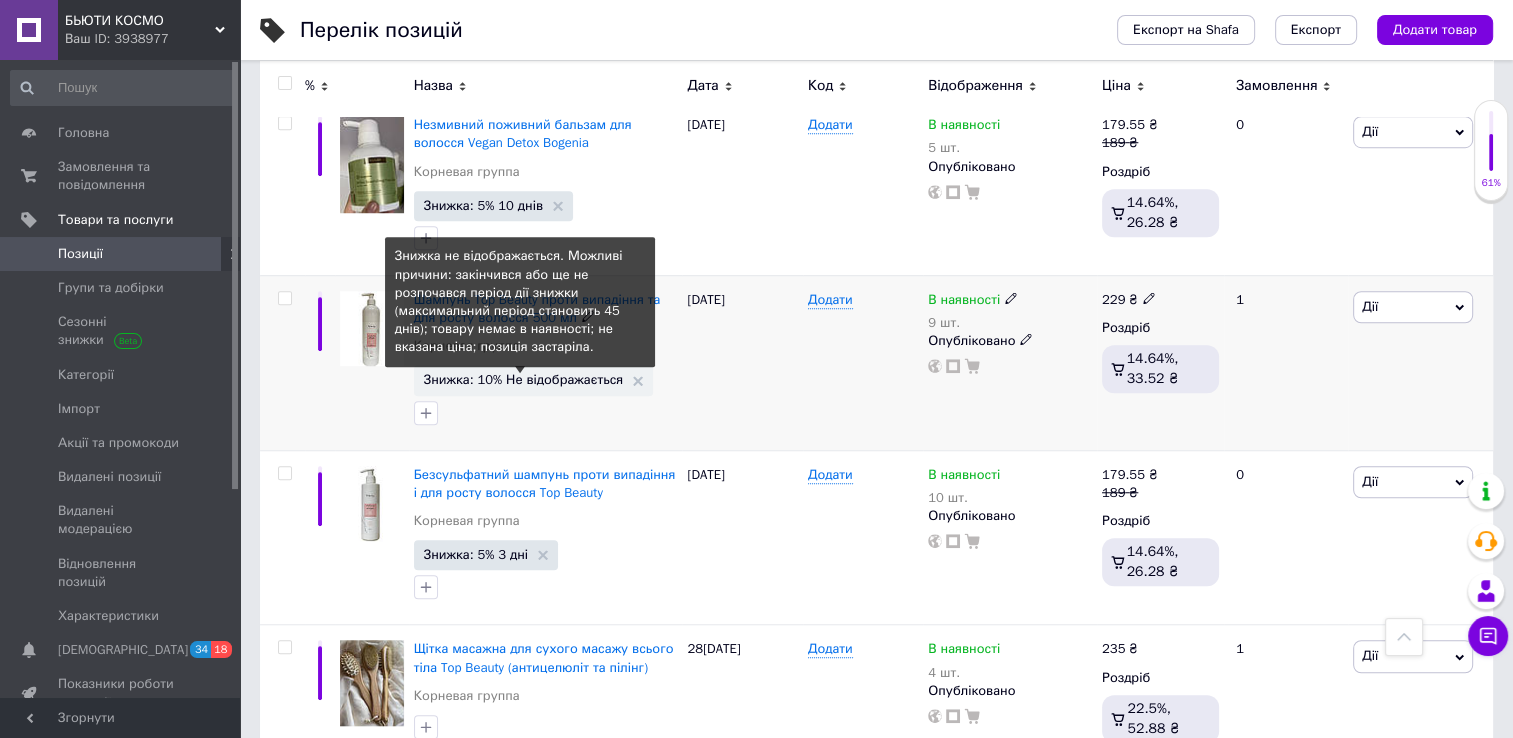 click on "Знижка: 10% Не відображається" at bounding box center (524, 379) 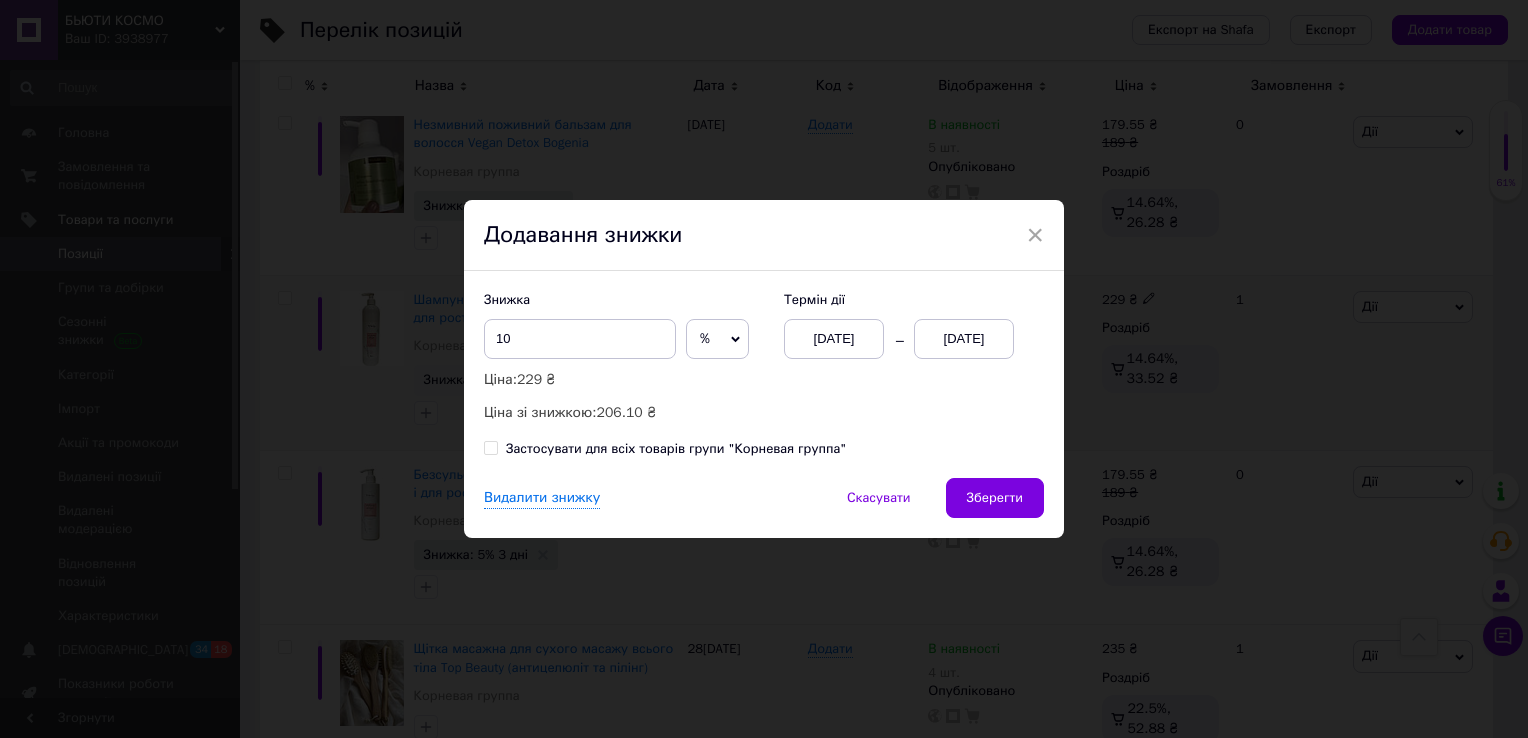 click on "[DATE]" at bounding box center (964, 339) 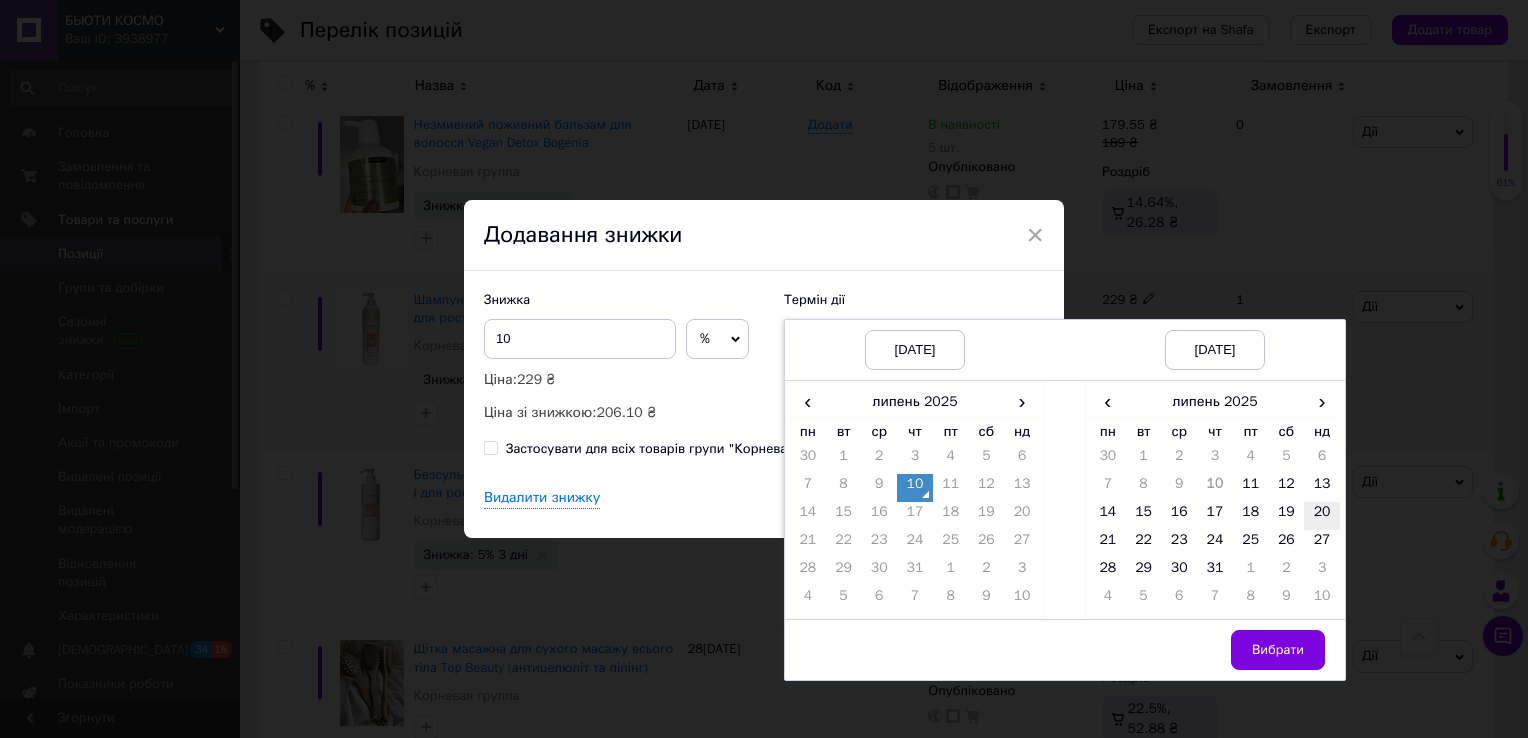 click on "20" at bounding box center [1322, 516] 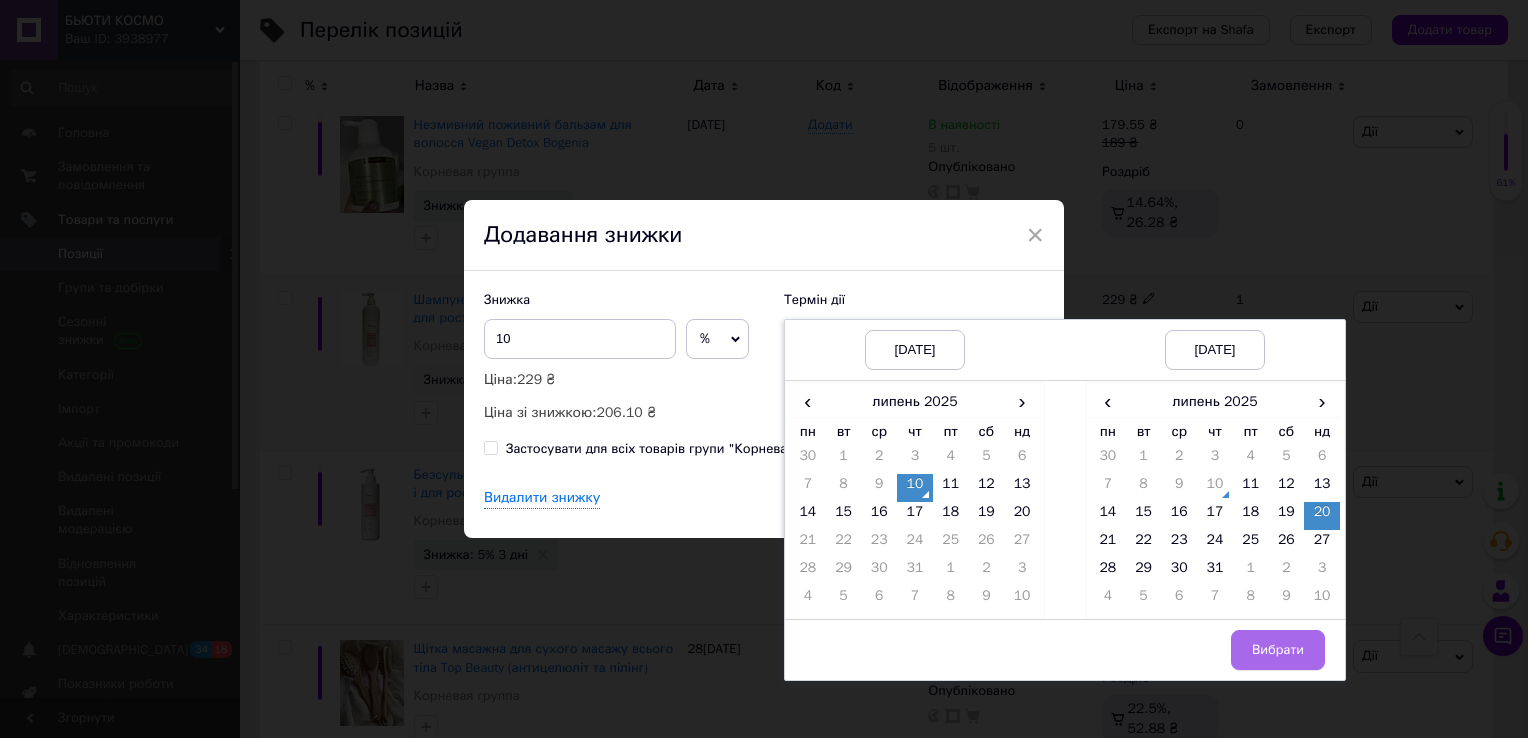 click on "Вибрати" at bounding box center (1278, 650) 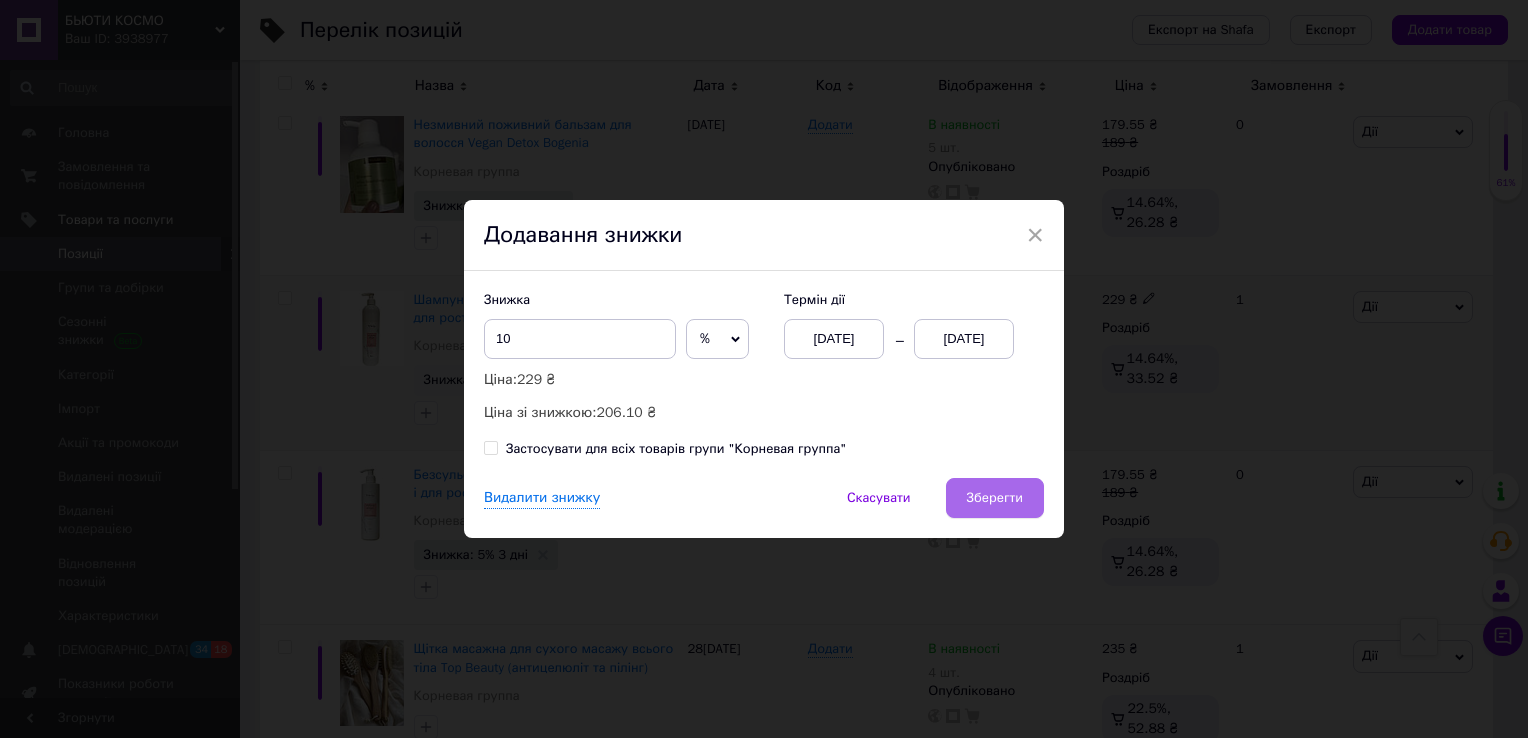 click on "Зберегти" at bounding box center (995, 498) 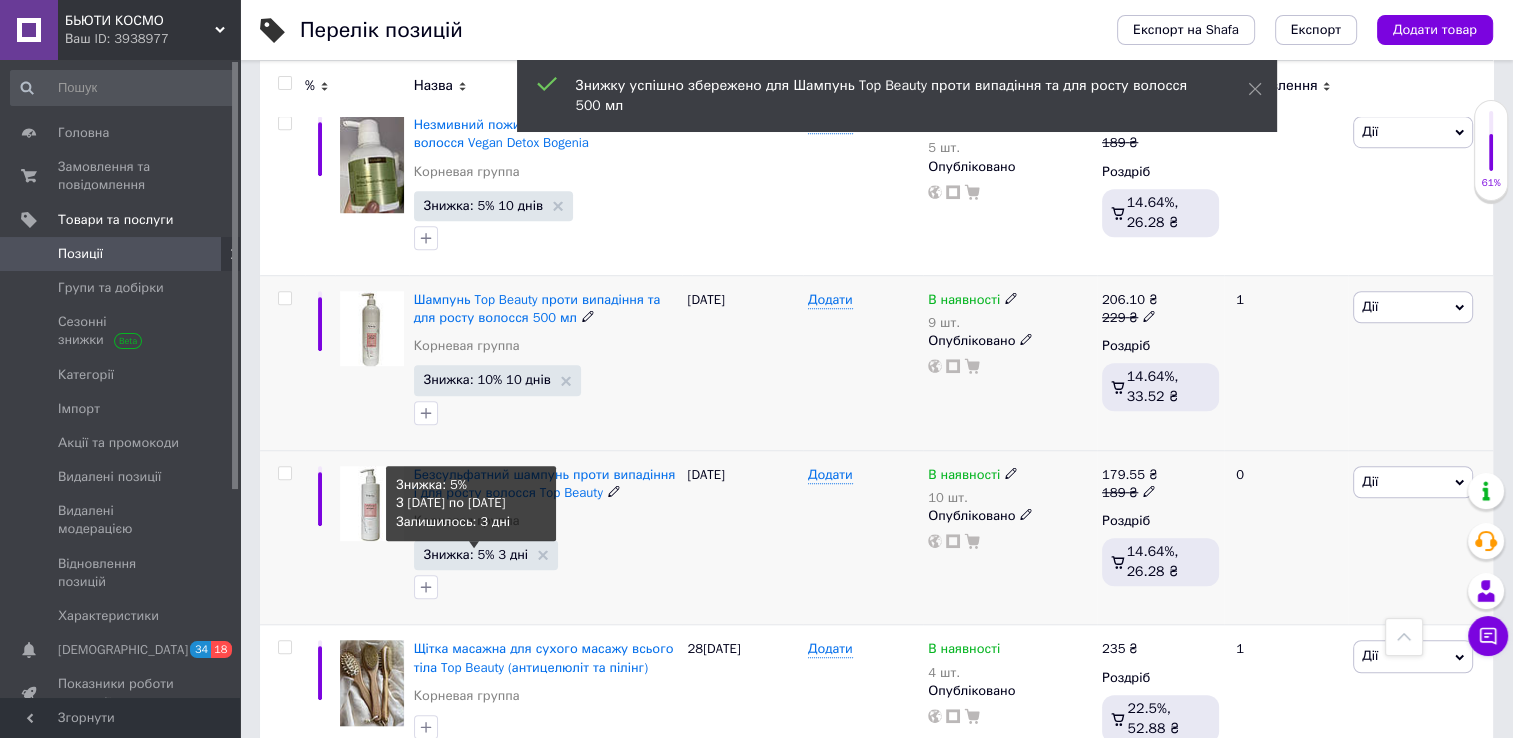 click on "Знижка: 5% 3 дні" at bounding box center (476, 554) 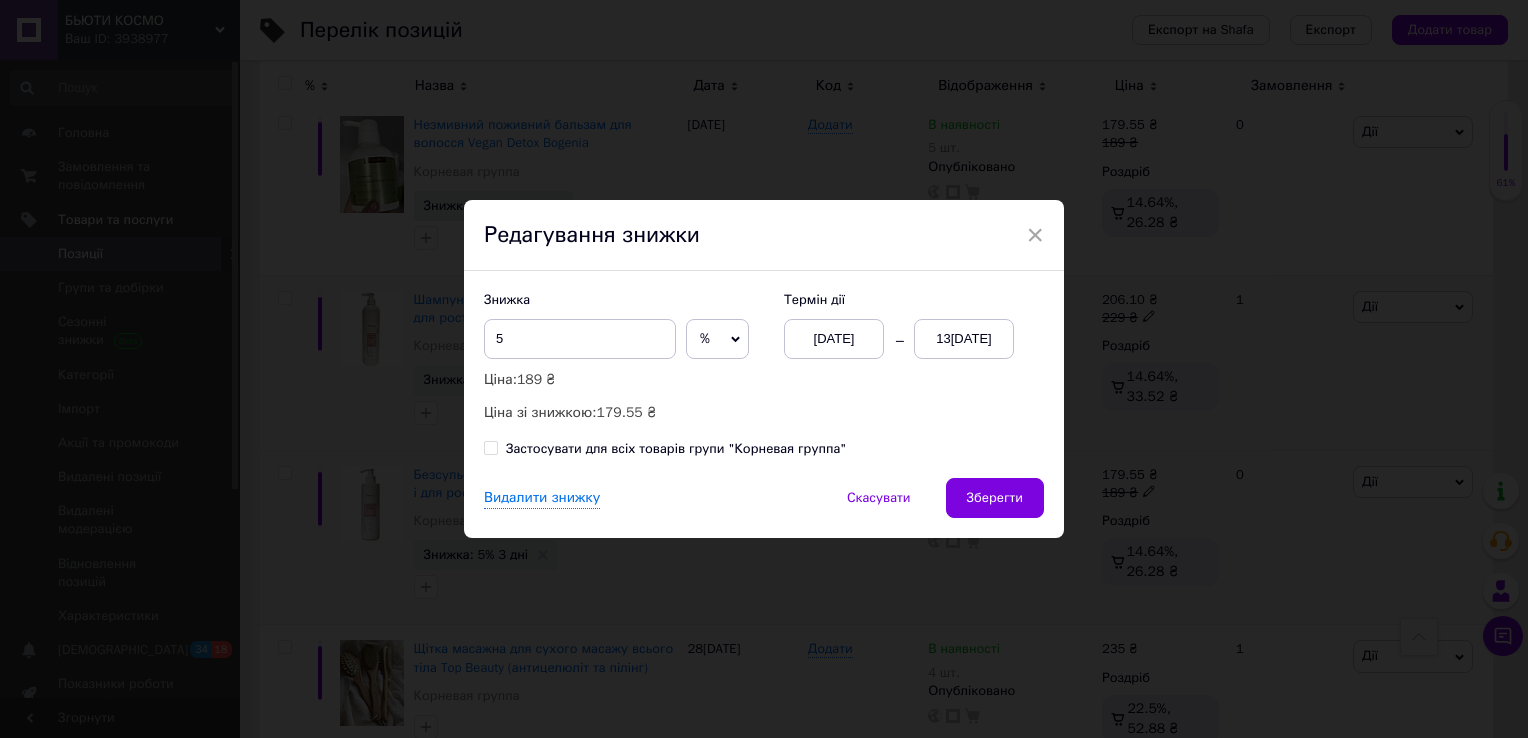 click on "13[DATE]" at bounding box center [964, 339] 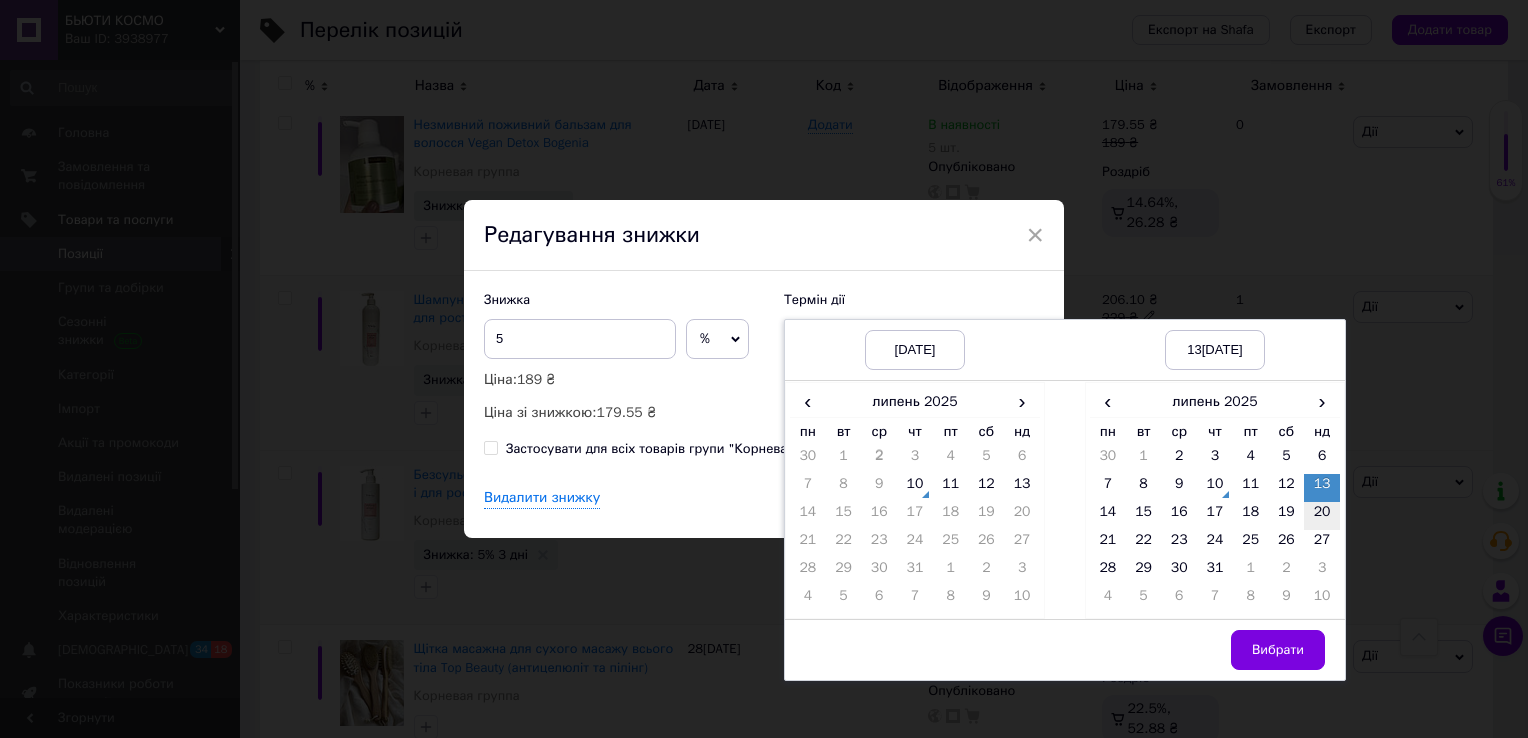 click on "20" at bounding box center [1322, 516] 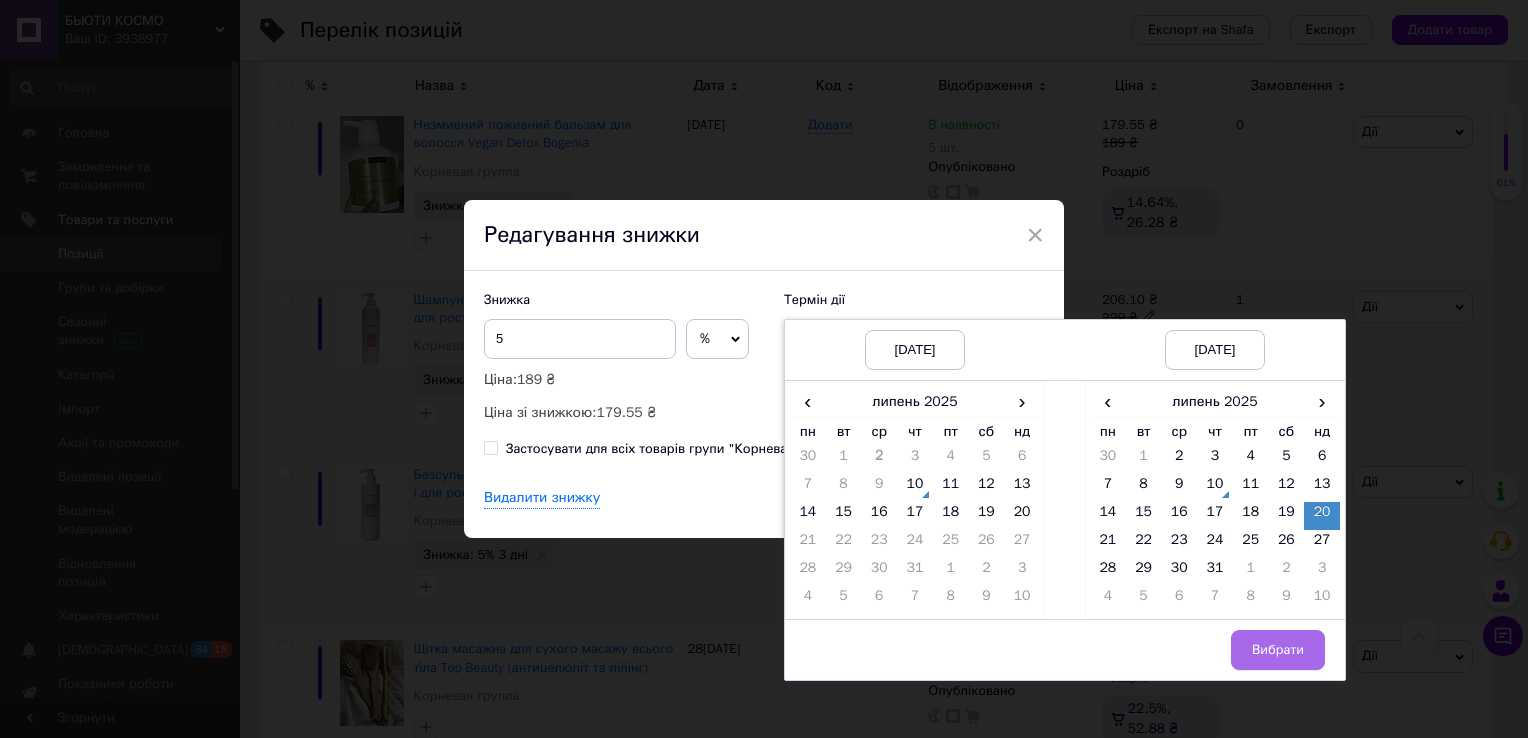click on "Вибрати" at bounding box center (1278, 650) 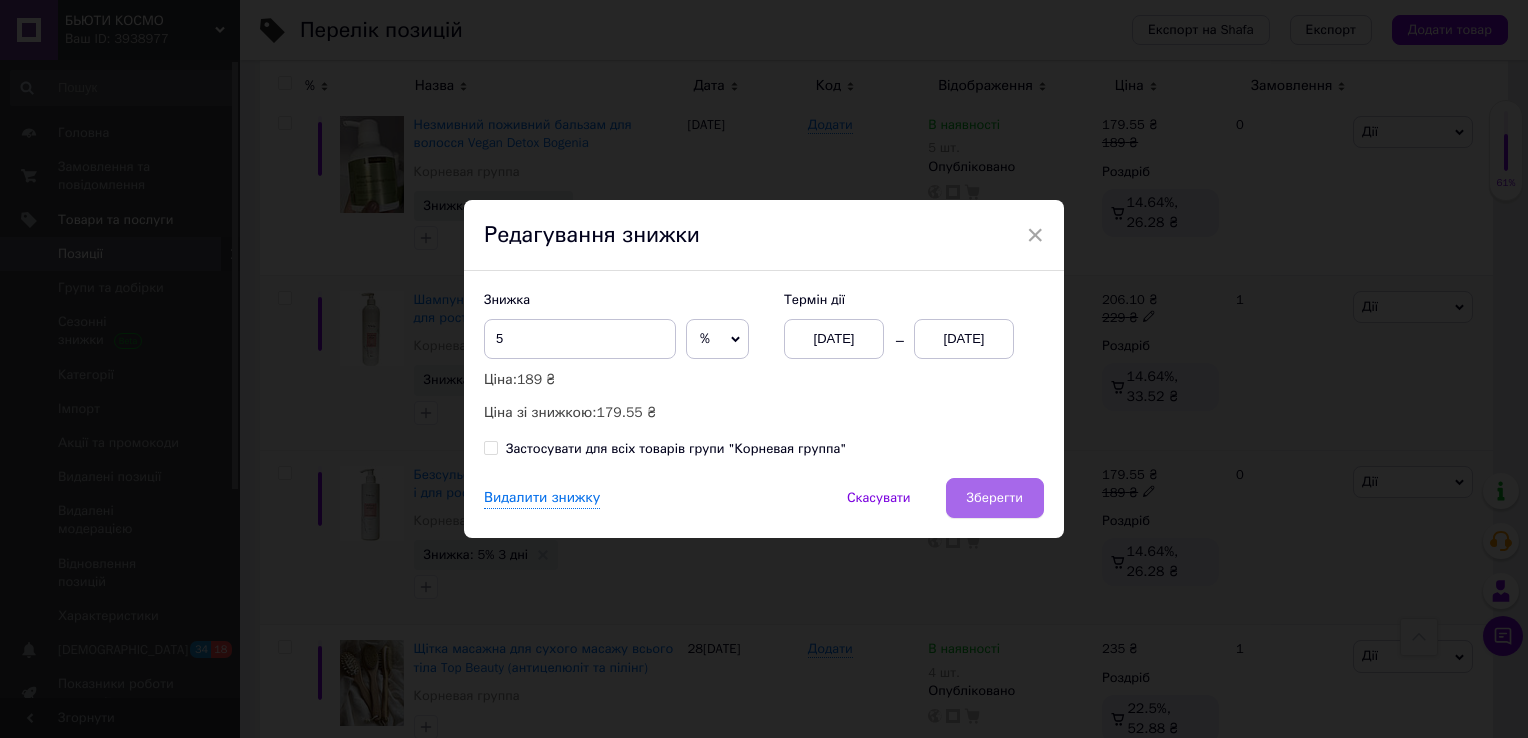 click on "Зберегти" at bounding box center [995, 498] 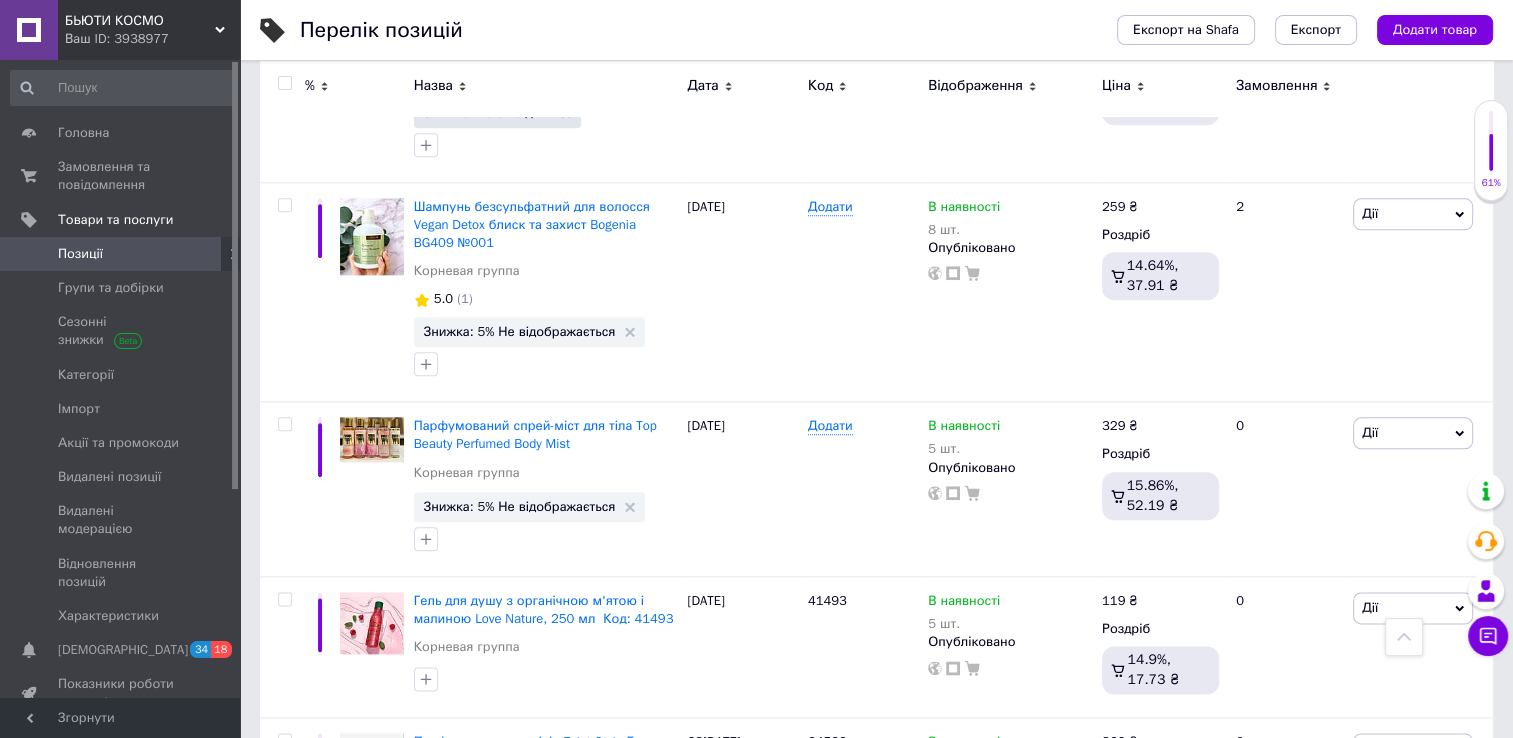 scroll, scrollTop: 2273, scrollLeft: 0, axis: vertical 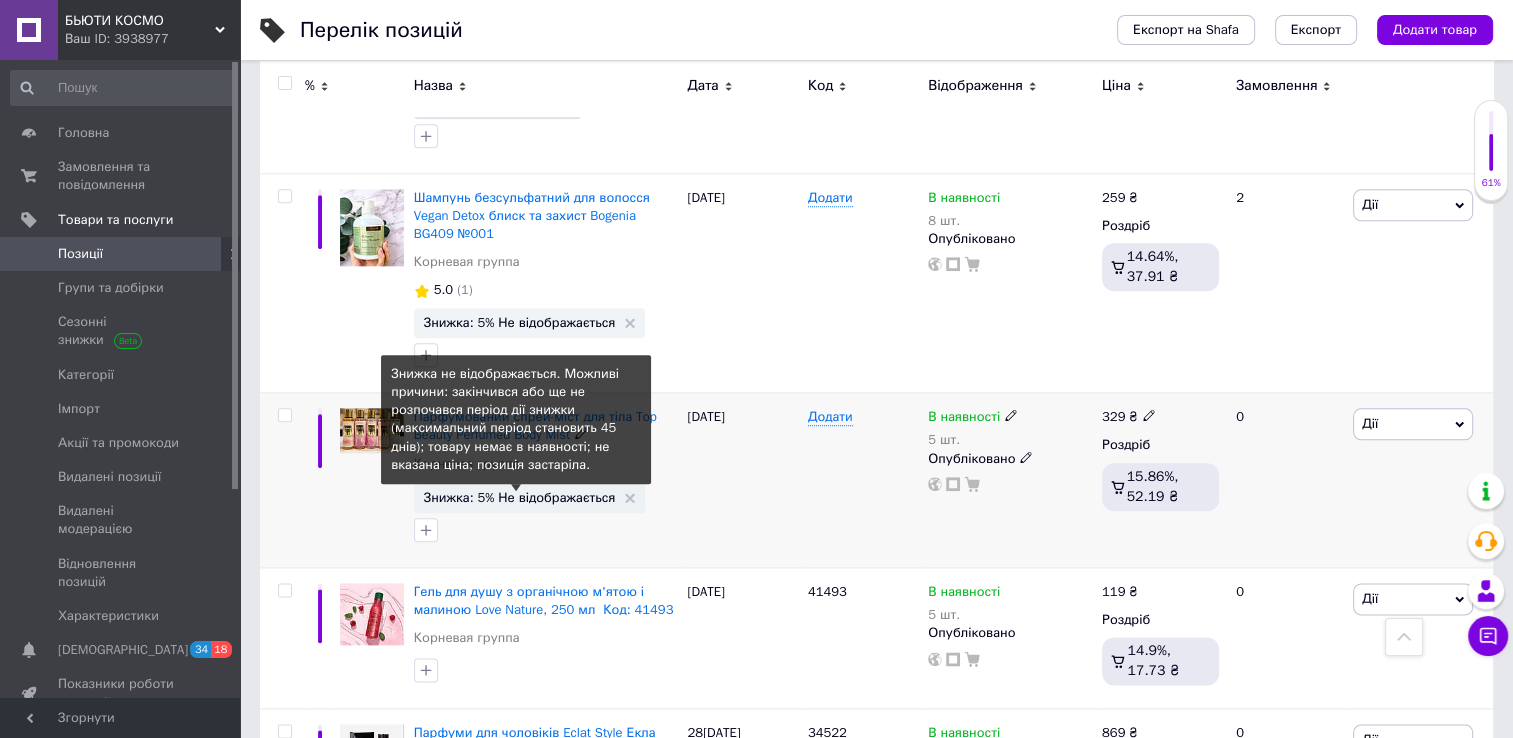 click on "Знижка: 5% Не відображається" at bounding box center (520, 497) 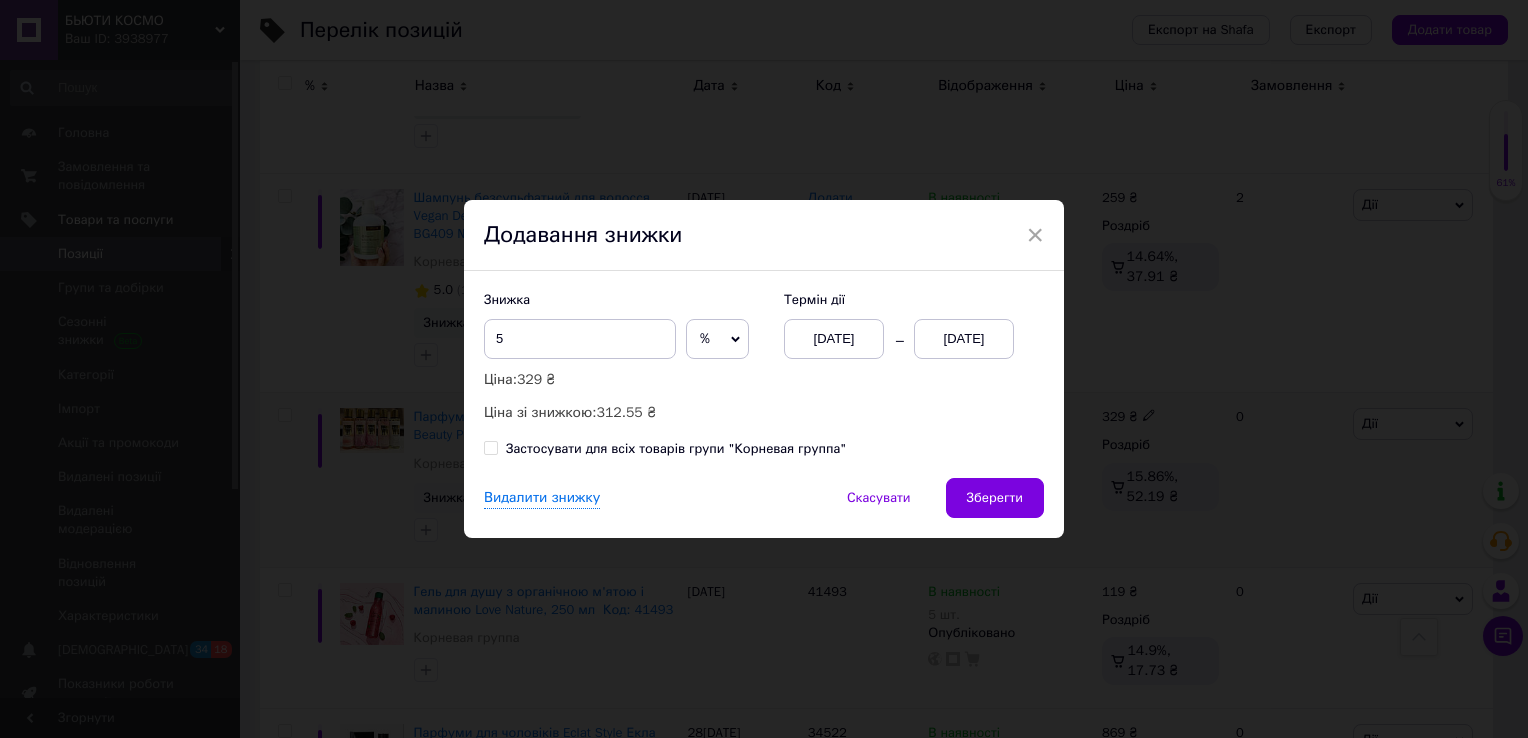 click on "[DATE]" at bounding box center [964, 339] 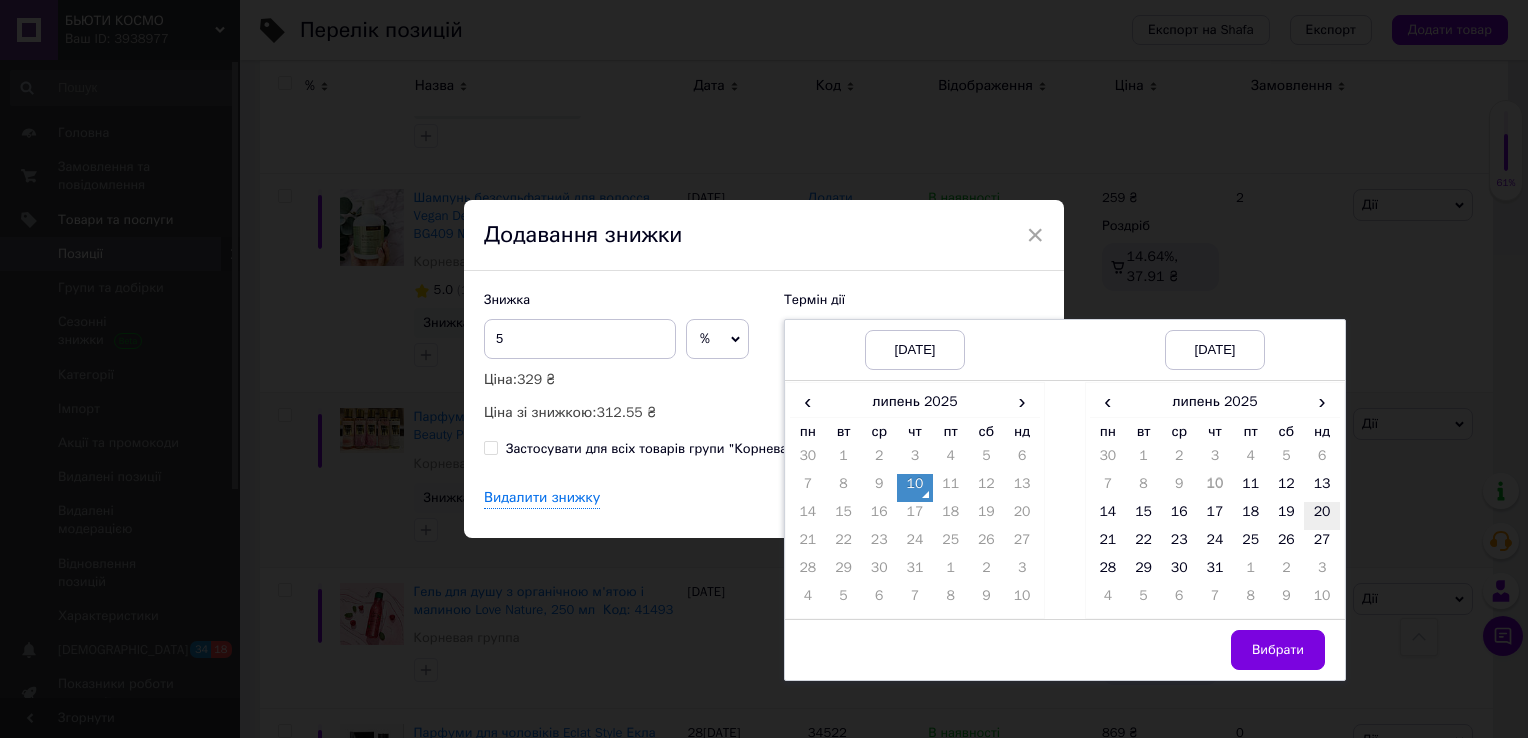 click on "20" at bounding box center (1322, 516) 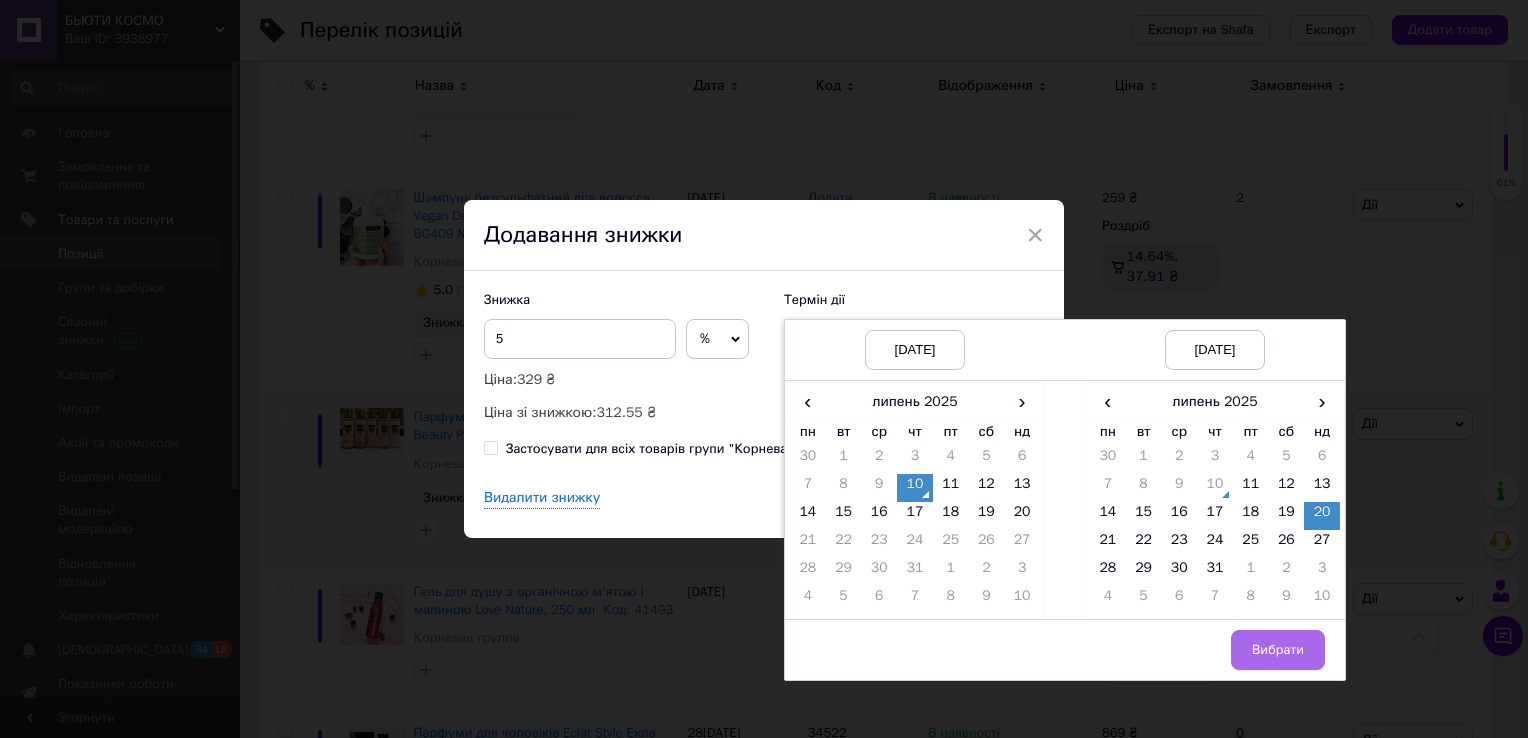 click on "Вибрати" at bounding box center [1278, 650] 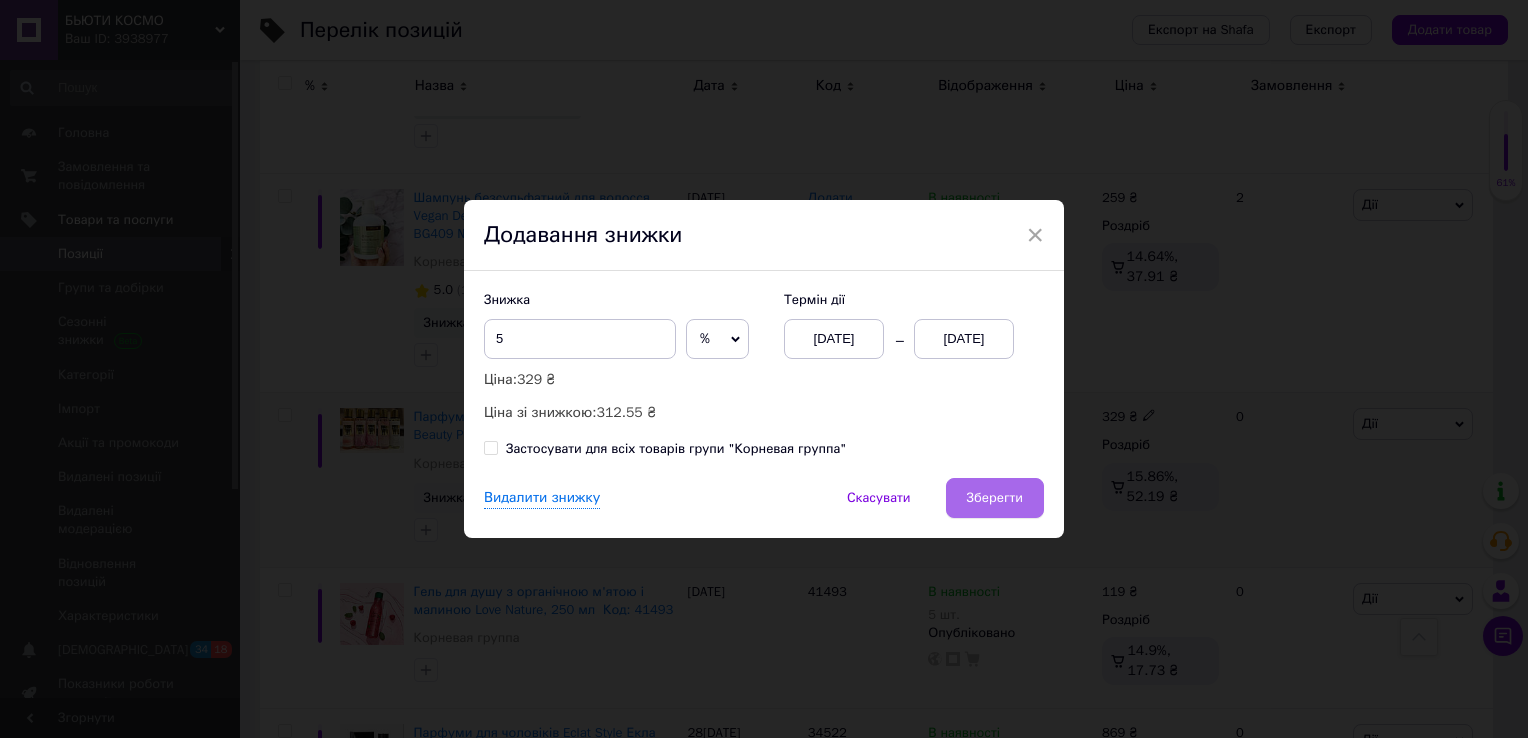 click on "Зберегти" at bounding box center [995, 498] 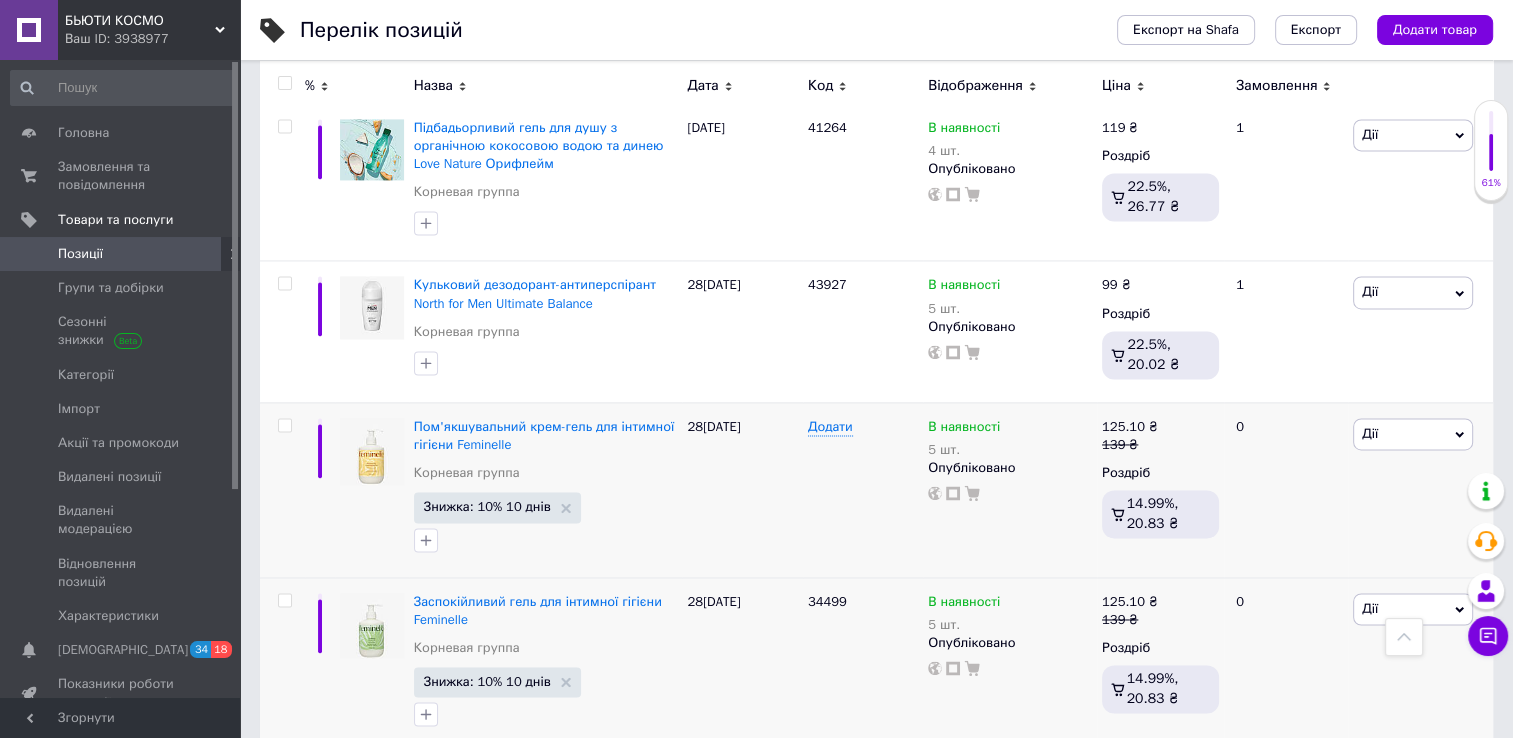 scroll, scrollTop: 3075, scrollLeft: 0, axis: vertical 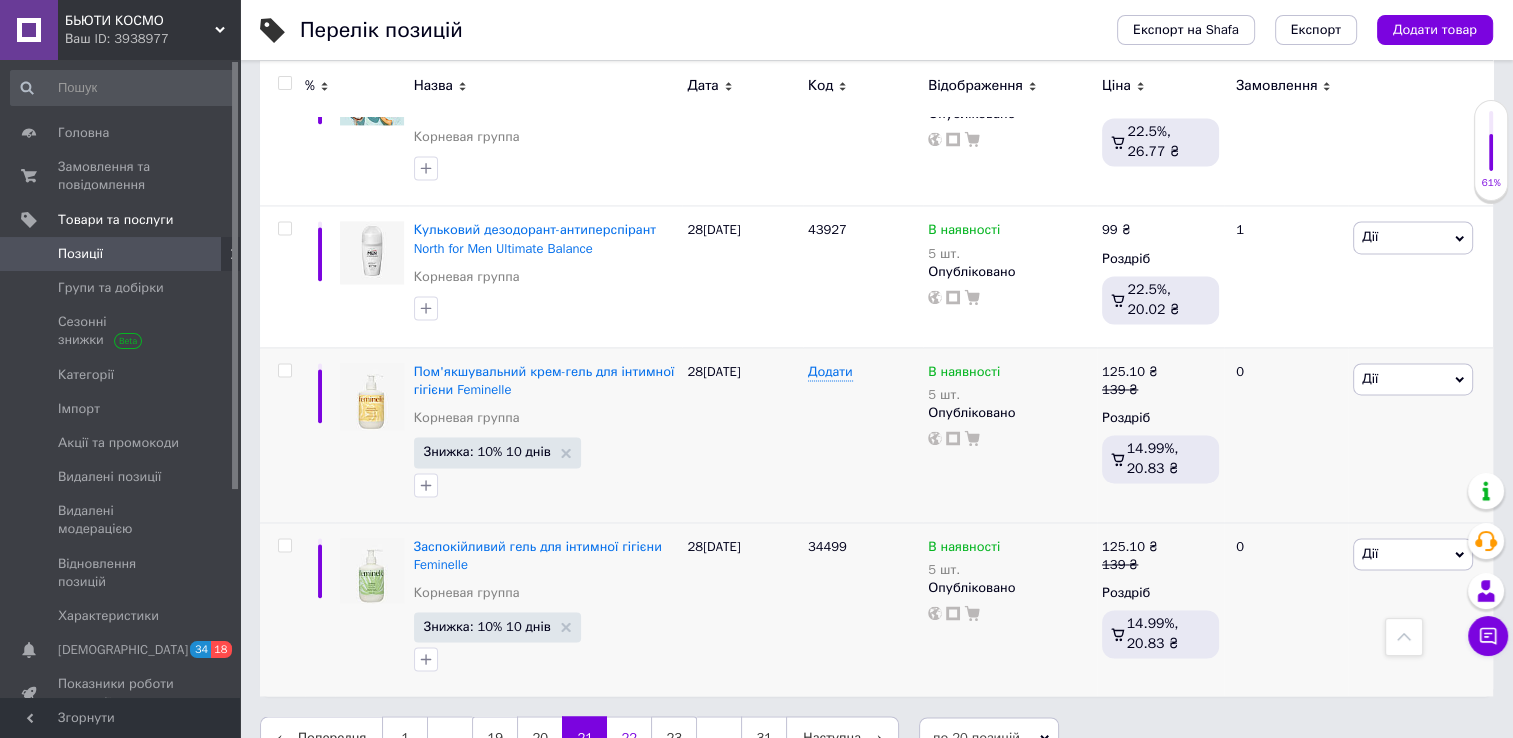 click on "22" at bounding box center (629, 737) 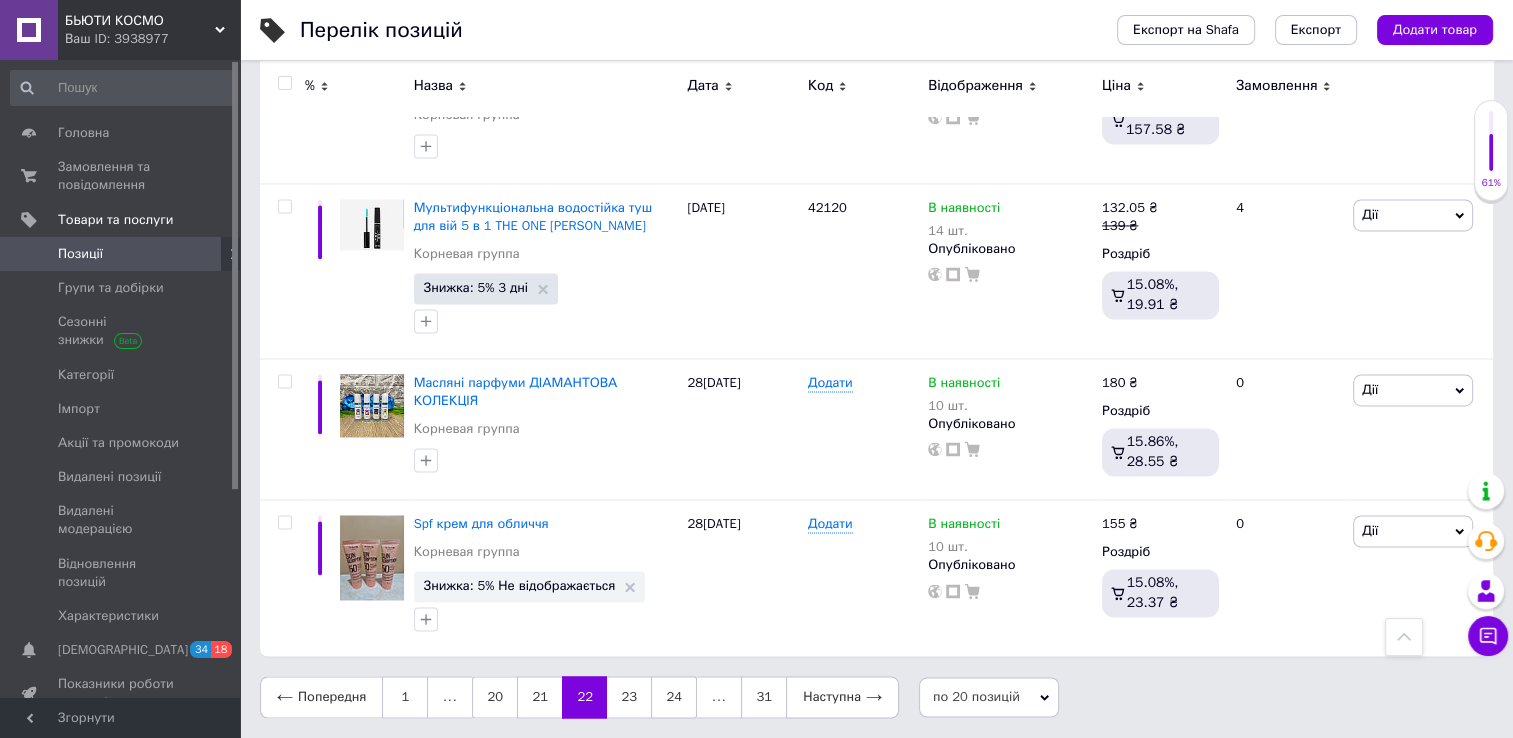 scroll, scrollTop: 3027, scrollLeft: 0, axis: vertical 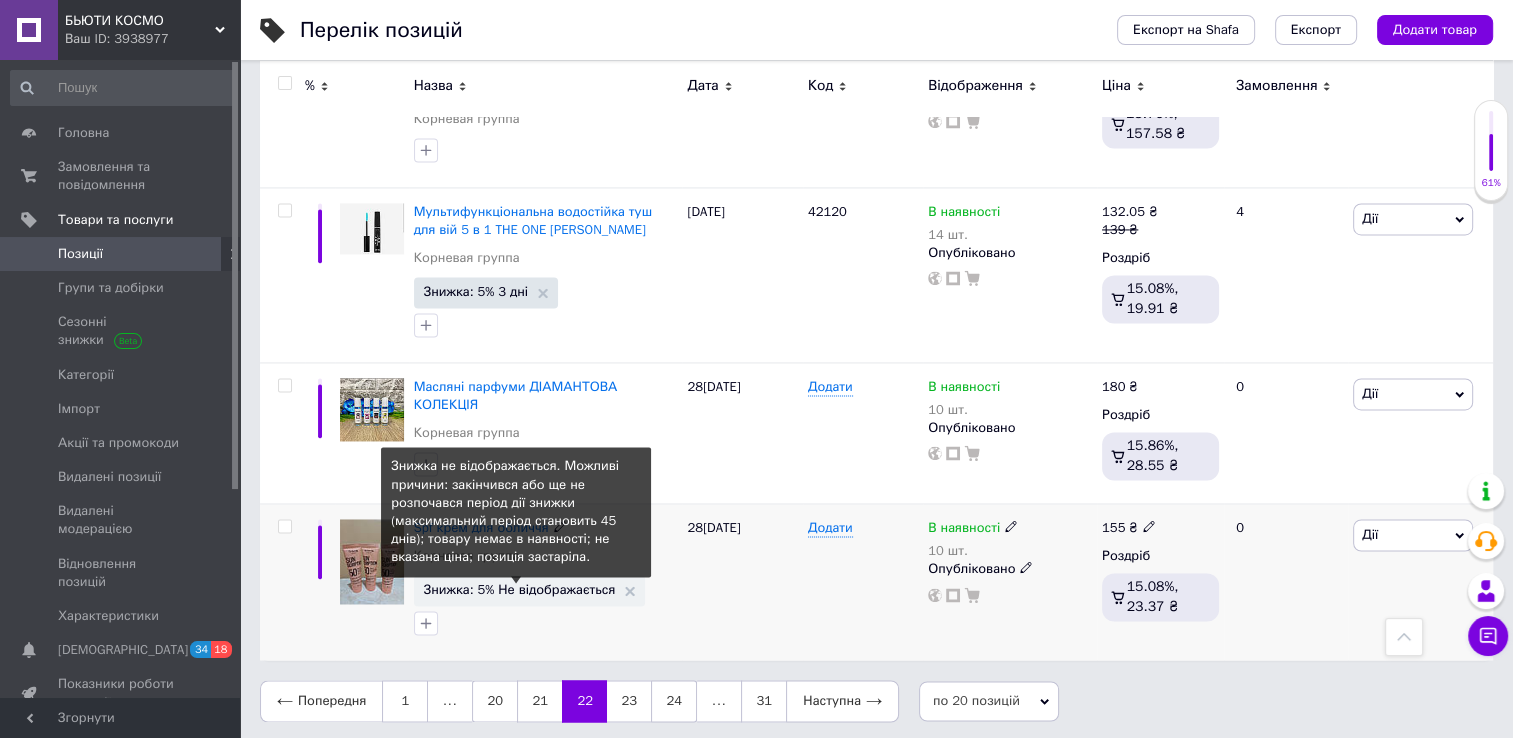 click on "Знижка: 5% Не відображається" at bounding box center (520, 589) 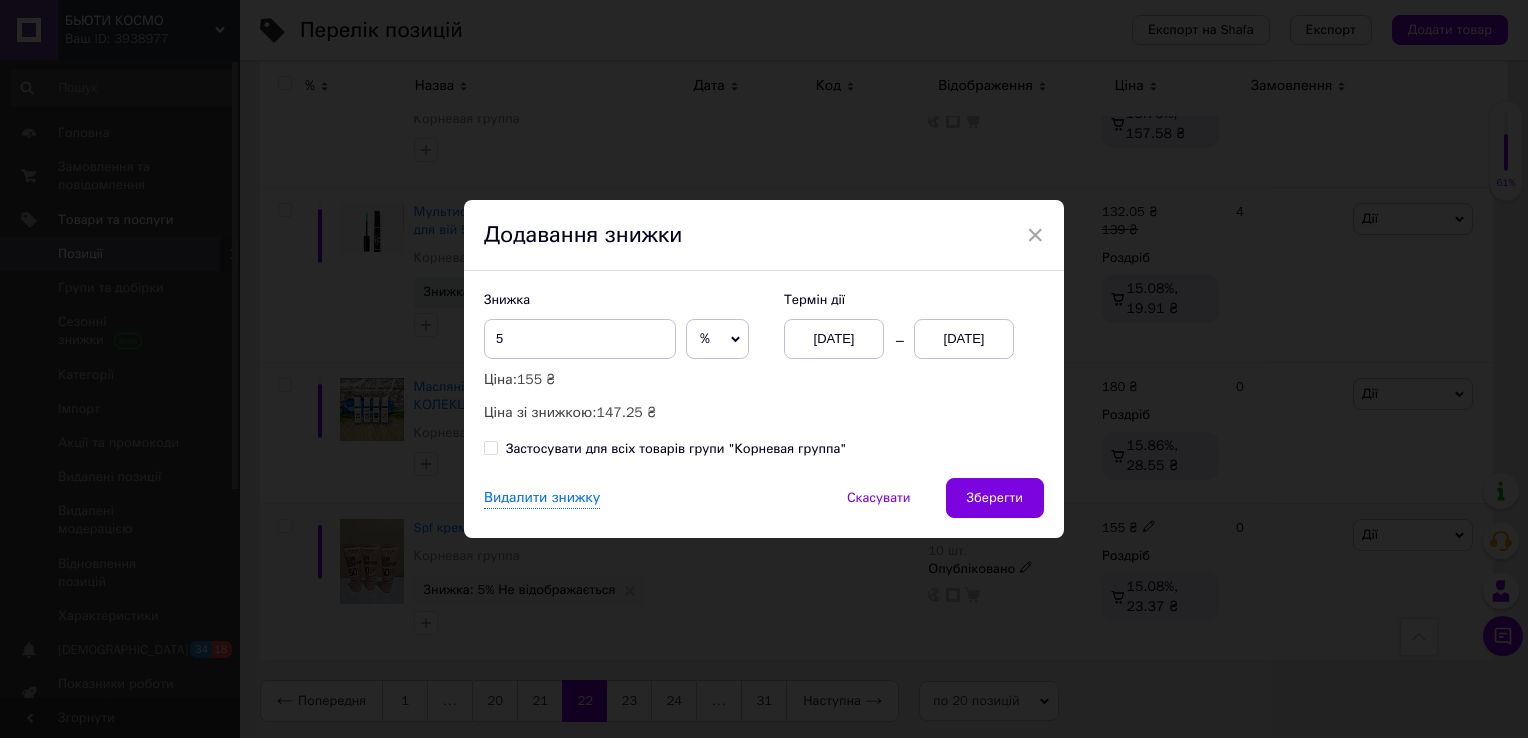 click on "[DATE]" at bounding box center (964, 339) 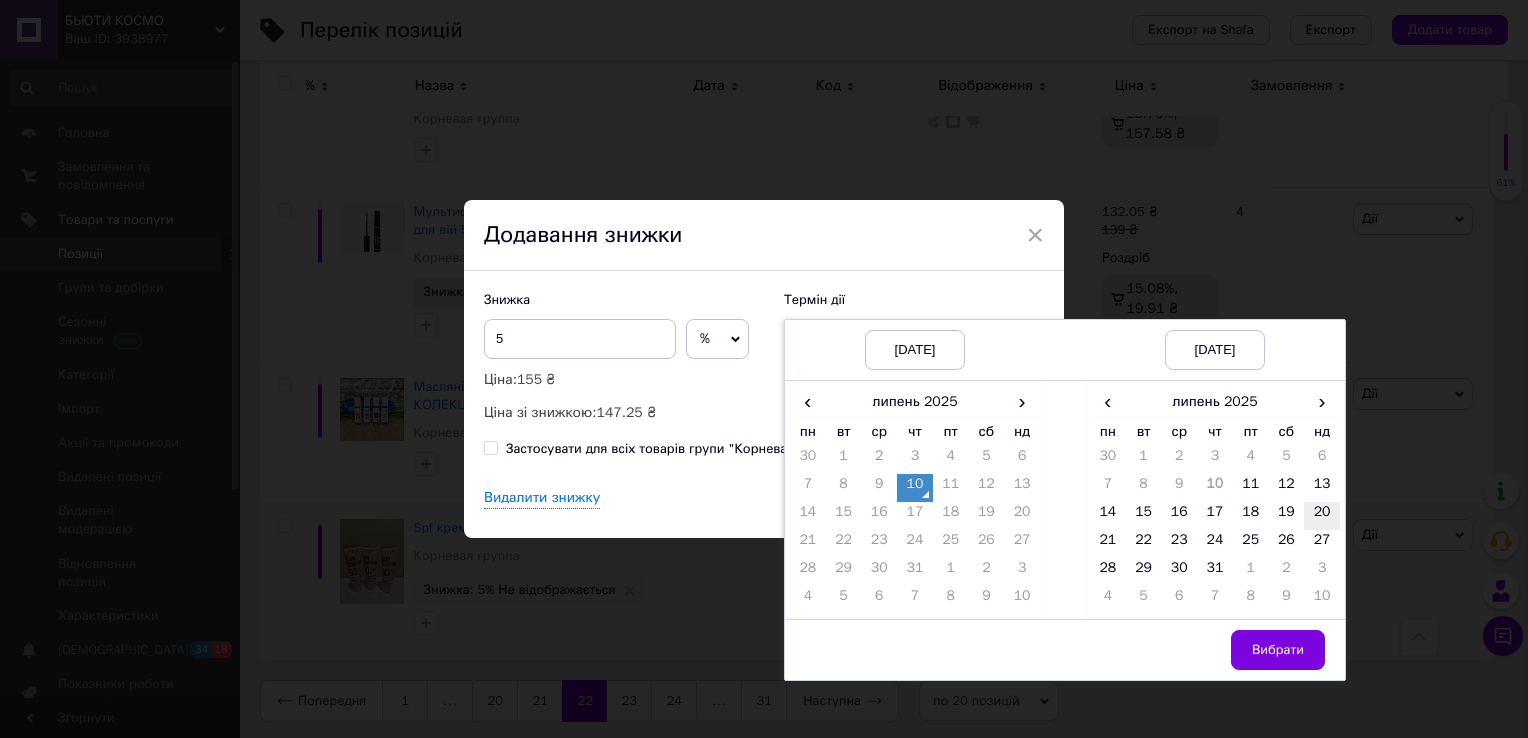 click on "20" at bounding box center [1322, 516] 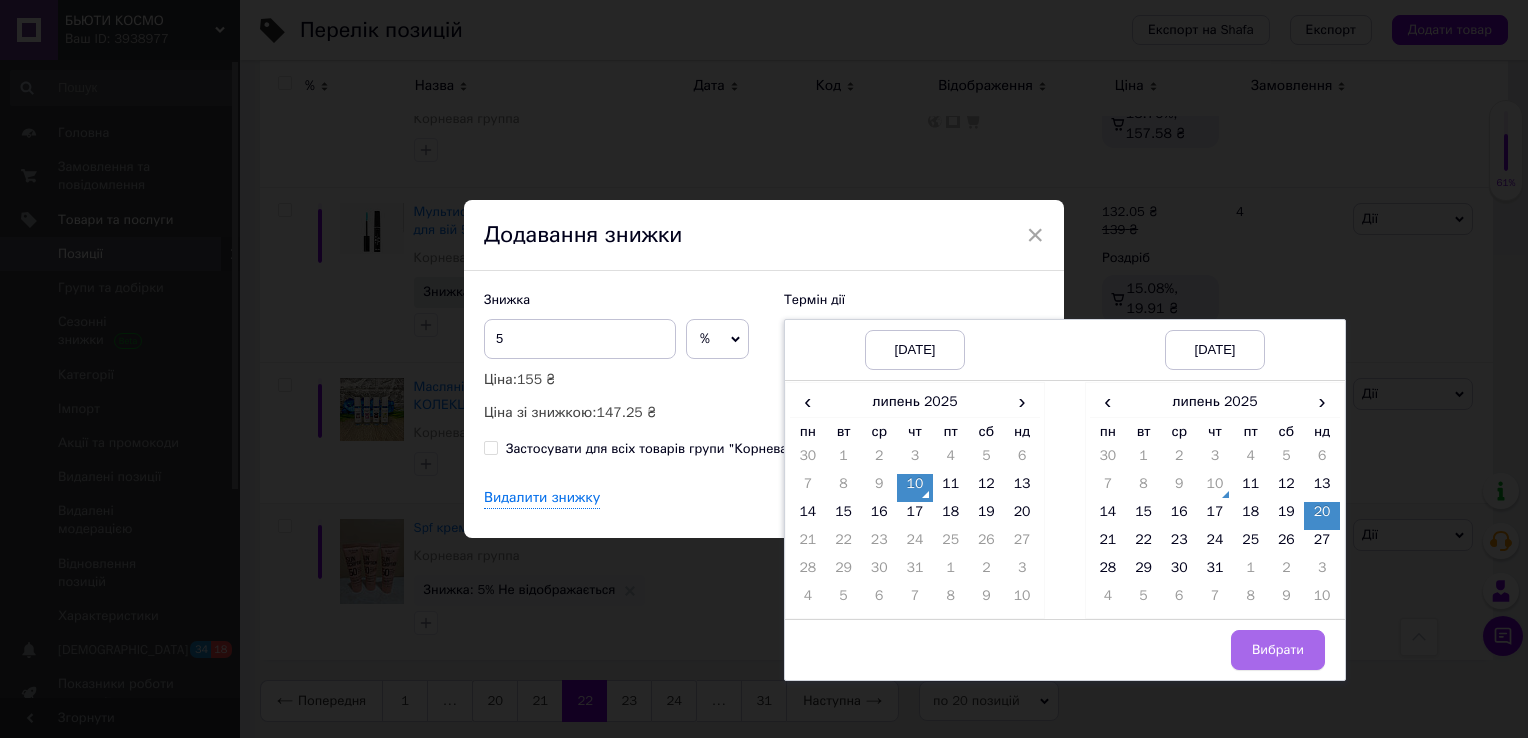 click on "Вибрати" at bounding box center (1278, 650) 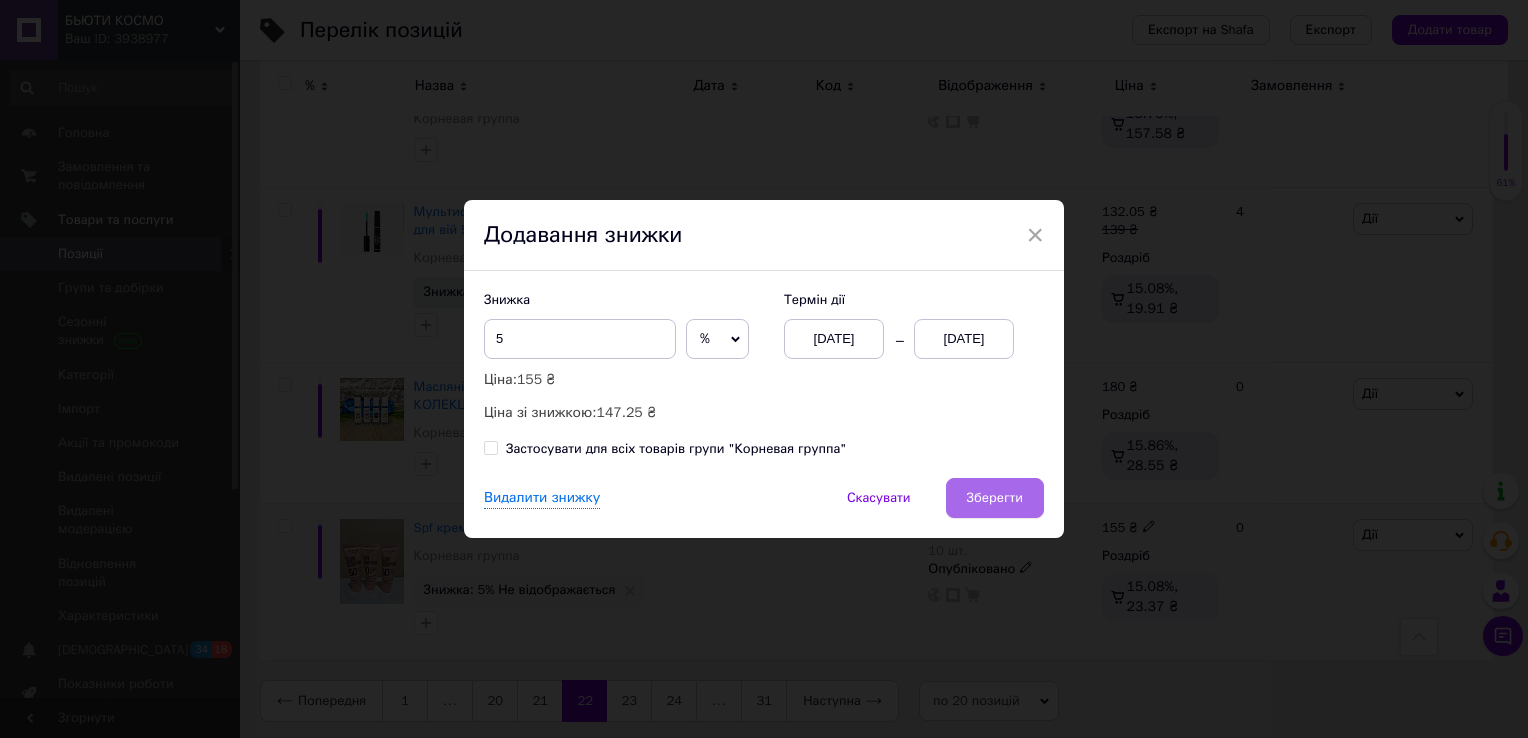 click on "Зберегти" at bounding box center (995, 498) 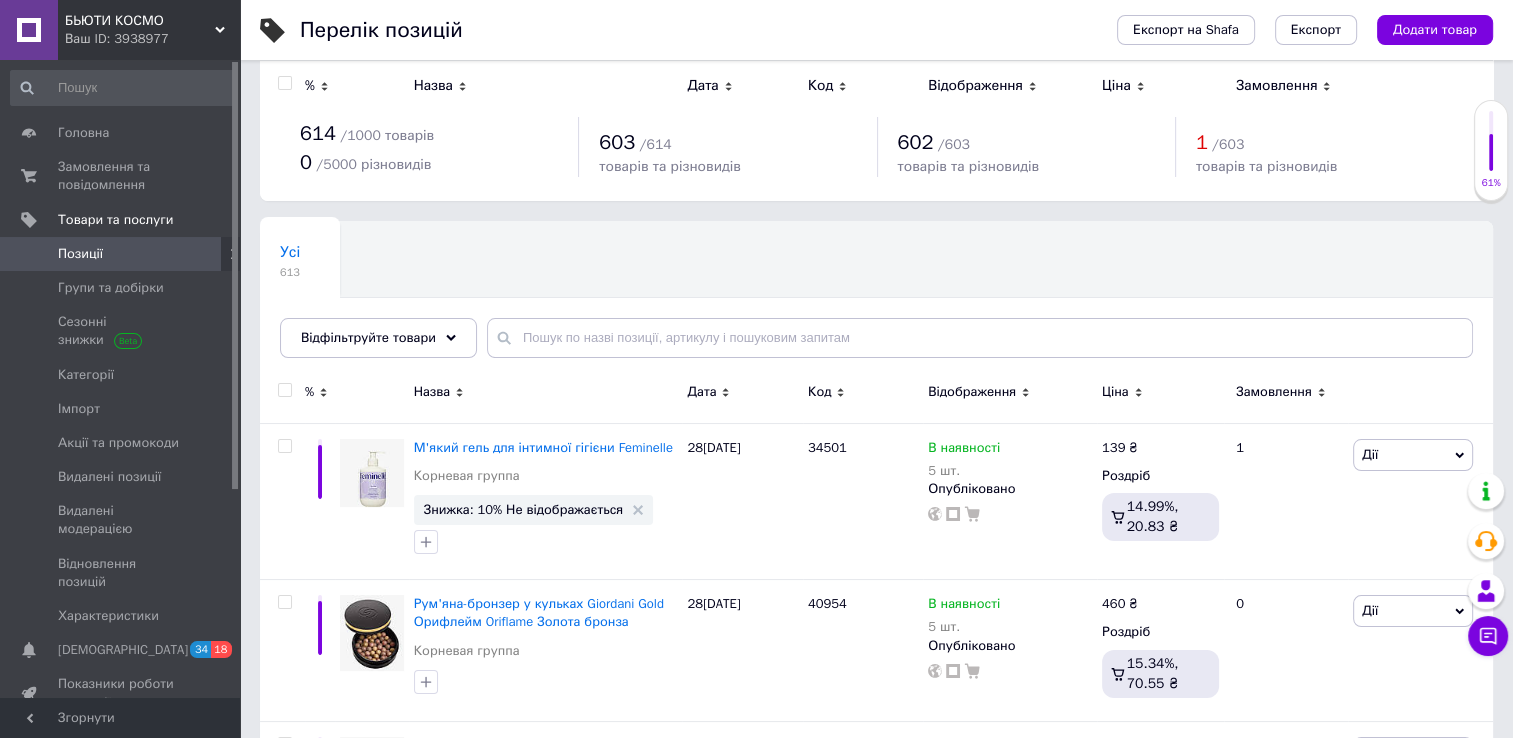 scroll, scrollTop: 0, scrollLeft: 0, axis: both 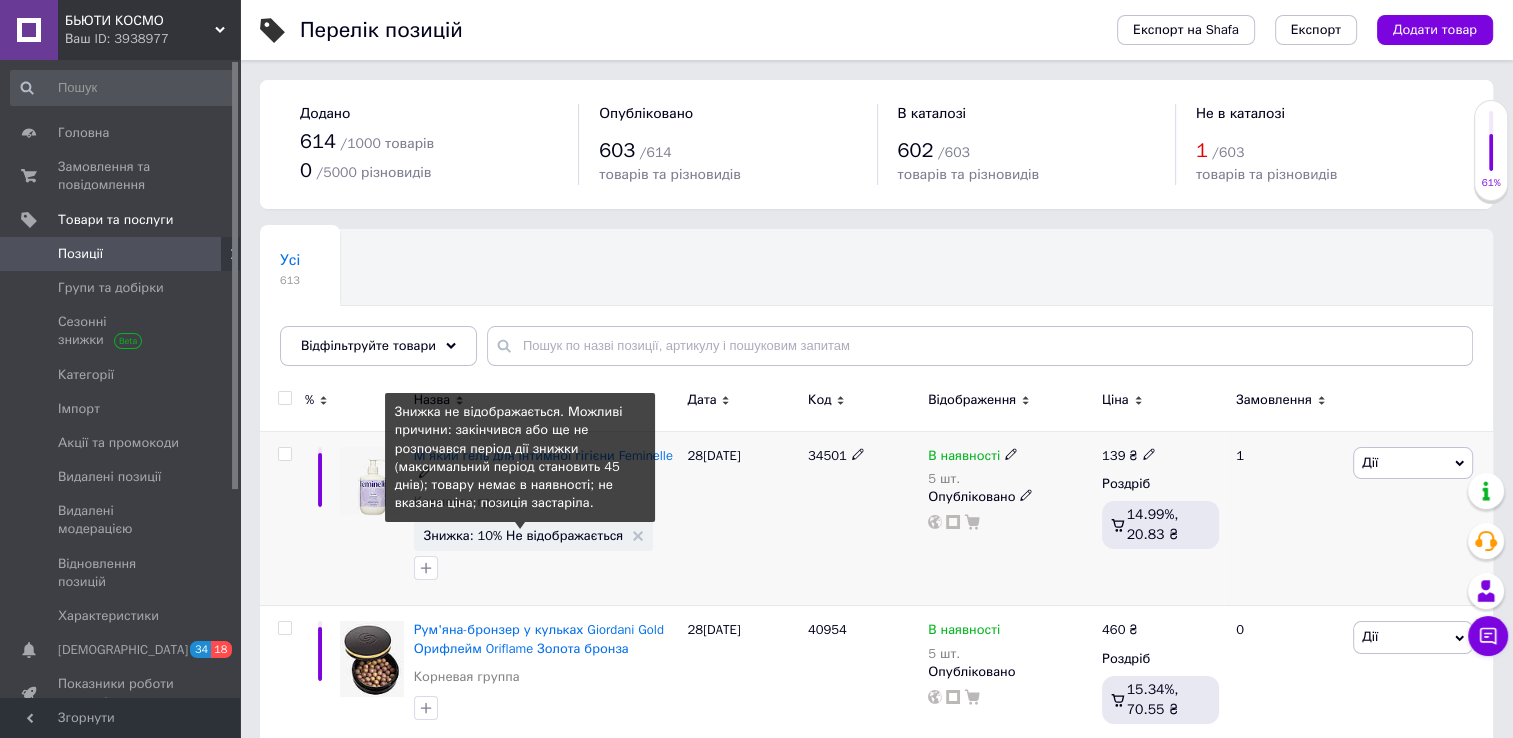 click on "Знижка: 10% Не відображається" at bounding box center (524, 535) 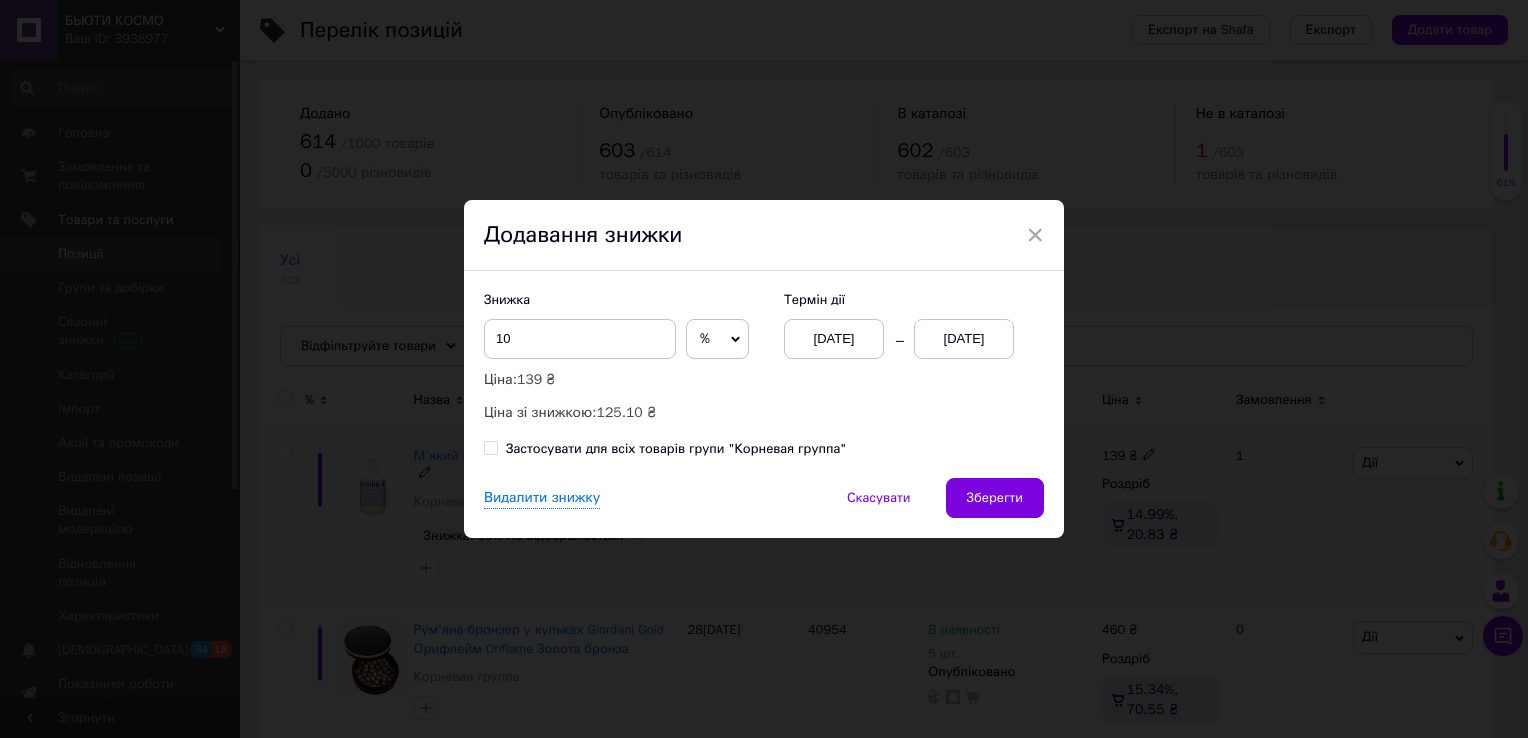 click on "[DATE]" at bounding box center [964, 339] 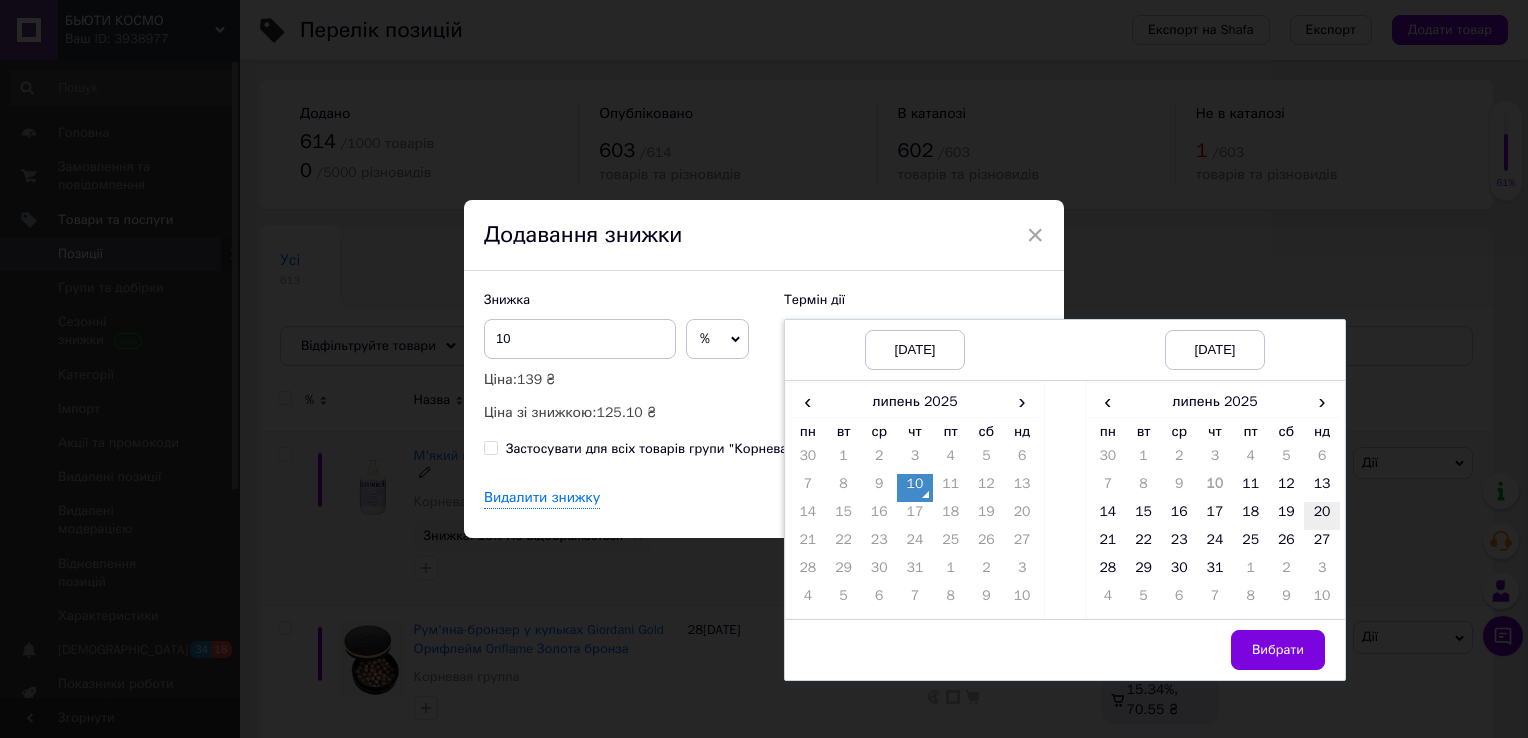 click on "20" at bounding box center (1322, 516) 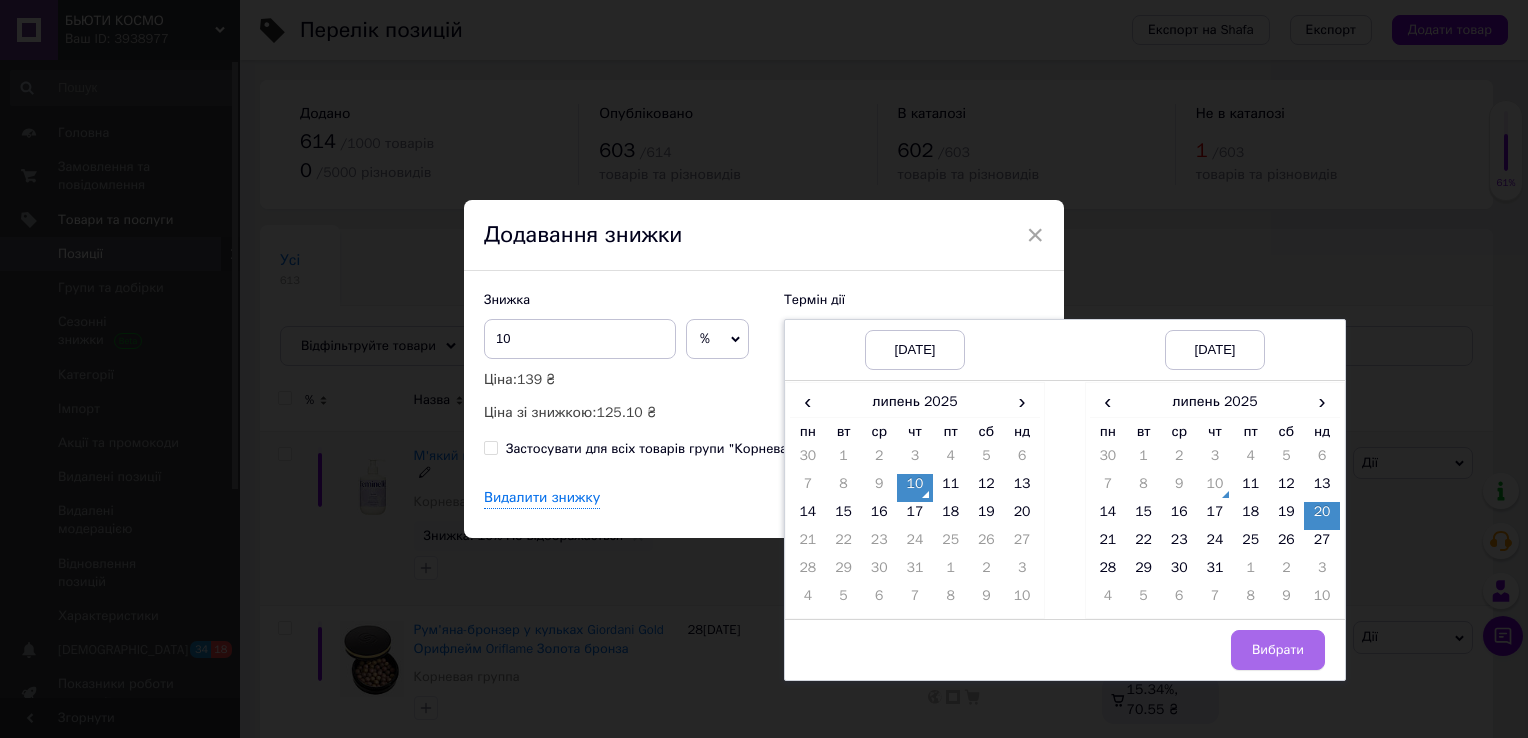 click on "Вибрати" at bounding box center [1278, 650] 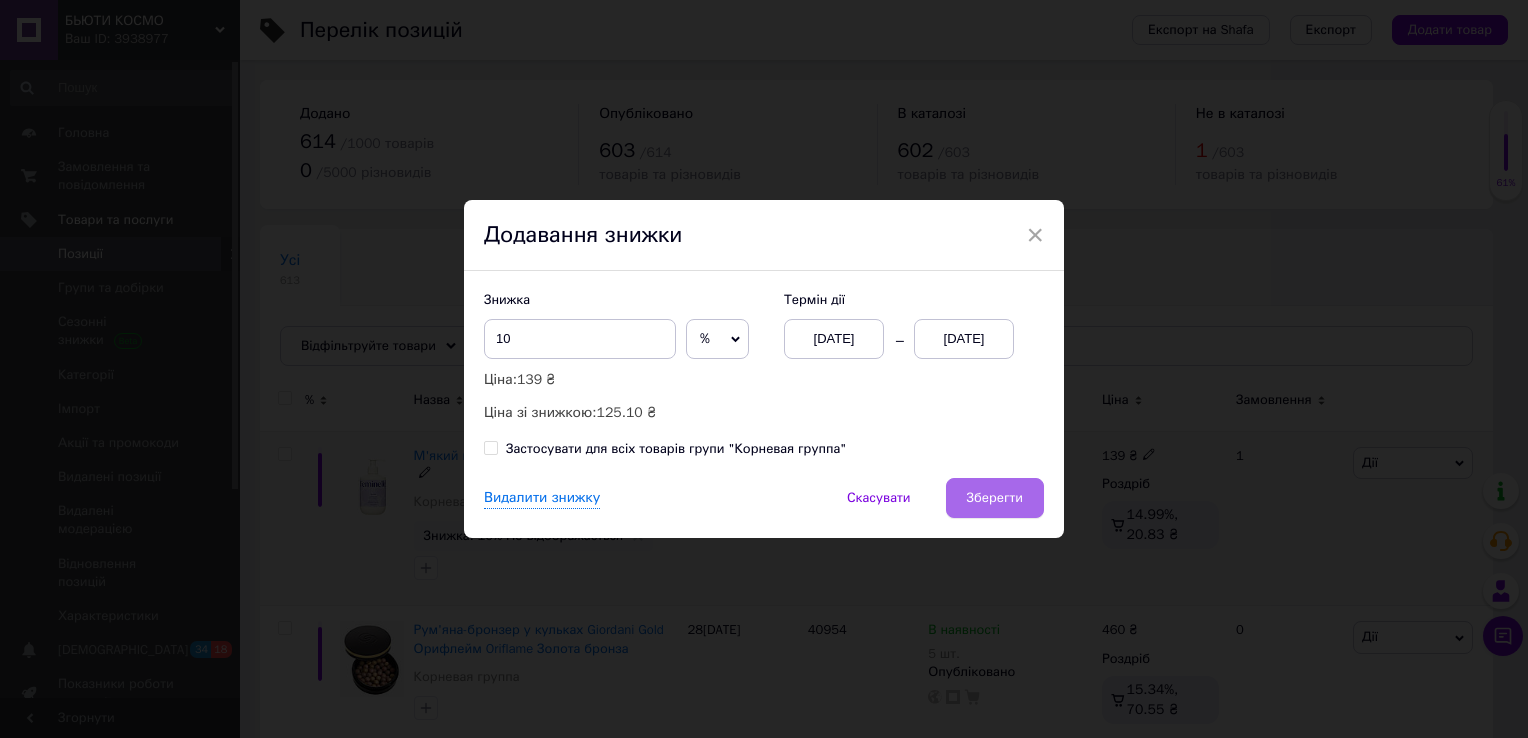 click on "Зберегти" at bounding box center [995, 498] 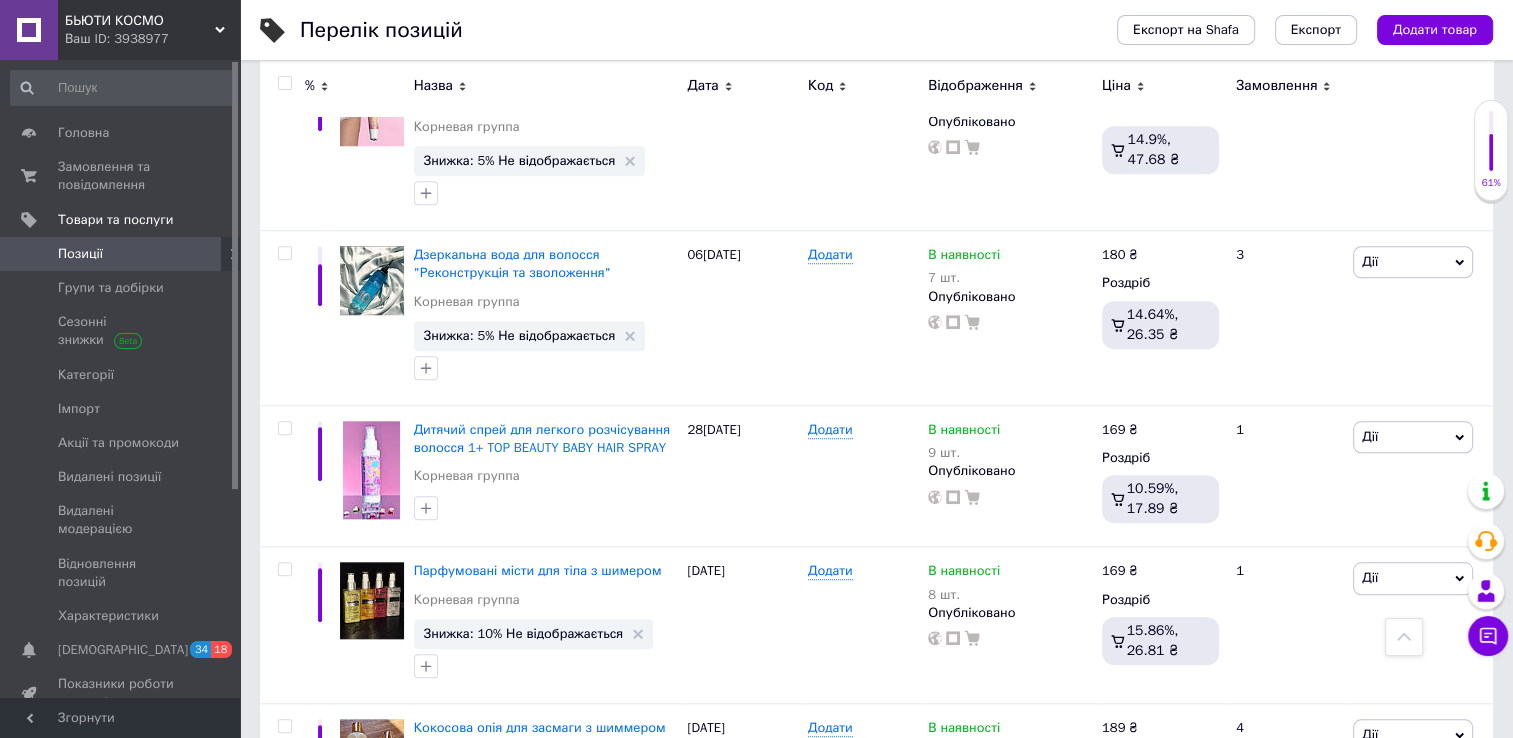 scroll, scrollTop: 1858, scrollLeft: 0, axis: vertical 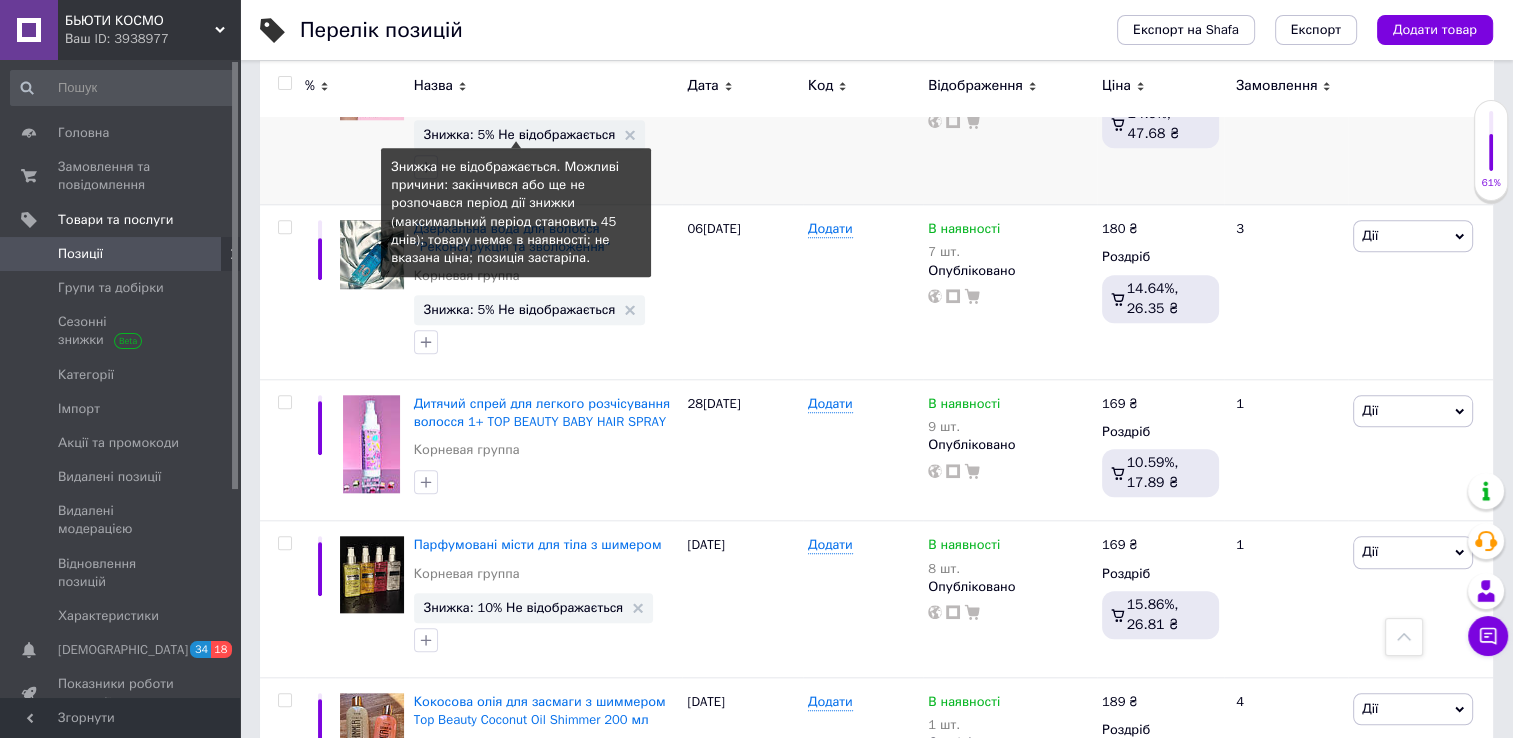 click on "Знижка: 5% Не відображається" at bounding box center (520, 134) 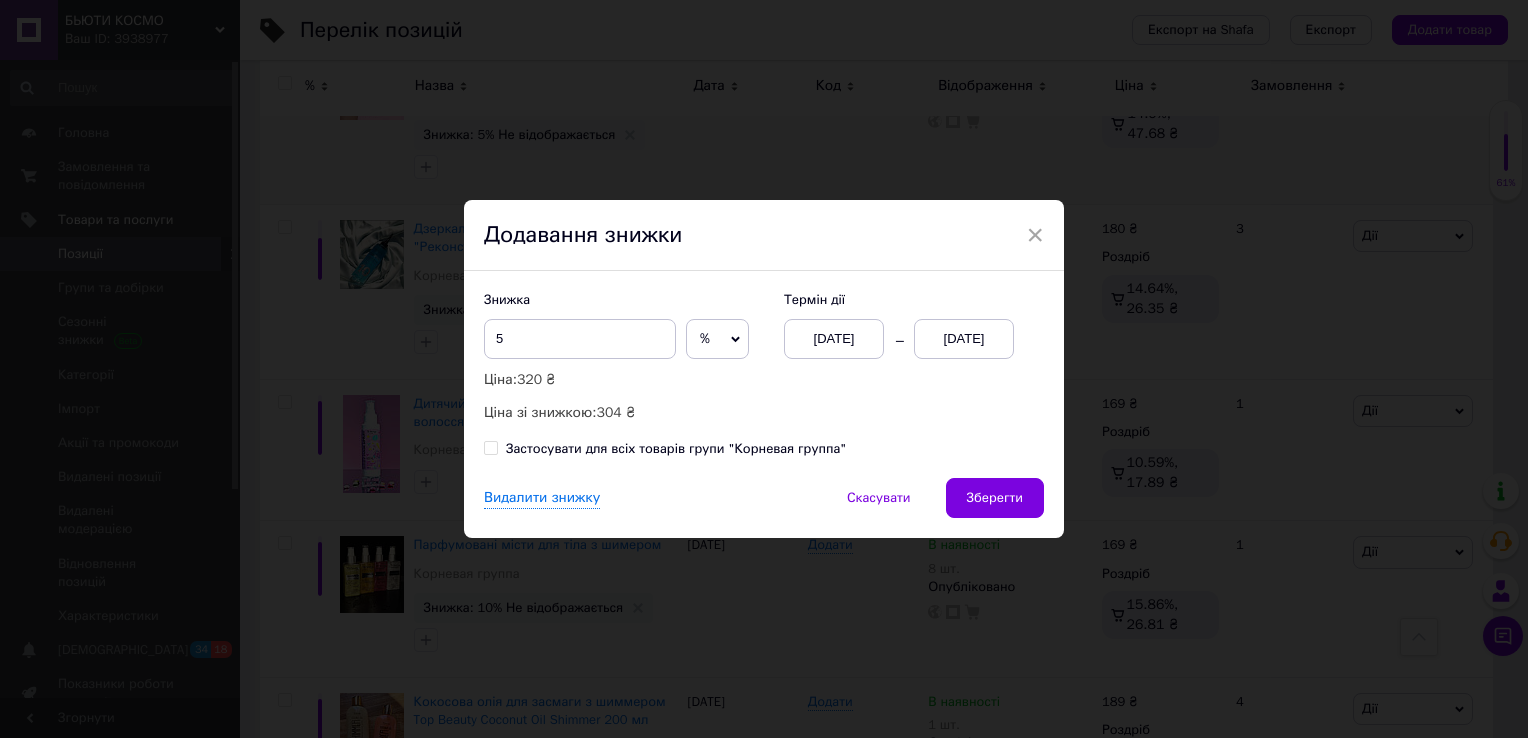 click on "[DATE]" at bounding box center [964, 339] 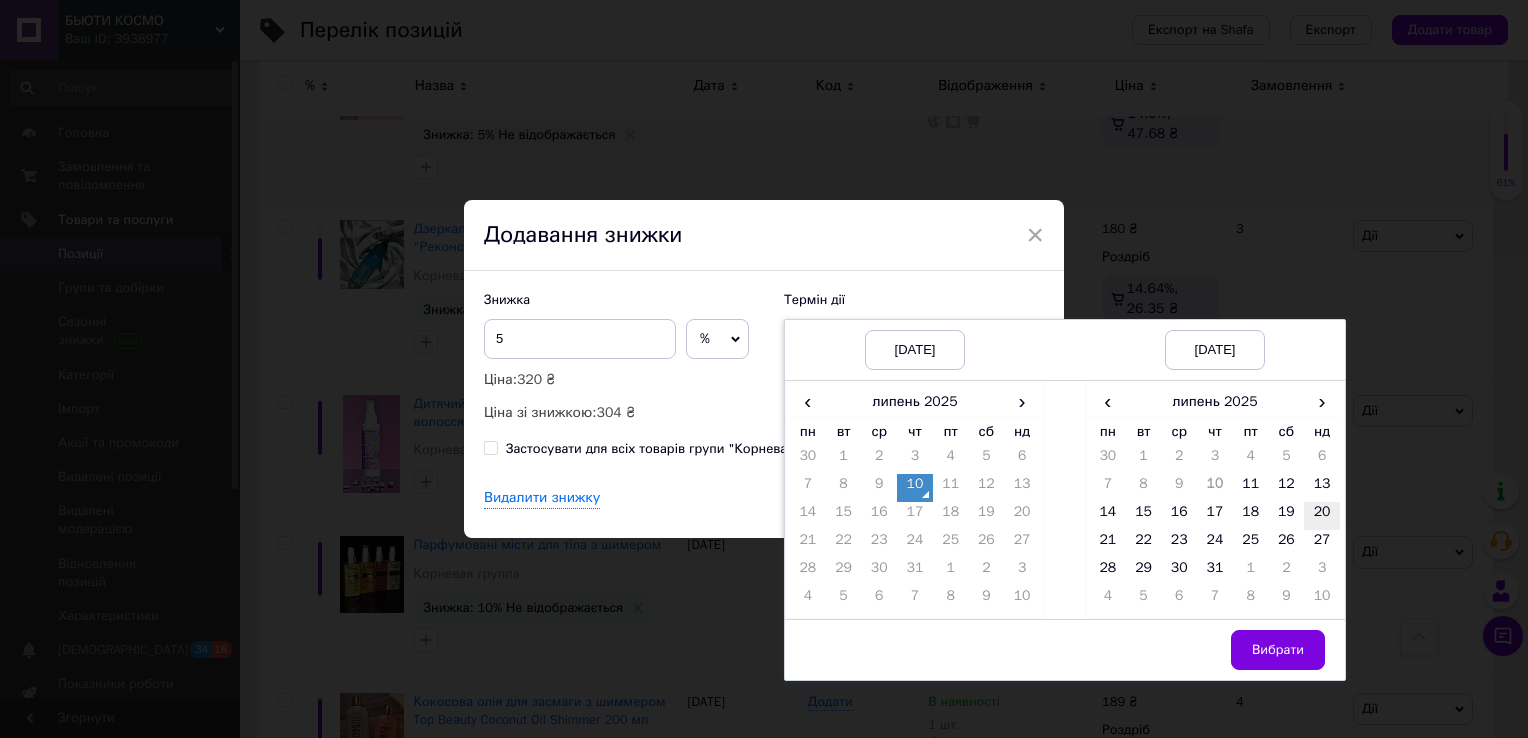click on "20" at bounding box center [1322, 516] 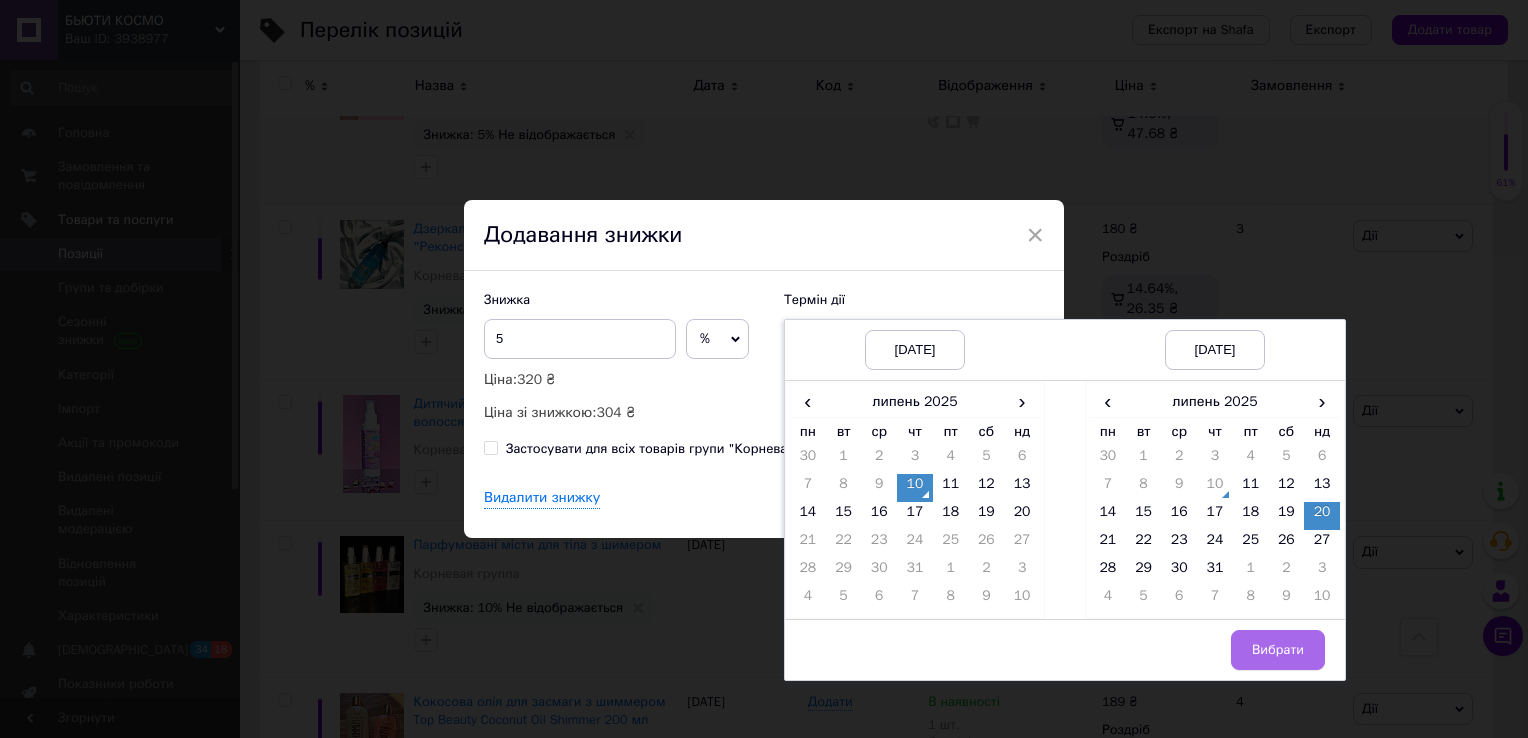 click on "Вибрати" at bounding box center [1278, 650] 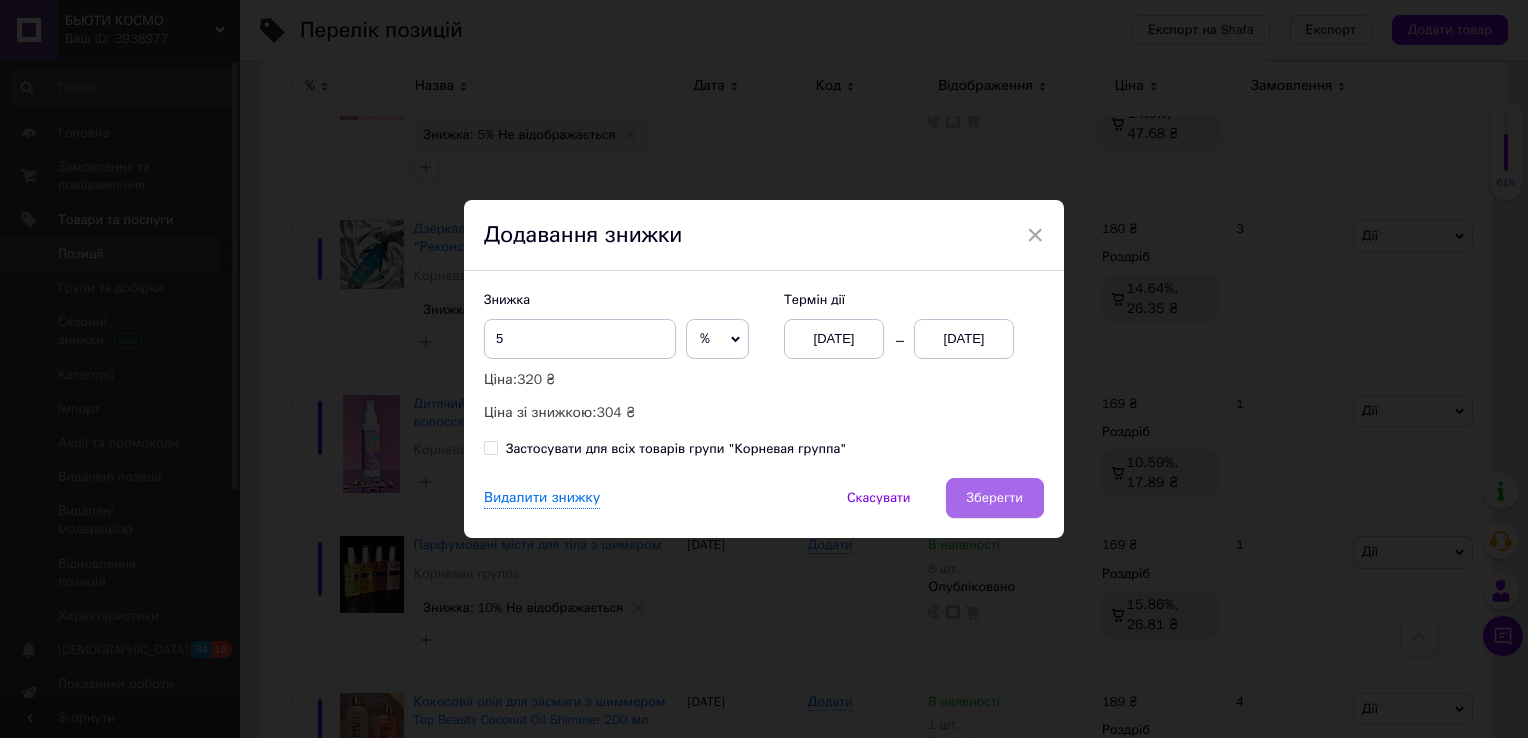 click on "Зберегти" at bounding box center [995, 498] 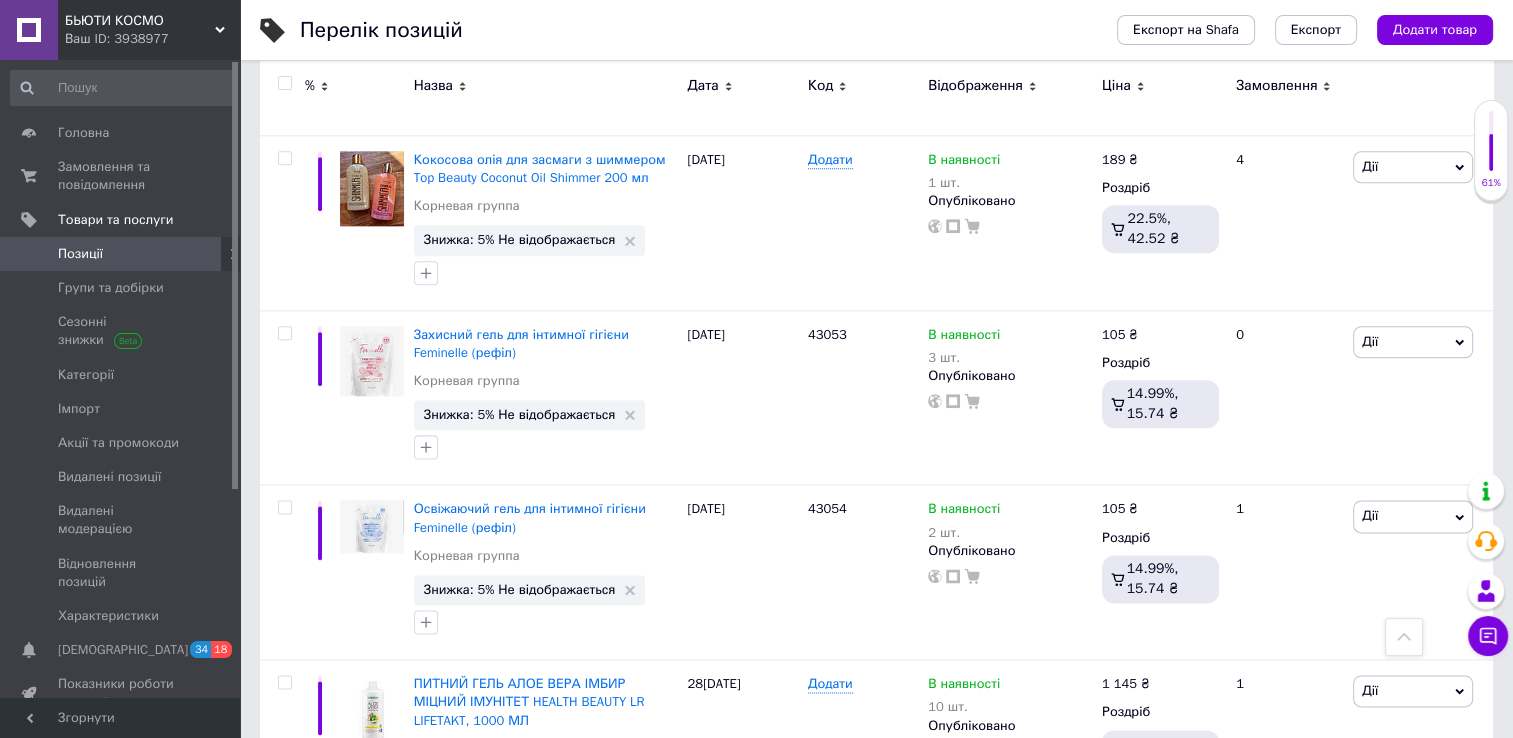 scroll, scrollTop: 2436, scrollLeft: 0, axis: vertical 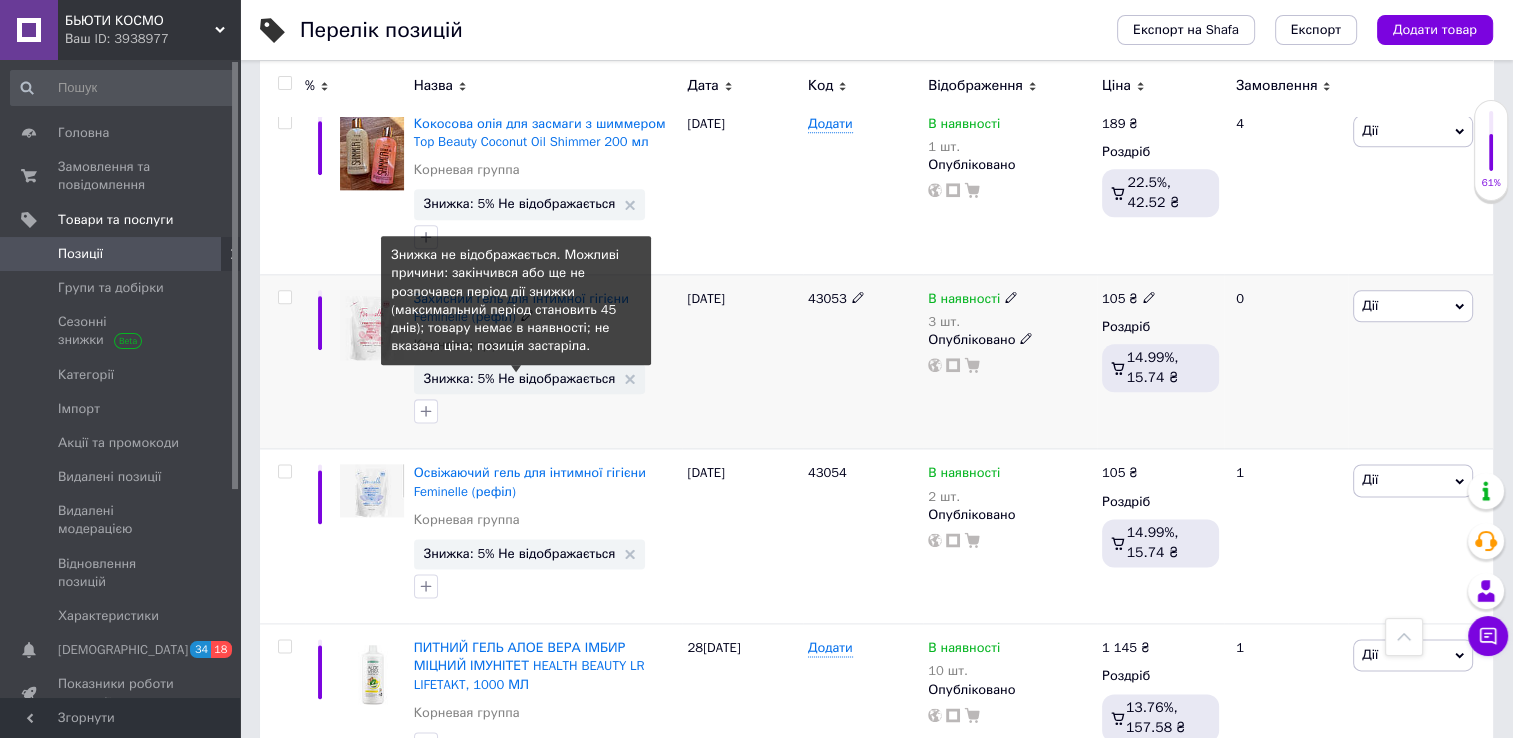 click on "Знижка: 5% Не відображається" at bounding box center [520, 378] 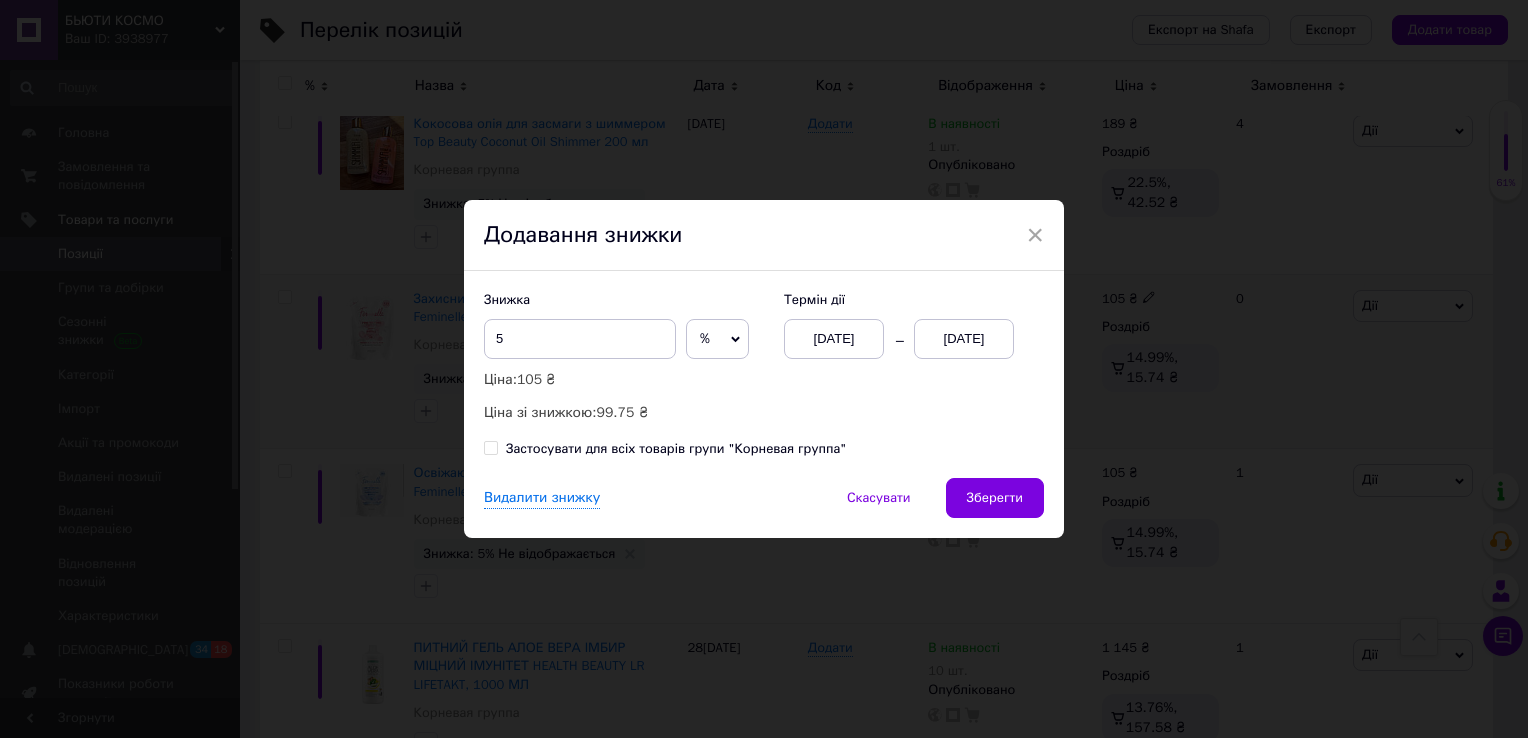 click on "[DATE]" at bounding box center [964, 339] 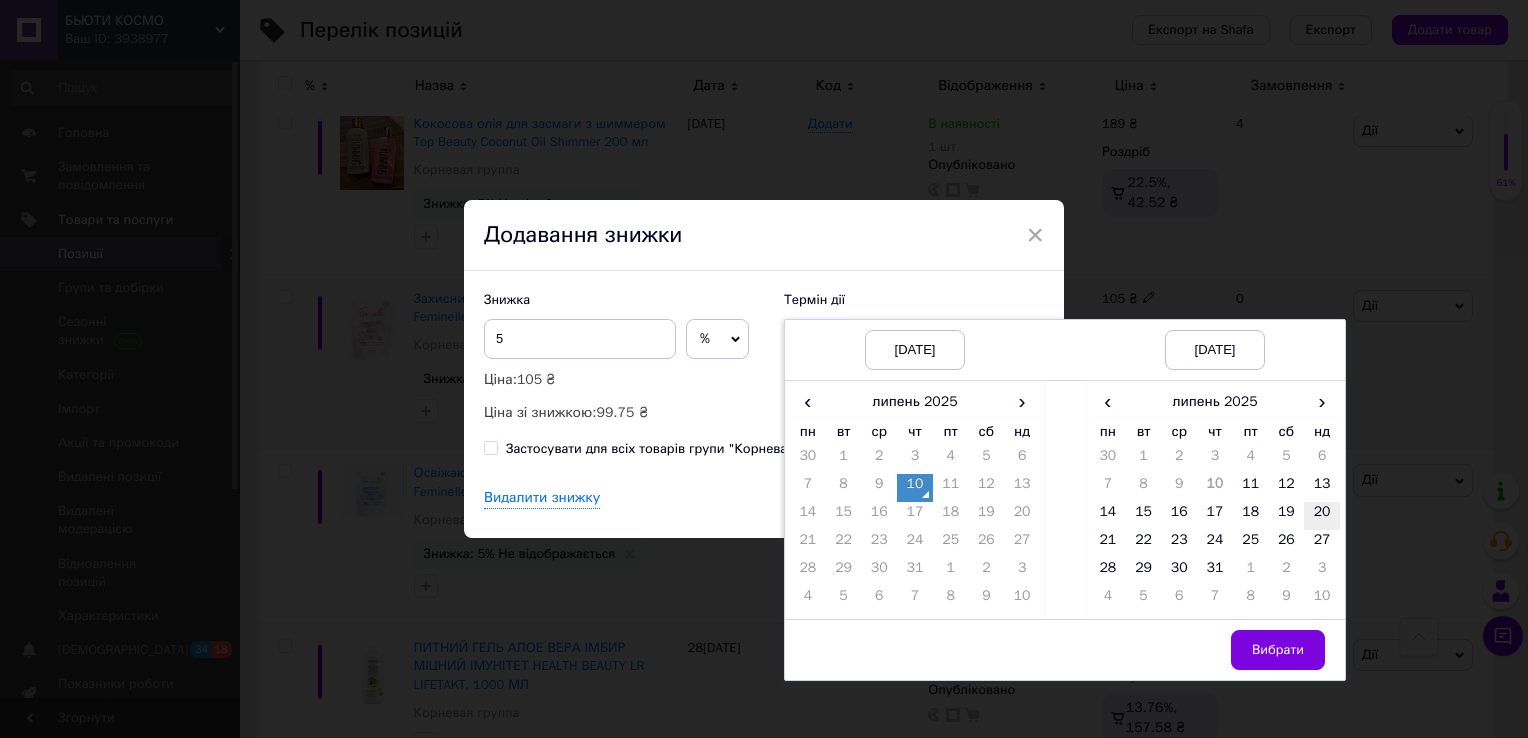 click on "20" at bounding box center (1322, 516) 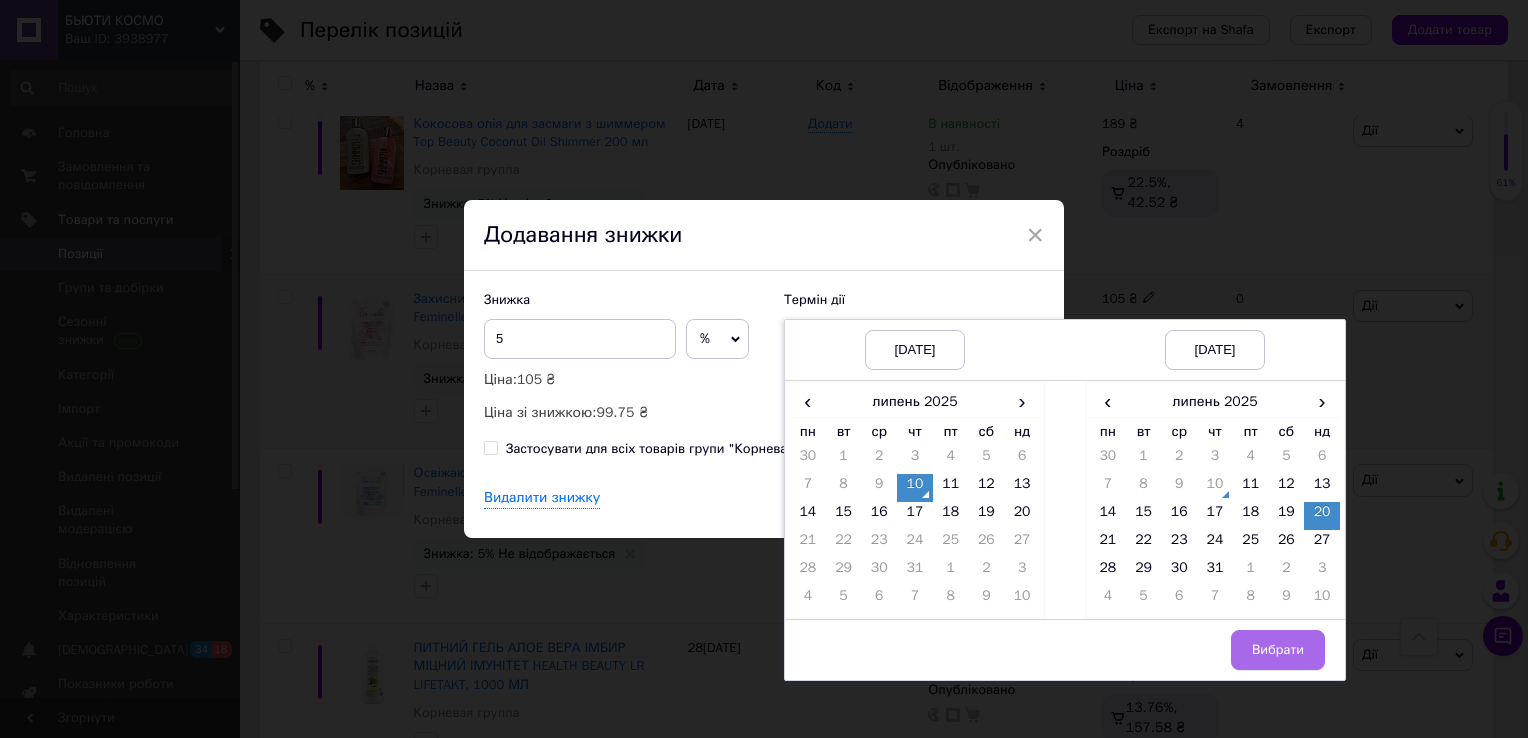 click on "Вибрати" at bounding box center [1278, 650] 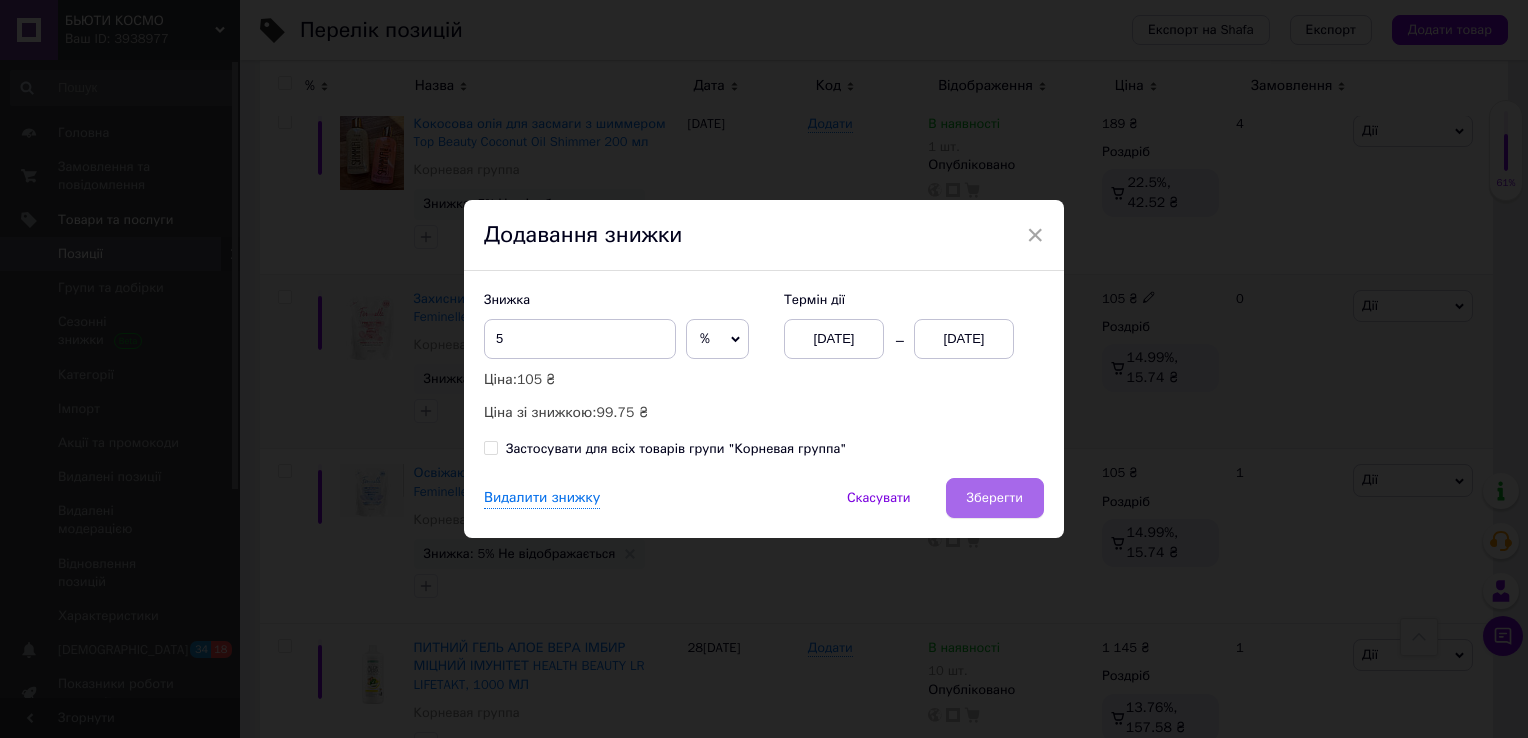 click on "Зберегти" at bounding box center [995, 498] 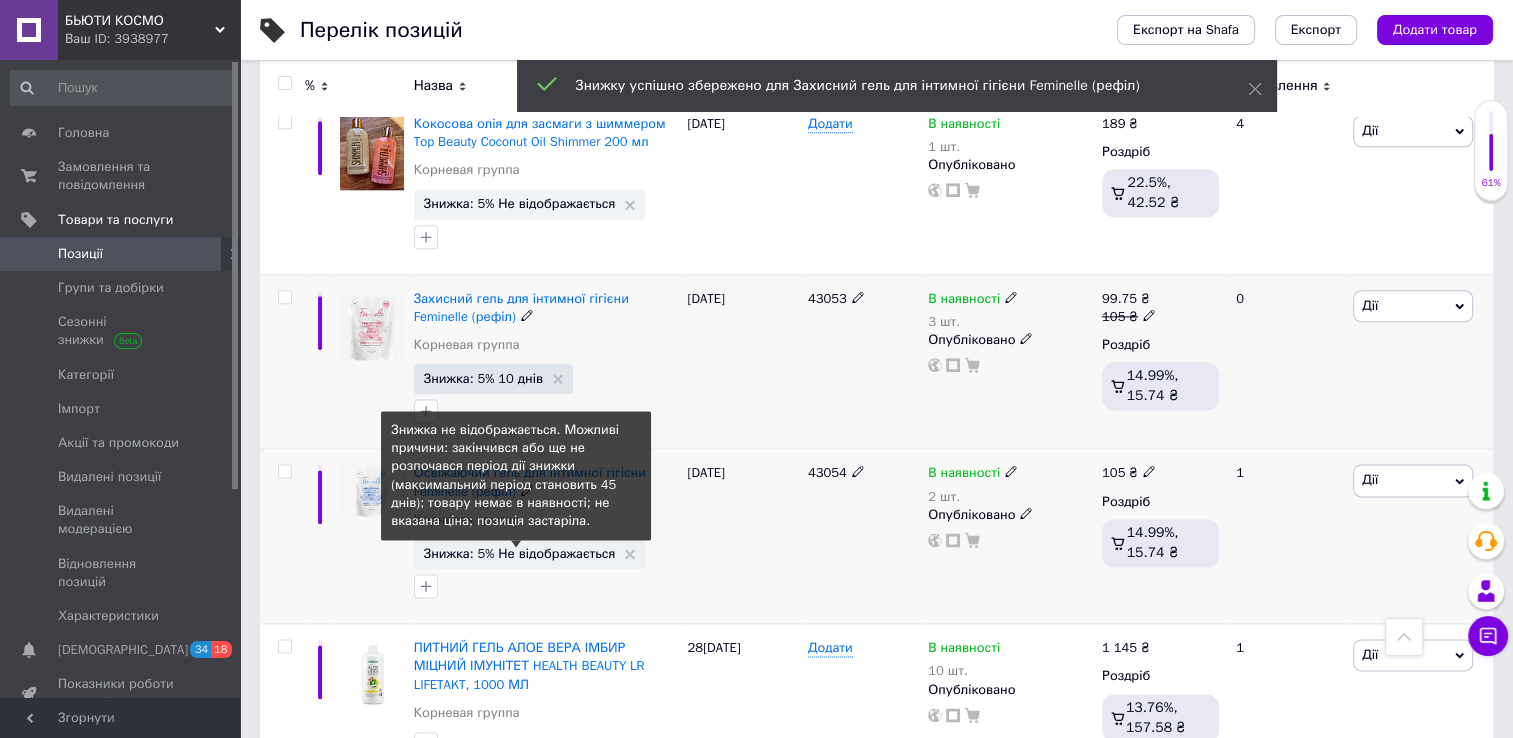 click on "Знижка: 5% Не відображається" at bounding box center [520, 553] 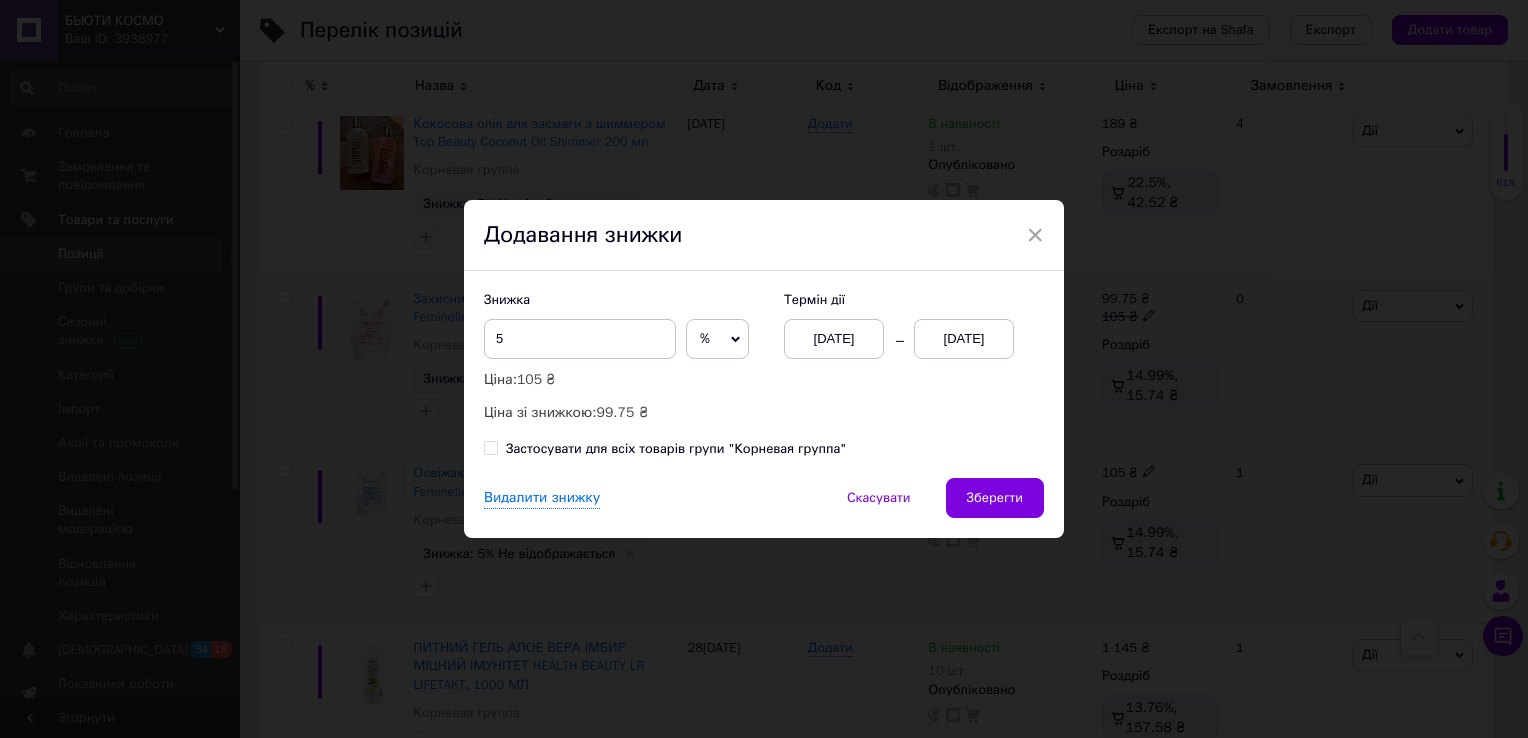 click on "[DATE]" at bounding box center [964, 339] 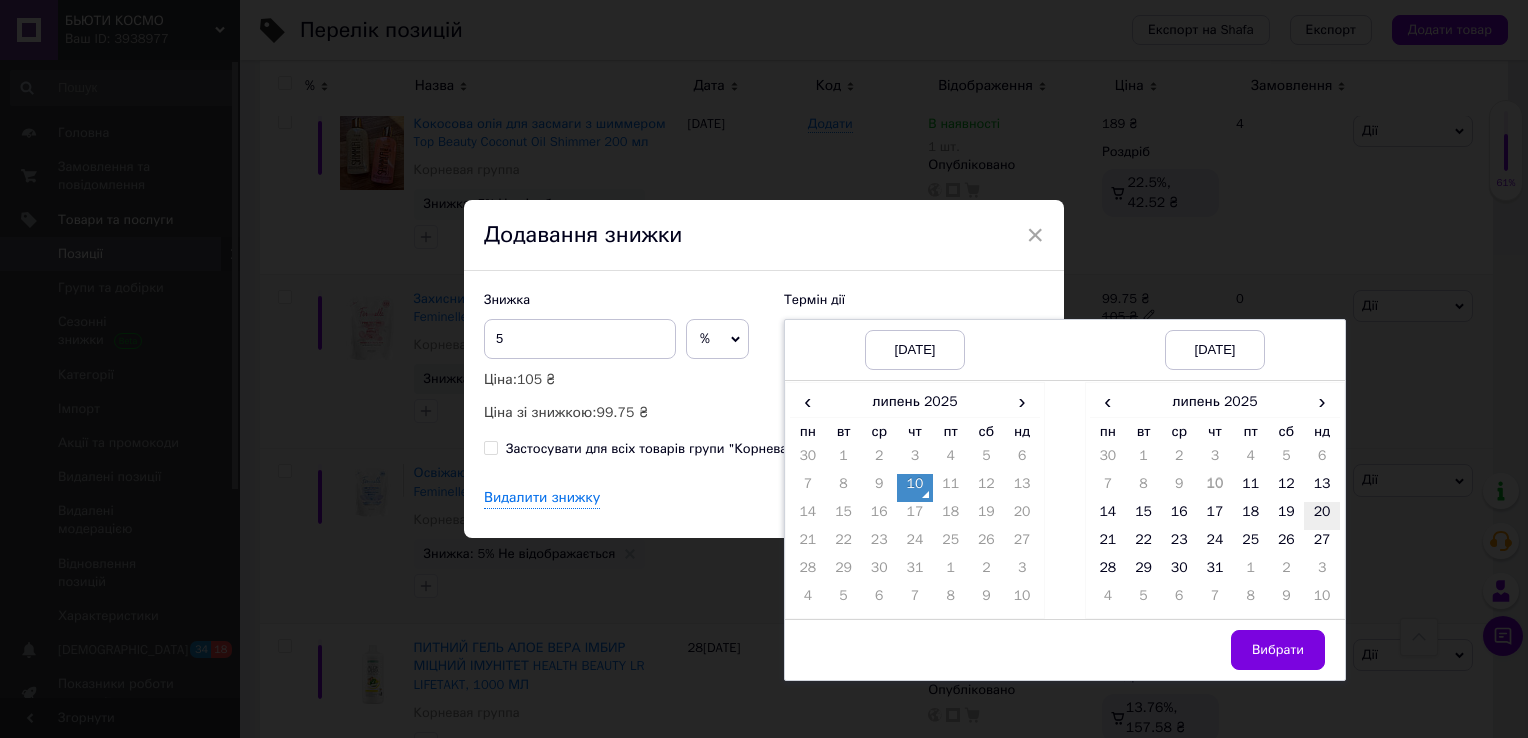 click on "20" at bounding box center (1322, 516) 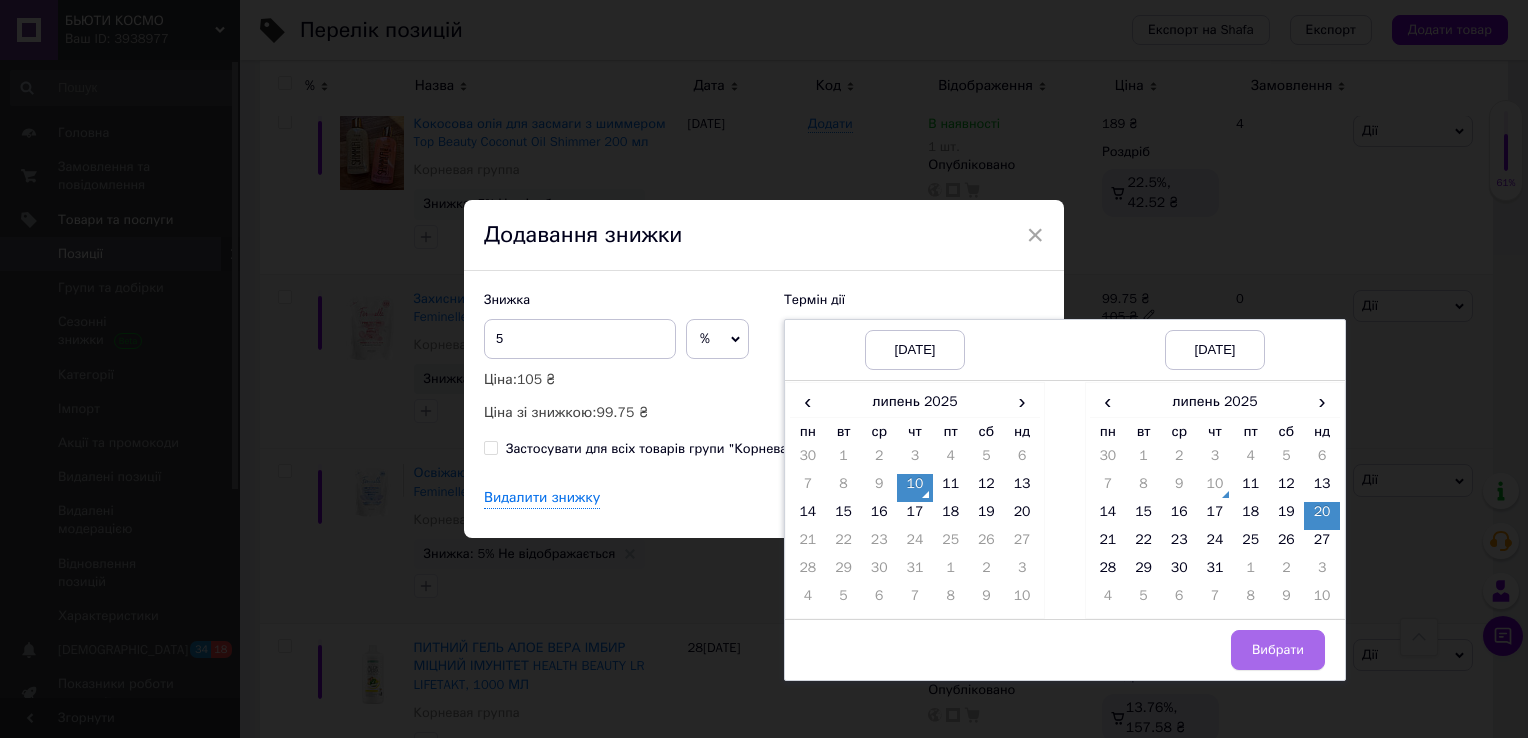 click on "Вибрати" at bounding box center (1278, 650) 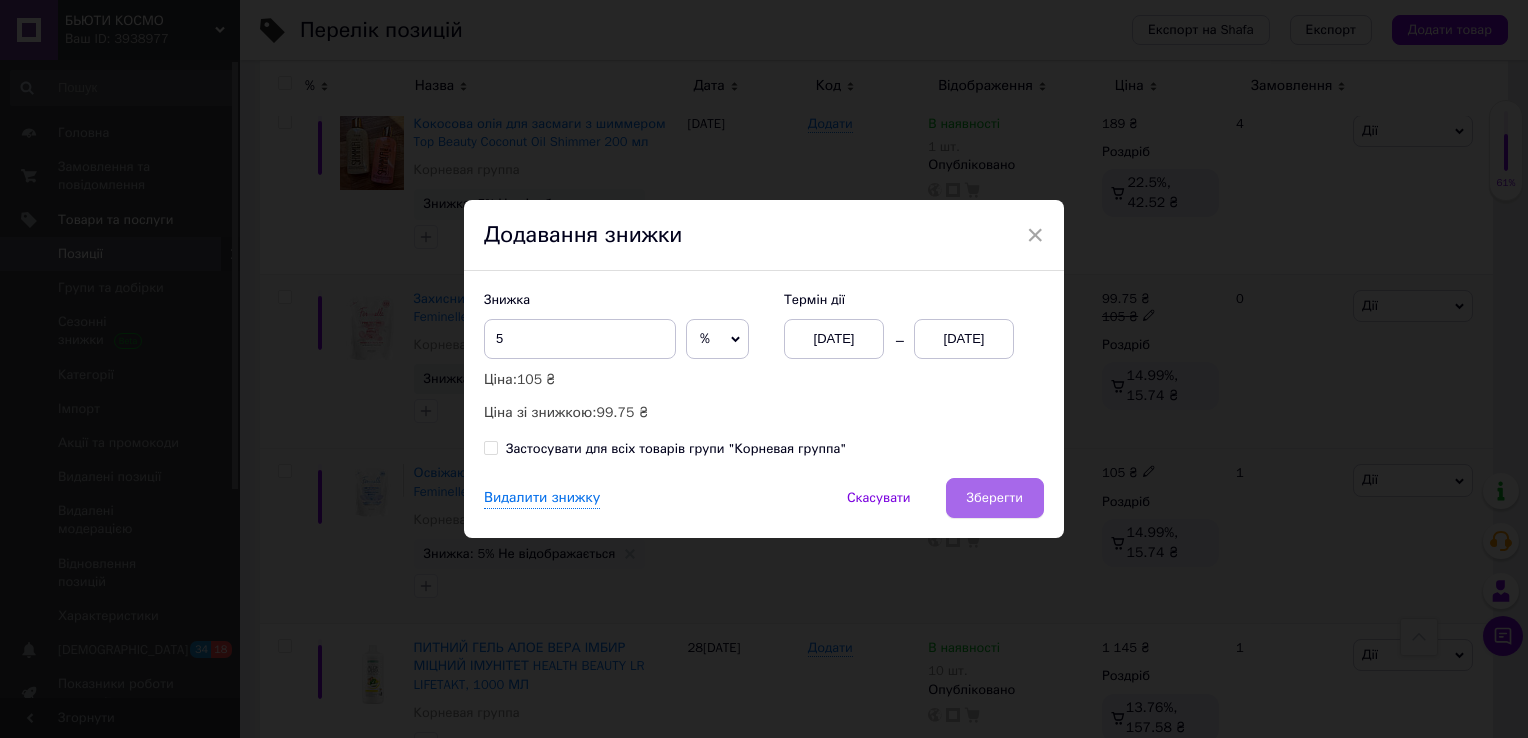click on "Зберегти" at bounding box center (995, 498) 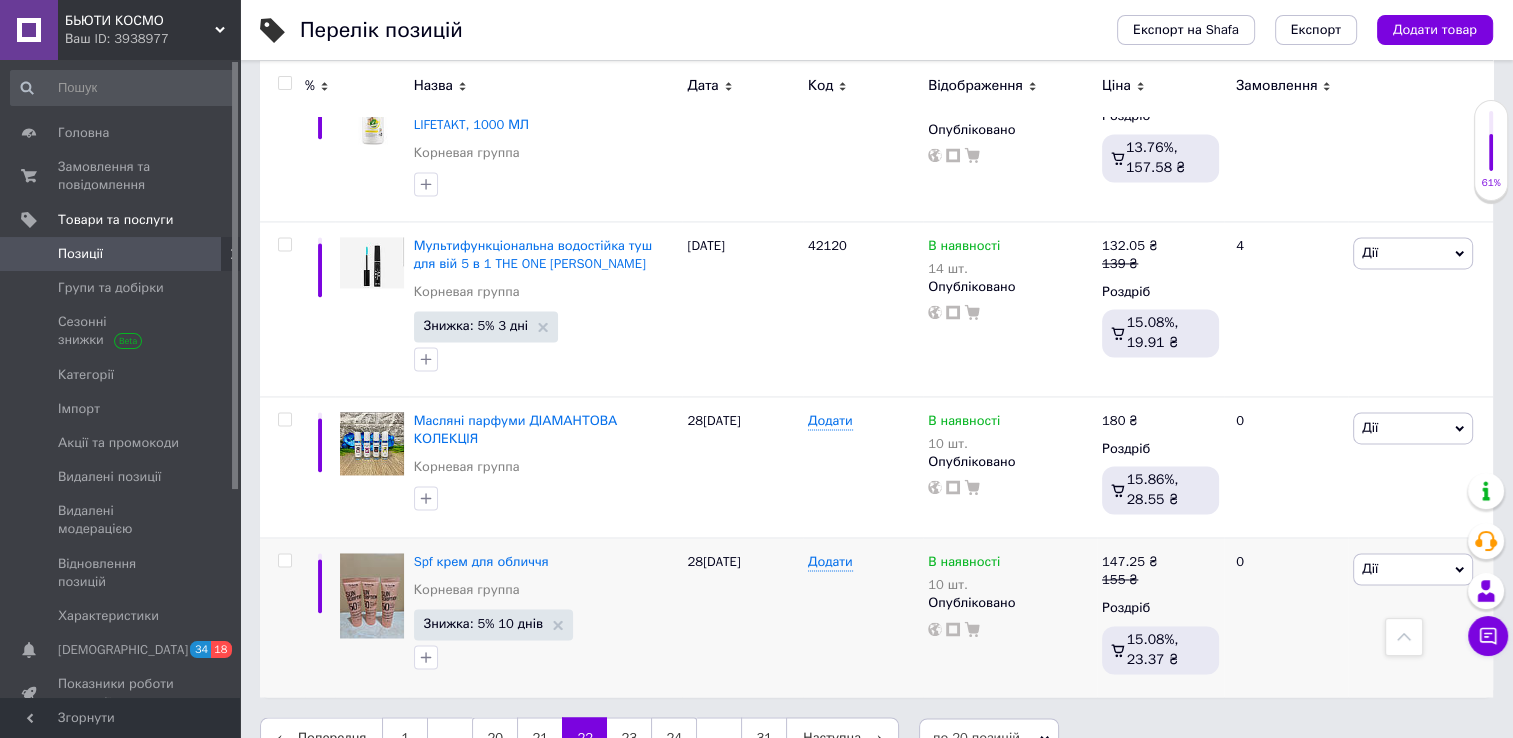 scroll, scrollTop: 3032, scrollLeft: 0, axis: vertical 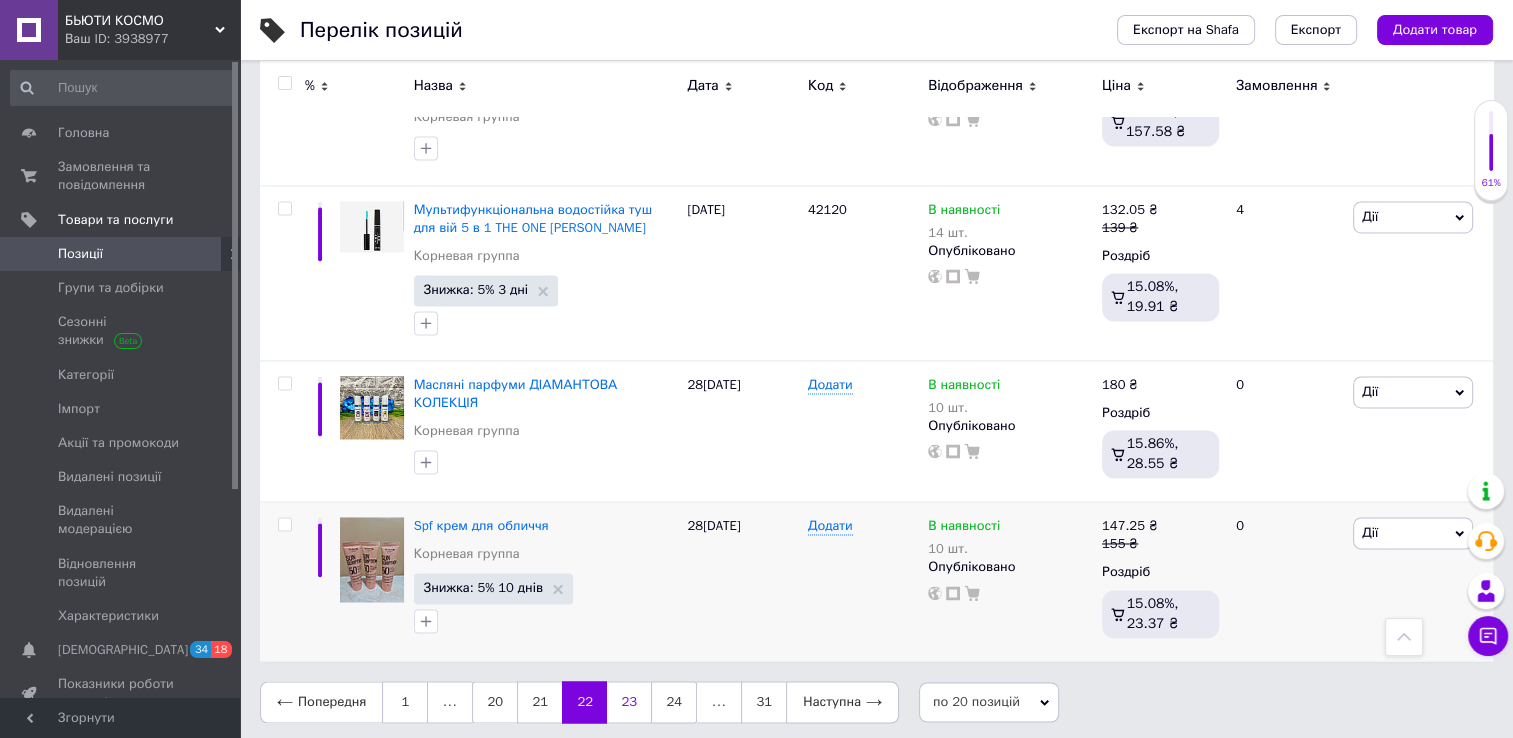click on "23" at bounding box center [629, 702] 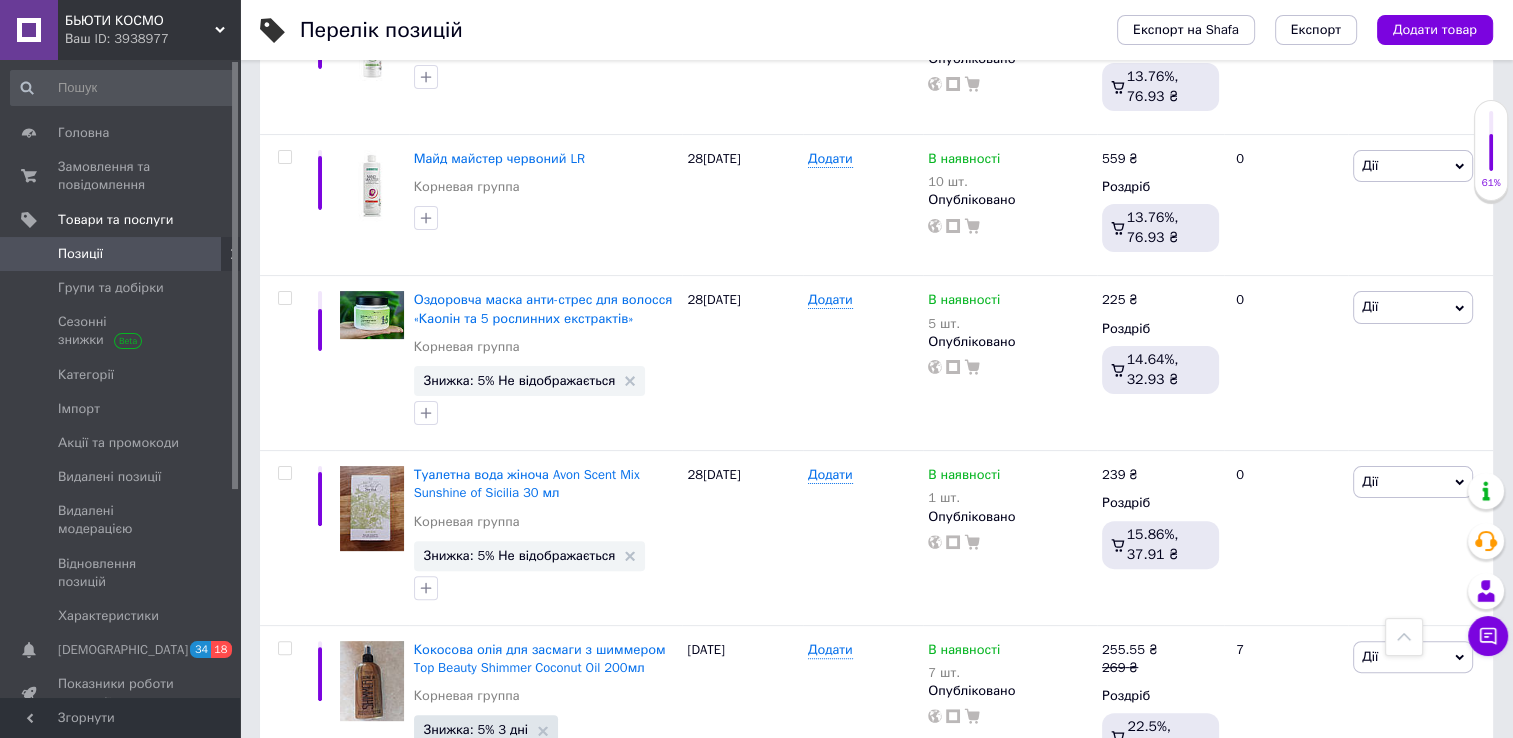 scroll, scrollTop: 476, scrollLeft: 0, axis: vertical 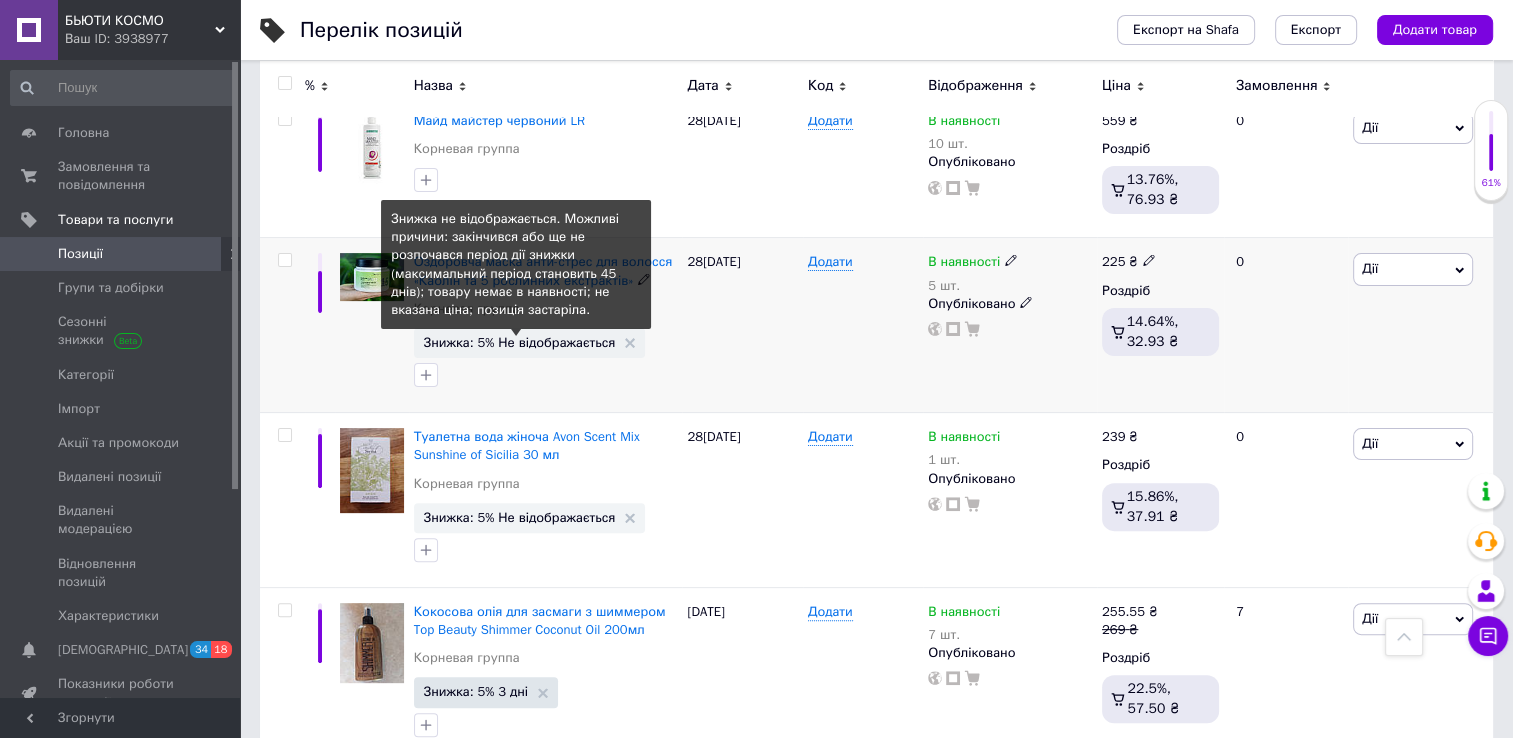 click on "Знижка: 5% Не відображається" at bounding box center (520, 342) 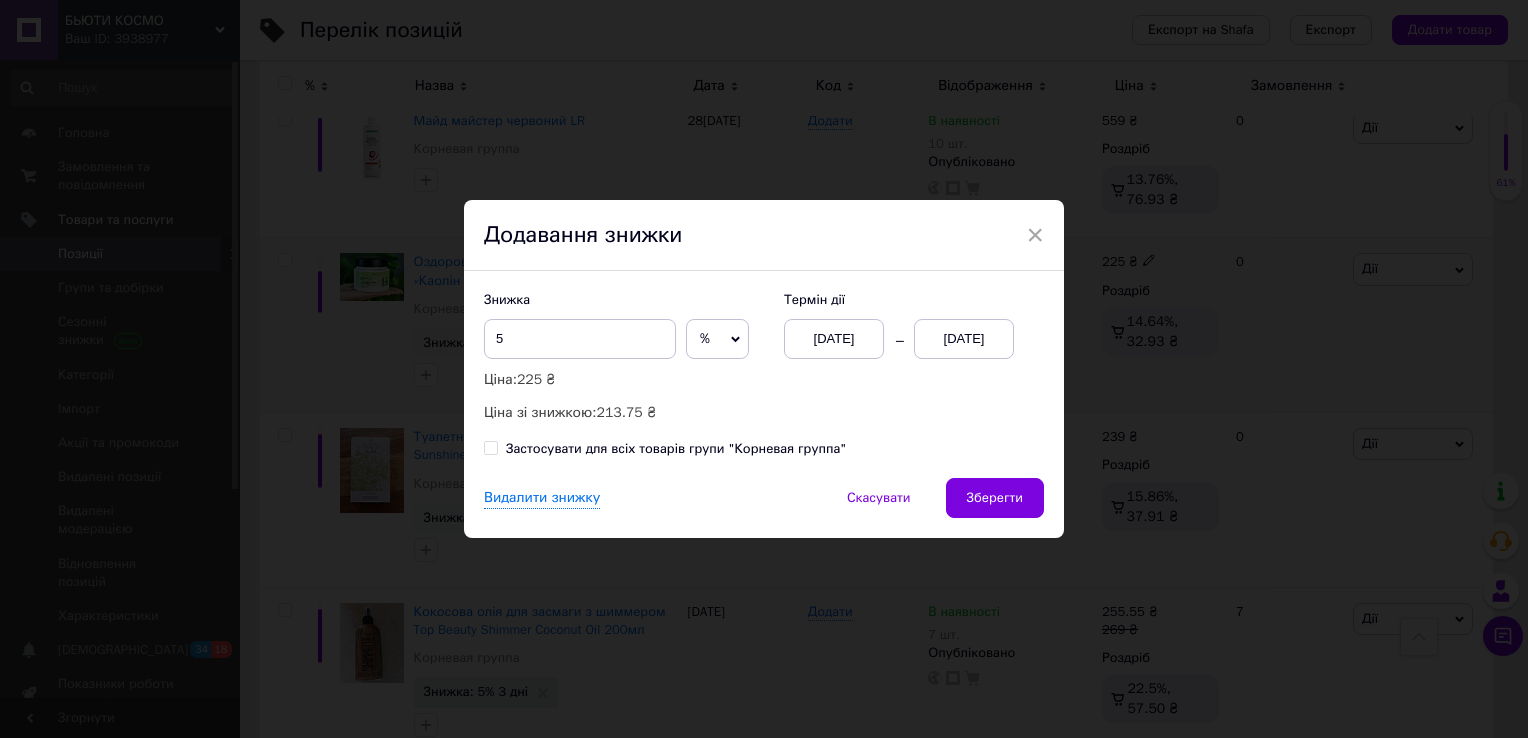 click on "[DATE]" at bounding box center [964, 339] 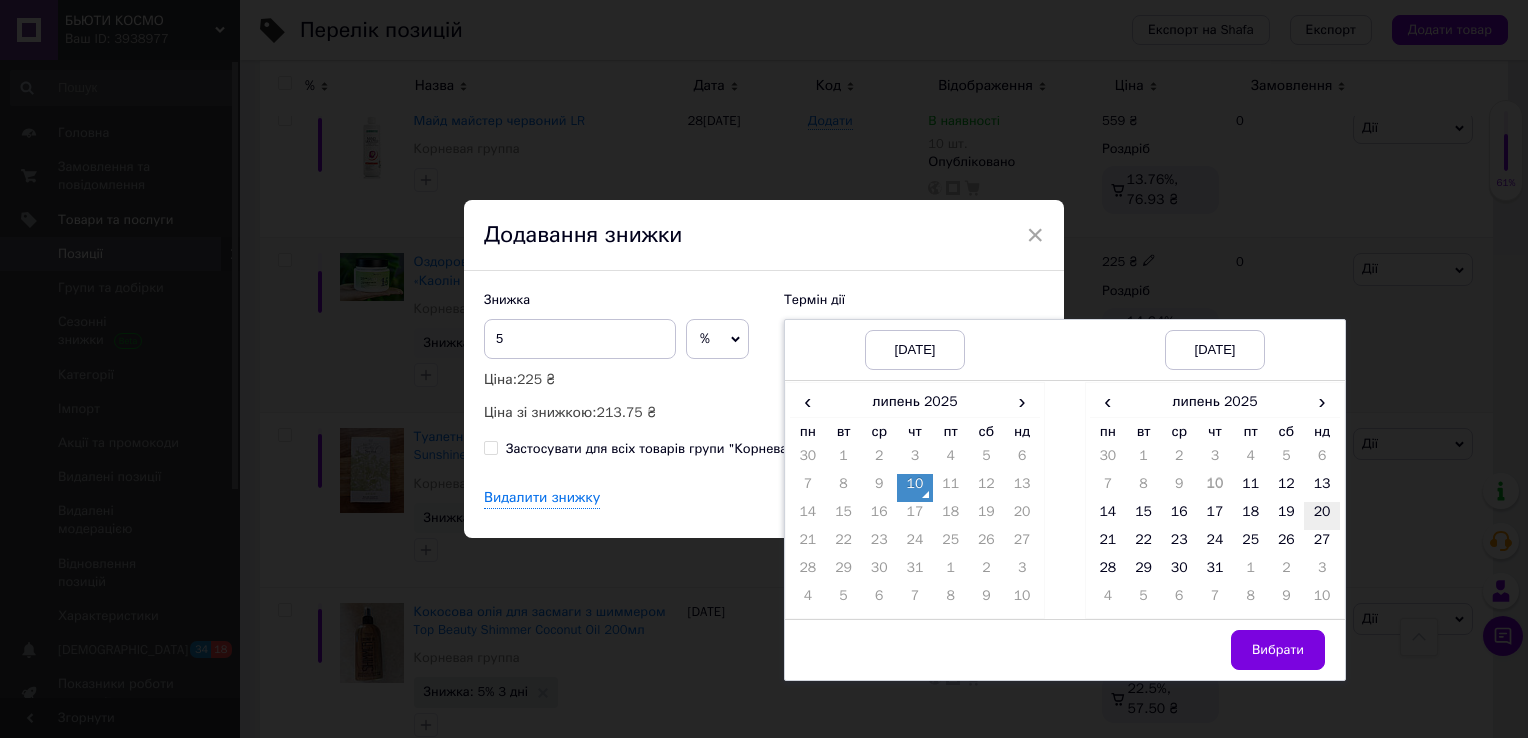 click on "20" at bounding box center [1322, 516] 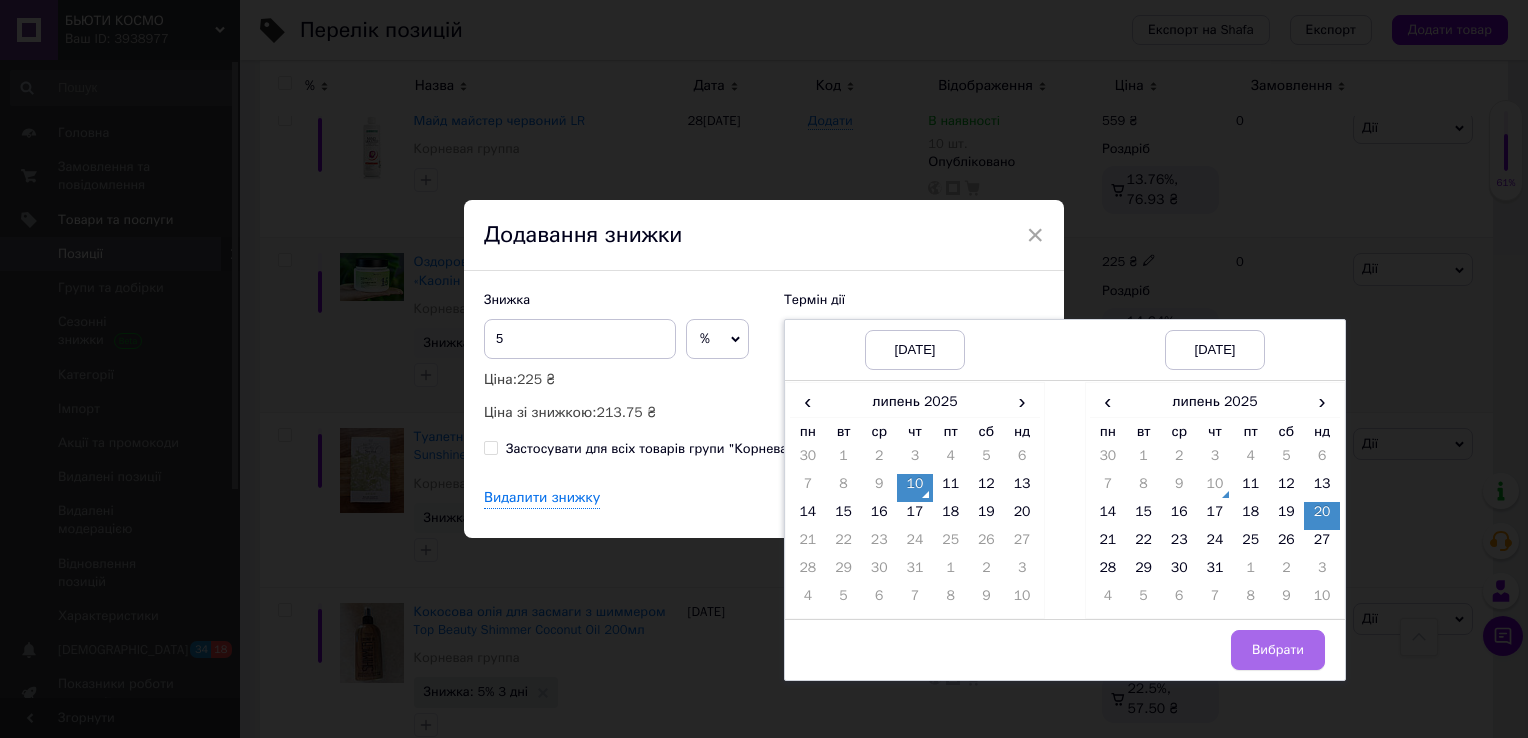 click on "Вибрати" at bounding box center (1278, 650) 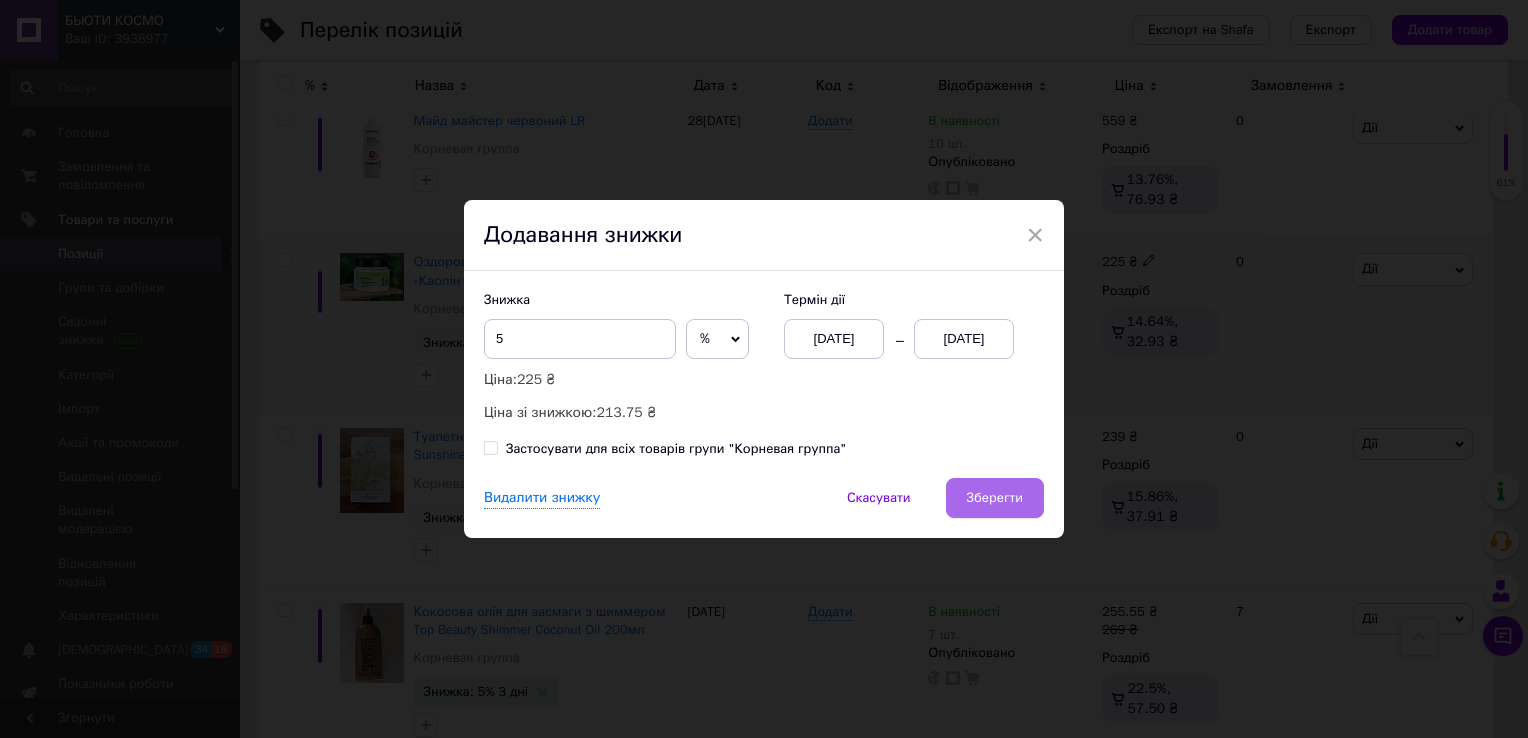 click on "Зберегти" at bounding box center (995, 498) 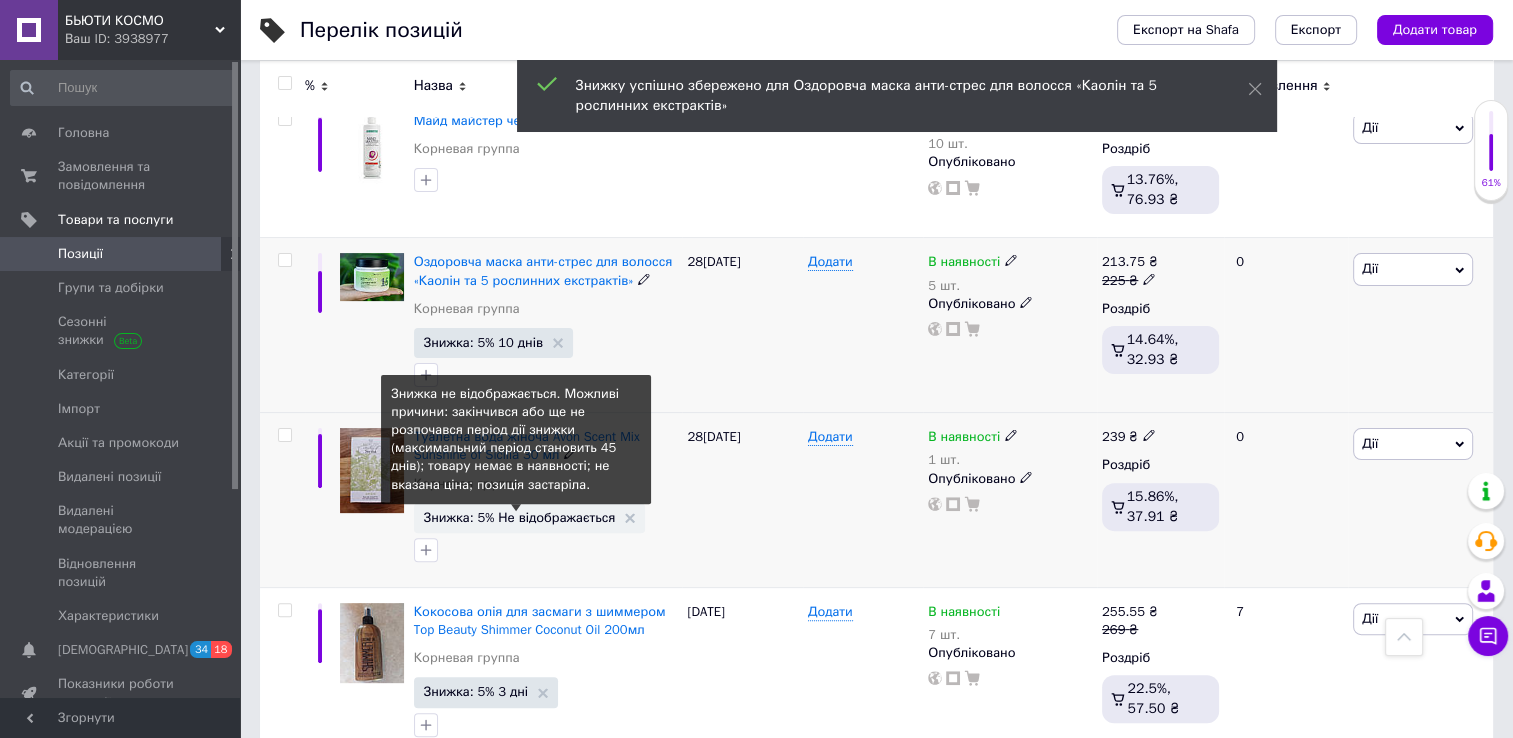 click on "Знижка: 5% Не відображається" at bounding box center (520, 517) 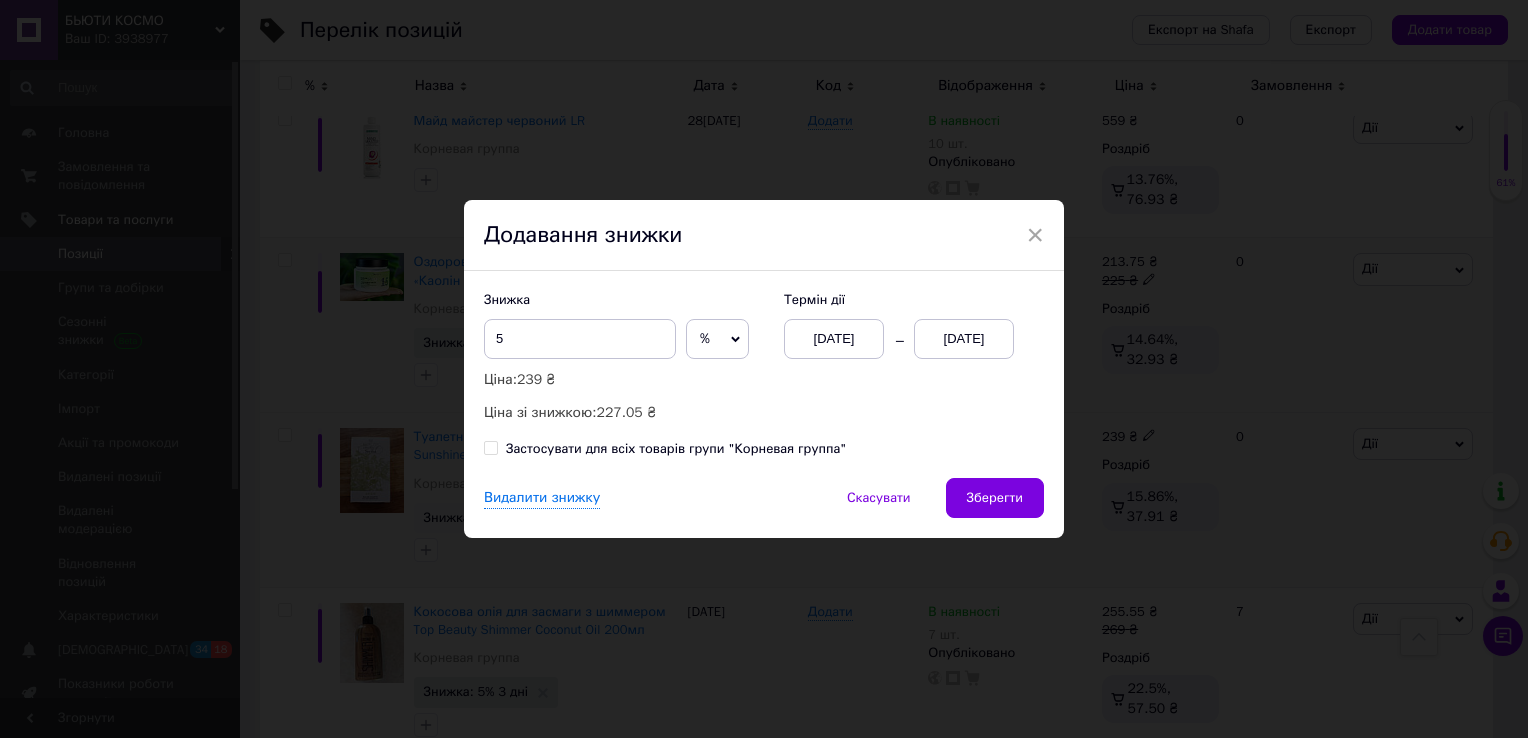 click on "[DATE]" at bounding box center [964, 339] 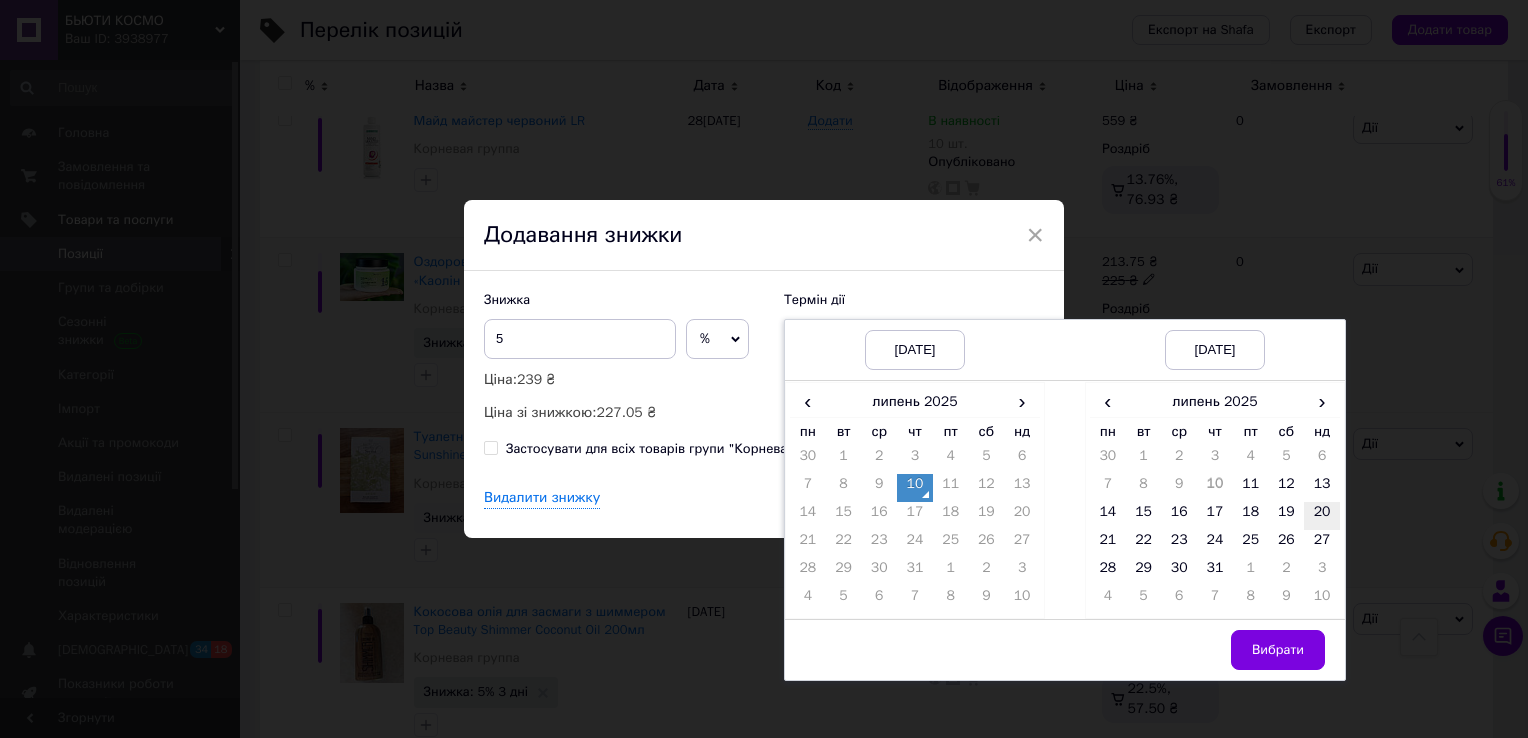 click on "20" at bounding box center [1322, 516] 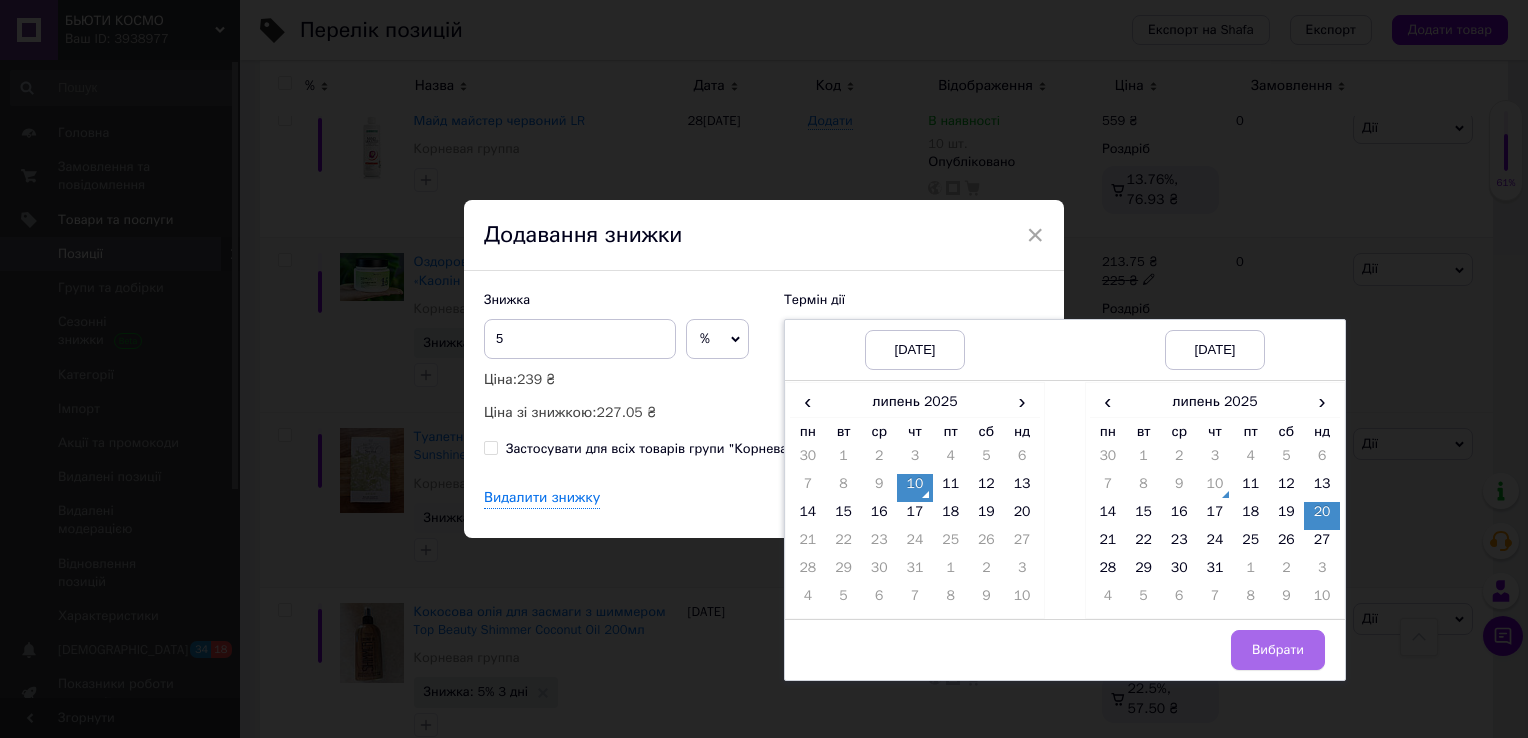 click on "Вибрати" at bounding box center [1278, 650] 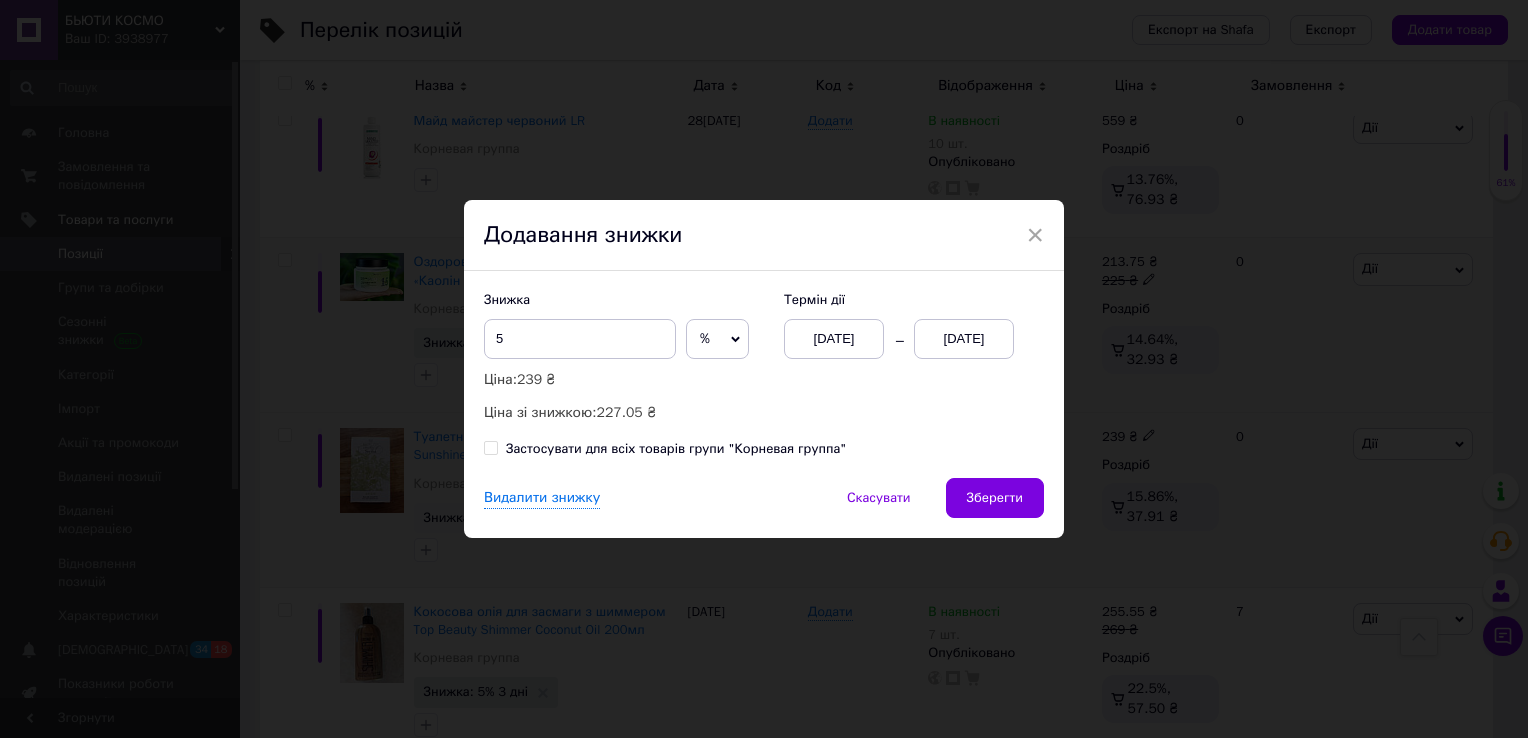 click on "Видалити знижку   Скасувати   Зберегти" at bounding box center [764, 508] 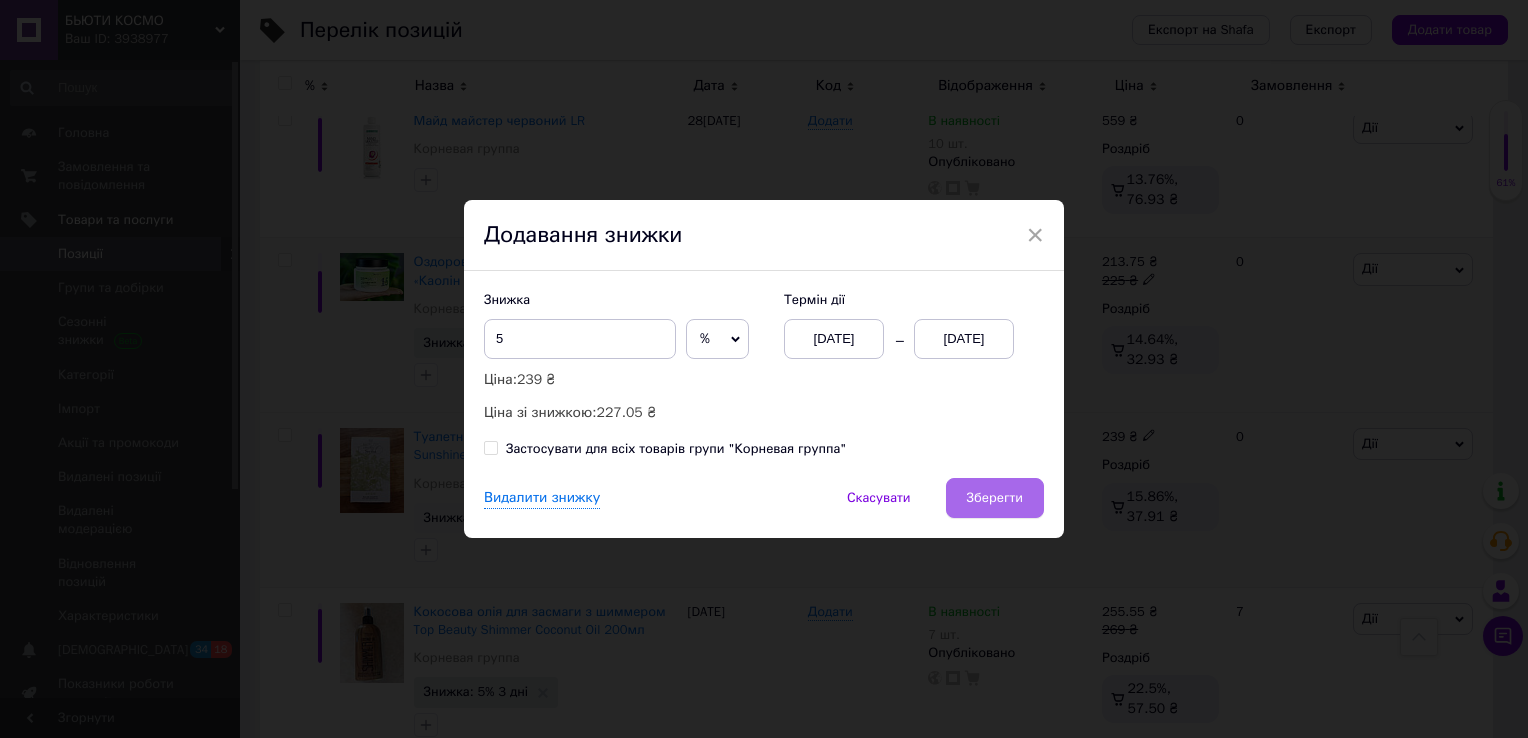 click on "Зберегти" at bounding box center (995, 498) 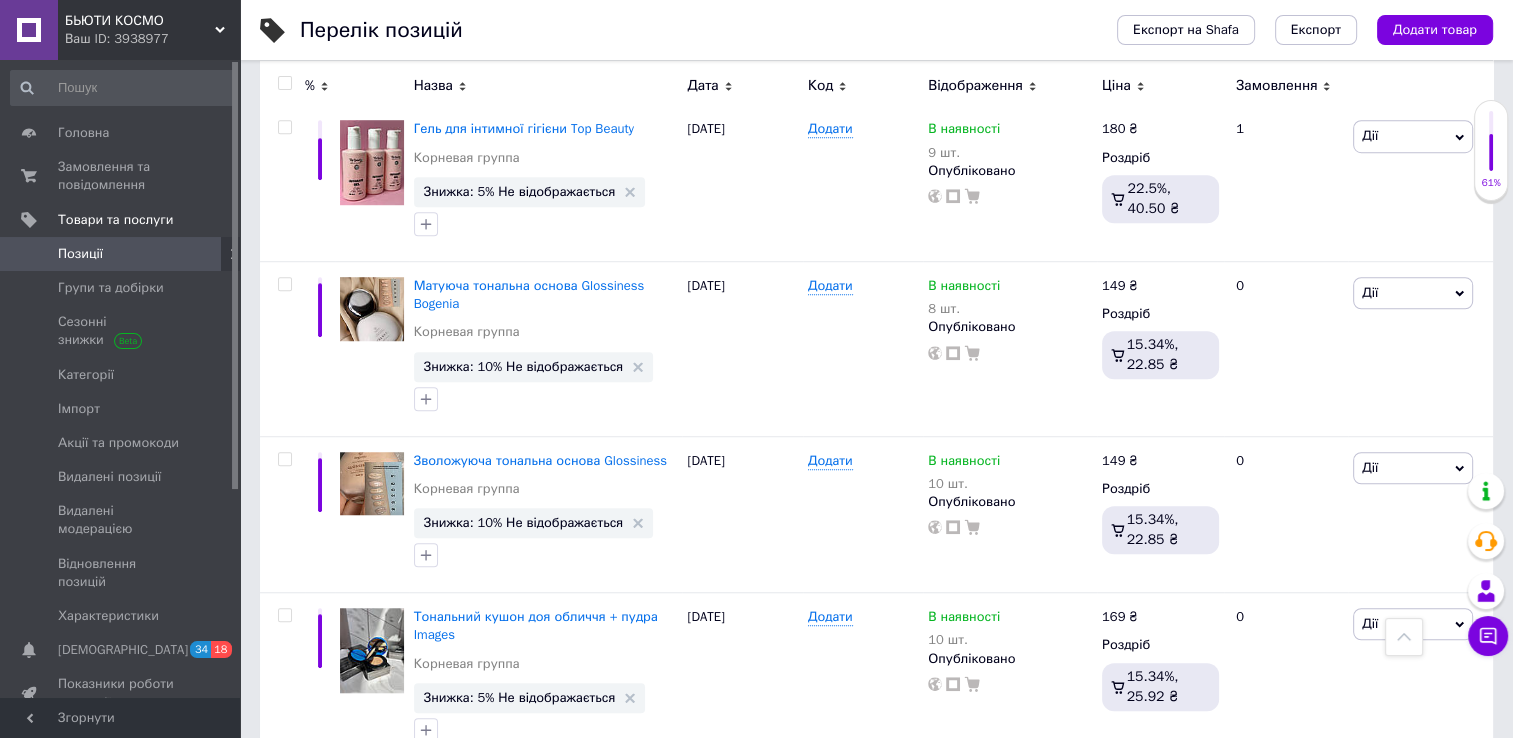 scroll, scrollTop: 1424, scrollLeft: 0, axis: vertical 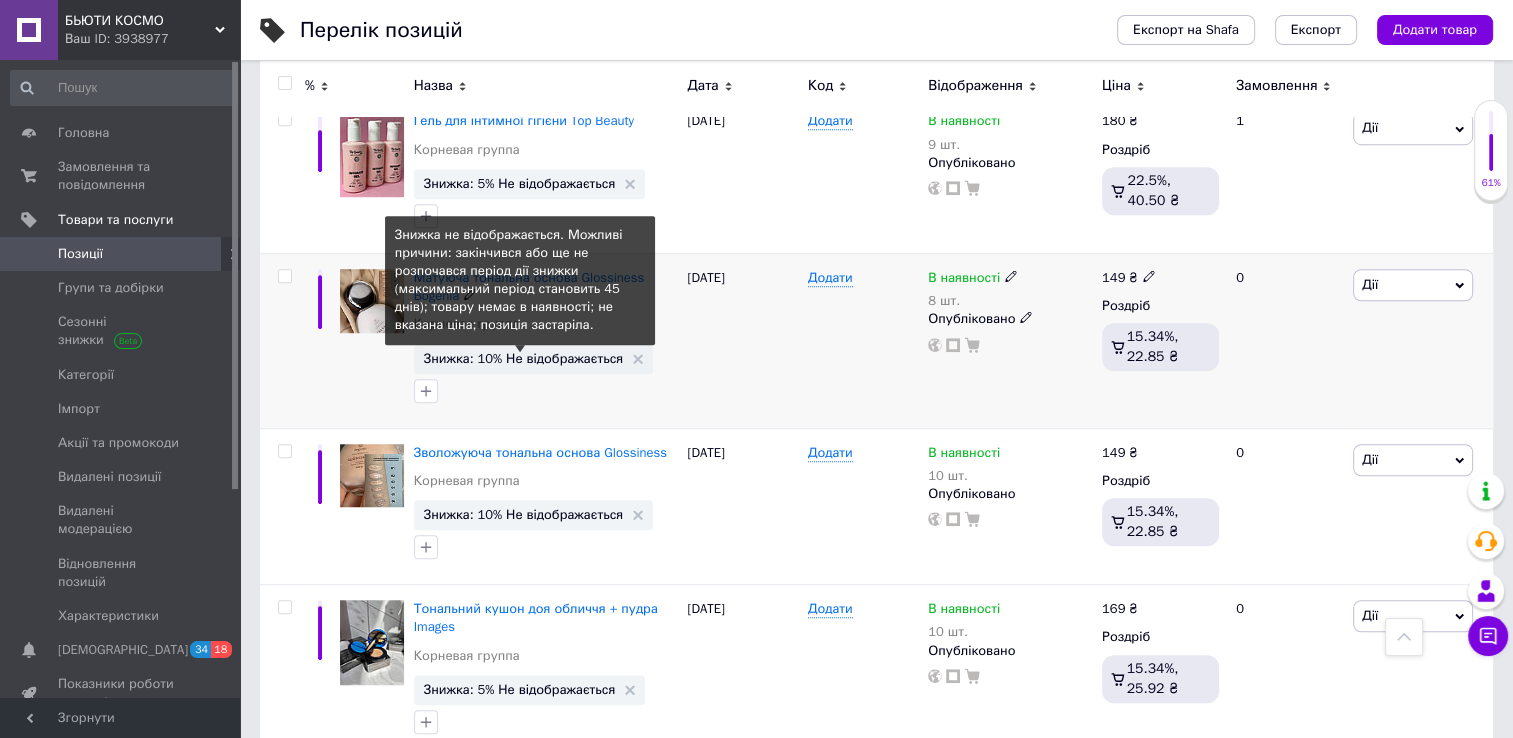 click on "Знижка: 10% Не відображається" at bounding box center [524, 358] 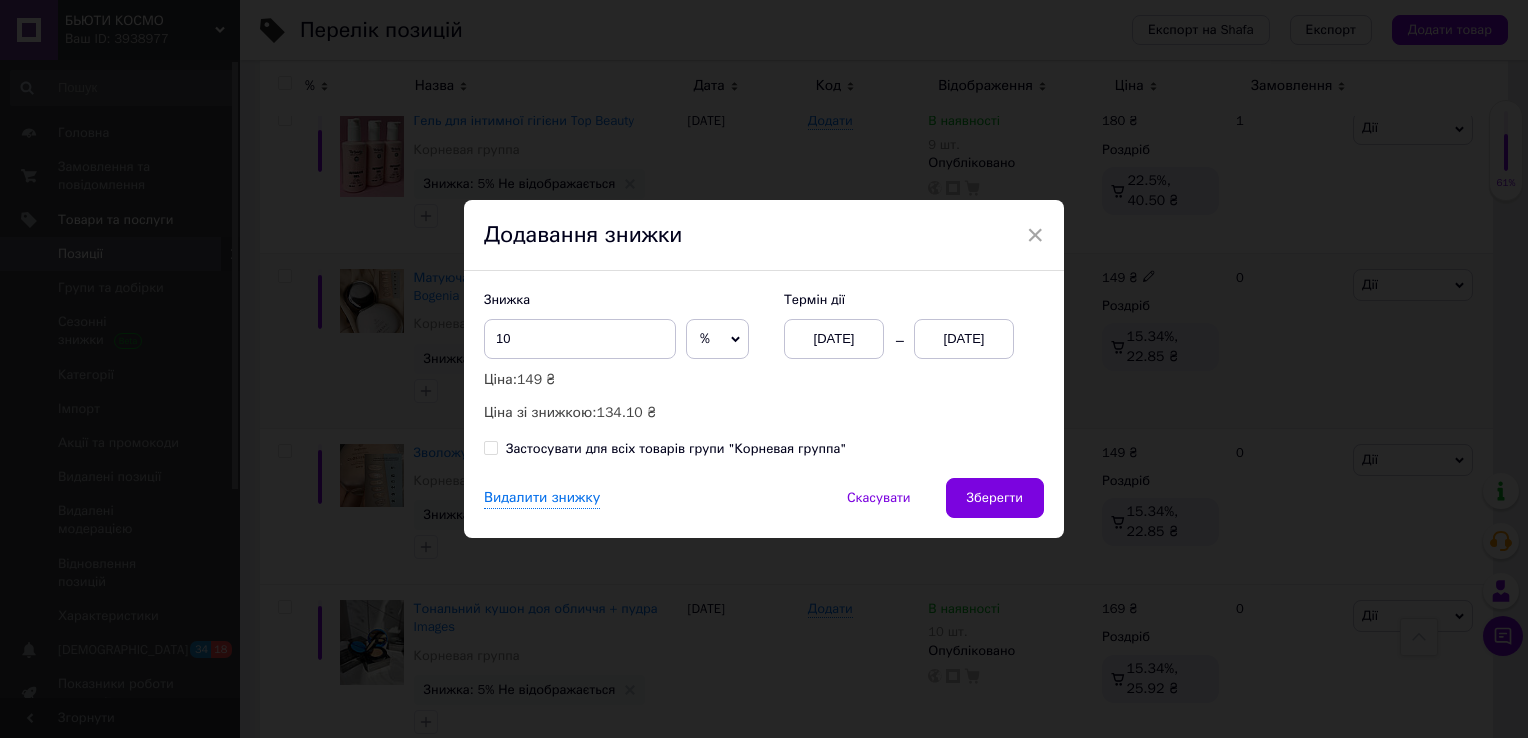 click on "[DATE]" at bounding box center [964, 339] 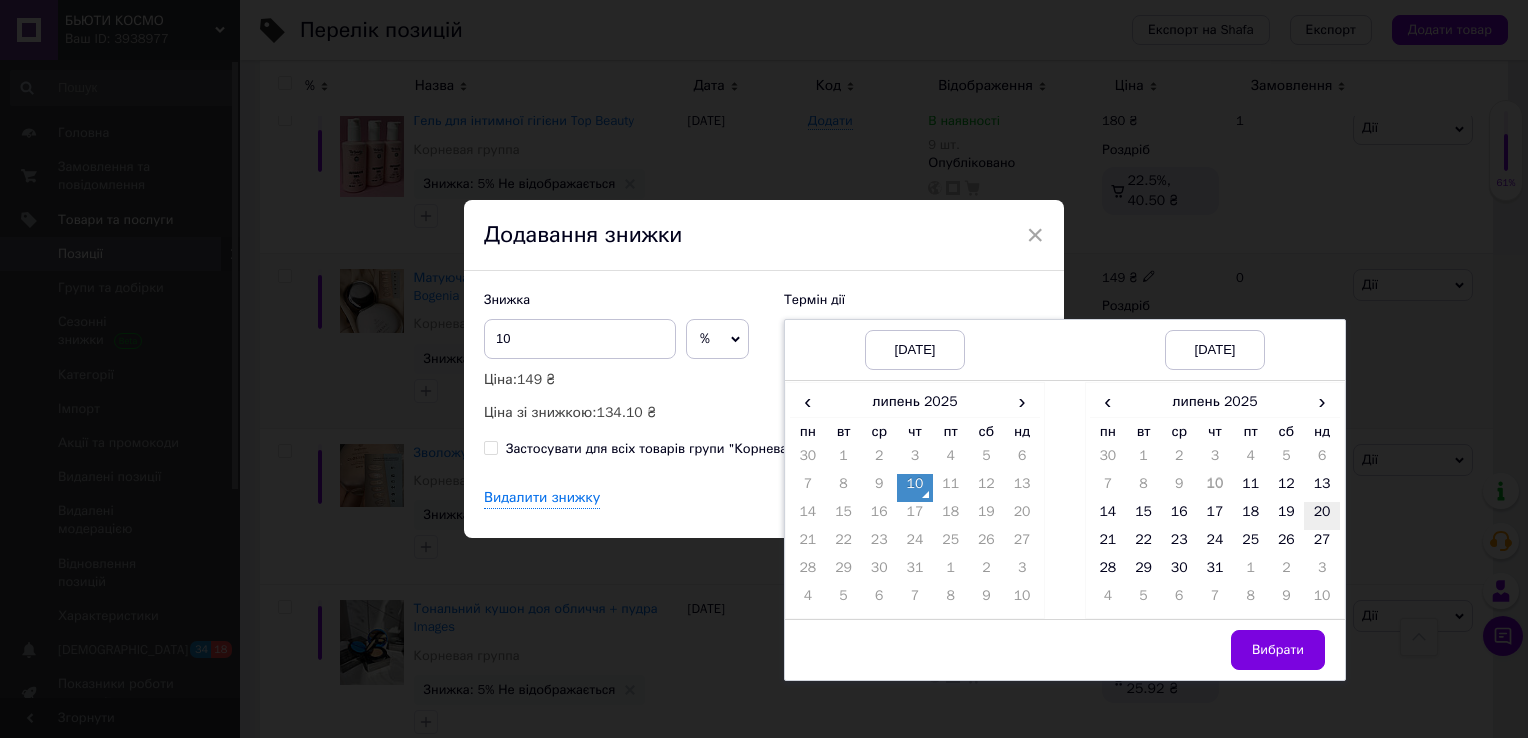 click on "20" at bounding box center (1322, 516) 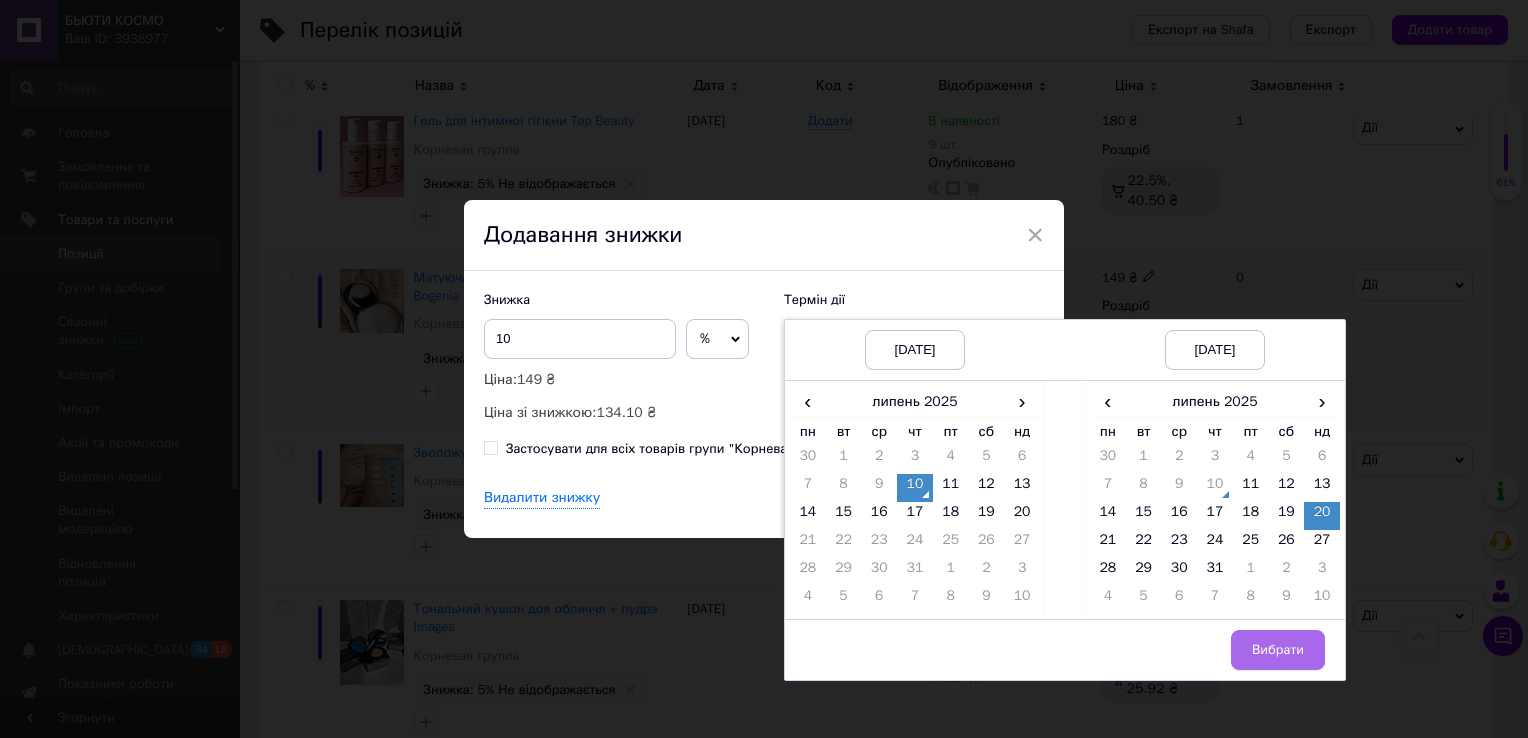 click on "Вибрати" at bounding box center (1278, 650) 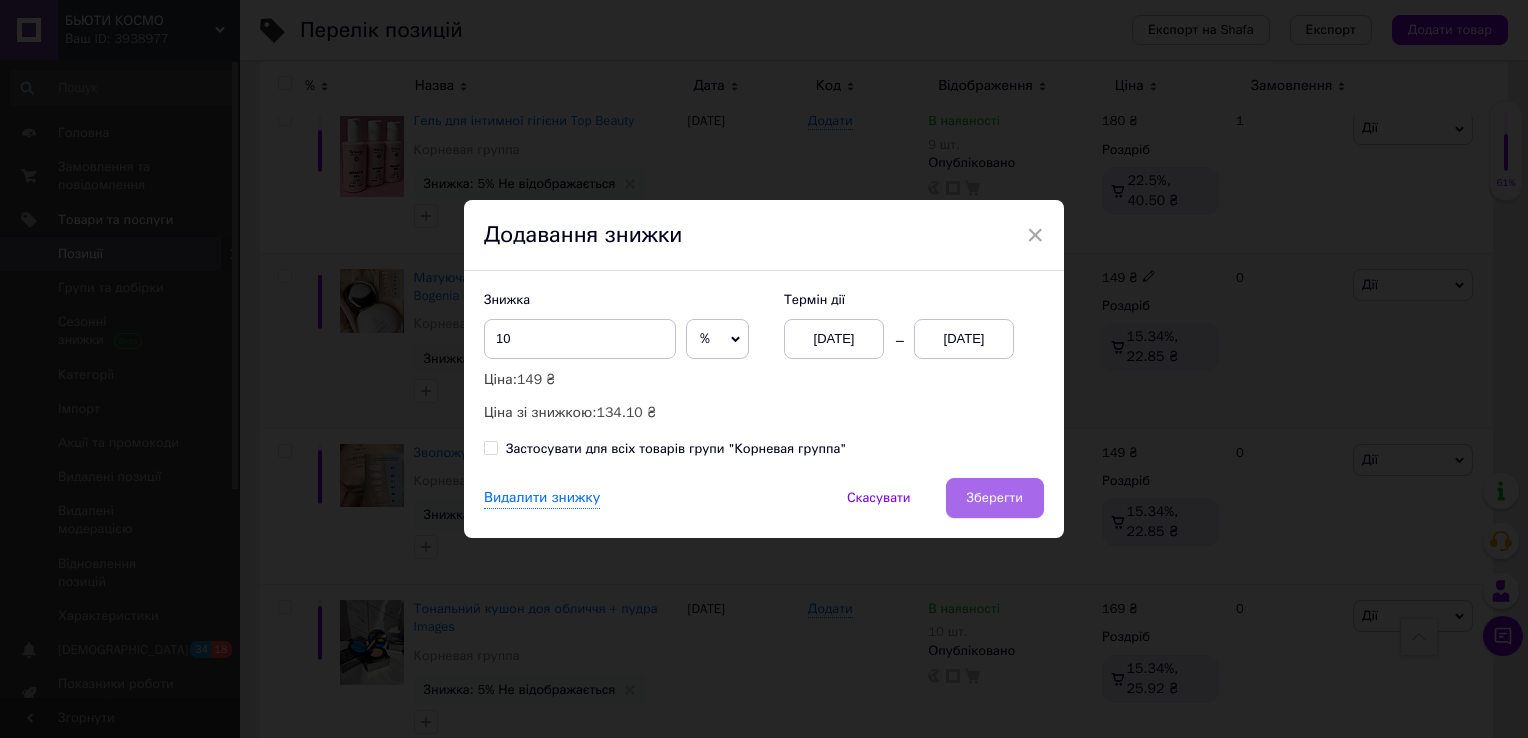 click on "Зберегти" at bounding box center (995, 498) 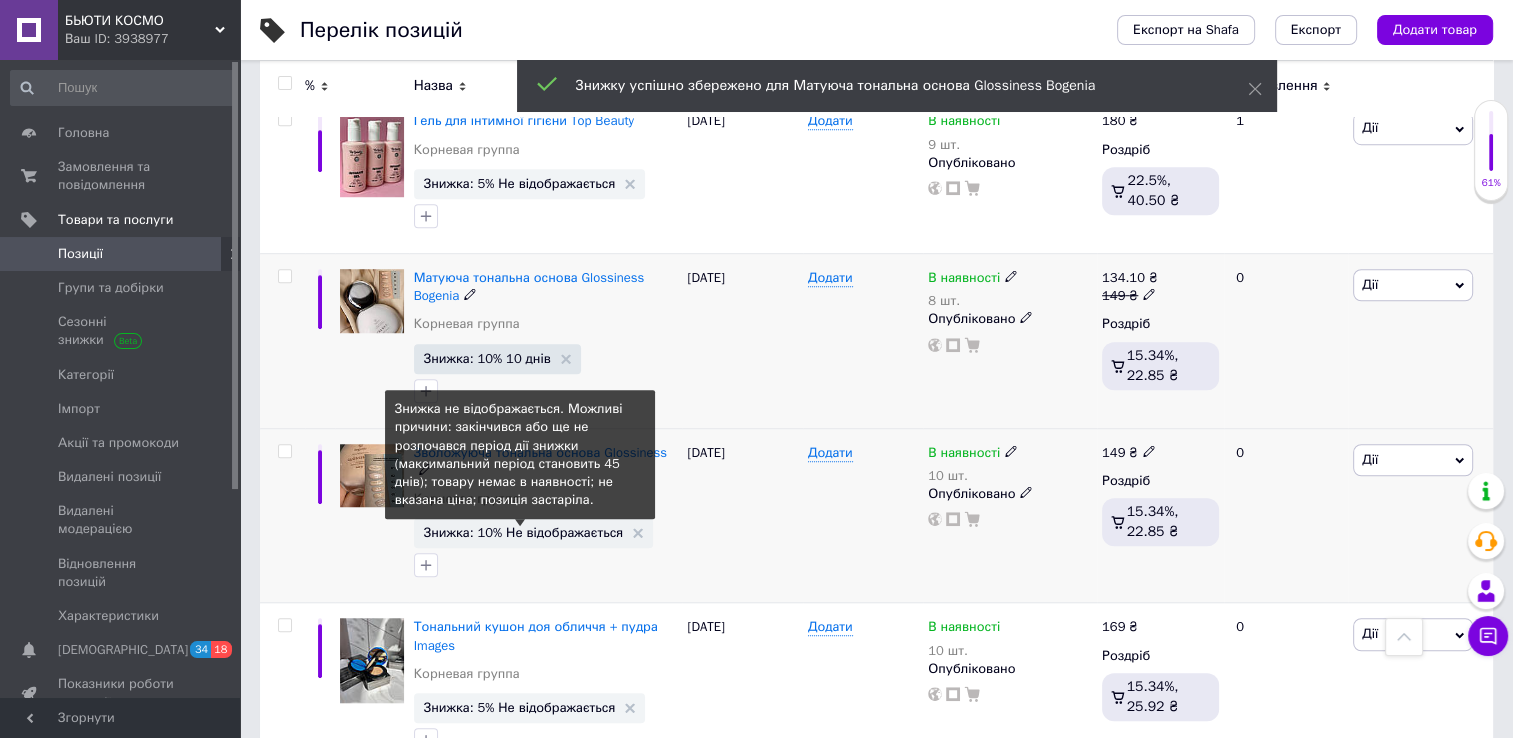 click on "Знижка: 10% Не відображається" at bounding box center (524, 532) 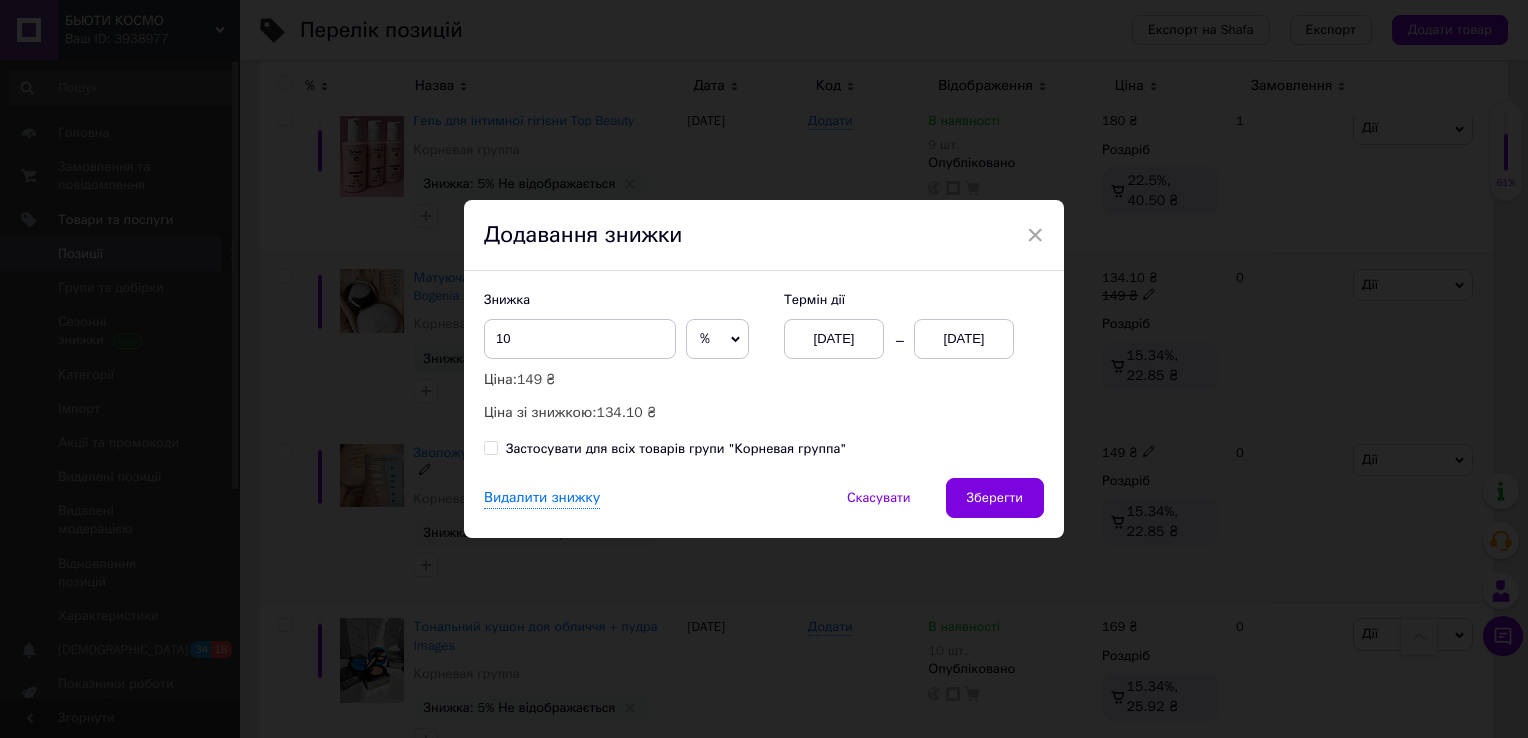 click on "[DATE]" at bounding box center (964, 339) 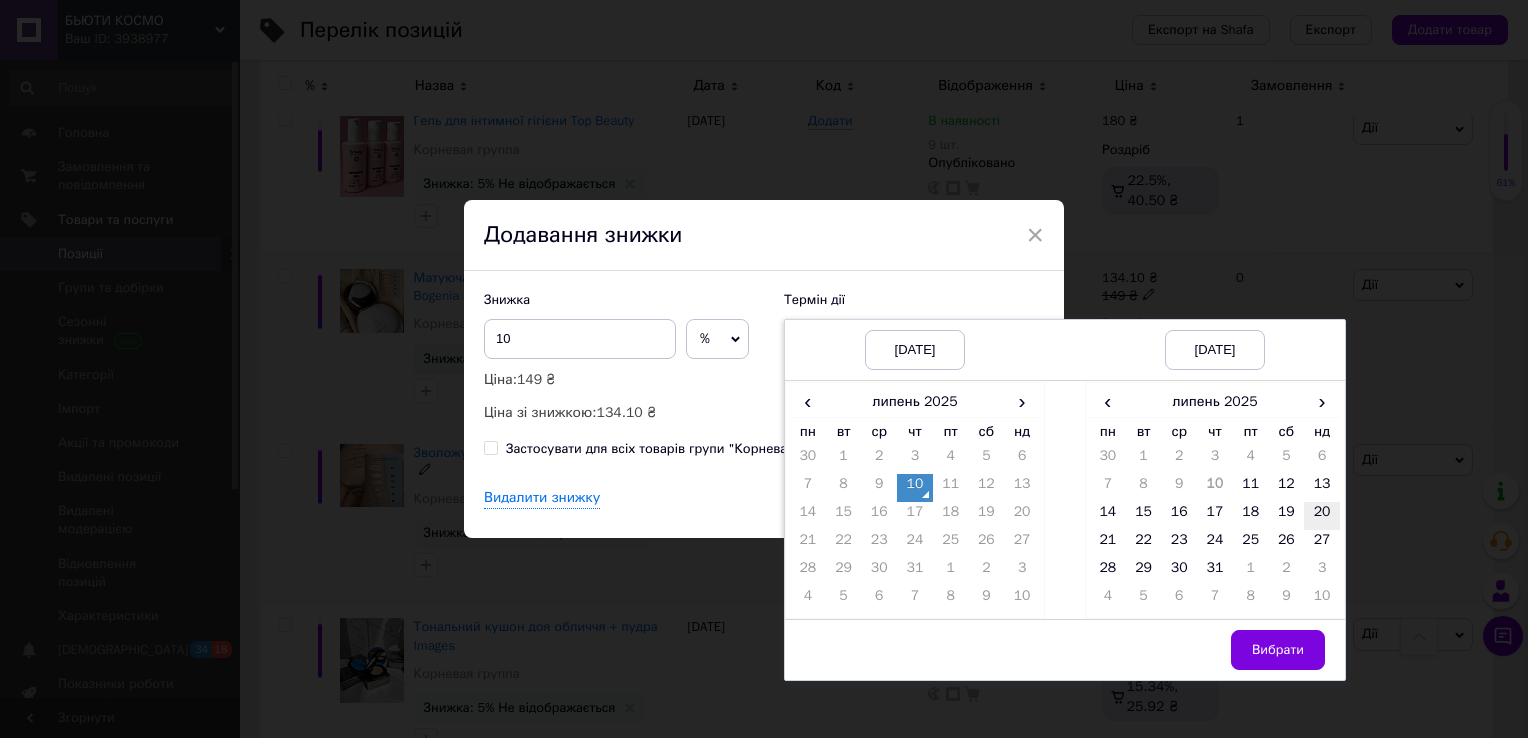 click on "20" at bounding box center (1322, 516) 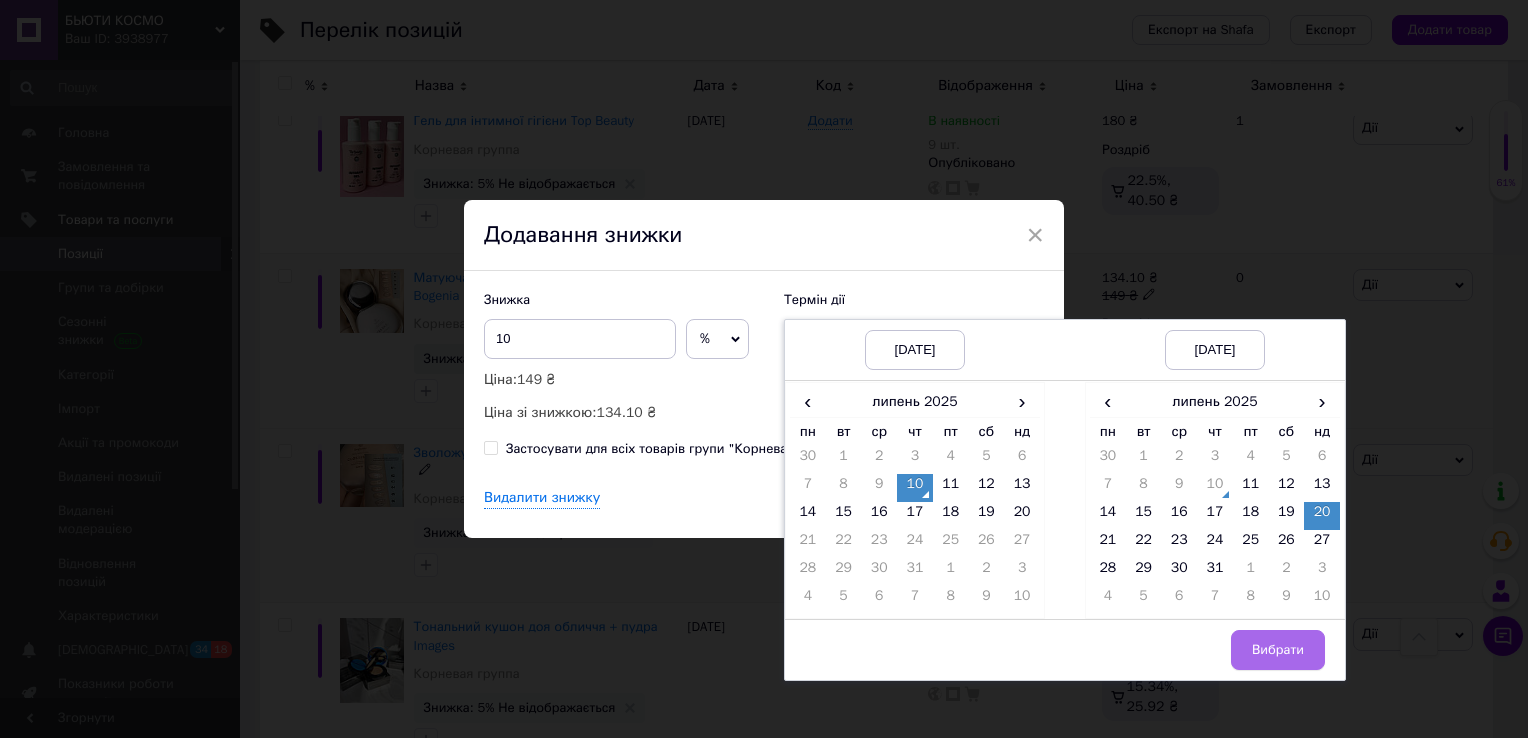 click on "Вибрати" at bounding box center (1278, 650) 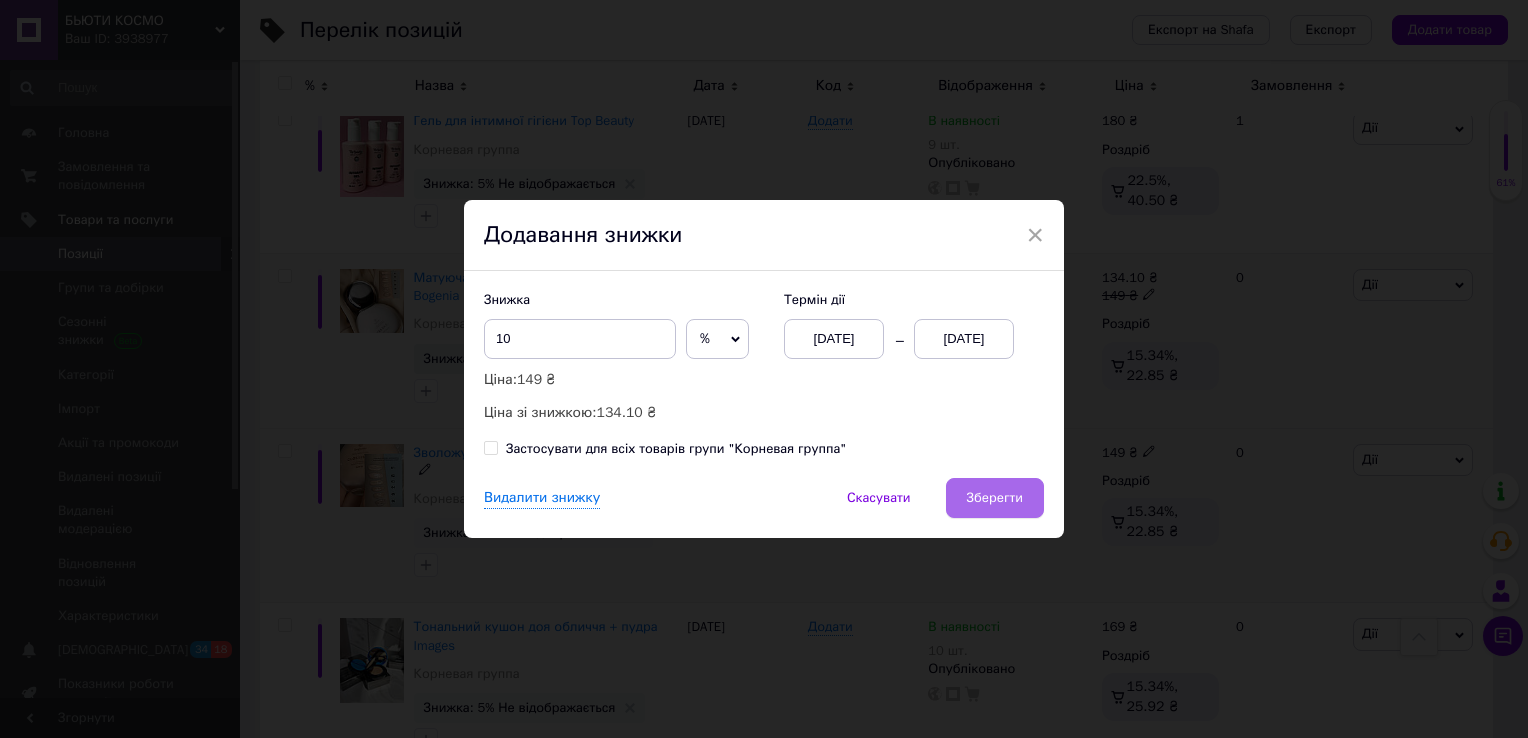click on "Зберегти" at bounding box center (995, 498) 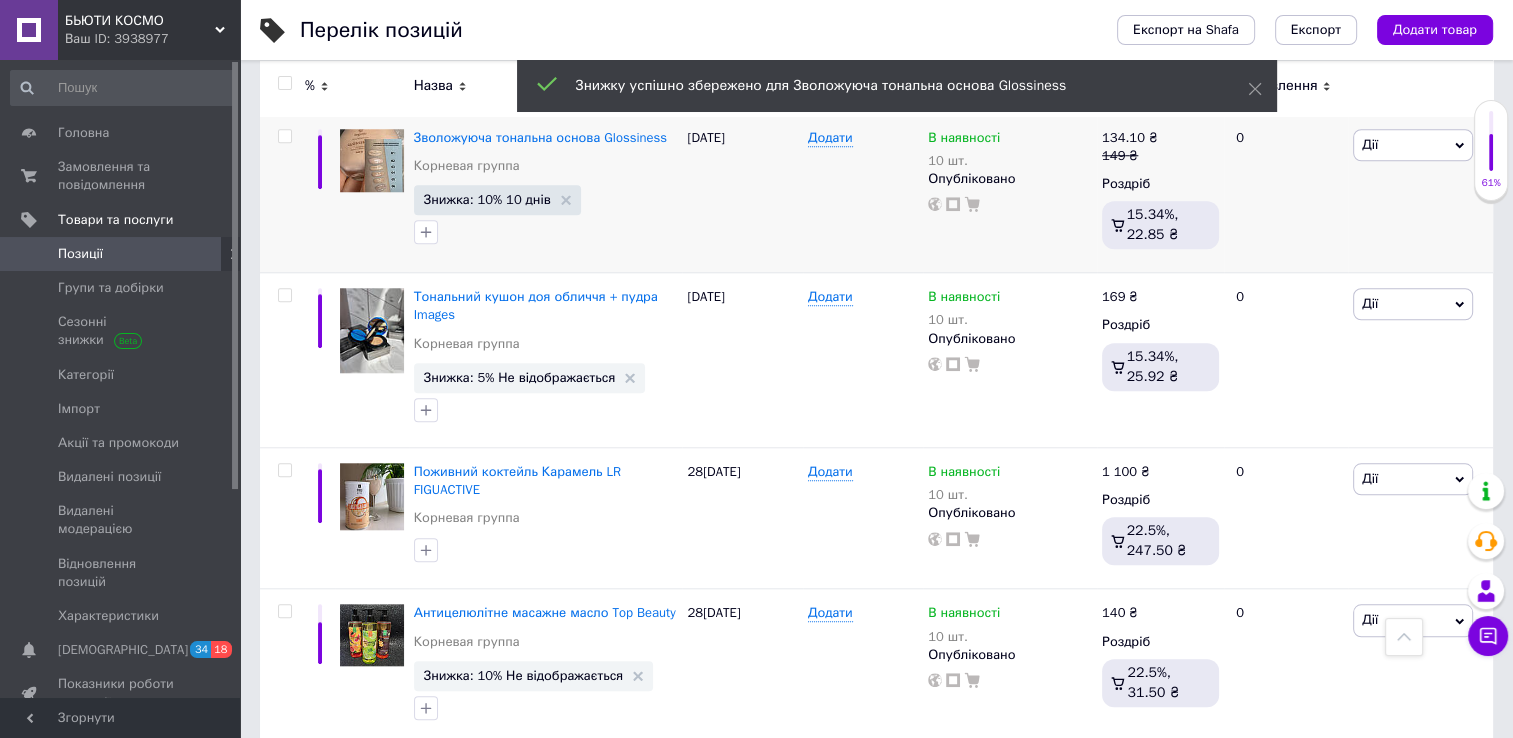 scroll, scrollTop: 1756, scrollLeft: 0, axis: vertical 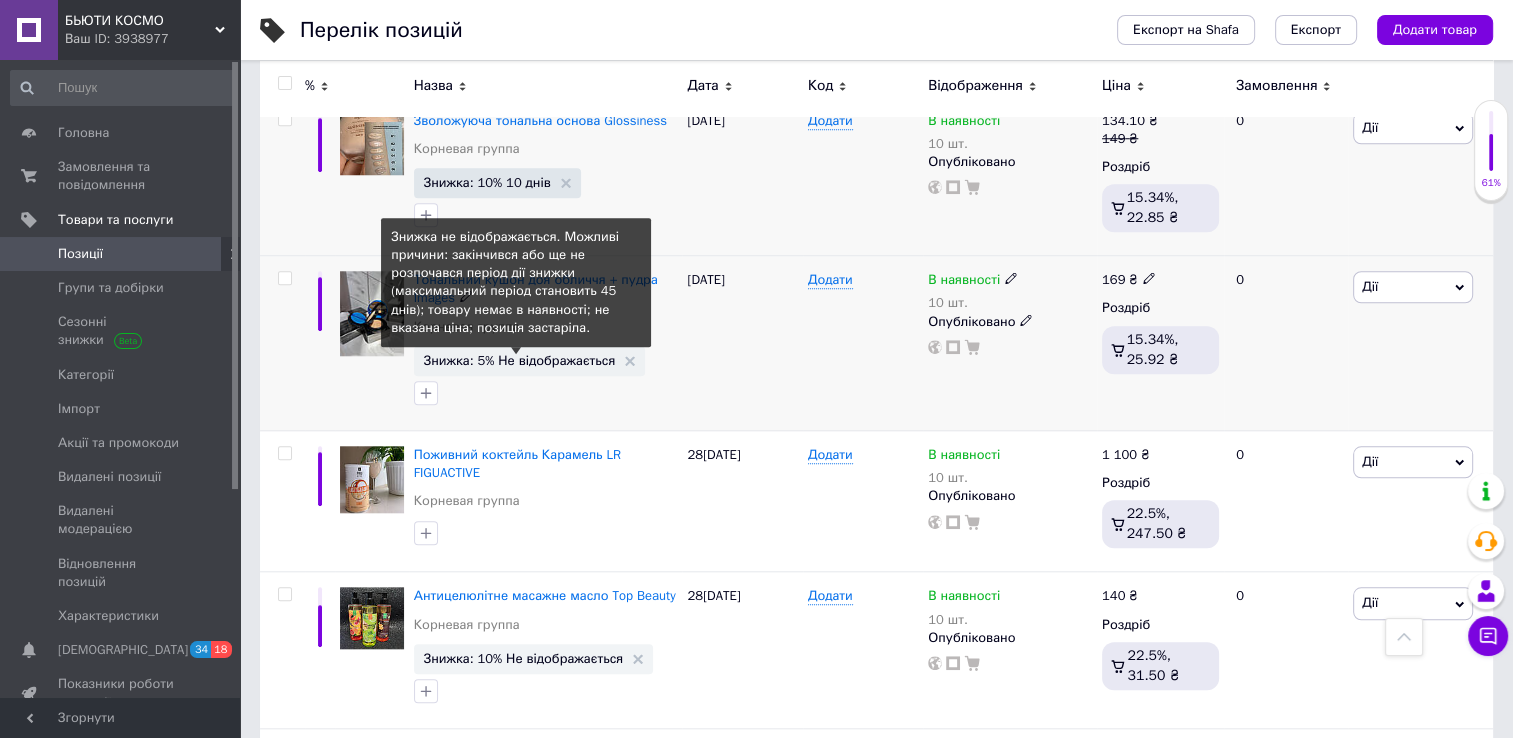 click on "Знижка: 5% Не відображається" at bounding box center [520, 360] 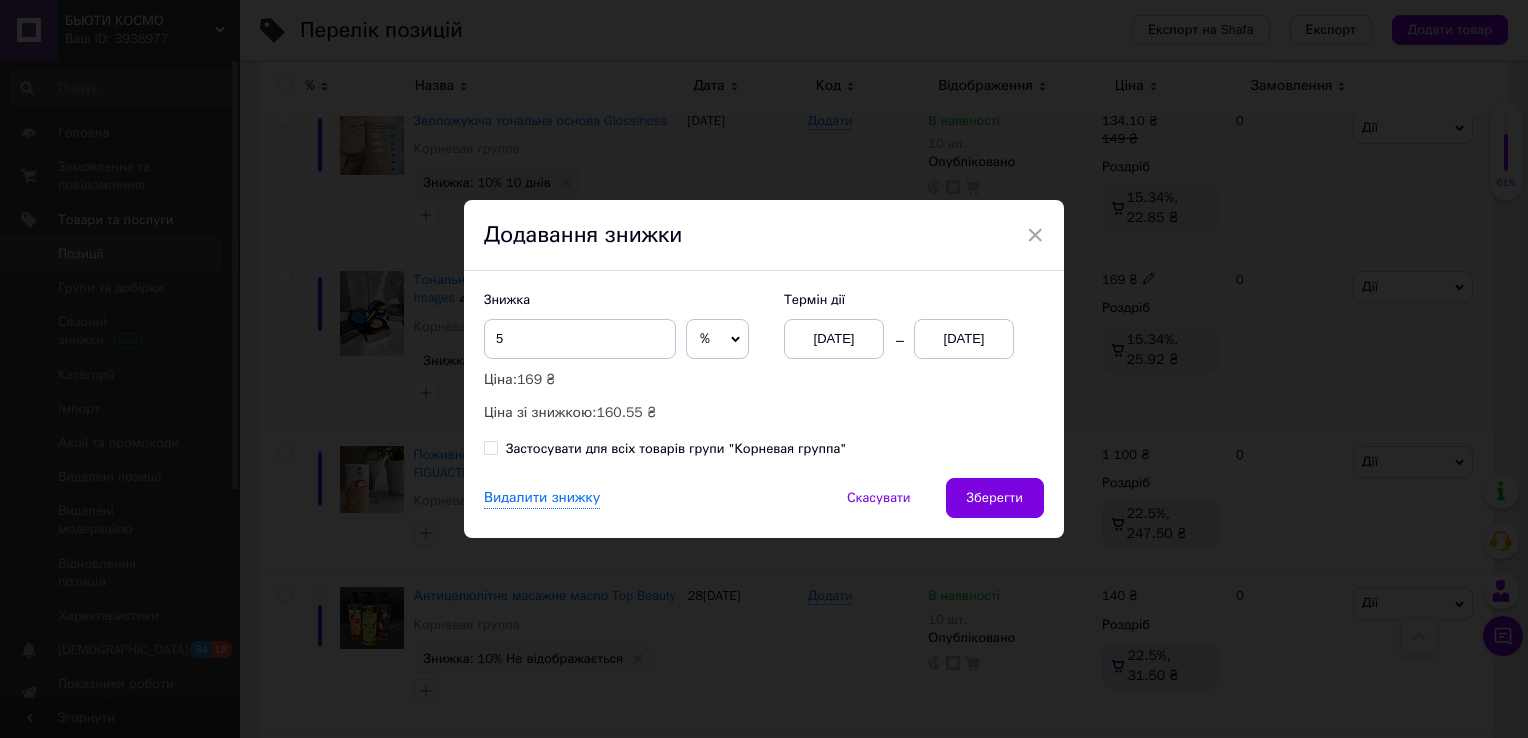 click on "[DATE]" at bounding box center [964, 339] 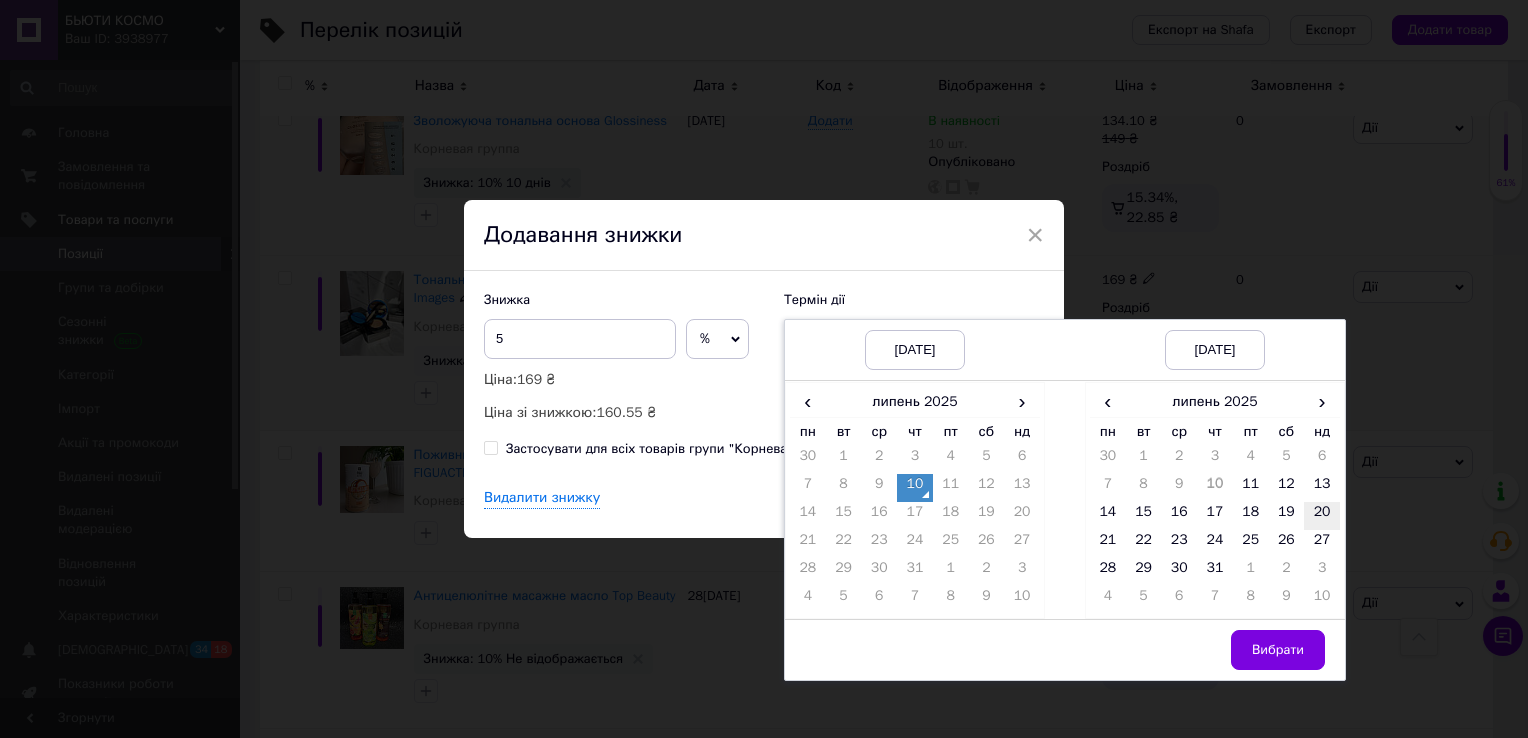 click on "20" at bounding box center (1322, 516) 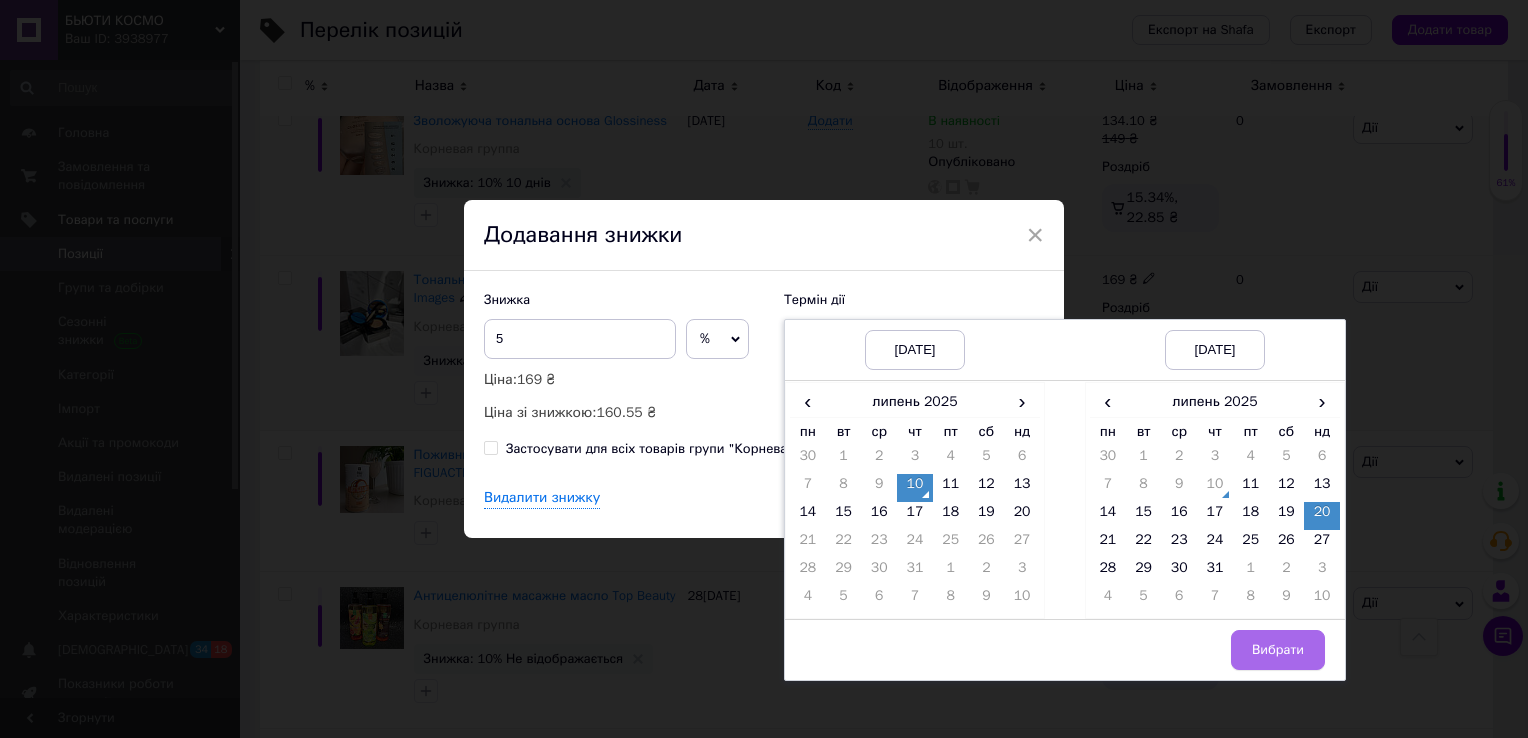 click on "Вибрати" at bounding box center [1278, 650] 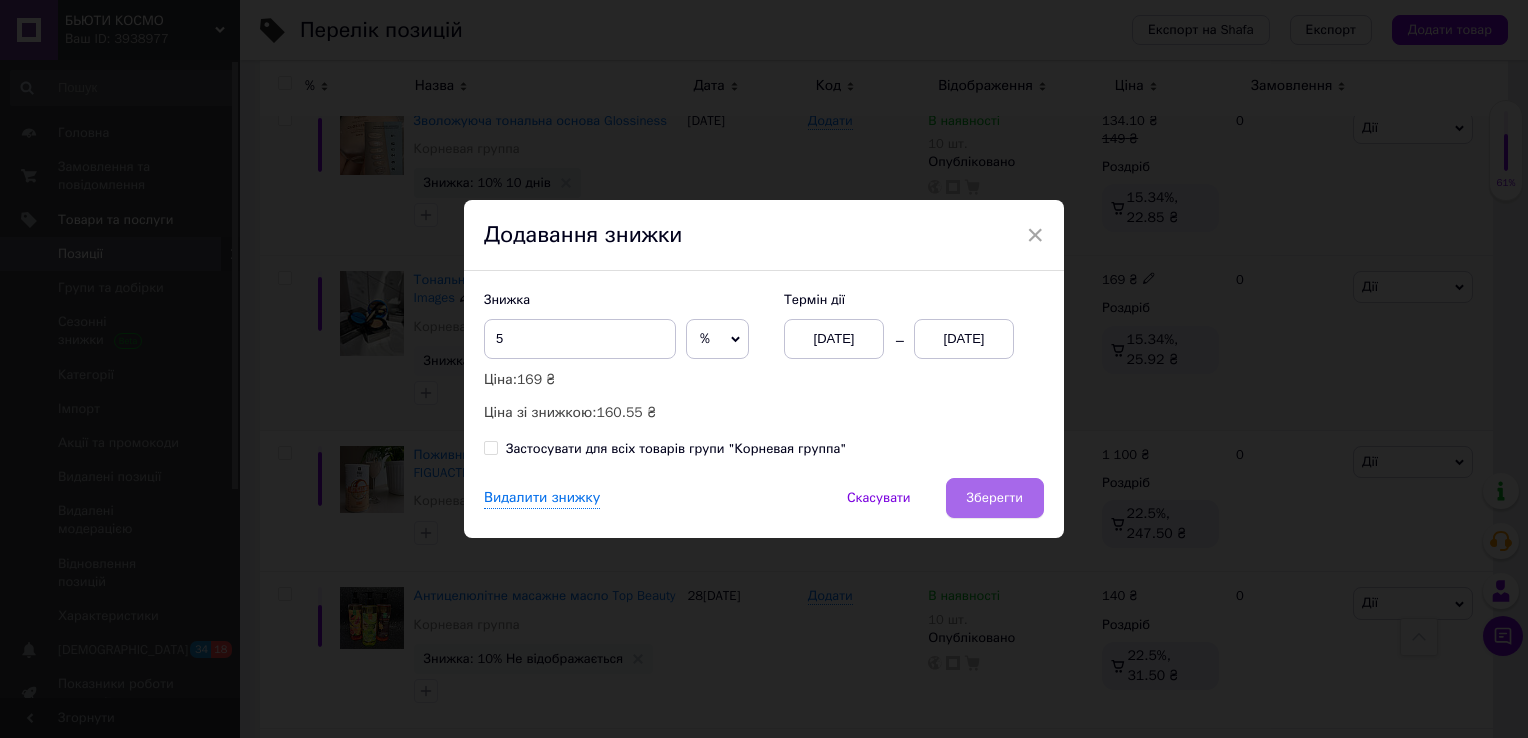 click on "Зберегти" at bounding box center (995, 498) 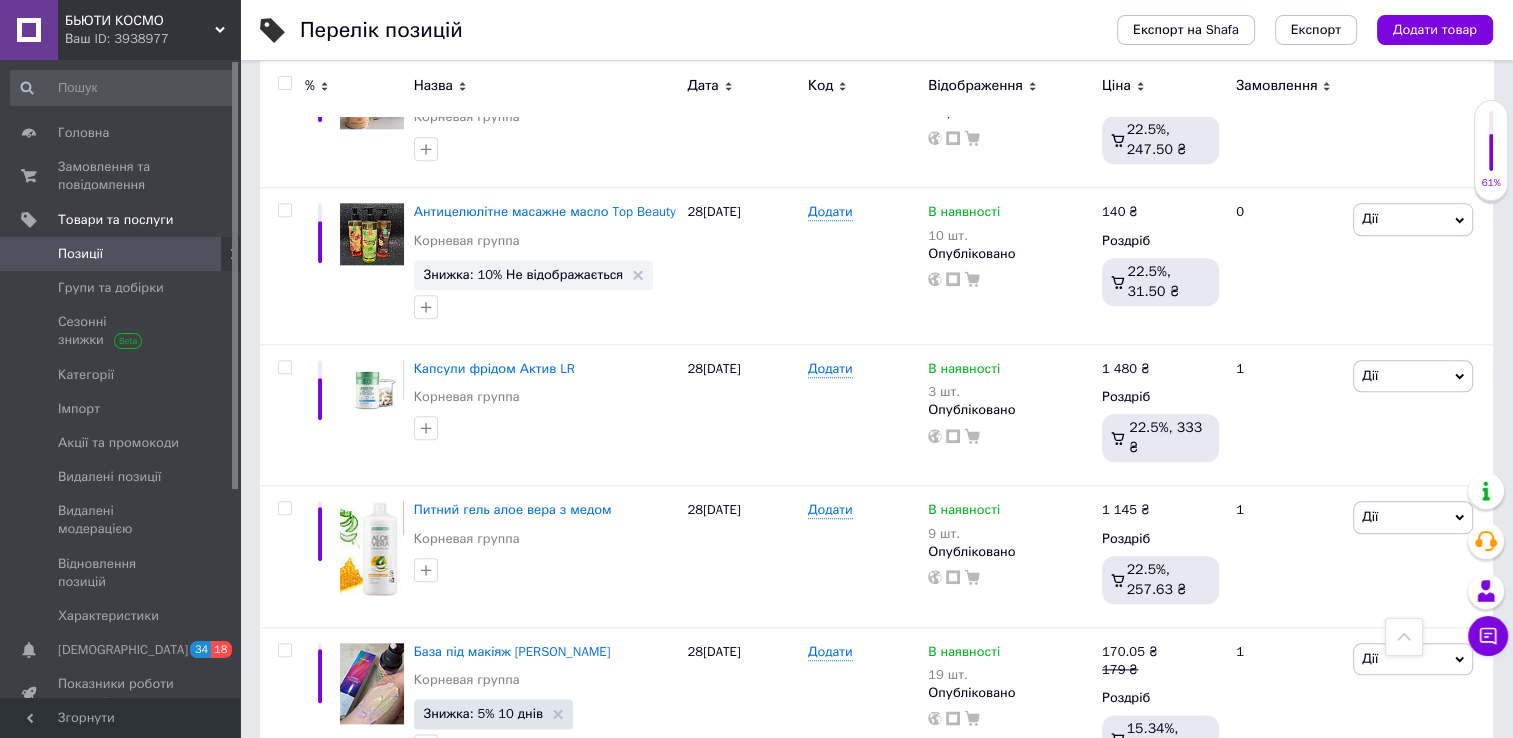 scroll, scrollTop: 2152, scrollLeft: 0, axis: vertical 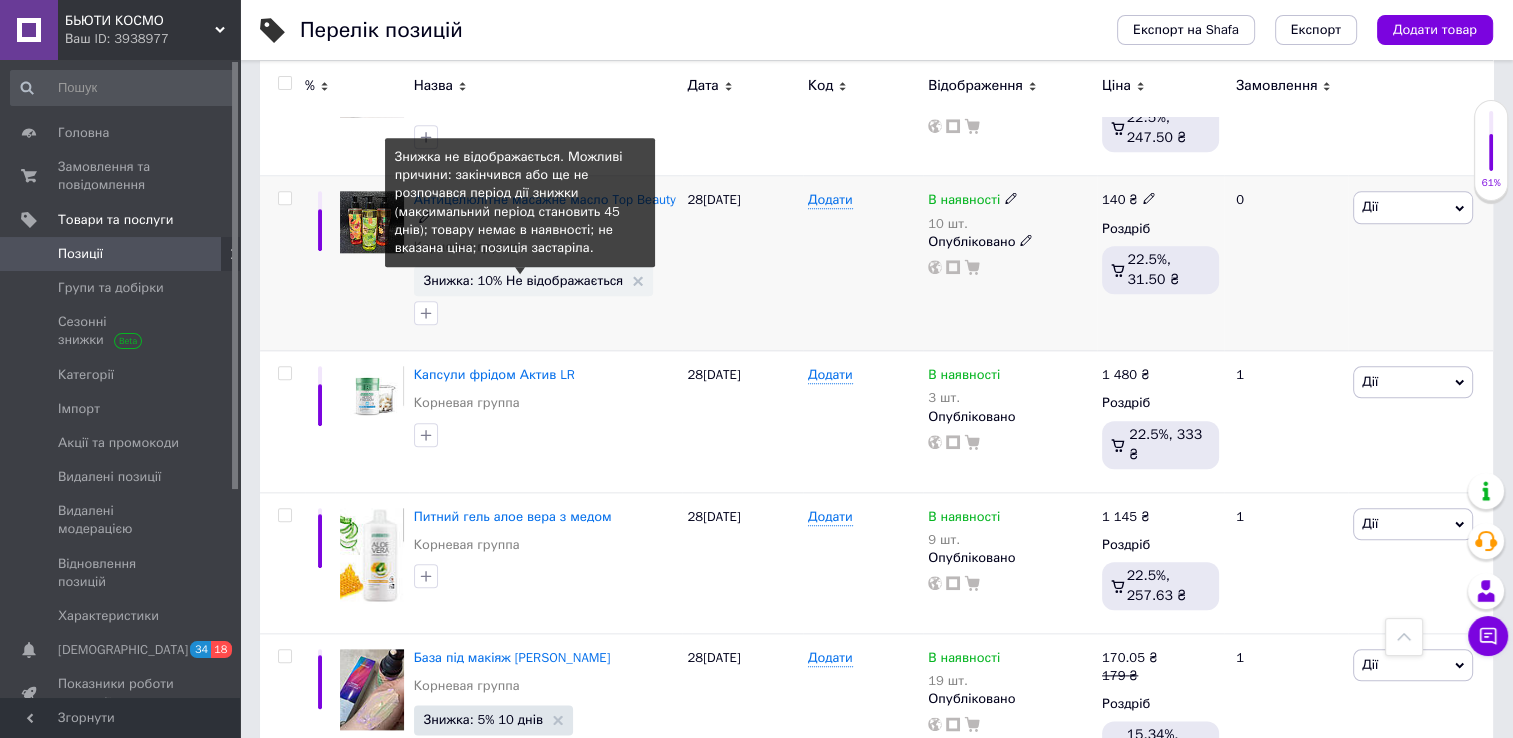 click on "Знижка: 10% Не відображається" at bounding box center [524, 280] 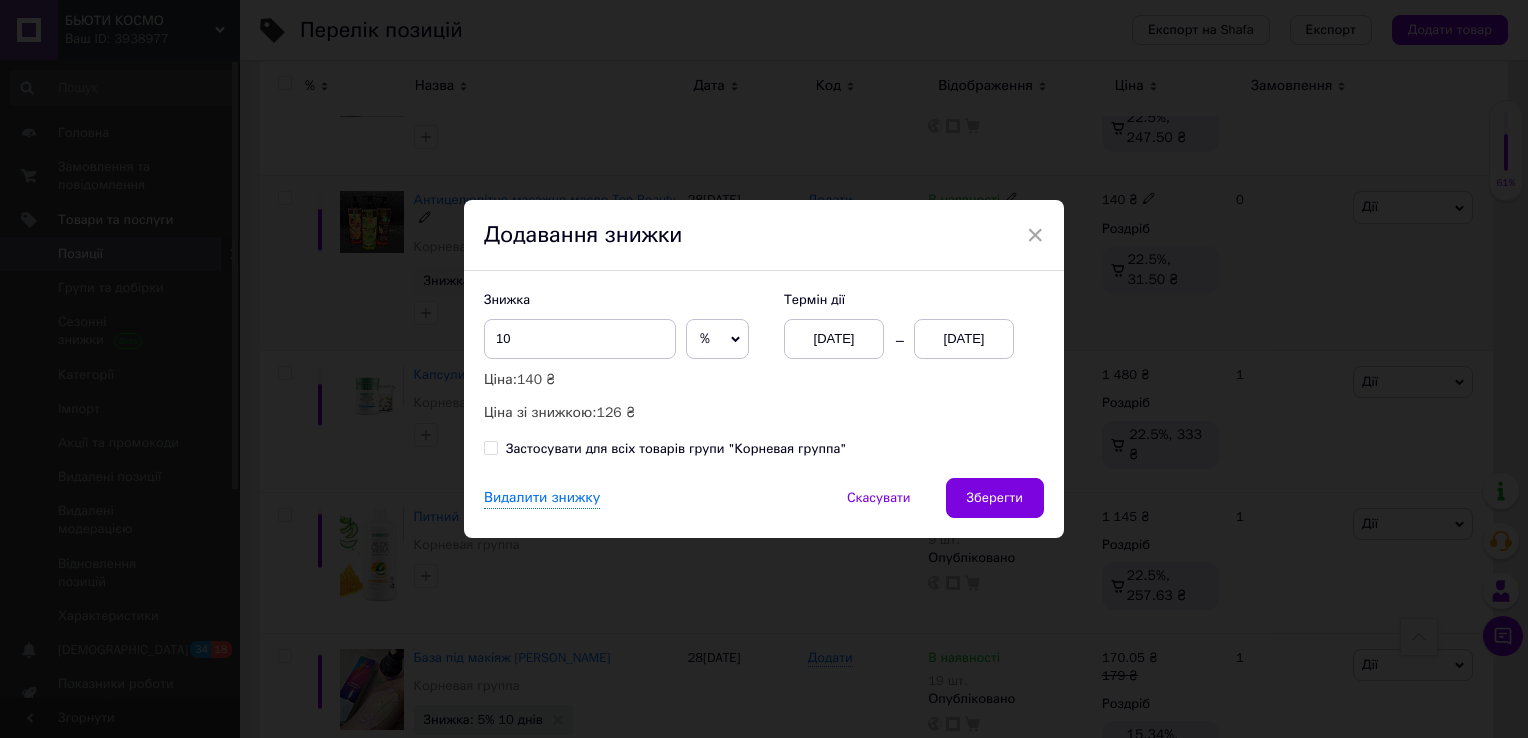 click on "[DATE]" at bounding box center (964, 339) 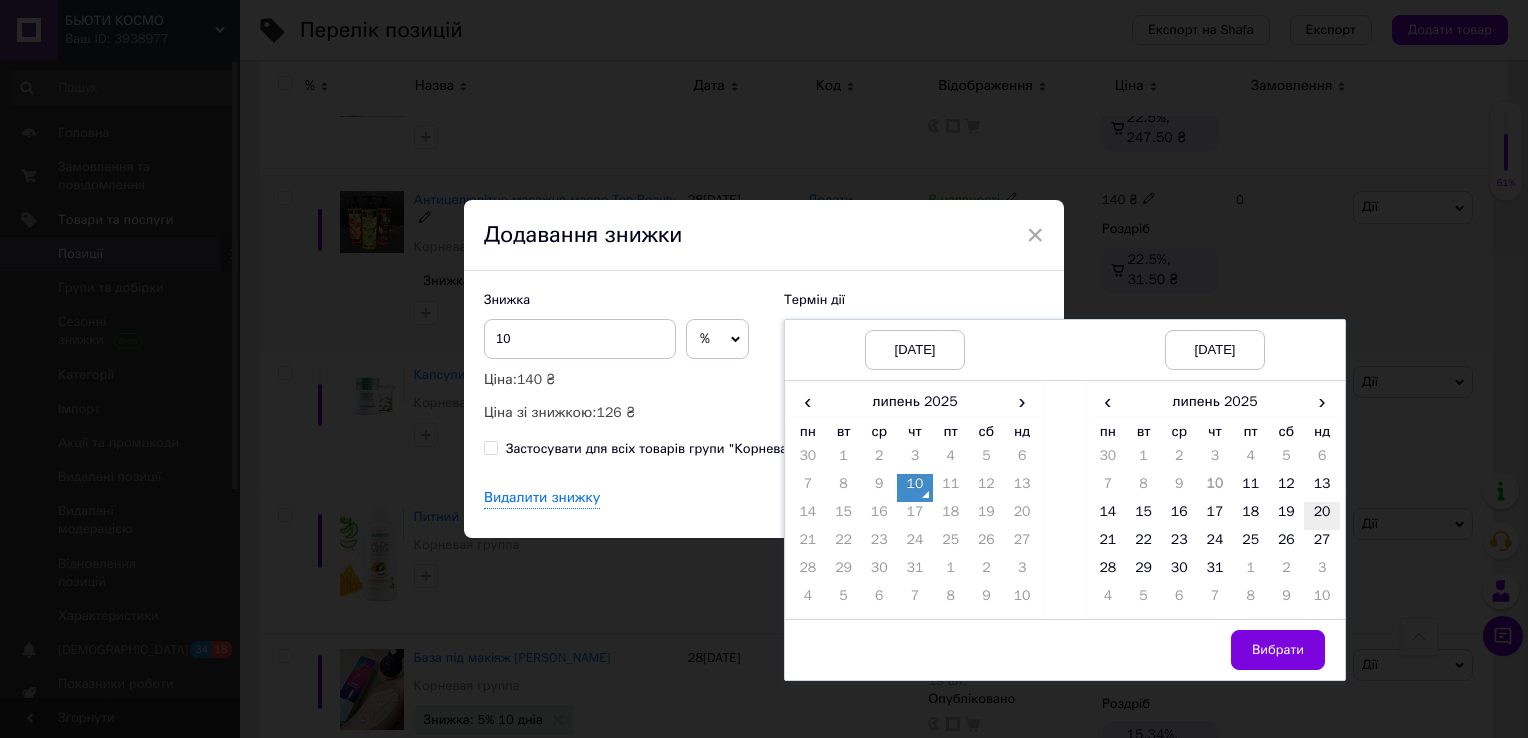click on "20" at bounding box center (1322, 516) 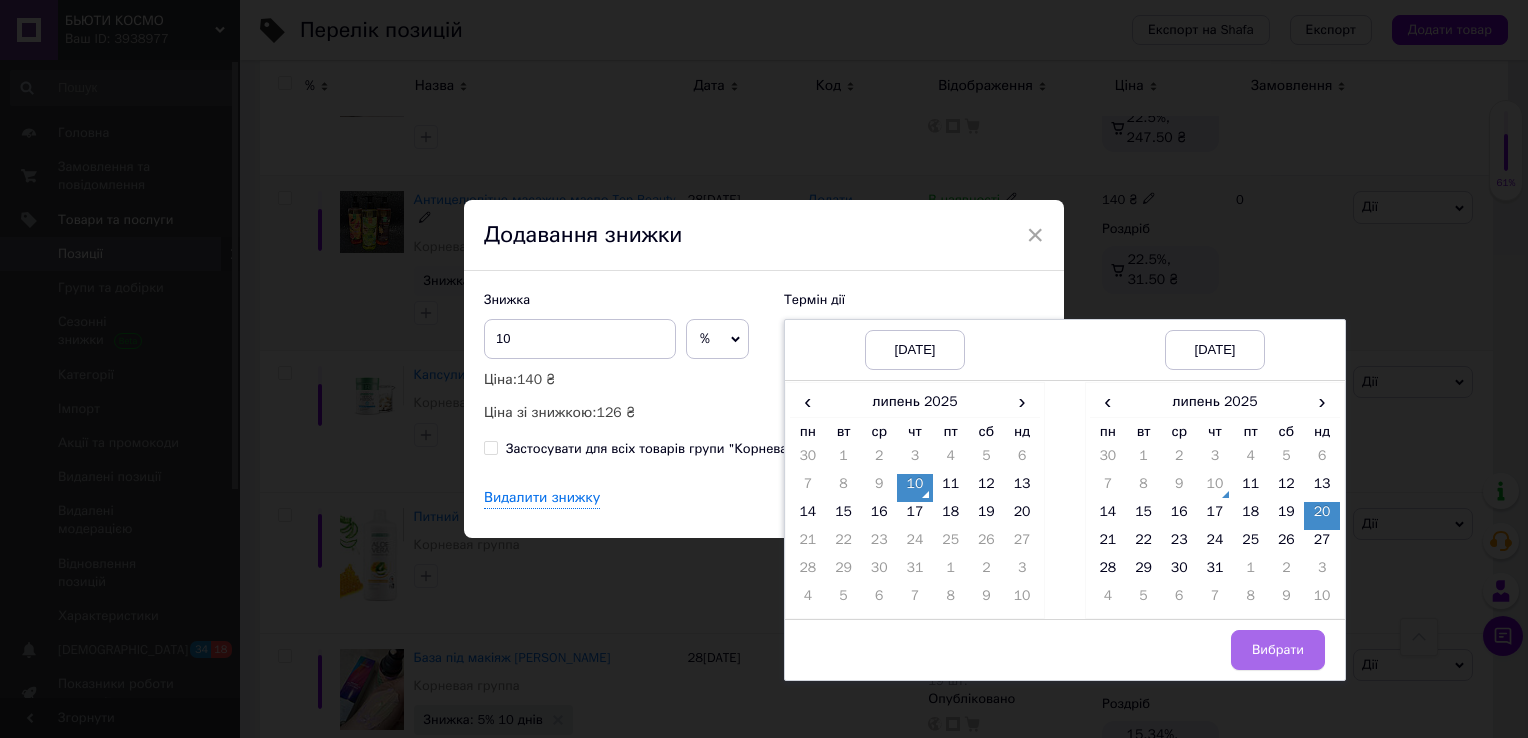 click on "Вибрати" at bounding box center (1278, 650) 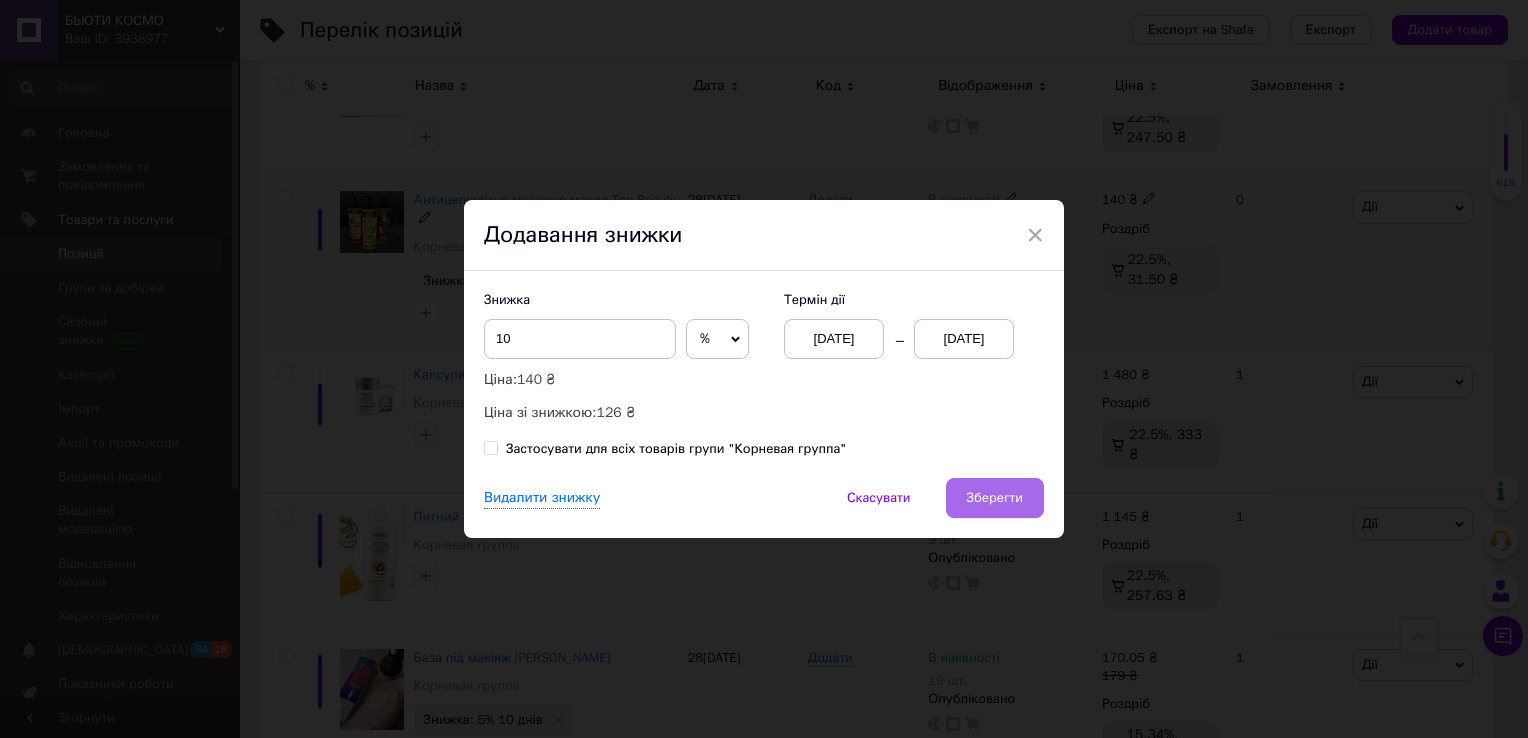 click on "Зберегти" at bounding box center (995, 498) 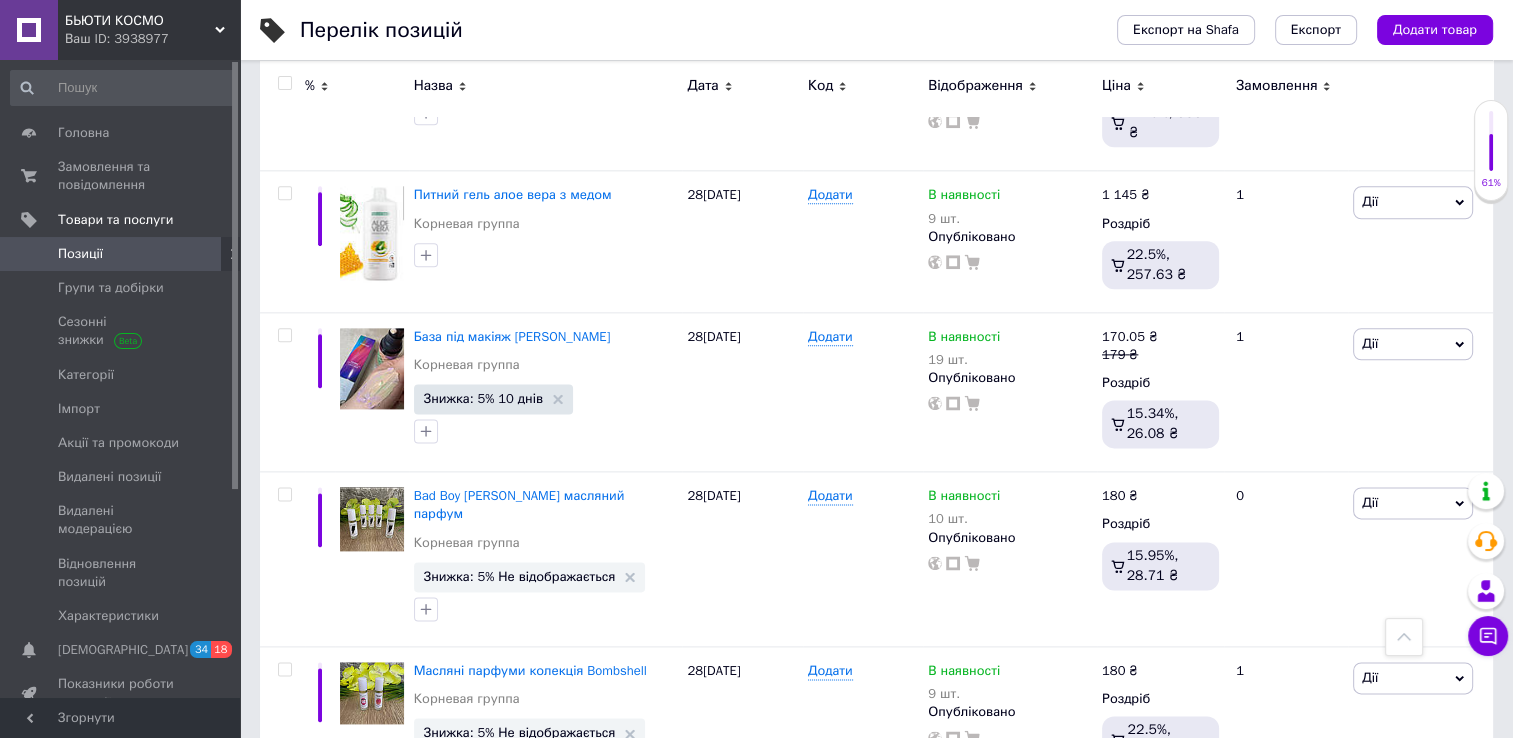 scroll, scrollTop: 2463, scrollLeft: 0, axis: vertical 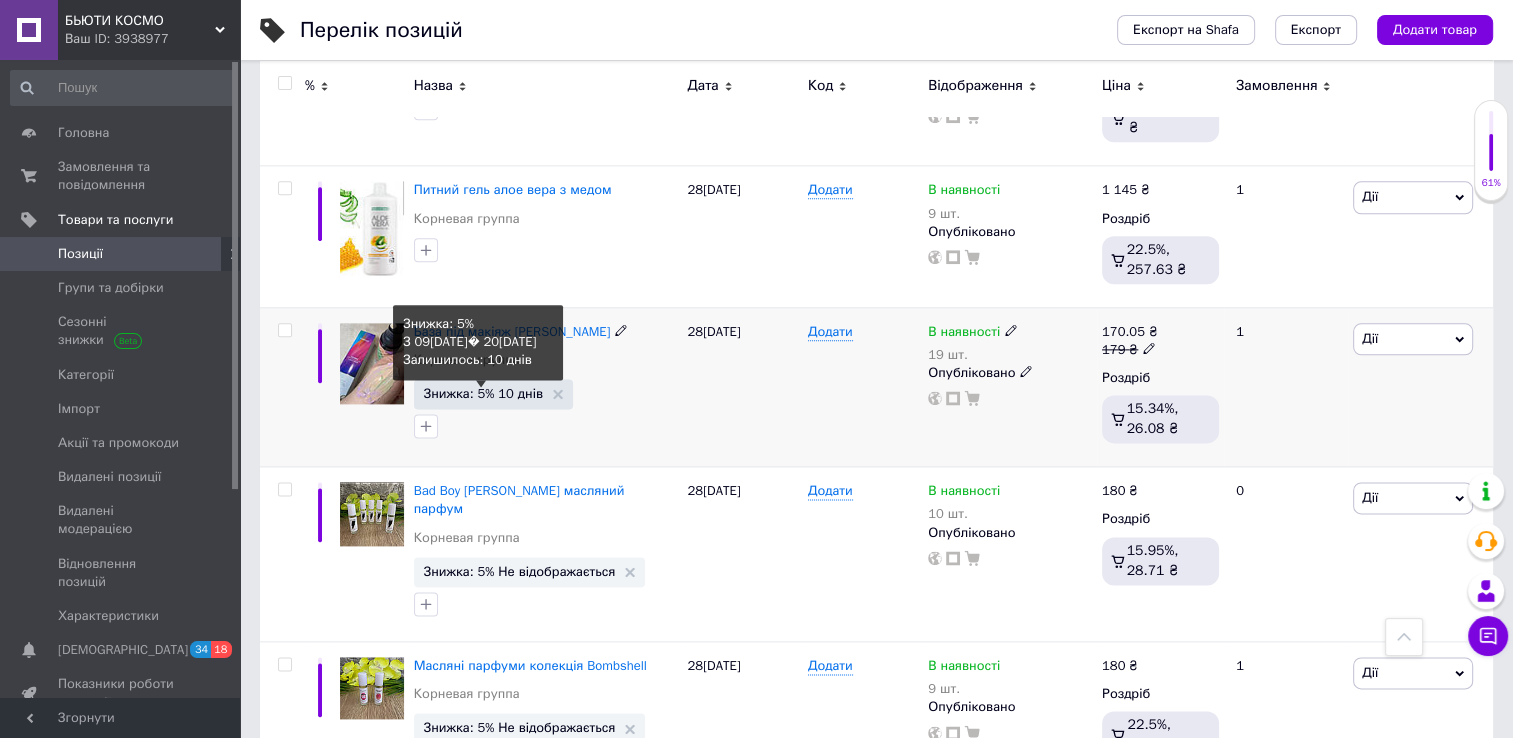 click on "Знижка: 5% 10 днів" at bounding box center (483, 393) 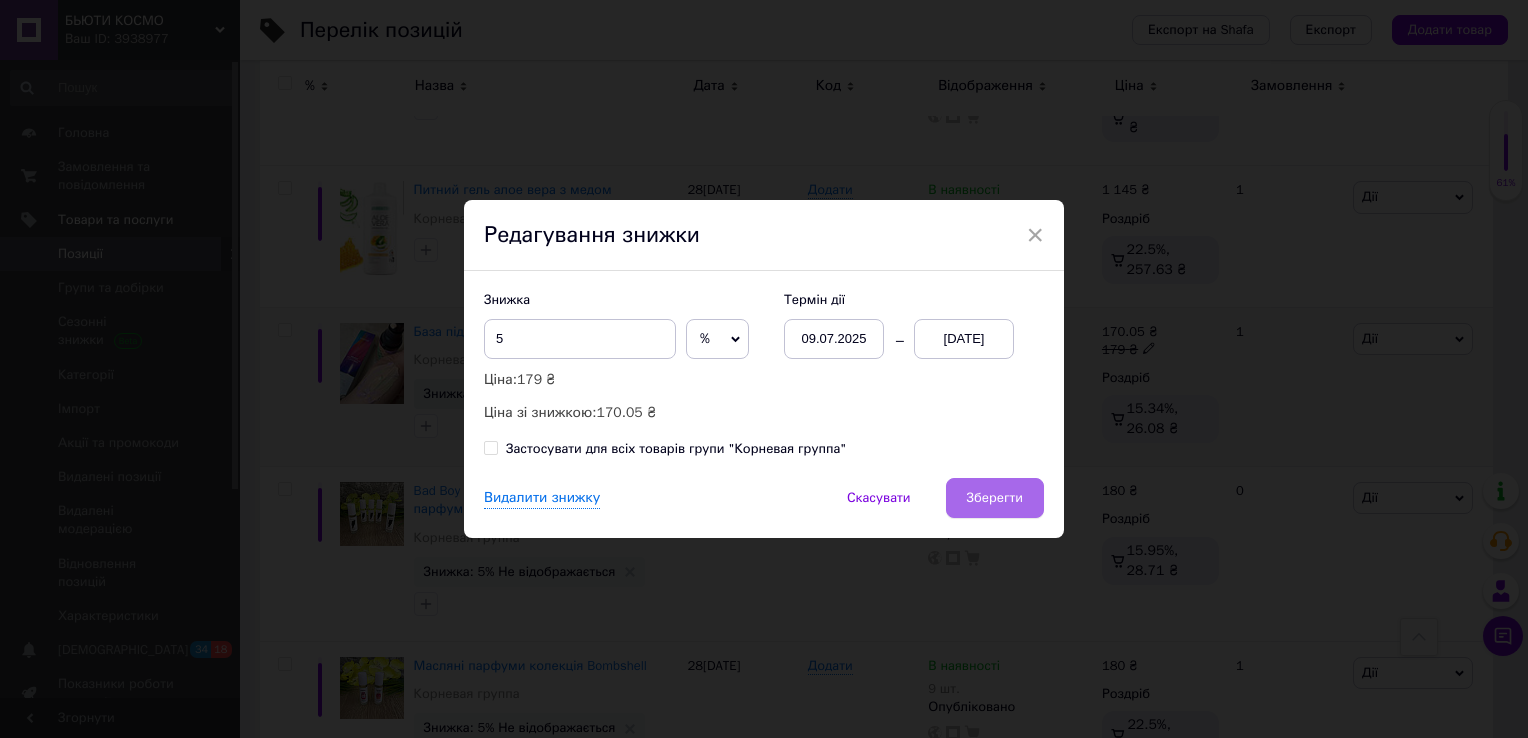 click on "Зберегти" at bounding box center [995, 498] 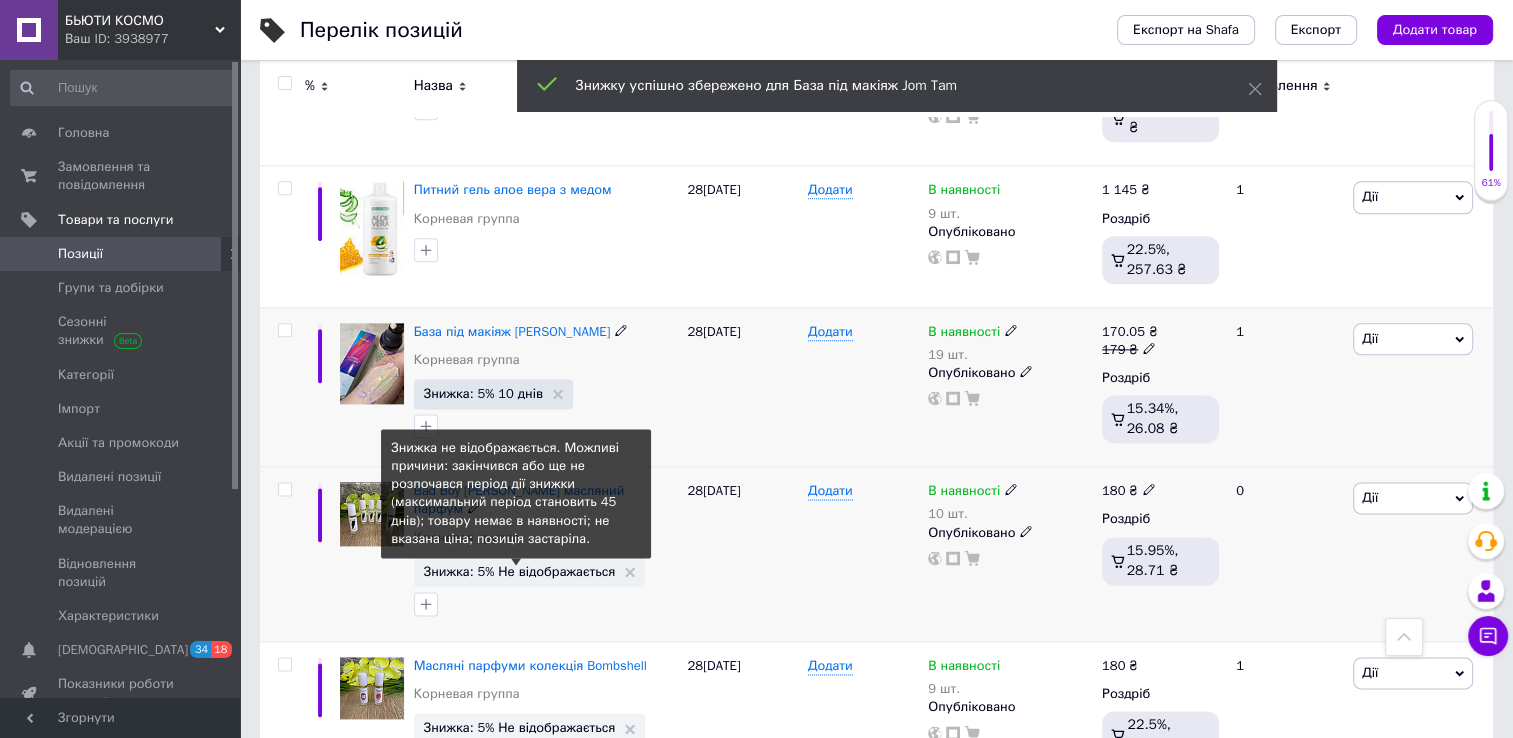 click on "Знижка: 5% Не відображається" at bounding box center (520, 571) 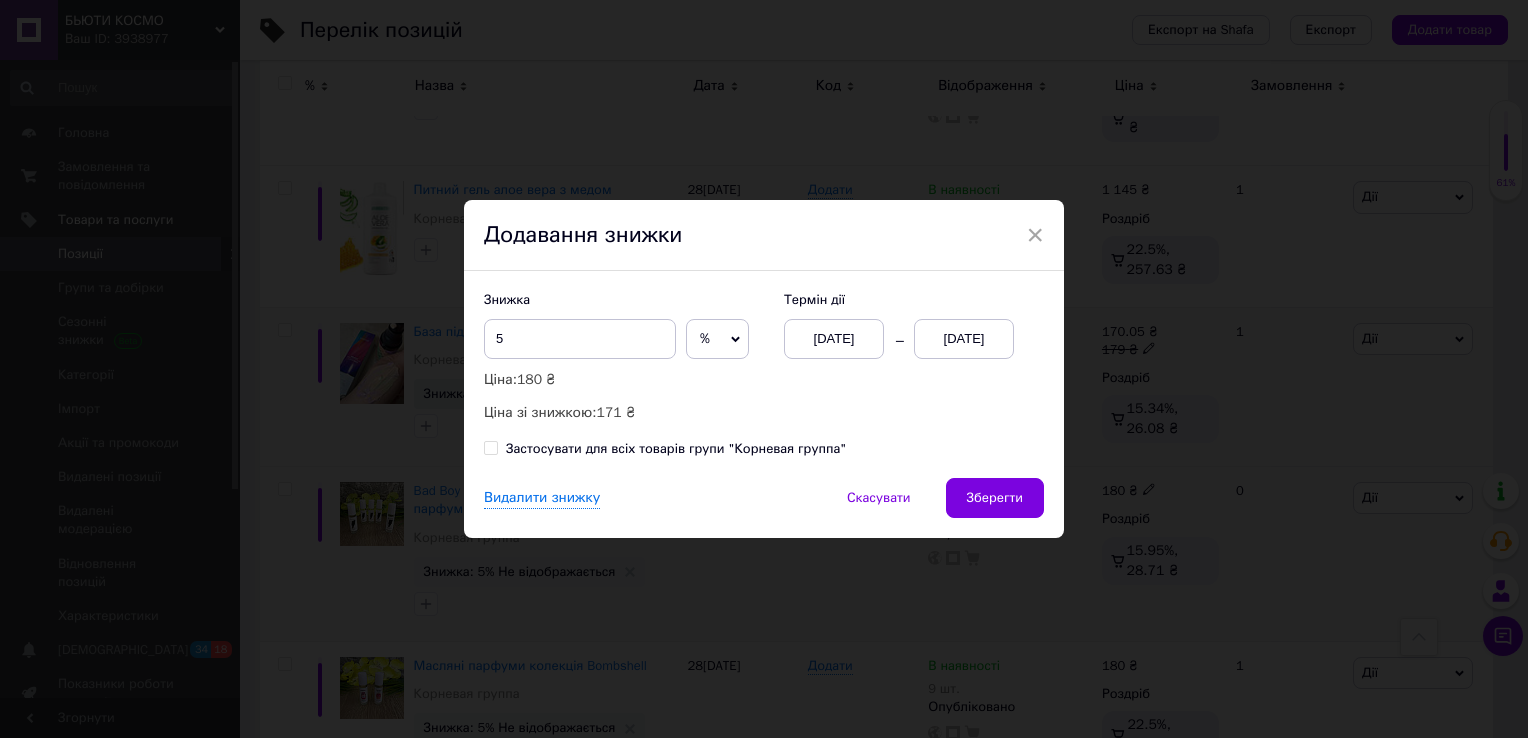 click on "[DATE]" at bounding box center [964, 339] 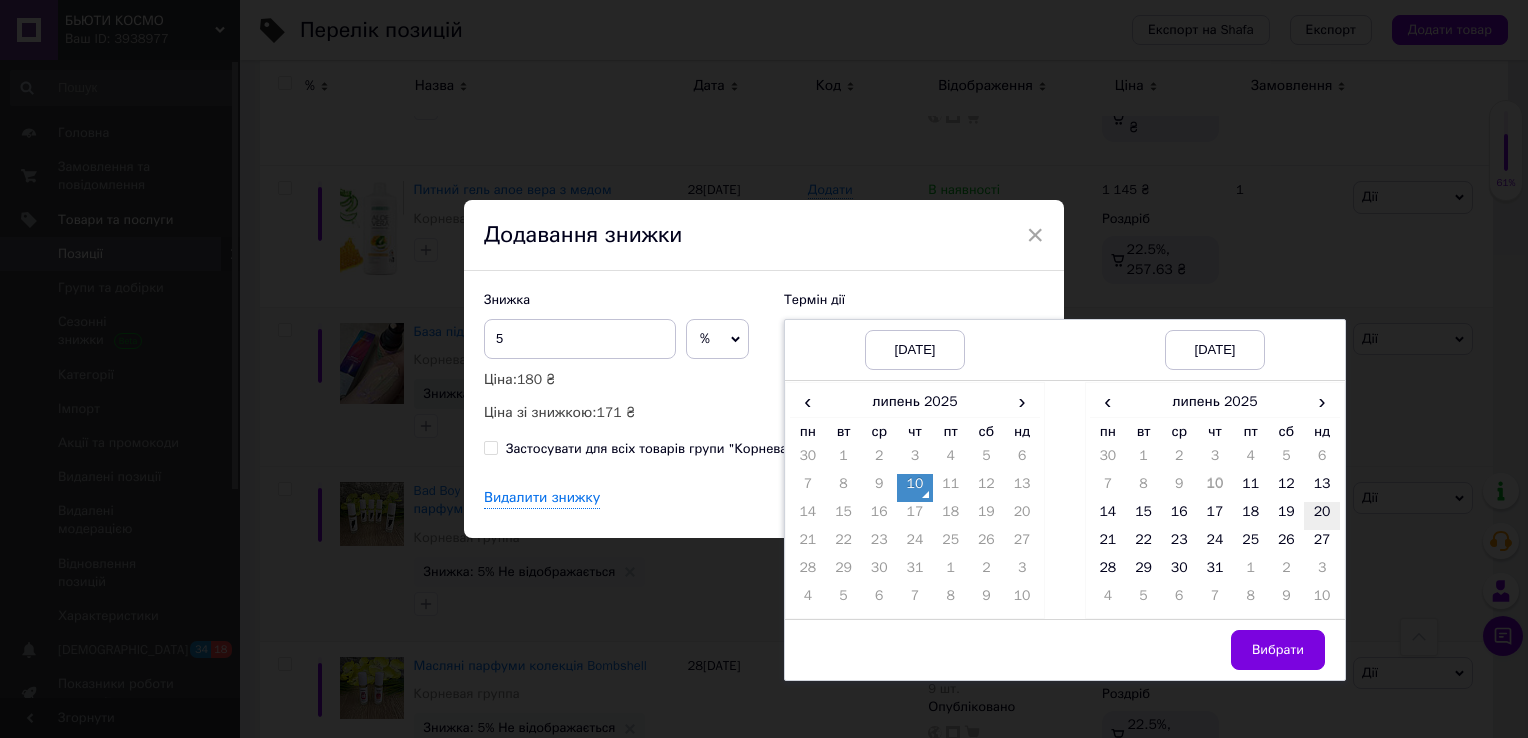 click on "20" at bounding box center [1322, 516] 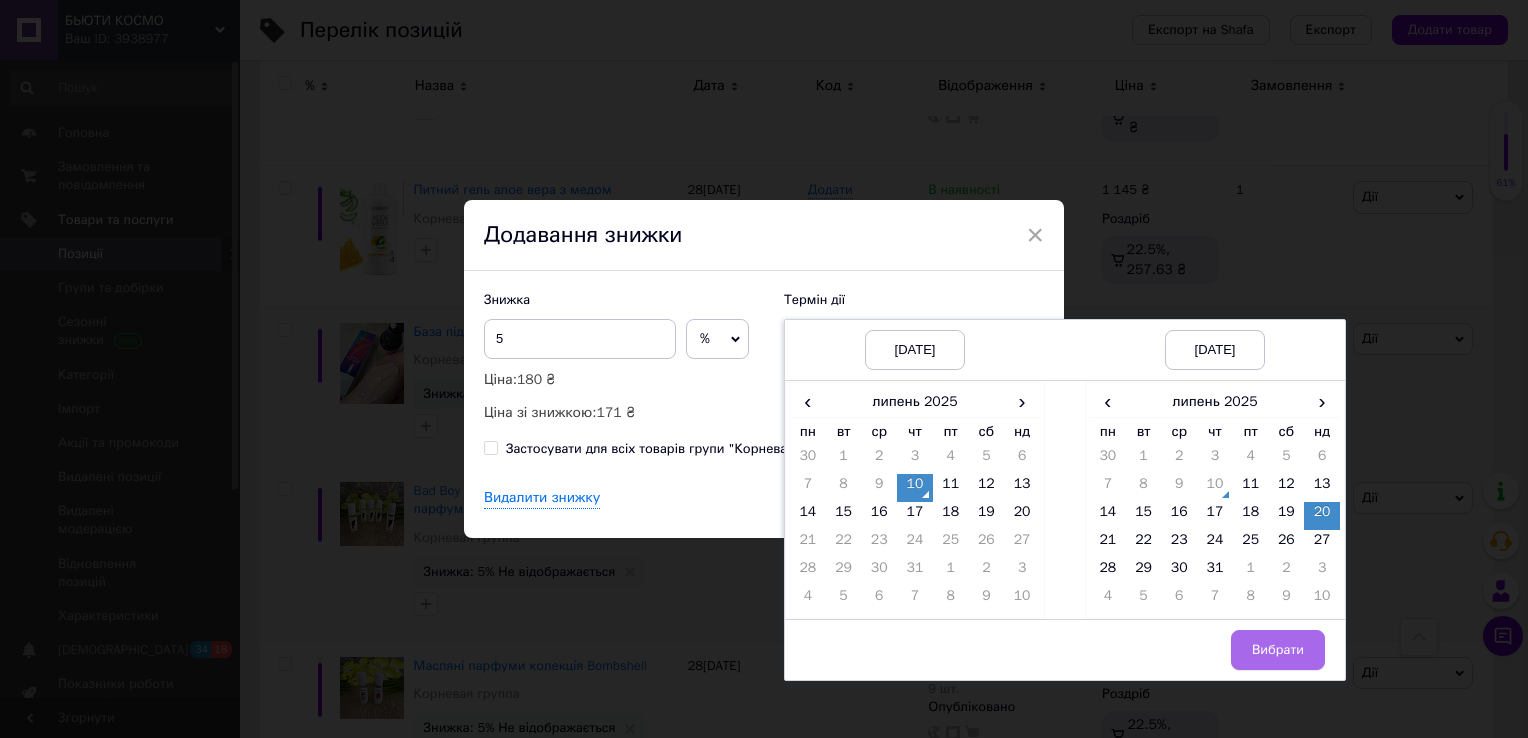 click on "Вибрати" at bounding box center [1278, 650] 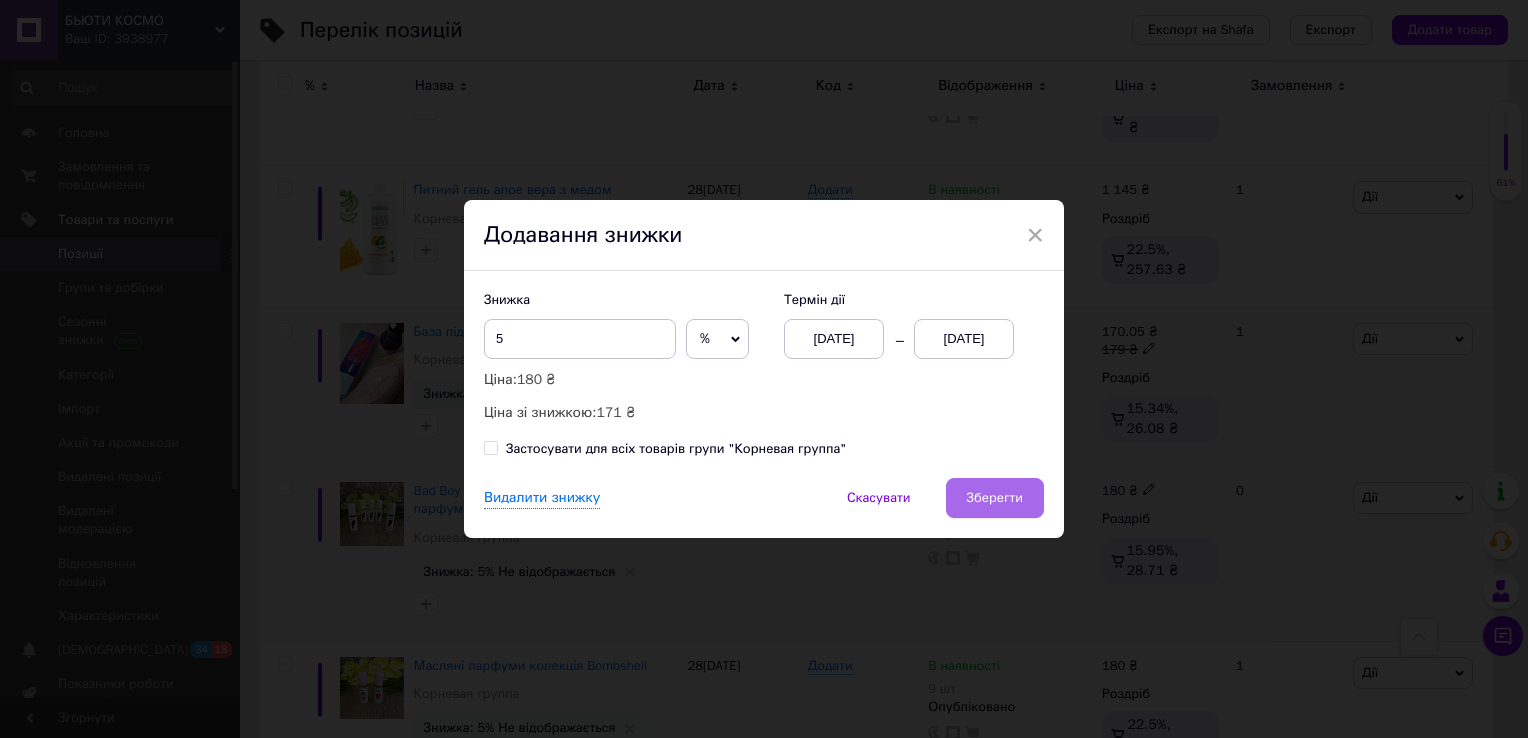 click on "Зберегти" at bounding box center [995, 498] 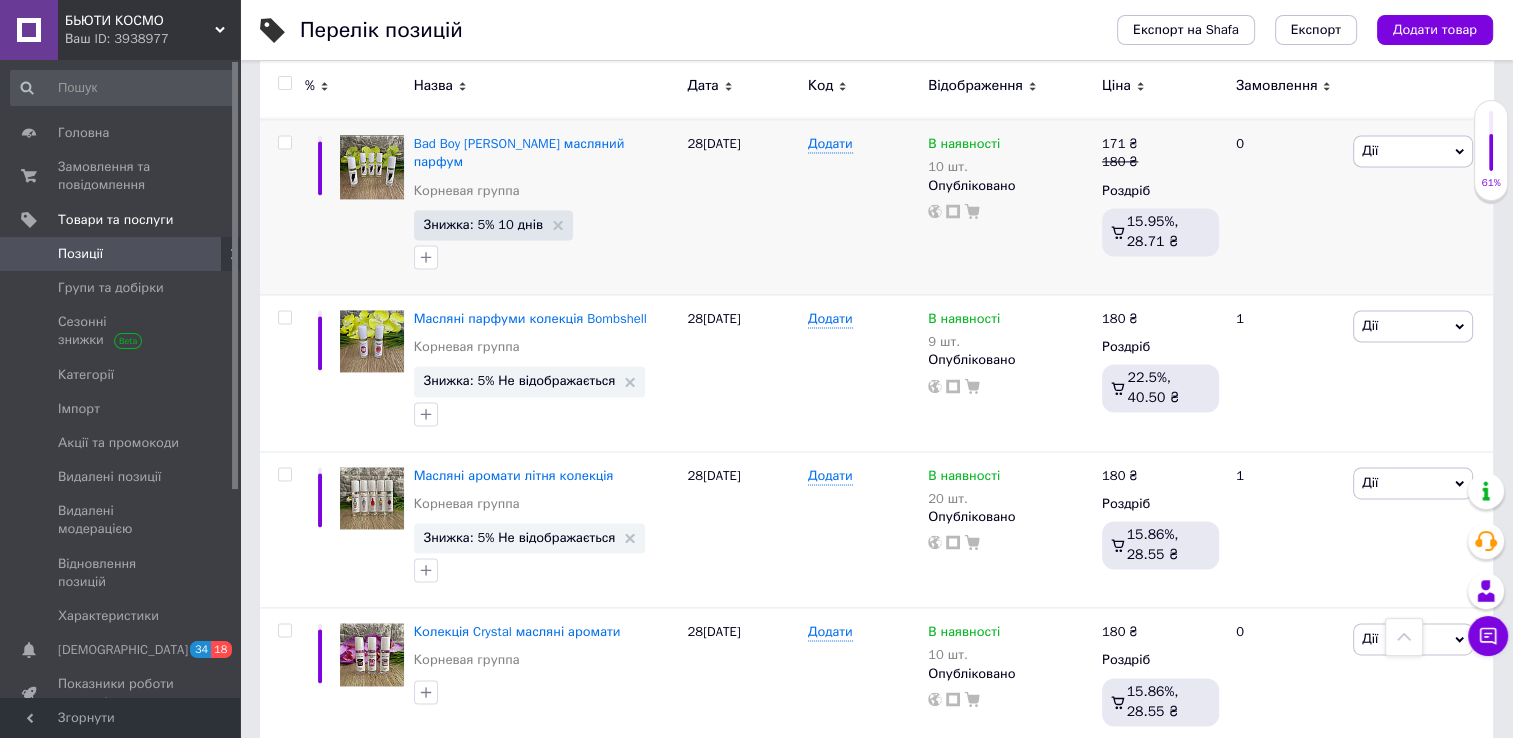 scroll, scrollTop: 2864, scrollLeft: 0, axis: vertical 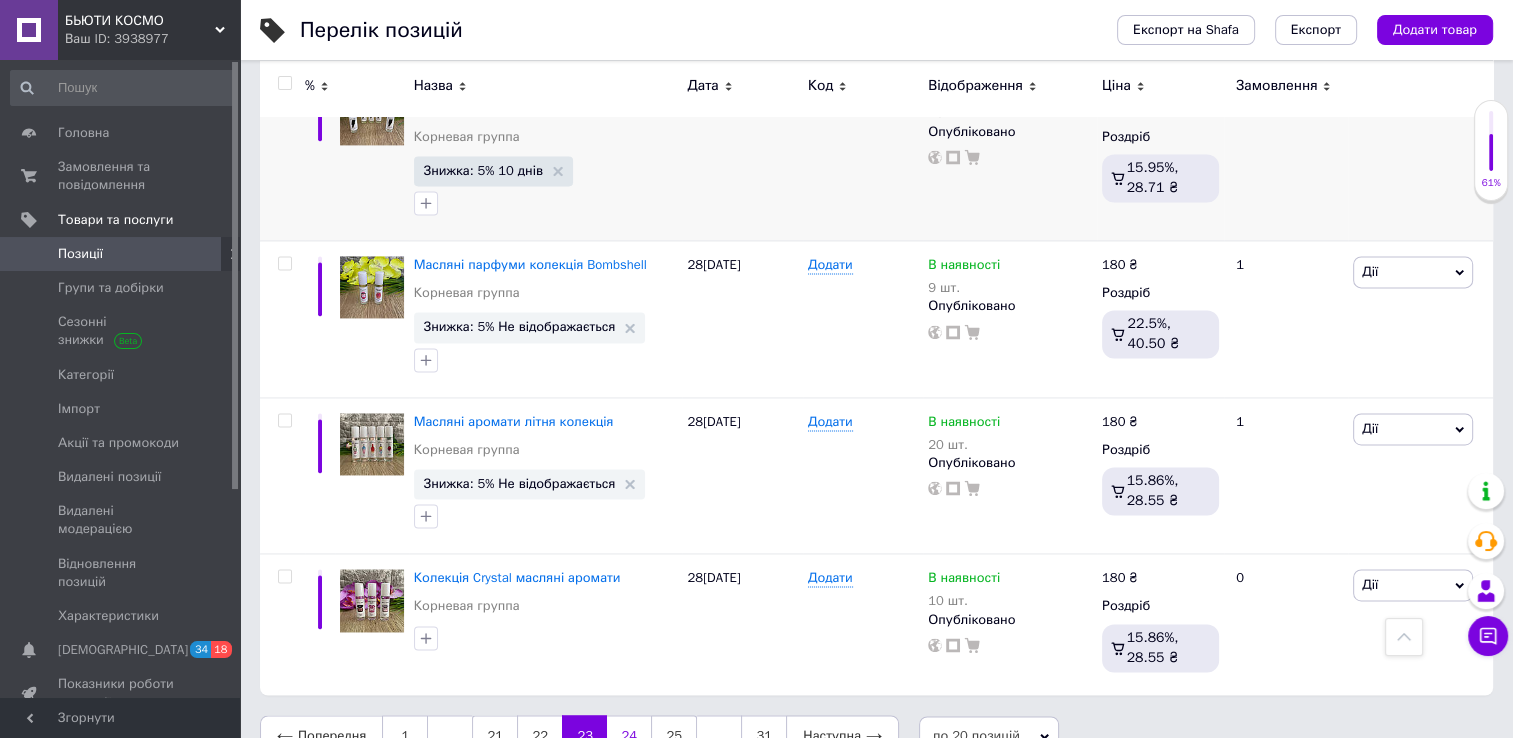 click on "24" at bounding box center [629, 736] 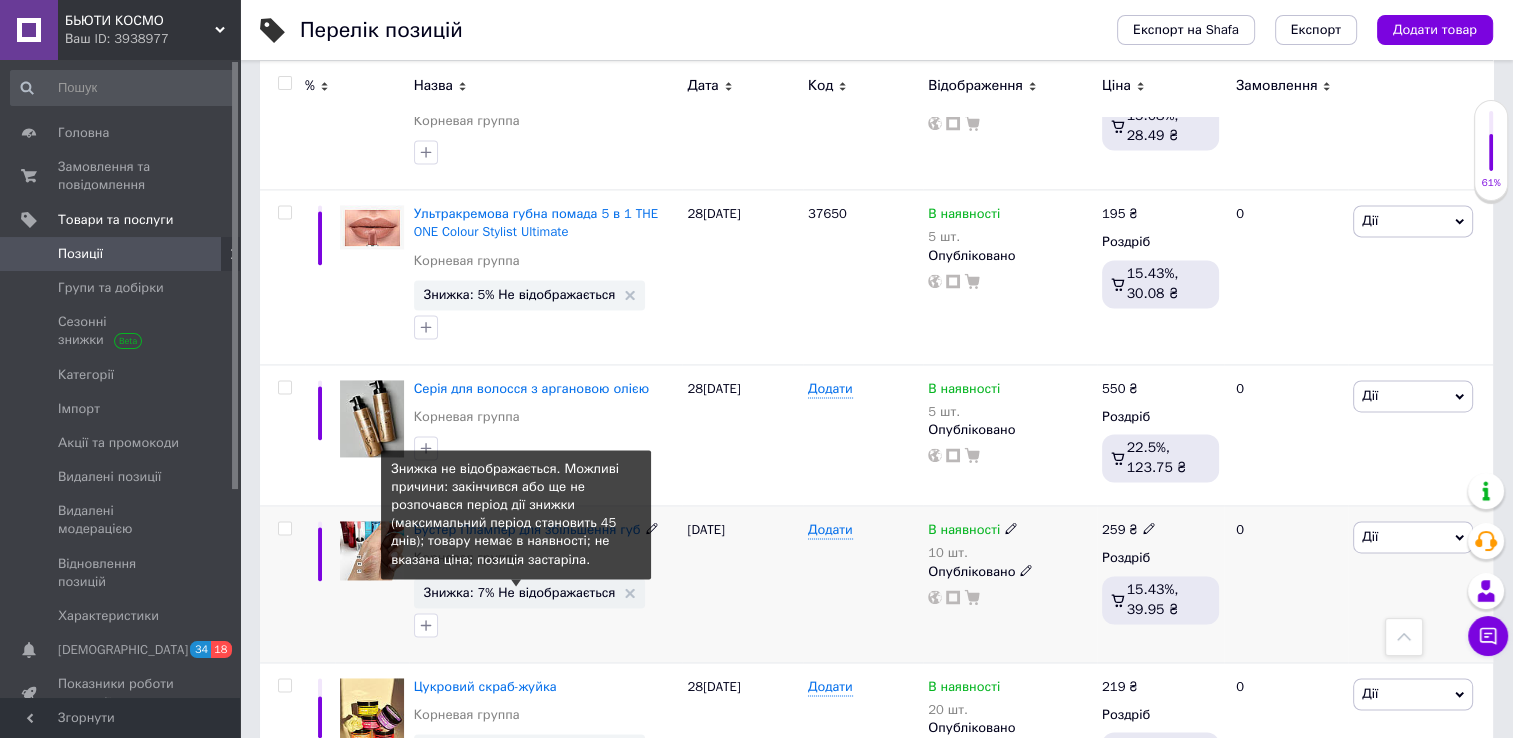 click on "Знижка: 7% Не відображається" at bounding box center [520, 592] 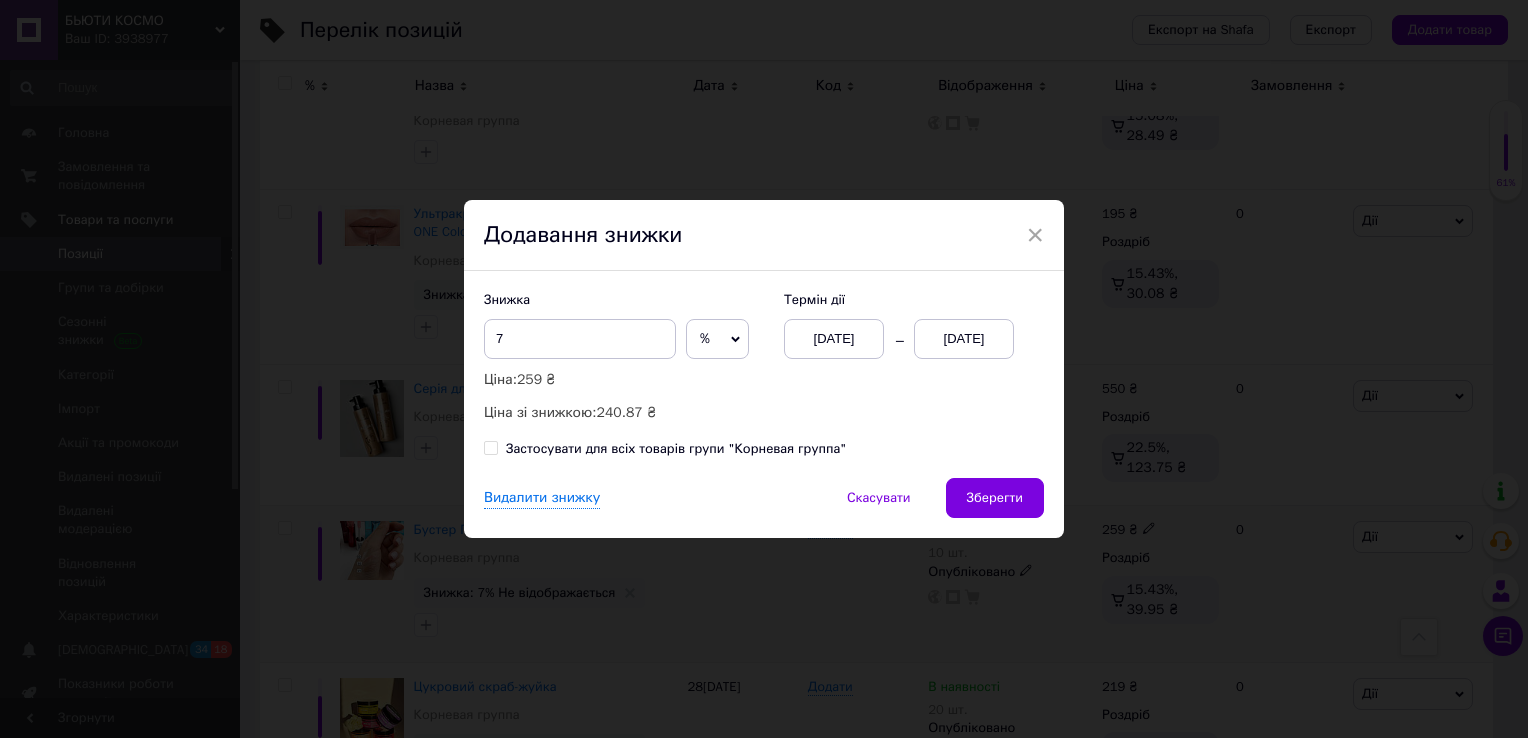 click on "[DATE]" at bounding box center [964, 339] 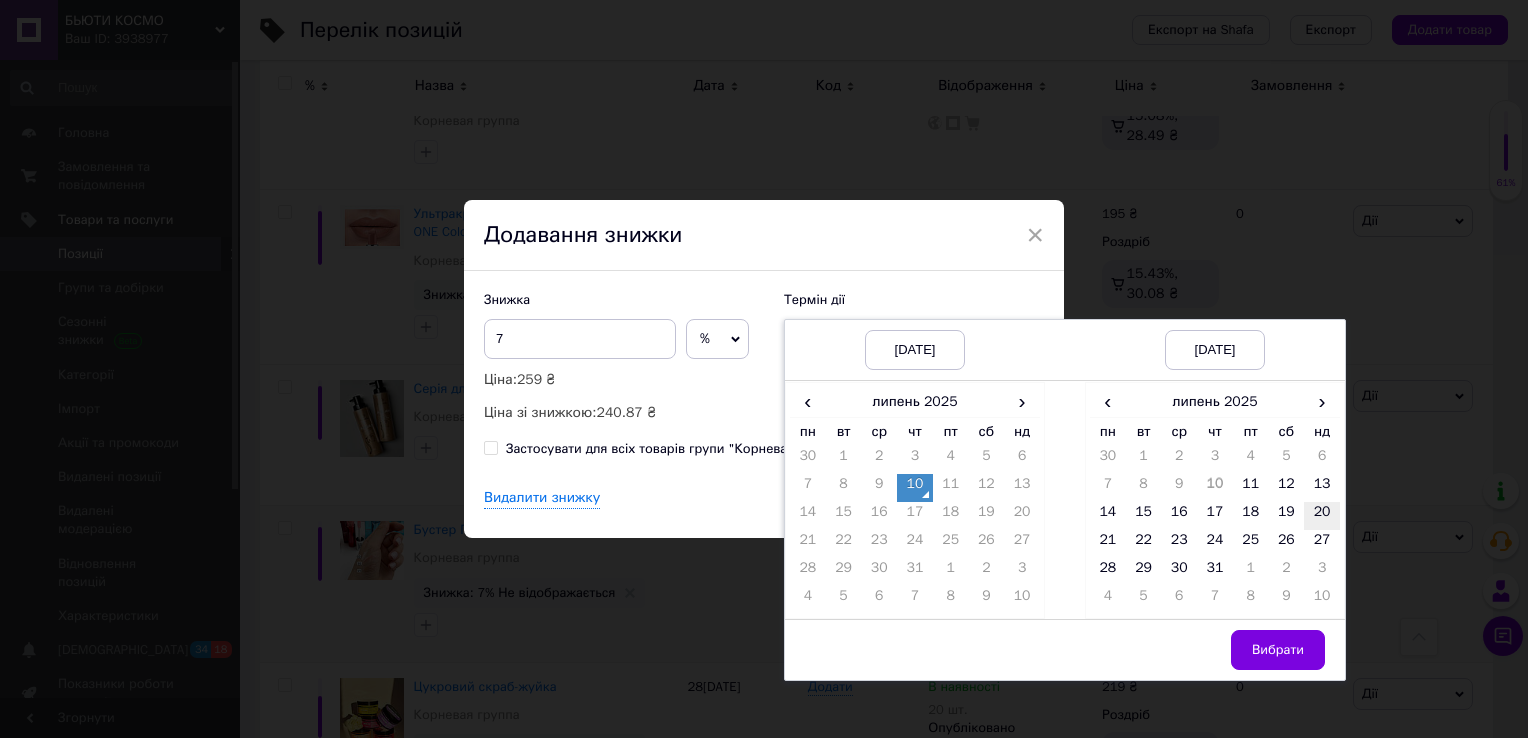click on "20" at bounding box center [1322, 516] 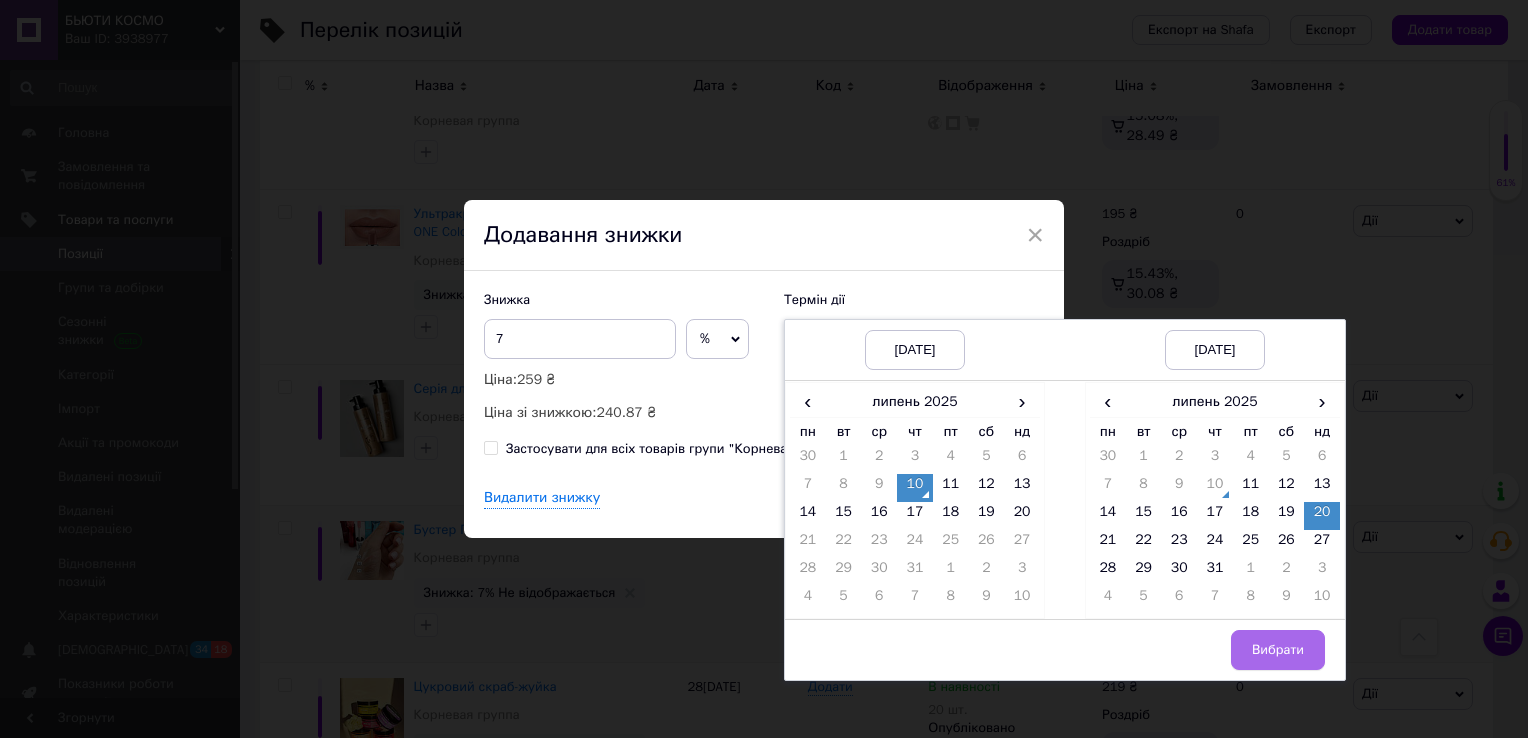 click on "Вибрати" at bounding box center [1278, 650] 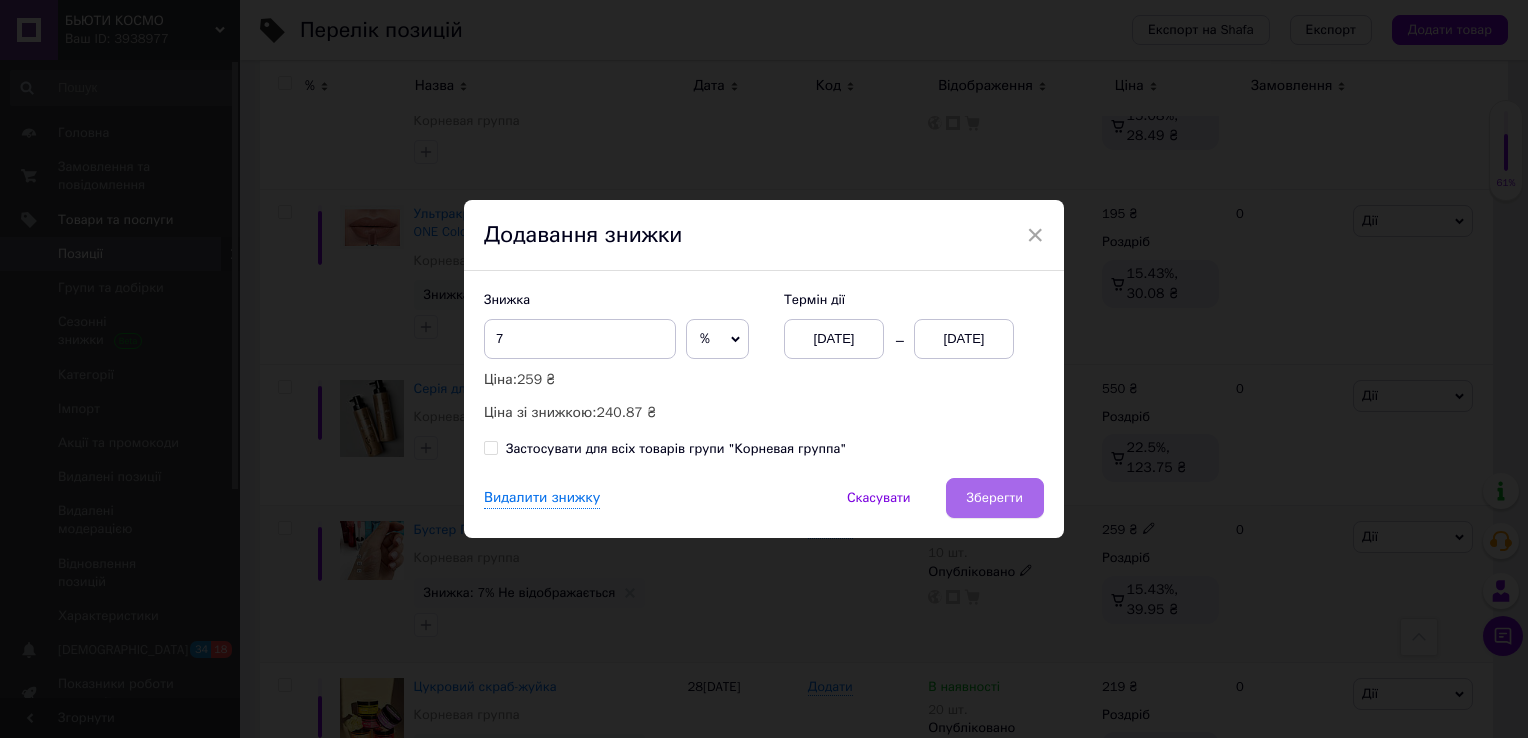 click on "Зберегти" at bounding box center (995, 498) 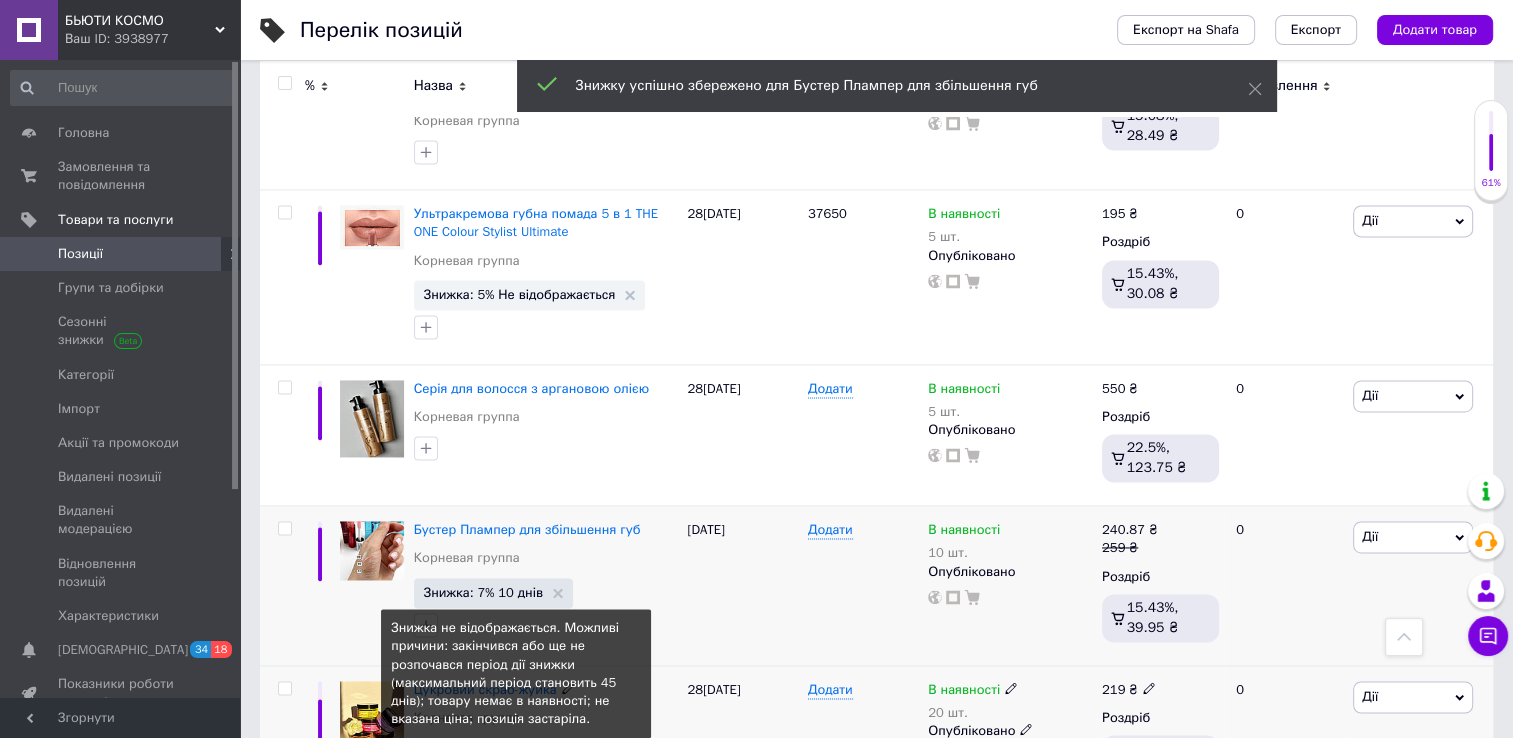 click on "Знижка: 5% Не відображається" at bounding box center [520, 751] 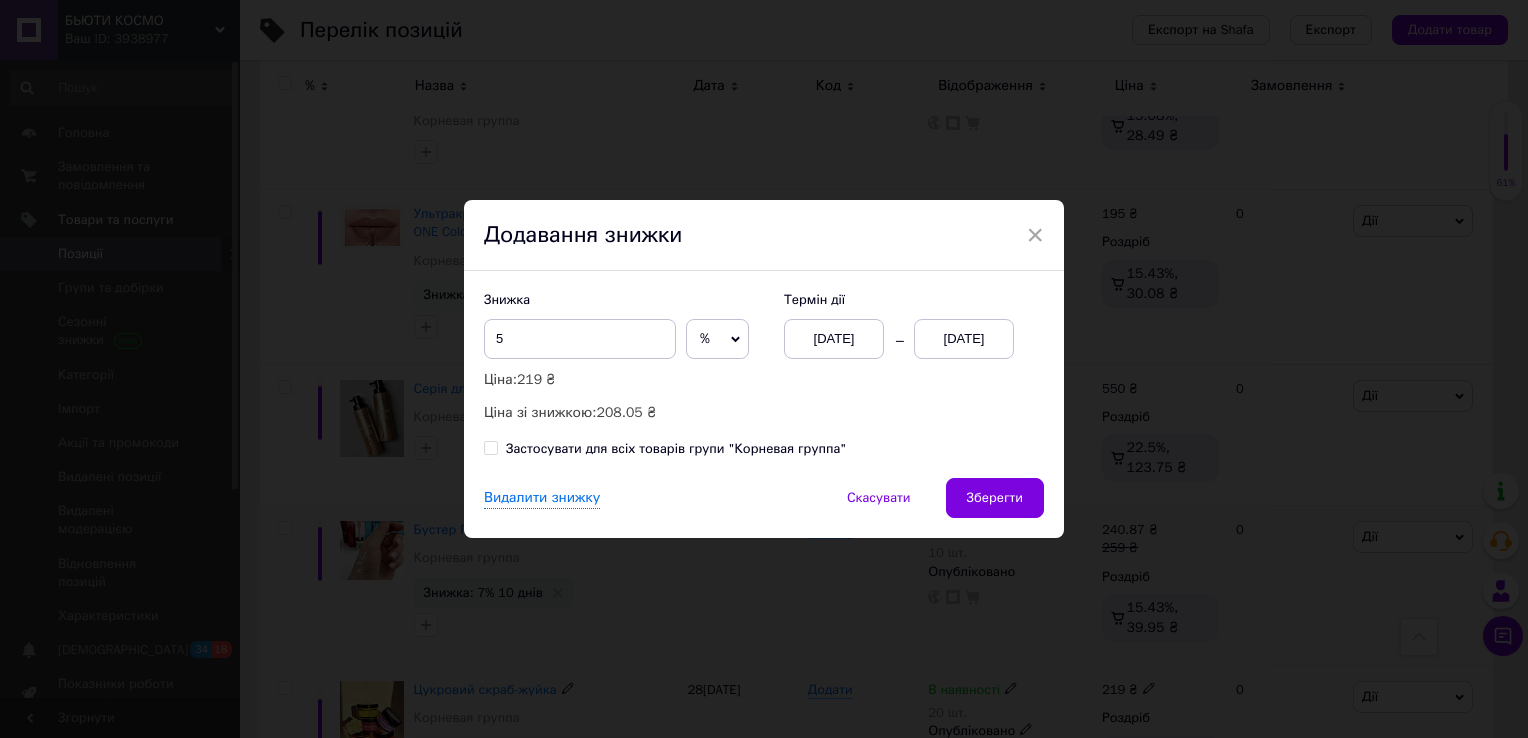click on "[DATE]" at bounding box center (964, 339) 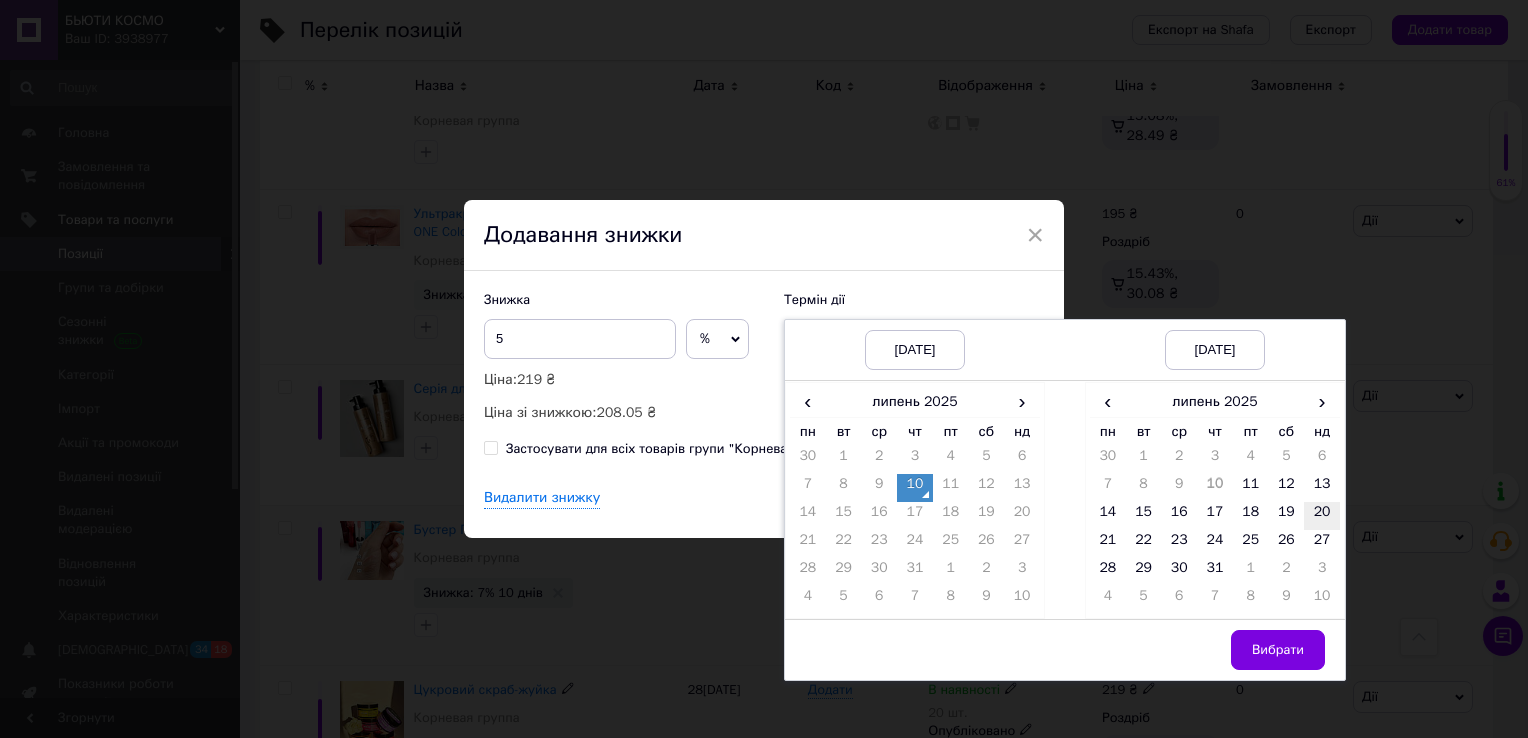 click on "20" at bounding box center [1322, 516] 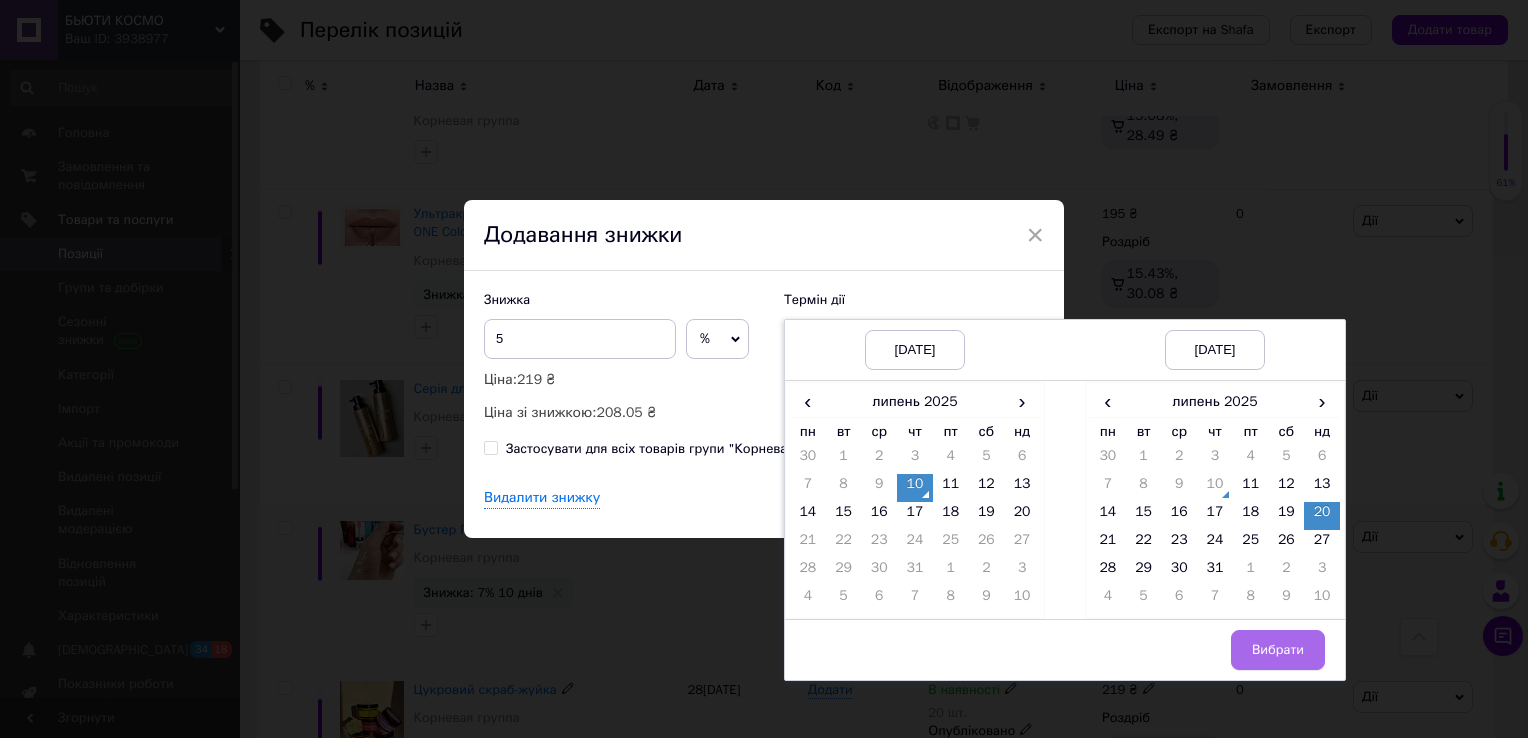 click on "Вибрати" at bounding box center (1278, 650) 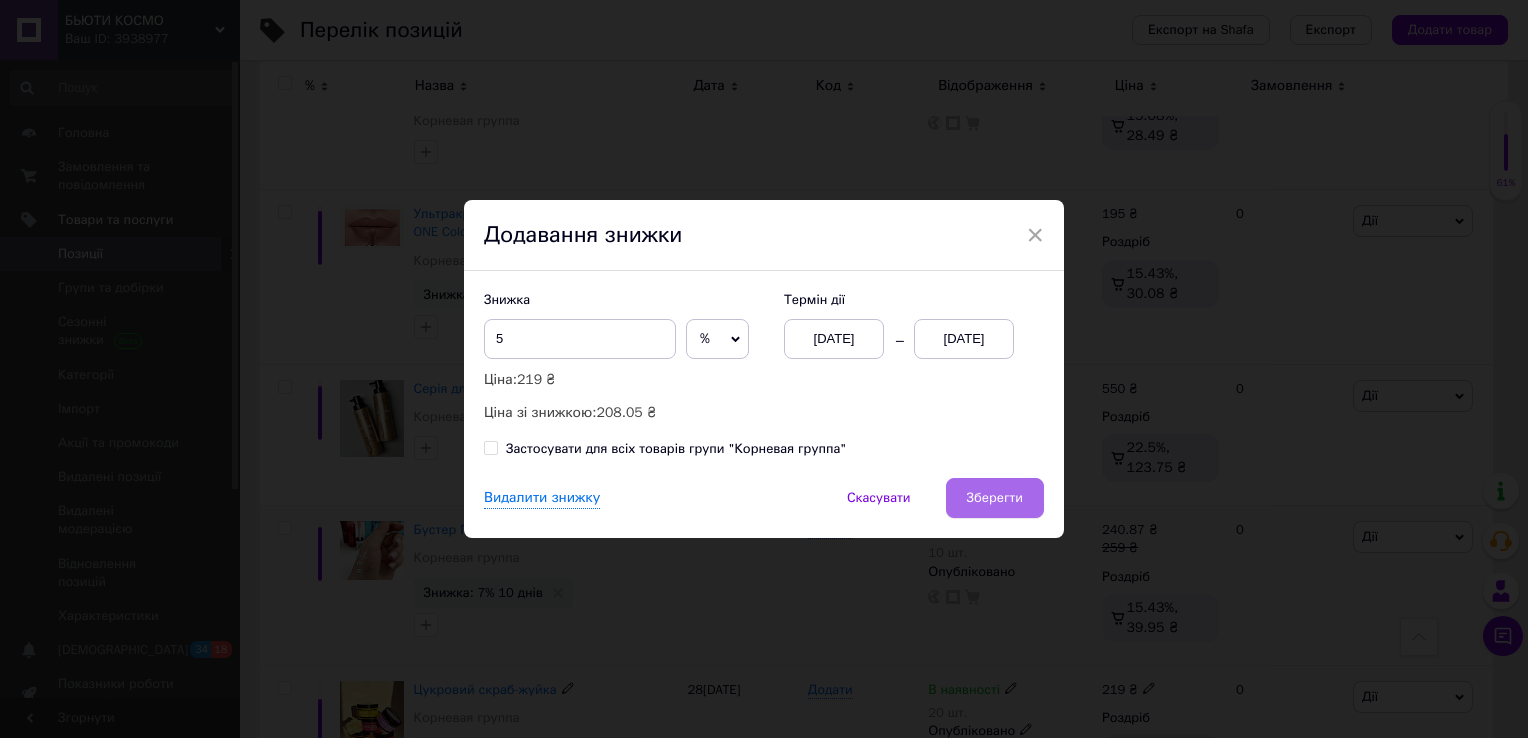 click on "Зберегти" at bounding box center [995, 498] 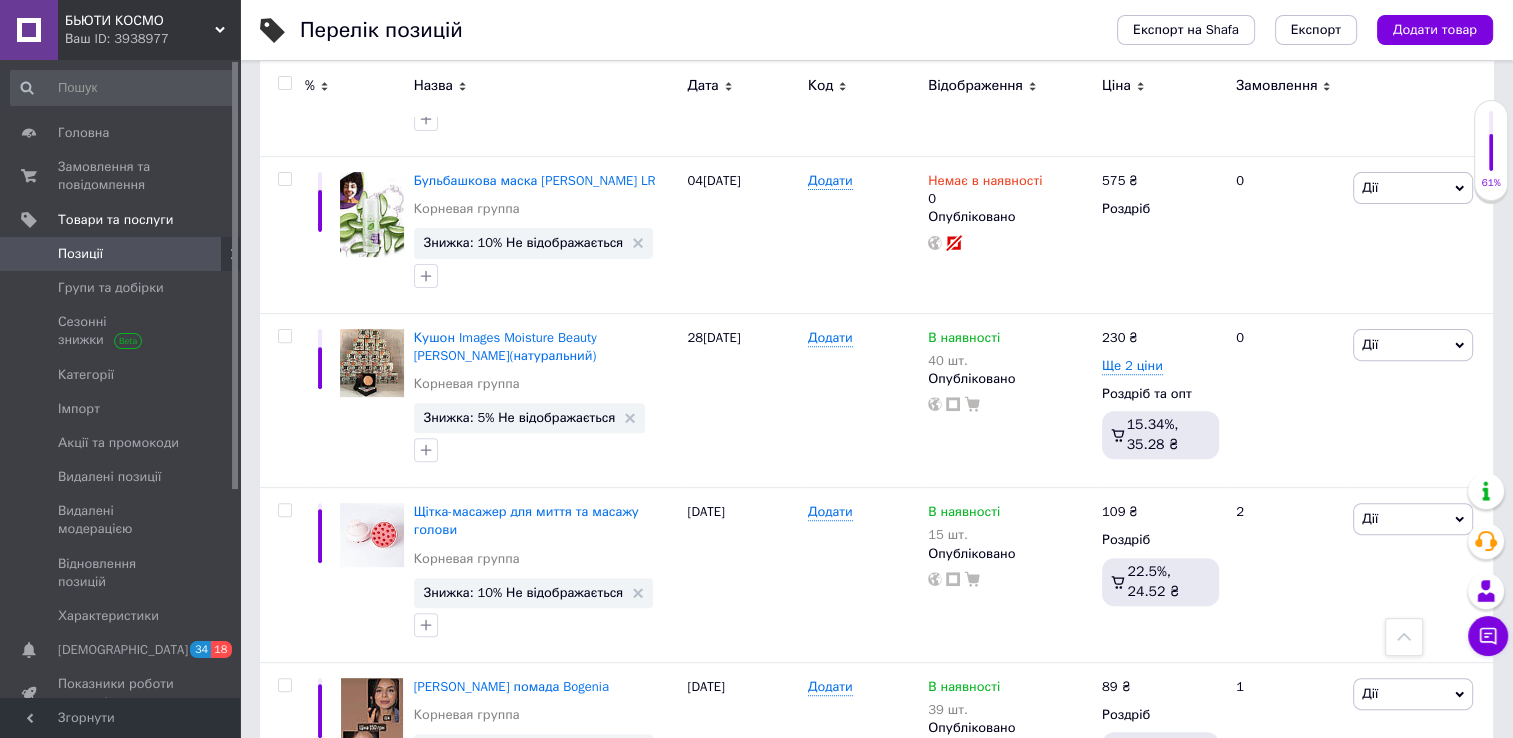 scroll, scrollTop: 624, scrollLeft: 0, axis: vertical 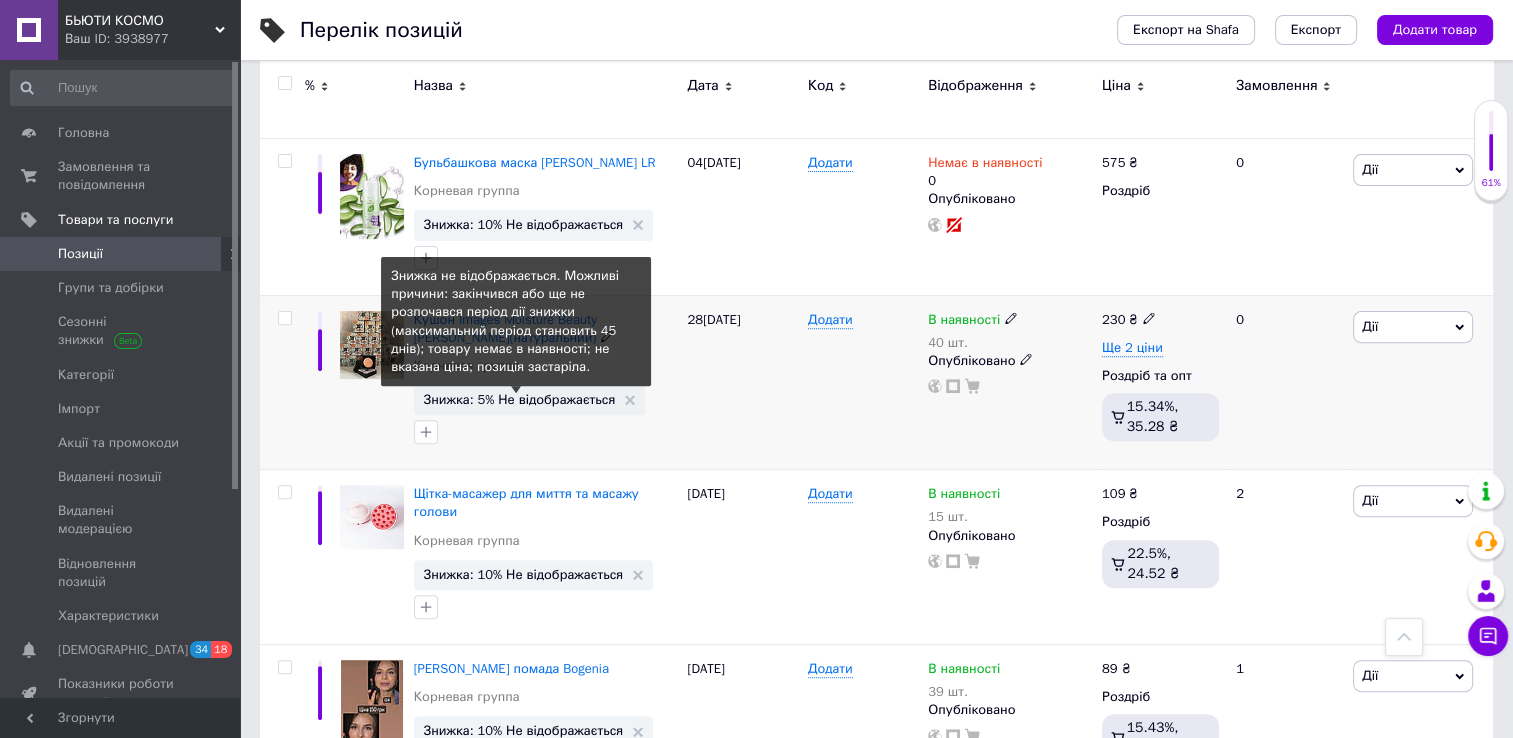click on "Знижка: 5% Не відображається" at bounding box center [520, 399] 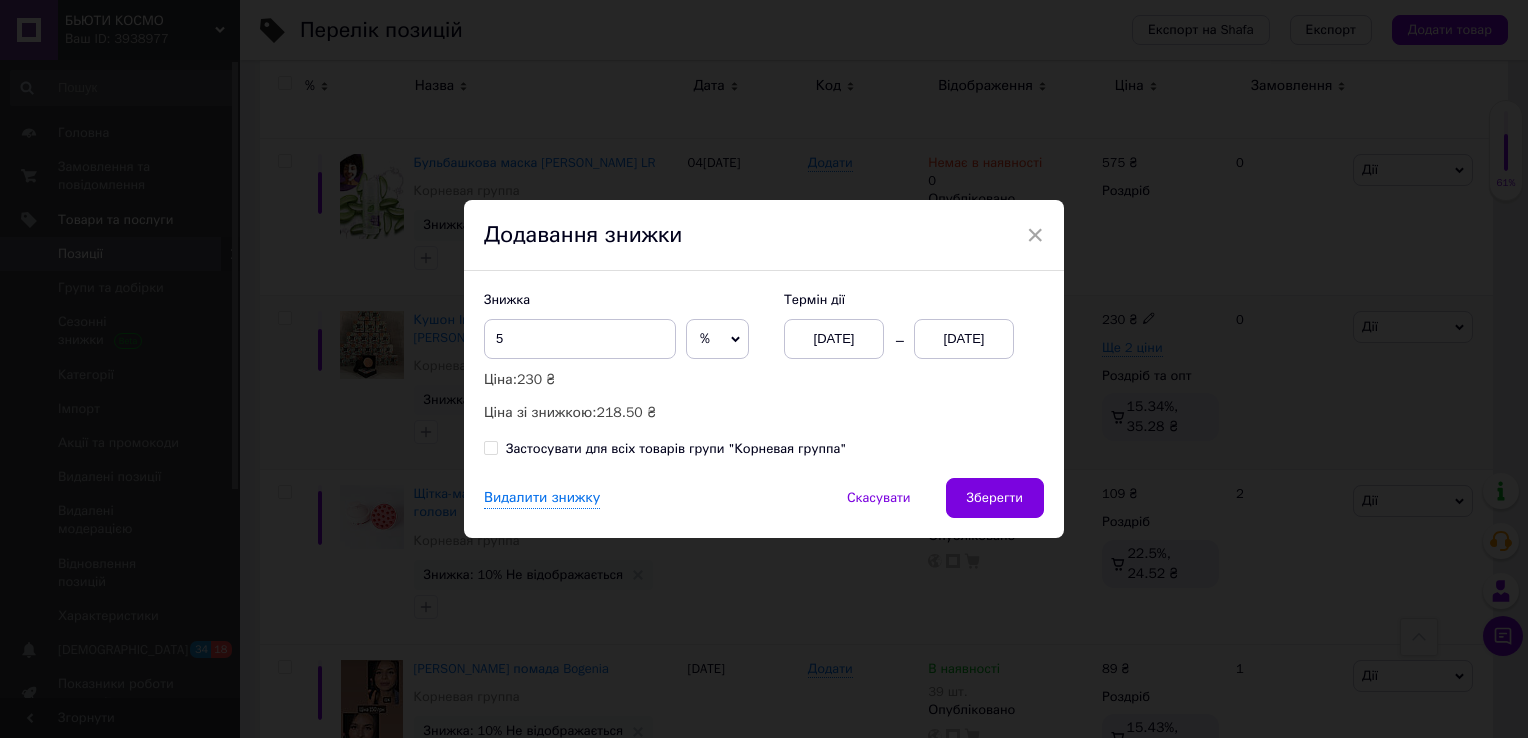 click on "[DATE]" at bounding box center [964, 339] 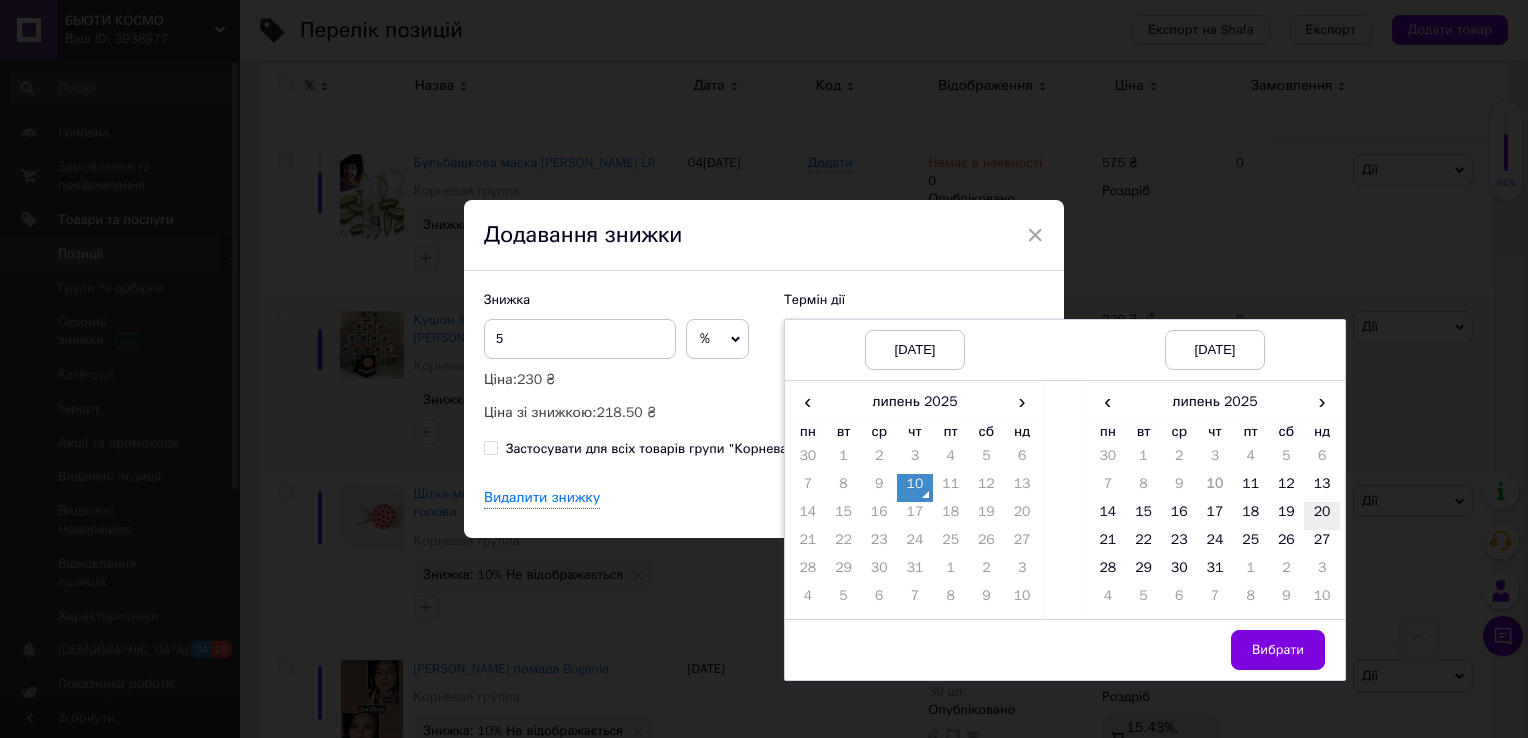 click on "20" at bounding box center (1322, 516) 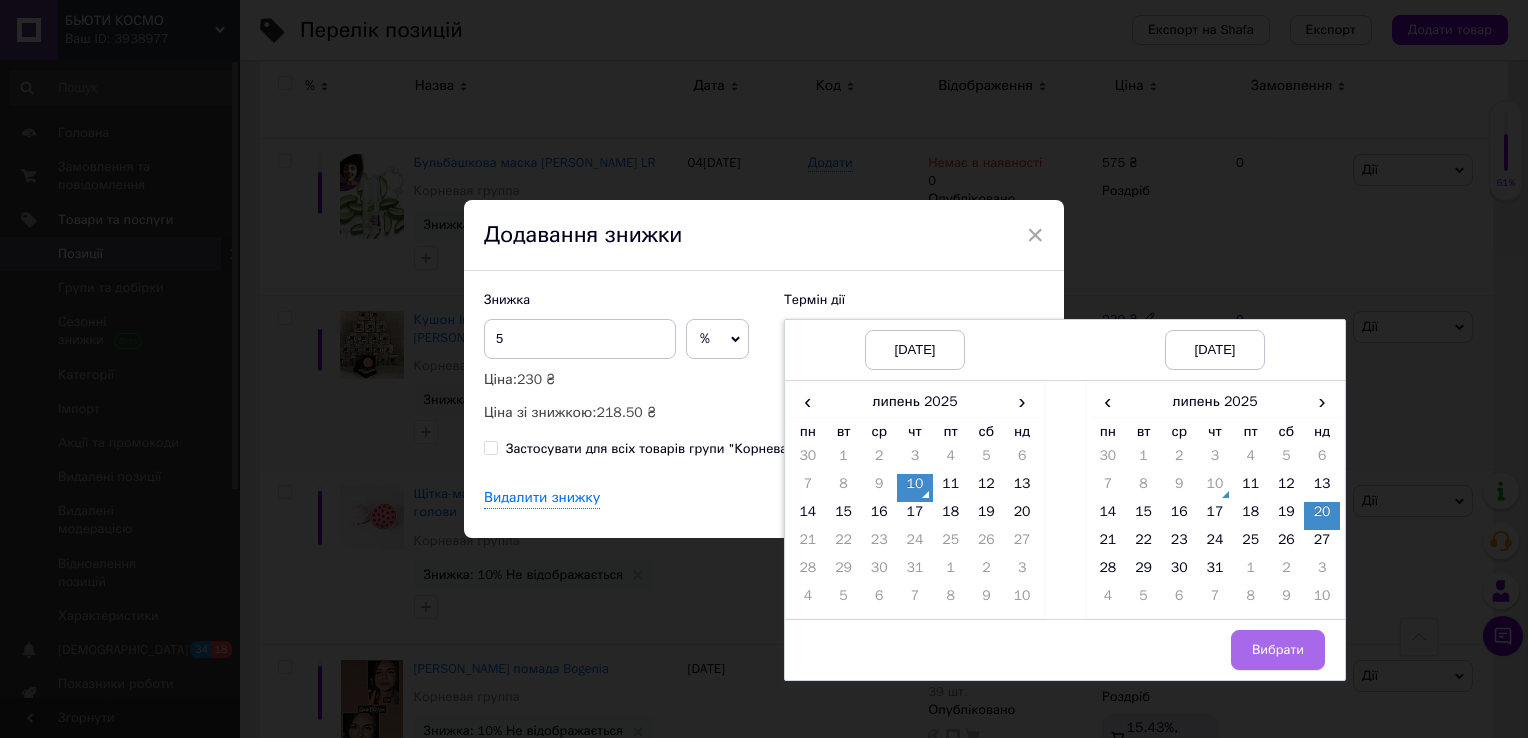 click on "Вибрати" at bounding box center [1278, 650] 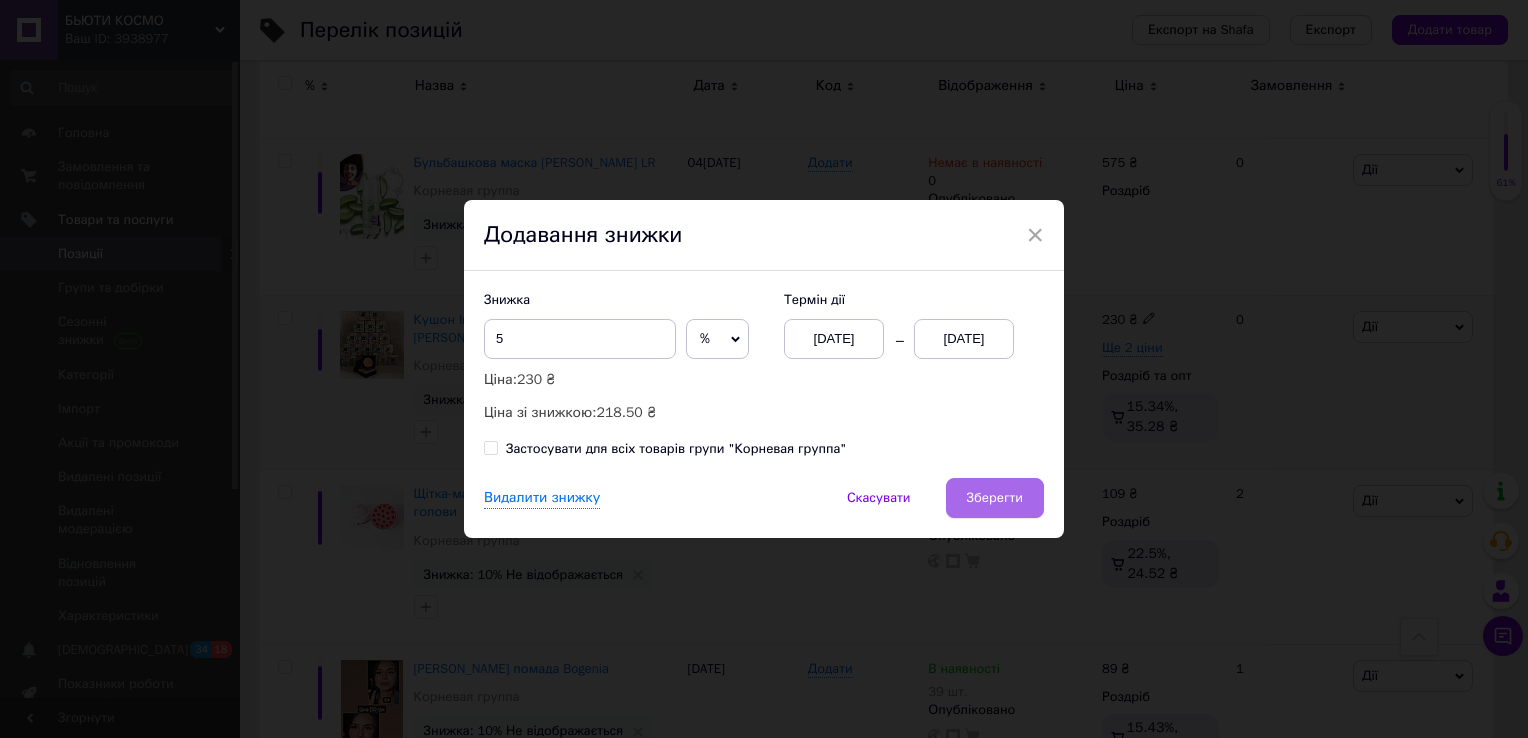 click on "Зберегти" at bounding box center [995, 498] 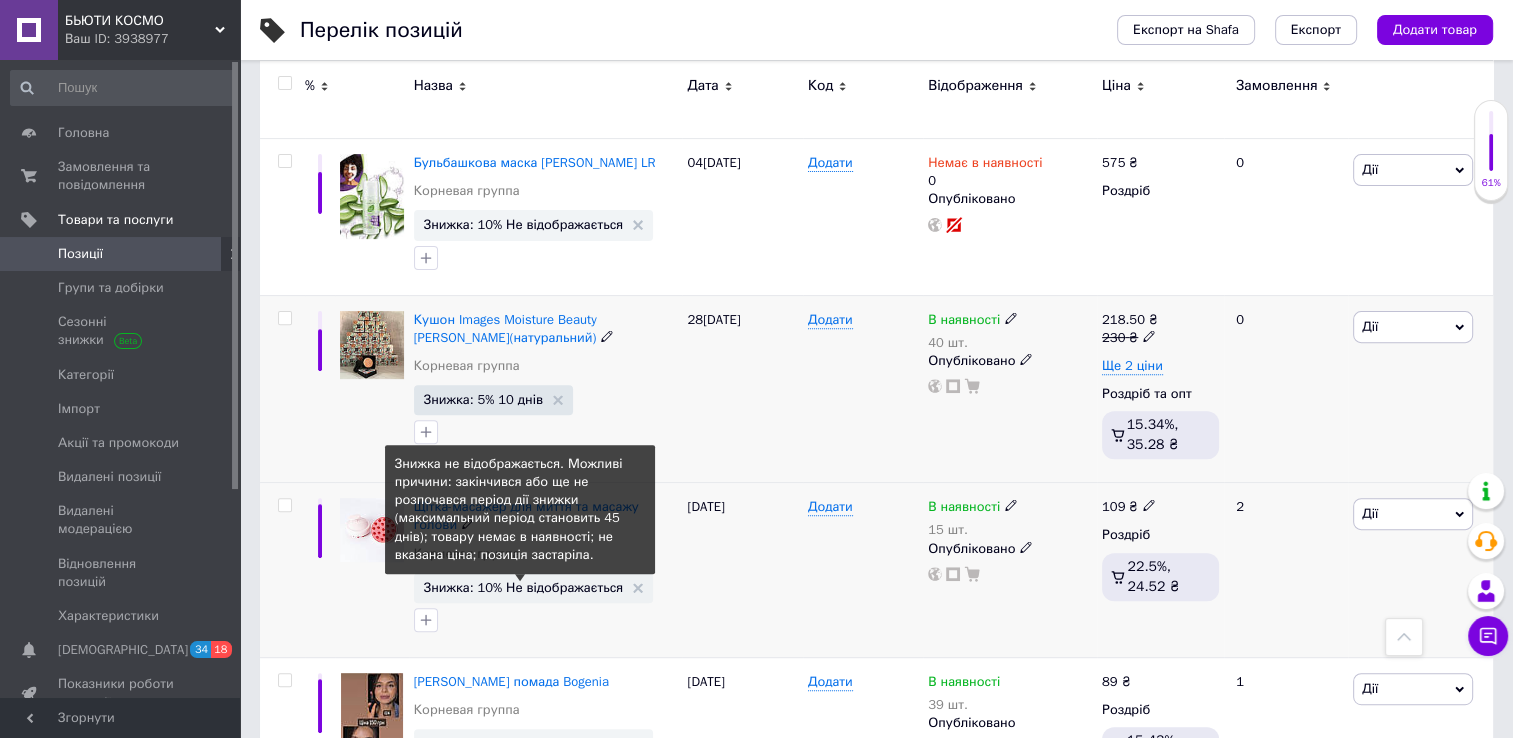 click on "Знижка: 10% Не відображається" at bounding box center [524, 587] 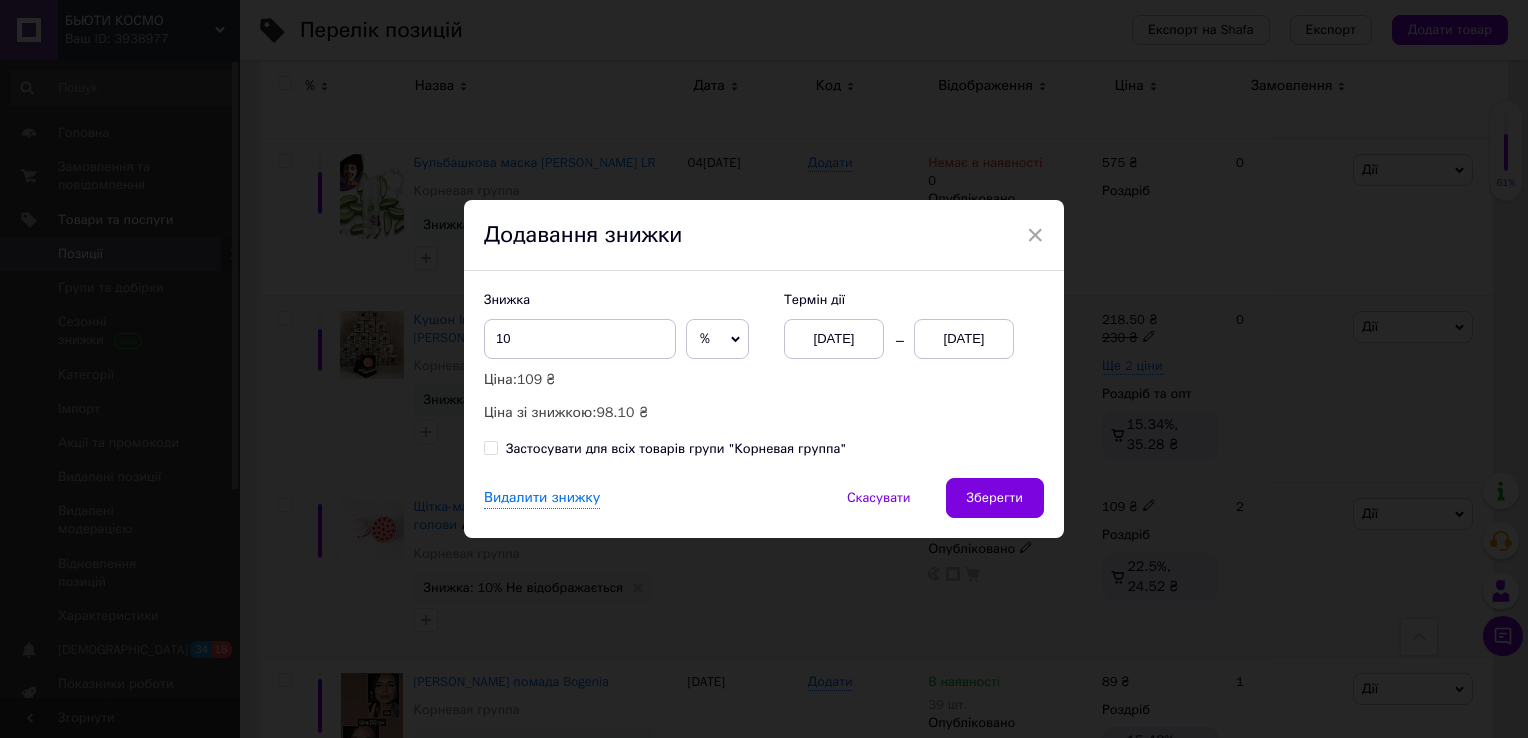 click on "[DATE]" at bounding box center [964, 339] 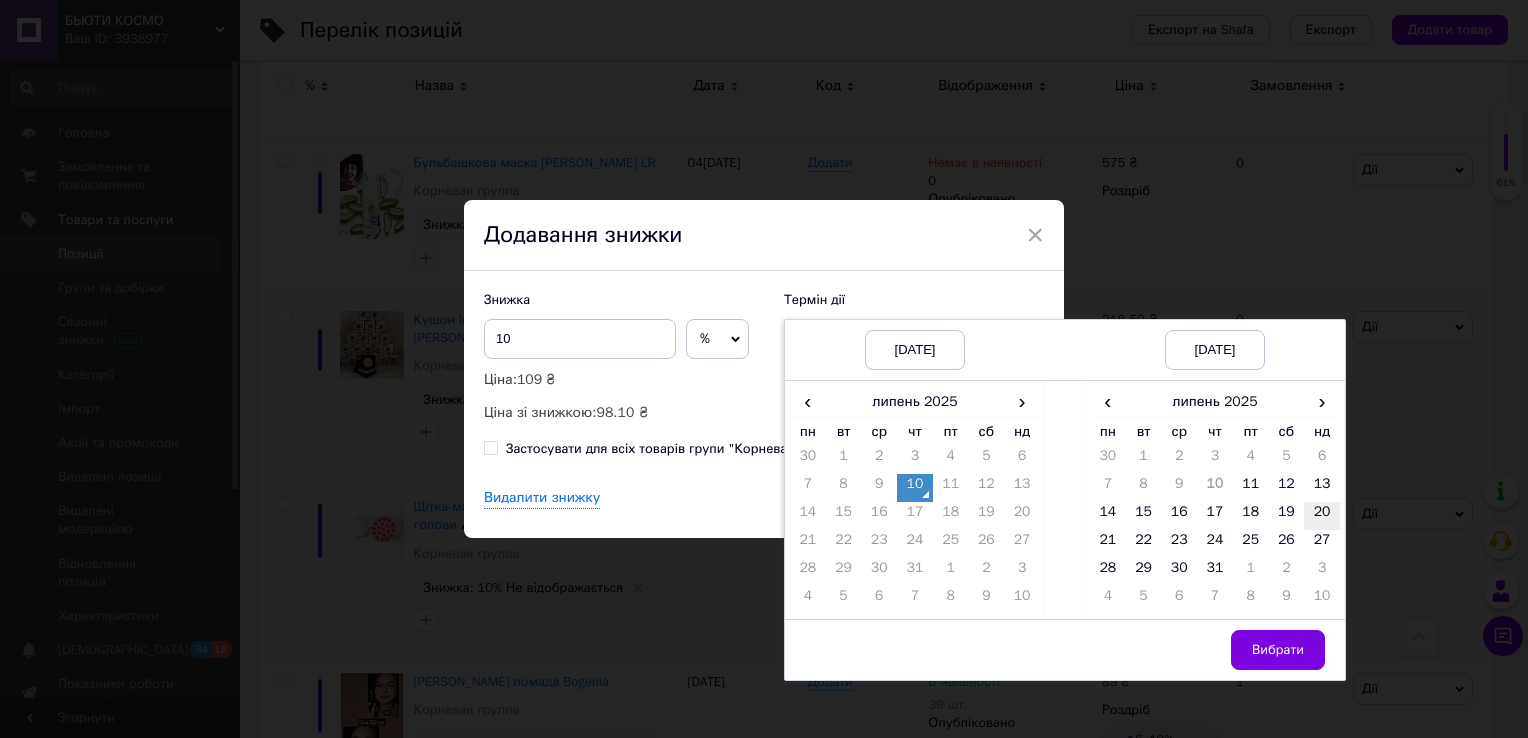 click on "20" at bounding box center (1322, 516) 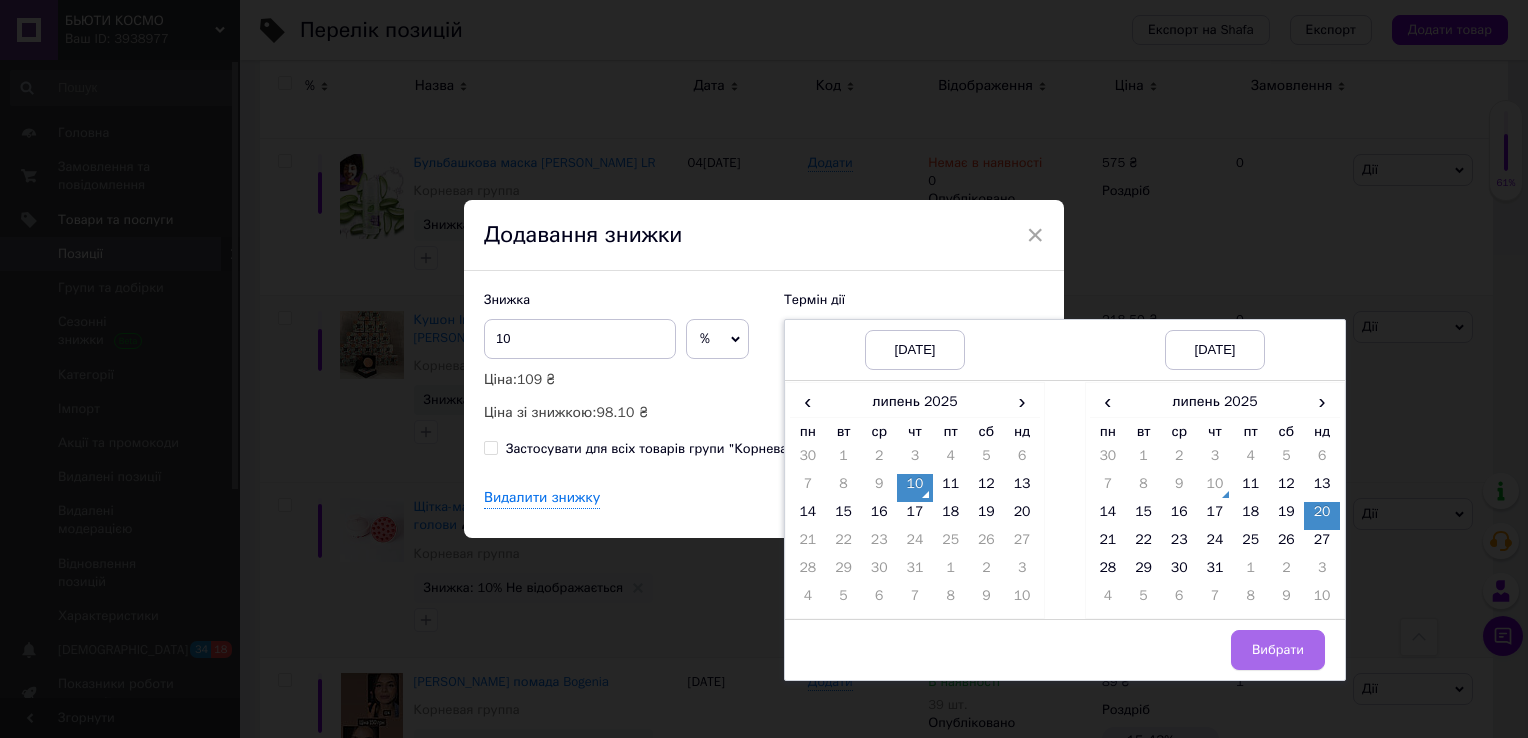 click on "Вибрати" at bounding box center (1278, 650) 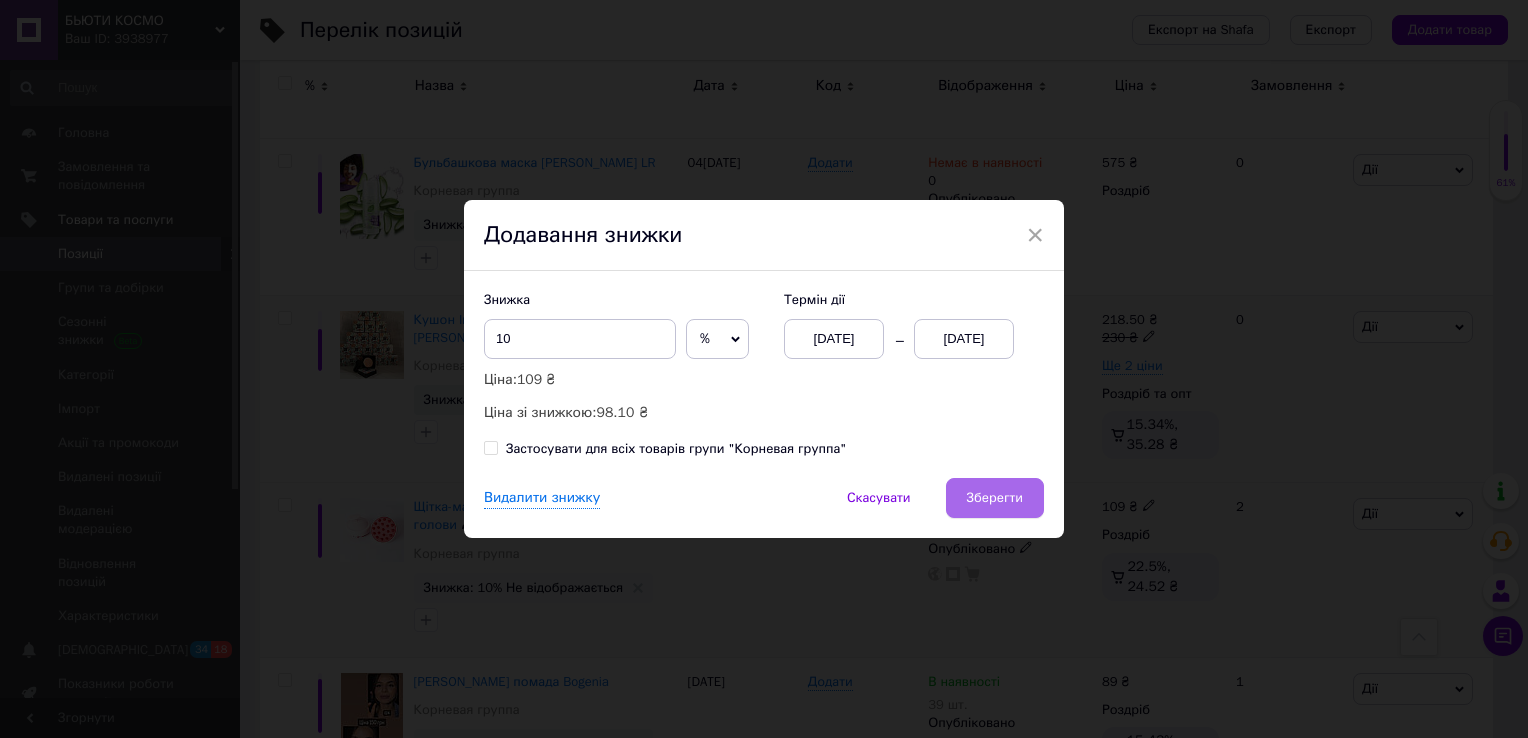 click on "Зберегти" at bounding box center (995, 498) 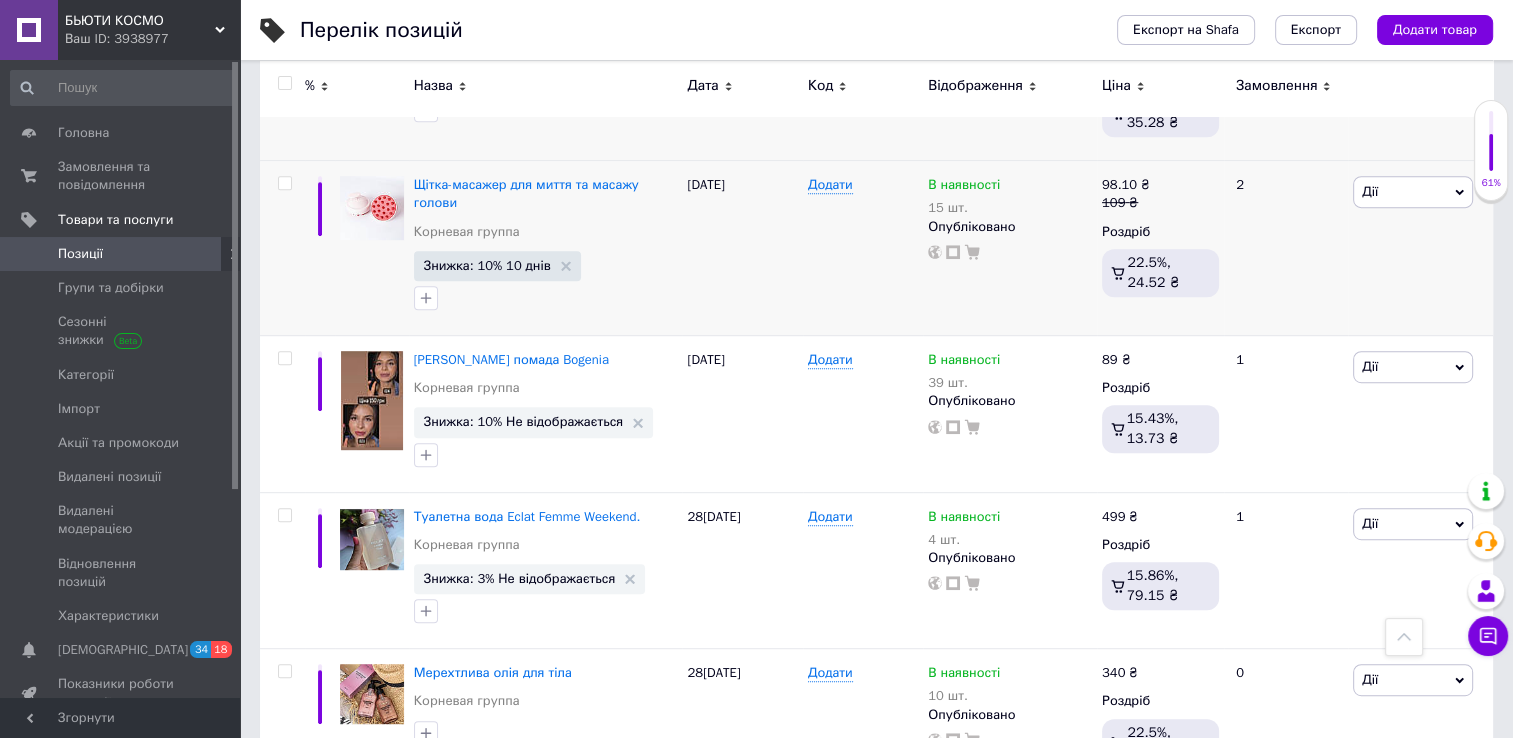 scroll, scrollTop: 950, scrollLeft: 0, axis: vertical 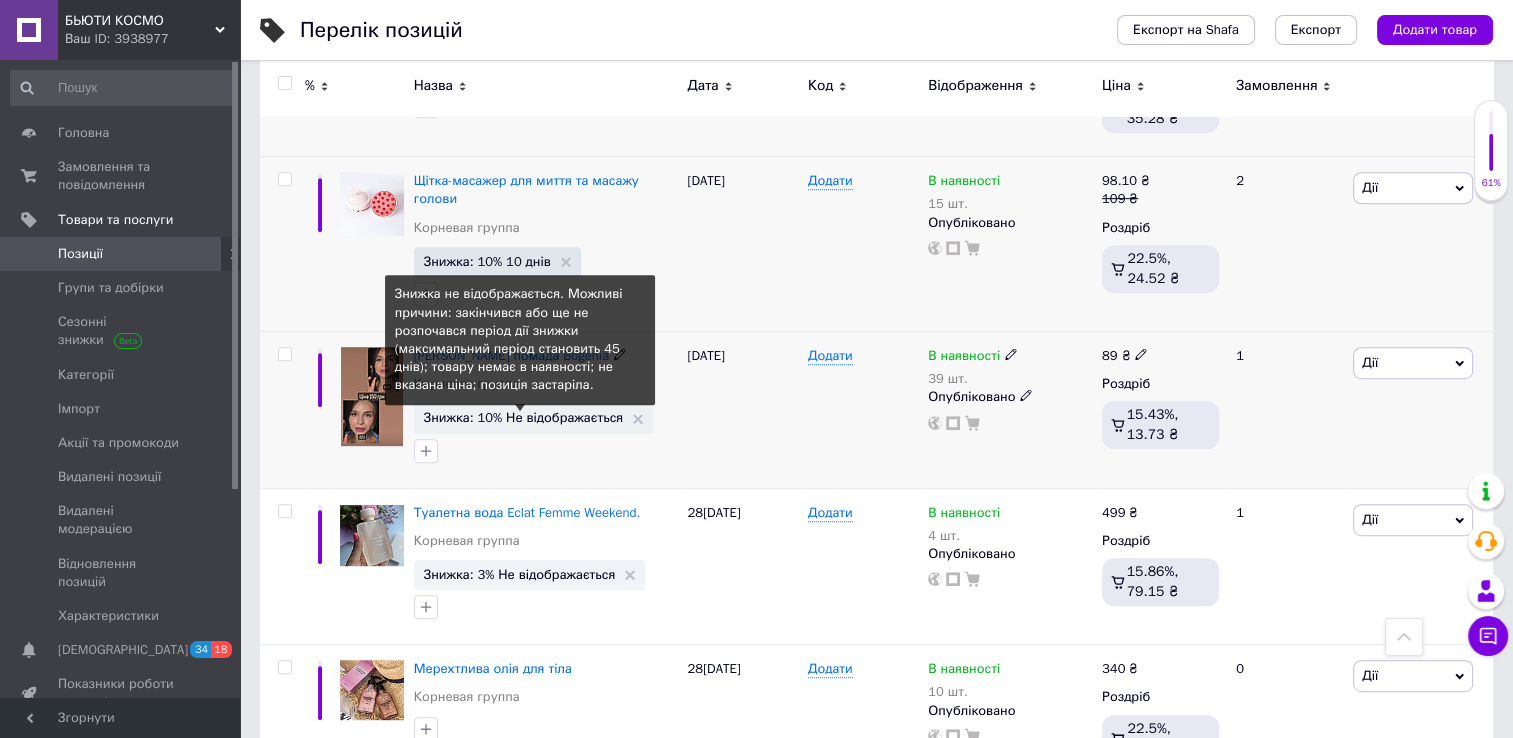 click on "Знижка: 10% Не відображається" at bounding box center (524, 417) 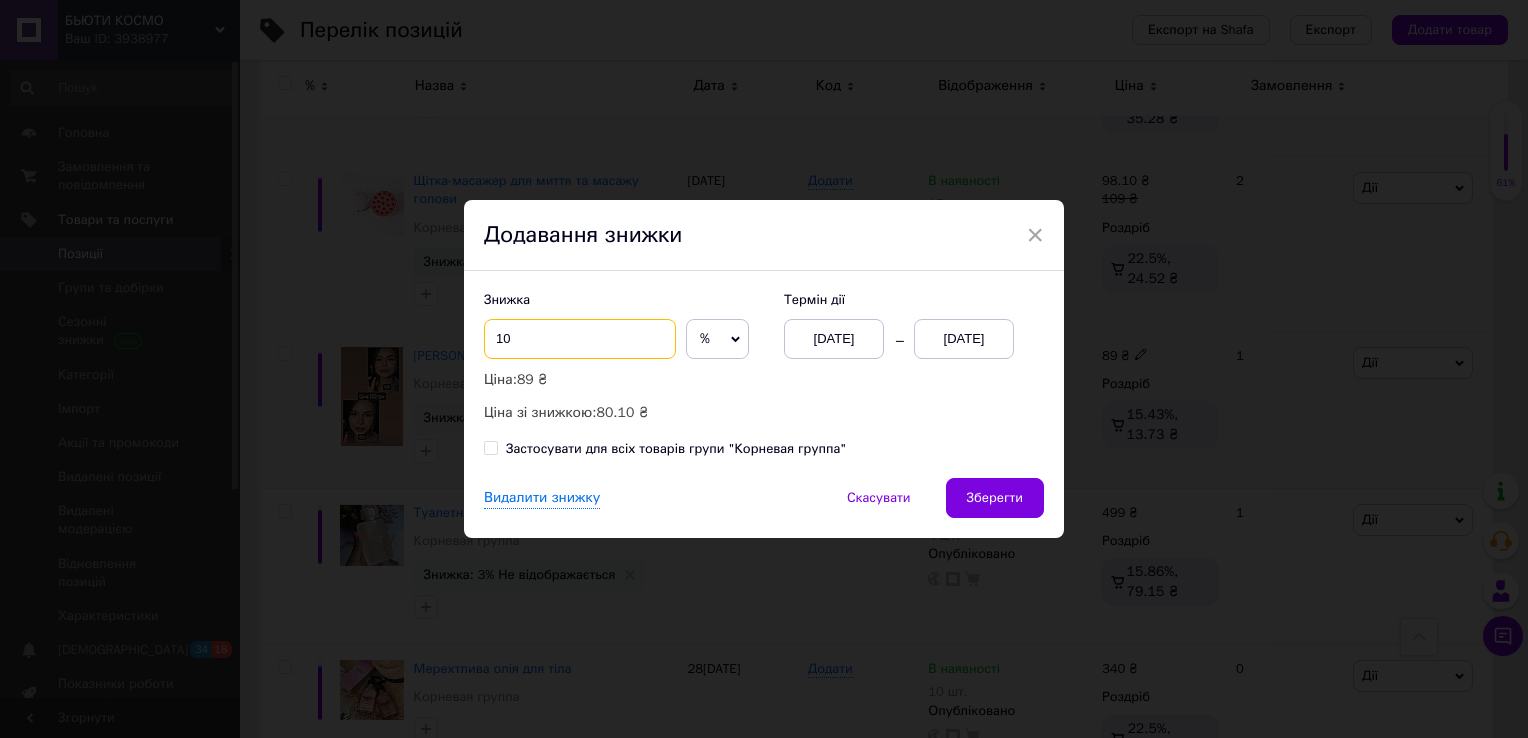 click on "10" at bounding box center [580, 339] 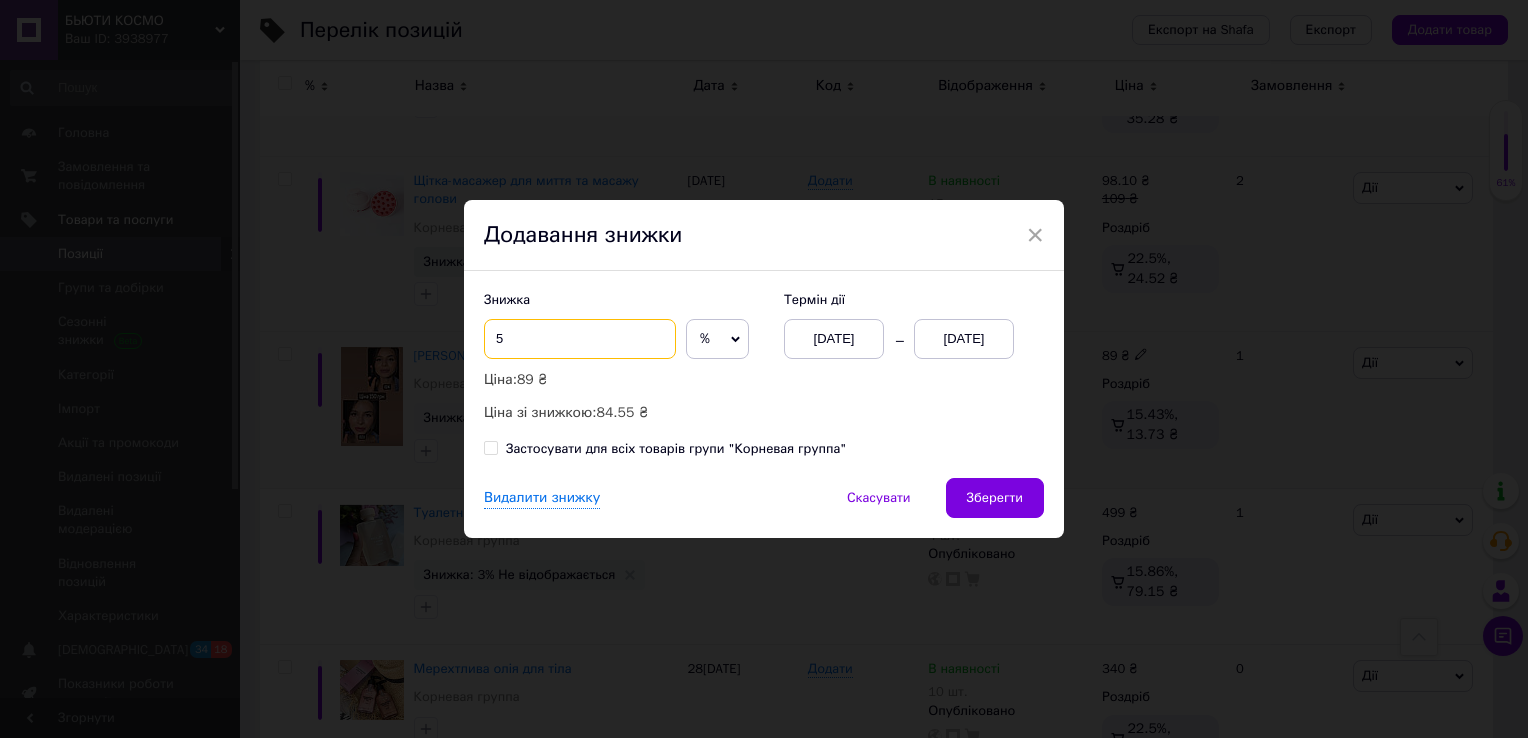type on "5" 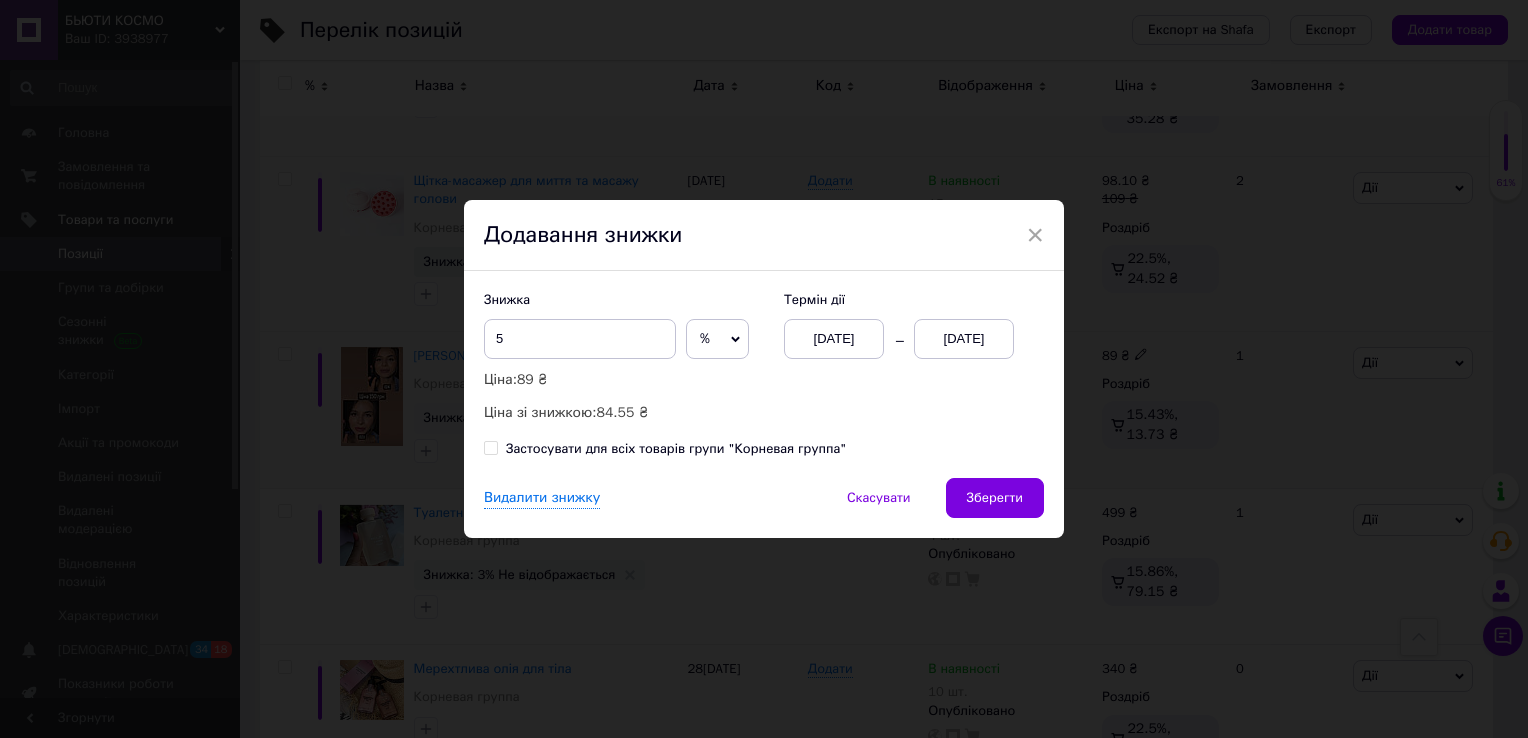 click on "[DATE]" at bounding box center [964, 339] 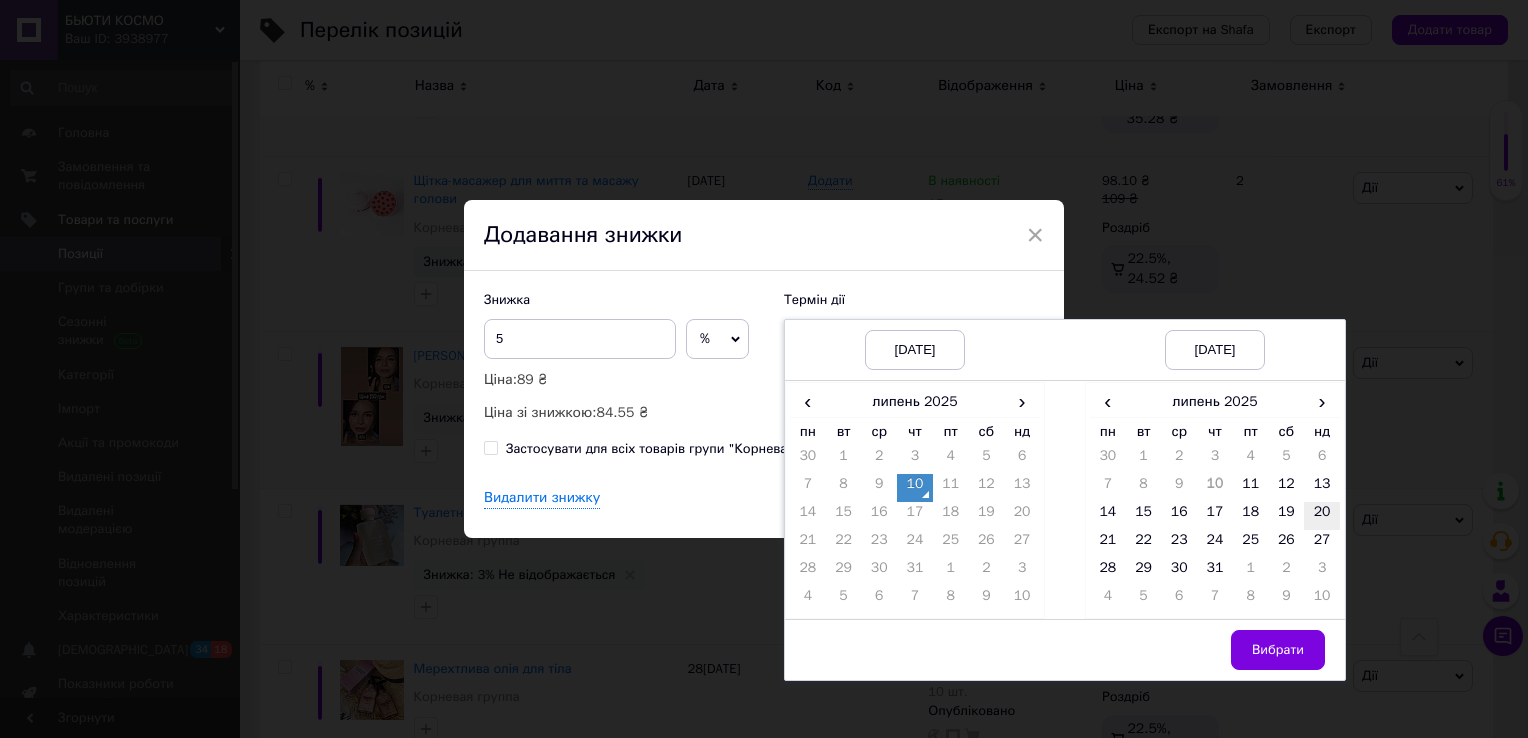click on "20" at bounding box center (1322, 516) 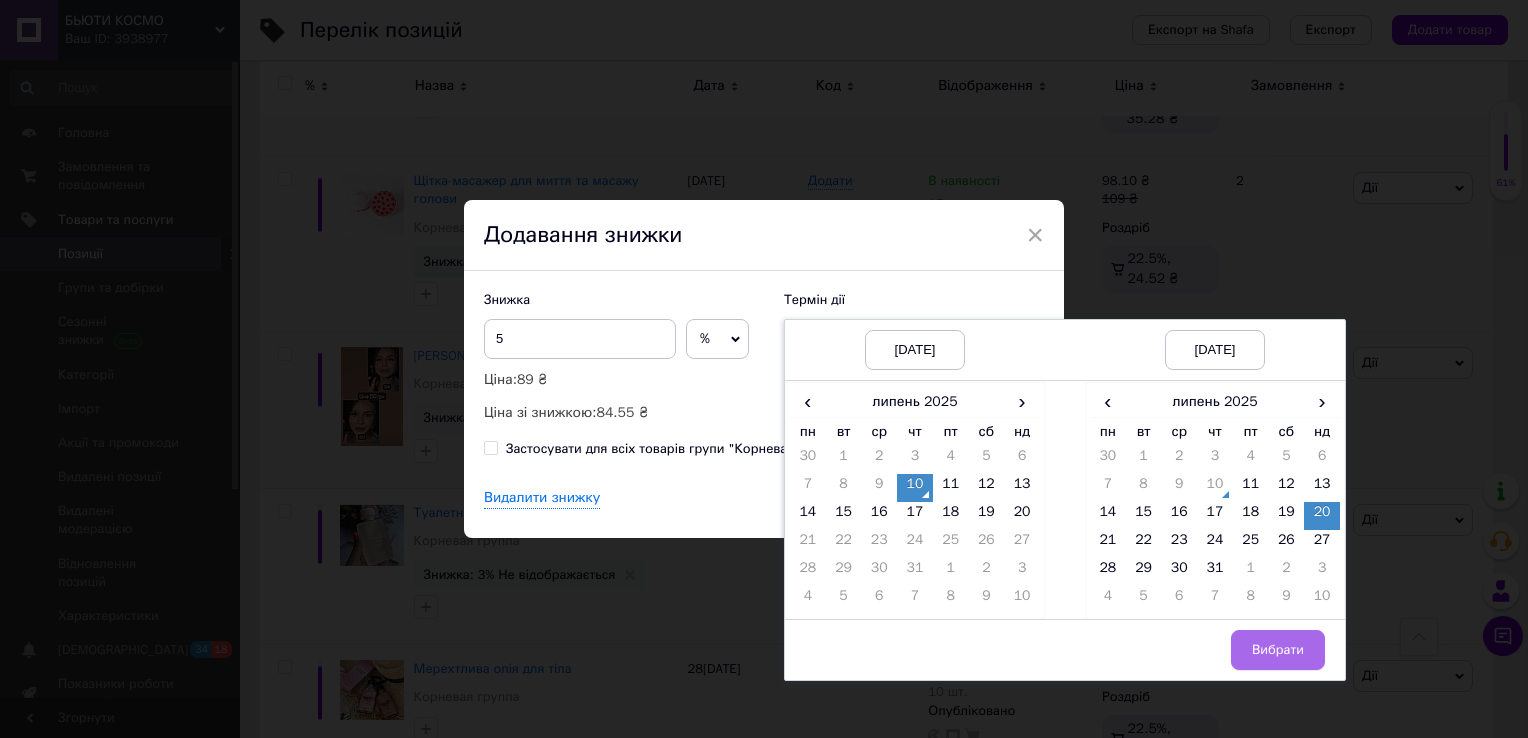 click on "Вибрати" at bounding box center [1278, 650] 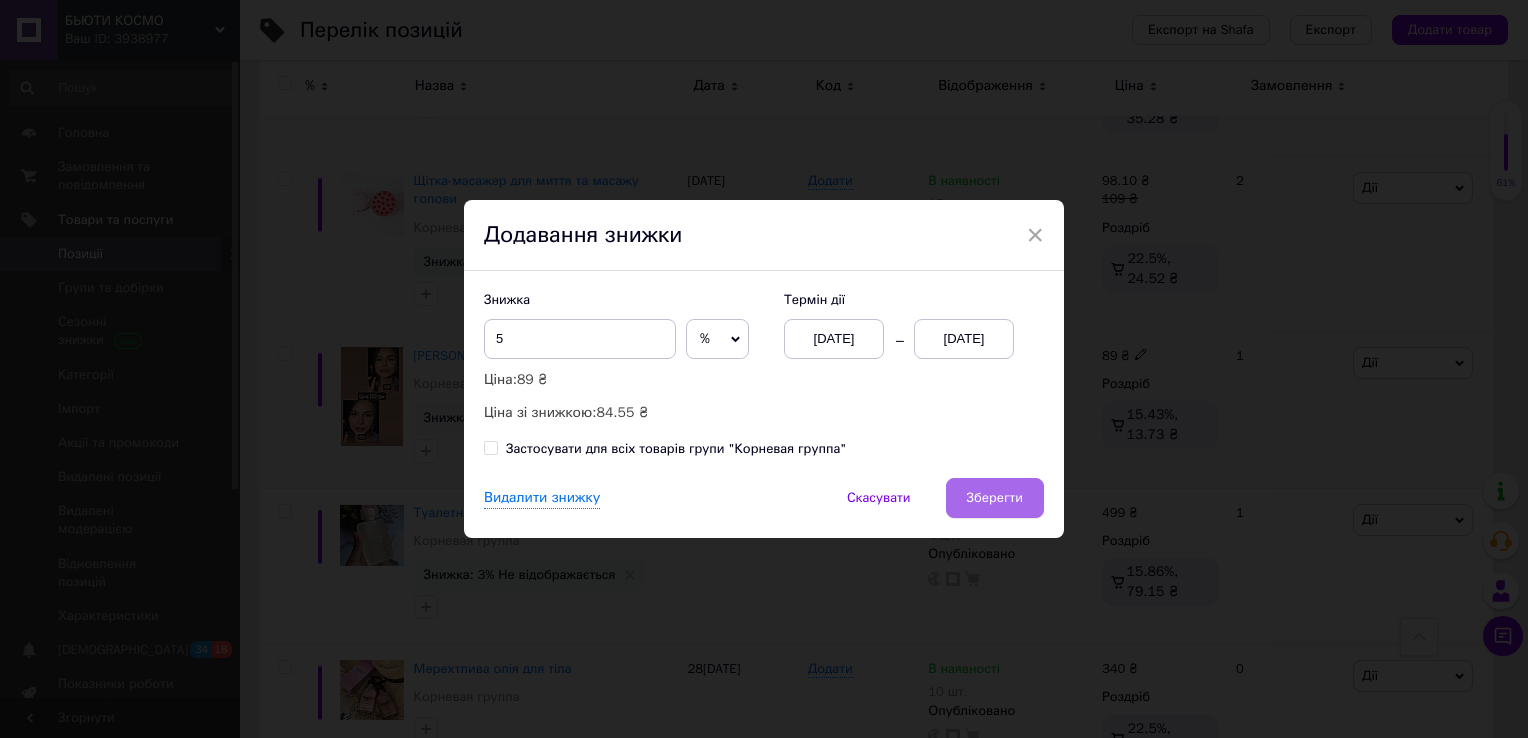 click on "Зберегти" at bounding box center (995, 498) 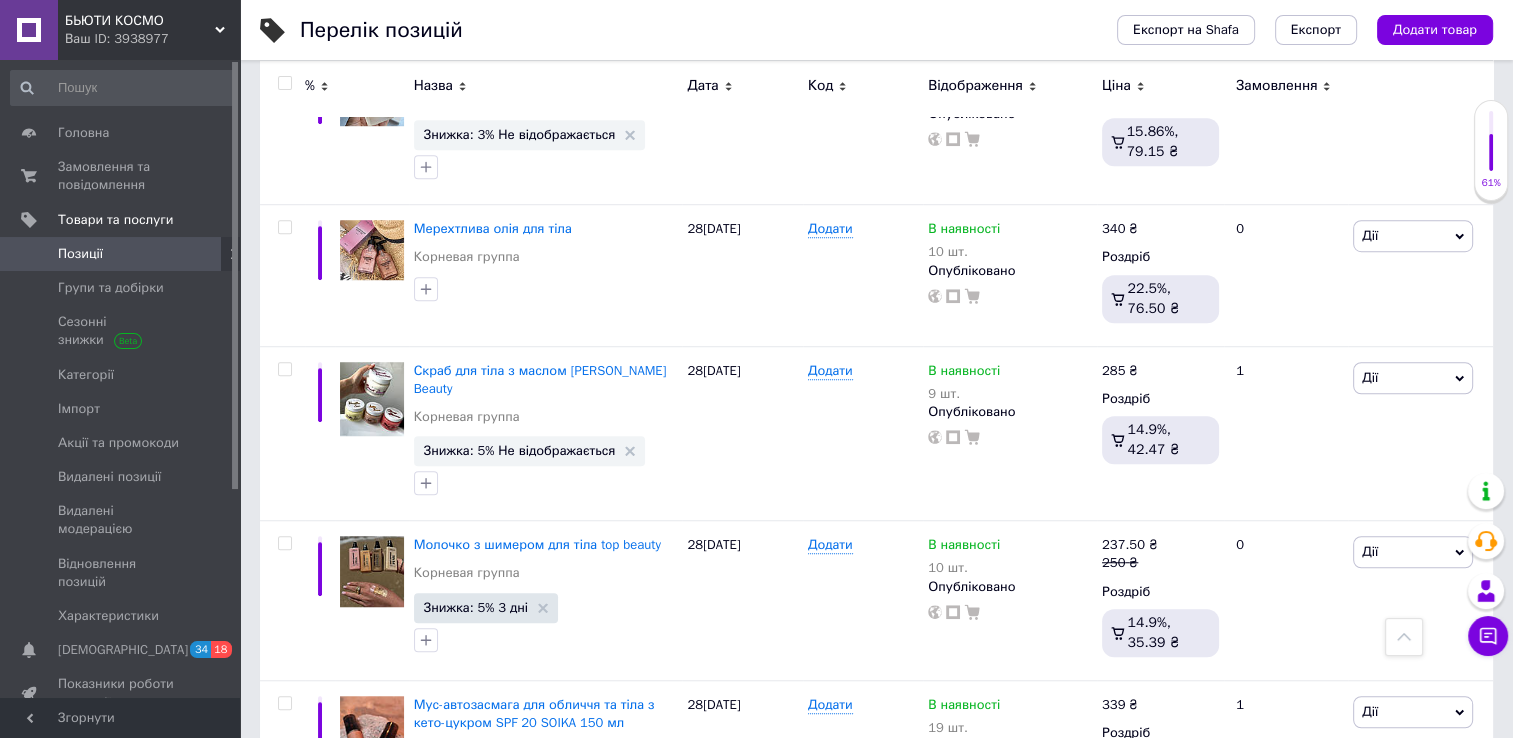 scroll, scrollTop: 1410, scrollLeft: 0, axis: vertical 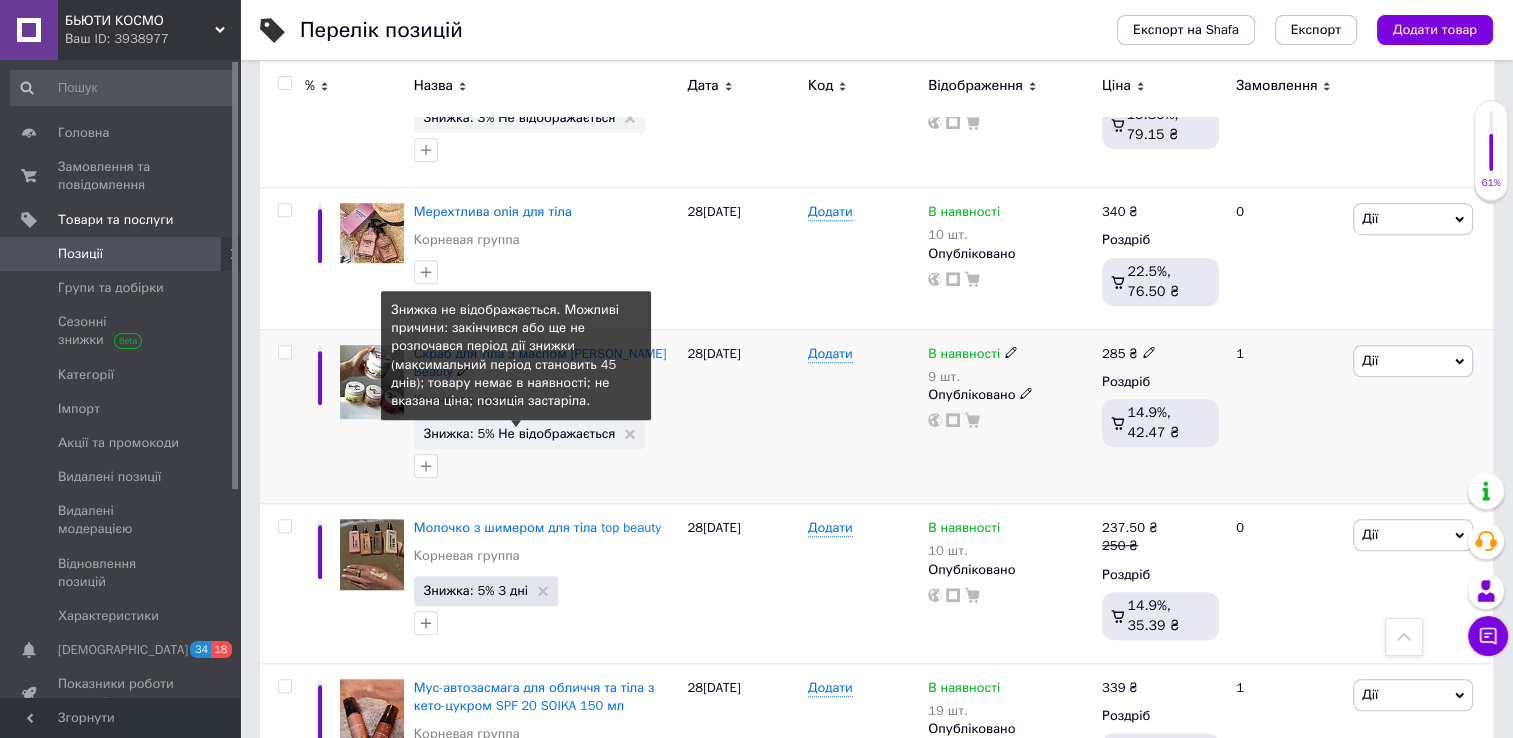click on "Знижка: 5% Не відображається" at bounding box center [520, 433] 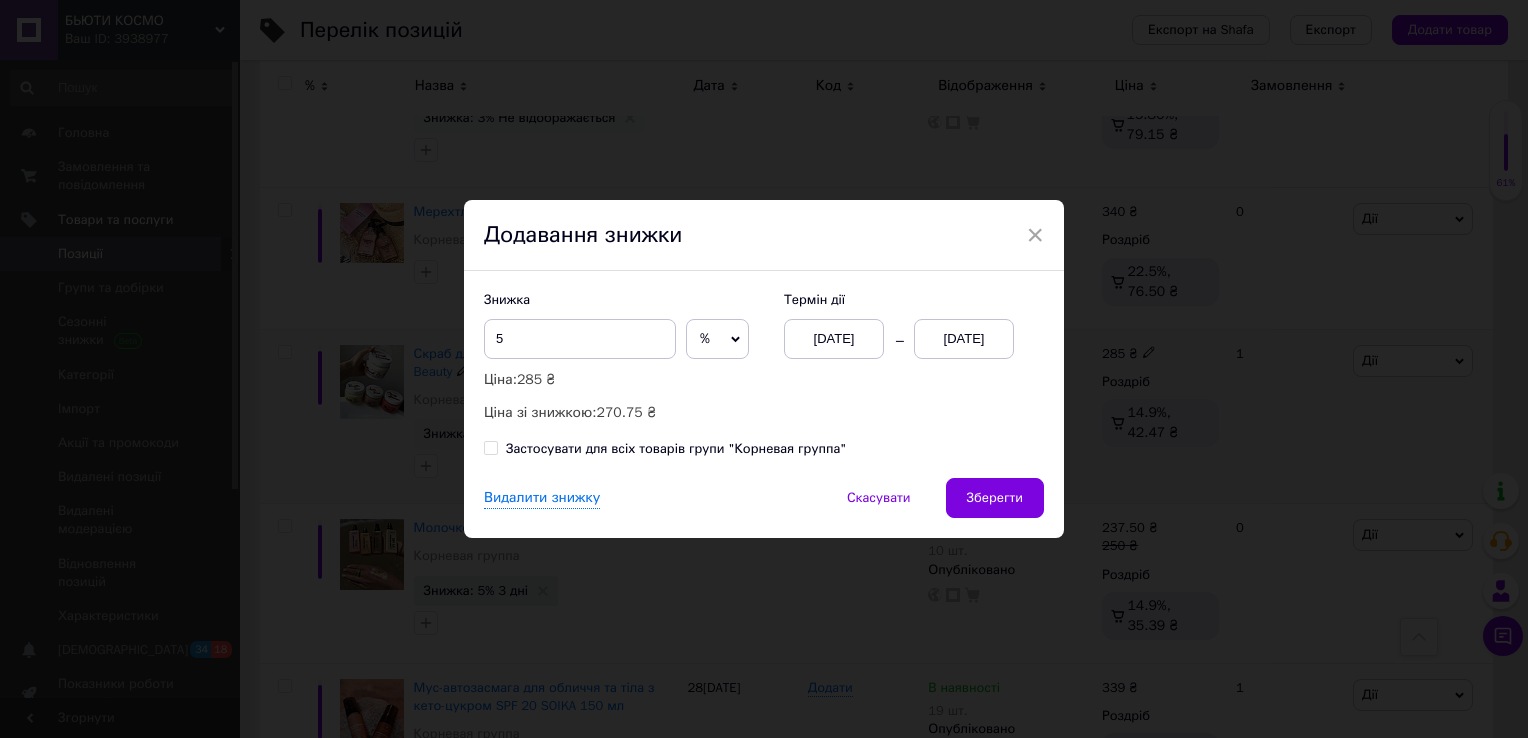 click on "[DATE]" at bounding box center [964, 339] 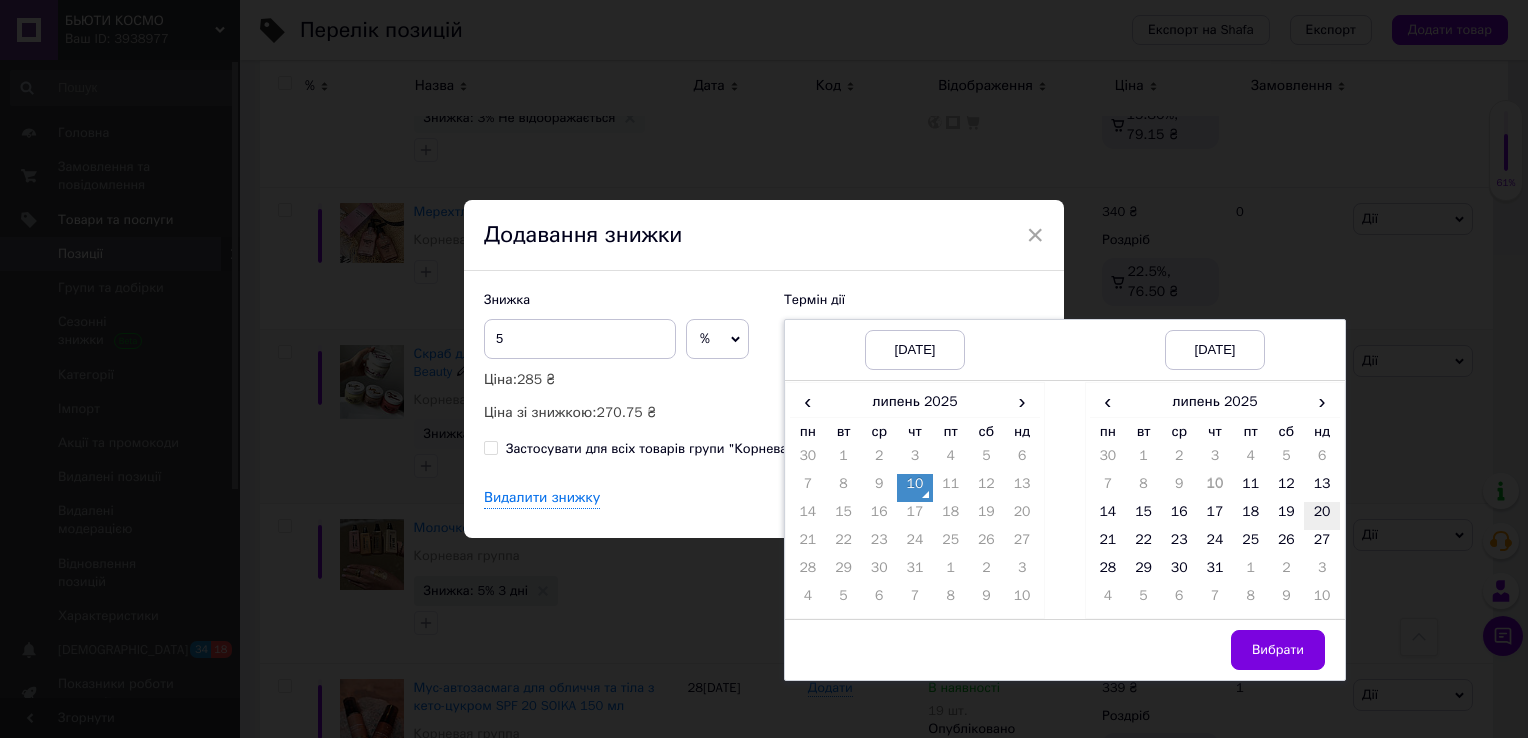 click on "20" at bounding box center [1322, 516] 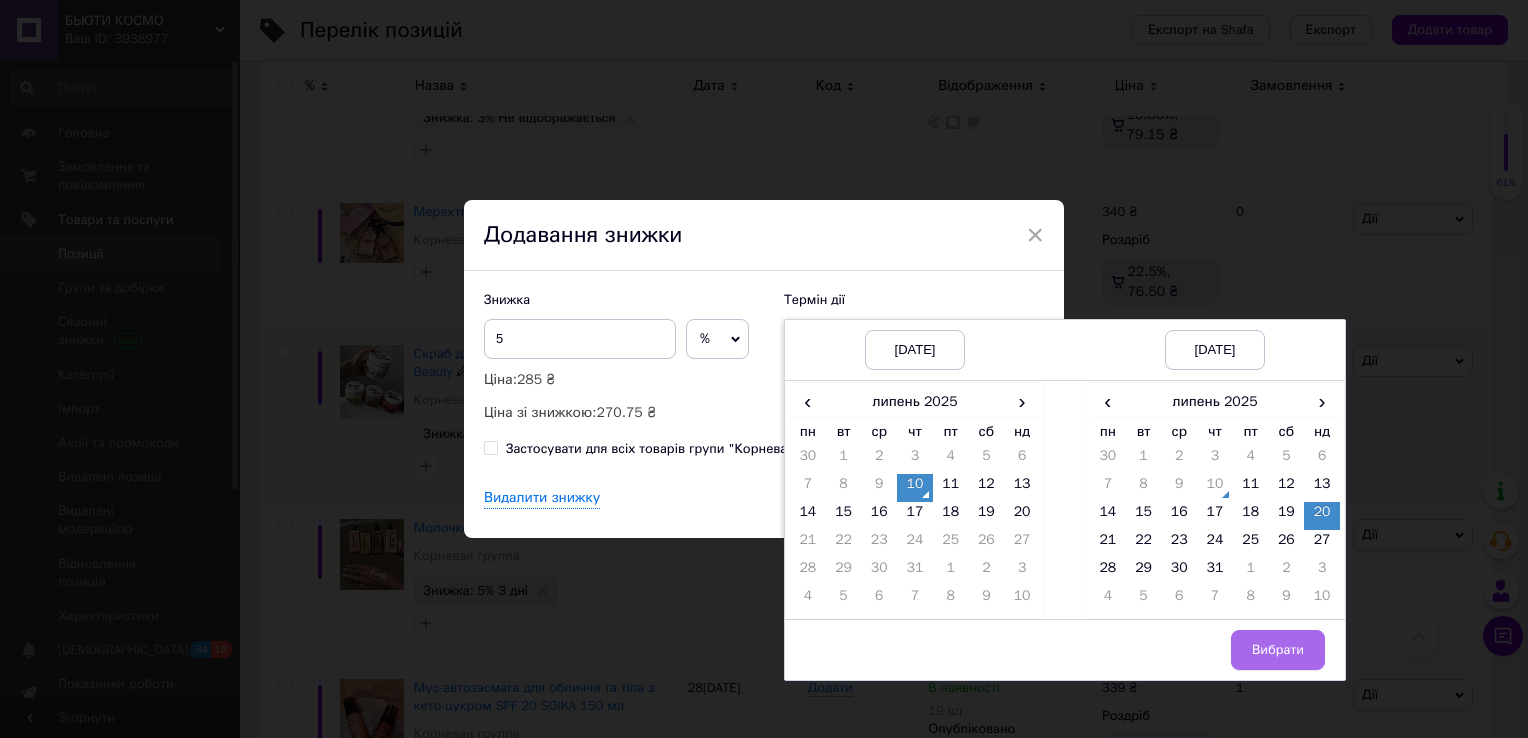 click on "Вибрати" at bounding box center [1278, 650] 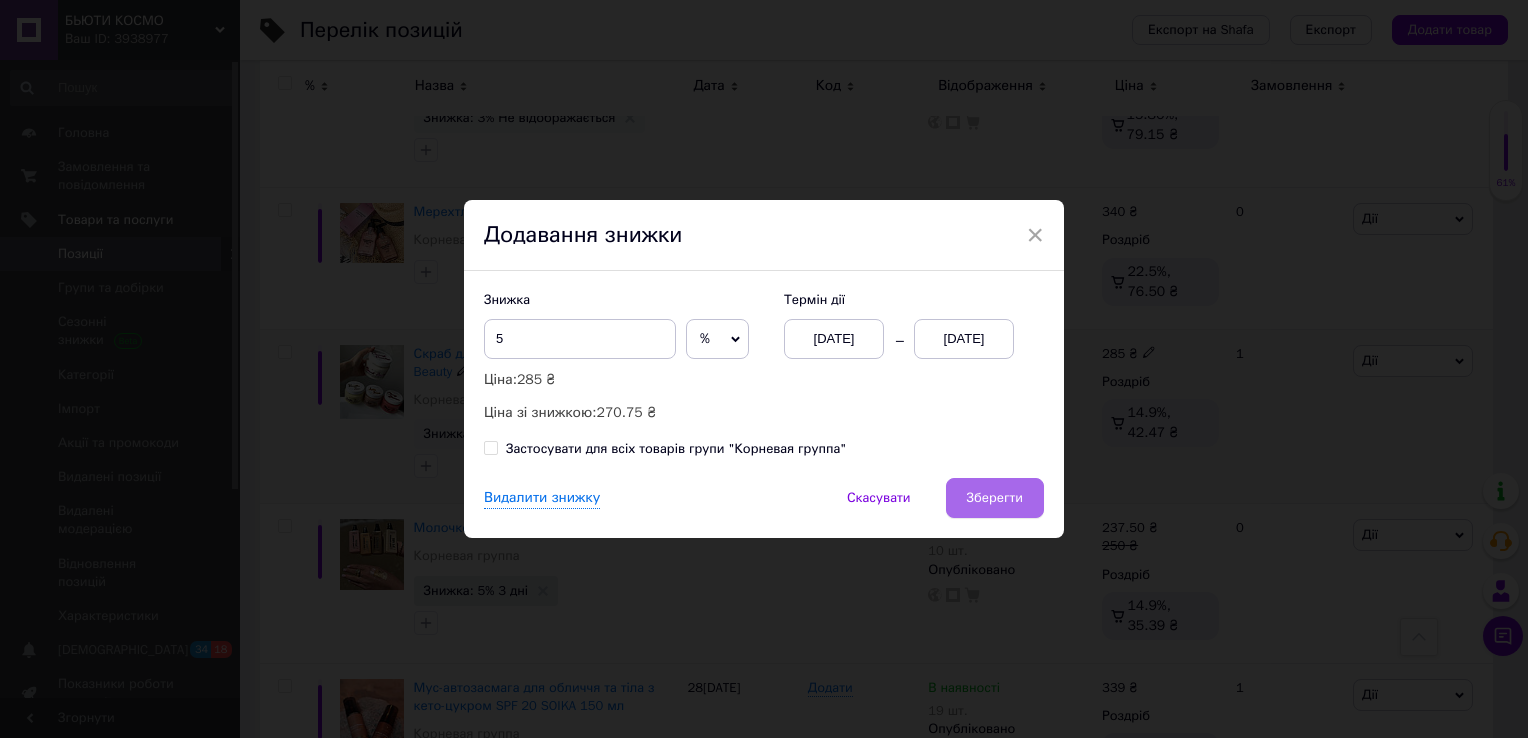 click on "Зберегти" at bounding box center [995, 498] 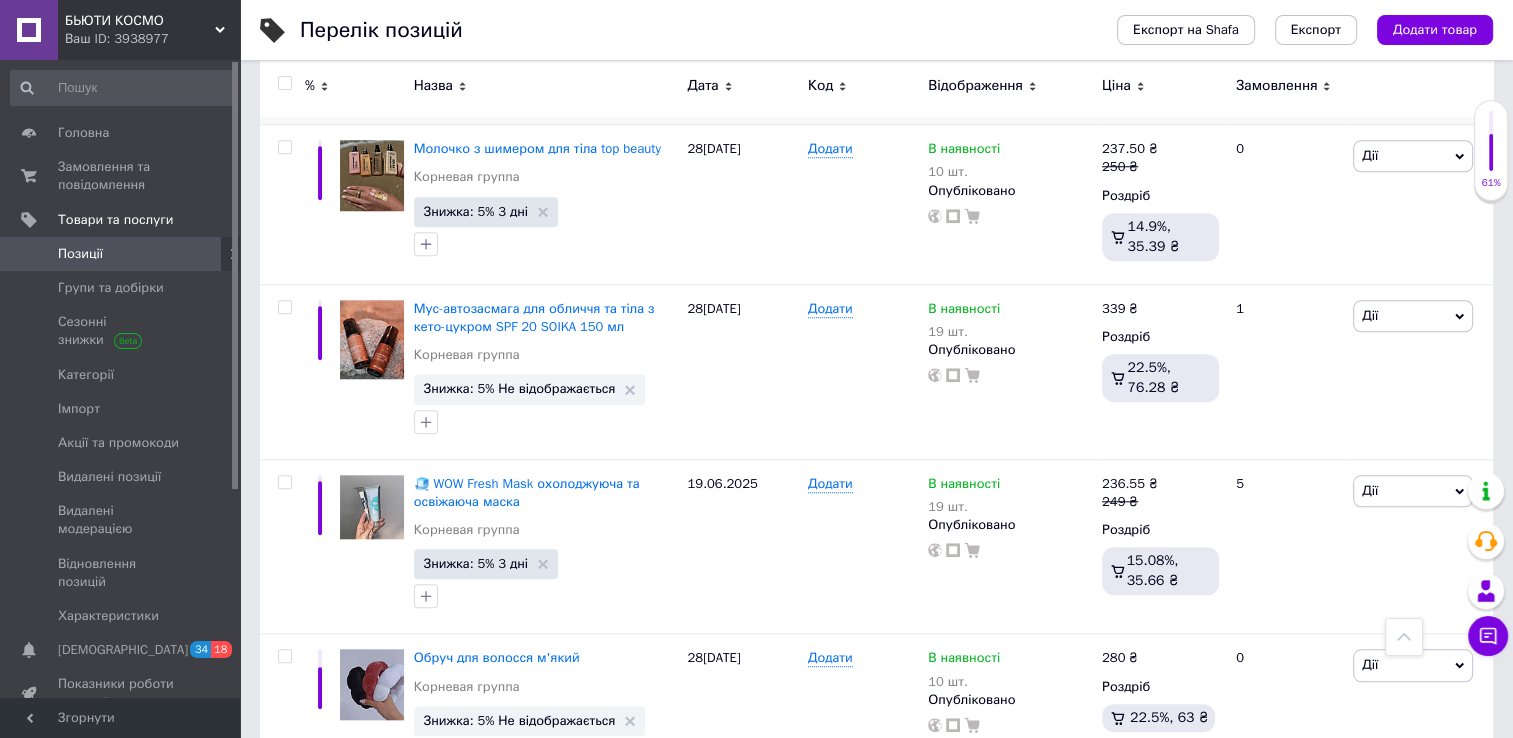 scroll, scrollTop: 1806, scrollLeft: 0, axis: vertical 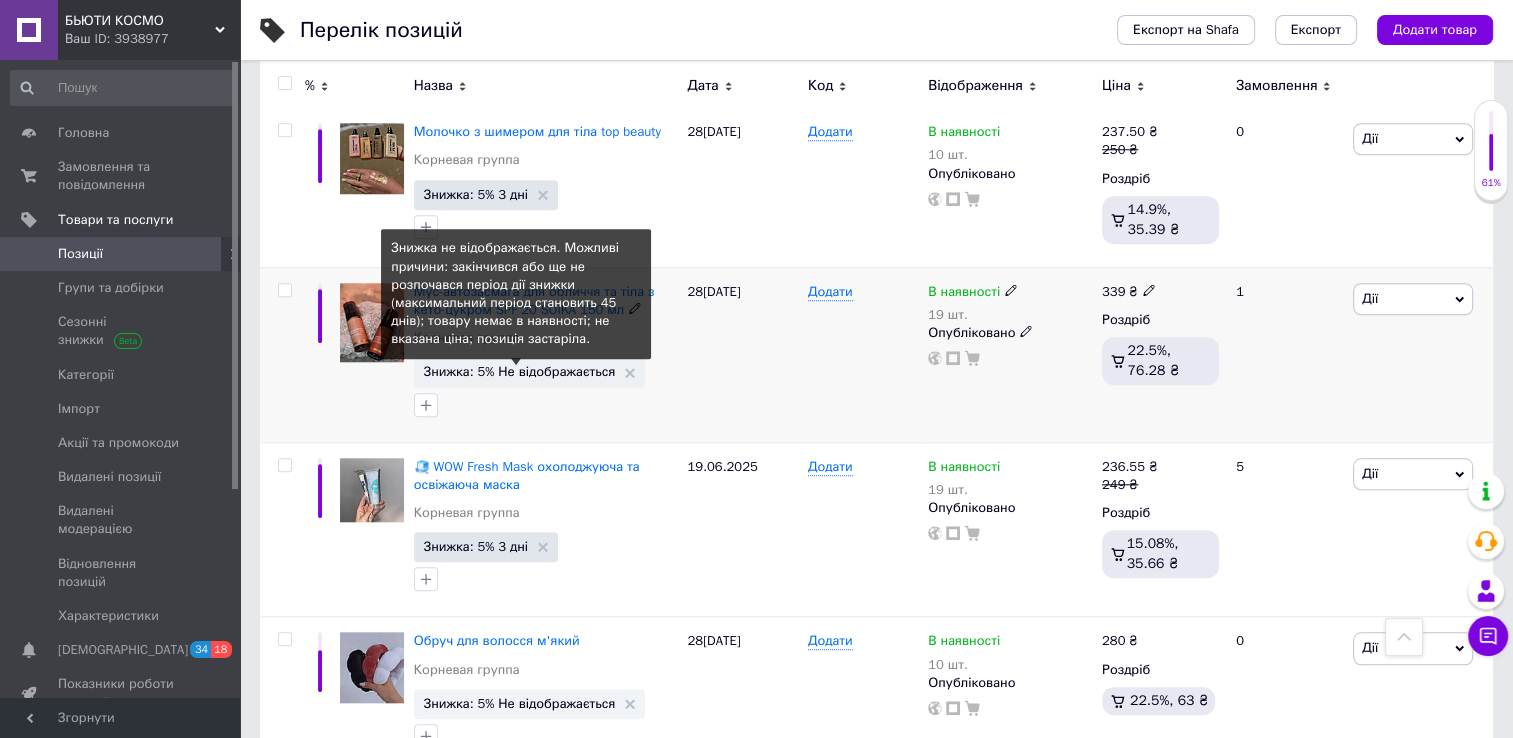 click on "Знижка: 5% Не відображається" at bounding box center [520, 371] 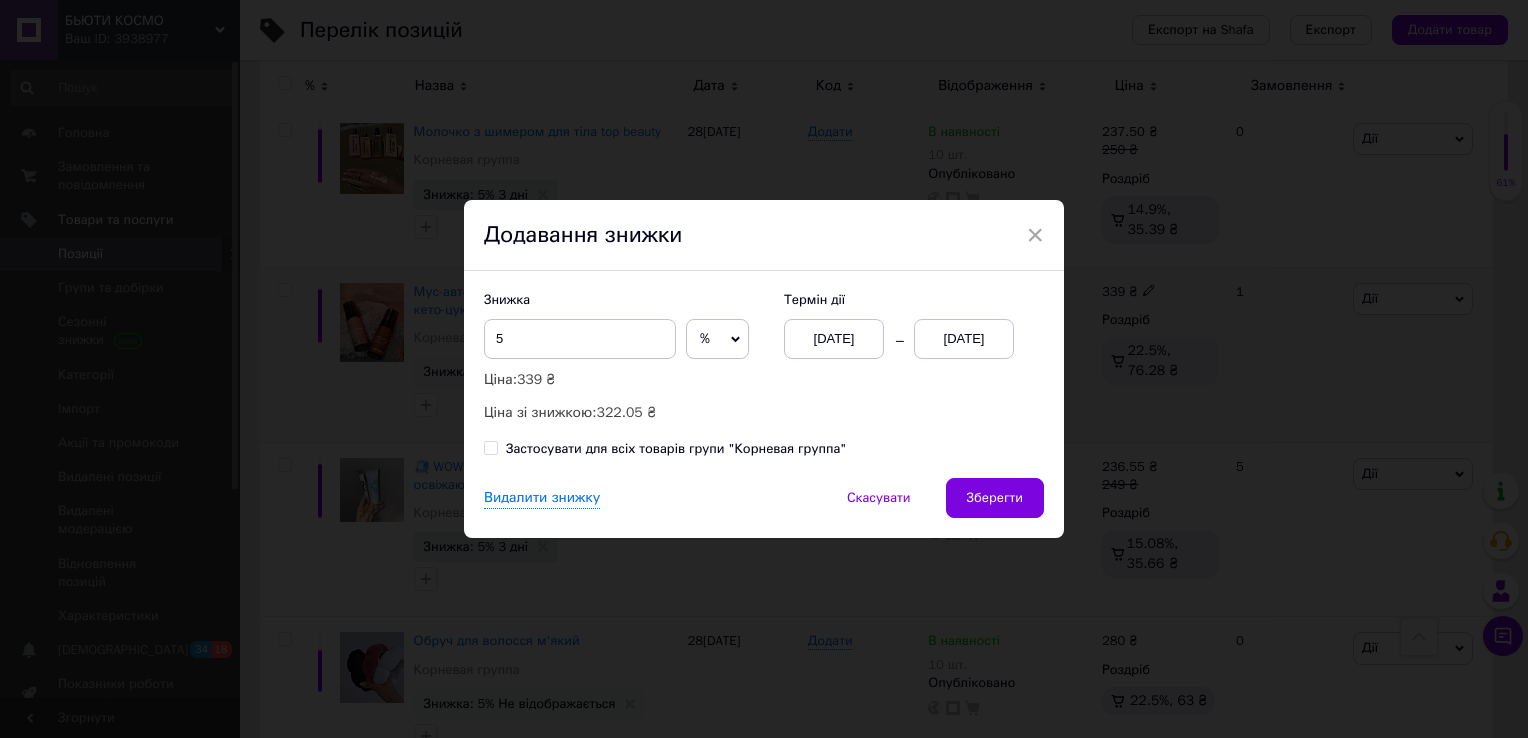 click on "[DATE]" at bounding box center (964, 339) 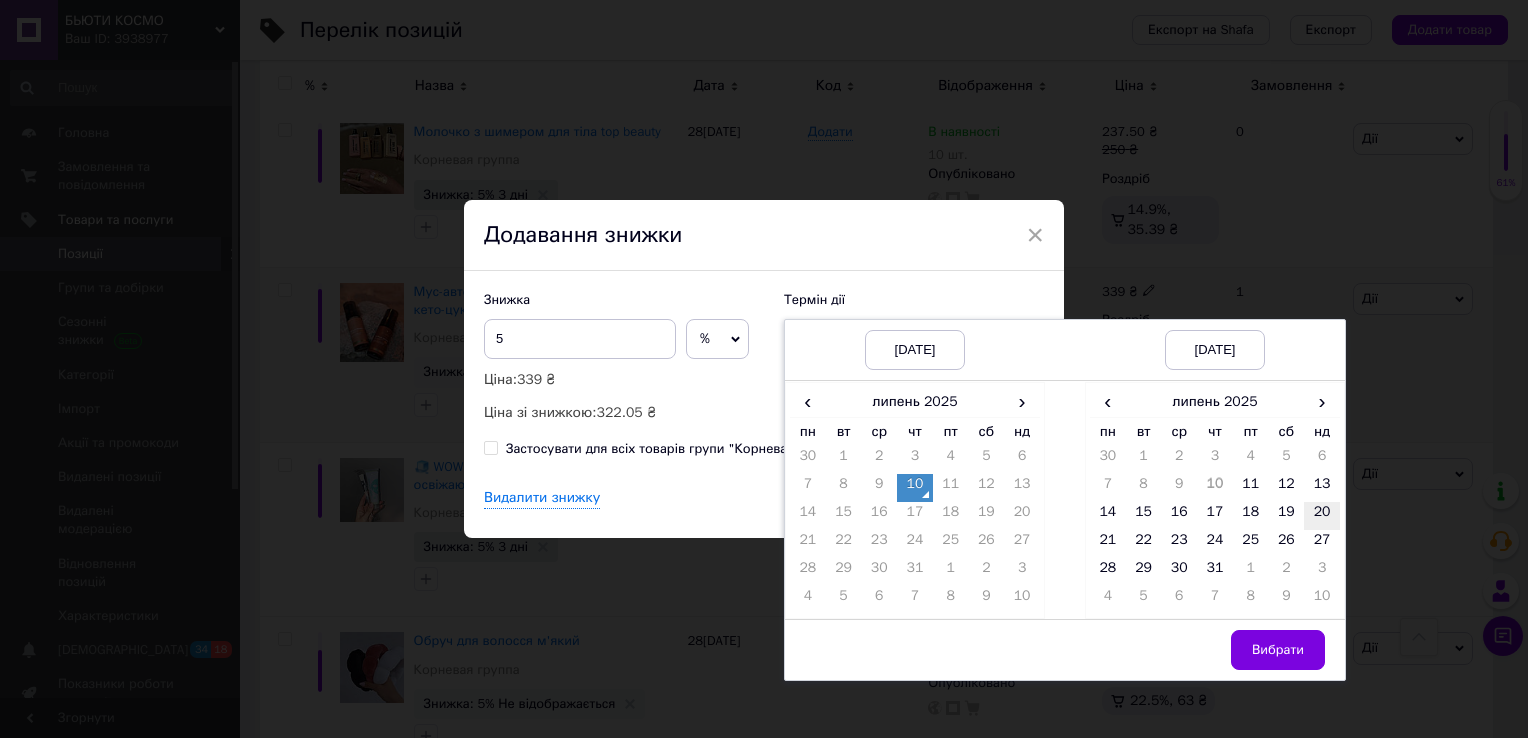 click on "20" at bounding box center [1322, 516] 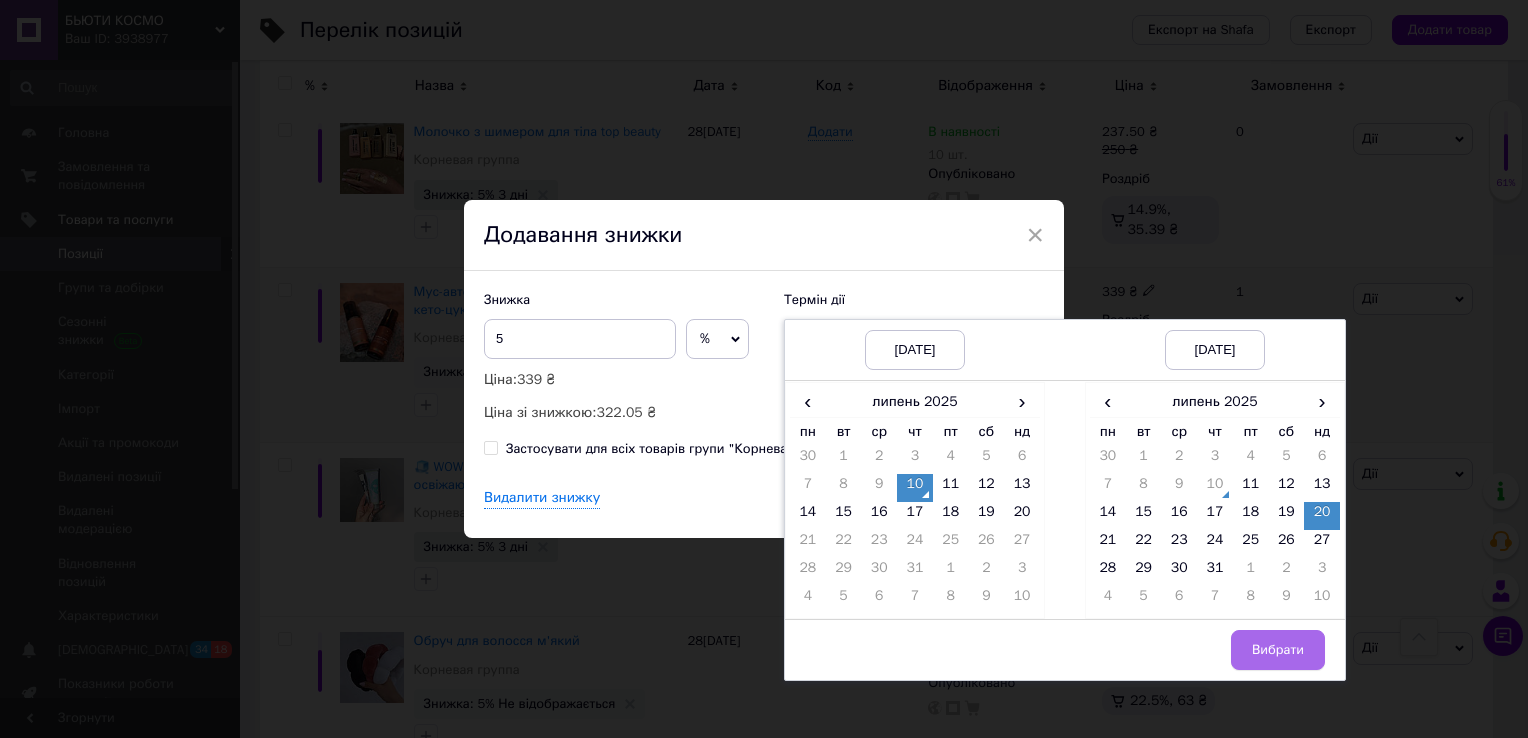 click on "Вибрати" at bounding box center [1278, 650] 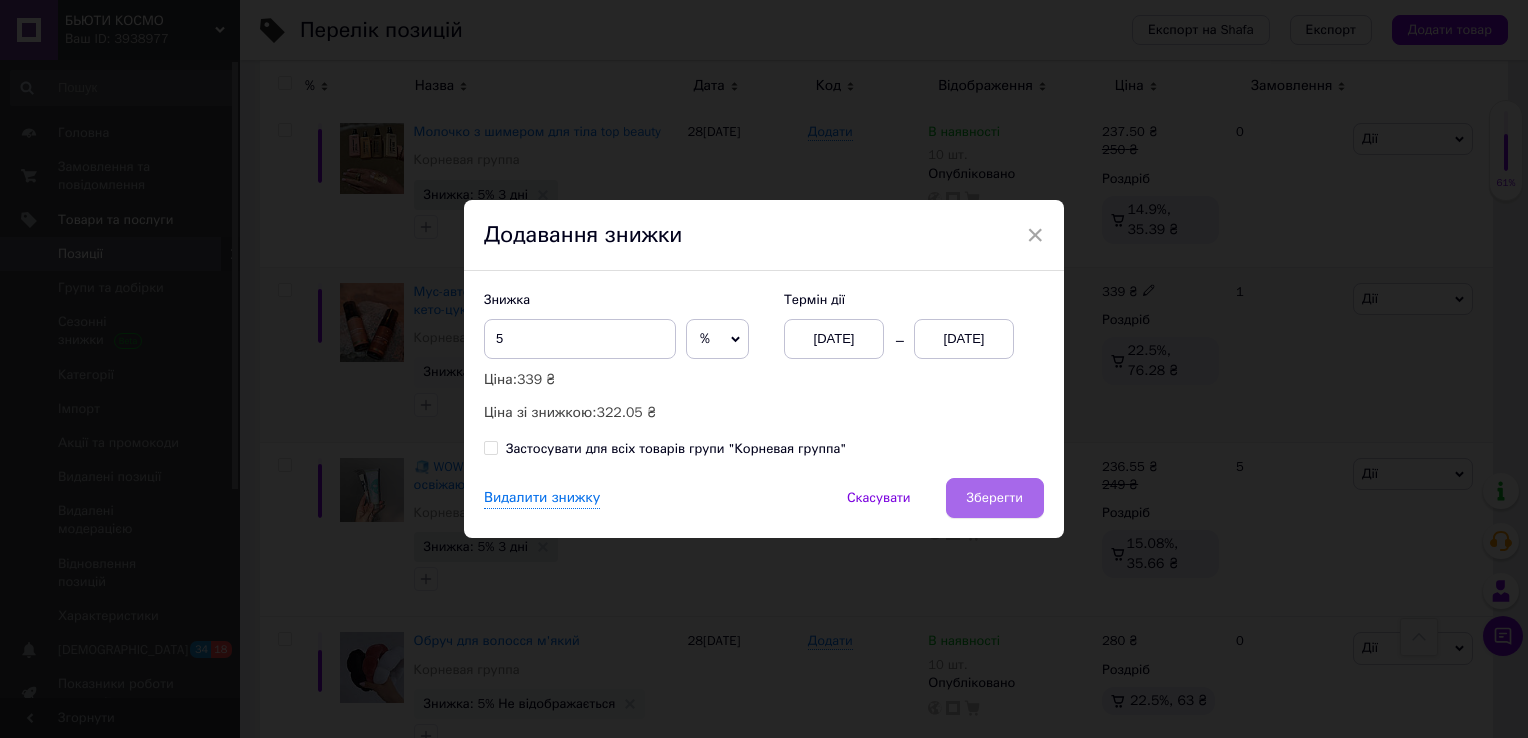 click on "Зберегти" at bounding box center [995, 498] 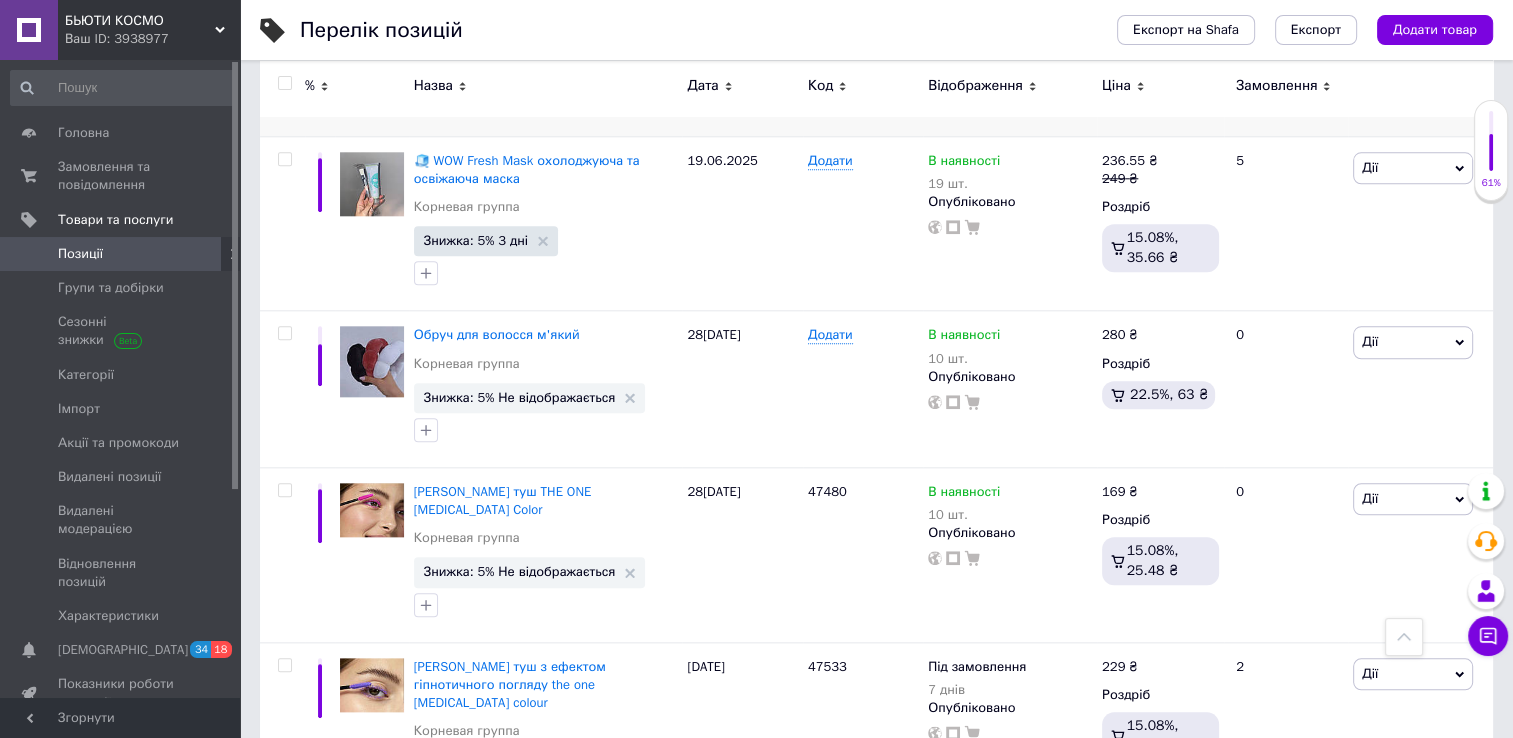 scroll, scrollTop: 2134, scrollLeft: 0, axis: vertical 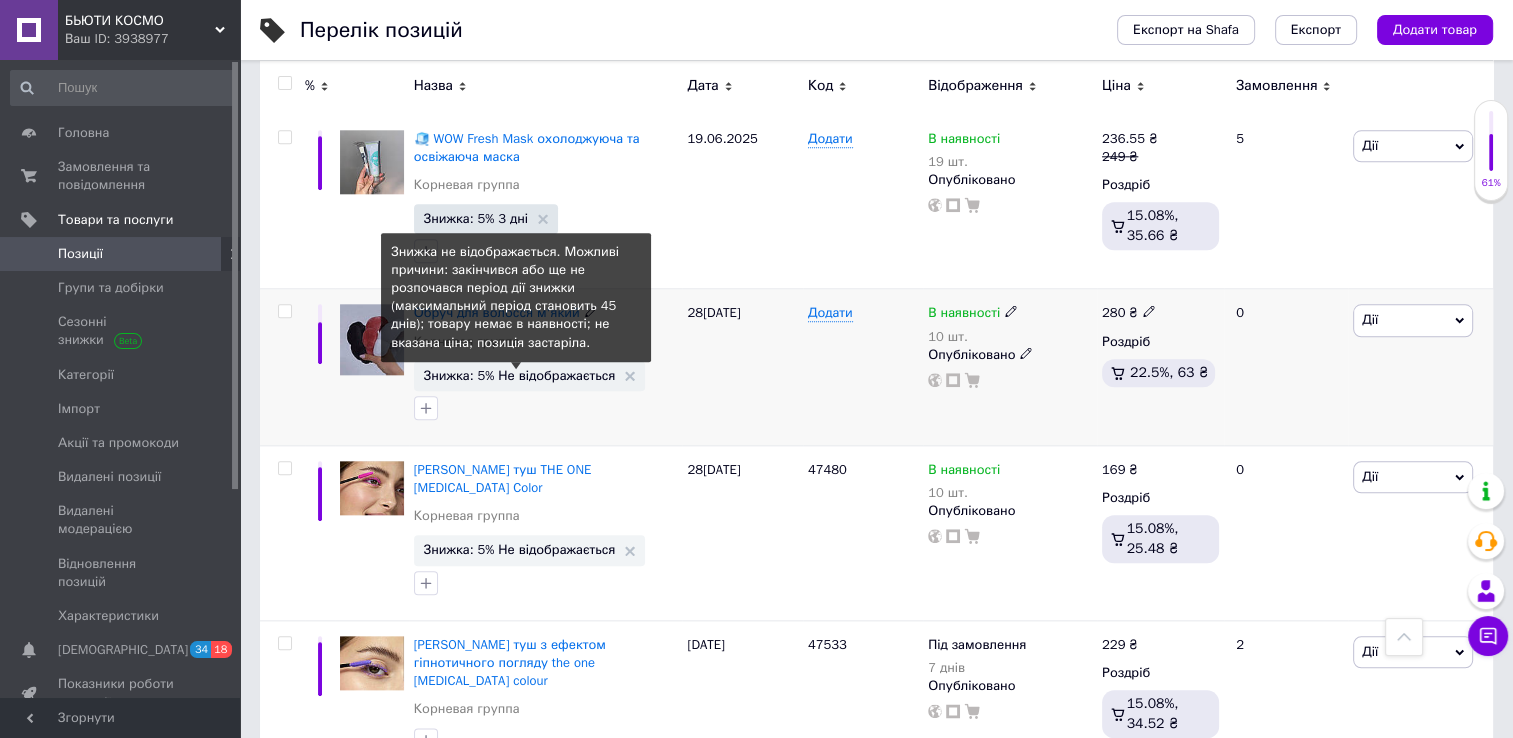 click on "Знижка: 5% Не відображається" at bounding box center [520, 375] 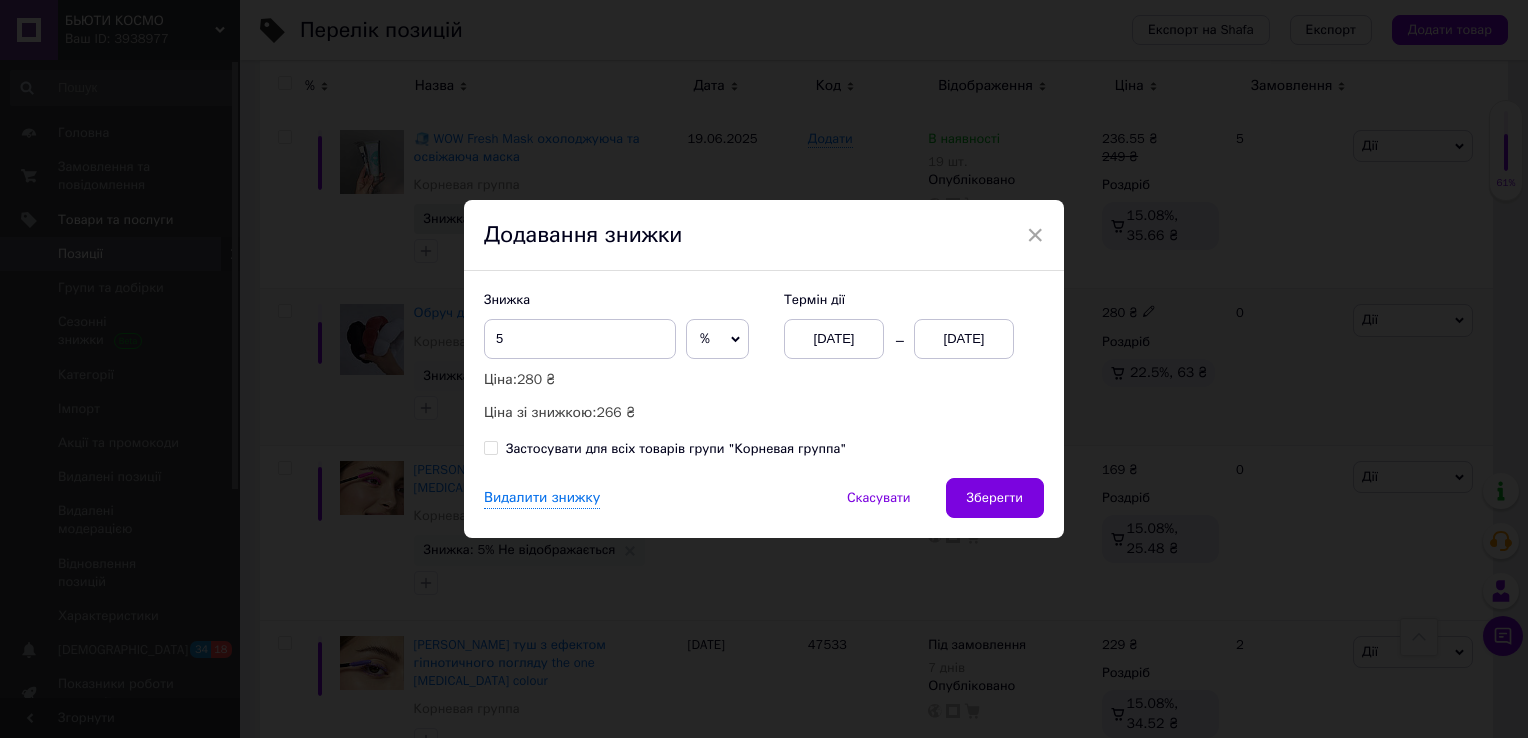 click on "[DATE]" at bounding box center (964, 339) 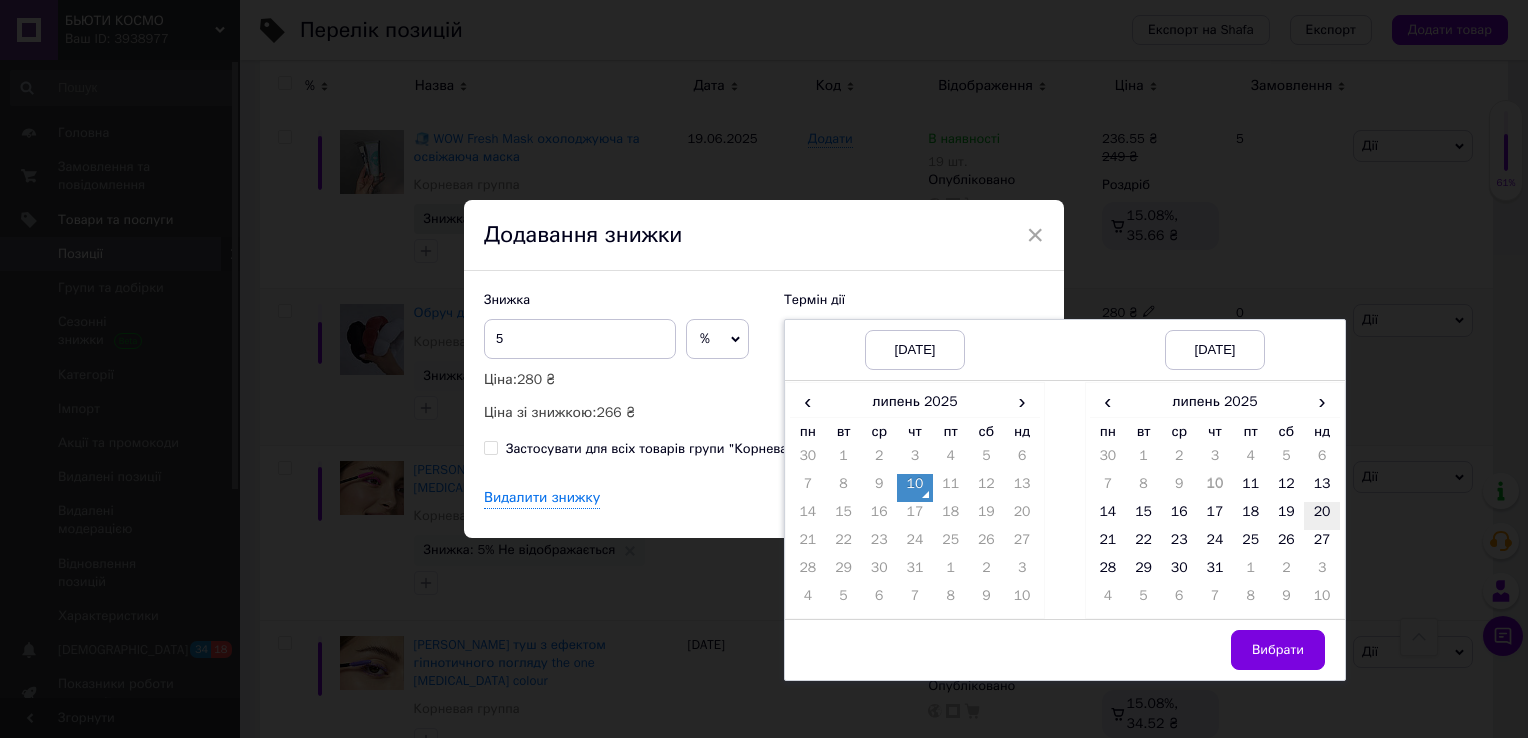 click on "20" at bounding box center [1322, 516] 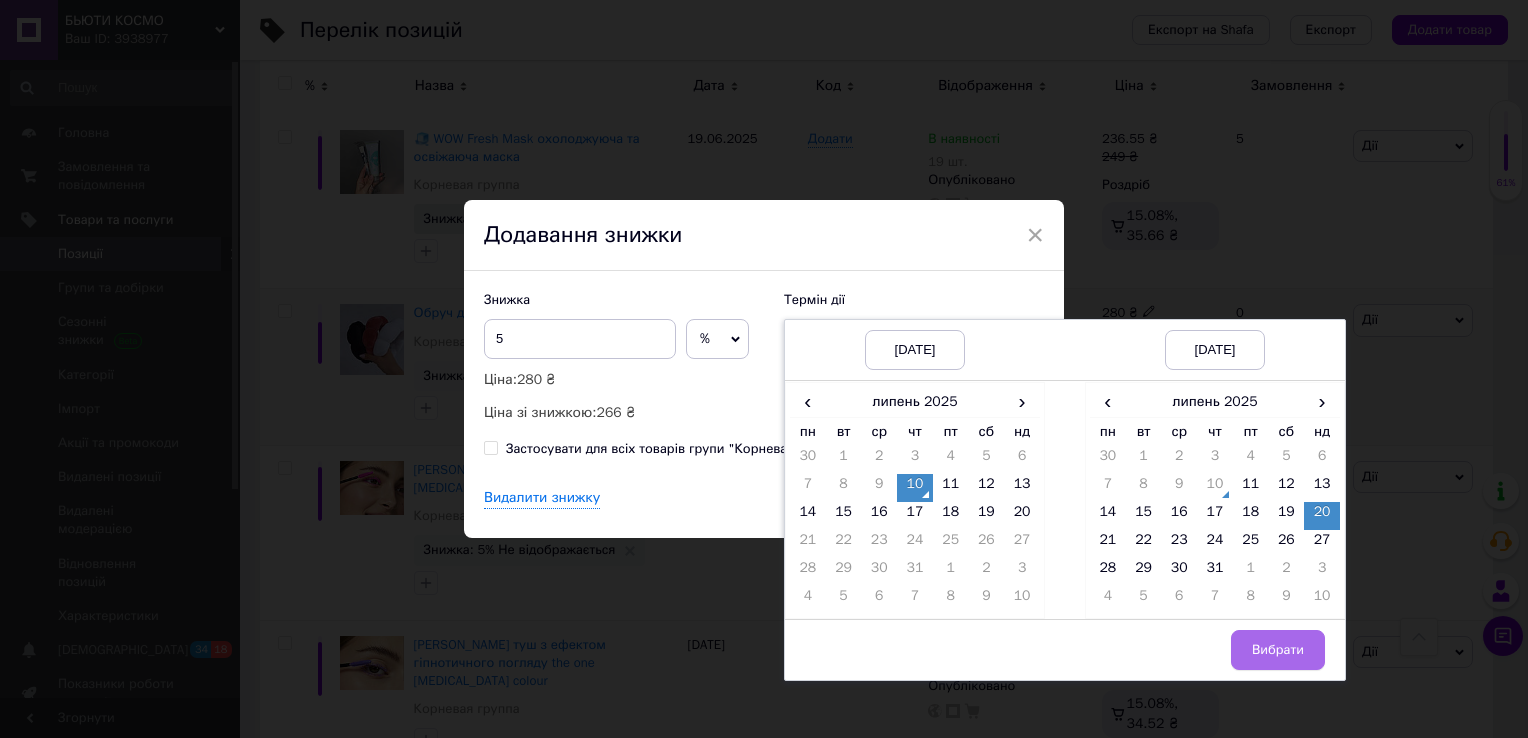 click on "Вибрати" at bounding box center (1278, 650) 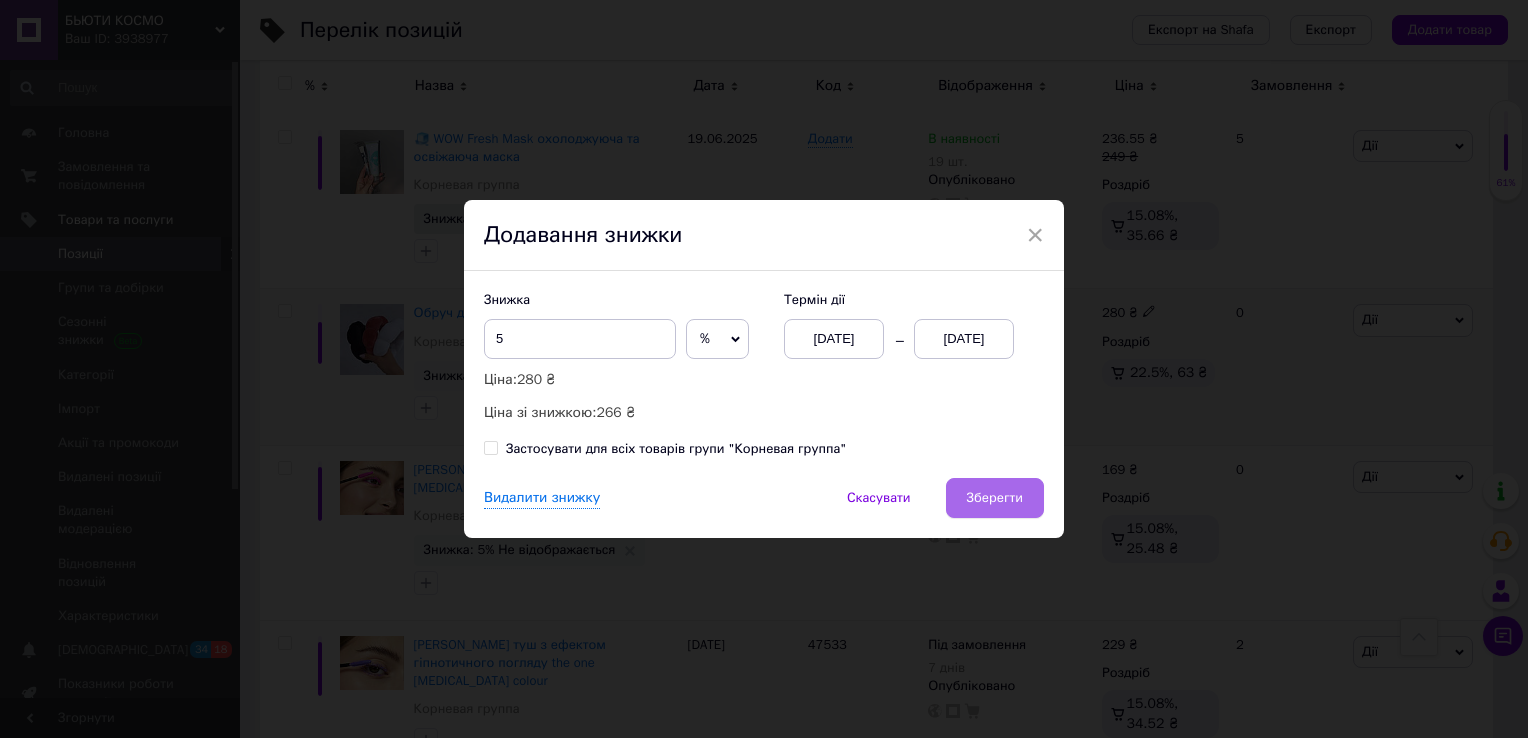 click on "Зберегти" at bounding box center (995, 498) 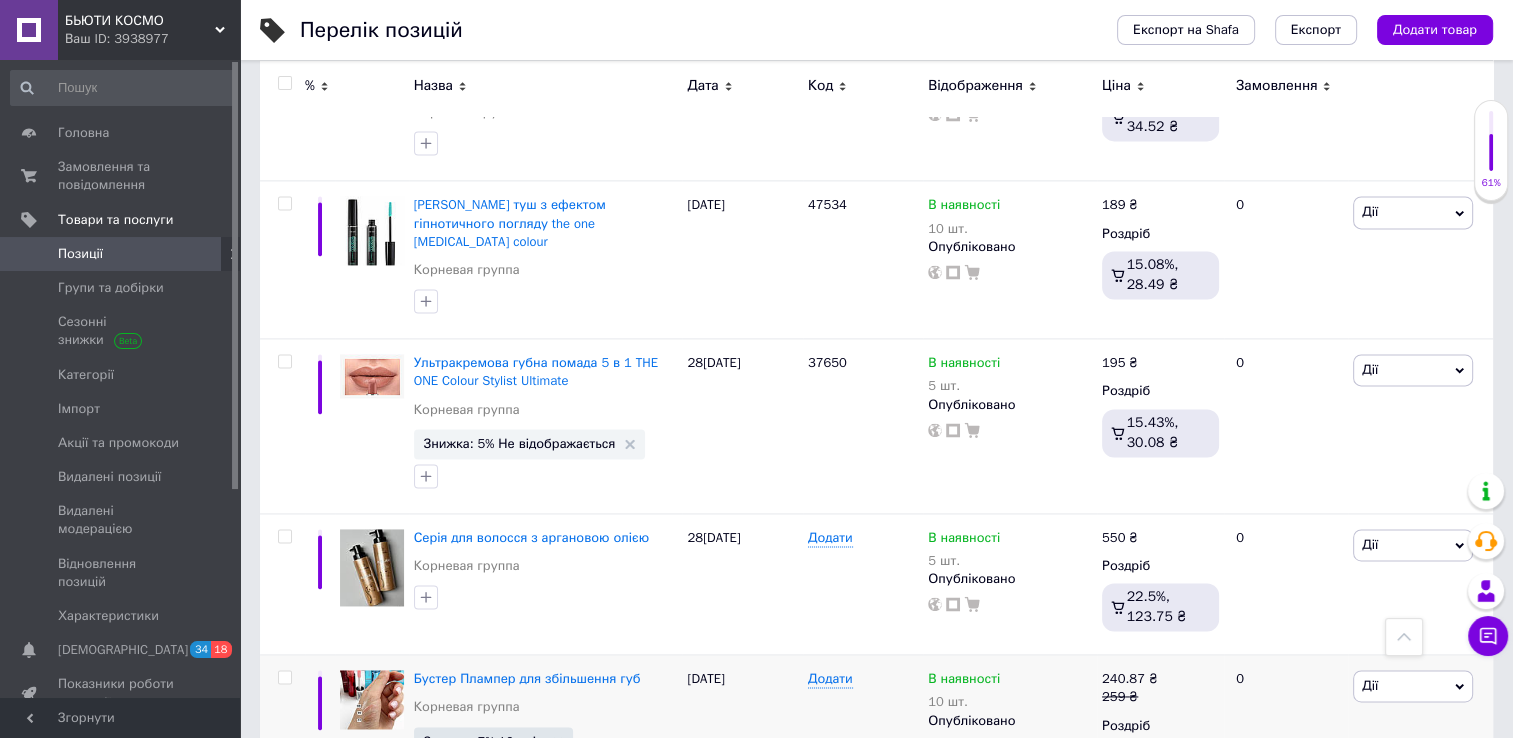 scroll, scrollTop: 2748, scrollLeft: 0, axis: vertical 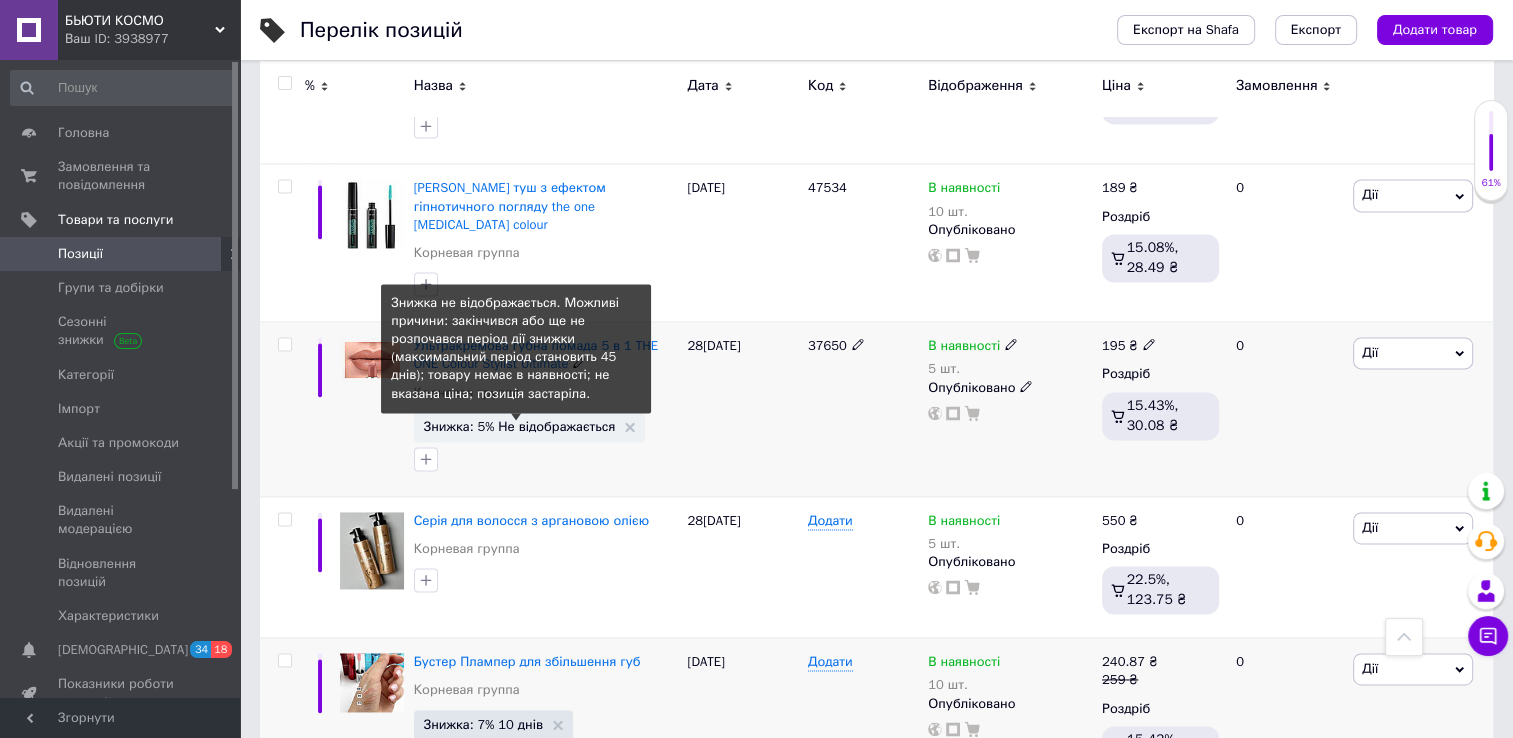 click on "Знижка: 5% Не відображається" at bounding box center [520, 426] 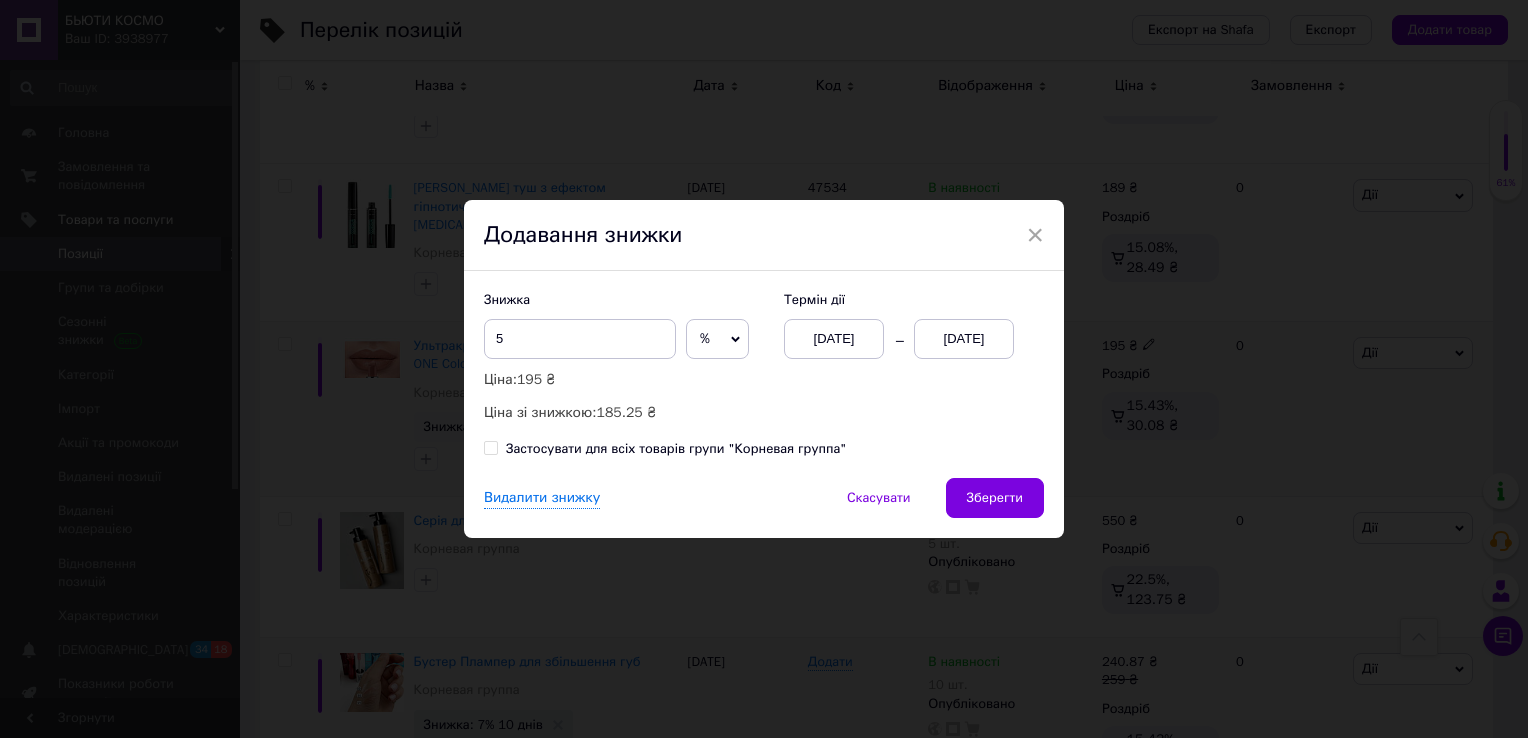 click on "[DATE]" at bounding box center [964, 339] 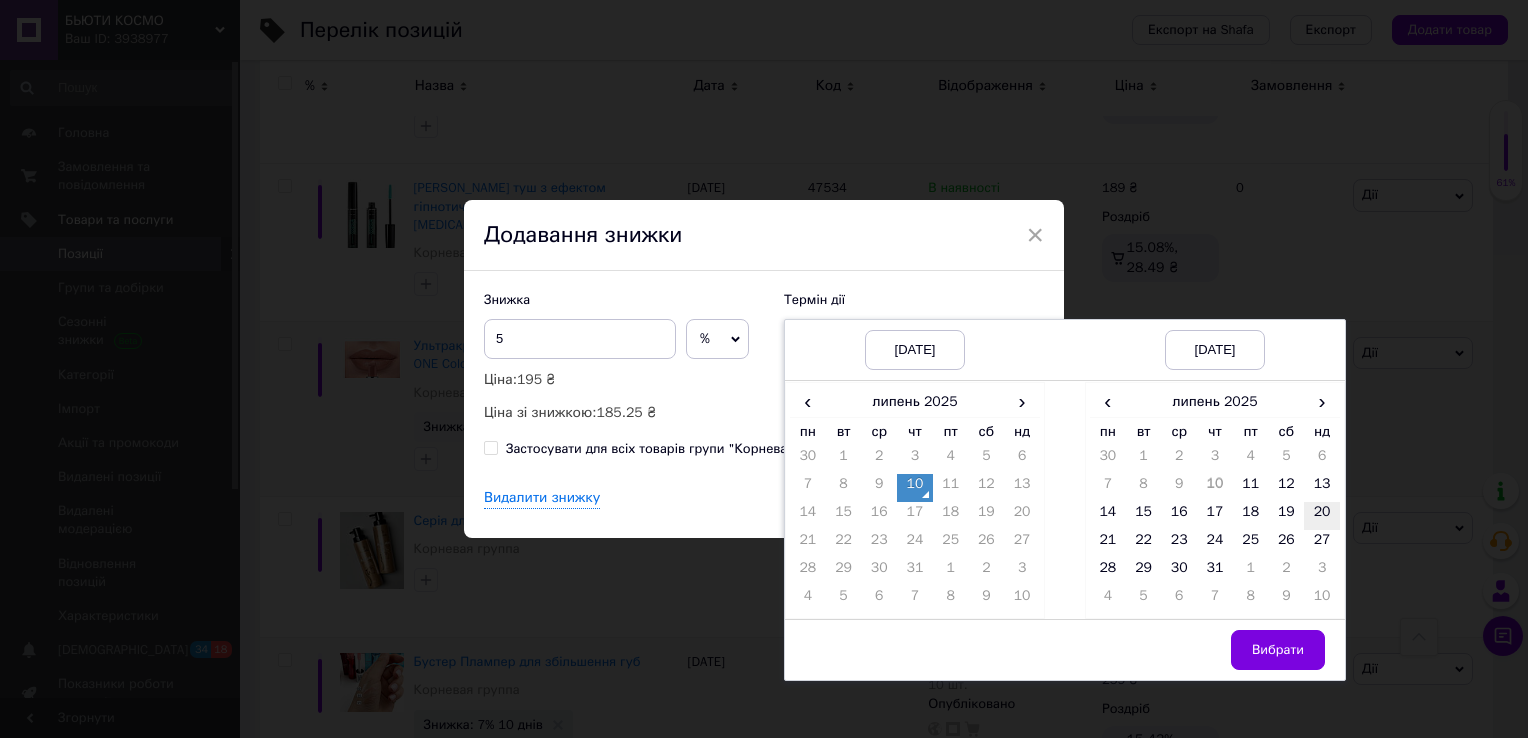 click on "20" at bounding box center (1322, 516) 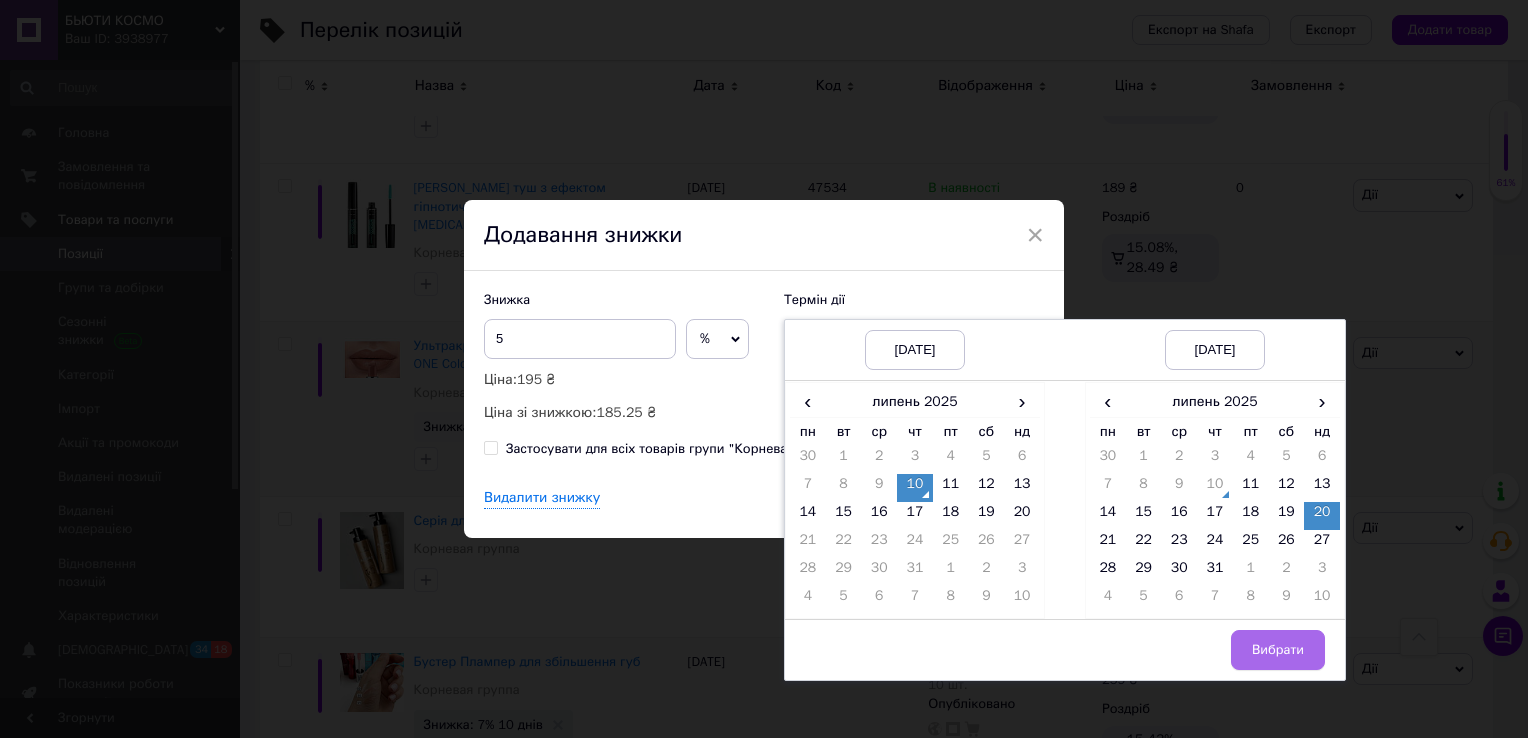 click on "Вибрати" at bounding box center [1278, 650] 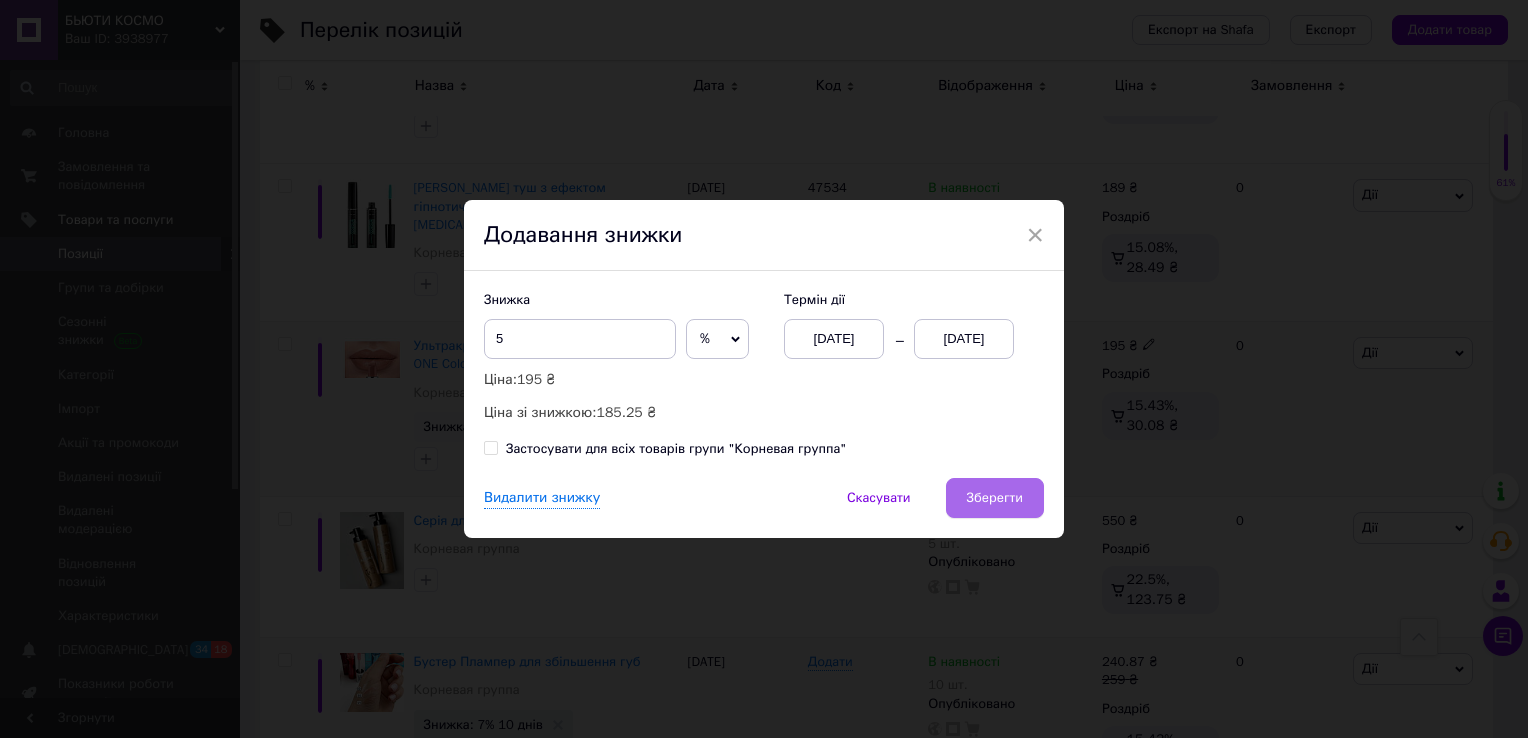 click on "Зберегти" at bounding box center (995, 498) 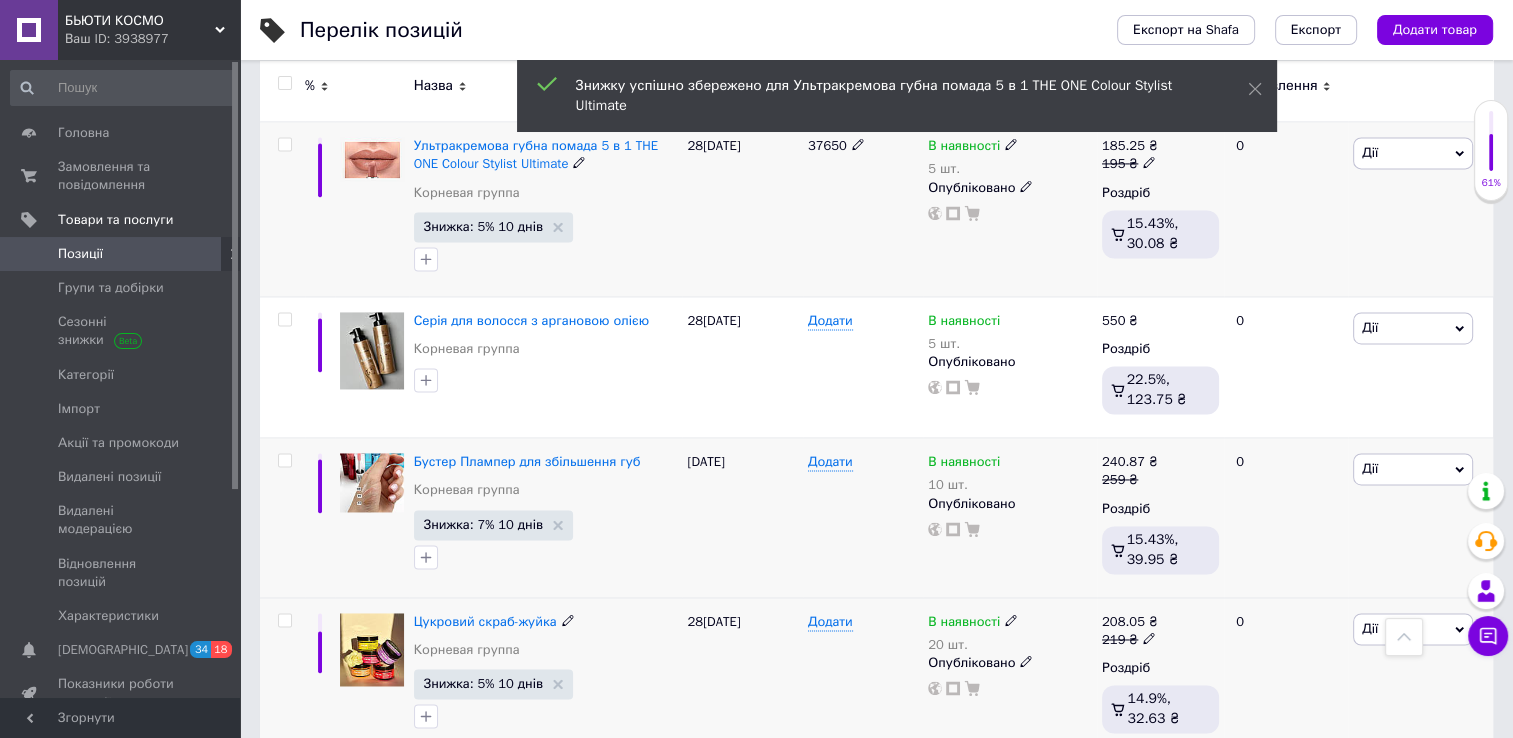 scroll, scrollTop: 2963, scrollLeft: 0, axis: vertical 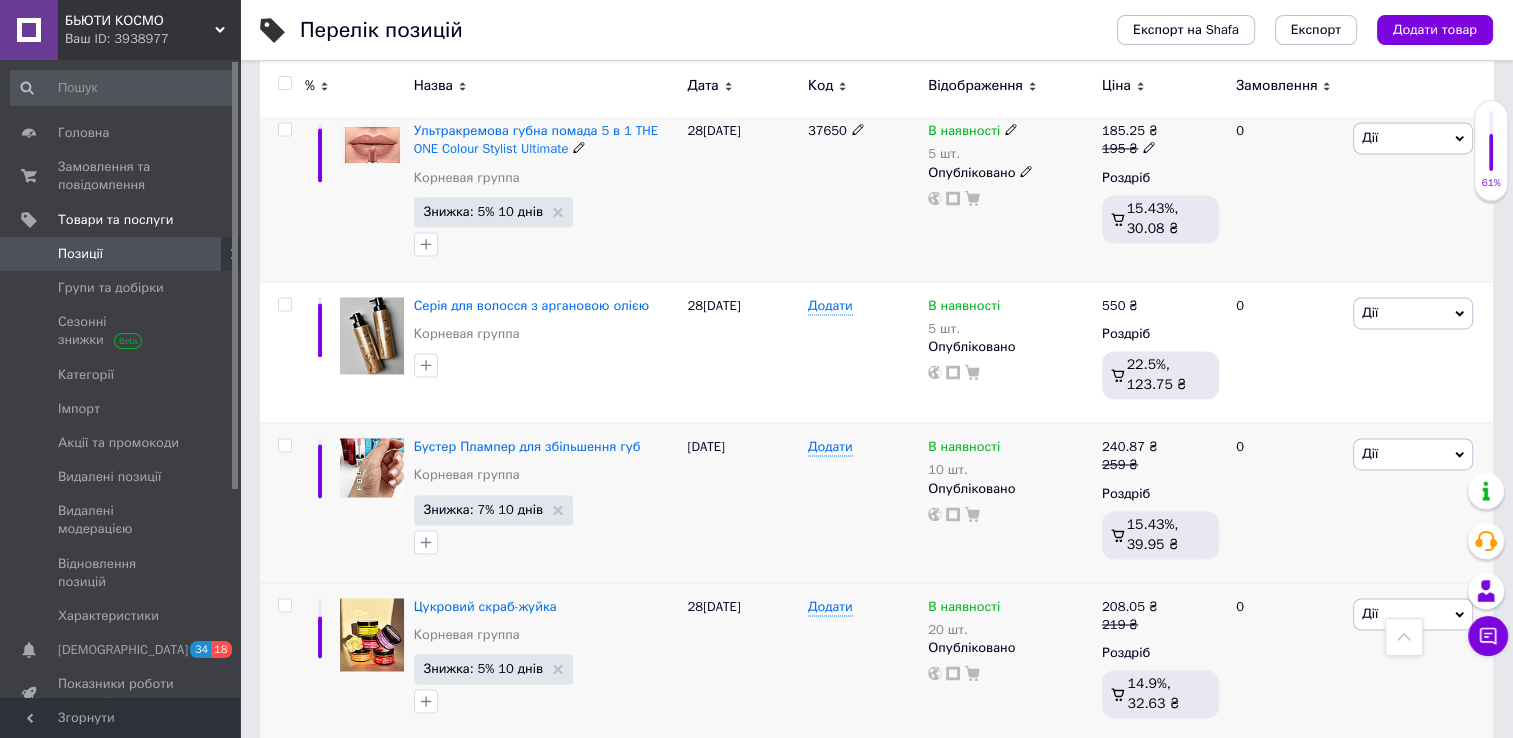 click on "25" at bounding box center (629, 782) 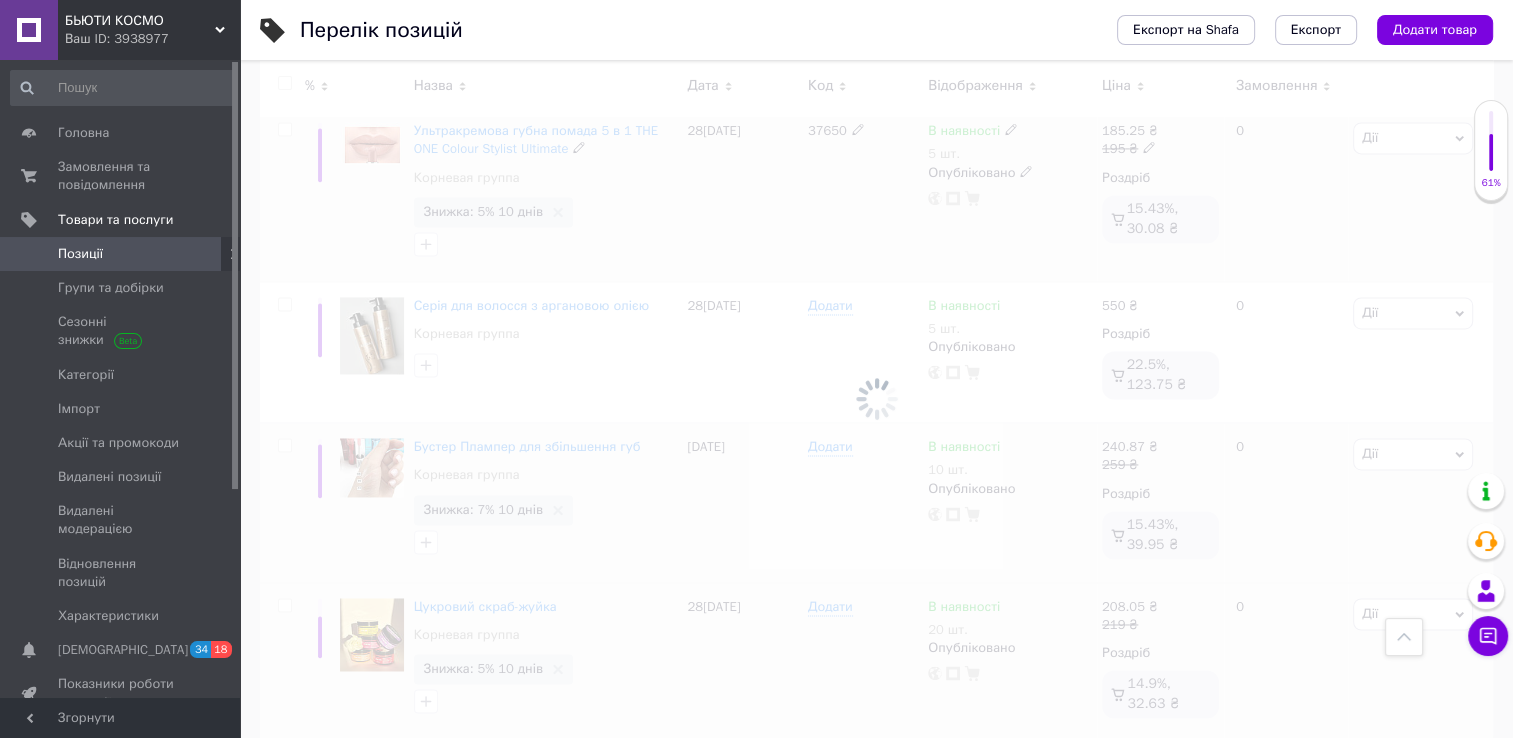 click at bounding box center [876, 399] 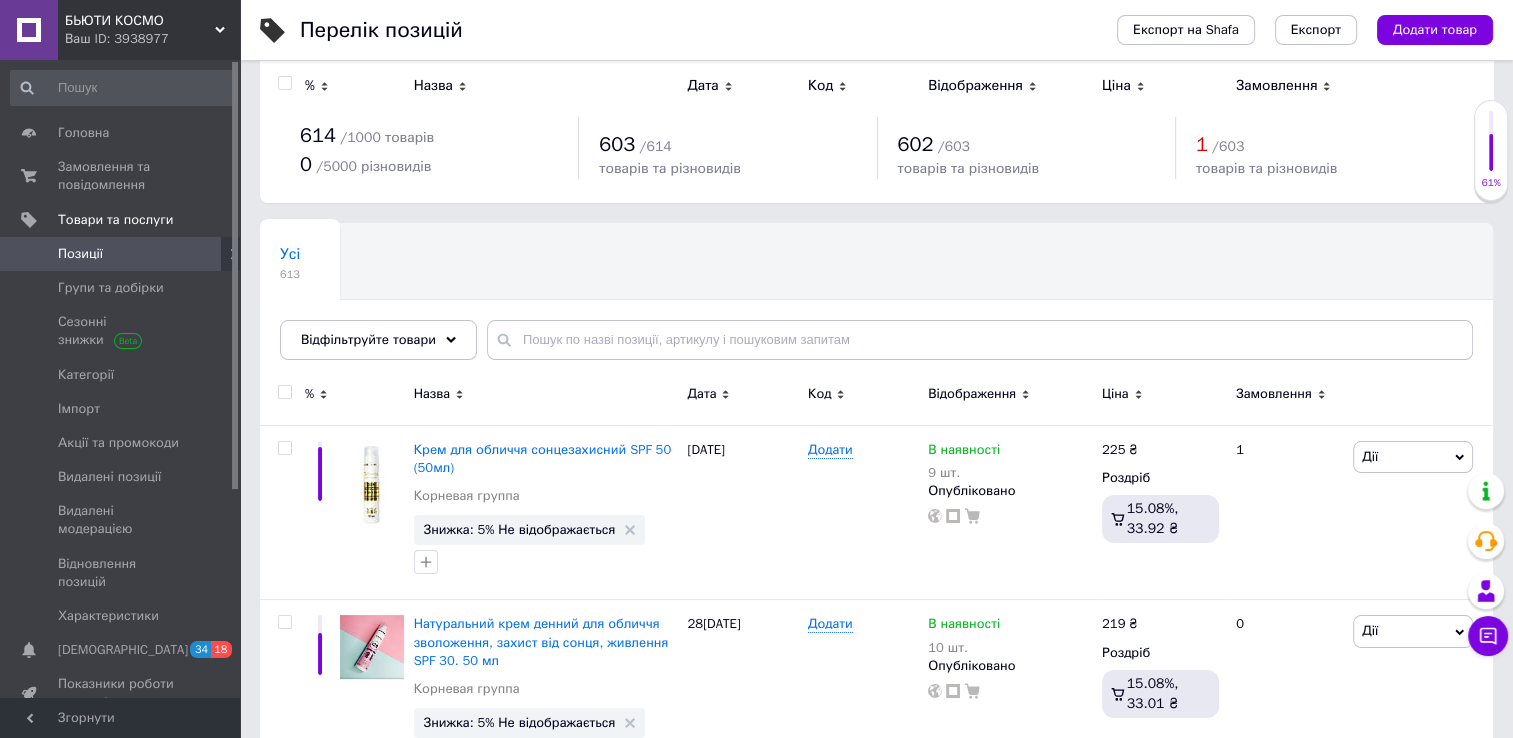 scroll, scrollTop: 0, scrollLeft: 0, axis: both 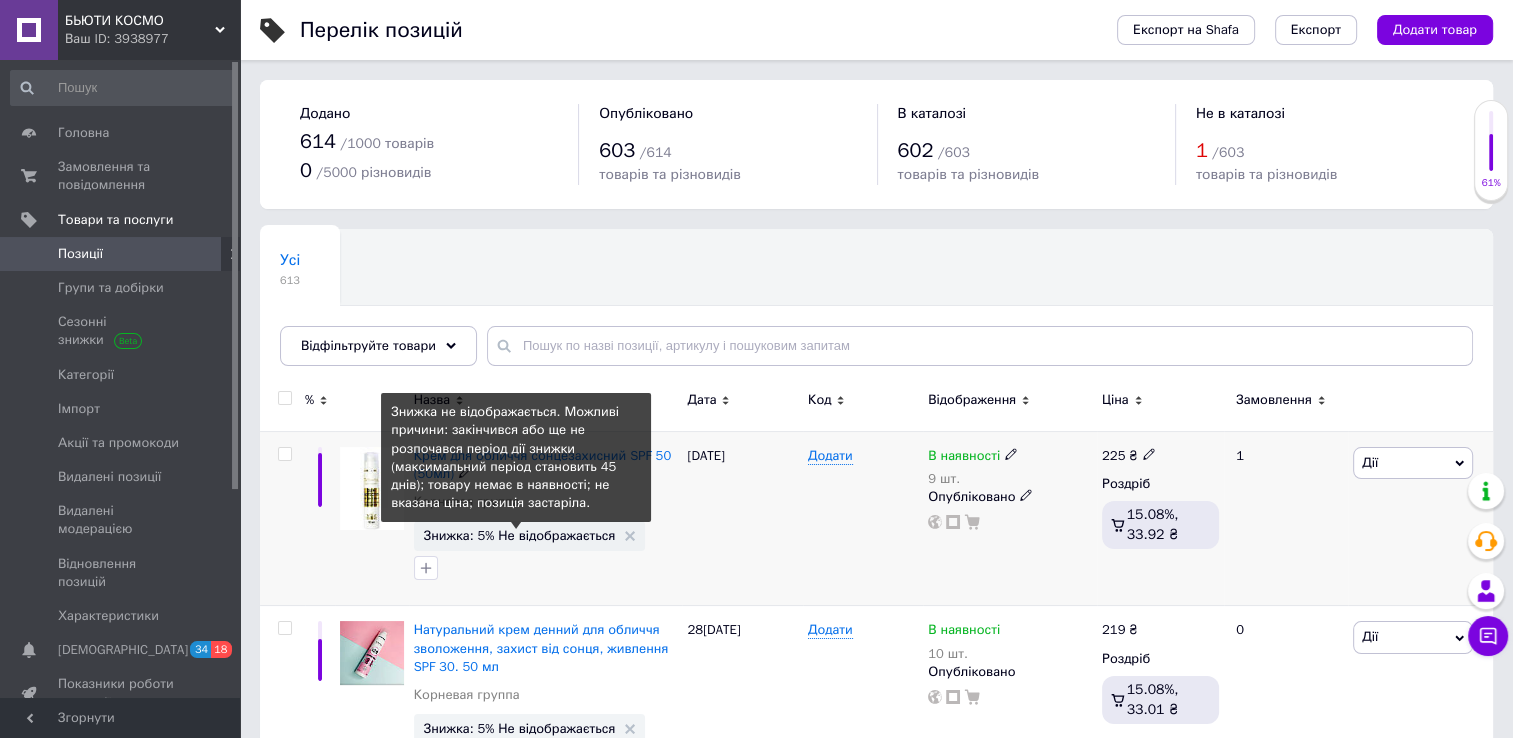 click on "Знижка: 5% Не відображається" at bounding box center [520, 535] 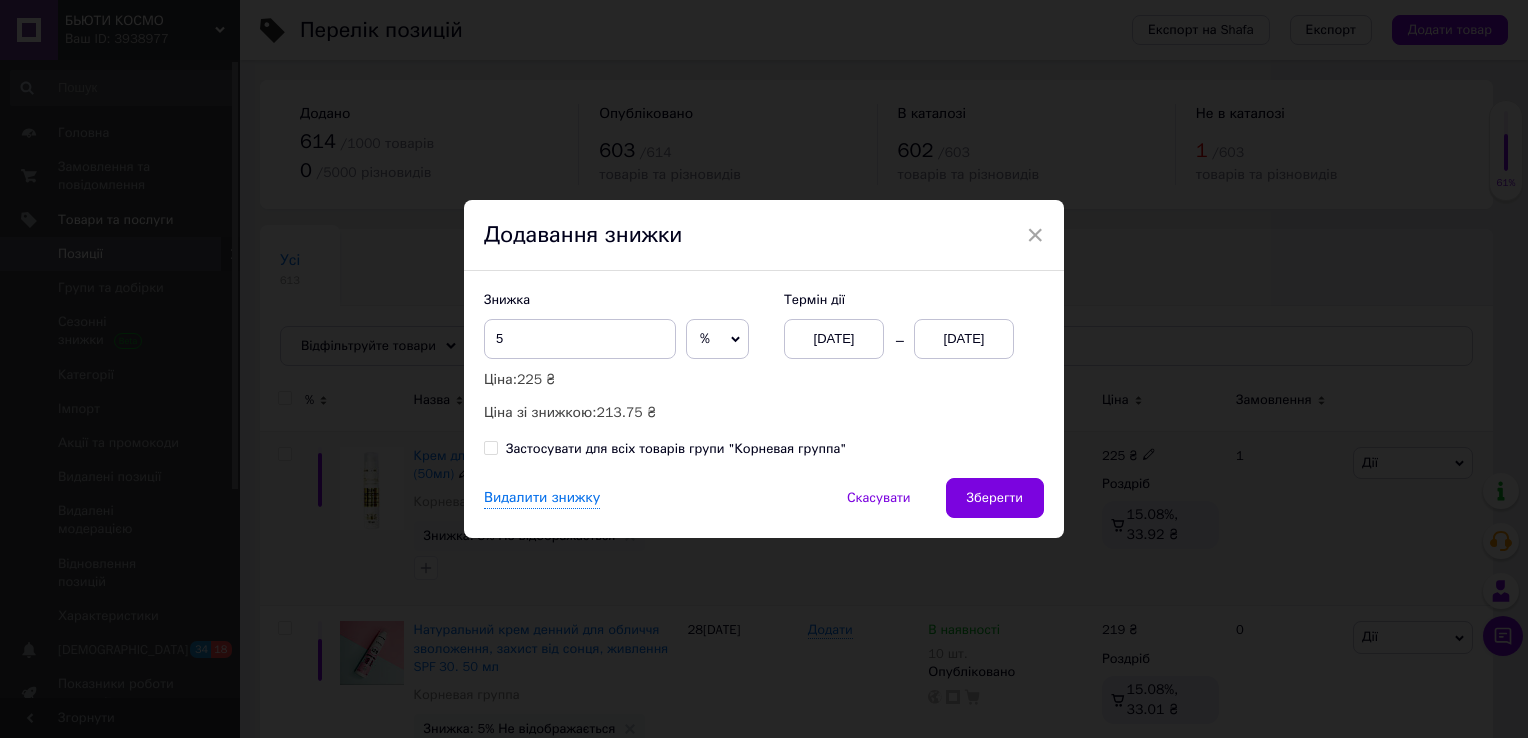 click on "[DATE]" at bounding box center (964, 339) 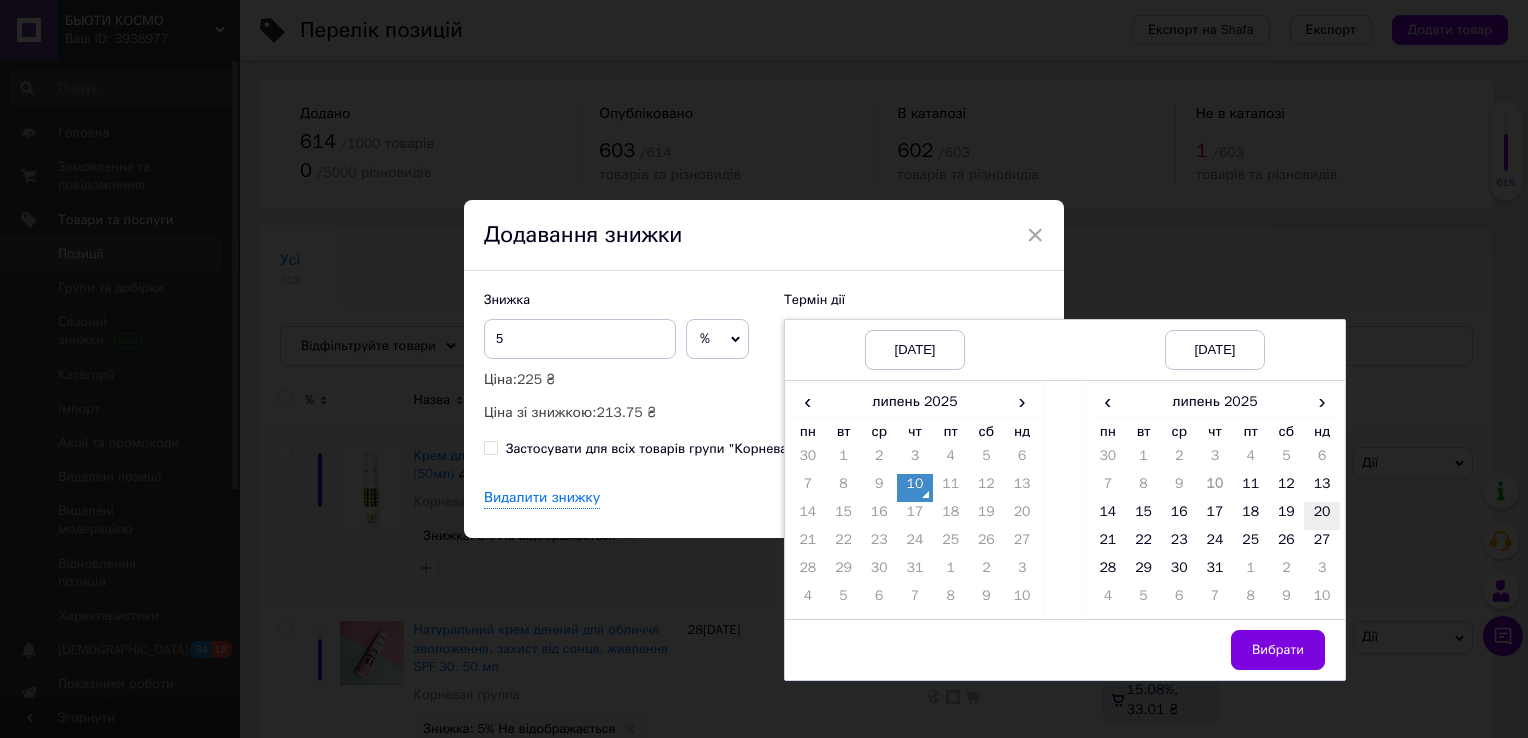 click on "20" at bounding box center (1322, 516) 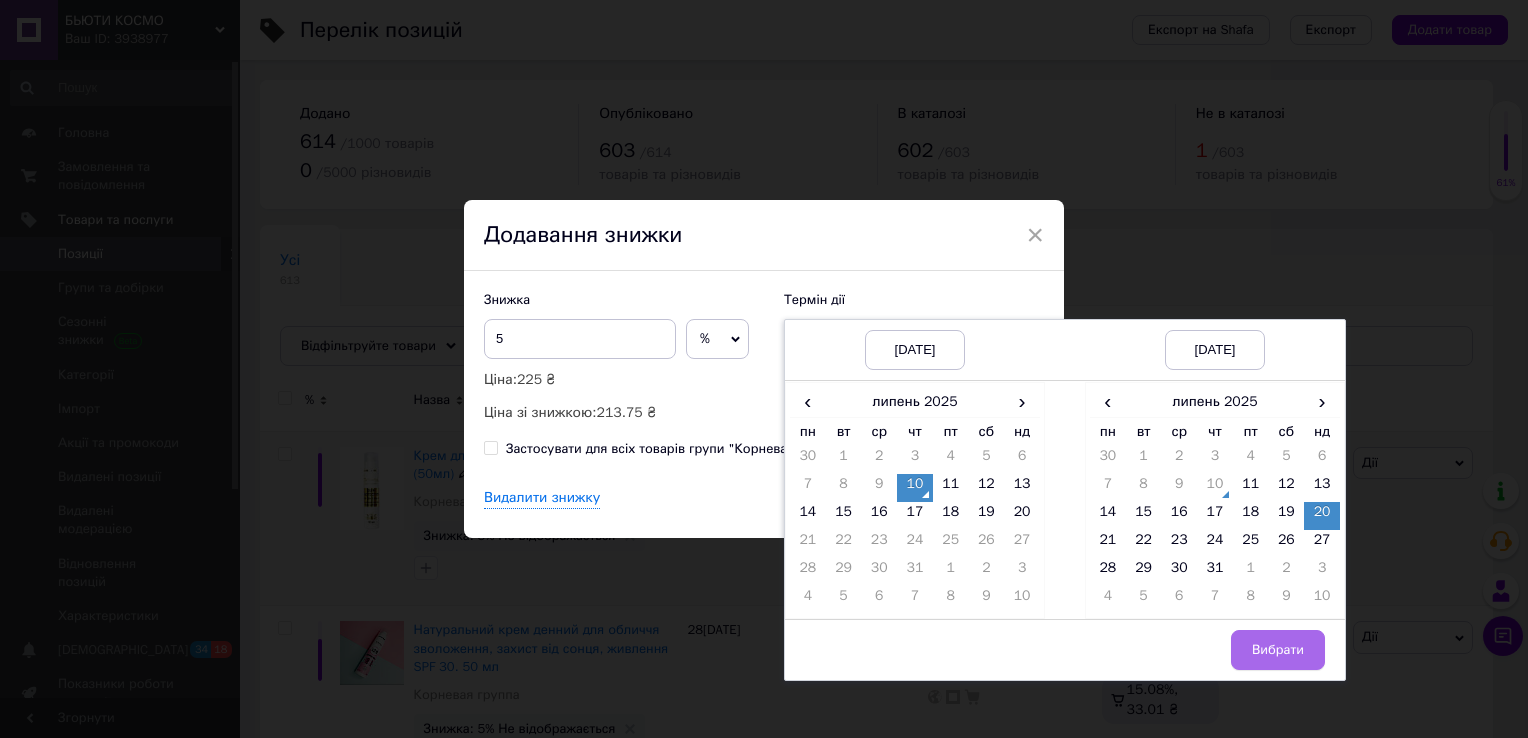 click on "Вибрати" at bounding box center [1278, 650] 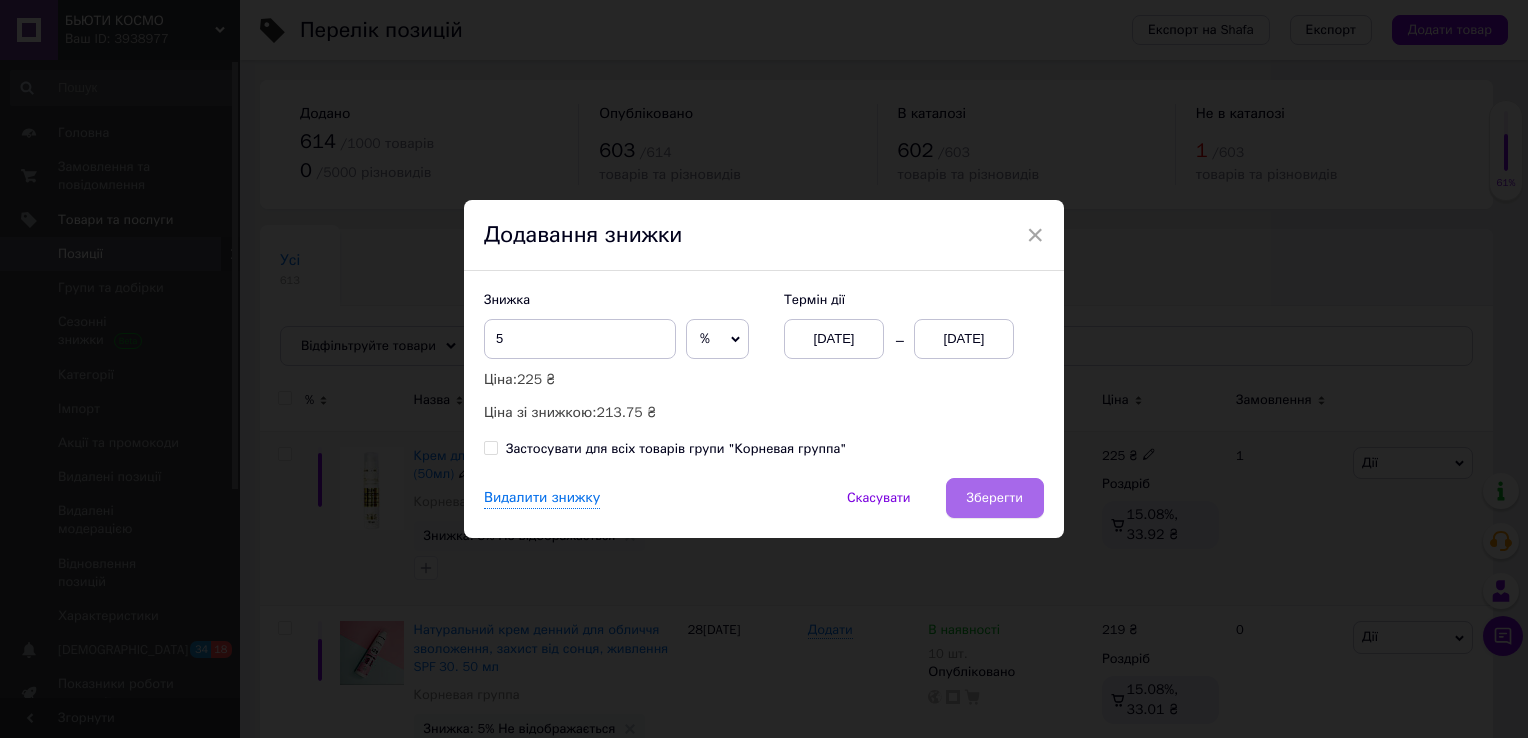 click on "Зберегти" at bounding box center [995, 498] 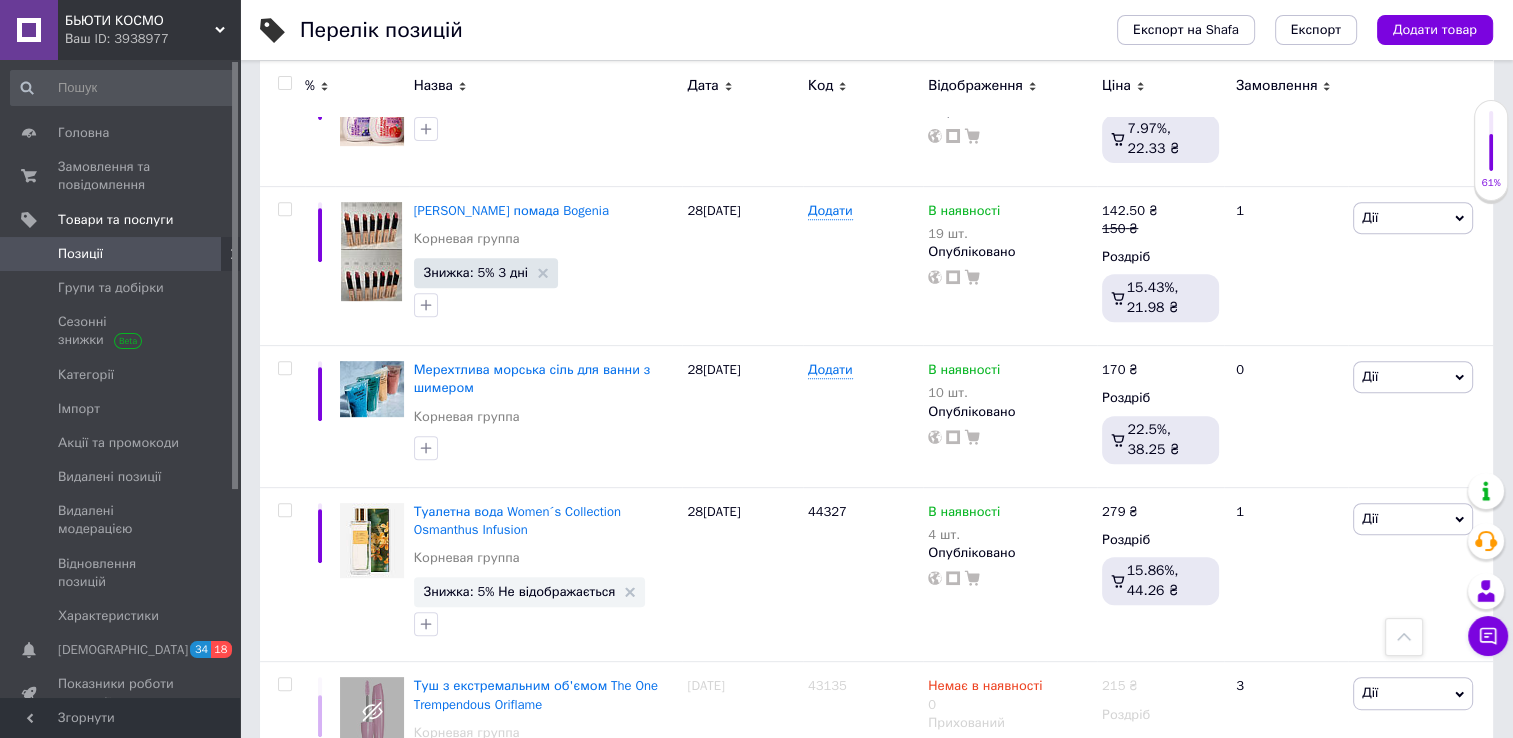 scroll, scrollTop: 749, scrollLeft: 0, axis: vertical 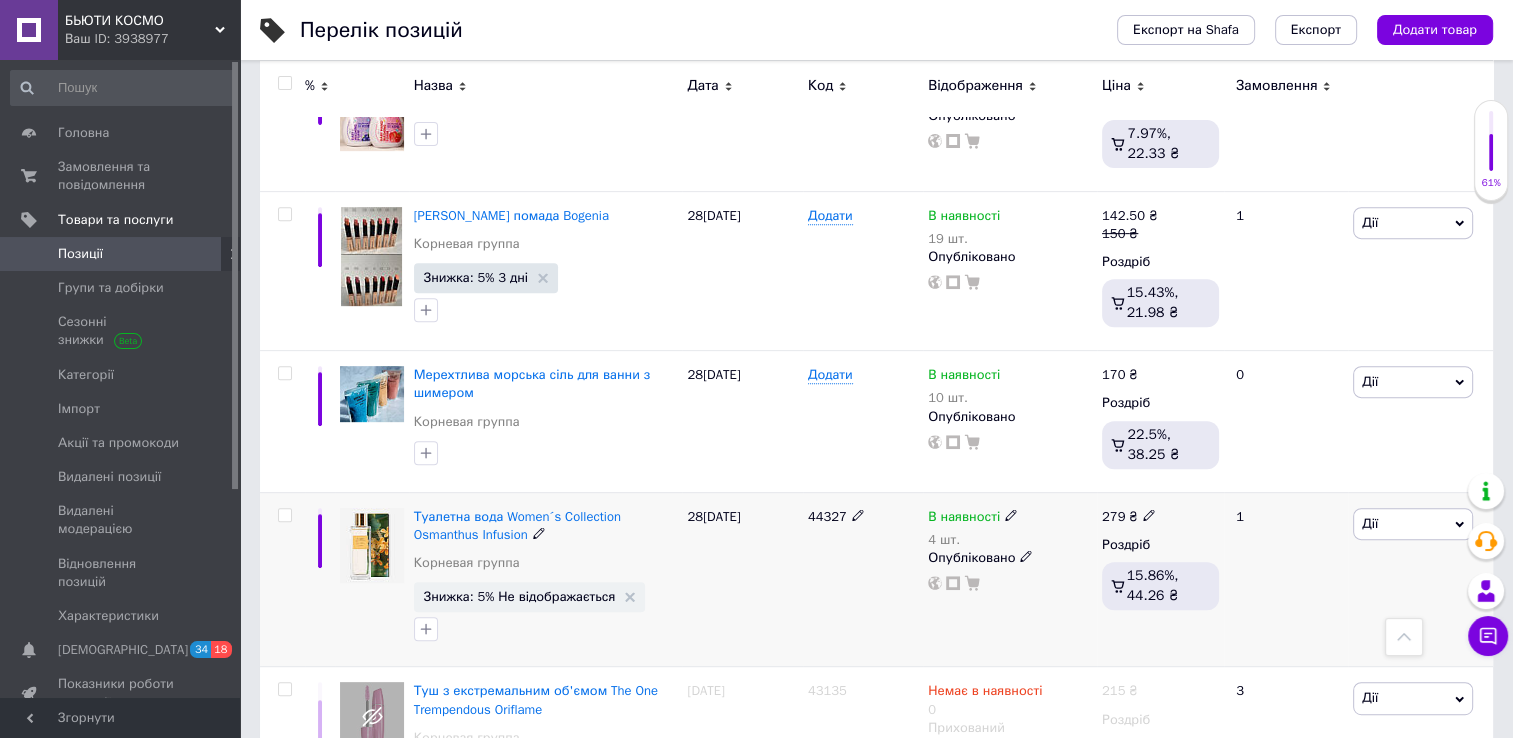 click 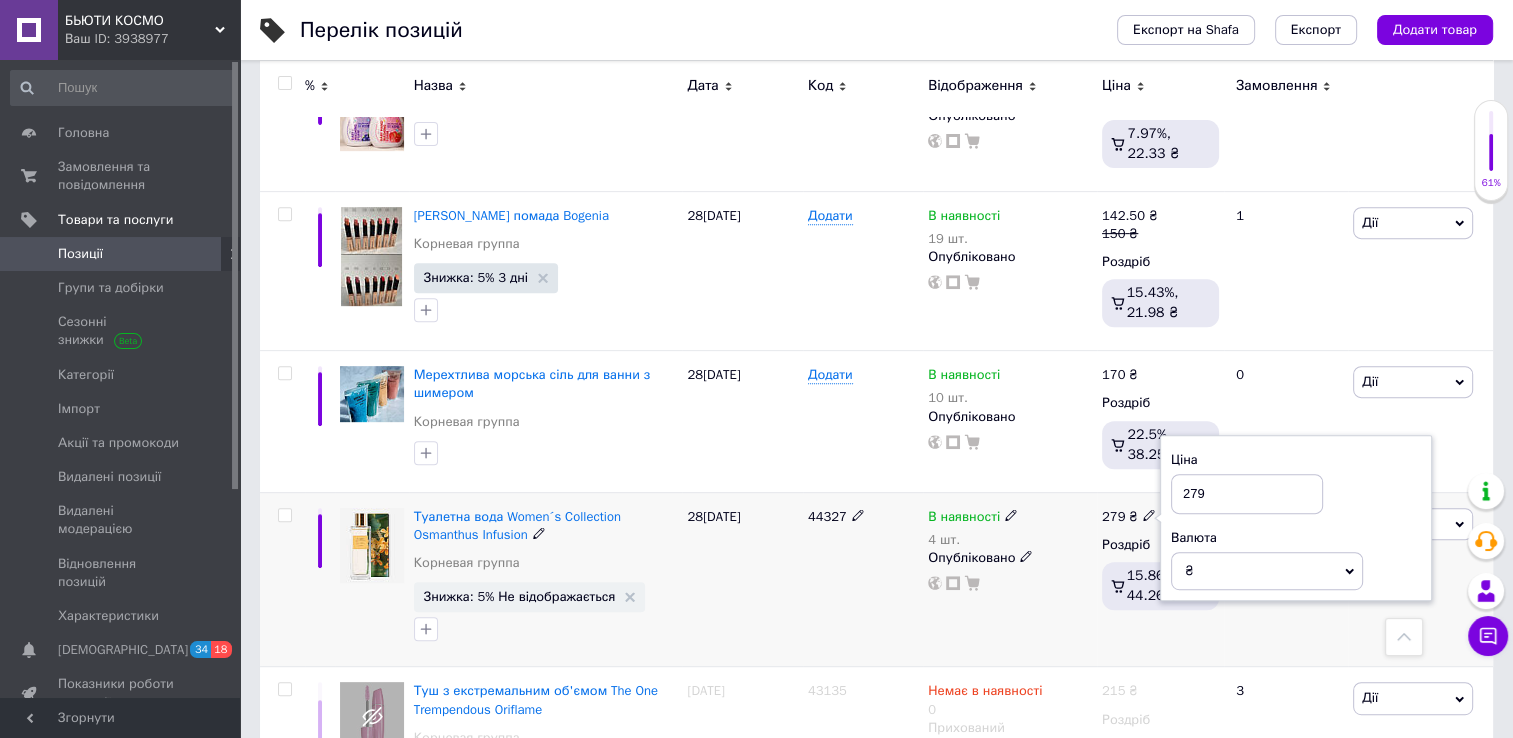 click on "279" at bounding box center (1247, 494) 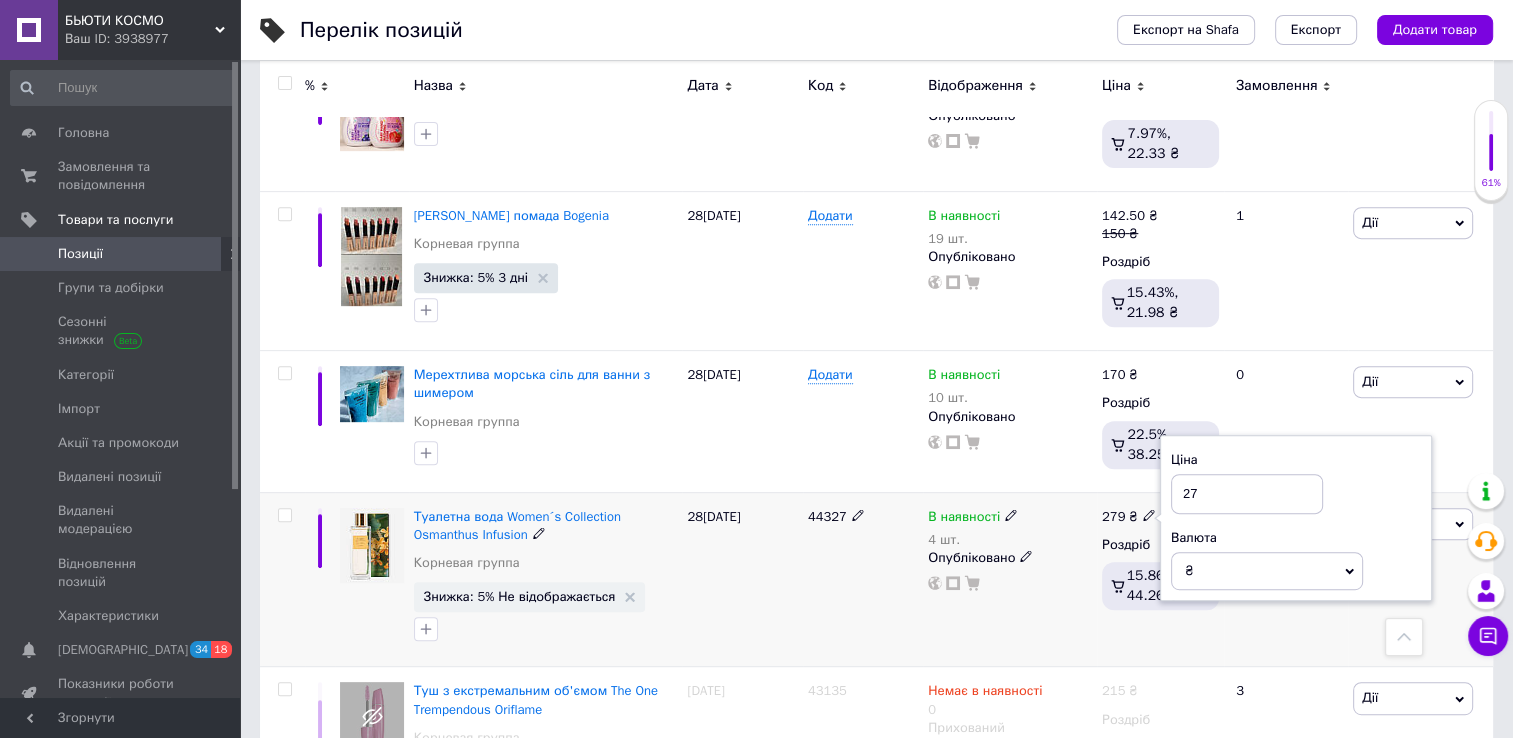 type on "2" 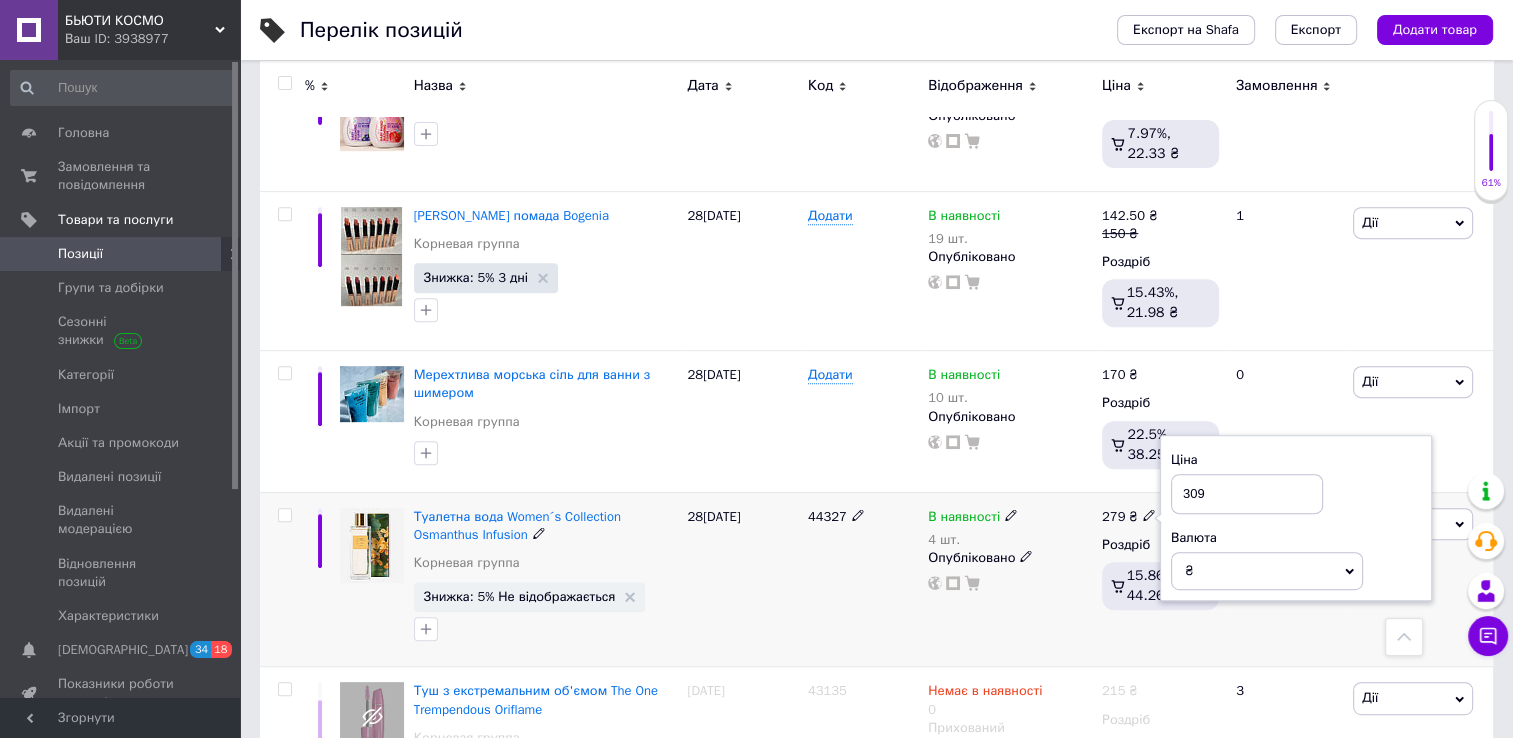 type on "309" 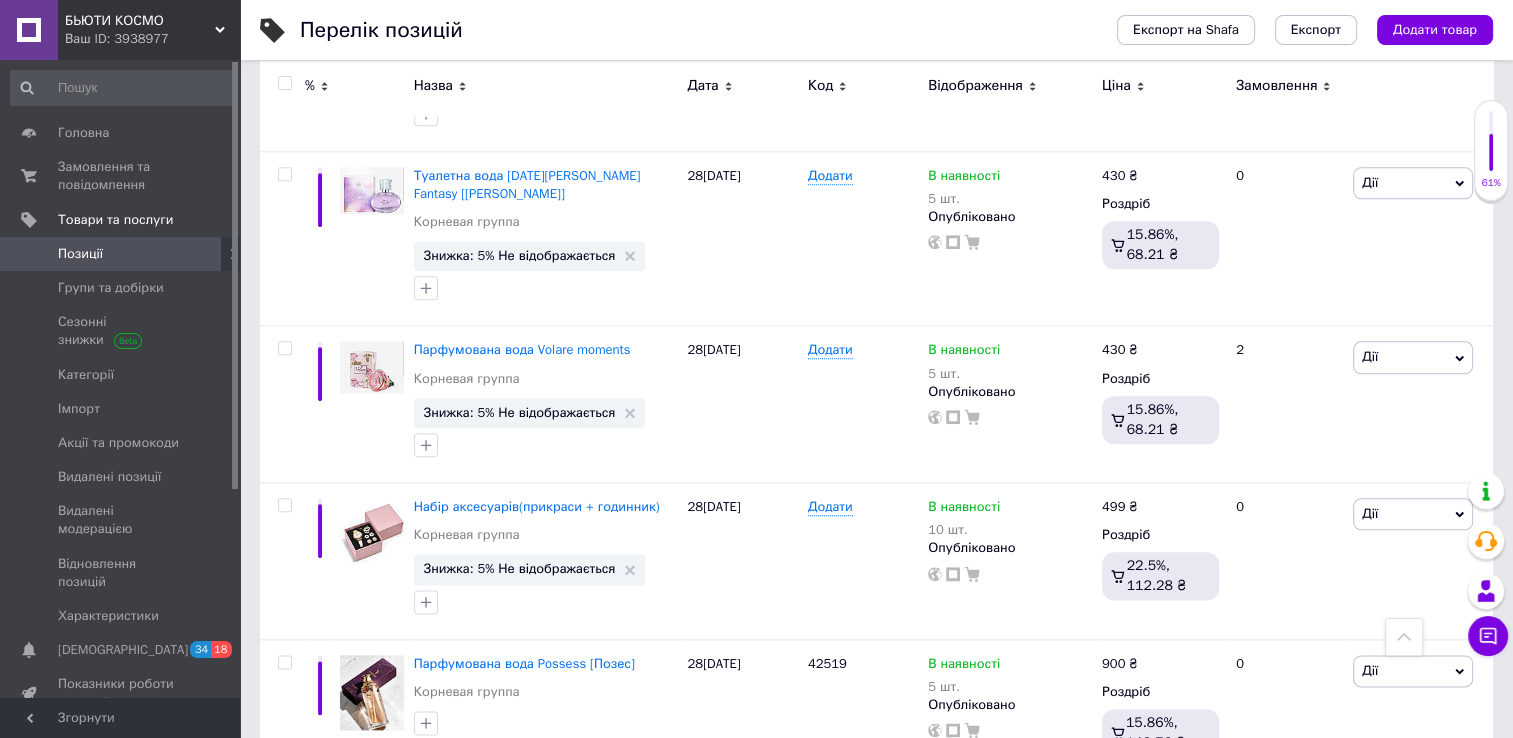 scroll, scrollTop: 2226, scrollLeft: 0, axis: vertical 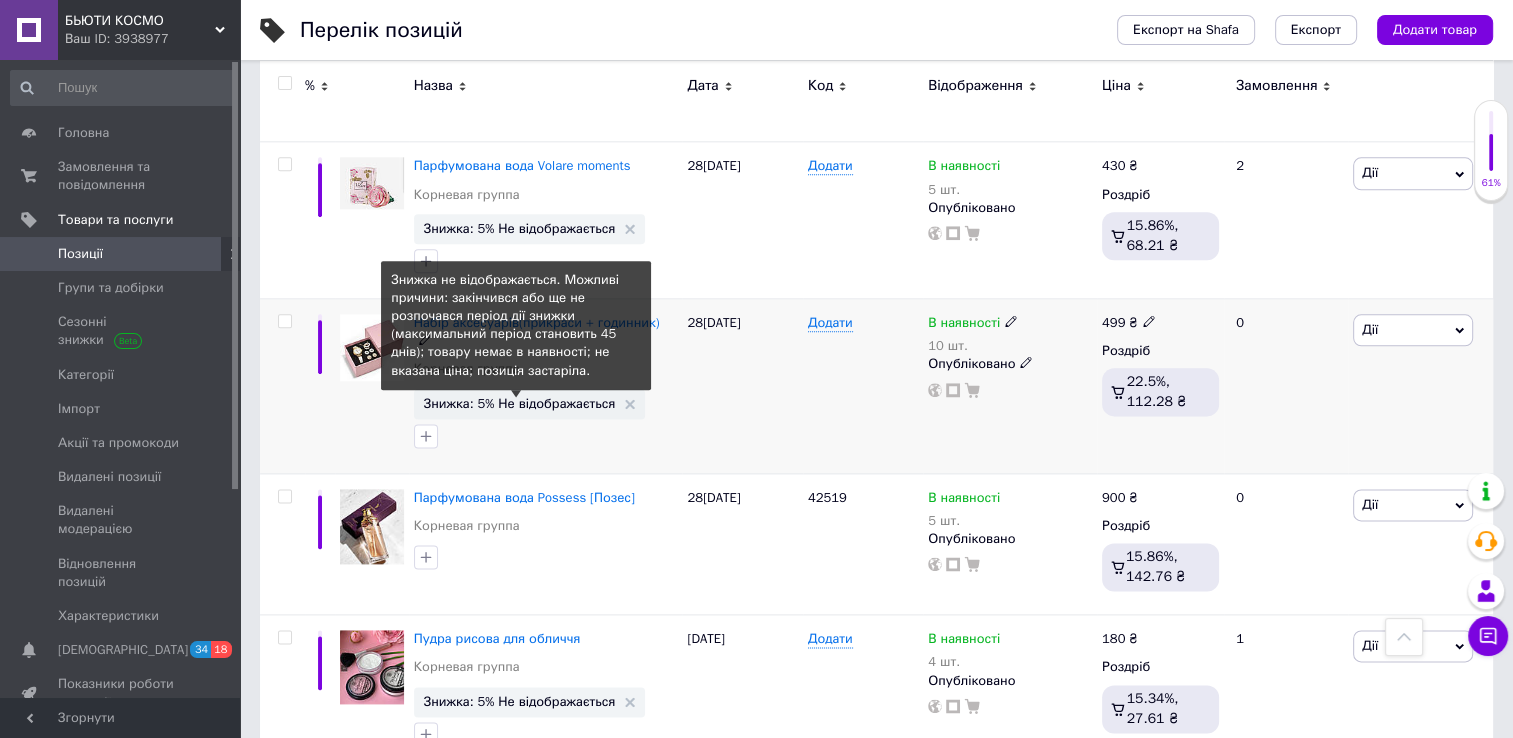 click on "Знижка: 5% Не відображається" at bounding box center [520, 403] 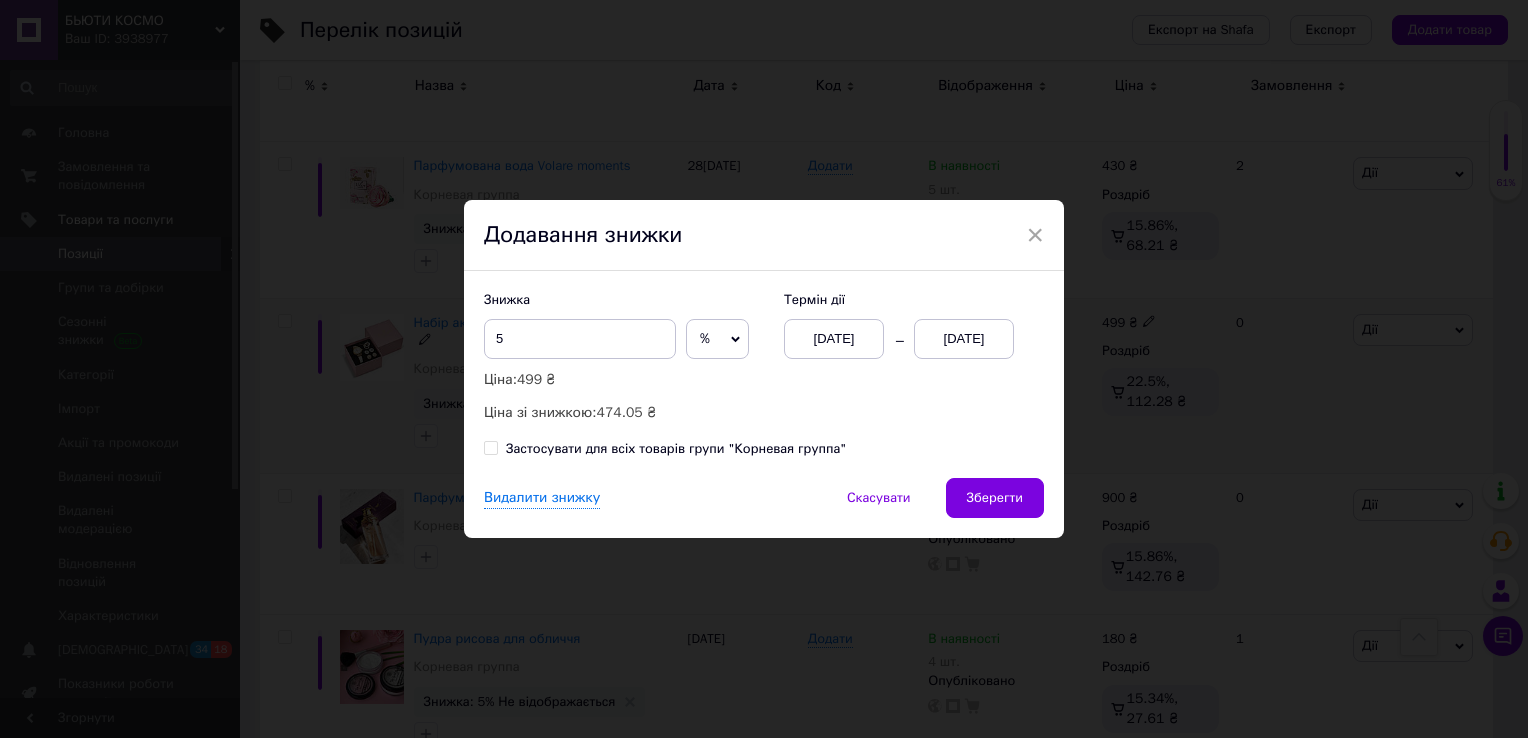 click on "[DATE]" at bounding box center (964, 339) 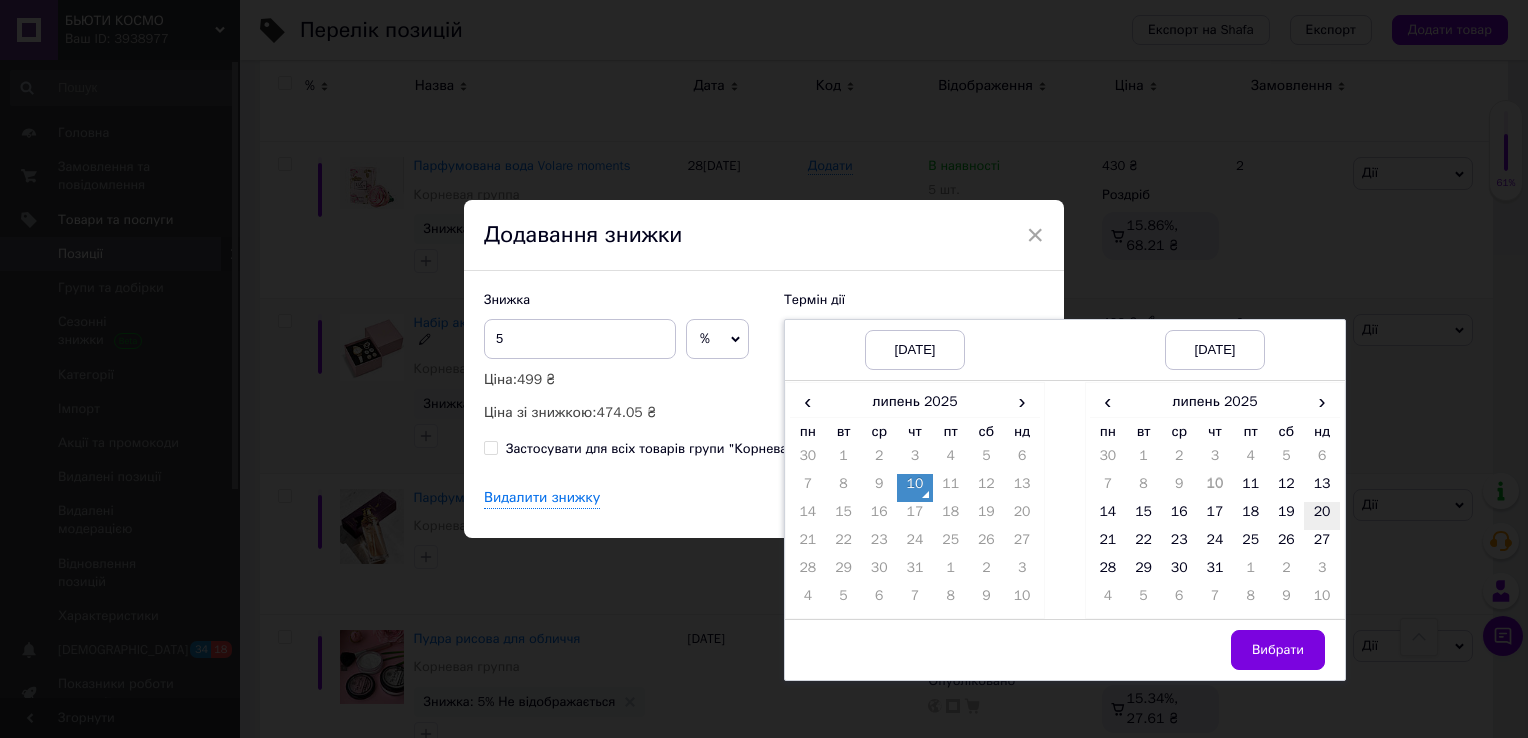 click on "20" at bounding box center [1322, 516] 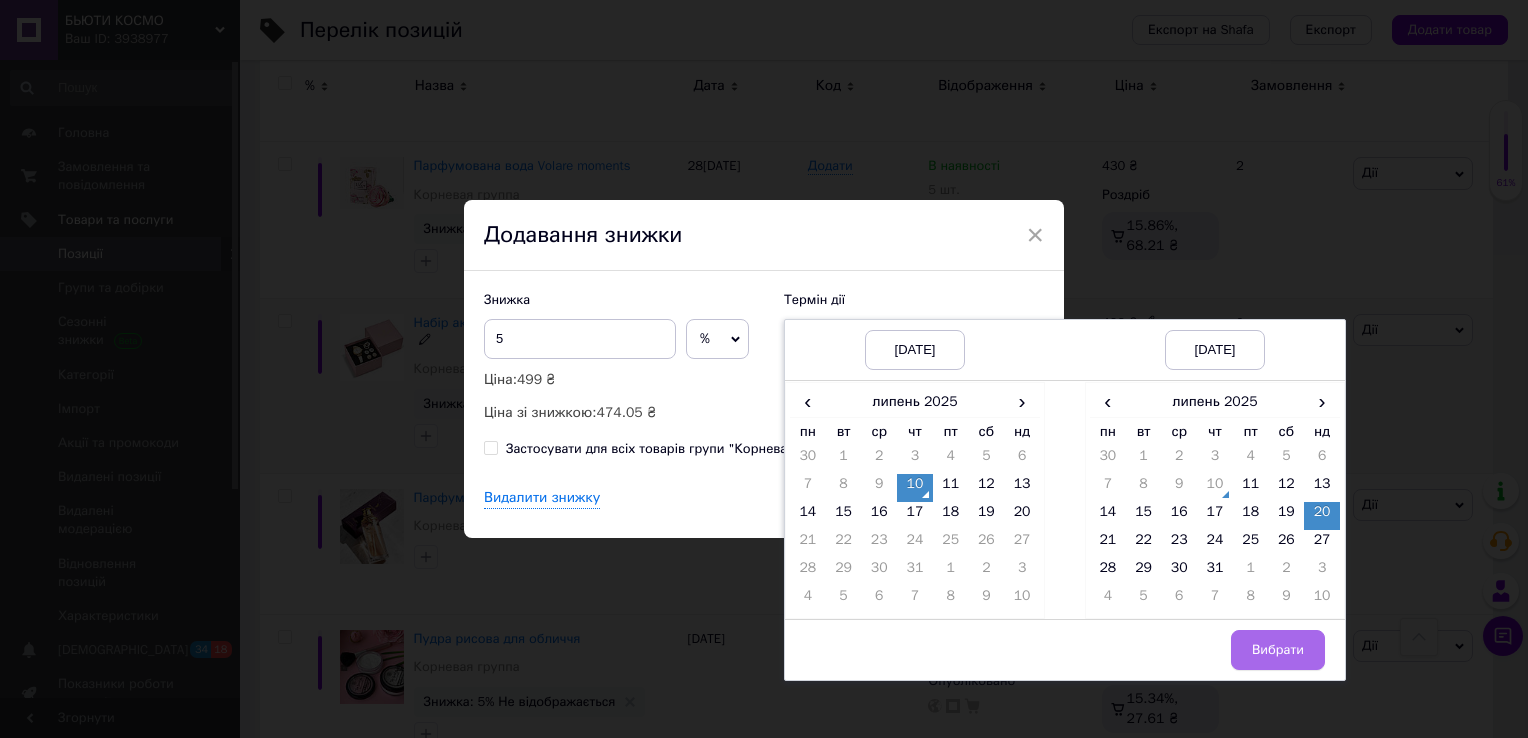 click on "Вибрати" at bounding box center (1278, 650) 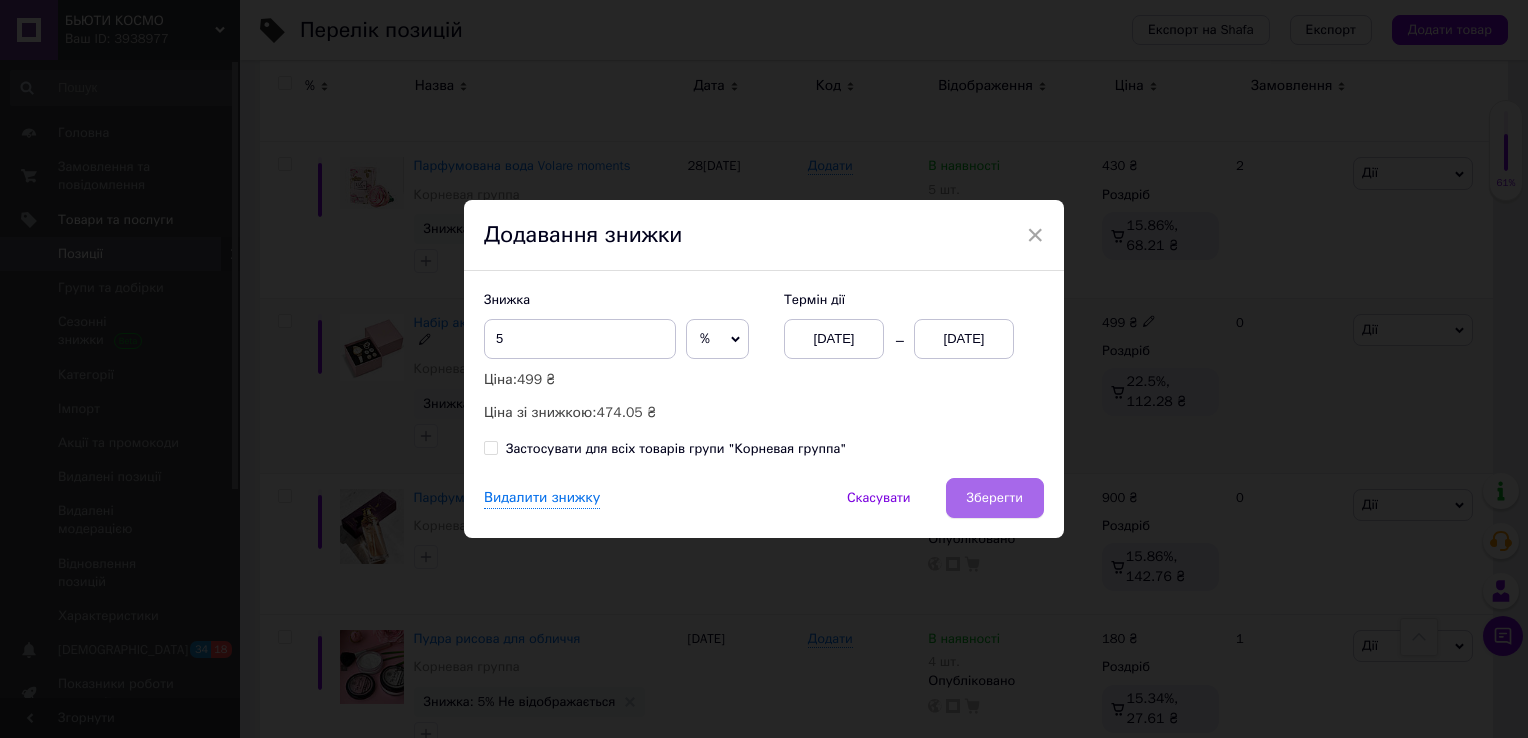 click on "Зберегти" at bounding box center (995, 498) 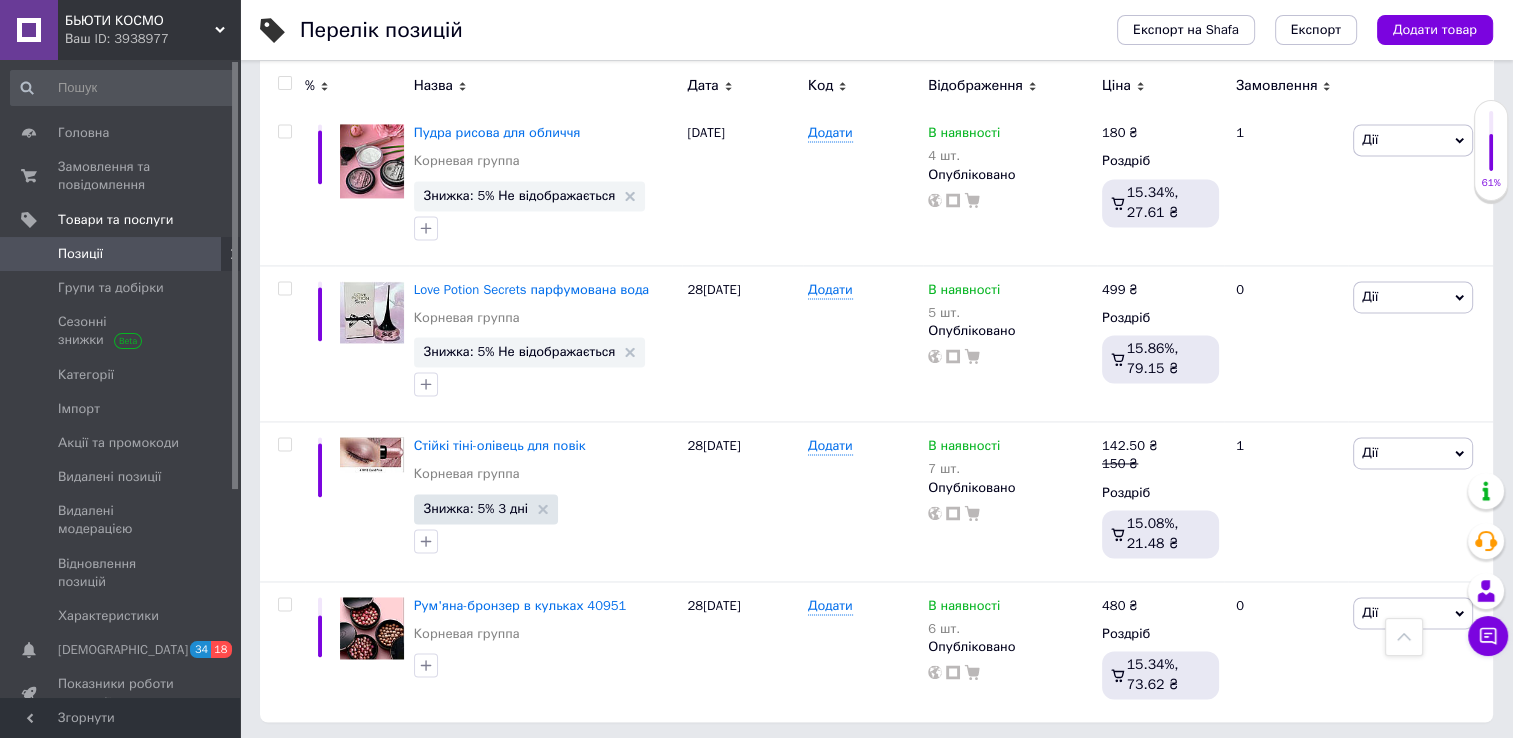 scroll, scrollTop: 2960, scrollLeft: 0, axis: vertical 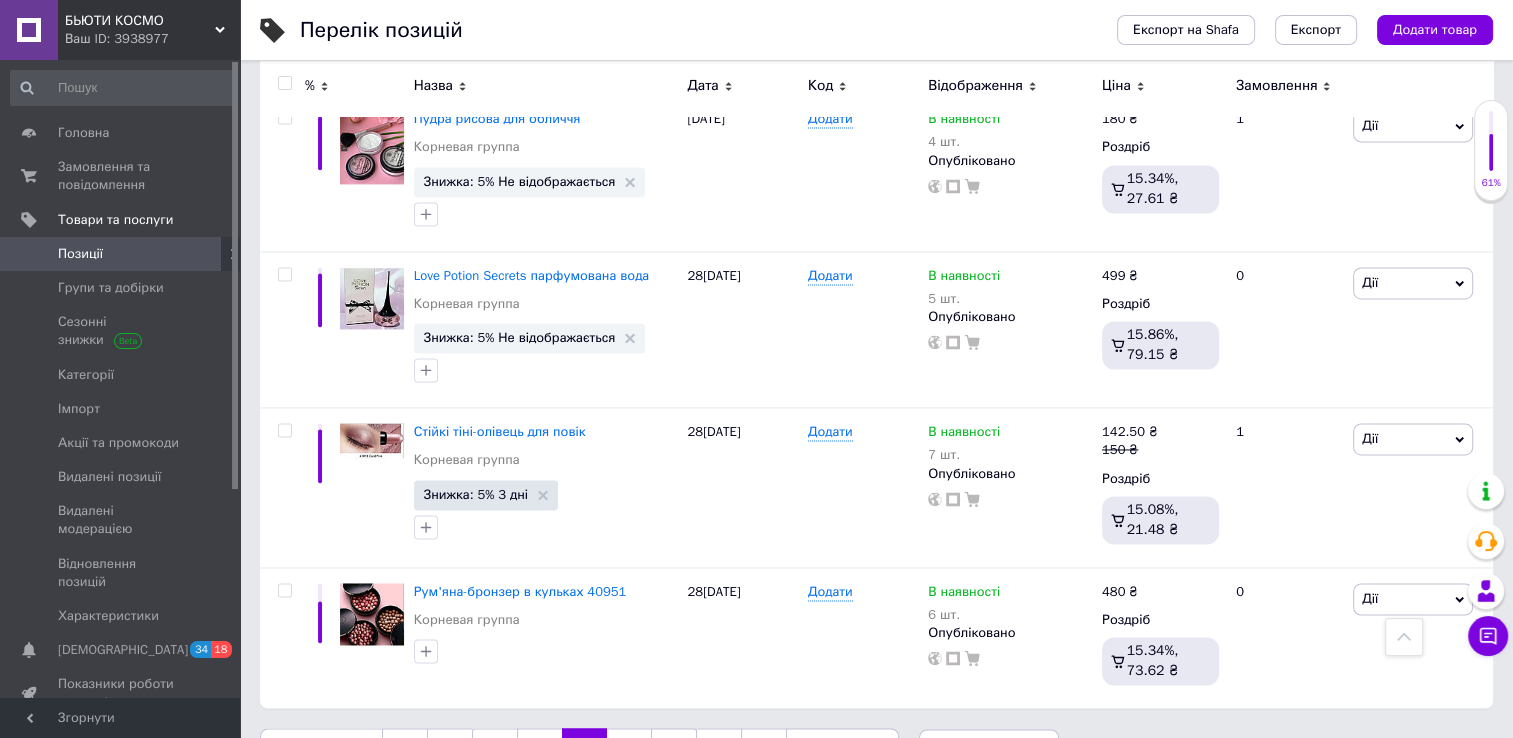 click on "26" at bounding box center (629, 749) 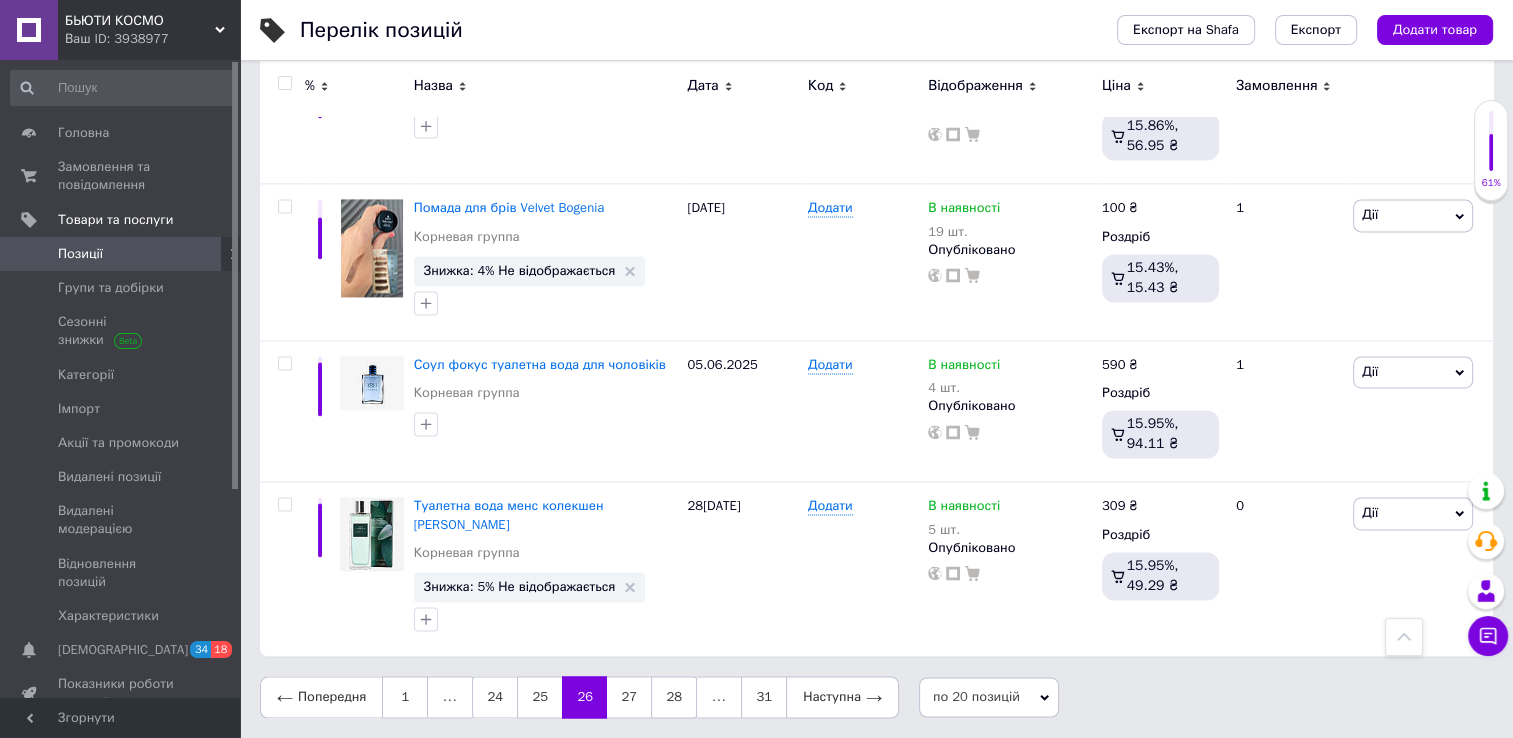 scroll, scrollTop: 2879, scrollLeft: 0, axis: vertical 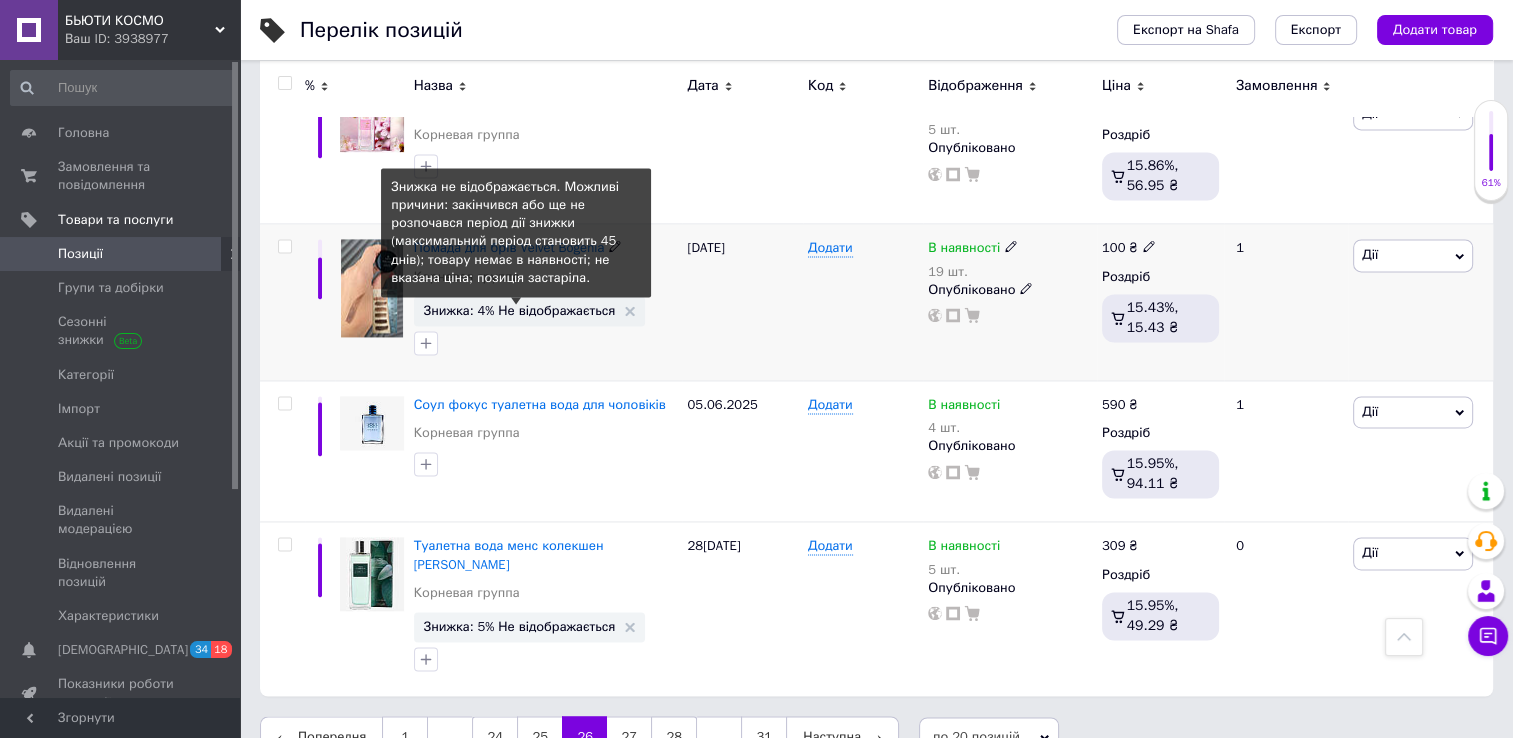 click on "Знижка: 4% Не відображається" at bounding box center (520, 310) 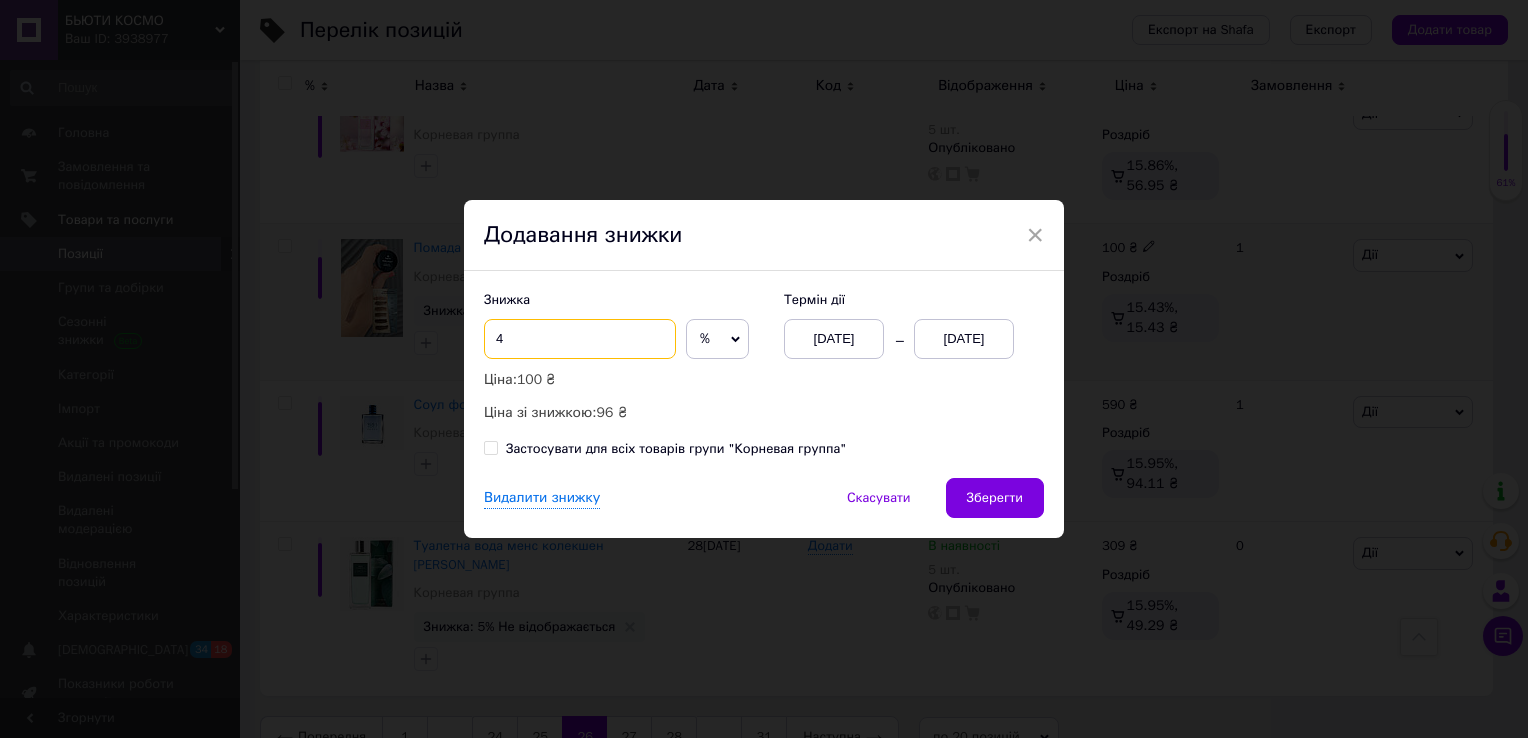 click on "4" at bounding box center (580, 339) 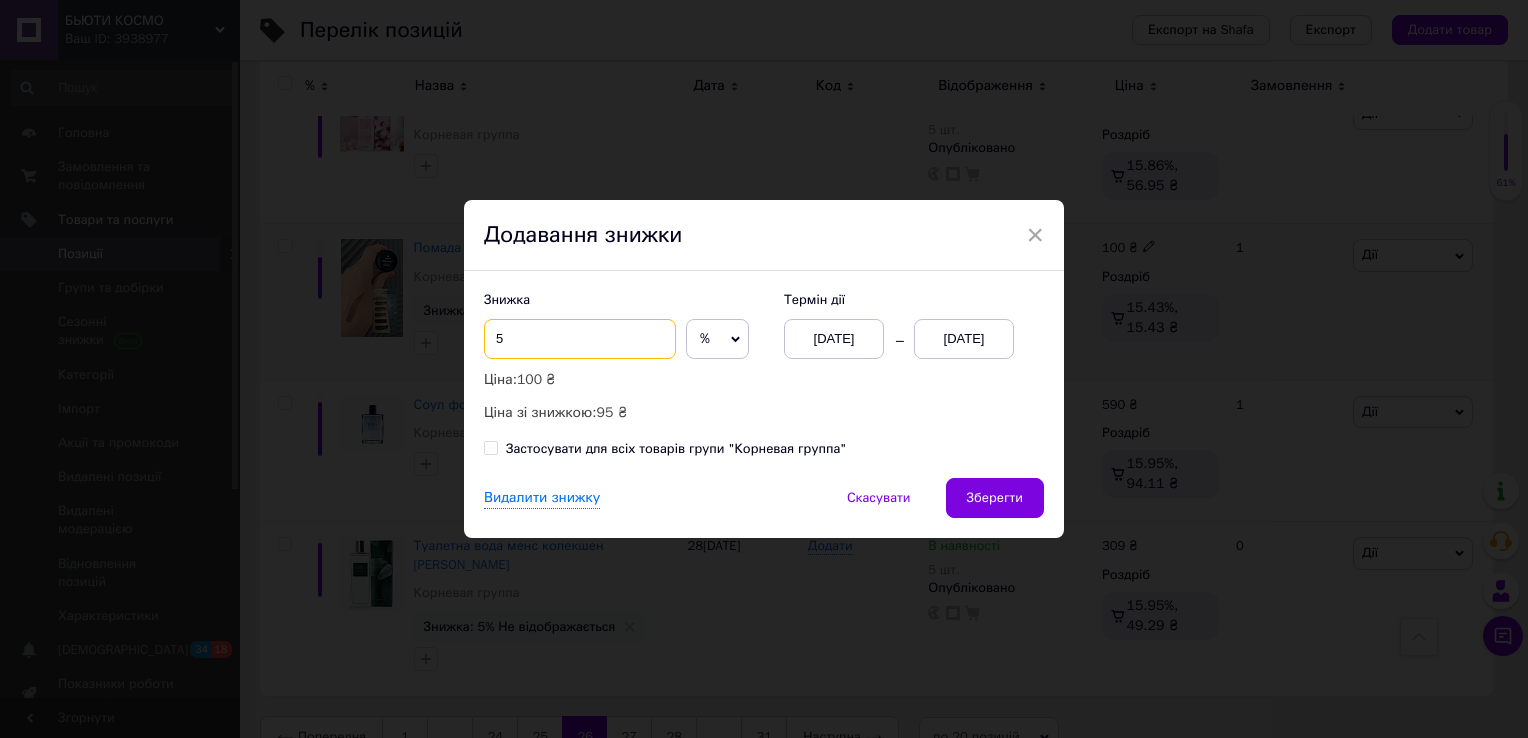 type on "5" 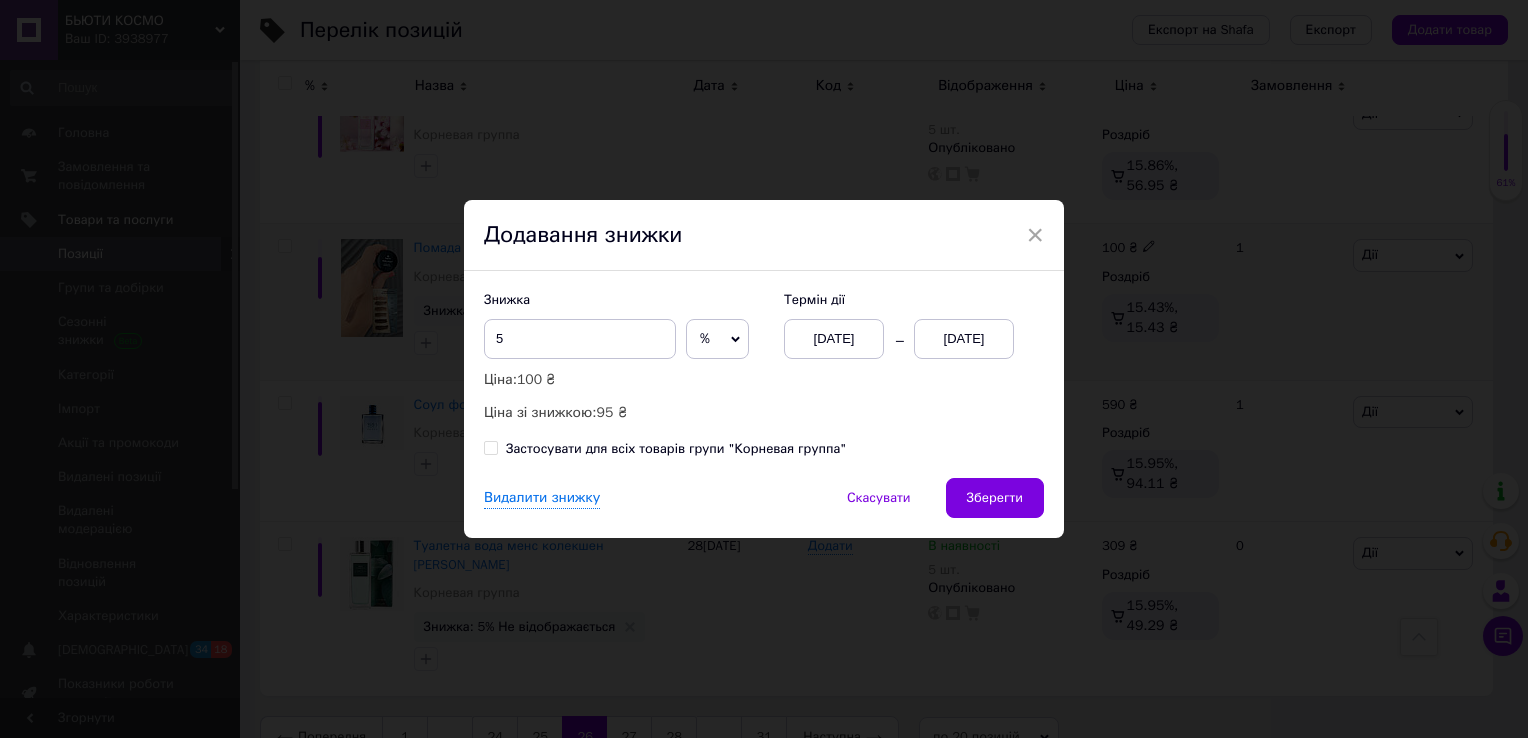 click on "[DATE]" at bounding box center [964, 339] 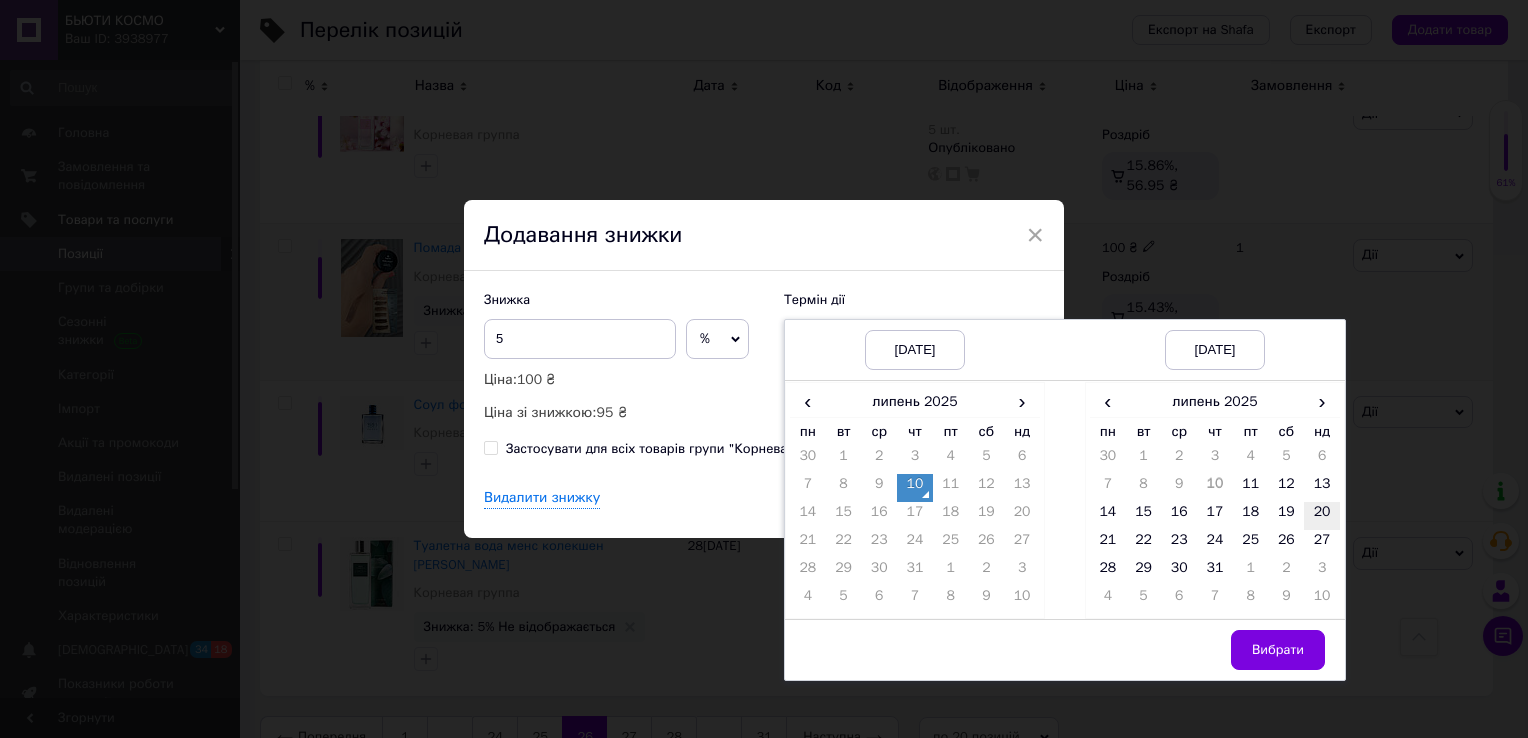 click on "20" at bounding box center [1322, 516] 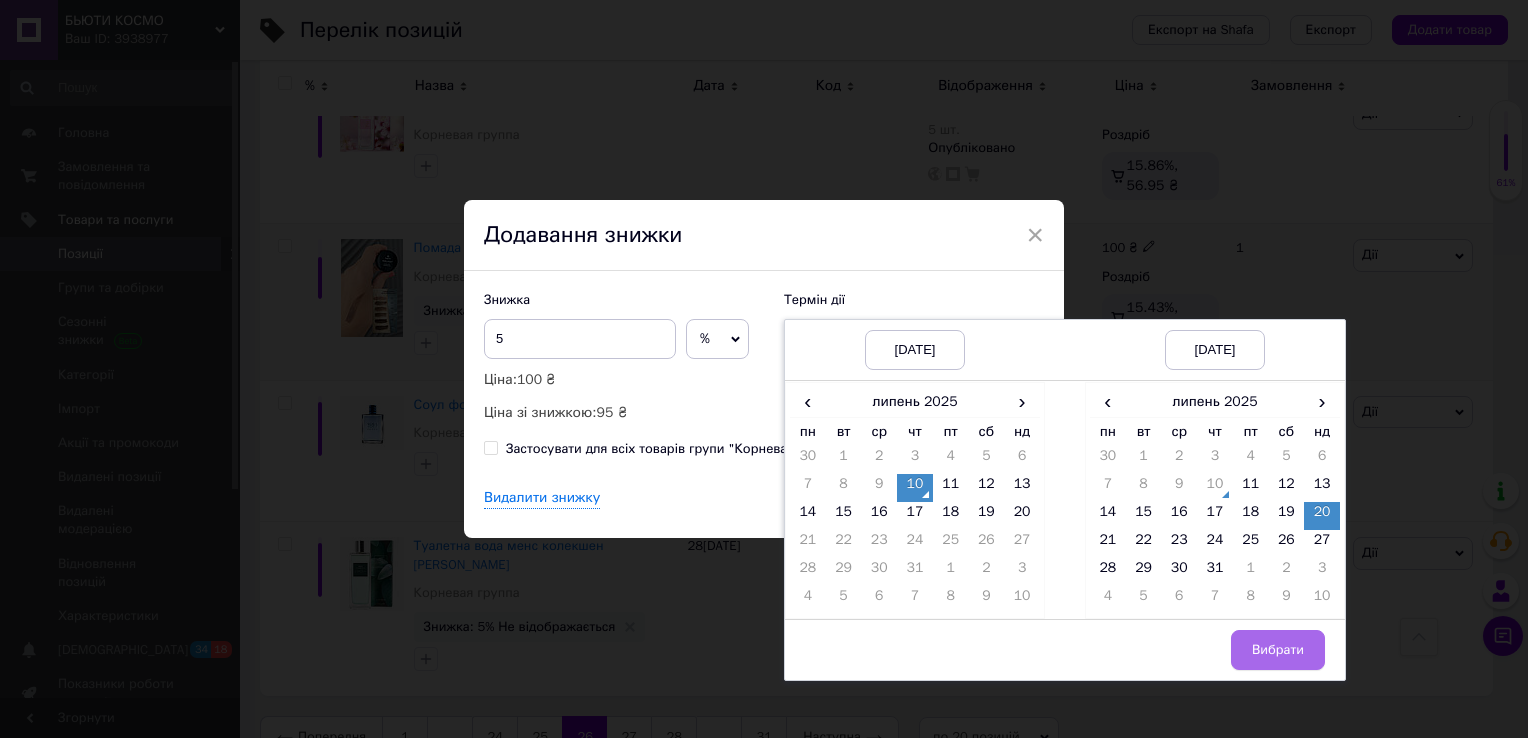 click on "Вибрати" at bounding box center [1278, 650] 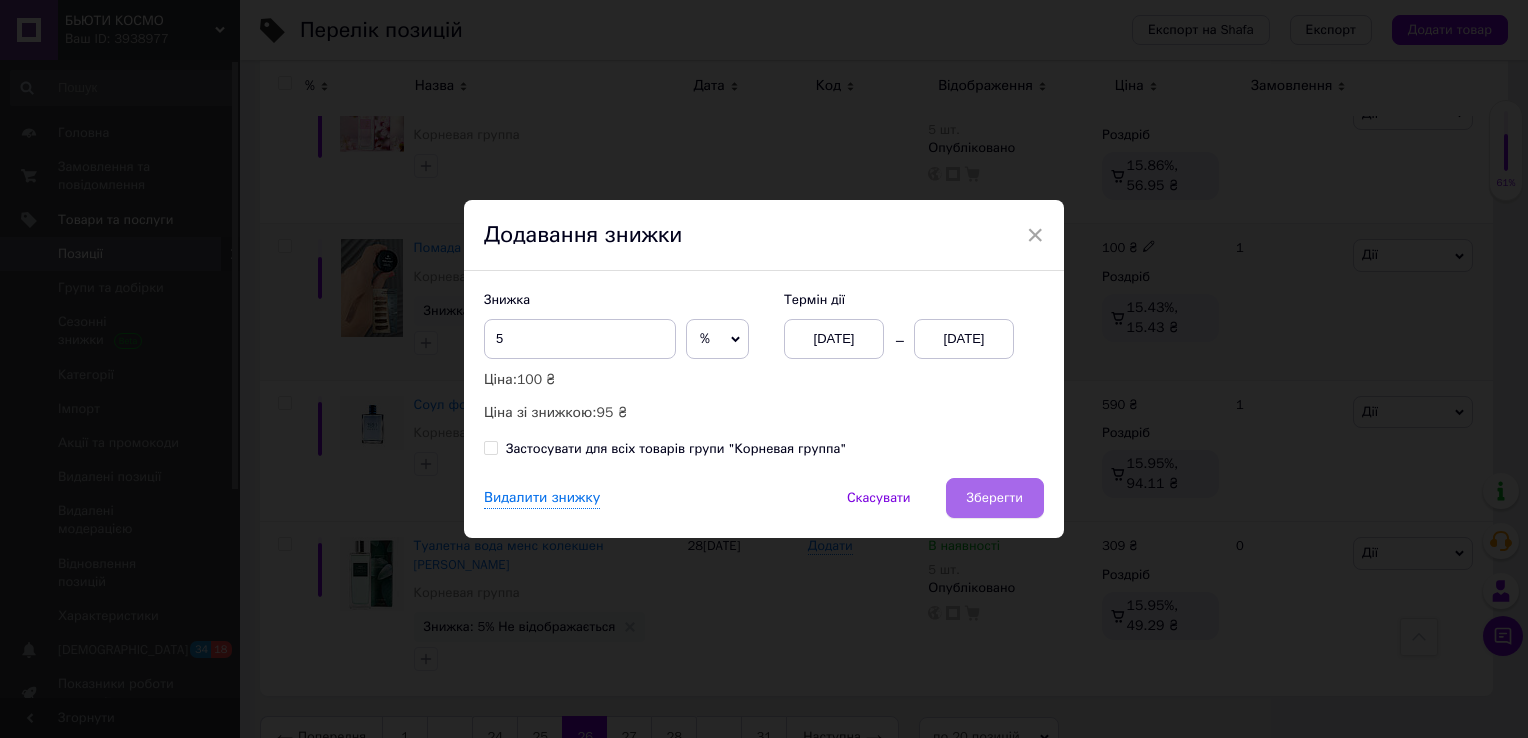 click on "Зберегти" at bounding box center [995, 498] 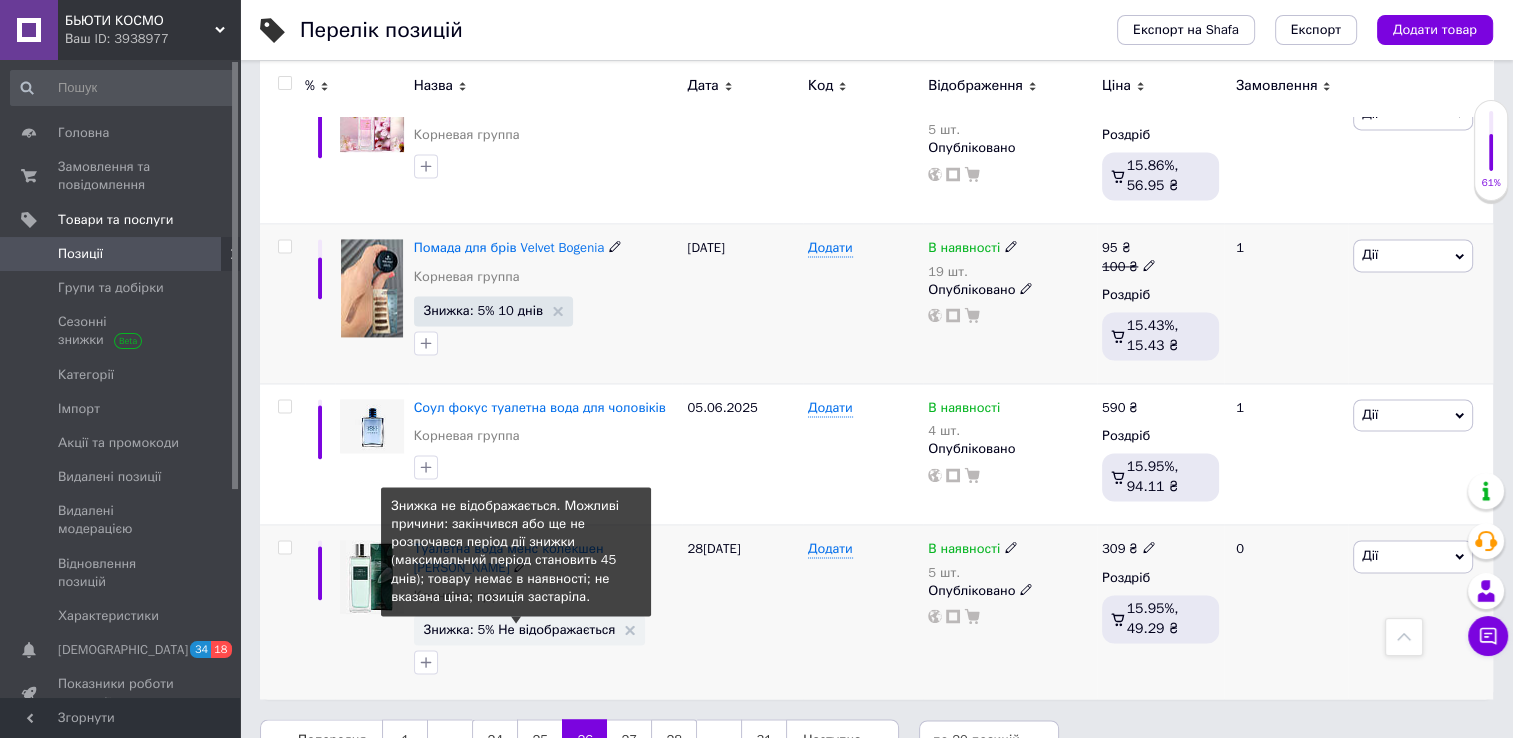 click on "Знижка: 5% Не відображається" at bounding box center [520, 629] 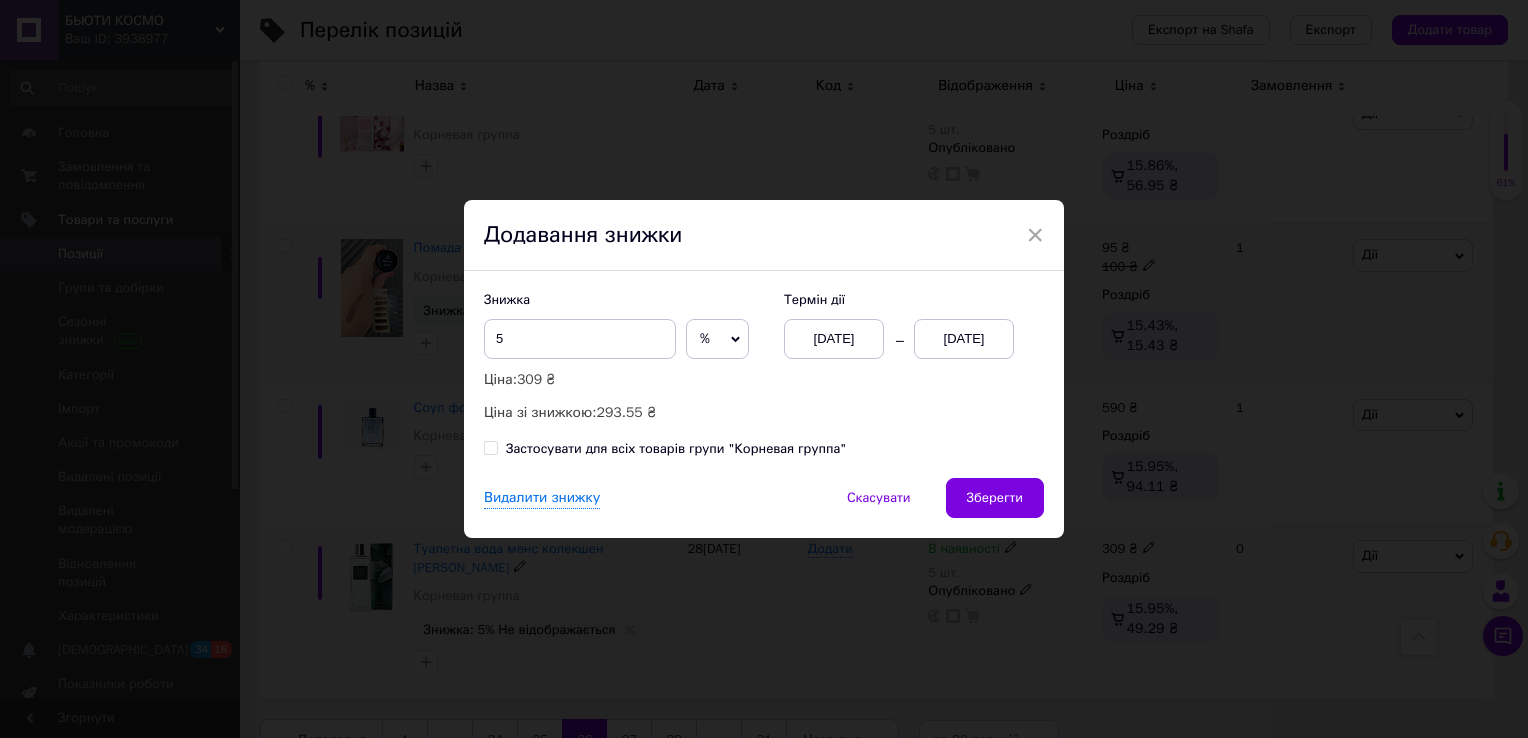 click on "[DATE]" at bounding box center [964, 339] 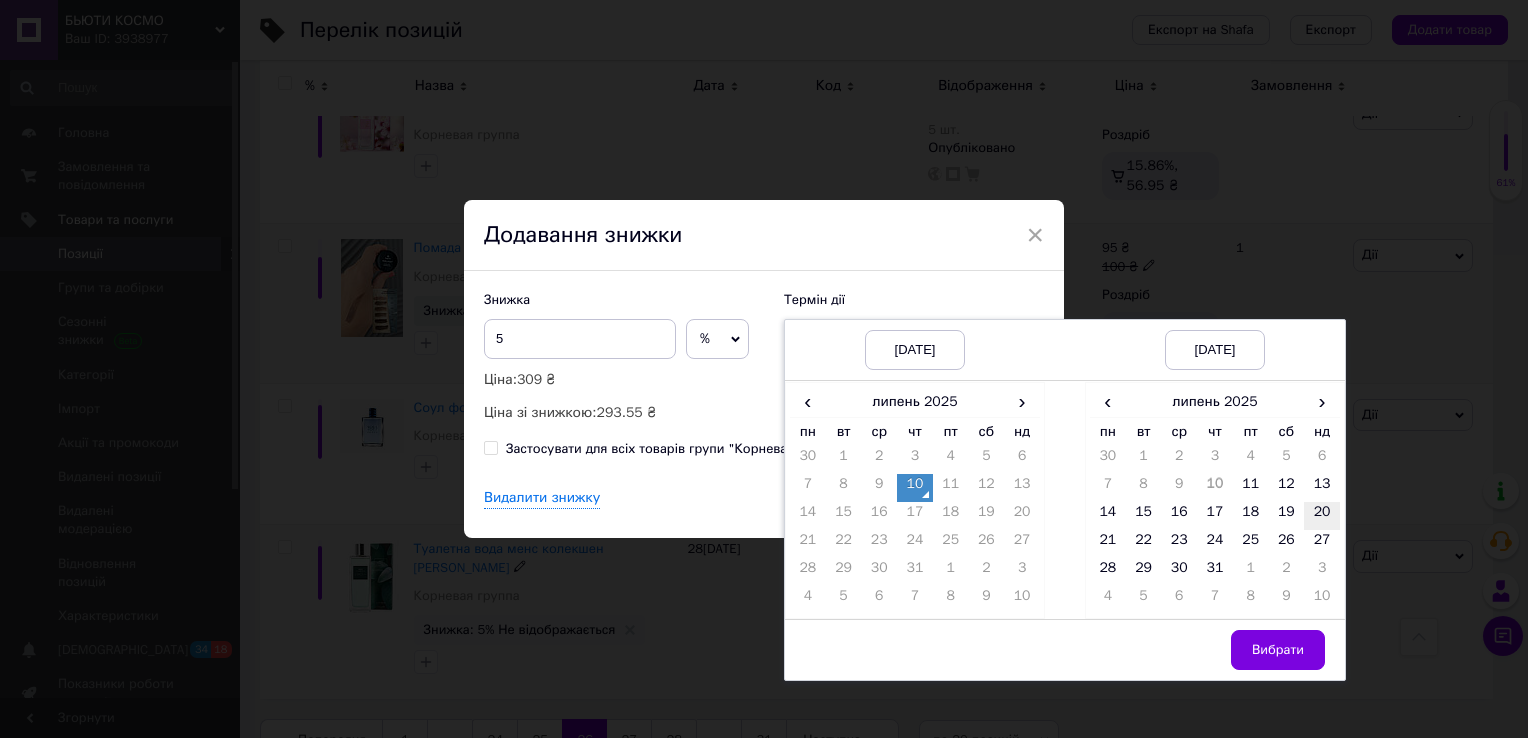 click on "20" at bounding box center (1322, 516) 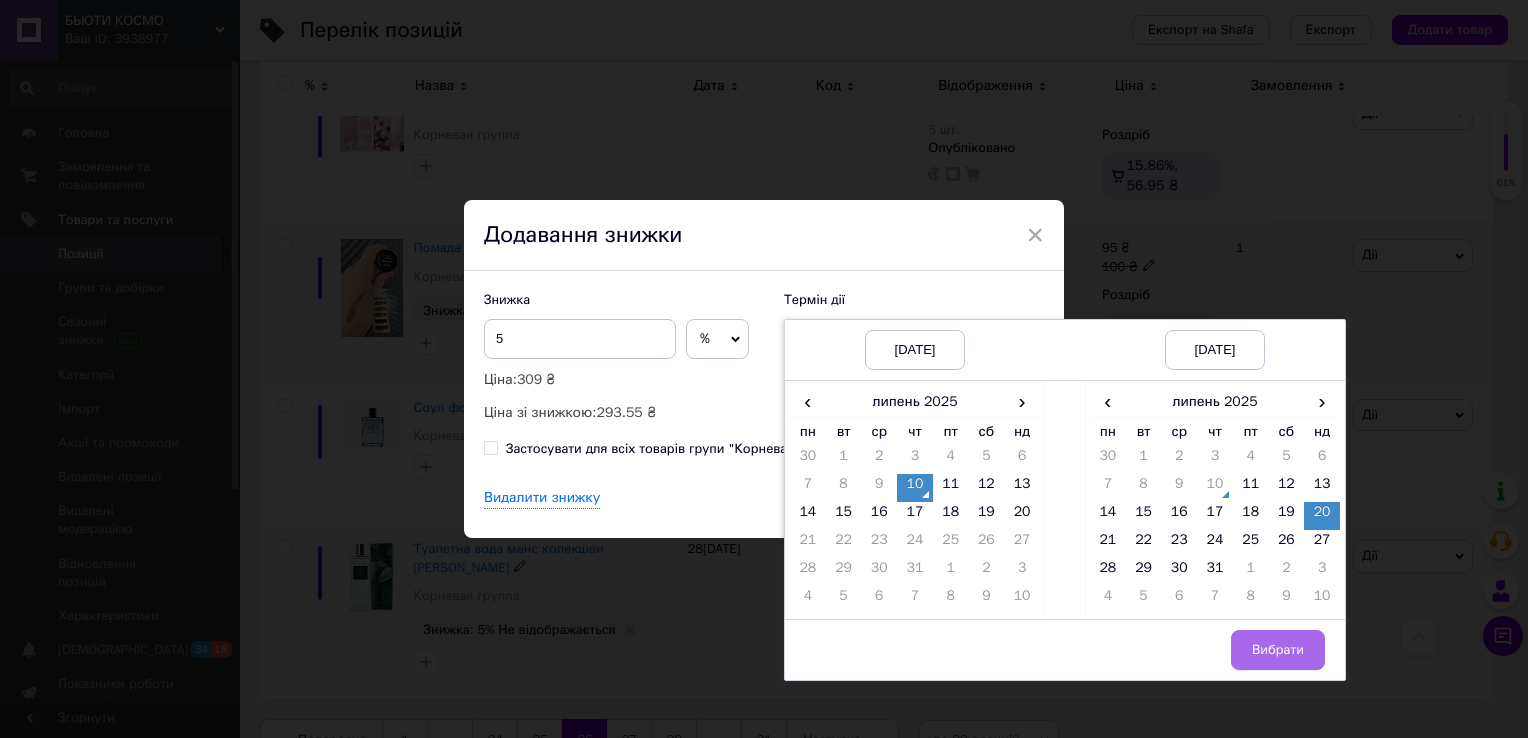 click on "Вибрати" at bounding box center [1278, 650] 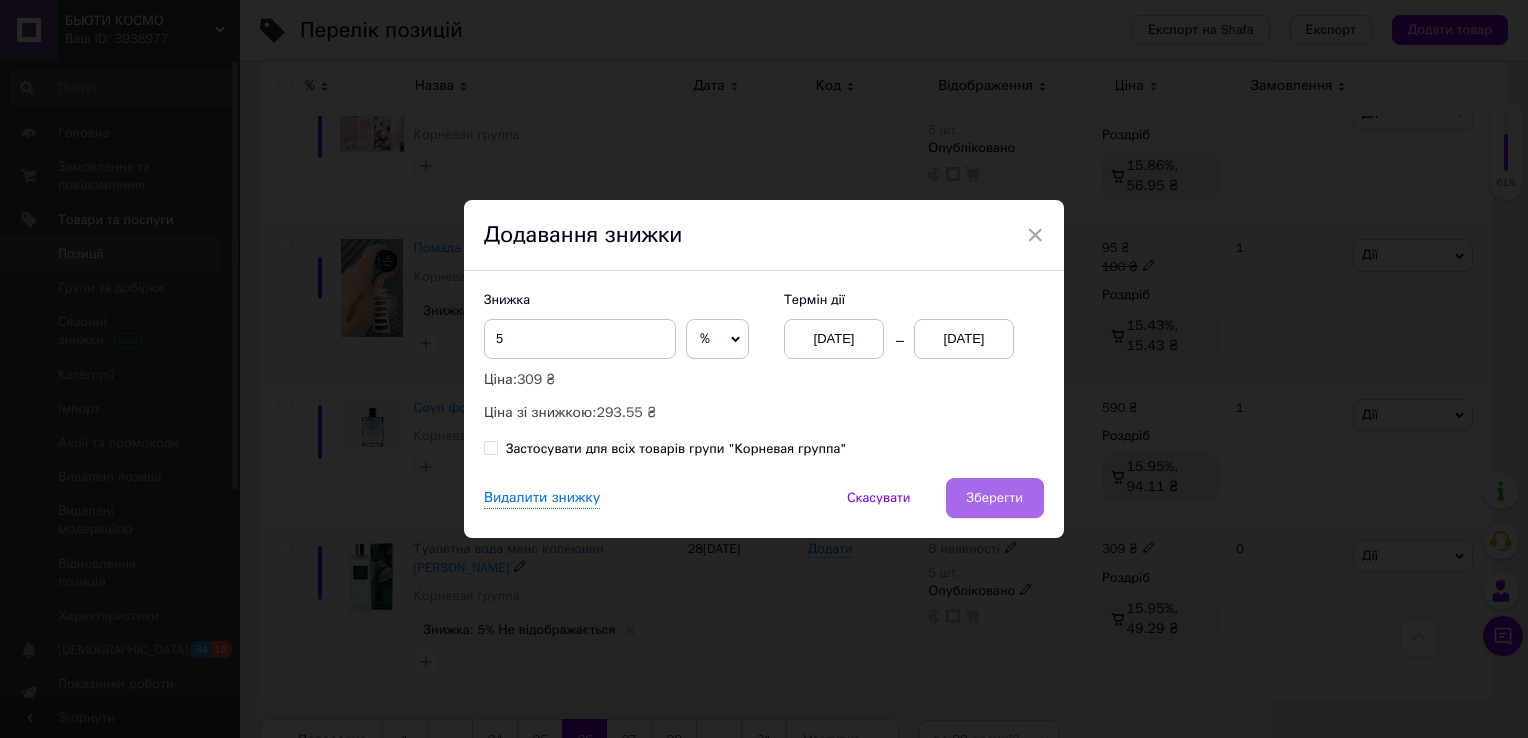 click on "Зберегти" at bounding box center (995, 498) 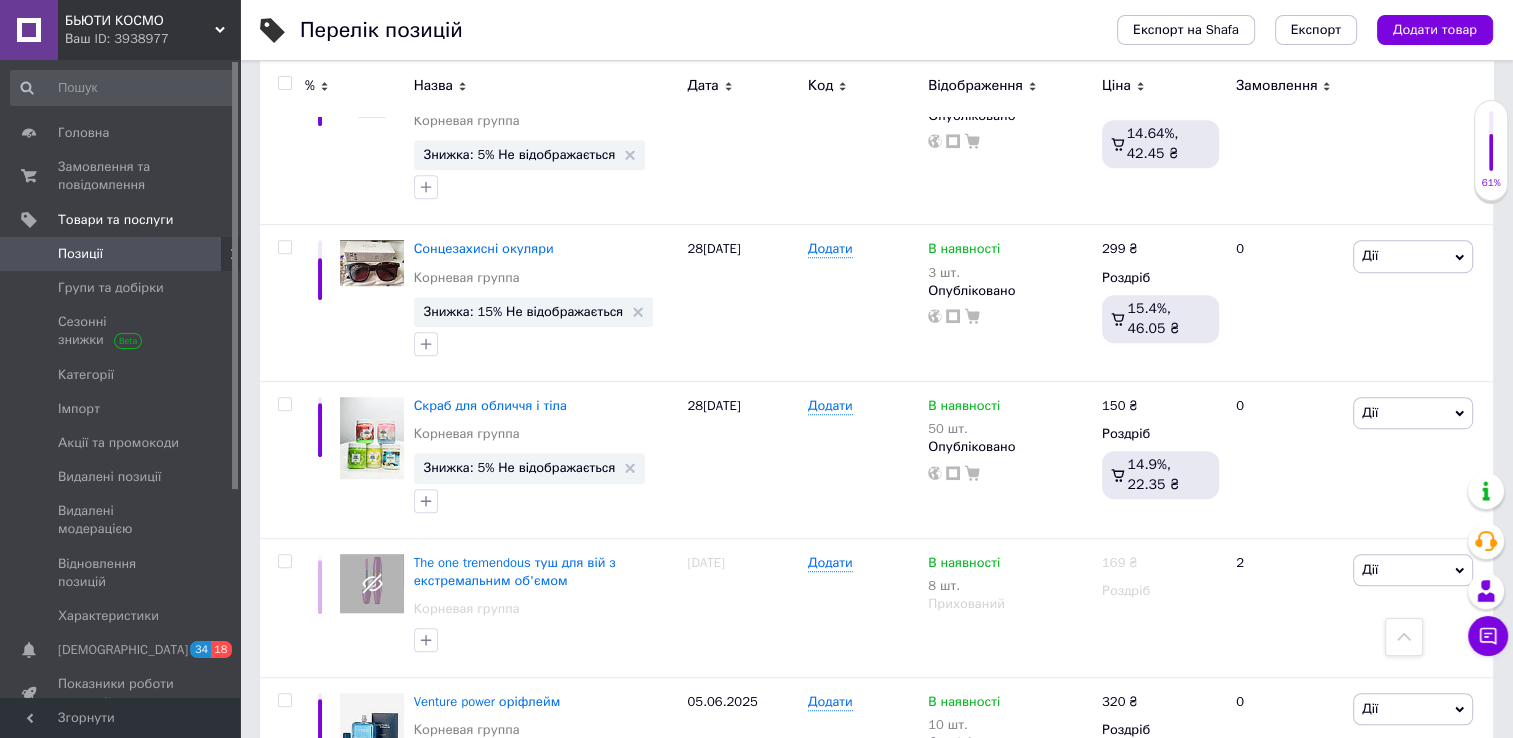 scroll, scrollTop: 1193, scrollLeft: 0, axis: vertical 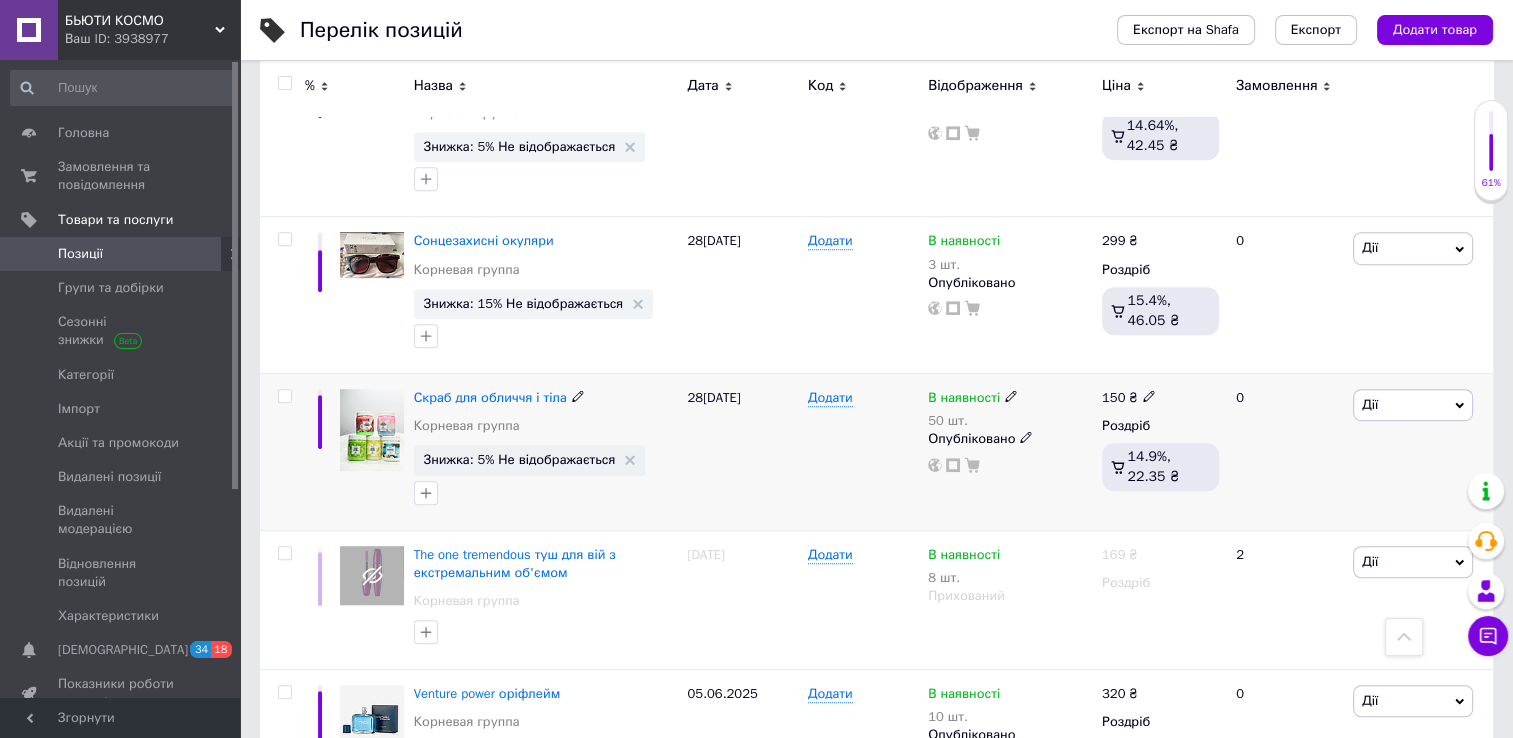 click on "Знижка: 5% Не відображається" at bounding box center [530, 460] 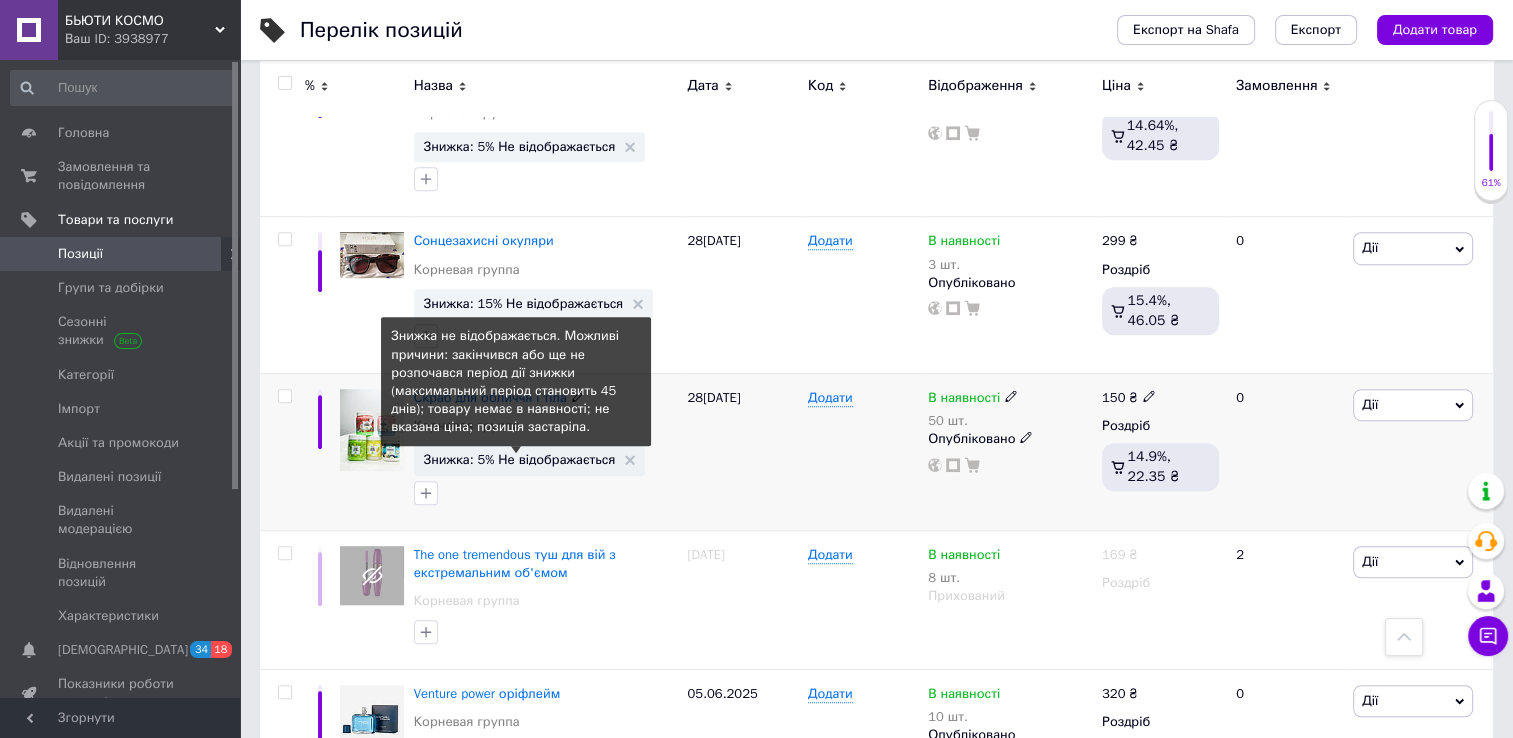 click on "Знижка: 5% Не відображається" at bounding box center [520, 459] 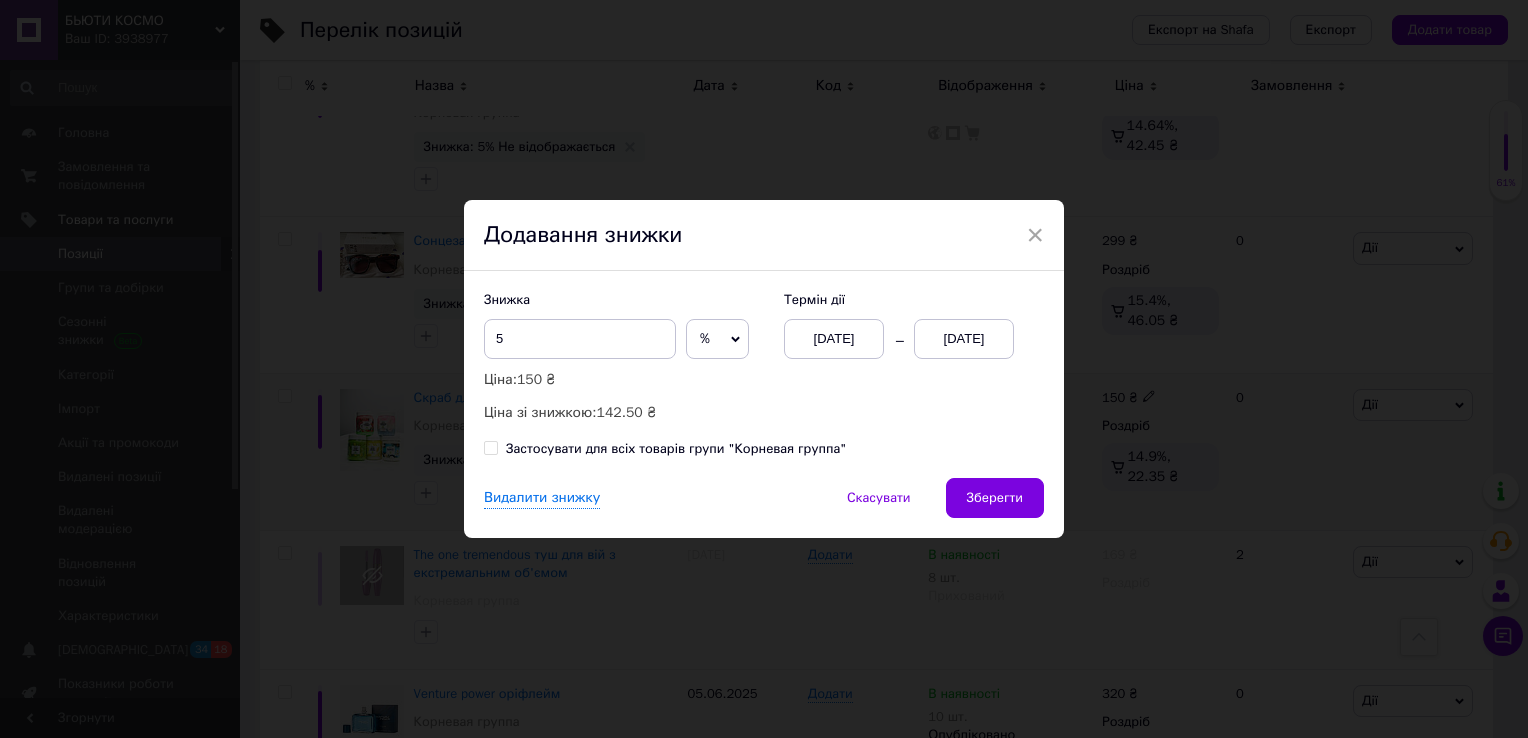 click on "[DATE]" at bounding box center (964, 339) 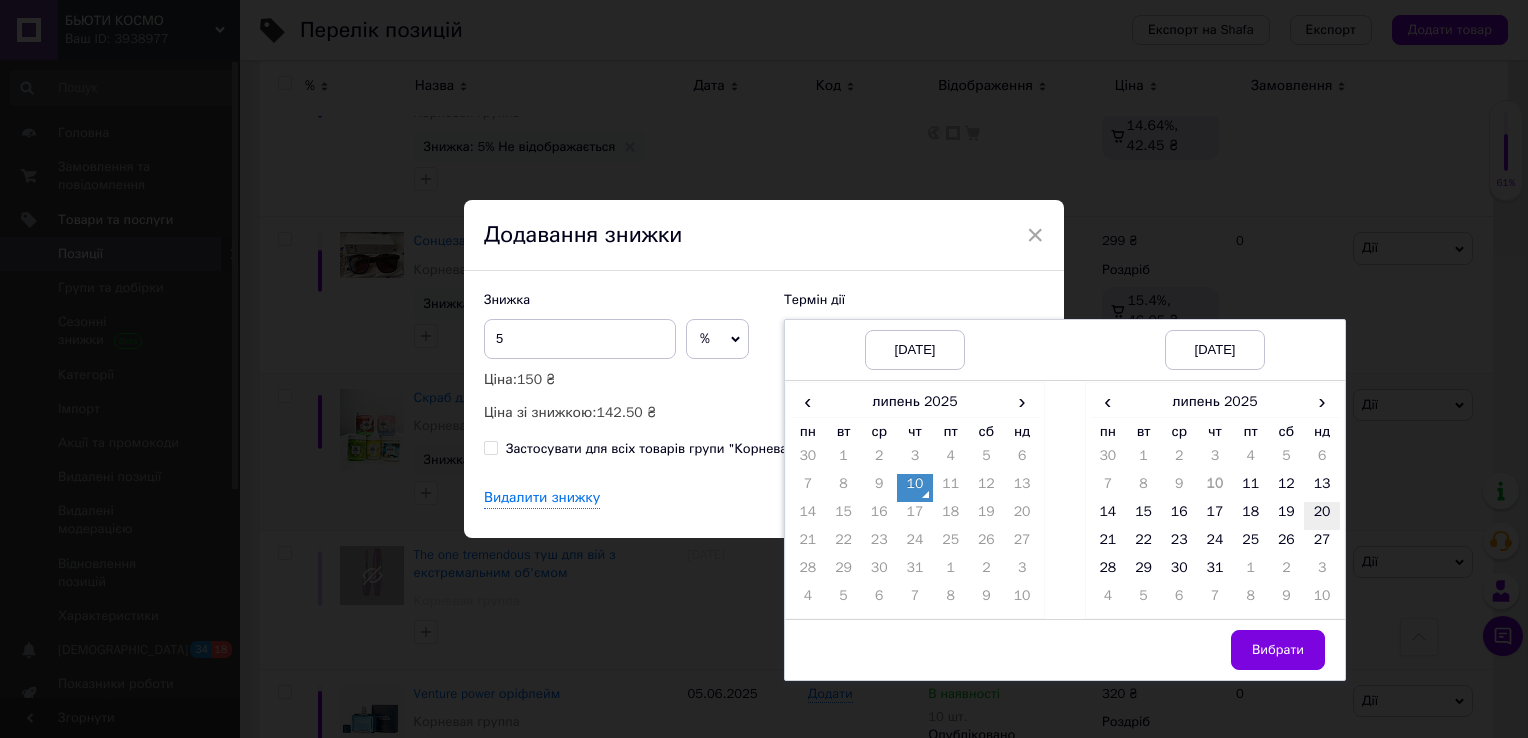 click on "20" at bounding box center (1322, 516) 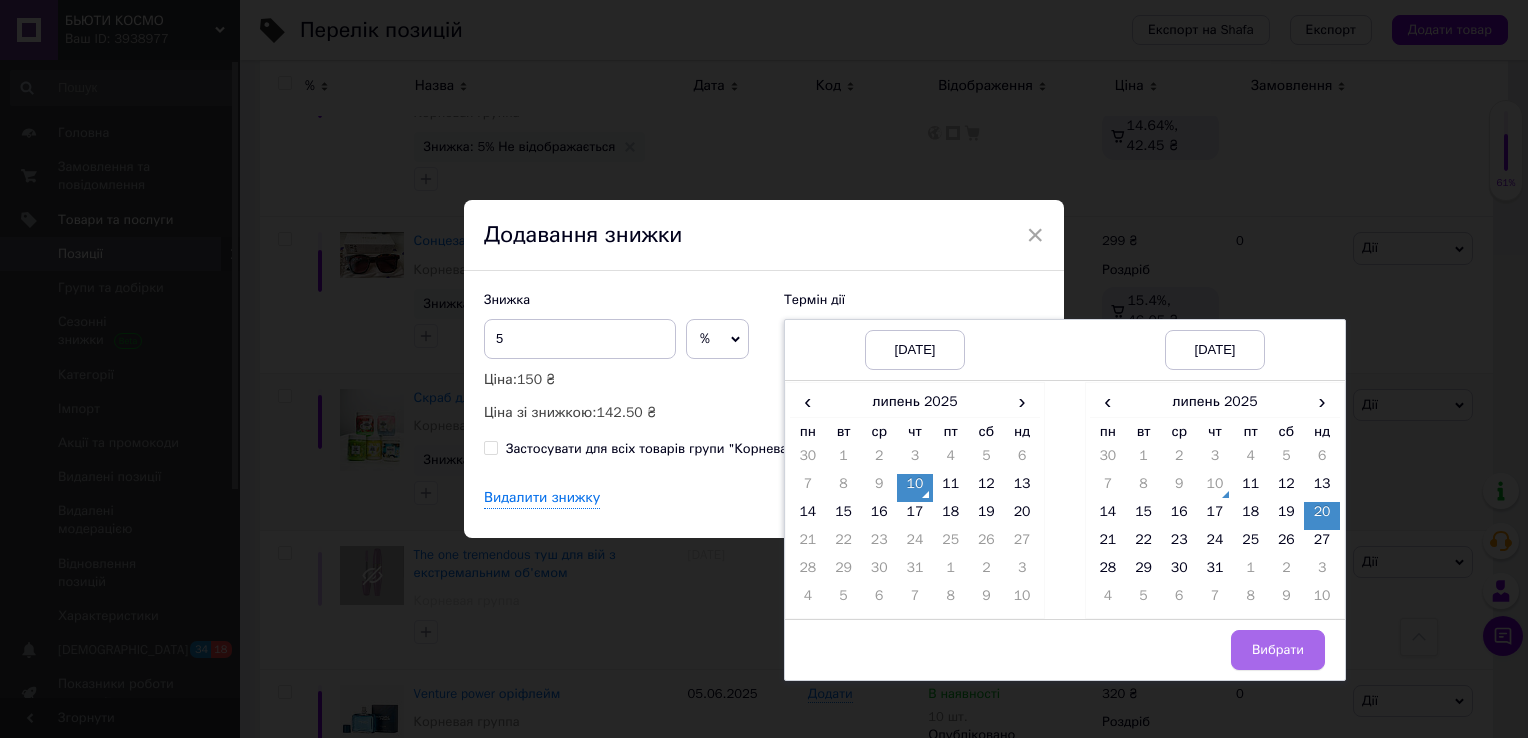 click on "Вибрати" at bounding box center (1278, 650) 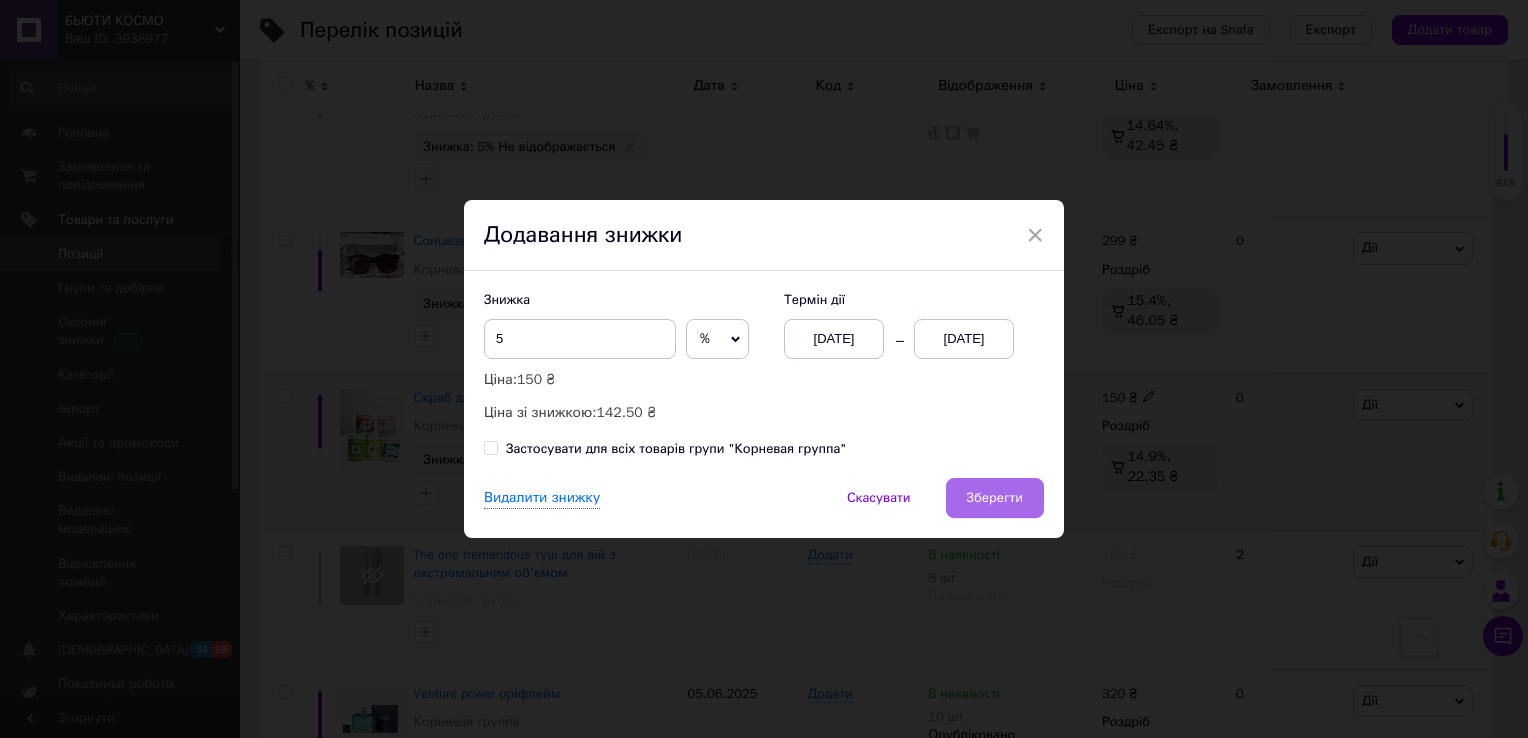 click on "Зберегти" at bounding box center (995, 498) 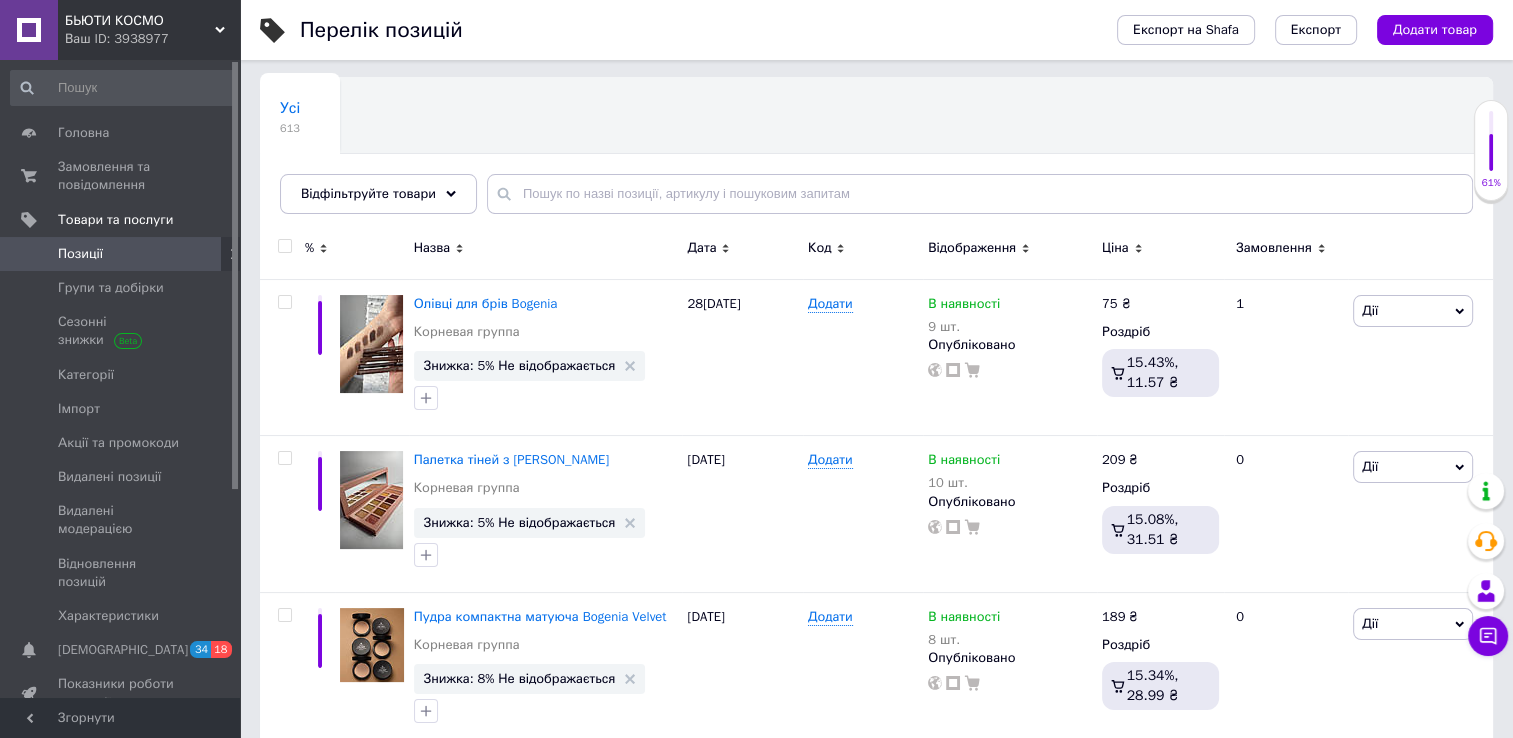 scroll, scrollTop: 168, scrollLeft: 0, axis: vertical 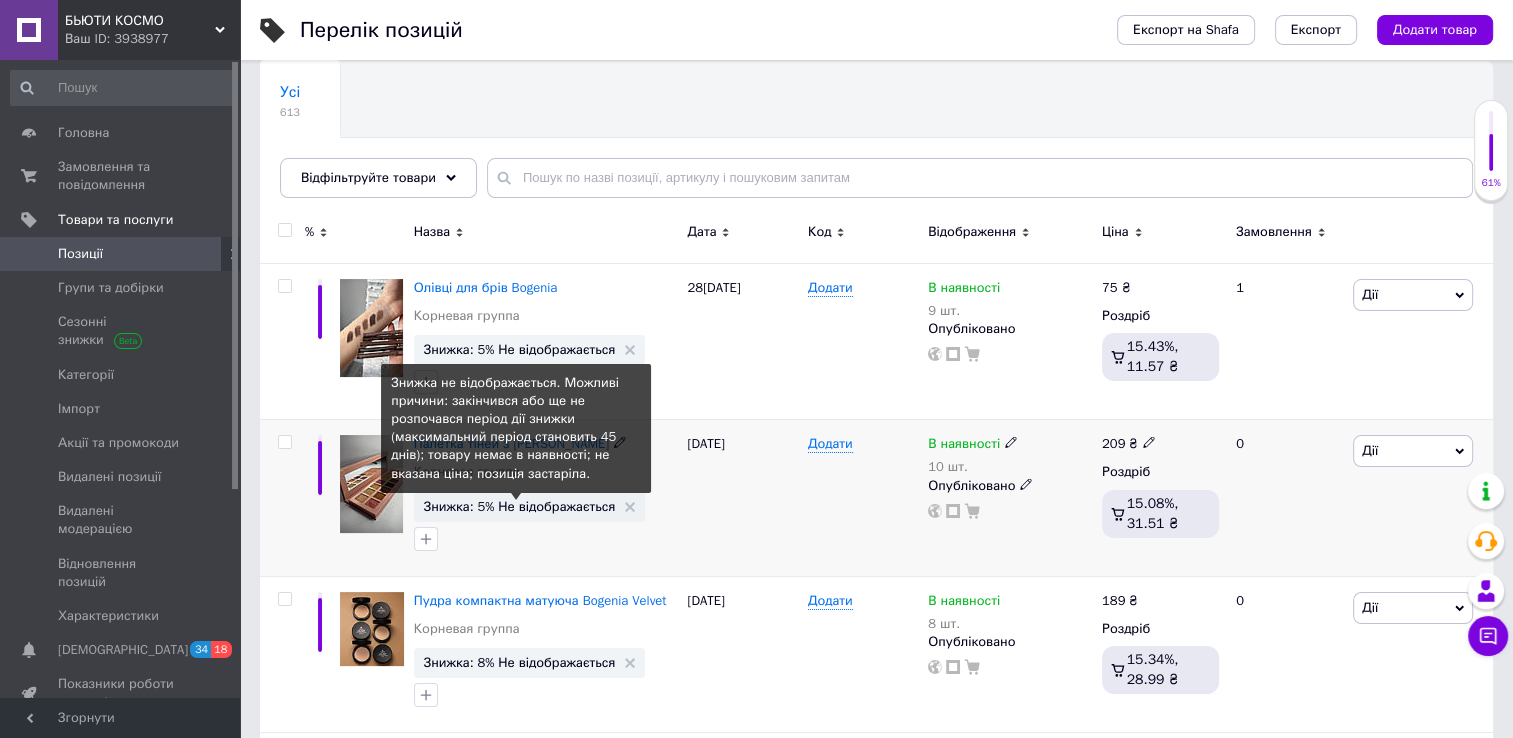 click on "Знижка: 5% Не відображається" at bounding box center [520, 506] 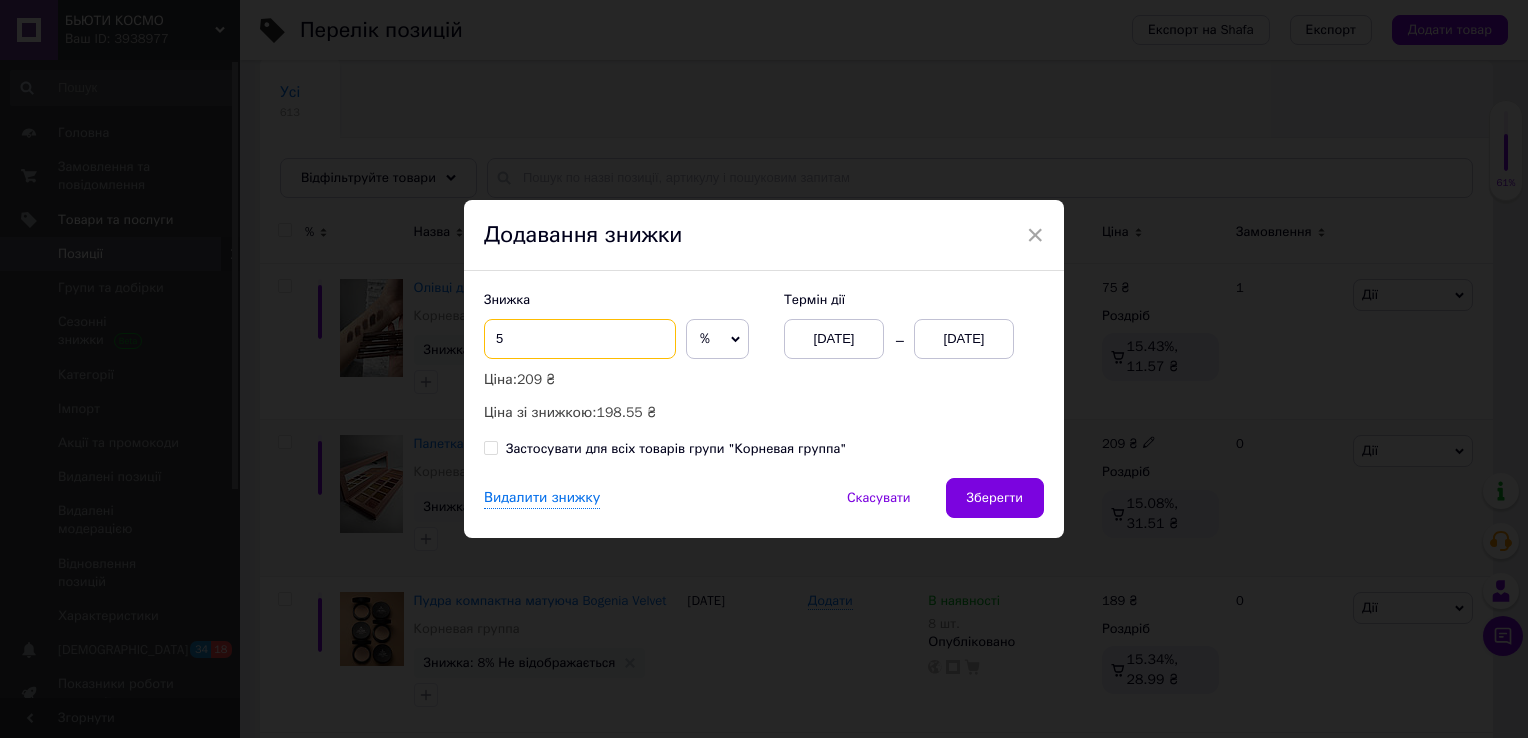 click on "5" at bounding box center (580, 339) 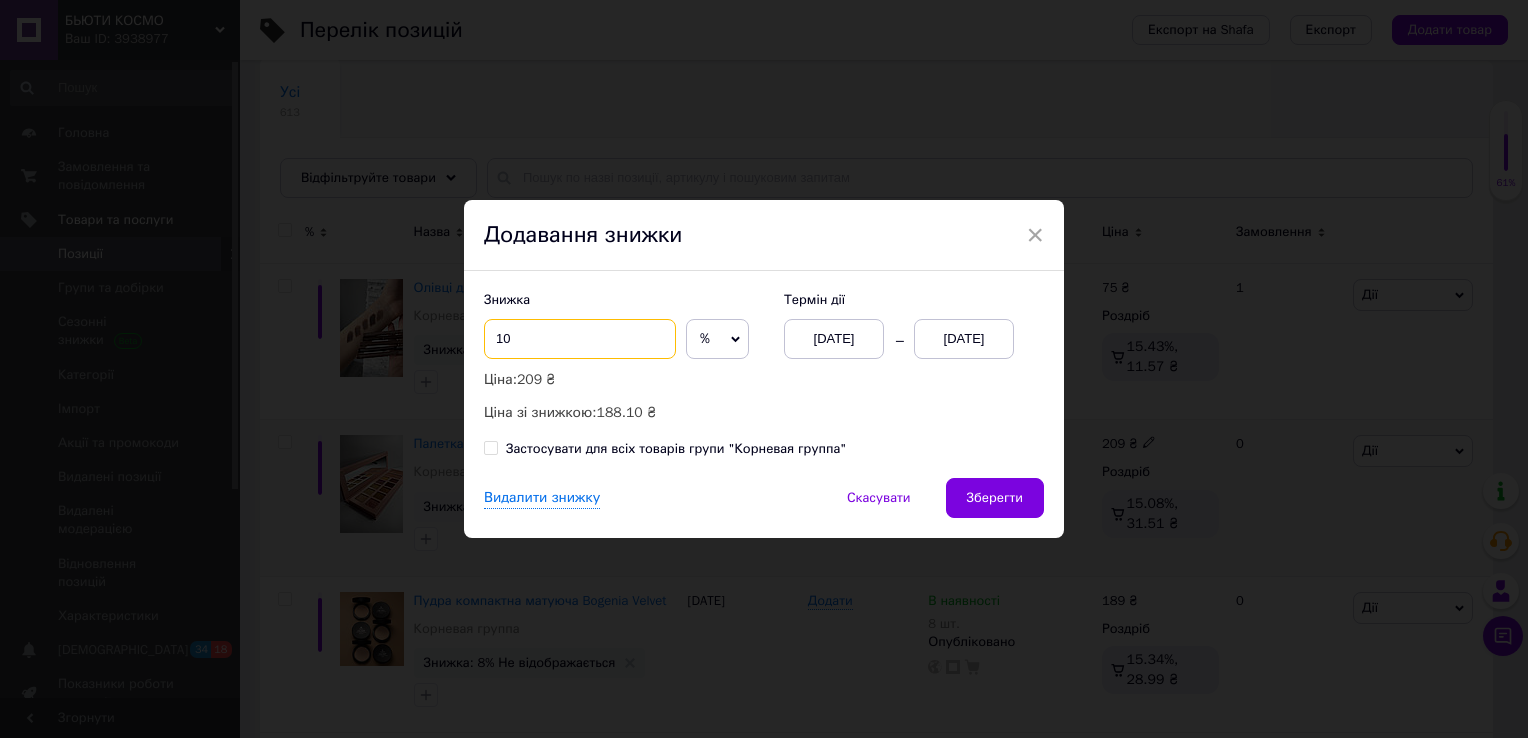 type on "10" 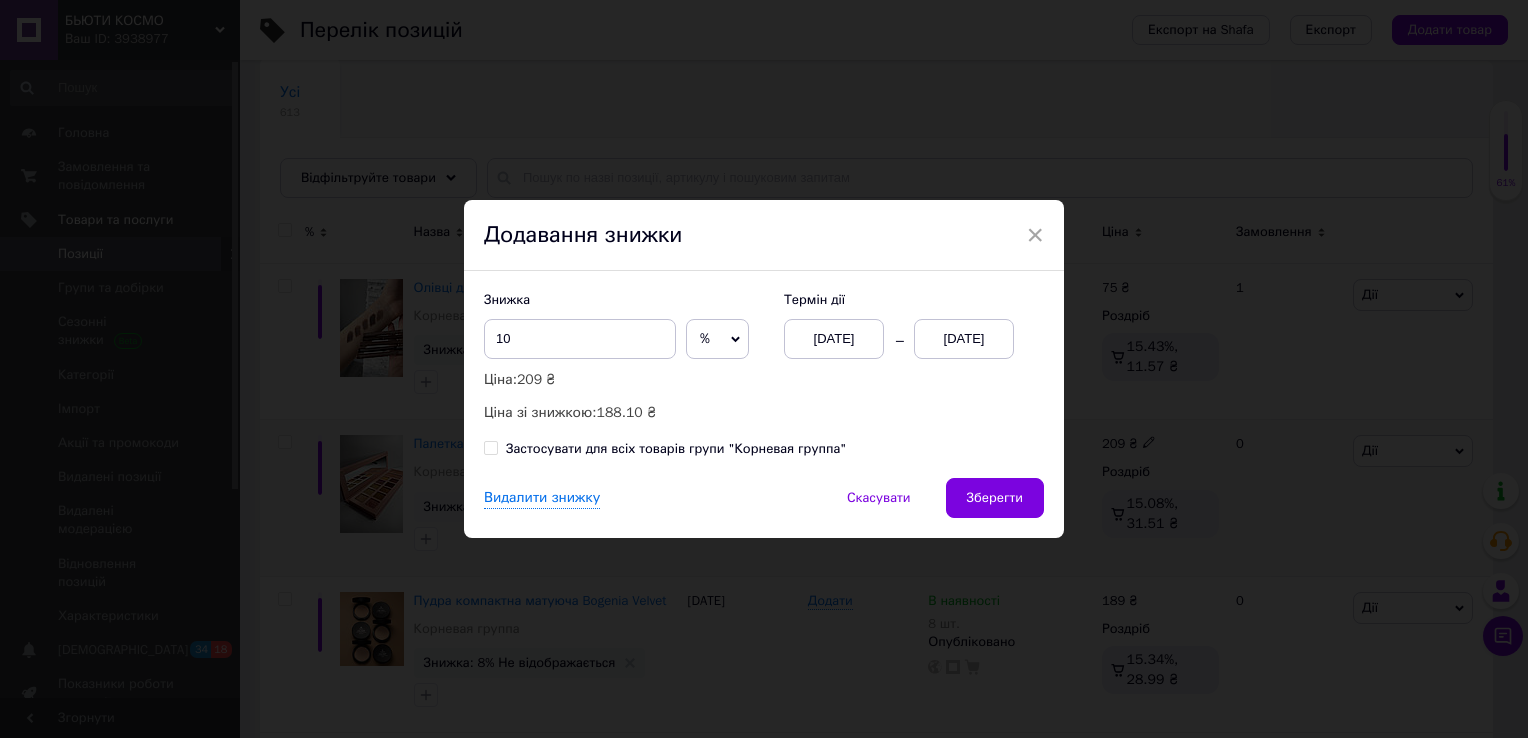 click on "[DATE]" at bounding box center (964, 339) 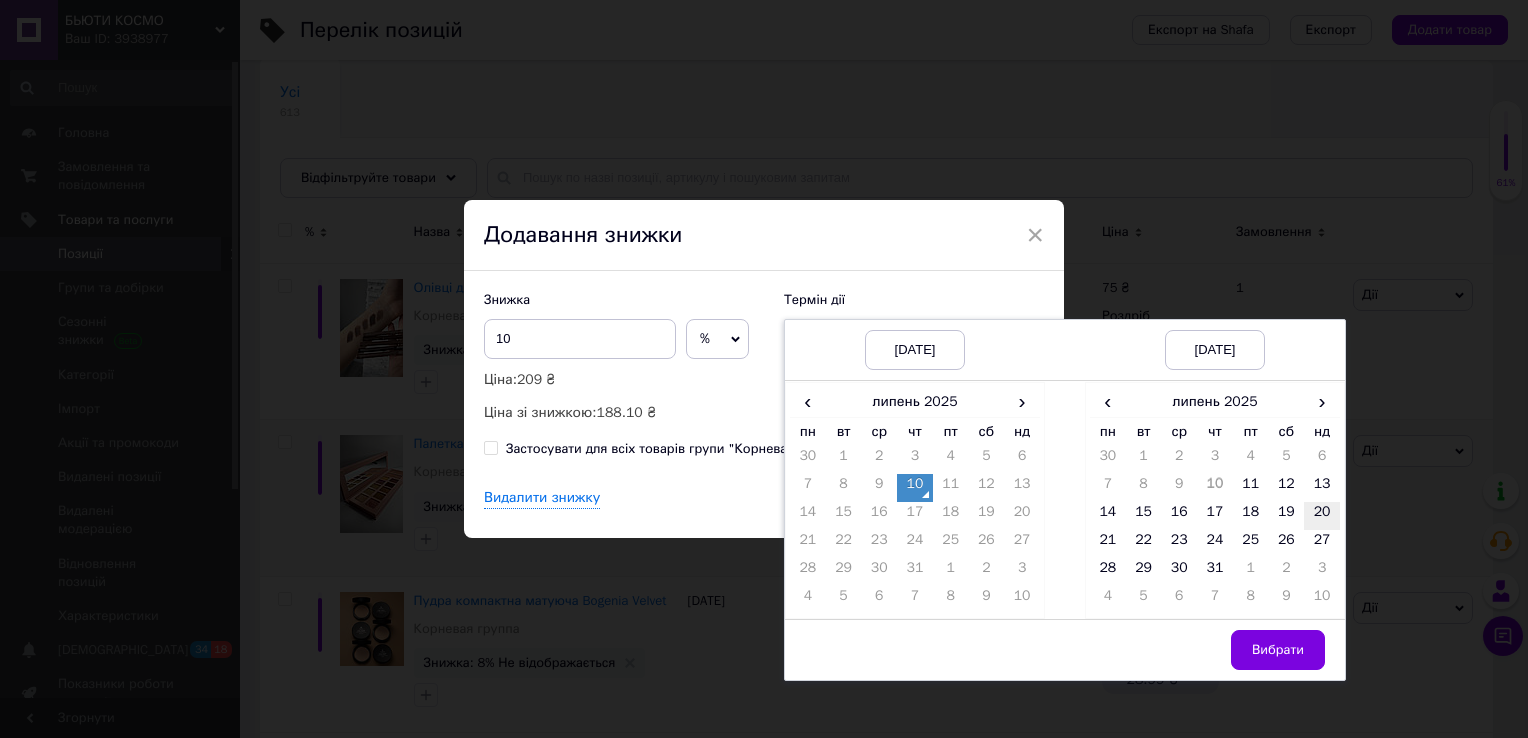 click on "20" at bounding box center [1322, 516] 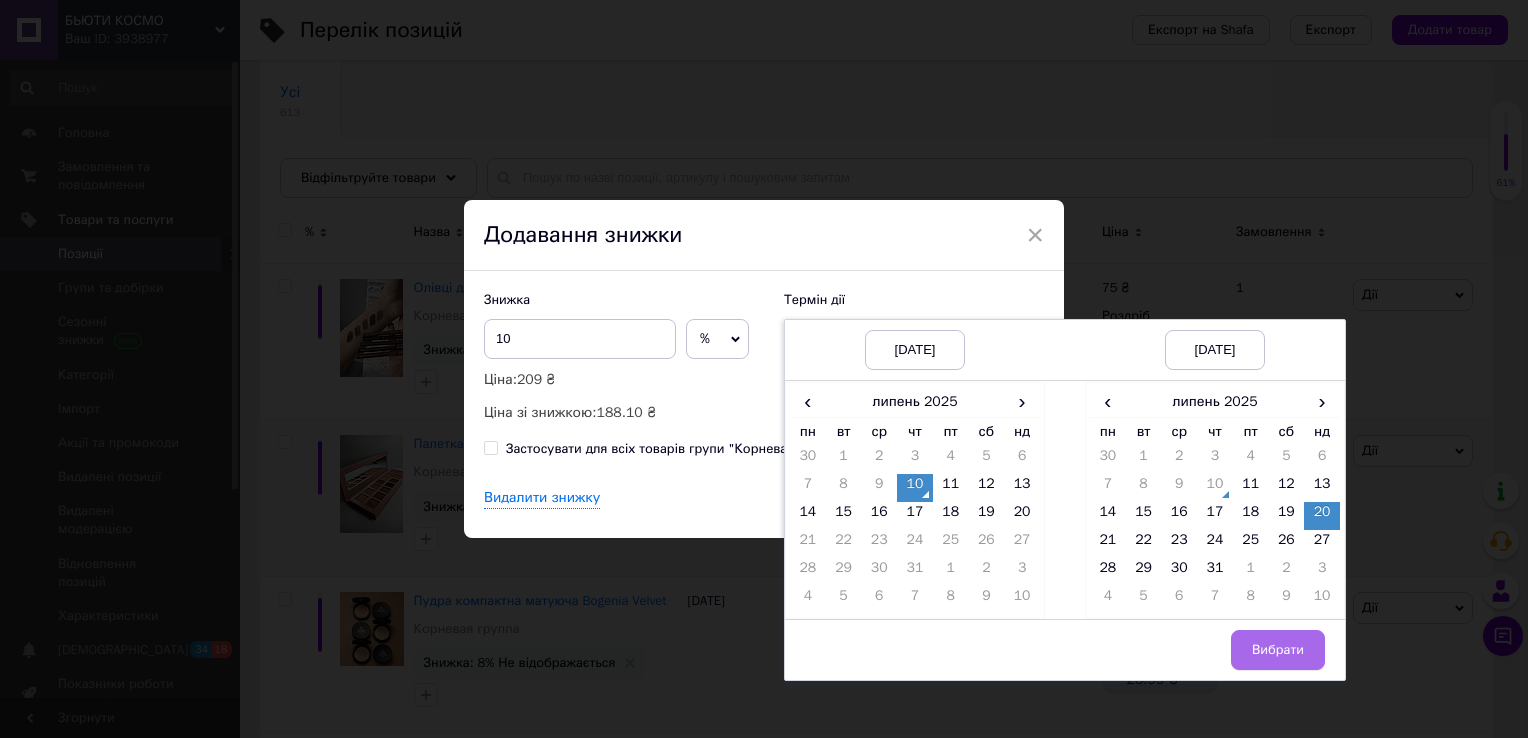 click on "Вибрати" at bounding box center [1278, 650] 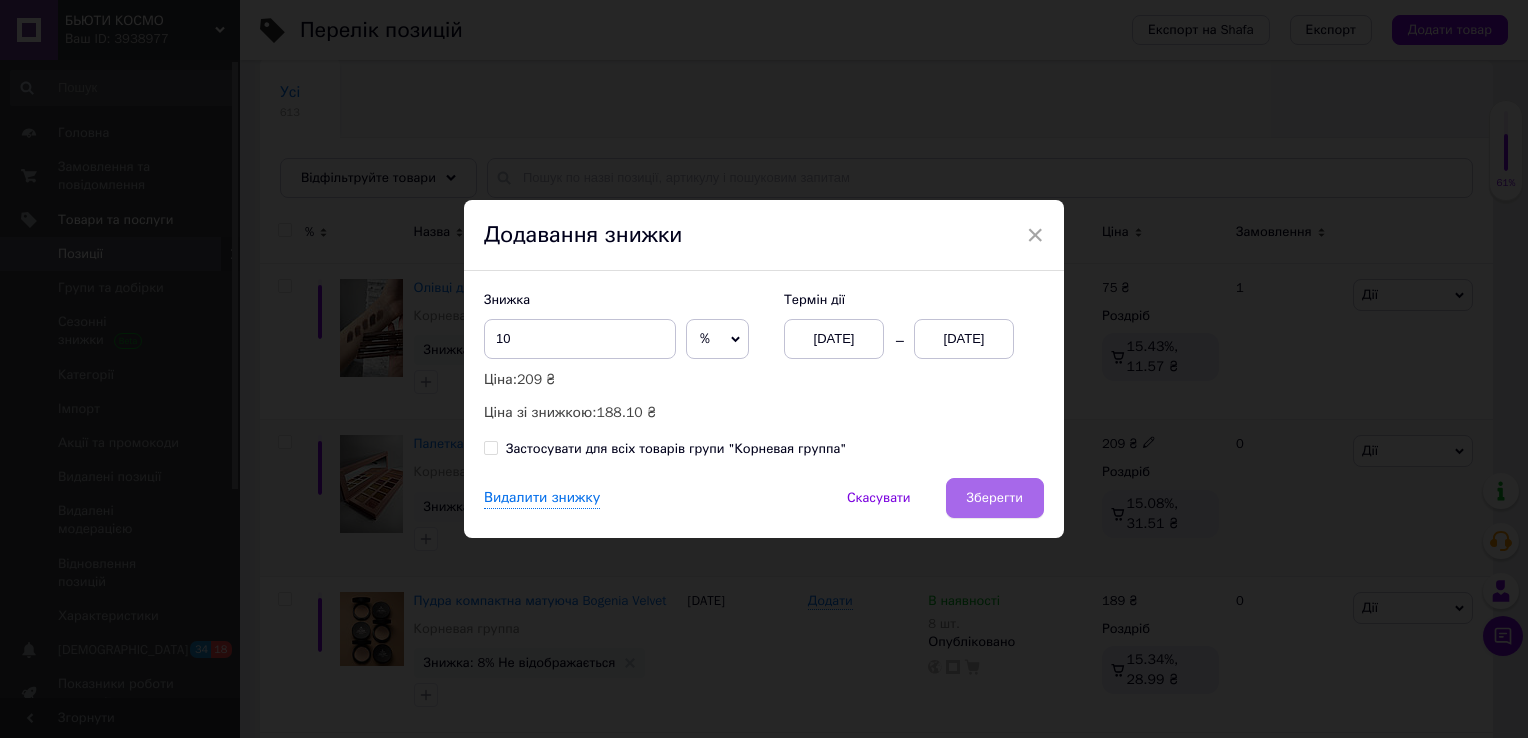 click on "Зберегти" at bounding box center (995, 498) 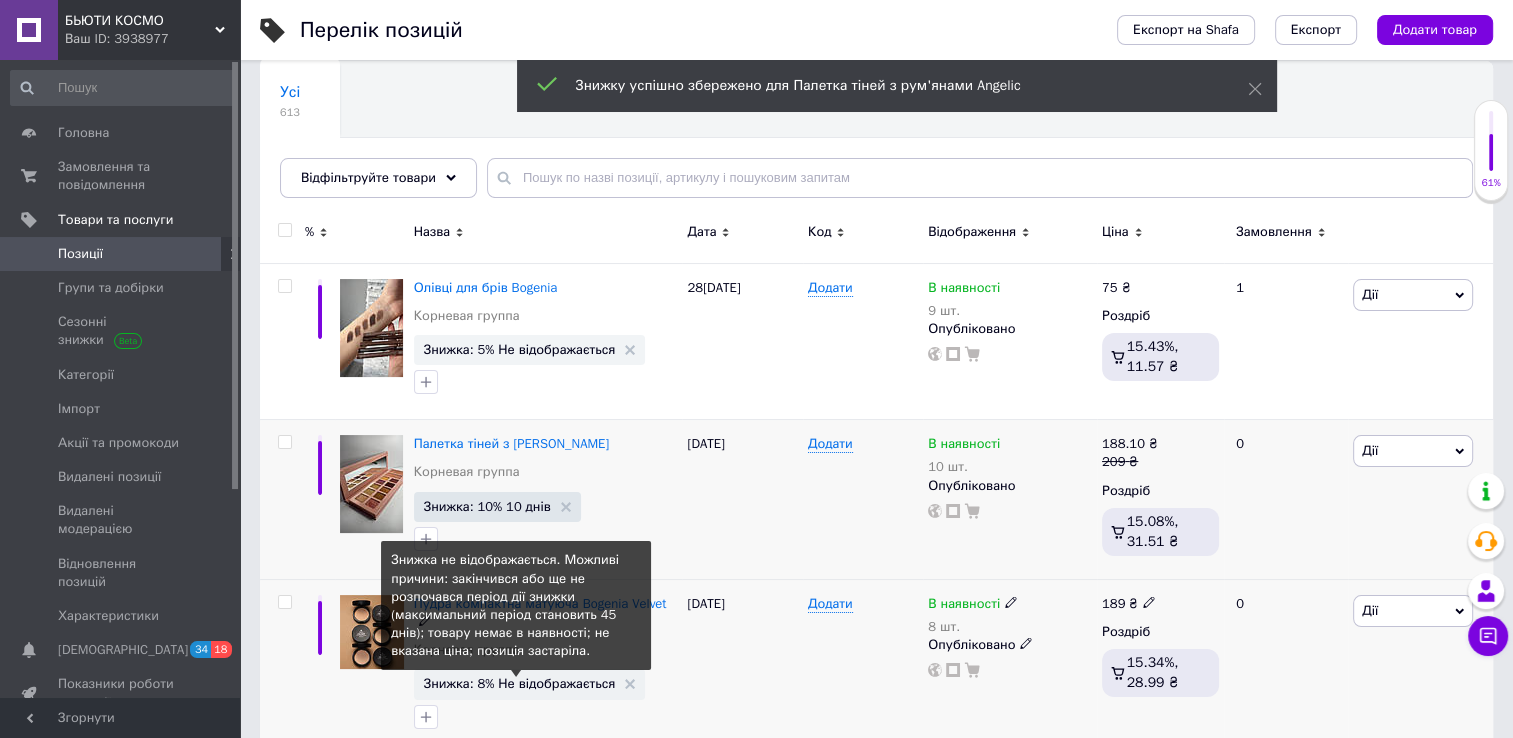 click on "Знижка: 8% Не відображається" at bounding box center [520, 683] 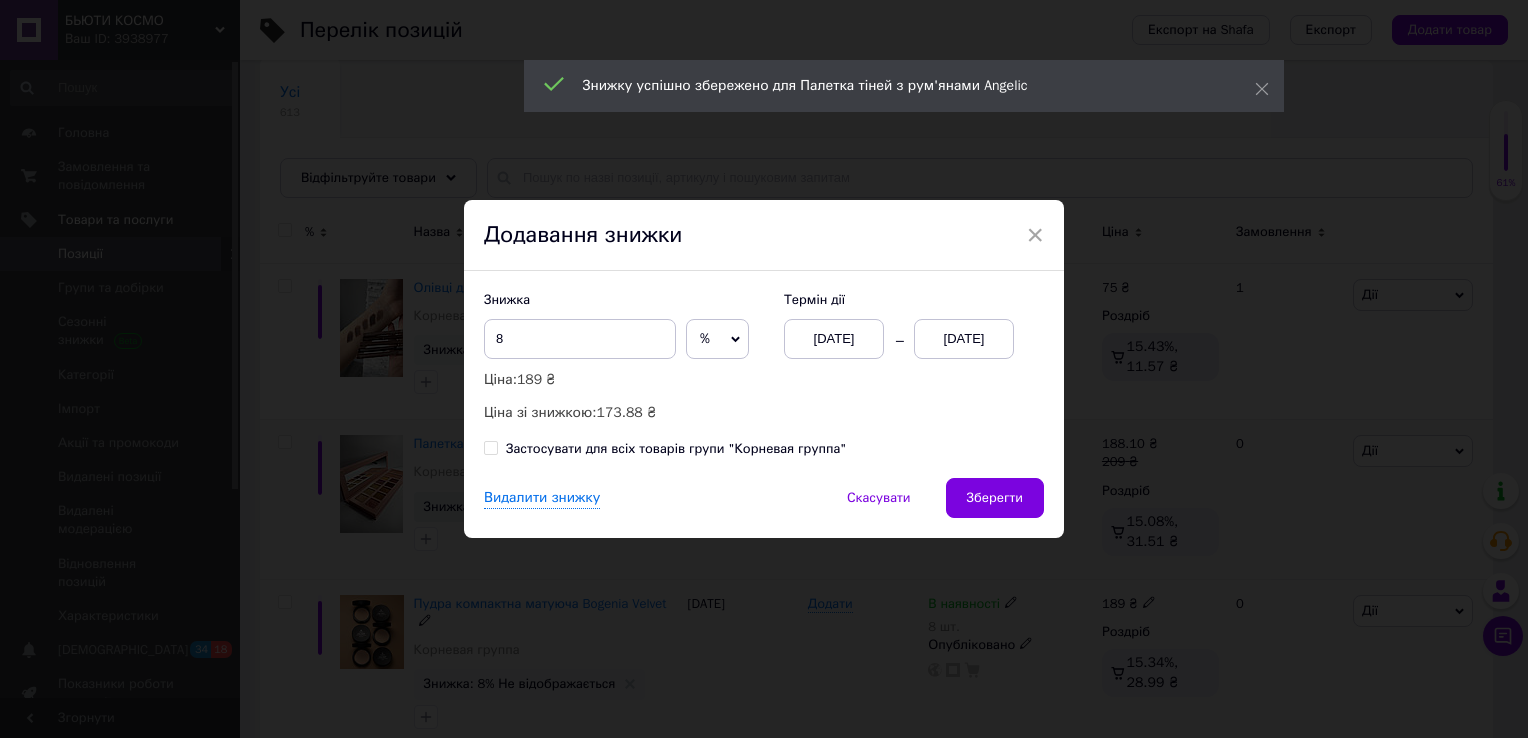 click on "× Додавання знижки Знижка 8 % ₴ Ціна:  189   ₴ Ціна зі знижкою:  173.88   ₴ Термін дії [DATE] [DATE] Застосувати для всіх товарів групи "Корневая группа" Видалити знижку   Скасувати   Зберегти" at bounding box center [764, 369] 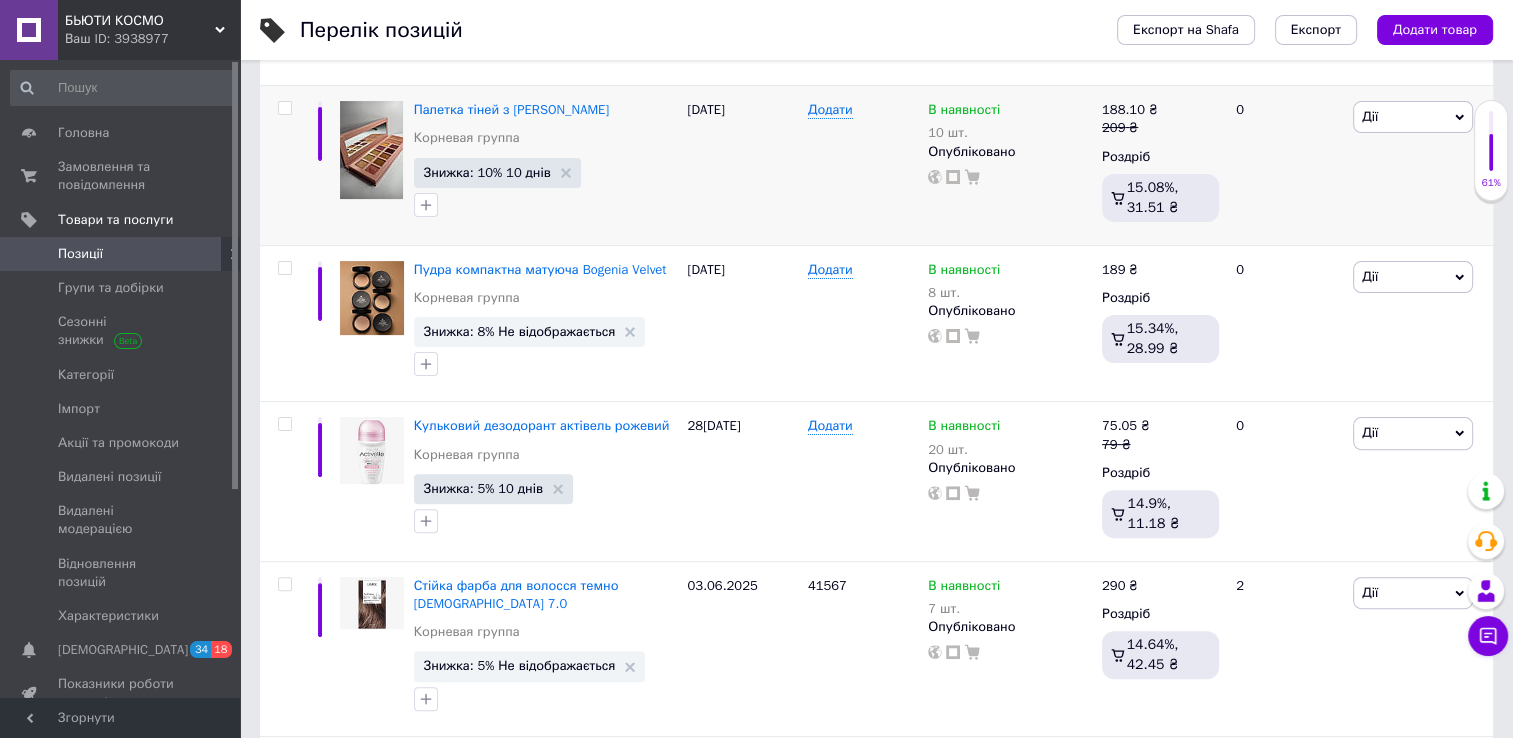 scroll, scrollTop: 561, scrollLeft: 0, axis: vertical 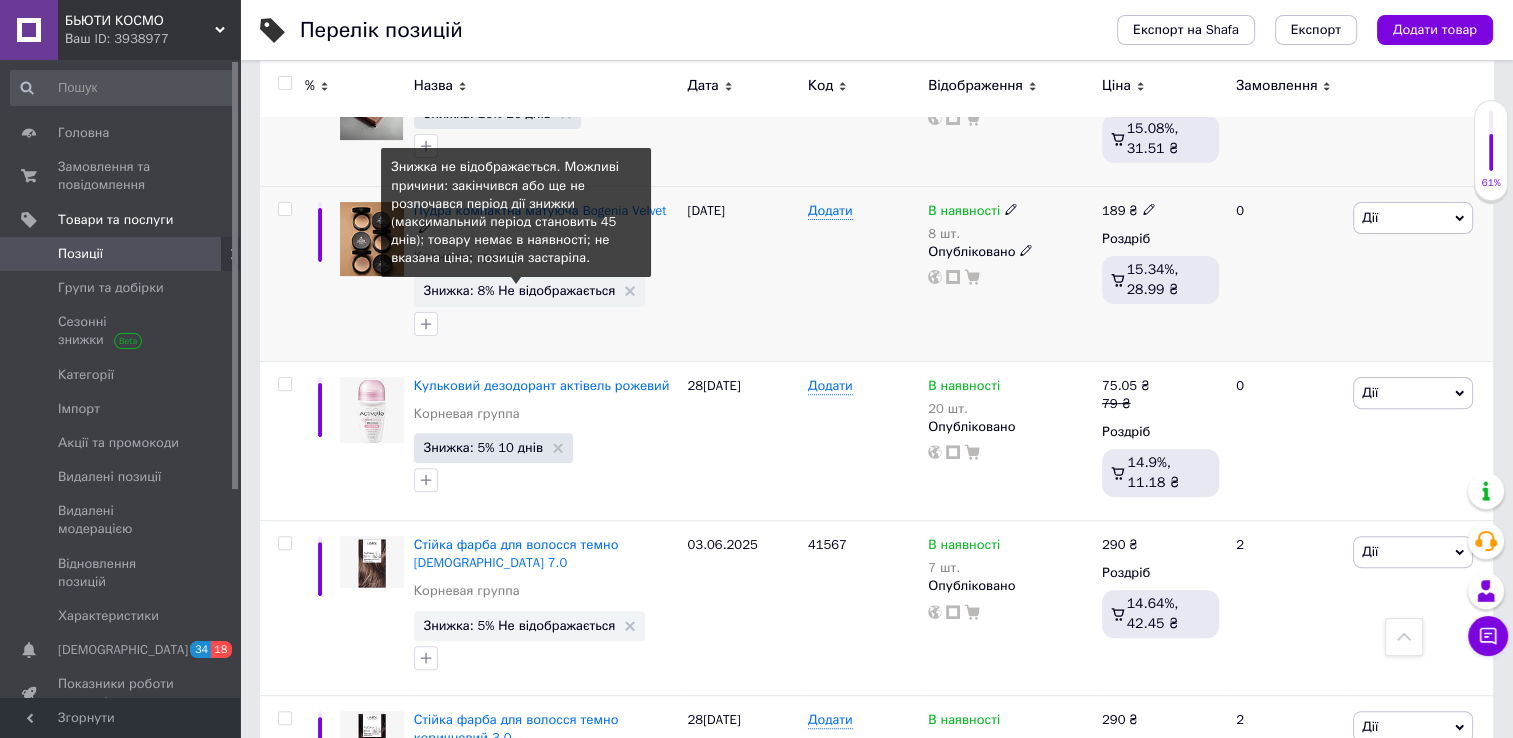 click on "Знижка: 8% Не відображається" at bounding box center [520, 290] 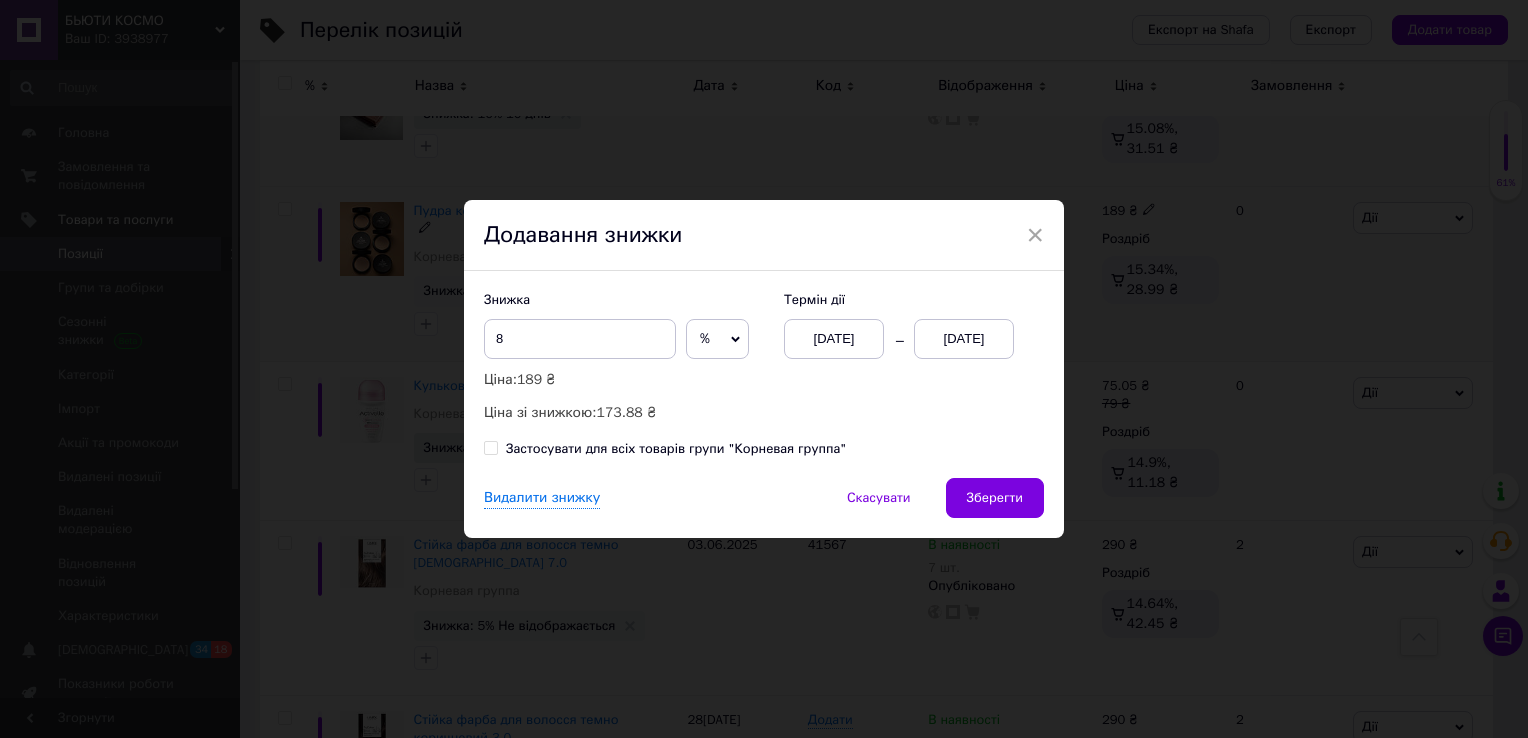 click on "[DATE]" at bounding box center (964, 339) 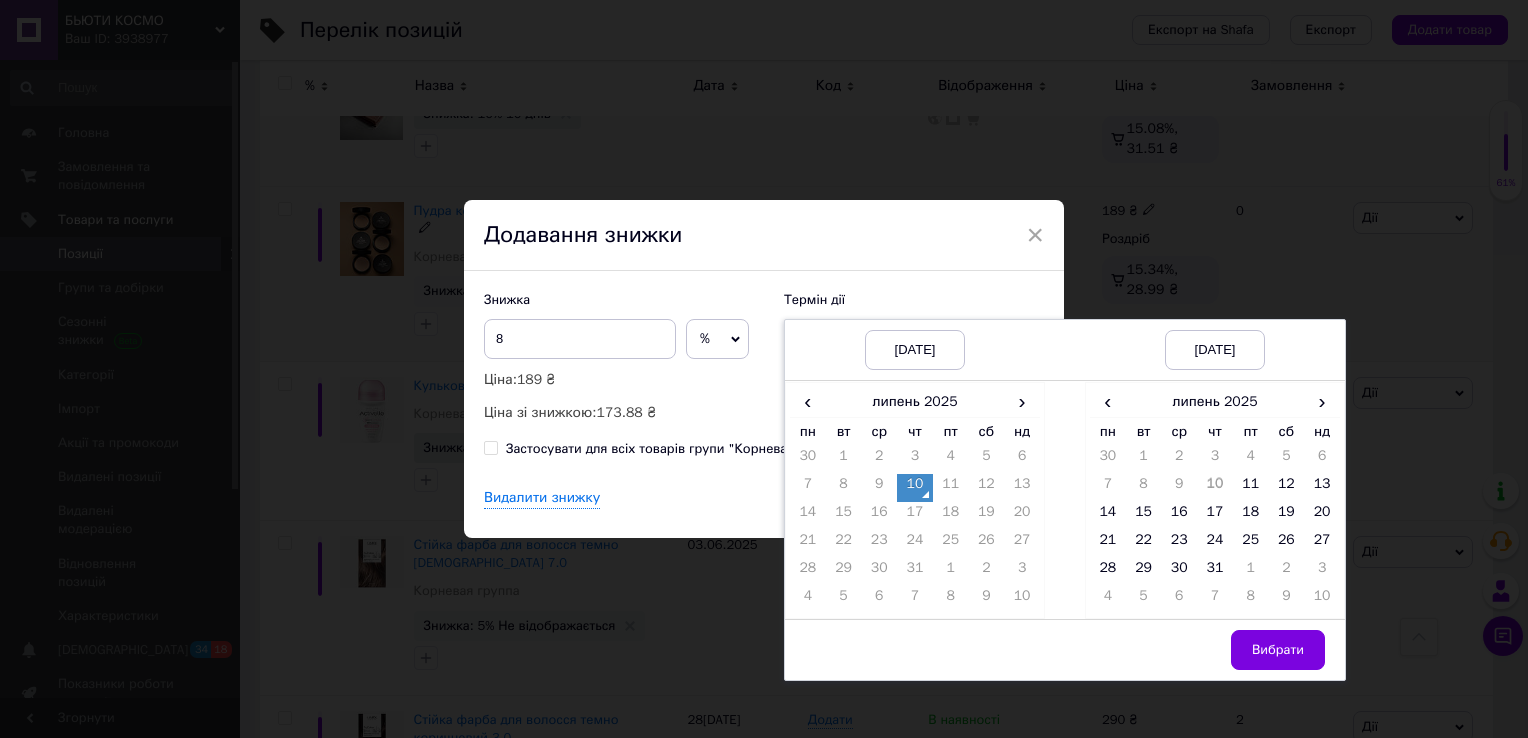click on "[DATE]" at bounding box center (915, 350) 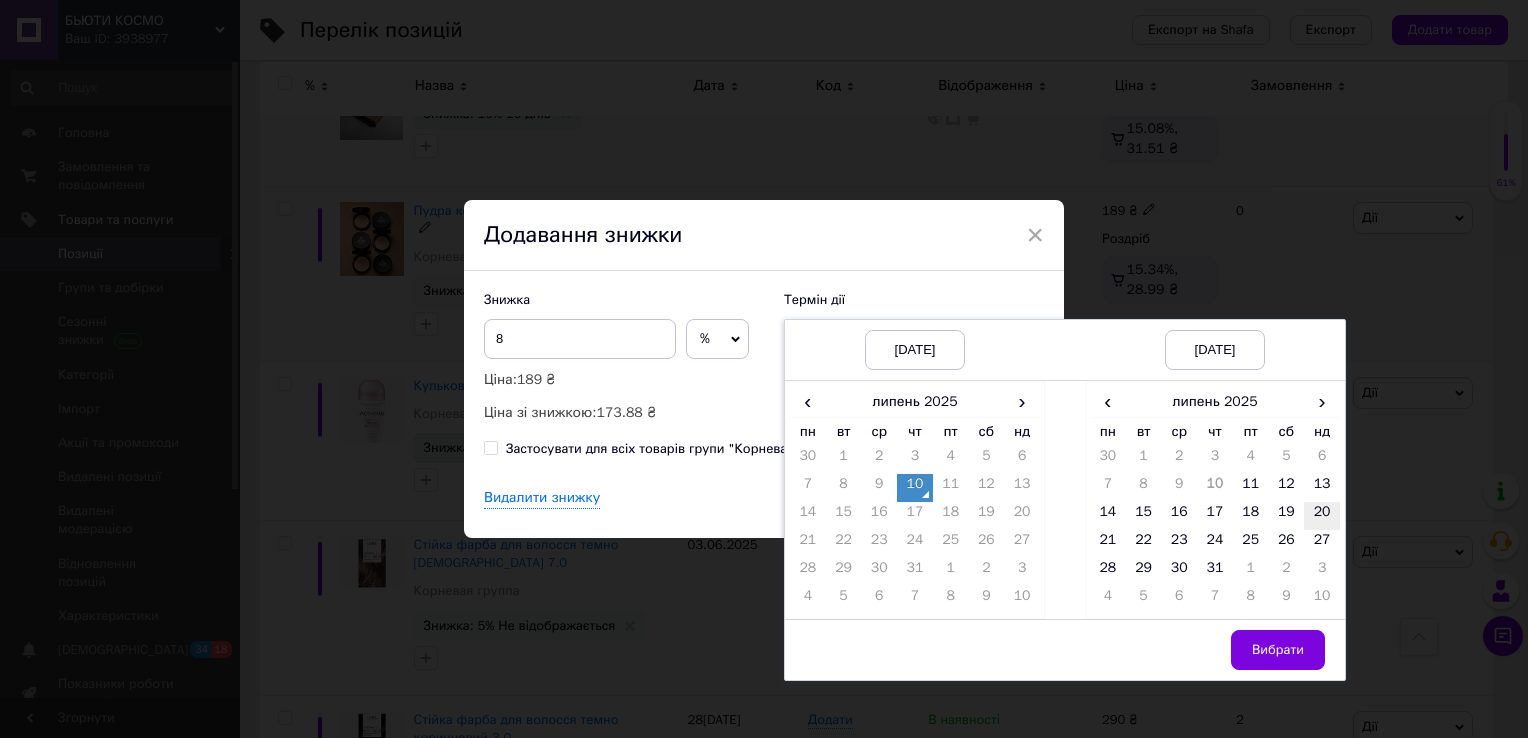 click on "20" at bounding box center (1322, 516) 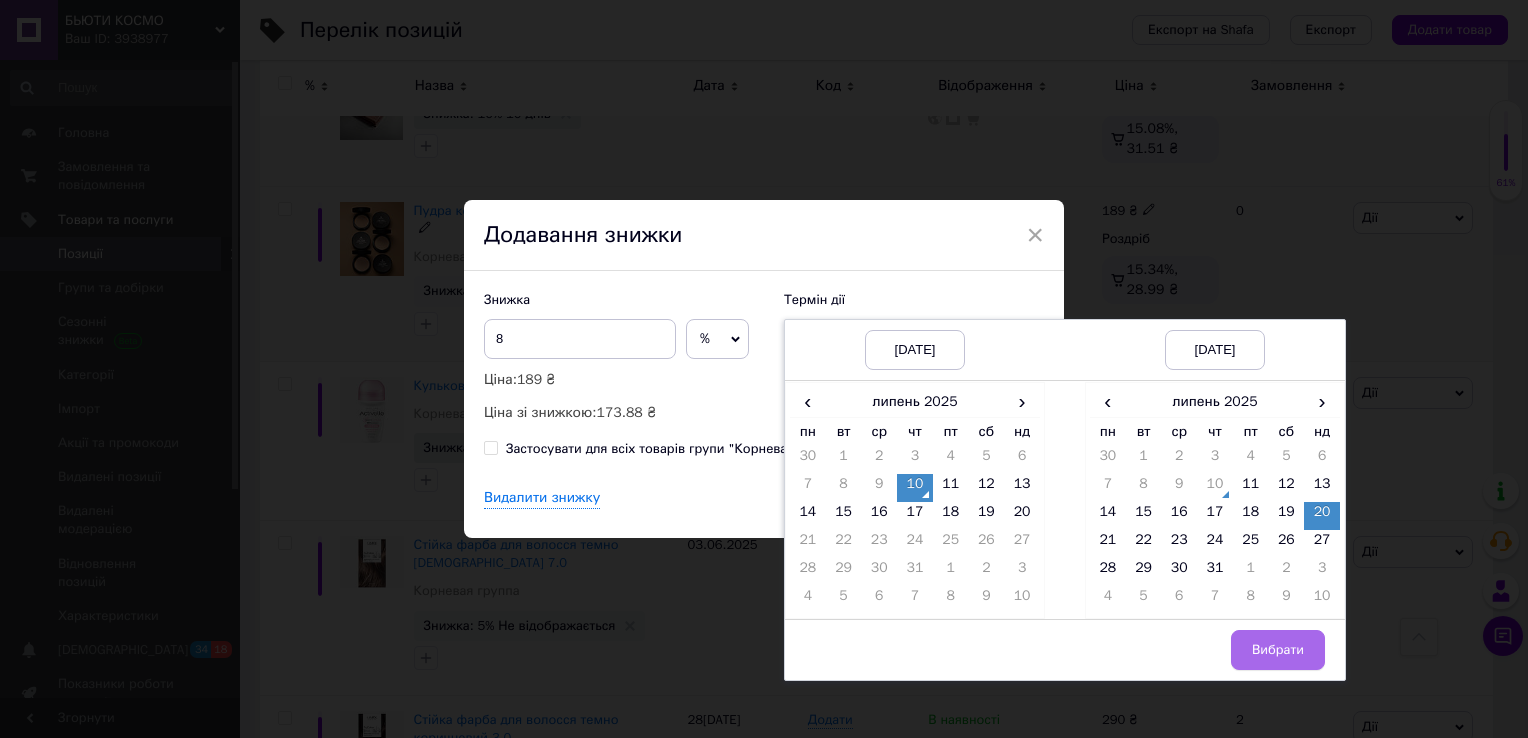 click on "Вибрати" at bounding box center (1278, 650) 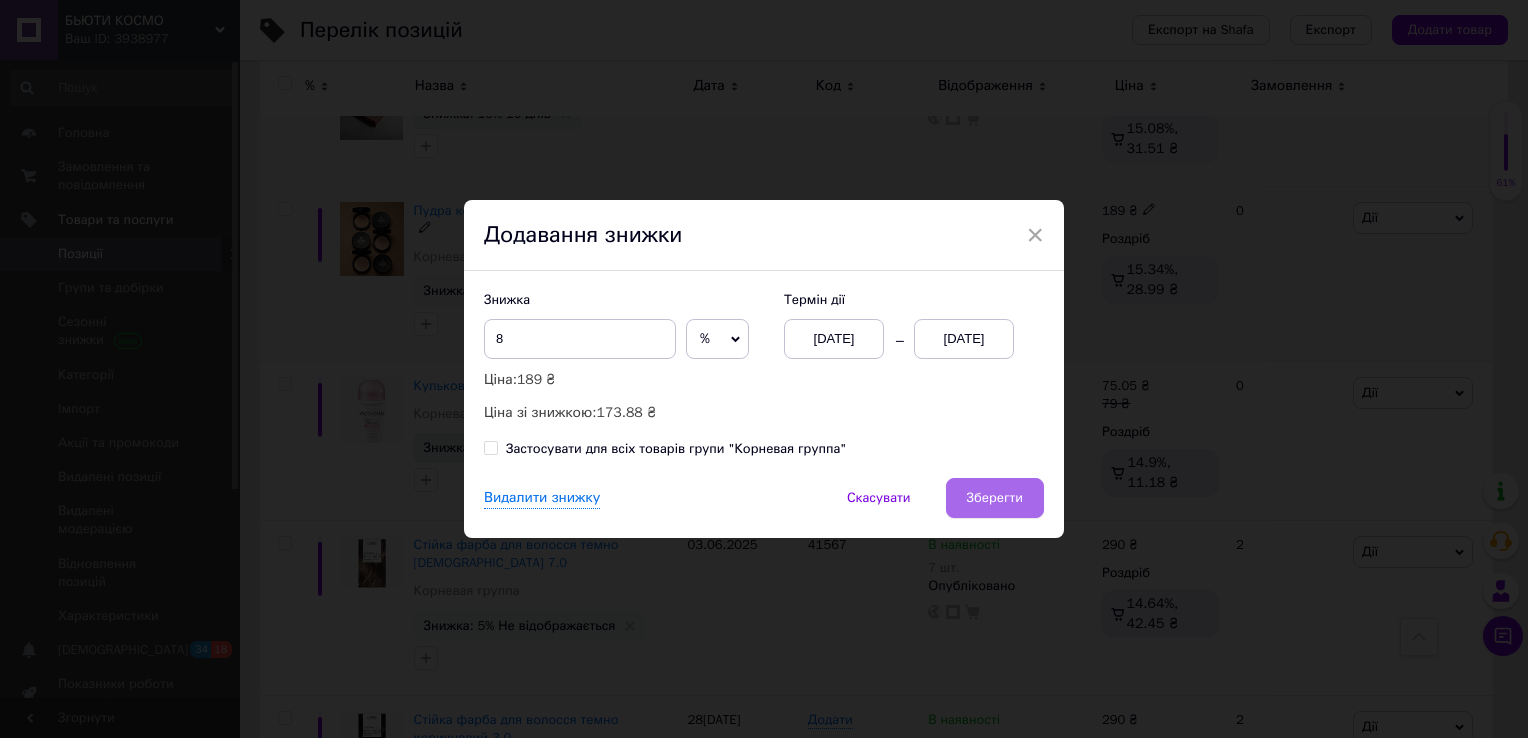 click on "Зберегти" at bounding box center (995, 498) 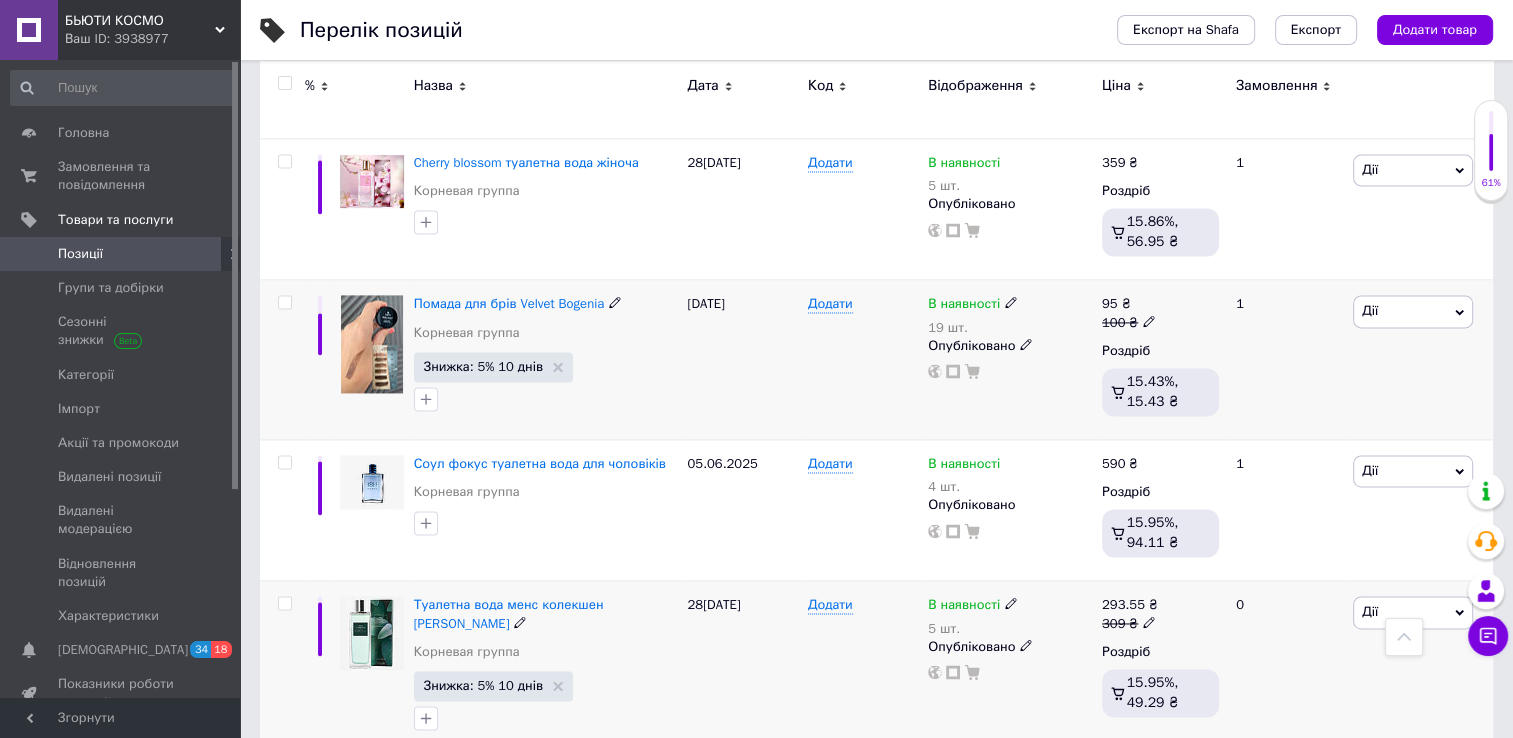 scroll, scrollTop: 2894, scrollLeft: 0, axis: vertical 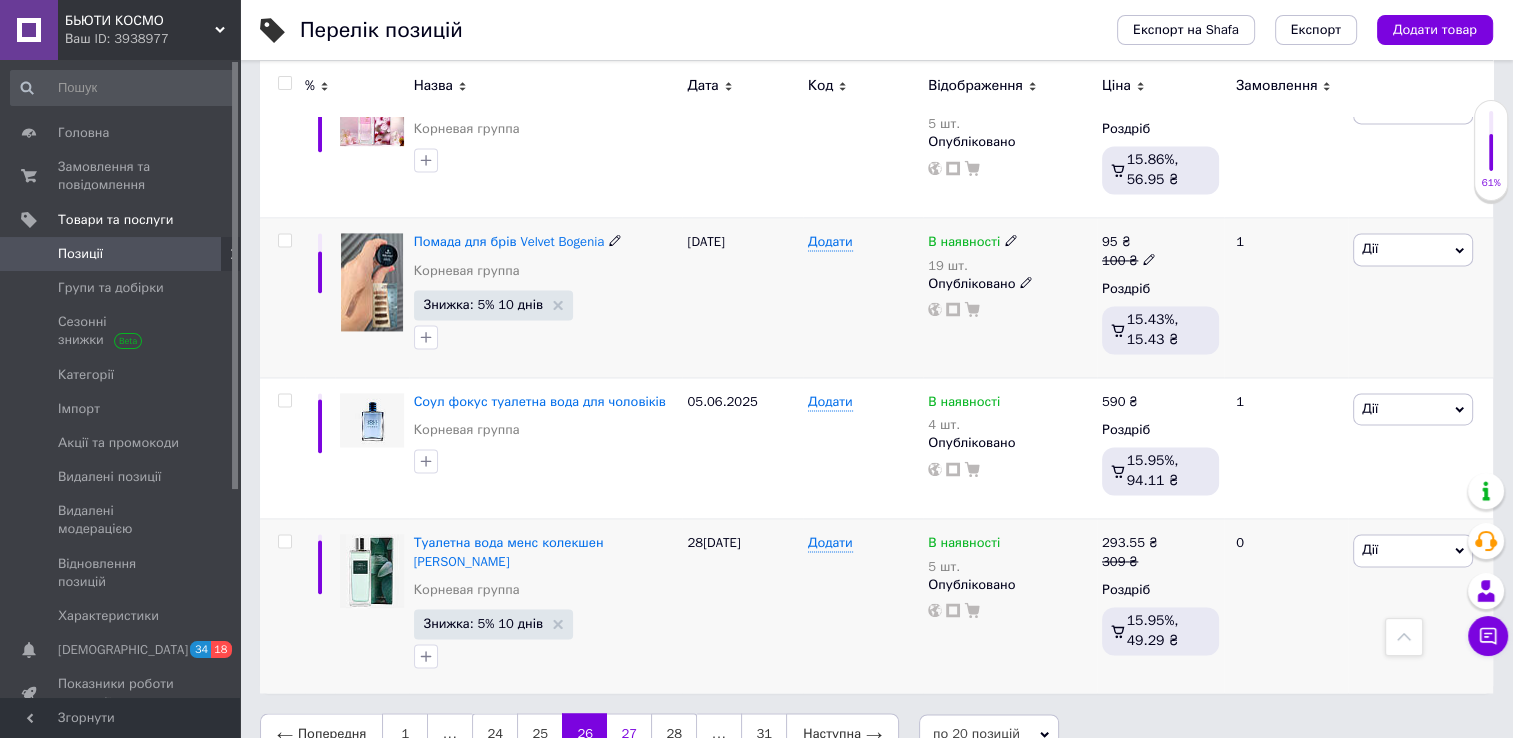 click on "27" at bounding box center (629, 734) 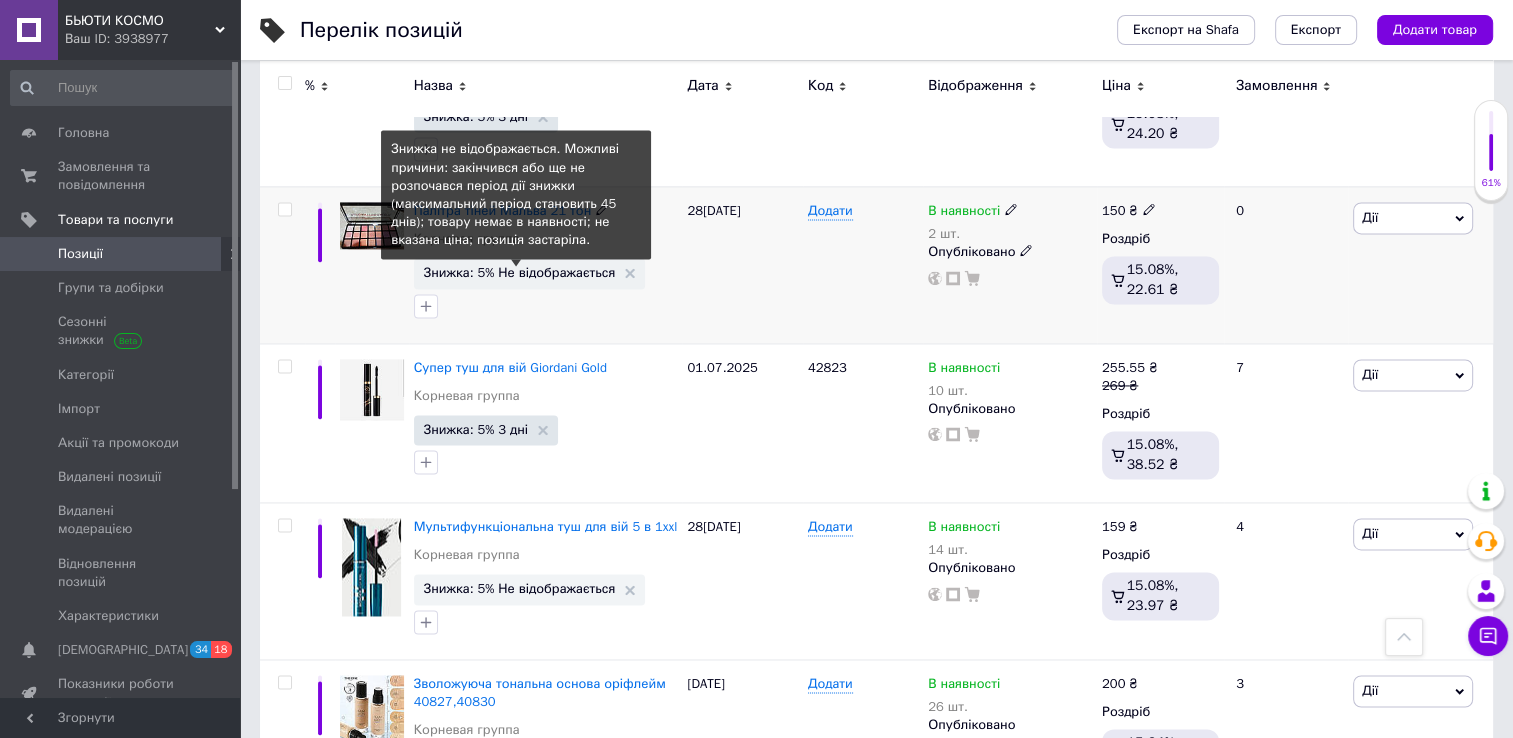 click on "Знижка: 5% Не відображається" at bounding box center (520, 272) 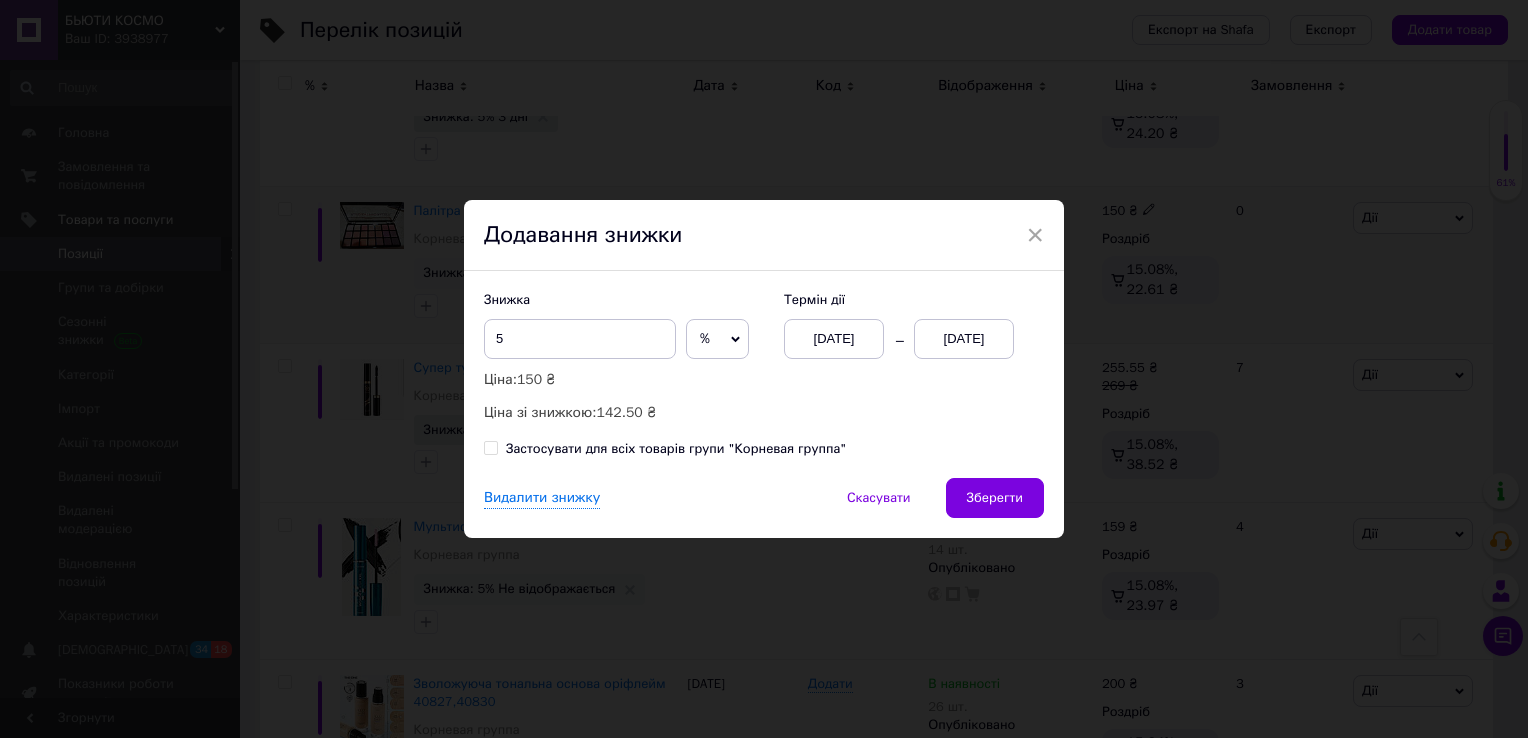 click on "[DATE]" at bounding box center [964, 339] 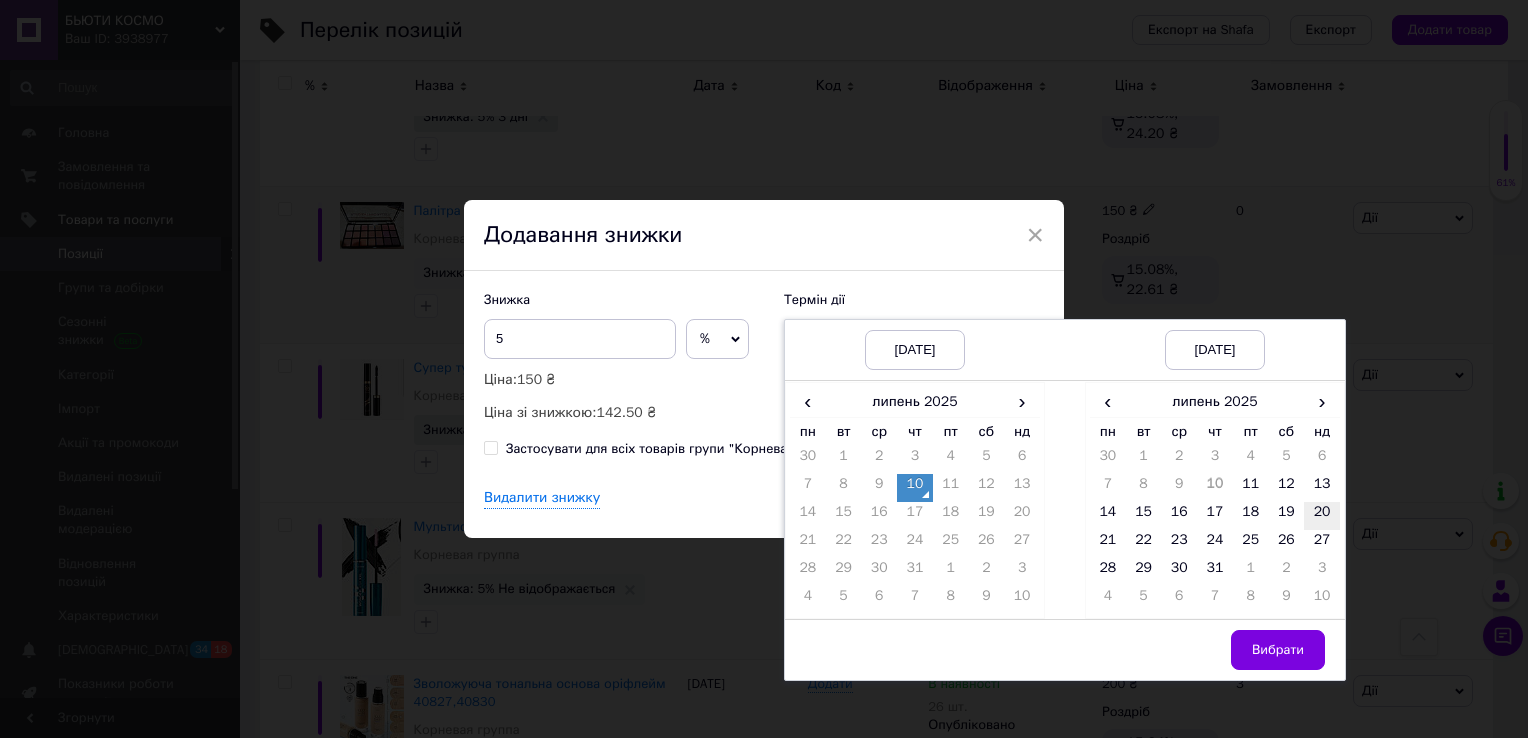 click on "20" at bounding box center (1322, 516) 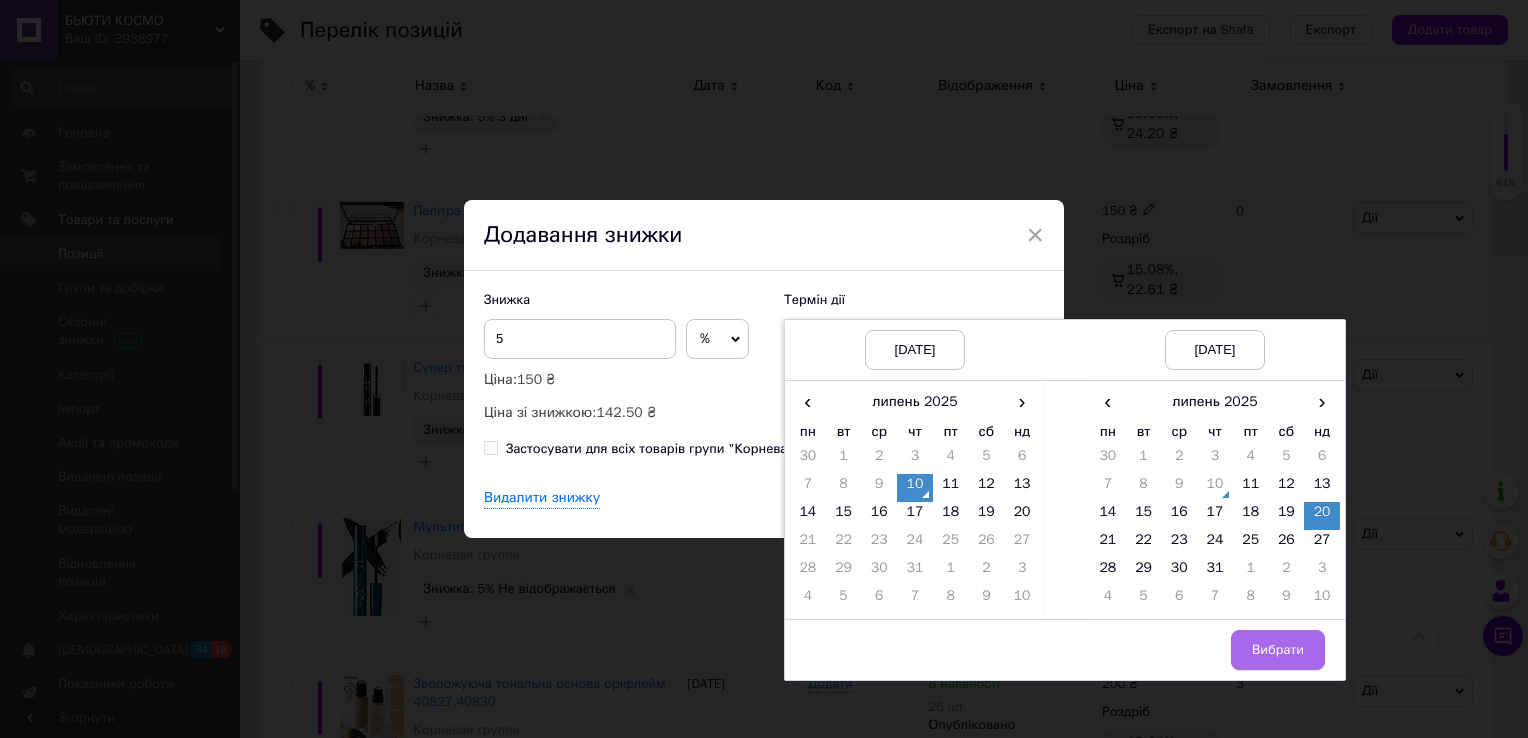 click on "Вибрати" at bounding box center [1278, 650] 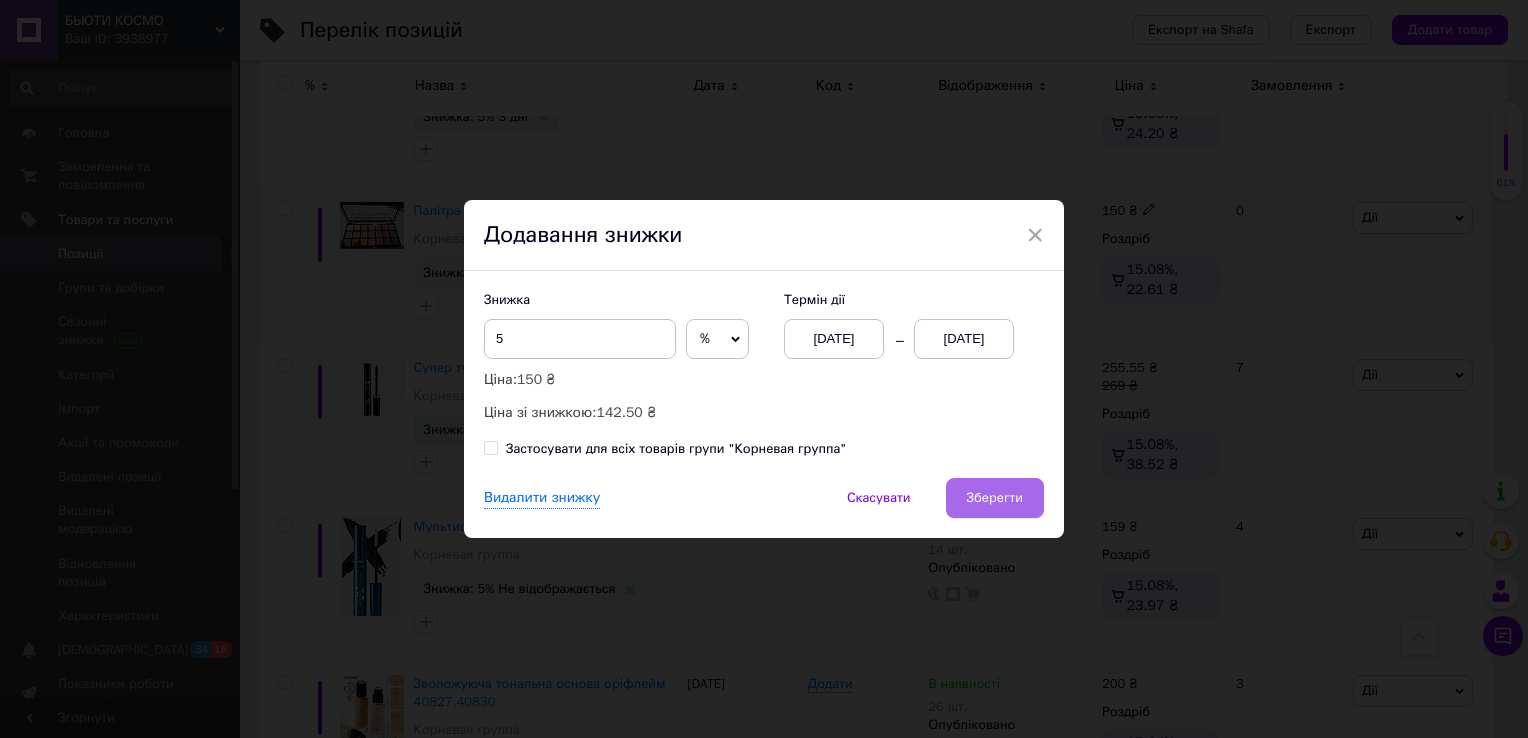 click on "Зберегти" at bounding box center [995, 498] 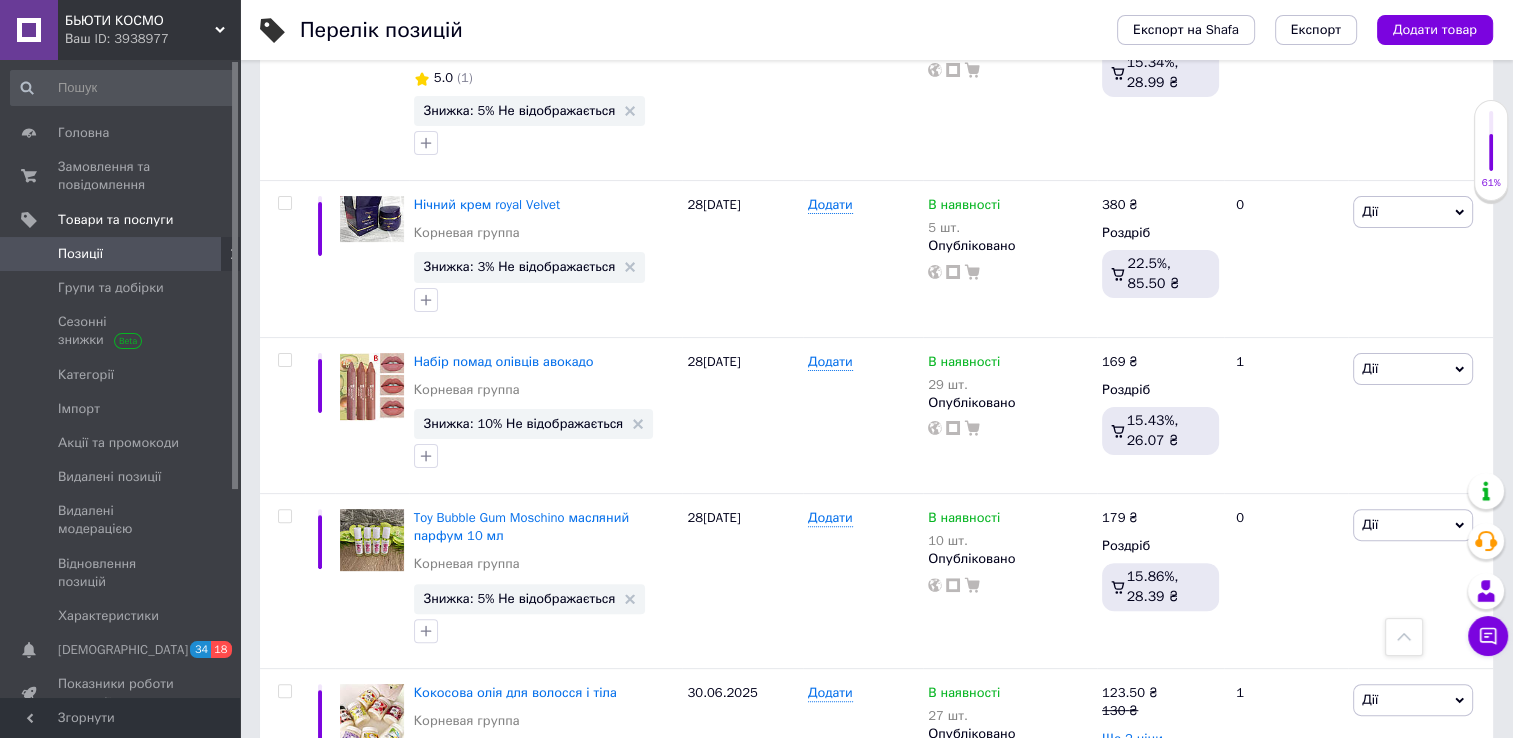 scroll, scrollTop: 508, scrollLeft: 0, axis: vertical 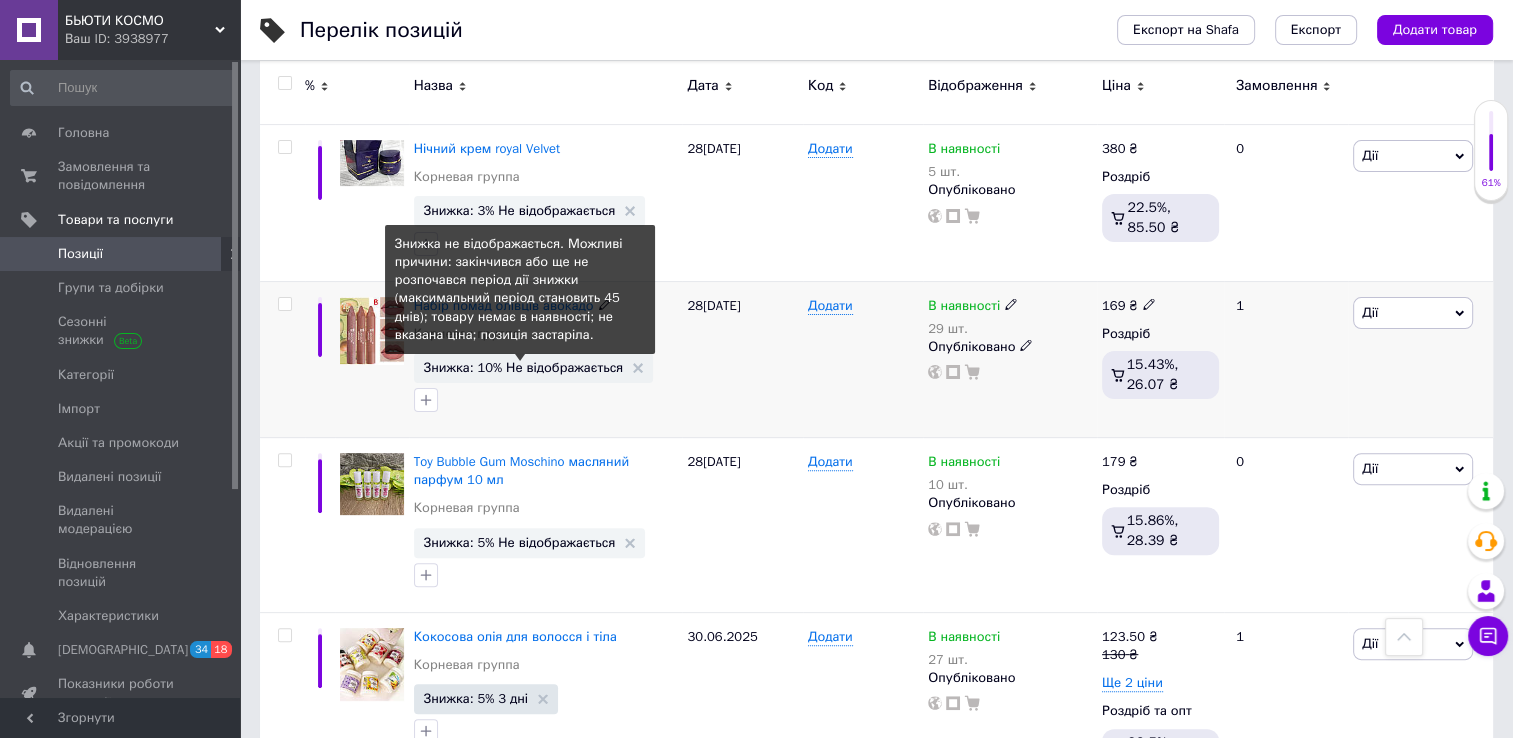 click on "Знижка: 10% Не відображається" at bounding box center [524, 367] 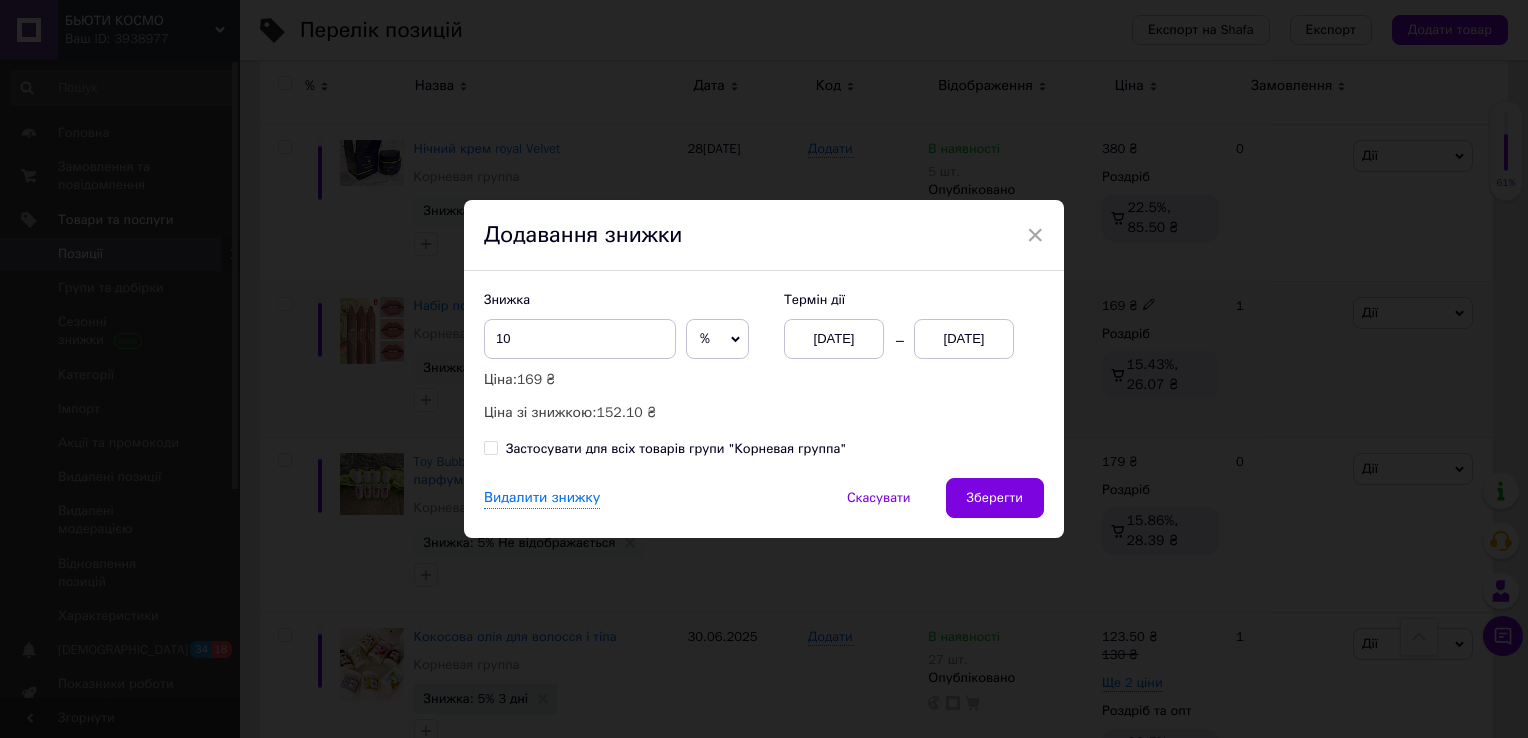 click on "[DATE]" at bounding box center [964, 339] 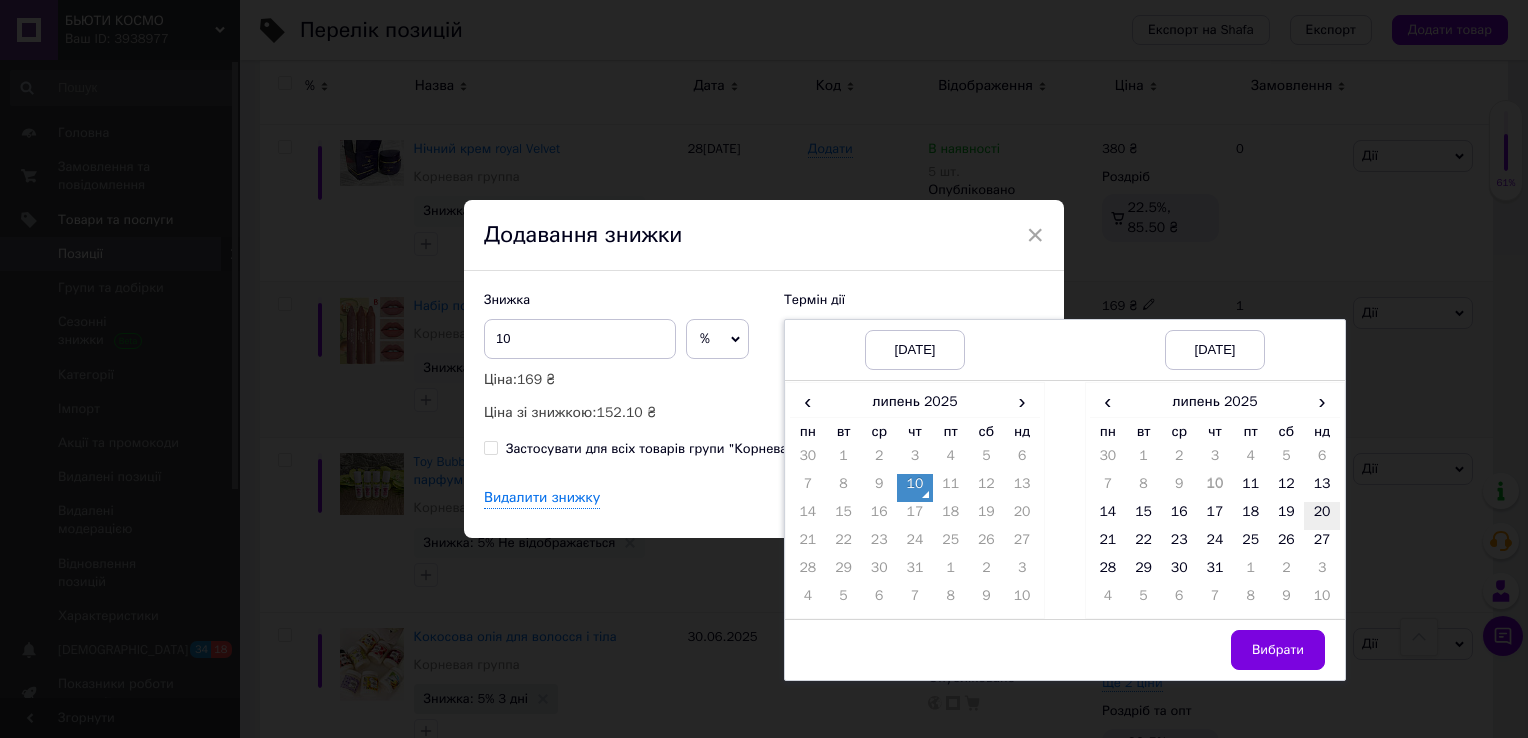 click on "20" at bounding box center [1322, 516] 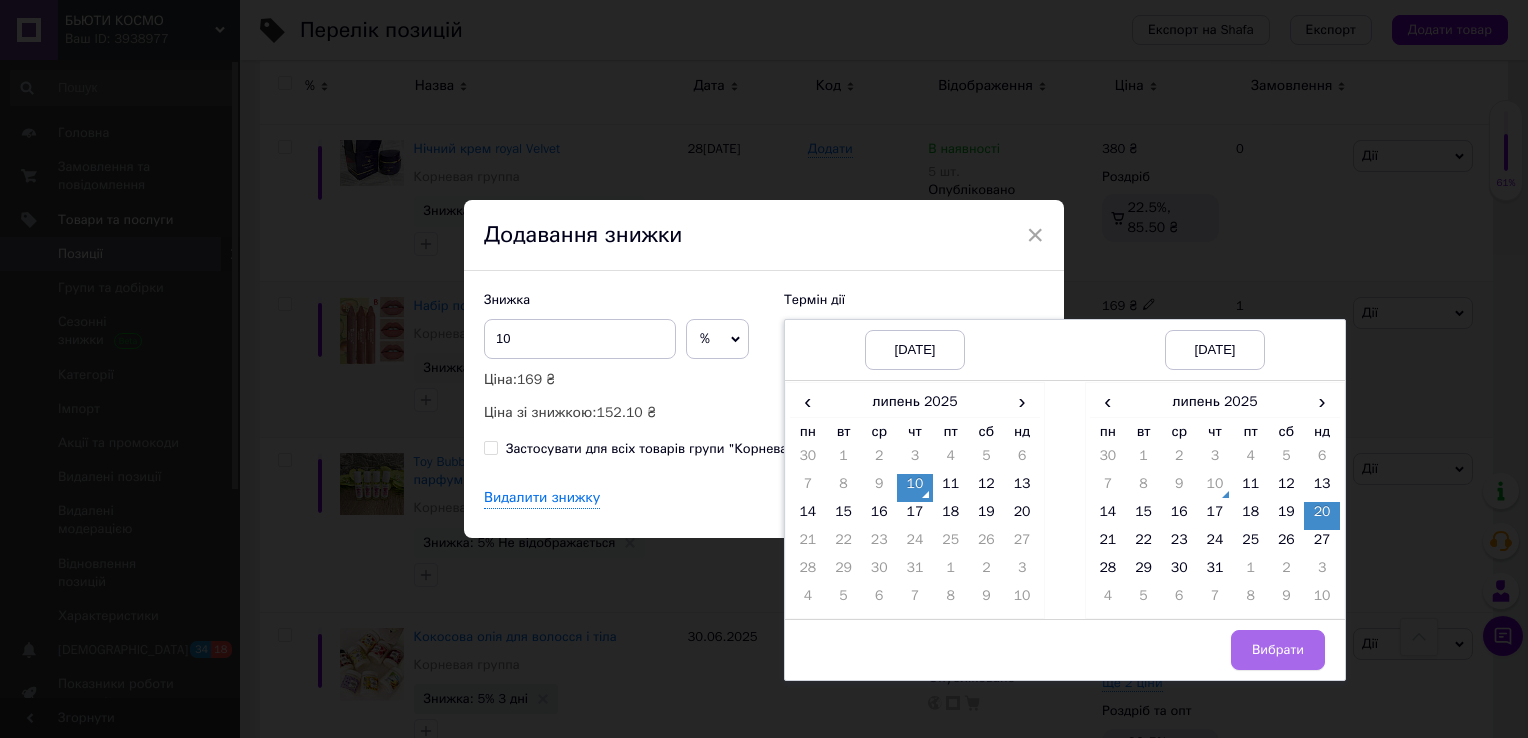 click on "Вибрати" at bounding box center (1278, 650) 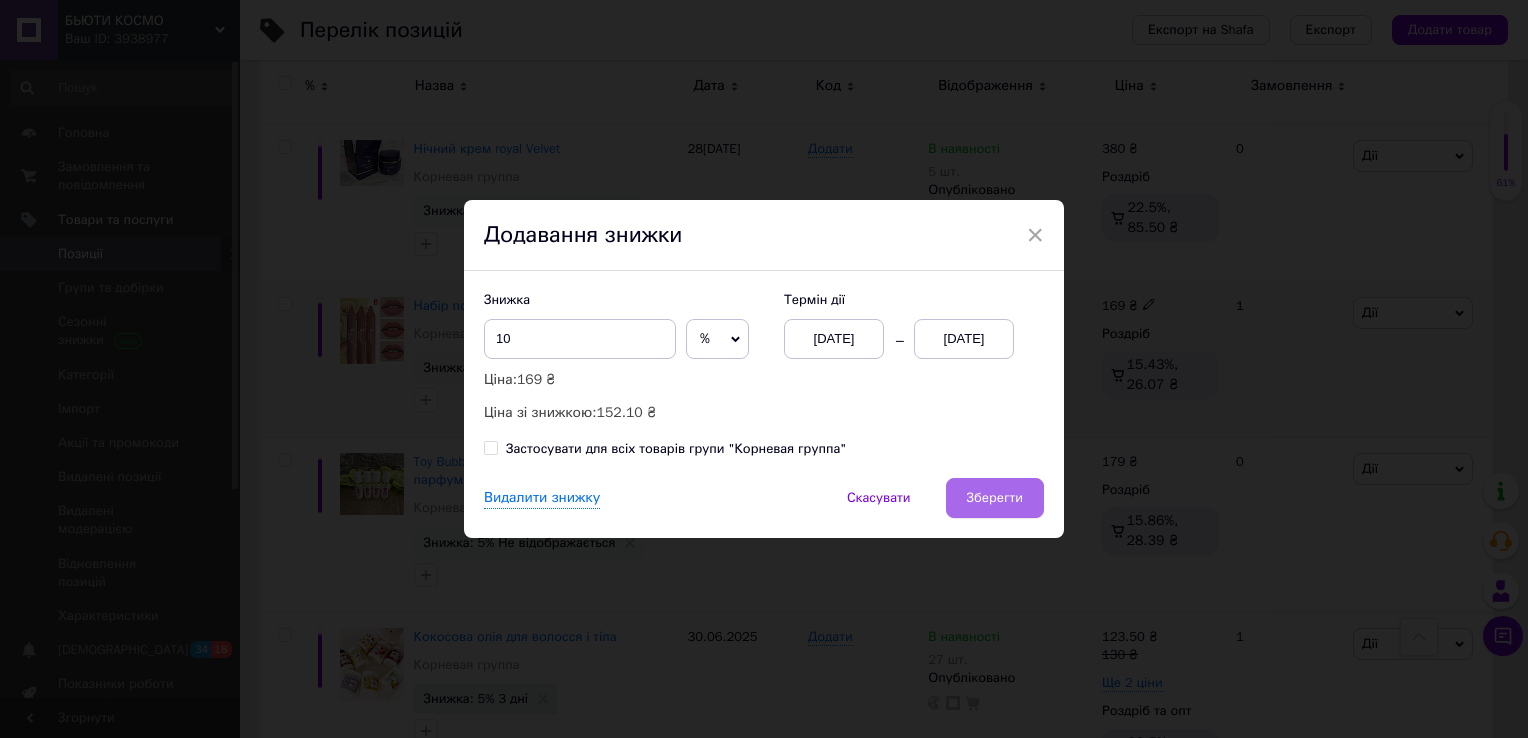 click on "Зберегти" at bounding box center [995, 498] 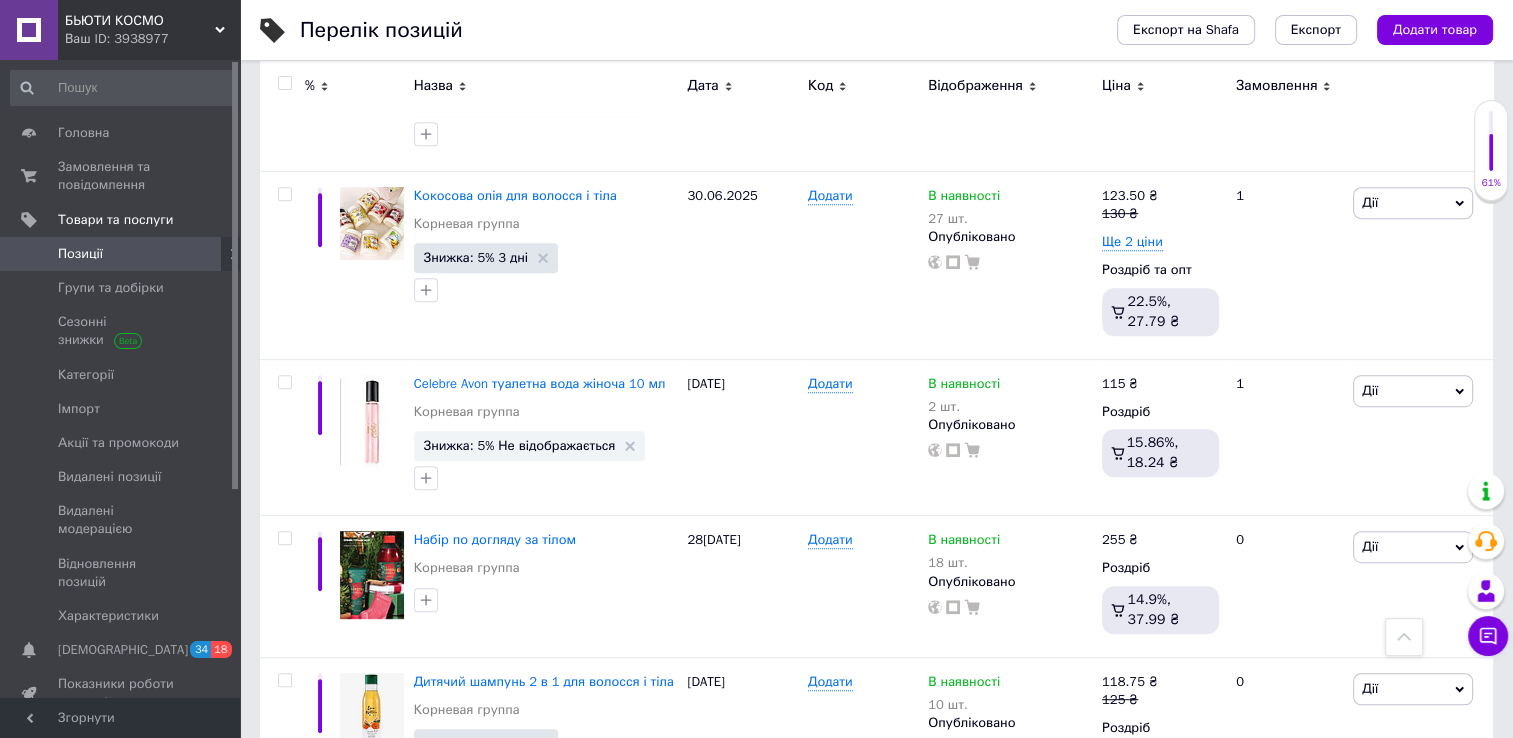 scroll, scrollTop: 956, scrollLeft: 0, axis: vertical 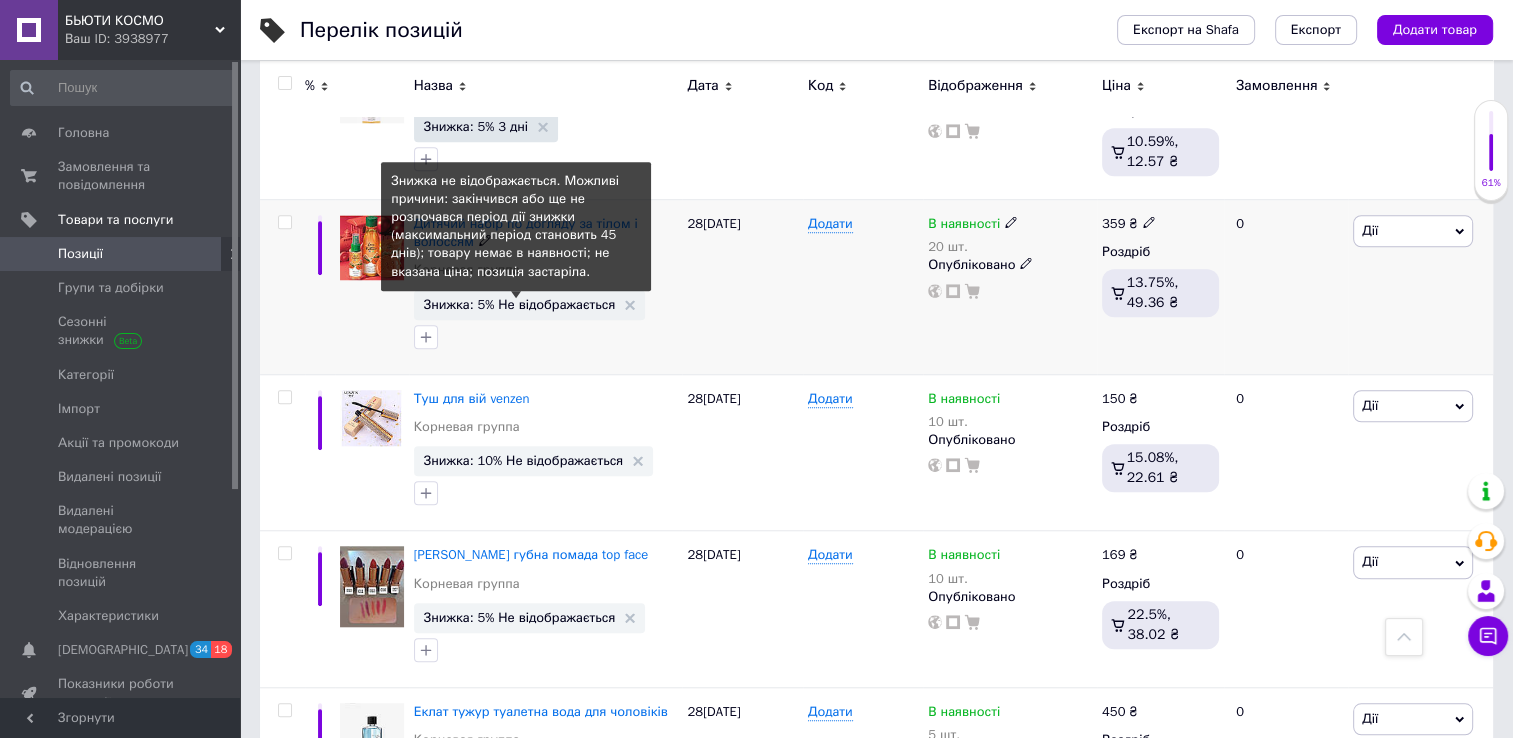 click on "Знижка: 5% Не відображається" at bounding box center [520, 304] 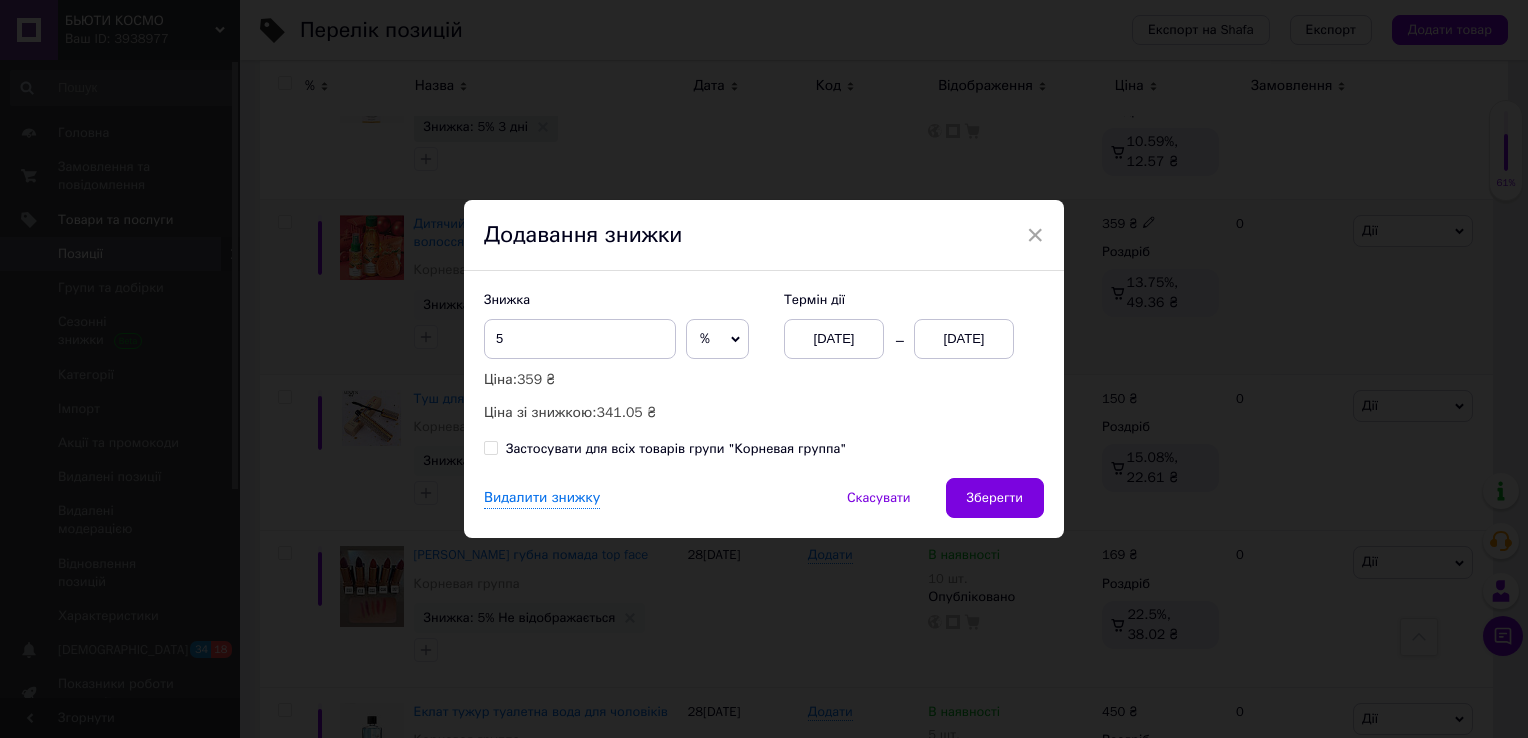 click on "[DATE]" at bounding box center [964, 339] 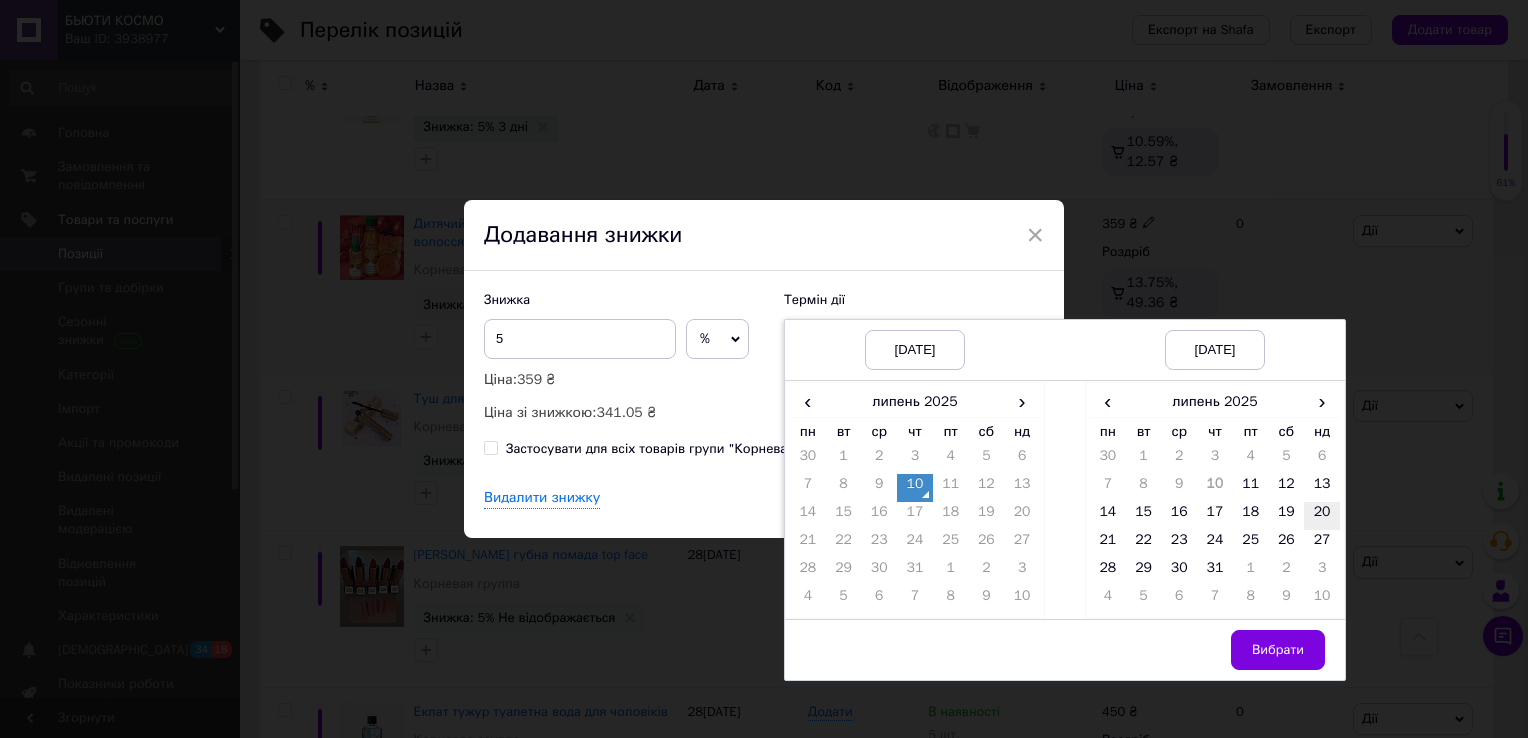 click on "20" at bounding box center [1322, 516] 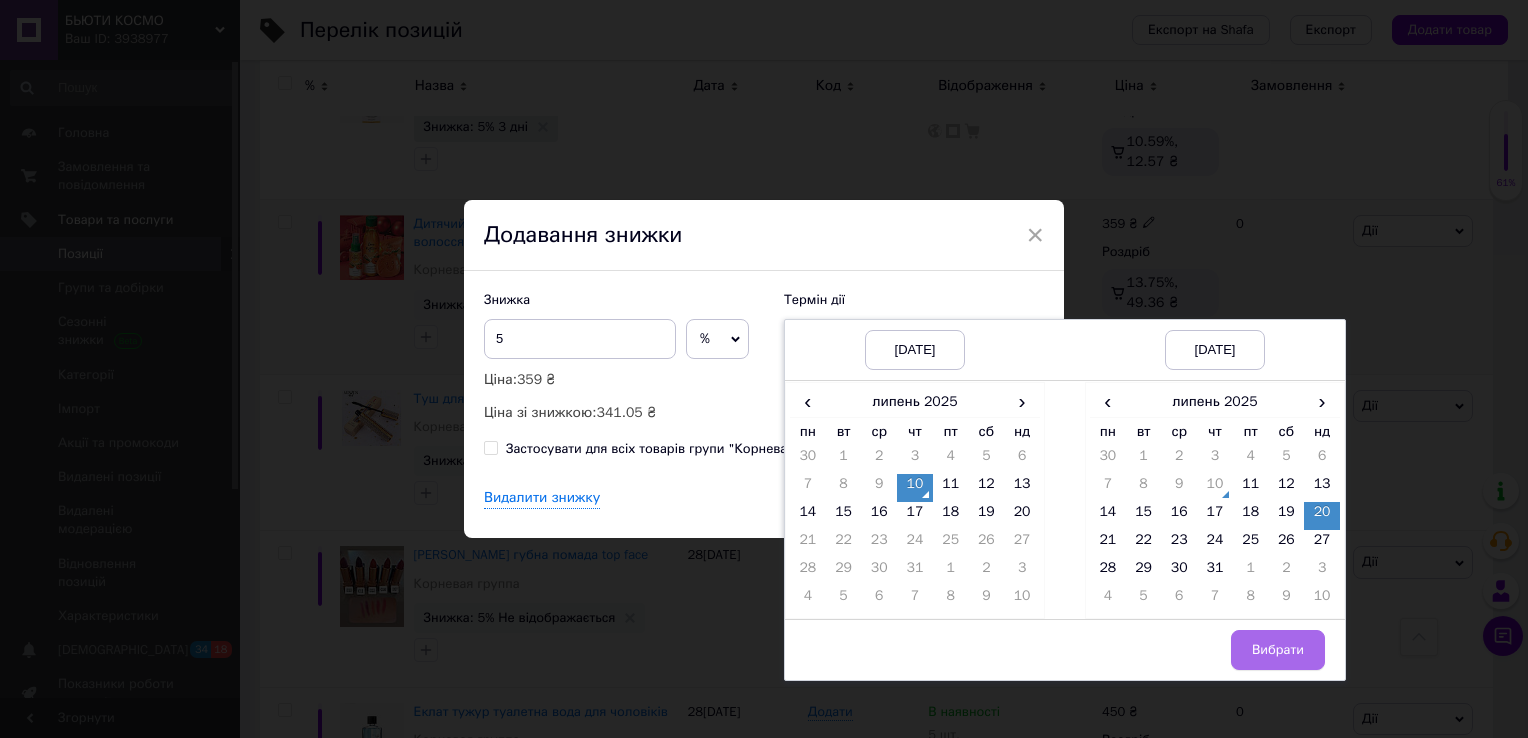 click on "Вибрати" at bounding box center (1278, 650) 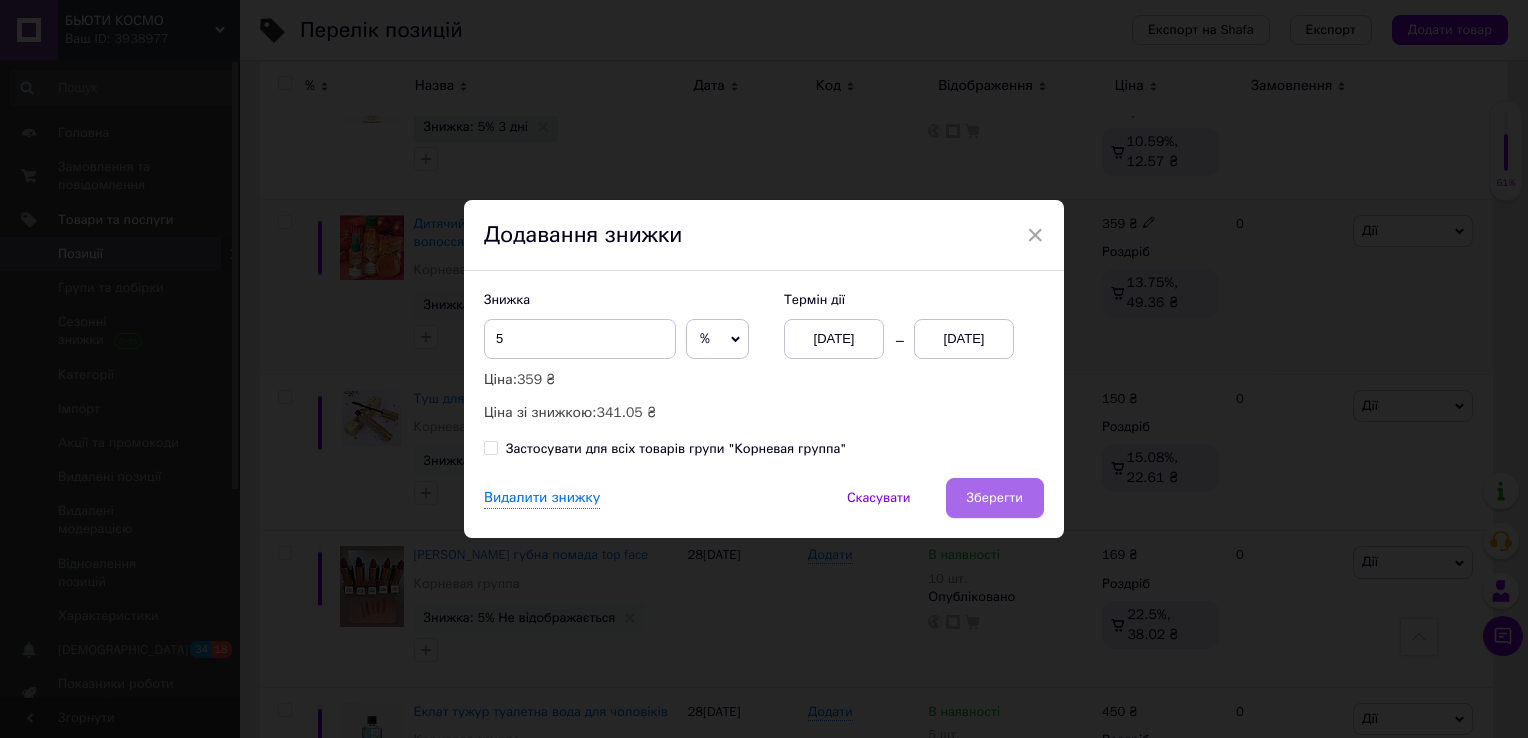 click on "Зберегти" at bounding box center (995, 498) 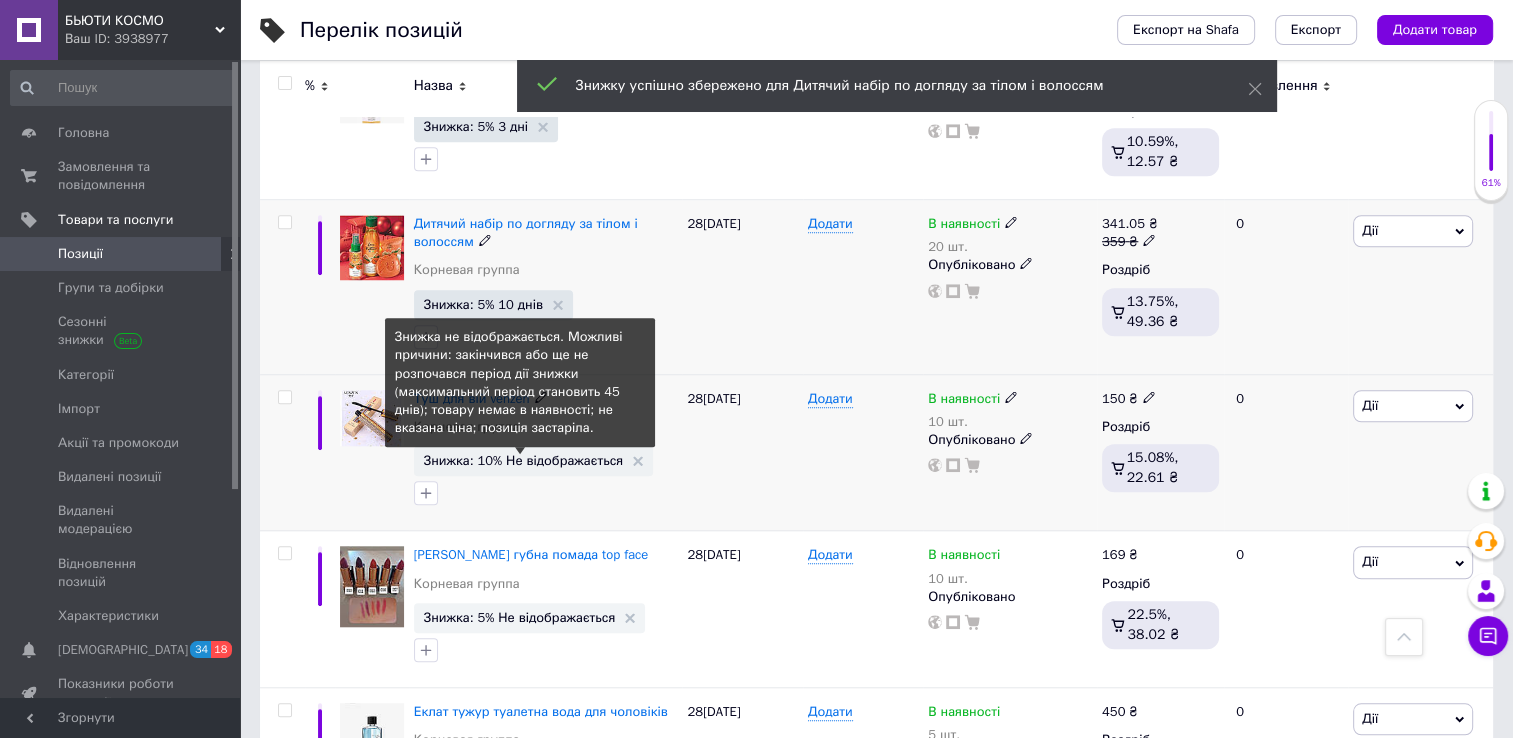 click on "Знижка: 10% Не відображається" at bounding box center [524, 460] 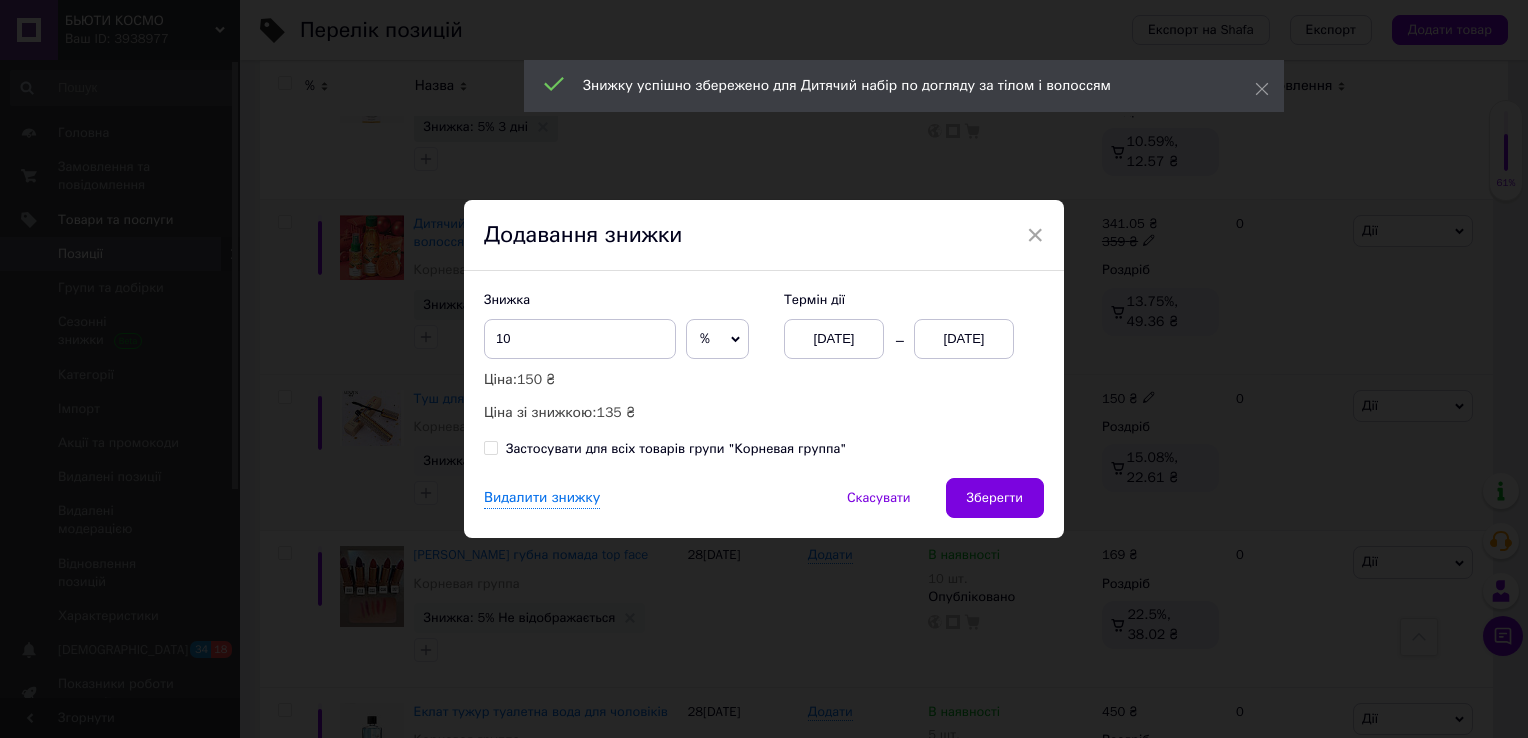 click on "[DATE]" at bounding box center [964, 339] 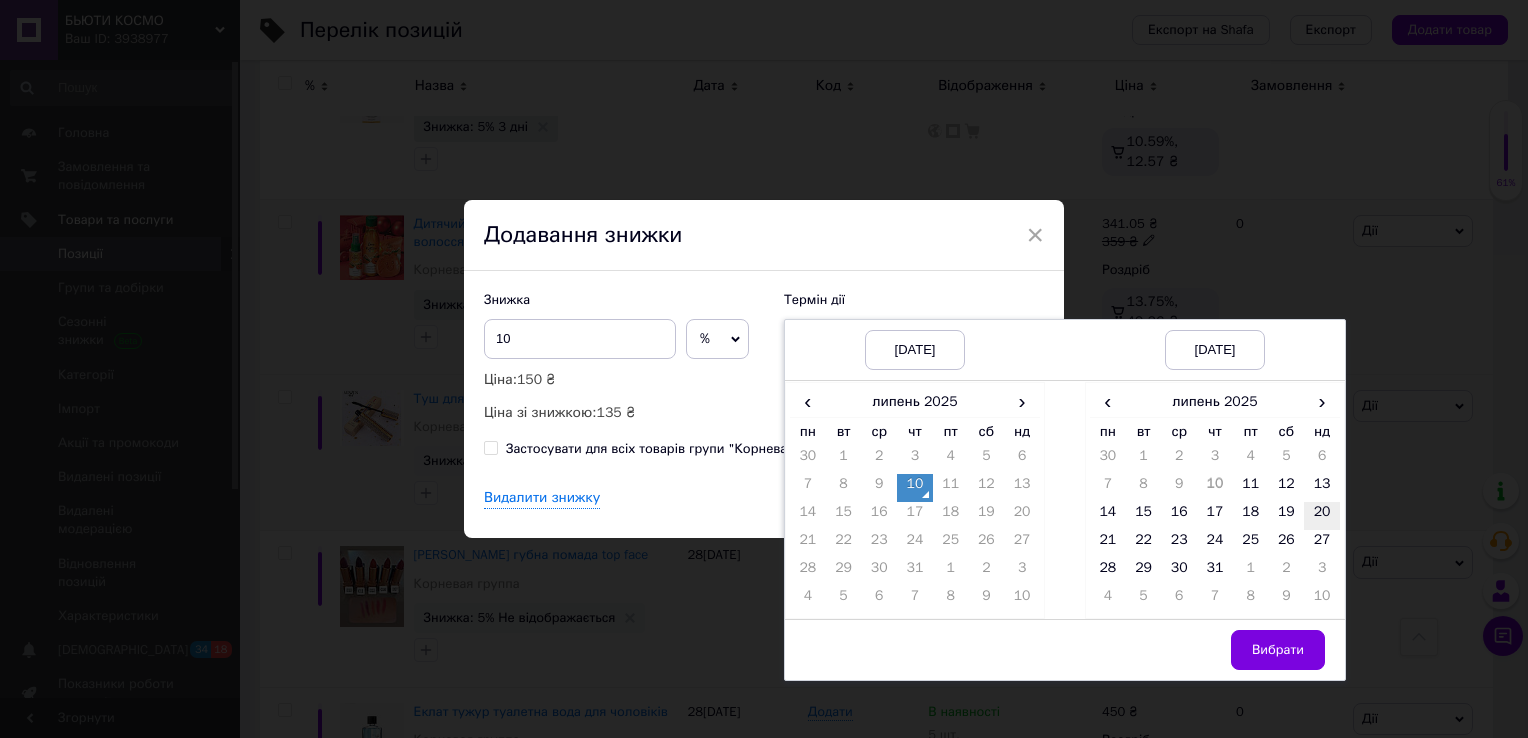click on "20" at bounding box center (1322, 516) 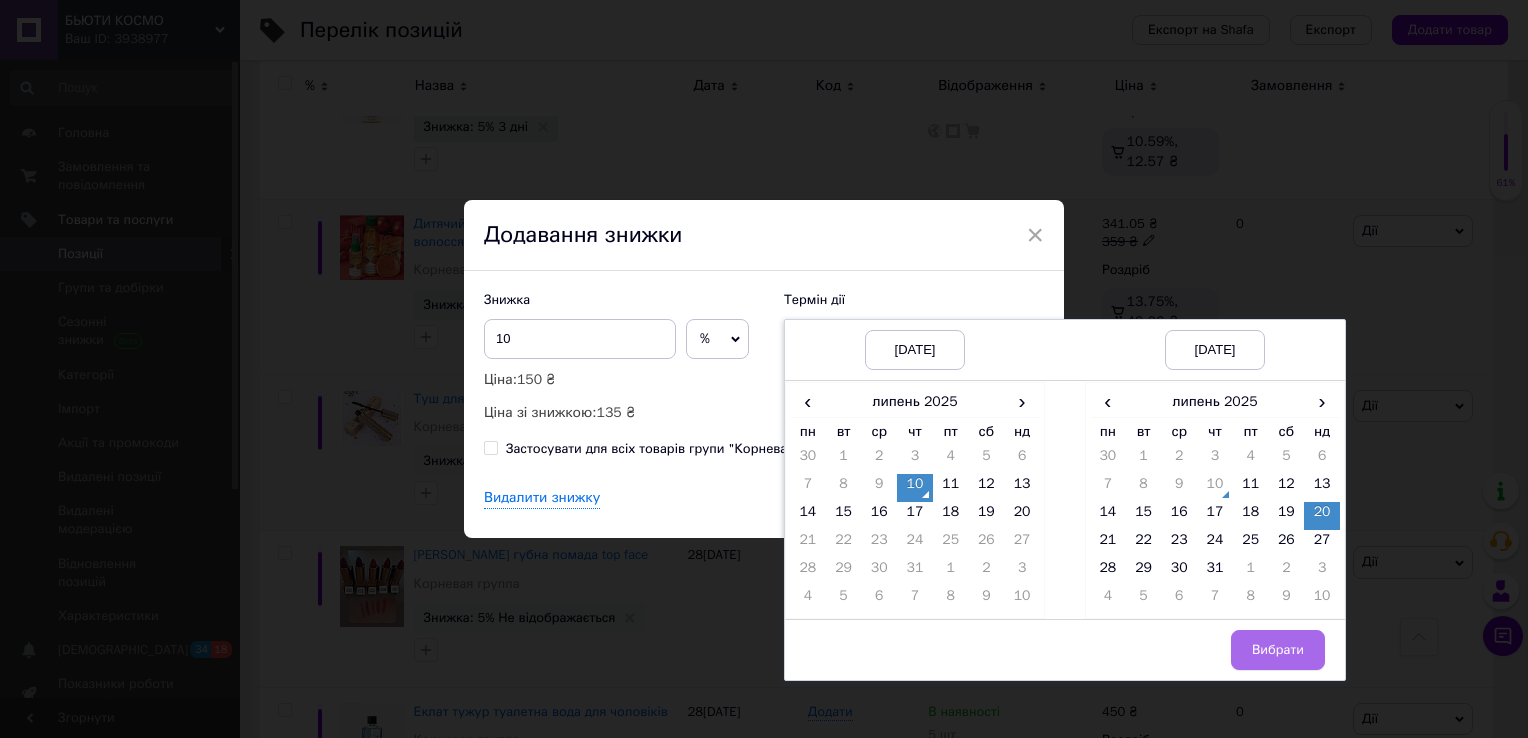 click on "Вибрати" at bounding box center (1278, 650) 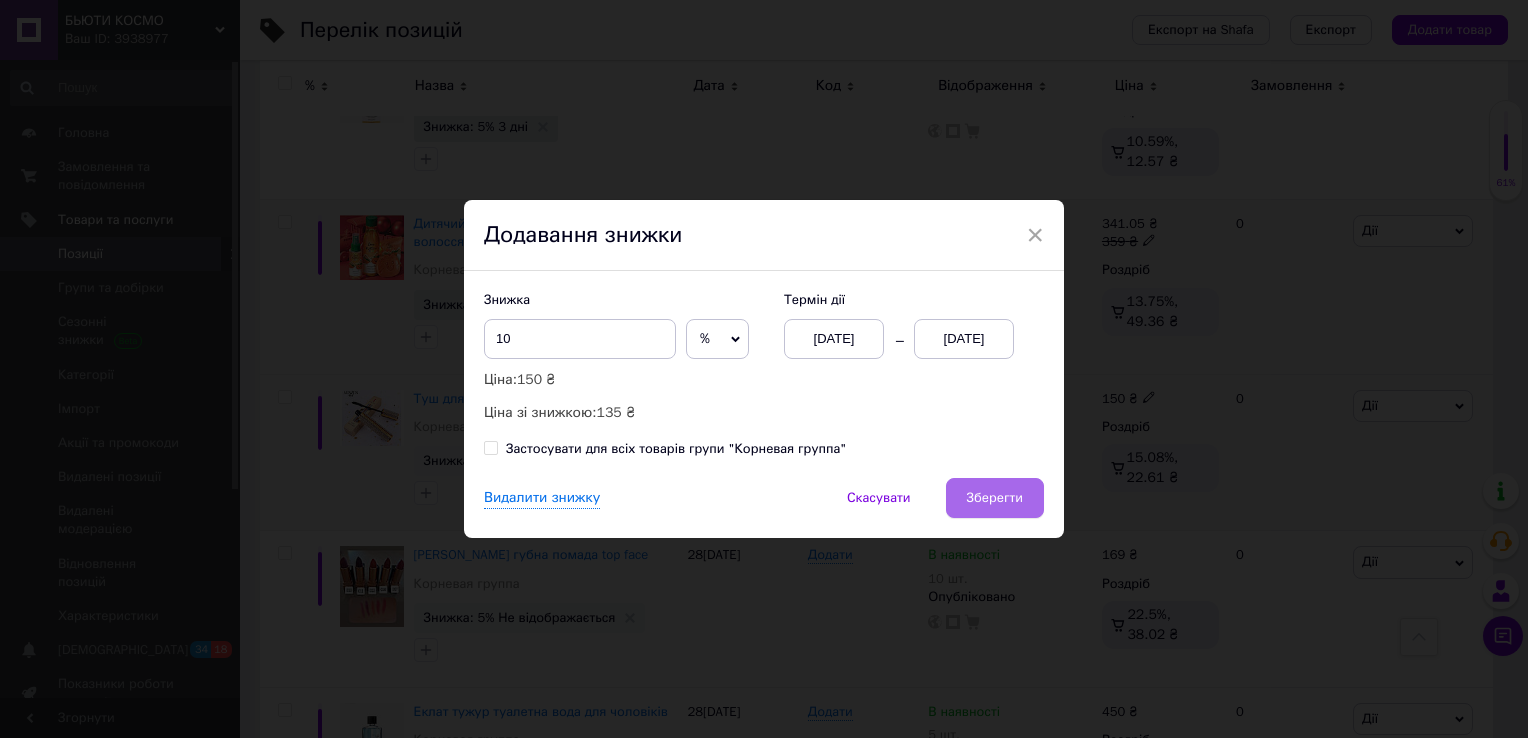 click on "Зберегти" at bounding box center (995, 498) 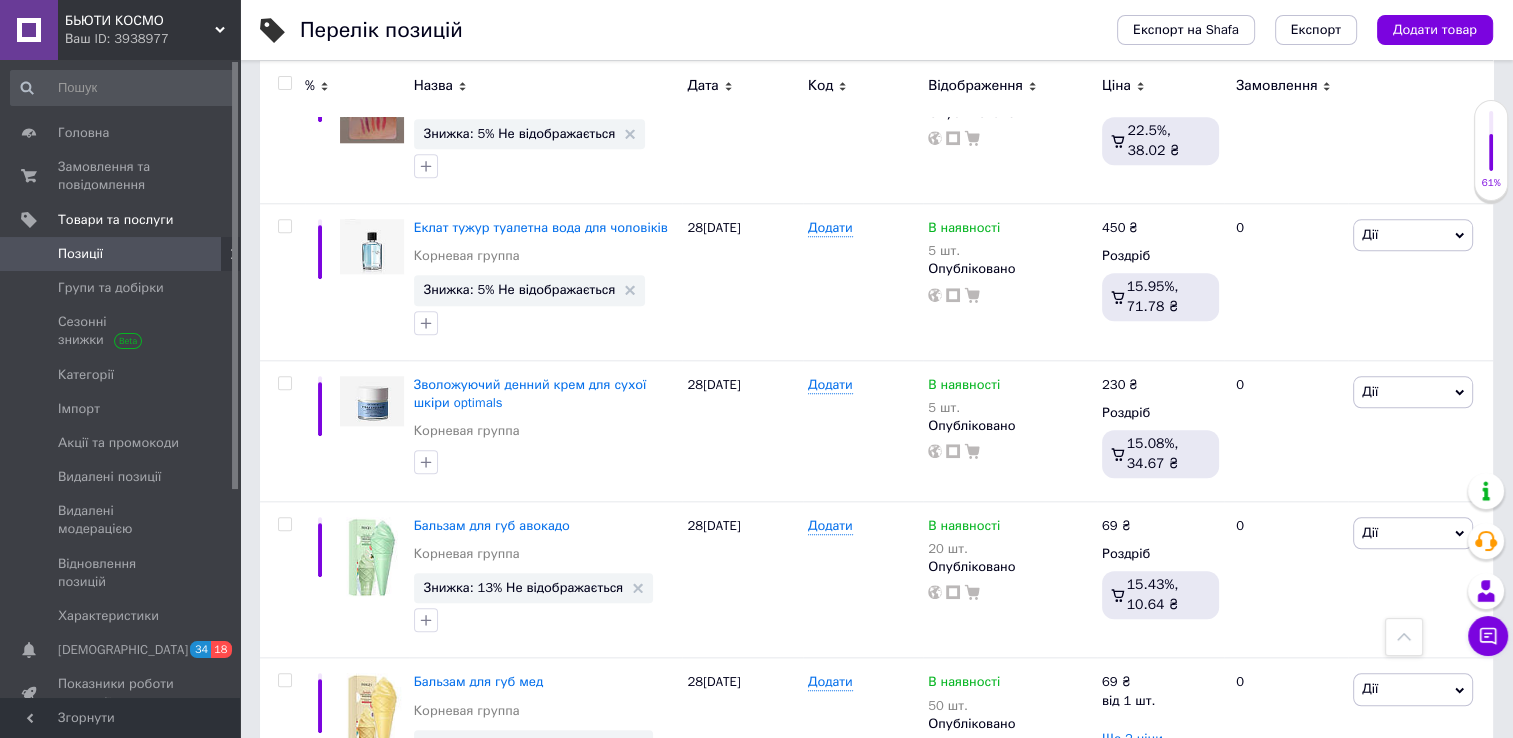 scroll, scrollTop: 2065, scrollLeft: 0, axis: vertical 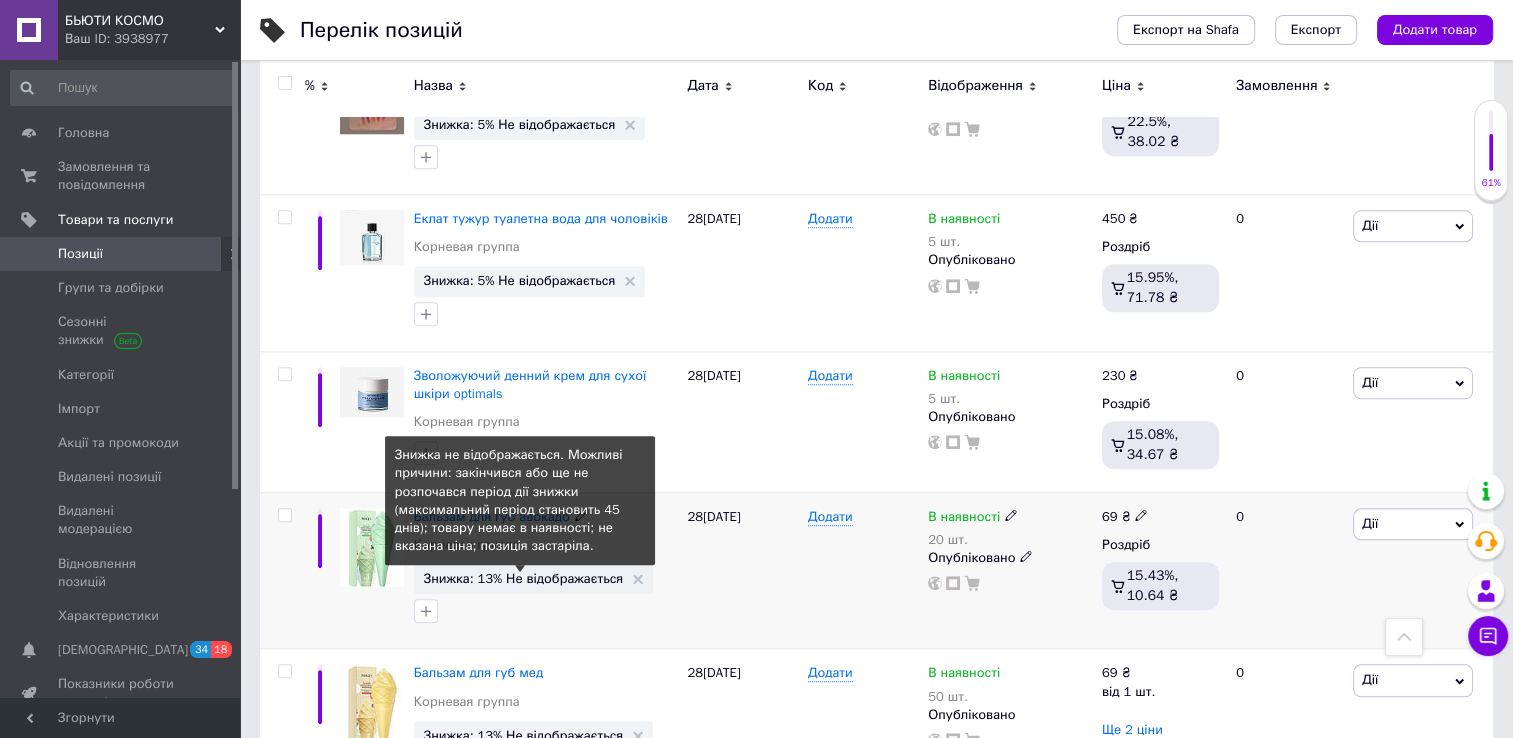 click on "Знижка: 13% Не відображається" at bounding box center (524, 578) 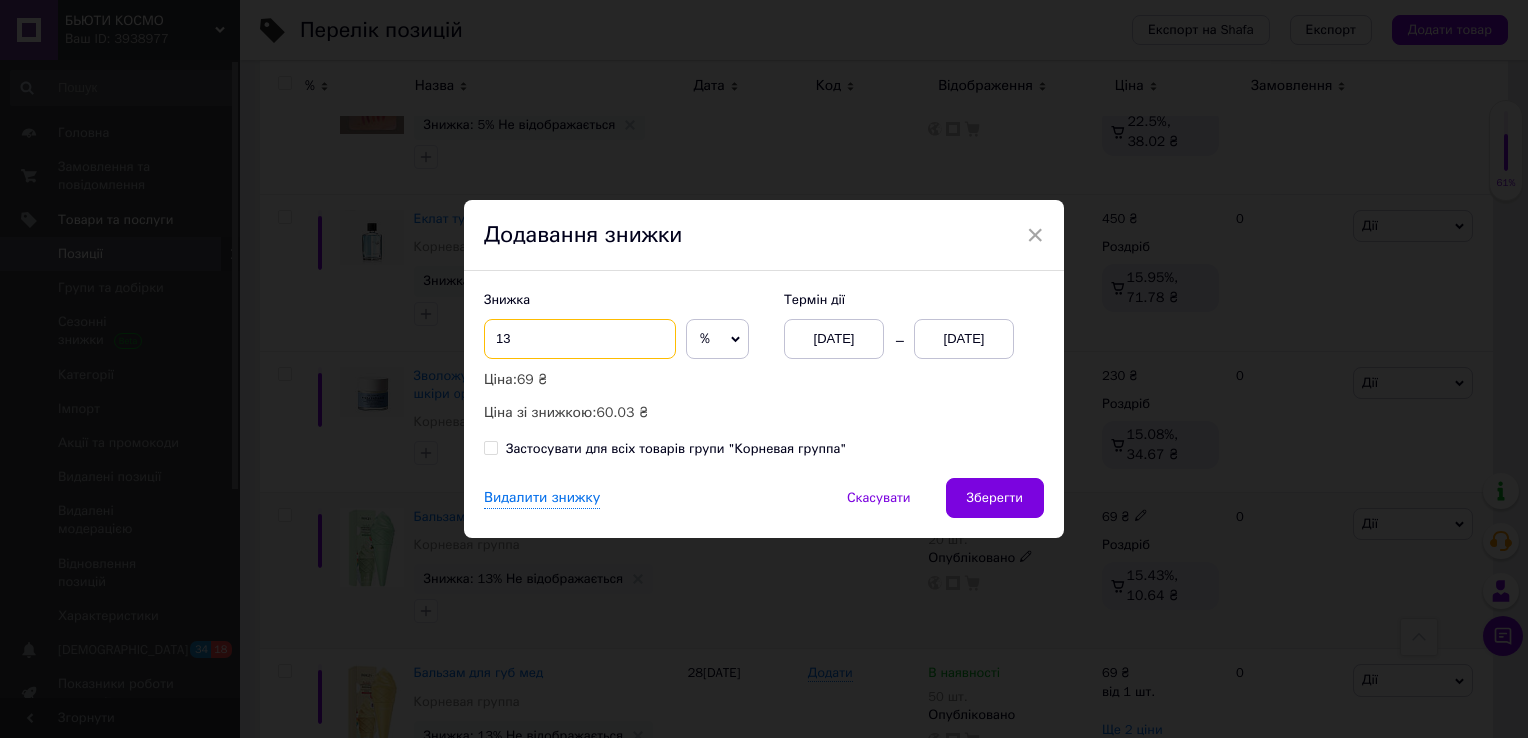click on "13" at bounding box center (580, 339) 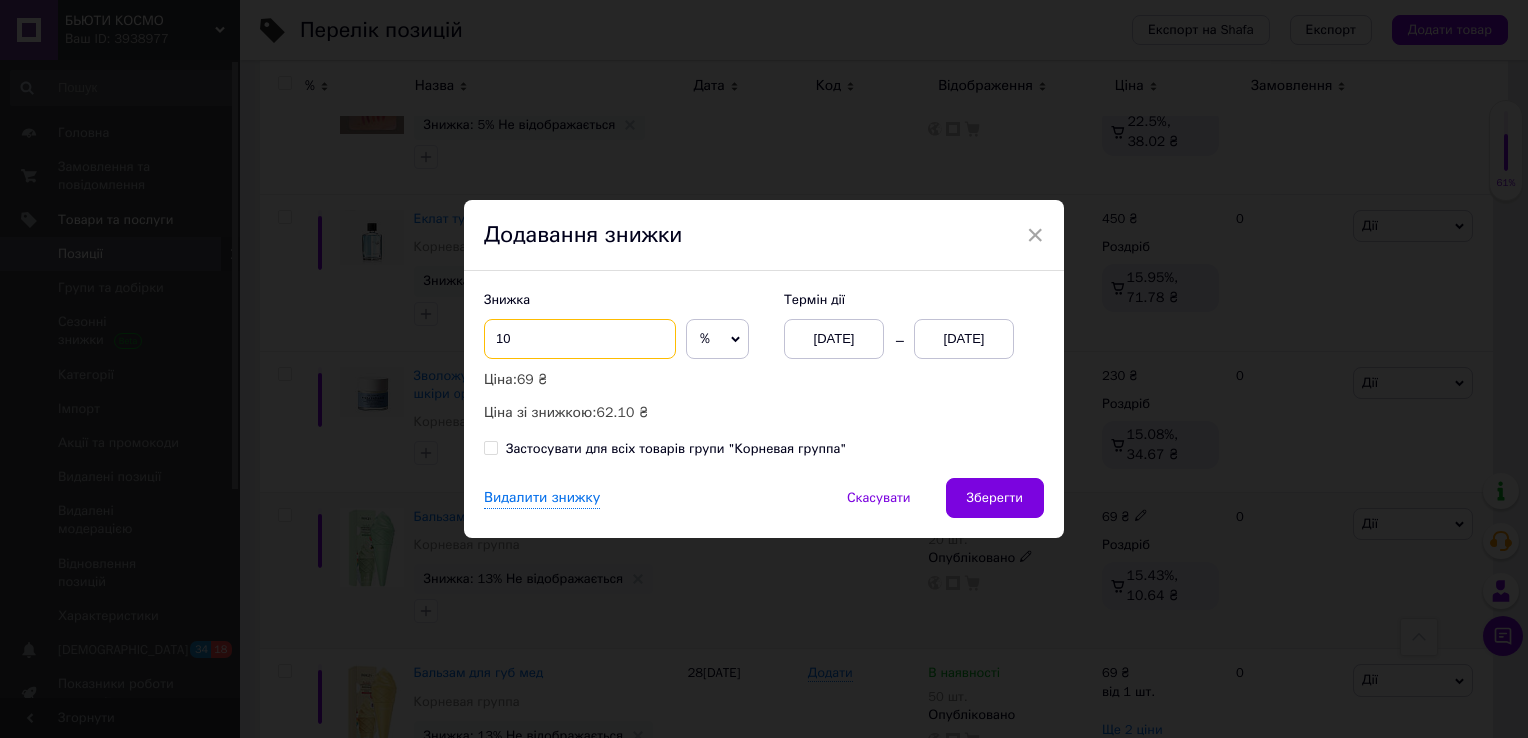 type on "10" 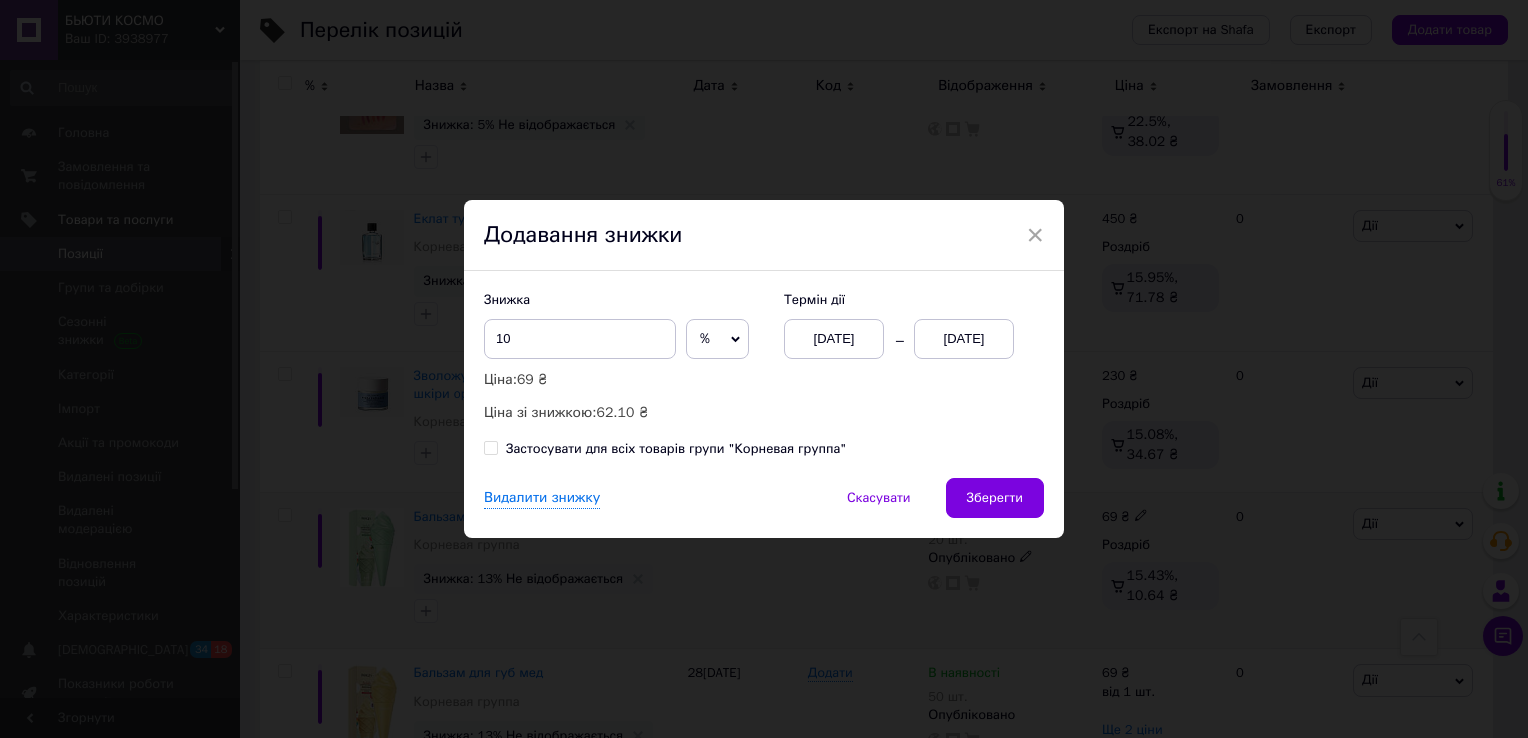 click on "[DATE]" at bounding box center [964, 339] 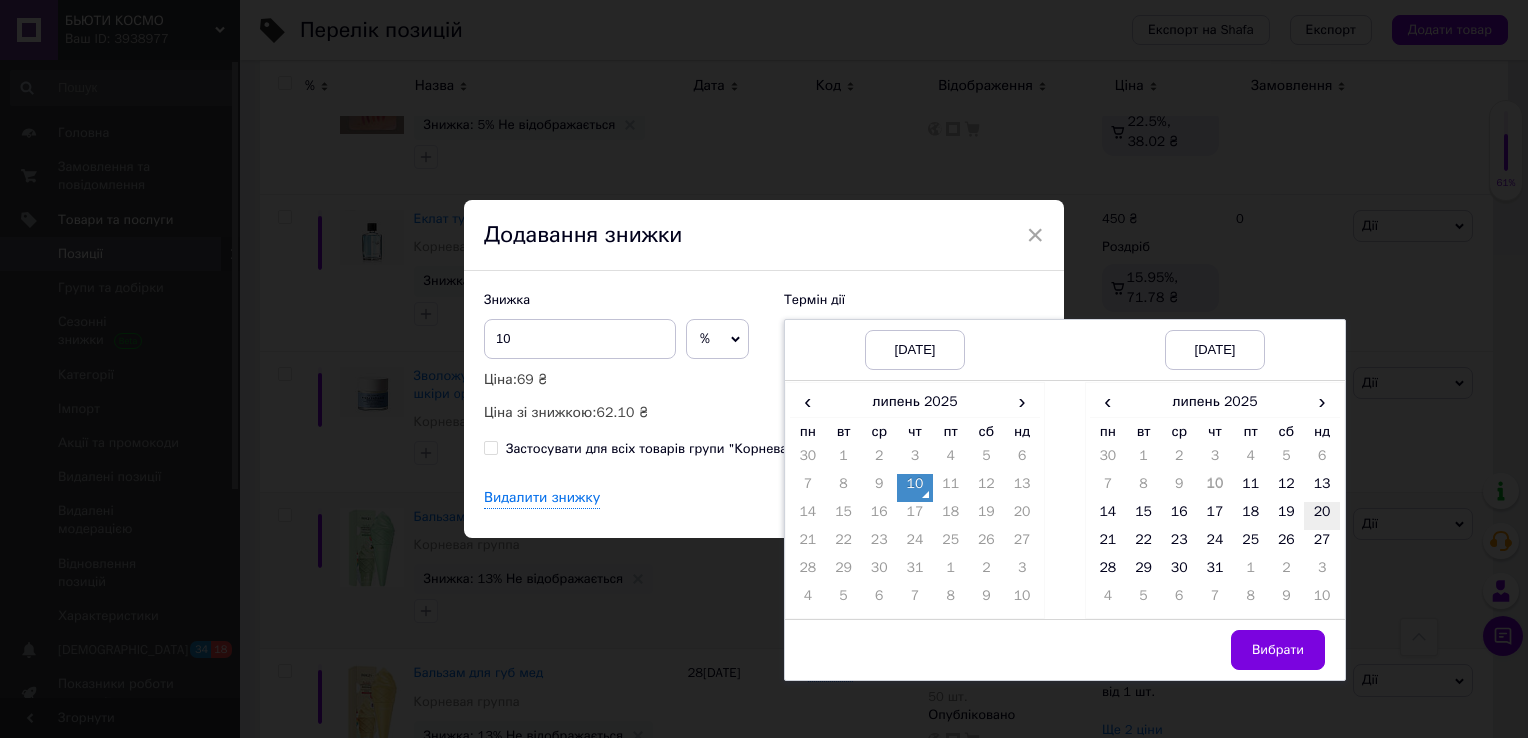 click on "20" at bounding box center [1322, 516] 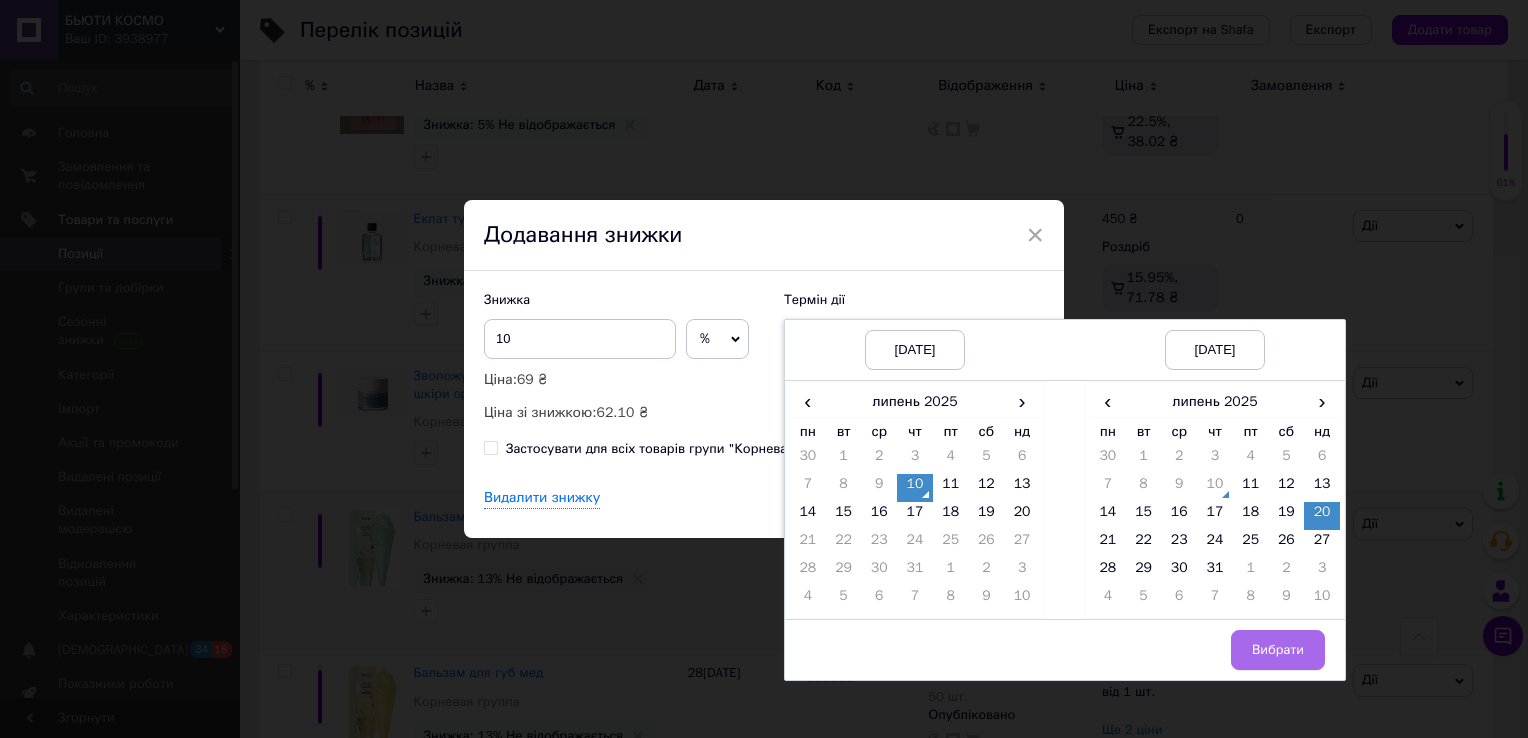 click on "Вибрати" at bounding box center [1278, 650] 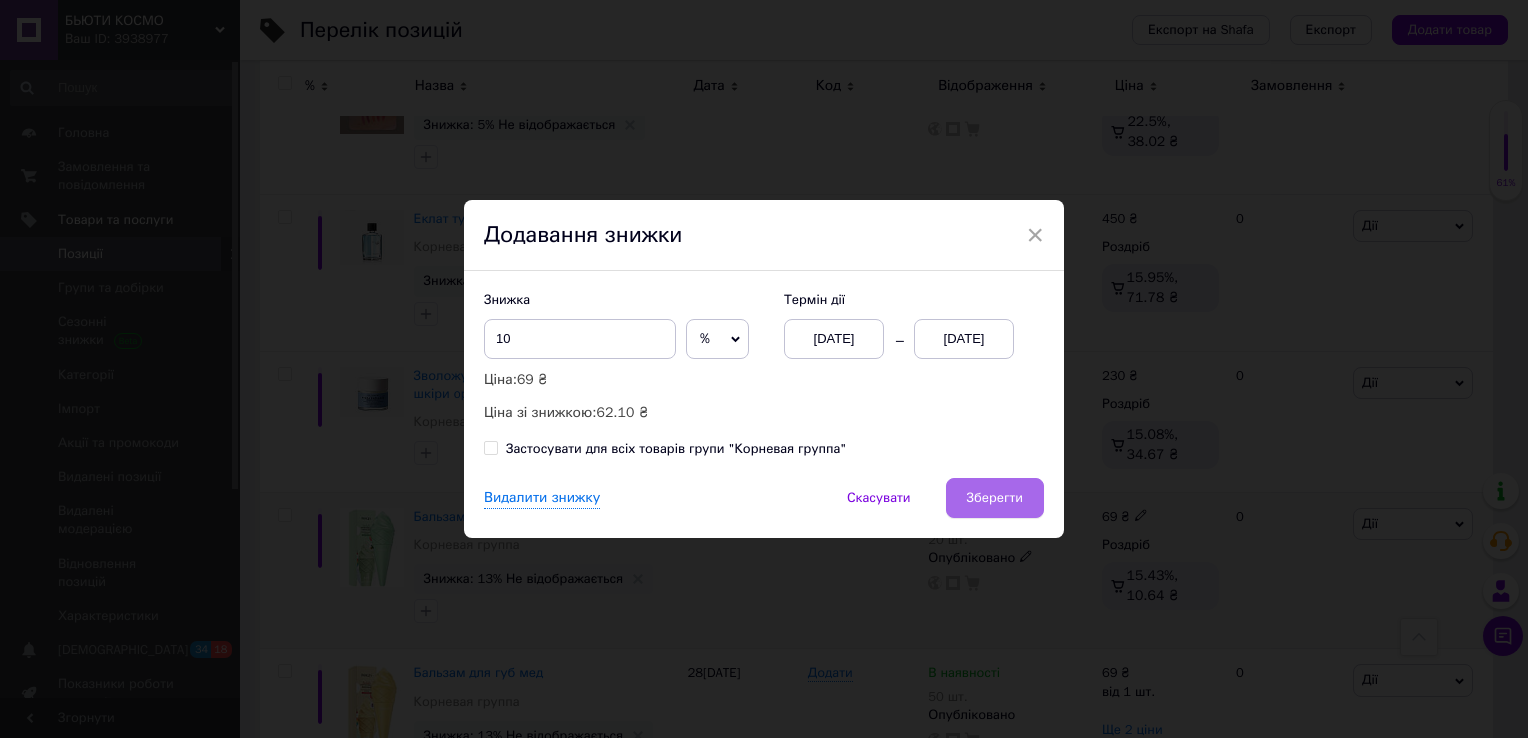click on "Зберегти" at bounding box center (995, 498) 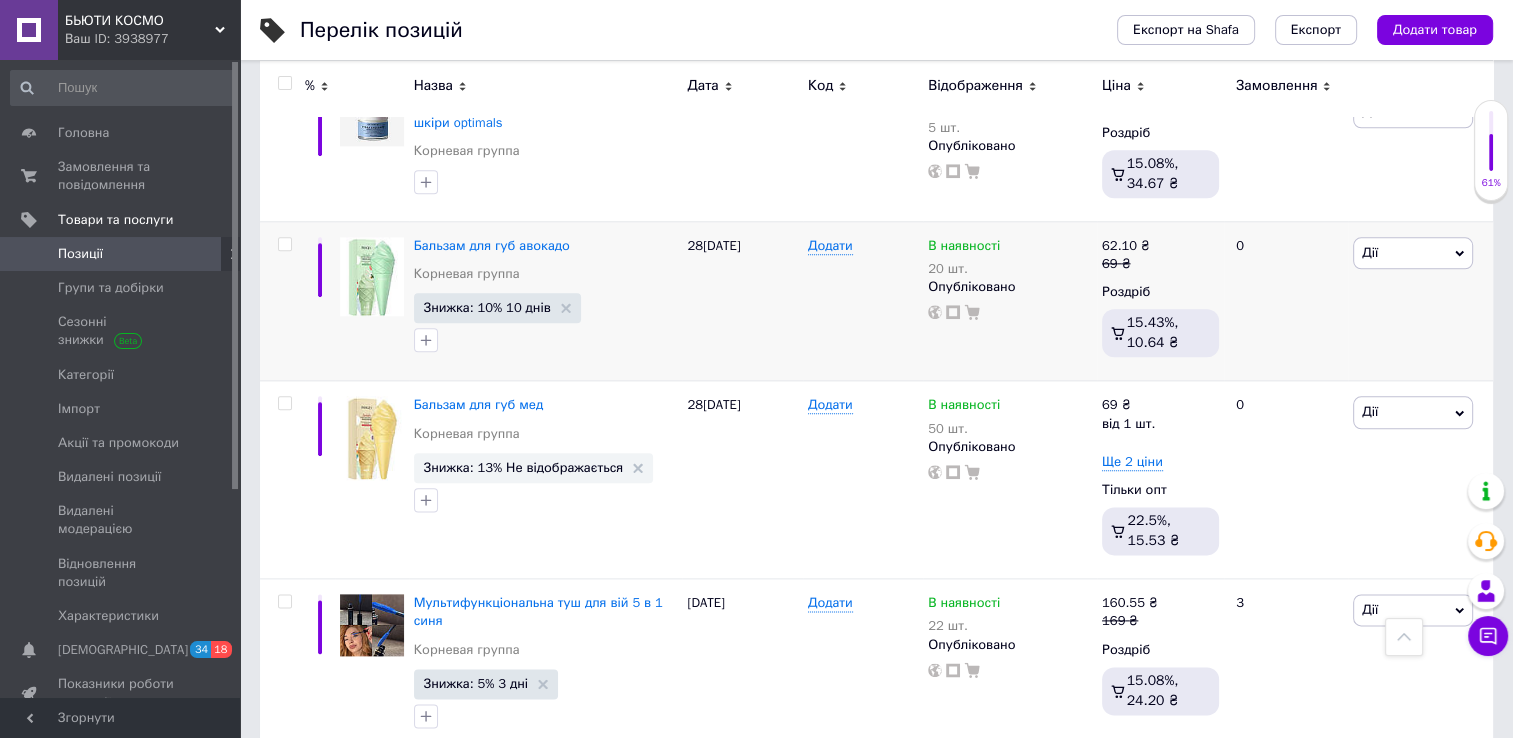 scroll, scrollTop: 2385, scrollLeft: 0, axis: vertical 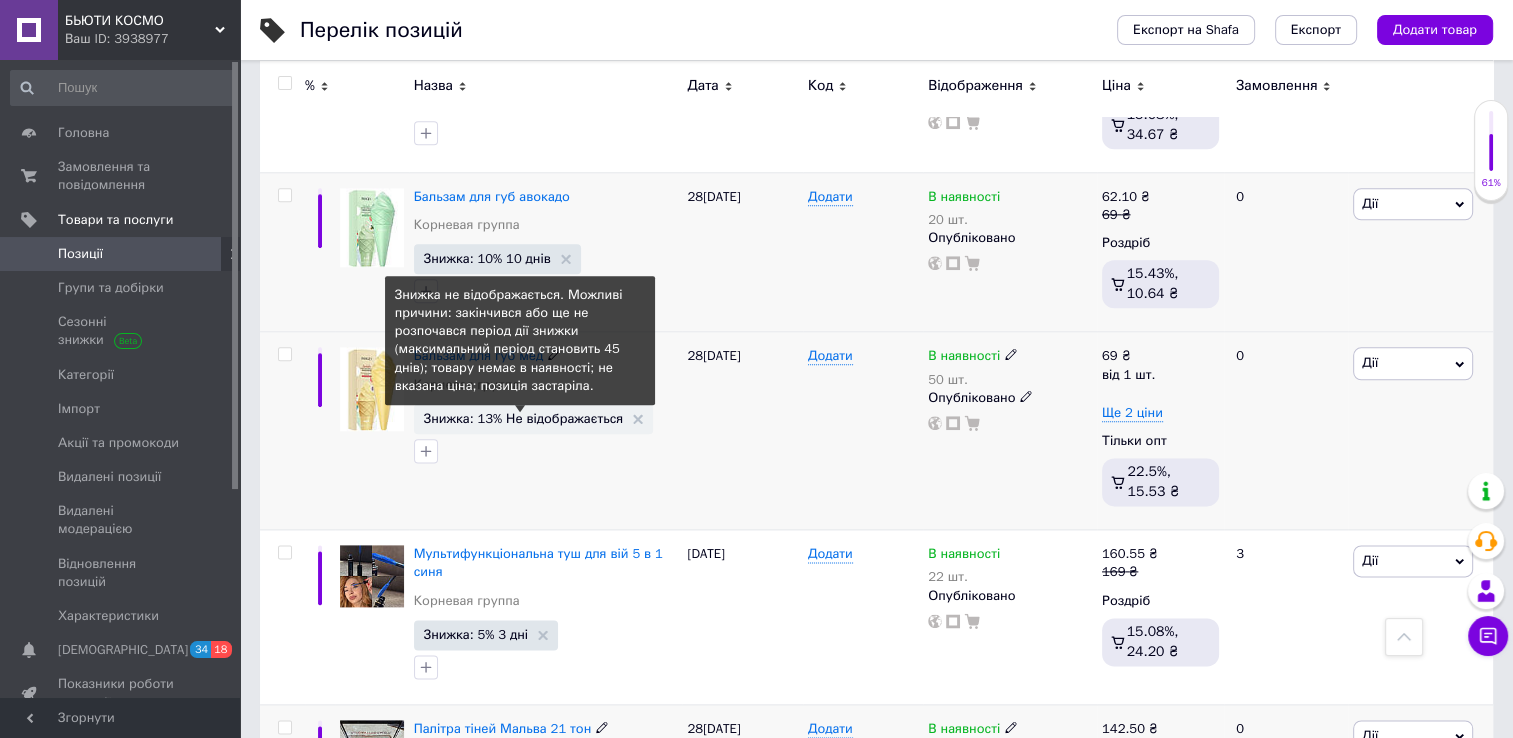 click on "Знижка: 13% Не відображається" at bounding box center [524, 418] 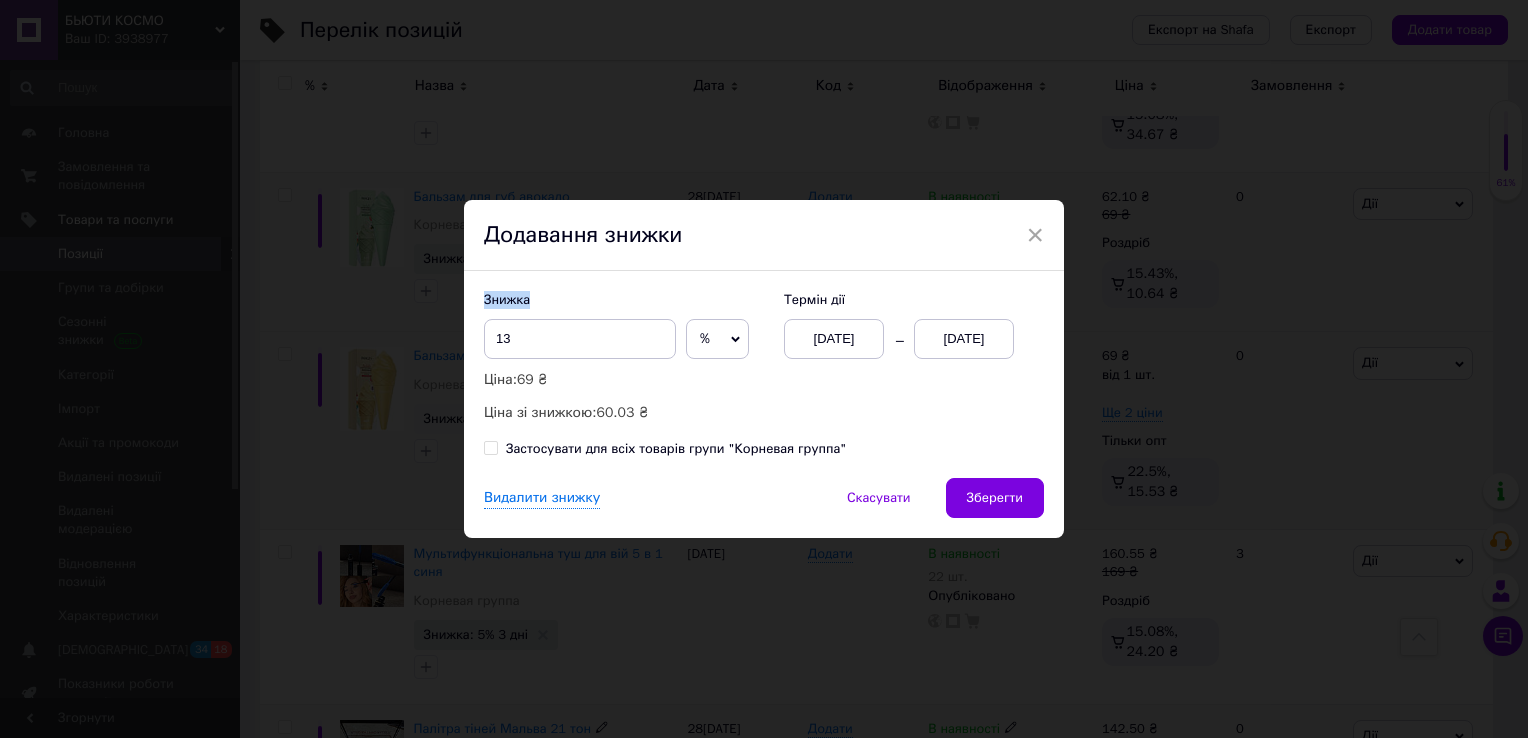 drag, startPoint x: 476, startPoint y: 349, endPoint x: 505, endPoint y: 342, distance: 29.832869 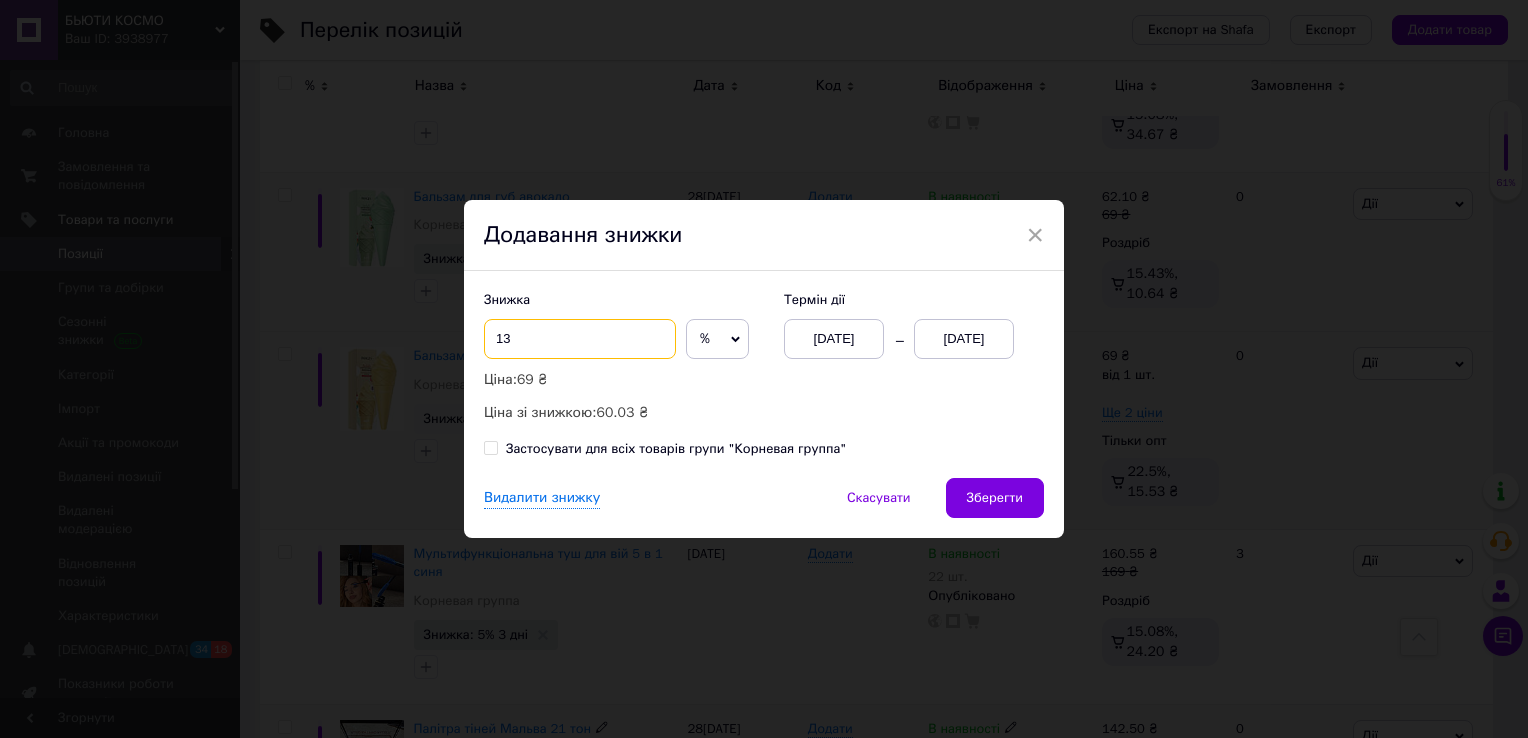 click on "13" at bounding box center (580, 339) 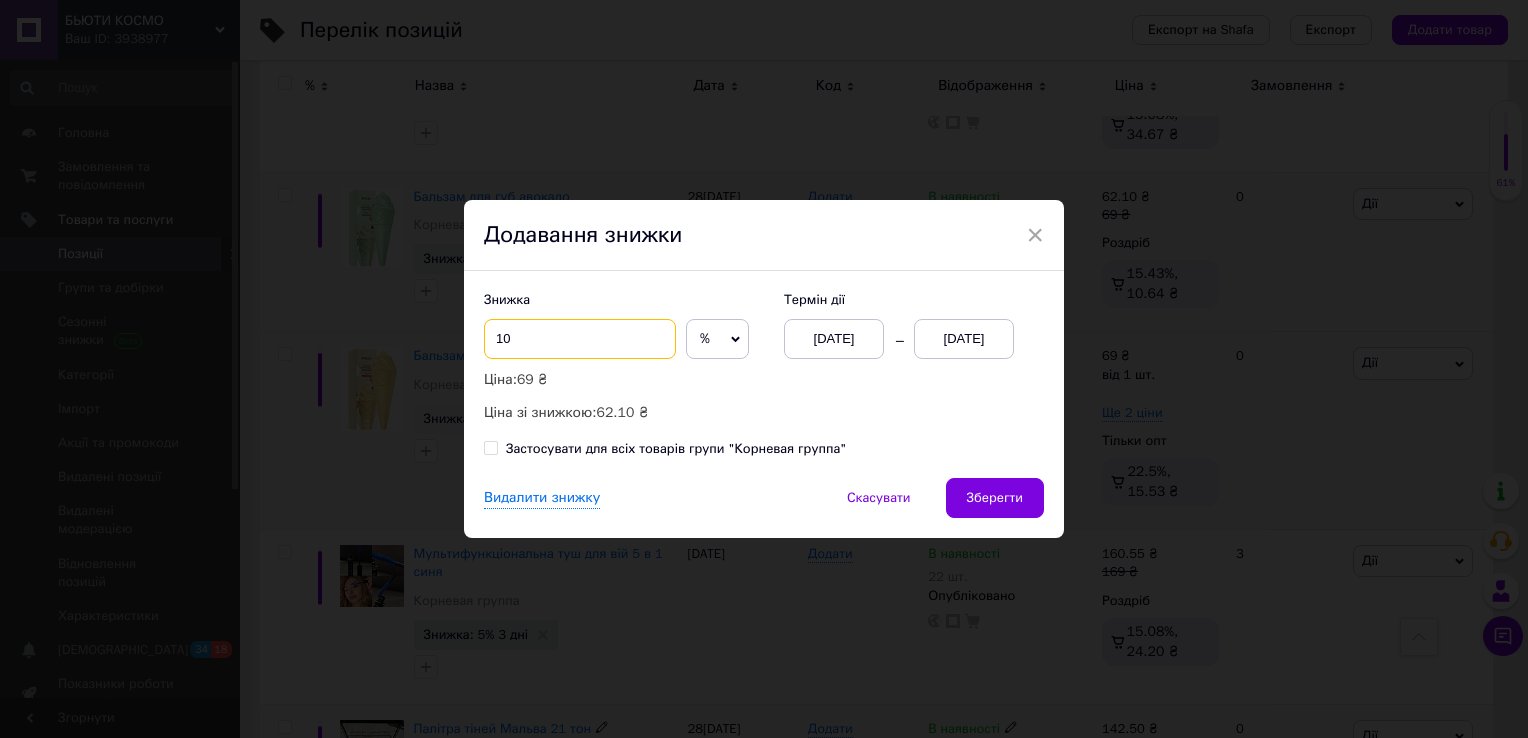 type on "10" 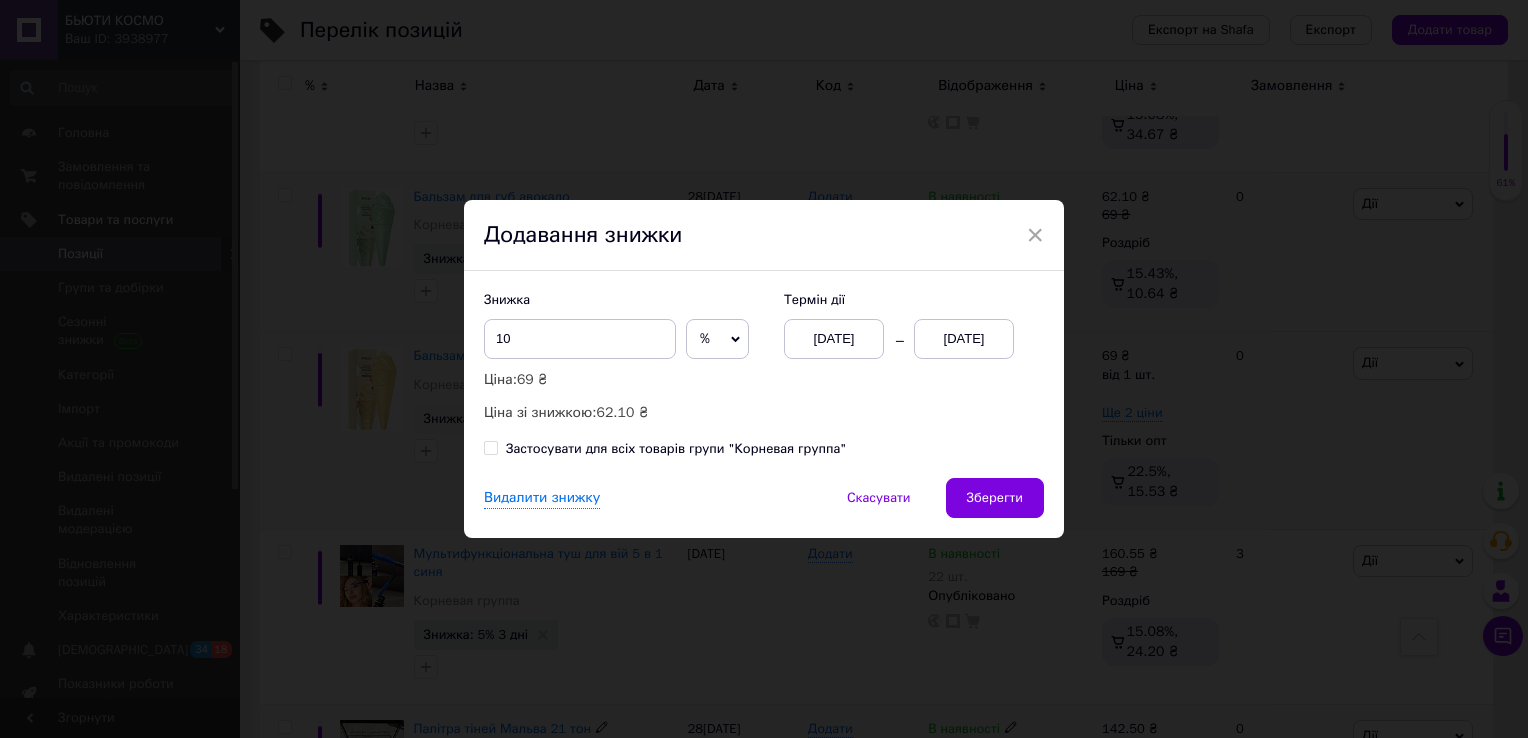 click on "[DATE]" at bounding box center (964, 339) 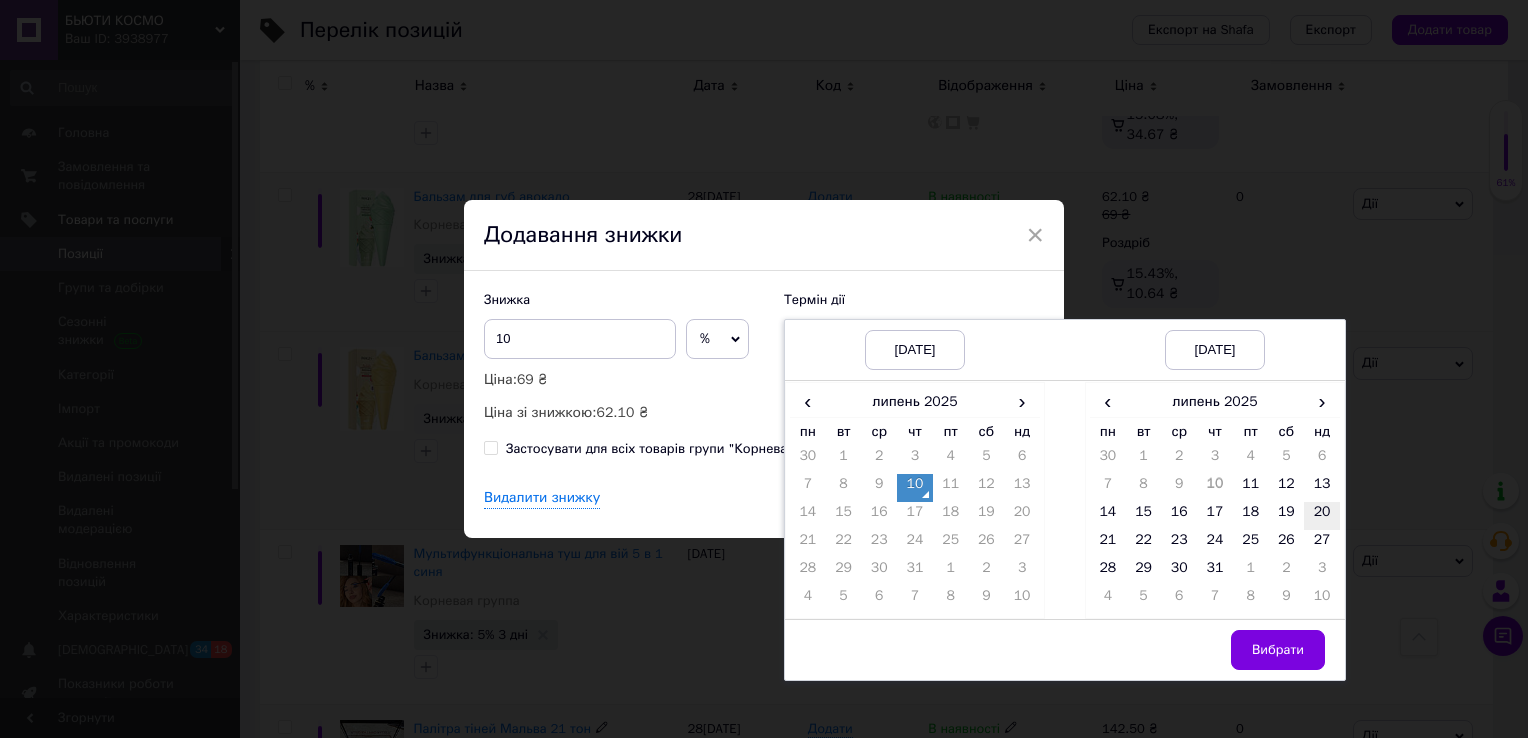 click on "20" at bounding box center (1322, 516) 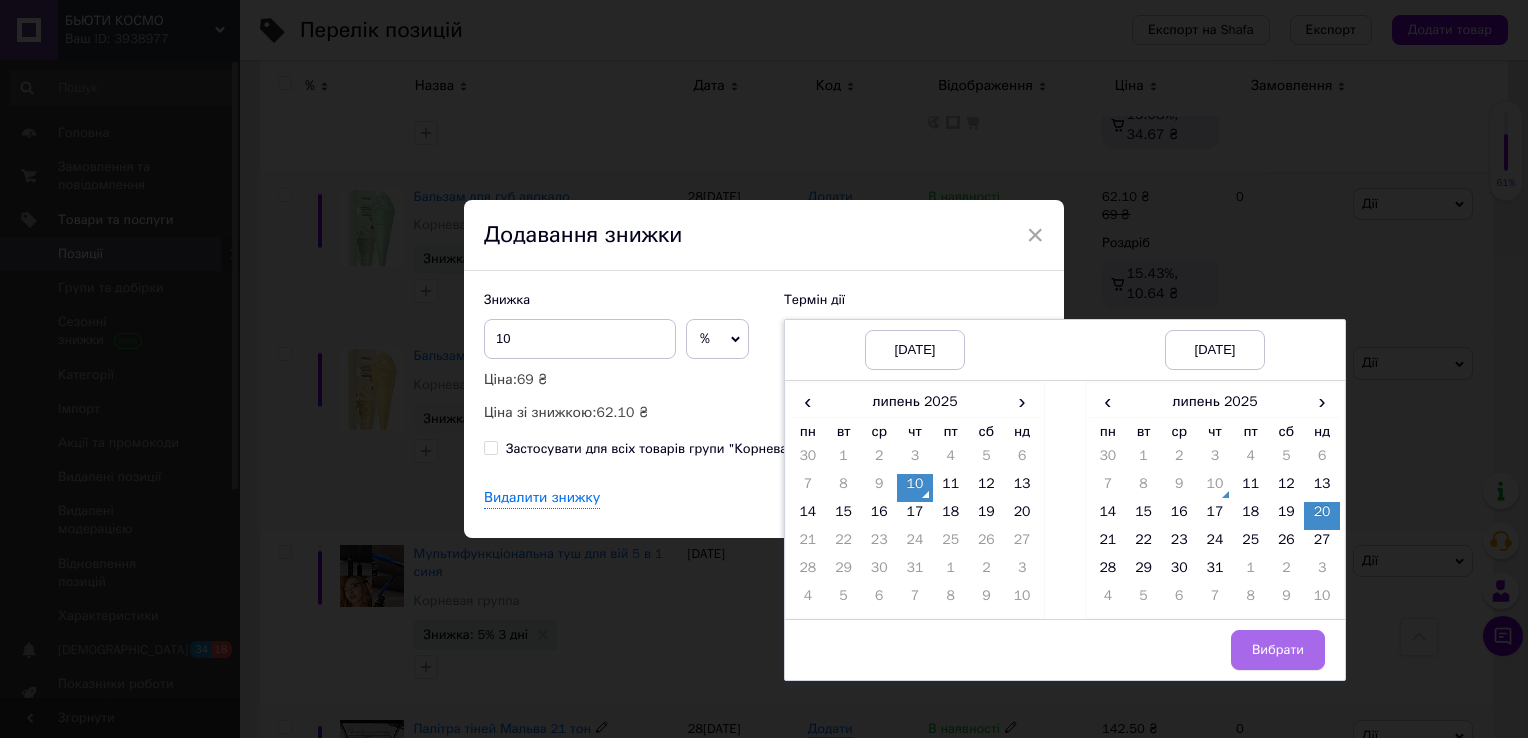 click on "Вибрати" at bounding box center [1278, 650] 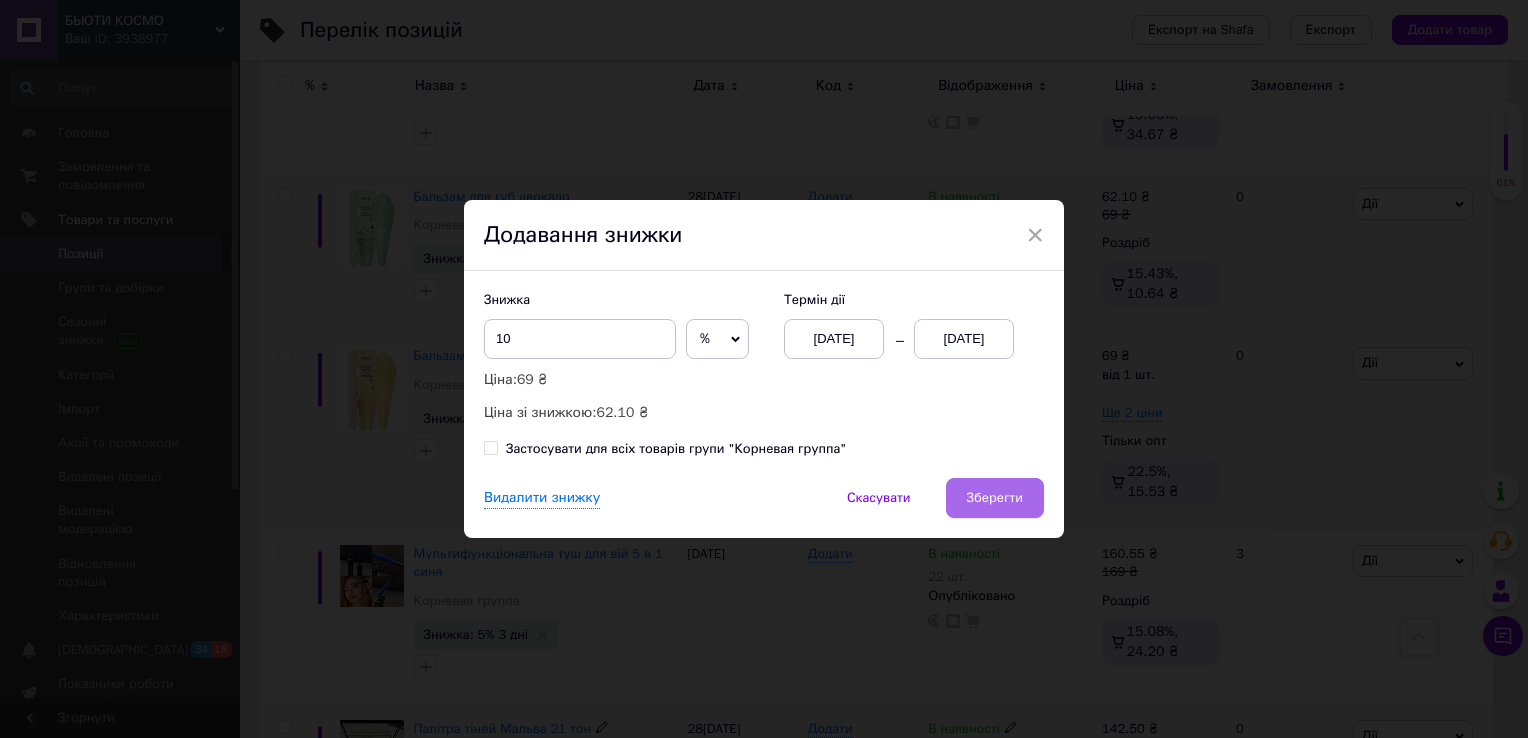 click on "Зберегти" at bounding box center (995, 498) 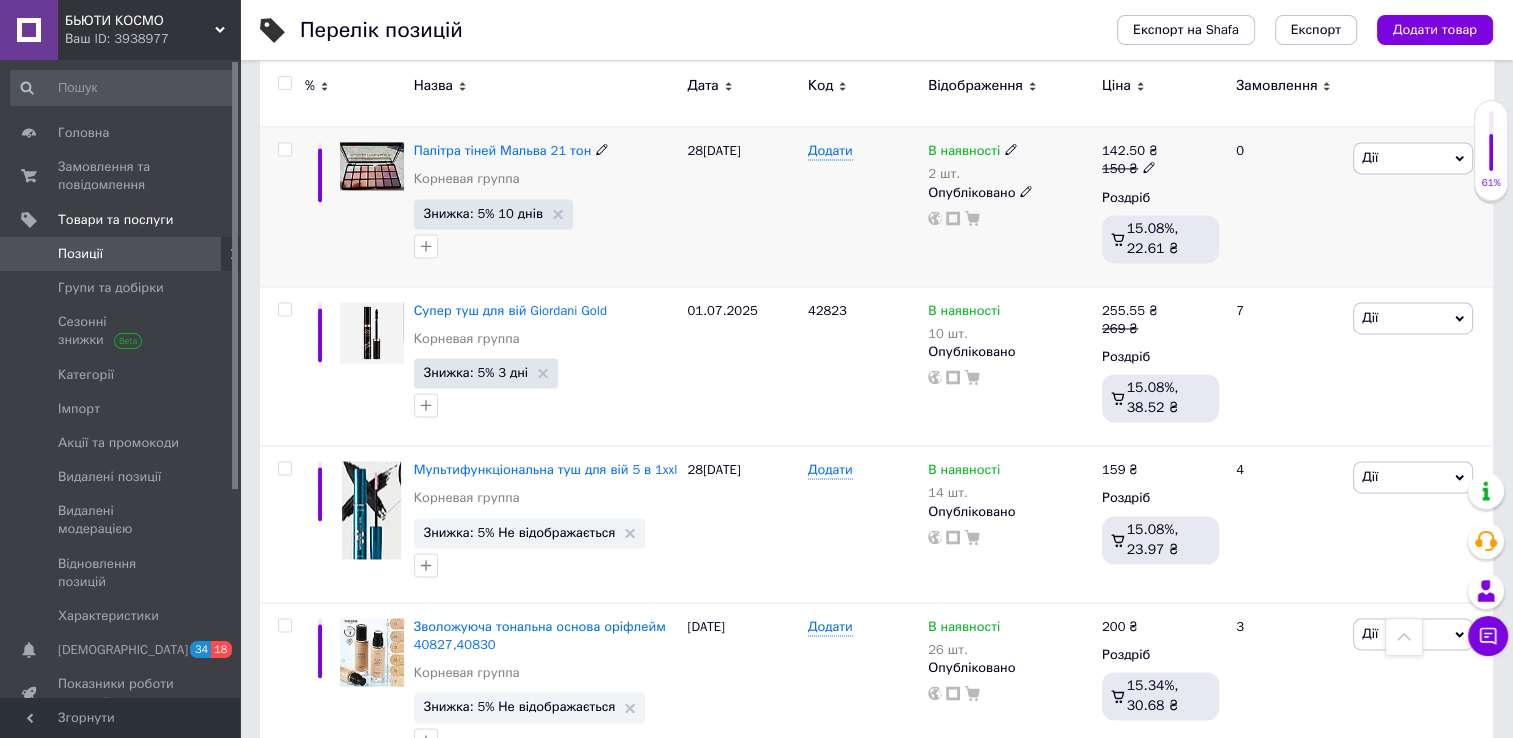 scroll, scrollTop: 3088, scrollLeft: 0, axis: vertical 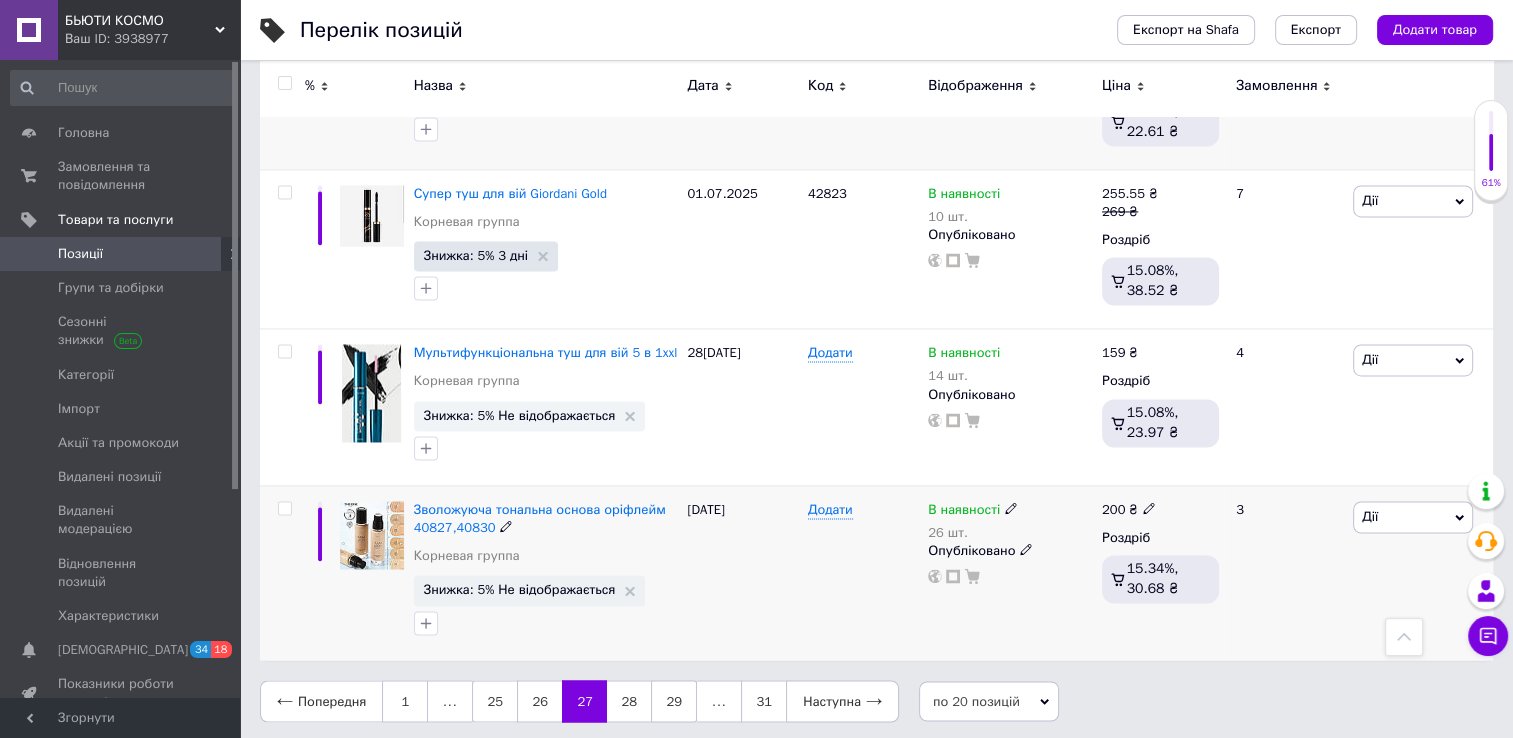 click 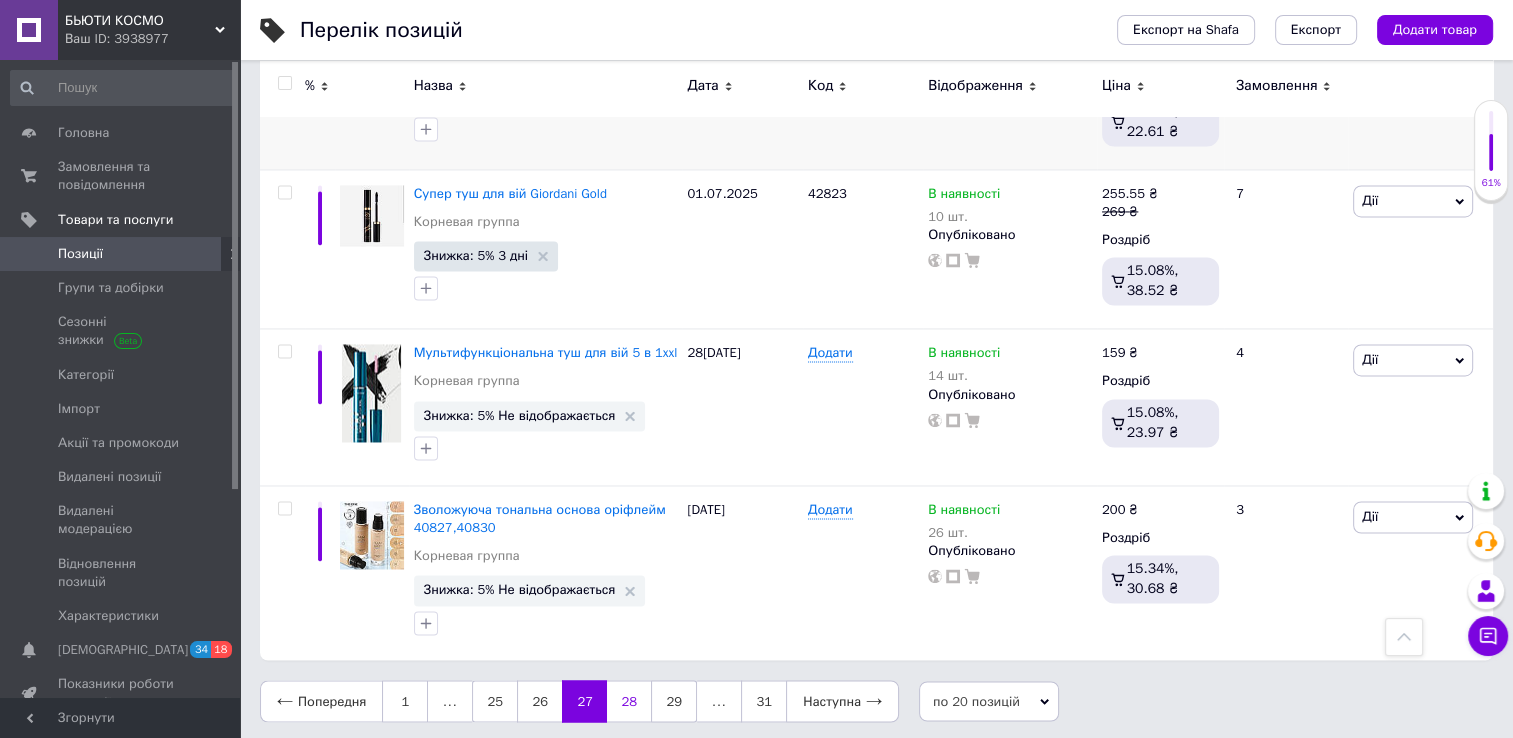 click on "28" at bounding box center [629, 701] 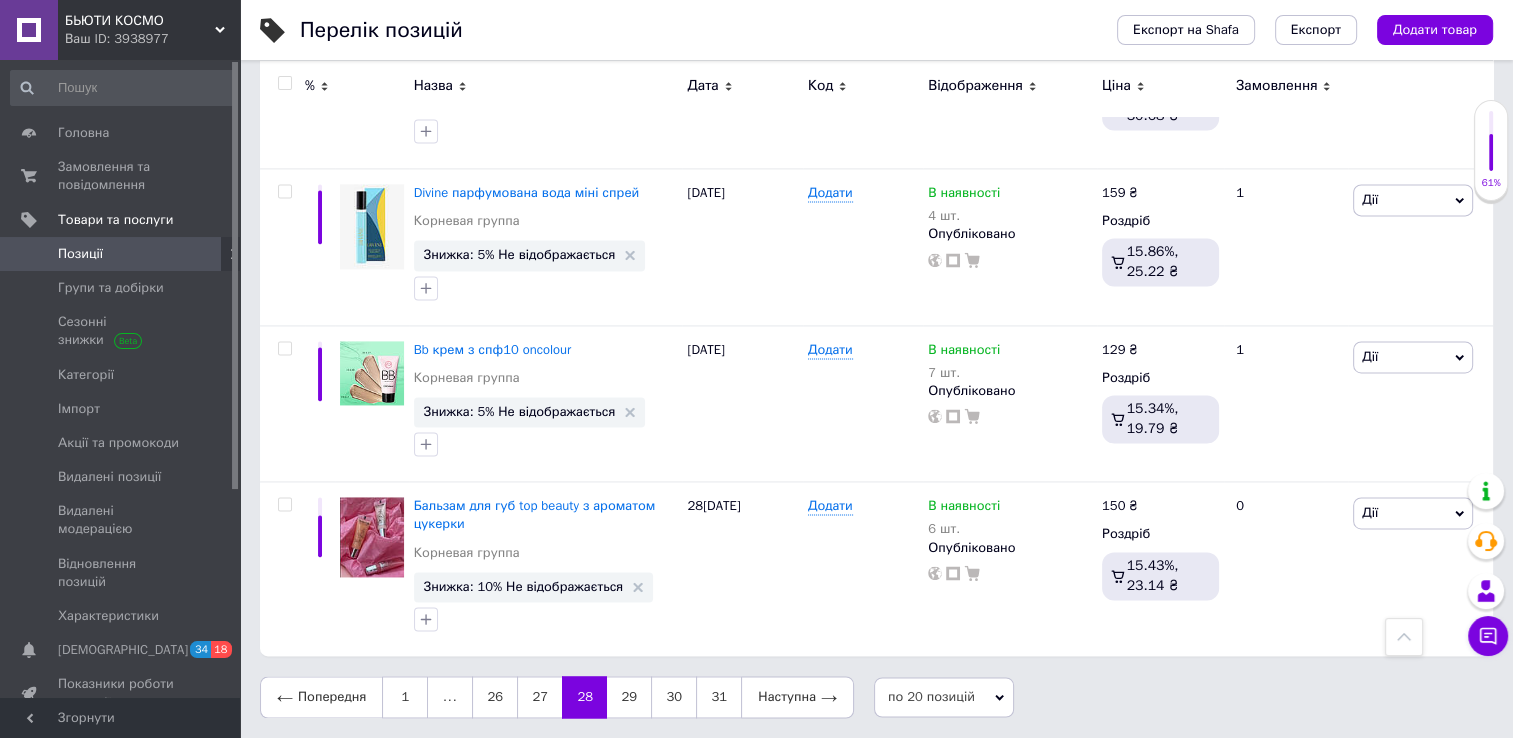scroll, scrollTop: 2856, scrollLeft: 0, axis: vertical 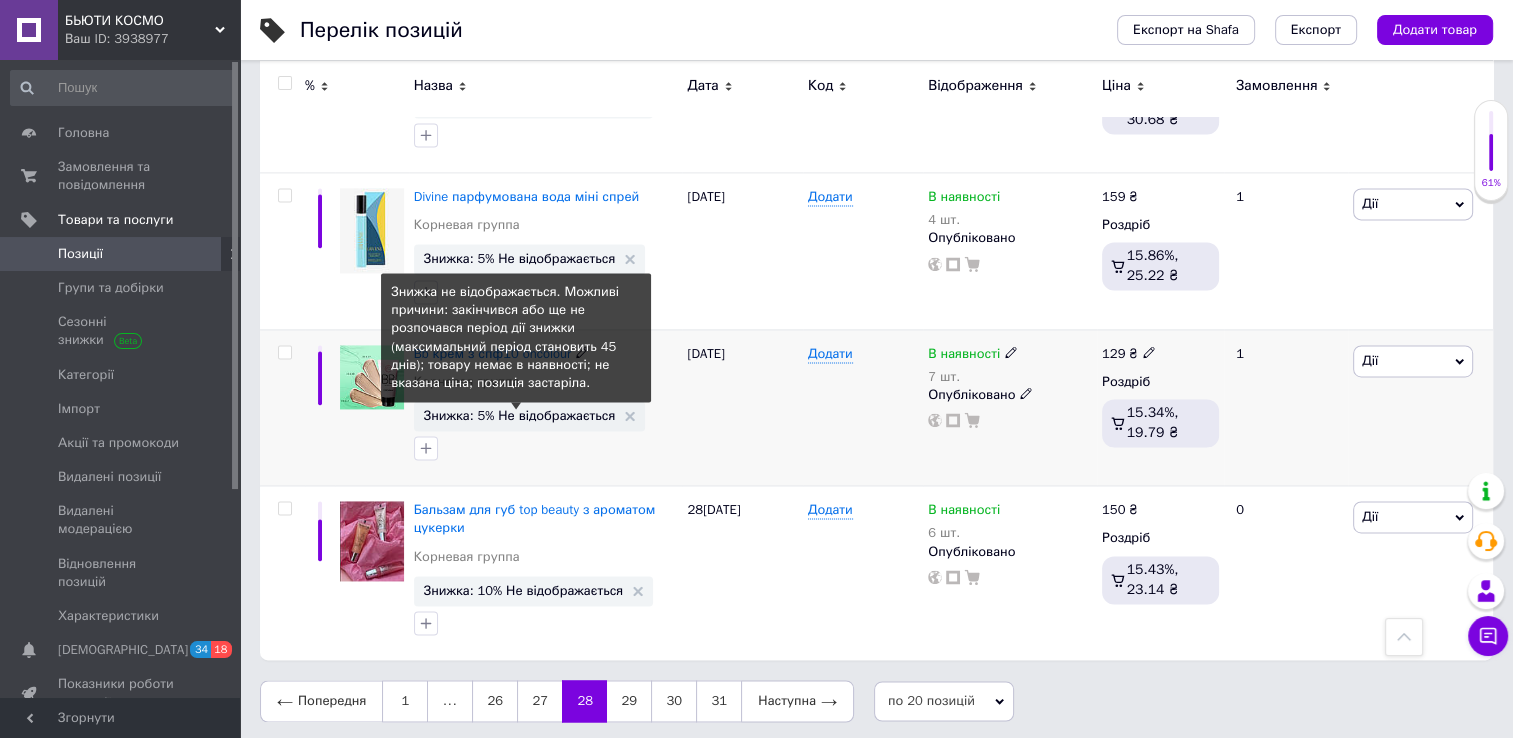click on "Знижка: 5% Не відображається" at bounding box center [520, 415] 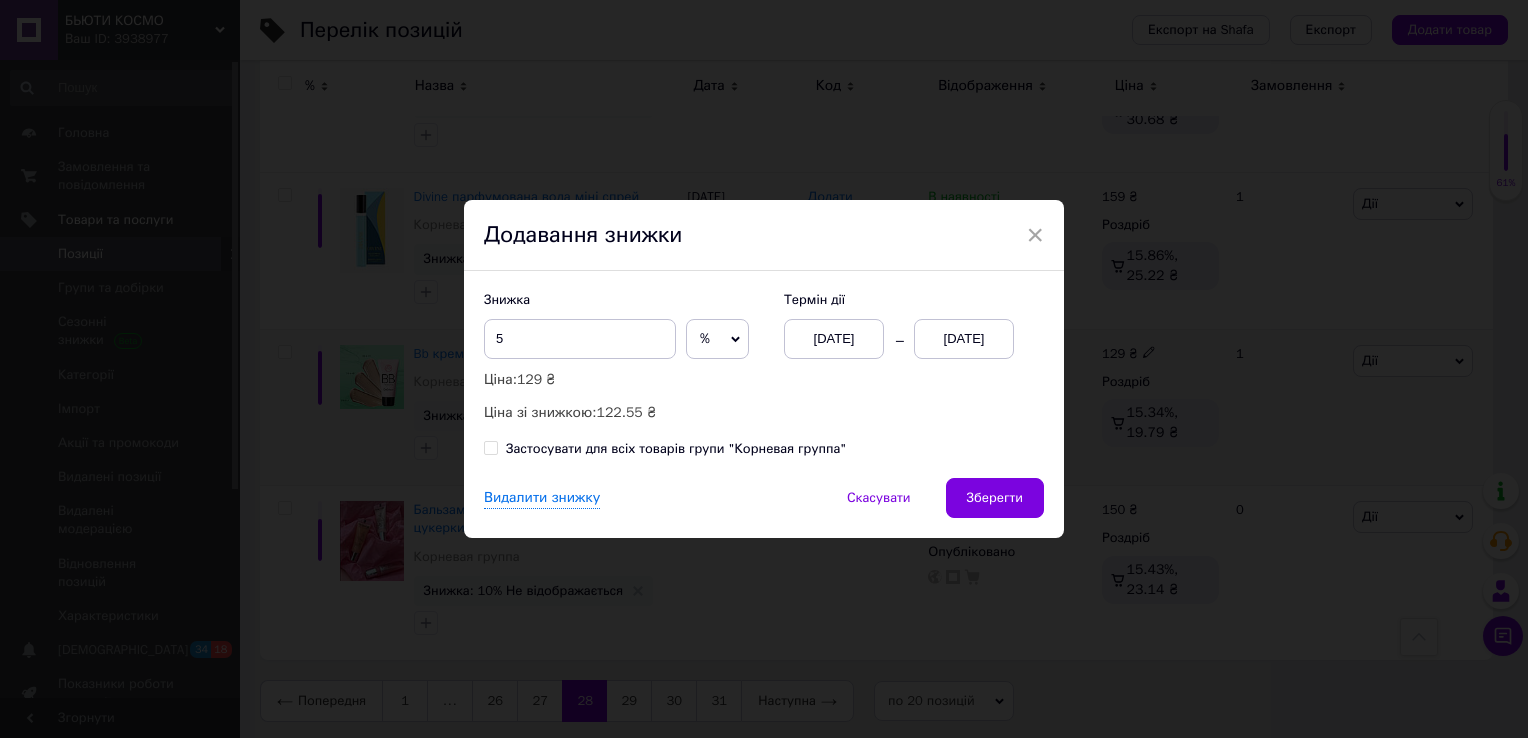 click on "[DATE]" at bounding box center (964, 339) 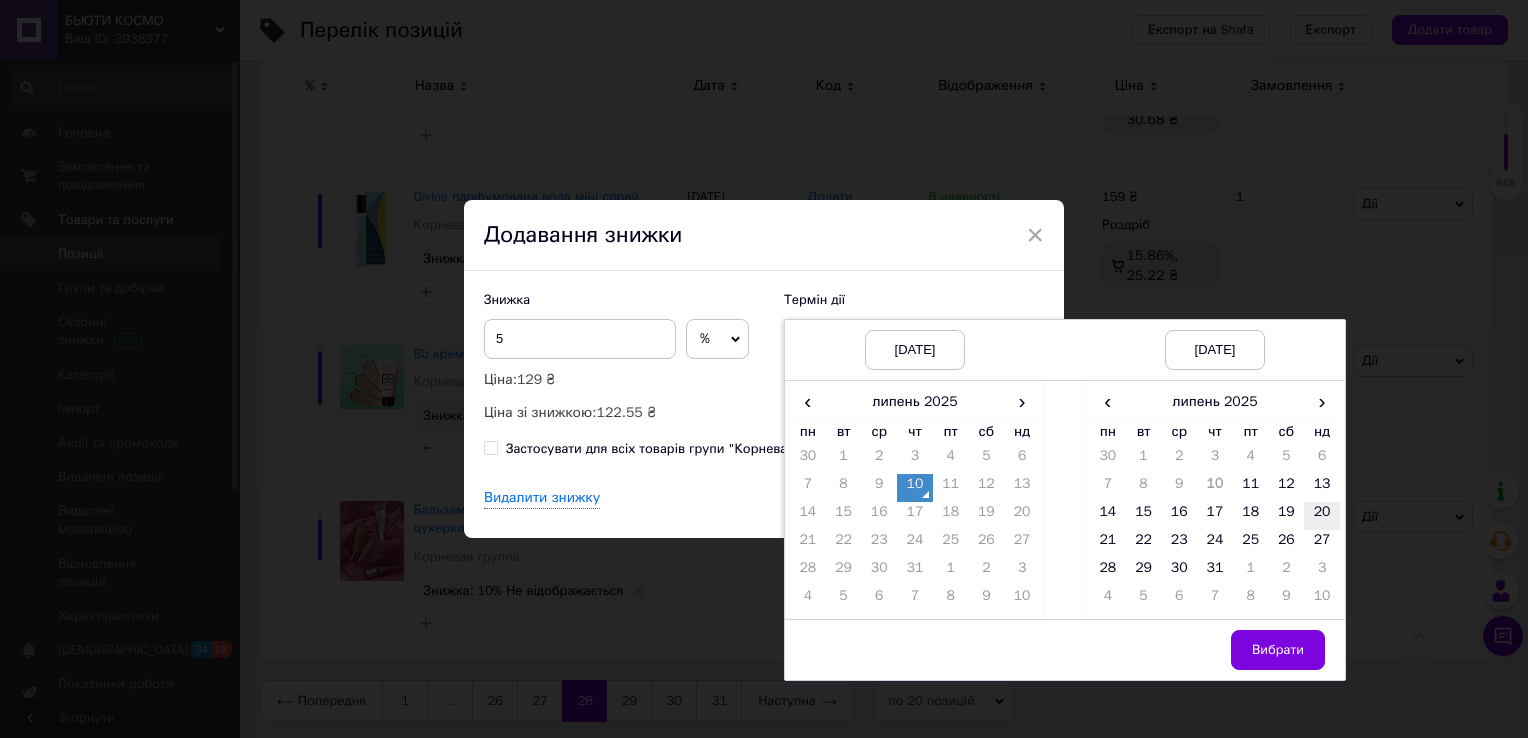 click on "20" at bounding box center [1322, 516] 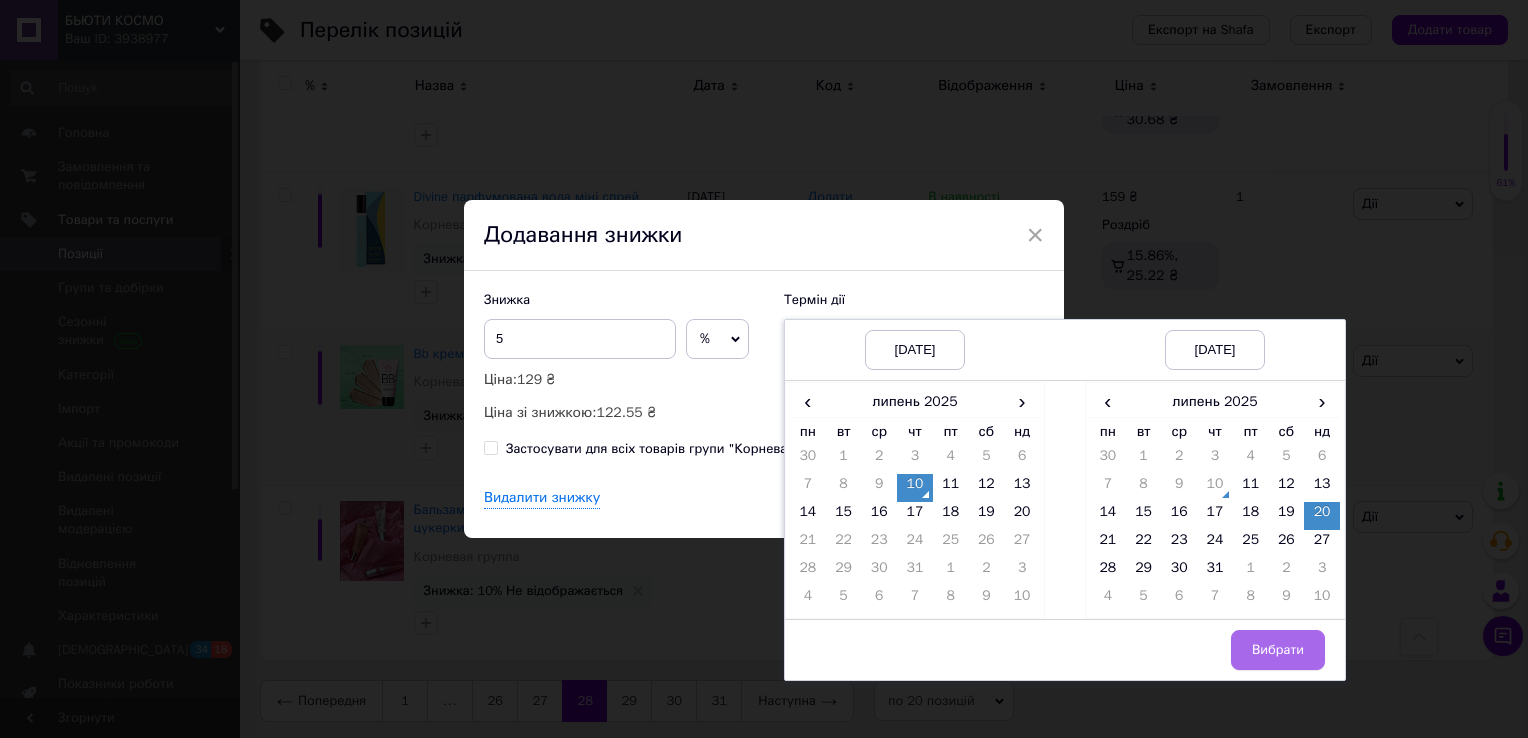 click on "Вибрати" at bounding box center (1278, 650) 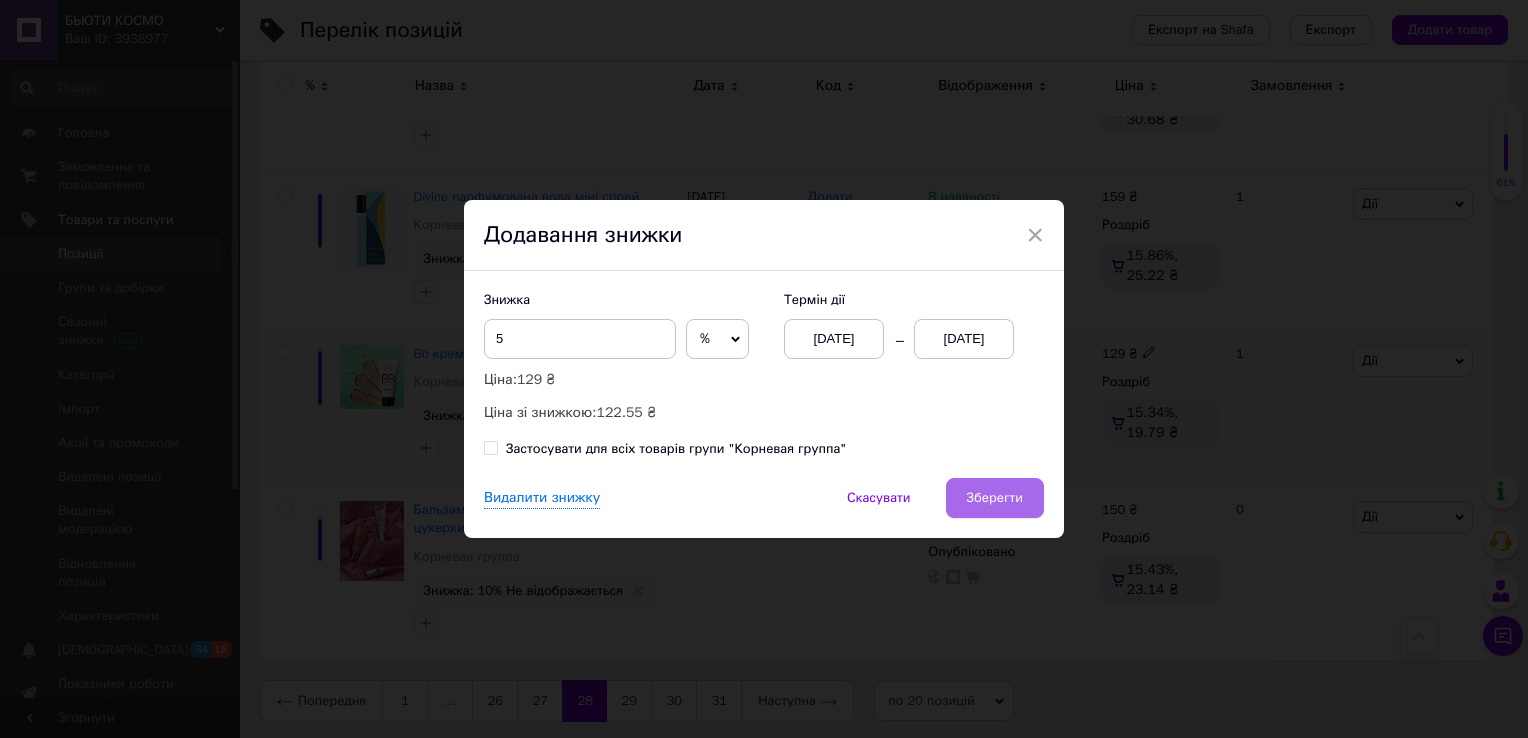 click on "Зберегти" at bounding box center [995, 498] 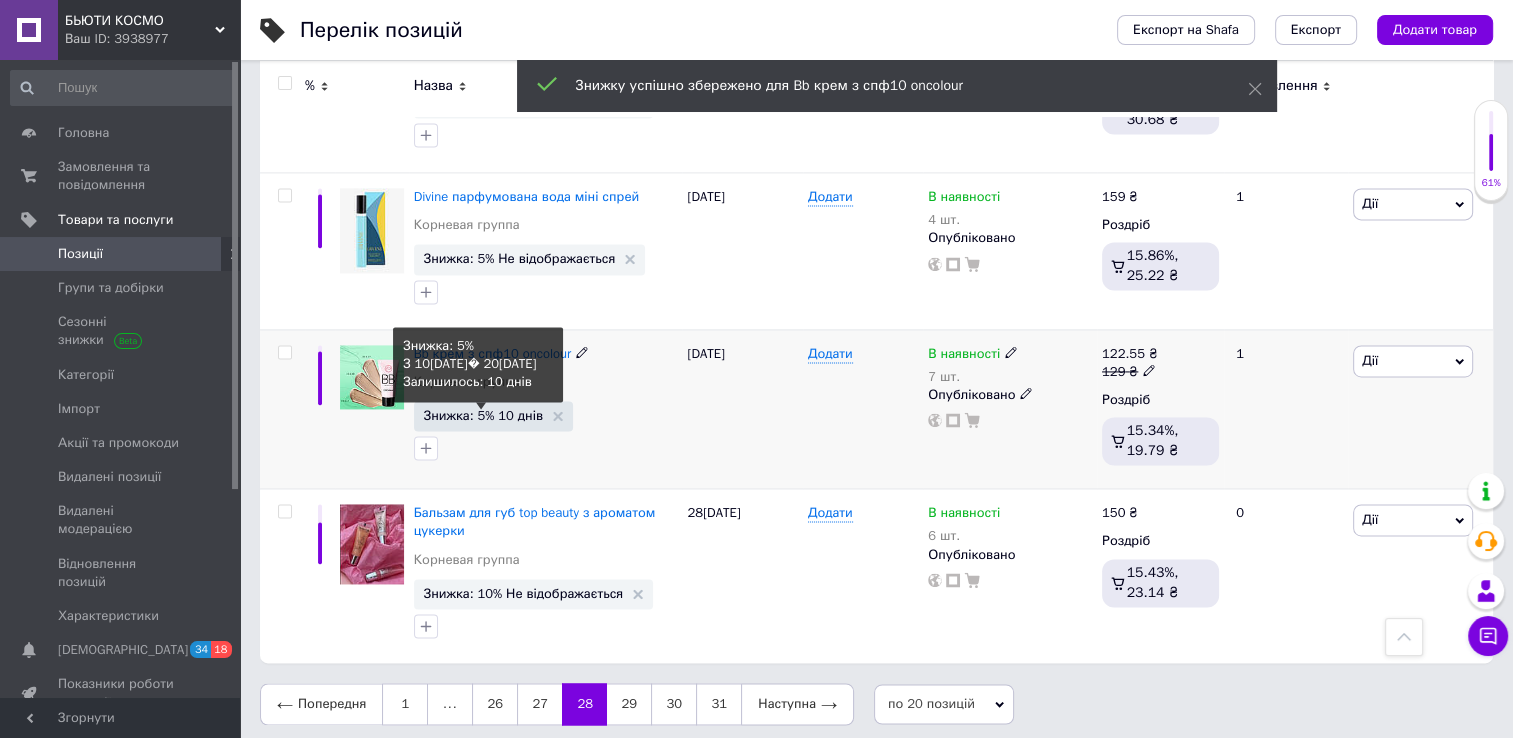 click on "Знижка: 5% 10 днів" at bounding box center [483, 415] 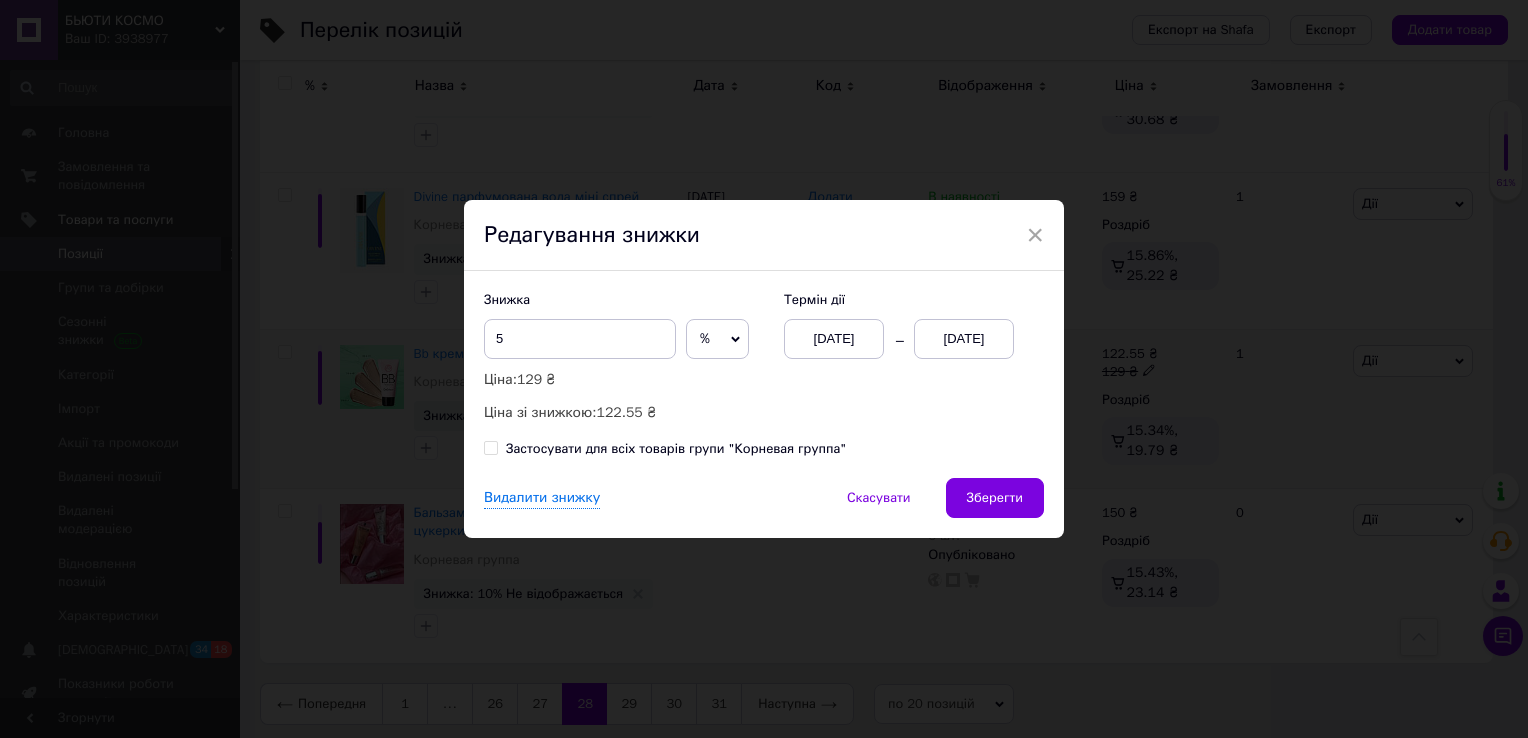 click on "[DATE]" at bounding box center (964, 339) 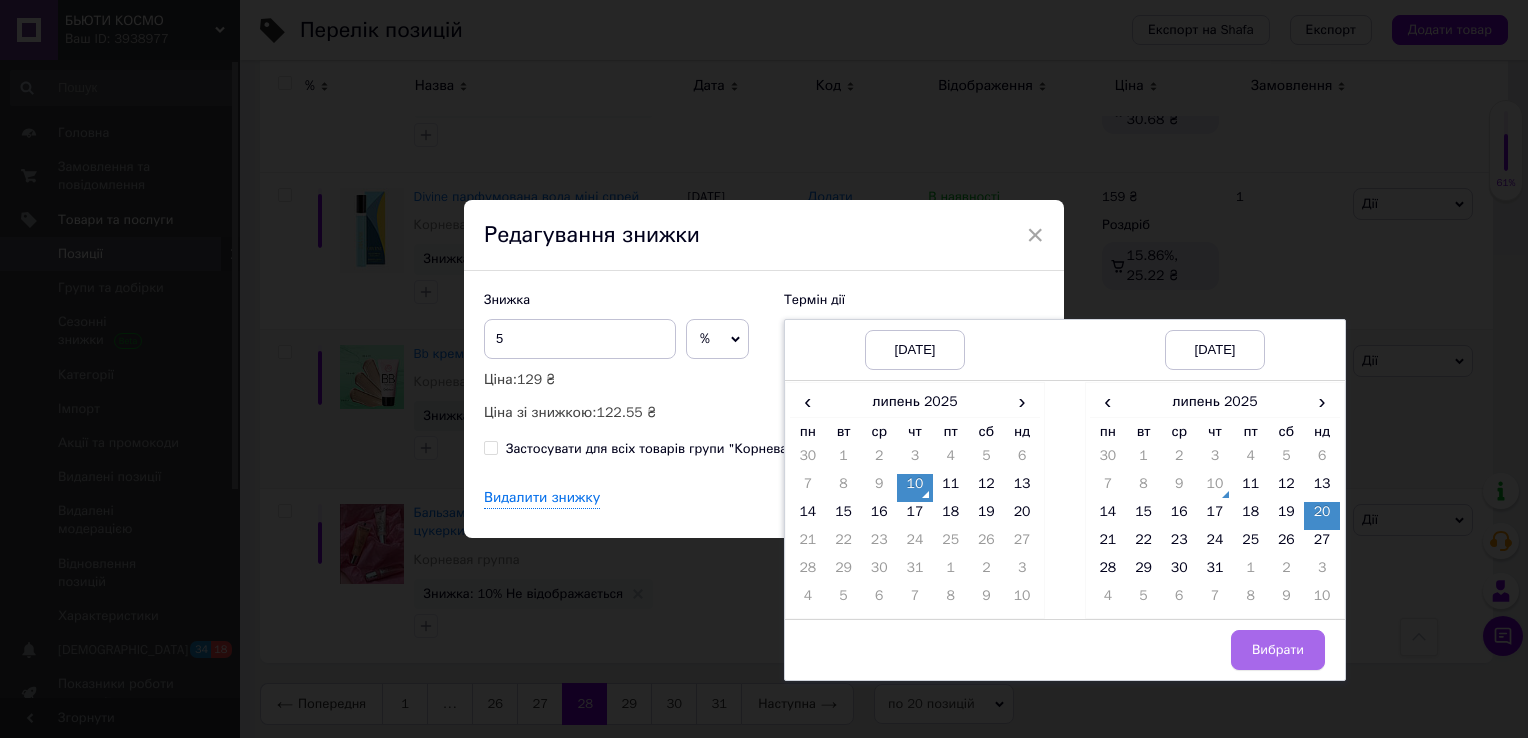 click on "Вибрати" at bounding box center [1278, 650] 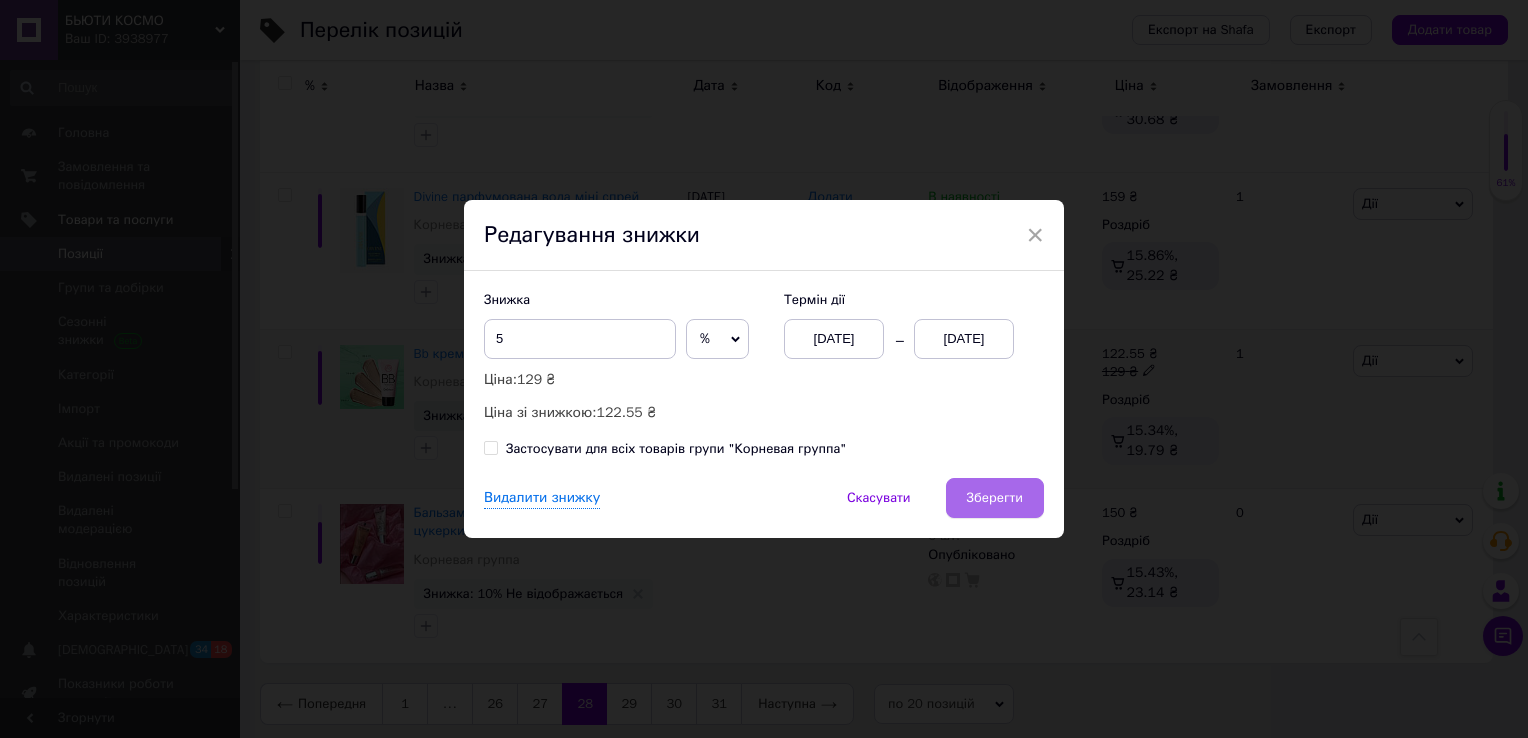 click on "Зберегти" at bounding box center [995, 498] 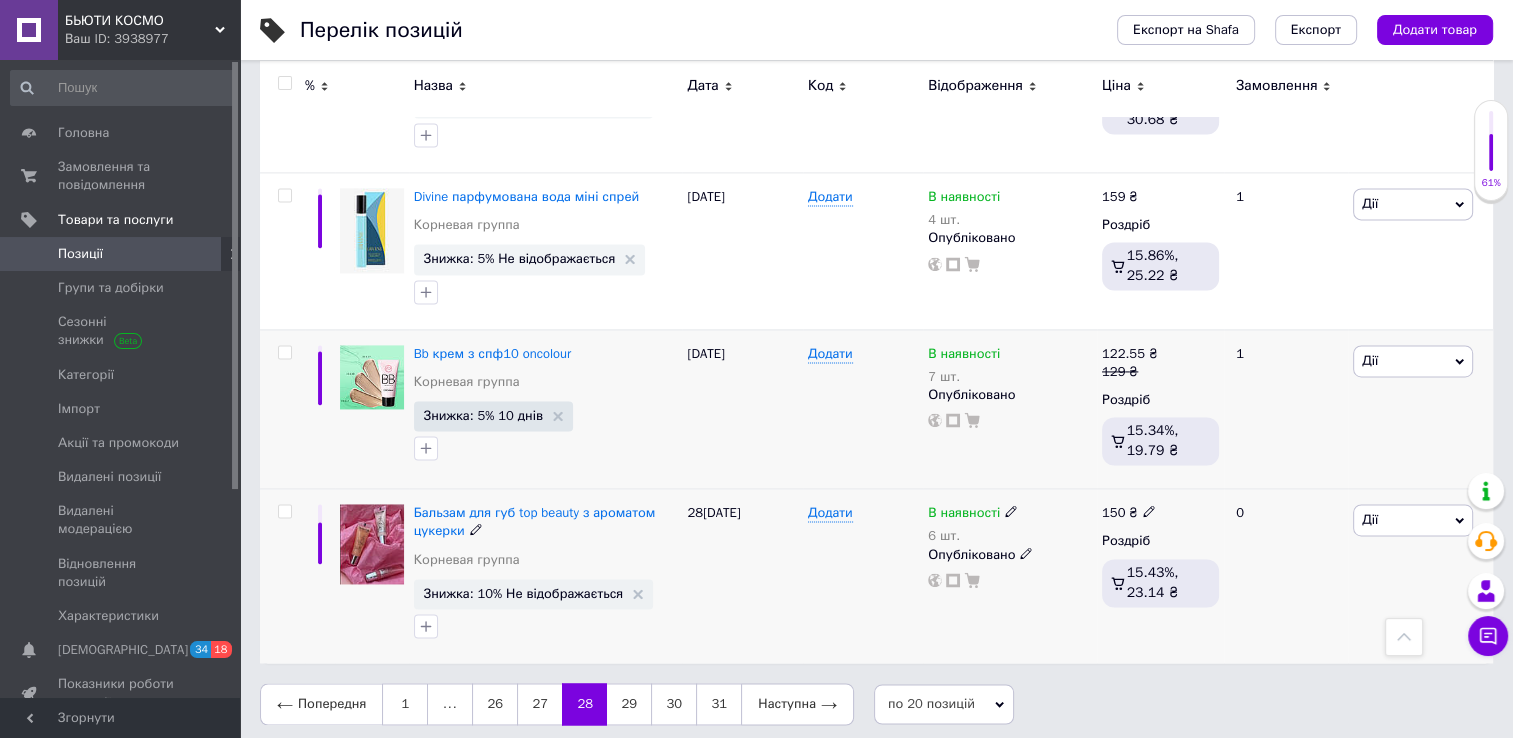 click 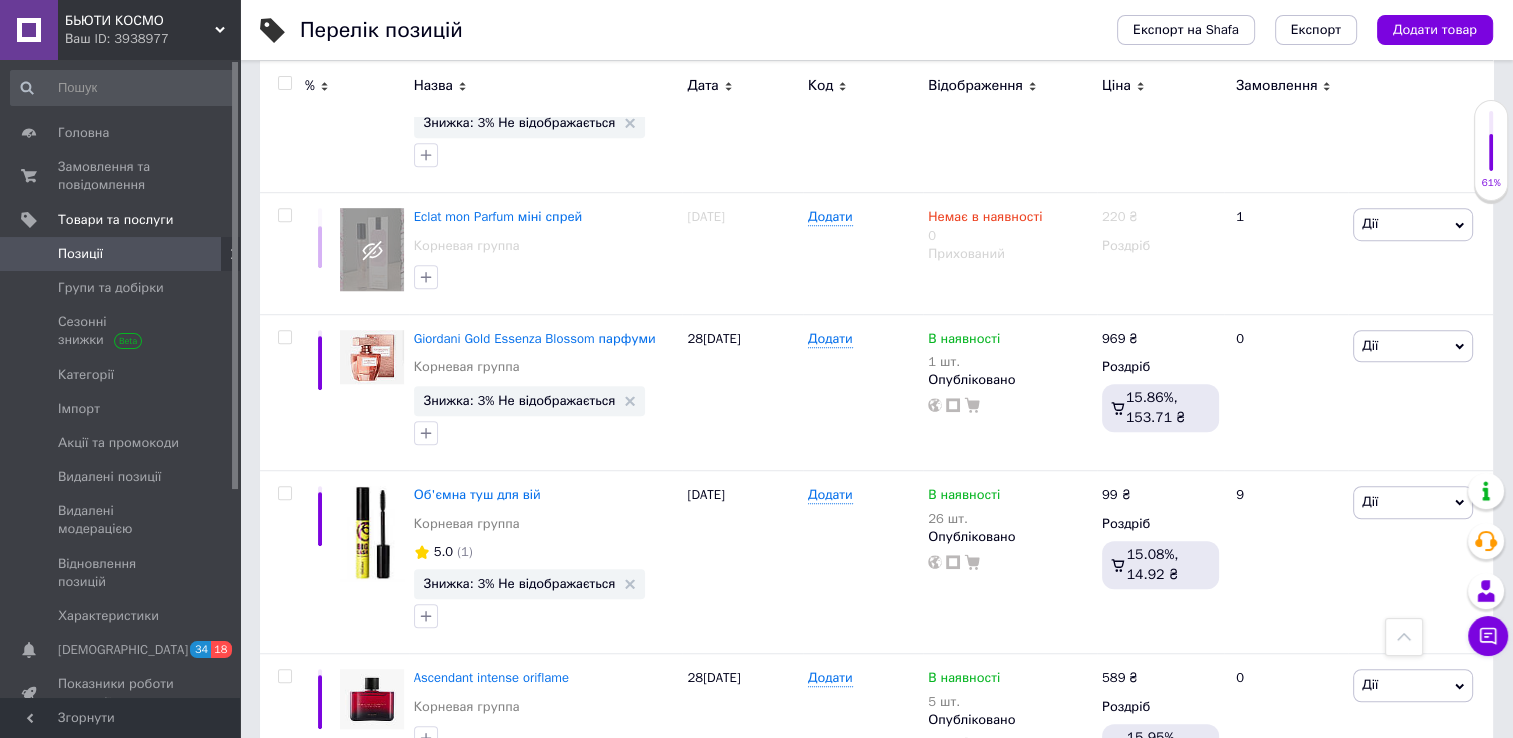scroll, scrollTop: 1329, scrollLeft: 0, axis: vertical 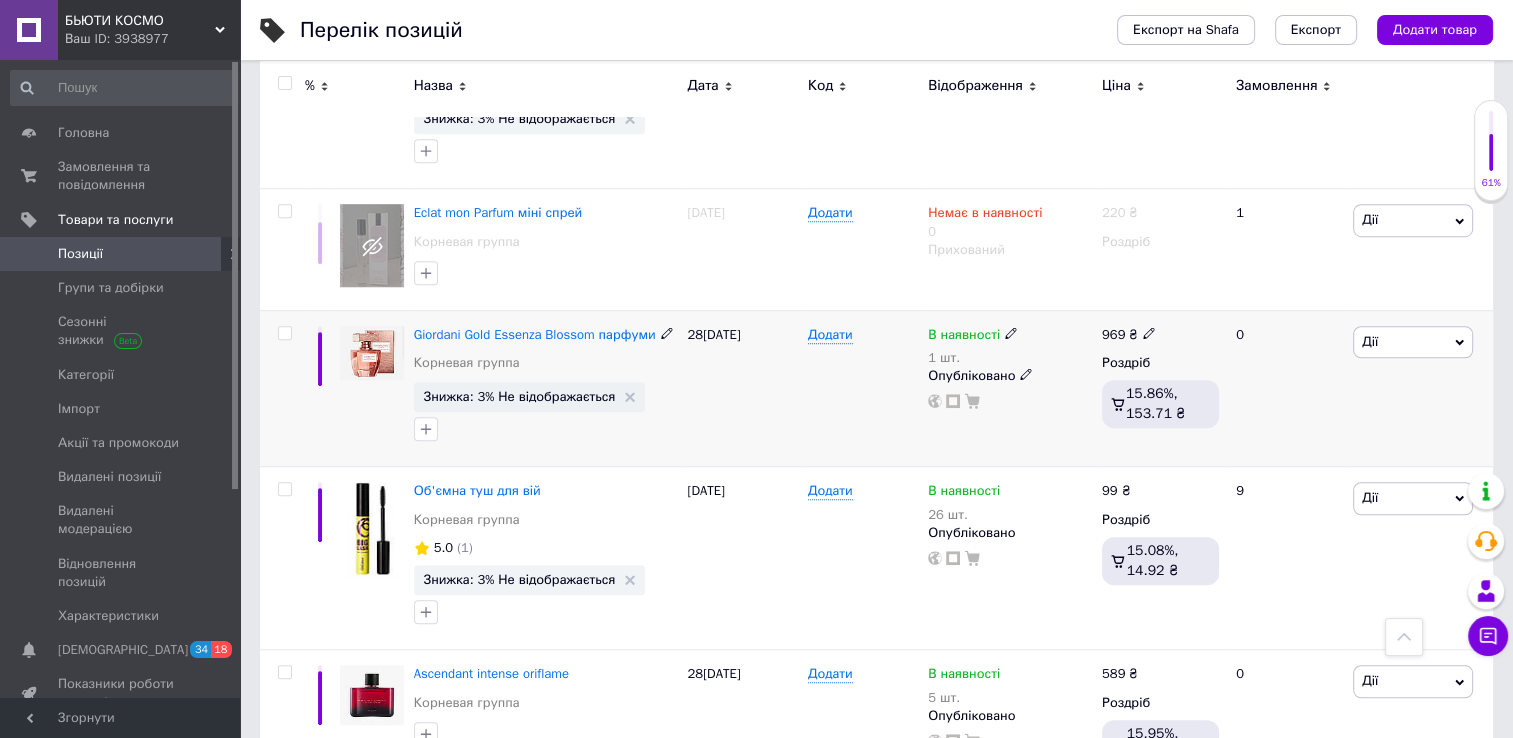 click 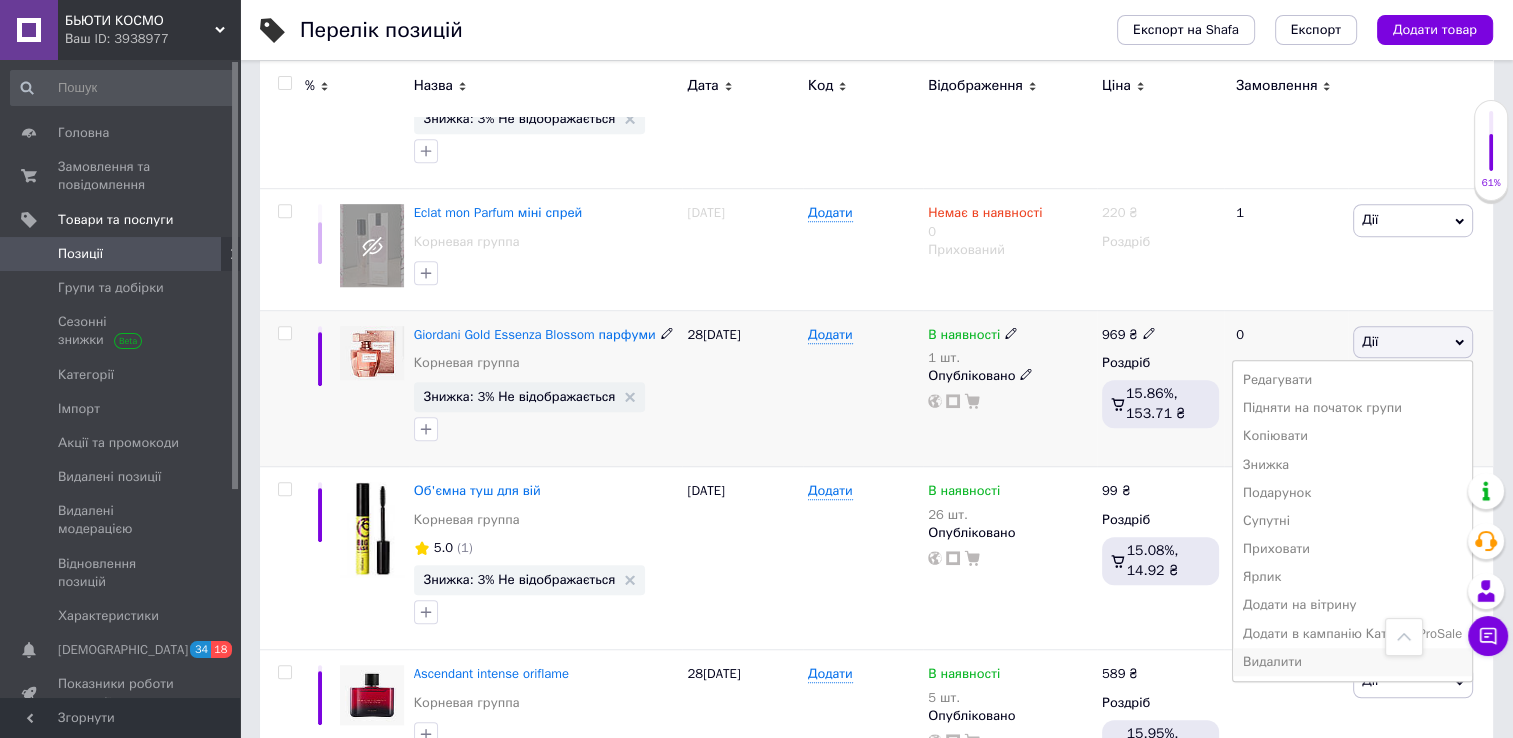 click on "Видалити" at bounding box center [1352, 662] 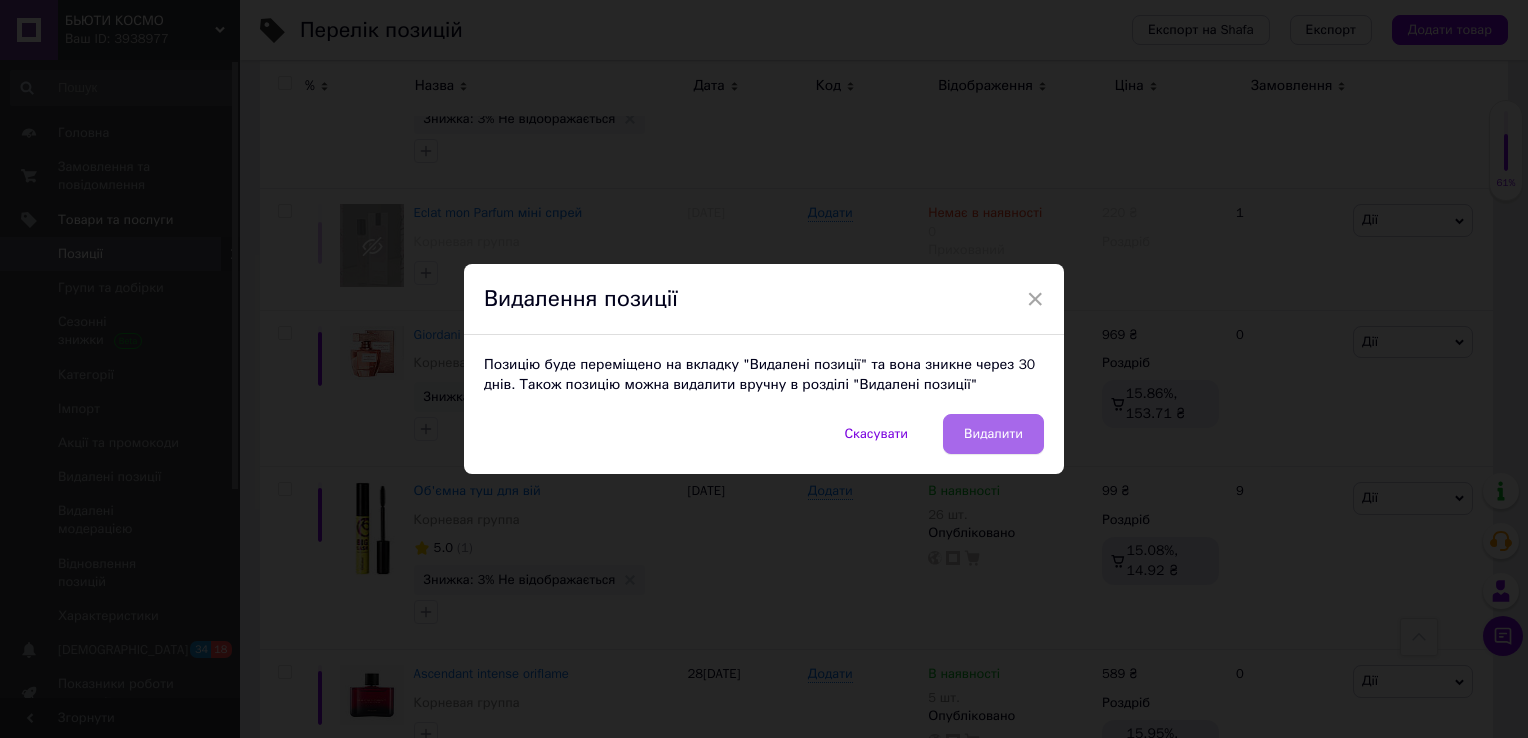 click on "Видалити" at bounding box center (993, 434) 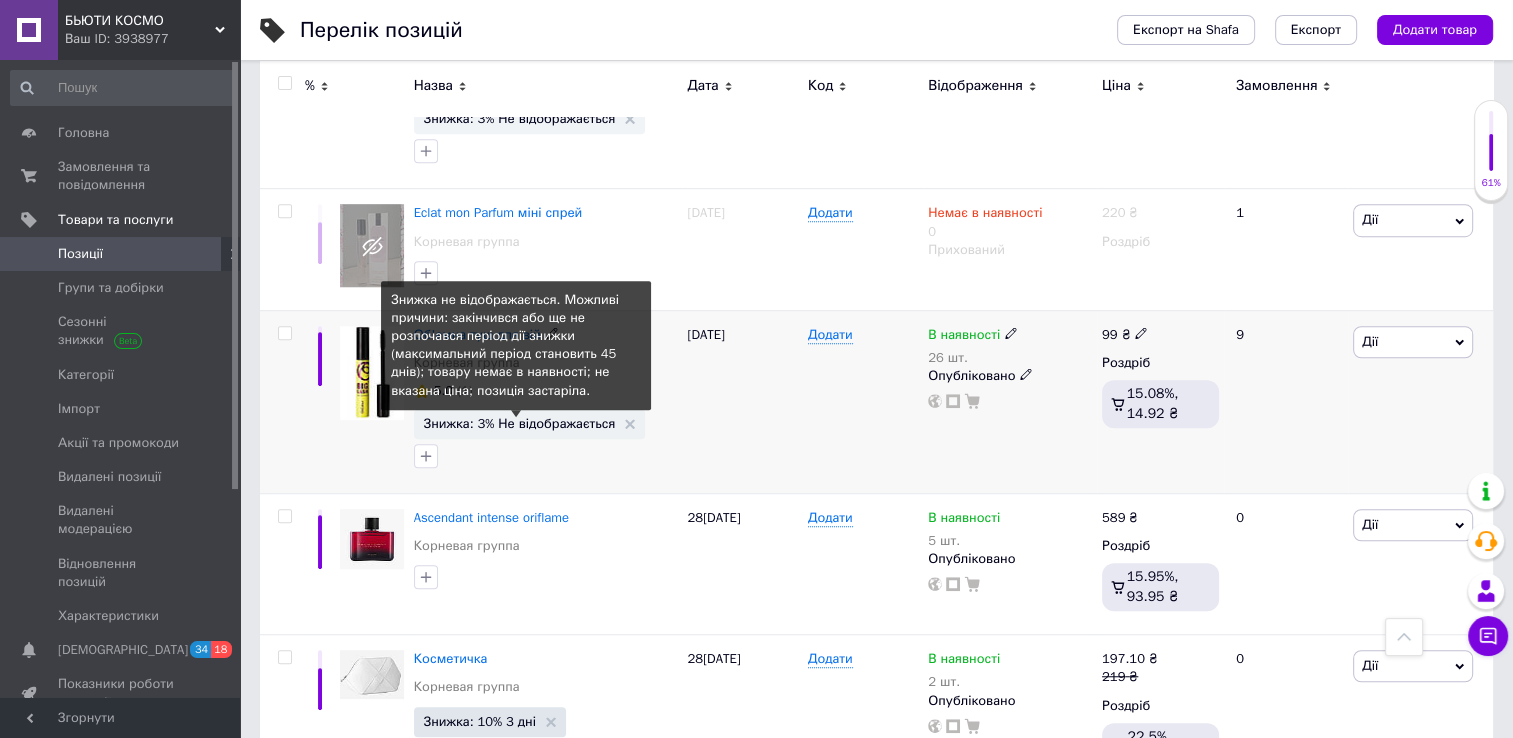 click on "Знижка: 3% Не відображається" at bounding box center [520, 423] 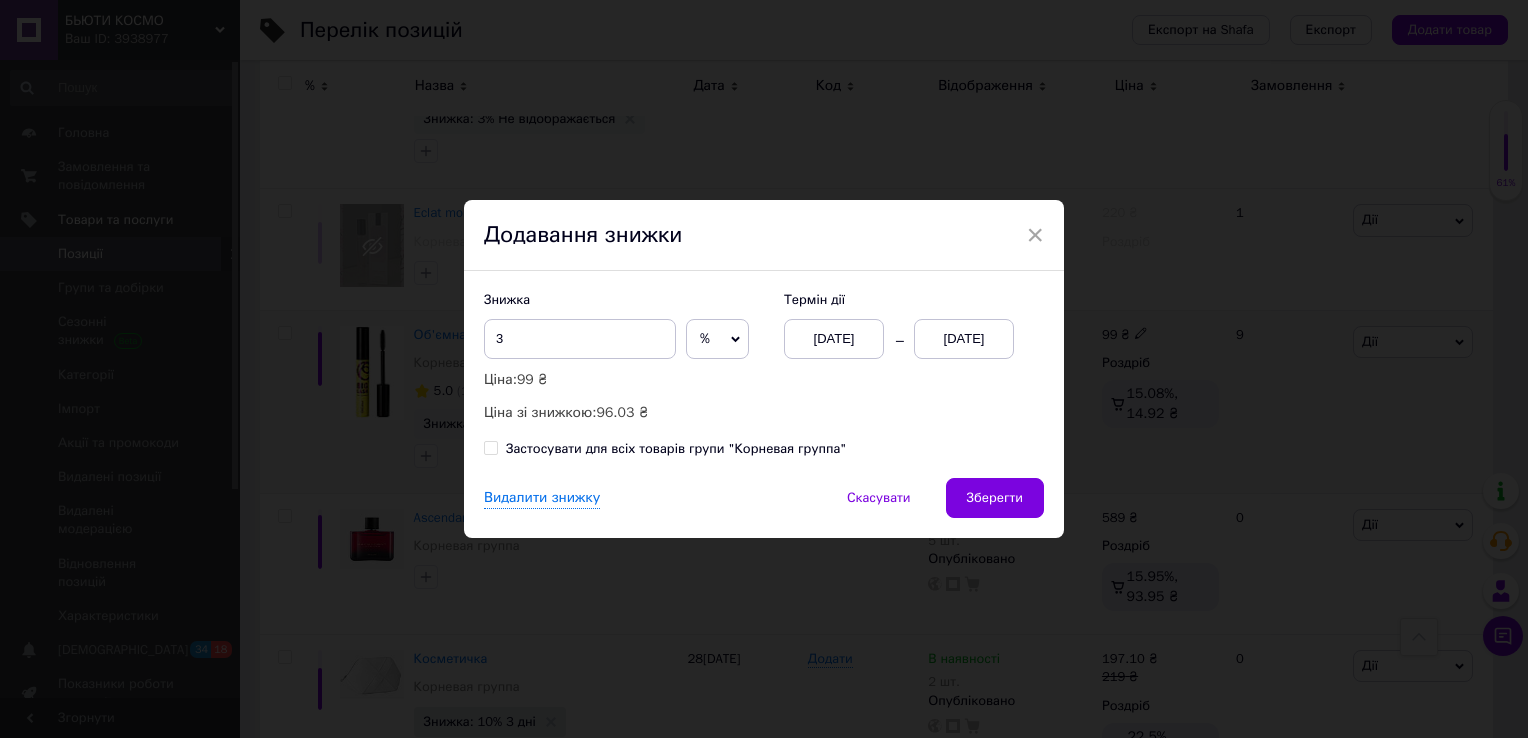 click on "[DATE]" at bounding box center [964, 339] 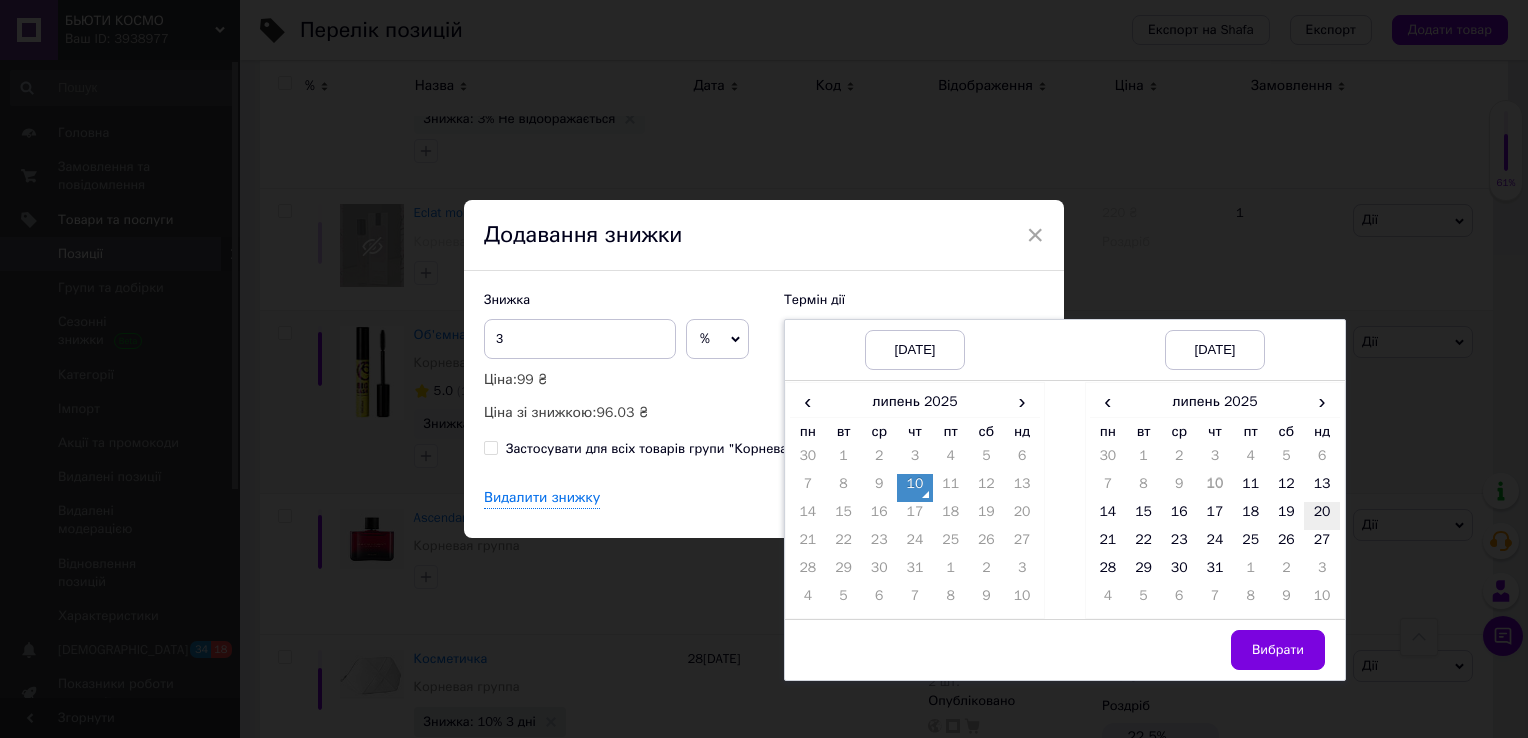 click on "20" at bounding box center [1322, 516] 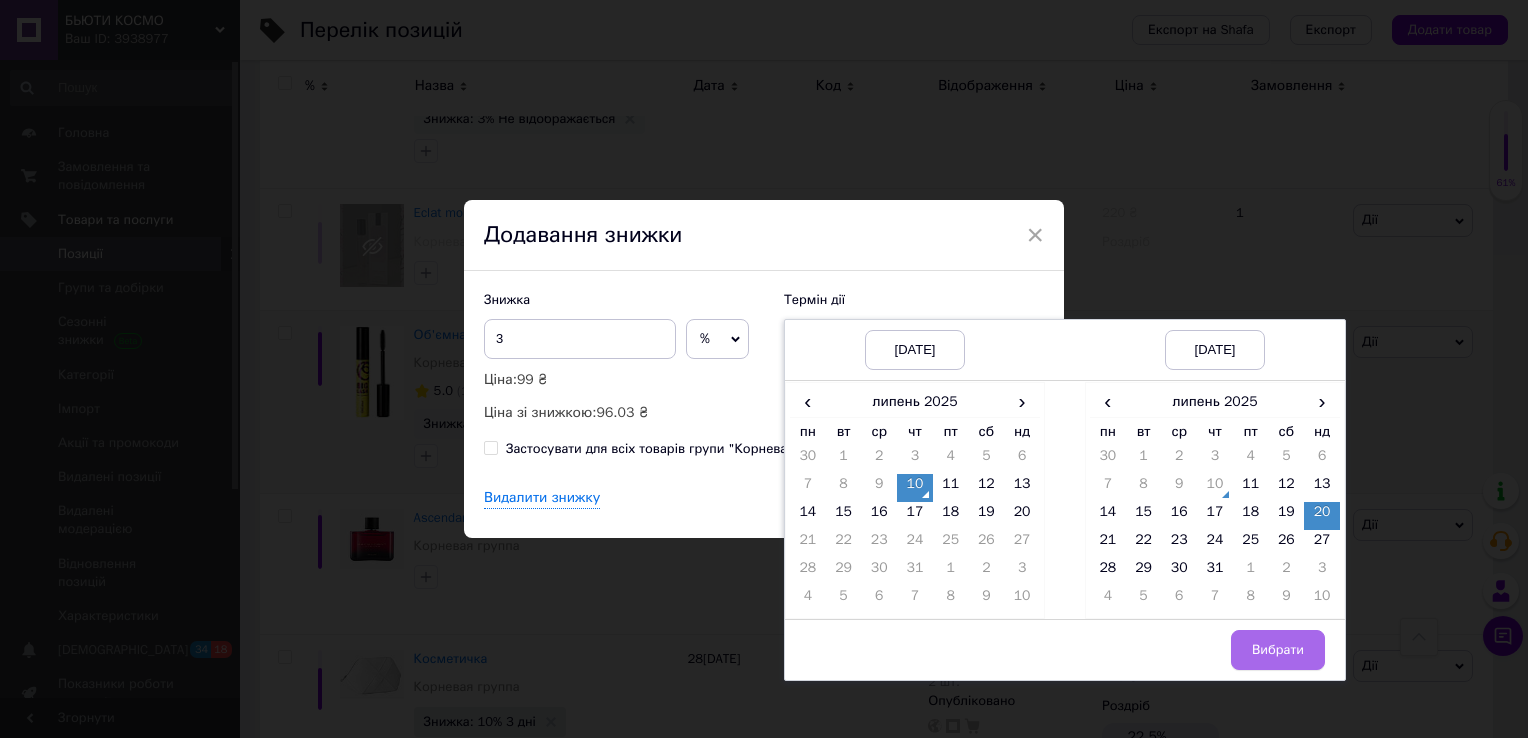 click on "Вибрати" at bounding box center (1278, 650) 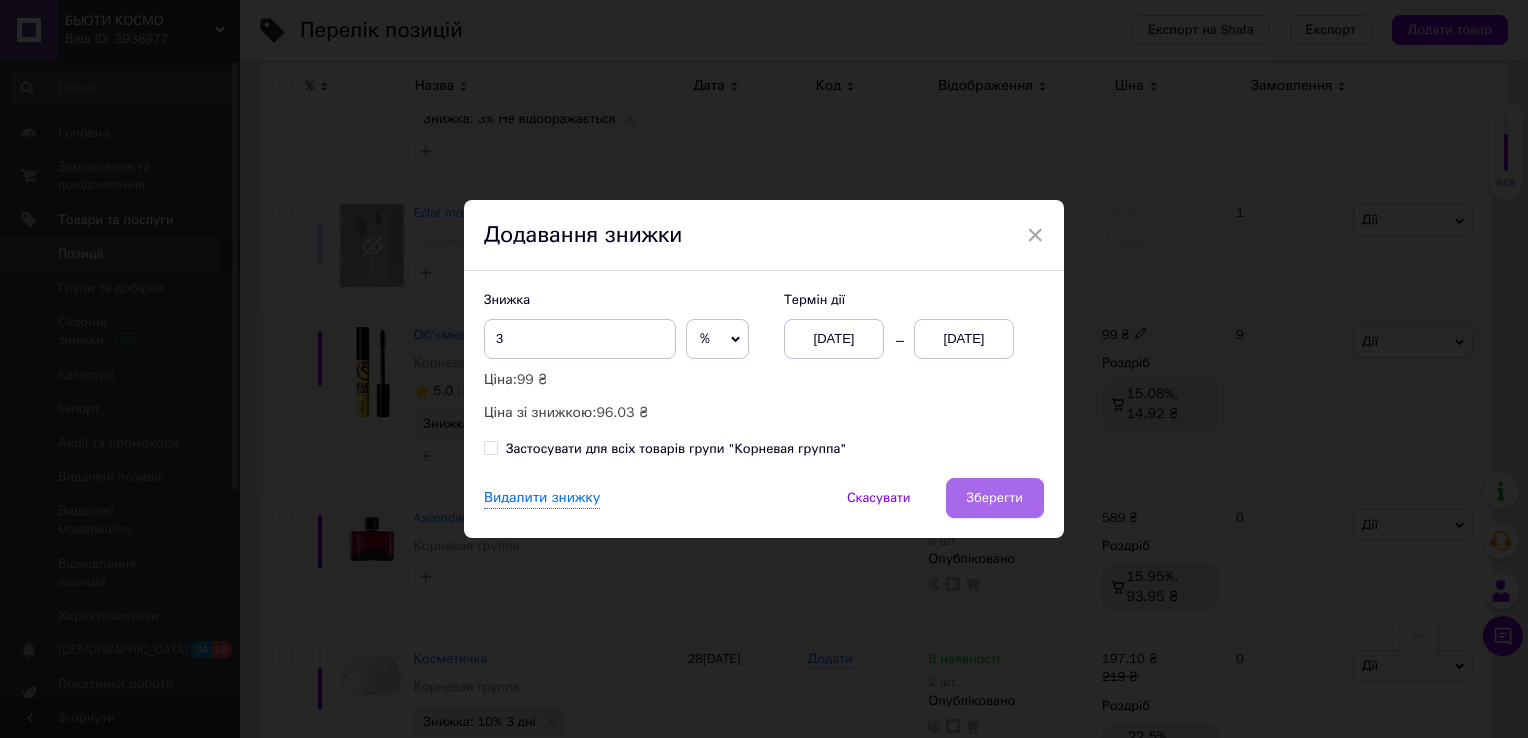 click on "Зберегти" at bounding box center (995, 498) 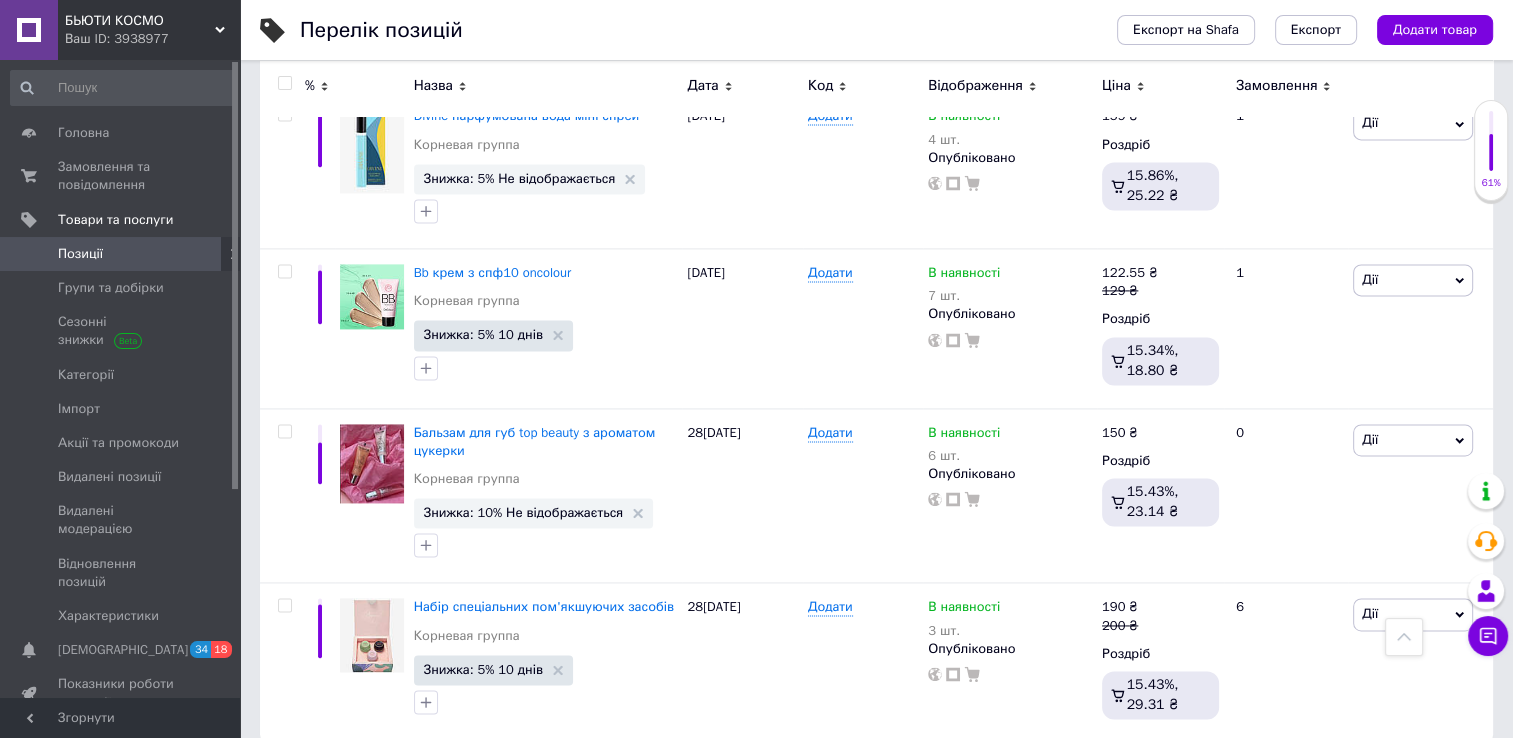 scroll, scrollTop: 2767, scrollLeft: 0, axis: vertical 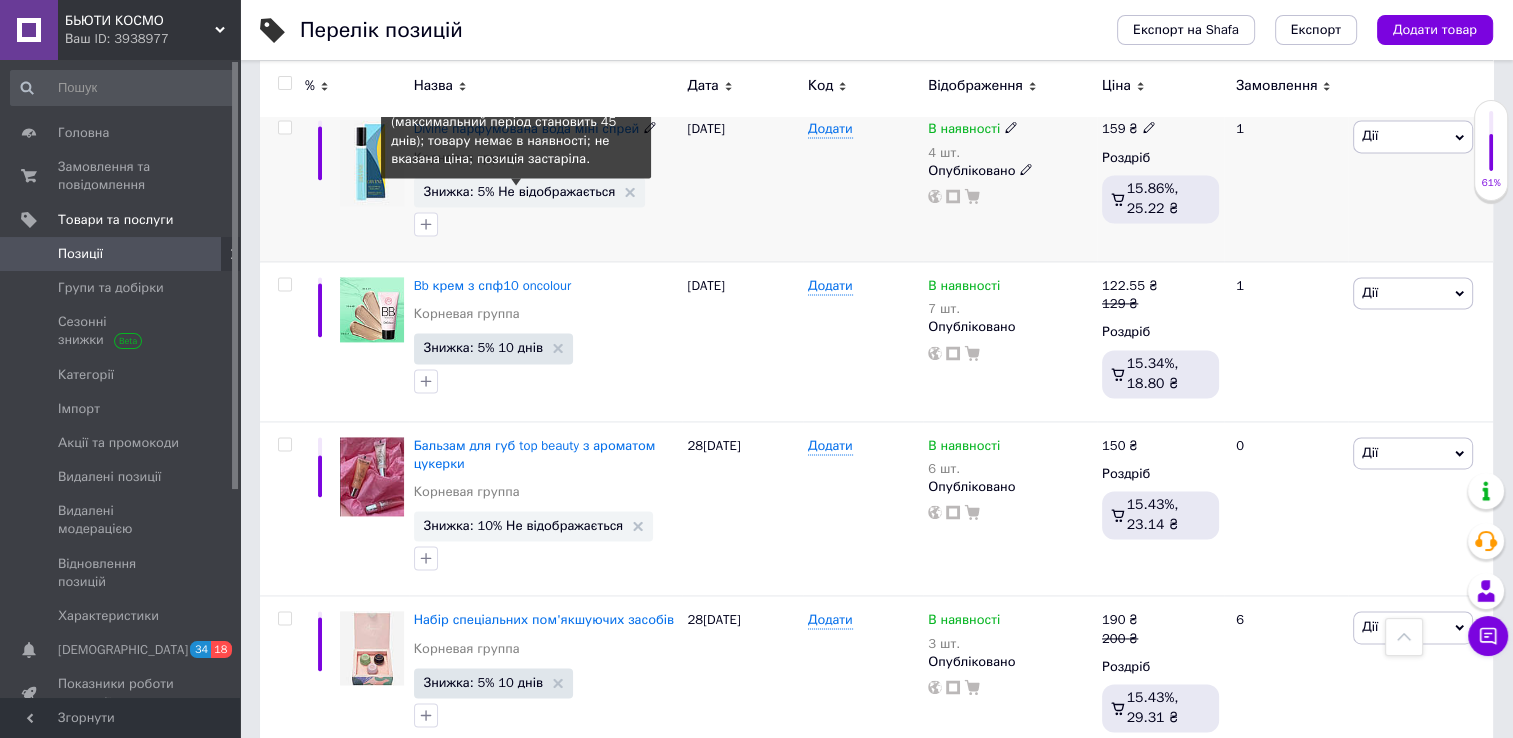 click on "Знижка: 5% Не відображається" at bounding box center [520, 191] 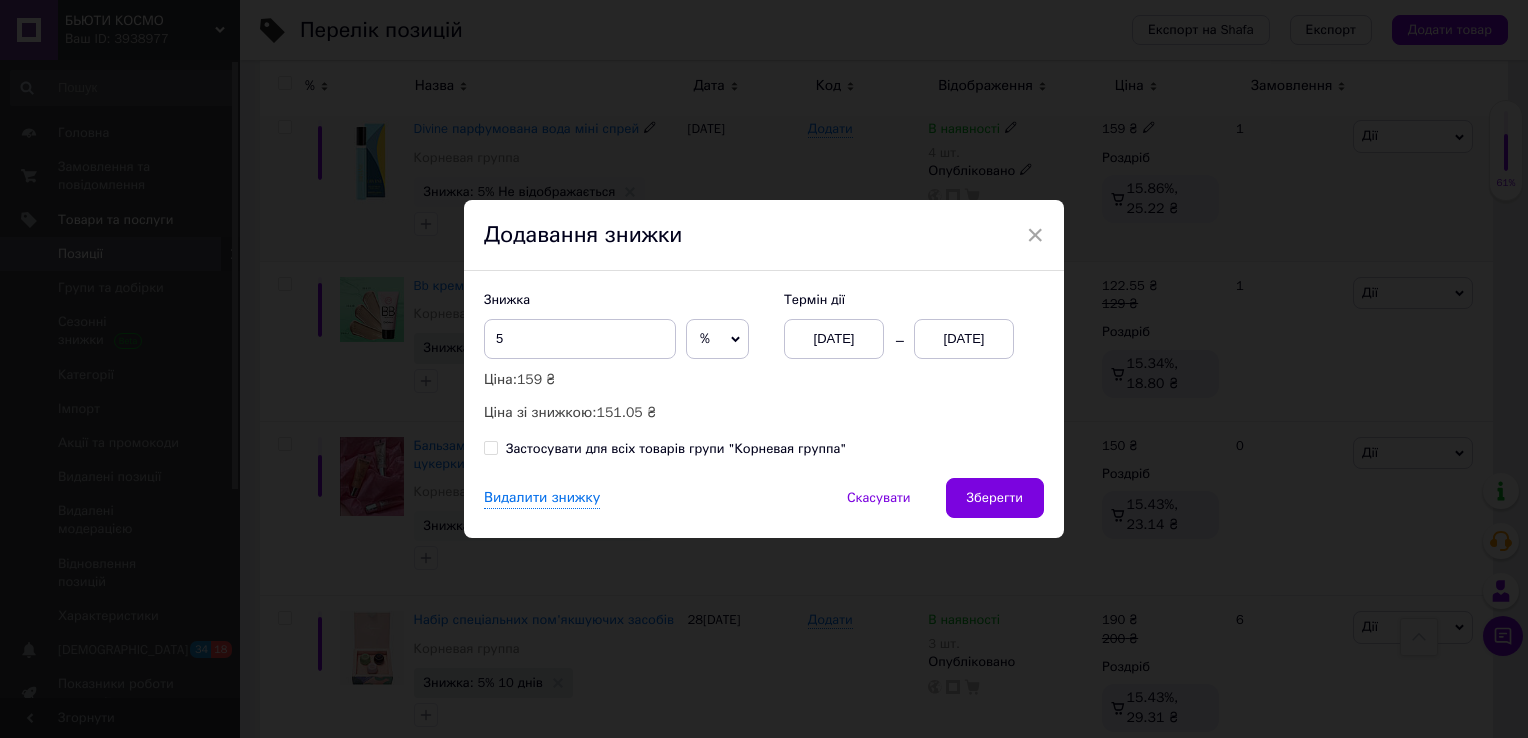 click on "[DATE]" at bounding box center [964, 339] 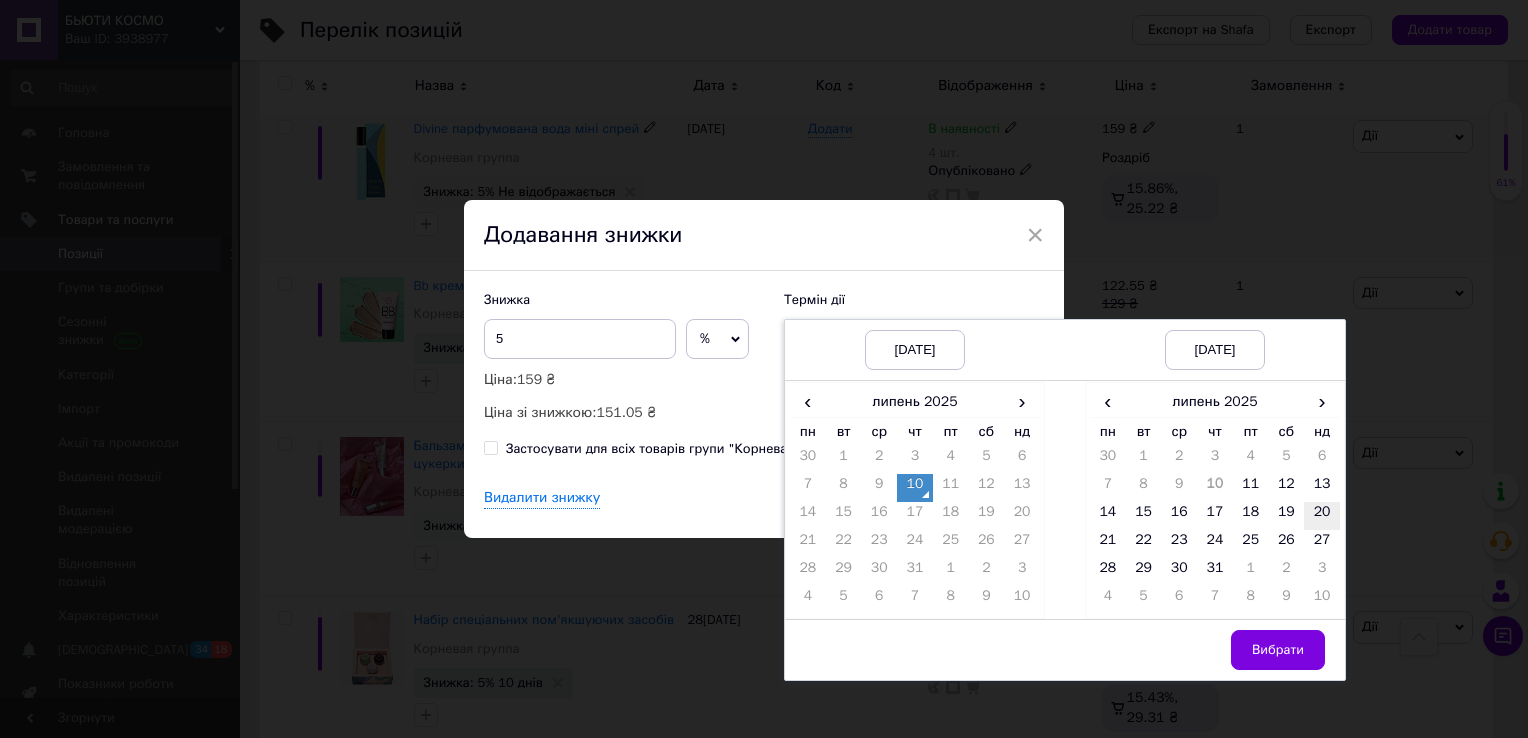 click on "20" at bounding box center (1322, 516) 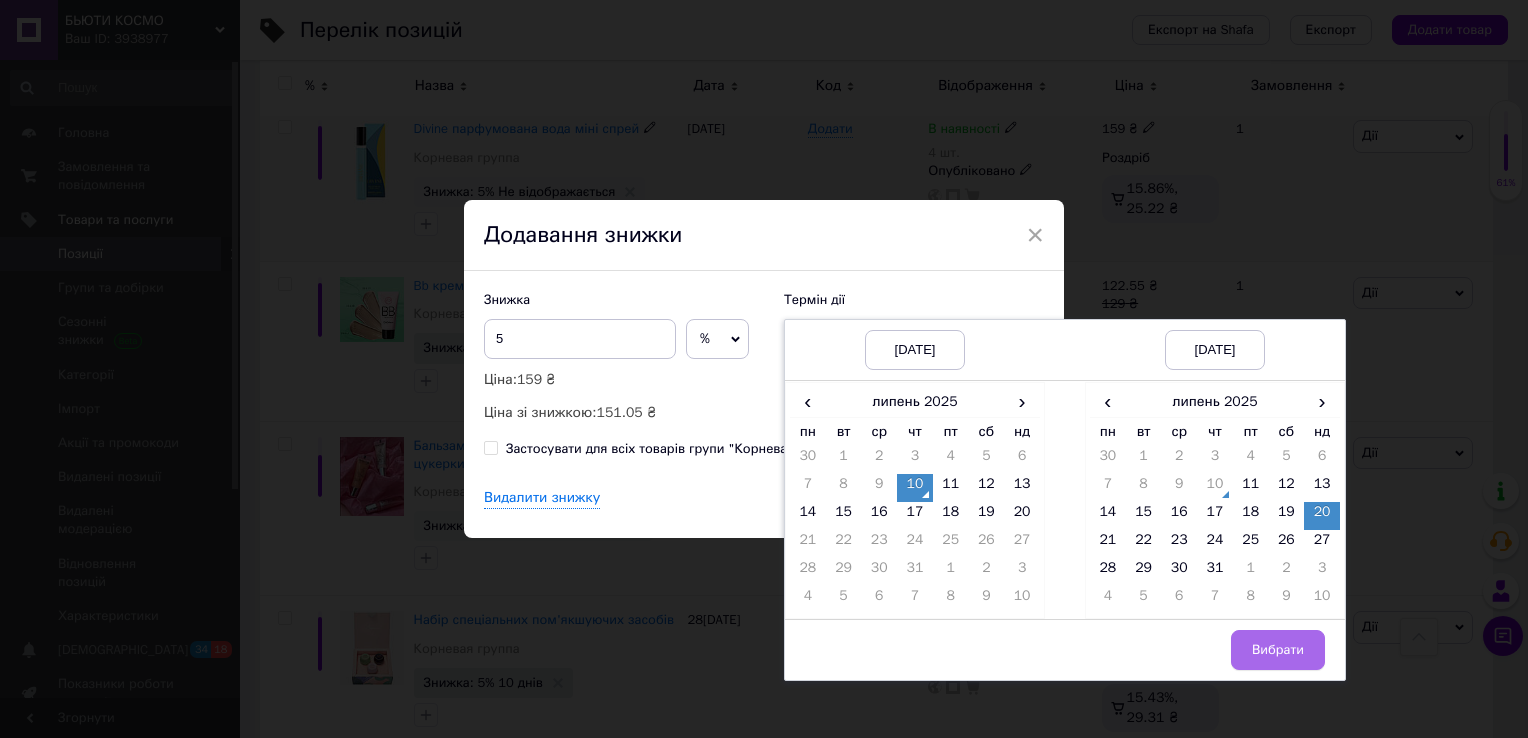 click on "Вибрати" at bounding box center (1278, 650) 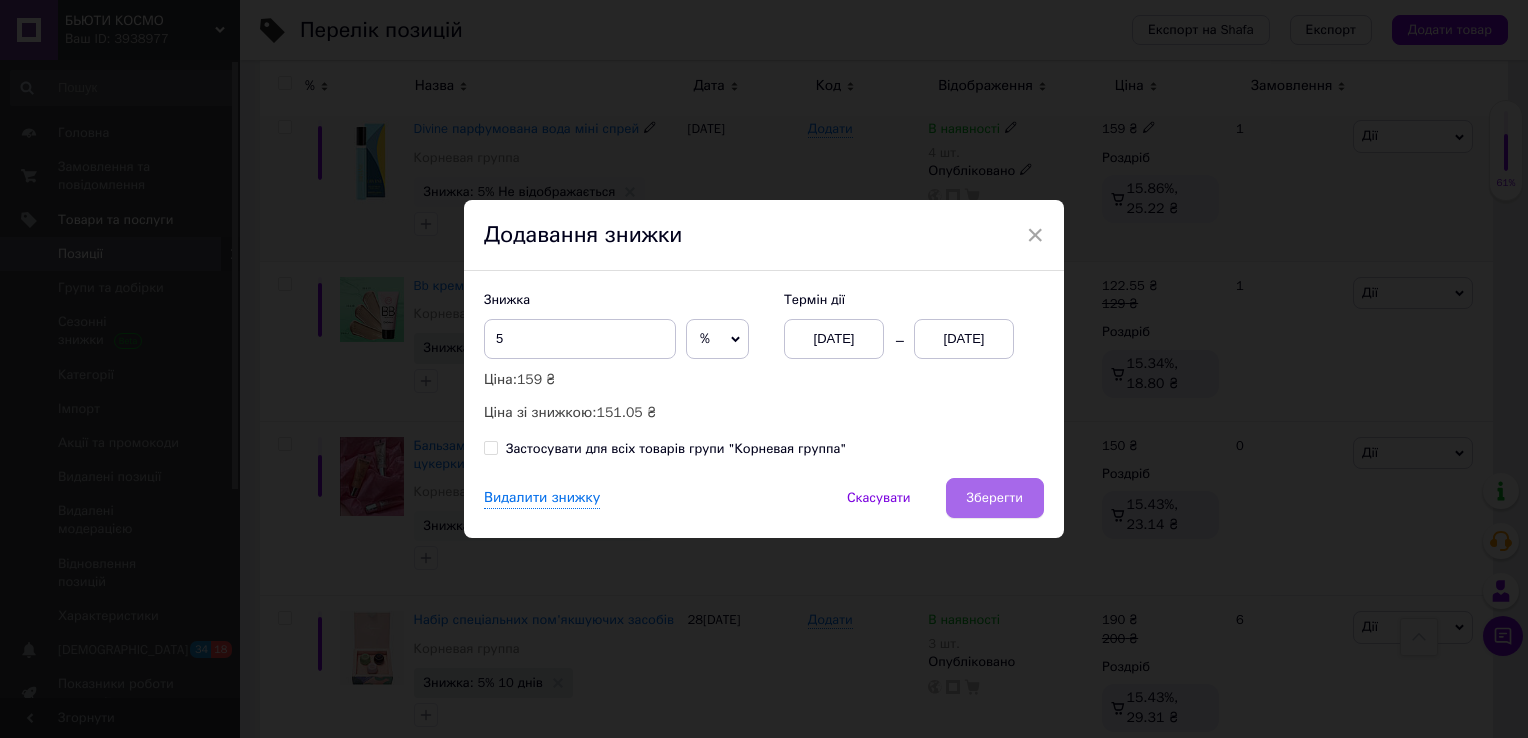 click on "Зберегти" at bounding box center [995, 498] 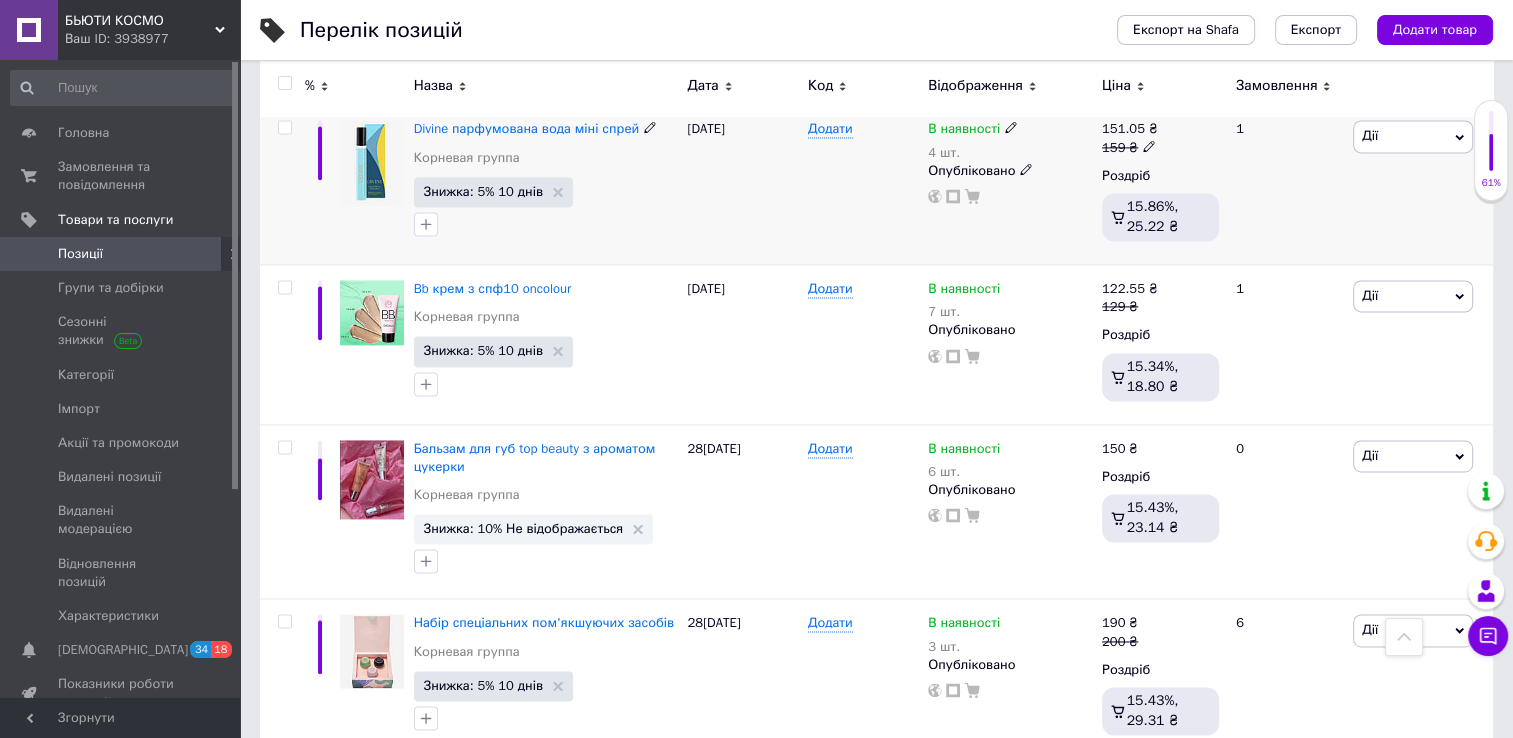 scroll, scrollTop: 2865, scrollLeft: 0, axis: vertical 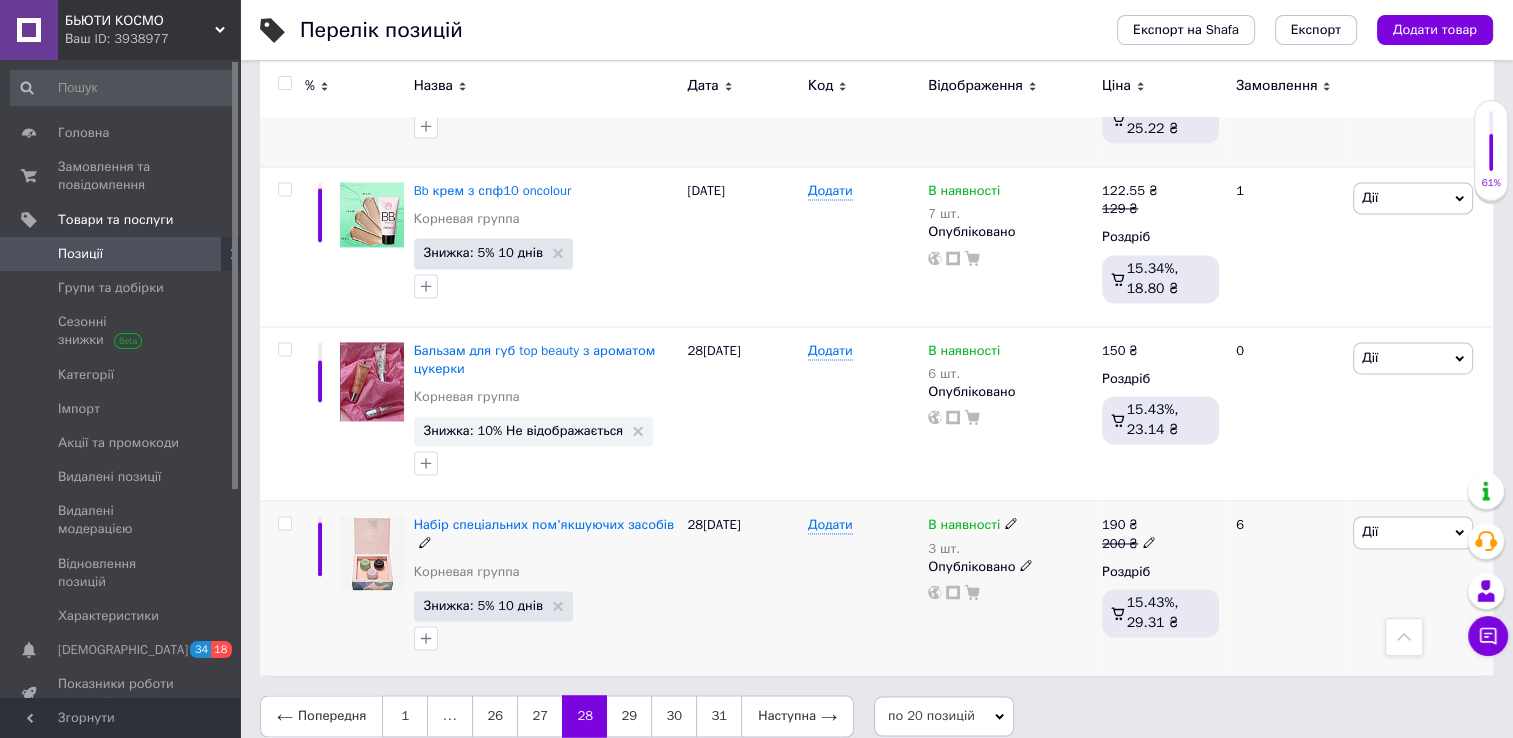 click on "Знижка: 5% 10 днів" at bounding box center (493, 606) 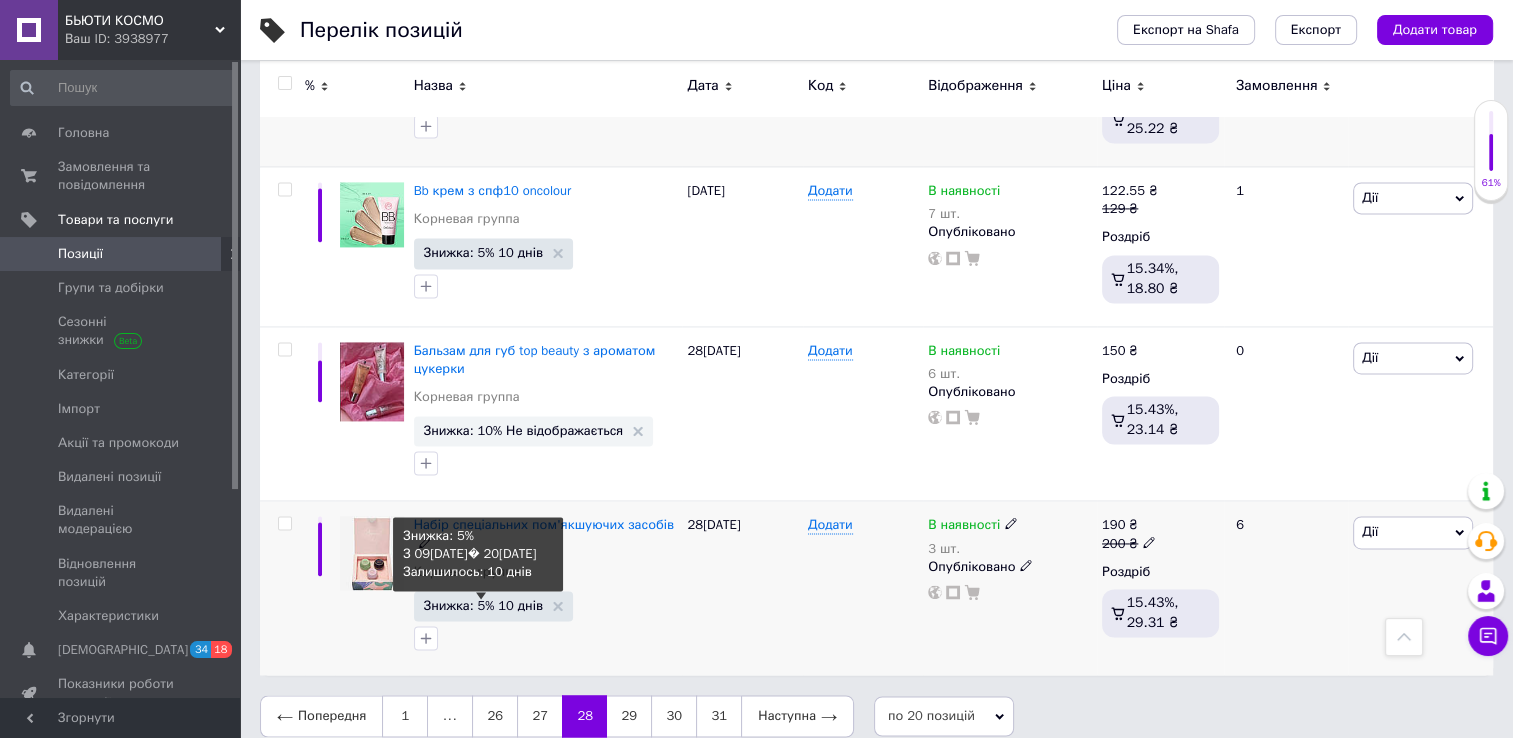click on "Знижка: 5% 10 днів" at bounding box center [483, 605] 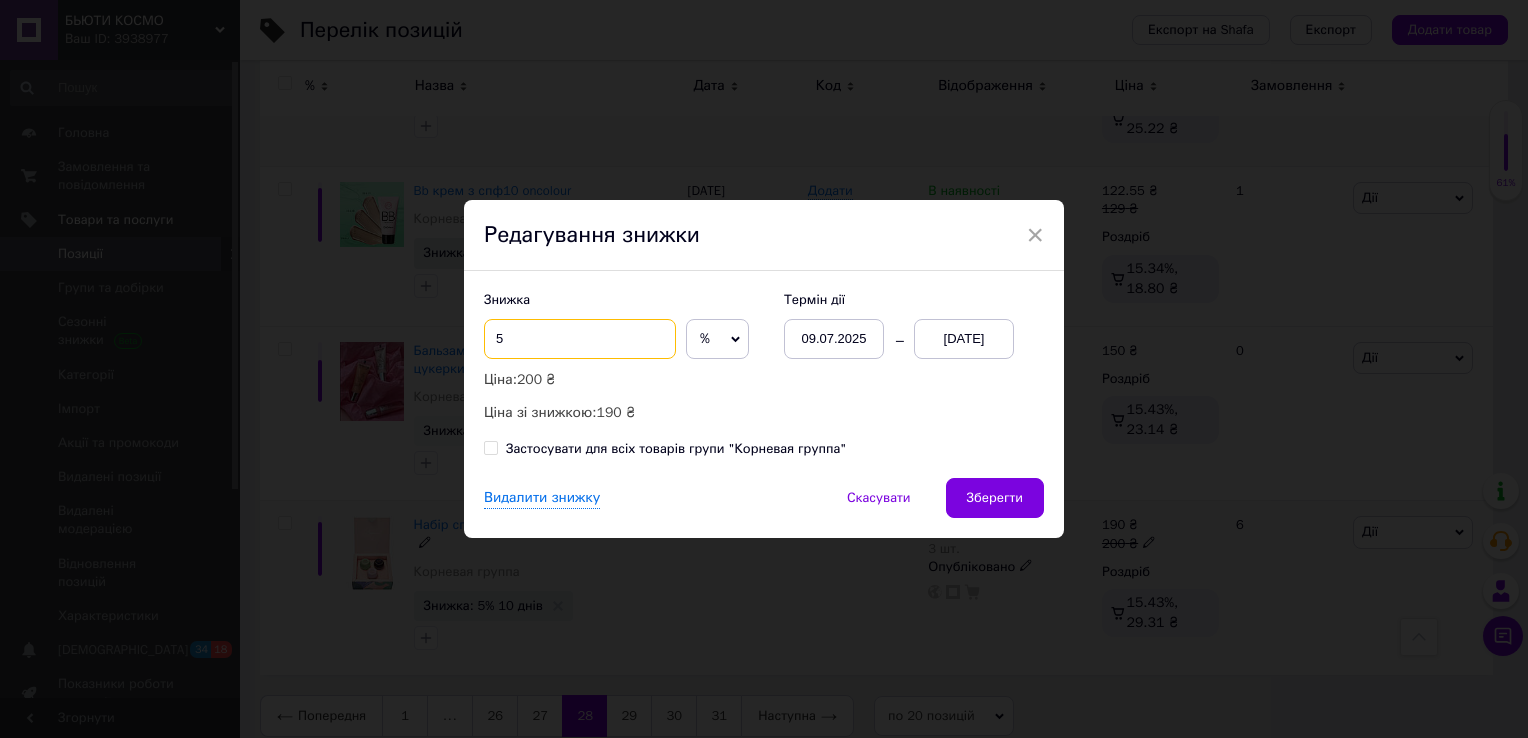 click on "5" at bounding box center (580, 339) 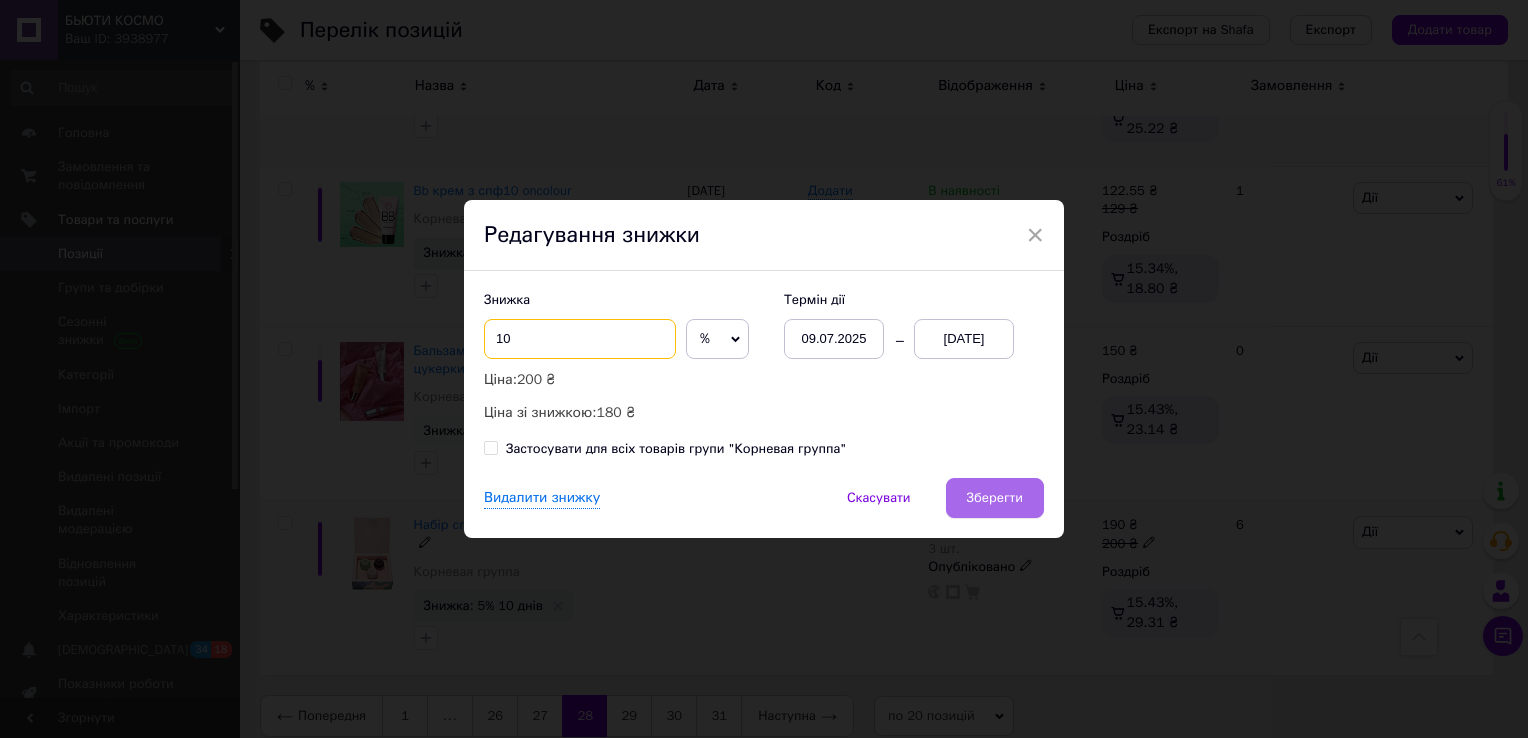type on "10" 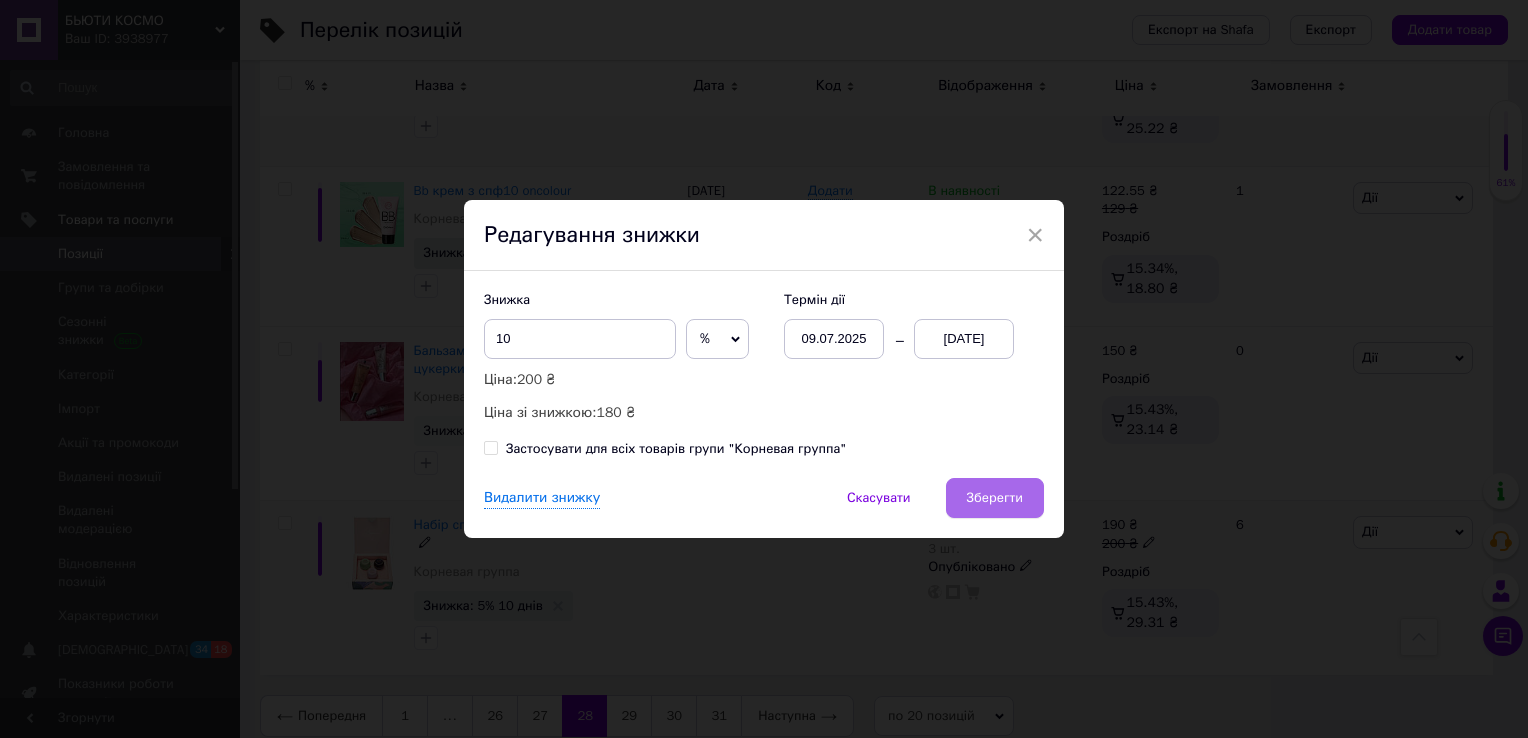 click on "Зберегти" at bounding box center (995, 498) 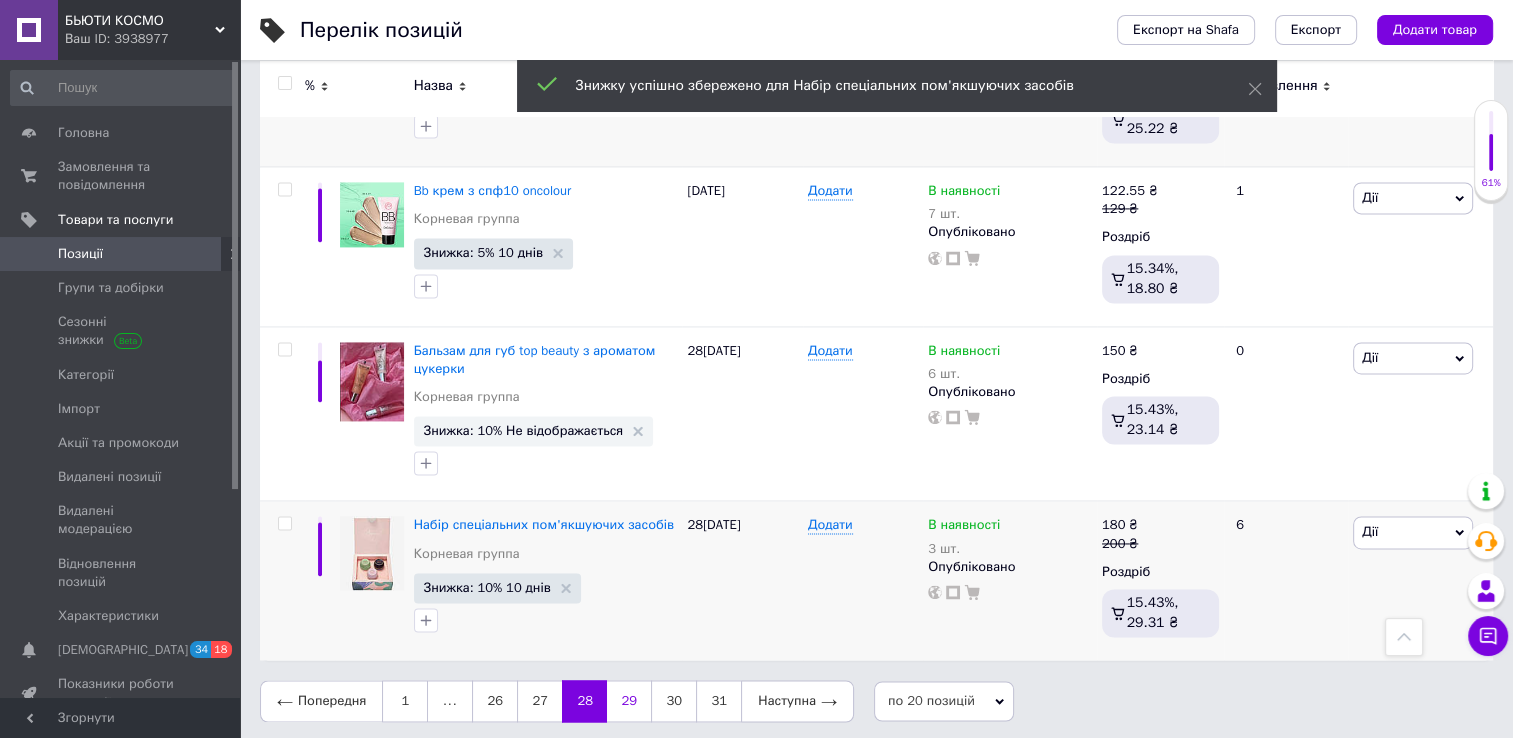 click on "29" at bounding box center [629, 701] 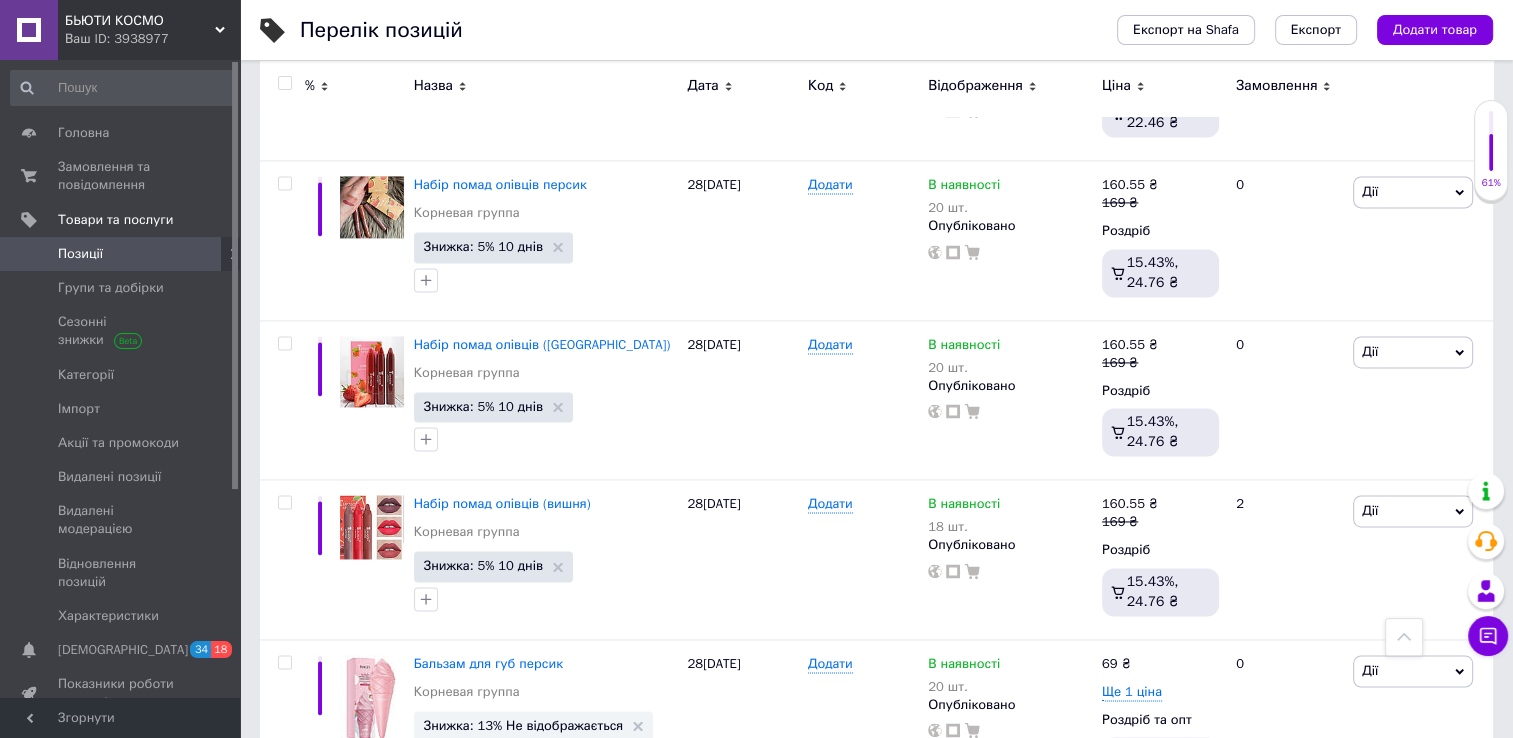 scroll, scrollTop: 3012, scrollLeft: 0, axis: vertical 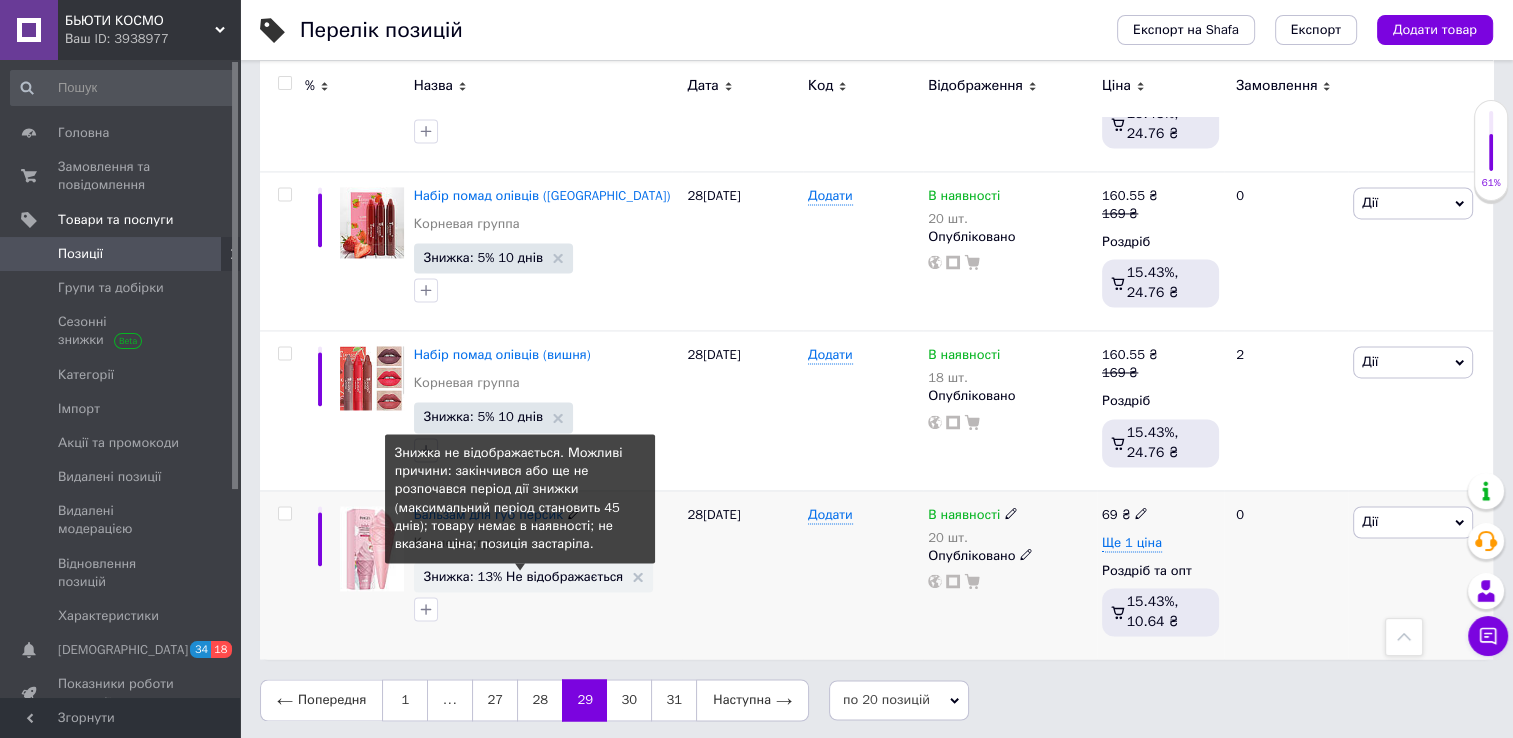click on "Знижка: 13% Не відображається" at bounding box center (524, 576) 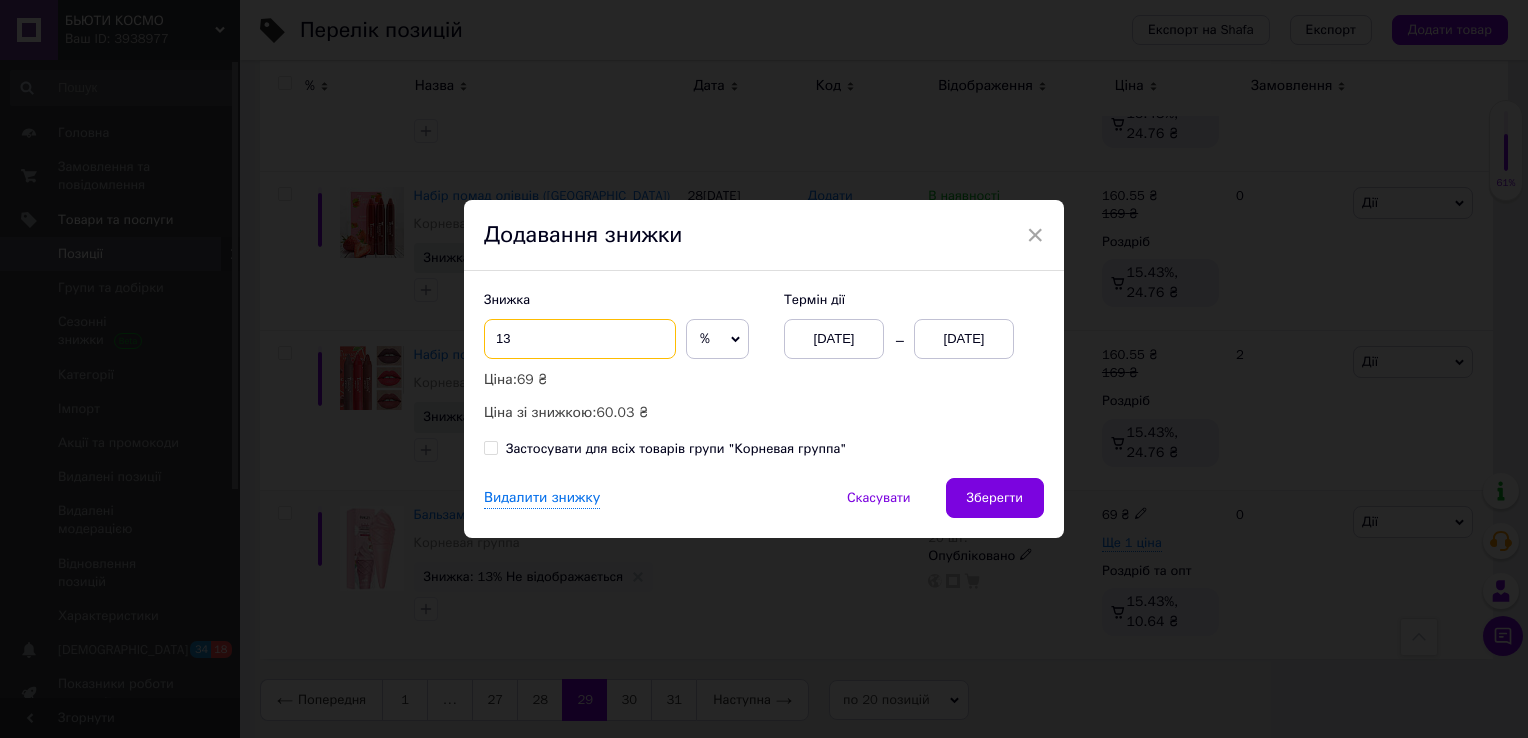 click on "13" at bounding box center [580, 339] 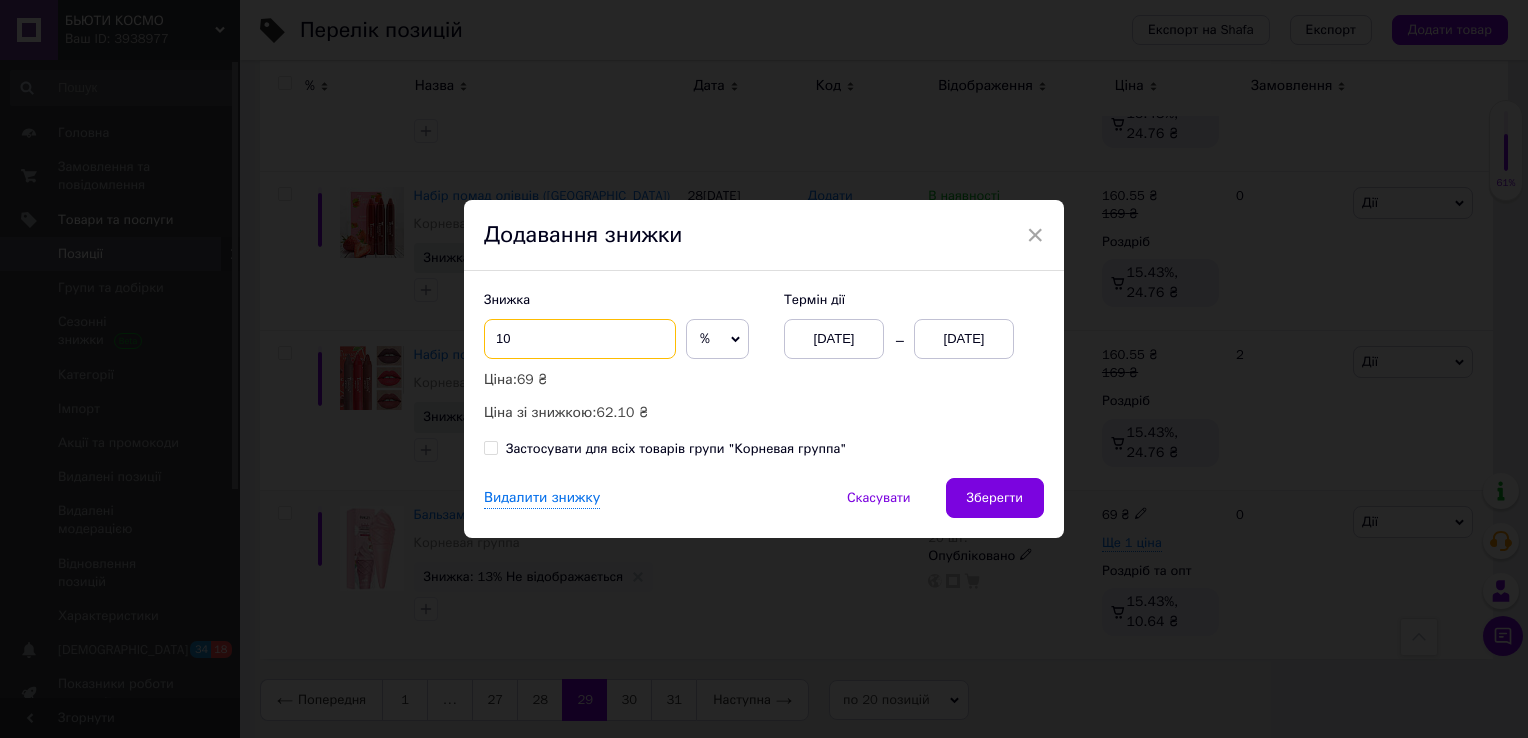 type on "10" 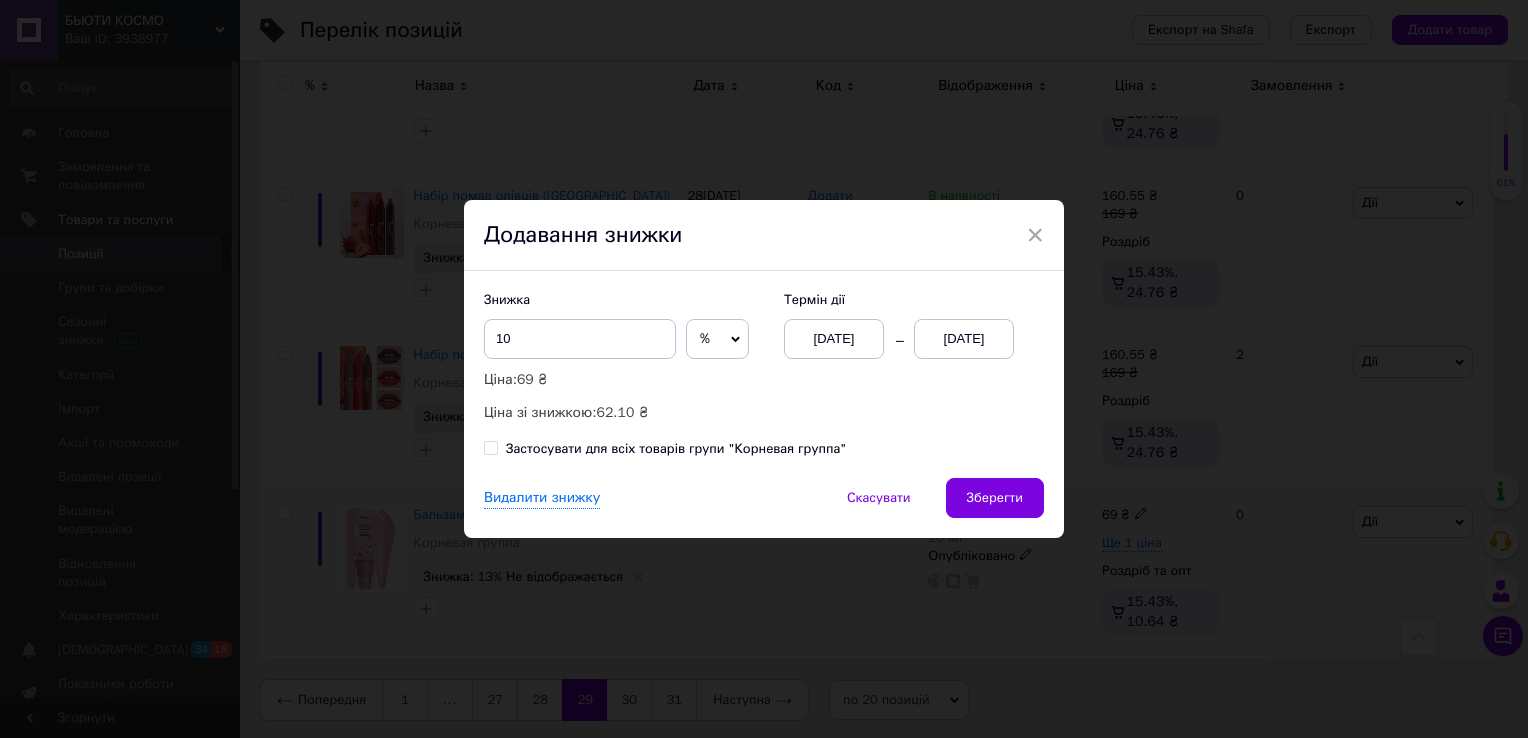 click on "[DATE]" at bounding box center (964, 339) 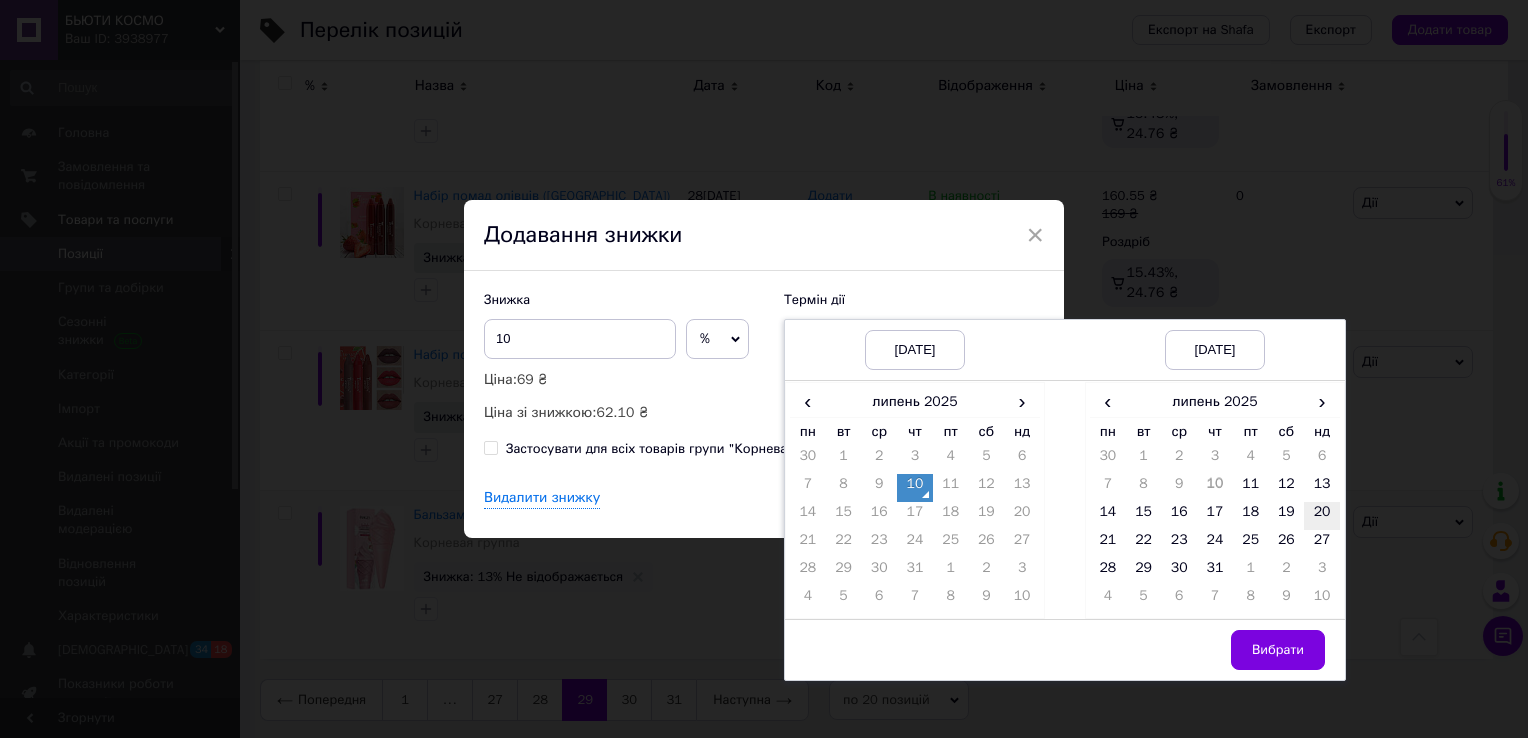 click on "20" at bounding box center [1322, 516] 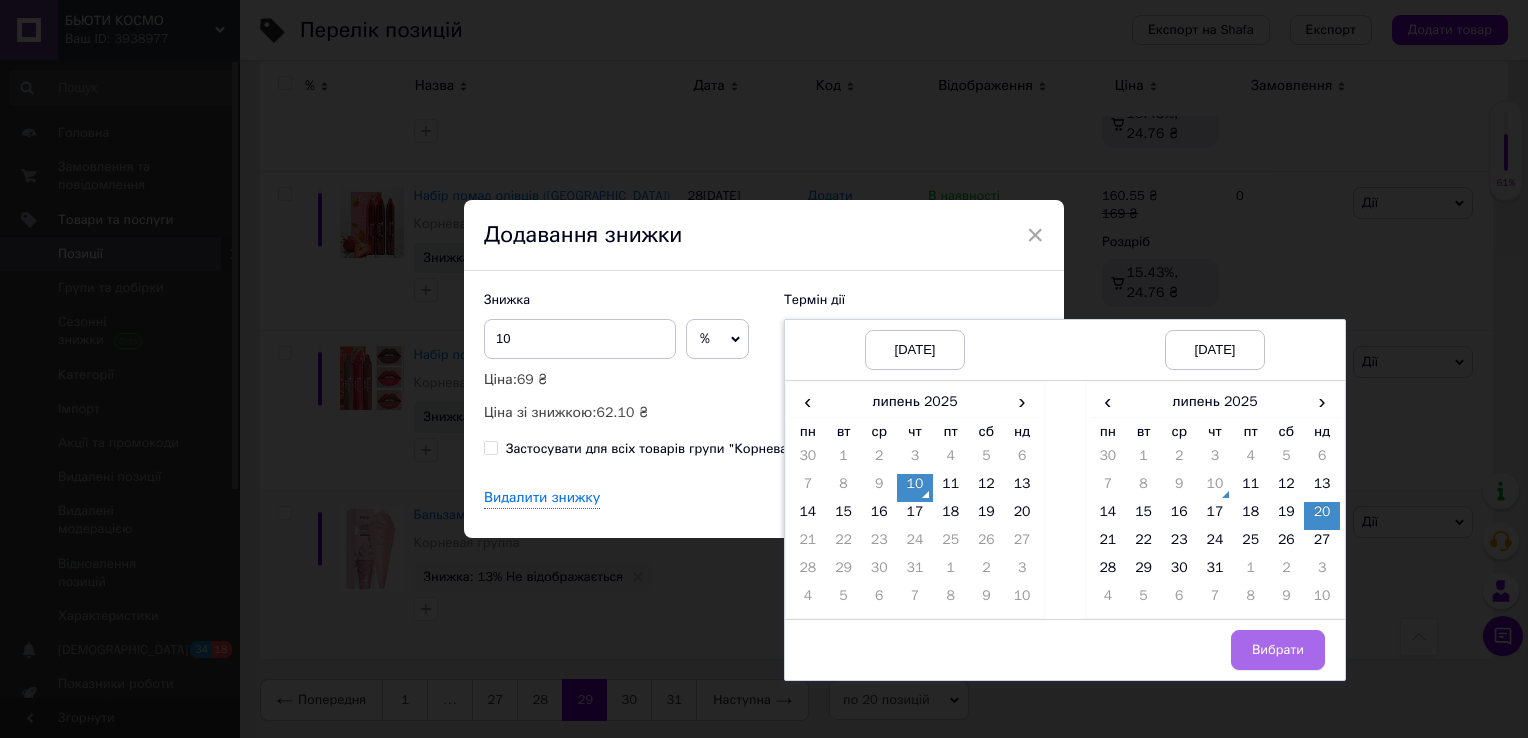 click on "Вибрати" at bounding box center (1278, 650) 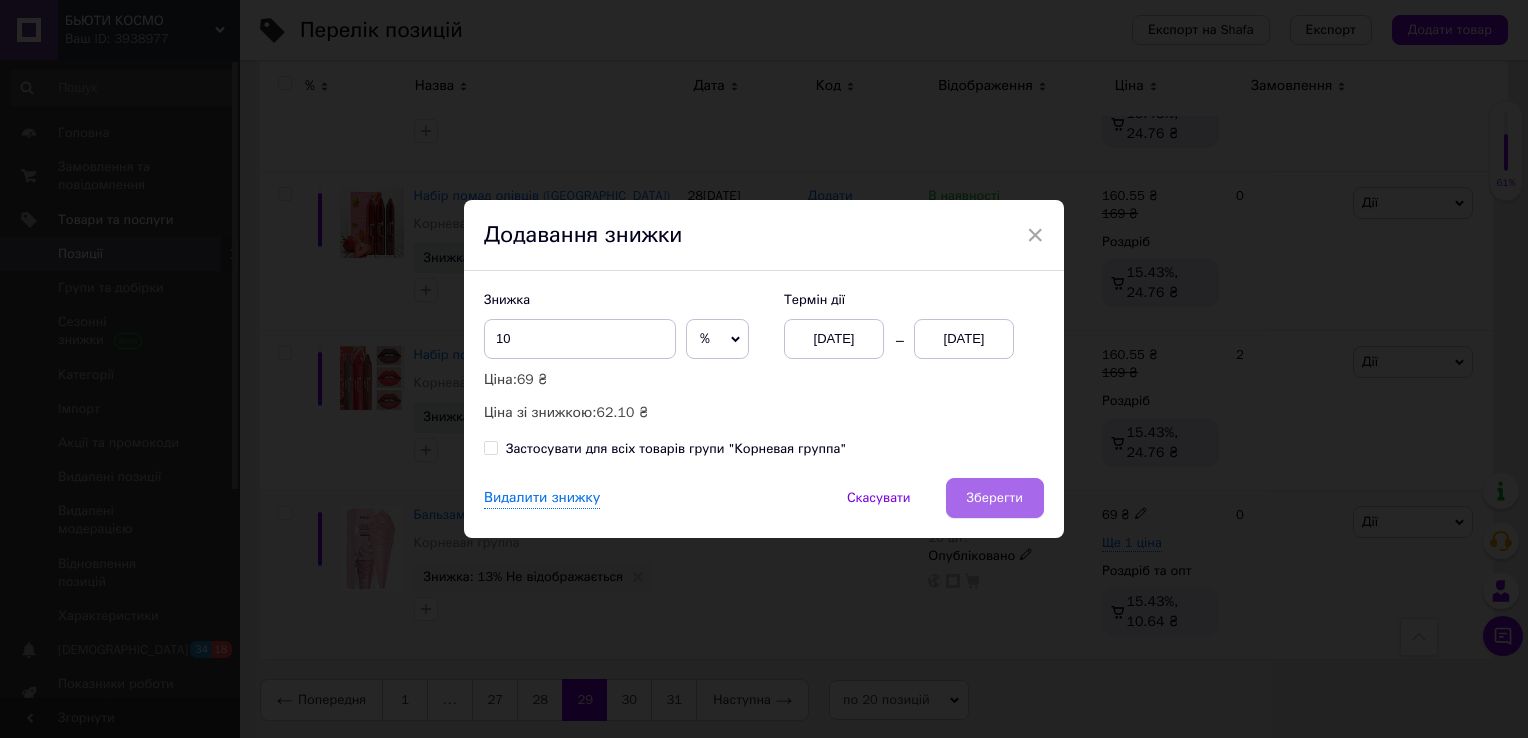 click on "Зберегти" at bounding box center [995, 498] 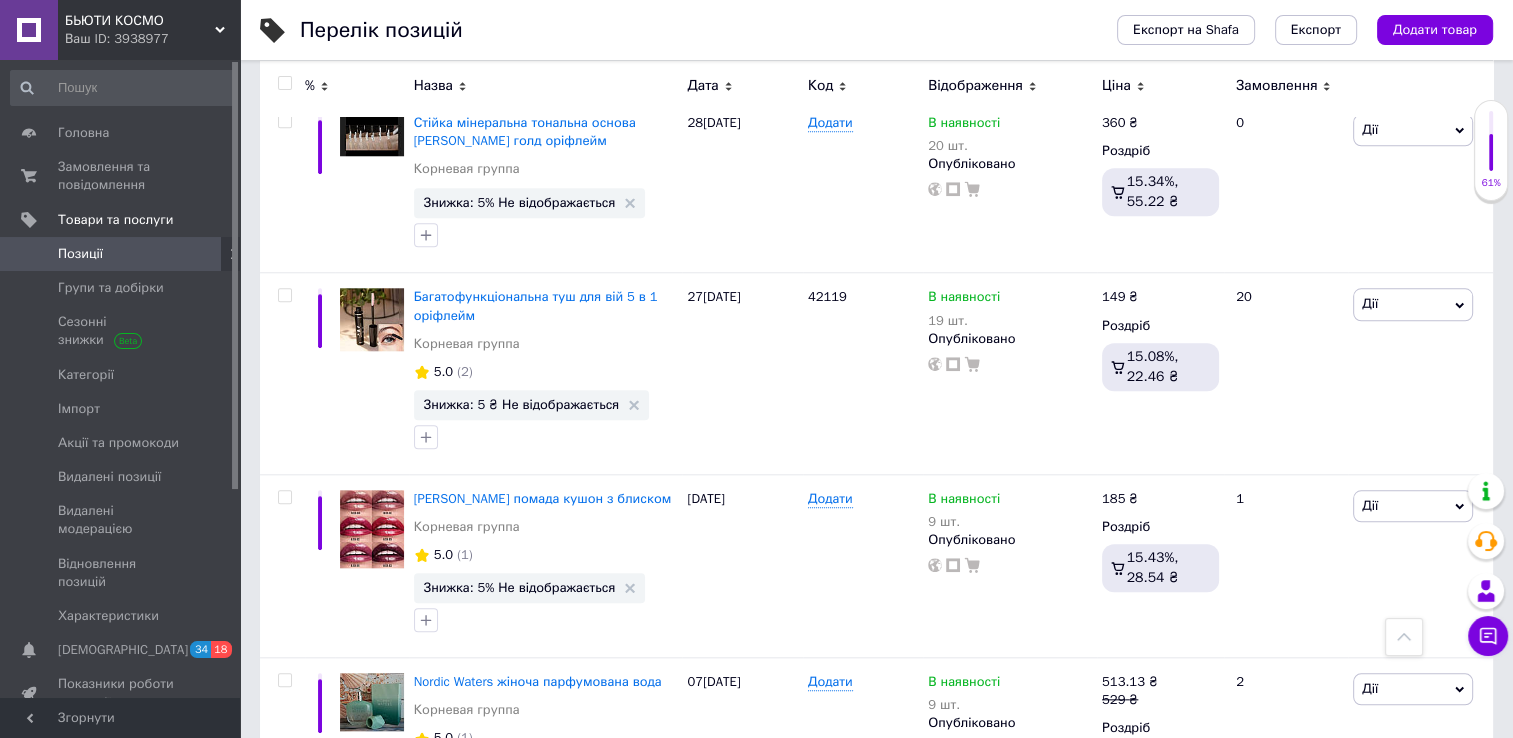 scroll, scrollTop: 1889, scrollLeft: 0, axis: vertical 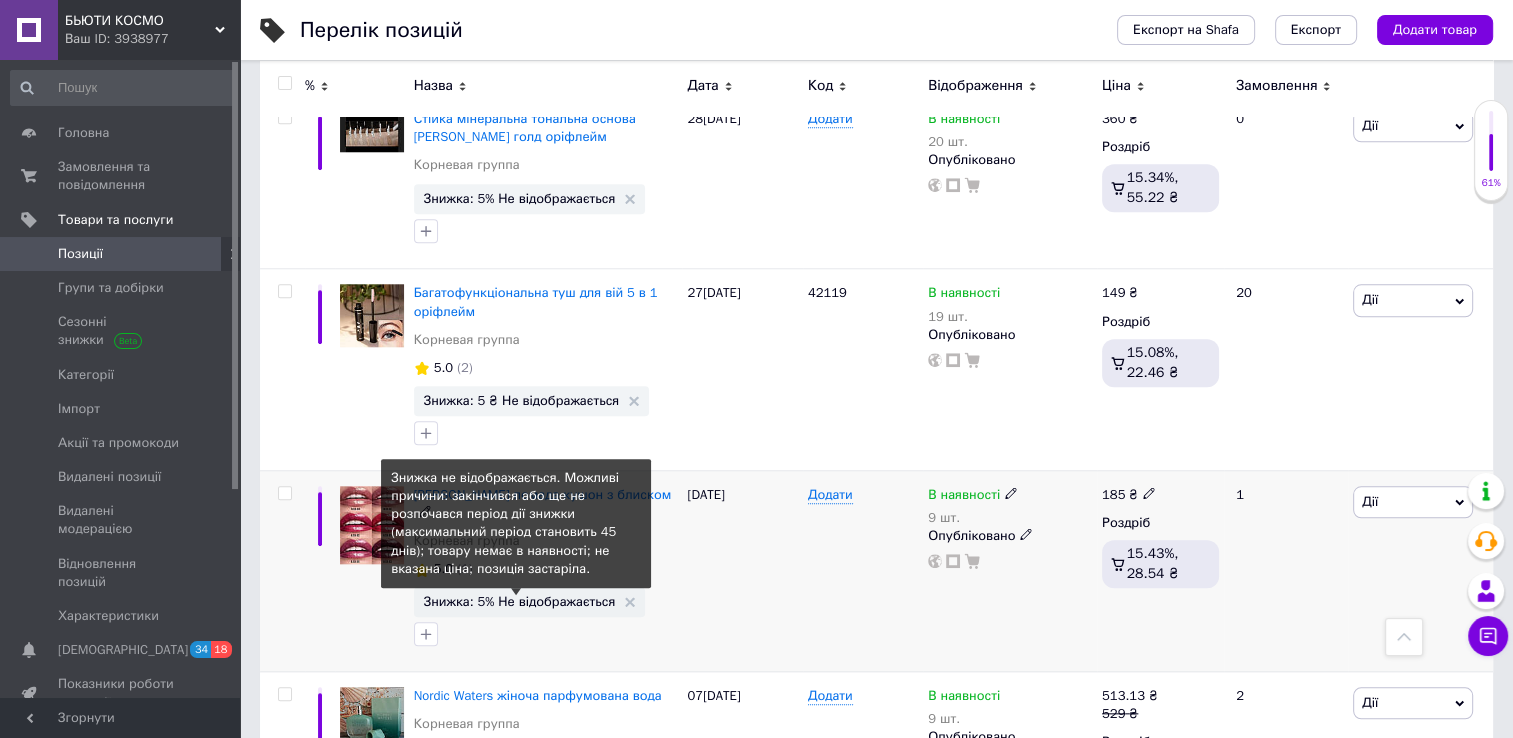 click on "Знижка: 5% Не відображається" at bounding box center (520, 601) 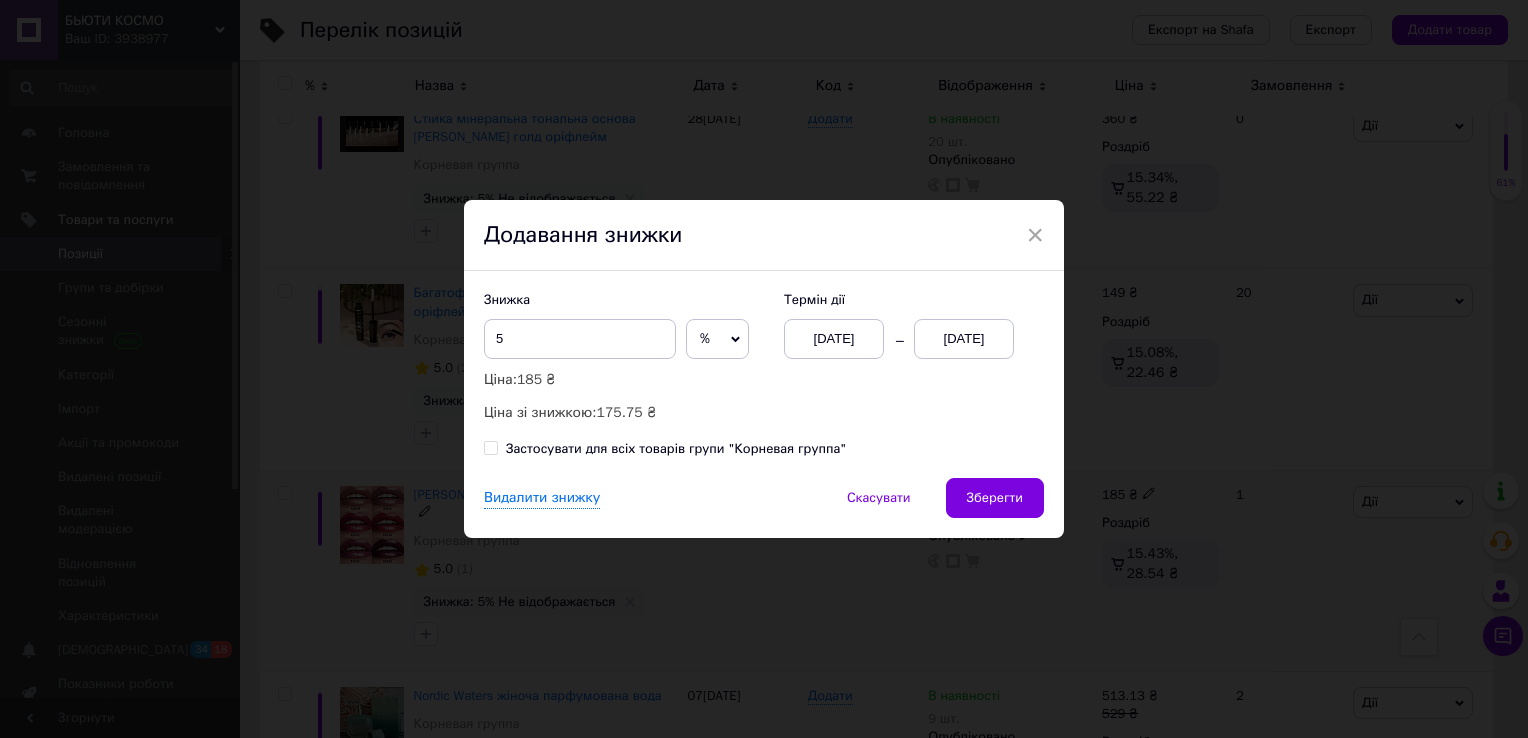 click on "[DATE]" at bounding box center [964, 339] 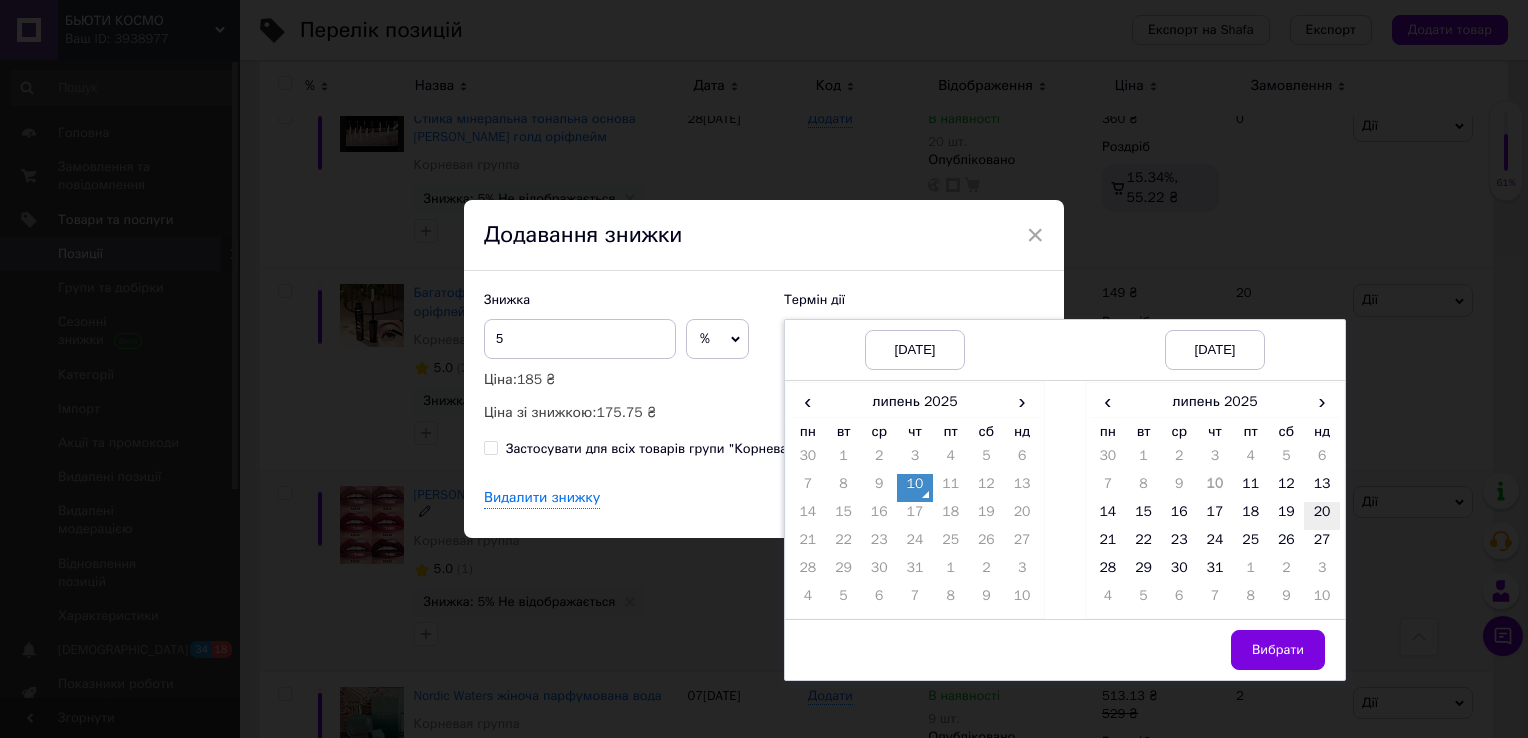 click on "20" at bounding box center [1322, 516] 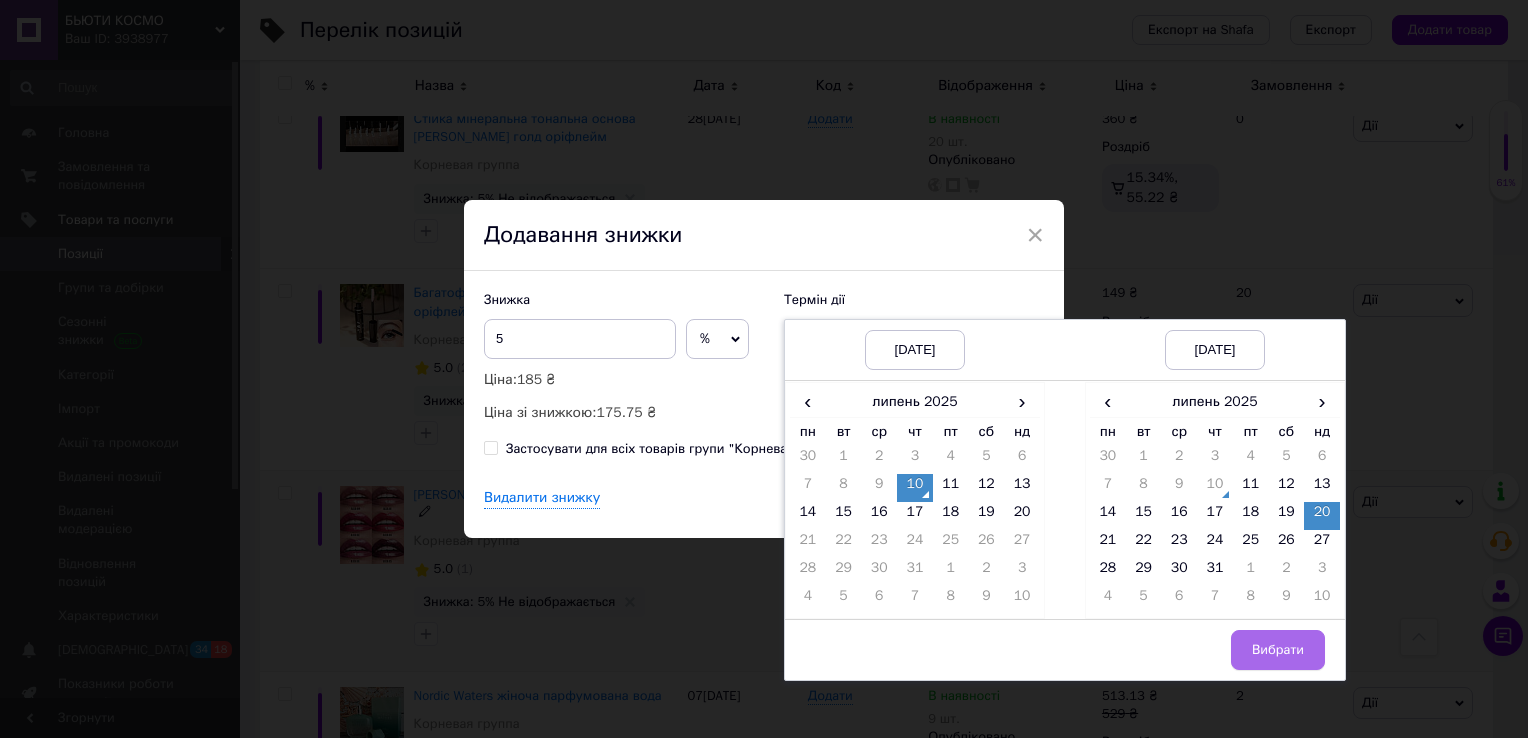 click on "Вибрати" at bounding box center [1278, 650] 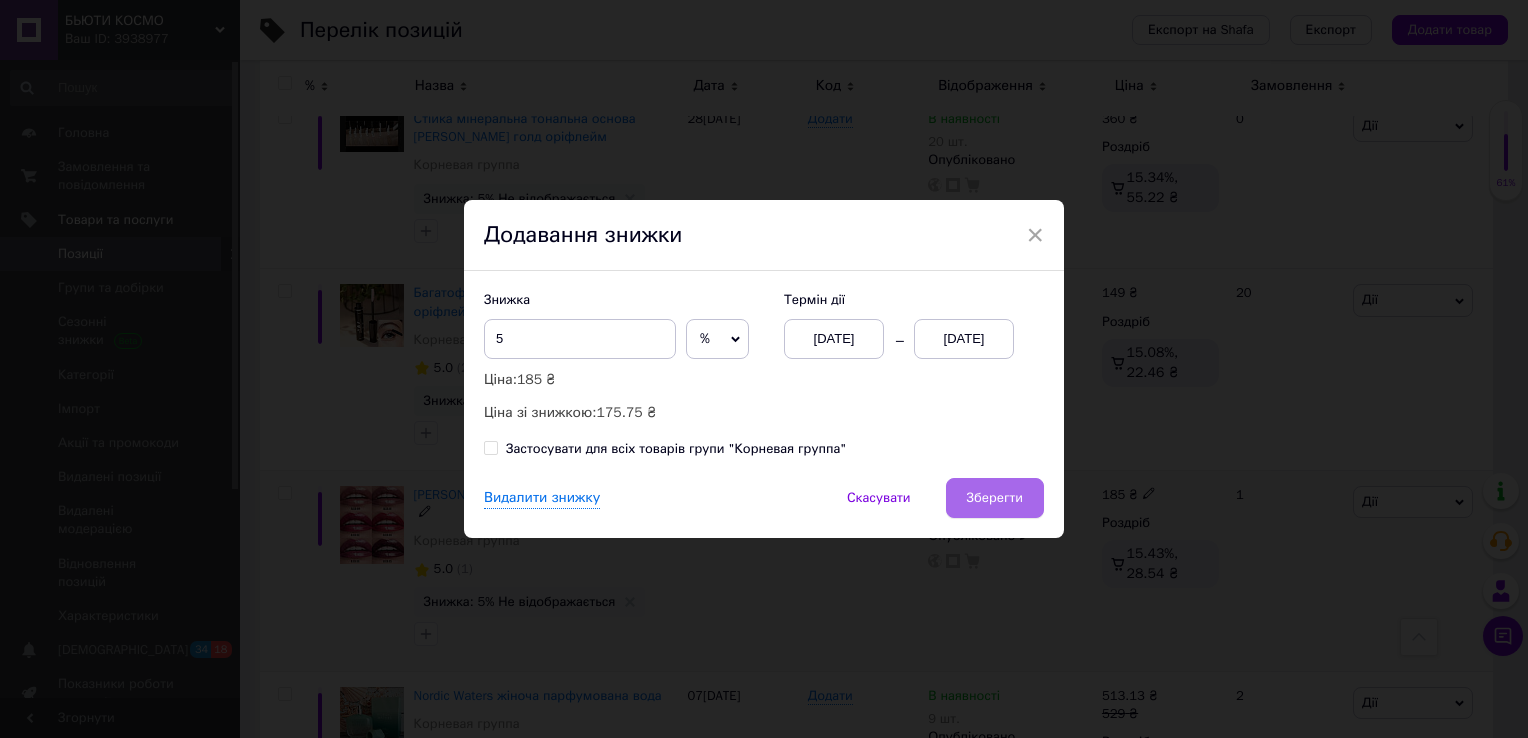 click on "Зберегти" at bounding box center (995, 498) 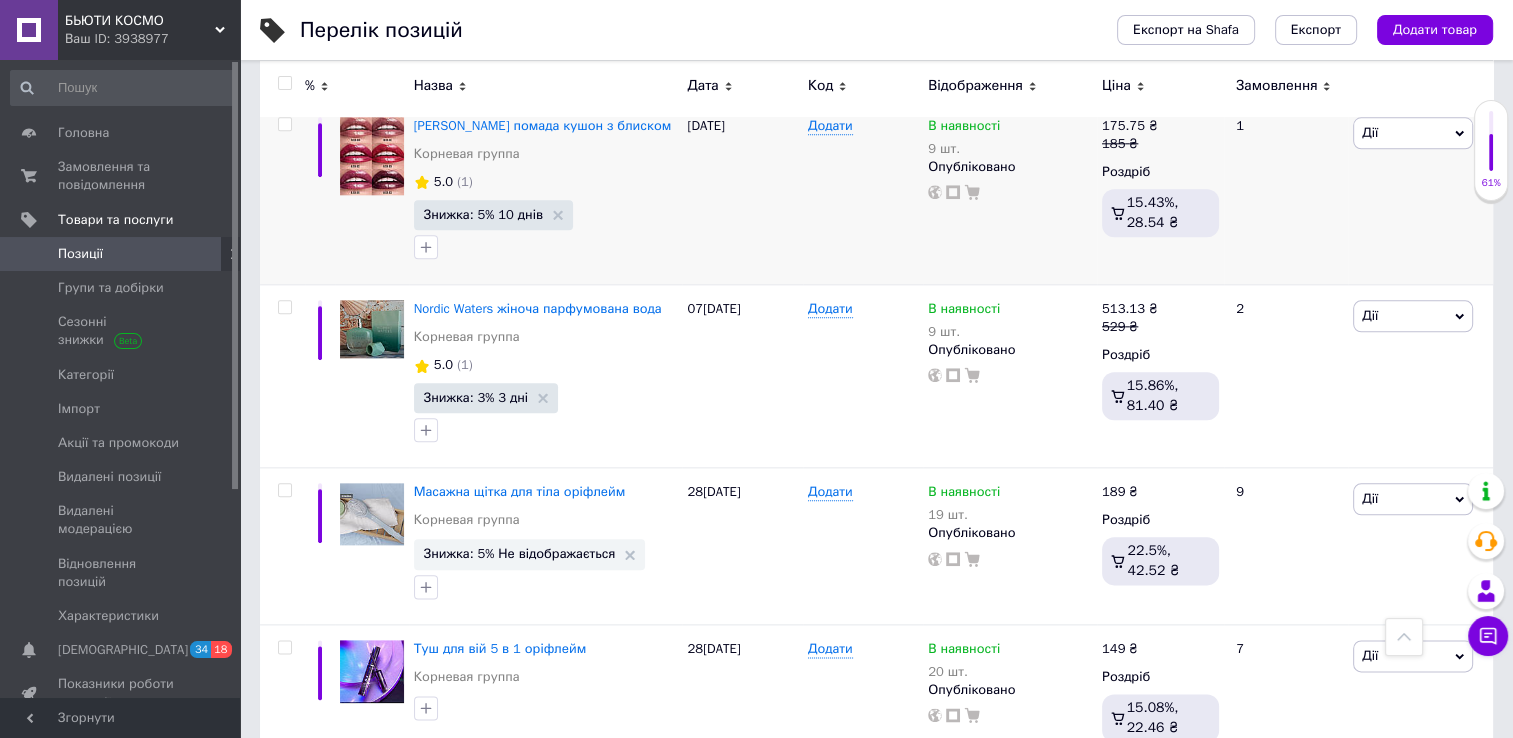 scroll, scrollTop: 2305, scrollLeft: 0, axis: vertical 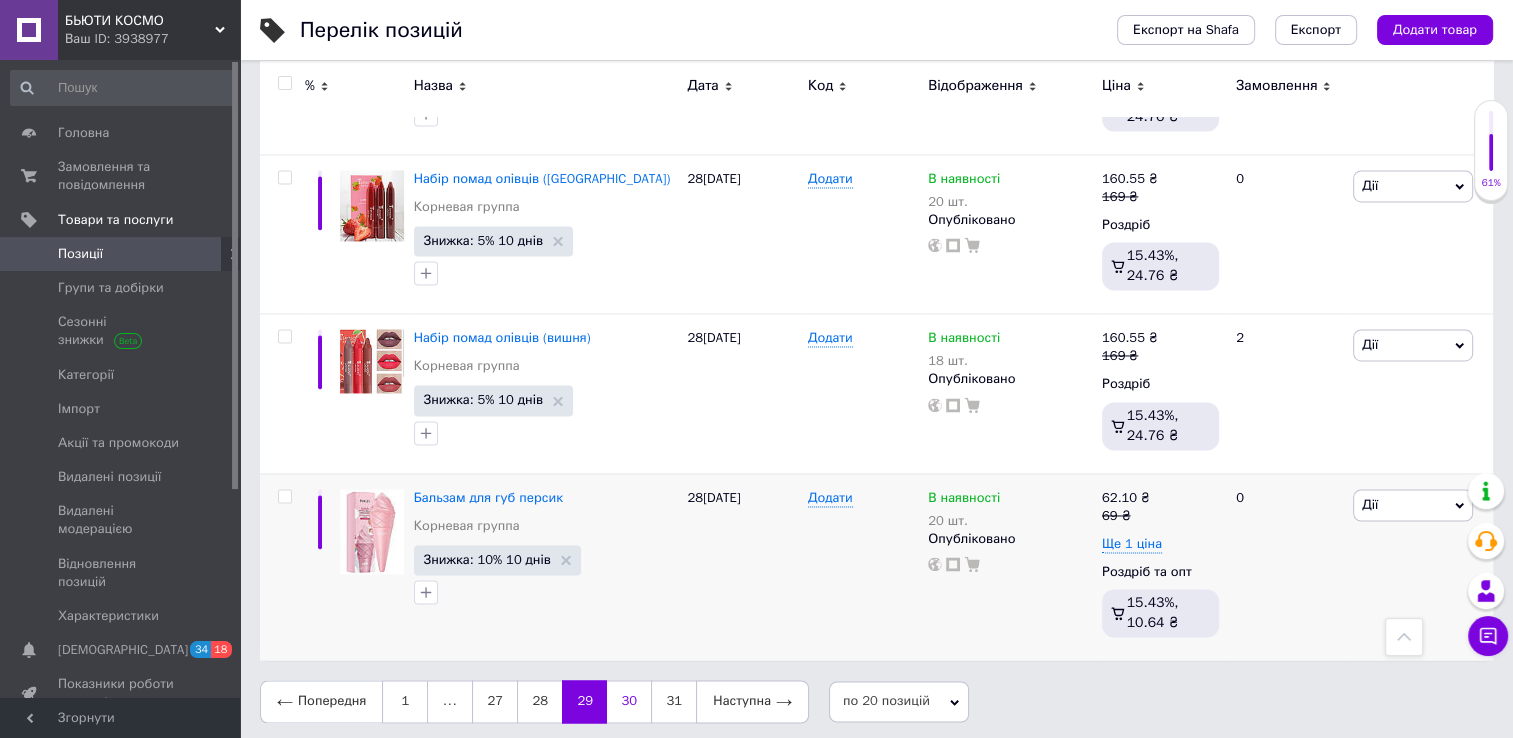 click on "30" at bounding box center [629, 701] 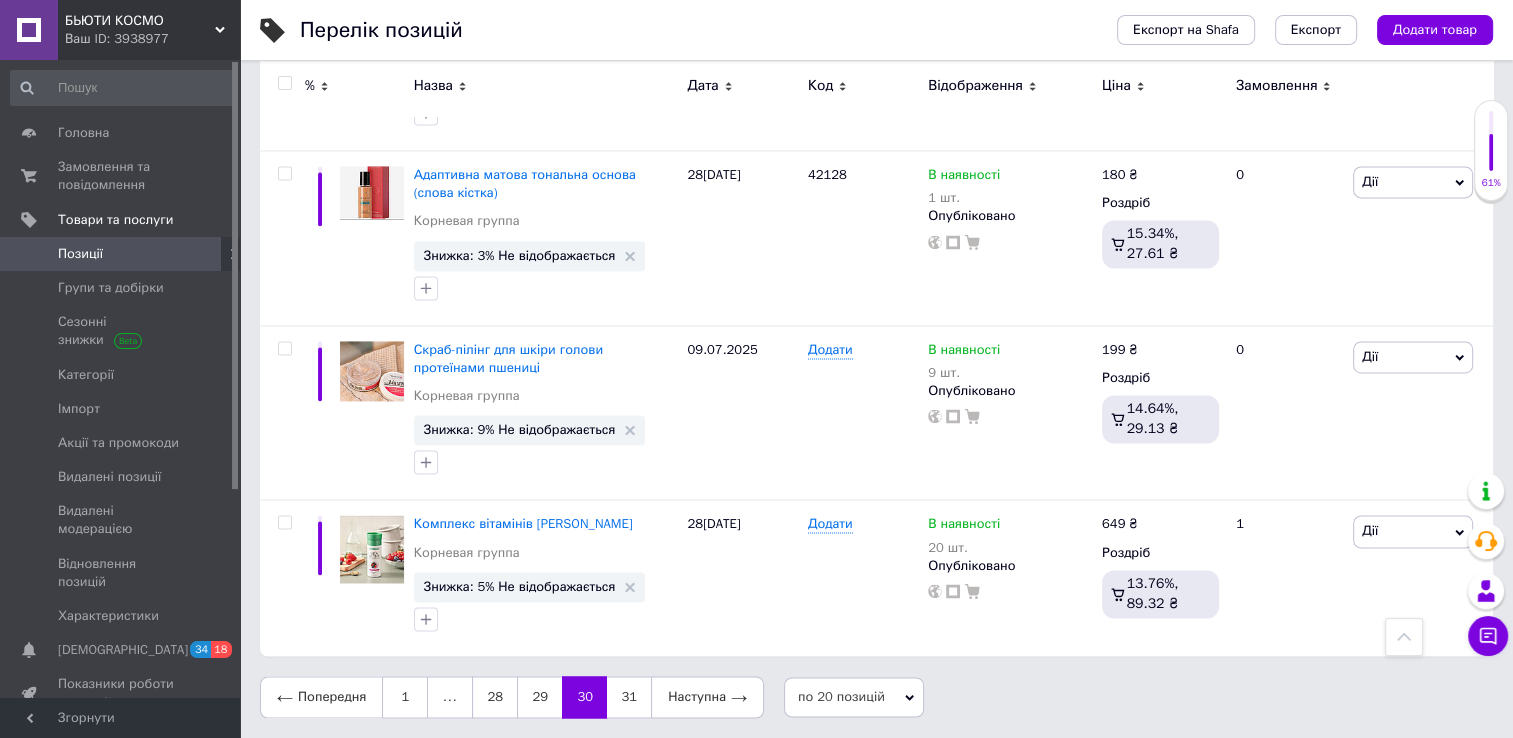 scroll, scrollTop: 3007, scrollLeft: 0, axis: vertical 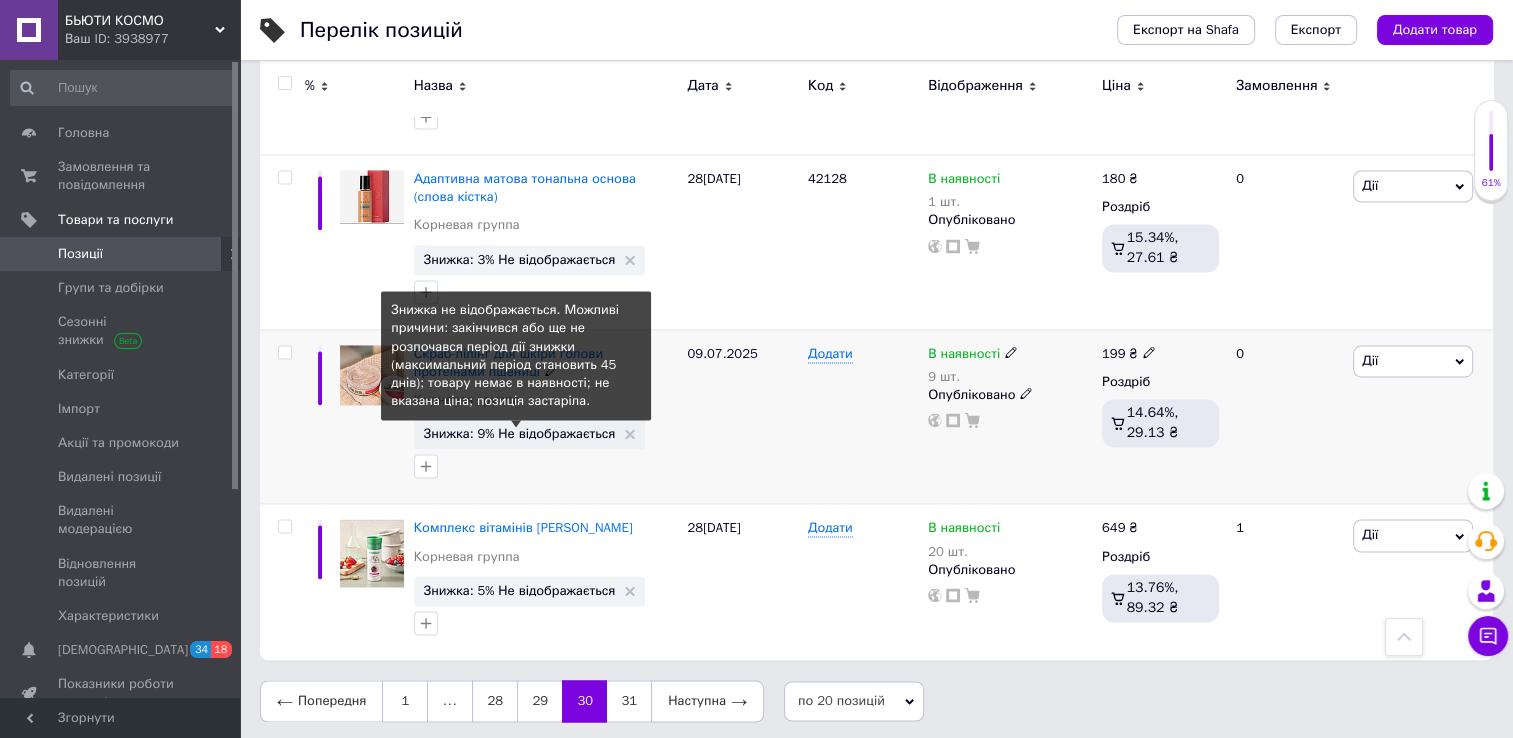 click on "Знижка: 9% Не відображається" at bounding box center [520, 433] 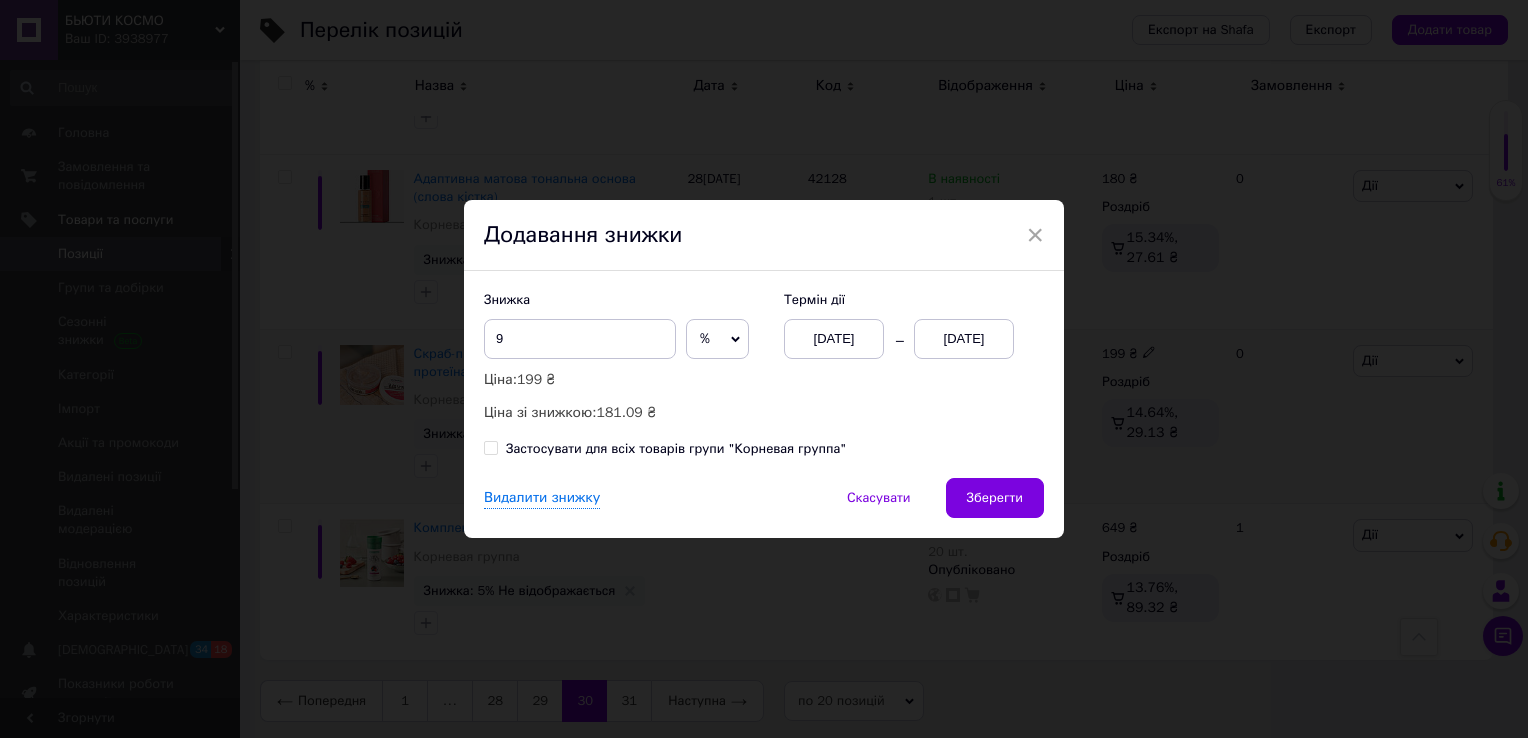 click on "[DATE]" at bounding box center [964, 339] 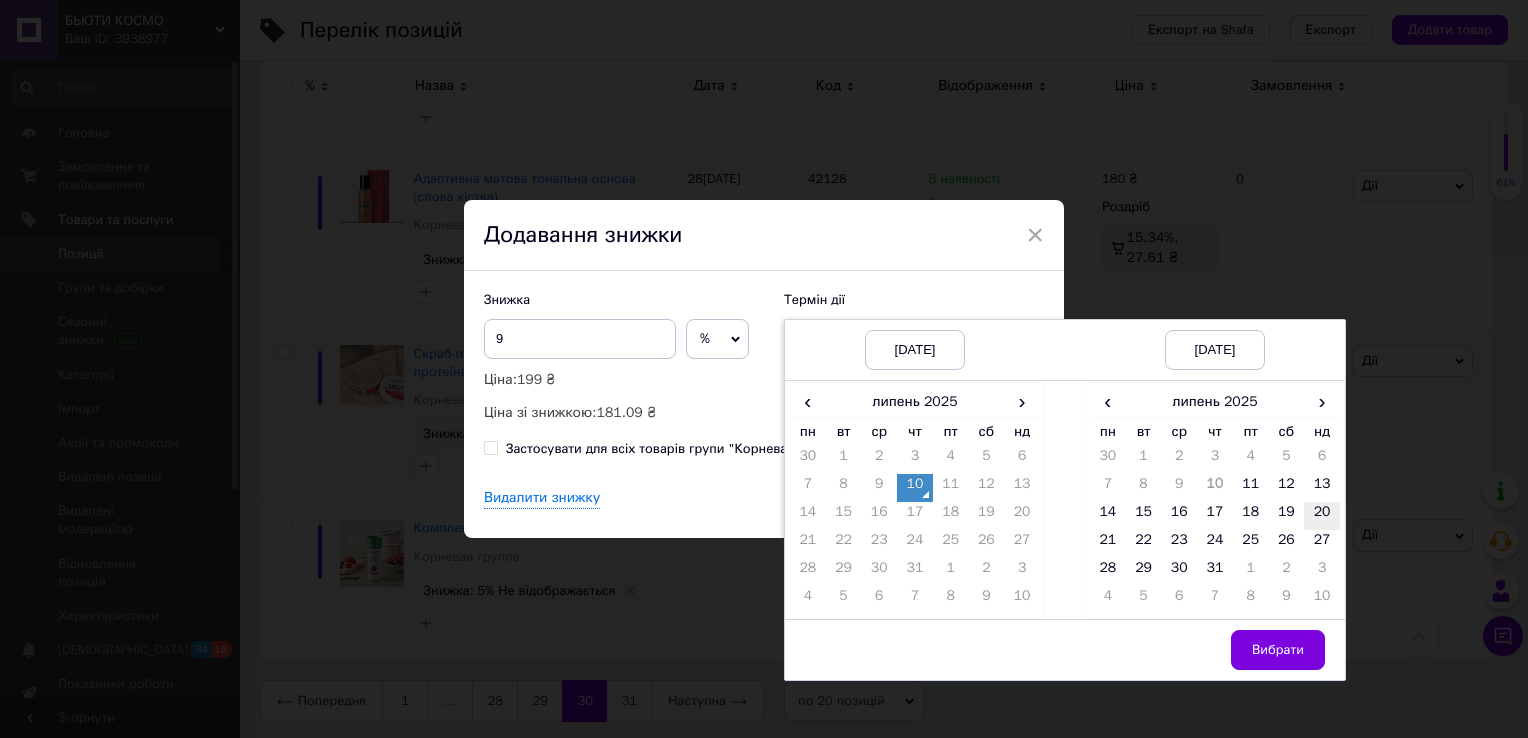 click on "20" at bounding box center (1322, 516) 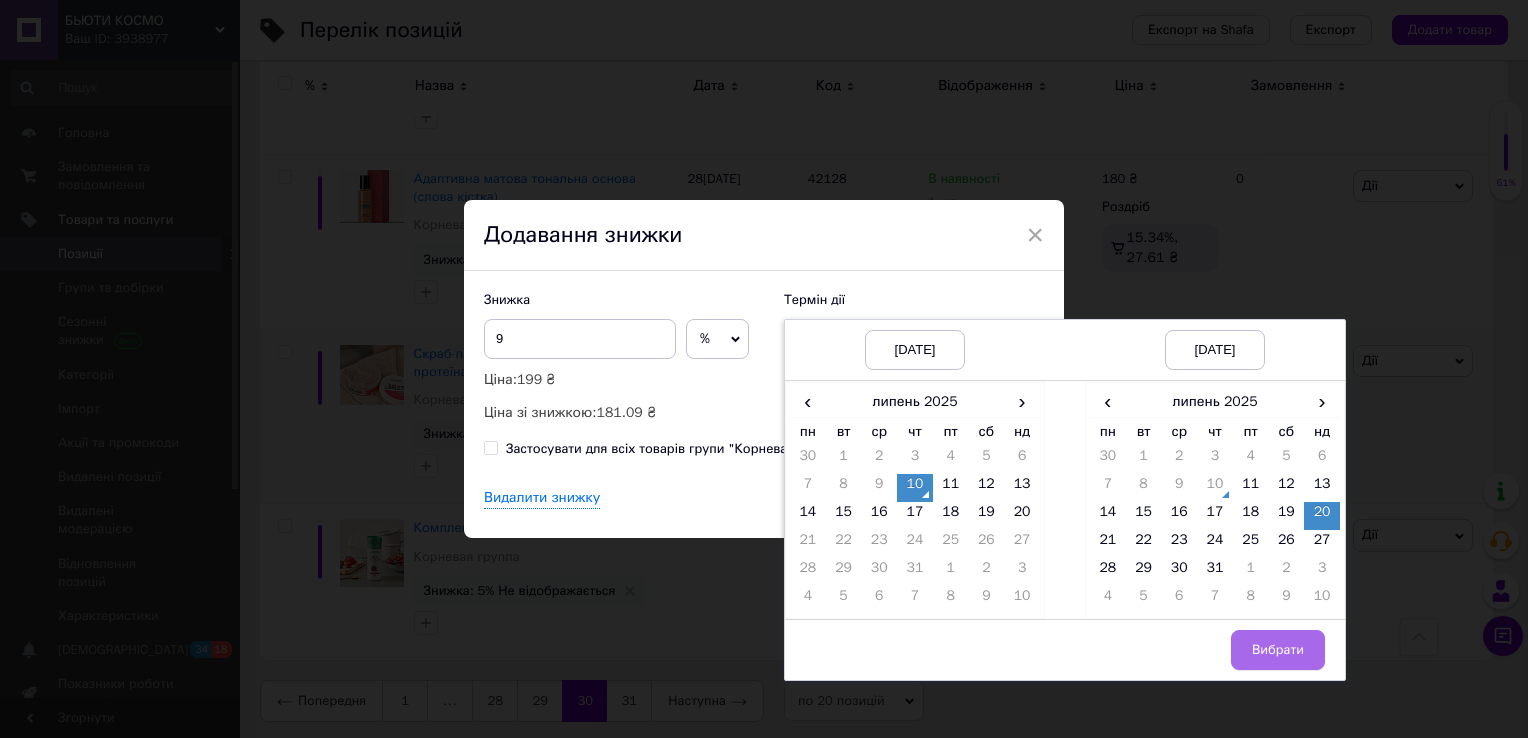 click on "Вибрати" at bounding box center (1278, 650) 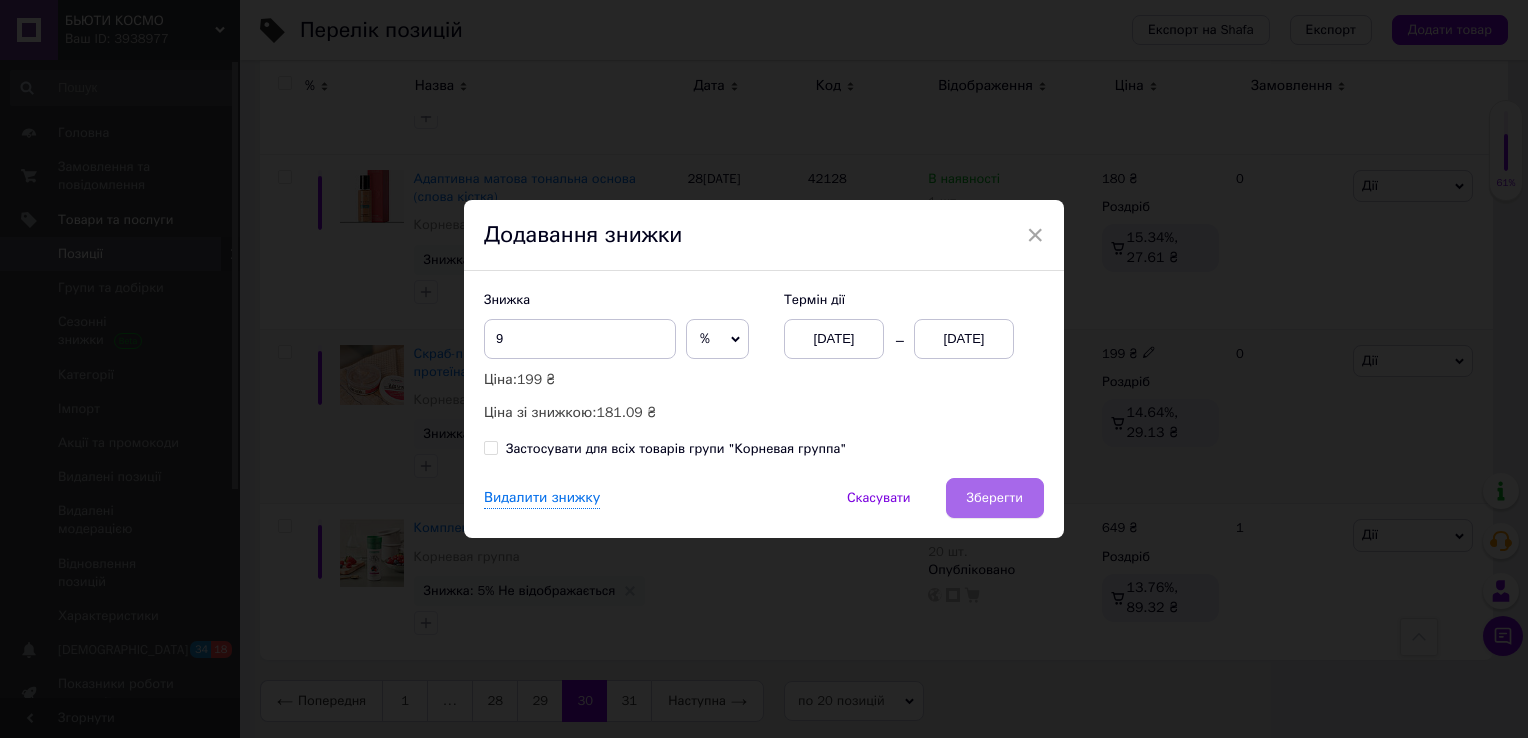 click on "Зберегти" at bounding box center [995, 498] 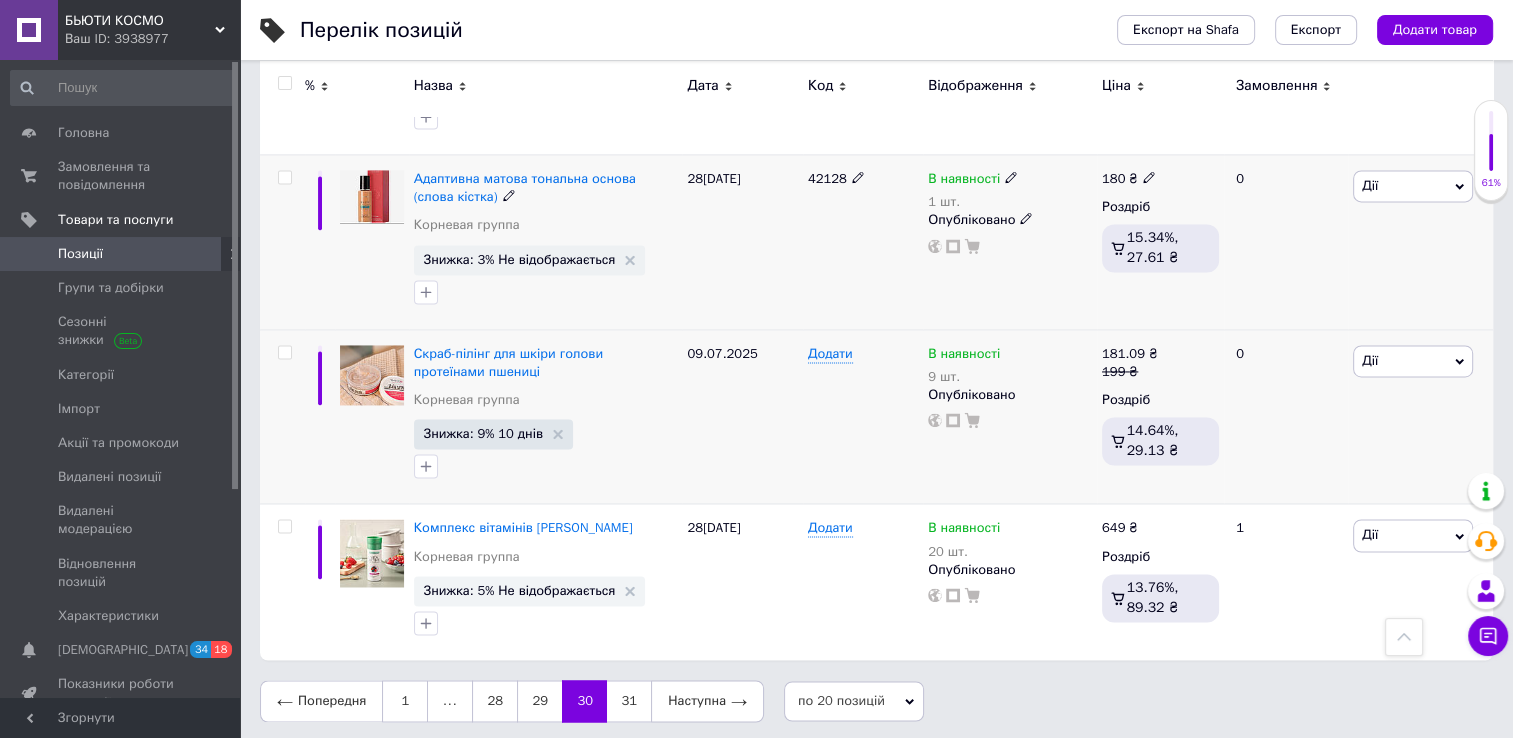 click on "Дії" at bounding box center (1413, 186) 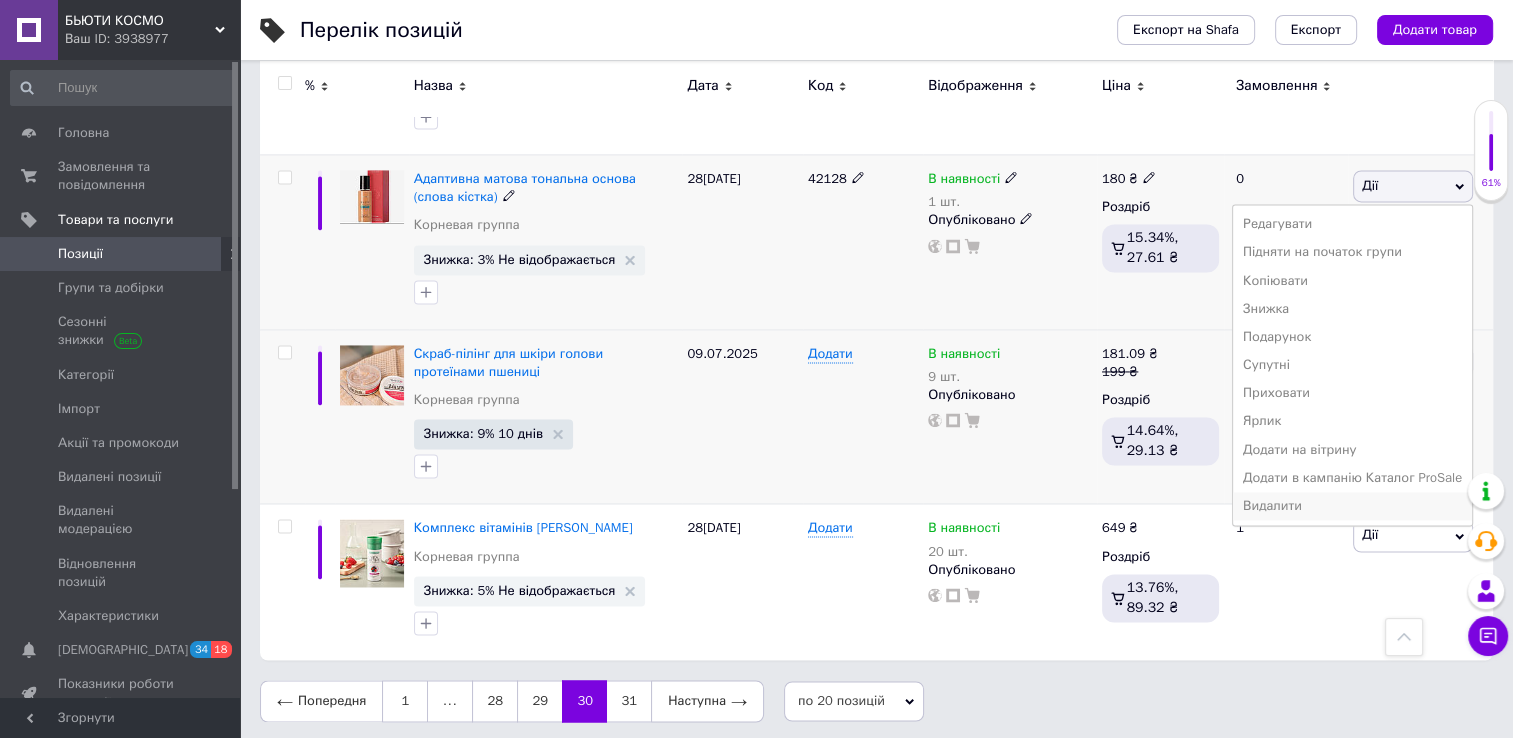 click on "Видалити" at bounding box center [1352, 506] 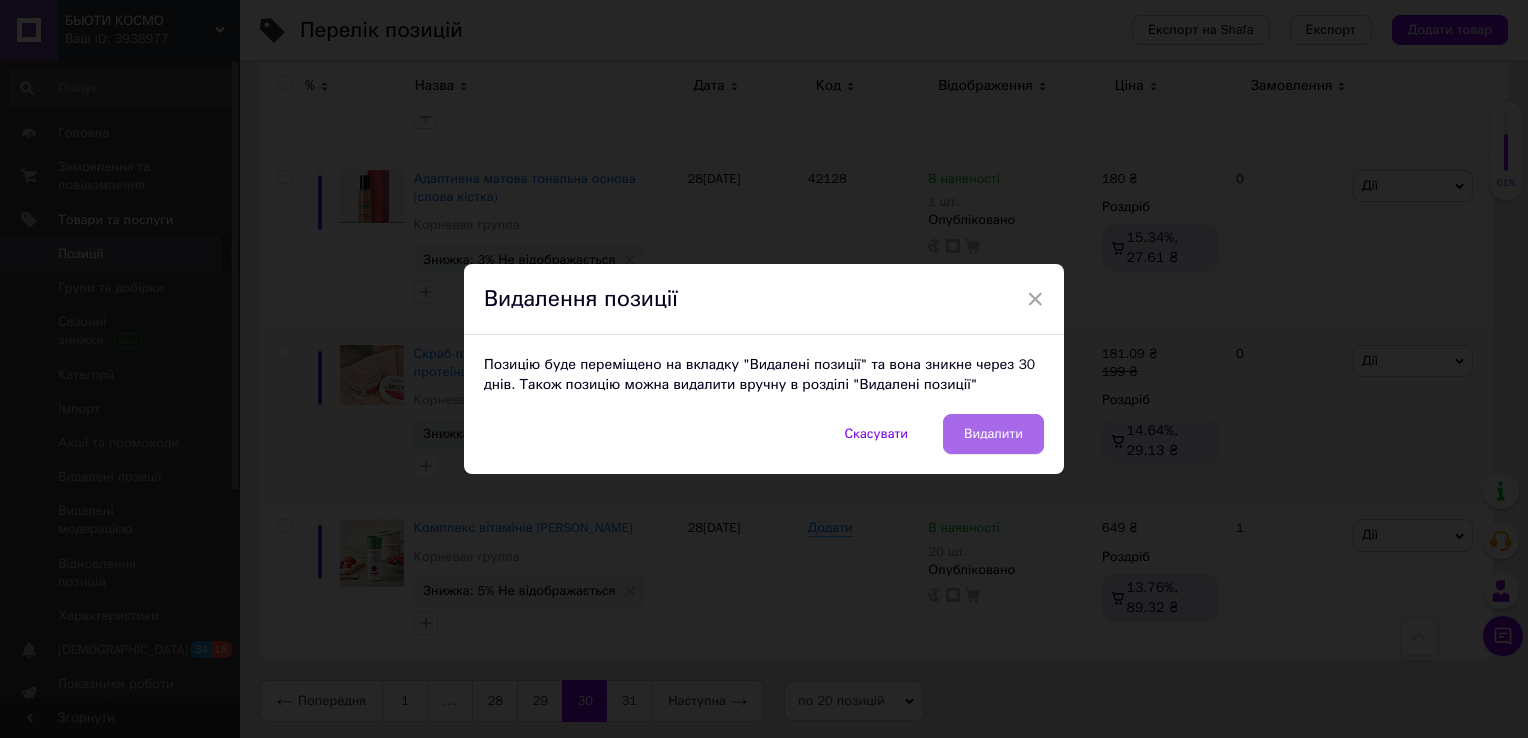 click on "Видалити" at bounding box center [993, 434] 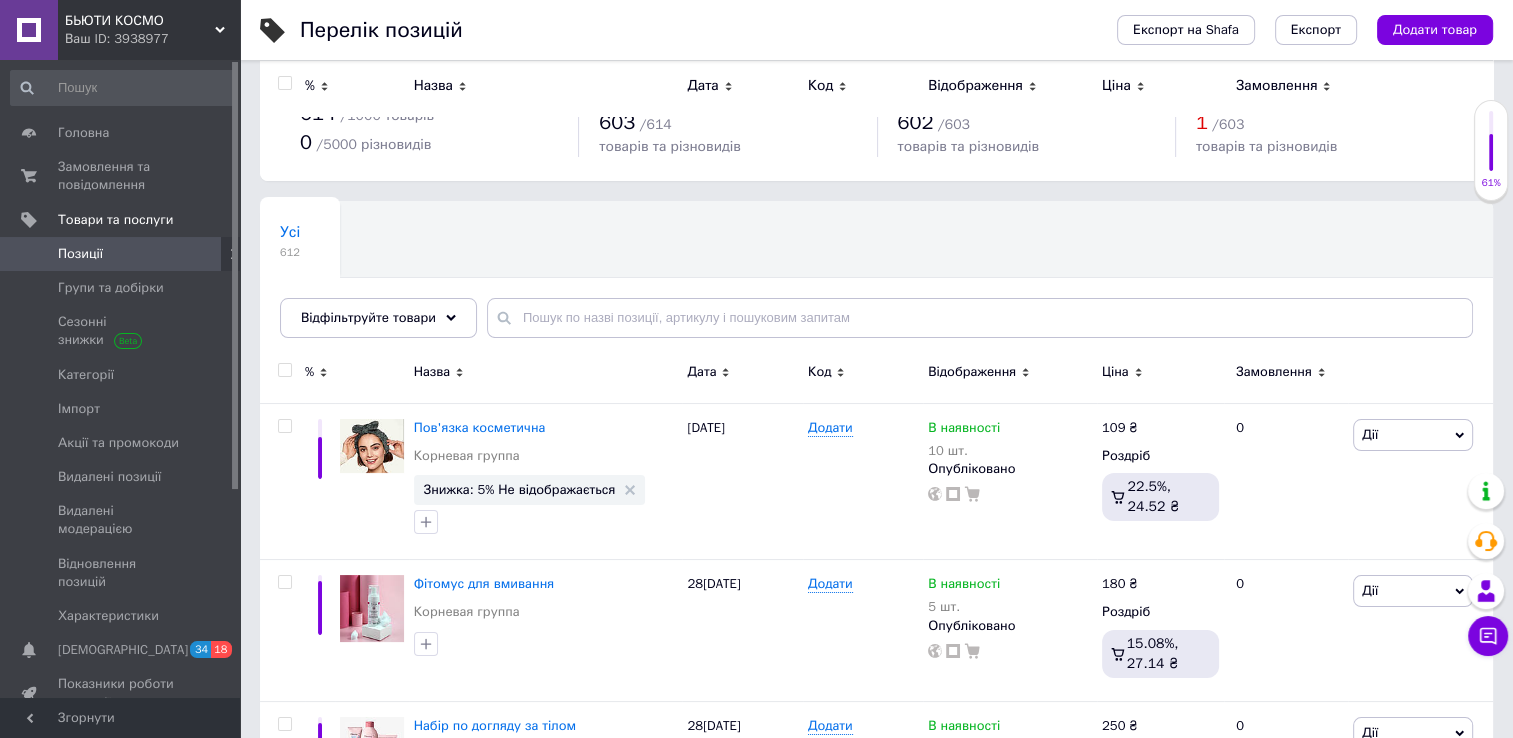 scroll, scrollTop: 0, scrollLeft: 0, axis: both 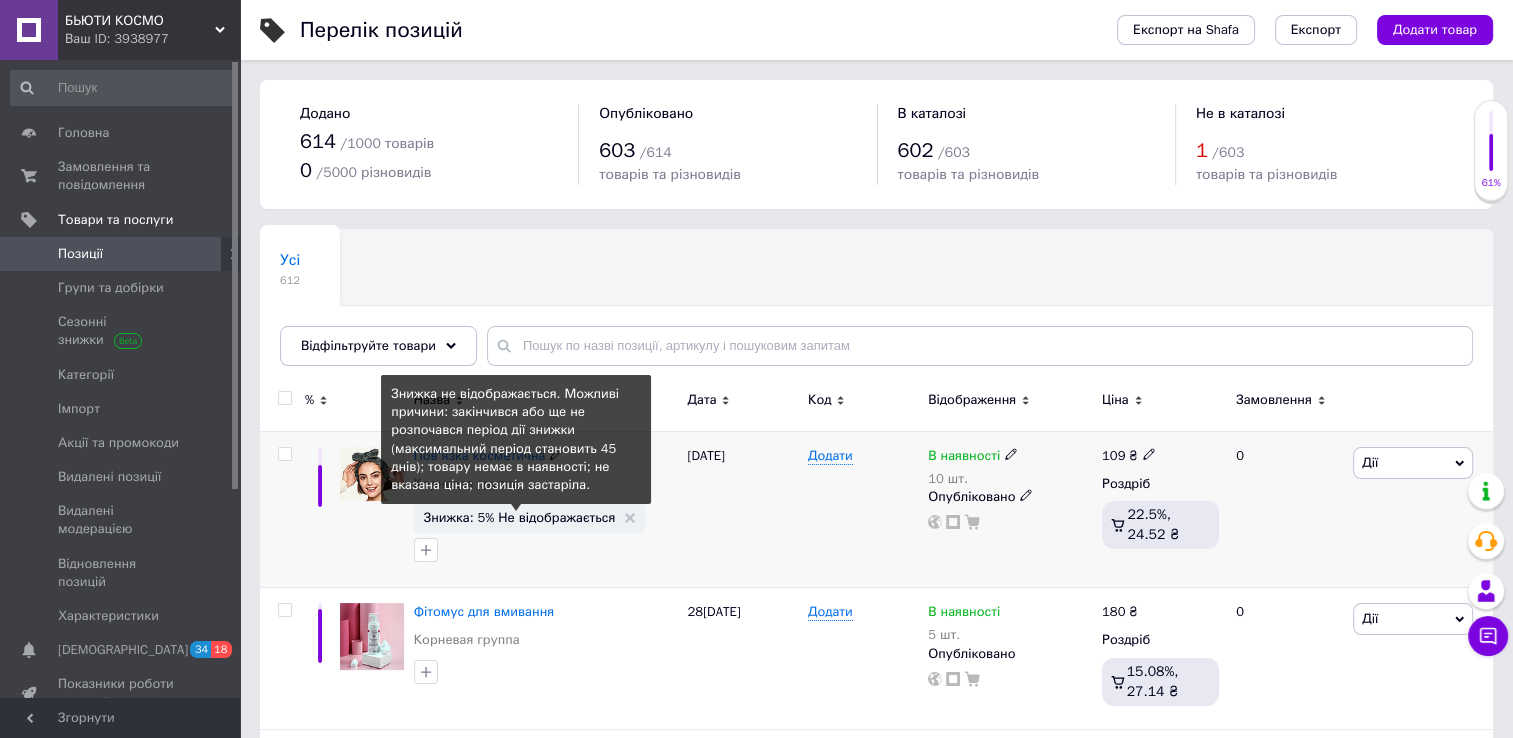 click on "Знижка: 5% Не відображається" at bounding box center (520, 517) 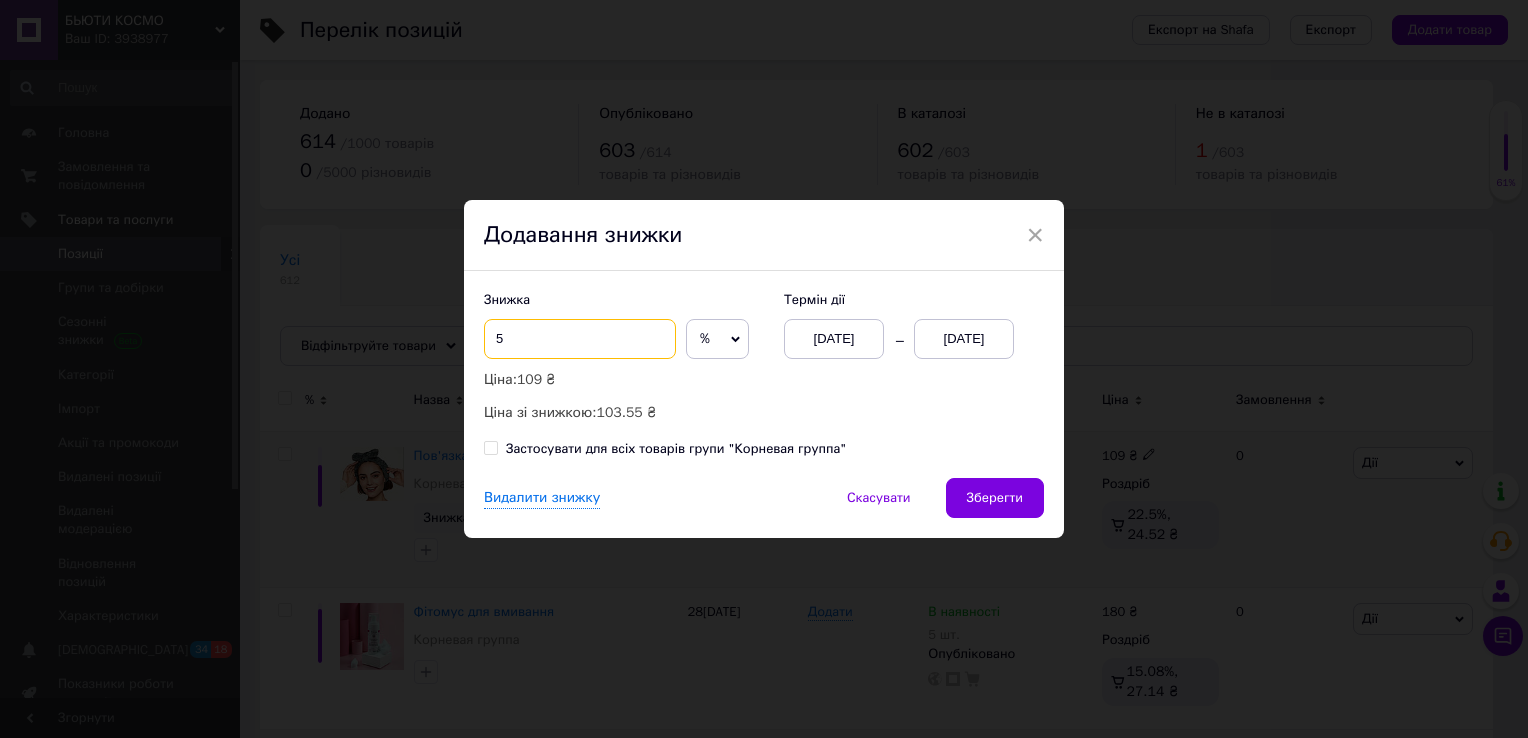 click on "5" at bounding box center (580, 339) 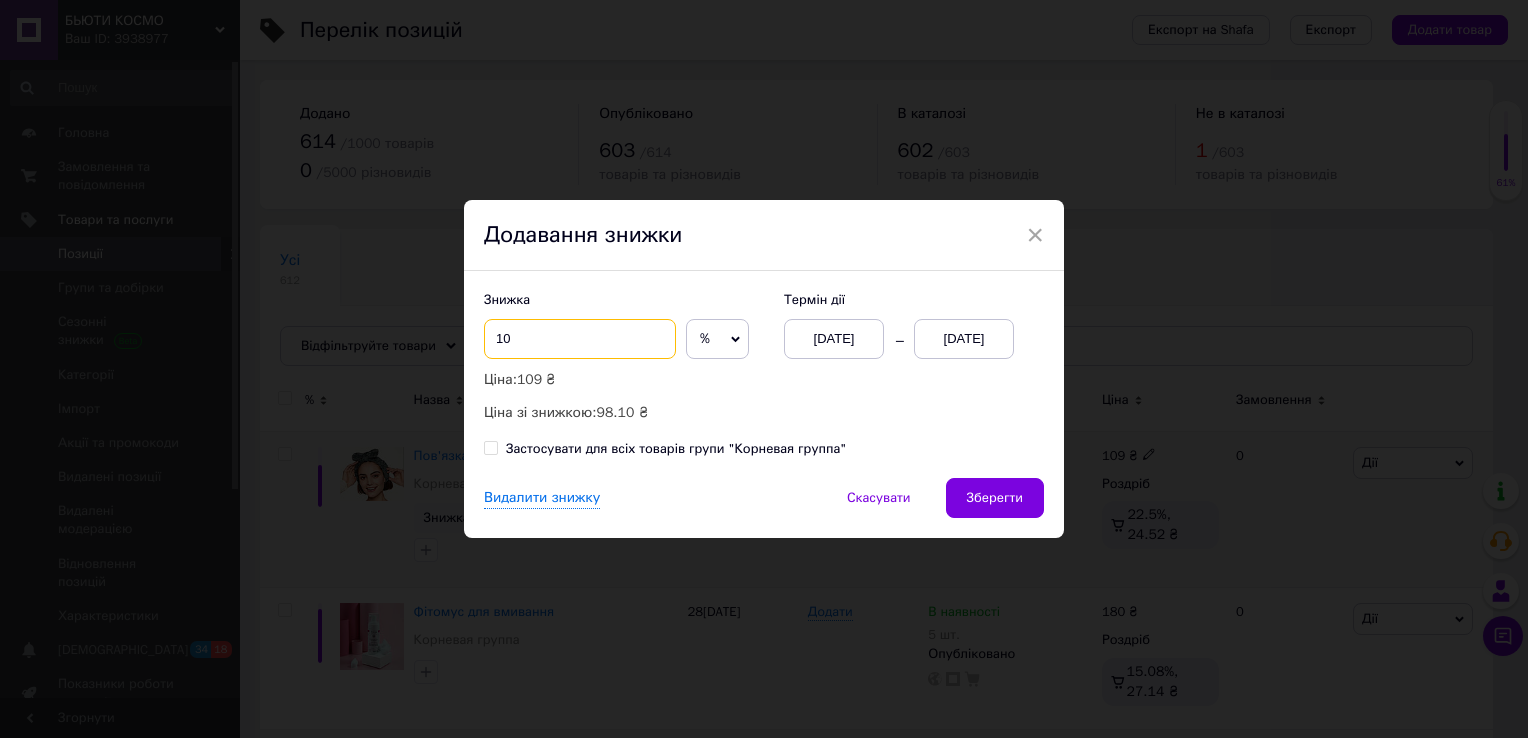type on "10" 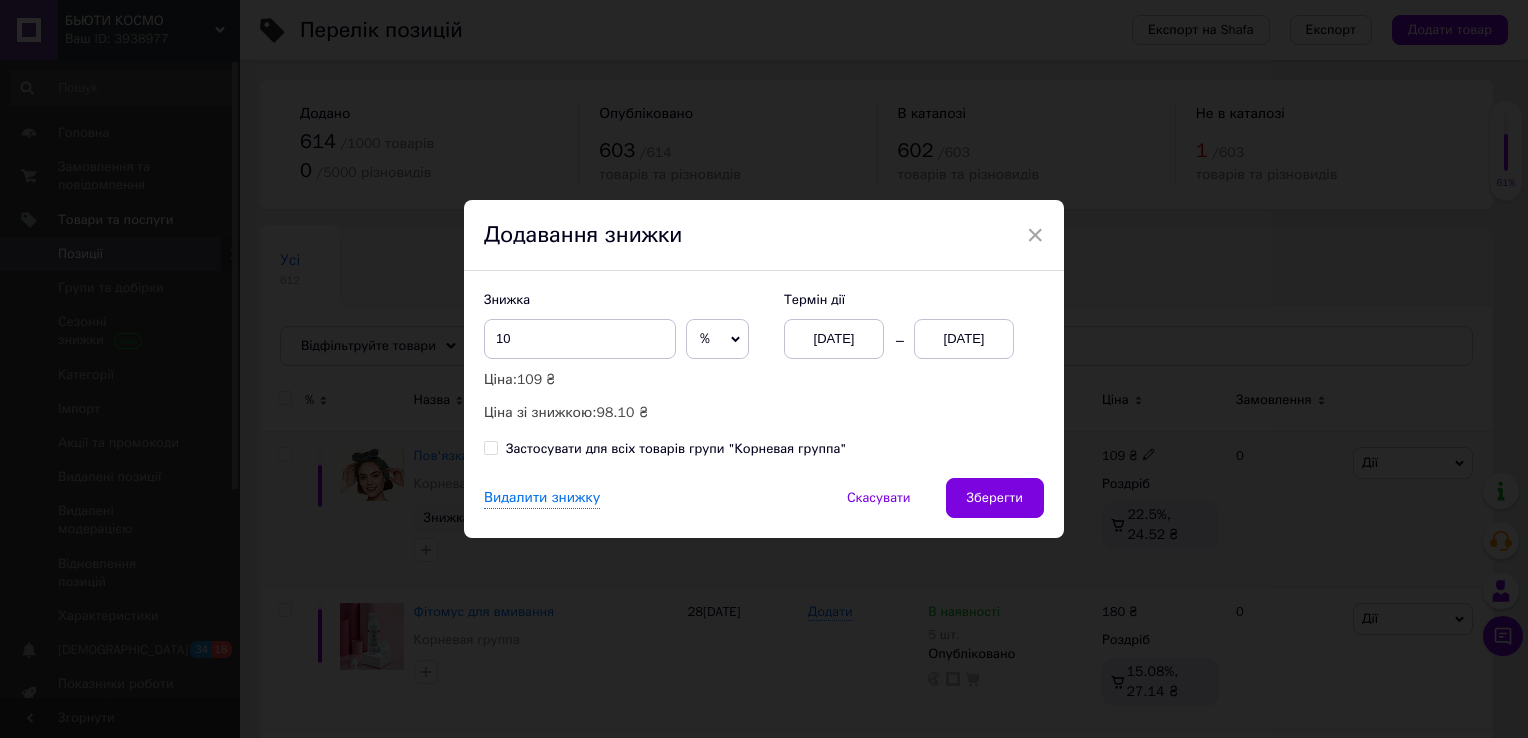 click on "[DATE]" at bounding box center [964, 339] 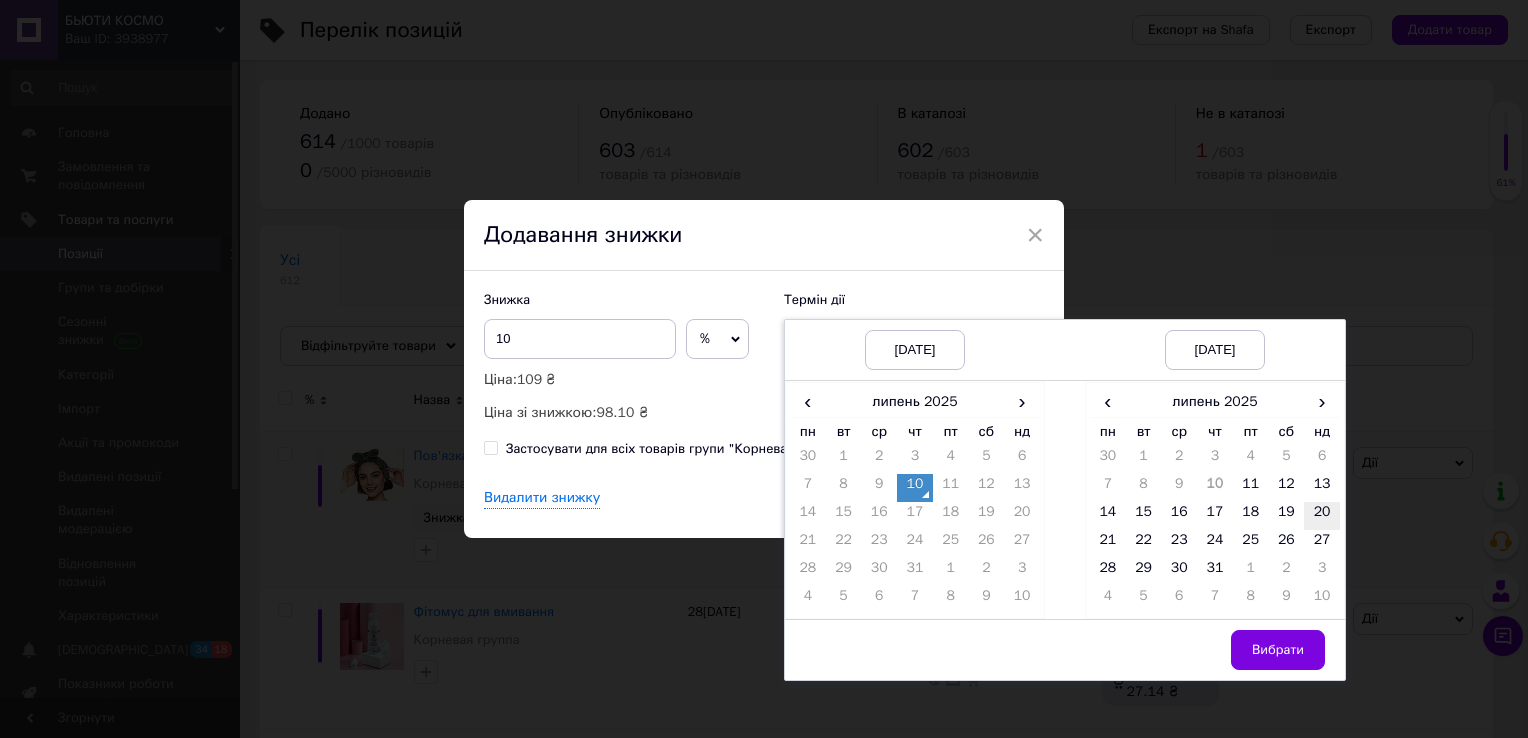 click on "20" at bounding box center (1322, 516) 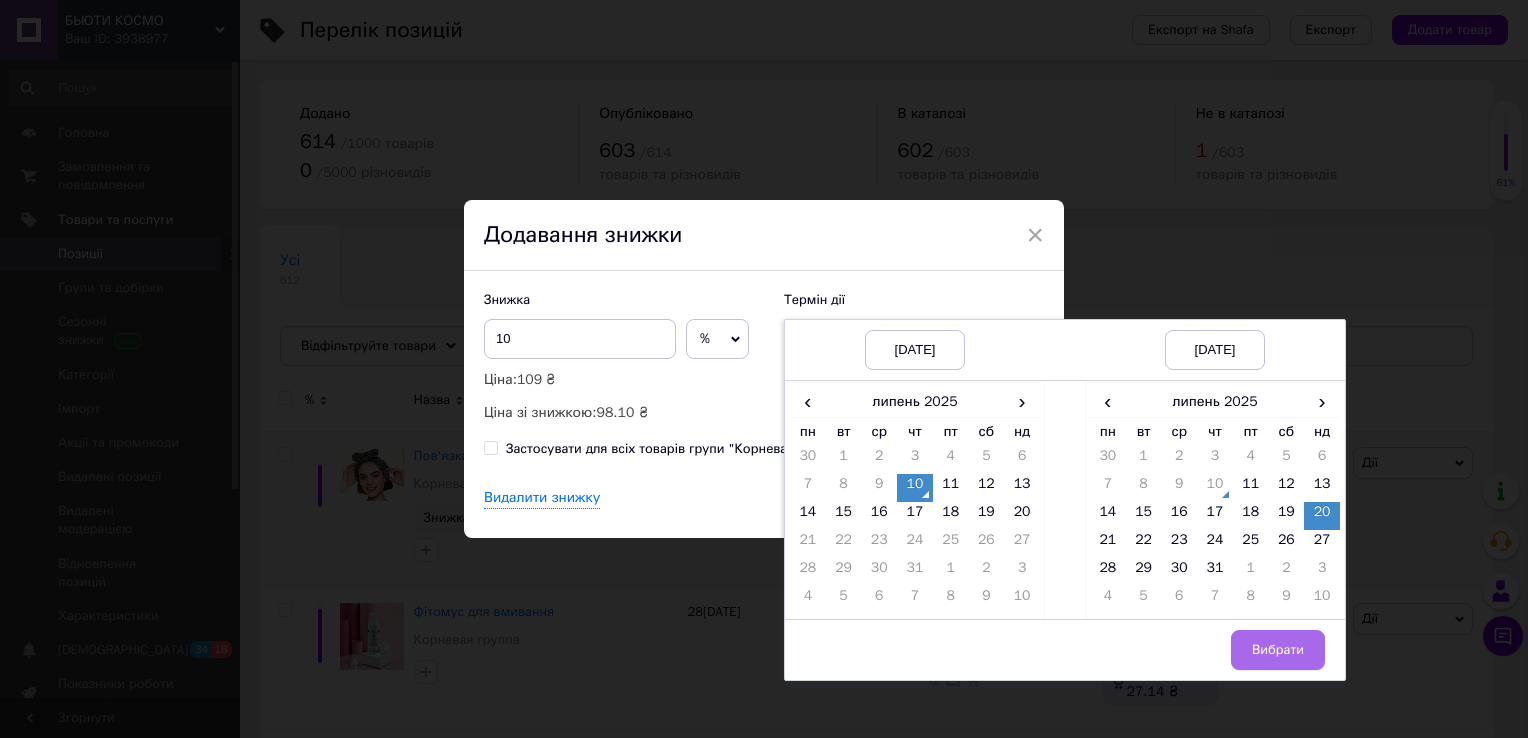 click on "Вибрати" at bounding box center (1278, 650) 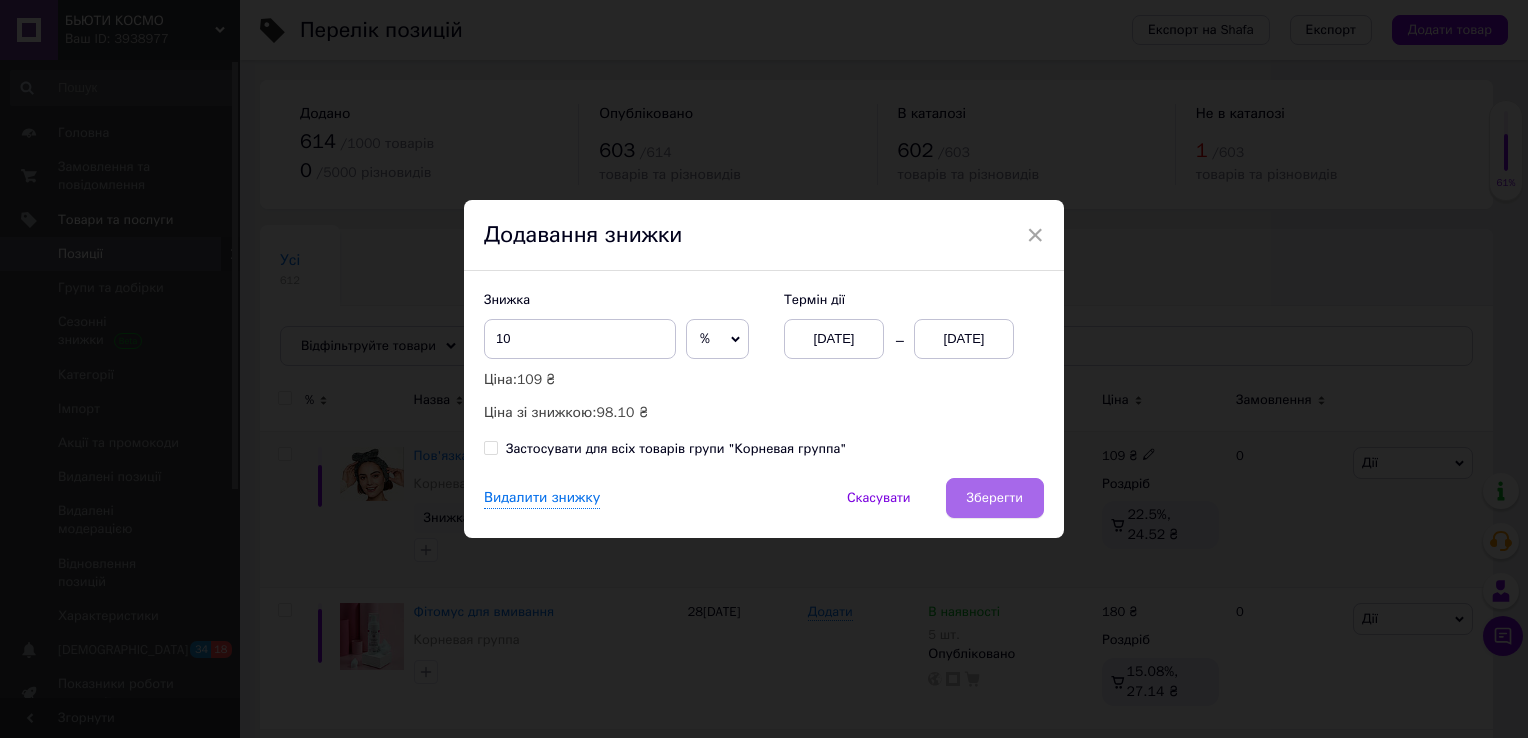 click on "Зберегти" at bounding box center (995, 498) 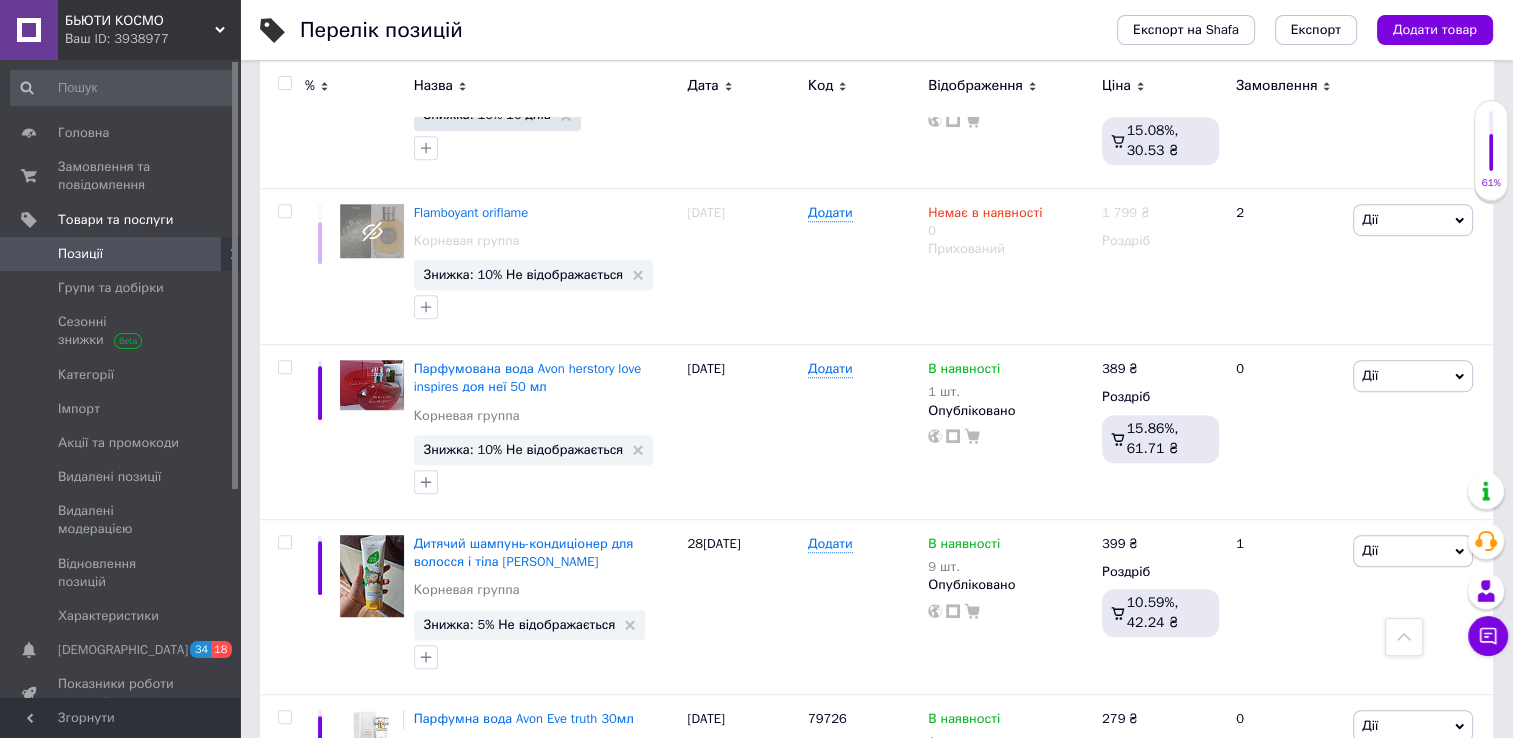 scroll, scrollTop: 1169, scrollLeft: 0, axis: vertical 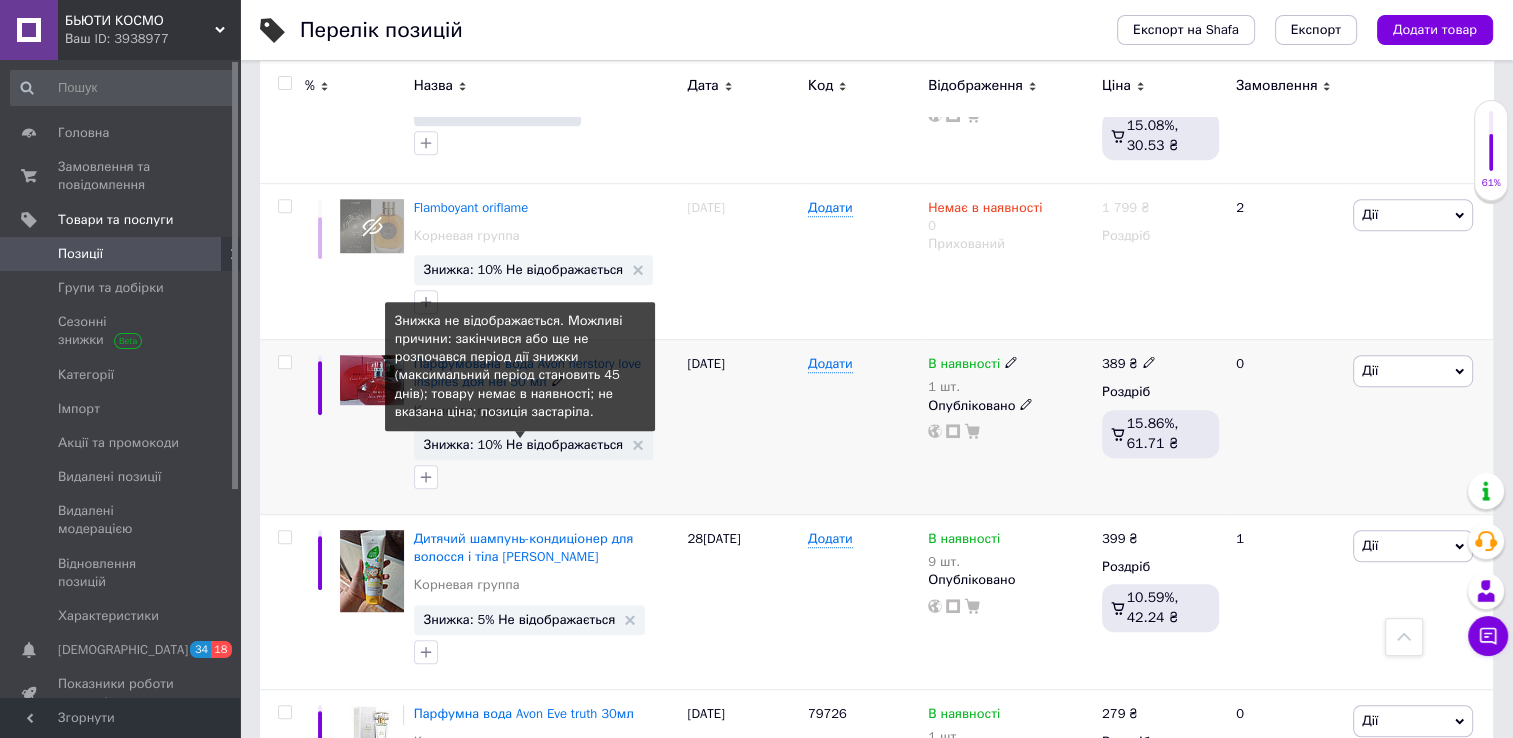 click on "Знижка: 10% Не відображається" at bounding box center (524, 444) 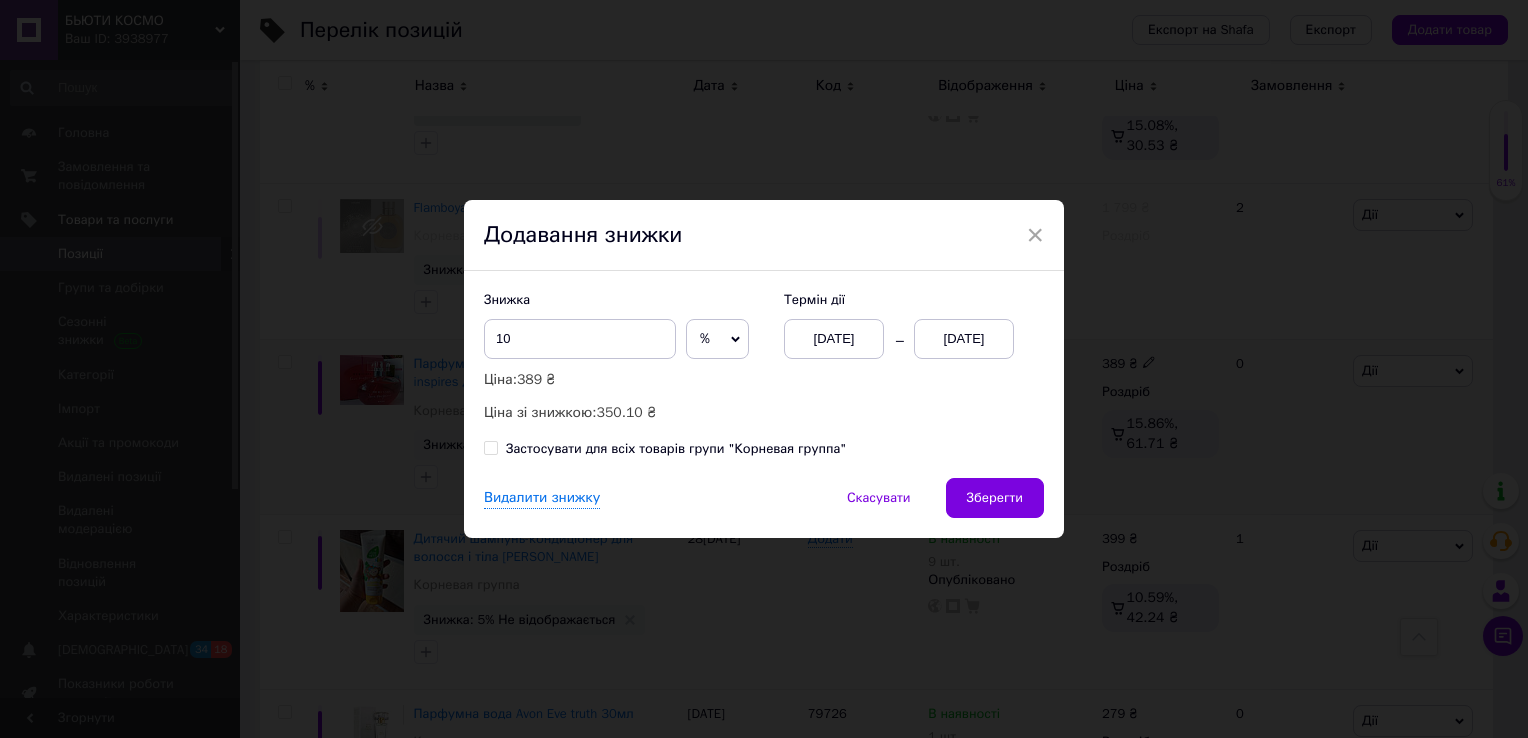 click on "[DATE]" at bounding box center [964, 339] 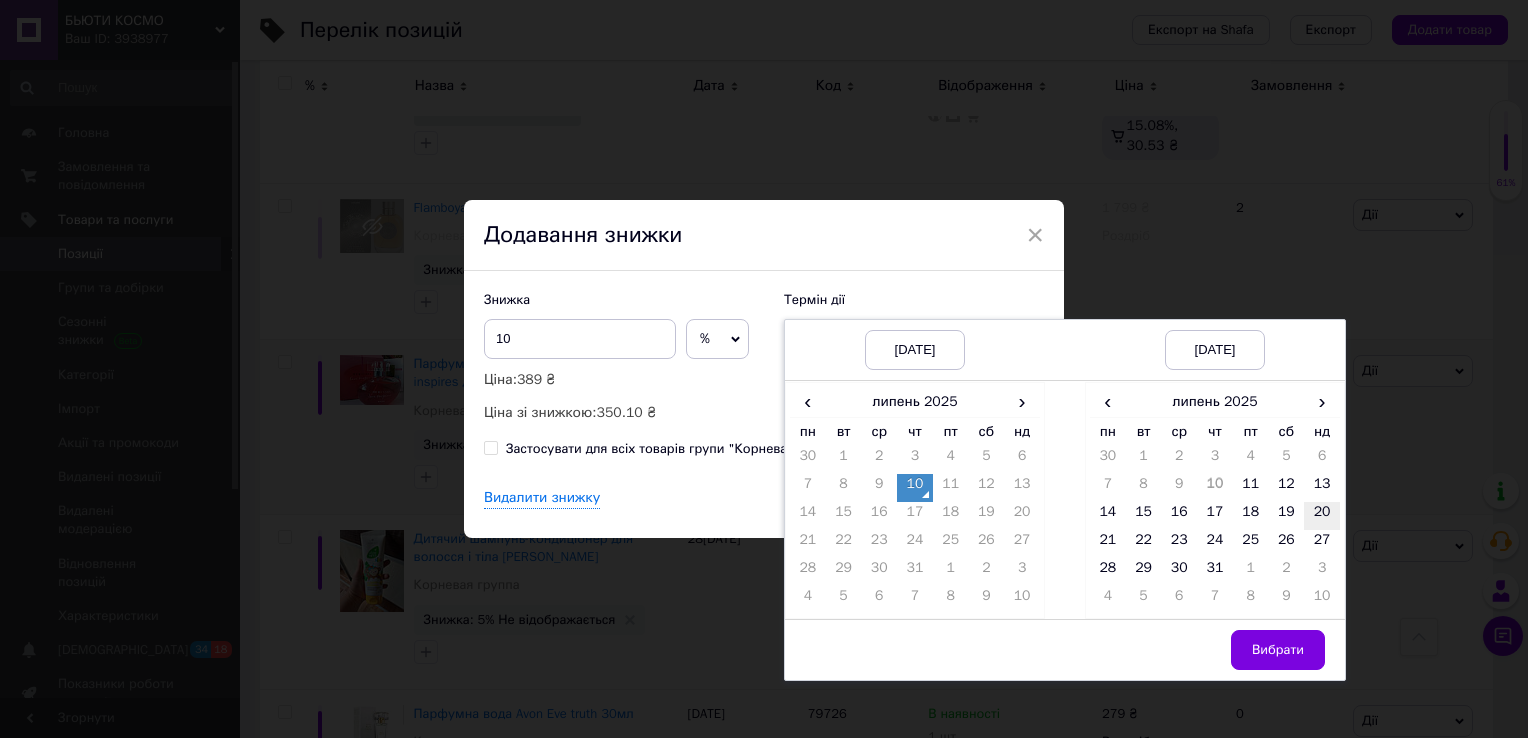 click on "20" at bounding box center (1322, 516) 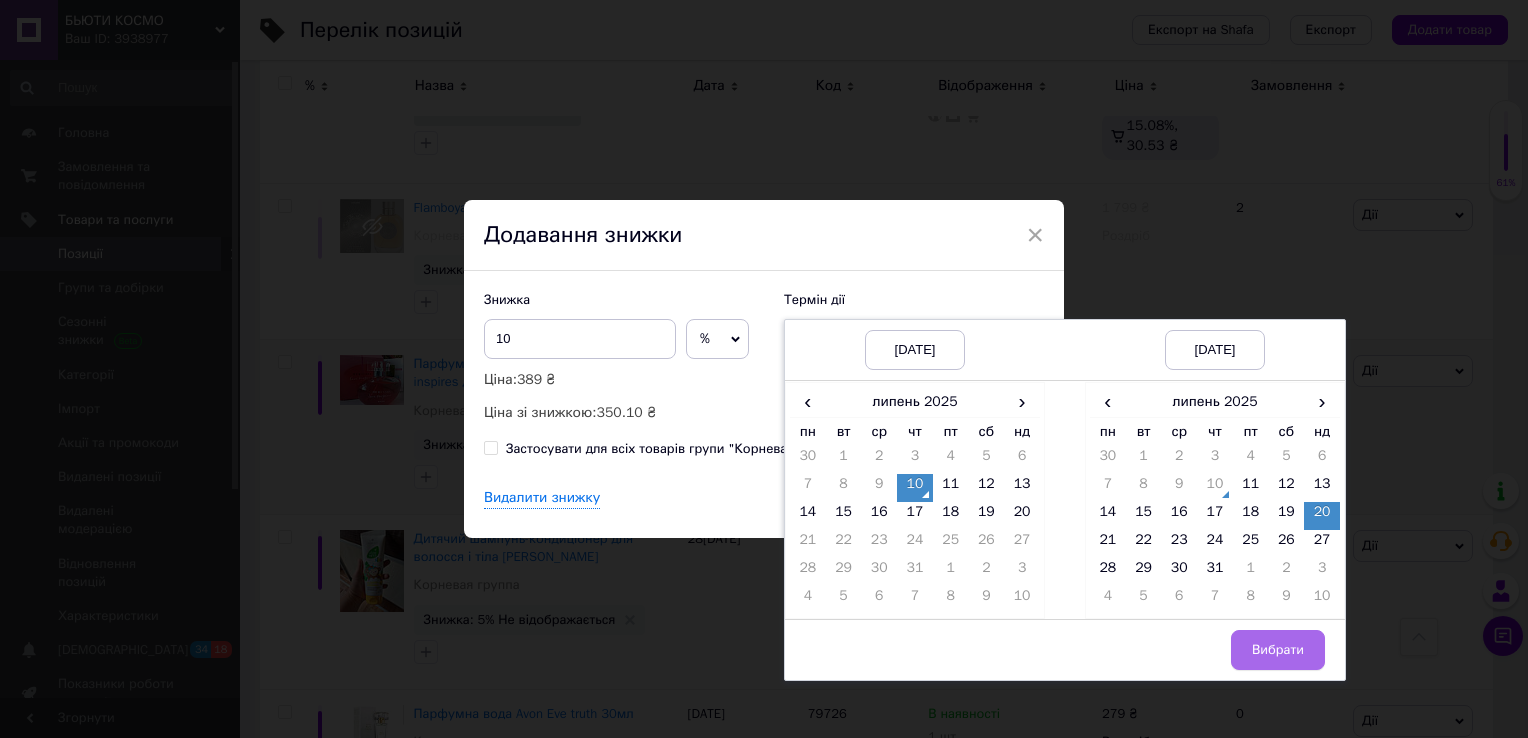 click on "Вибрати" at bounding box center [1278, 650] 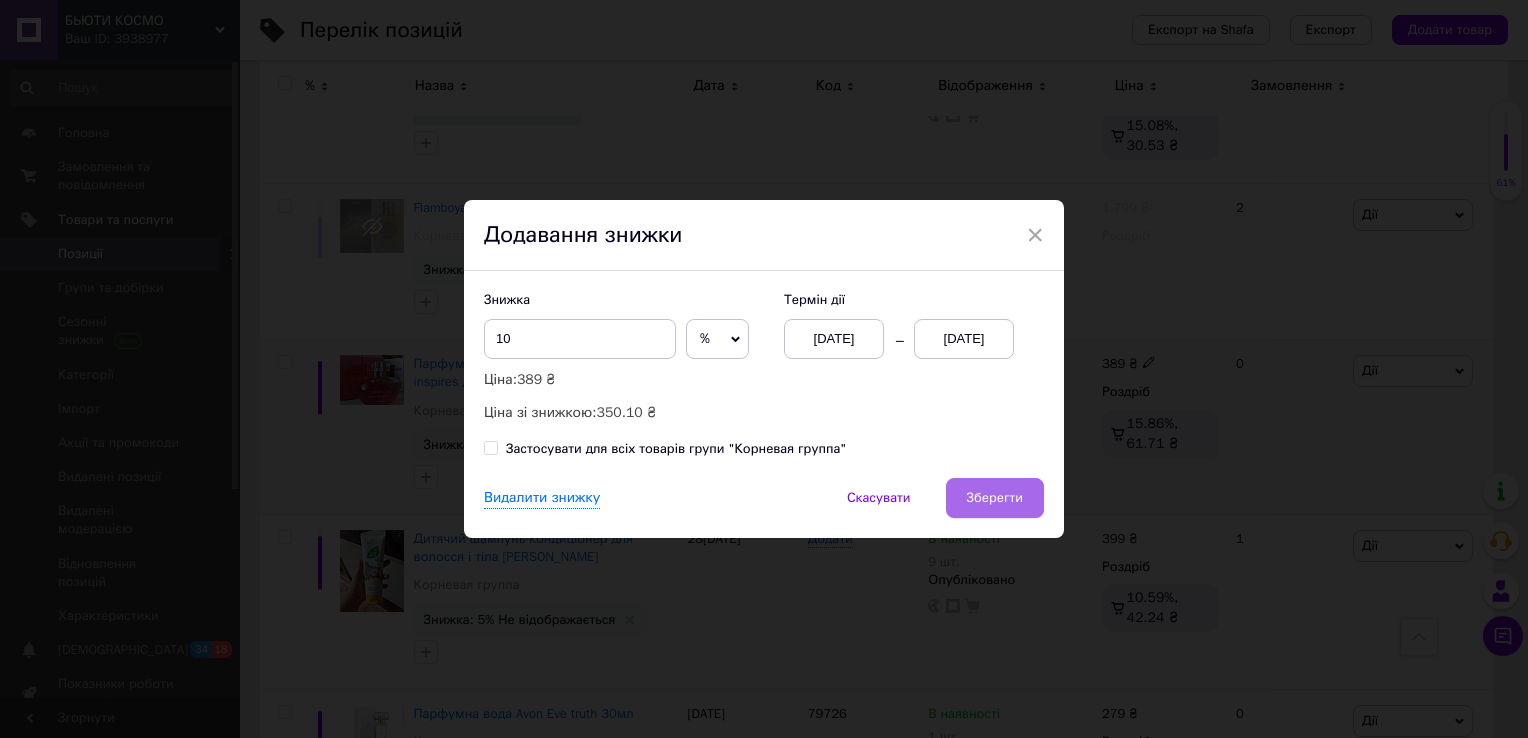 click on "Зберегти" at bounding box center (995, 498) 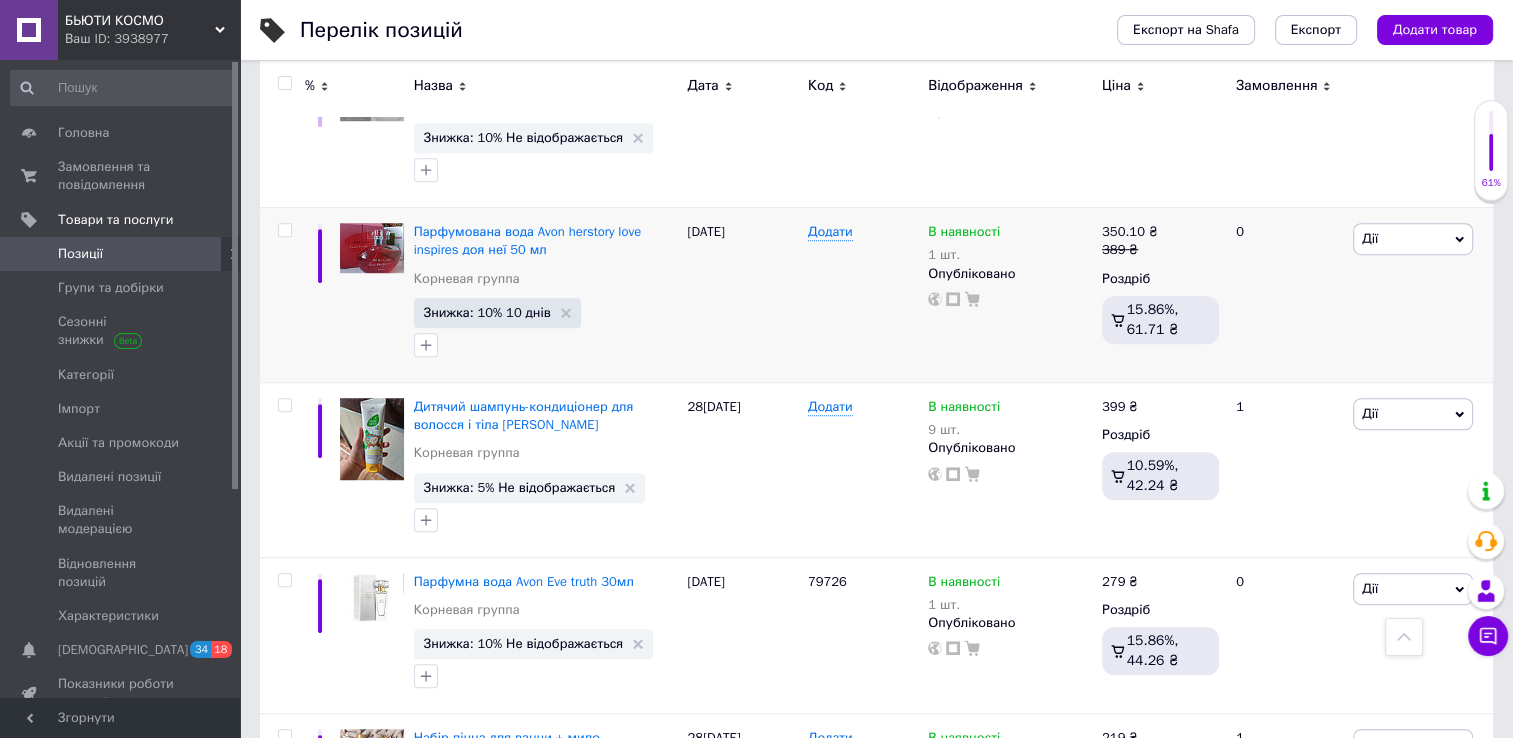 scroll, scrollTop: 1479, scrollLeft: 0, axis: vertical 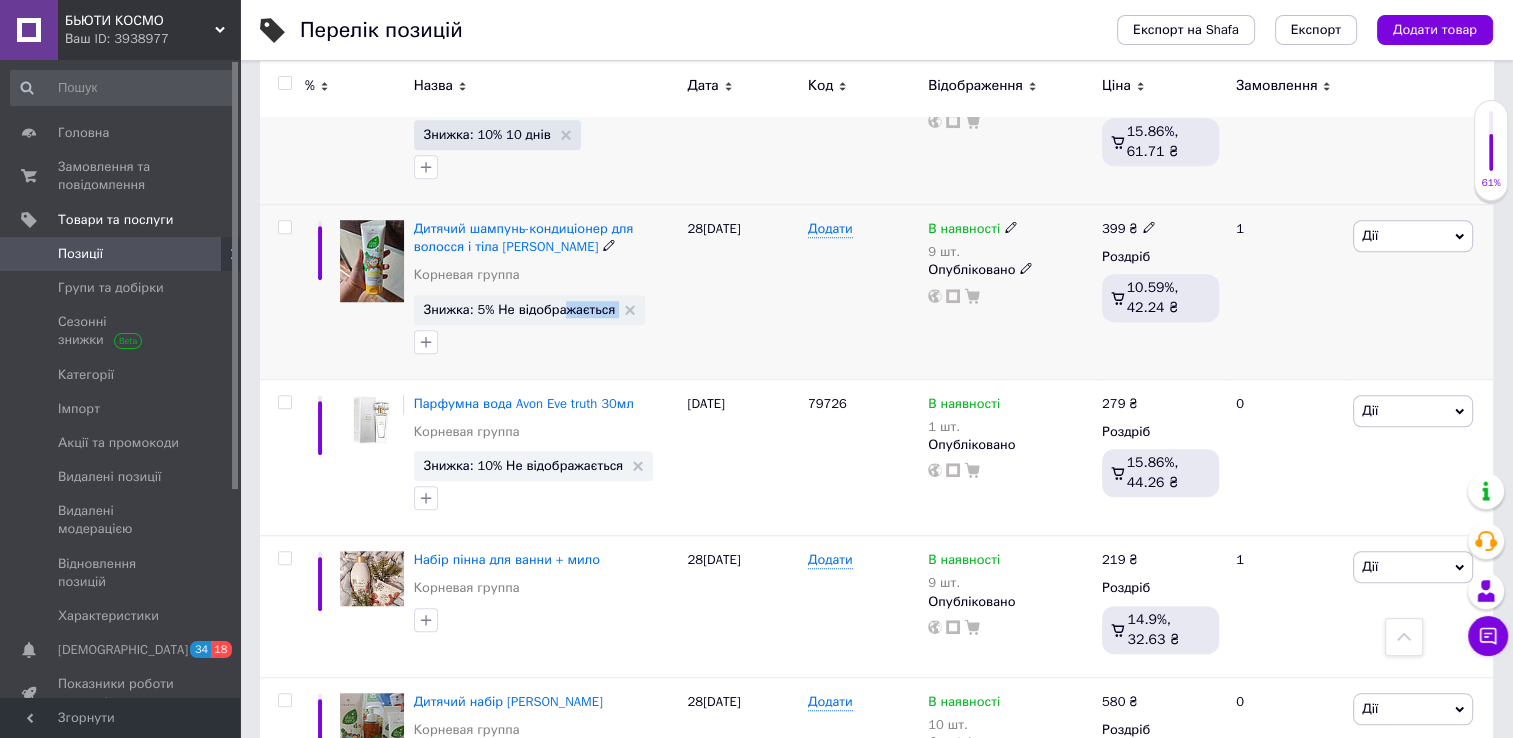drag, startPoint x: 638, startPoint y: 369, endPoint x: 559, endPoint y: 306, distance: 101.04455 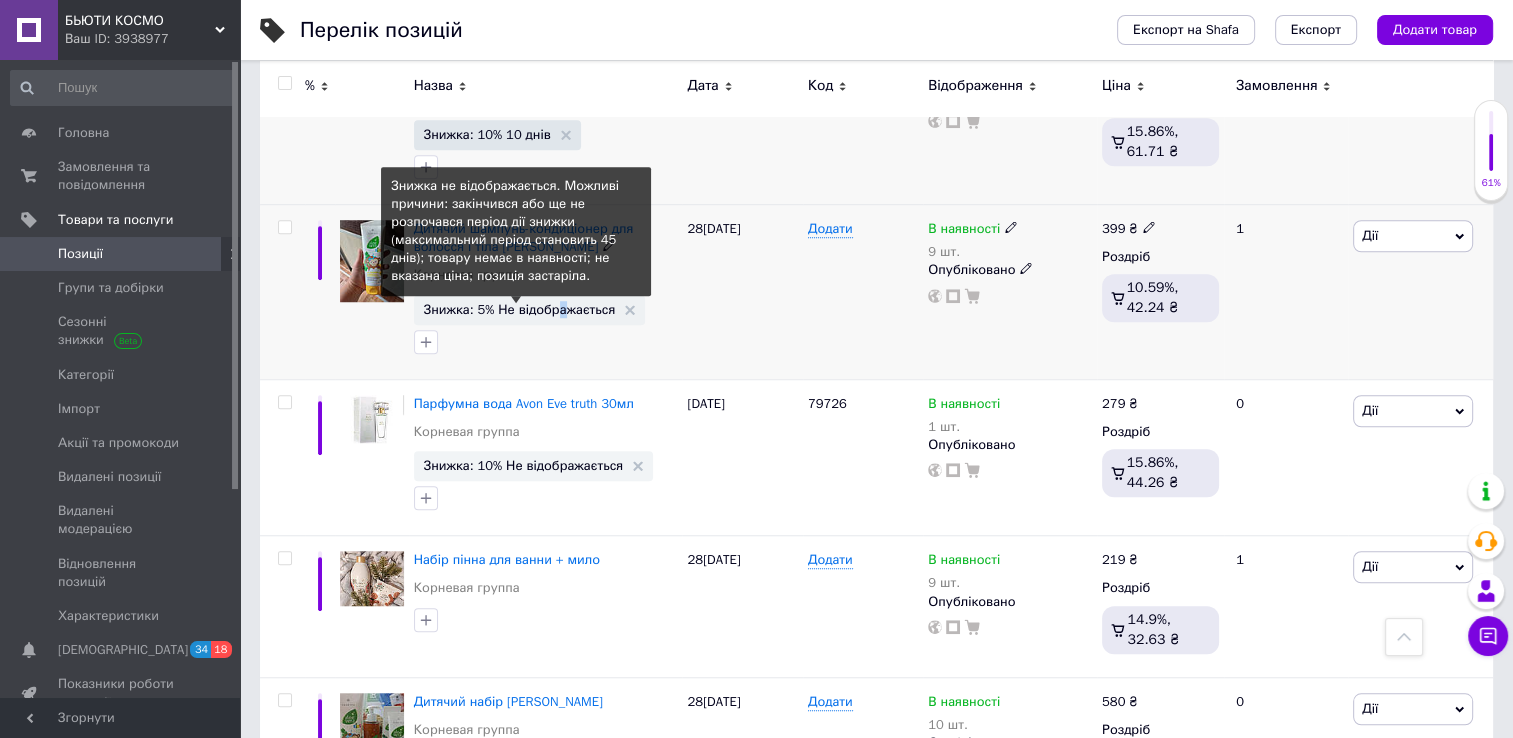 click on "Знижка: 5% Не відображається" at bounding box center (520, 309) 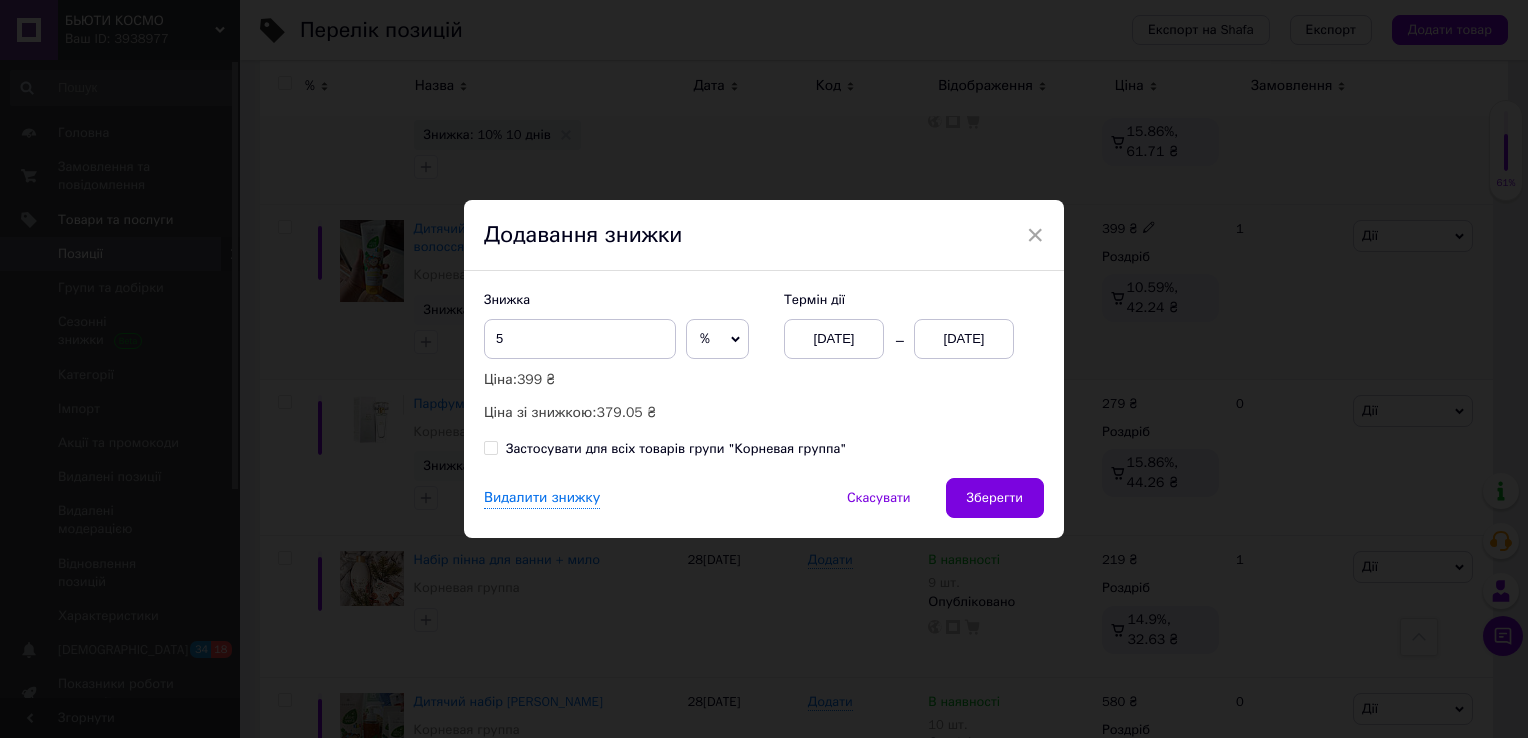 drag, startPoint x: 999, startPoint y: 363, endPoint x: 989, endPoint y: 340, distance: 25.079872 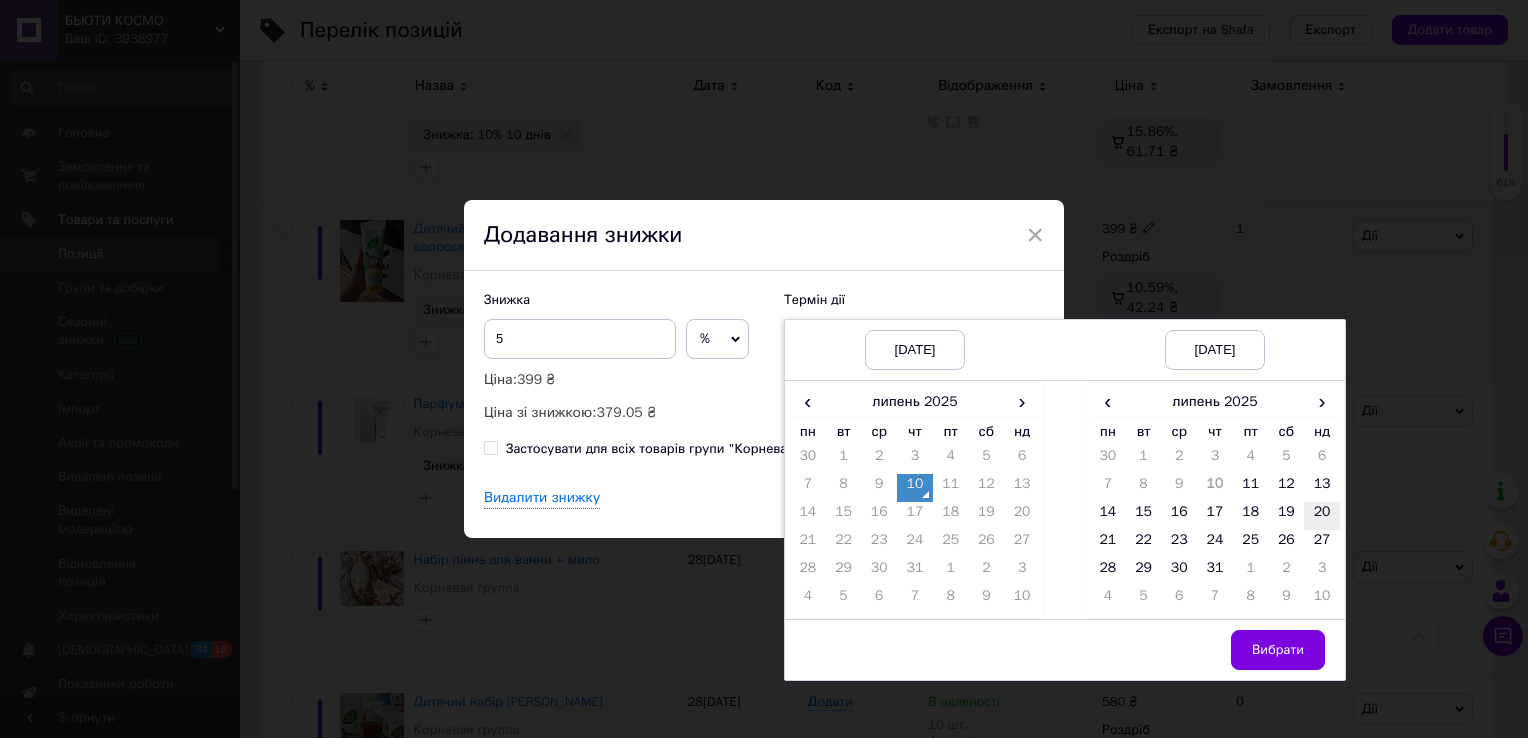click on "20" at bounding box center [1322, 516] 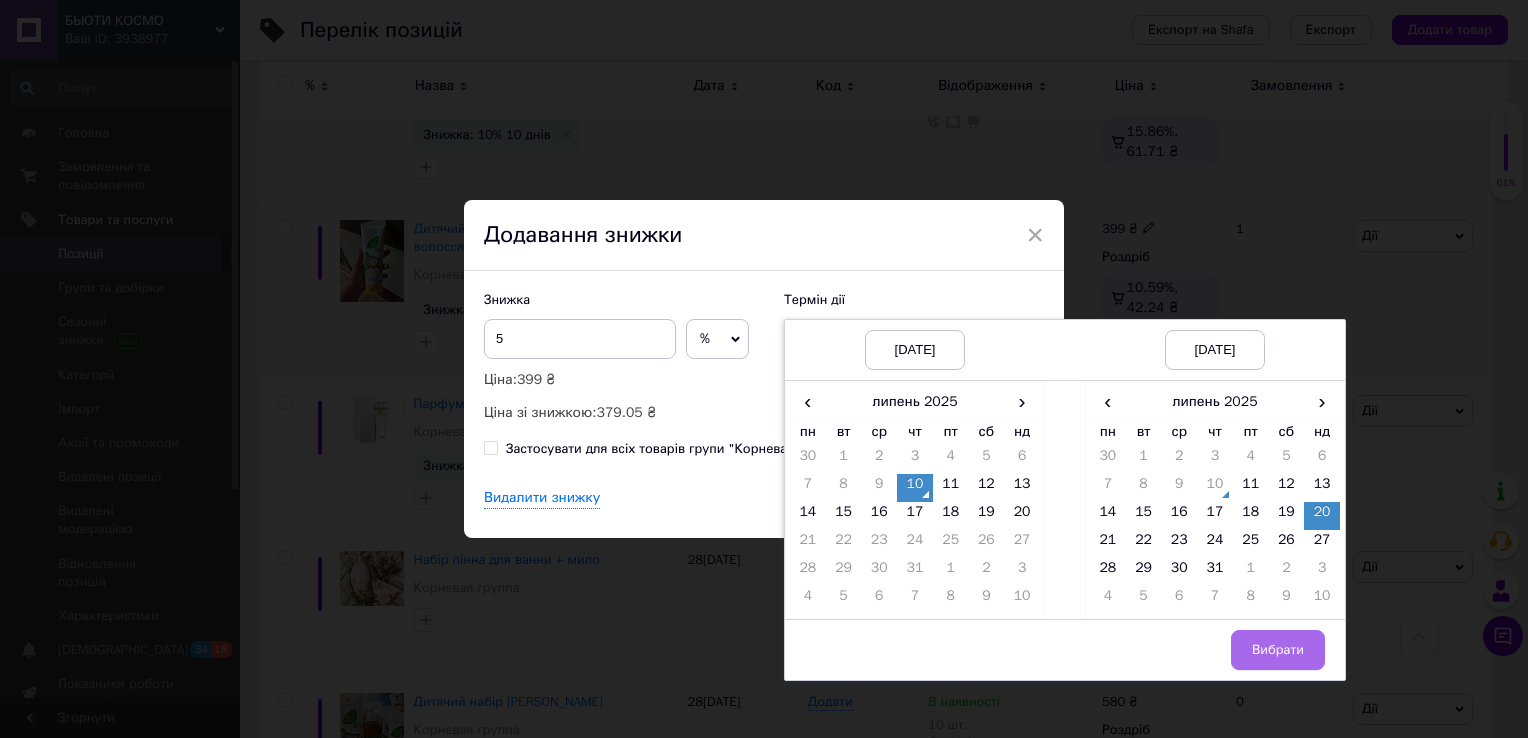 click on "Вибрати" at bounding box center [1278, 650] 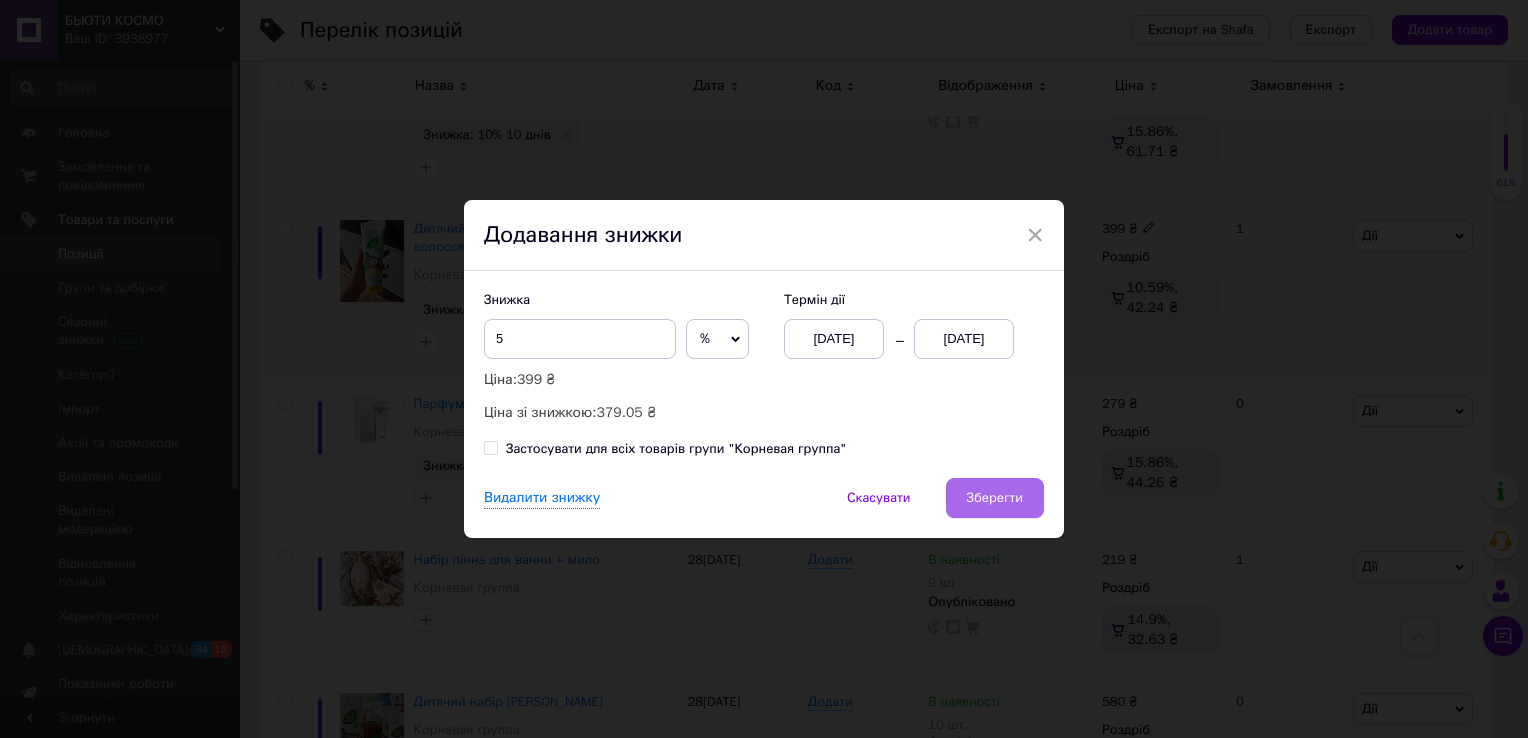 click on "Зберегти" at bounding box center [995, 498] 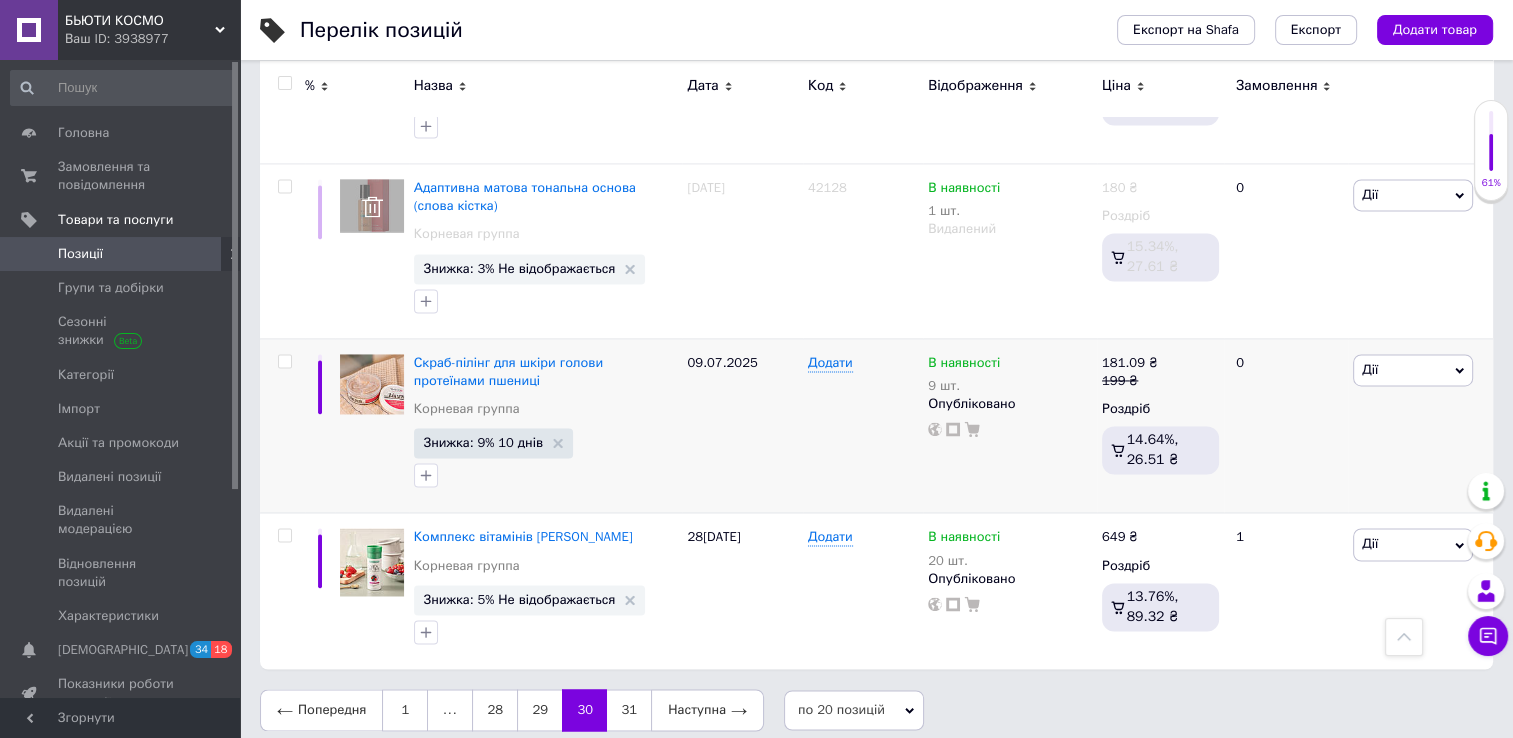 scroll, scrollTop: 3010, scrollLeft: 0, axis: vertical 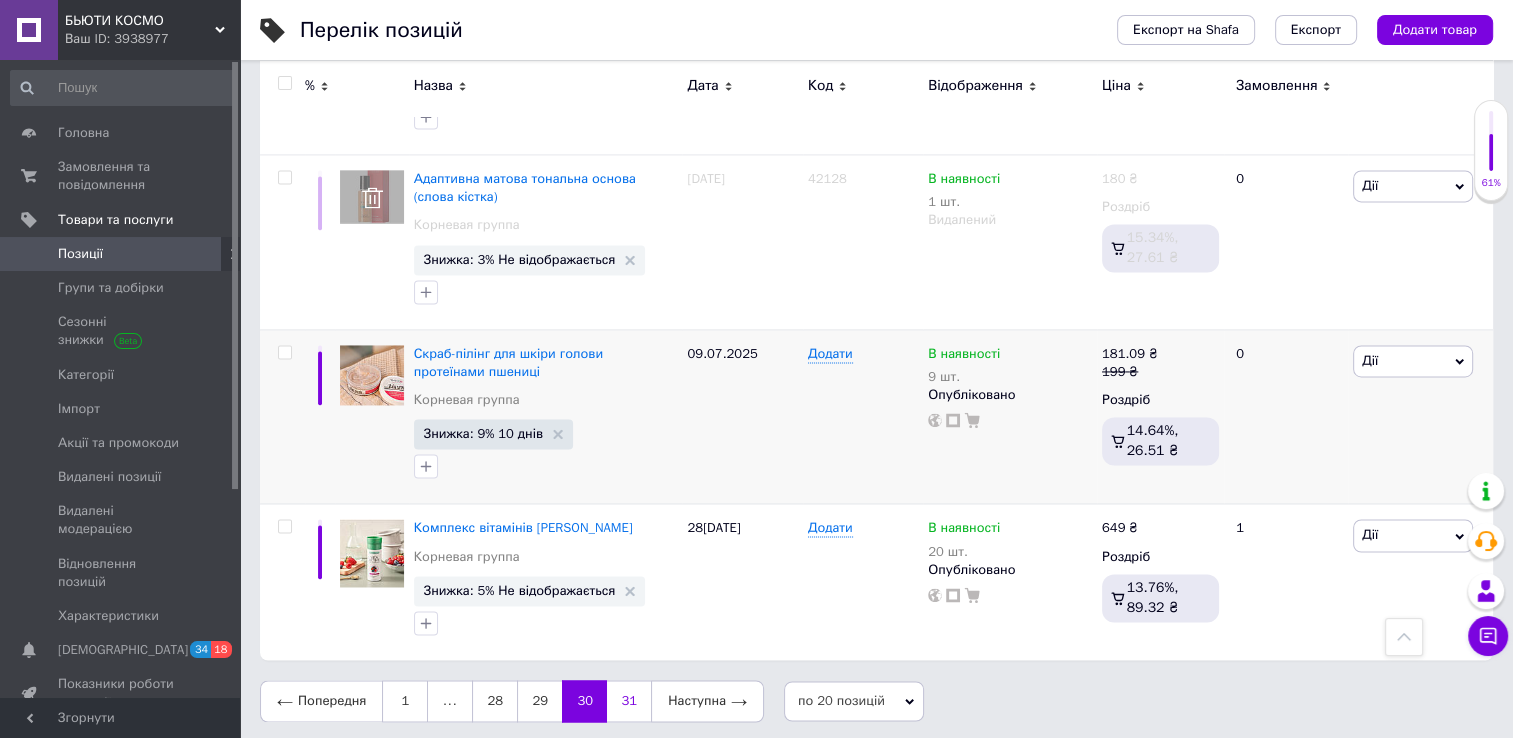 click on "31" at bounding box center (629, 701) 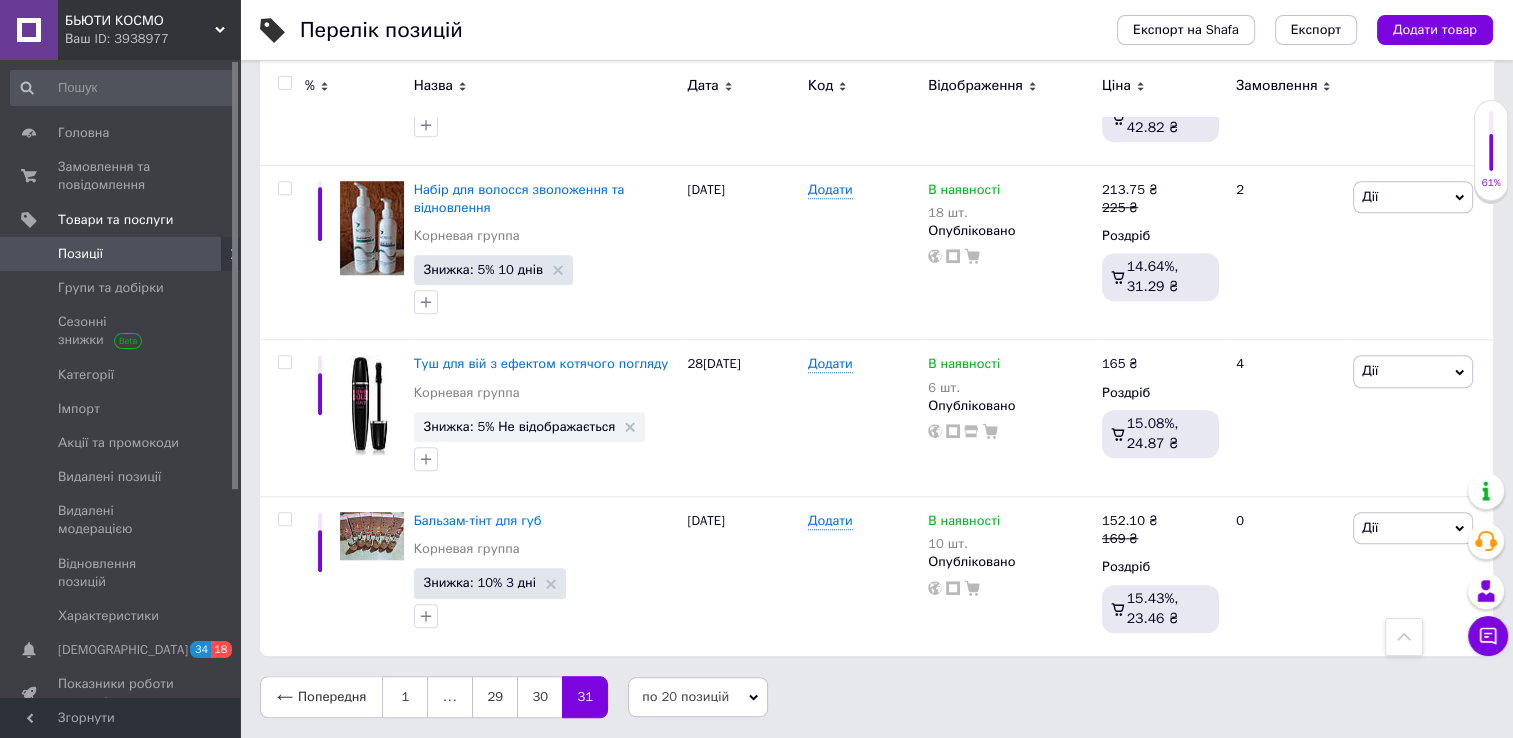 scroll, scrollTop: 1582, scrollLeft: 0, axis: vertical 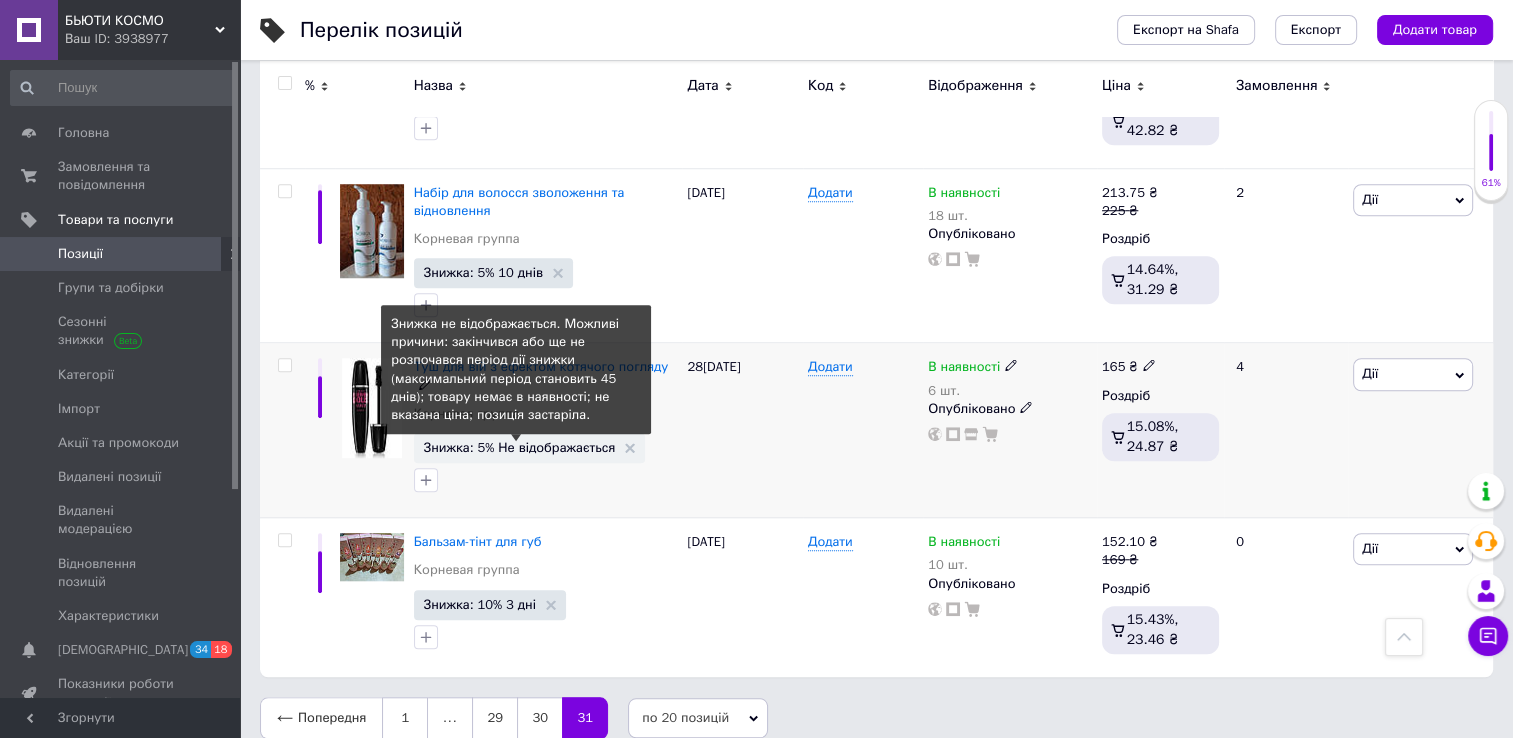 click on "Знижка: 5% Не відображається" at bounding box center [520, 447] 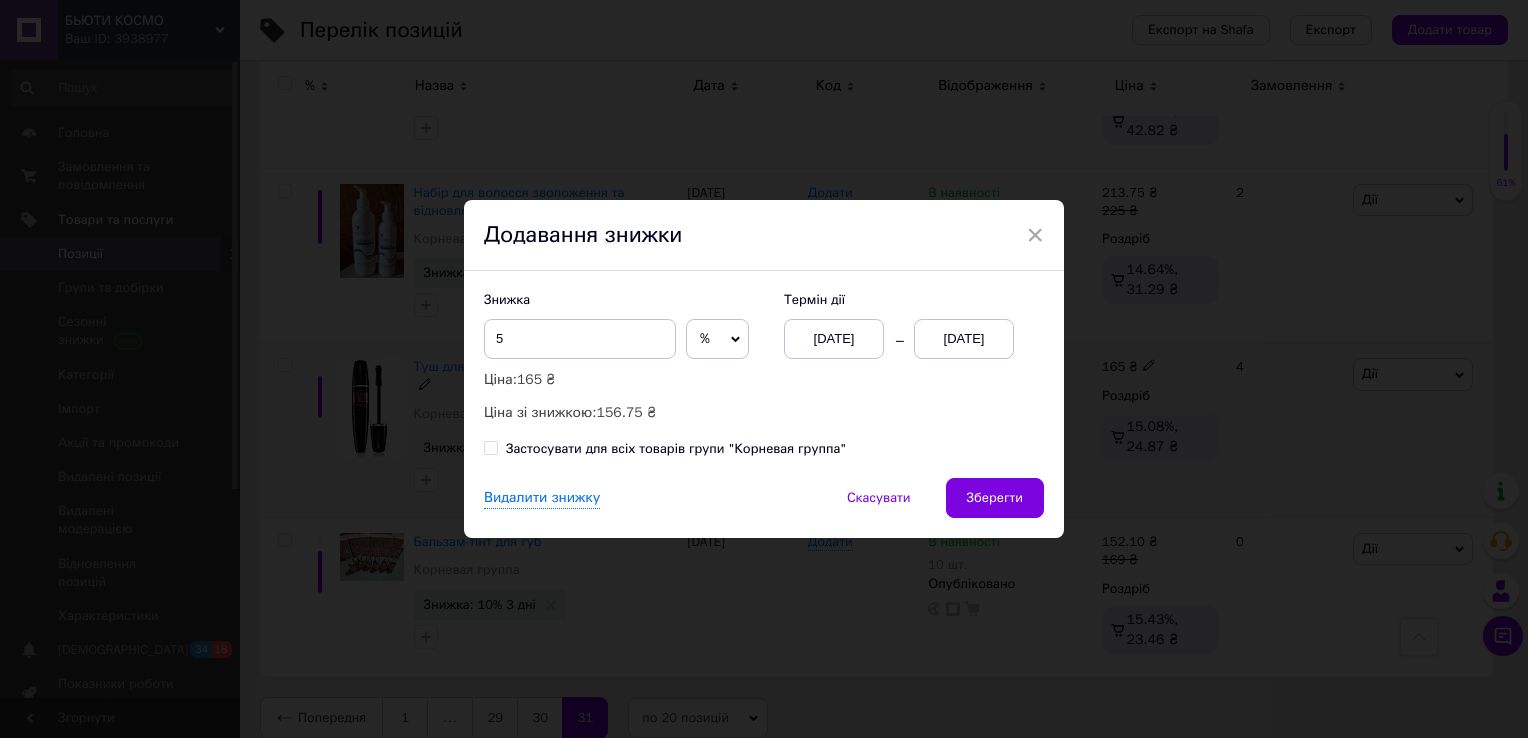 click on "[DATE]" at bounding box center (964, 339) 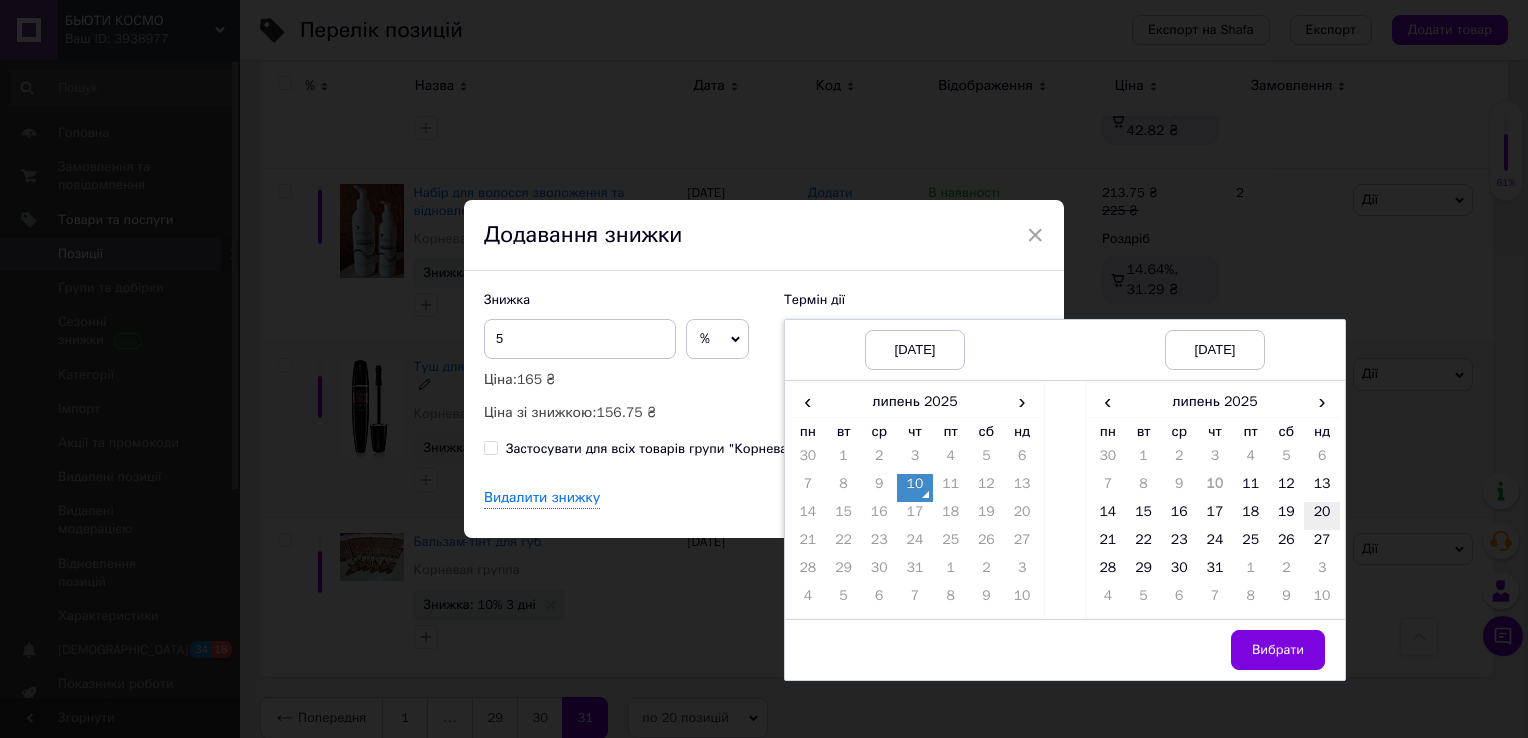 click on "20" at bounding box center (1322, 516) 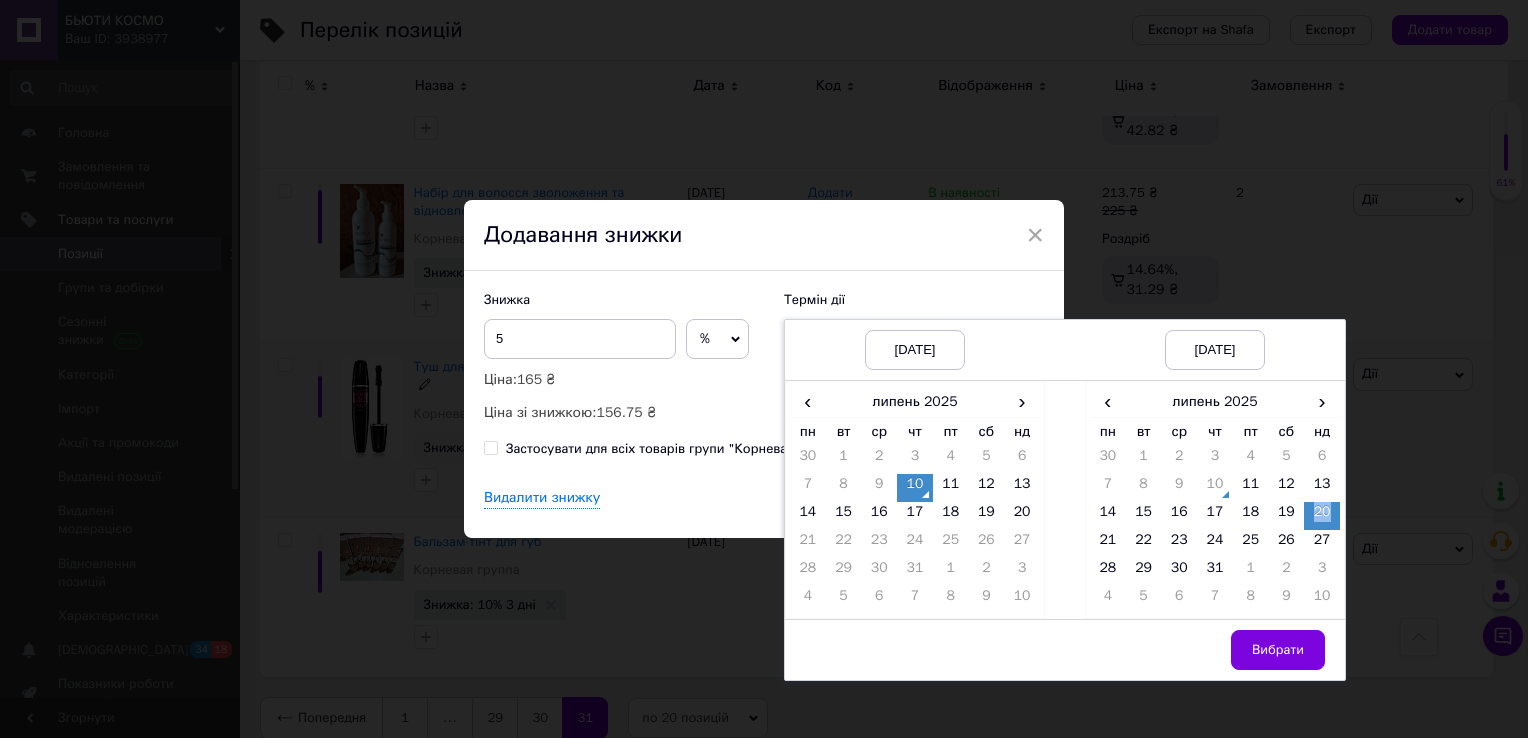 click on "20" at bounding box center [1322, 516] 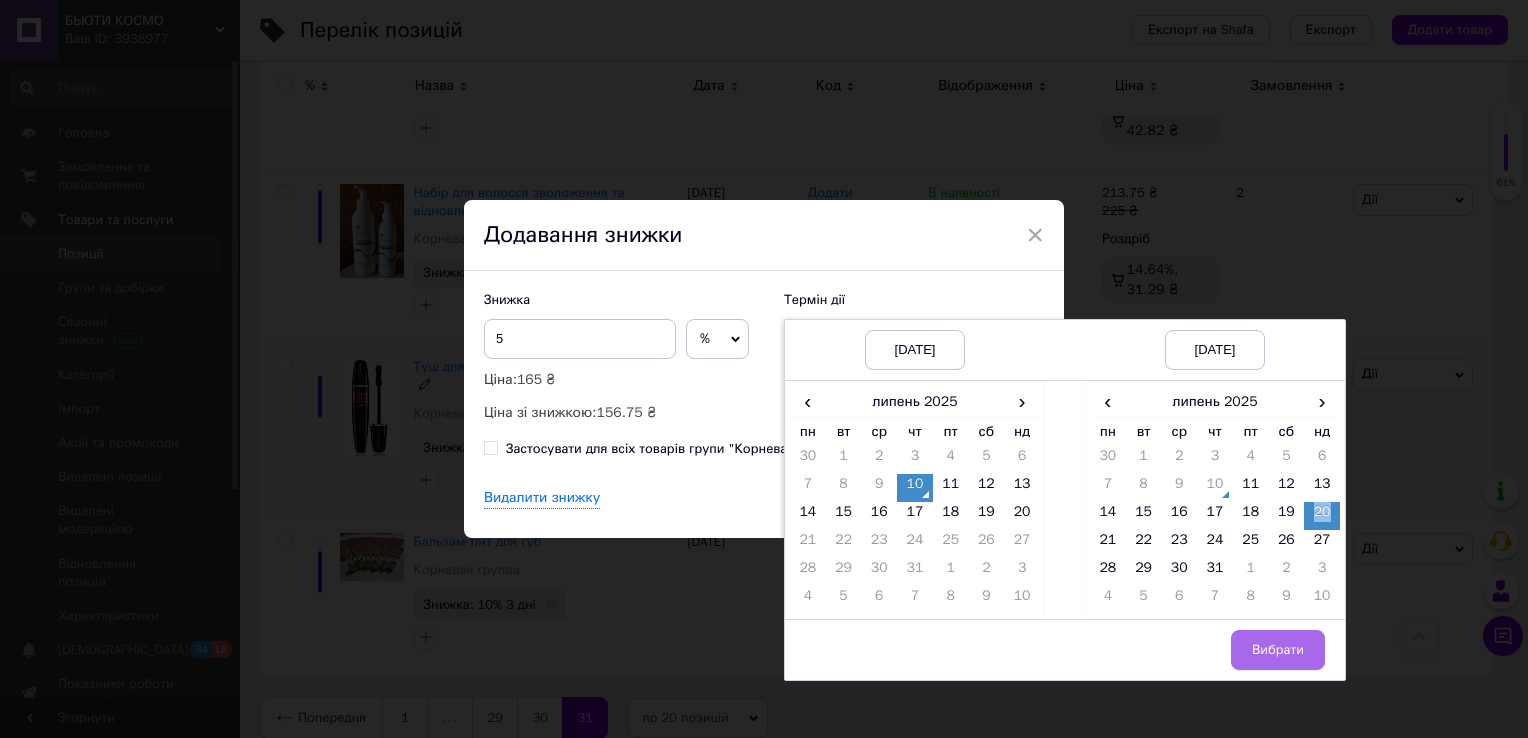 drag, startPoint x: 1320, startPoint y: 527, endPoint x: 1279, endPoint y: 642, distance: 122.09013 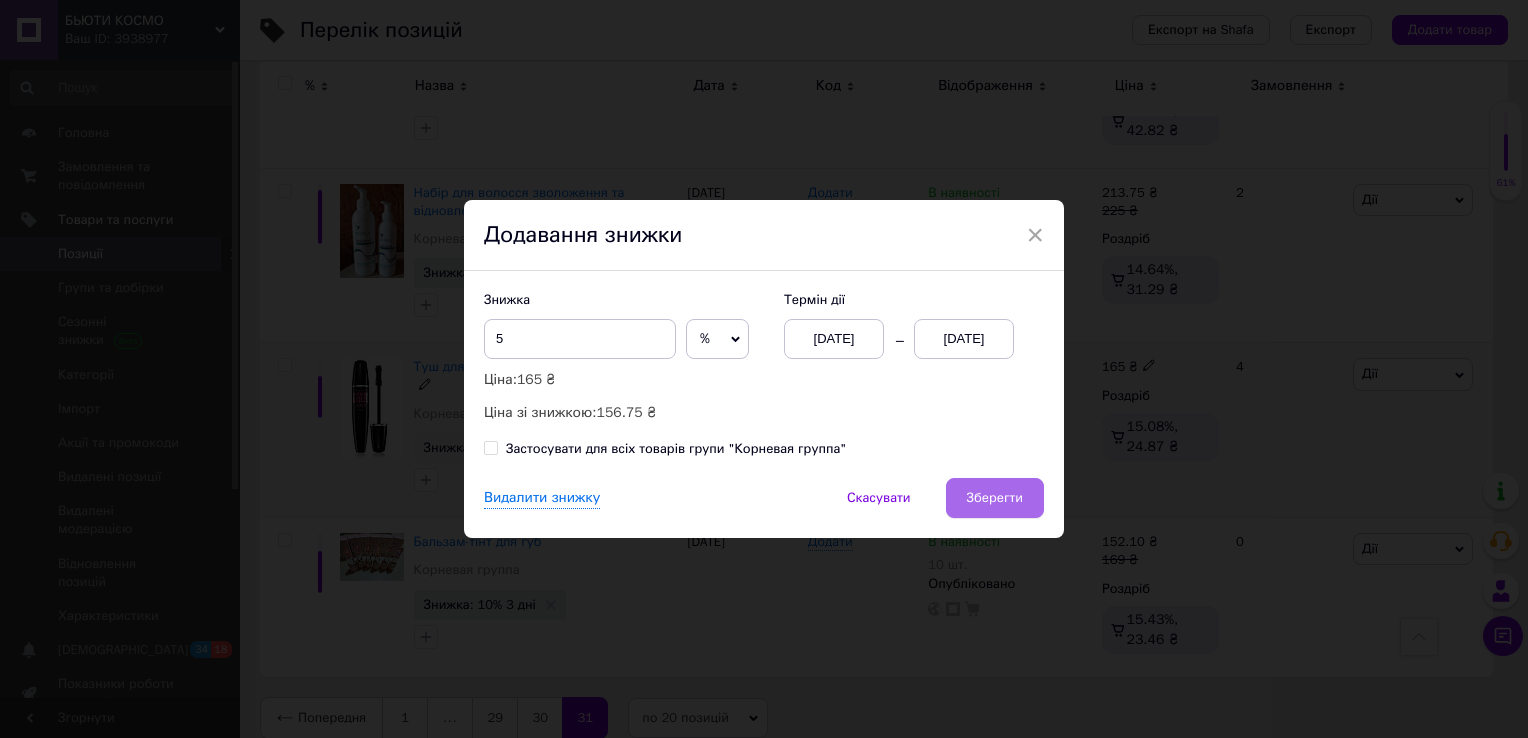 click on "Зберегти" at bounding box center (995, 498) 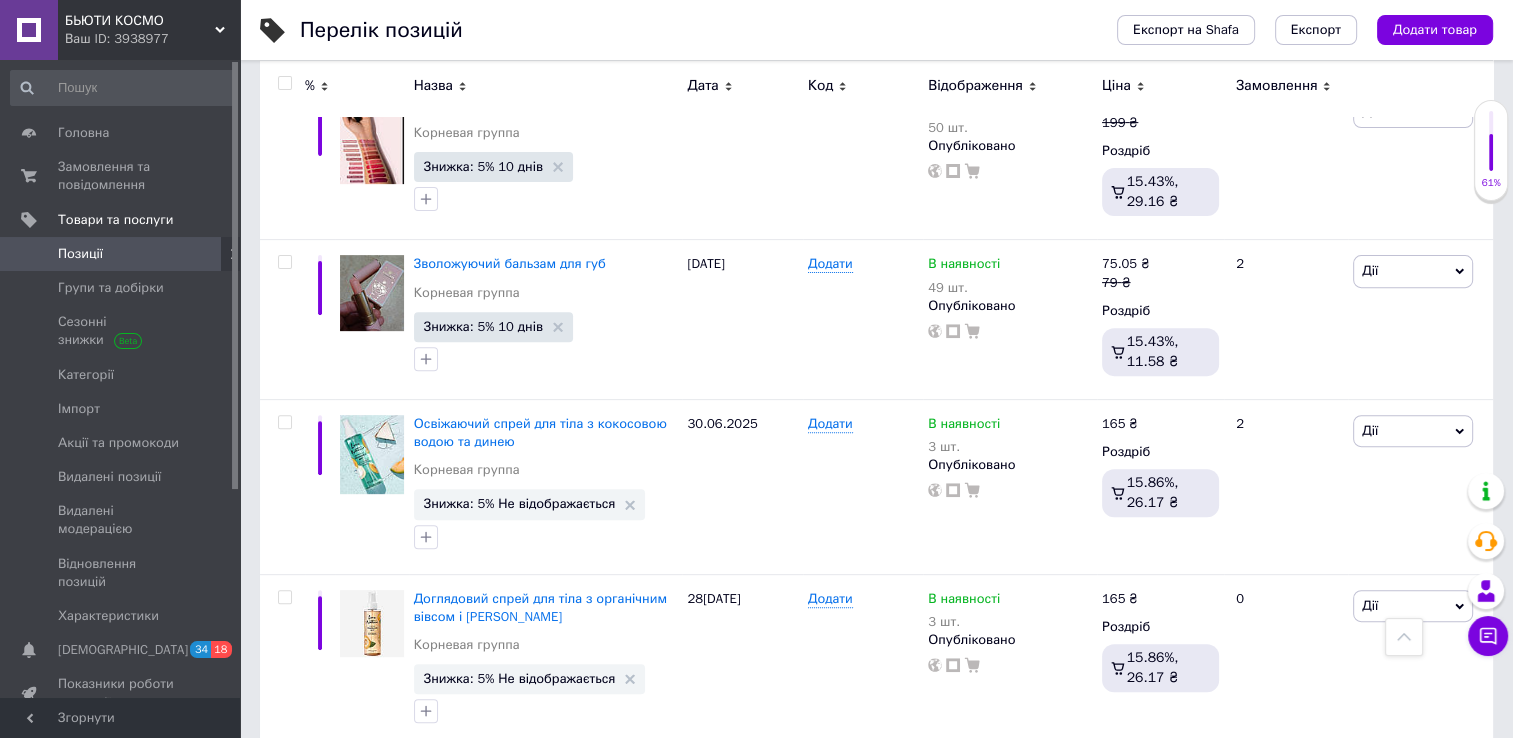 scroll, scrollTop: 672, scrollLeft: 0, axis: vertical 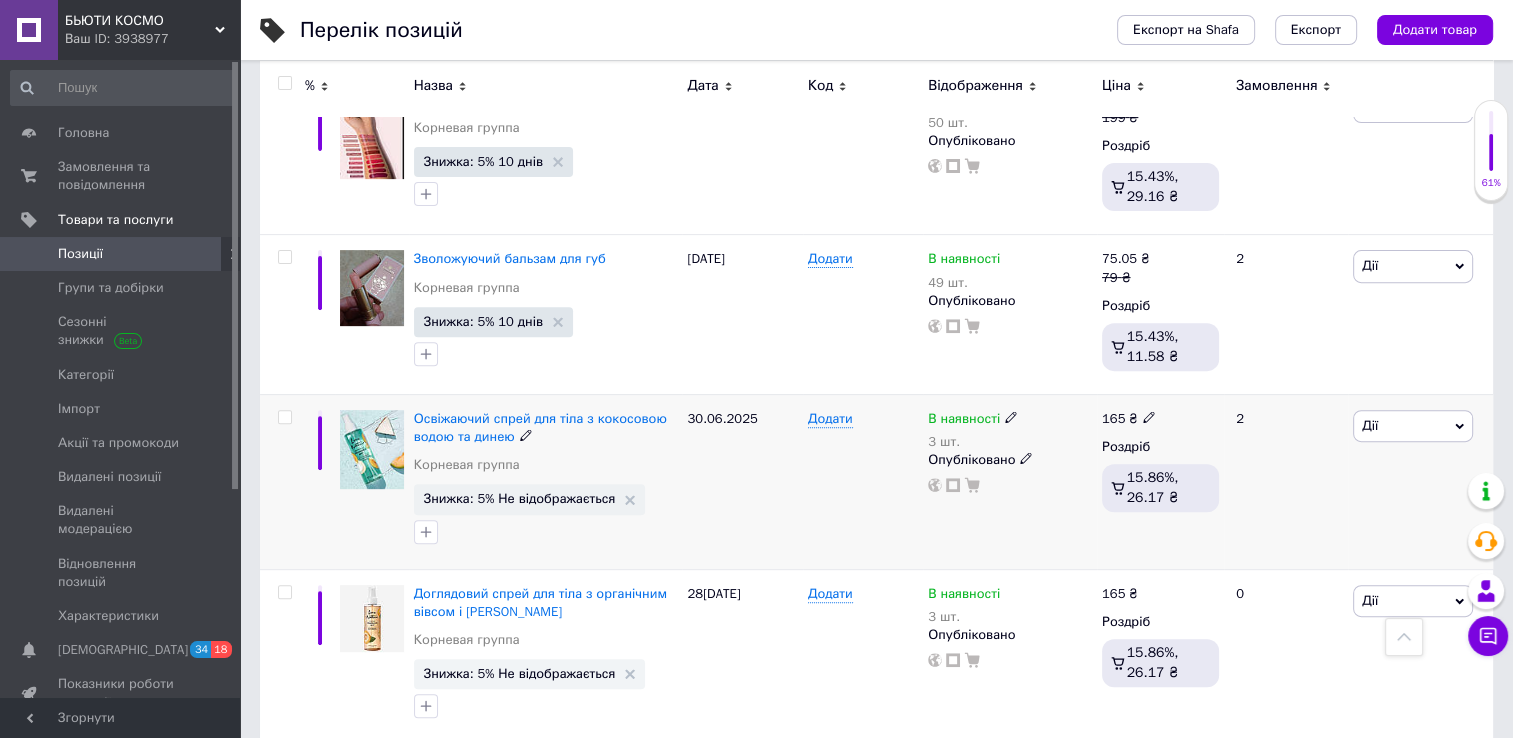click on "165   ₴ Роздріб 15.86%, 26.17 ₴" at bounding box center [1160, 481] 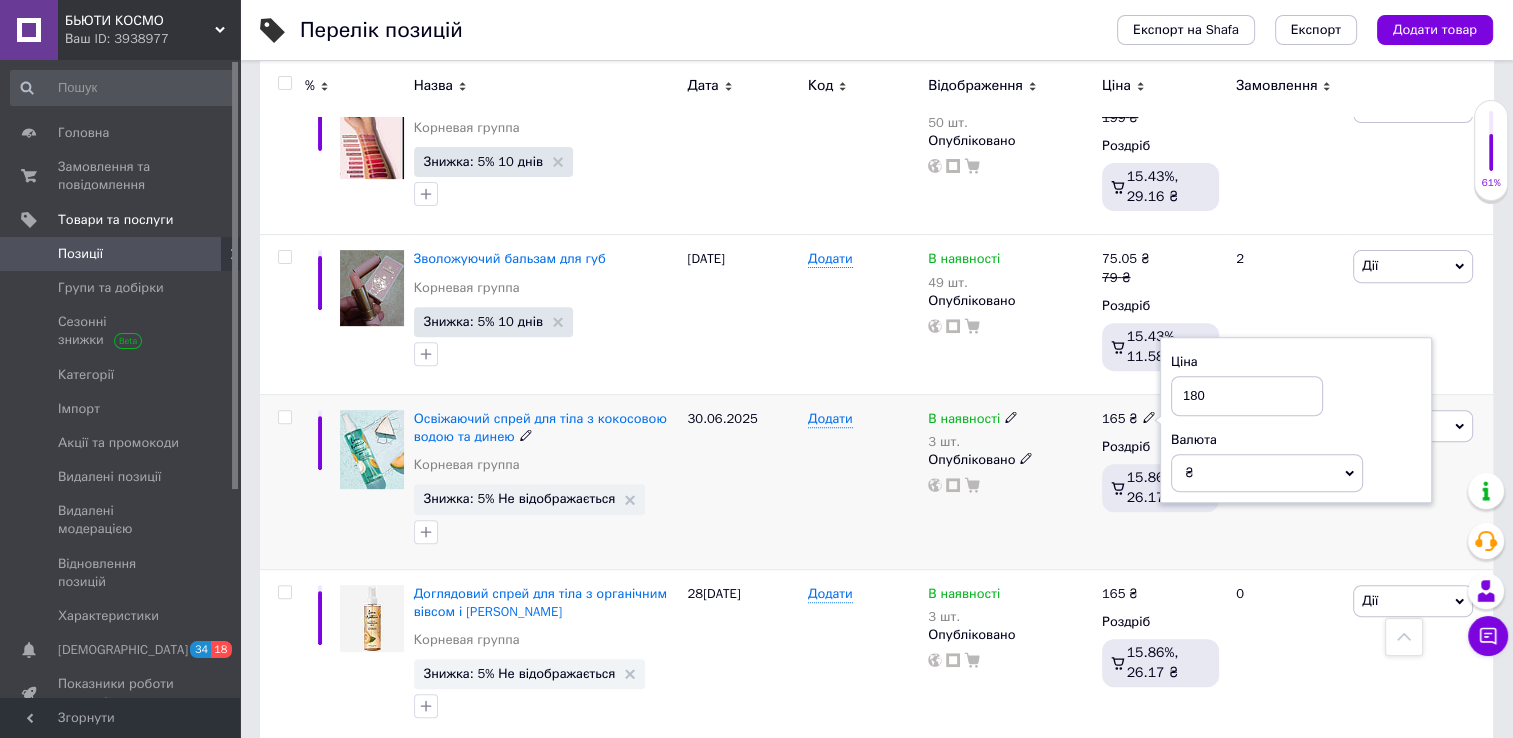 type on "180" 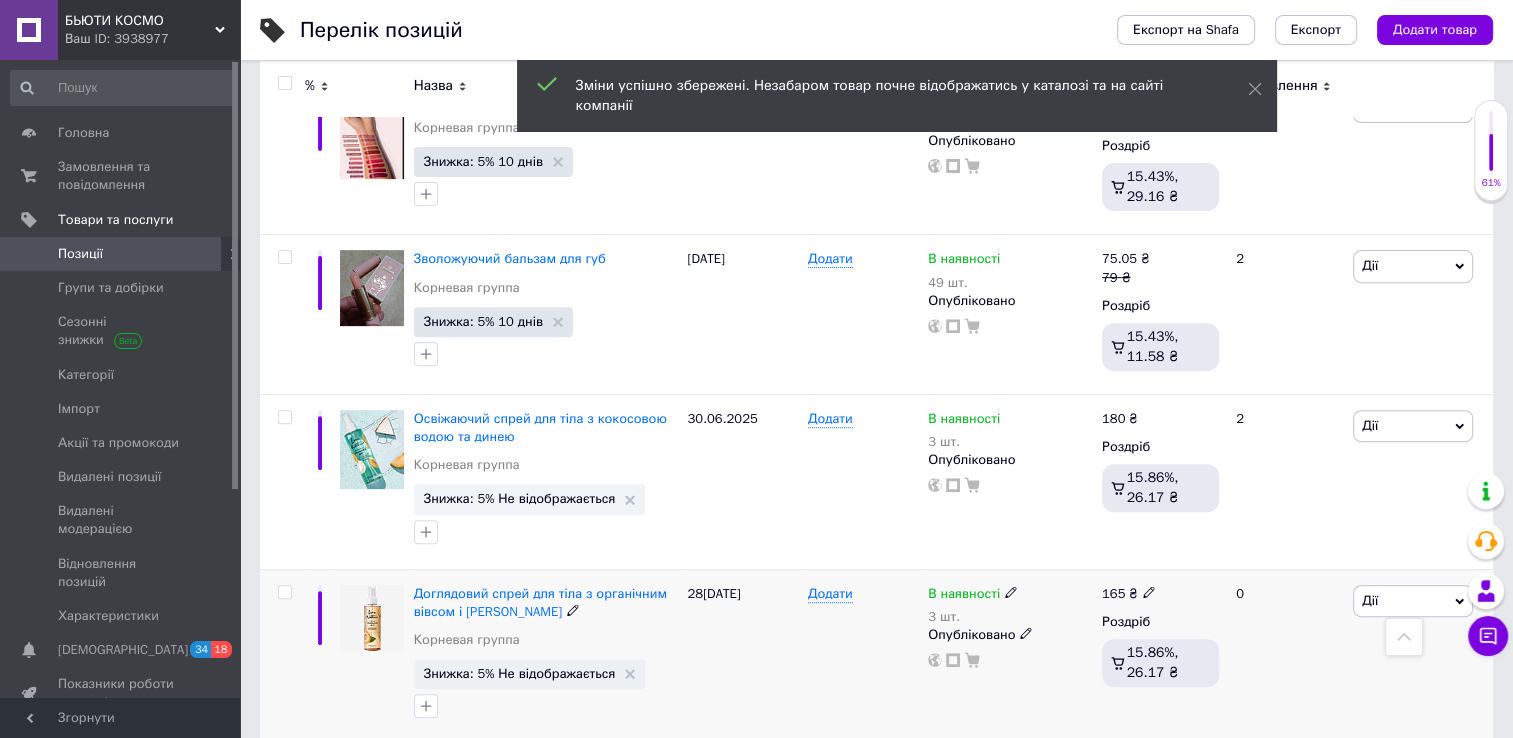 click 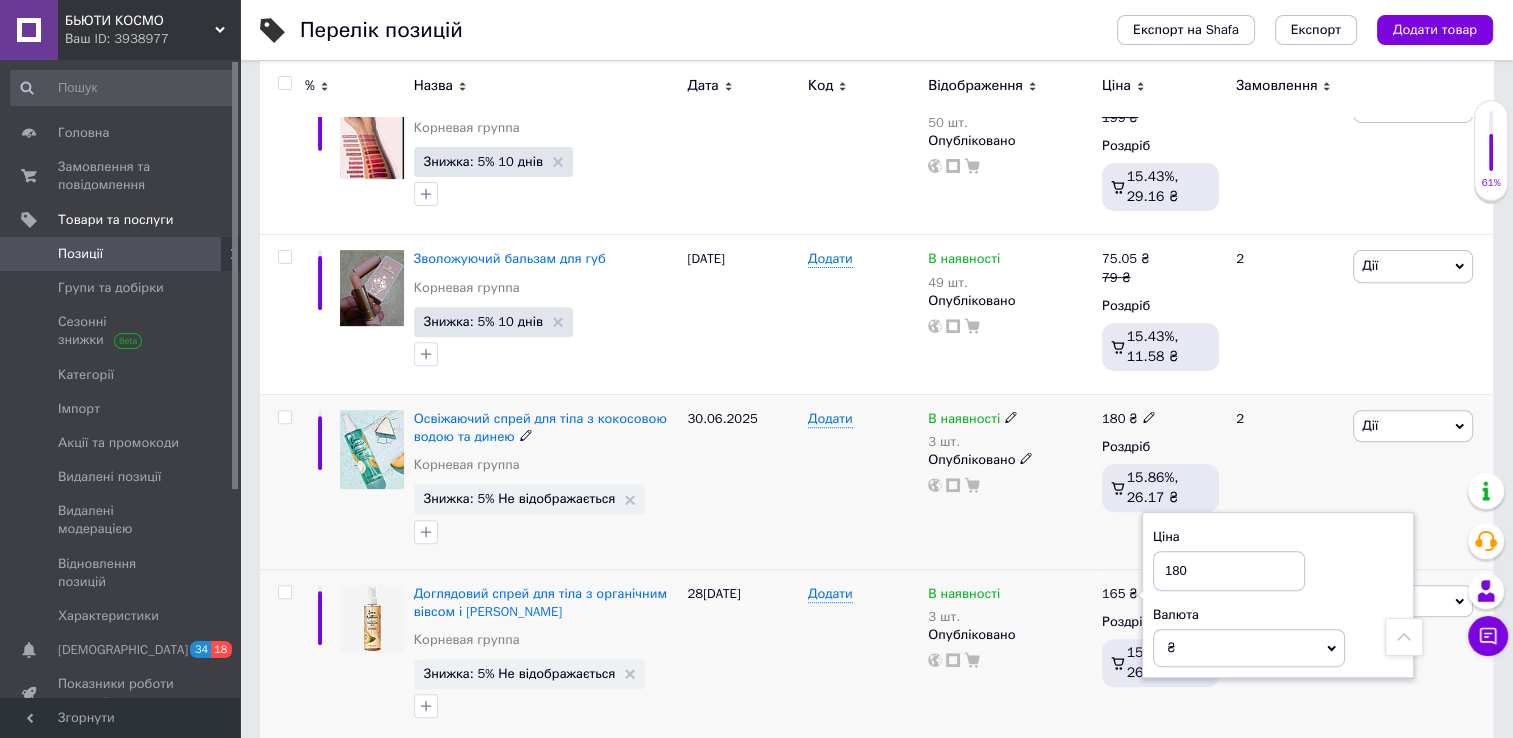 type on "180" 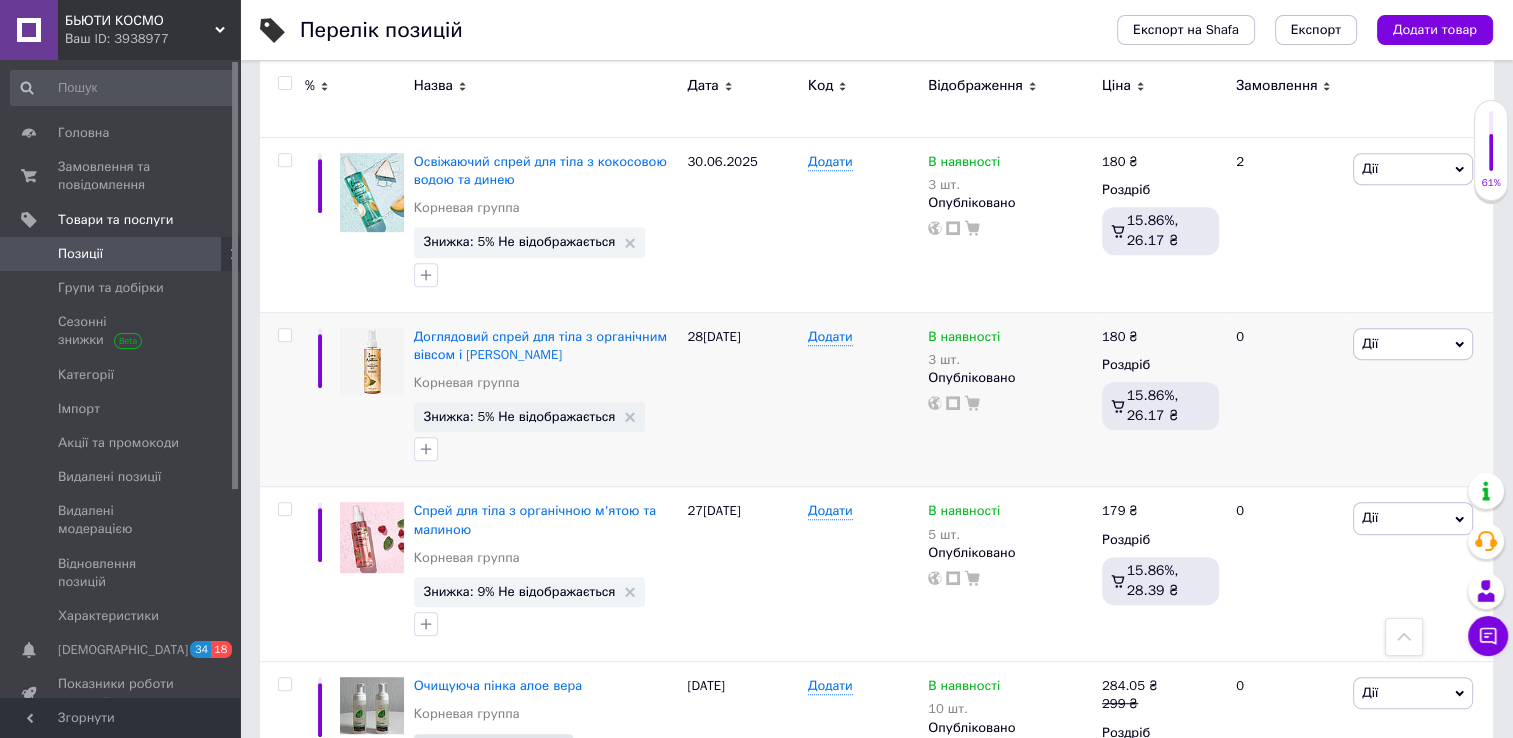 scroll, scrollTop: 937, scrollLeft: 0, axis: vertical 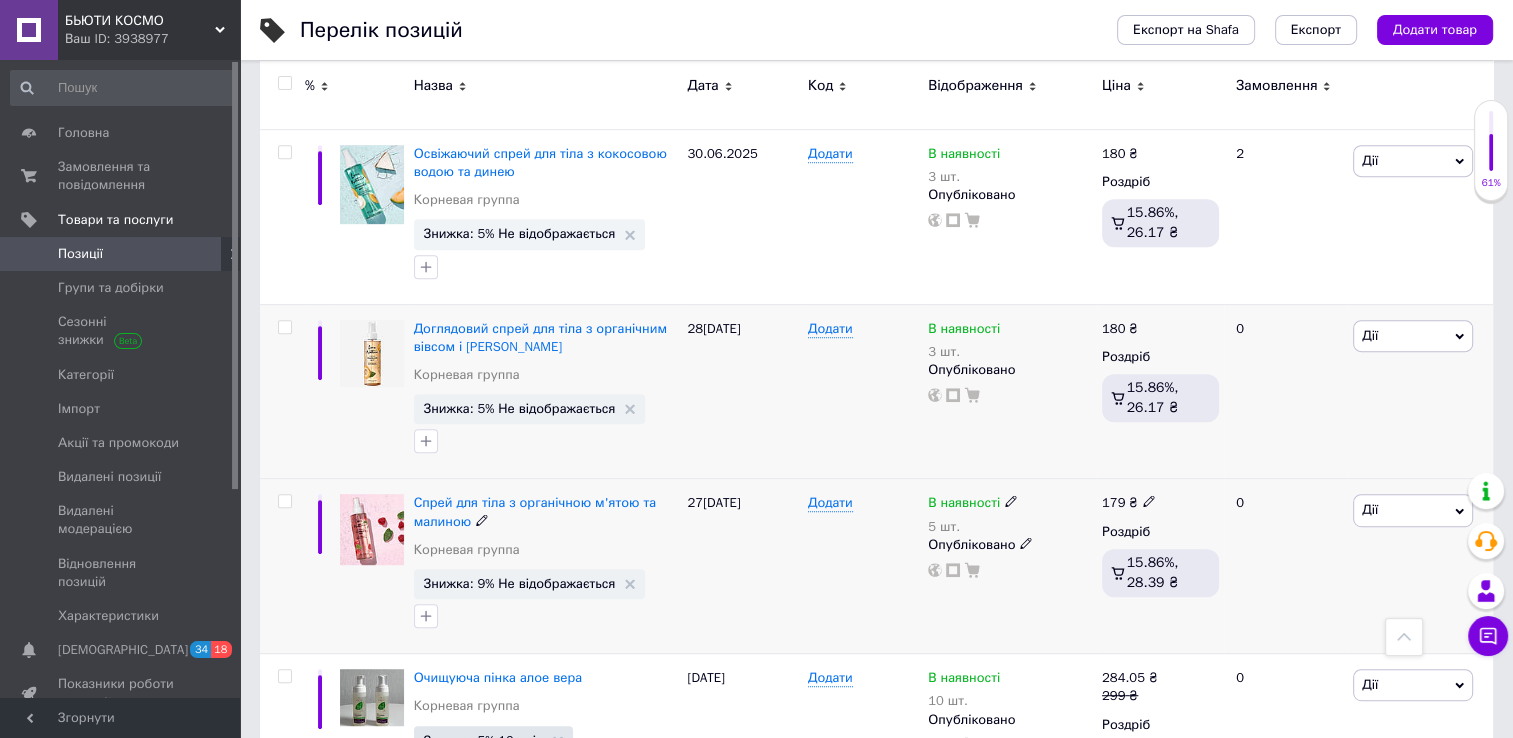 click 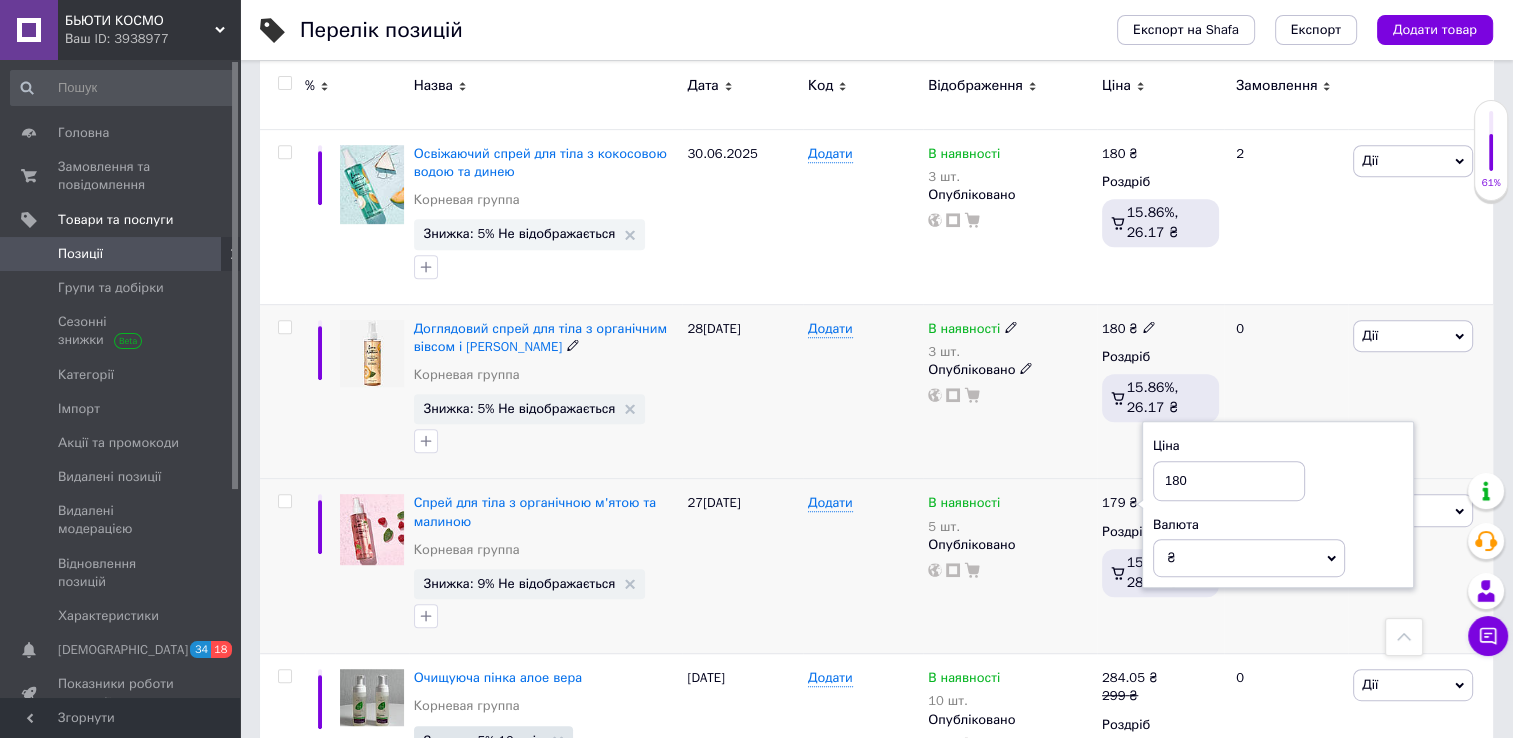 type on "180" 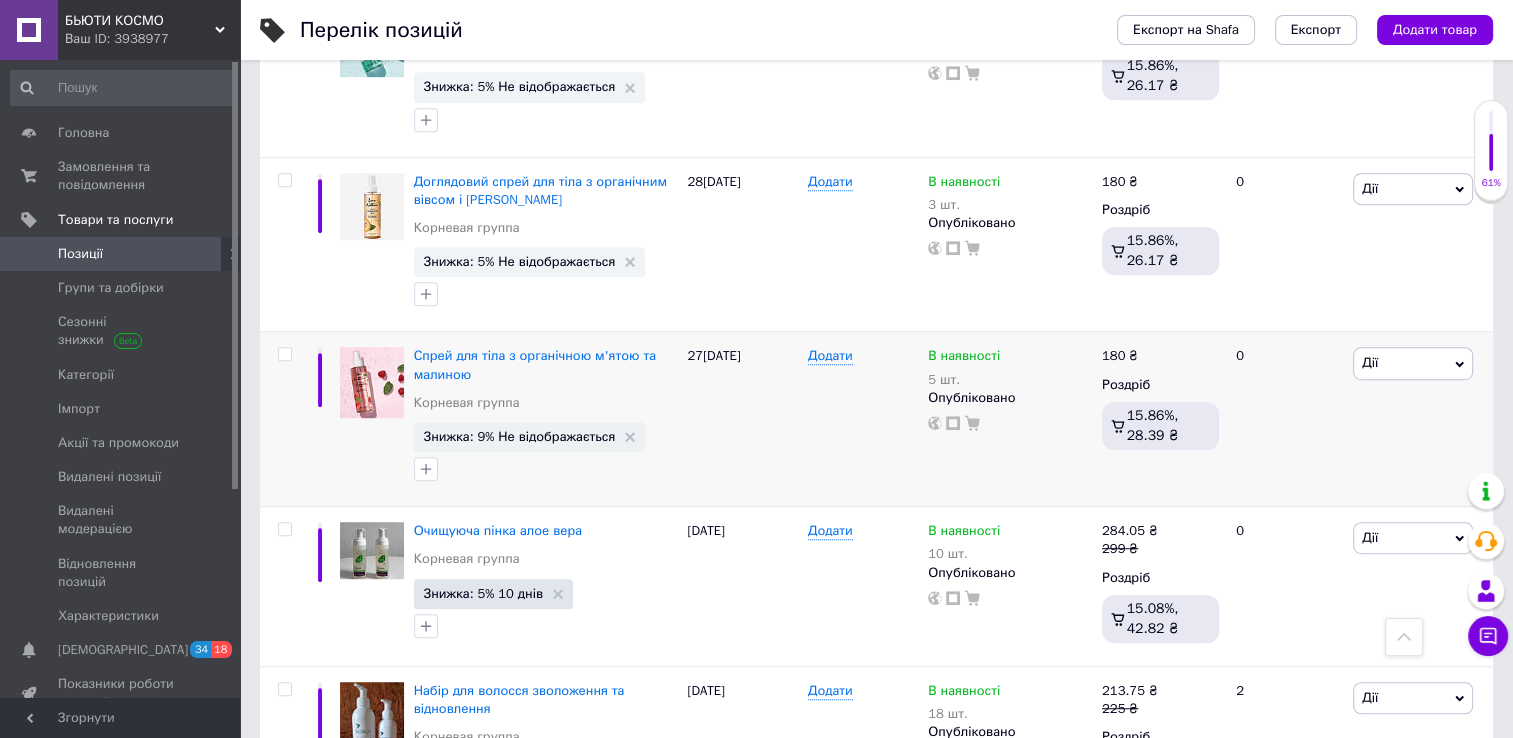 scroll, scrollTop: 1089, scrollLeft: 0, axis: vertical 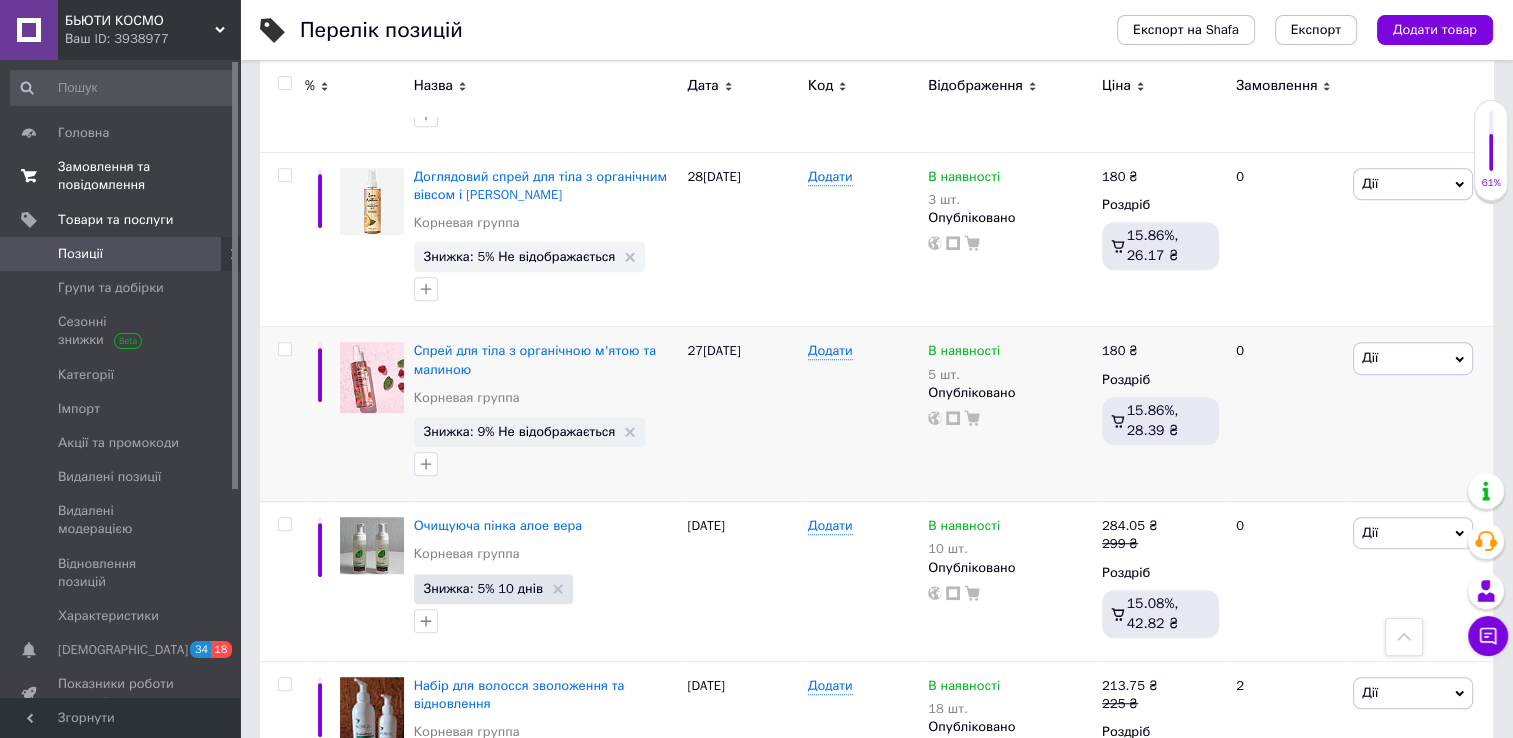 click on "Замовлення та повідомлення" at bounding box center [121, 176] 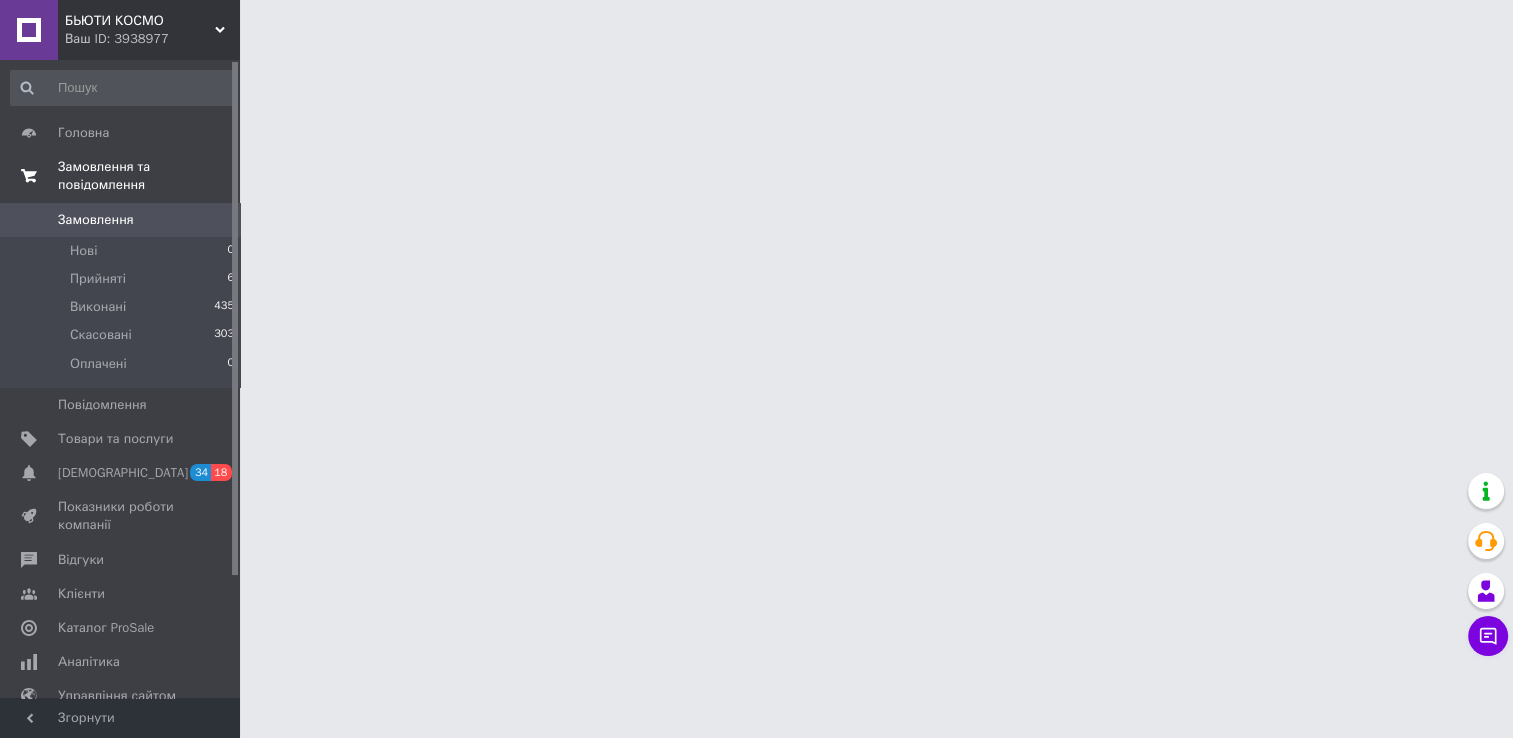 scroll, scrollTop: 0, scrollLeft: 0, axis: both 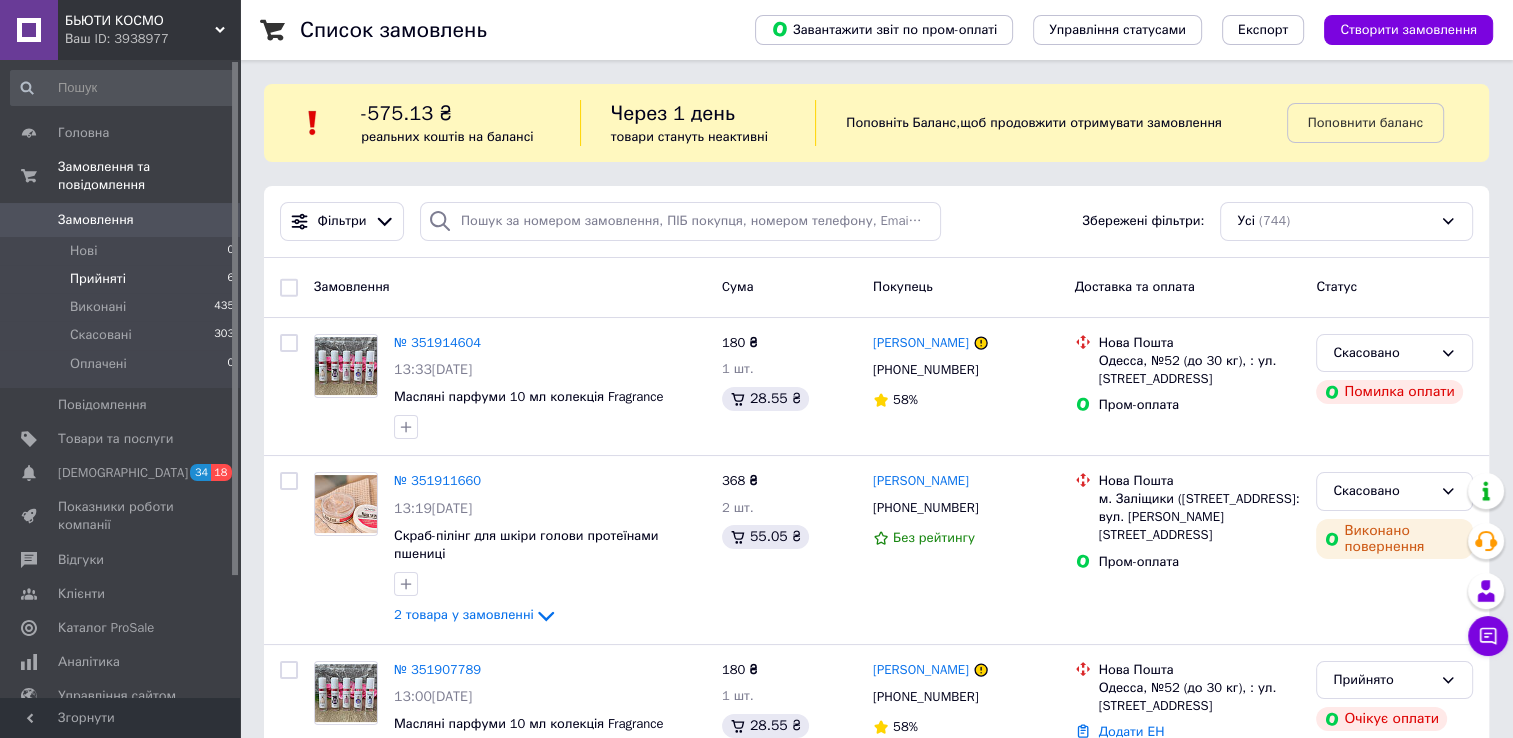 click on "Прийняті 6" at bounding box center [123, 279] 